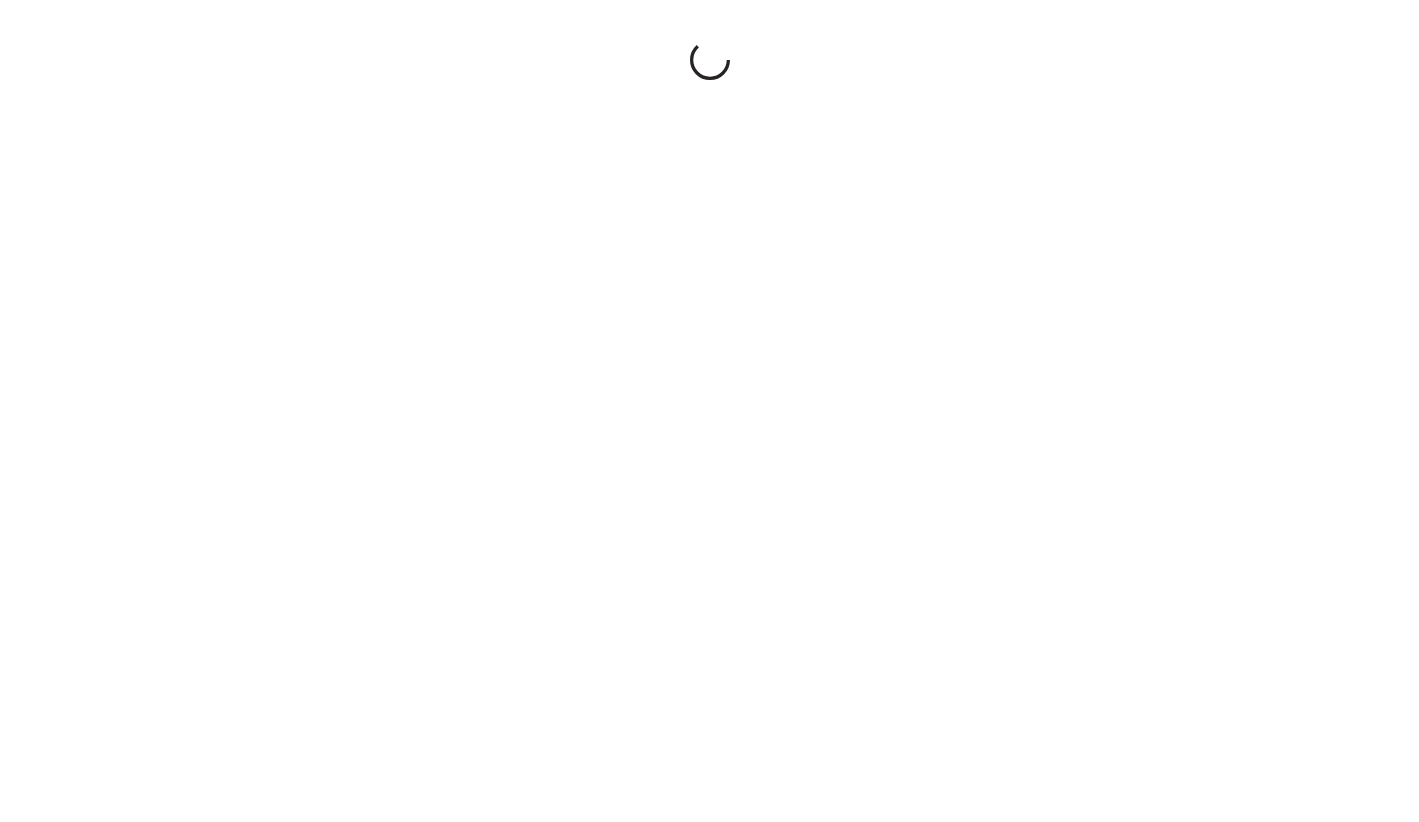 scroll, scrollTop: 0, scrollLeft: 0, axis: both 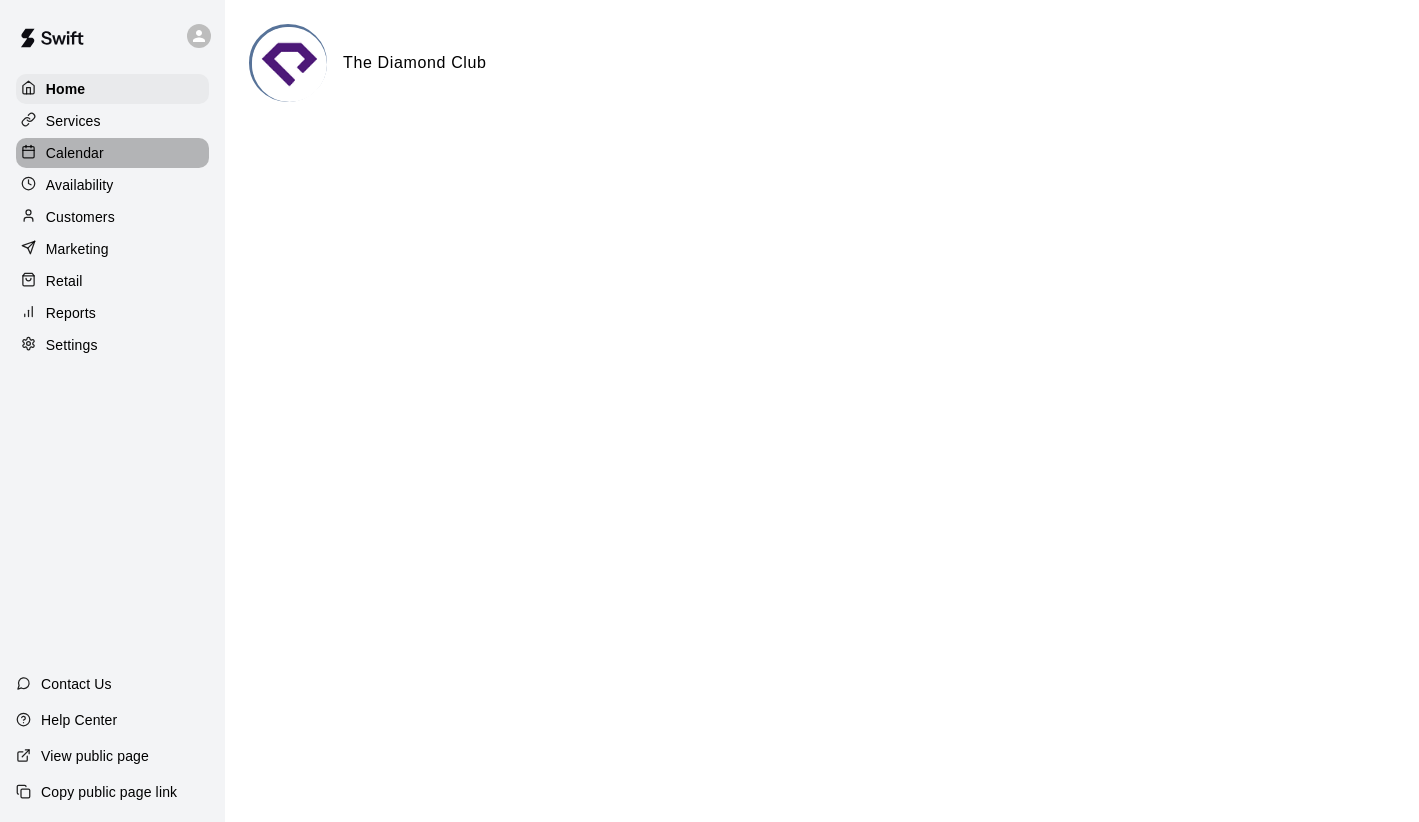 click on "Calendar" at bounding box center (112, 153) 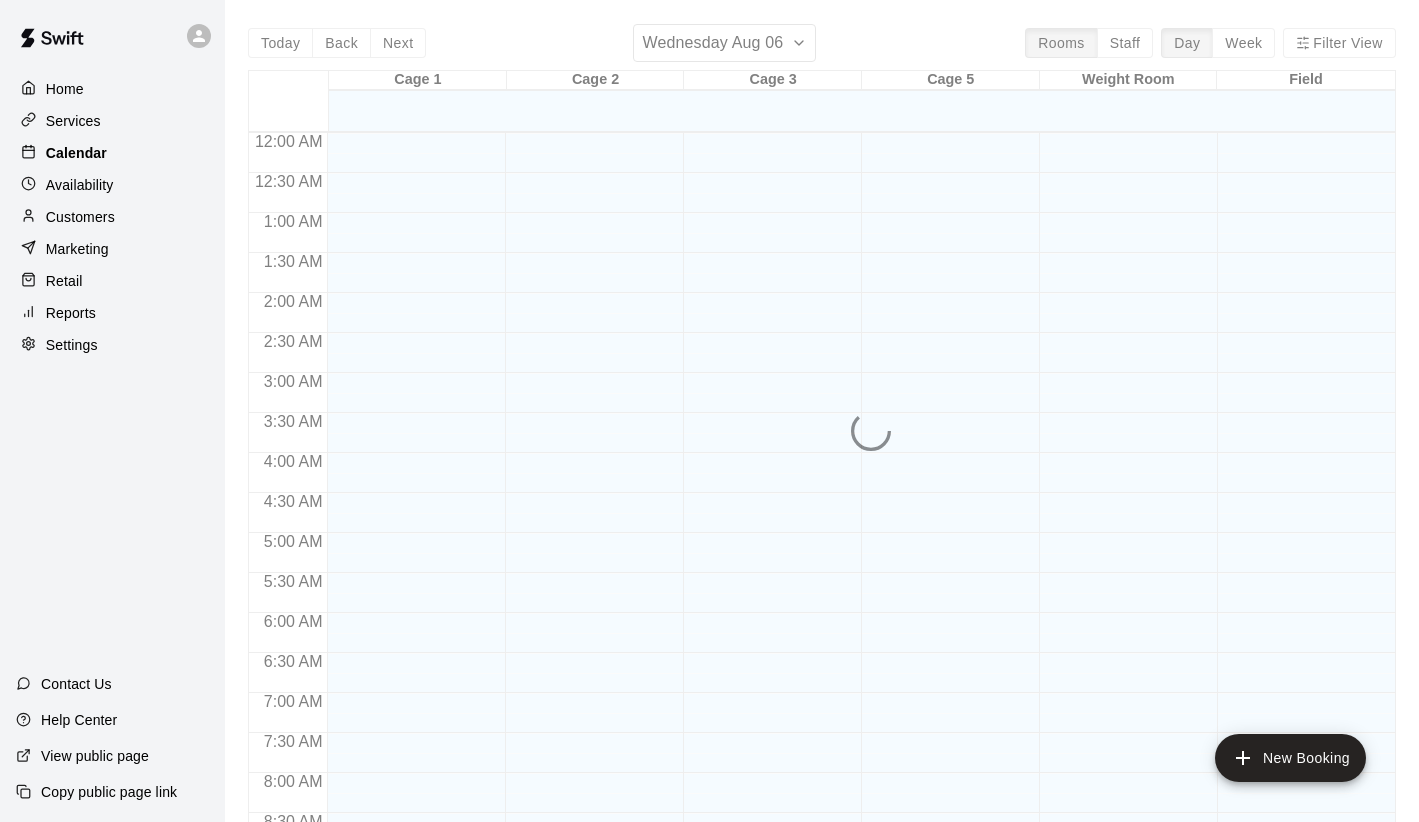 scroll, scrollTop: 1149, scrollLeft: 0, axis: vertical 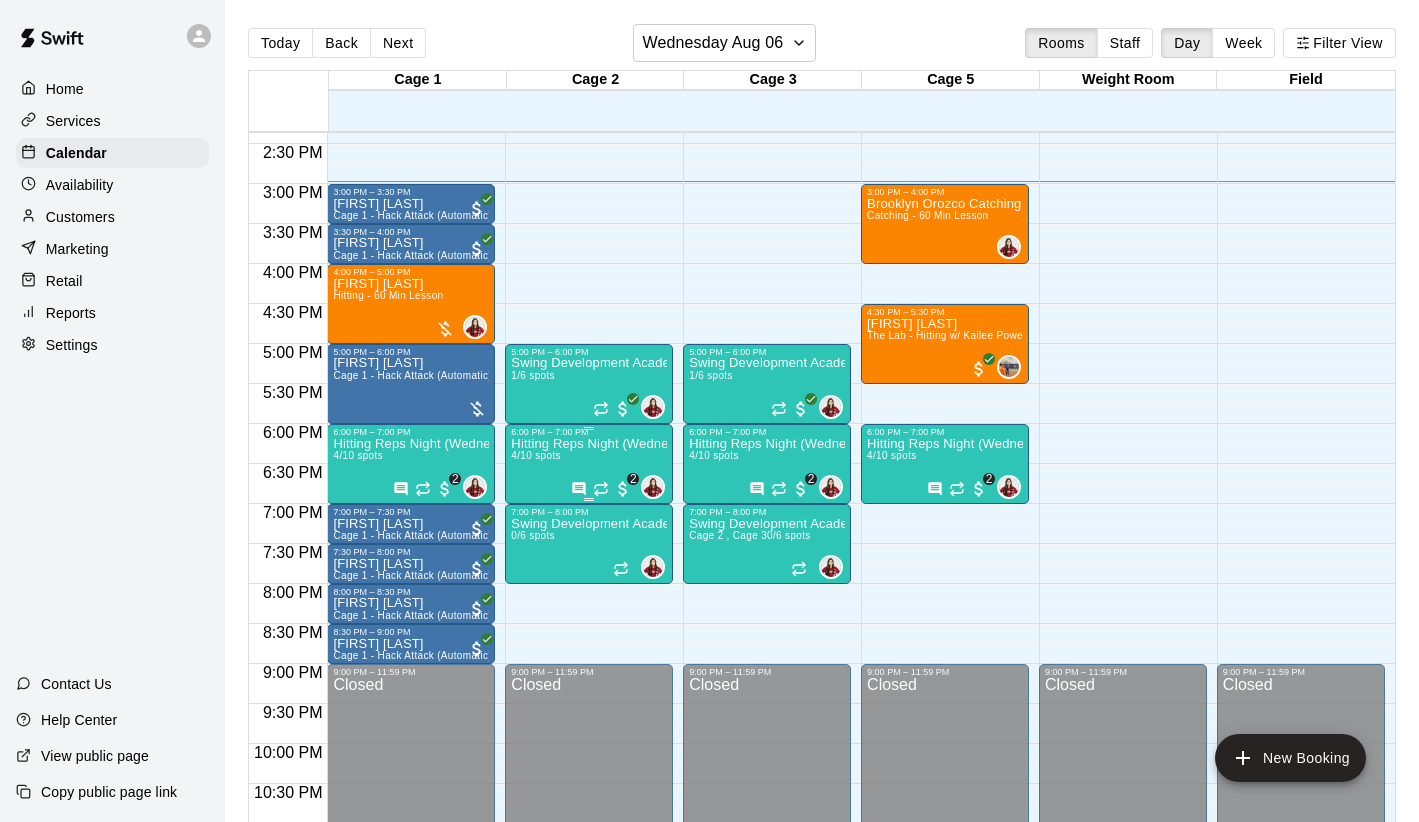 click on "Hitting Reps Night (Wednesdays 6-7pm) &nbsp; 4/10 spots" at bounding box center (589, 848) 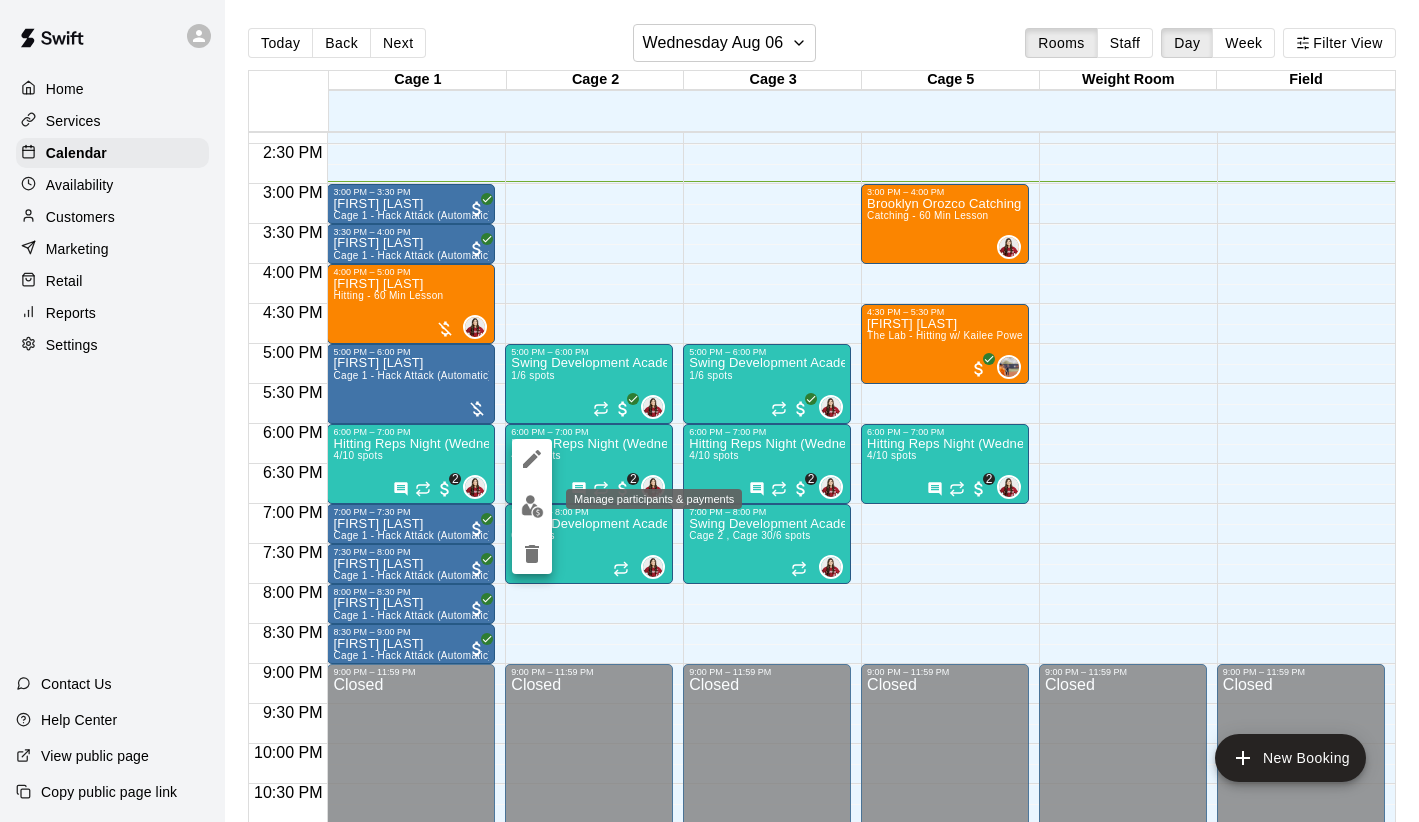 click at bounding box center [532, 506] 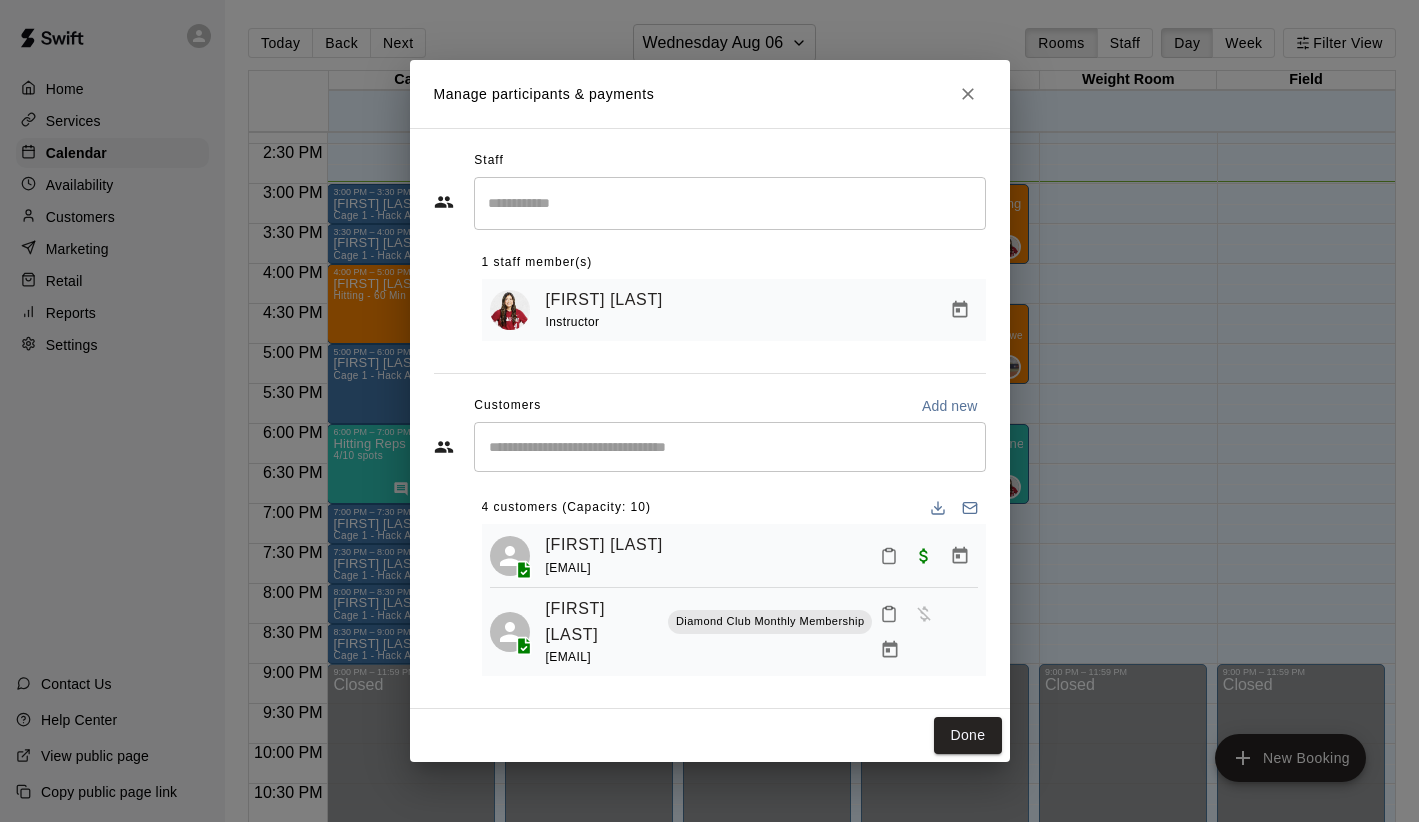 scroll, scrollTop: 165, scrollLeft: 0, axis: vertical 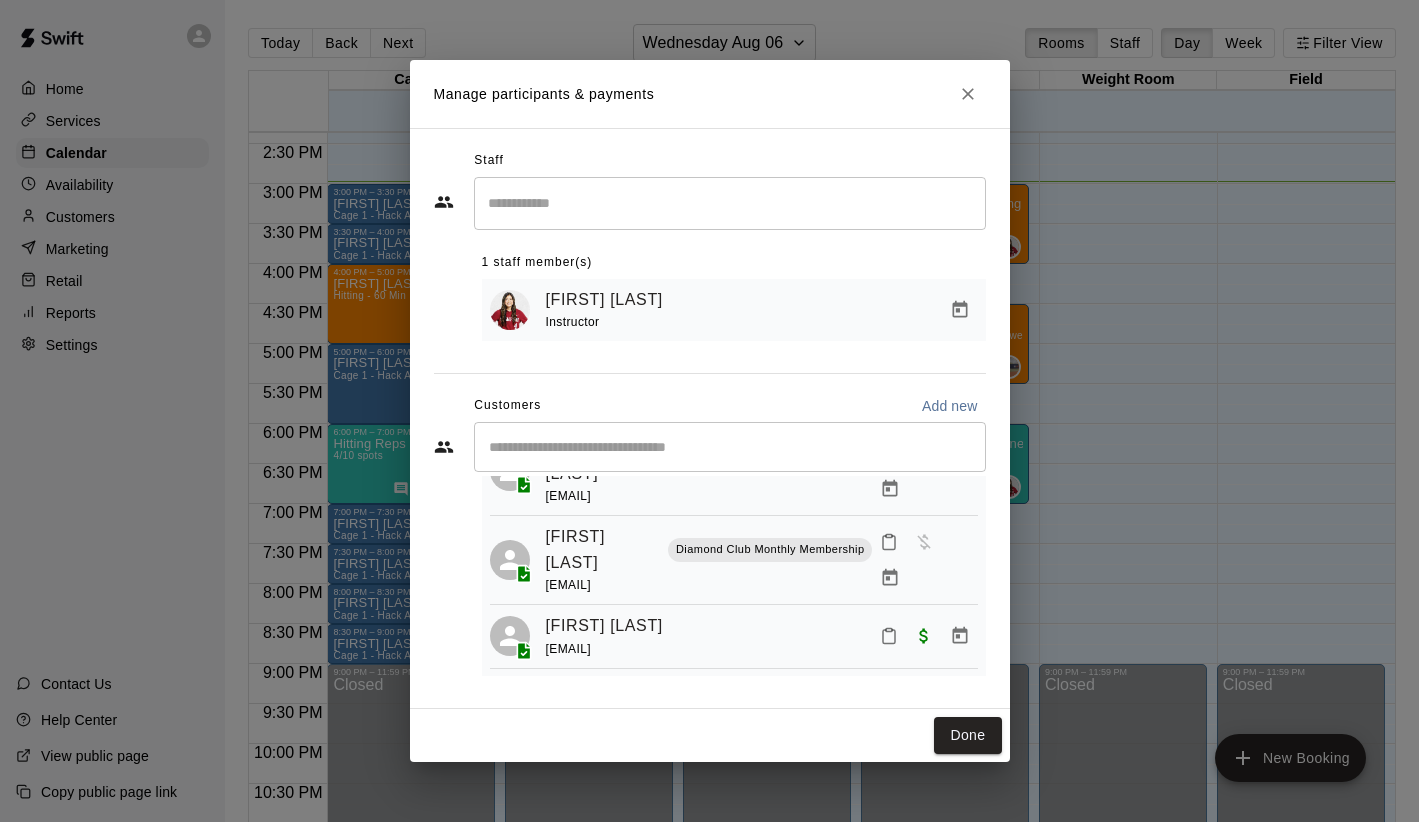 click 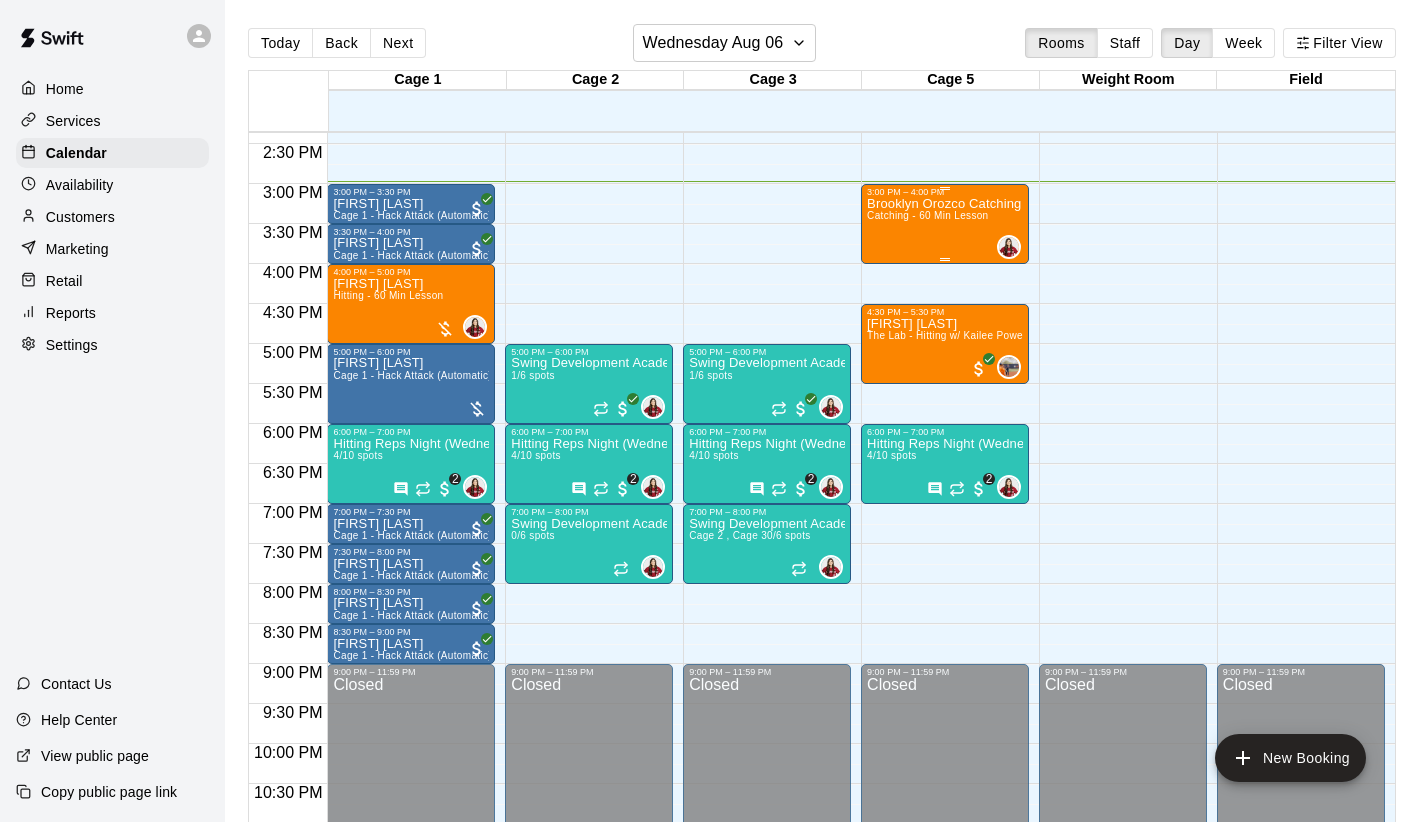 scroll, scrollTop: 1209, scrollLeft: 0, axis: vertical 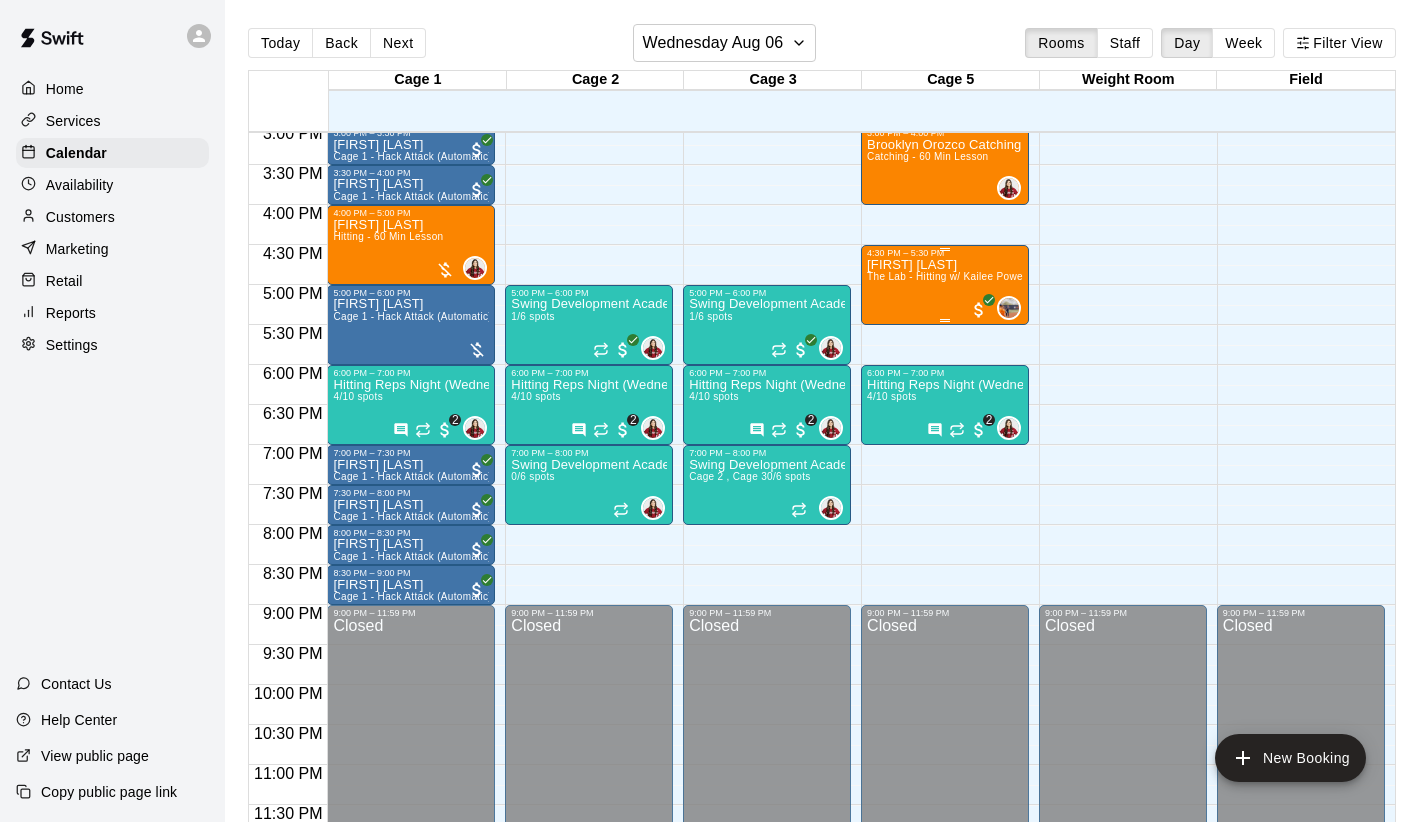 click on "[FIRST] [LAST] The Lab - Hitting w/ [FIRST] [LAST]" at bounding box center (945, 669) 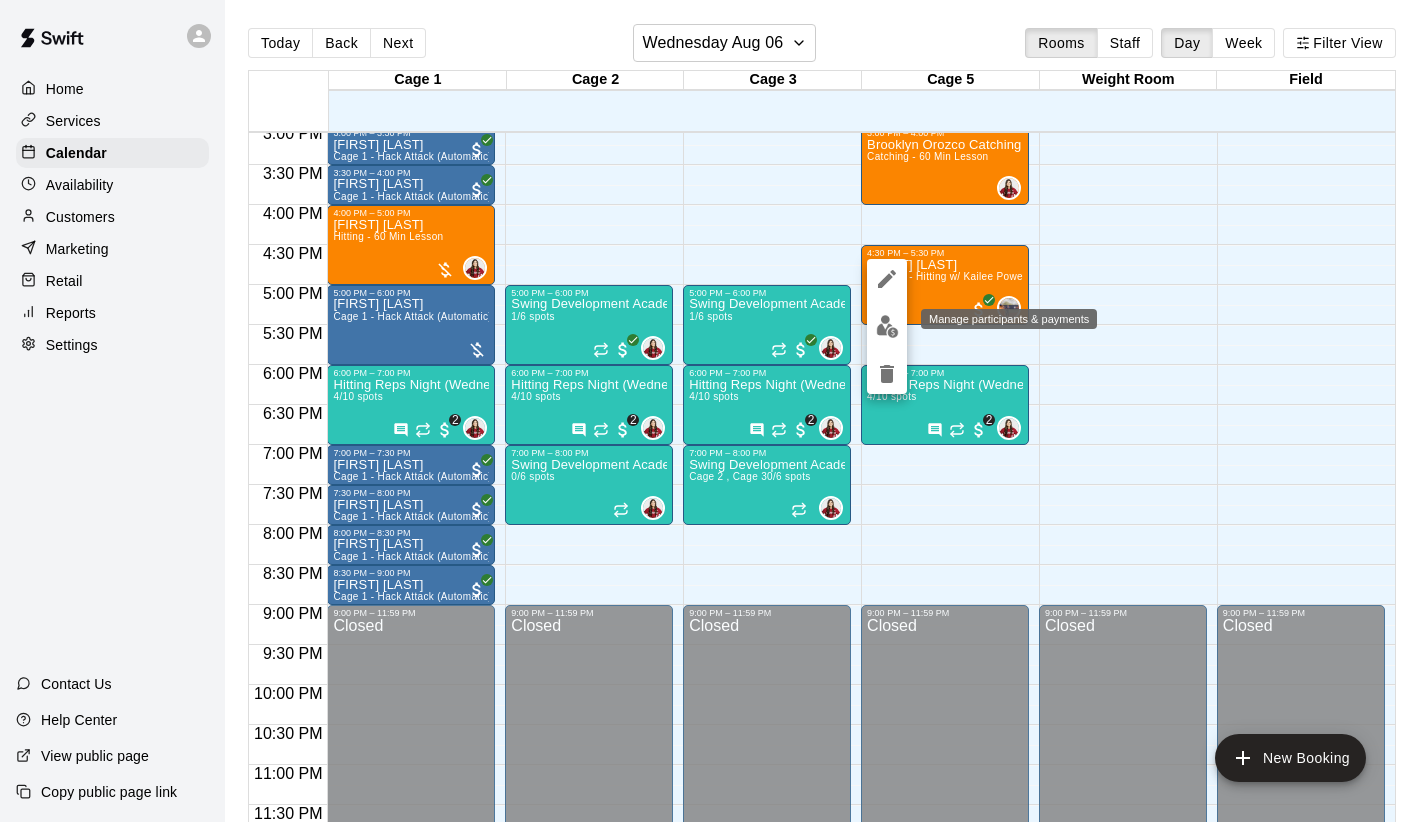 click at bounding box center (887, 326) 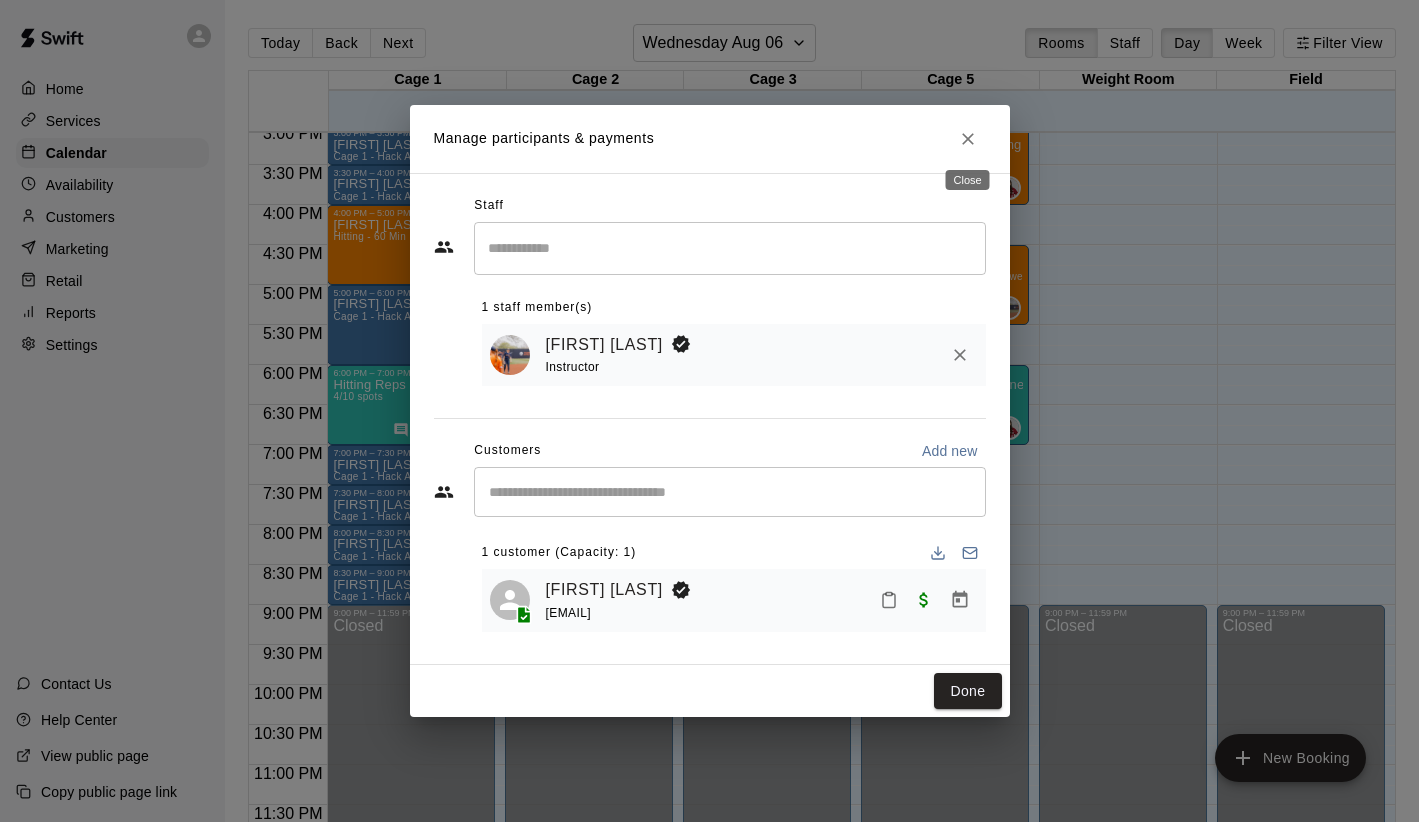 click 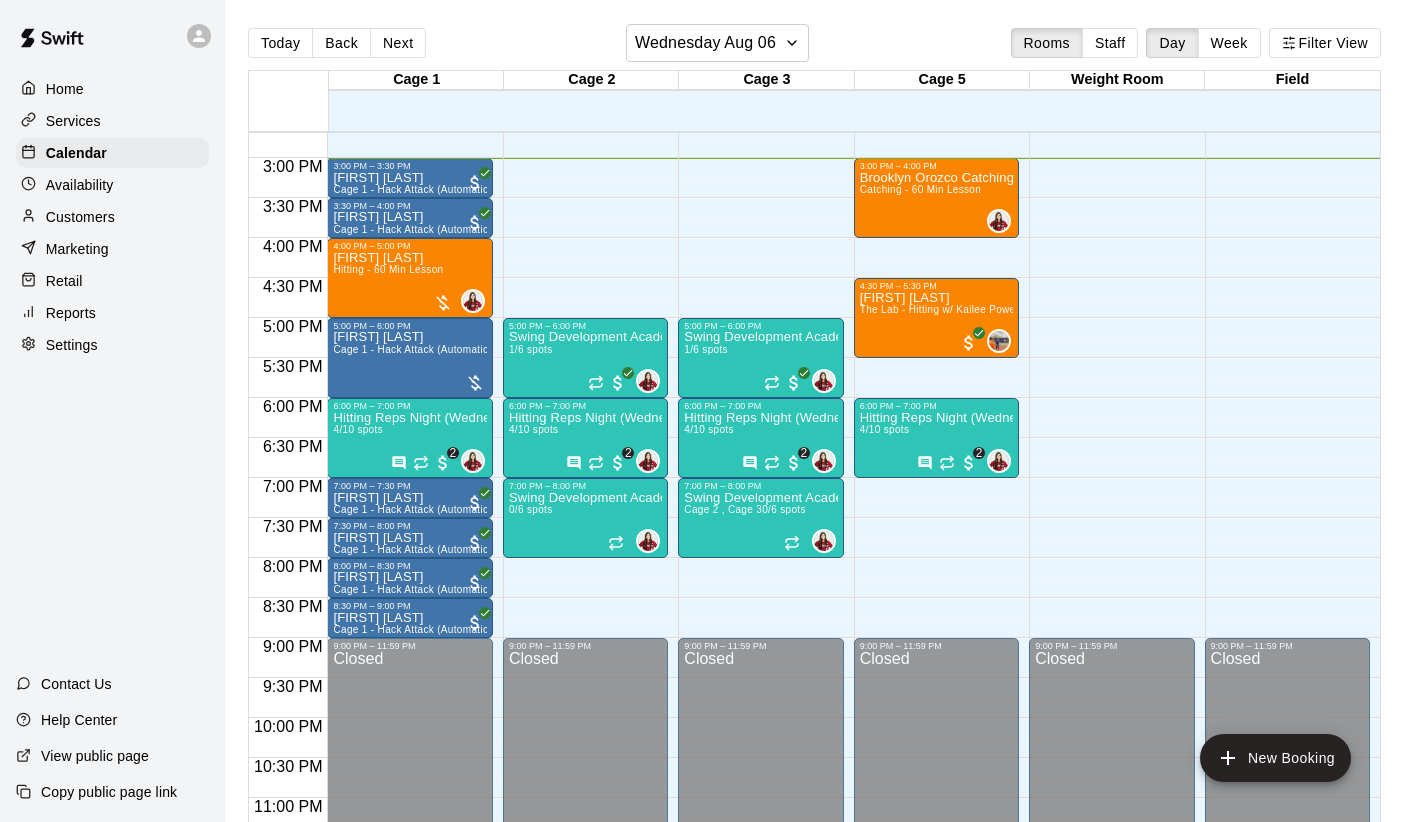 scroll, scrollTop: 1139, scrollLeft: 0, axis: vertical 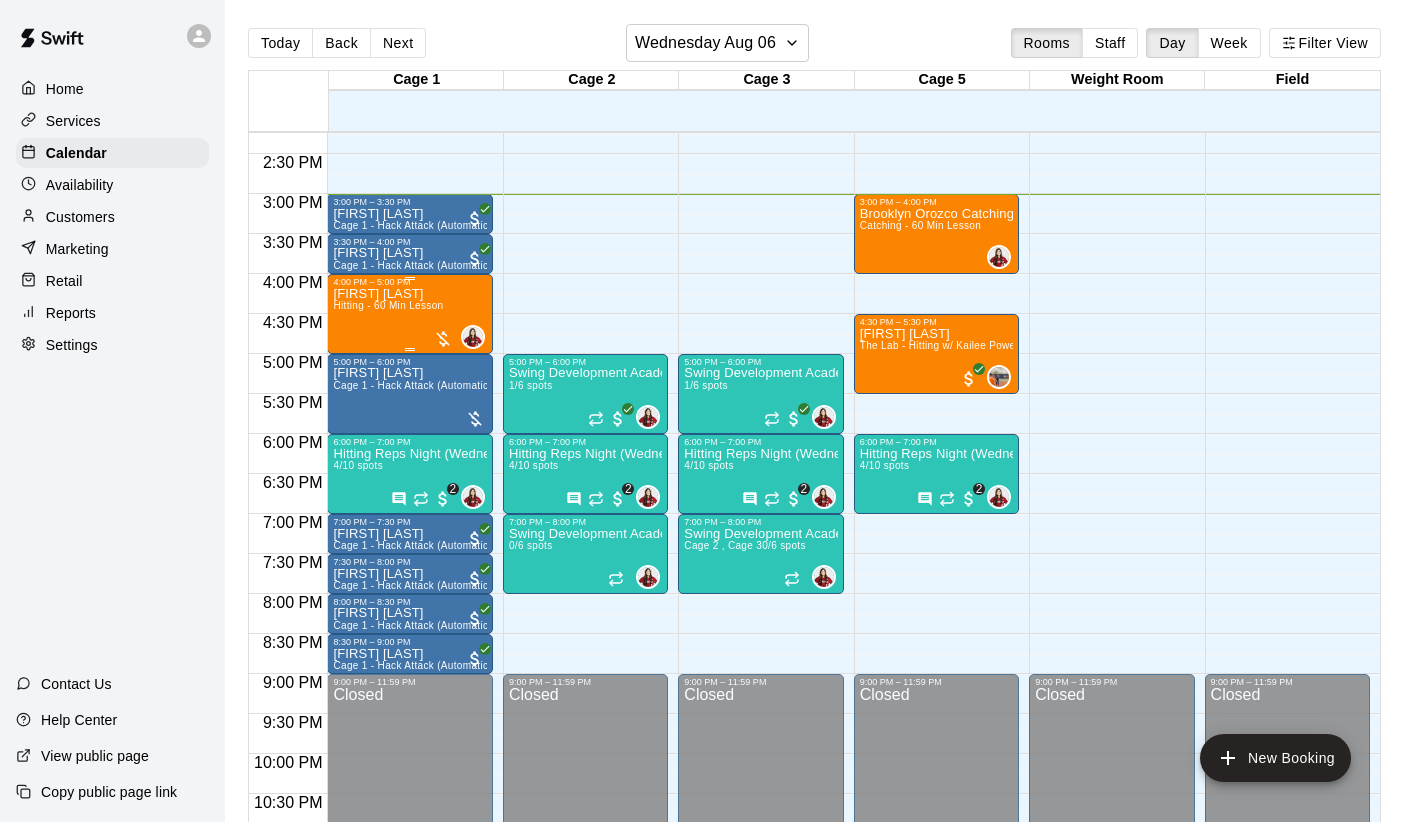 click on "Hitting - 60 Min Lesson" at bounding box center [388, 305] 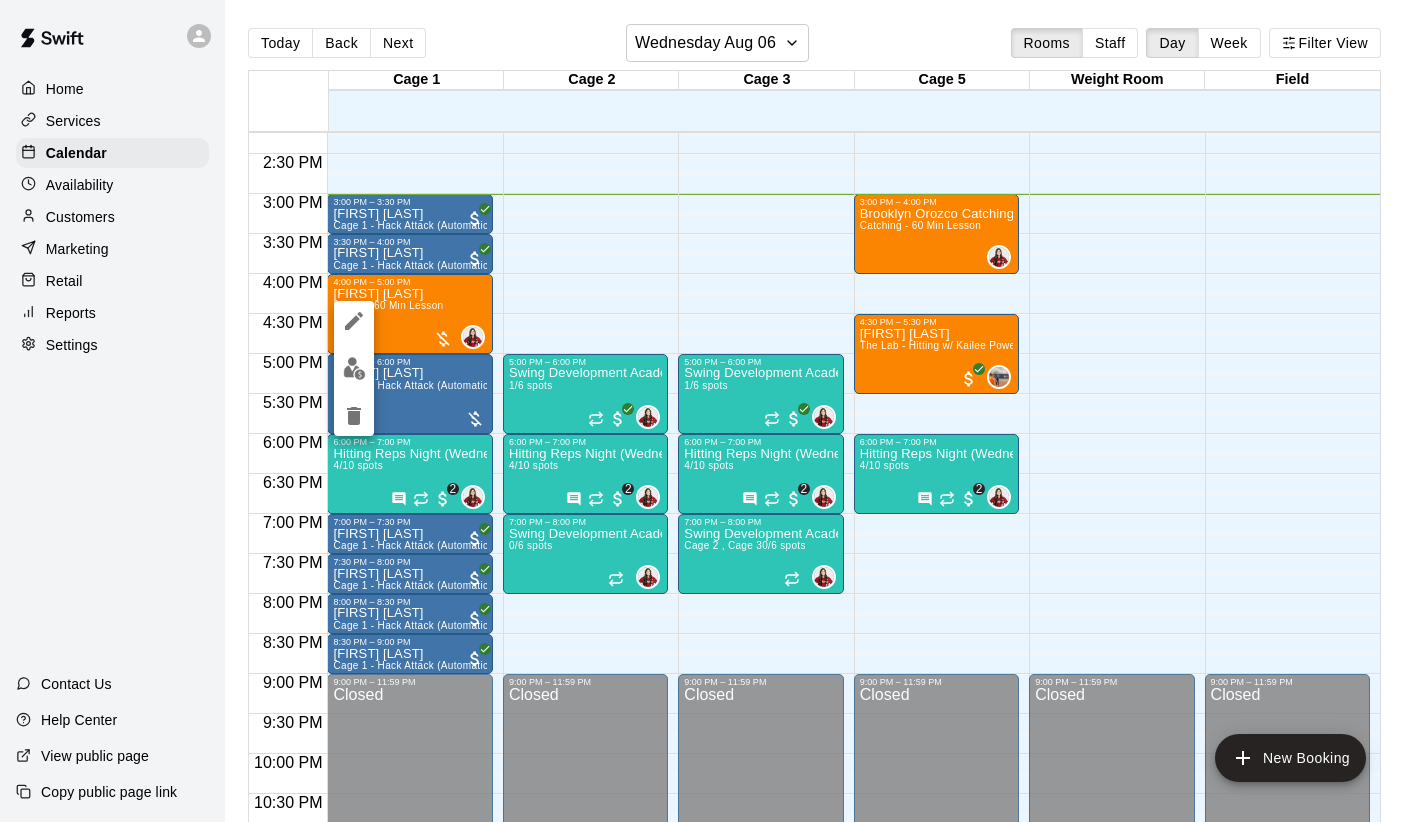 click at bounding box center (709, 411) 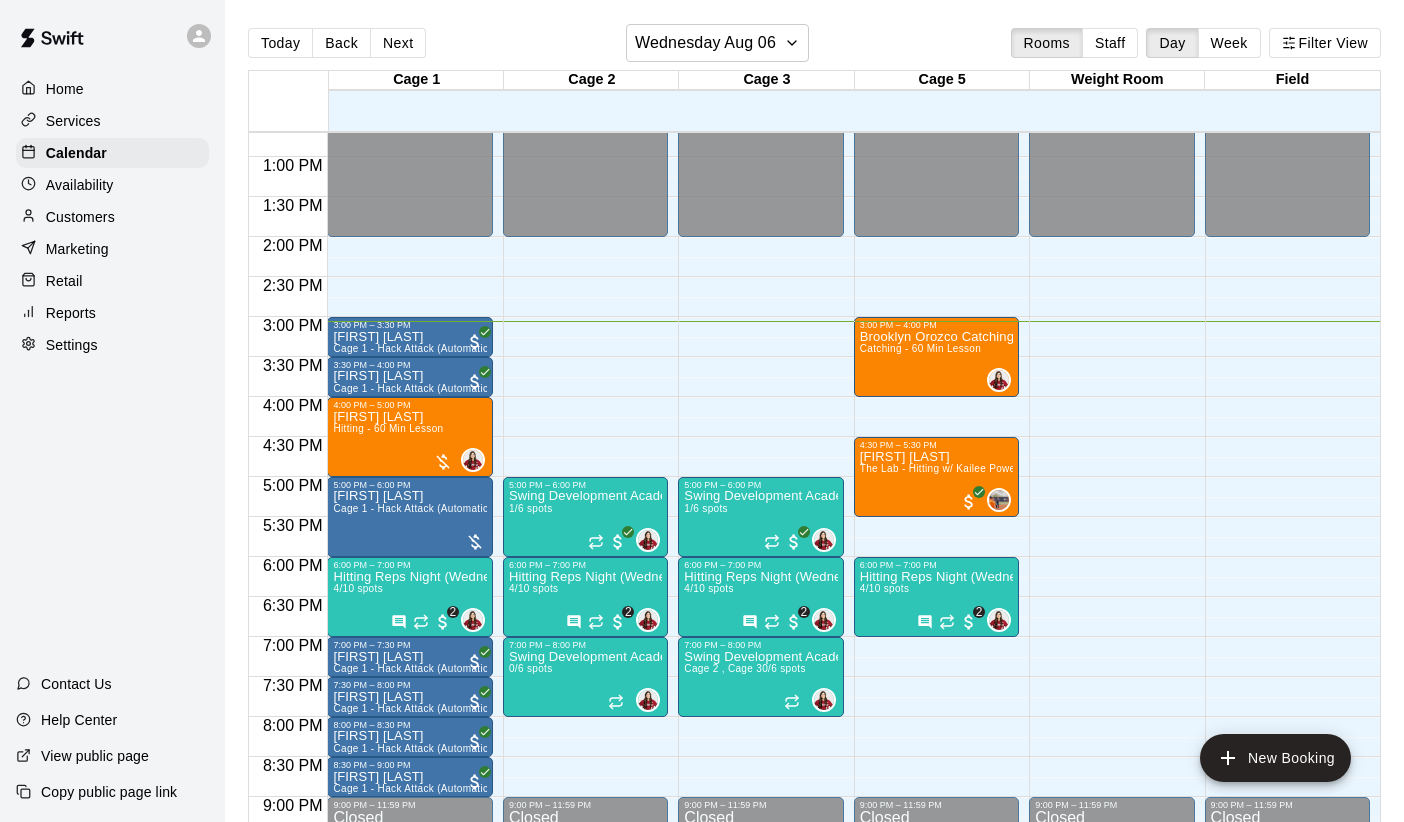 scroll, scrollTop: 998, scrollLeft: 0, axis: vertical 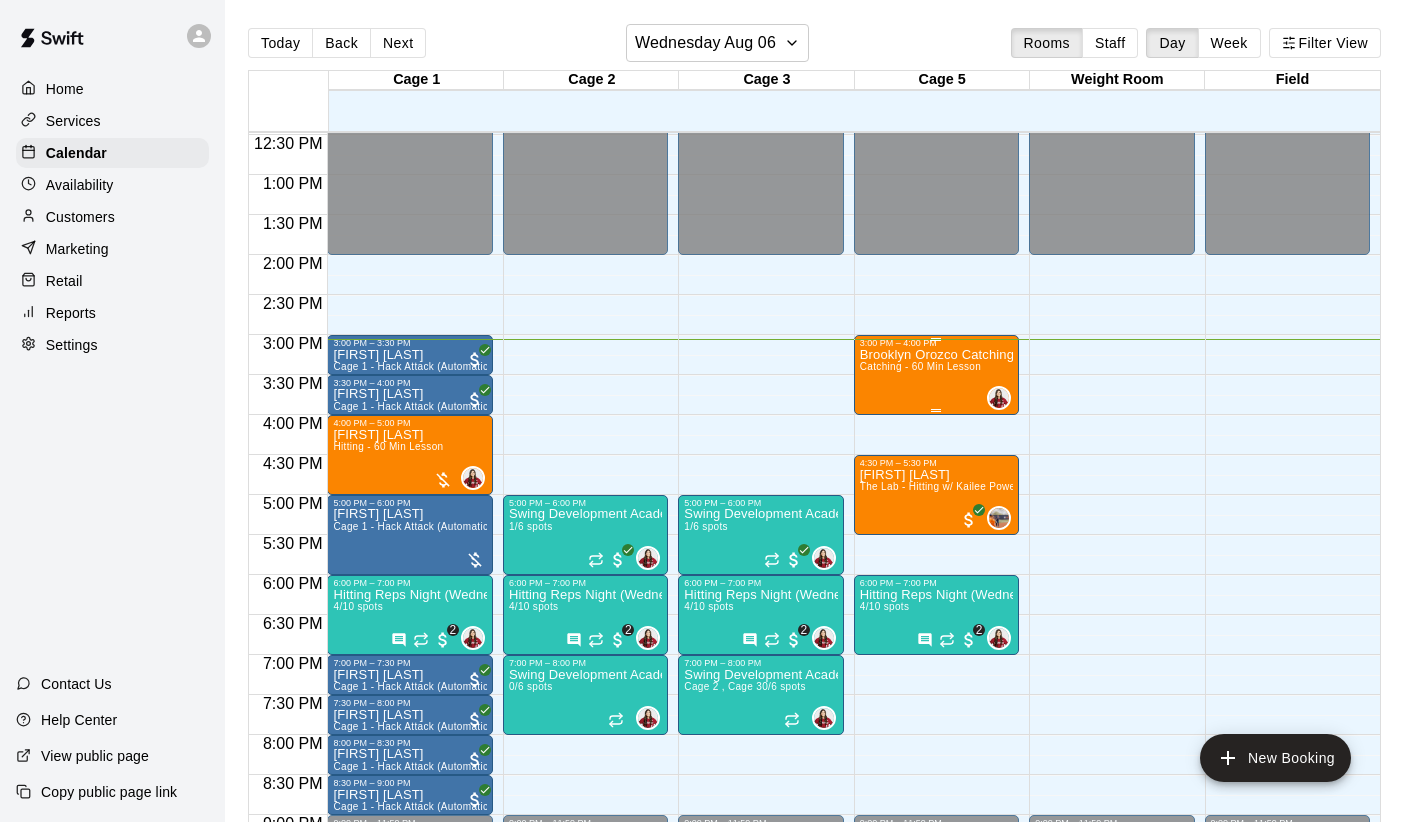 click on "[FIRST] [LAST] Catching Lesson Catching - 60 Min Lesson" at bounding box center [936, 759] 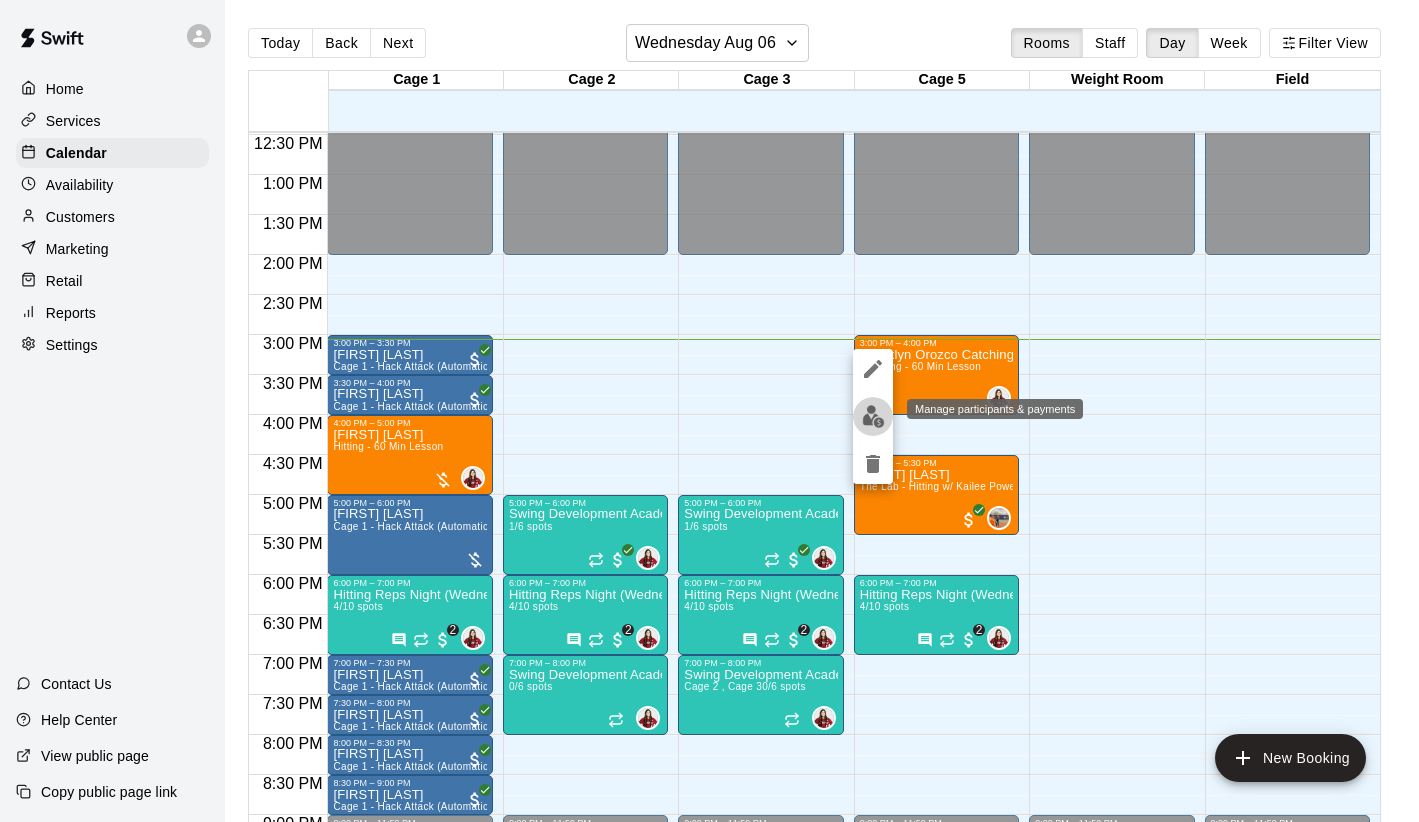 click at bounding box center (873, 416) 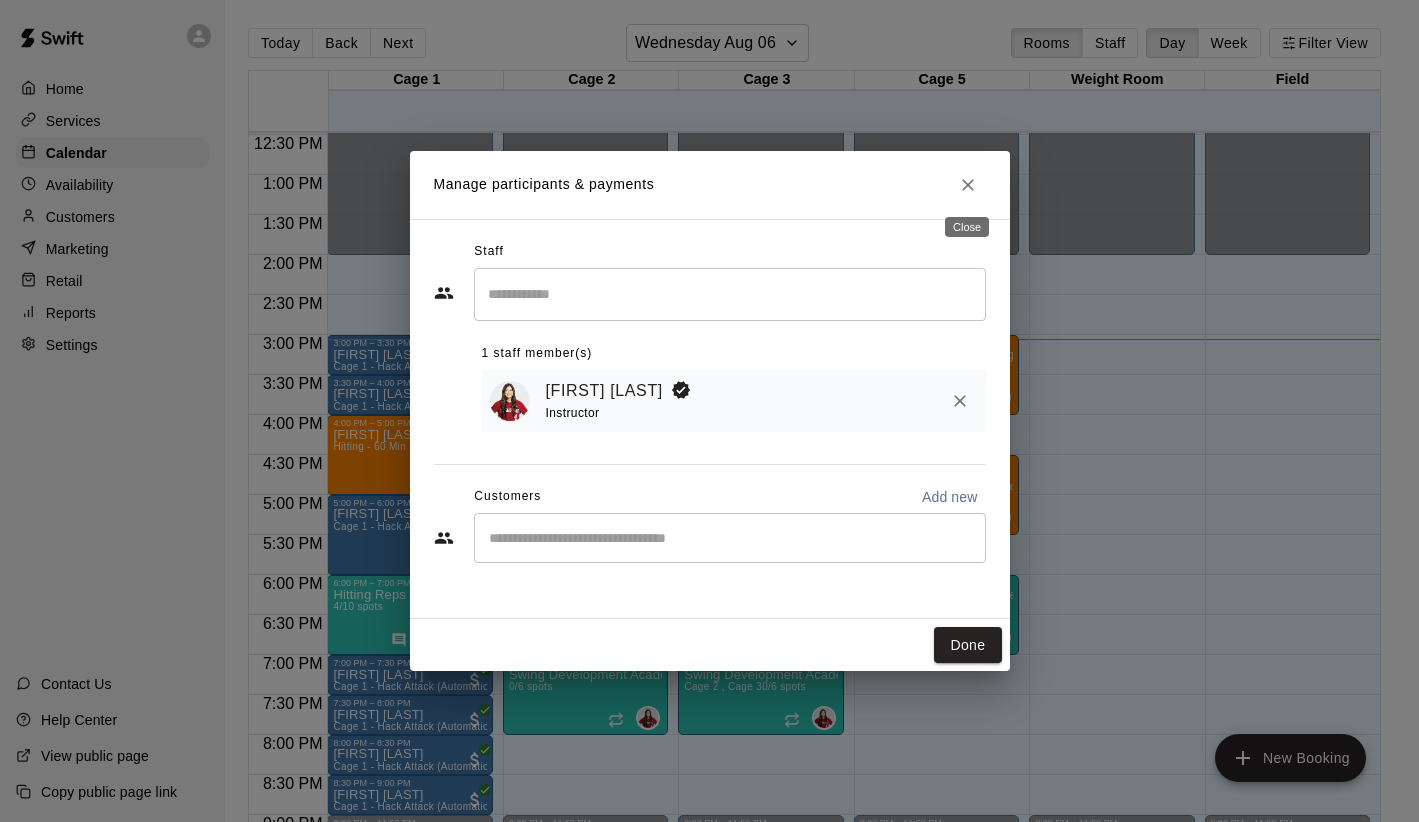 click 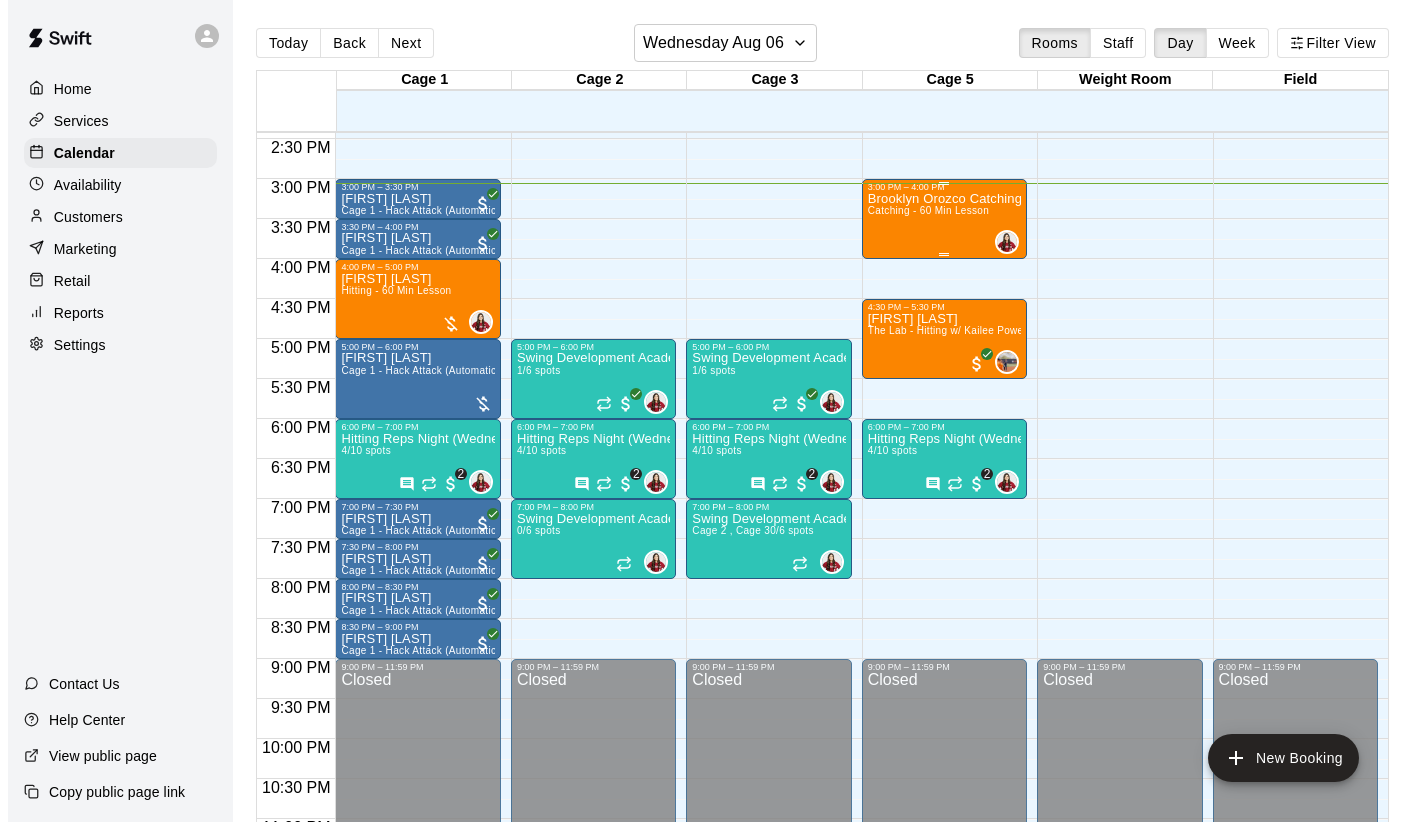 scroll, scrollTop: 1155, scrollLeft: 0, axis: vertical 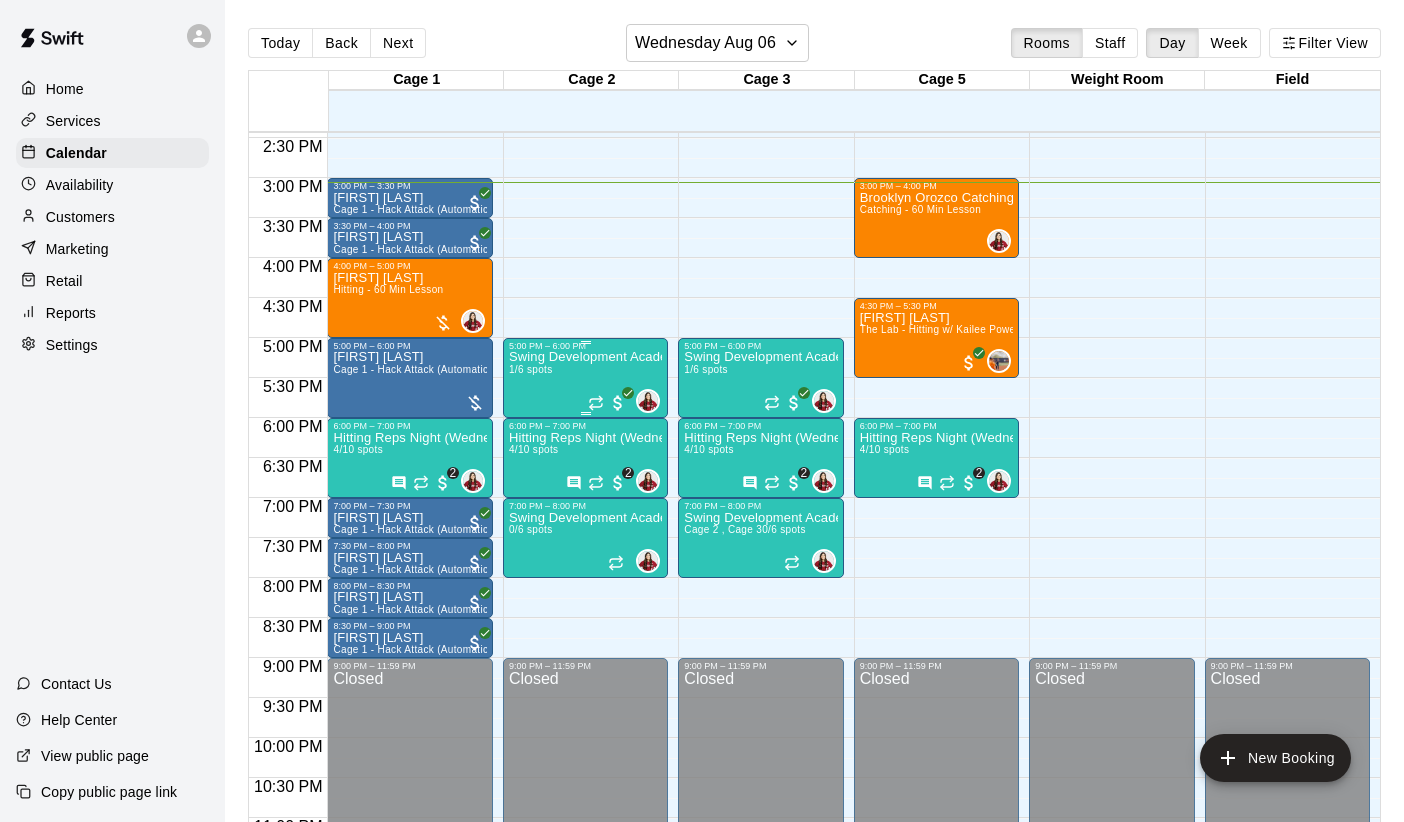 click on "Swing Development Academy 12U/14U 1/6 spots" at bounding box center (585, 762) 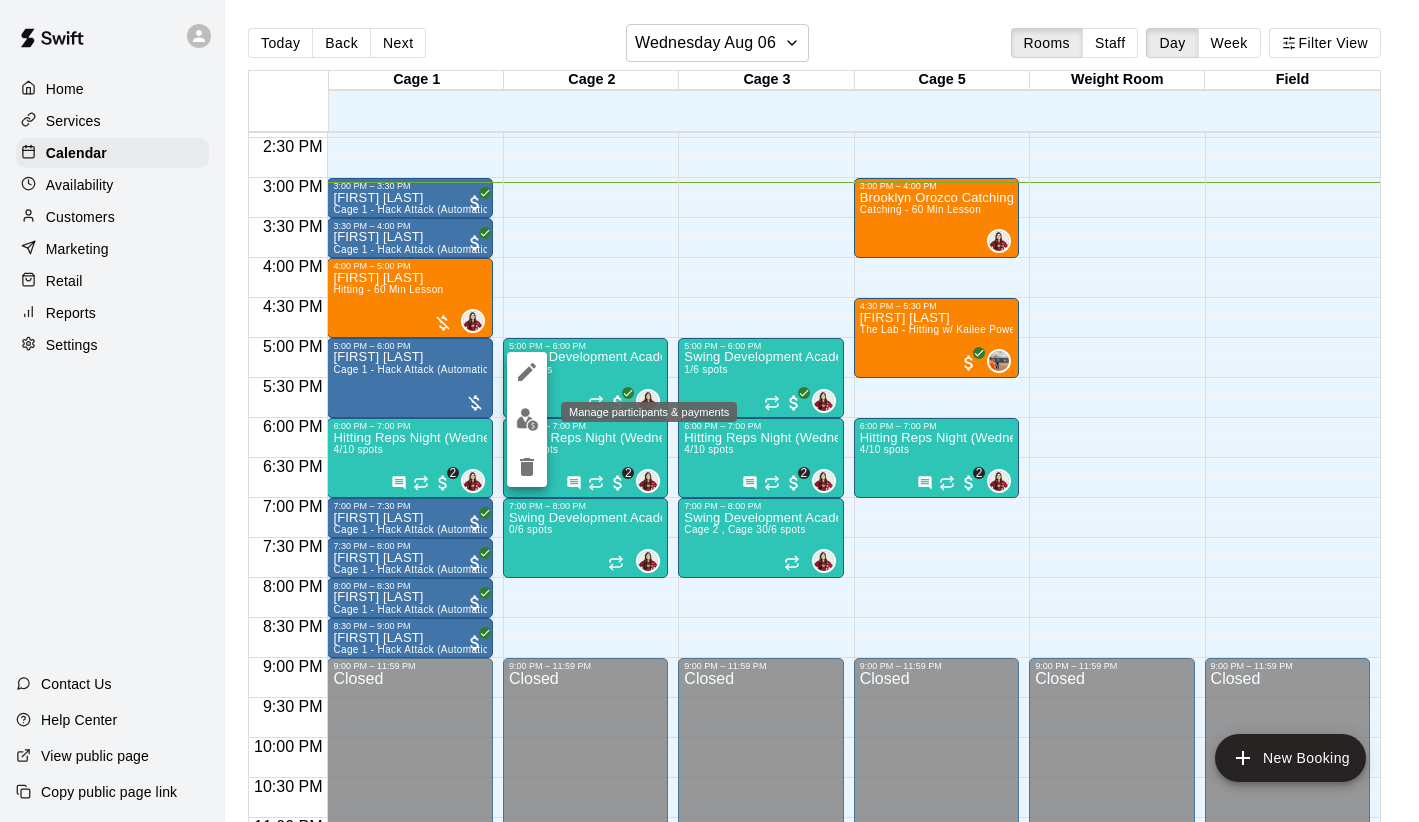click at bounding box center (527, 419) 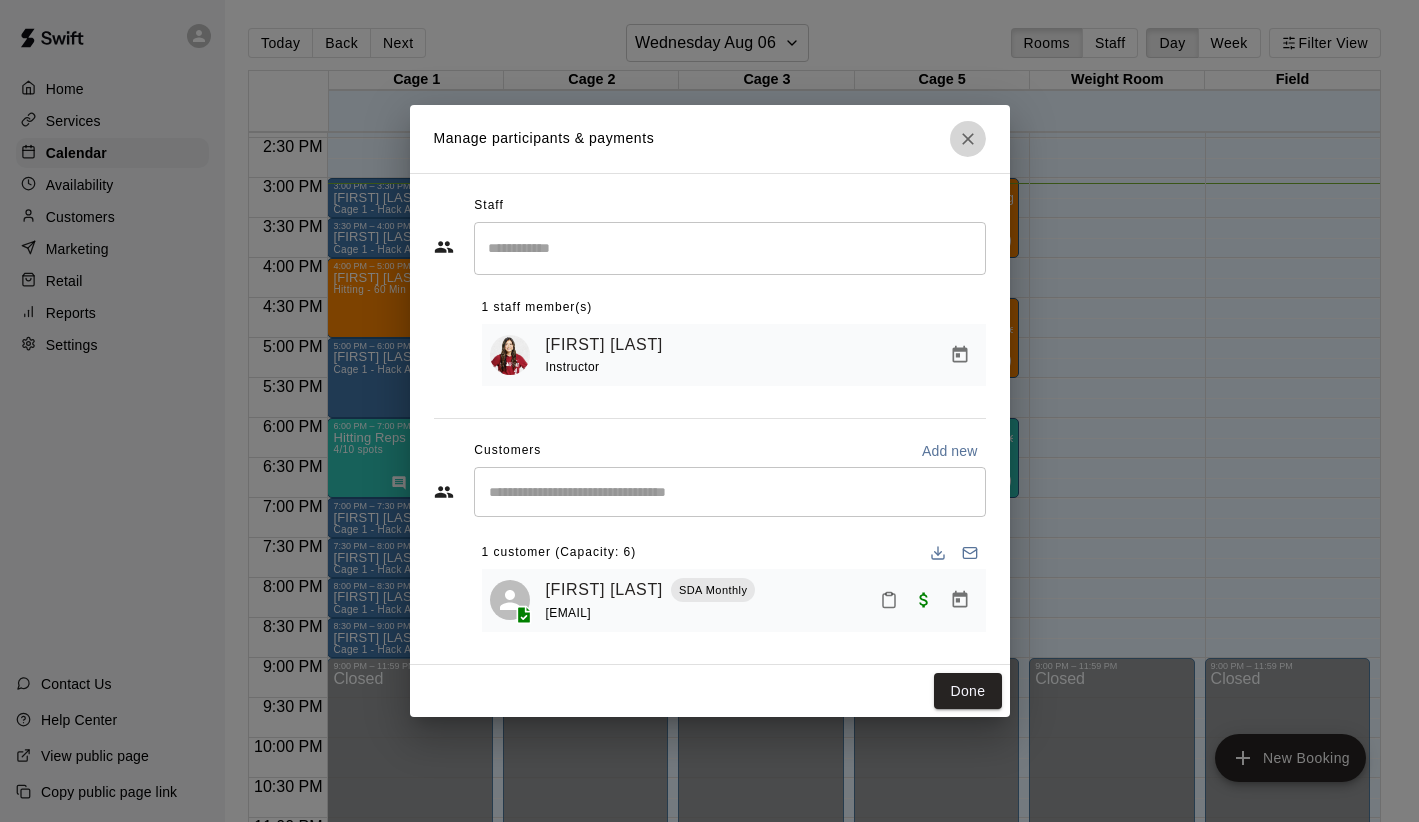 click 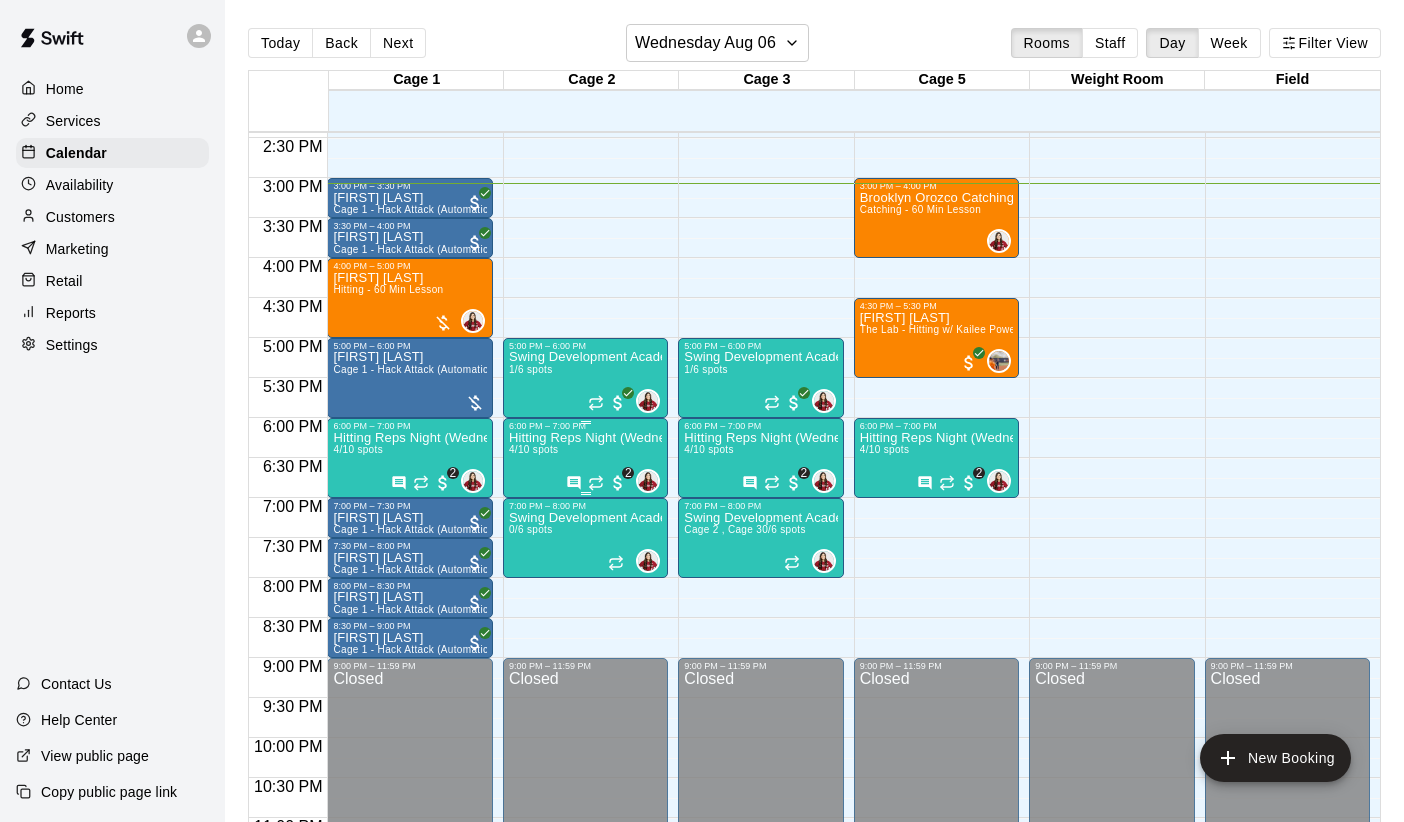 click on "Hitting Reps Night (Wednesdays 6-7pm)" at bounding box center [585, 438] 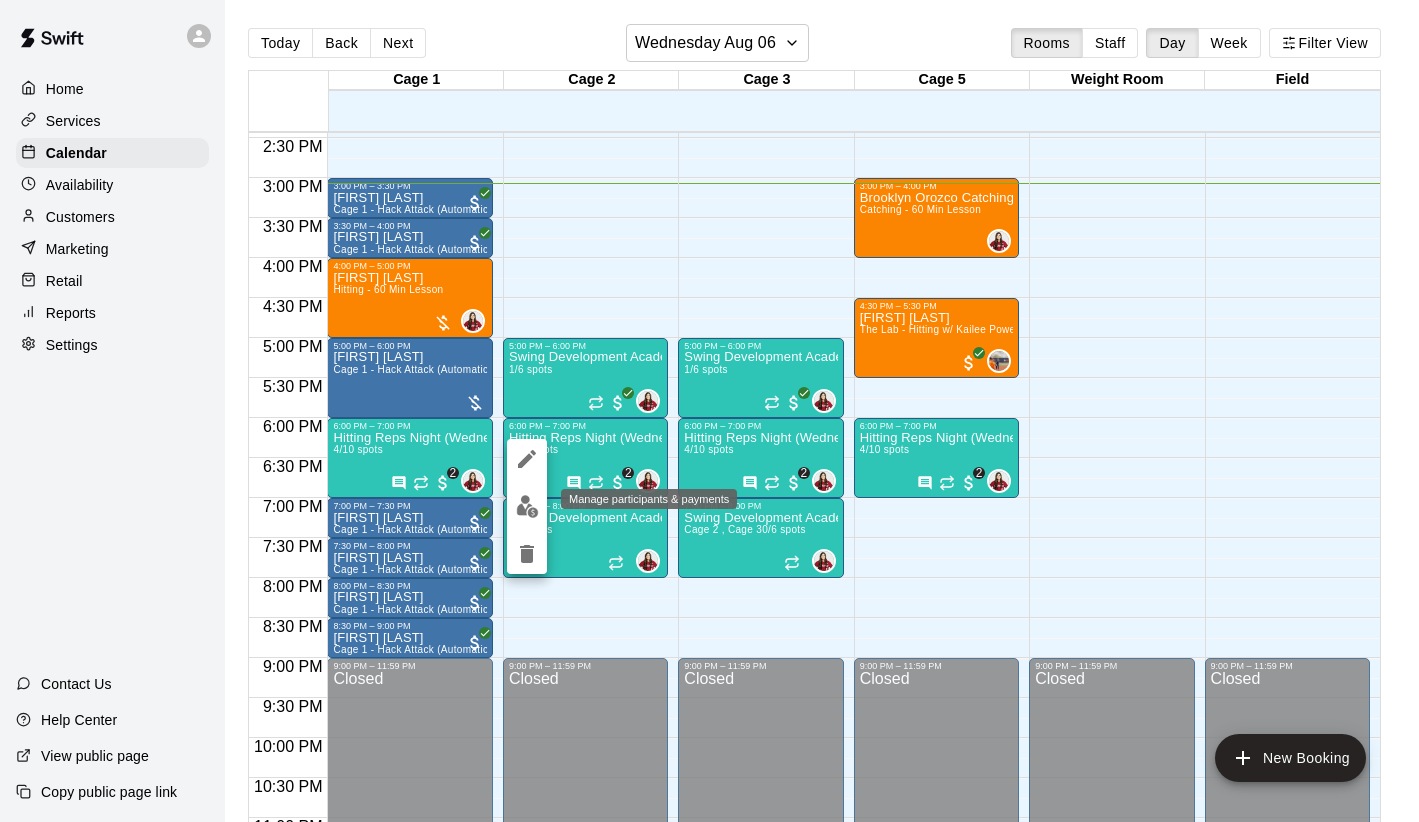 click at bounding box center [527, 506] 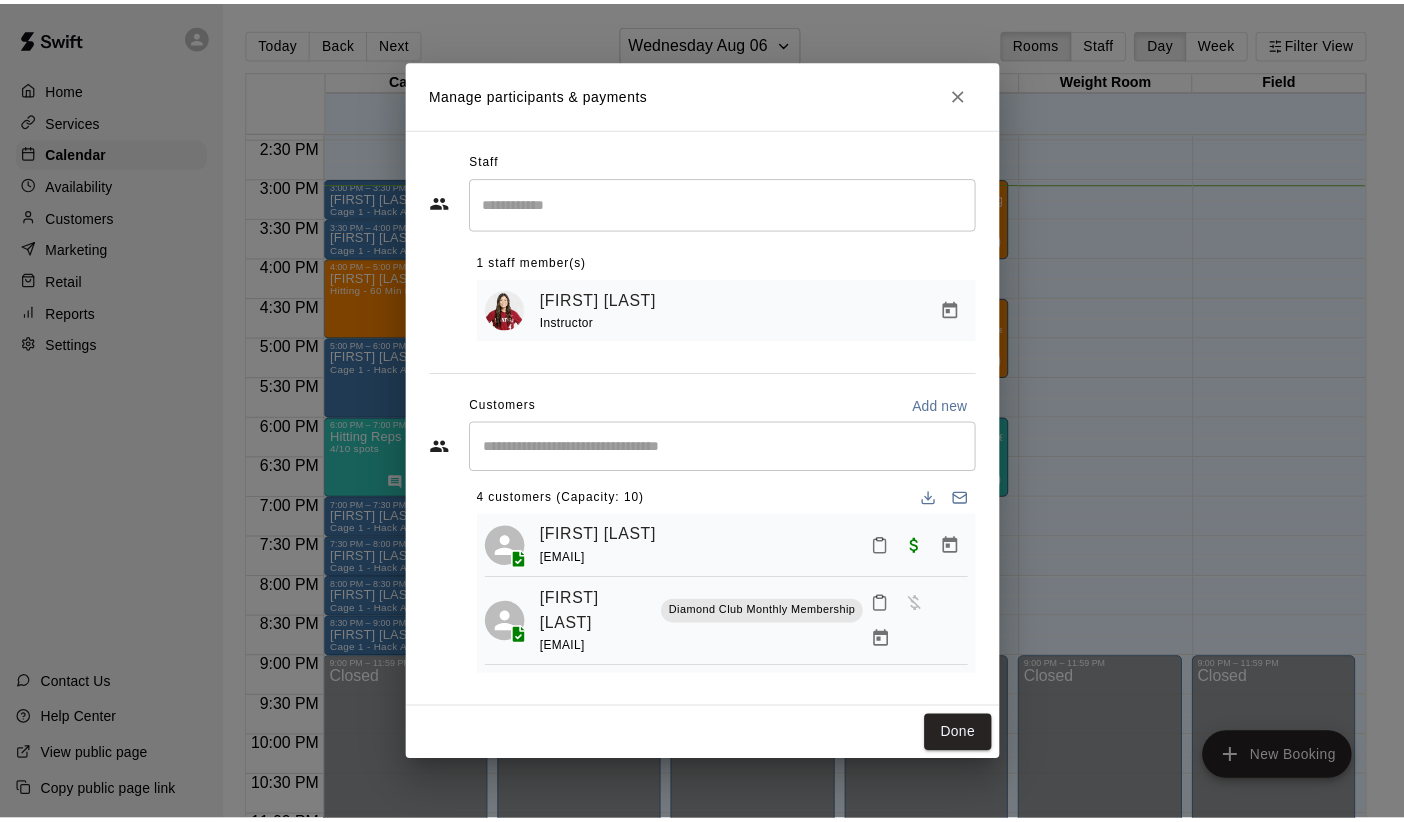 scroll, scrollTop: 0, scrollLeft: 0, axis: both 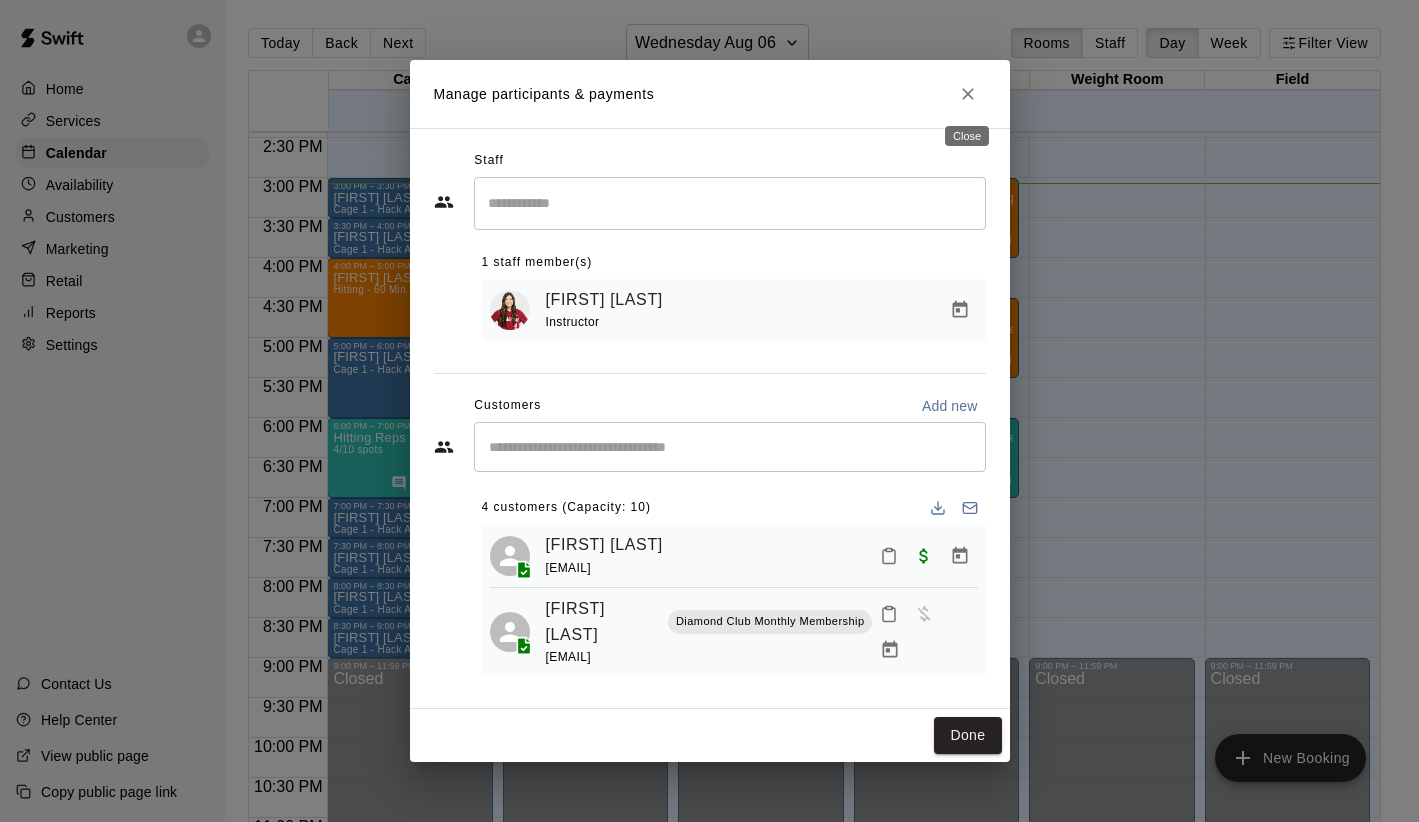 click 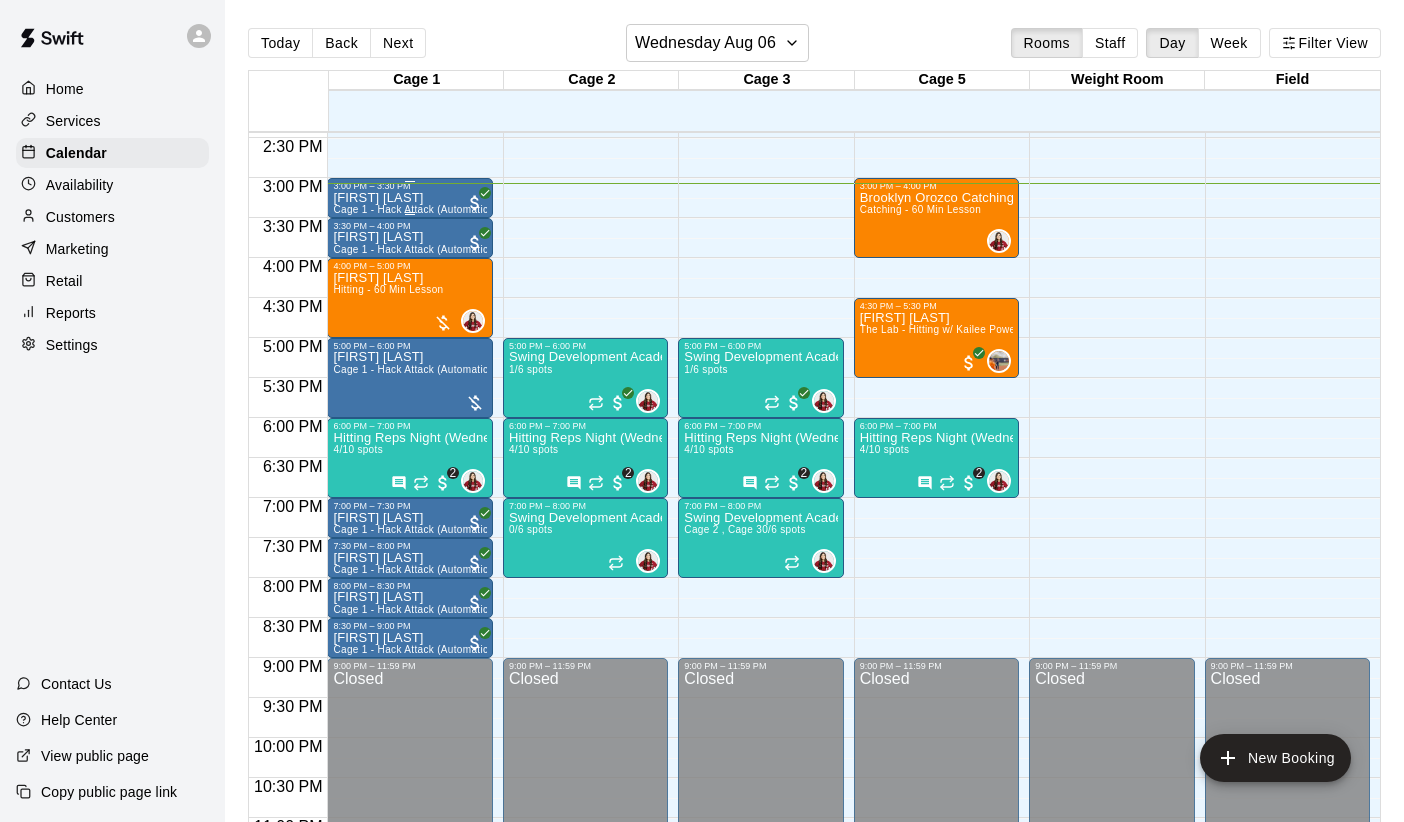 click on "[FIRST] [LAST]" at bounding box center (409, 198) 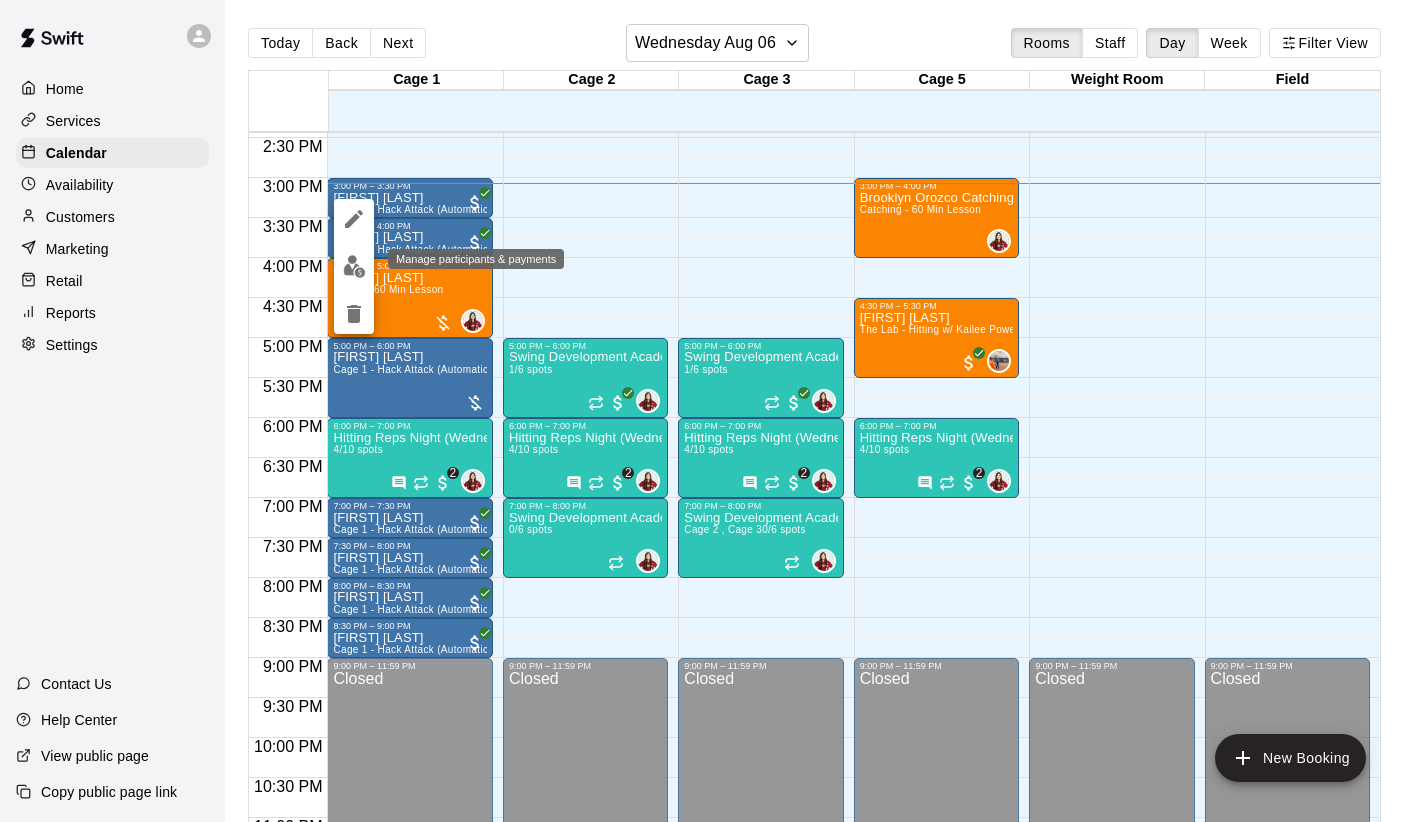 click at bounding box center (354, 266) 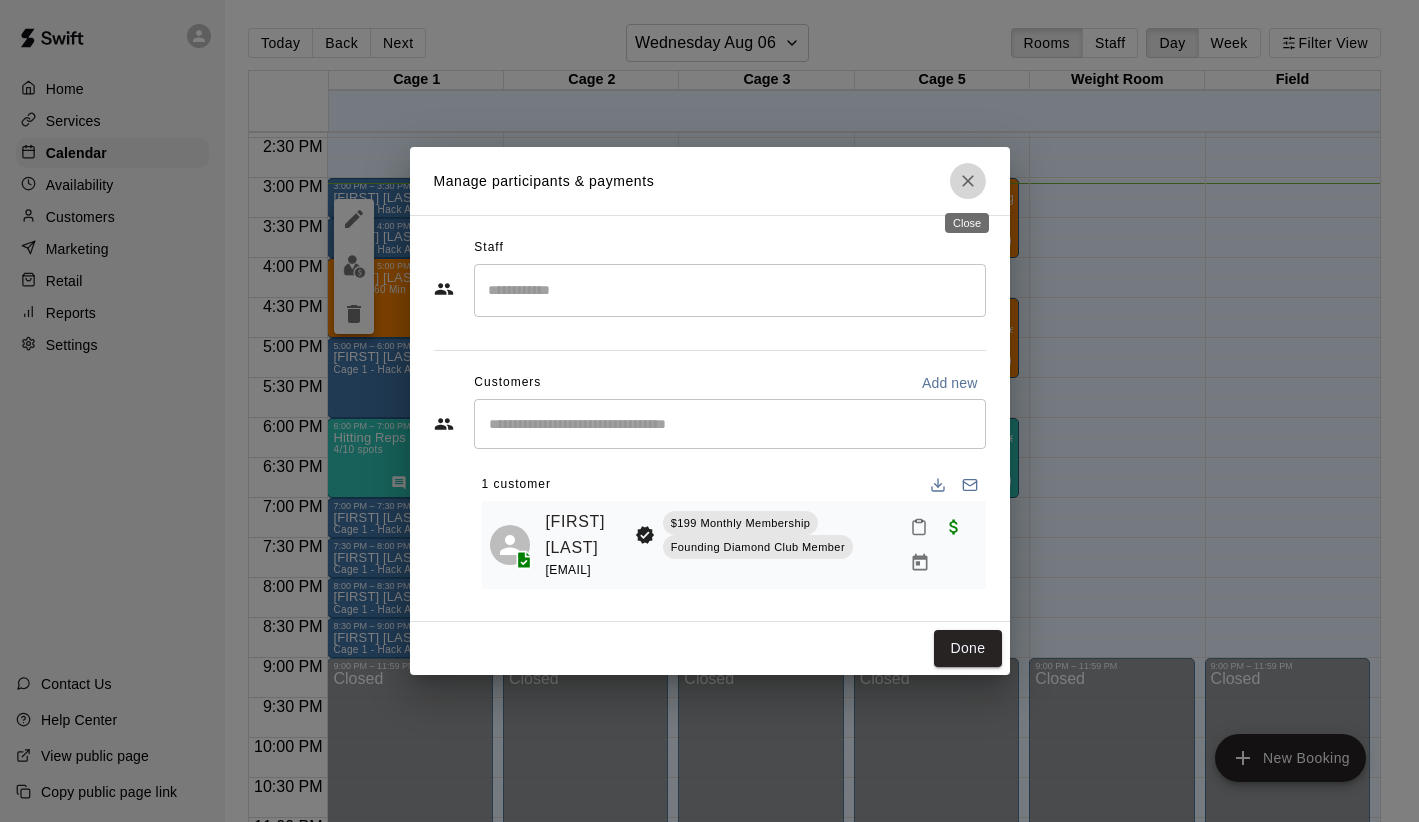 click 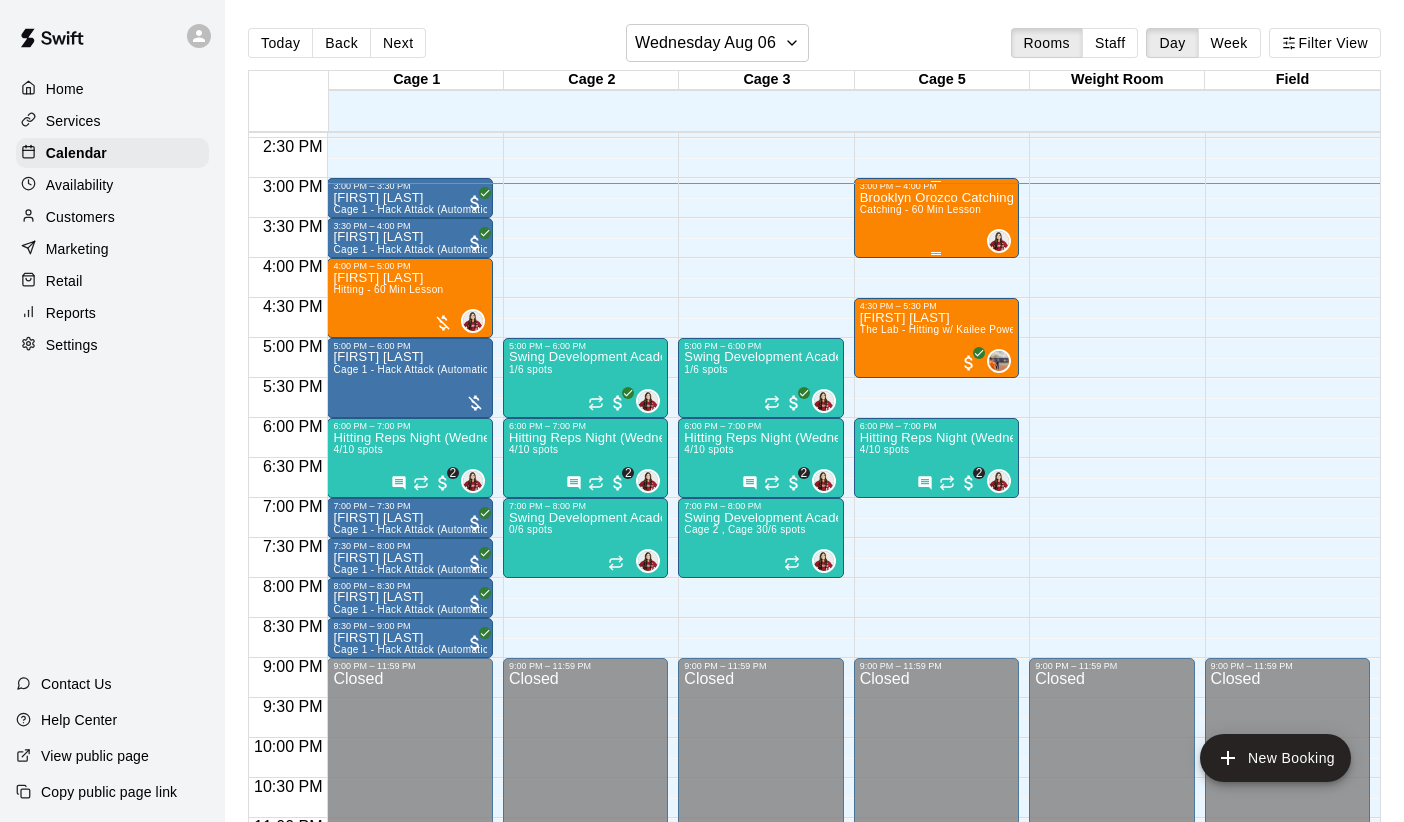 click on "[FIRST] [LAST] Catching Lesson Catching - 60 Min Lesson" at bounding box center [936, 602] 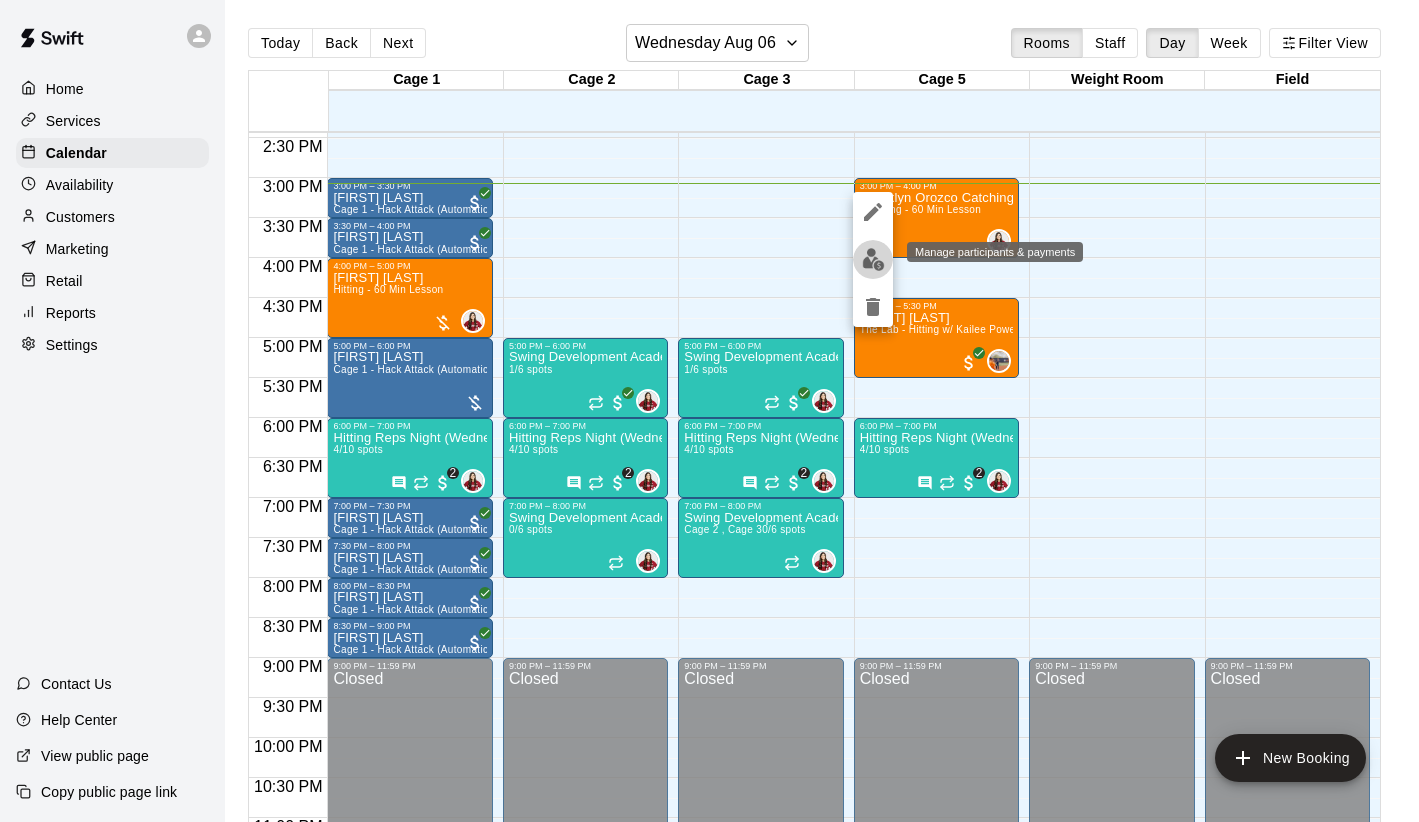 click at bounding box center [873, 259] 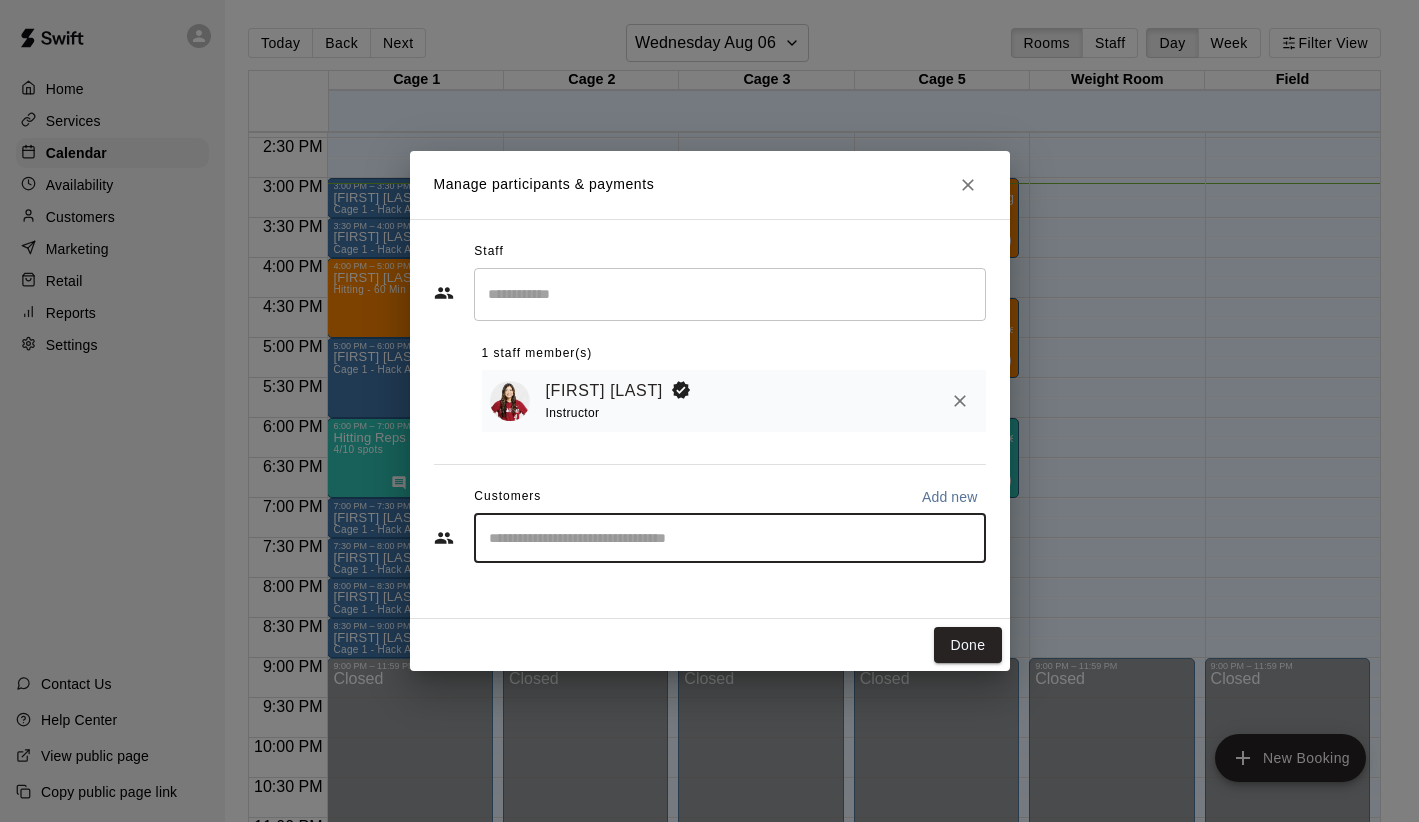 click at bounding box center [730, 538] 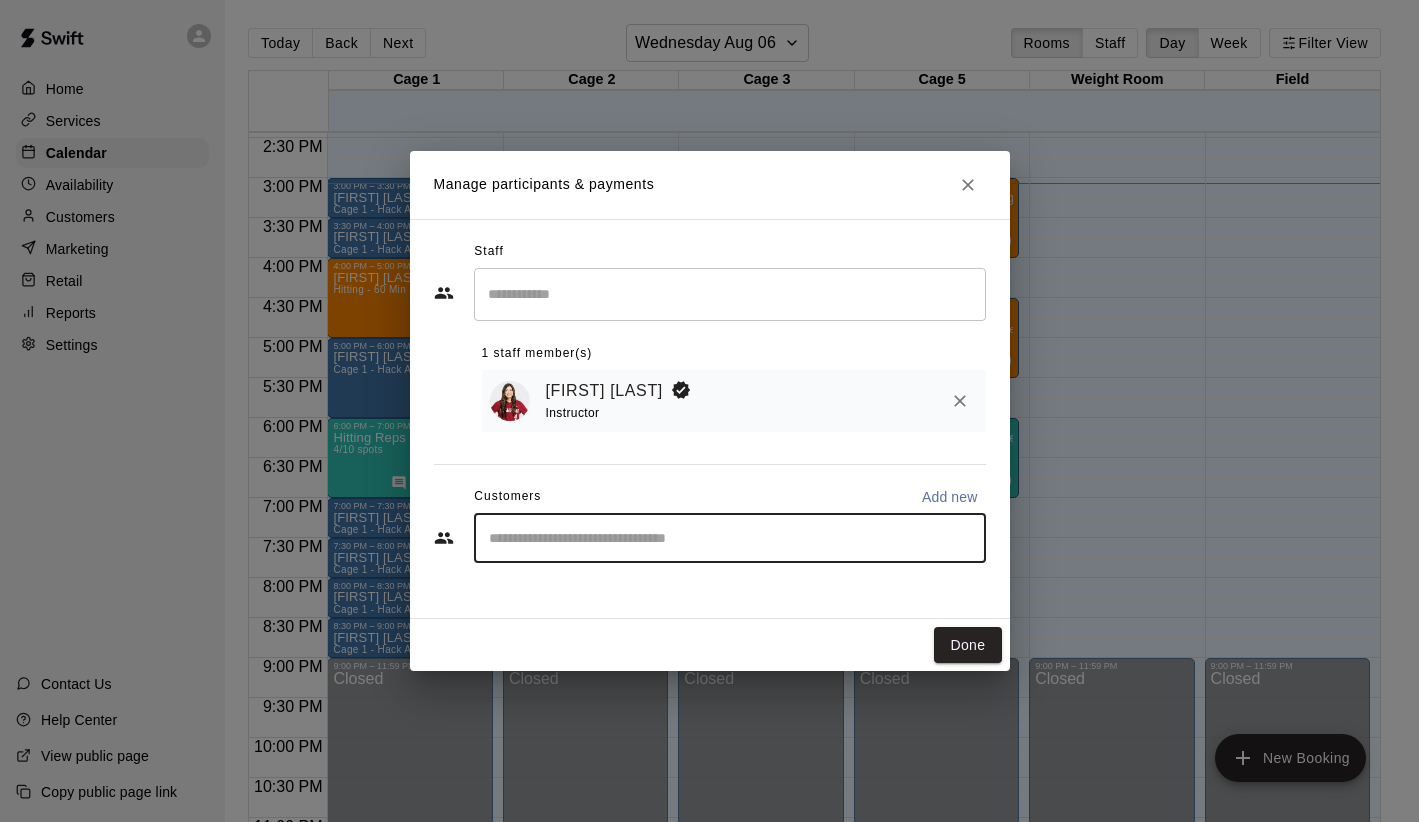 type on "*" 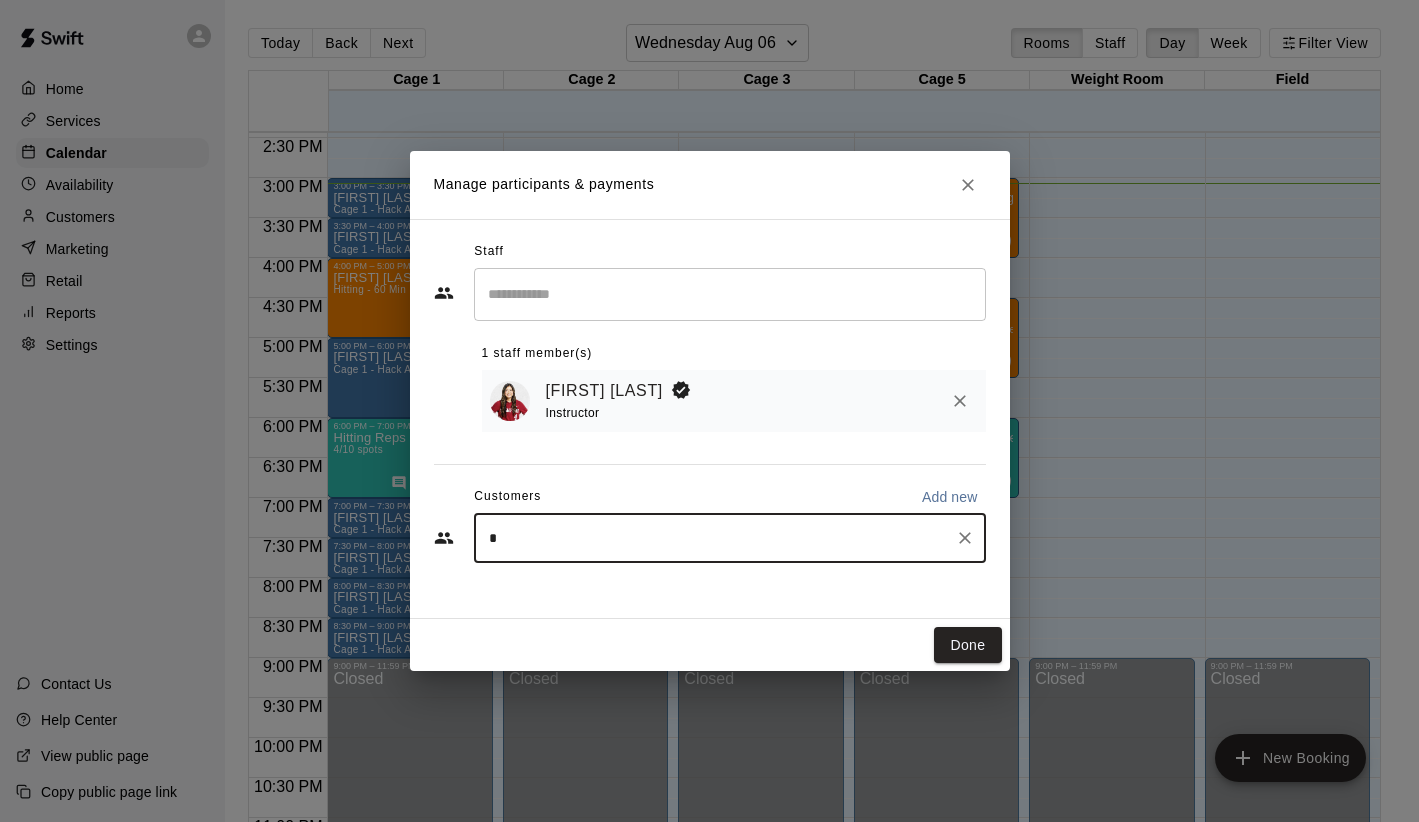 type 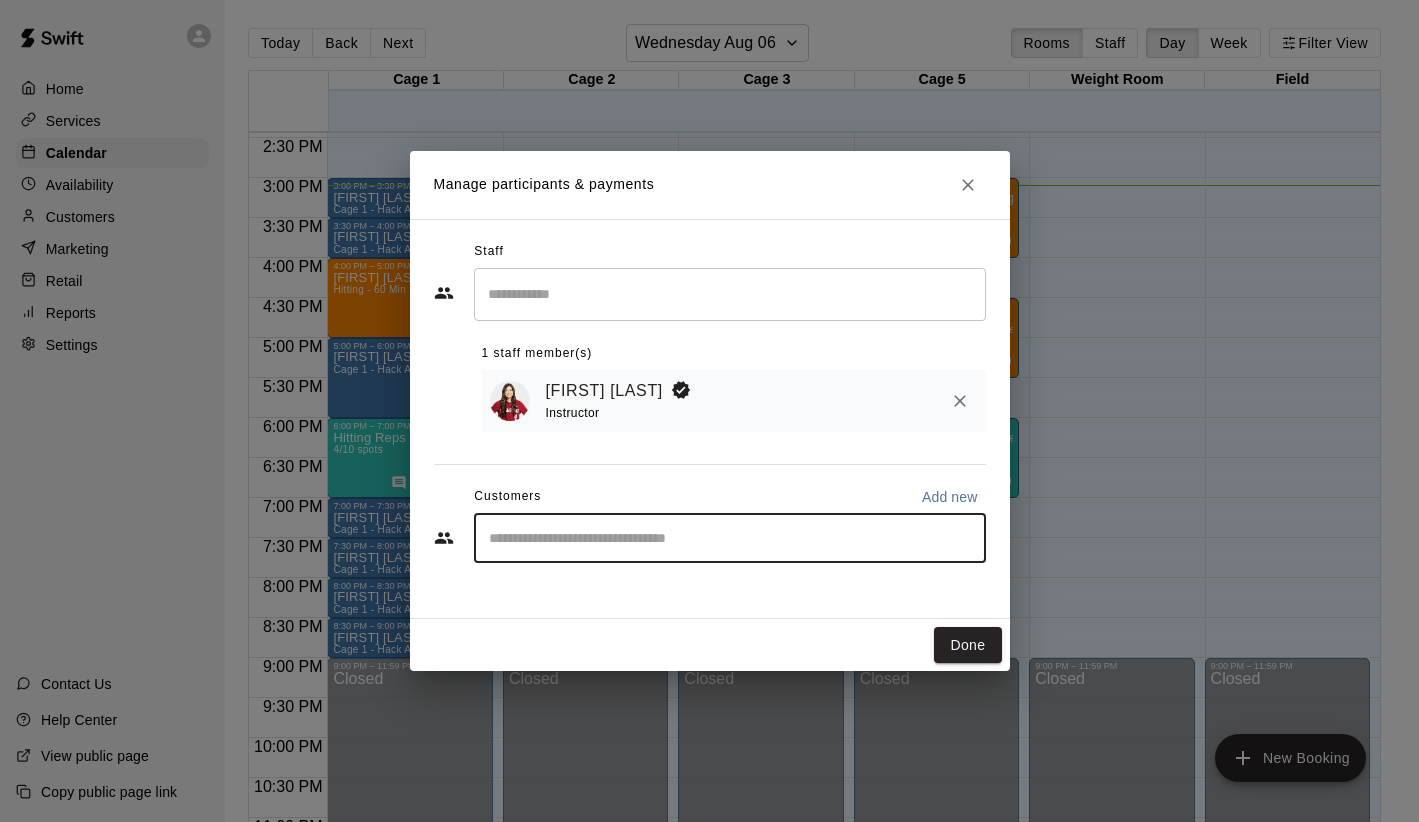 click at bounding box center [730, 538] 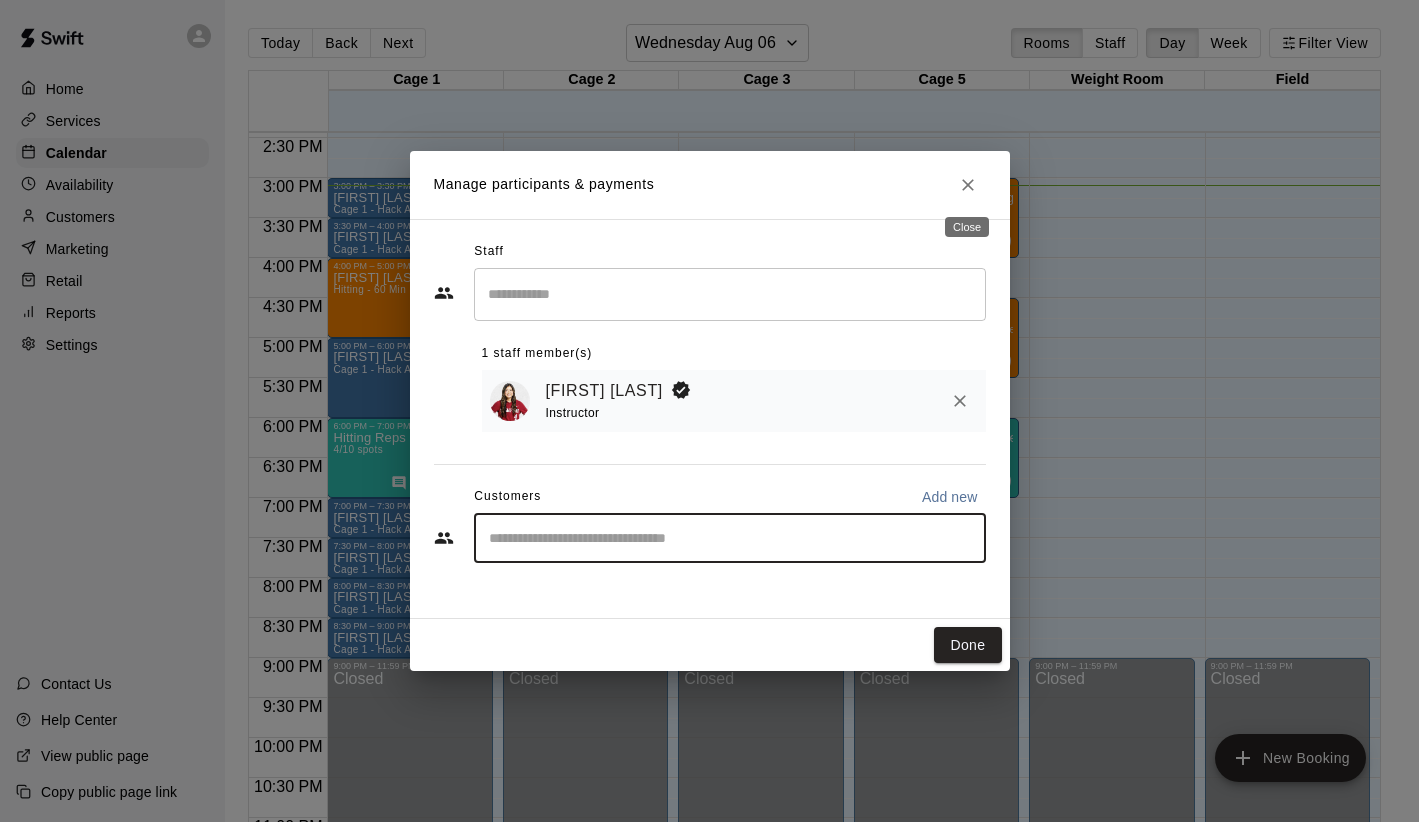 drag, startPoint x: 973, startPoint y: 190, endPoint x: 981, endPoint y: 200, distance: 12.806249 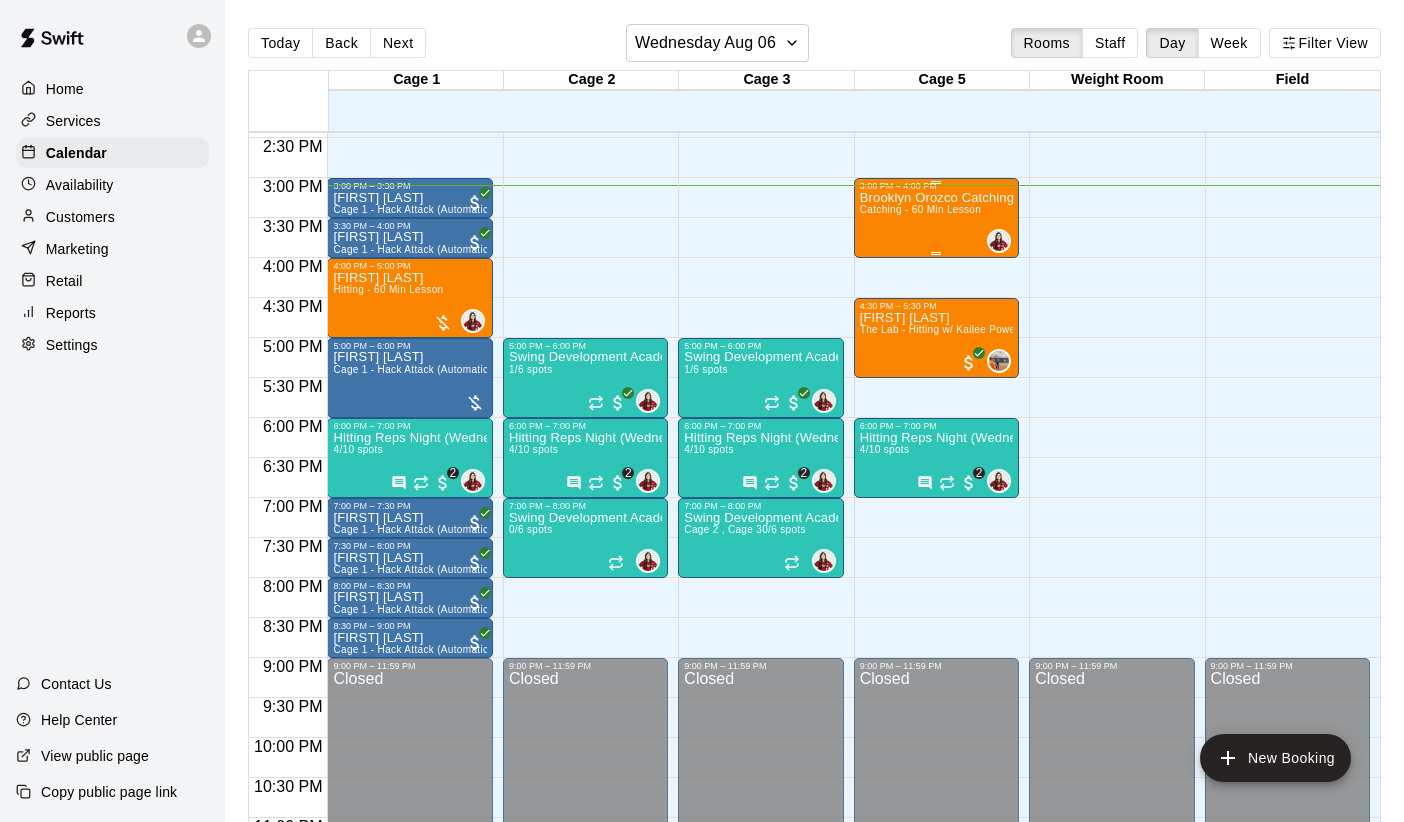 click on "[FIRST] [LAST] Catching Lesson Catching - 60 Min Lesson" at bounding box center (936, 602) 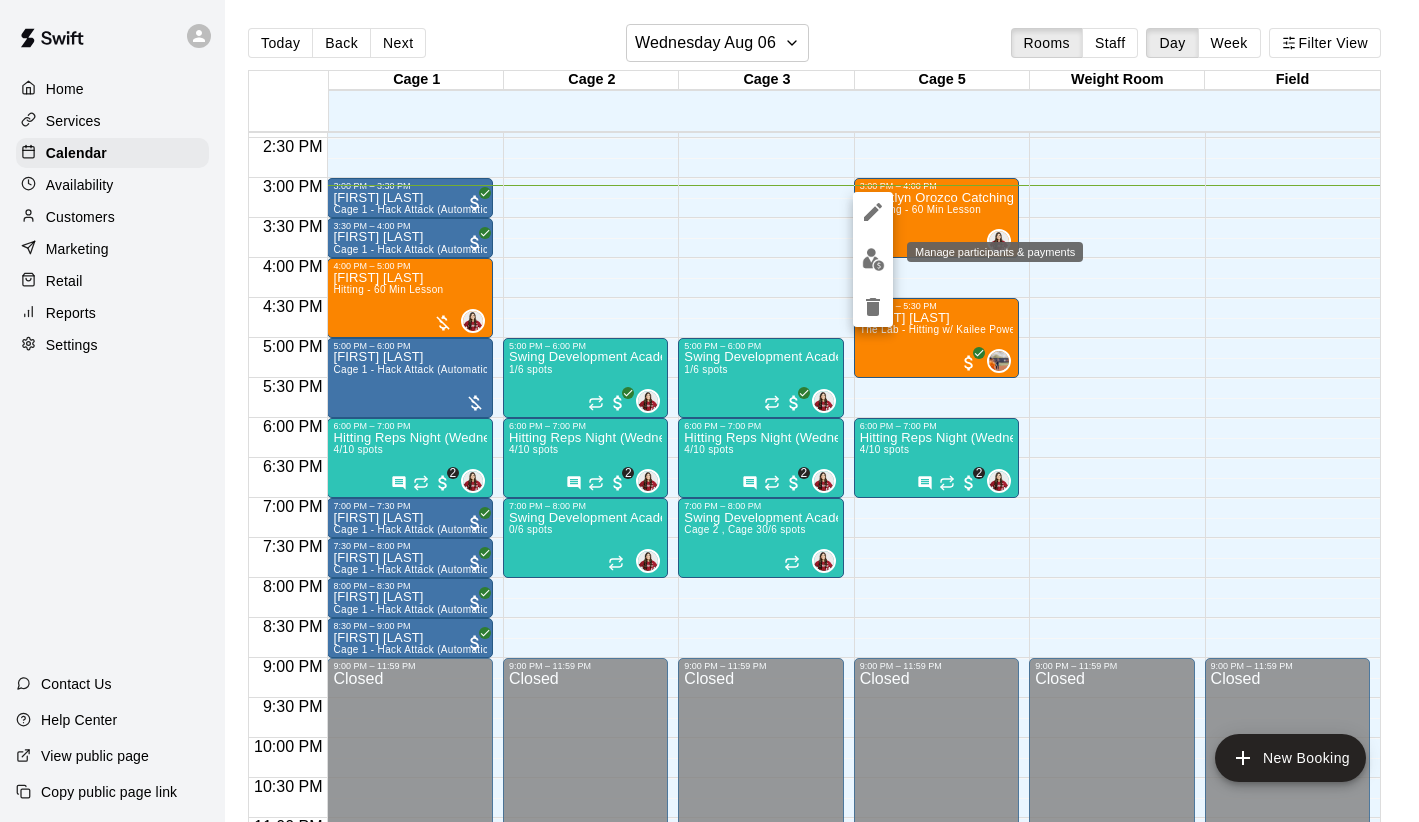 click at bounding box center [873, 259] 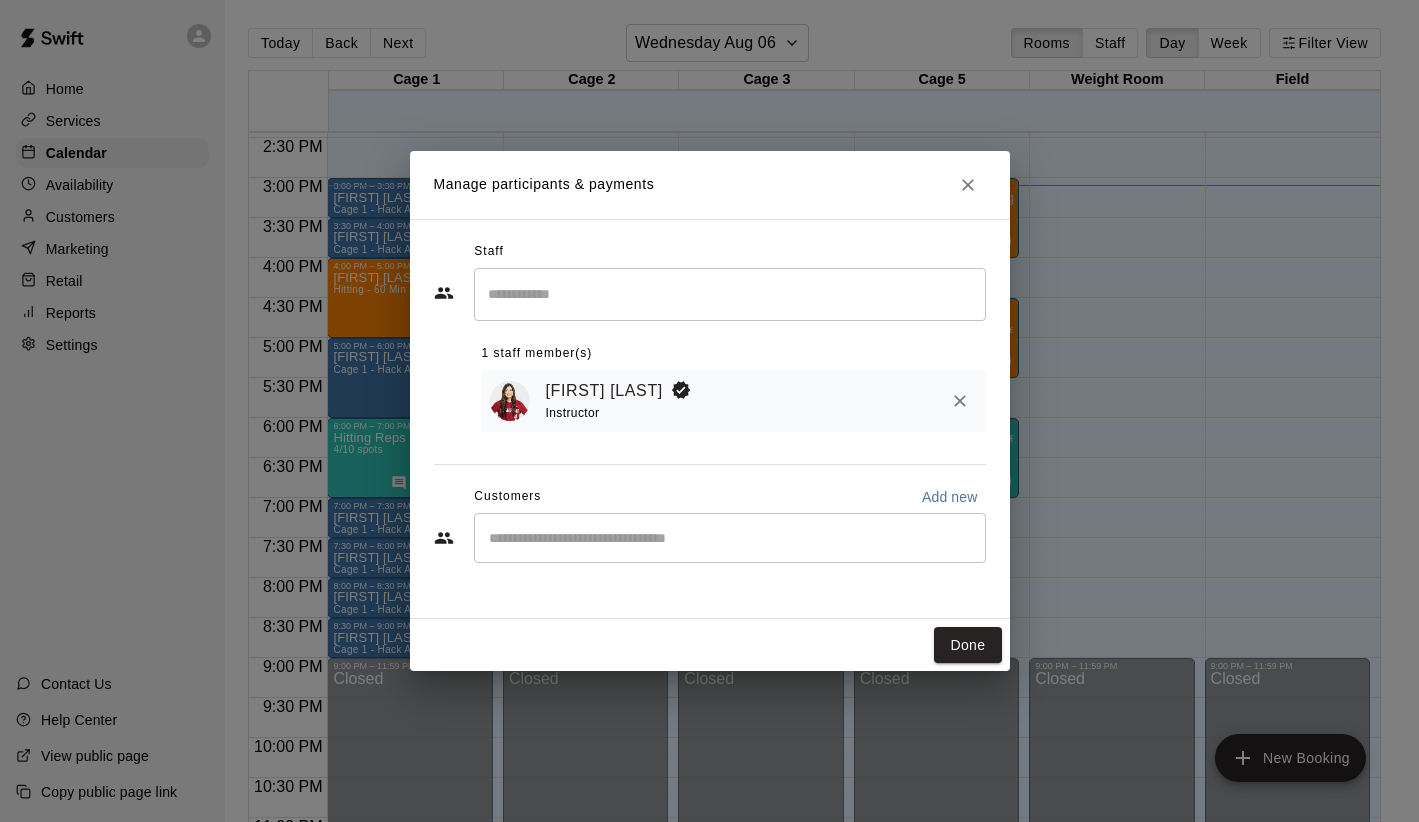 click on "​" at bounding box center (730, 538) 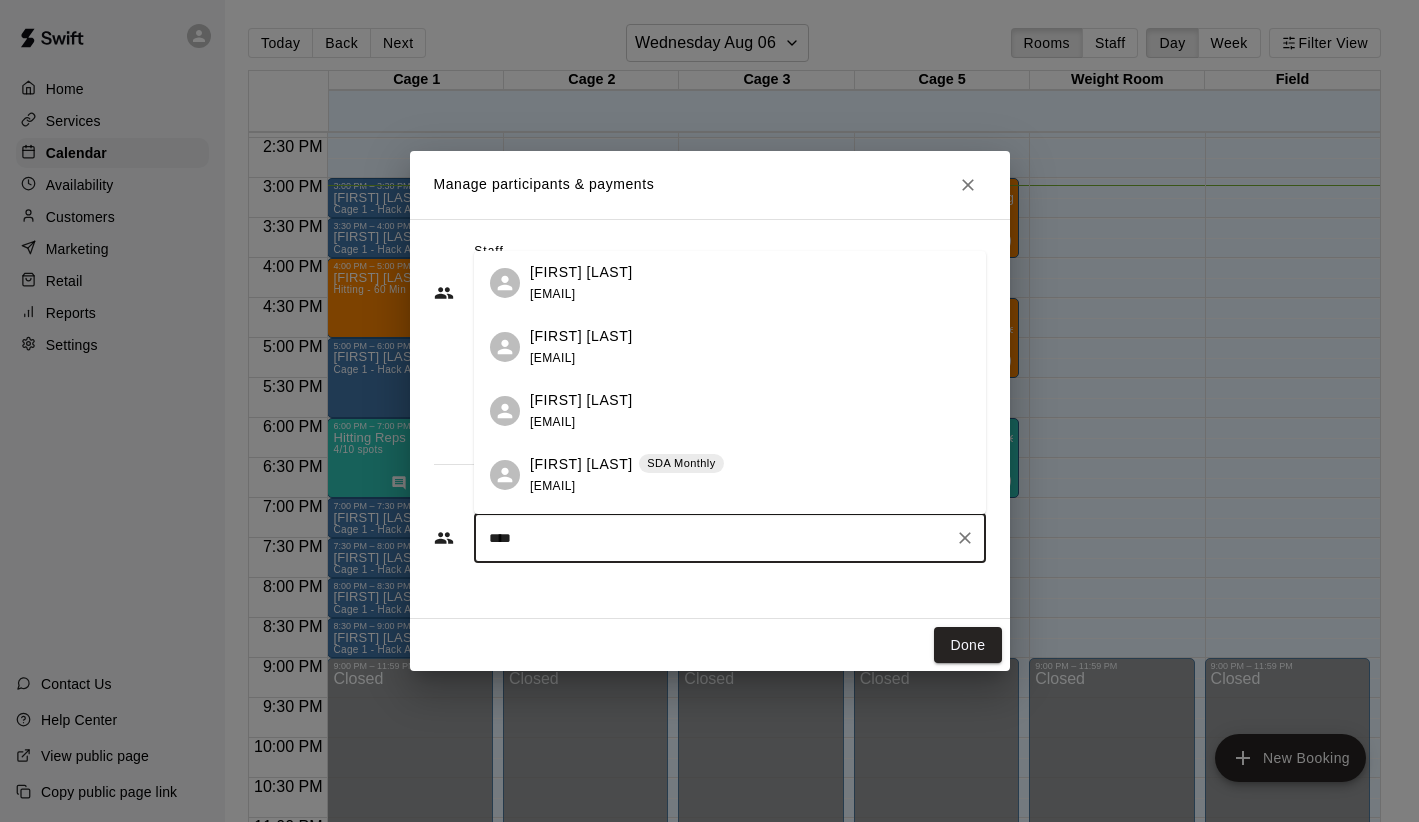 type on "*****" 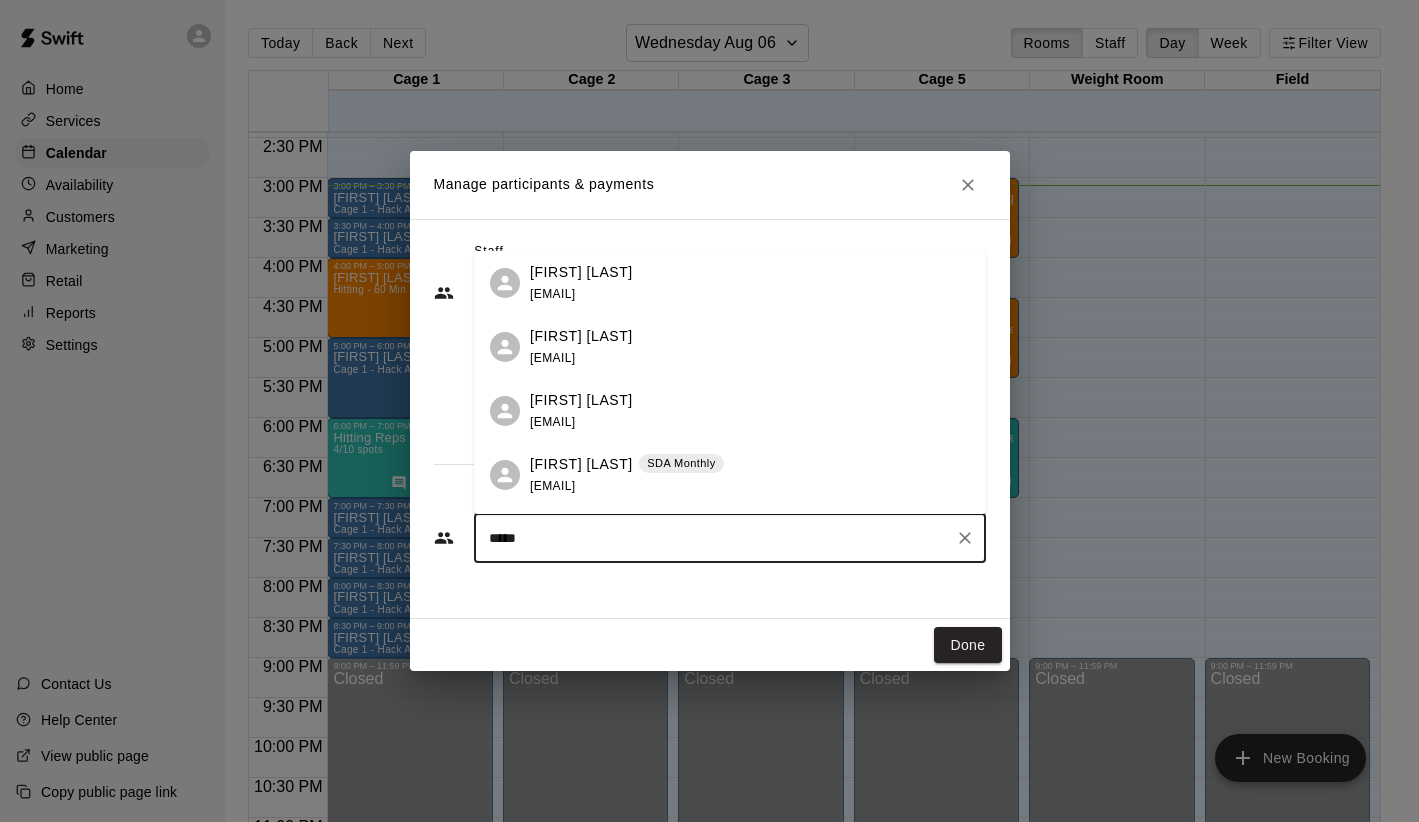 click on "[FIRST] [LAST] [EMAIL]" at bounding box center (730, 347) 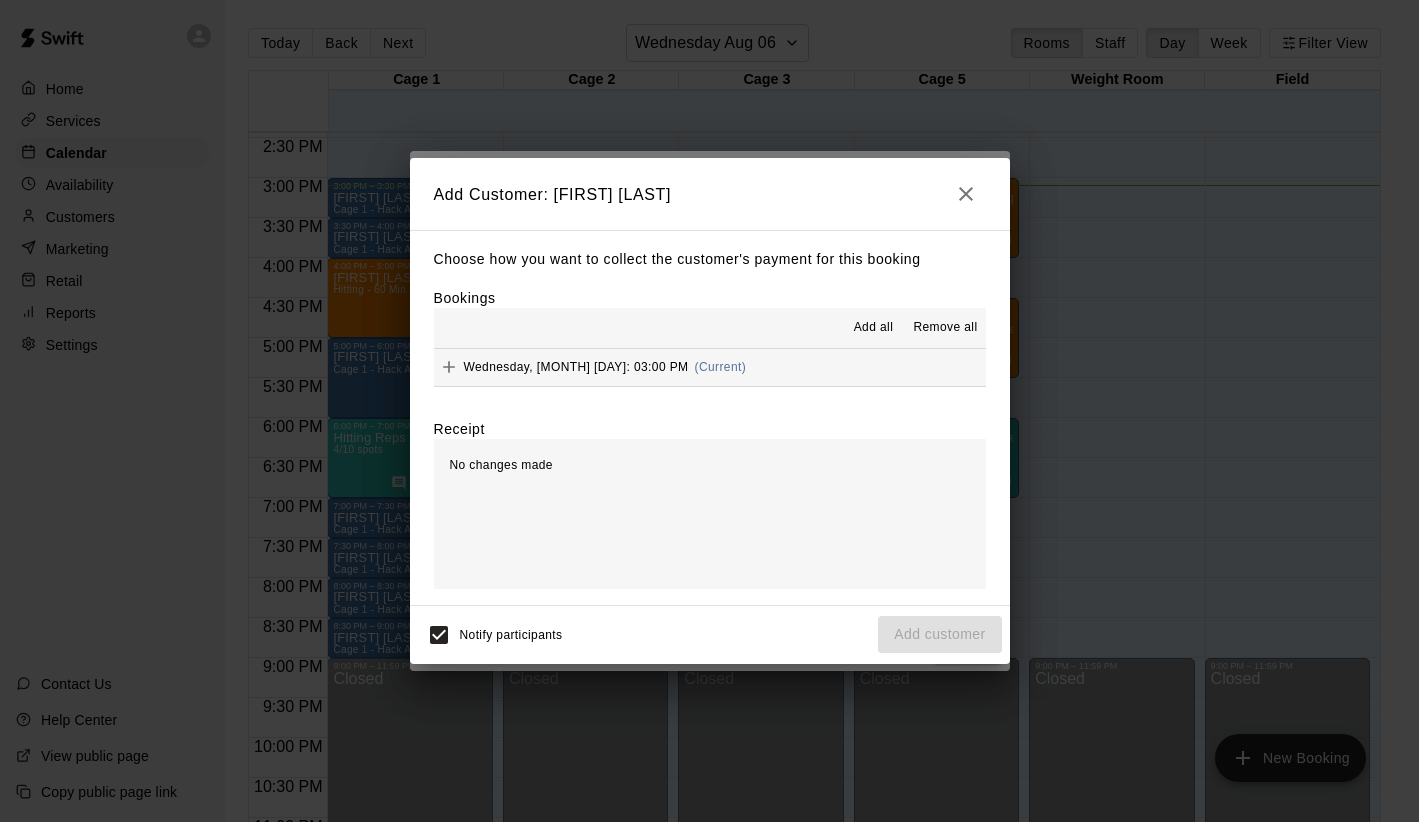 click on "Wednesday, [MONTH] [DAY]: 03:00 PM" at bounding box center (576, 367) 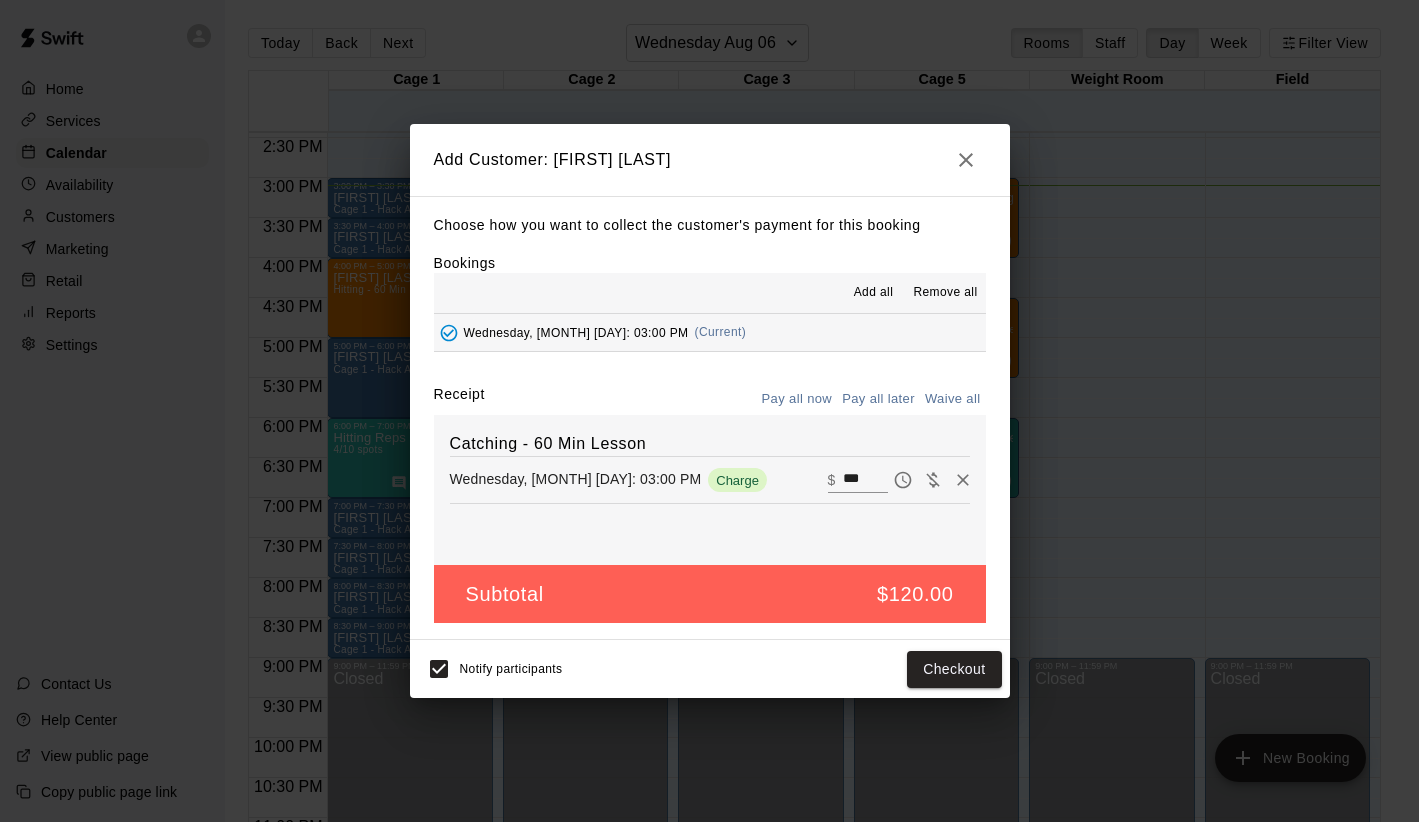 click 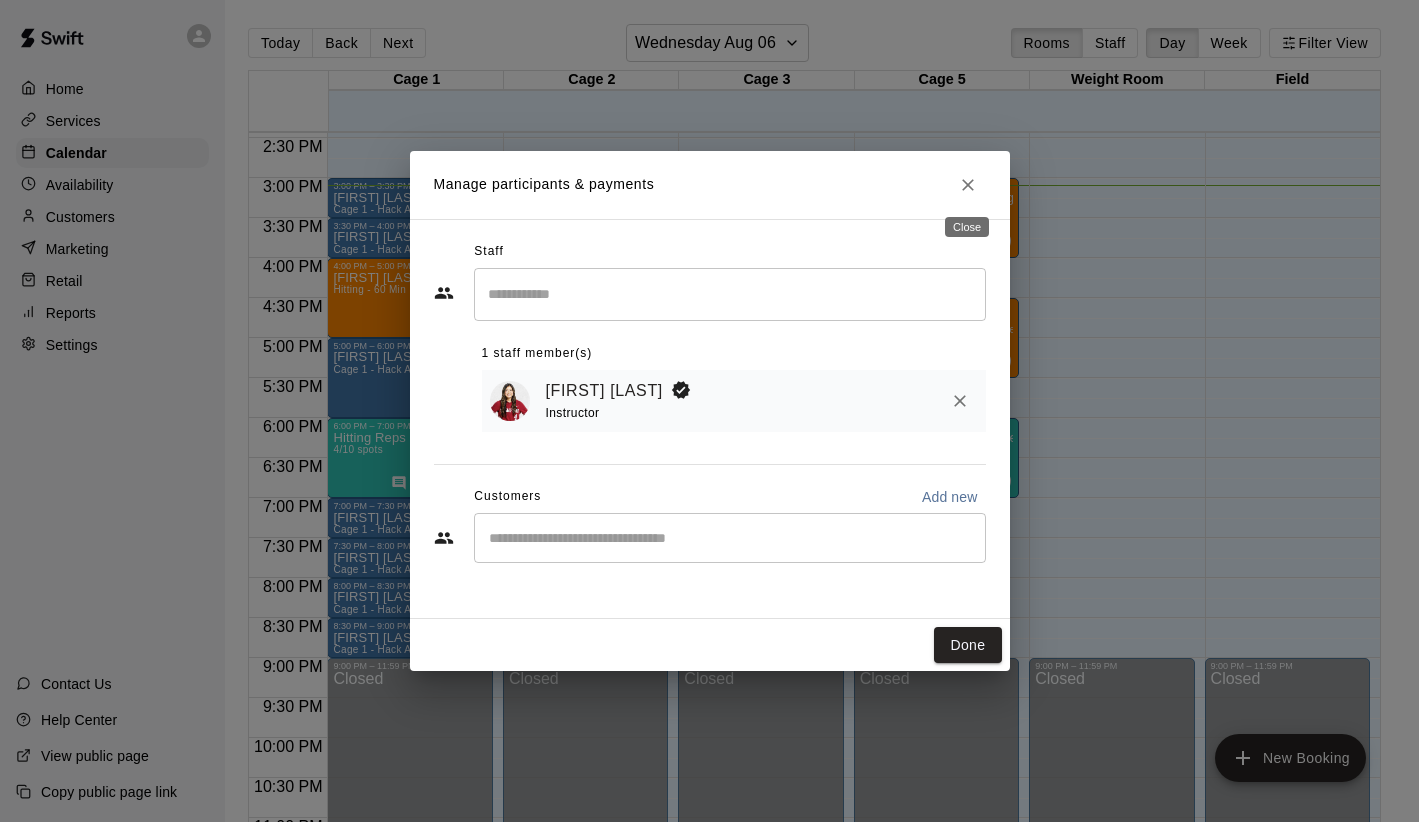 click at bounding box center (968, 185) 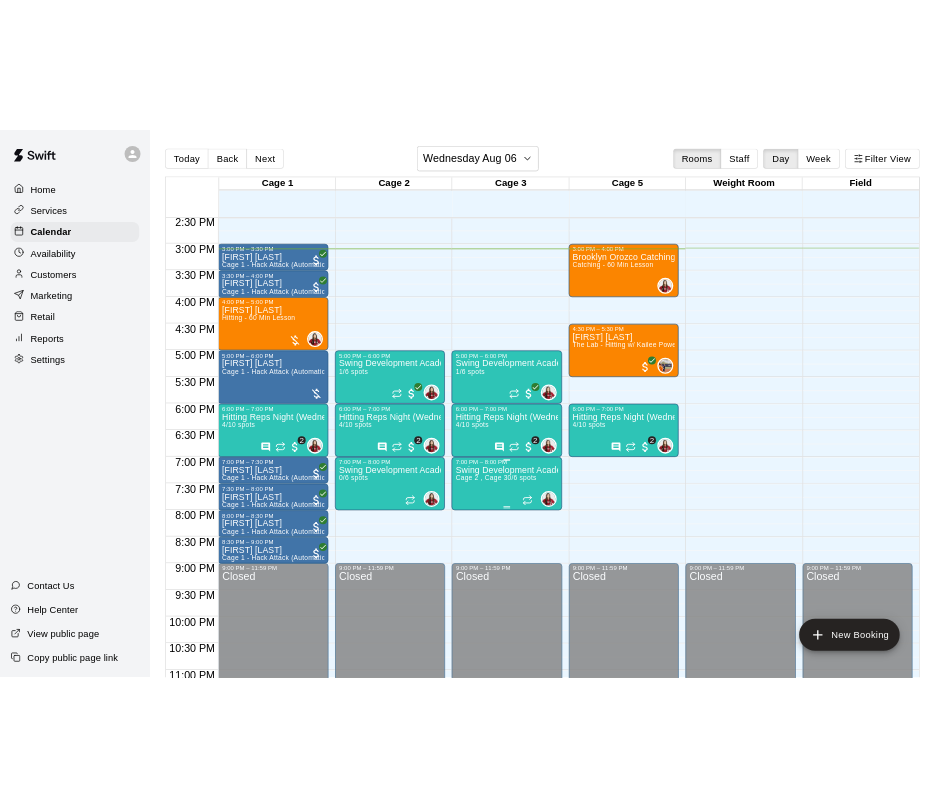 scroll, scrollTop: 1163, scrollLeft: 0, axis: vertical 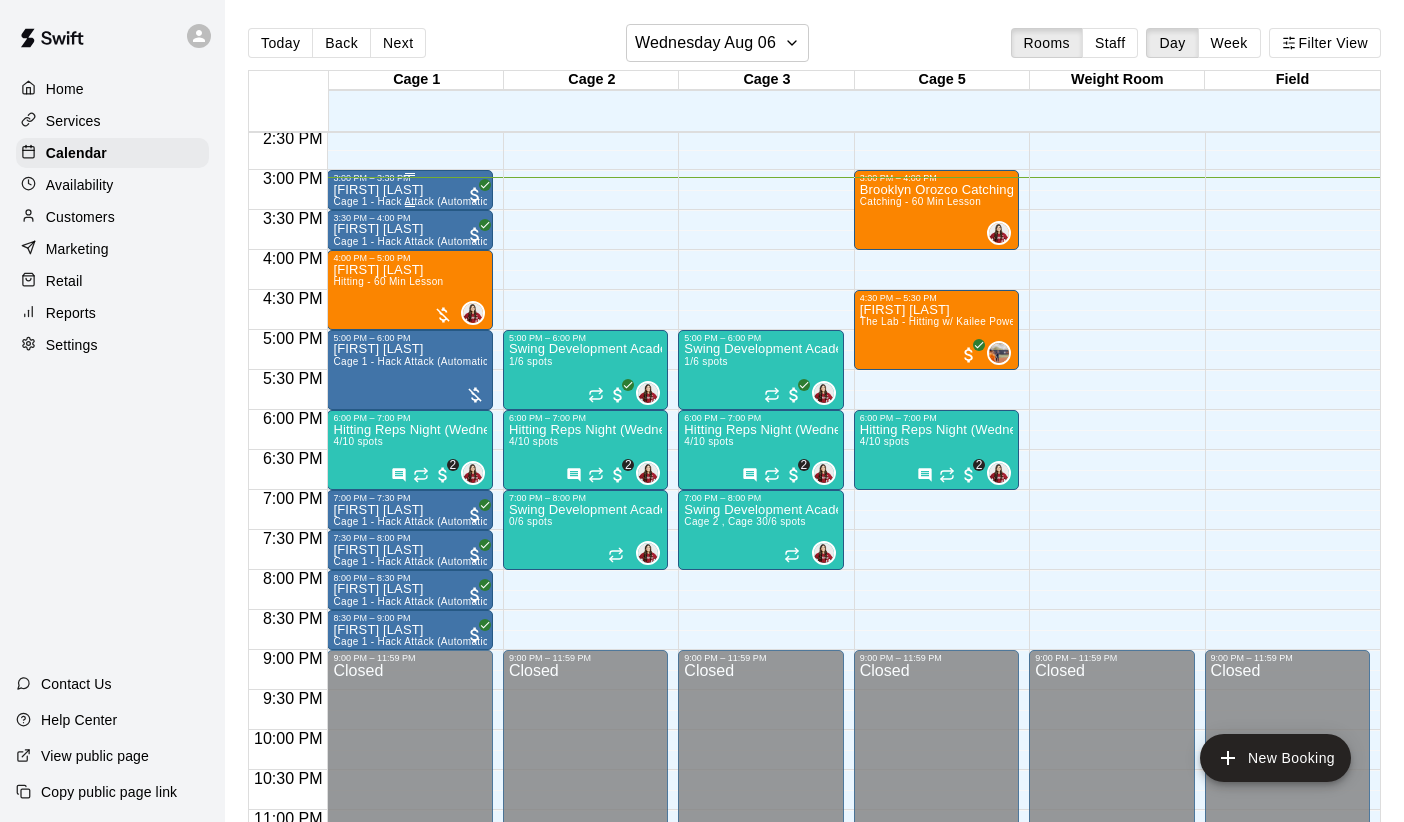 click on "[FIRST] [LAST]" at bounding box center [409, 190] 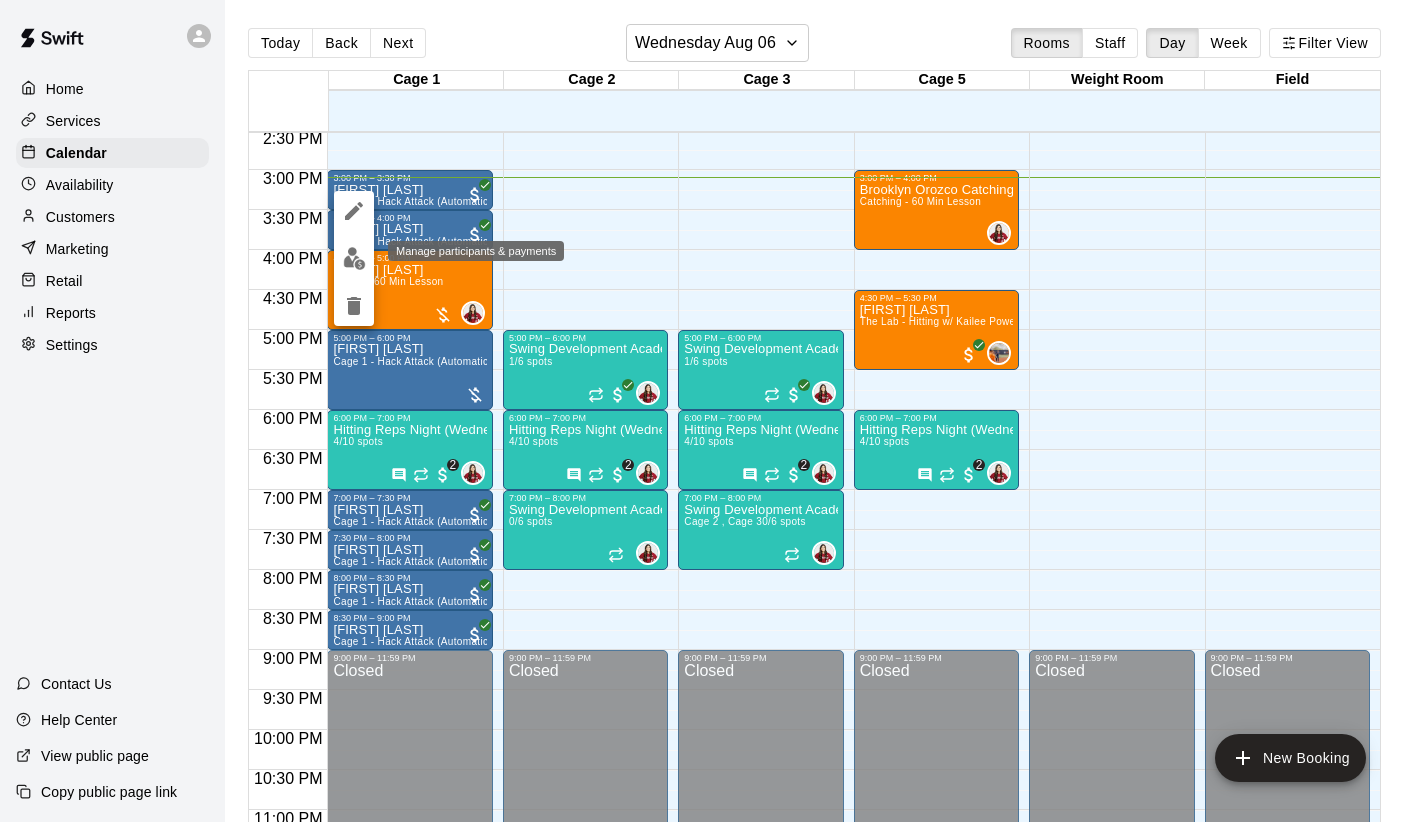 click at bounding box center (354, 258) 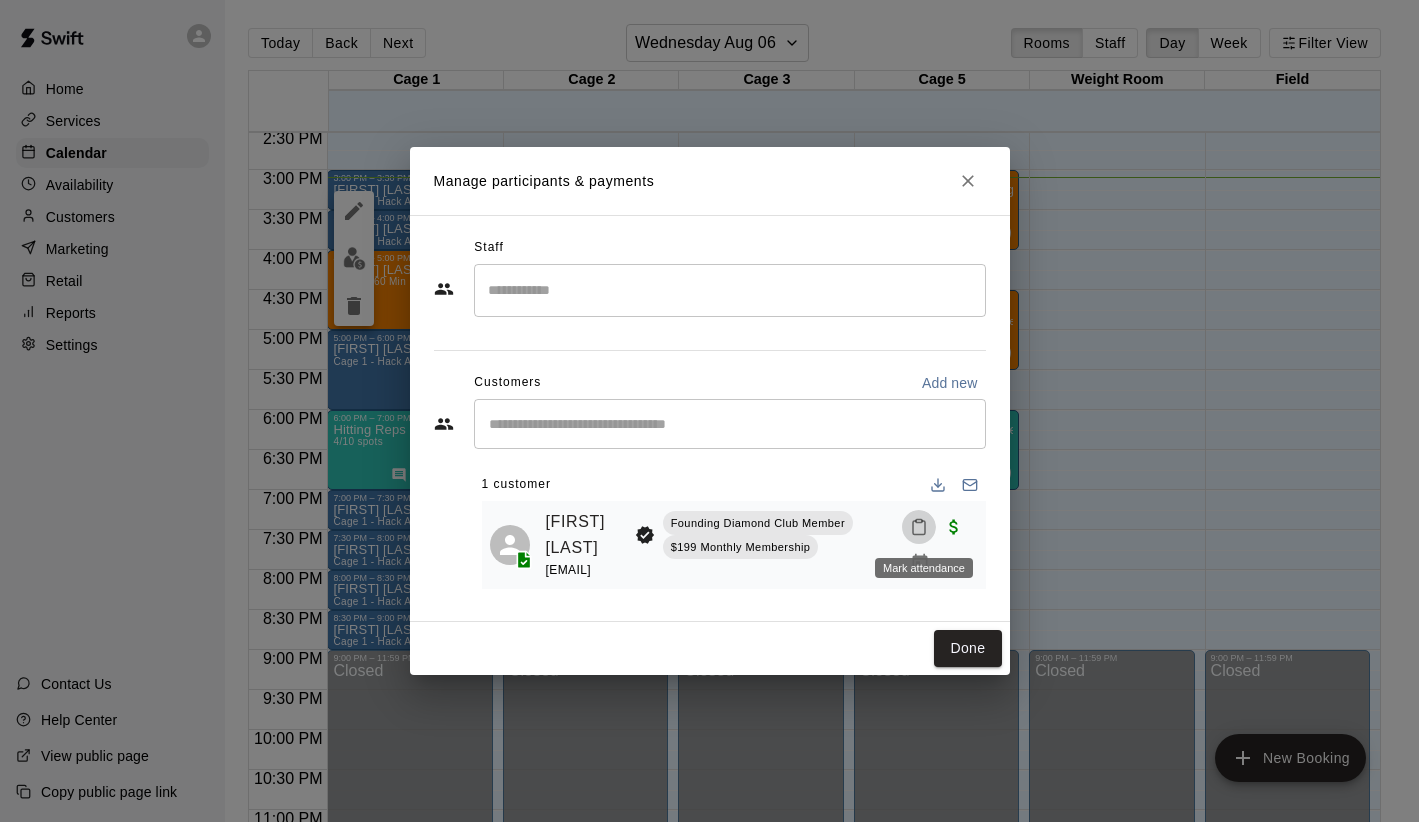 click at bounding box center (919, 527) 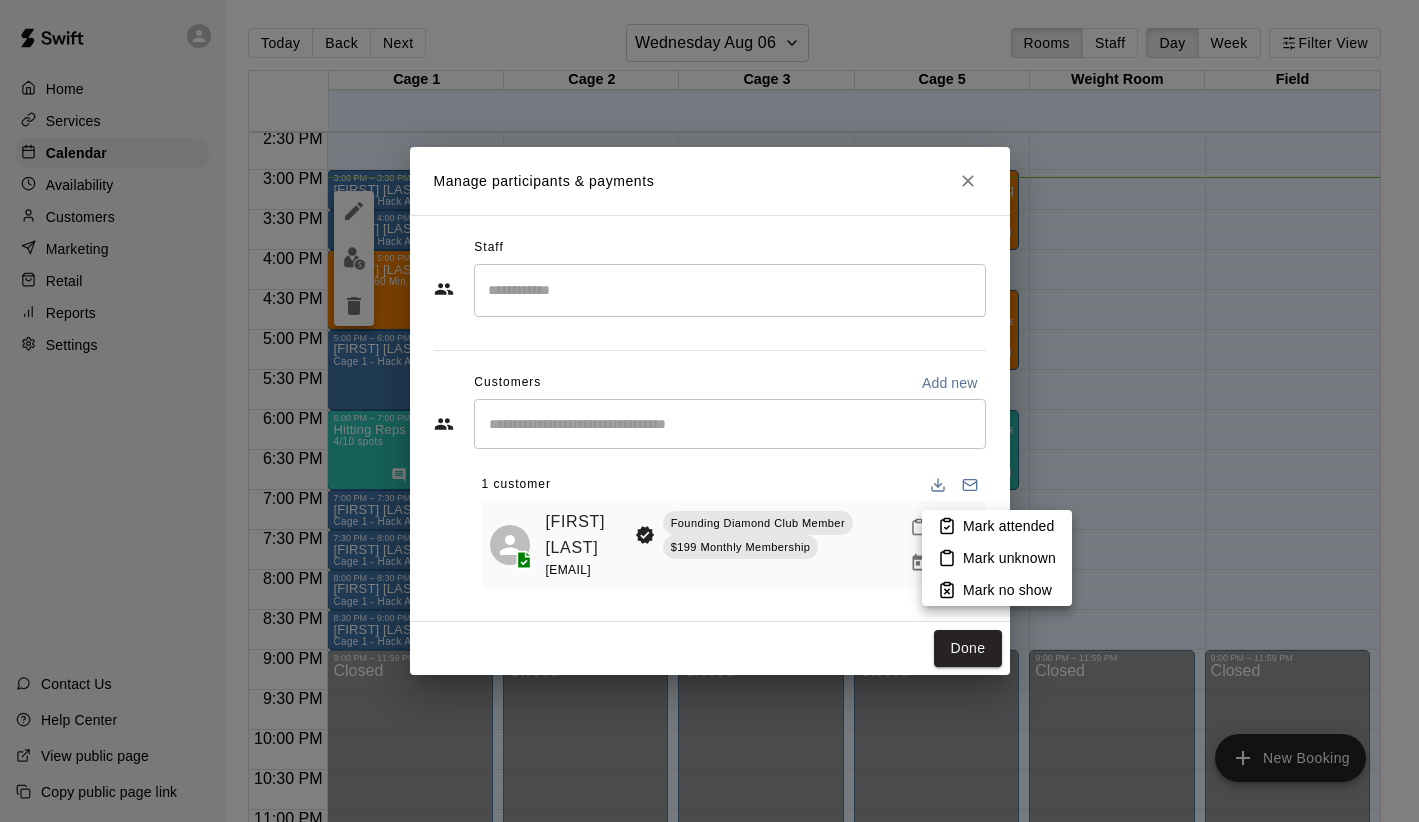 click on "Mark attended" at bounding box center (1008, 526) 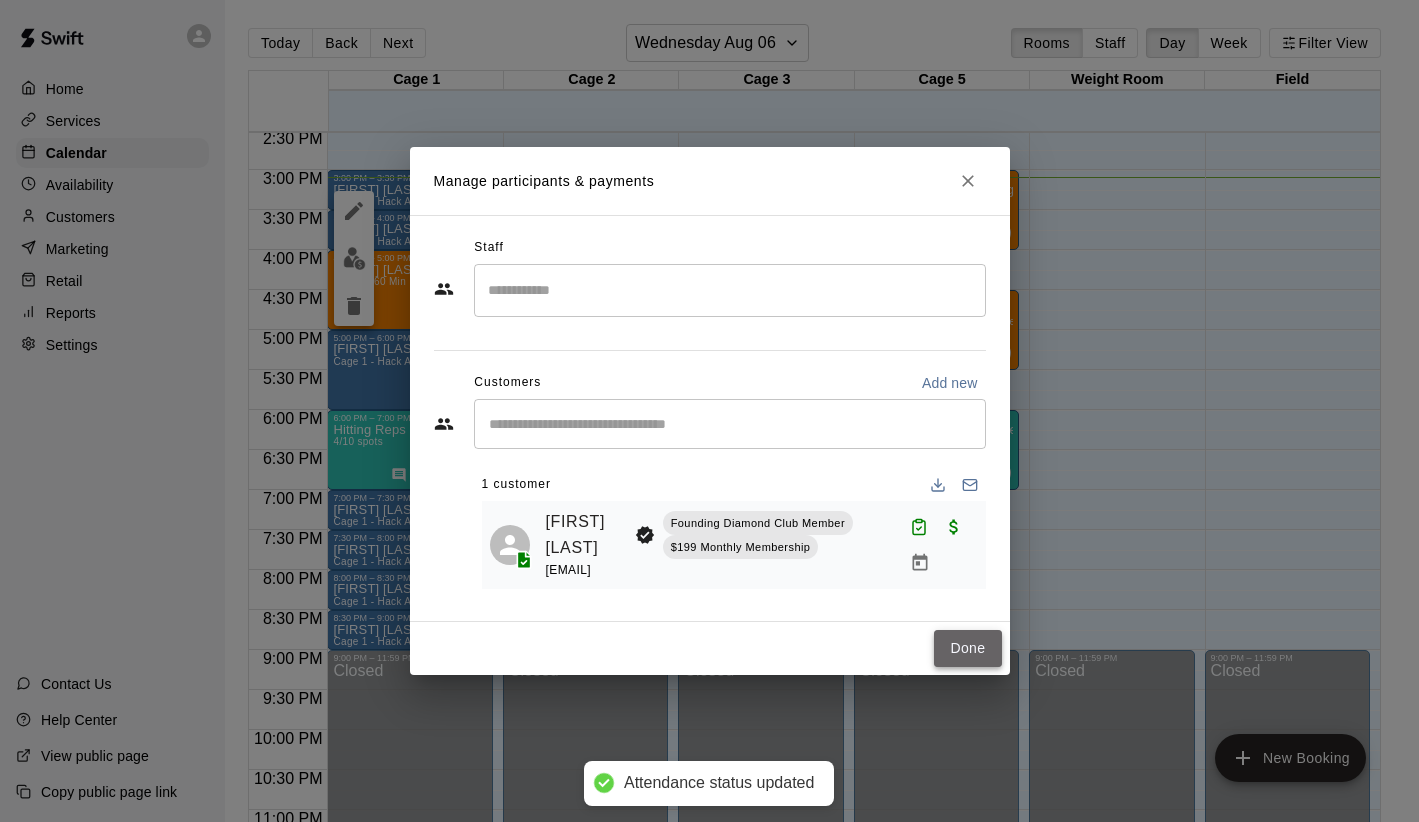 click on "Done" at bounding box center (967, 648) 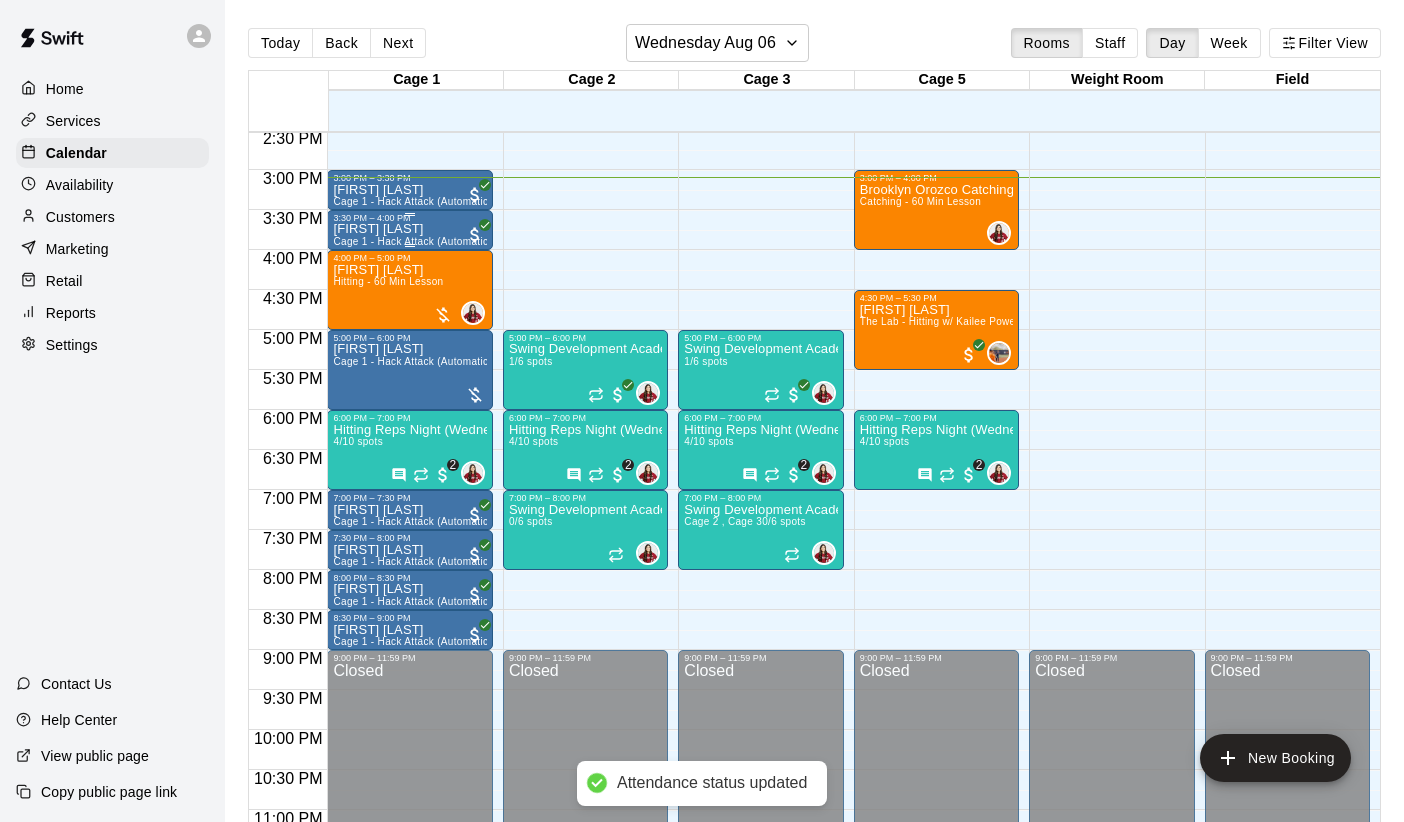 click on "[FIRST] [LAST]" at bounding box center (409, 229) 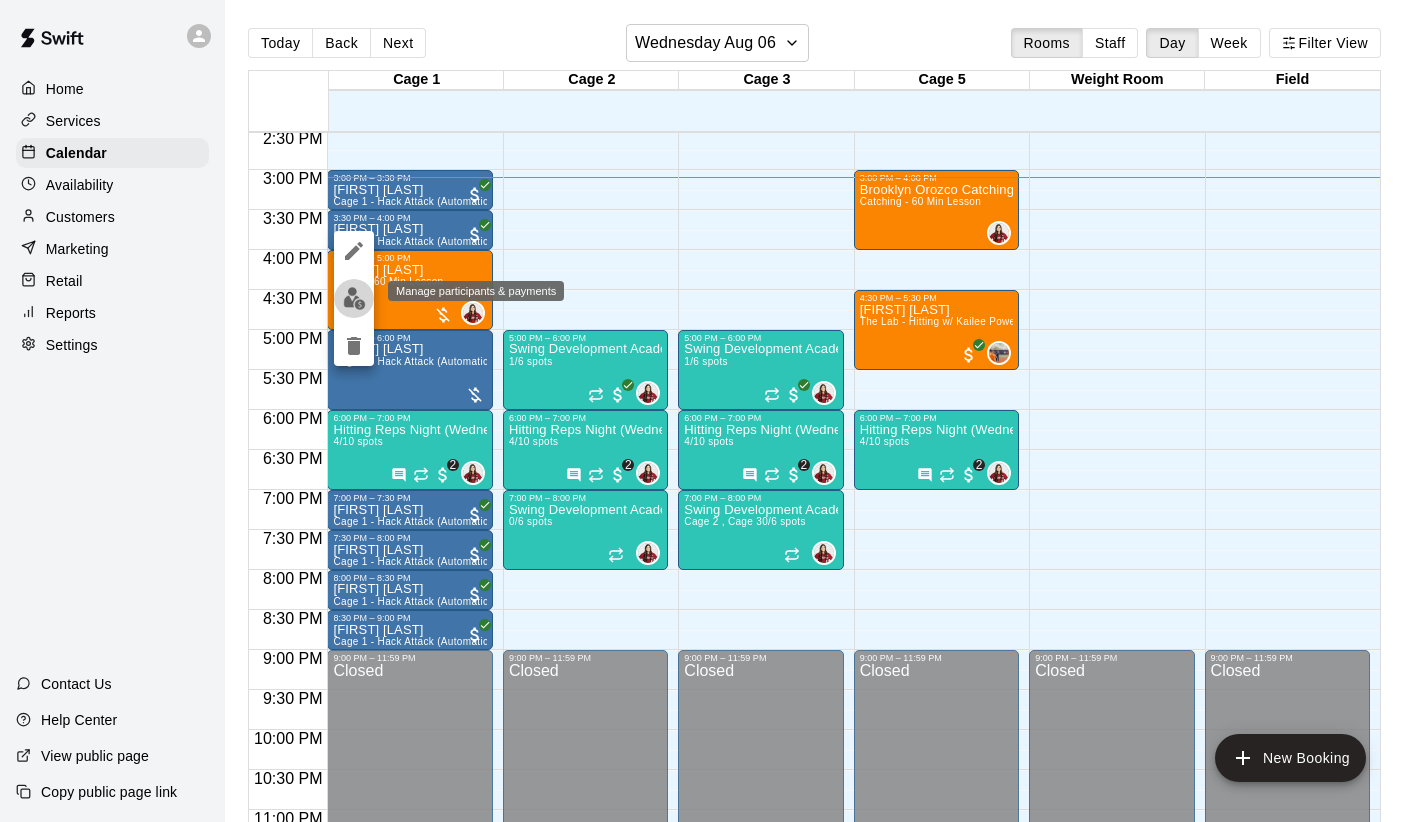 click at bounding box center [354, 298] 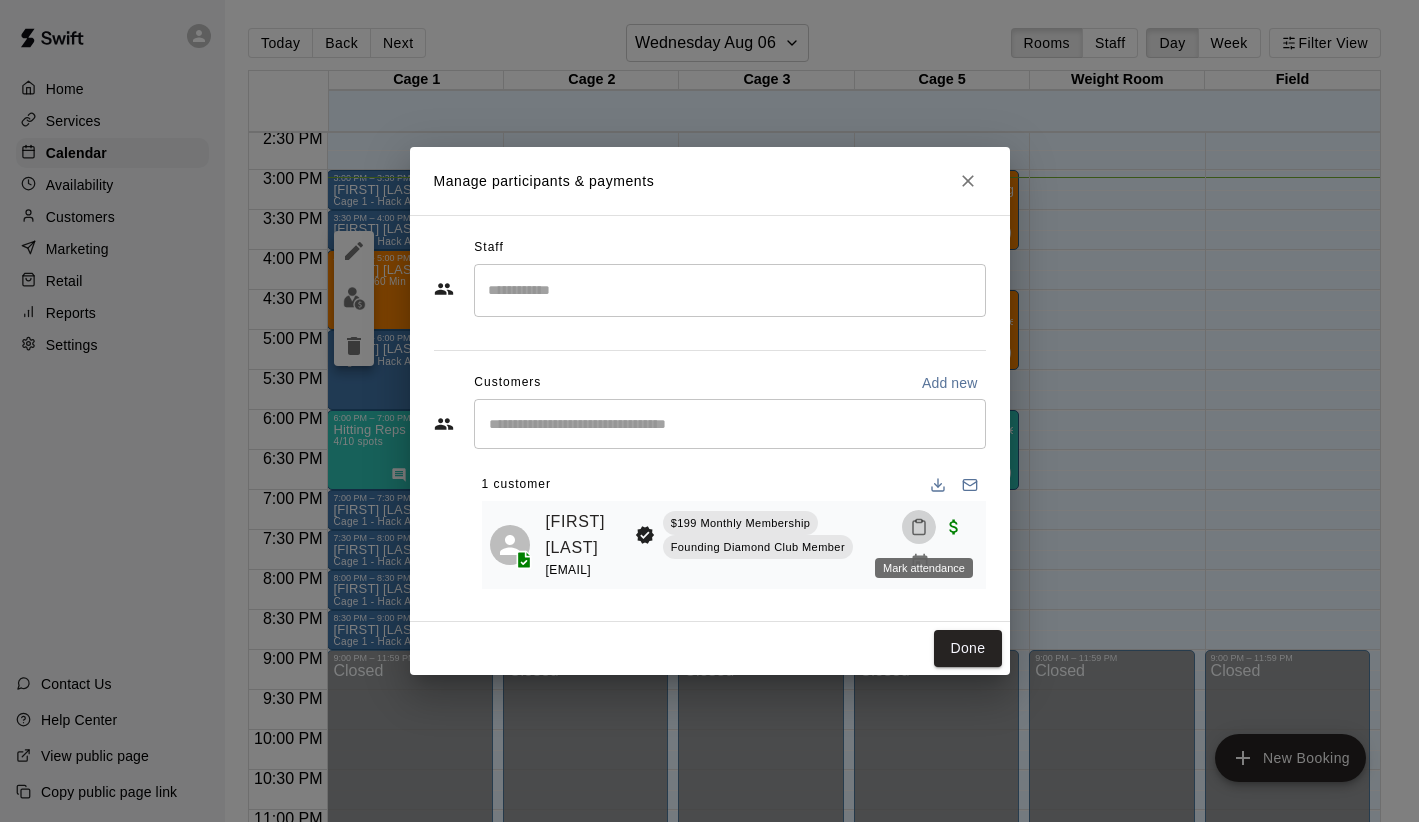 click 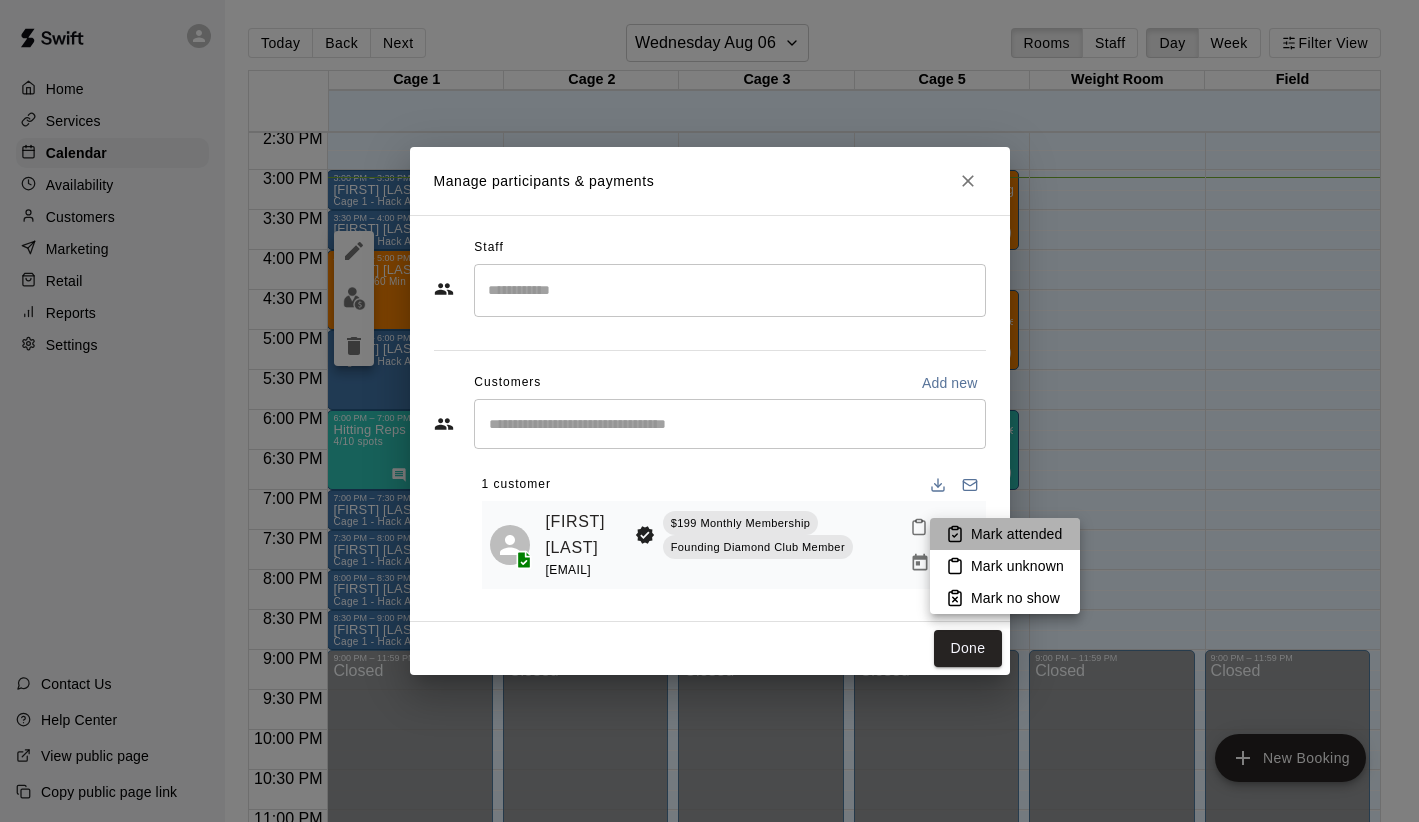 click on "Mark attended" at bounding box center [1005, 534] 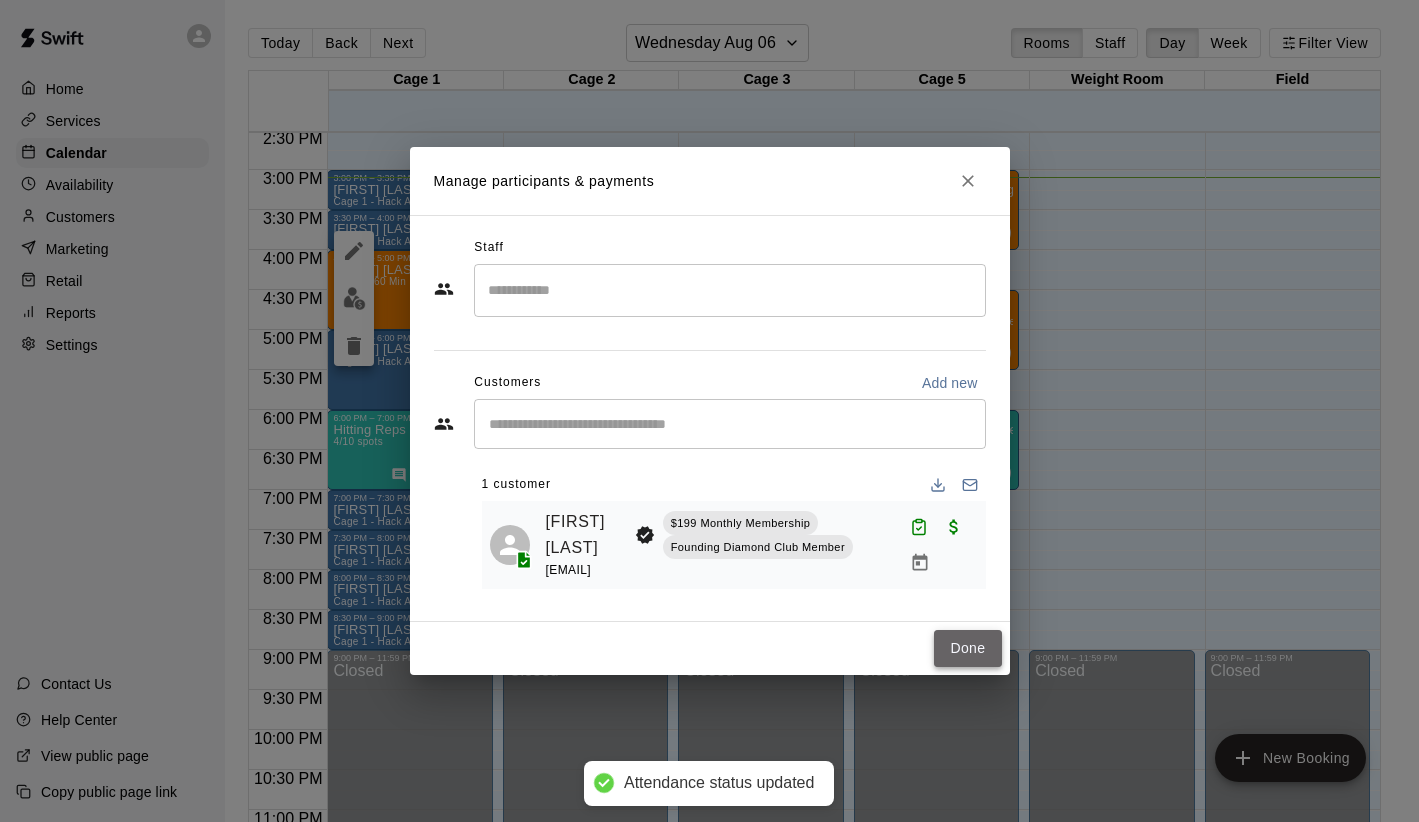 click on "Done" at bounding box center (967, 648) 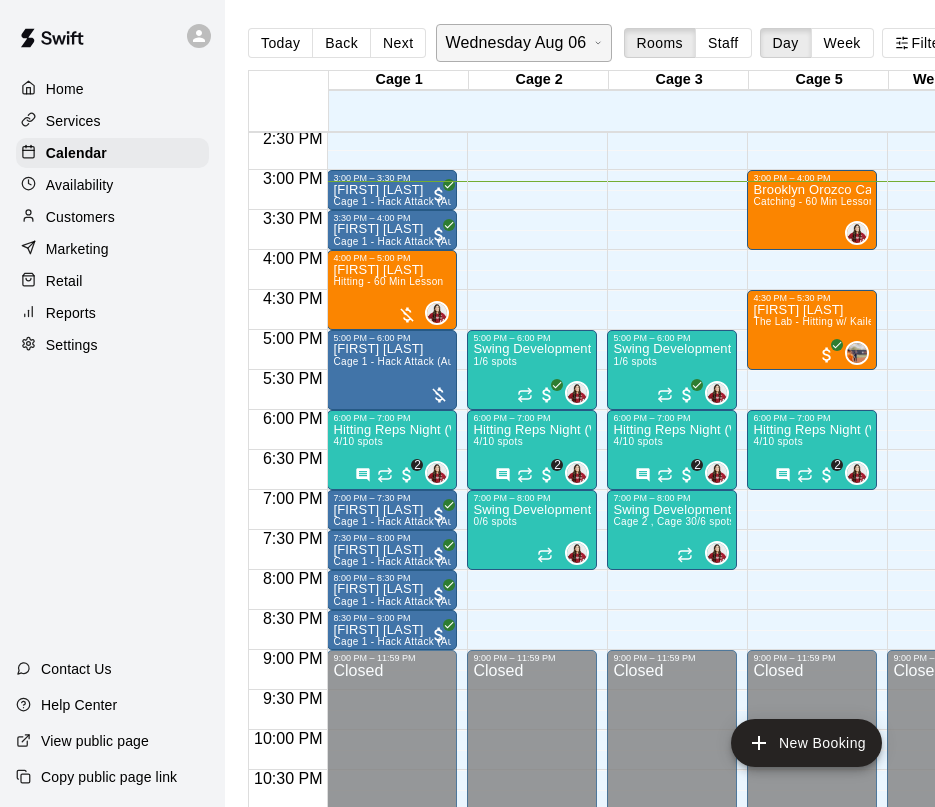 click on "Wednesday Aug 06" at bounding box center [515, 43] 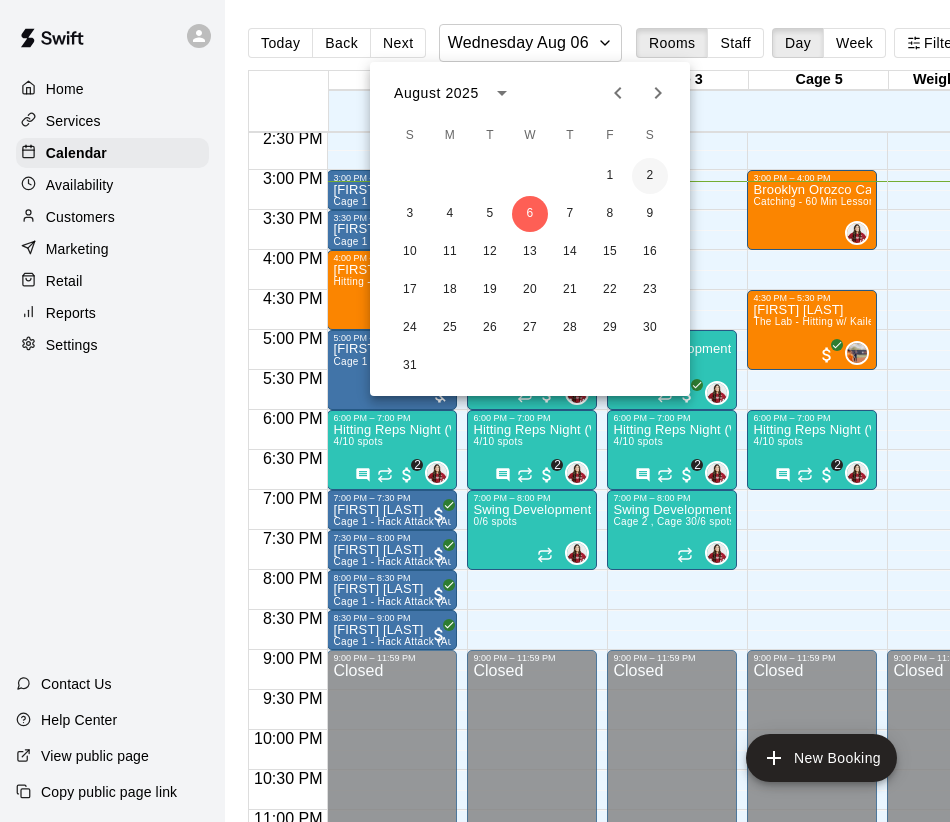 click on "2" at bounding box center (650, 176) 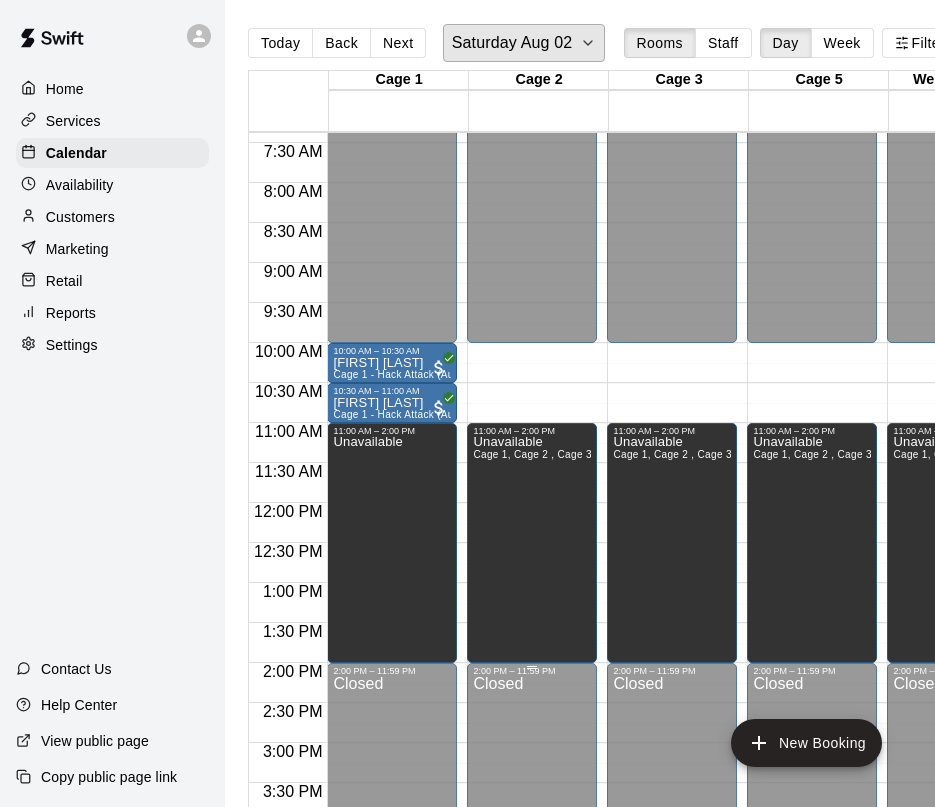 scroll, scrollTop: 587, scrollLeft: 0, axis: vertical 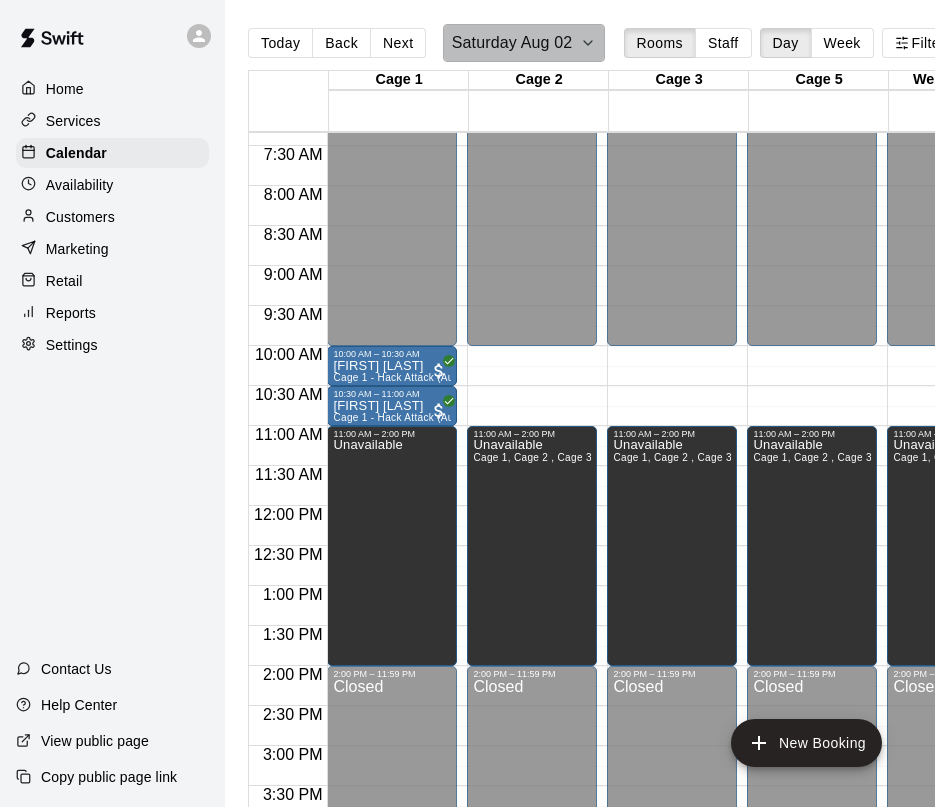 click on "Saturday Aug 02" at bounding box center (524, 43) 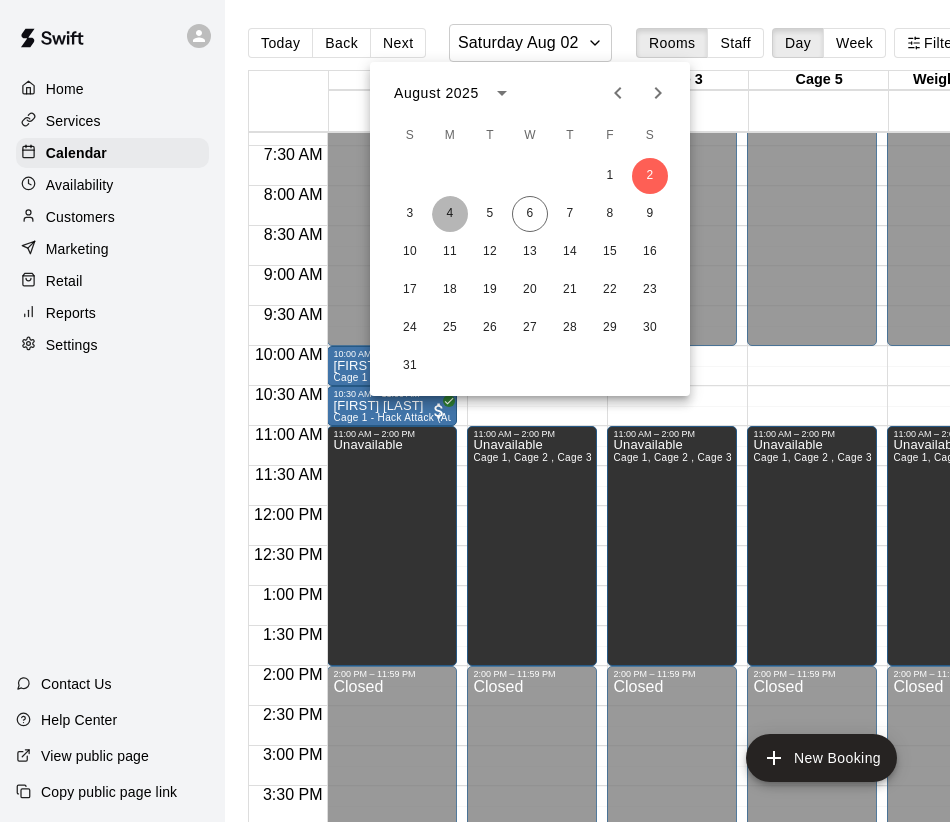 click on "4" at bounding box center (450, 214) 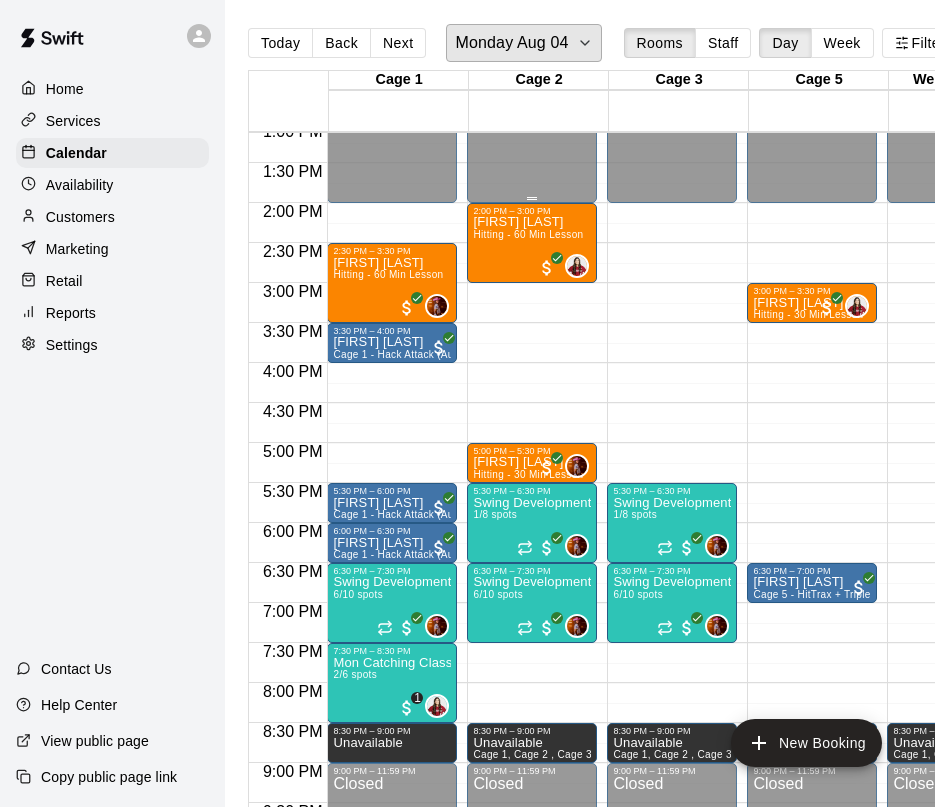 scroll, scrollTop: 1054, scrollLeft: 0, axis: vertical 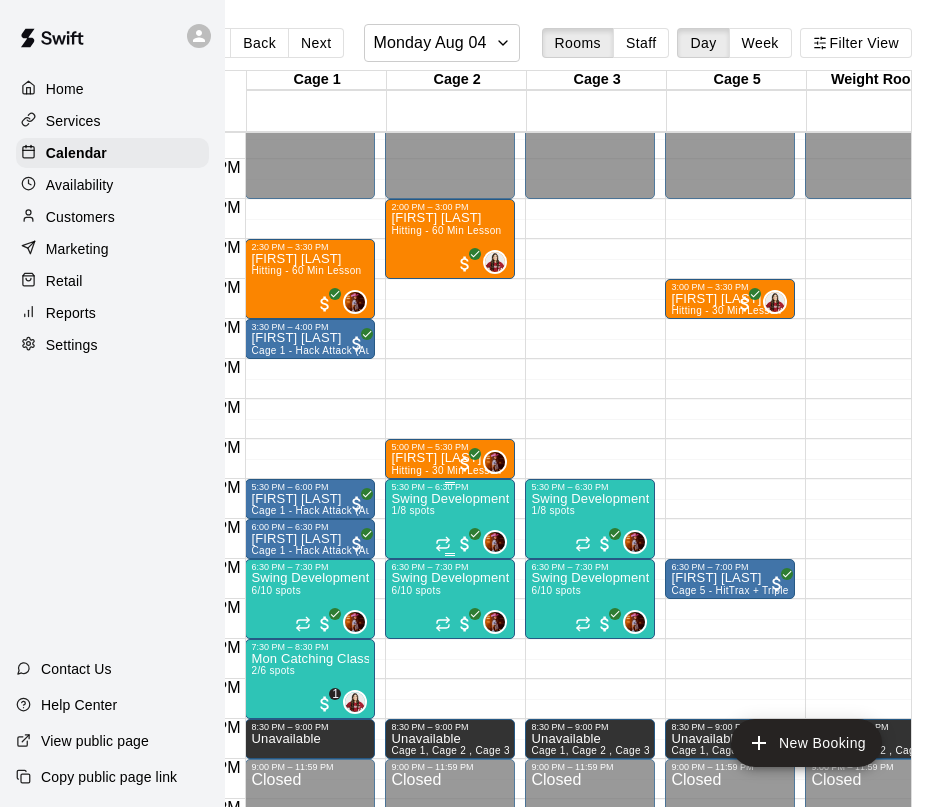 click on "Swing Development Academy 8U/10U 1/8 spots" at bounding box center (450, 895) 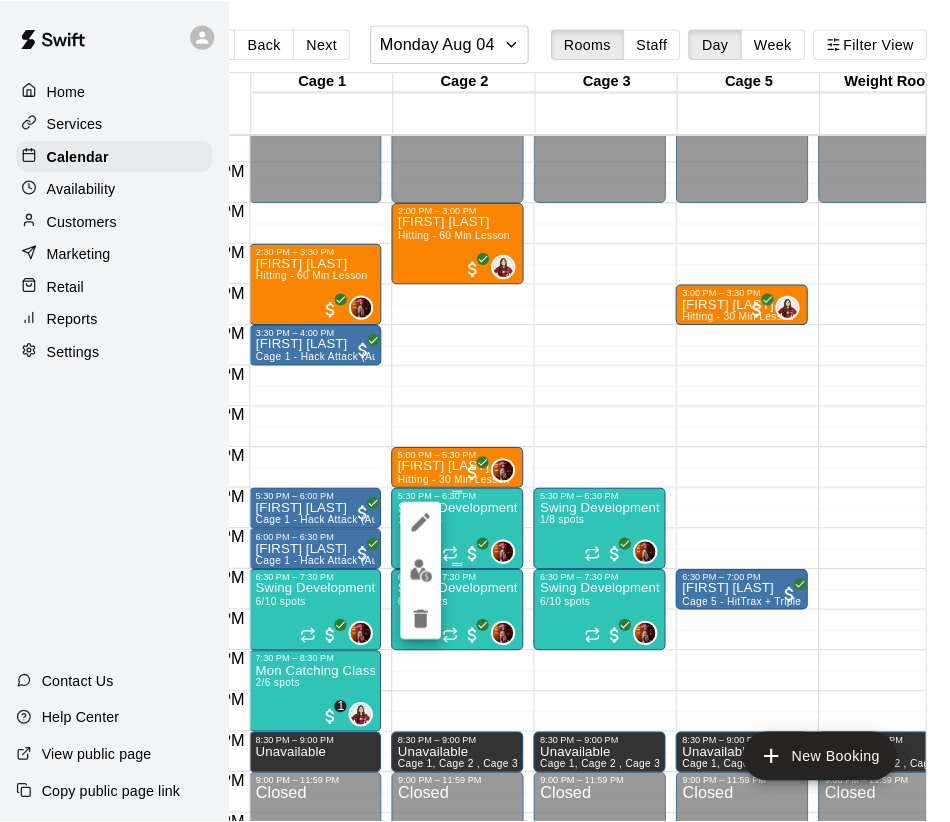 scroll, scrollTop: 0, scrollLeft: 80, axis: horizontal 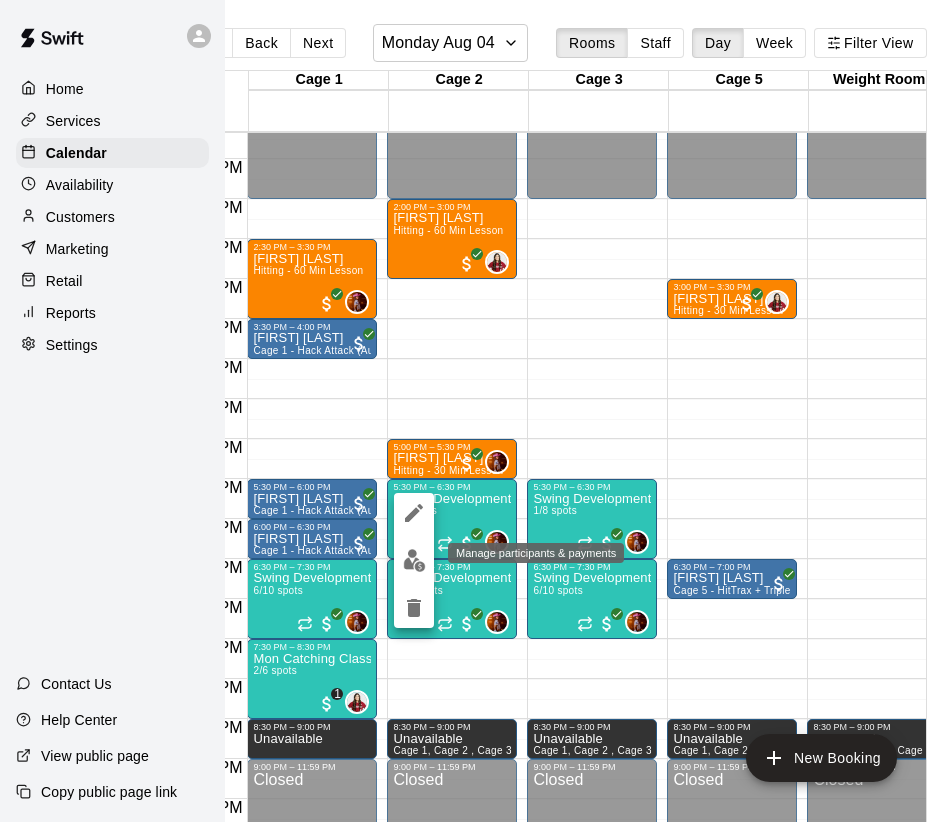 click at bounding box center (414, 560) 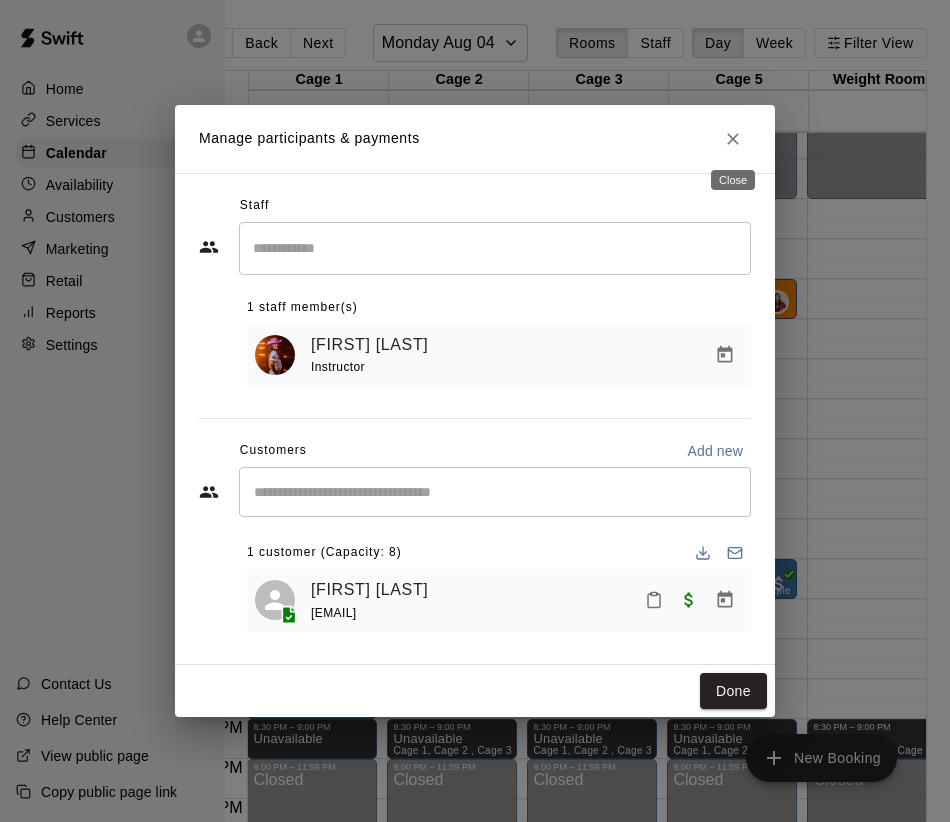 drag, startPoint x: 737, startPoint y: 138, endPoint x: 733, endPoint y: 148, distance: 10.770329 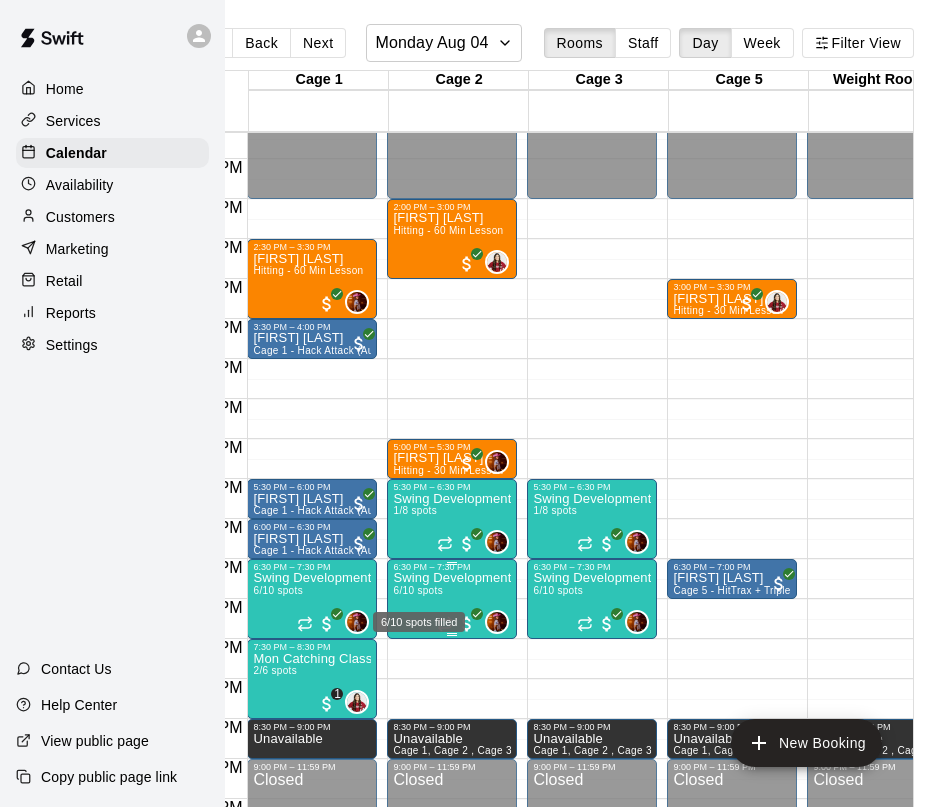 click on "6/10 spots" at bounding box center [417, 590] 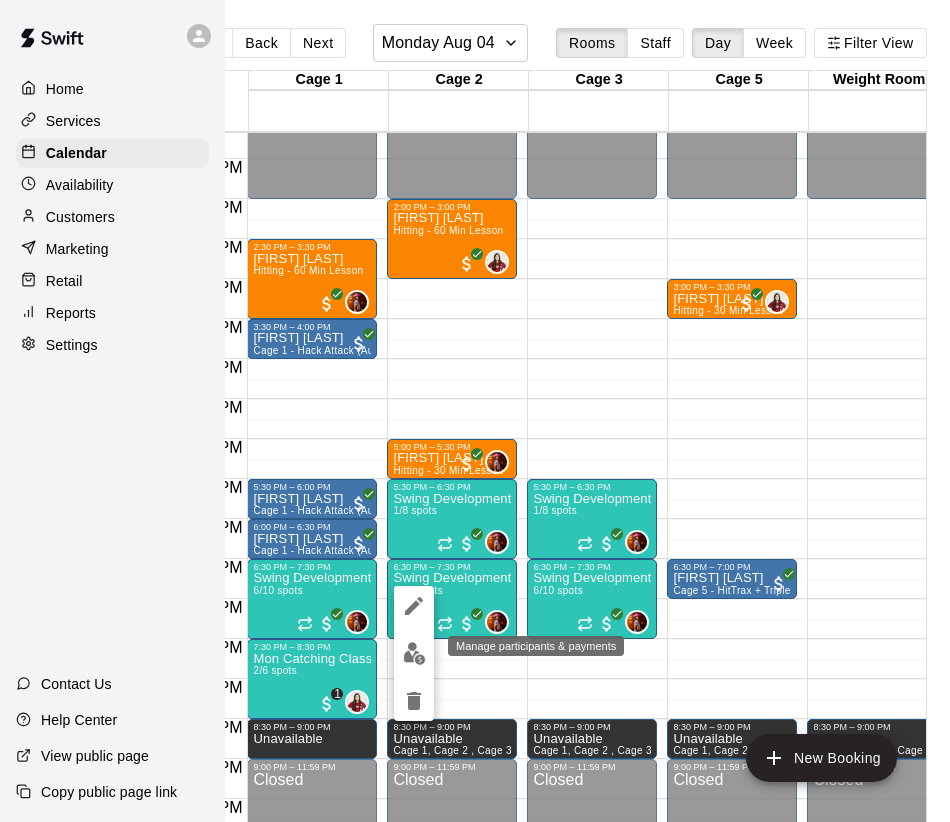 click at bounding box center (414, 653) 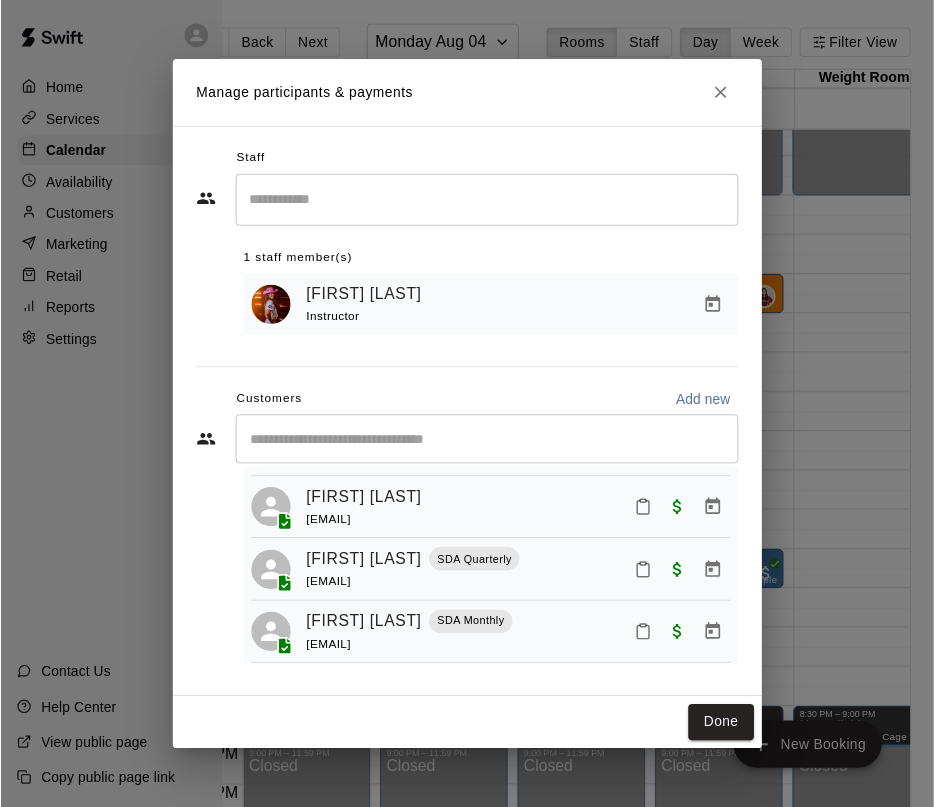 scroll, scrollTop: 243, scrollLeft: 0, axis: vertical 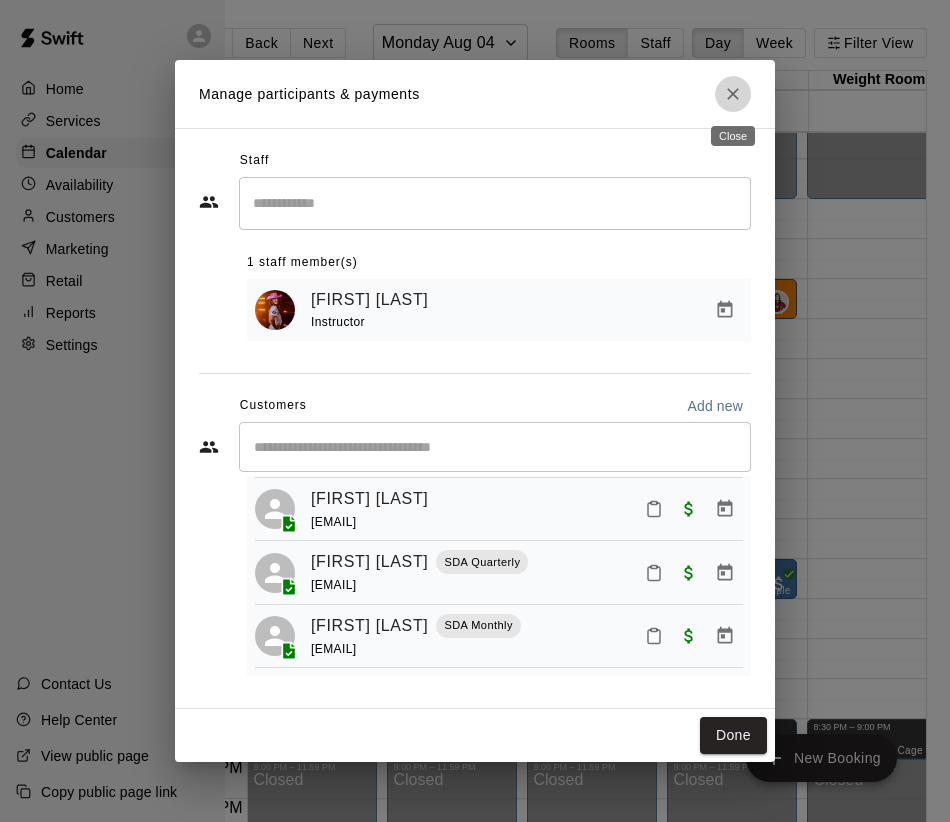 click at bounding box center [733, 94] 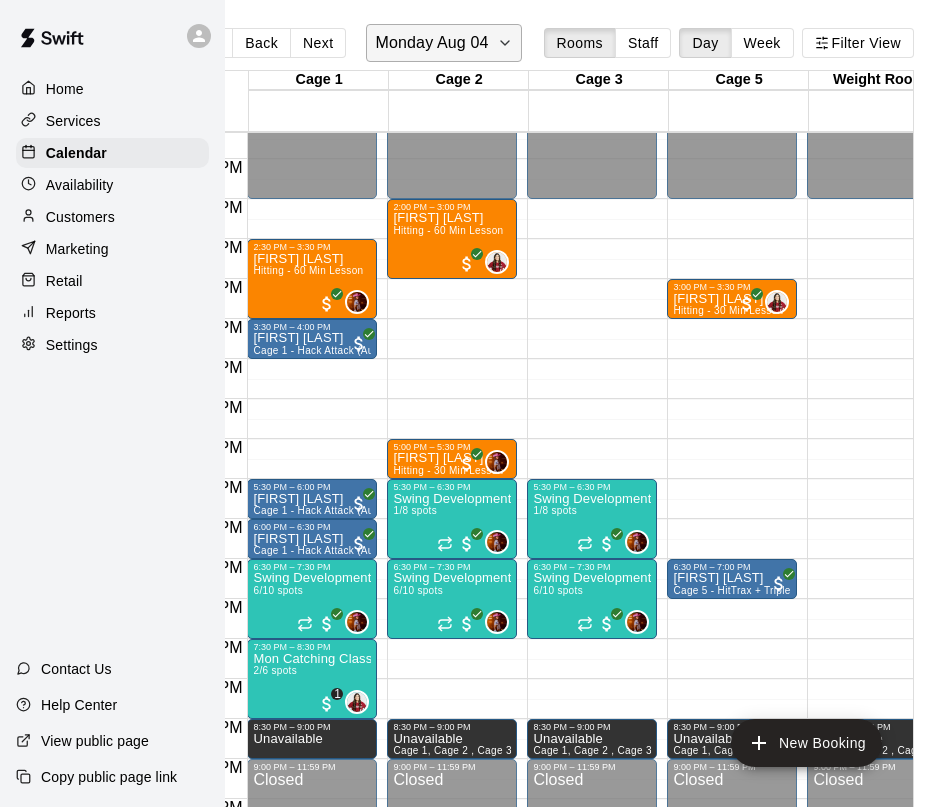 click on "Monday Aug 04" at bounding box center [431, 43] 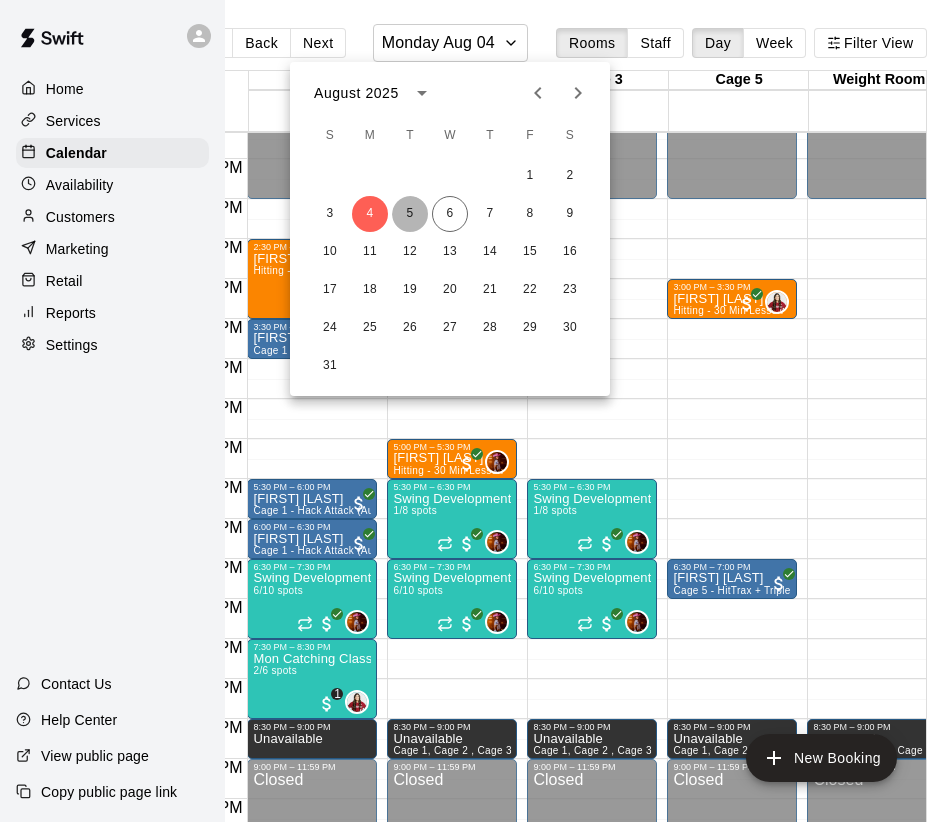 click on "5" at bounding box center (410, 214) 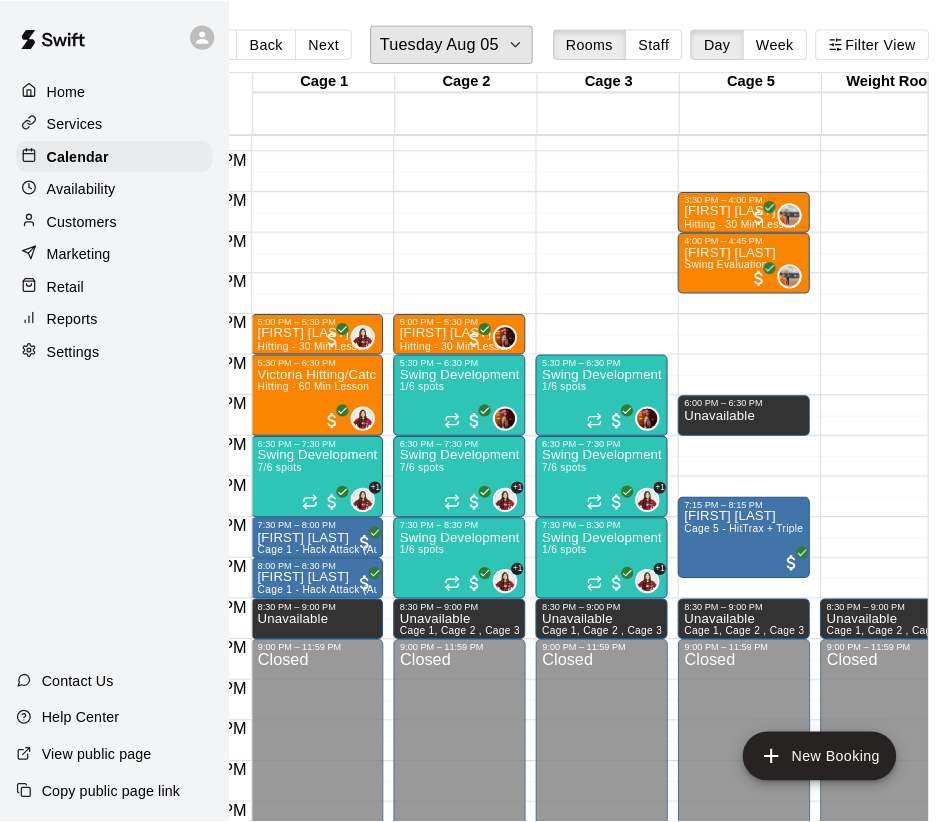 scroll, scrollTop: 1205, scrollLeft: 0, axis: vertical 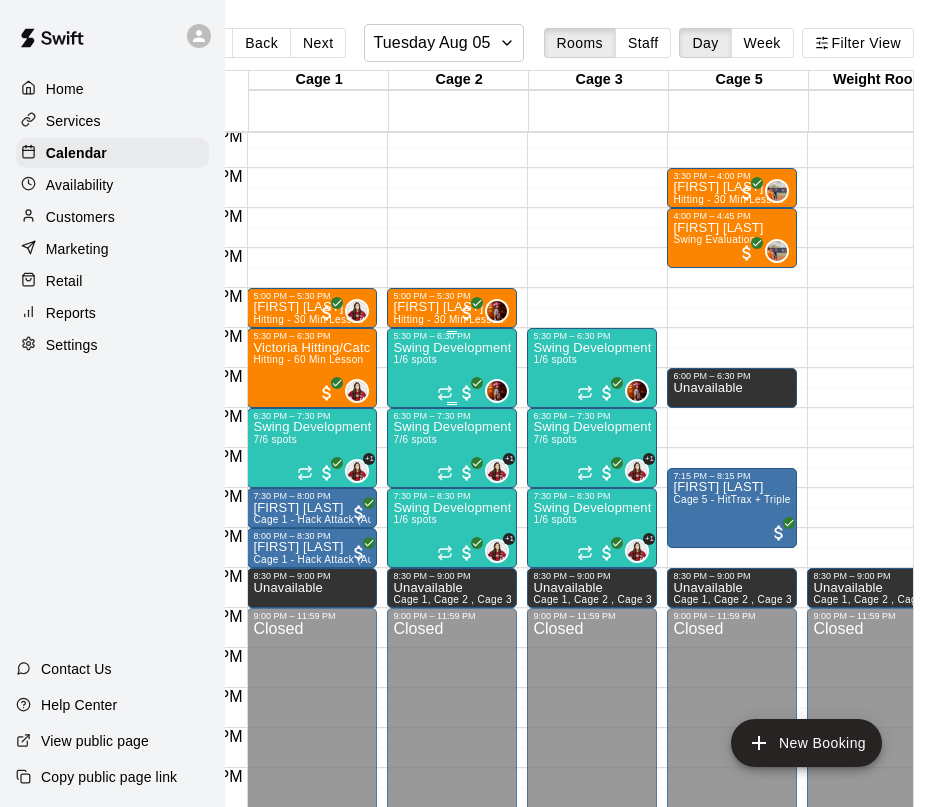 click on "Swing Development Academy 8U/10U 1/6 spots" at bounding box center [452, 744] 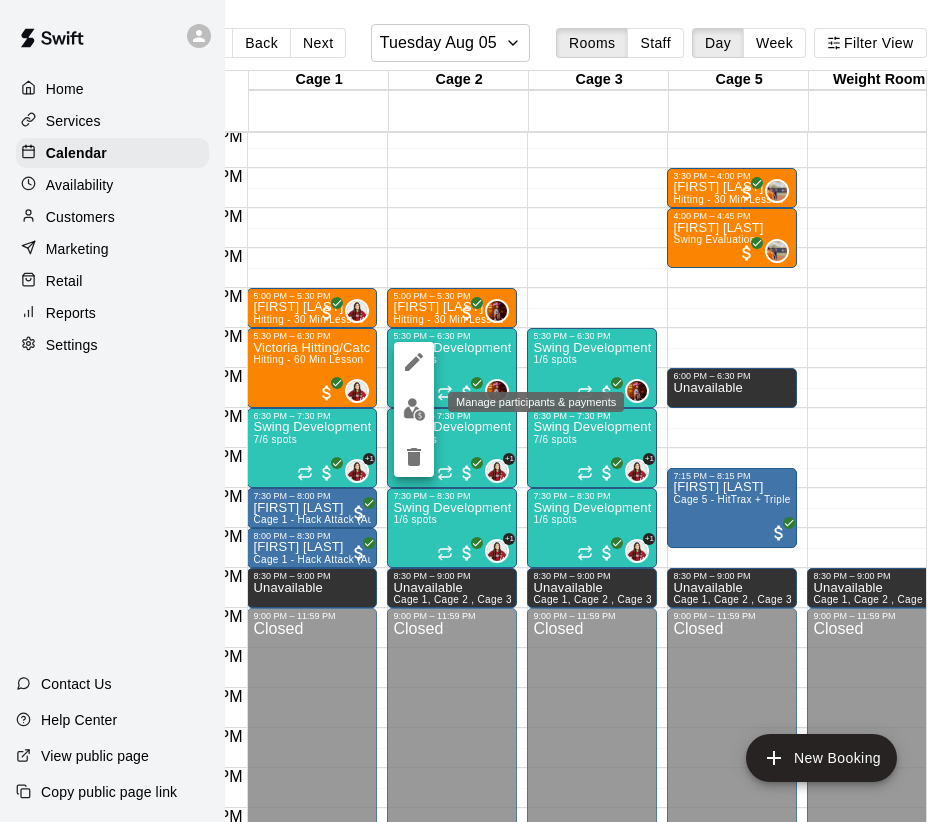 click at bounding box center [414, 409] 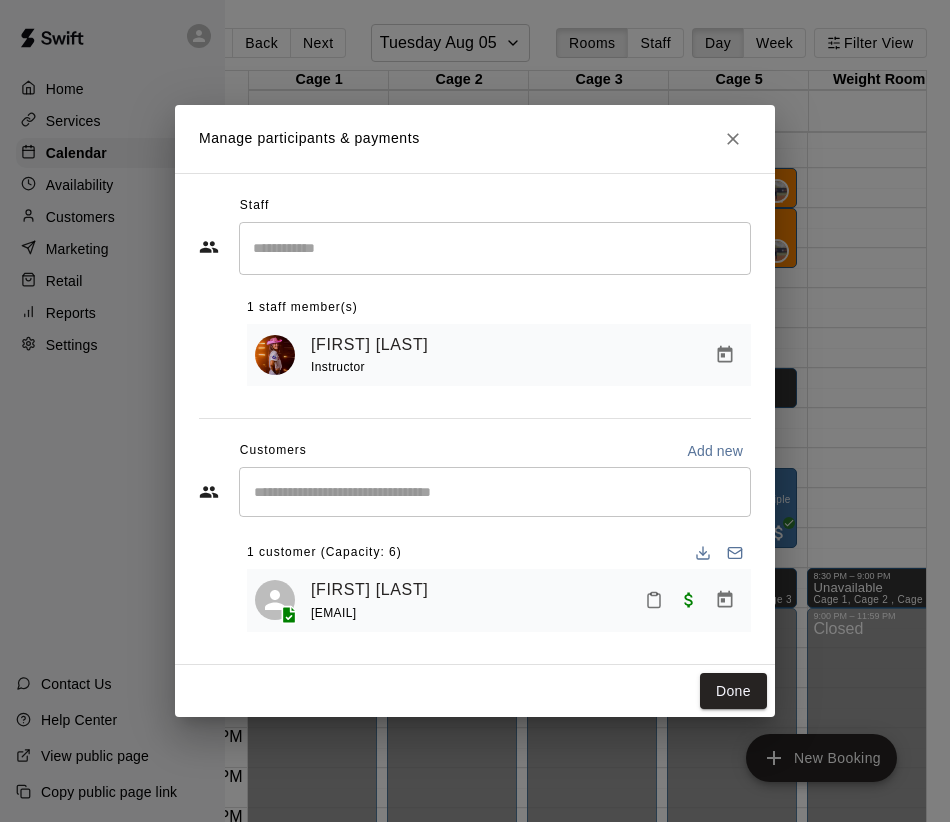 click 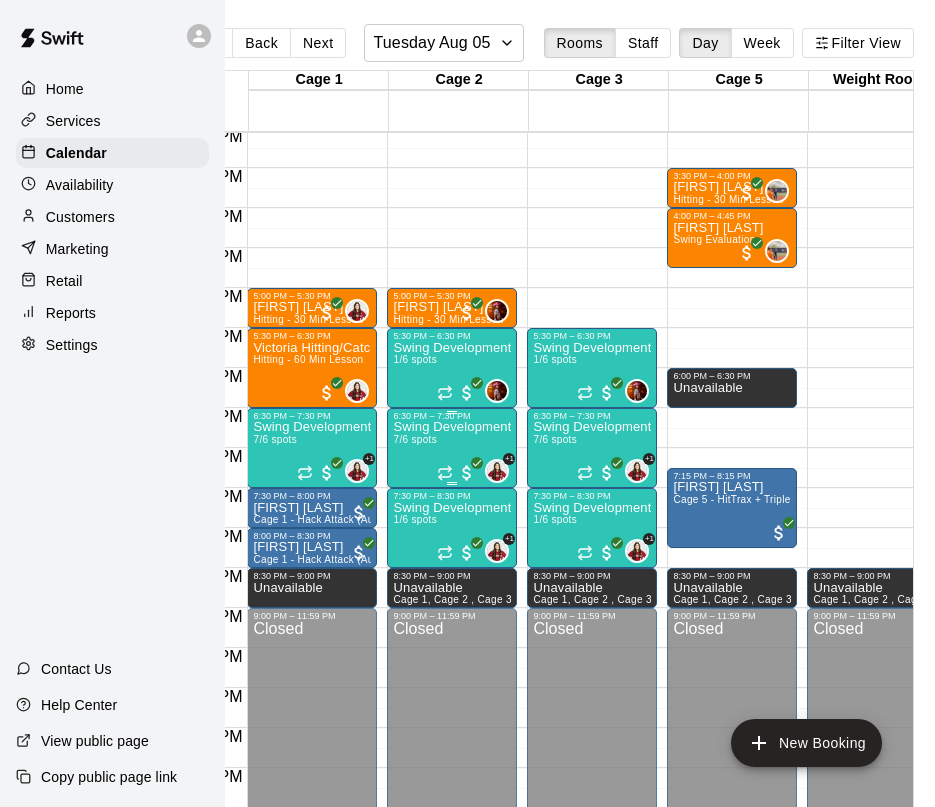click on "Swing Development Academy 12U/14U 7/6 spots" at bounding box center (452, 824) 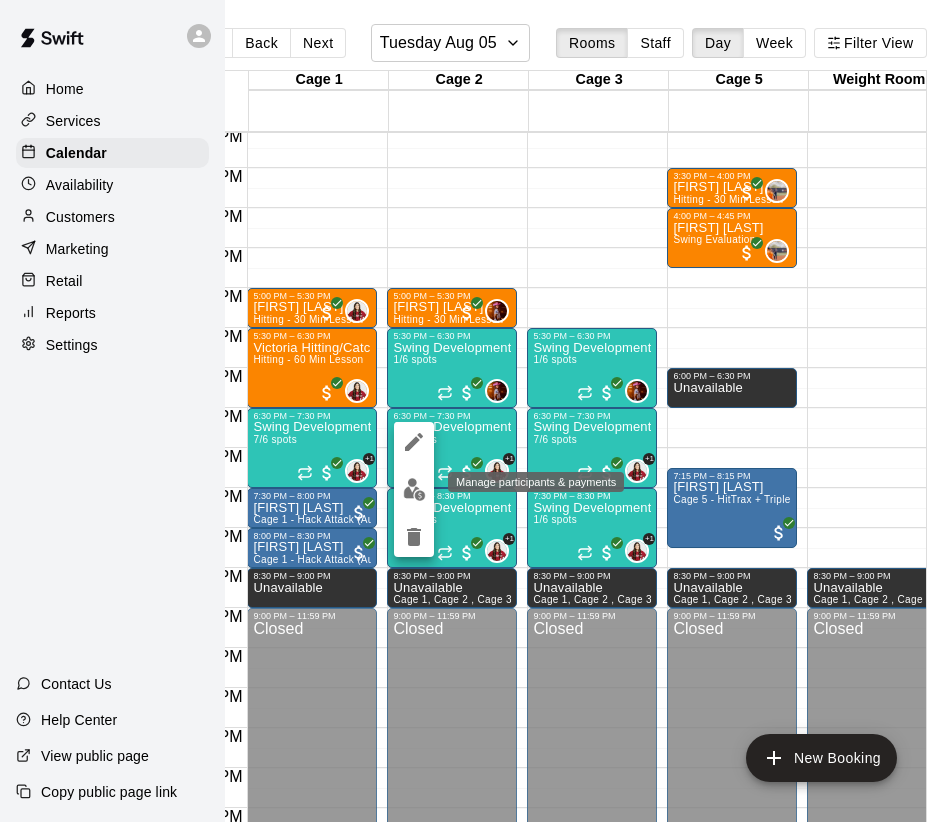 click at bounding box center (414, 489) 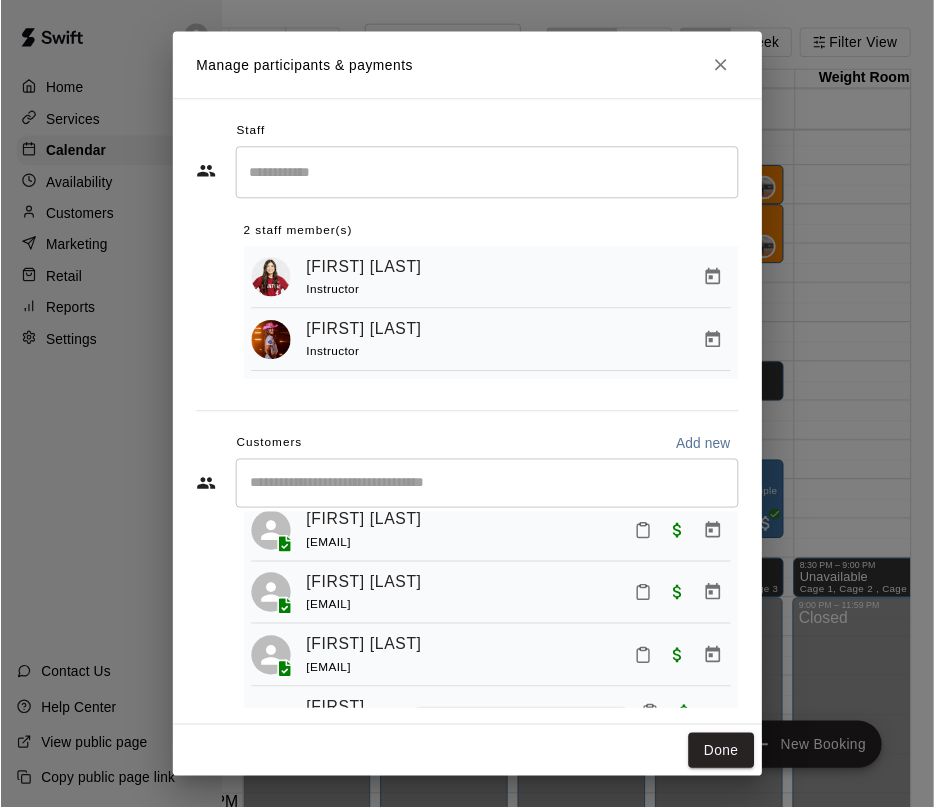 scroll, scrollTop: 333, scrollLeft: 0, axis: vertical 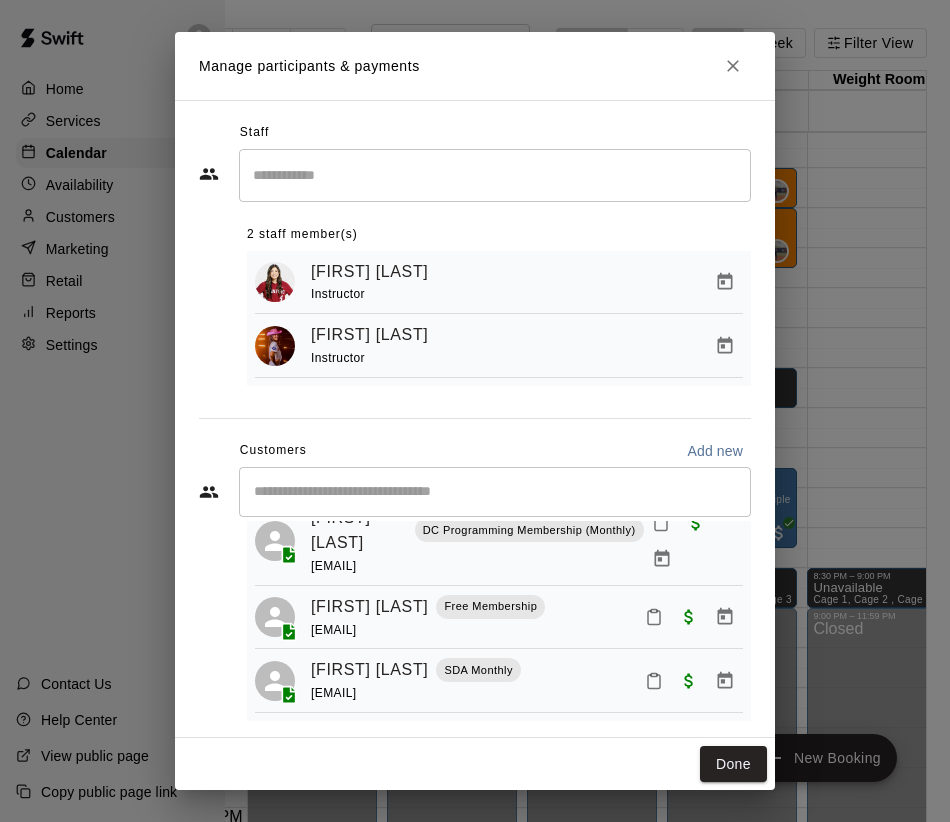 click 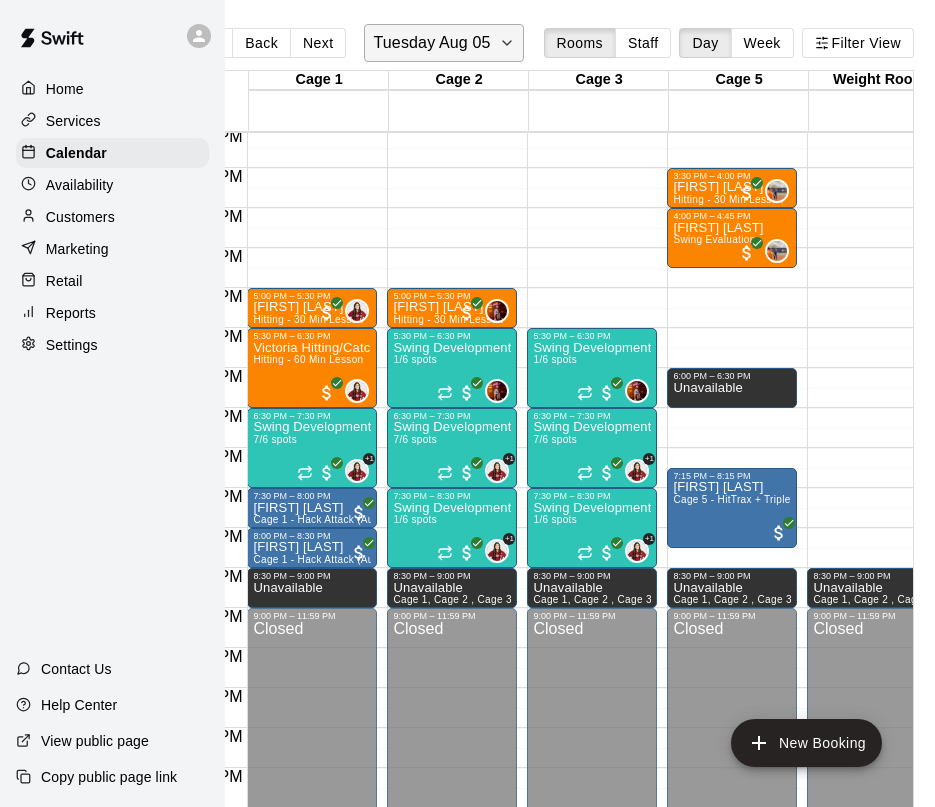 click on "Tuesday Aug 05" at bounding box center (431, 43) 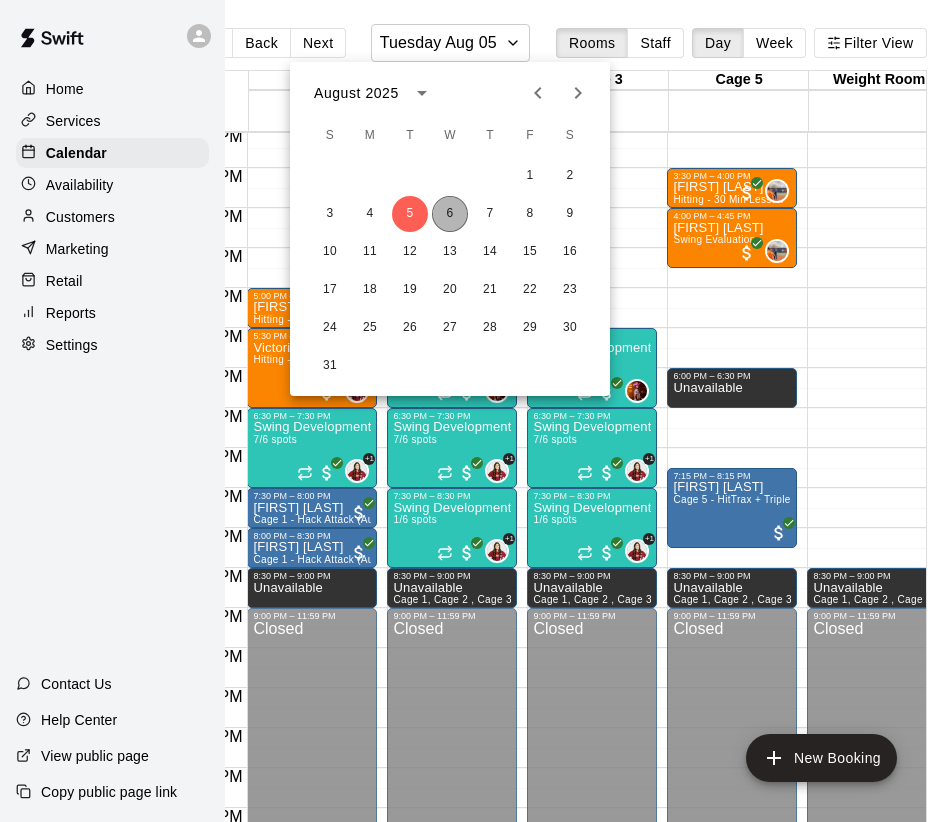 click on "6" at bounding box center [450, 214] 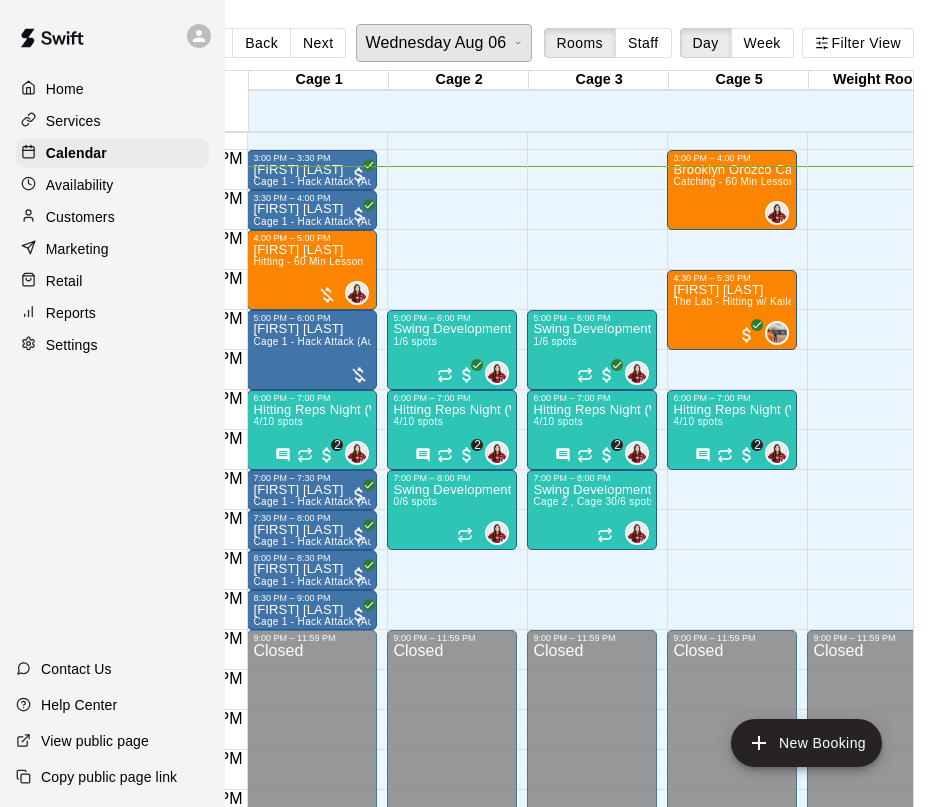 scroll, scrollTop: 1146, scrollLeft: 0, axis: vertical 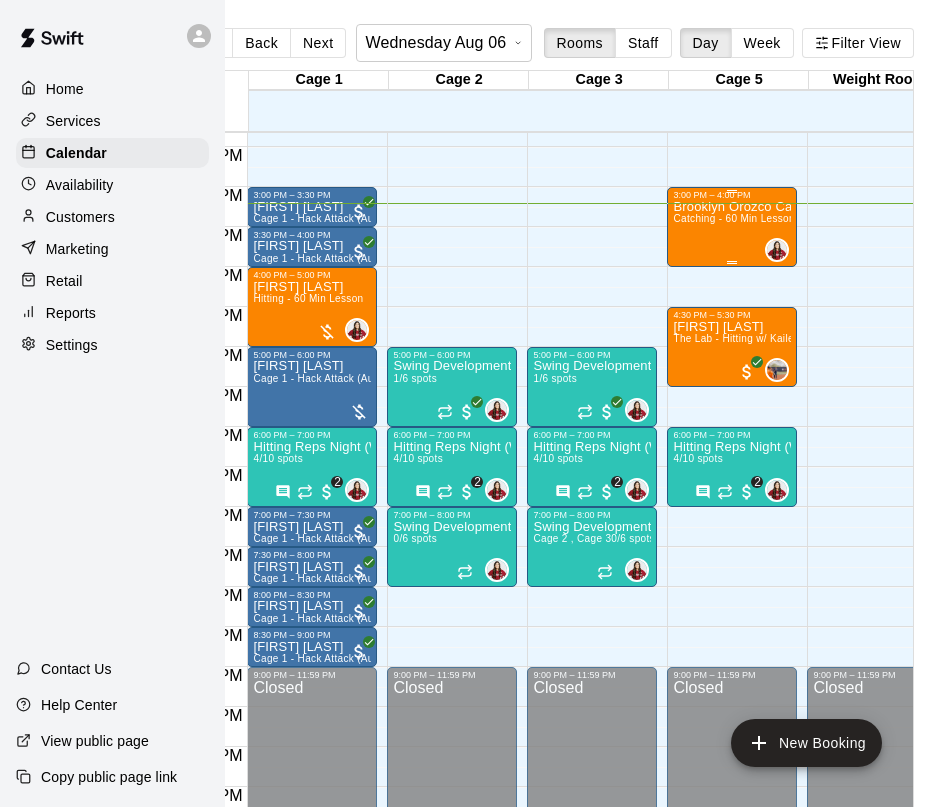 click on "[FIRST] [LAST] Catching Lesson Catching - 60 Min Lesson" at bounding box center [732, 603] 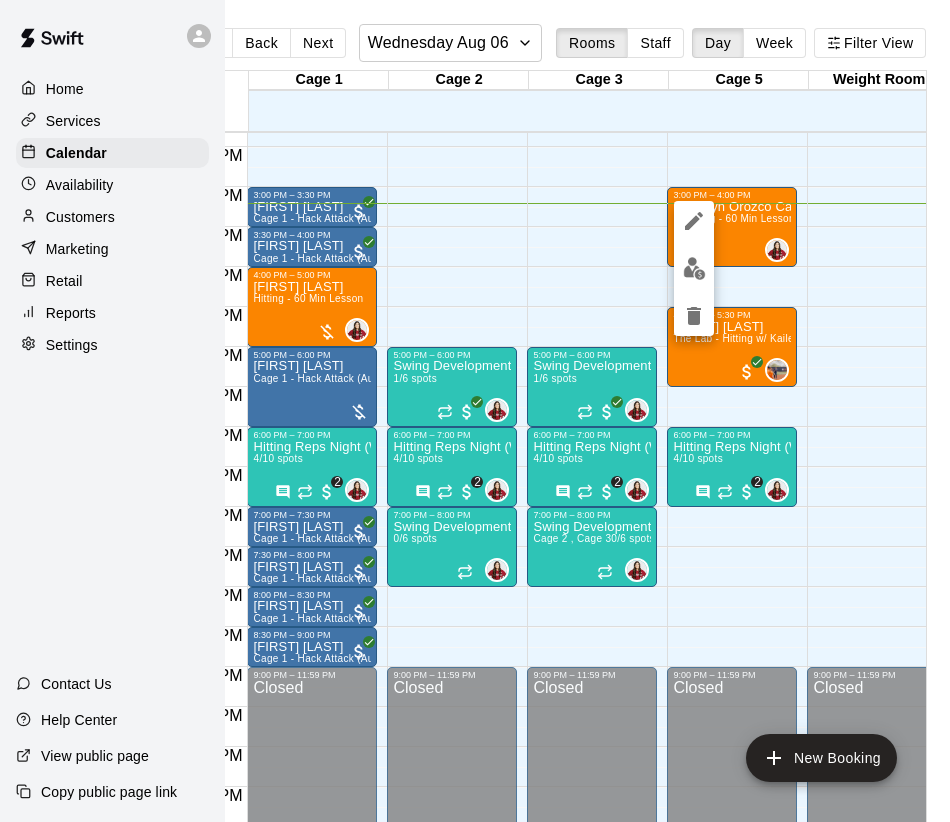 click at bounding box center [475, 411] 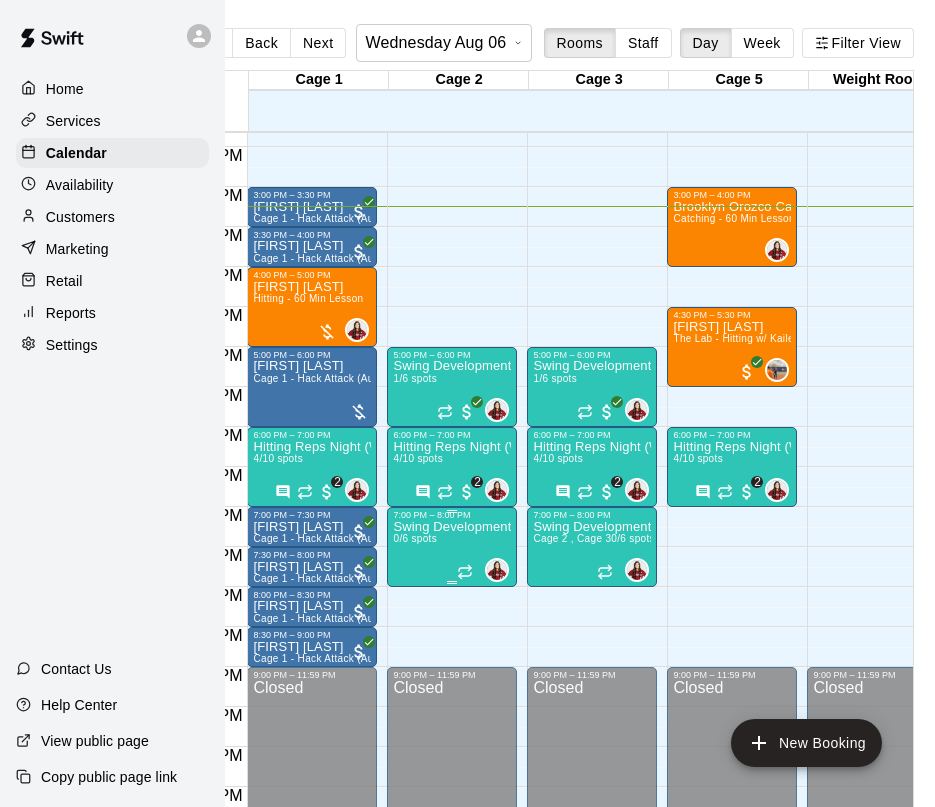 click on "Swing Development Academy 12U/14U" at bounding box center (452, 527) 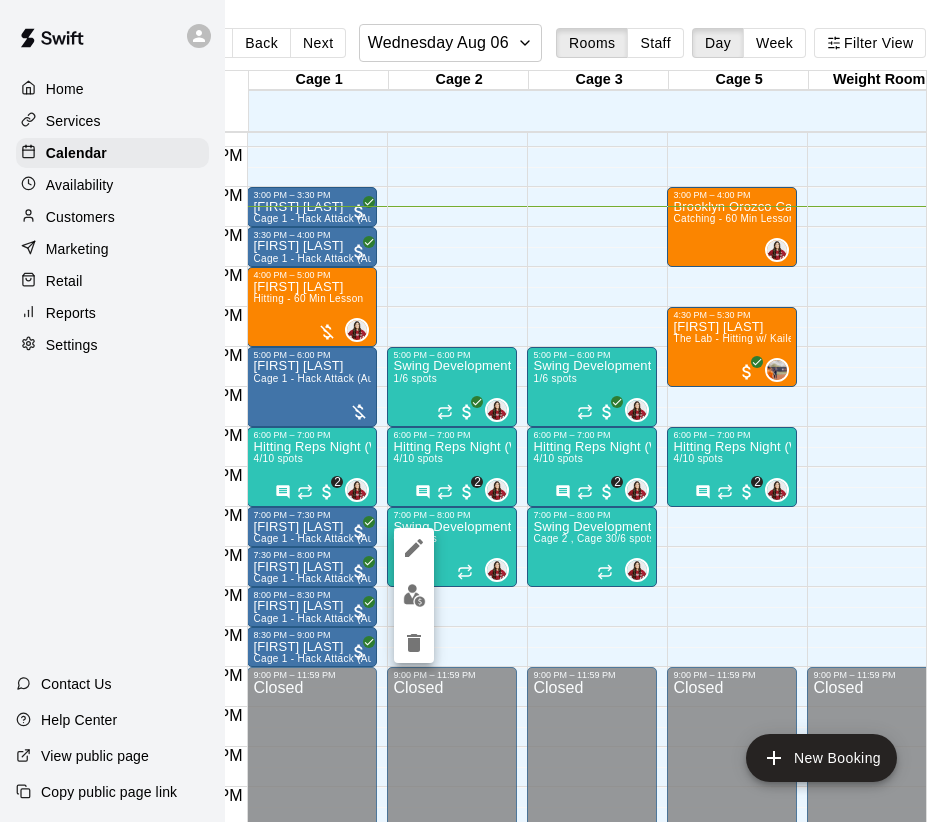 click at bounding box center [414, 595] 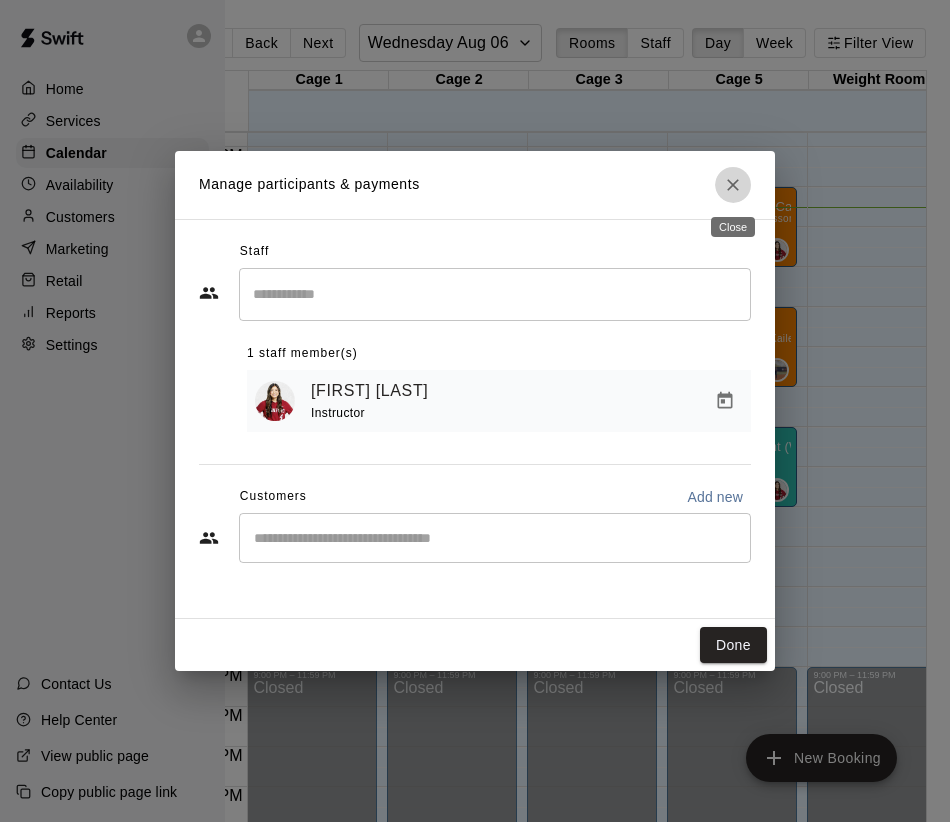 click at bounding box center [733, 185] 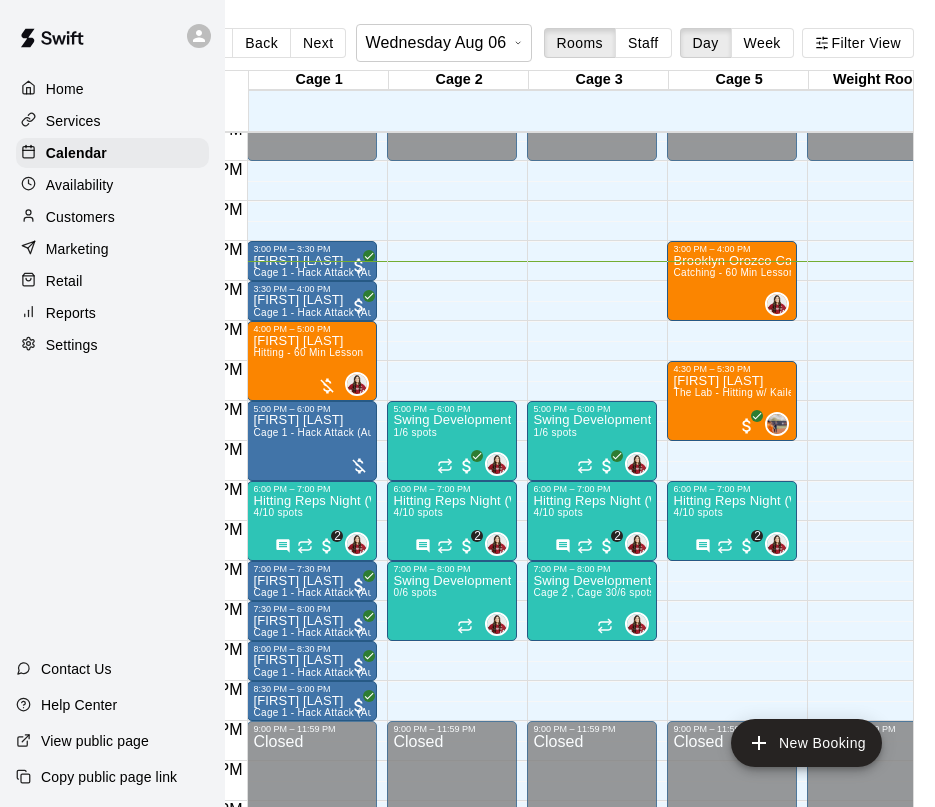 scroll, scrollTop: 1119, scrollLeft: 0, axis: vertical 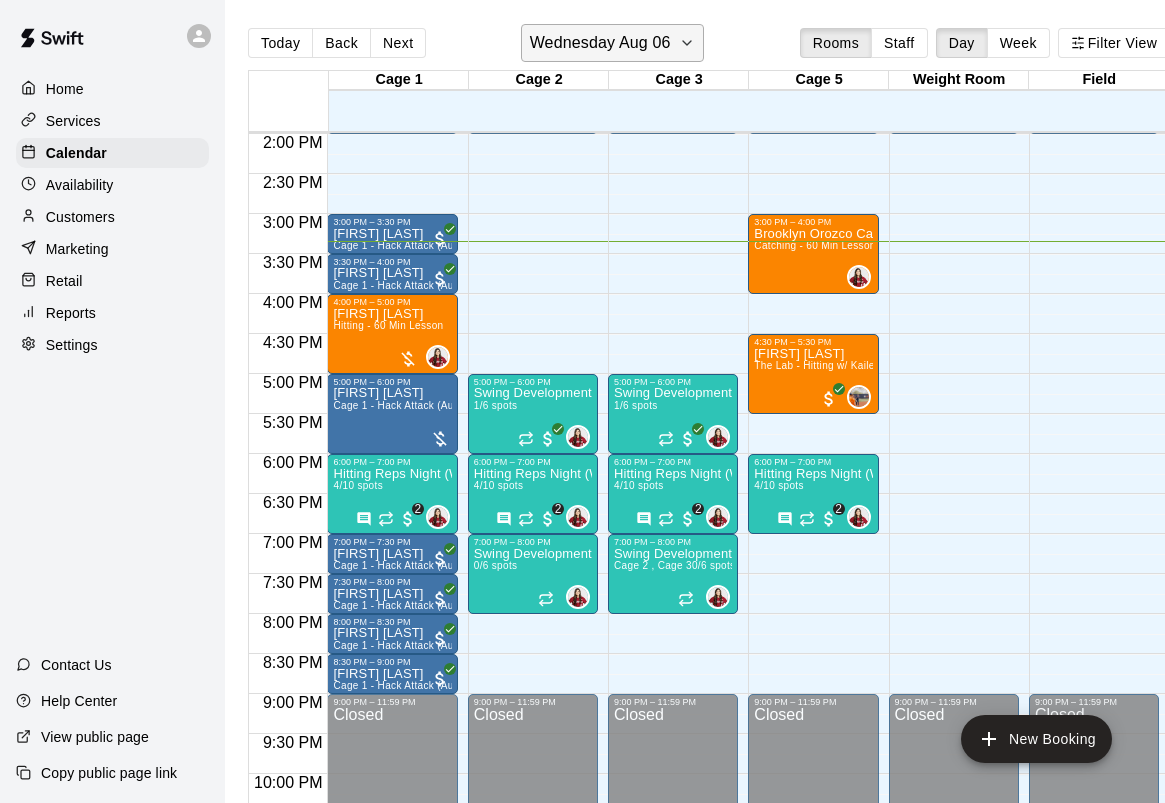 click on "Wednesday Aug 06" at bounding box center [600, 43] 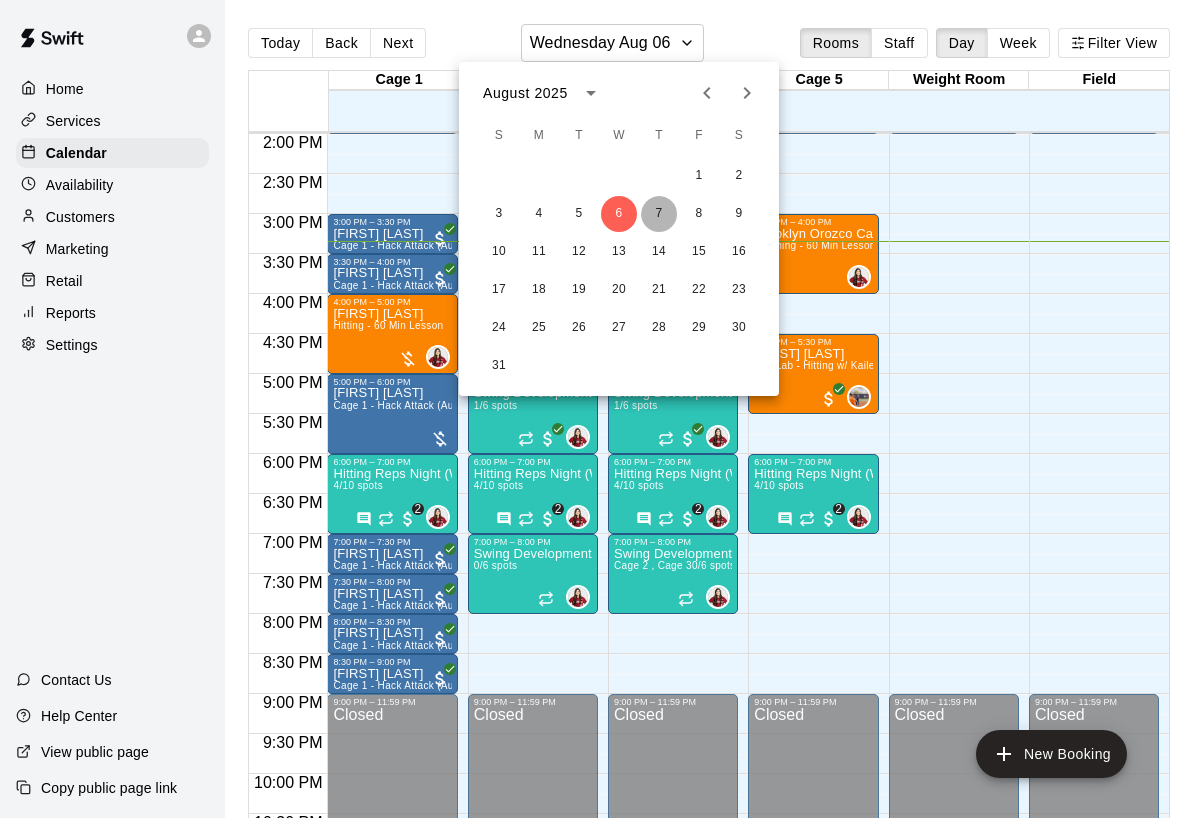 click on "7" at bounding box center (659, 214) 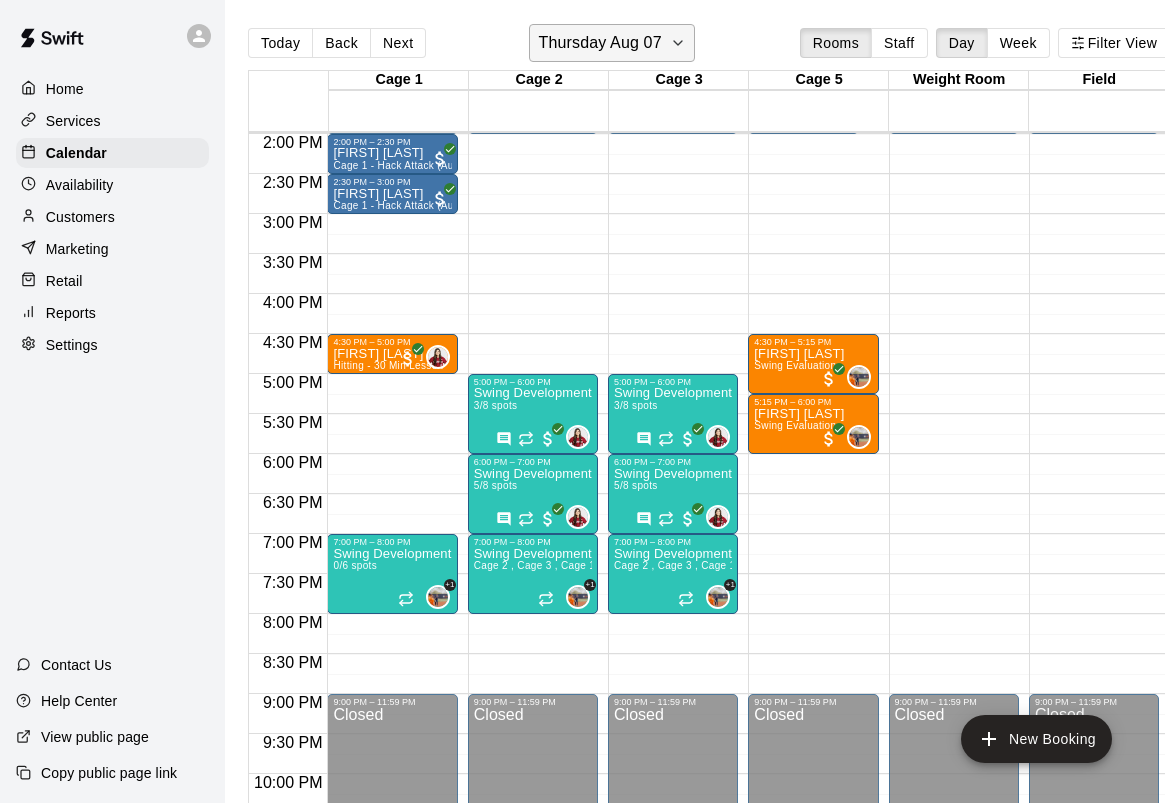 click on "Thursday Aug 07" at bounding box center [611, 43] 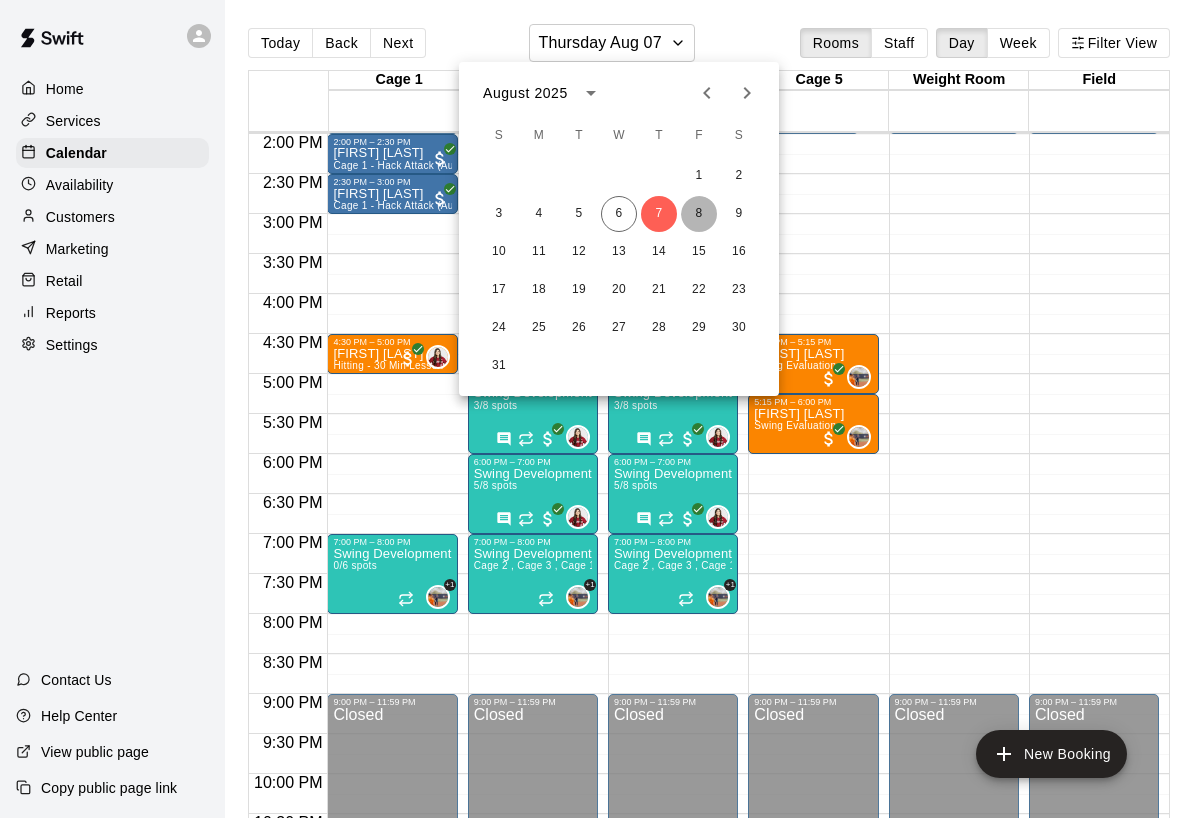 click on "8" at bounding box center [699, 214] 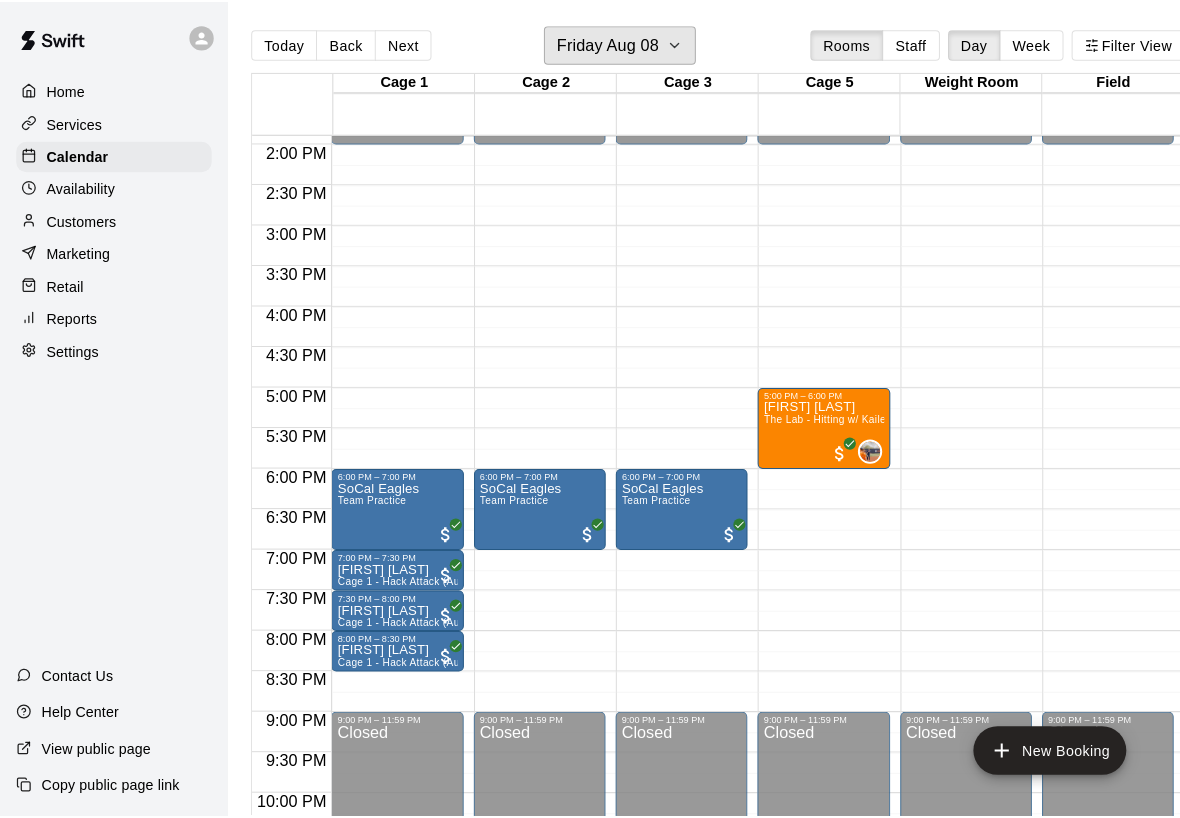 scroll, scrollTop: 1111, scrollLeft: 0, axis: vertical 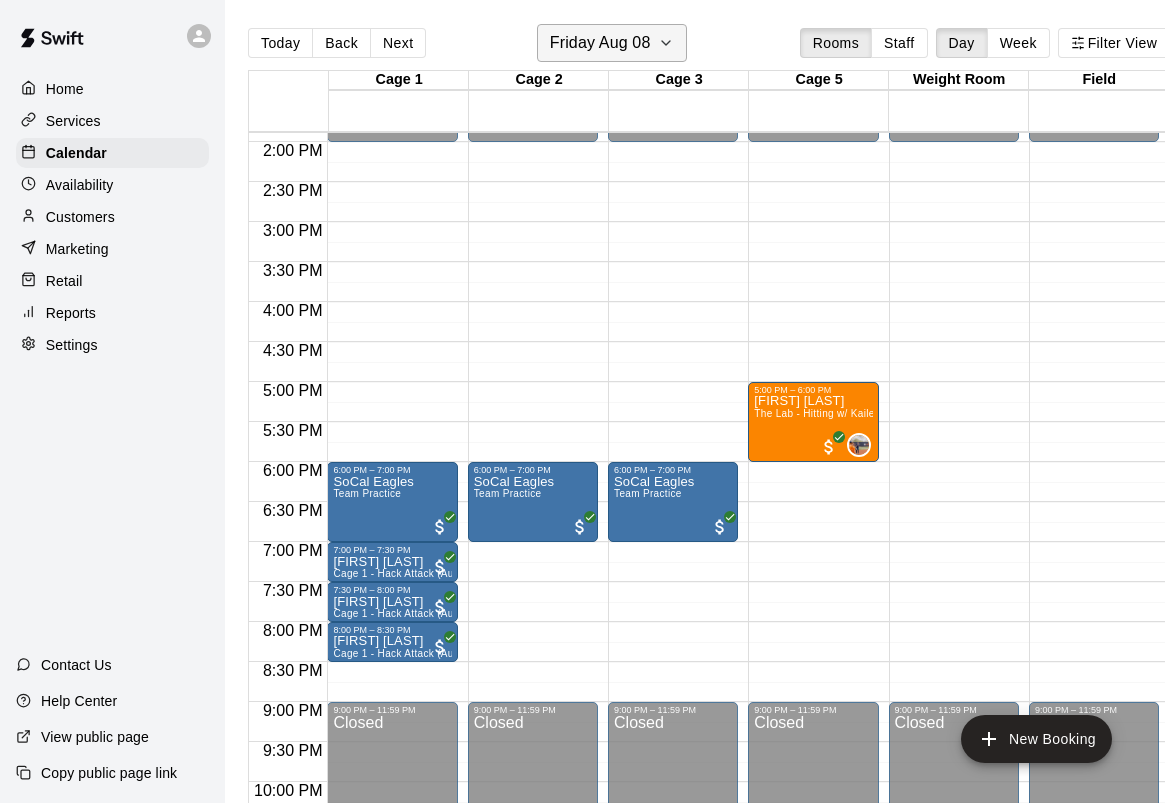 click 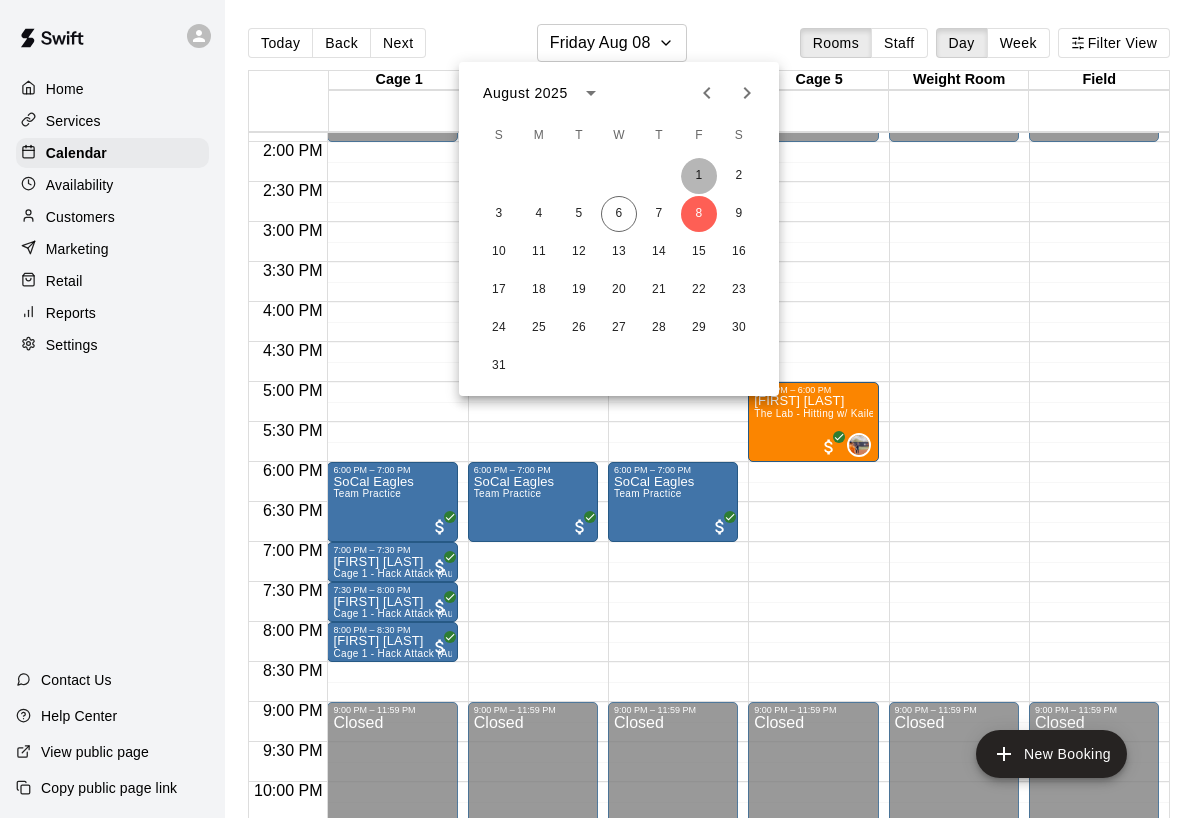 click on "1" at bounding box center [699, 176] 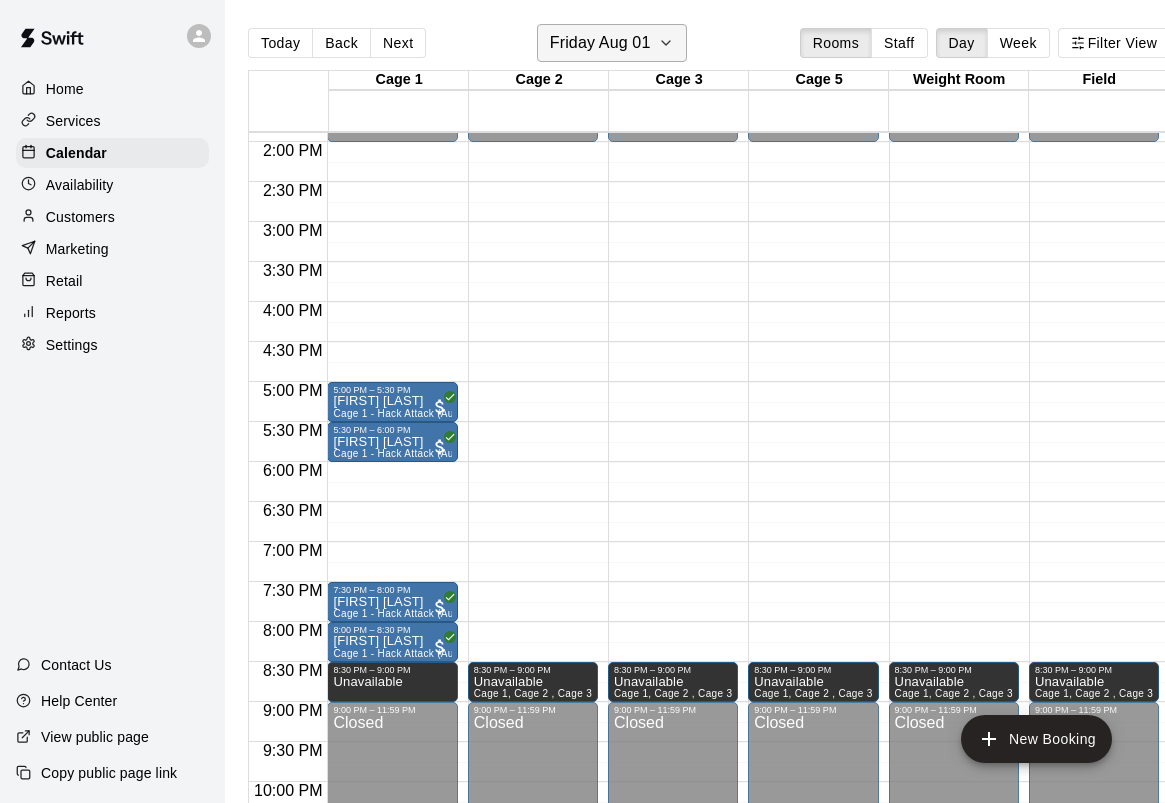 click on "Friday Aug 01" at bounding box center [600, 43] 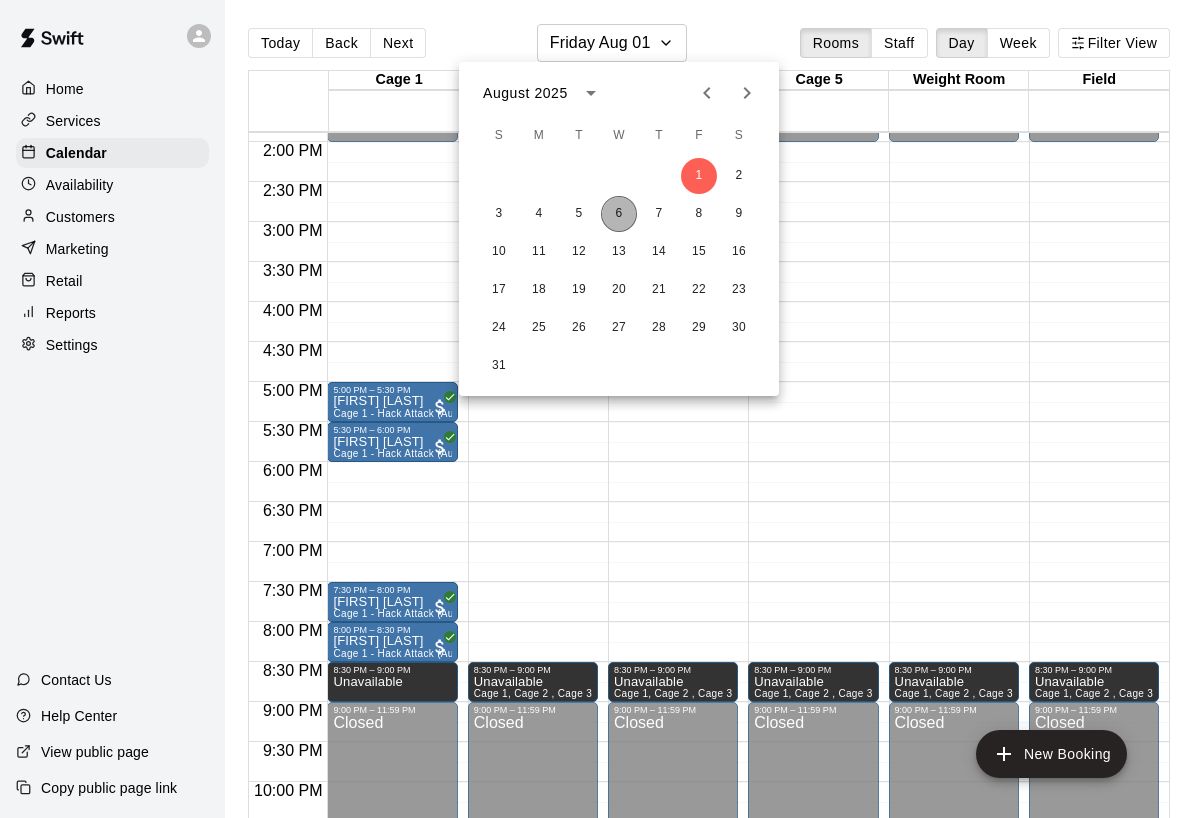 click on "6" at bounding box center [619, 214] 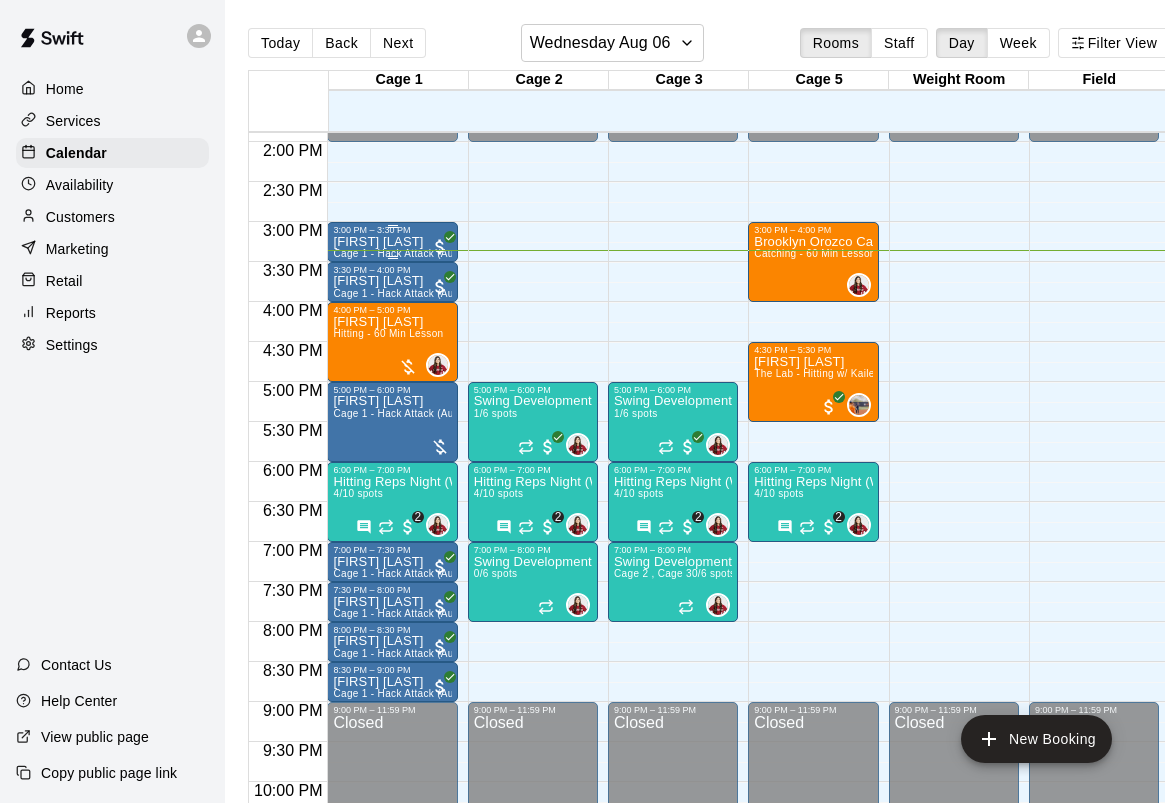 click on "[FIRST] [LAST]" at bounding box center (392, 242) 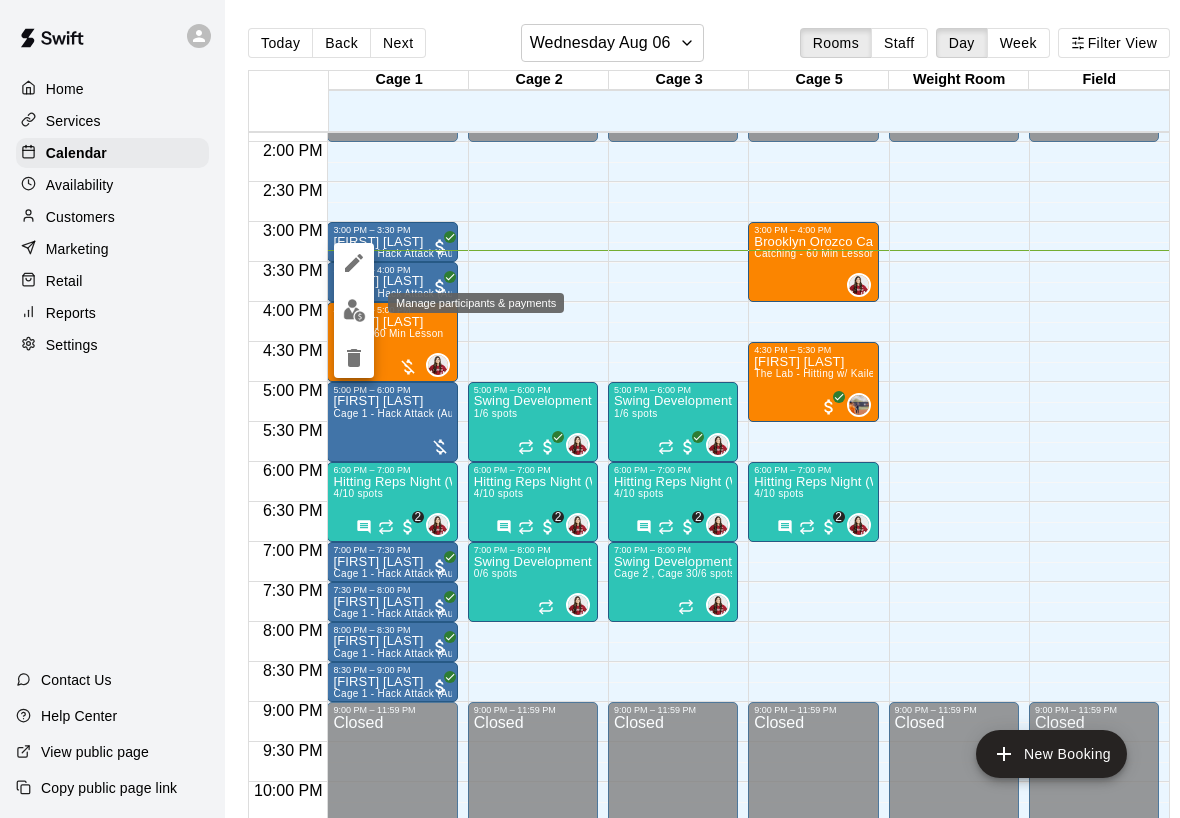 click at bounding box center [354, 310] 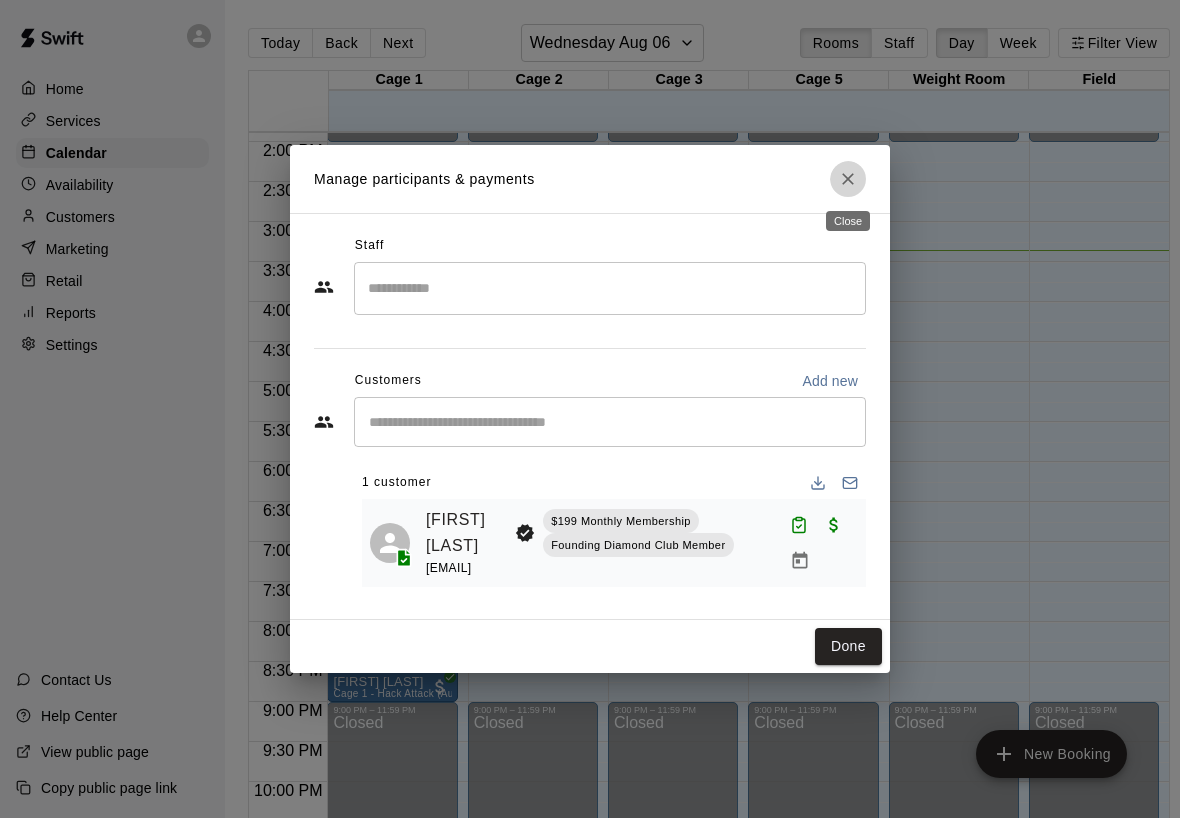 click 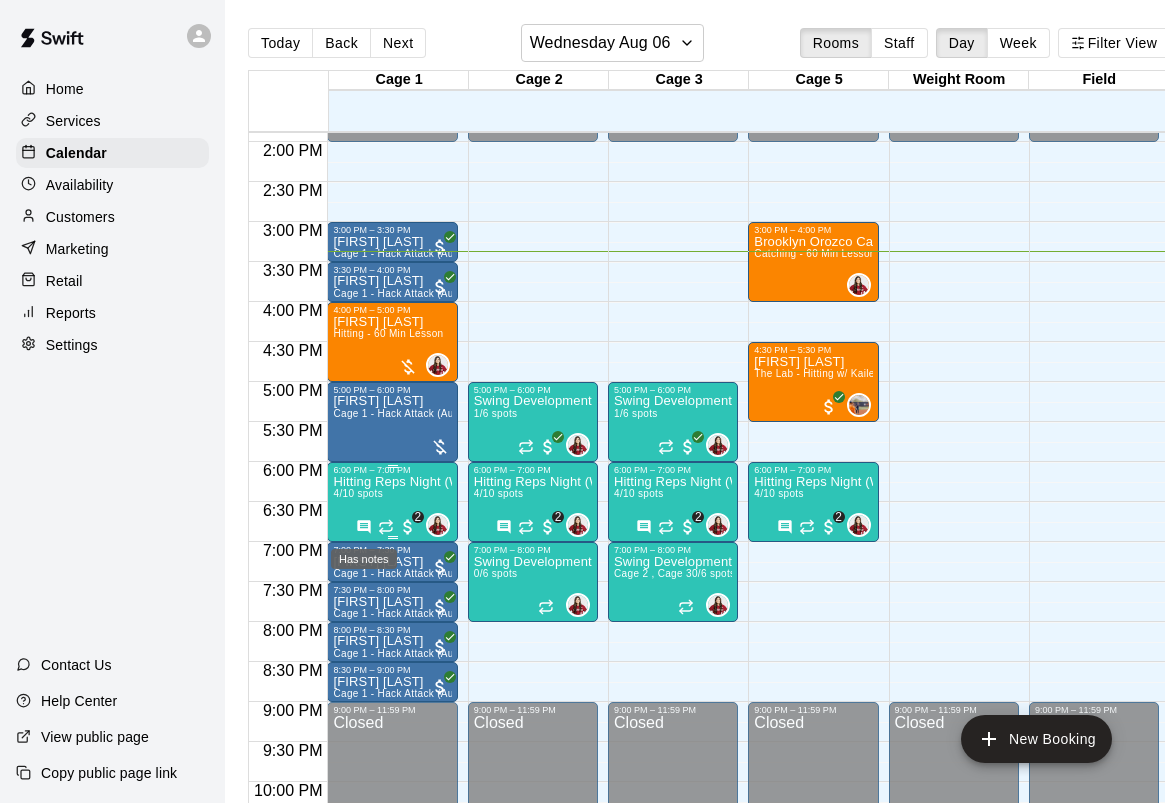 click 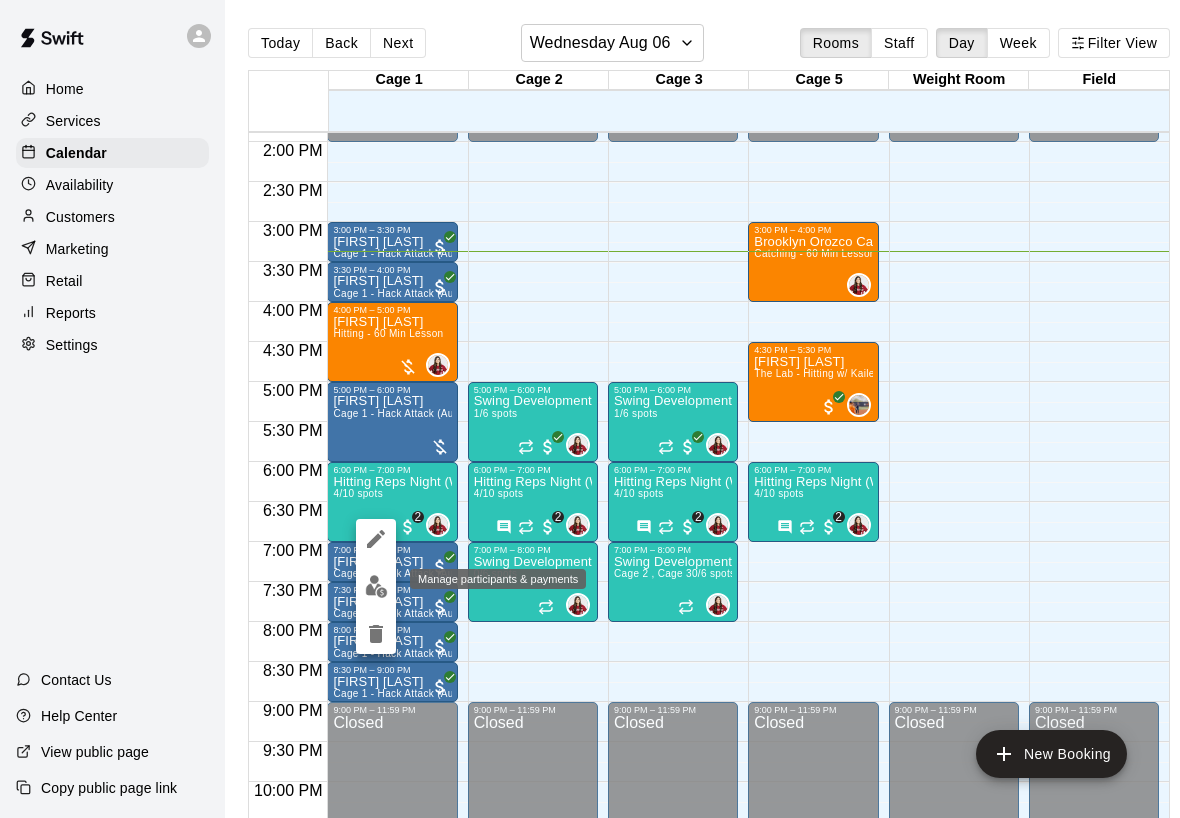 click at bounding box center [376, 586] 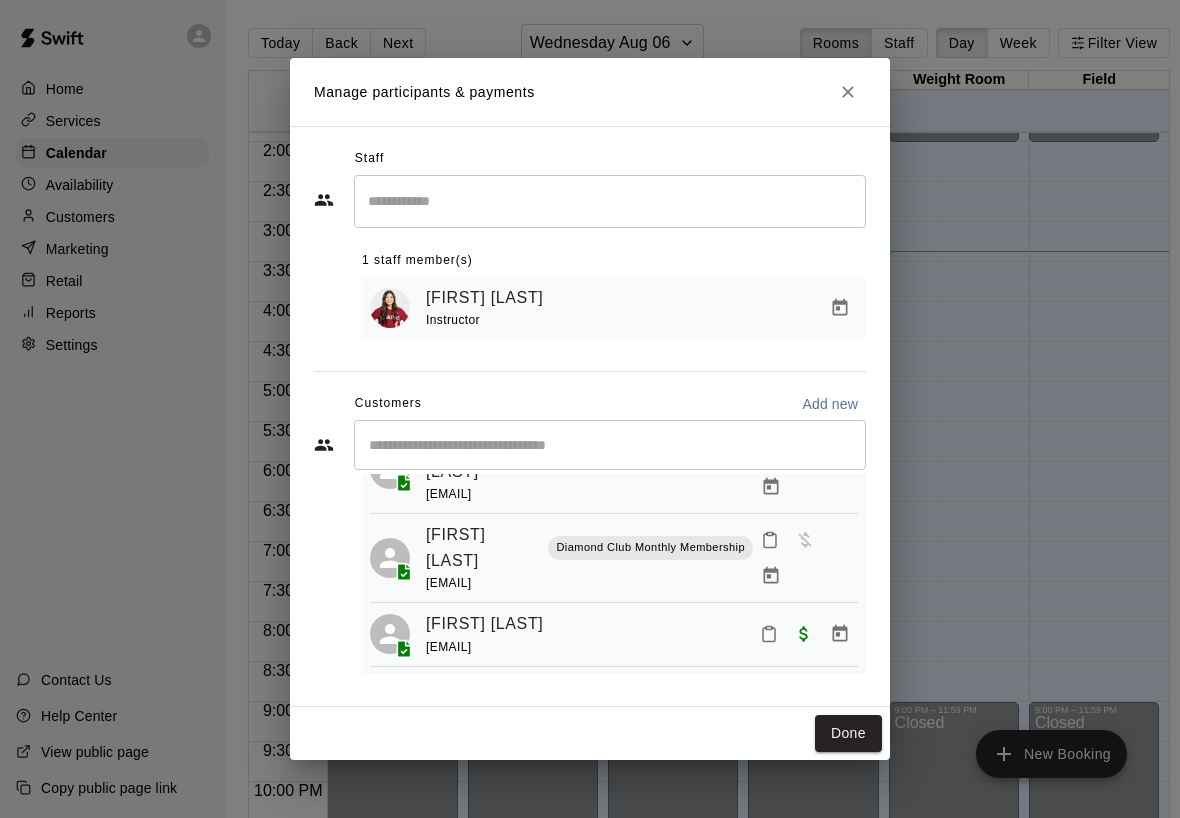 scroll, scrollTop: 0, scrollLeft: 0, axis: both 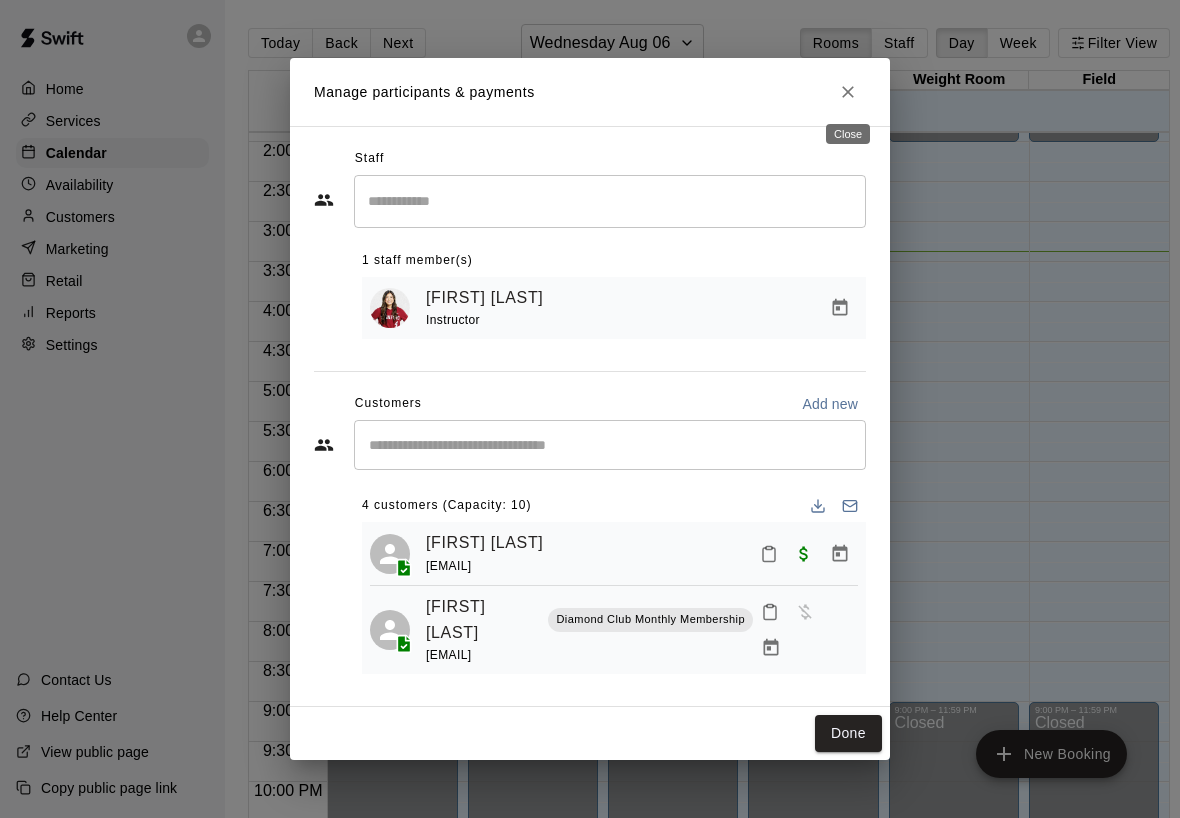 click 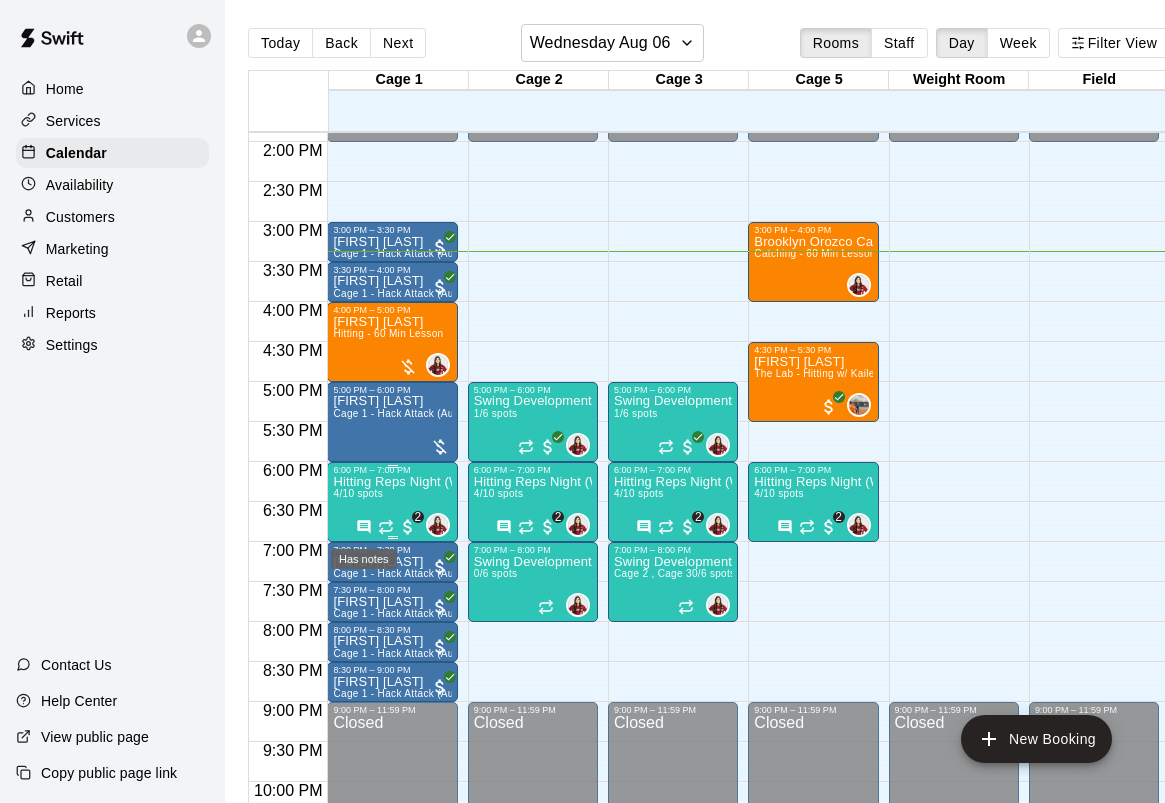 click 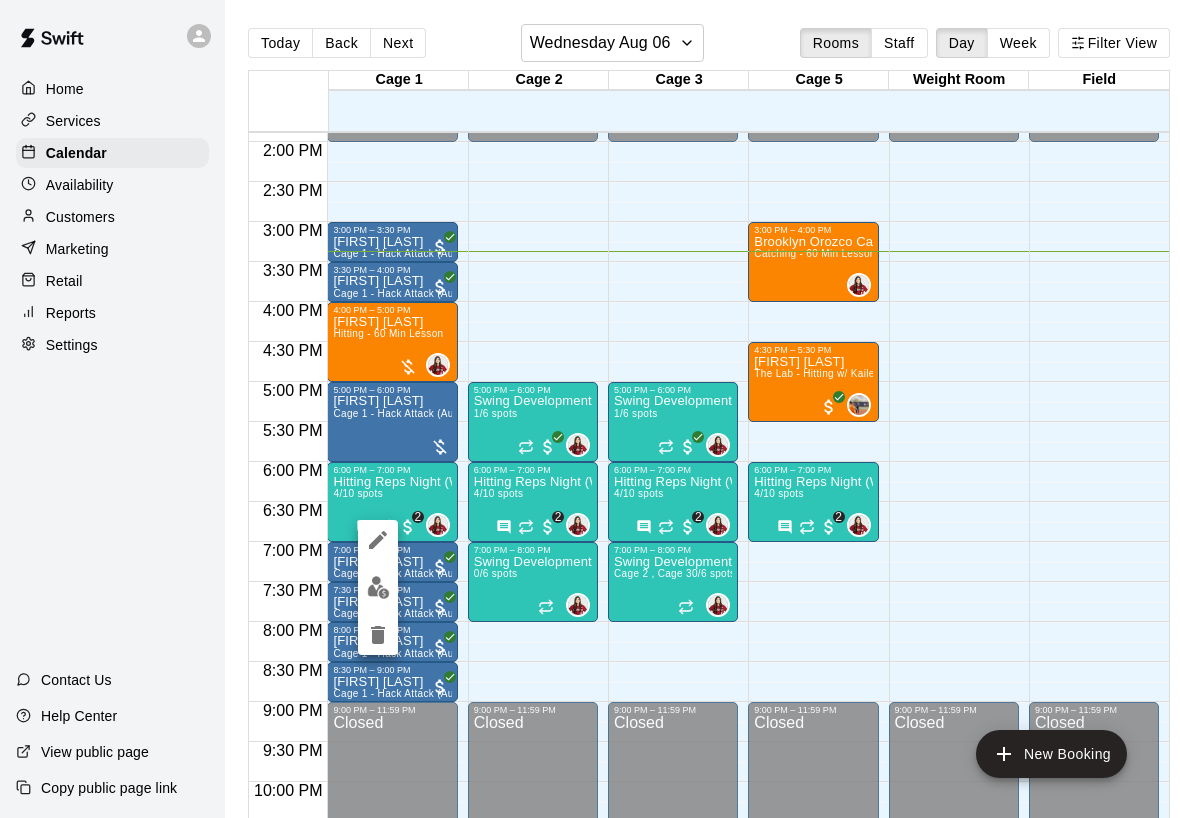 click at bounding box center [590, 409] 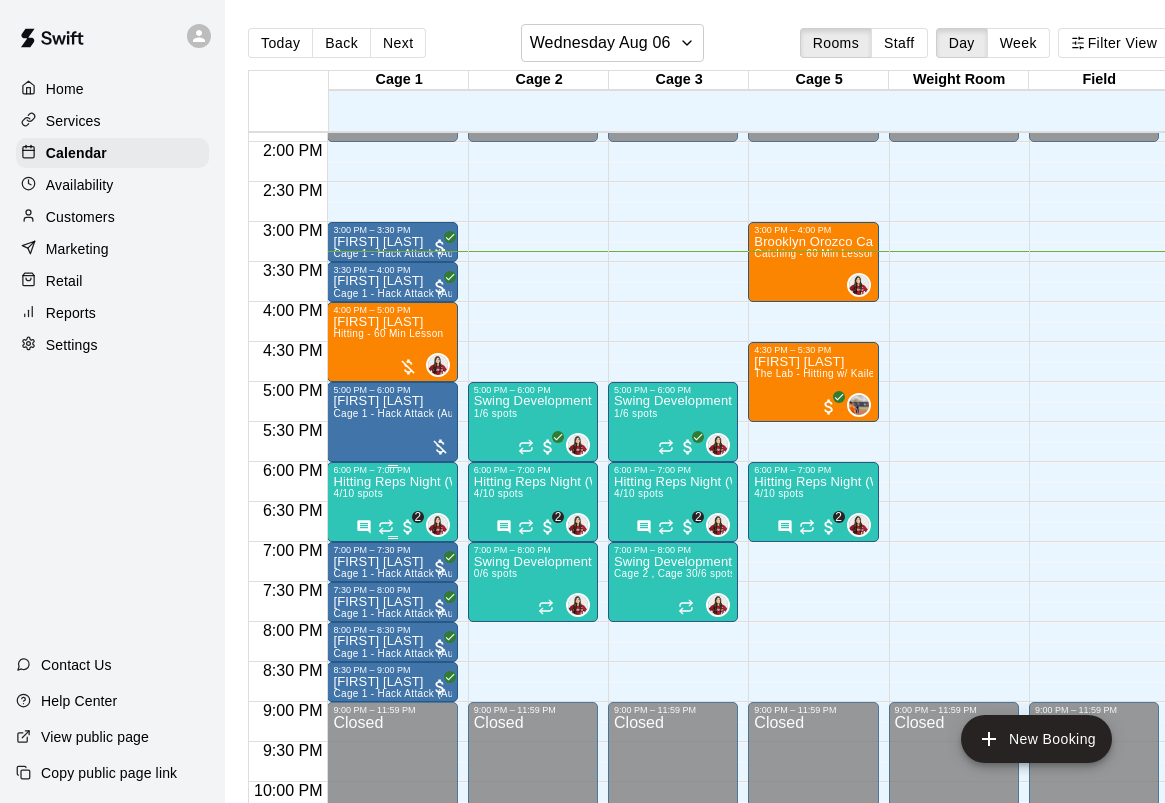click on "Hitting Reps Night (Wednesdays 6-7pm) &nbsp; 4/10 spots" at bounding box center (392, 876) 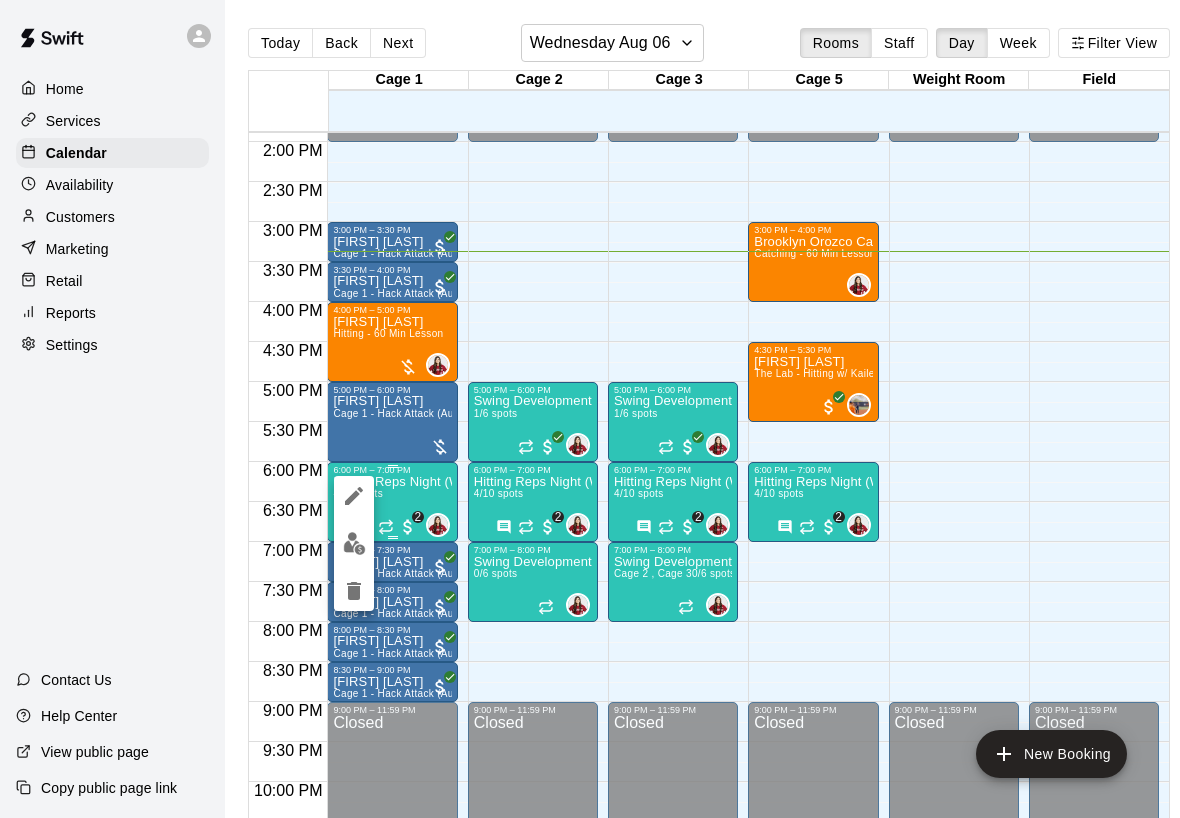 click at bounding box center (590, 409) 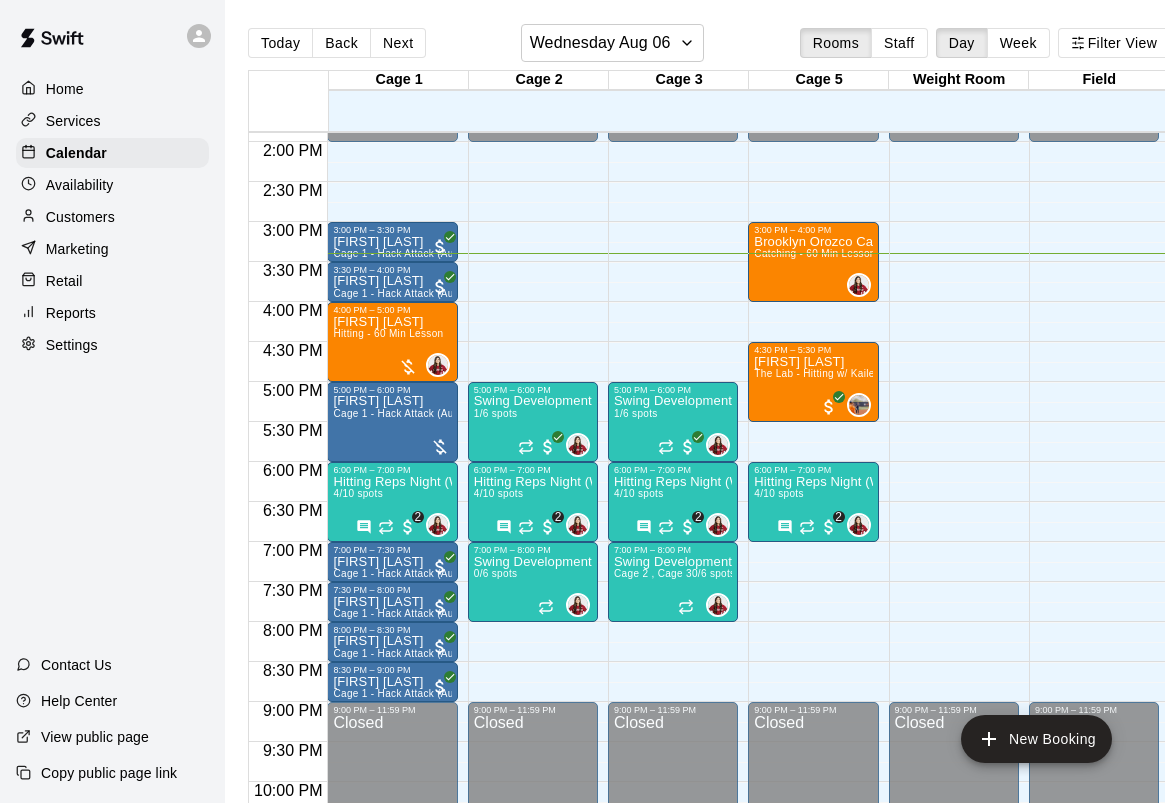 click on "12:00 AM – 2:00 PM Closed 9:00 PM – 11:59 PM Closed" at bounding box center (954, -18) 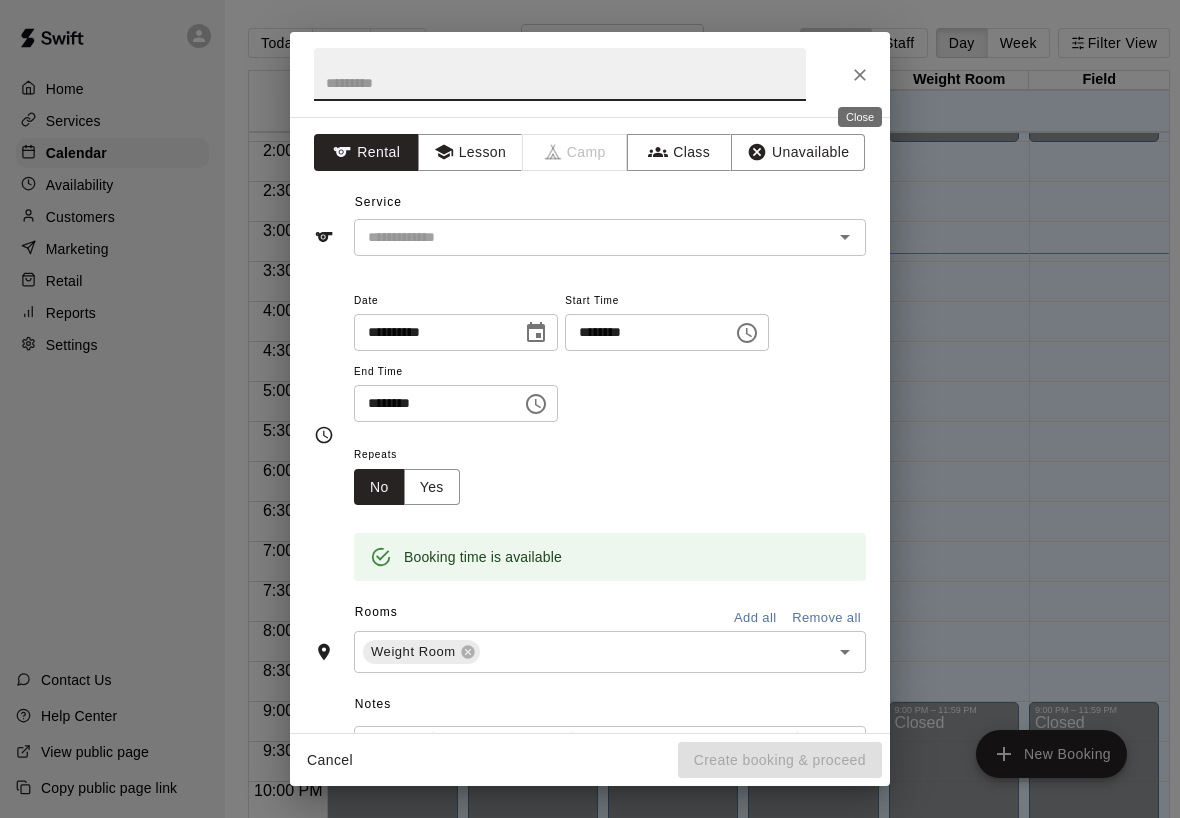 click 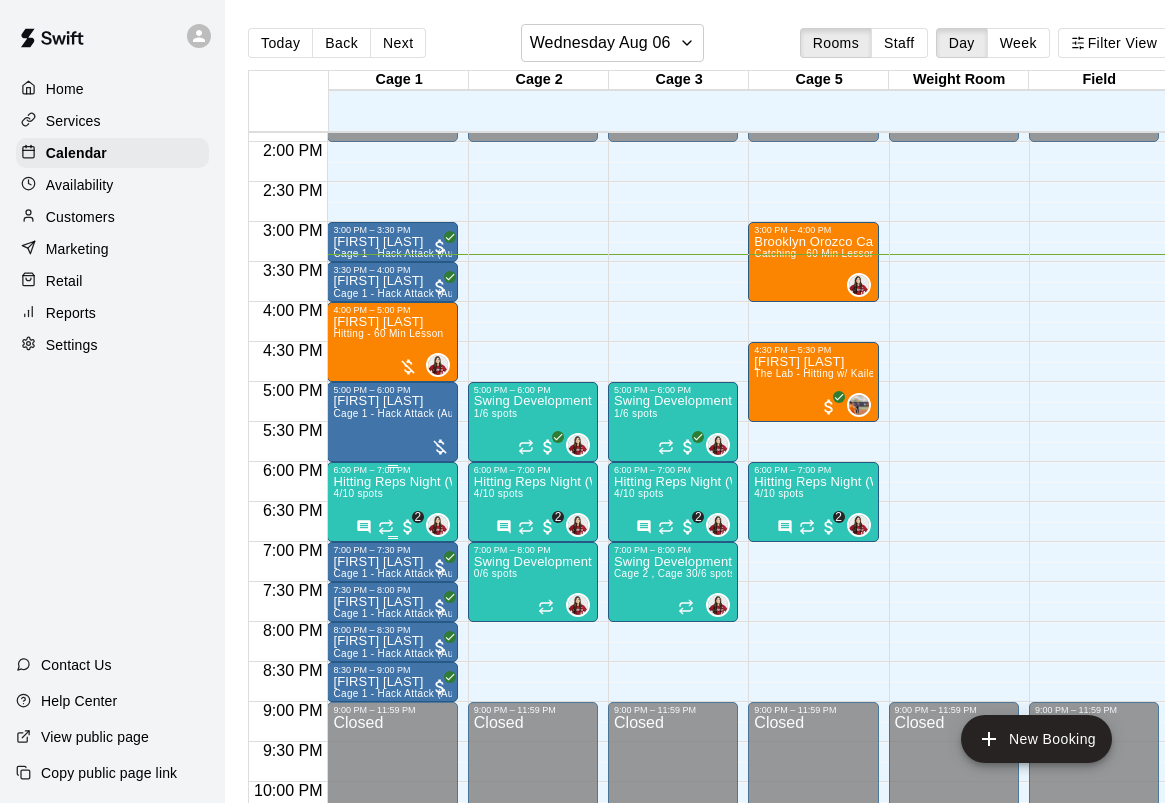 click on "6:00 PM – 7:00 PM Hitting Reps Night (Wednesdays 6-7pm)  4/10 spots 0 2" at bounding box center (392, 502) 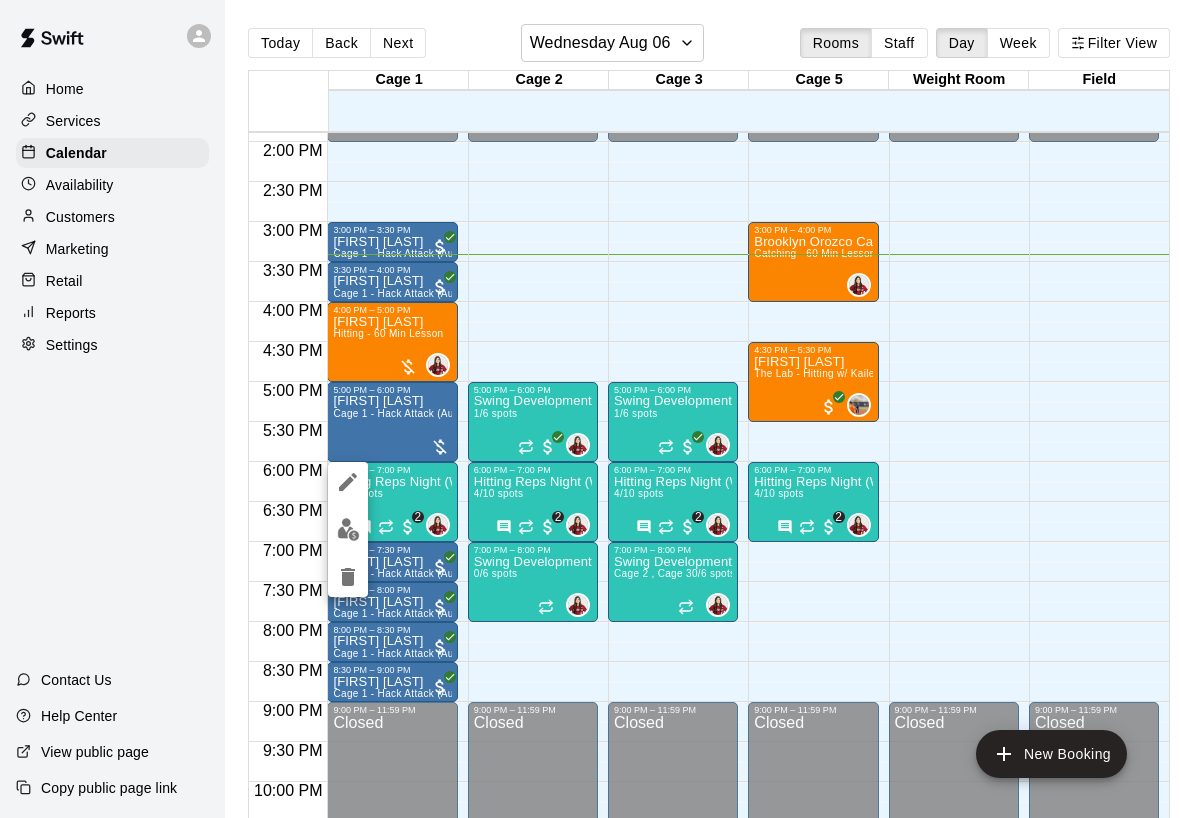 click at bounding box center [590, 409] 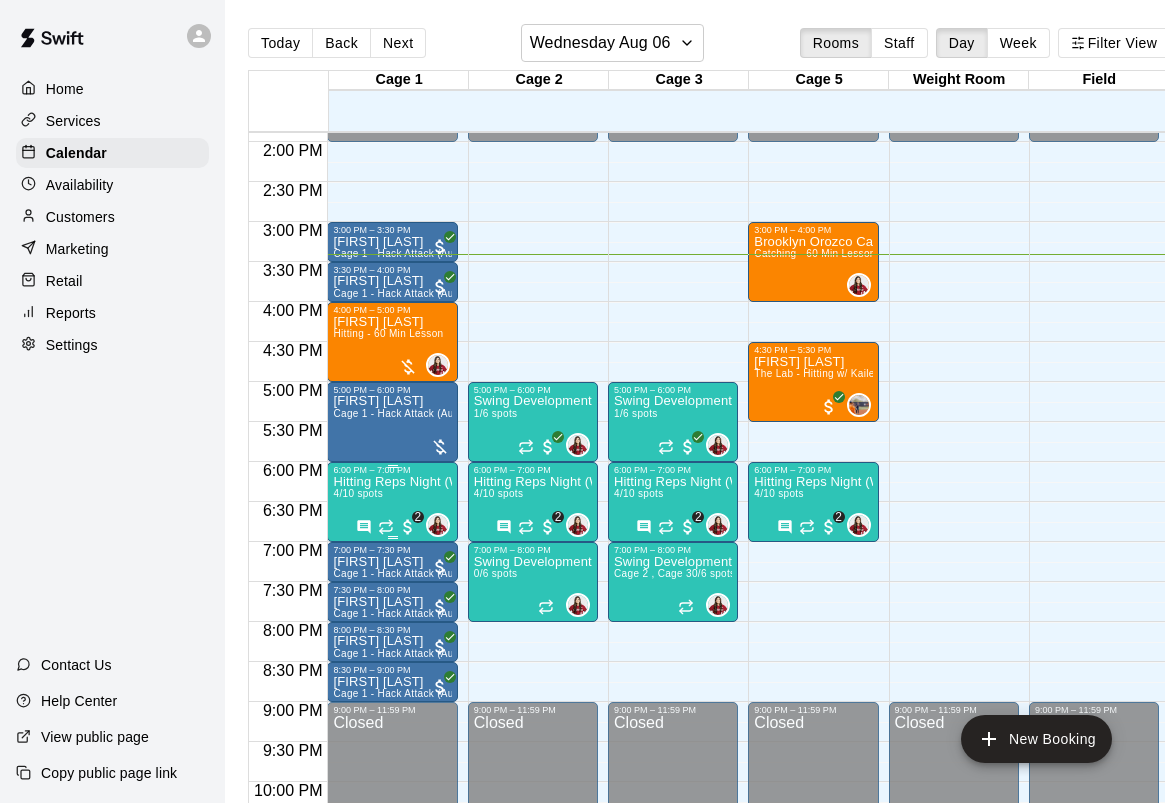click on "Hitting Reps Night (Wednesdays 6-7pm) &nbsp; 4/10 spots" at bounding box center (392, 876) 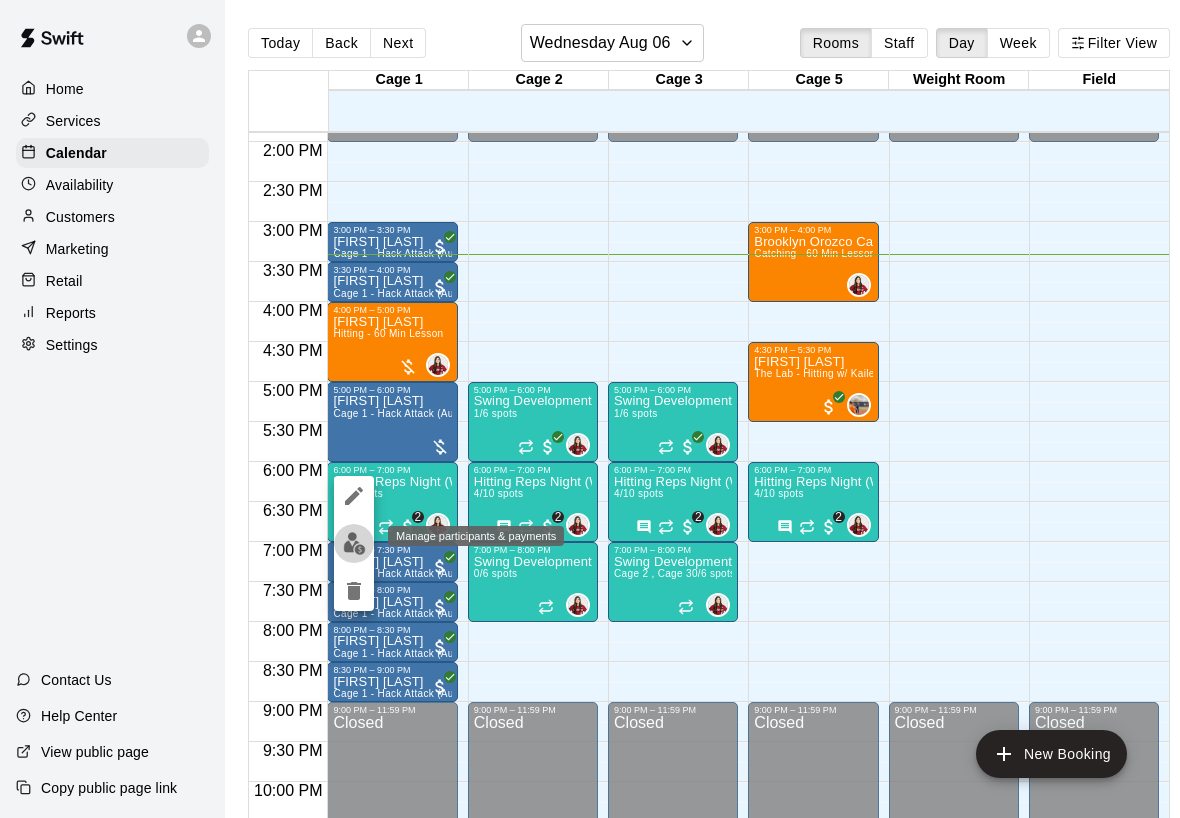 click at bounding box center [354, 543] 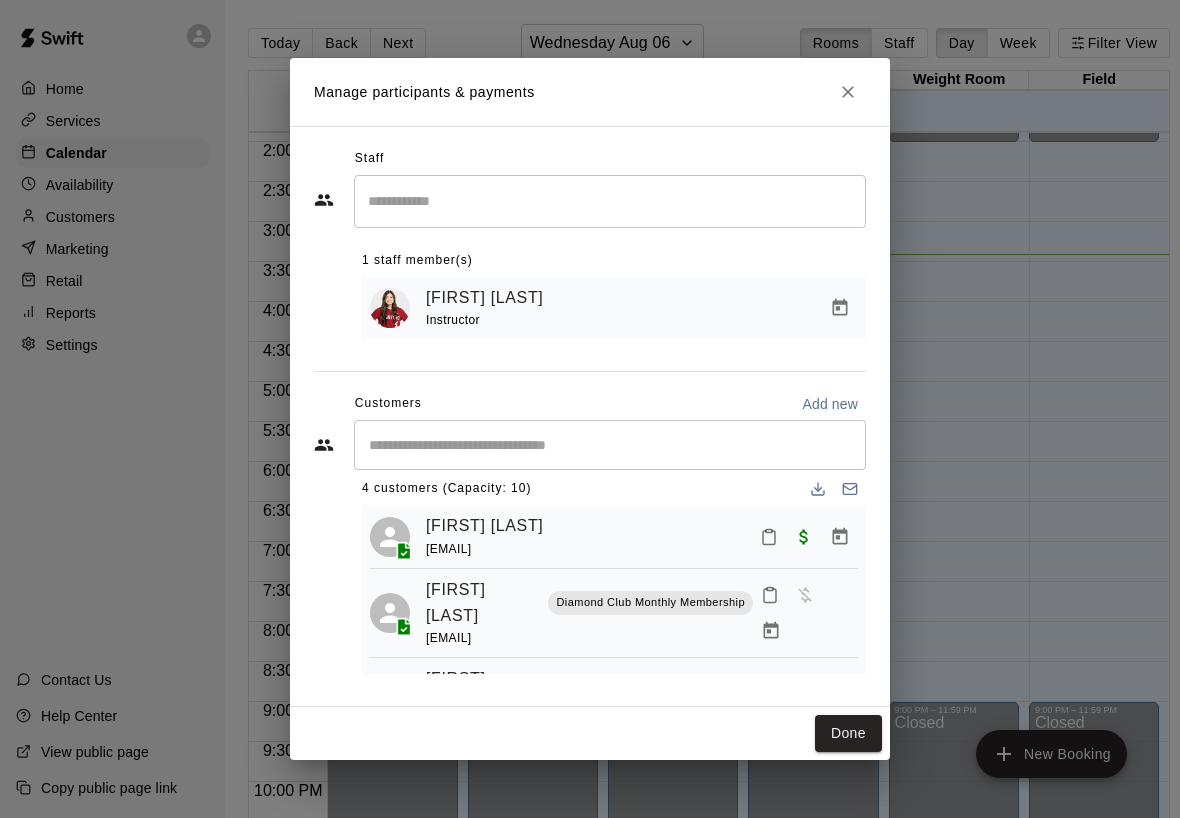 scroll, scrollTop: 2, scrollLeft: 0, axis: vertical 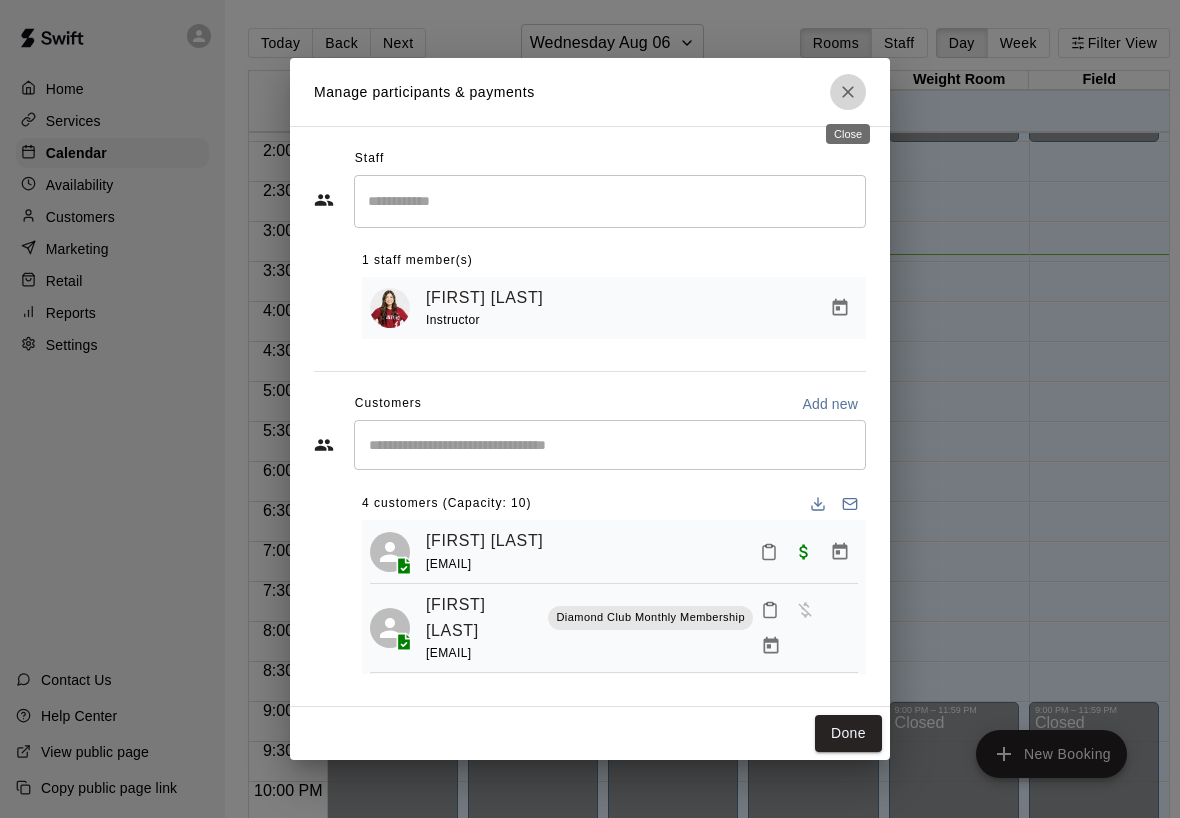 click 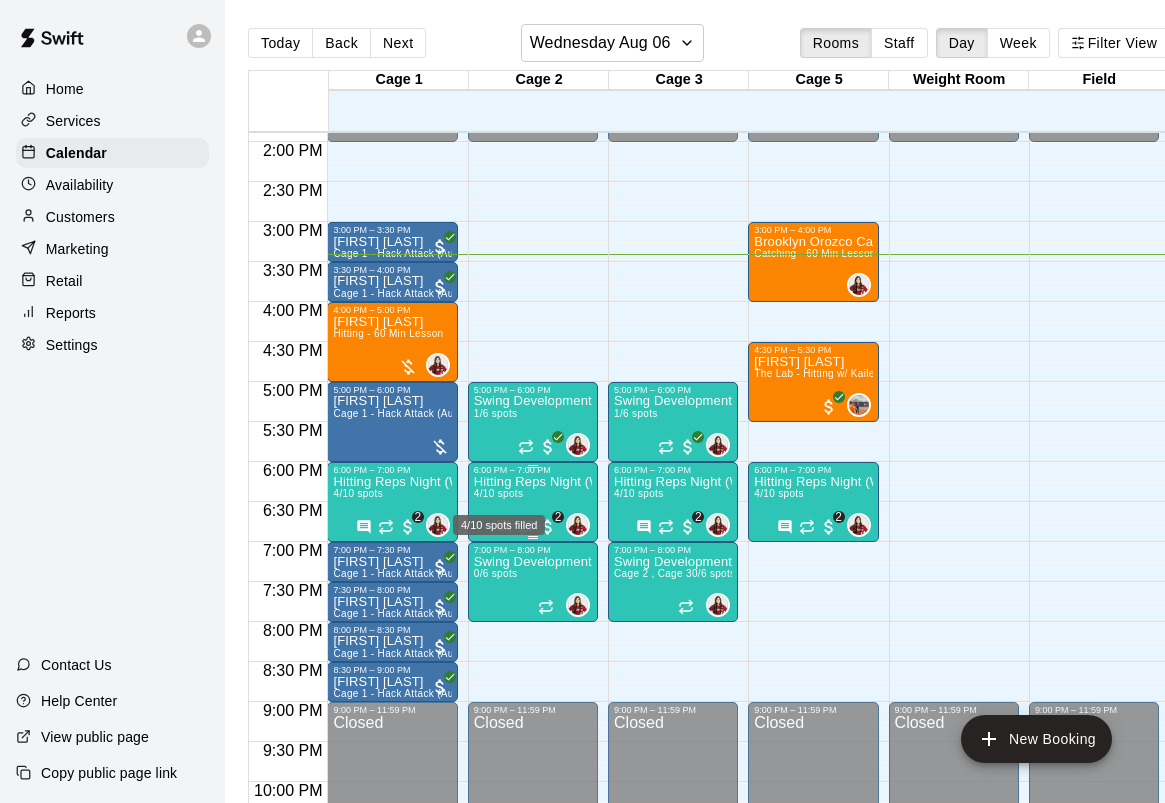 click on "4/10 spots" at bounding box center (498, 493) 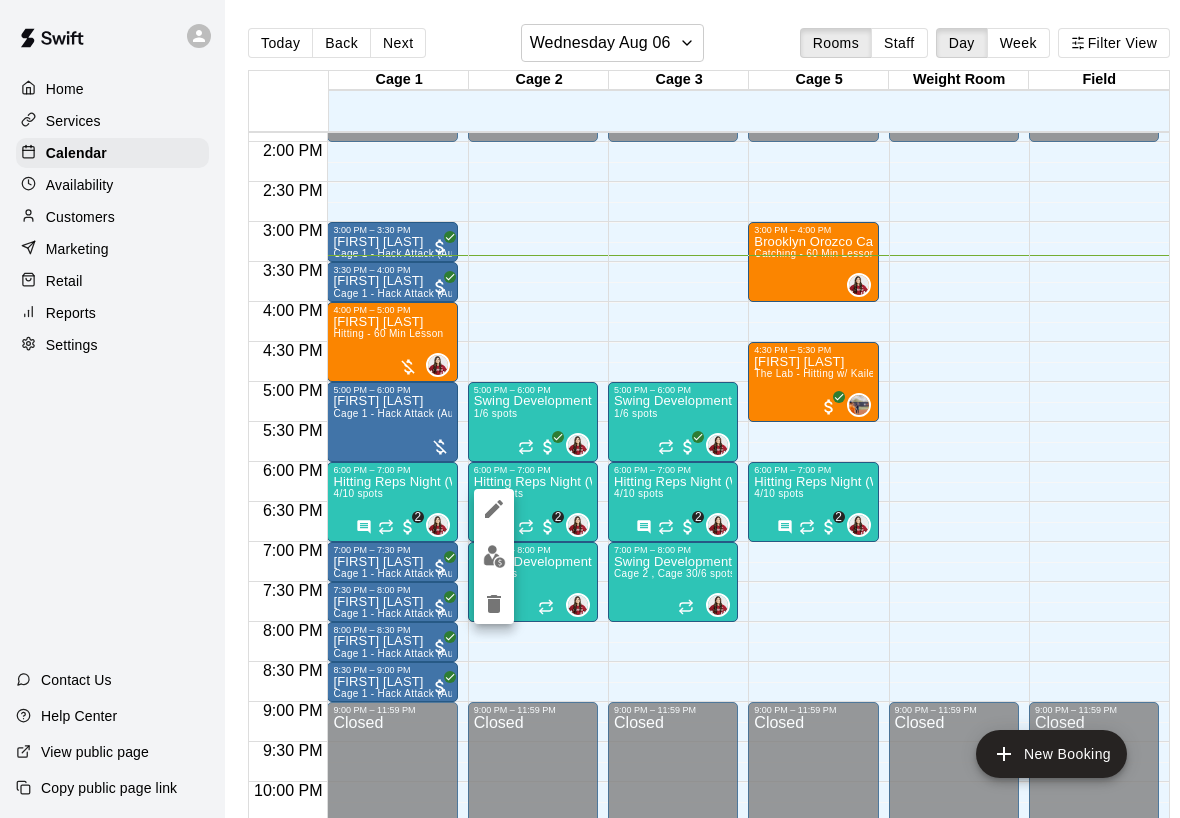 click at bounding box center [590, 409] 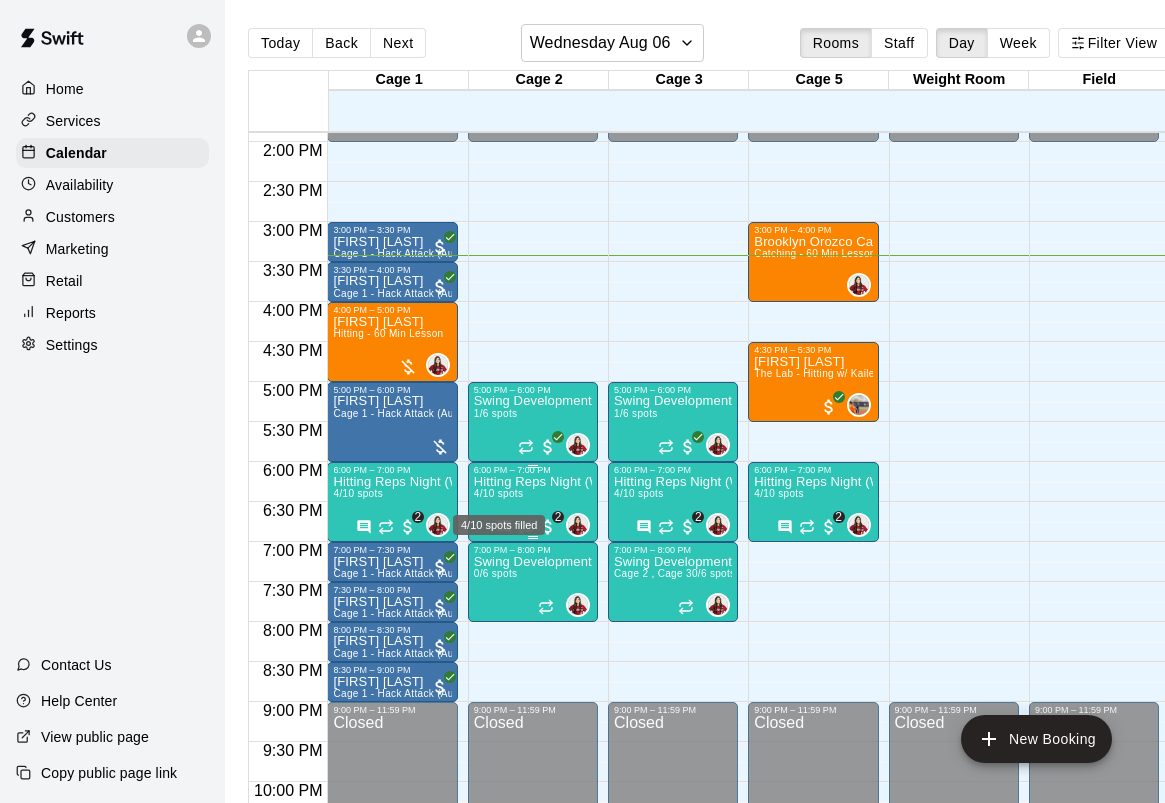 click on "4/10 spots" at bounding box center [498, 493] 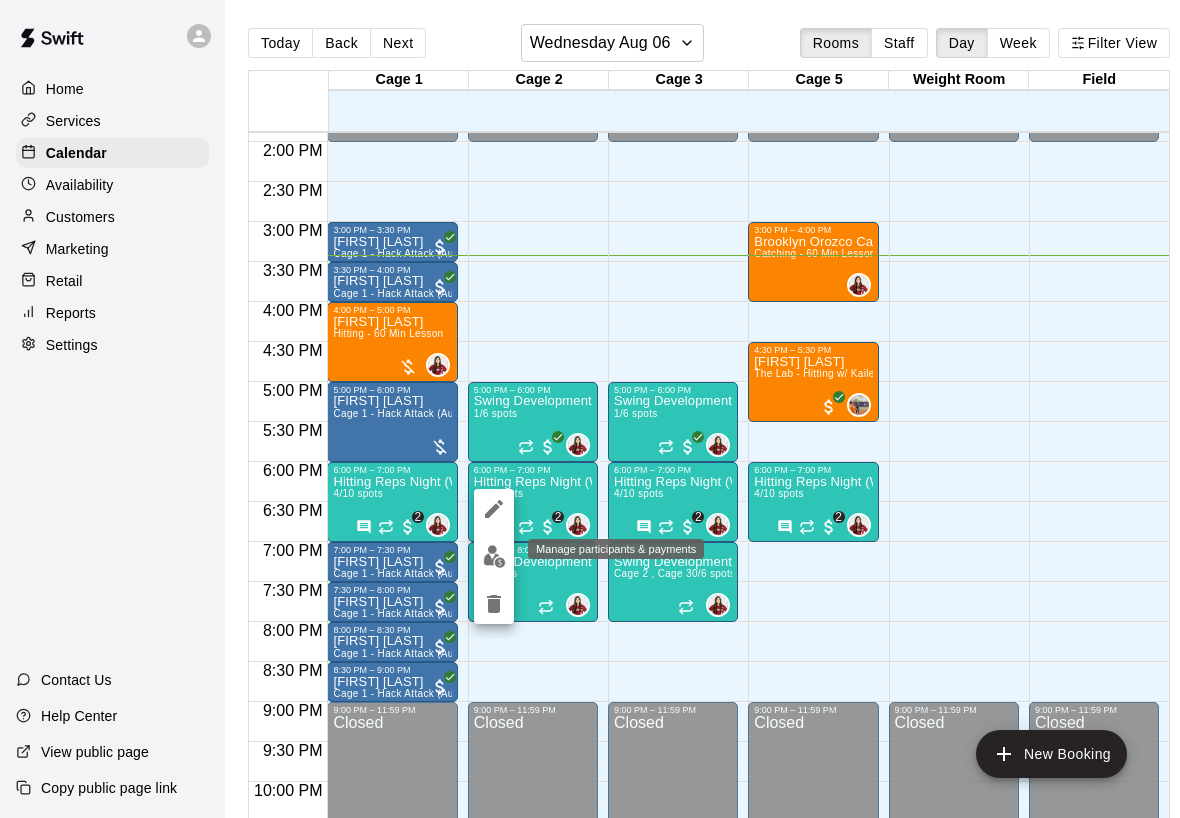 click at bounding box center (494, 556) 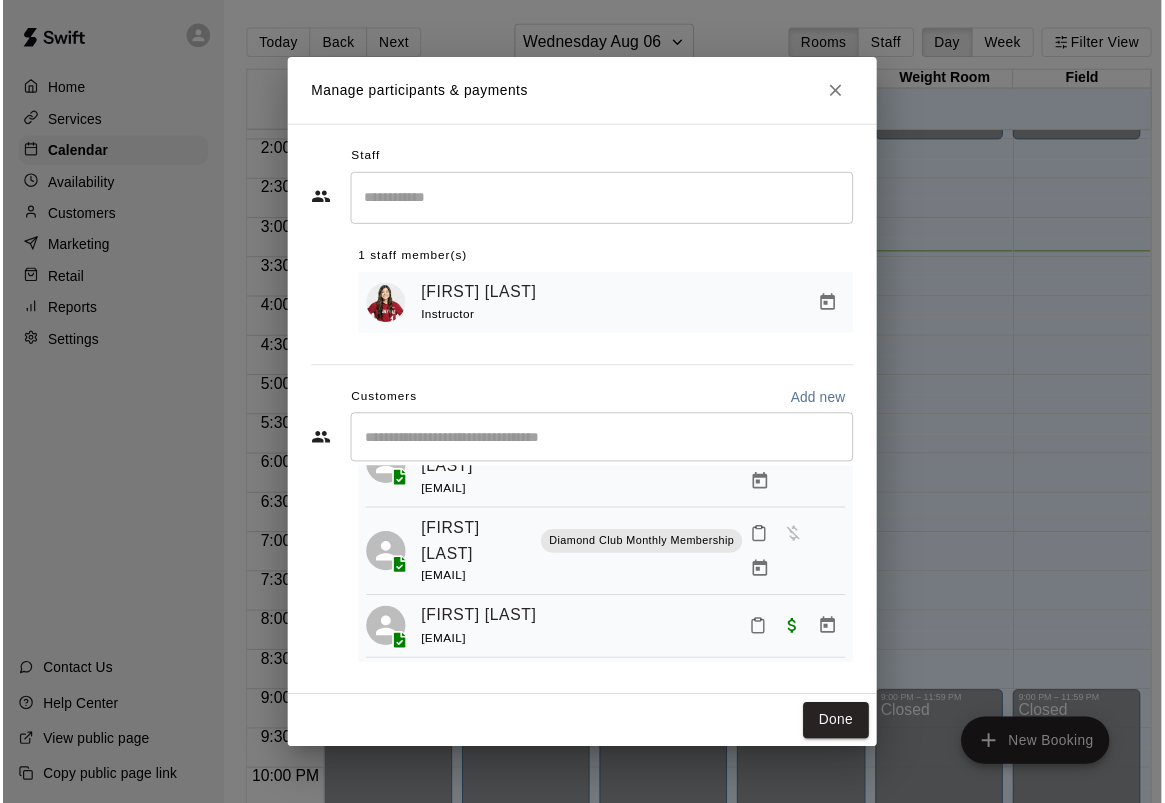 scroll, scrollTop: 165, scrollLeft: 0, axis: vertical 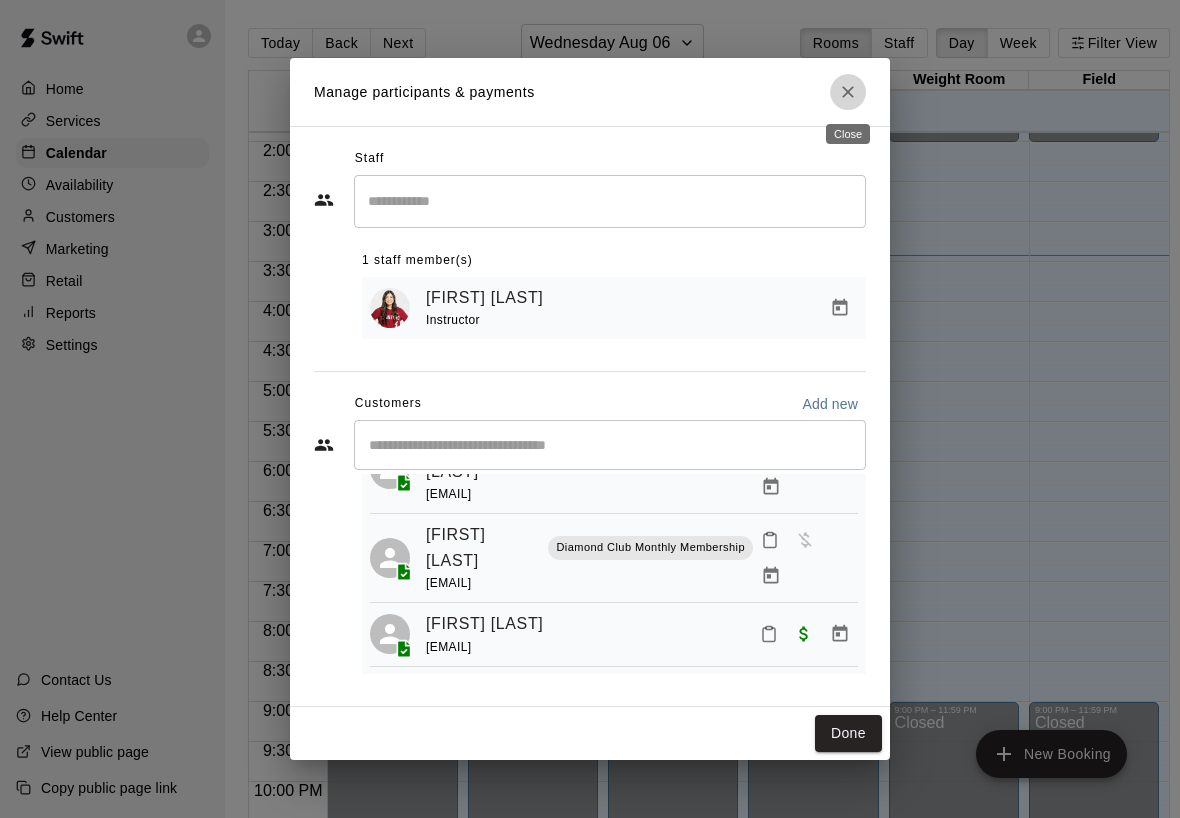 click 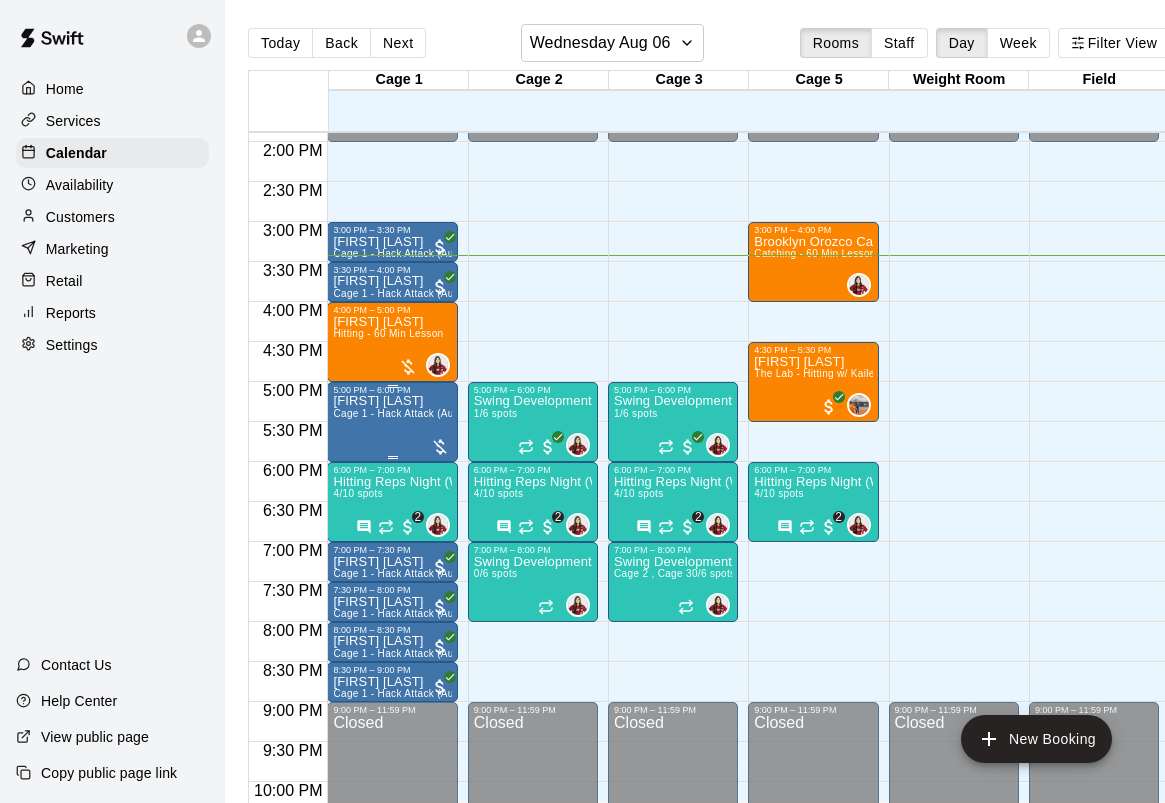 click on "Cage 1 - Hack Attack (Automatic)" at bounding box center [412, 413] 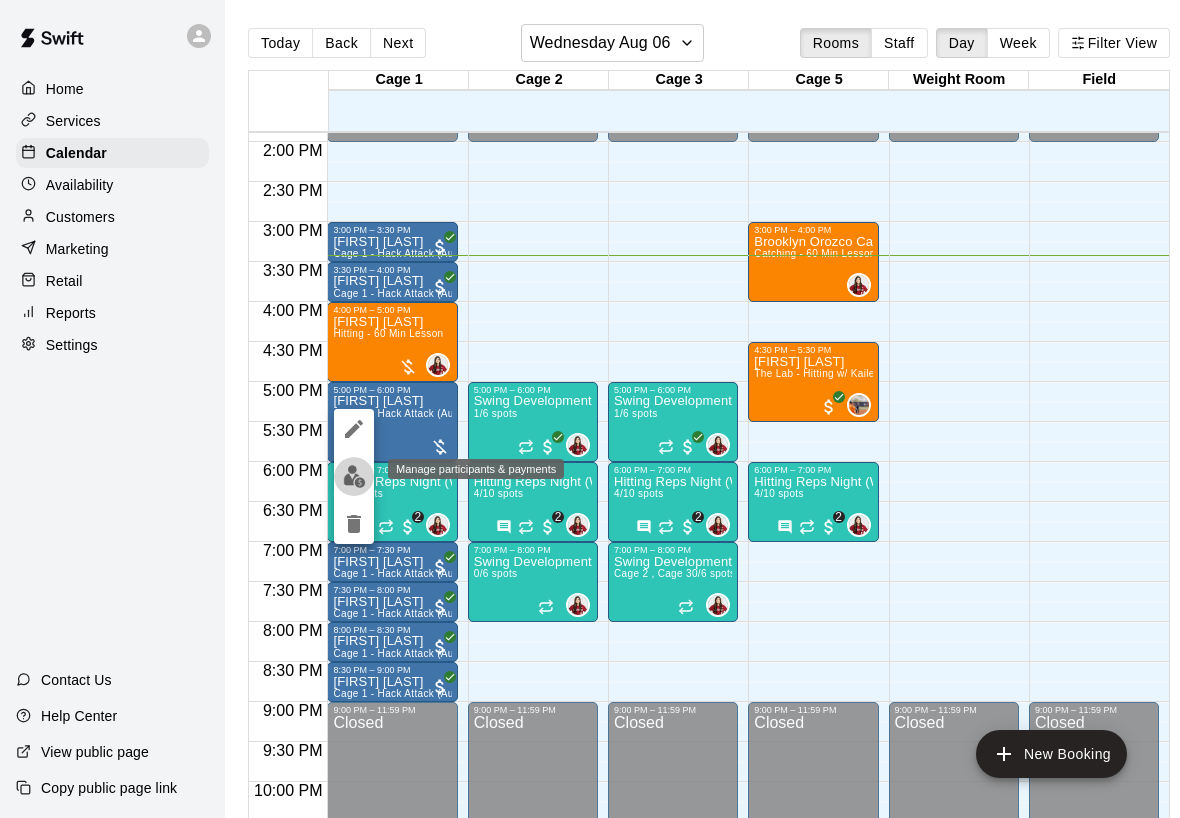 click at bounding box center [354, 476] 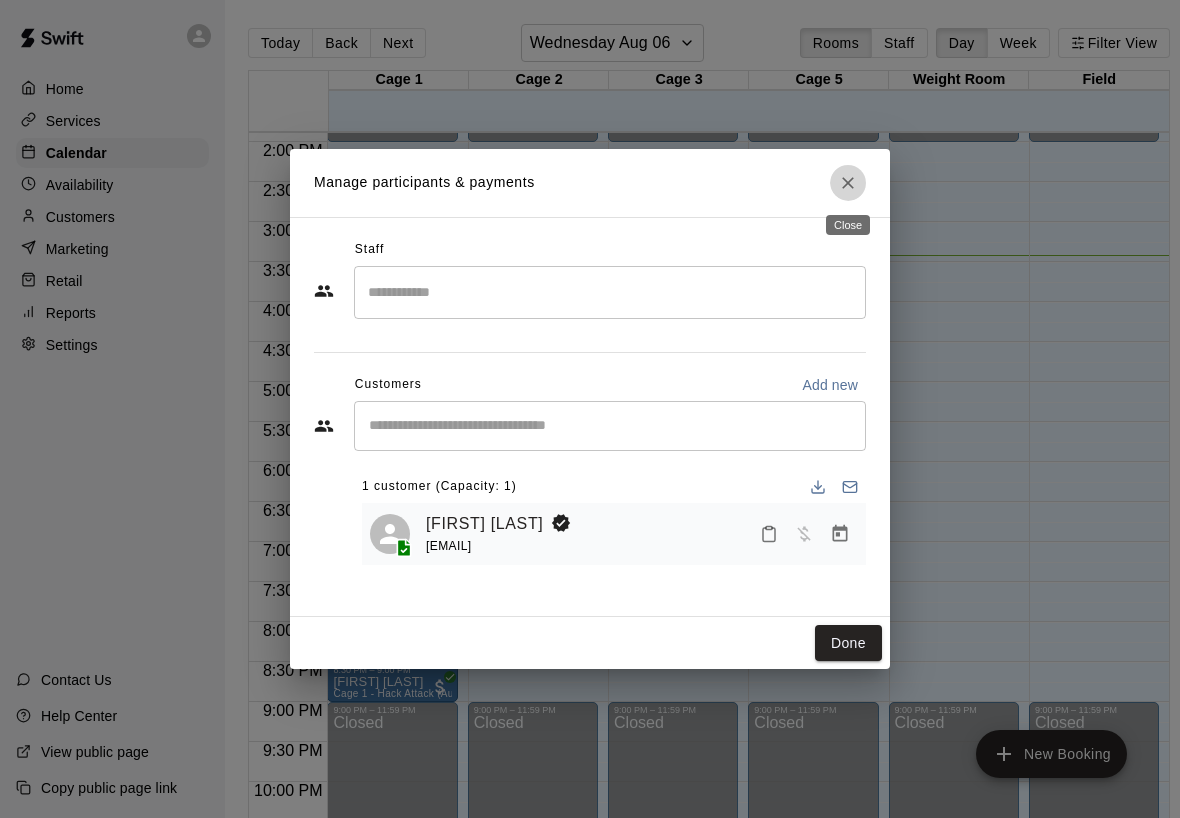 click 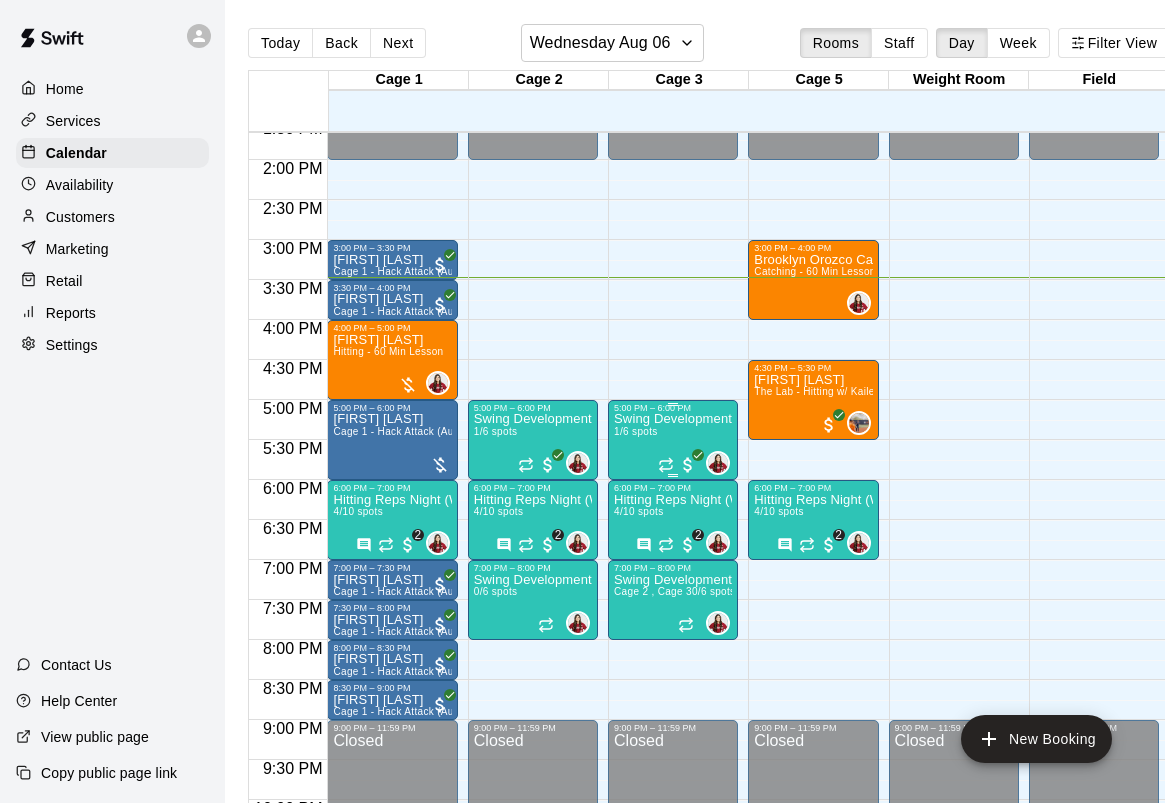 scroll, scrollTop: 1095, scrollLeft: 0, axis: vertical 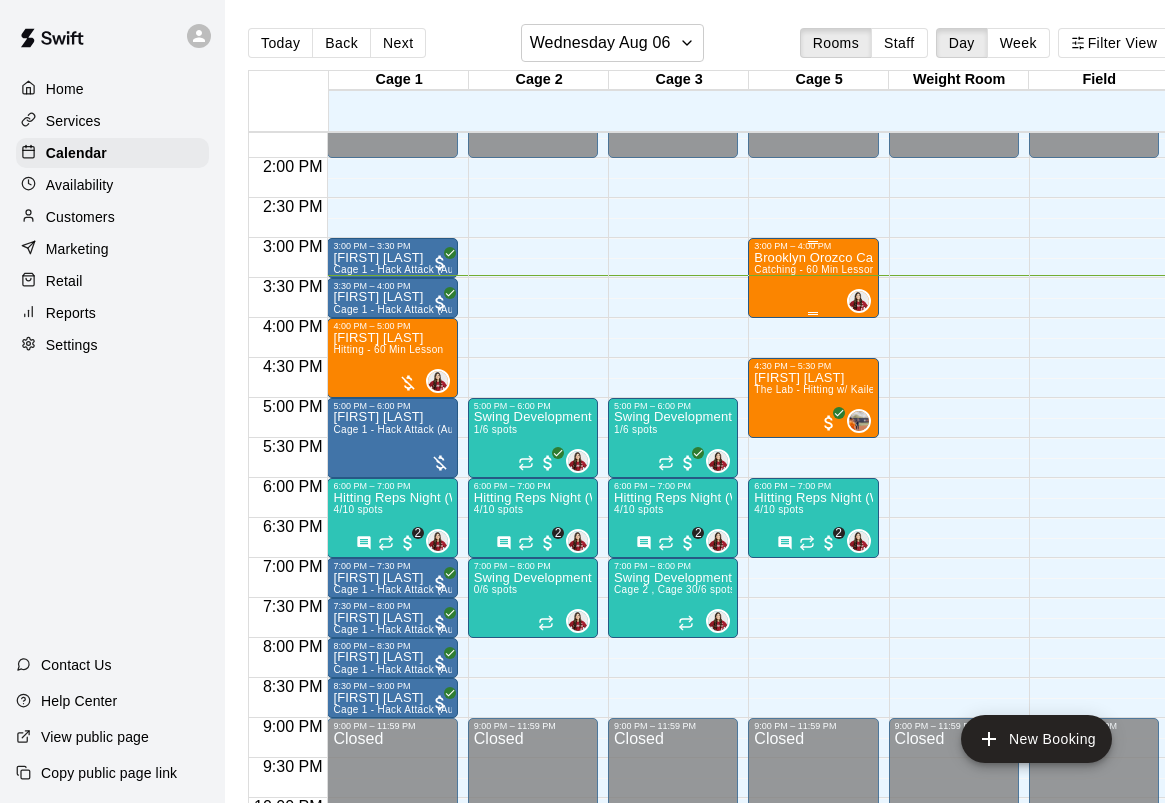 click on "[FIRST] [LAST] Catching Lesson Catching - 60 Min Lesson" at bounding box center [813, 652] 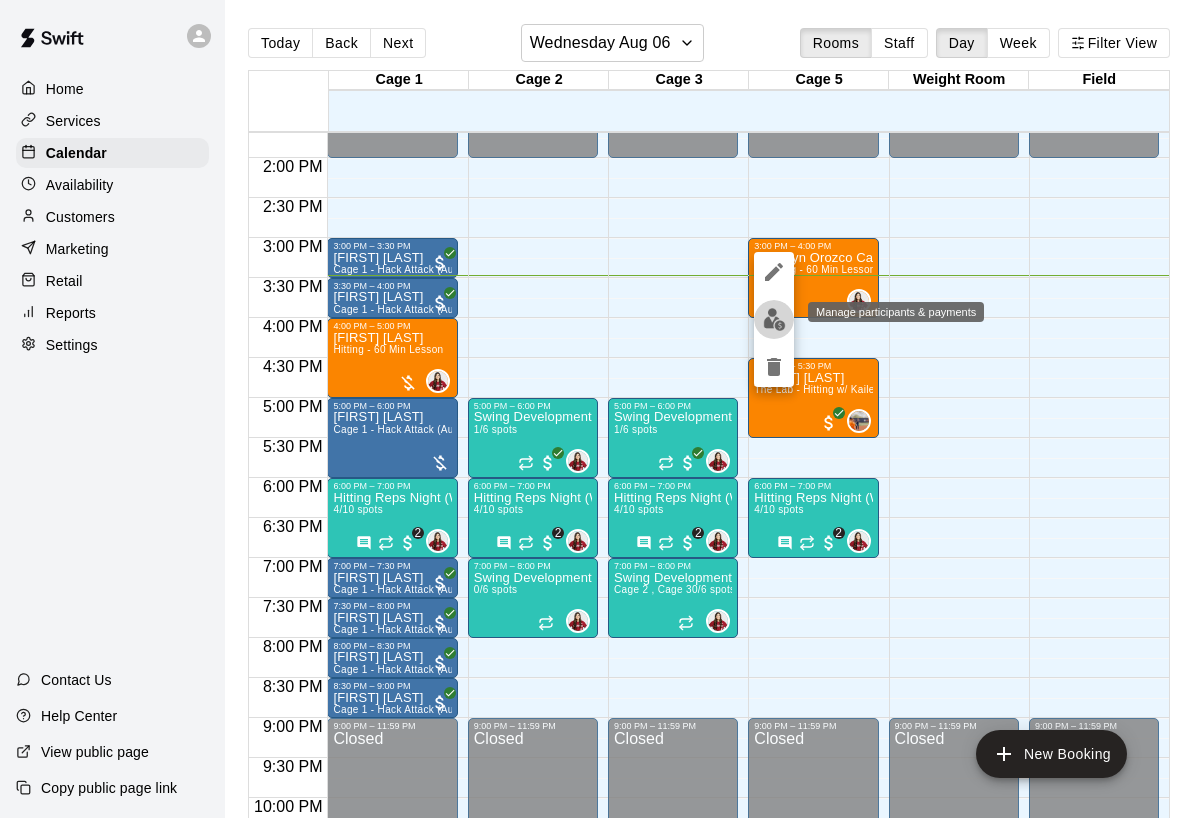 click at bounding box center (774, 319) 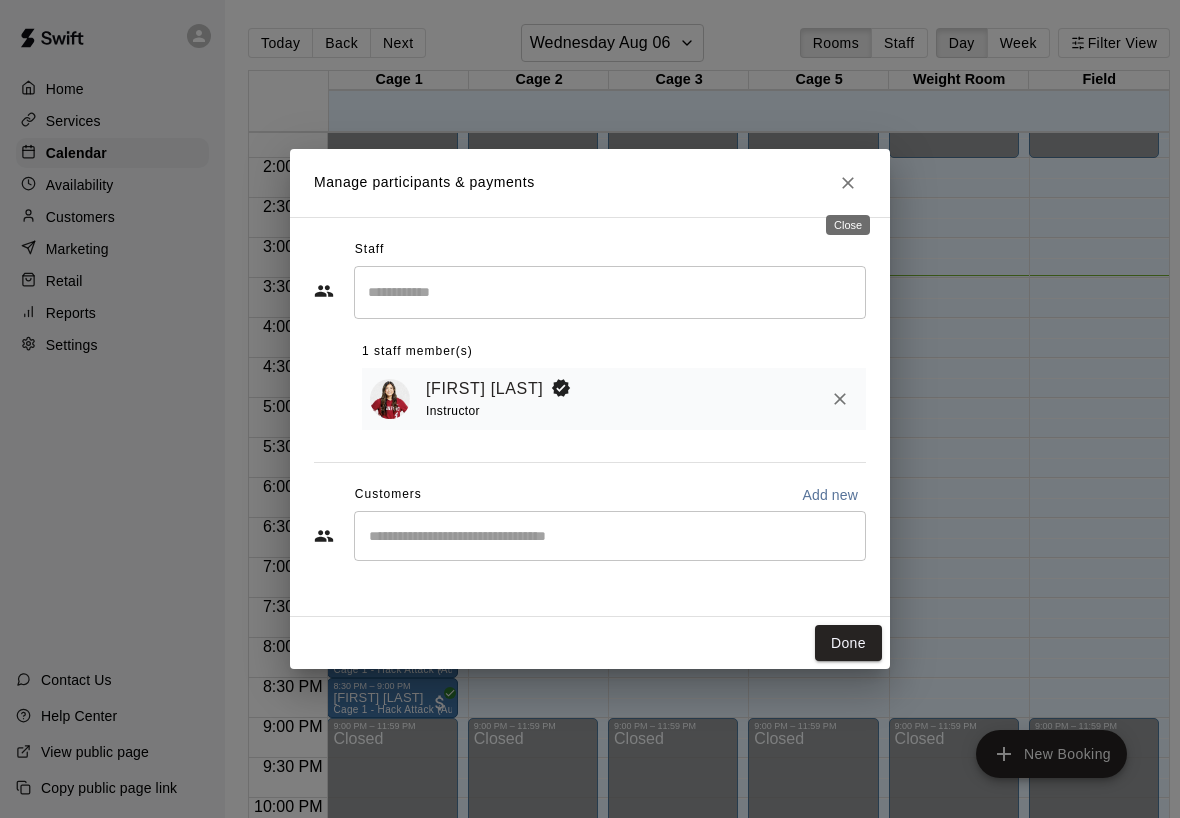 click at bounding box center (848, 183) 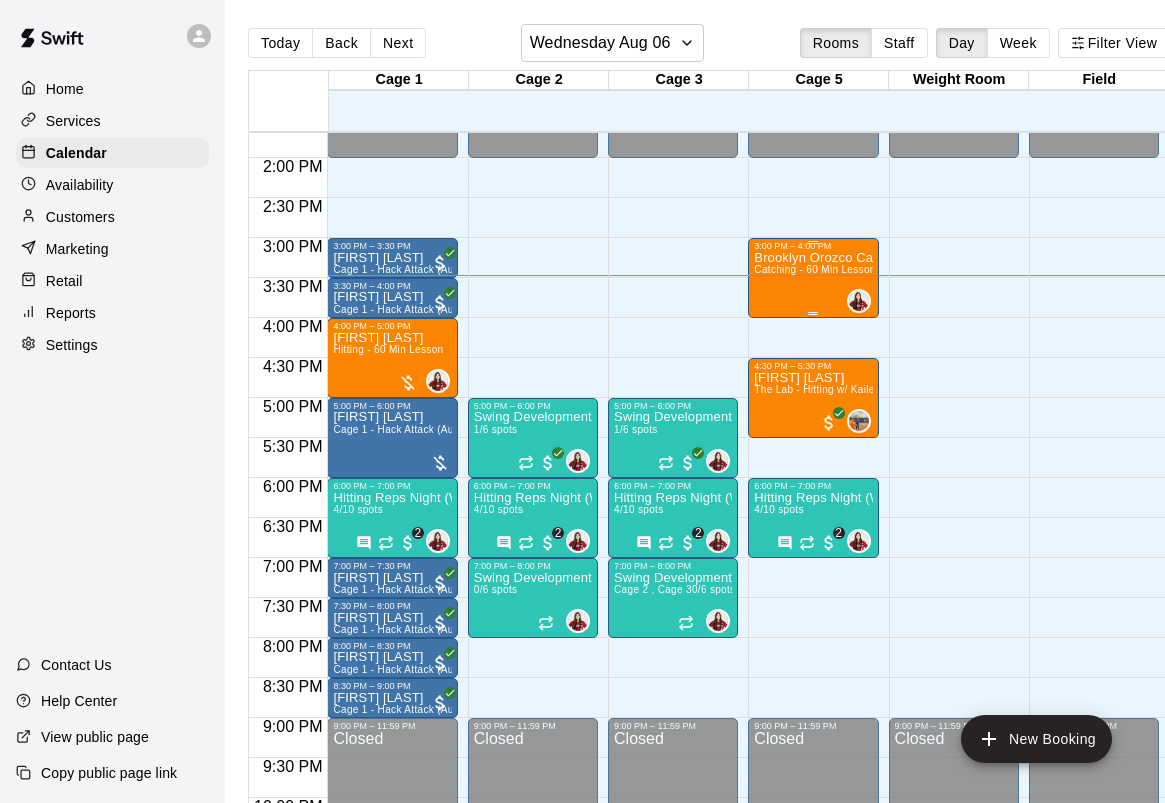 click on "[FIRST] [LAST] Catching Lesson Catching - 60 Min Lesson" at bounding box center (813, 652) 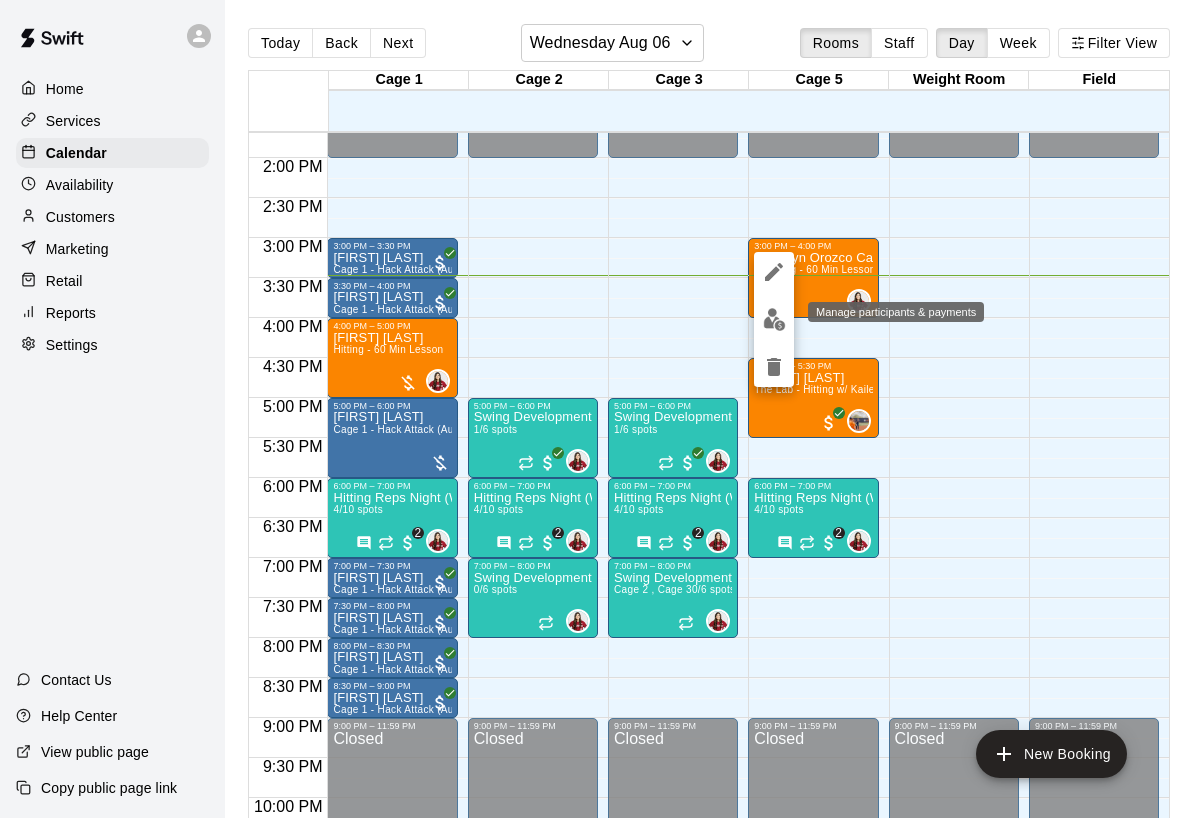 click at bounding box center (774, 319) 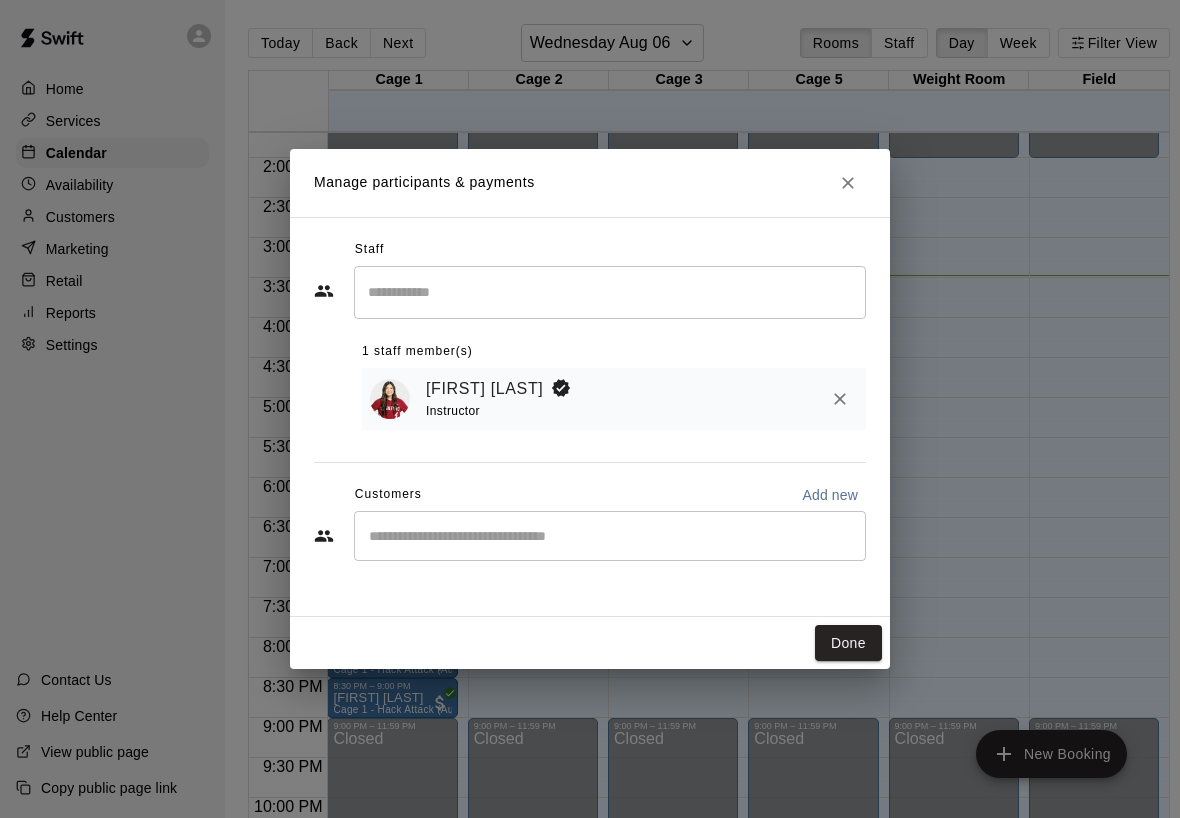 click 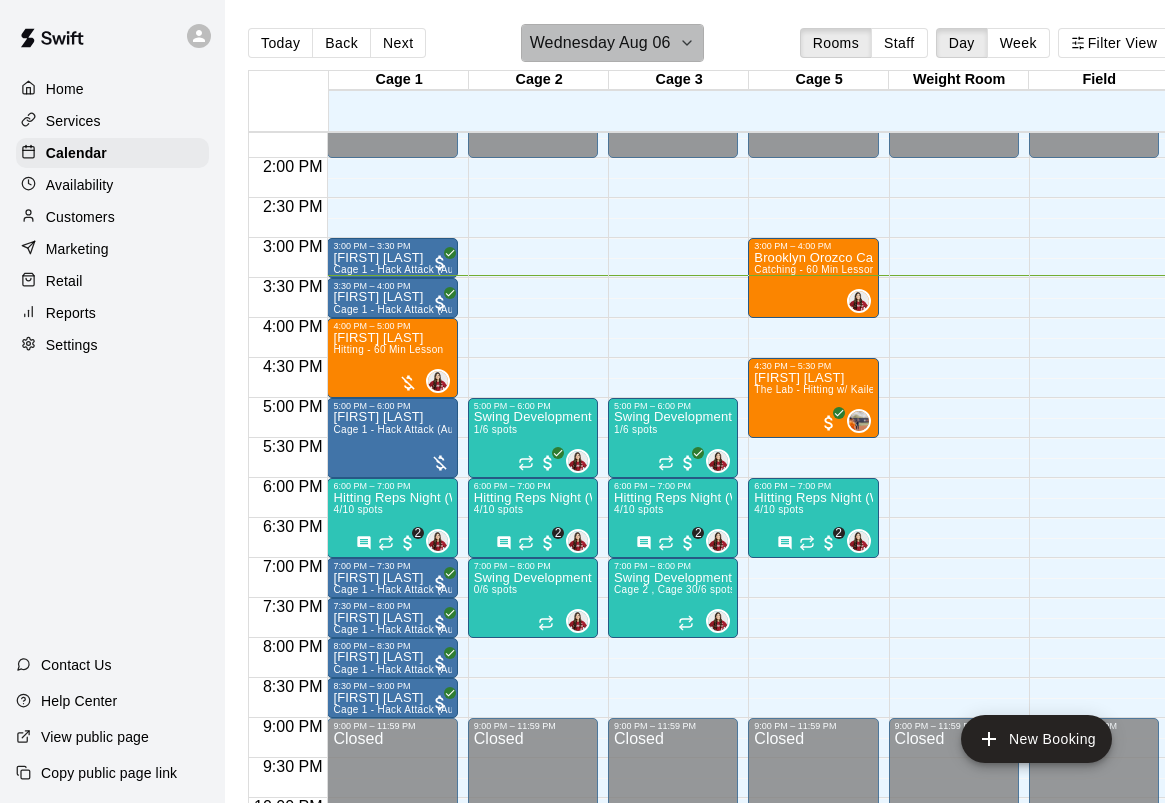 click on "Wednesday Aug 06" at bounding box center [600, 43] 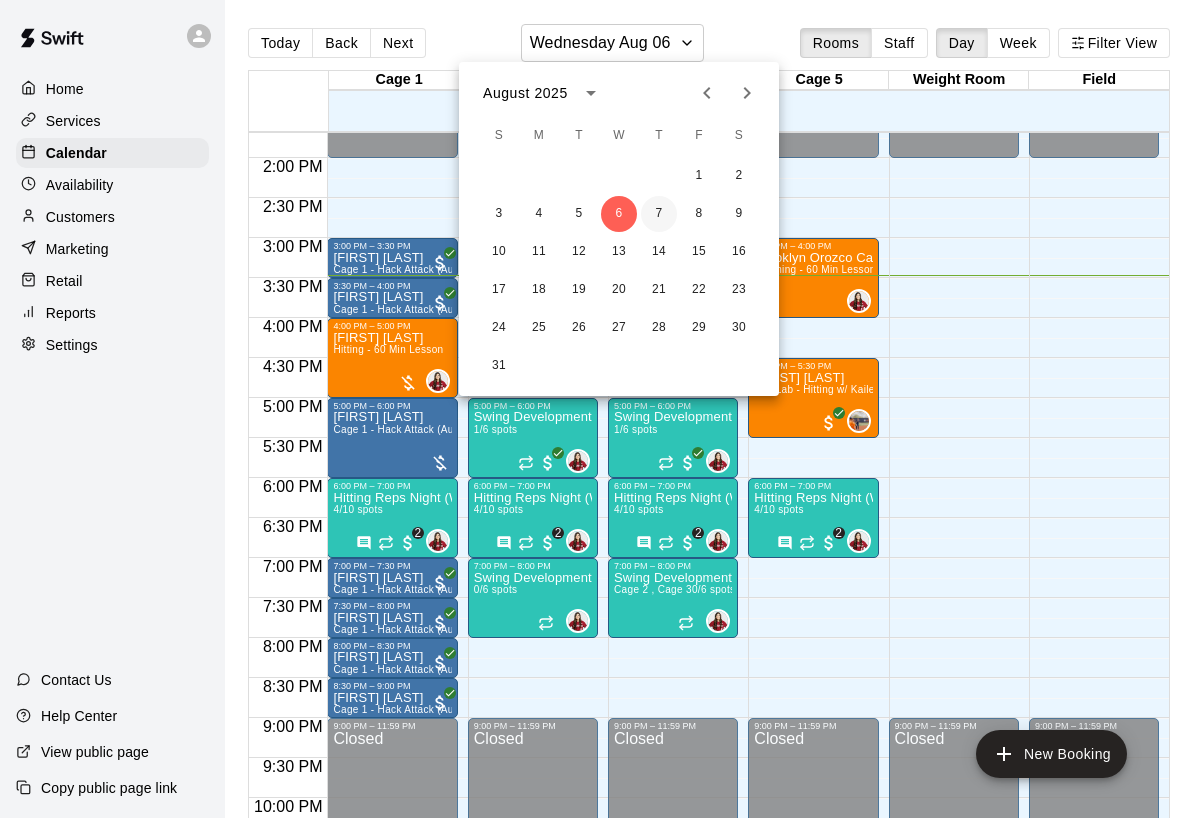 click on "7" at bounding box center (659, 214) 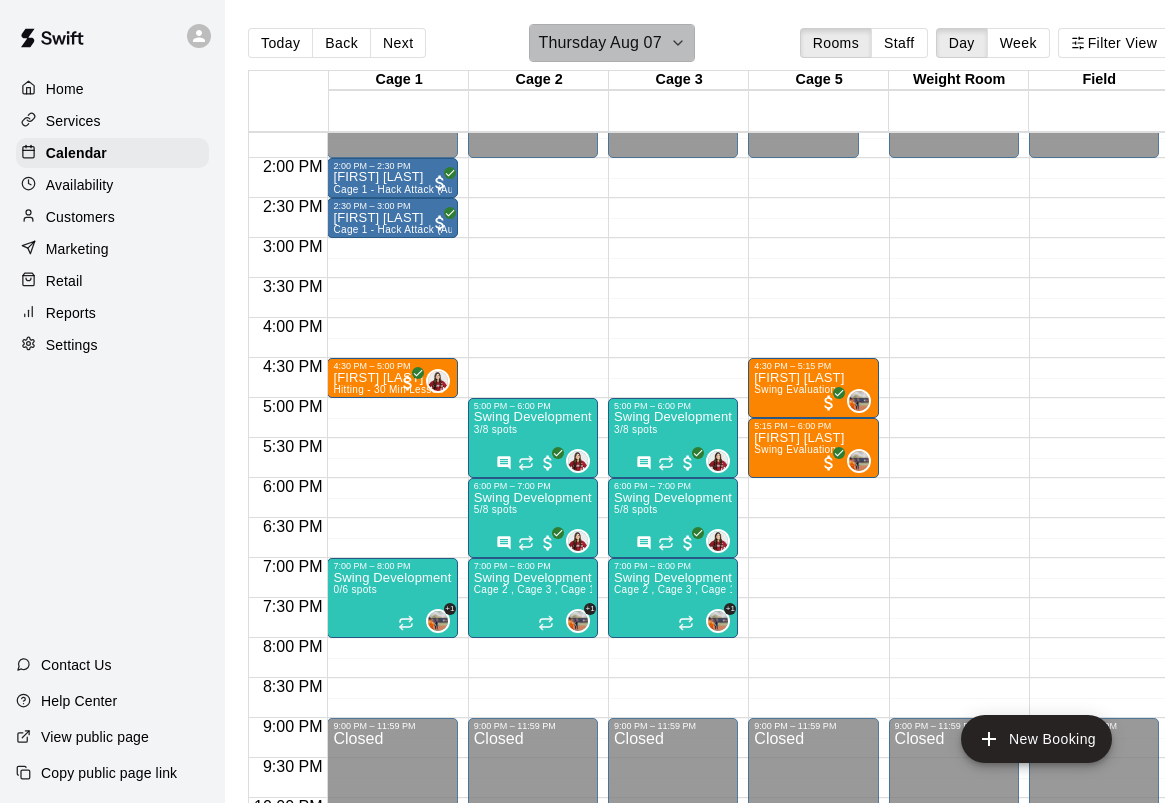 click on "Thursday Aug 07" at bounding box center (599, 43) 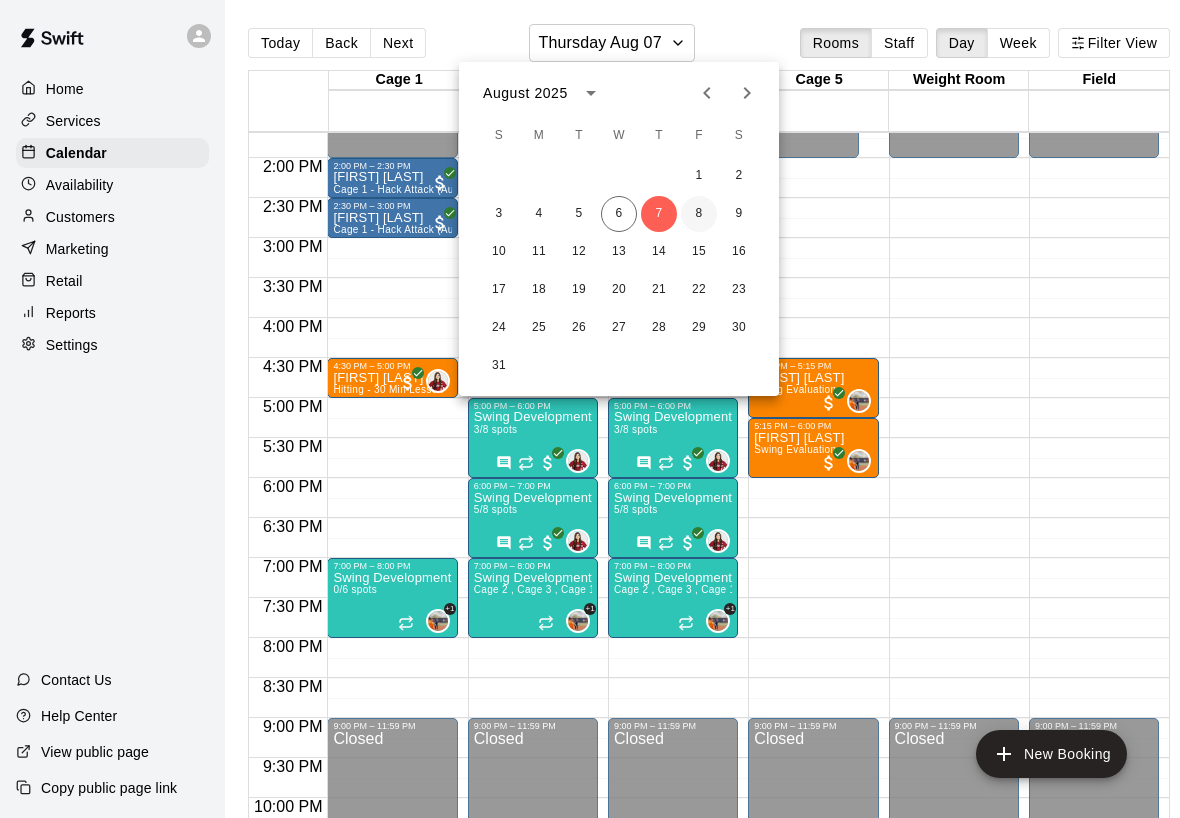 click on "8" at bounding box center (699, 214) 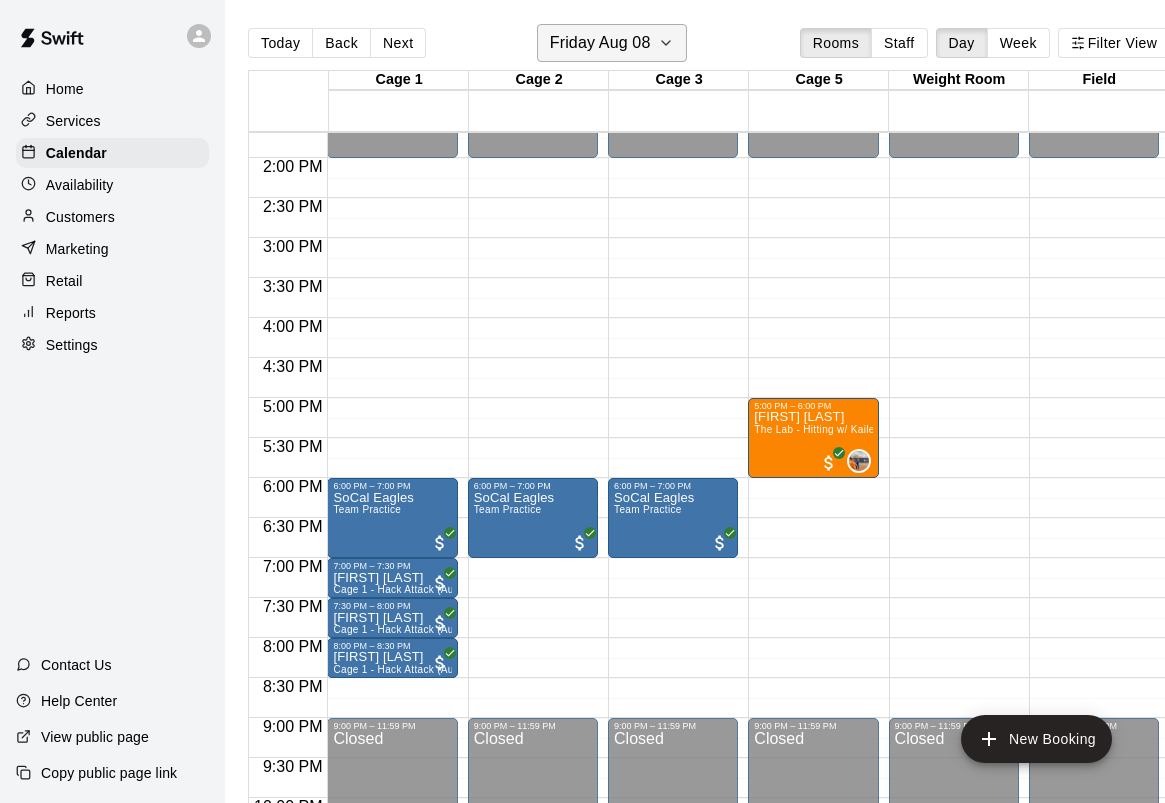 click 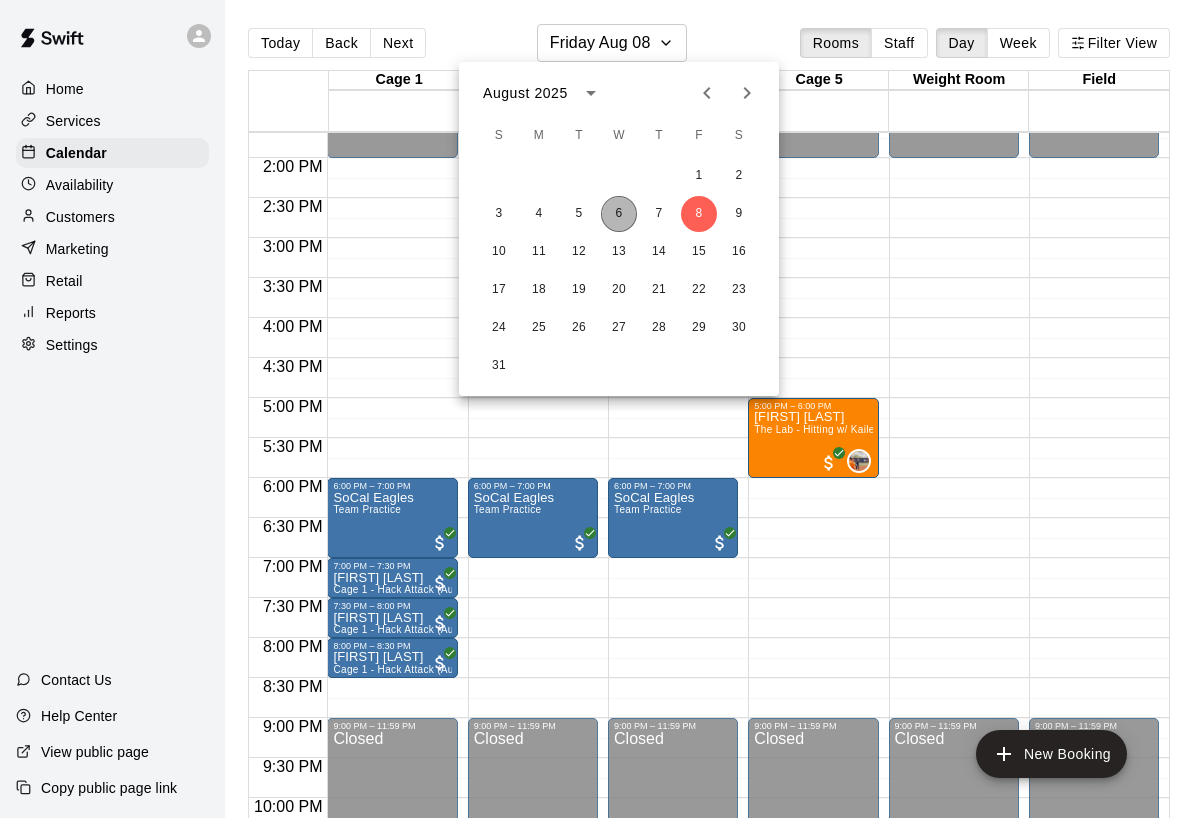 click on "6" at bounding box center [619, 214] 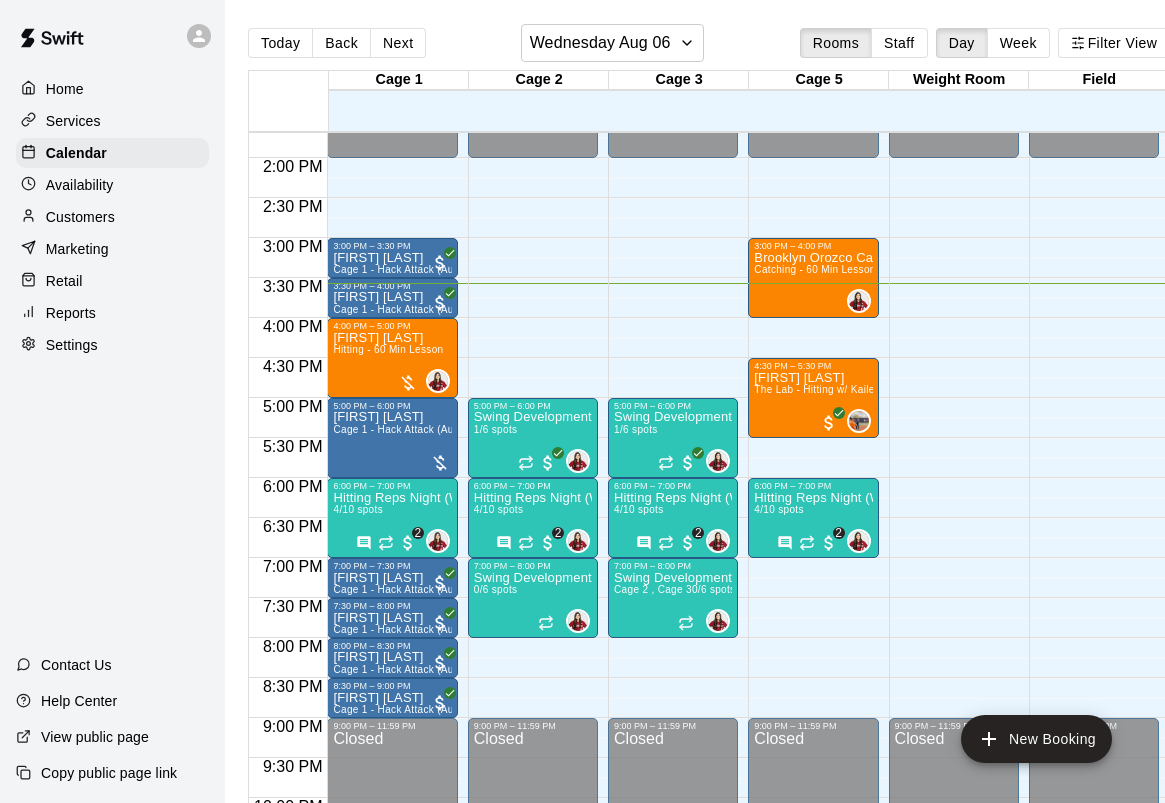 click on "Marketing" at bounding box center [112, 249] 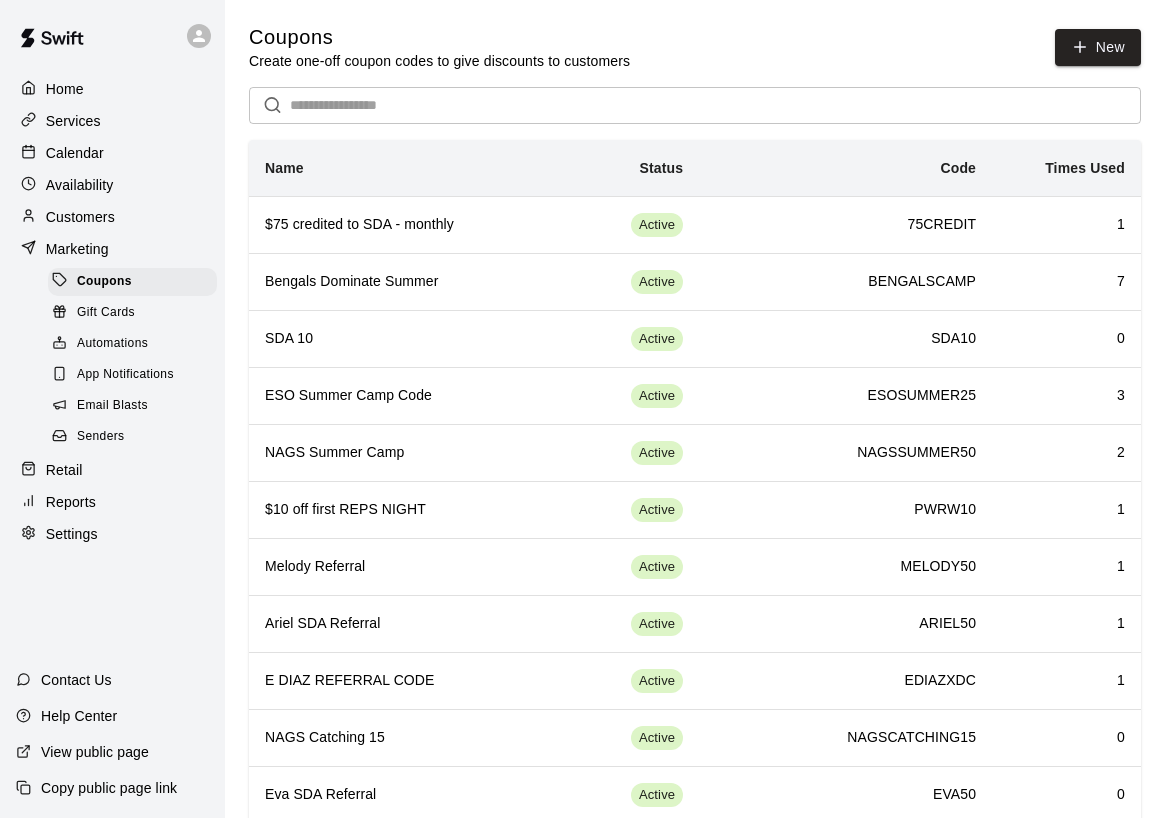 click on "Retail" at bounding box center [112, 470] 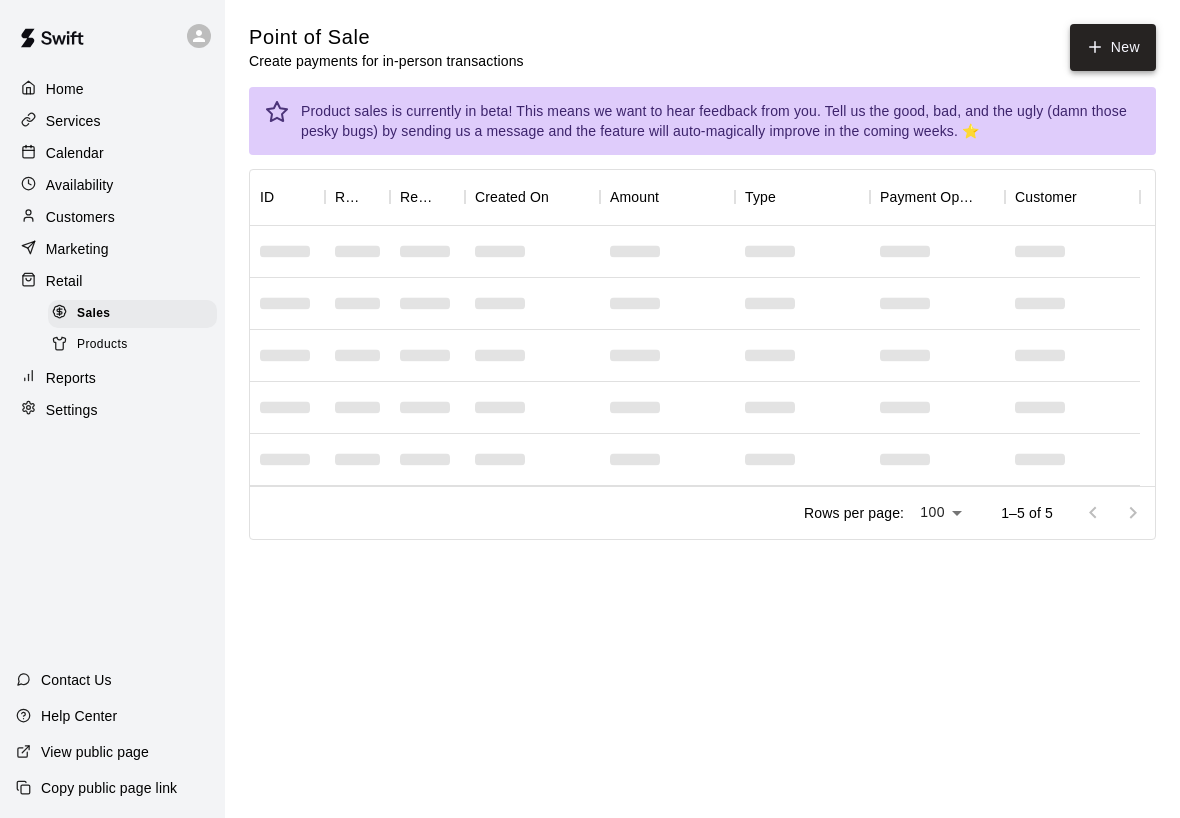 click on "New" at bounding box center [1113, 47] 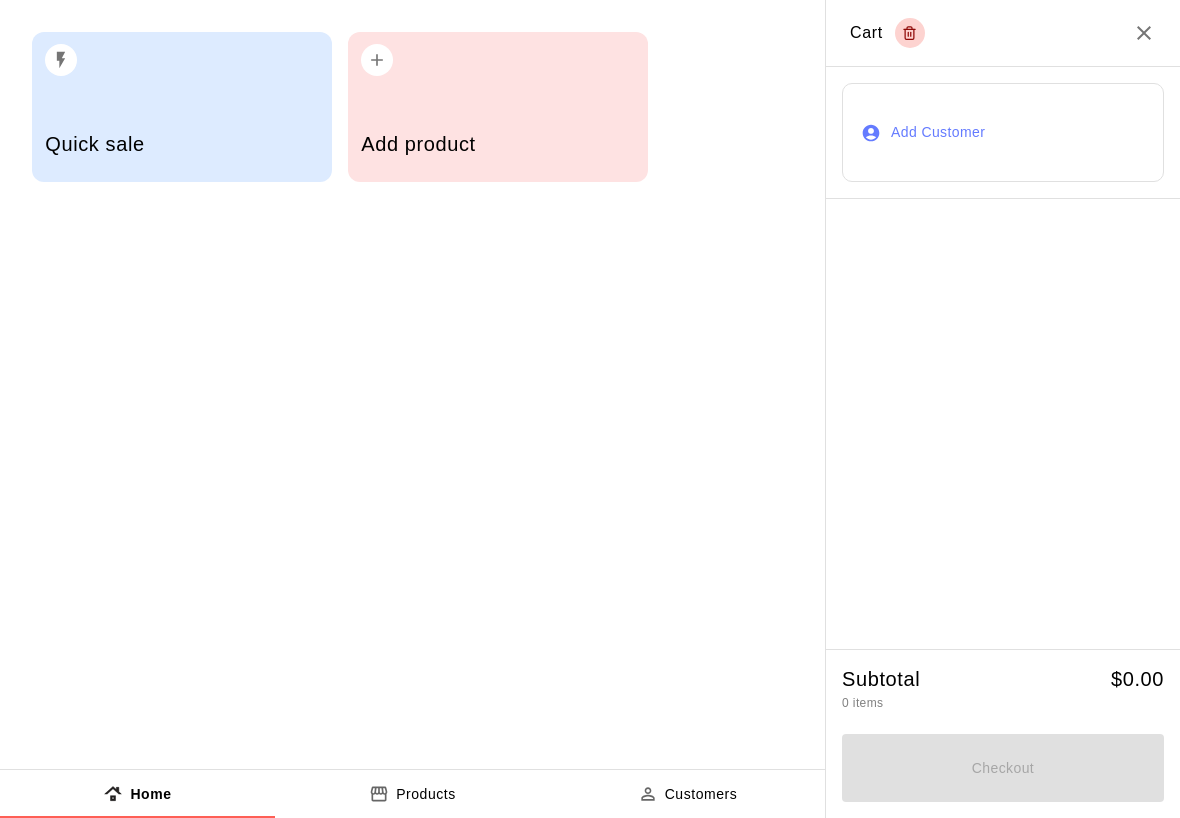 click on "Add product" at bounding box center [497, 146] 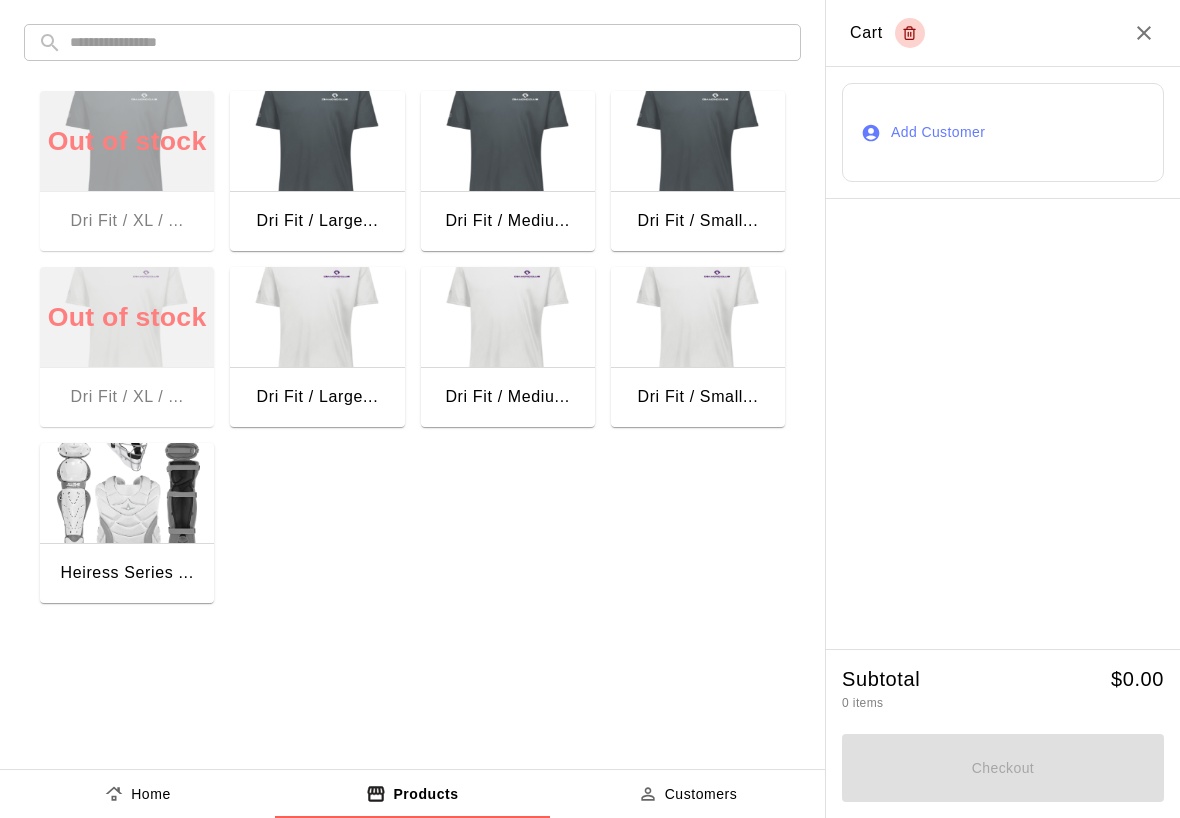 click at bounding box center (317, 317) 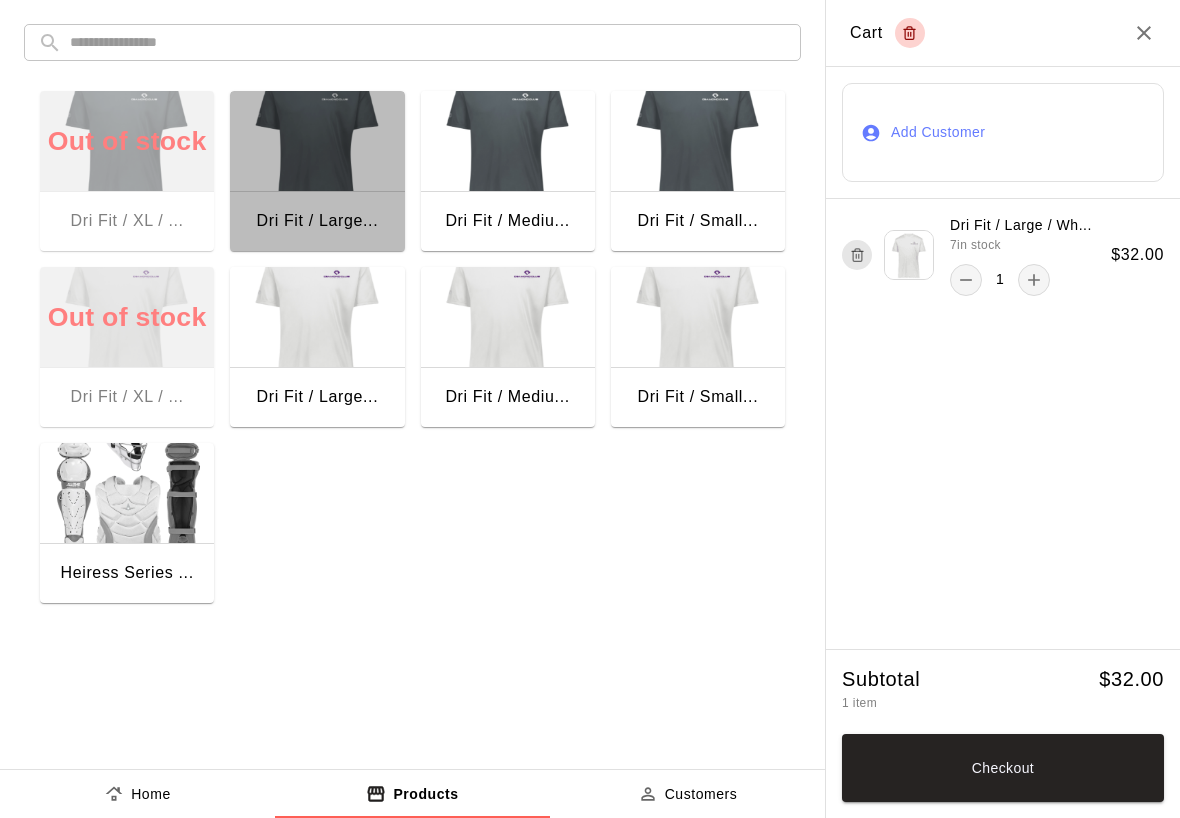 click at bounding box center [317, 141] 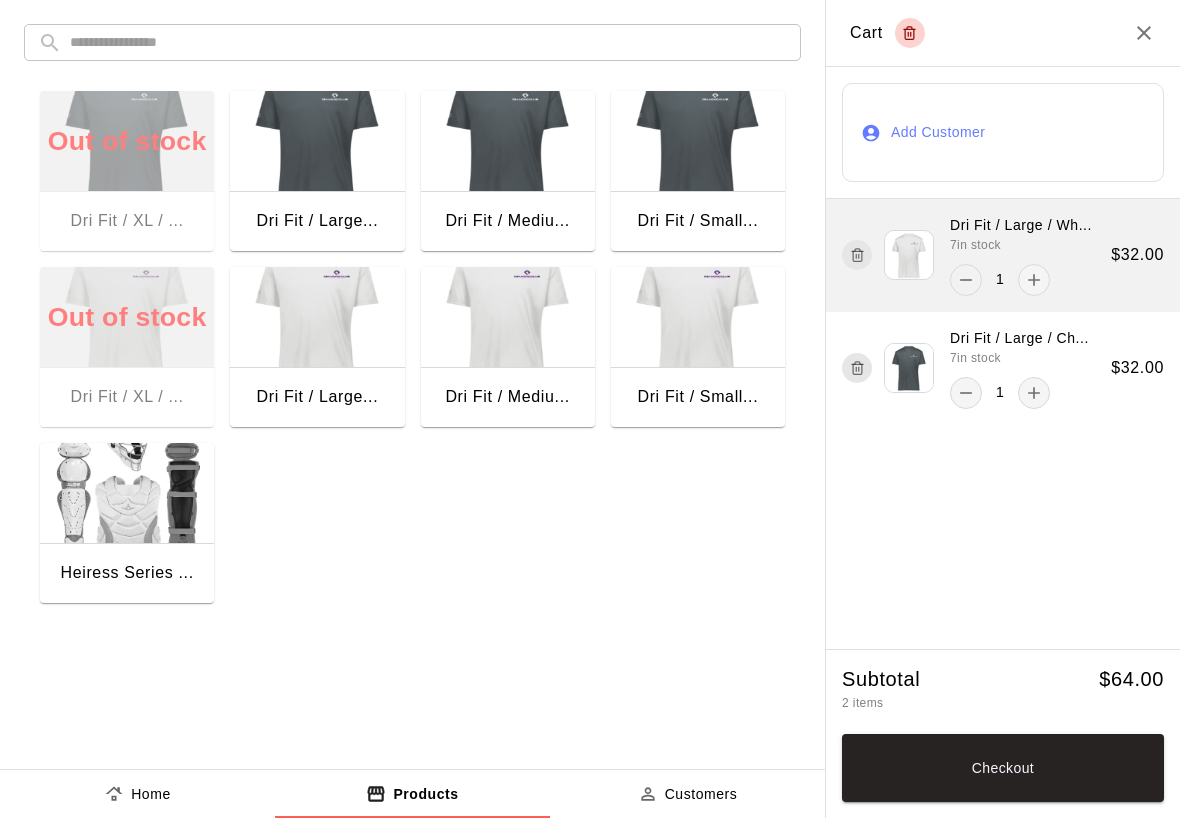 click 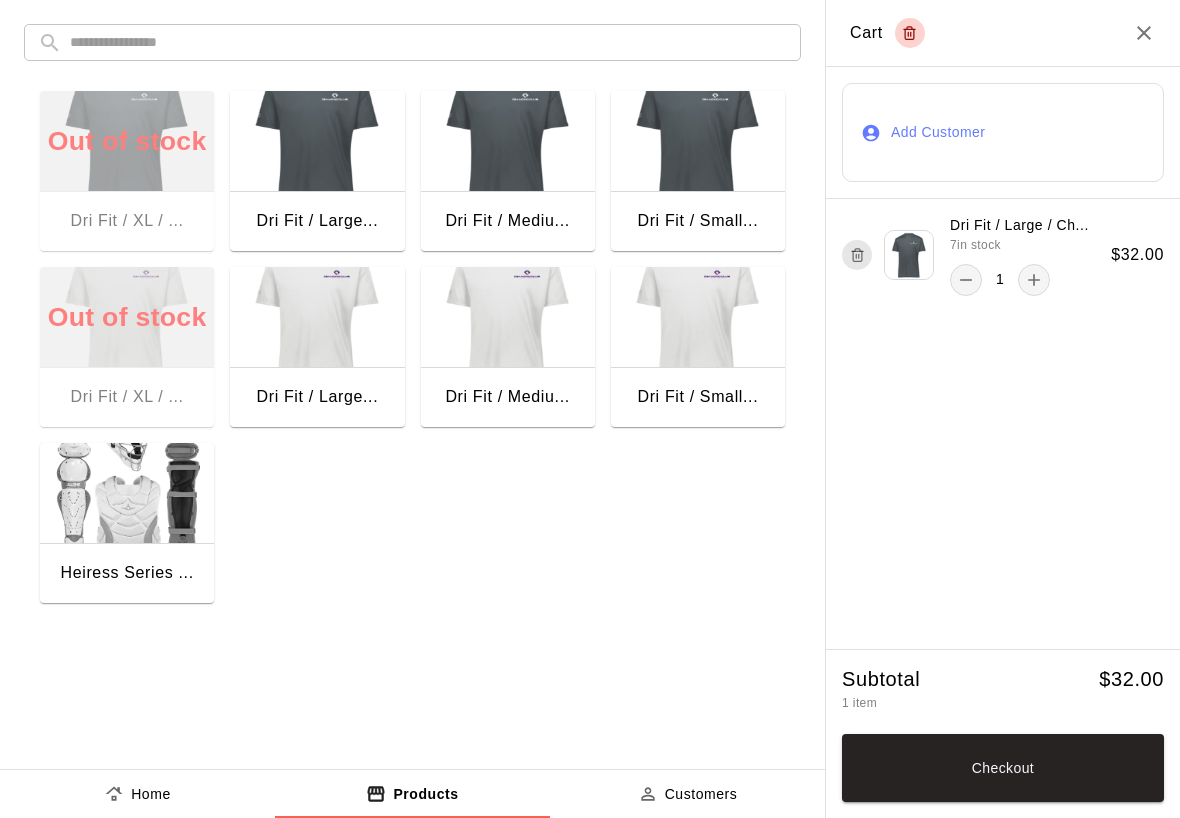 click on "Add Customer" at bounding box center [1003, 132] 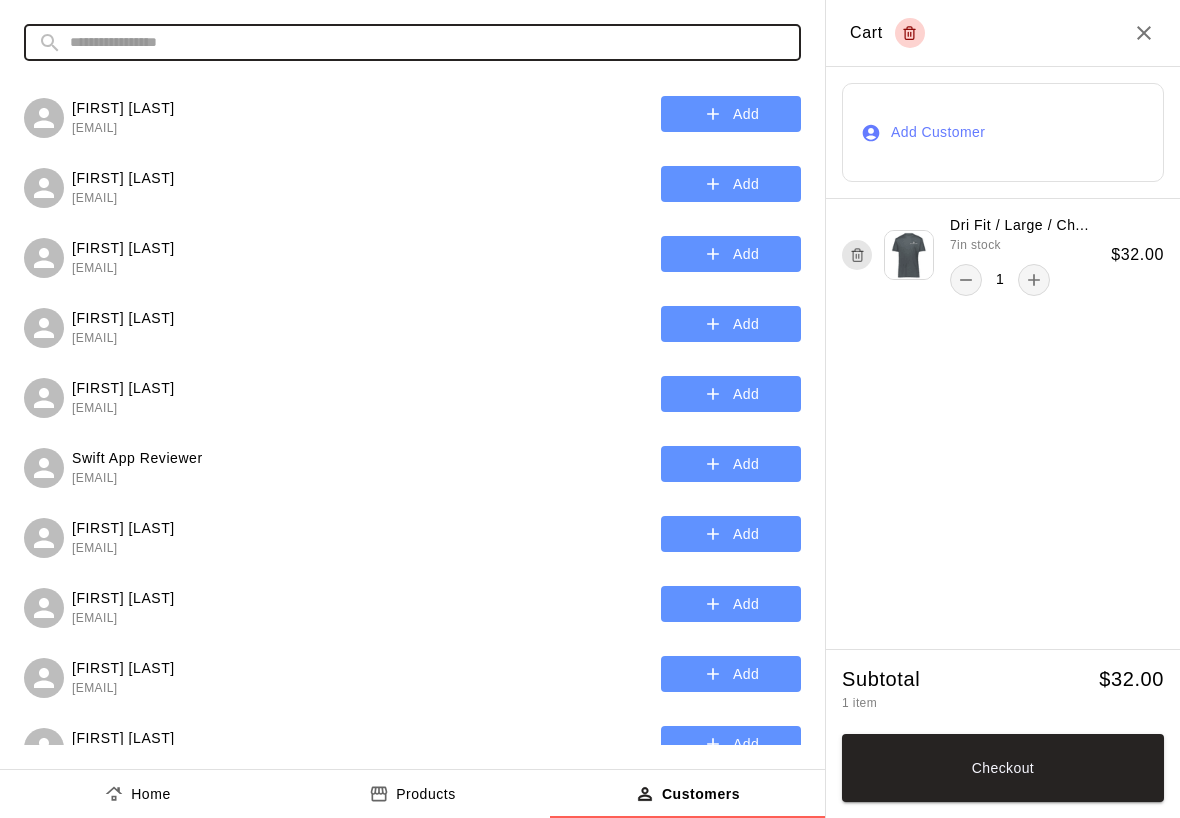 click at bounding box center [428, 42] 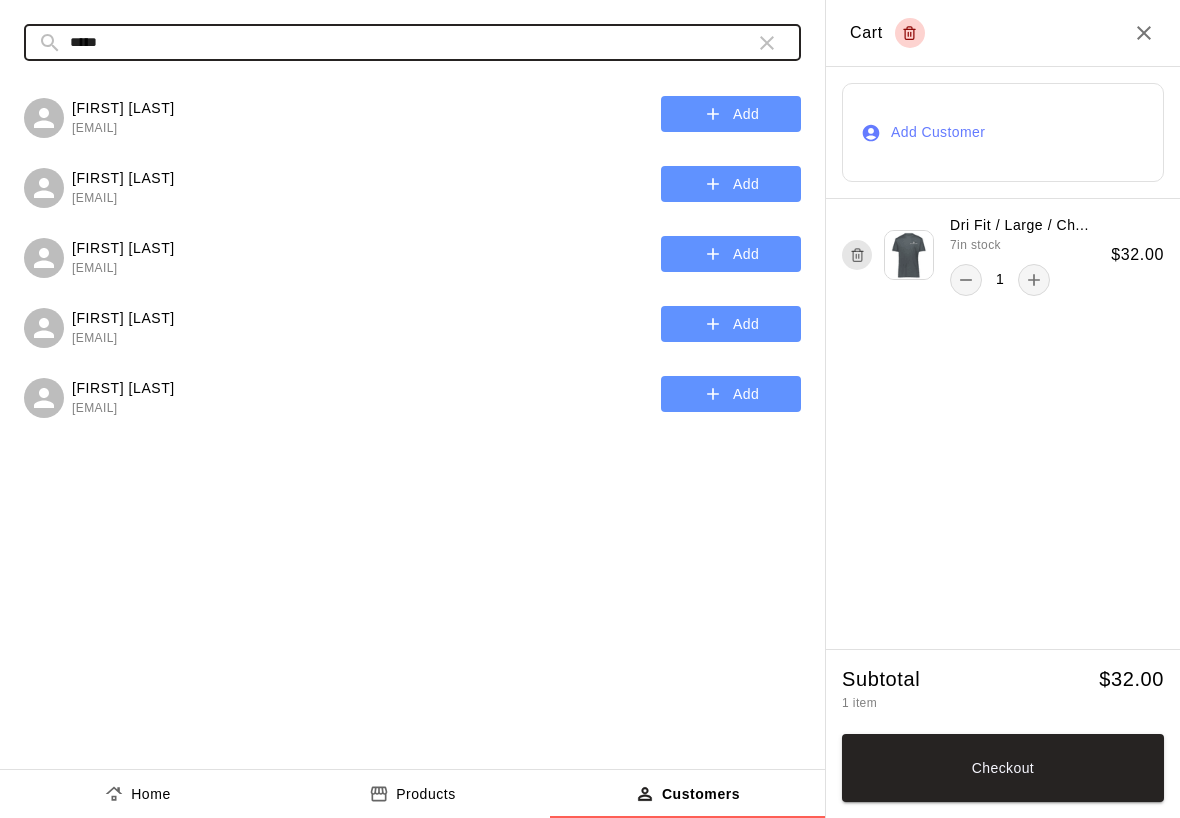 type on "*****" 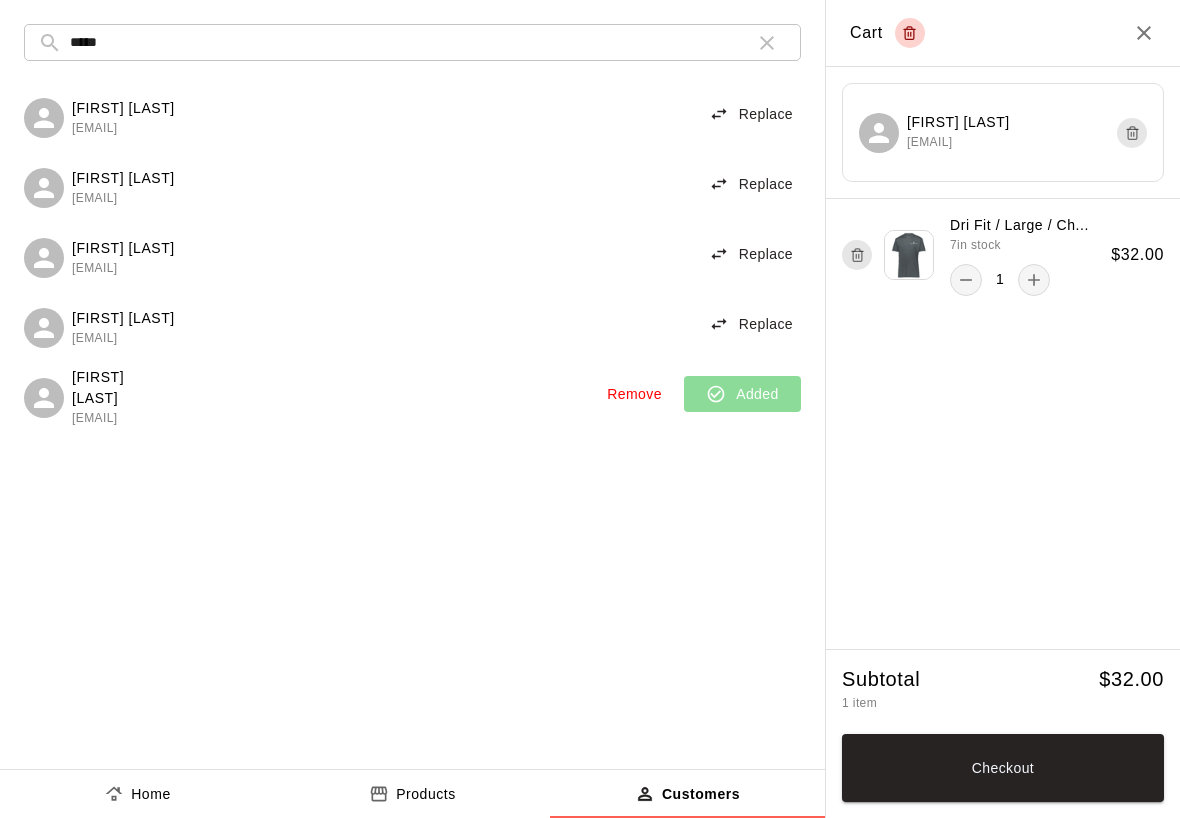 click on "Checkout" at bounding box center [1003, 768] 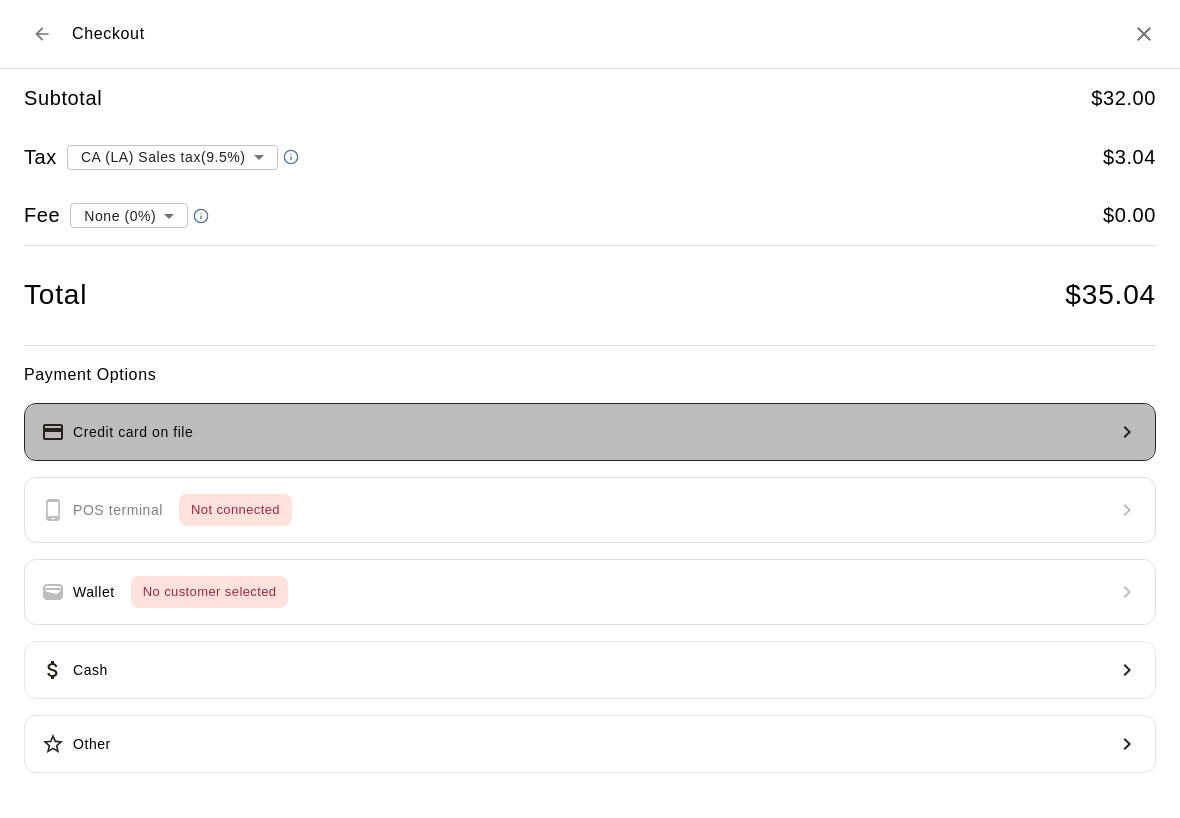 click on "Credit card on file" at bounding box center (590, 432) 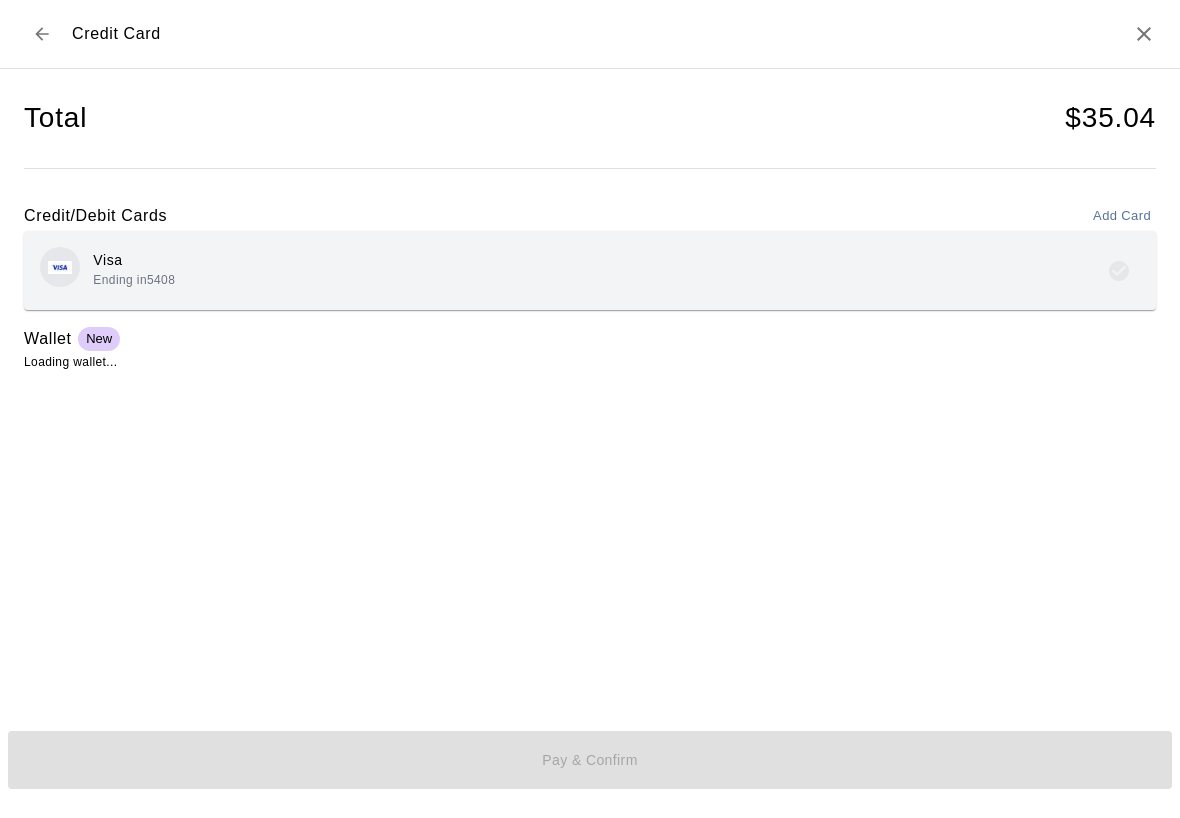 click on "Visa Ending in  5408" at bounding box center (590, 270) 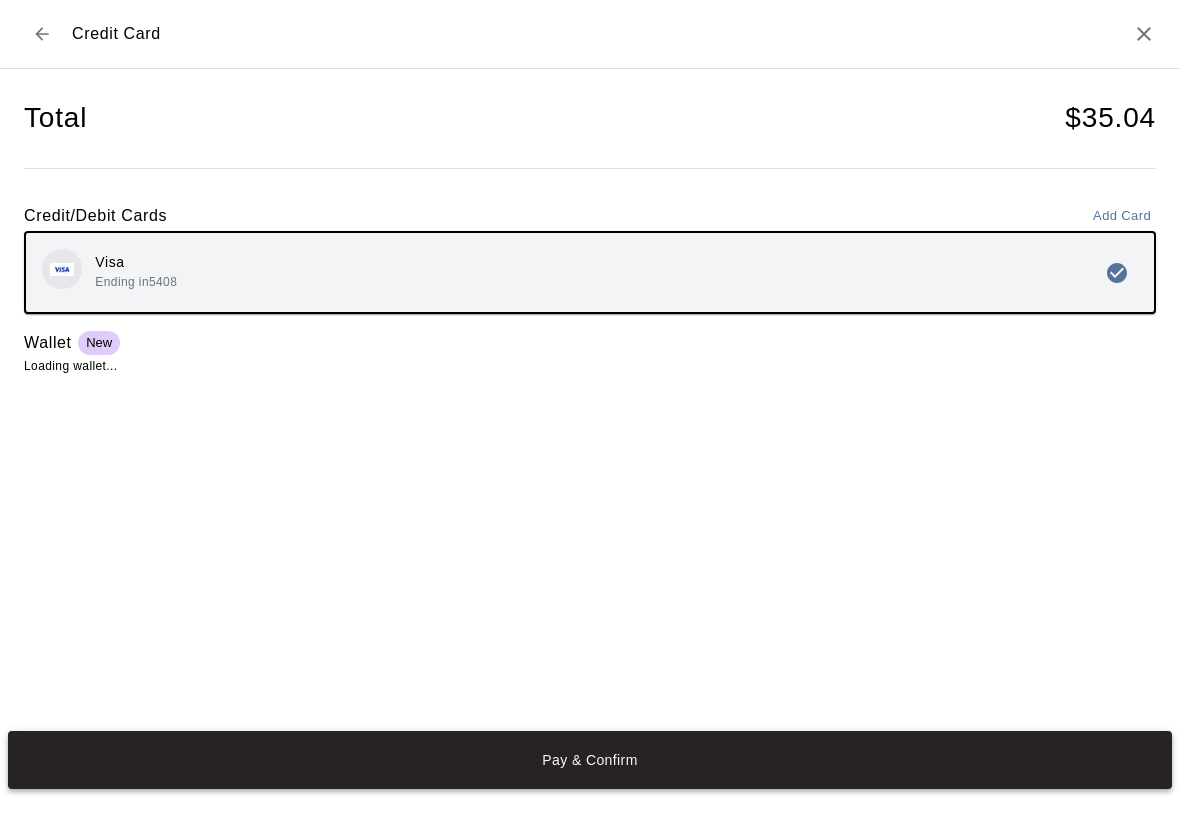 click on "Pay & Confirm" at bounding box center (590, 759) 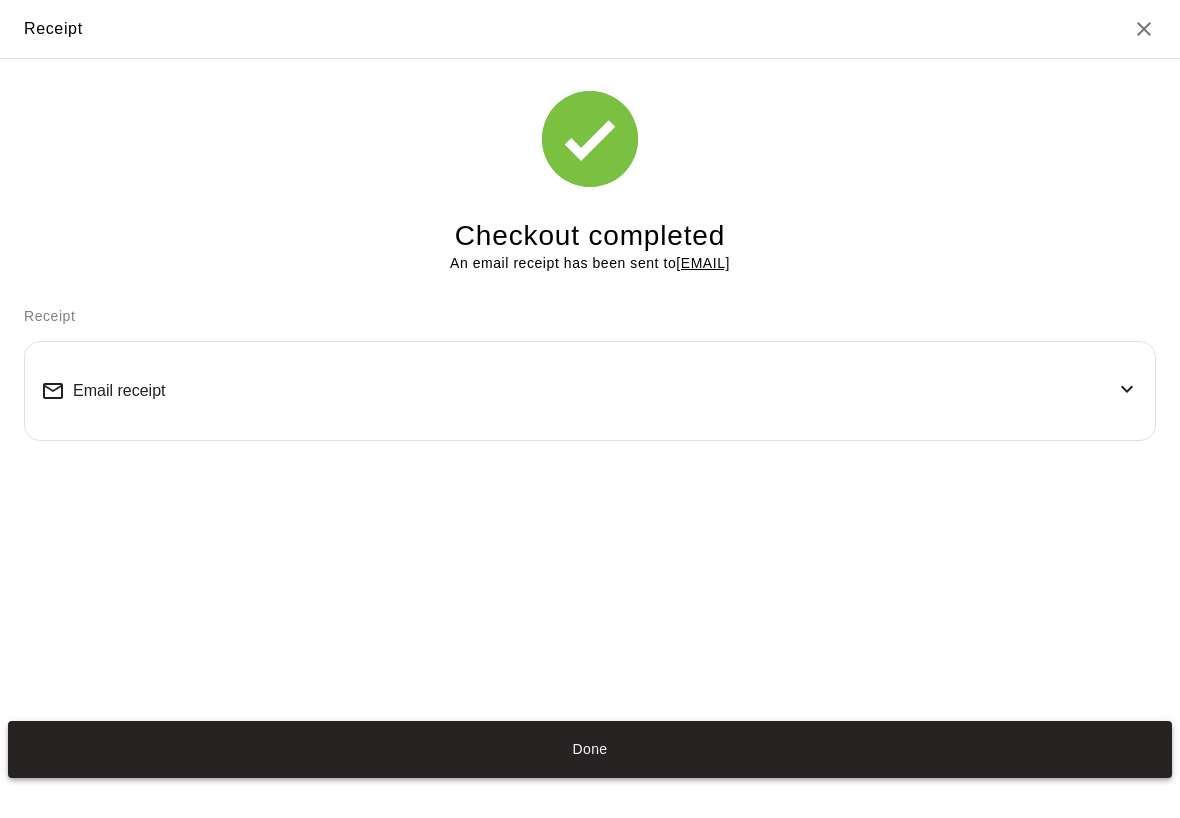 click on "Done" at bounding box center [590, 749] 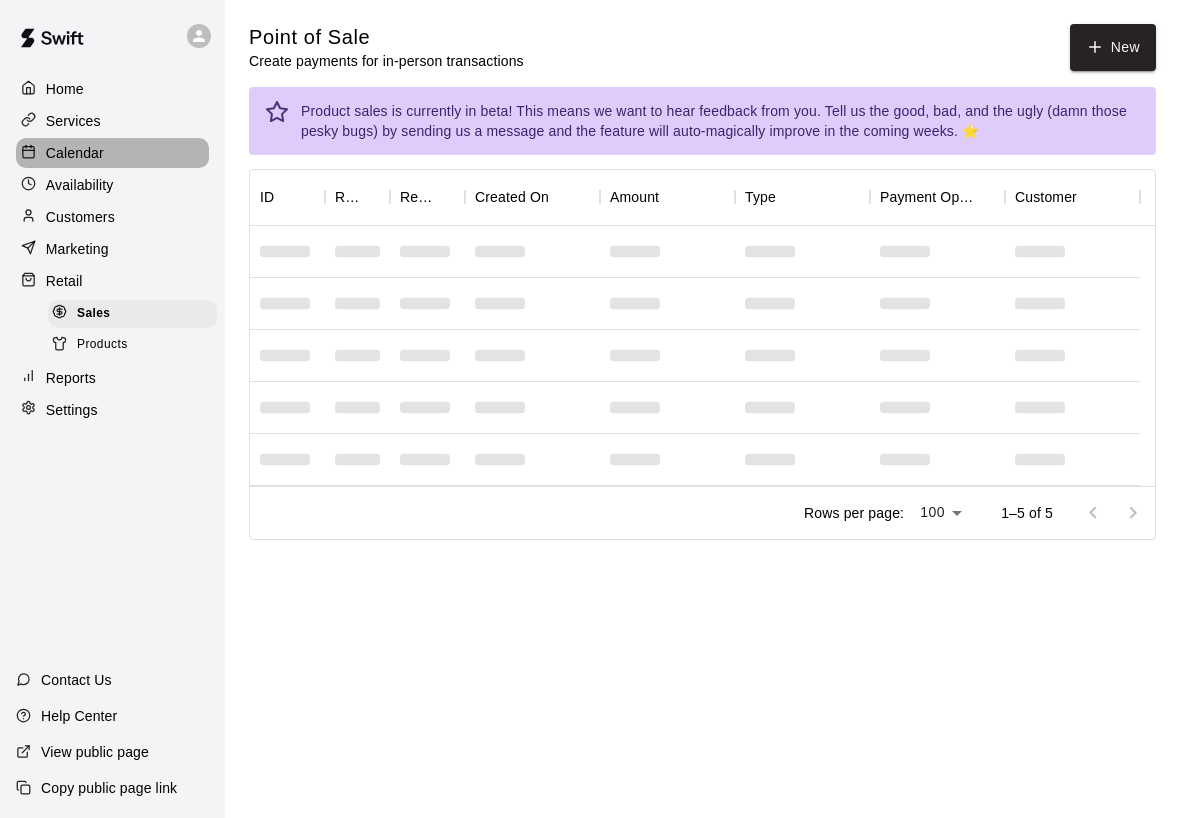 click on "Calendar" at bounding box center (112, 153) 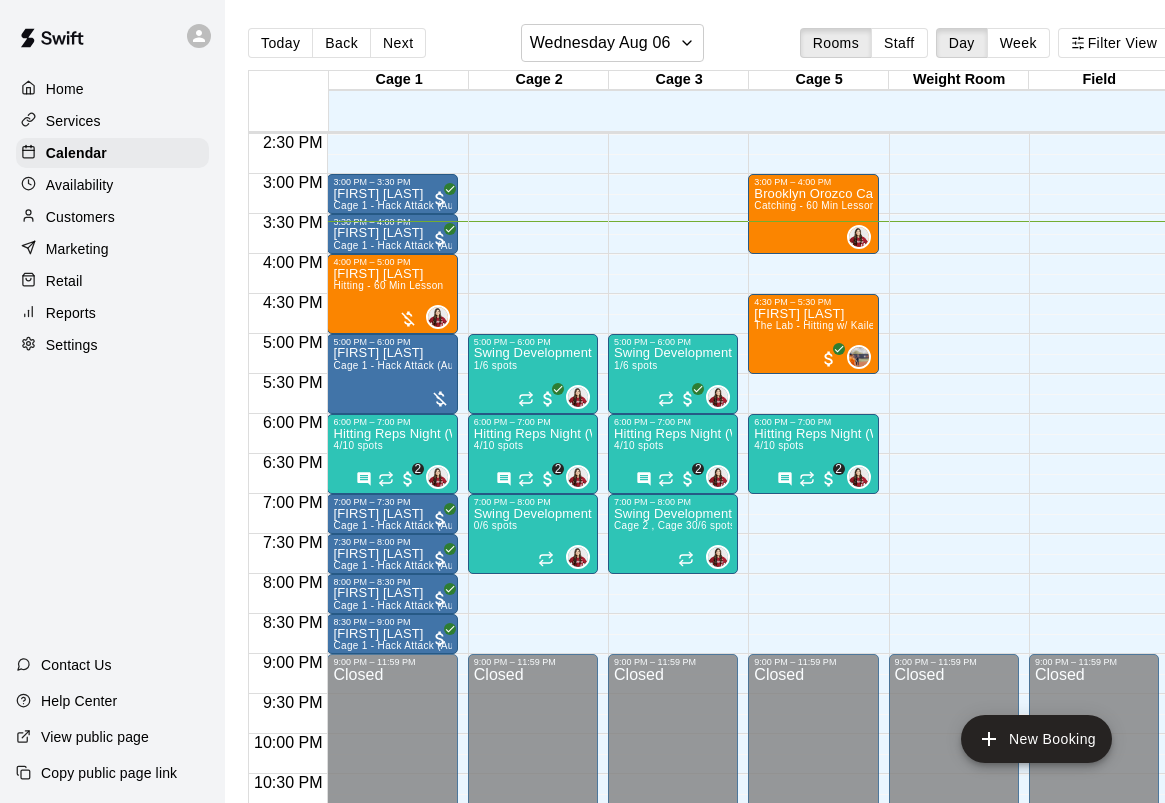 scroll, scrollTop: 1160, scrollLeft: 0, axis: vertical 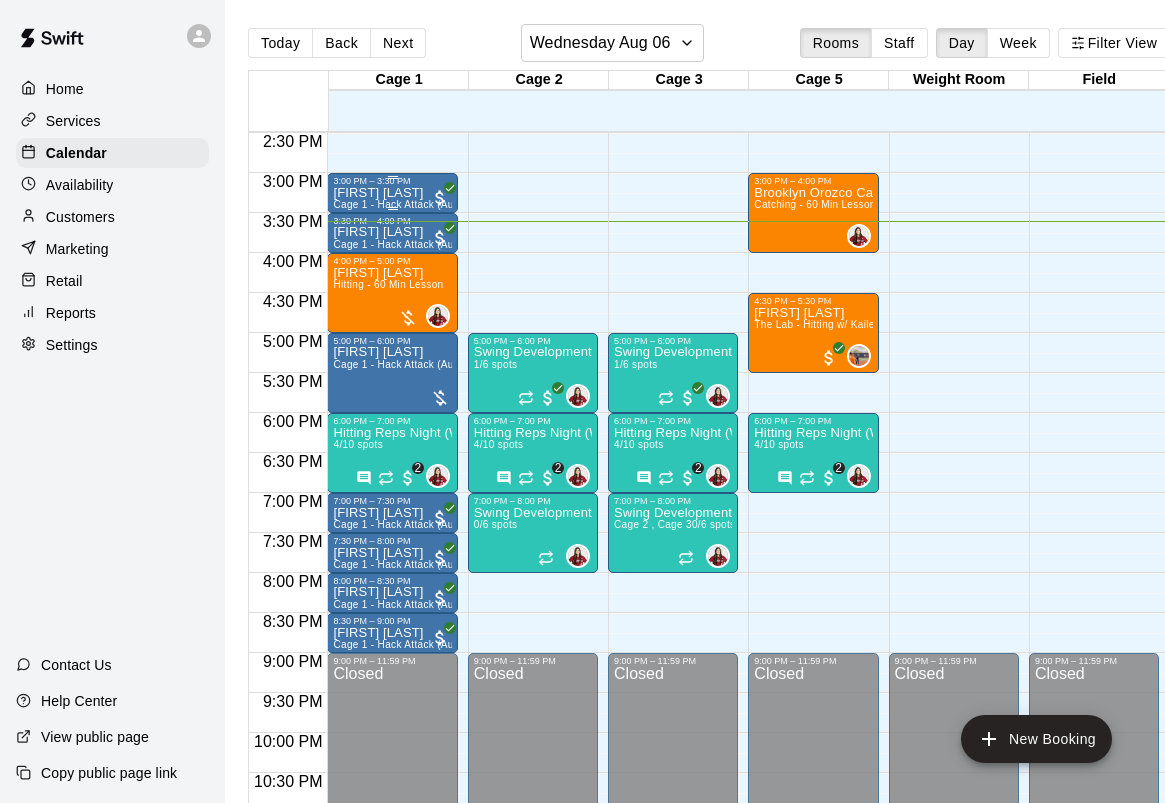 click on "Cage 1 - Hack Attack (Automatic)" at bounding box center [412, 204] 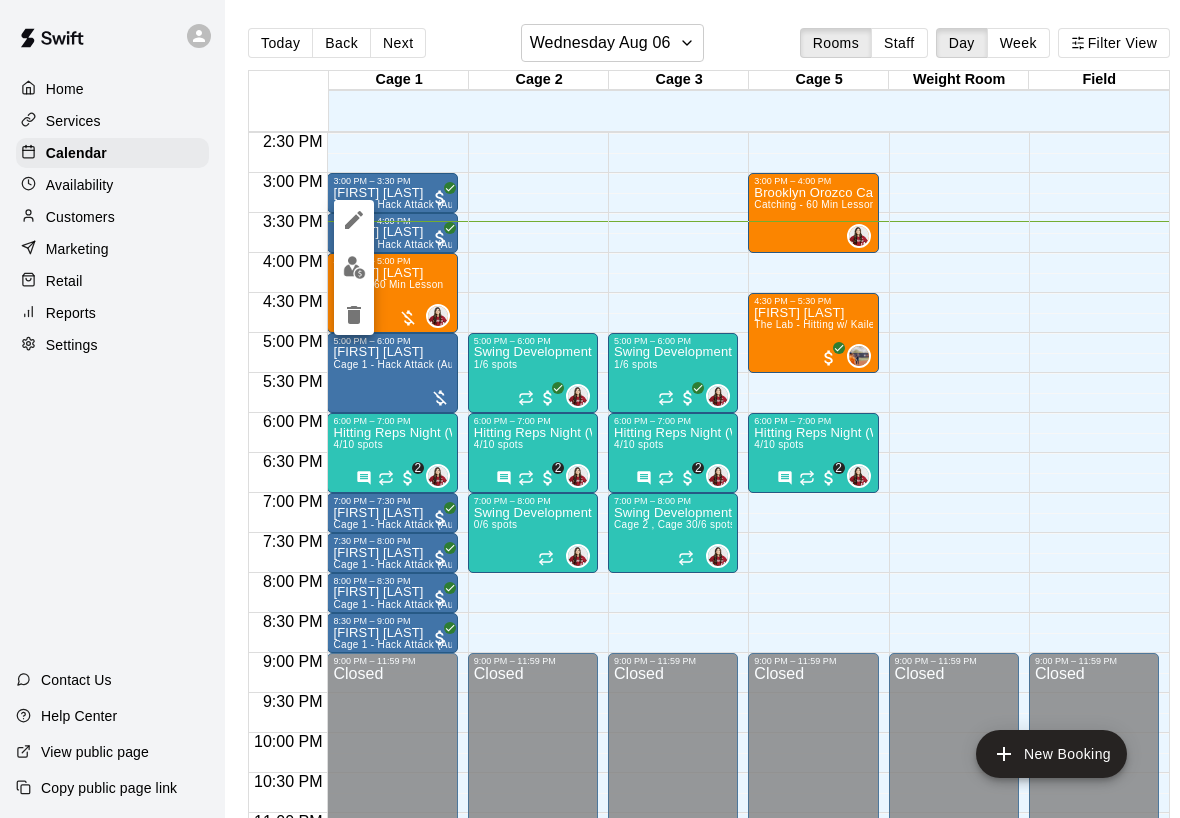 drag, startPoint x: 582, startPoint y: 215, endPoint x: 559, endPoint y: 228, distance: 26.41969 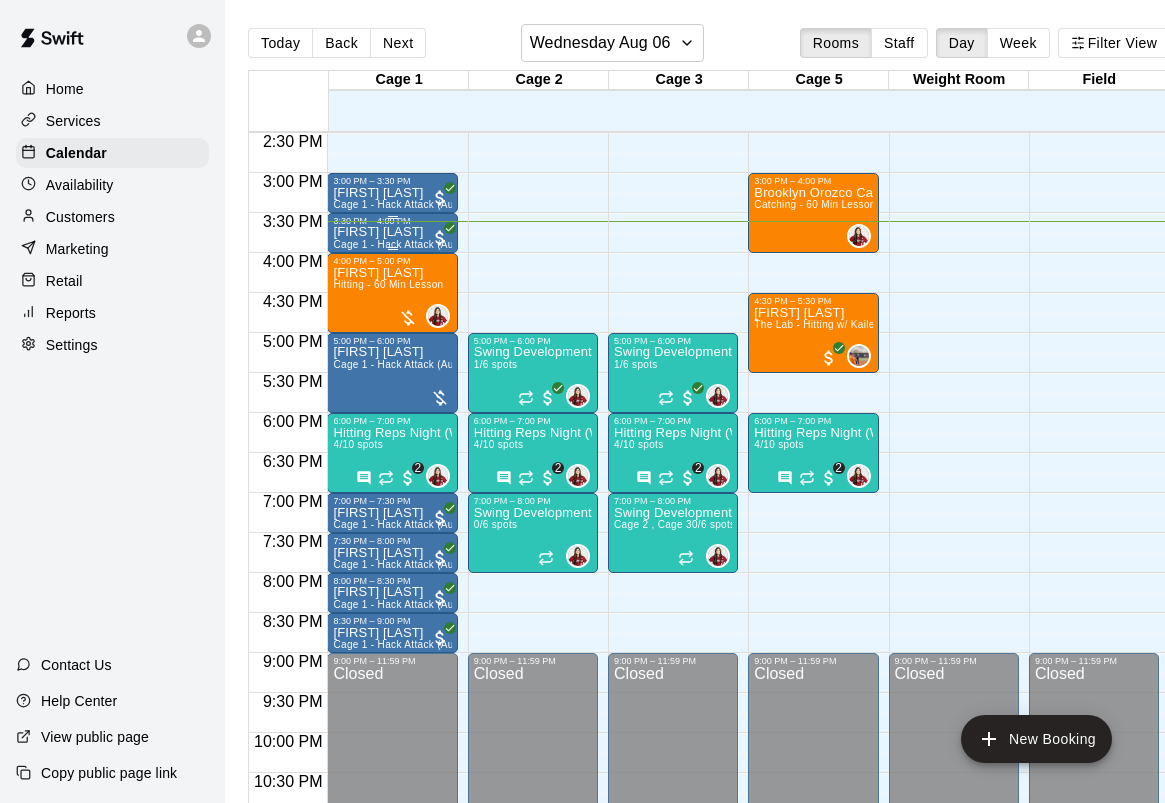 click on "[FIRST] [LAST] Cage 1 - Hack Attack (Automatic)" at bounding box center [392, 627] 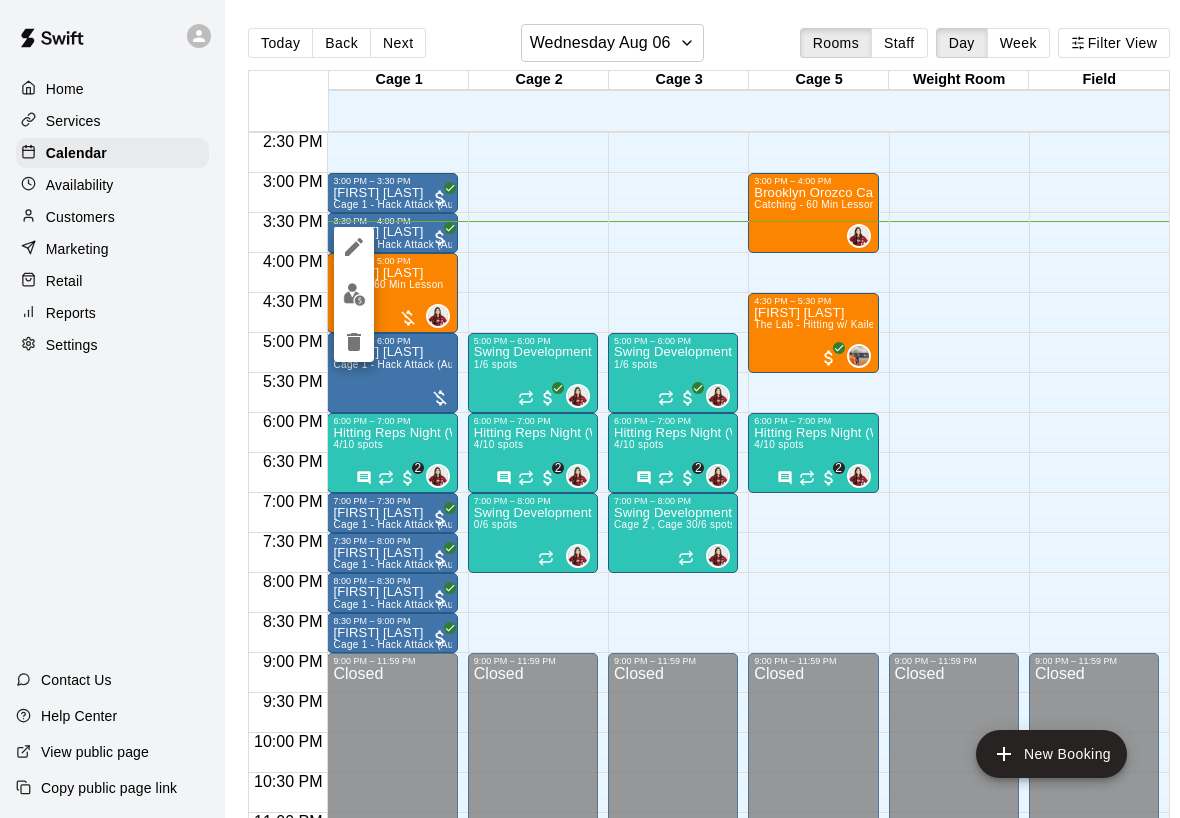 click at bounding box center (590, 409) 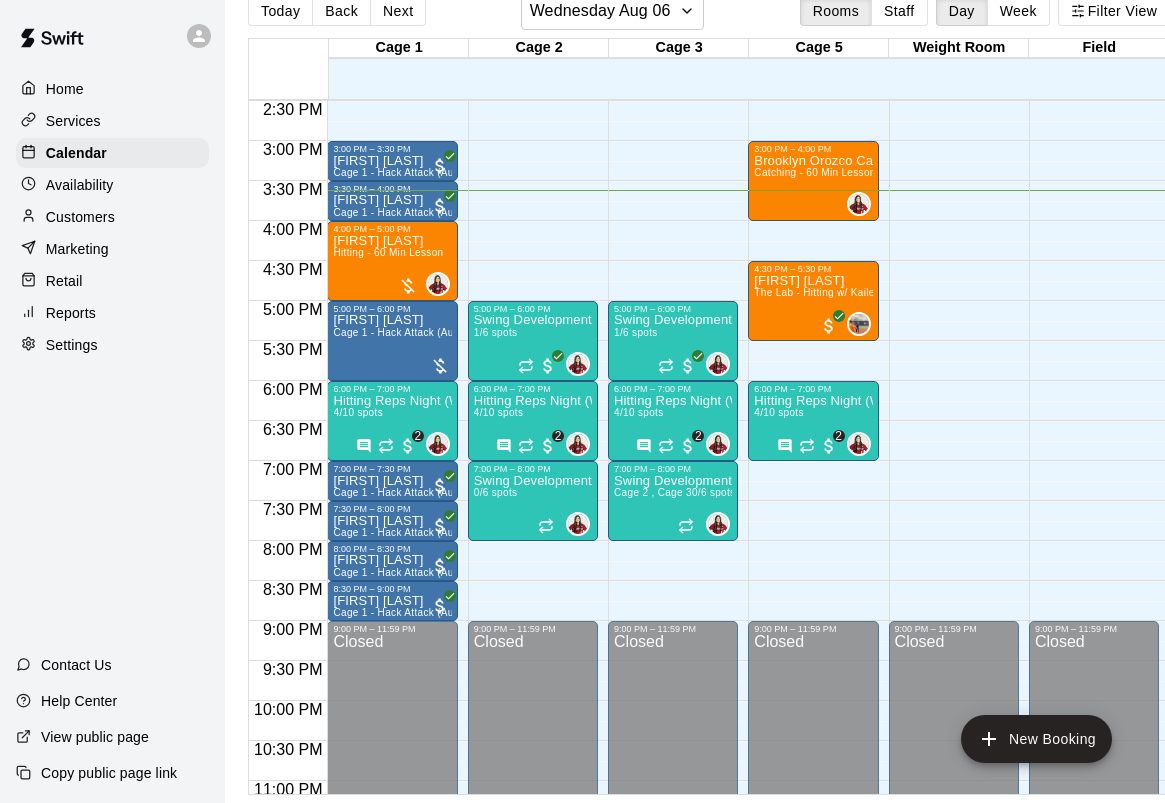 scroll, scrollTop: 34, scrollLeft: 0, axis: vertical 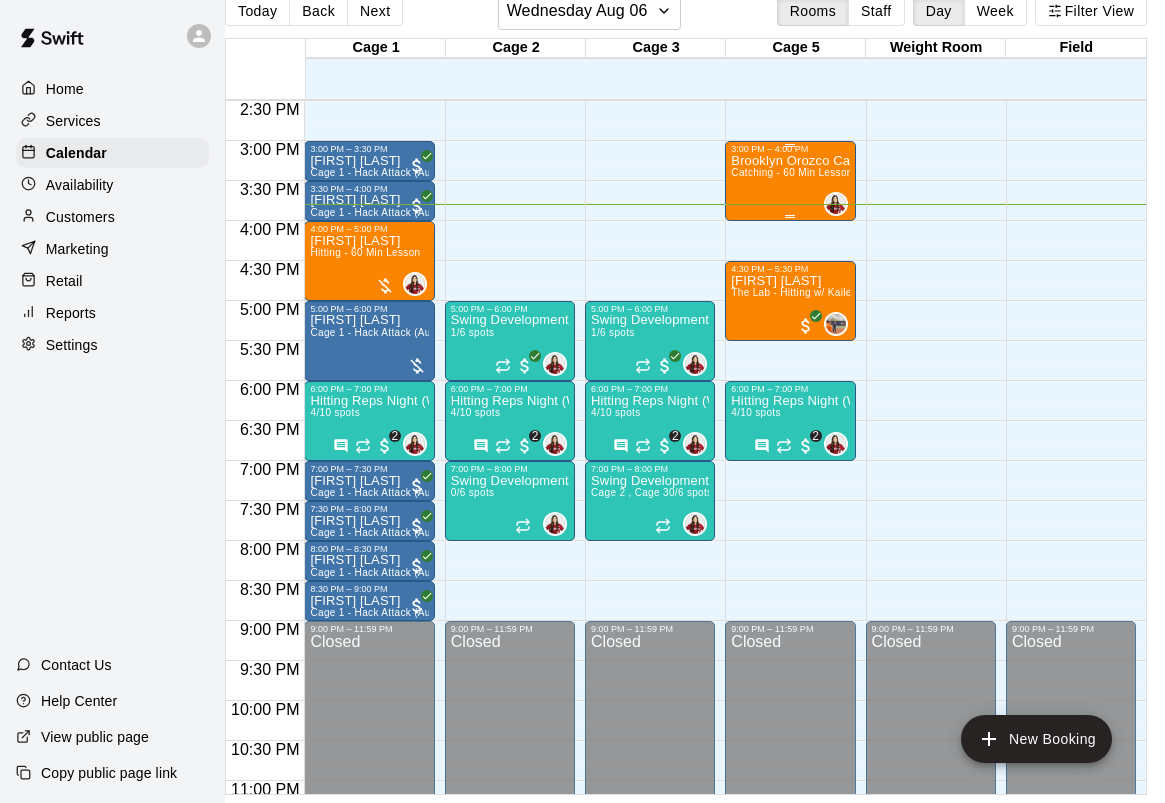 click on "[FIRST] [LAST] Catching Lesson Catching - 60 Min Lesson" at bounding box center (790, 555) 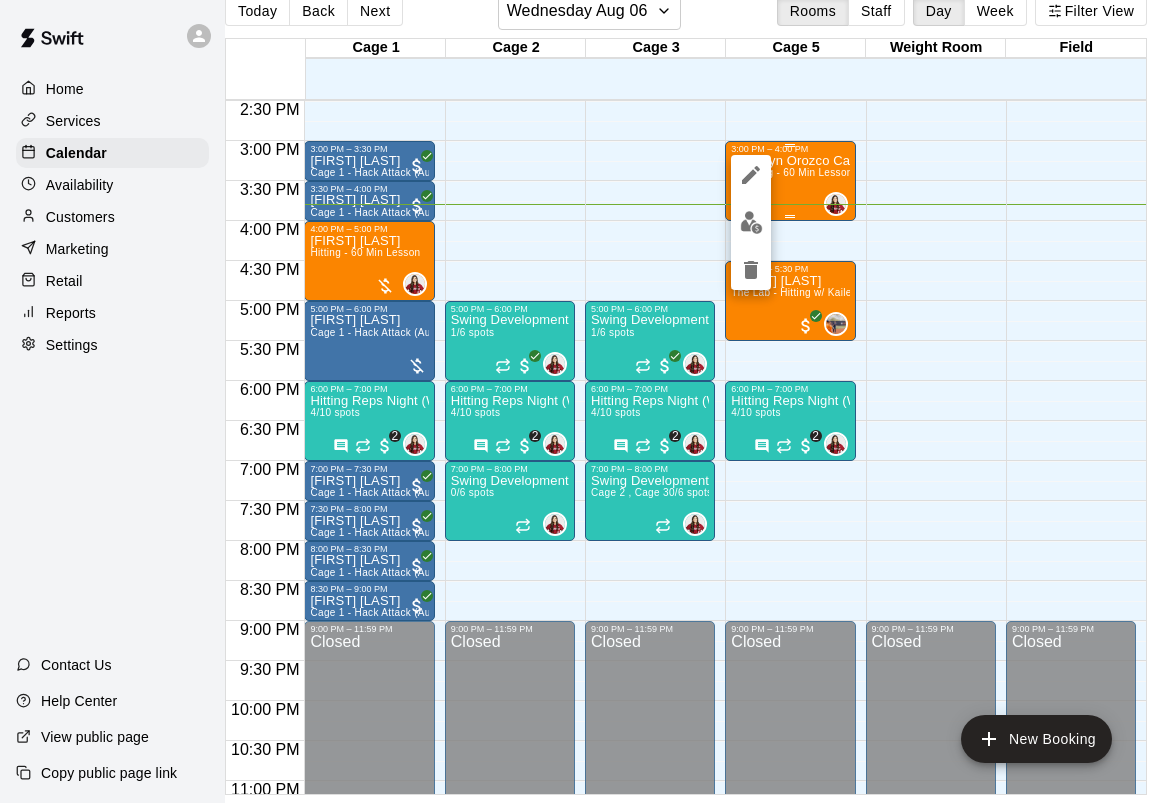 scroll, scrollTop: 32, scrollLeft: 23, axis: both 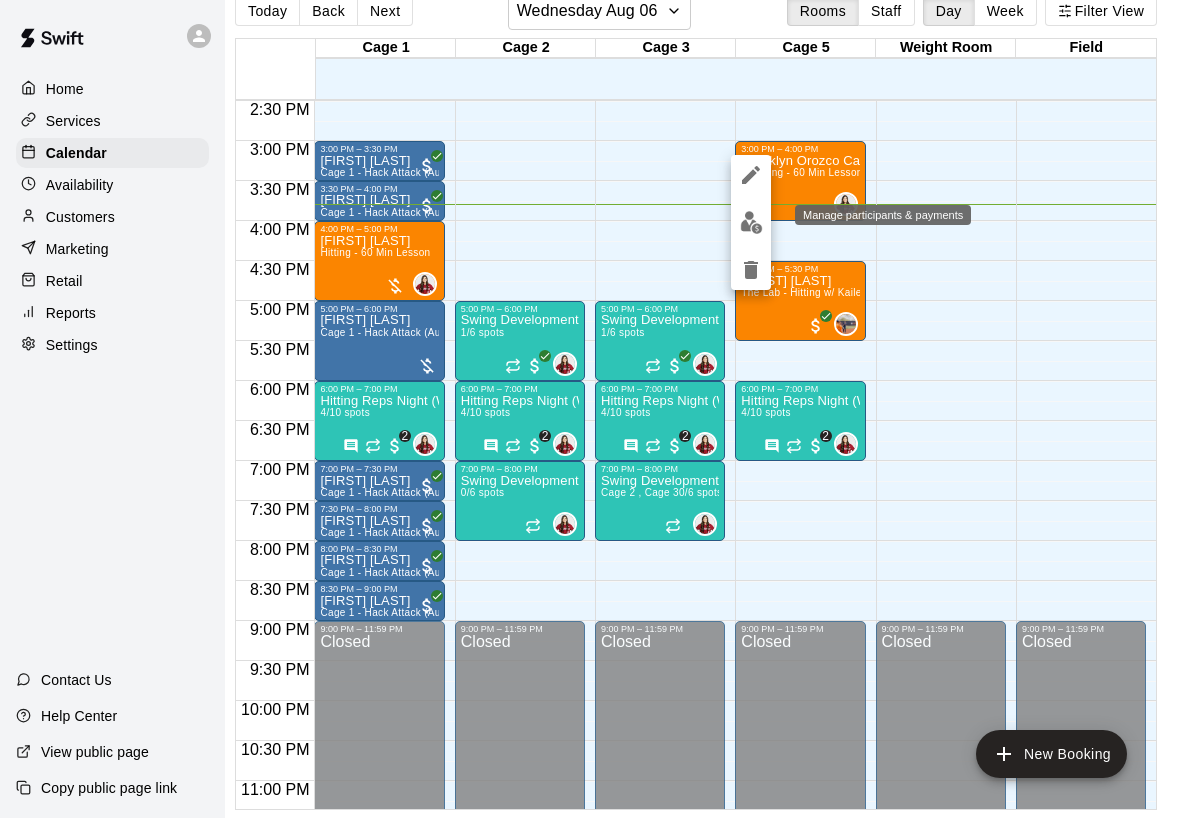 click at bounding box center (751, 222) 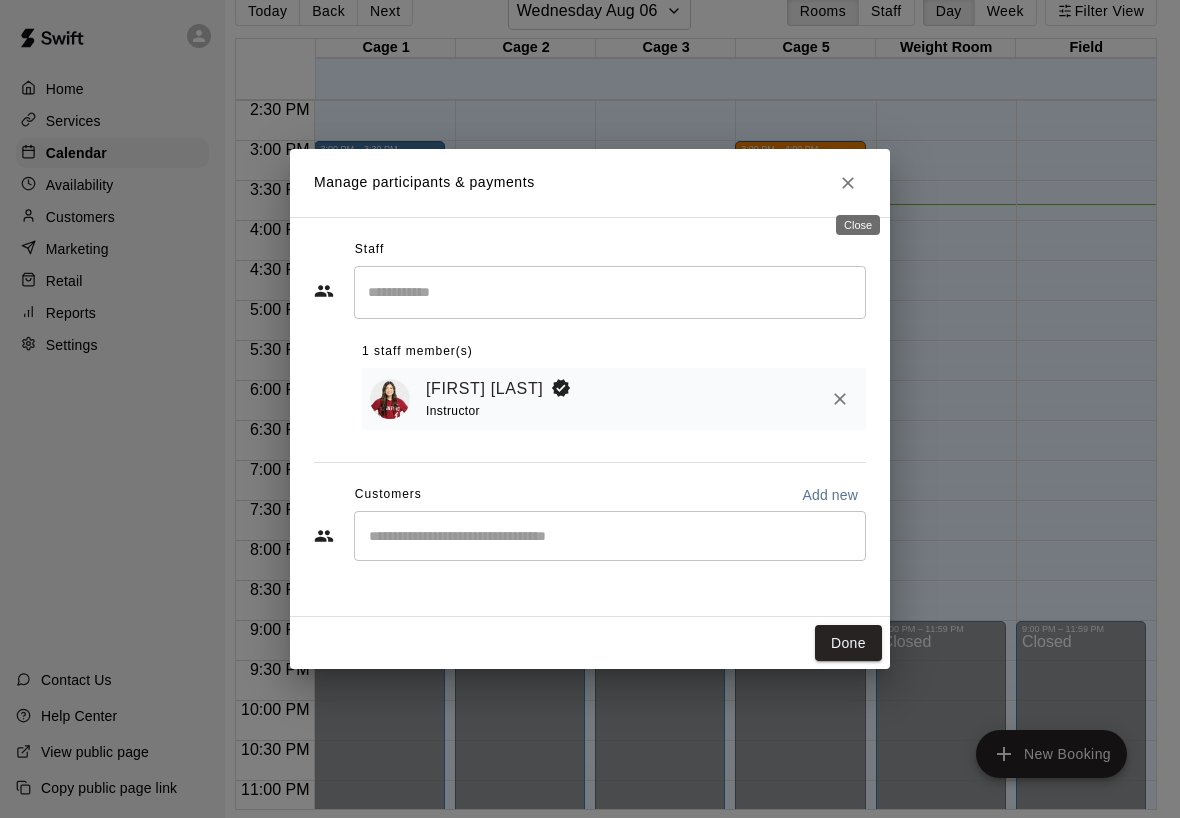click 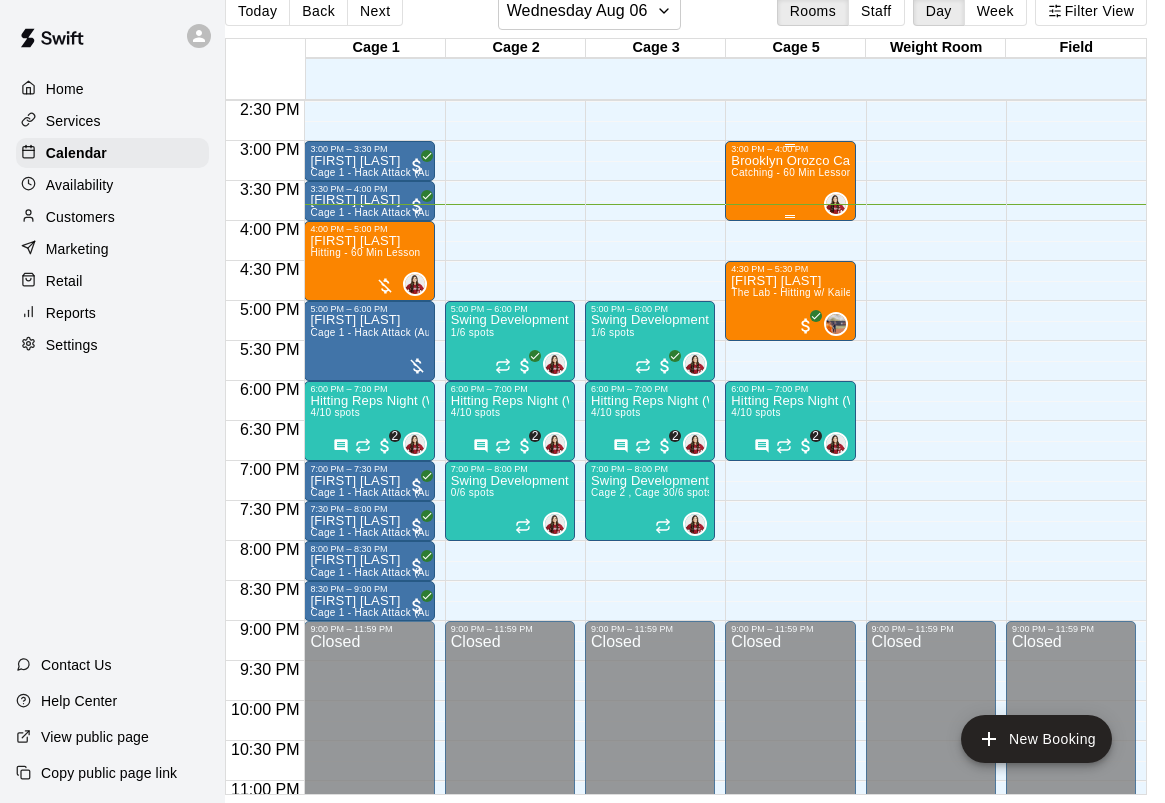 click on "[FIRST] [LAST] Catching Lesson Catching - 60 Min Lesson" at bounding box center (790, 555) 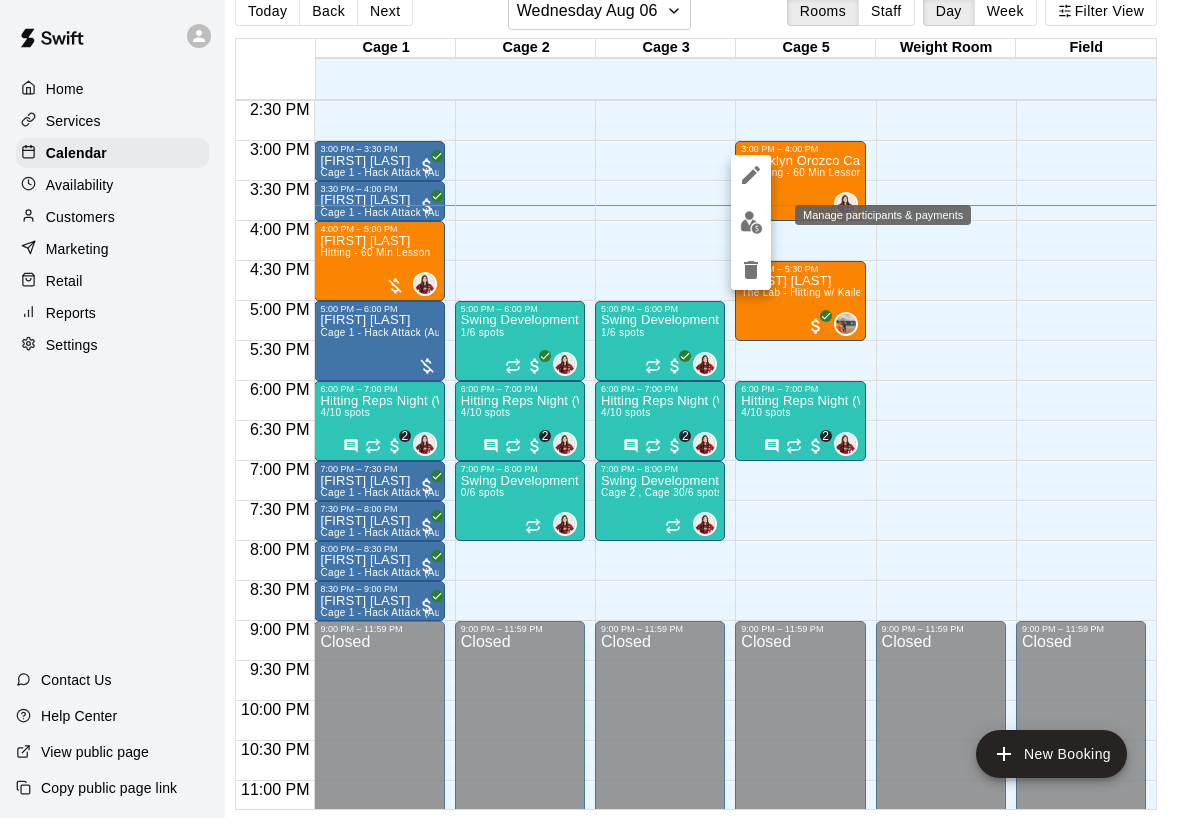 click at bounding box center [751, 222] 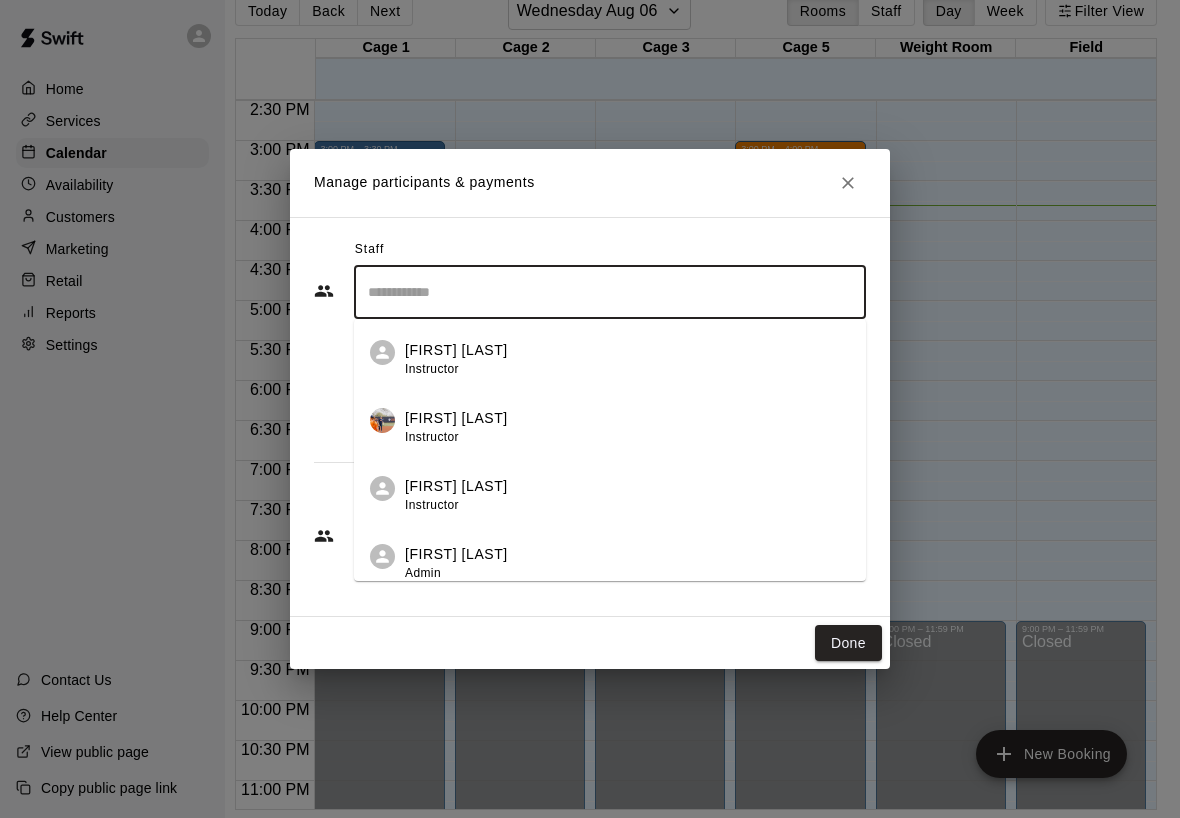 click at bounding box center (610, 292) 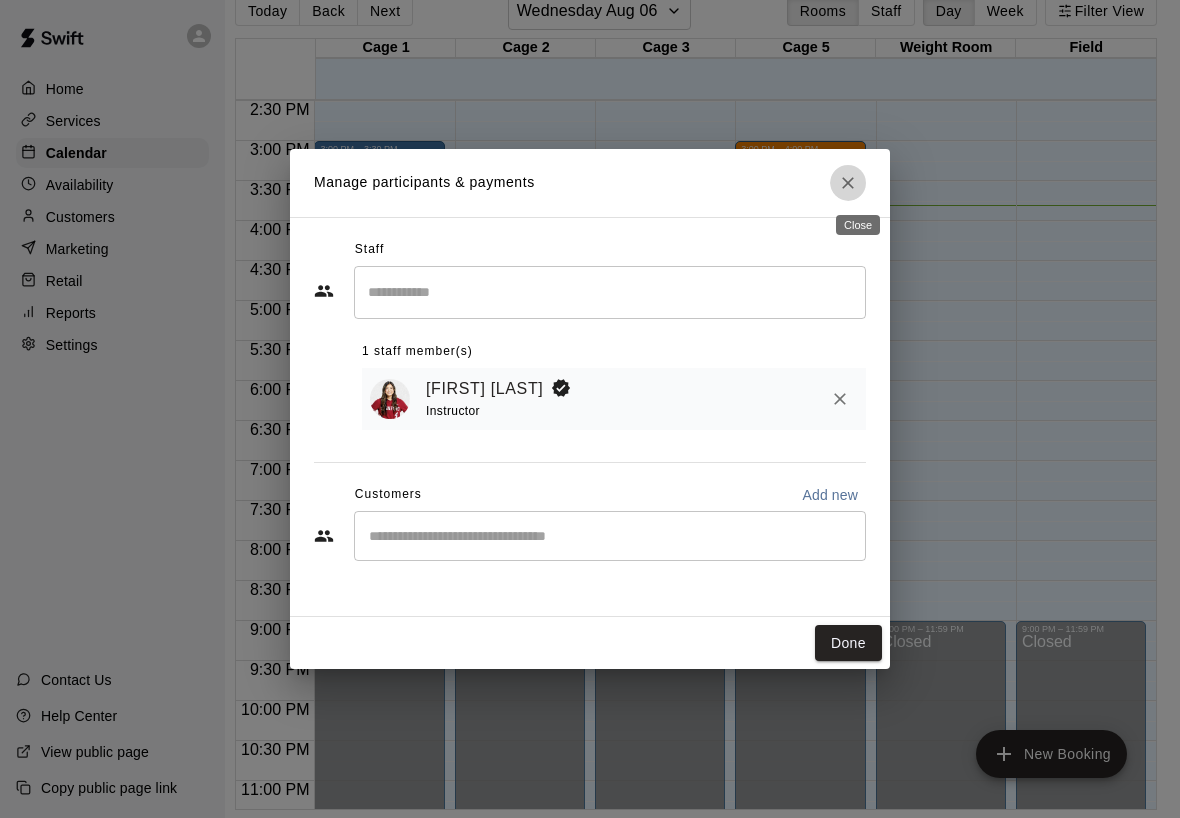 click 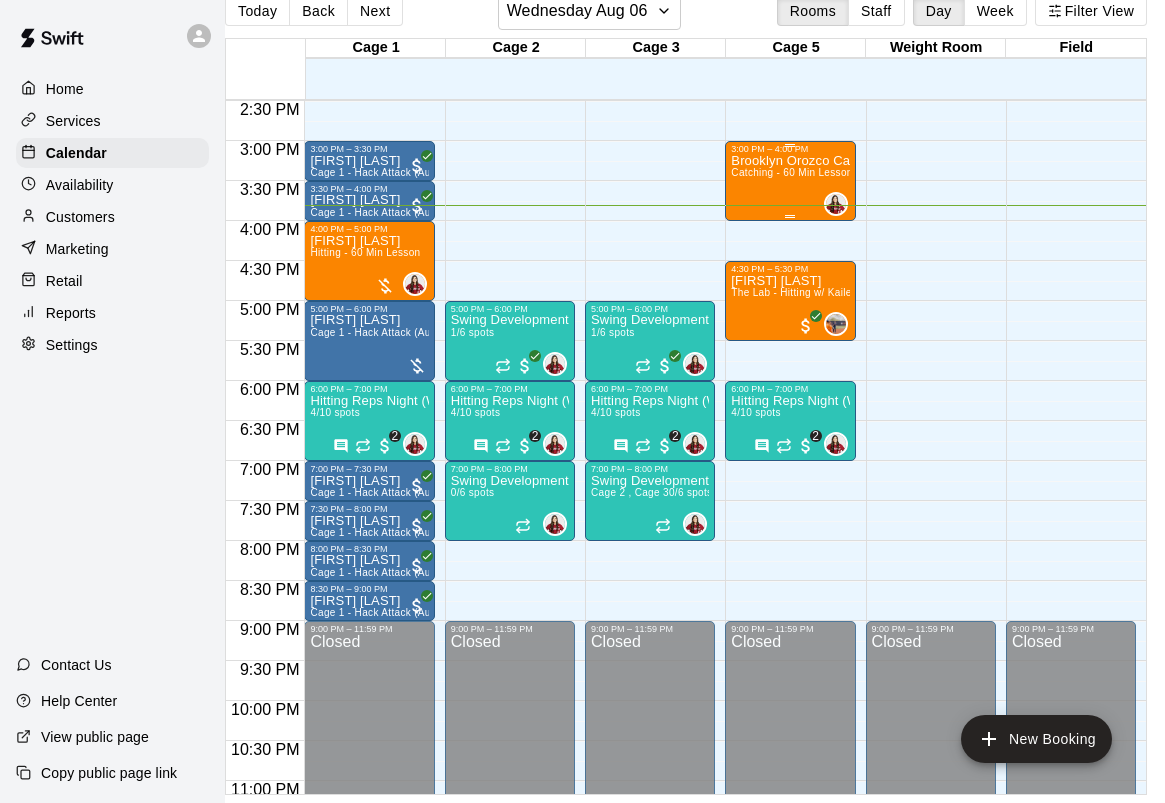 click on "[FIRST] [LAST] Catching Lesson Catching - 60 Min Lesson" at bounding box center (790, 555) 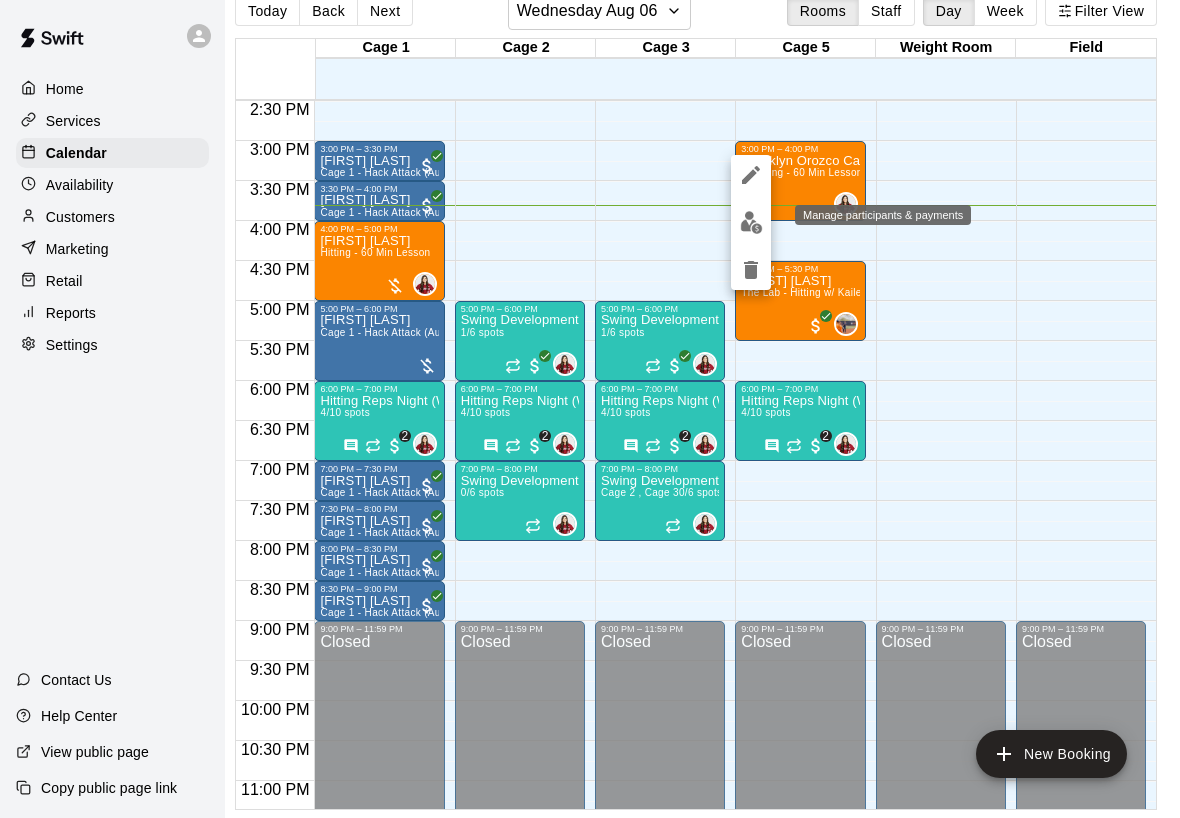 click at bounding box center [751, 222] 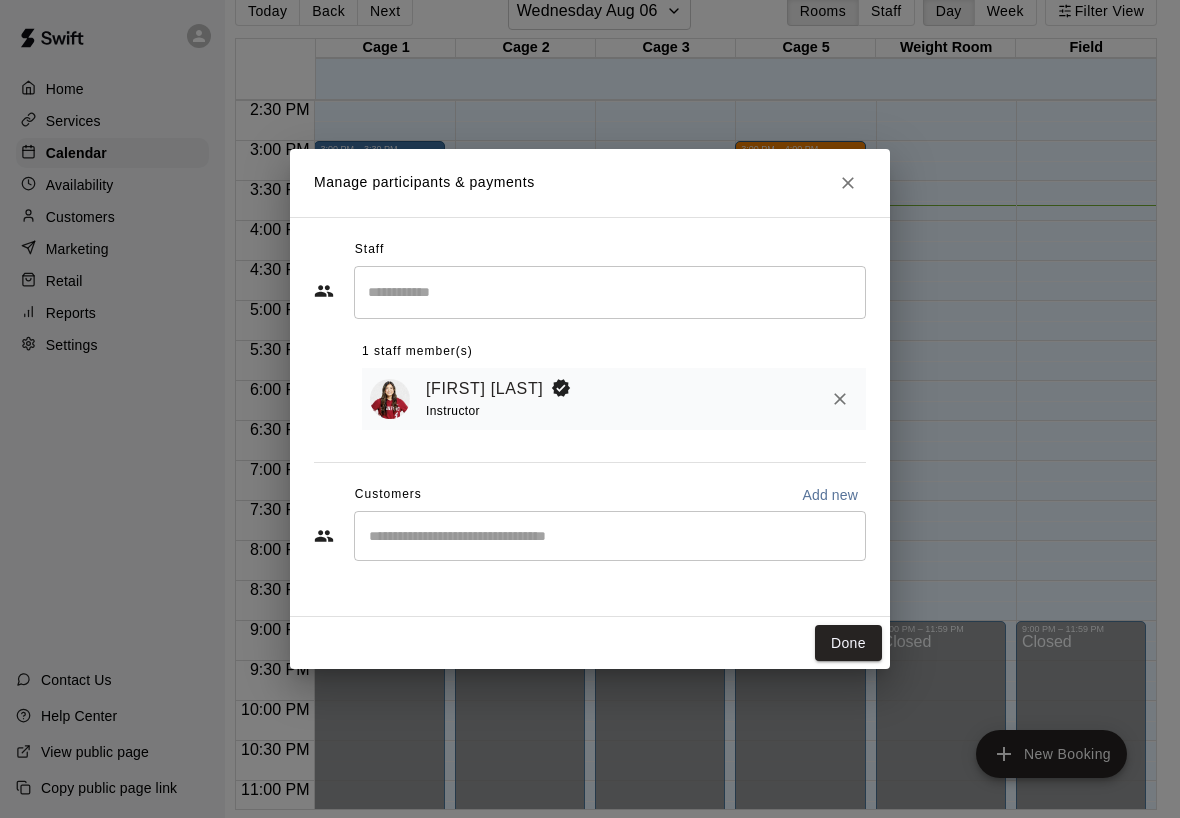 click on "​" at bounding box center [610, 536] 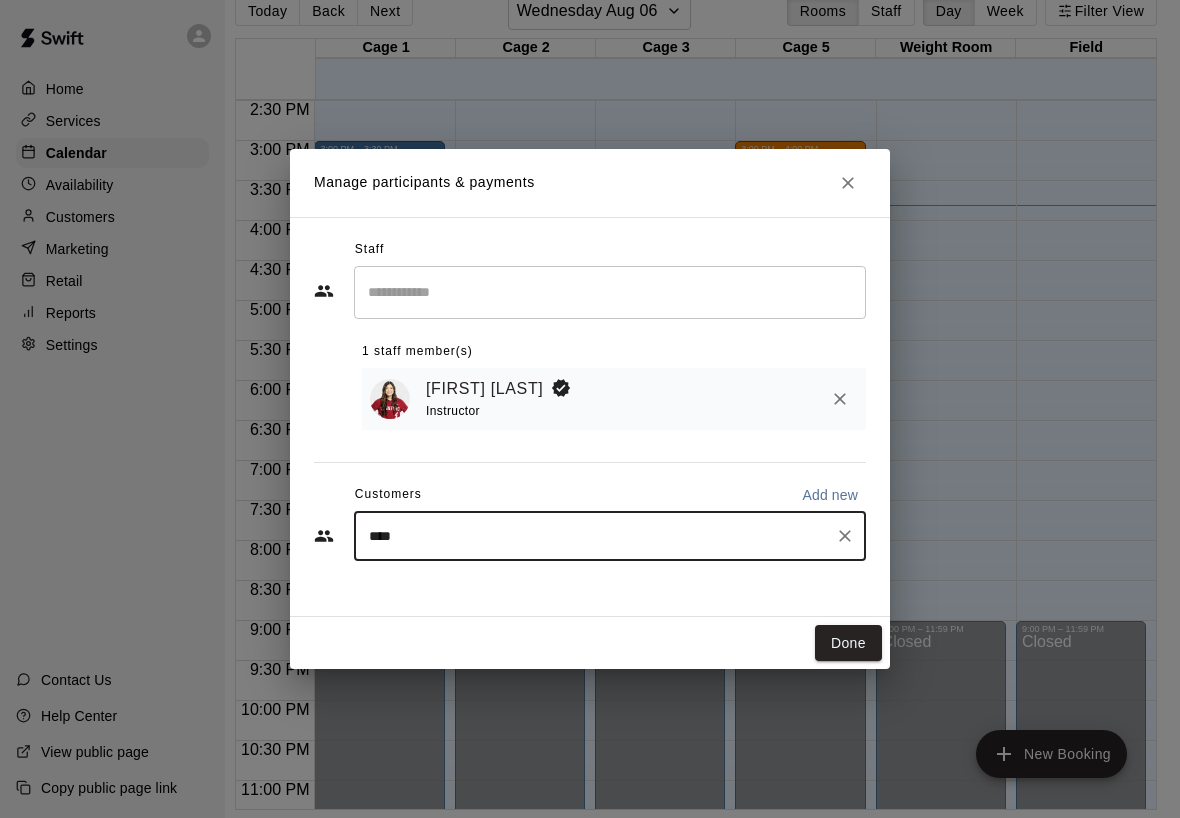 type on "*****" 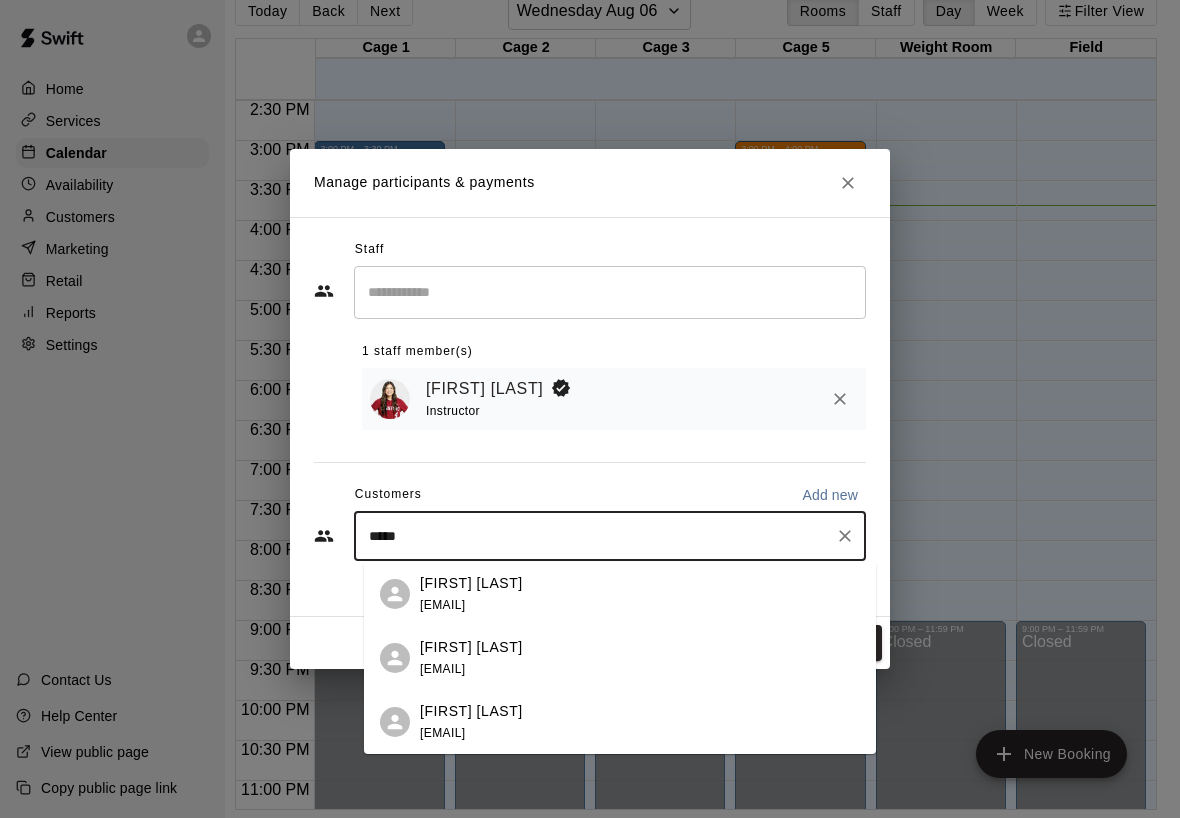 click on "[FIRST] [LAST] [EMAIL]" at bounding box center (471, 594) 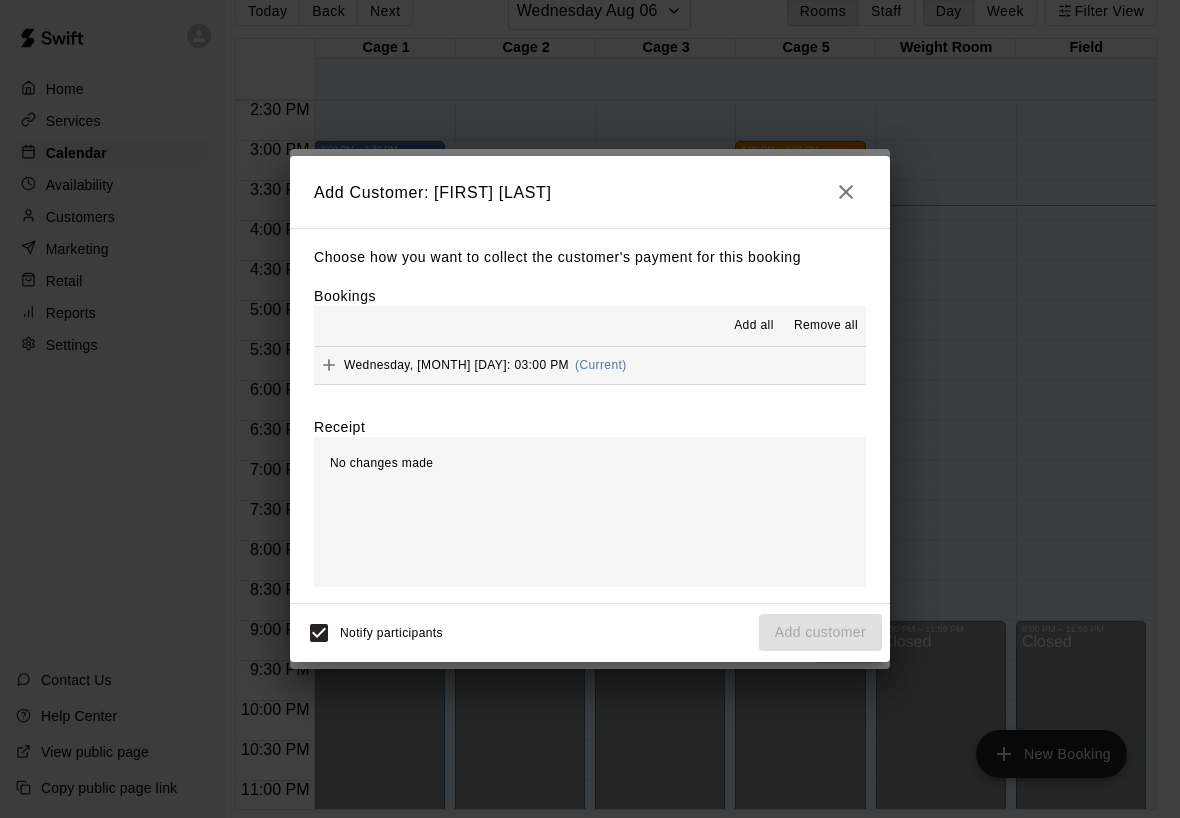 click on "Wednesday, [MONTH] [DAY]: 03:00 PM" at bounding box center [456, 365] 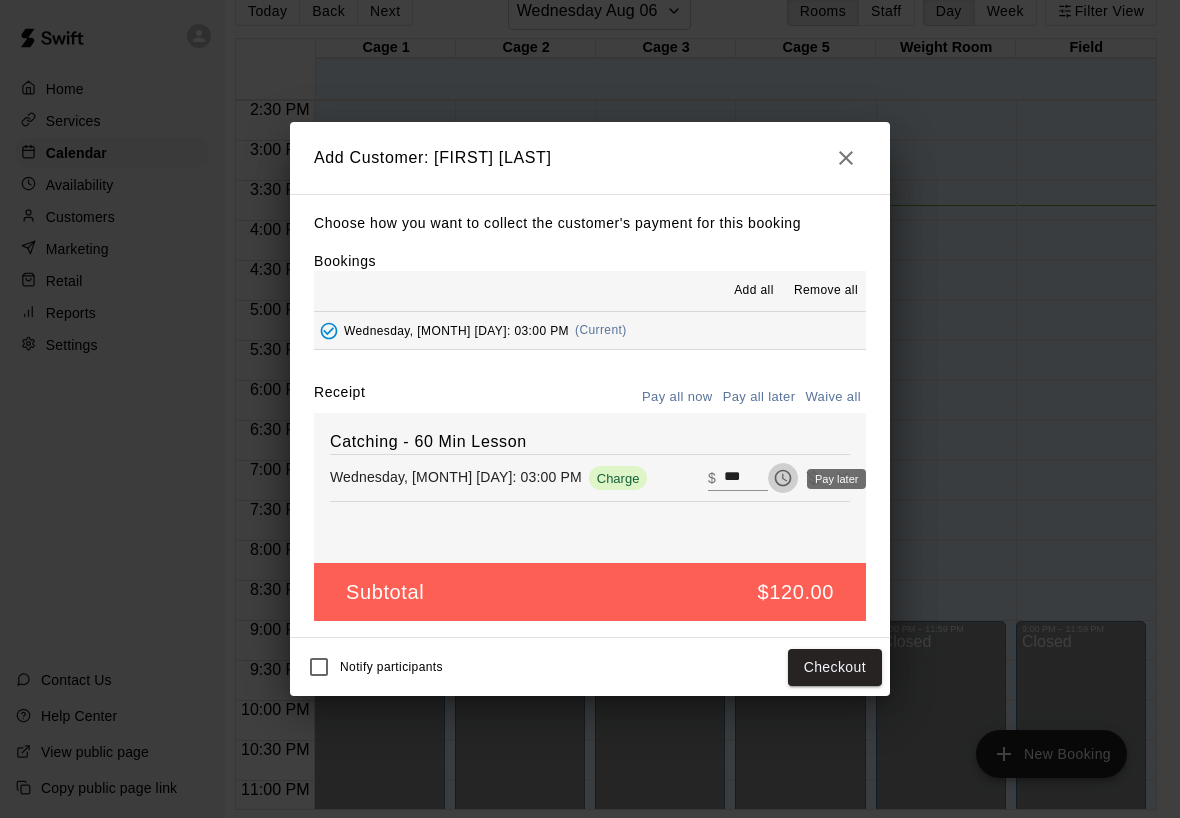 click 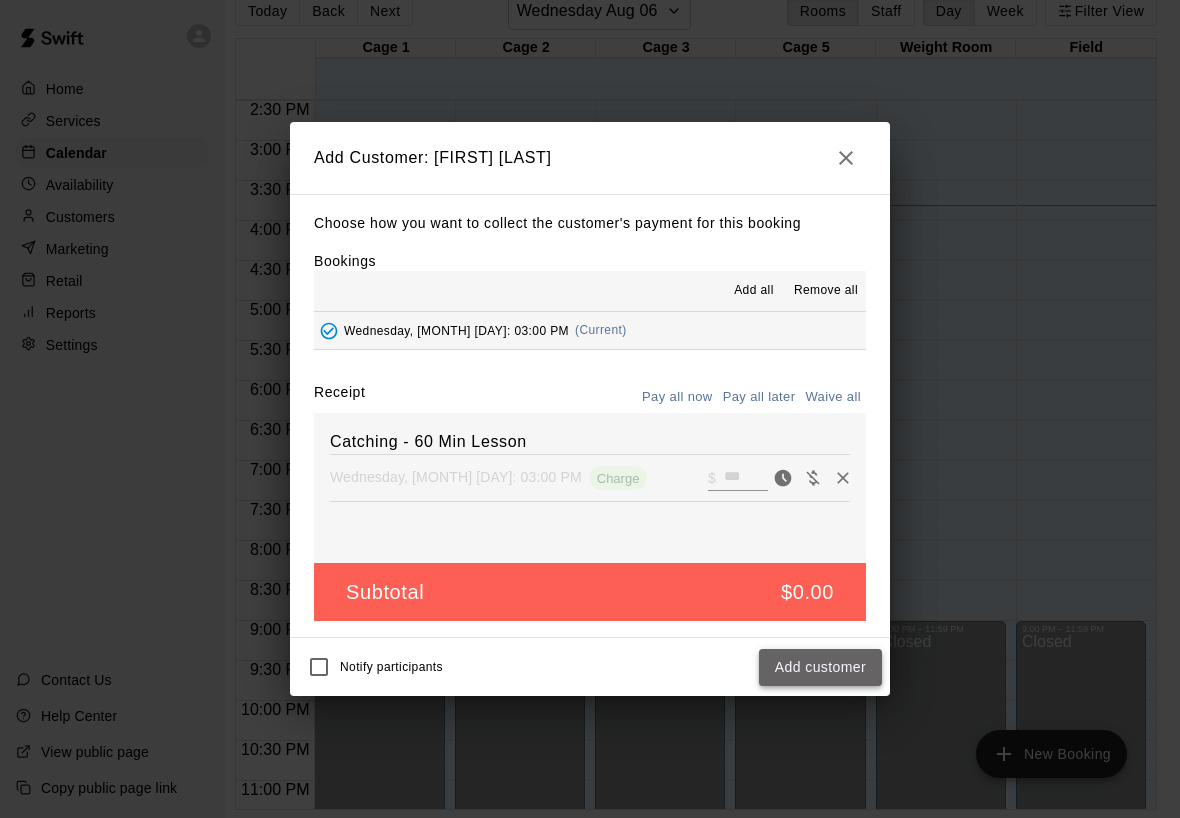click on "Add customer" at bounding box center [820, 667] 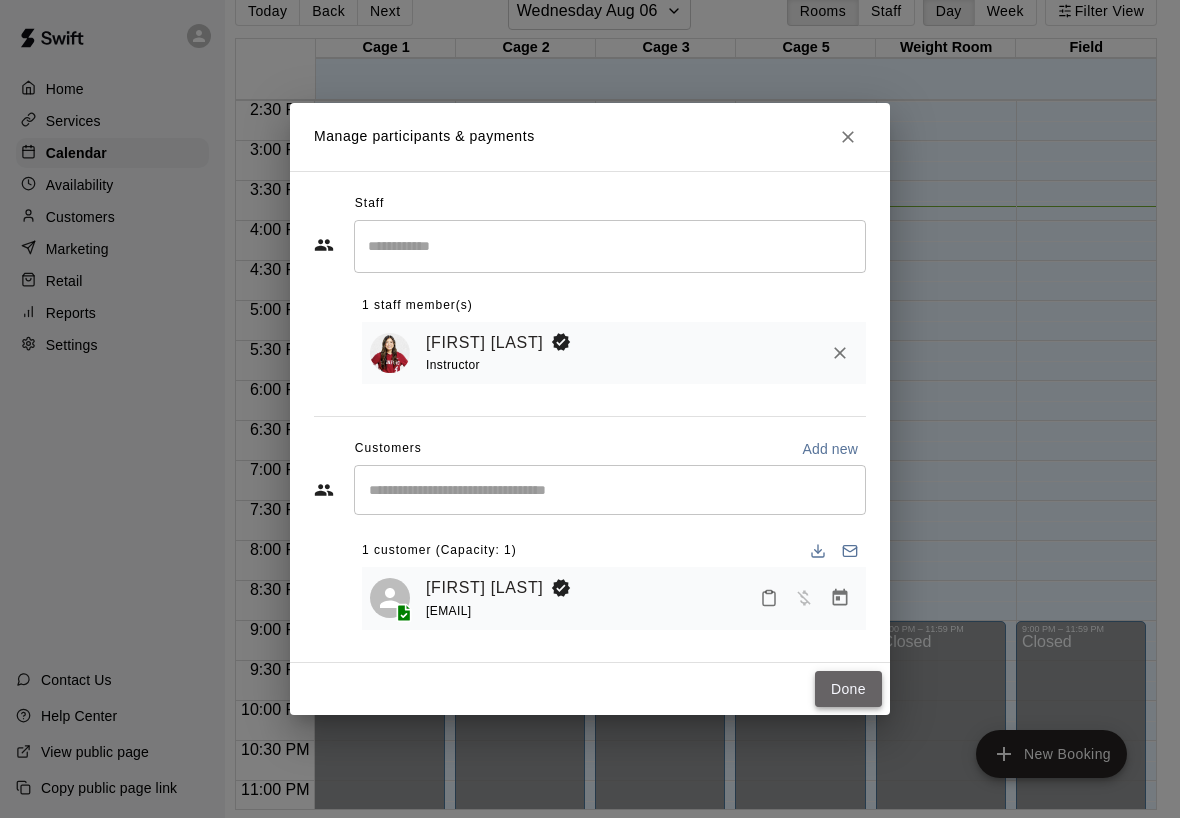 click on "Done" at bounding box center (848, 689) 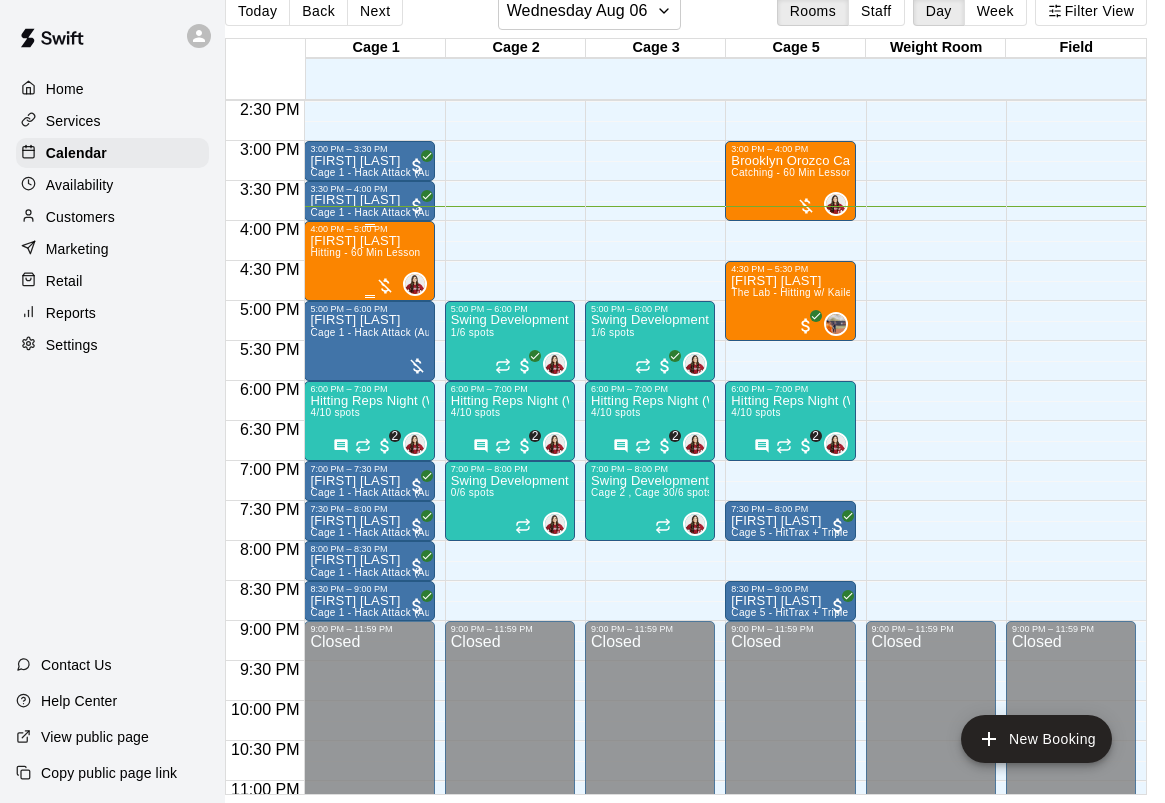 click on "Hitting - 60 Min Lesson" at bounding box center (365, 252) 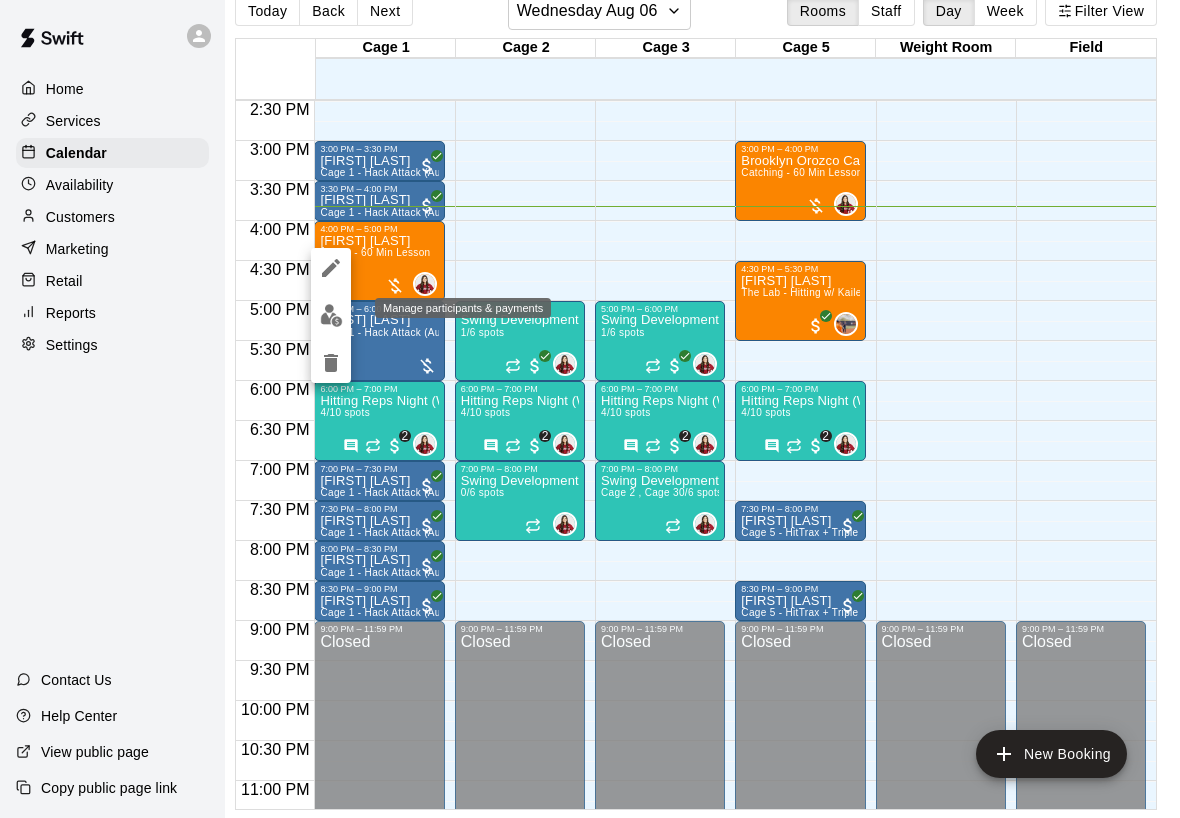 click at bounding box center (331, 315) 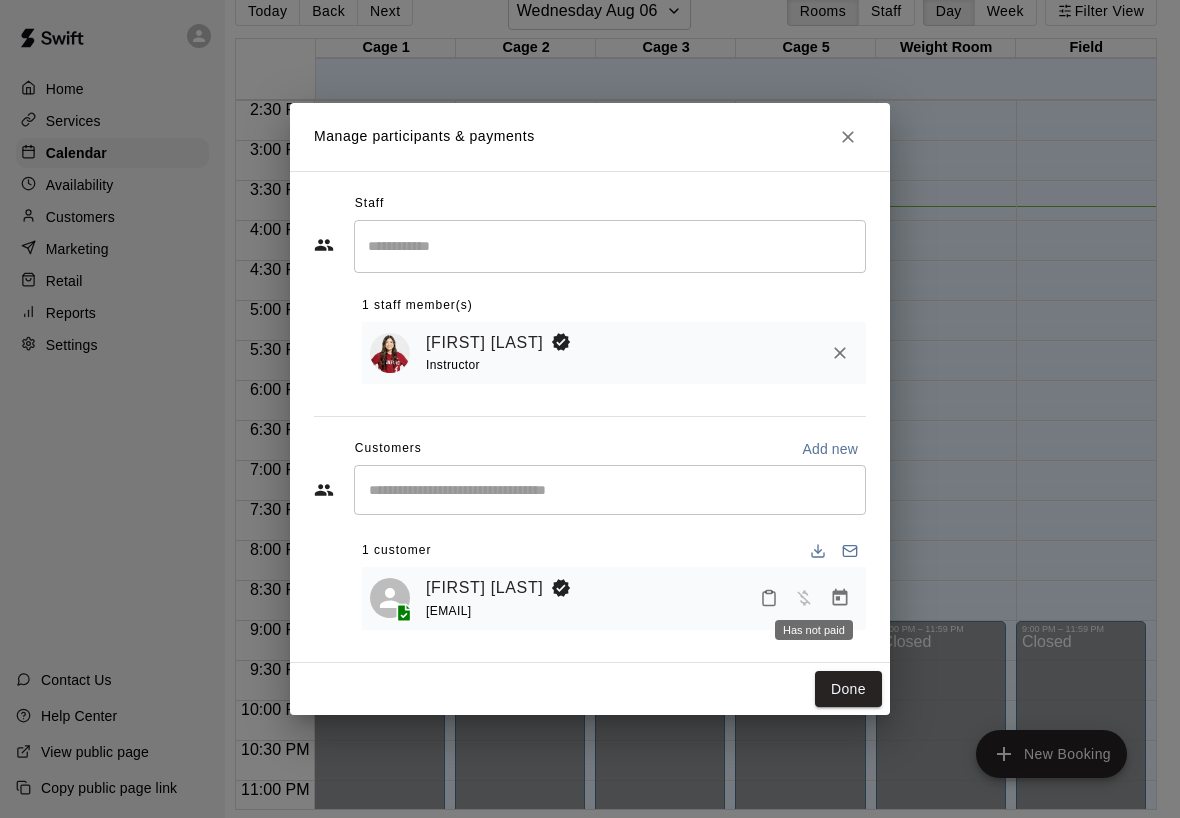 click at bounding box center [804, 597] 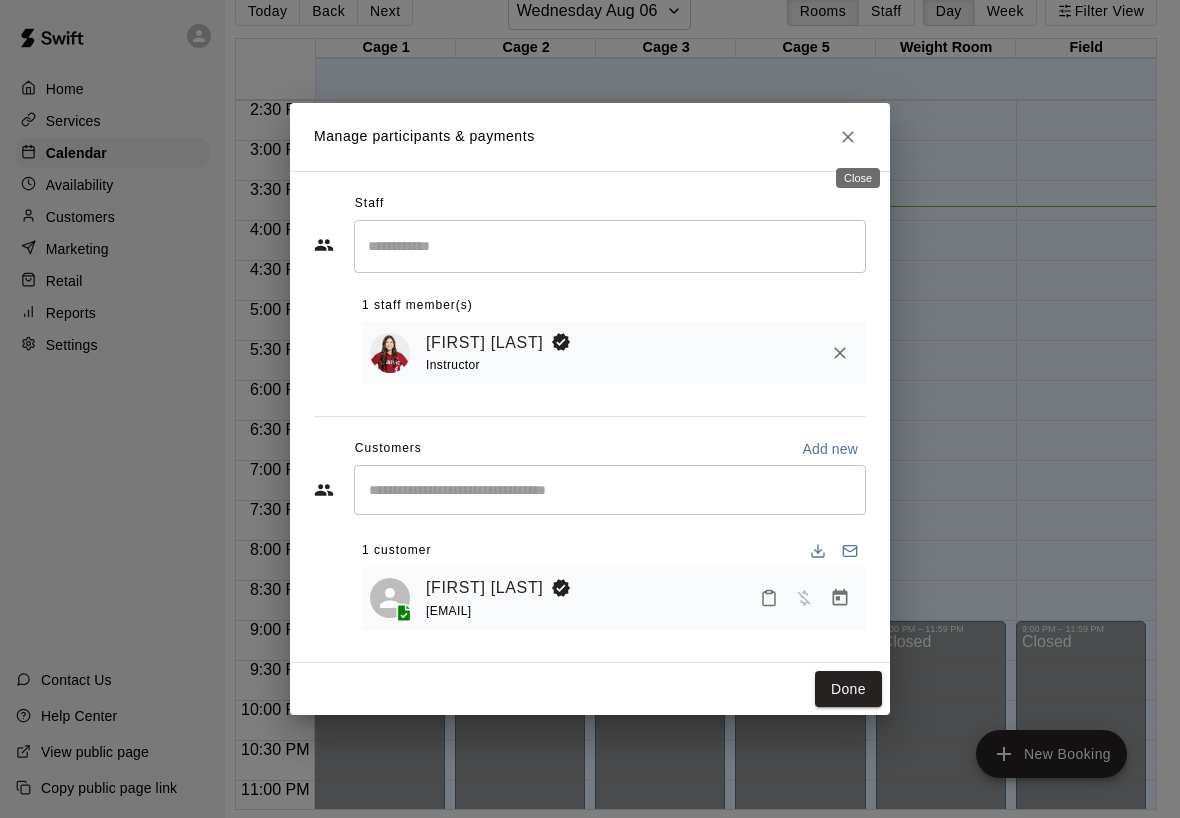 click 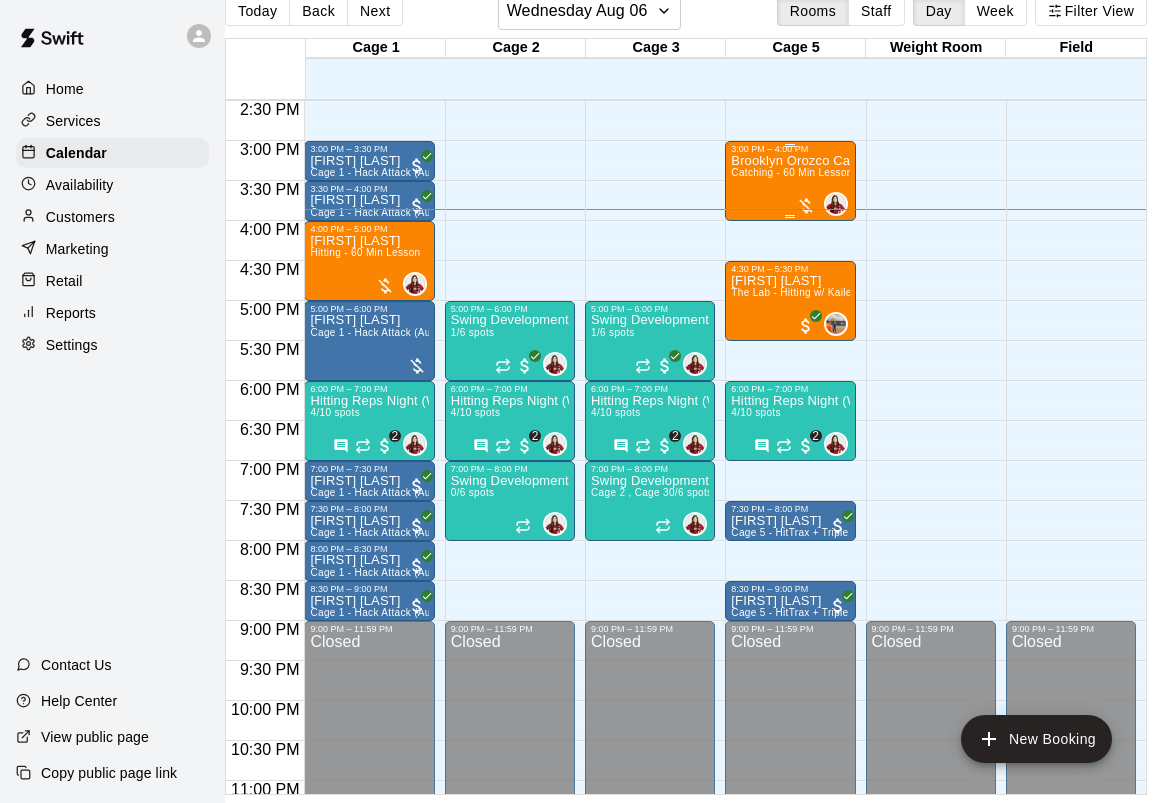 click on "[FIRST] [LAST] Catching Lesson Catching - 60 Min Lesson" at bounding box center [790, 555] 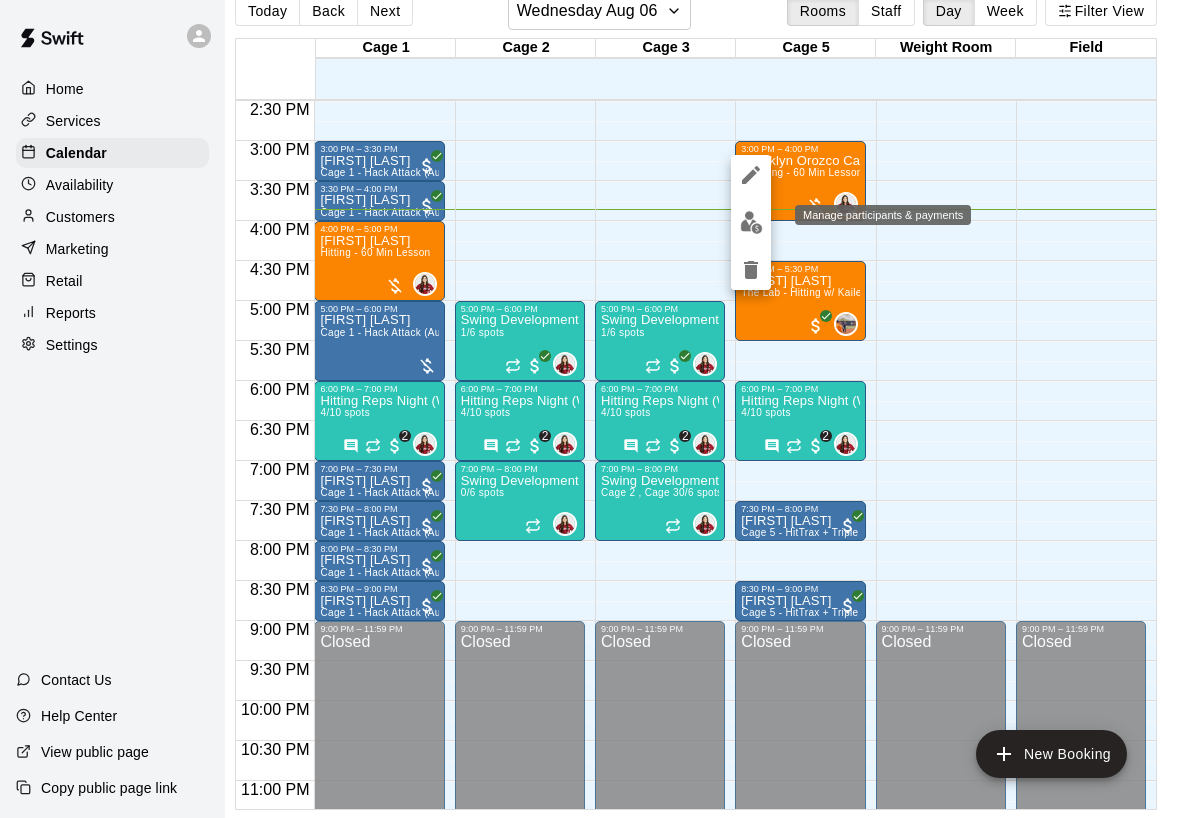 click at bounding box center (751, 222) 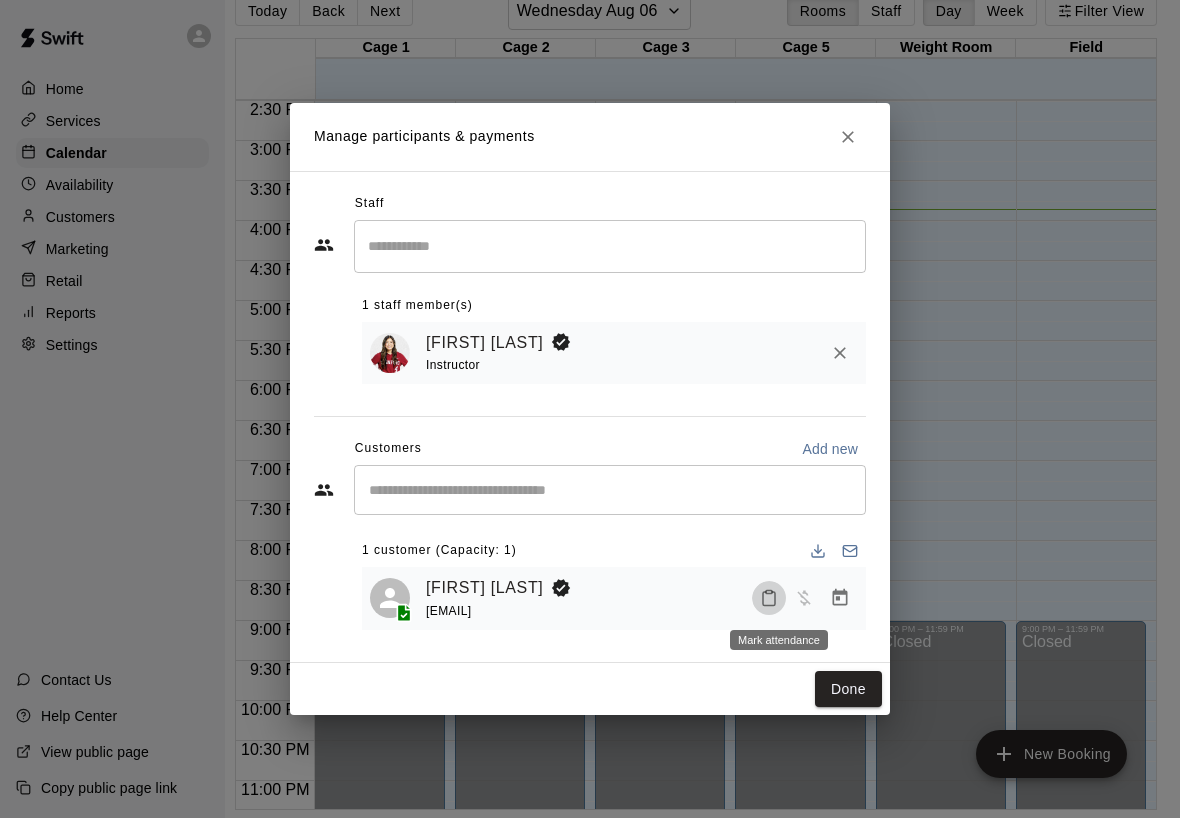 click 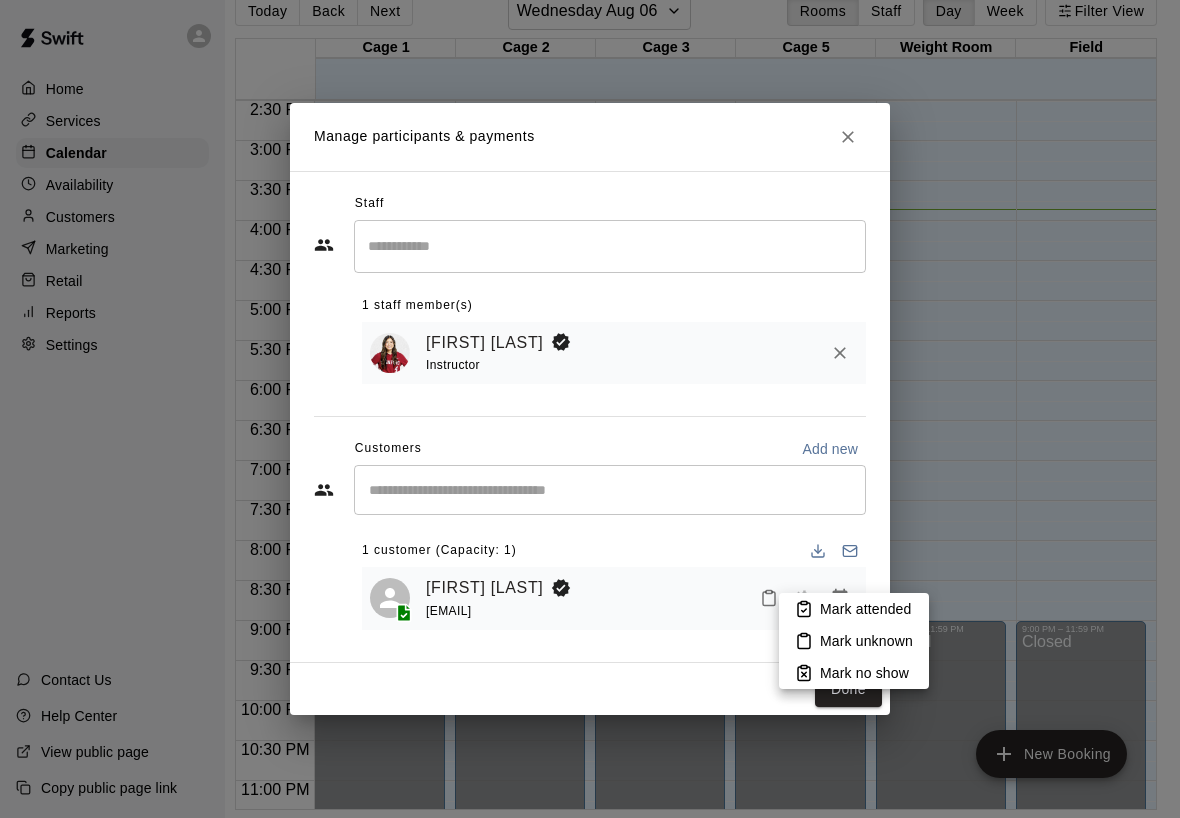 click on "Mark attended" at bounding box center (865, 609) 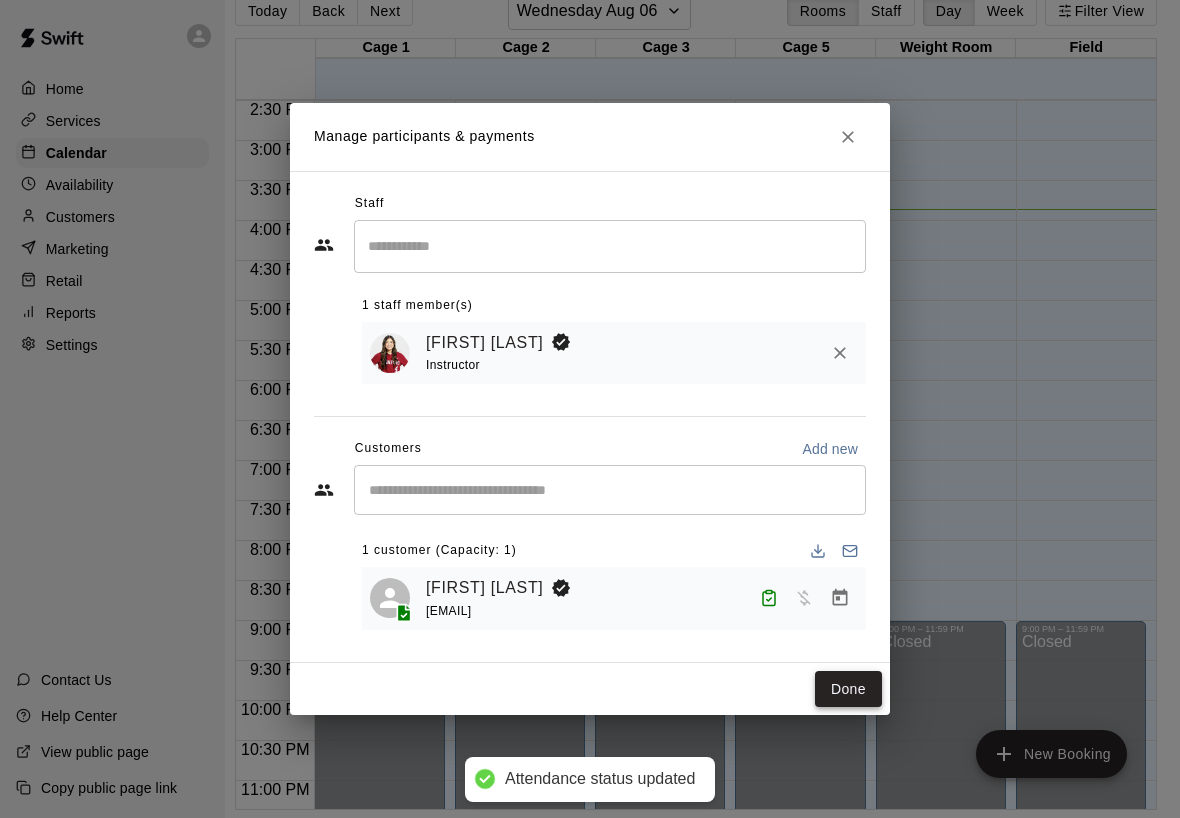 click on "Done" at bounding box center (848, 689) 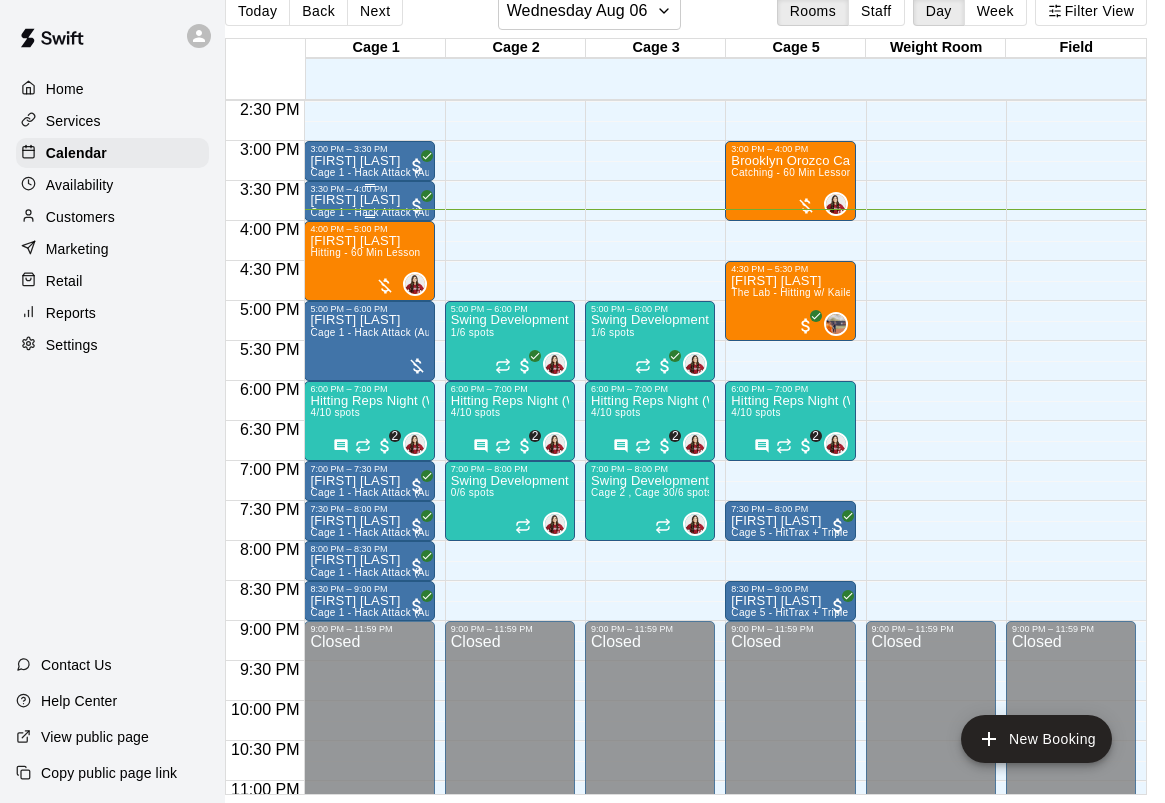 click on "[FIRST] [LAST]" at bounding box center (369, 200) 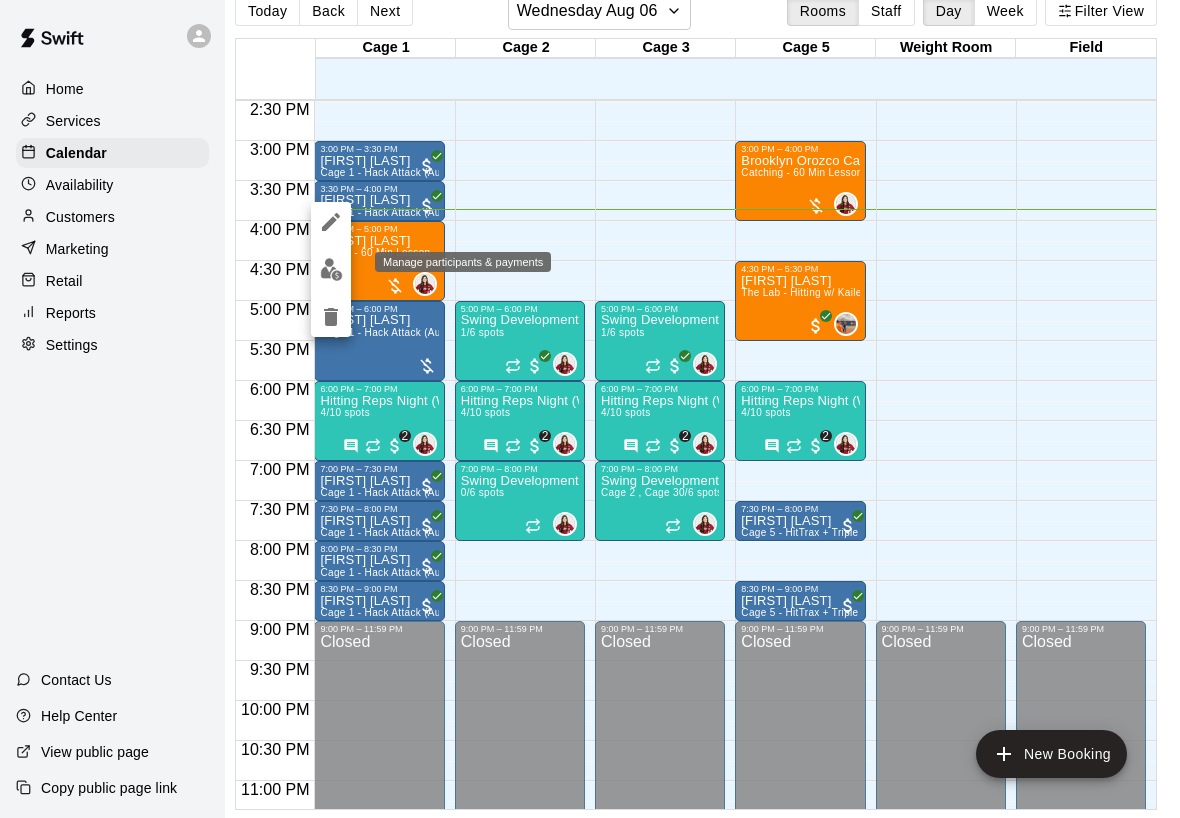 click at bounding box center (331, 269) 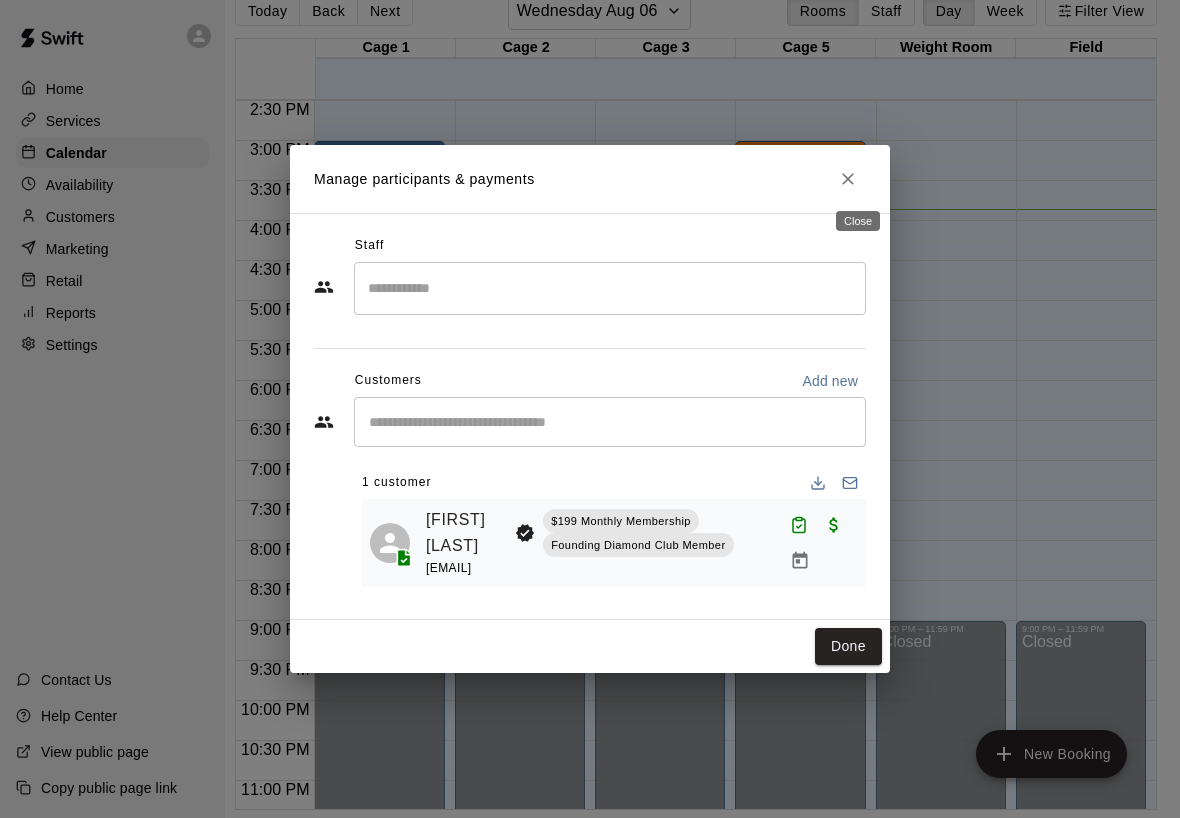 click 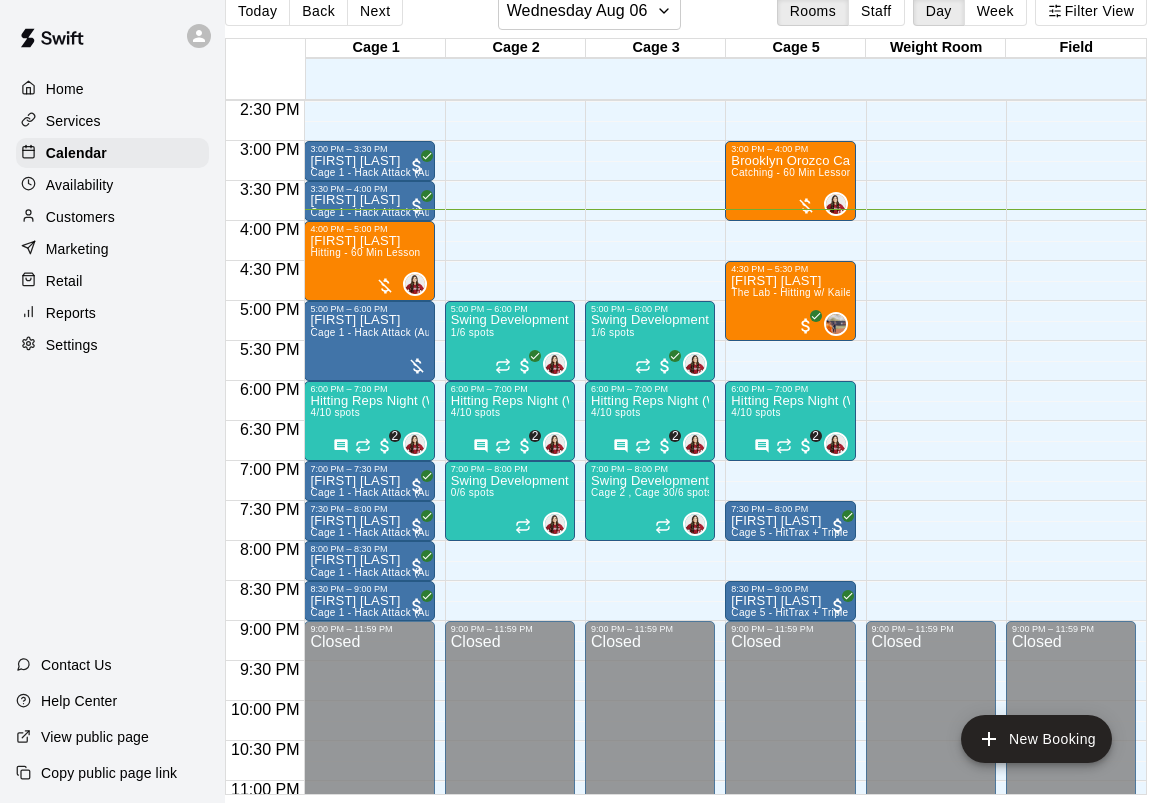click on "12:00 AM – 2:00 PM Closed 5:00 PM – 6:00 PM Swing Development Academy 12U/14U 1/6 spots 0 6:00 PM – 7:00 PM Hitting Reps Night (Wednesdays 6-7pm)  4/10 spots 0 2 7:00 PM – 8:00 PM Swing Development Academy 12U/14U 0/6 spots 0 9:00 PM – 11:59 PM Closed" at bounding box center (510, -99) 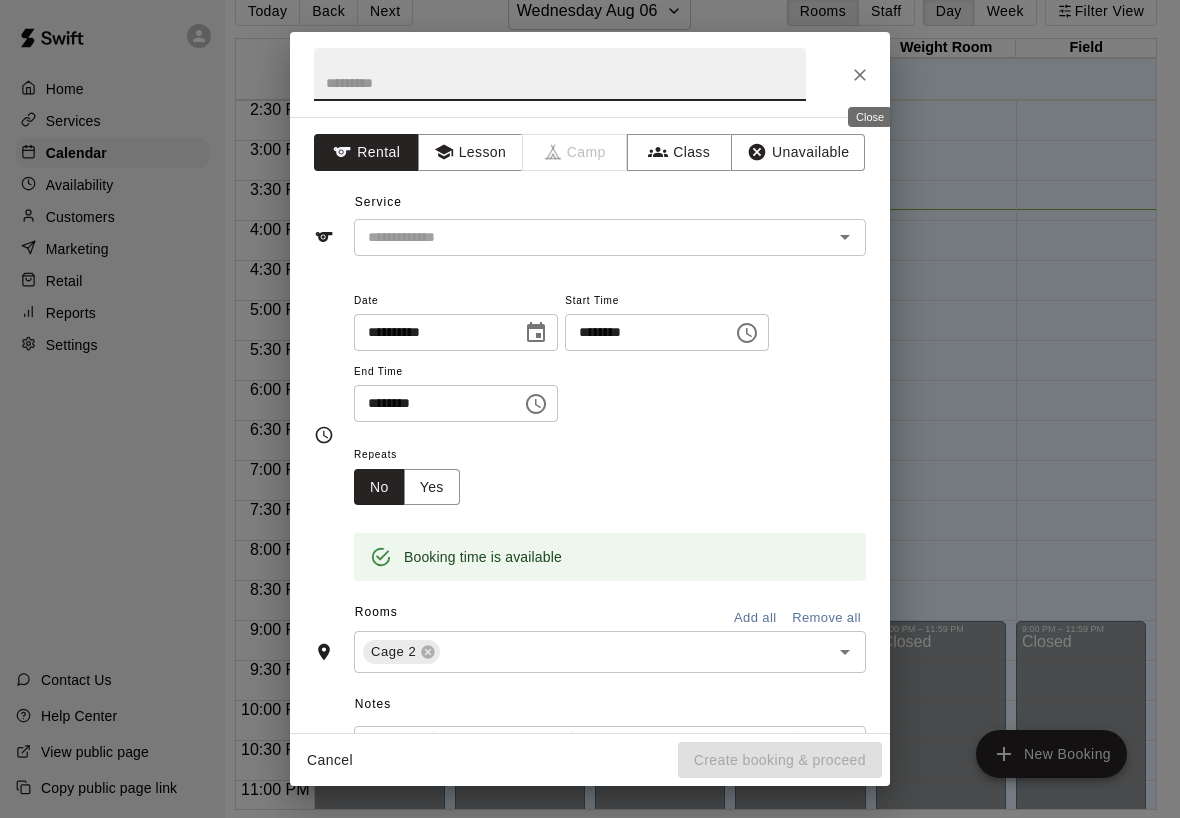 click 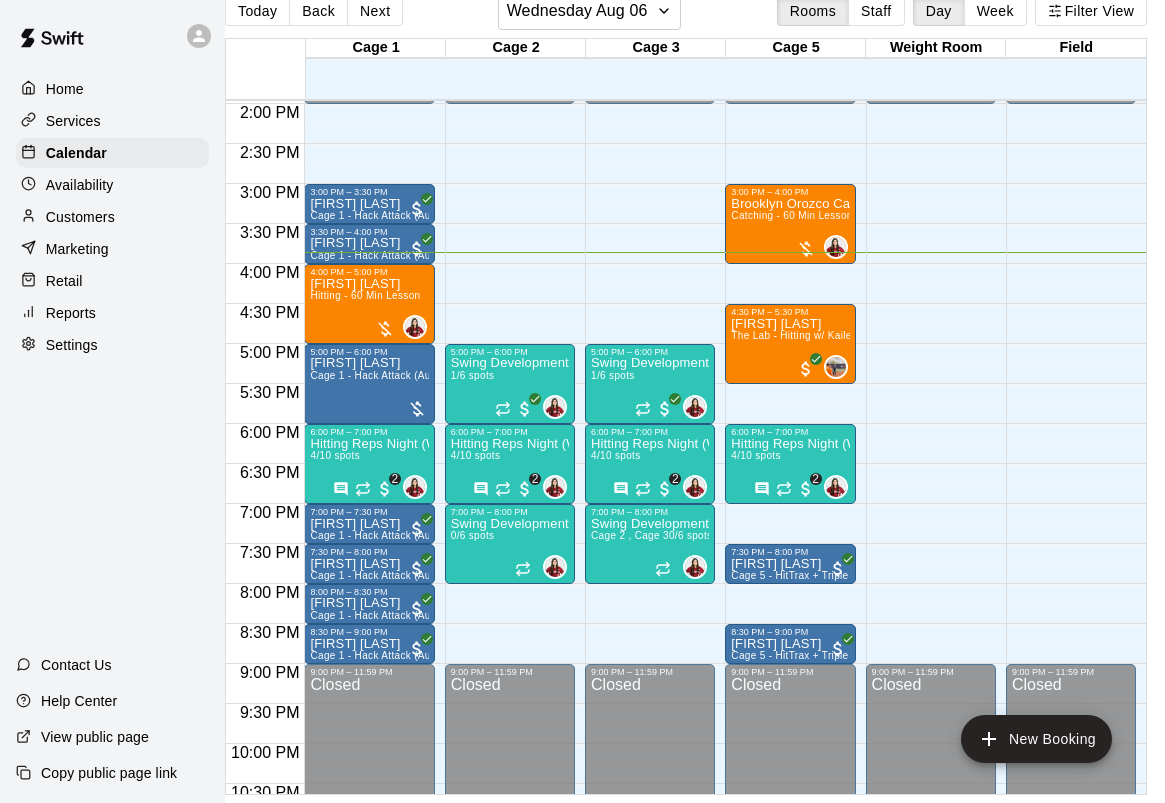 scroll, scrollTop: 1120, scrollLeft: 0, axis: vertical 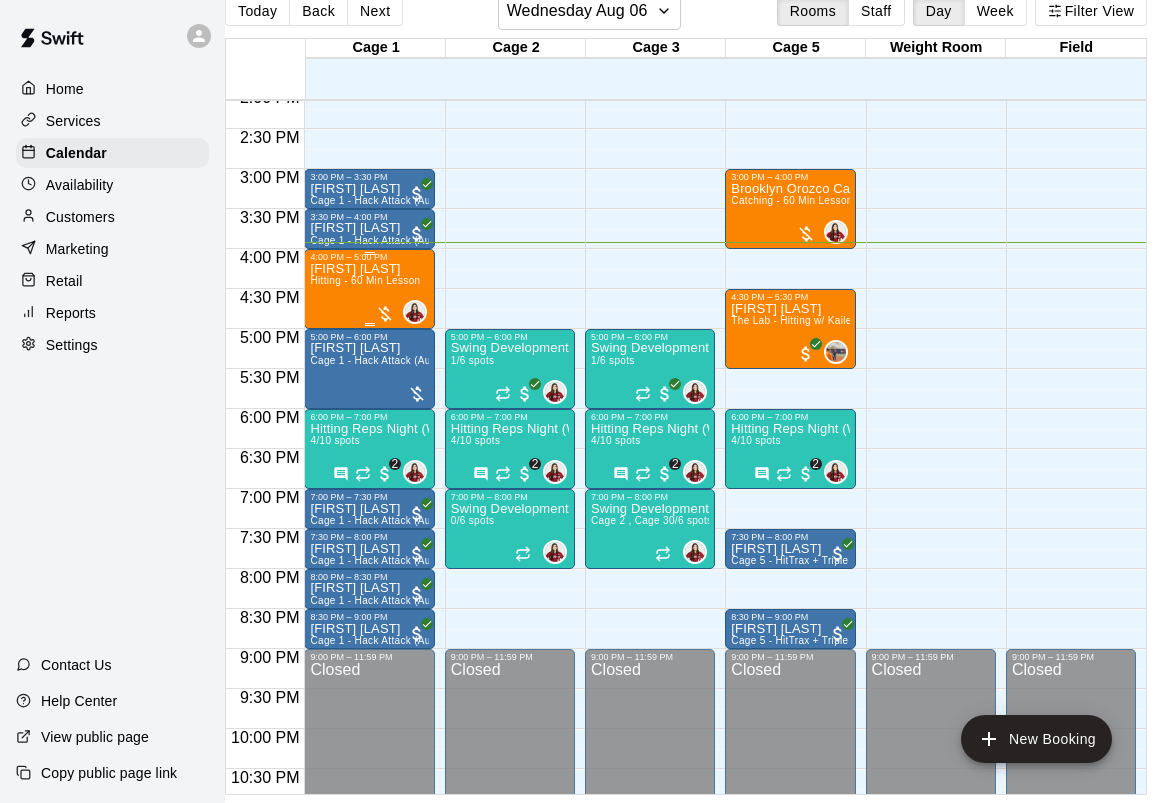 click on "Hitting - 60 Min Lesson" at bounding box center [365, 280] 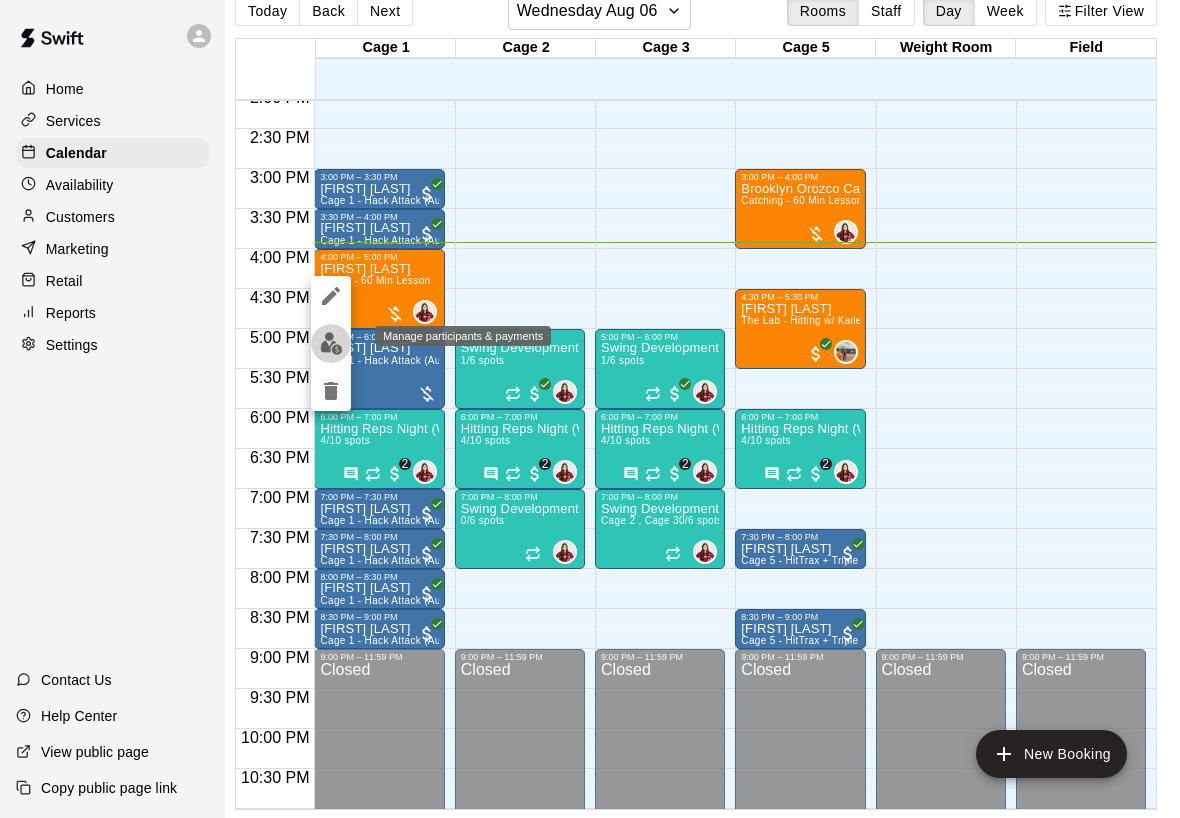 click at bounding box center (331, 343) 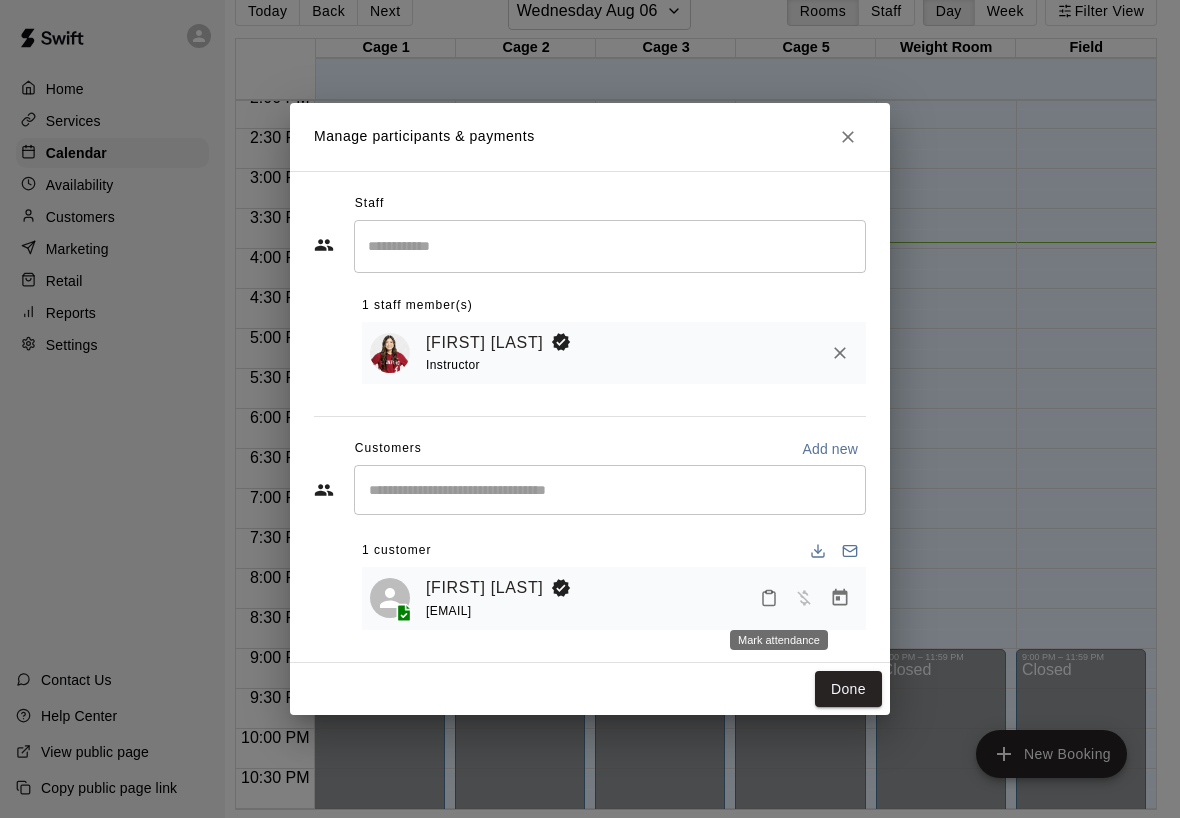 click 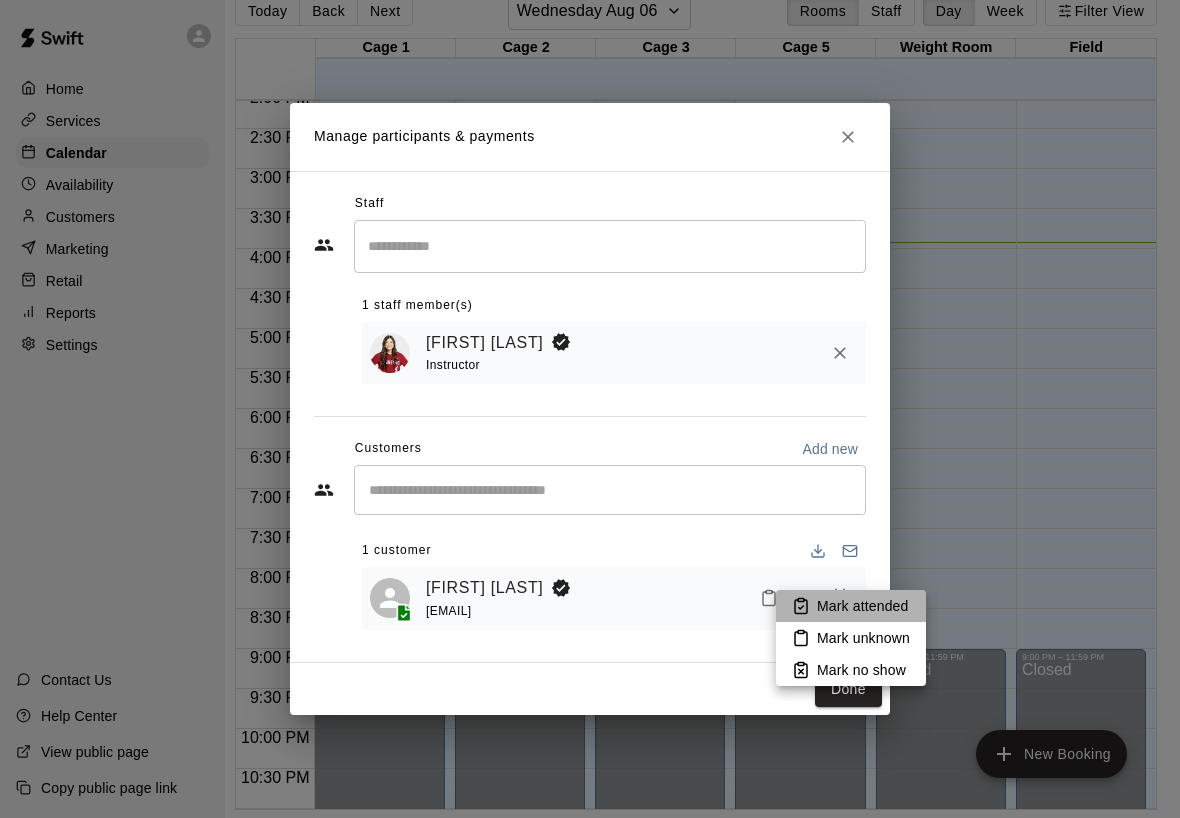 drag, startPoint x: 814, startPoint y: 601, endPoint x: 827, endPoint y: 614, distance: 18.384777 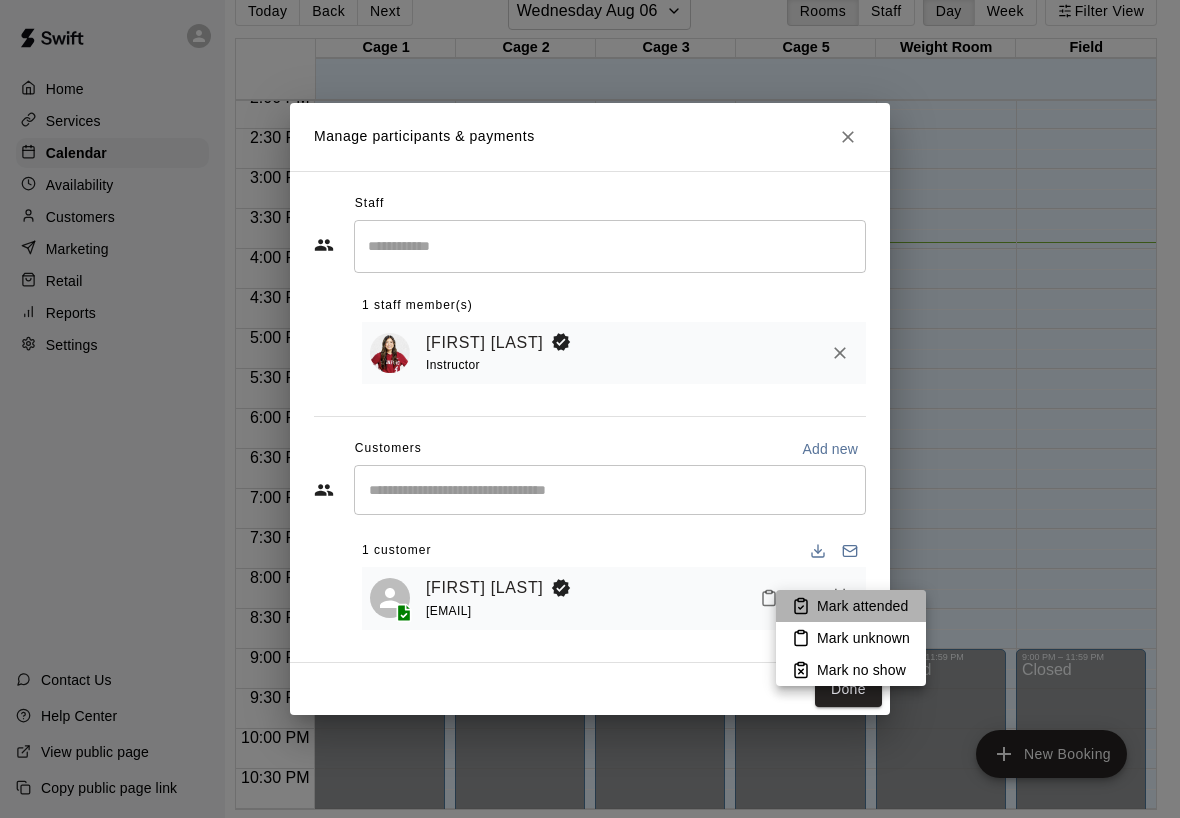 click on "Mark attended" at bounding box center [851, 606] 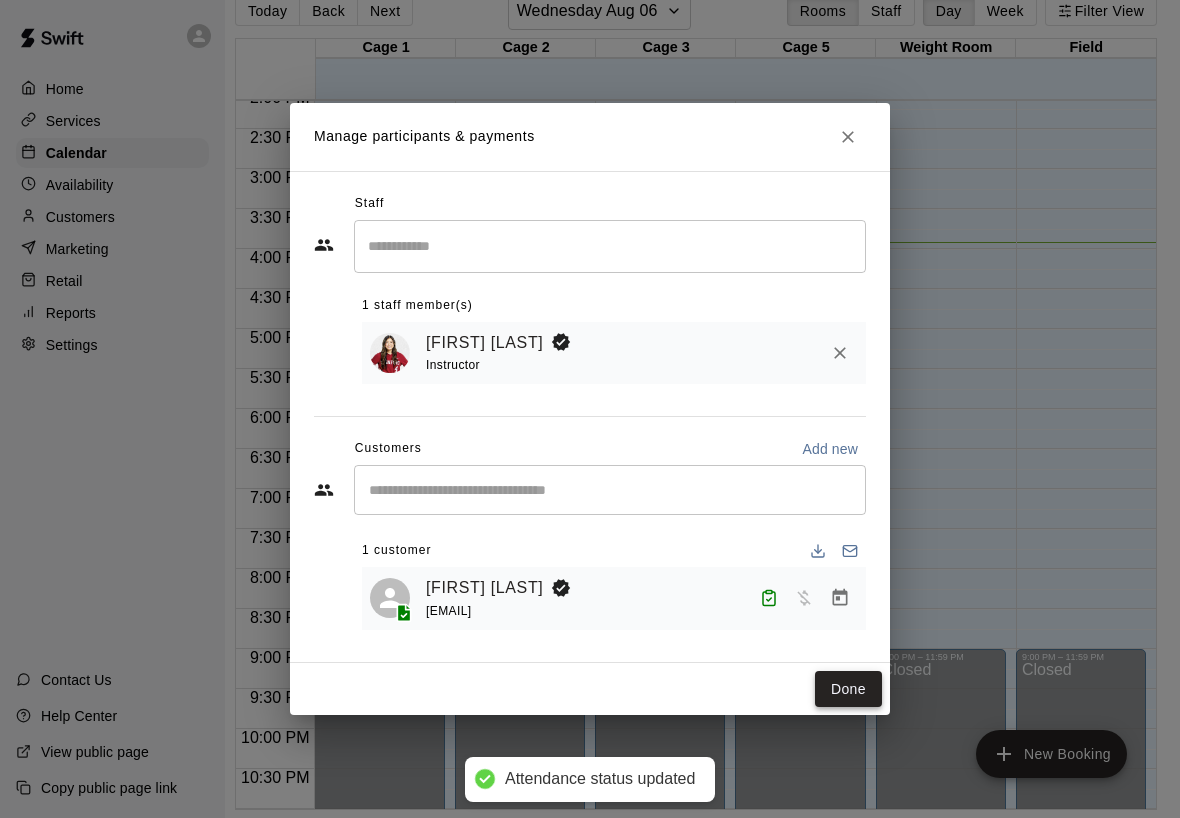click on "Done" at bounding box center [848, 689] 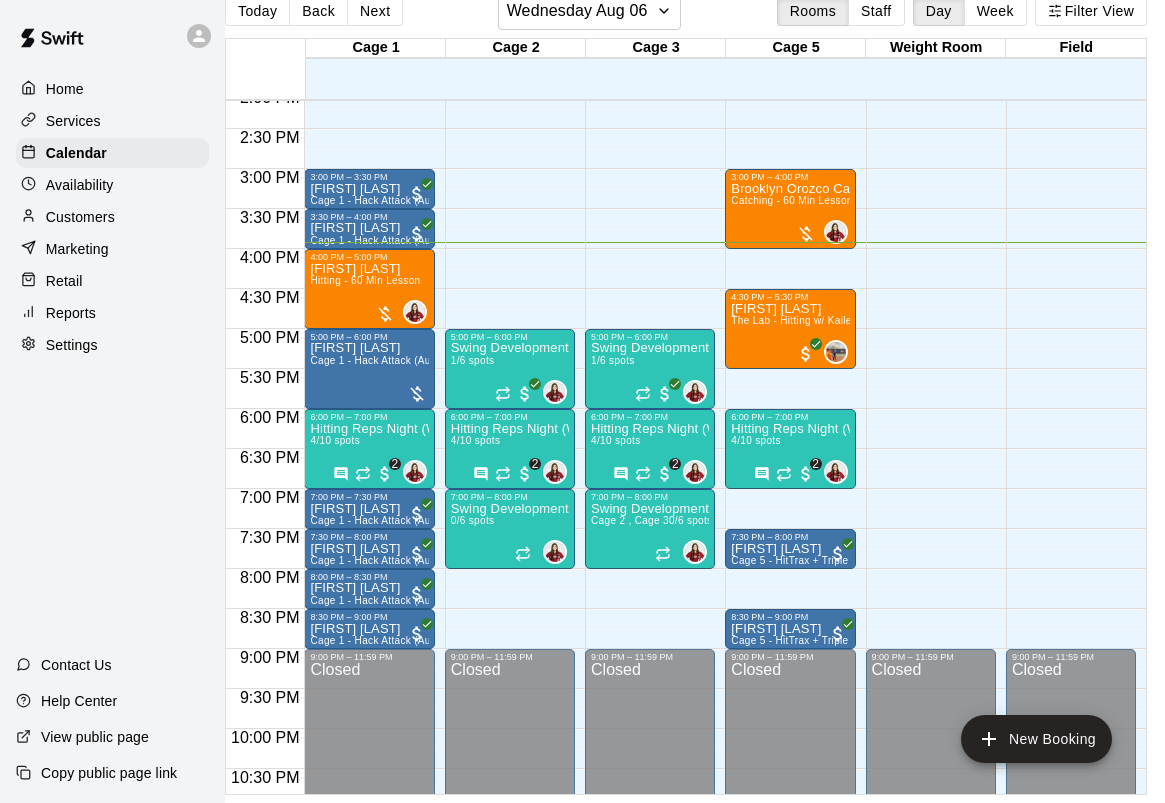 click on "12:00 AM – 2:00 PM Closed 5:00 PM – 6:00 PM Swing Development Academy 12U/14U 1/6 spots 0 6:00 PM – 7:00 PM Hitting Reps Night (Wednesdays 6-7pm)  4/10 spots 0 2 7:00 PM – 8:00 PM Swing Development Academy 12U/14U Cage 2 , Cage 3  0/6 spots 0 9:00 PM – 11:59 PM Closed" at bounding box center (650, -71) 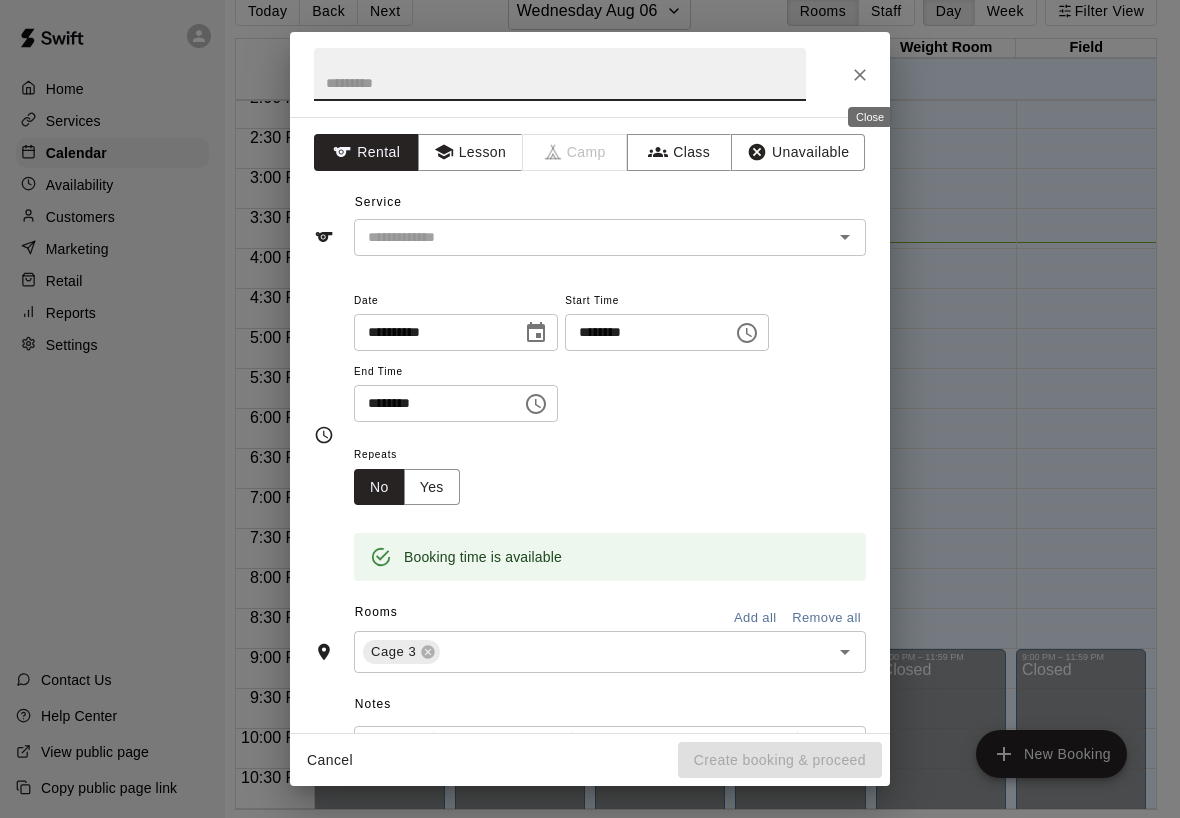 click 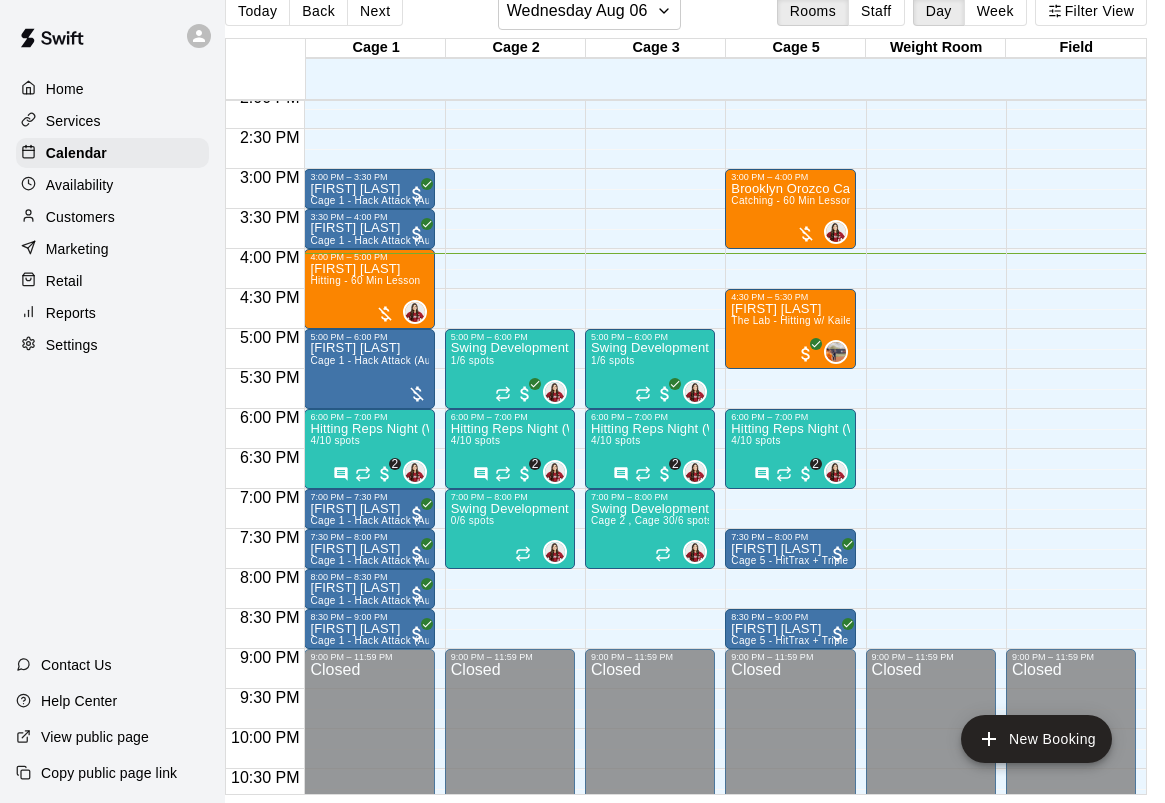 click on "Customers" at bounding box center (80, 217) 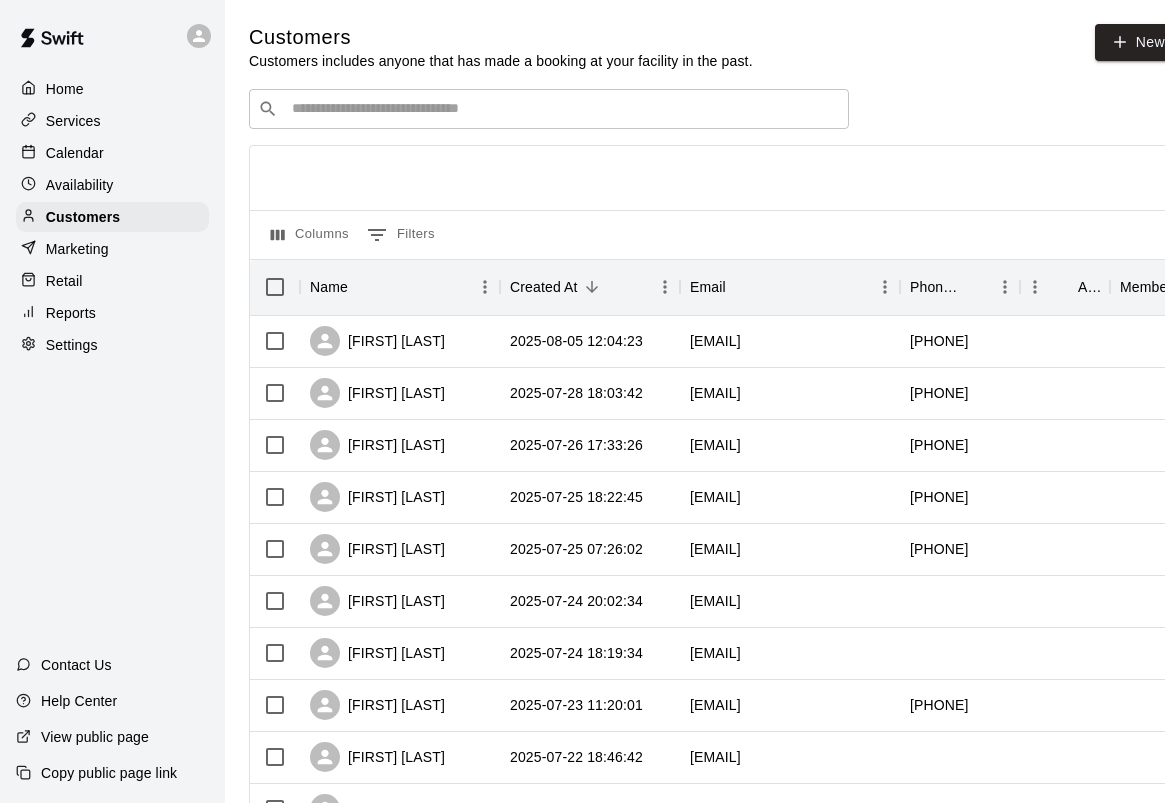 click on "​ ​" at bounding box center (549, 109) 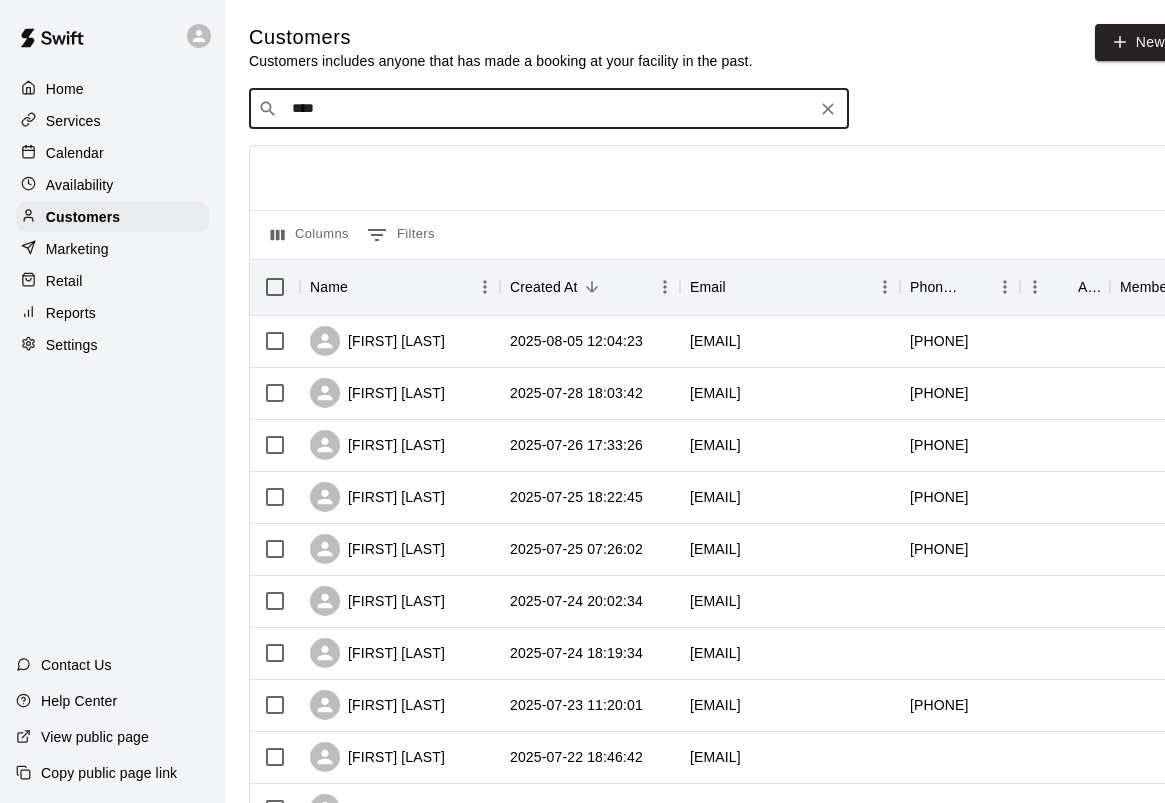 type on "*****" 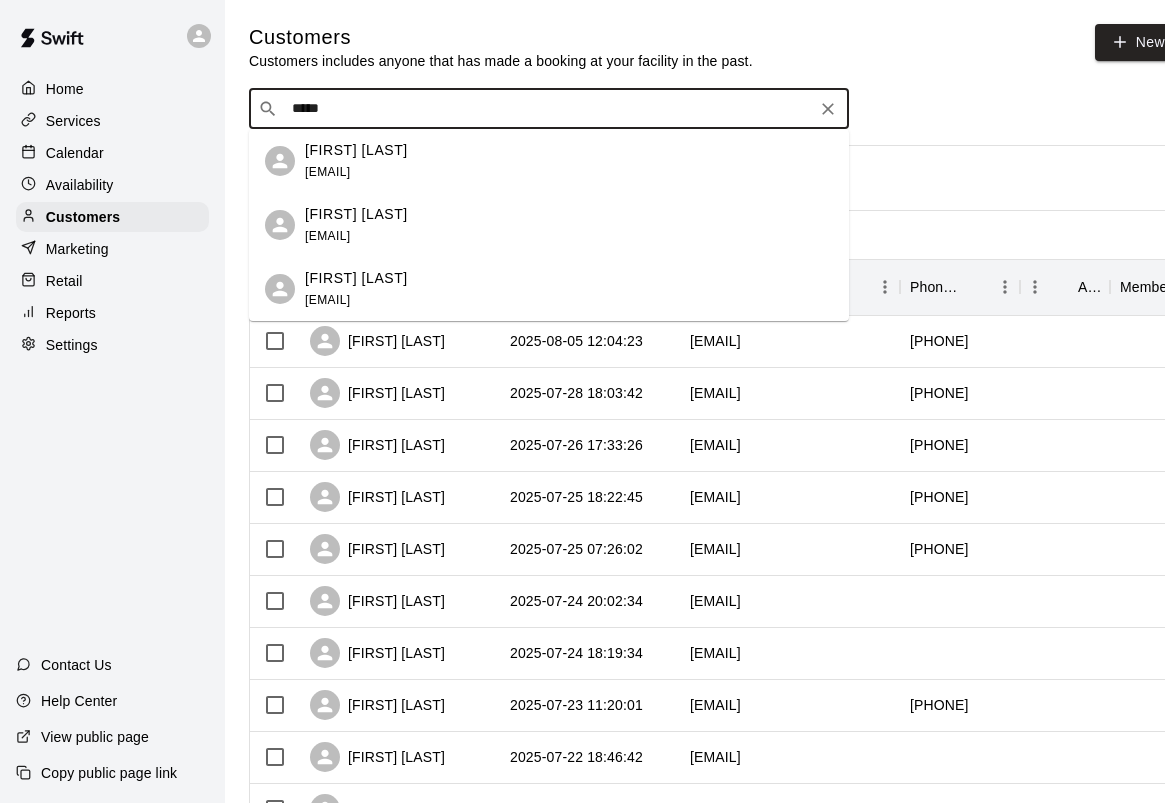 click on "[FIRST] [LAST]" at bounding box center (356, 150) 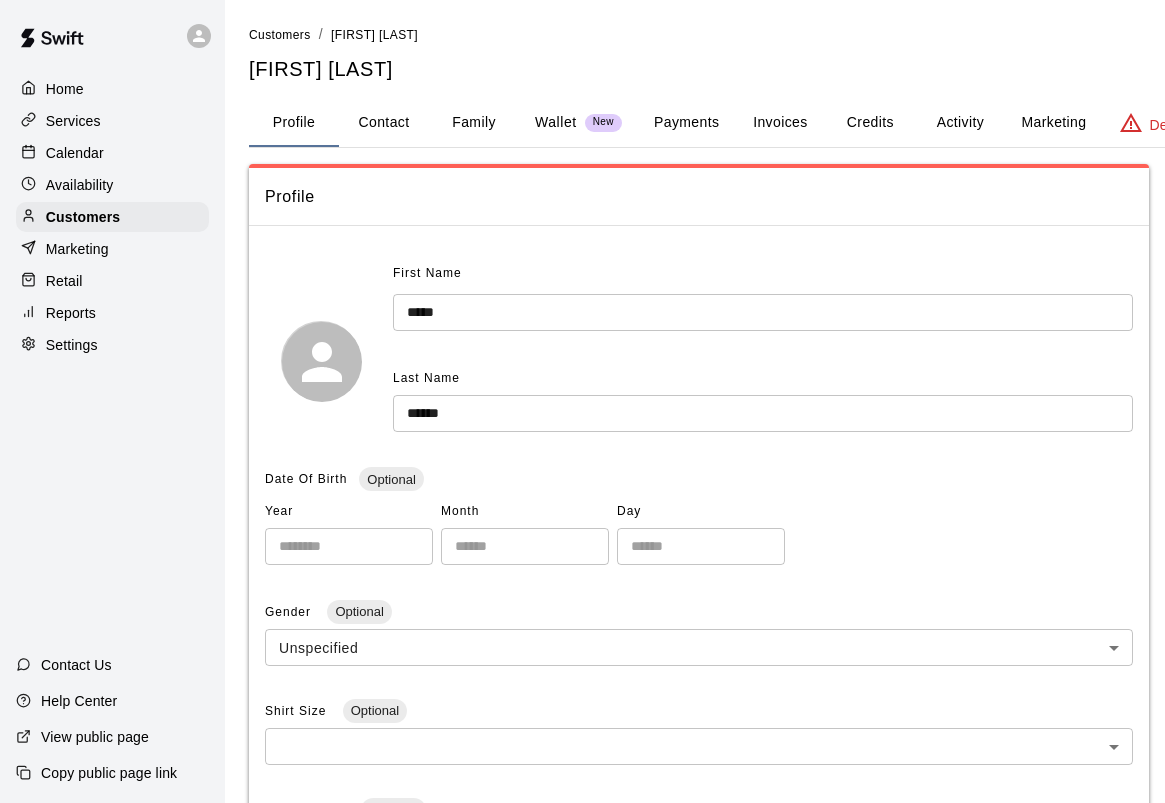 click on "Wallet" at bounding box center (556, 122) 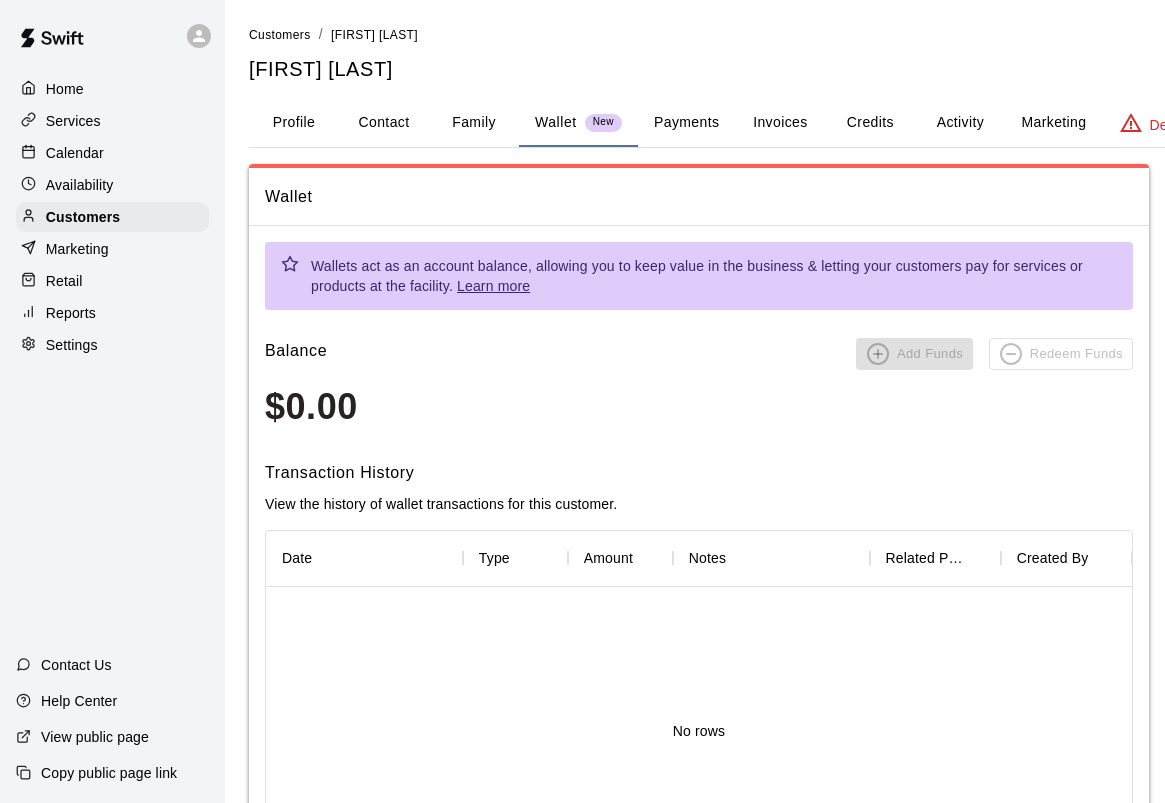 click on "Payments" at bounding box center (686, 123) 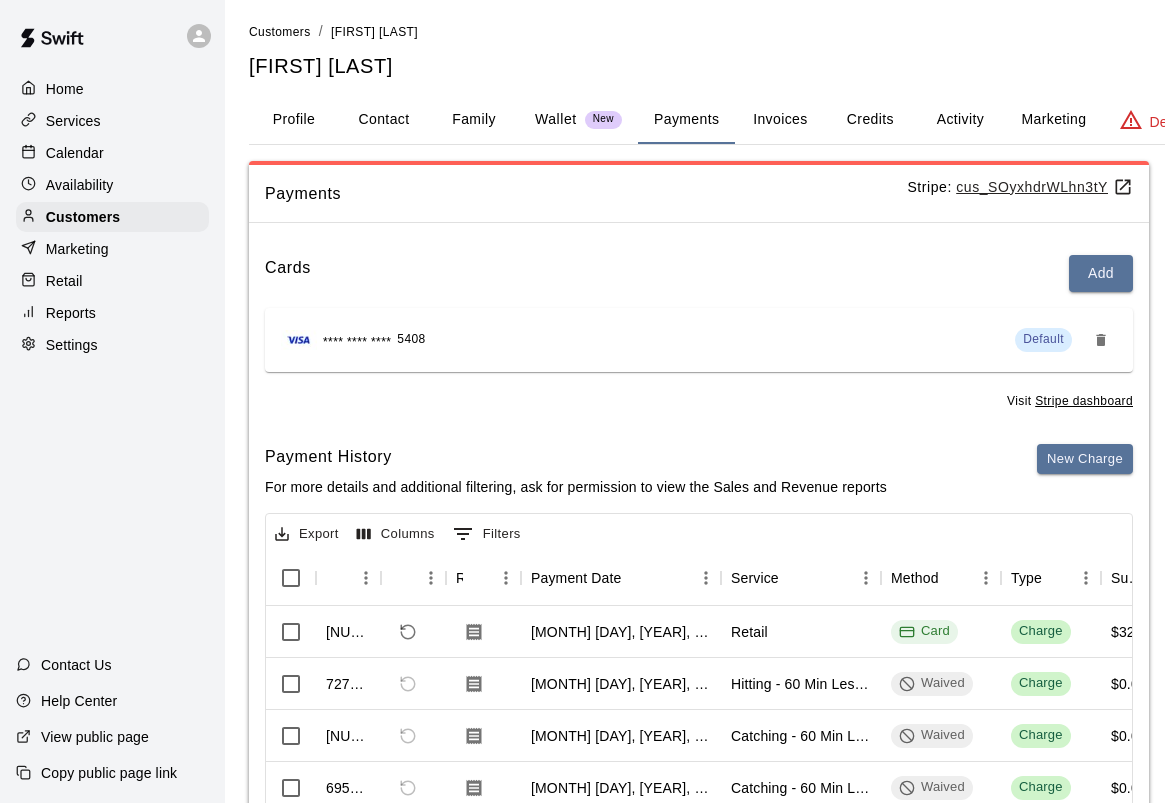 scroll, scrollTop: 4, scrollLeft: 0, axis: vertical 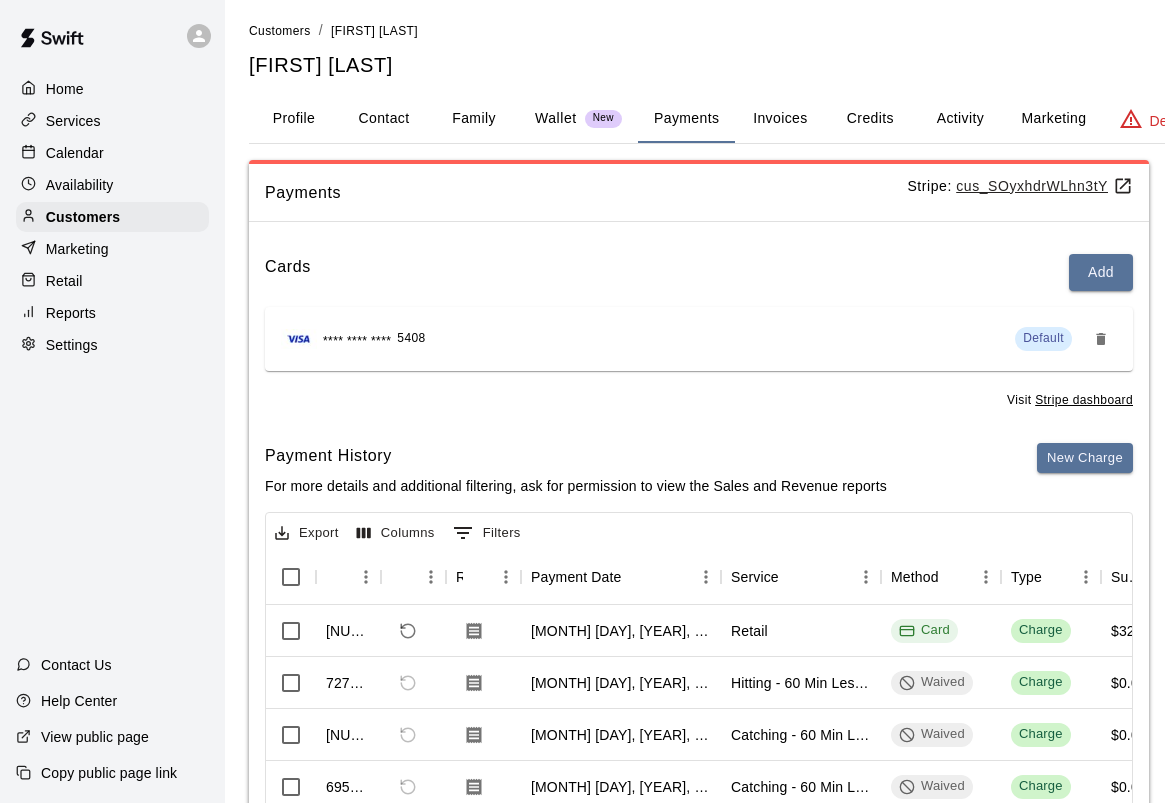 click on "5408" at bounding box center (411, 339) 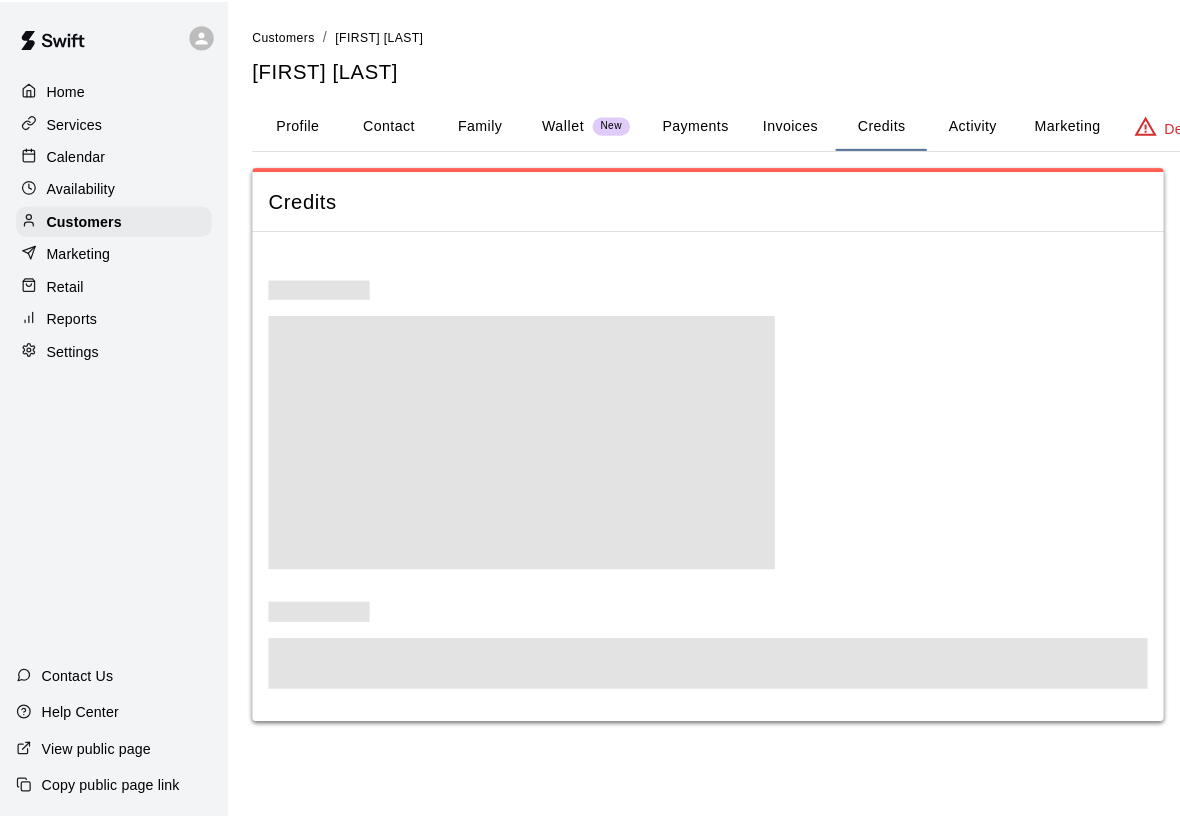 scroll, scrollTop: 0, scrollLeft: 0, axis: both 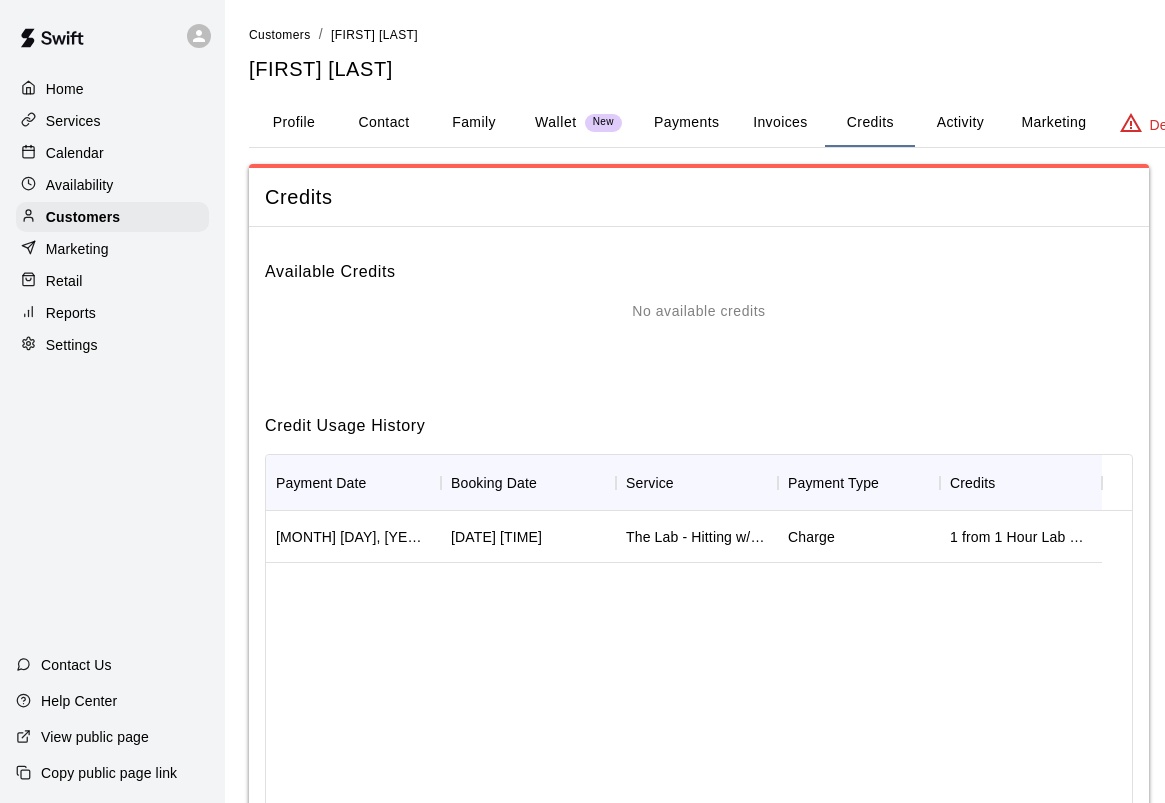 click on "Payments" at bounding box center (686, 123) 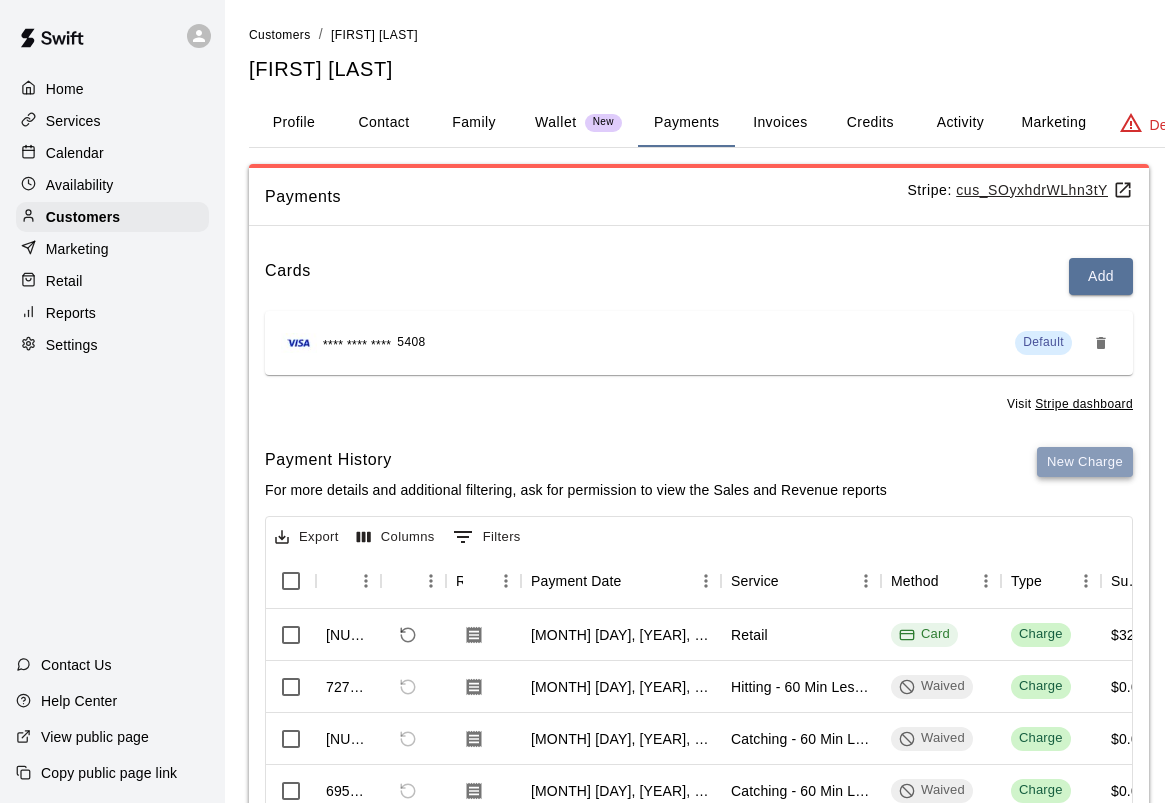 click on "New Charge" at bounding box center [1085, 462] 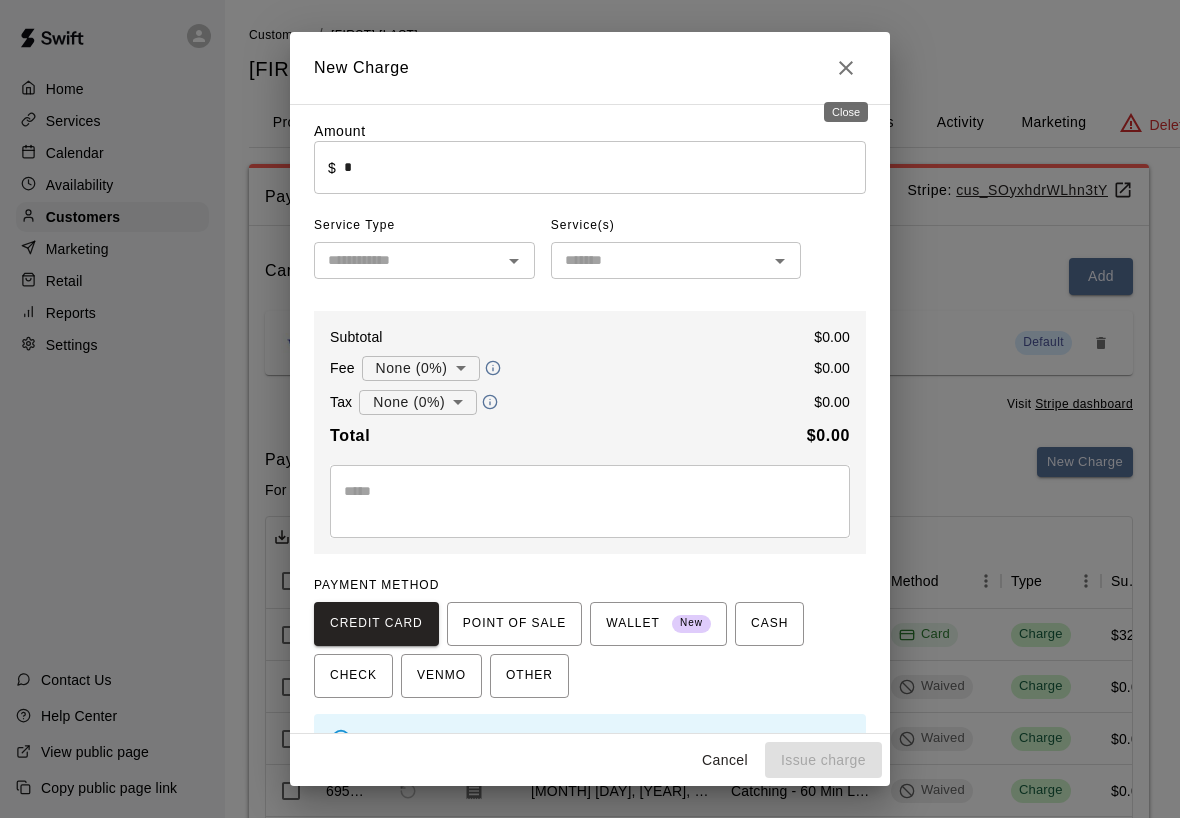 click 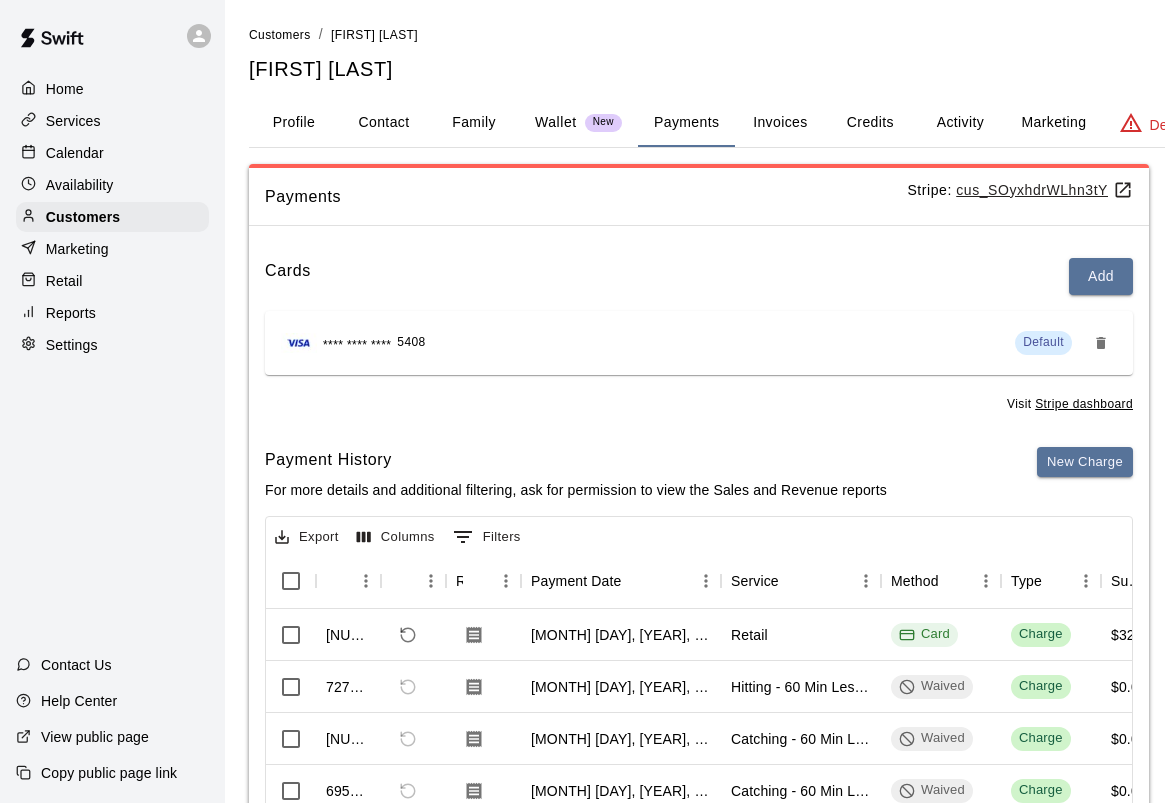 click on "Activity" at bounding box center [960, 123] 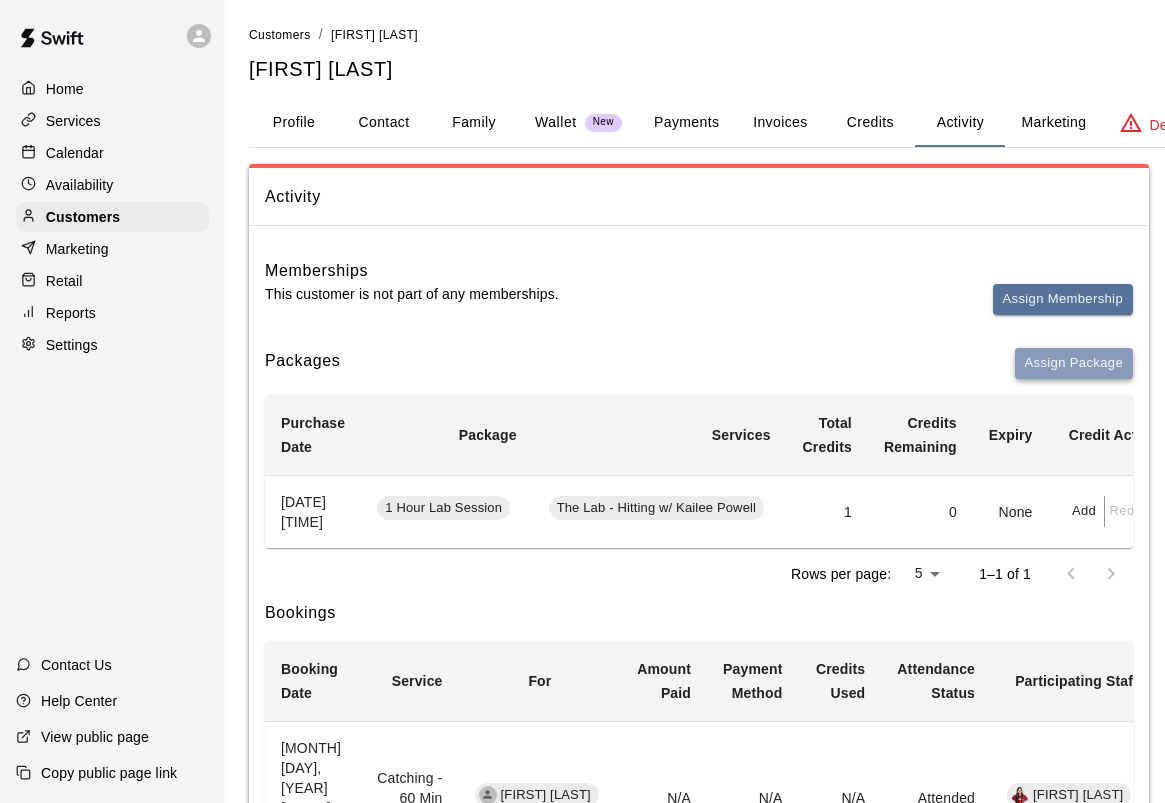 click on "Assign Package" at bounding box center [1074, 363] 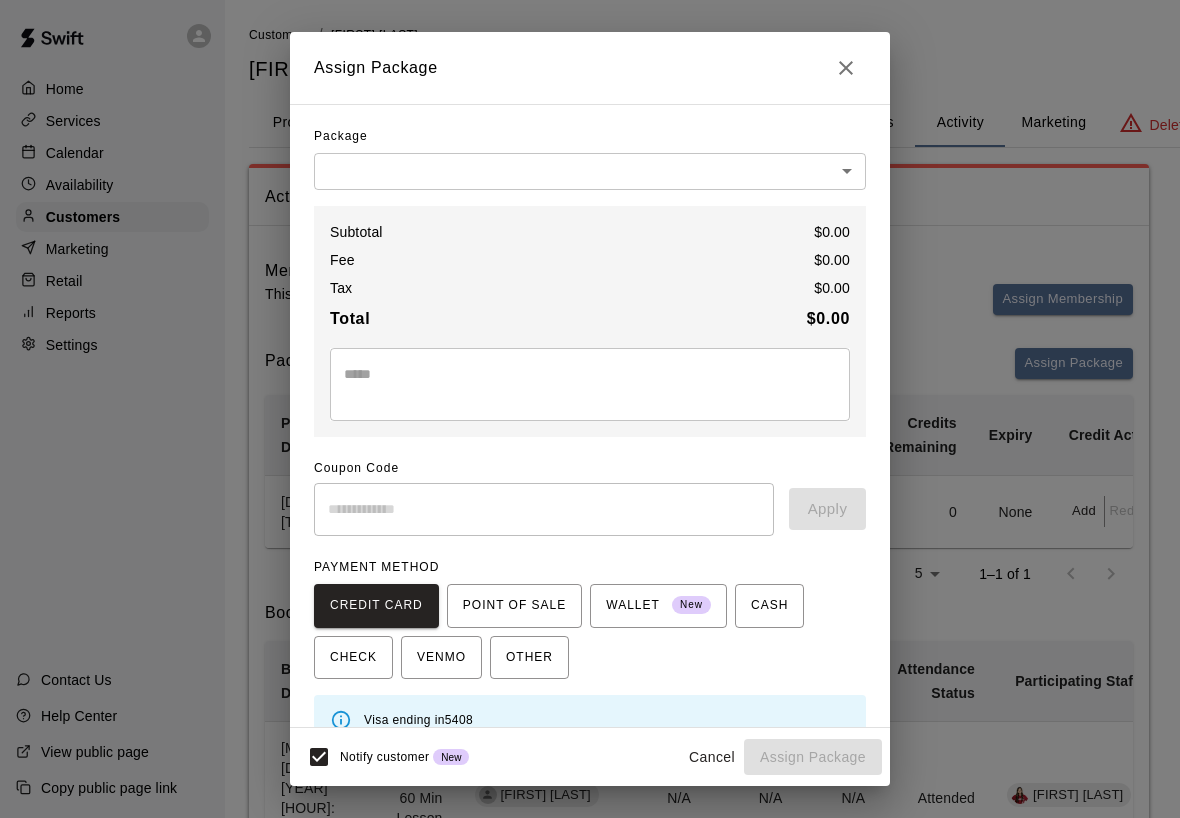 click on "Customers / [FIRST] [LAST] [FIRST] [LAST] Profile Contact Family Wallet New Payments Invoices Credits Activity Marketing Delete Activity Memberships This customer is not part of any memberships. Assign Membership Packages Assign Package Purchase Date &nbsp; Package Services Total Credits Credits Remaining Expiry Credit Actions [DATE] [TIME] 1 Hour Lab Session The Lab - Hitting w/ [FIRST] [LAST] 1 0 None Add Redeem Rows per page: 5 * 1–1 of 1 Bookings Booking Date &nbsp; Service For Amount Paid Payment Method Credits Used Attendance Status Participating Staff [DATE] [TIME] Catching - 60 Min Lesson [FIRST] [LAST] N/A N/A N/A Attended [FIRST] [LAST] [DATE] [TIME] Hitting - 60 Min Lesson [FIRST] [LAST] 0 Waived N/A Attended [FIRST] [LAST] [DATE] [TIME] Catching - 60 Min Lesson [FIRST] [LAST] 0 Waived N/A Unknown None [DATE] [TIME] [FIRST] [LAST]" at bounding box center (590, 861) 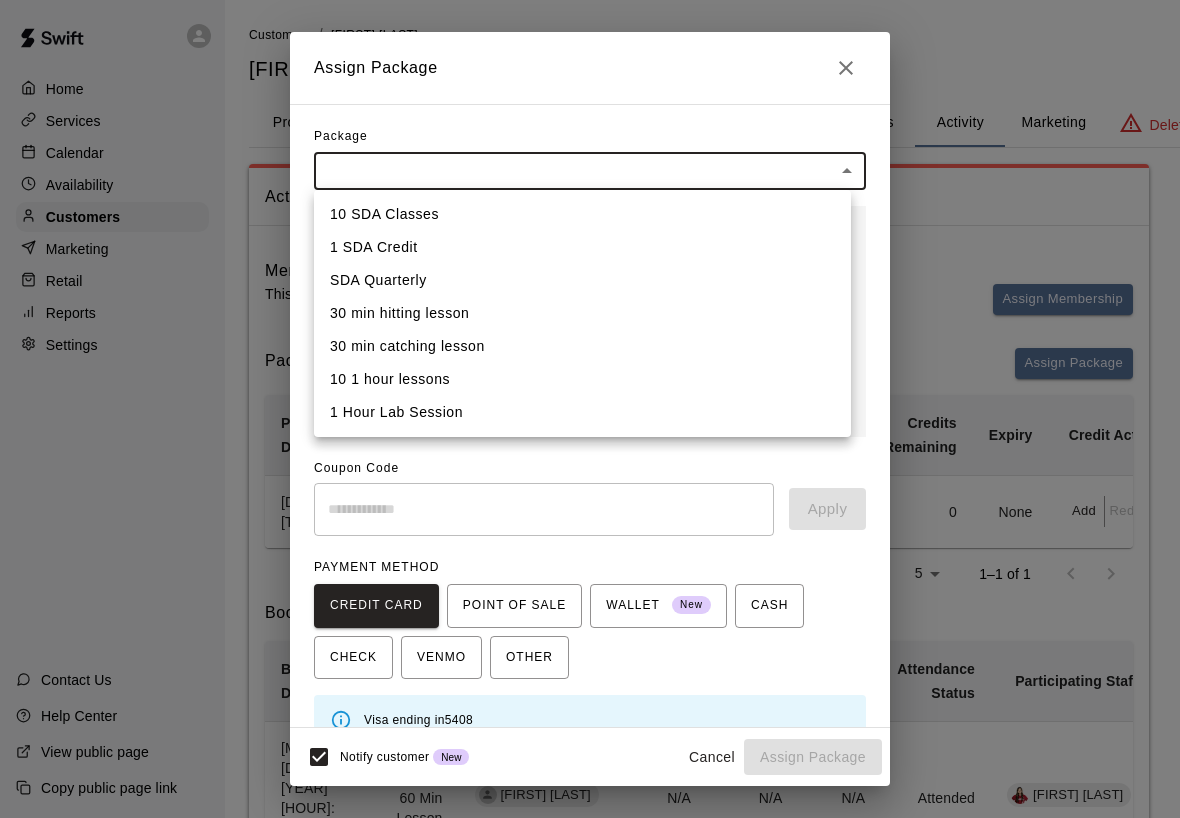 click at bounding box center [590, 409] 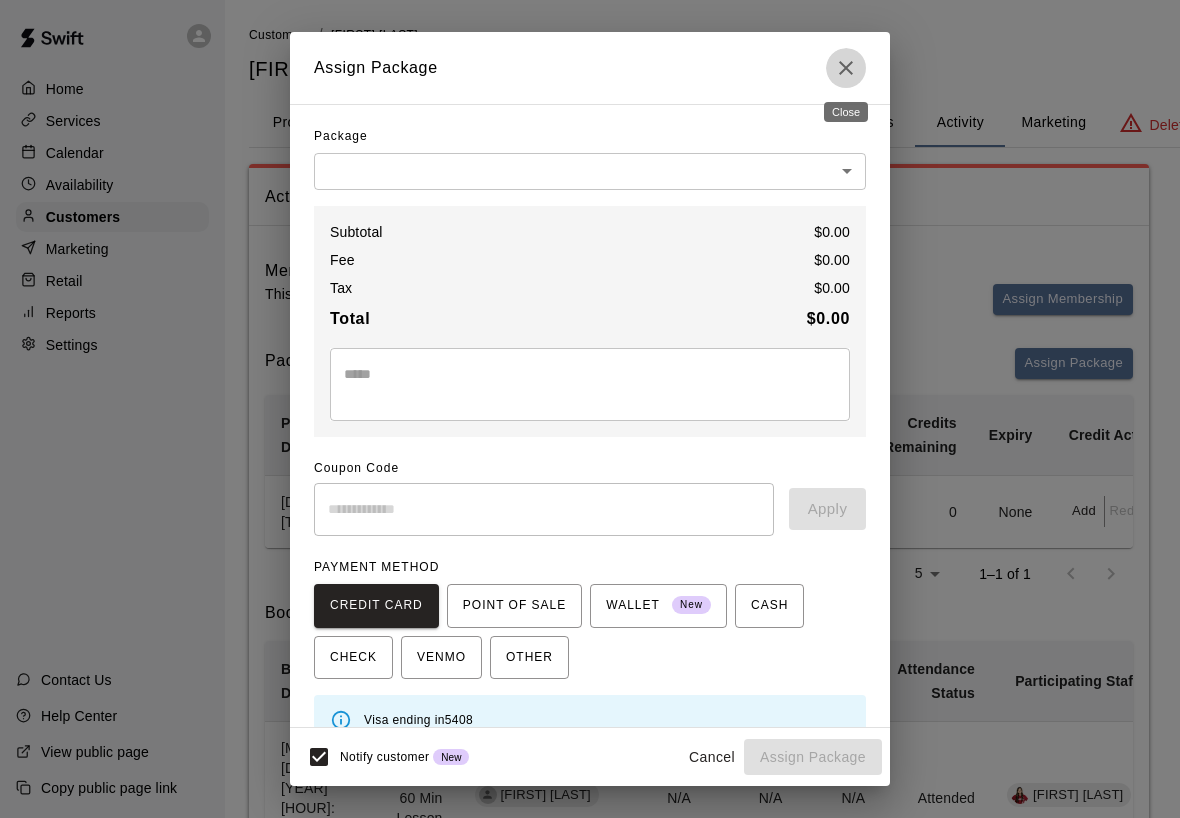 click 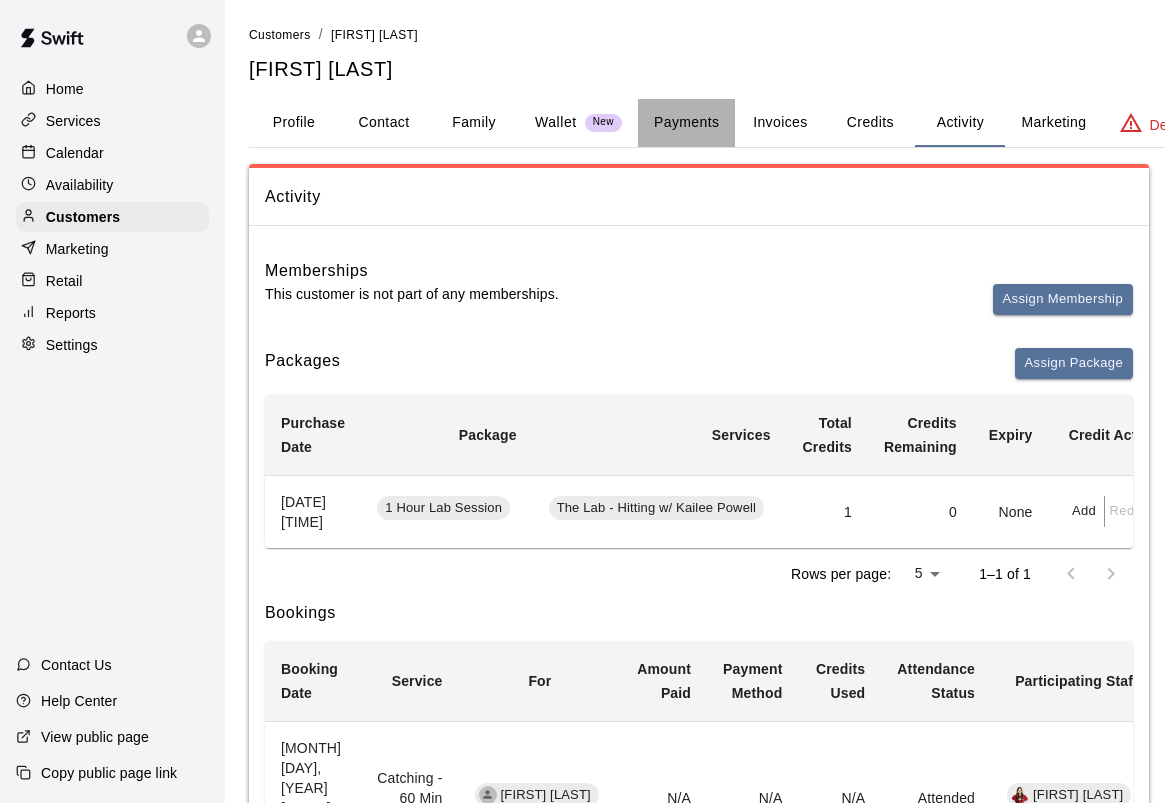 click on "Payments" at bounding box center (686, 123) 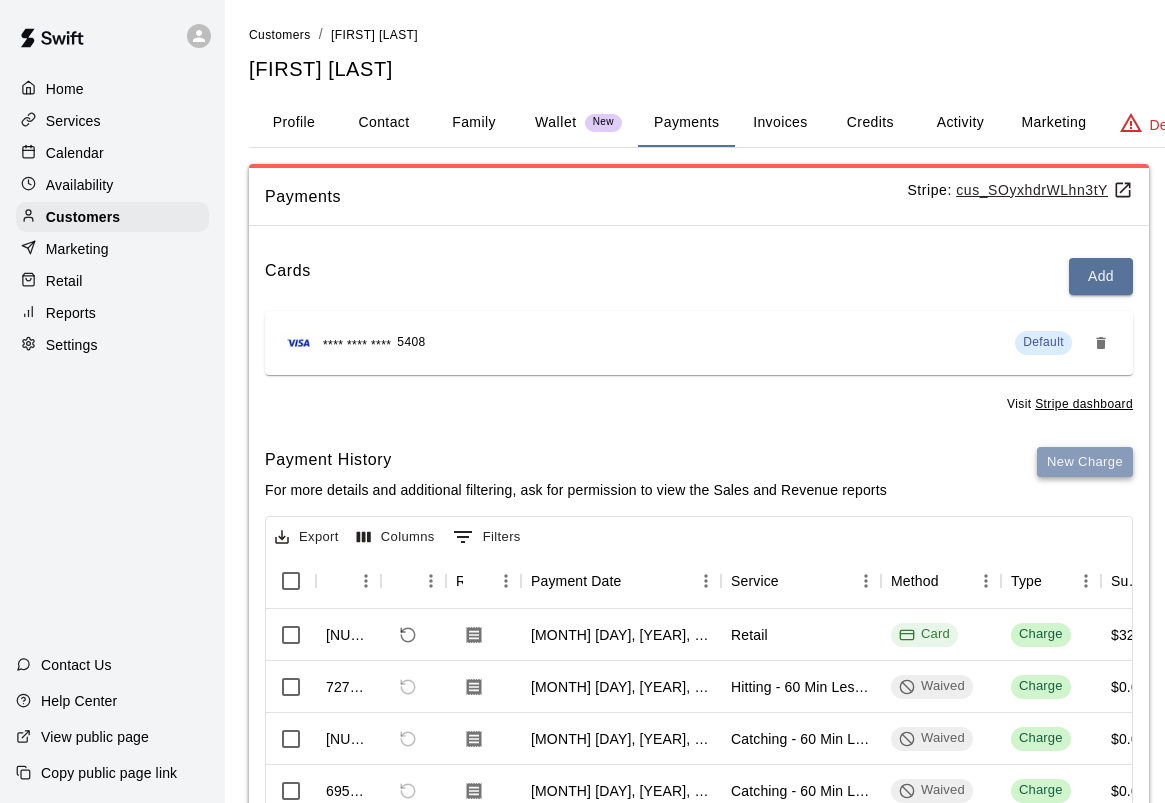 click on "New Charge" at bounding box center [1085, 462] 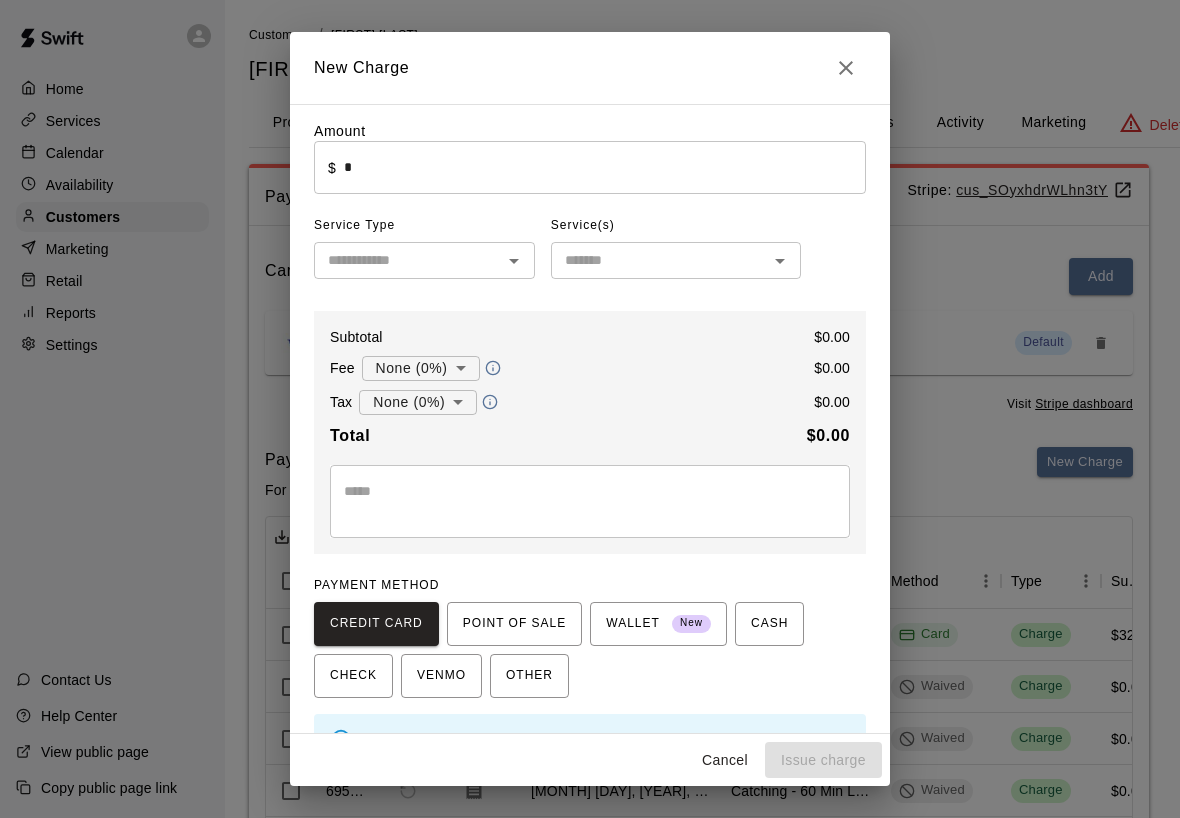 click on "*" at bounding box center (605, 167) 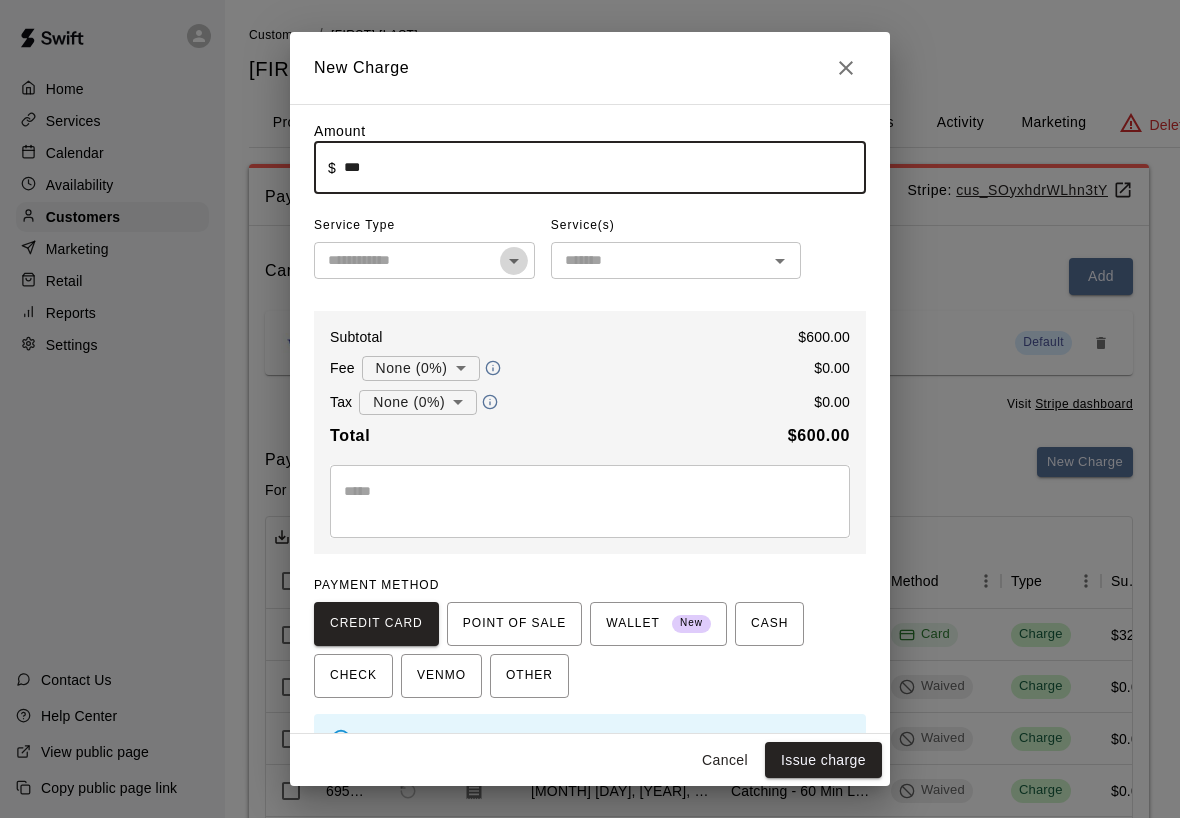 click 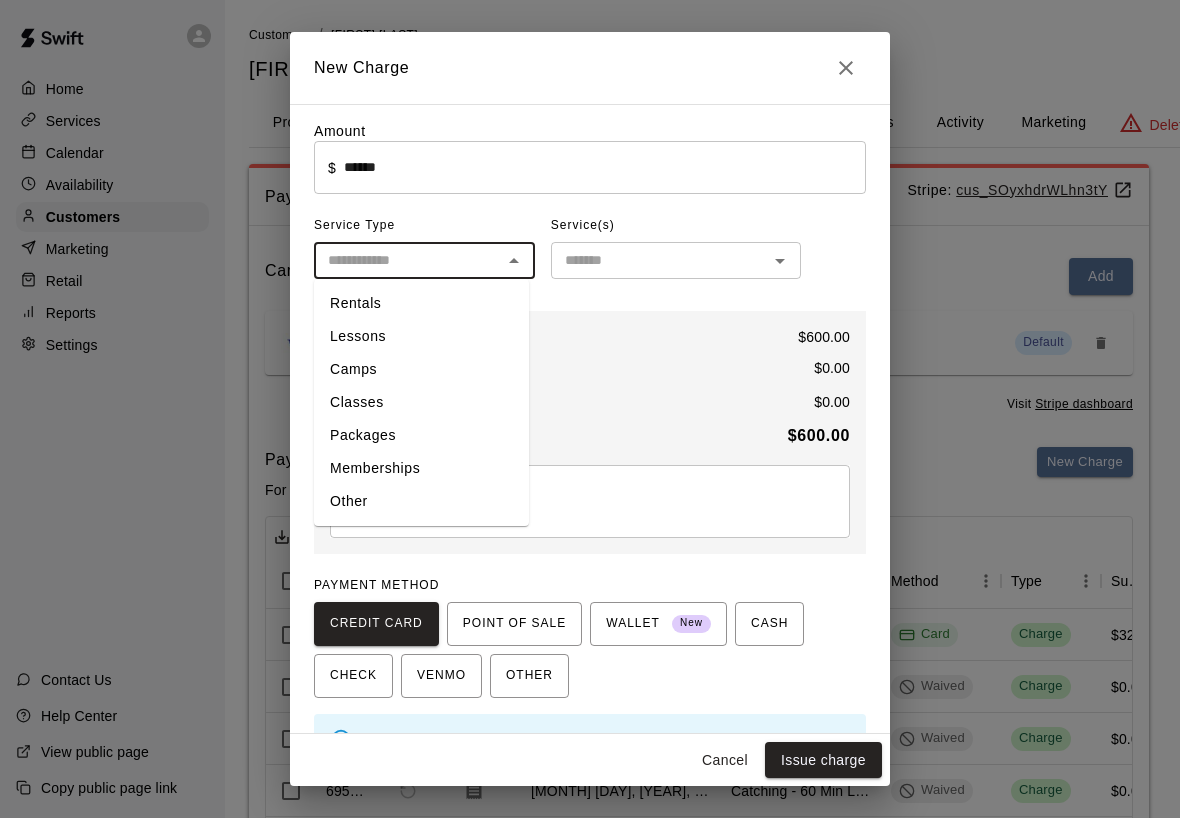 click on "Packages" at bounding box center [421, 435] 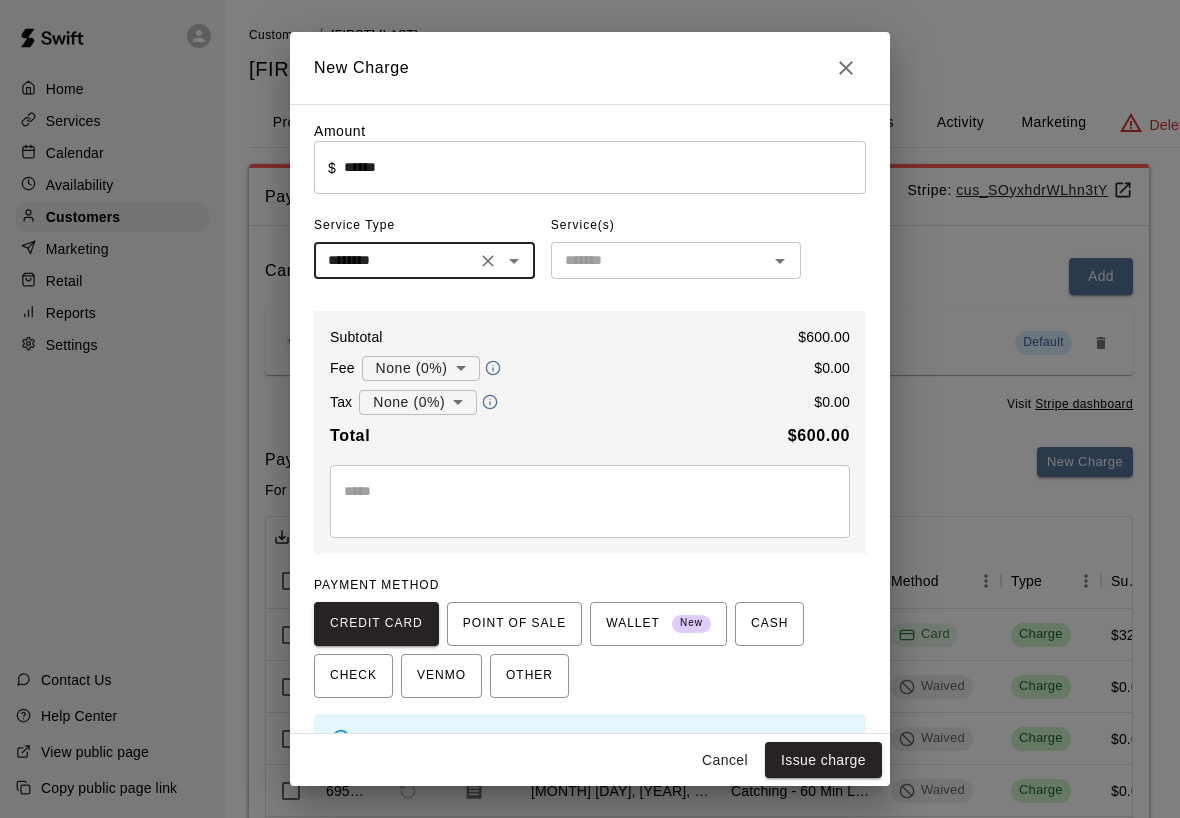 click at bounding box center [659, 260] 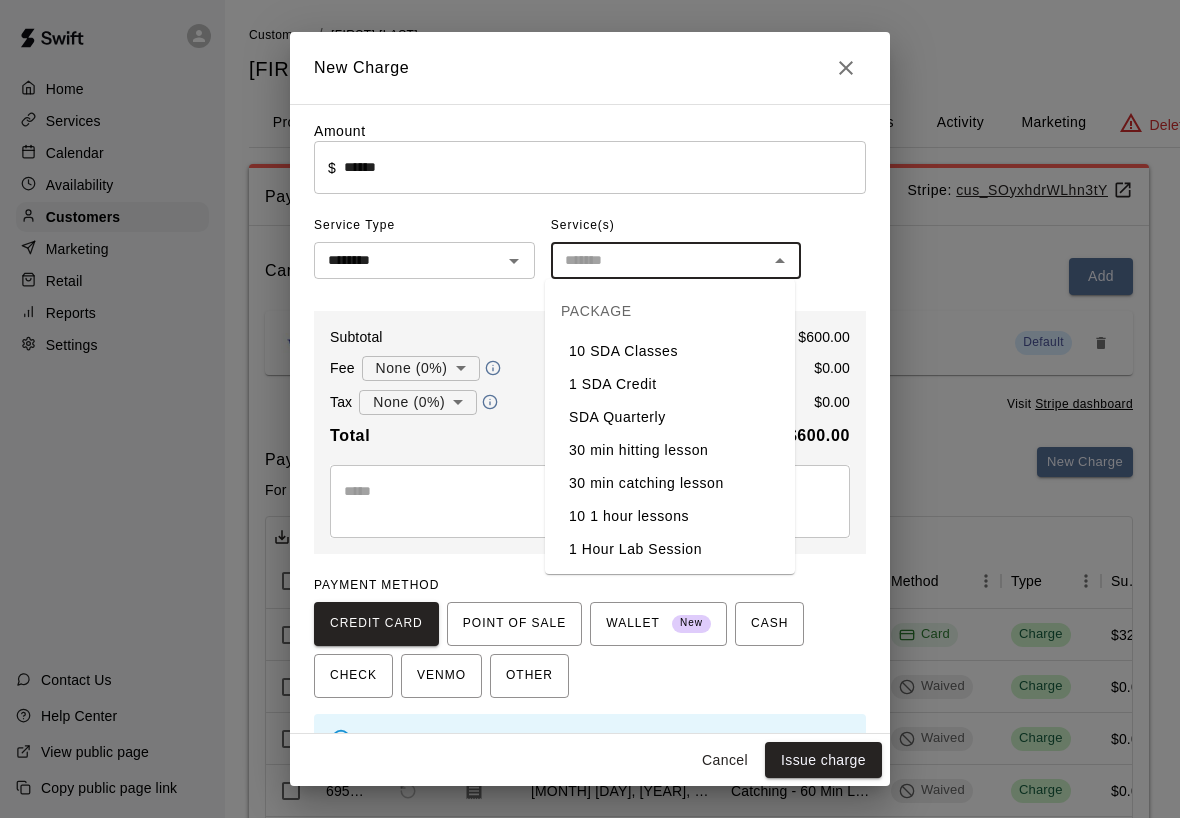 click on "1 Hour Lab Session" at bounding box center (670, 549) 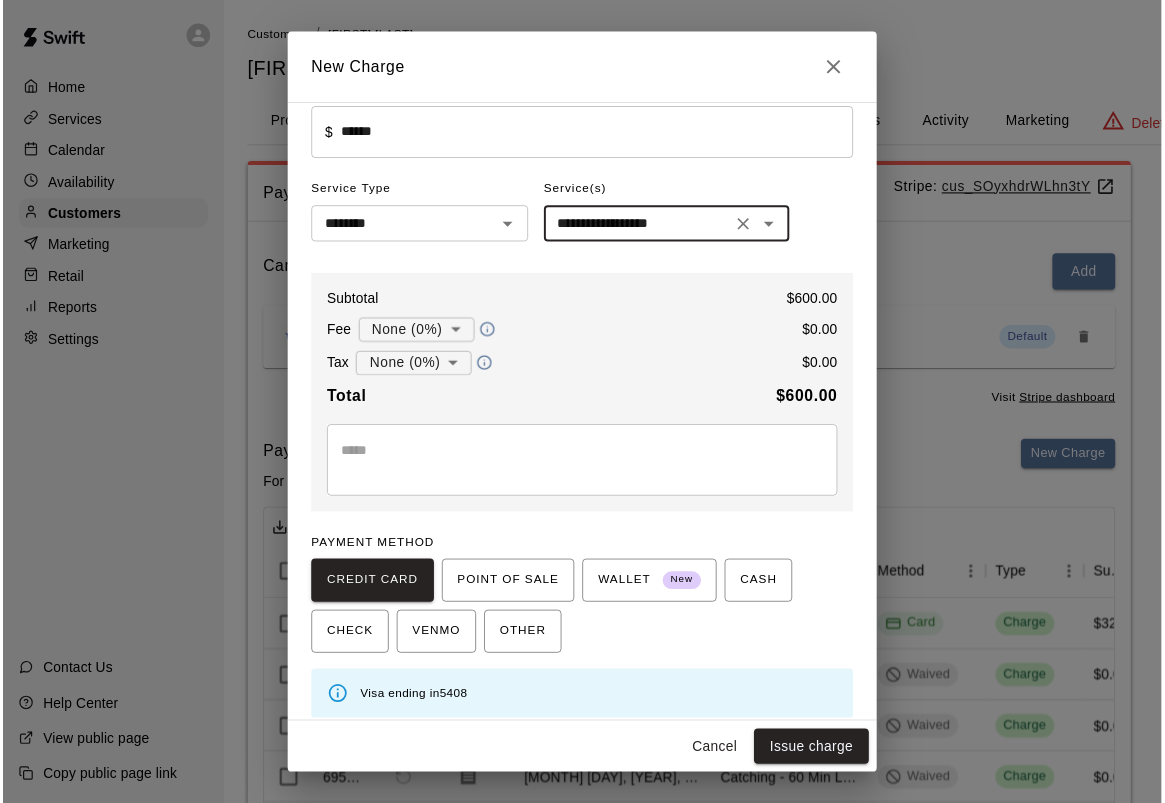 scroll, scrollTop: 47, scrollLeft: 0, axis: vertical 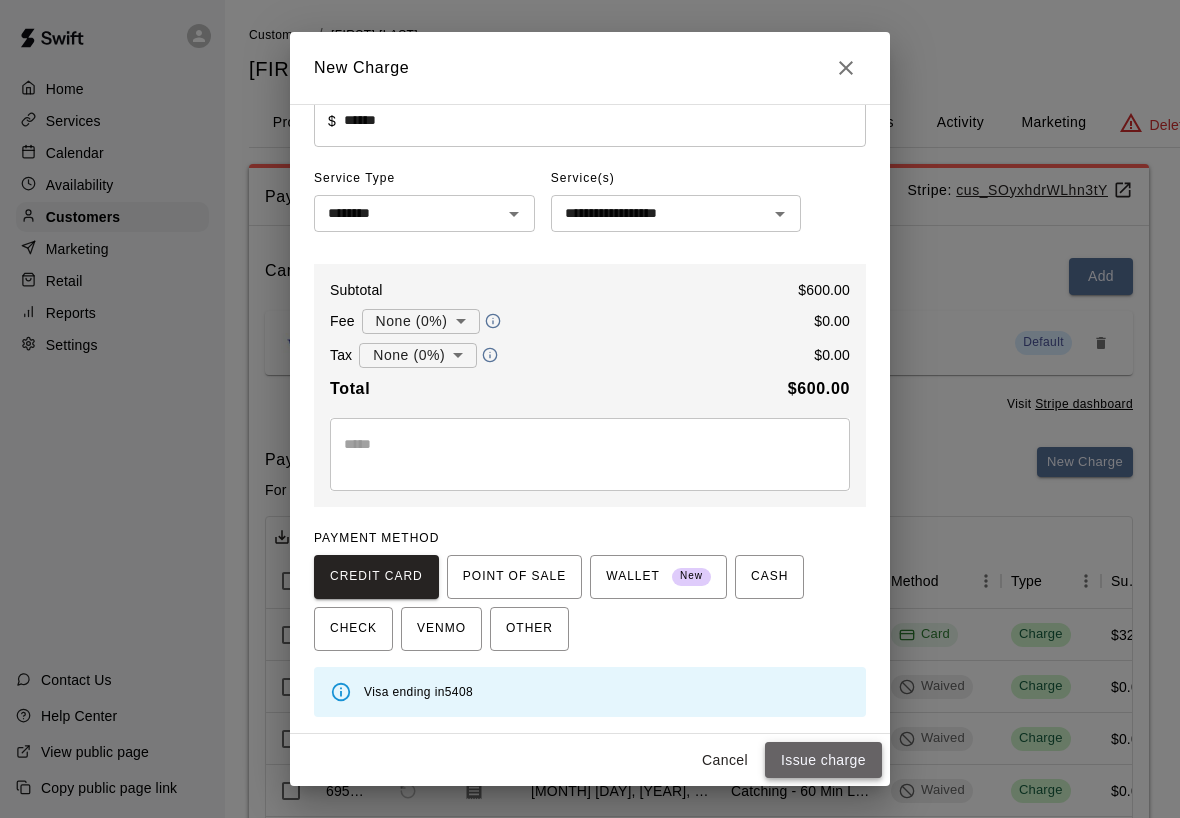 click on "Issue charge" at bounding box center [823, 760] 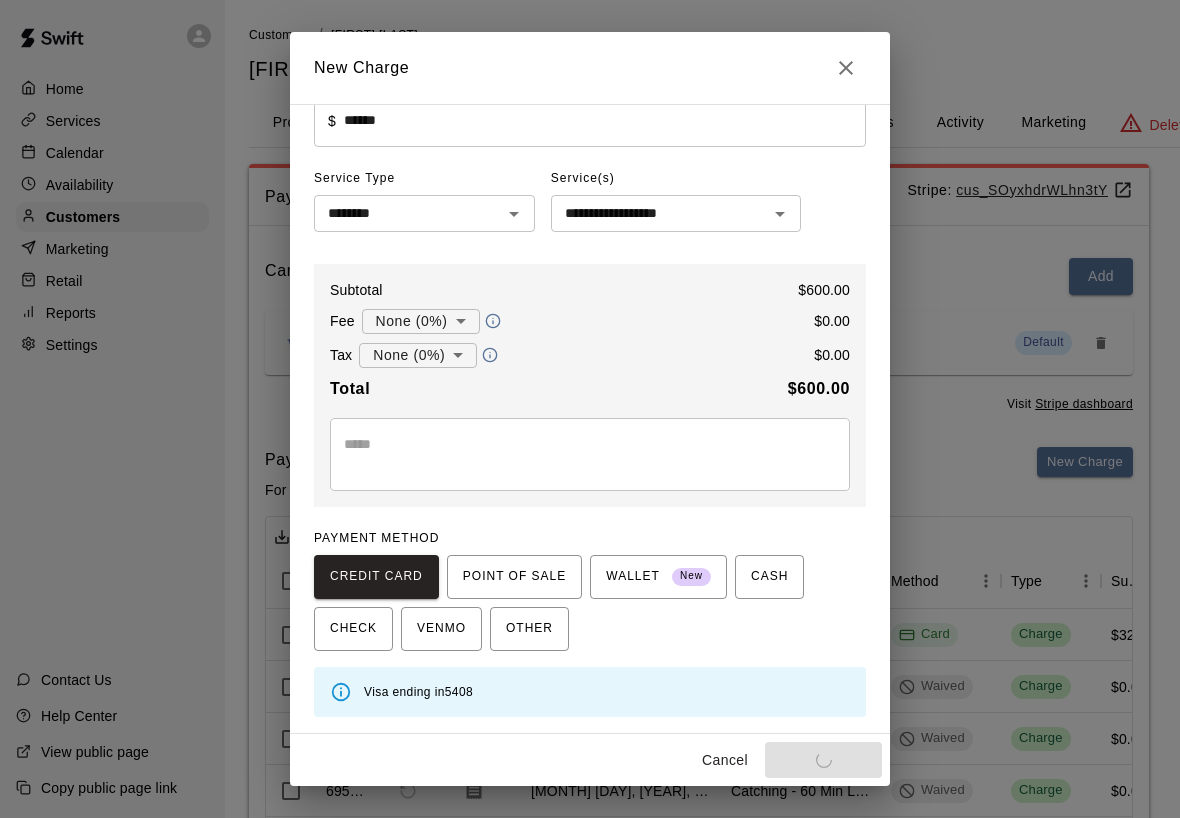 type on "*" 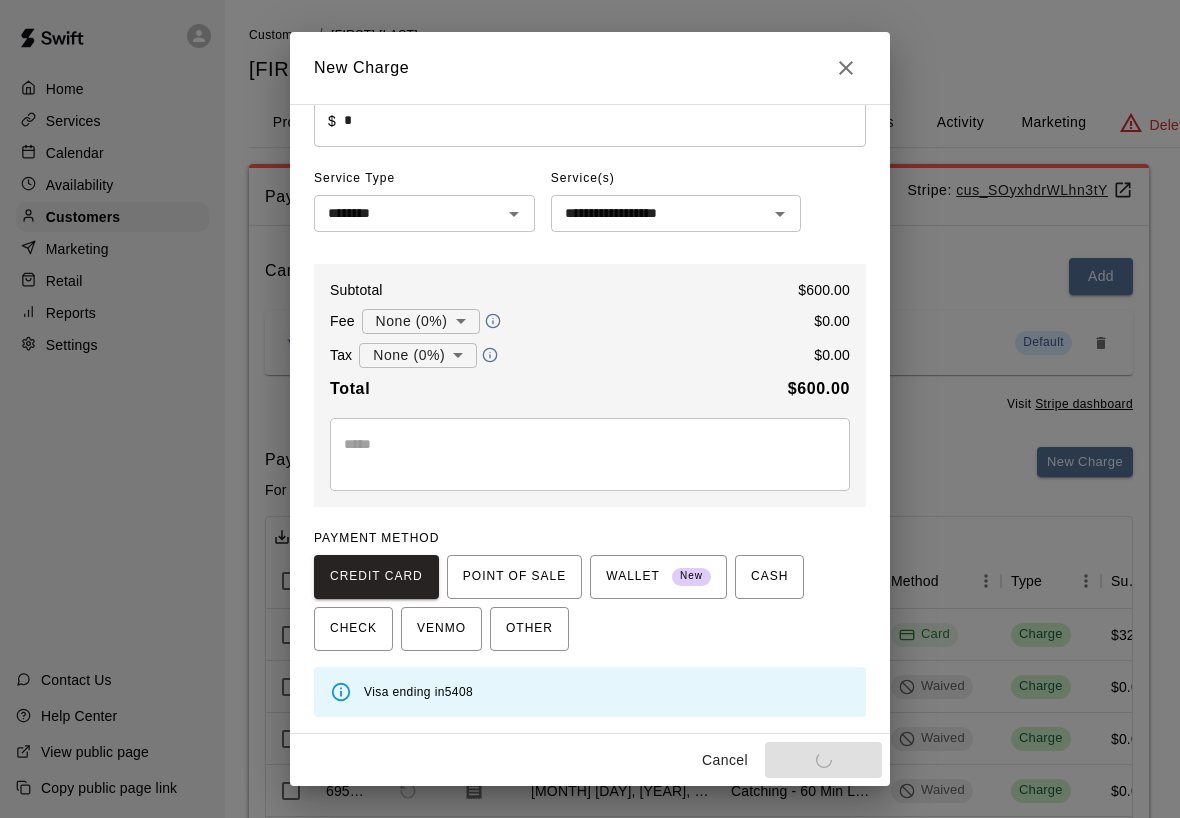 type 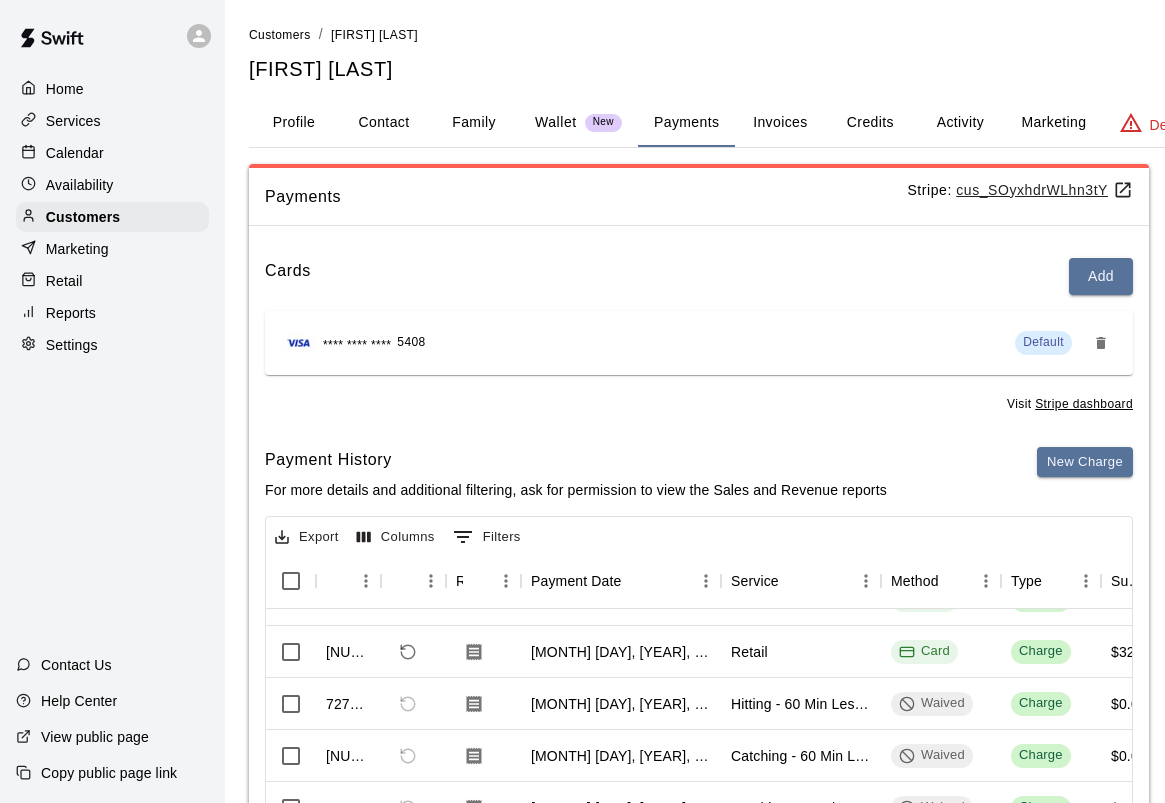 scroll, scrollTop: 0, scrollLeft: 0, axis: both 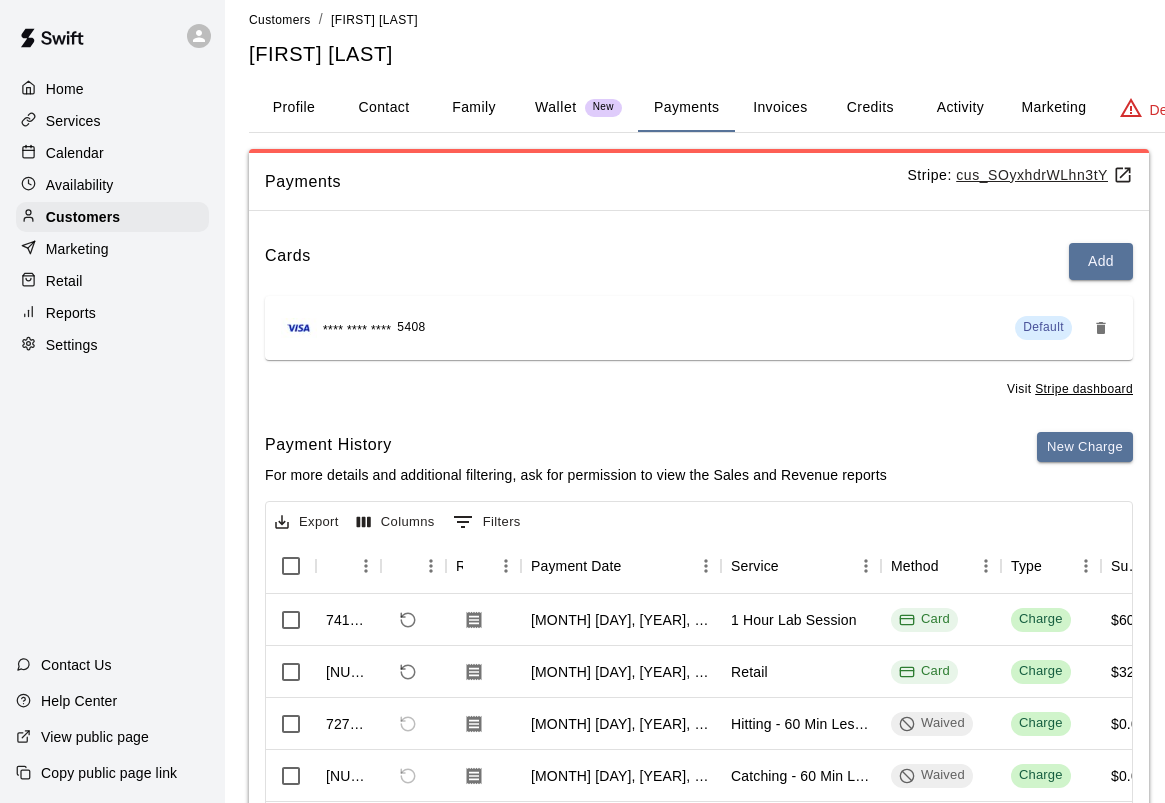click on "Wallet New" at bounding box center [578, 108] 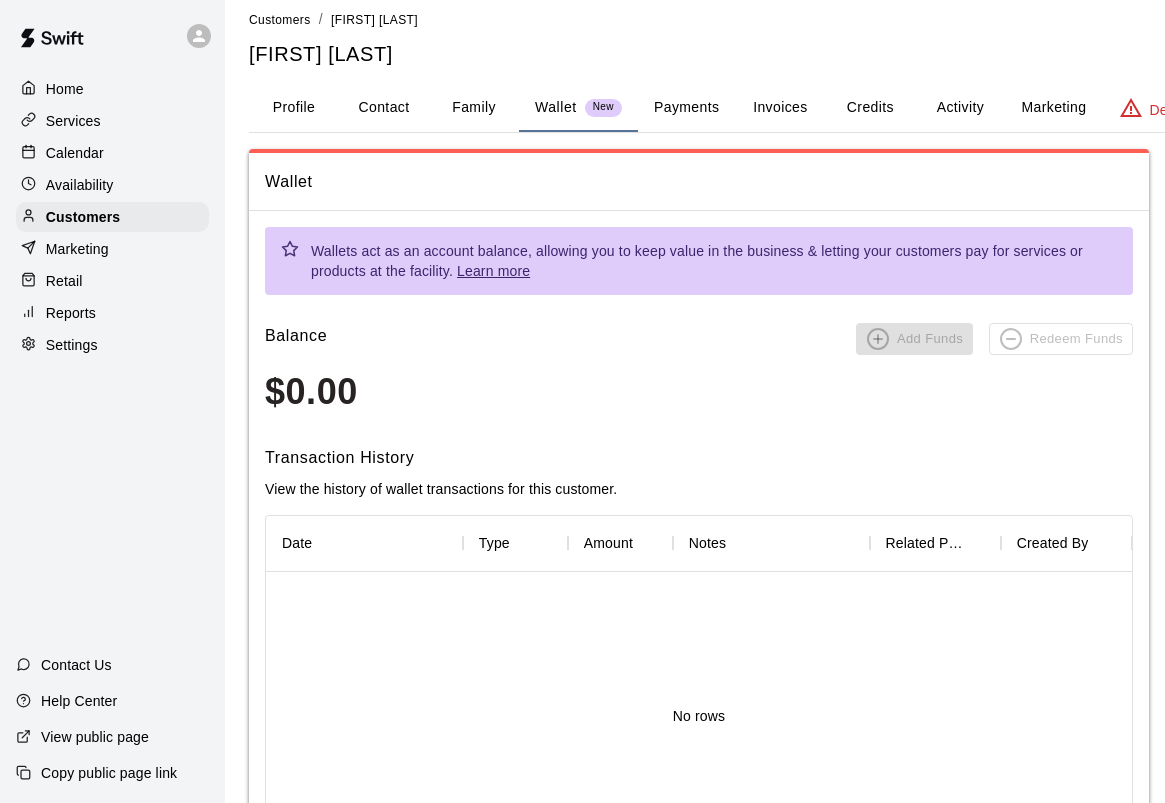 click on "Family" at bounding box center (474, 108) 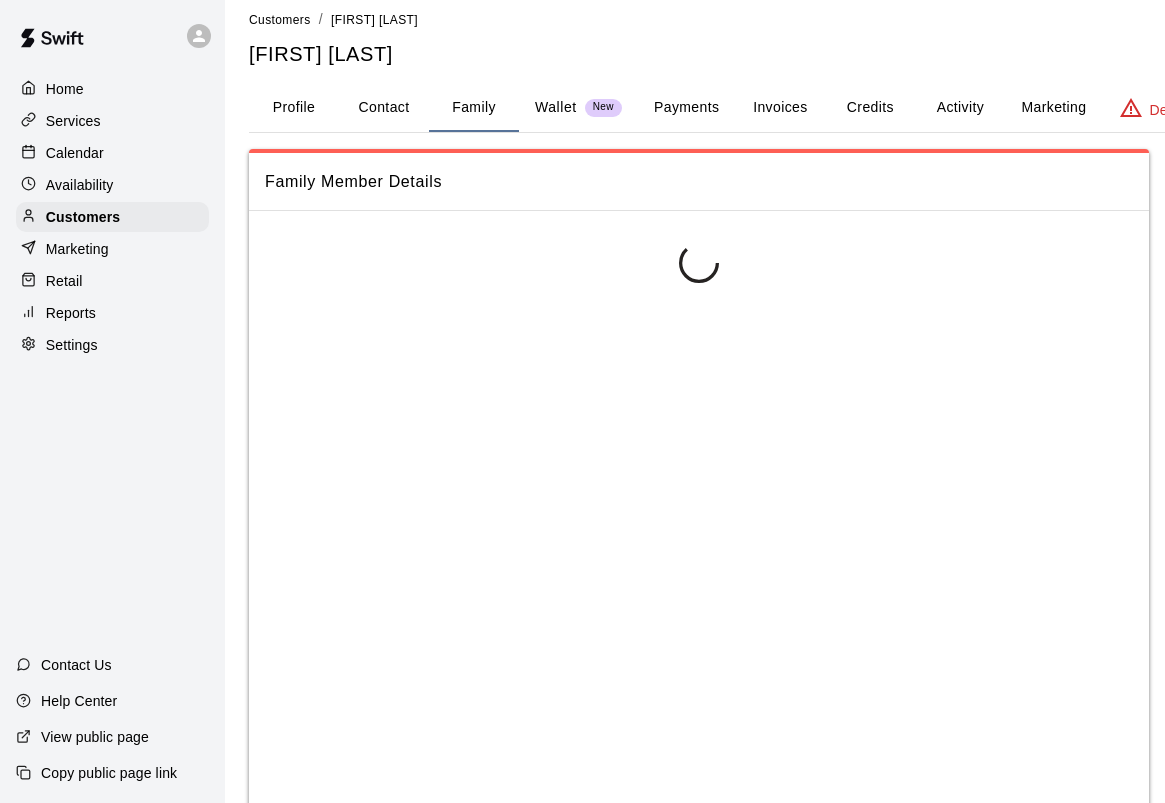 scroll, scrollTop: 0, scrollLeft: 0, axis: both 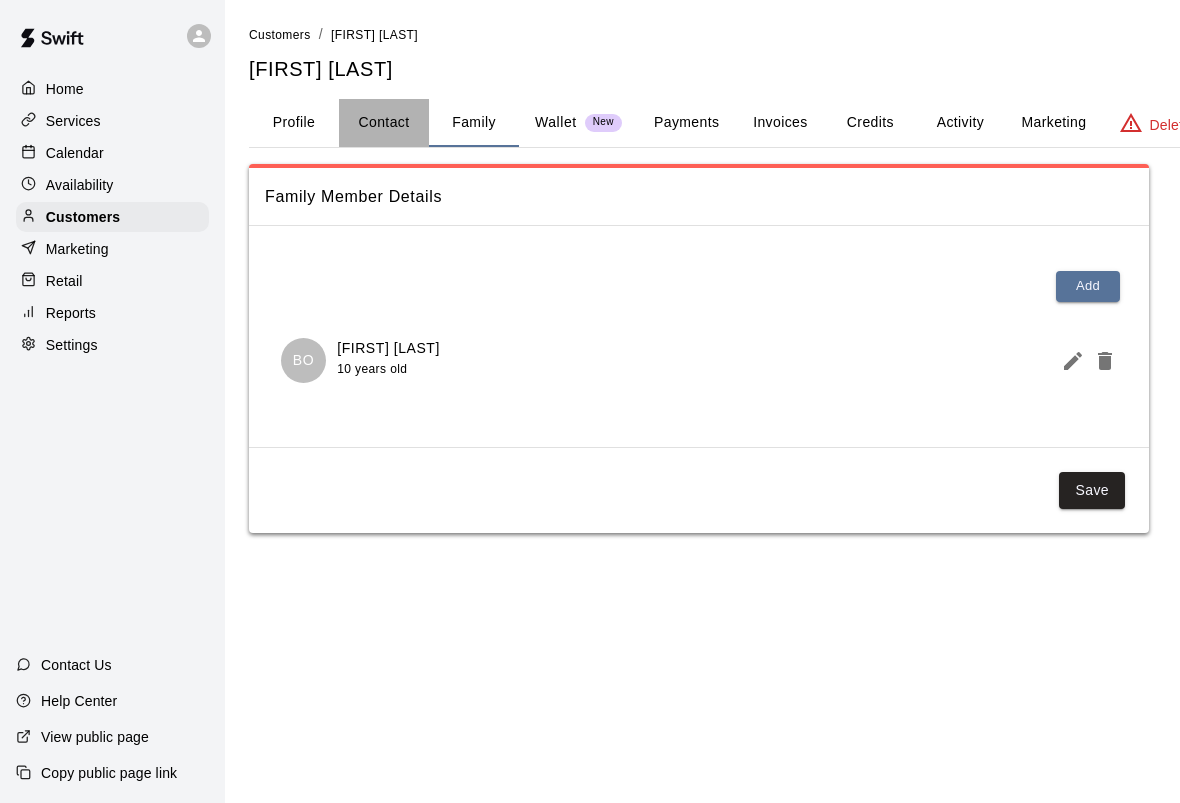click on "Contact" at bounding box center (384, 123) 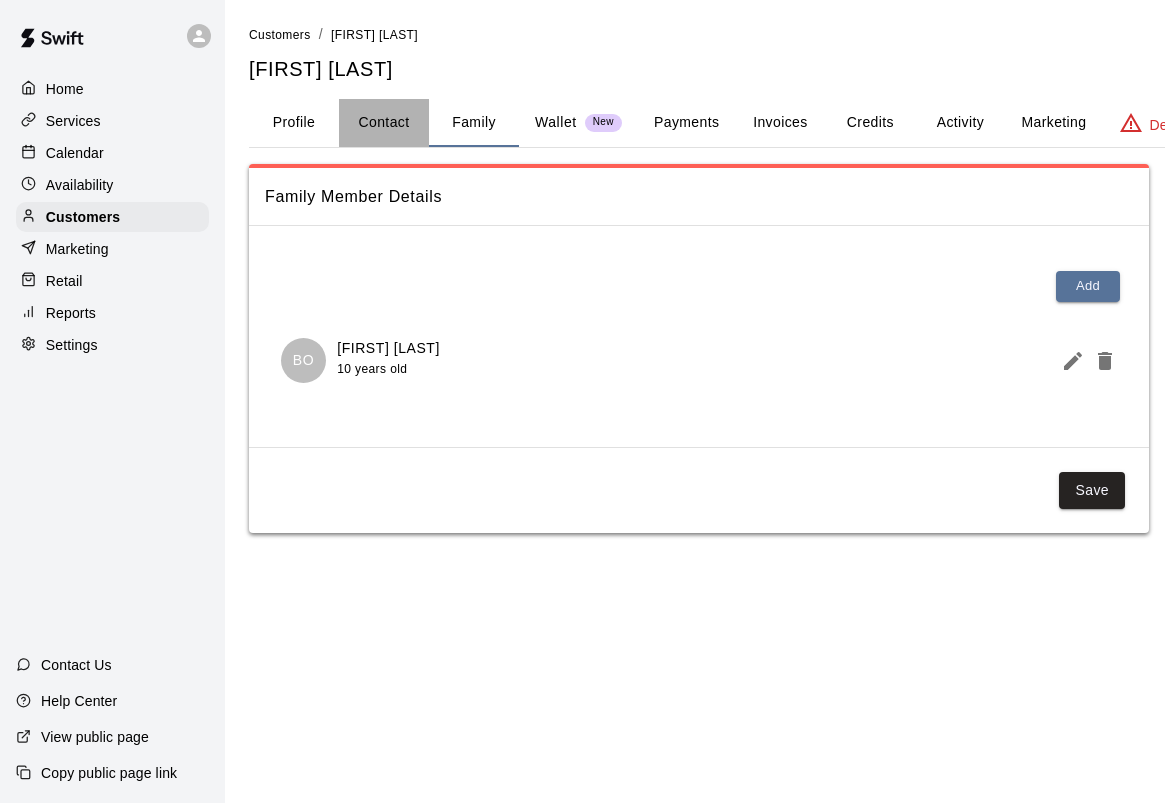 select on "**" 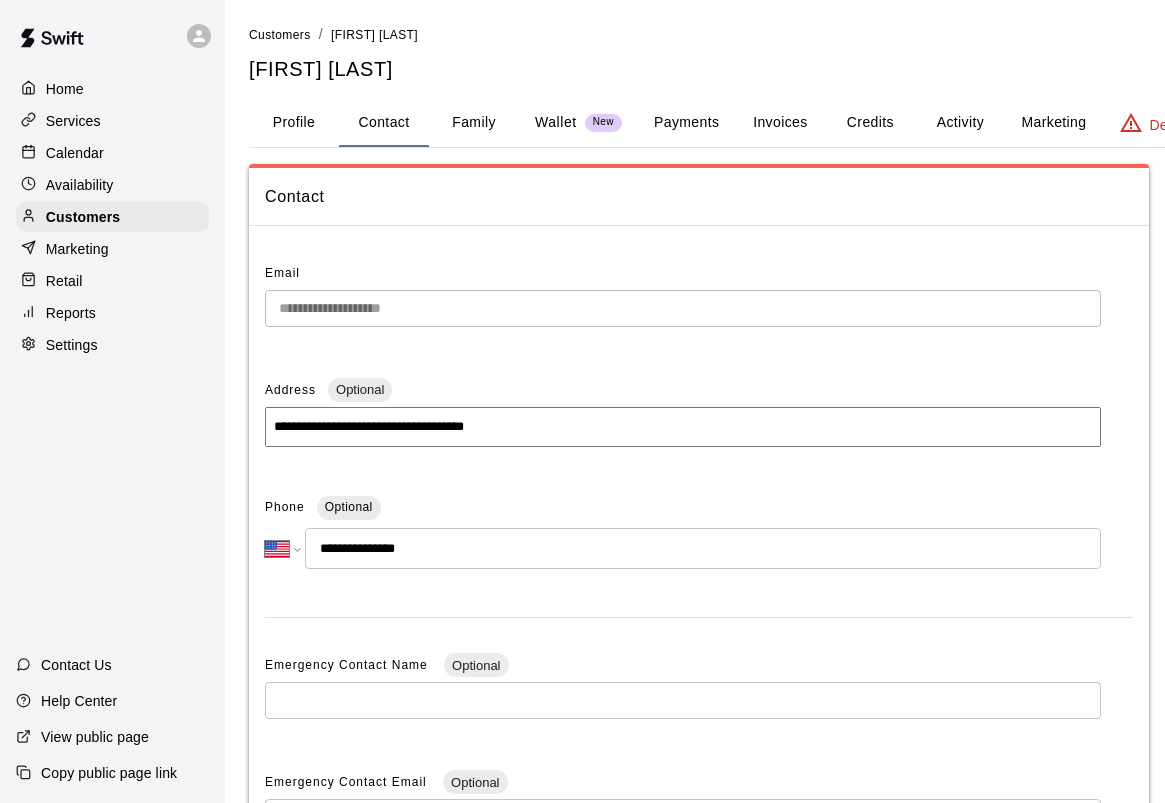 click on "Profile" at bounding box center [294, 123] 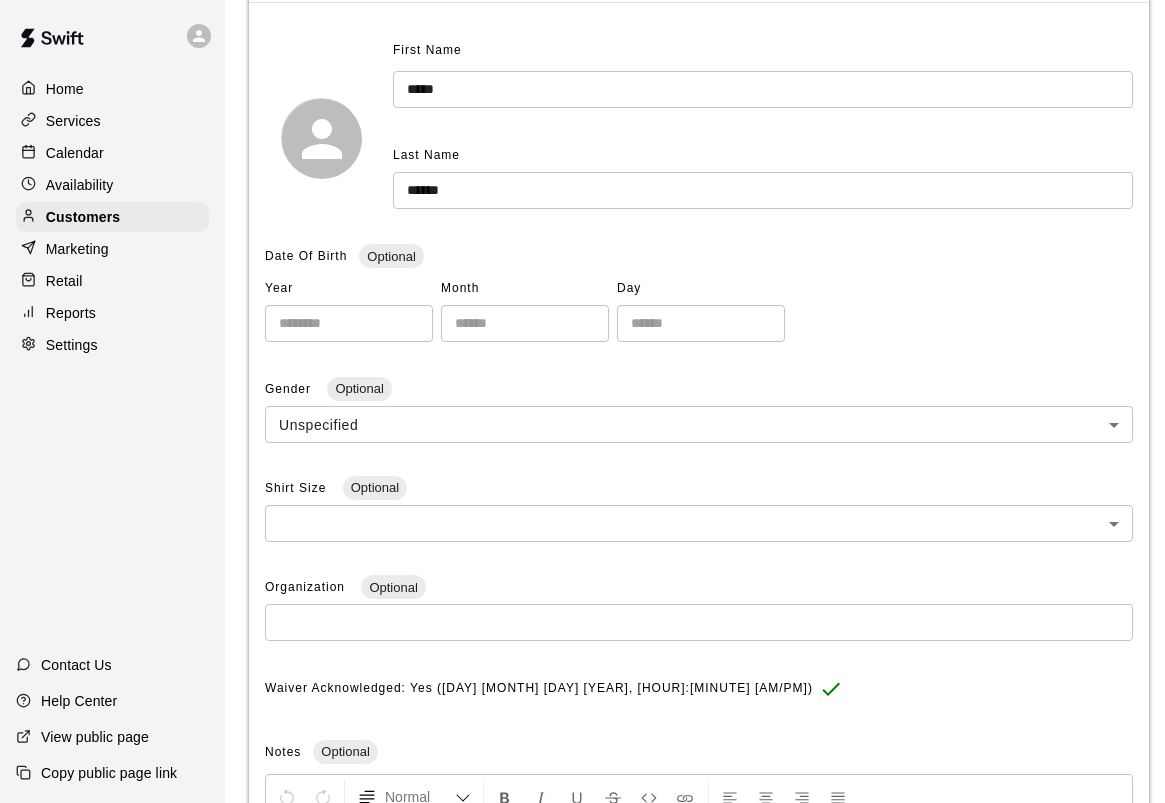 scroll, scrollTop: 0, scrollLeft: 0, axis: both 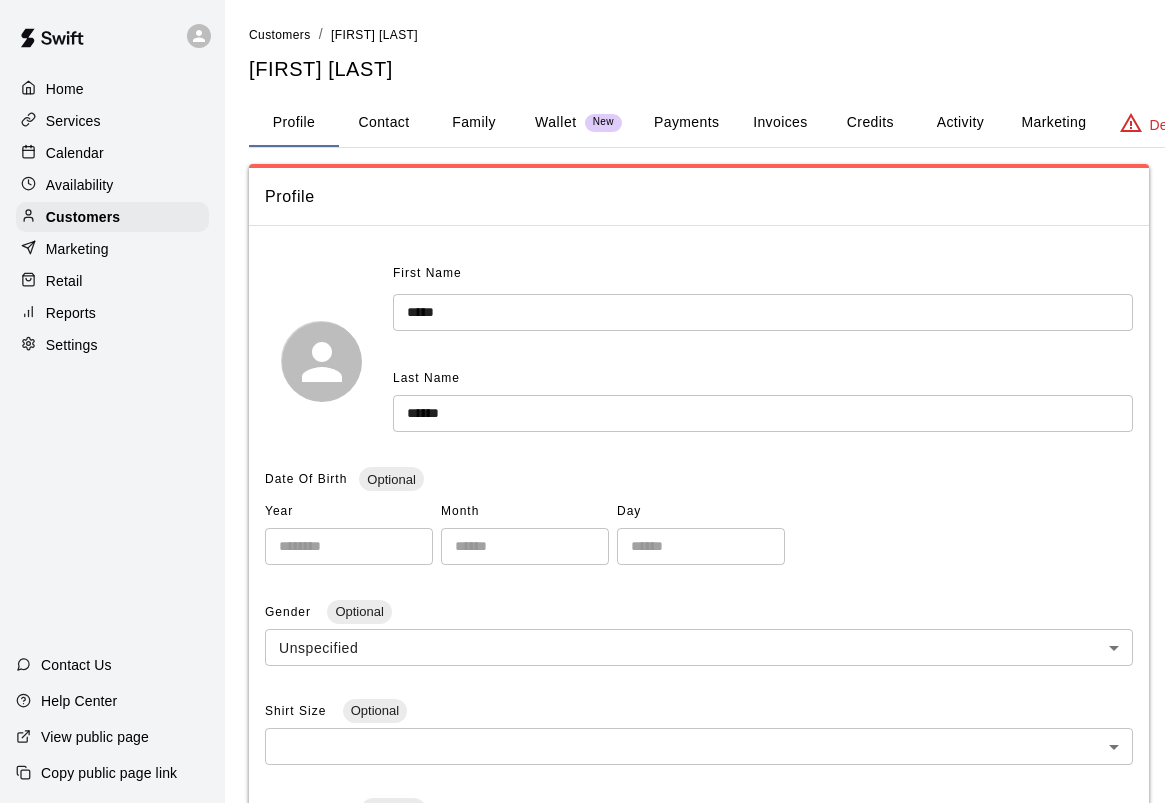 click on "Payments" at bounding box center (686, 123) 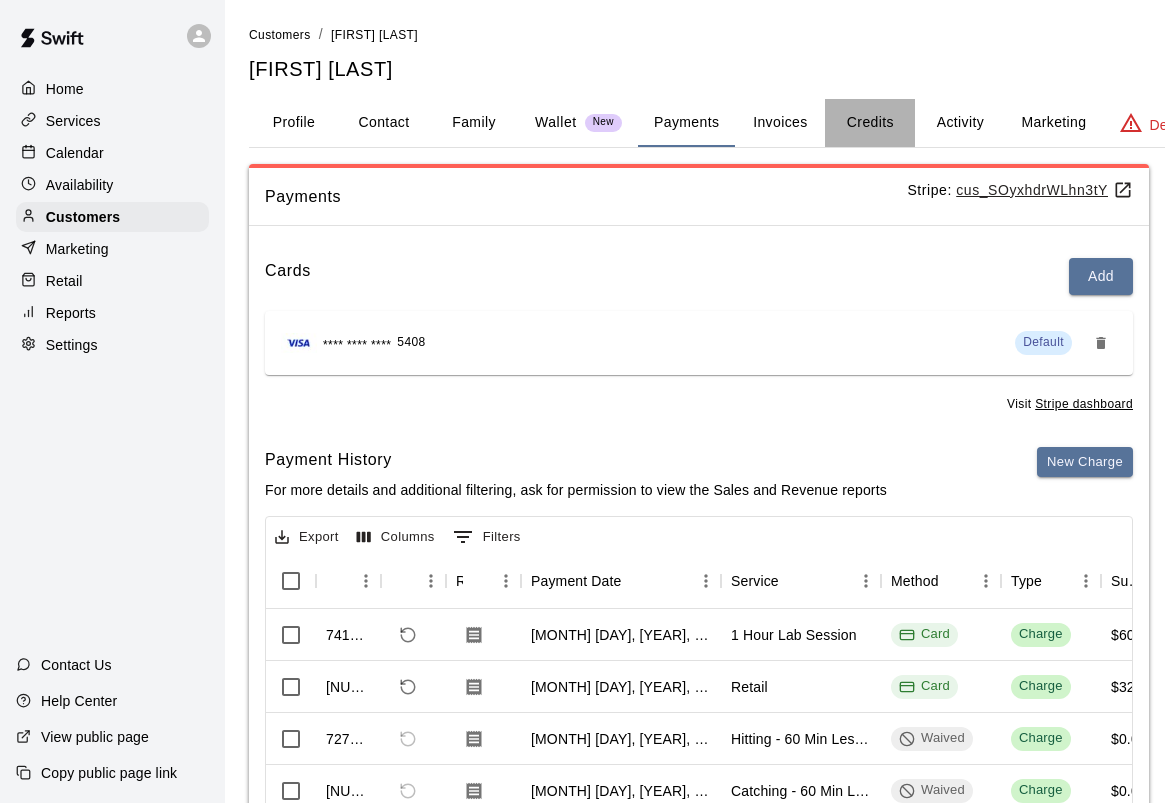 click on "Credits" at bounding box center (870, 123) 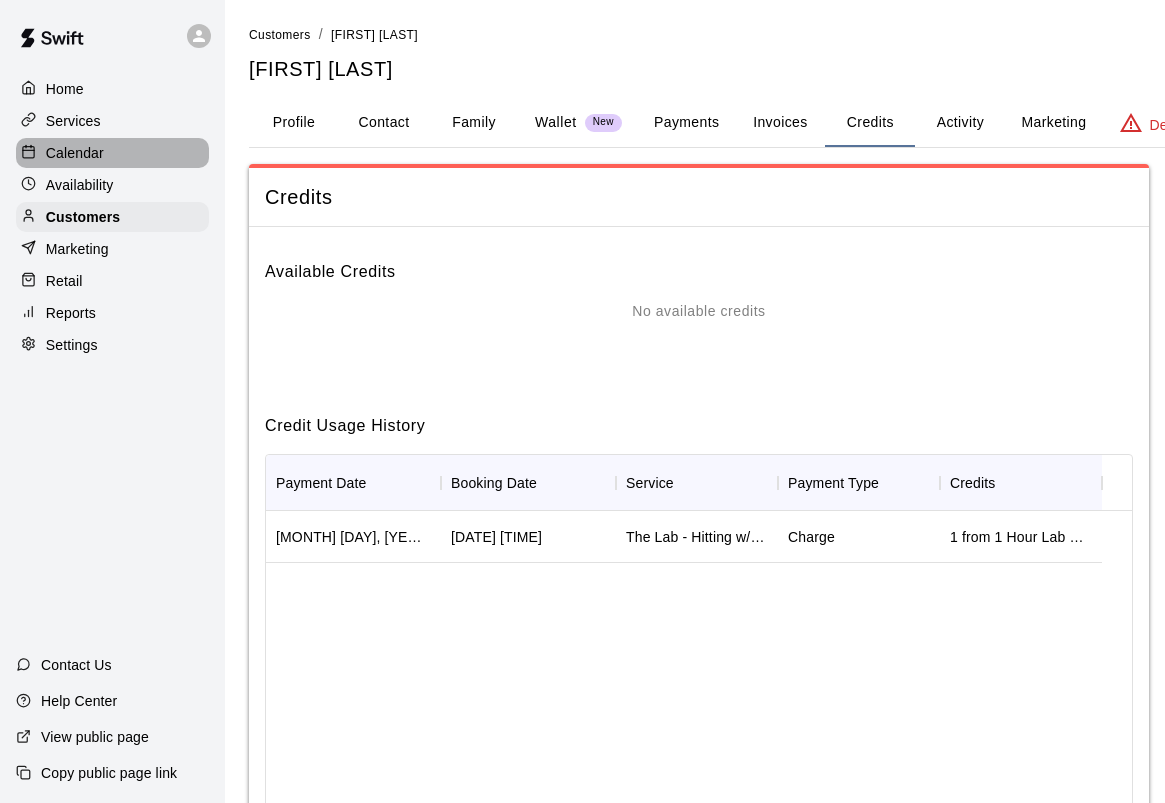 click on "Calendar" at bounding box center (112, 153) 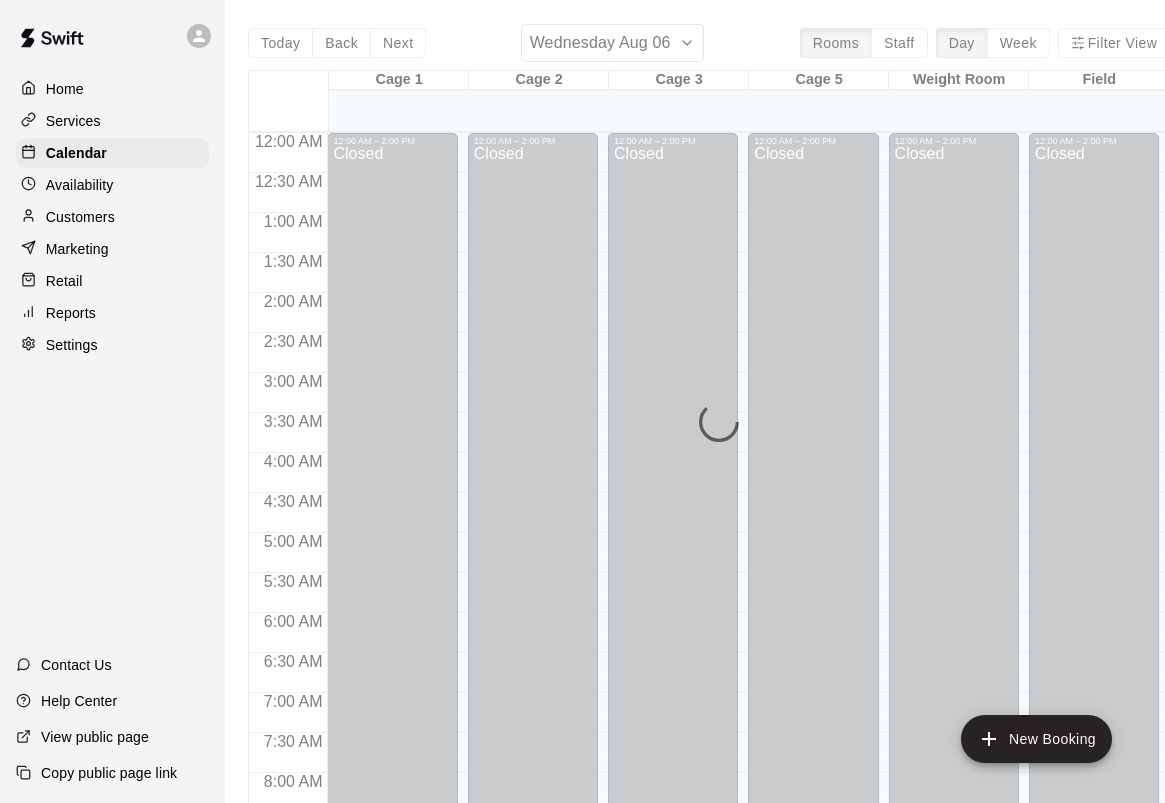scroll, scrollTop: 1152, scrollLeft: 0, axis: vertical 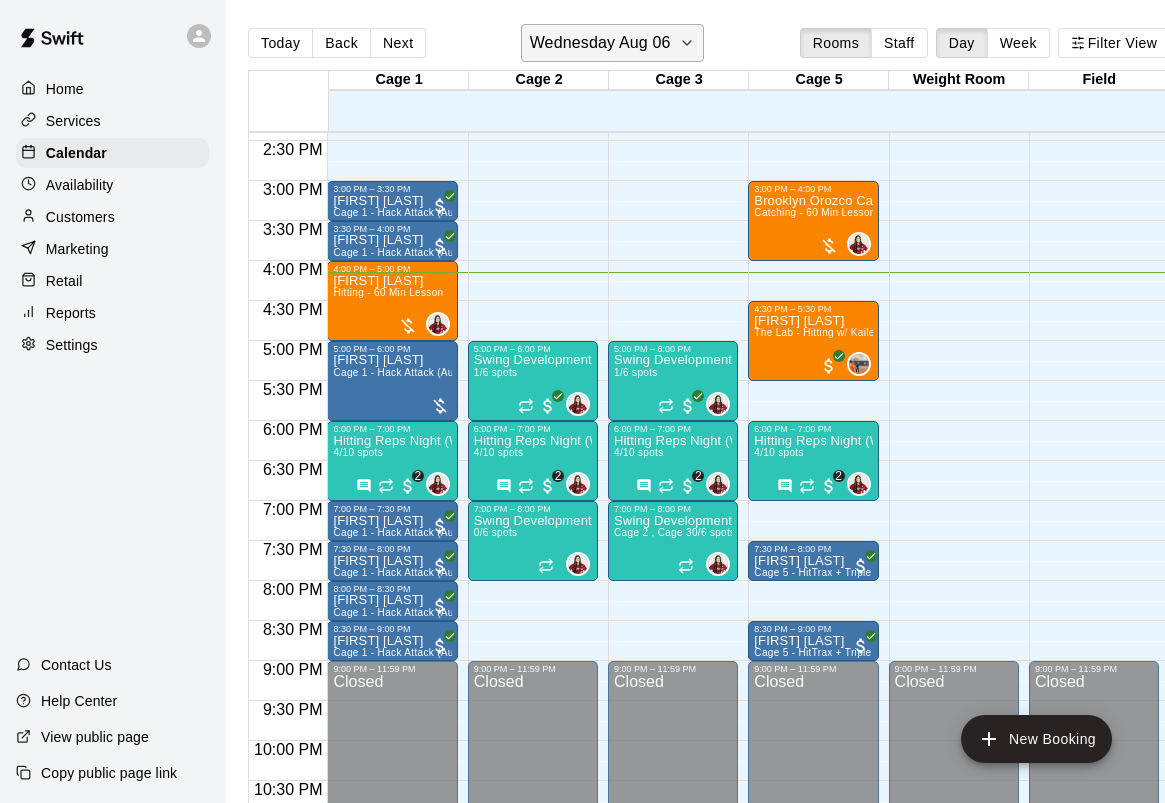 click on "Wednesday Aug 06" at bounding box center (600, 43) 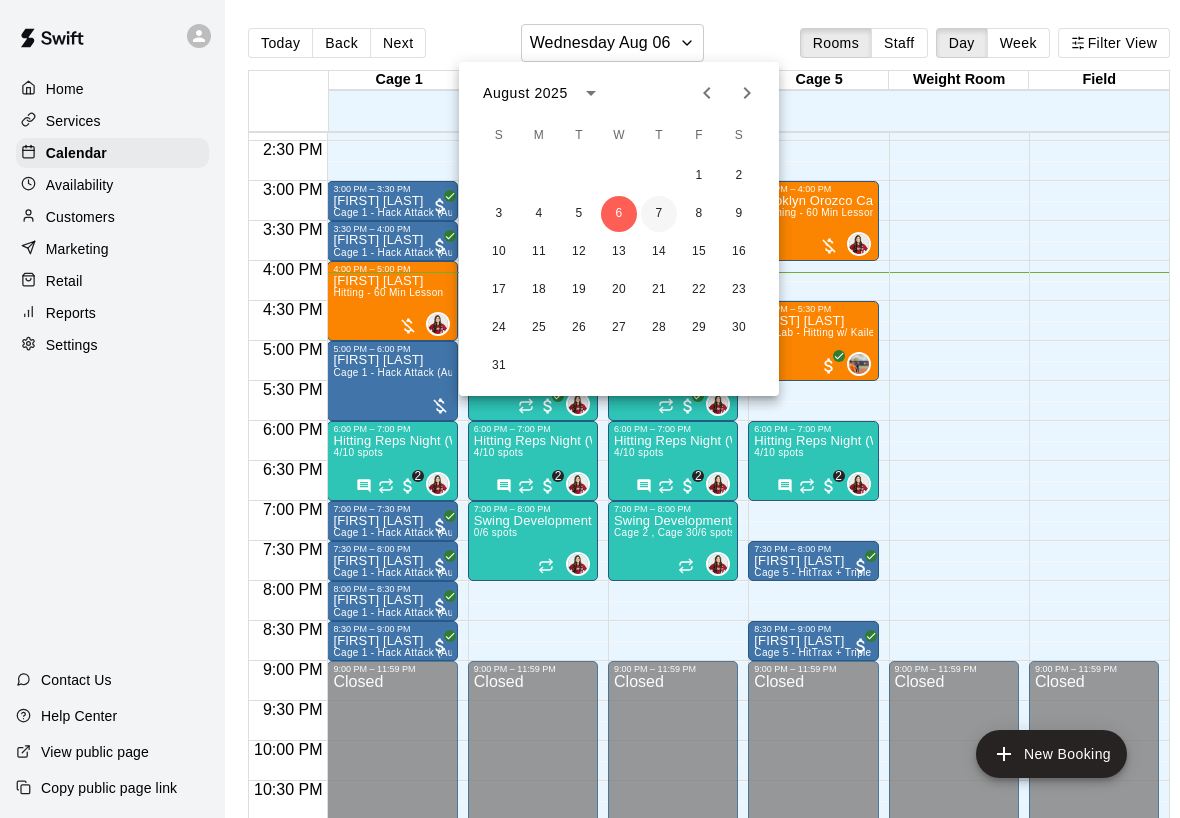 click on "7" at bounding box center [659, 214] 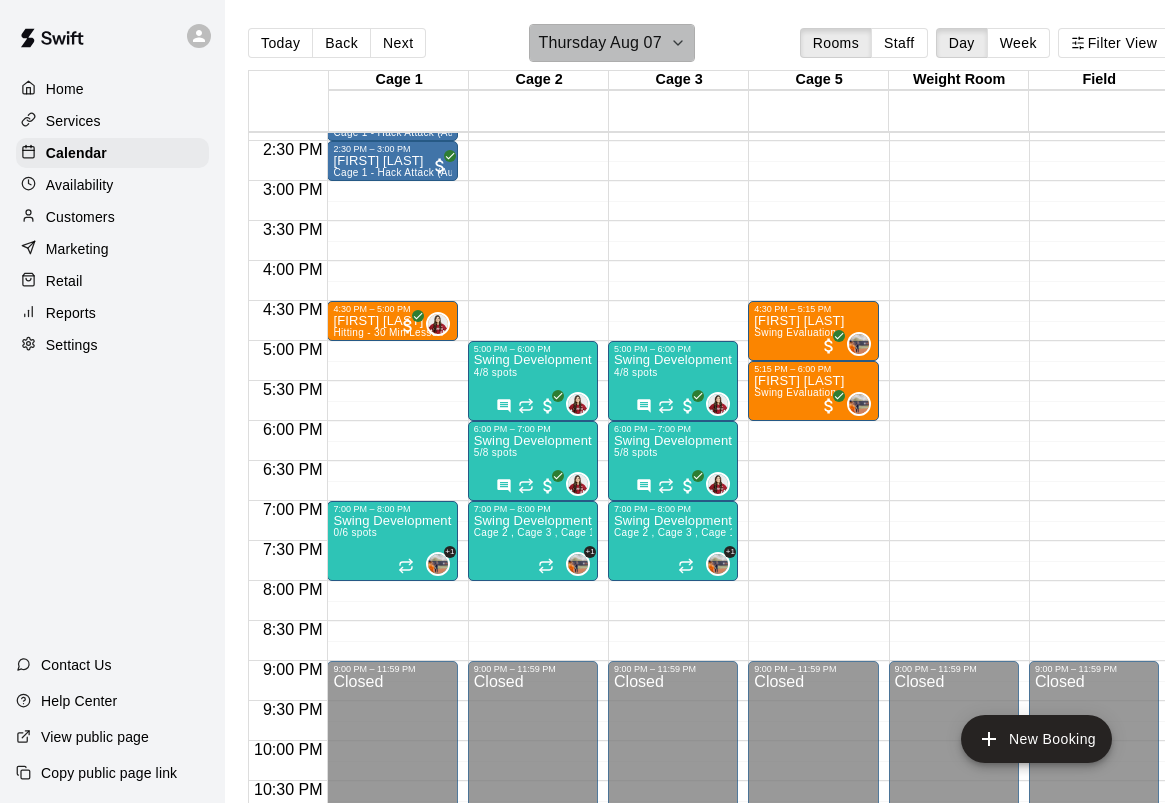 click on "Thursday Aug 07" at bounding box center [599, 43] 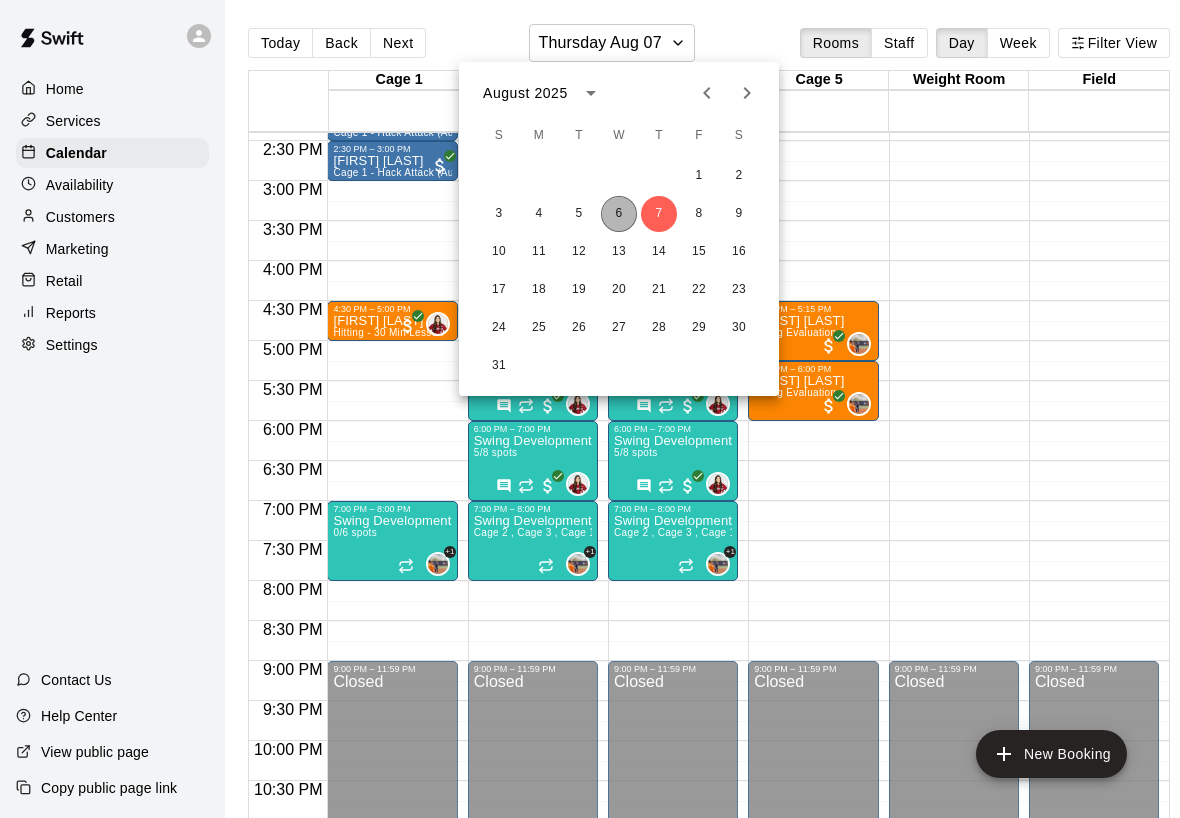 click on "6" at bounding box center [619, 214] 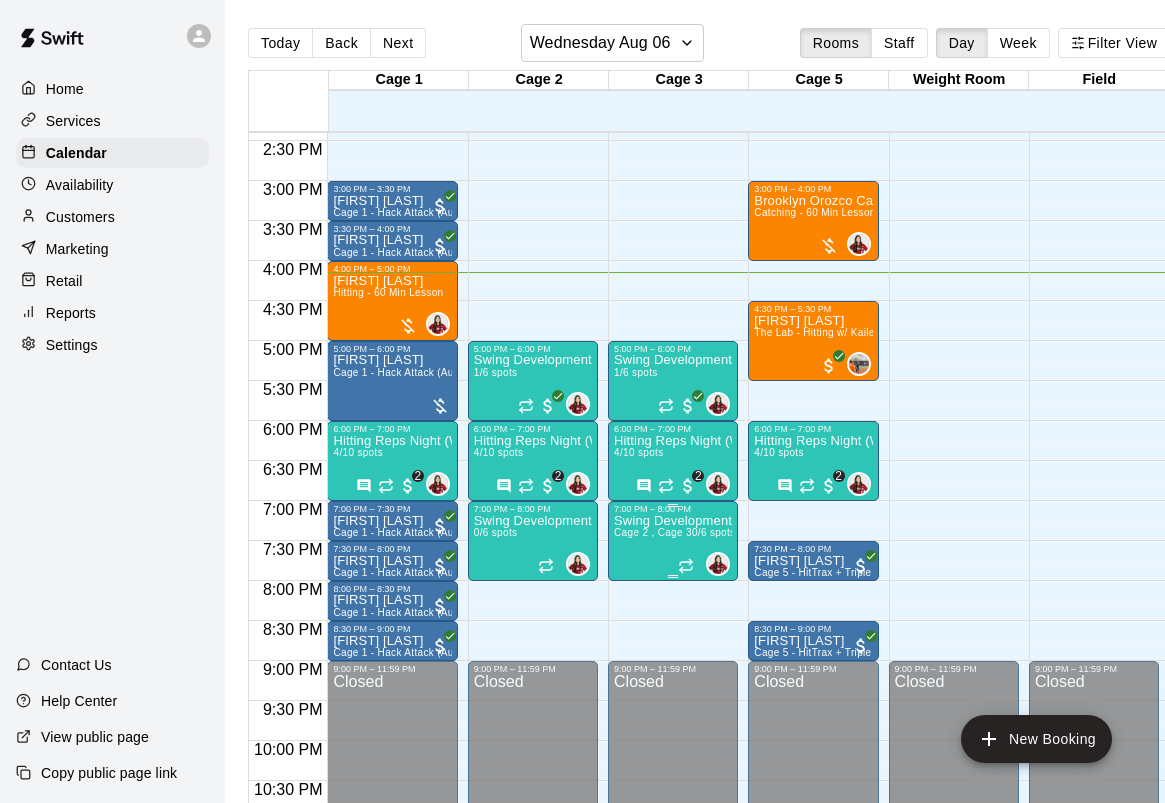 click on "Cage 2 , Cage 3" at bounding box center [653, 532] 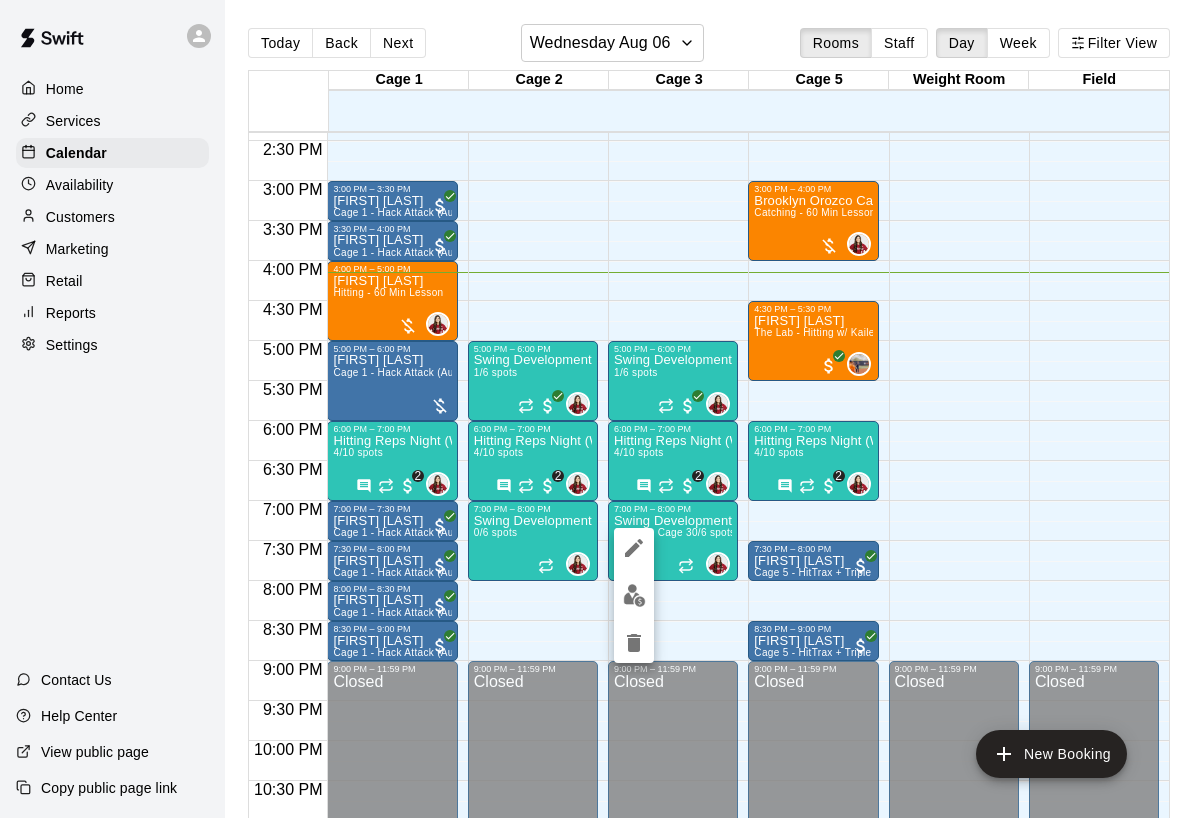 click at bounding box center [590, 409] 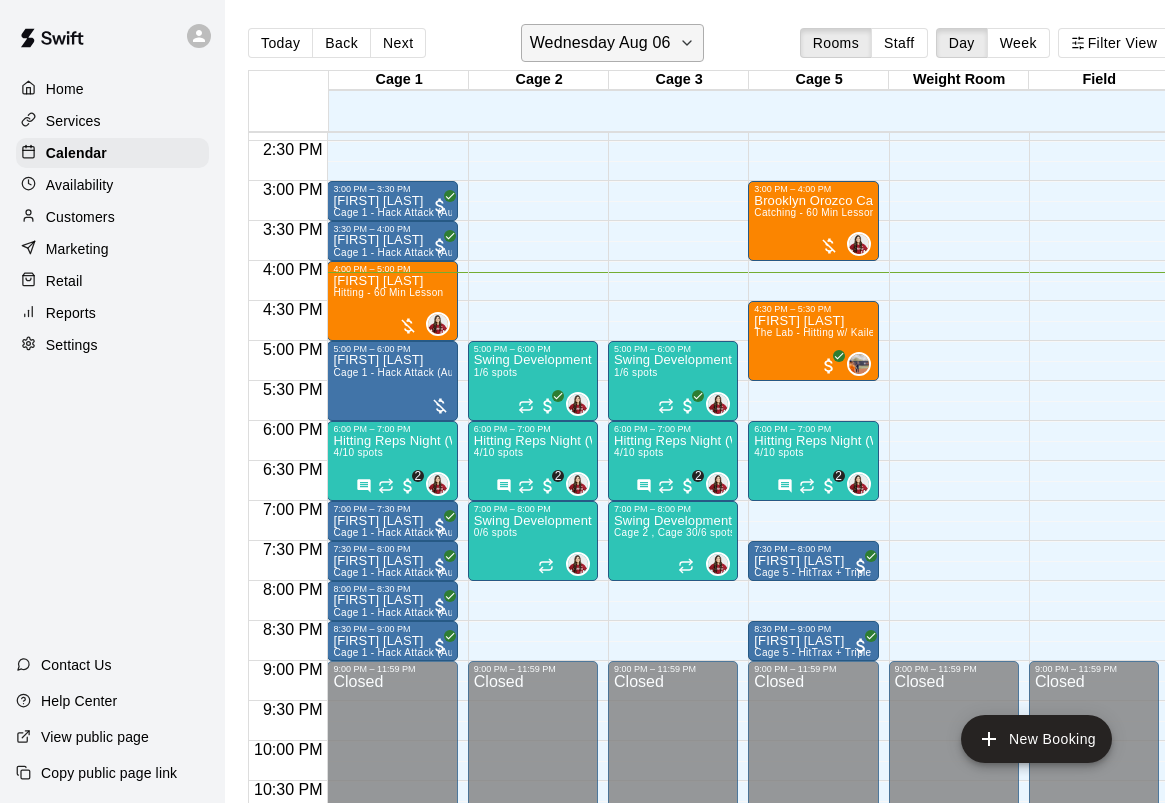 click on "Wednesday Aug 06" at bounding box center (600, 43) 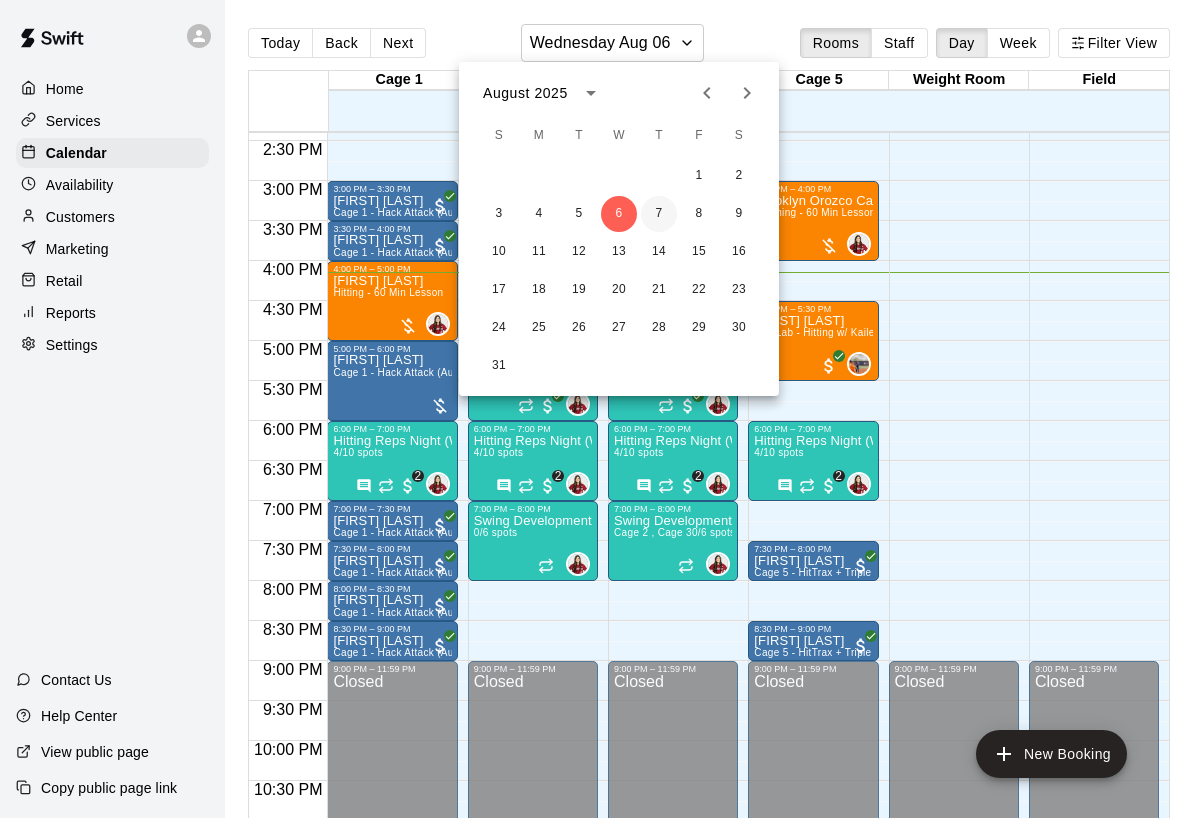 click on "7" at bounding box center [659, 214] 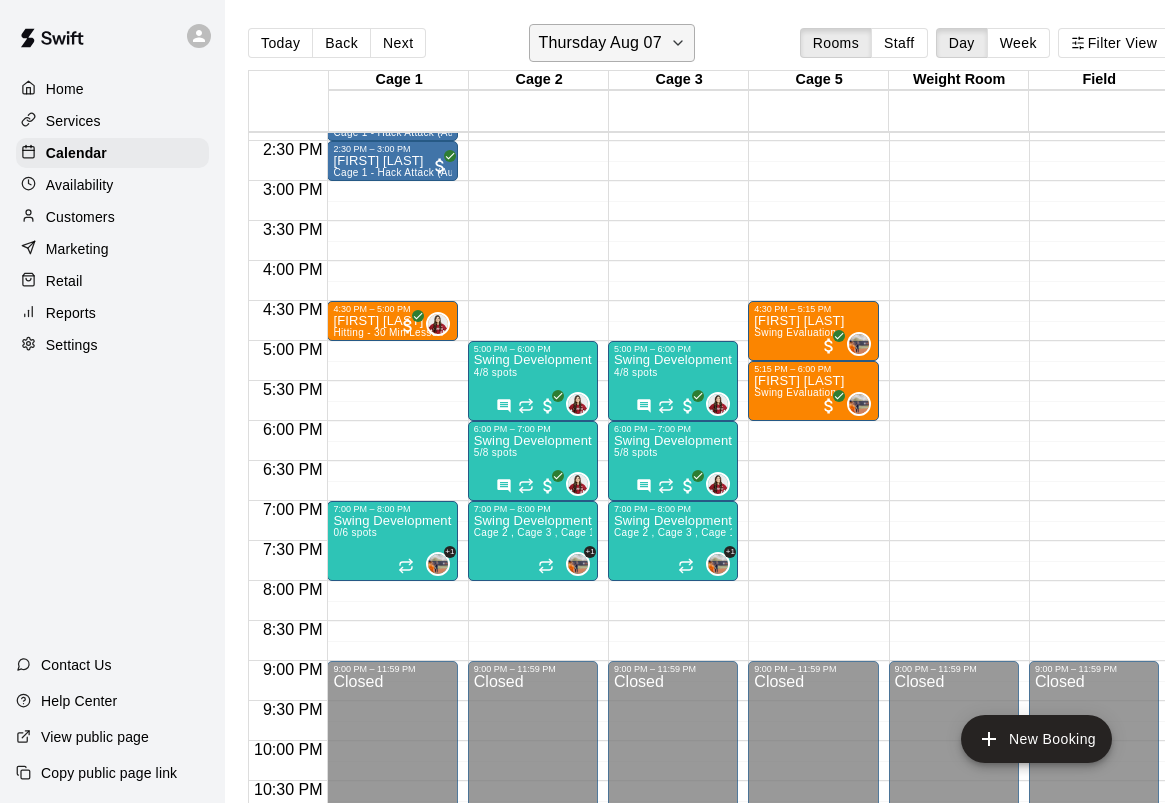 click 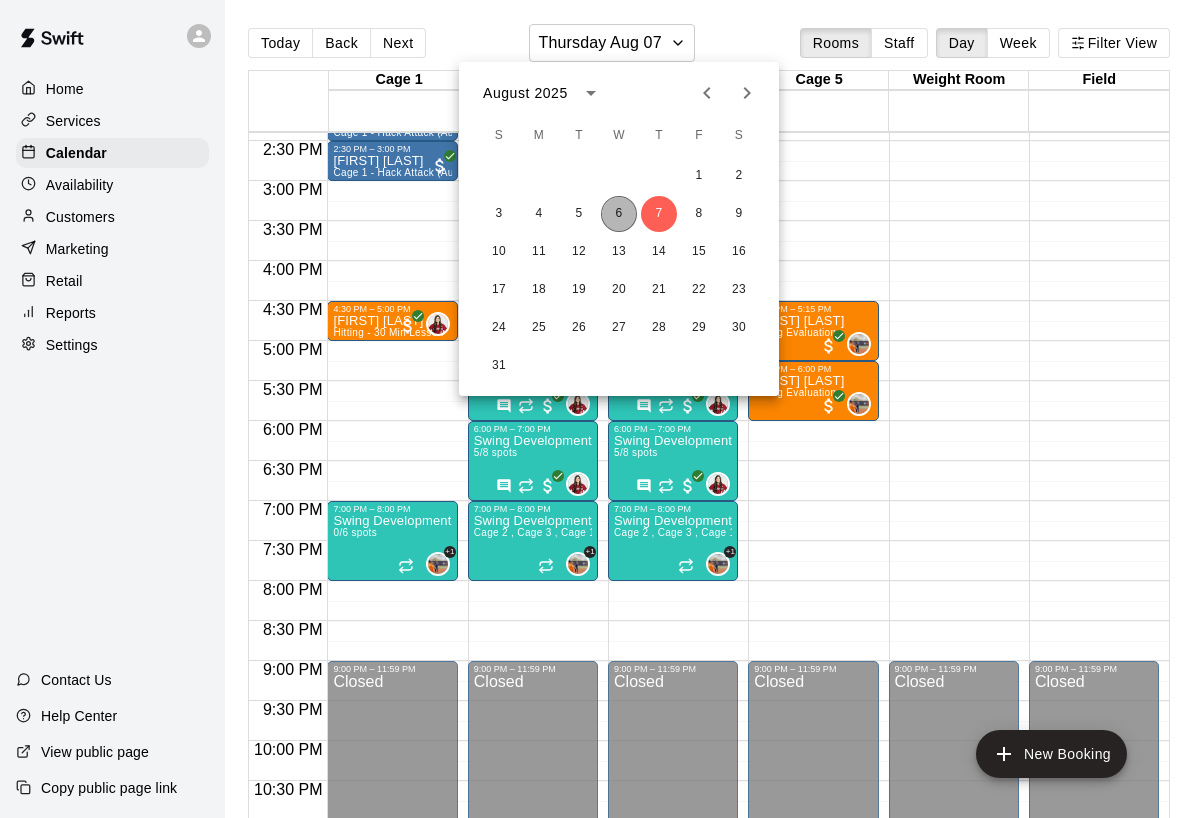 click on "6" at bounding box center (619, 214) 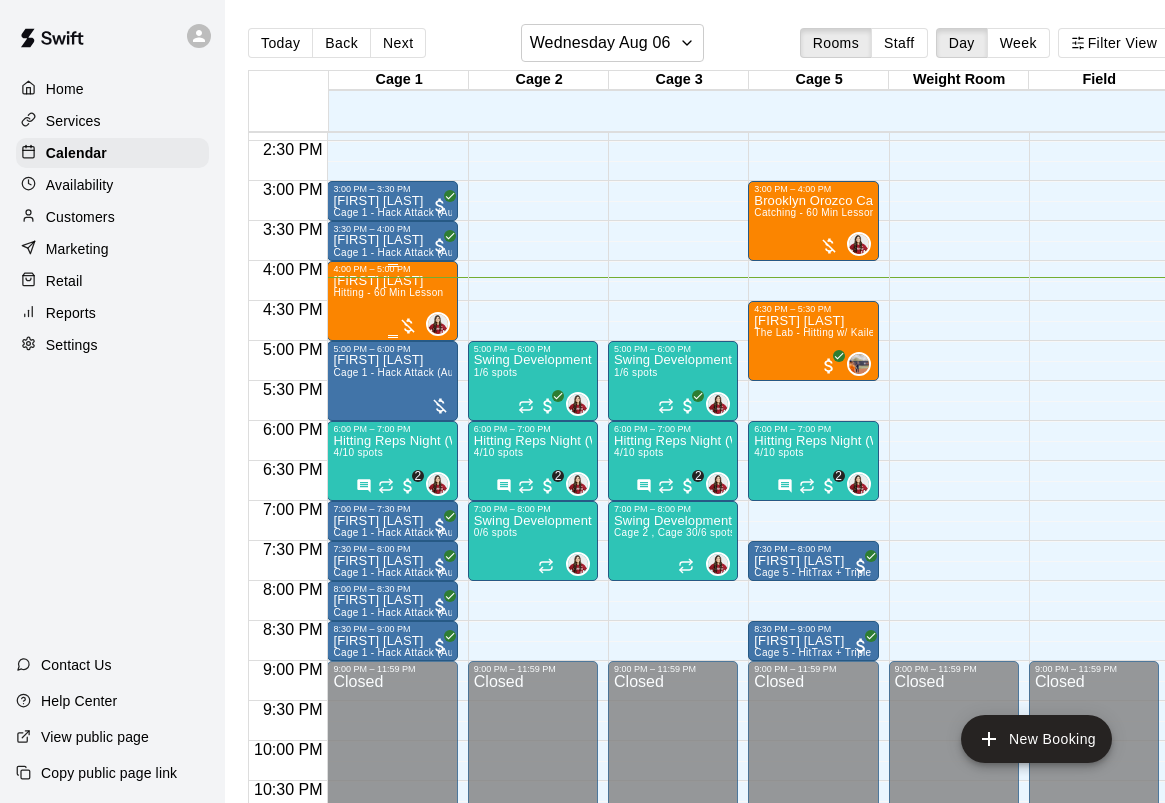 click on "Hitting - 60 Min Lesson" at bounding box center [388, 292] 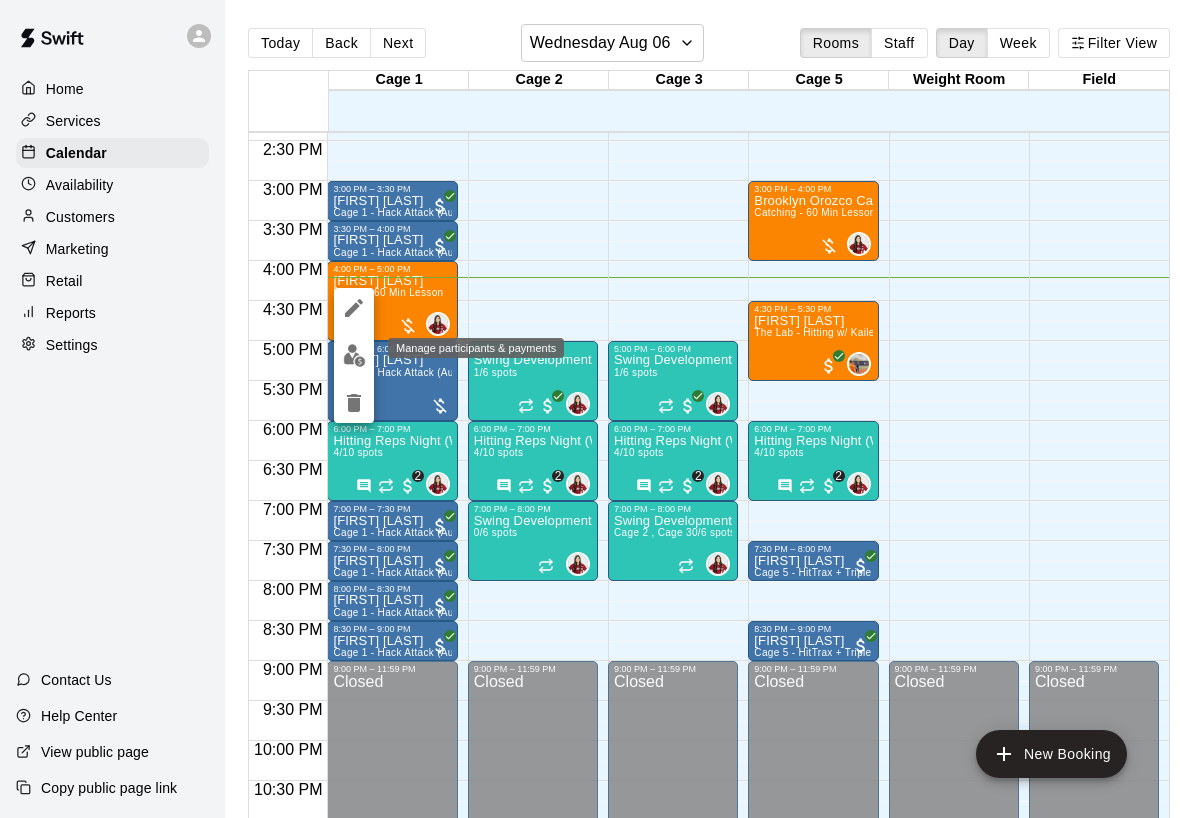 click at bounding box center (354, 355) 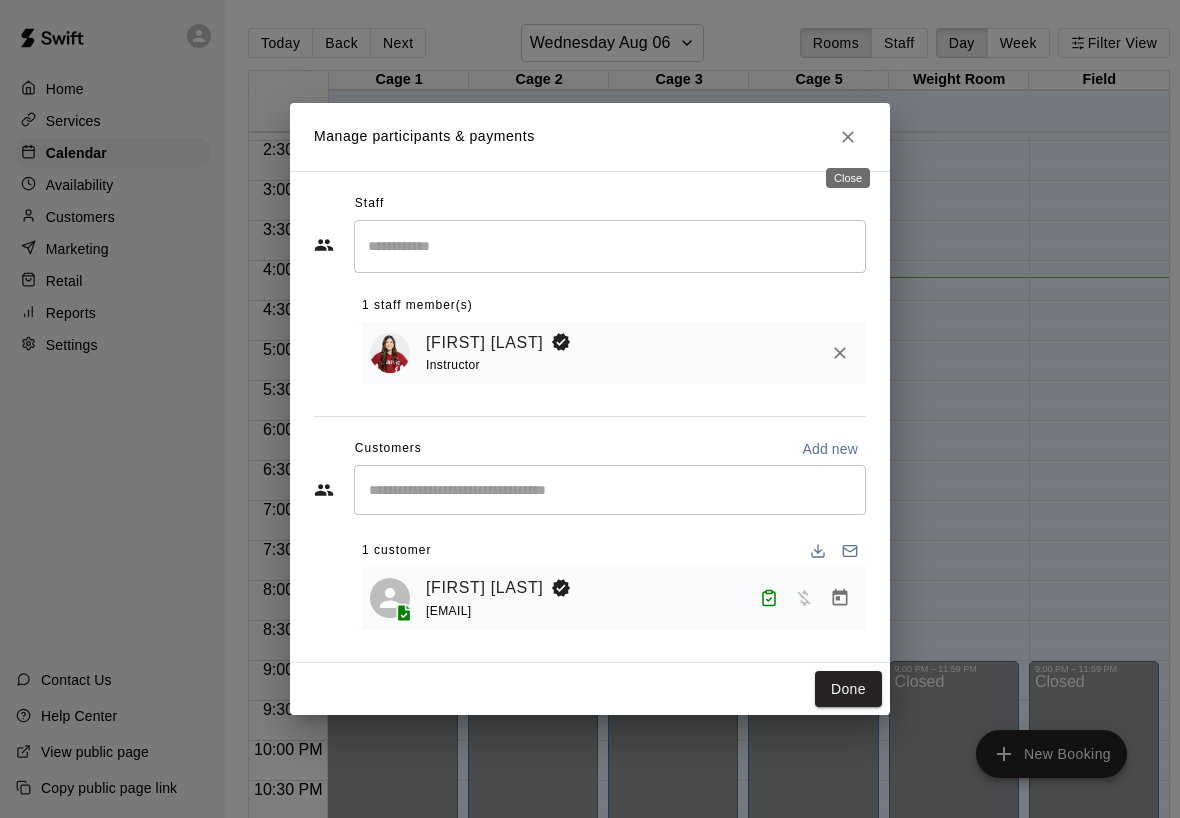 click 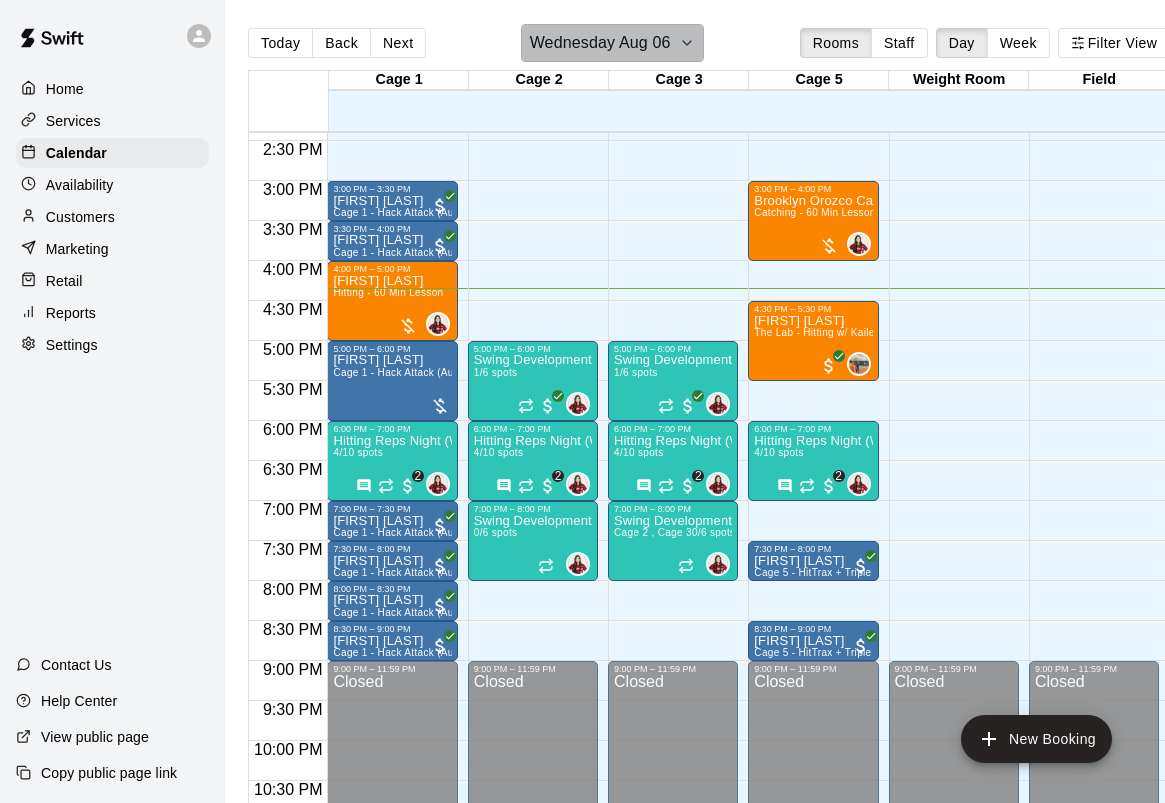 click 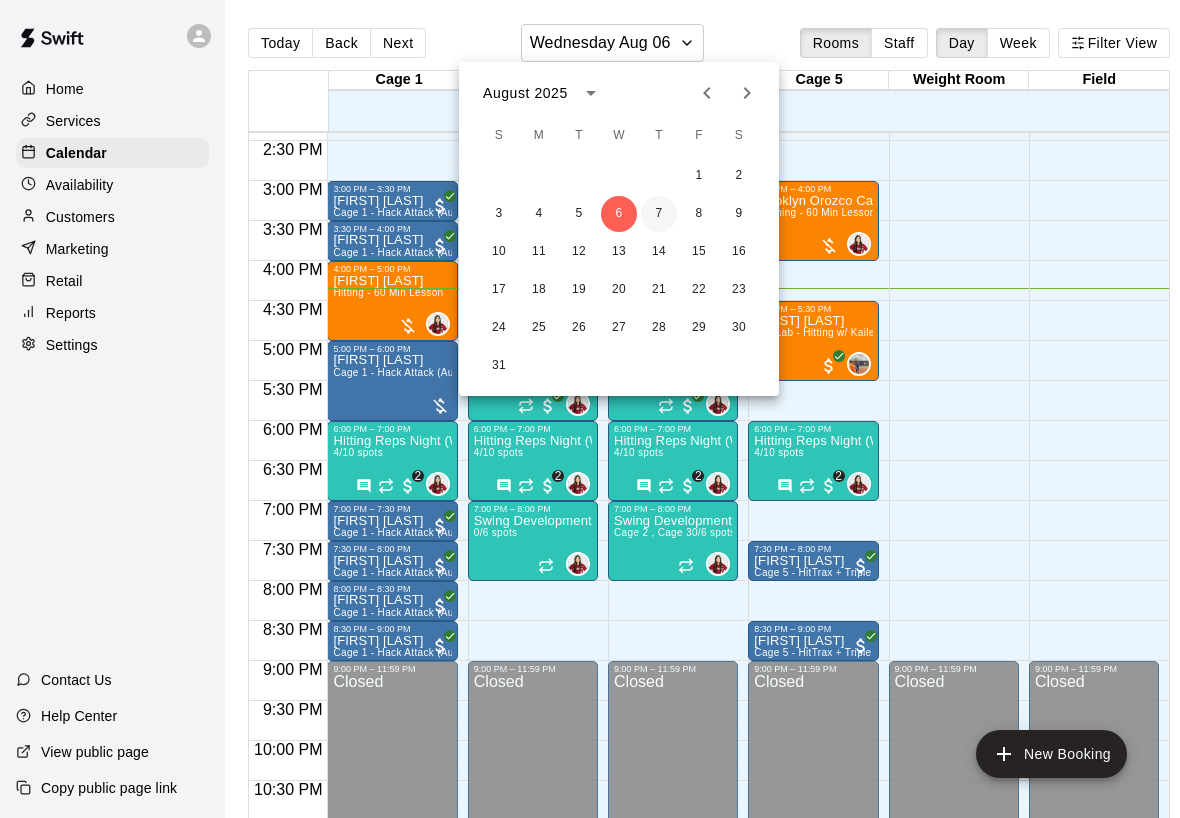 click on "7" at bounding box center [659, 214] 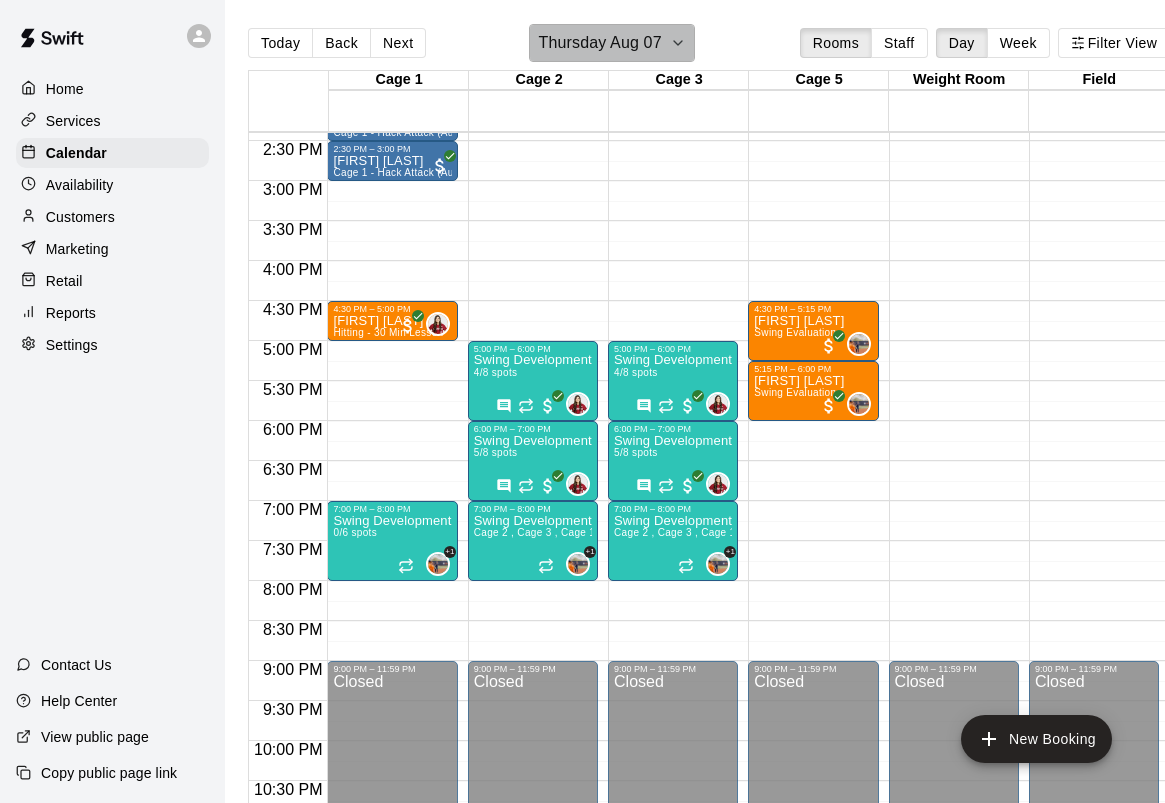 click on "Thursday Aug 07" at bounding box center [611, 43] 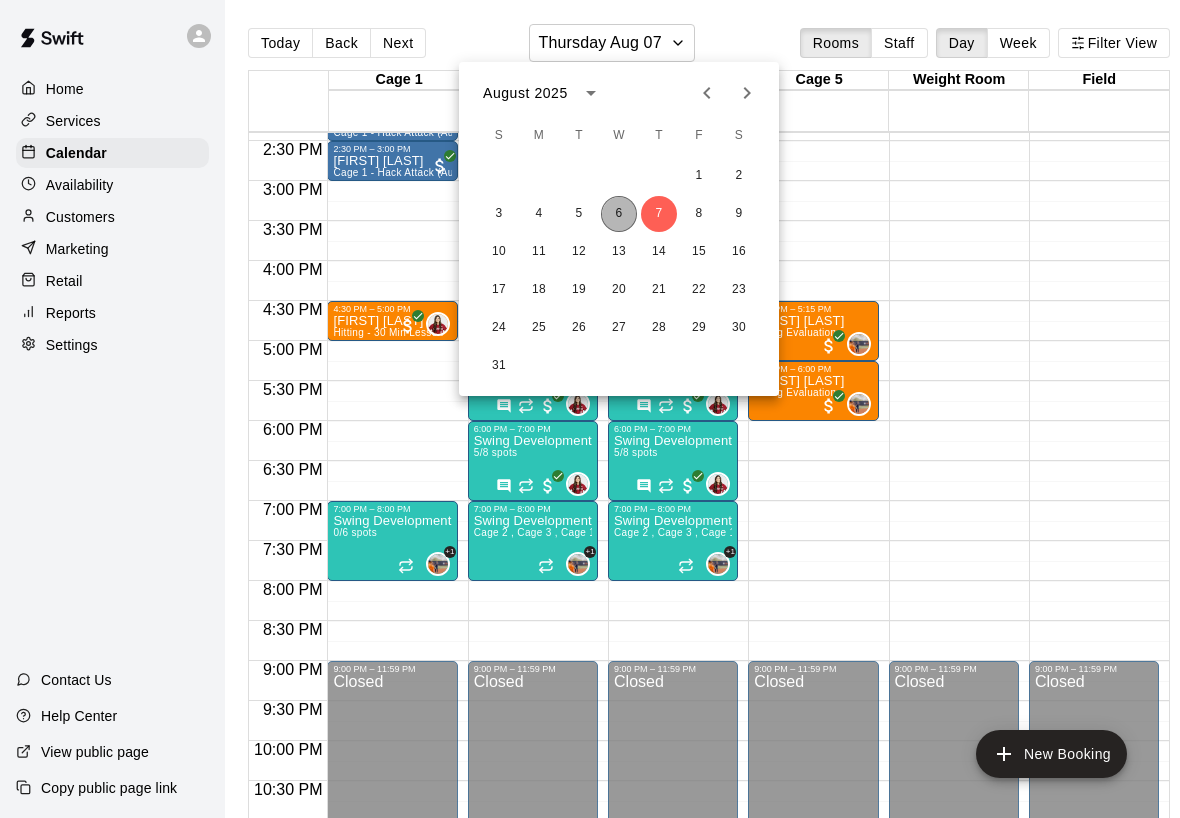 click on "6" at bounding box center (619, 214) 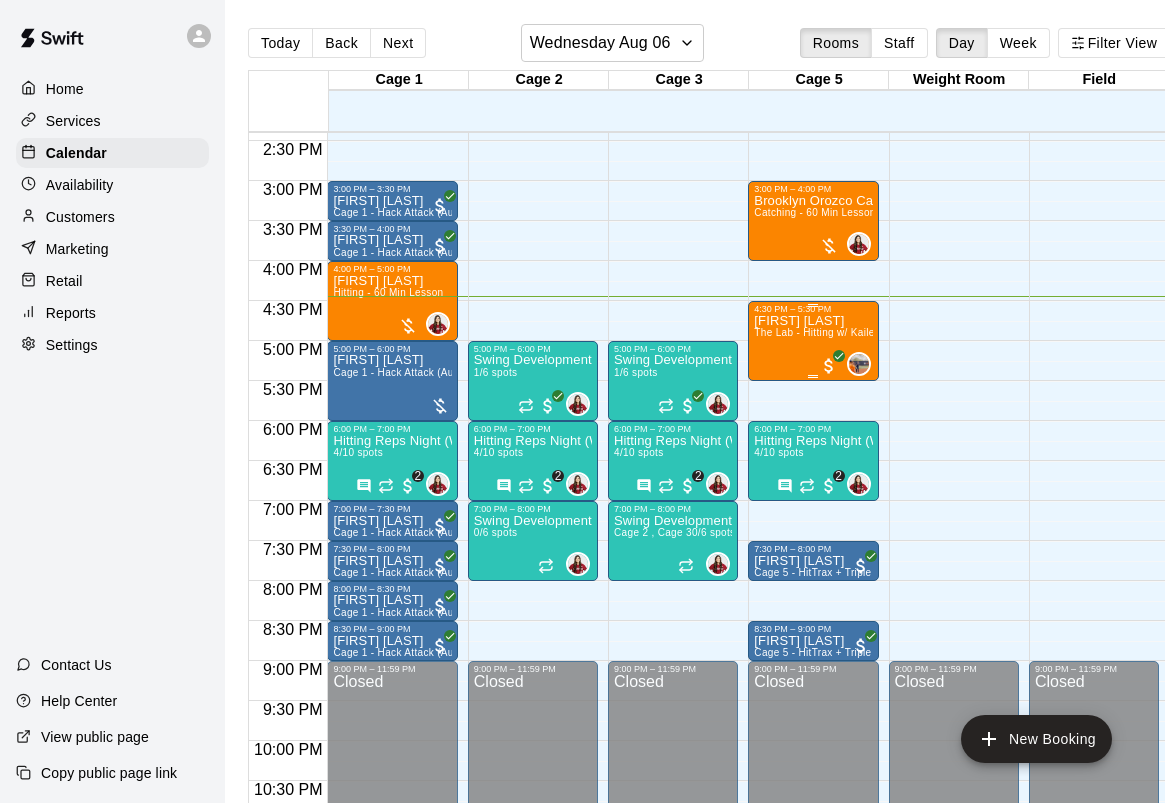 click on "[FIRST] [LAST] The Lab - Hitting w/ [FIRST] [LAST]" at bounding box center (813, 715) 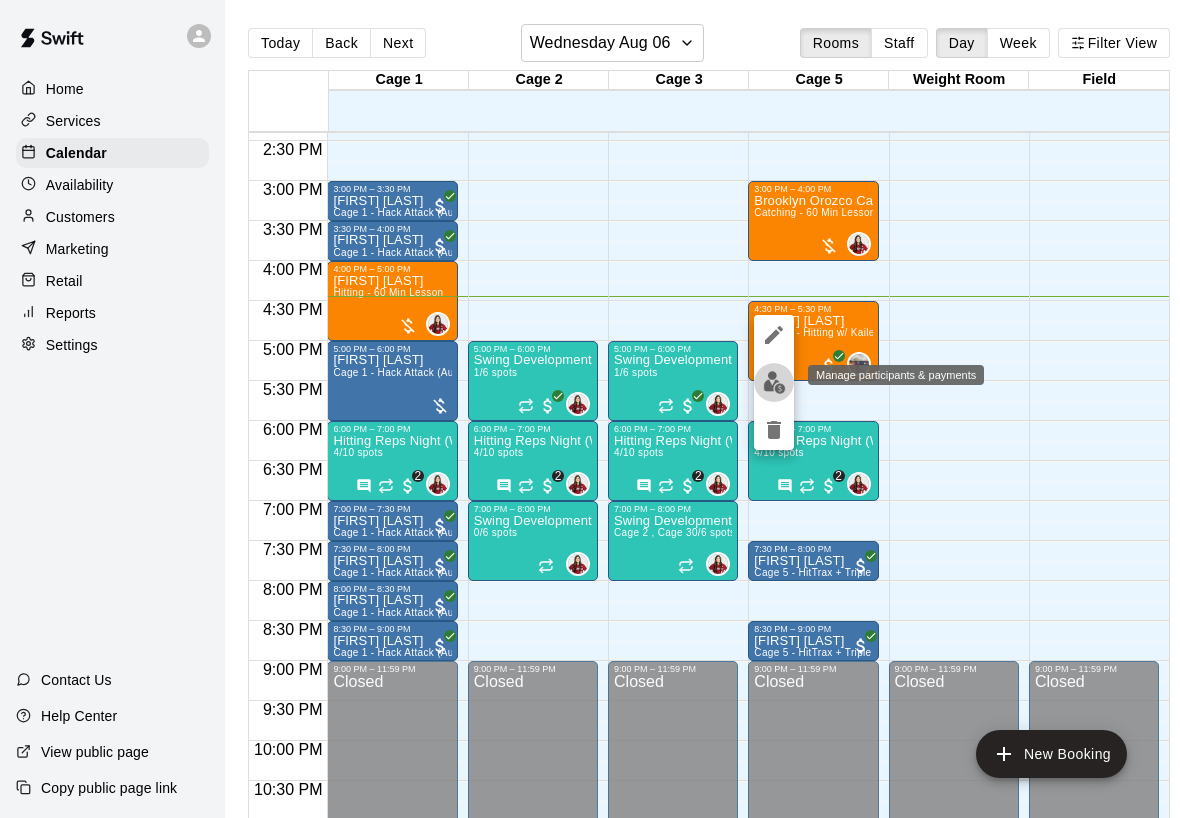 click at bounding box center [774, 382] 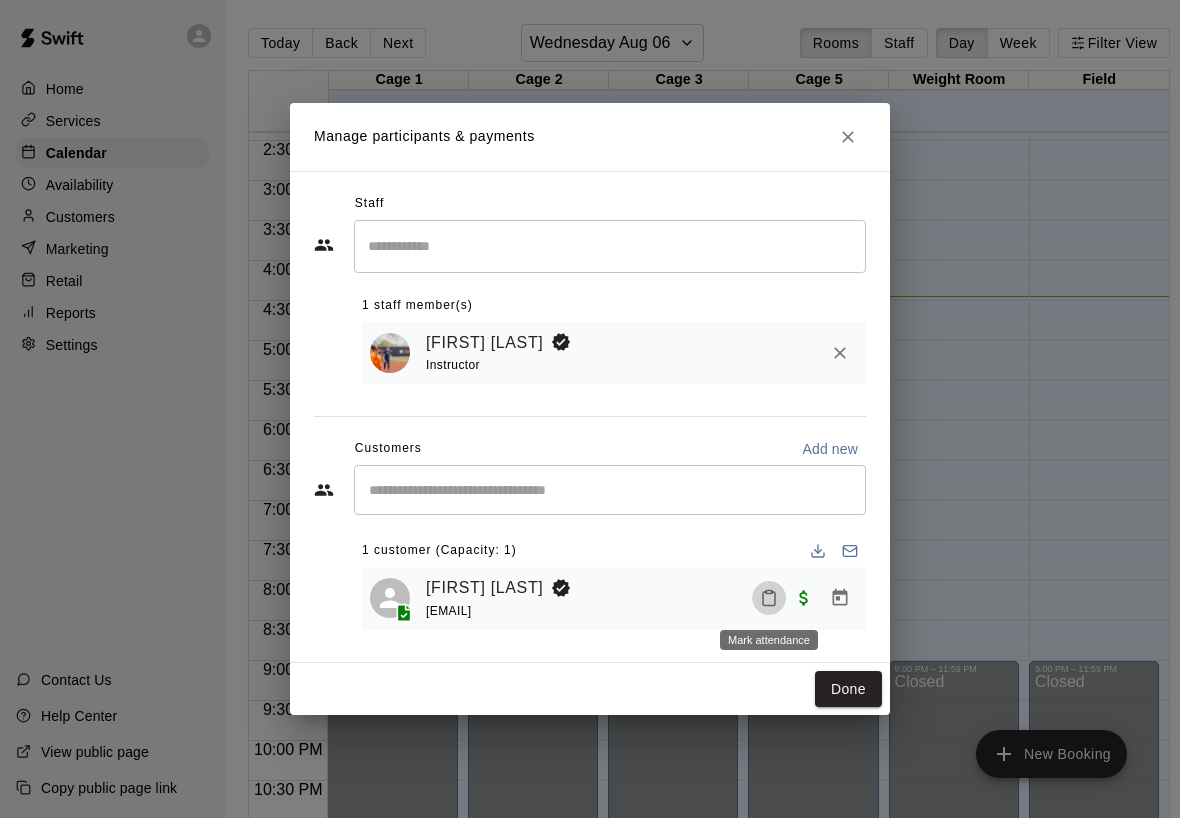 click 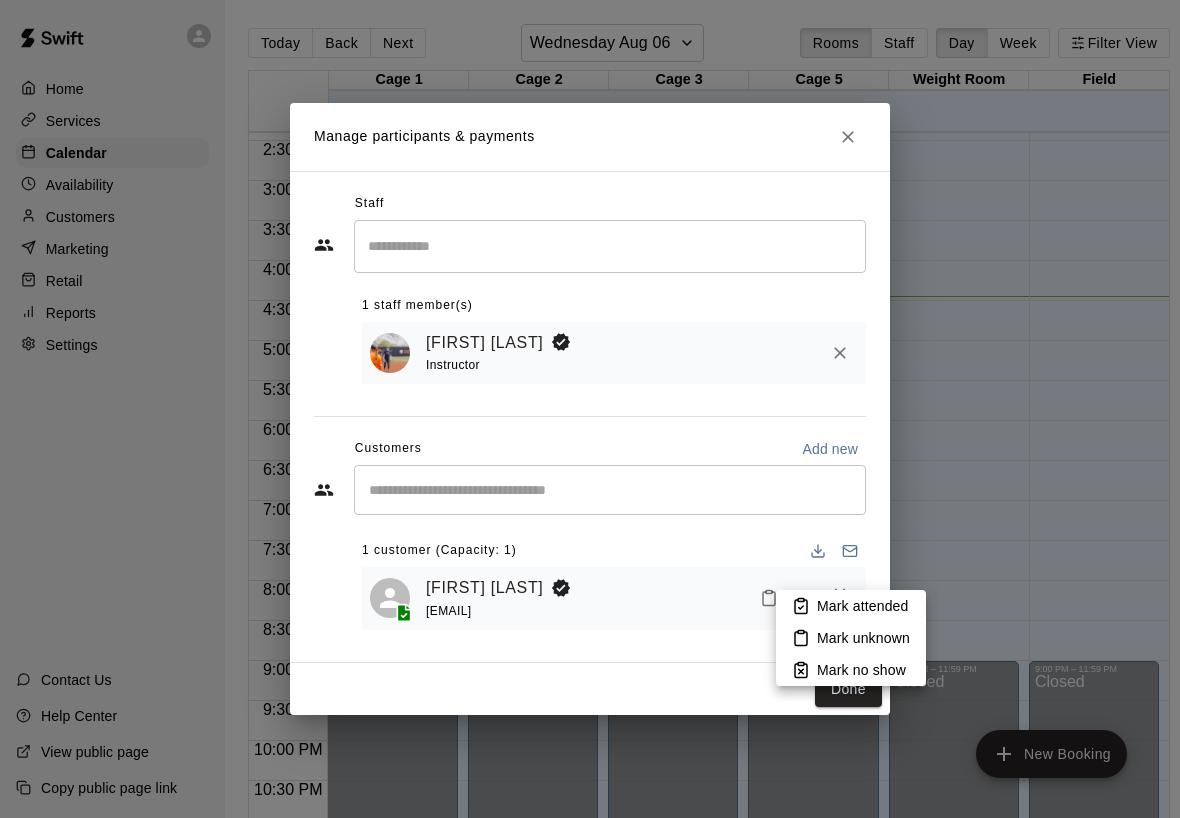 drag, startPoint x: 822, startPoint y: 609, endPoint x: 868, endPoint y: 651, distance: 62.289646 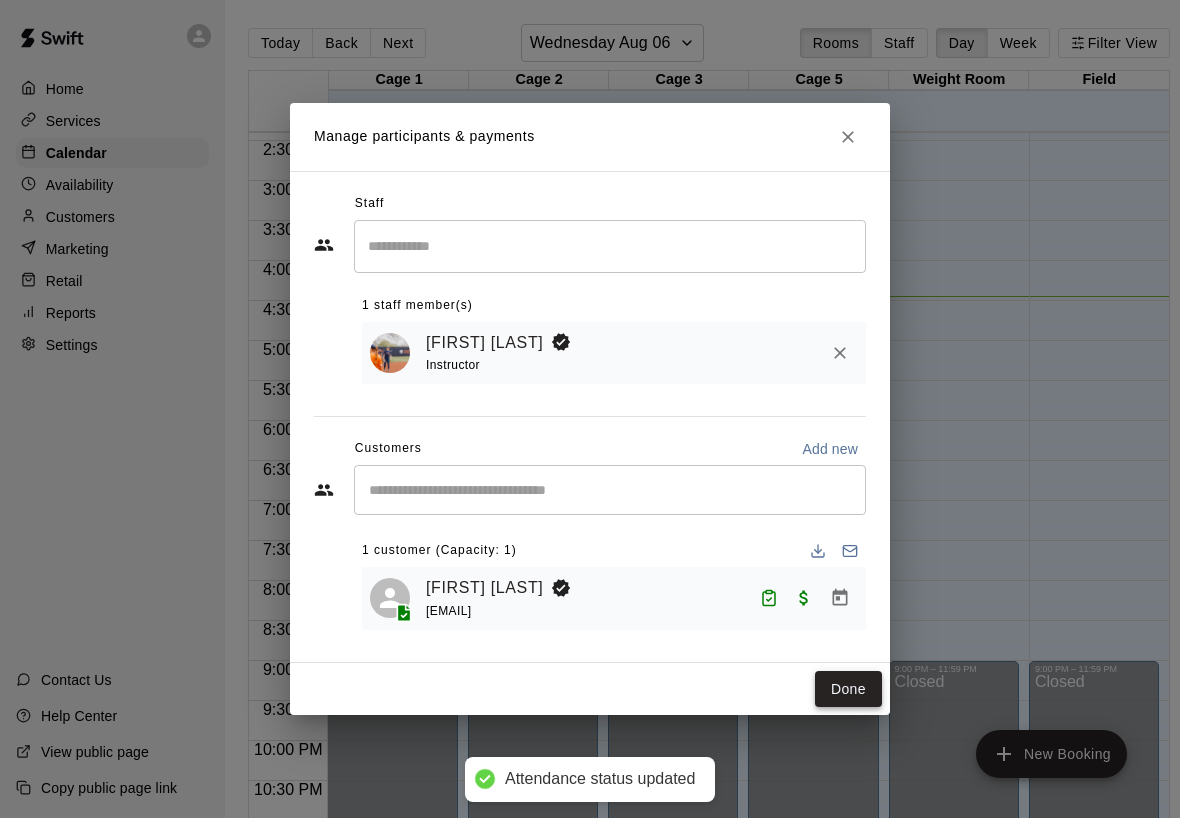 click on "Done" at bounding box center [848, 689] 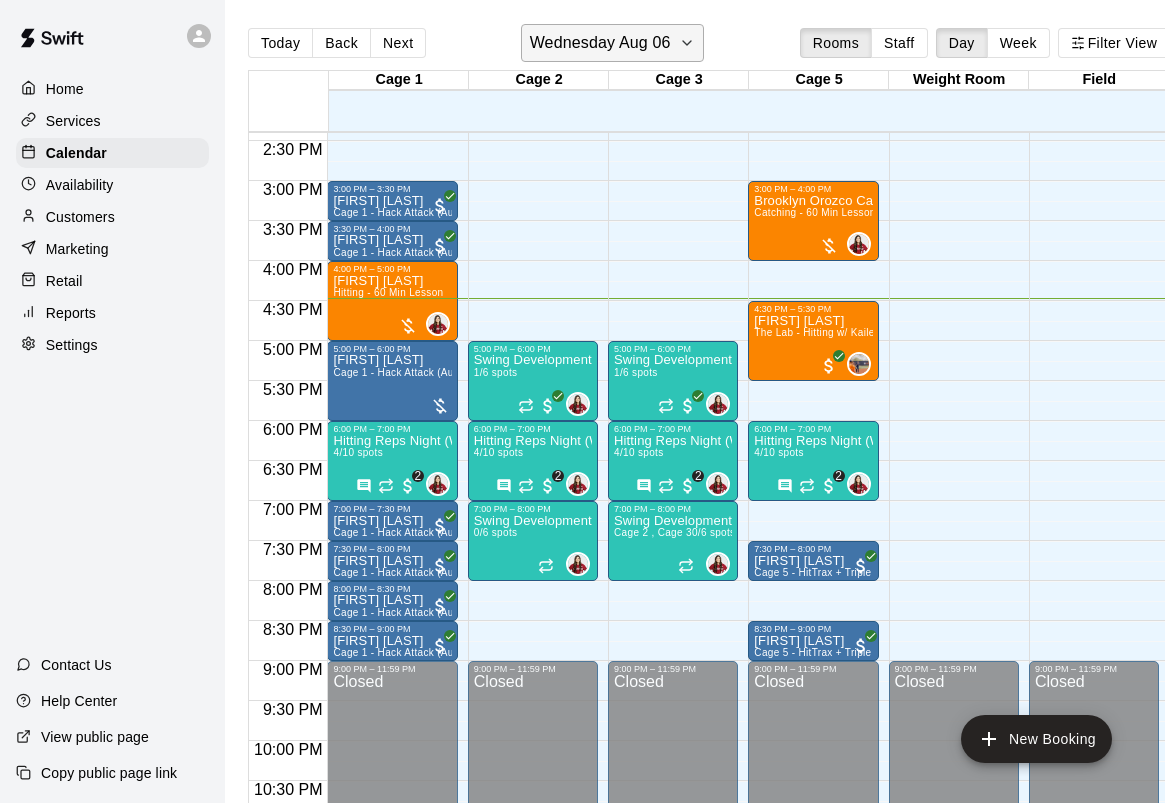 click on "Wednesday Aug 06" at bounding box center [600, 43] 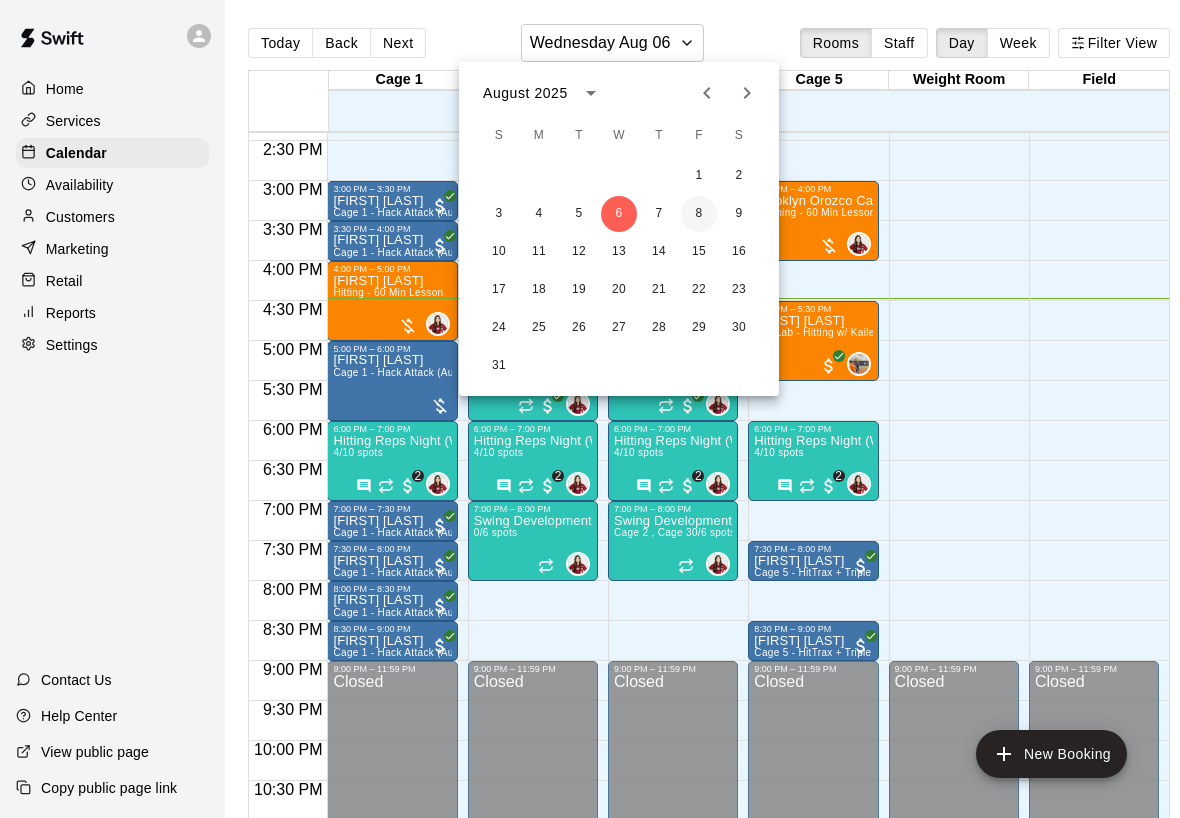 click on "8" at bounding box center (699, 214) 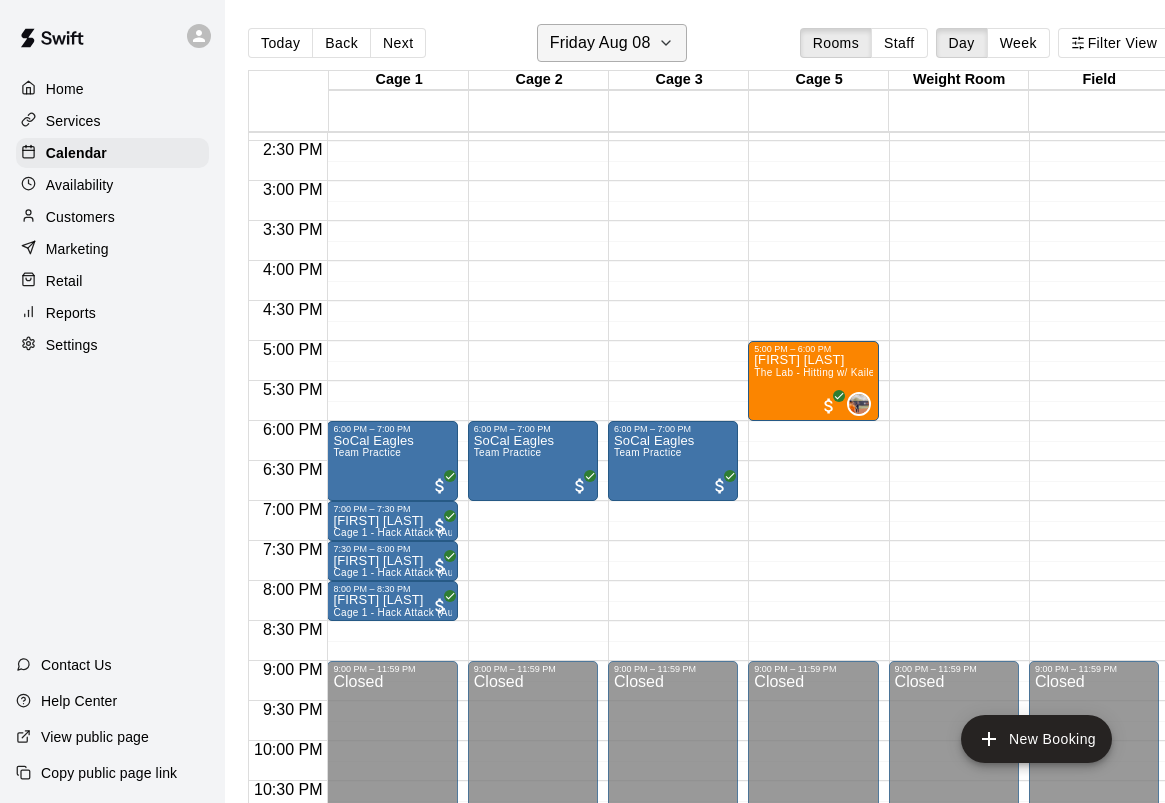 click on "Friday Aug 08" at bounding box center (600, 43) 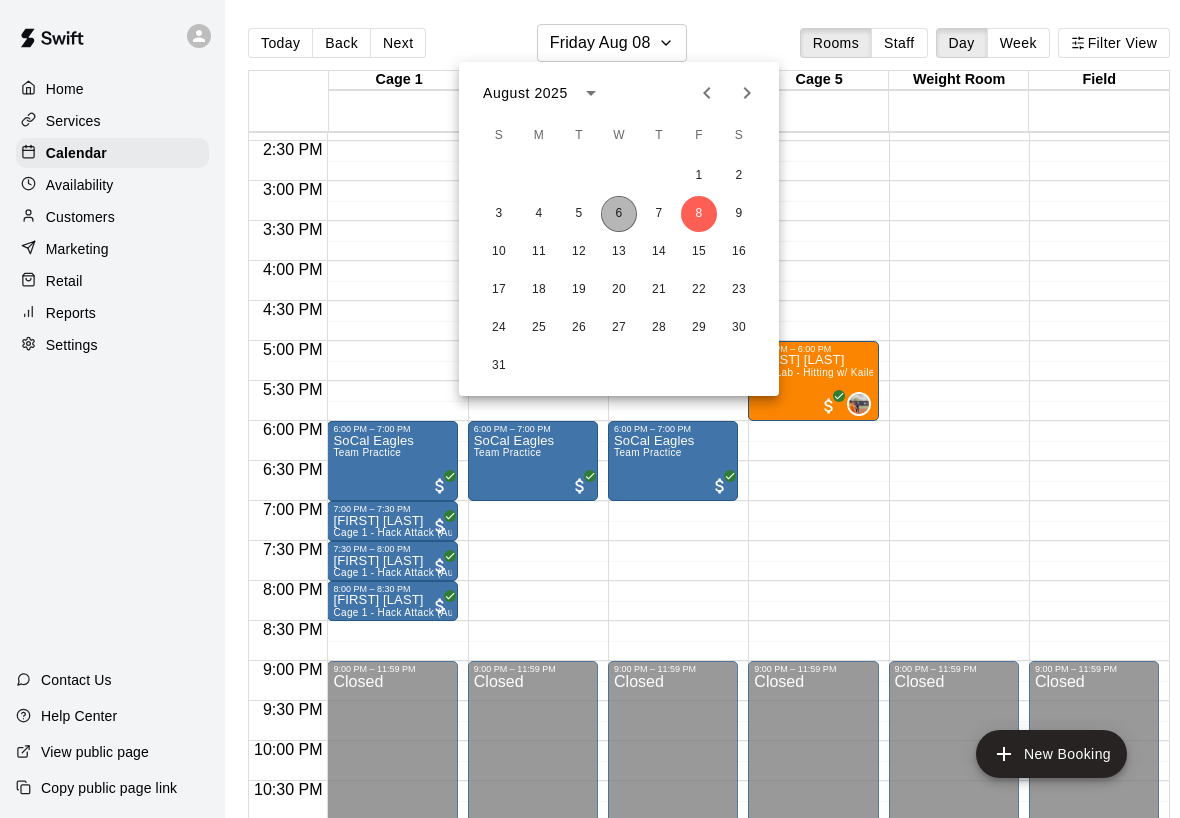 click on "6" at bounding box center [619, 214] 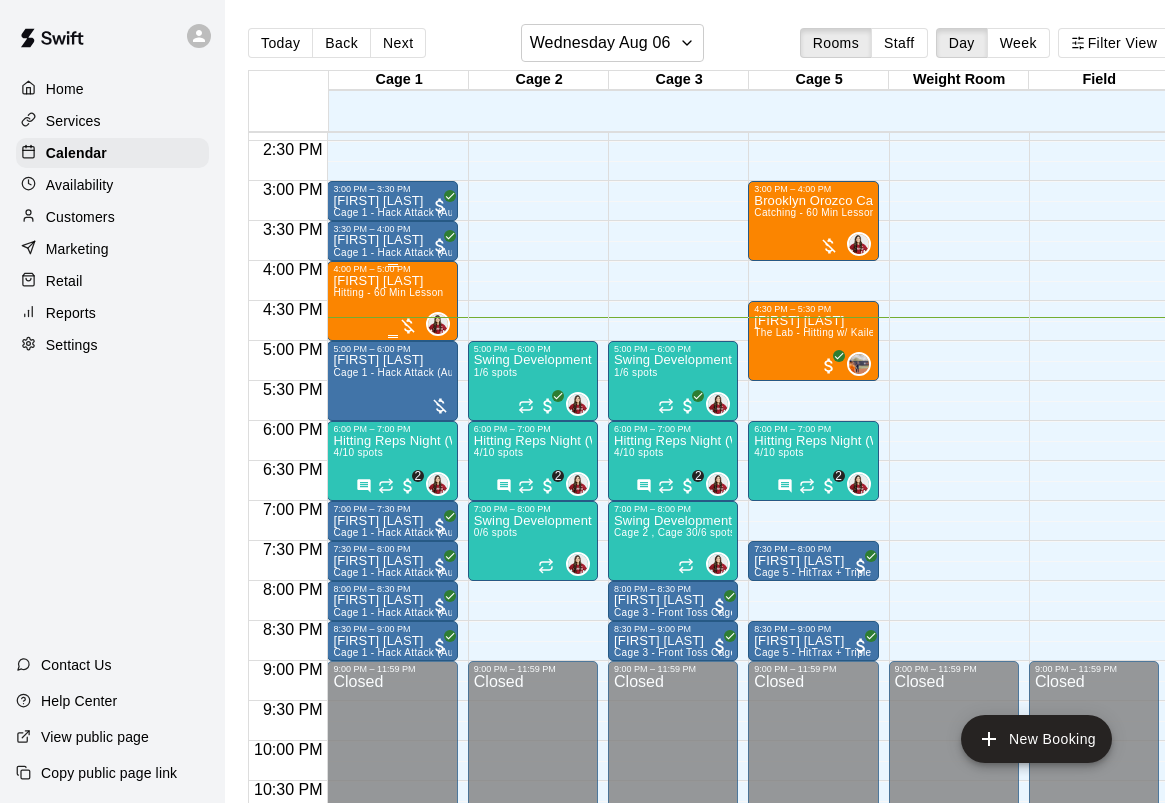 click on "[FIRST] [LAST] Hitting - 60 Min Lesson" at bounding box center [388, 675] 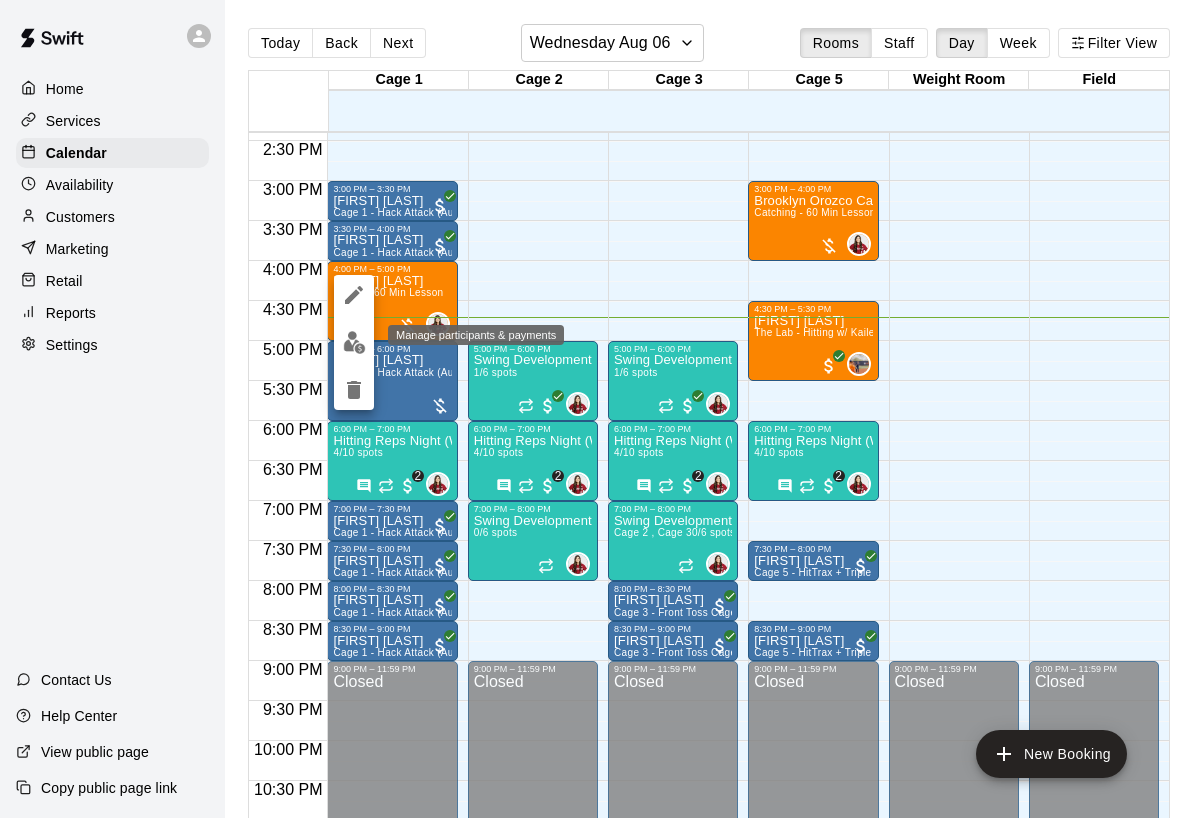 click at bounding box center (354, 342) 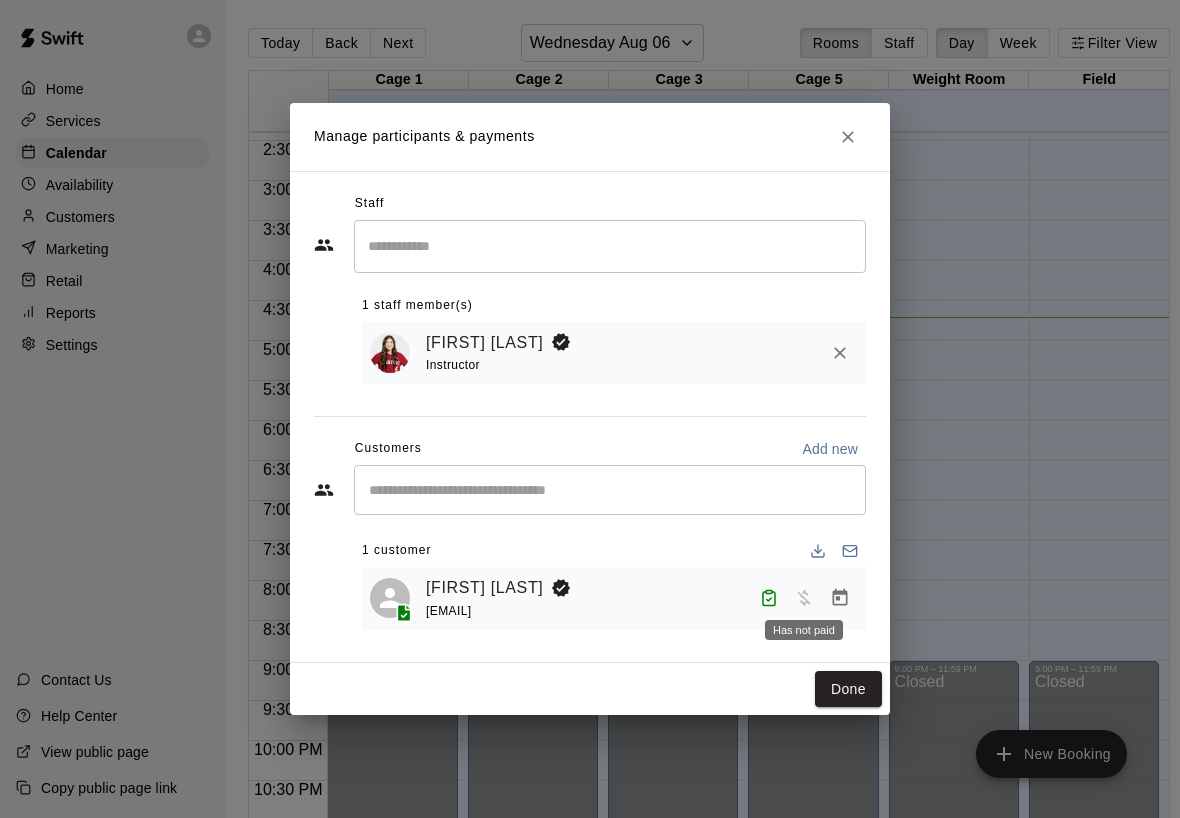 click at bounding box center (804, 597) 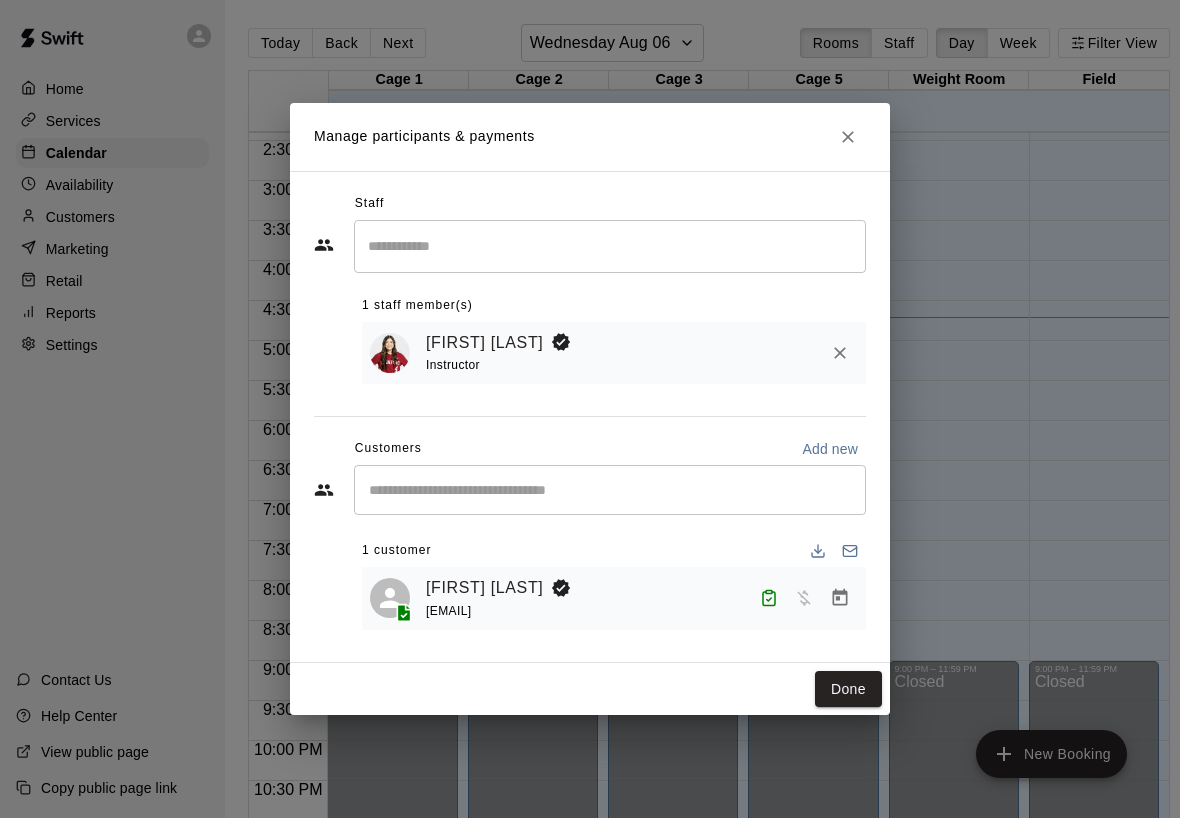 click on "[FIRST] [LAST] [EMAIL]" at bounding box center [642, 598] 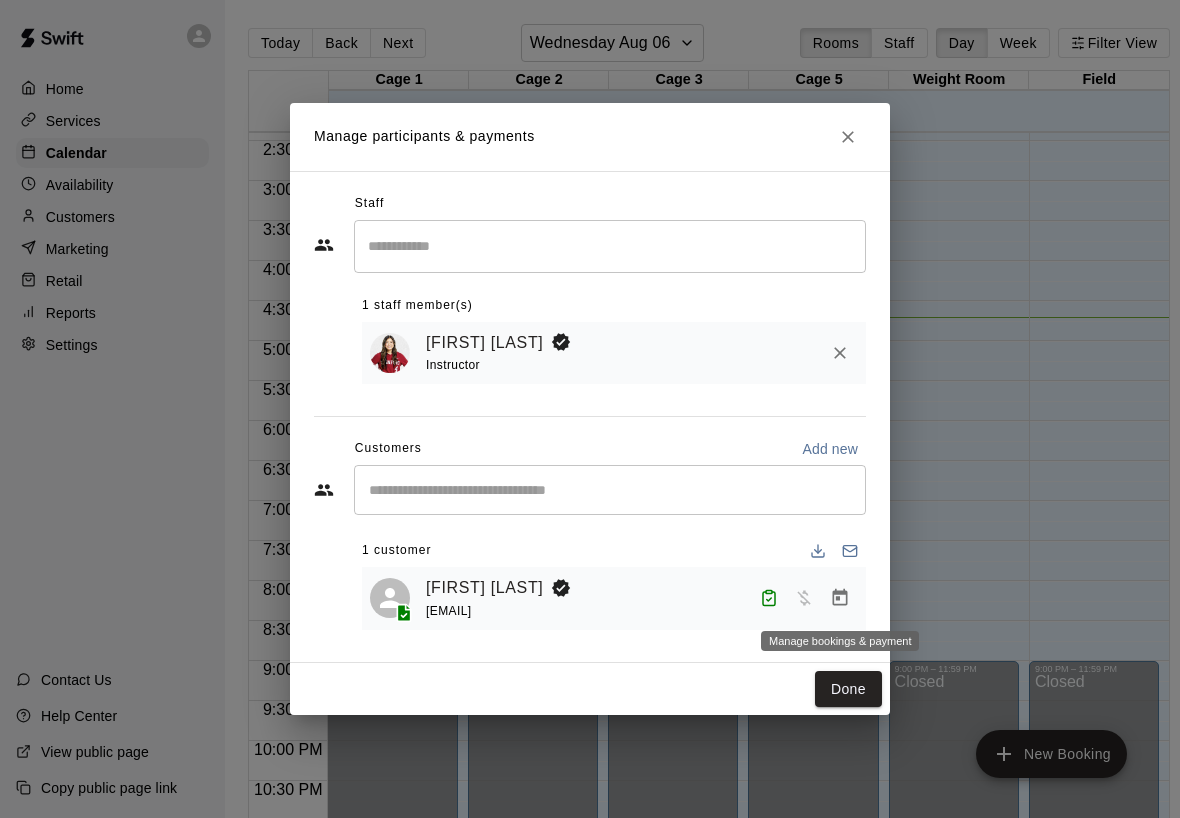 click 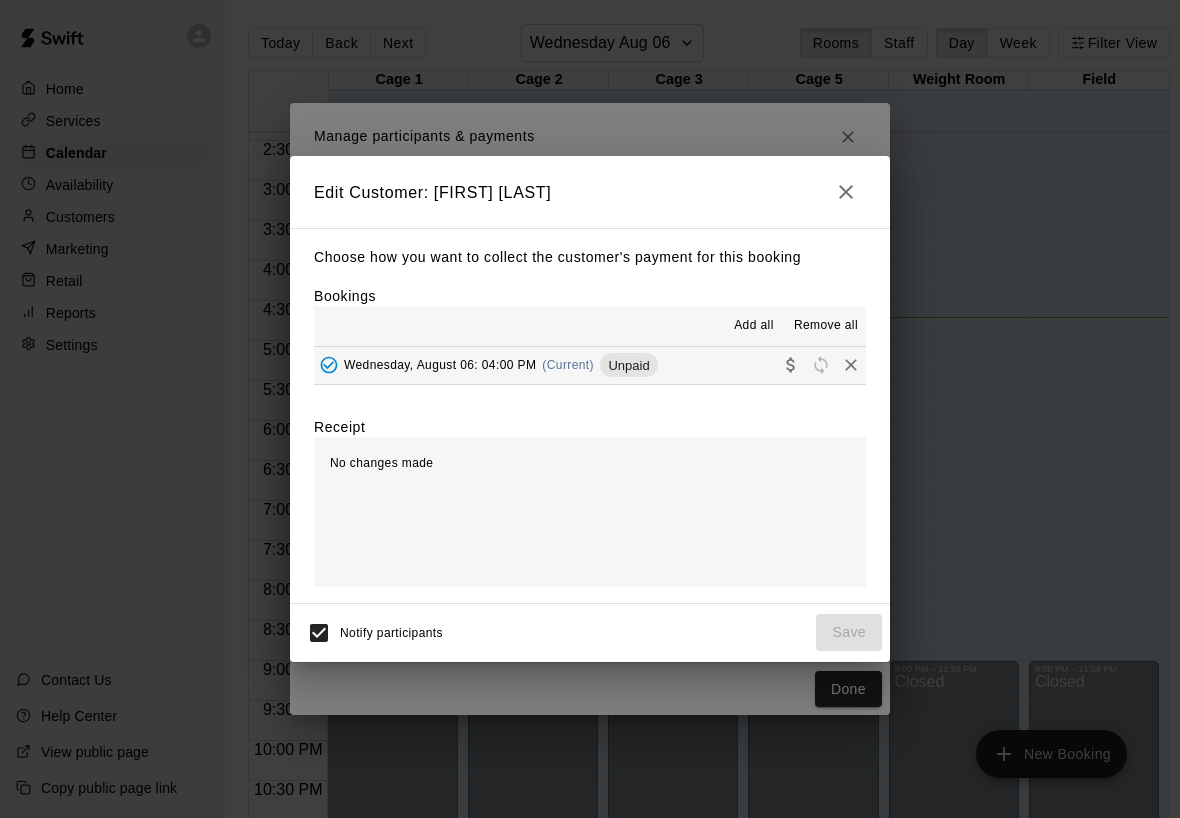 click 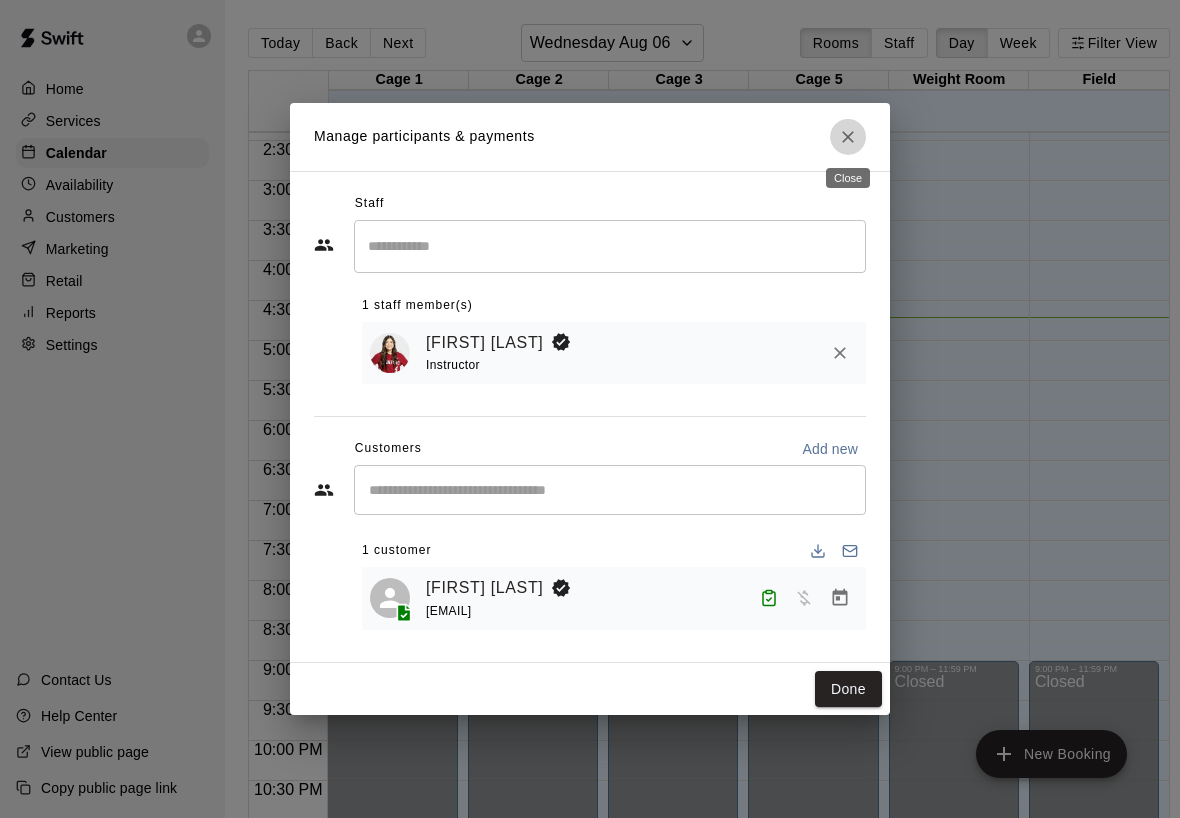 click at bounding box center (848, 137) 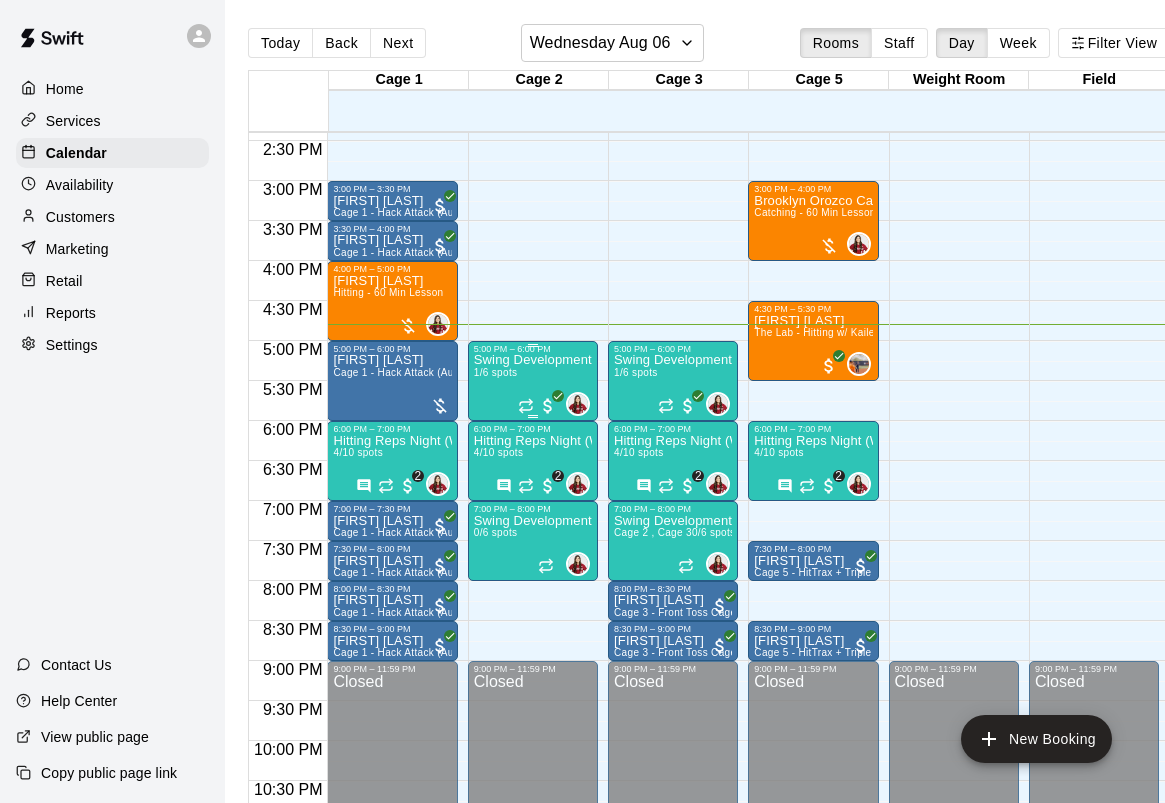 click on "Swing Development Academy 12U/14U 1/6 spots" at bounding box center (533, 755) 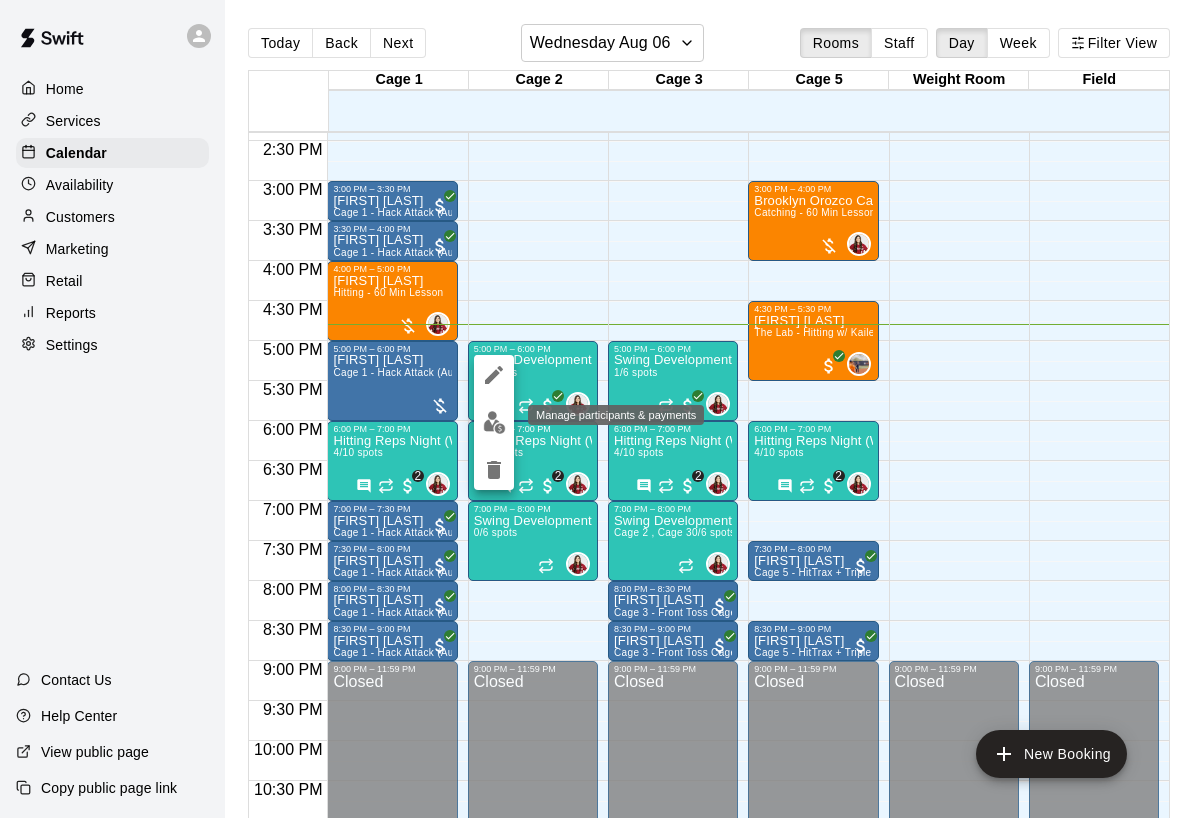 click at bounding box center (494, 422) 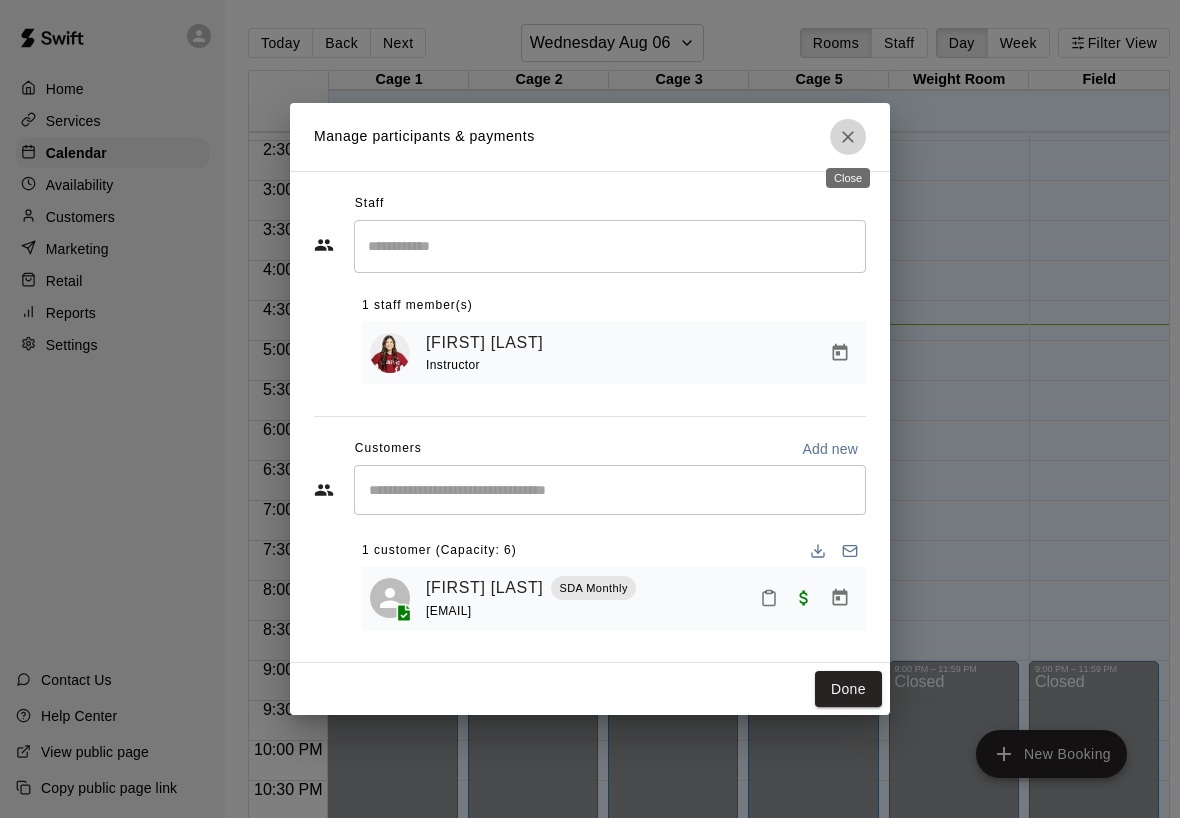 click 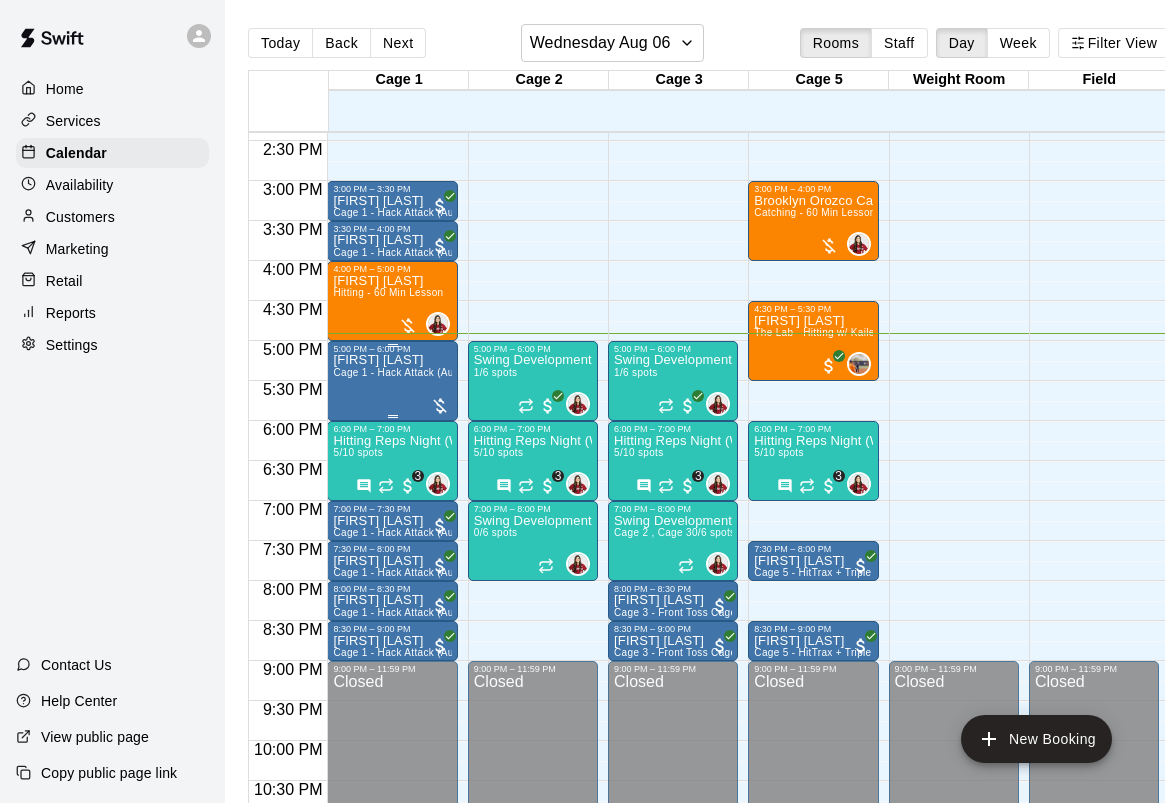 click on "Cage 1 - Hack Attack (Automatic)" at bounding box center [412, 372] 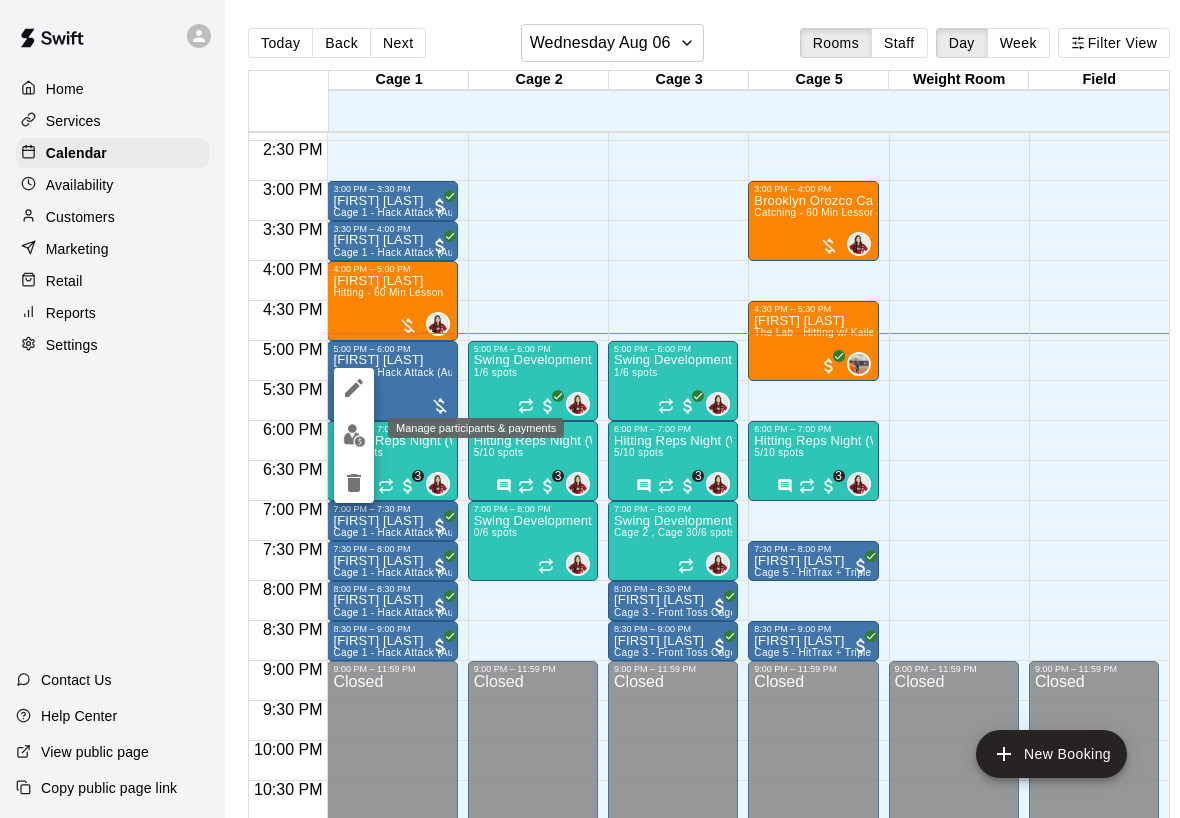click at bounding box center (354, 435) 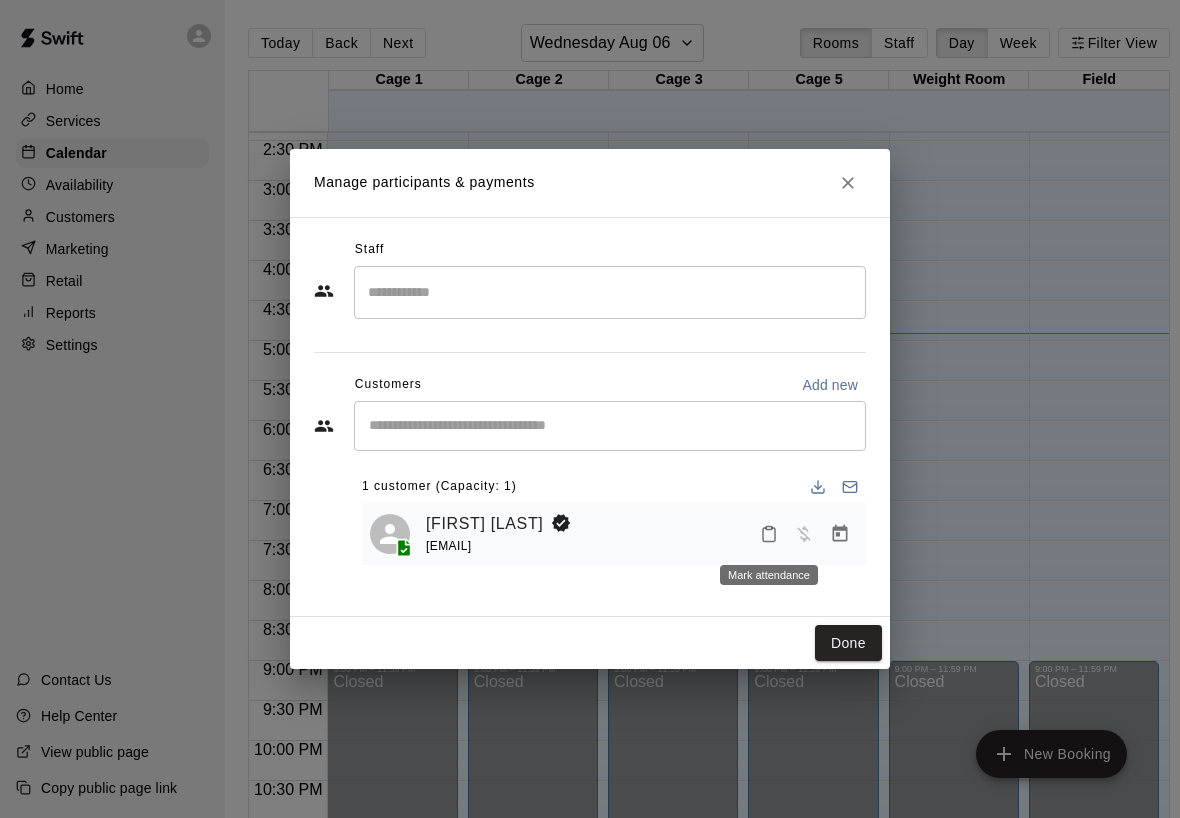 click 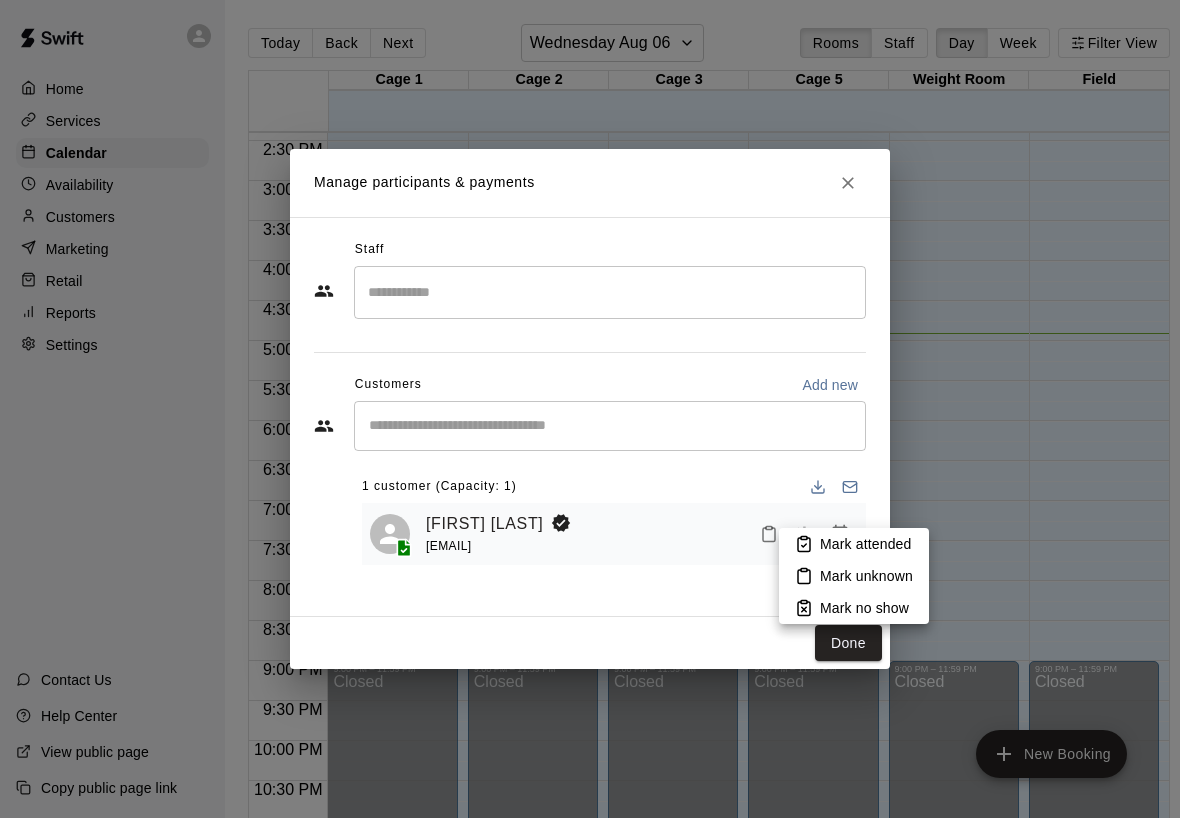 click 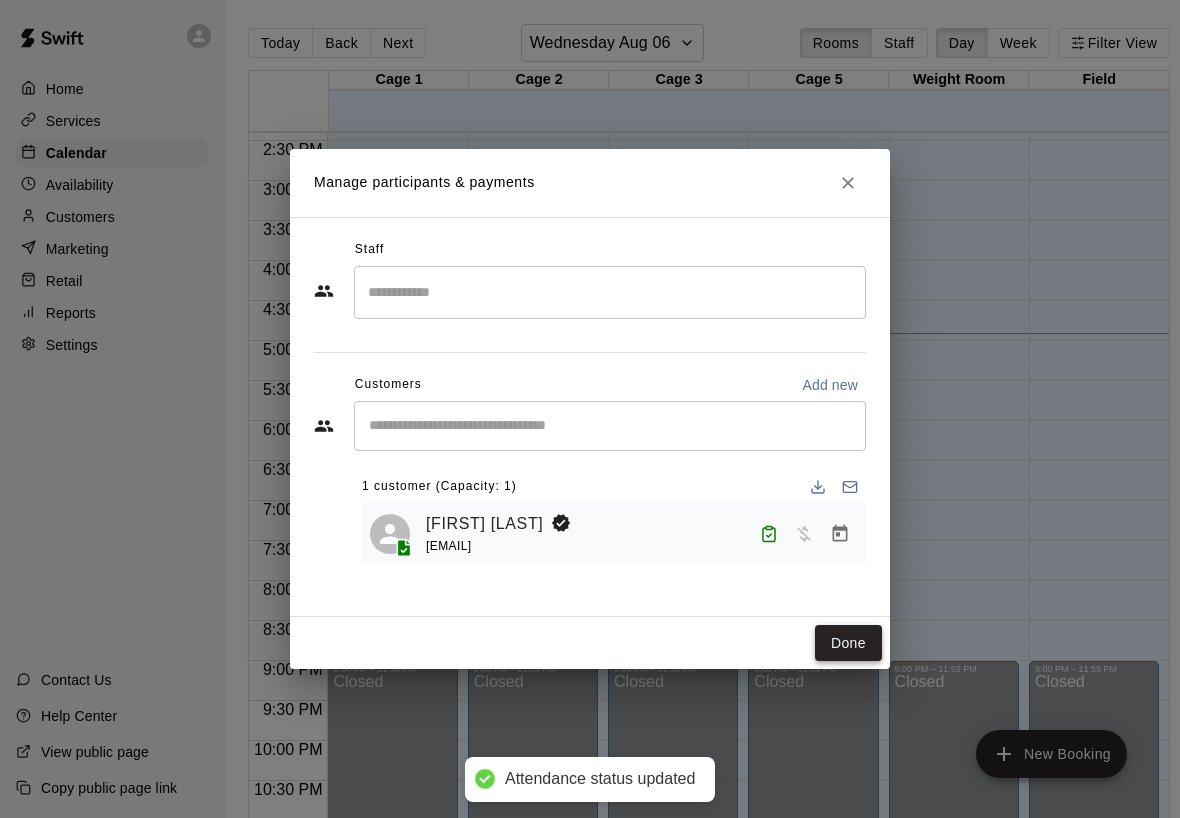 click on "Done" at bounding box center (848, 643) 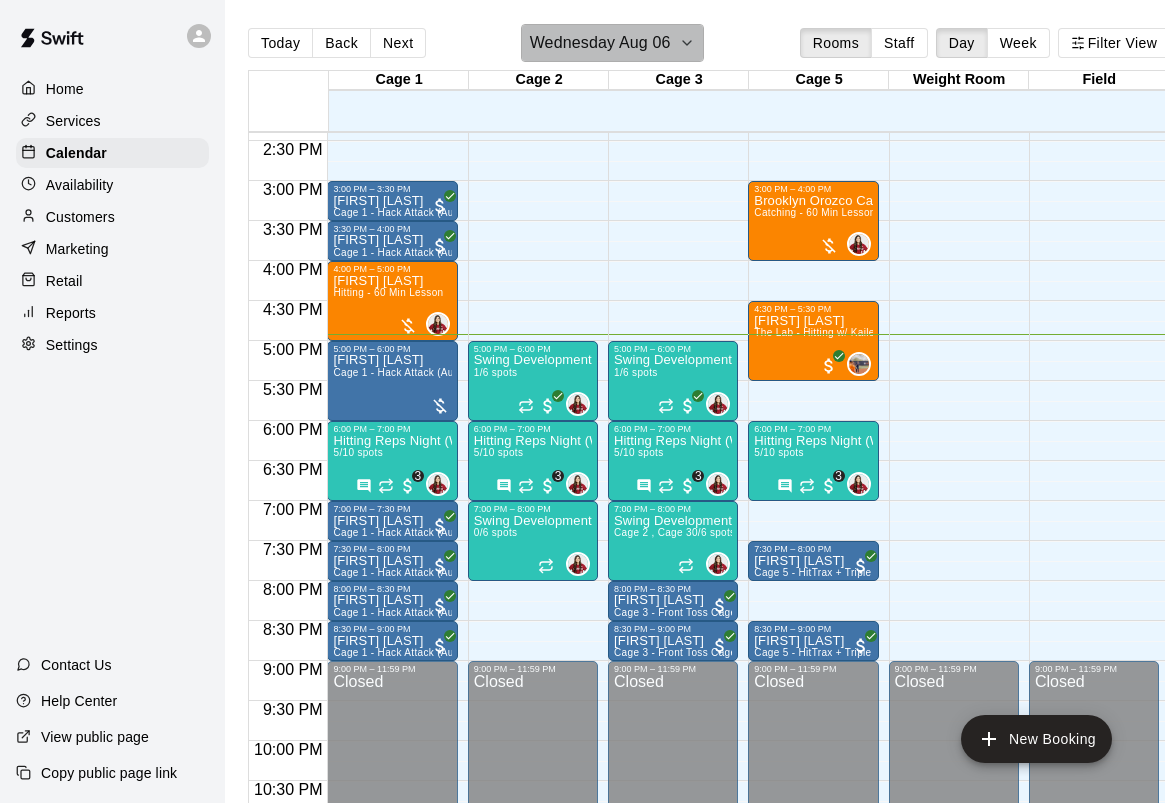 click on "Wednesday Aug 06" at bounding box center (600, 43) 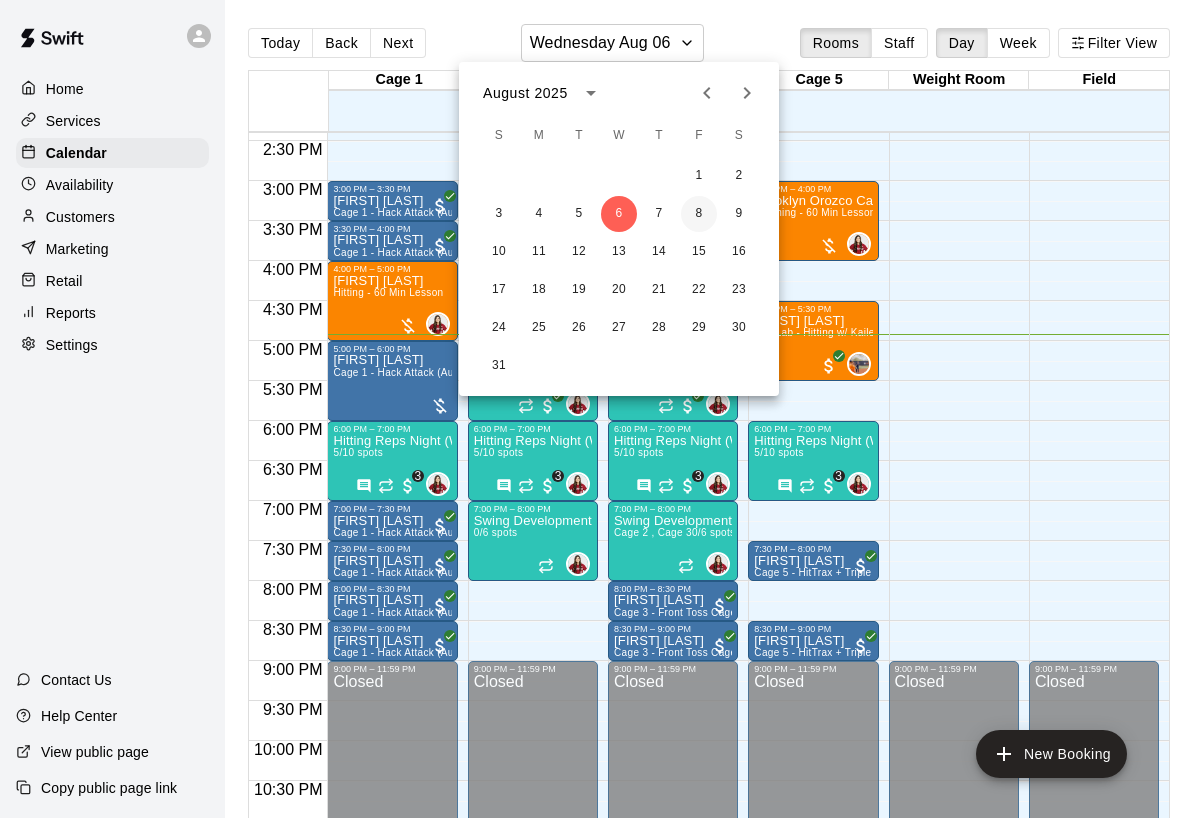 click on "8" at bounding box center (699, 214) 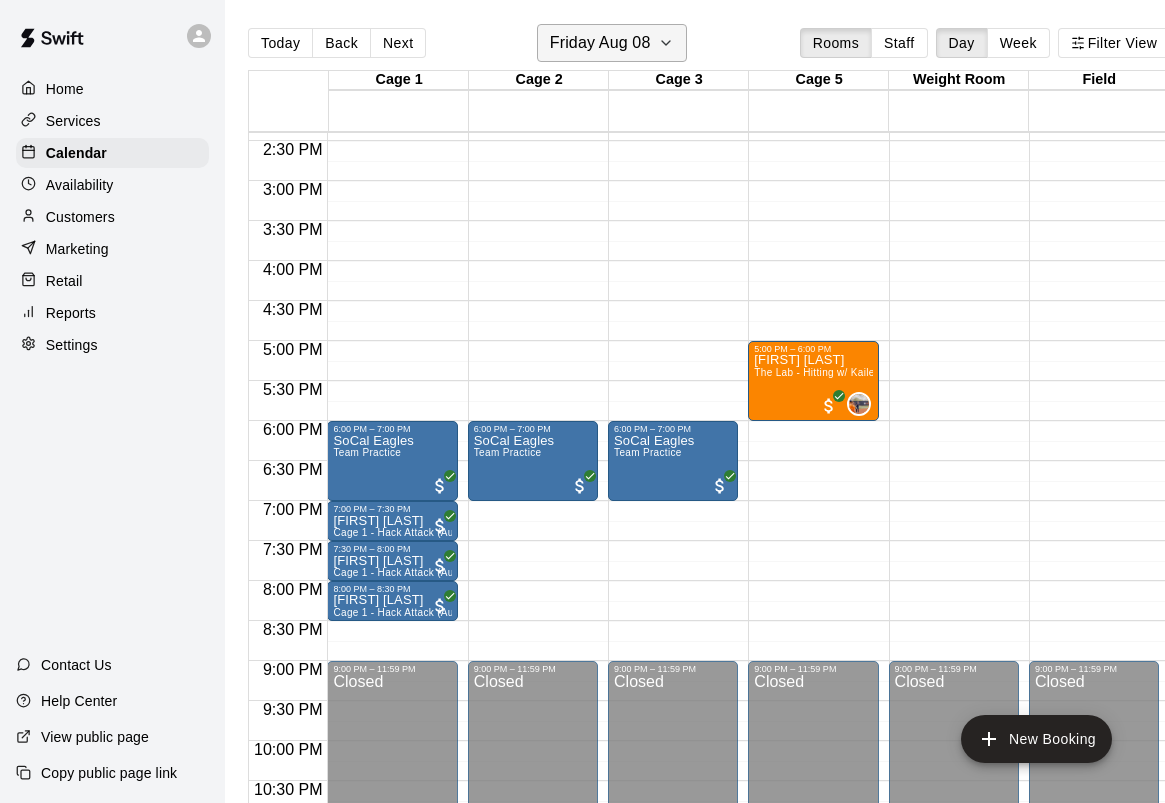 click on "Friday Aug 08" at bounding box center (600, 43) 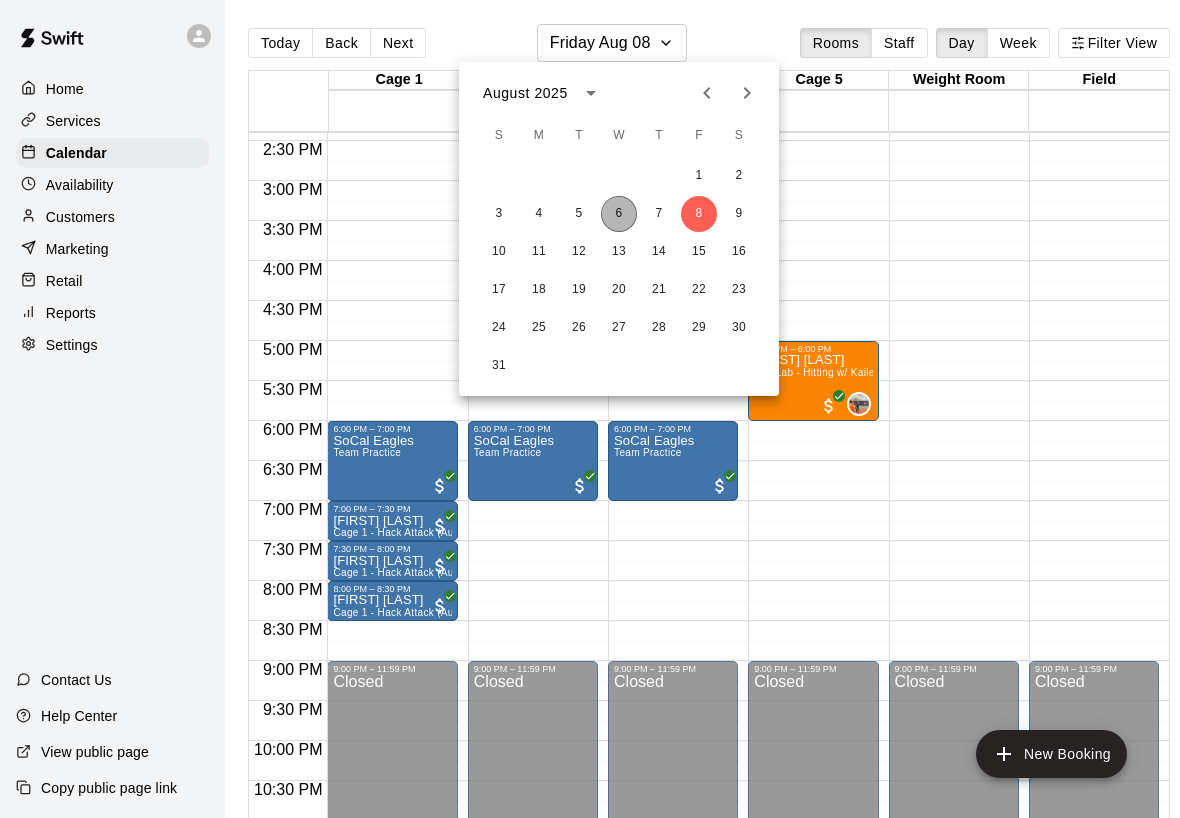 click on "6" at bounding box center [619, 214] 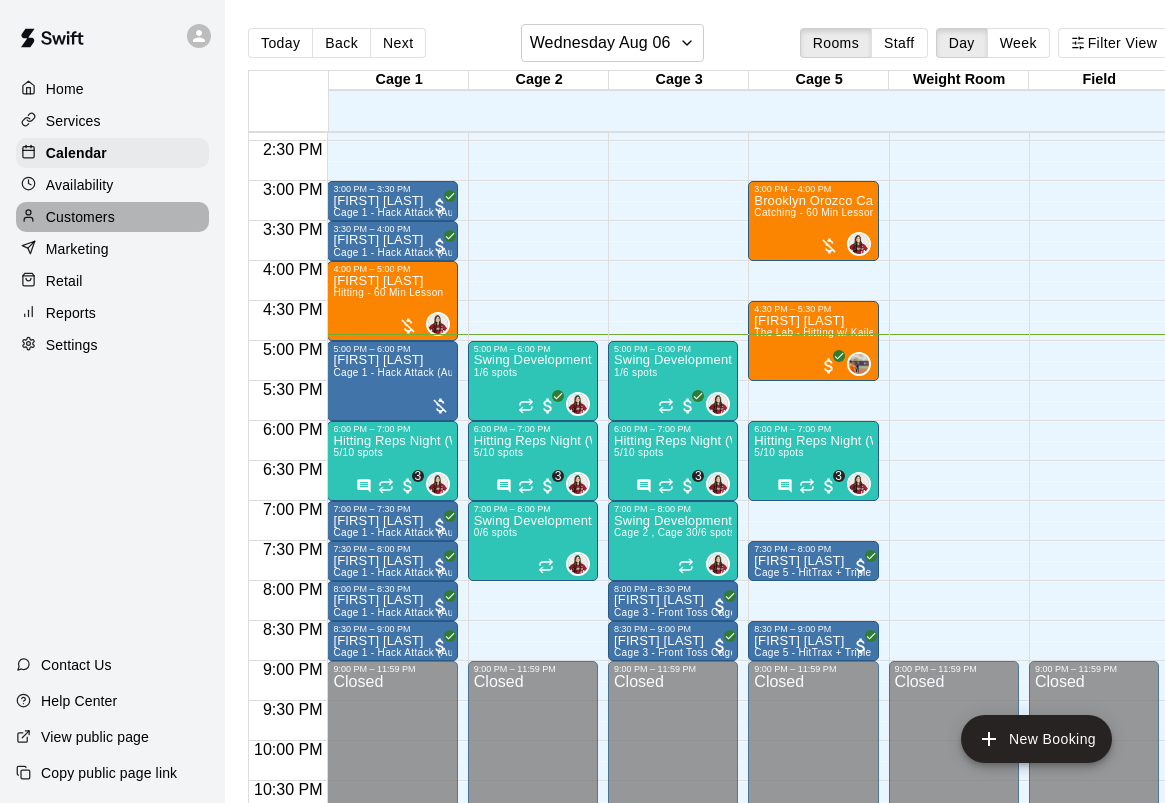 click on "Customers" at bounding box center (80, 217) 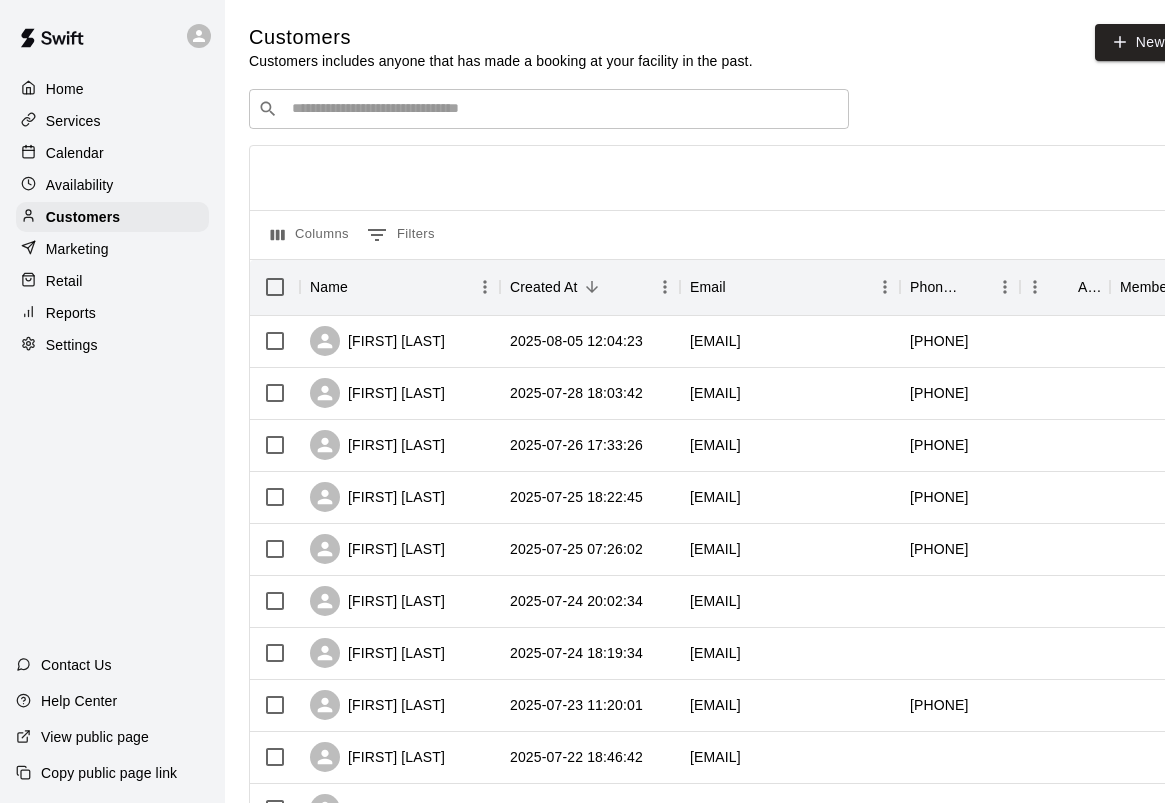 click at bounding box center (563, 109) 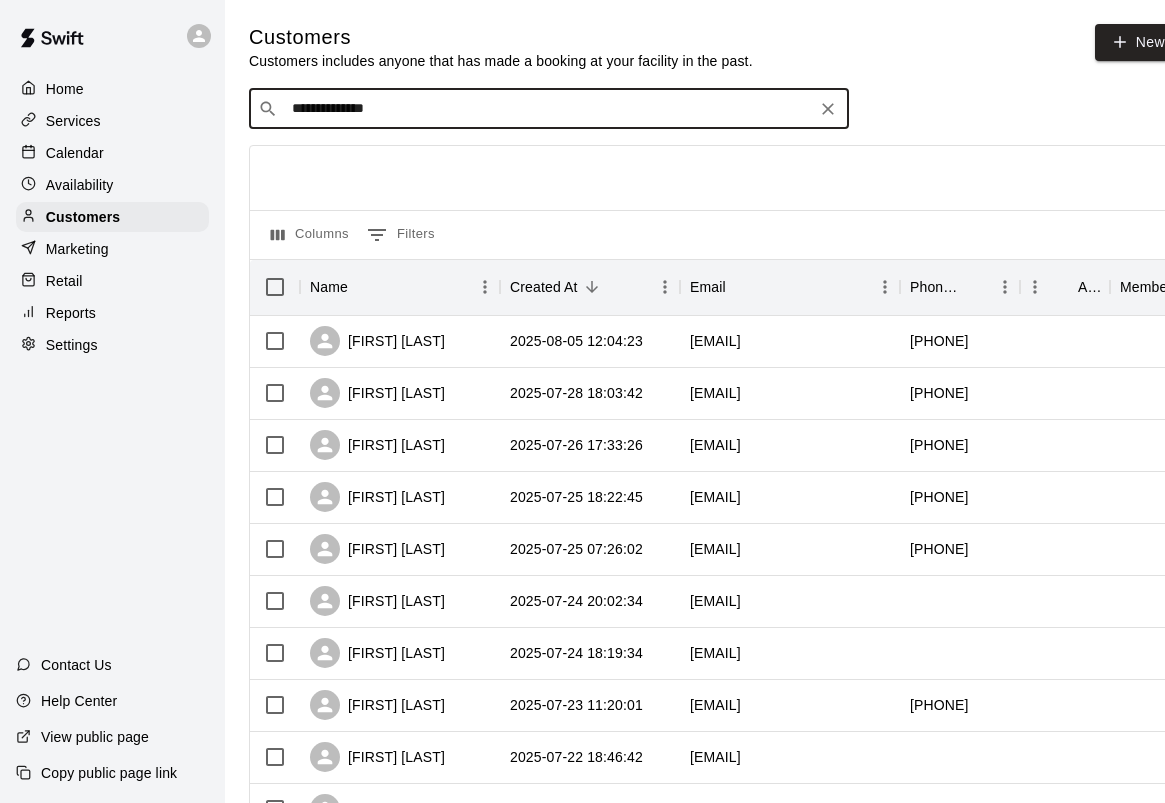 type on "**********" 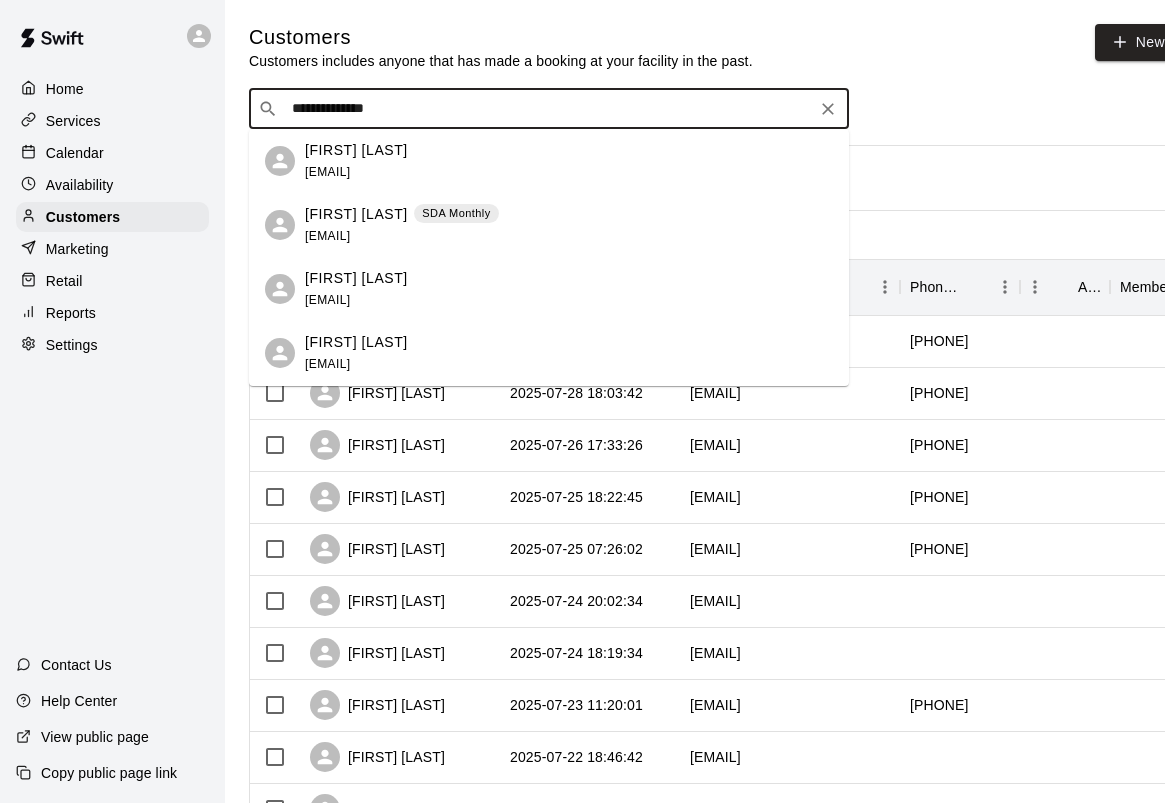 click on "**********" at bounding box center [548, 109] 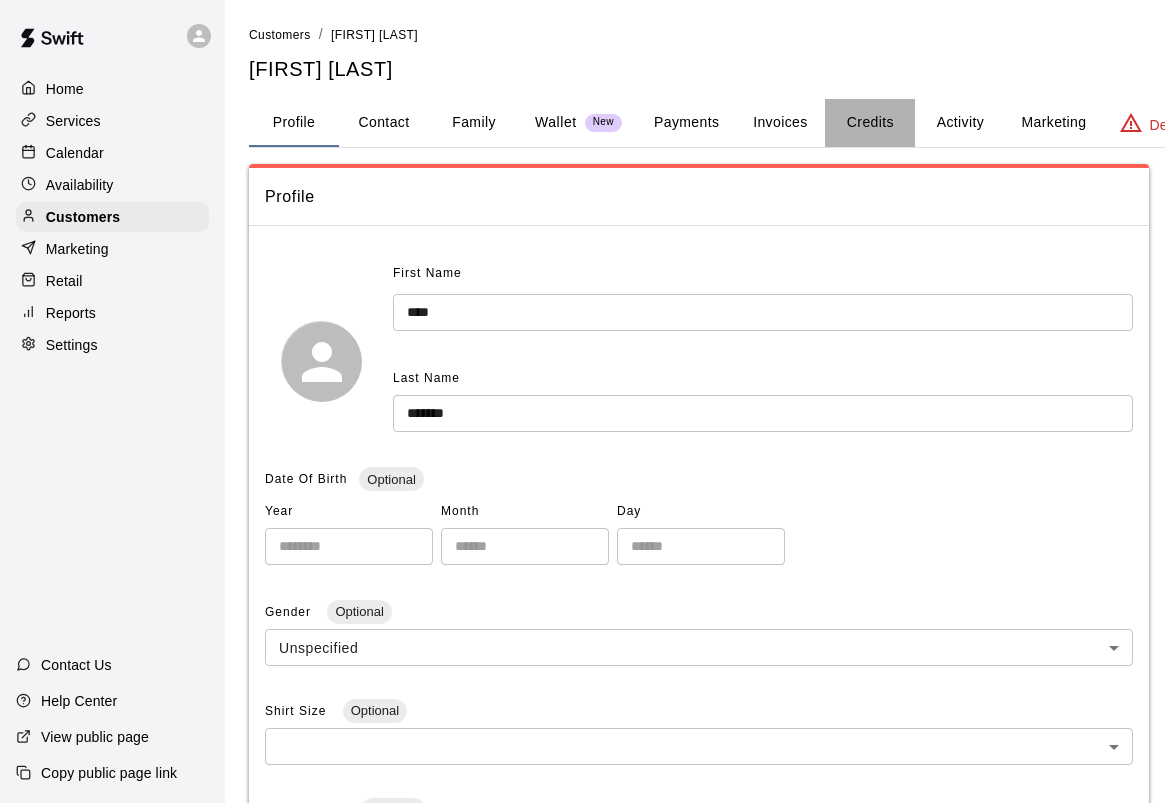 click on "Credits" at bounding box center [870, 123] 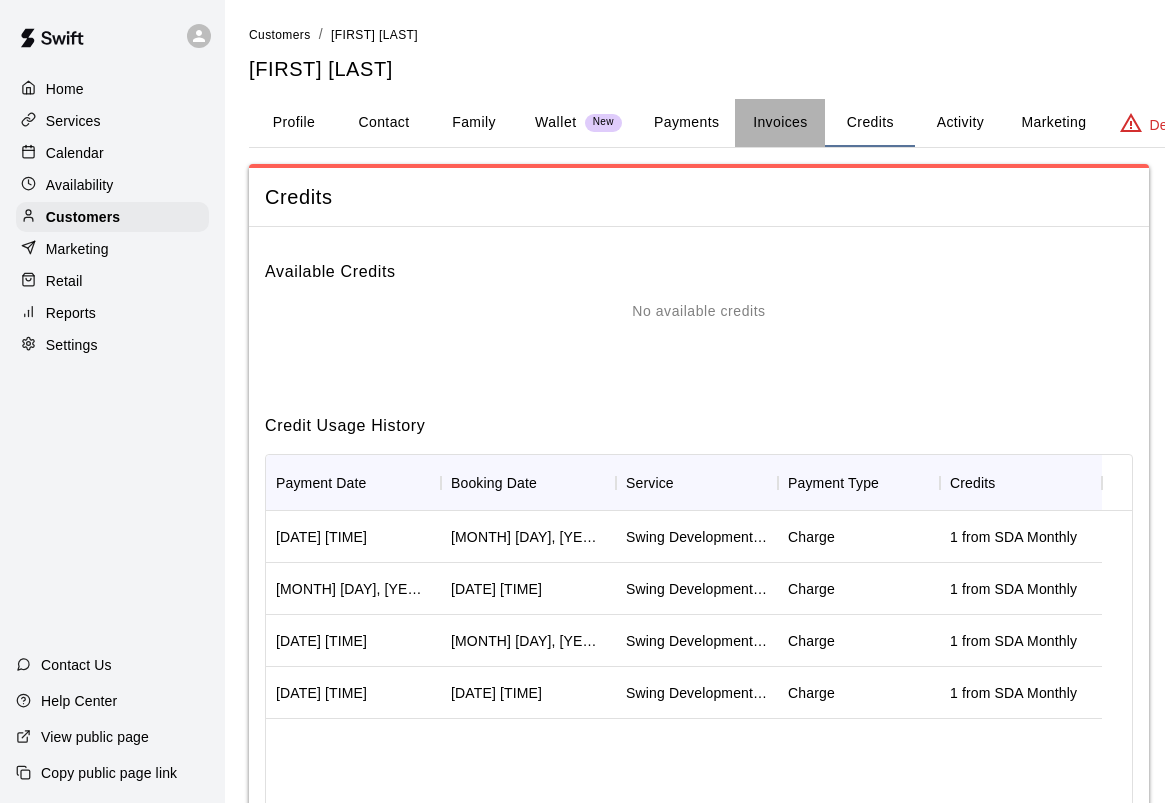 click on "Invoices" at bounding box center (780, 123) 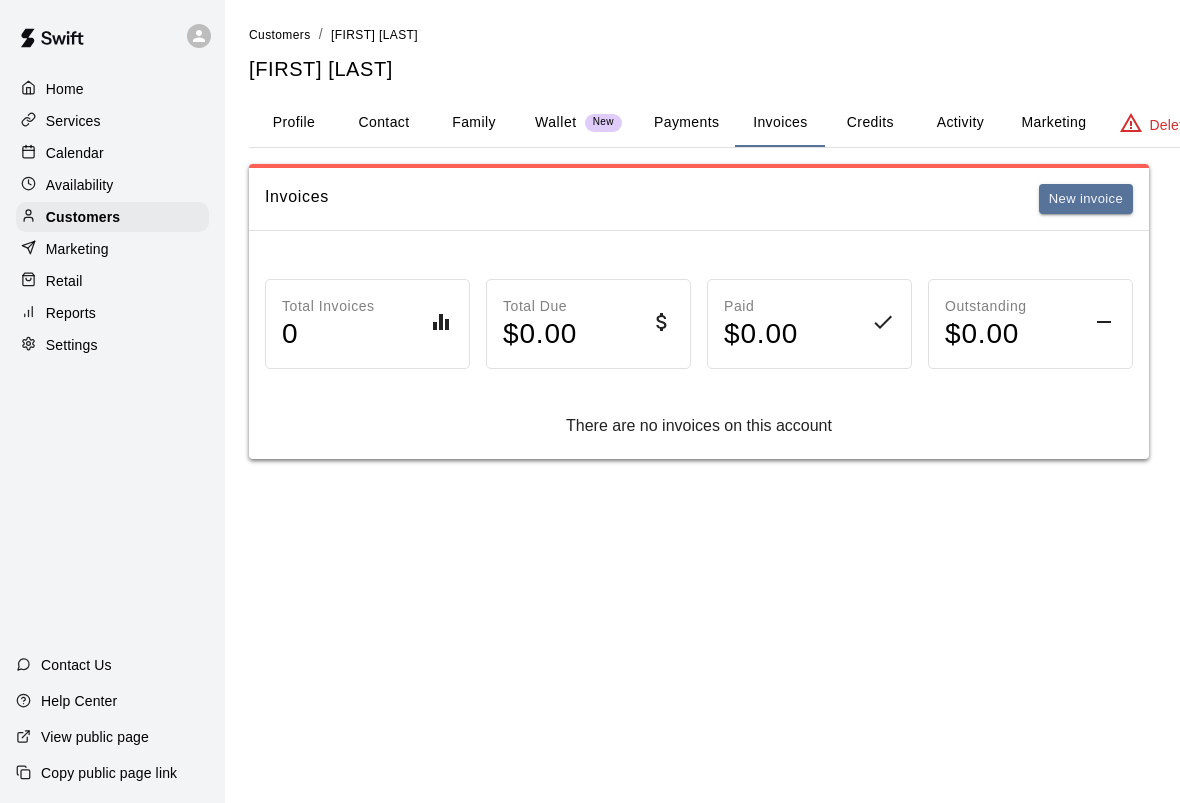 click on "Payments" at bounding box center (686, 123) 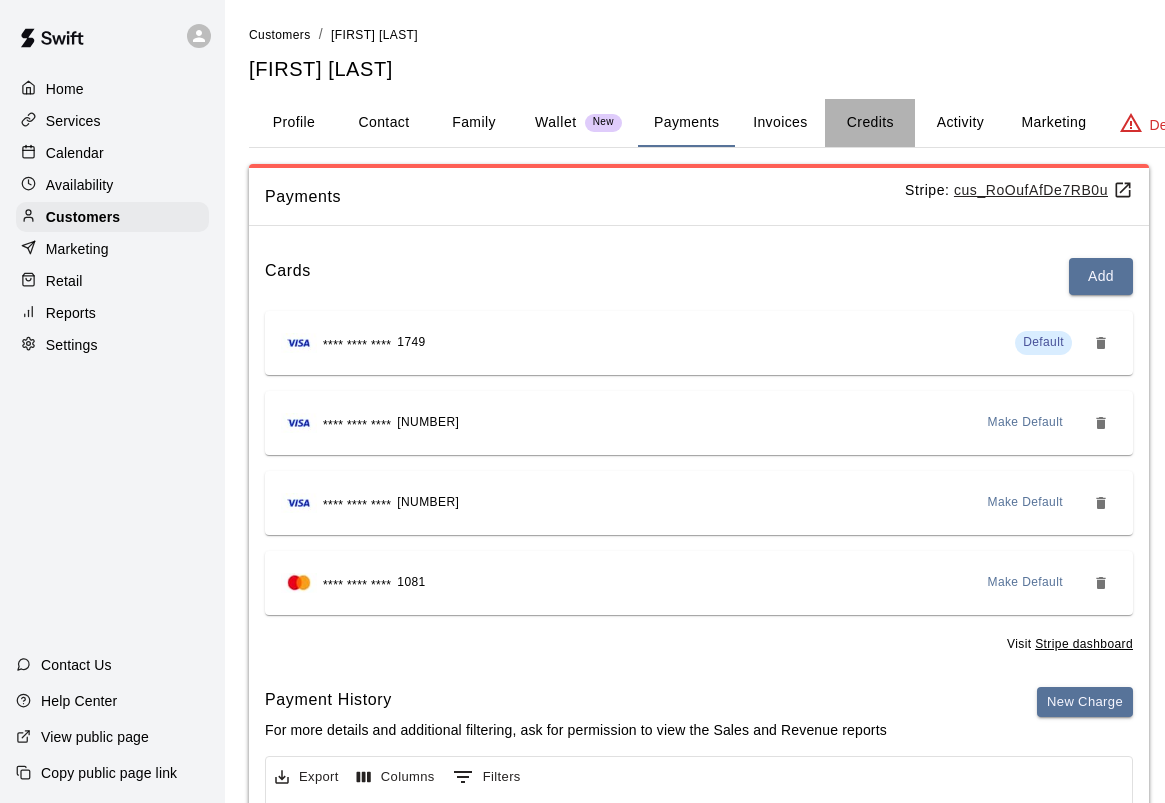 click on "Credits" at bounding box center [870, 123] 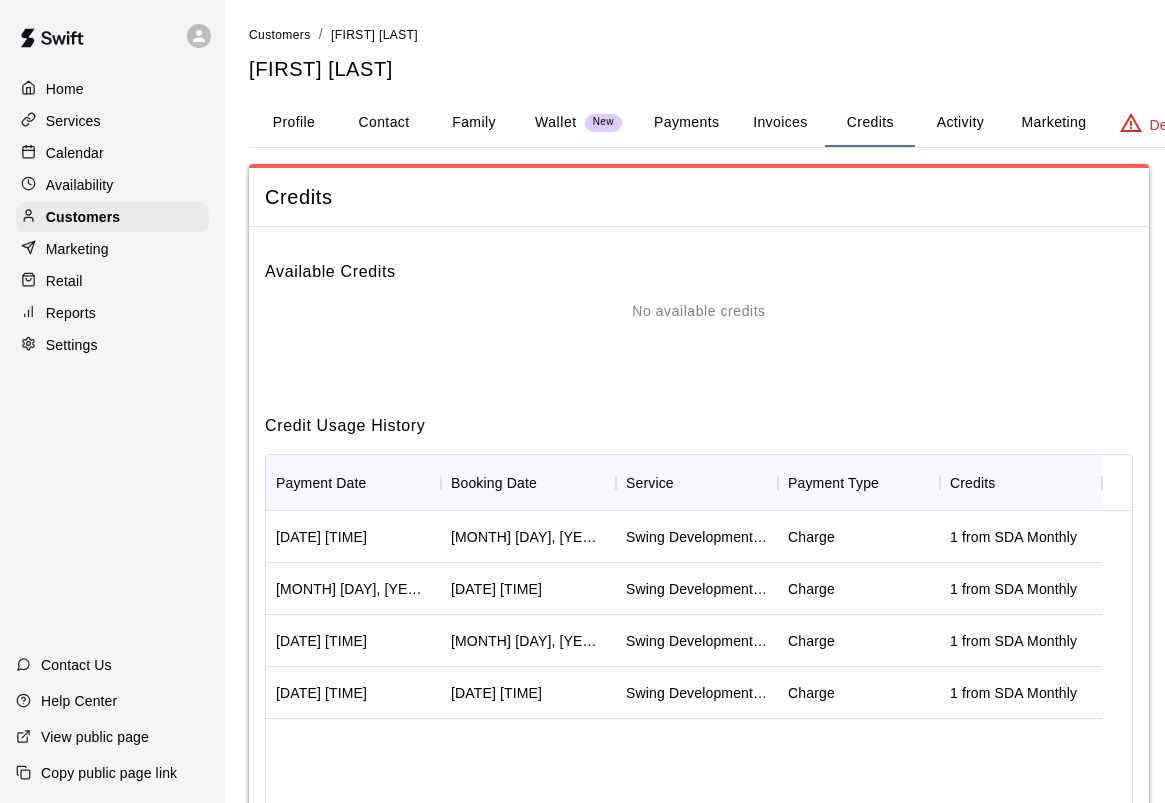 click on "Activity" at bounding box center (960, 123) 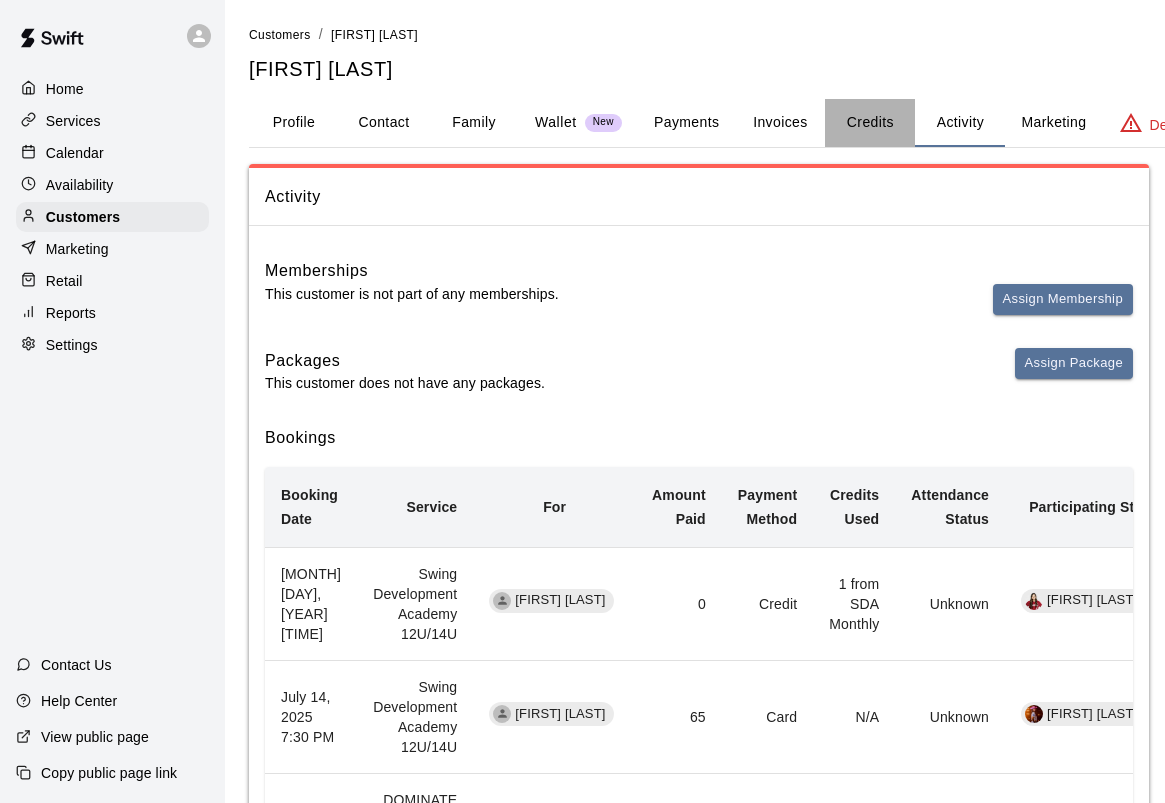 click on "Credits" at bounding box center [870, 123] 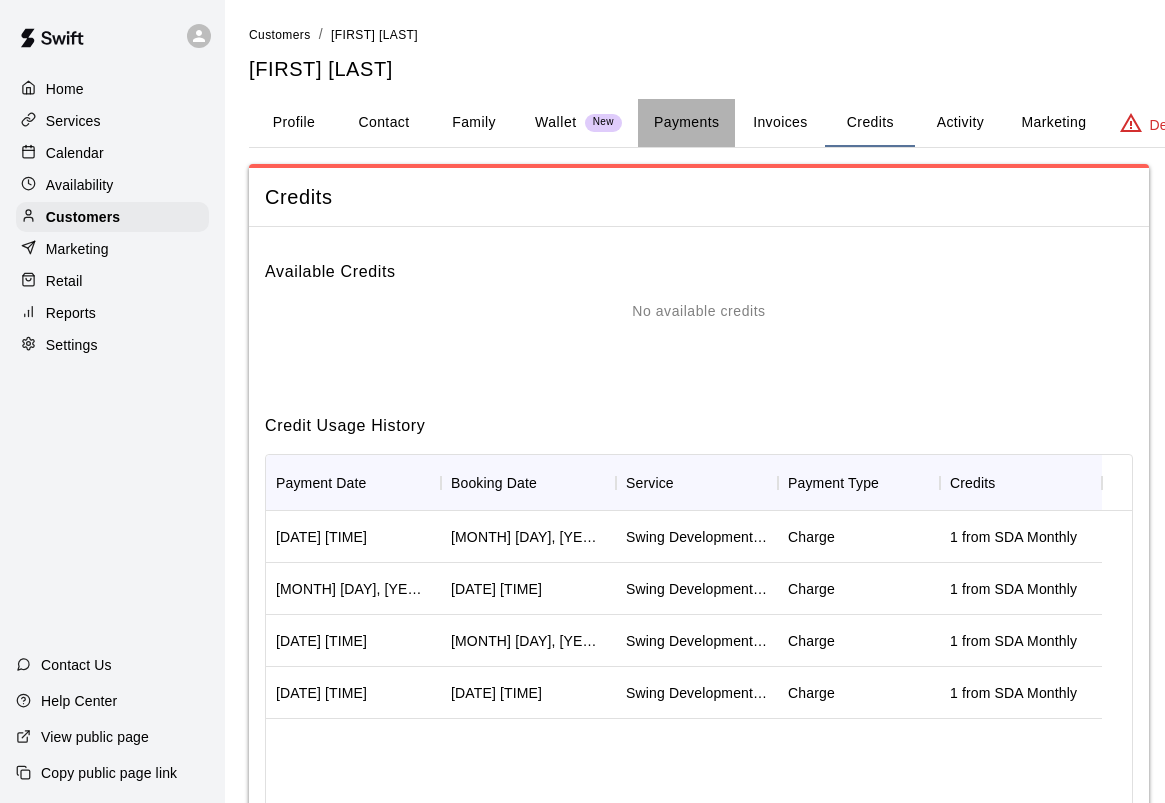 click on "Payments" at bounding box center [686, 123] 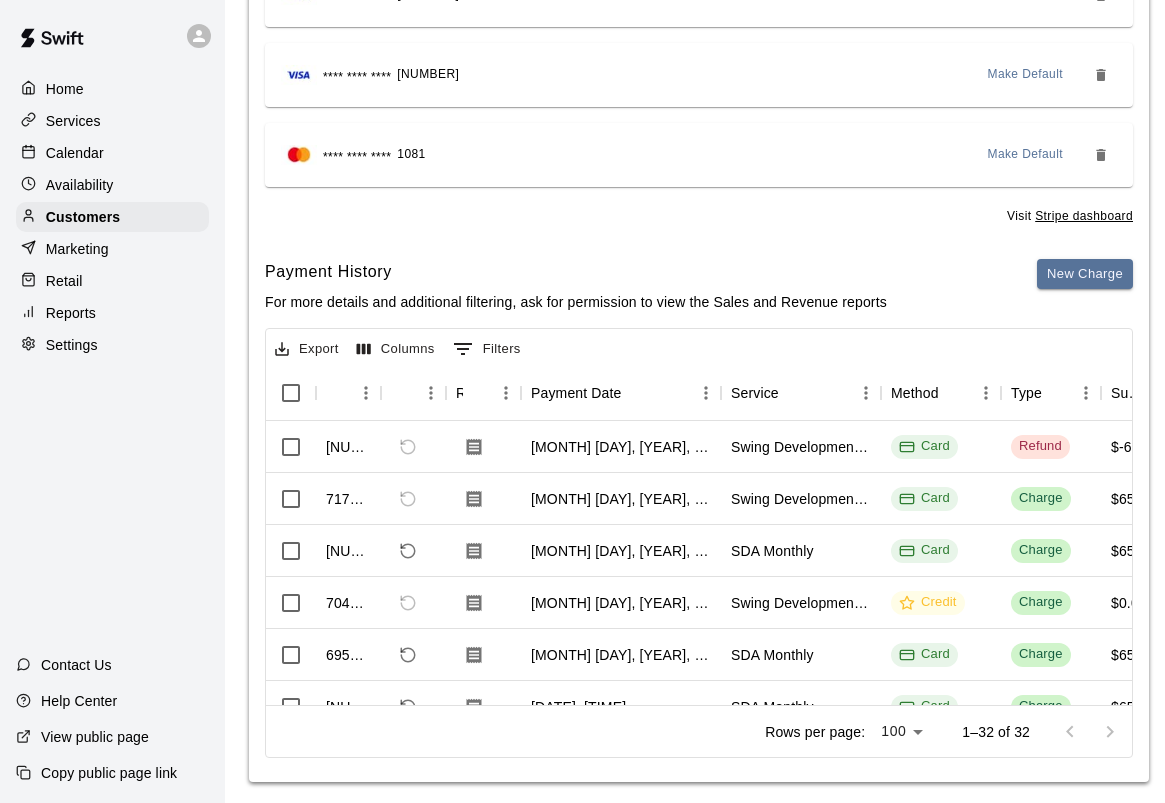 scroll, scrollTop: 447, scrollLeft: 0, axis: vertical 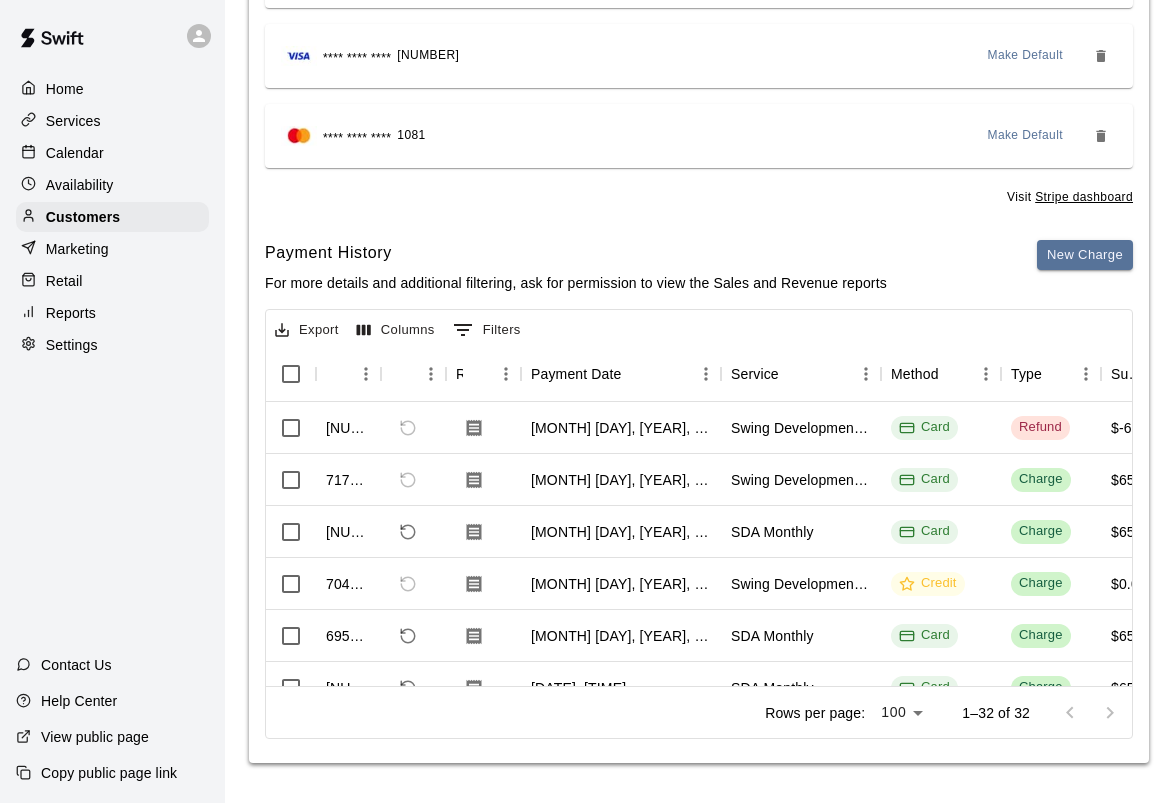 click on "Calendar" at bounding box center (112, 153) 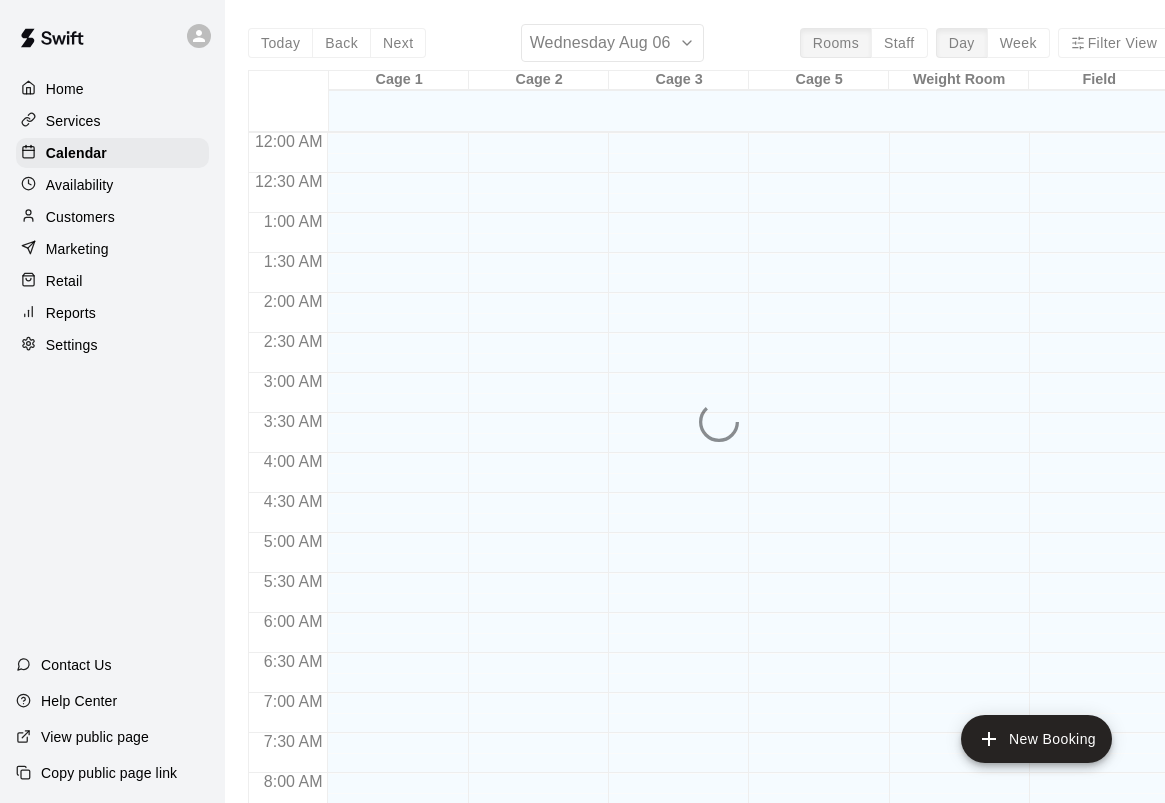 scroll, scrollTop: 1152, scrollLeft: 0, axis: vertical 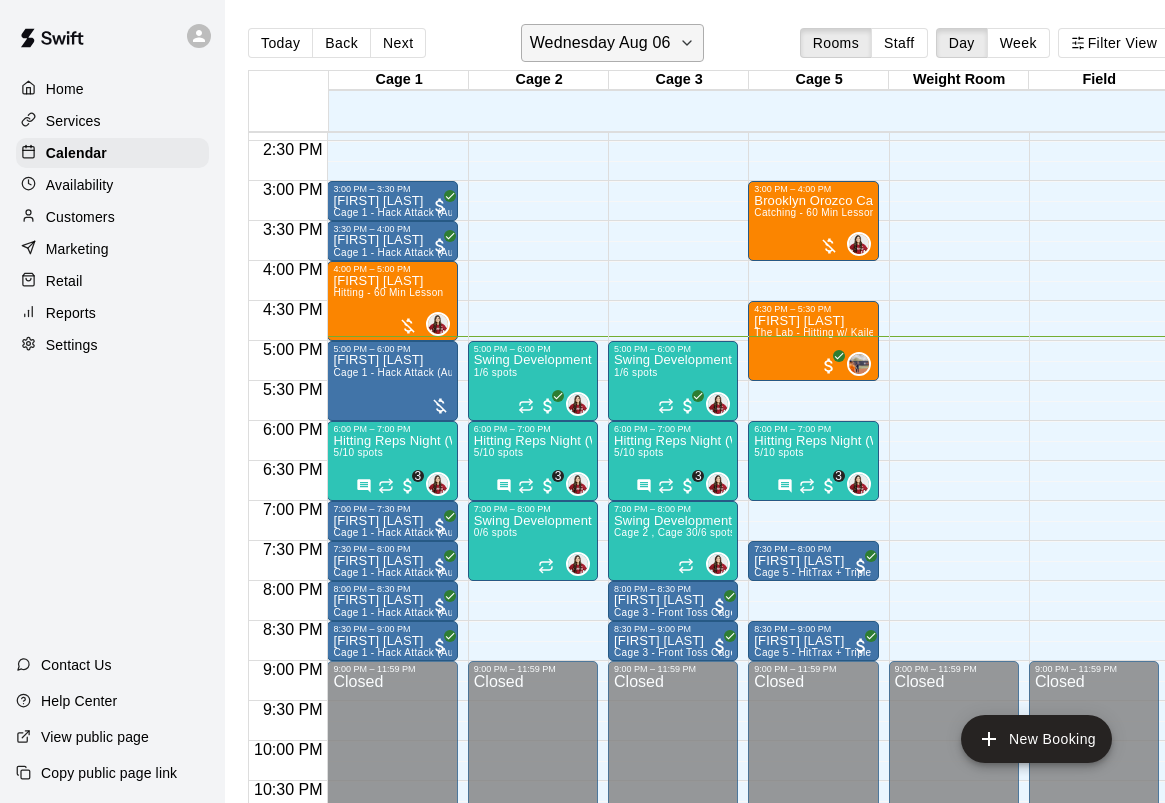 click on "Wednesday Aug 06" at bounding box center [612, 43] 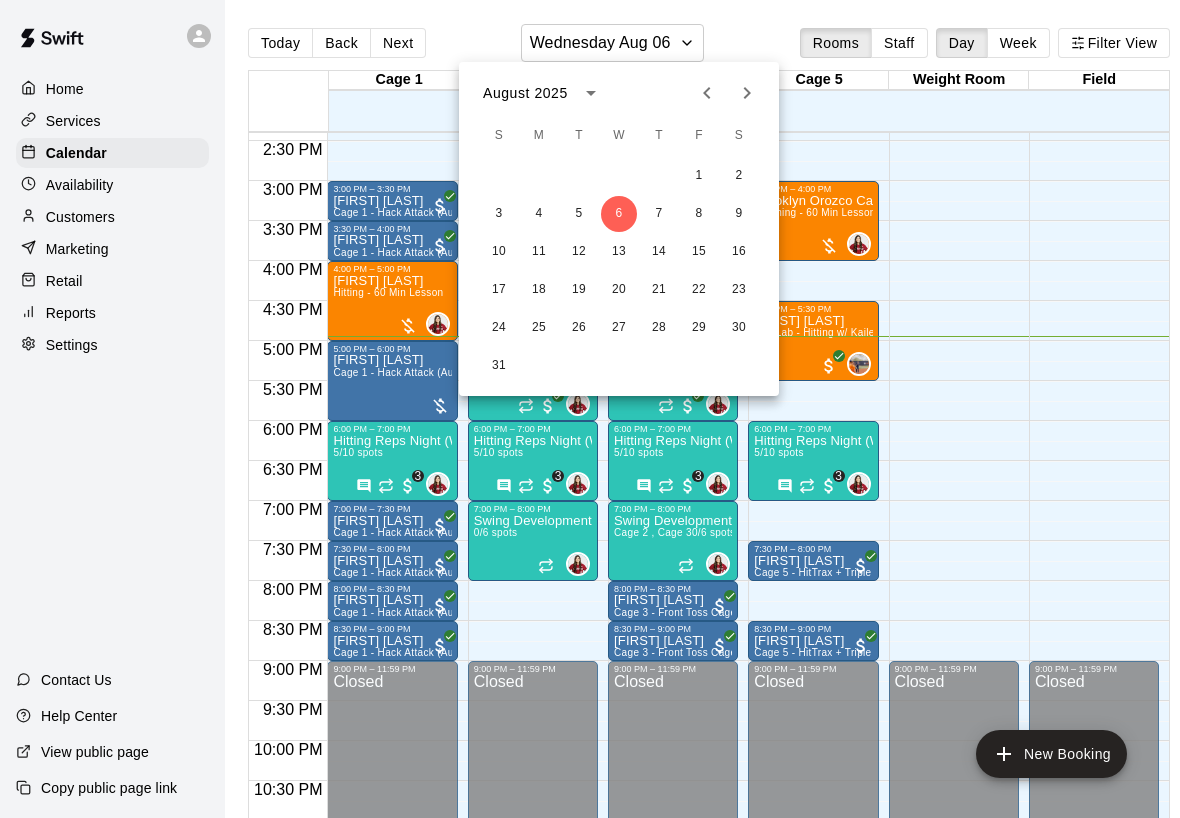 click at bounding box center [590, 409] 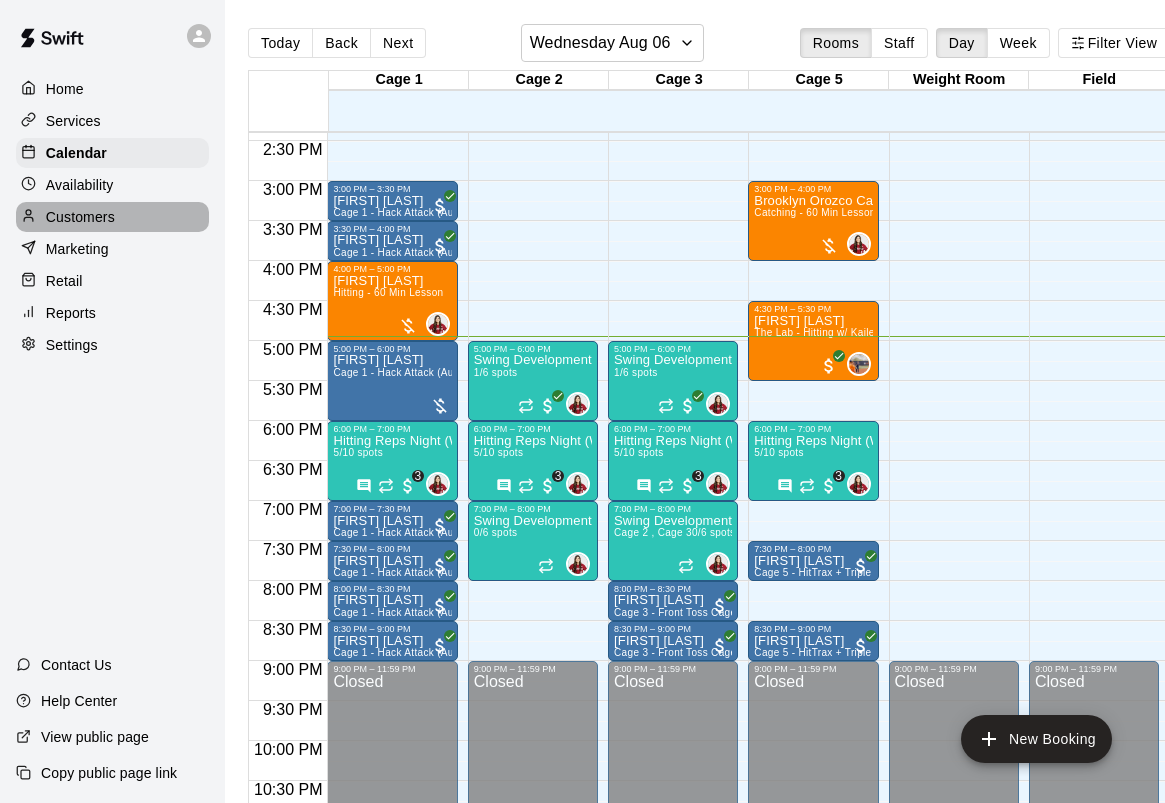 click on "Customers" at bounding box center [80, 217] 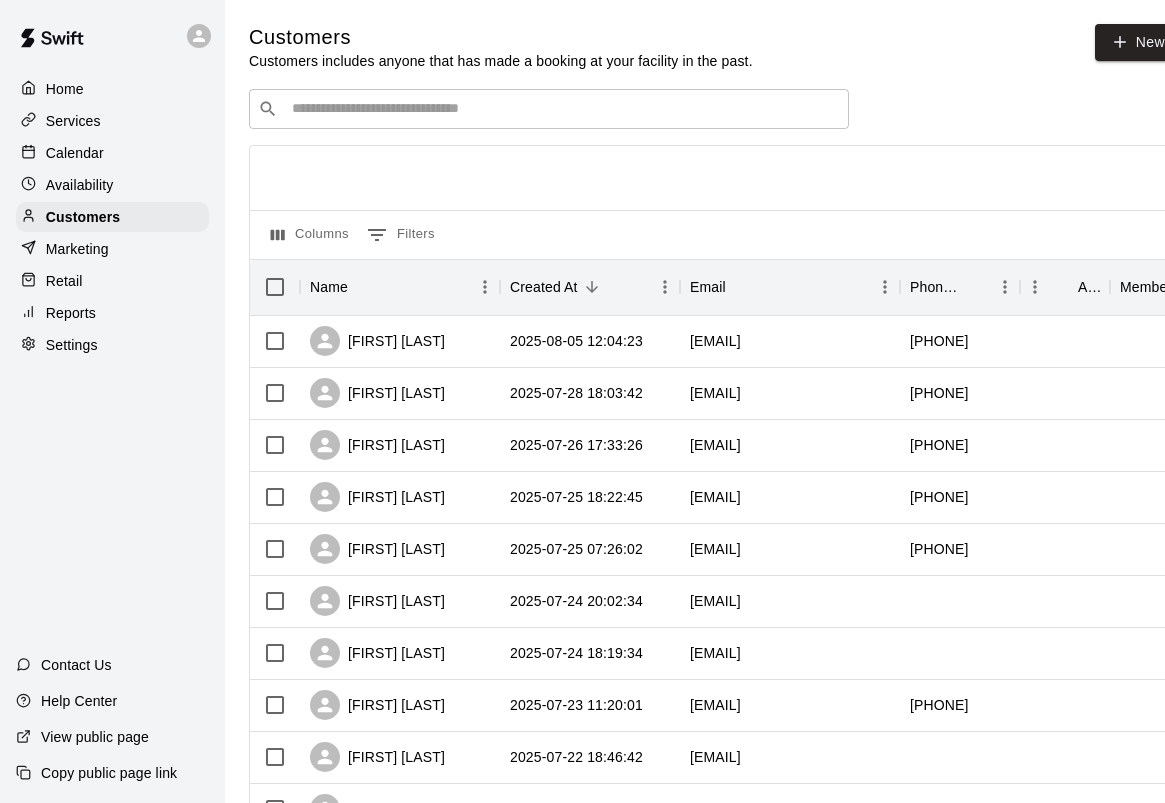 click at bounding box center [563, 109] 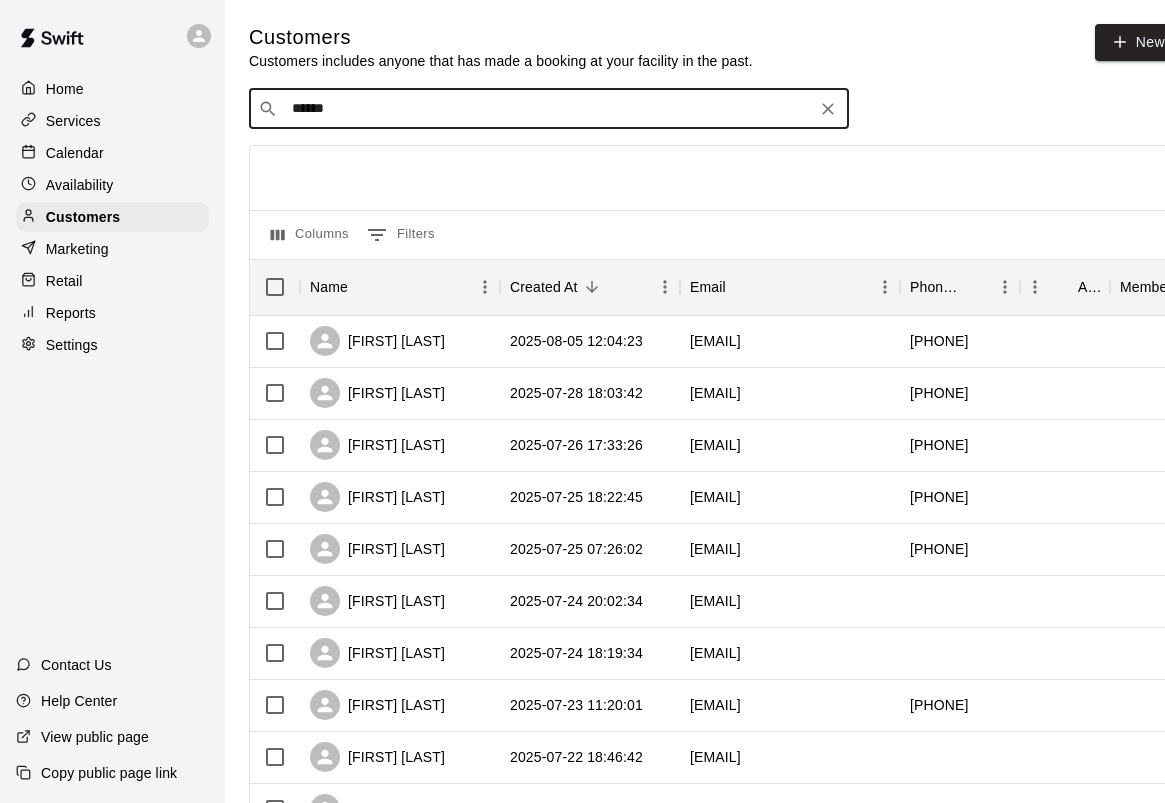 type on "******" 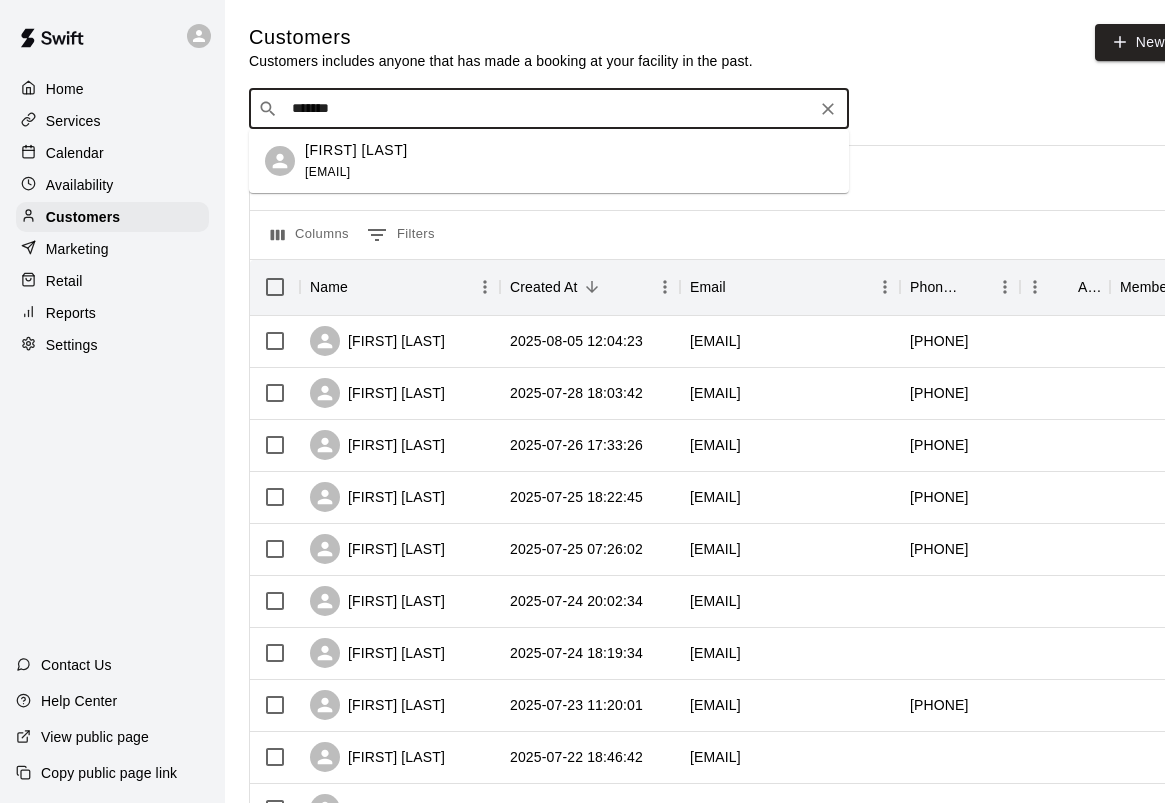click on "[FIRST] [LAST]" at bounding box center (356, 150) 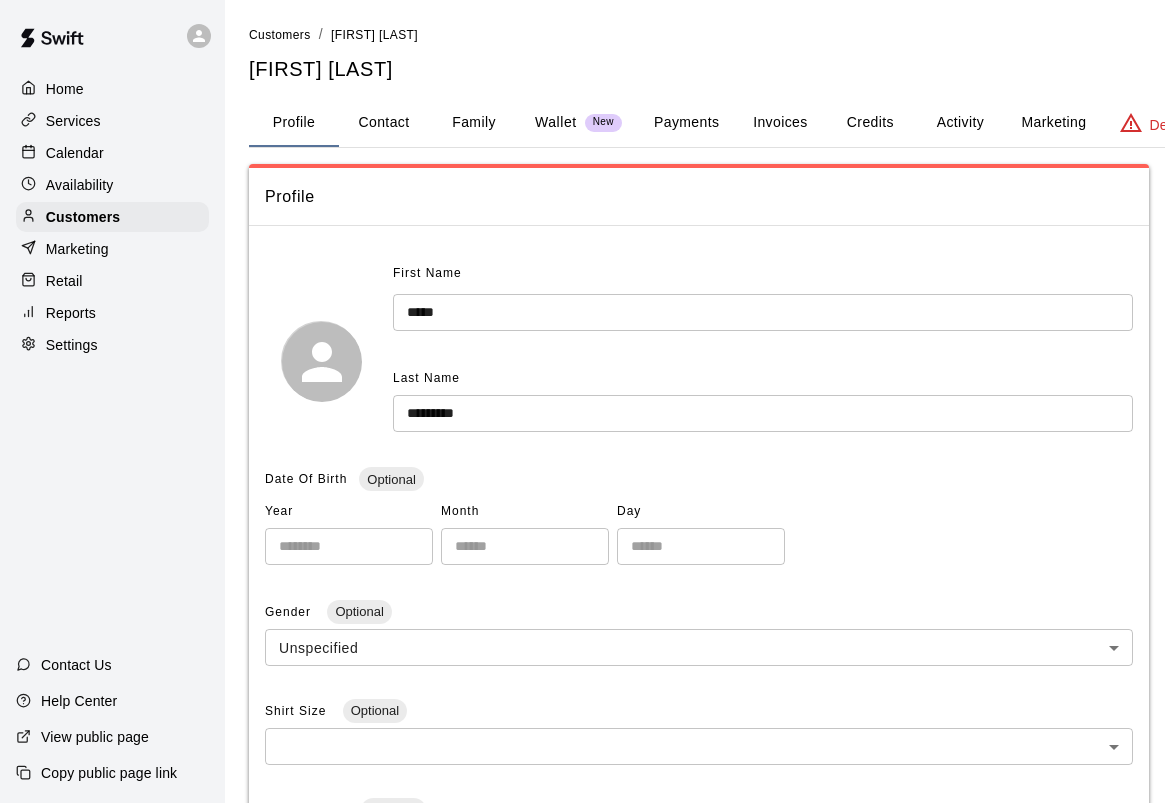 click on "Credits" at bounding box center [870, 123] 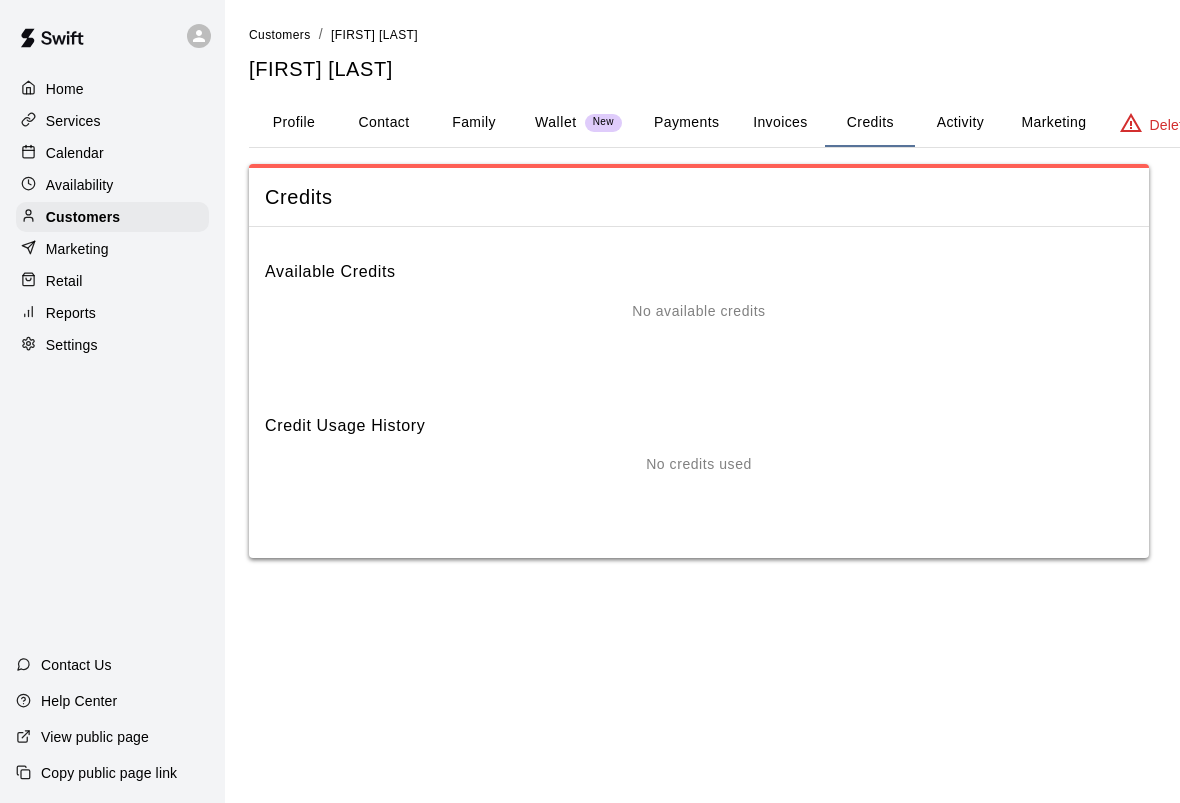 click on "Activity" at bounding box center (960, 123) 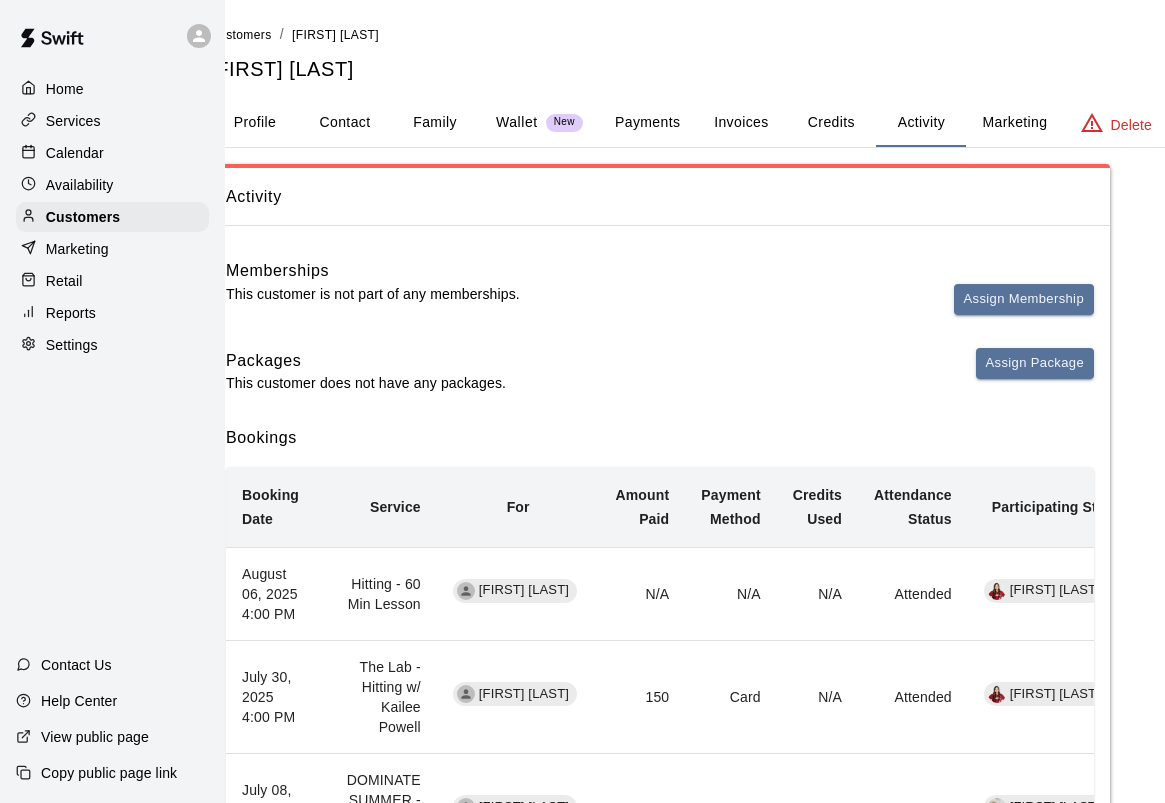 scroll, scrollTop: 0, scrollLeft: 31, axis: horizontal 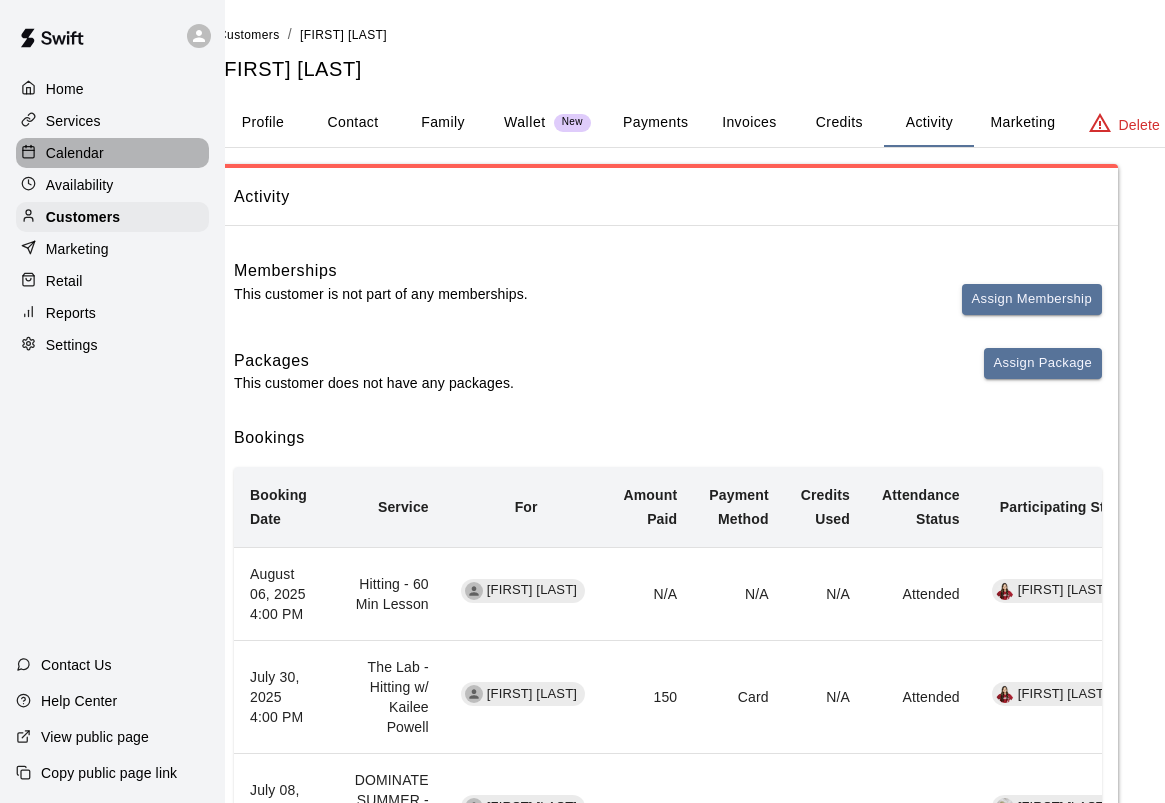 click on "Calendar" at bounding box center (75, 153) 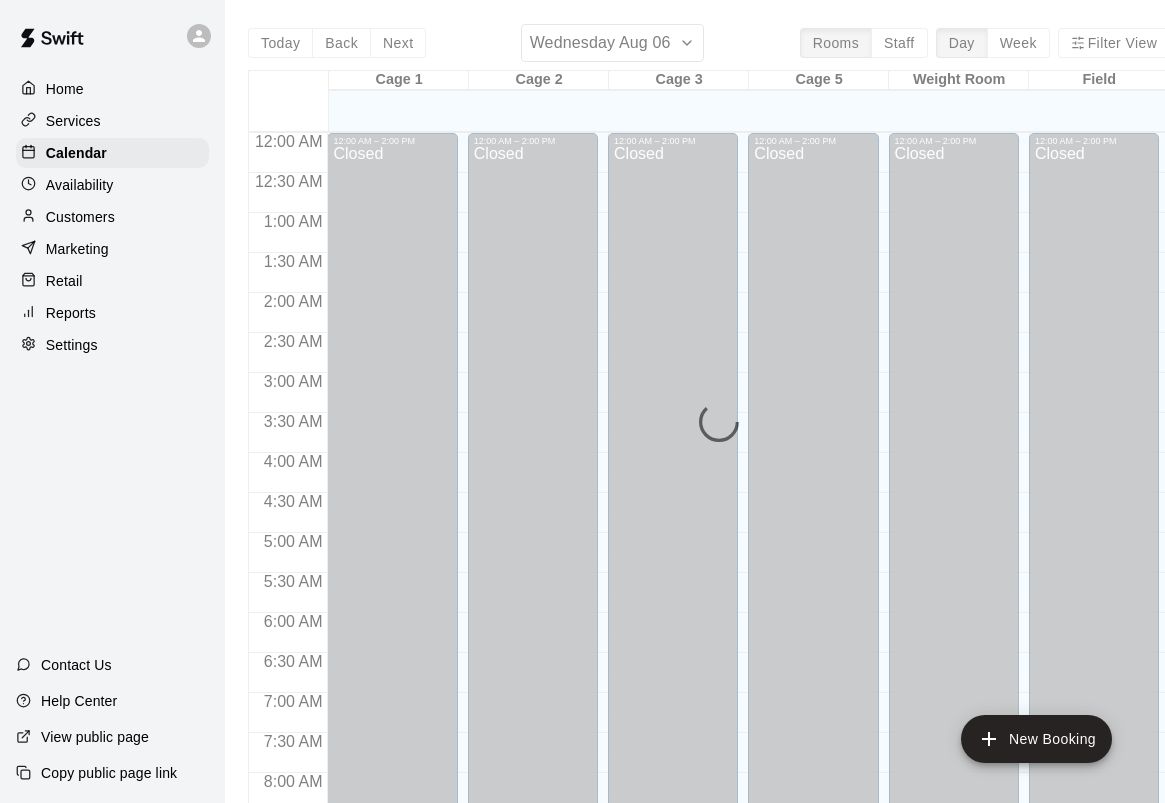 scroll, scrollTop: 1152, scrollLeft: 0, axis: vertical 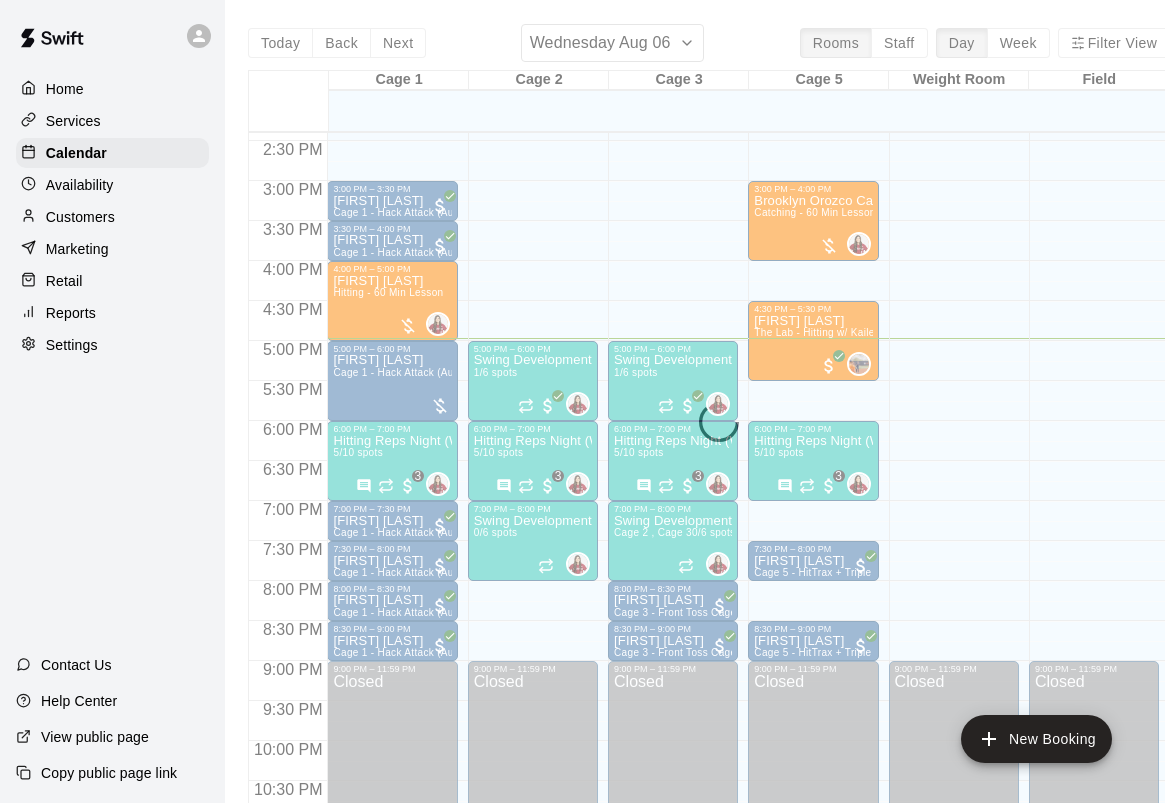 click on "Today Back Next Wednesday Aug 06 Rooms Staff Day Week Filter View Cage 1 06 Wed Cage 2 &nbsp; 06 Wed Cage 3 &nbsp; 06 Wed Cage 5 &nbsp; 06 Wed Weight Room 06 Wed Field 06 Wed 12:00 AM 12:30 AM 1:00 AM 1:30 AM 2:00 AM 2:30 AM 3:00 AM 3:30 AM 4:00 AM 4:30 AM 5:00 AM 5:30 AM 6:00 AM 6:30 AM 7:00 AM 7:30 AM 8:00 AM 8:30 AM 9:00 AM 9:30 AM 10:00 AM 10:30 AM 11:00 AM 11:30 AM 12:00 PM 12:30 PM 1:00 PM 1:30 PM 2:00 PM 2:30 PM 3:00 PM 3:30 PM 4:00 PM 4:30 PM 5:00 PM 5:30 PM 6:00 PM 6:30 PM 7:00 PM 7:30 PM 8:00 PM 8:30 PM 9:00 PM 9:30 PM 10:00 PM 10:30 PM 11:00 PM 11:30 PM 12:00 AM – 2:00 PM Closed 3:00 PM – 3:30 PM [FIRST] [LAST] Cage 1 - Hack Attack (Automatic) 3:30 PM – 4:00 PM [FIRST] [LAST] Cage 1 - Hack Attack (Automatic) 4:00 PM – 5:00 PM [FIRST] [LAST] Hitting - 60 Min Lesson 0 5:00 PM – 6:00 PM [FIRST] [LAST] Cage 1 - Hack Attack (Automatic) 6:00 PM – 7:00 PM Hitting Reps Night (Wednesdays 6-7pm) &nbsp; 5/10 spots 0 3 7:00 PM – 7:30 PM [FIRST] [LAST] Cage 1 - Hack Attack (Automatic) 7:30 PM – 8:00 PM 0 0 3" at bounding box center (709, 425) 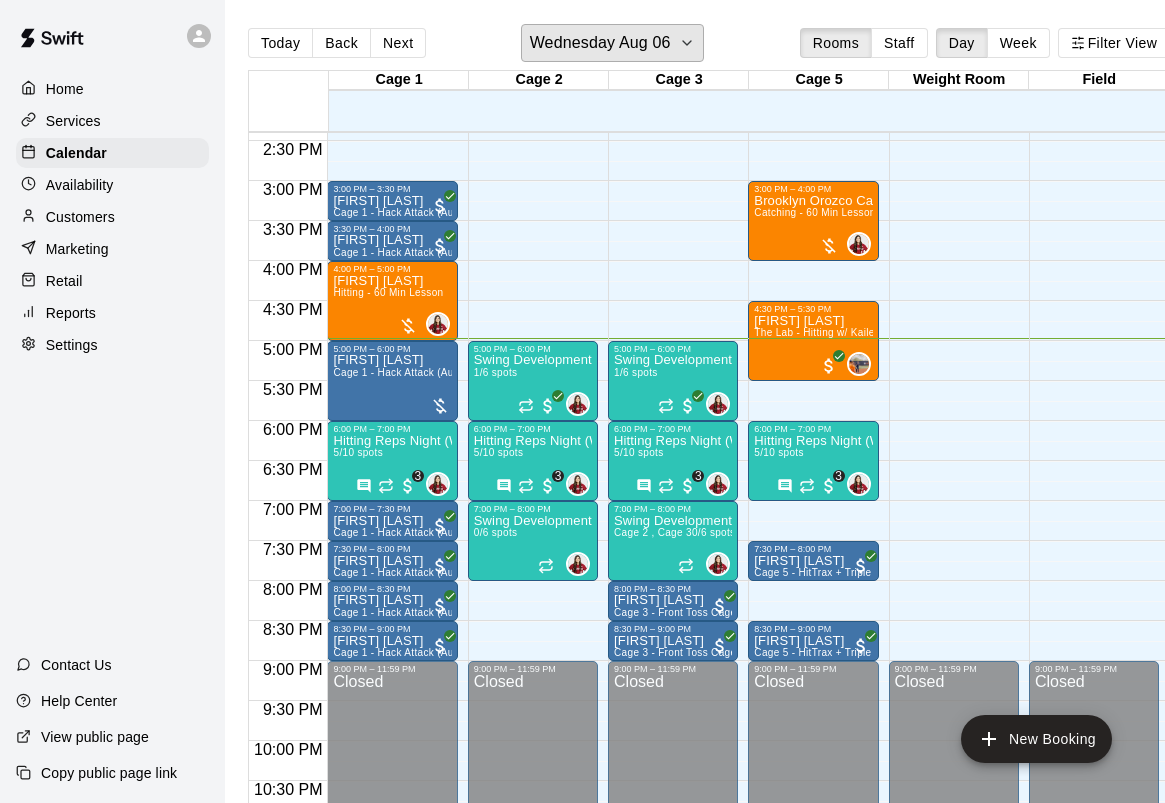 click on "Wednesday Aug 06" at bounding box center [600, 43] 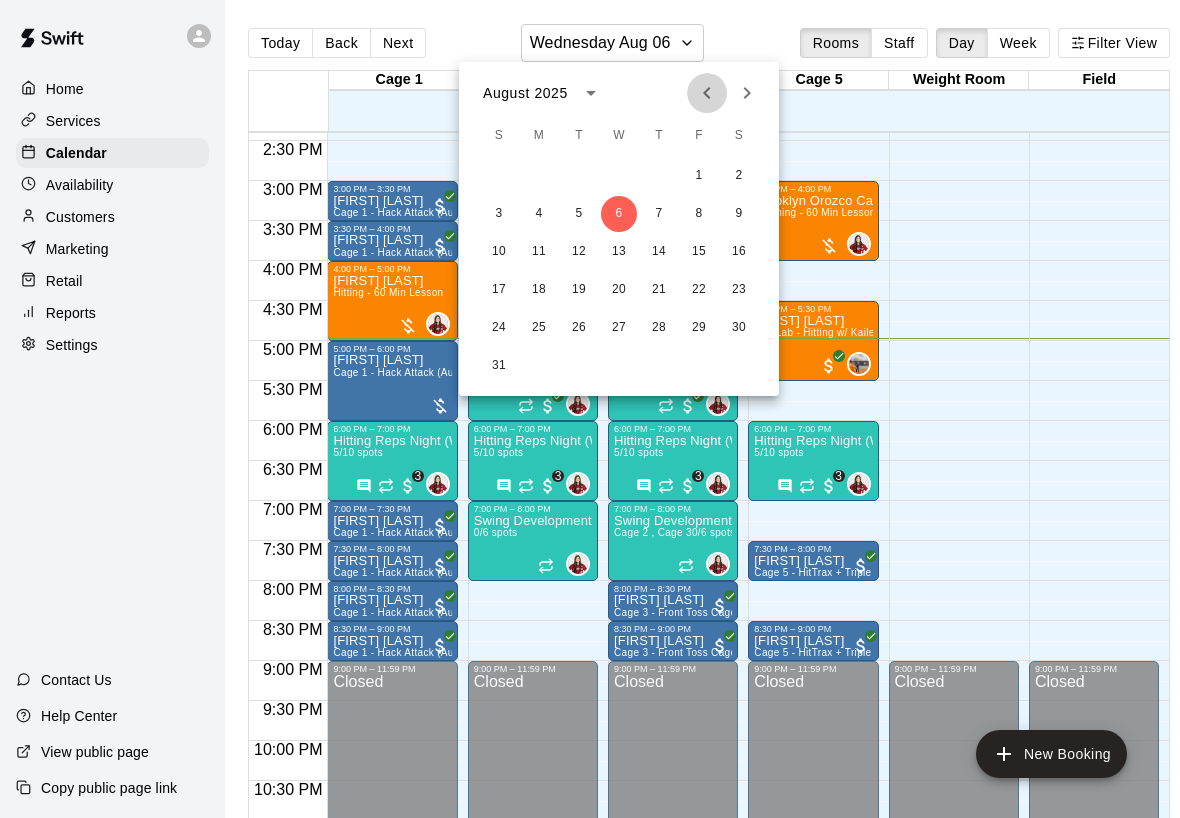 click 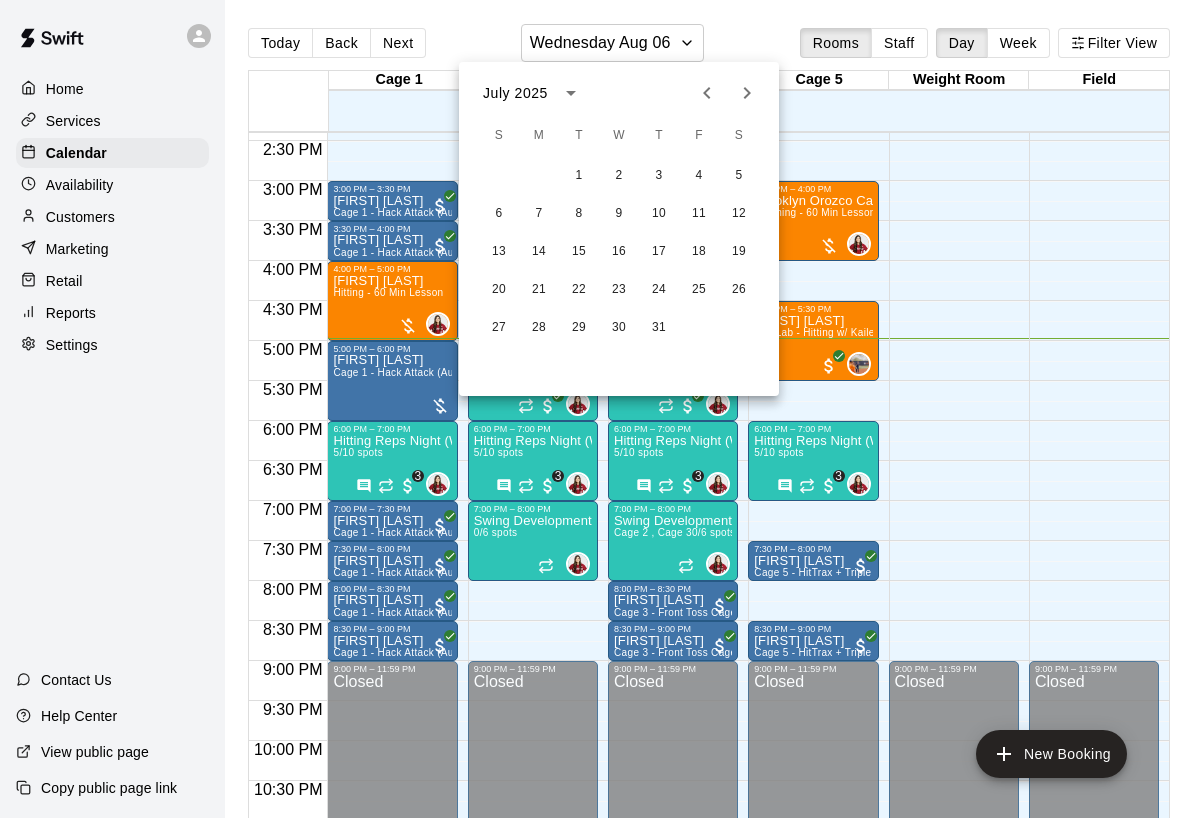 click 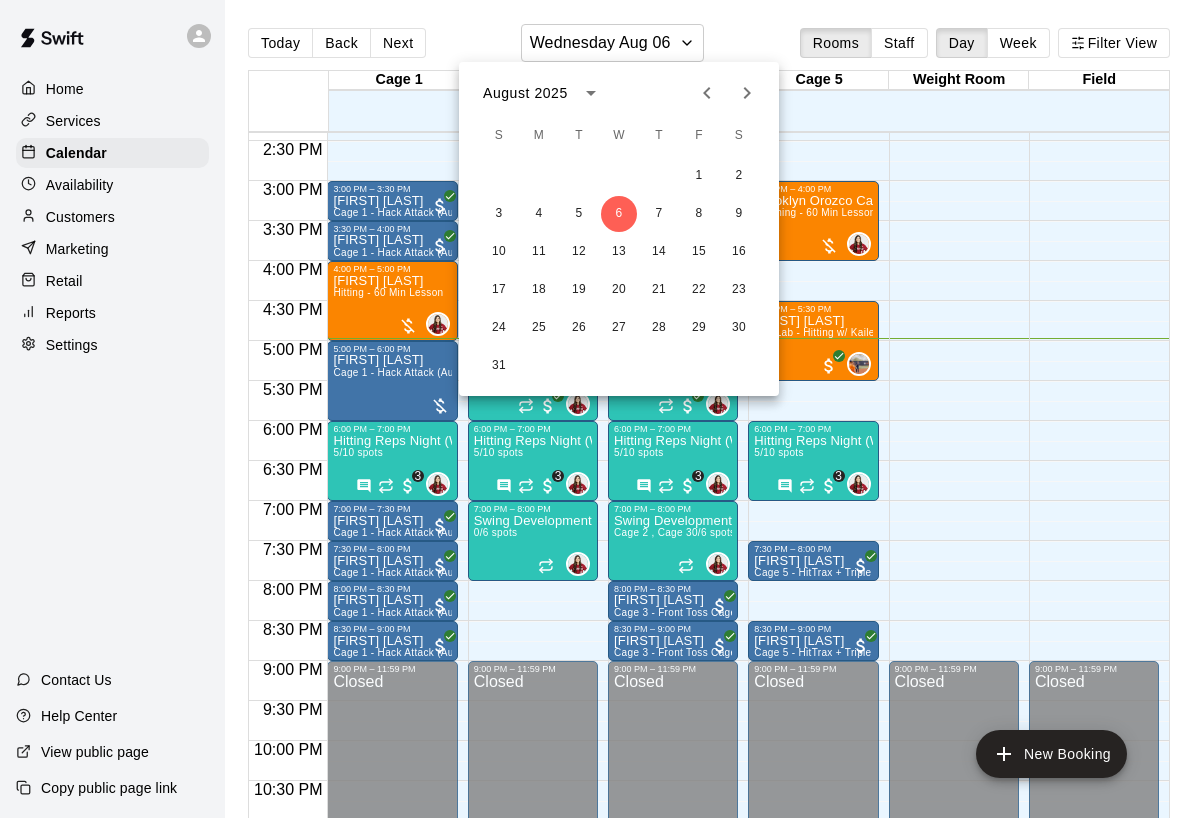 drag, startPoint x: 214, startPoint y: 223, endPoint x: 169, endPoint y: 222, distance: 45.01111 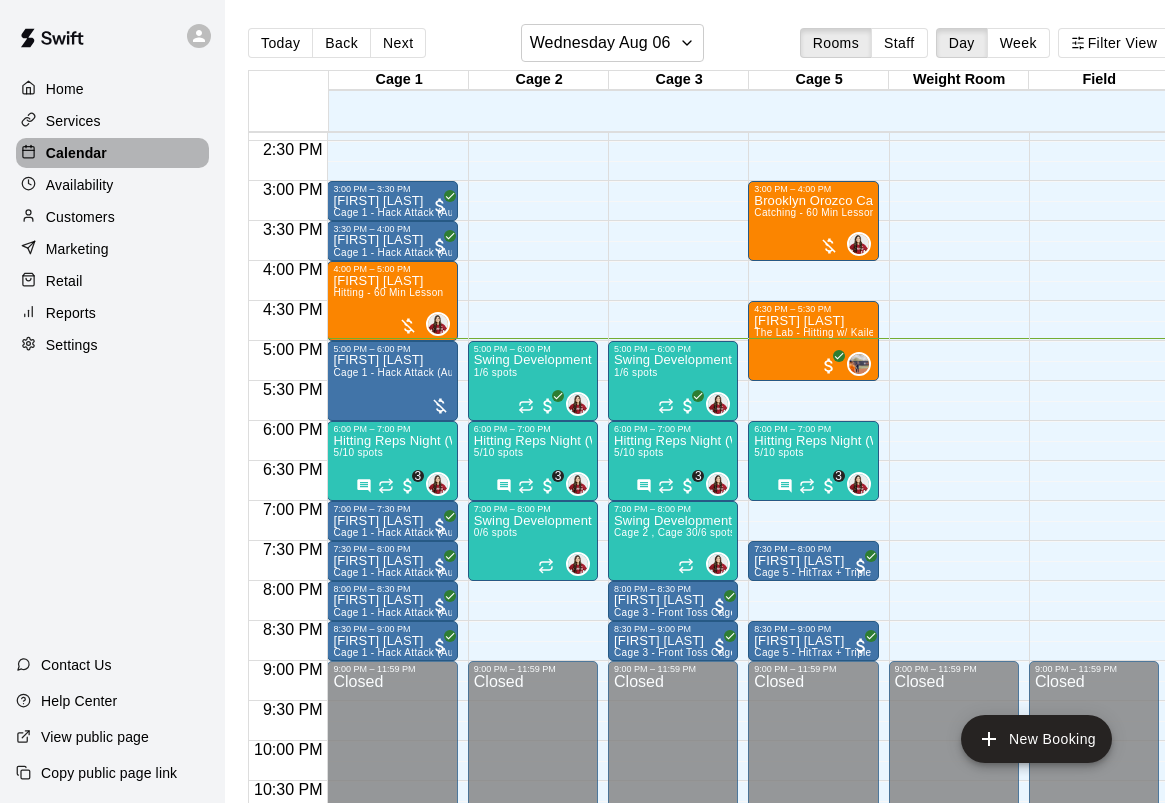 click on "Calendar" at bounding box center [112, 153] 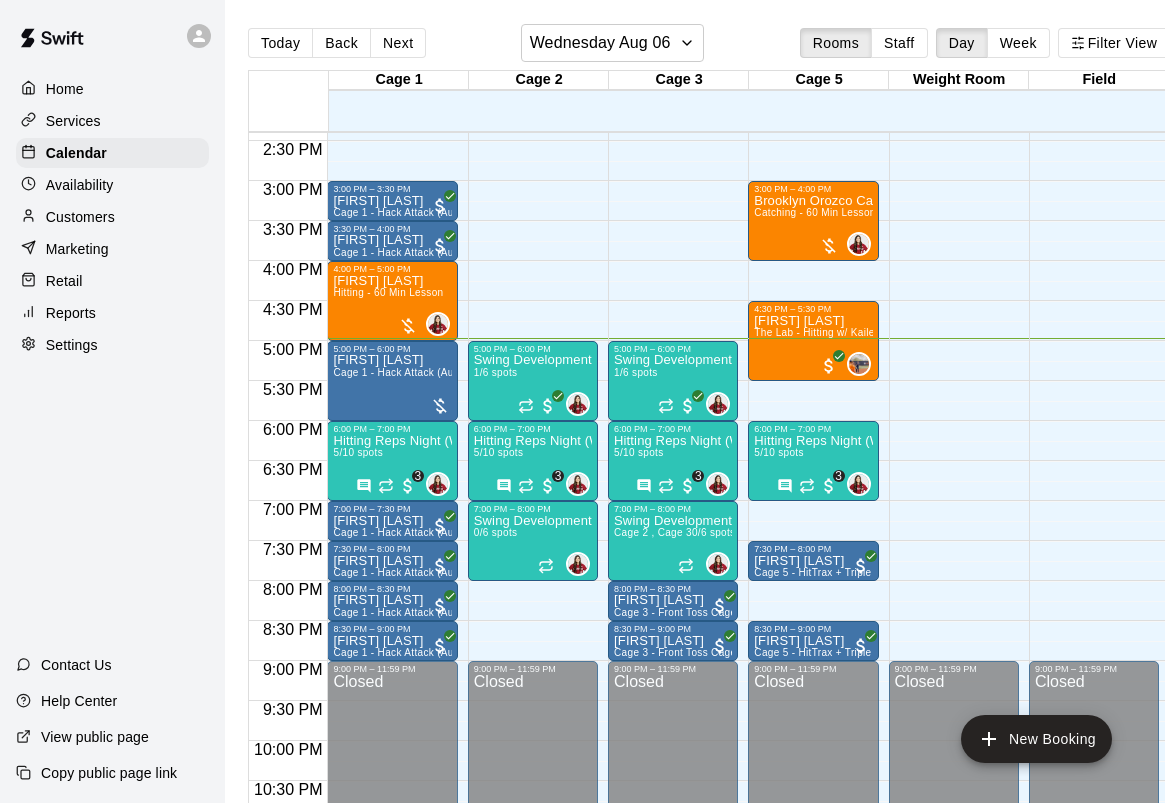 click on "Customers" at bounding box center (112, 217) 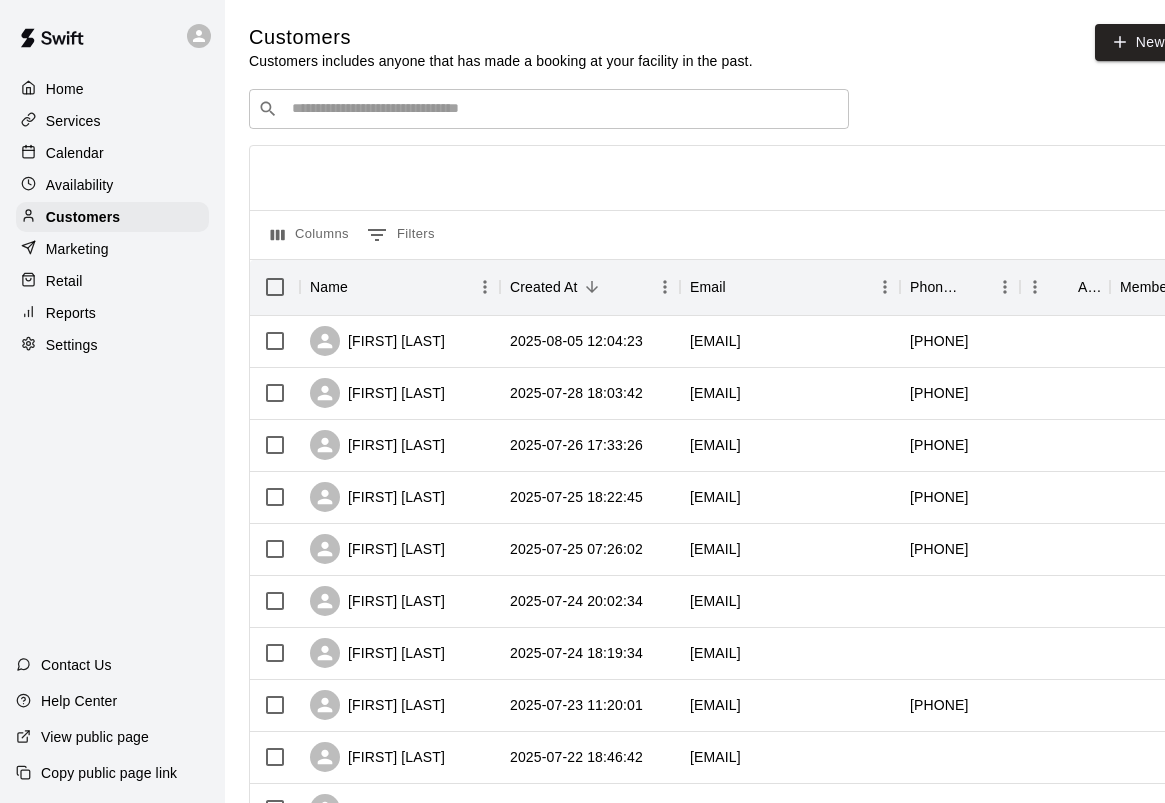 click at bounding box center (563, 109) 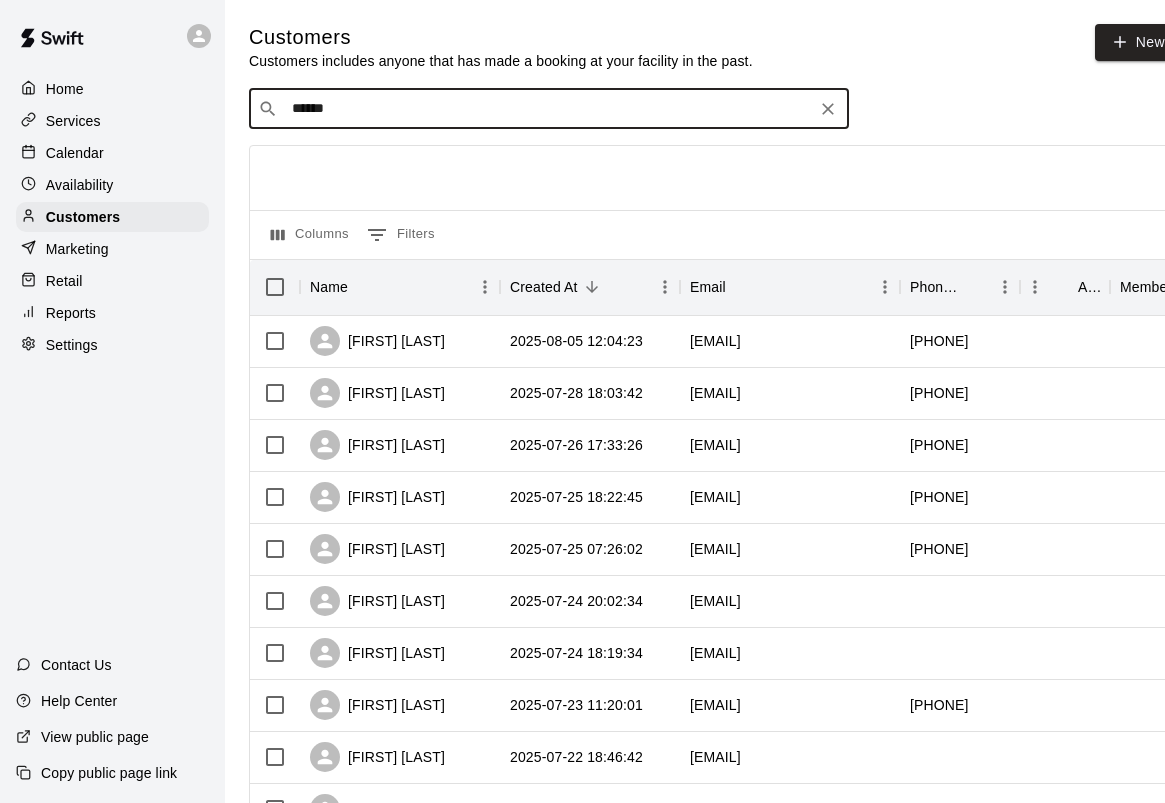 type on "******" 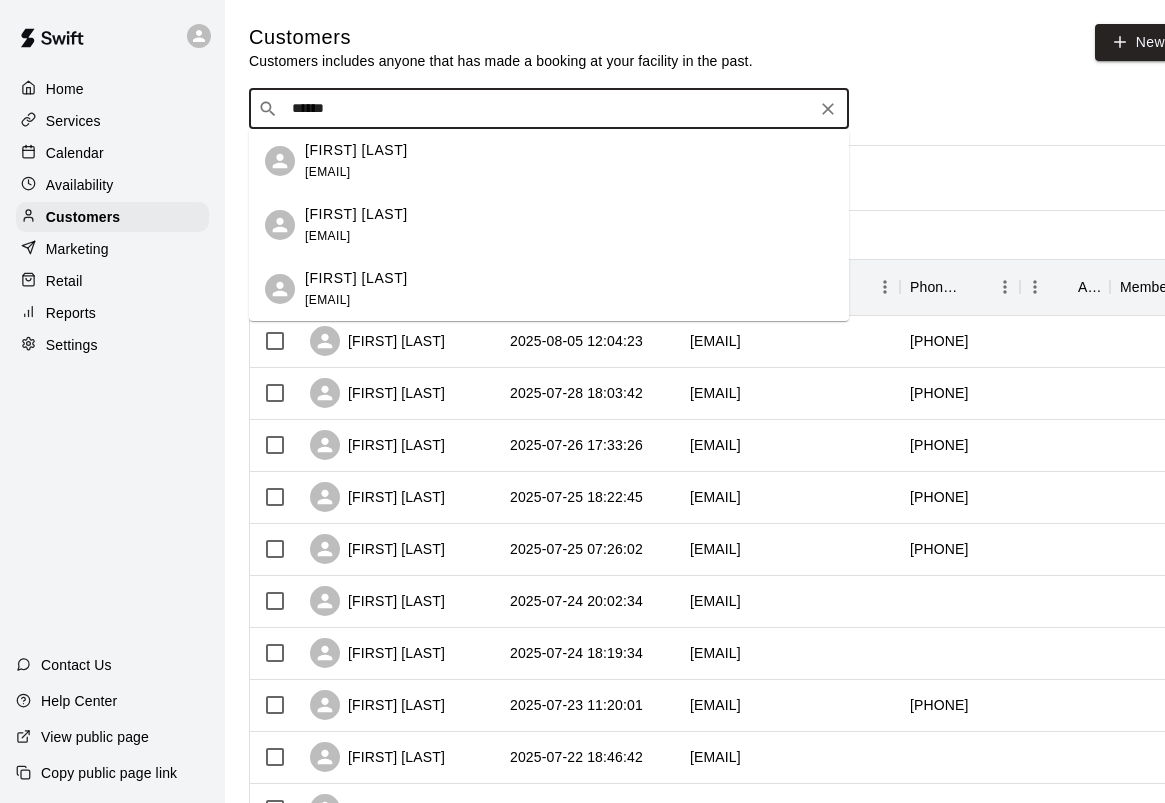 click on "[FIRST] [LAST] [EMAIL]" at bounding box center [569, 289] 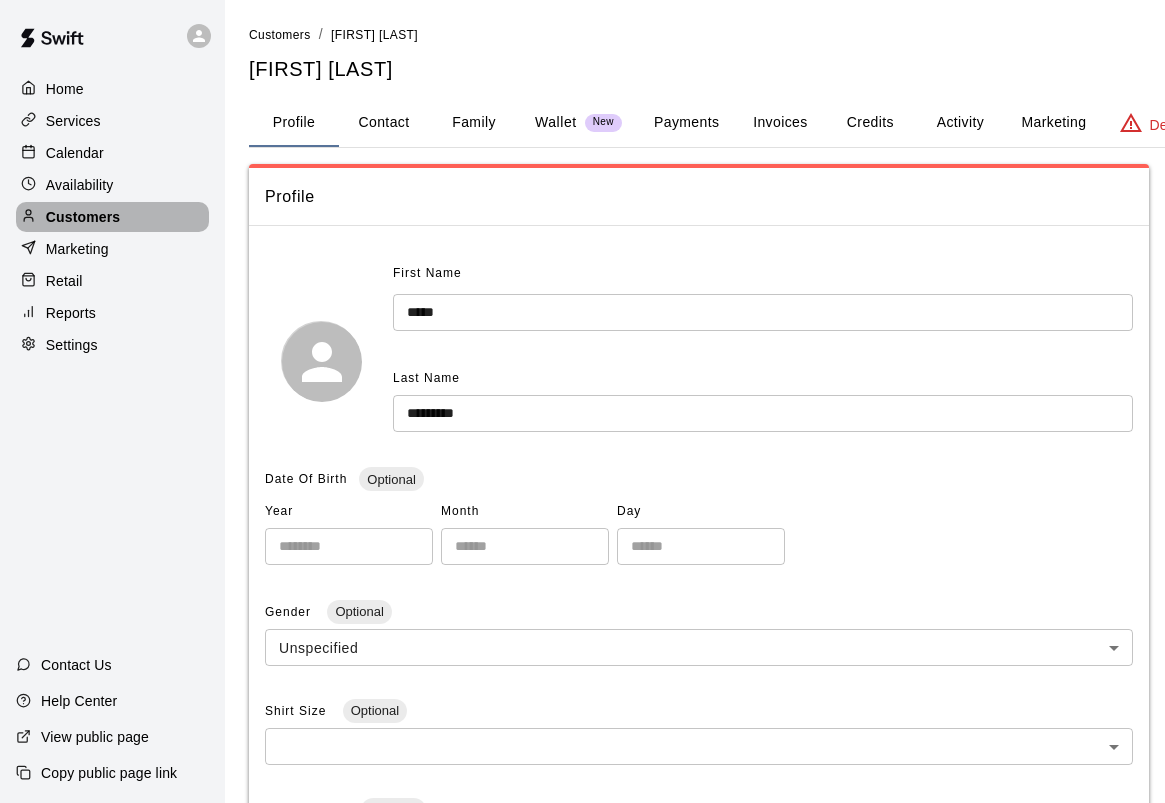 click on "Customers" at bounding box center (83, 217) 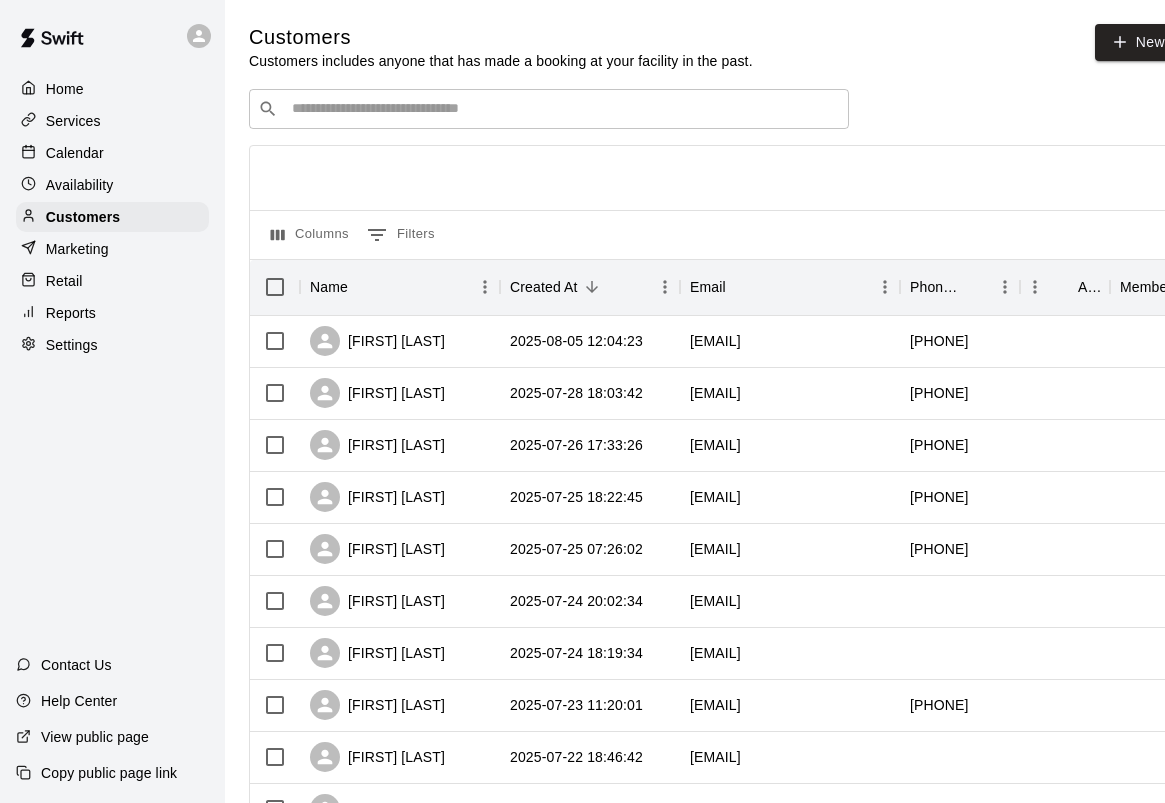 click on "​ ​" at bounding box center (549, 109) 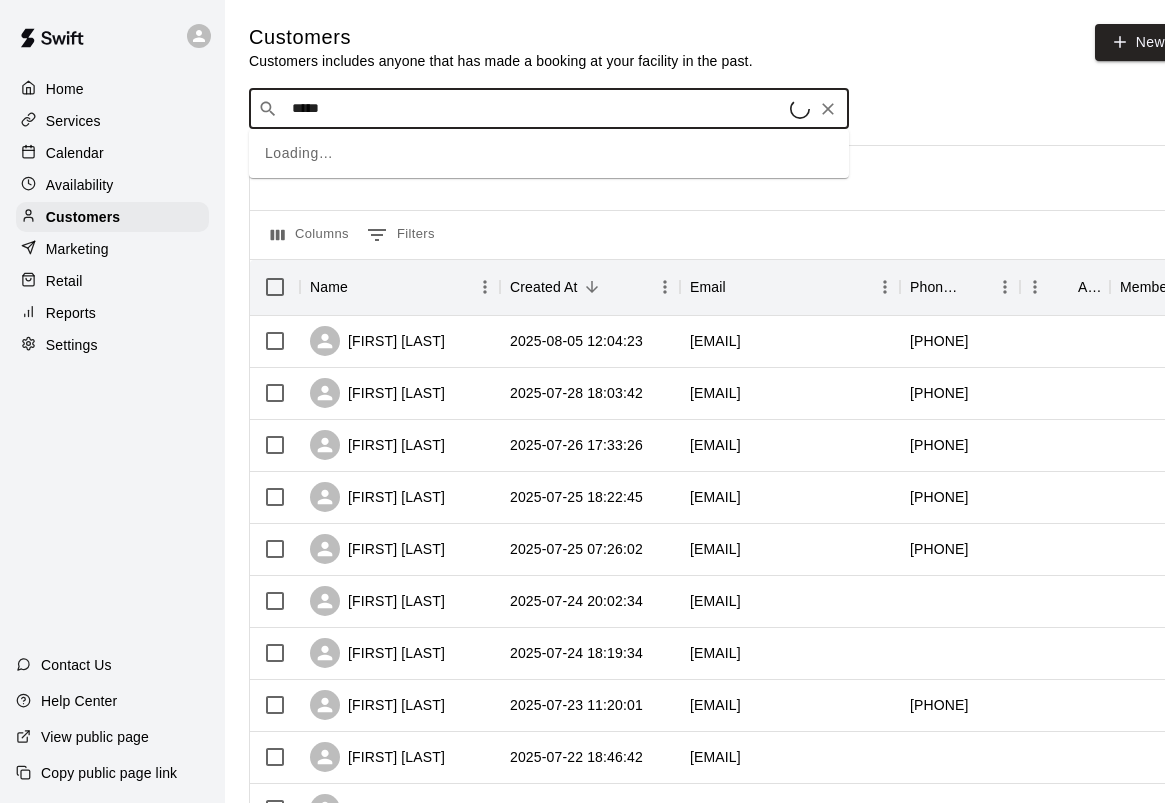 type on "******" 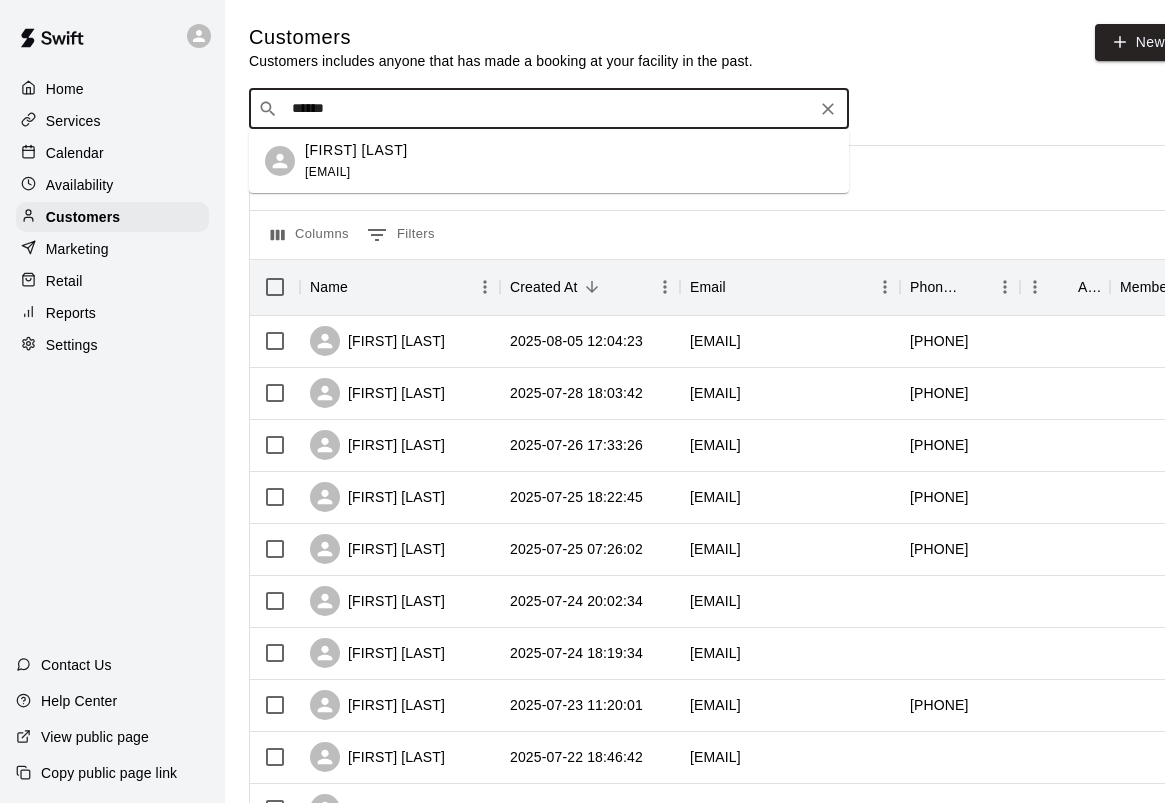 click on "[FIRST] [LAST] [EMAIL]" at bounding box center [569, 161] 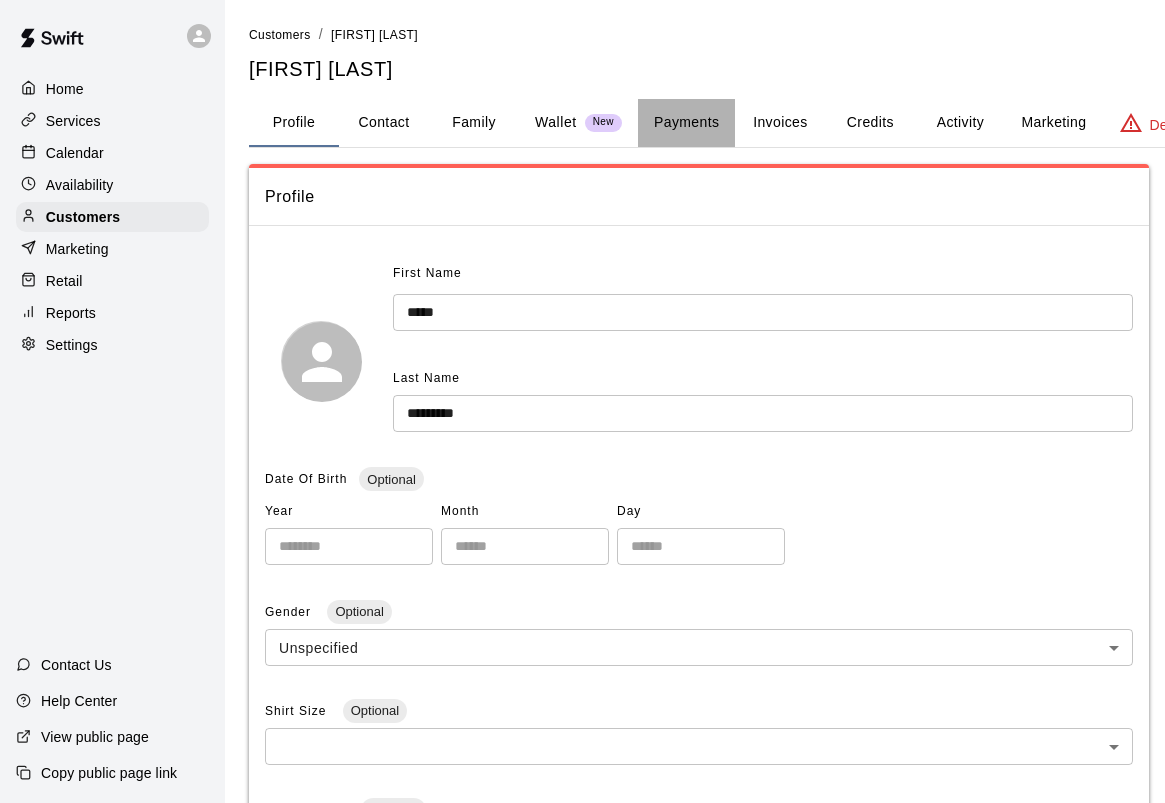 click on "Payments" at bounding box center [686, 123] 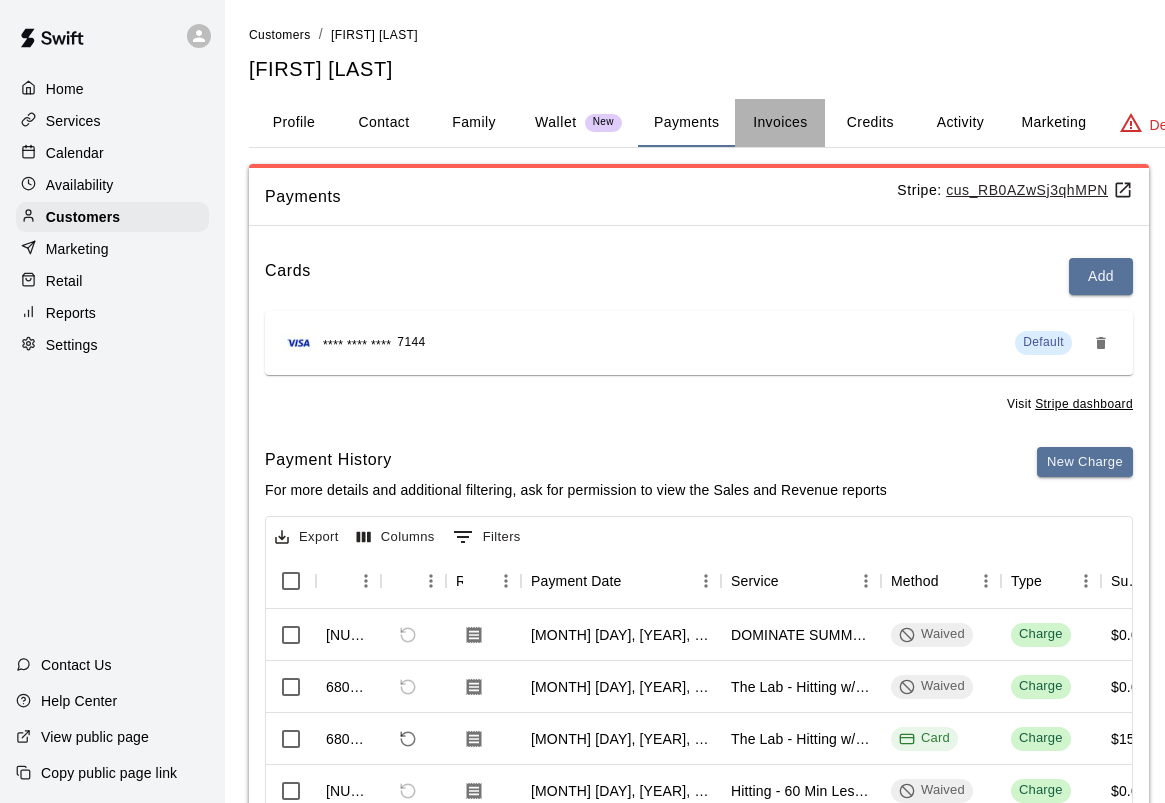 click on "Invoices" at bounding box center [780, 123] 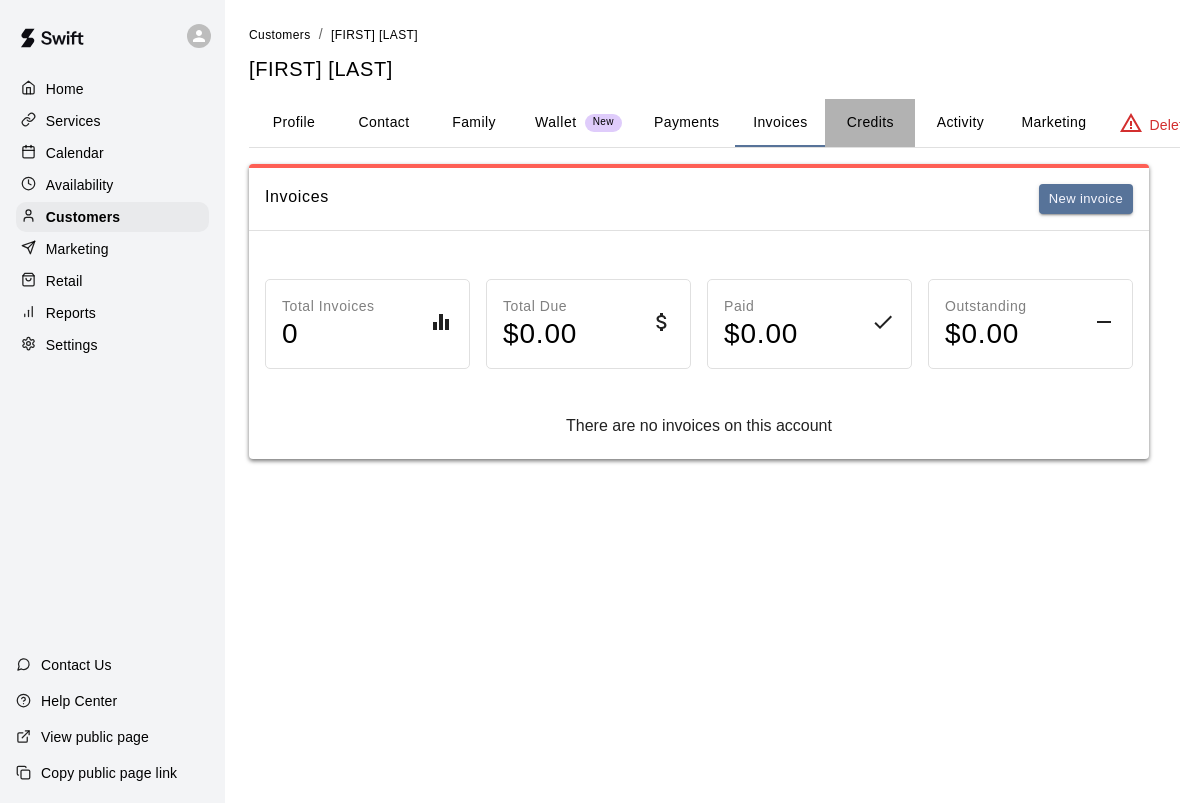 click on "Credits" at bounding box center [870, 123] 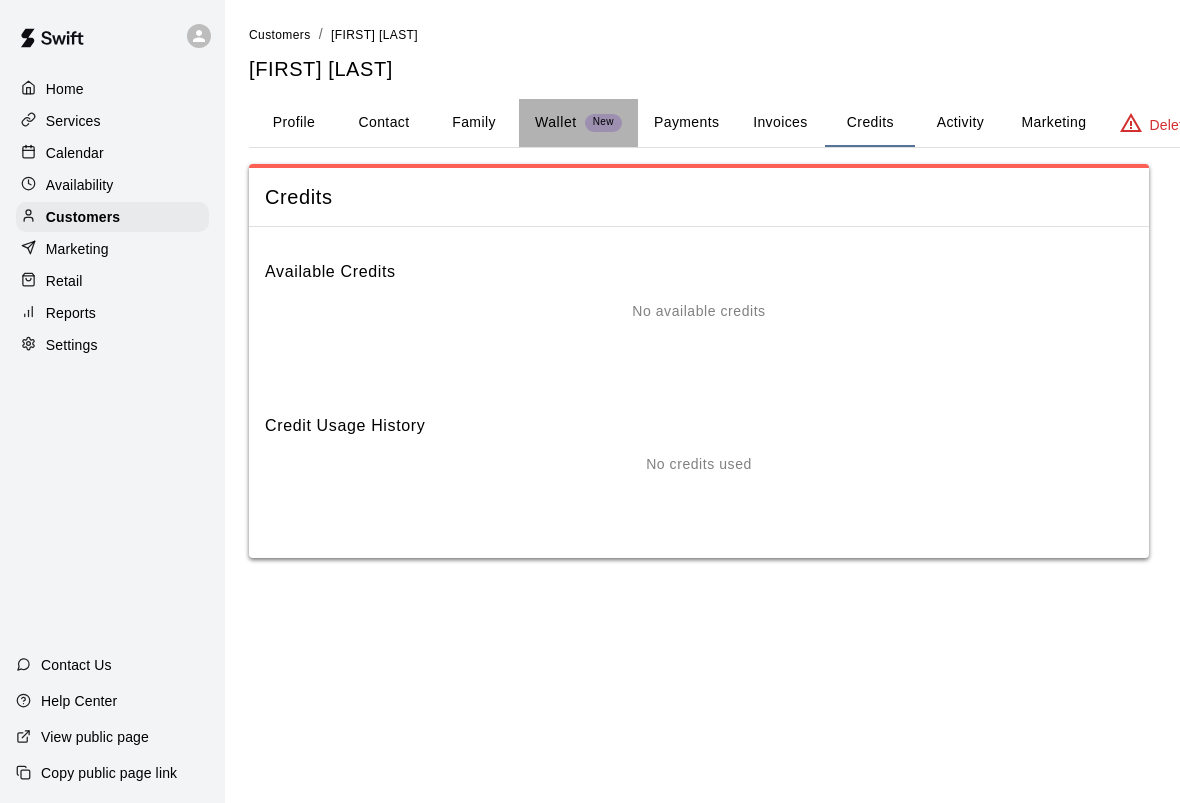 click on "Wallet New" at bounding box center (578, 122) 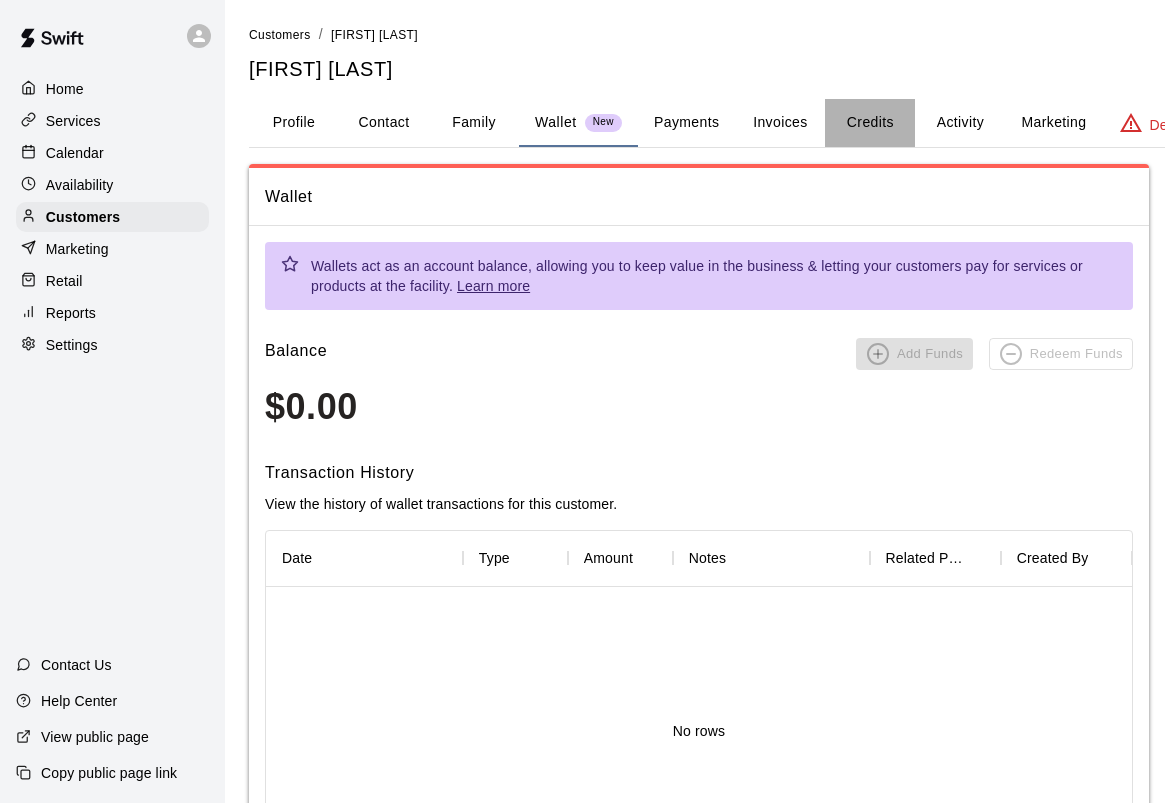 click on "Credits" at bounding box center (870, 123) 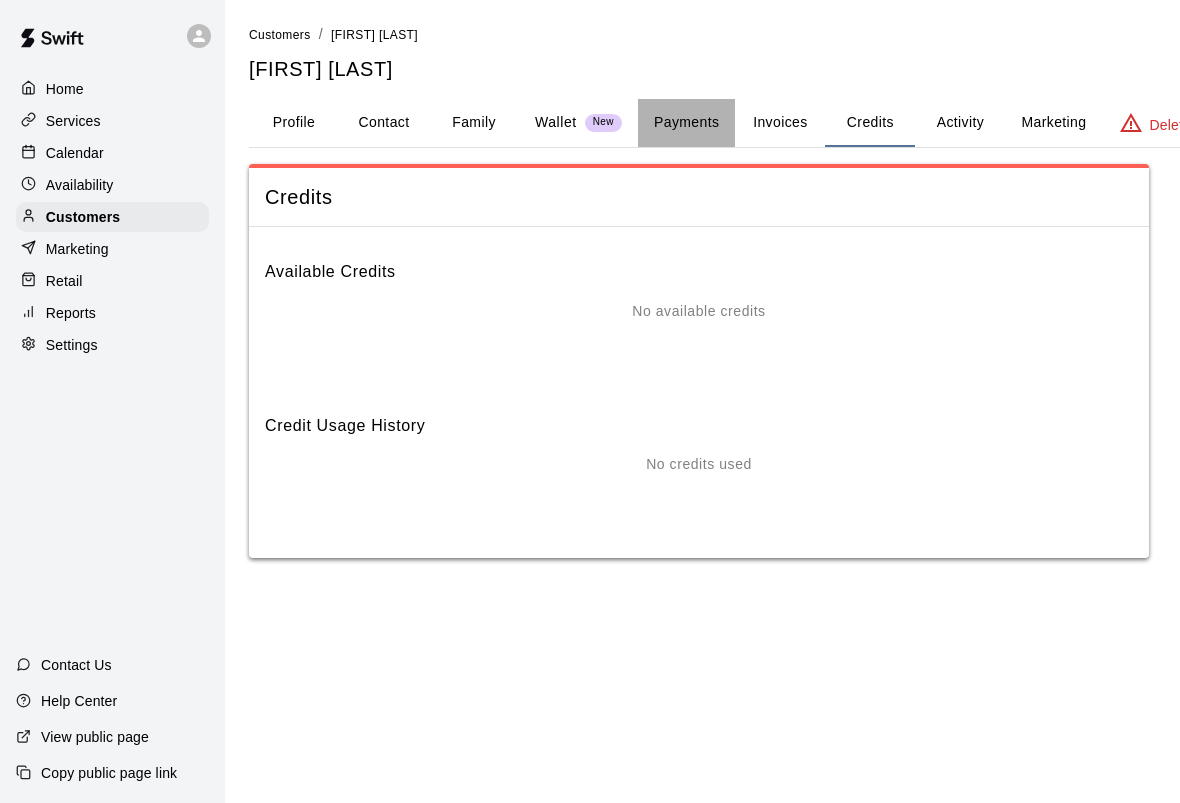 click on "Payments" at bounding box center [686, 123] 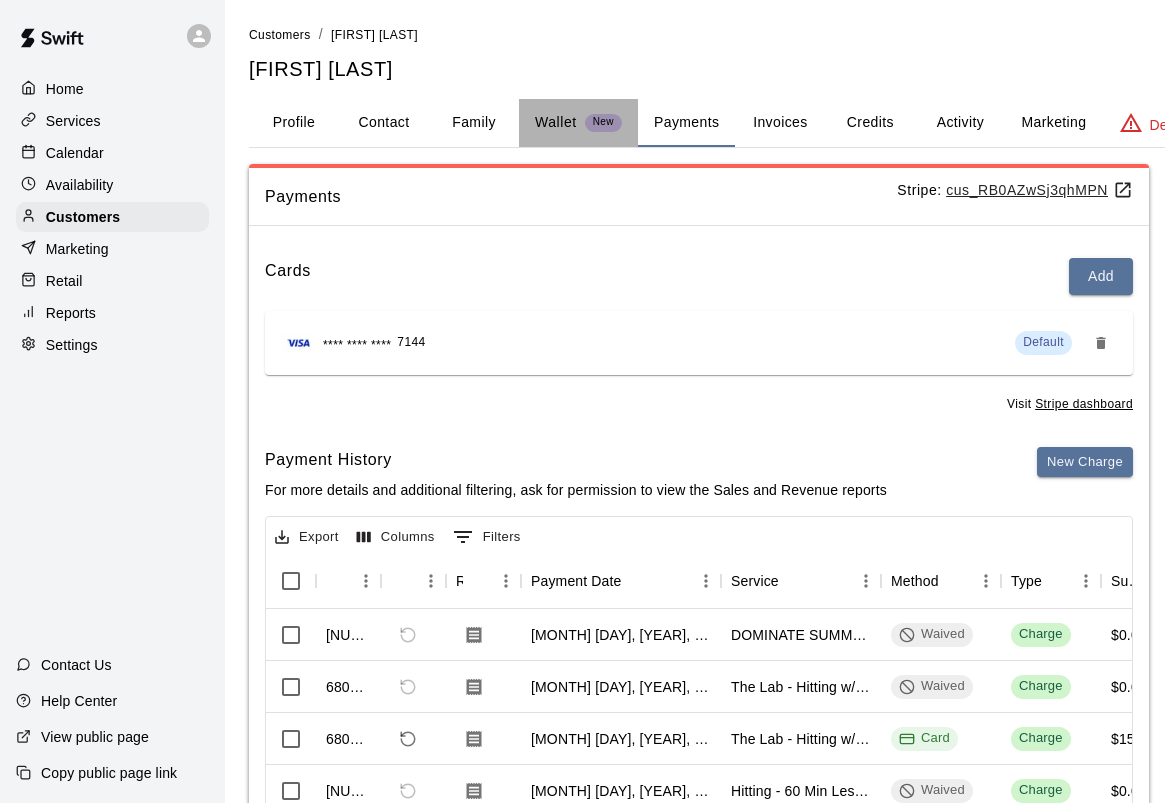 click on "Wallet" at bounding box center (556, 122) 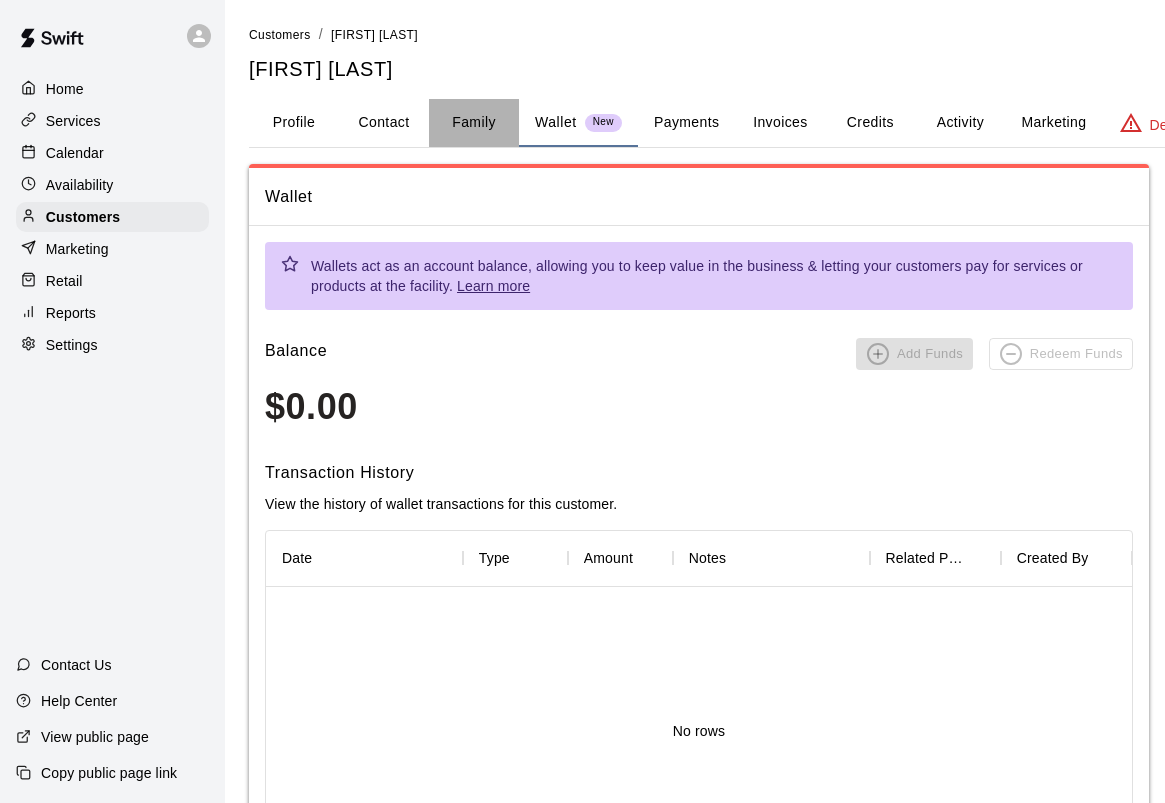 click on "Family" at bounding box center (474, 123) 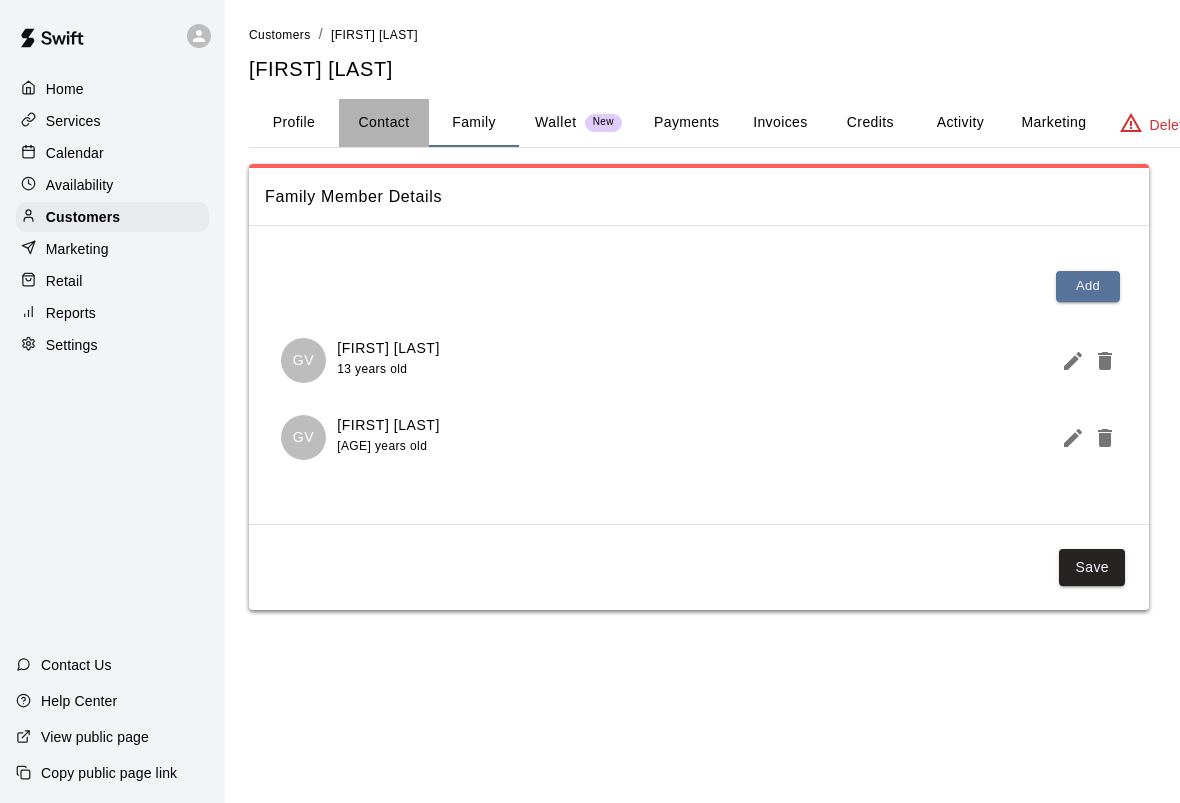 click on "Contact" at bounding box center [384, 123] 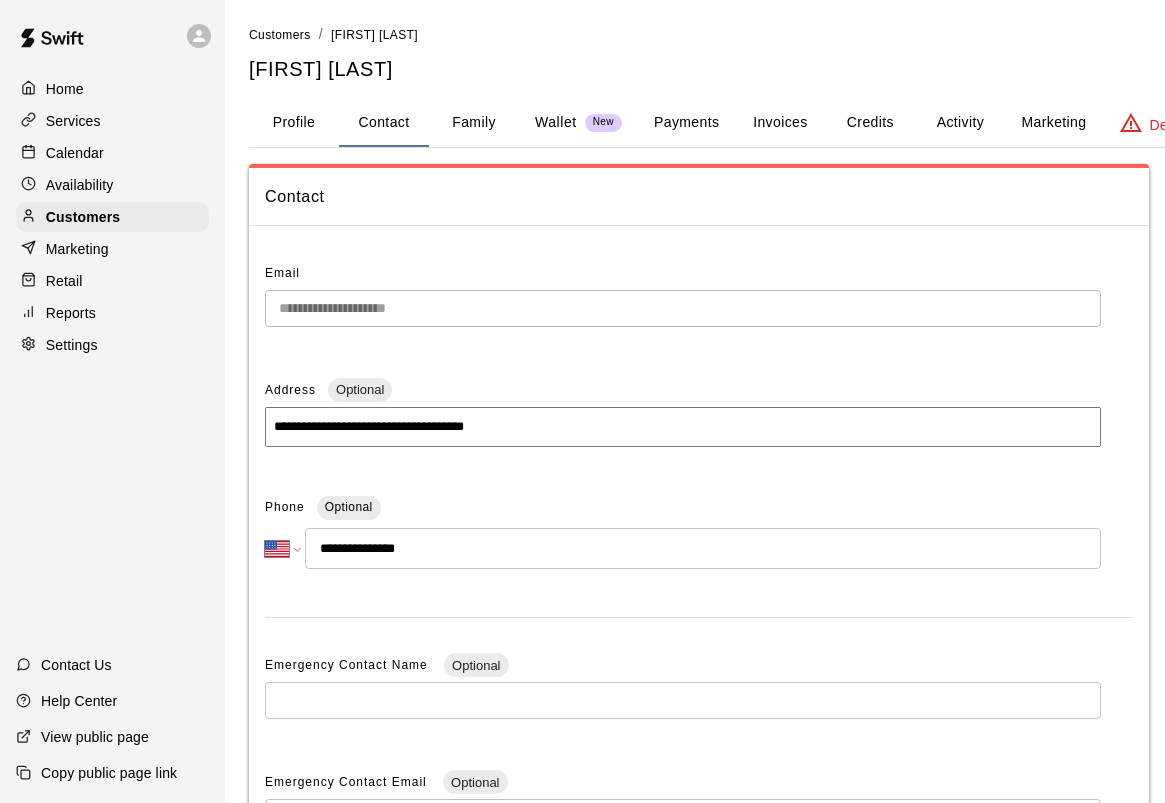 click on "Calendar" at bounding box center [112, 153] 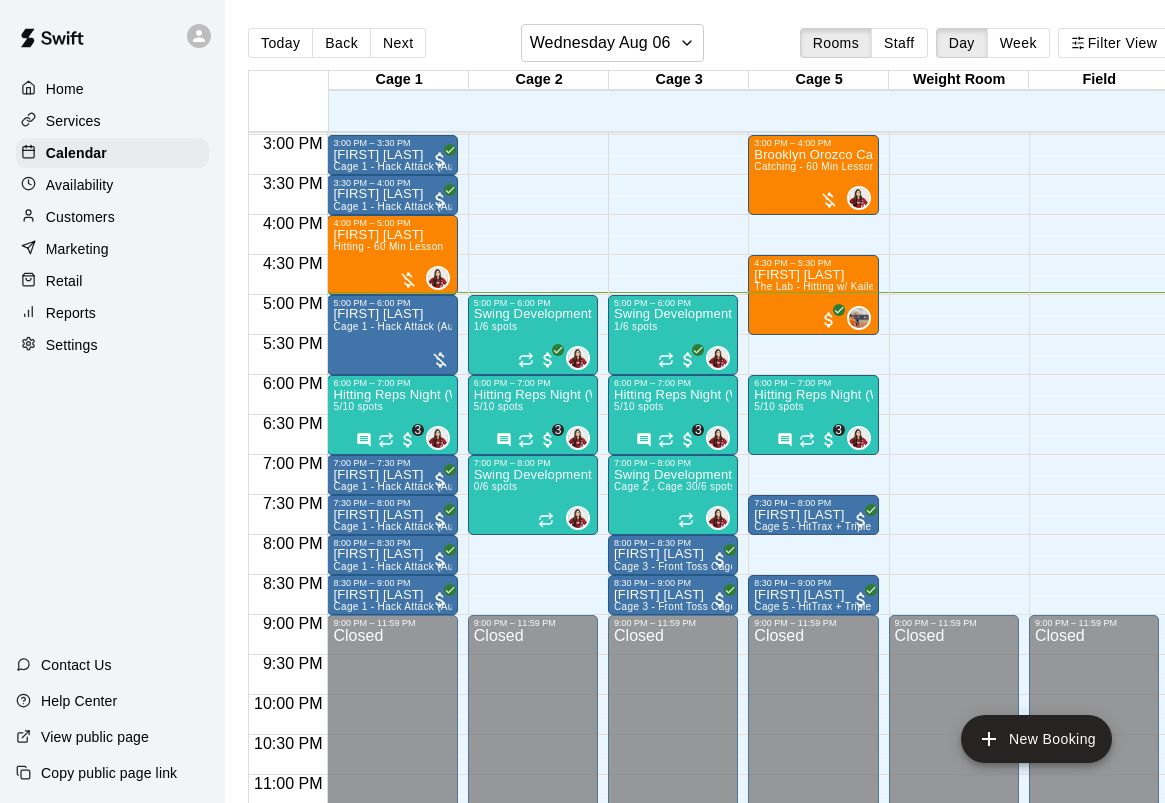 scroll, scrollTop: 1212, scrollLeft: 0, axis: vertical 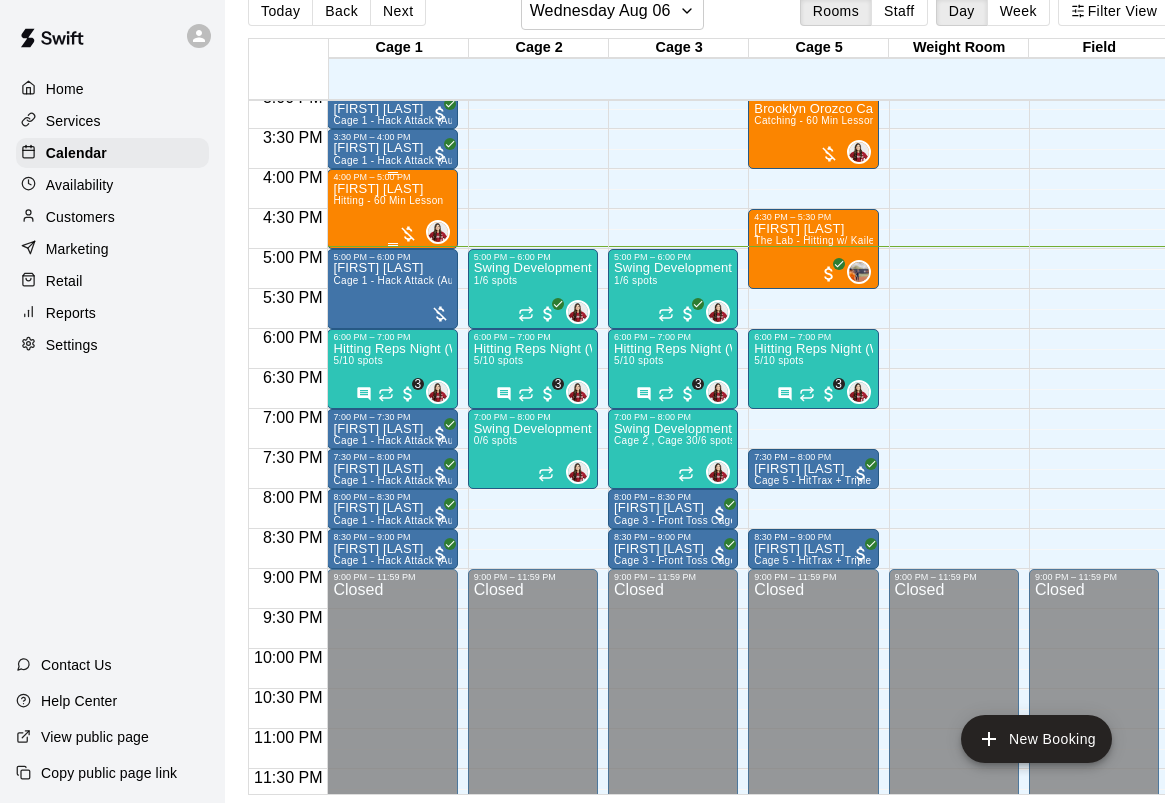 click on "[FIRST] [LAST] Hitting - 60 Min Lesson" at bounding box center [388, 583] 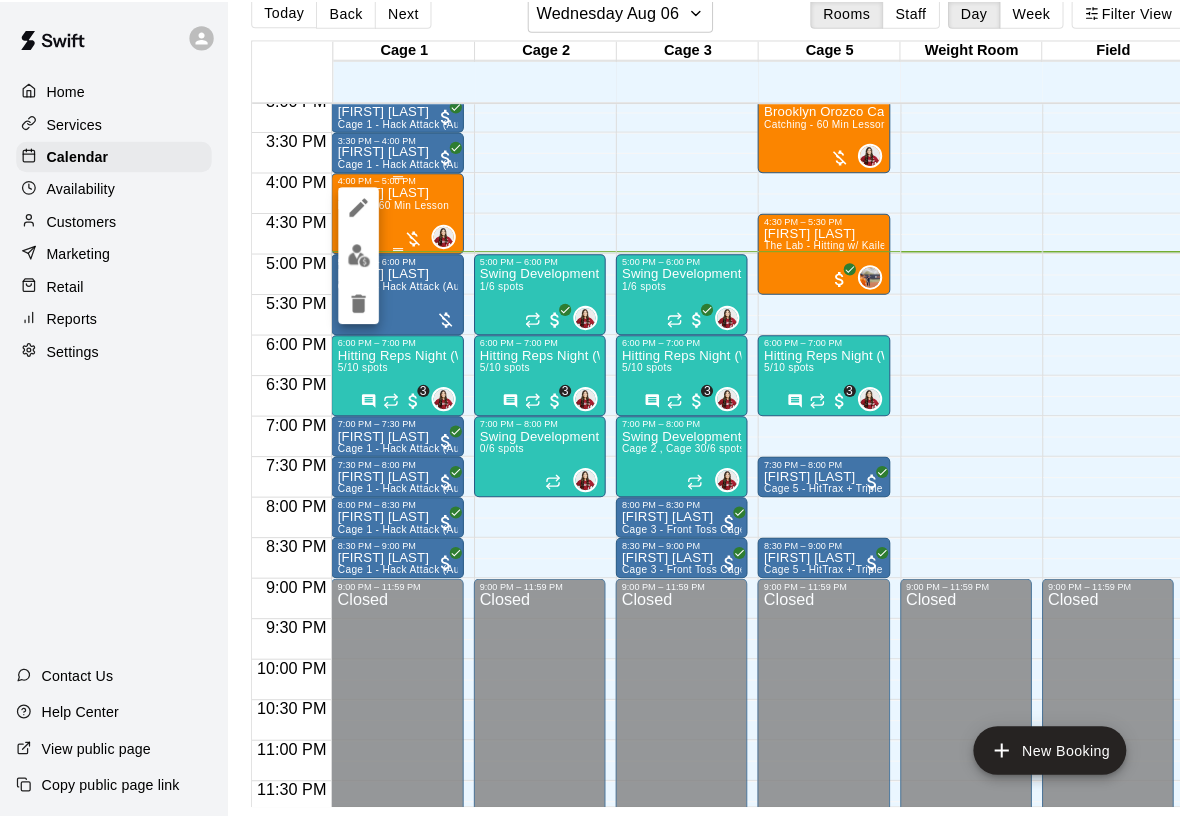 scroll, scrollTop: 32, scrollLeft: 0, axis: vertical 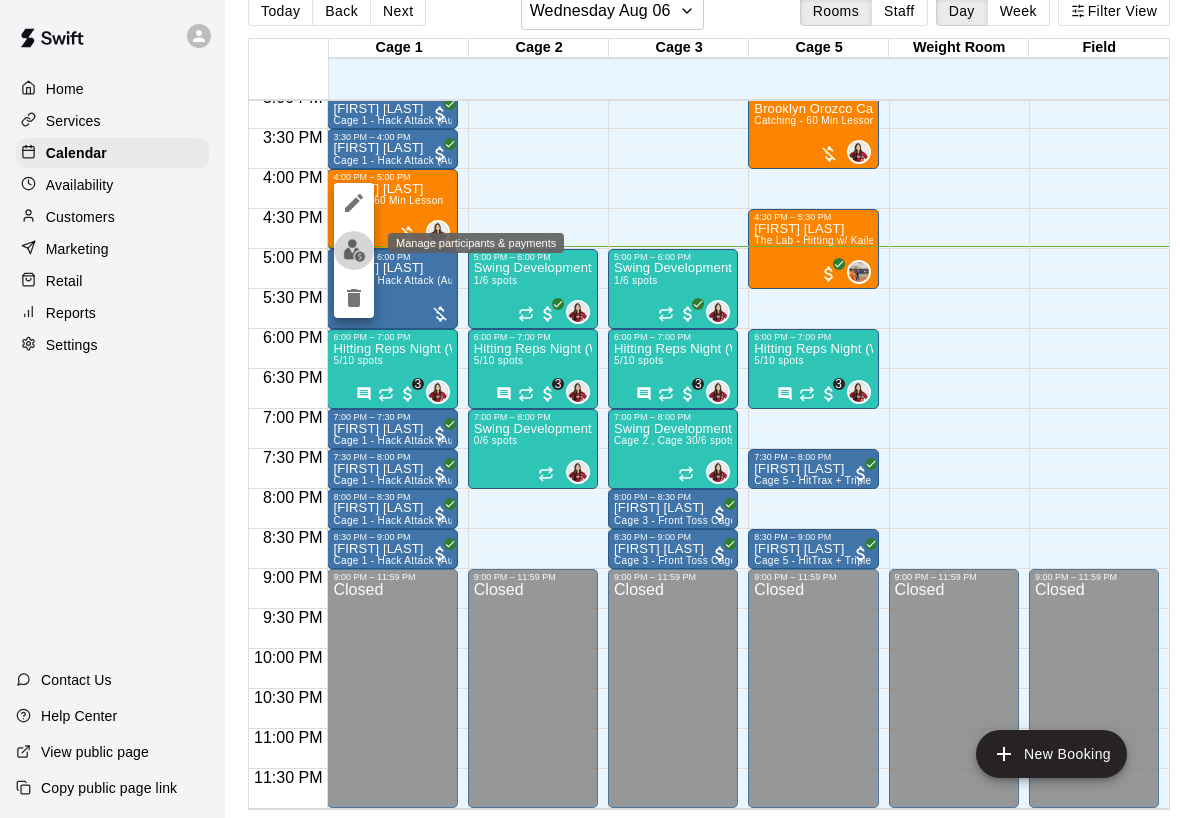 click at bounding box center (354, 250) 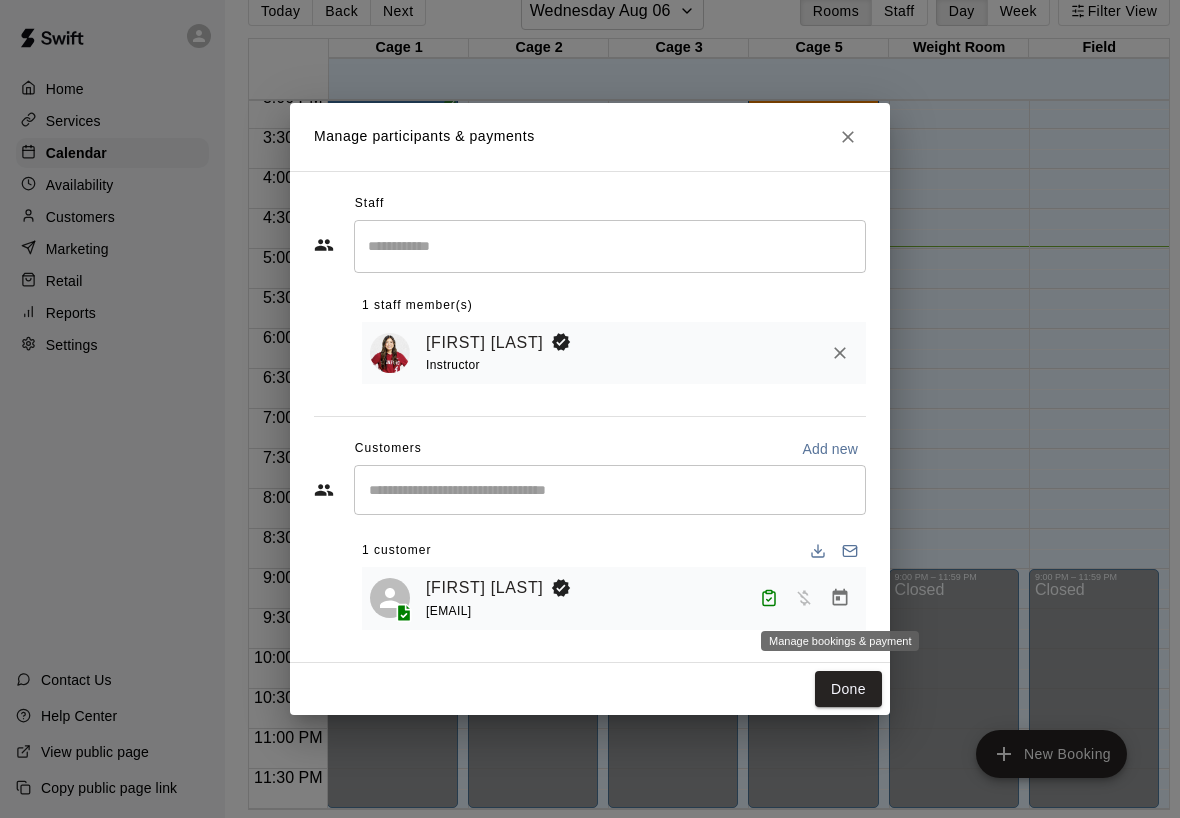click 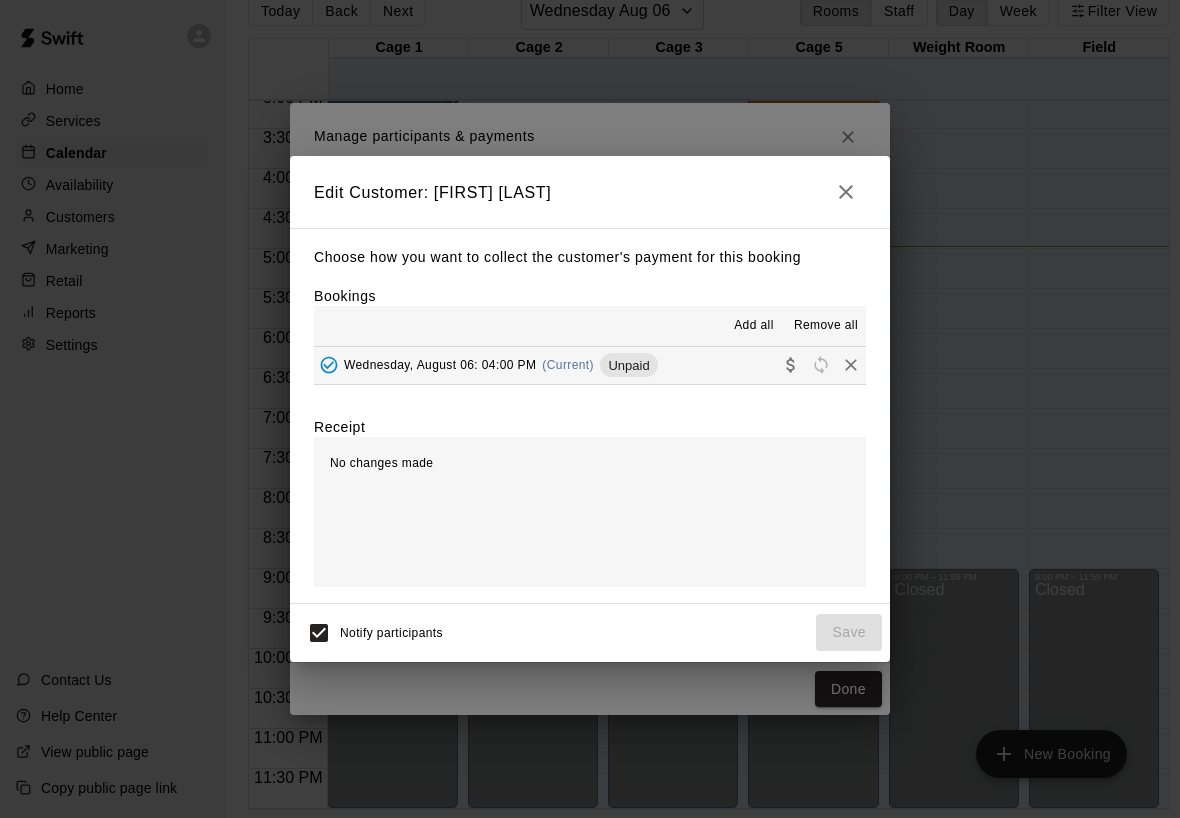 click on "Wednesday, August 06: 04:00 PM" at bounding box center [440, 365] 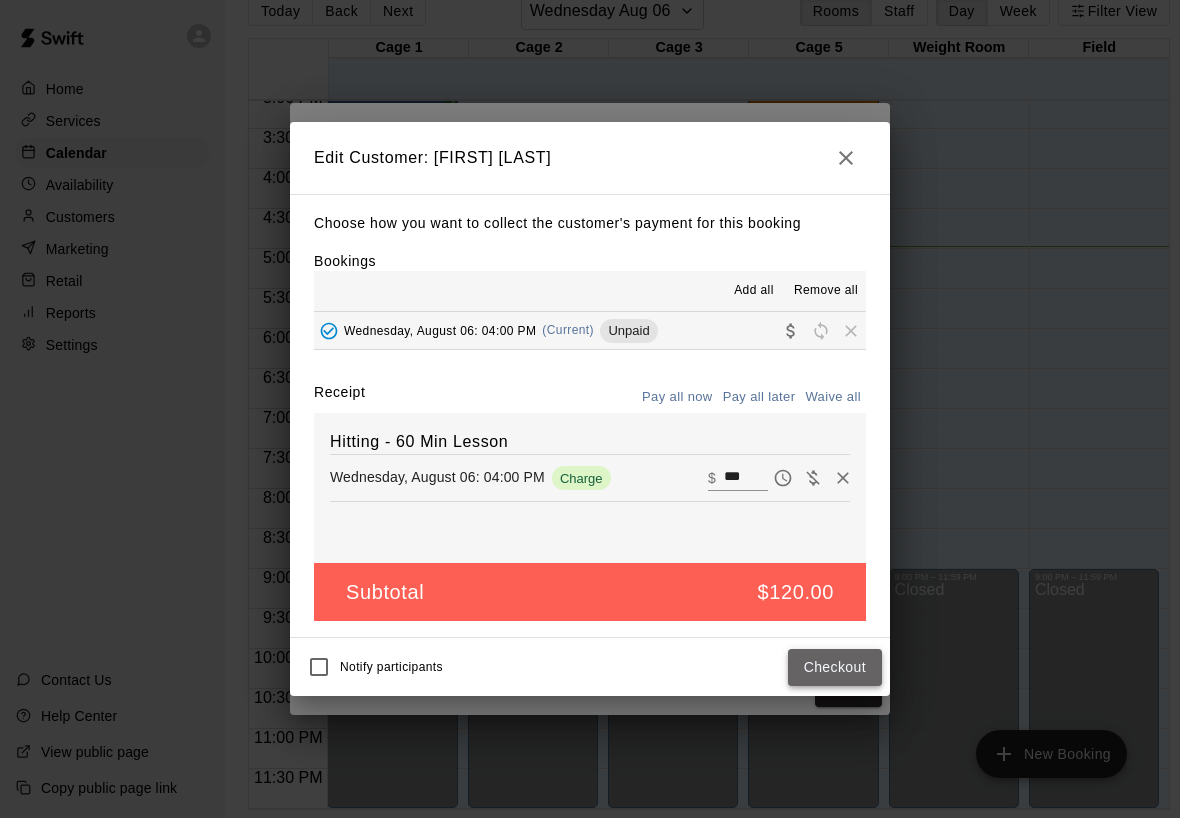 click on "Checkout" at bounding box center (835, 667) 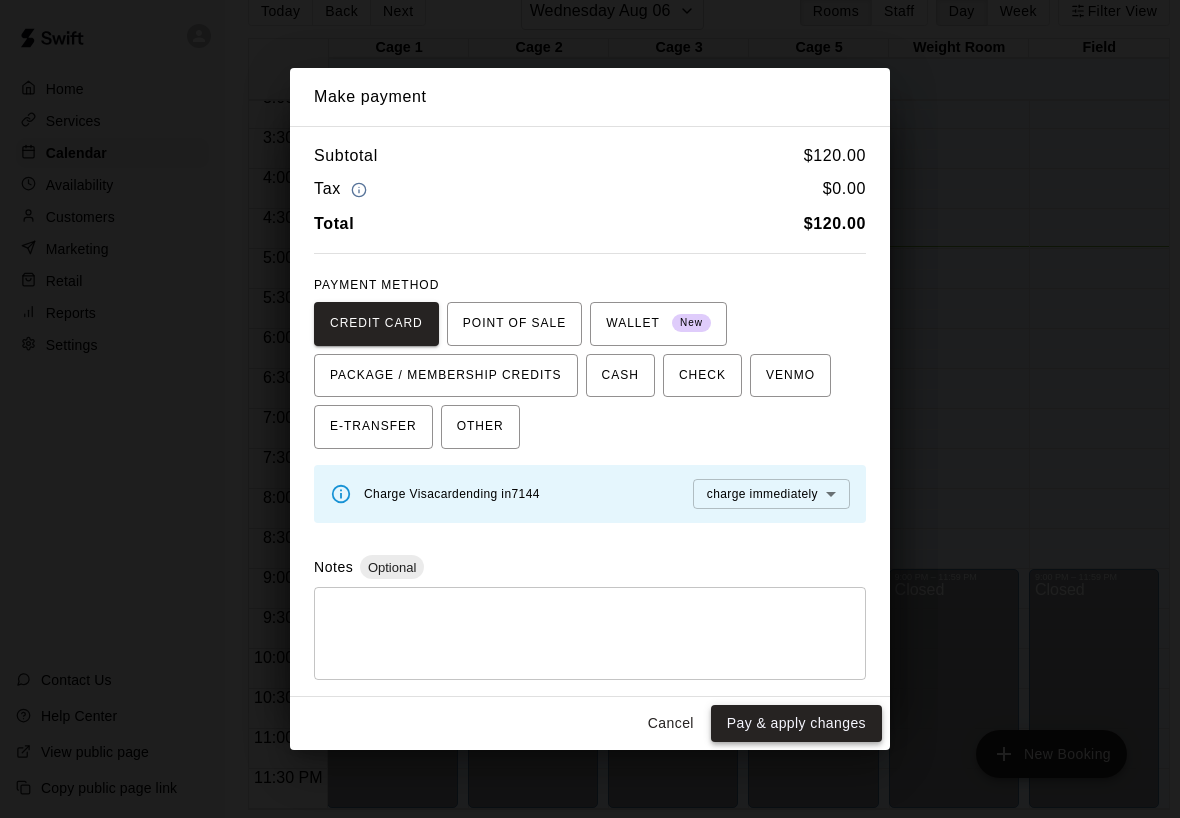 click on "Pay & apply changes" at bounding box center (796, 723) 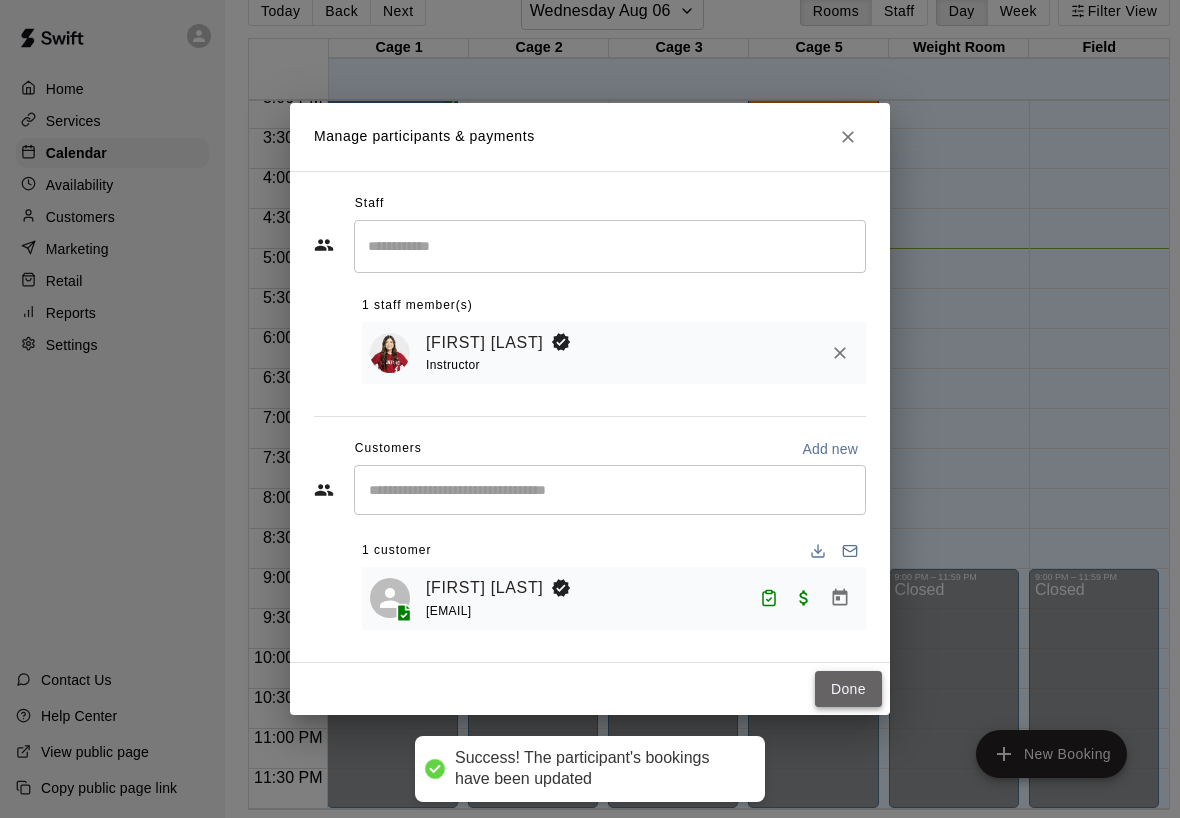 click on "Done" at bounding box center [848, 689] 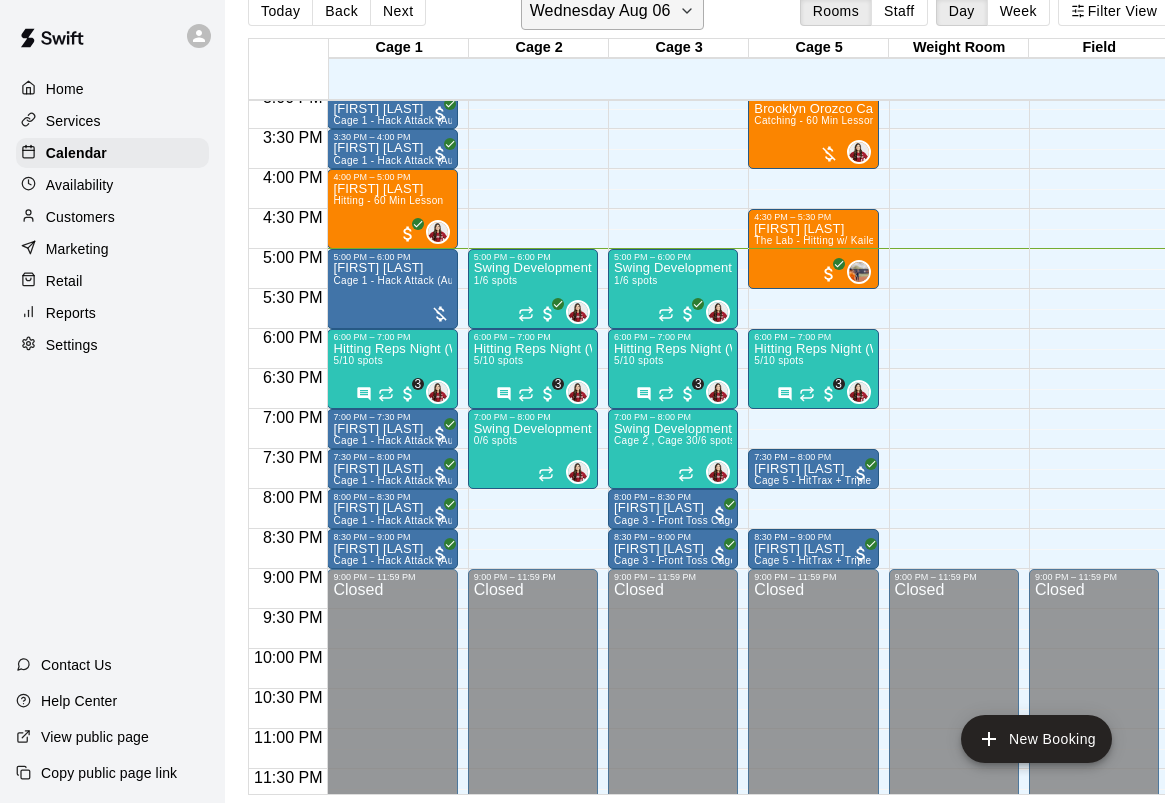 click on "Wednesday Aug 06" at bounding box center (600, 11) 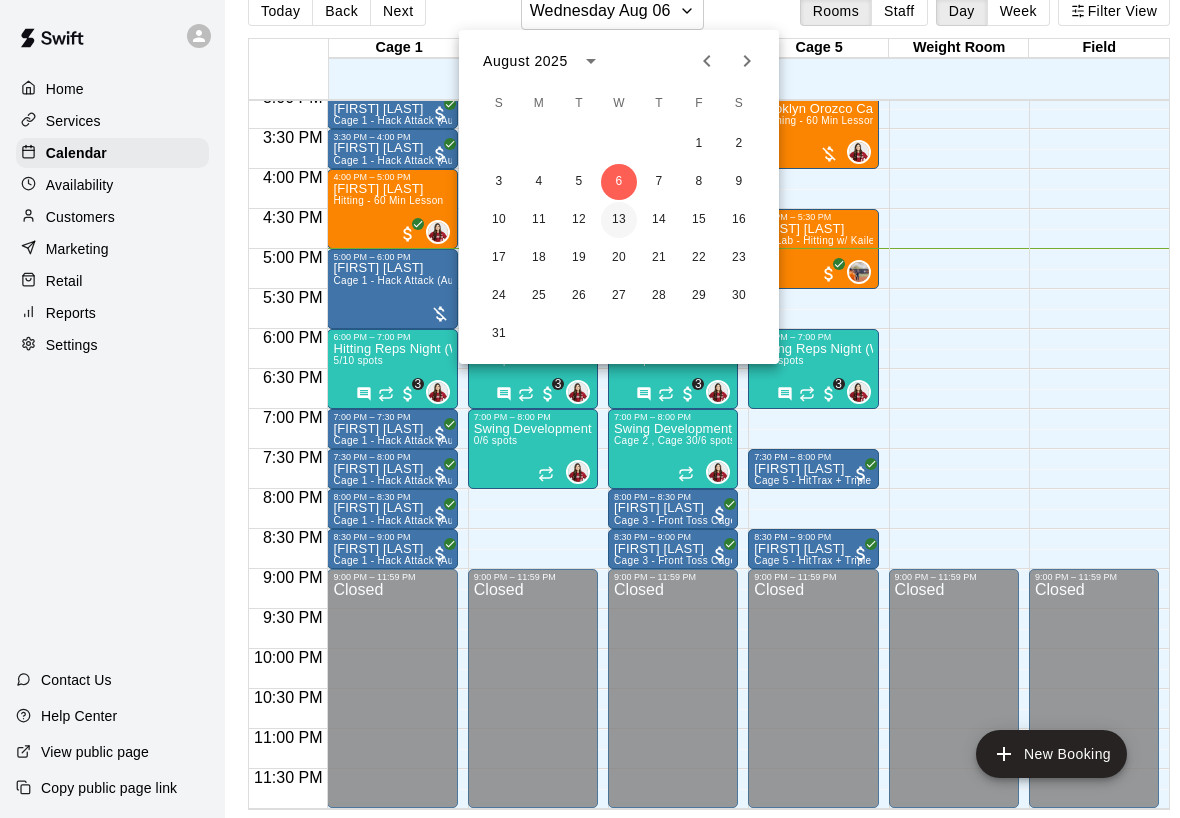 click on "13" at bounding box center (619, 220) 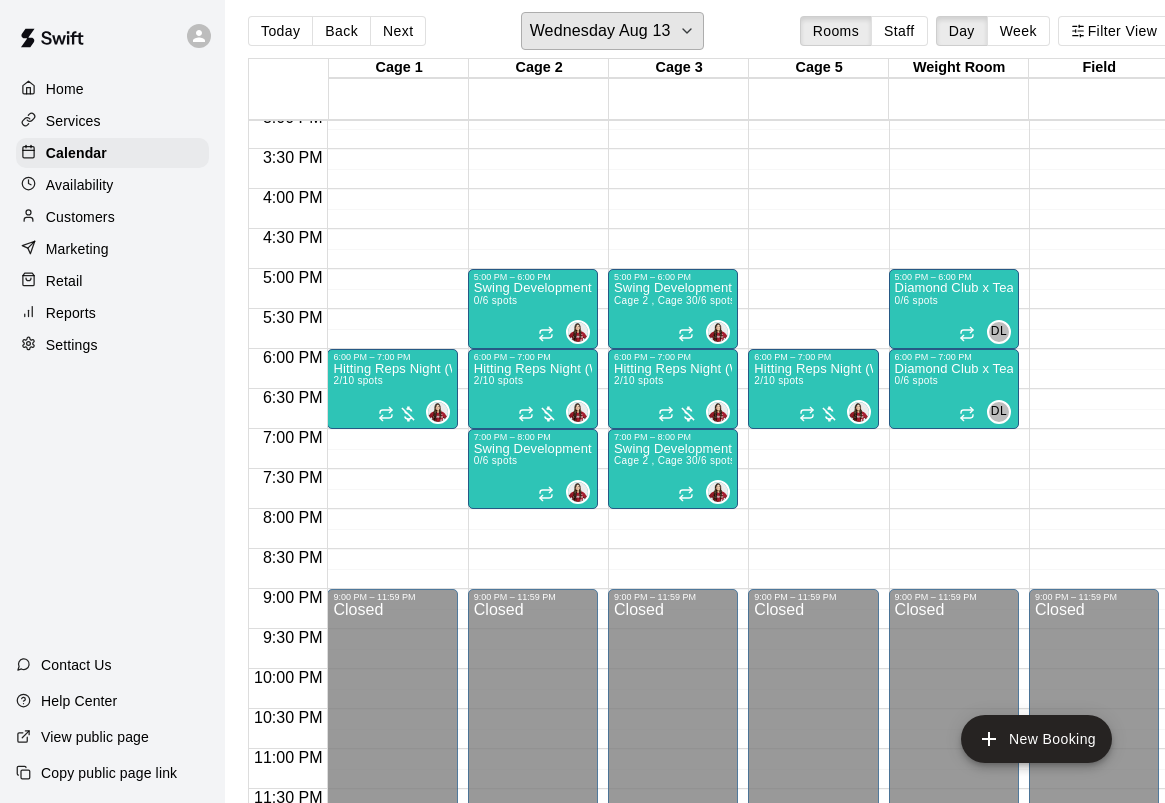 scroll, scrollTop: 0, scrollLeft: 0, axis: both 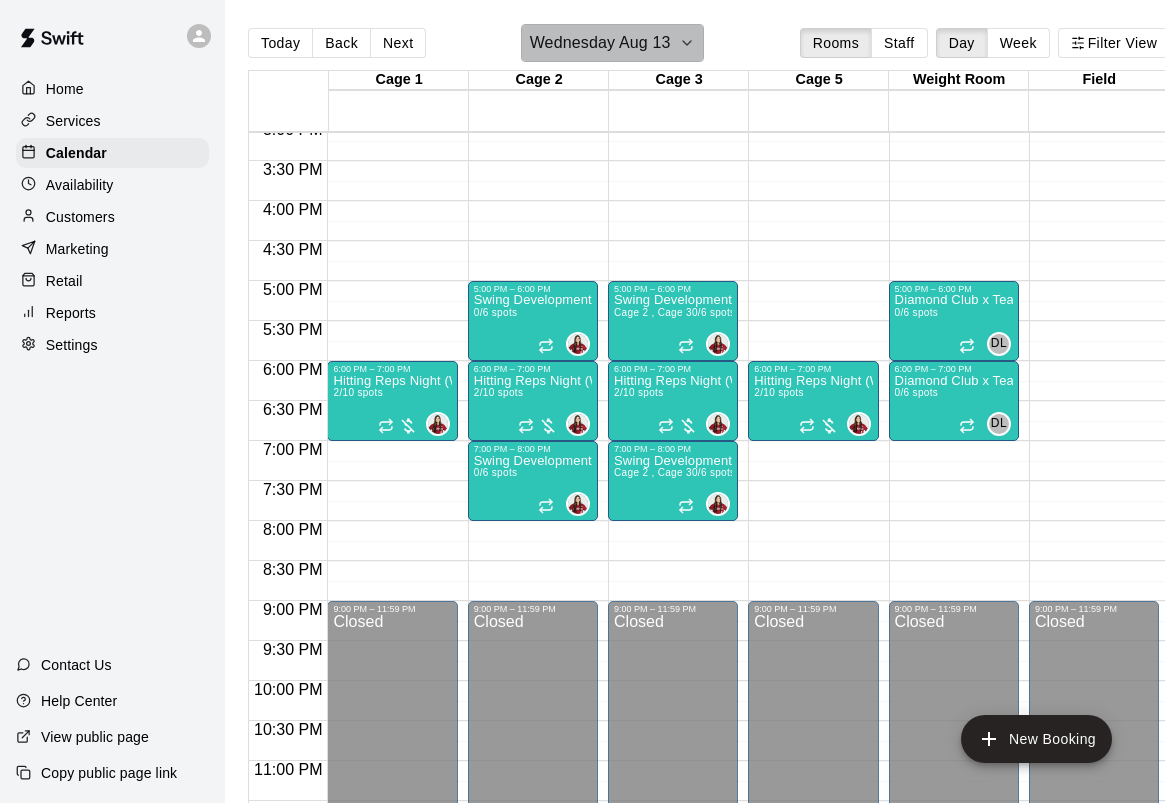 click on "Wednesday Aug 13" at bounding box center [600, 43] 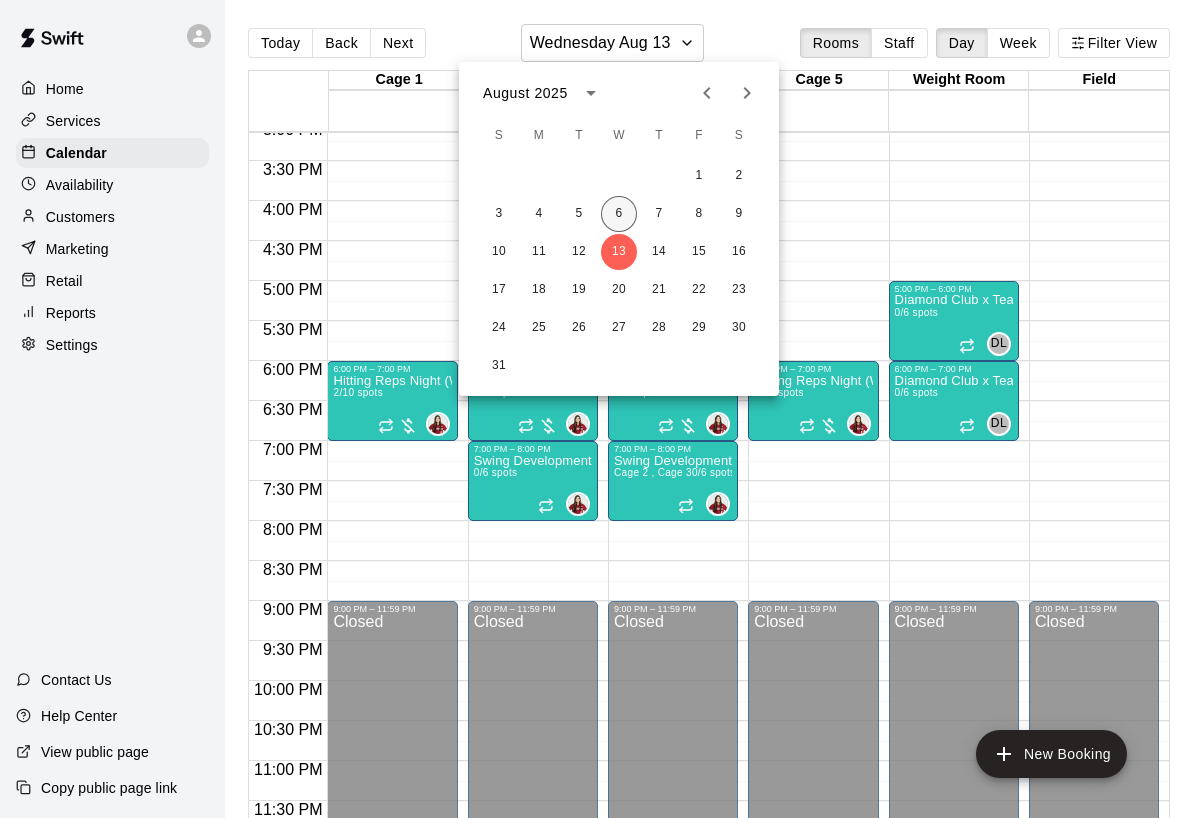 click on "6" at bounding box center (619, 214) 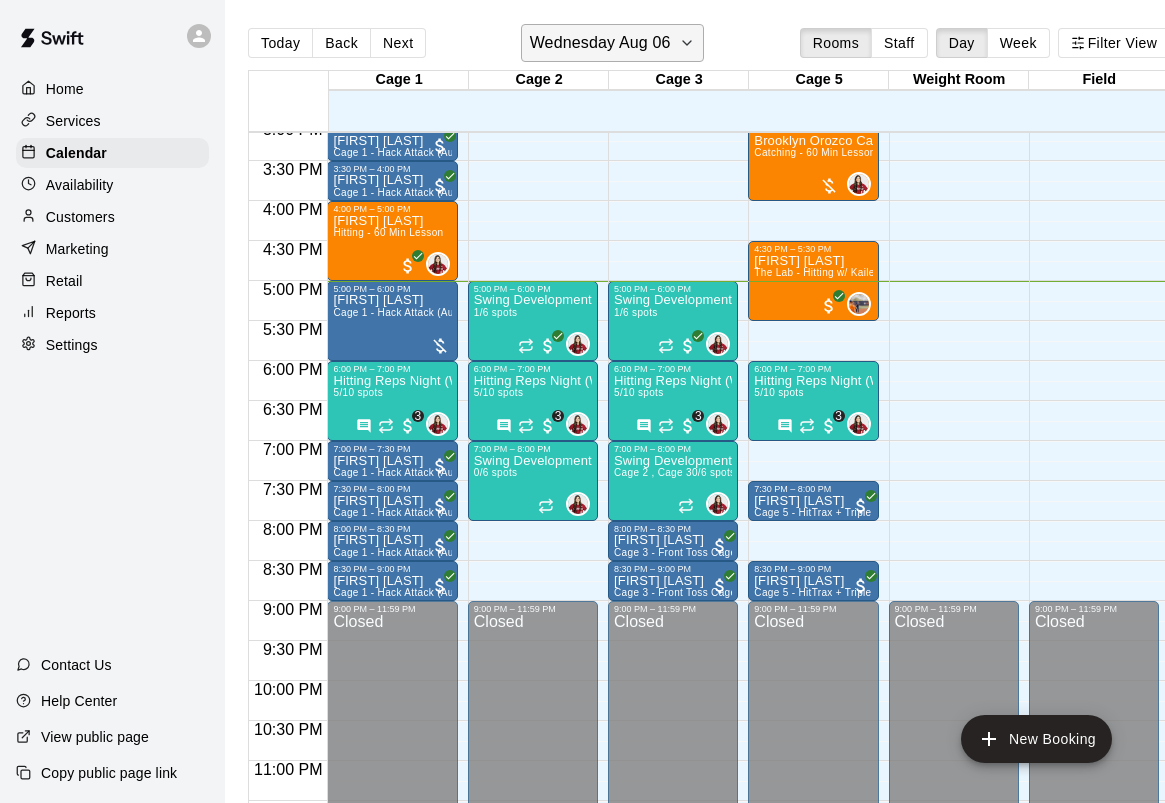 click on "Wednesday Aug 06" at bounding box center [600, 43] 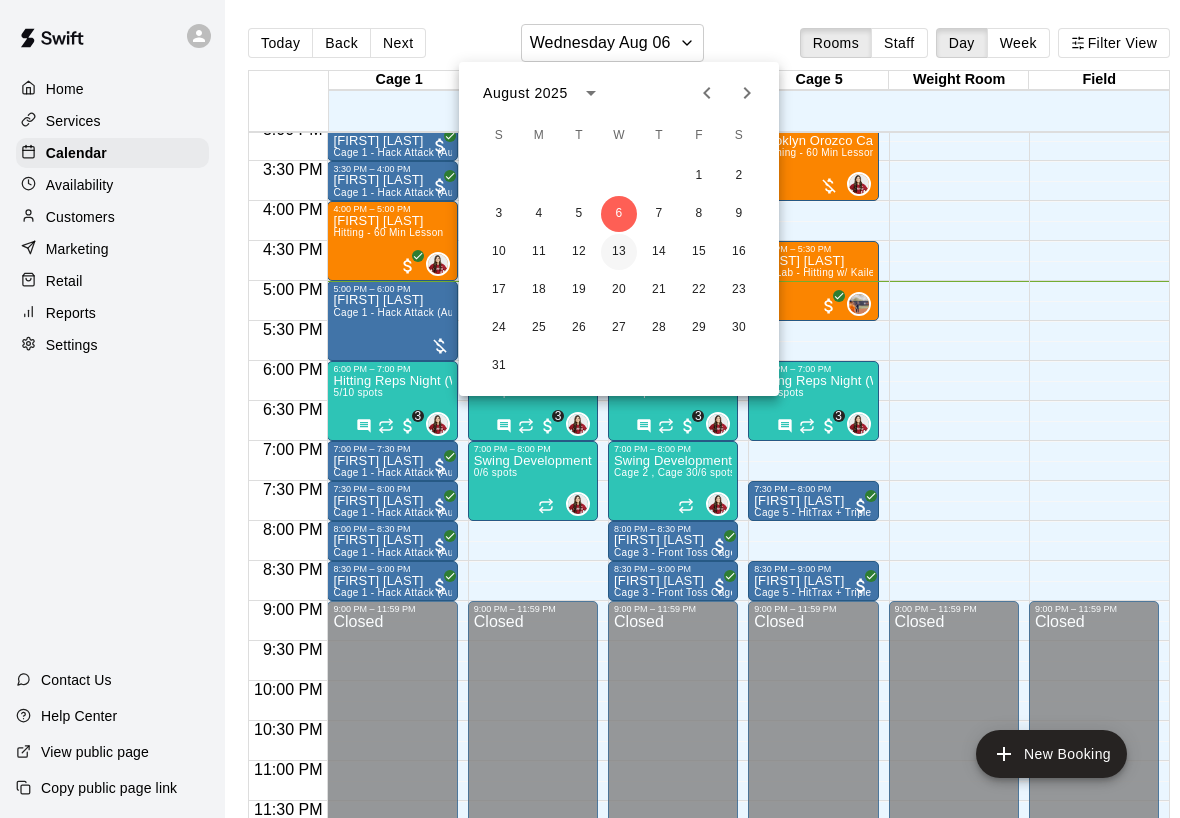 click on "13" at bounding box center (619, 252) 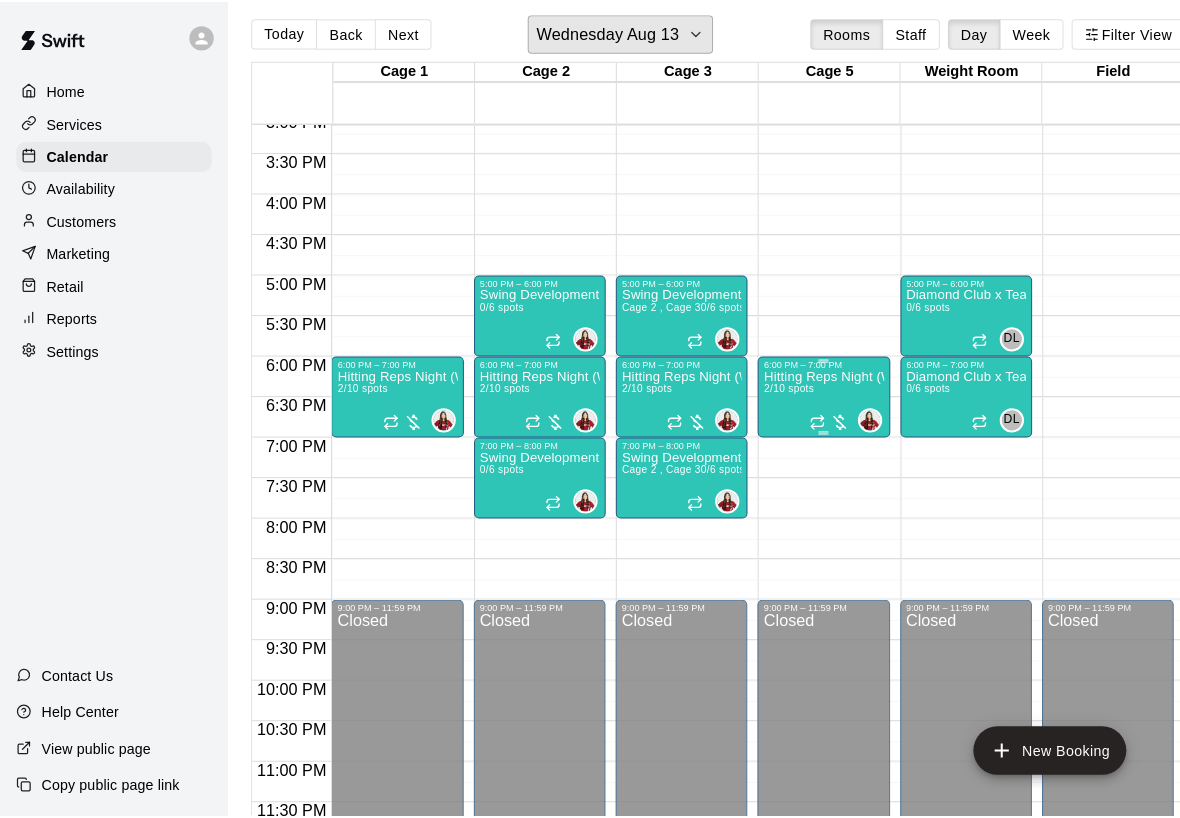 scroll, scrollTop: 0, scrollLeft: 0, axis: both 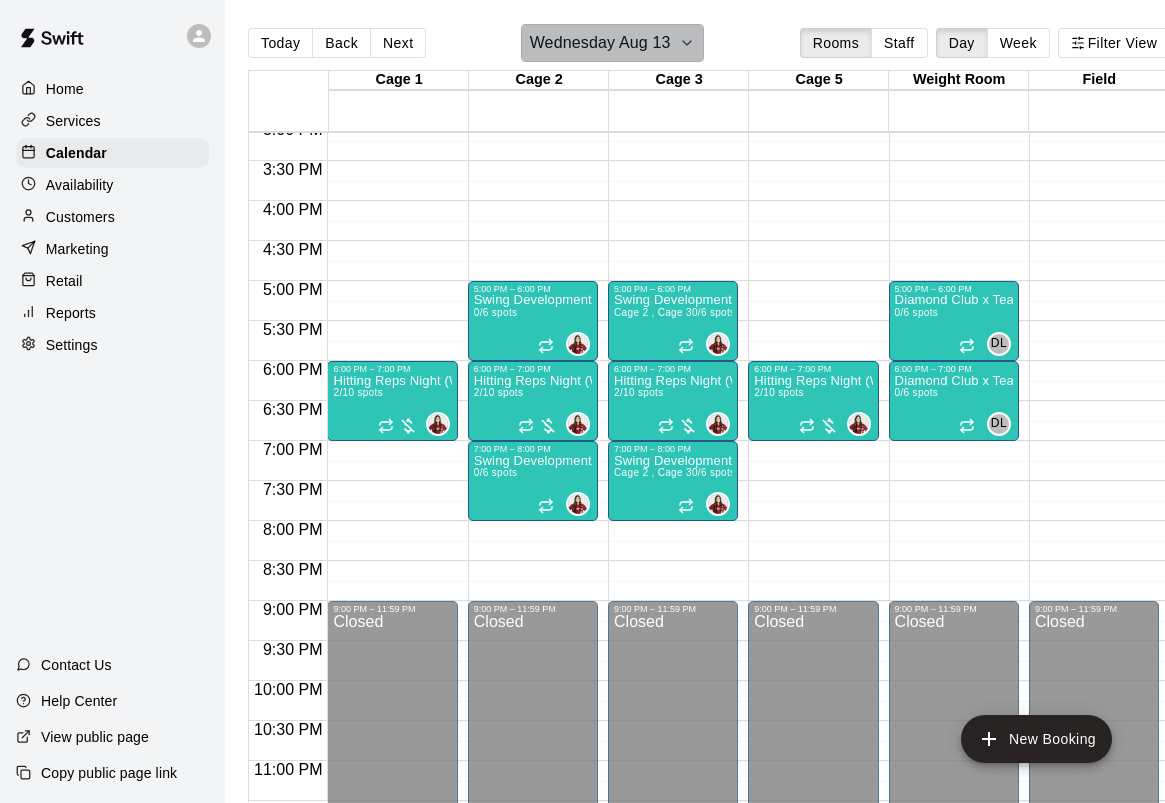click 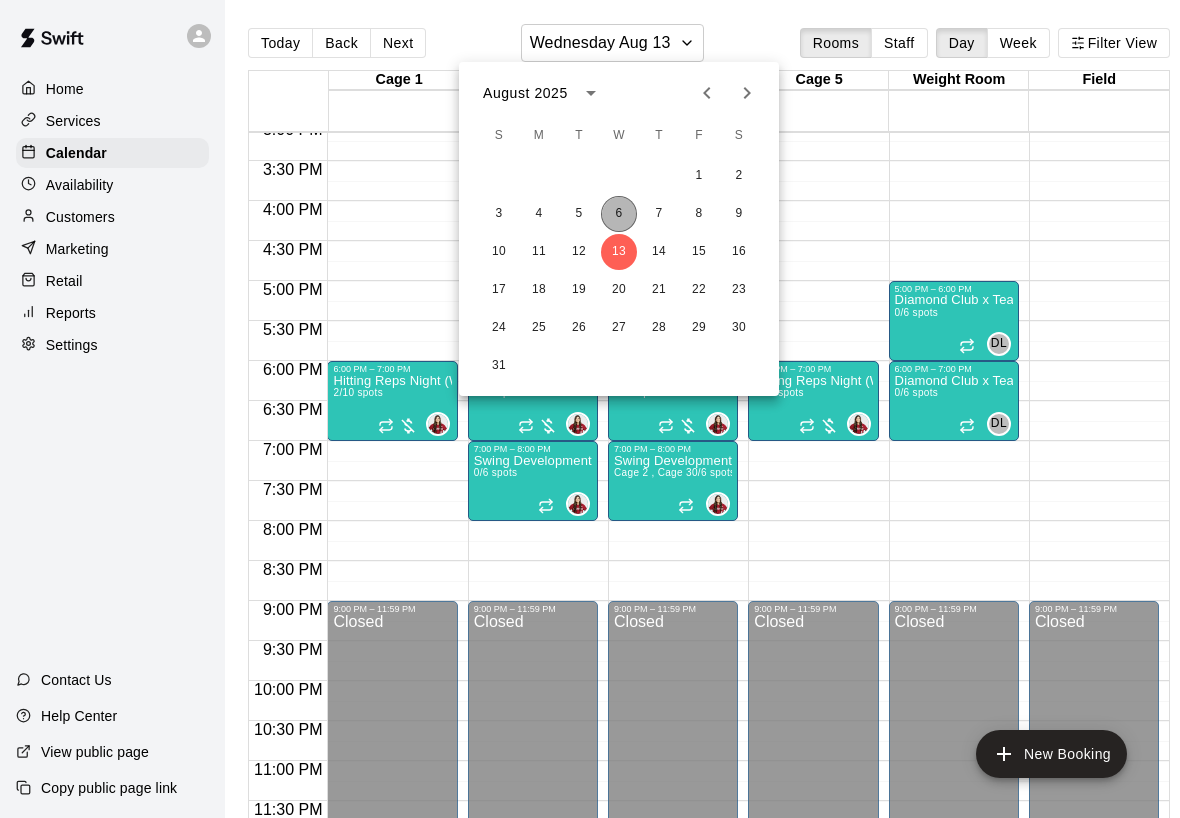 click on "6" at bounding box center (619, 214) 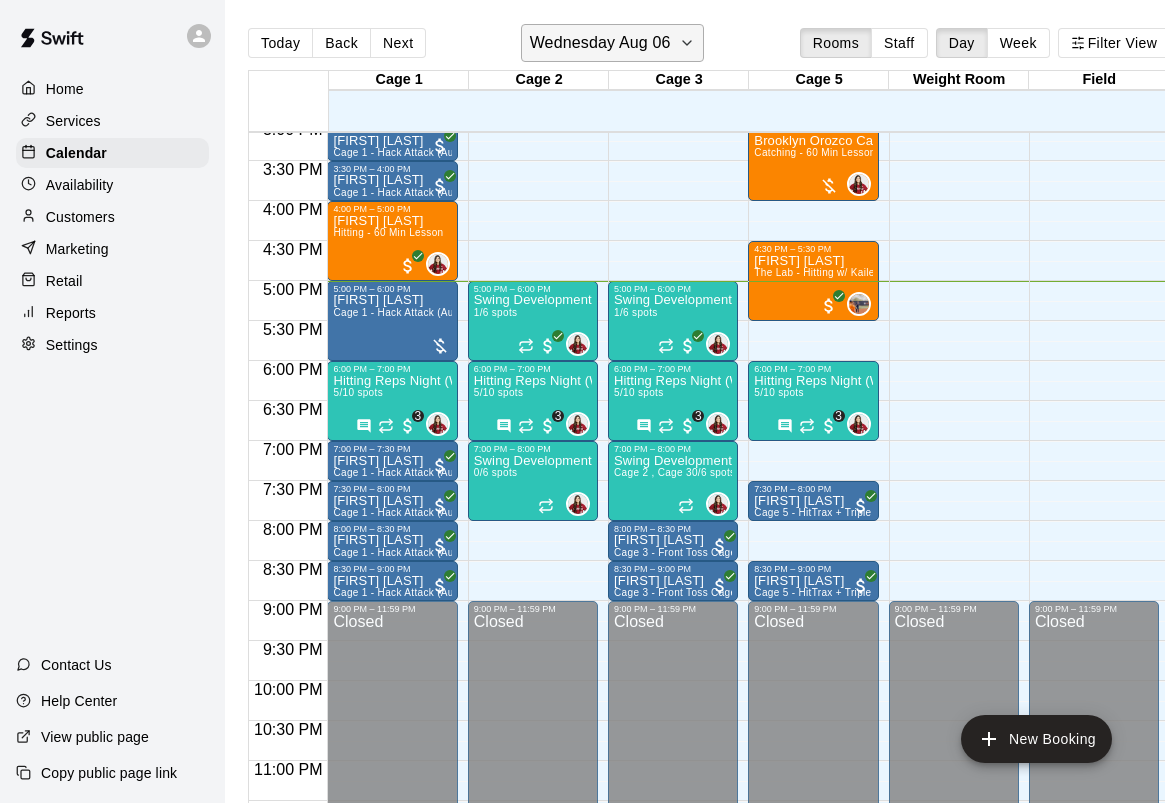 click on "Wednesday Aug 06" at bounding box center [600, 43] 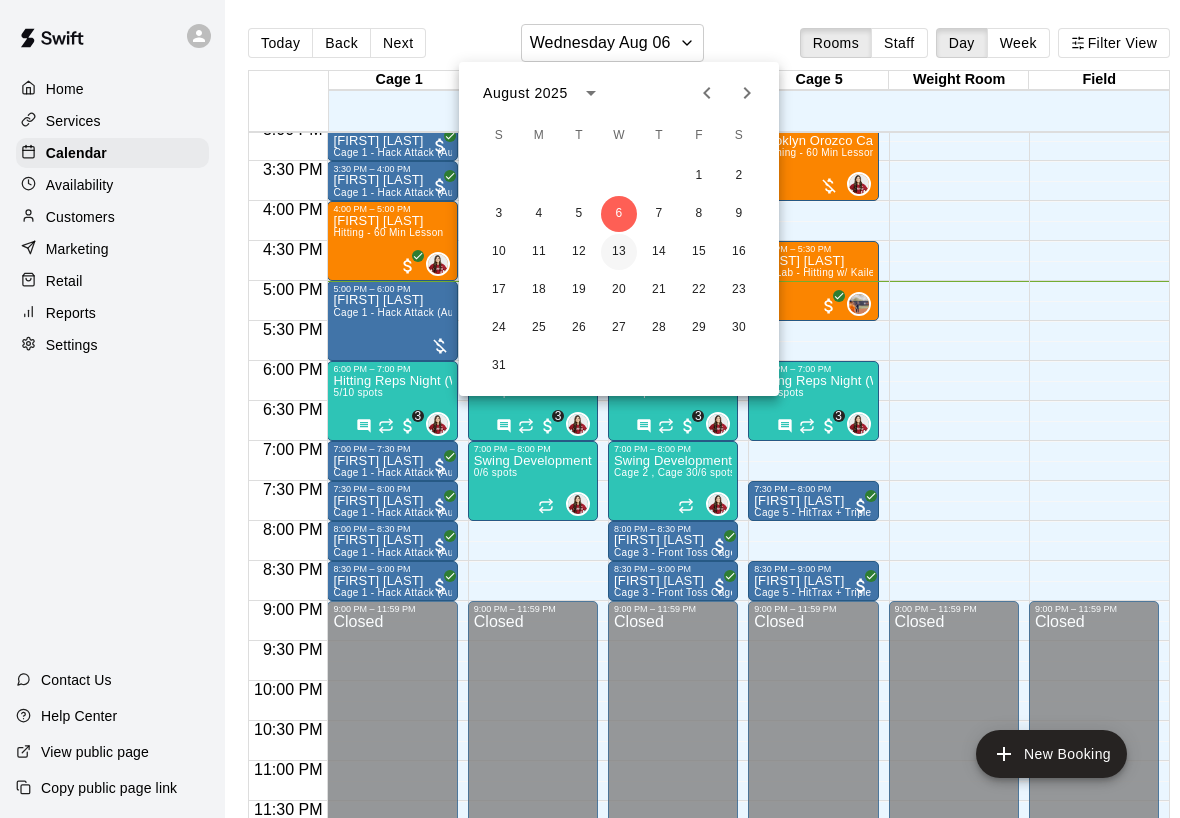 click on "13" at bounding box center (619, 252) 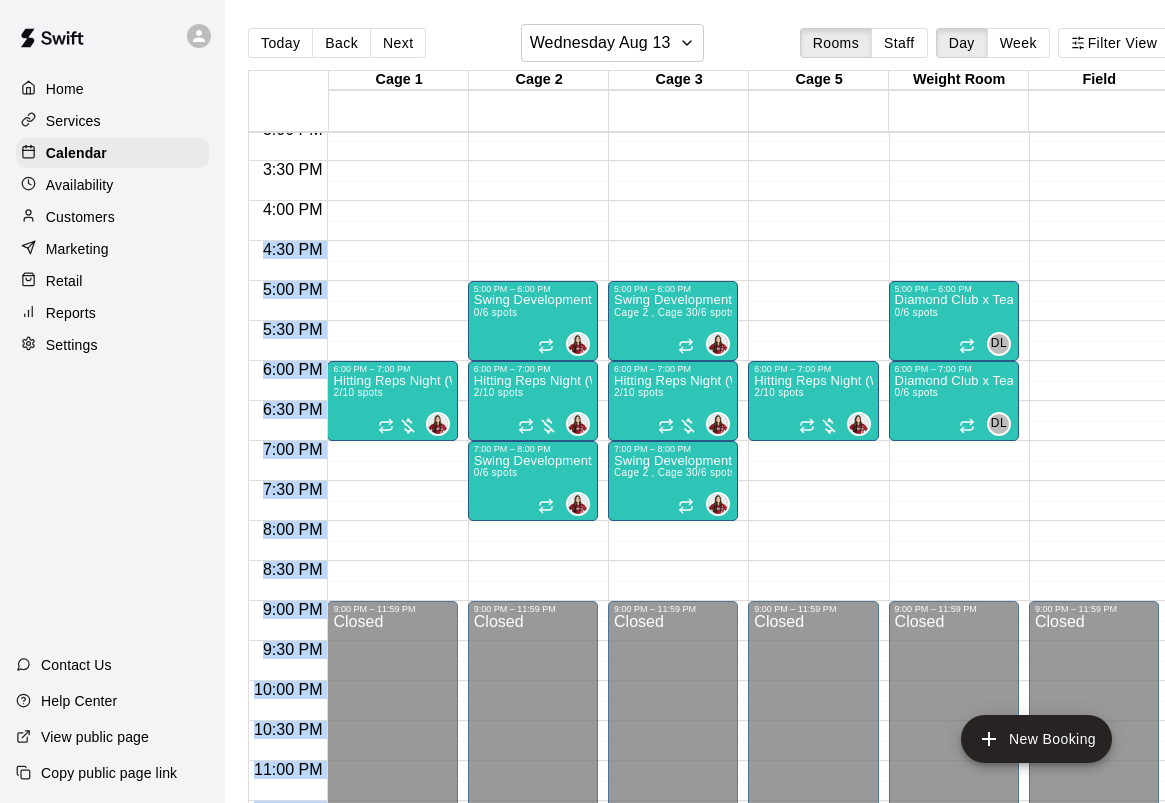 drag, startPoint x: 328, startPoint y: 201, endPoint x: 392, endPoint y: 184, distance: 66.21933 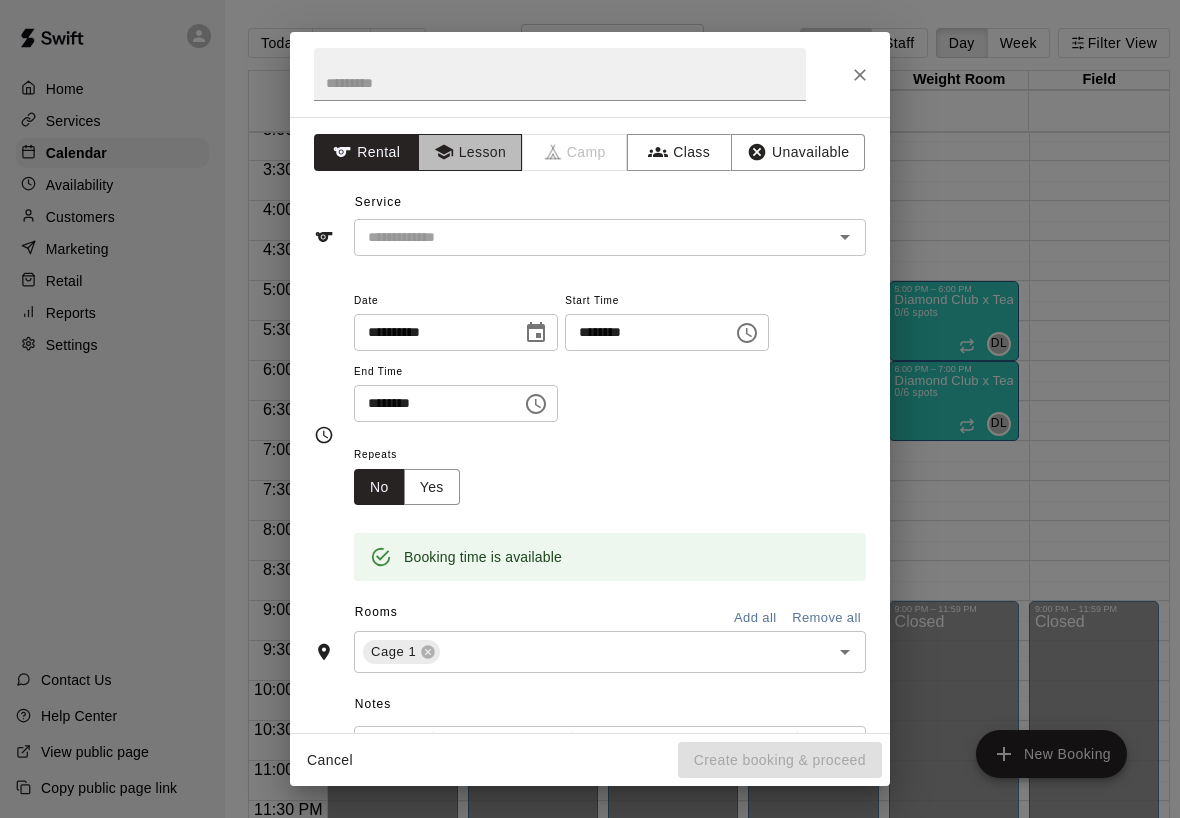 click on "Lesson" at bounding box center [470, 152] 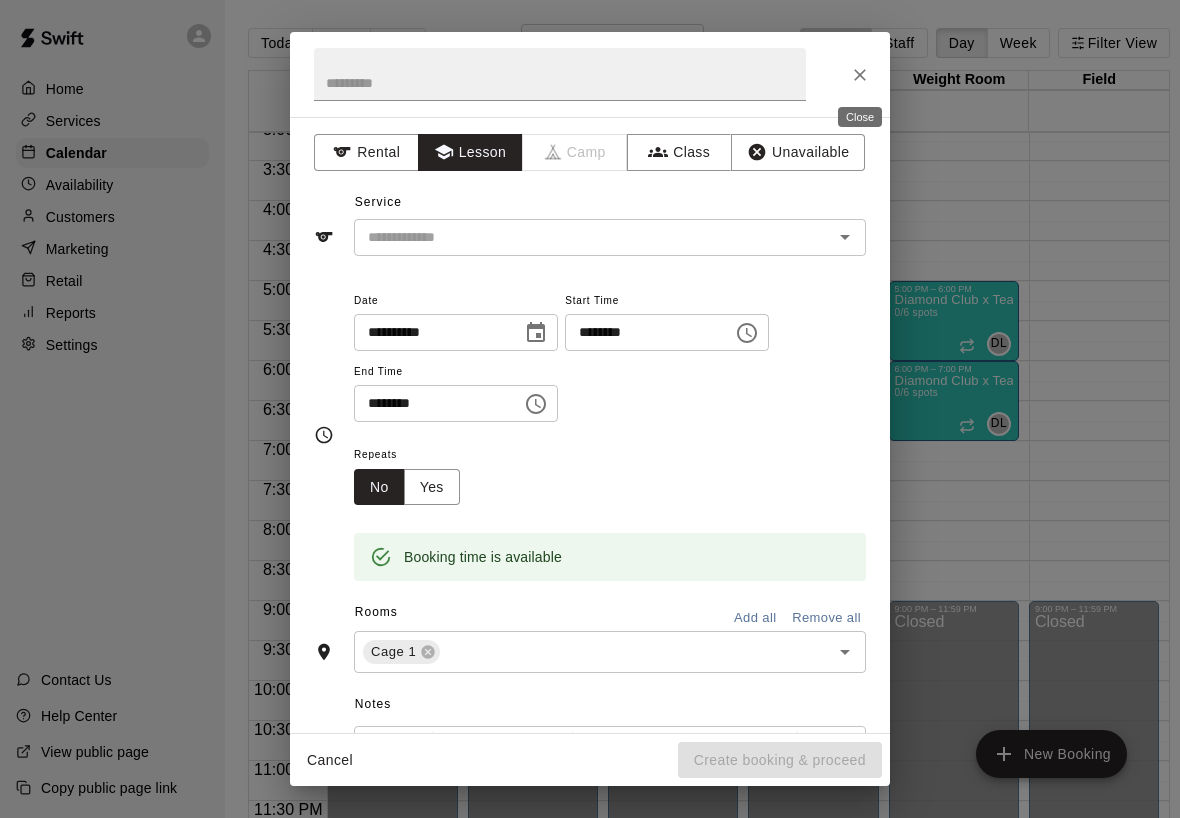 click 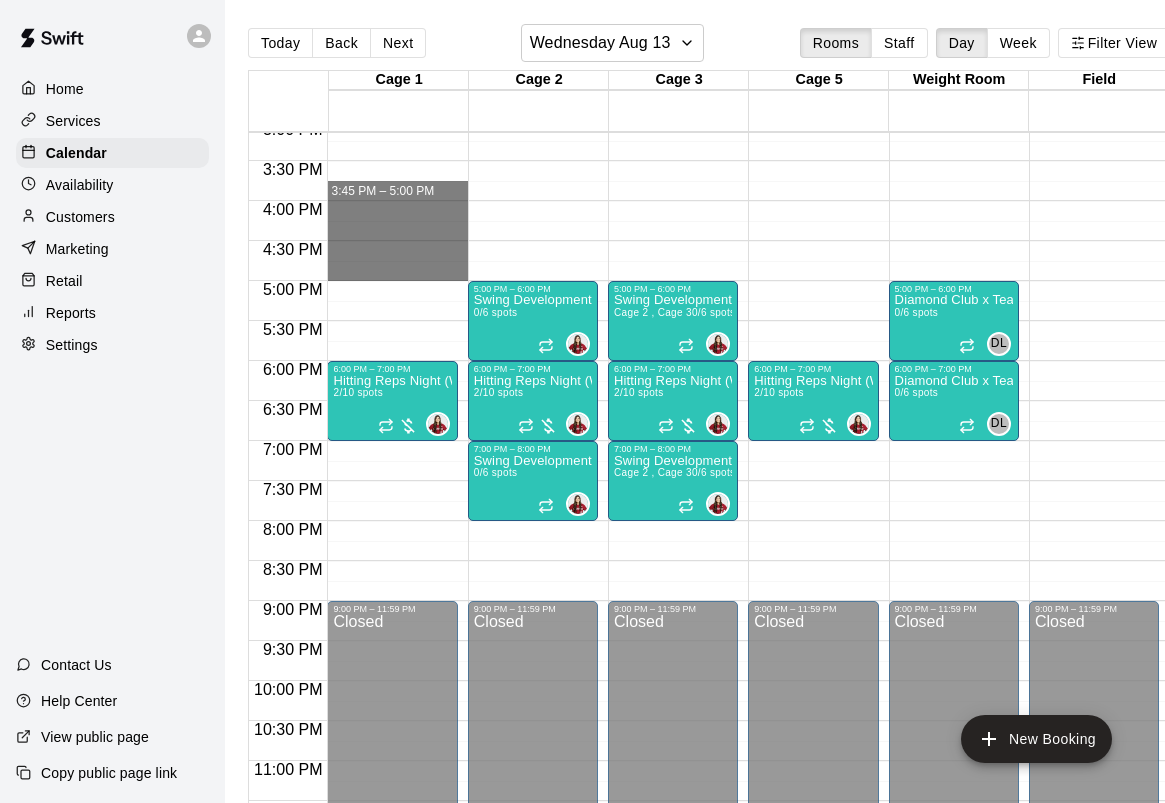 drag, startPoint x: 340, startPoint y: 200, endPoint x: 409, endPoint y: 276, distance: 102.64989 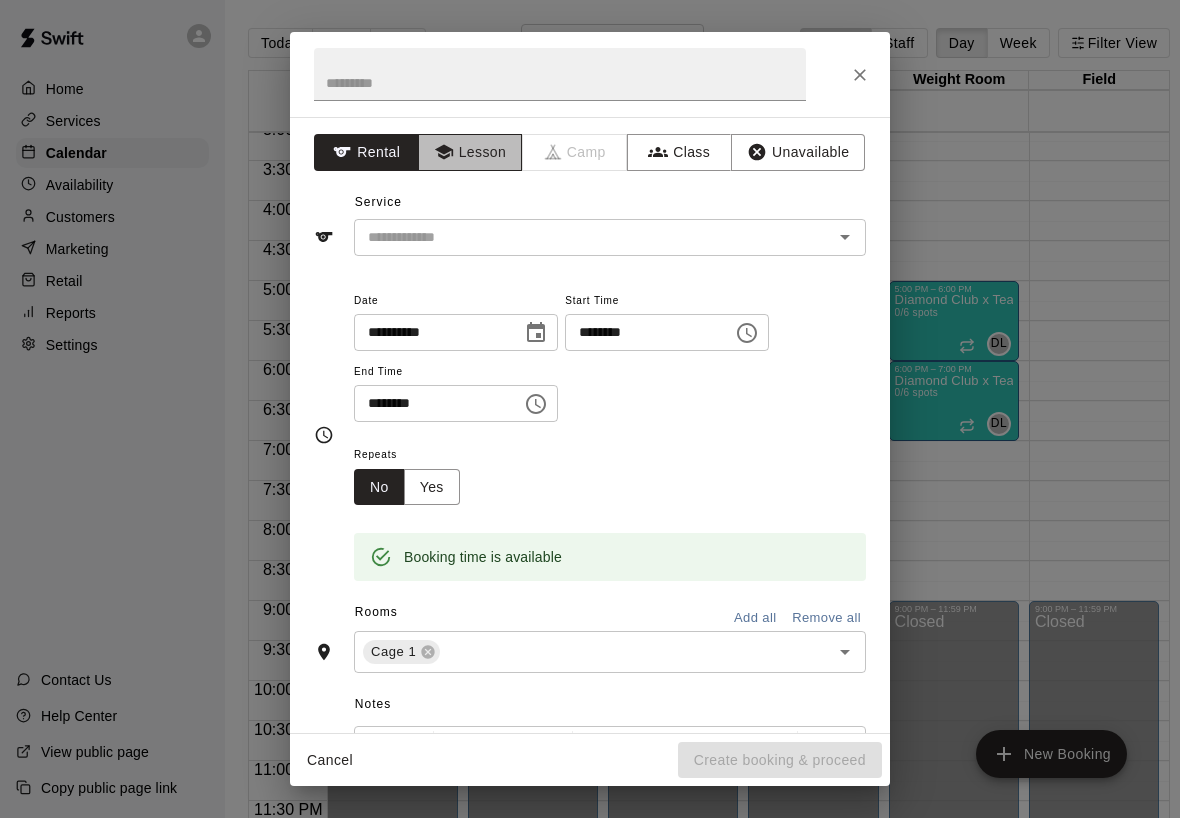 click on "Lesson" at bounding box center (470, 152) 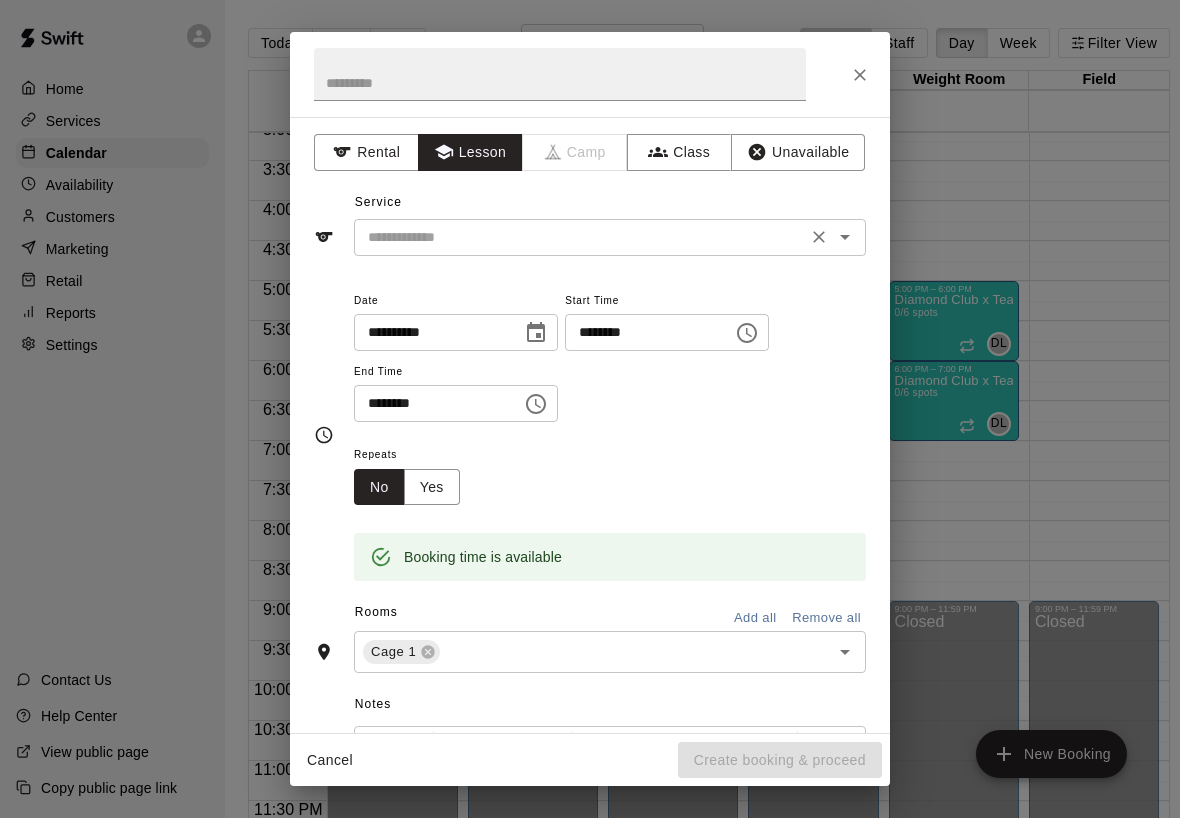 click at bounding box center [580, 237] 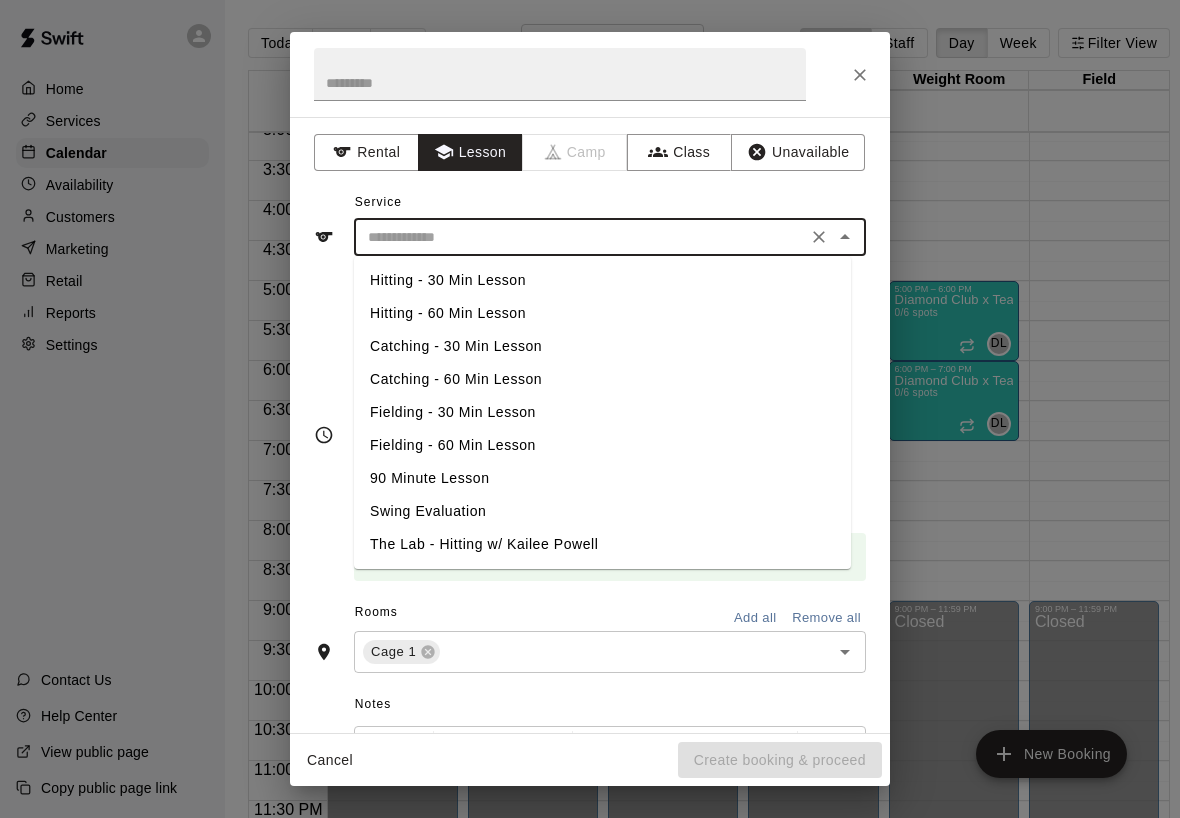 click on "Hitting - 60 Min Lesson" at bounding box center [602, 313] 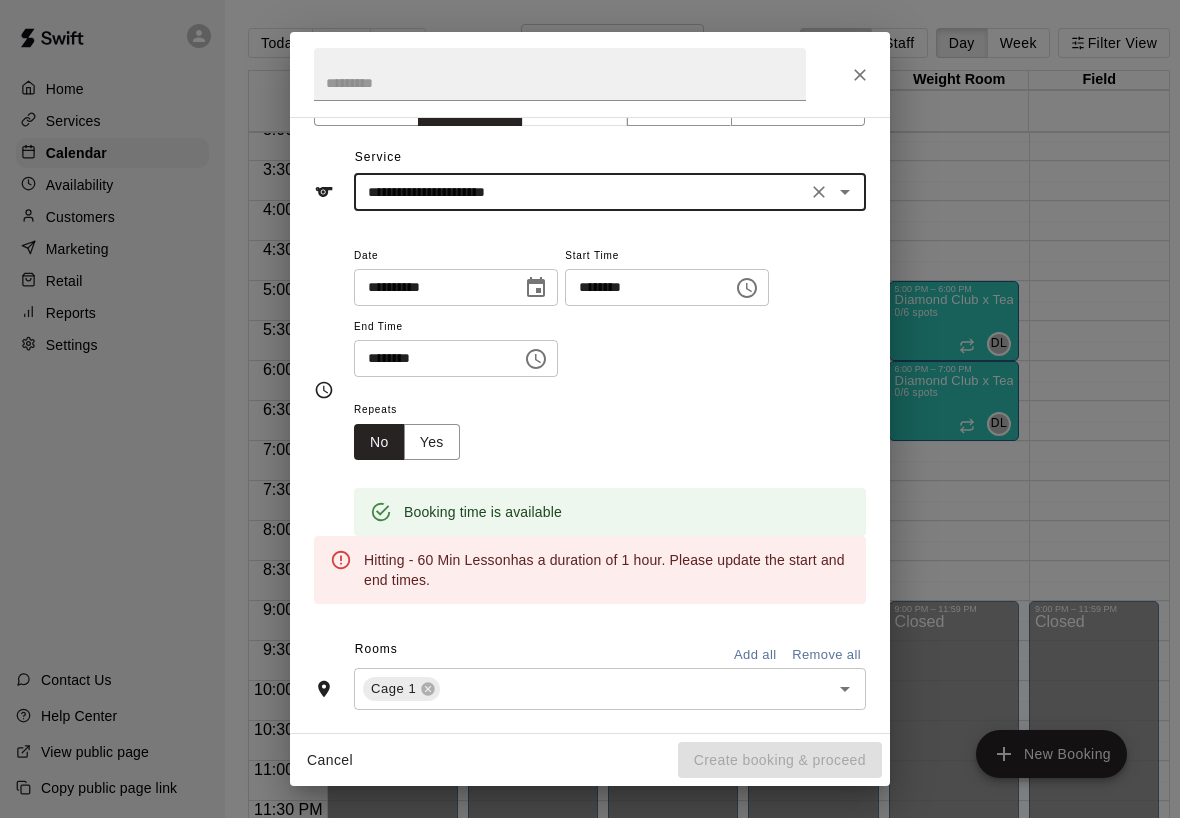 scroll, scrollTop: 76, scrollLeft: 0, axis: vertical 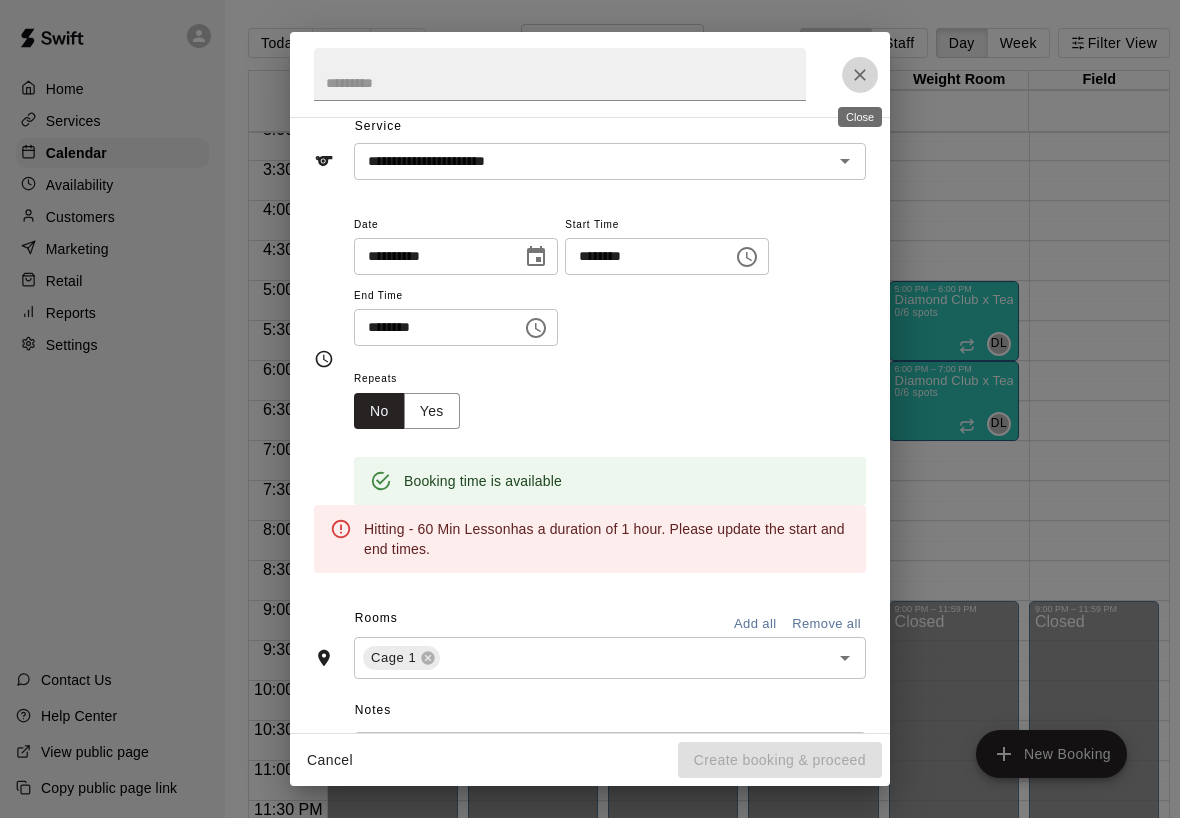 click 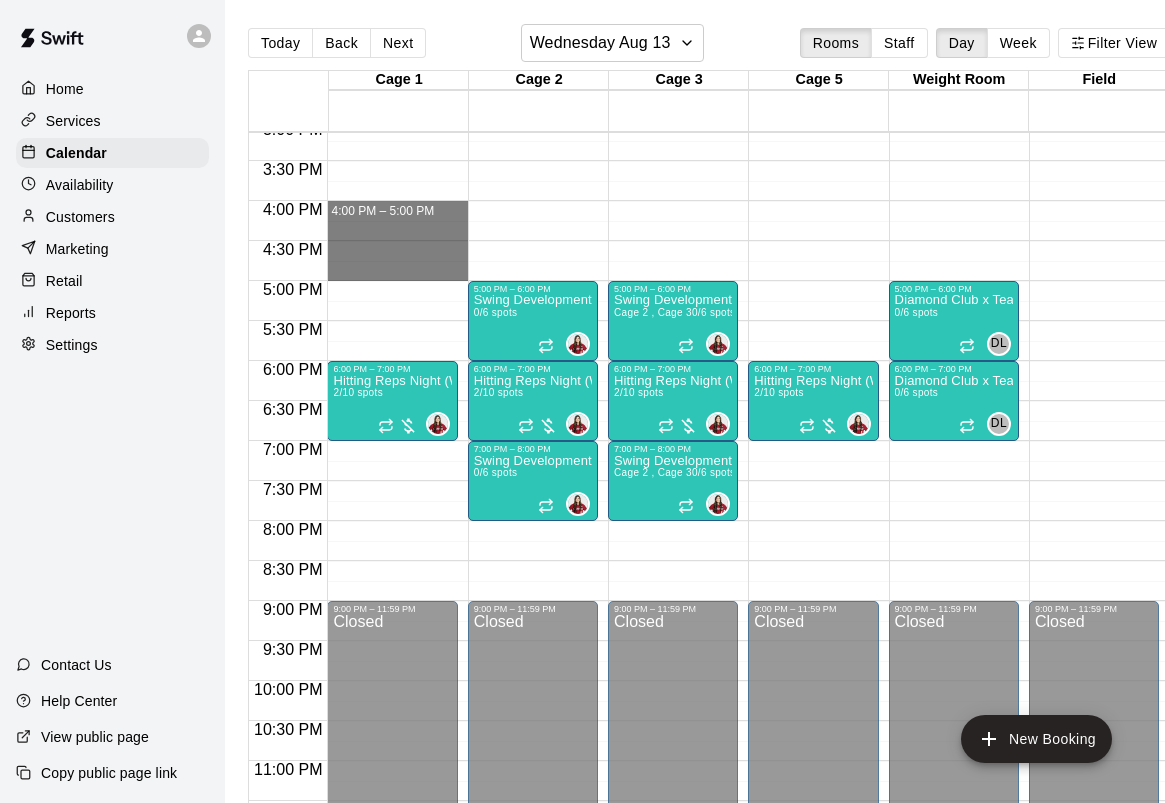 drag, startPoint x: 330, startPoint y: 205, endPoint x: 419, endPoint y: 273, distance: 112.00446 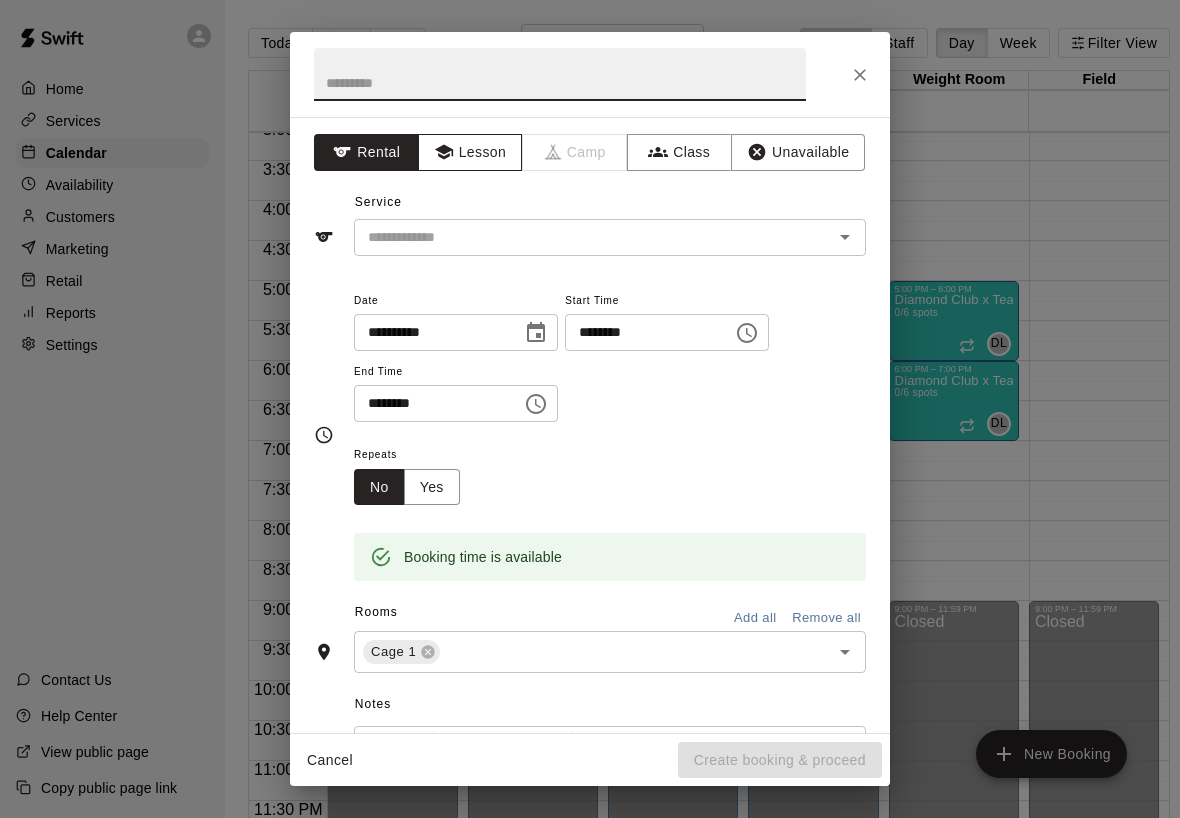 click 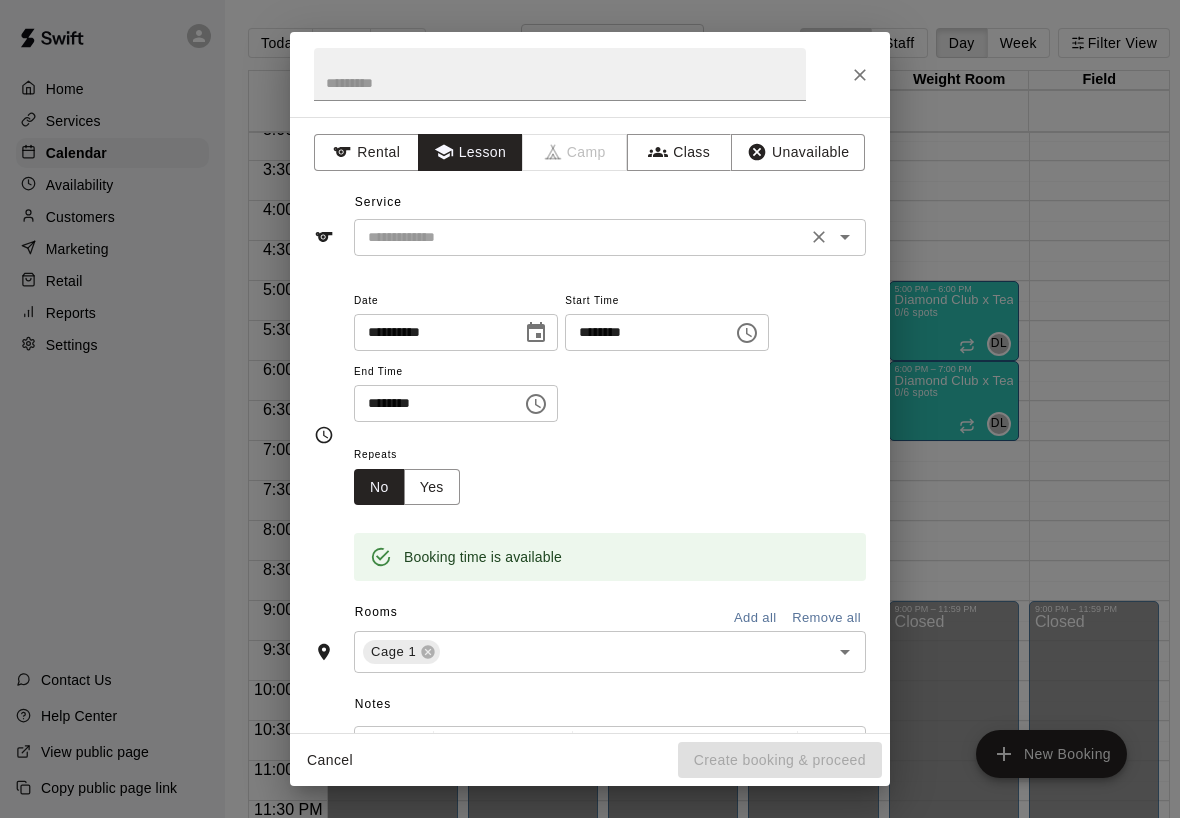 click at bounding box center (580, 237) 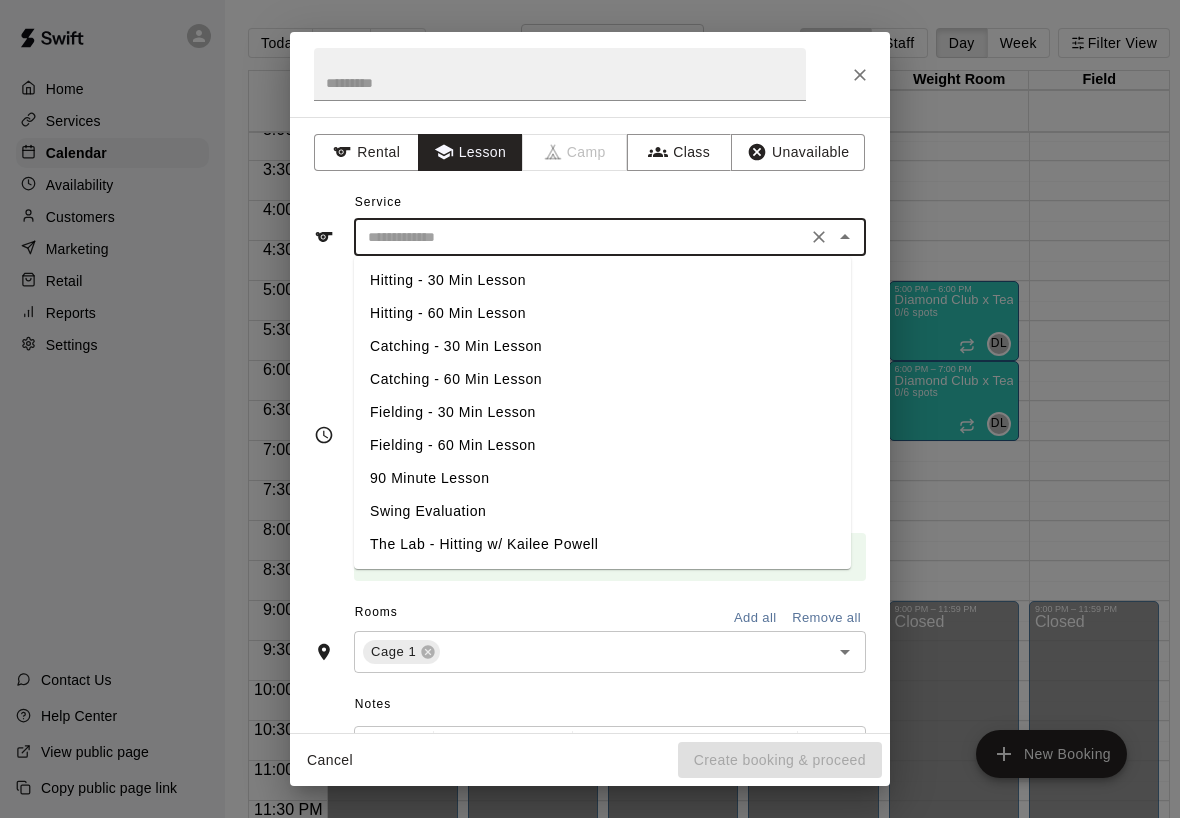 click on "Hitting - 60 Min Lesson" at bounding box center [602, 313] 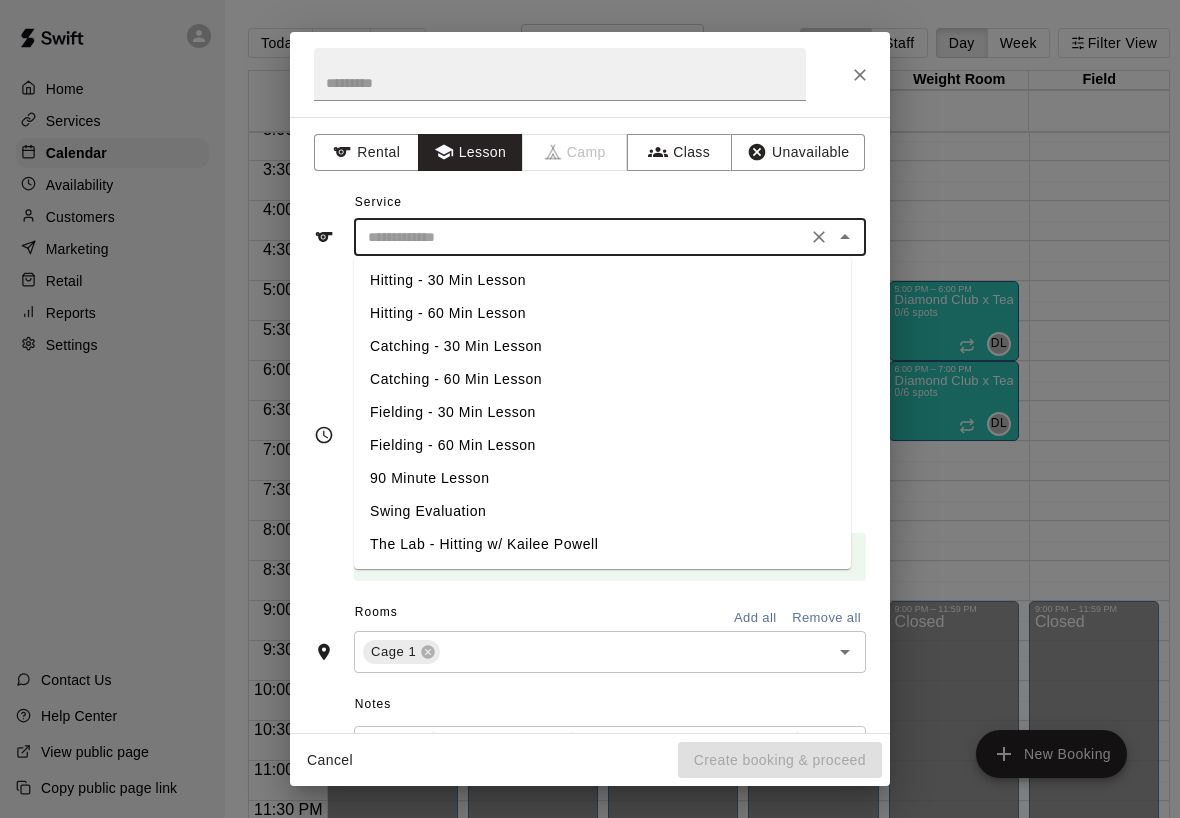 type on "**********" 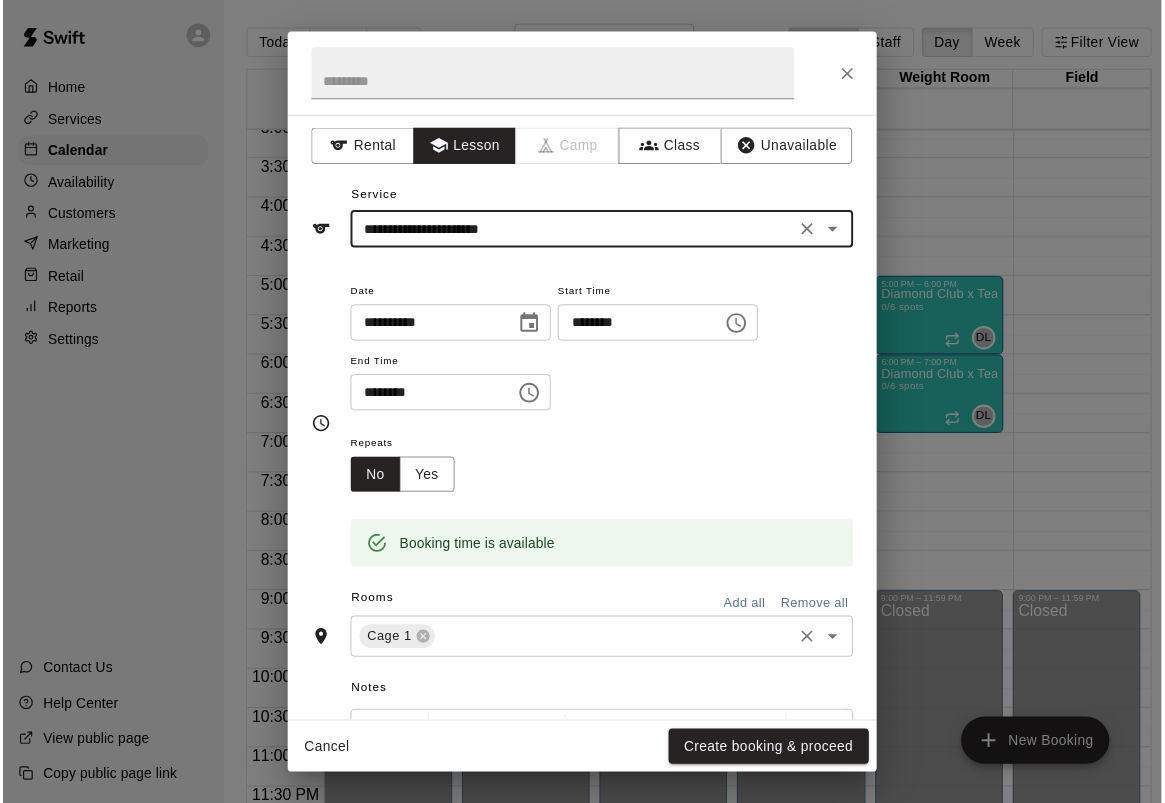 scroll, scrollTop: 8, scrollLeft: 0, axis: vertical 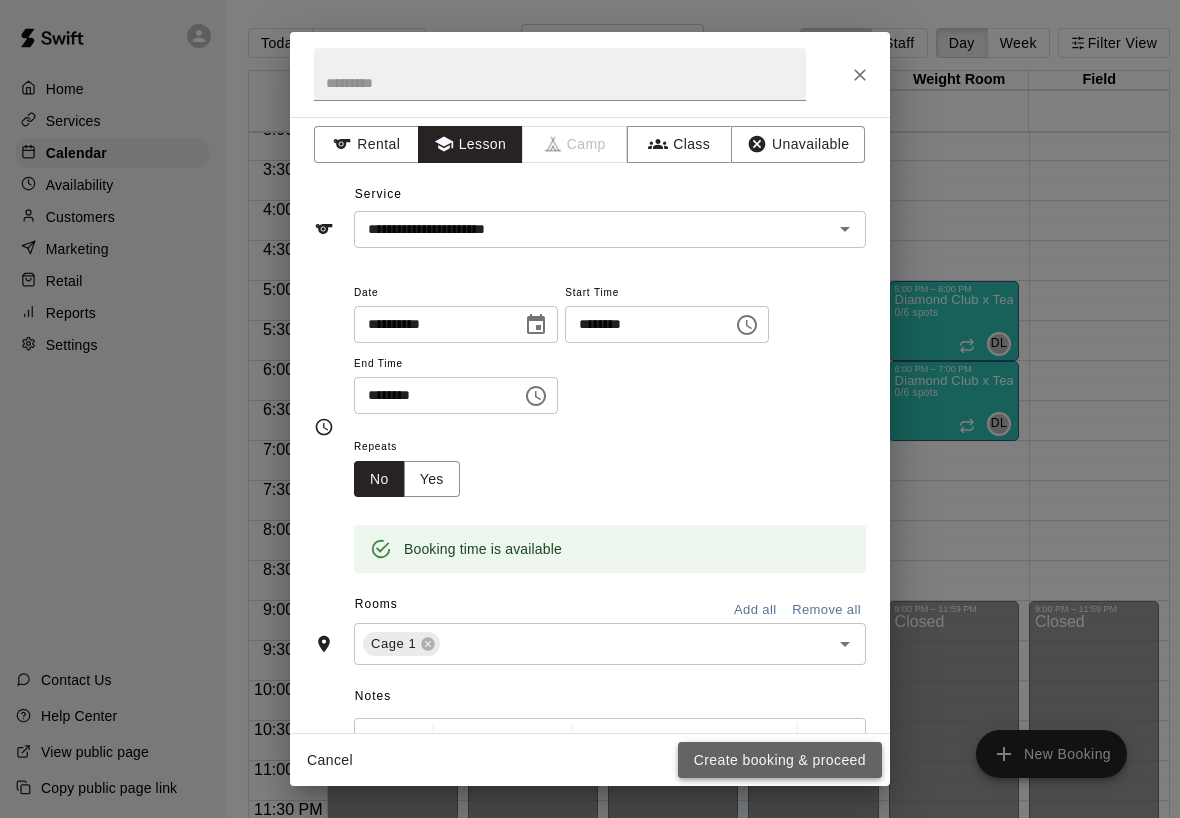 click on "Create booking & proceed" at bounding box center (780, 760) 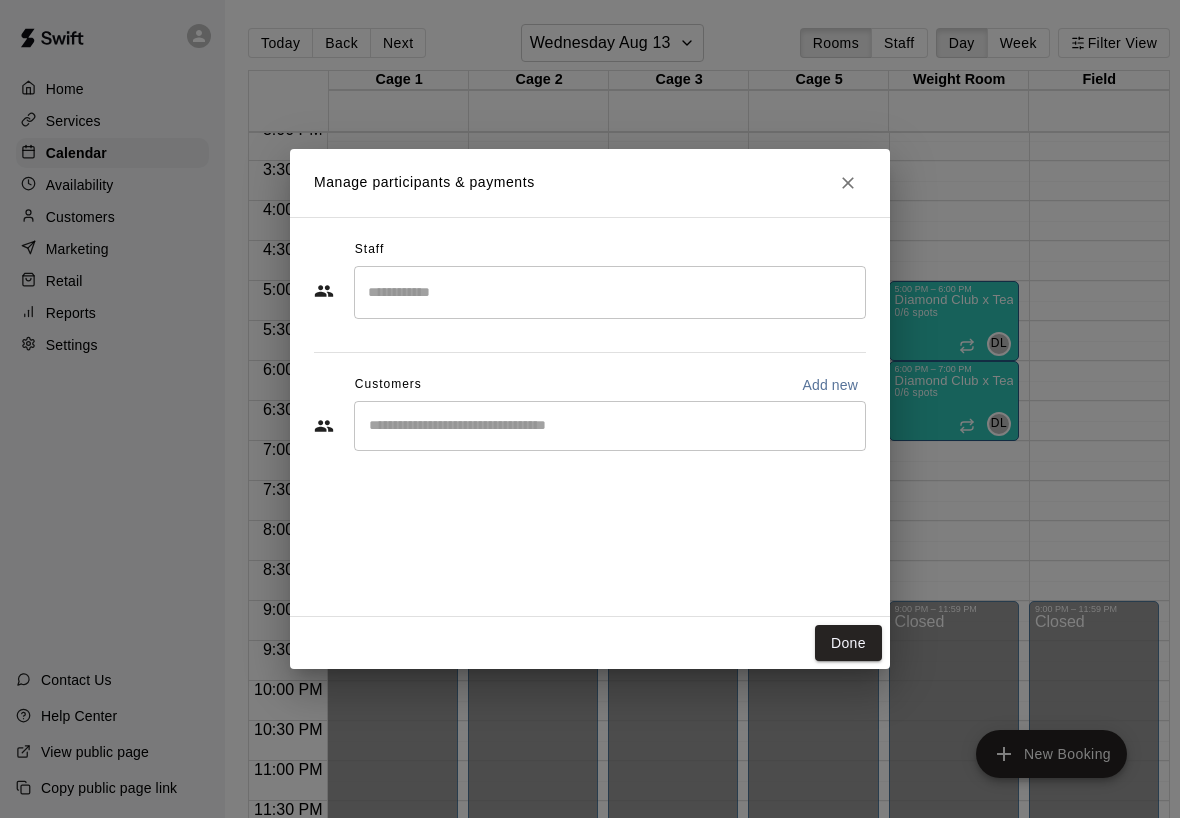 click at bounding box center (610, 292) 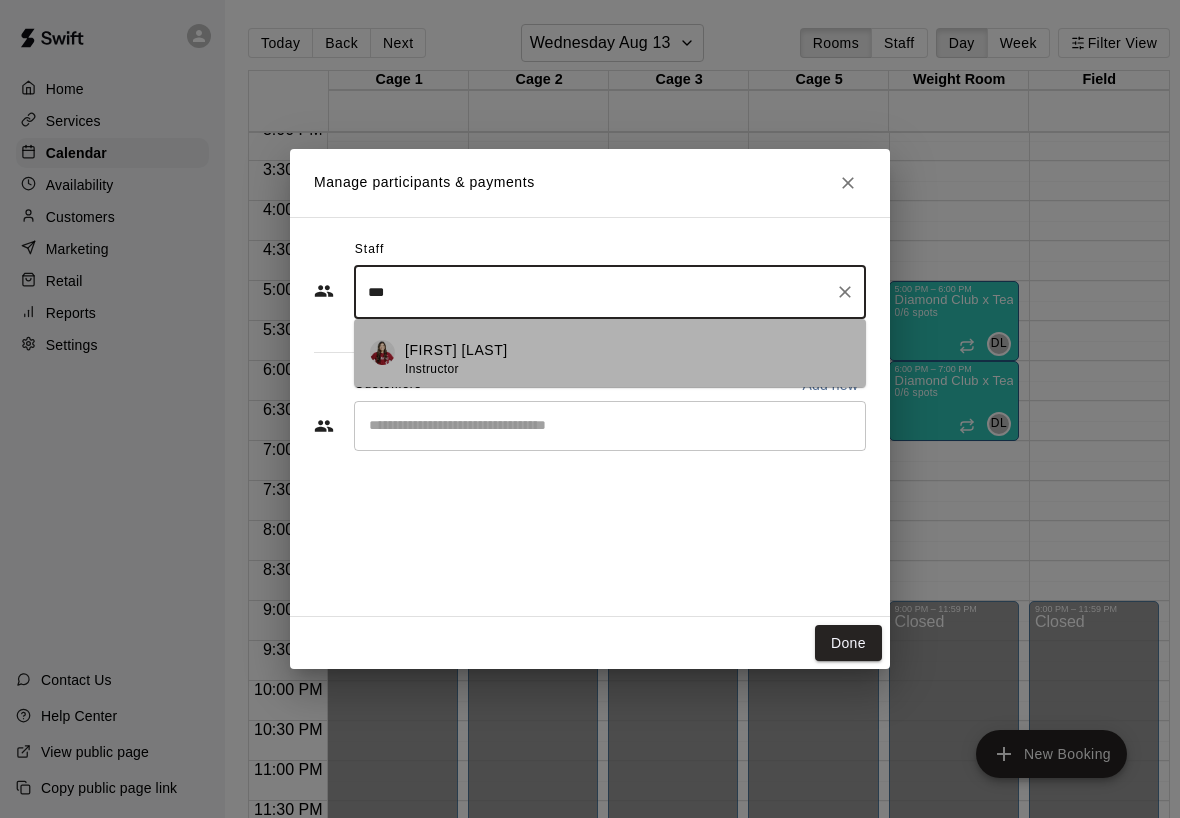 click on "[FIRST] [LAST] Instructor" at bounding box center (627, 359) 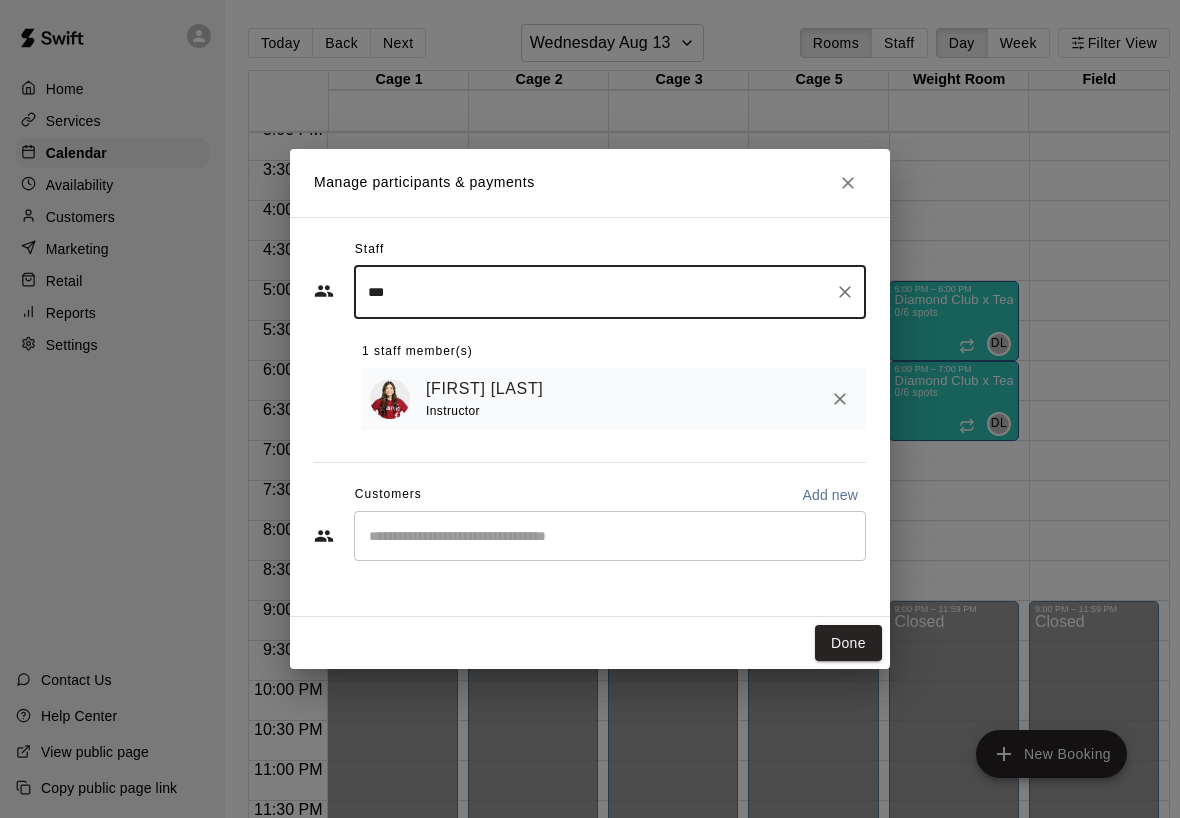 click on "​" at bounding box center [610, 536] 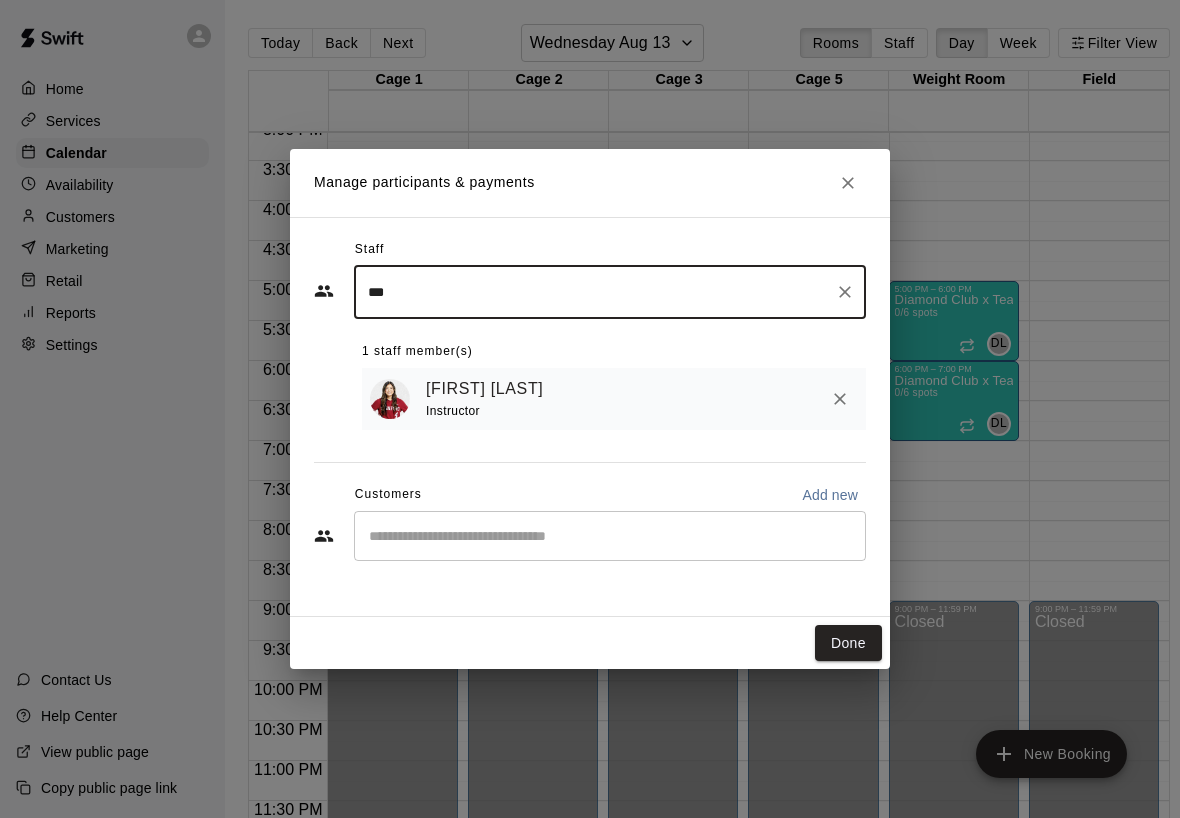 type on "***" 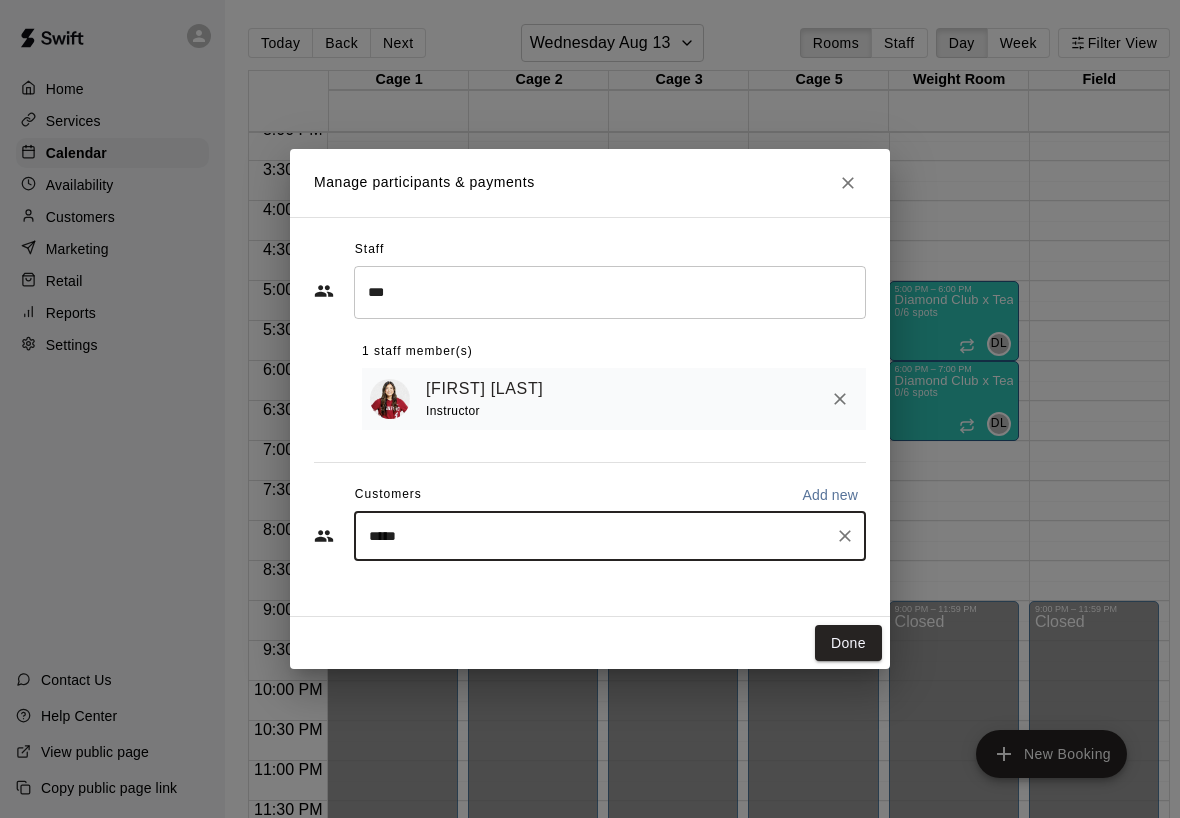 type on "******" 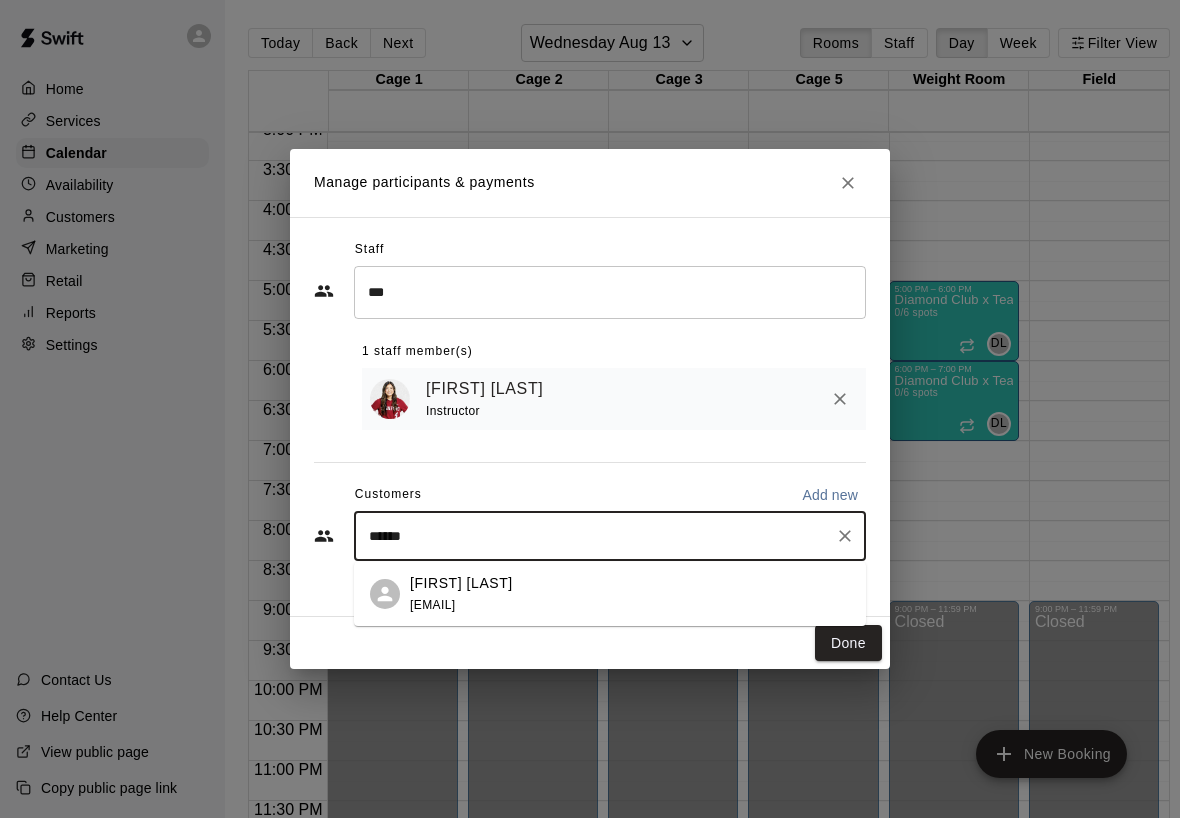 click on "[FIRST] [LAST] [EMAIL]" at bounding box center [610, 594] 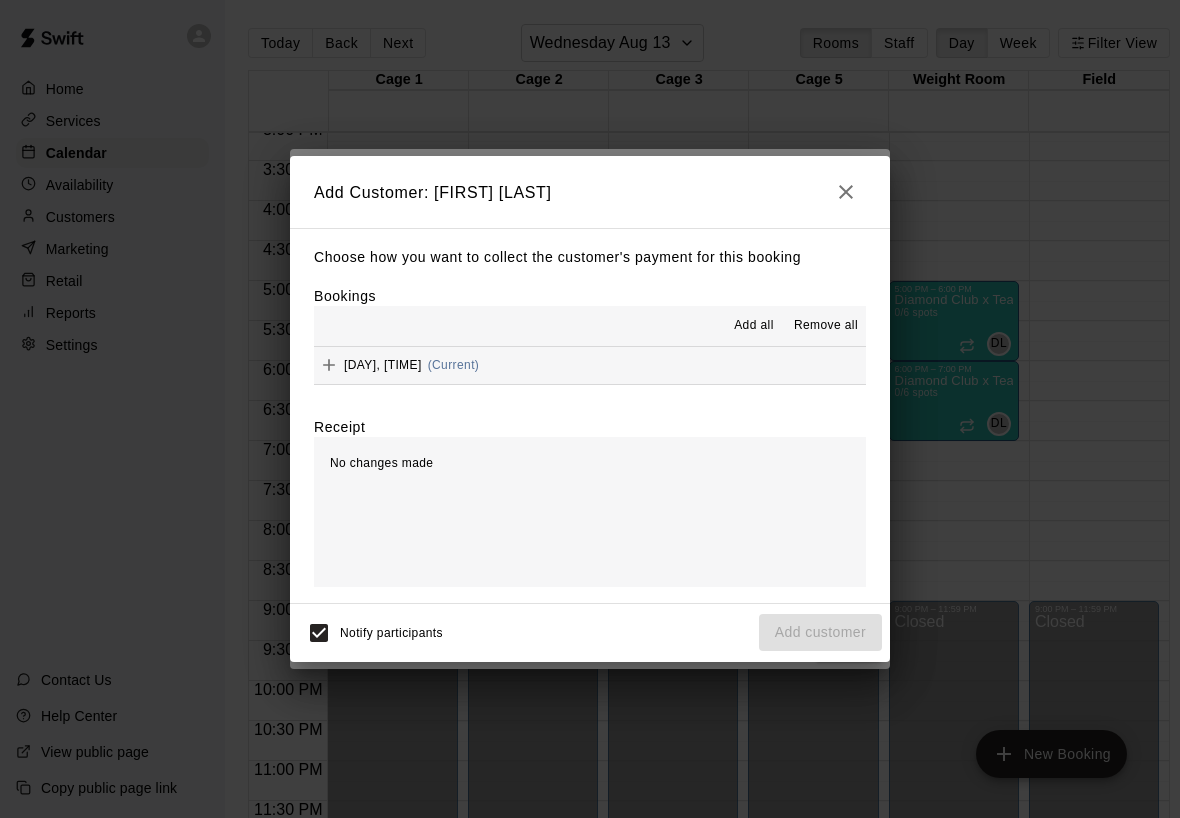 click on "[DAY], [TIME]" at bounding box center (383, 365) 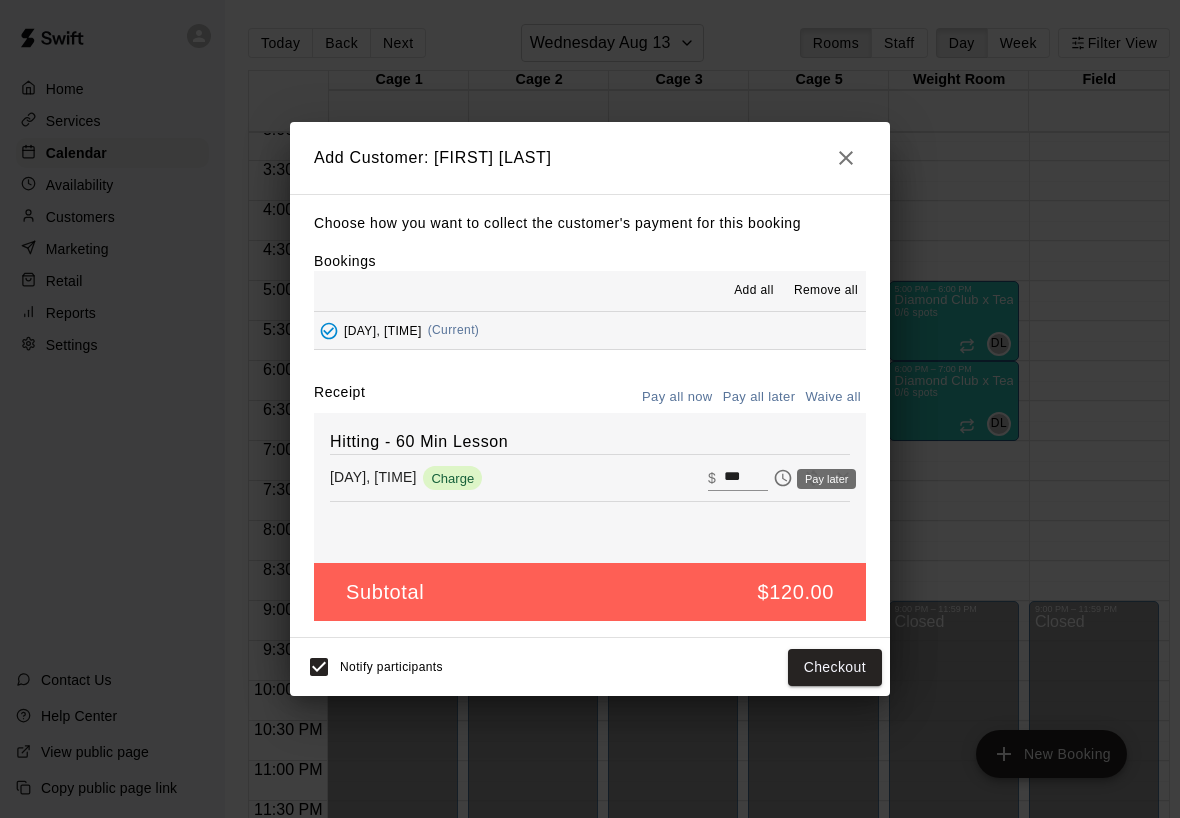 click 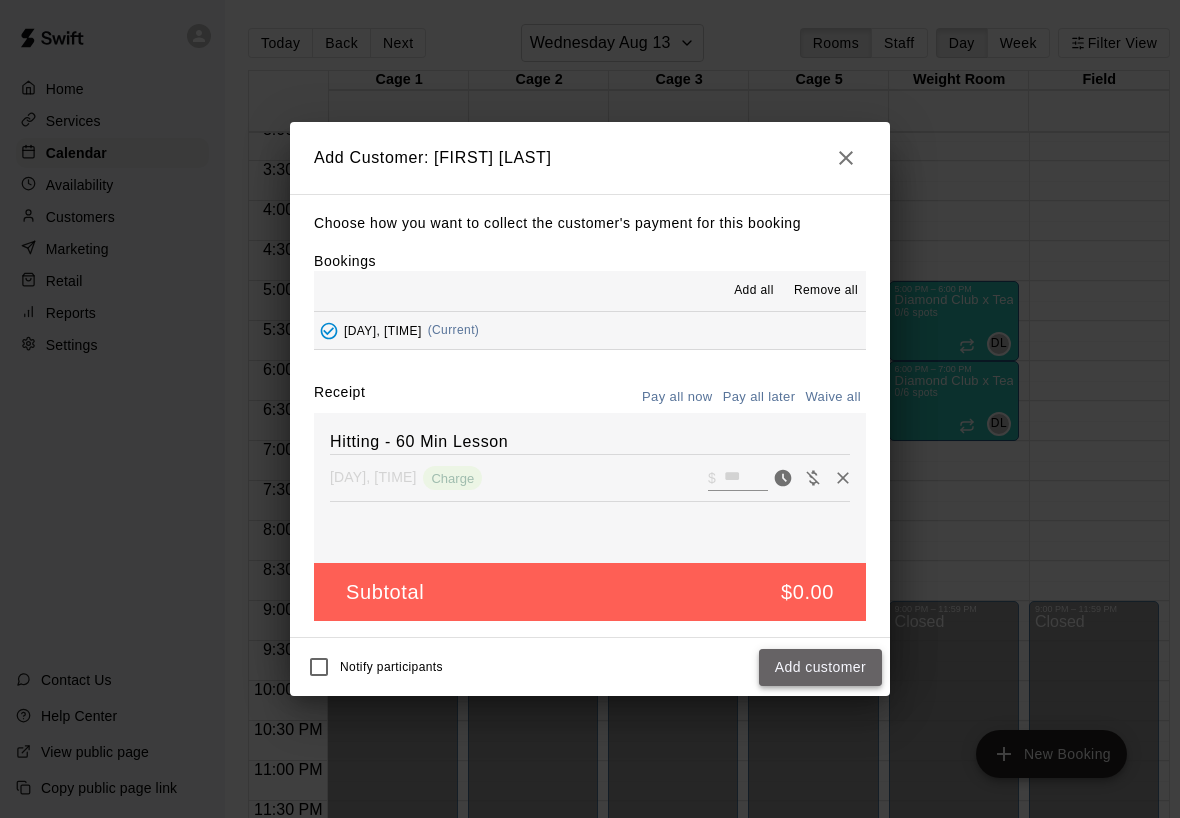 click on "Add customer" at bounding box center (820, 667) 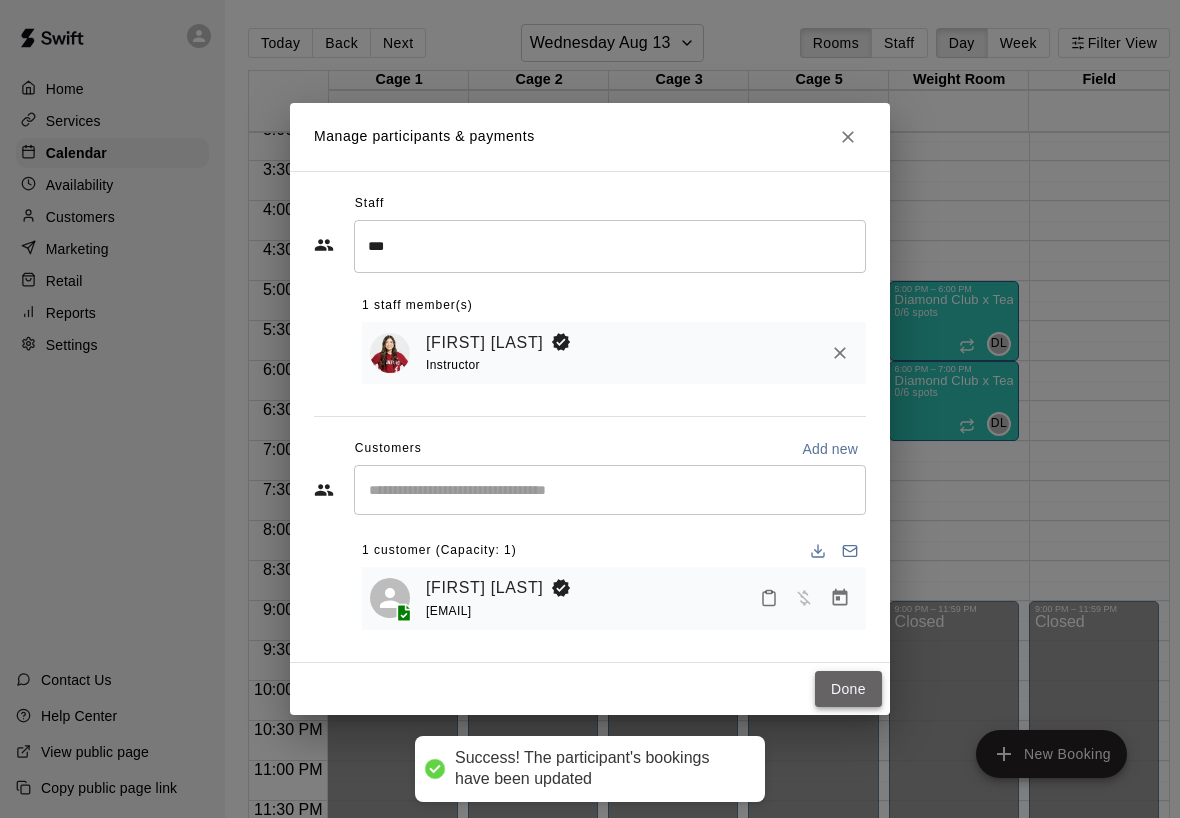 click on "Done" at bounding box center [848, 689] 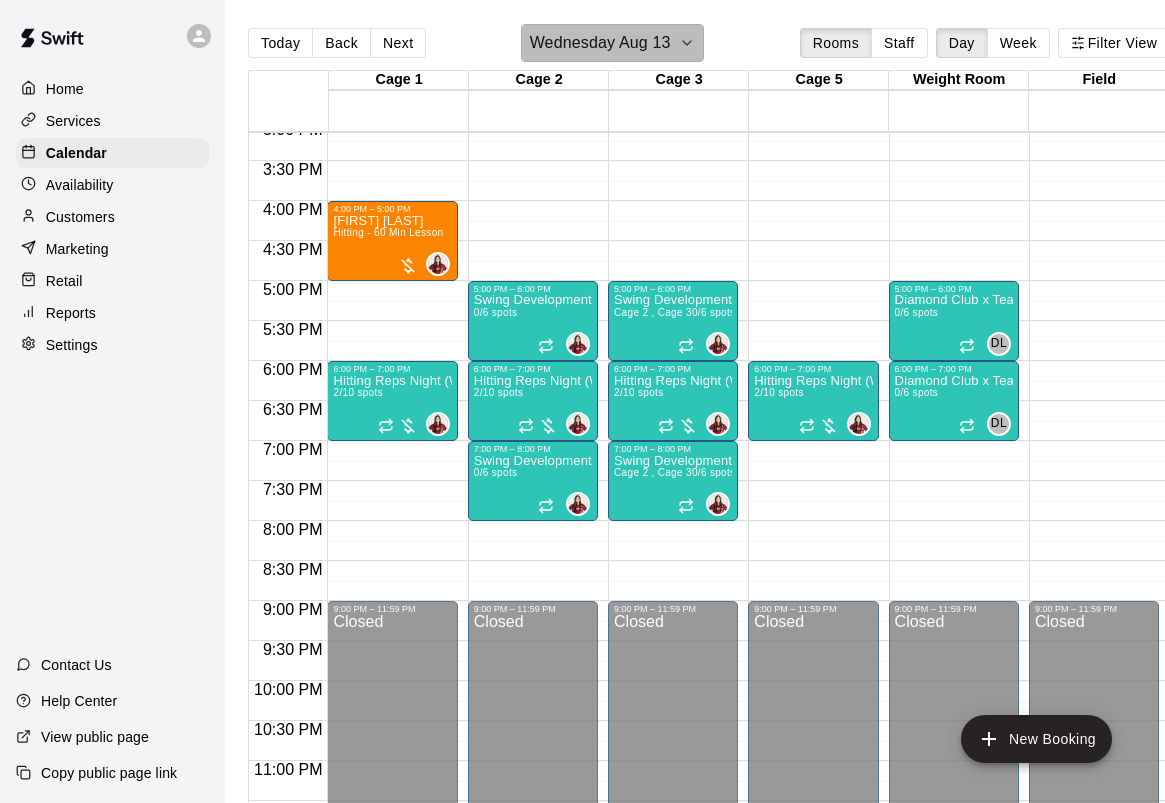 click on "Wednesday Aug 13" at bounding box center (600, 43) 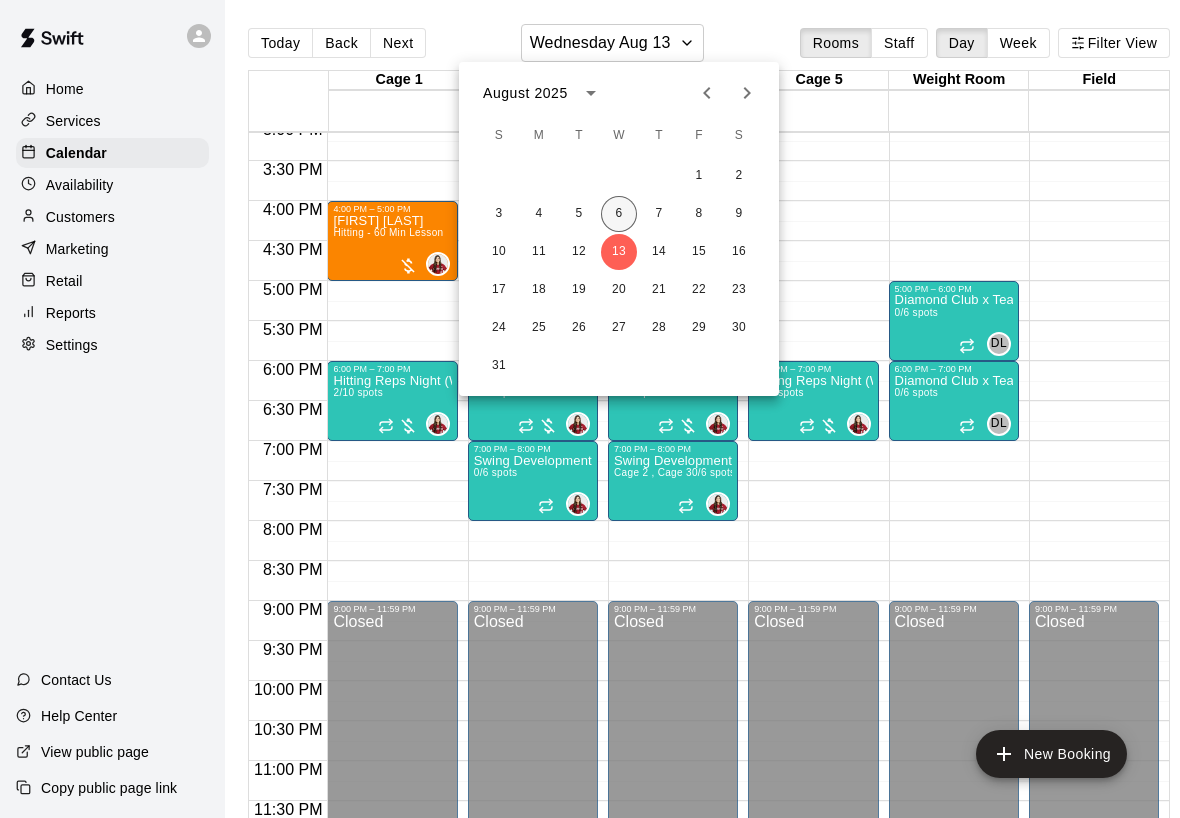 click on "6" at bounding box center [619, 214] 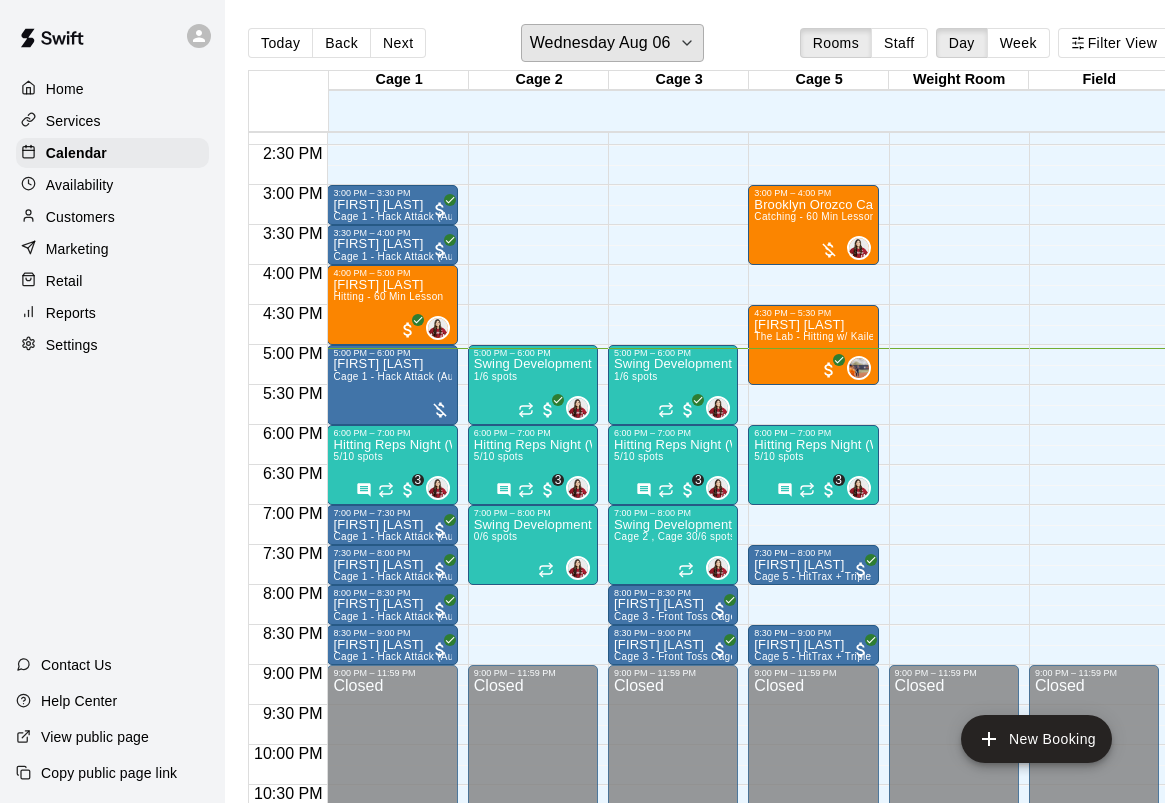 scroll, scrollTop: 1107, scrollLeft: 0, axis: vertical 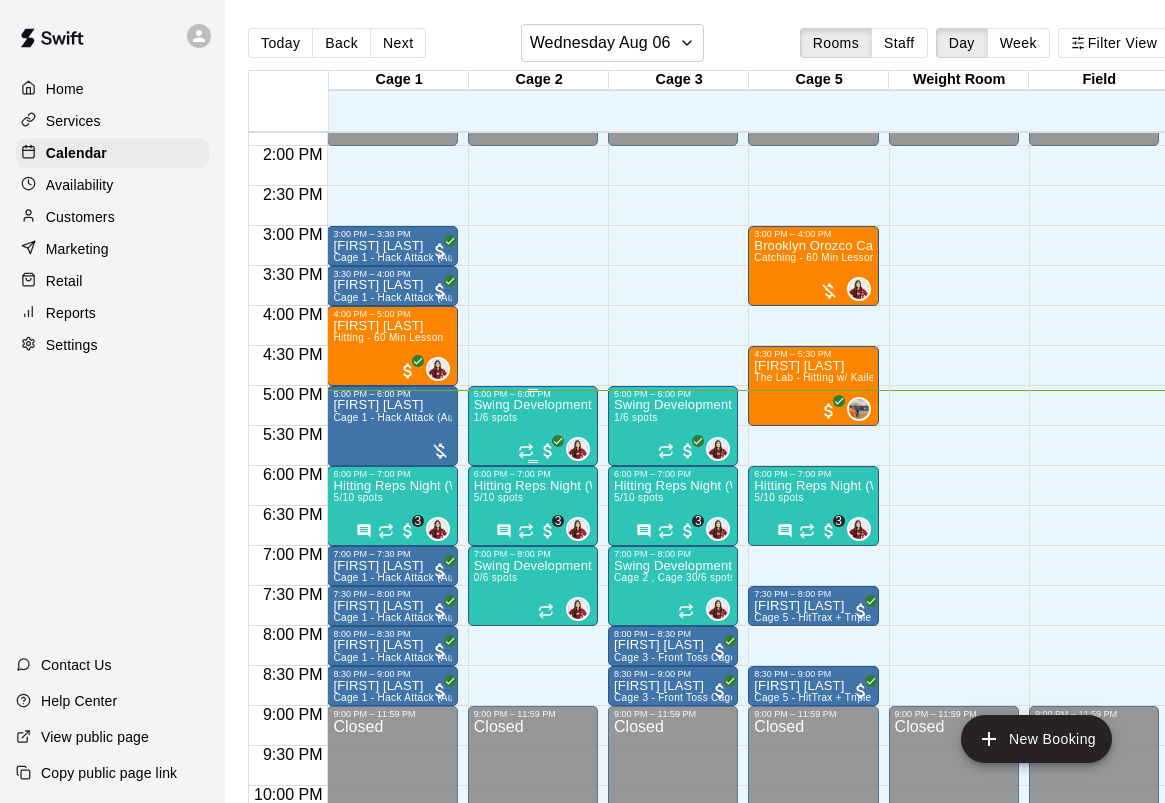 click on "Swing Development Academy 12U/14U 1/6 spots" at bounding box center (533, 800) 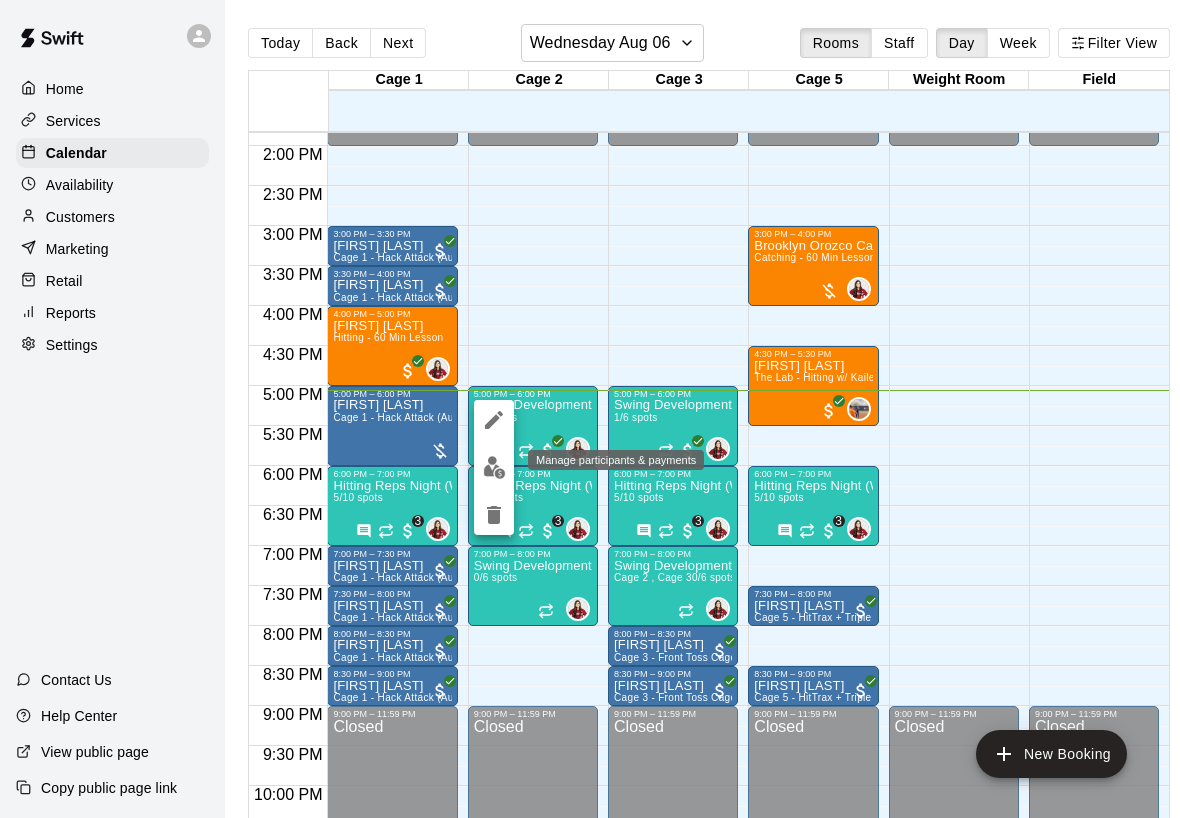 click at bounding box center (494, 467) 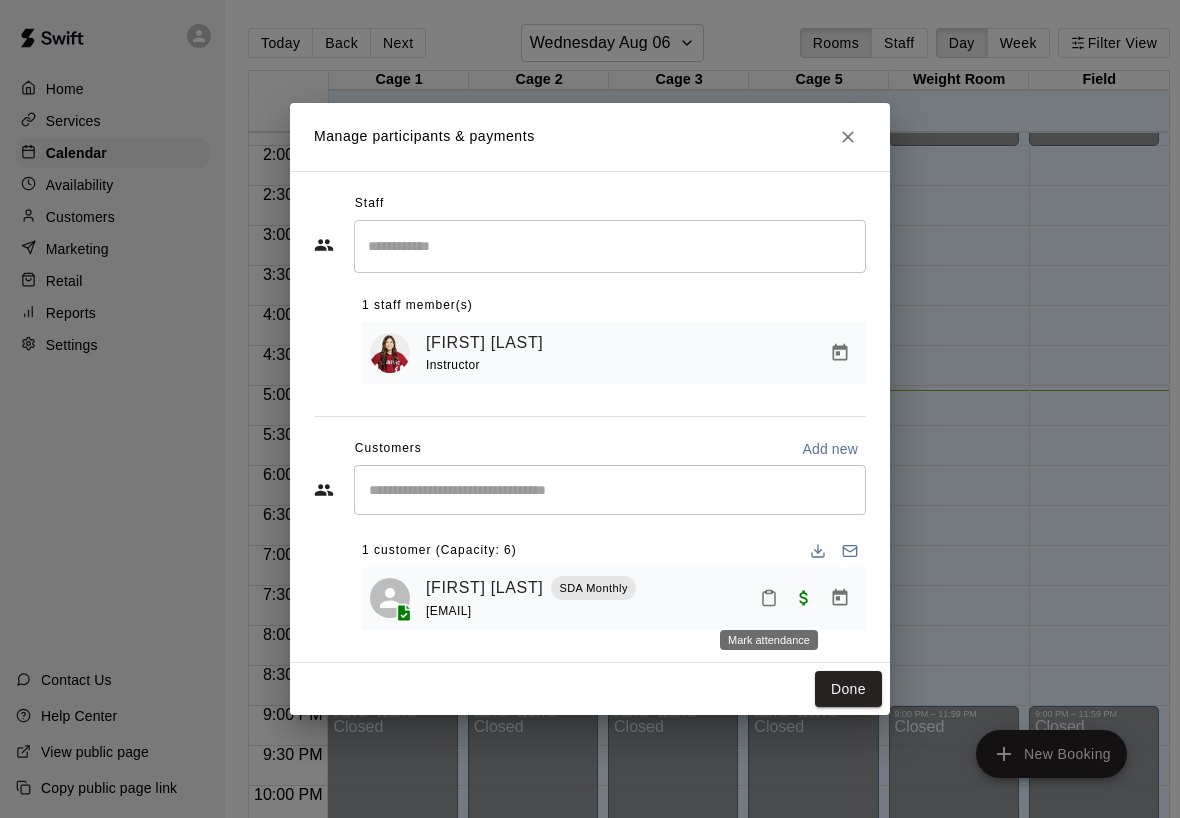 click 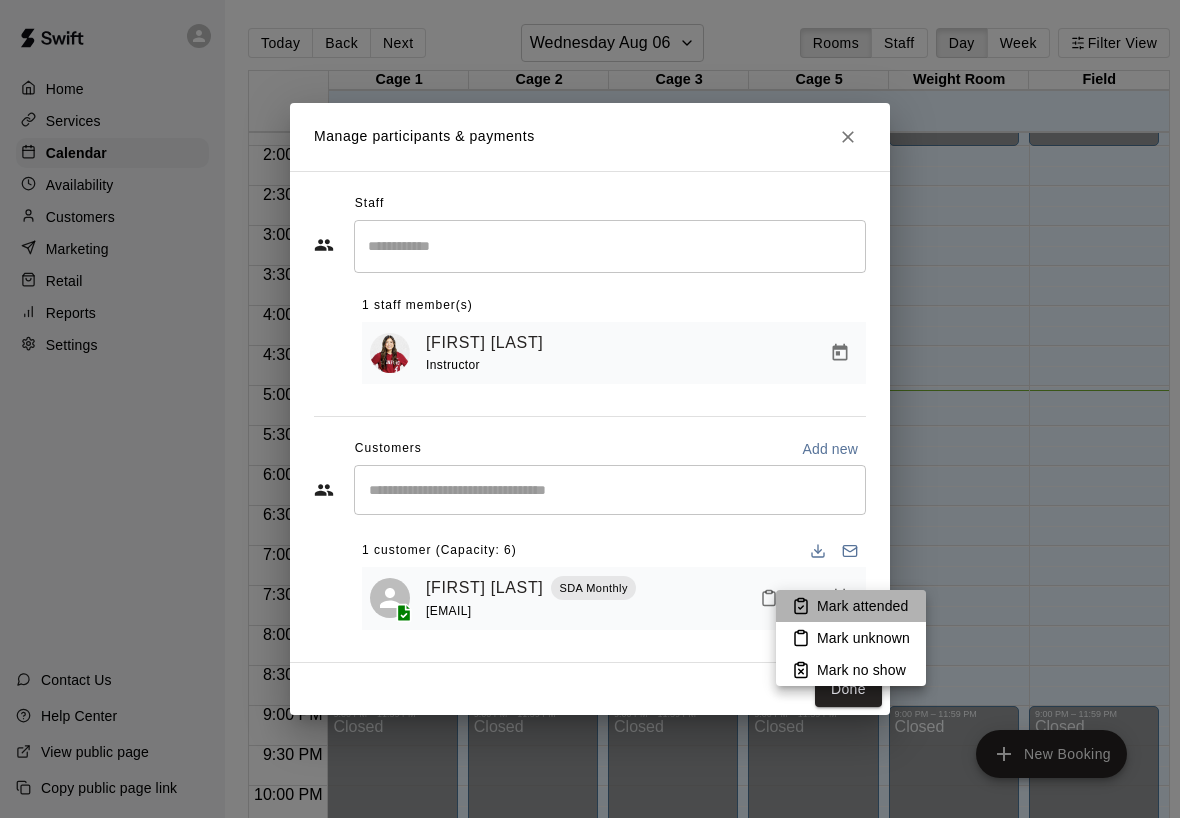 click on "Mark attended" at bounding box center [862, 606] 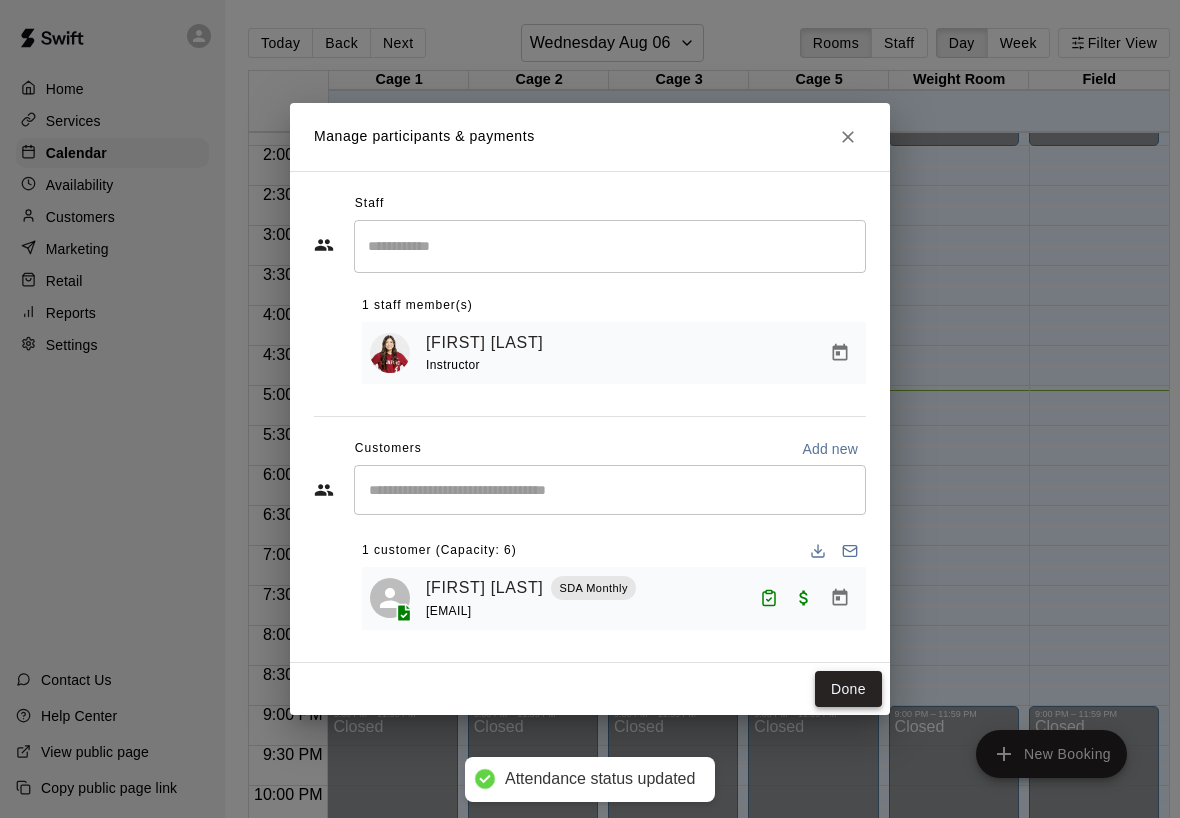 click on "Done" at bounding box center [848, 689] 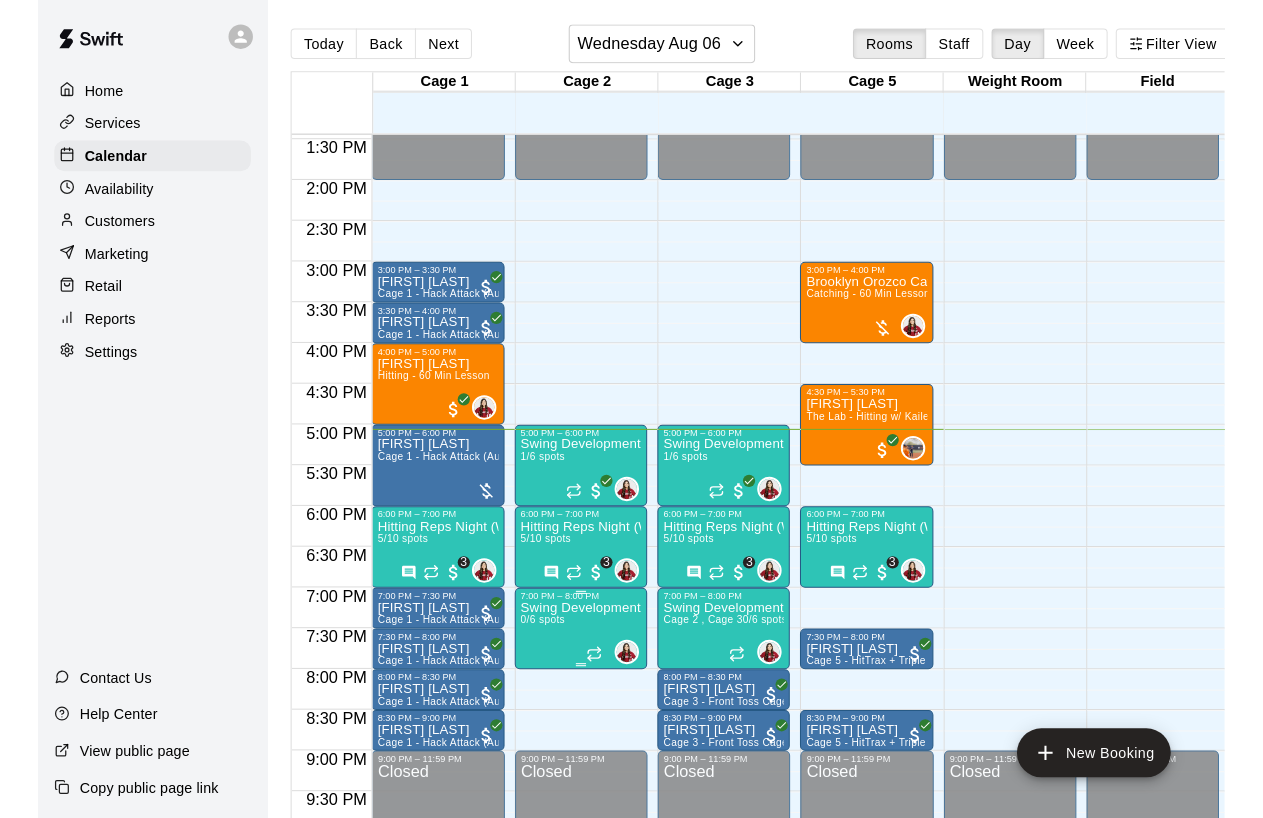 scroll, scrollTop: 1050, scrollLeft: 0, axis: vertical 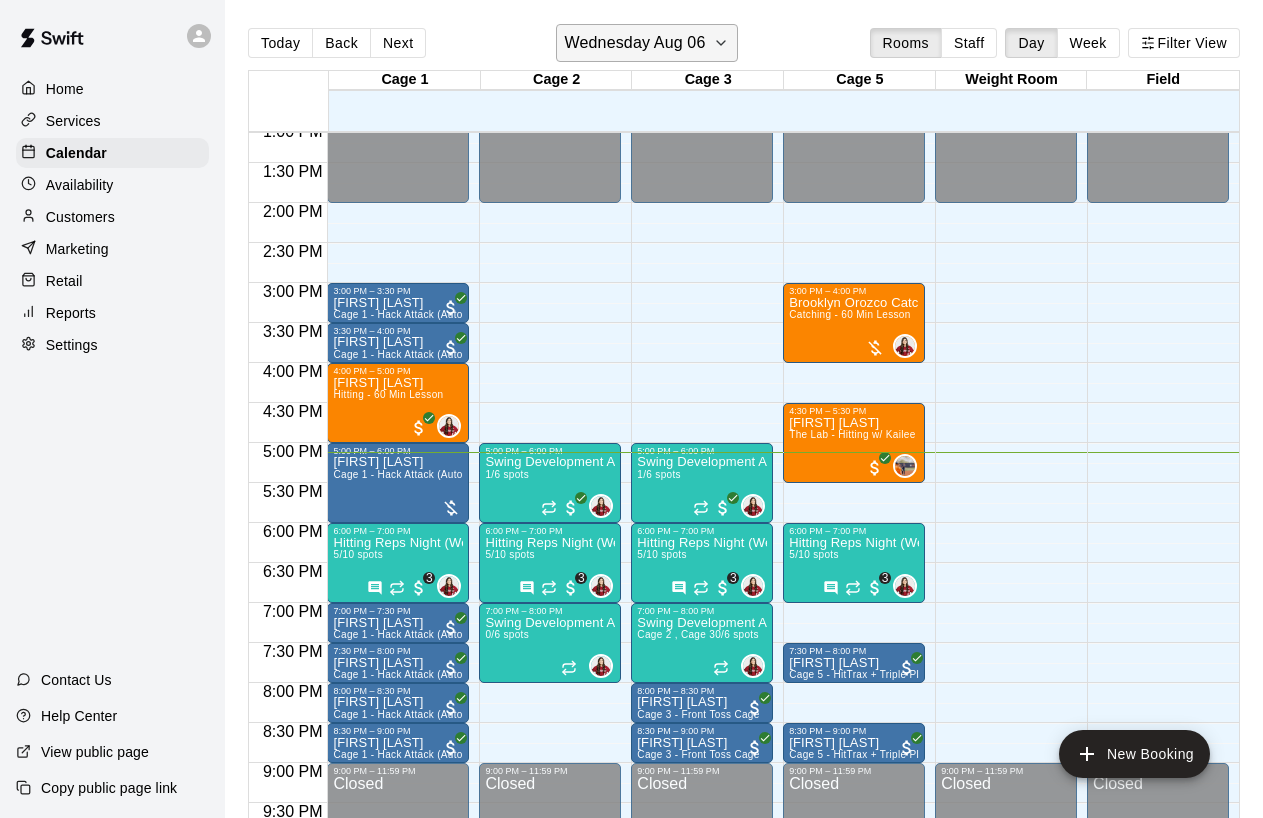 click on "Wednesday Aug 06" at bounding box center (635, 43) 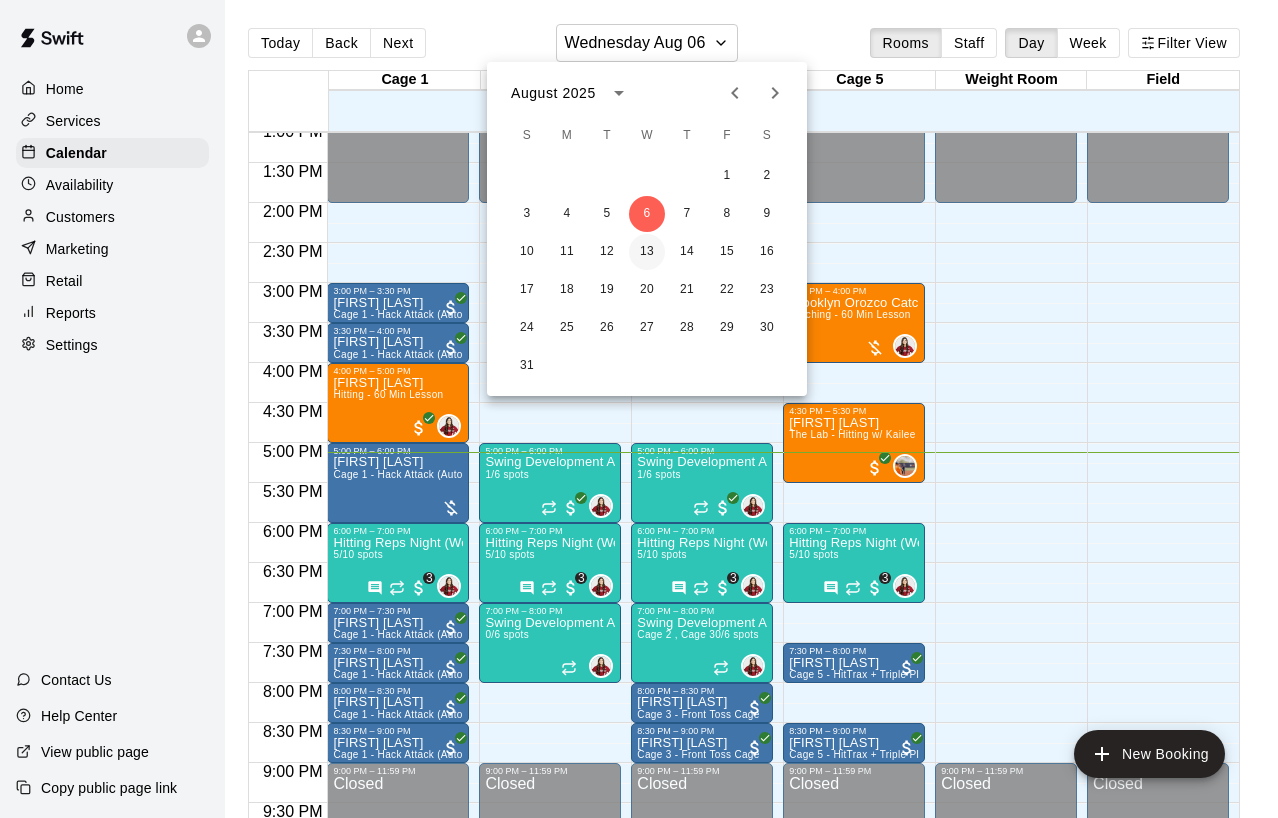 click on "13" at bounding box center [647, 252] 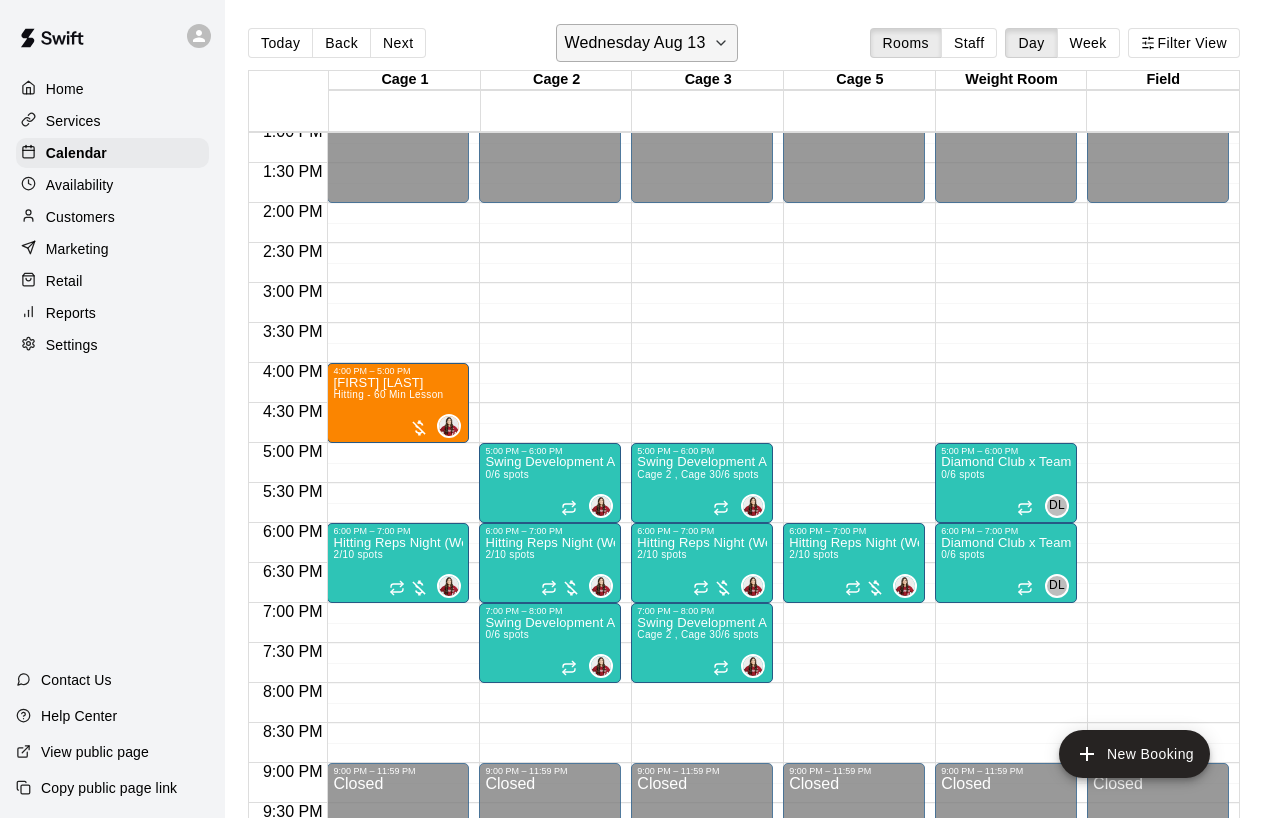 click on "Wednesday Aug 13" at bounding box center [635, 43] 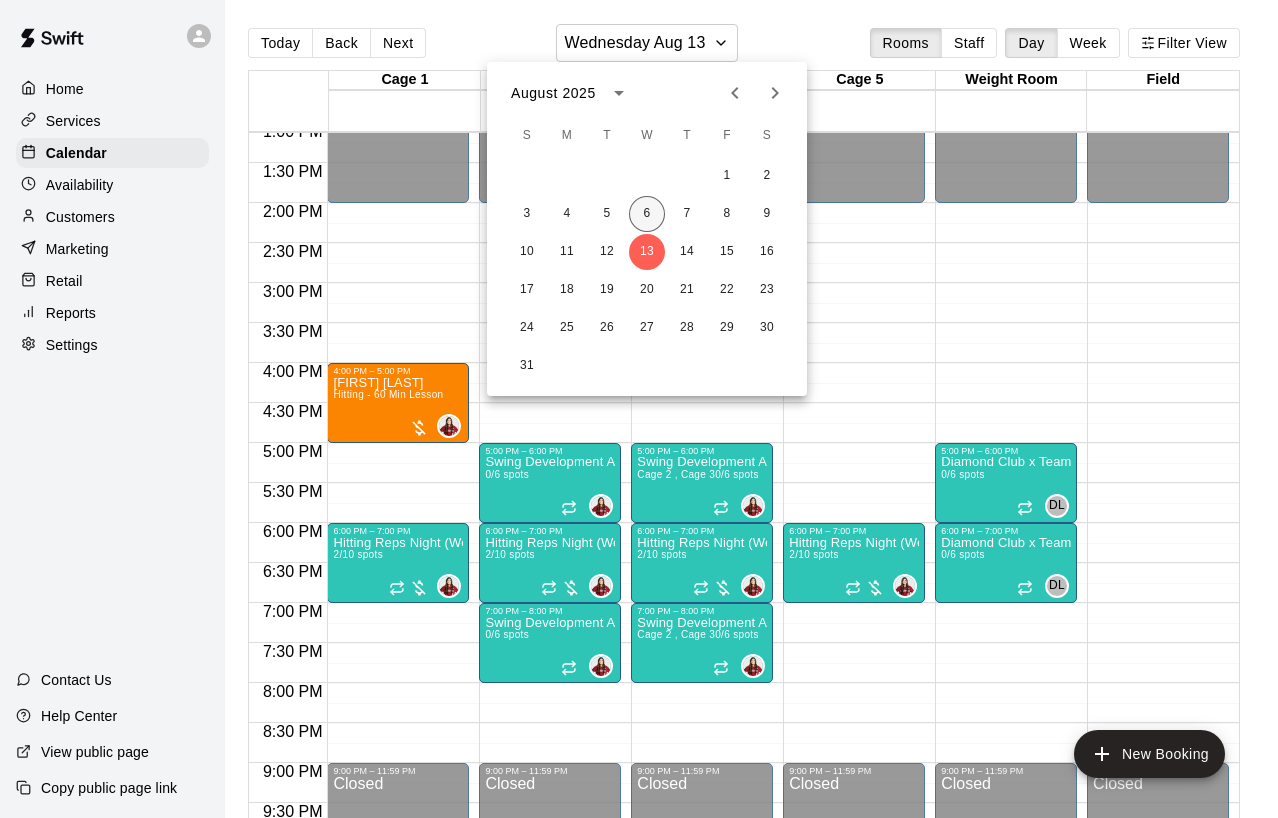 click on "6" at bounding box center [647, 214] 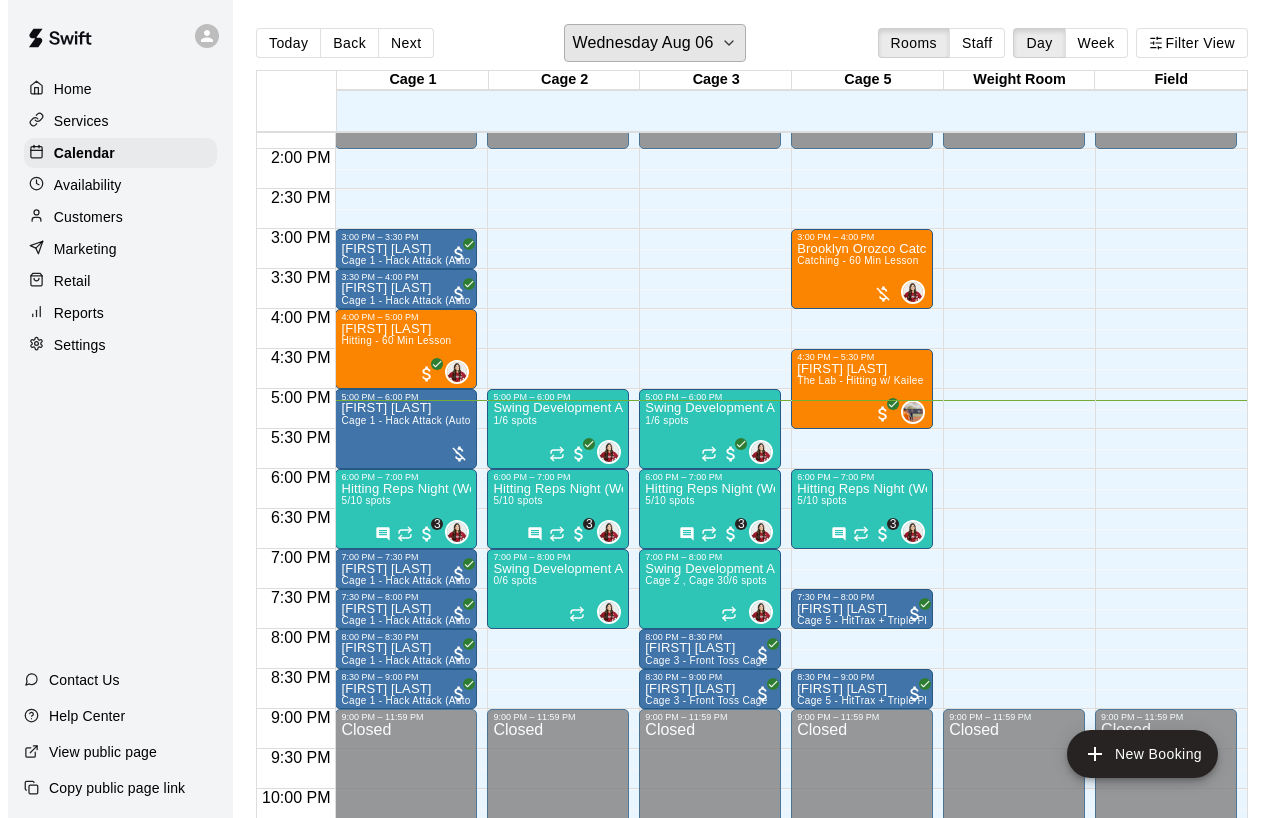 scroll, scrollTop: 1105, scrollLeft: 0, axis: vertical 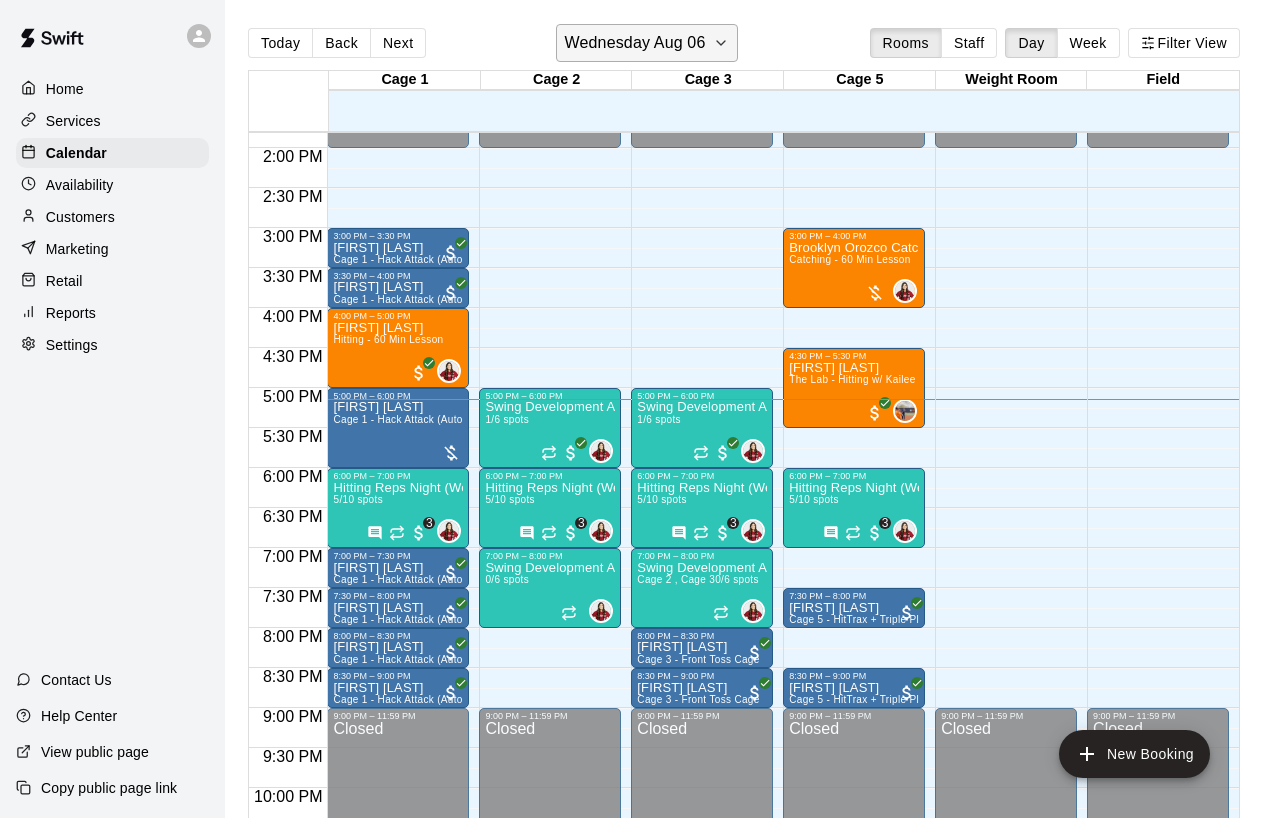 click on "Wednesday Aug 06" at bounding box center (635, 43) 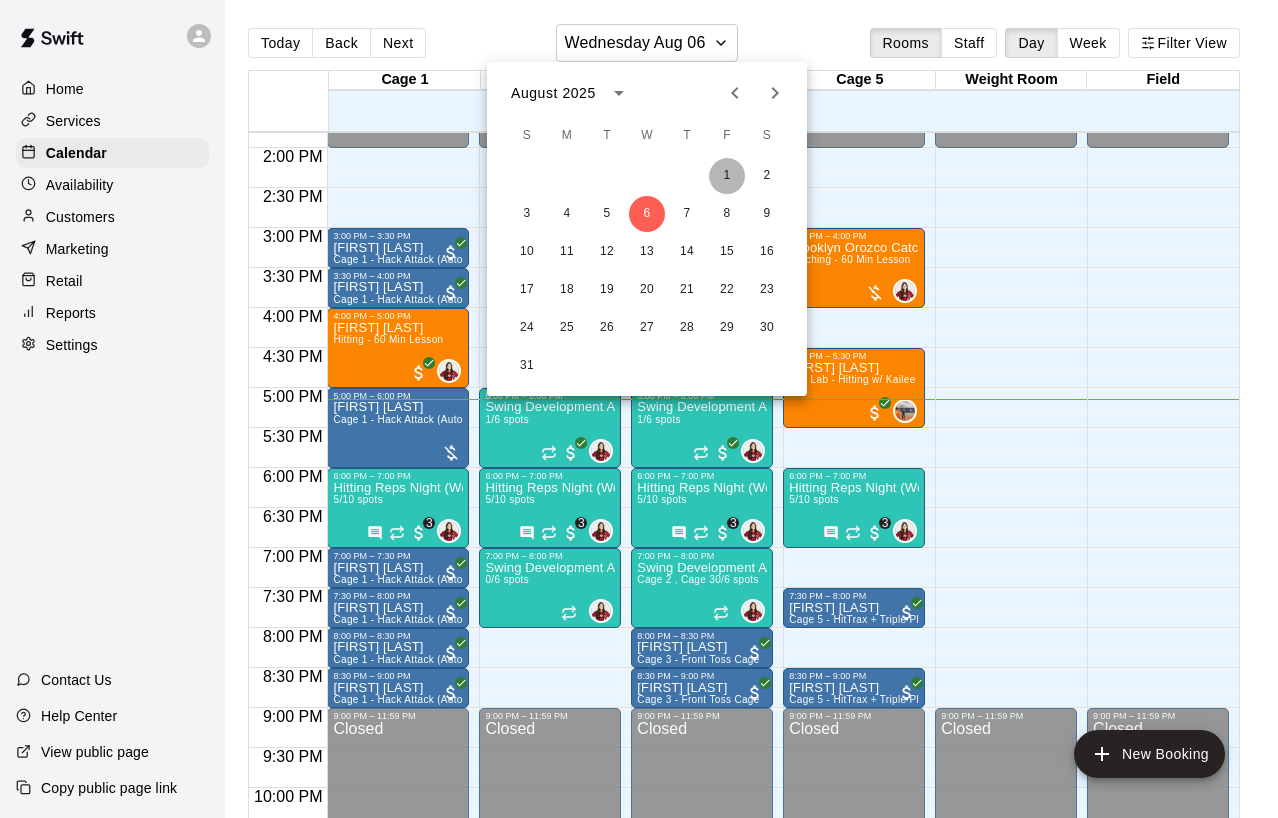 click on "1" at bounding box center [727, 176] 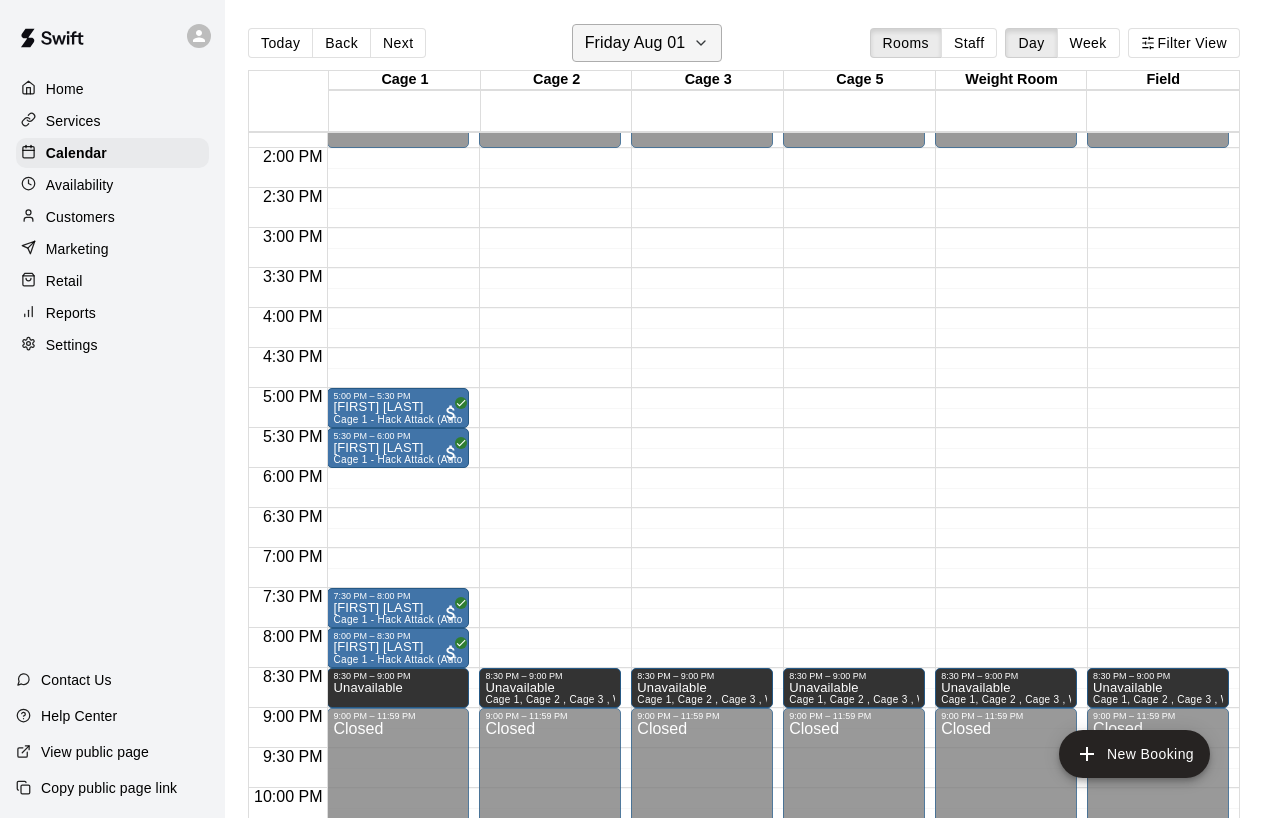 click on "Friday Aug 01" at bounding box center (635, 43) 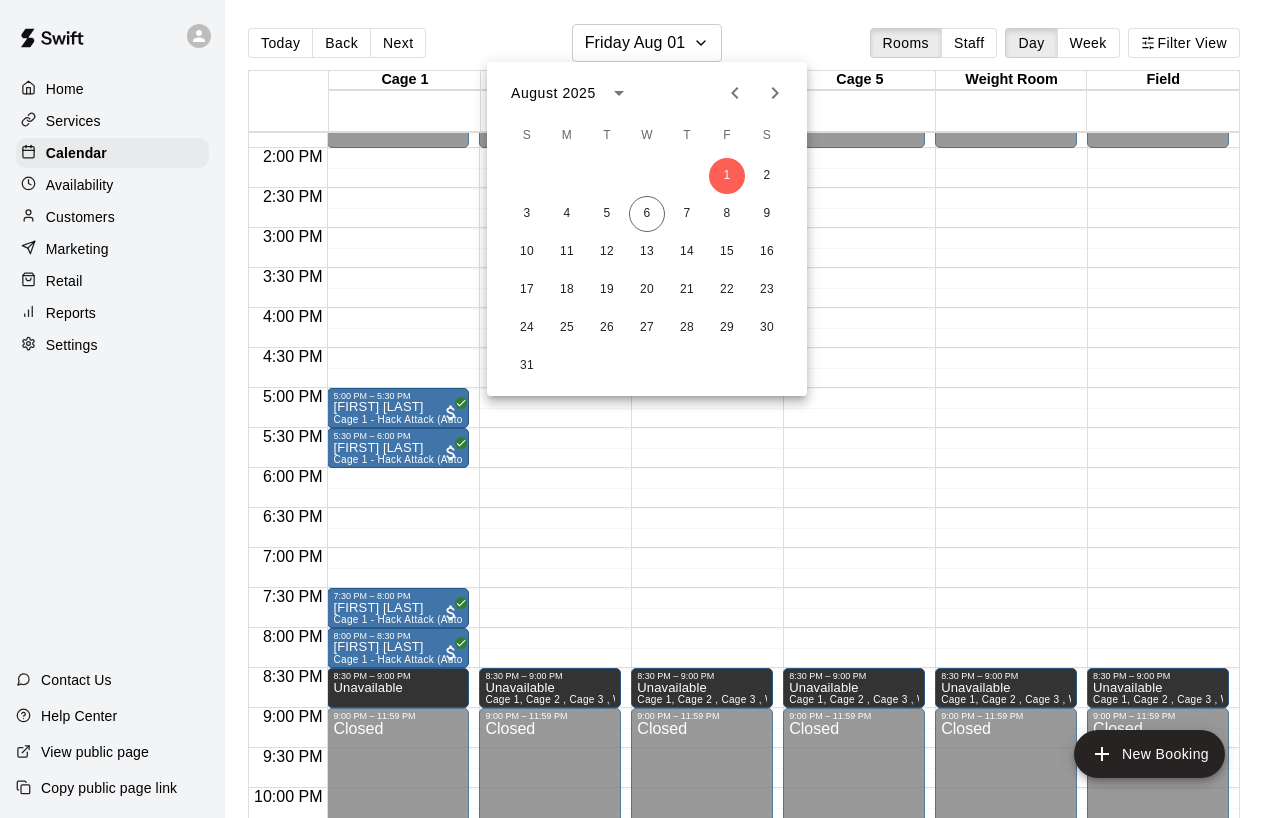 click 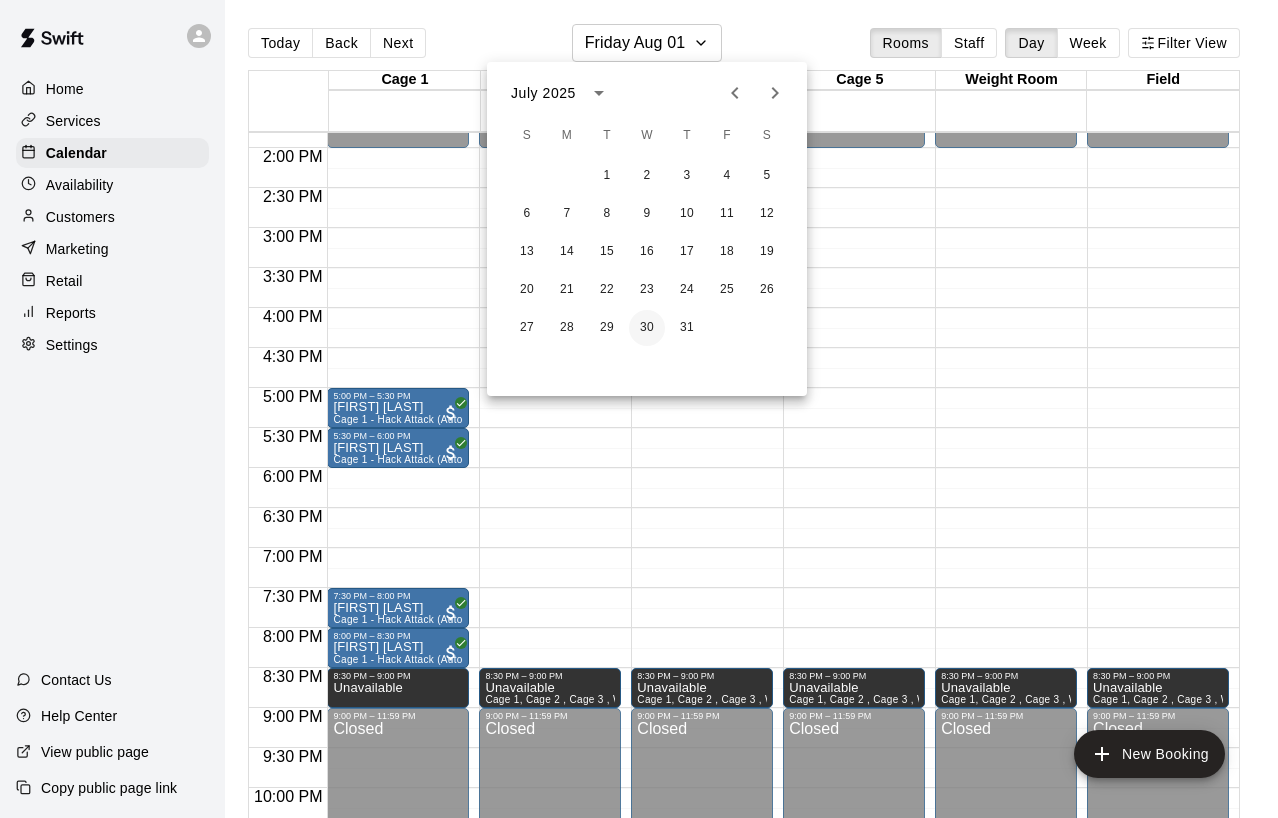 click on "30" at bounding box center (647, 328) 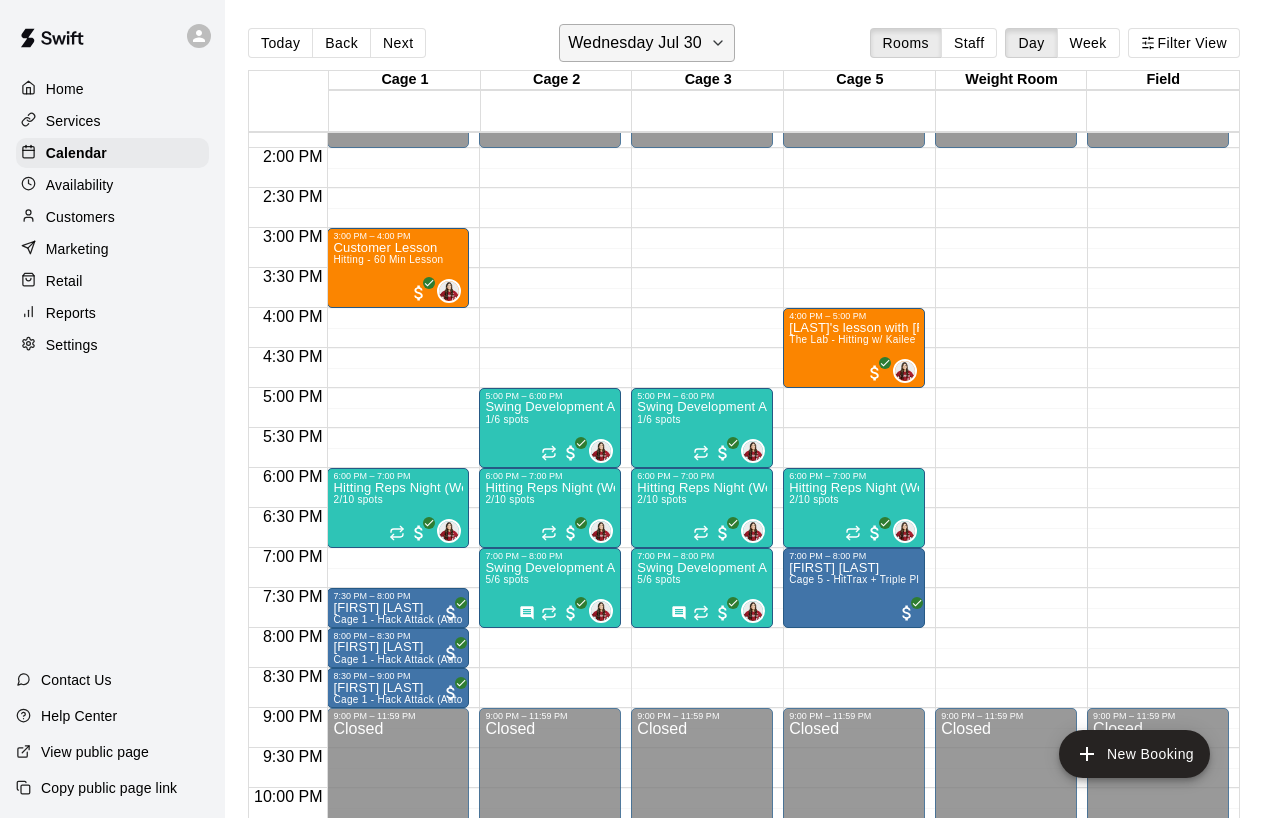 click on "Wednesday Jul 30" at bounding box center (647, 43) 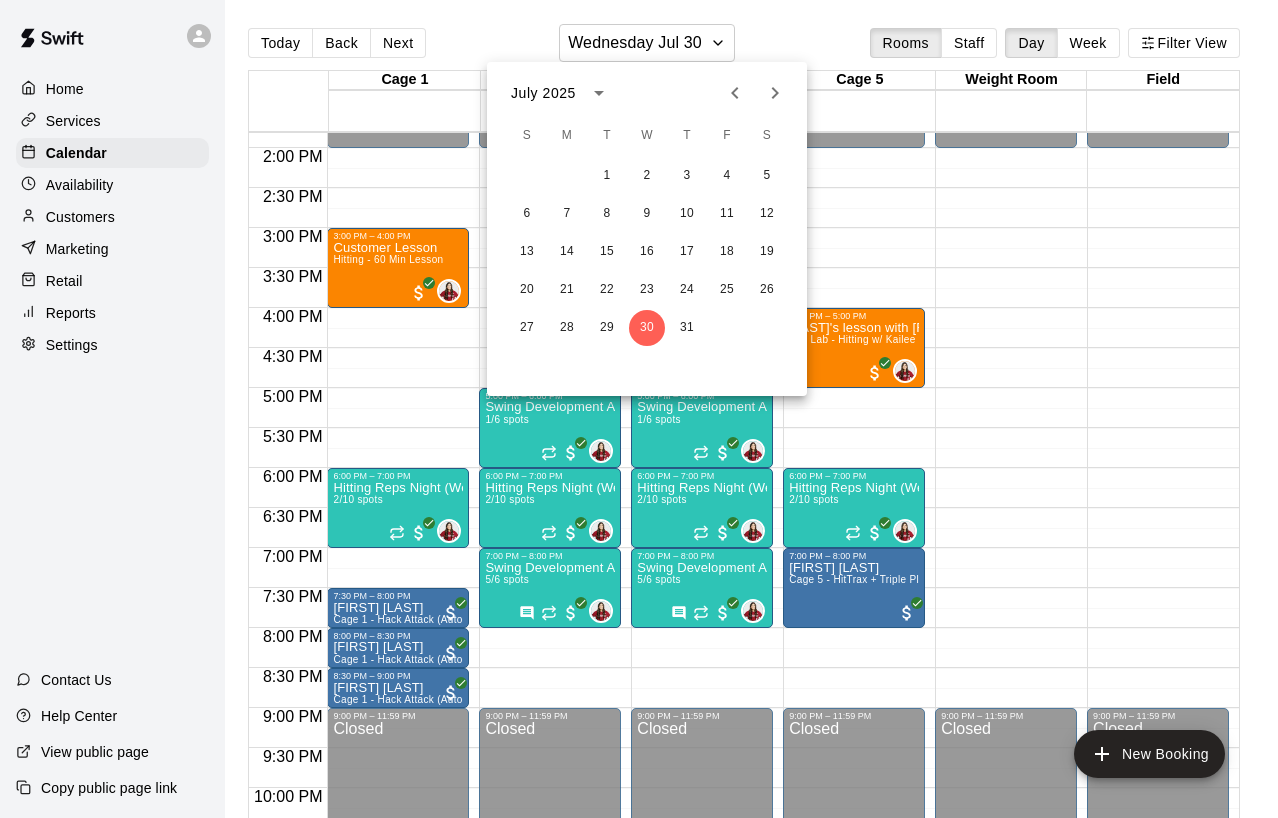 click 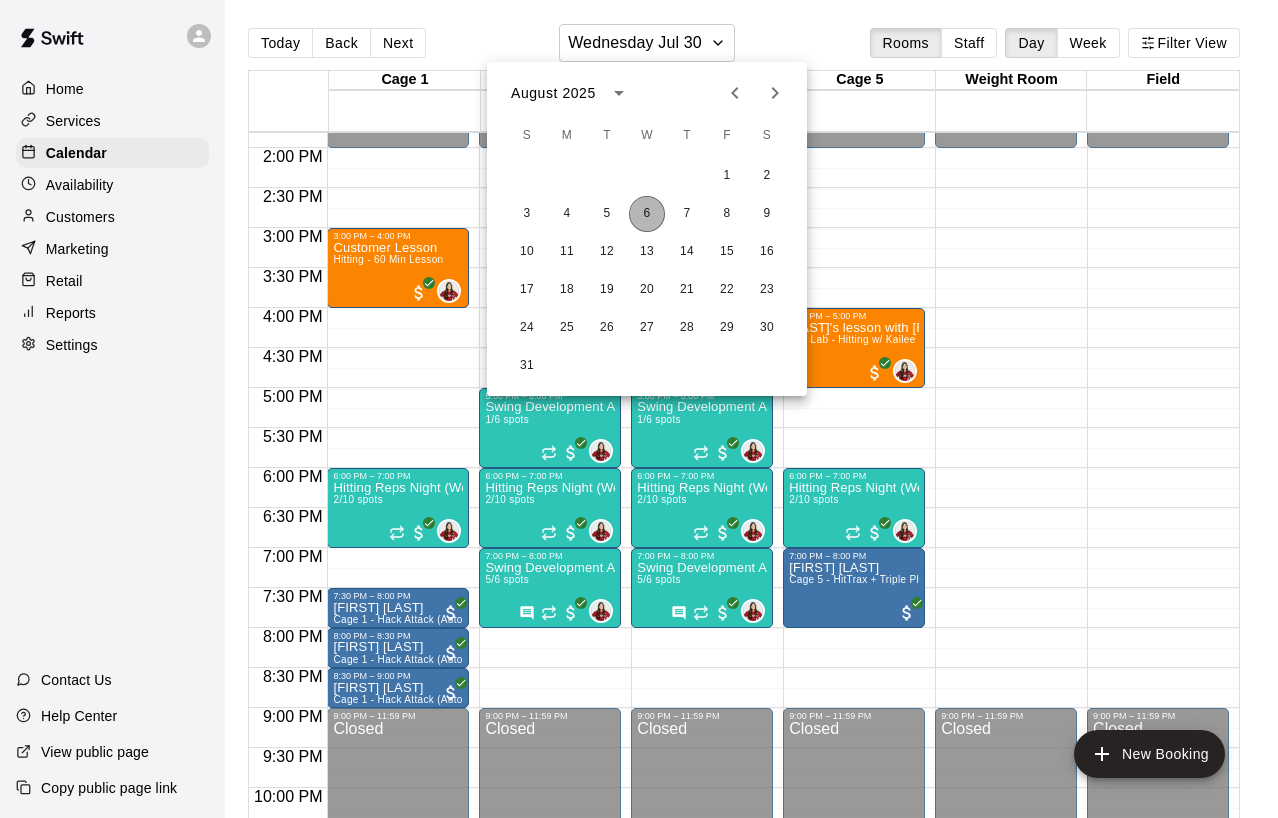 click on "6" at bounding box center [647, 214] 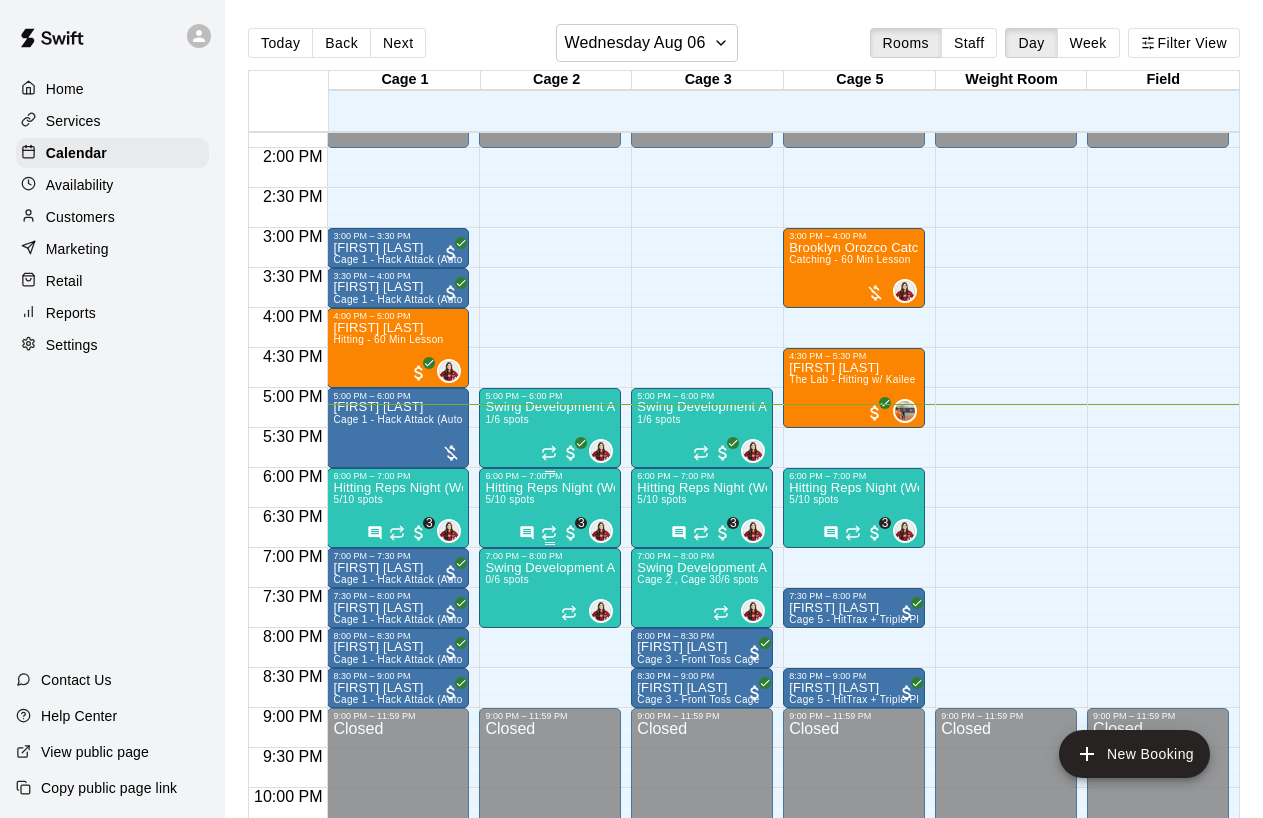 click on "Hitting Reps Night (Wednesdays 6-7pm)  5/10 spots" at bounding box center [550, 890] 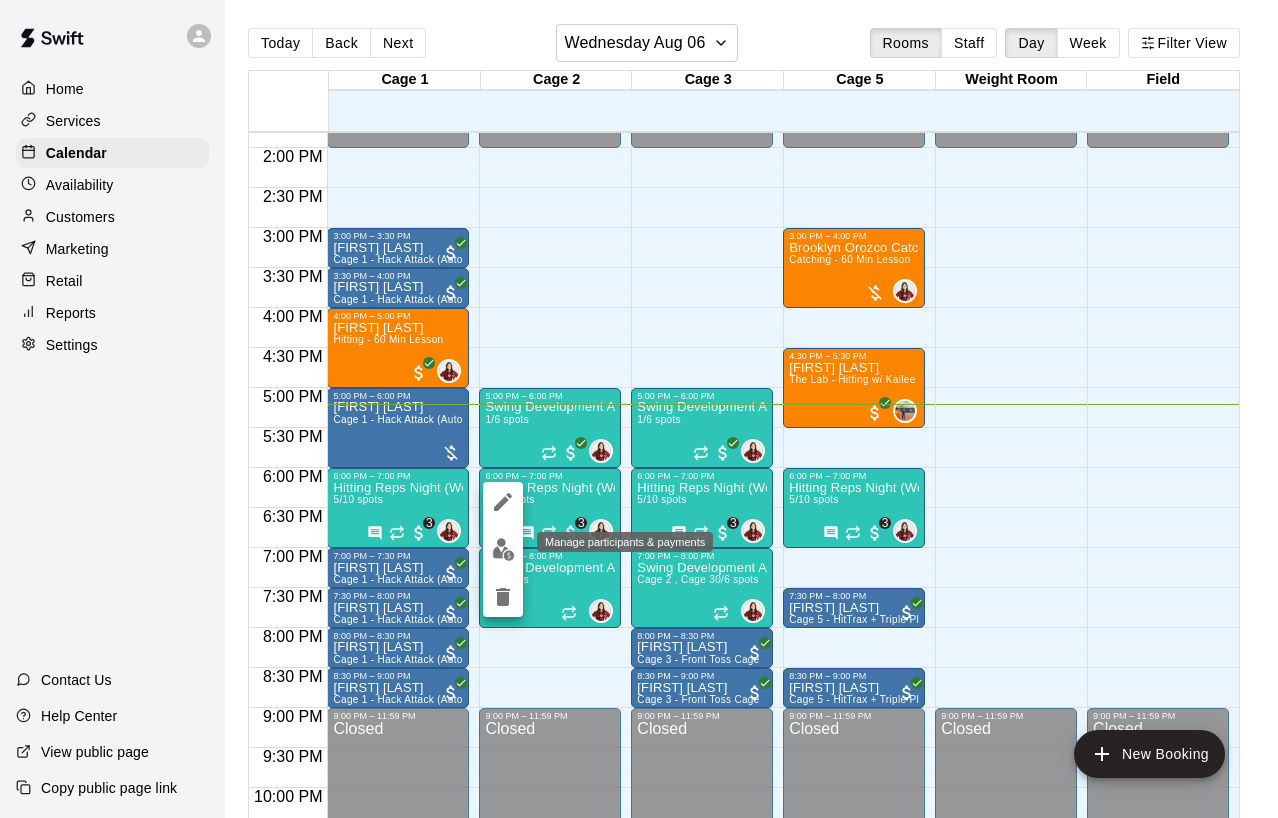 click at bounding box center (503, 549) 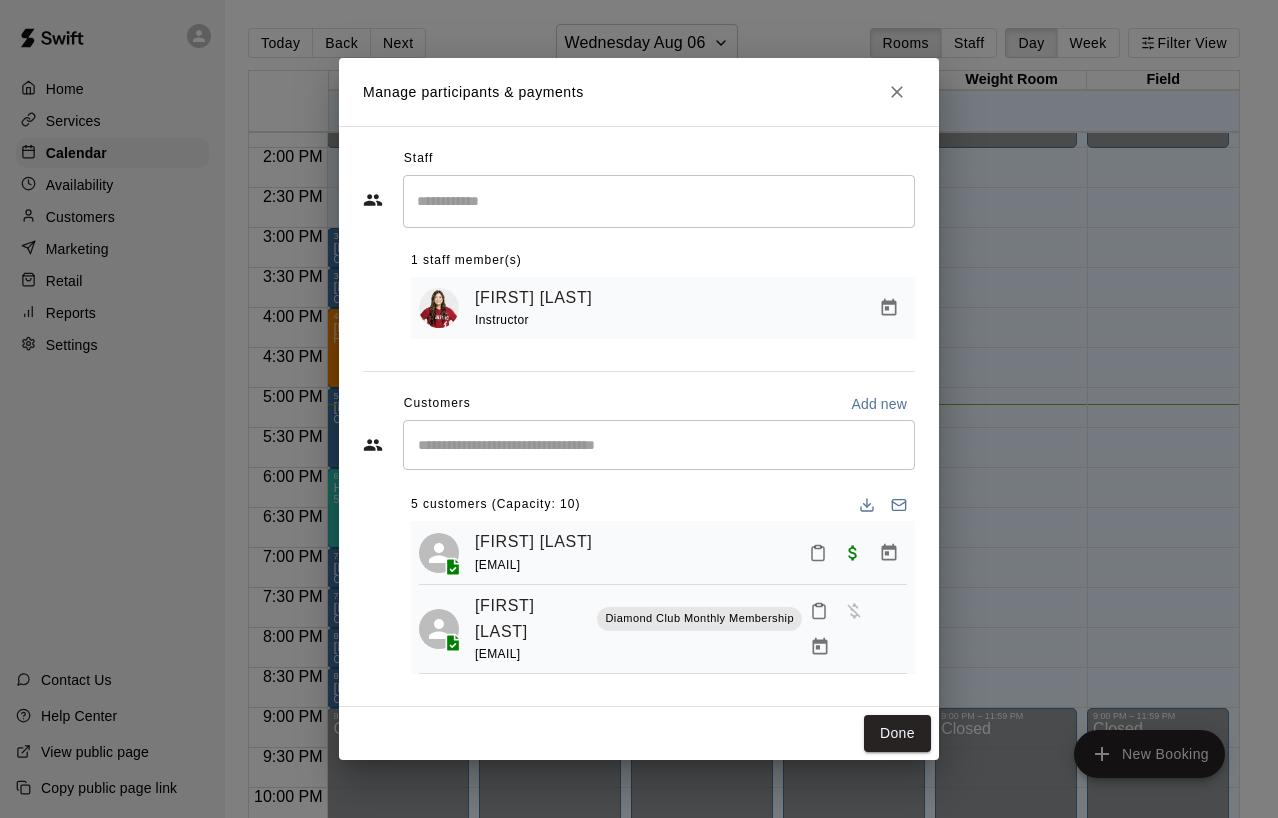 scroll, scrollTop: 0, scrollLeft: 0, axis: both 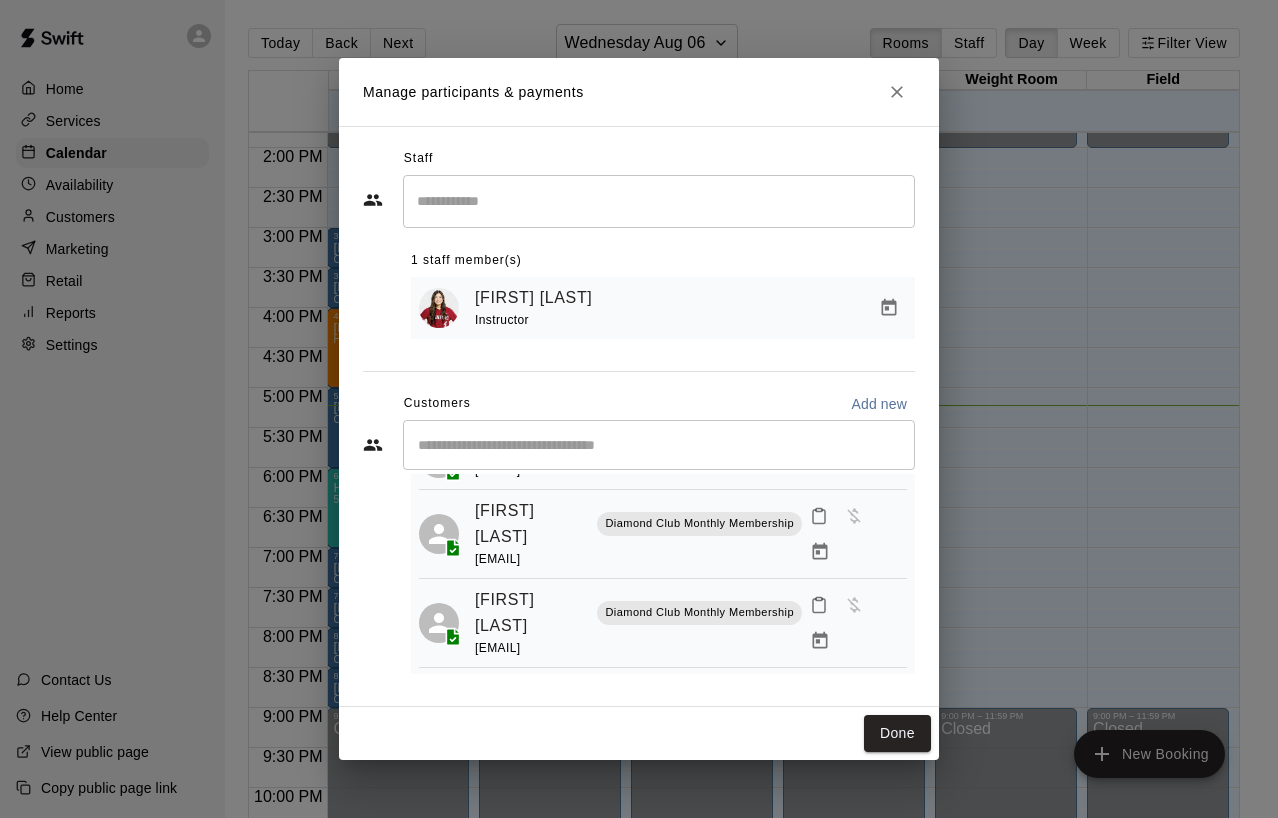 click 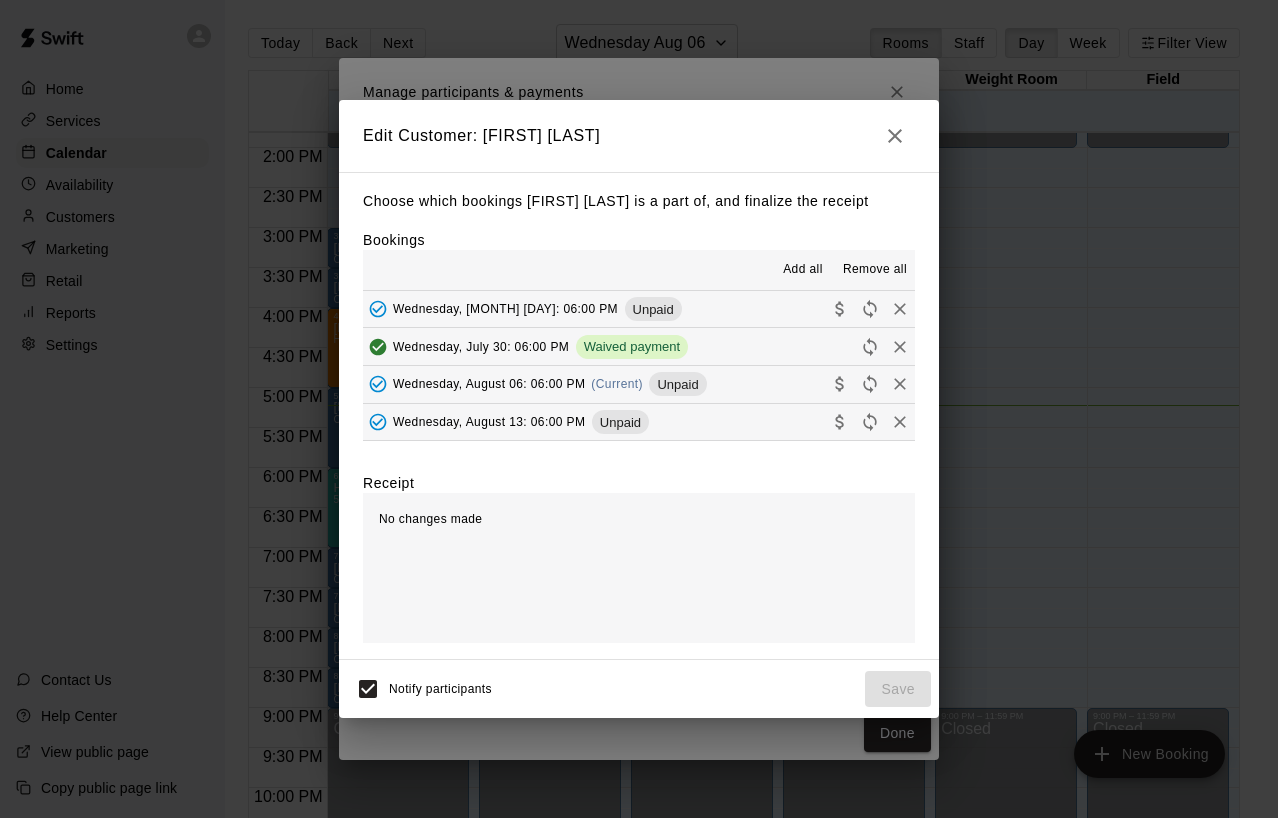 click on "Wednesday, August 06: 06:00 PM" at bounding box center (489, 384) 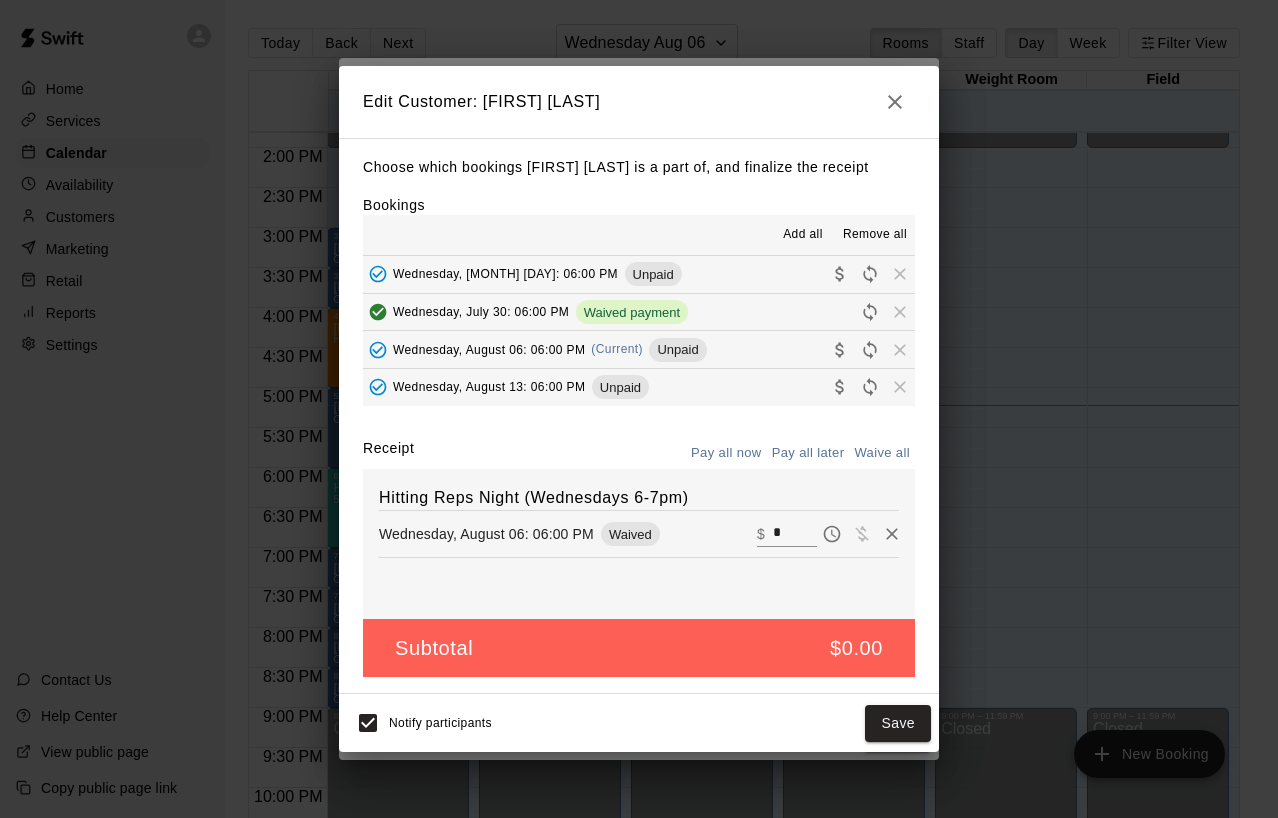 click 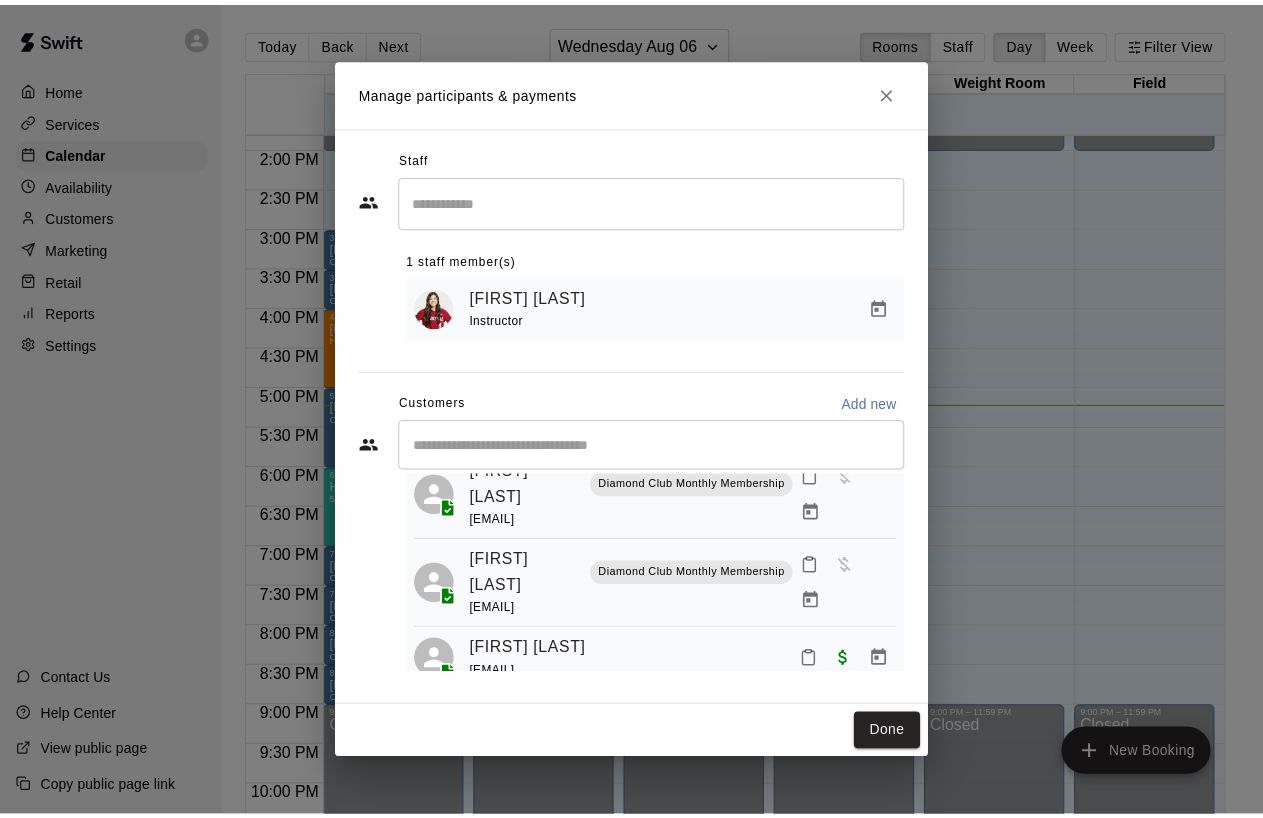 scroll, scrollTop: 136, scrollLeft: 0, axis: vertical 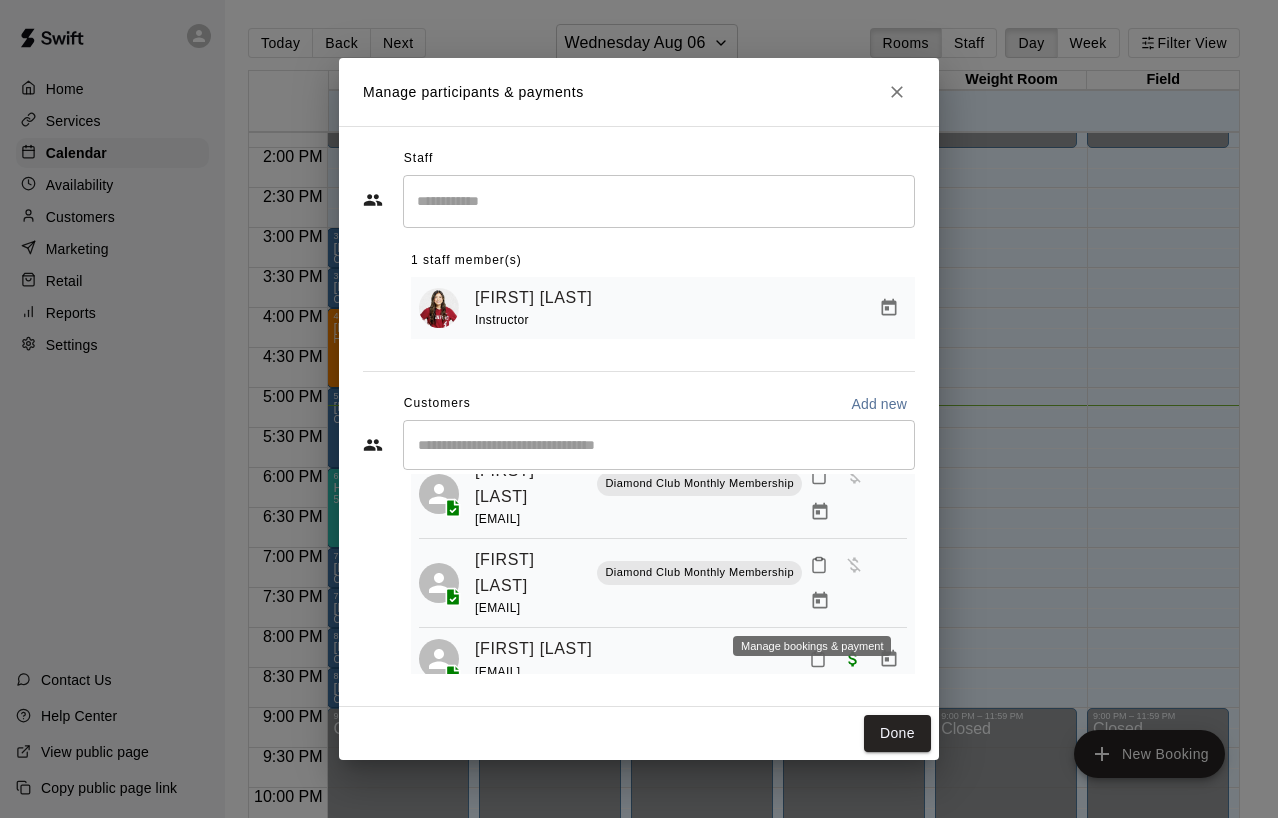 click 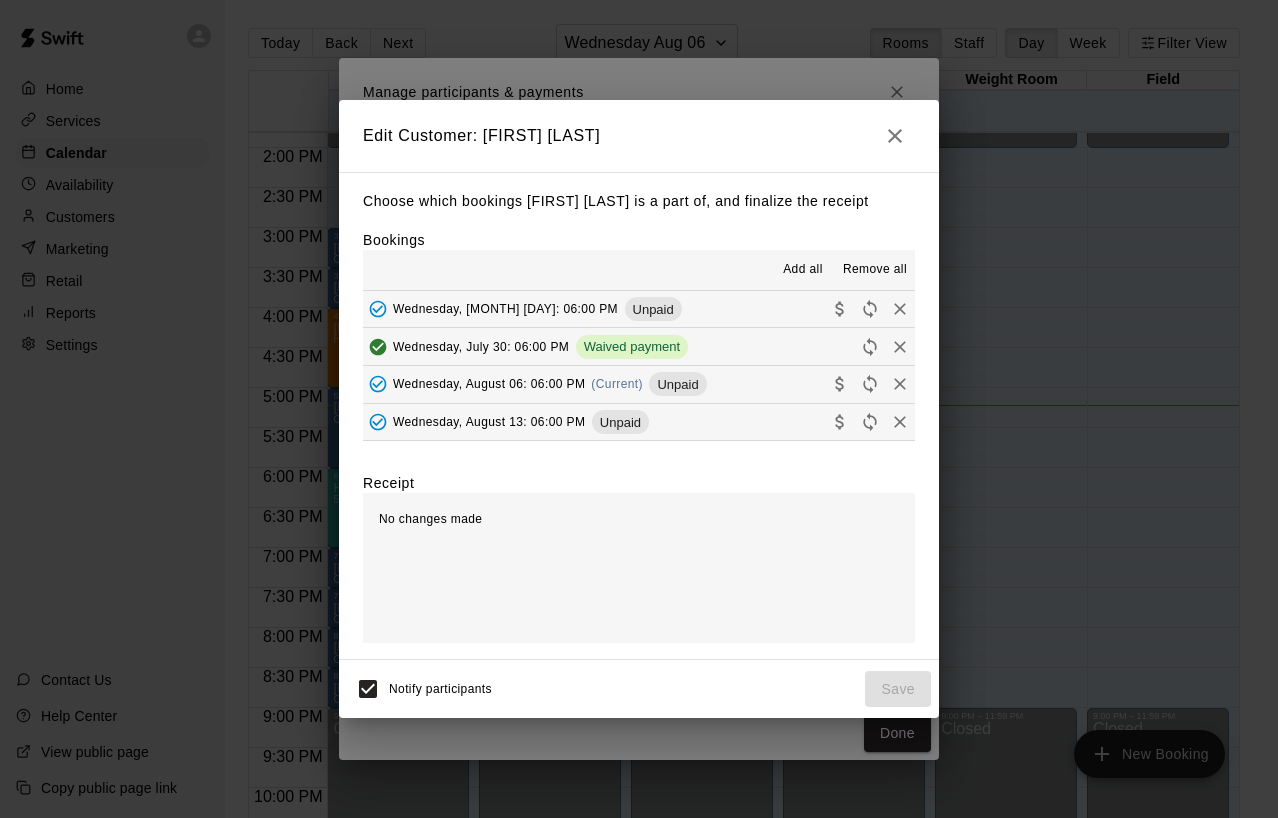 click on "Wednesday, August 06: 06:00 PM" at bounding box center [489, 384] 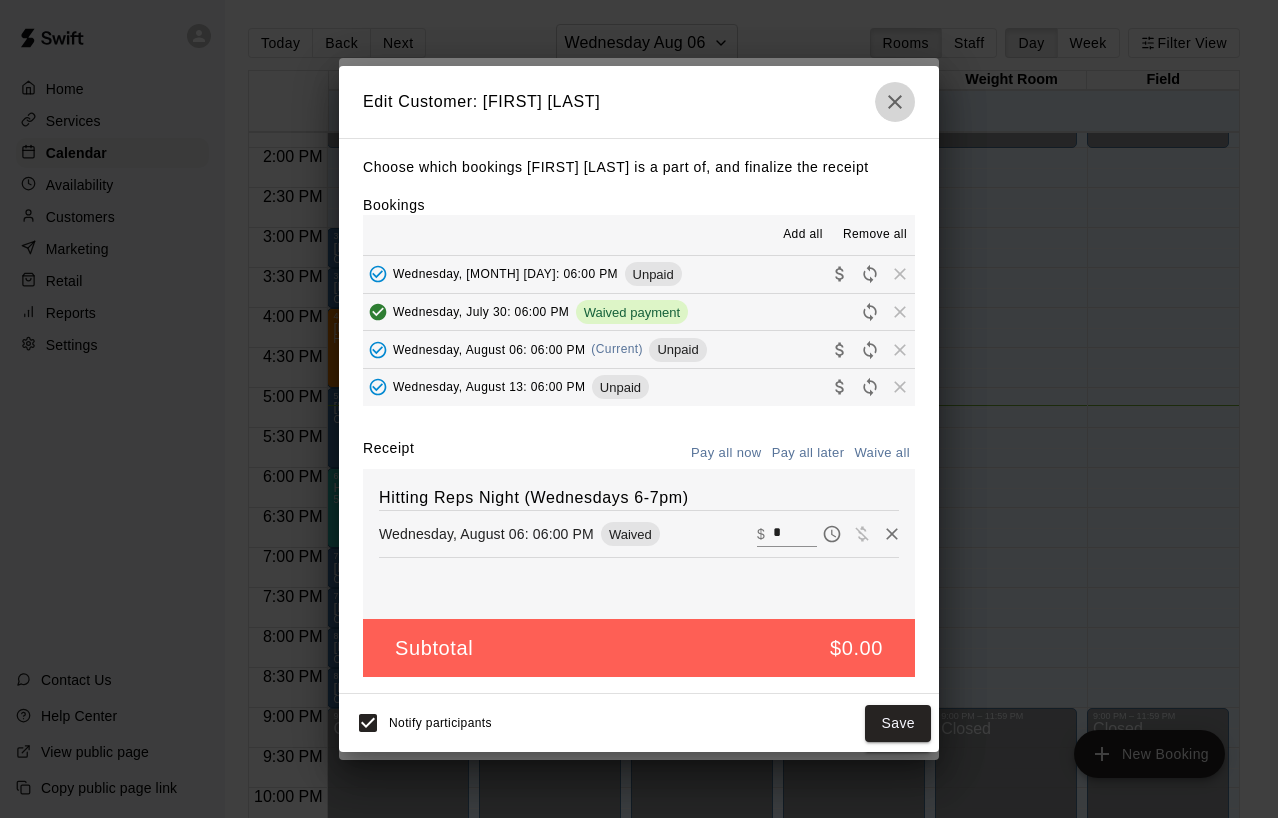 click 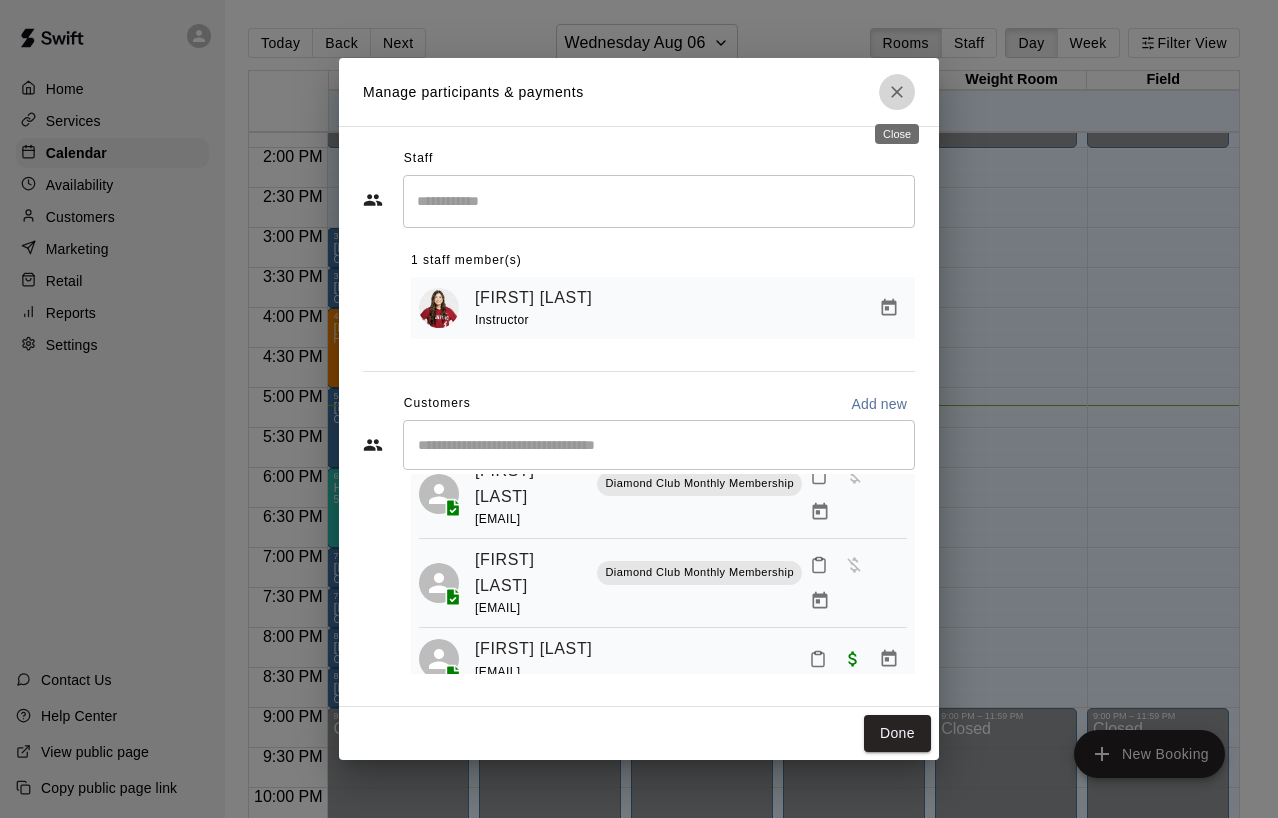 click 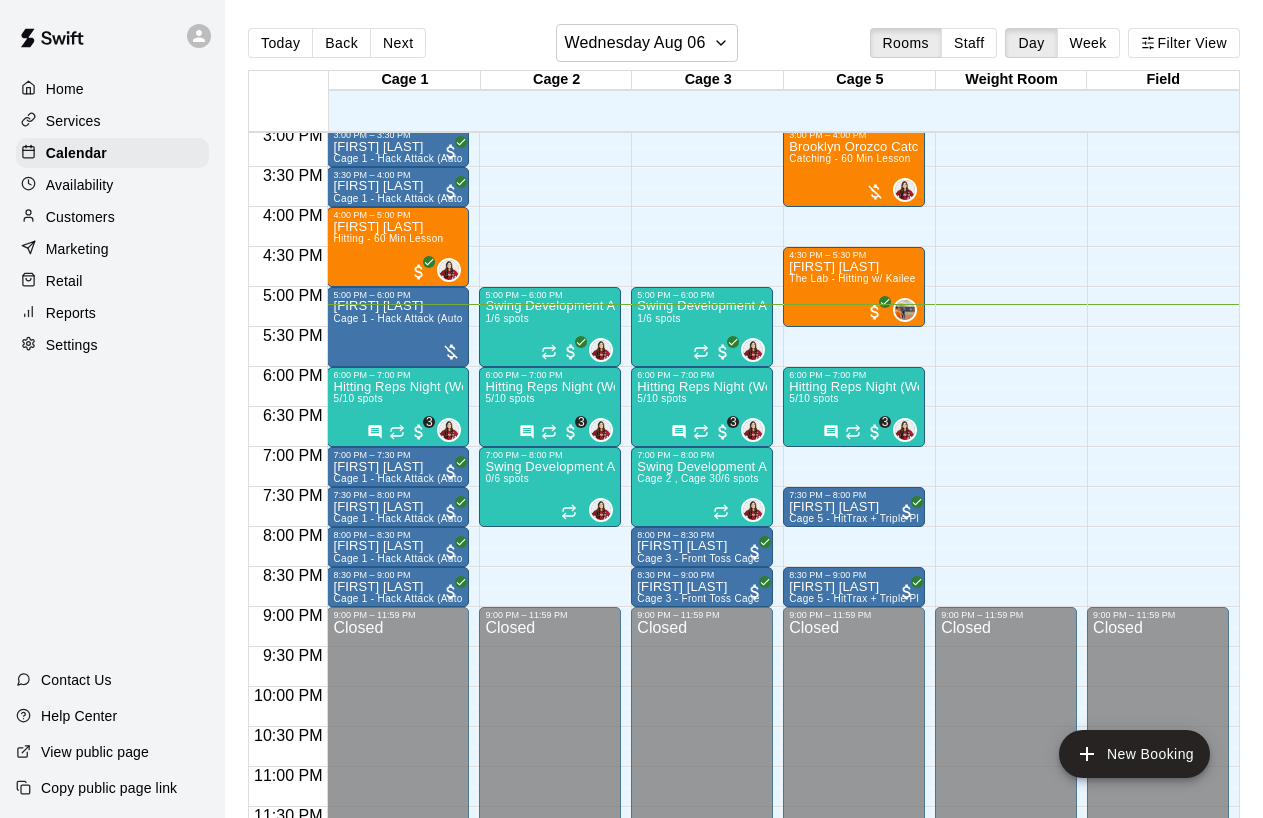 scroll, scrollTop: 1212, scrollLeft: 0, axis: vertical 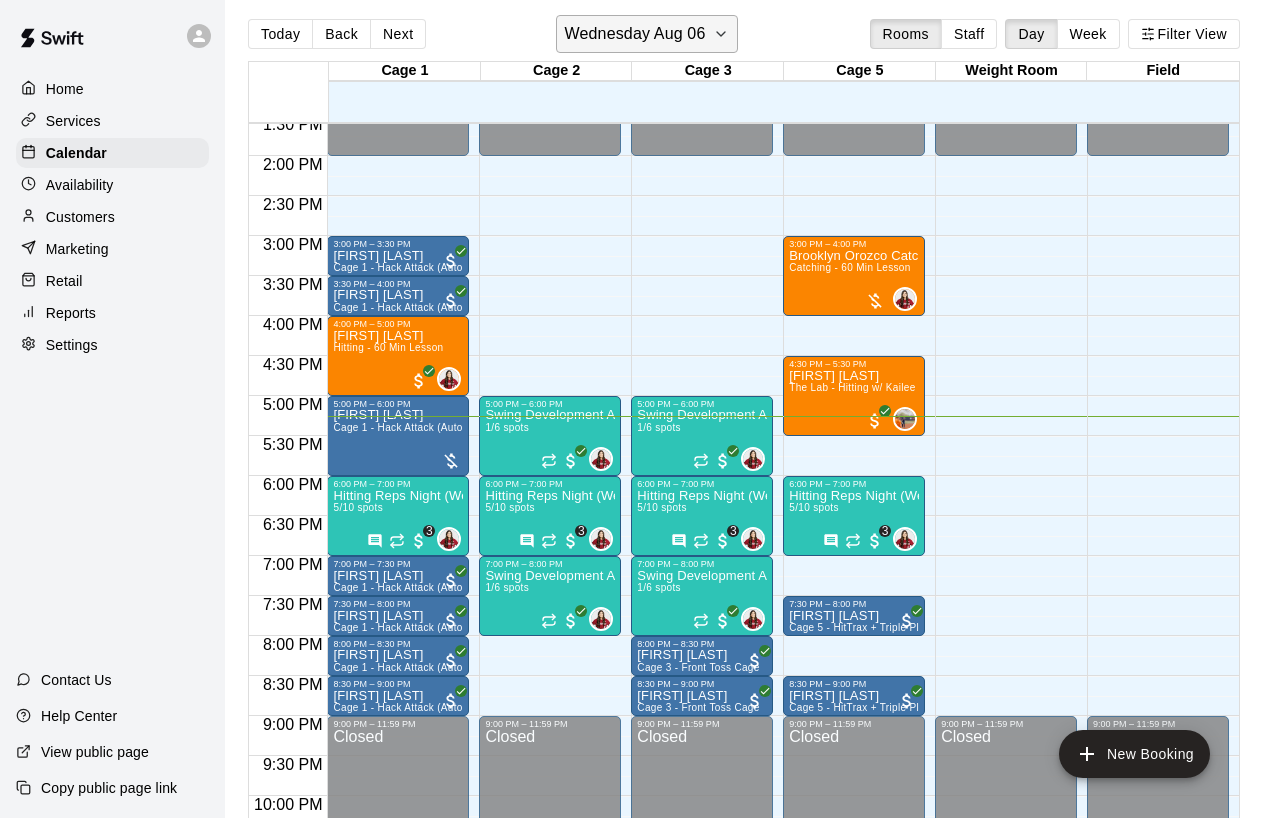 click on "Wednesday Aug 06" at bounding box center (635, 34) 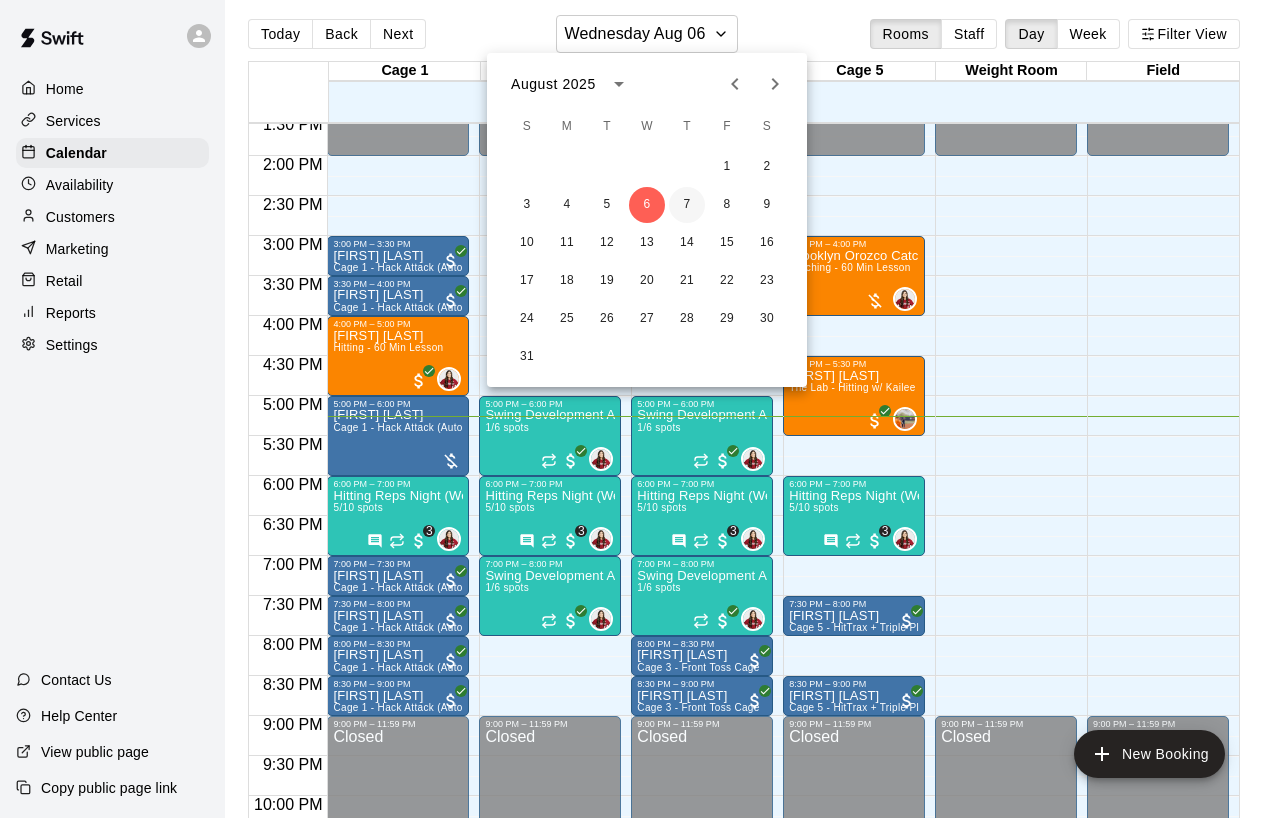 click on "7" at bounding box center [687, 205] 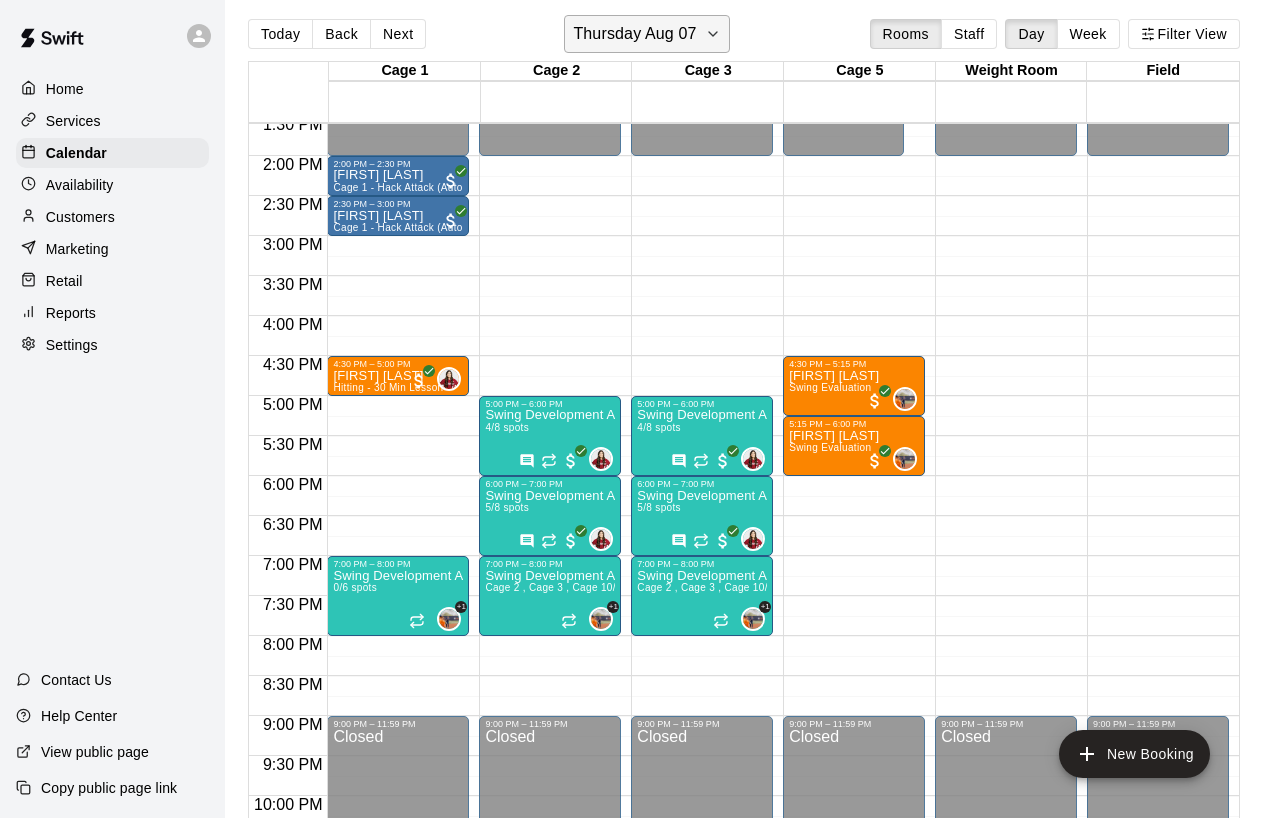 click on "Thursday Aug 07" at bounding box center [634, 34] 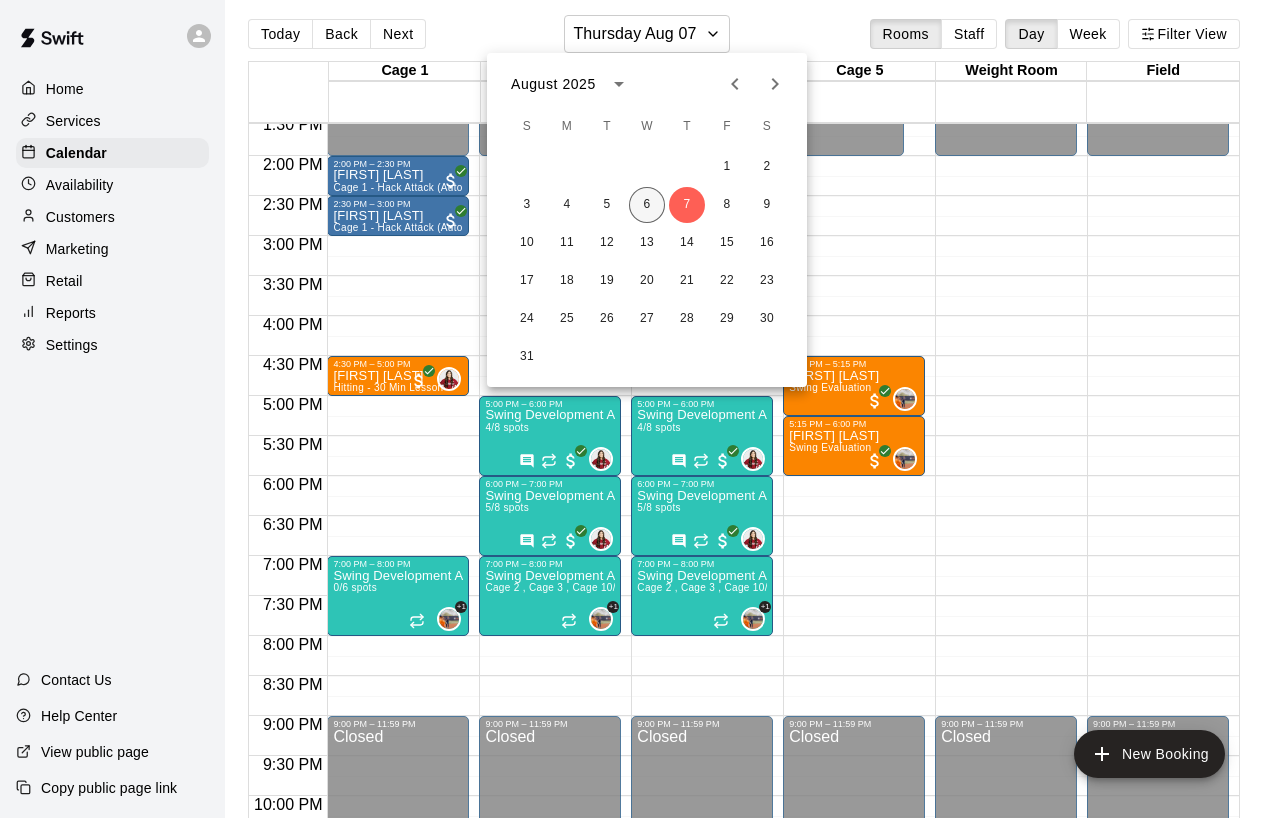click on "6" at bounding box center [647, 205] 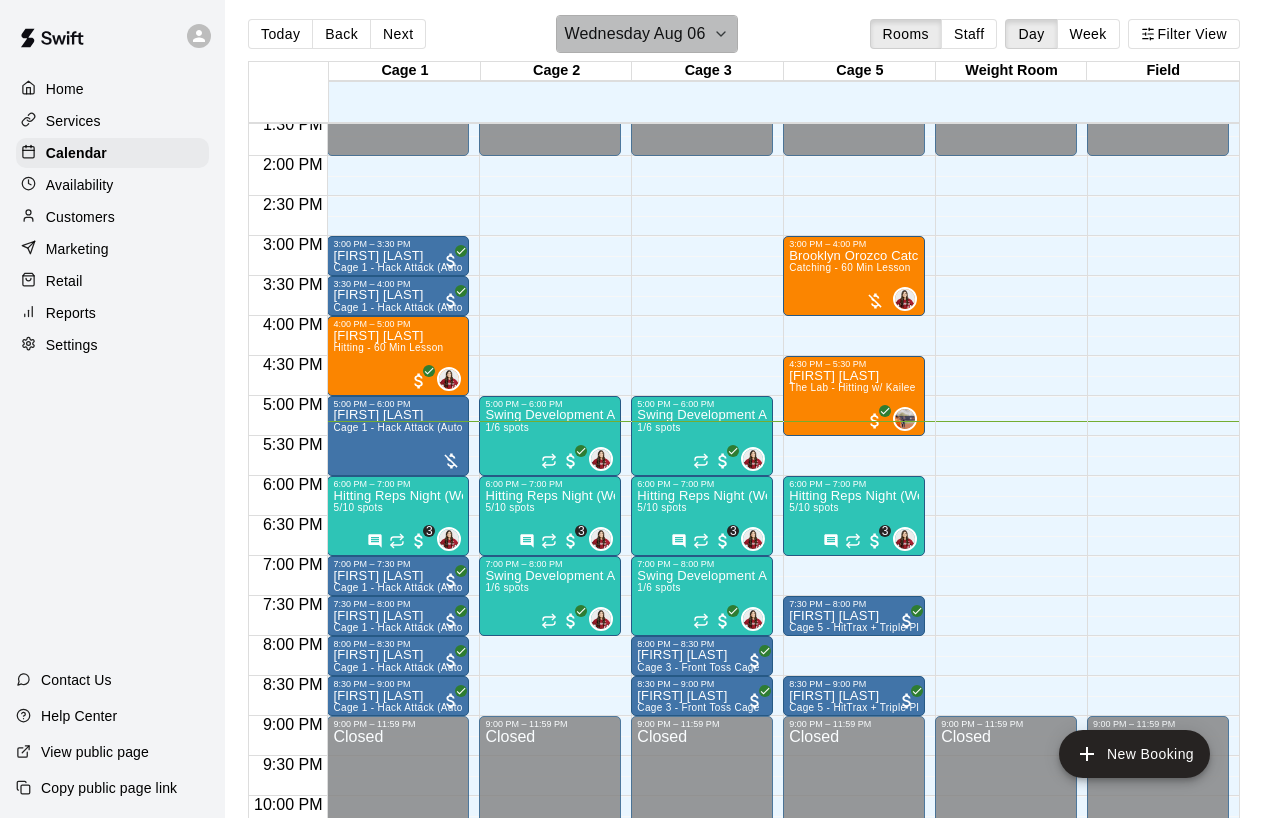 click on "Wednesday Aug 06" at bounding box center (635, 34) 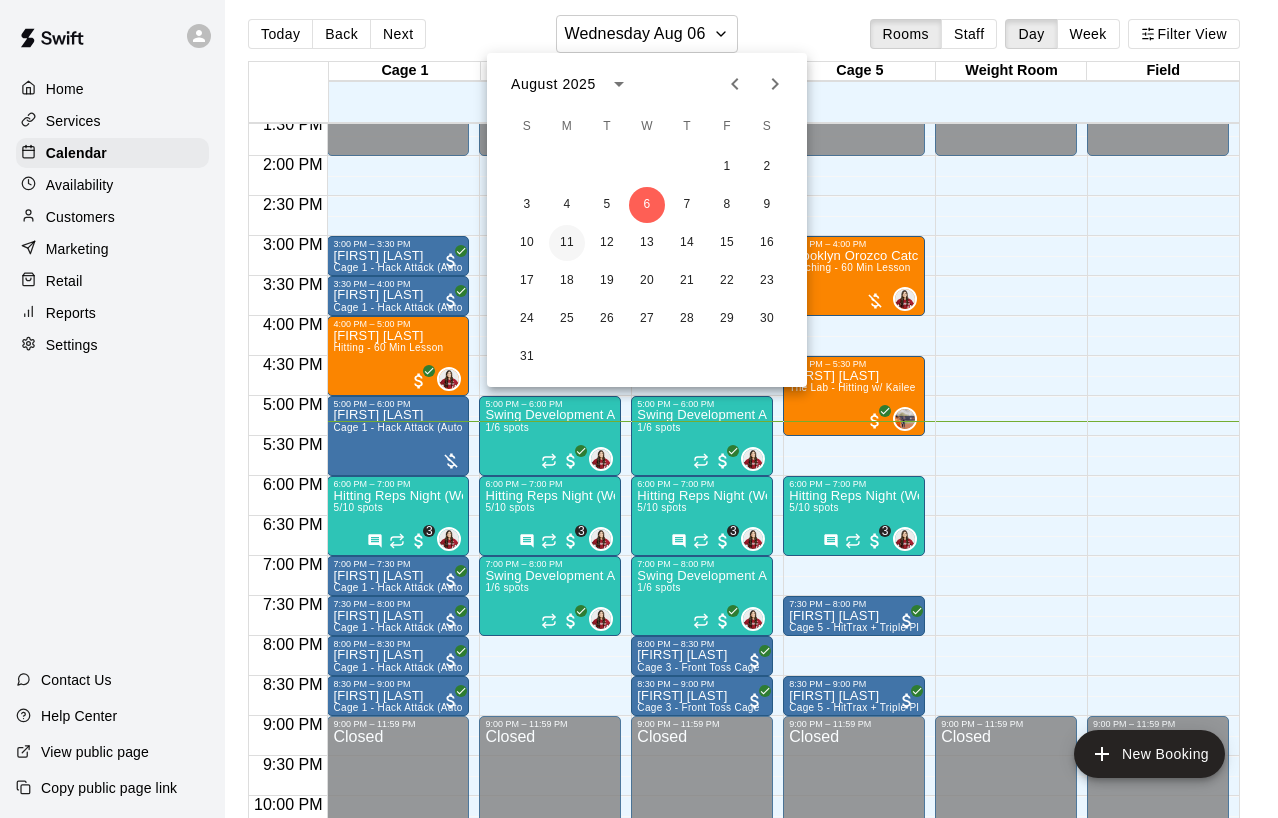 click on "11" at bounding box center [567, 243] 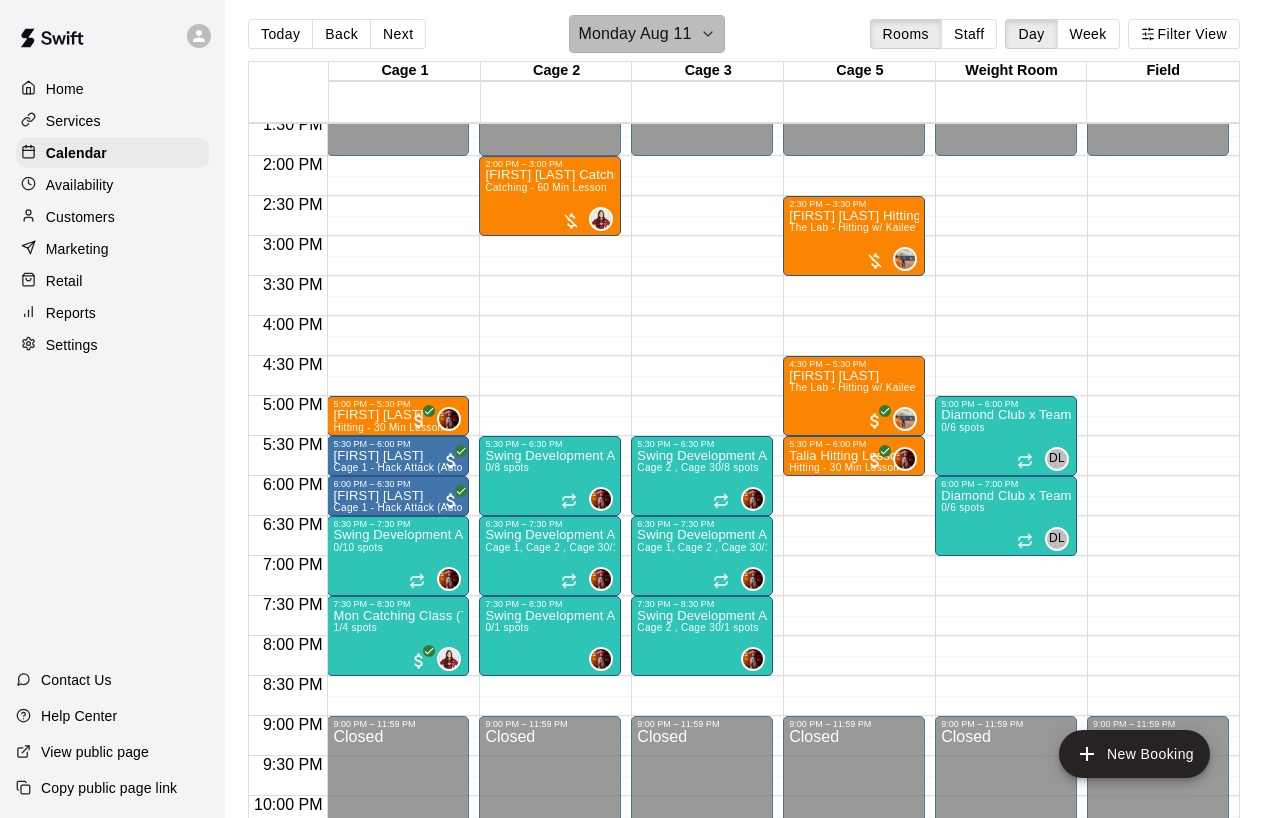 click 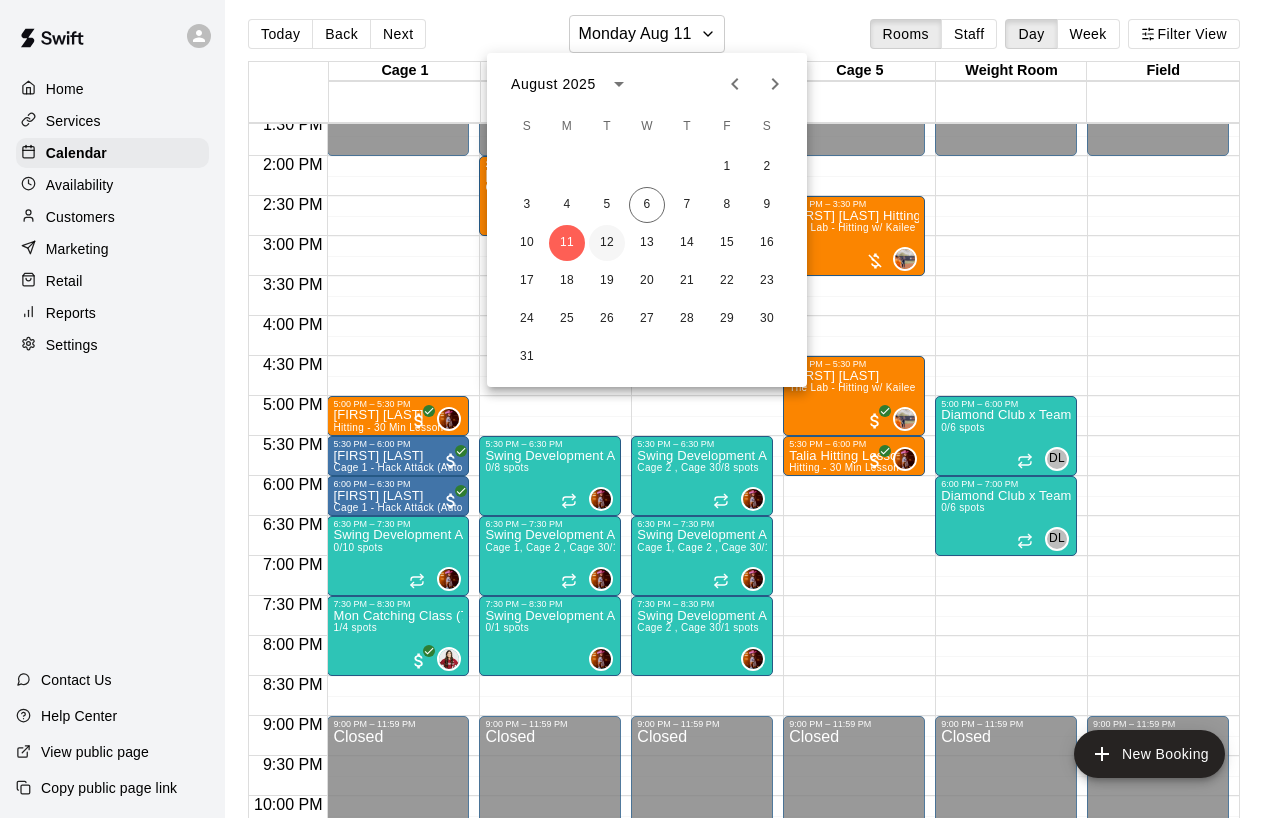 click on "12" at bounding box center (607, 243) 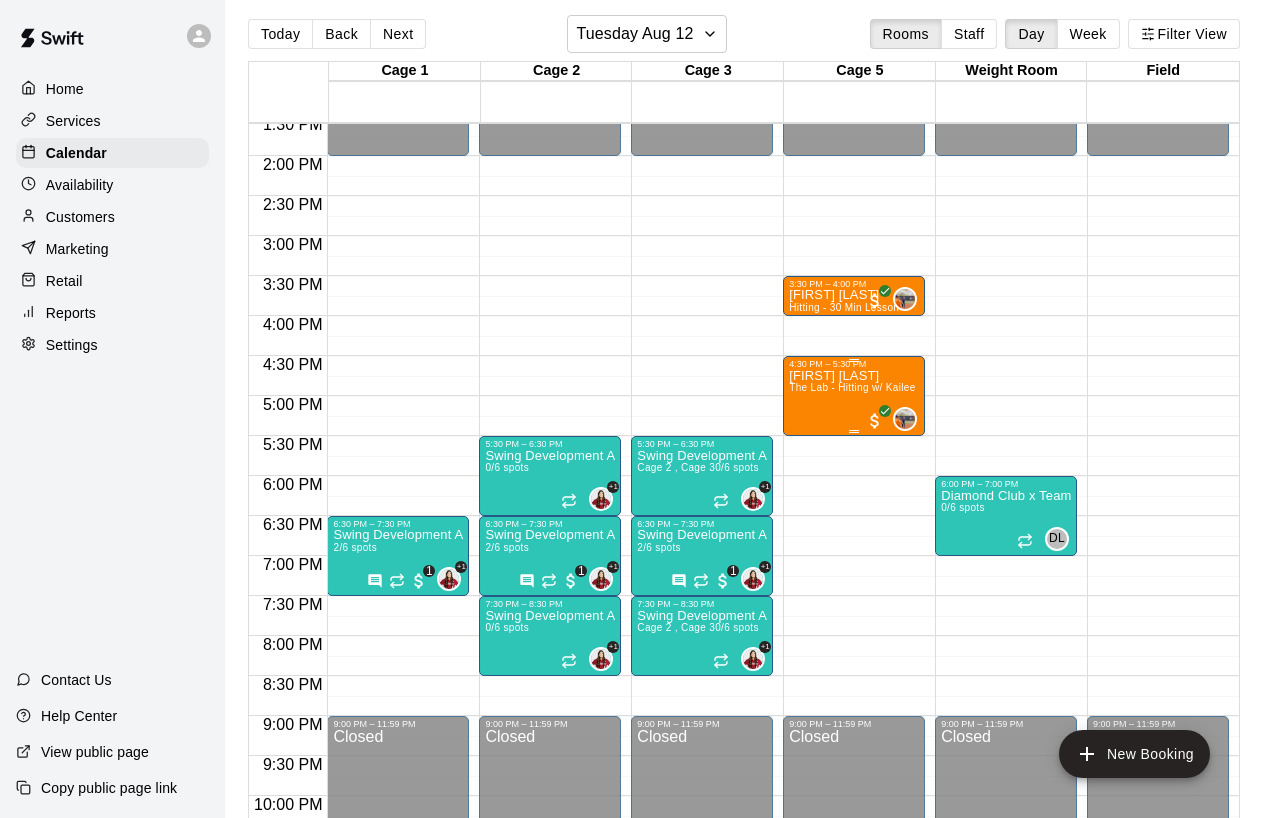 click on "[FIRST] [LAST] The Lab - Hitting w/ [FIRST] [LAST]" at bounding box center [854, 778] 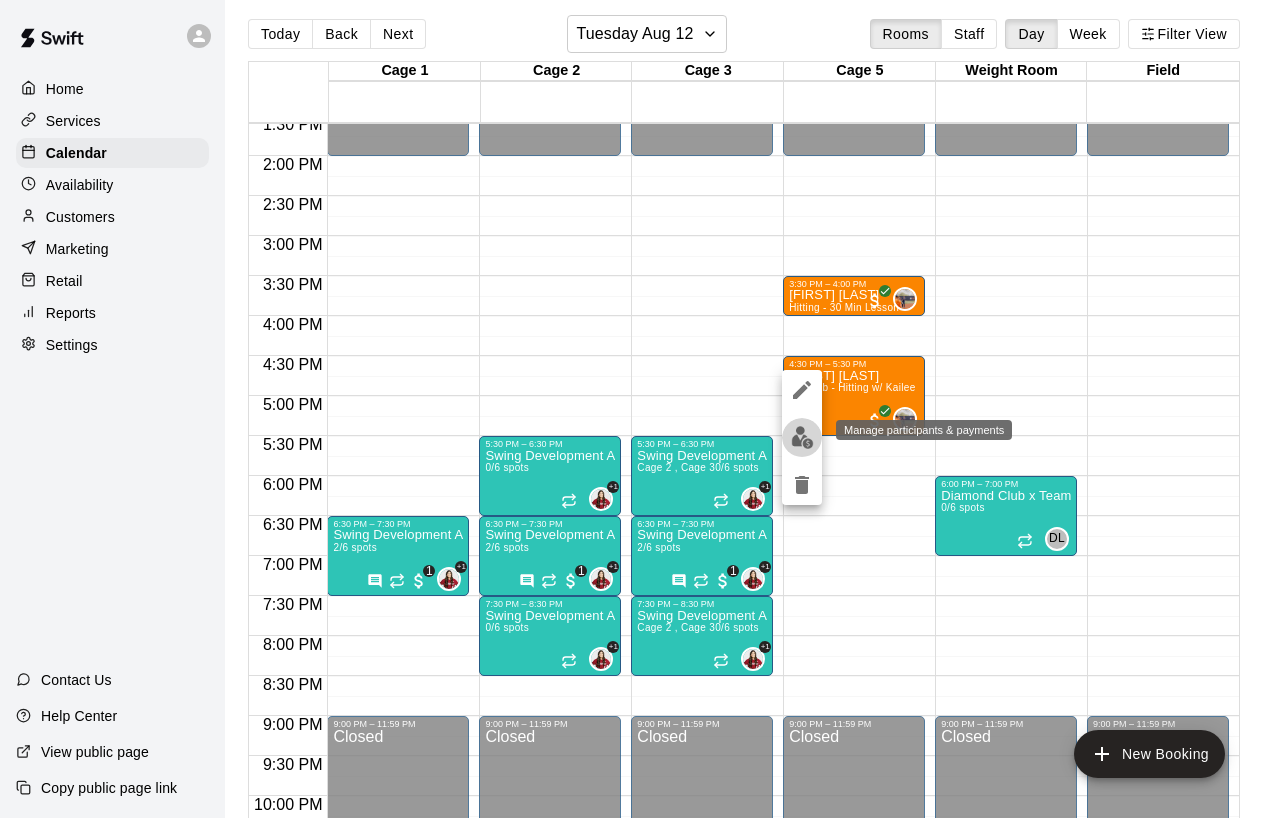 click at bounding box center (802, 437) 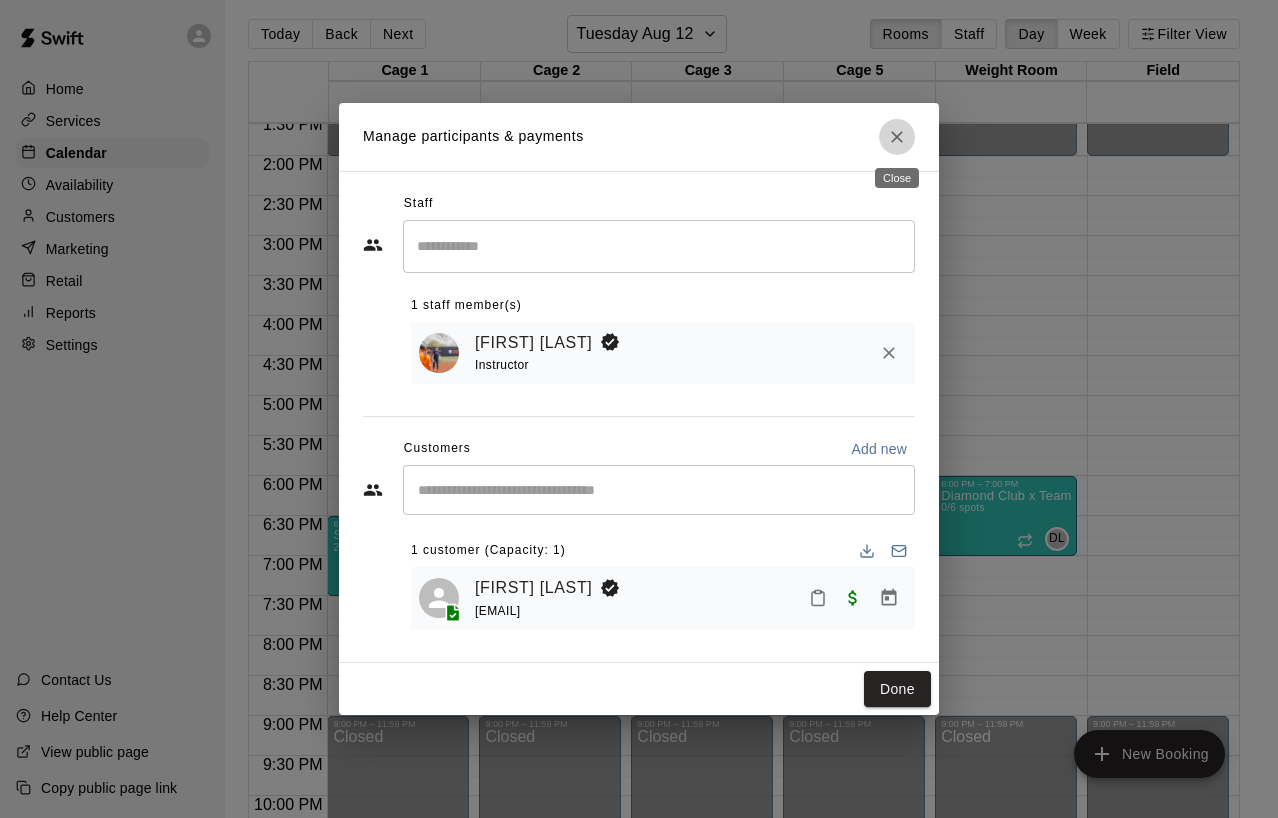 click at bounding box center [897, 137] 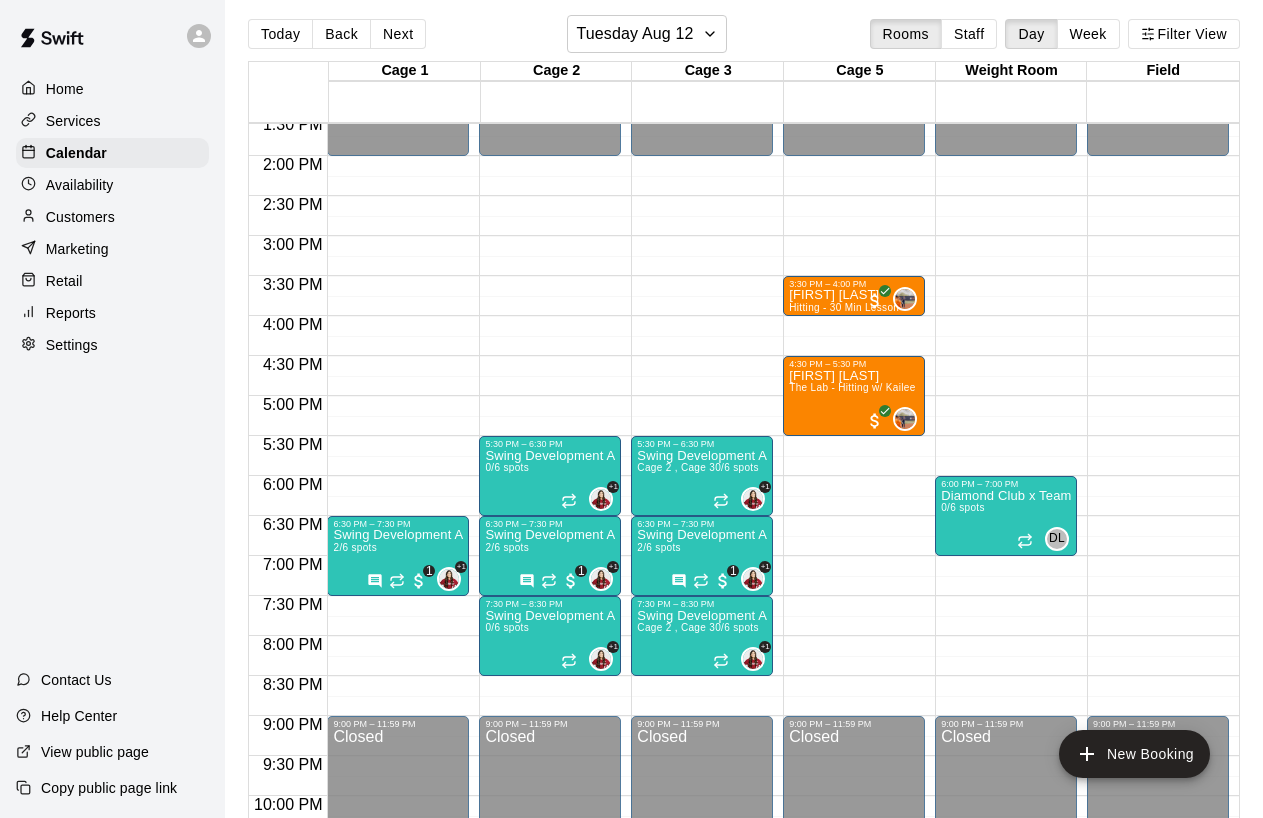 click on "Customers" at bounding box center (112, 217) 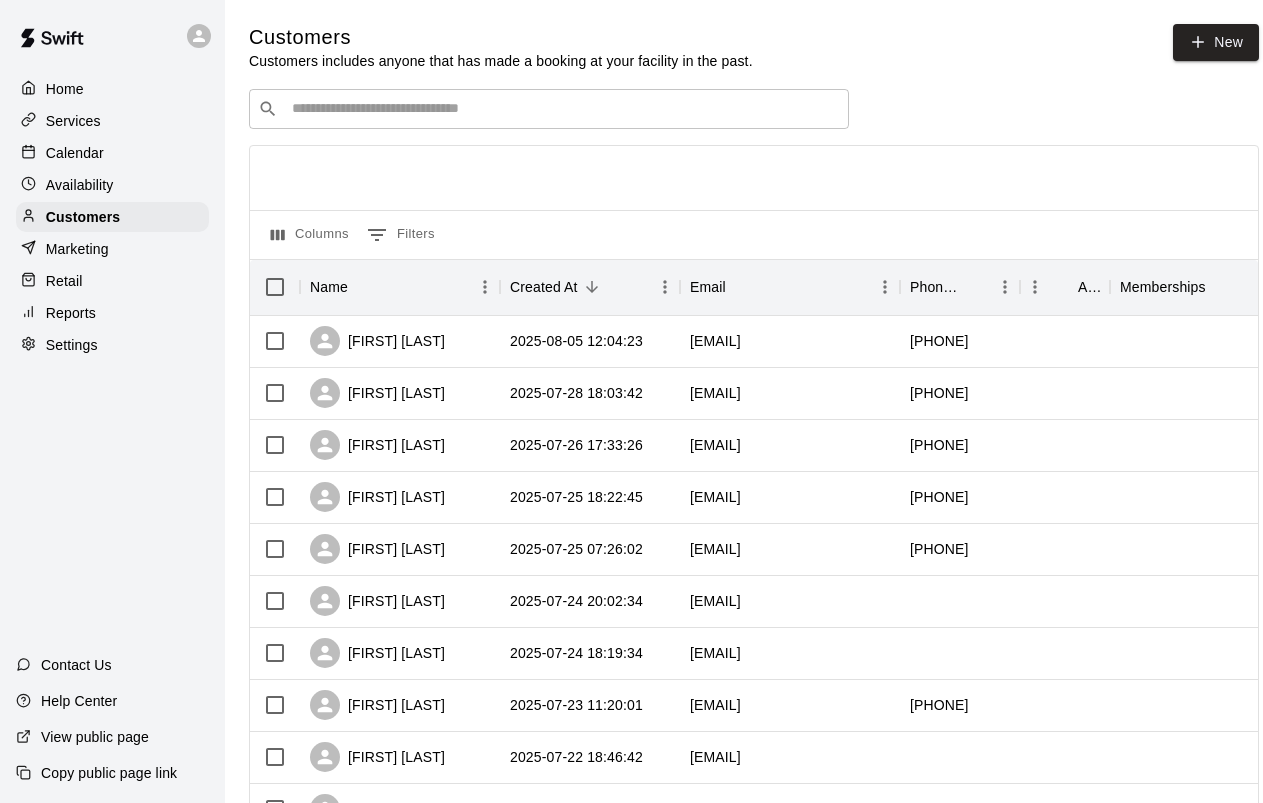 click on "Calendar" at bounding box center (75, 153) 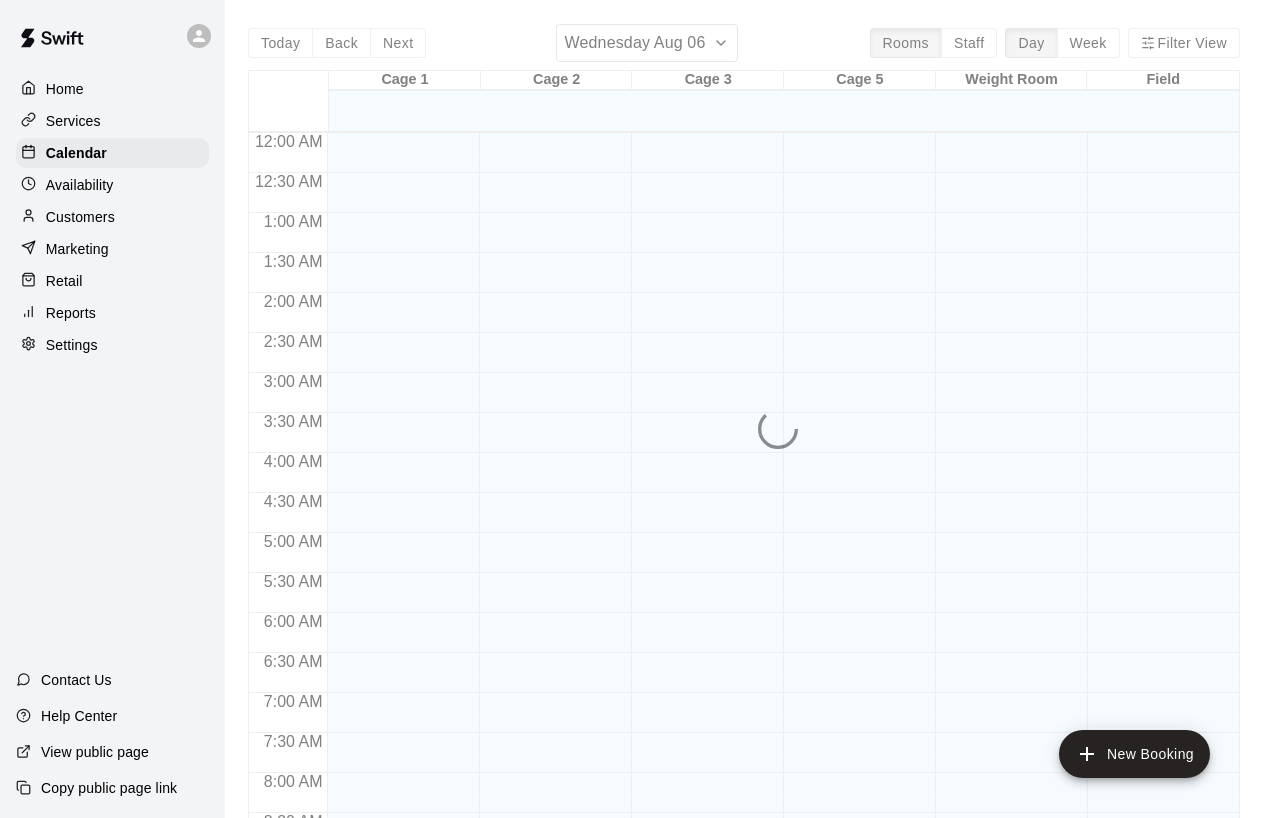 scroll, scrollTop: 1152, scrollLeft: 0, axis: vertical 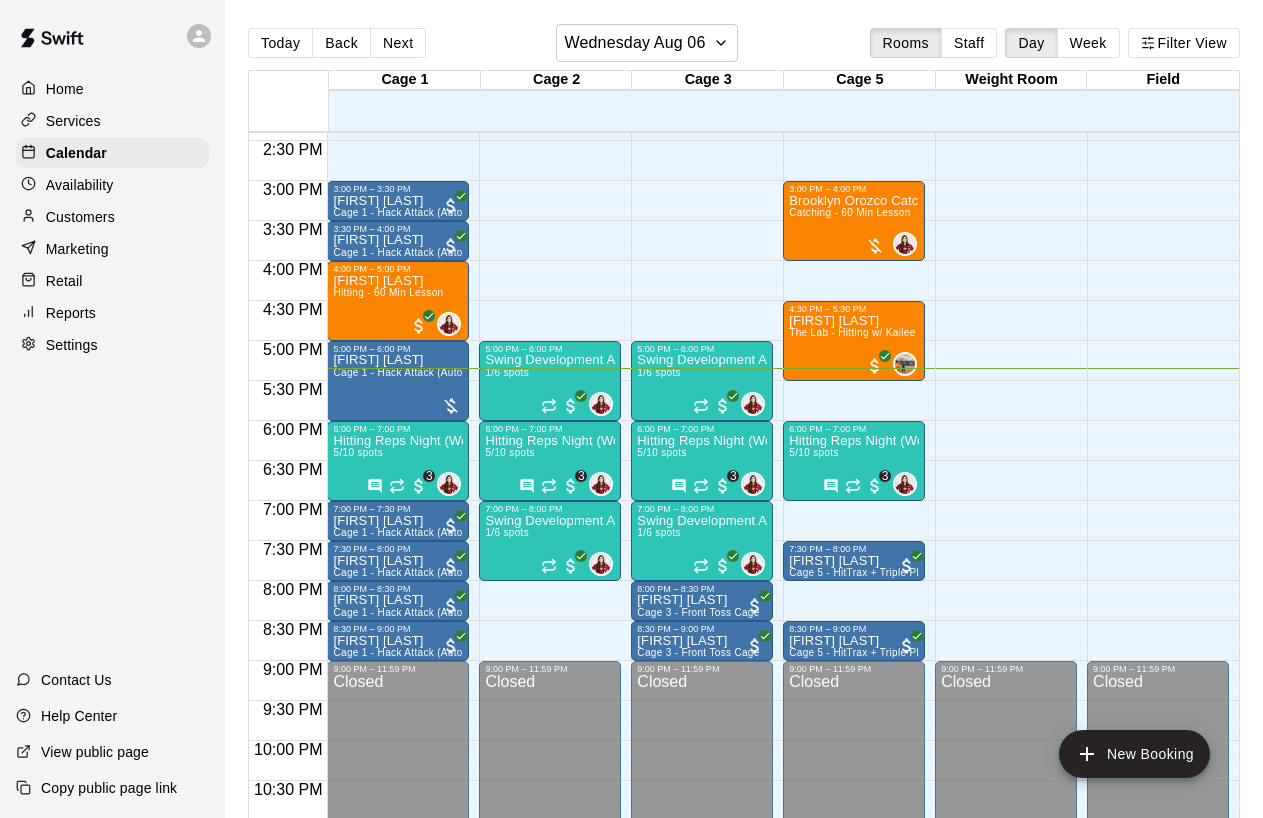 drag, startPoint x: 126, startPoint y: 209, endPoint x: 199, endPoint y: 175, distance: 80.529495 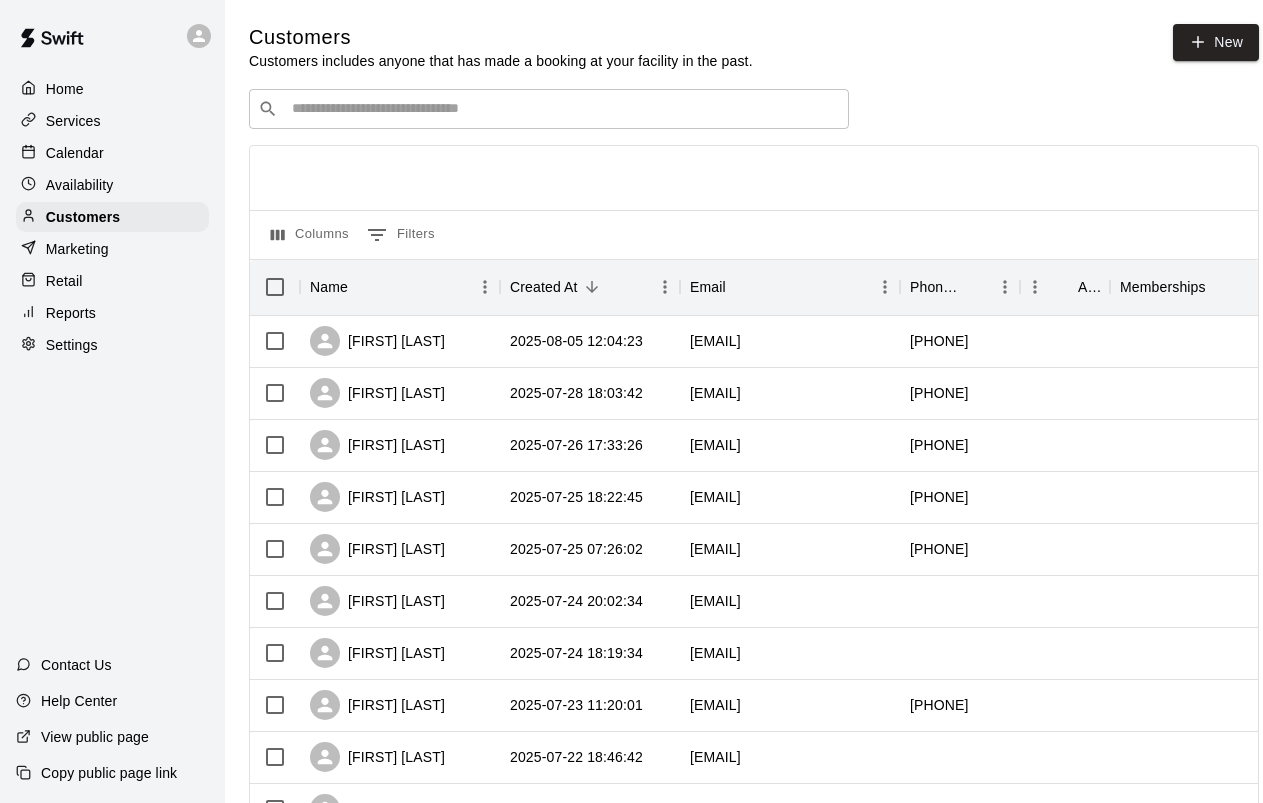 click at bounding box center [563, 109] 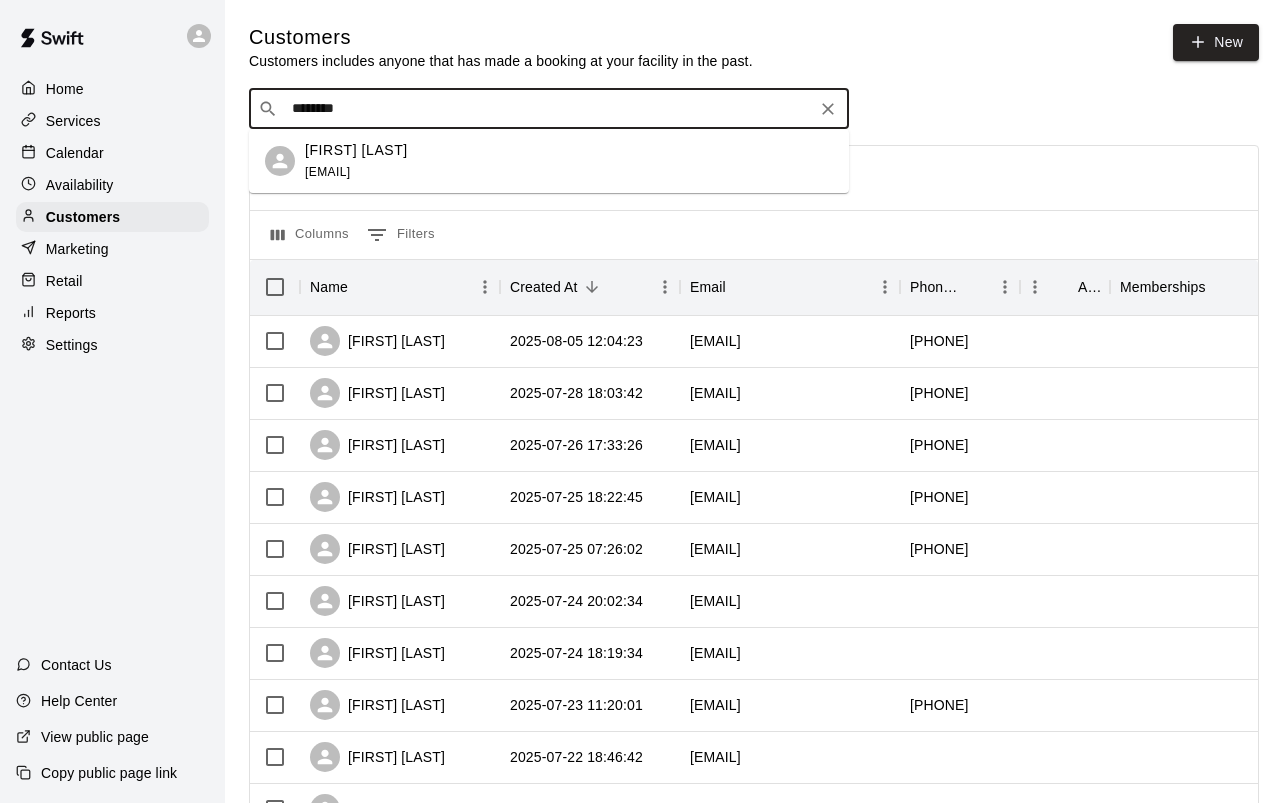 type on "*********" 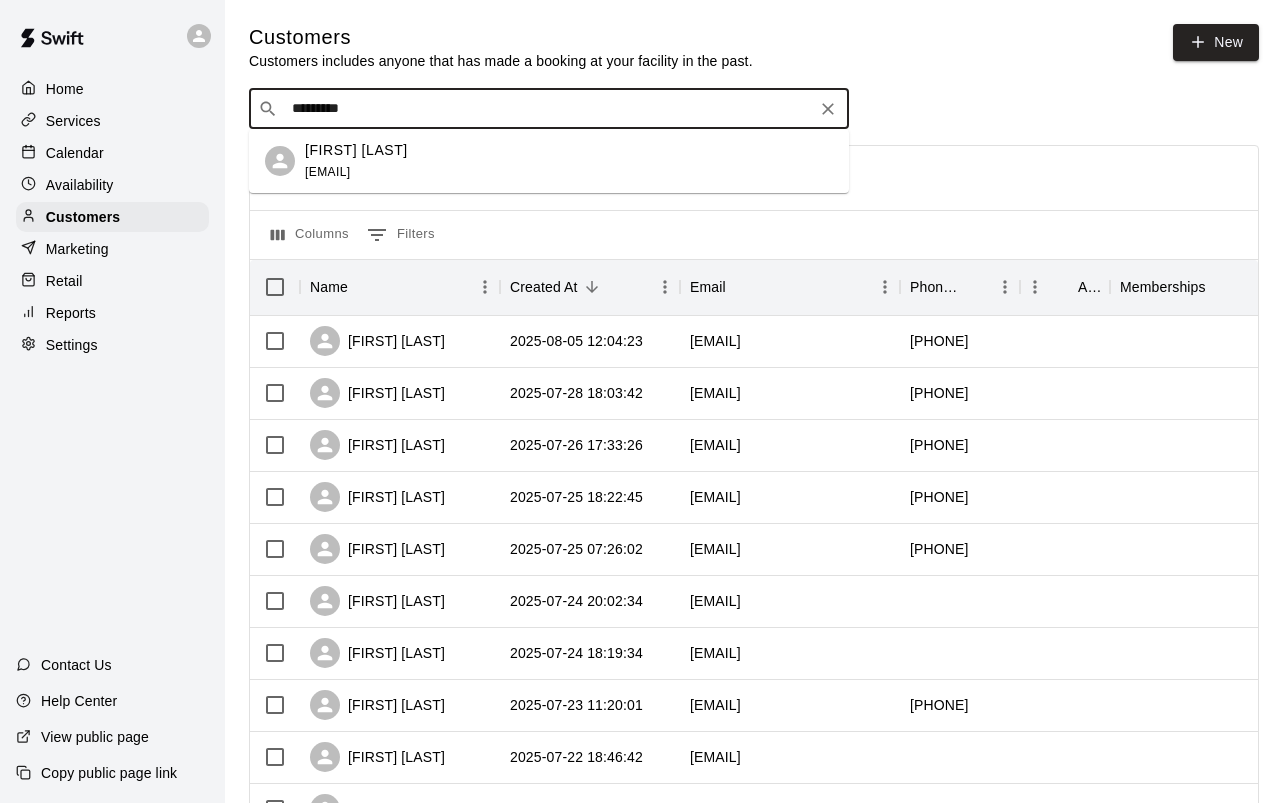 click on "[FIRST] [LAST] [EMAIL]" at bounding box center [569, 161] 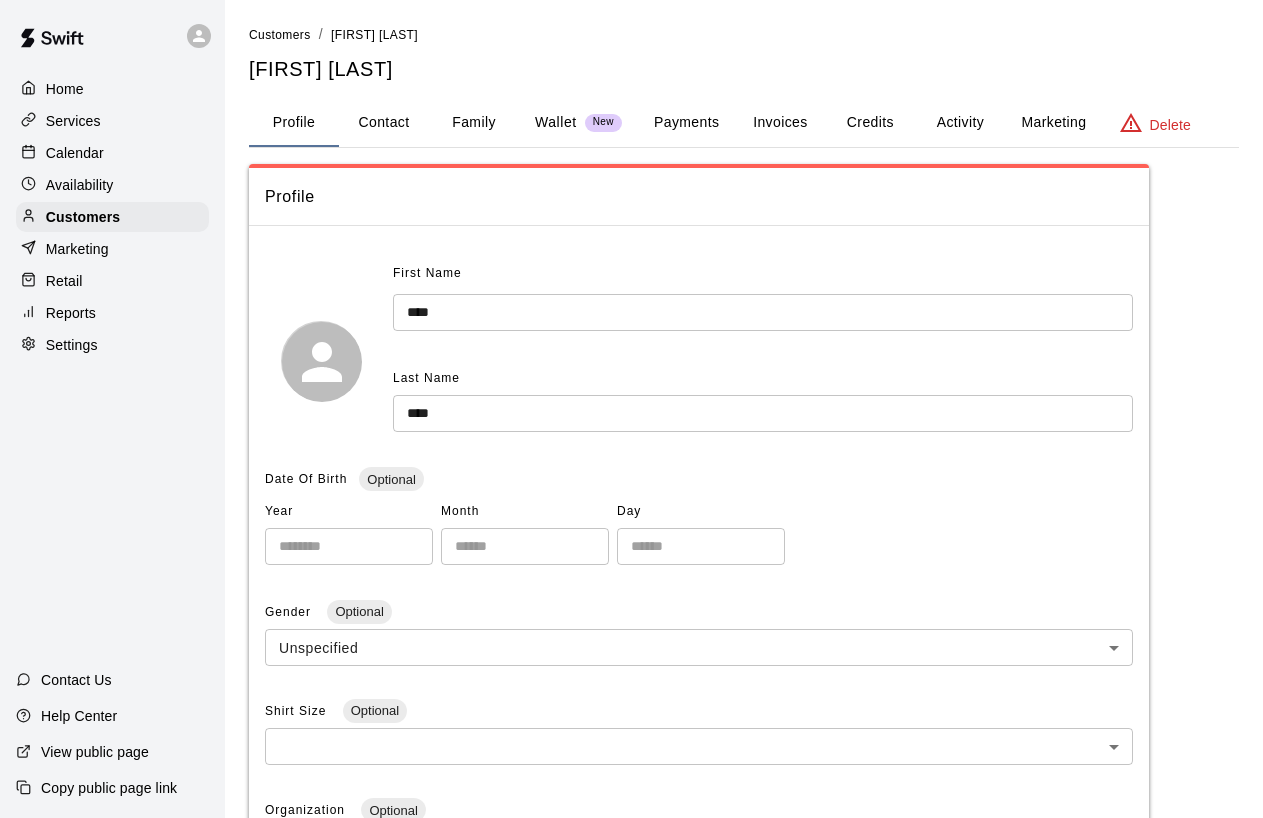 click on "Payments" at bounding box center [686, 123] 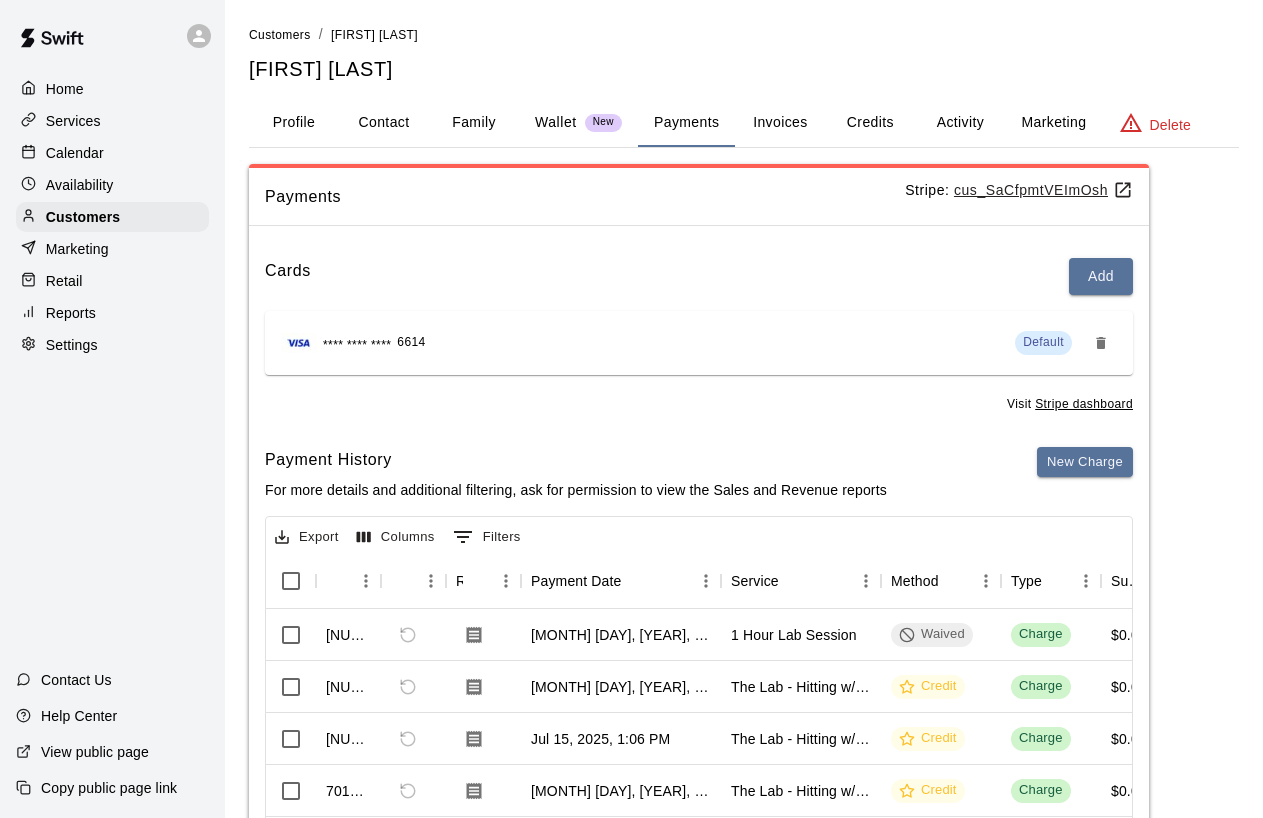 click on "Invoices" at bounding box center (780, 123) 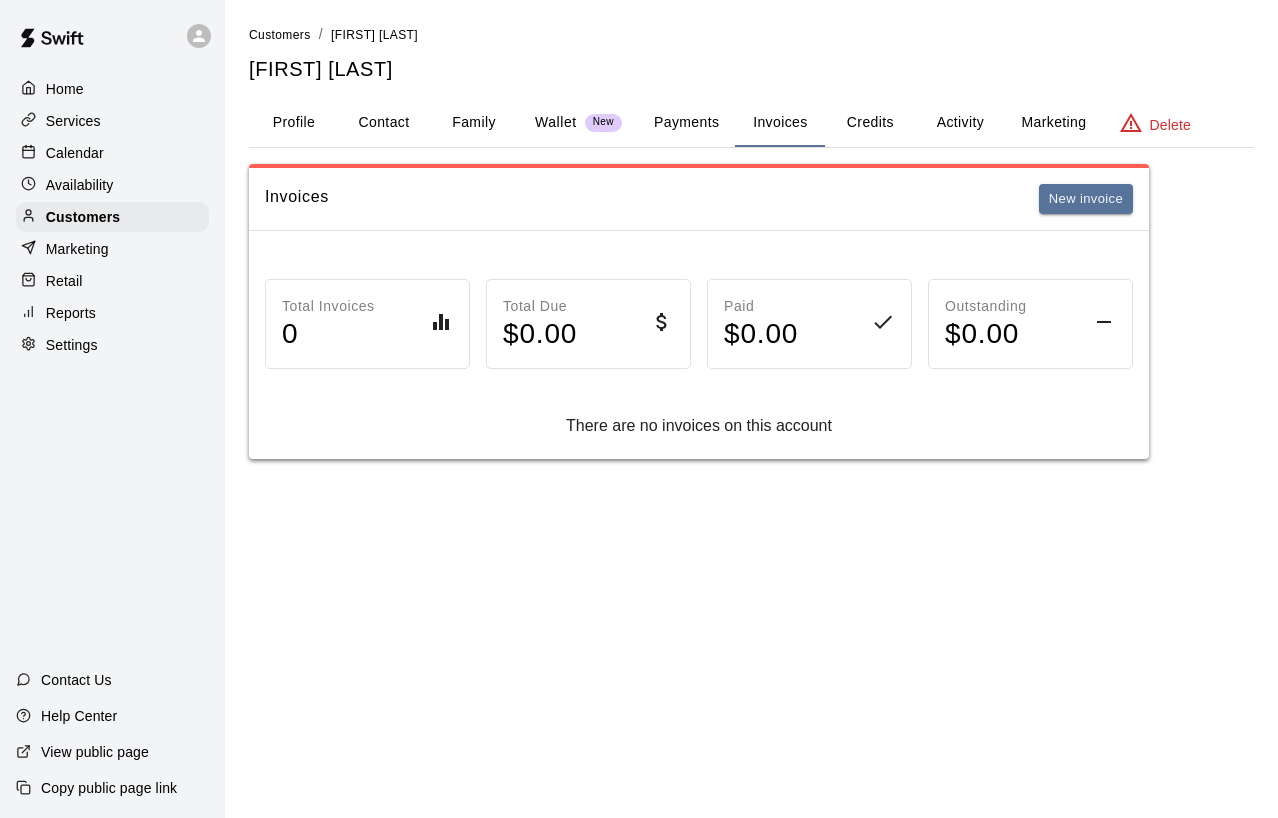 click on "Credits" at bounding box center [870, 123] 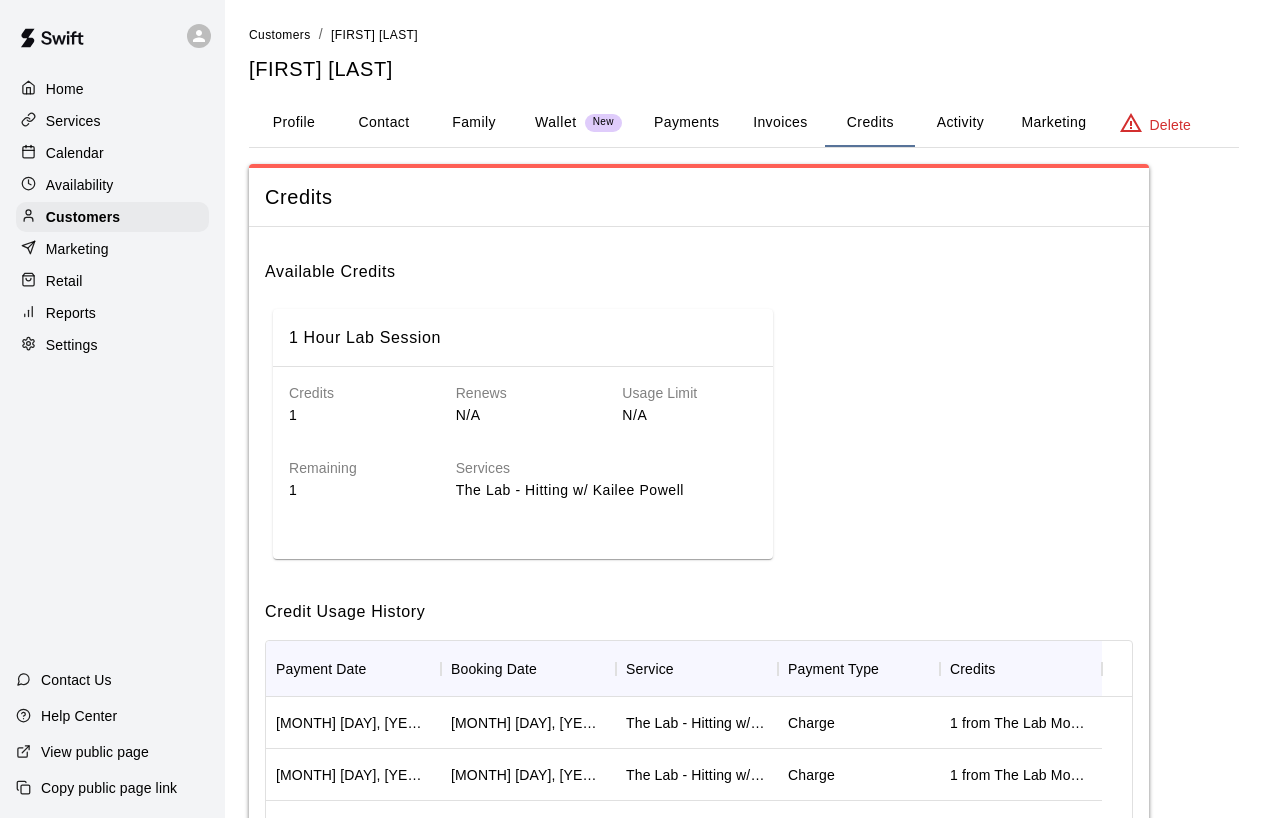 click on "Activity" at bounding box center (960, 123) 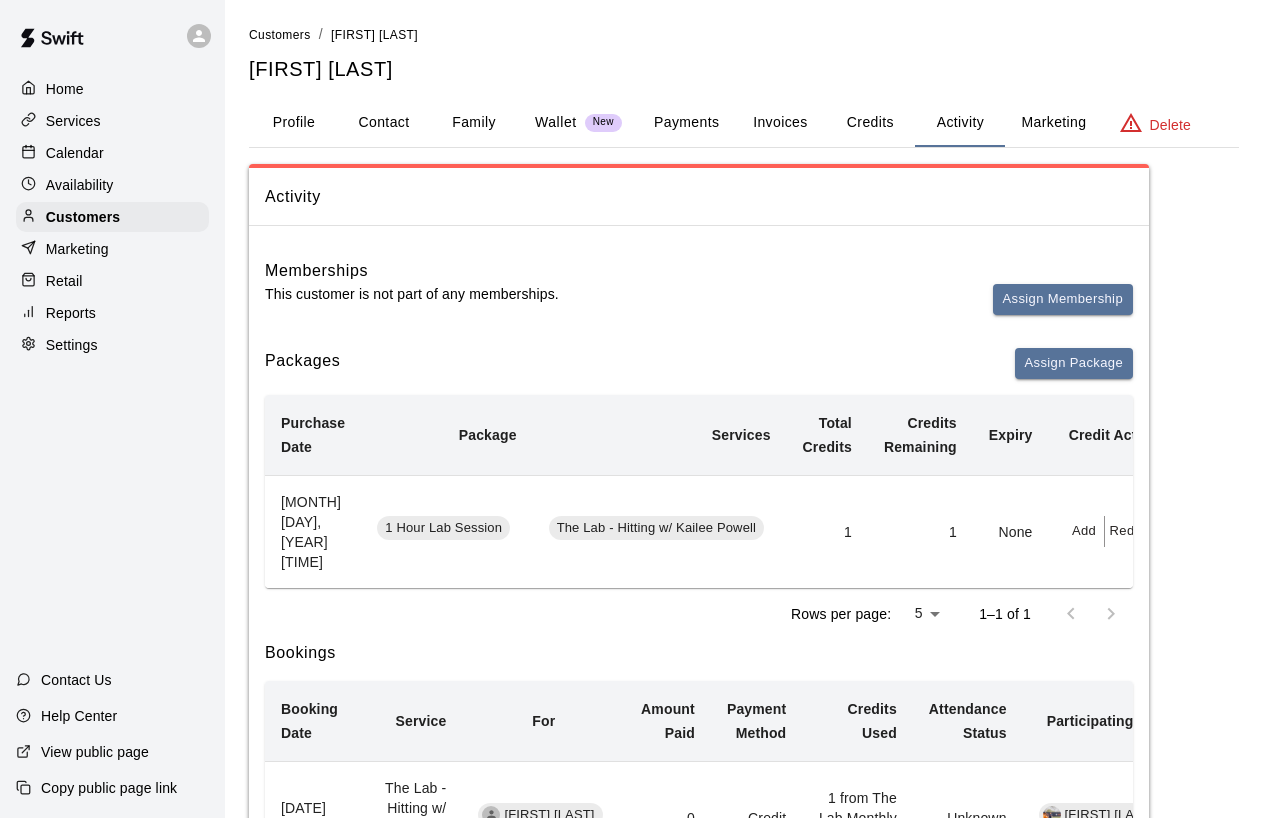 click on "Calendar" at bounding box center (75, 153) 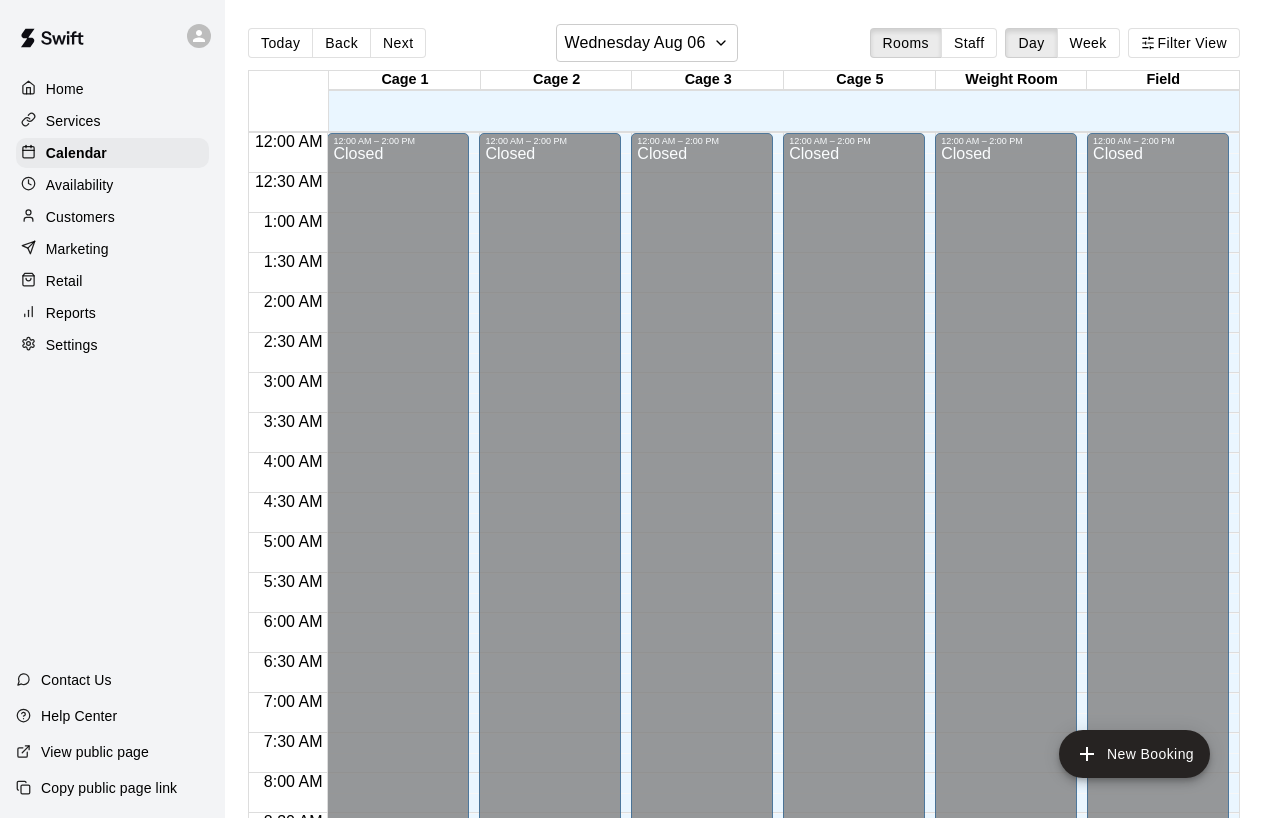 scroll, scrollTop: 1152, scrollLeft: 0, axis: vertical 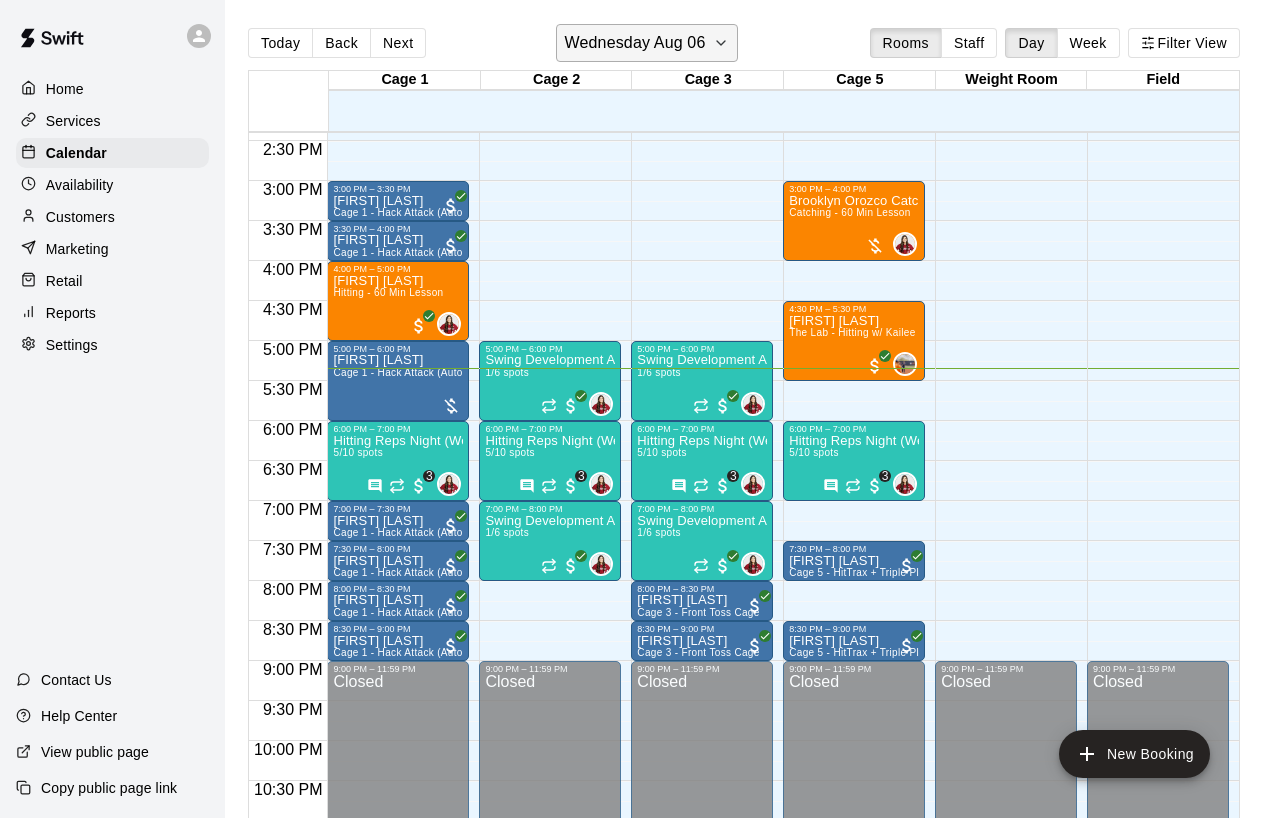 click on "Wednesday Aug 06" at bounding box center (635, 43) 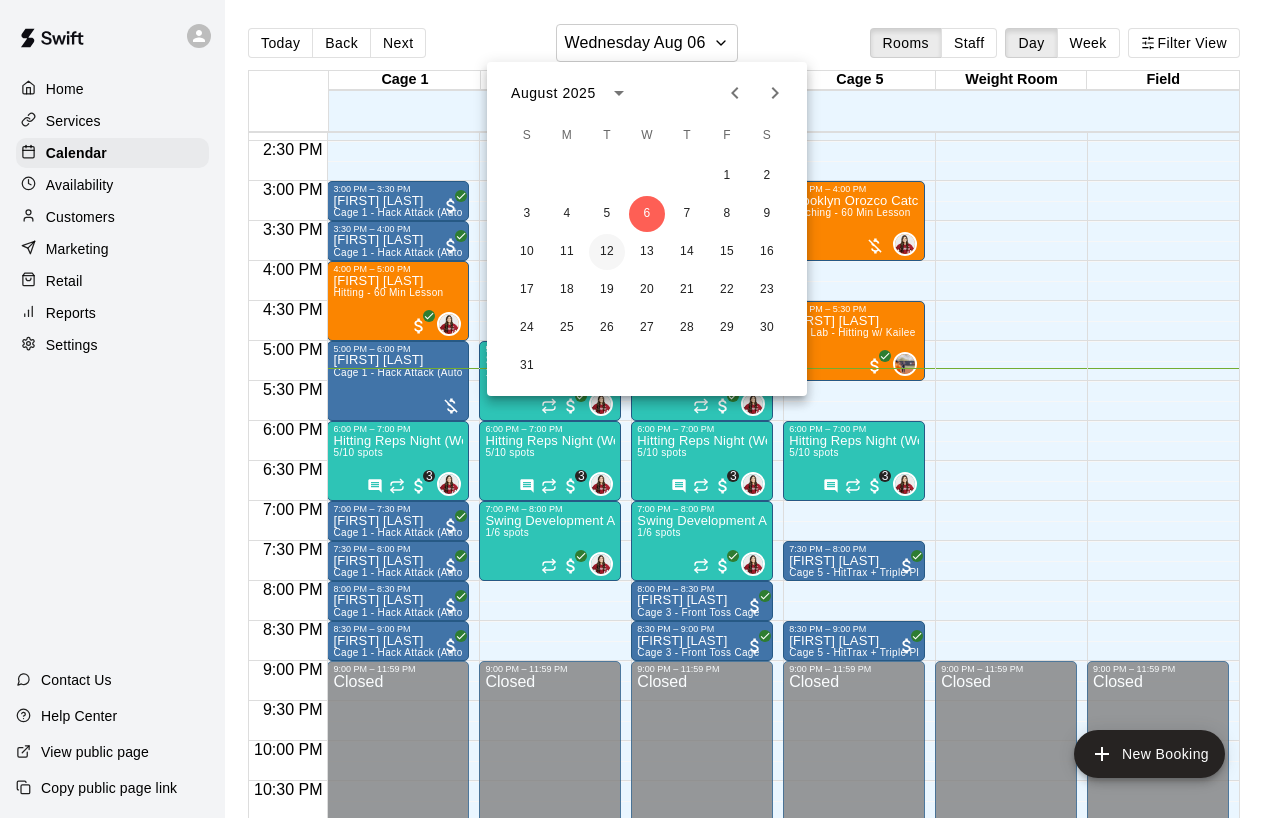 click on "12" at bounding box center [607, 252] 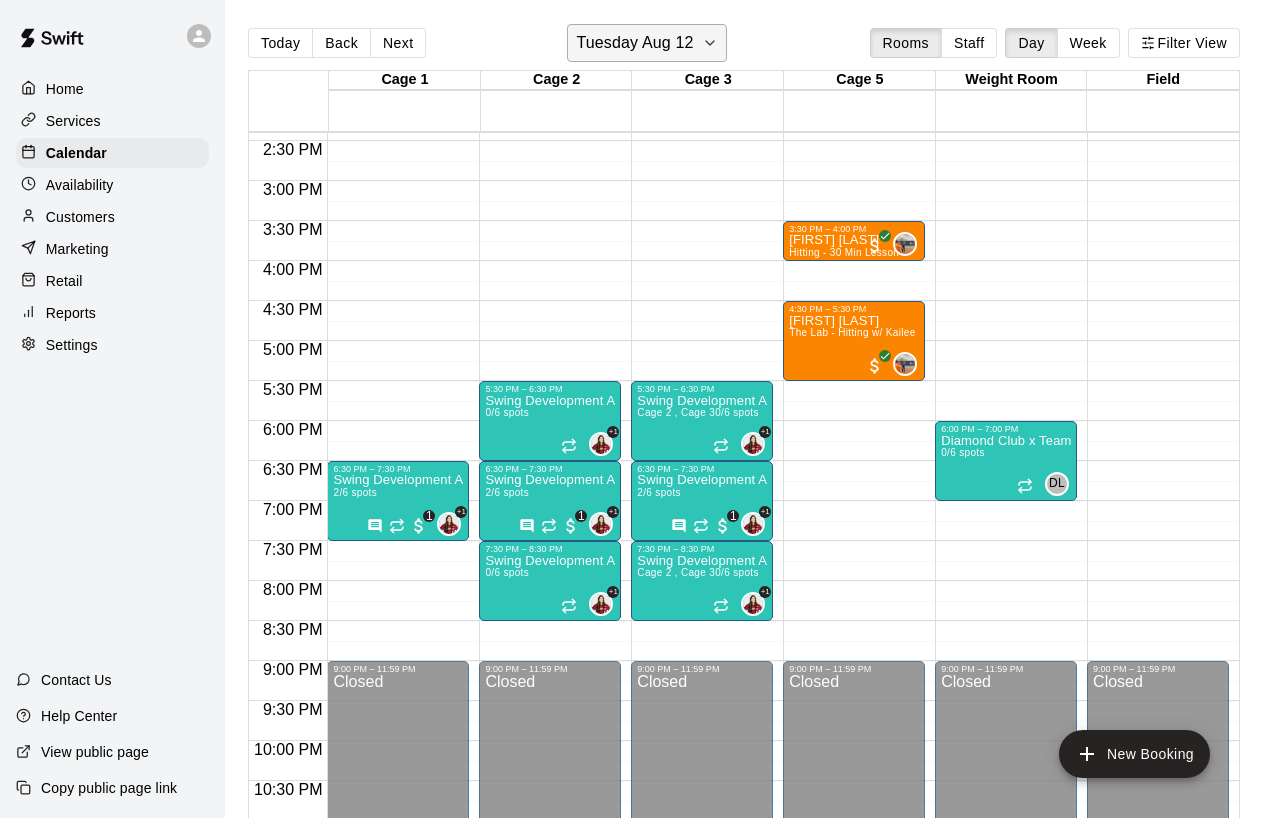 click on "Tuesday Aug 12" at bounding box center (634, 43) 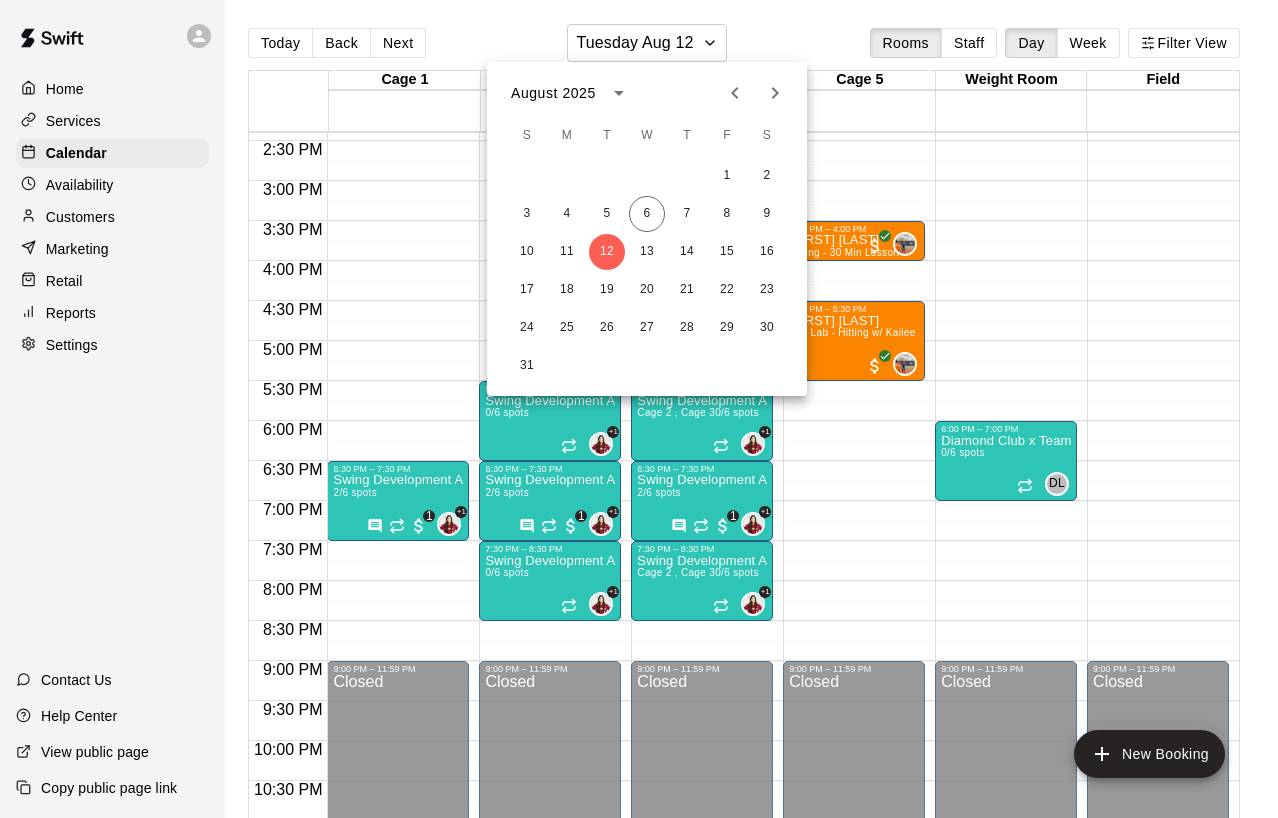 click at bounding box center (639, 409) 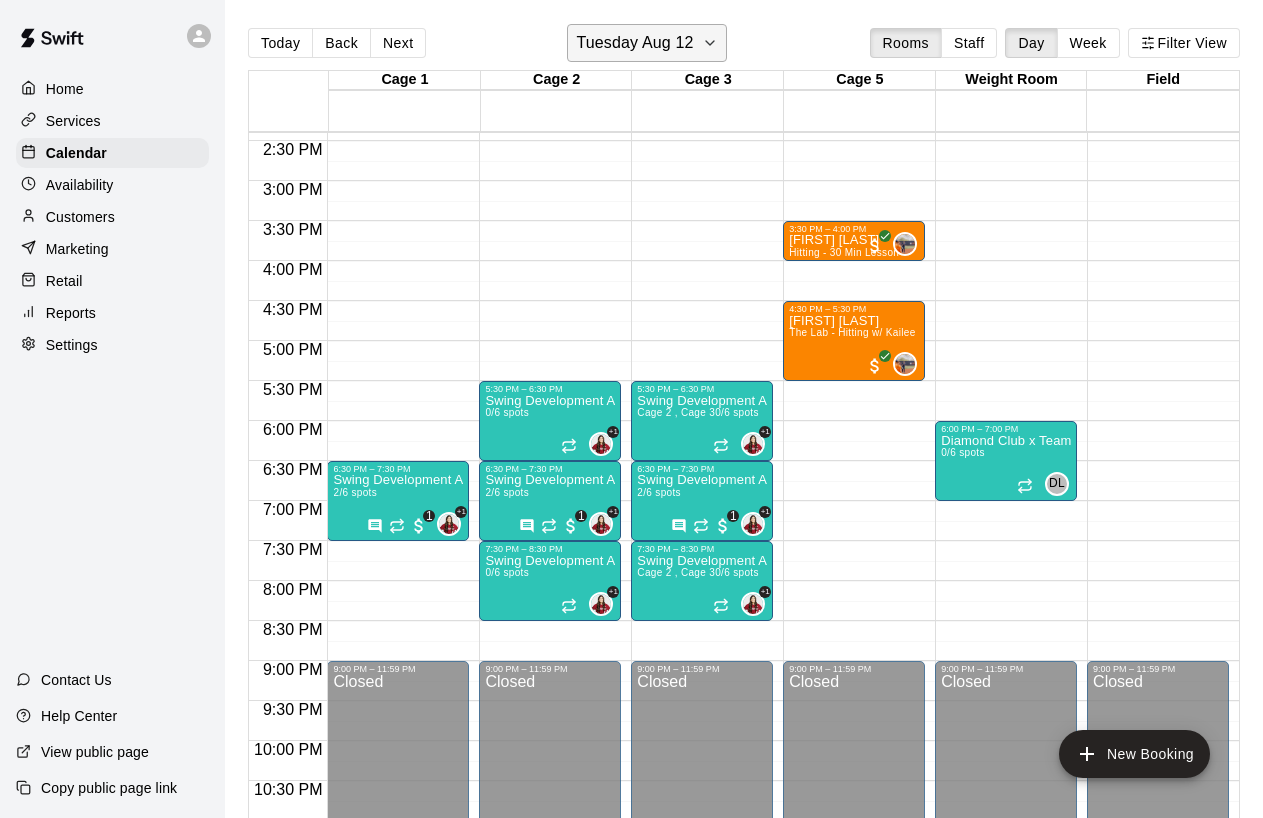 click on "Tuesday Aug 12" at bounding box center (634, 43) 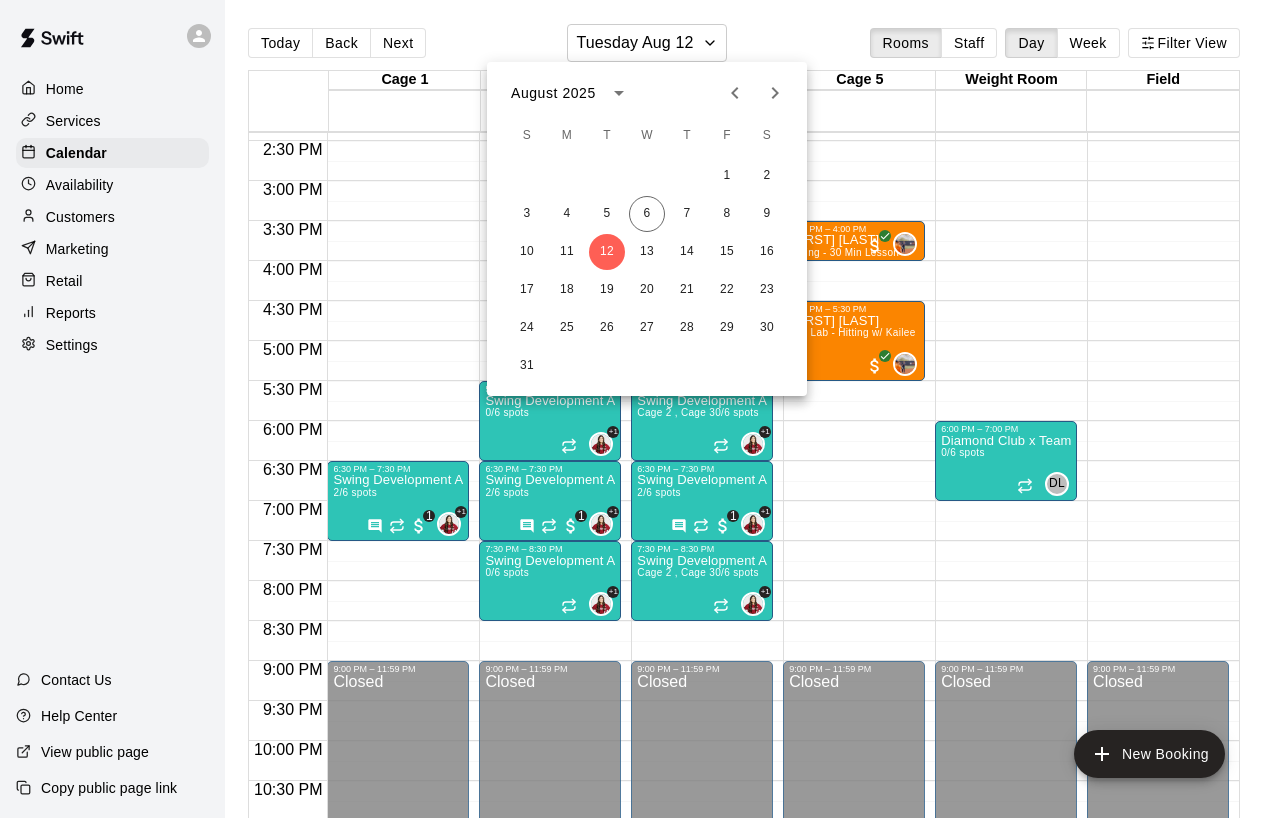 click at bounding box center [639, 409] 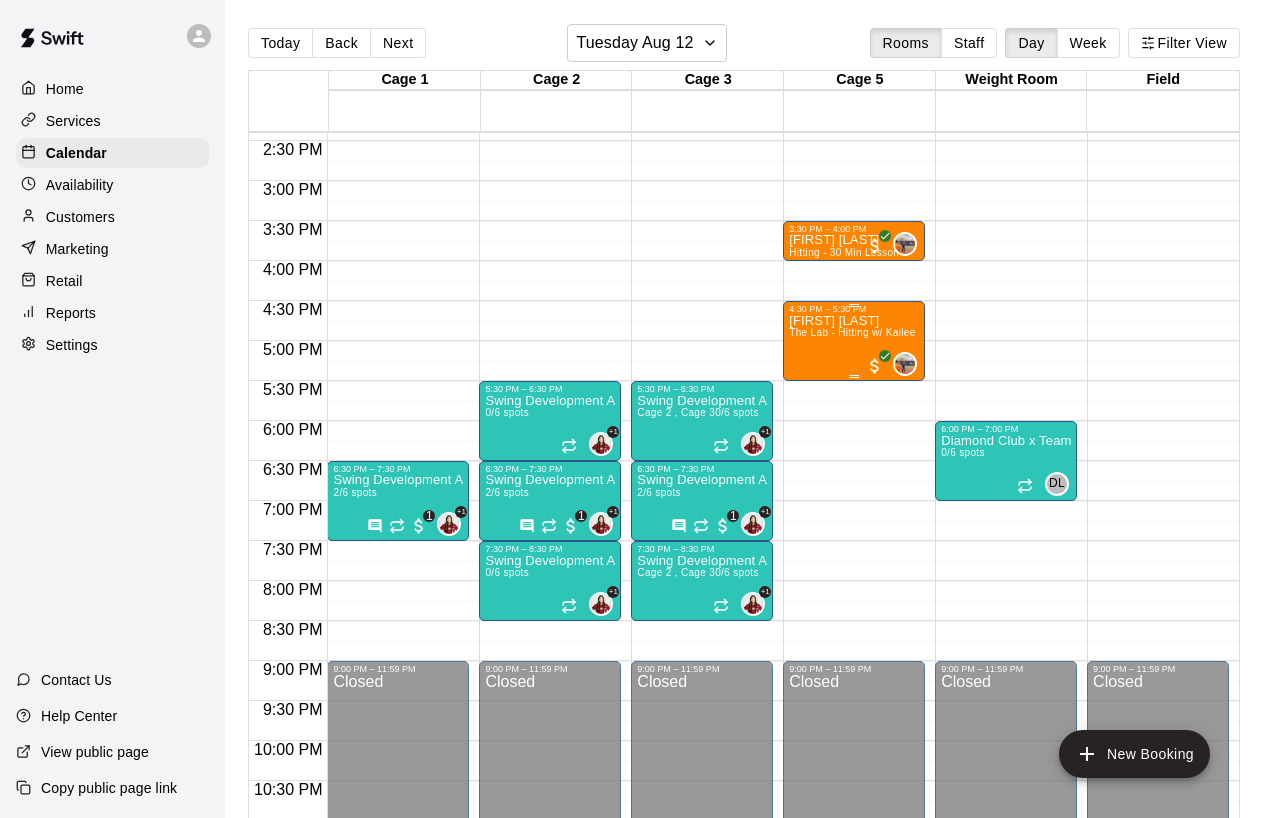 click on "[FIRST] [LAST] The Lab - Hitting w/ [FIRST] [LAST]" at bounding box center [854, 723] 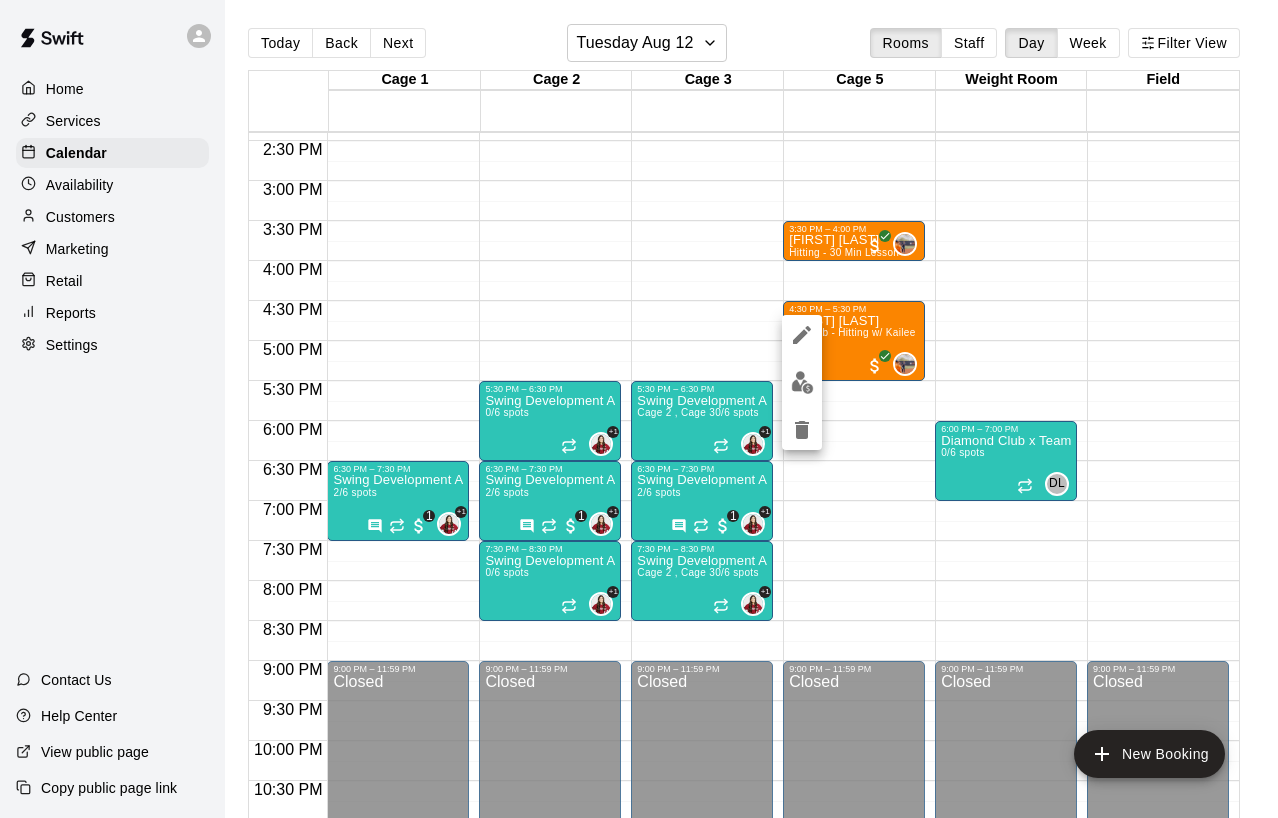 click at bounding box center (639, 409) 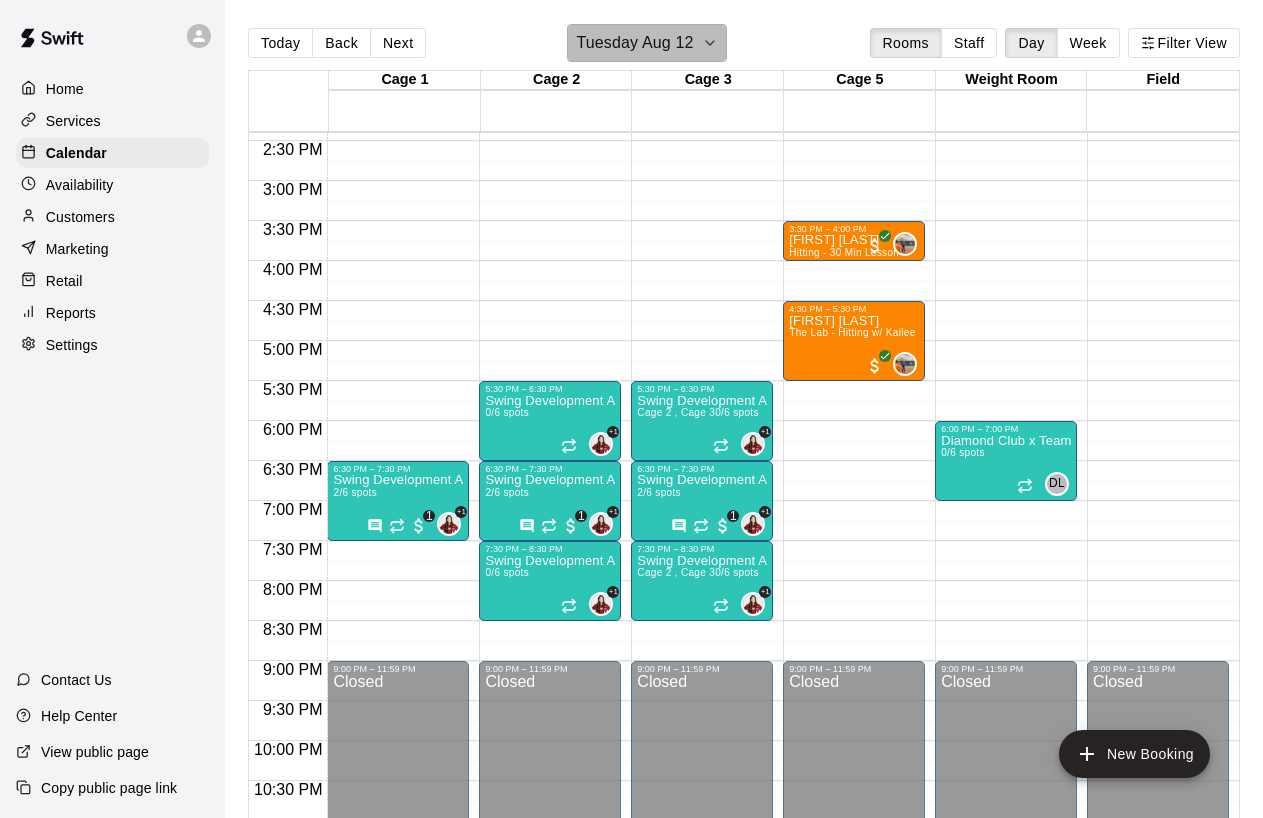 click on "Tuesday Aug 12" at bounding box center [634, 43] 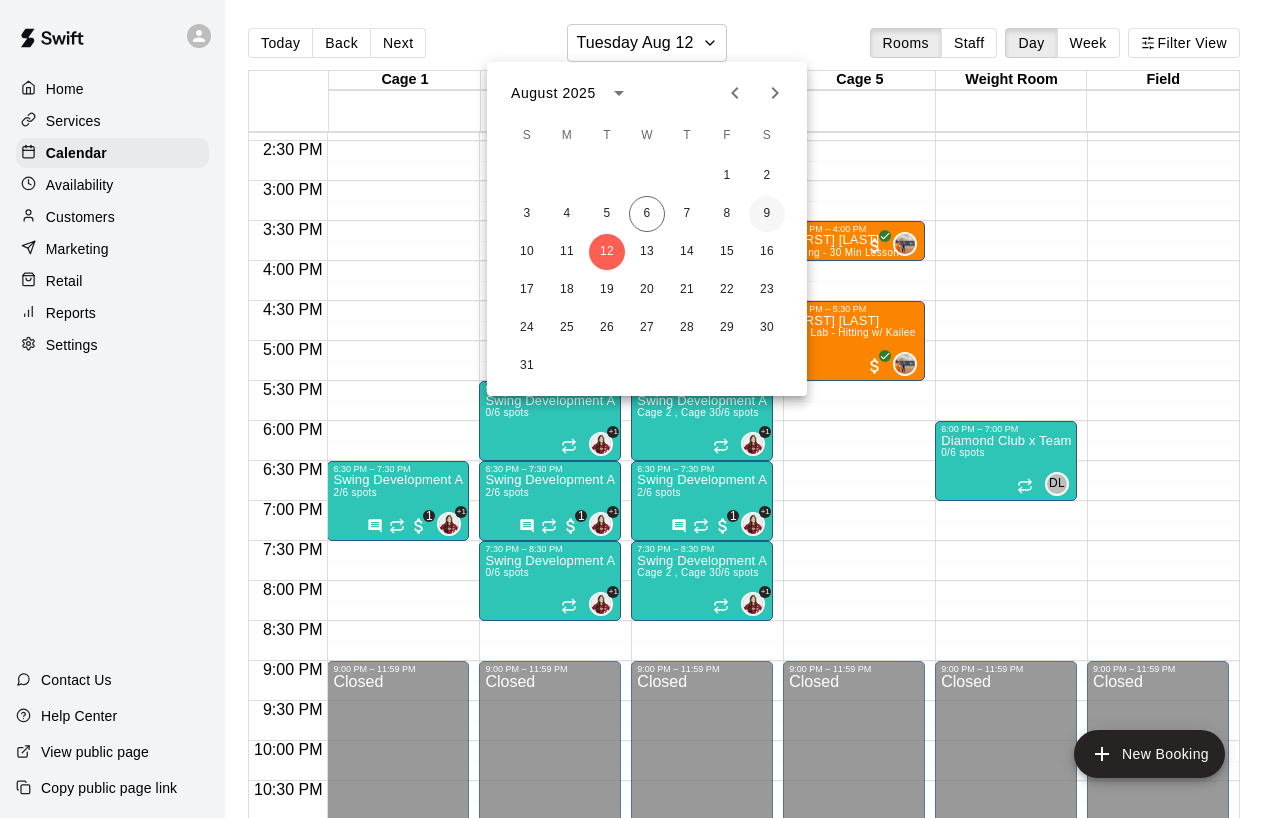 click on "9" at bounding box center [767, 214] 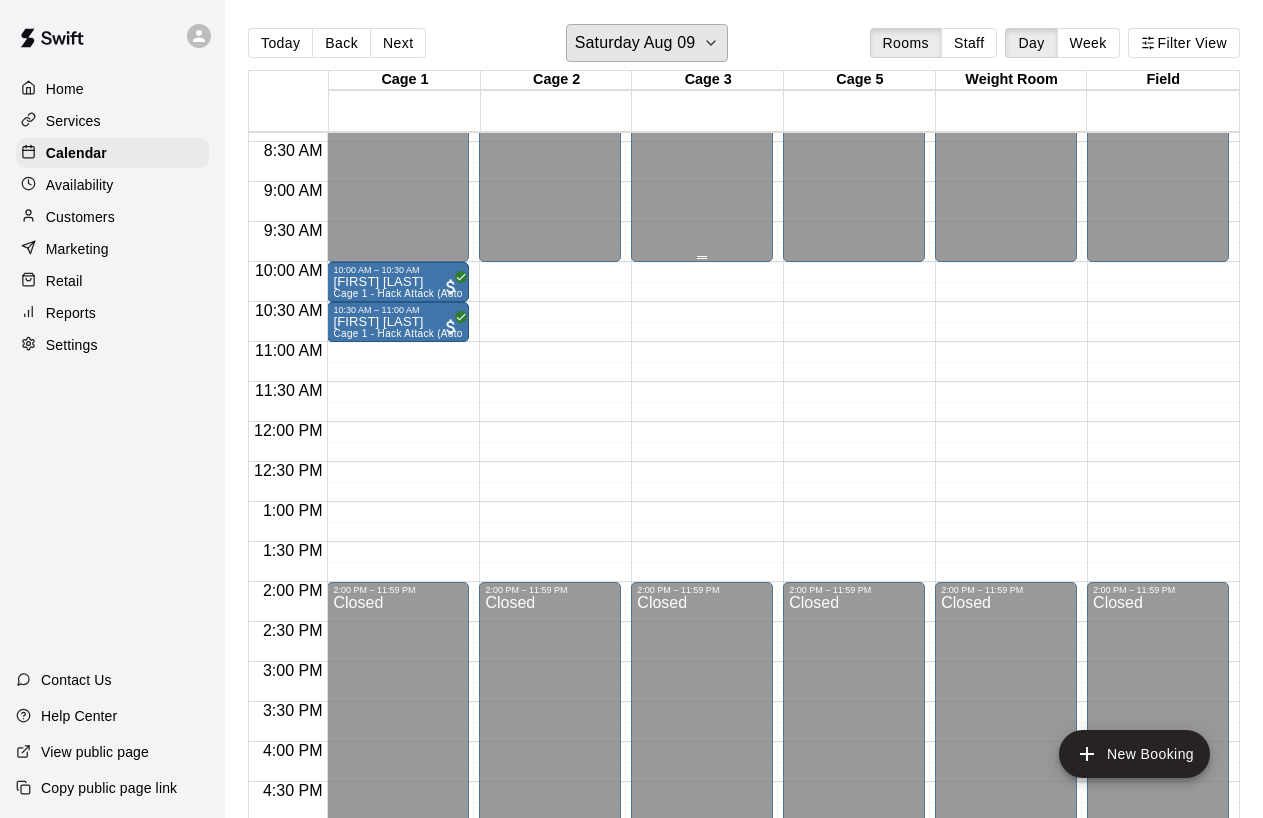 scroll, scrollTop: 667, scrollLeft: 0, axis: vertical 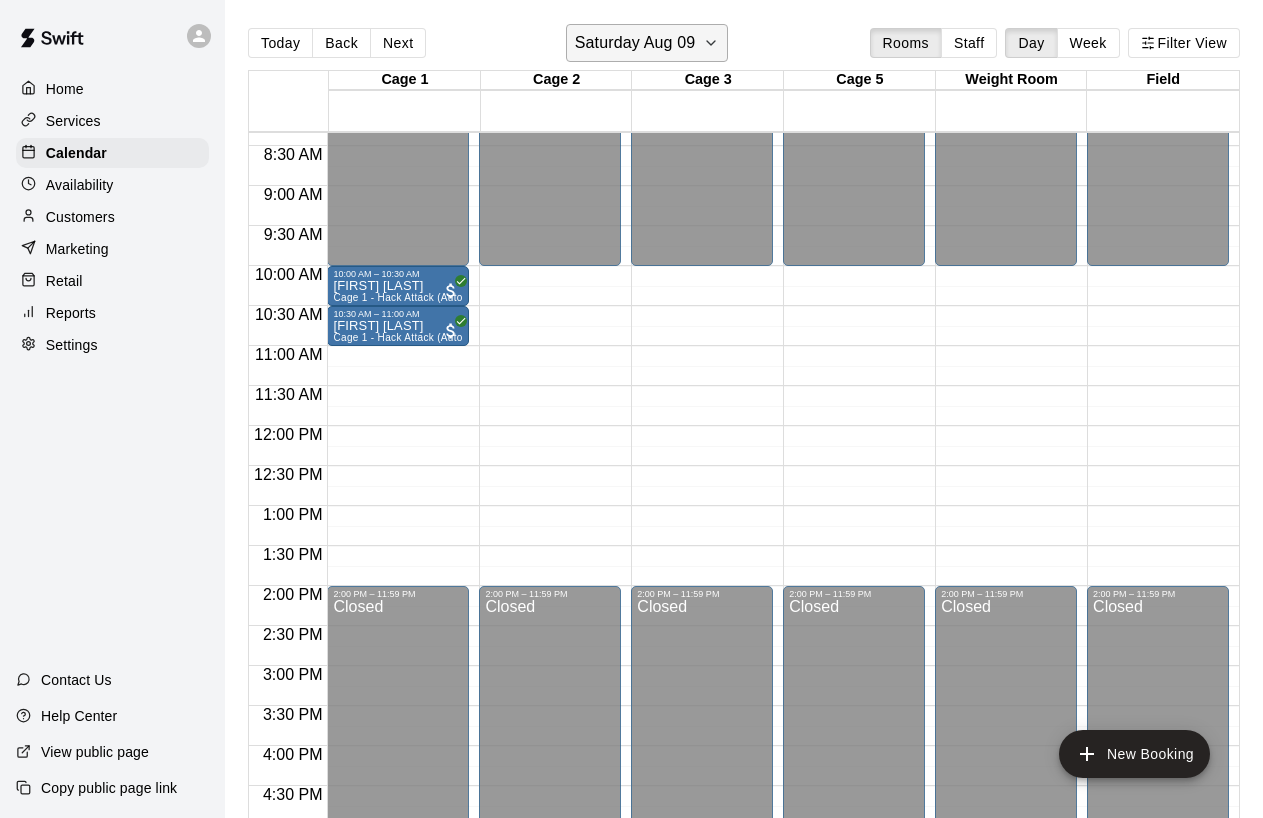 click on "Saturday Aug 09" at bounding box center [635, 43] 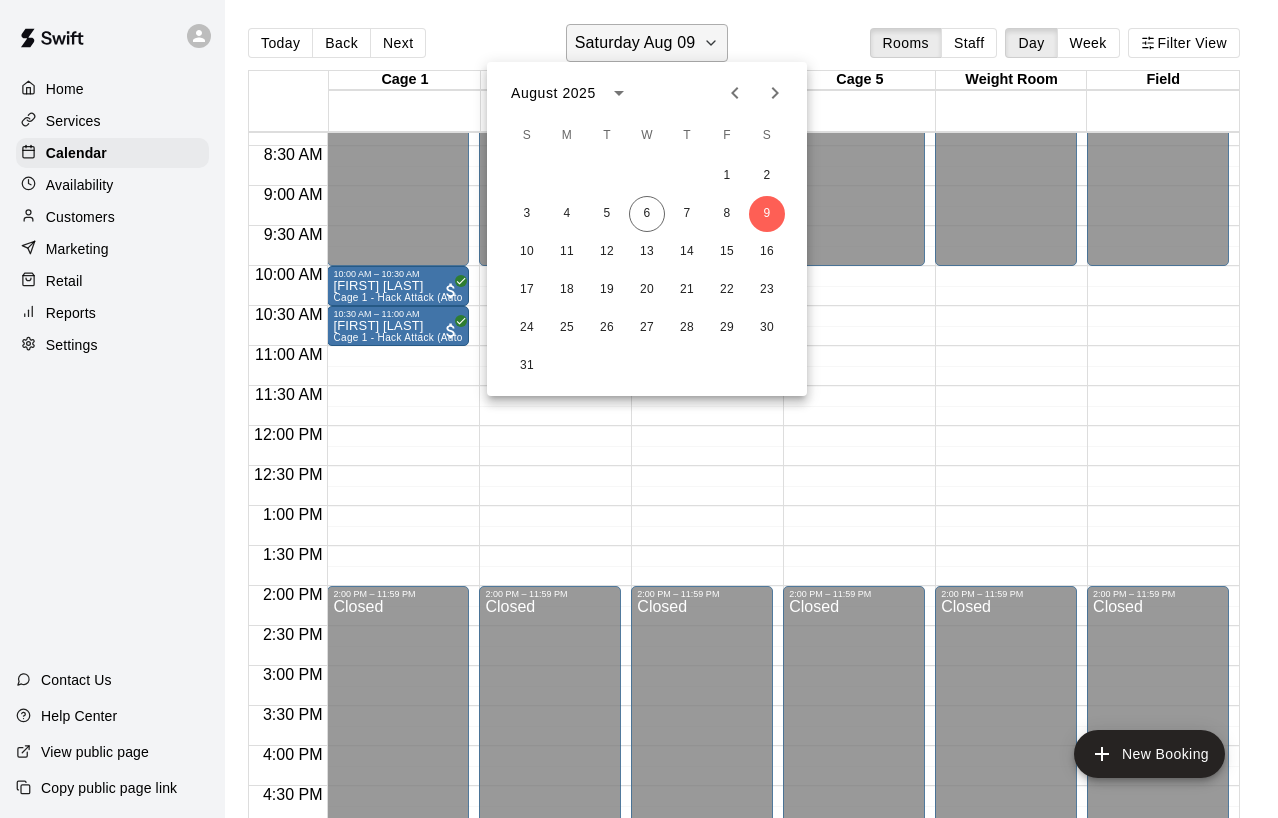 click at bounding box center (639, 409) 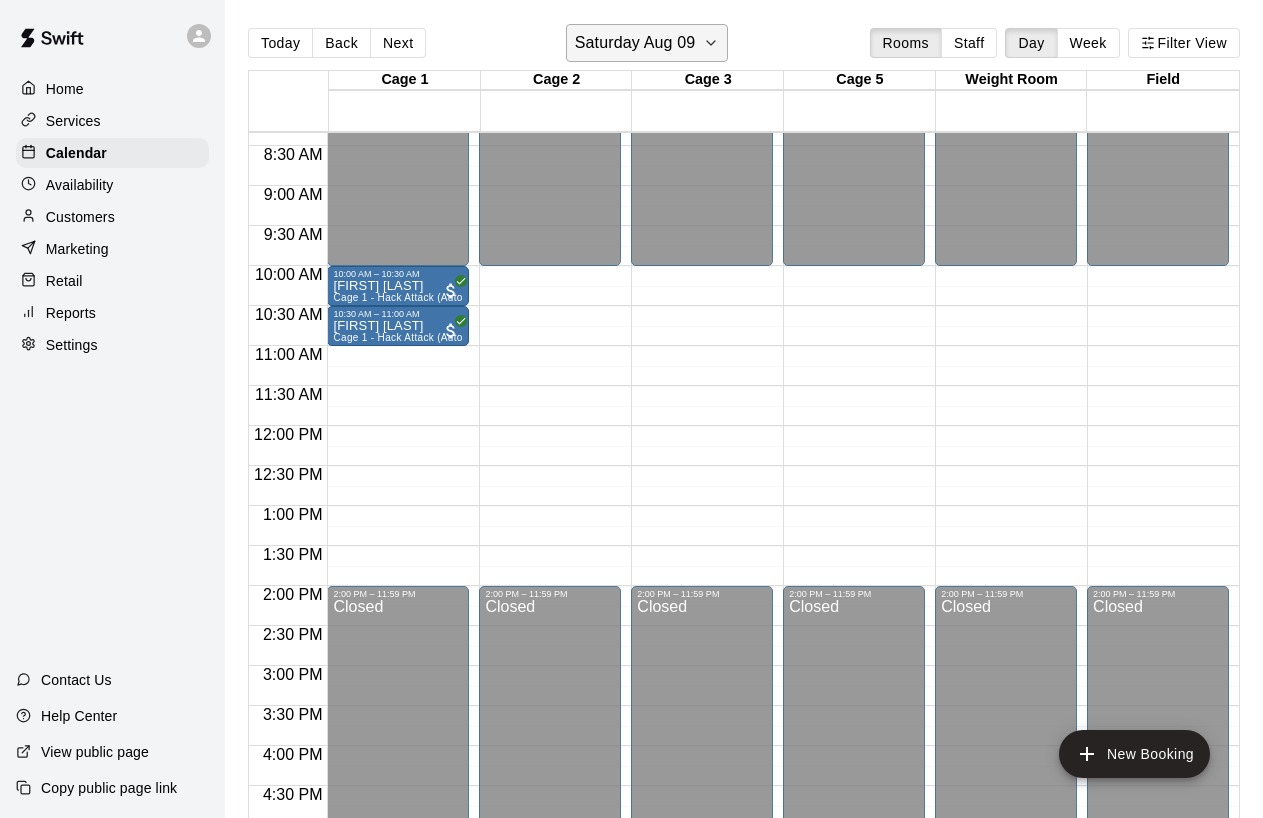 click on "Saturday Aug 09" at bounding box center (635, 43) 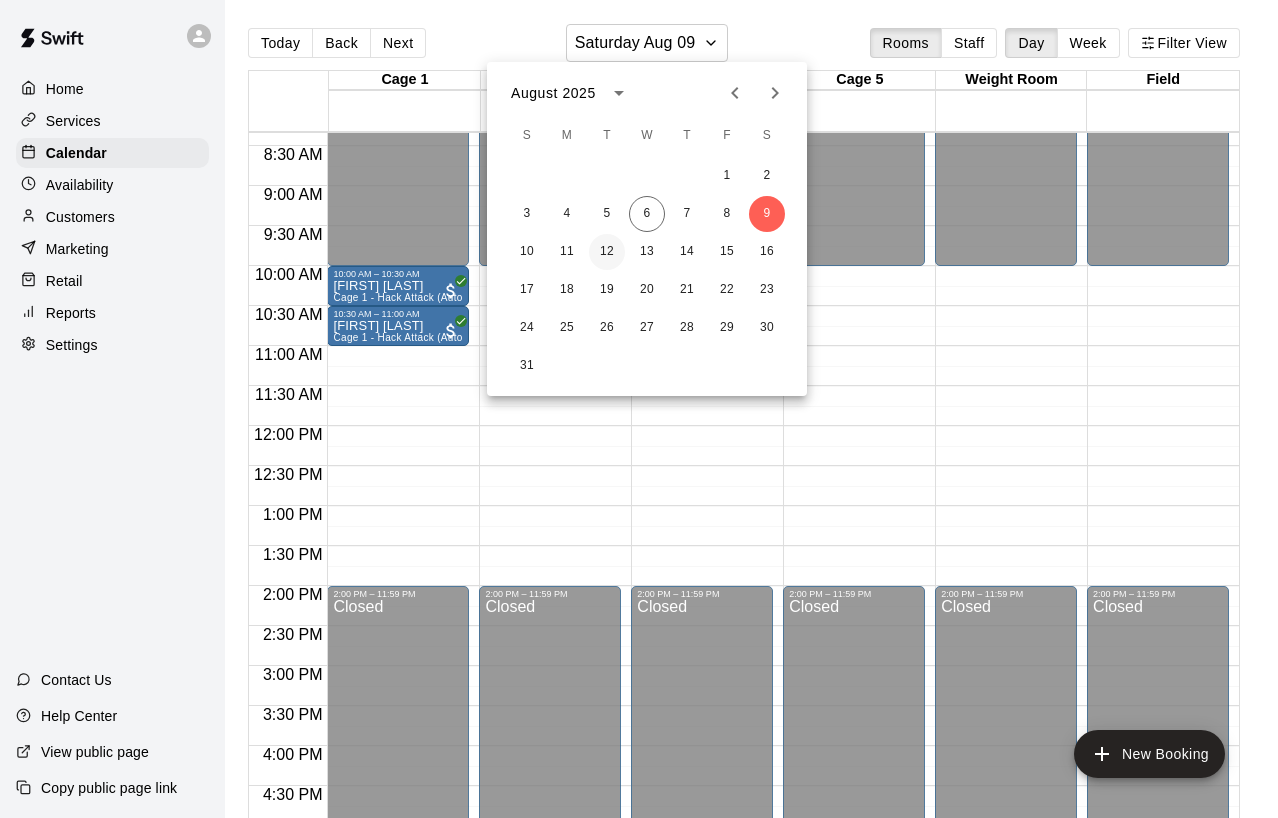 click on "12" at bounding box center (607, 252) 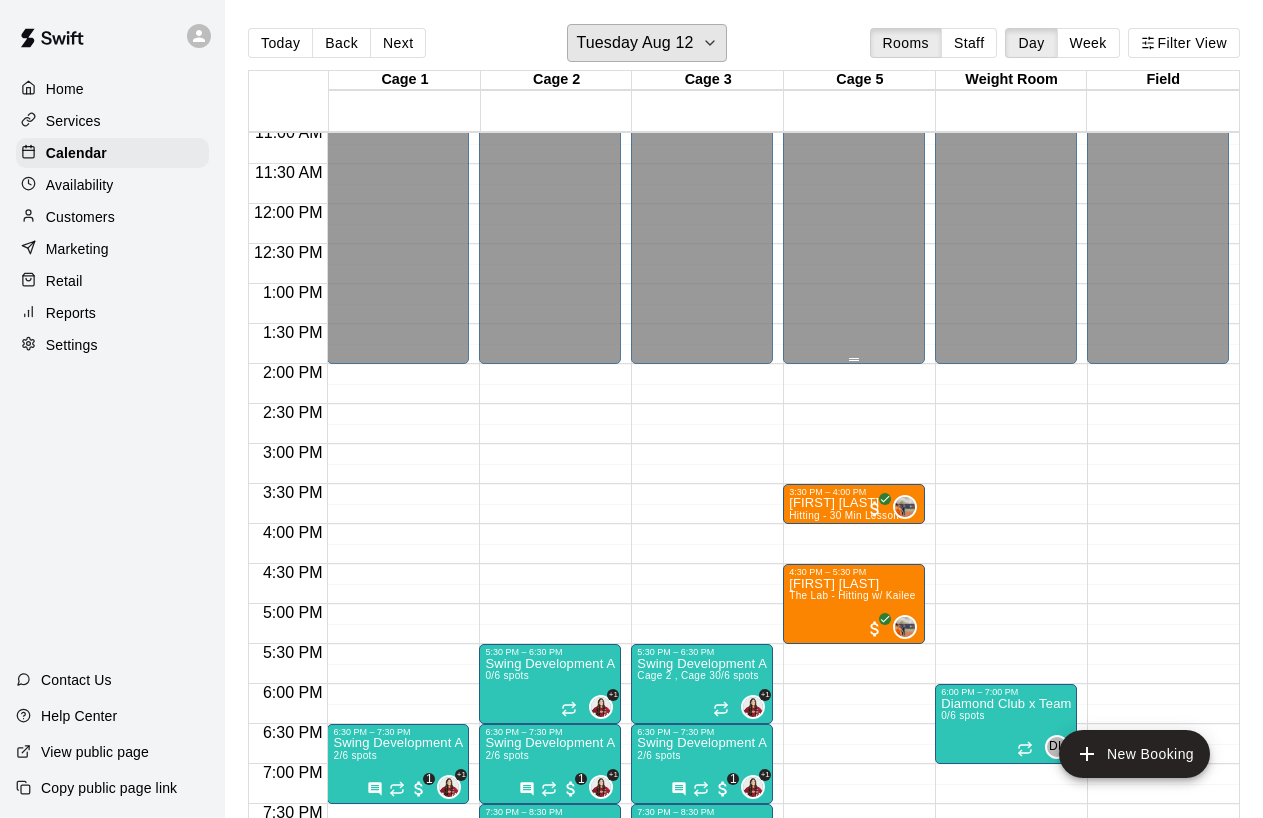 scroll, scrollTop: 970, scrollLeft: 0, axis: vertical 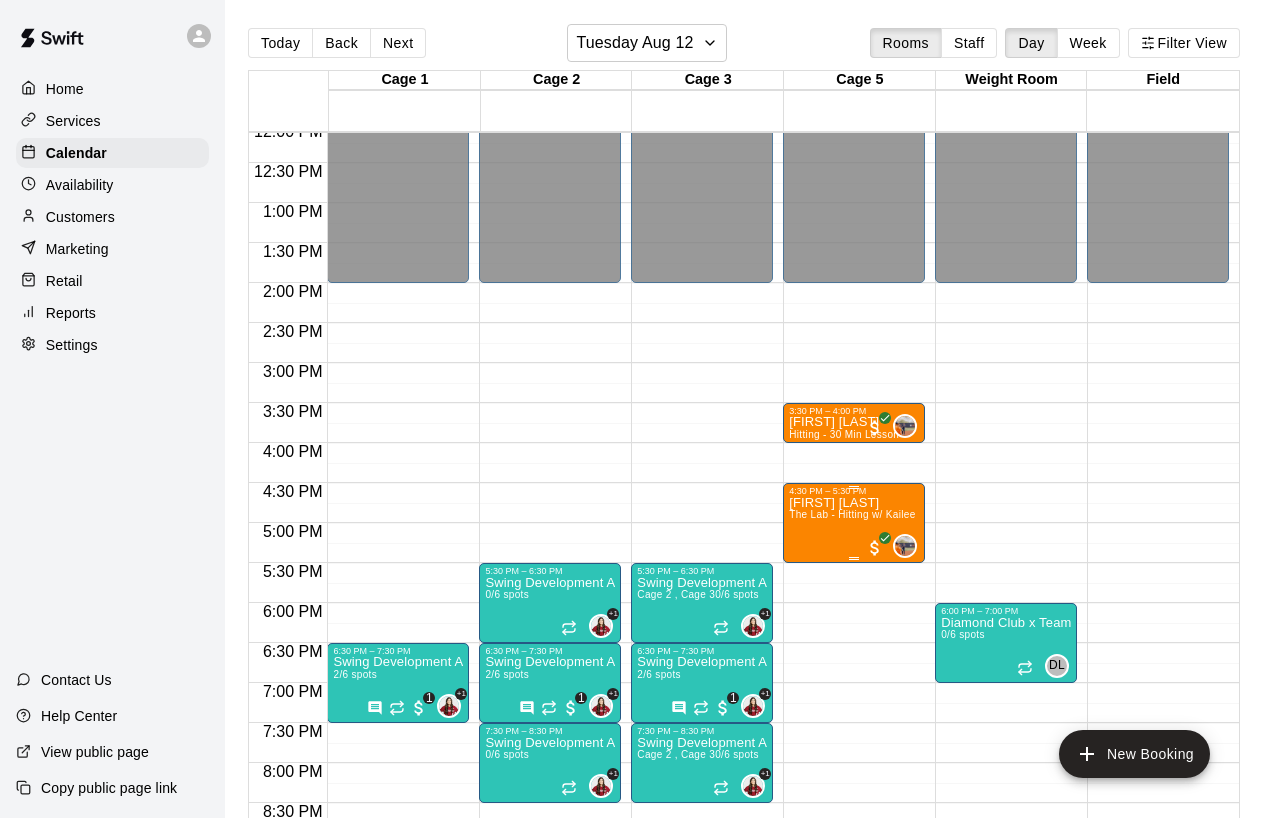 click on "[FIRST] [LAST]" at bounding box center [854, 503] 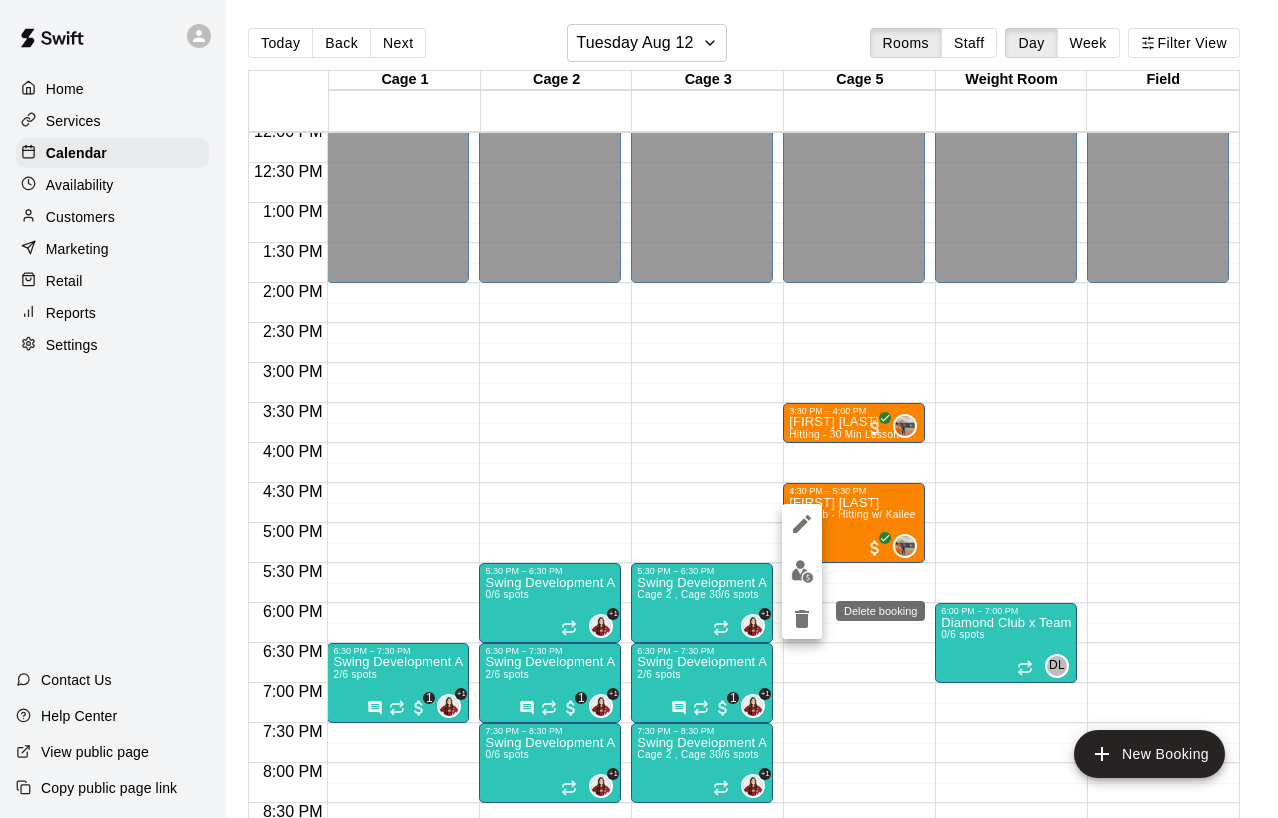 click 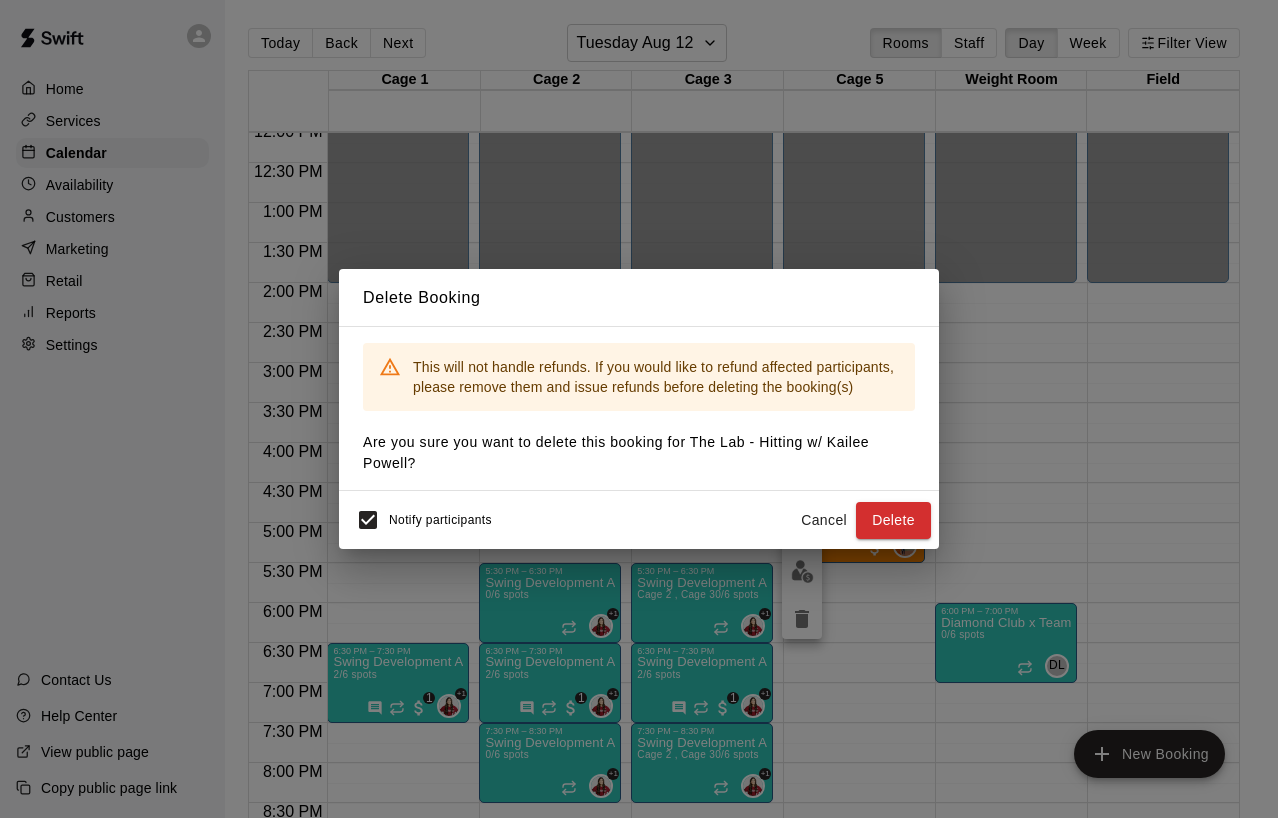 click on "Delete Booking This will not handle refunds. If you would like to refund affected participants, please remove them and issue refunds before deleting the booking(s) Are you sure you want to delete this booking for The Lab - Hitting w/ Kailee Powell ? Notify participants Cancel Delete" at bounding box center (639, 409) 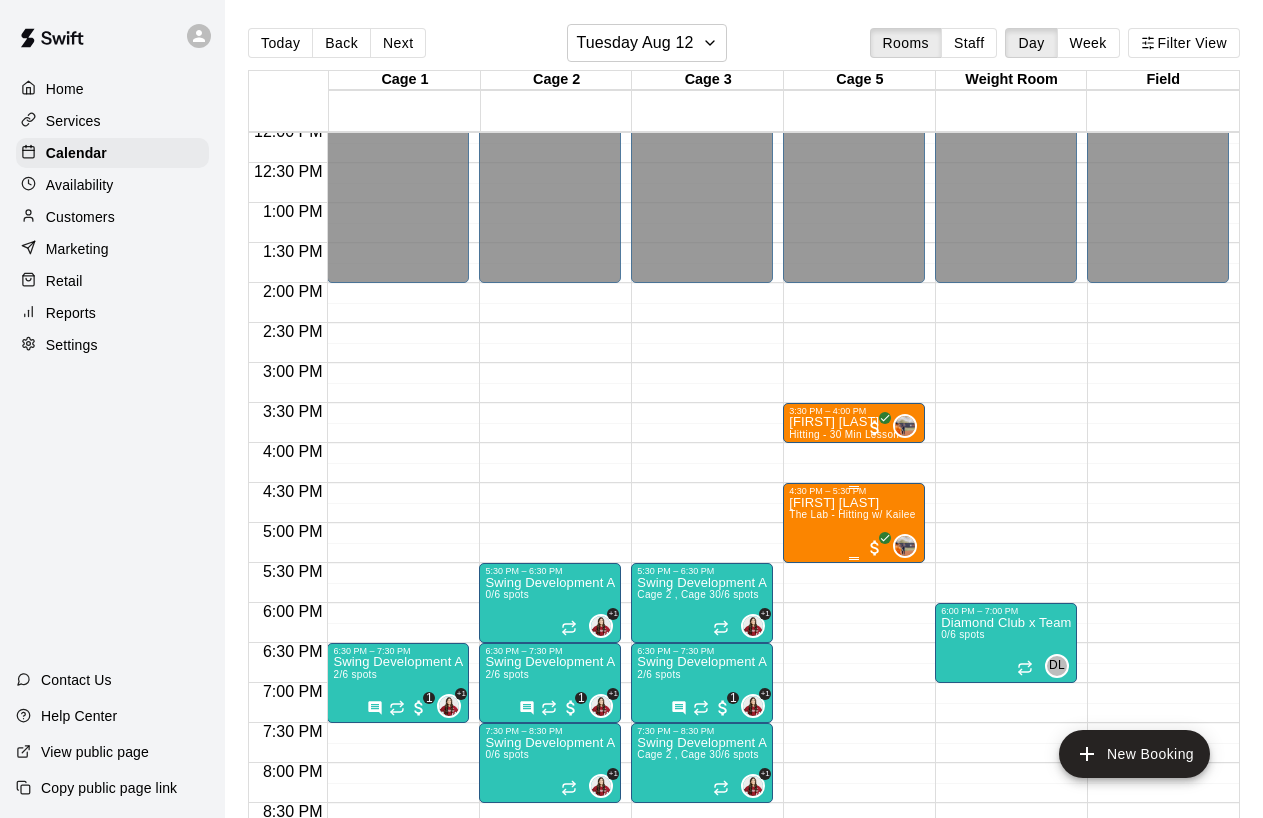 click on "The Lab - Hitting w/ Kailee Powell" at bounding box center [869, 514] 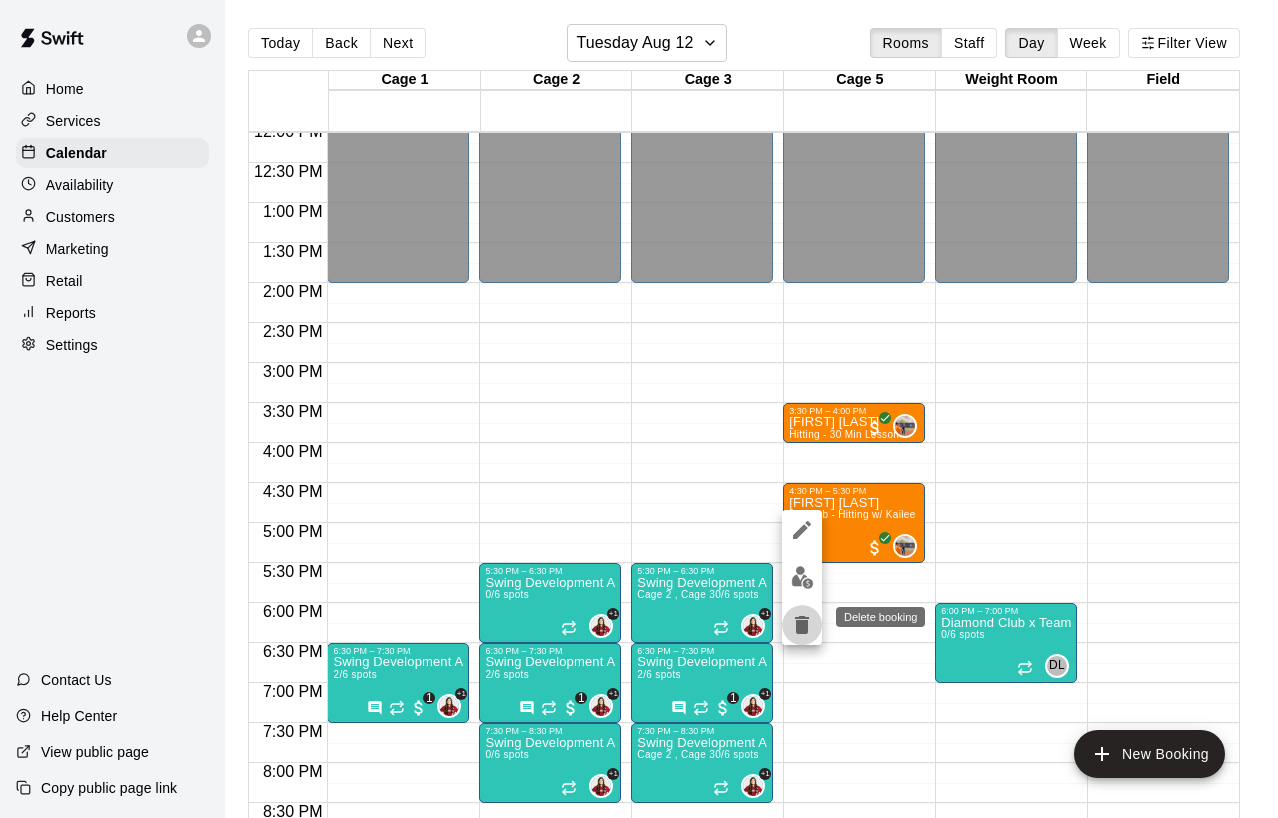 click 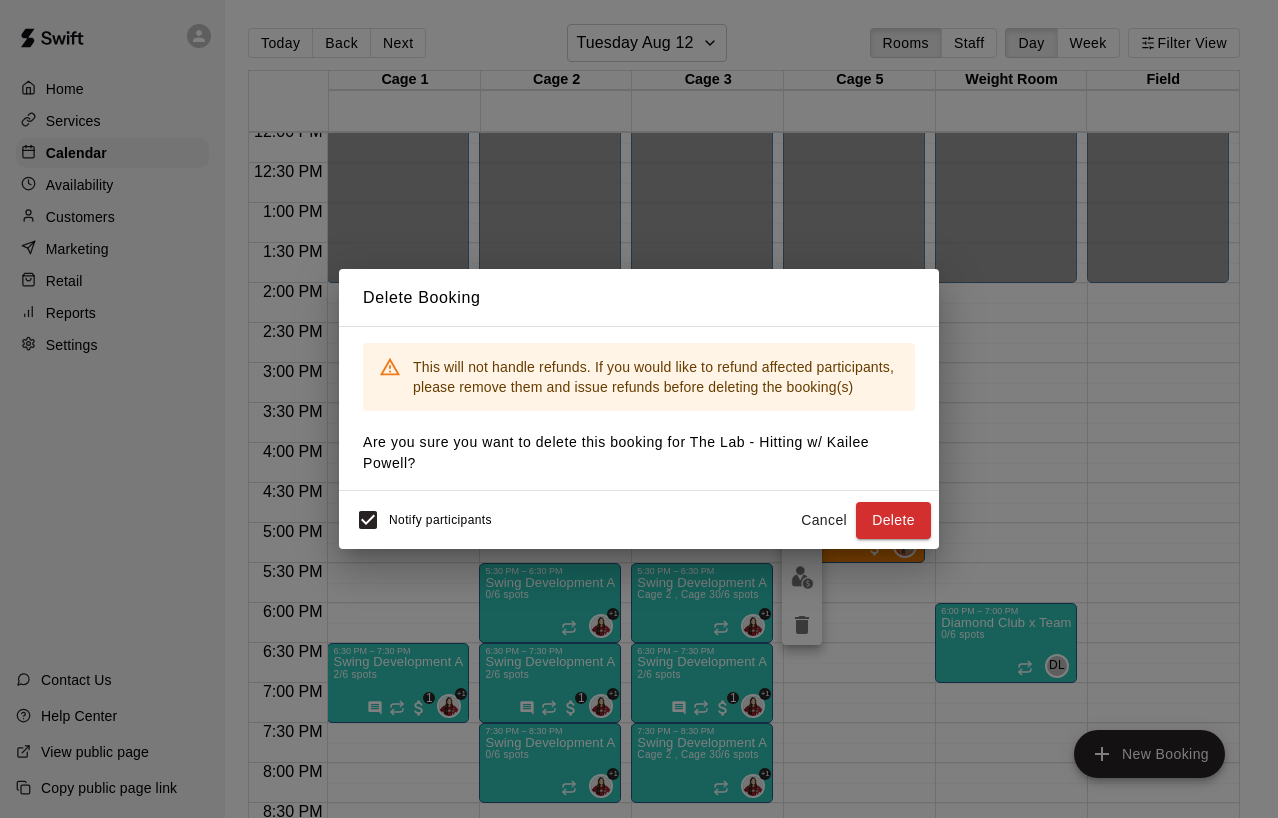 click on "Notify participants" at bounding box center (419, 520) 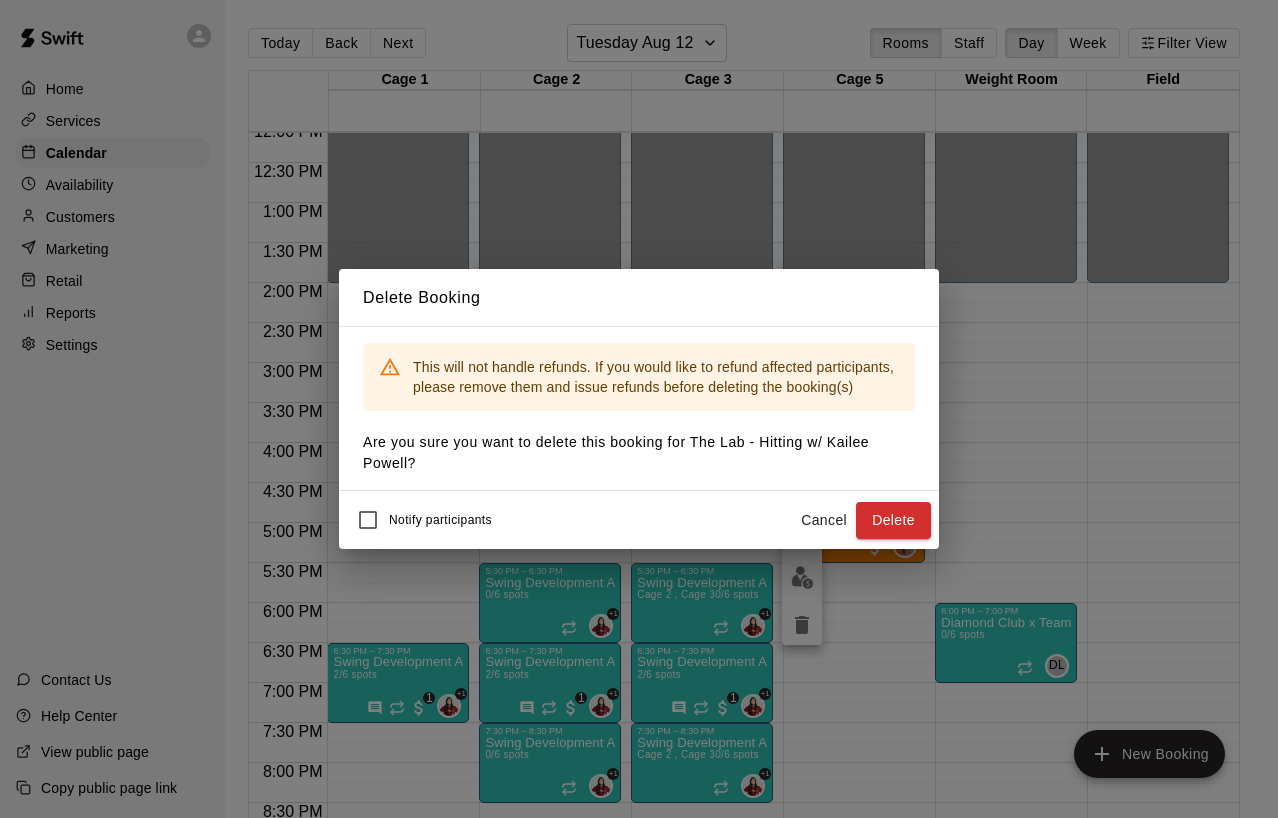 click on "Cancel" at bounding box center (824, 520) 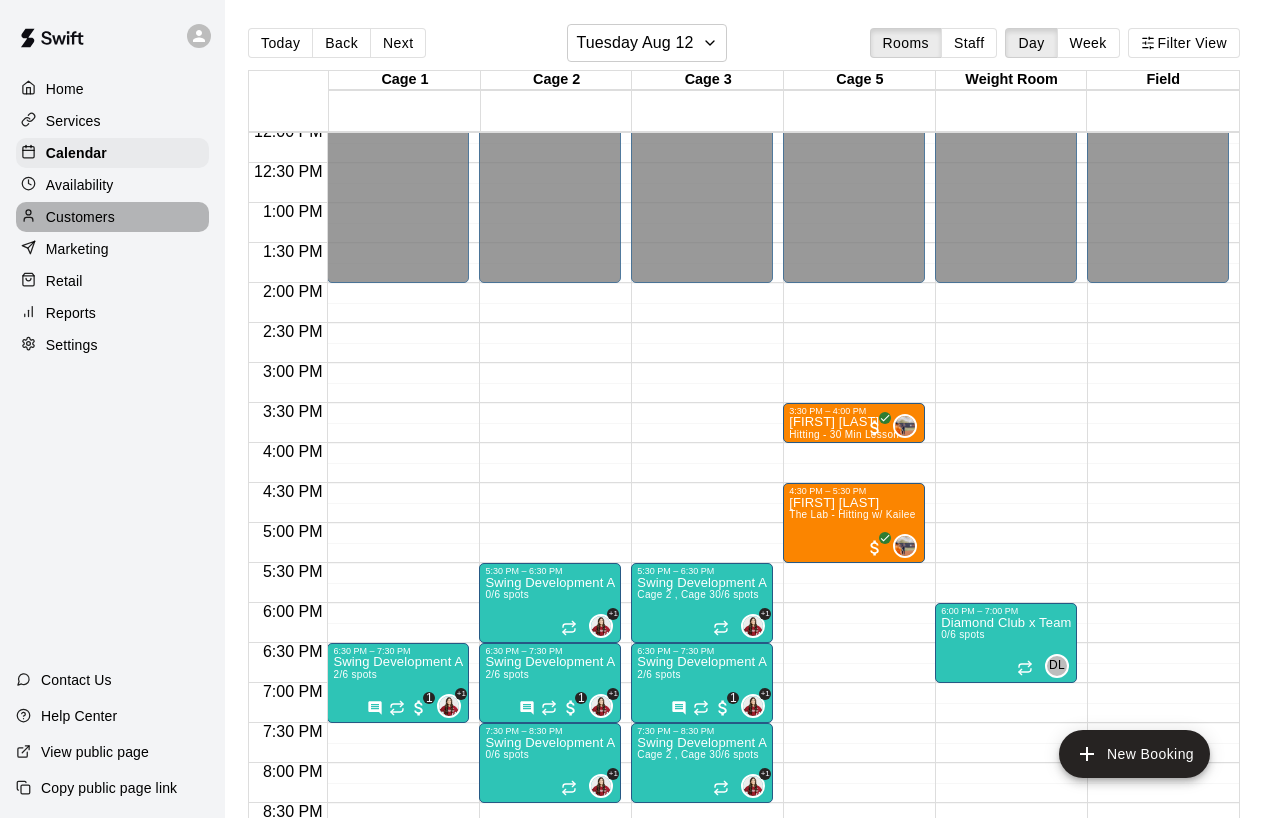 click on "Customers" at bounding box center (112, 217) 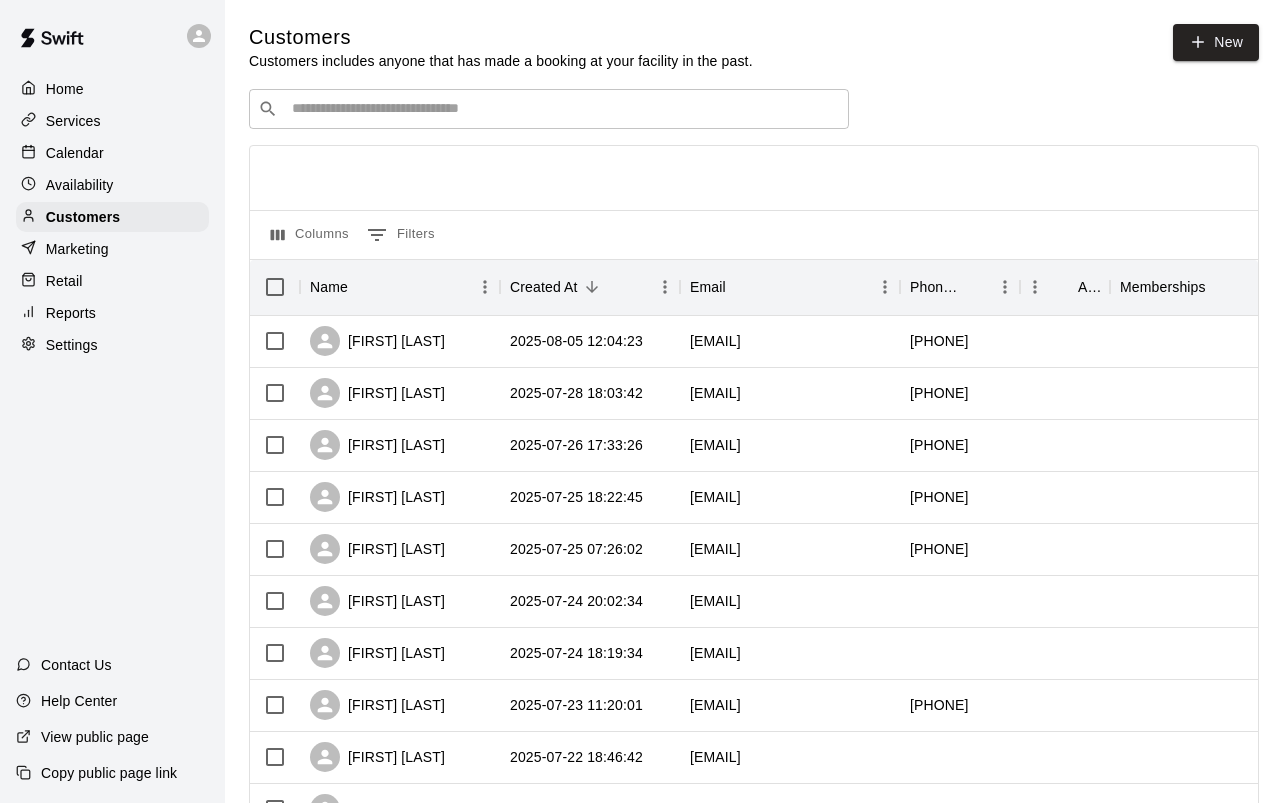 click at bounding box center [563, 109] 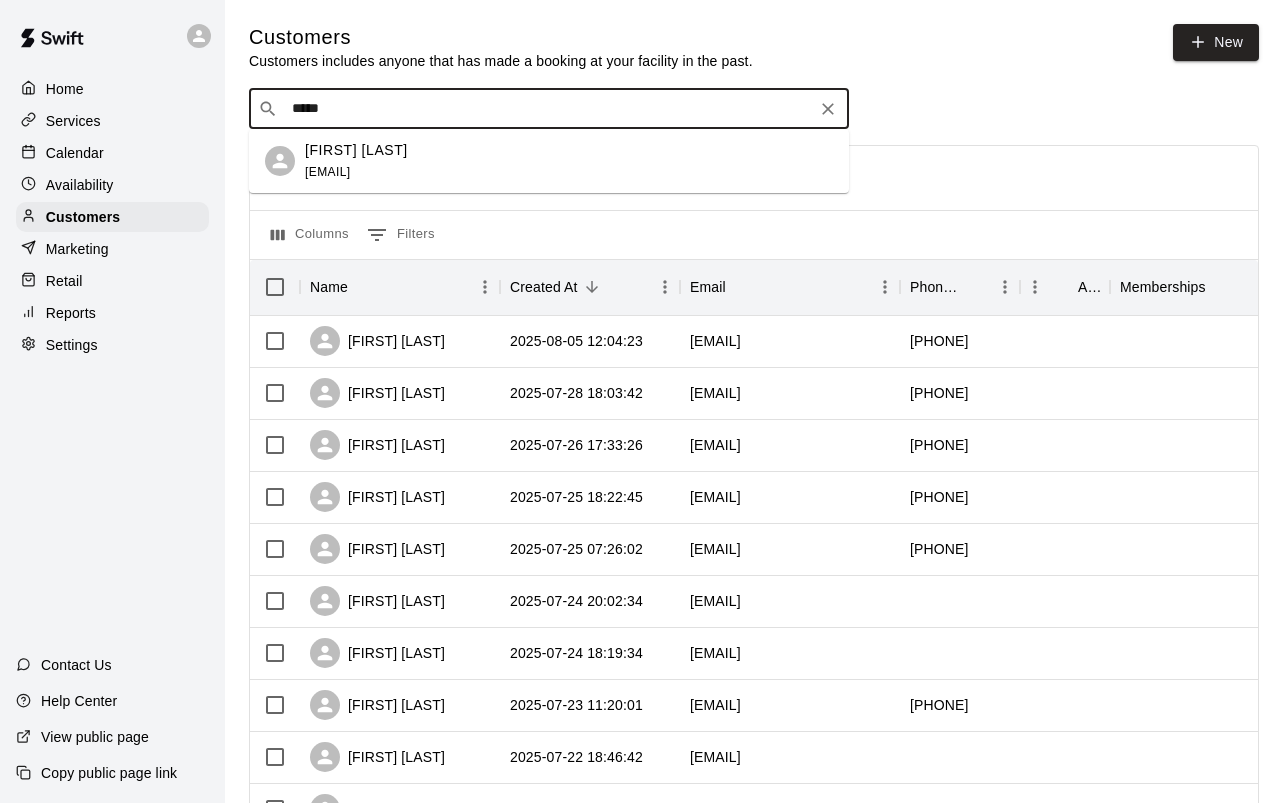 type on "*****" 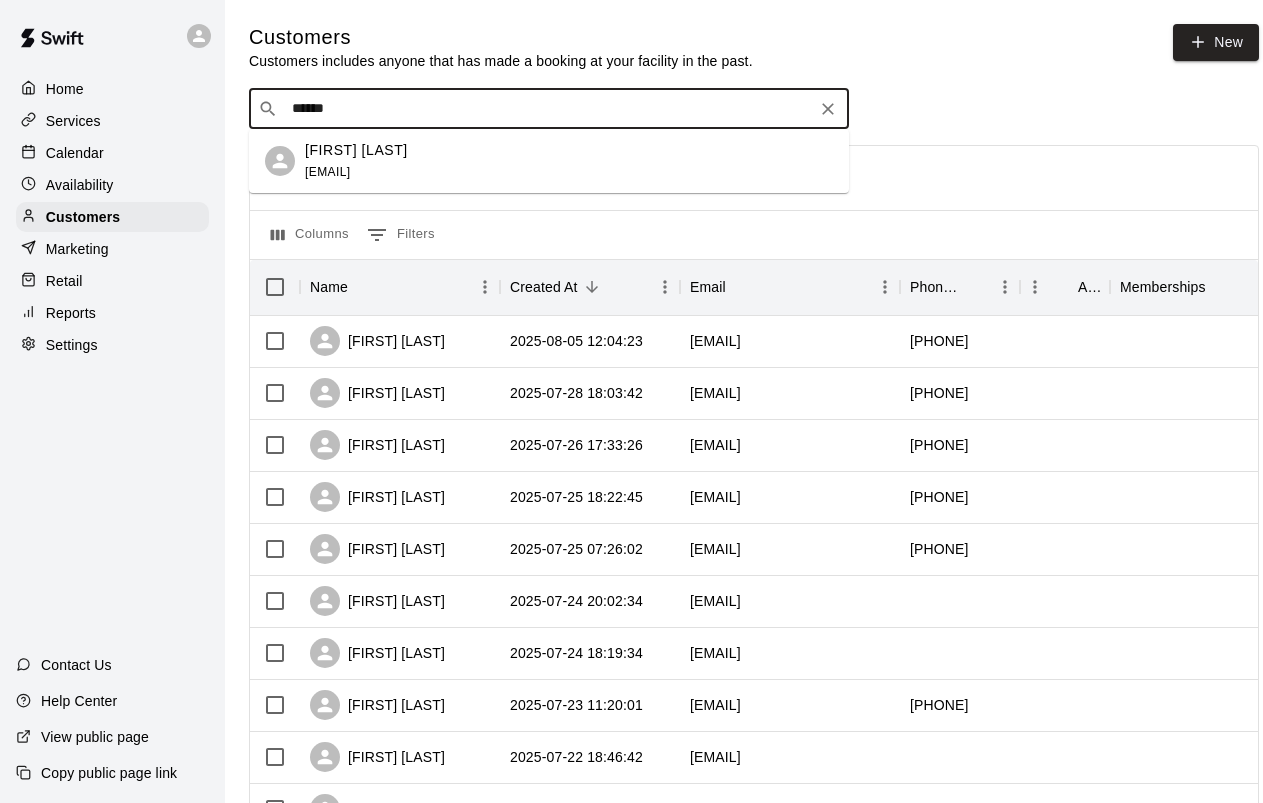 click on "[FIRST] [LAST] [EMAIL]" at bounding box center (569, 161) 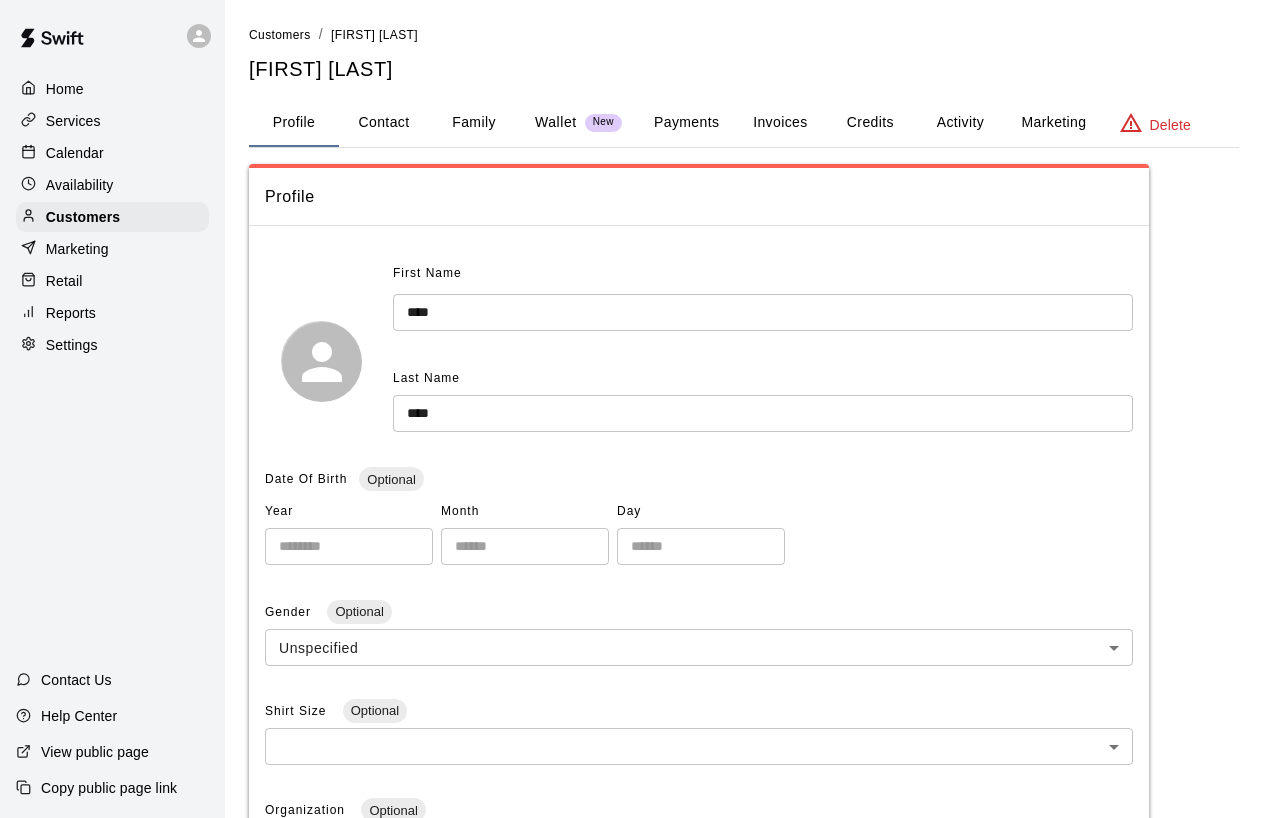 click on "Payments" at bounding box center (686, 123) 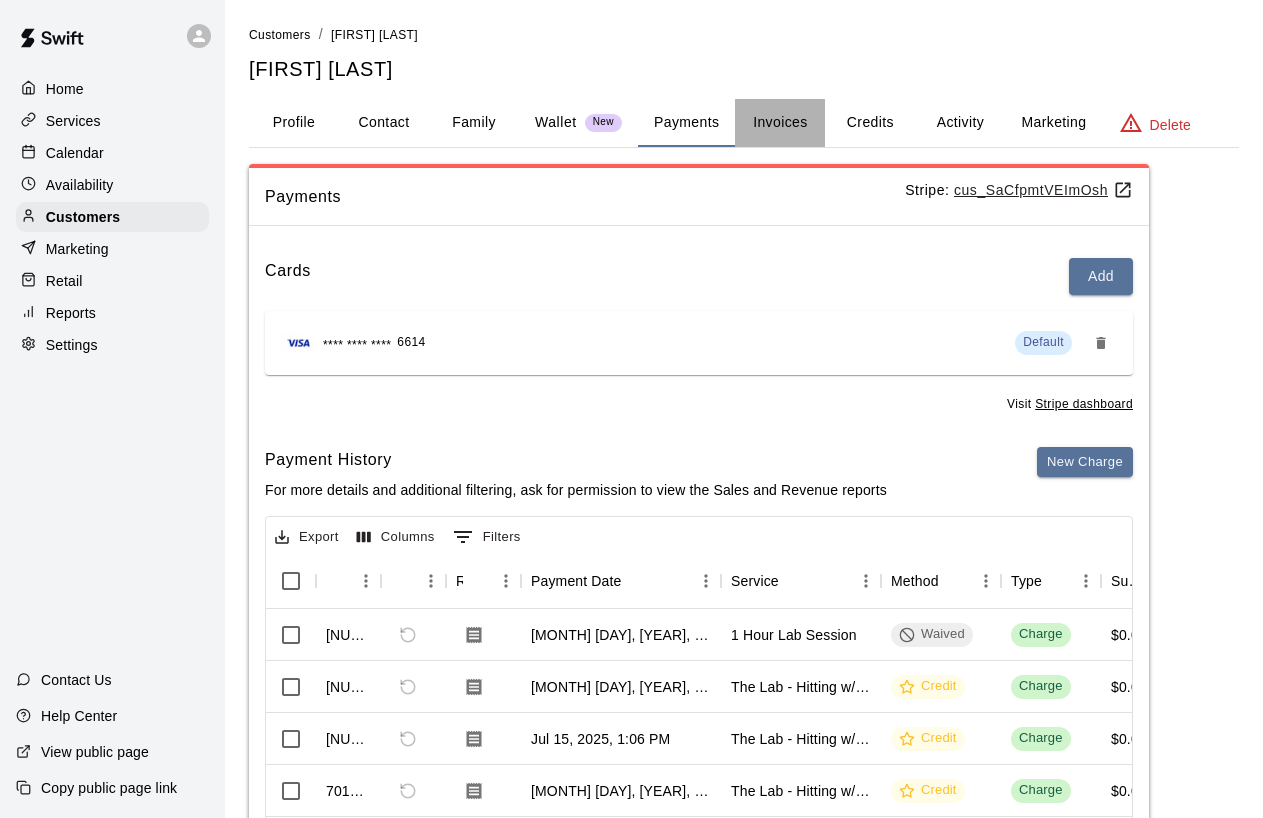 click on "Invoices" at bounding box center (780, 123) 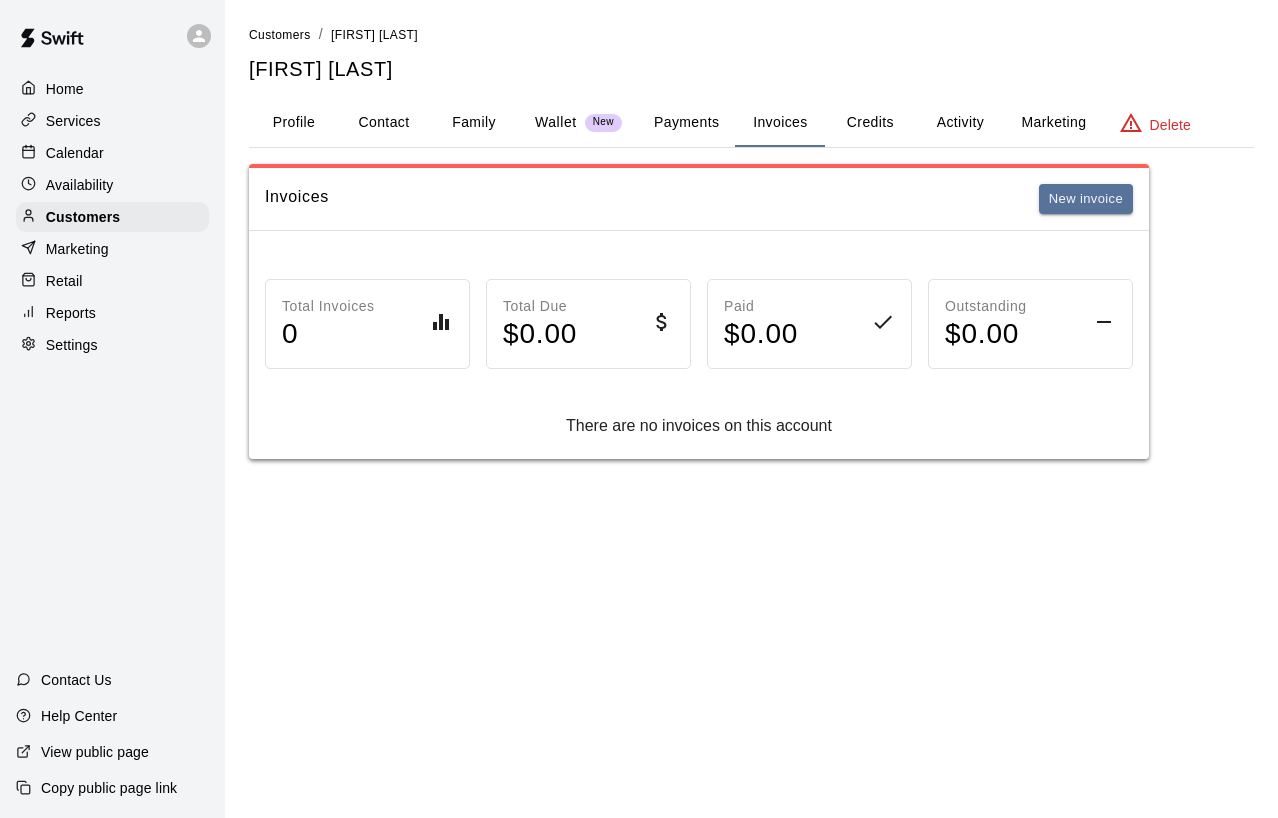 click on "Credits" at bounding box center (870, 123) 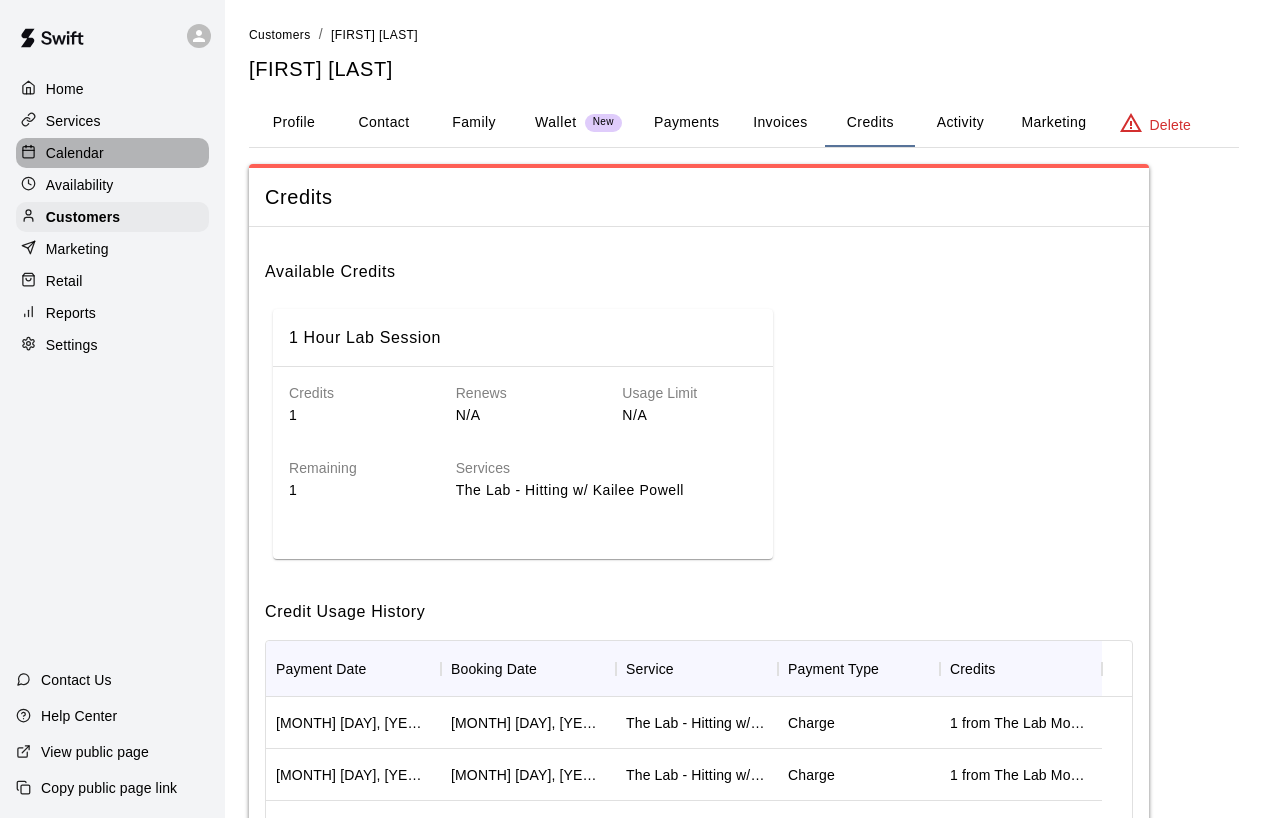 click on "Calendar" at bounding box center [112, 153] 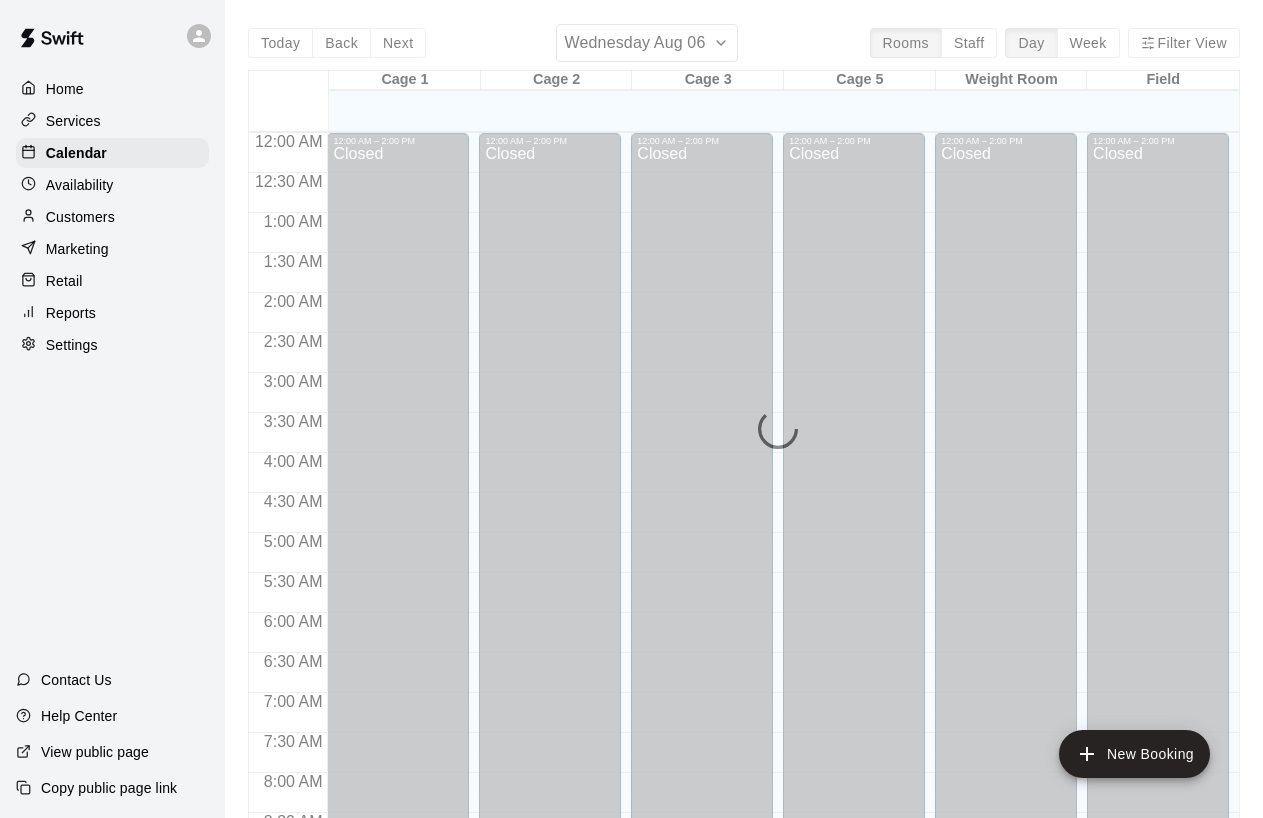 scroll, scrollTop: 1152, scrollLeft: 0, axis: vertical 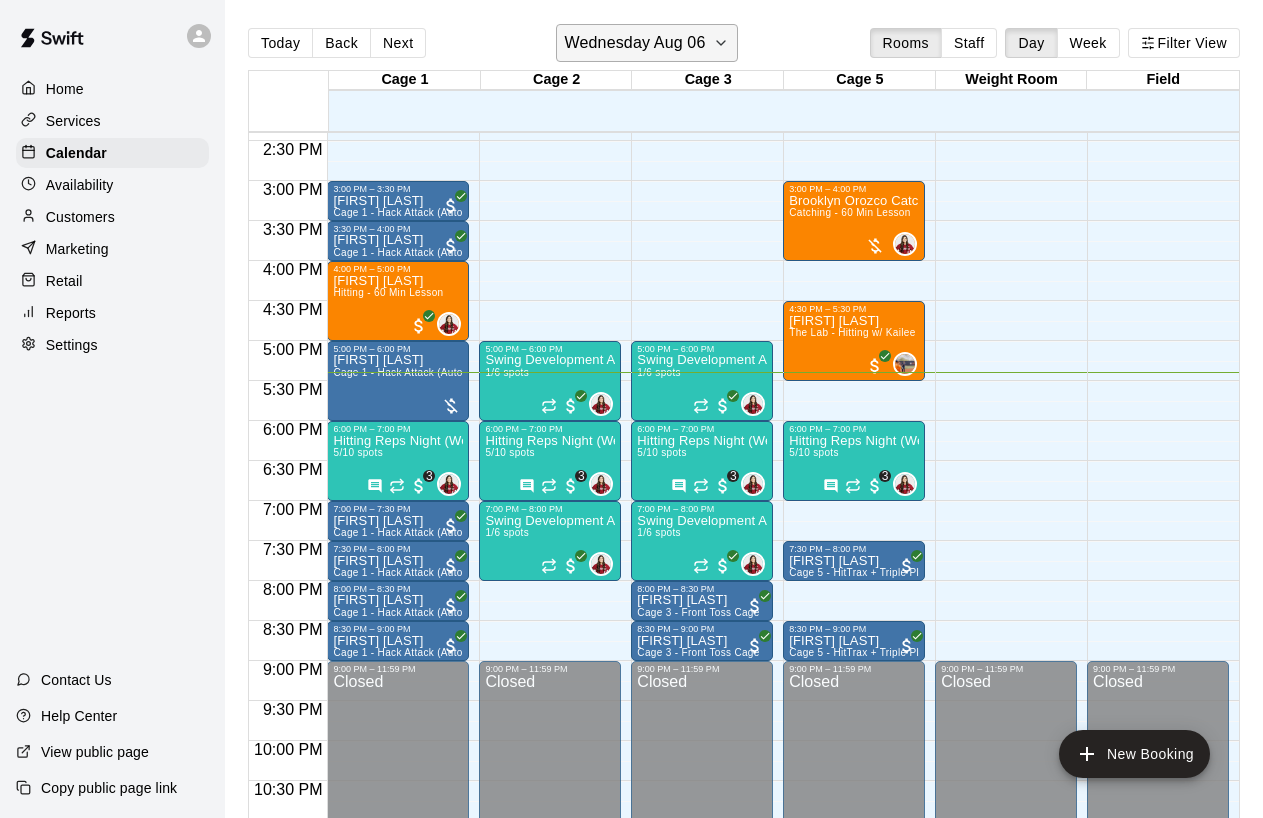 click on "Wednesday Aug 06" at bounding box center (647, 43) 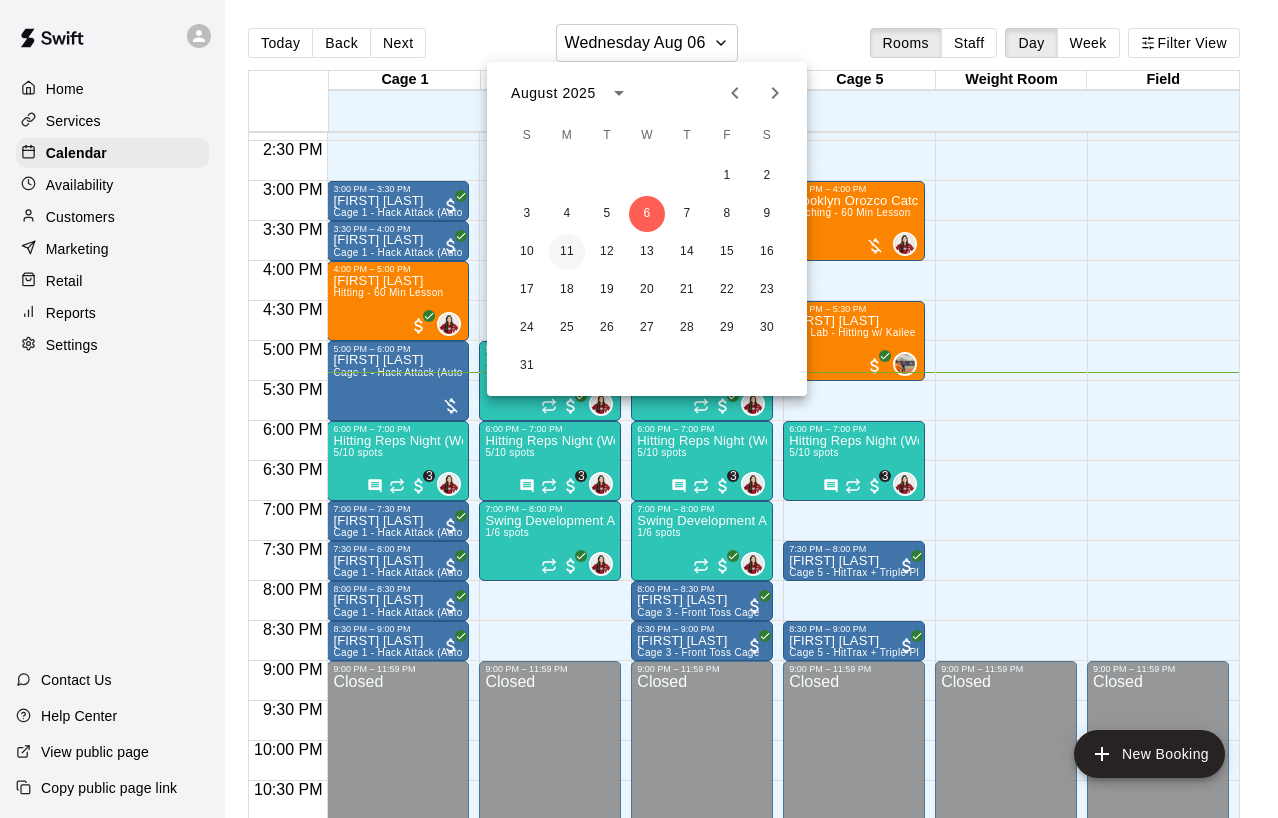 click on "11" at bounding box center [567, 252] 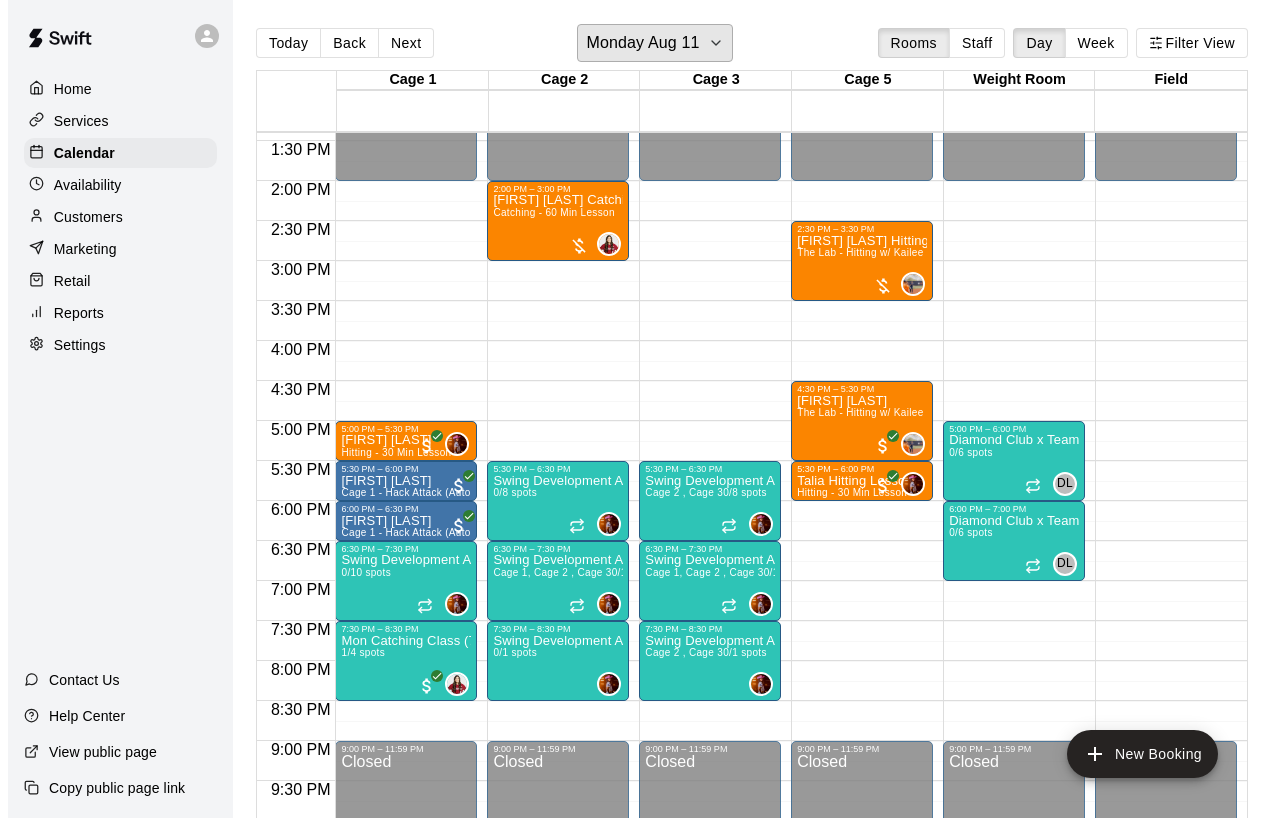 scroll, scrollTop: 1073, scrollLeft: 0, axis: vertical 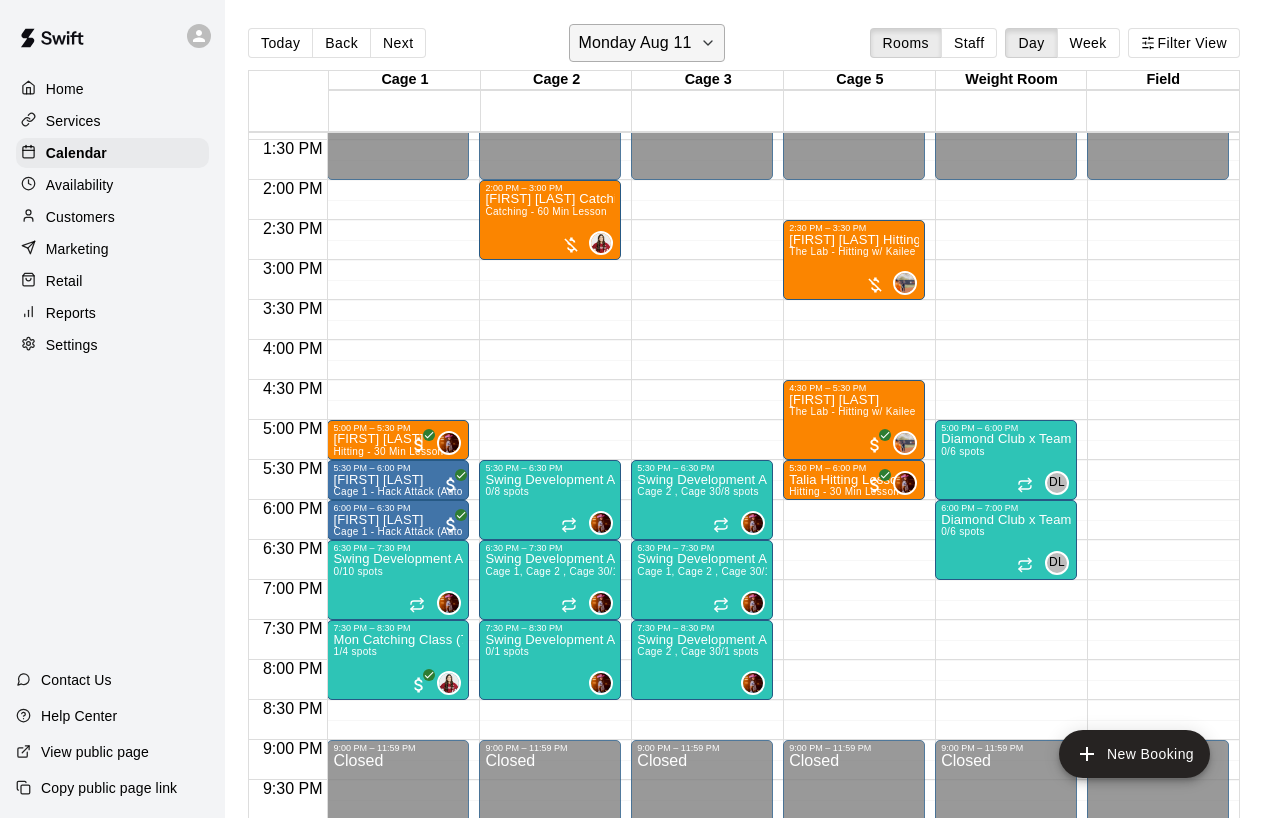 click on "Monday Aug 11" at bounding box center [634, 43] 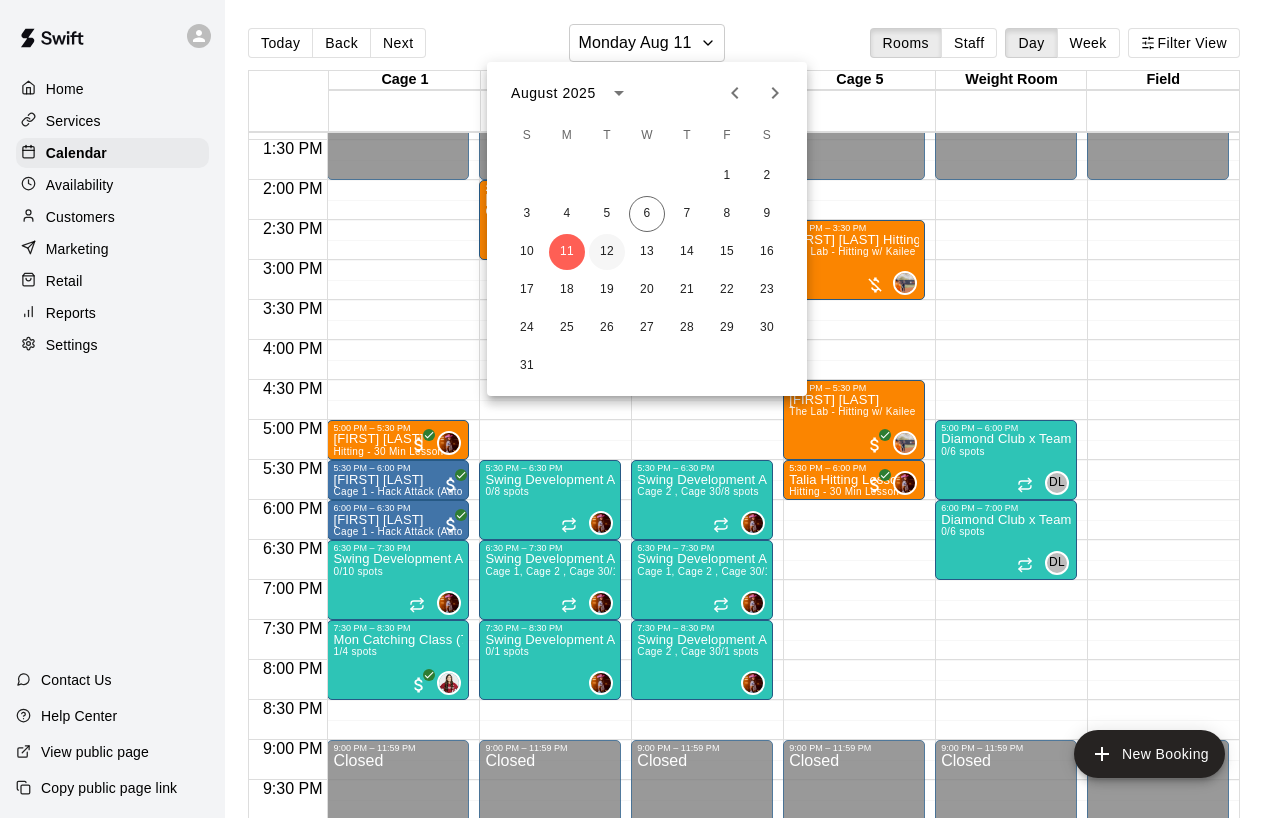click on "12" at bounding box center [607, 252] 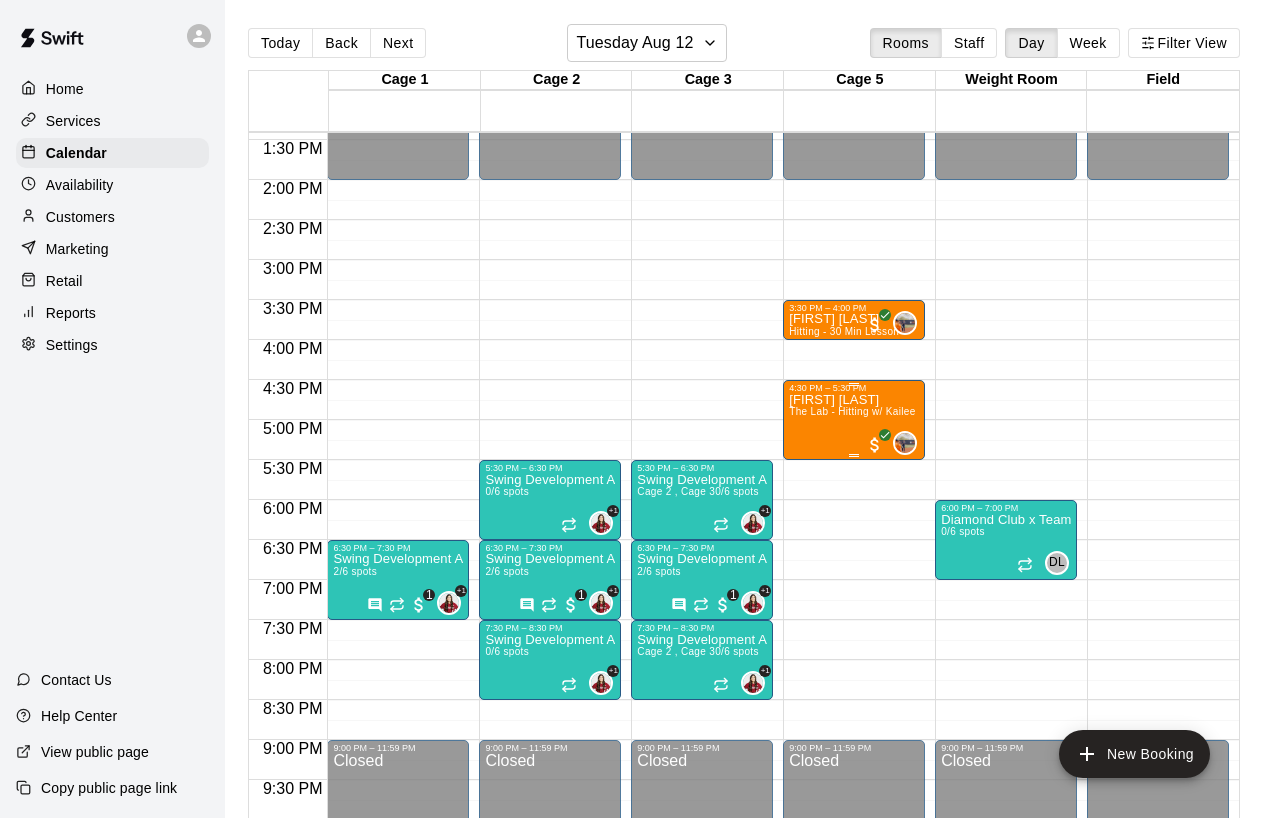 click on "[FIRST] [LAST] The Lab - Hitting w/ [FIRST] [LAST]" at bounding box center [854, 802] 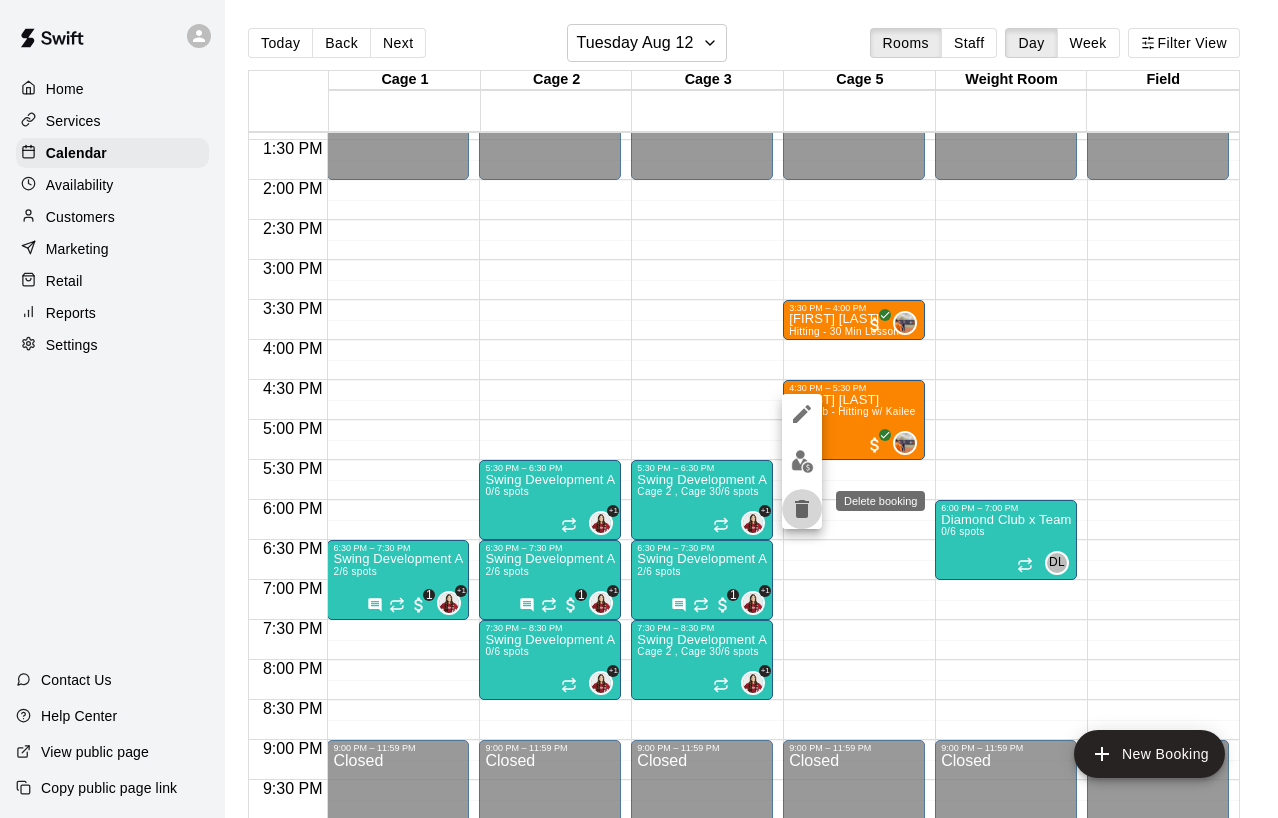 click 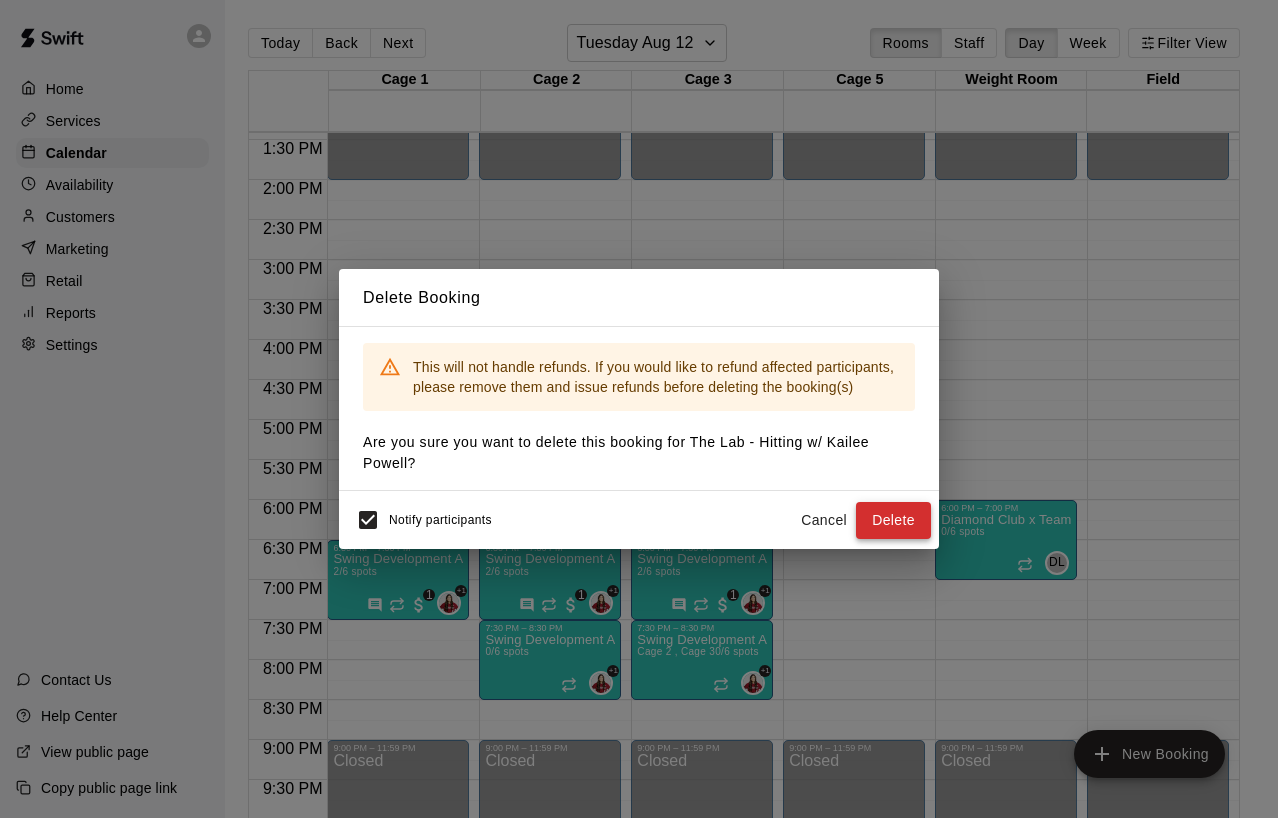 click on "Delete" at bounding box center [893, 520] 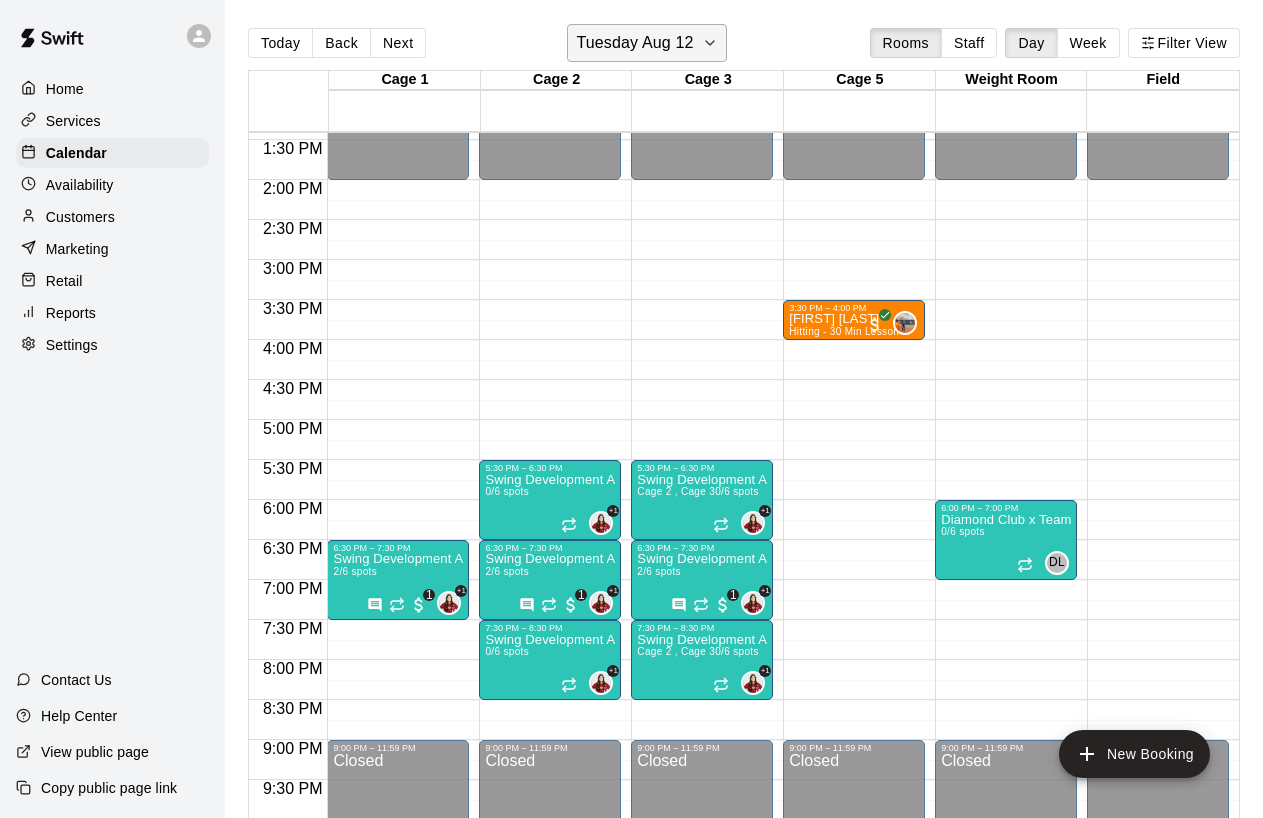 click on "Tuesday Aug 12" at bounding box center (634, 43) 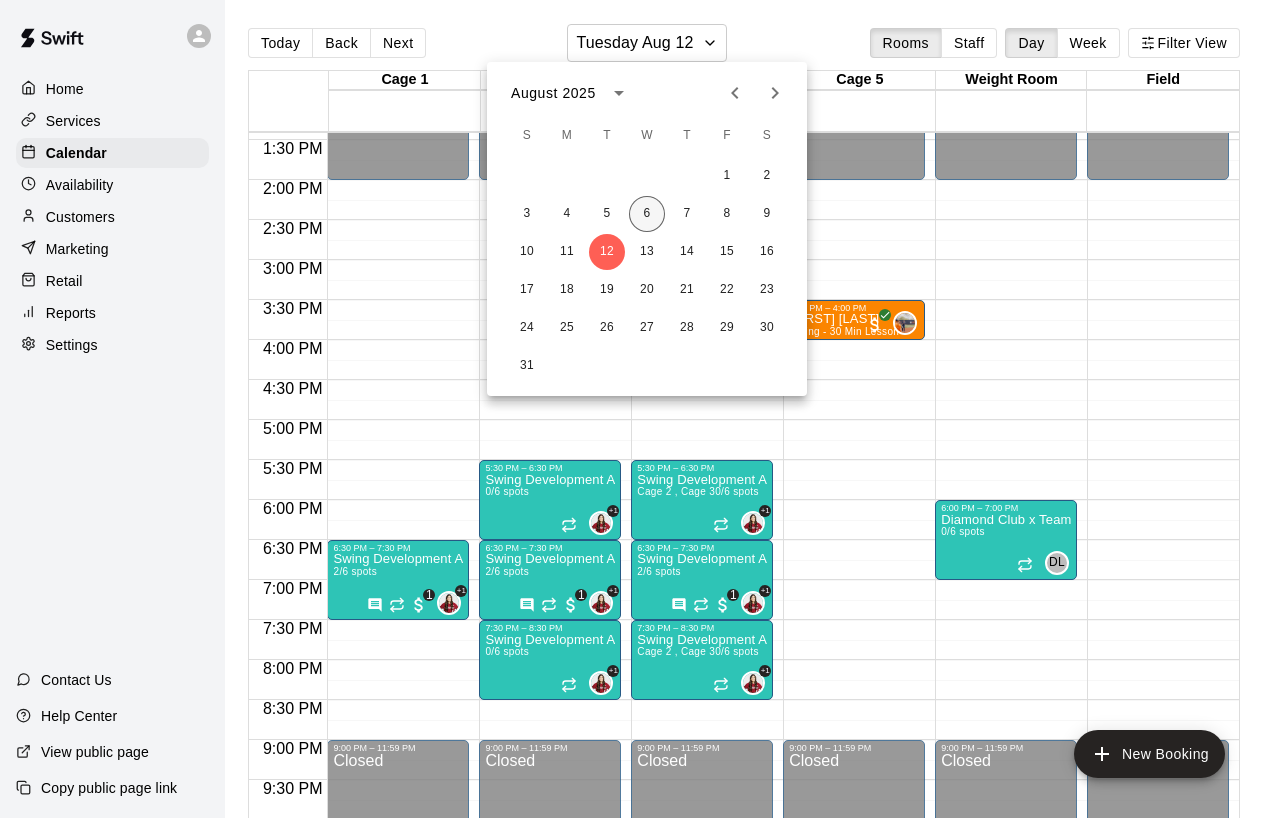 click on "6" at bounding box center (647, 214) 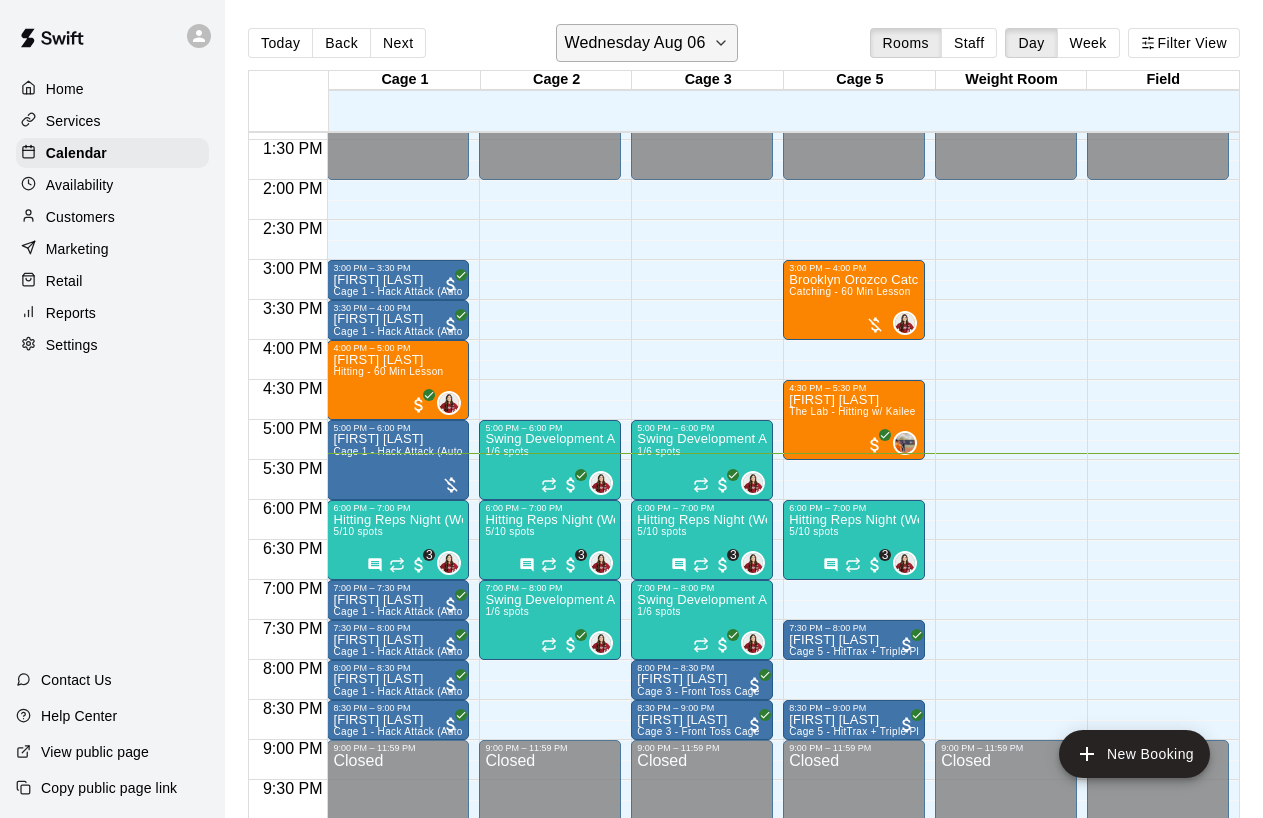 click on "Wednesday Aug 06" at bounding box center [635, 43] 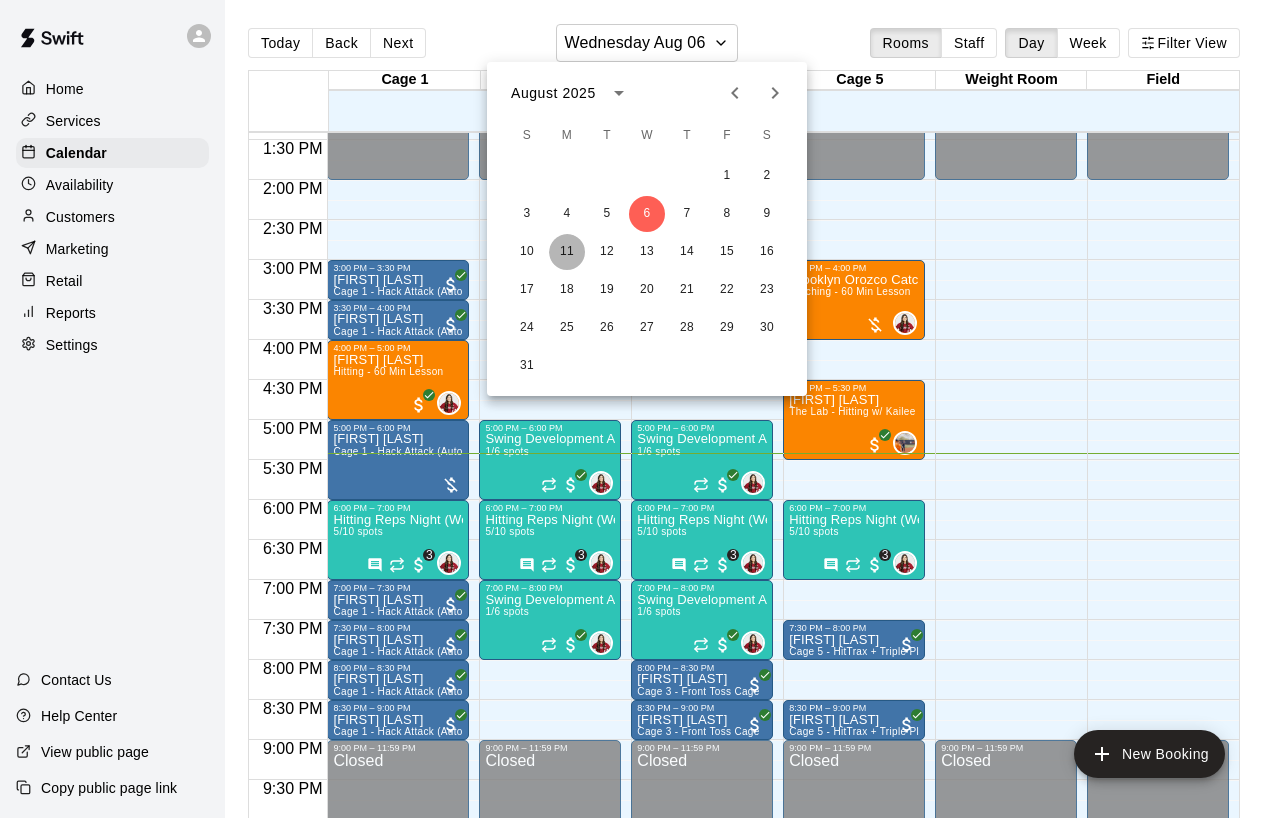click on "11" at bounding box center [567, 252] 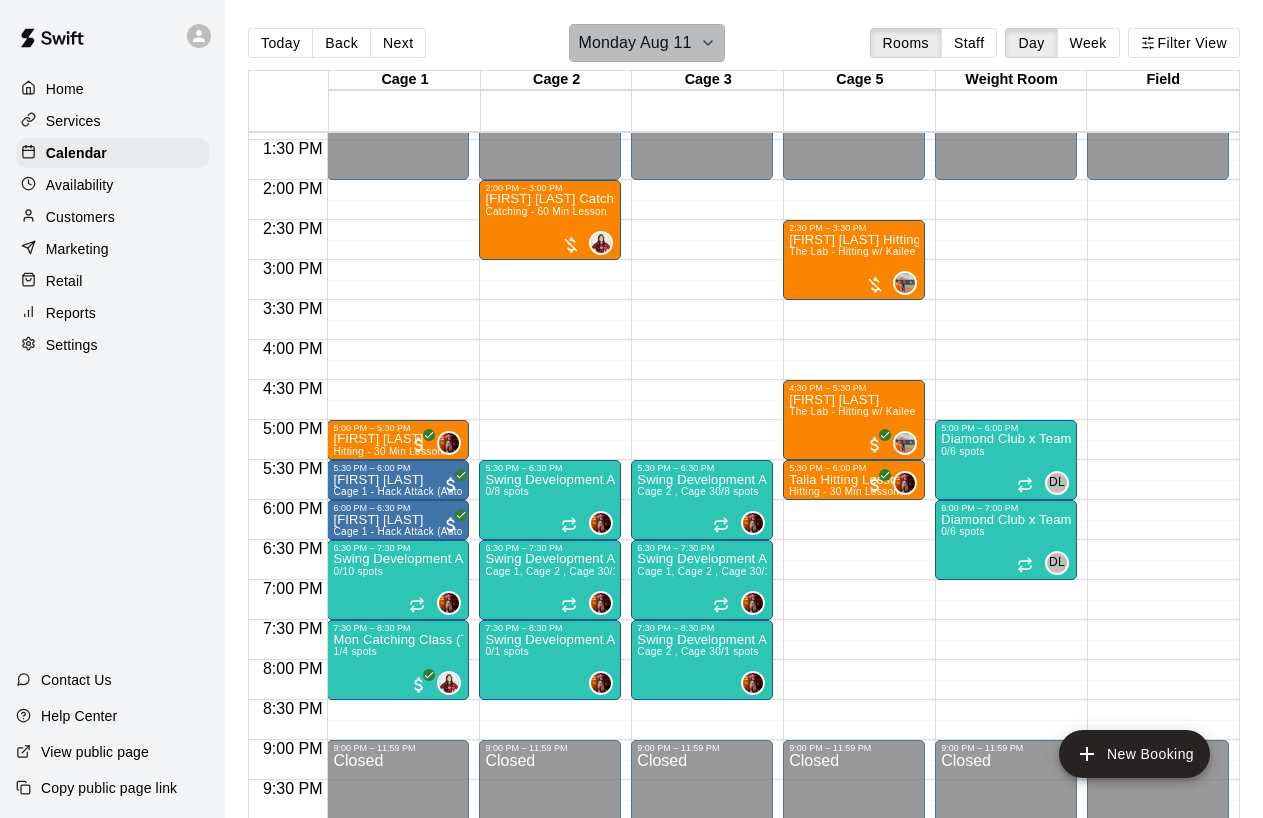 click on "Monday Aug 11" at bounding box center (634, 43) 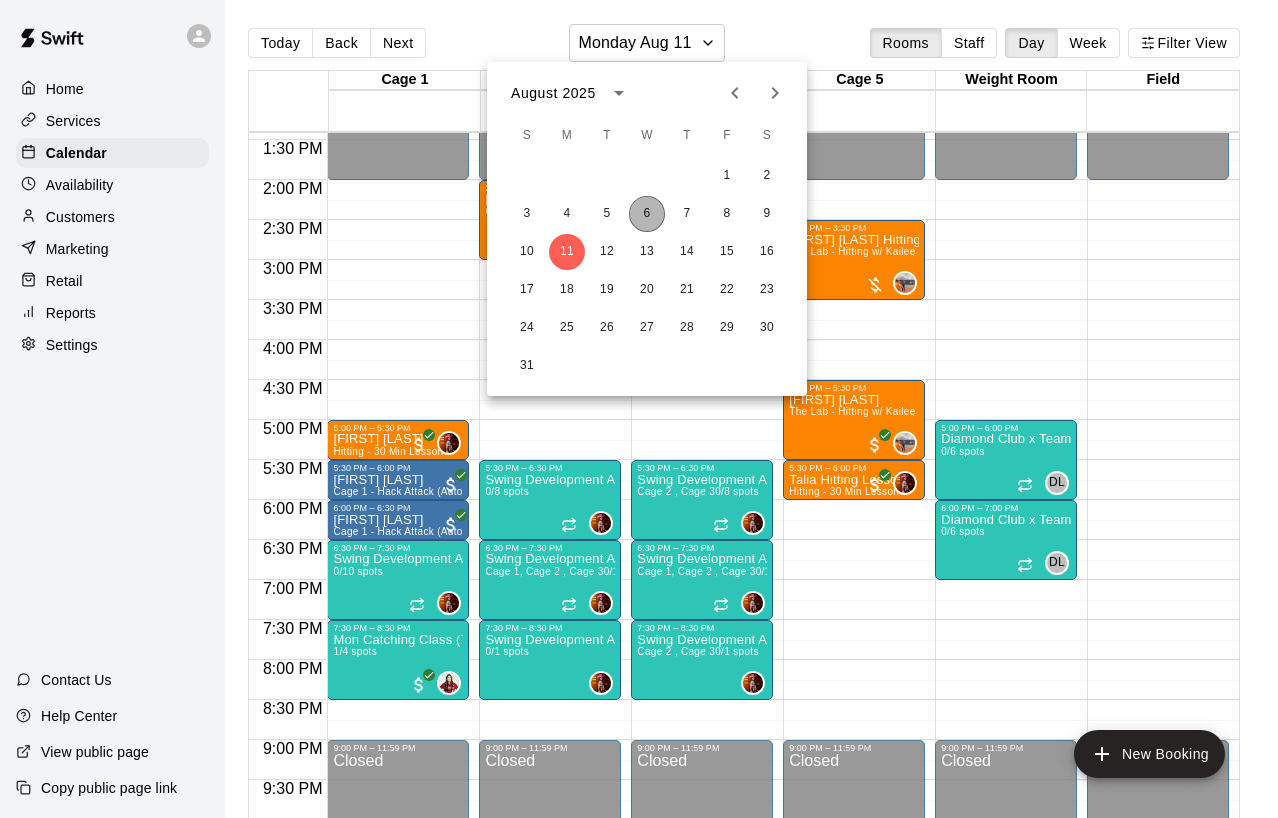 click on "6" at bounding box center [647, 214] 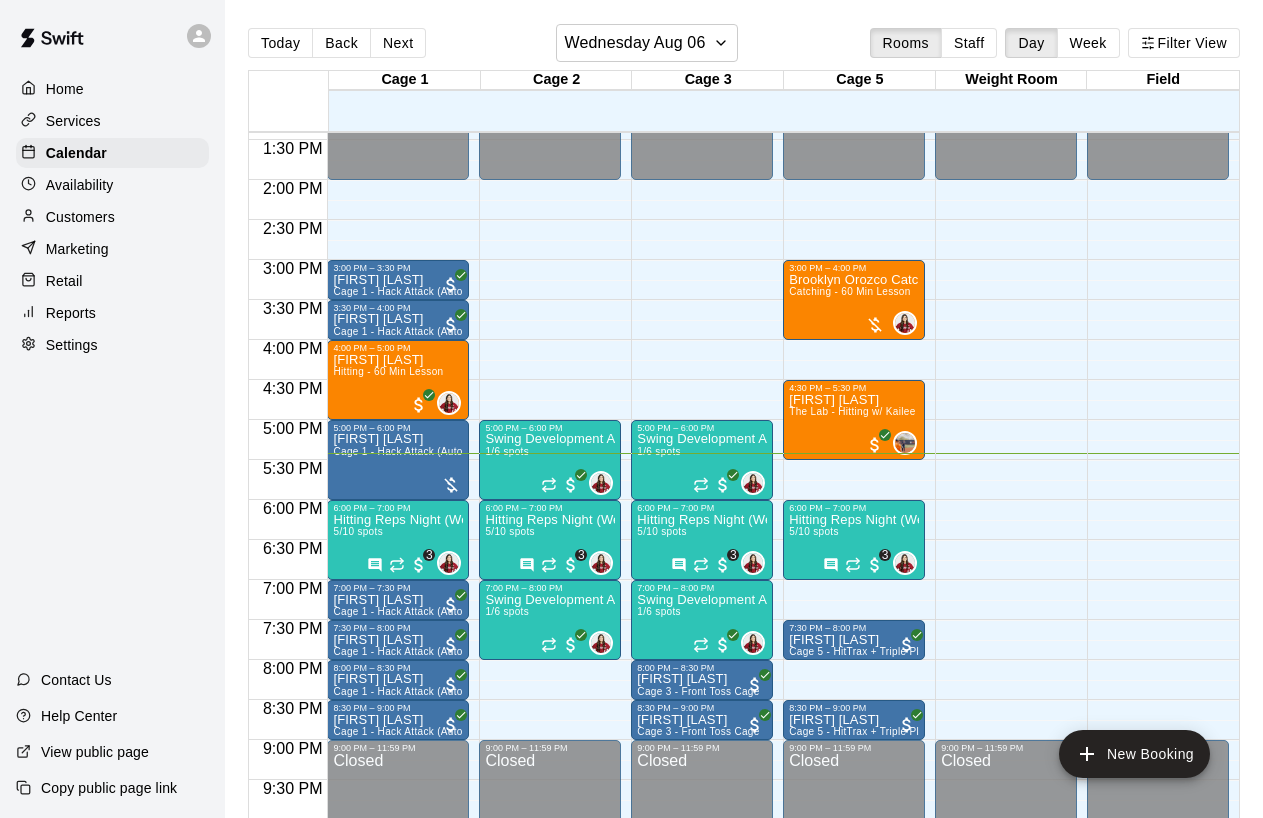 click on "5:00 PM – 6:00 PM Swing Development Academy 12U/14U 1/6 spots 0 6:00 PM – 7:00 PM Hitting Reps Night (Wednesdays 6-7pm) &nbsp; 5/10 spots 0 3 7:00 PM – 8:00 PM Swing Development Academy 12U/14U 1/6 spots 0 8:00 PM – 8:30 PM [FIRST] [LAST] Cage 3 - Front Toss Cage 8:30 PM – 9:00 PM [FIRST] [LAST] Cage 3 - Front Toss Cage 9:00 PM – 11:59 PM Closed" at bounding box center [702, 20] 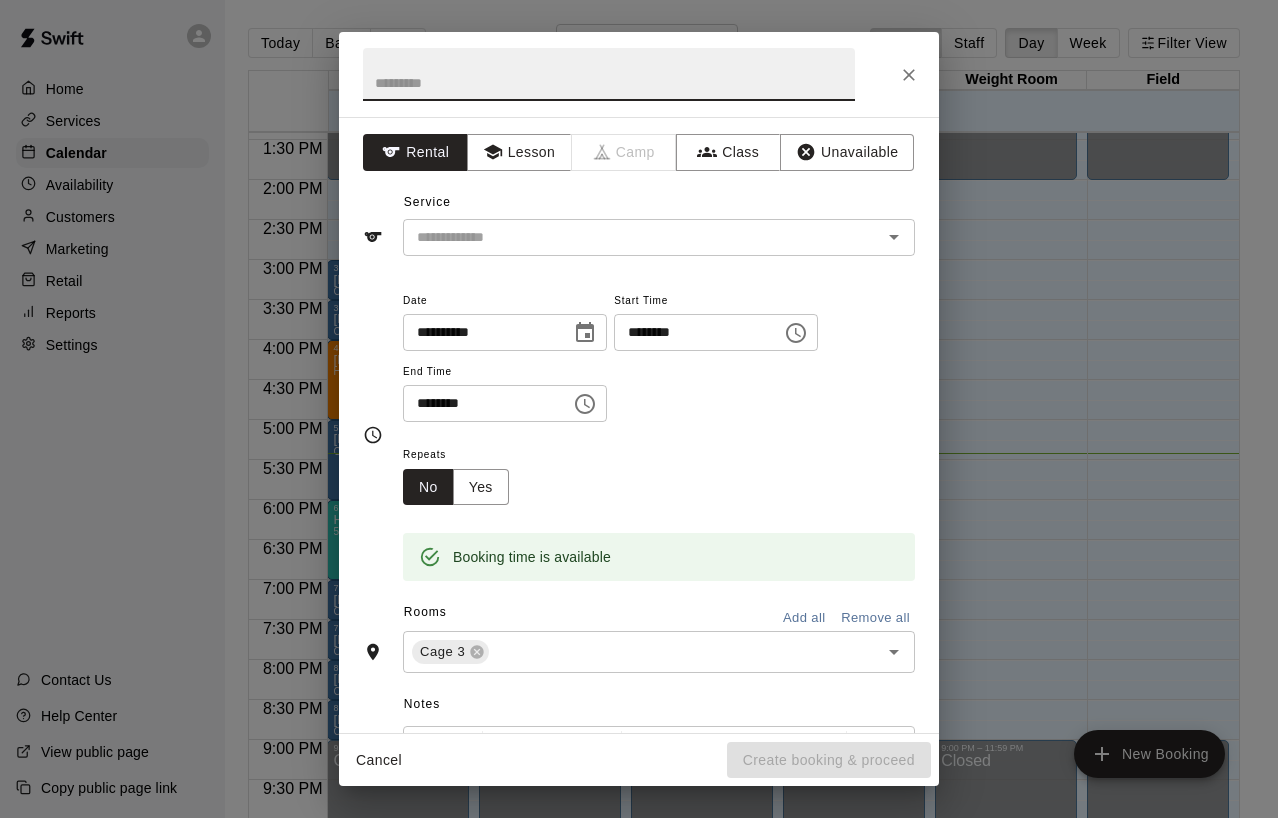 click 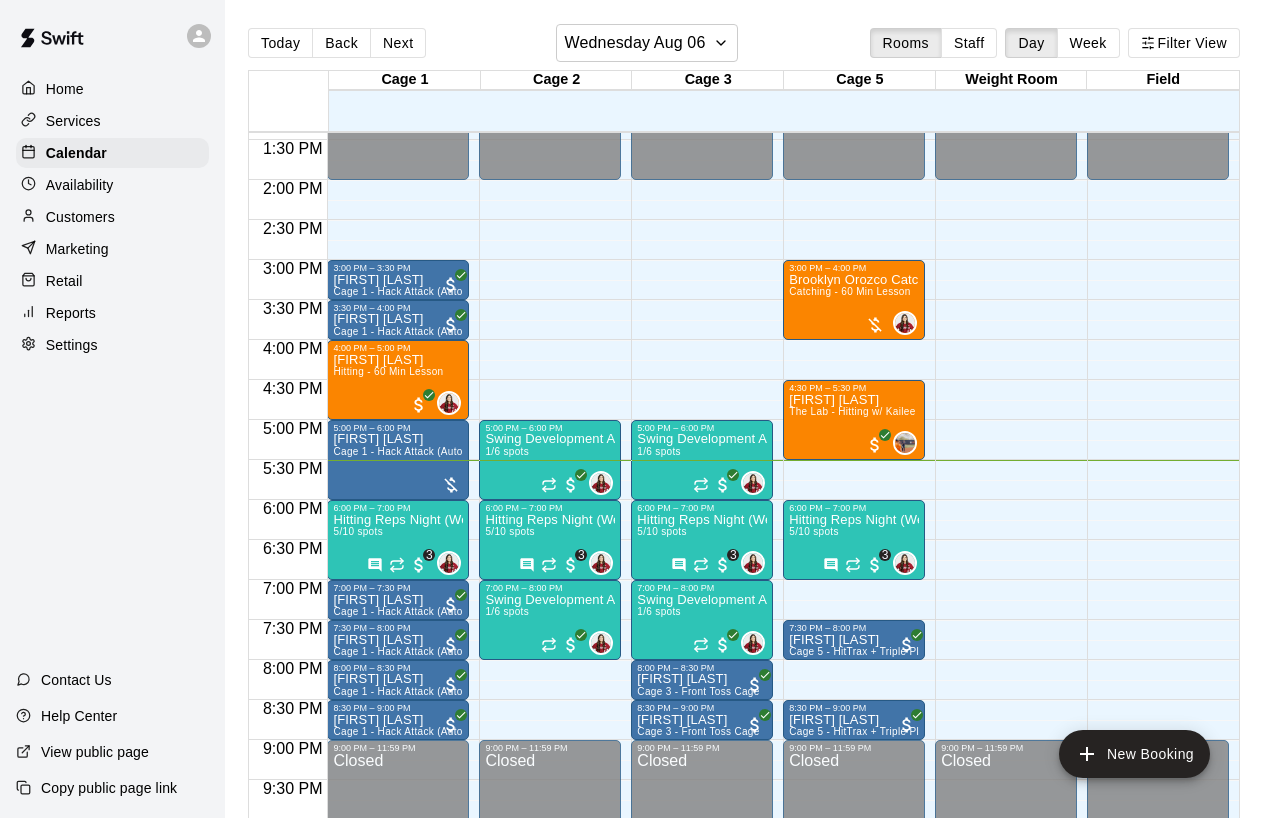 click on "5:00 PM – 6:00 PM Swing Development Academy 12U/14U 1/6 spots 0 6:00 PM – 7:00 PM Hitting Reps Night (Wednesdays 6-7pm) &nbsp; 5/10 spots 0 3 7:00 PM – 8:00 PM Swing Development Academy 12U/14U 1/6 spots 0 8:00 PM – 8:30 PM [FIRST] [LAST] Cage 3 - Front Toss Cage 8:30 PM – 9:00 PM [FIRST] [LAST] Cage 3 - Front Toss Cage 9:00 PM – 11:59 PM Closed" at bounding box center [702, 20] 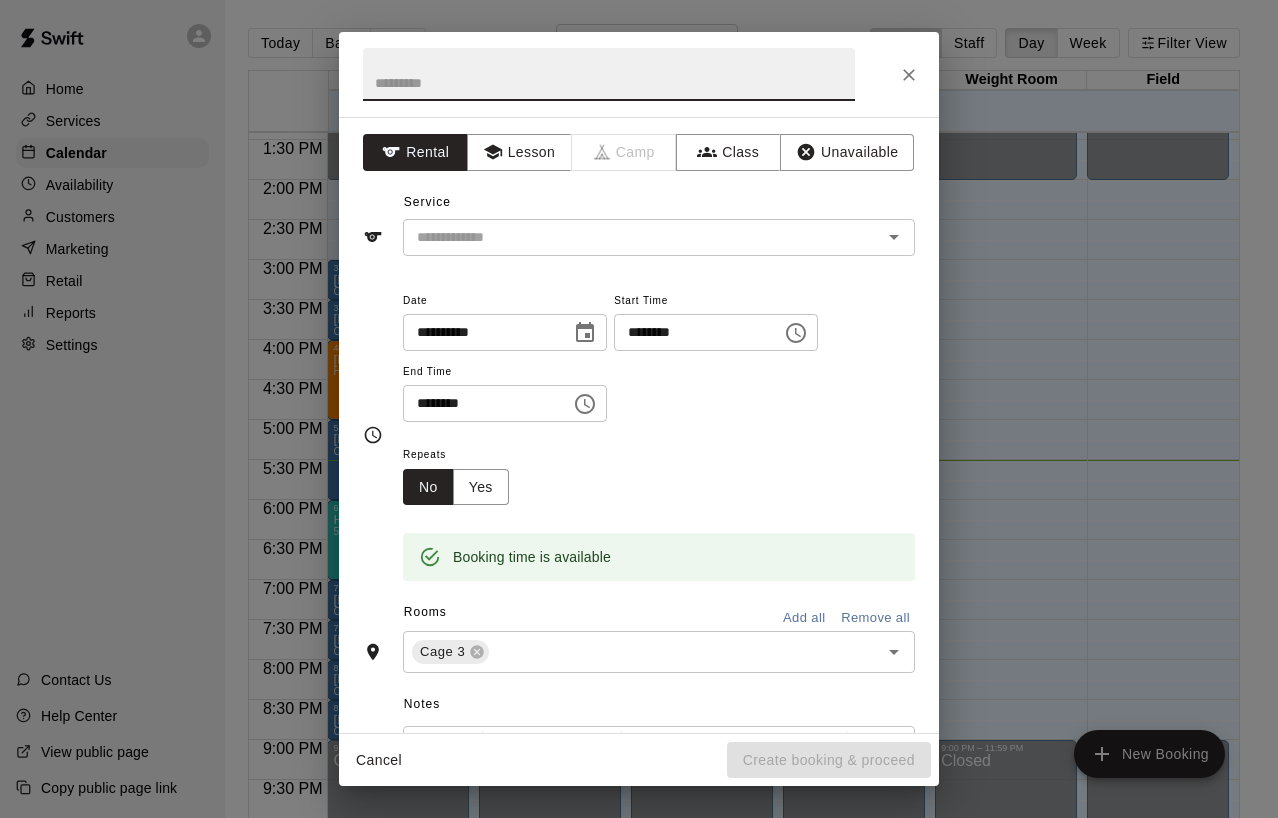 click 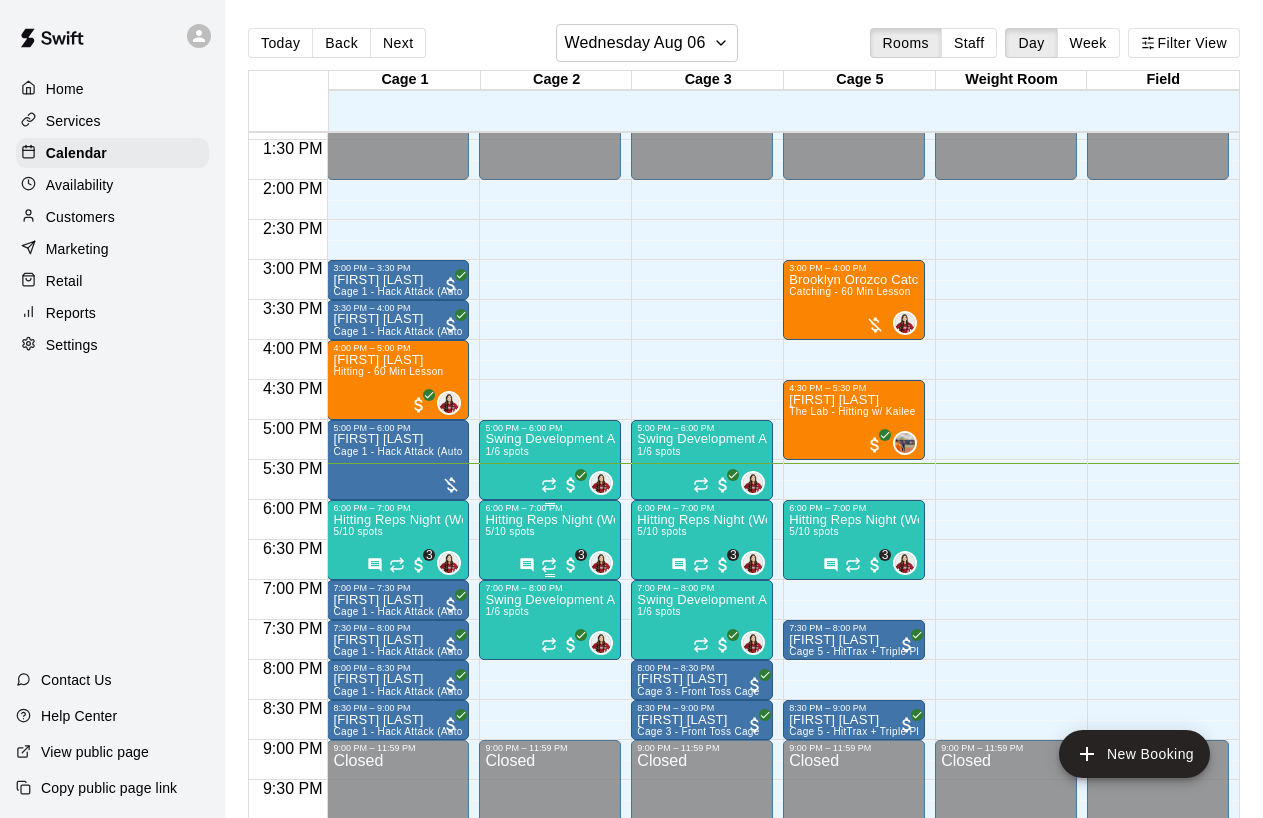 click on "Hitting Reps Night (Wednesdays 6-7pm)  5/10 spots" at bounding box center [550, 922] 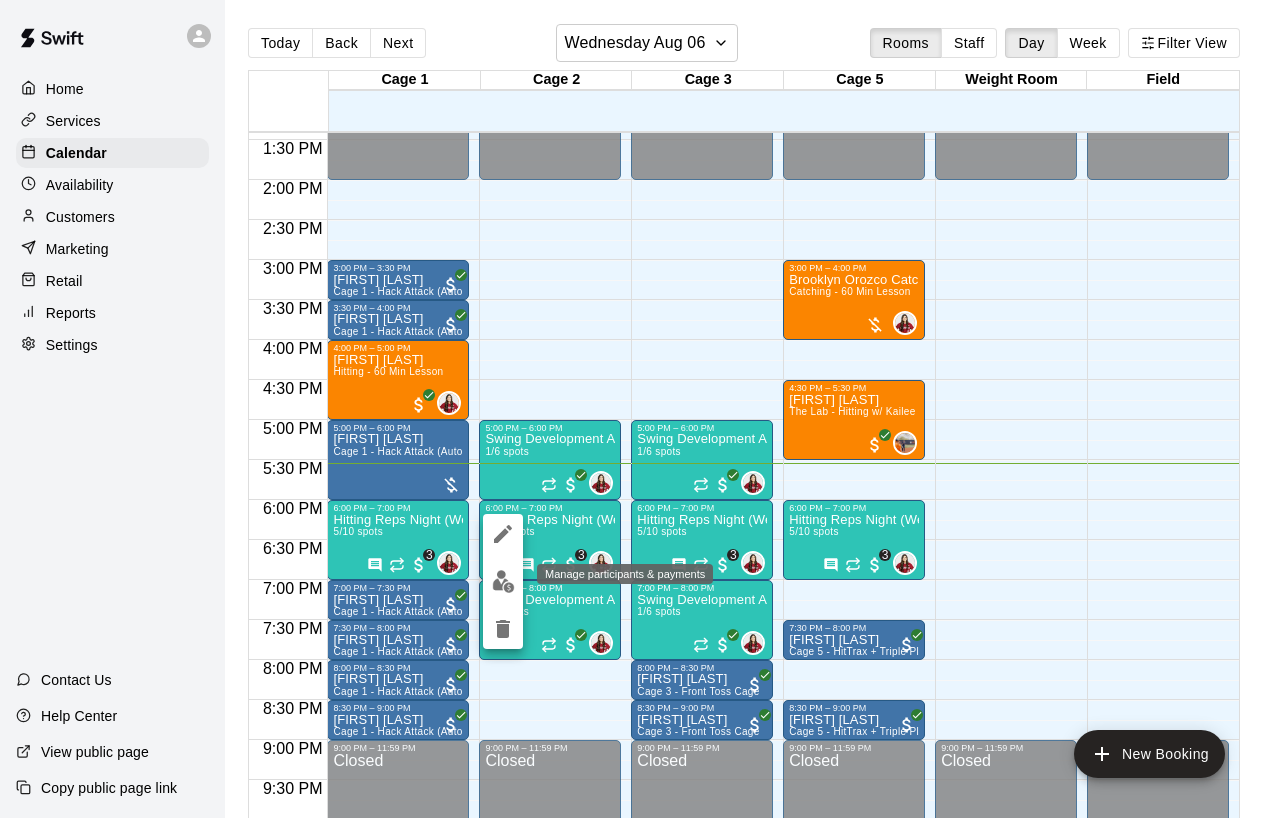 click at bounding box center [503, 581] 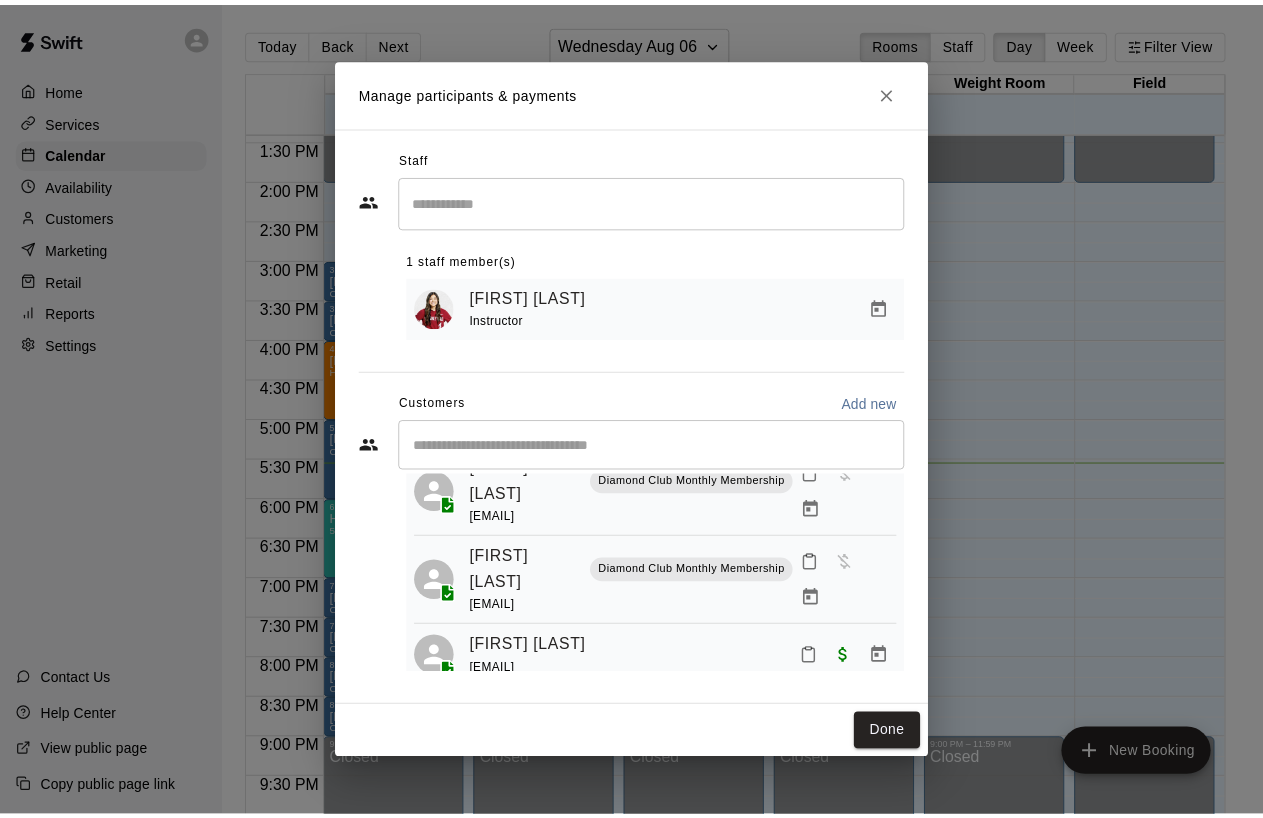 scroll, scrollTop: 230, scrollLeft: 0, axis: vertical 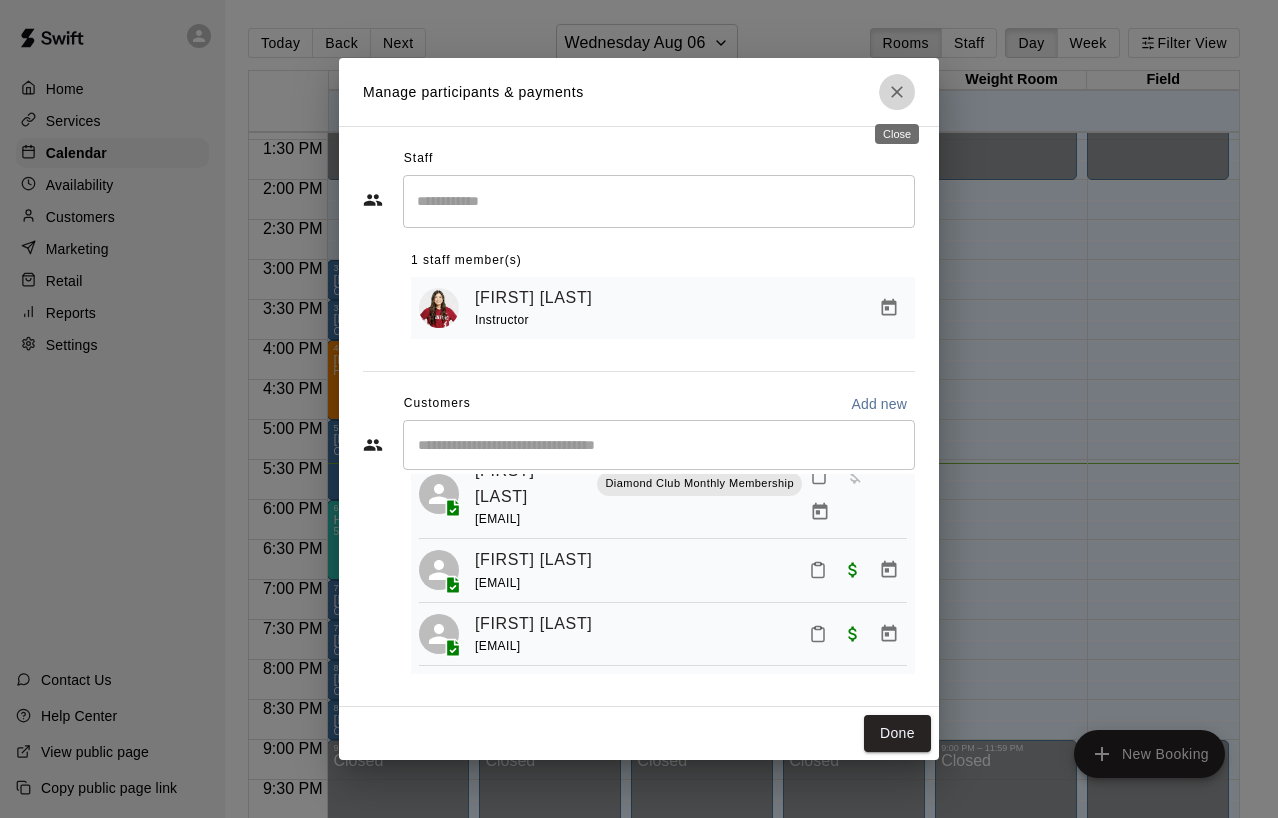 click 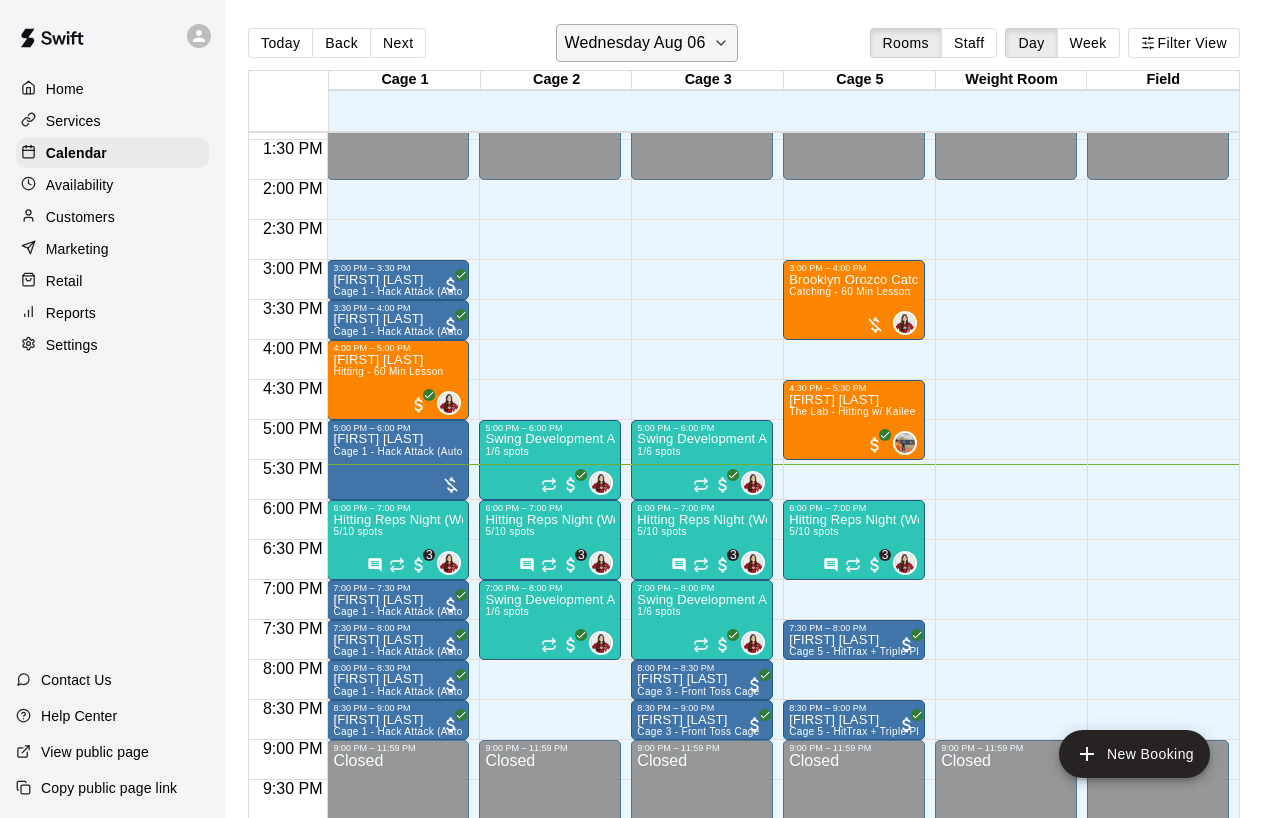 click on "Wednesday Aug 06" at bounding box center (635, 43) 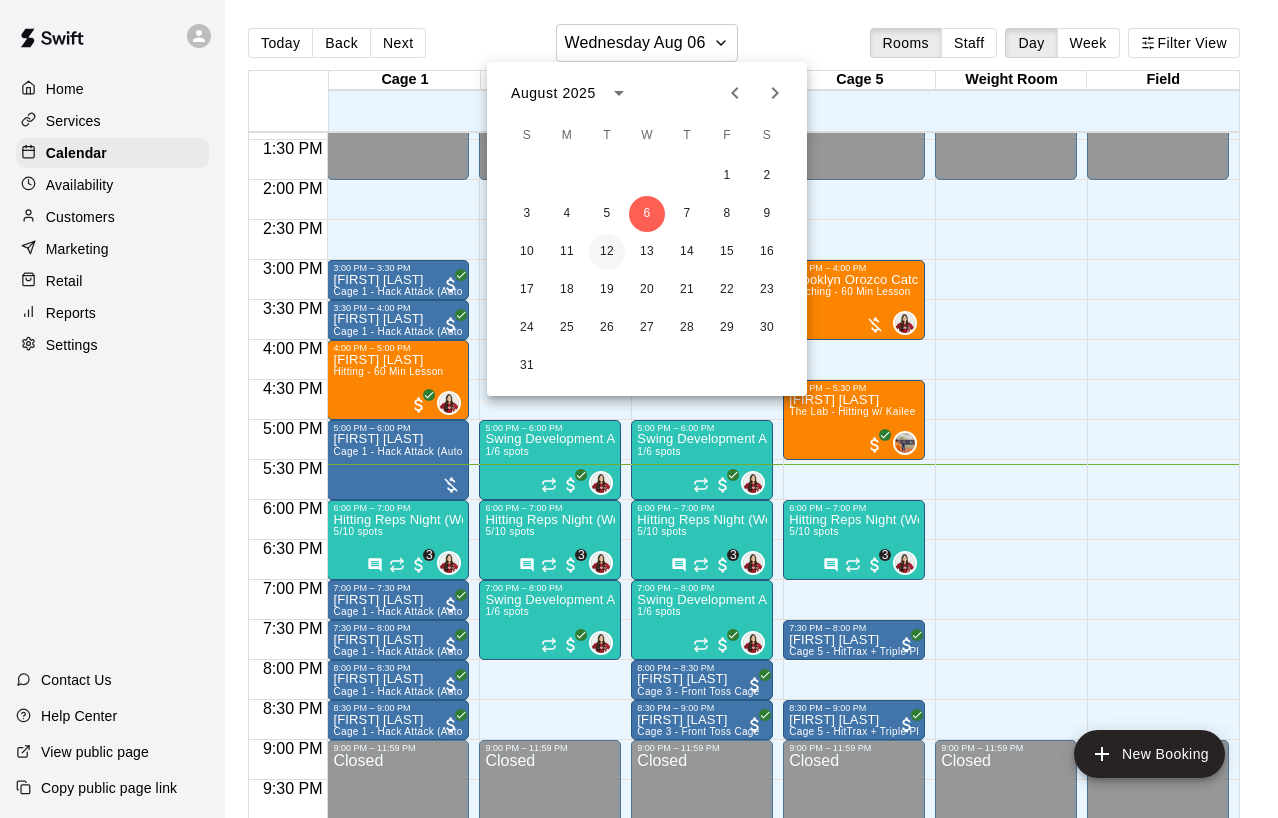 click on "12" at bounding box center [607, 252] 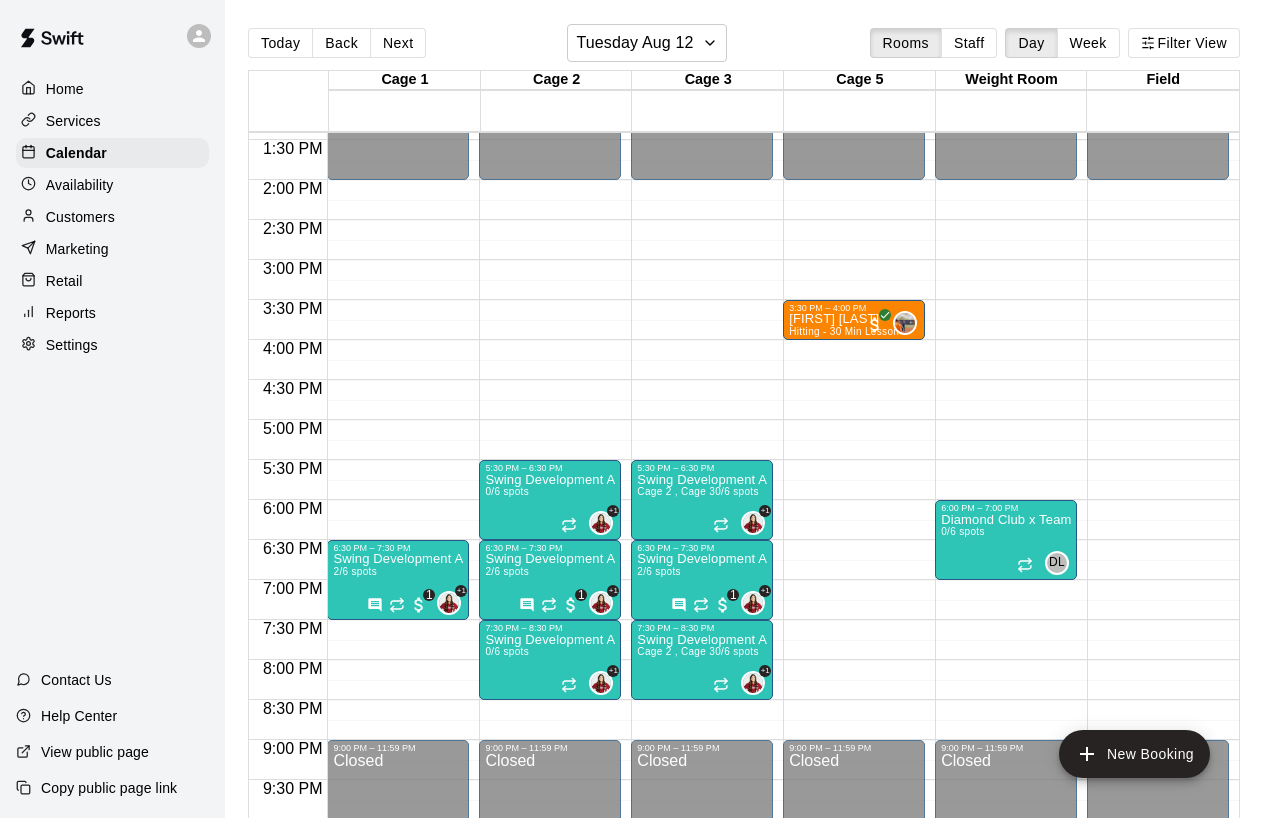 click on "Customers" at bounding box center [112, 217] 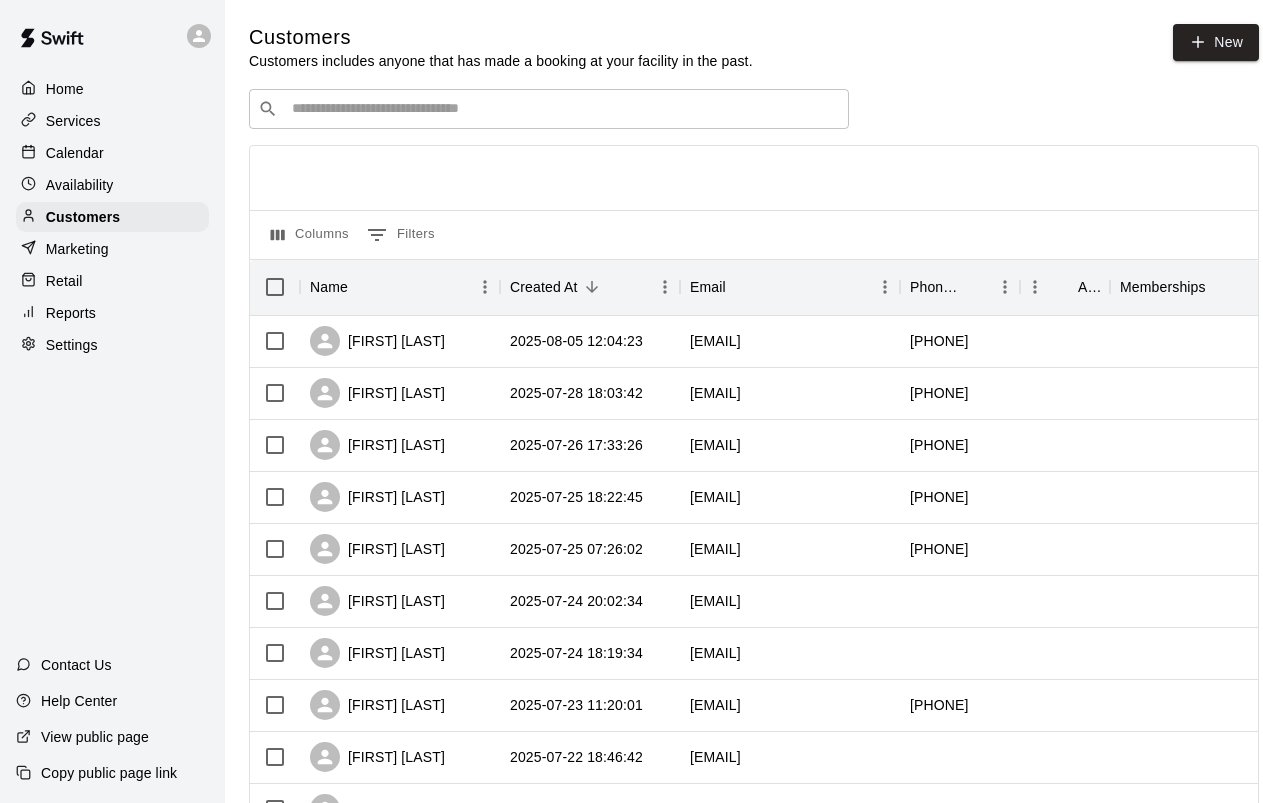 click at bounding box center [563, 109] 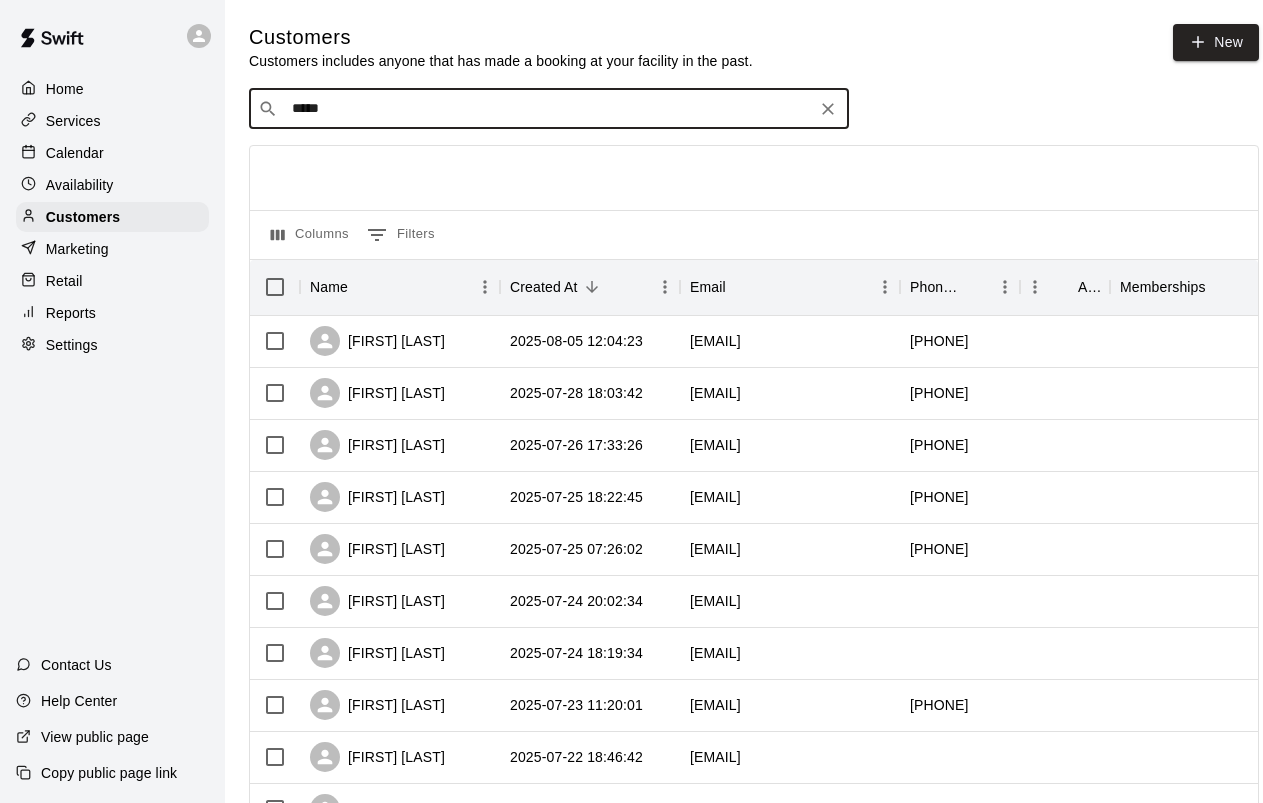 type on "*****" 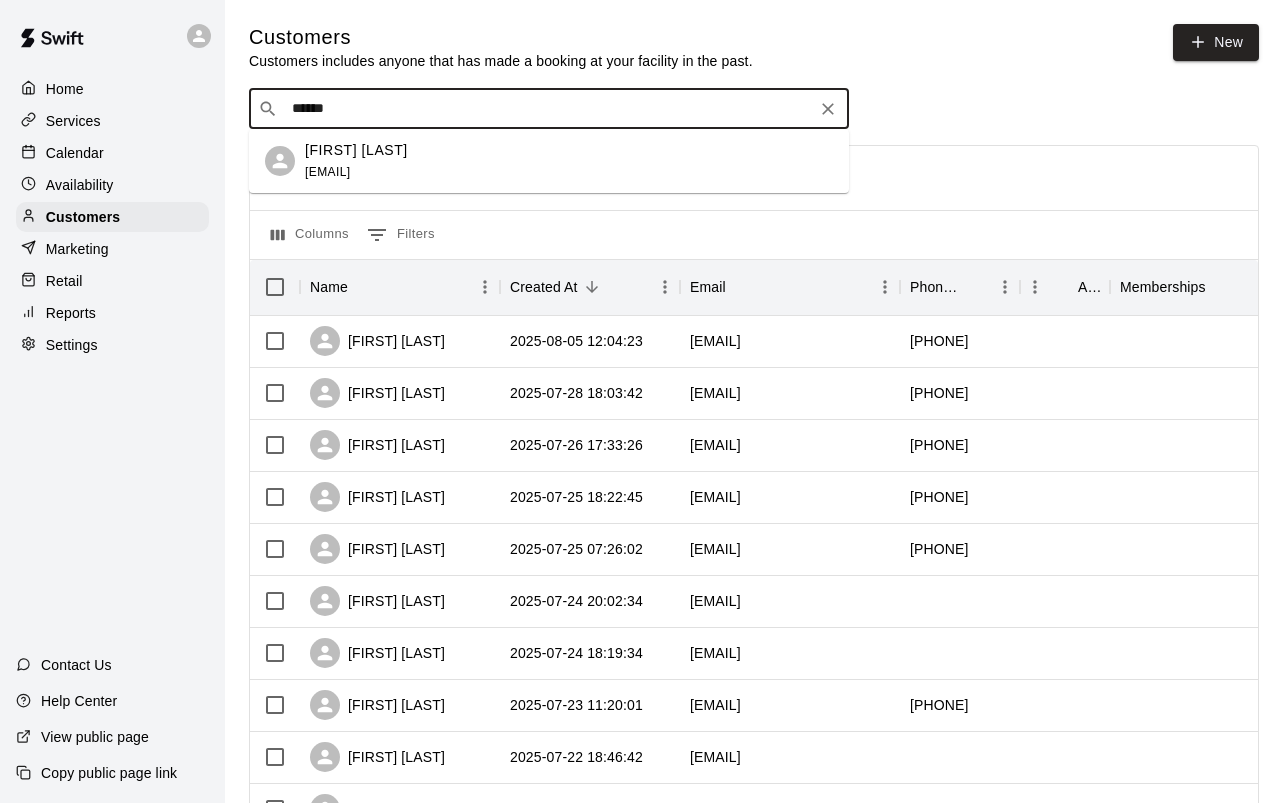 click on "[FIRST] [LAST]" at bounding box center [356, 150] 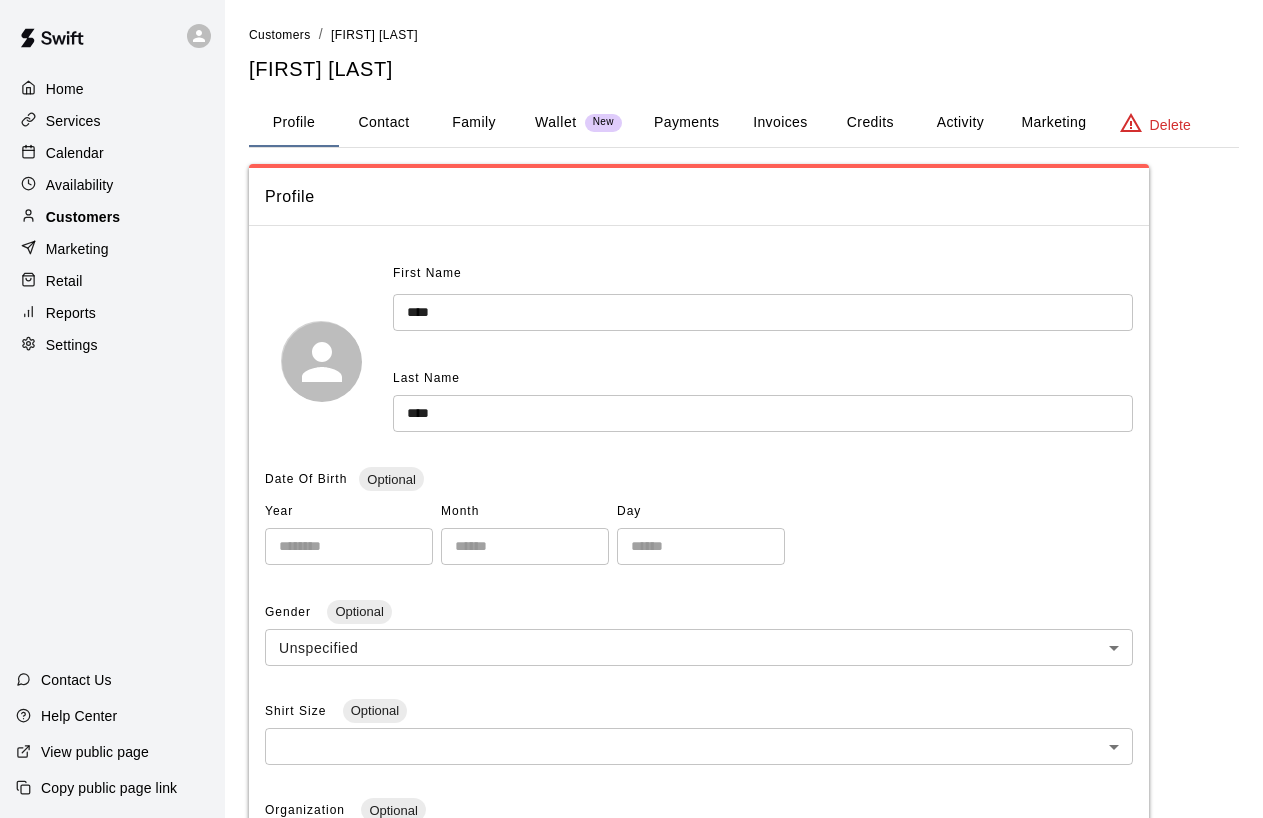 click on "Customers" at bounding box center [112, 217] 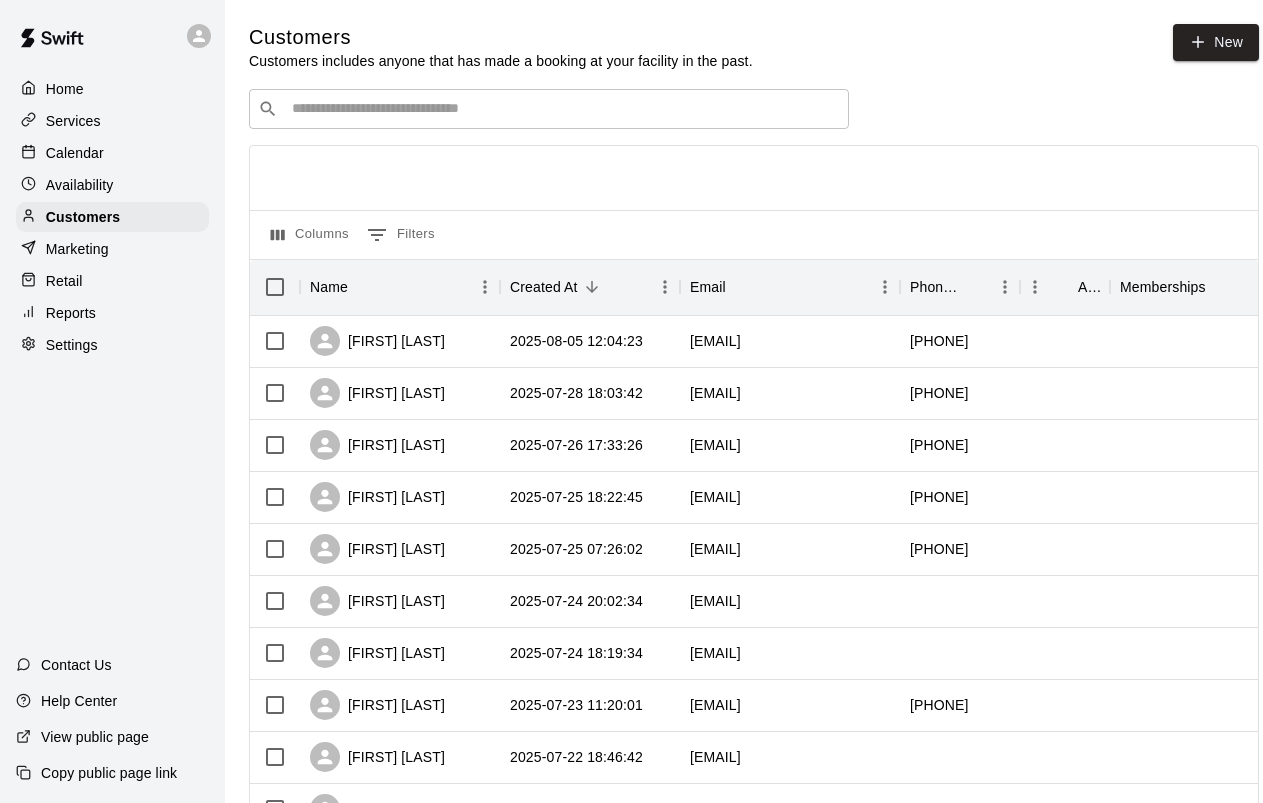 click at bounding box center [563, 109] 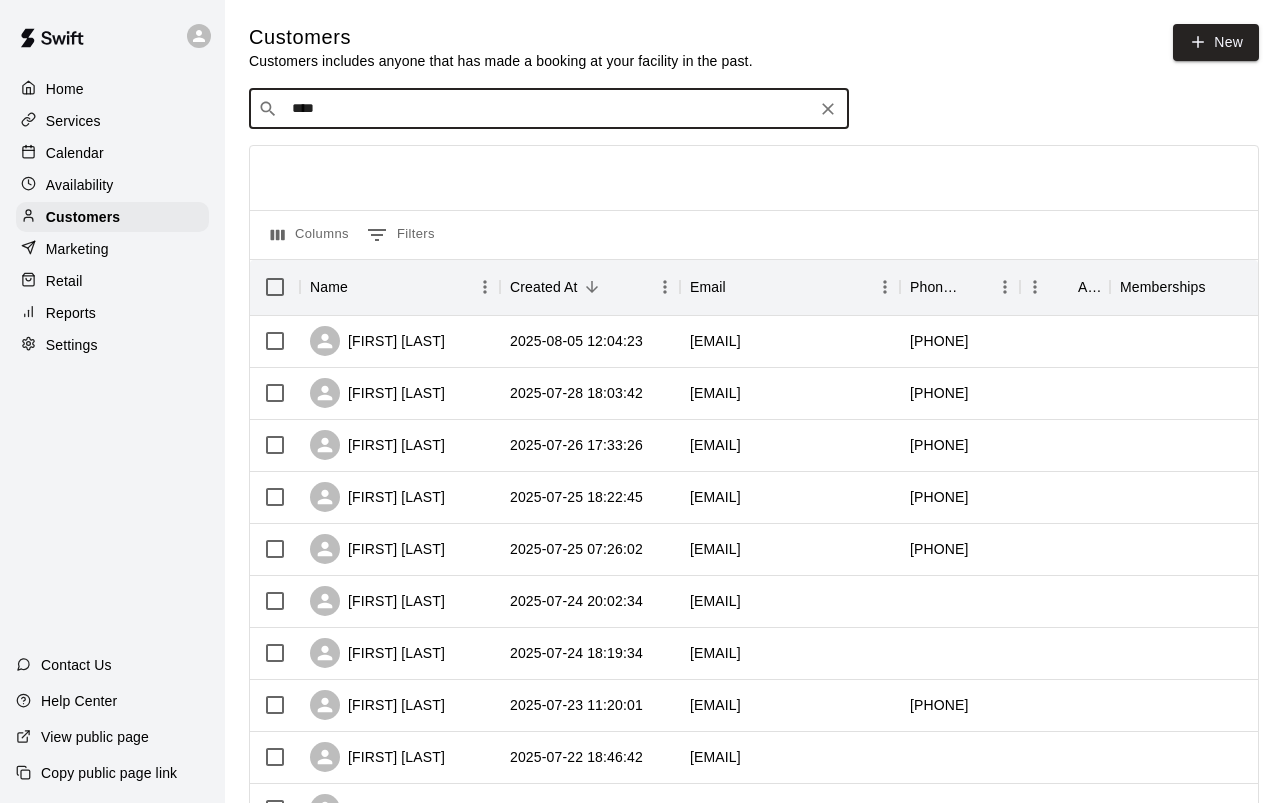type on "*****" 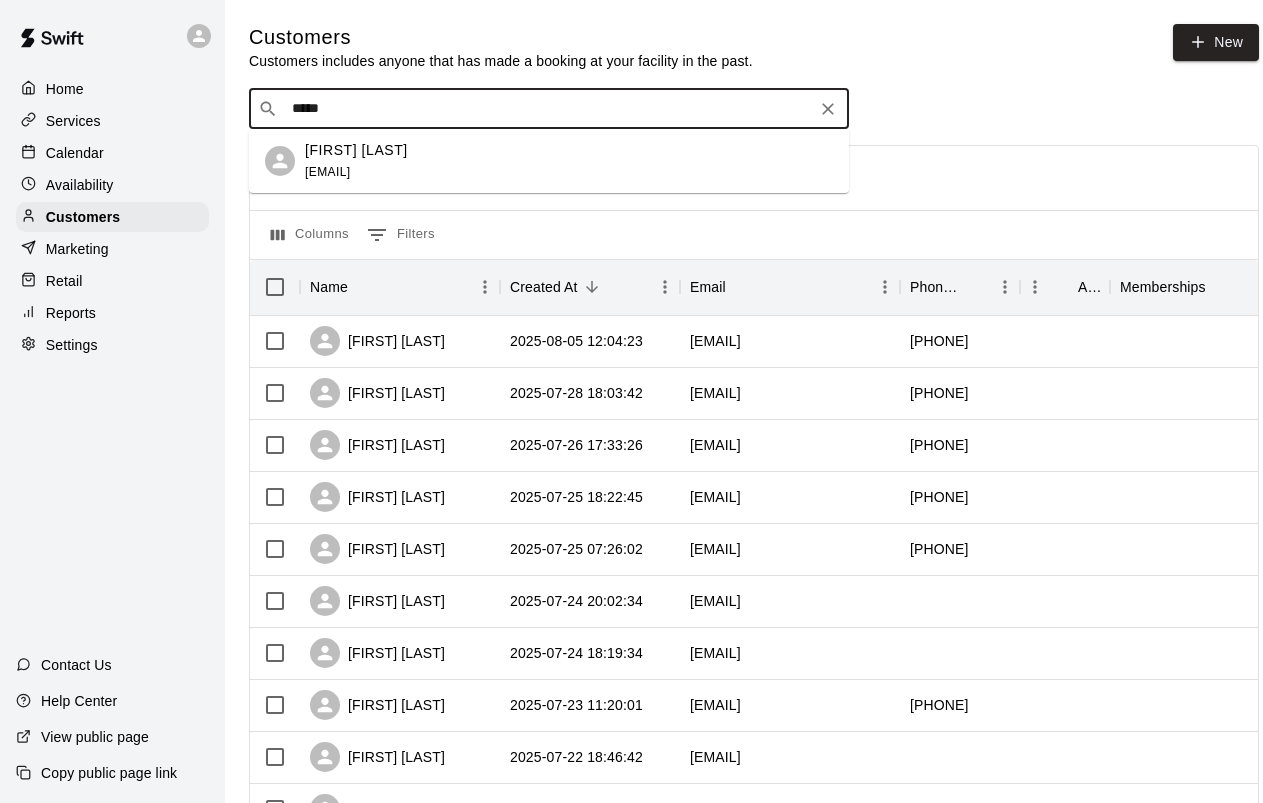 click on "[FIRST] [LAST]" at bounding box center [356, 150] 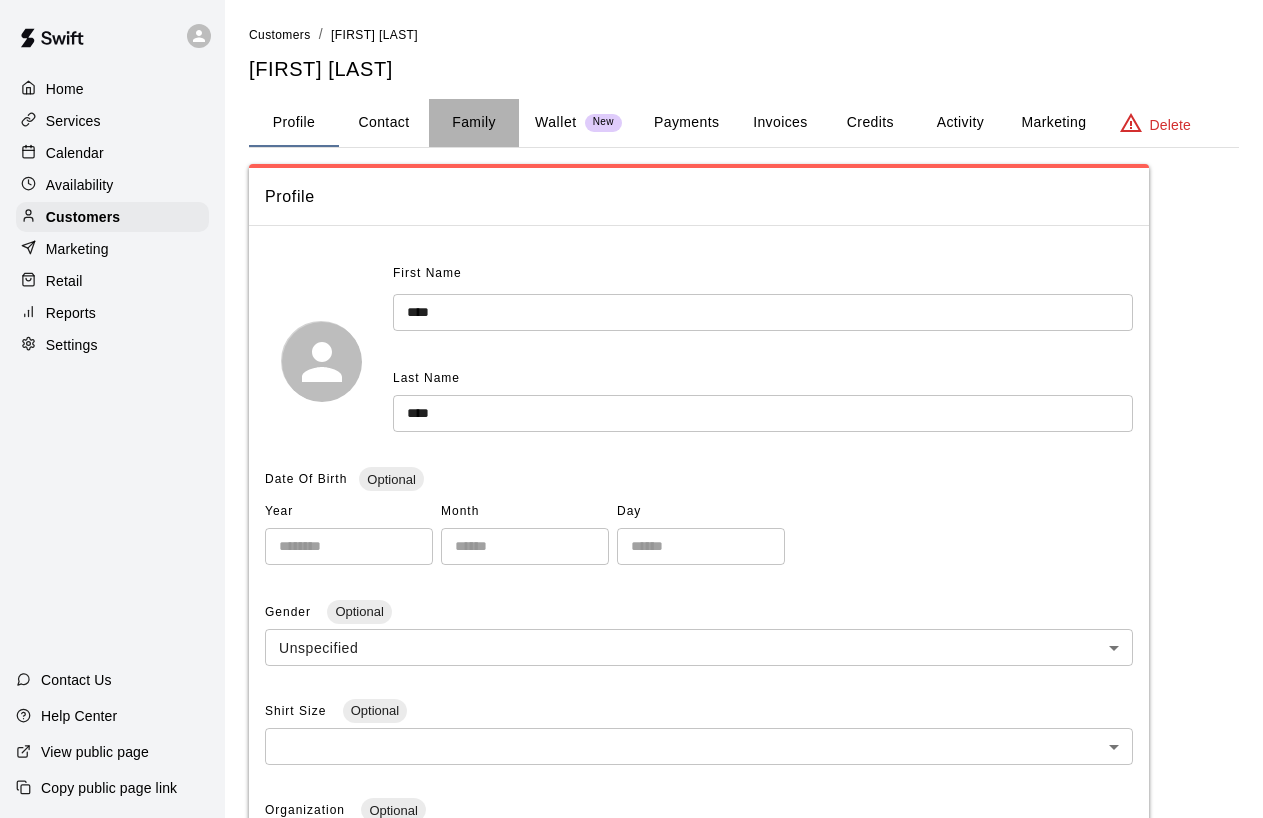 drag, startPoint x: 482, startPoint y: 123, endPoint x: 560, endPoint y: 116, distance: 78.31347 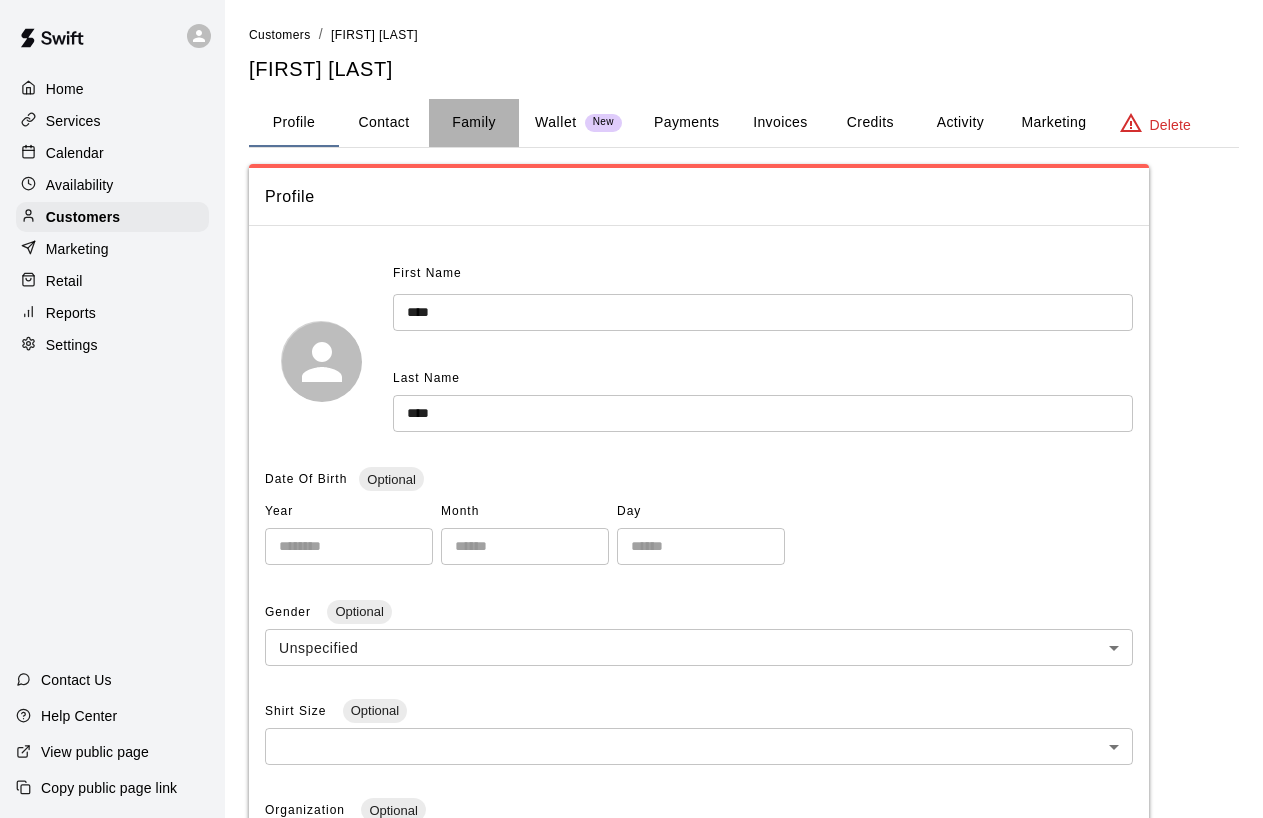 click on "Family" at bounding box center [474, 123] 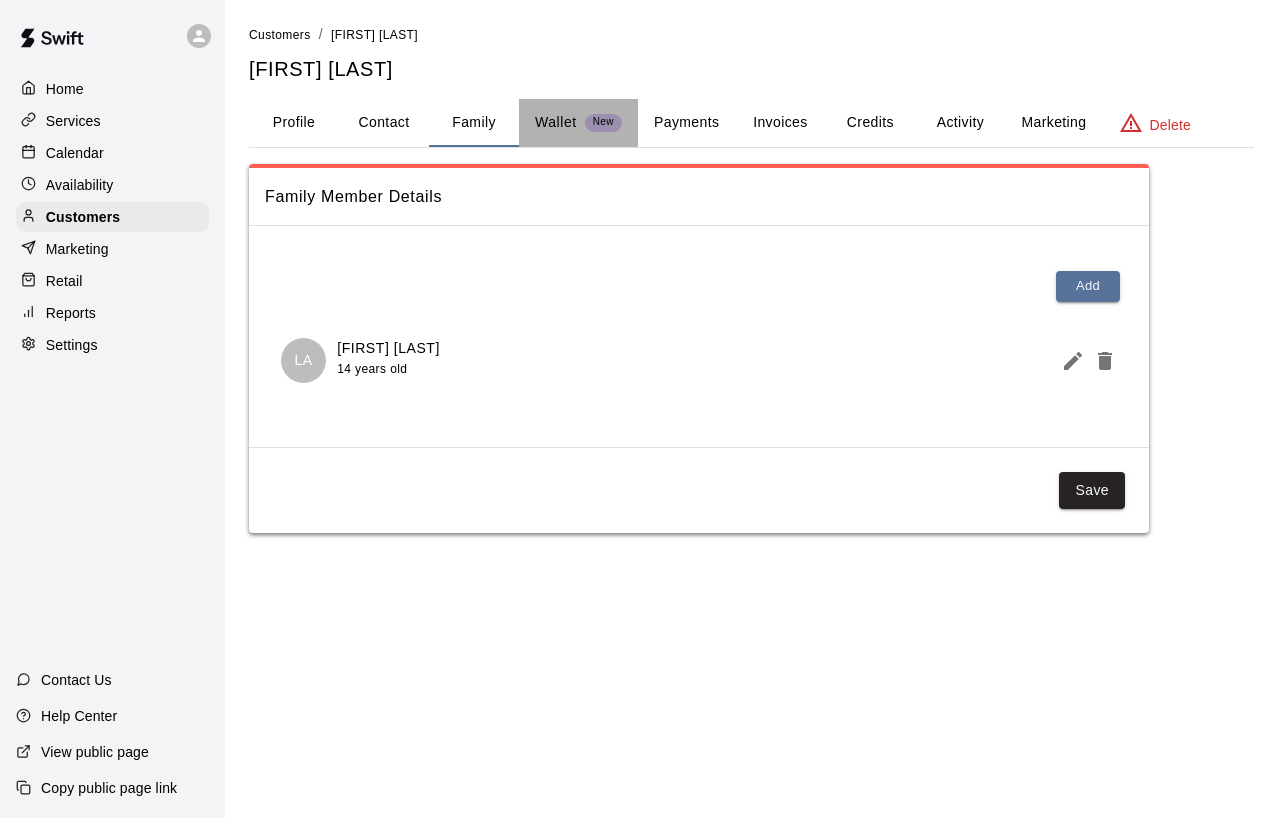 drag, startPoint x: 566, startPoint y: 126, endPoint x: 702, endPoint y: 126, distance: 136 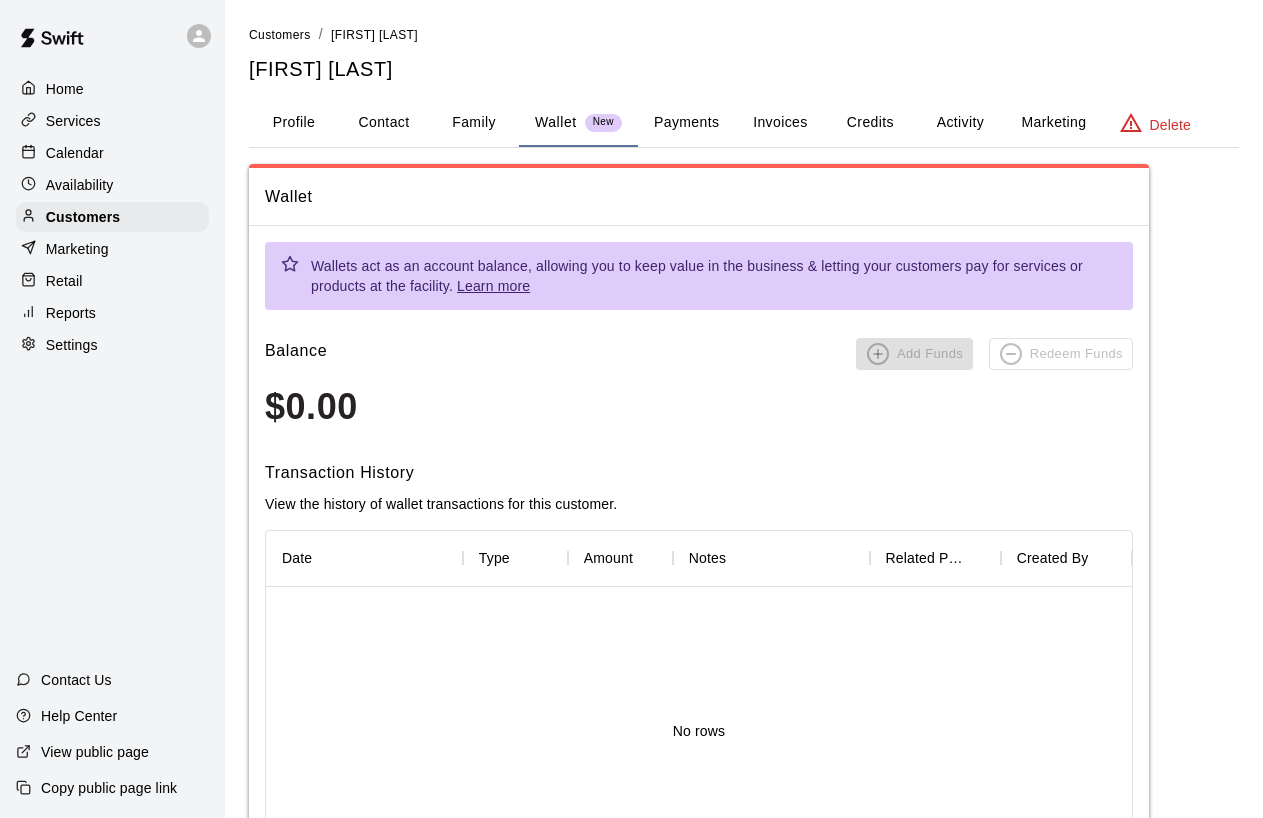 click on "Payments" at bounding box center [686, 123] 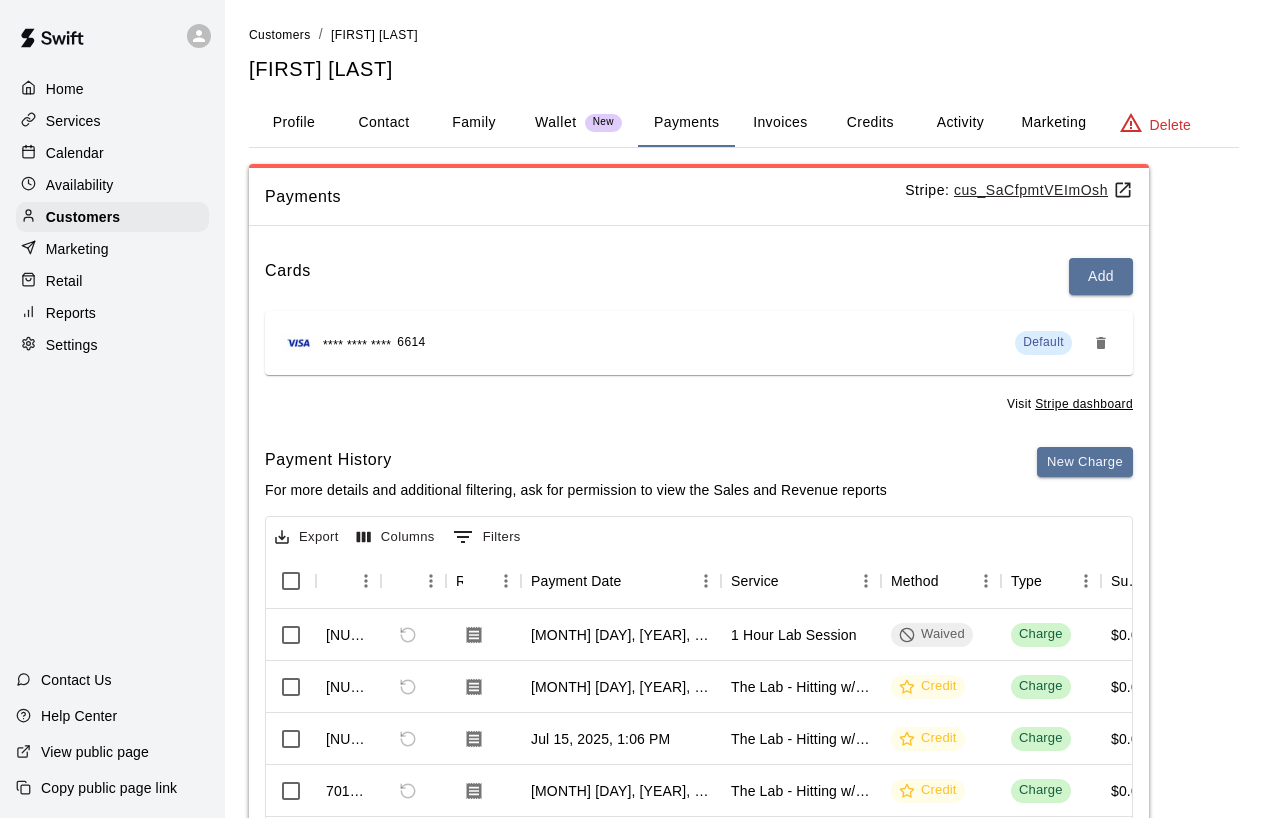 scroll, scrollTop: 1, scrollLeft: 0, axis: vertical 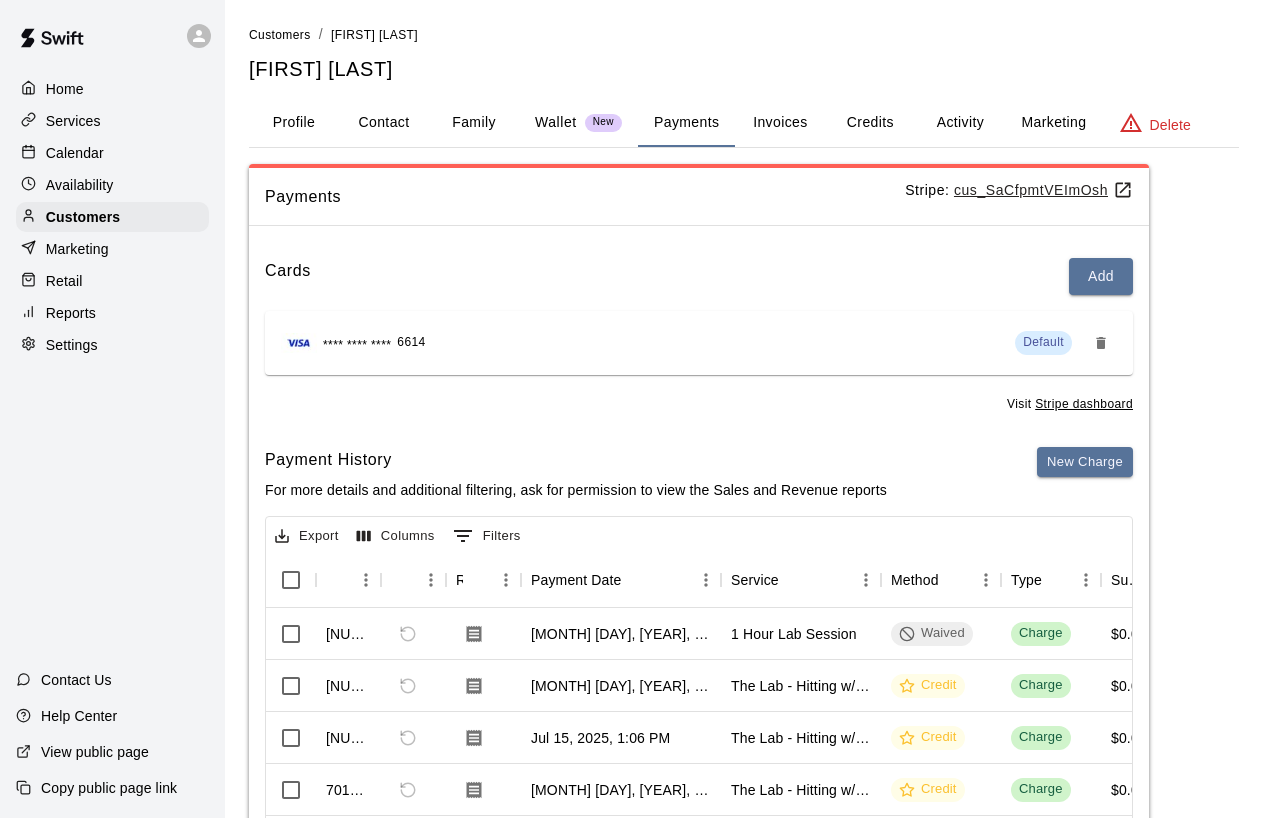 click on "Invoices" at bounding box center (780, 123) 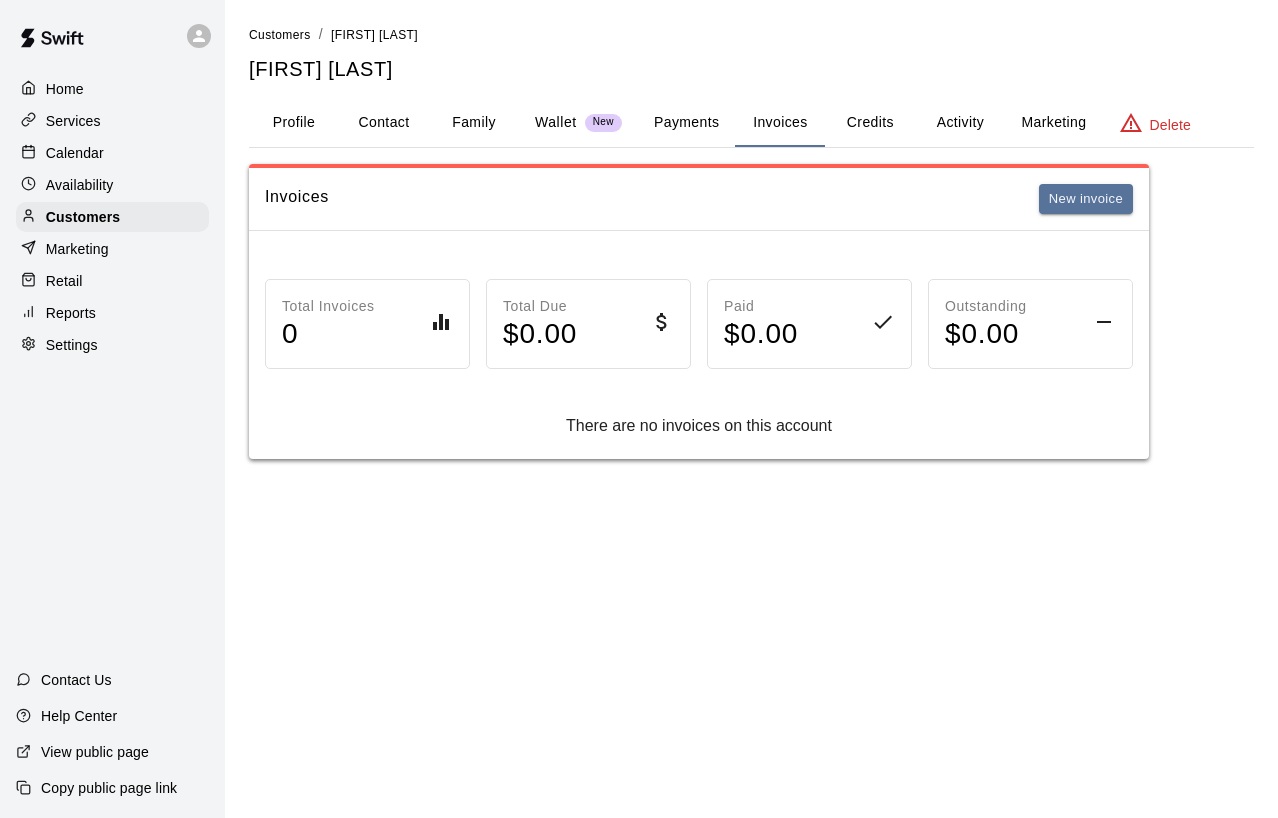 click on "Credits" at bounding box center [870, 123] 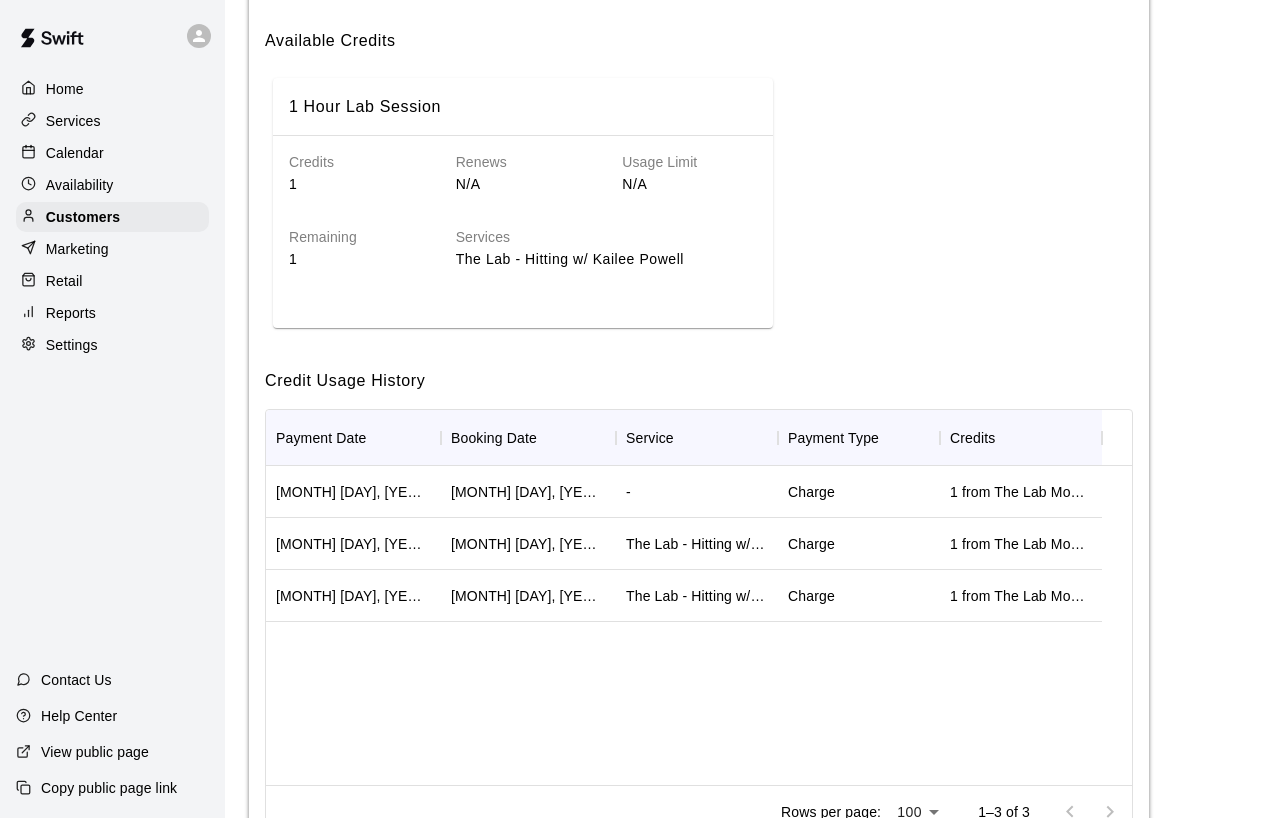 scroll, scrollTop: 316, scrollLeft: 0, axis: vertical 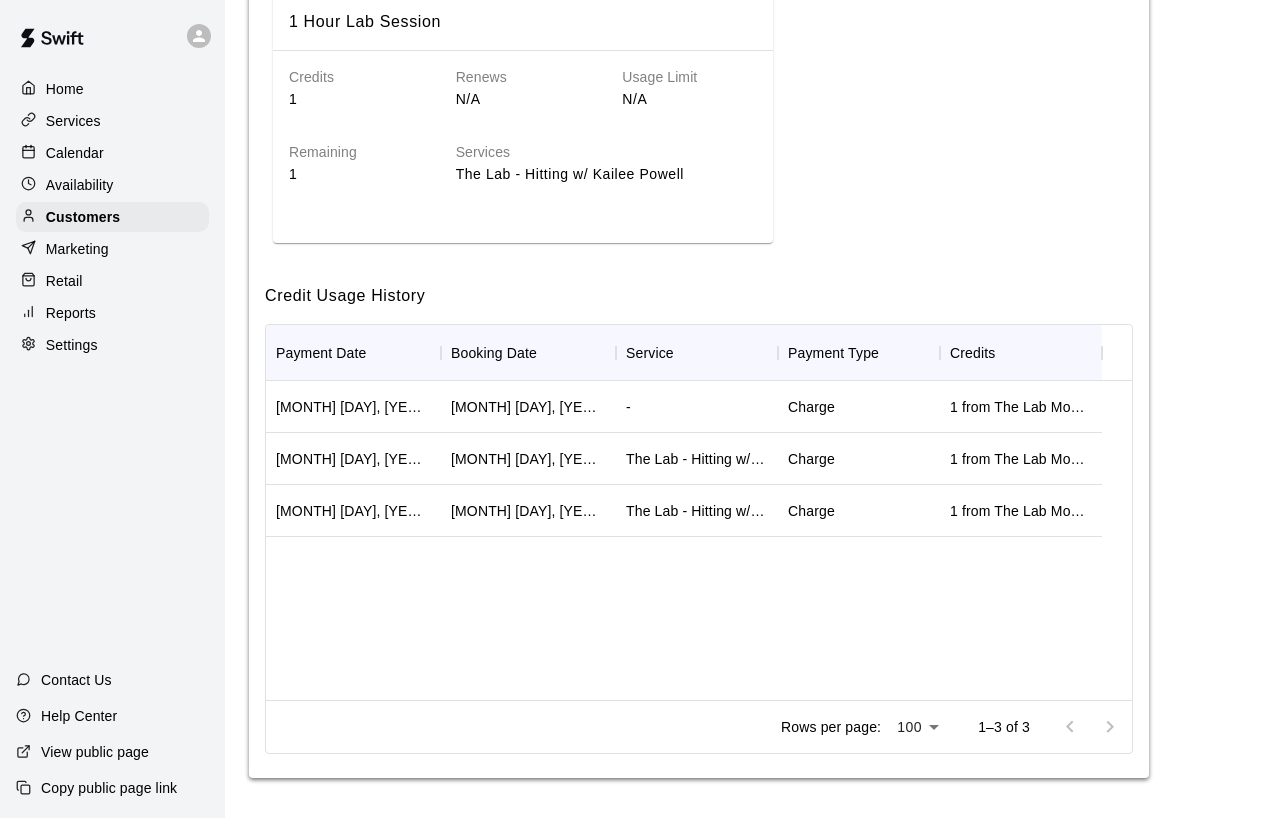 click on "Charge" at bounding box center (811, 407) 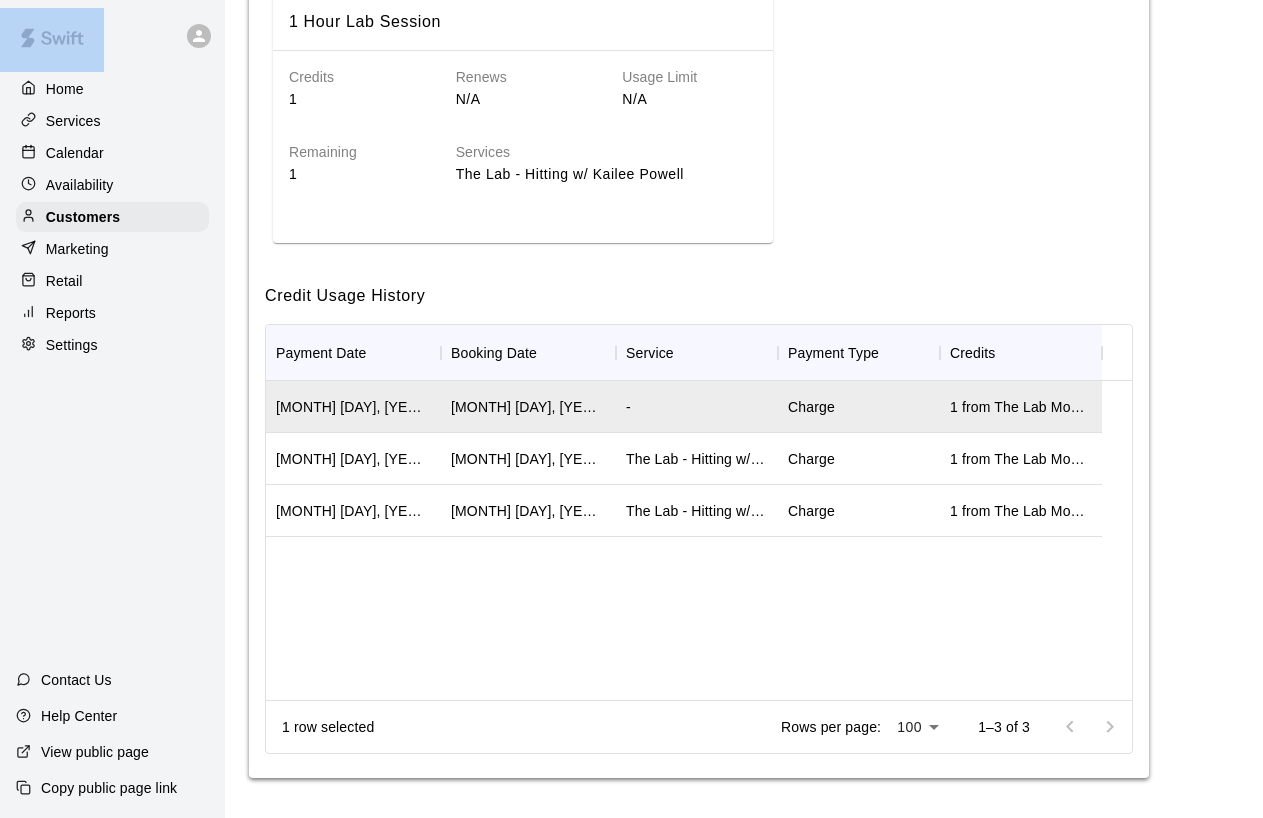 drag, startPoint x: 57, startPoint y: 374, endPoint x: -20, endPoint y: 381, distance: 77.31753 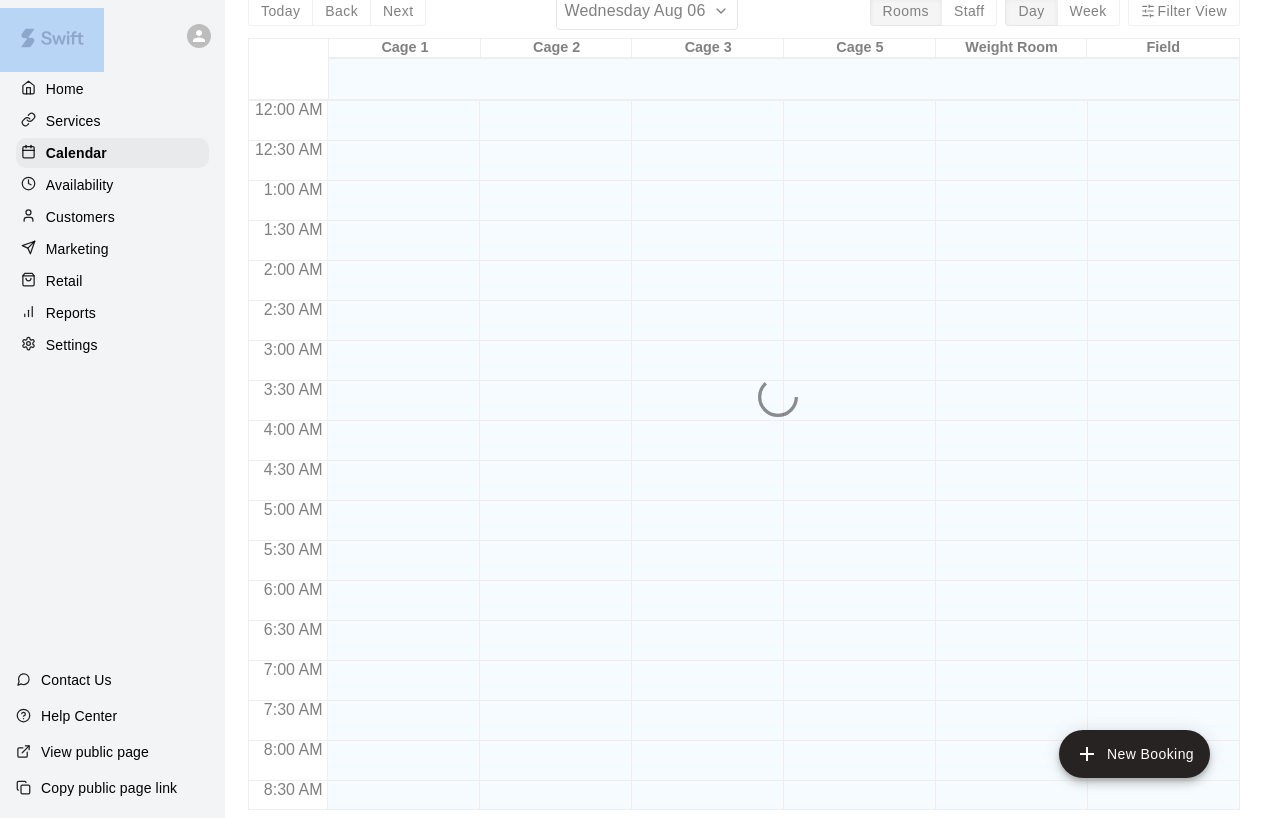 scroll, scrollTop: 0, scrollLeft: 0, axis: both 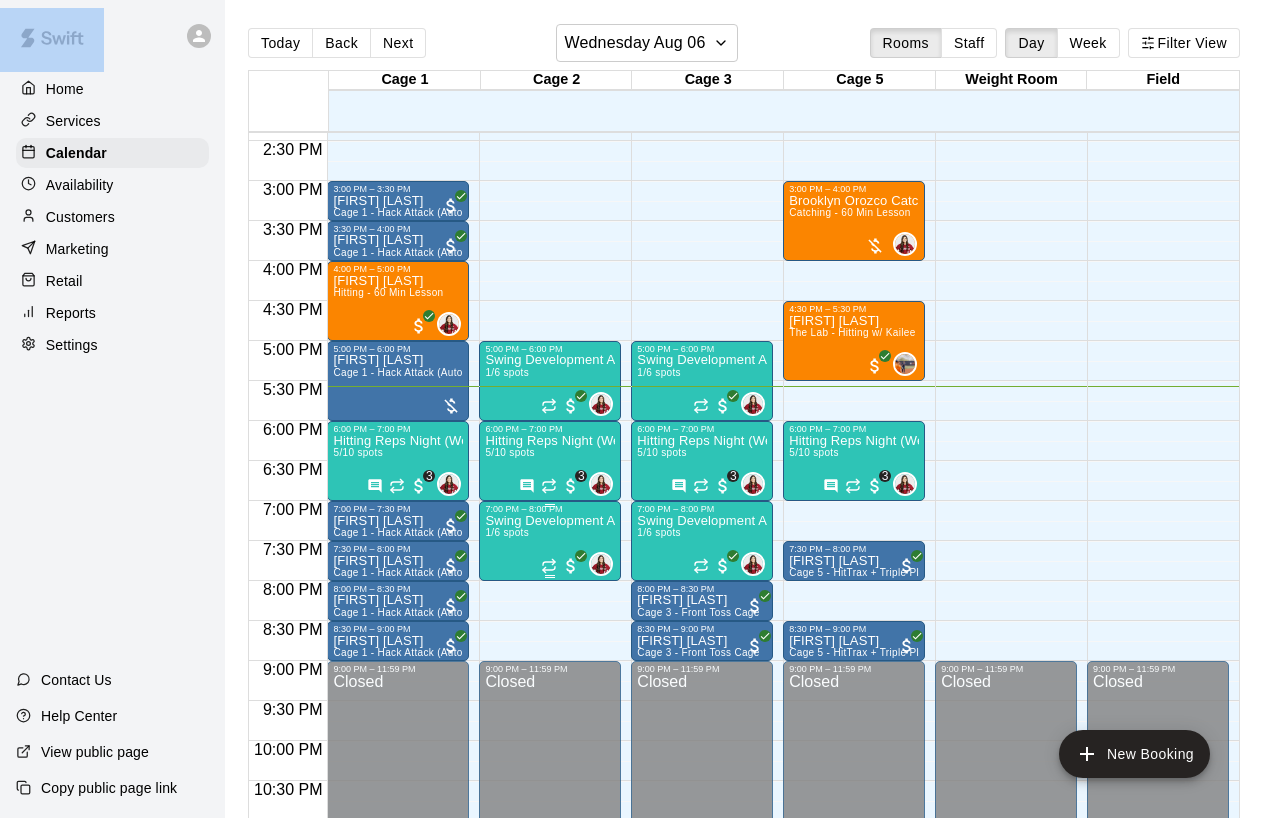 click on "Swing Development Academy 12U/14U 1/6 spots" at bounding box center [550, 923] 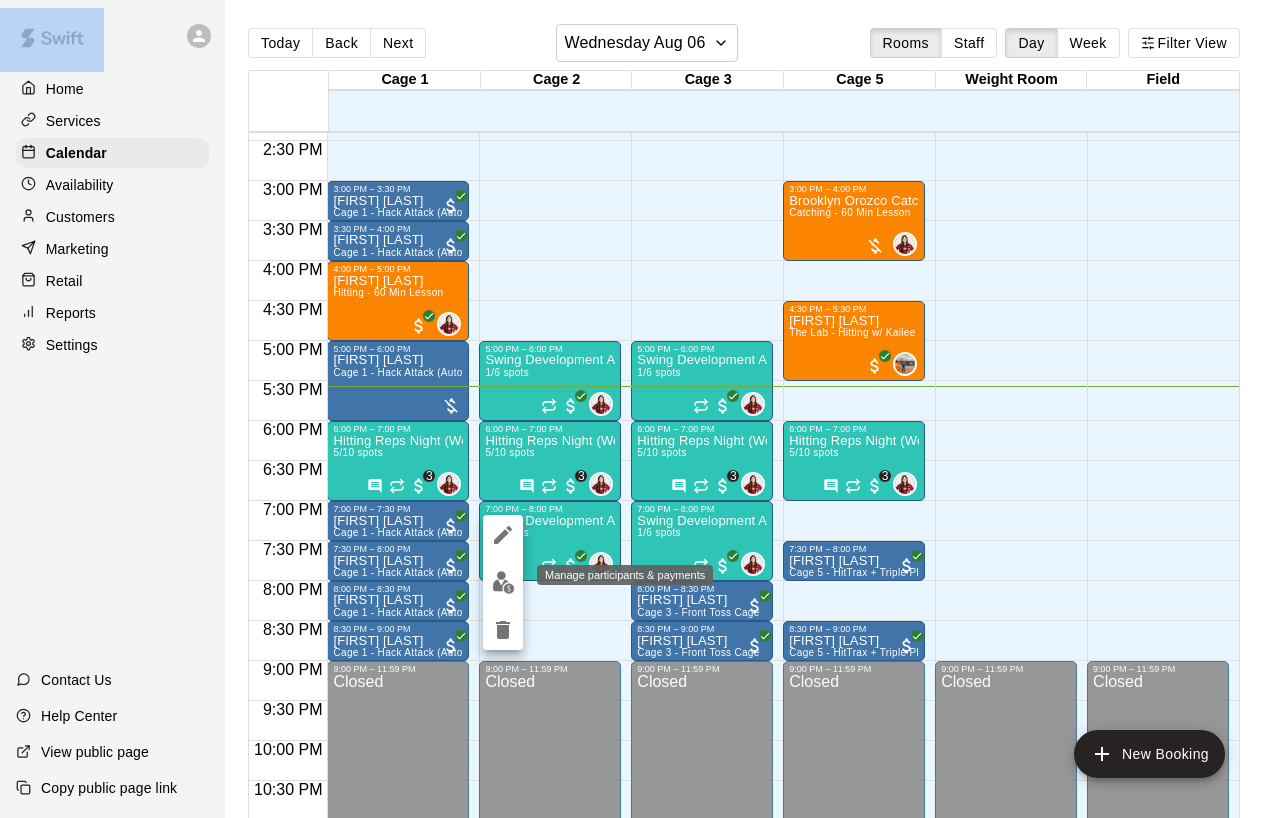 click at bounding box center [503, 582] 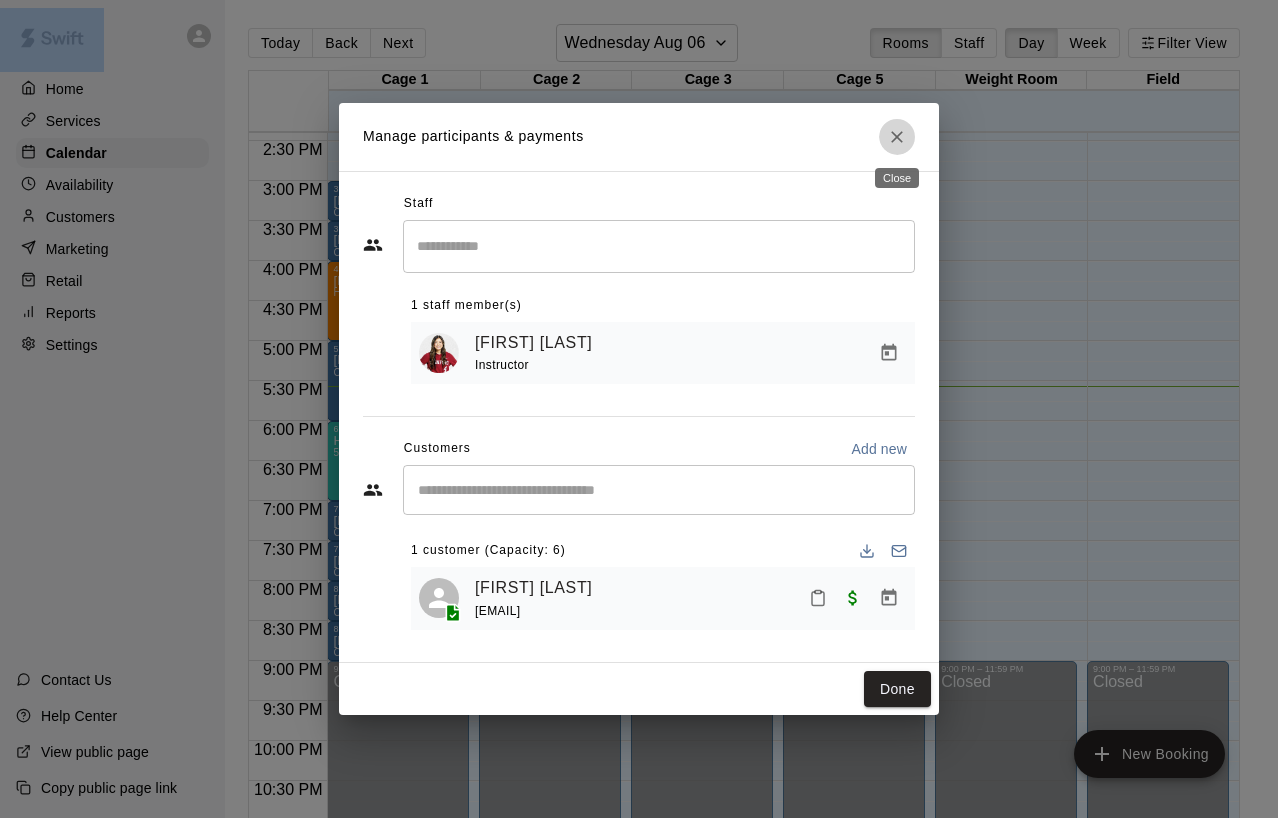 click 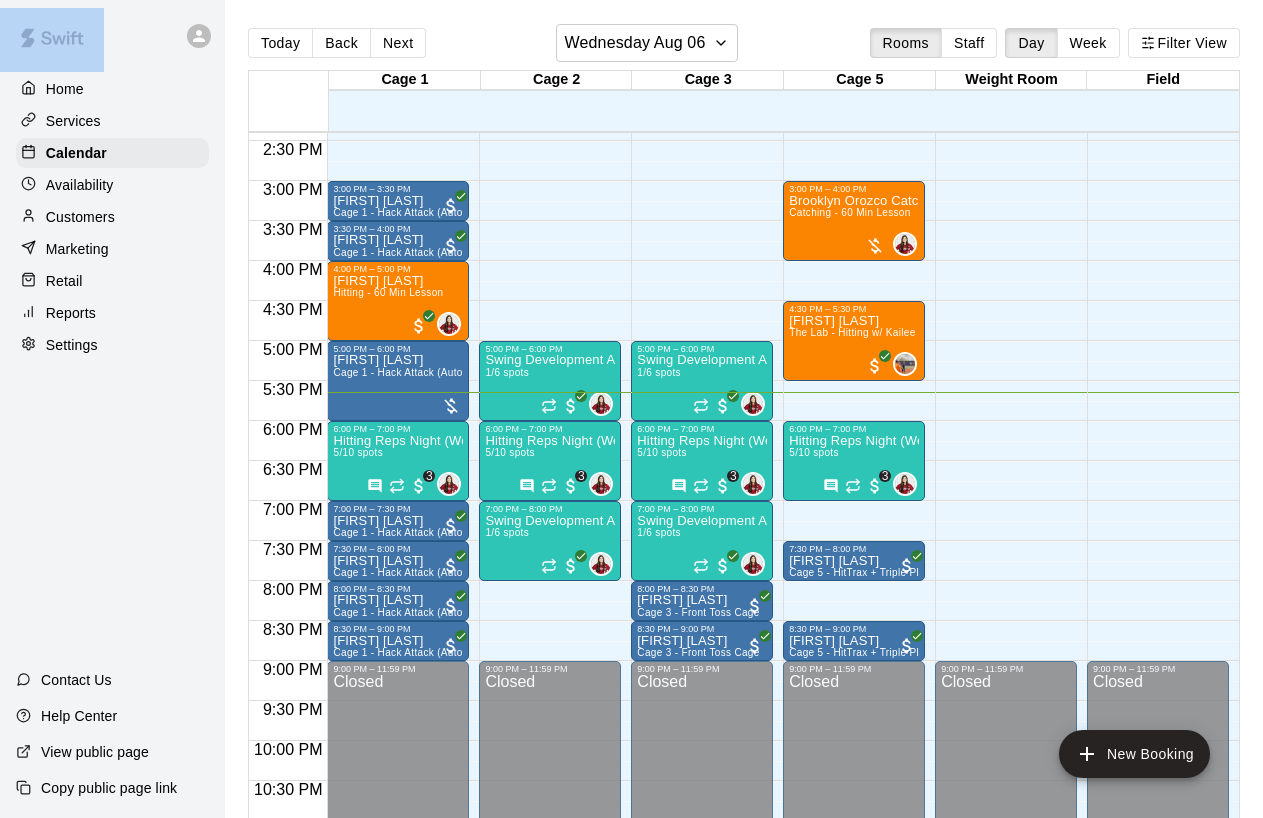 click on "Home Services Calendar Availability Customers Marketing Retail Reports Settings Contact Us Help Center View public page Copy public page link" at bounding box center [112, 409] 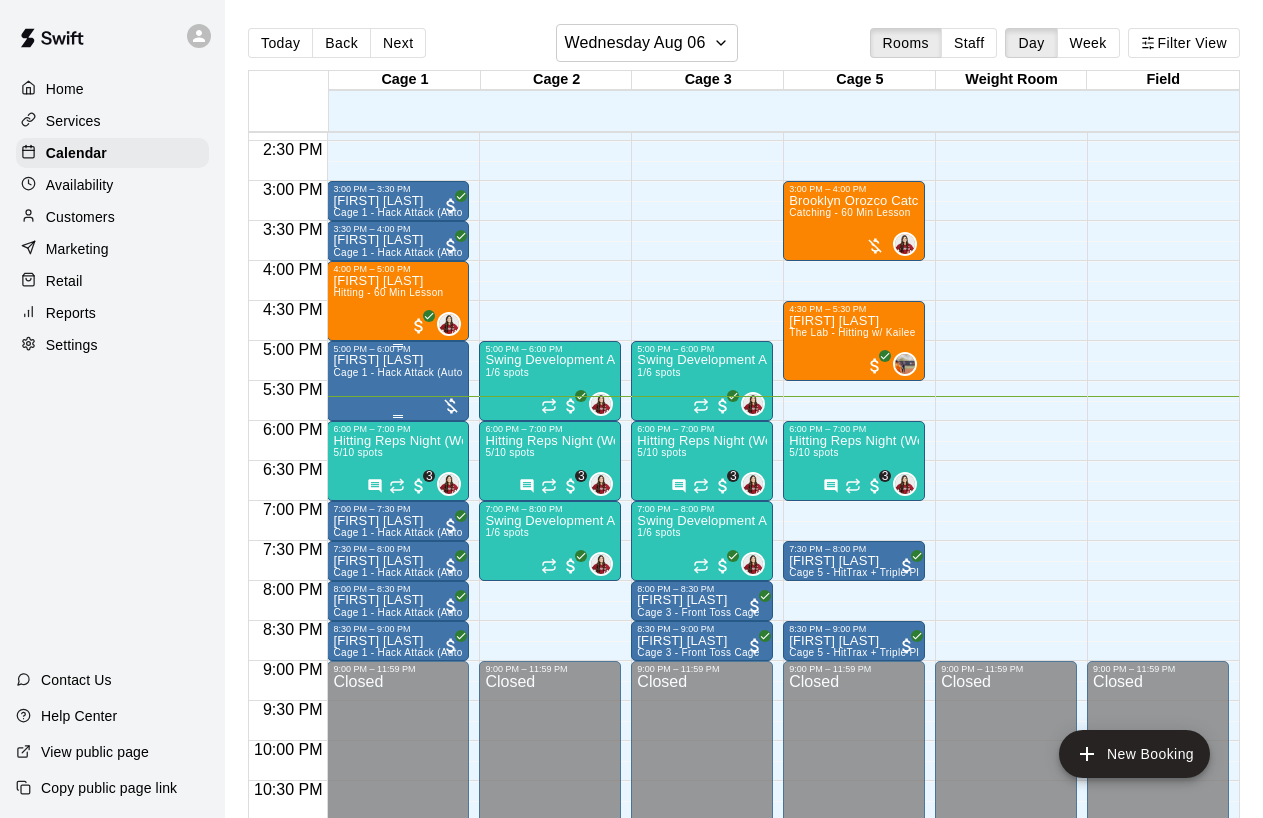 click on "[FIRST] [LAST] Cage 1 - Hack Attack (Automatic)" at bounding box center (398, 763) 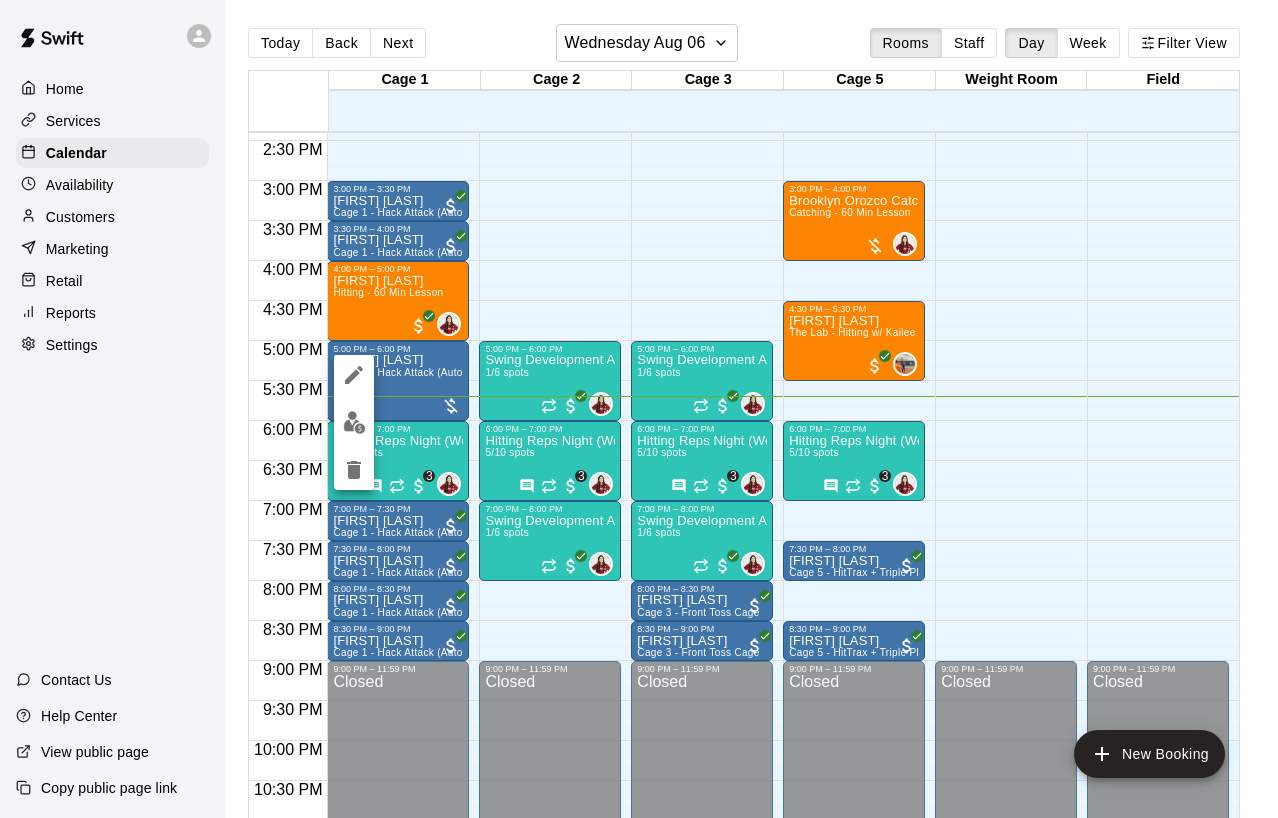 click at bounding box center (639, 409) 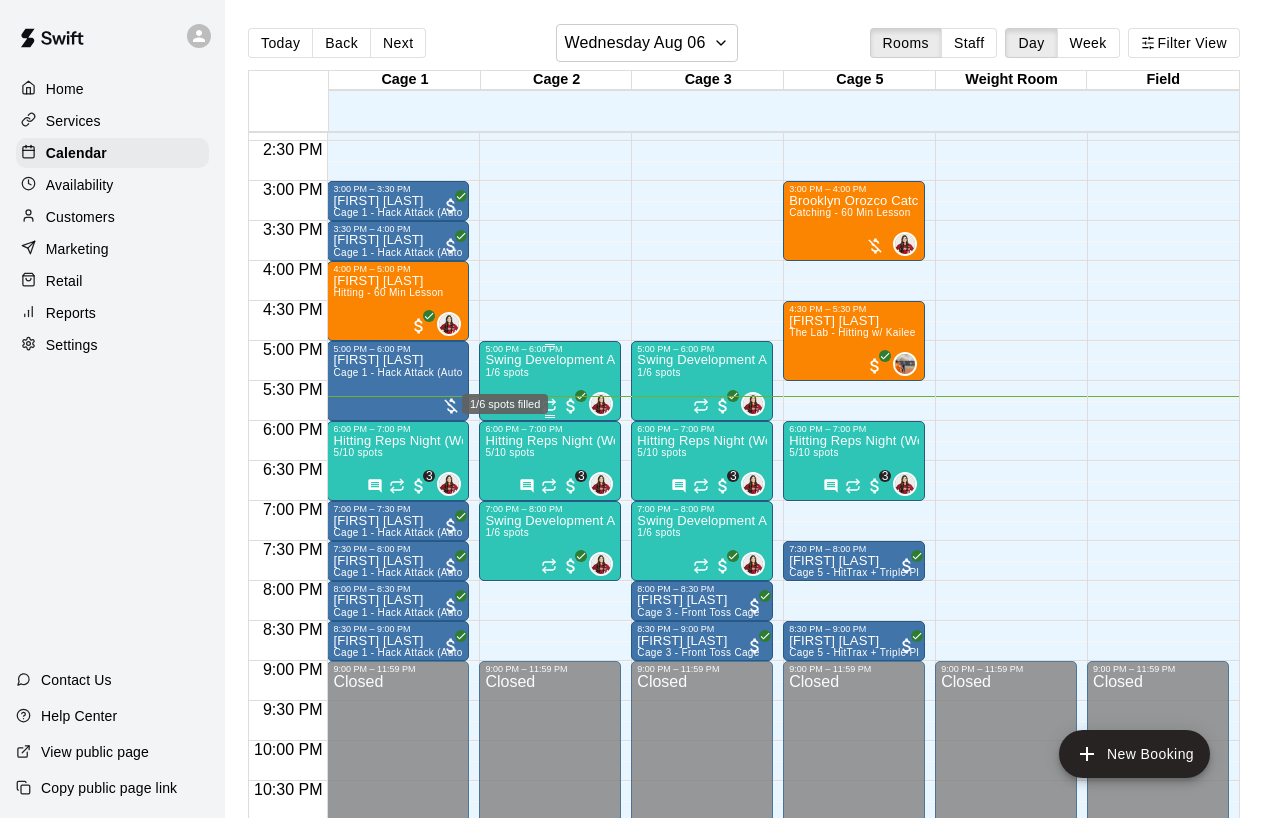 click on "1/6 spots" at bounding box center (507, 372) 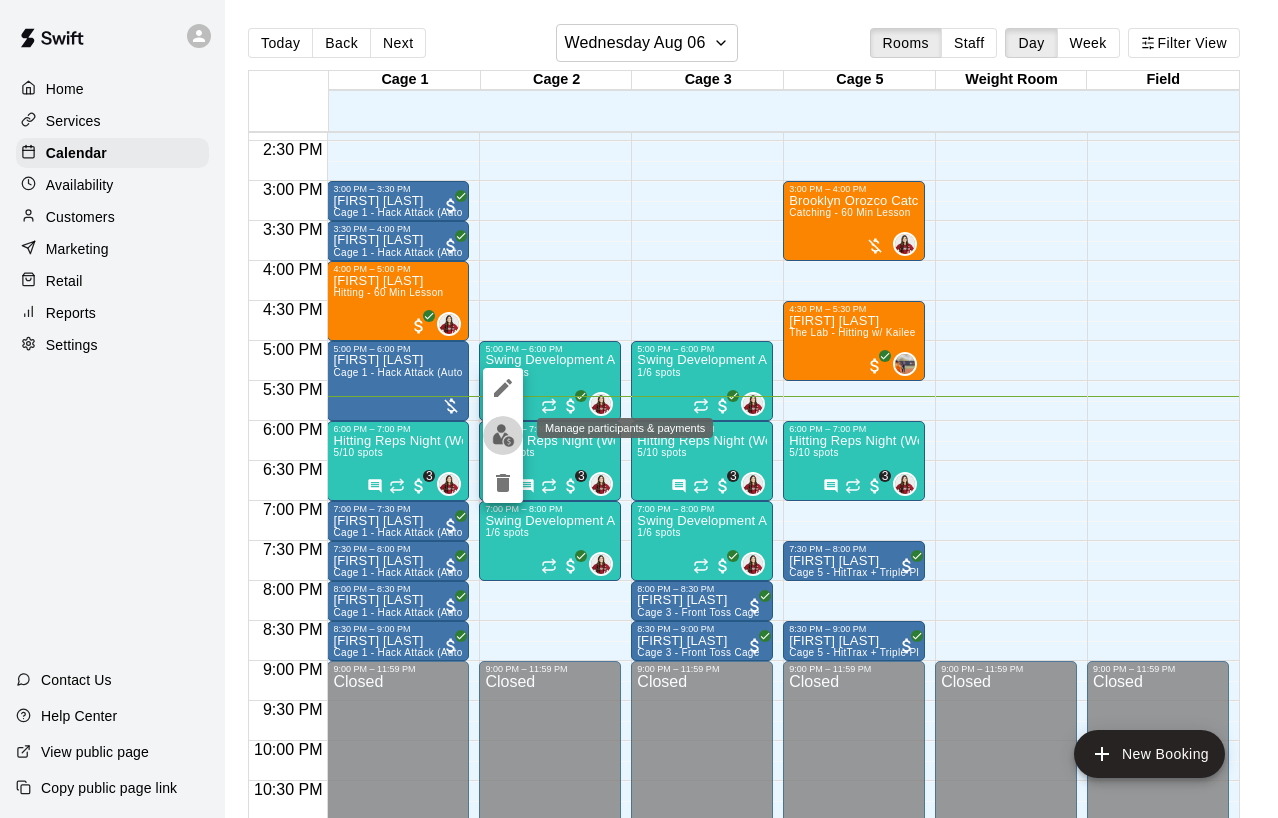 click at bounding box center (503, 435) 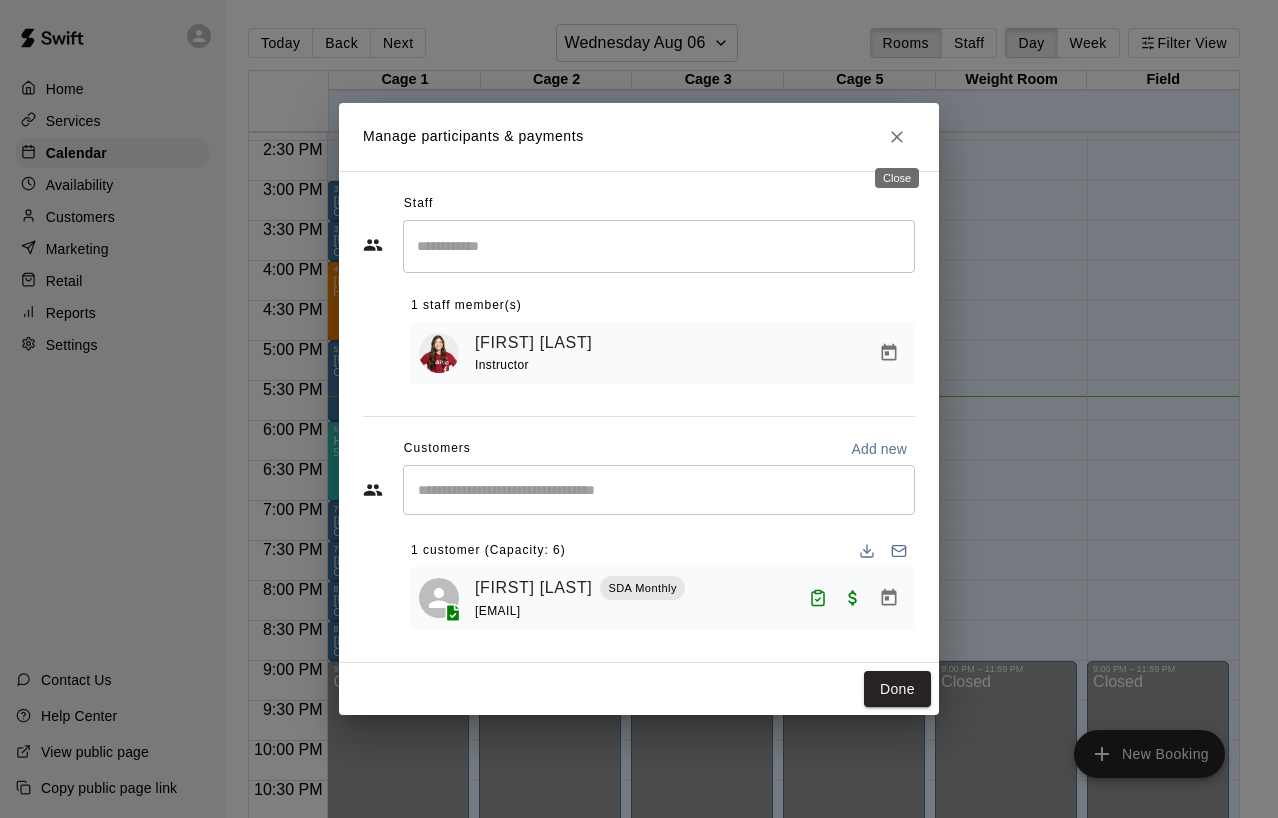 click 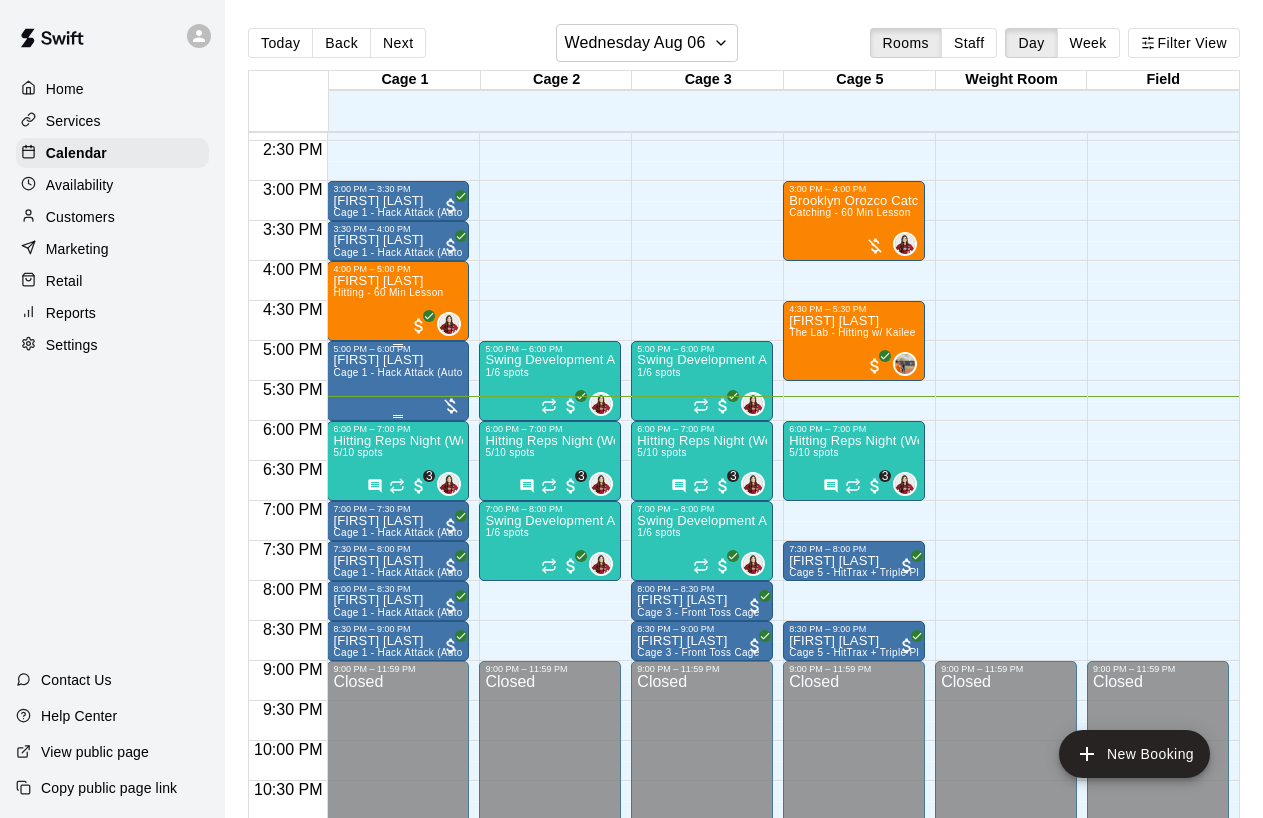 click on "Cage 1 - Hack Attack (Automatic)" at bounding box center [412, 372] 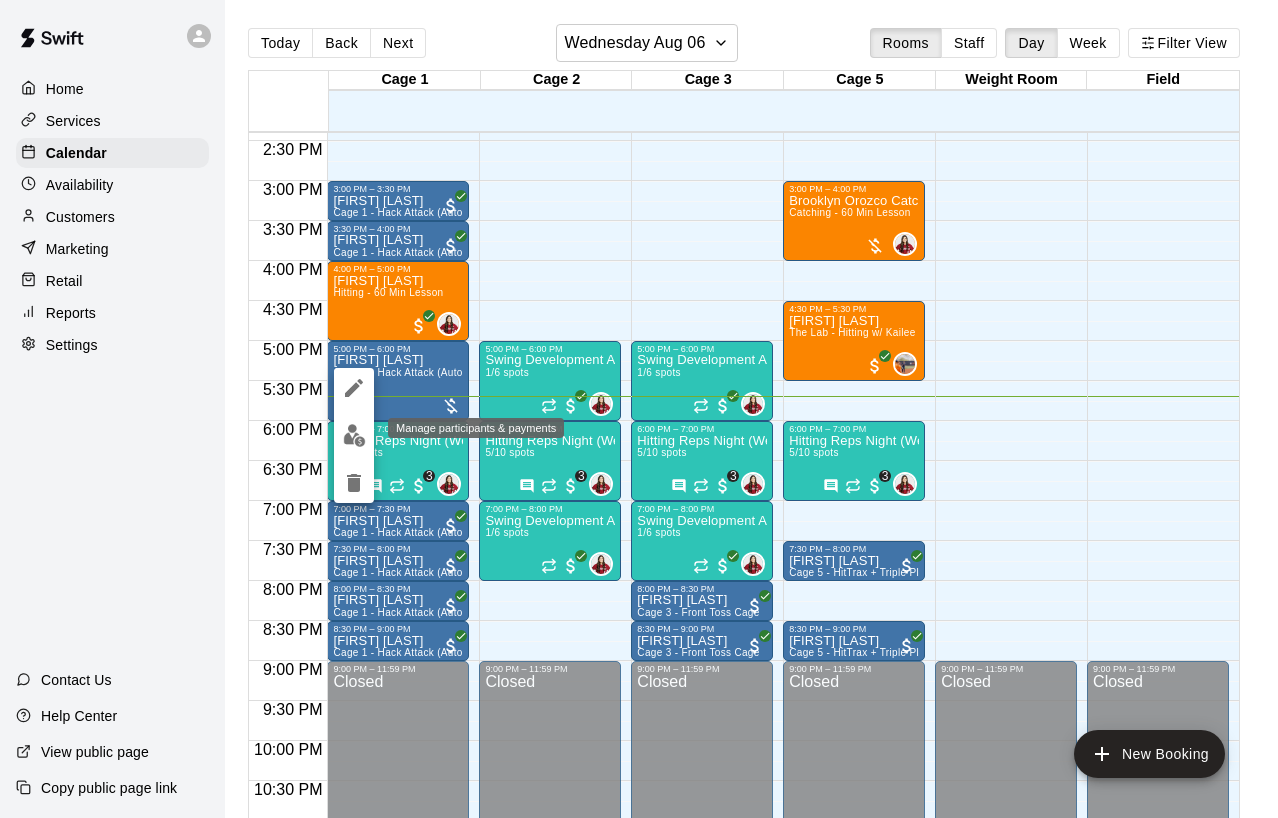 click at bounding box center (354, 435) 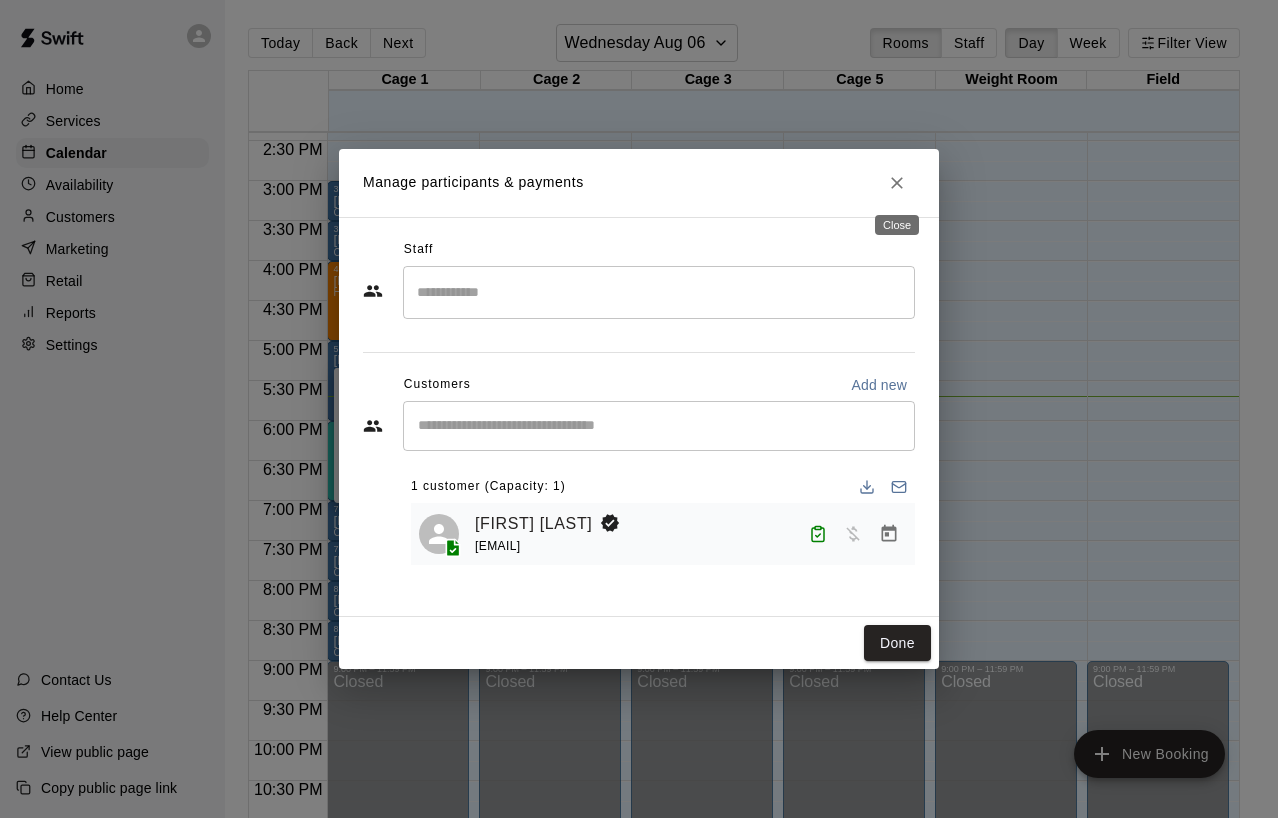 click at bounding box center (897, 183) 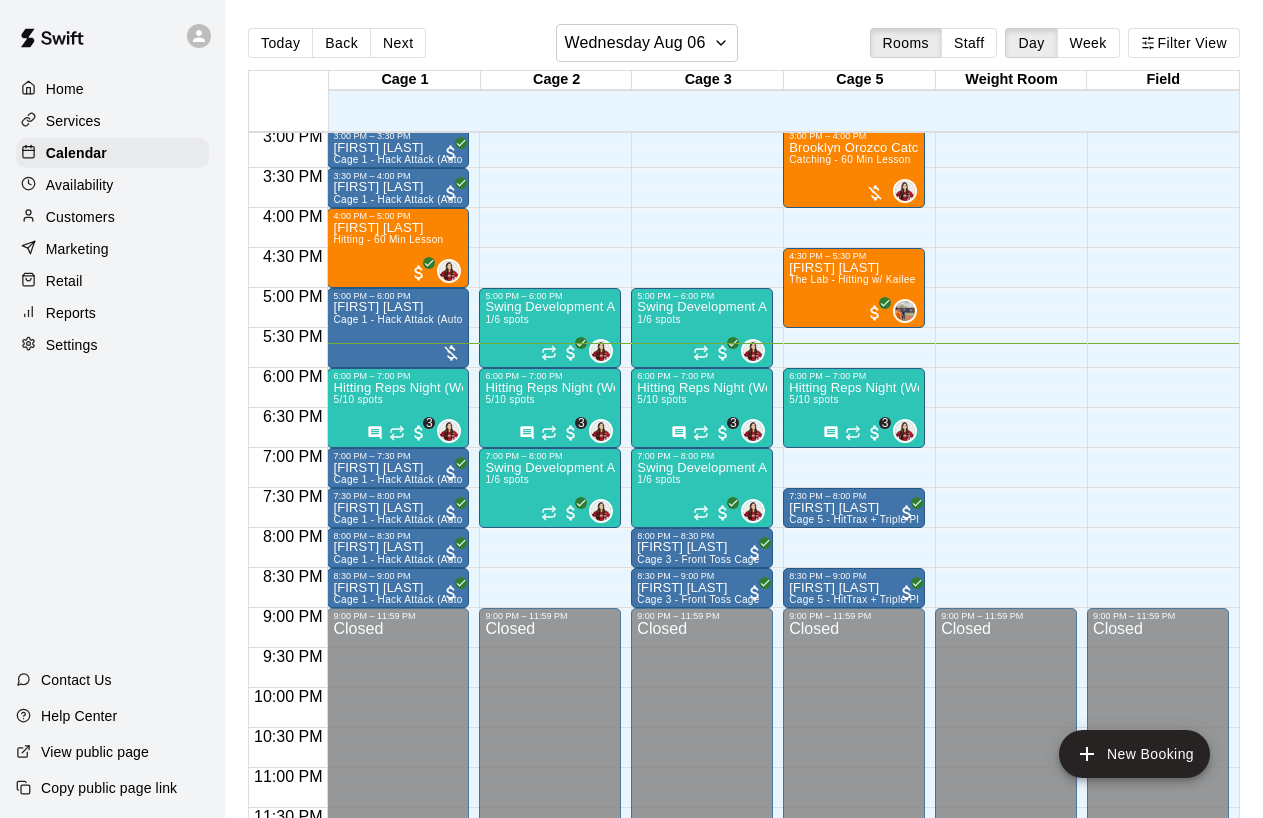 scroll, scrollTop: 1212, scrollLeft: 0, axis: vertical 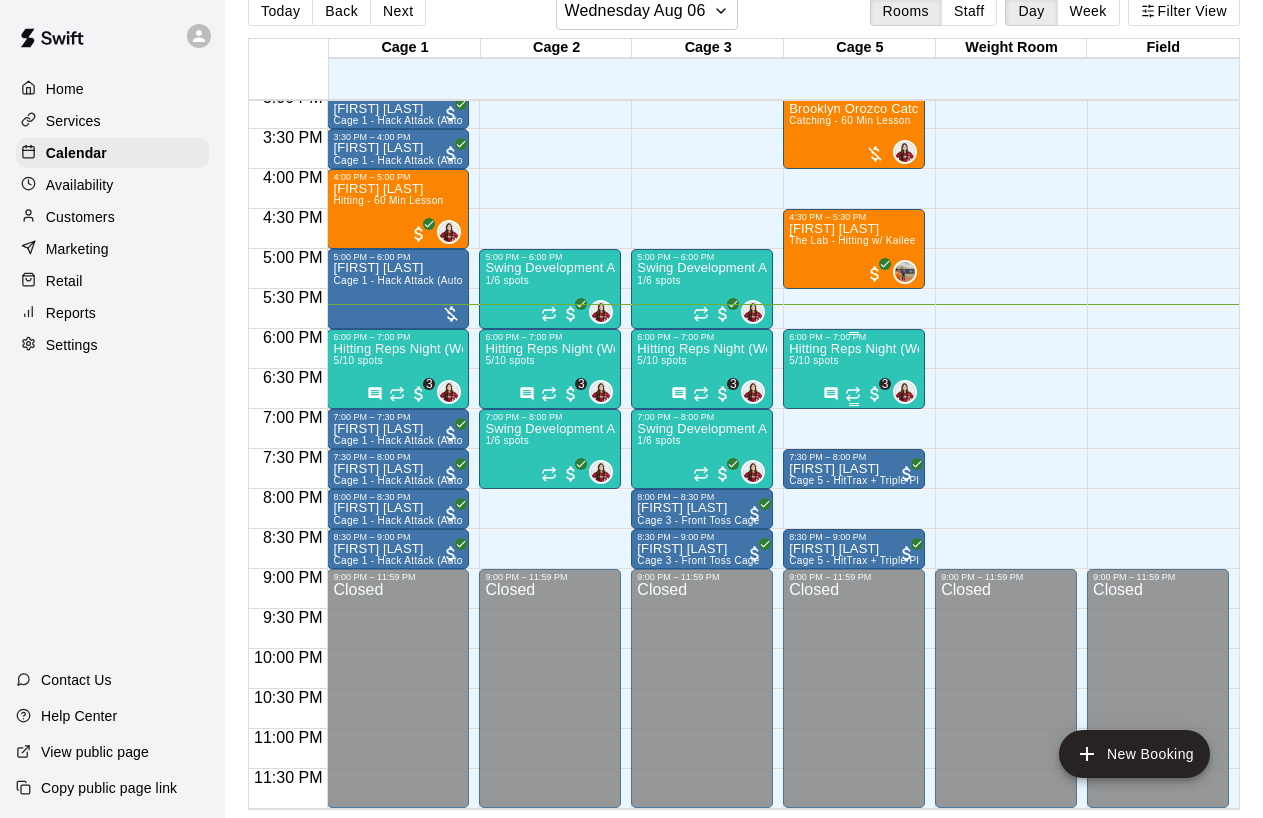 click on "Hitting Reps Night (Wednesdays 6-7pm)  5/10 spots" at bounding box center [854, 751] 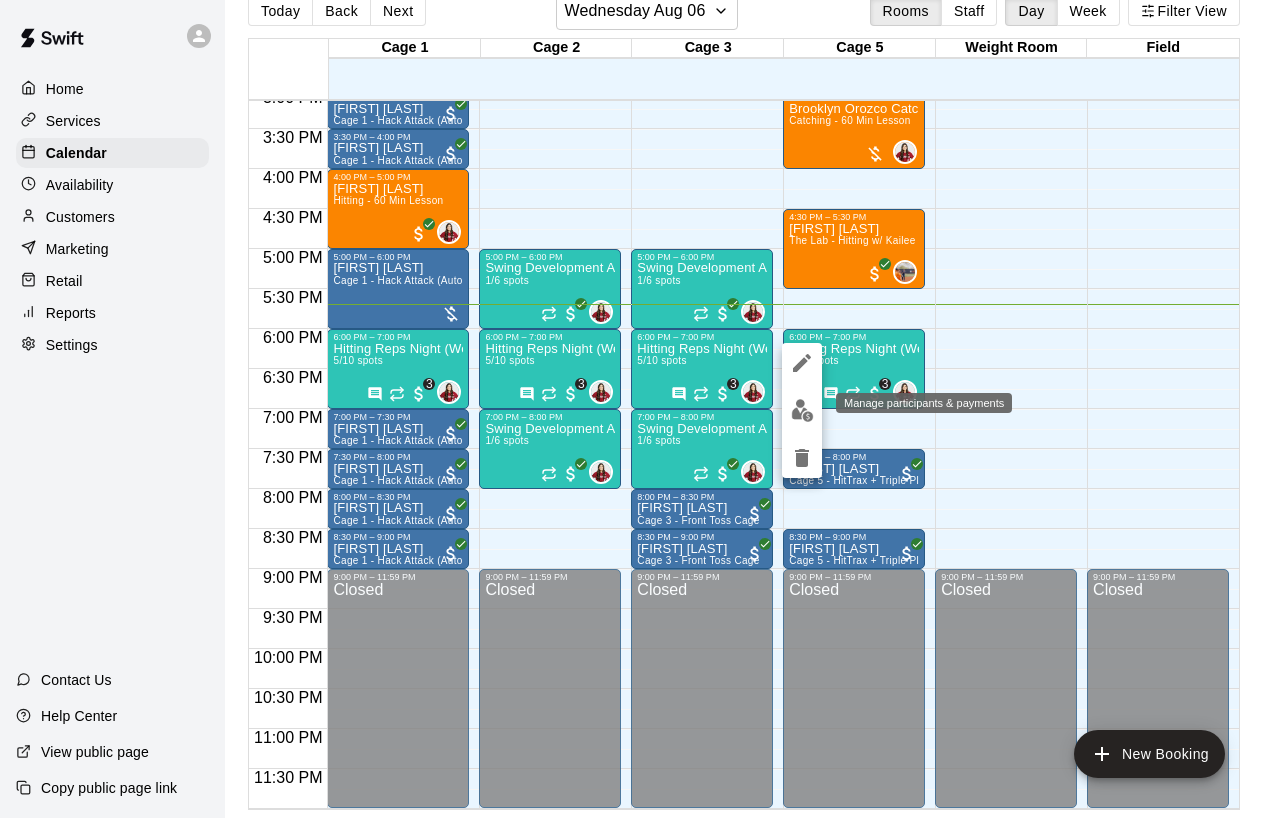 click at bounding box center (802, 410) 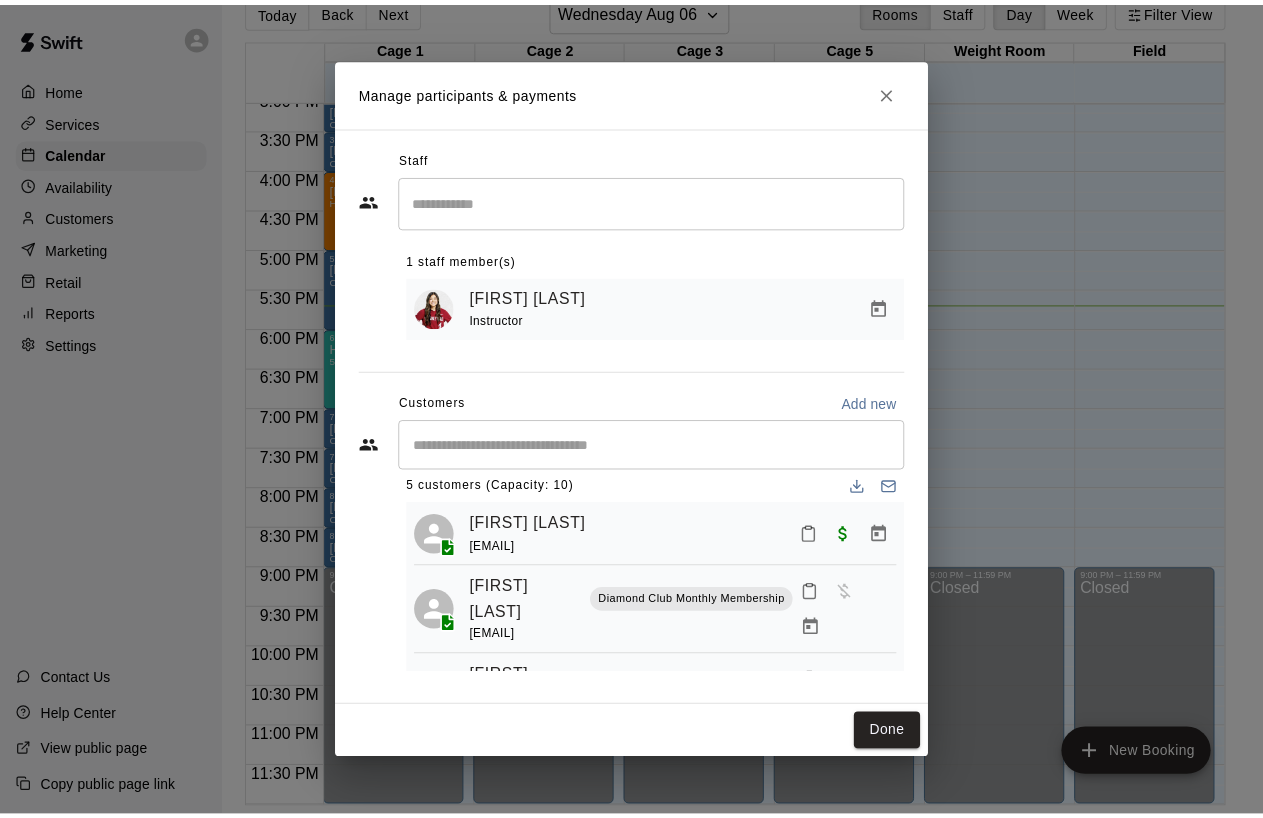scroll, scrollTop: 18, scrollLeft: 0, axis: vertical 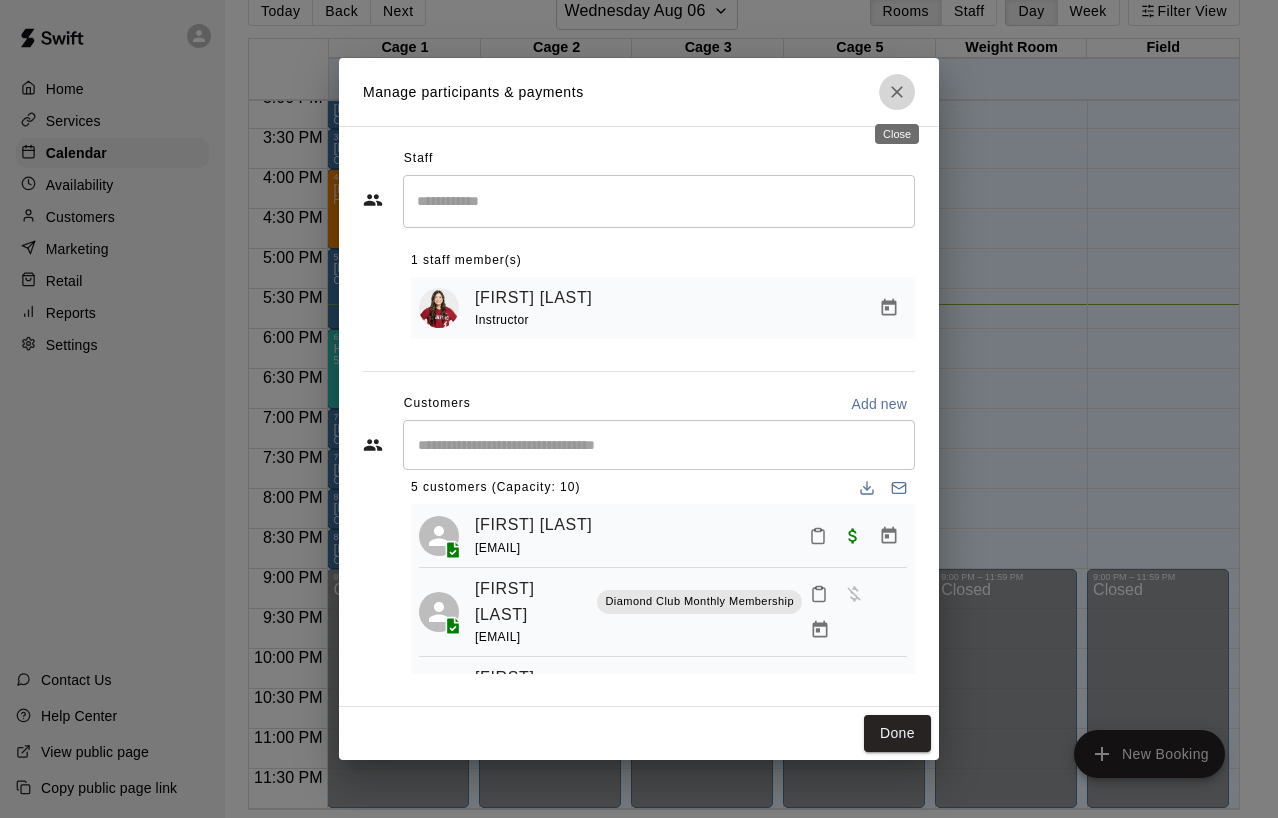click 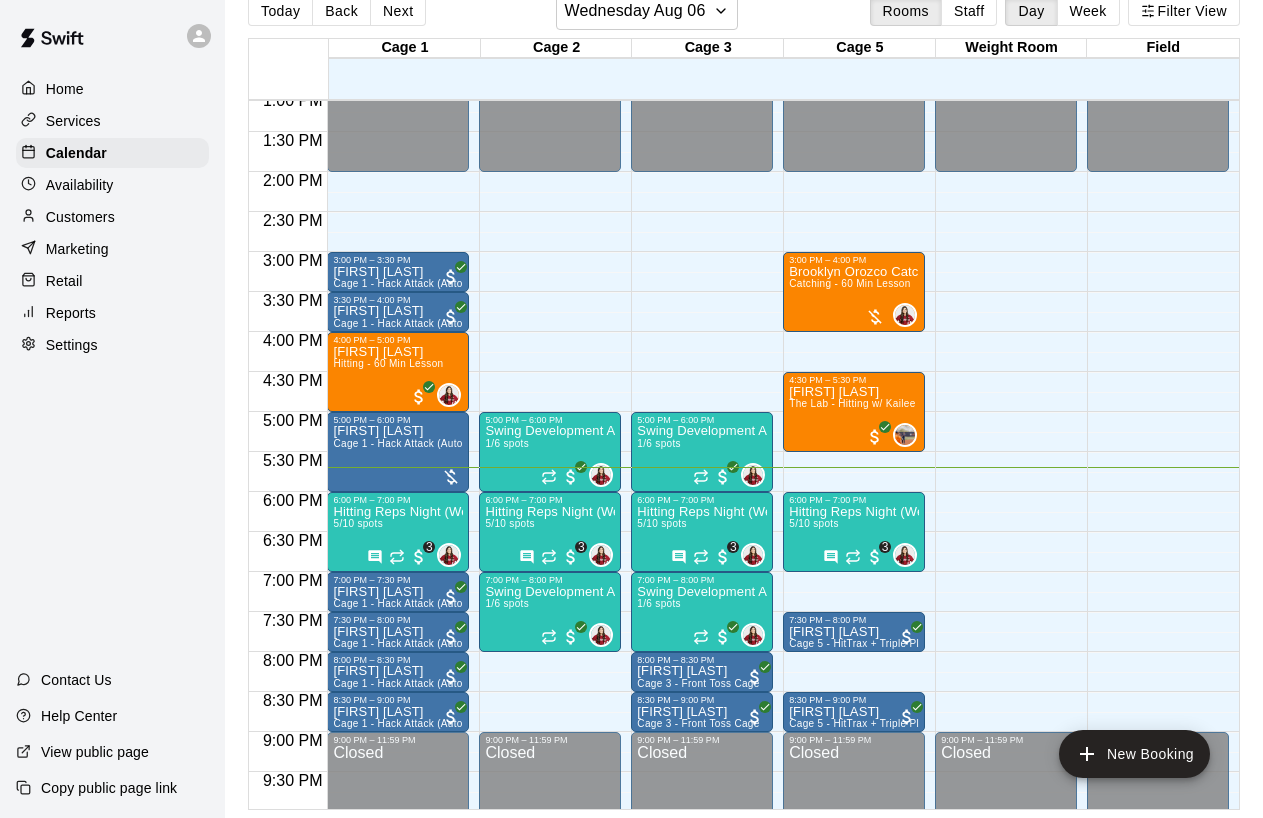 scroll, scrollTop: 1070, scrollLeft: 0, axis: vertical 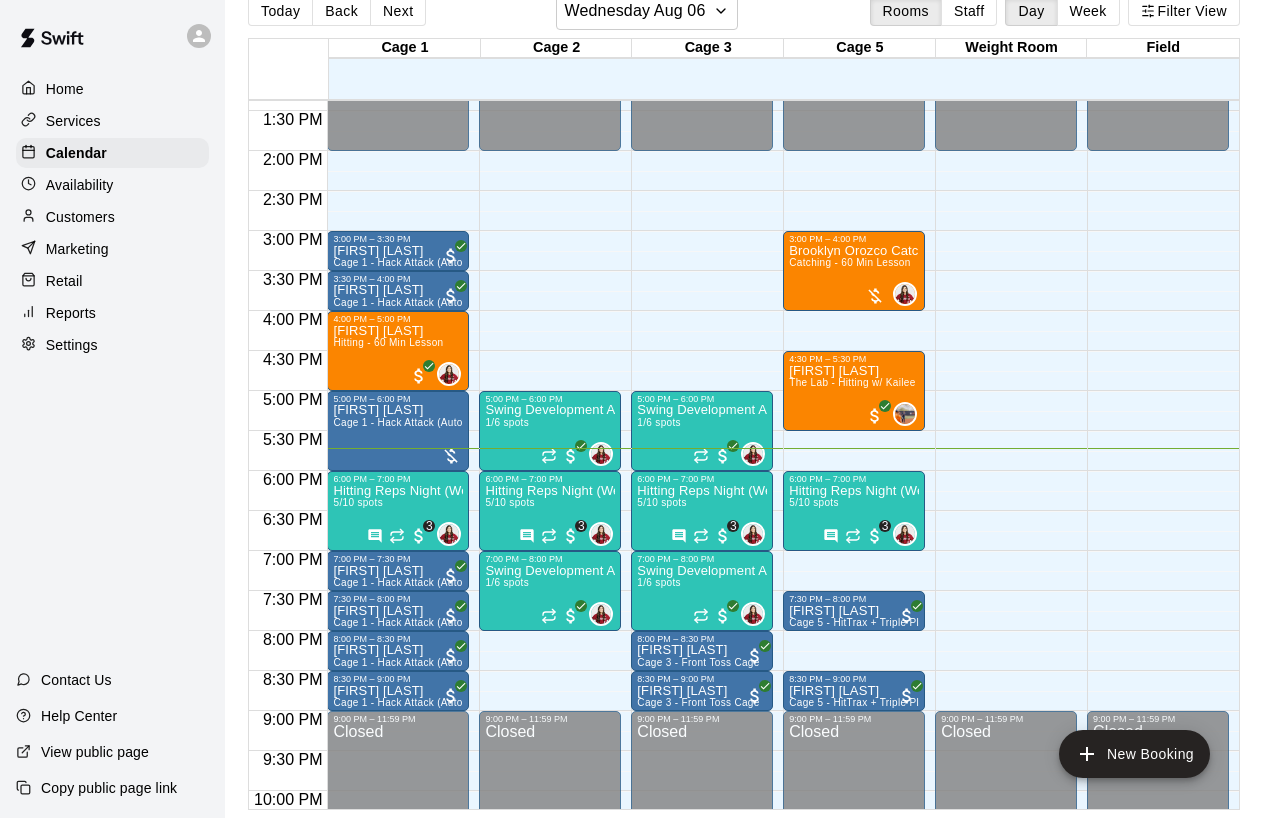 click at bounding box center [555, 301] 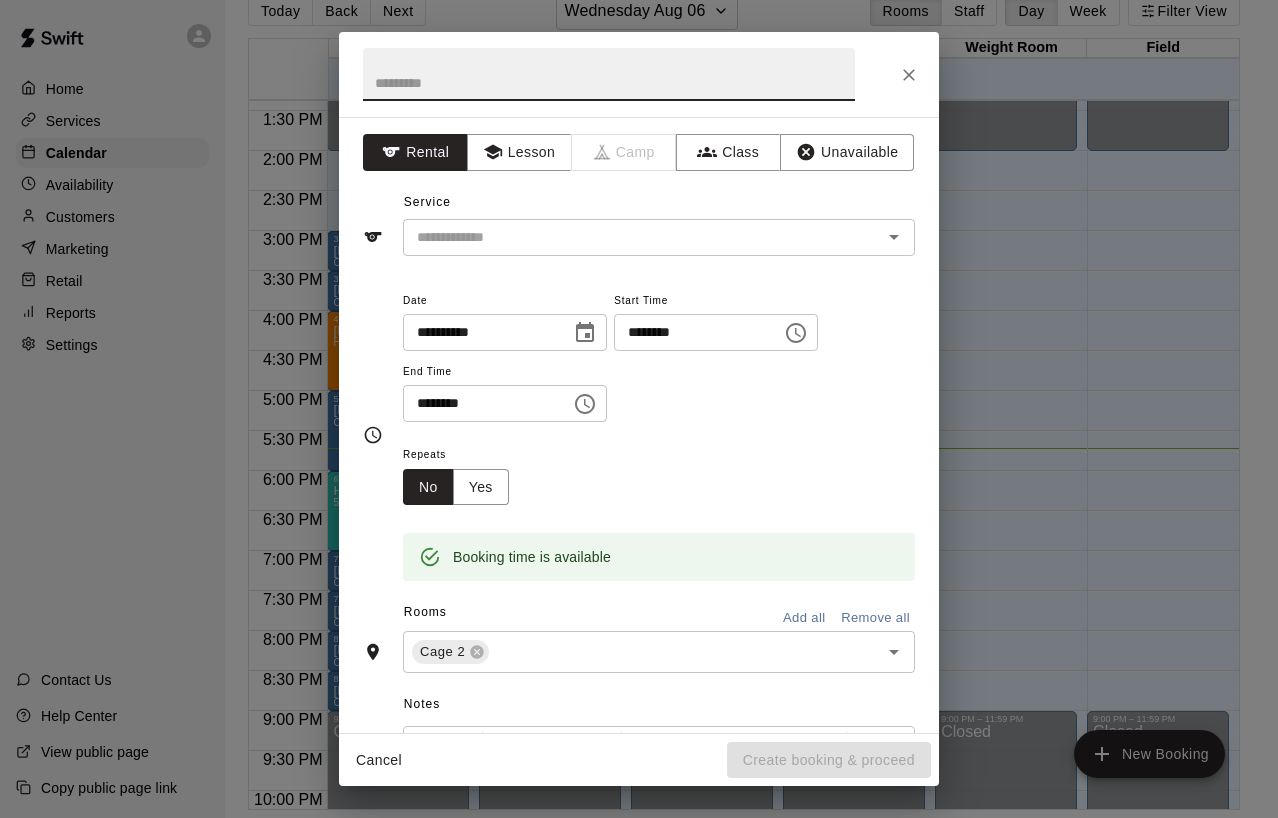 click at bounding box center (909, 75) 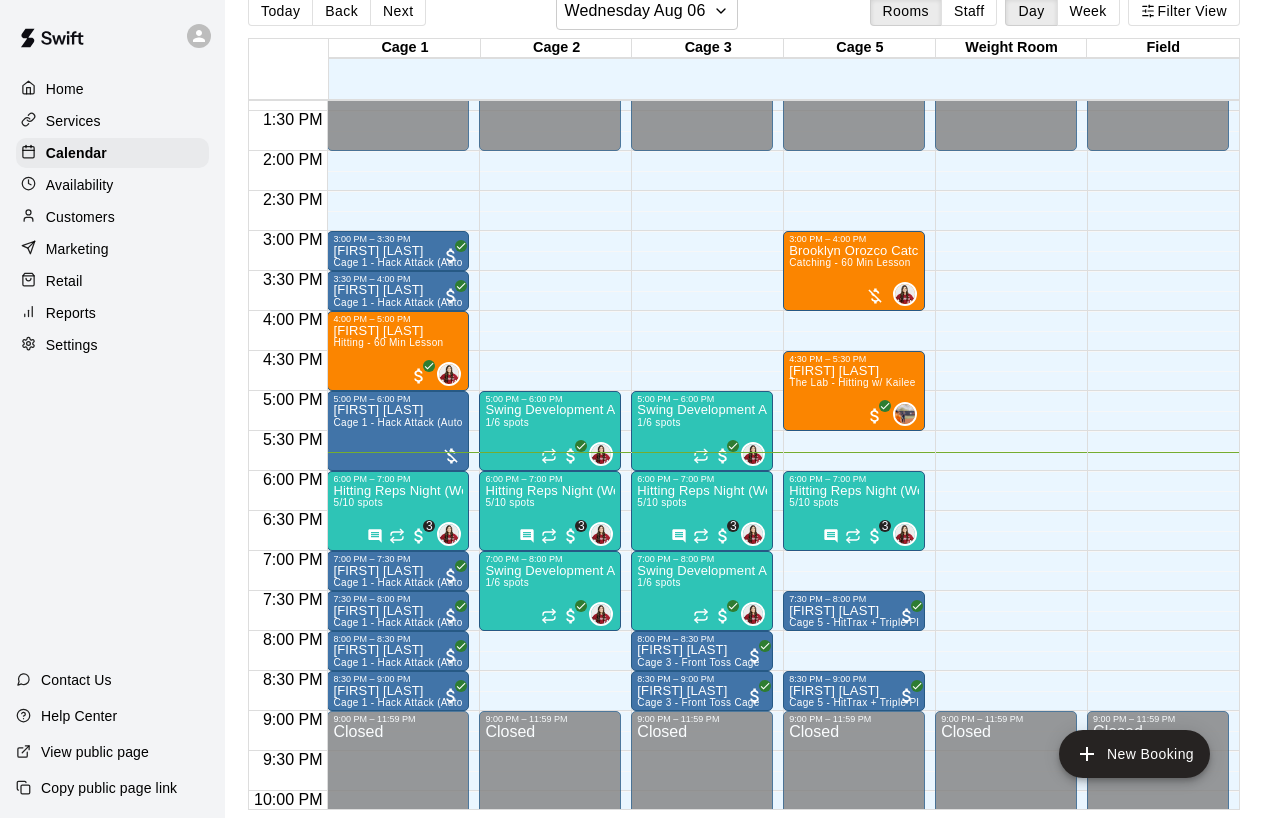 click on "Marketing" at bounding box center [77, 249] 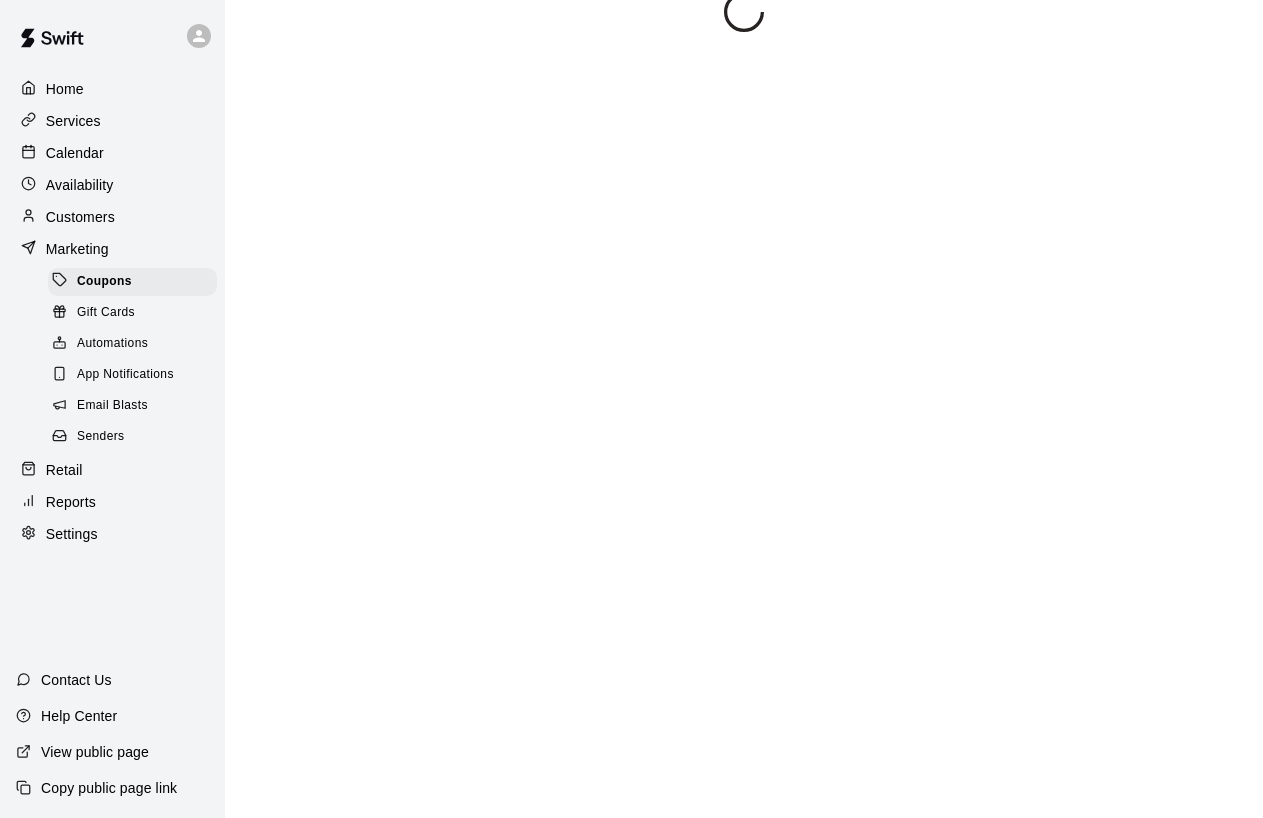 scroll, scrollTop: 0, scrollLeft: 0, axis: both 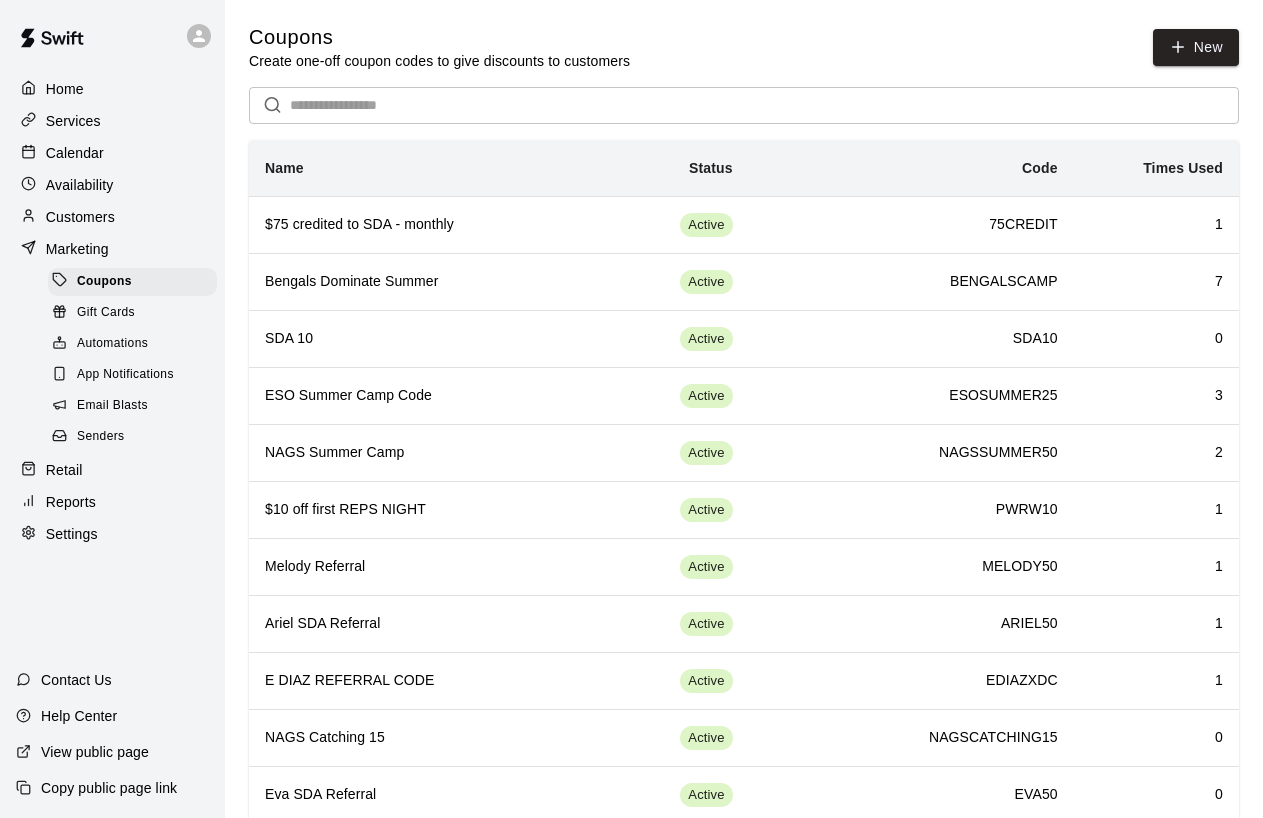 click on "Retail" at bounding box center [112, 470] 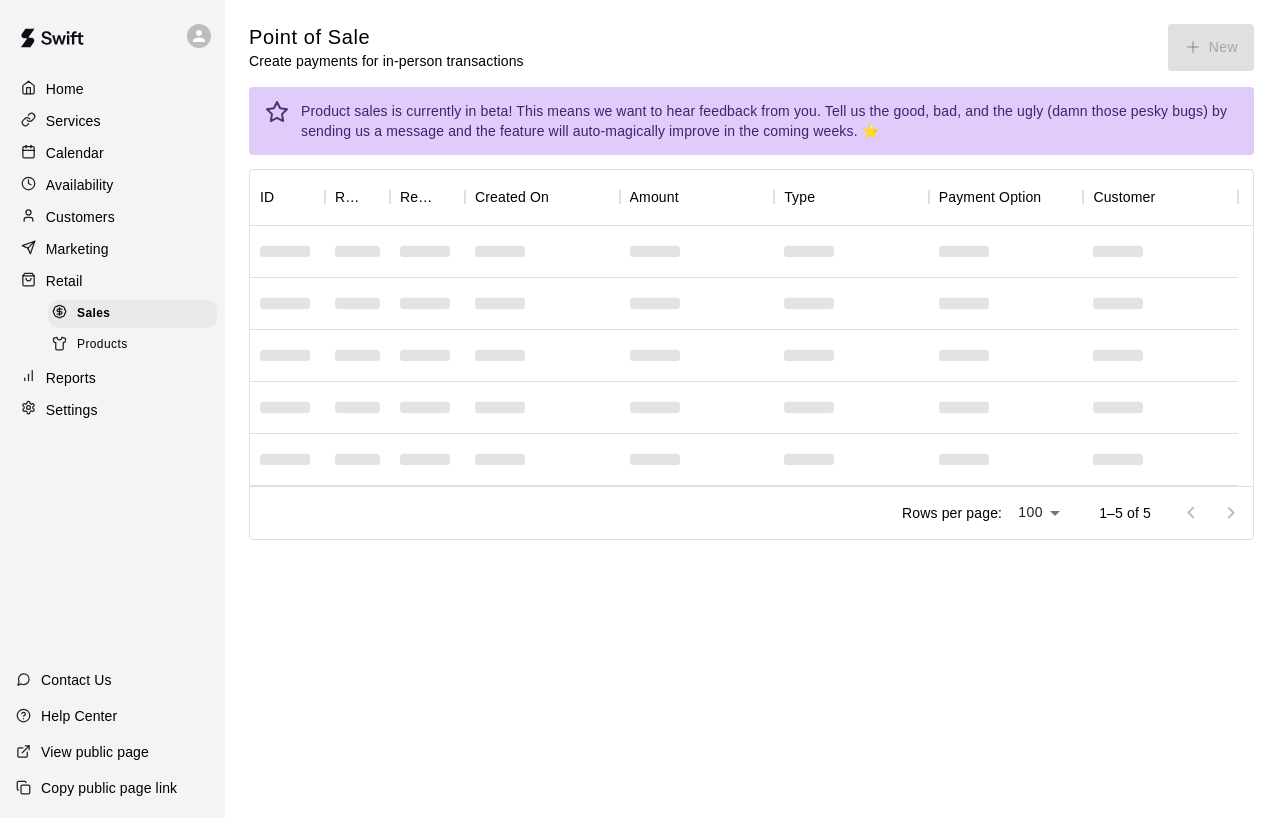 click on "Products" at bounding box center [102, 345] 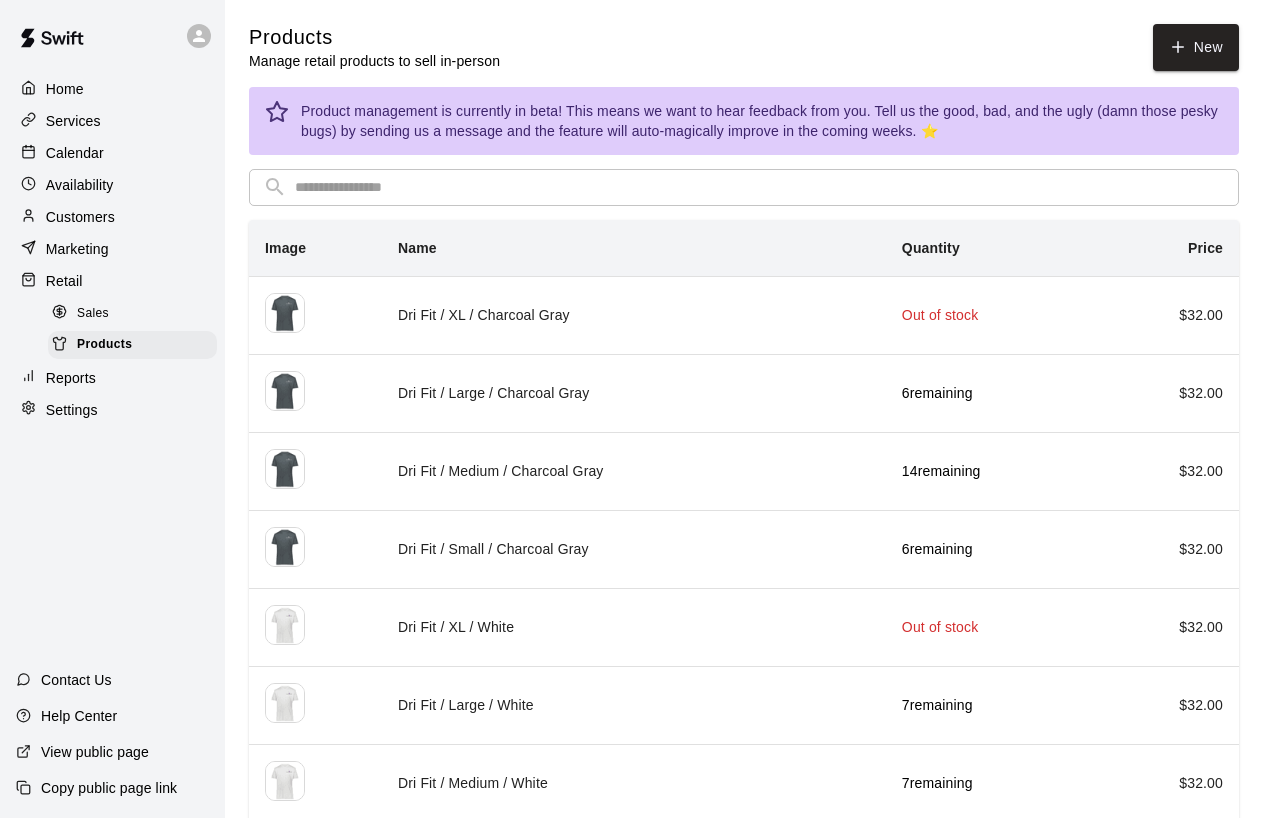 click on "Calendar" at bounding box center [75, 153] 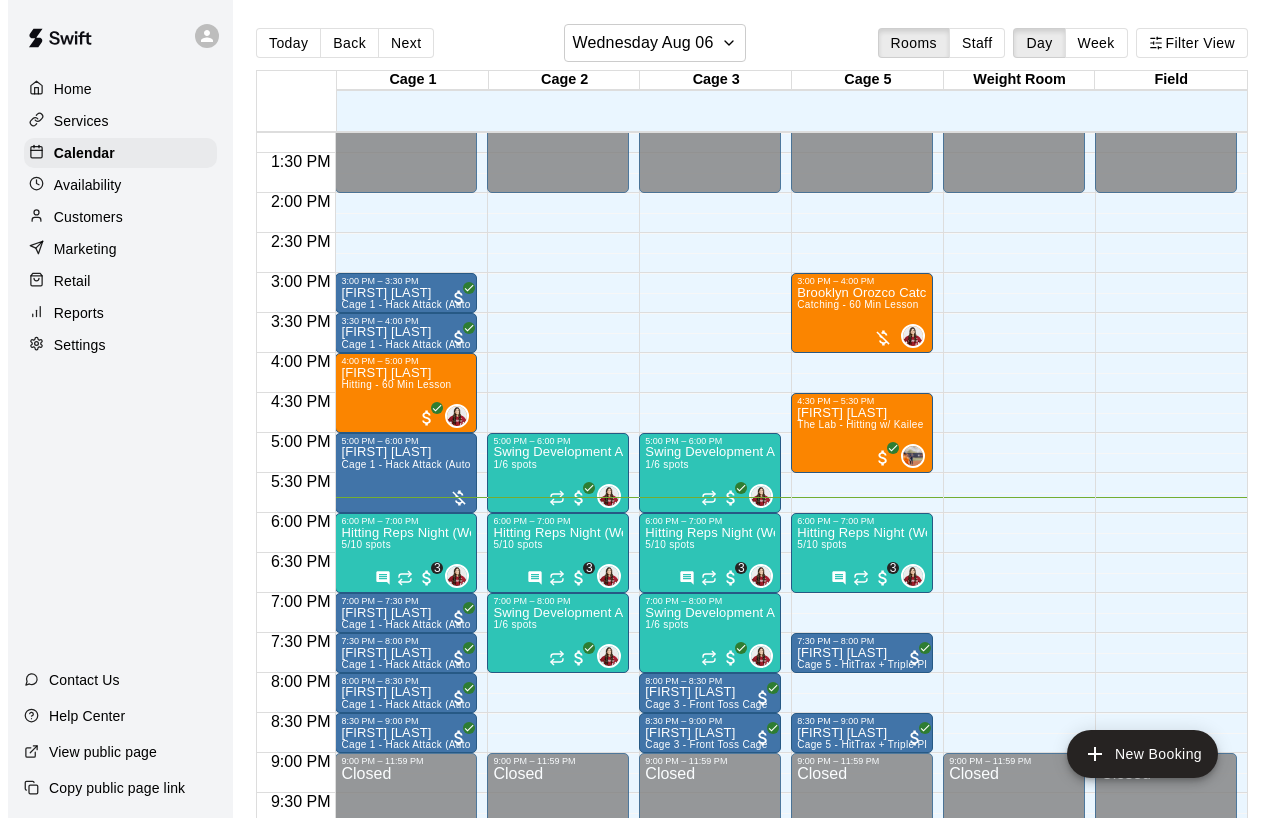 scroll, scrollTop: 1059, scrollLeft: 0, axis: vertical 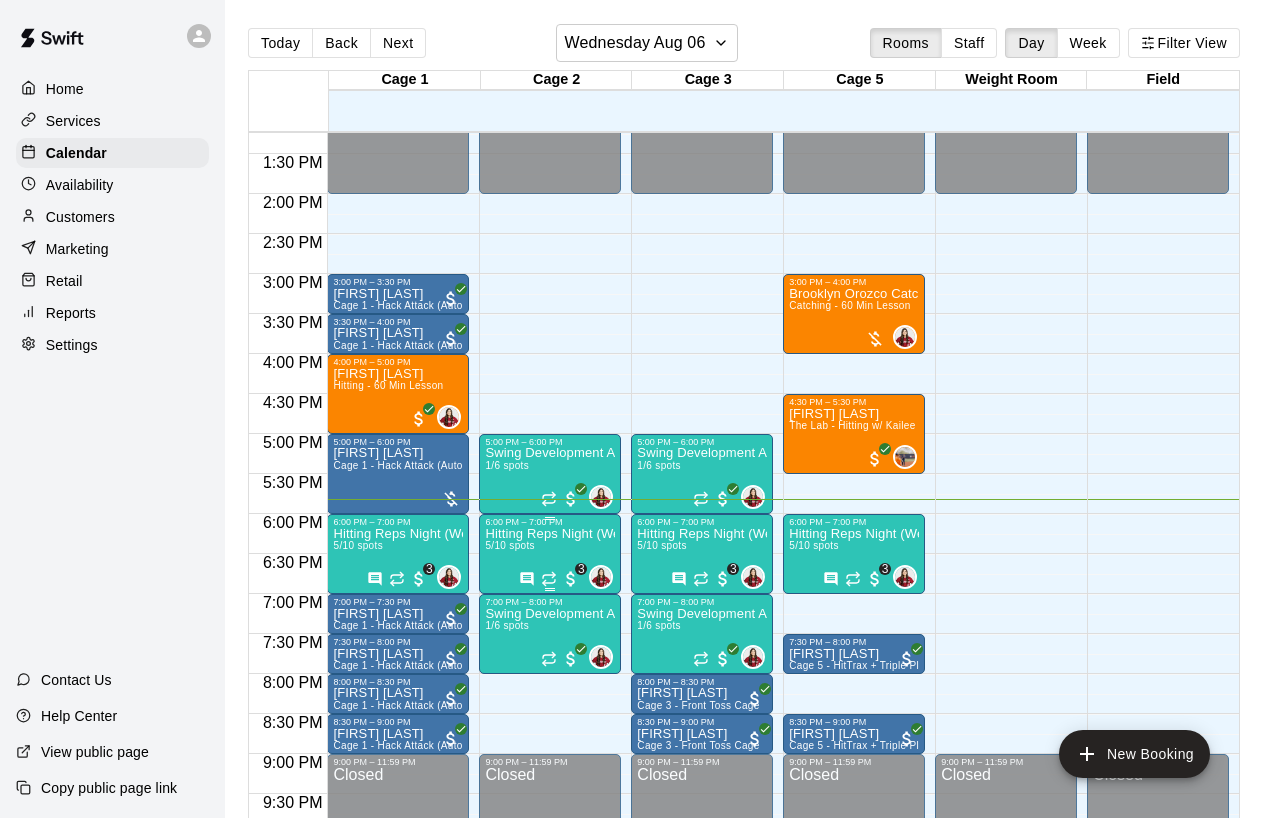 click on "Hitting Reps Night (Wednesdays 6-7pm)" at bounding box center [550, 534] 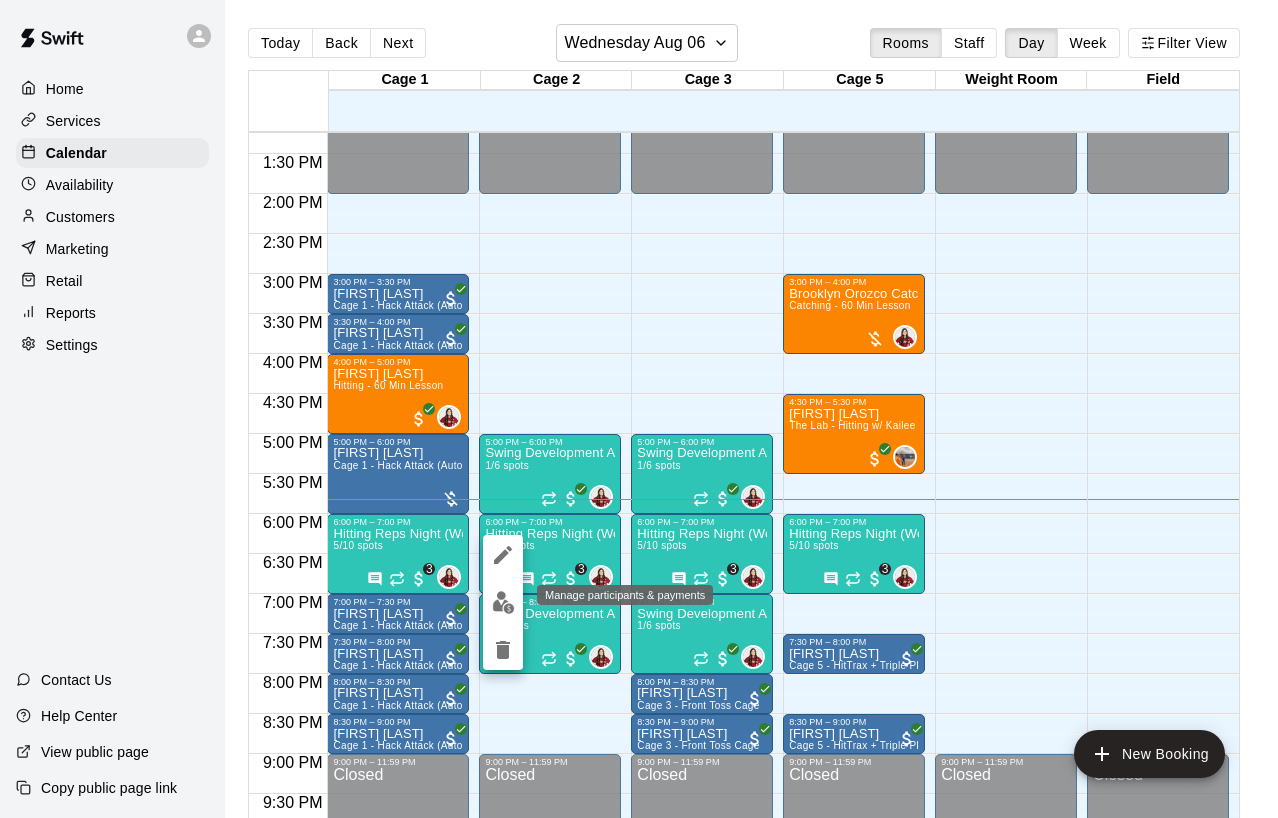 click at bounding box center [503, 602] 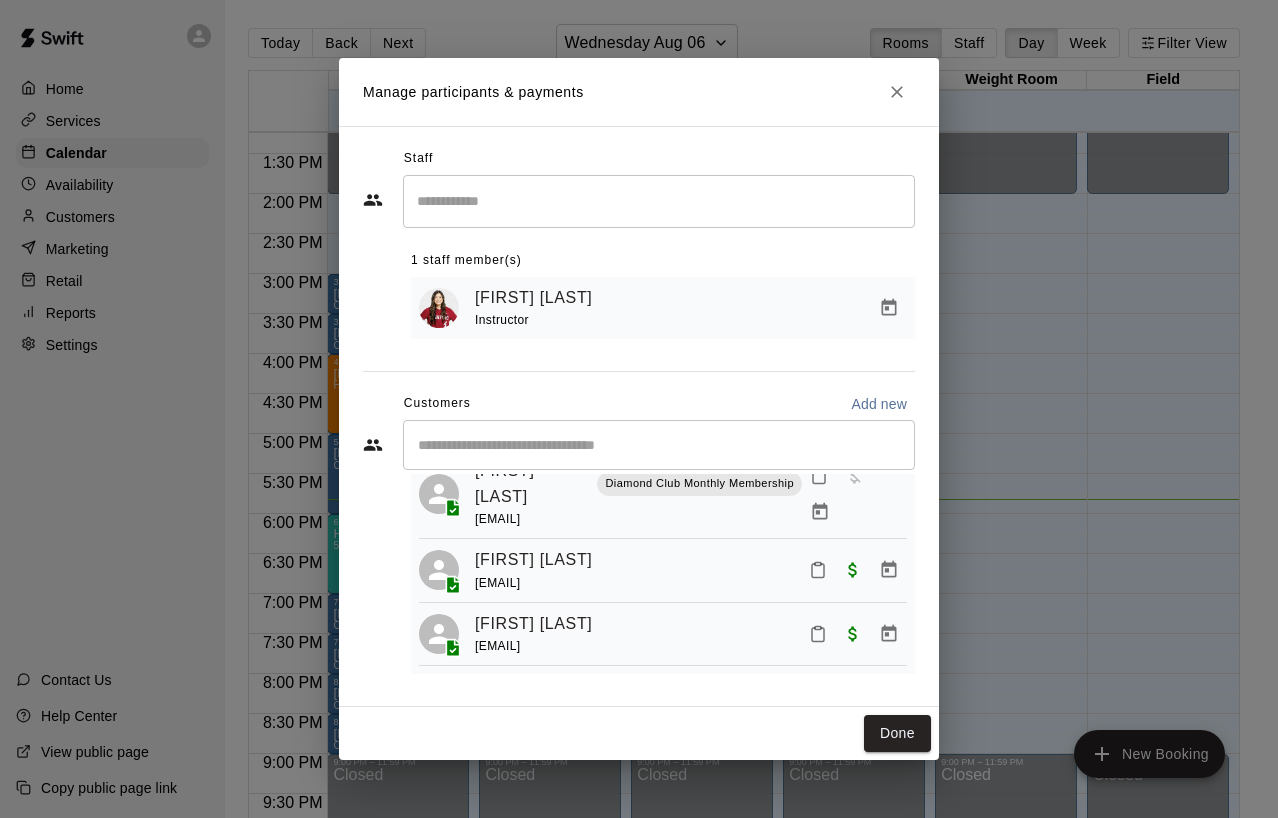 scroll, scrollTop: 230, scrollLeft: 0, axis: vertical 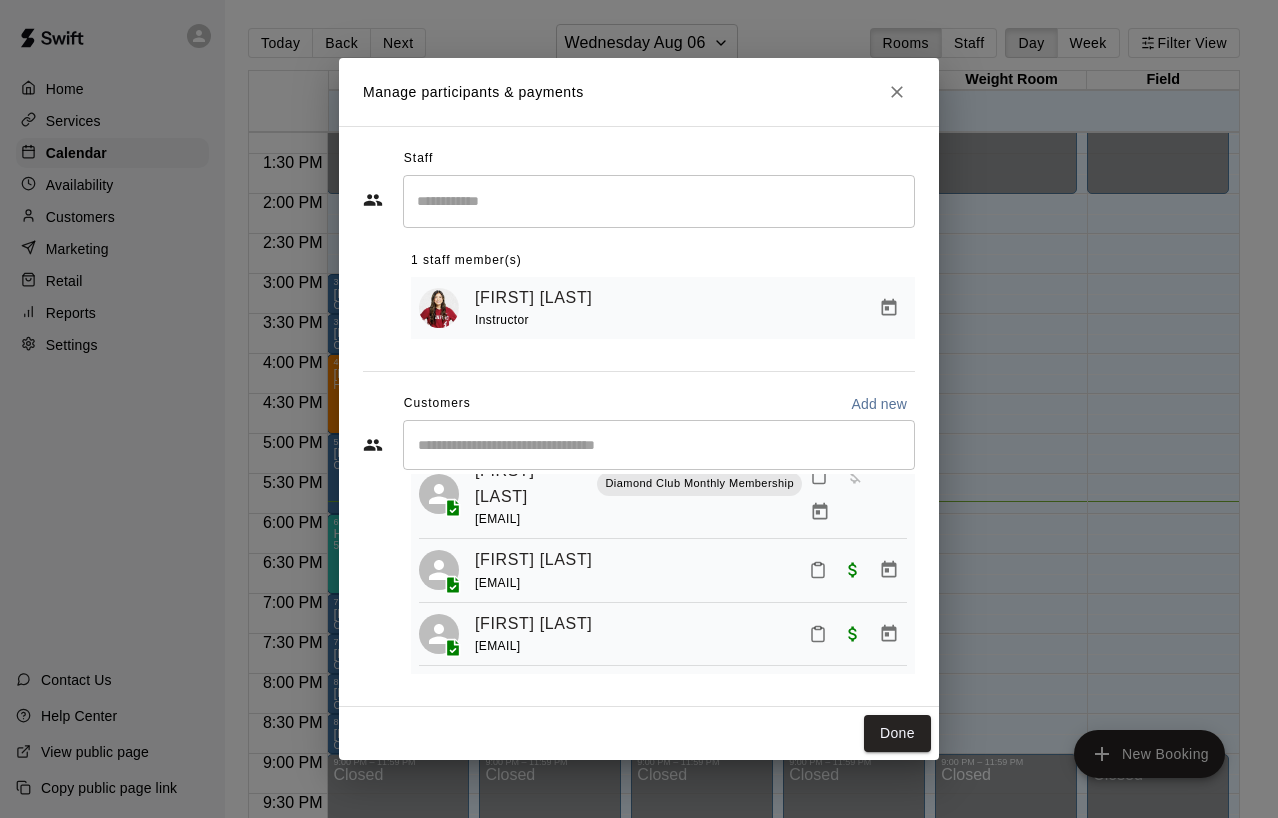 click 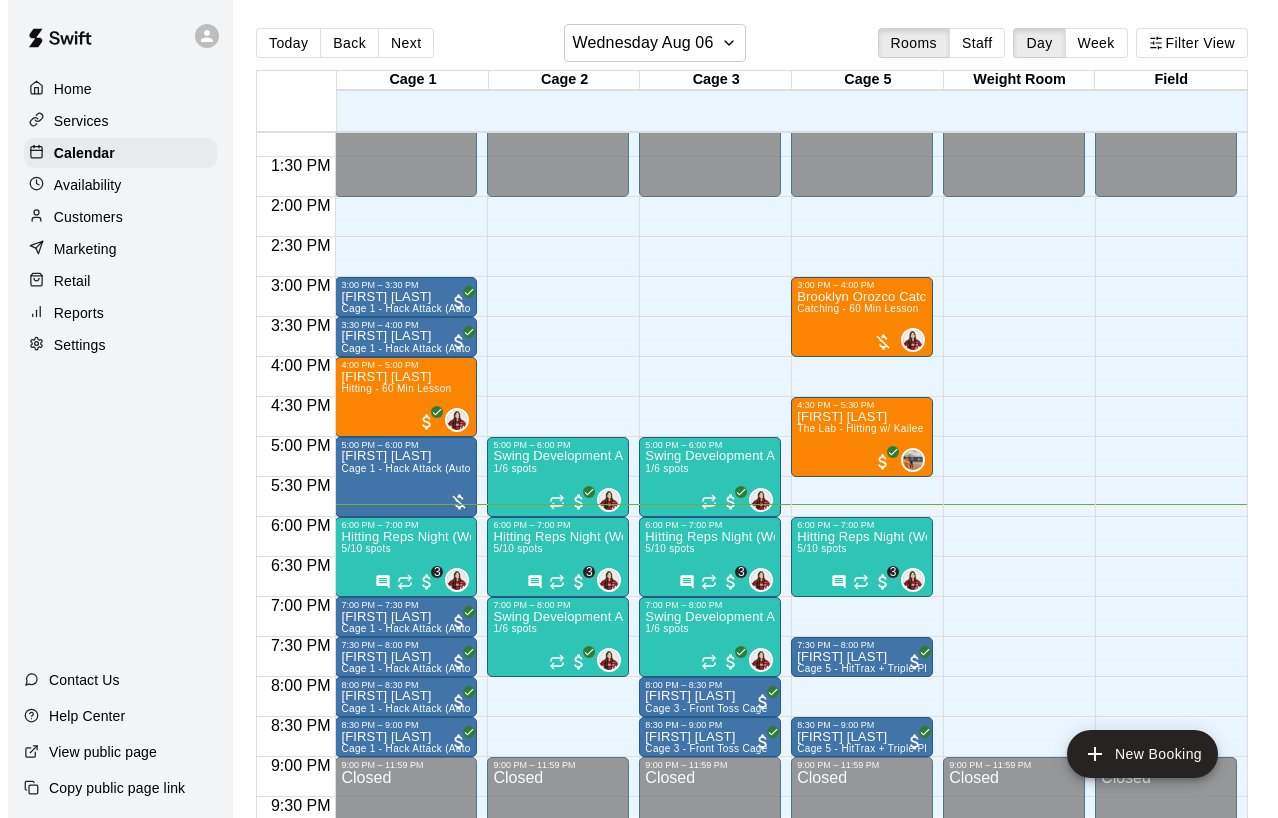 scroll, scrollTop: 1055, scrollLeft: 0, axis: vertical 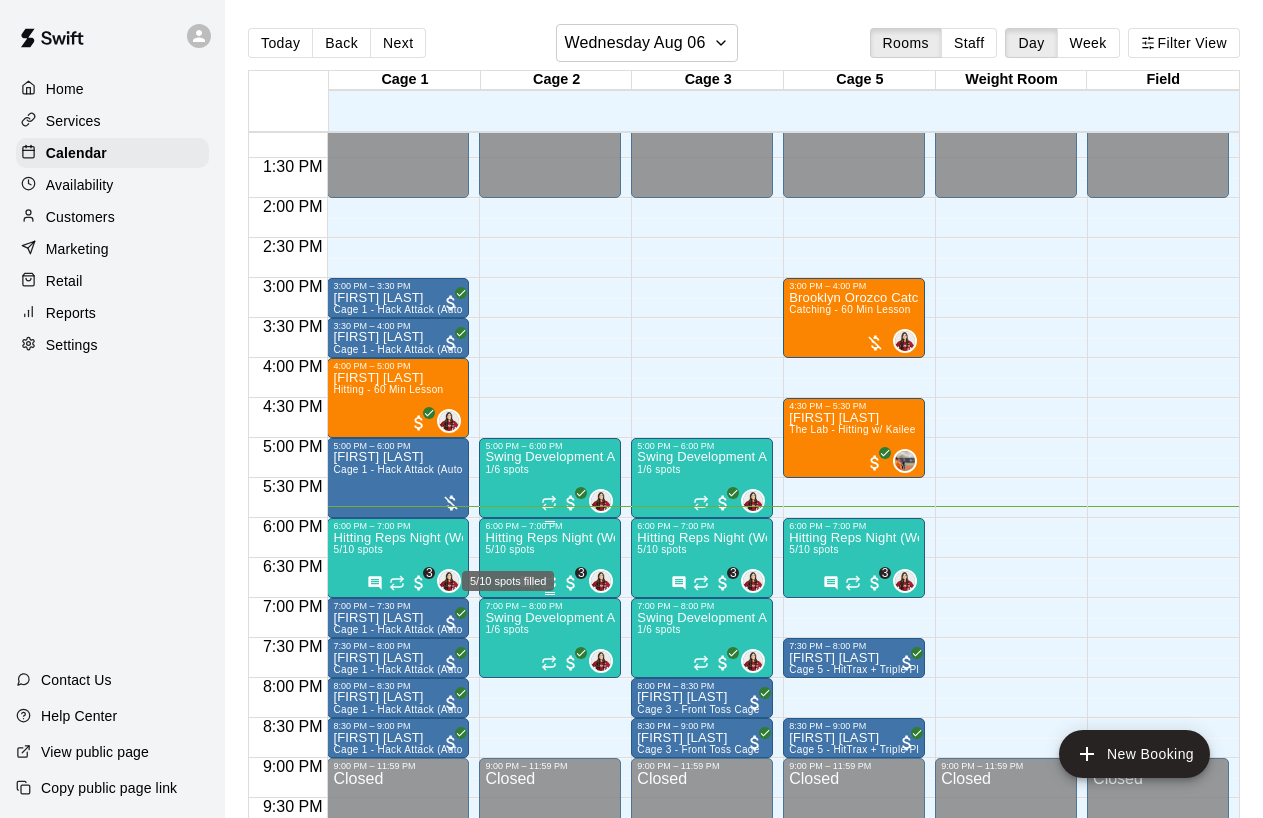 click on "5/10 spots" at bounding box center (509, 549) 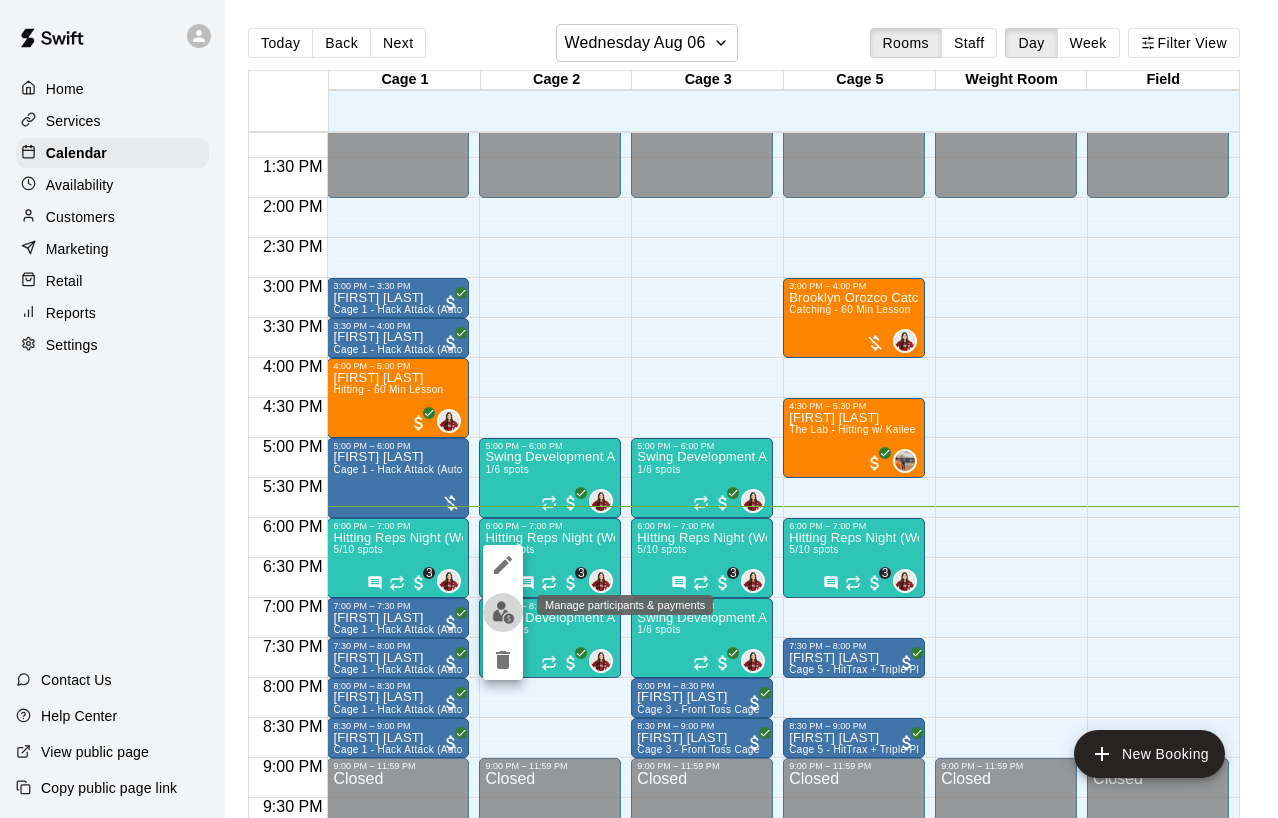 click at bounding box center [503, 612] 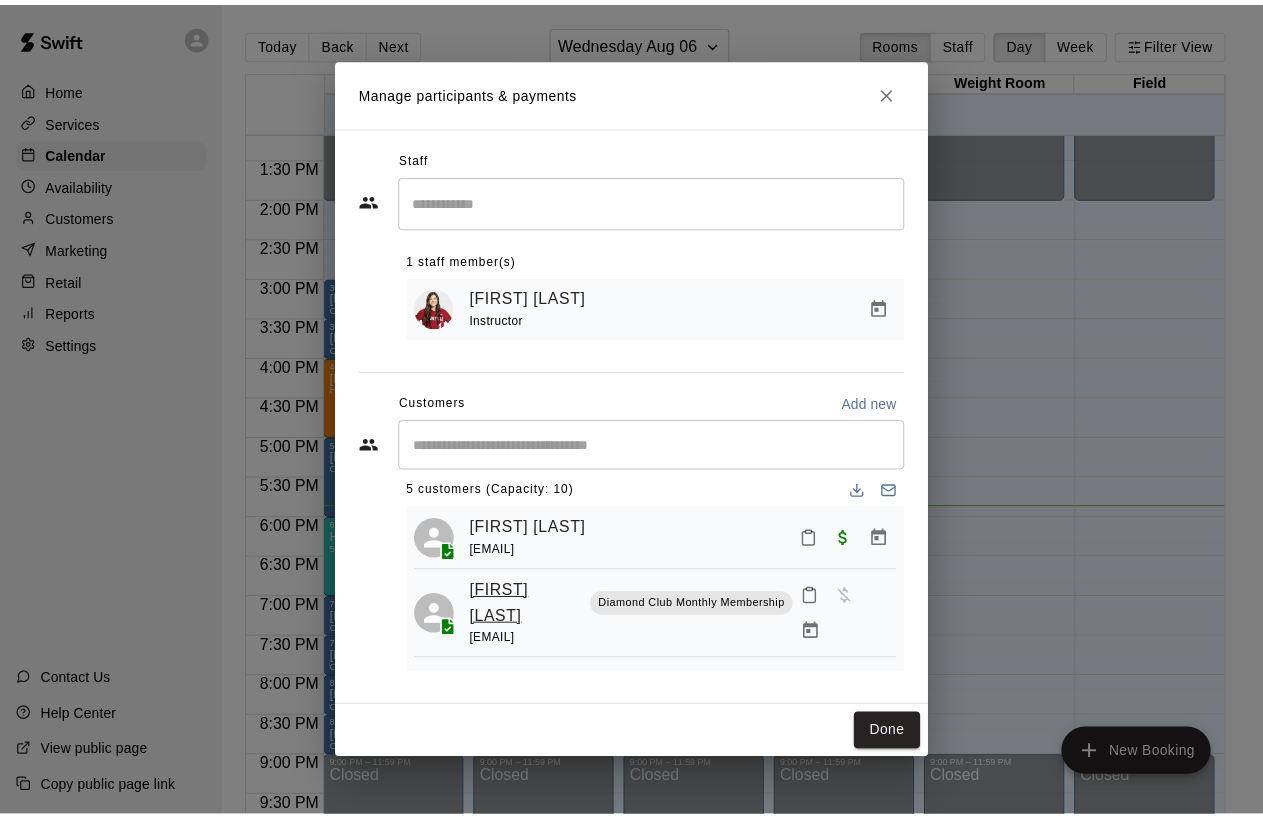 scroll, scrollTop: 0, scrollLeft: 0, axis: both 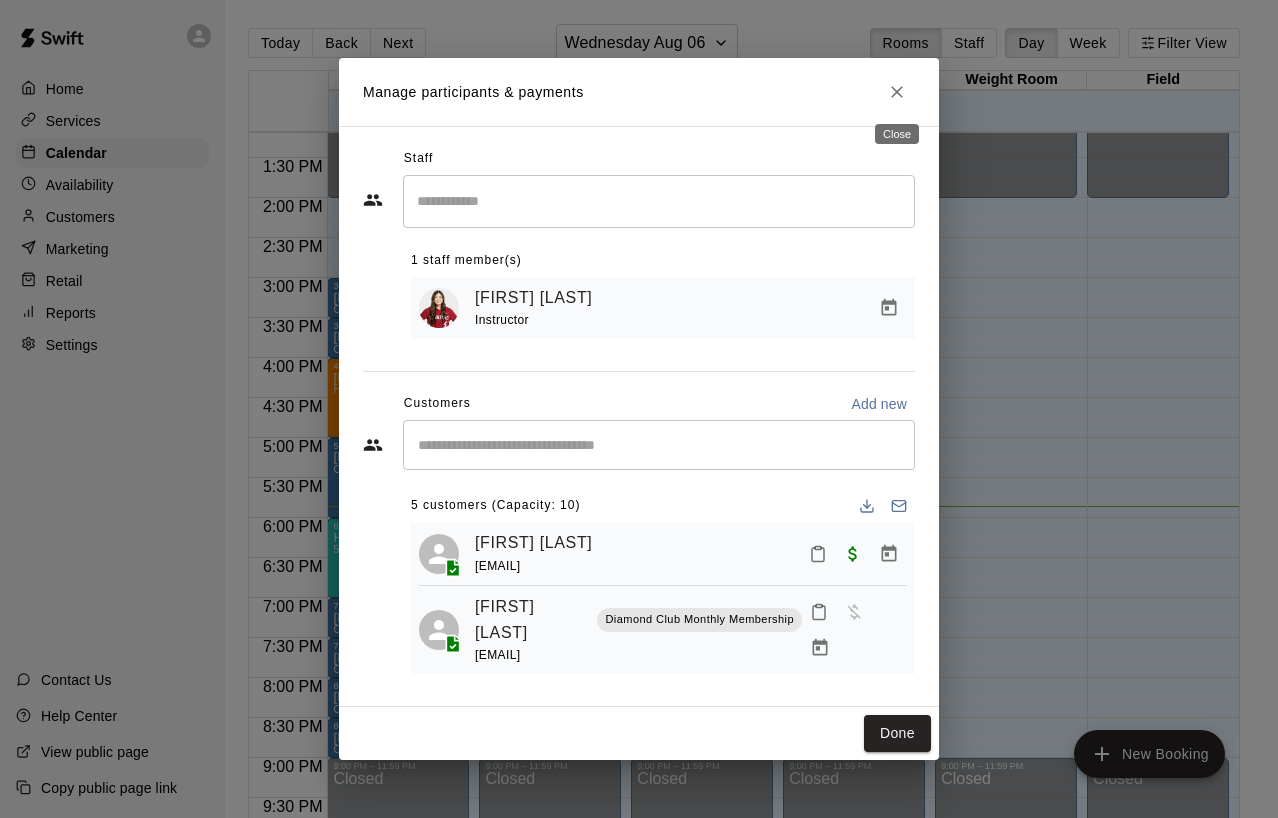 click 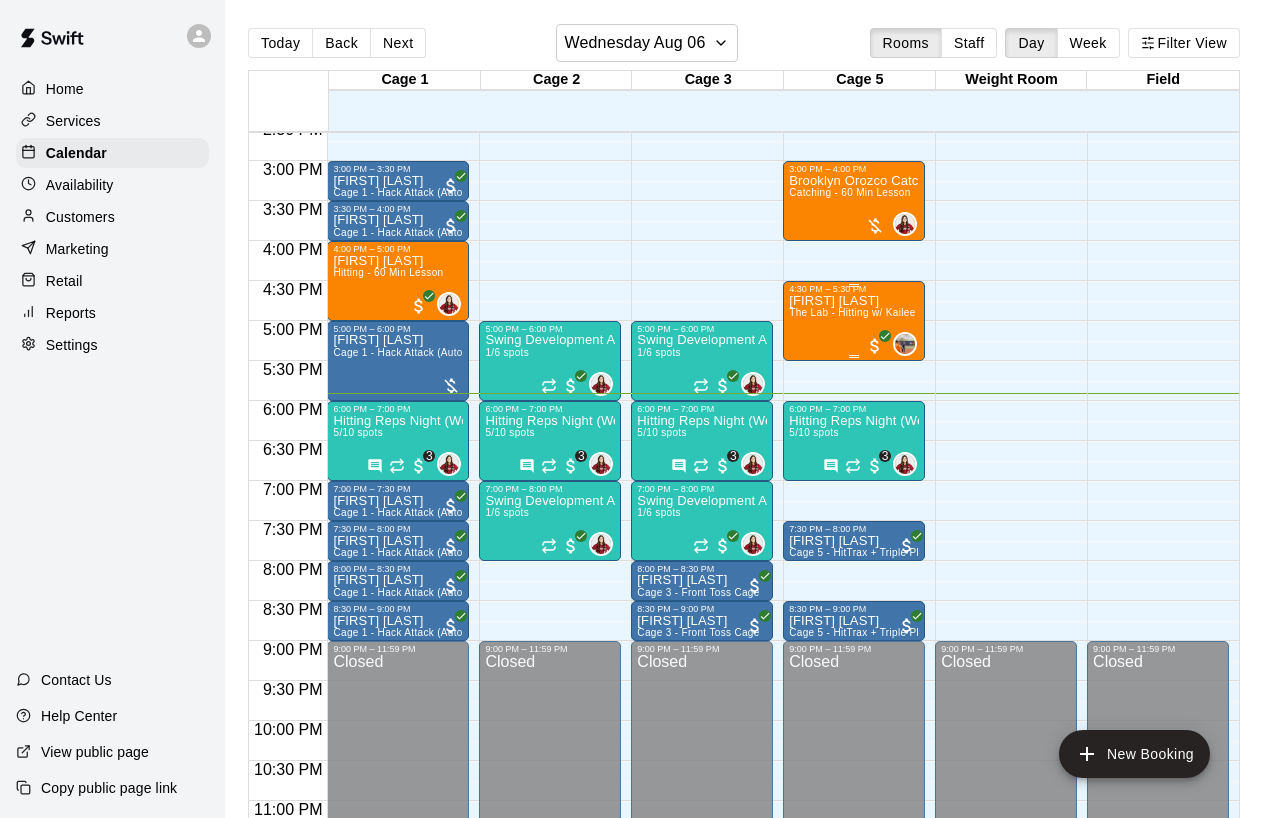 scroll, scrollTop: 1175, scrollLeft: 0, axis: vertical 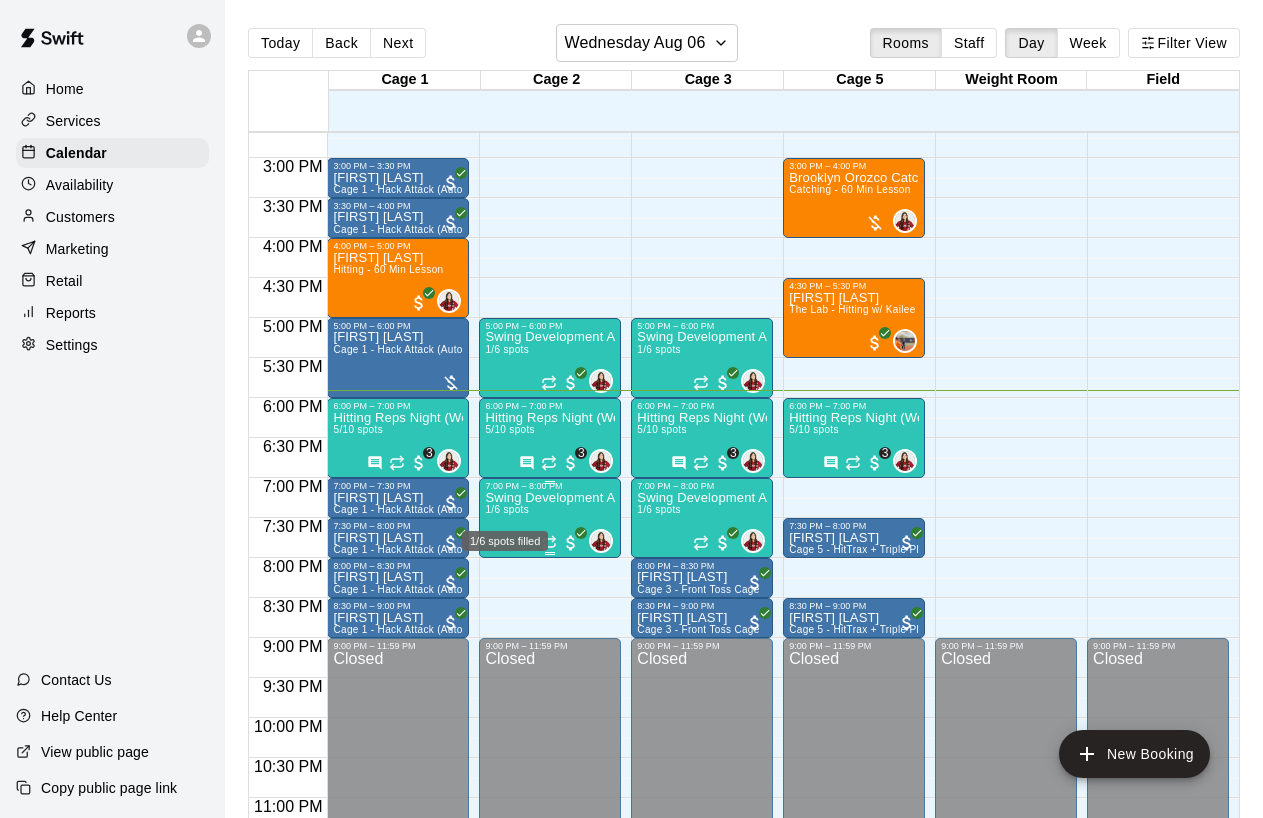 click on "1/6 spots" at bounding box center [507, 509] 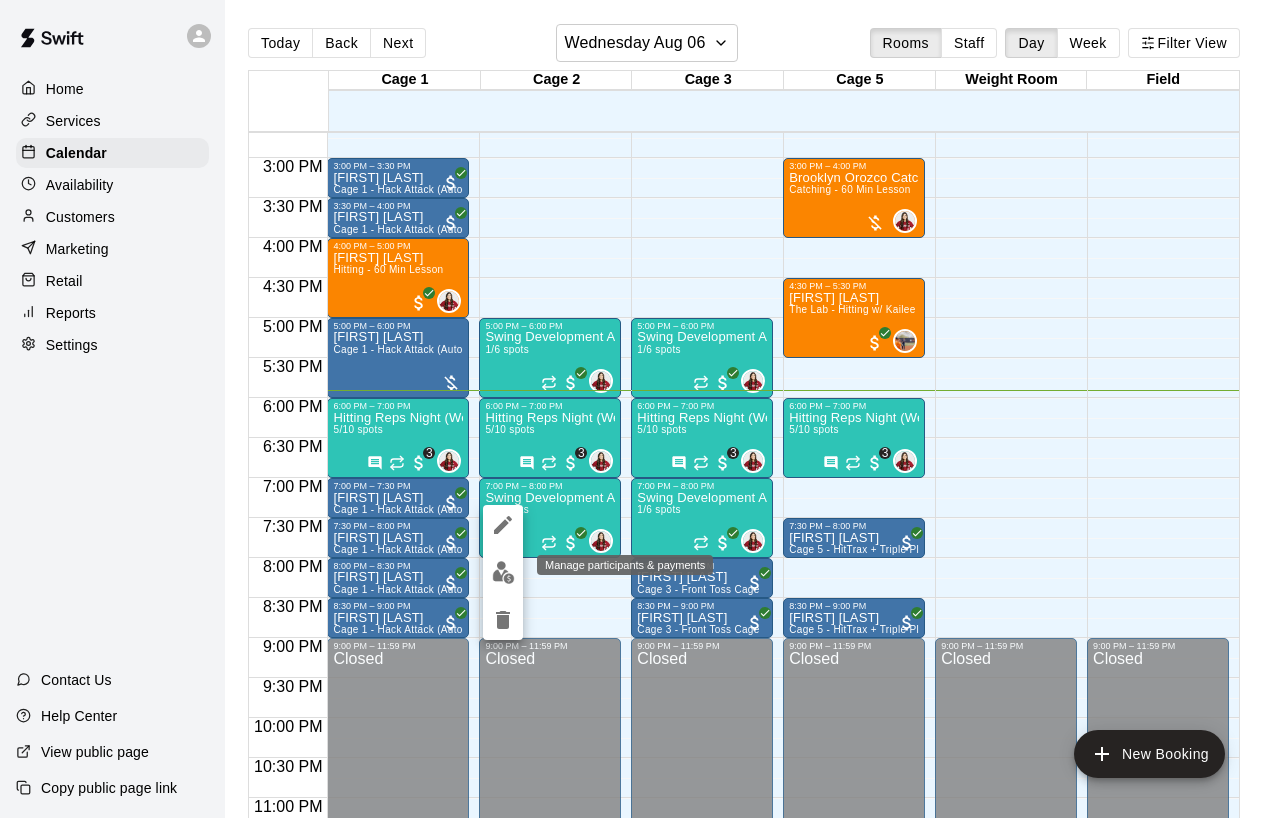 click at bounding box center [503, 572] 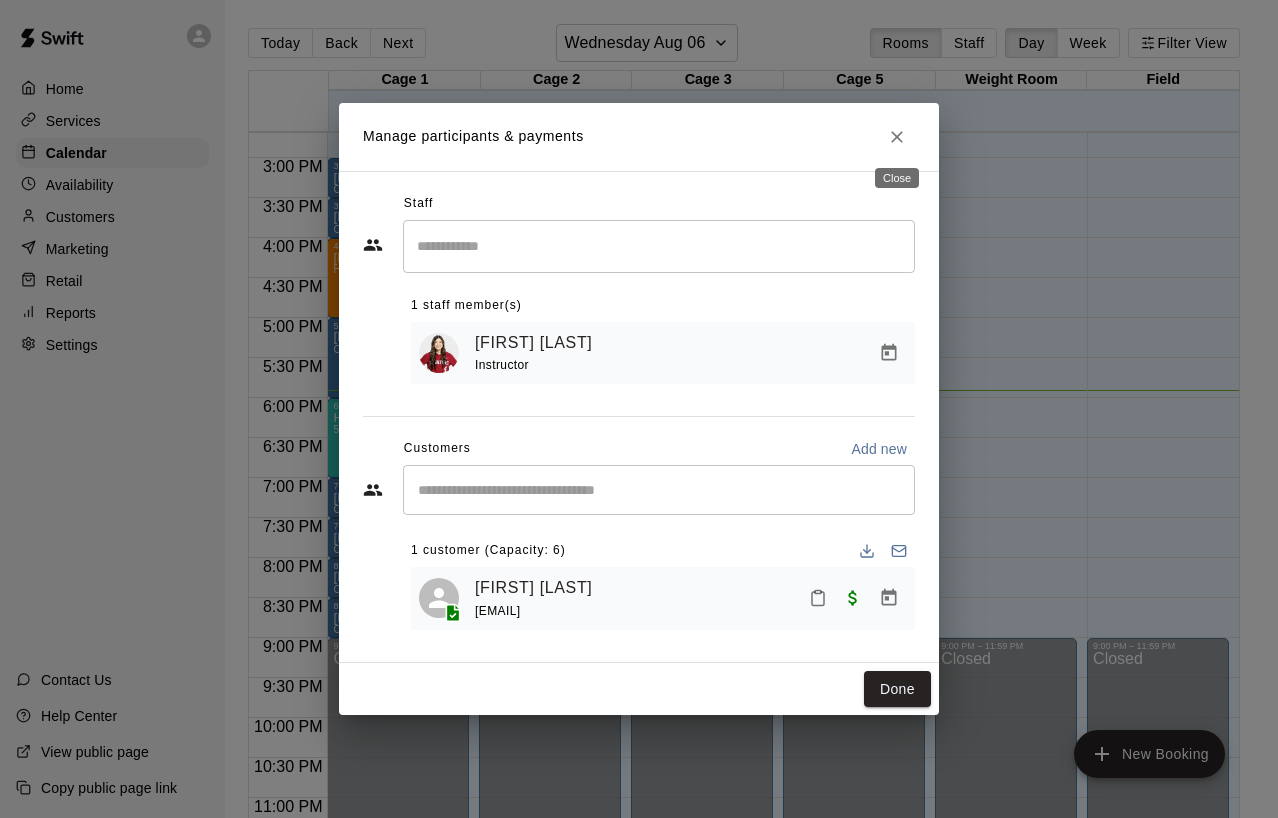 click at bounding box center [897, 137] 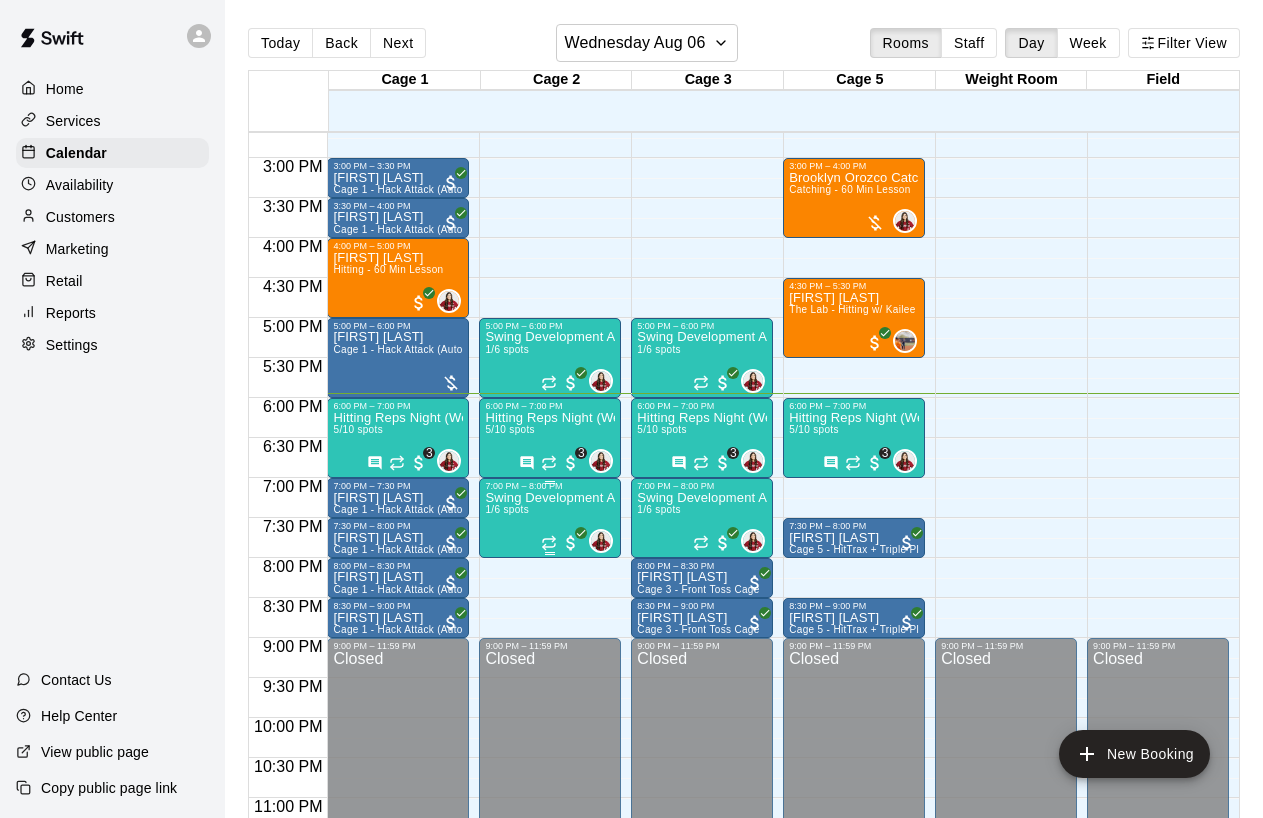 click on "Swing Development Academy 12U/14U" at bounding box center (550, 498) 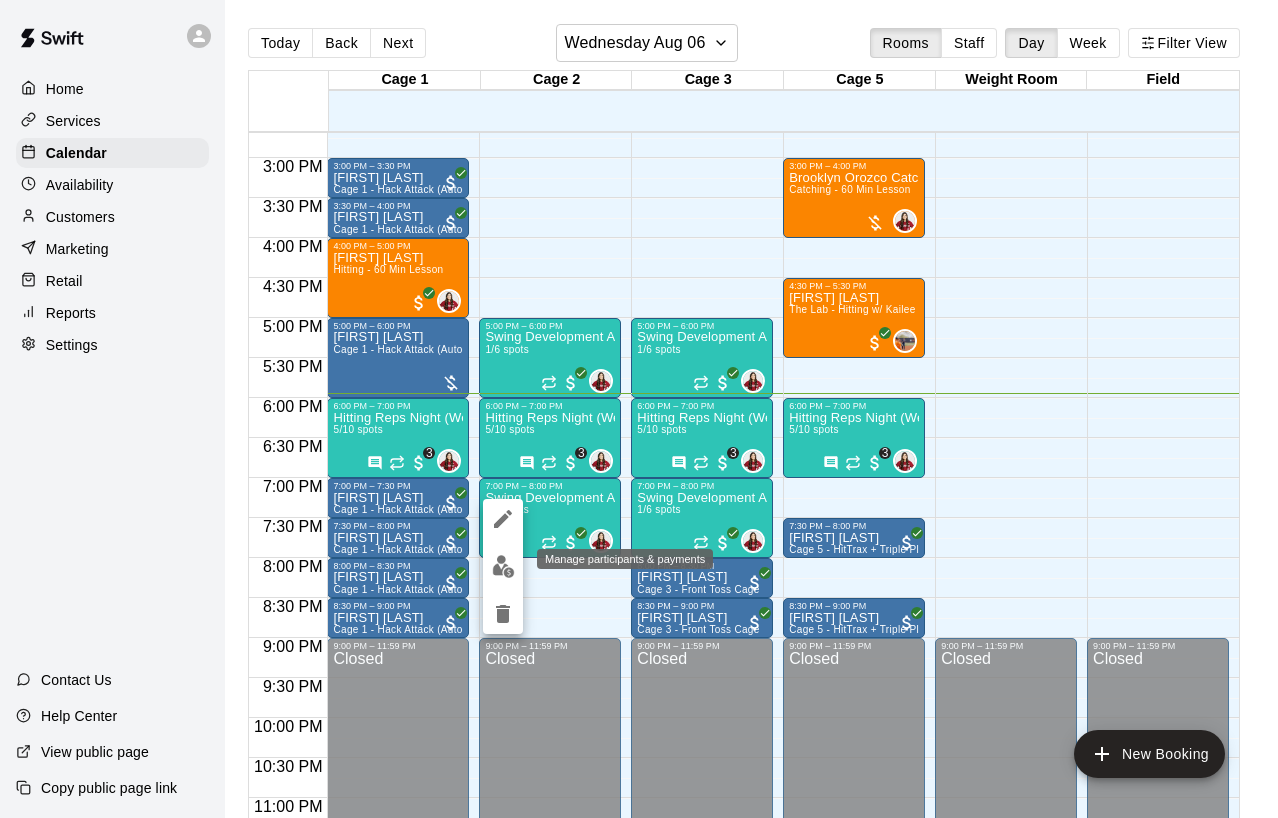 click at bounding box center [503, 566] 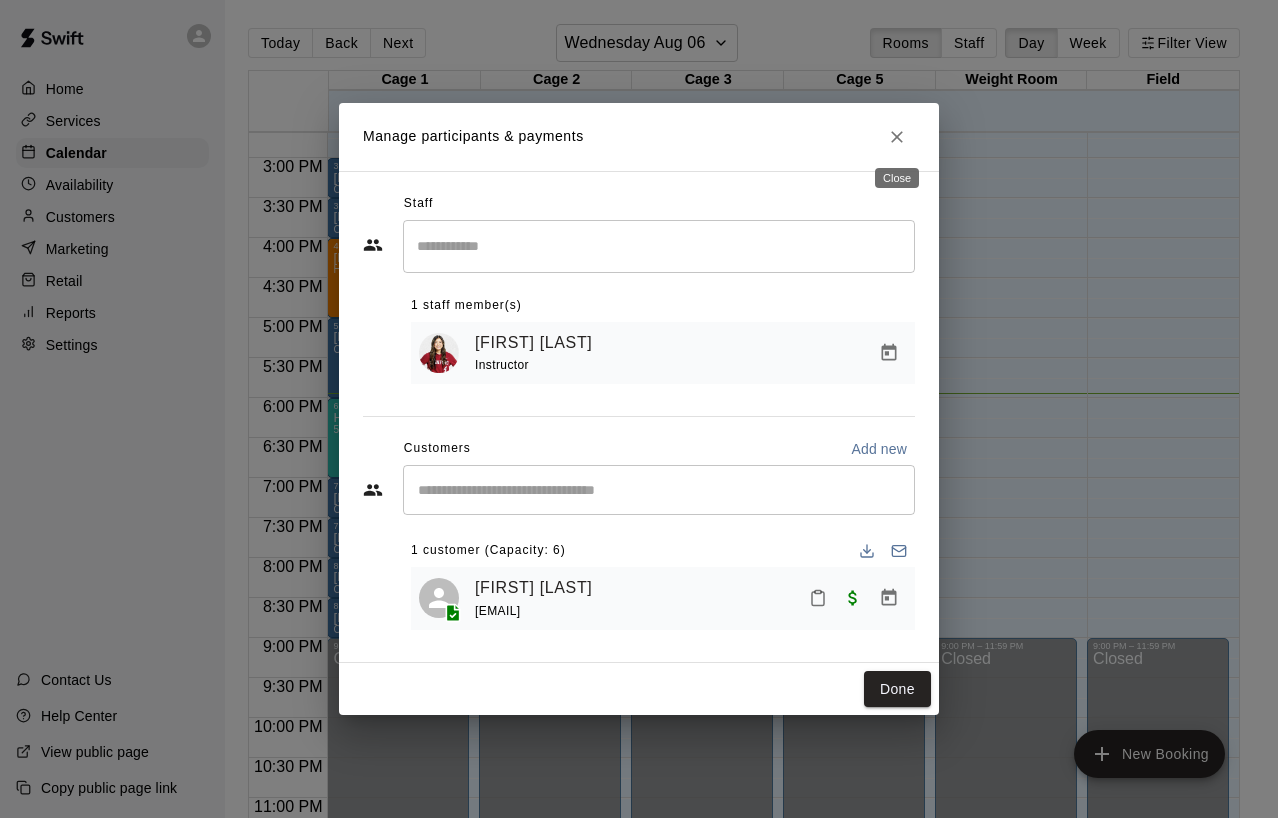 click 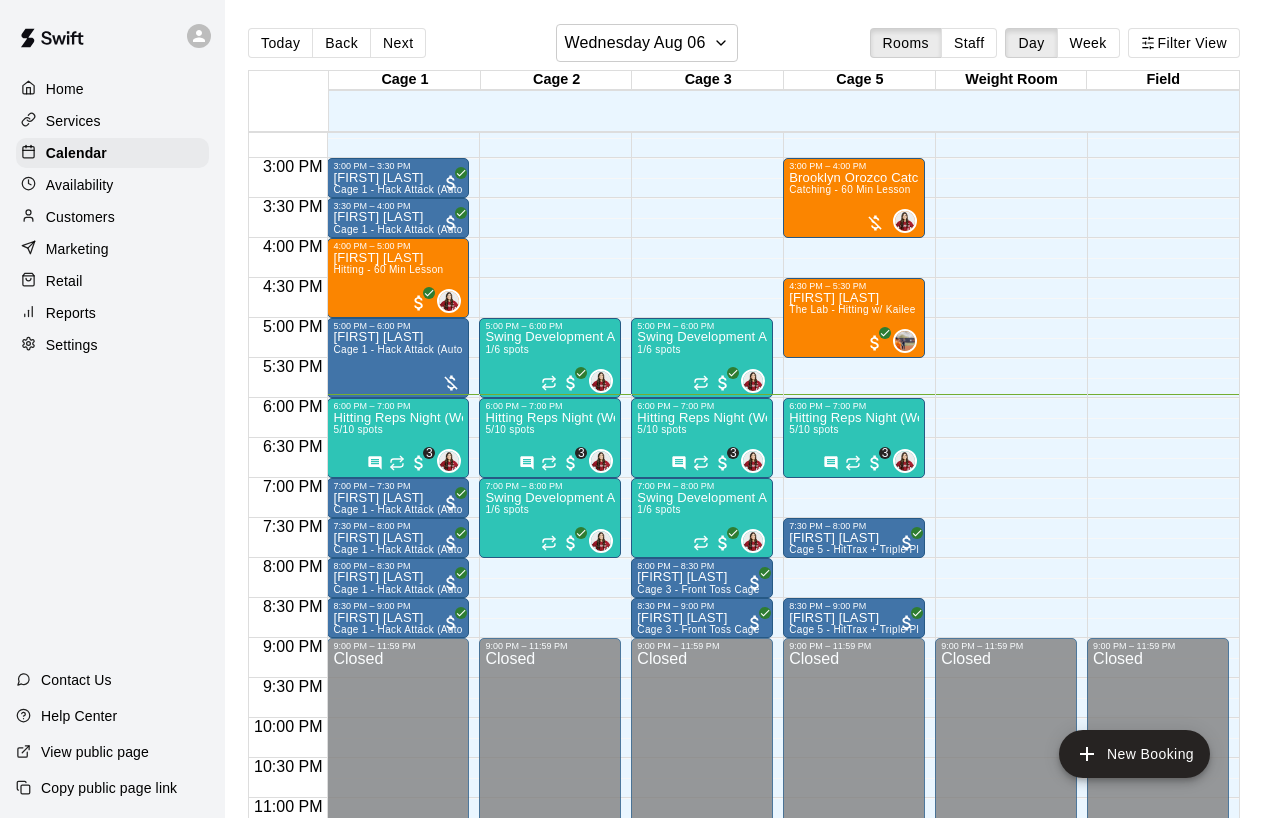 click on "Customers" at bounding box center (112, 217) 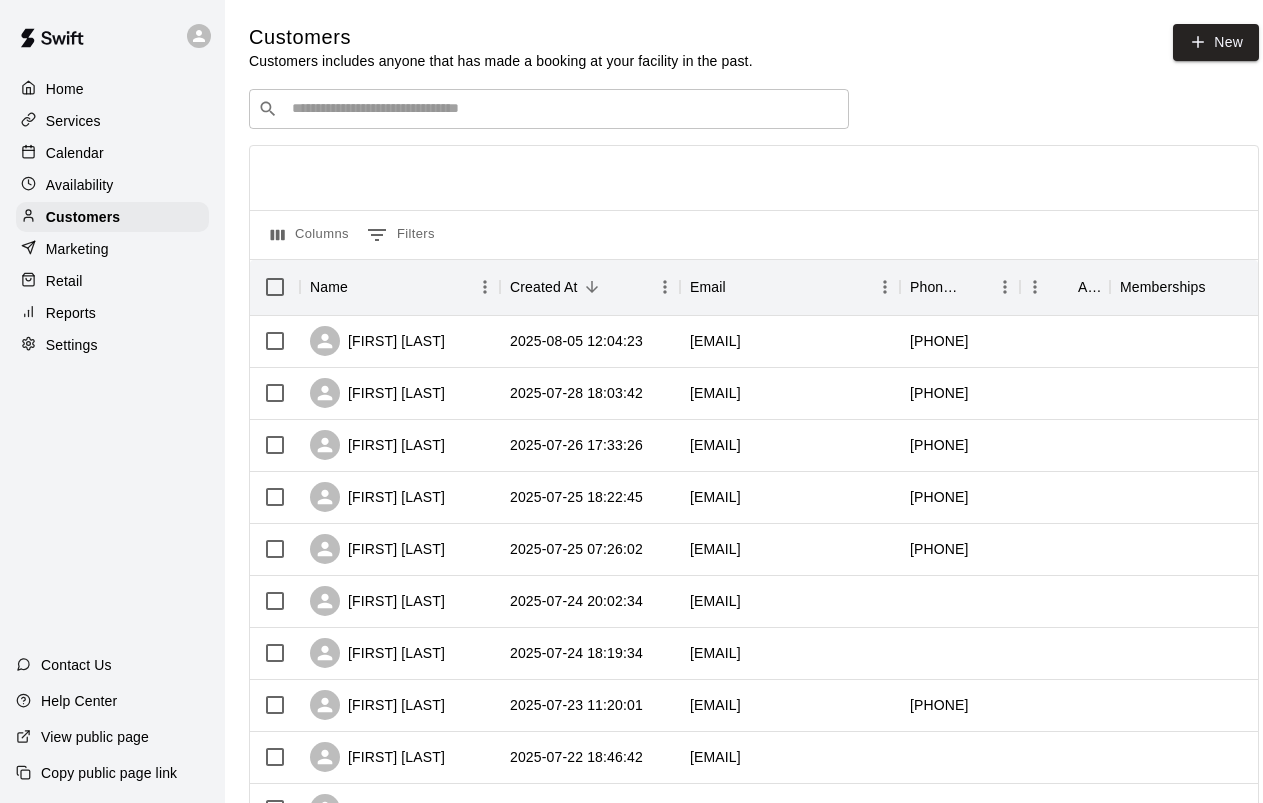 click at bounding box center (563, 109) 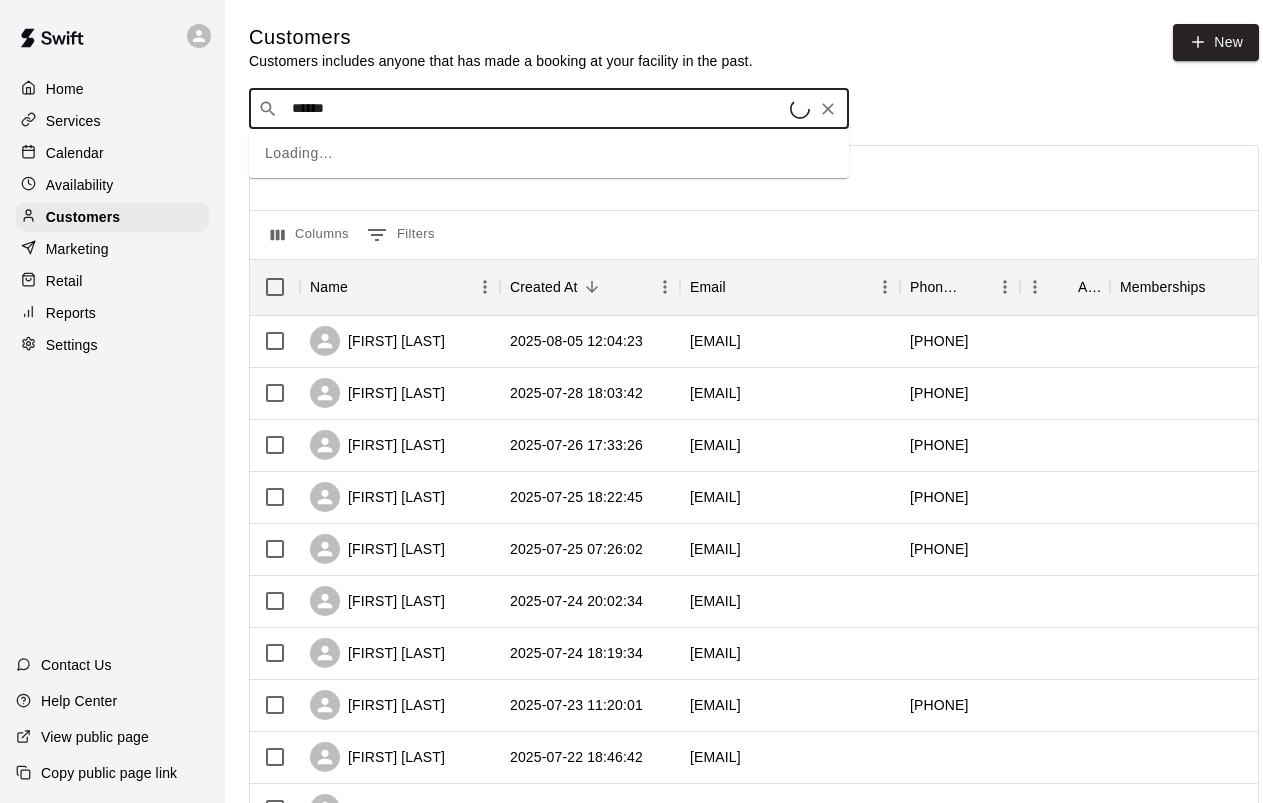 type on "*******" 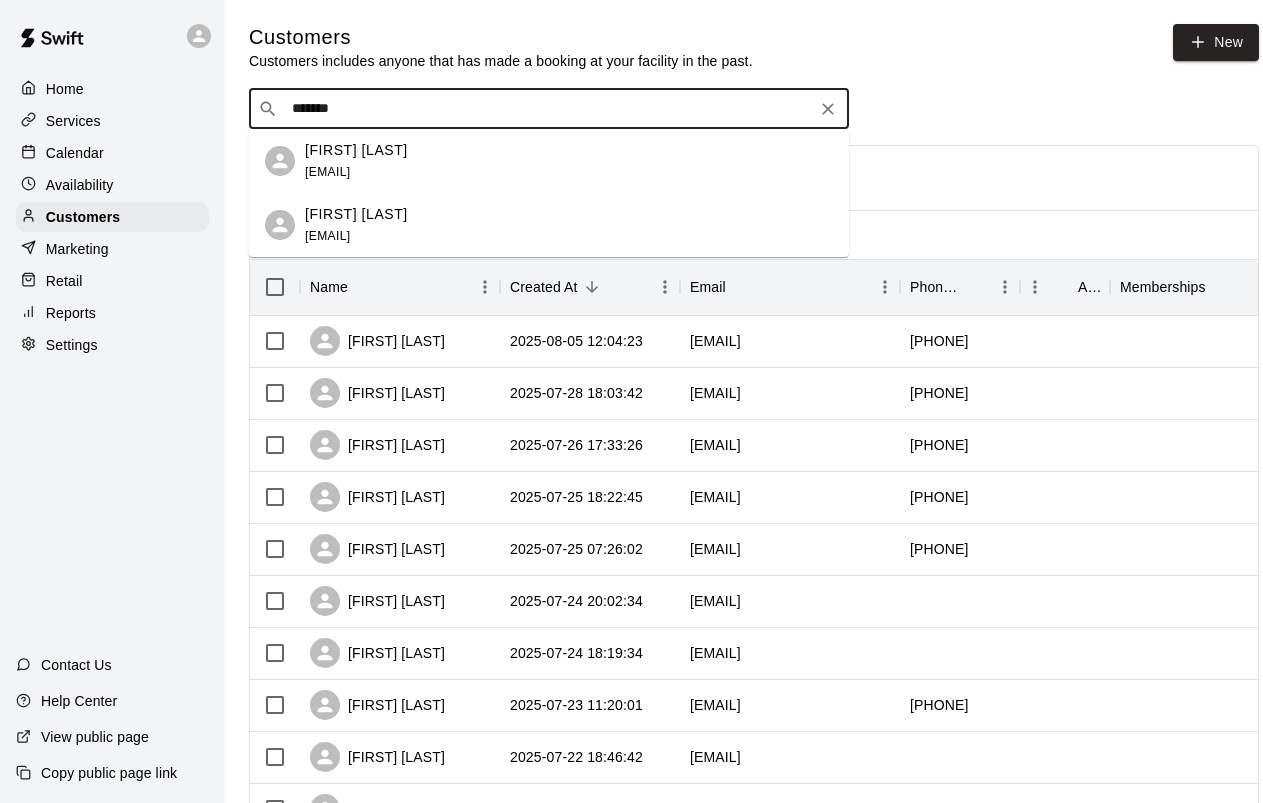 click on "[FIRST] [LAST] [EMAIL]" at bounding box center [569, 161] 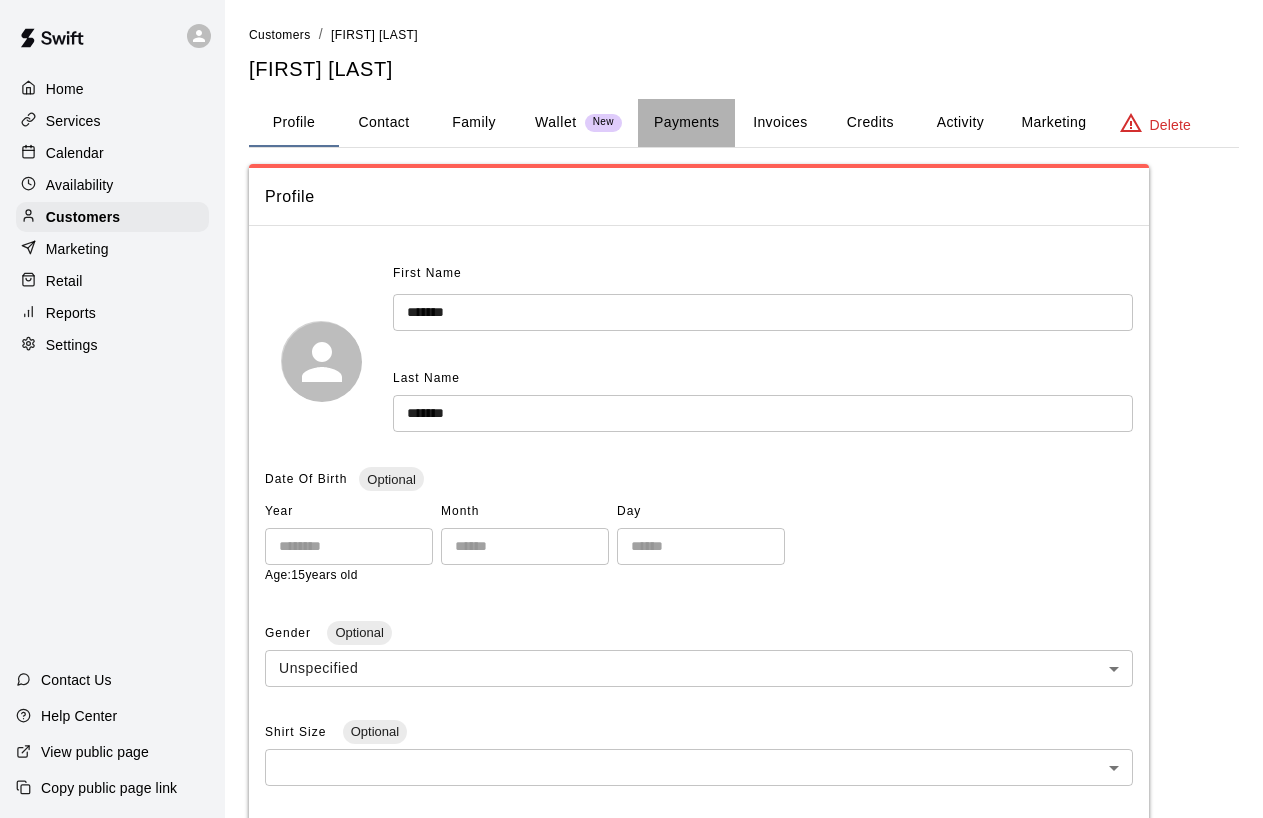 click on "Payments" at bounding box center [686, 123] 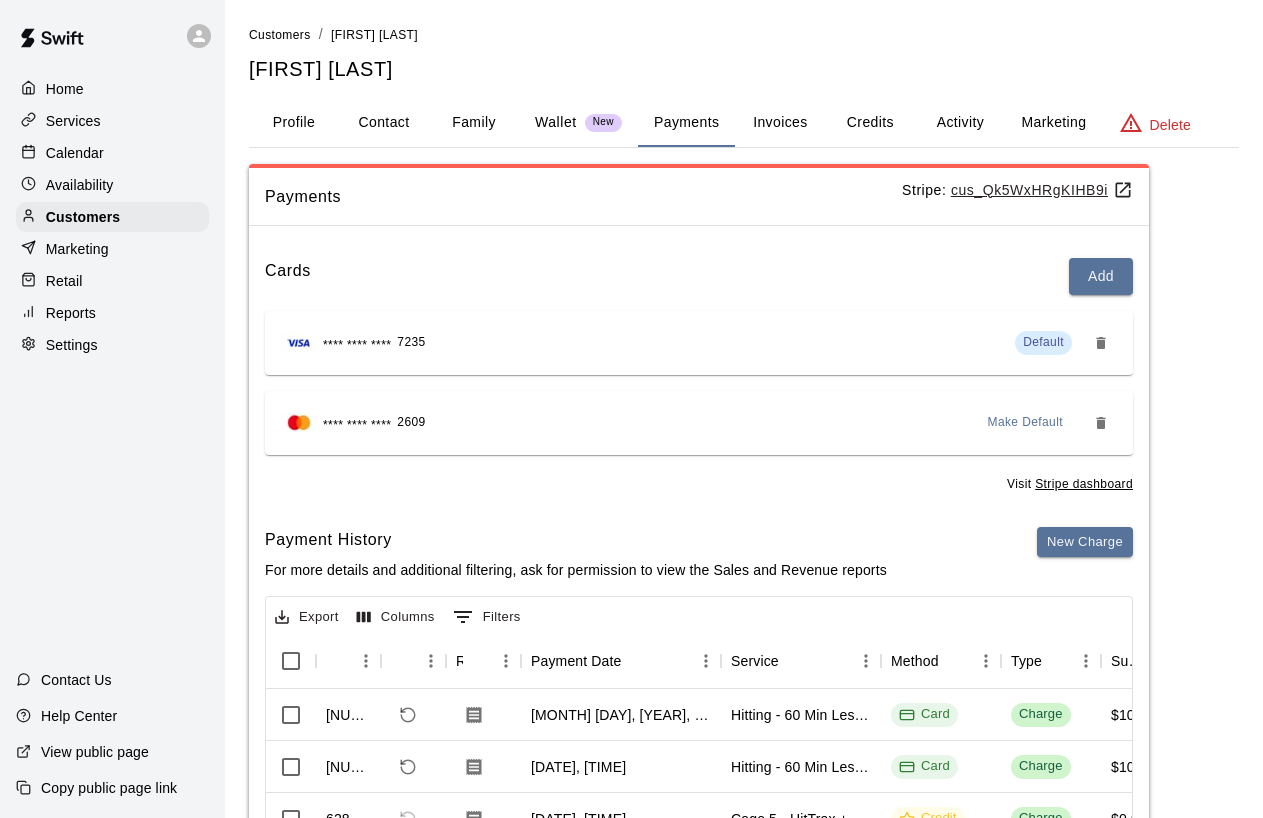 click on "Credits" at bounding box center (870, 123) 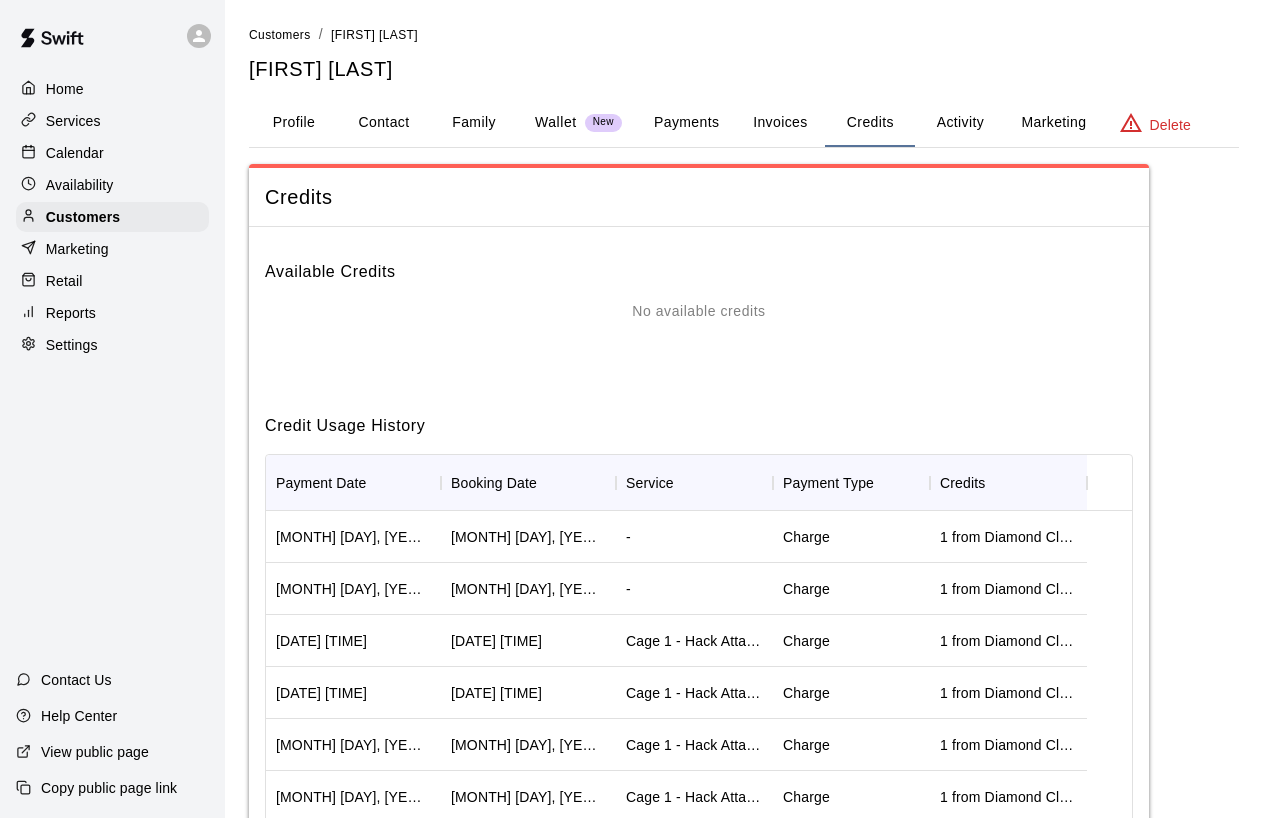 click on "Activity" at bounding box center (960, 123) 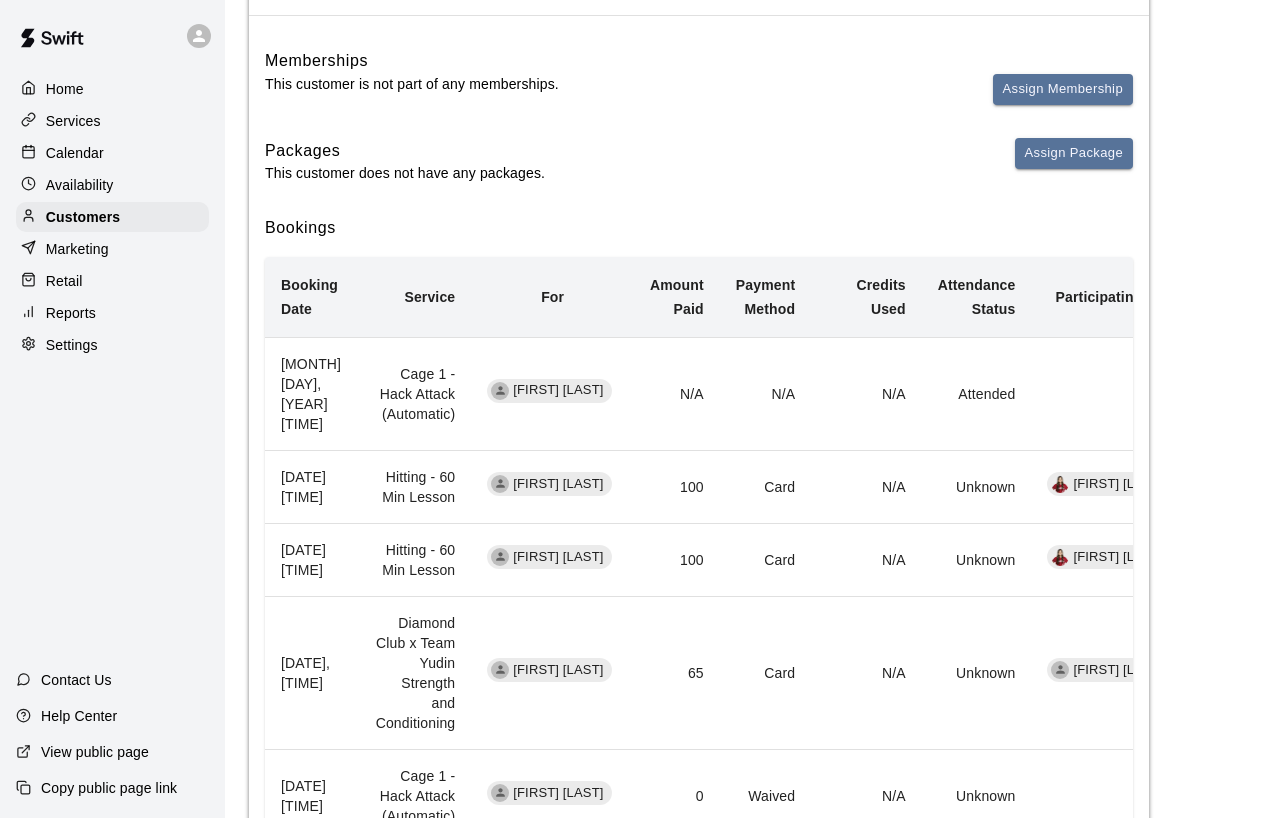scroll, scrollTop: 0, scrollLeft: 0, axis: both 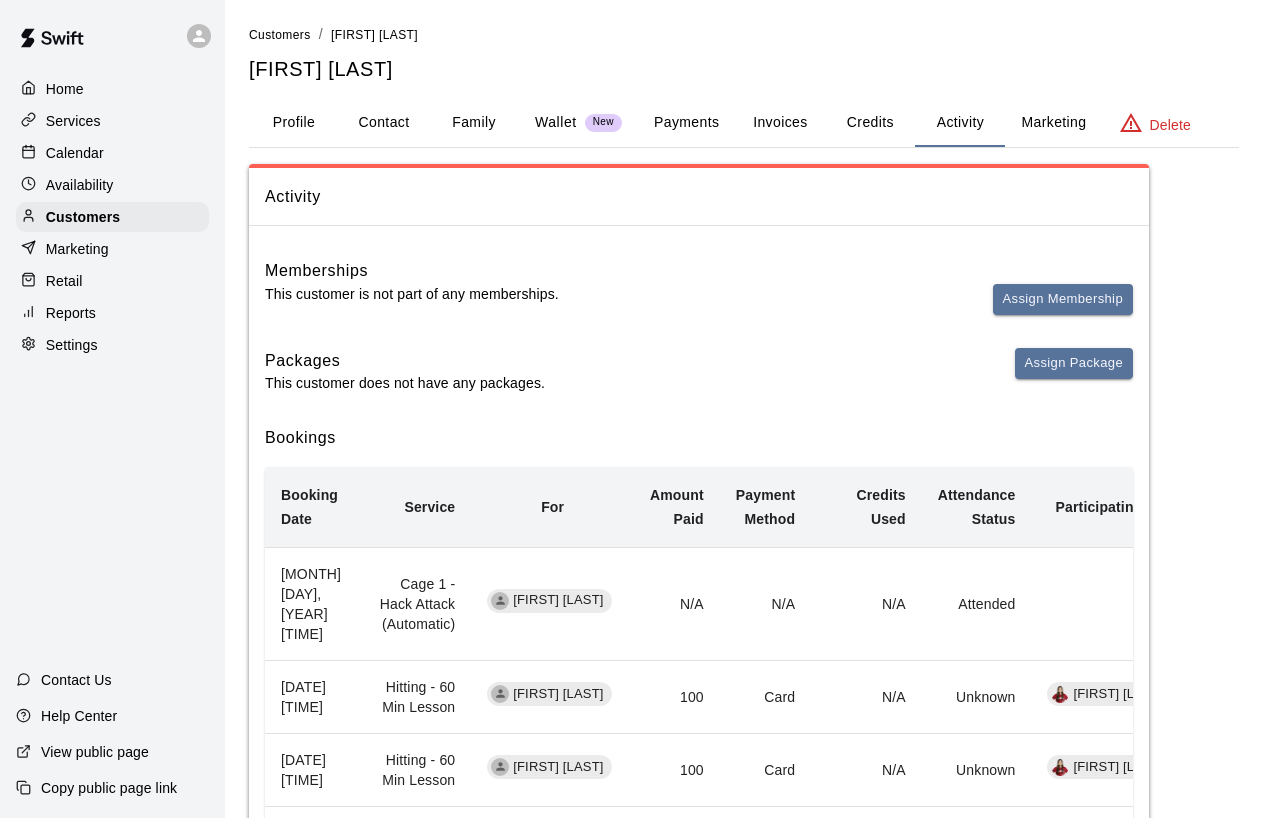 click on "Credits" at bounding box center (870, 123) 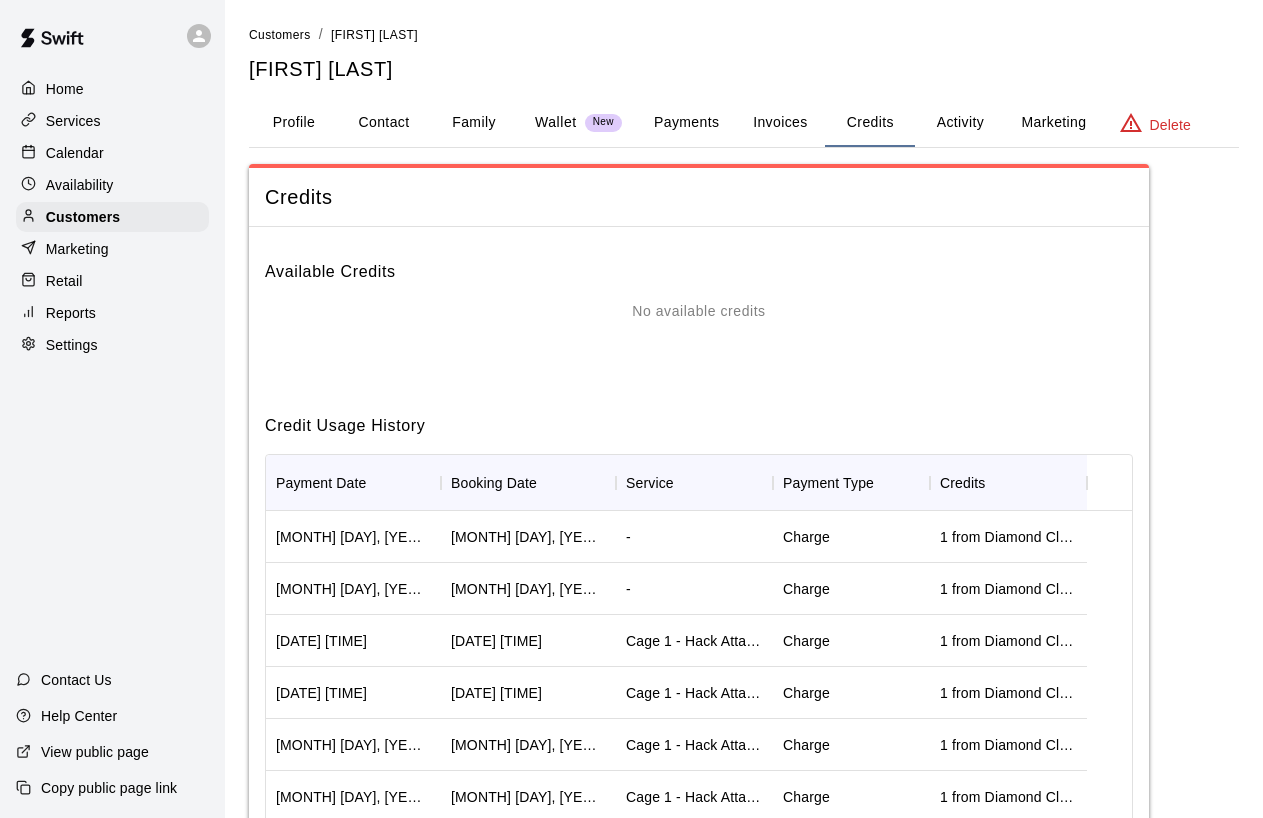 click on "Invoices" at bounding box center (780, 123) 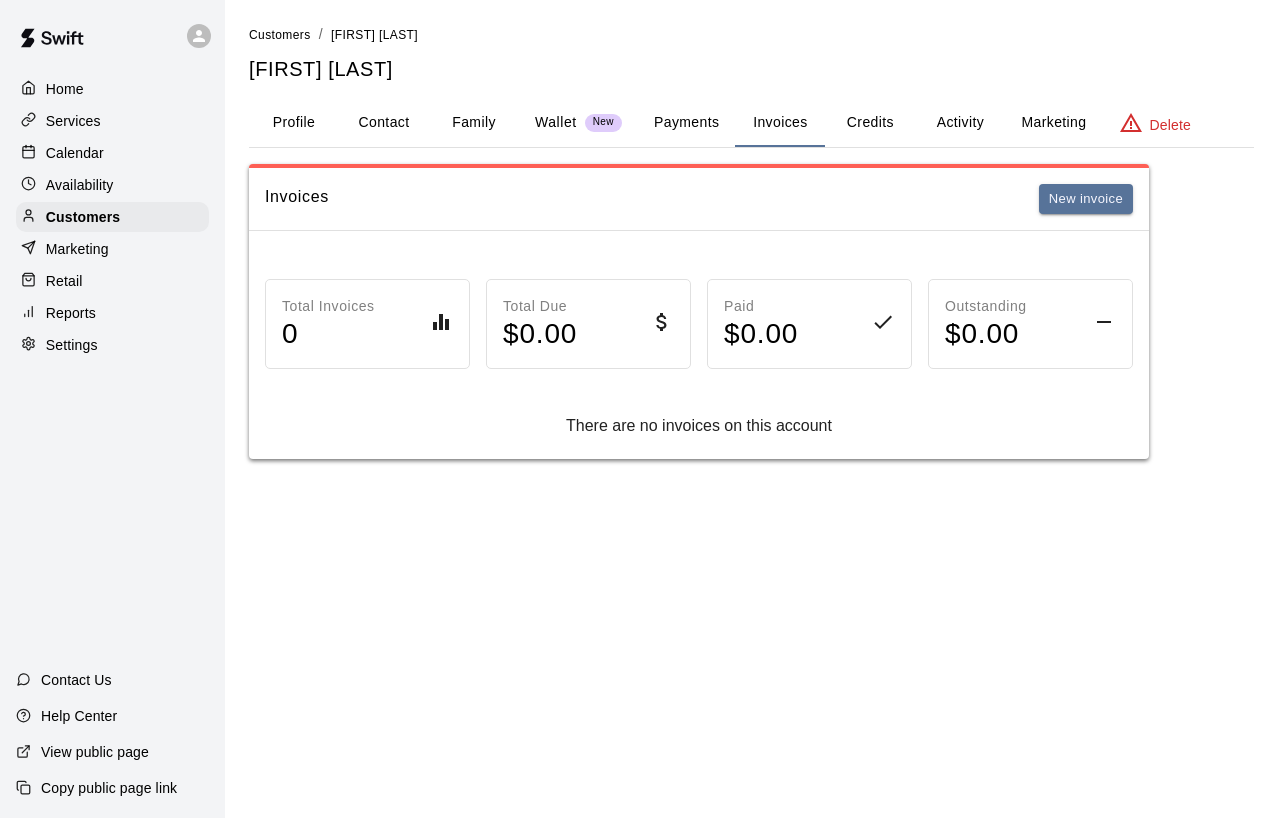 click on "Activity" at bounding box center (960, 123) 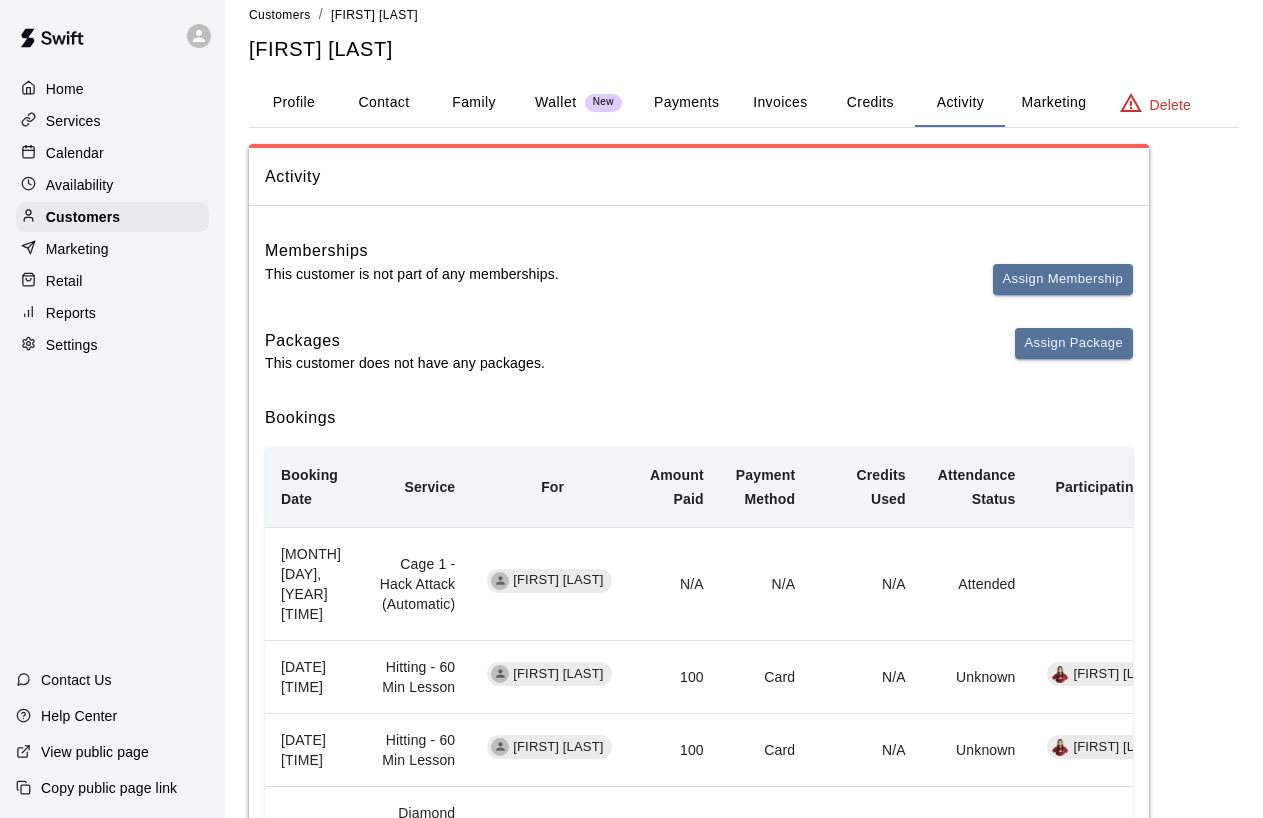 scroll, scrollTop: 0, scrollLeft: 0, axis: both 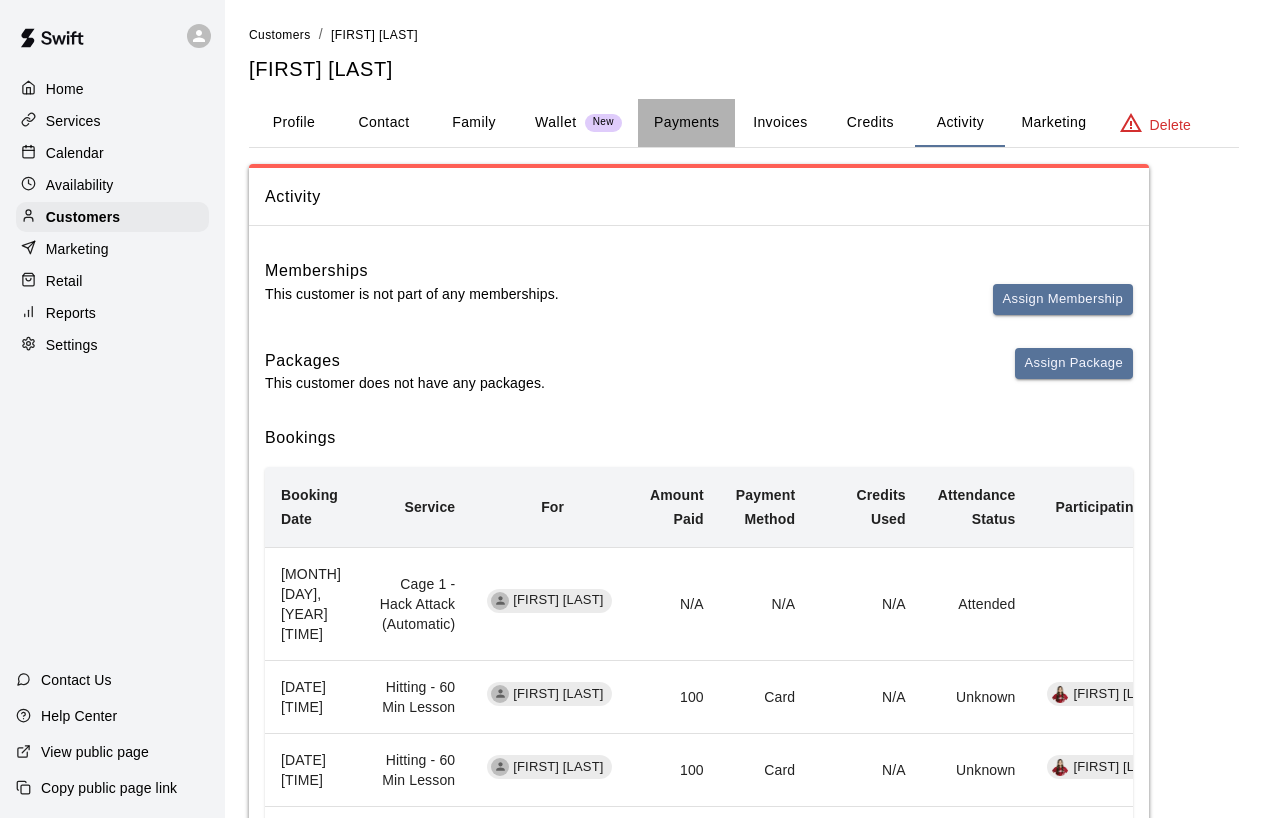 click on "Payments" at bounding box center (686, 123) 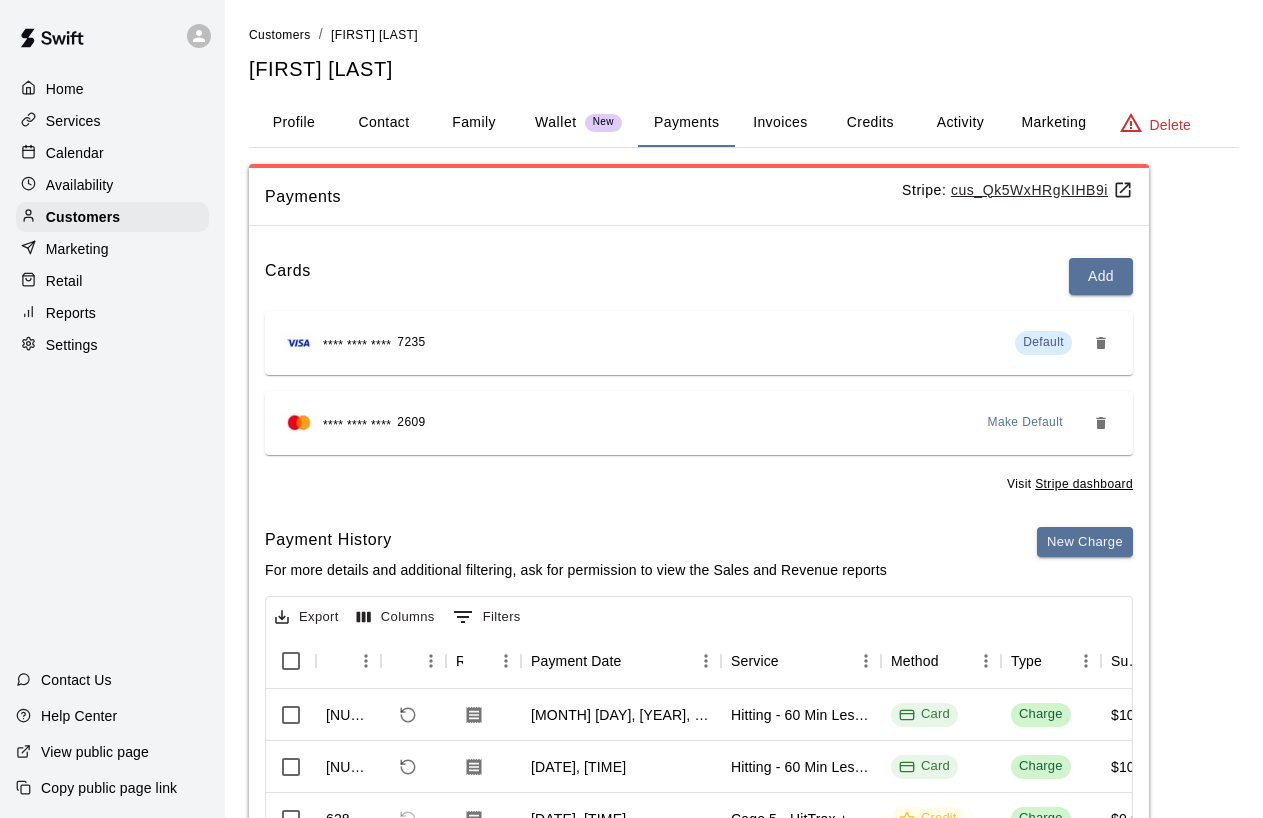 click on "Activity" at bounding box center (960, 123) 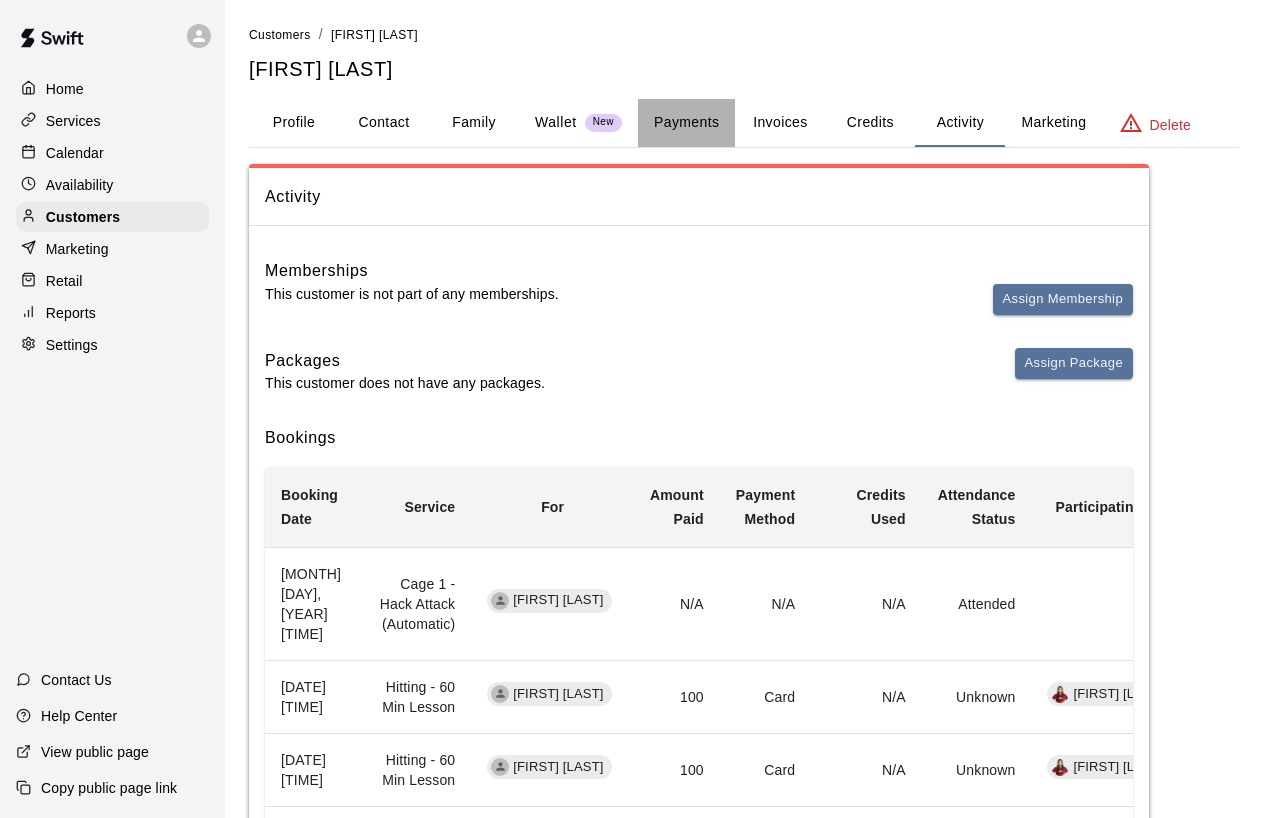 click on "Payments" at bounding box center [686, 123] 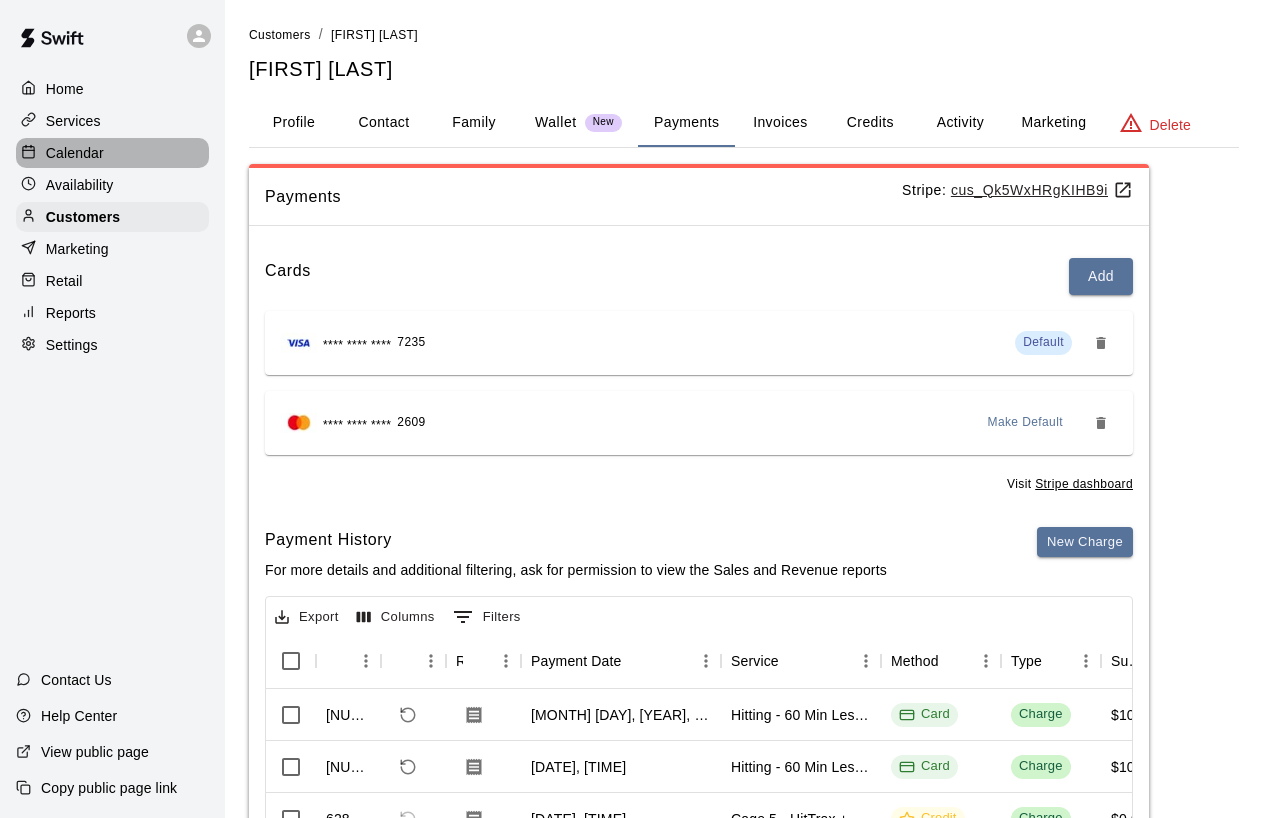 click on "Calendar" at bounding box center (75, 153) 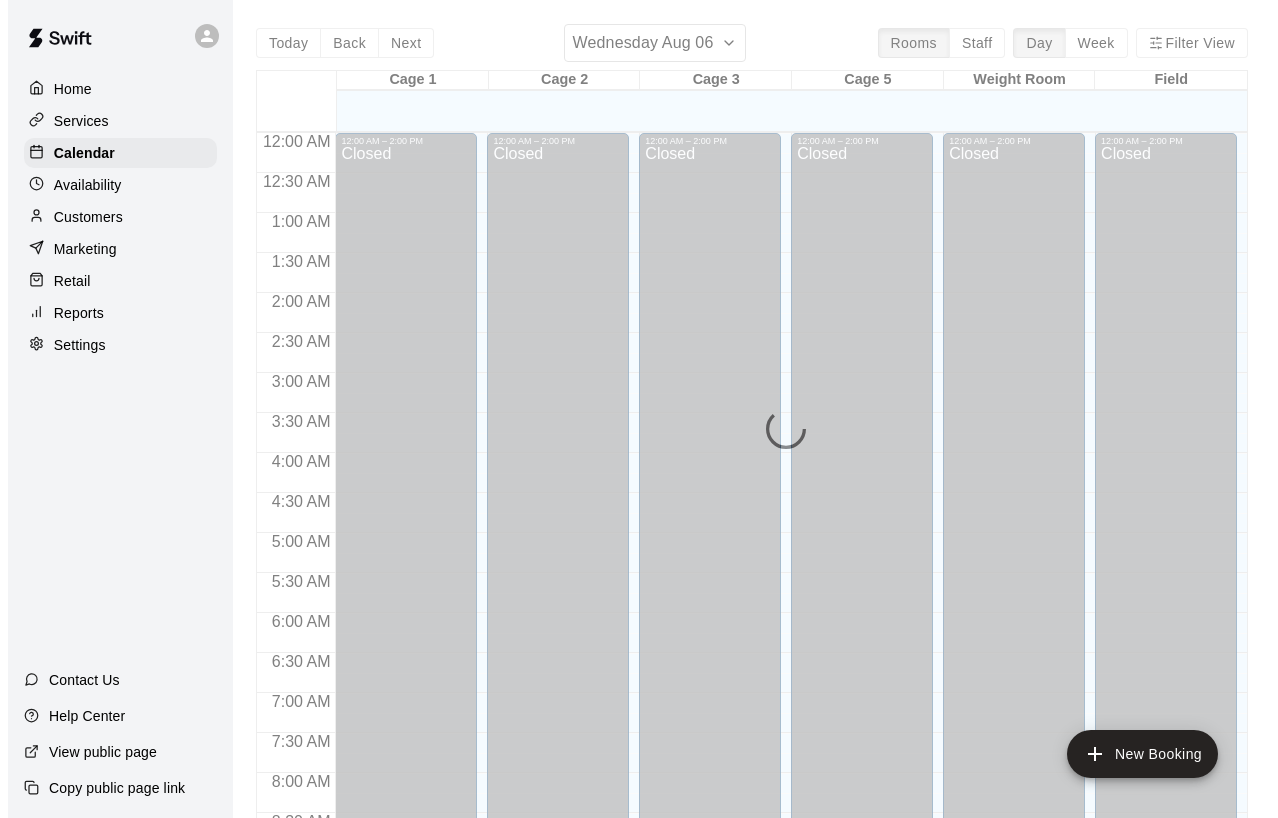 scroll, scrollTop: 1152, scrollLeft: 0, axis: vertical 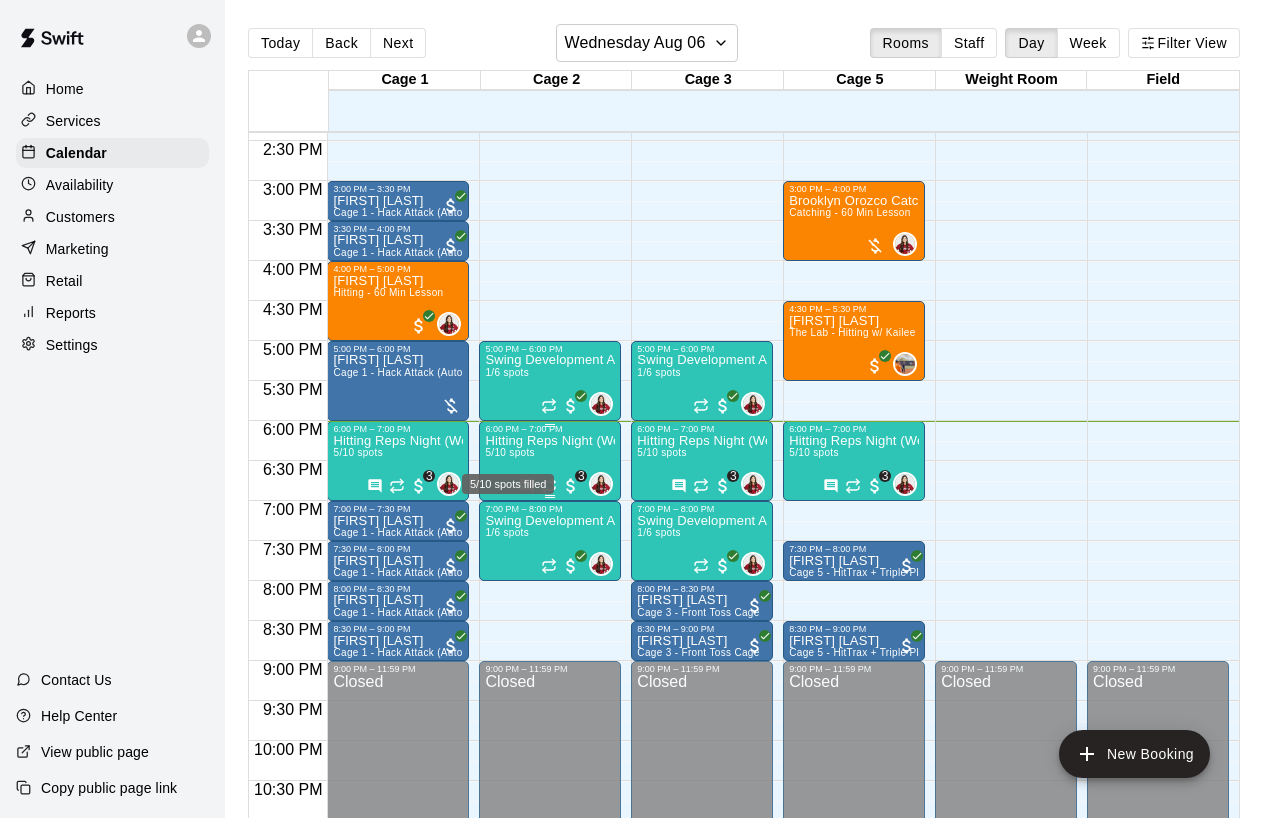 click on "5/10 spots" at bounding box center [509, 452] 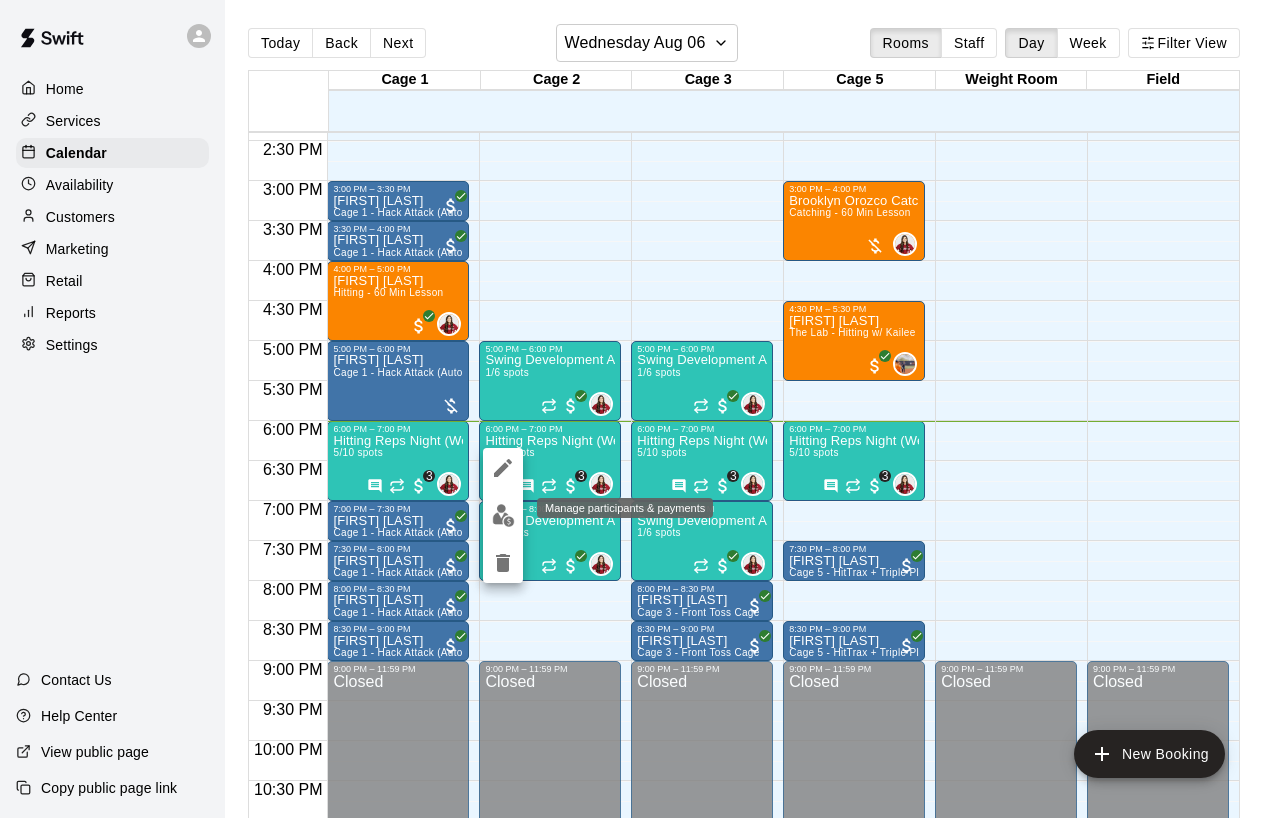 click at bounding box center [503, 515] 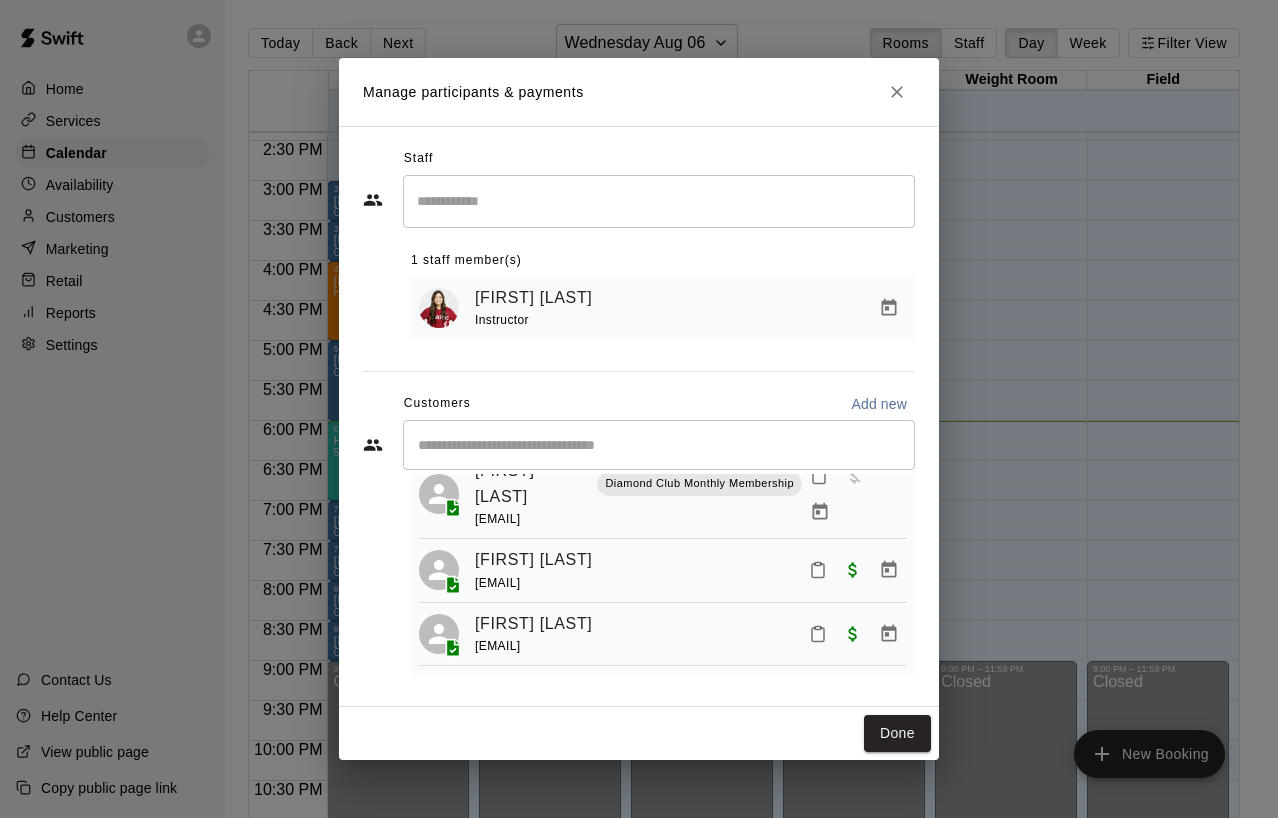 scroll, scrollTop: 230, scrollLeft: 0, axis: vertical 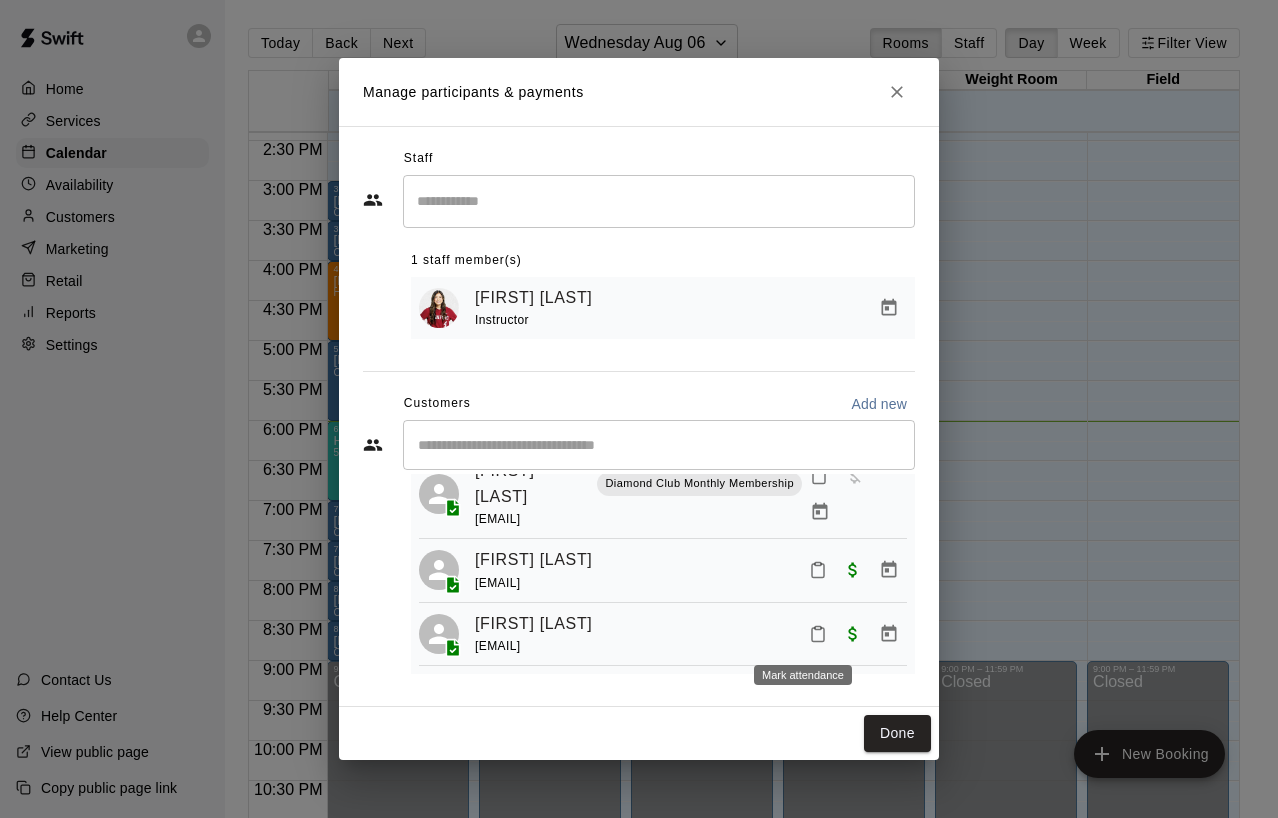click 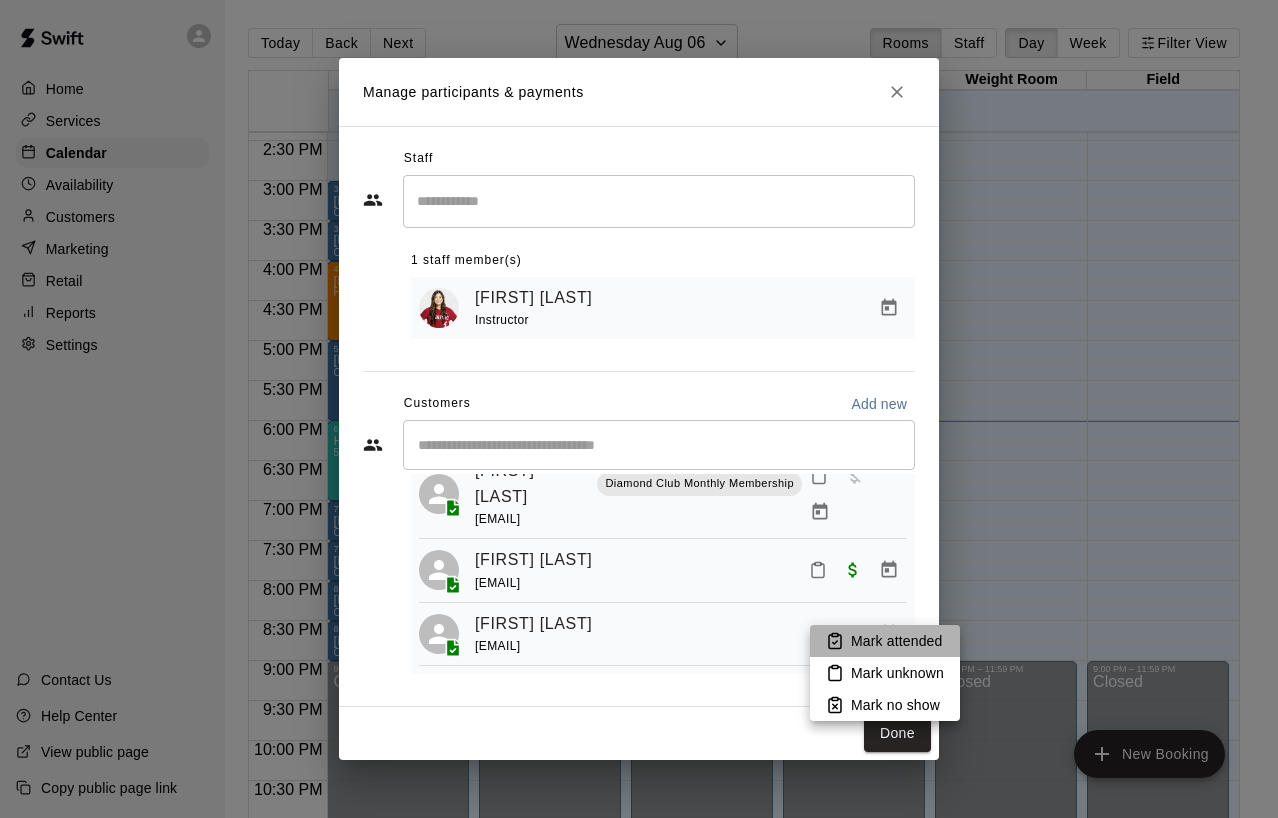 click 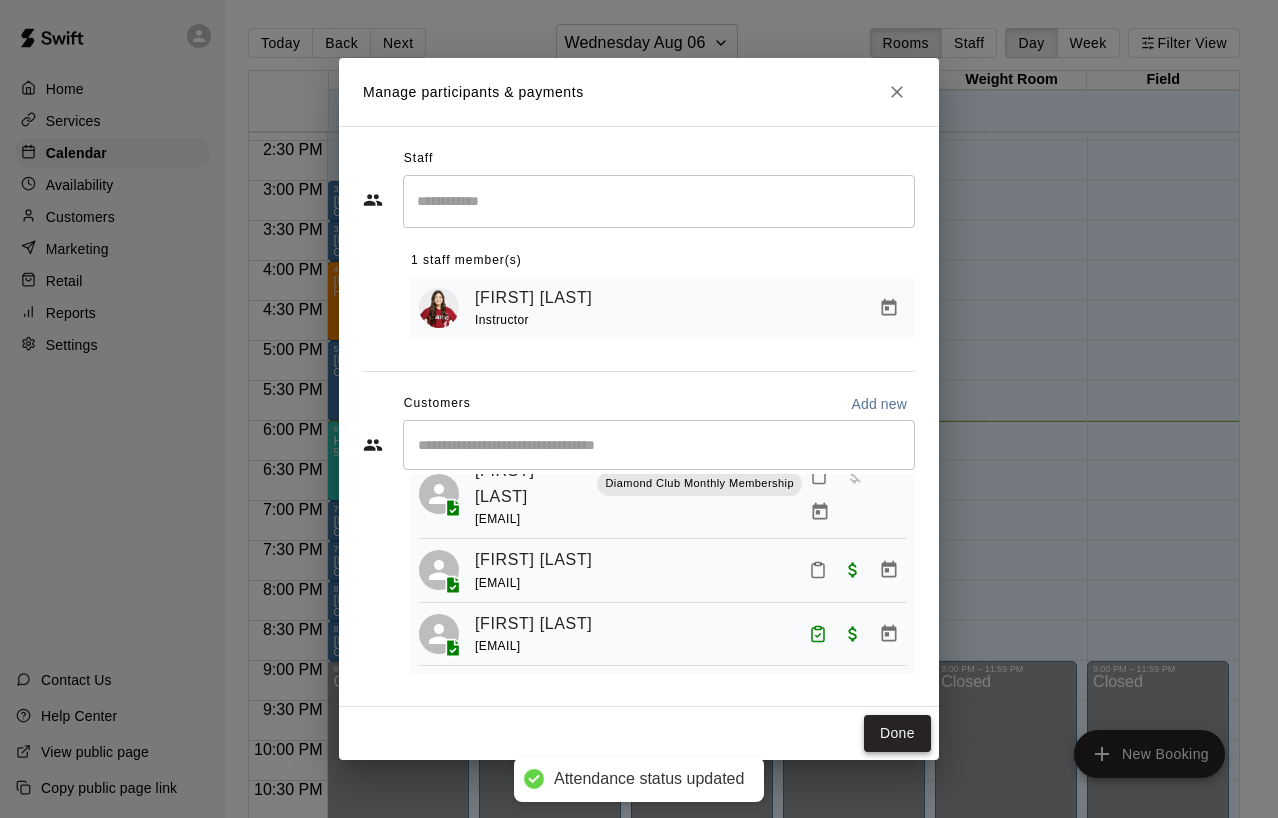 click on "Done" at bounding box center [897, 733] 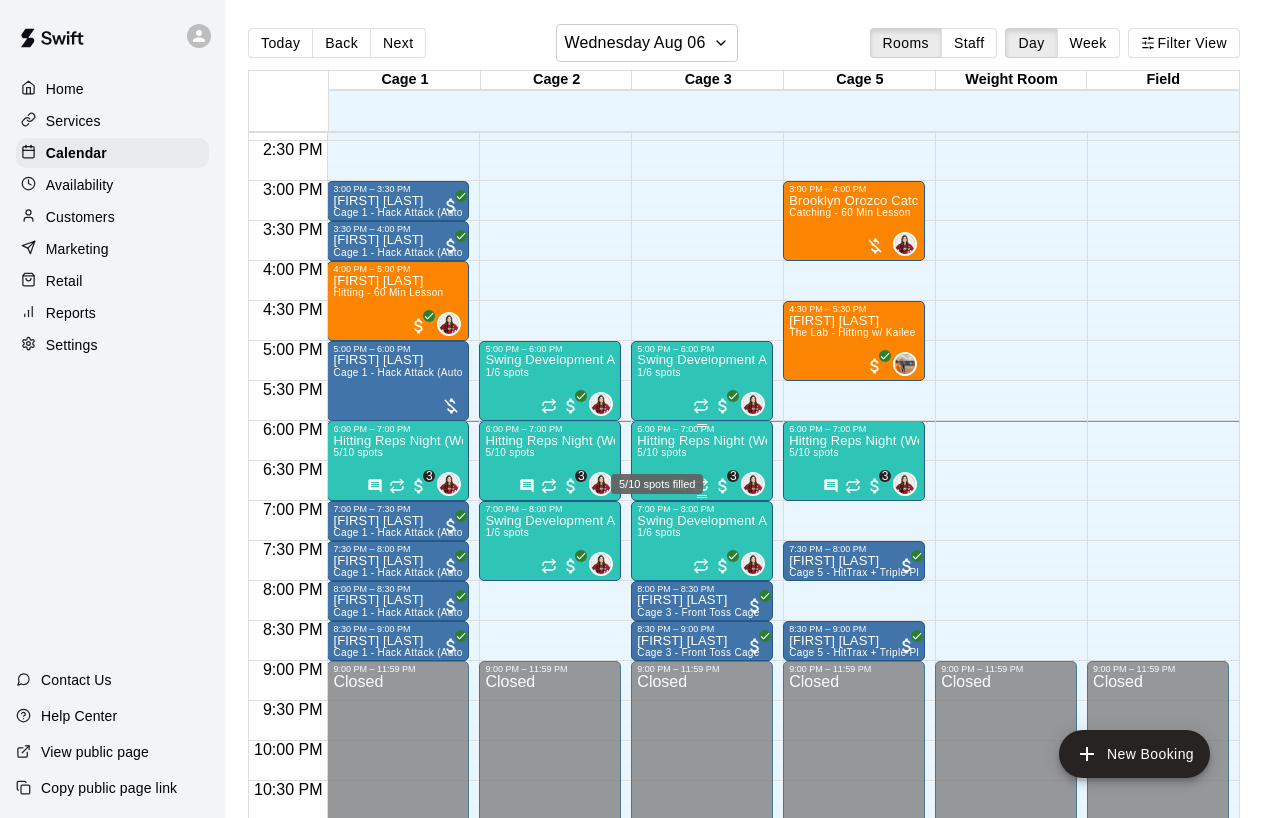 click on "5/10 spots" at bounding box center (661, 452) 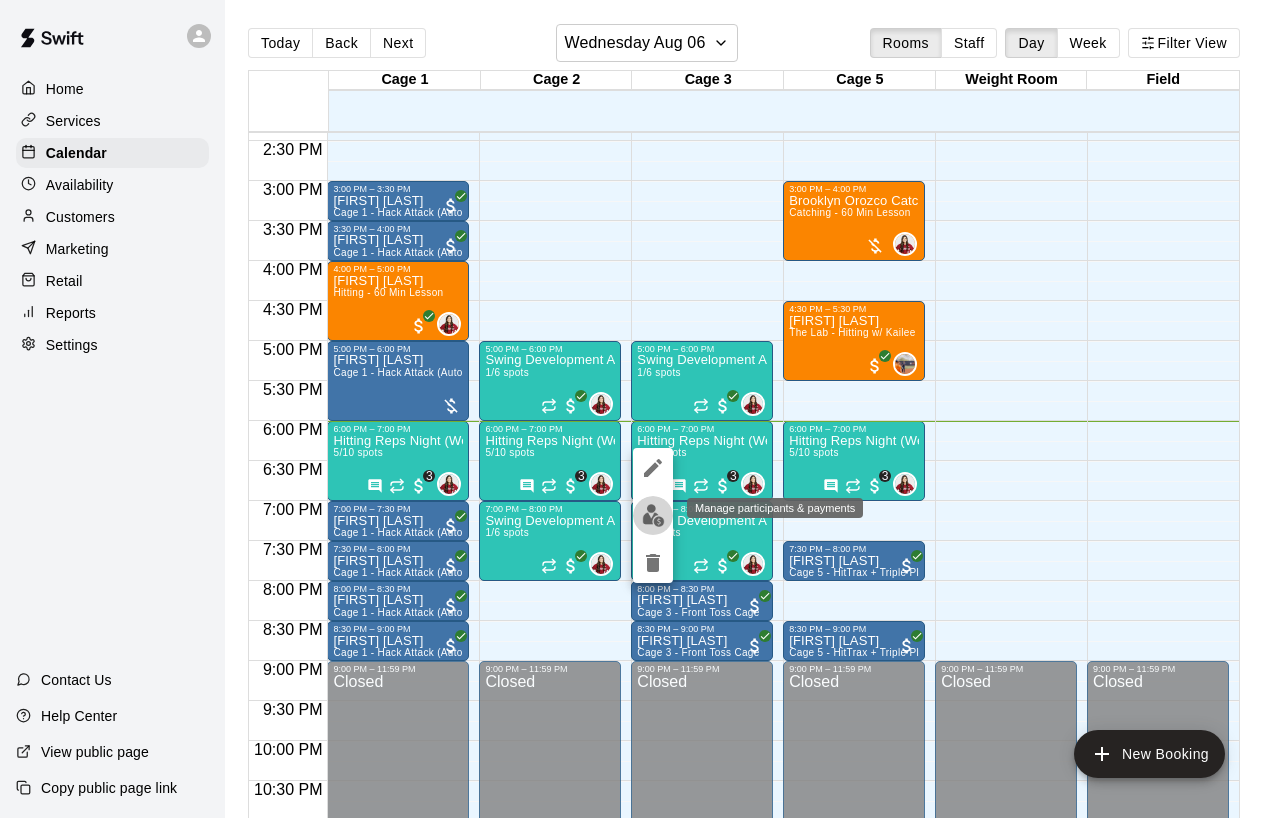click at bounding box center [653, 515] 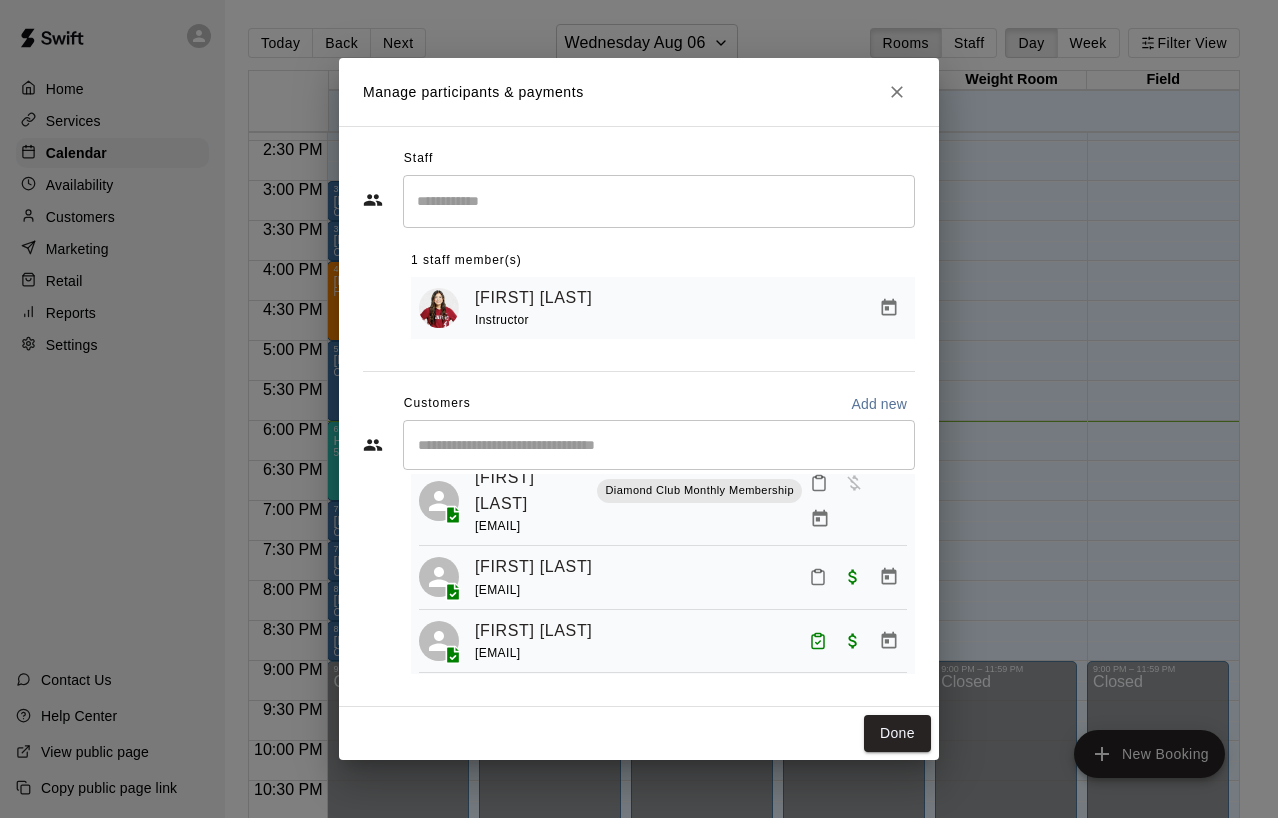scroll, scrollTop: 230, scrollLeft: 0, axis: vertical 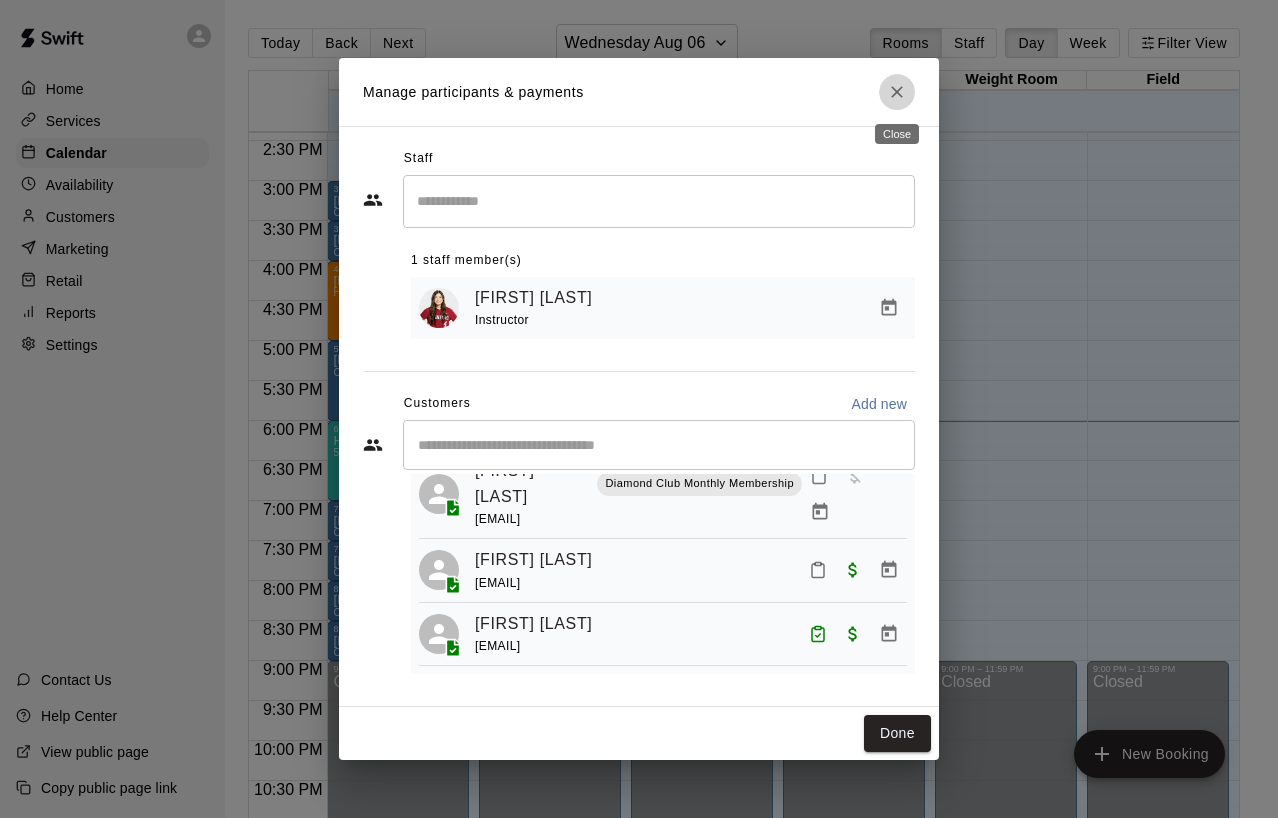 click 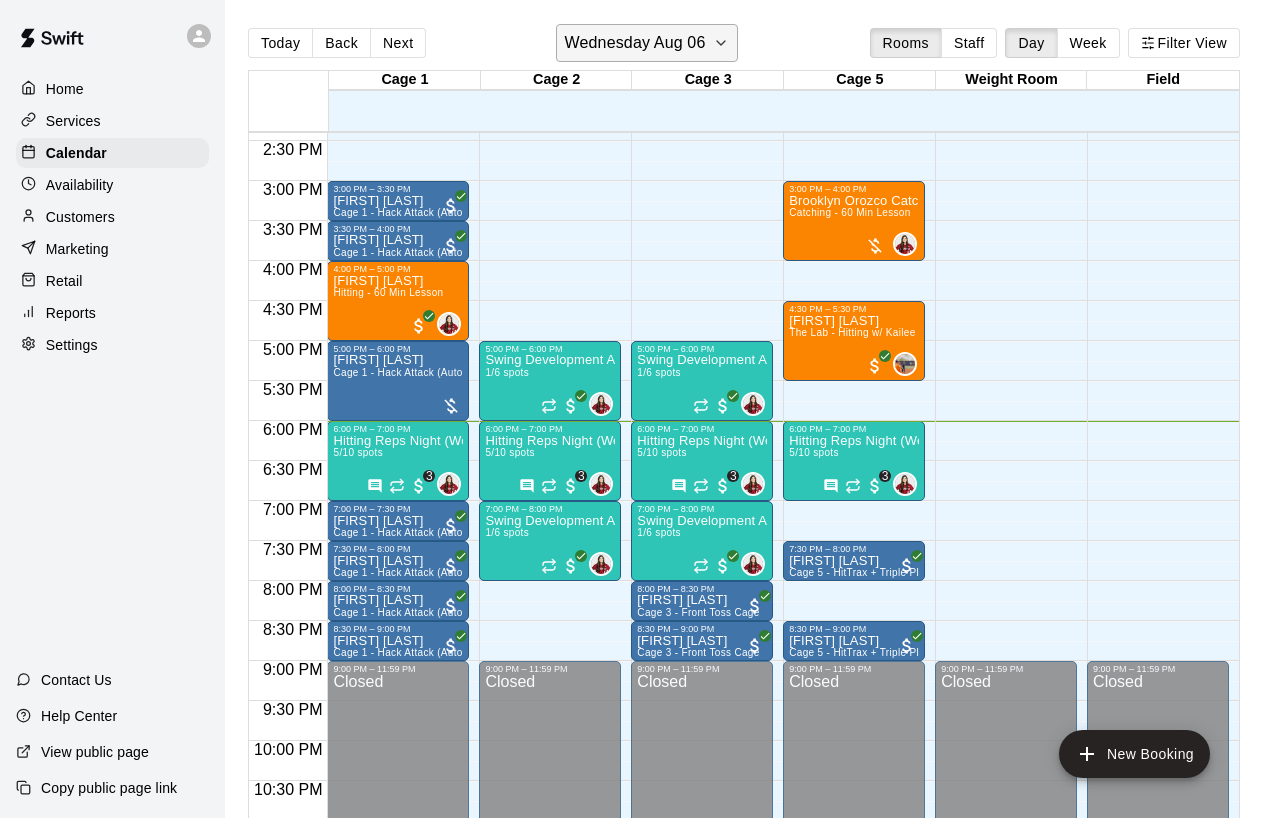 click on "Wednesday Aug 06" at bounding box center (635, 43) 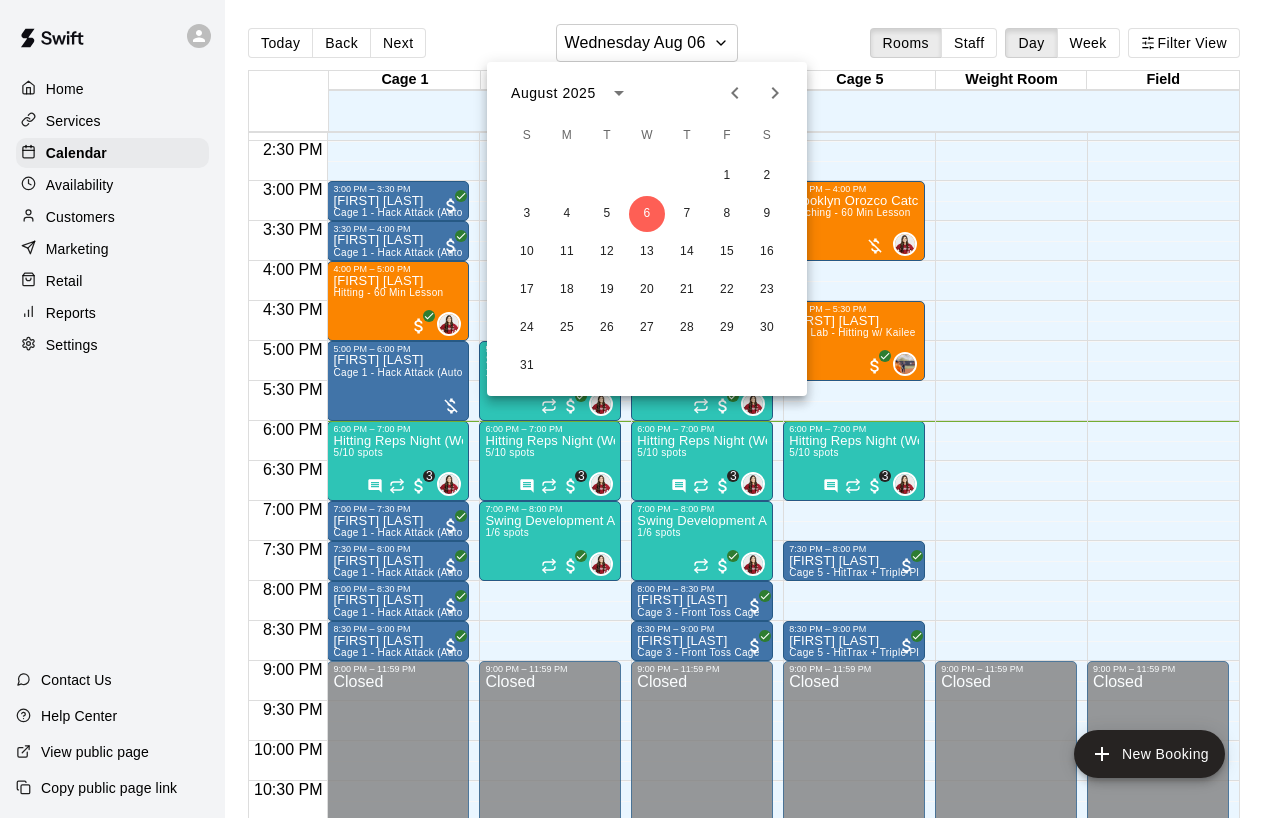 click at bounding box center (639, 409) 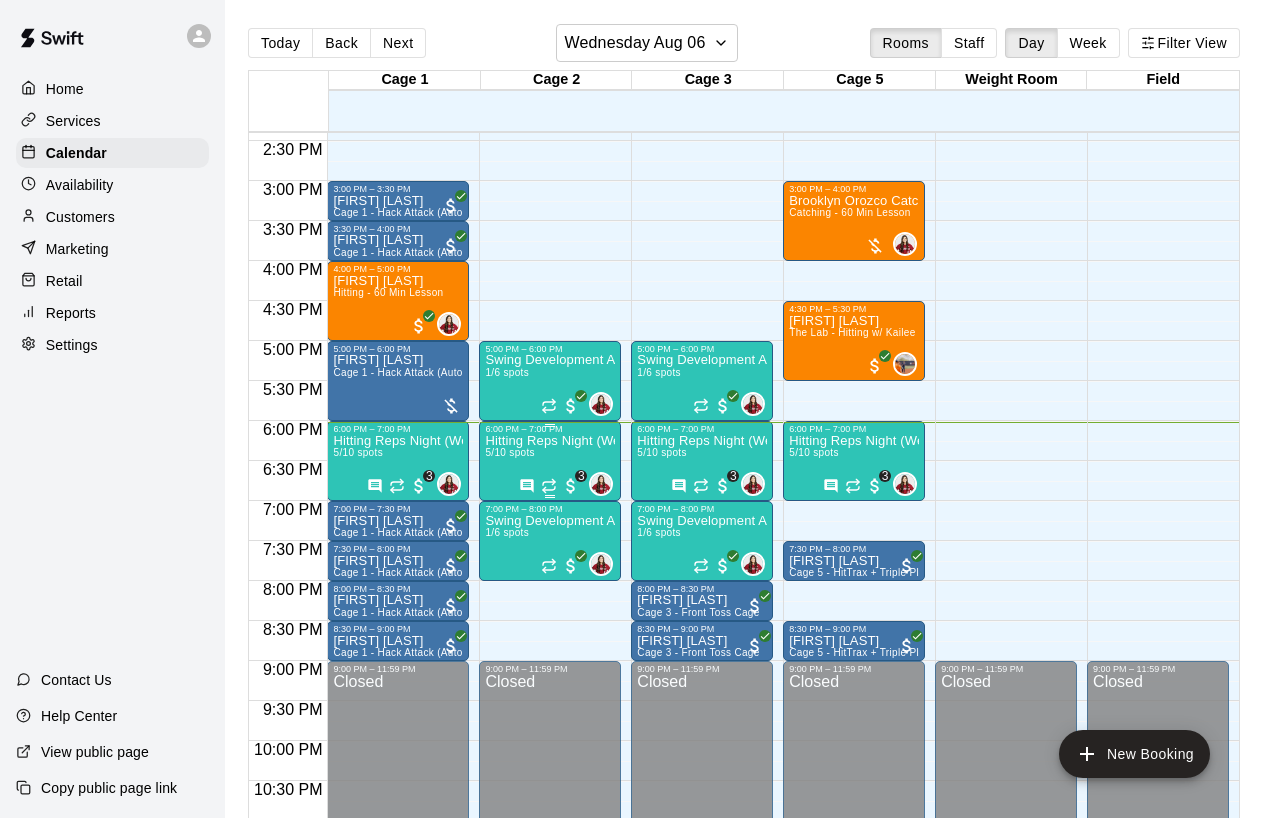 click on "Hitting Reps Night (Wednesdays 6-7pm)  5/10 spots" at bounding box center [550, 843] 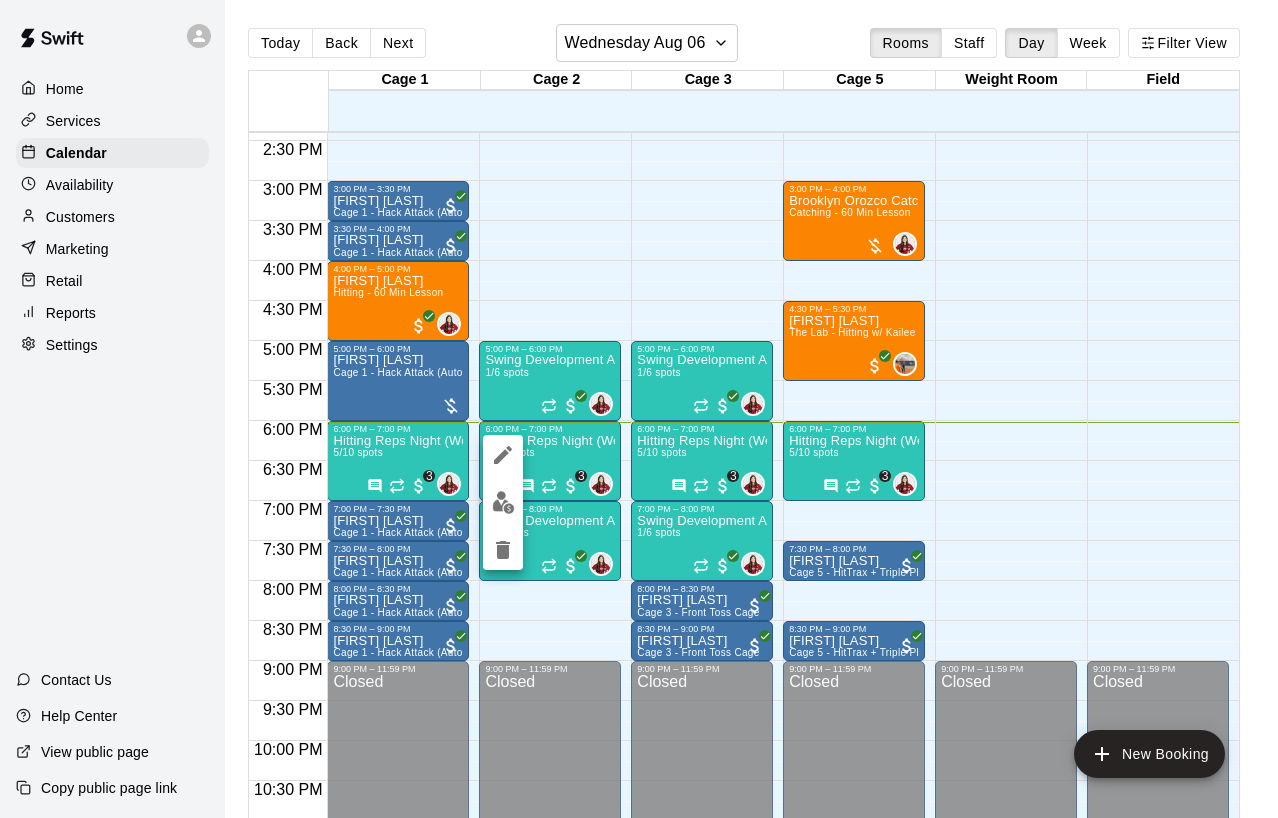 click at bounding box center (503, 502) 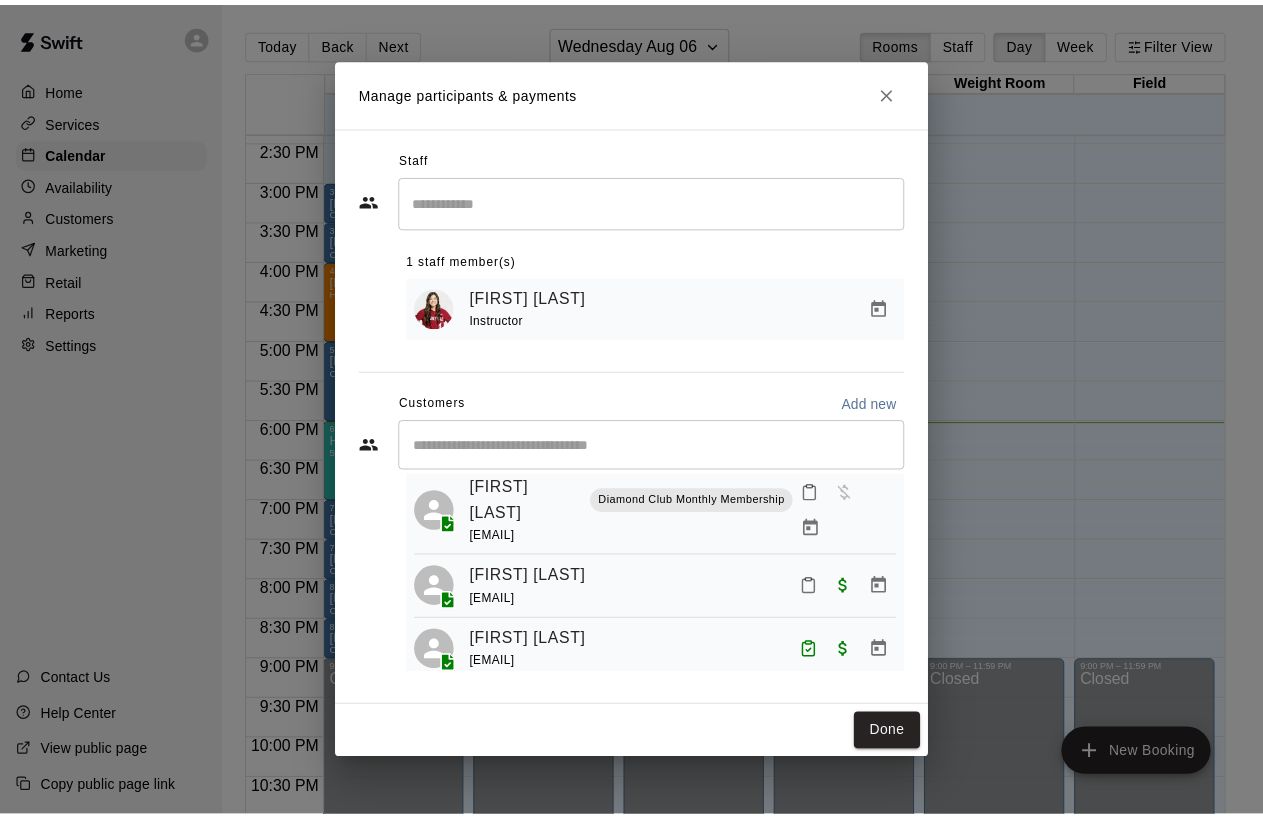 scroll, scrollTop: 210, scrollLeft: 0, axis: vertical 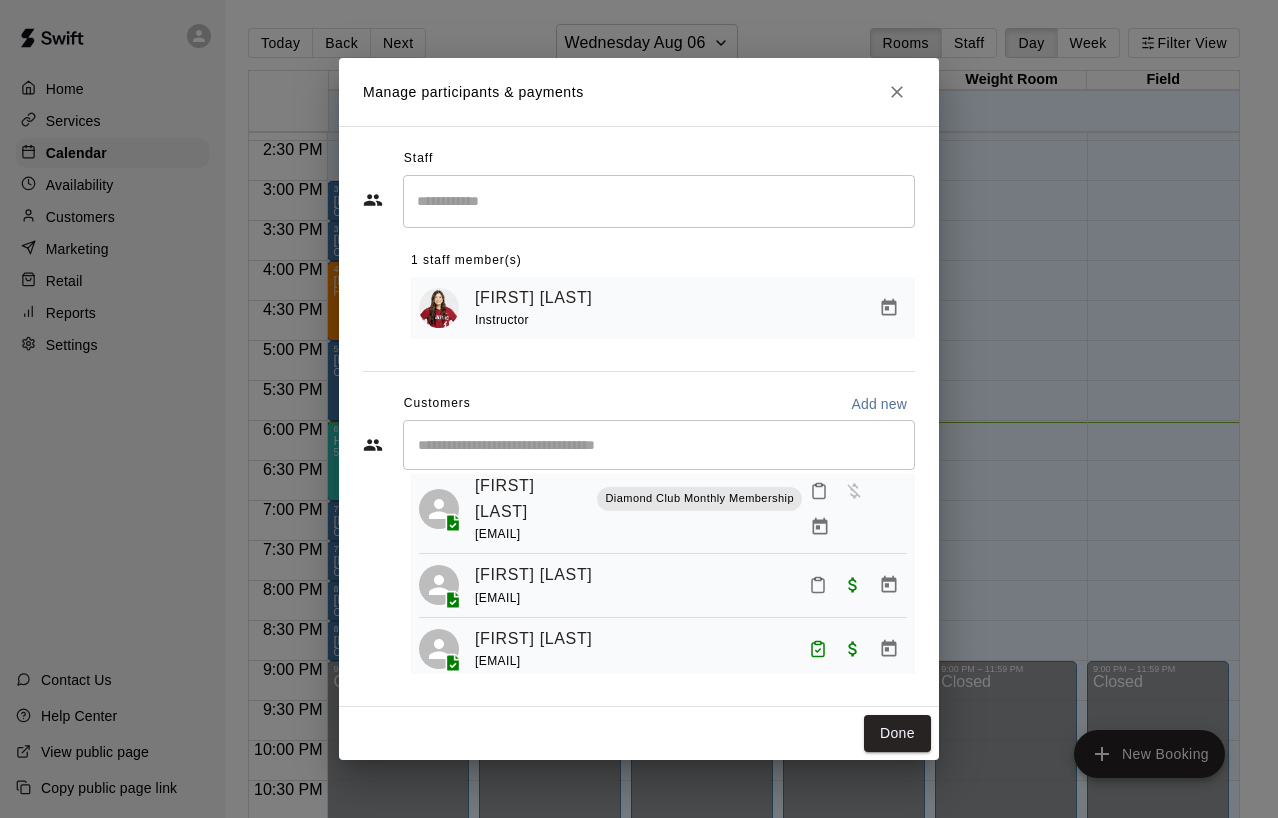 click on "Manage participants & payments Staff ​ 1   staff member(s) [FIRST] [LAST] Instructor Customers Add new ​ 5   customers (Capacity: 10) [FIRST] [LAST] [EMAIL] [FIRST] [LAST] [EMAIL] [FIRST] [LAST] [EMAIL] [FIRST] [LAST] [EMAIL] [FIRST] [LAST] [EMAIL] Done" at bounding box center [639, 409] 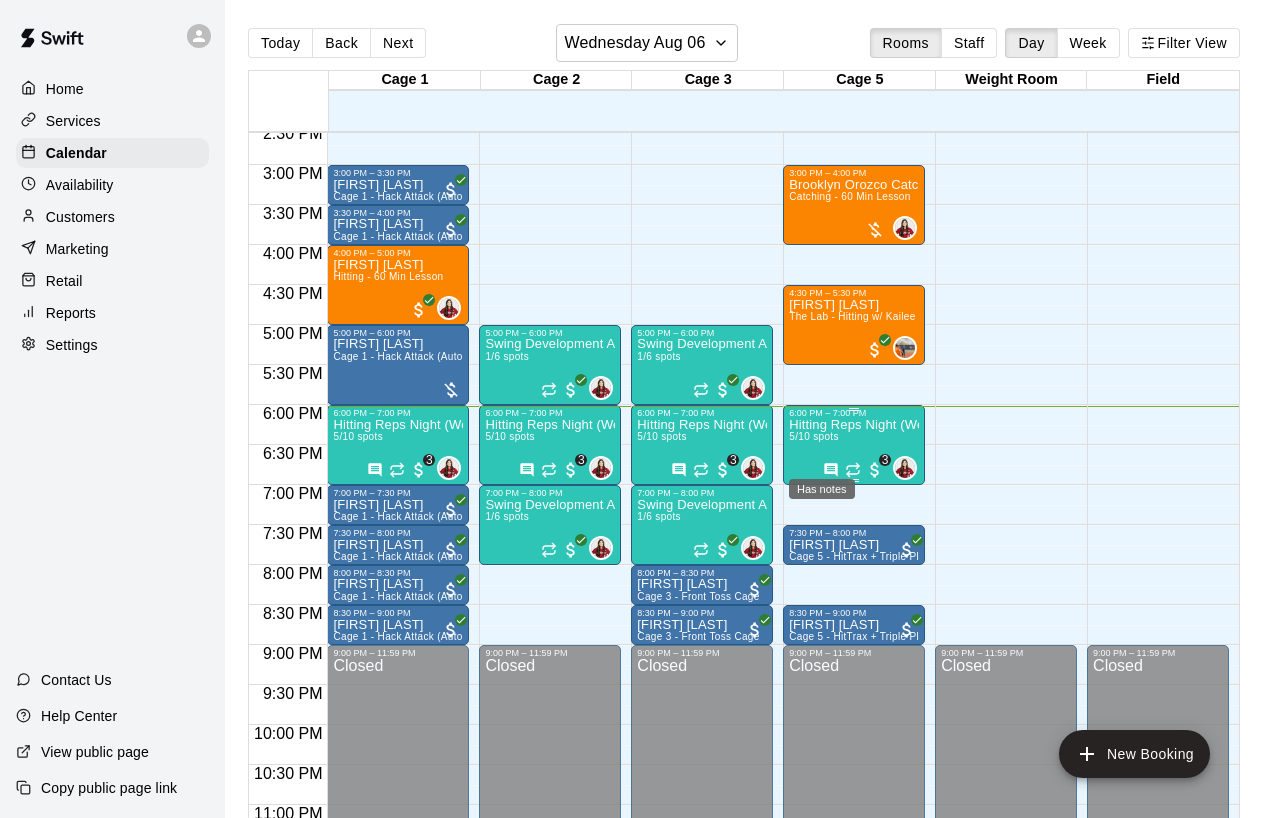 scroll, scrollTop: 1185, scrollLeft: 0, axis: vertical 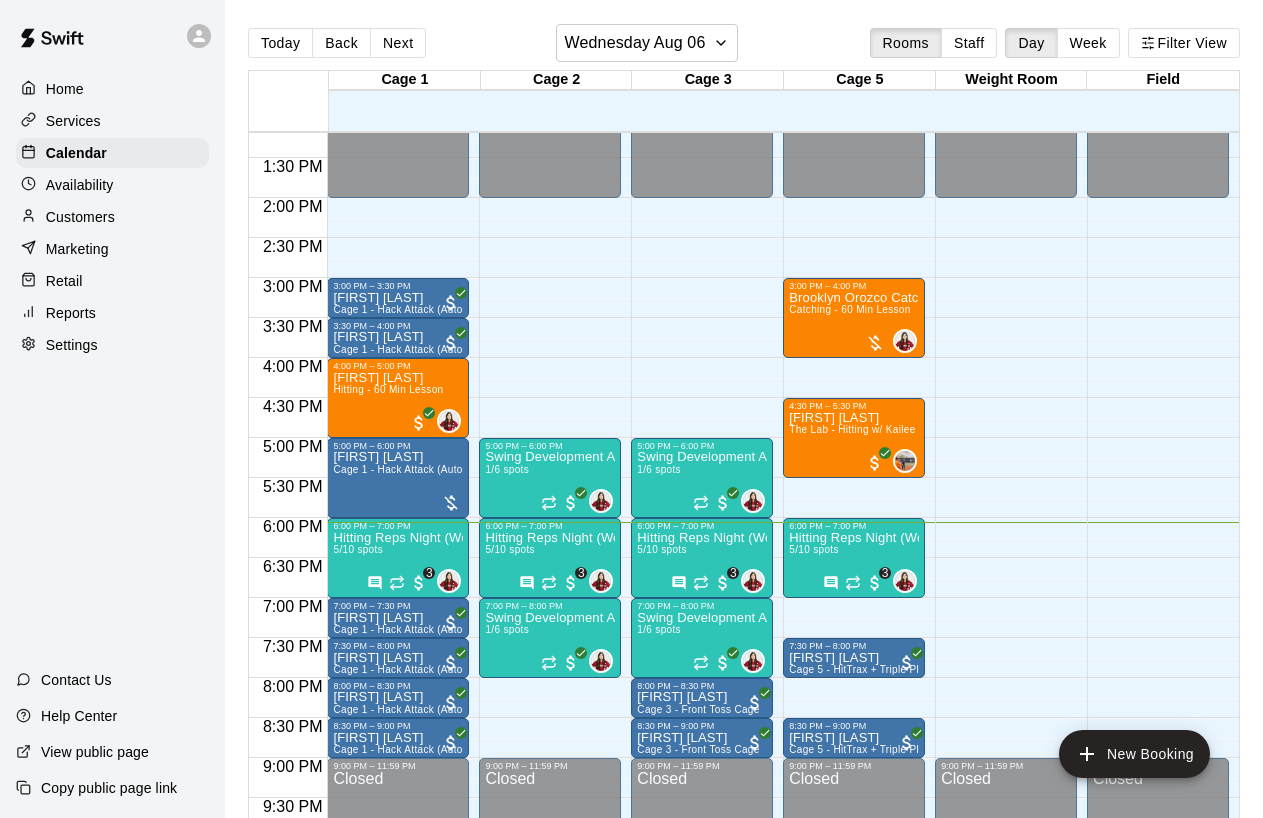 click on "Retail" at bounding box center (64, 281) 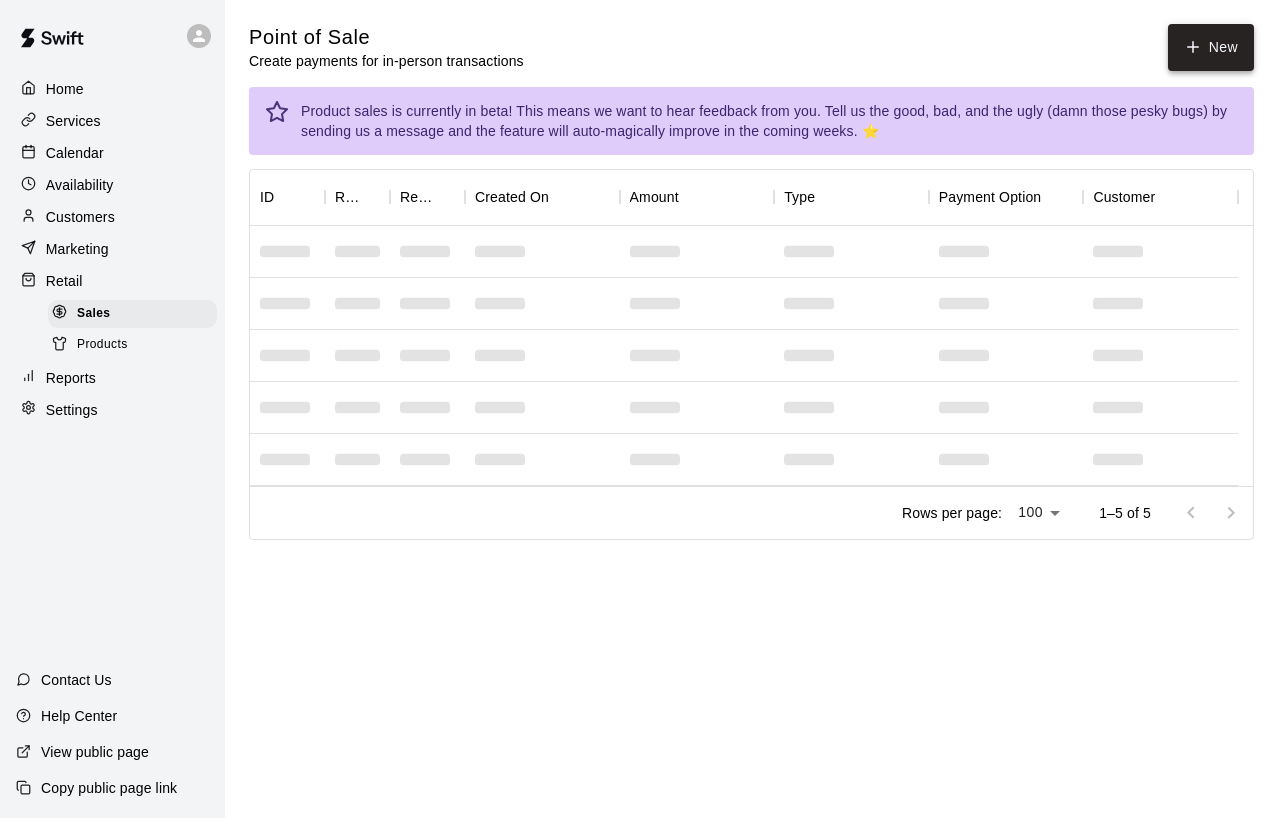 click on "New" at bounding box center [1211, 47] 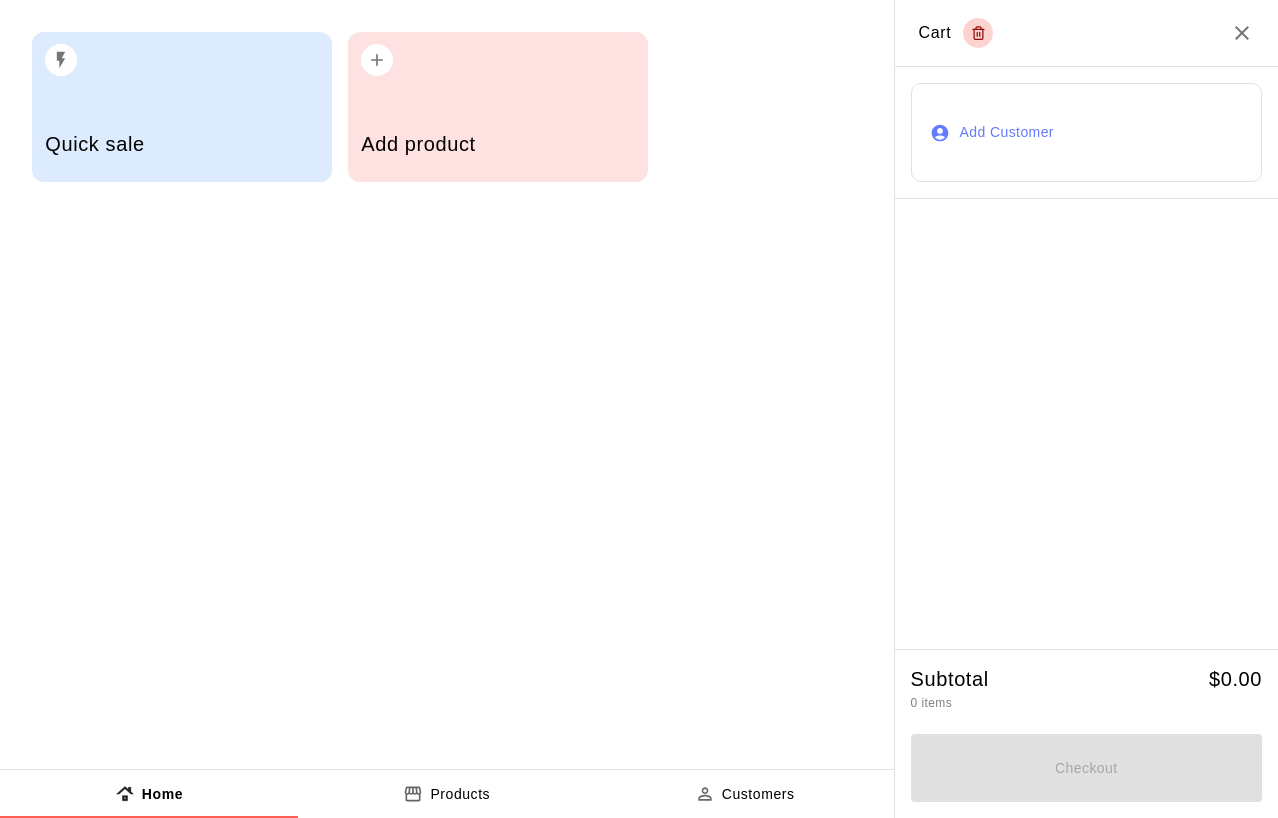 click on "Add product" at bounding box center [497, 144] 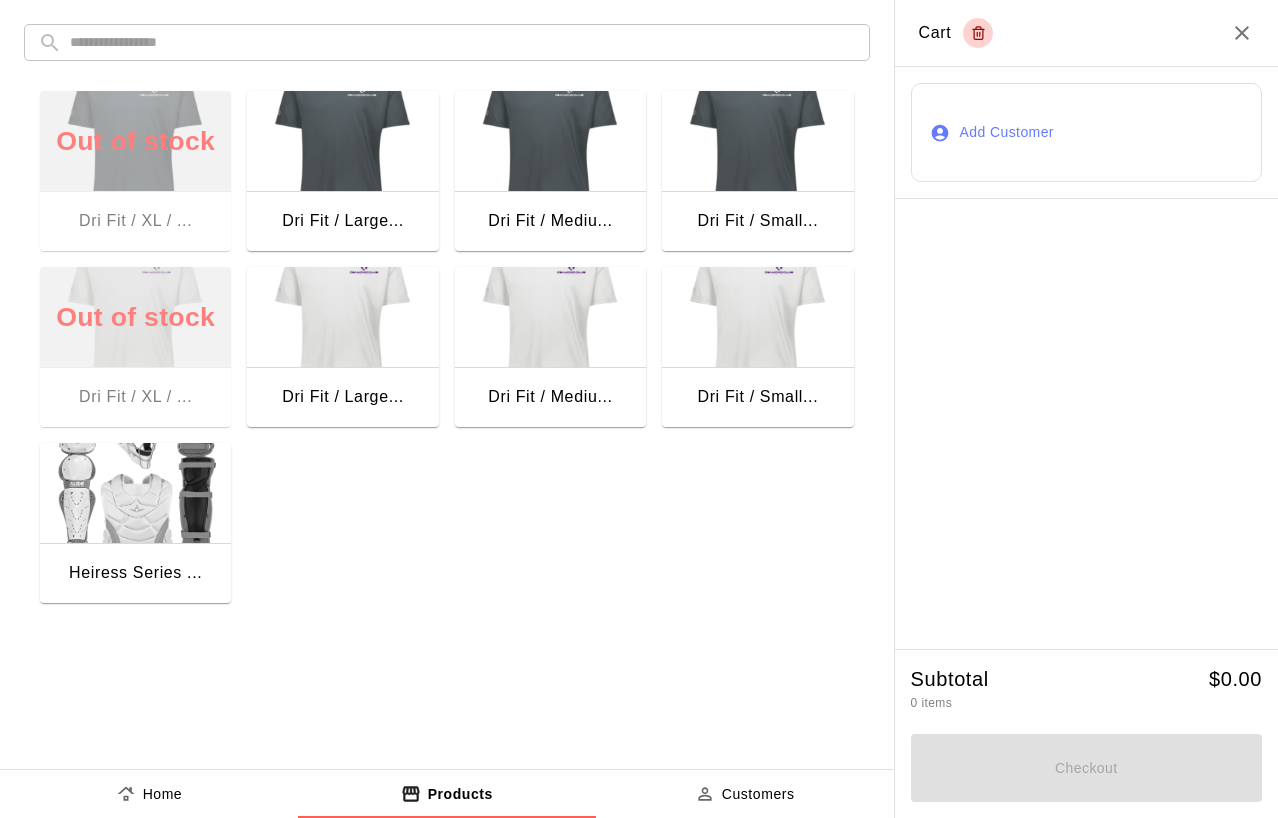 click on "Dri Fit / Mediu..." at bounding box center [550, 223] 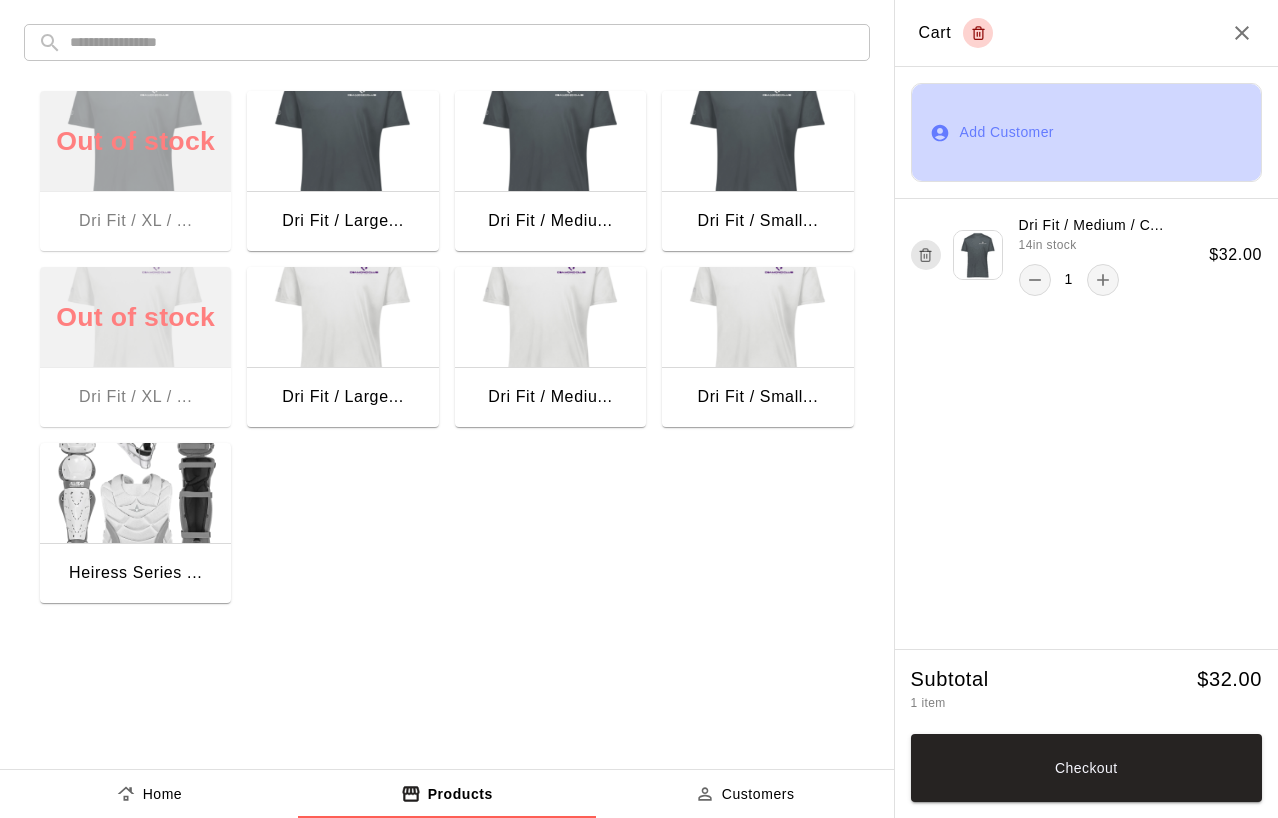click on "Add Customer" at bounding box center (1086, 132) 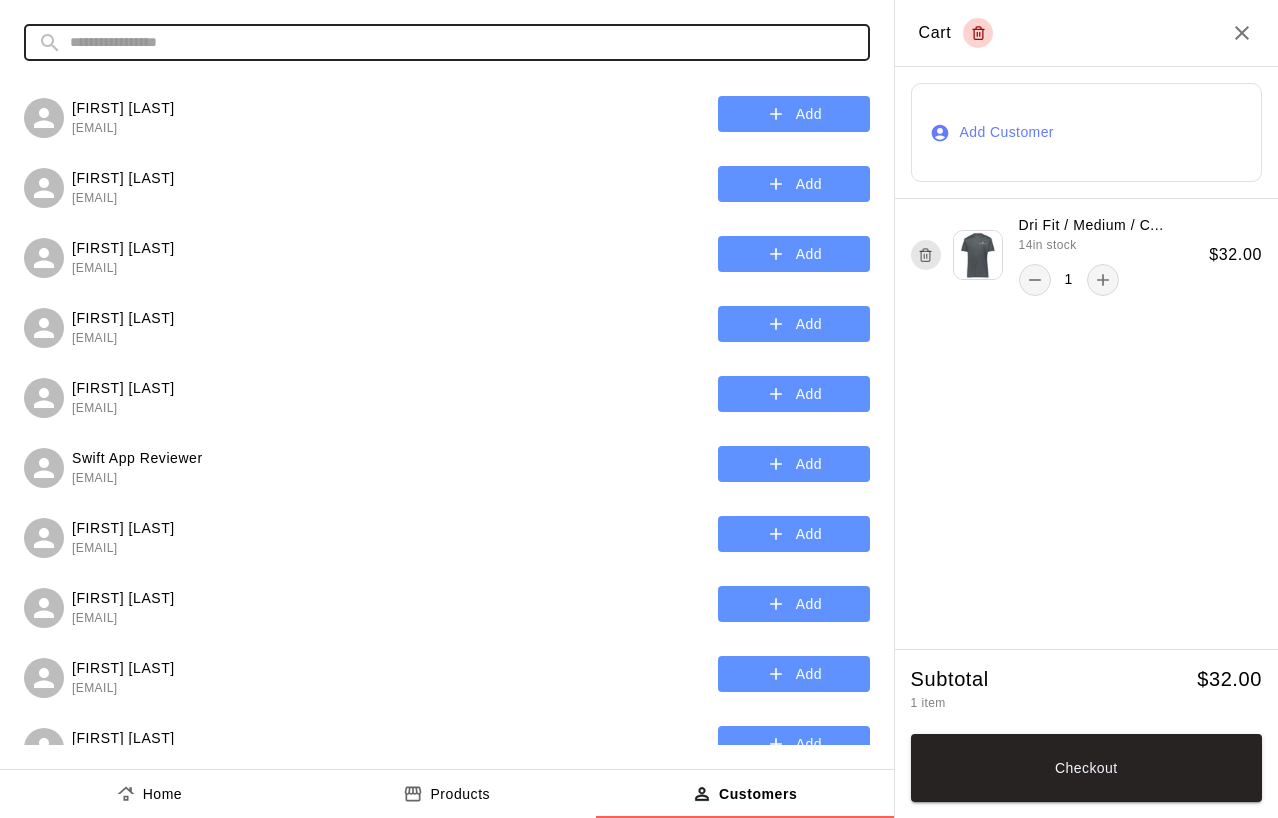 click at bounding box center [463, 42] 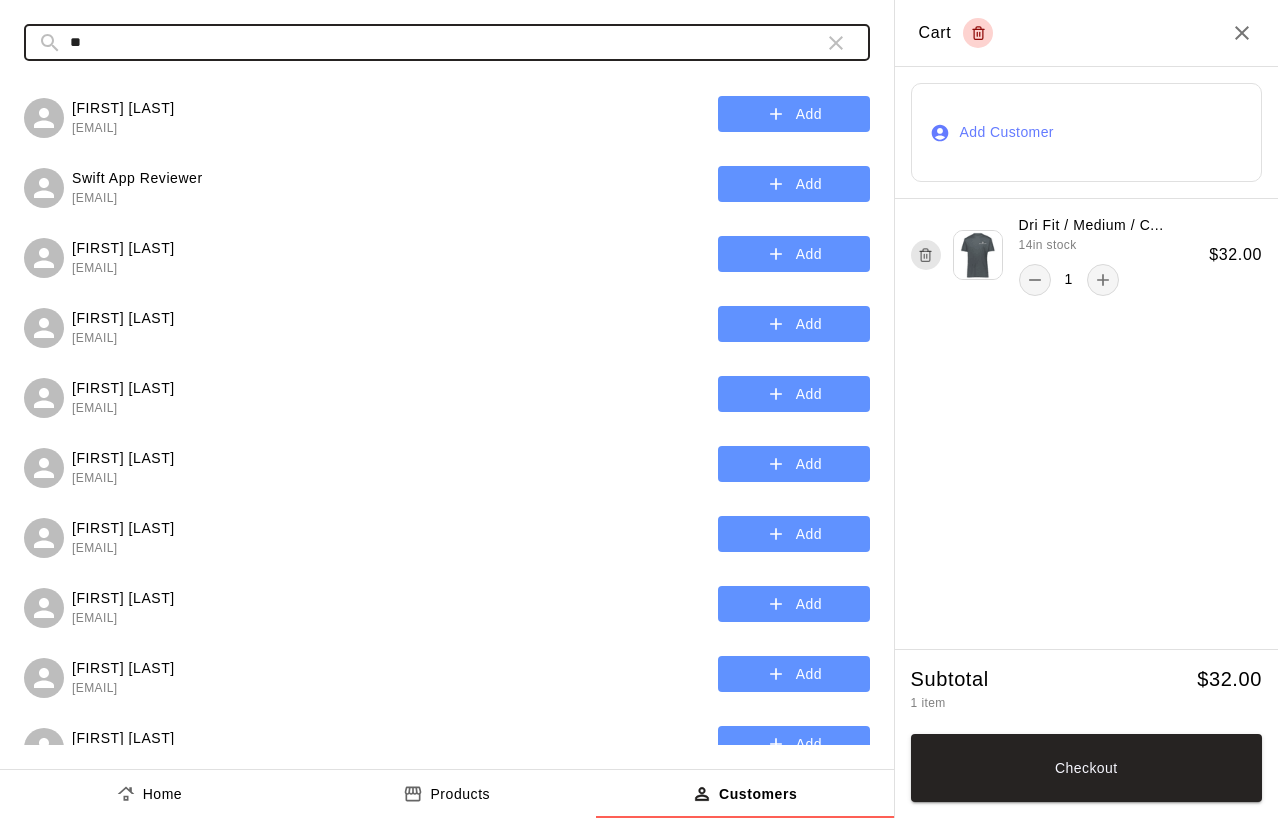 type on "*" 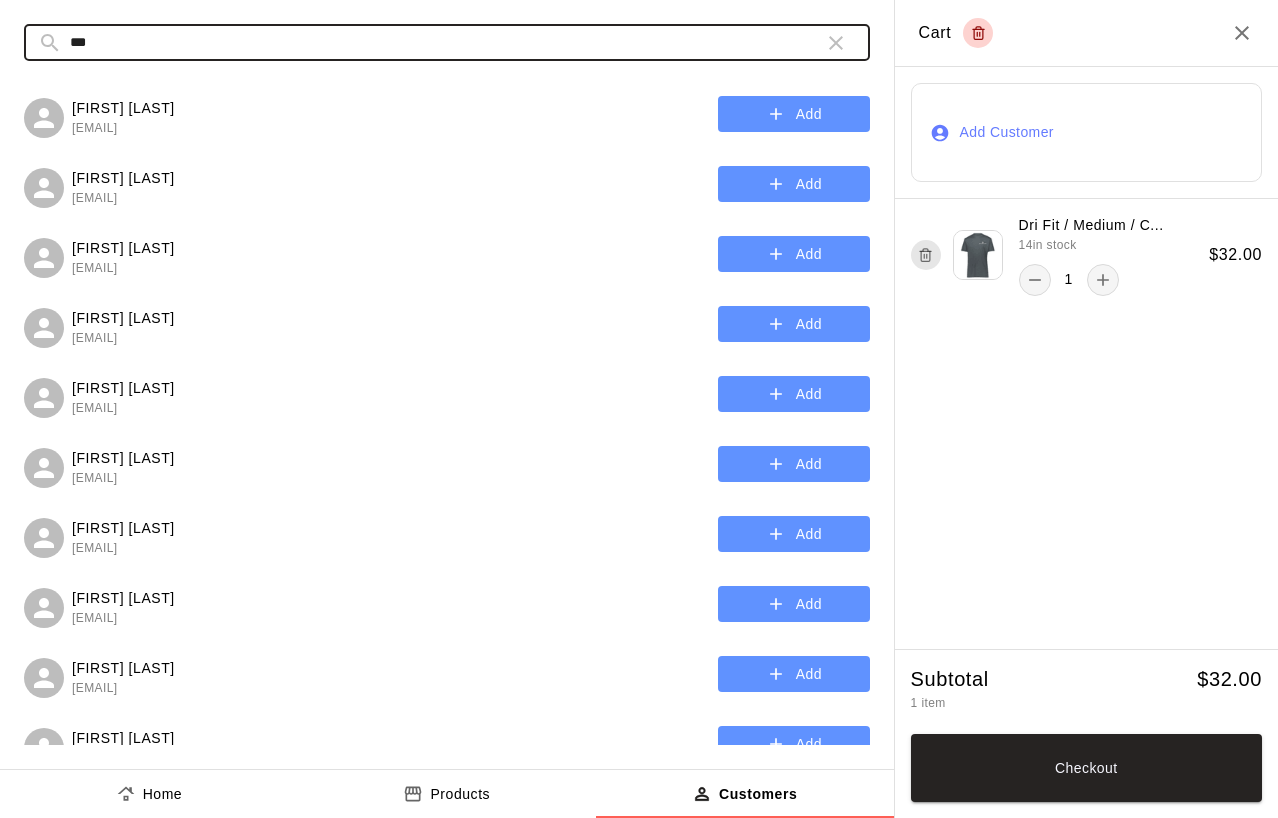 type on "***" 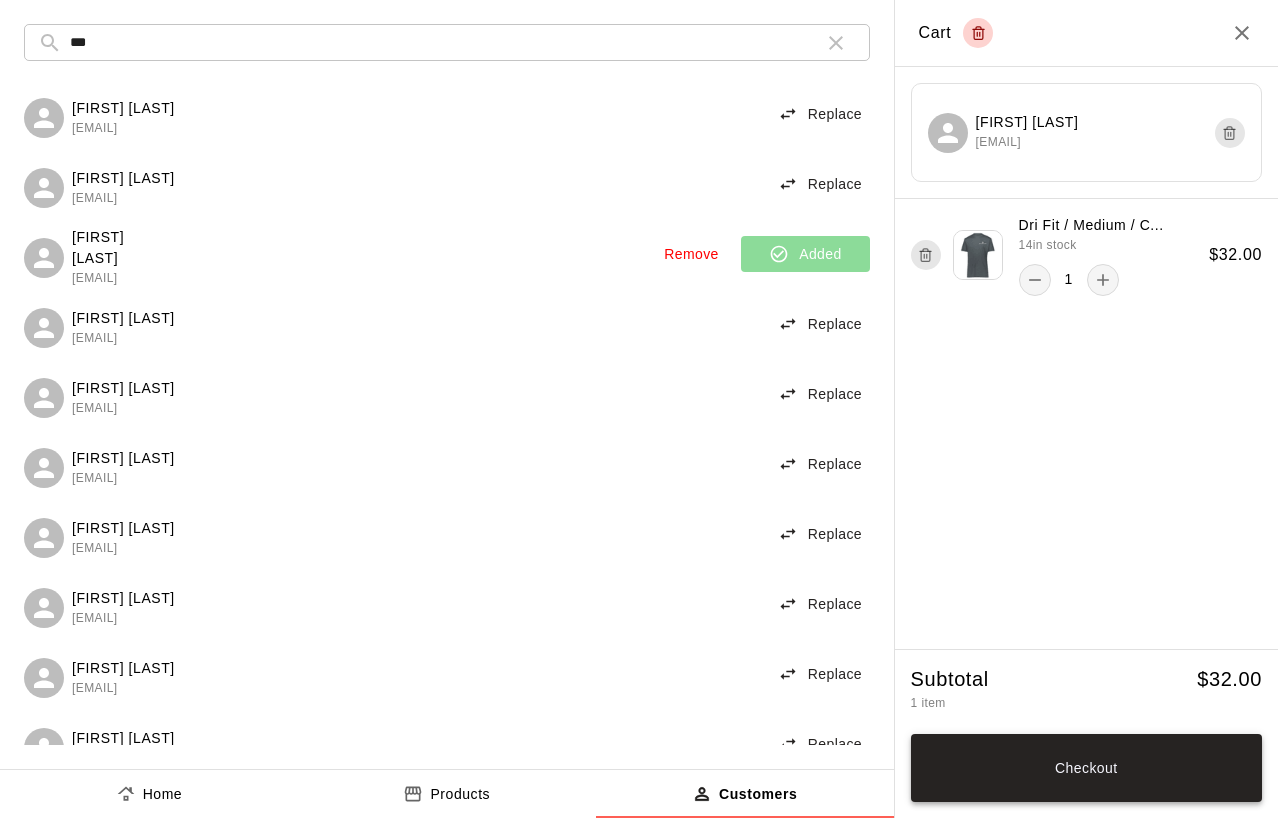 click on "Checkout" at bounding box center (1086, 768) 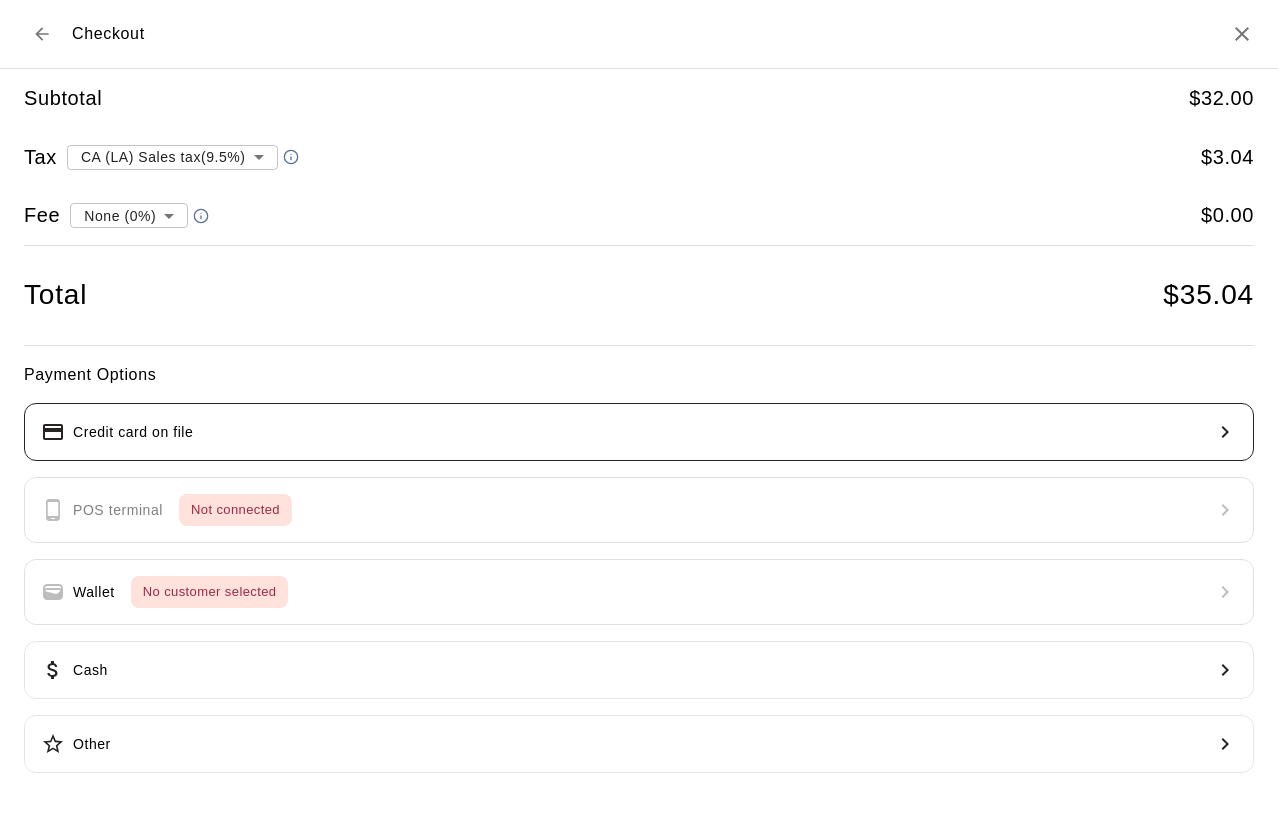 click on "Credit card on file" at bounding box center (639, 432) 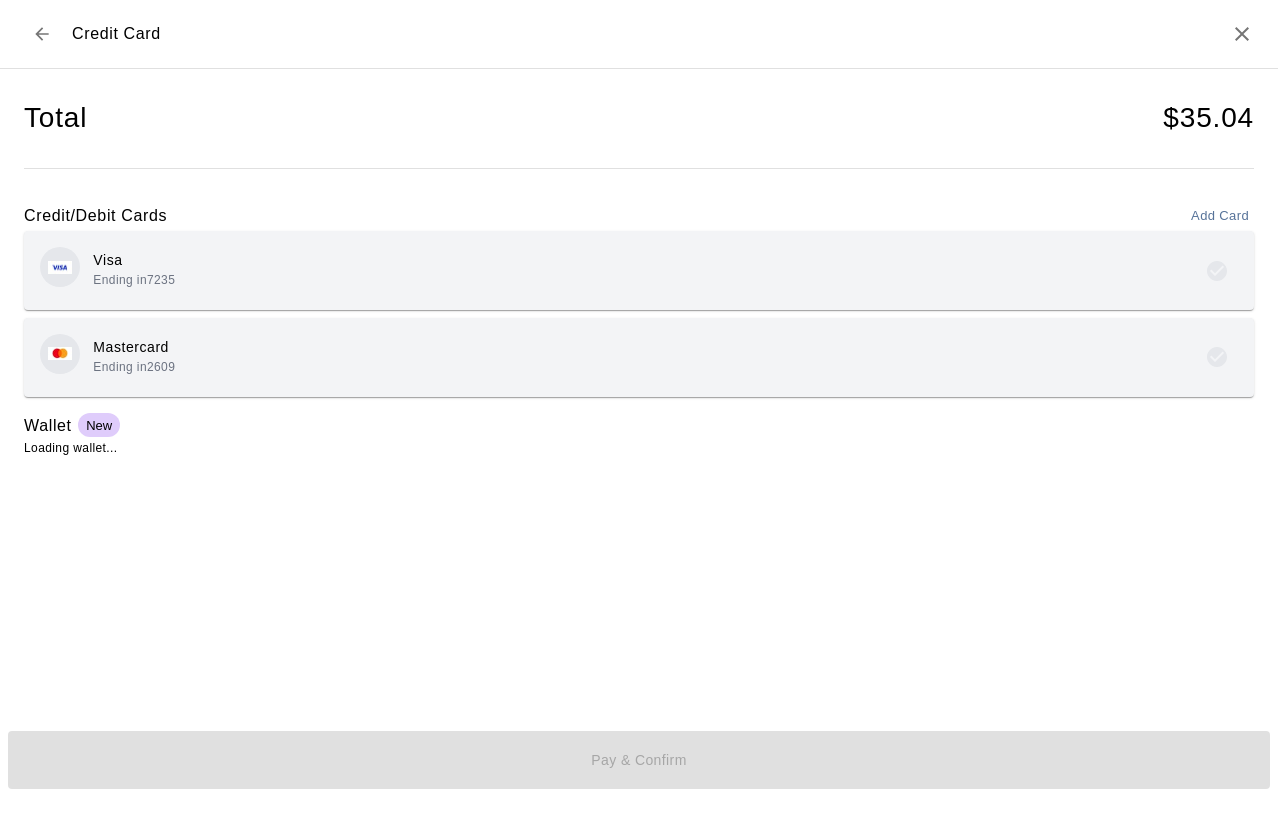 click on "Add Card" at bounding box center (1220, 216) 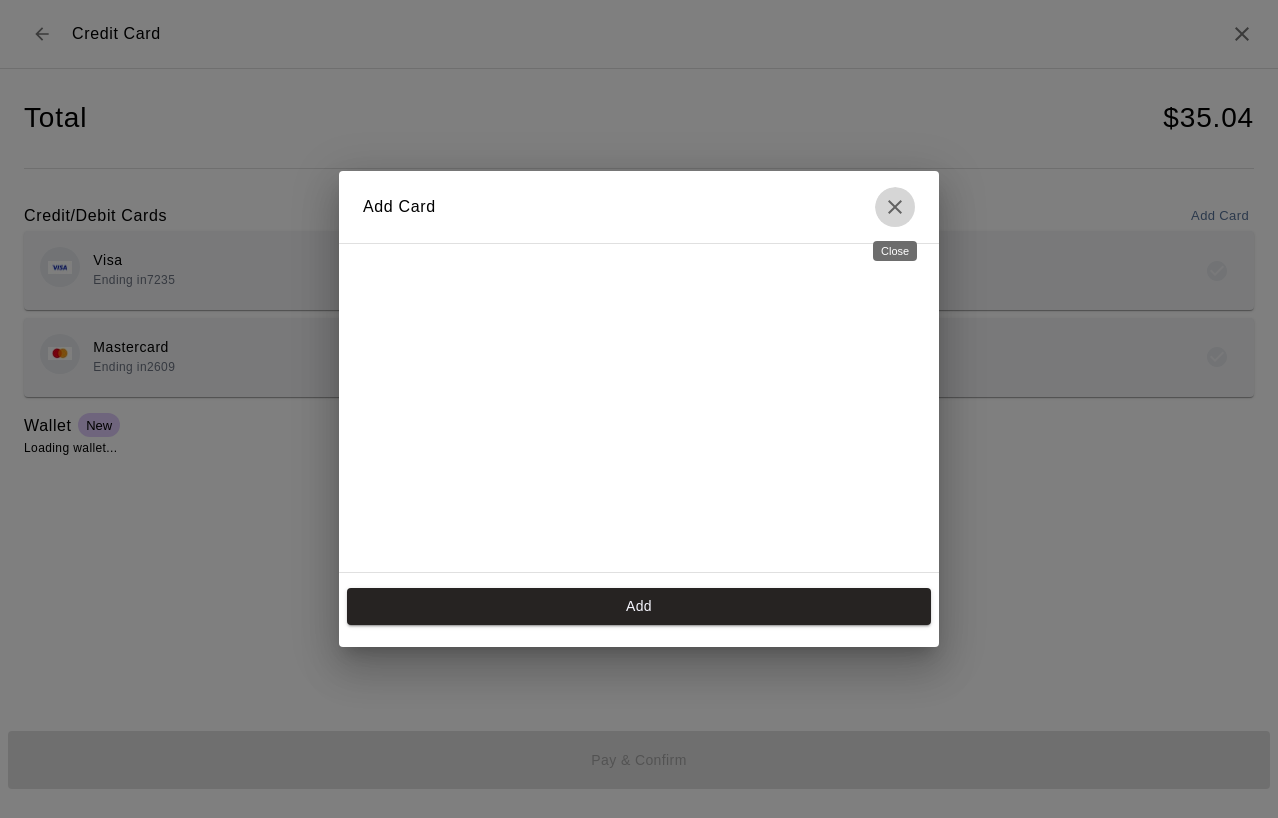 click 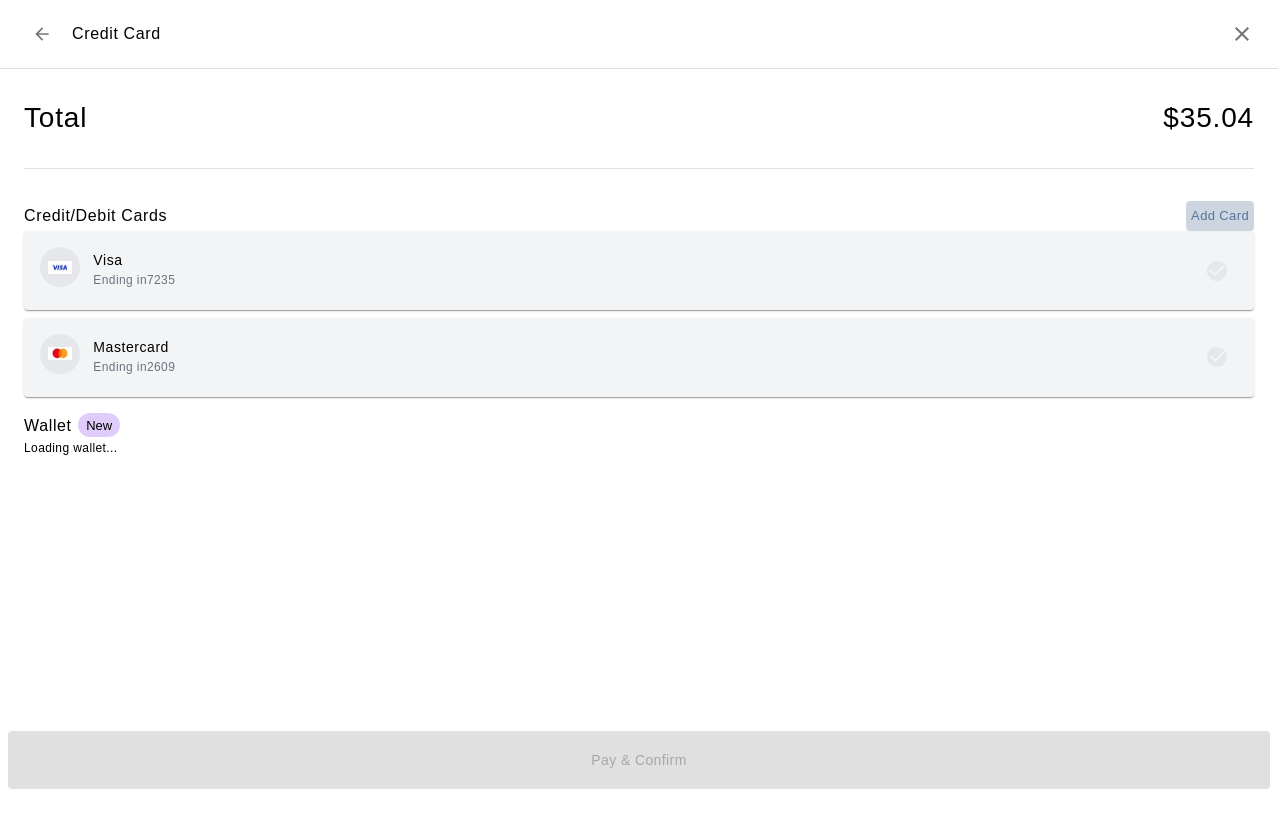 click on "Add Card" at bounding box center [1220, 216] 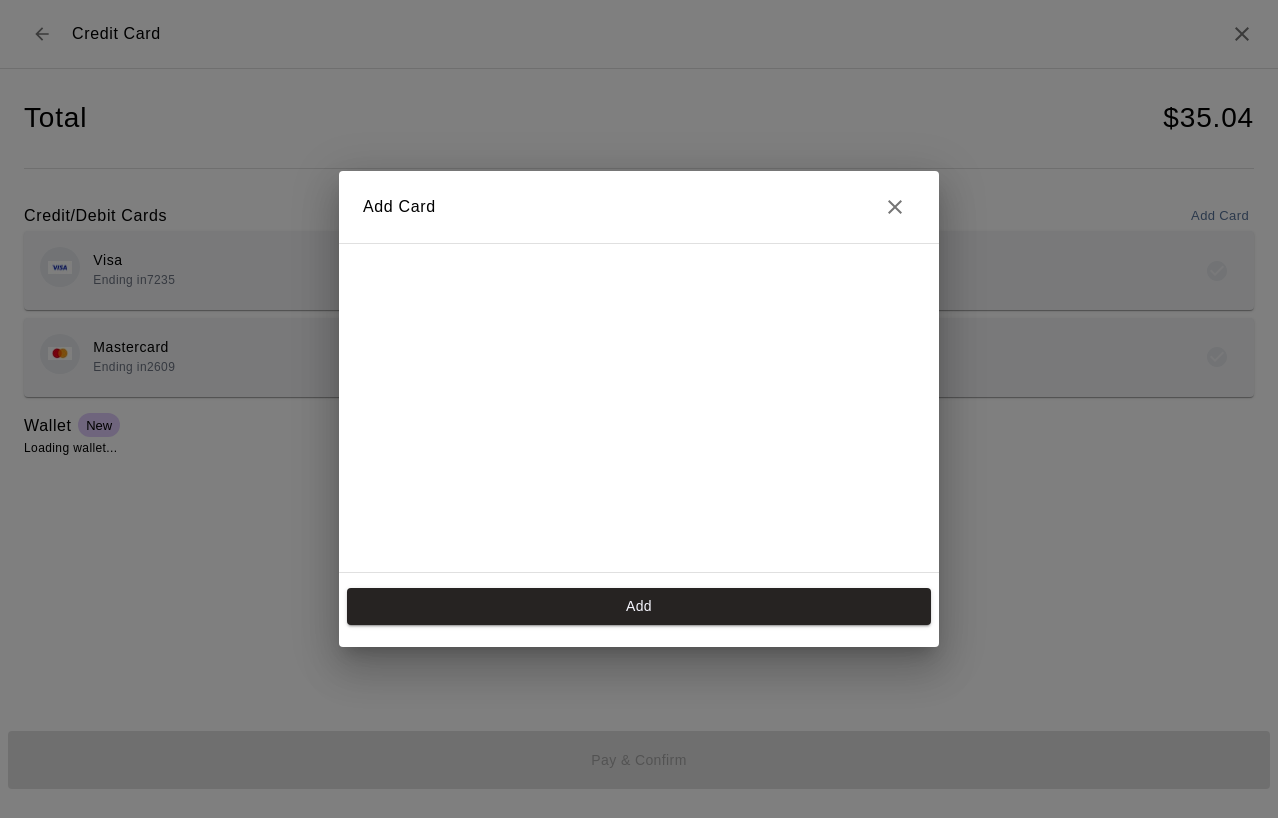 scroll, scrollTop: 282, scrollLeft: 0, axis: vertical 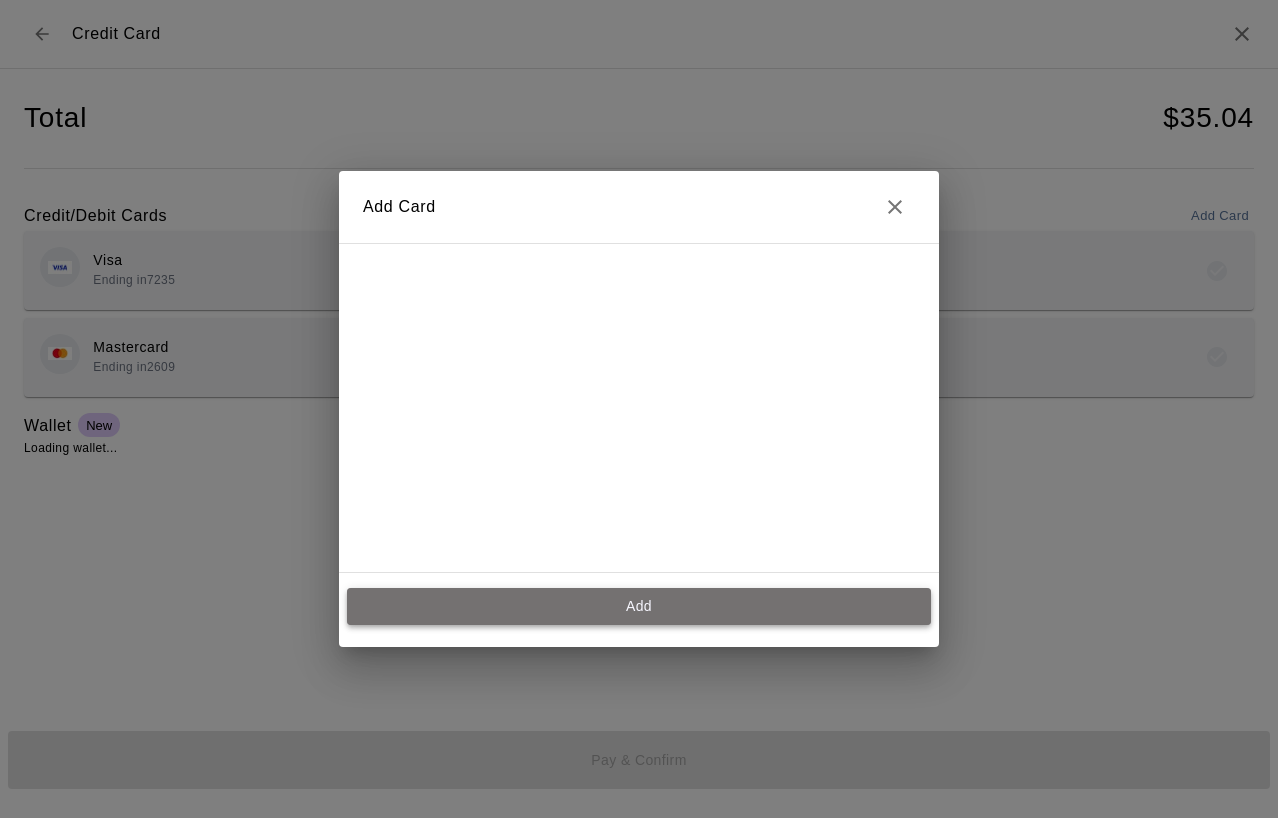 click on "Add" at bounding box center (639, 606) 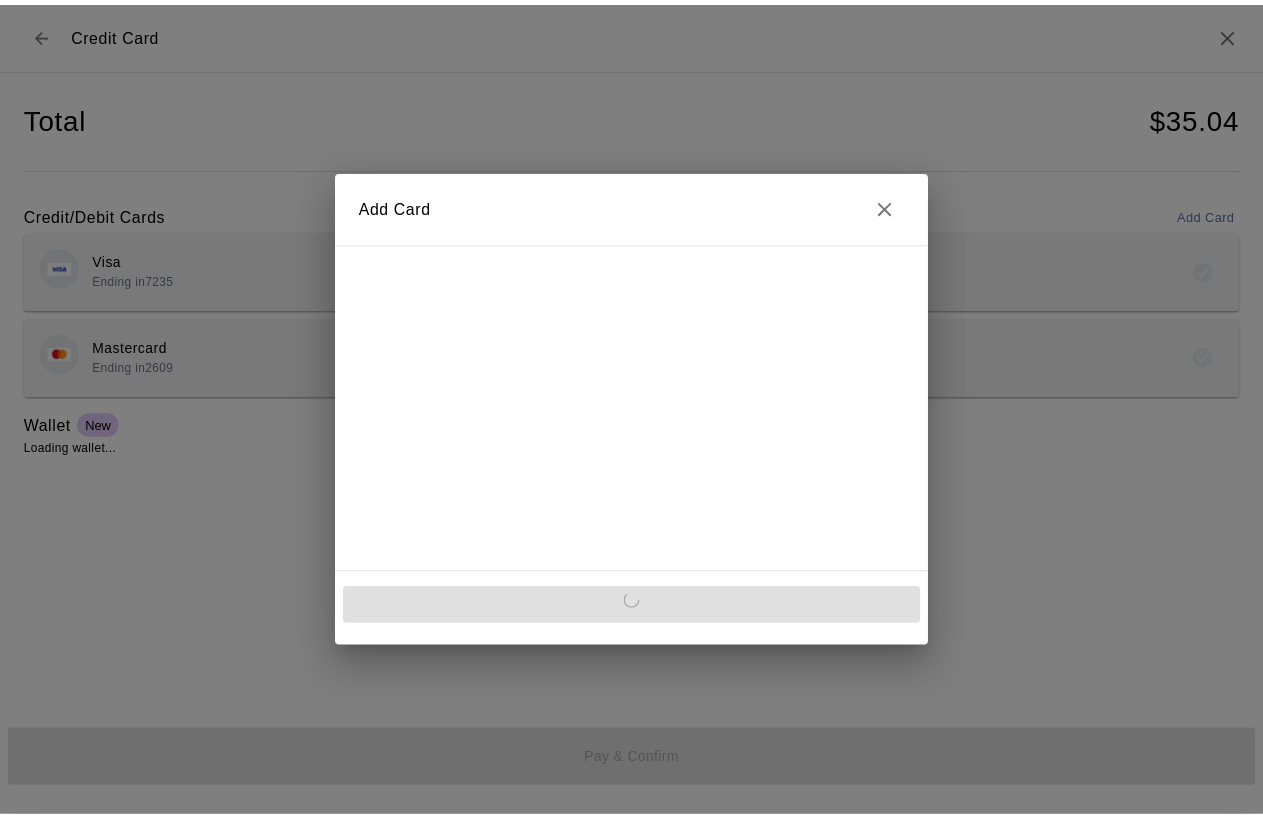 scroll, scrollTop: 0, scrollLeft: 0, axis: both 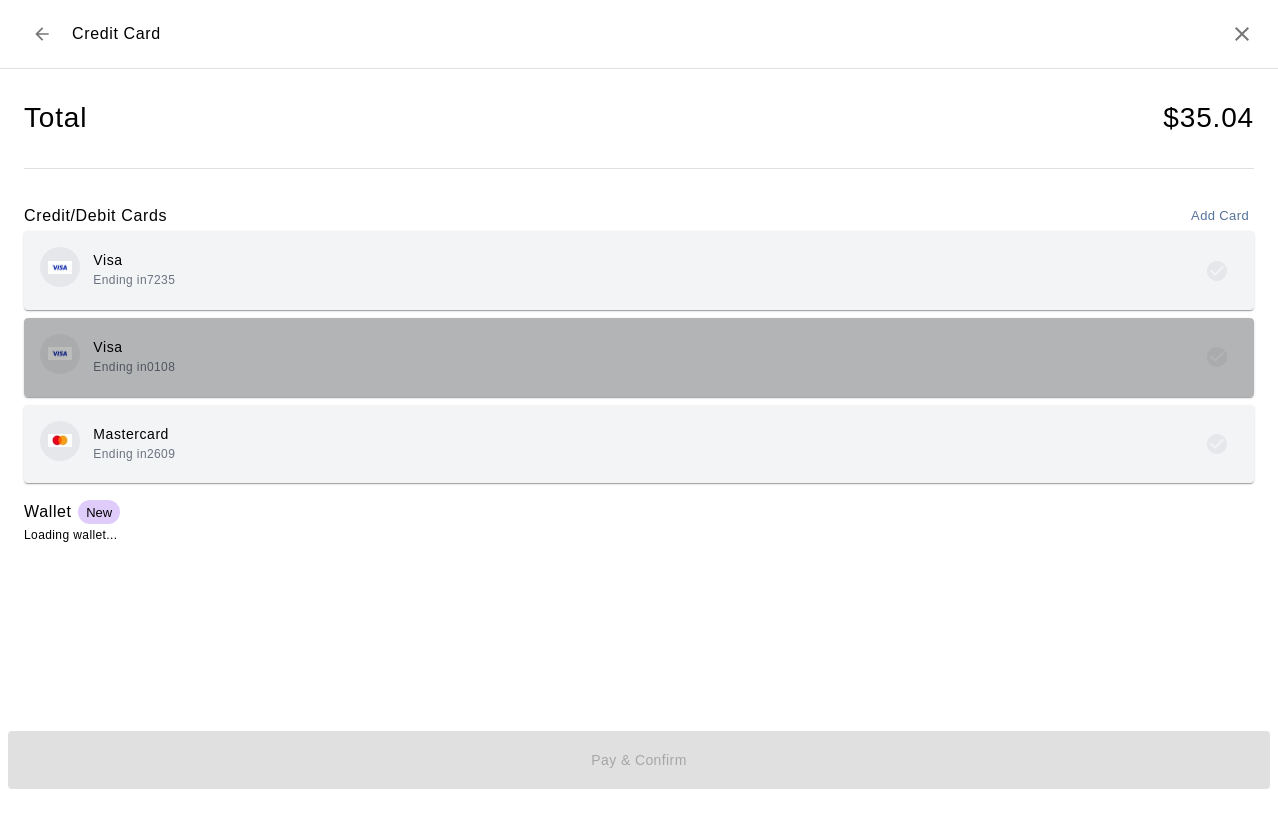 click on "Visa Ending in  0108" at bounding box center (639, 357) 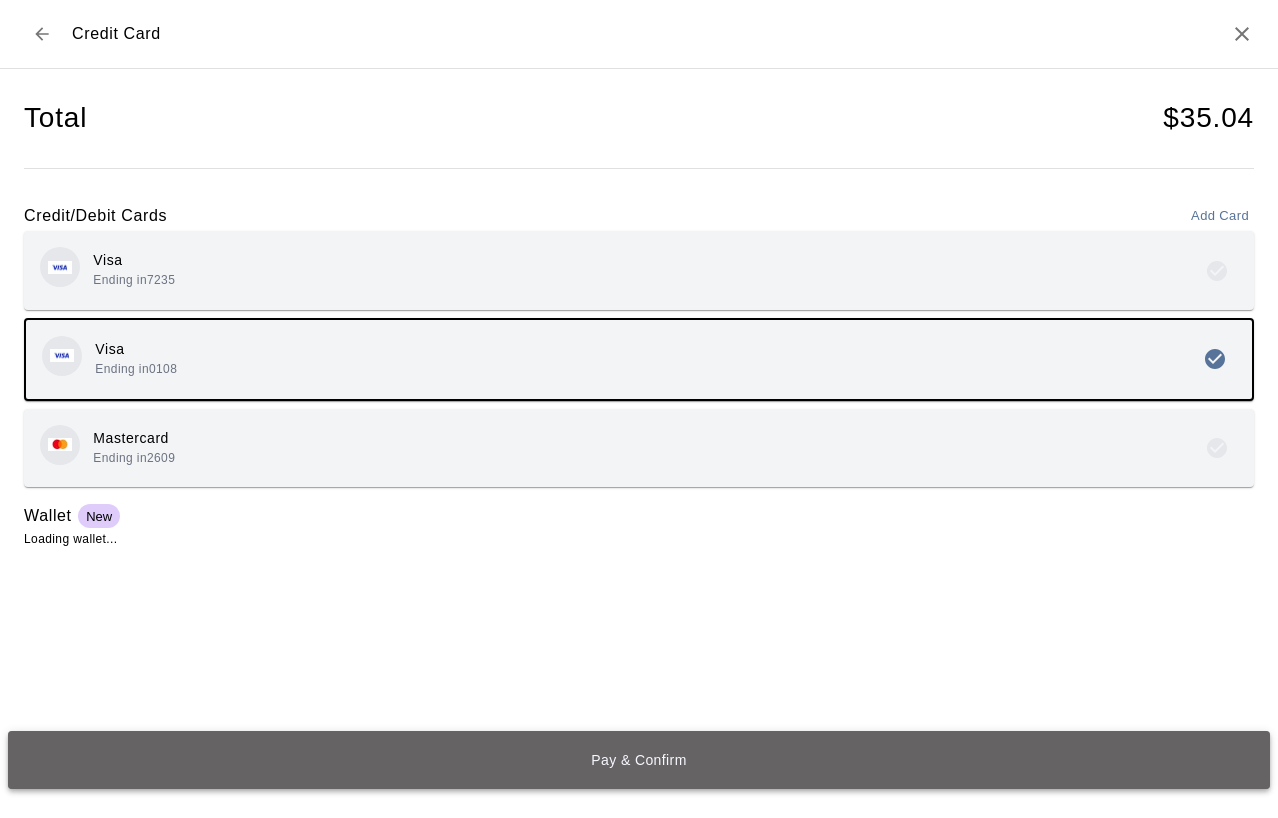 click on "Pay & Confirm" at bounding box center [639, 759] 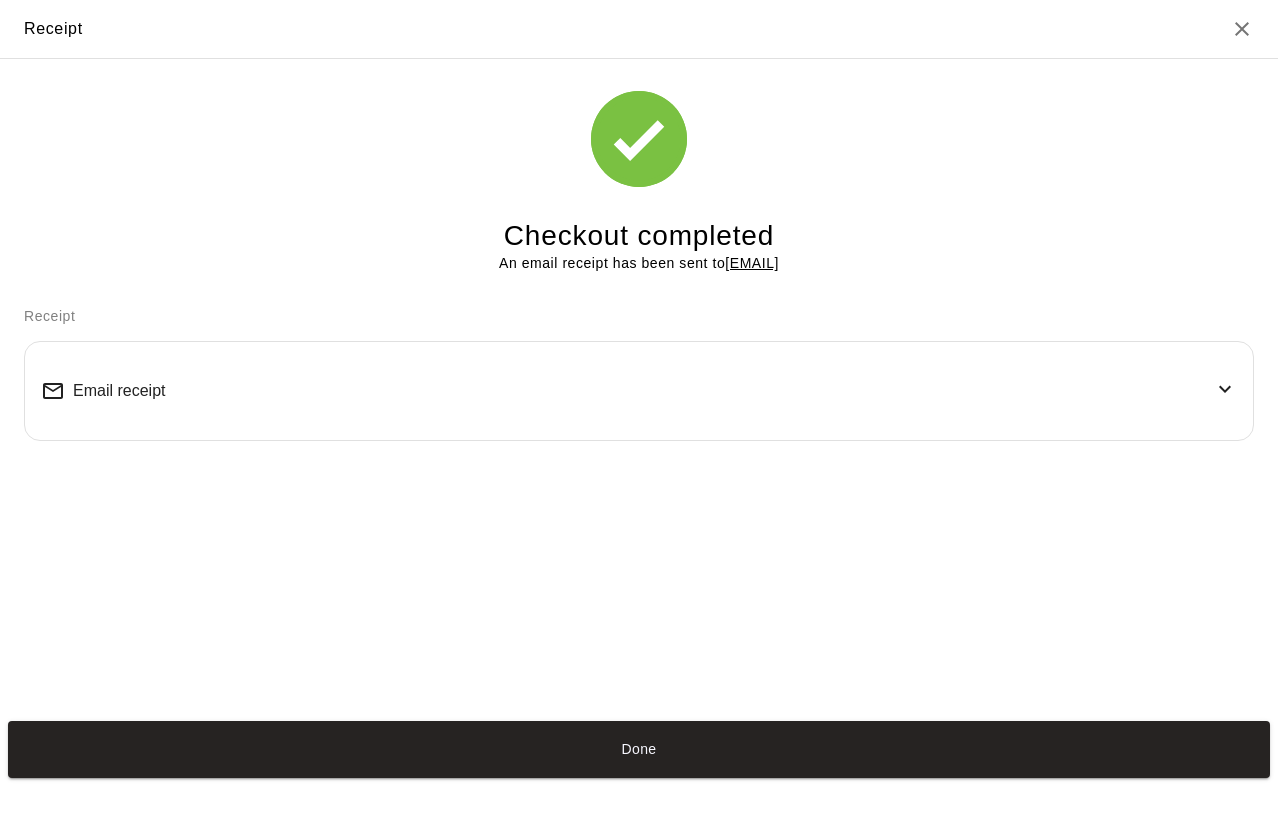click on "Email receipt" at bounding box center [639, 390] 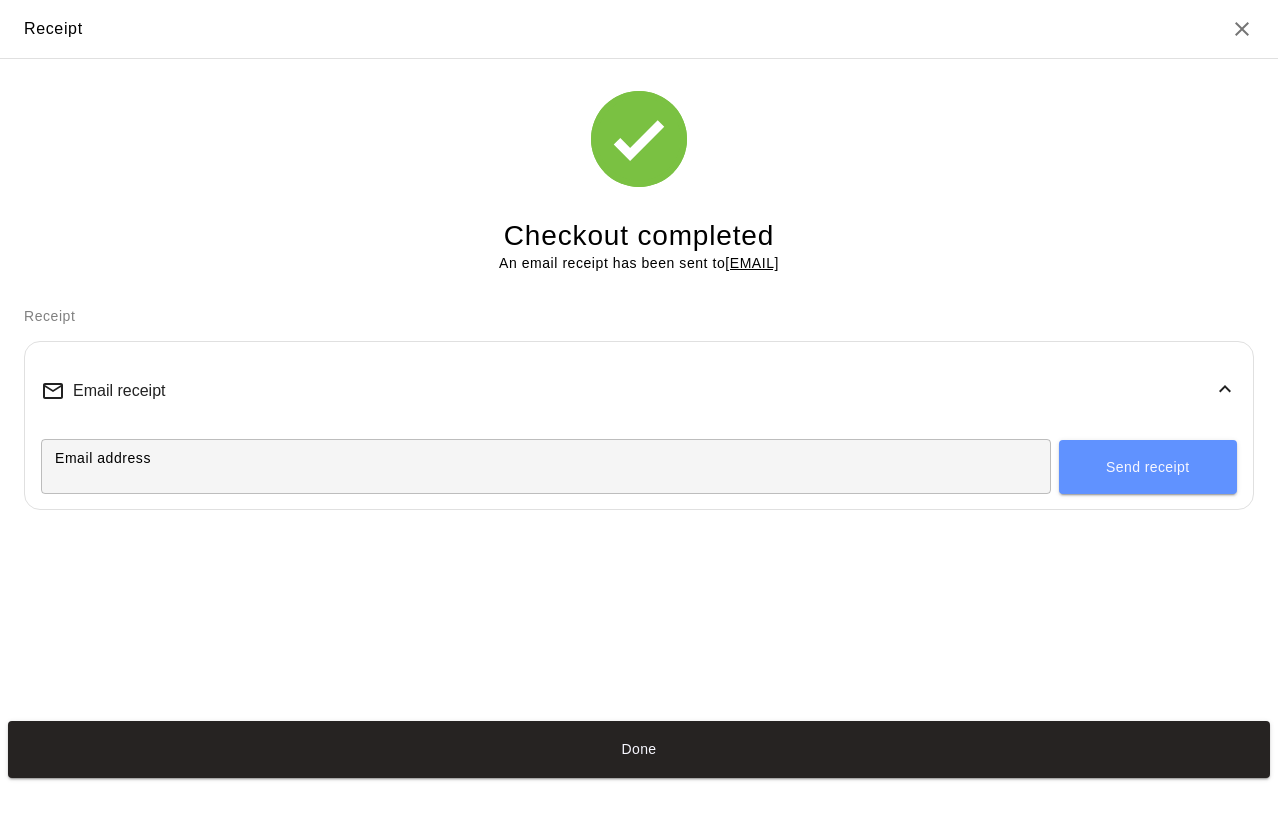 click on "Email receipt" at bounding box center [639, 390] 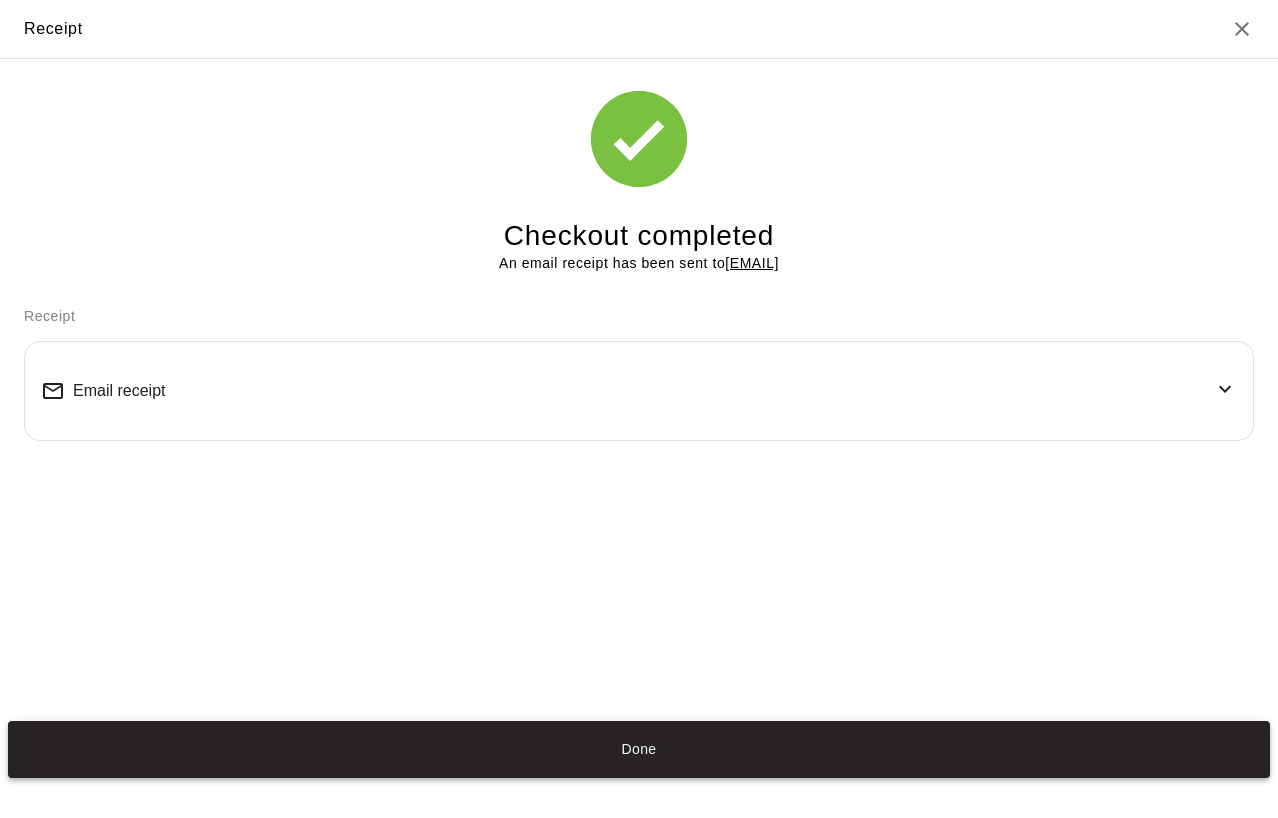 click on "Done" at bounding box center (639, 749) 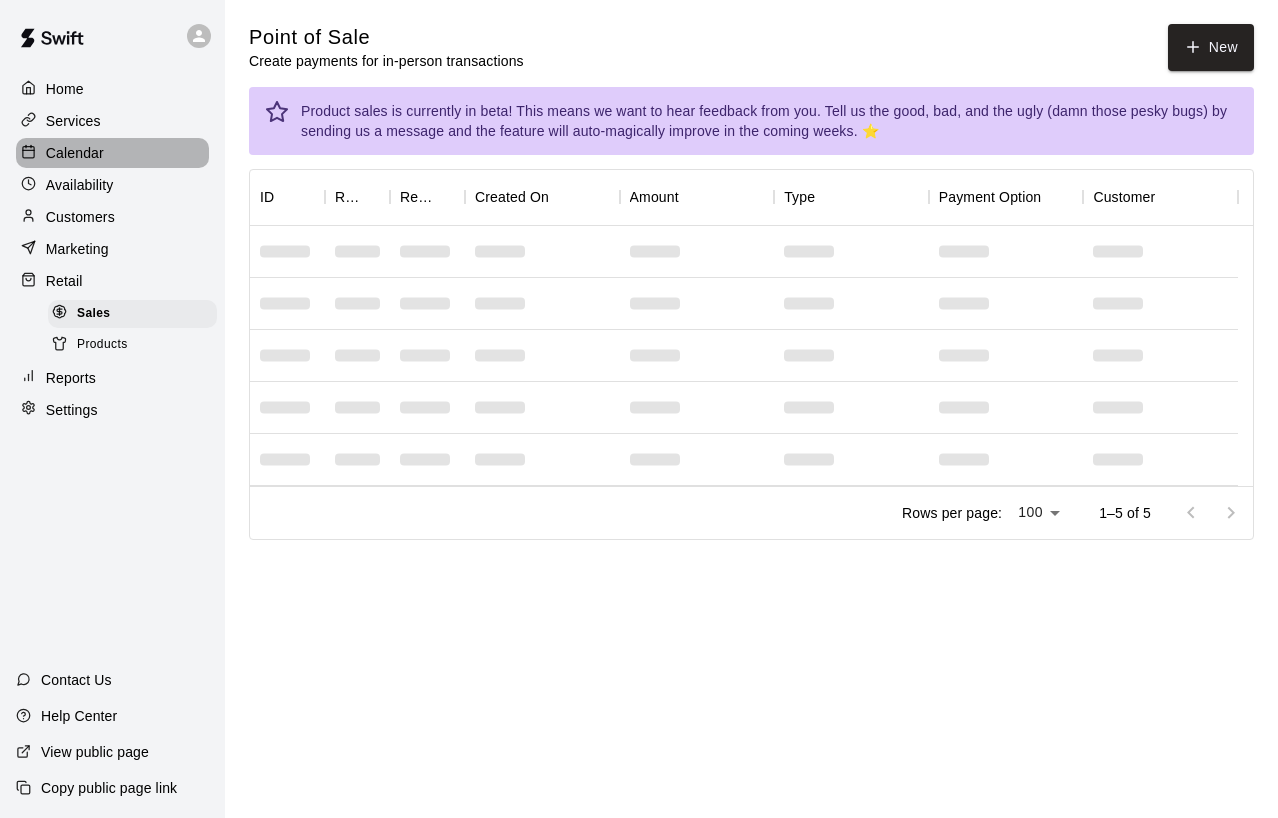 click on "Calendar" at bounding box center (112, 153) 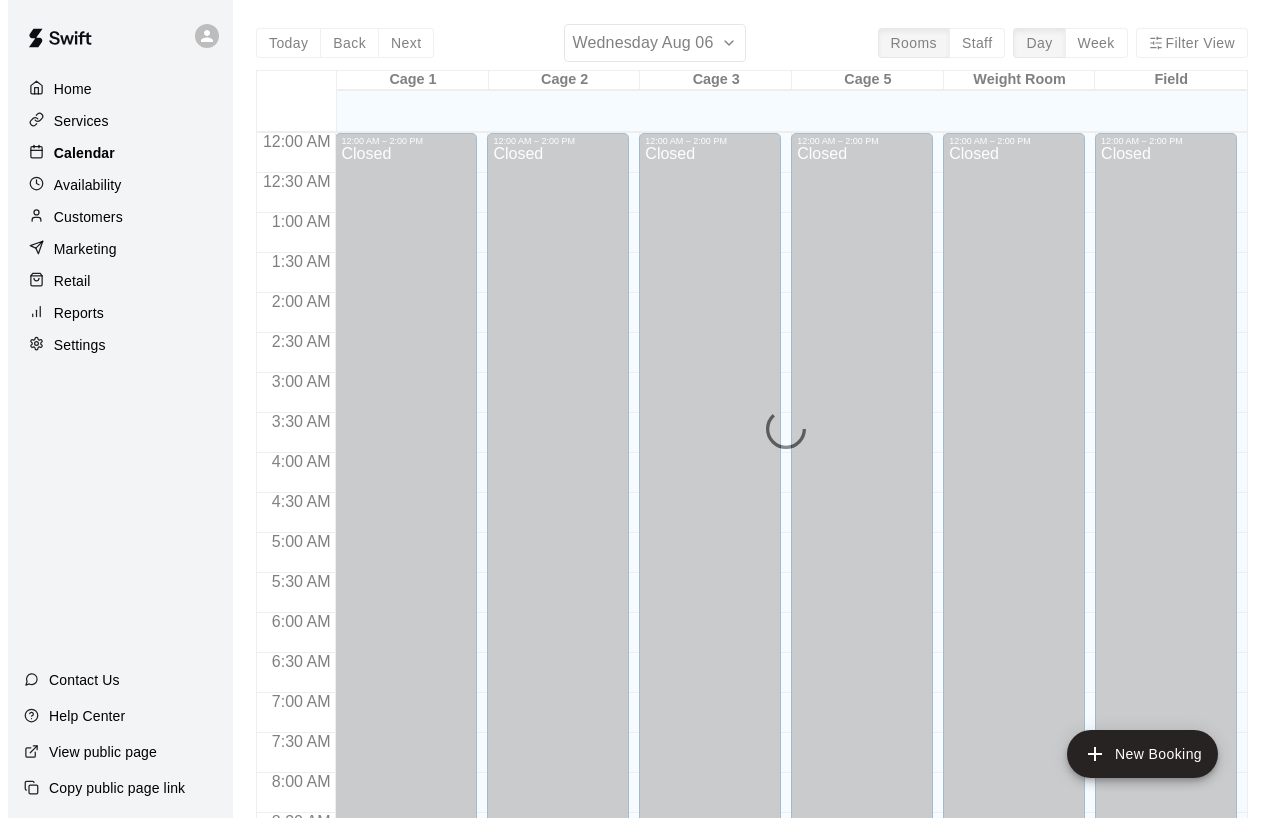scroll, scrollTop: 1152, scrollLeft: 0, axis: vertical 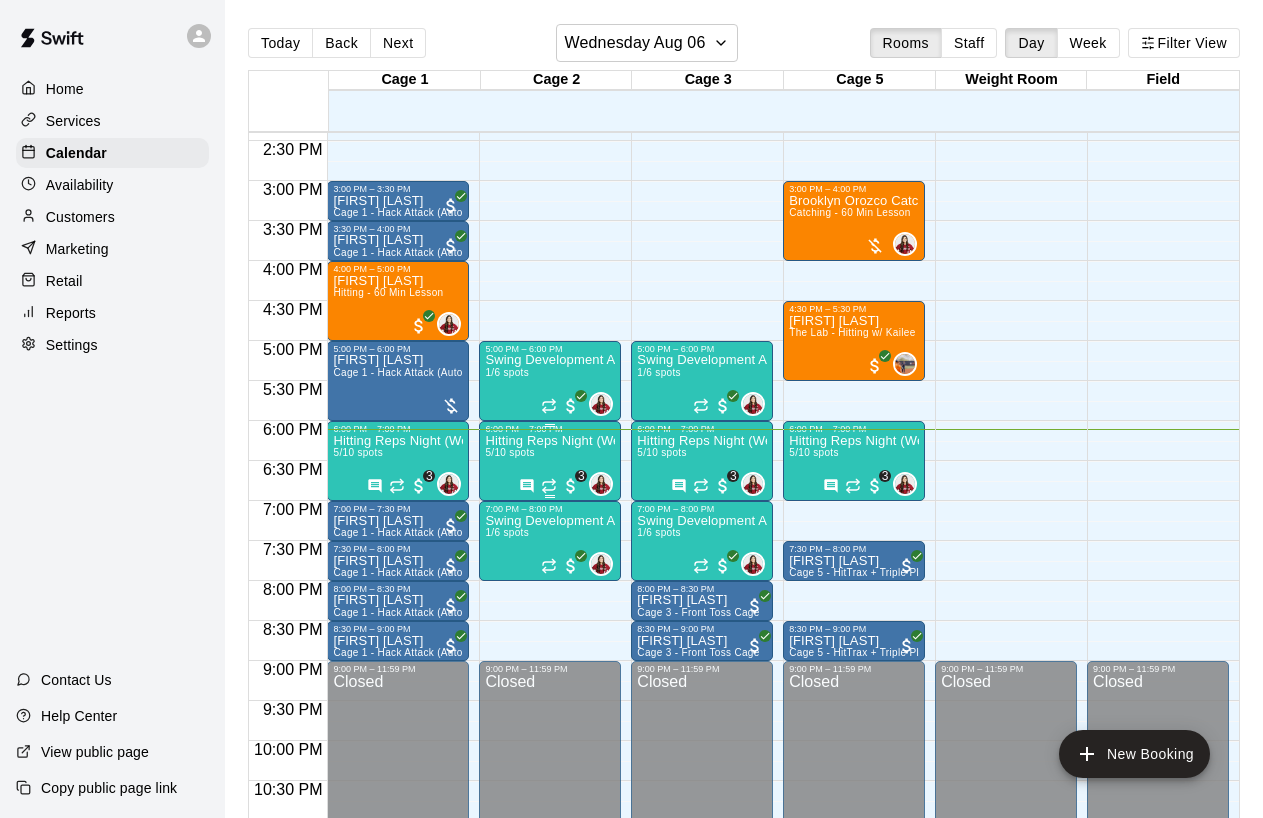 click on "Hitting Reps Night (Wednesdays 6-7pm)" at bounding box center [550, 441] 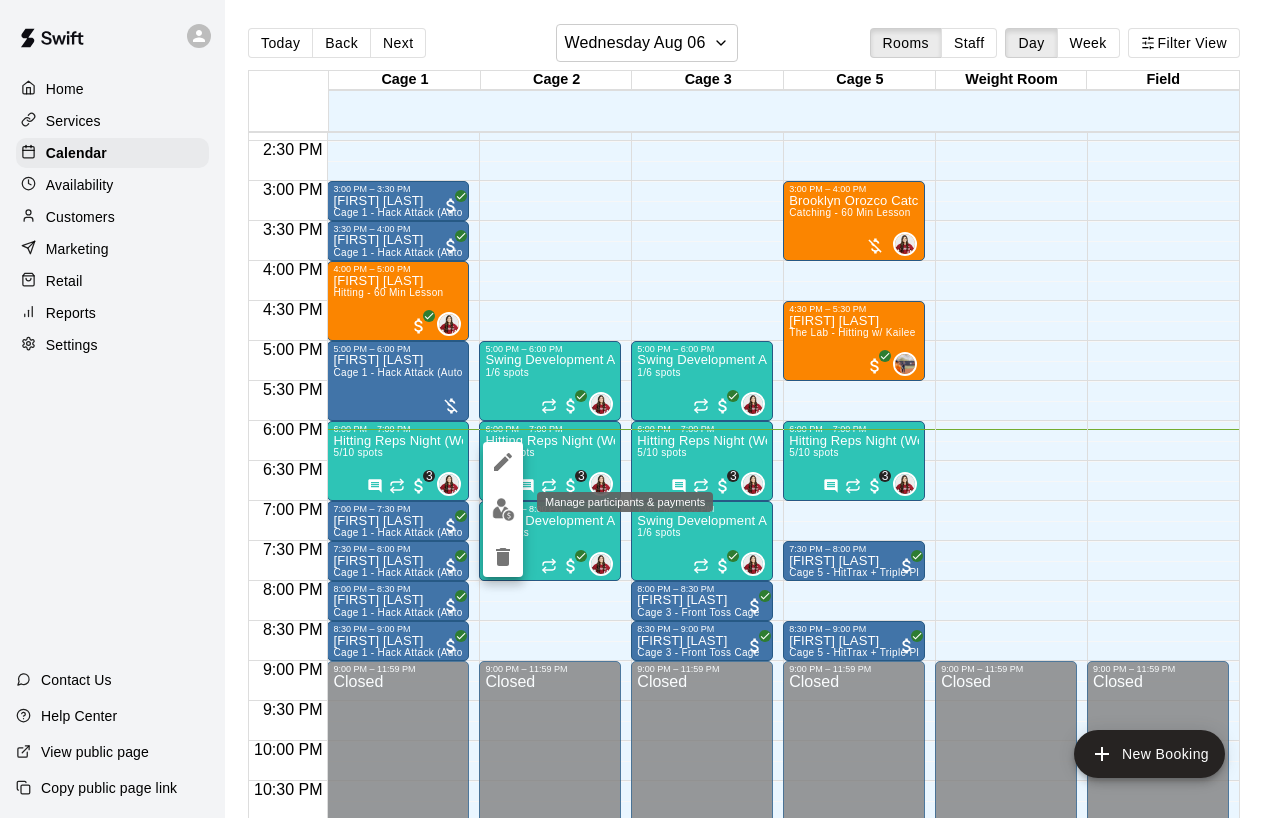 click at bounding box center (503, 509) 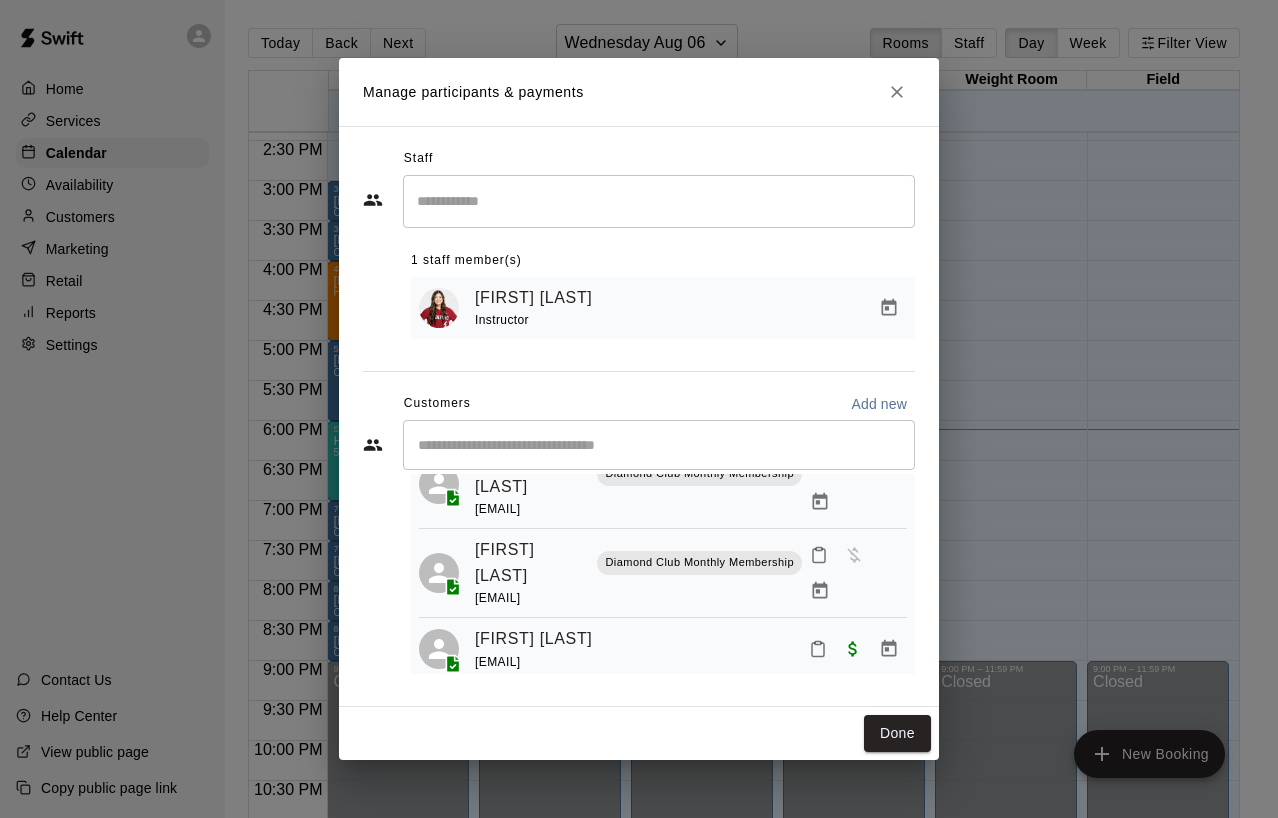 scroll, scrollTop: 130, scrollLeft: 0, axis: vertical 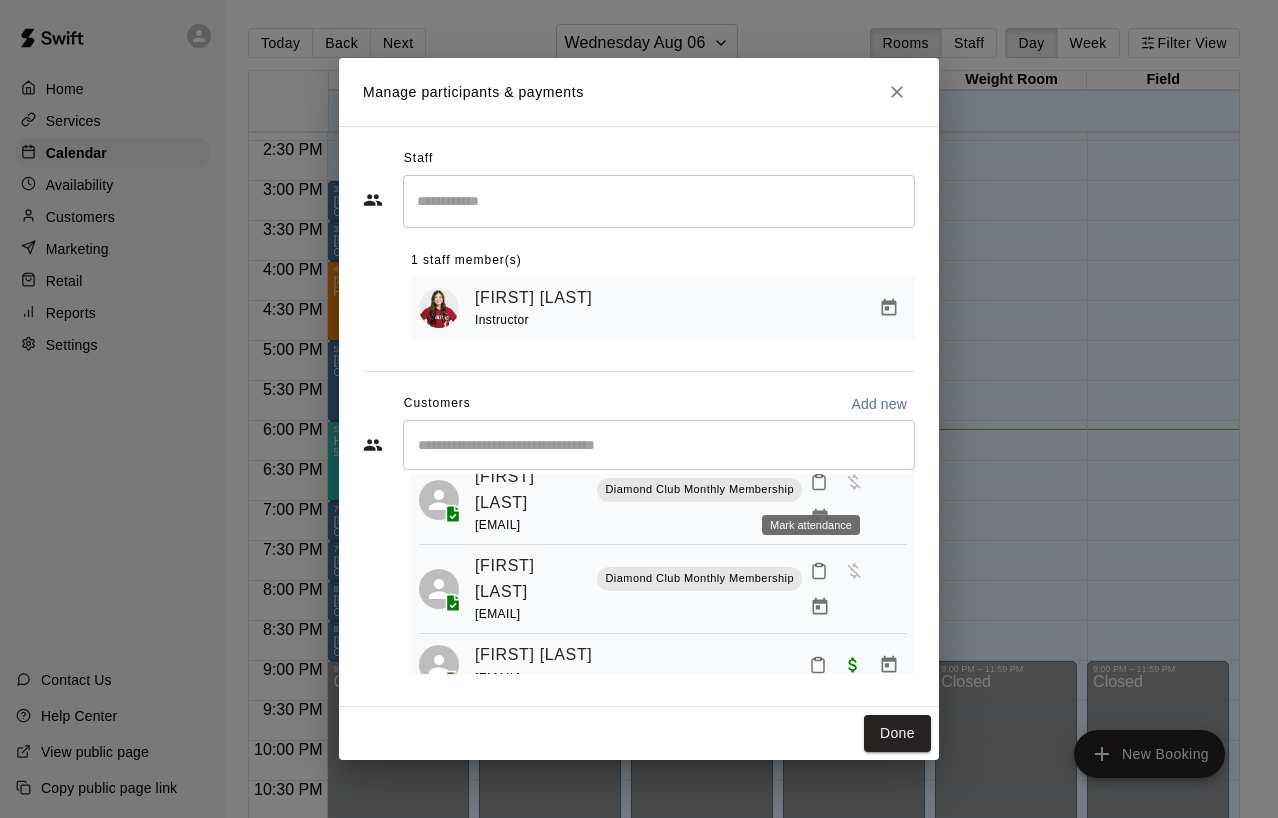 click 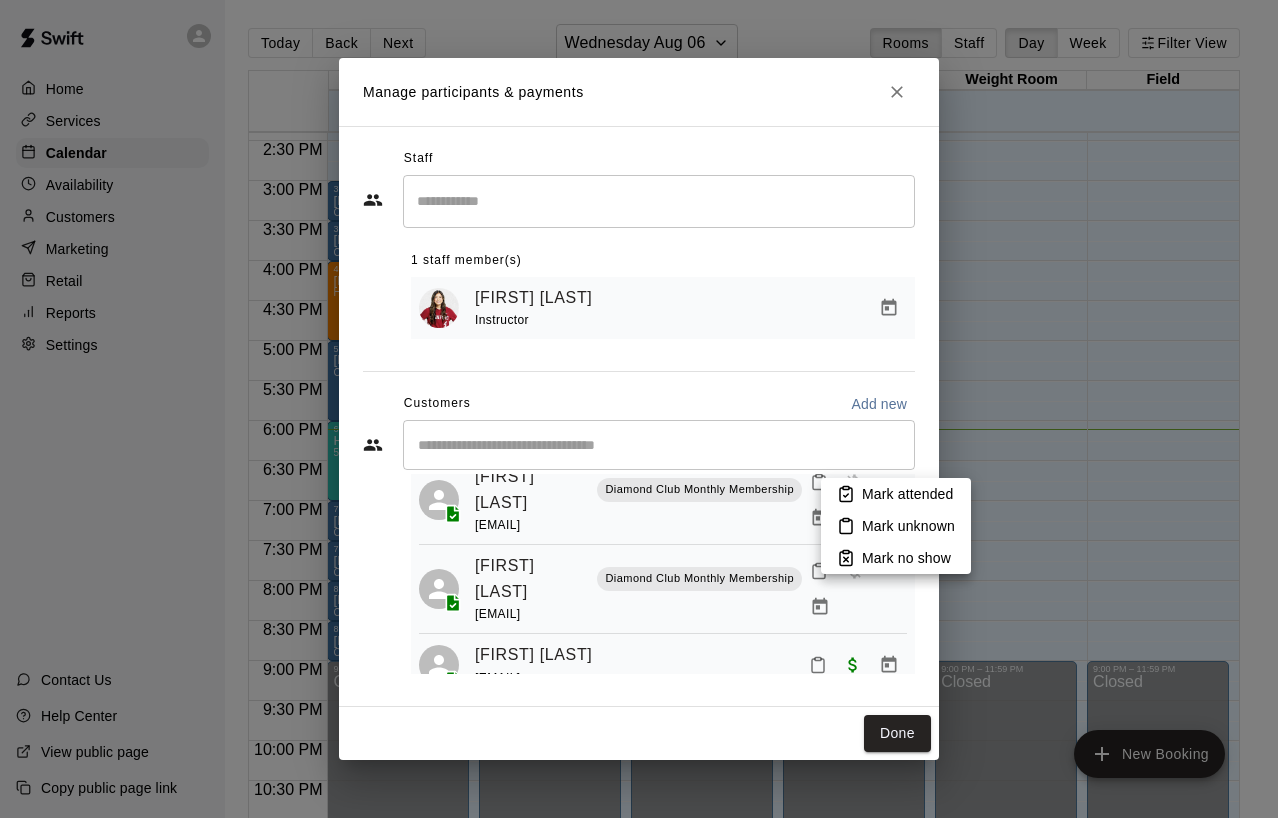 click on "Mark attended" at bounding box center [907, 494] 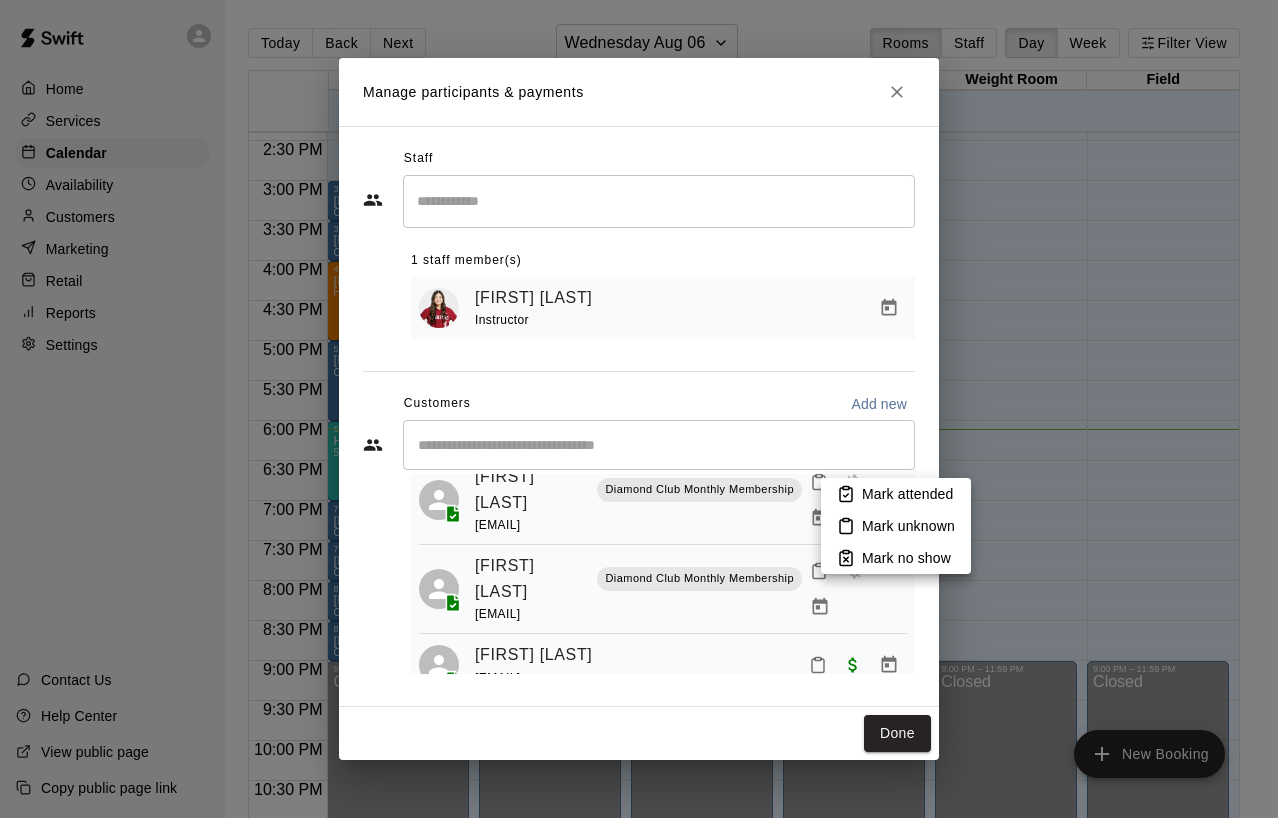 scroll, scrollTop: 122, scrollLeft: 0, axis: vertical 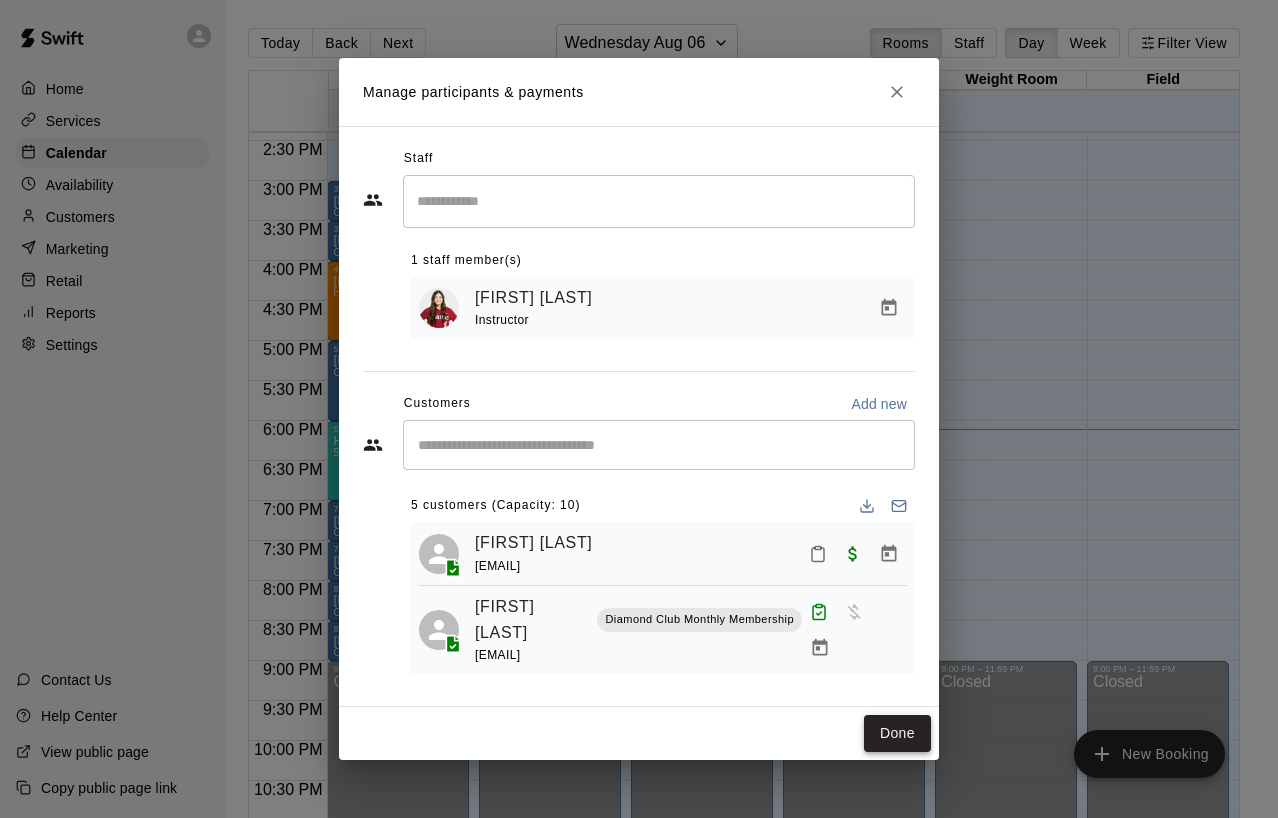 click on "Done" at bounding box center [897, 733] 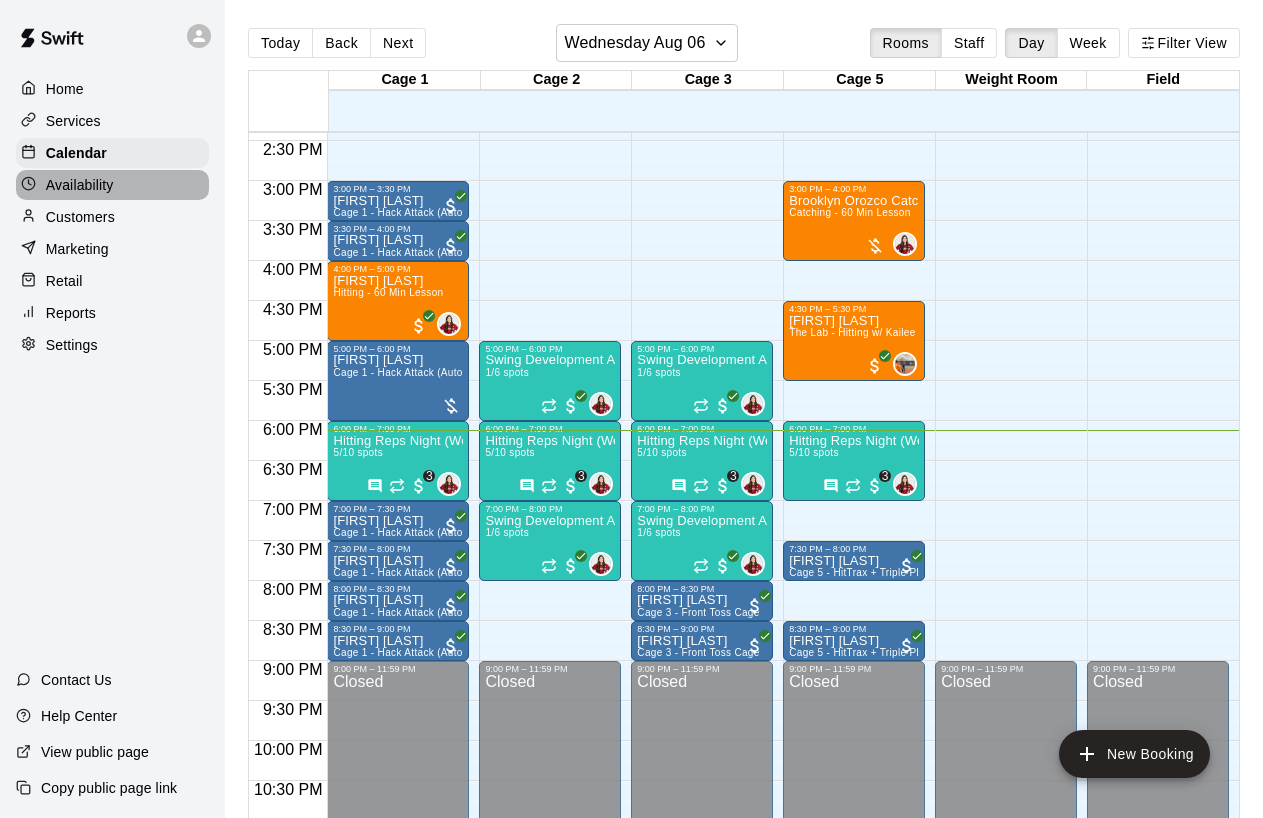 click on "Availability" at bounding box center [80, 185] 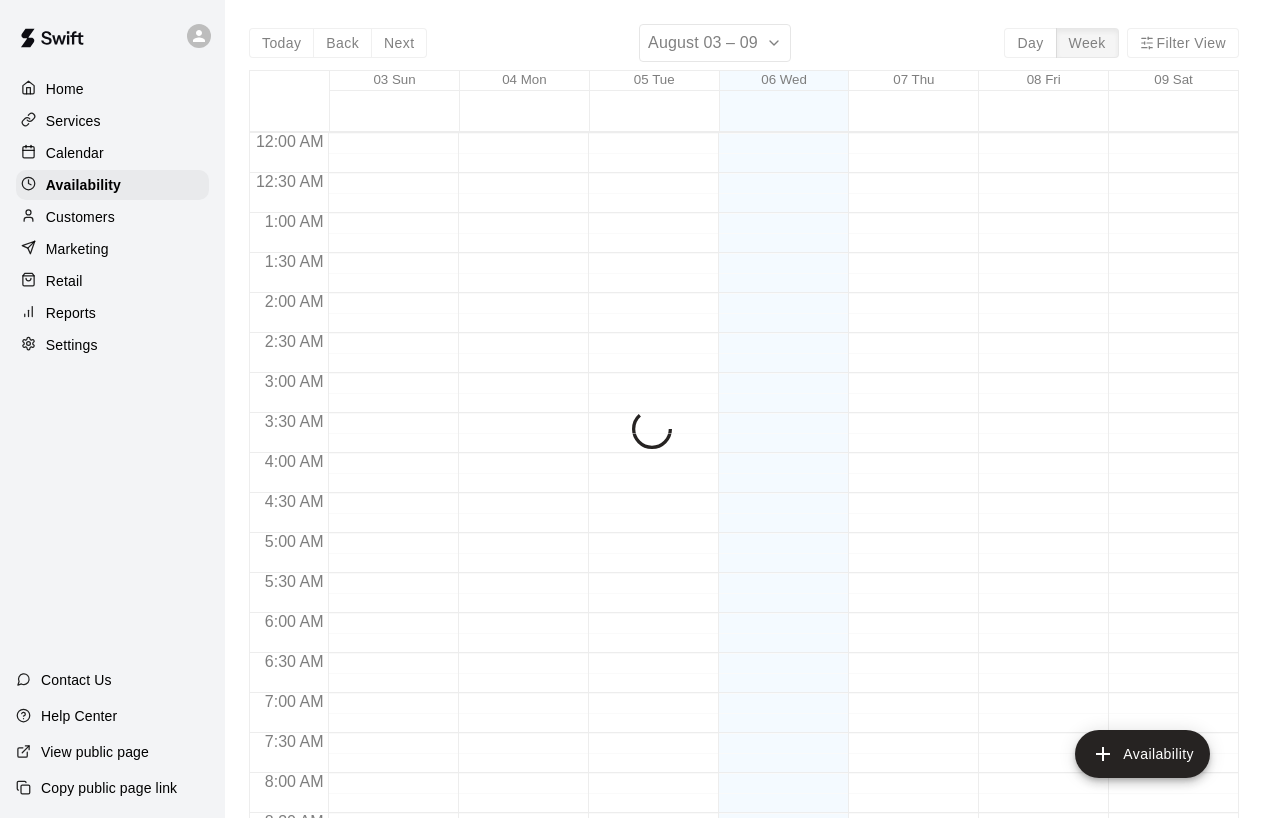 scroll, scrollTop: 1212, scrollLeft: 0, axis: vertical 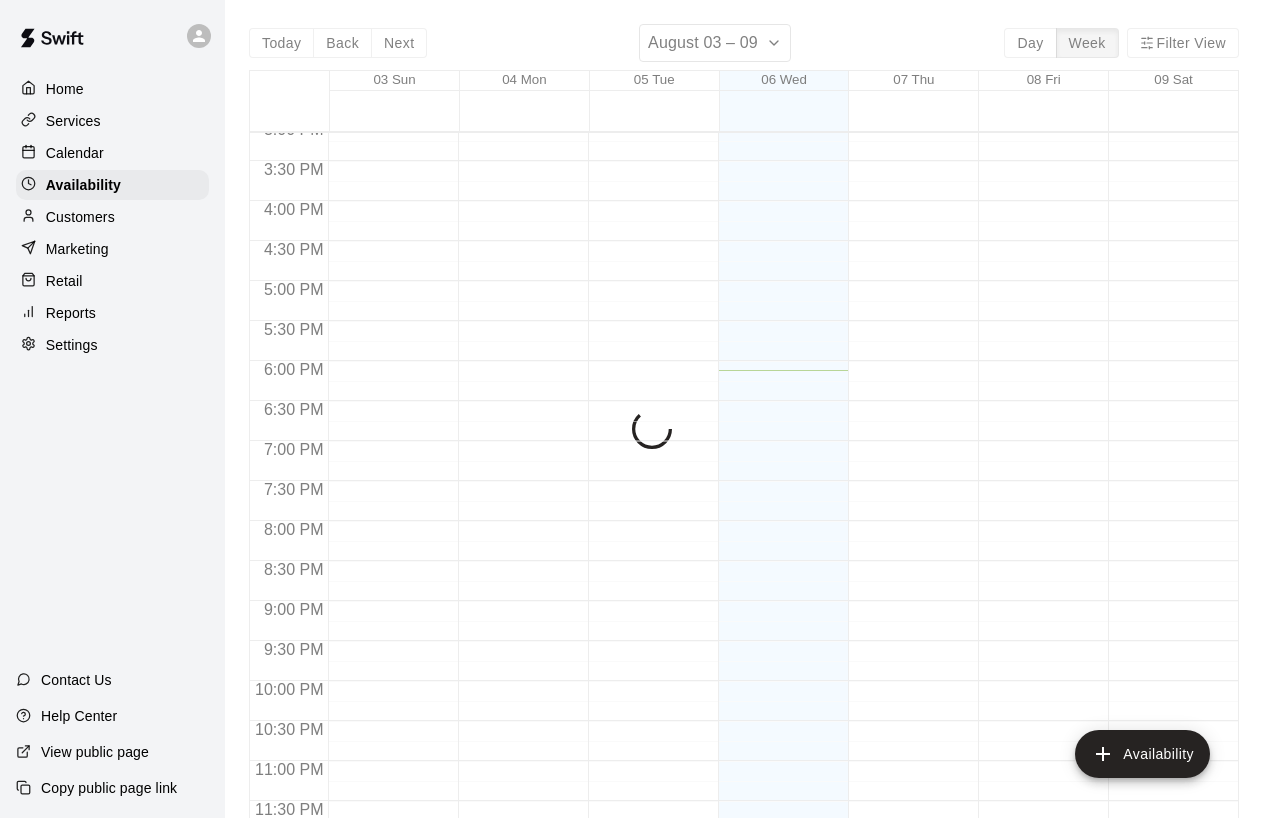 click on "Customers" at bounding box center [80, 217] 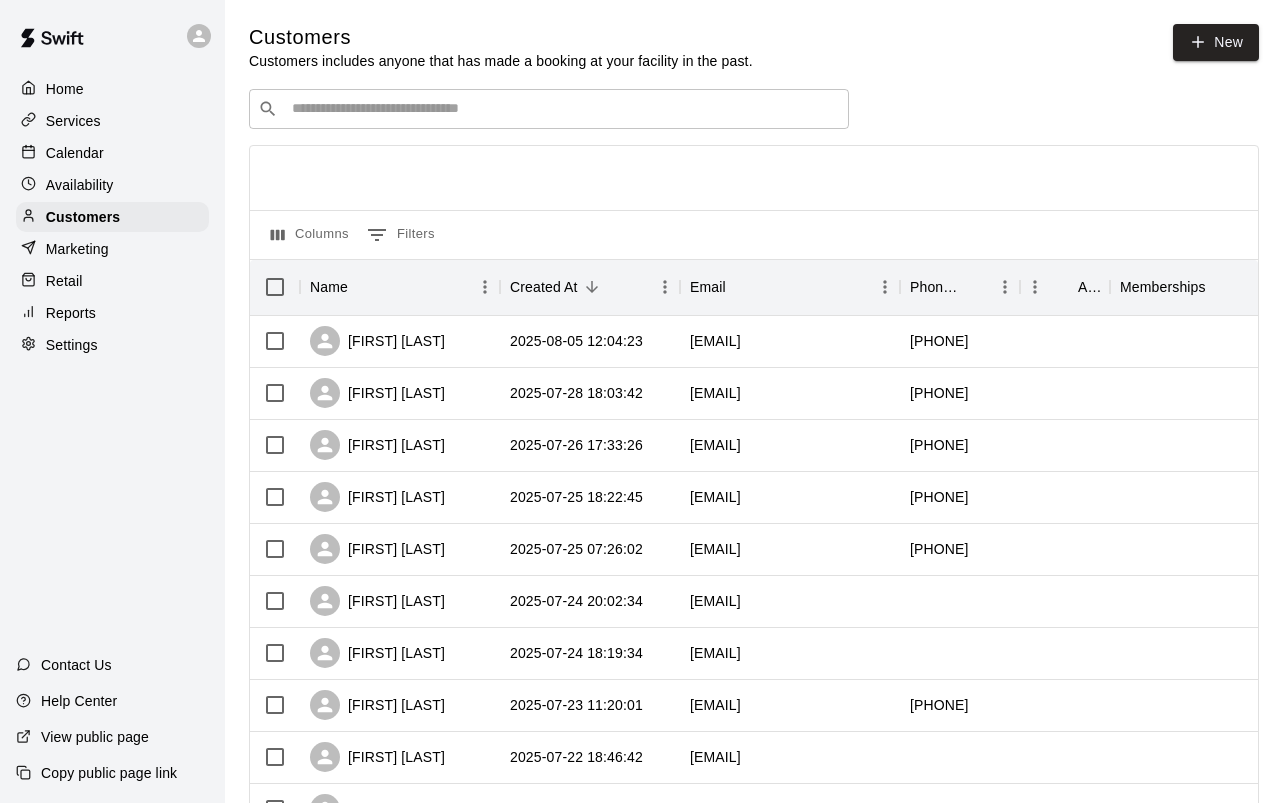 click on "​ ​" at bounding box center [549, 109] 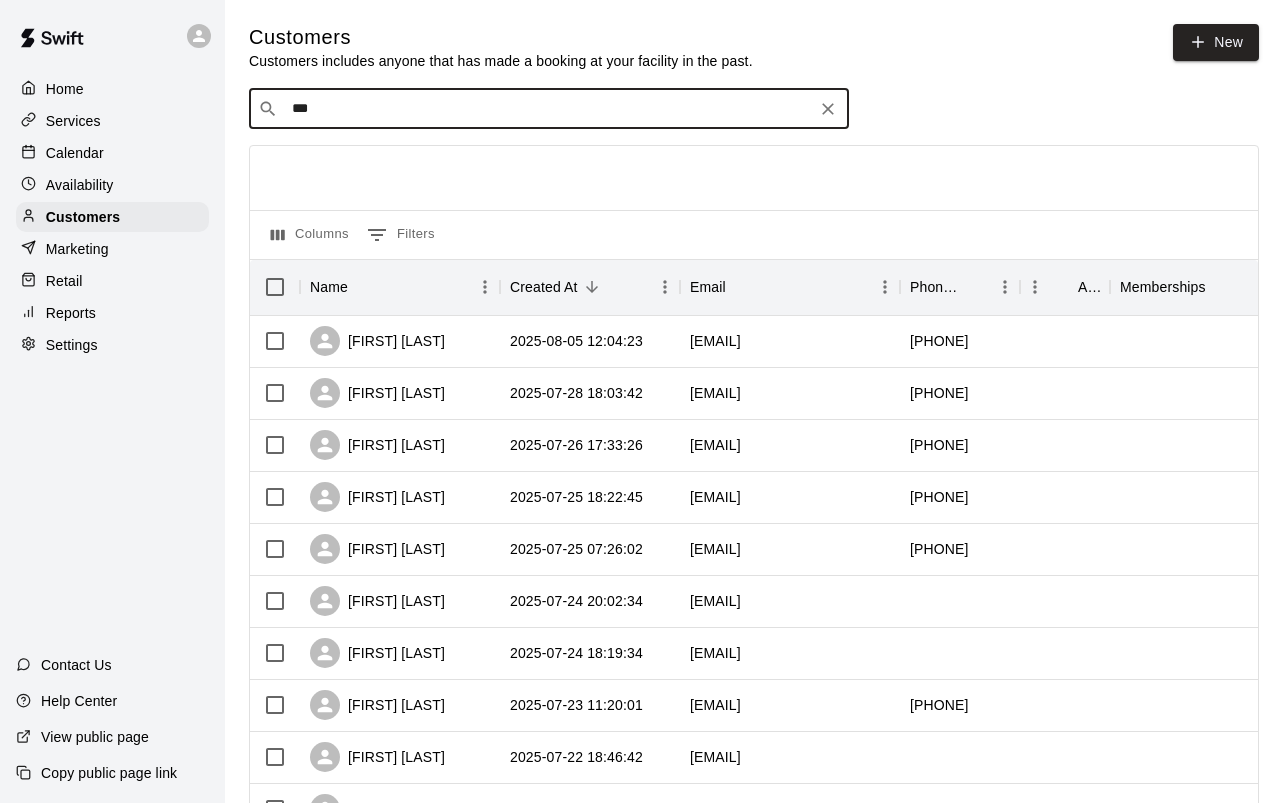 type on "***" 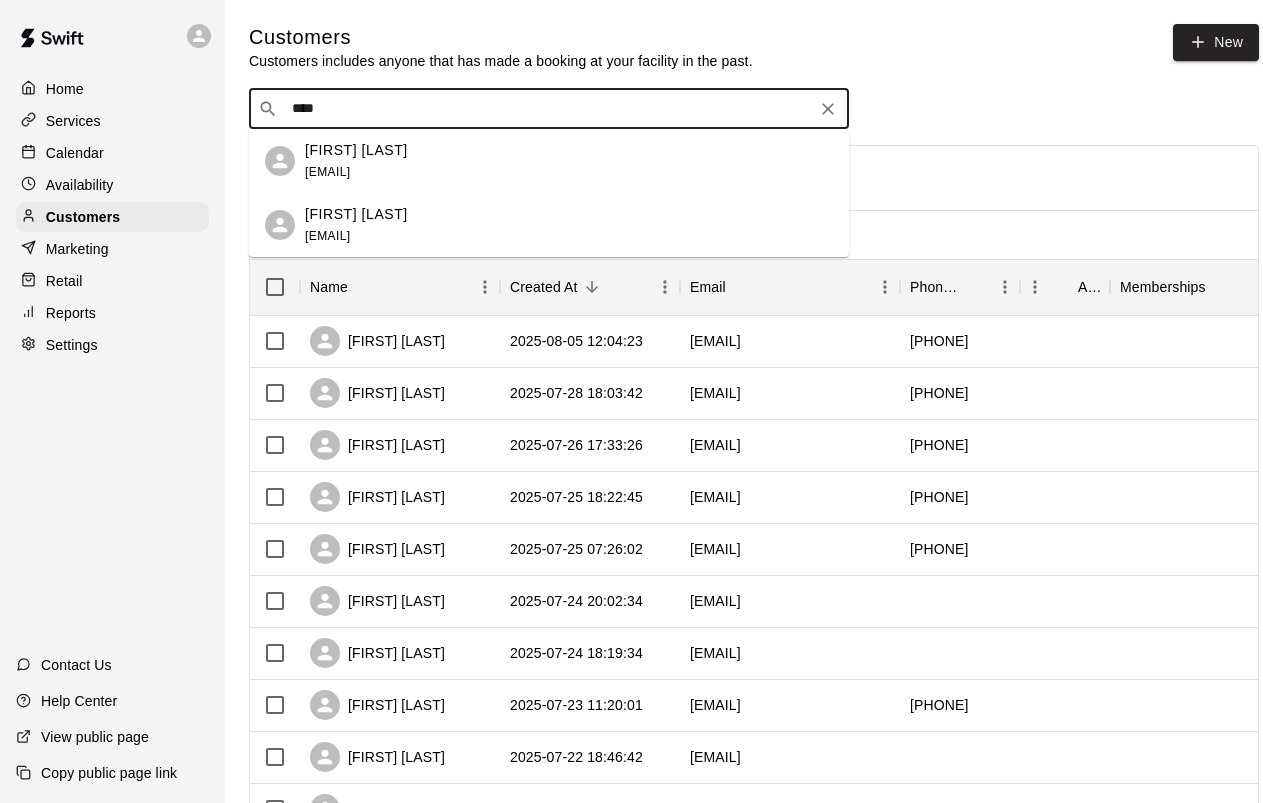 click on "[FIRST] [LAST] [EMAIL]" at bounding box center (569, 225) 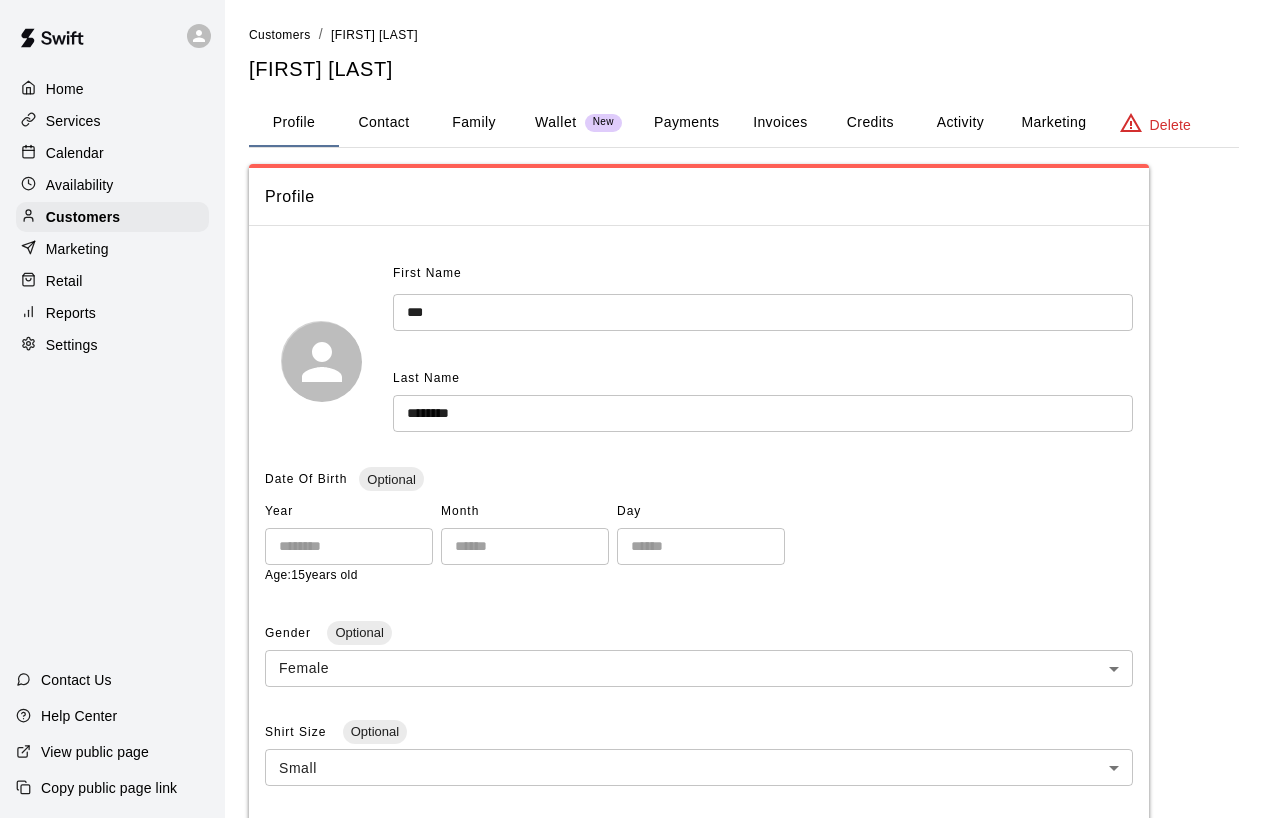 click on "Contact" at bounding box center (384, 123) 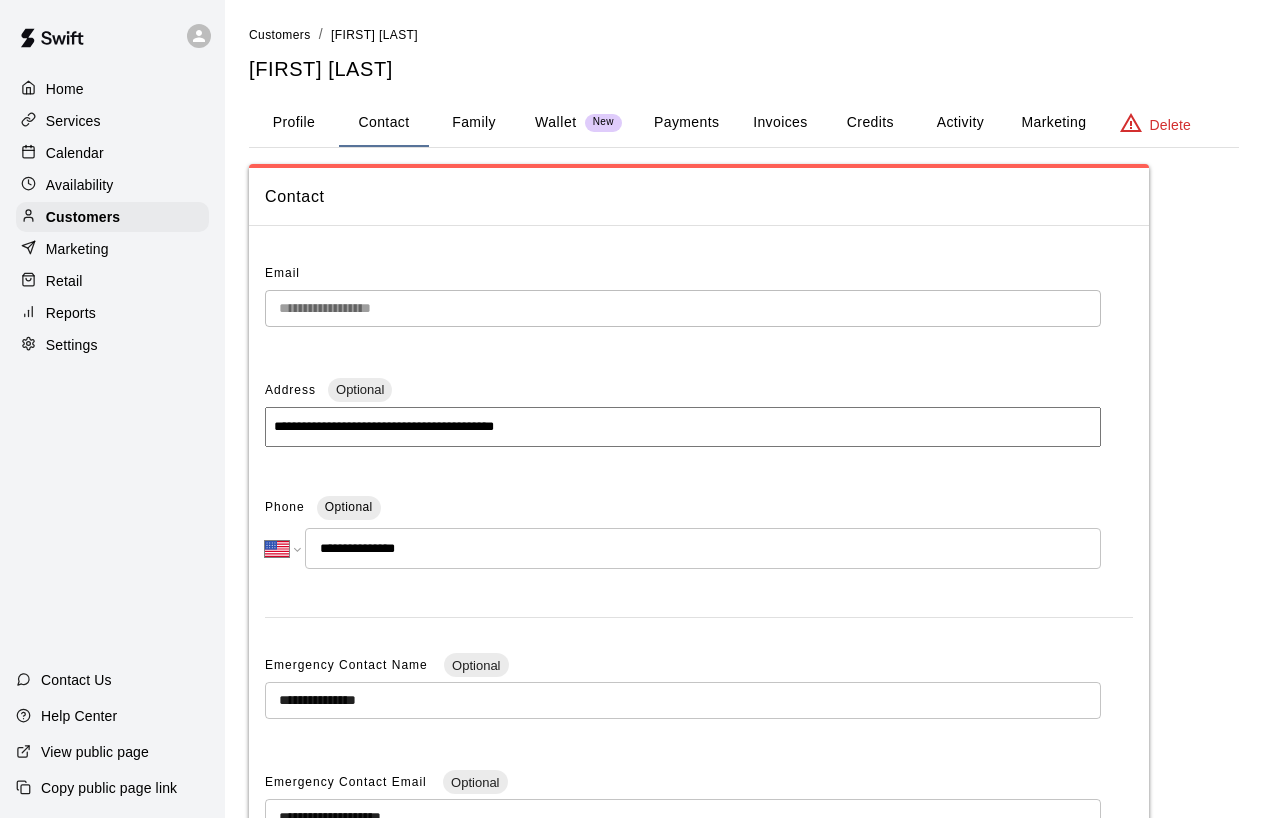 click on "Profile" at bounding box center [294, 123] 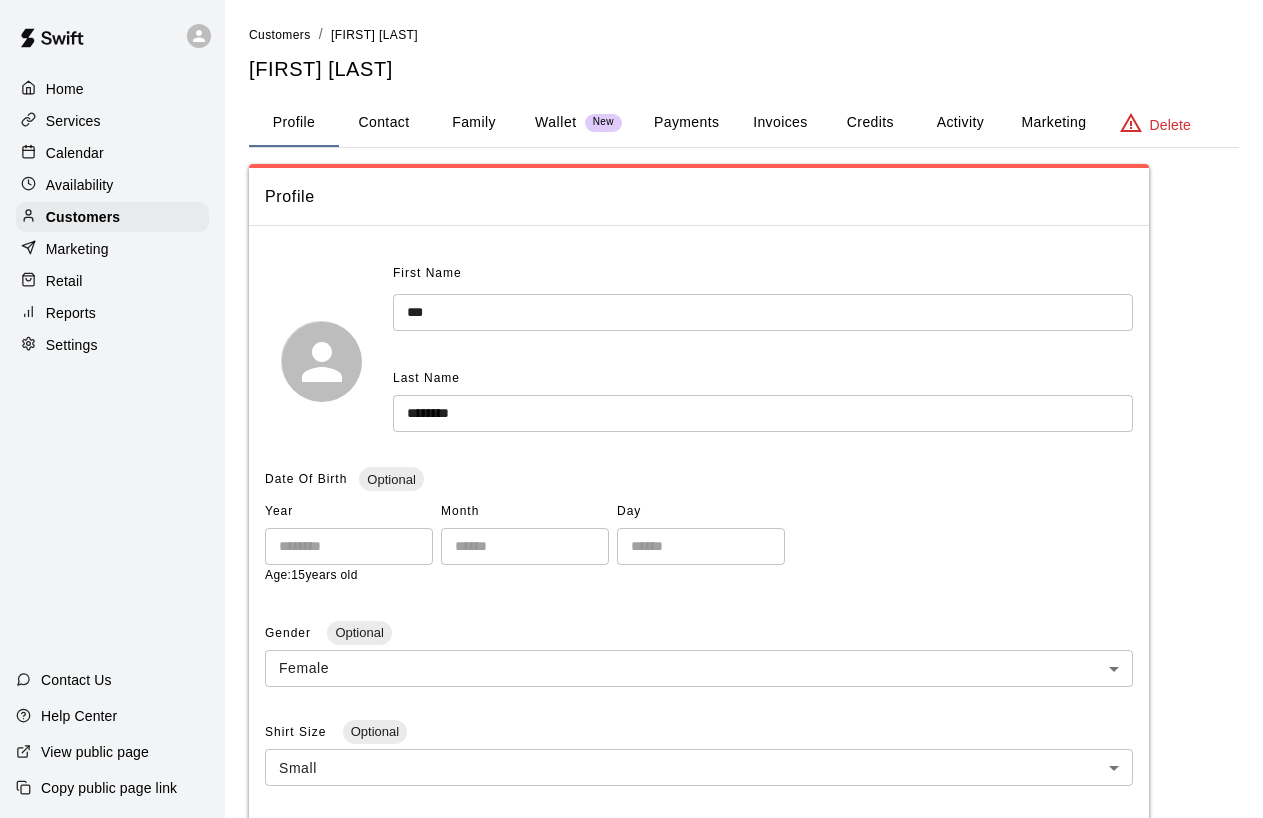 click on "Contact" at bounding box center (384, 123) 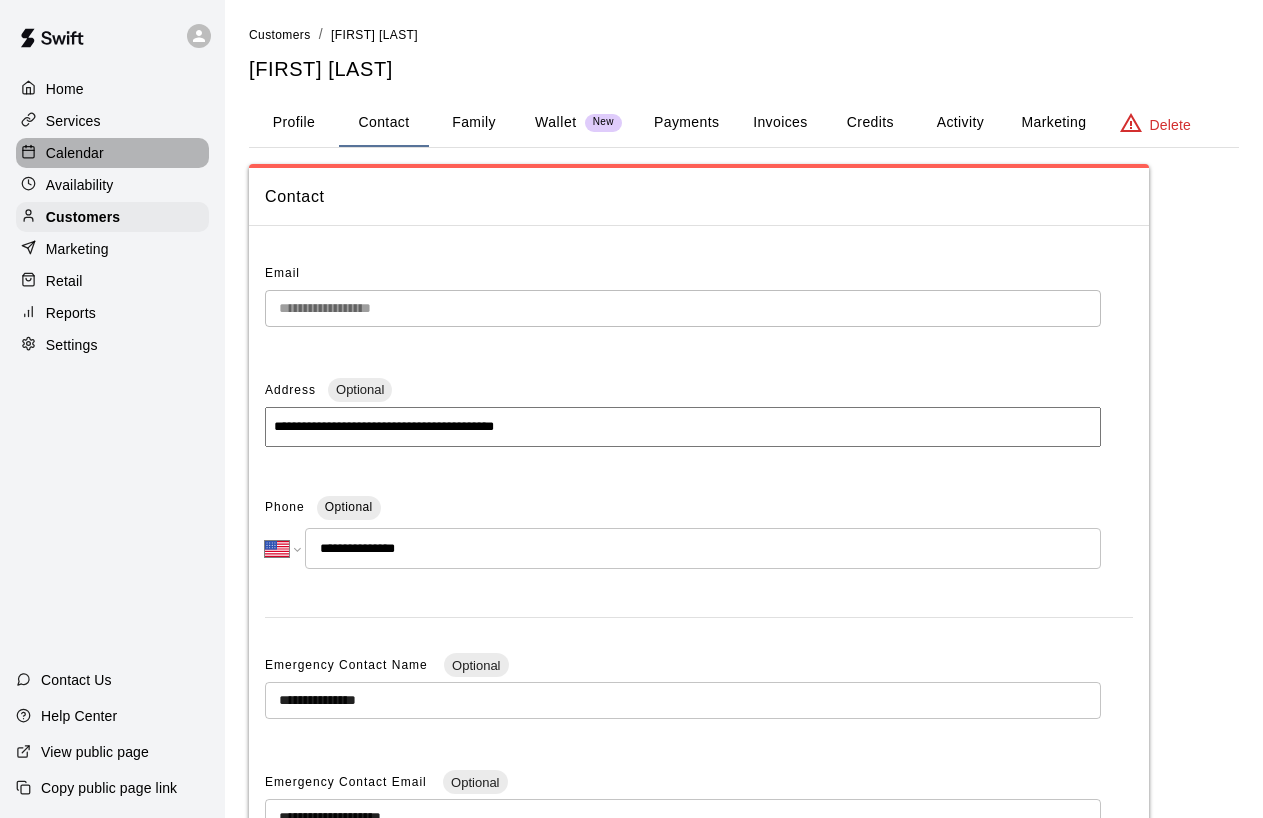 click on "Calendar" at bounding box center (112, 153) 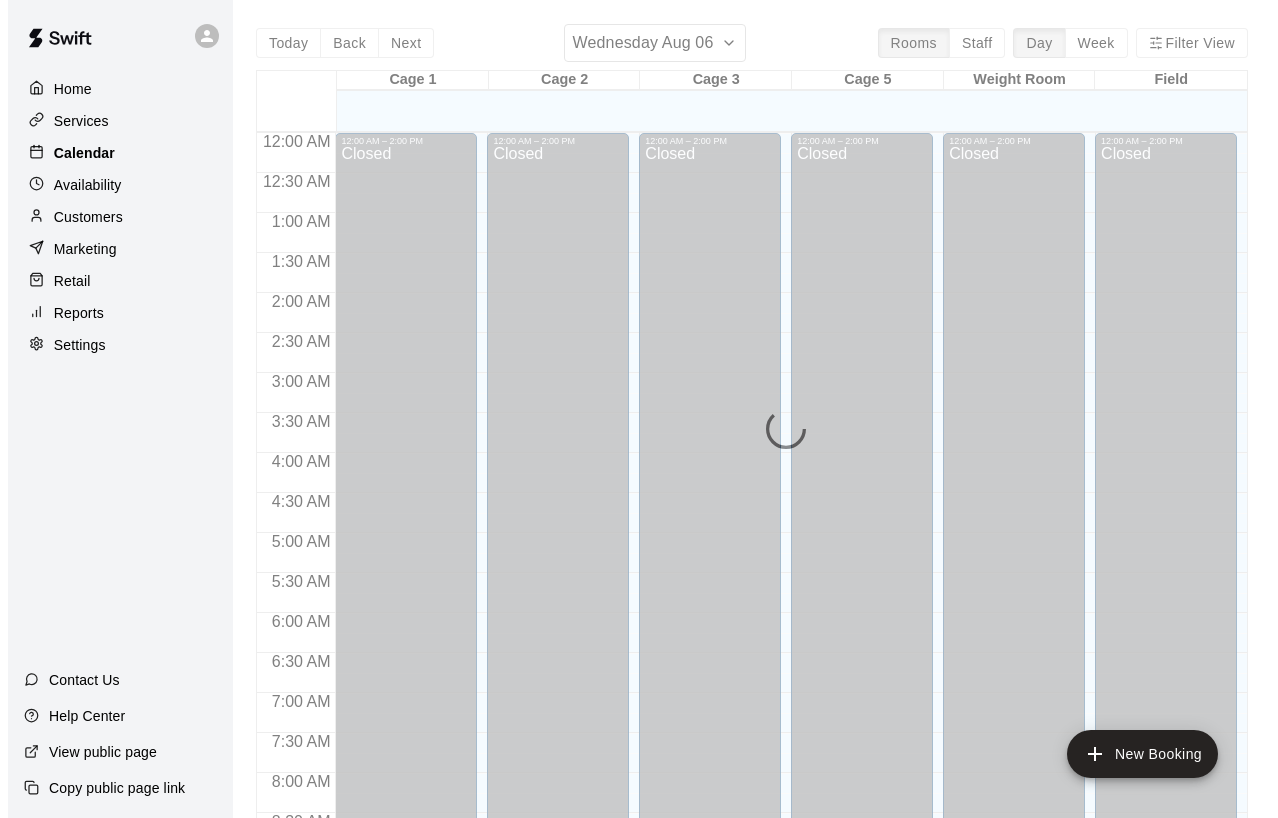 scroll, scrollTop: 1152, scrollLeft: 0, axis: vertical 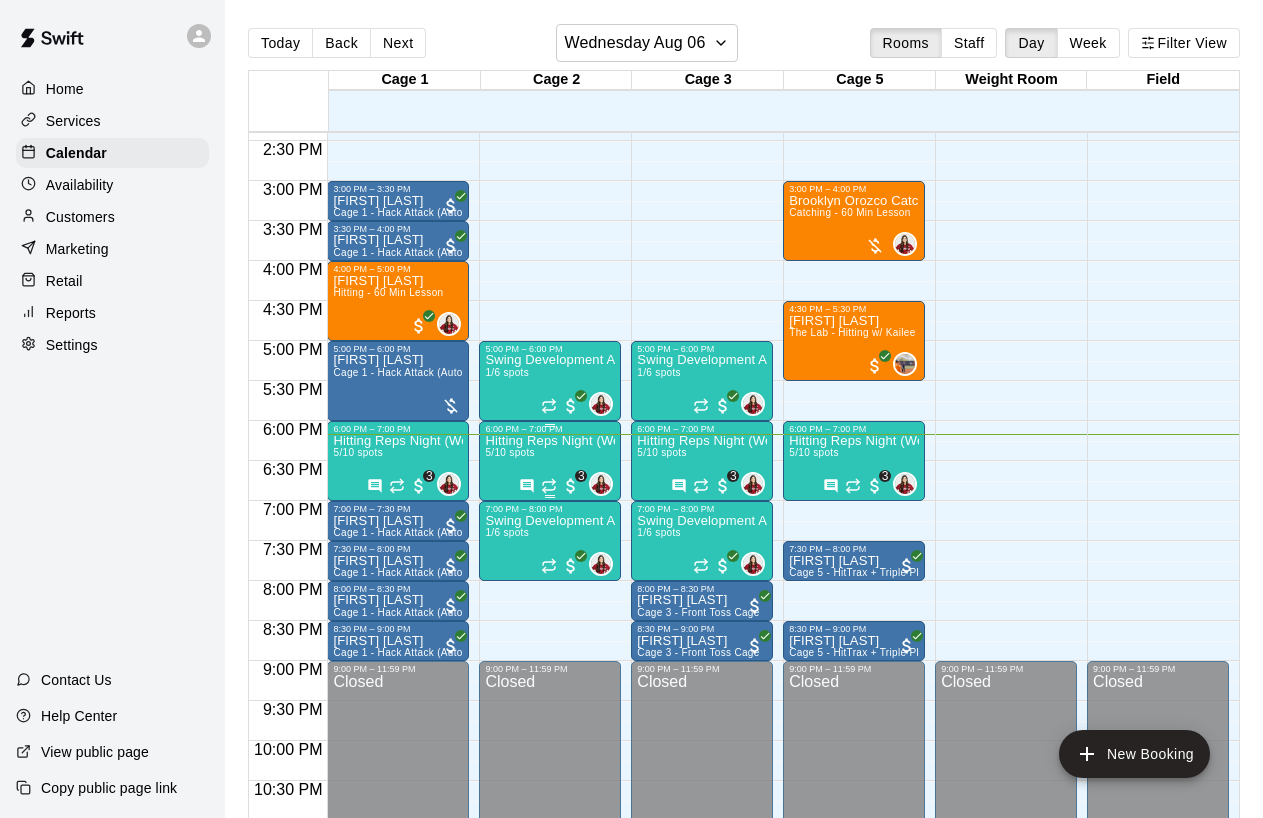 click on "Hitting Reps Night (Wednesdays 6-7pm)  5/10 spots" at bounding box center (550, 843) 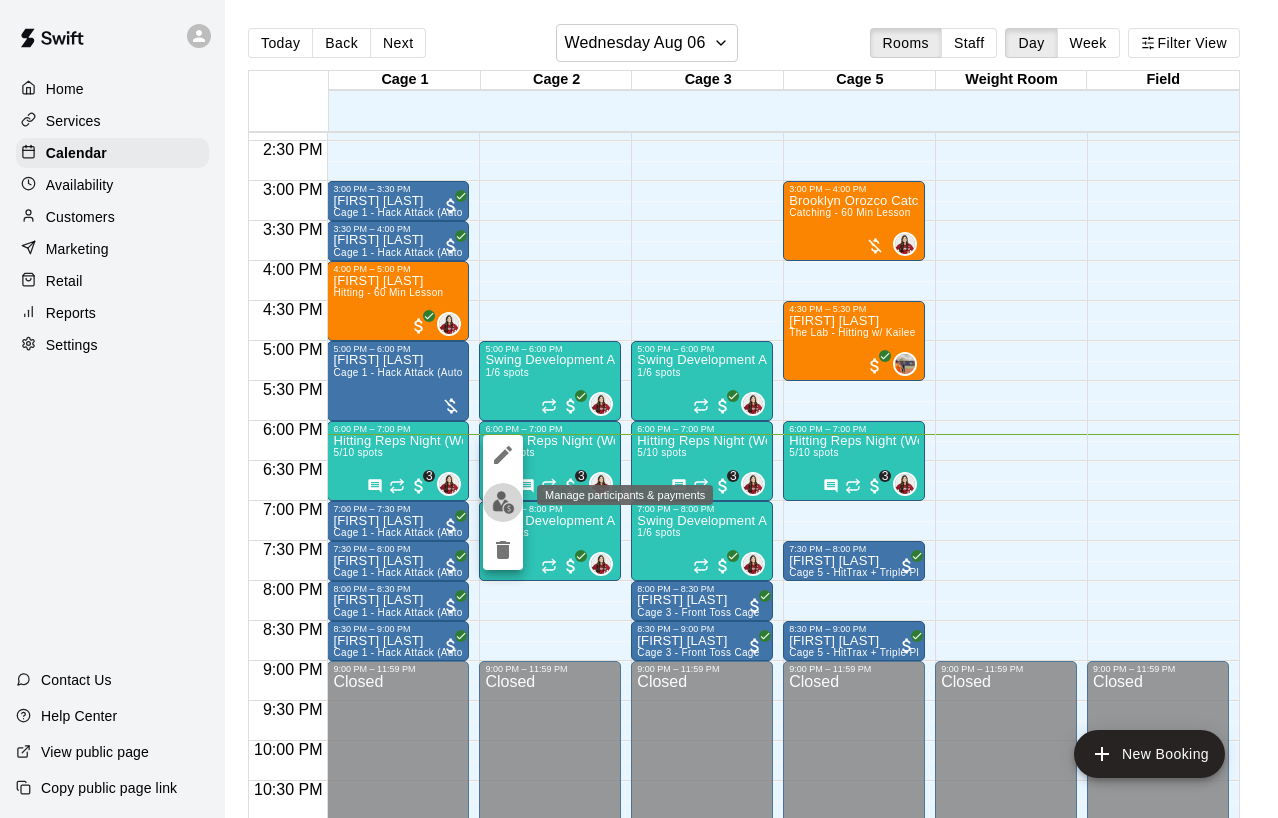 click at bounding box center (503, 502) 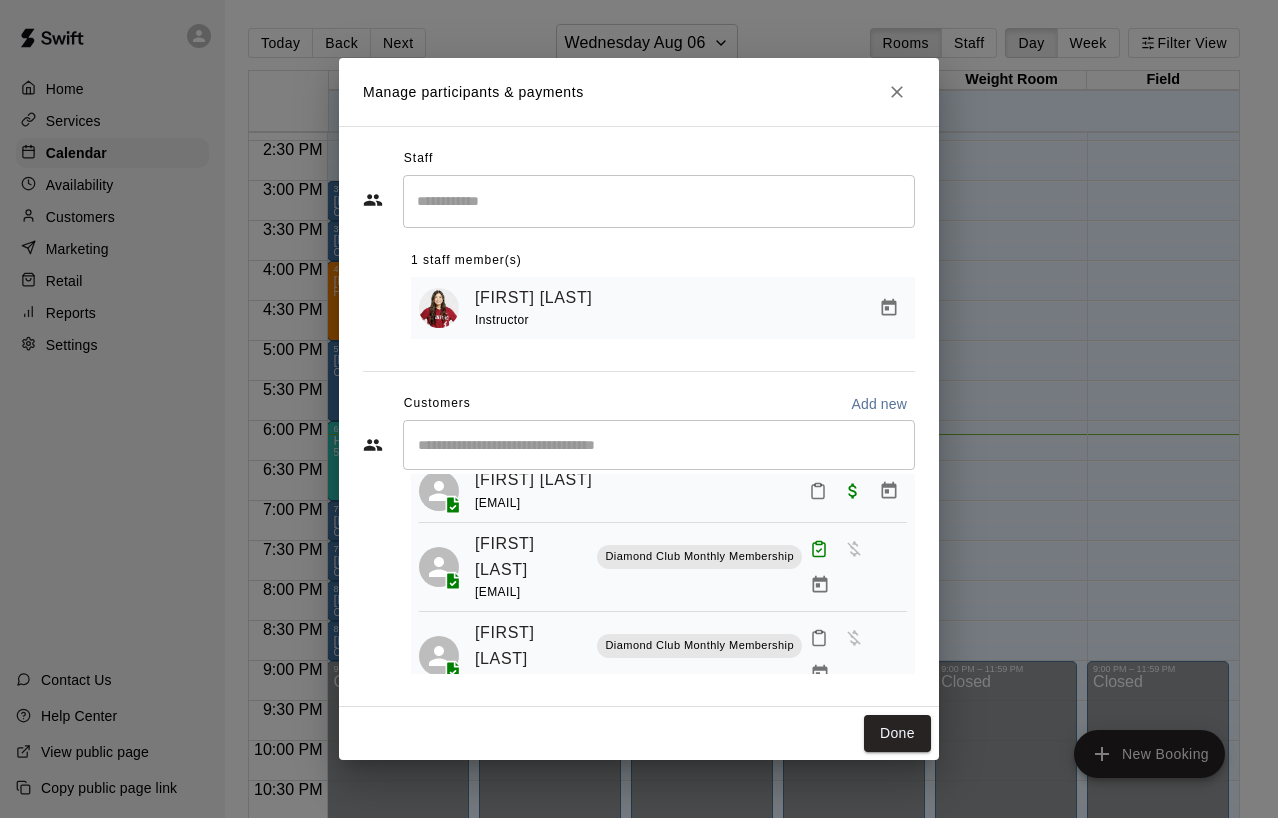 scroll, scrollTop: 60, scrollLeft: 0, axis: vertical 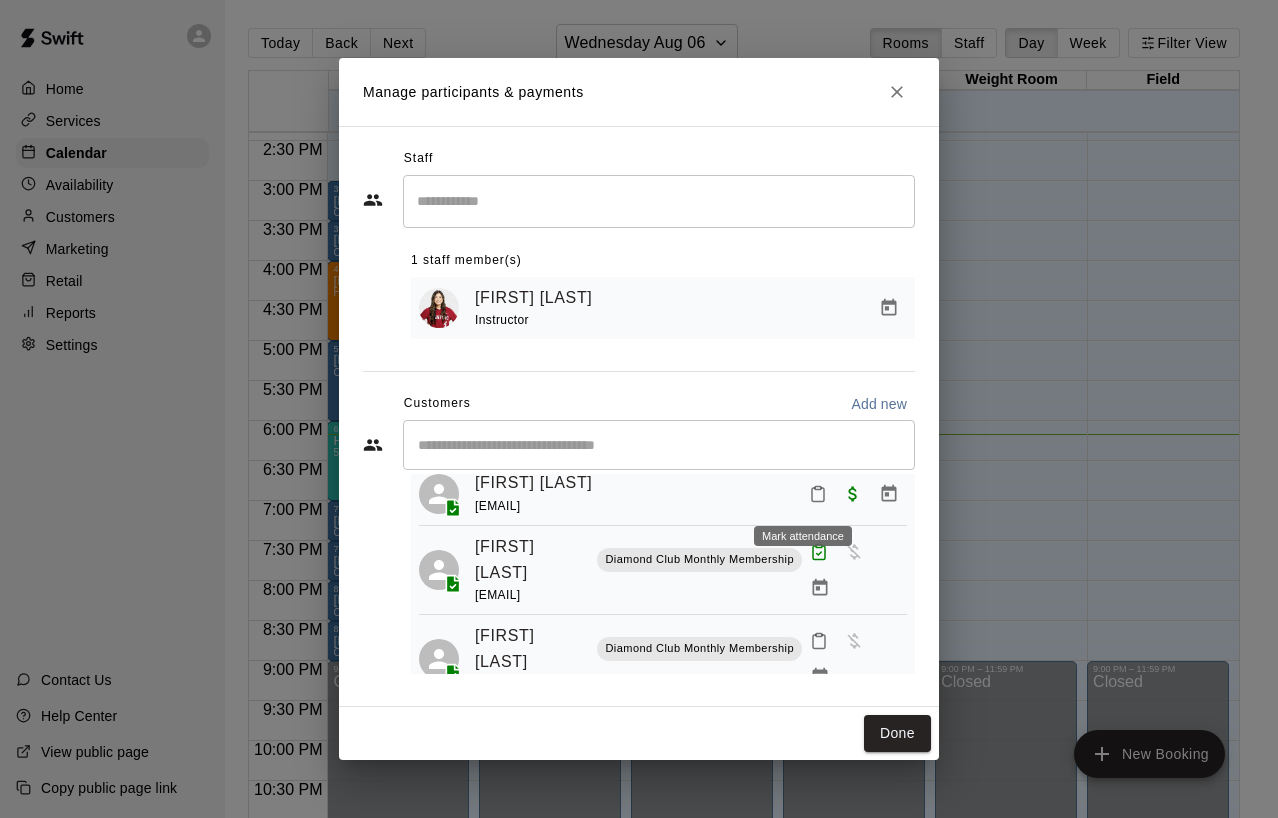 click 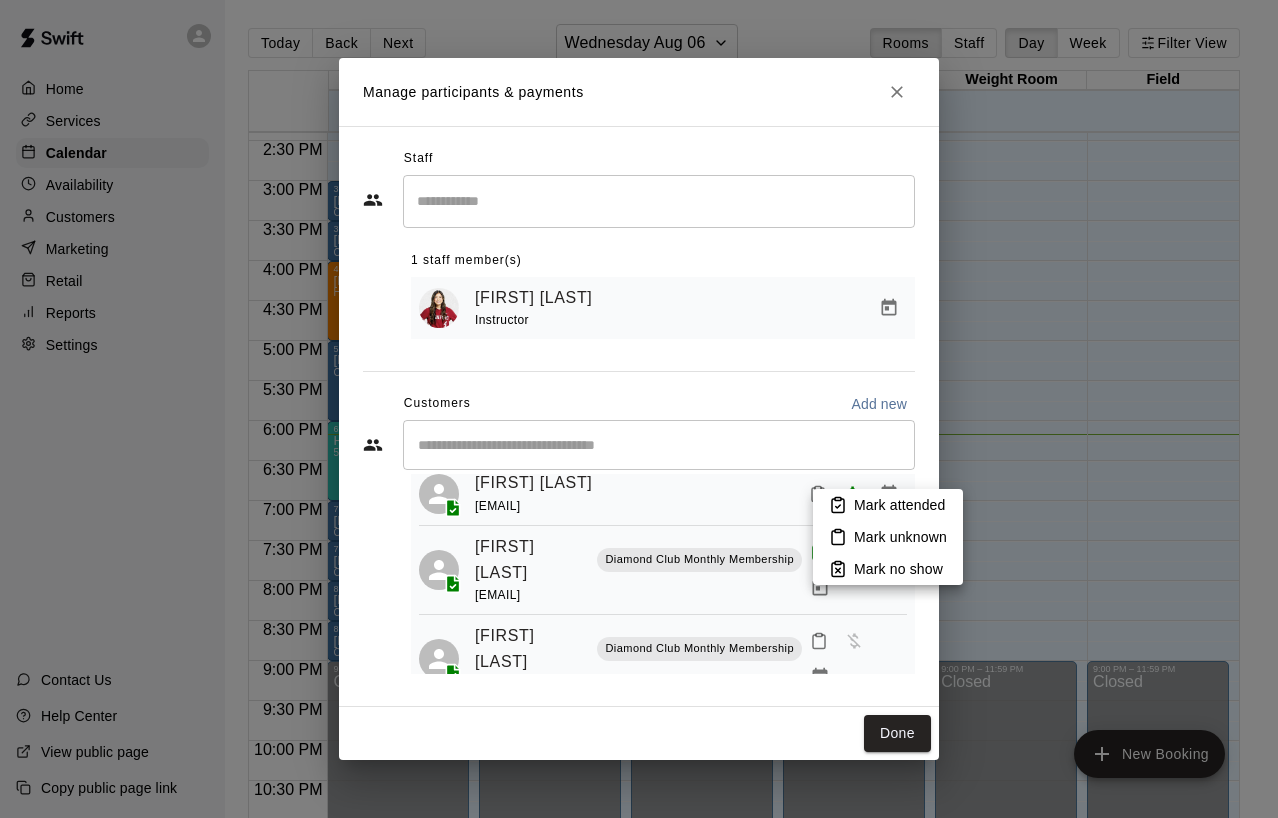 click 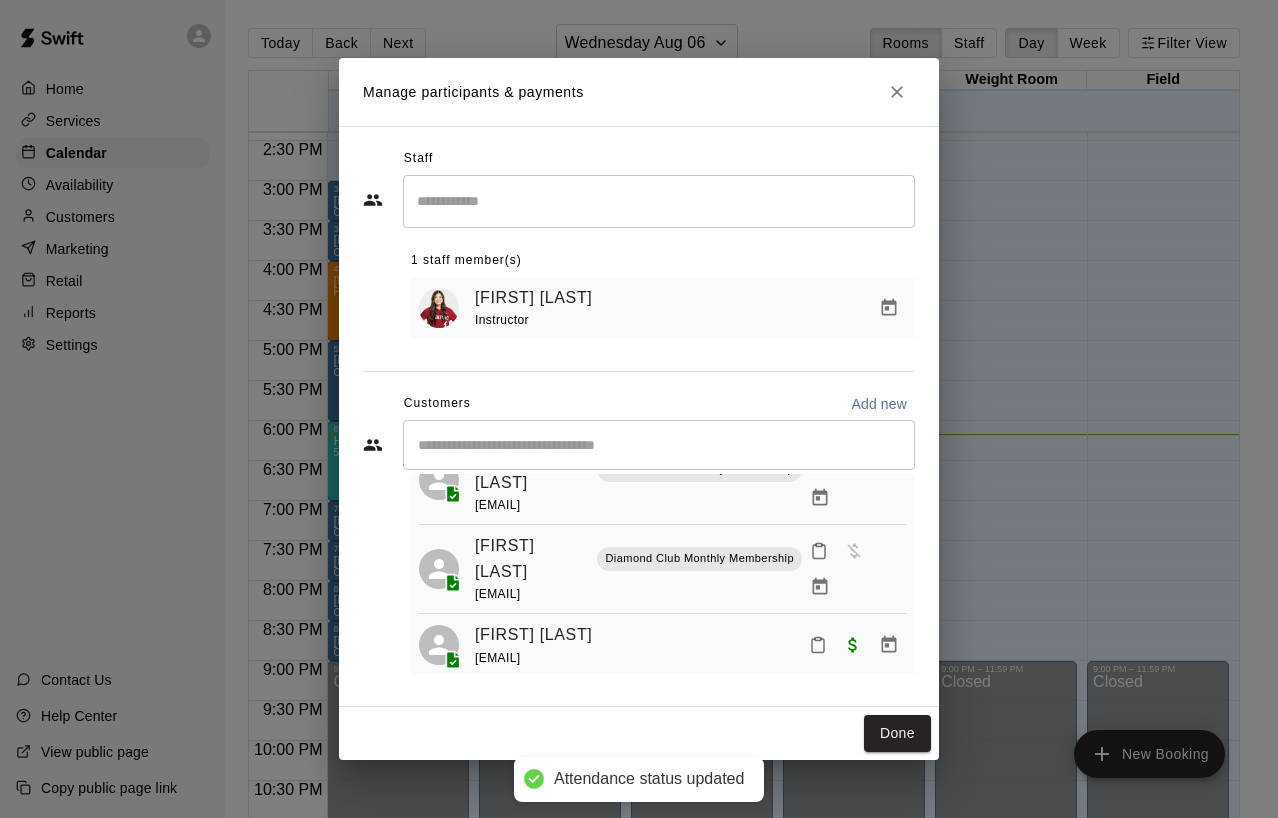 scroll, scrollTop: 158, scrollLeft: 0, axis: vertical 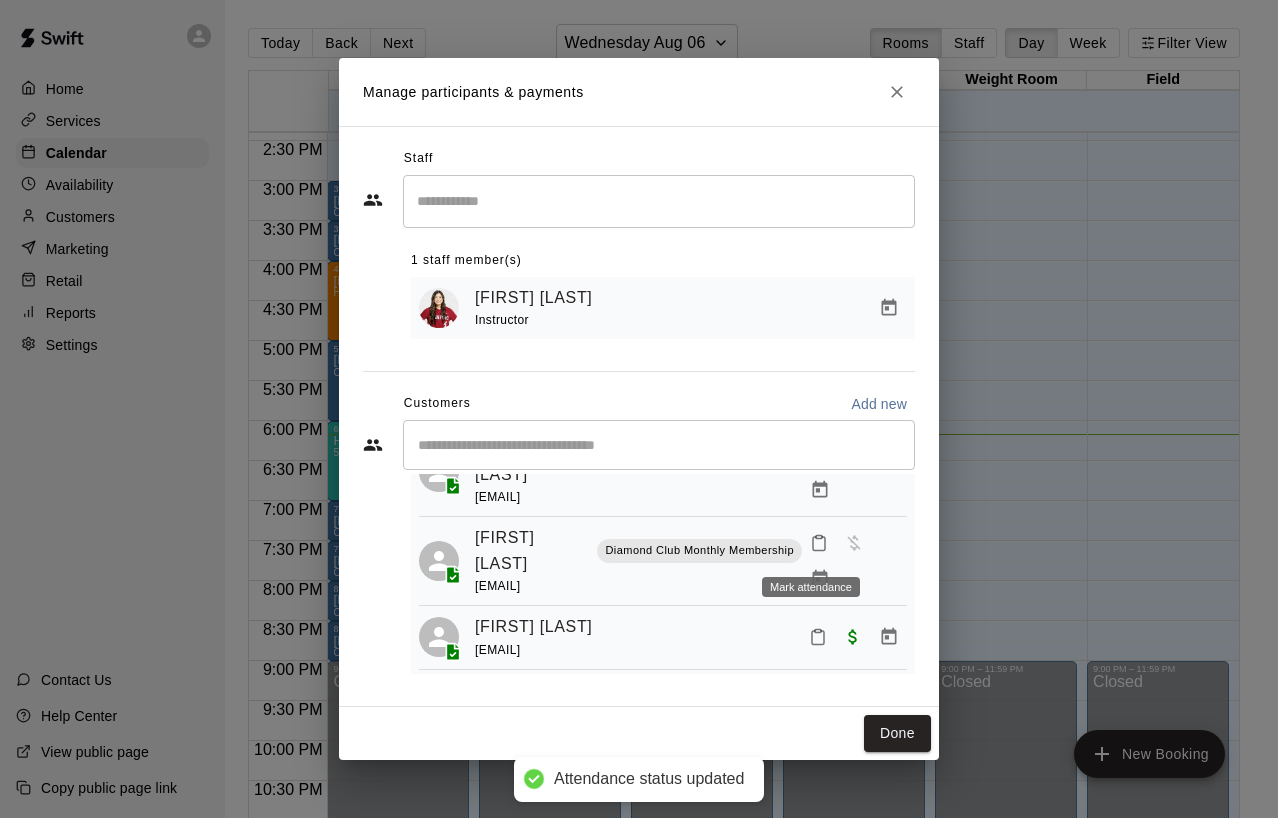 click 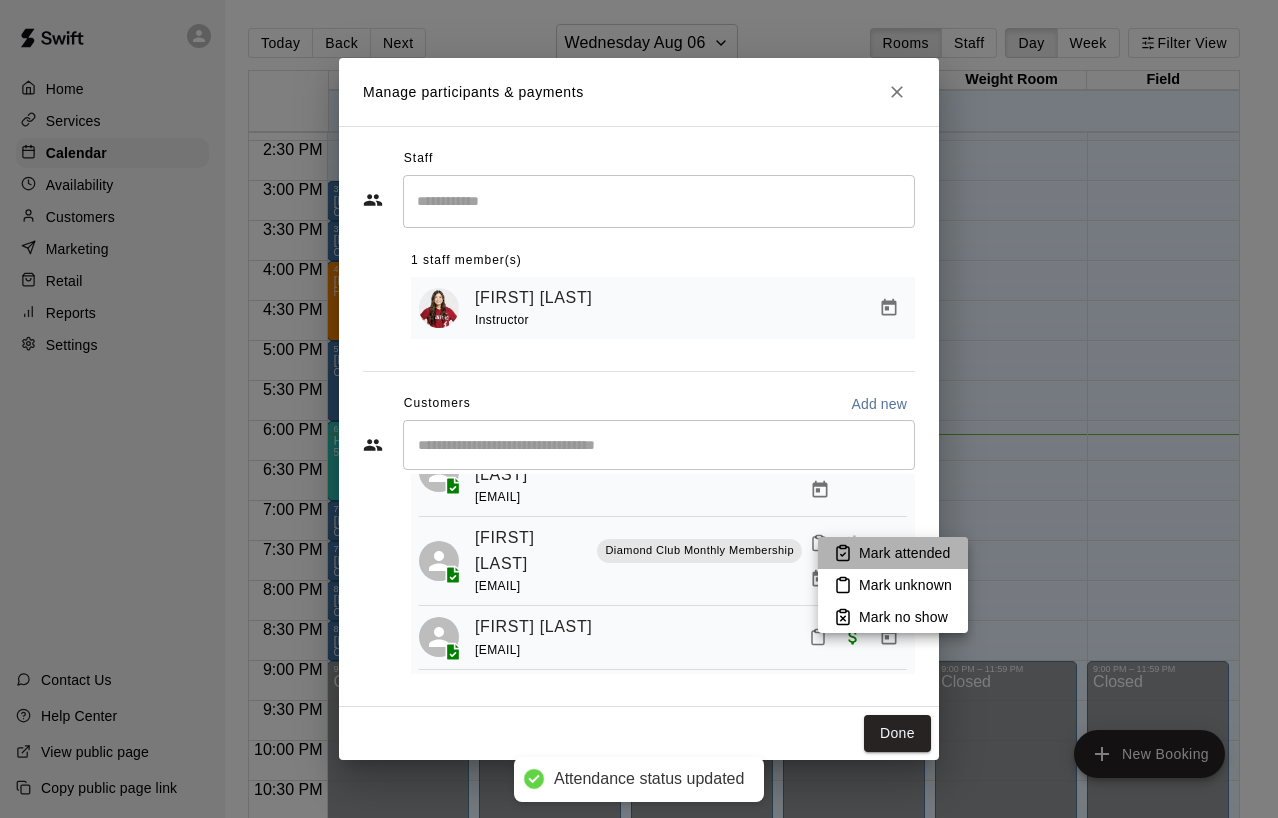 click 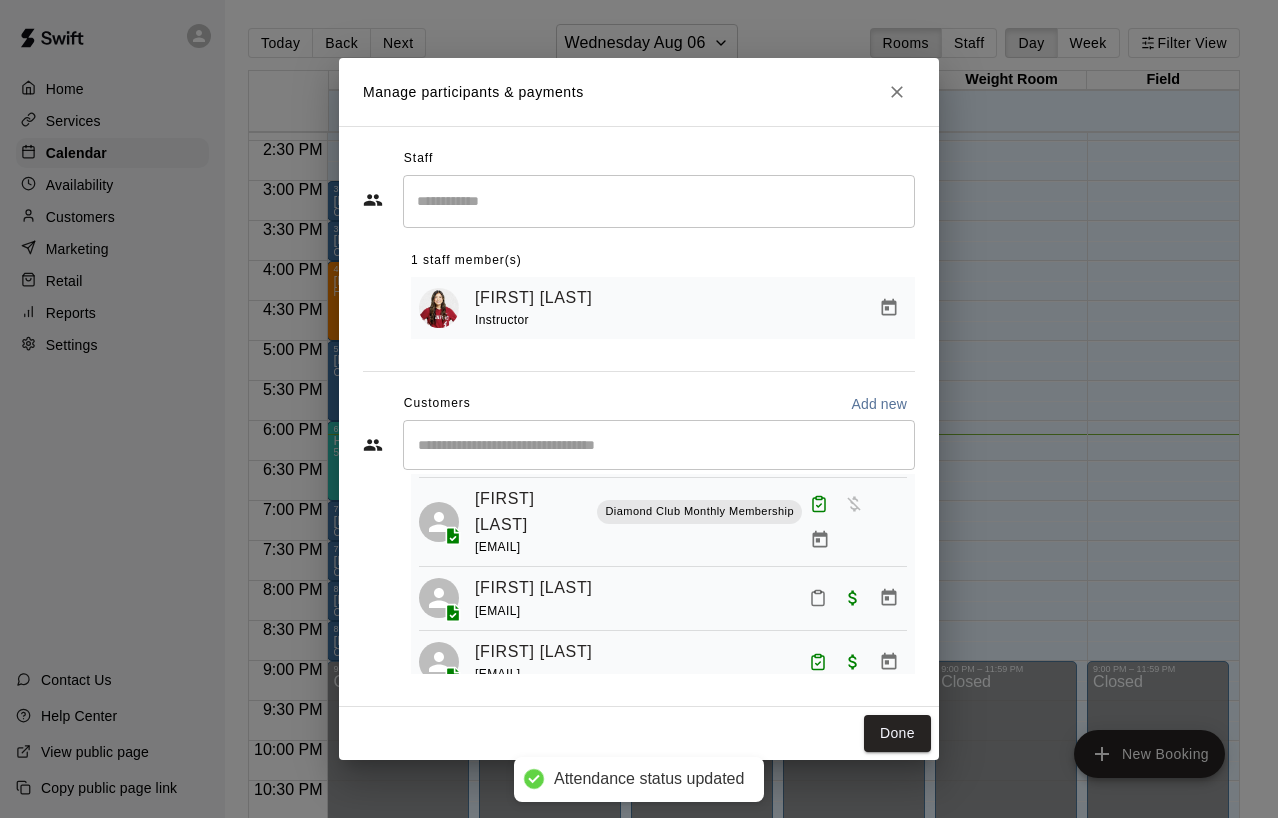 scroll, scrollTop: 204, scrollLeft: 0, axis: vertical 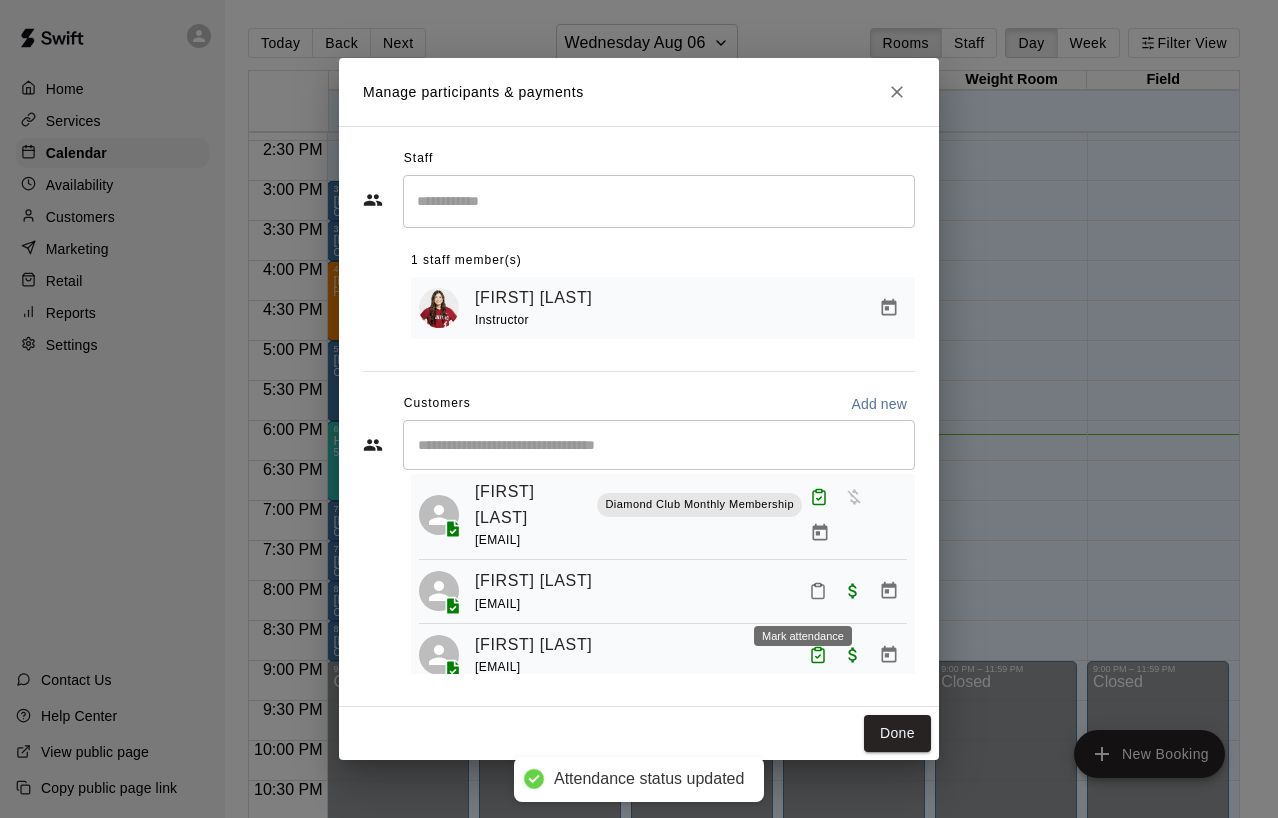 click 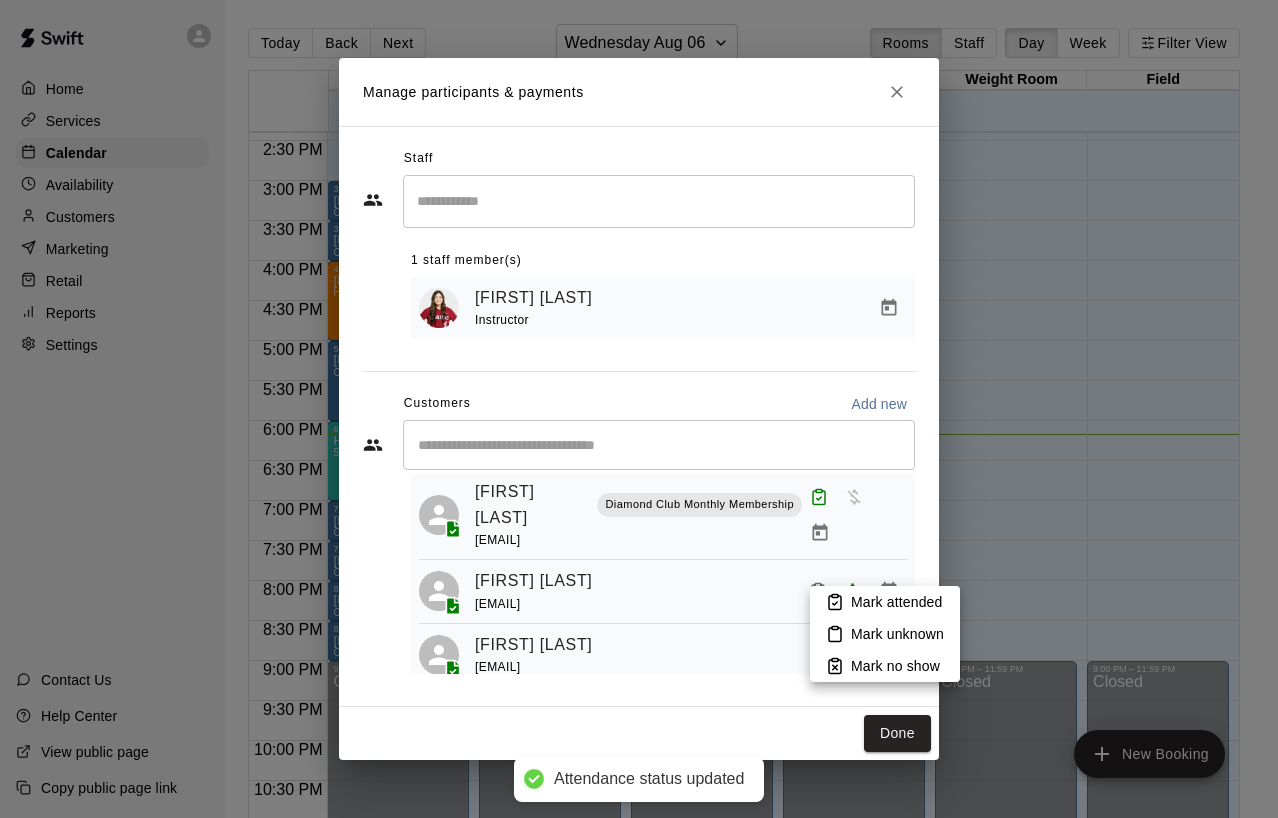 drag, startPoint x: 851, startPoint y: 596, endPoint x: 888, endPoint y: 588, distance: 37.85499 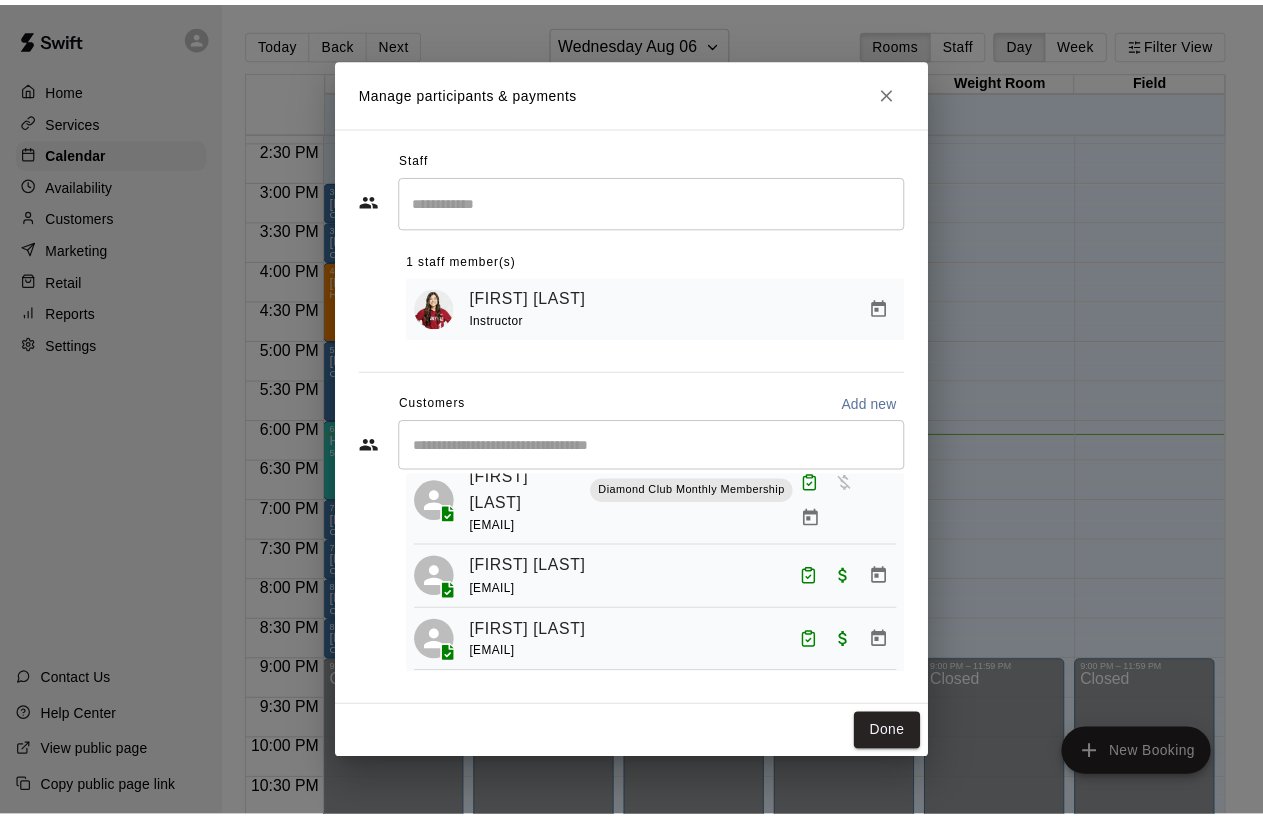 scroll, scrollTop: 230, scrollLeft: 0, axis: vertical 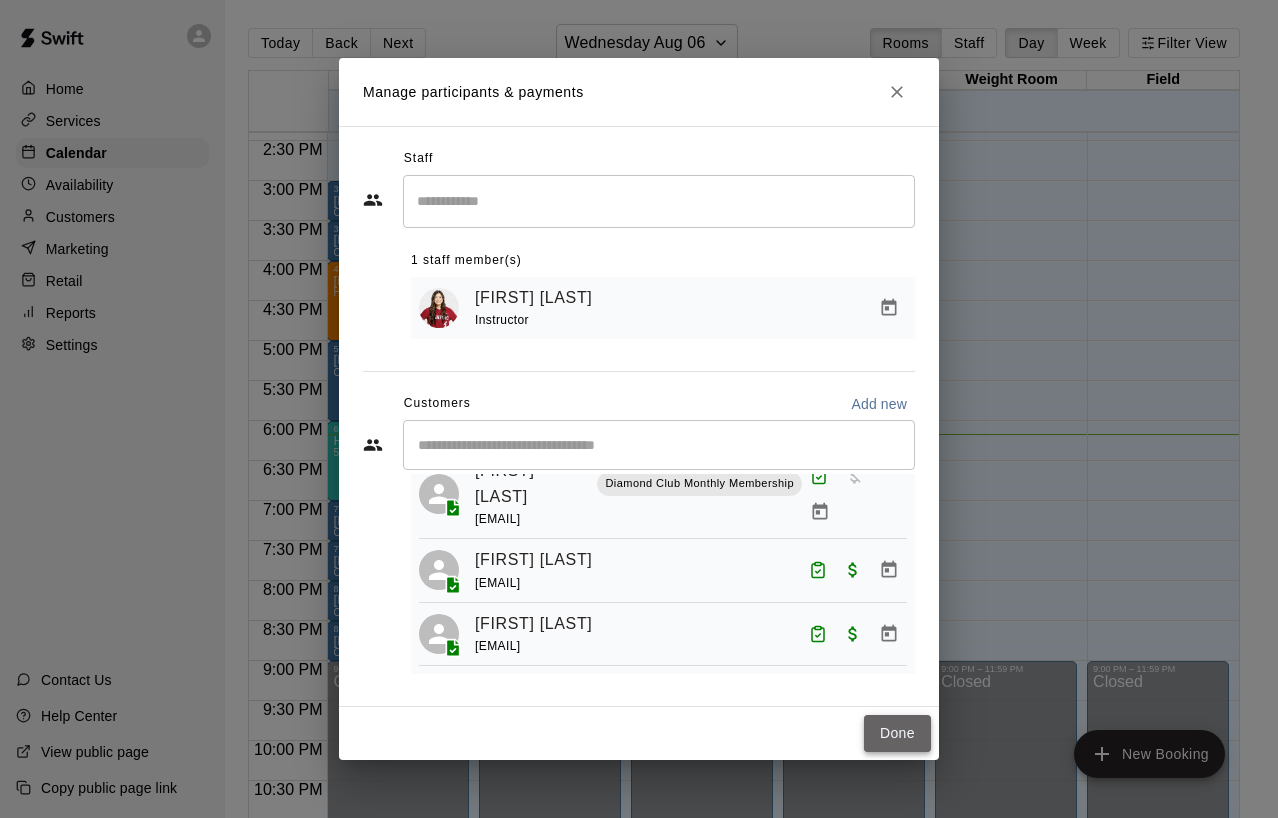 click on "Done" at bounding box center (897, 733) 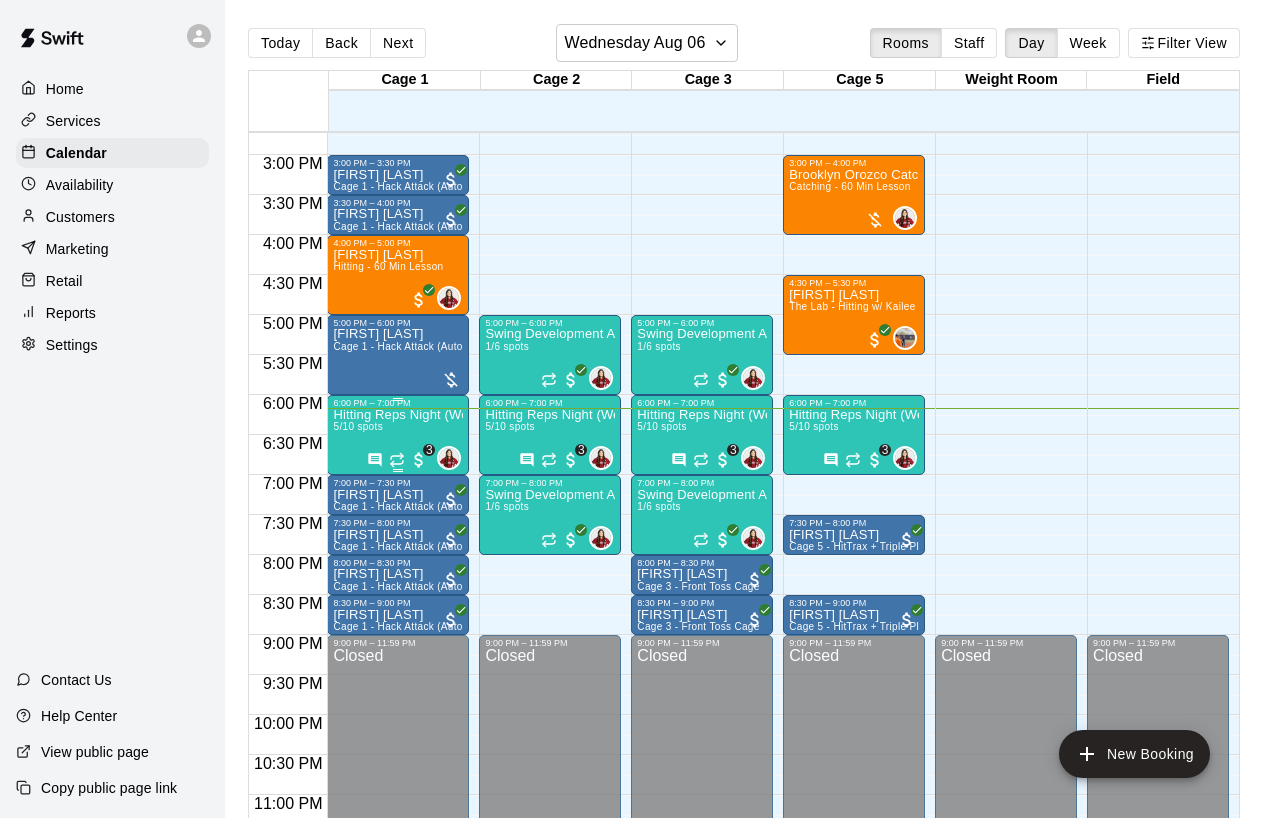 scroll, scrollTop: 1212, scrollLeft: 0, axis: vertical 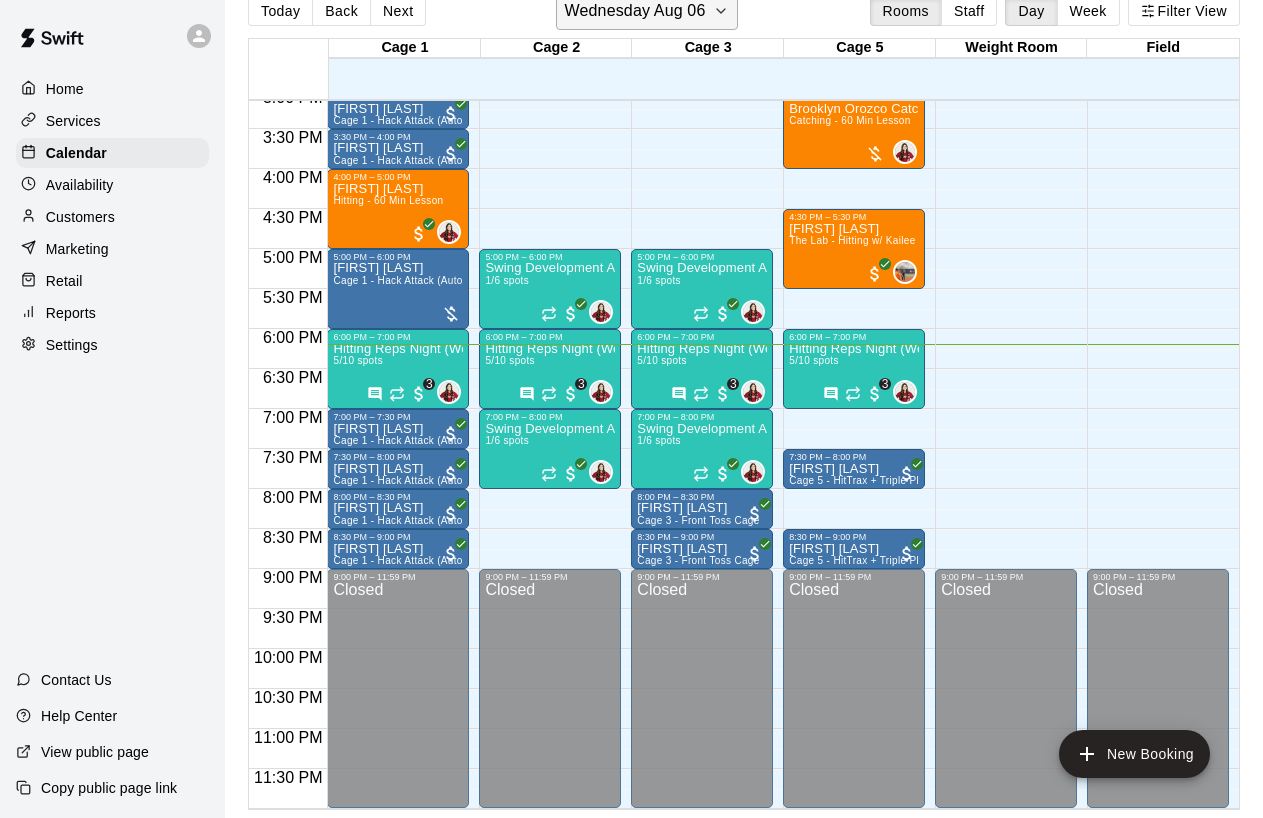 click on "Wednesday Aug 06" at bounding box center (635, 11) 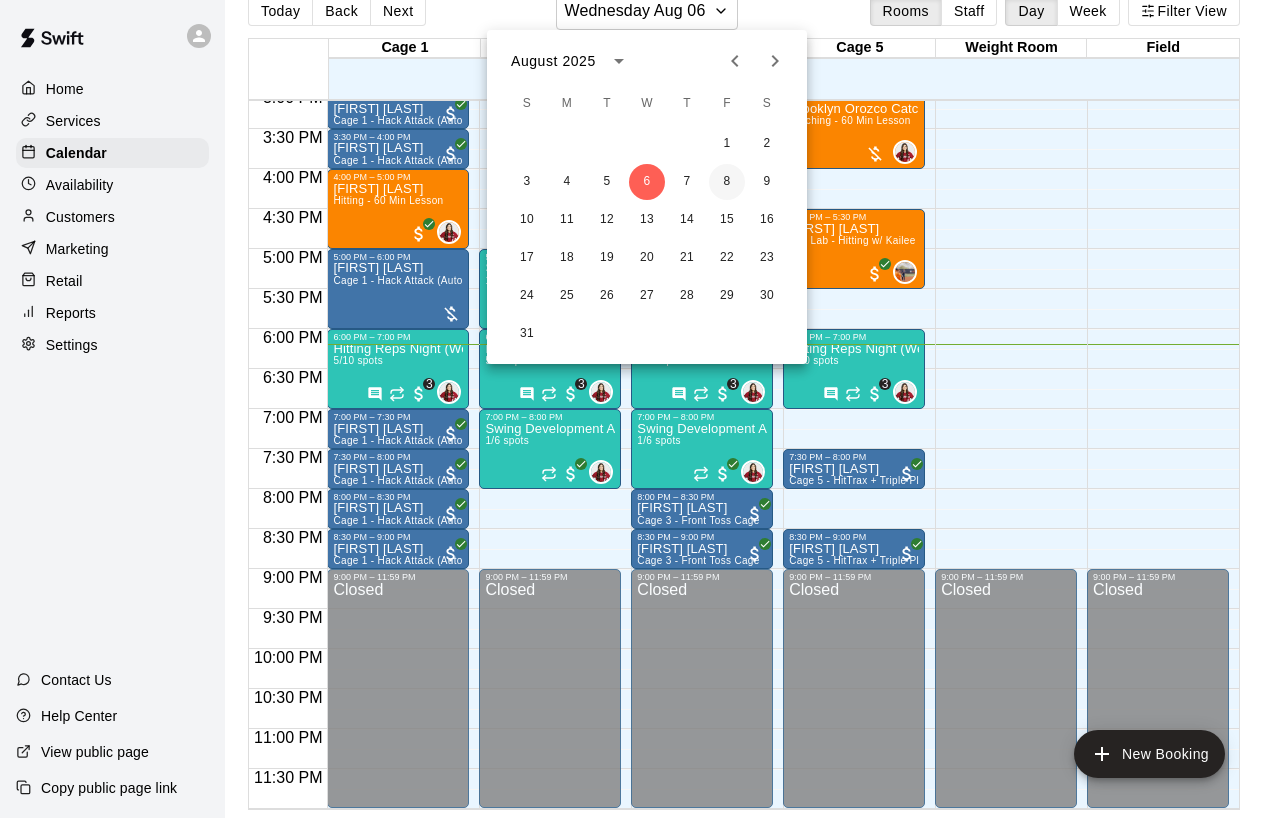click on "8" at bounding box center [727, 182] 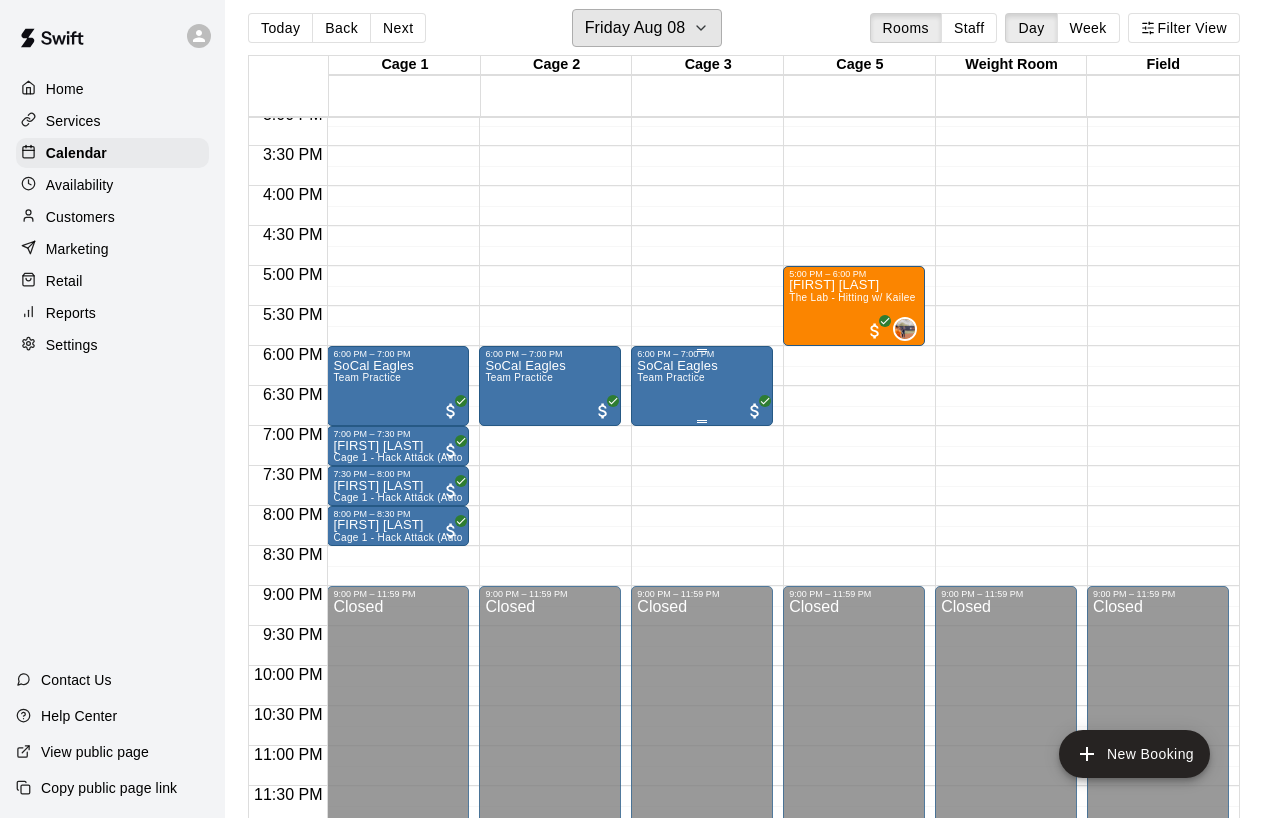 scroll, scrollTop: 0, scrollLeft: 0, axis: both 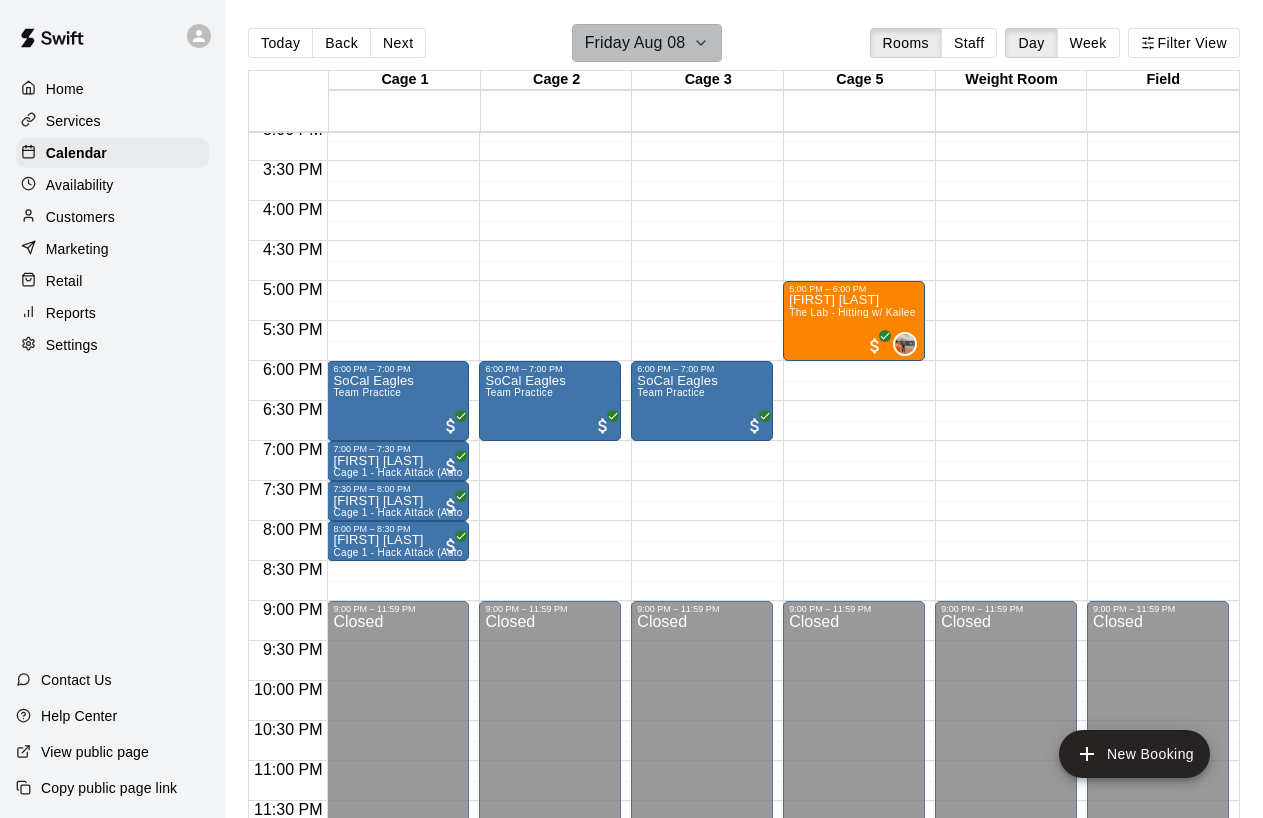 click on "Friday Aug 08" at bounding box center (635, 43) 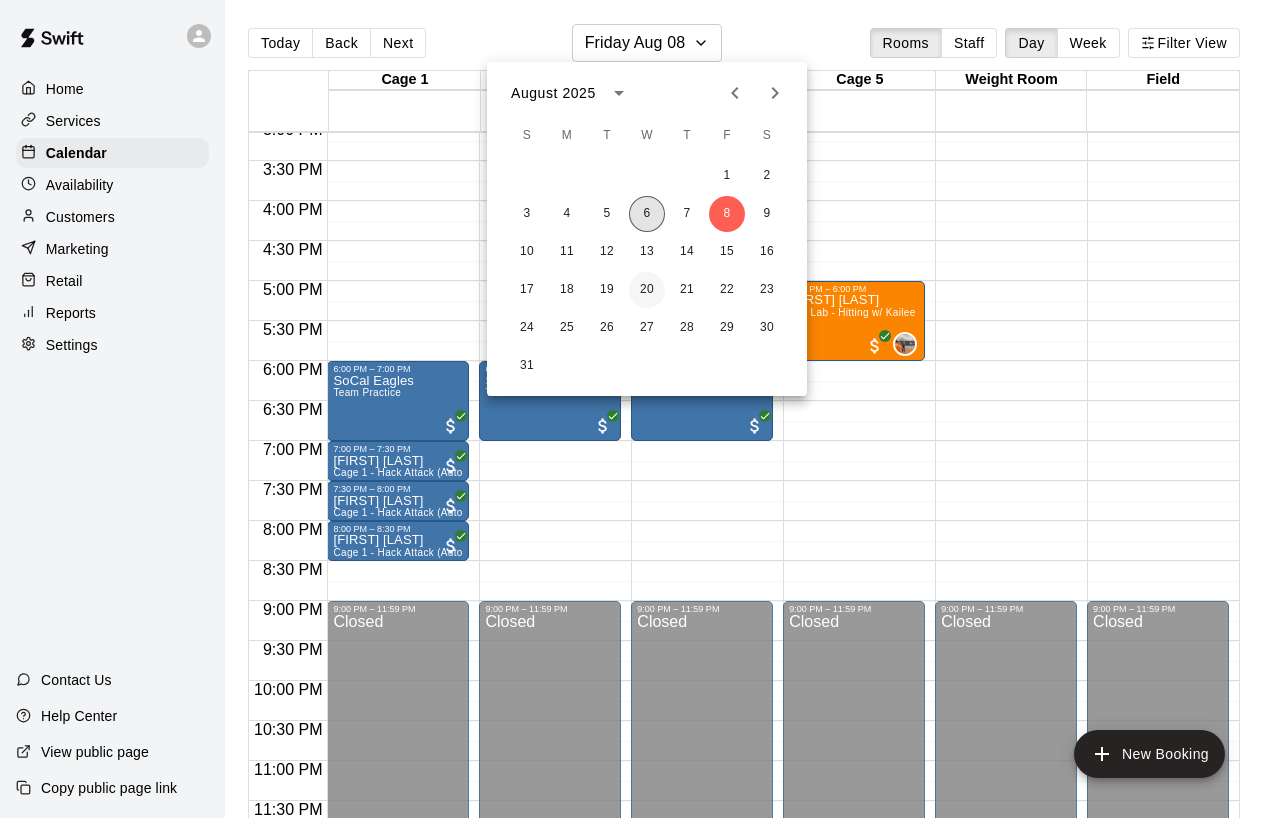 drag, startPoint x: 656, startPoint y: 219, endPoint x: 649, endPoint y: 276, distance: 57.428215 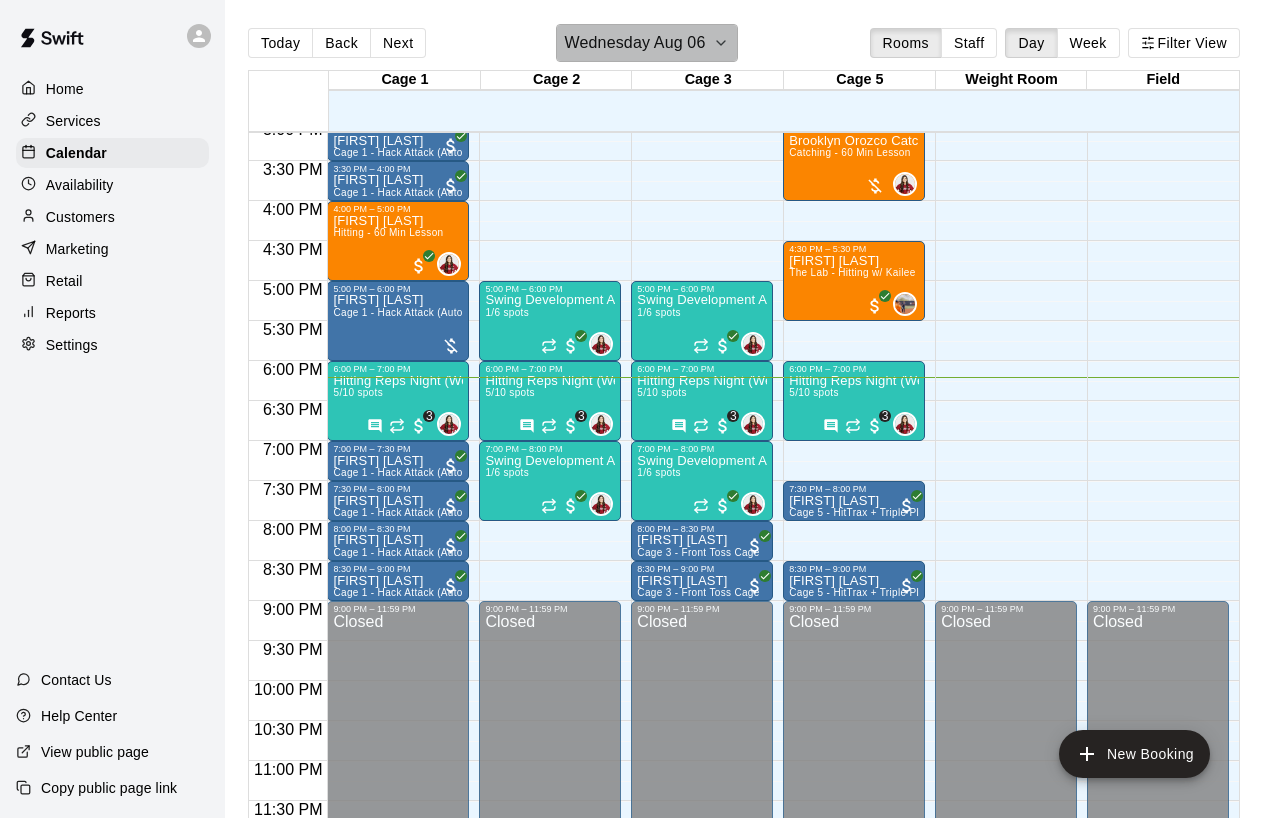 click on "Wednesday Aug 06" at bounding box center (635, 43) 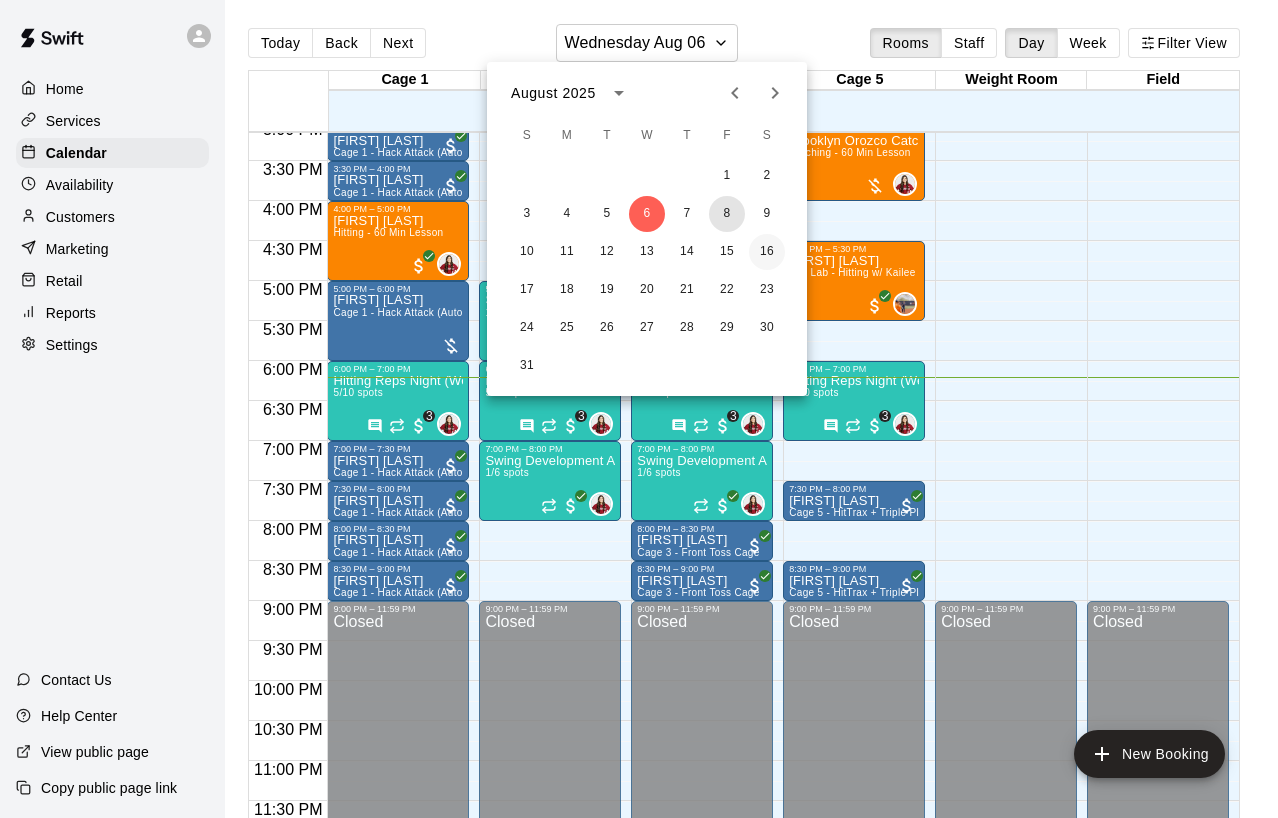 drag, startPoint x: 728, startPoint y: 210, endPoint x: 754, endPoint y: 263, distance: 59.03389 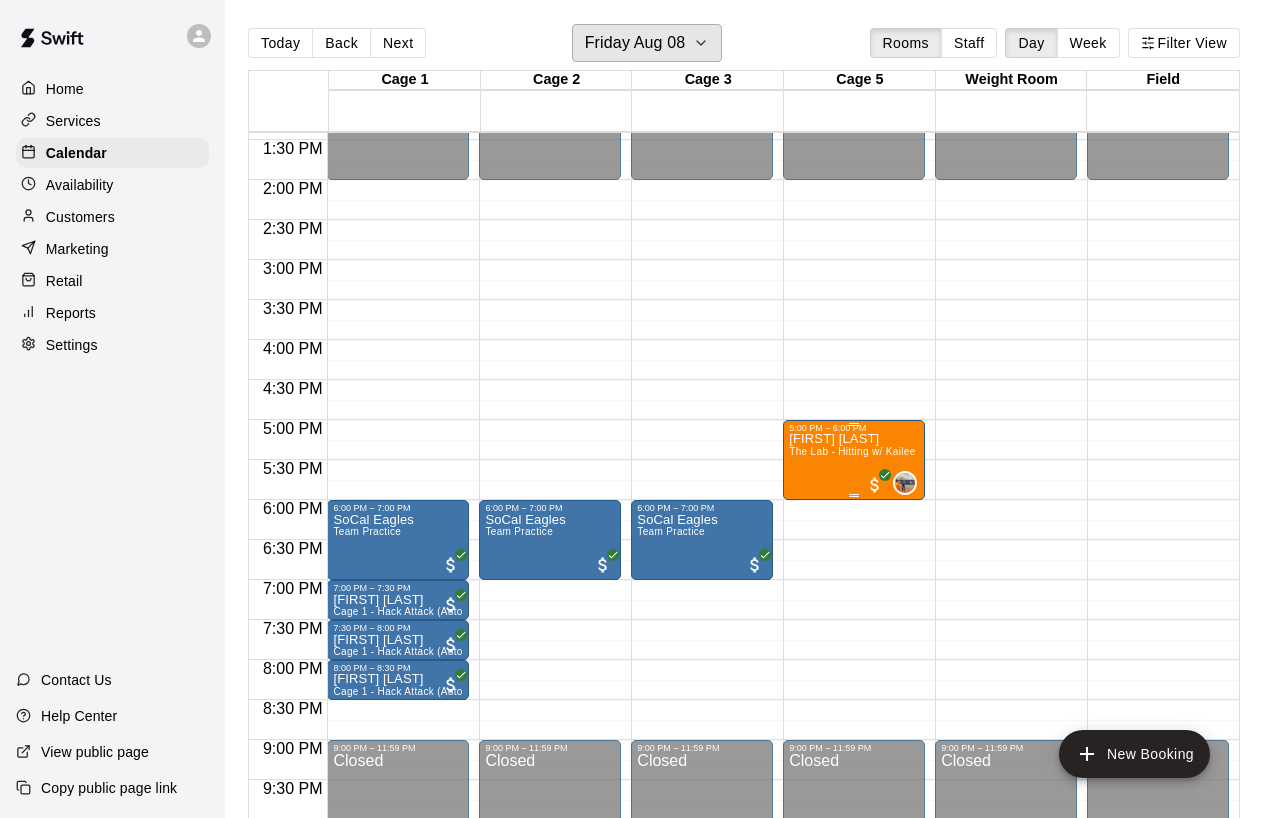scroll, scrollTop: 1069, scrollLeft: 0, axis: vertical 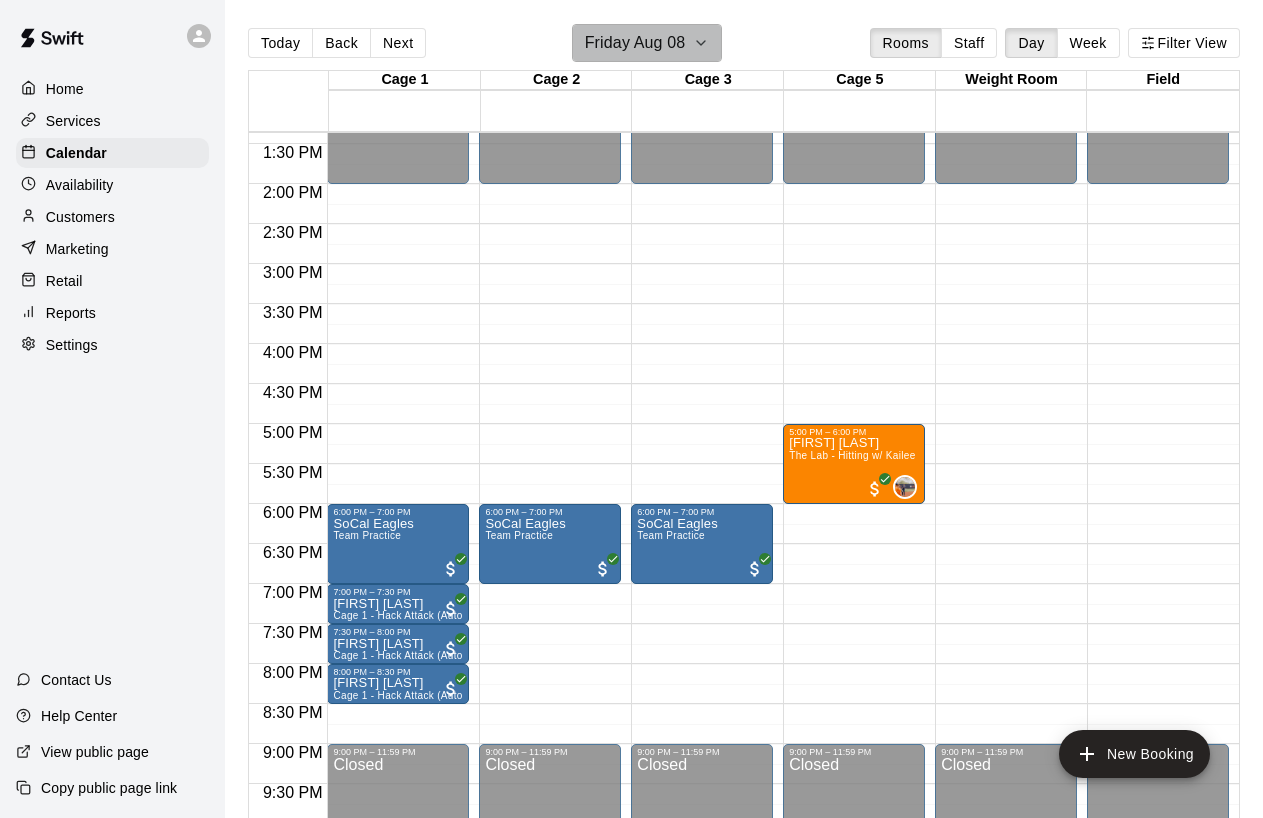 click 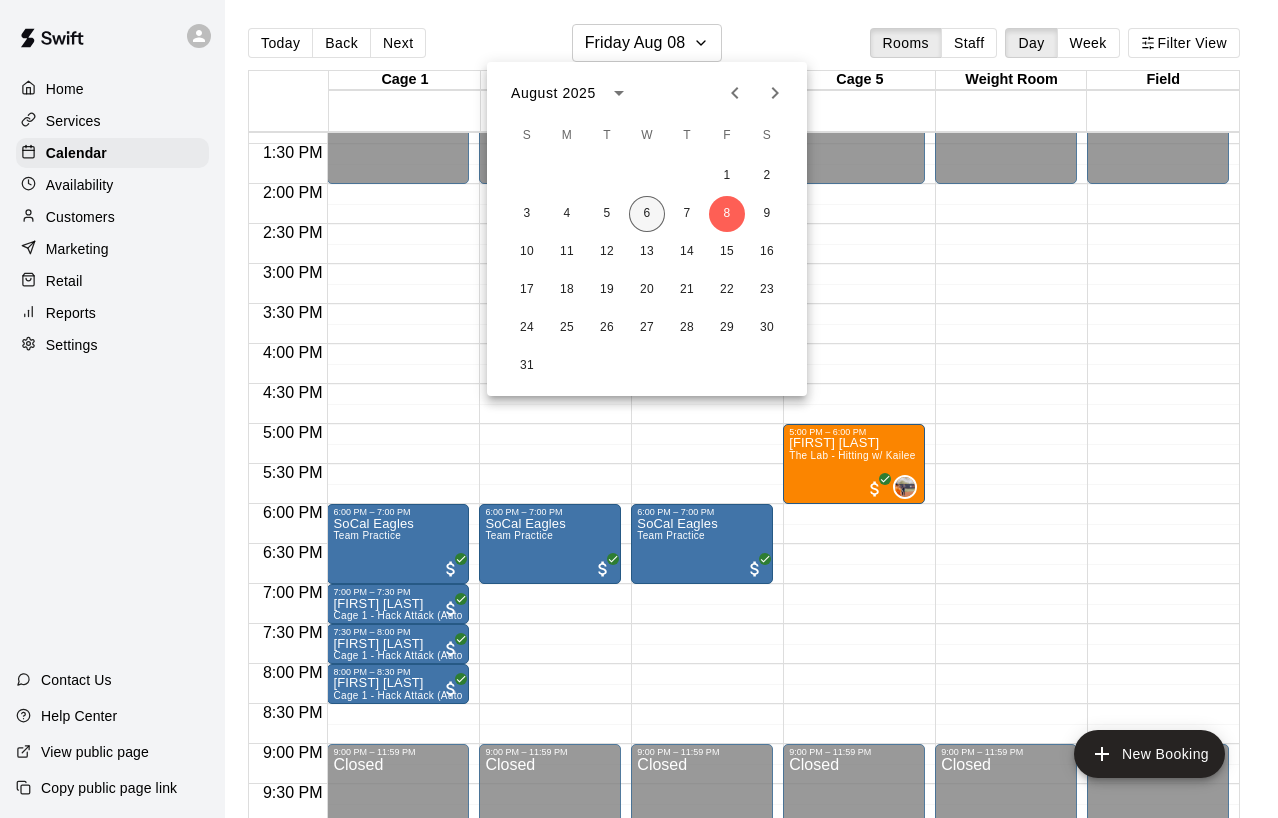click on "6" at bounding box center (647, 214) 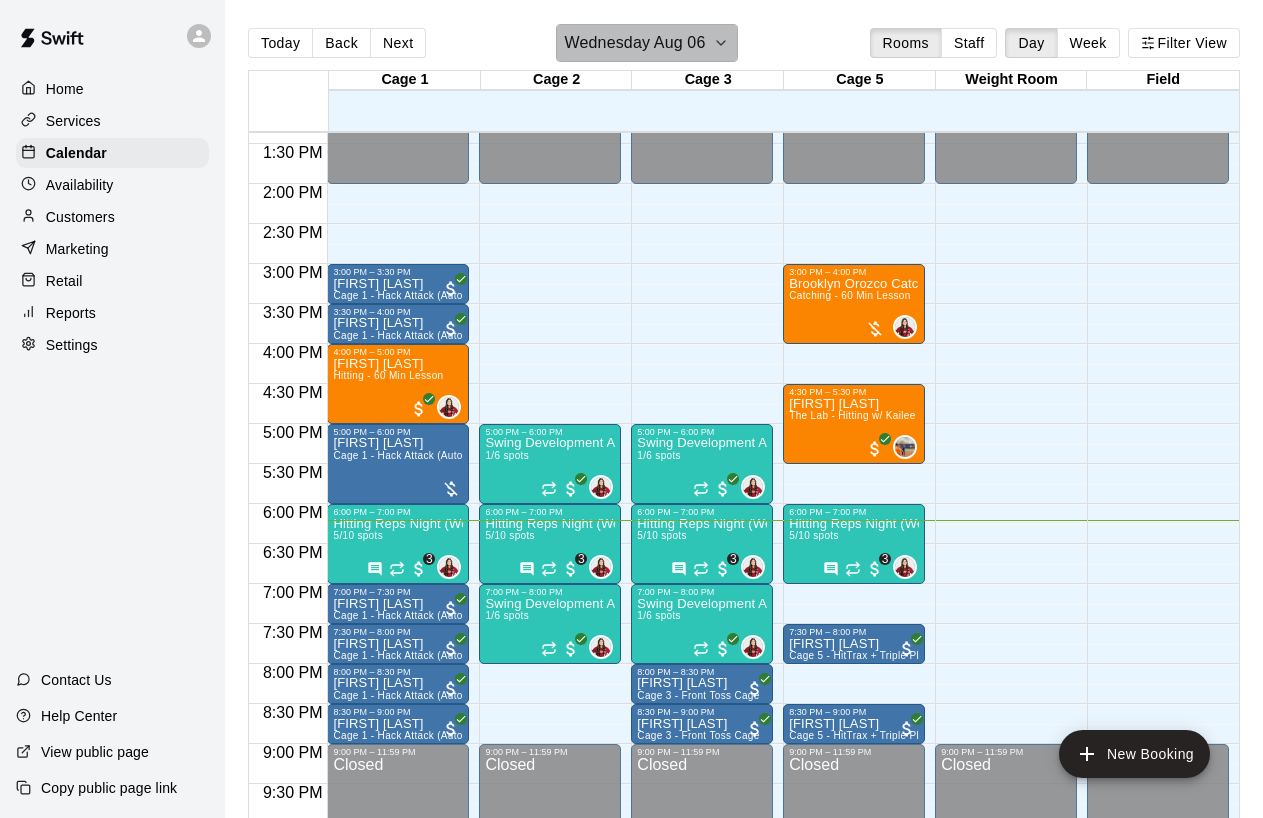 click 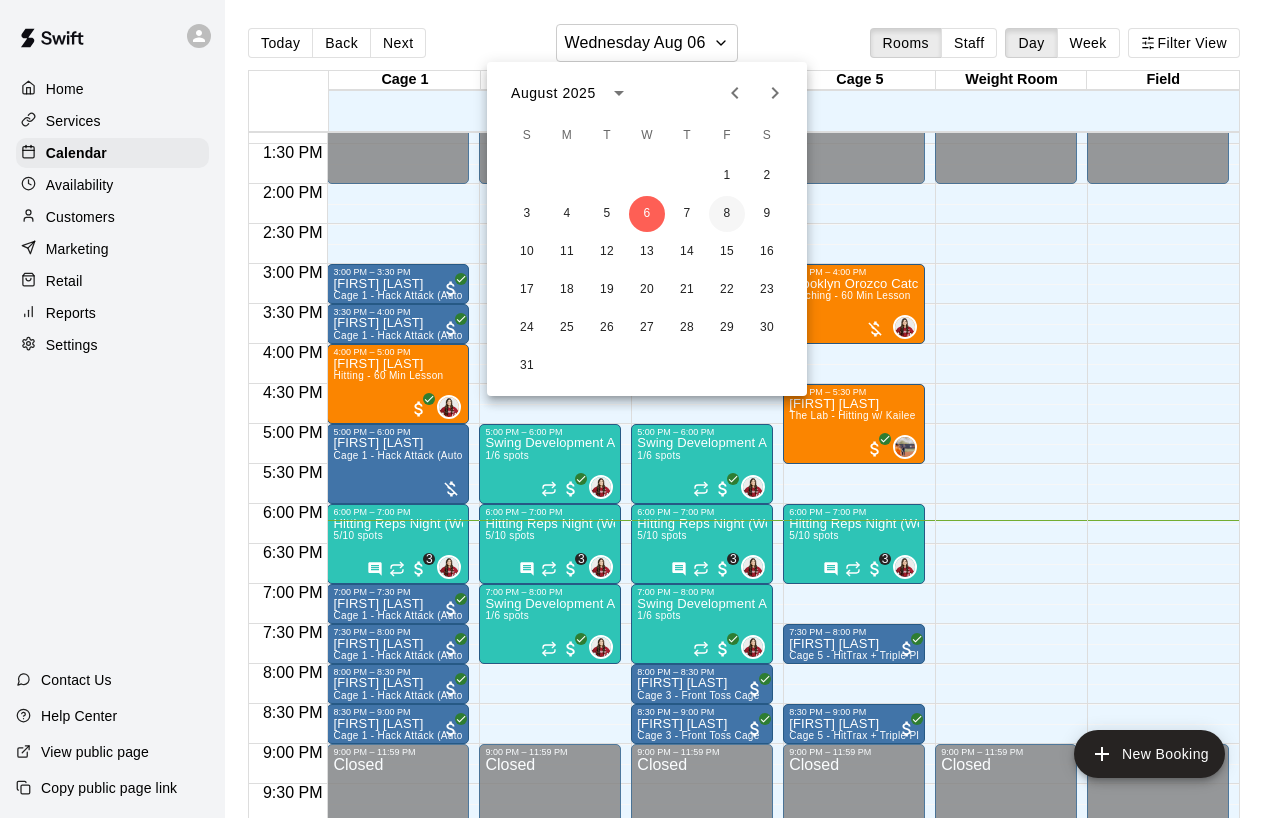 click on "8" at bounding box center [727, 214] 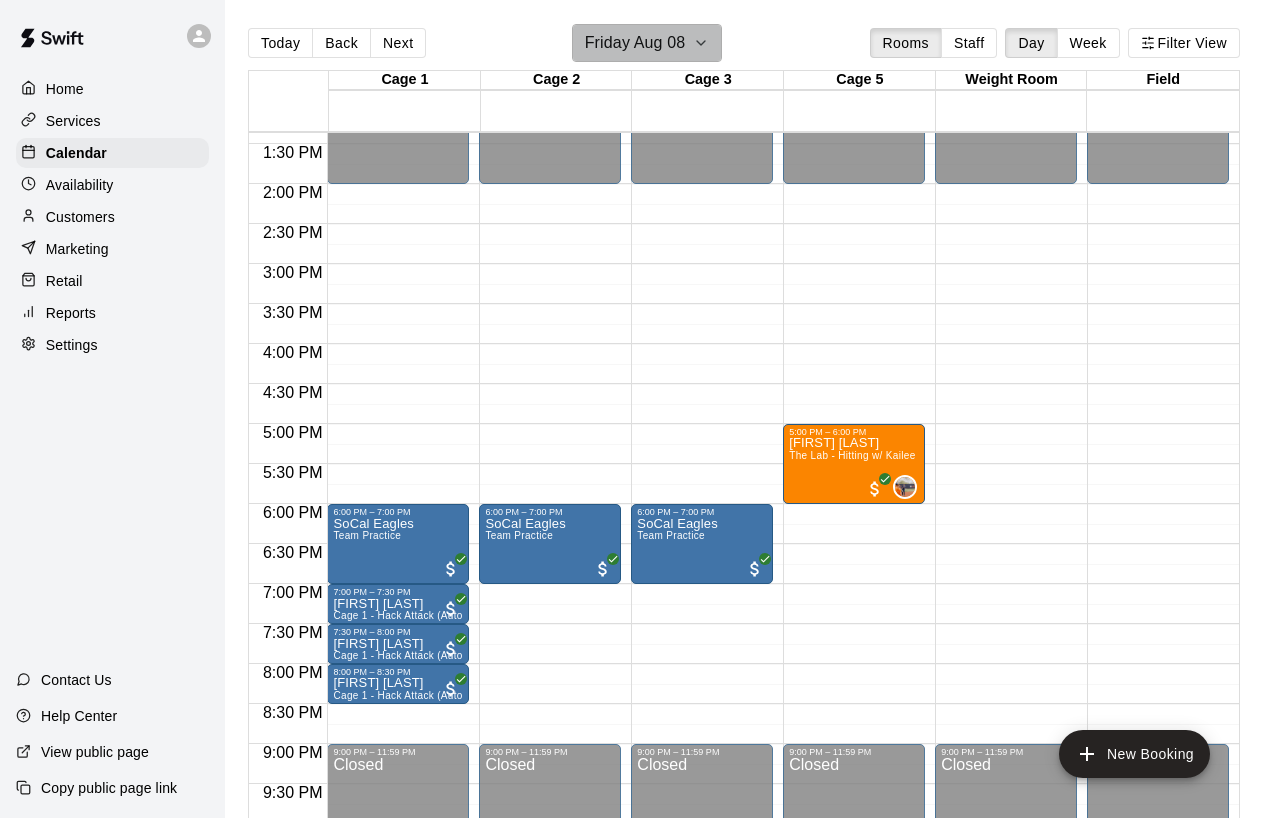click on "Friday Aug 08" at bounding box center [647, 43] 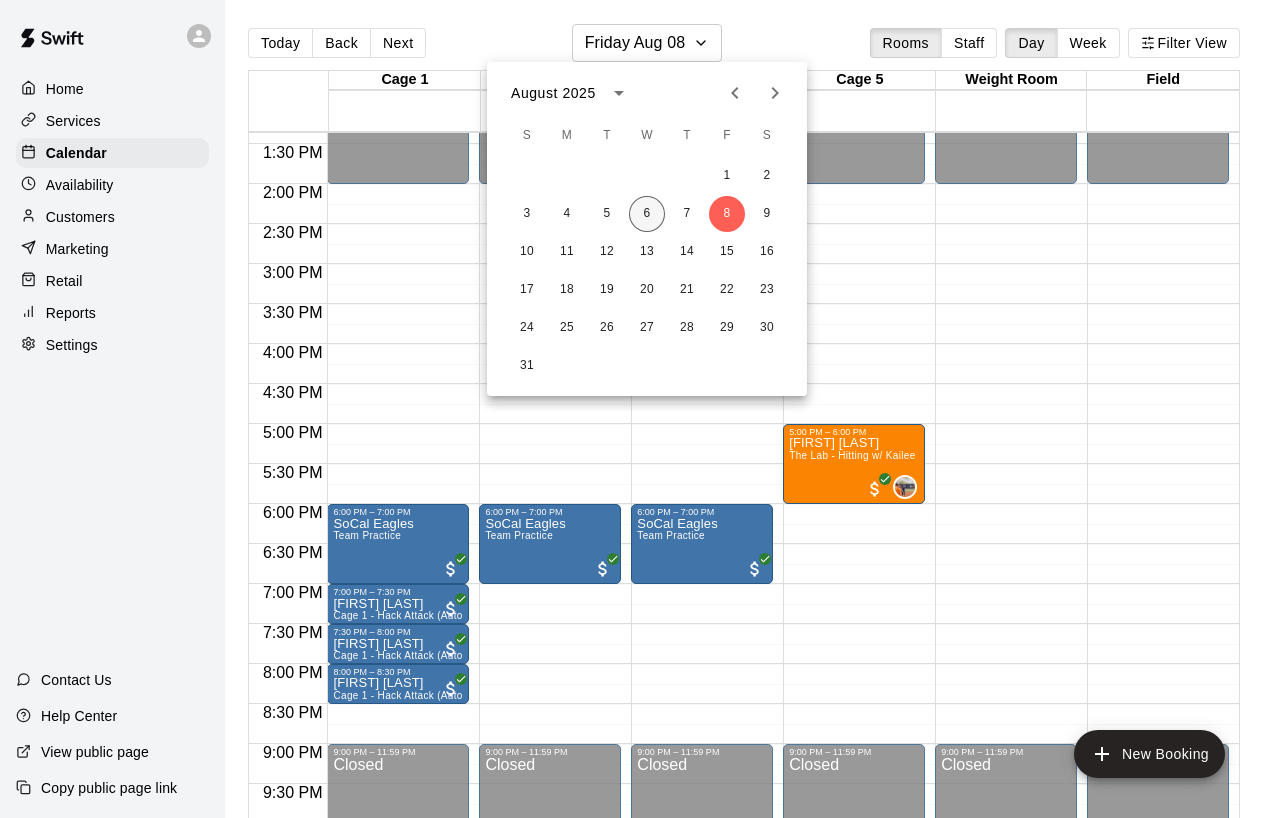 click on "6" at bounding box center [647, 214] 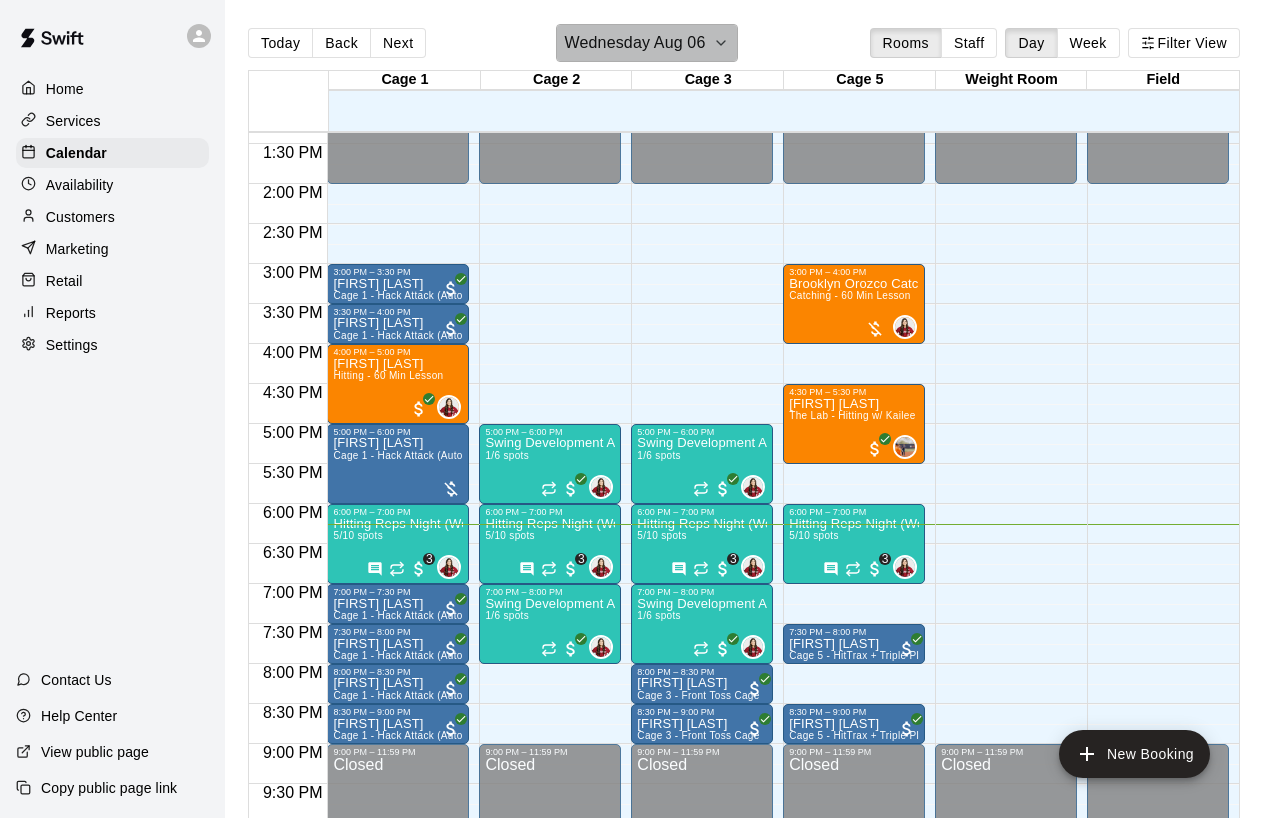 click on "Wednesday Aug 06" at bounding box center [635, 43] 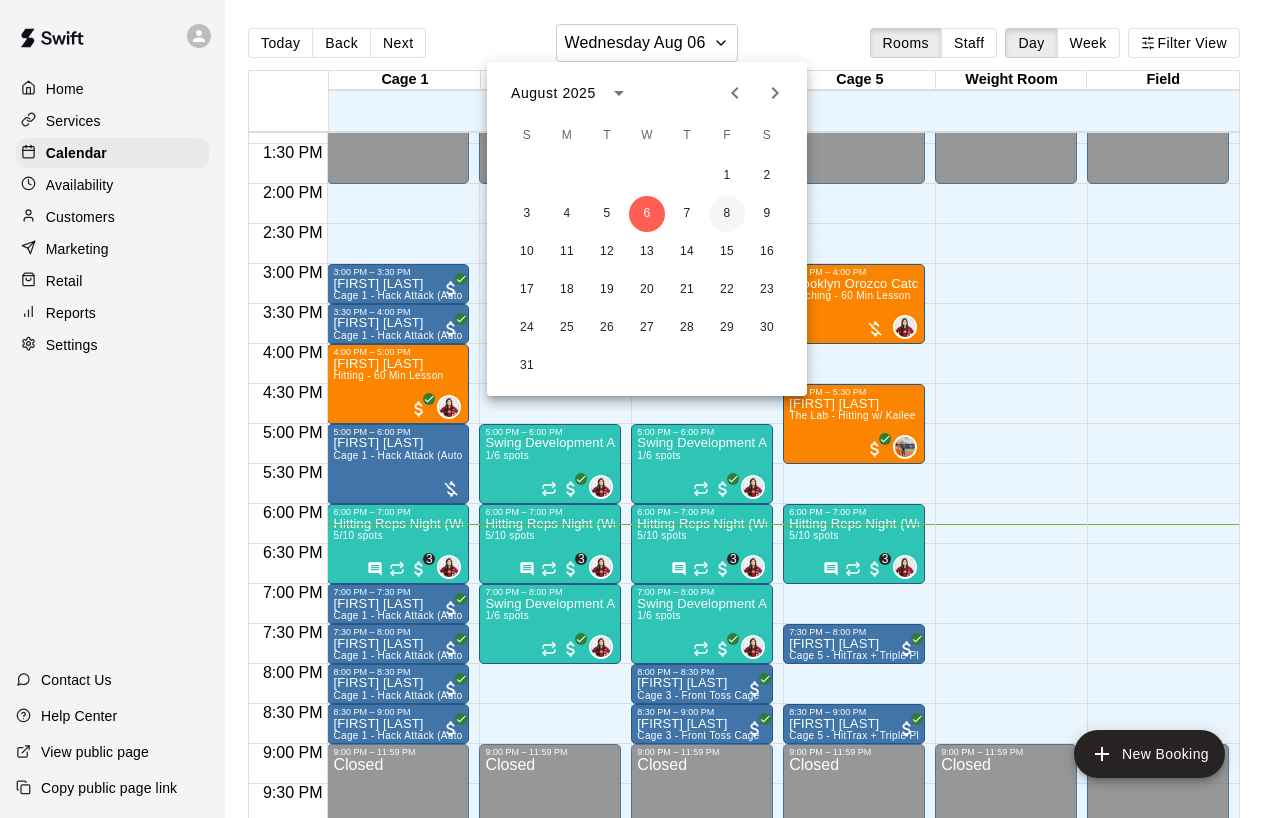 click on "8" at bounding box center [727, 214] 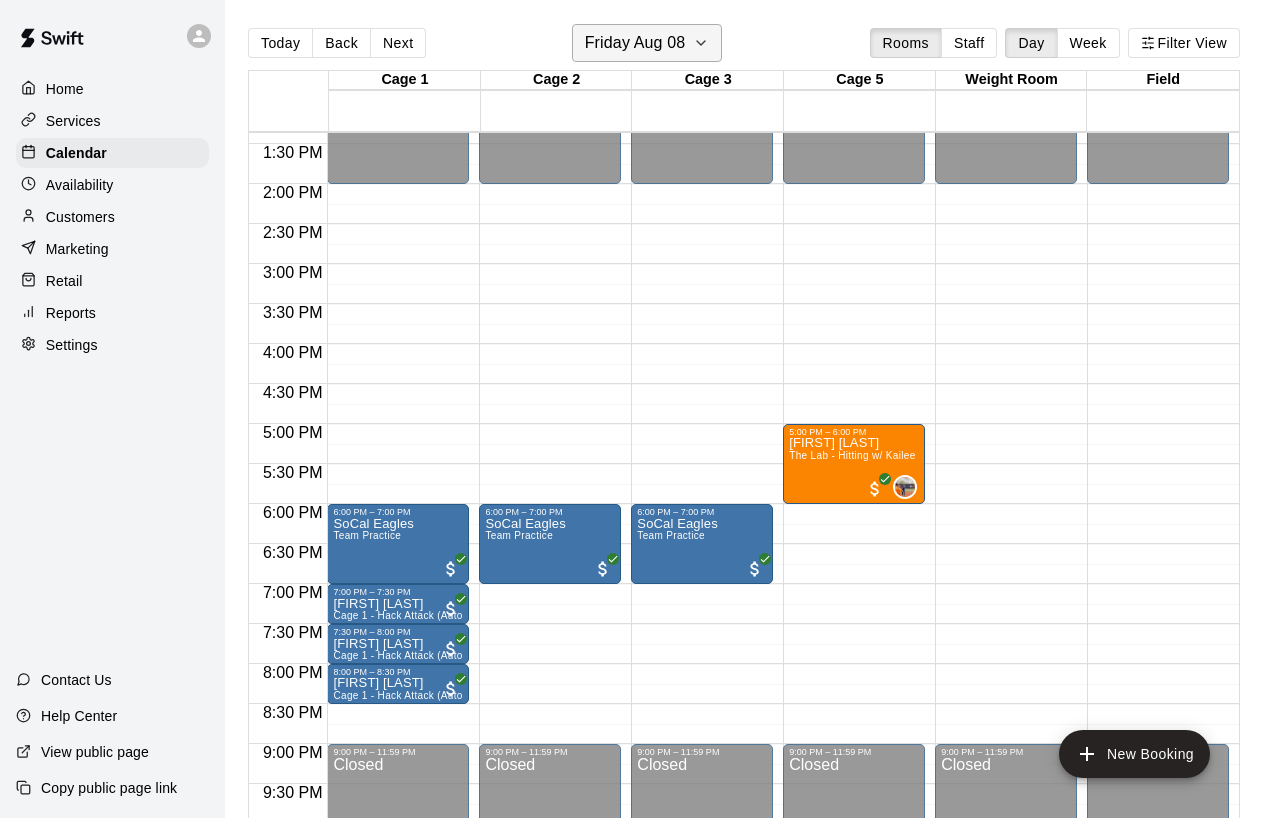click on "Friday Aug 08" at bounding box center [647, 43] 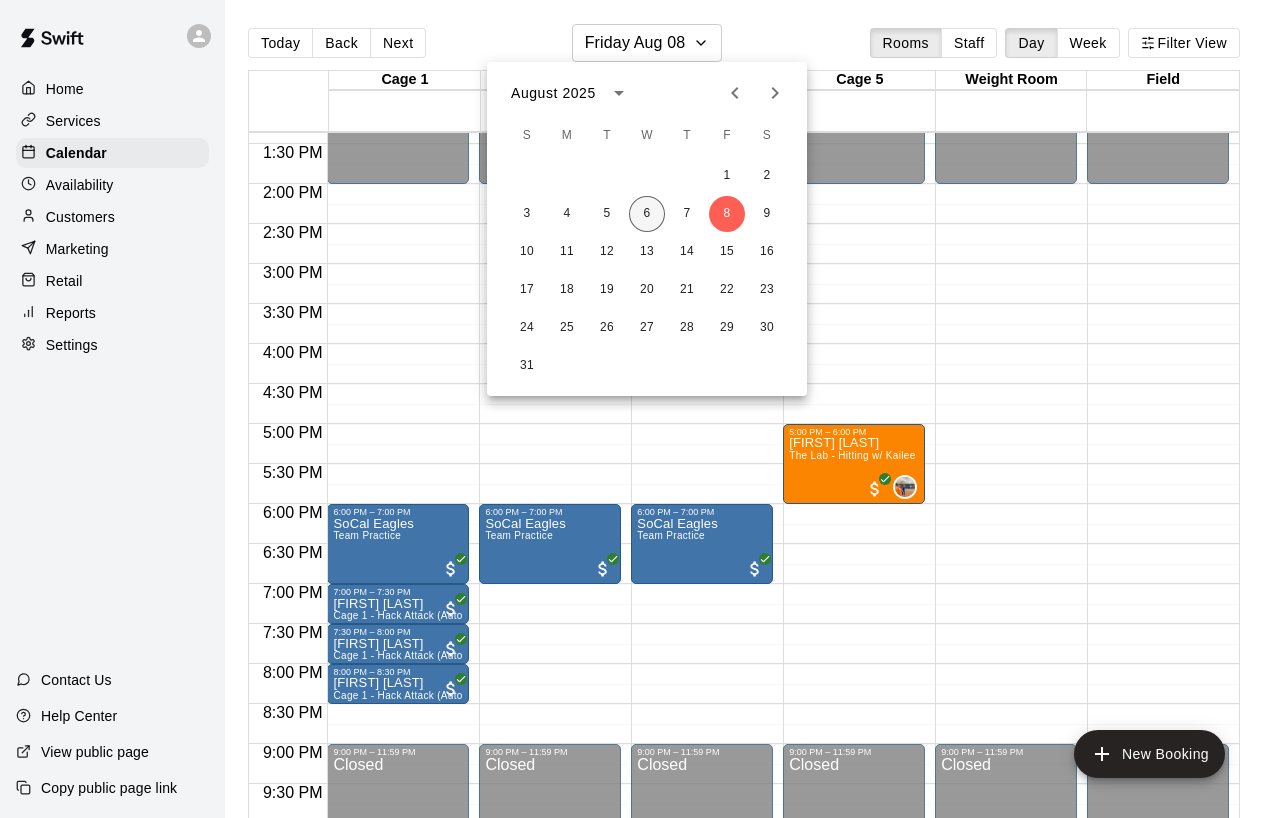 click on "6" at bounding box center (647, 214) 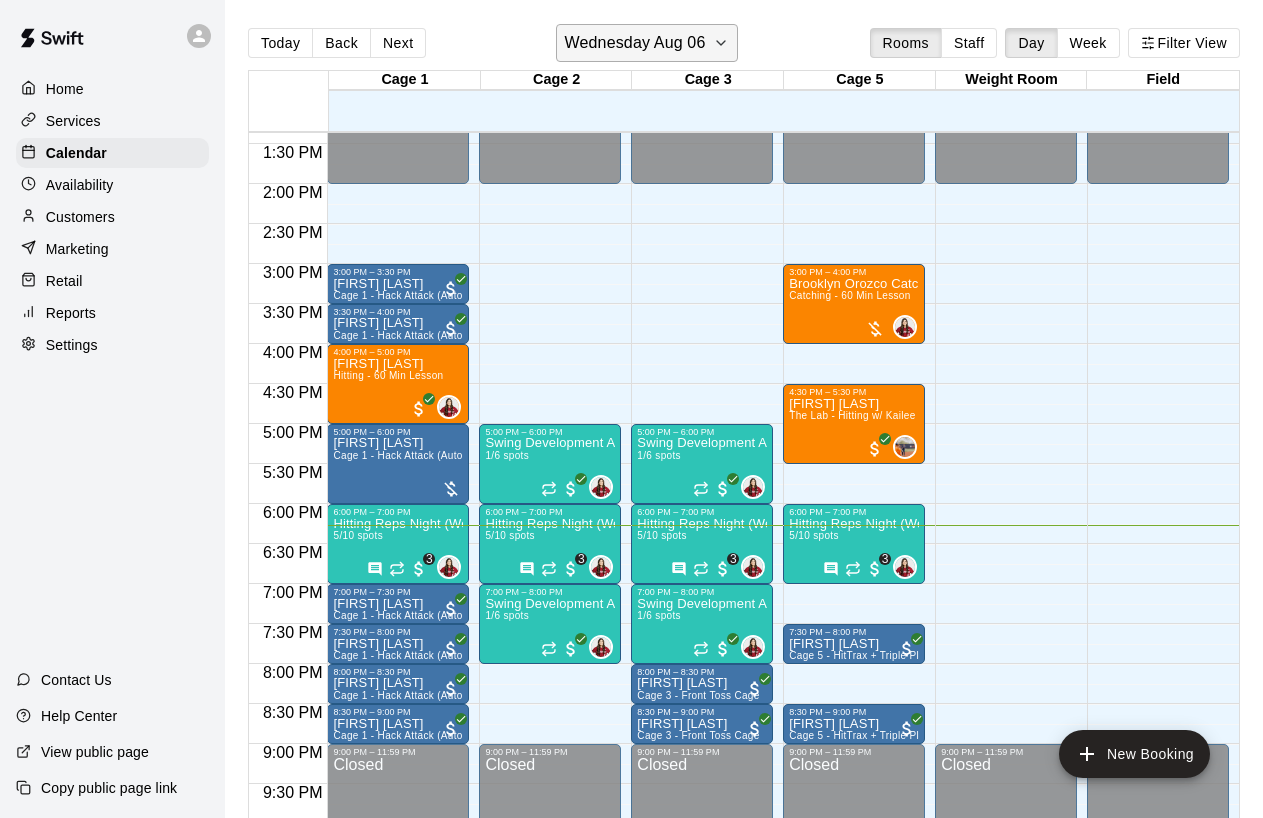 click on "Wednesday Aug 06" at bounding box center [647, 43] 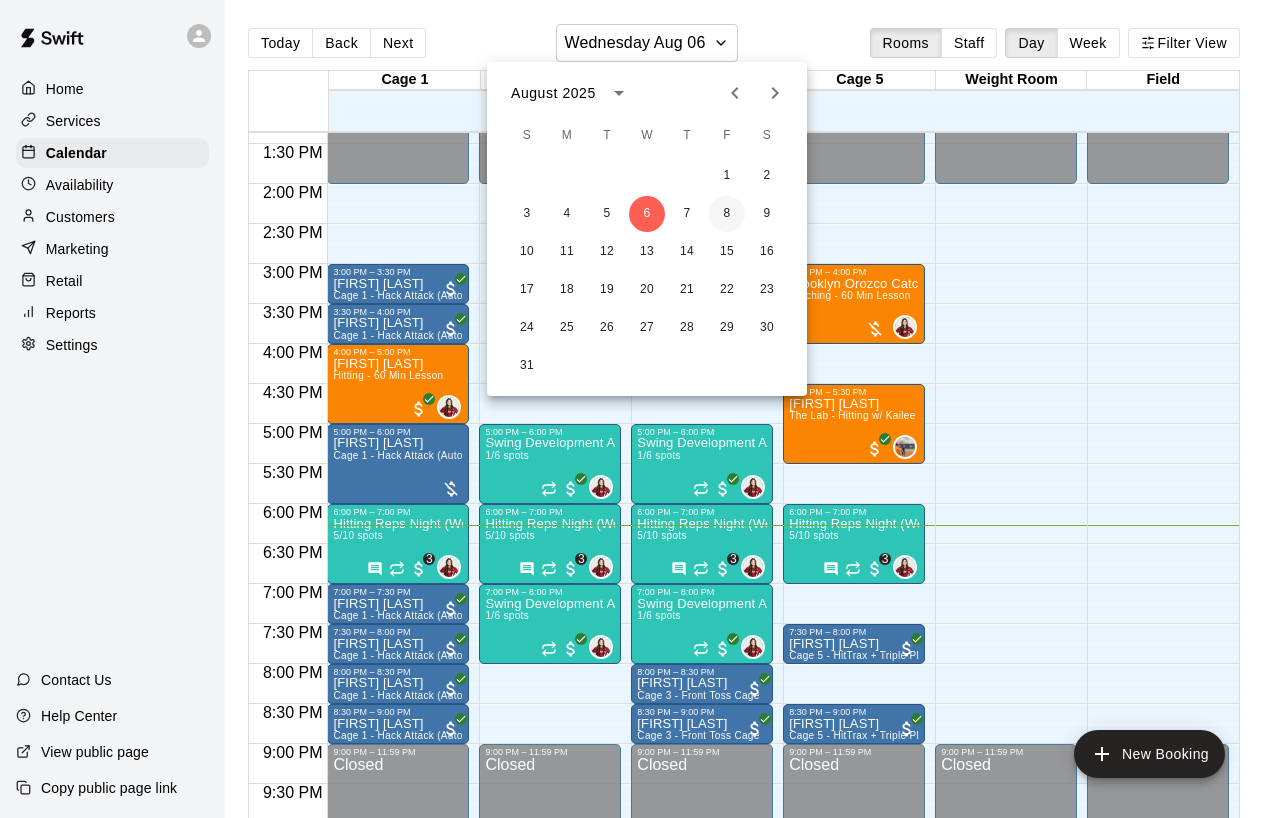 click on "8" at bounding box center (727, 214) 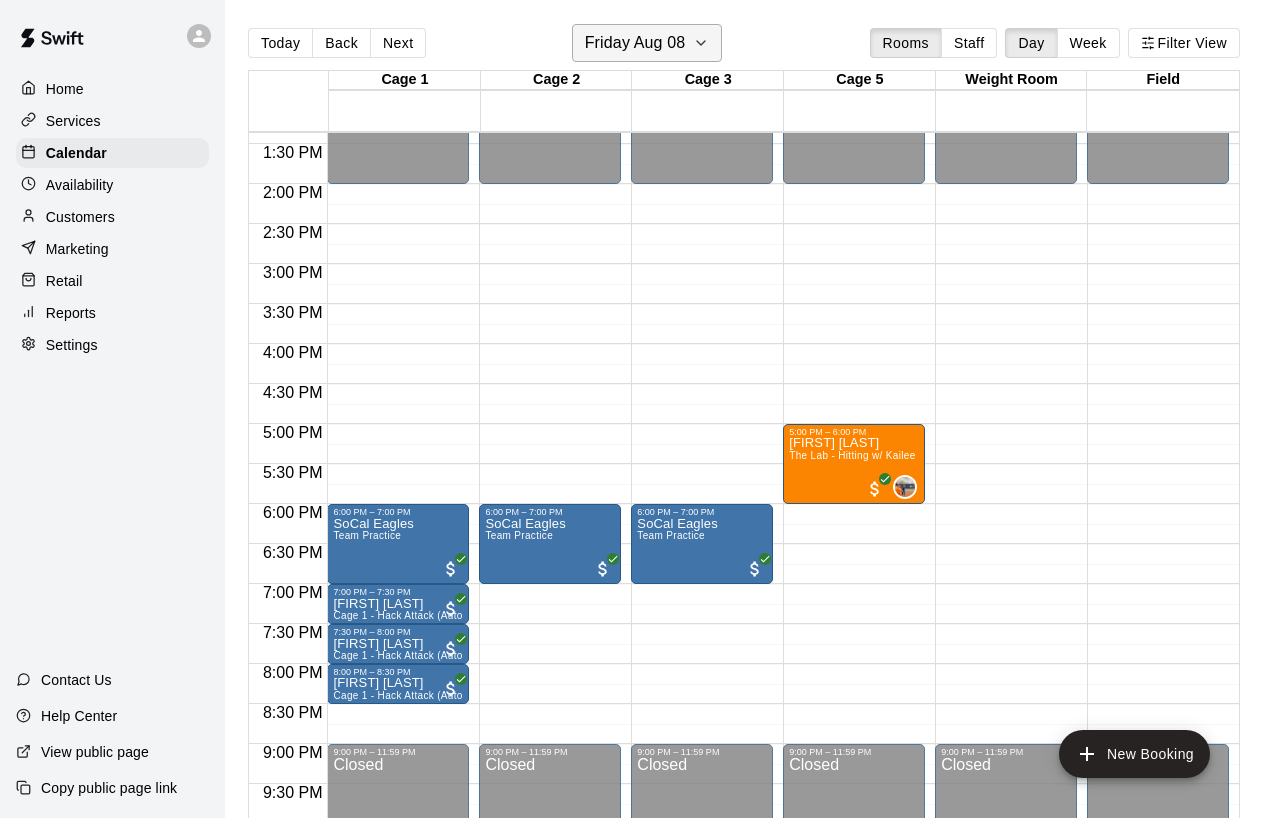 click on "Friday Aug 08" at bounding box center [635, 43] 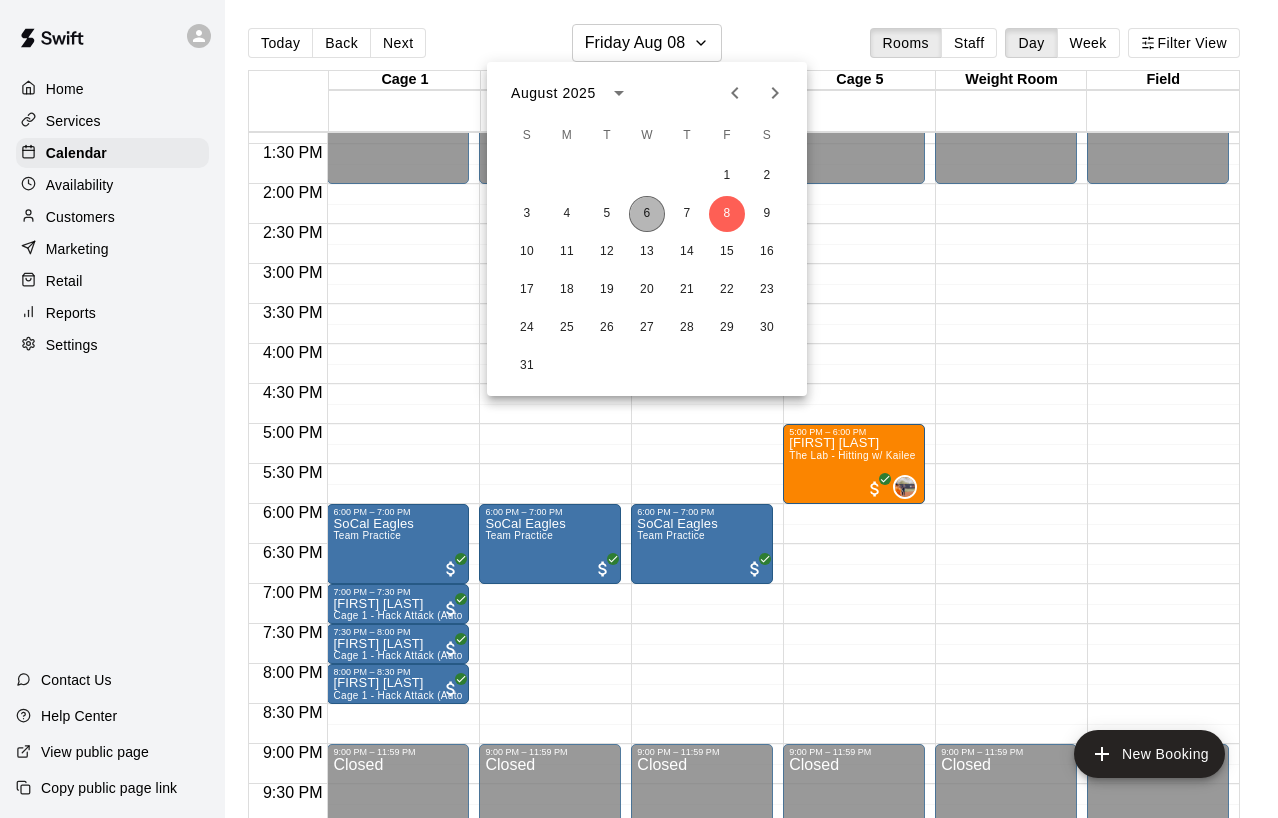 click on "6" at bounding box center (647, 214) 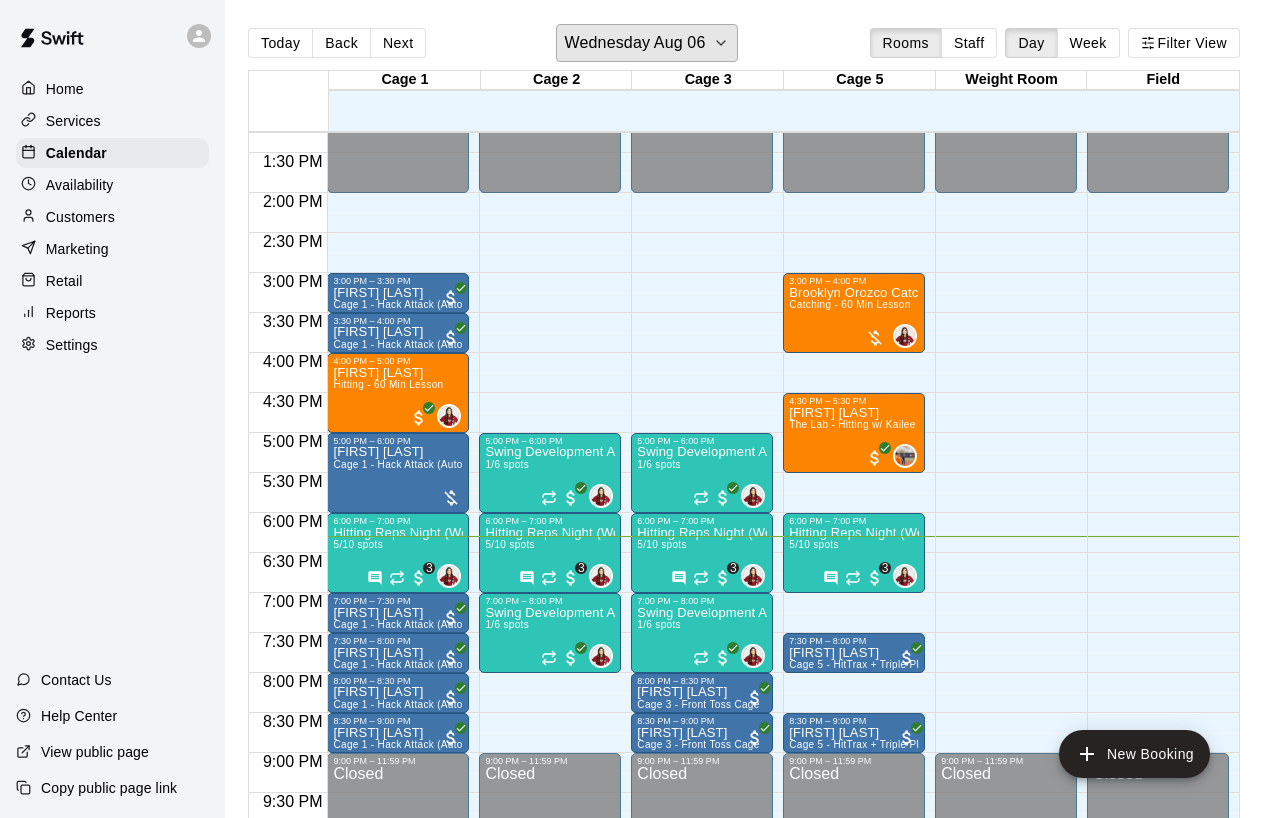 scroll, scrollTop: 1056, scrollLeft: 0, axis: vertical 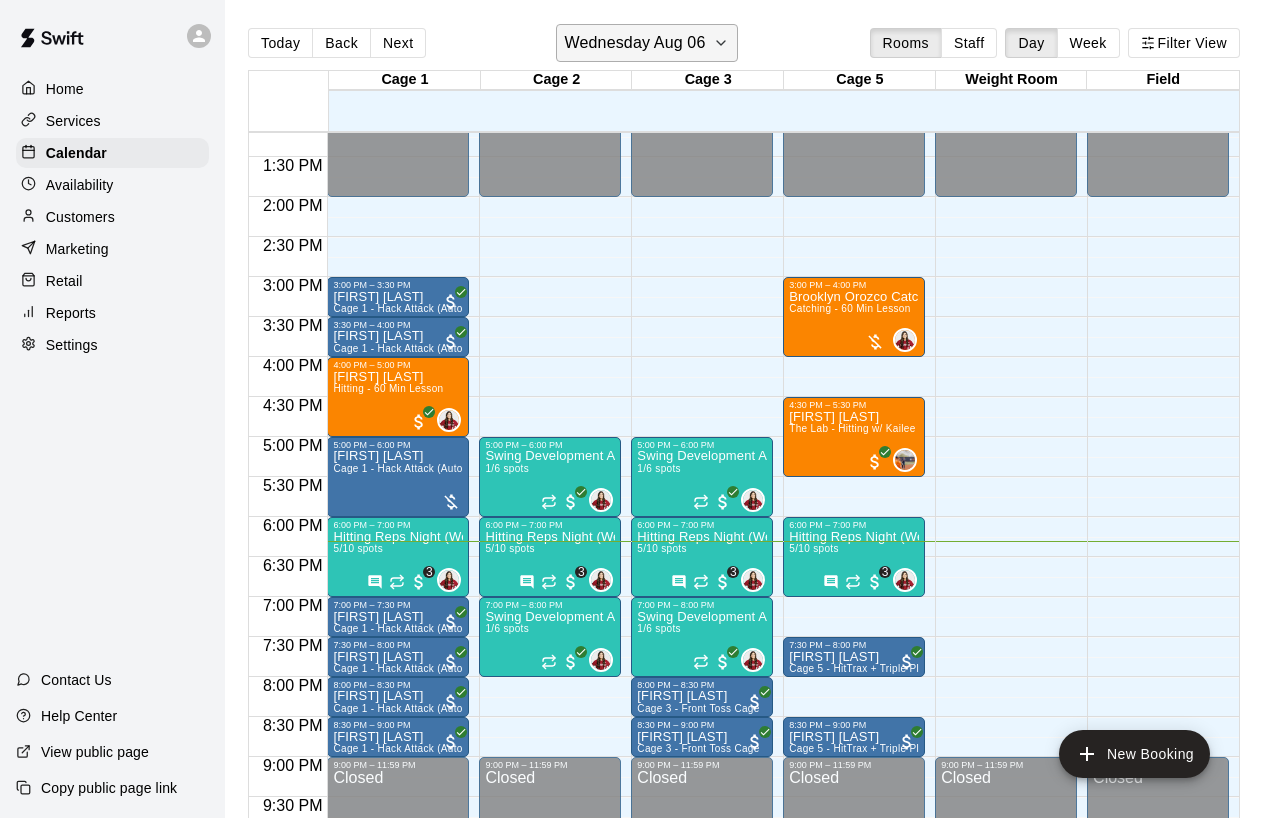 click on "Wednesday Aug 06" at bounding box center (635, 43) 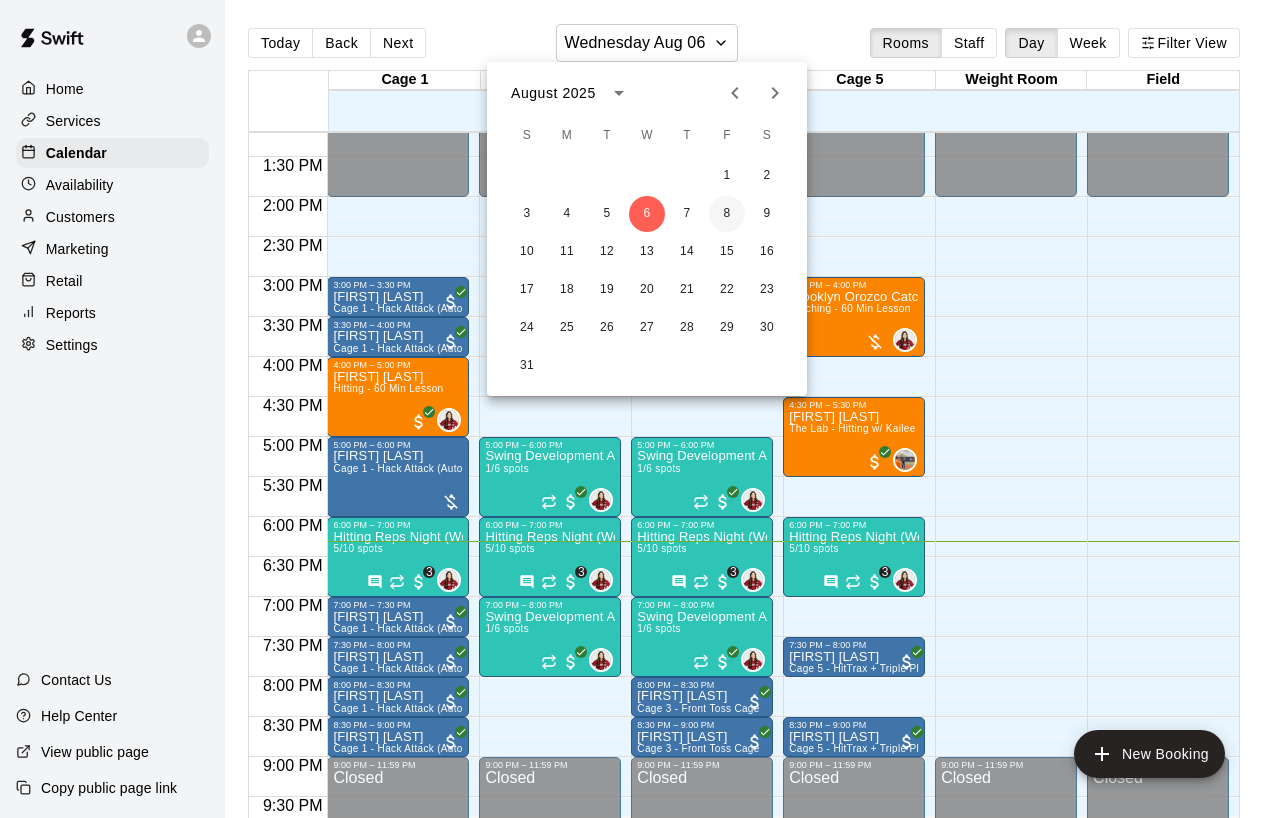 click on "8" at bounding box center [727, 214] 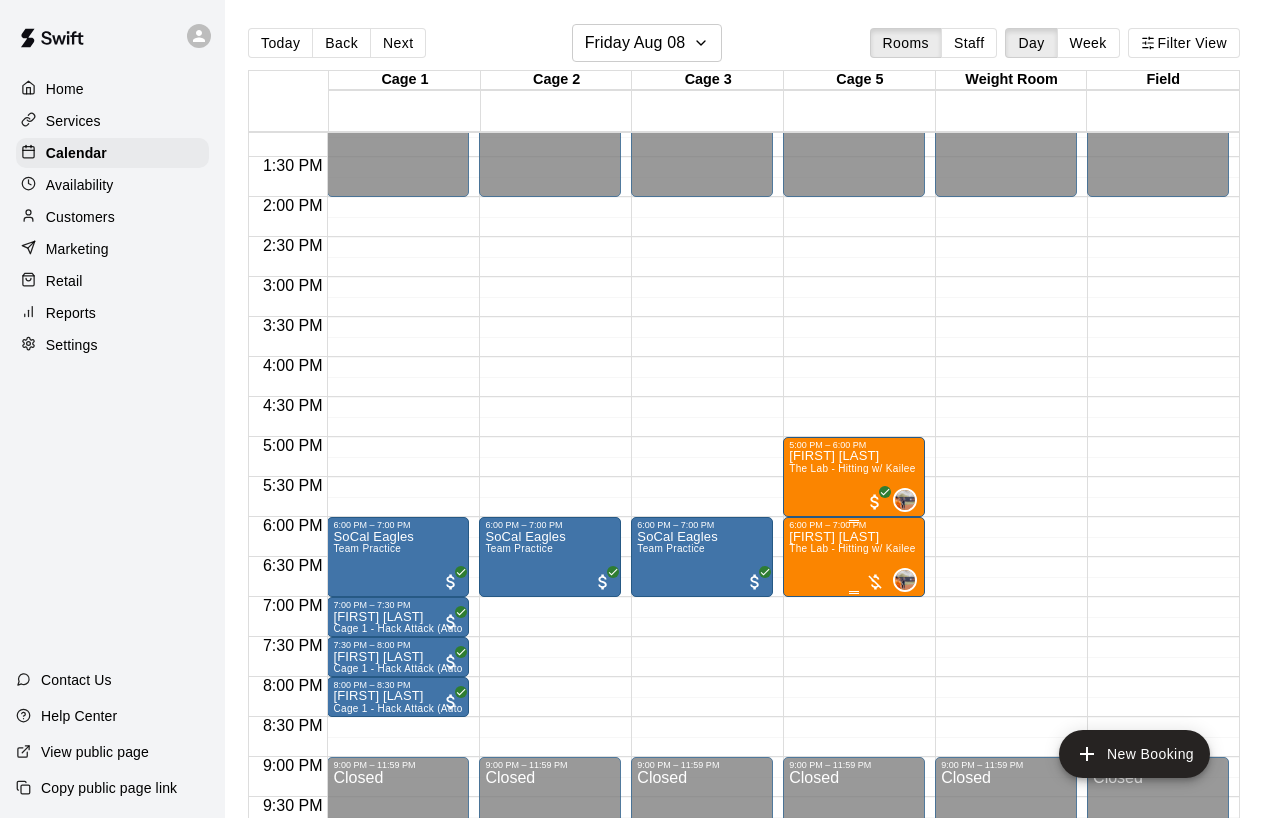 click on "[FIRST] [LAST] The Lab - Hitting w/ Kailee Powell" at bounding box center [854, 939] 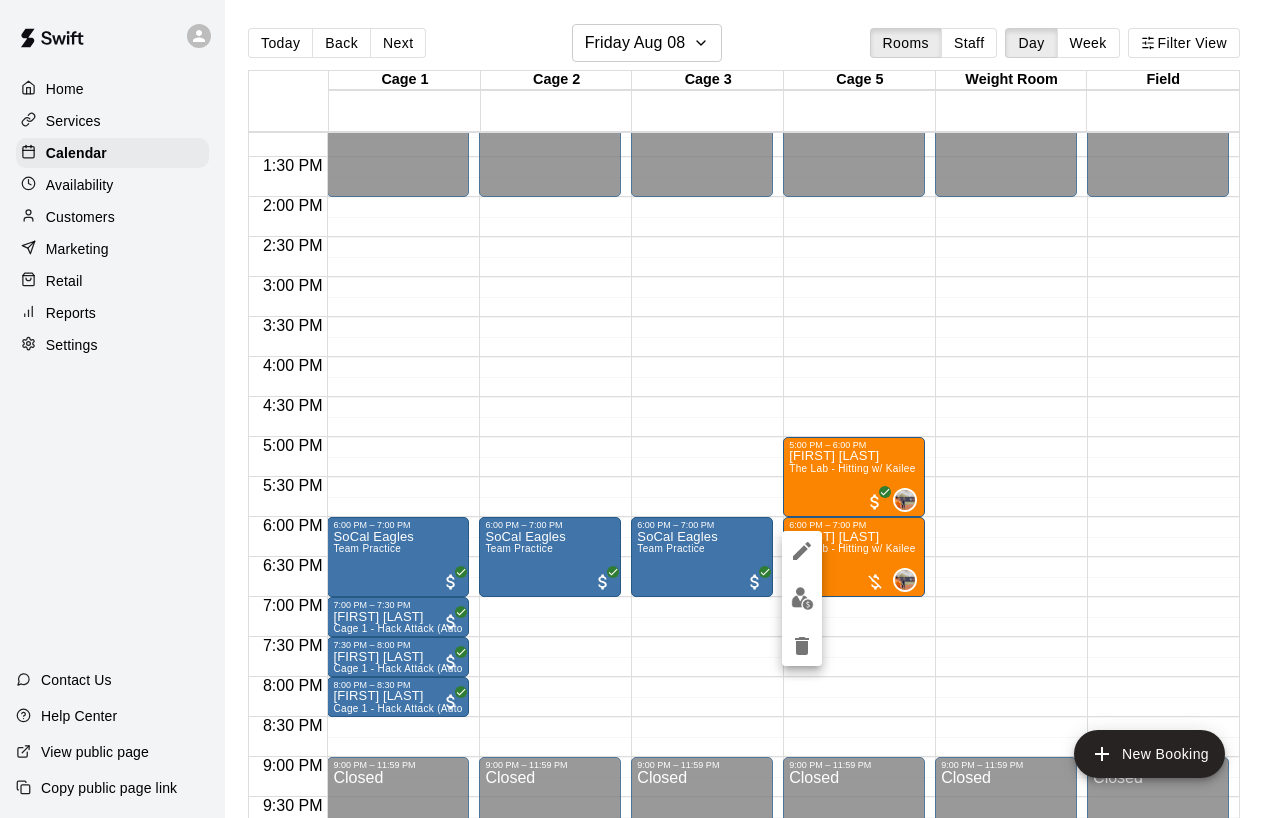 click at bounding box center [639, 409] 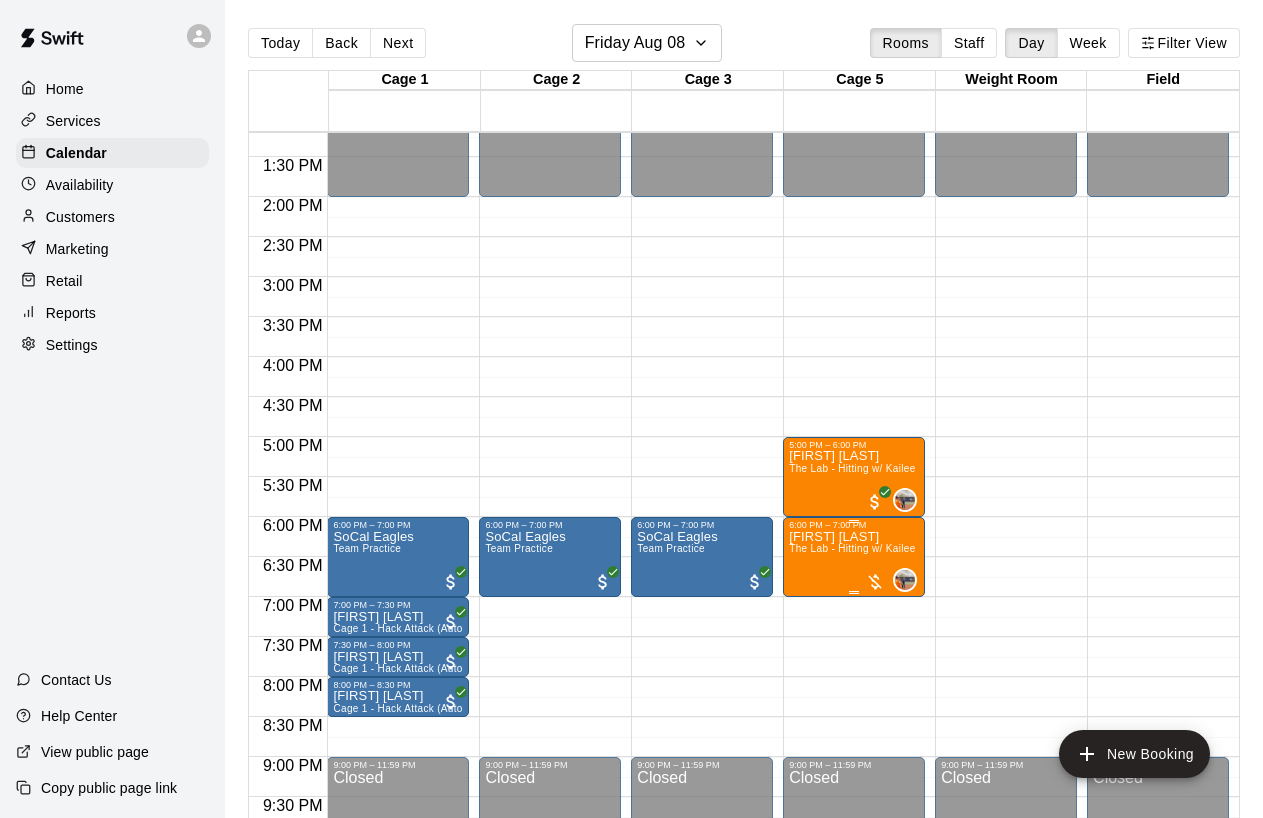 click on "The Lab - Hitting w/ Kailee Powell" at bounding box center (869, 548) 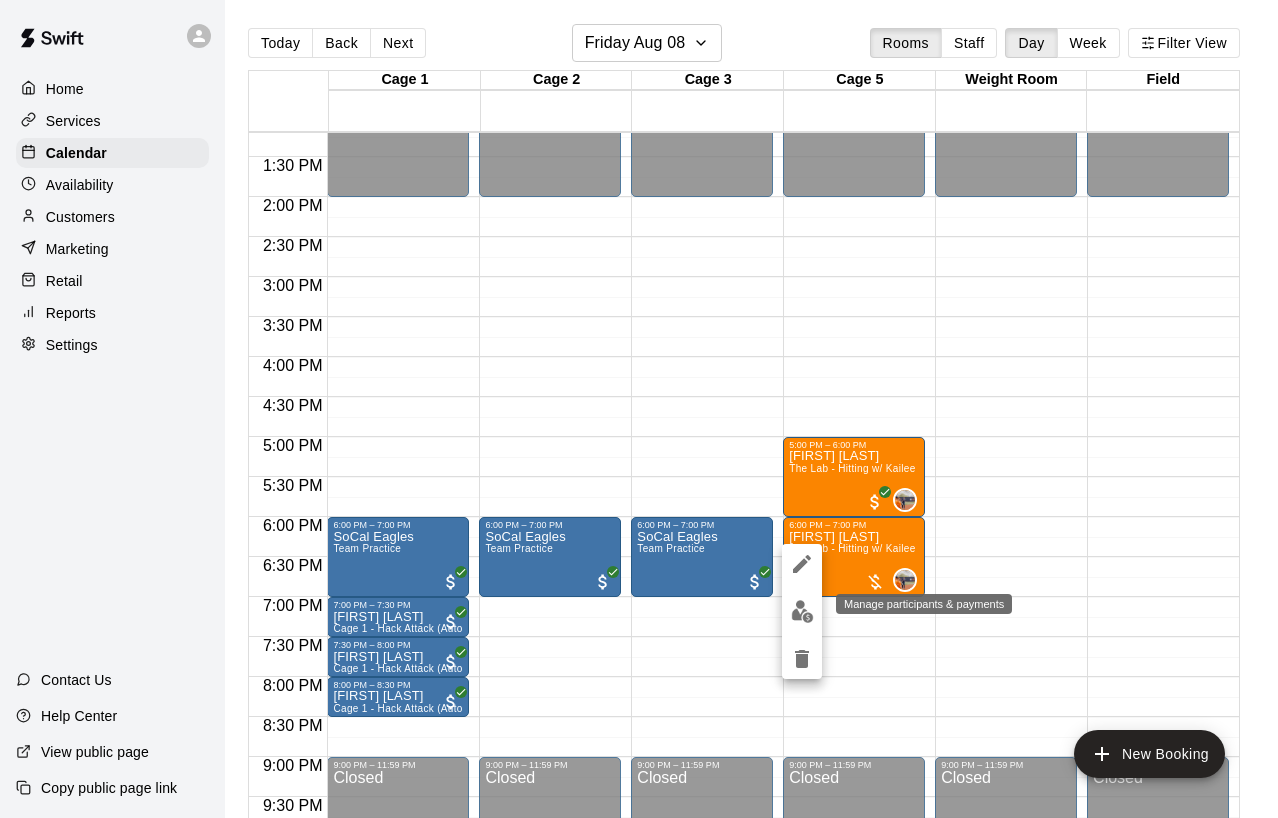 click at bounding box center (802, 611) 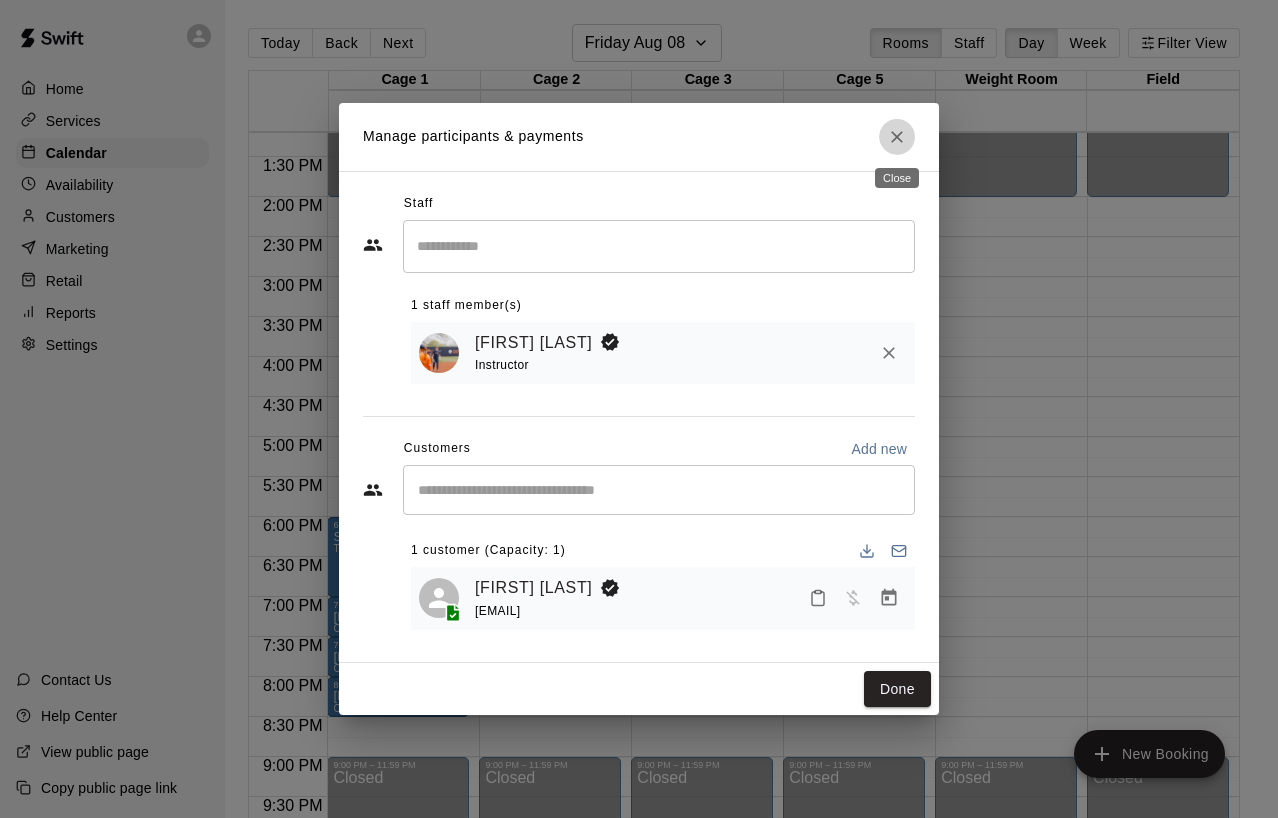 click 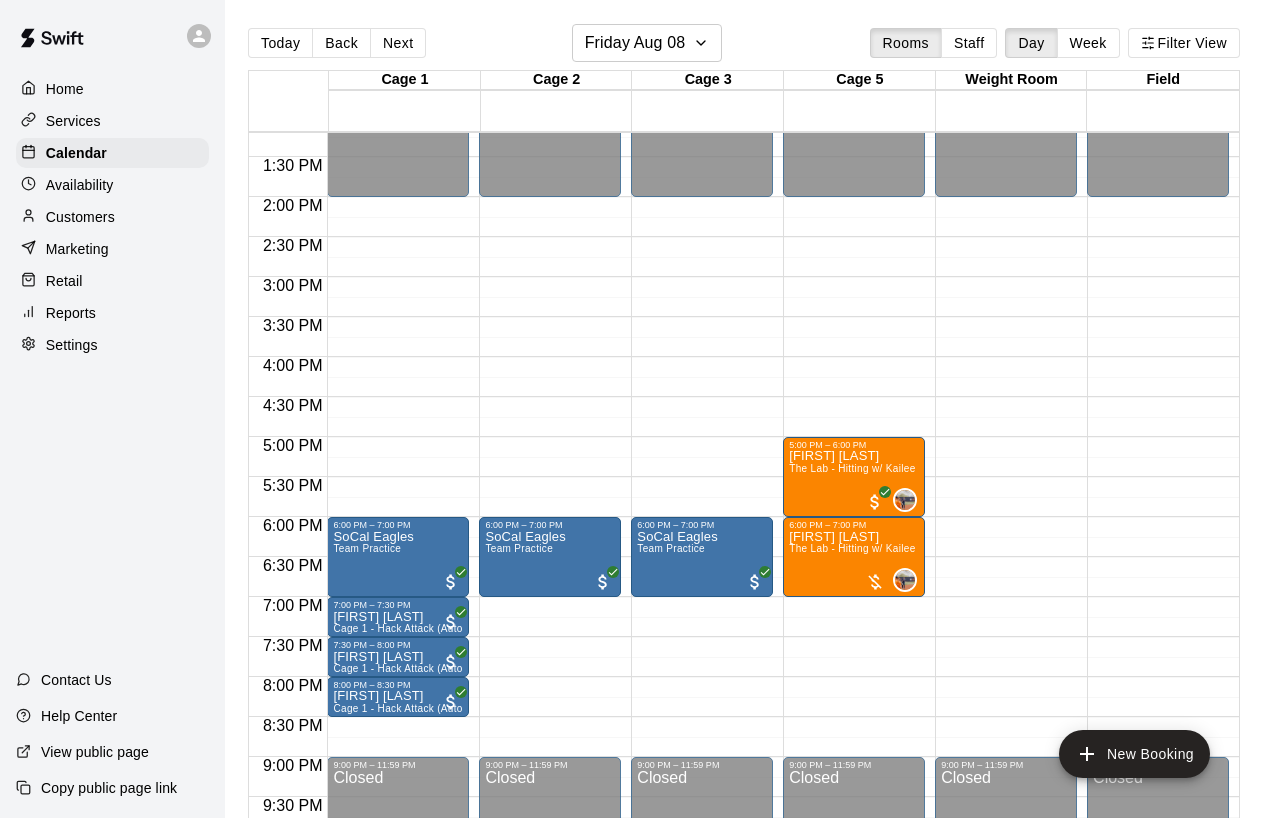 drag, startPoint x: 121, startPoint y: 191, endPoint x: 130, endPoint y: 236, distance: 45.891174 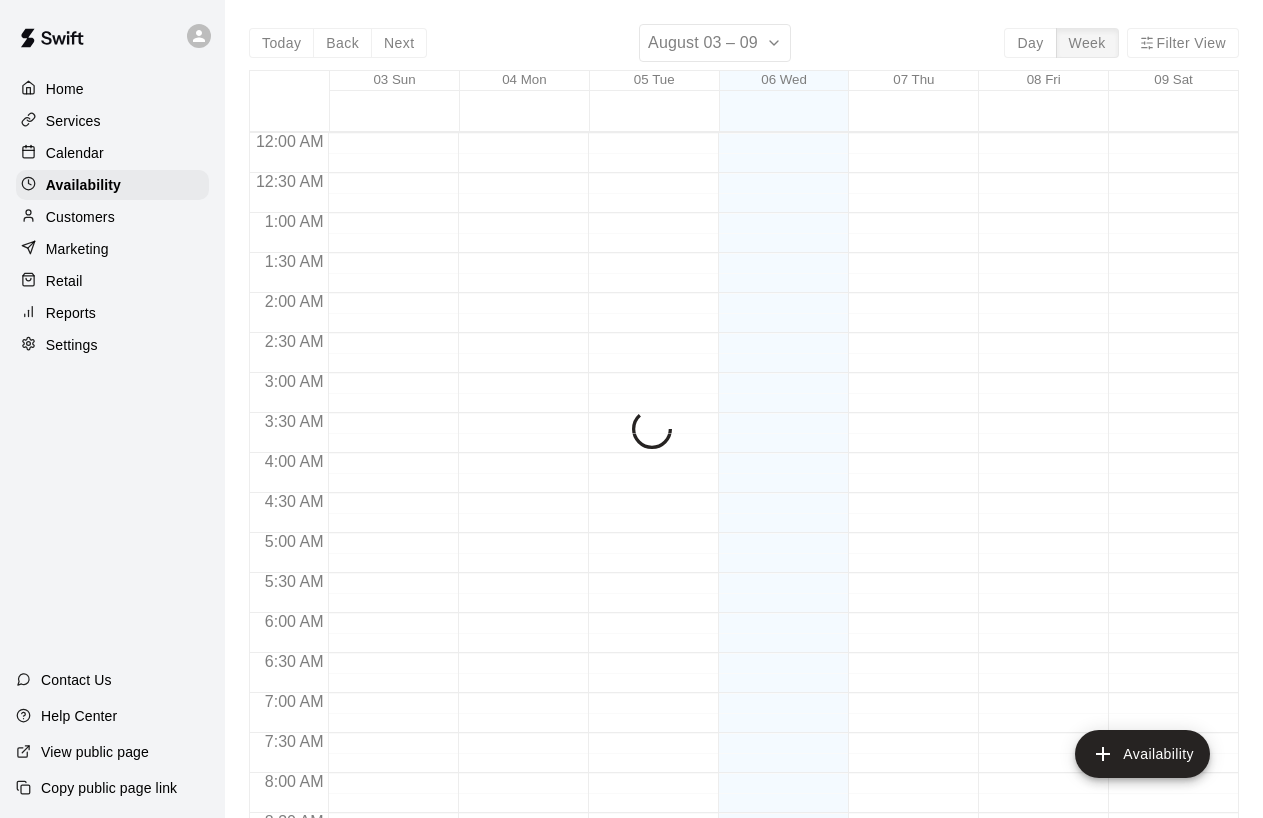 scroll, scrollTop: 1212, scrollLeft: 0, axis: vertical 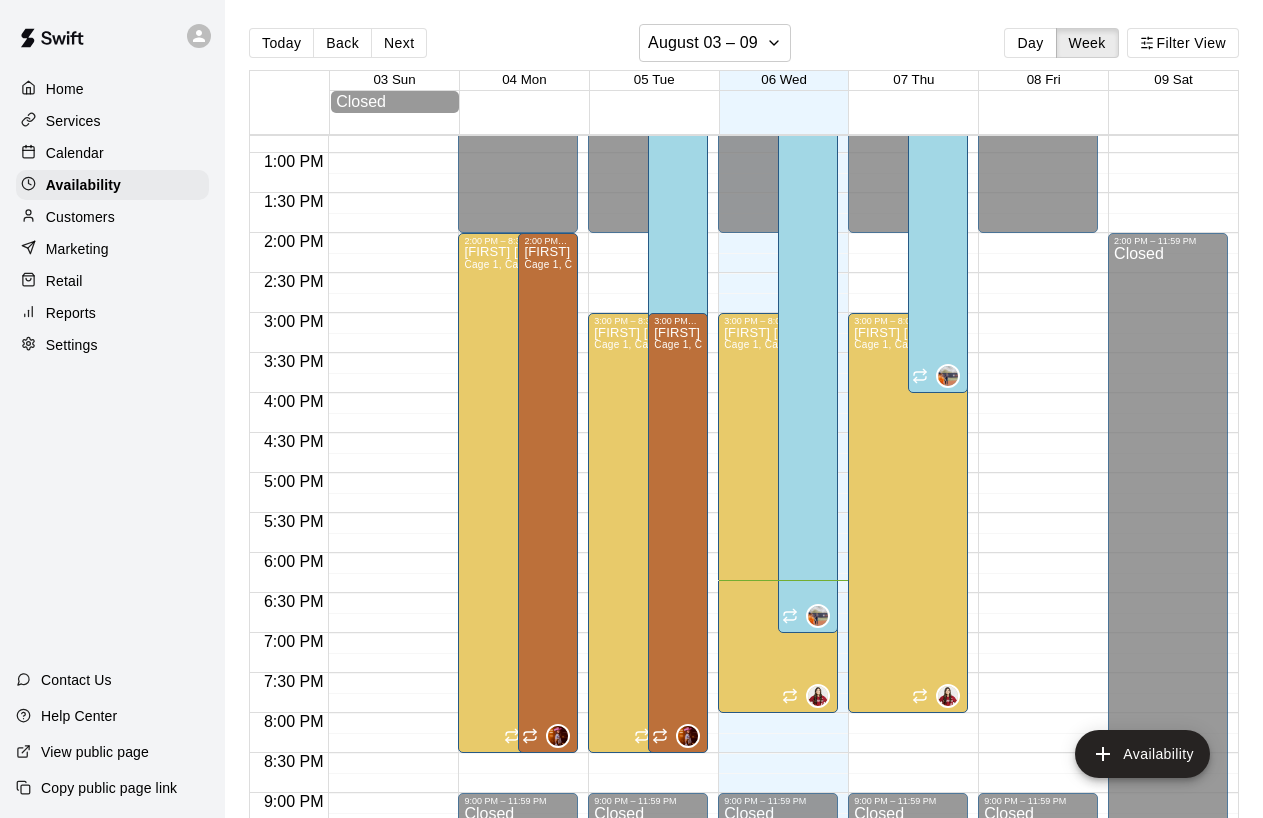 drag, startPoint x: 1237, startPoint y: 598, endPoint x: 1226, endPoint y: 529, distance: 69.87131 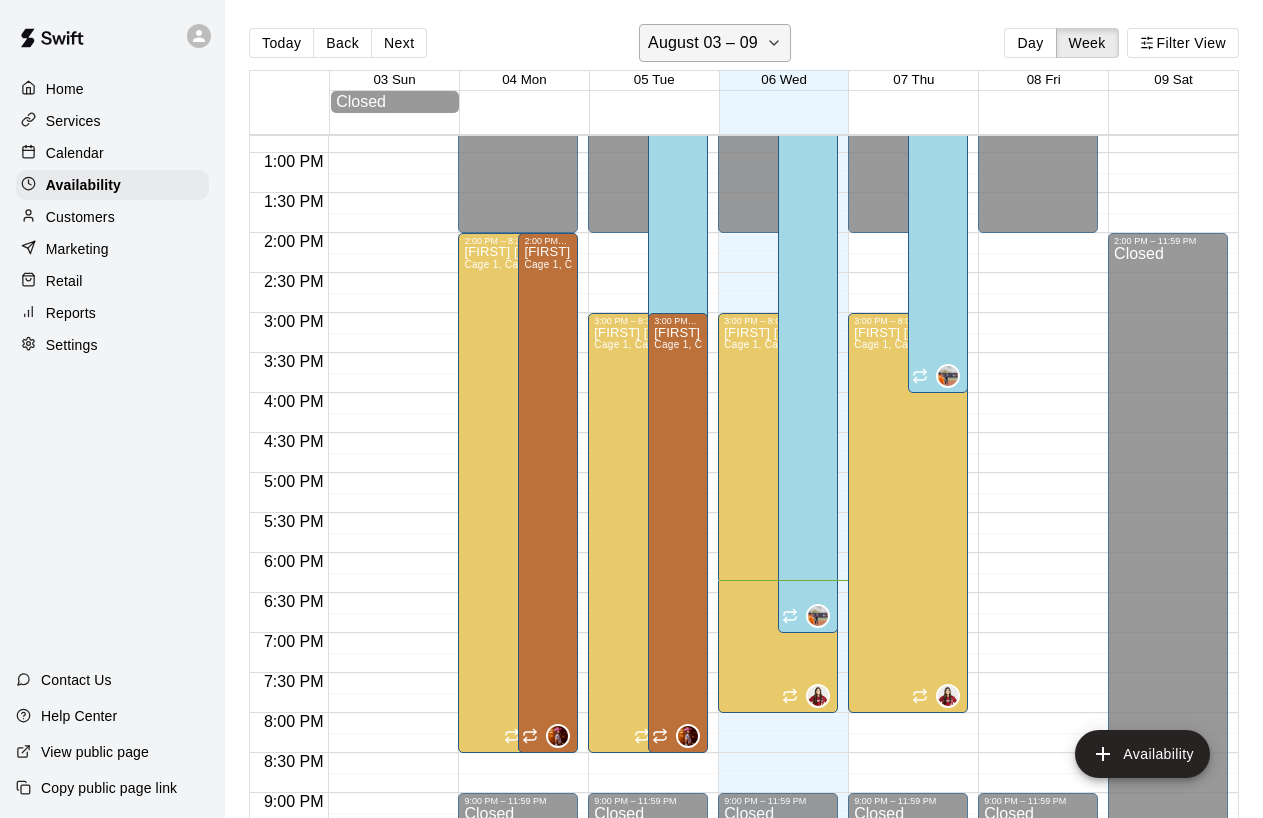 click on "August 03 – 09" at bounding box center [715, 43] 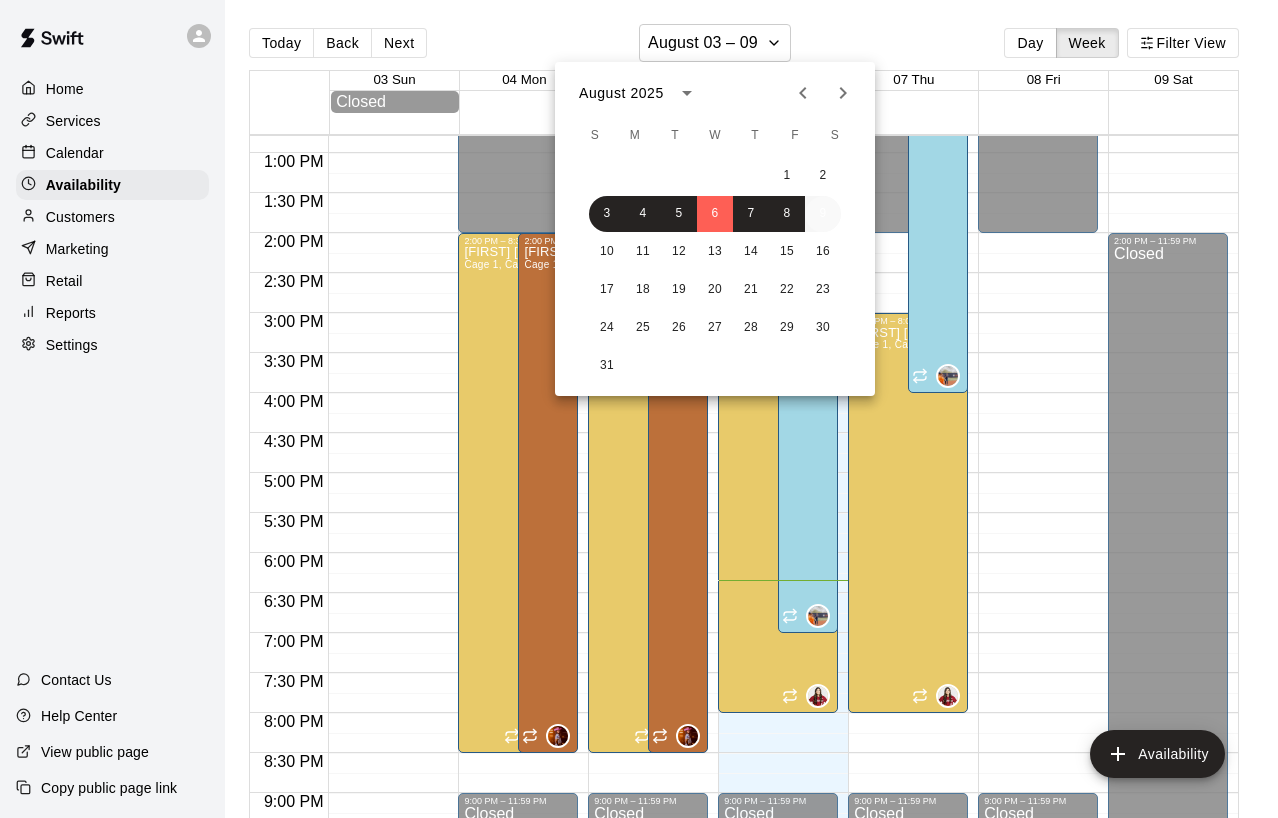 click on "9" at bounding box center (823, 214) 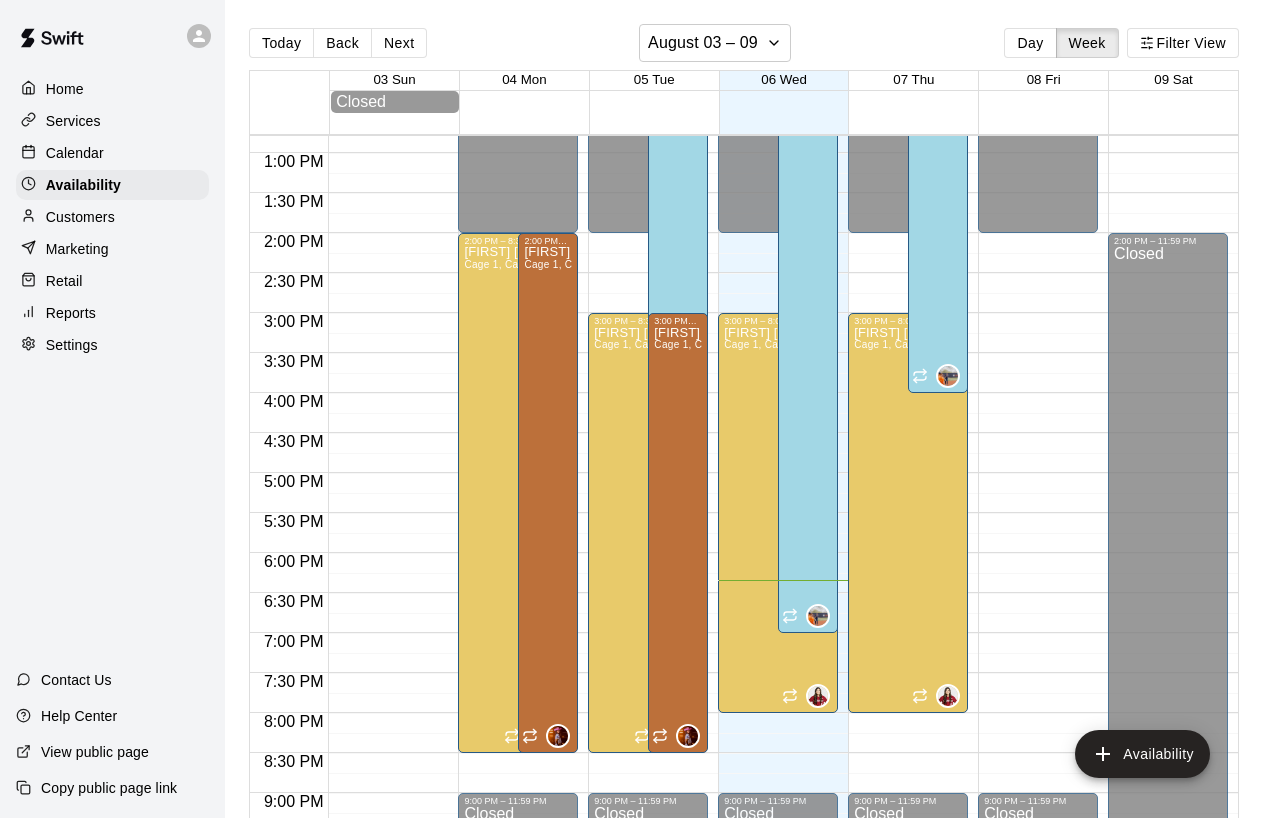 drag, startPoint x: 1256, startPoint y: 515, endPoint x: 1241, endPoint y: 529, distance: 20.518284 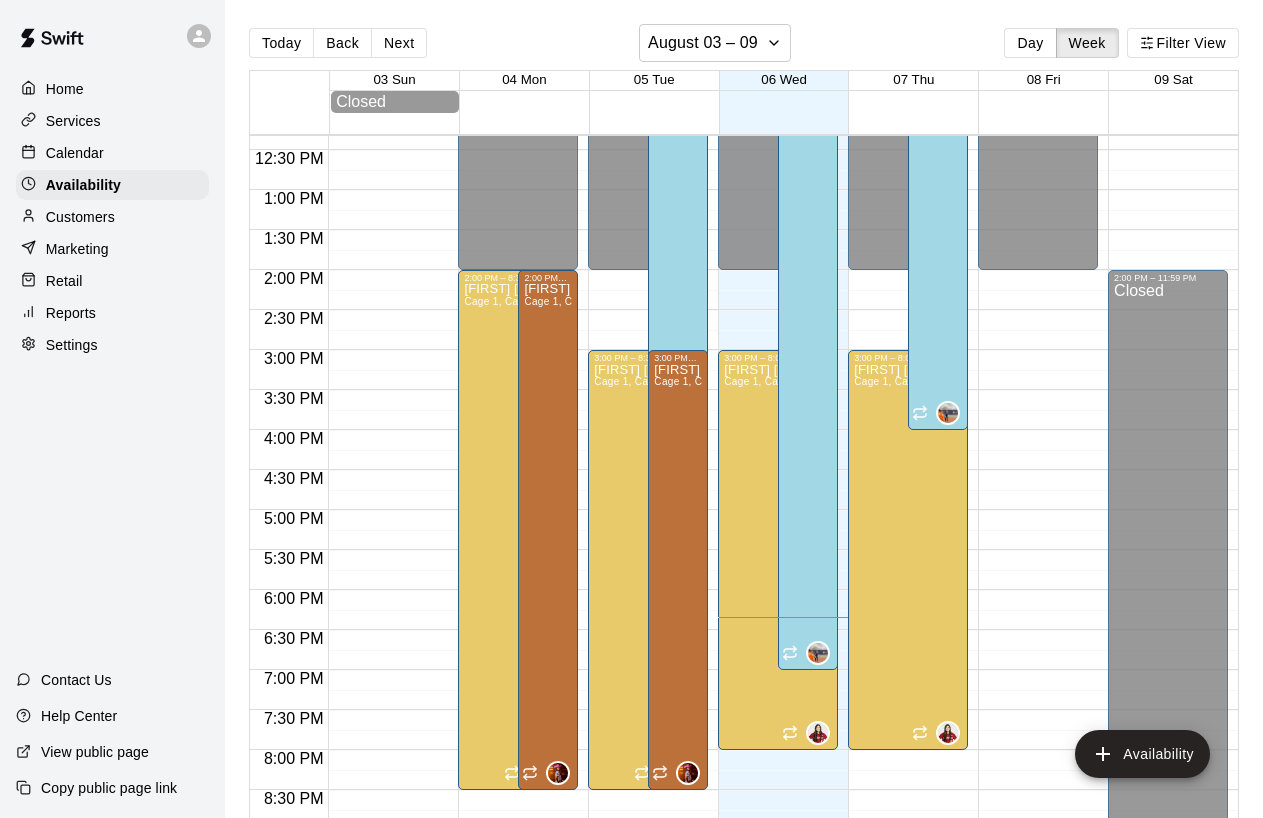 scroll, scrollTop: 1036, scrollLeft: 0, axis: vertical 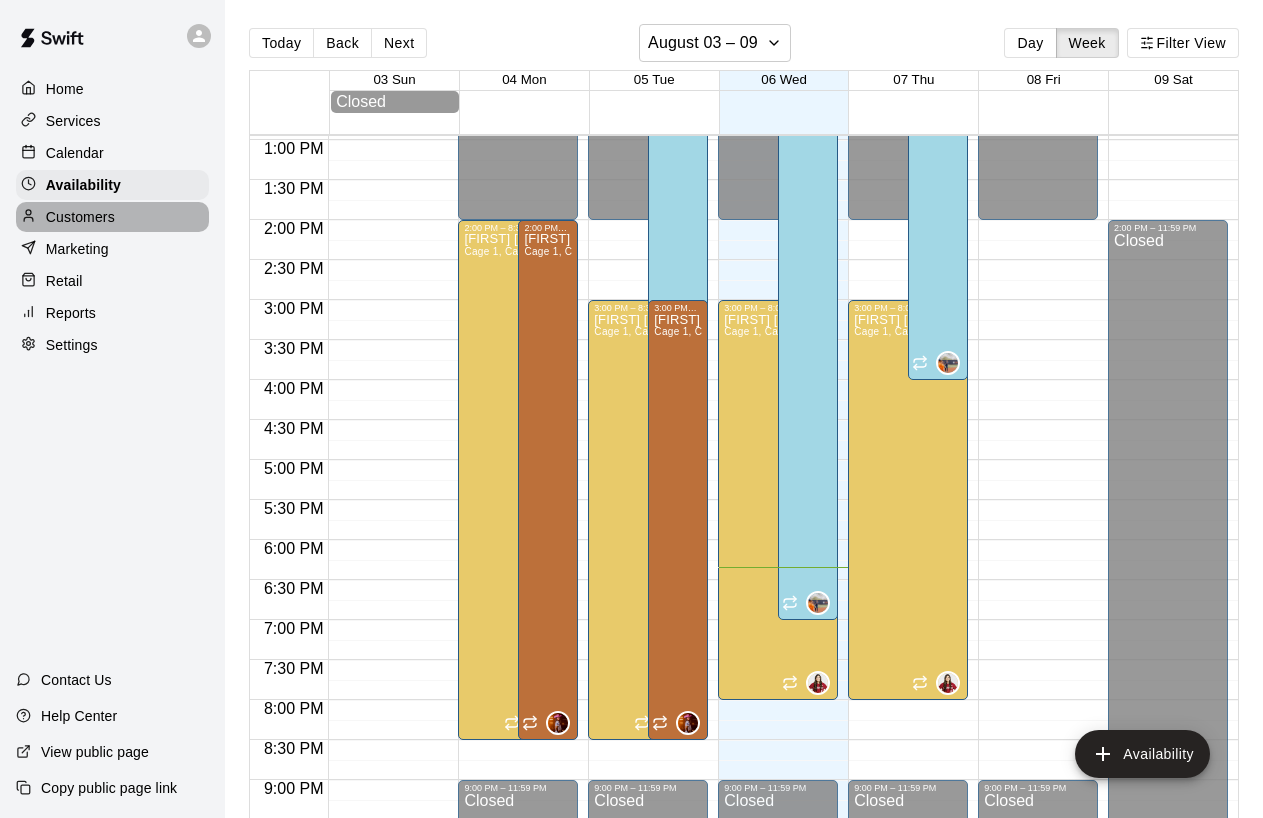 click on "Customers" at bounding box center (80, 217) 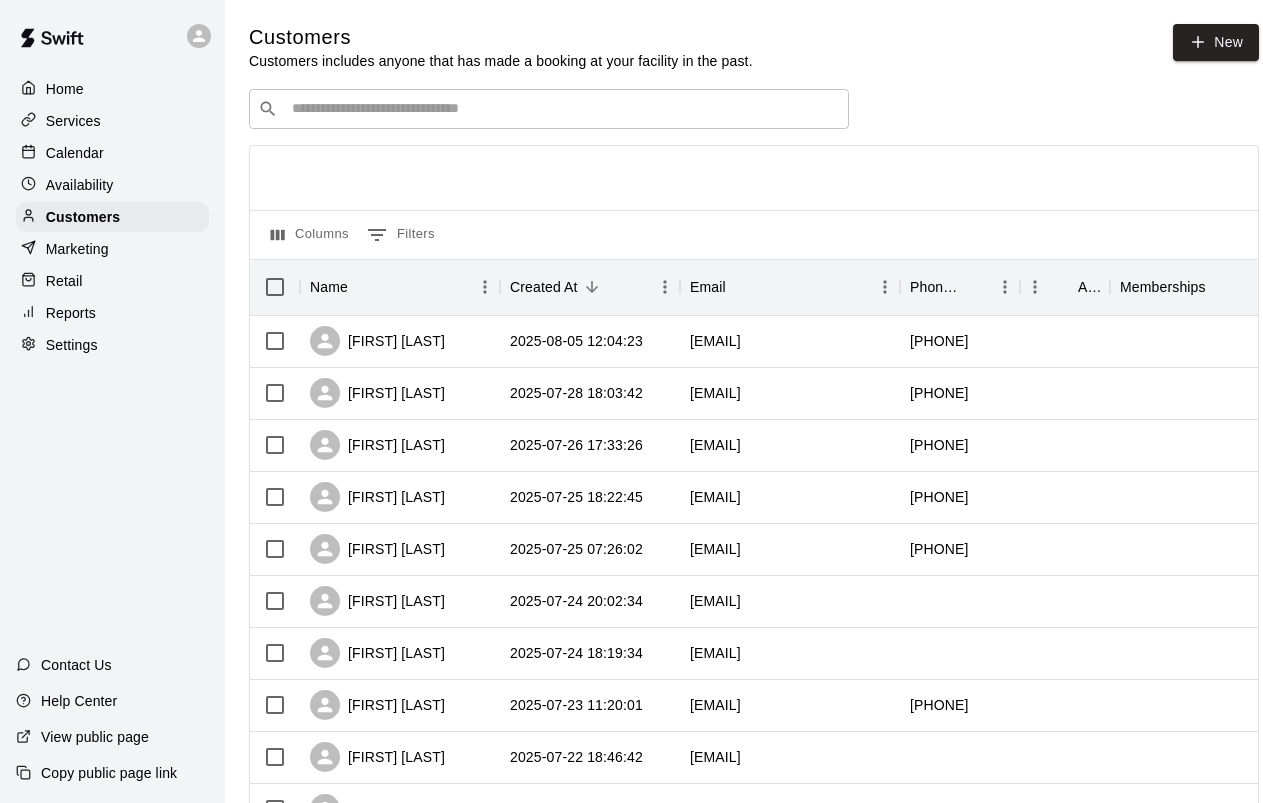 click on "​ ​" at bounding box center [549, 109] 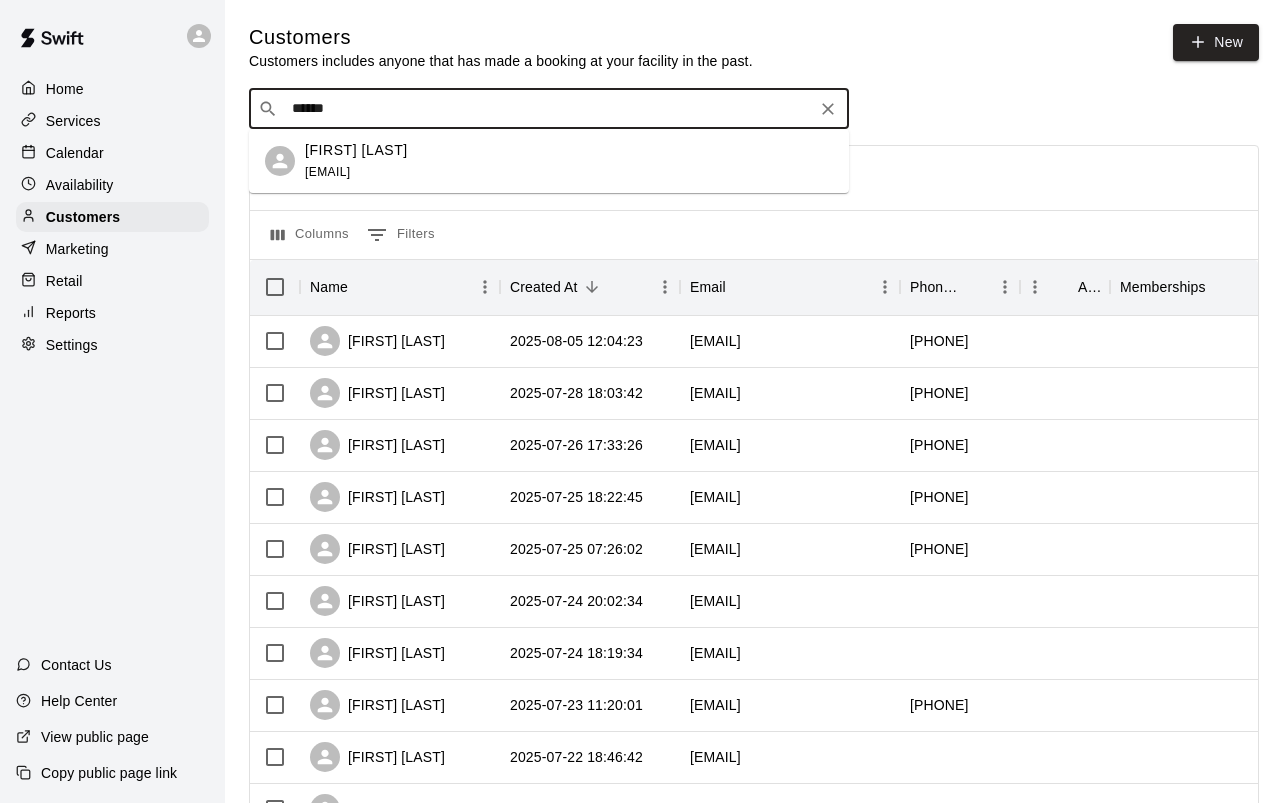 type on "*******" 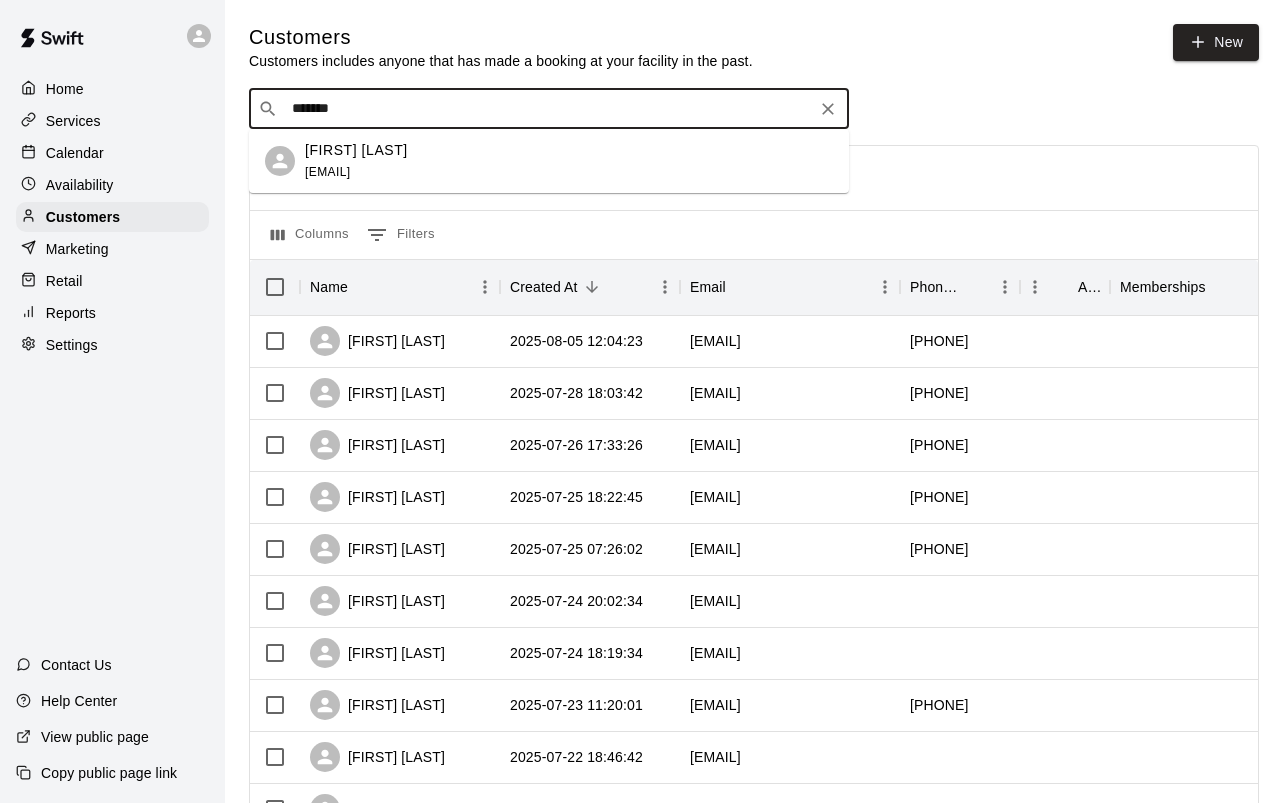 click on "[FIRST] [LAST] [EMAIL]" at bounding box center [569, 161] 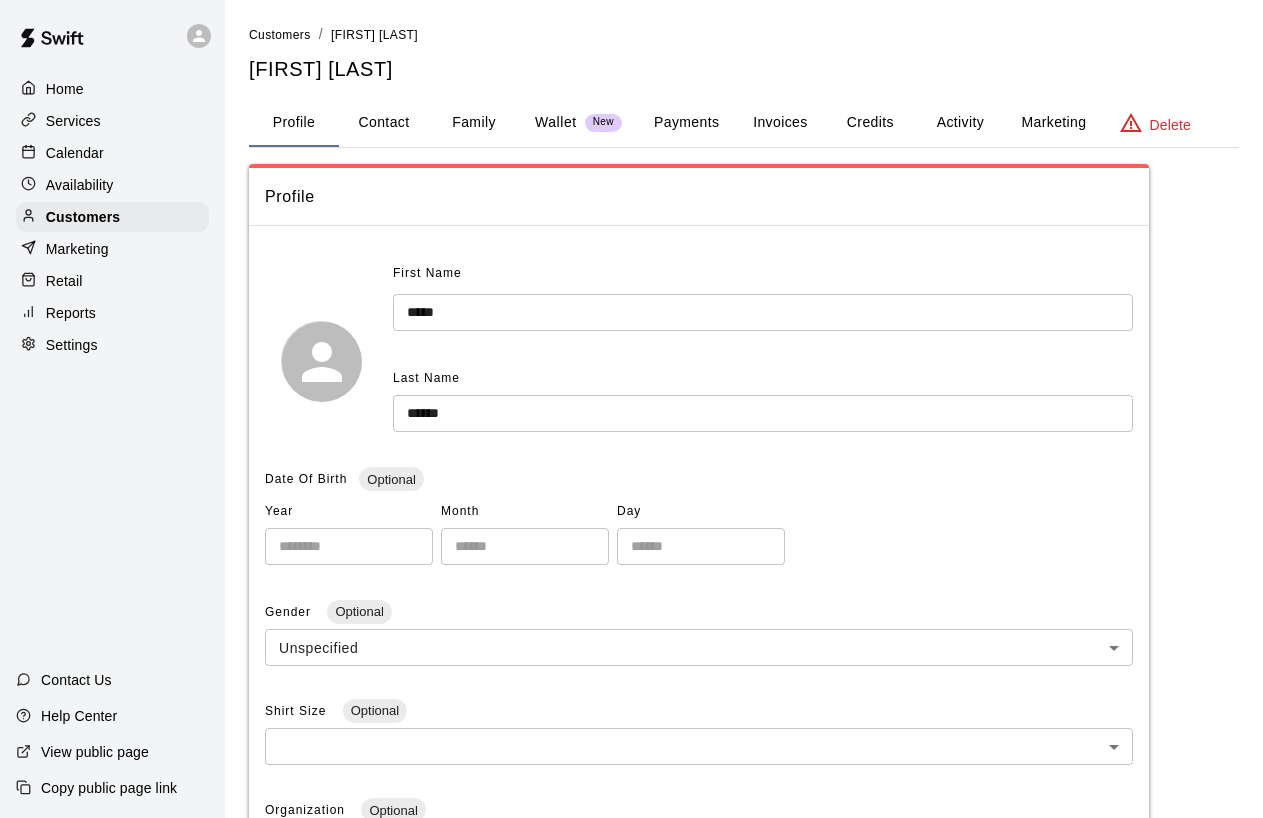 click on "Credits" at bounding box center (870, 123) 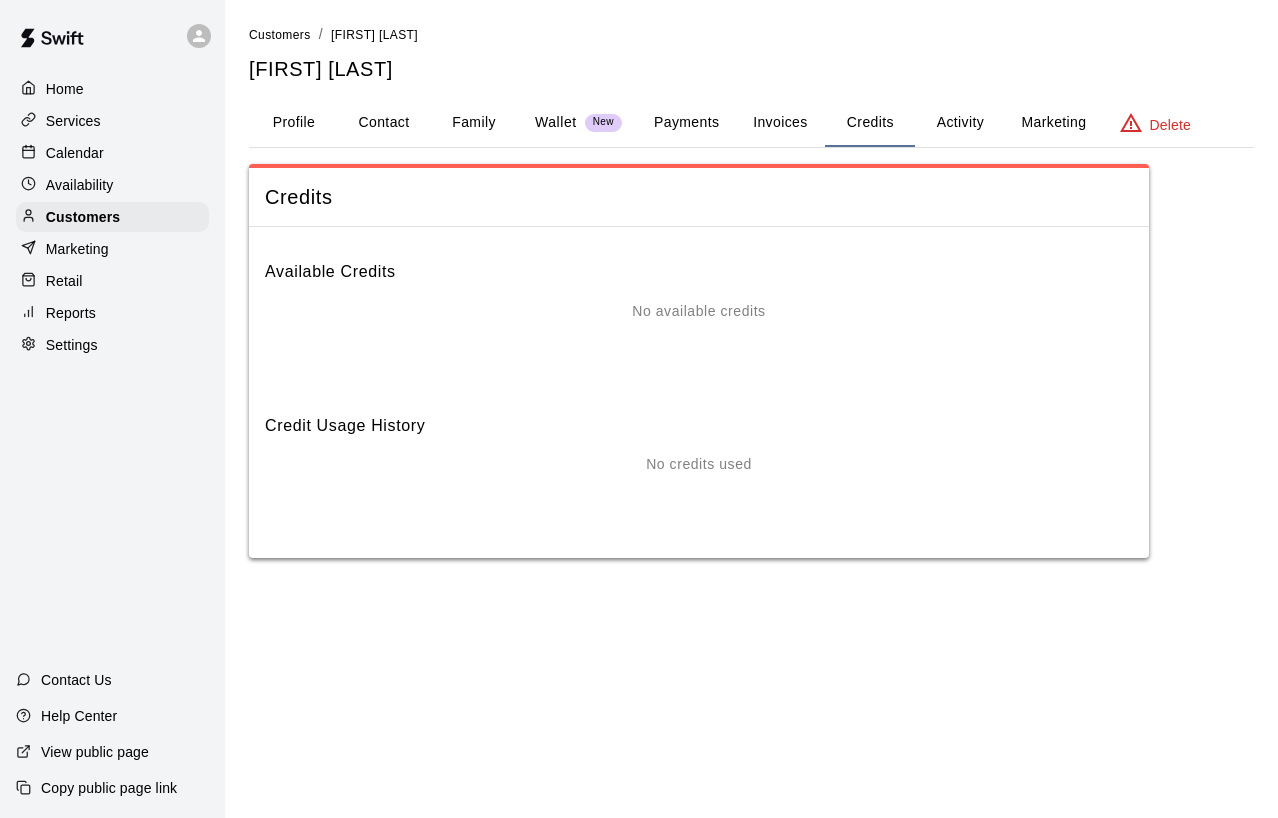 click on "Invoices" at bounding box center [780, 123] 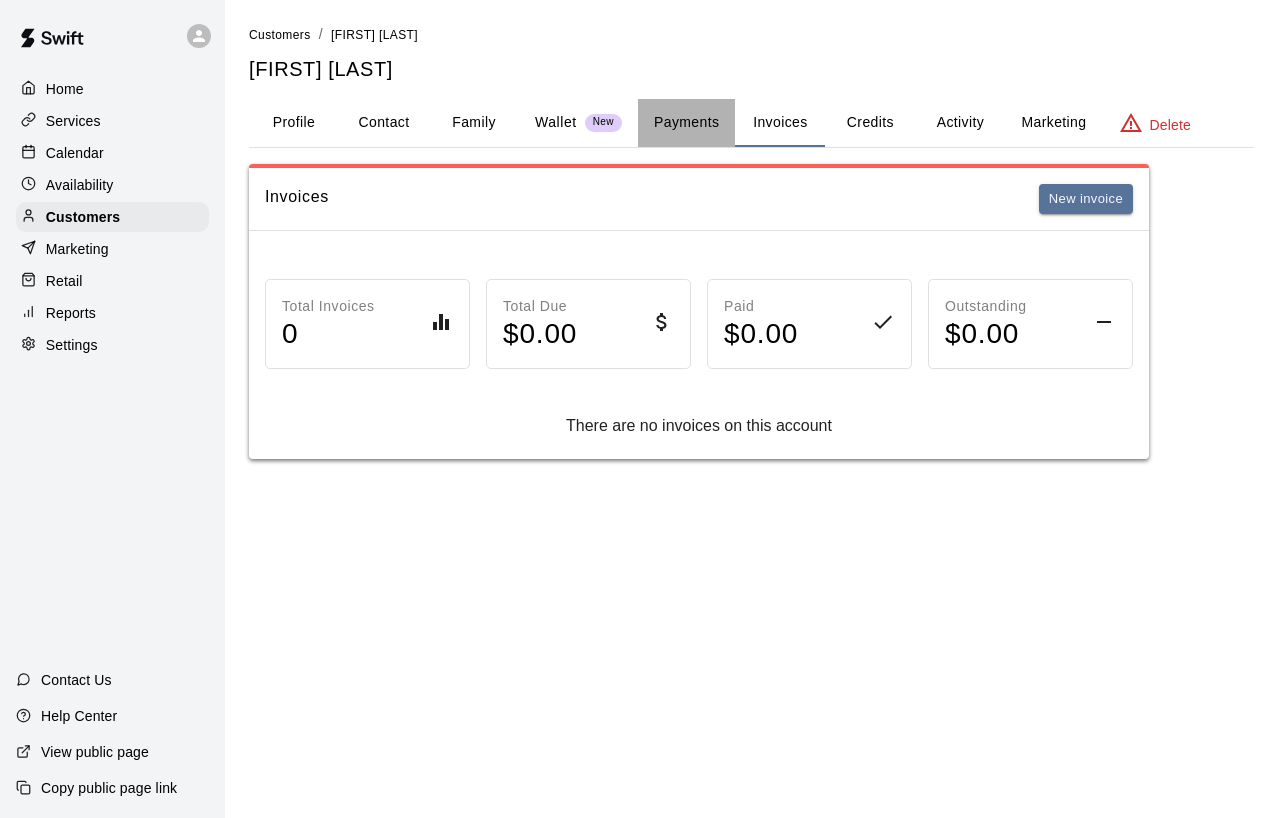 click on "Payments" at bounding box center (686, 123) 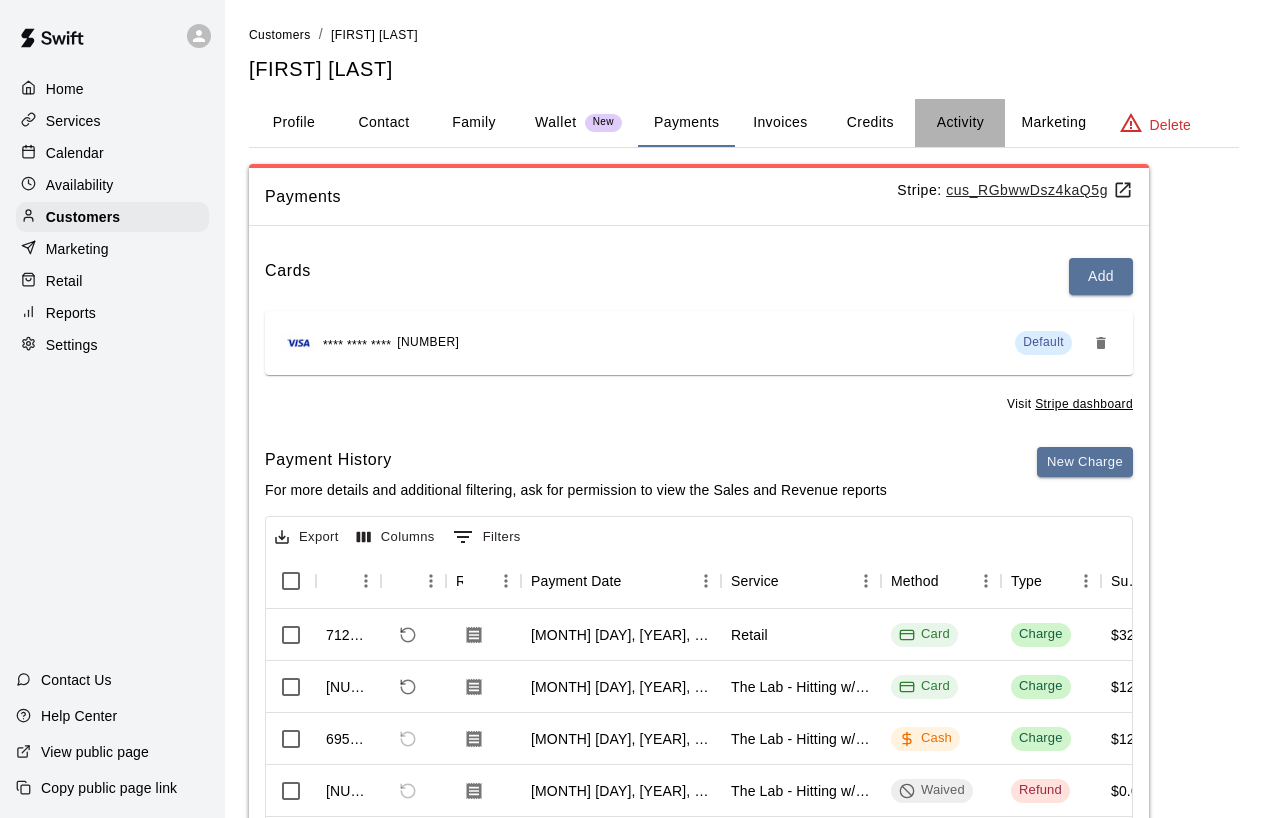 click on "Activity" at bounding box center (960, 123) 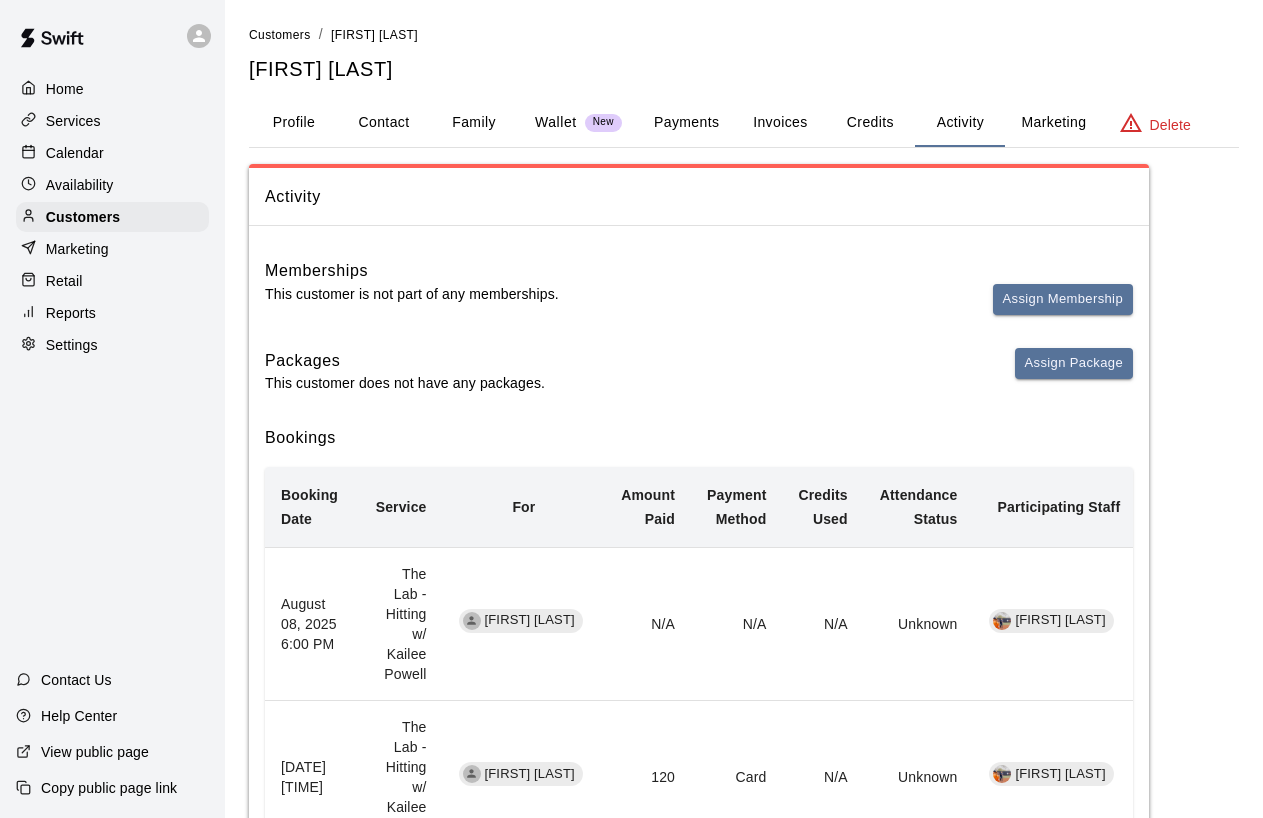 click on "Payments" at bounding box center [686, 123] 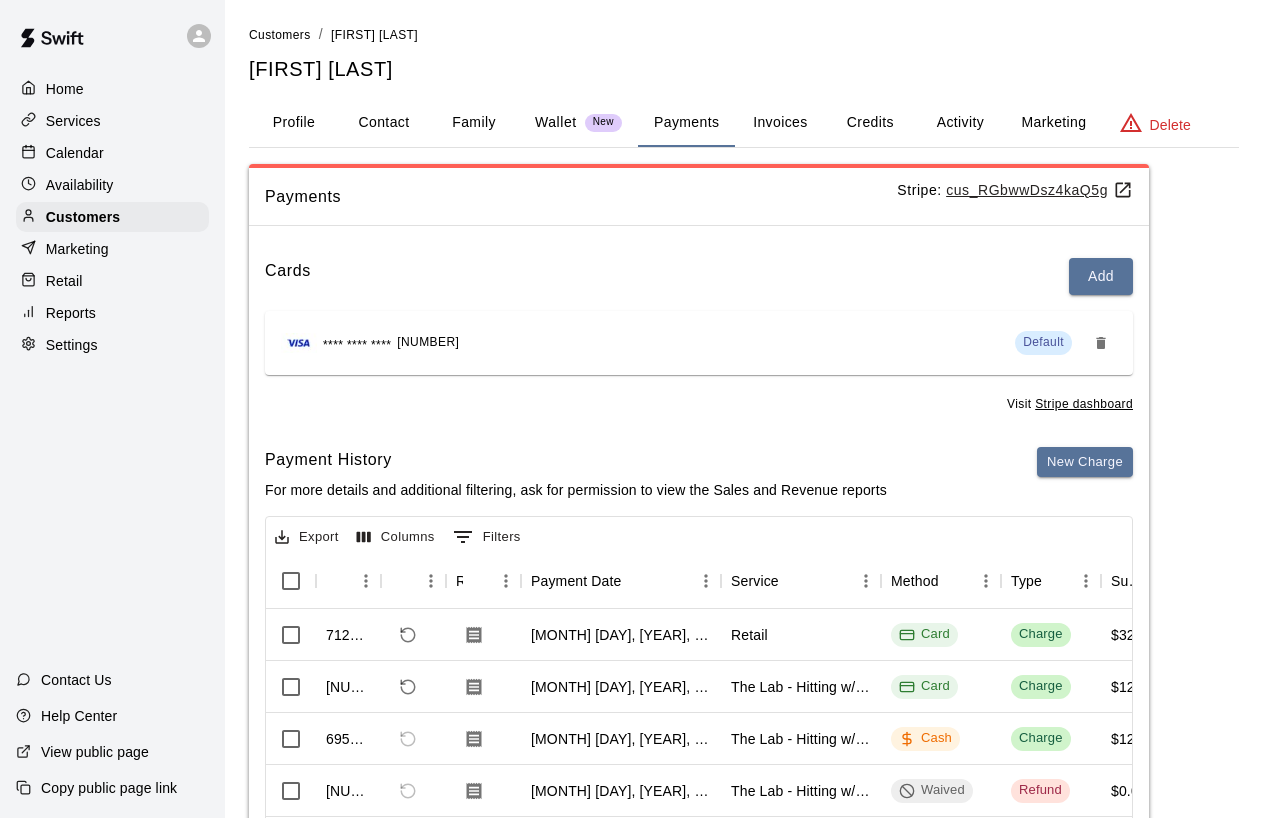 click on "Activity" at bounding box center (960, 123) 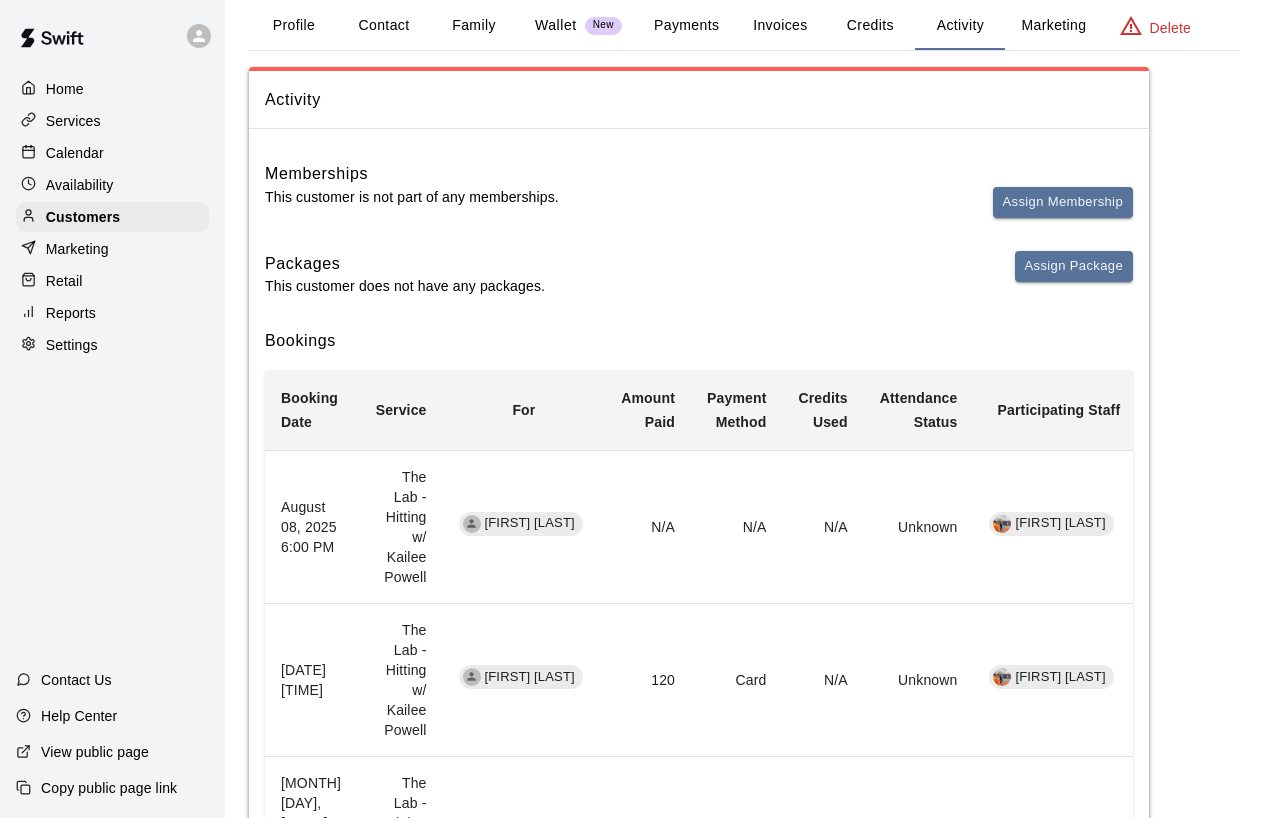 scroll, scrollTop: 100, scrollLeft: 0, axis: vertical 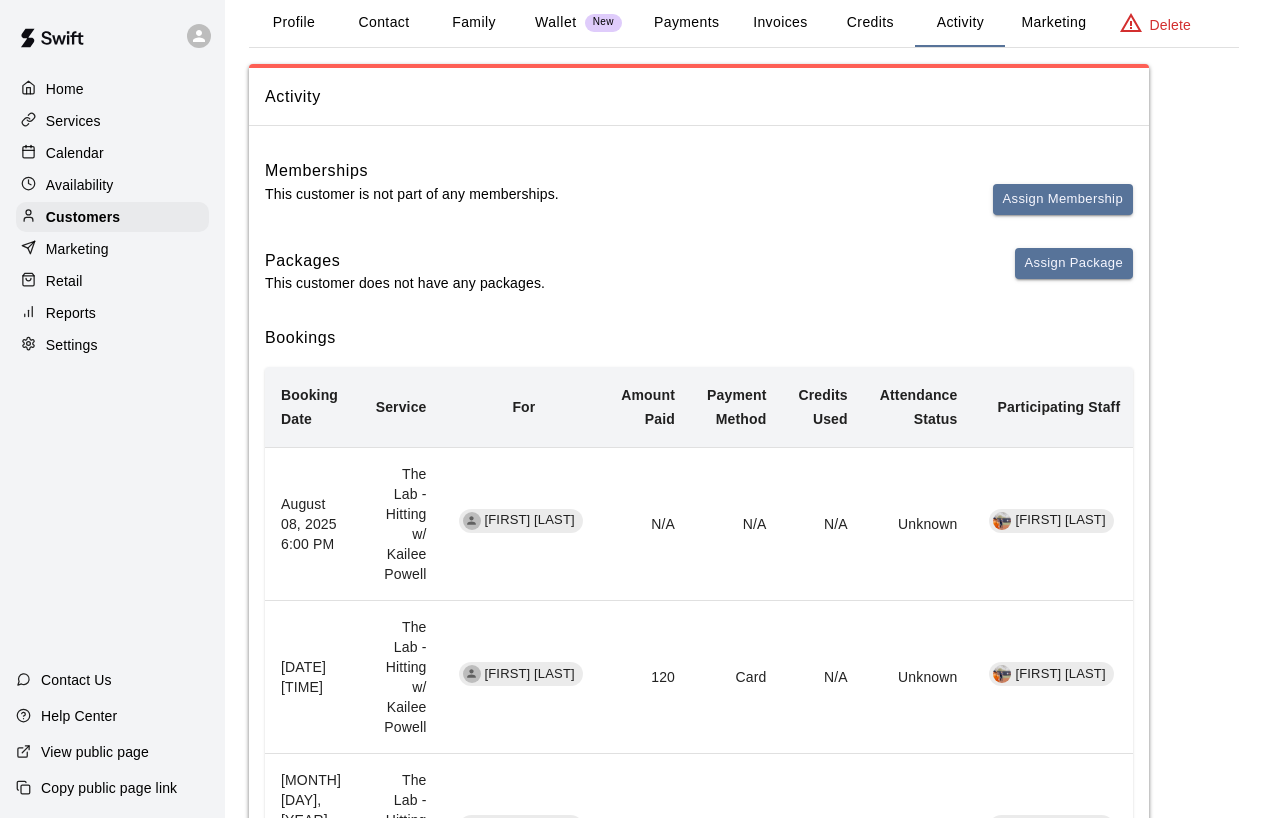 click on "Calendar" at bounding box center [112, 153] 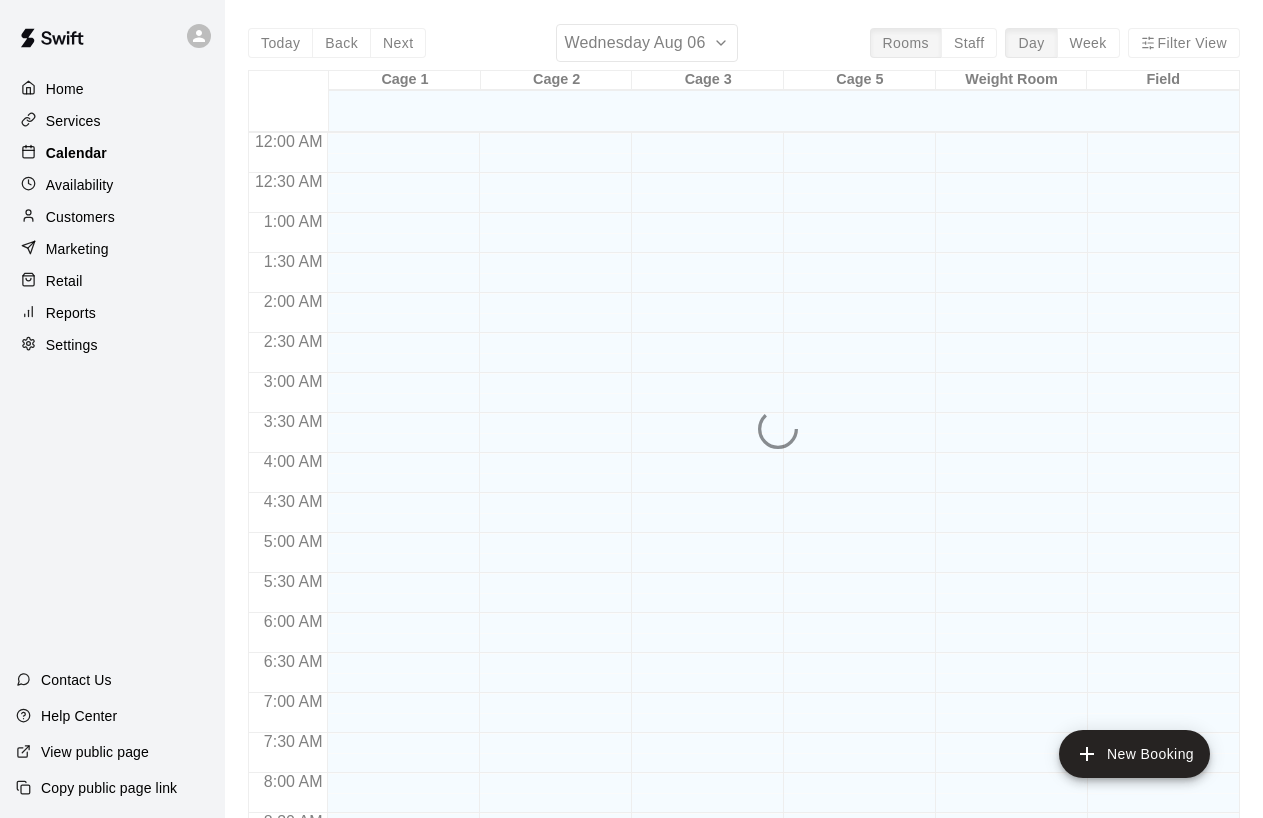 scroll, scrollTop: 1152, scrollLeft: 0, axis: vertical 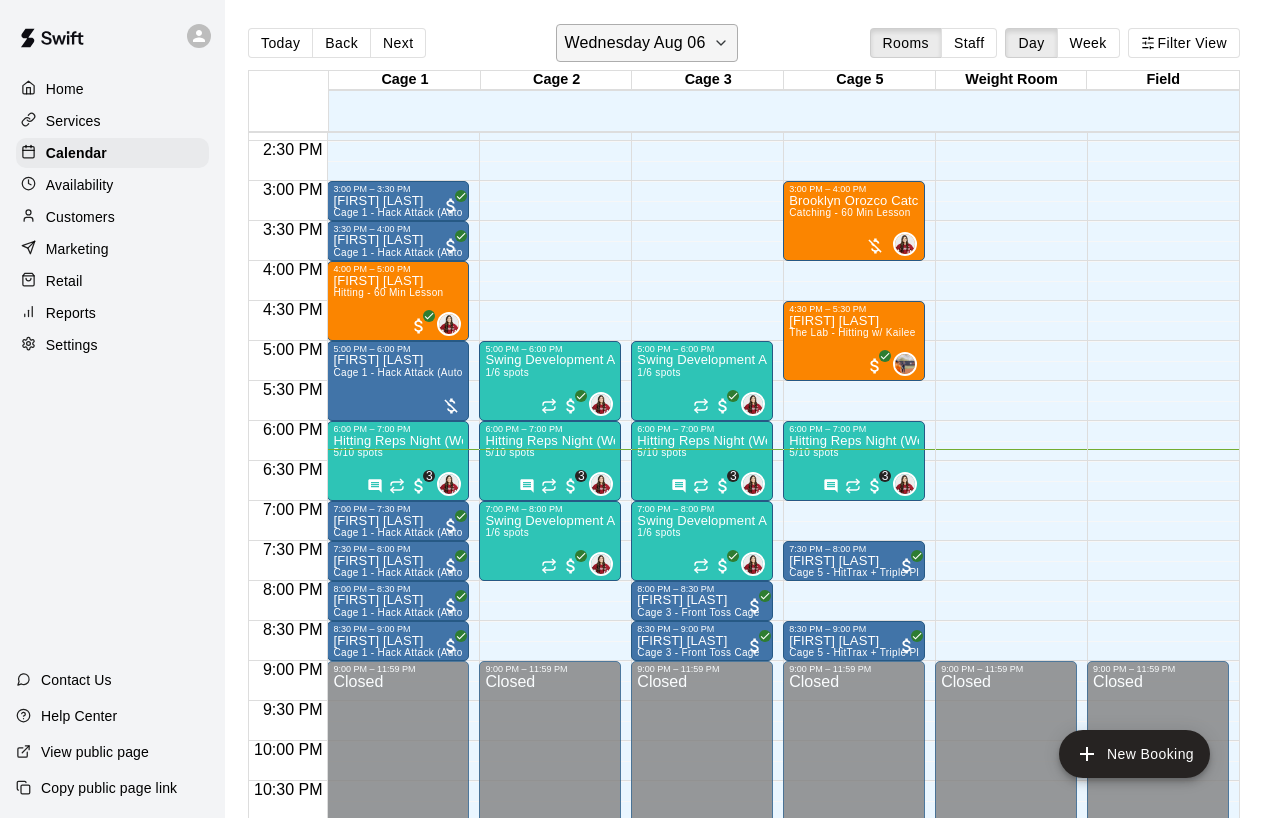click on "Wednesday Aug 06" at bounding box center (635, 43) 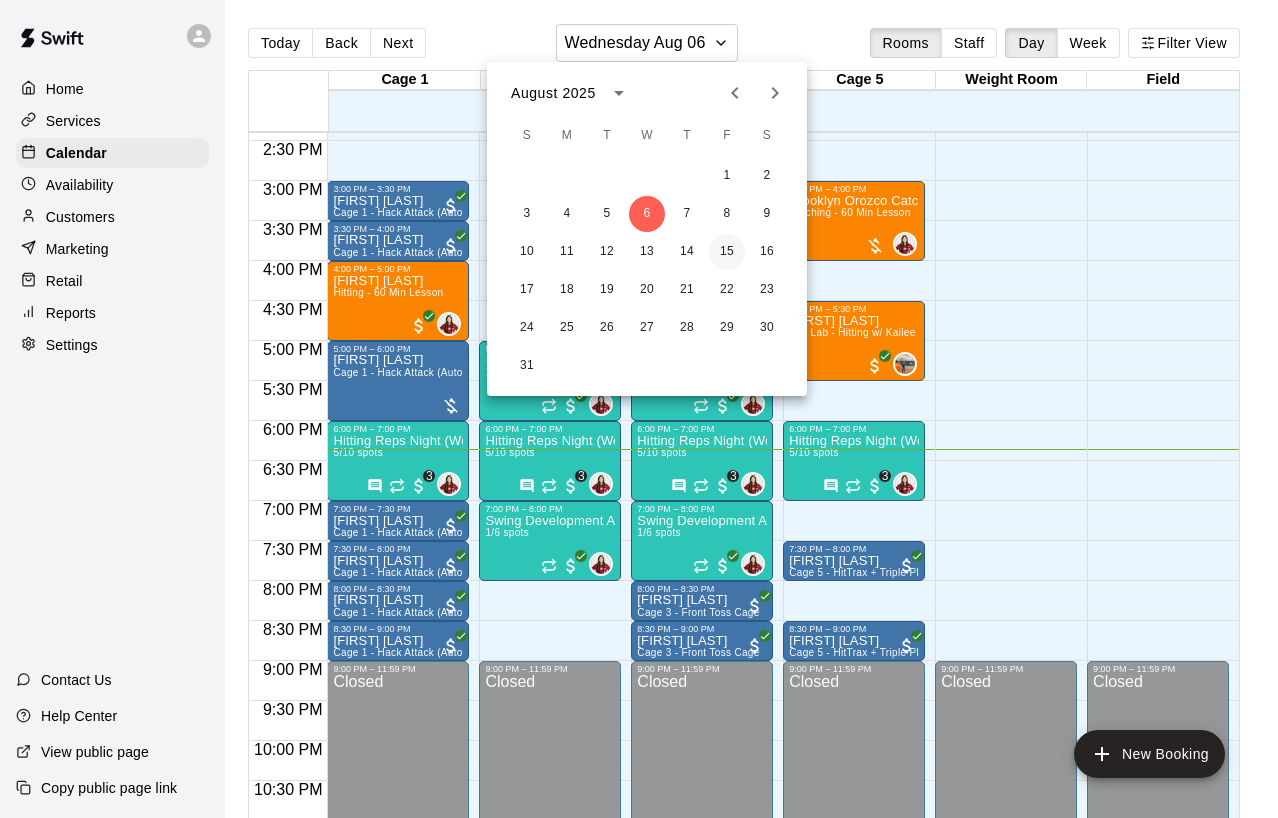 click on "15" at bounding box center (727, 252) 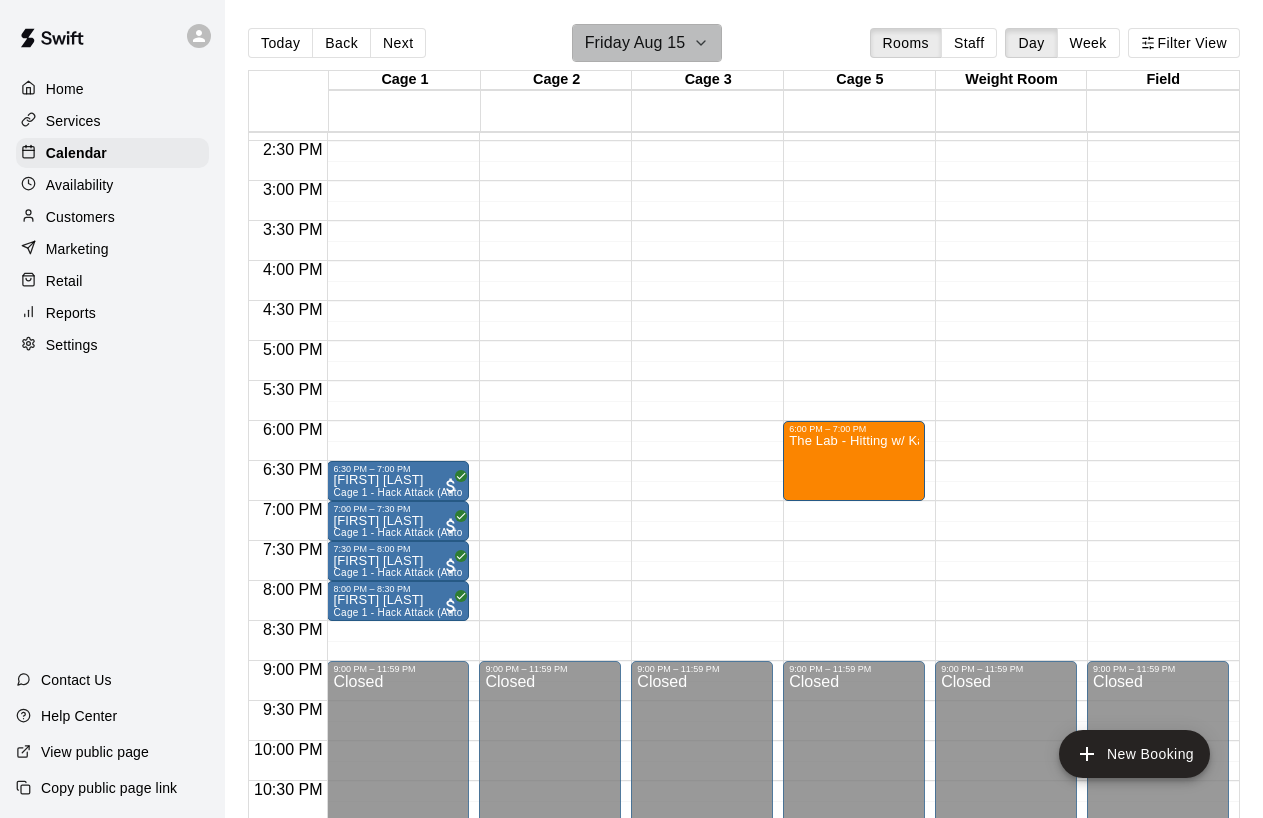 click 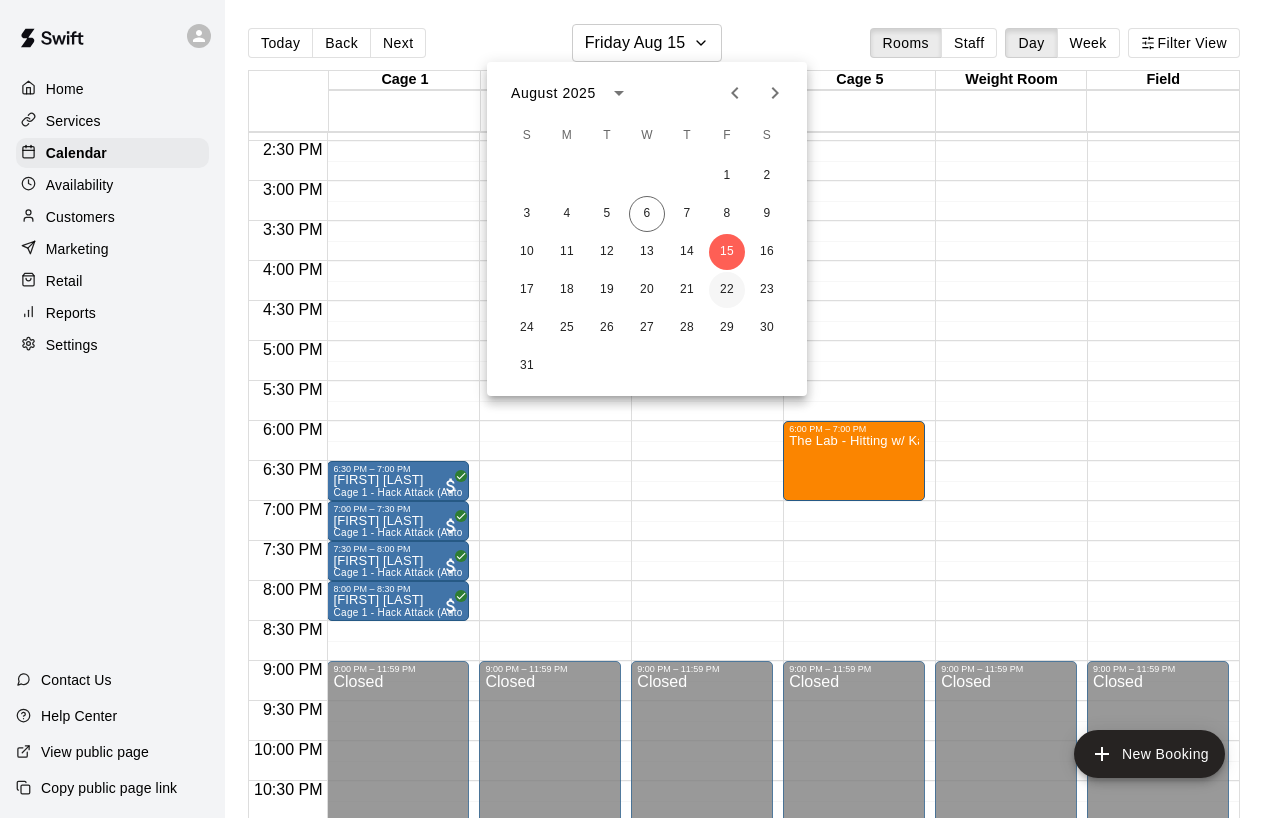 click on "22" at bounding box center [727, 290] 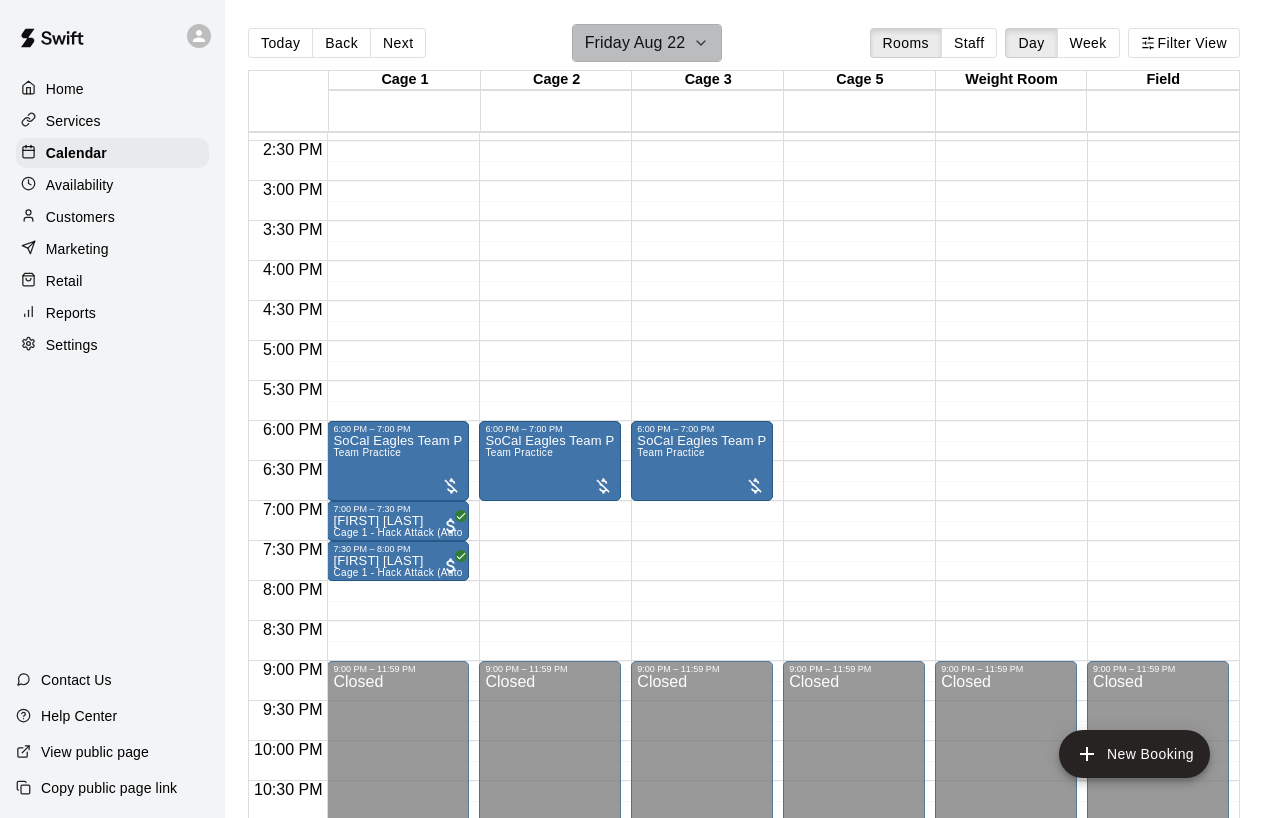 click 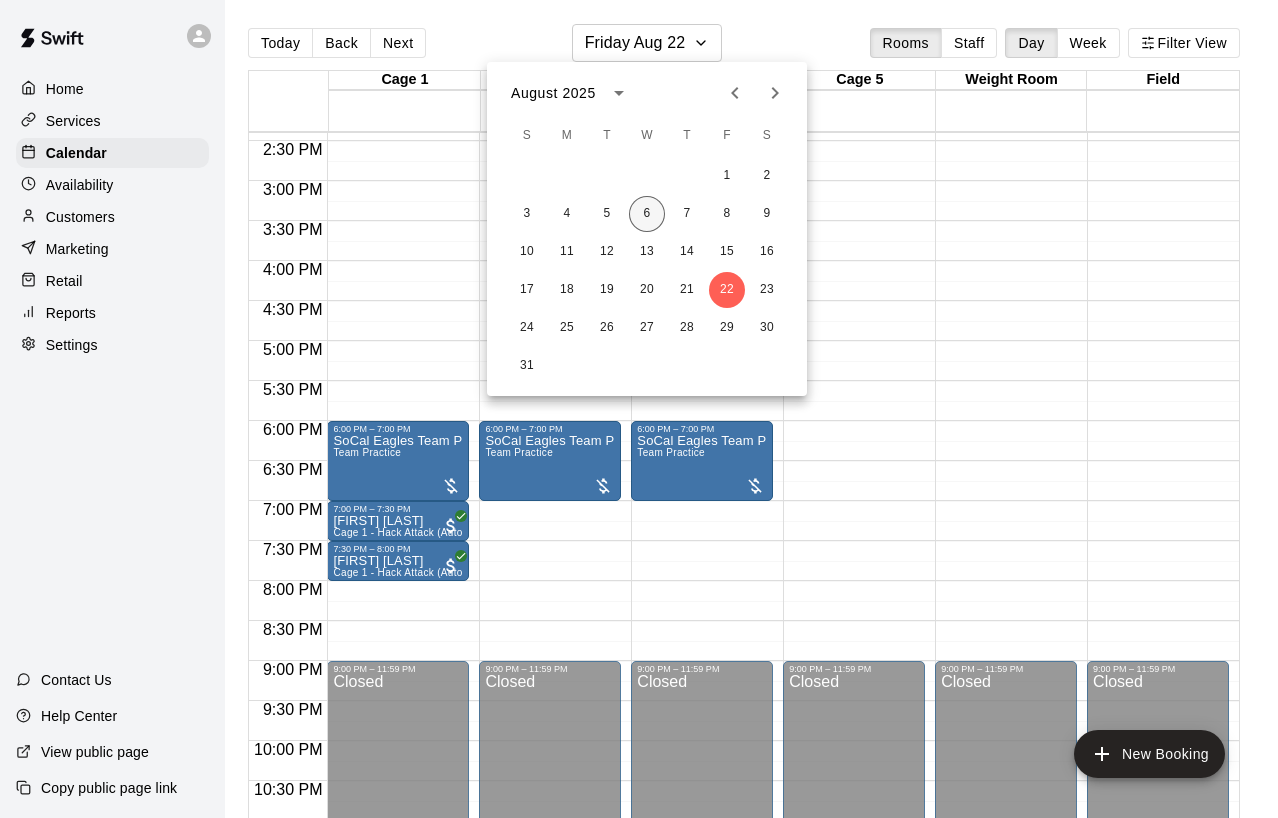 click on "6" at bounding box center [647, 214] 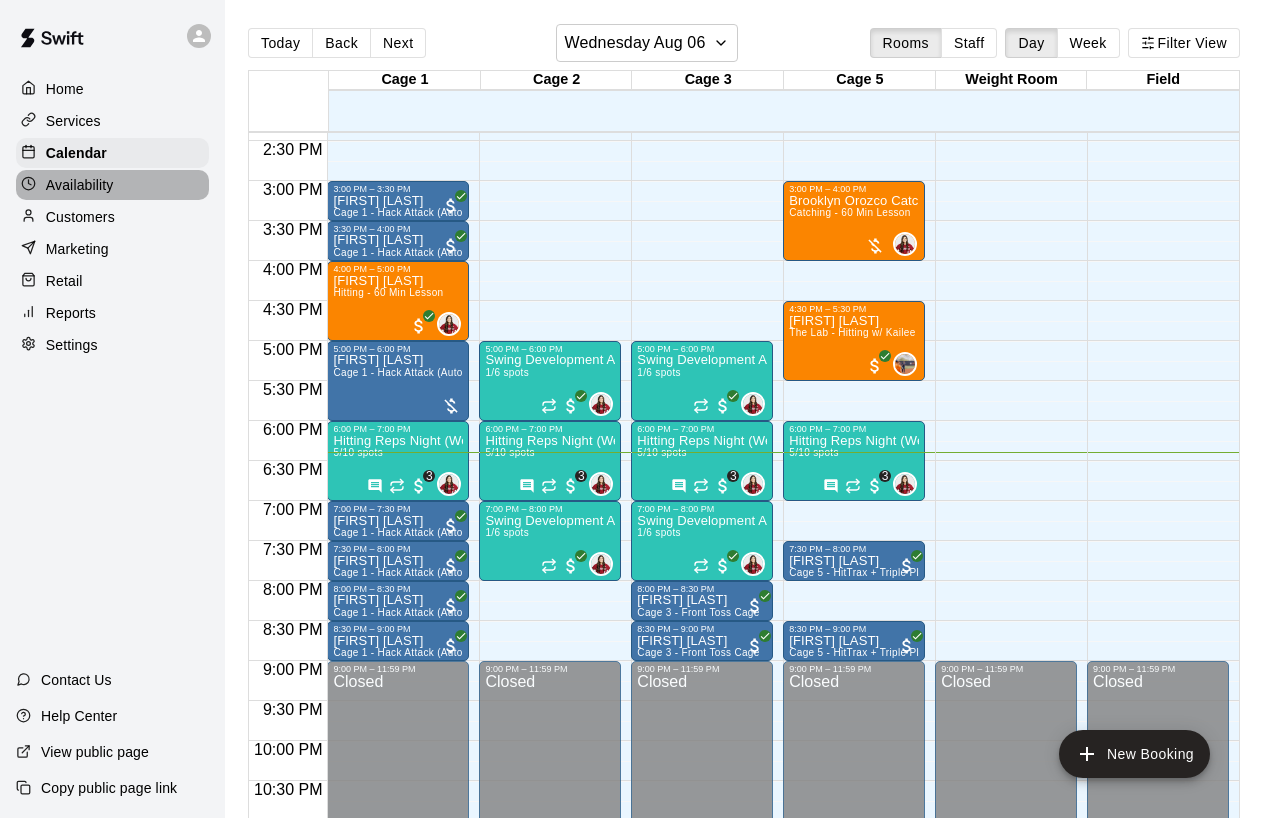 click on "Availability" at bounding box center (112, 185) 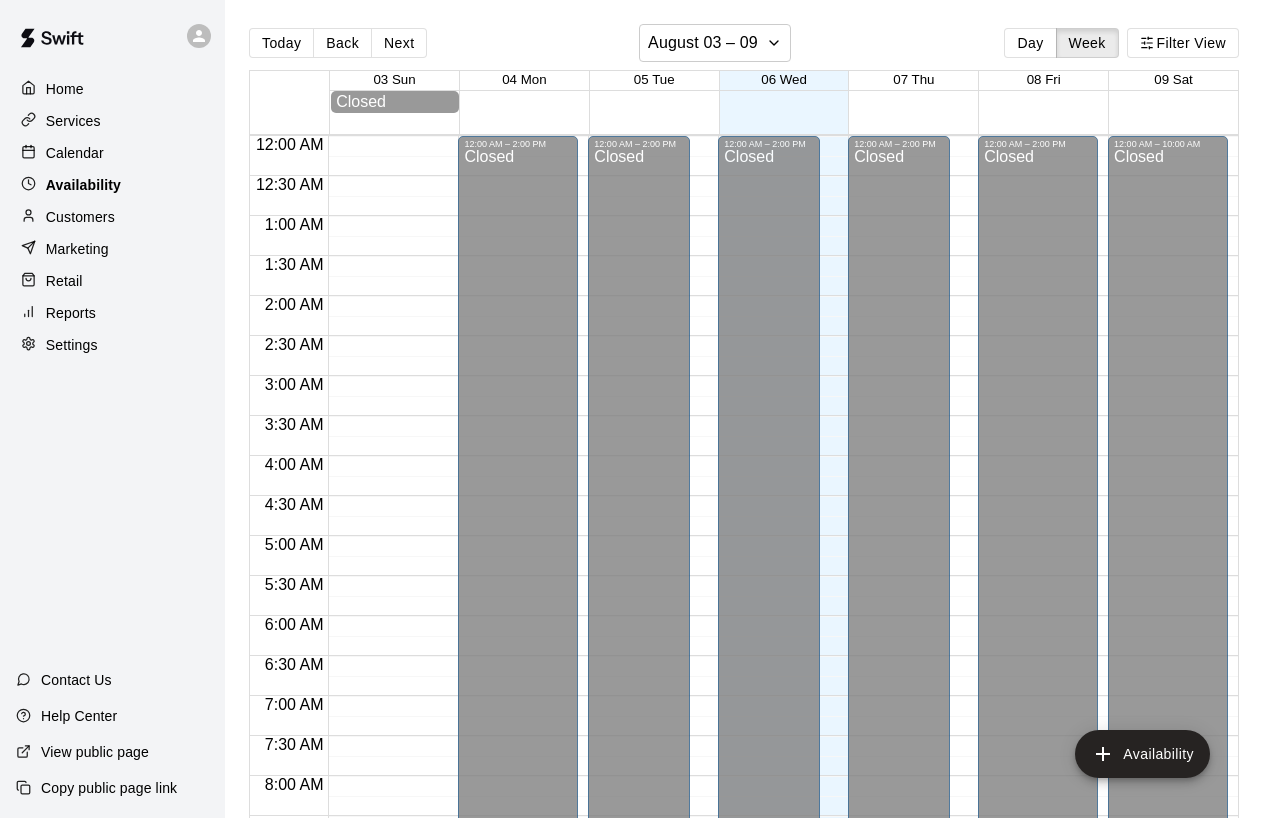 scroll, scrollTop: 1212, scrollLeft: 0, axis: vertical 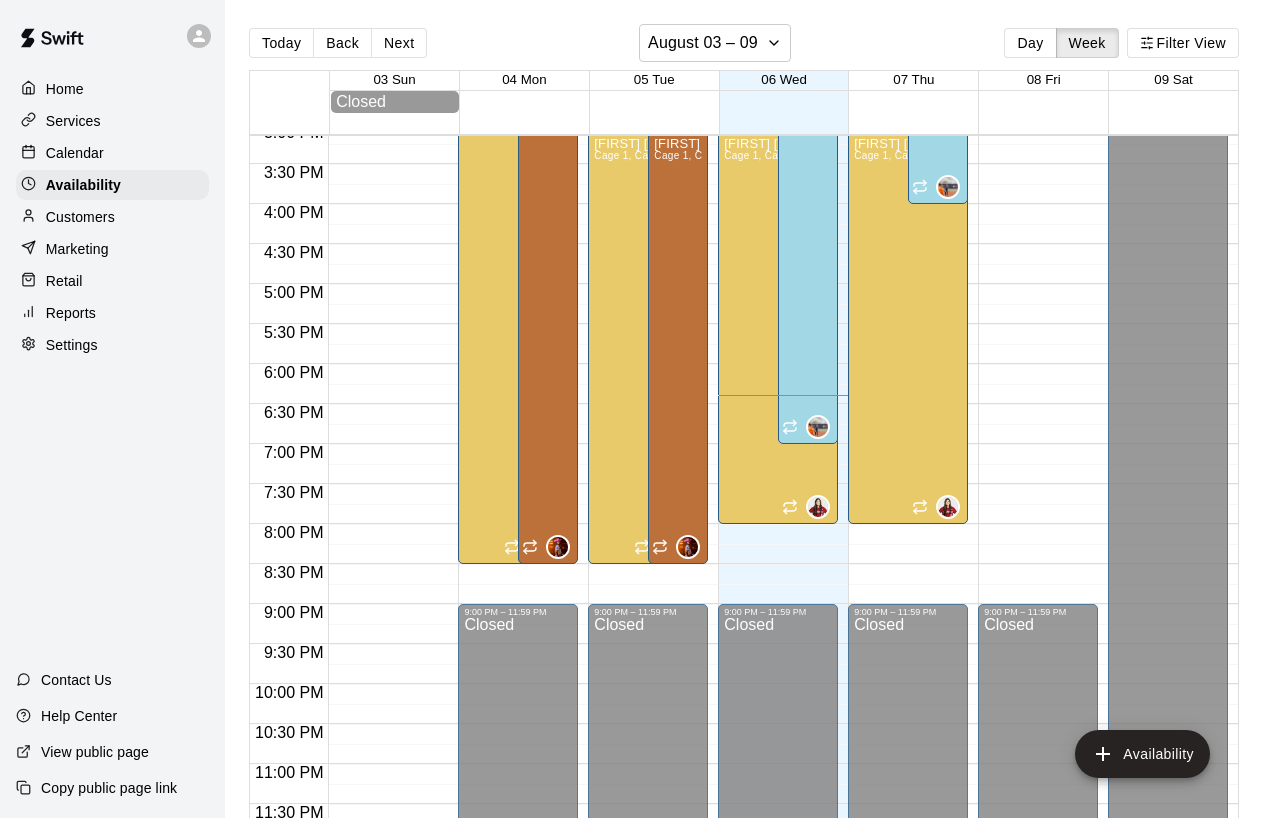 click on "Calendar" at bounding box center [112, 153] 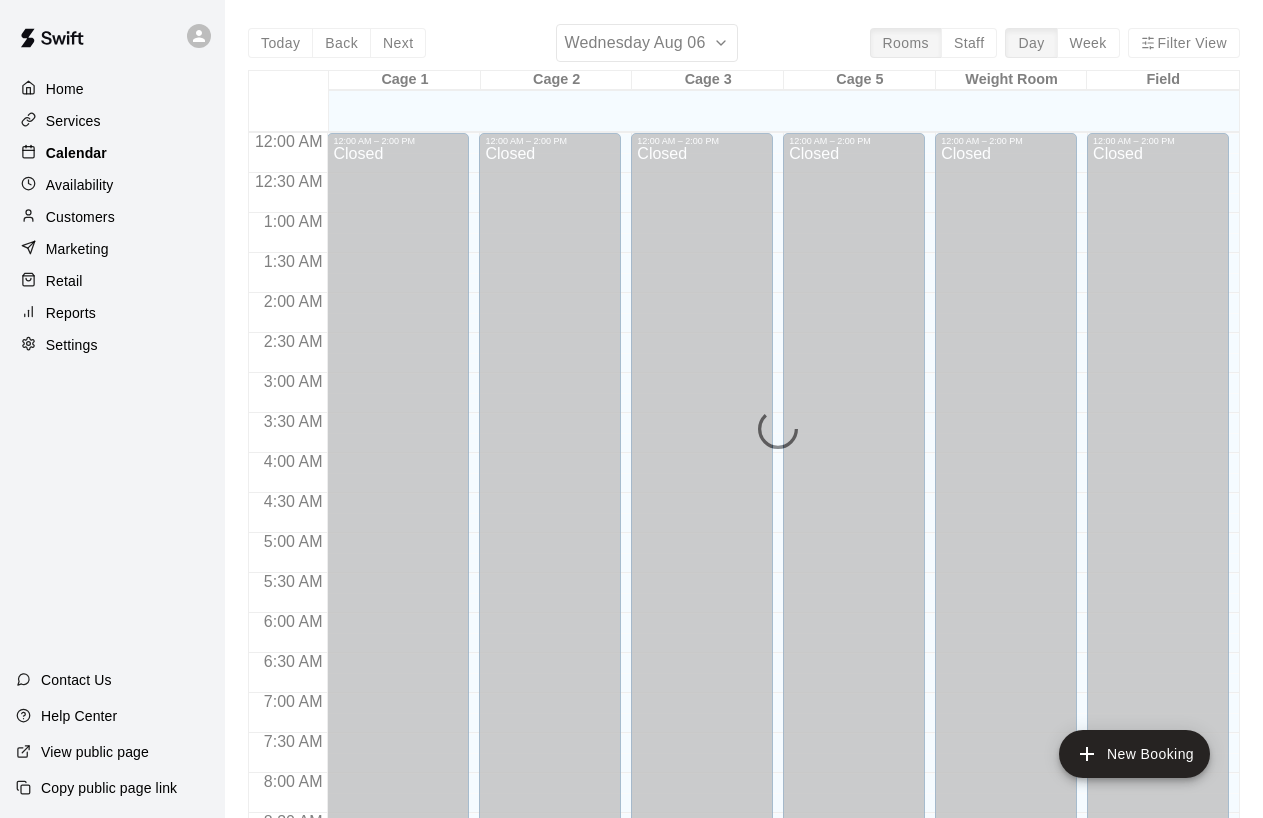 scroll, scrollTop: 1152, scrollLeft: 0, axis: vertical 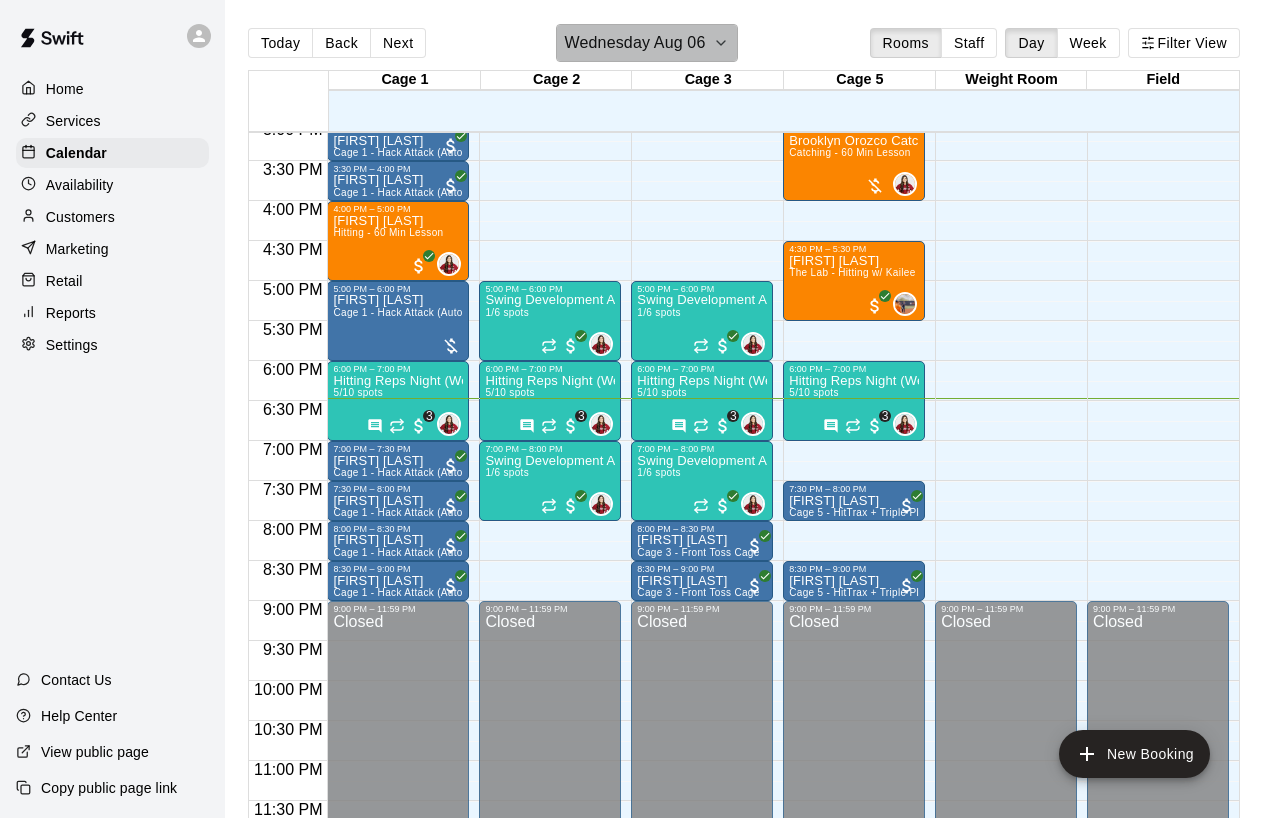 click on "Wednesday Aug 06" at bounding box center (635, 43) 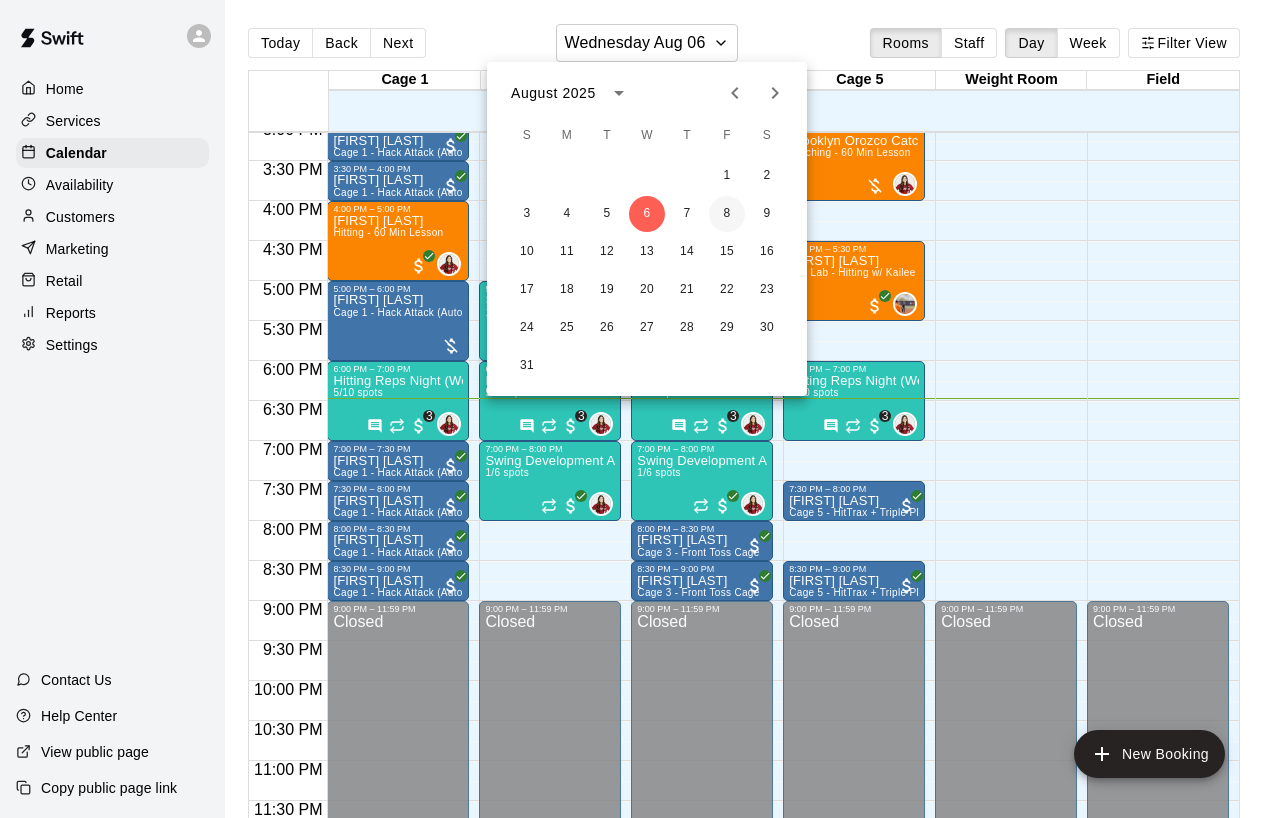 click on "8" at bounding box center [727, 214] 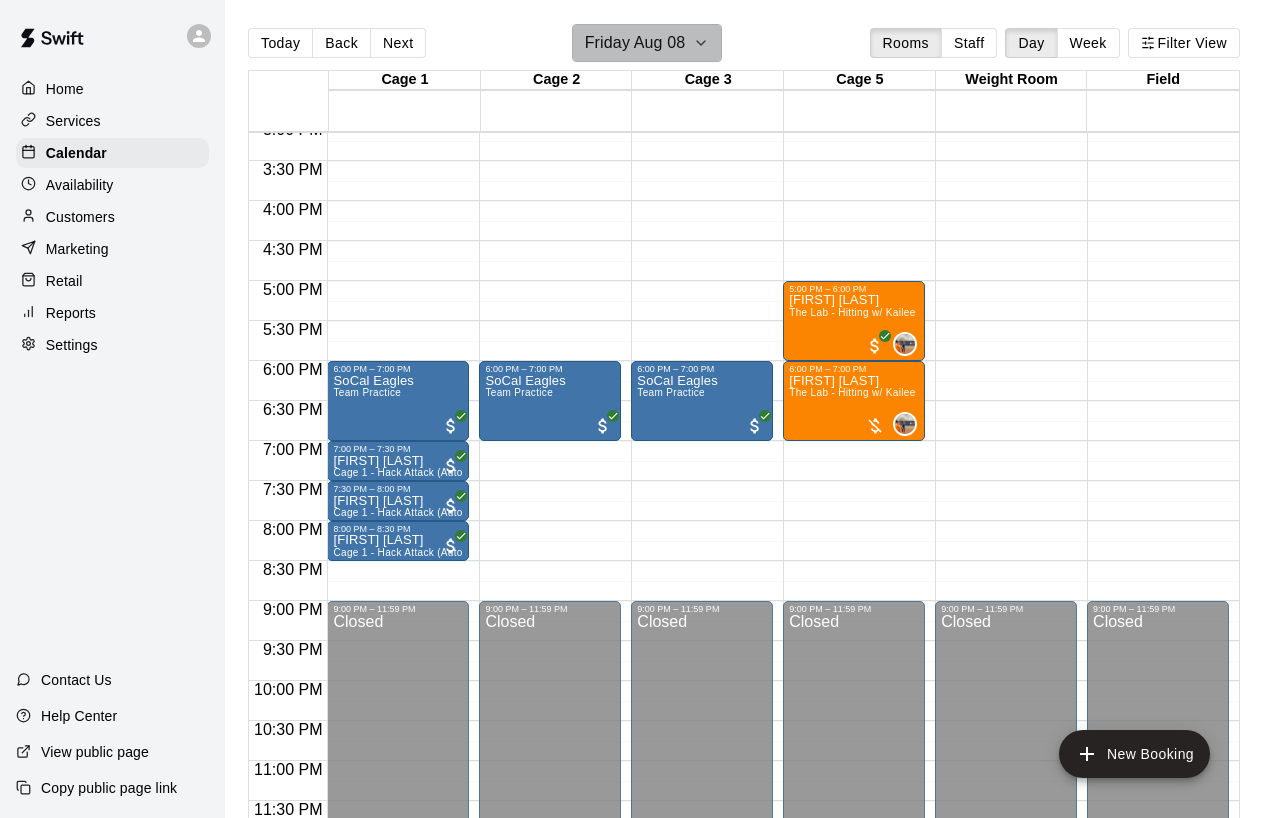 click 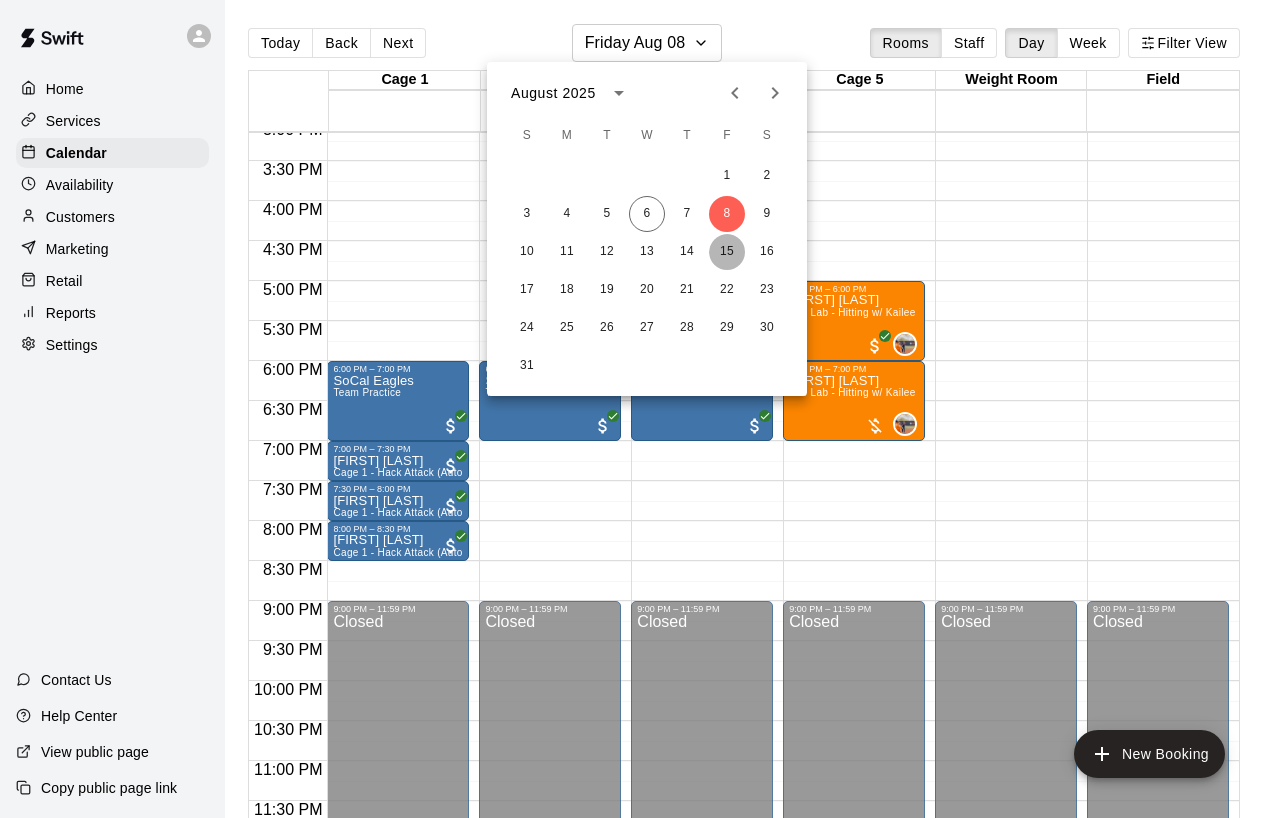 click on "15" at bounding box center [727, 252] 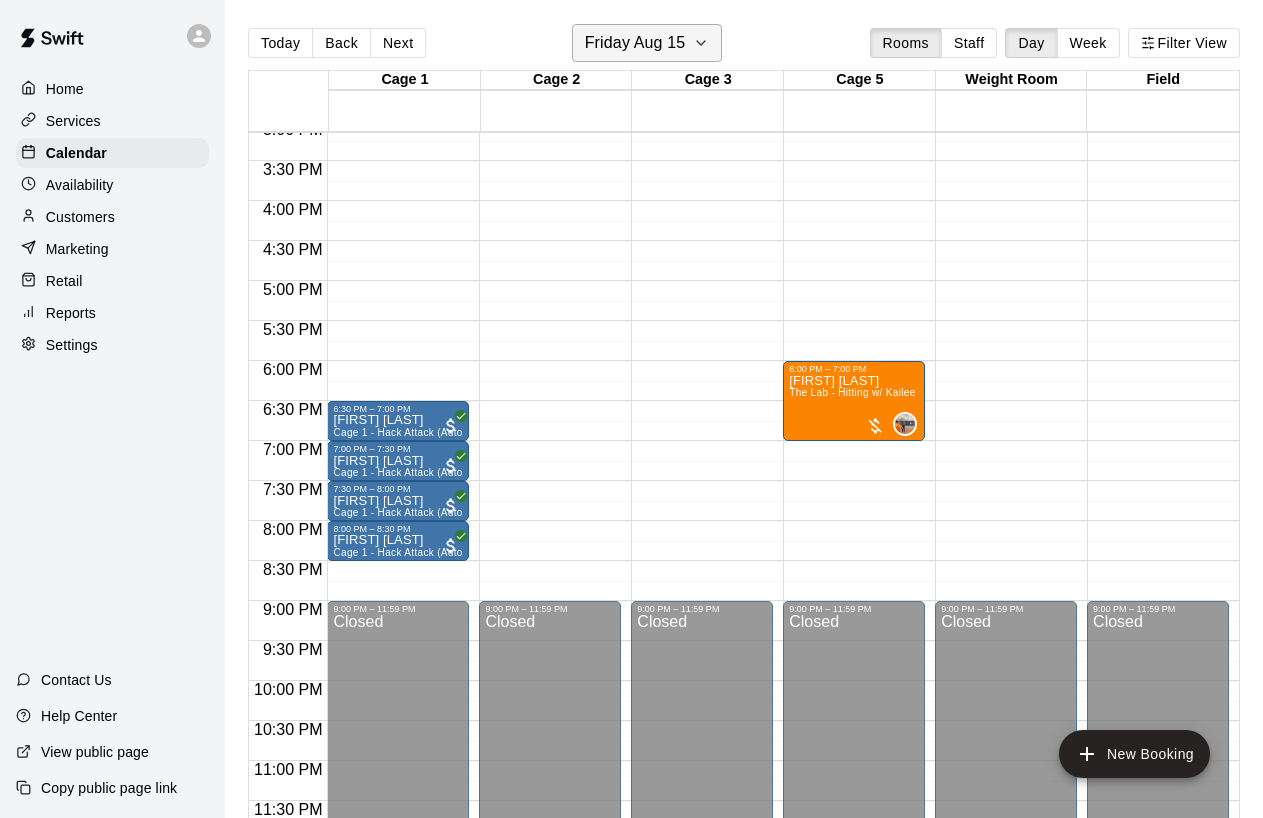 click on "Friday Aug 15" at bounding box center (635, 43) 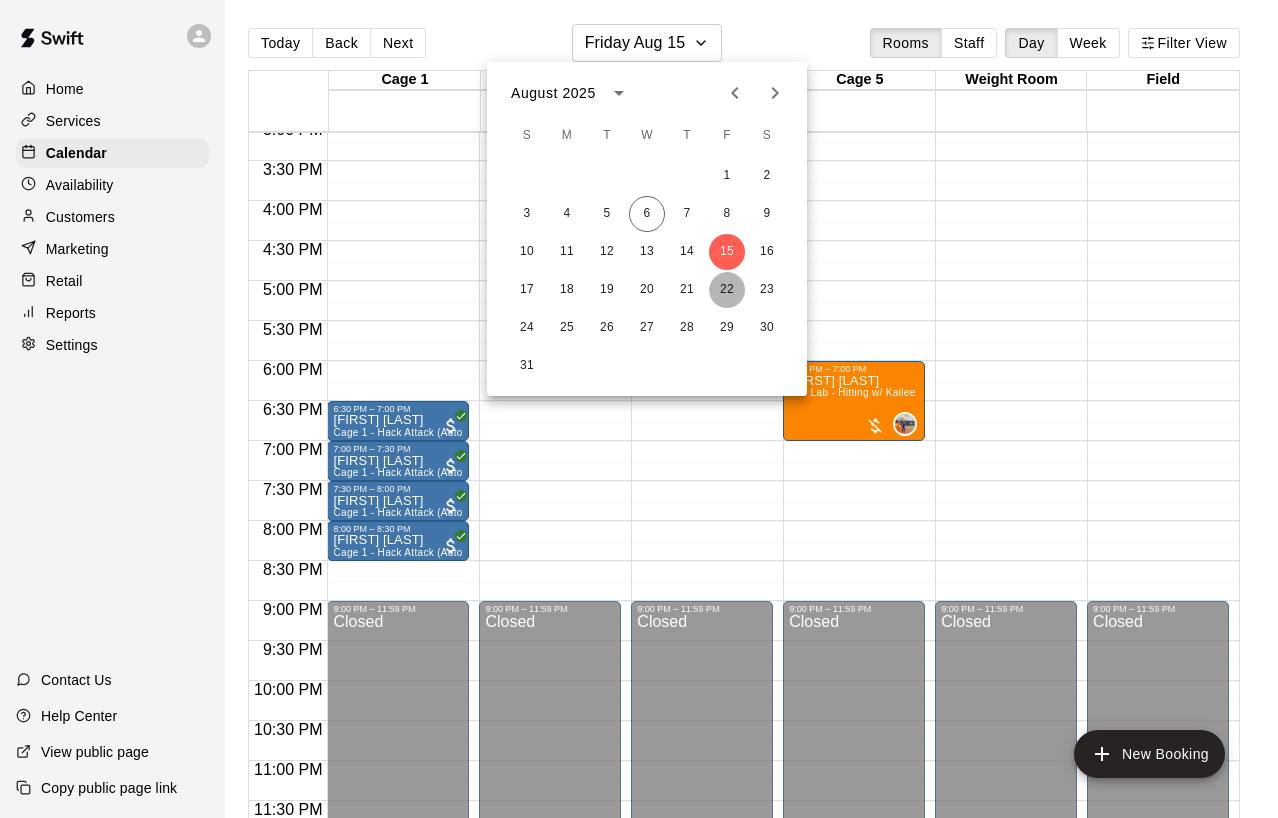 click on "22" at bounding box center (727, 290) 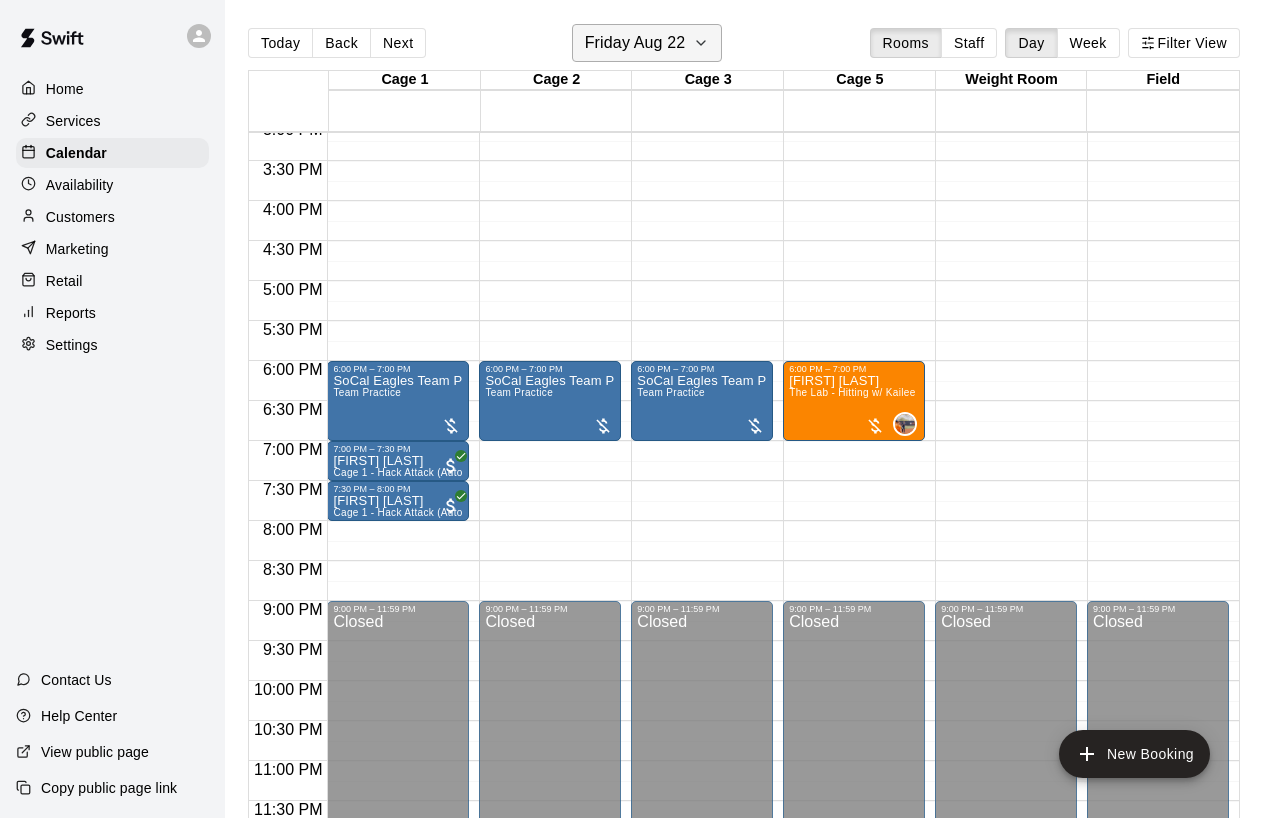 click on "Friday Aug 22" at bounding box center [635, 43] 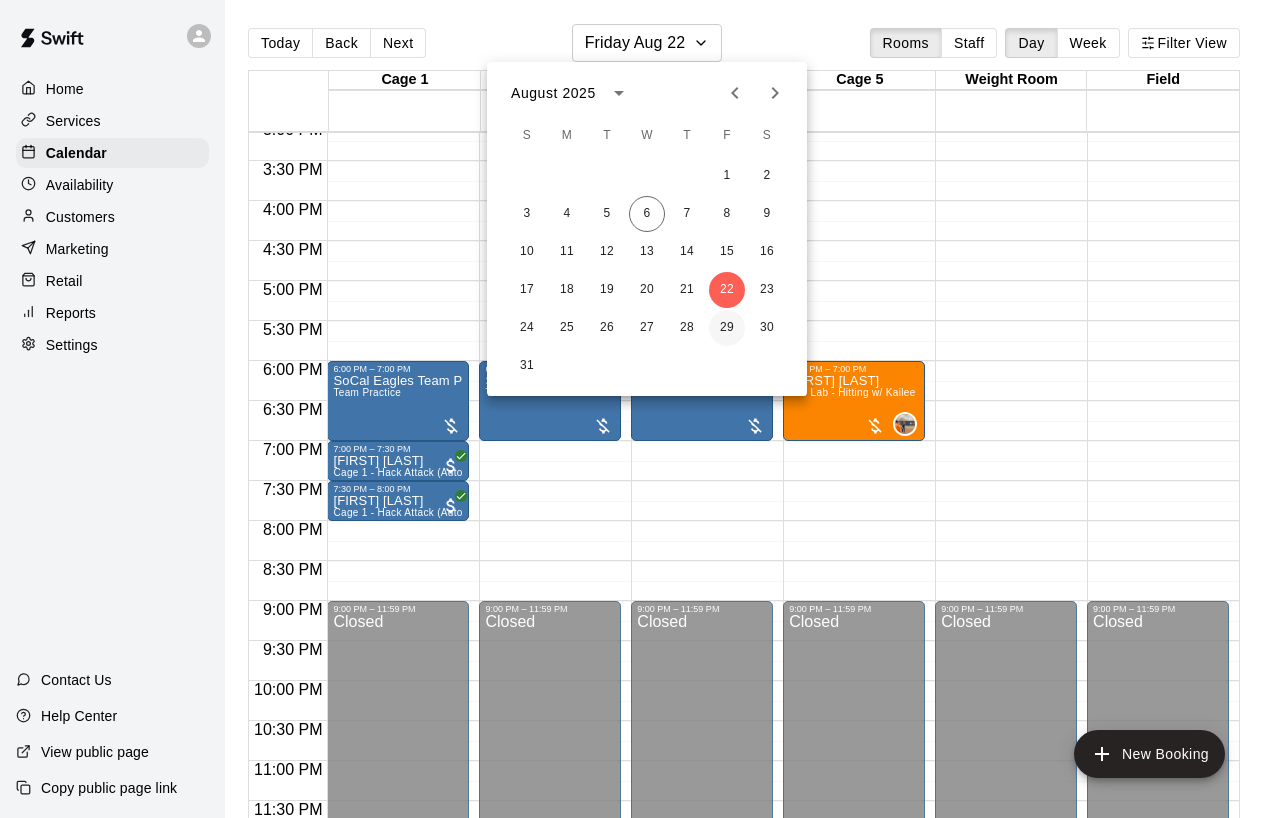 click on "29" at bounding box center [727, 328] 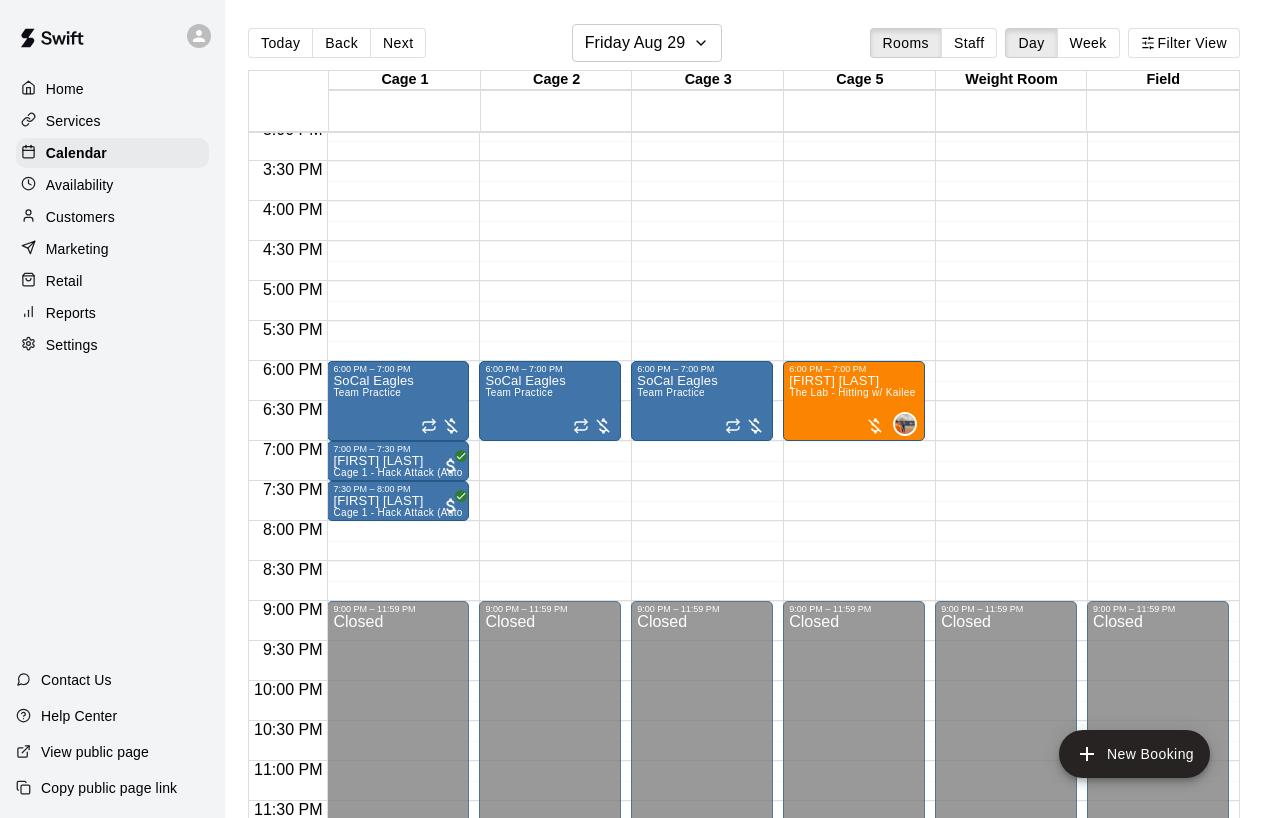 click on "Today Back Next Friday Aug 29 Rooms Staff Day Week Filter View Cage 1 29 Fri Cage 2  29 Fri Cage 3  29 Fri Cage 5  29 Fri Weight Room 29 Fri Field 29 Fri 12:00 AM 12:30 AM 1:00 AM 1:30 AM 2:00 AM 2:30 AM 3:00 AM 3:30 AM 4:00 AM 4:30 AM 5:00 AM 5:30 AM 6:00 AM 6:30 AM 7:00 AM 7:30 AM 8:00 AM 8:30 AM 9:00 AM 9:30 AM 10:00 AM 10:30 AM 11:00 AM 11:30 AM 12:00 PM 12:30 PM 1:00 PM 1:30 PM 2:00 PM 2:30 PM 3:00 PM 3:30 PM 4:00 PM 4:30 PM 5:00 PM 5:30 PM 6:00 PM 6:30 PM 7:00 PM 7:30 PM 8:00 PM 8:30 PM 9:00 PM 9:30 PM 10:00 PM 10:30 PM 11:00 PM 11:30 PM 12:00 AM – 2:00 PM Closed 6:00 PM – 7:00 PM [TEAM NAME] Team Practice 7:00 PM – 7:30 PM [FIRST] [LAST] Cage 1 - Hack Attack (Automatic) 7:30 PM – 8:00 PM [FIRST] [LAST] Cage 1 - Hack Attack (Automatic) 9:00 PM – 11:59 PM Closed 12:00 AM – 2:00 PM Closed 6:00 PM – 7:00 PM [TEAM NAME] Team Practice 9:00 PM – 11:59 PM Closed 12:00 AM – 2:00 PM Closed 6:00 PM – 7:00 PM [TEAM NAME] Team Practice 9:00 PM – 11:59 PM Closed 12:00 AM – 2:00 PM 0" at bounding box center [744, 425] 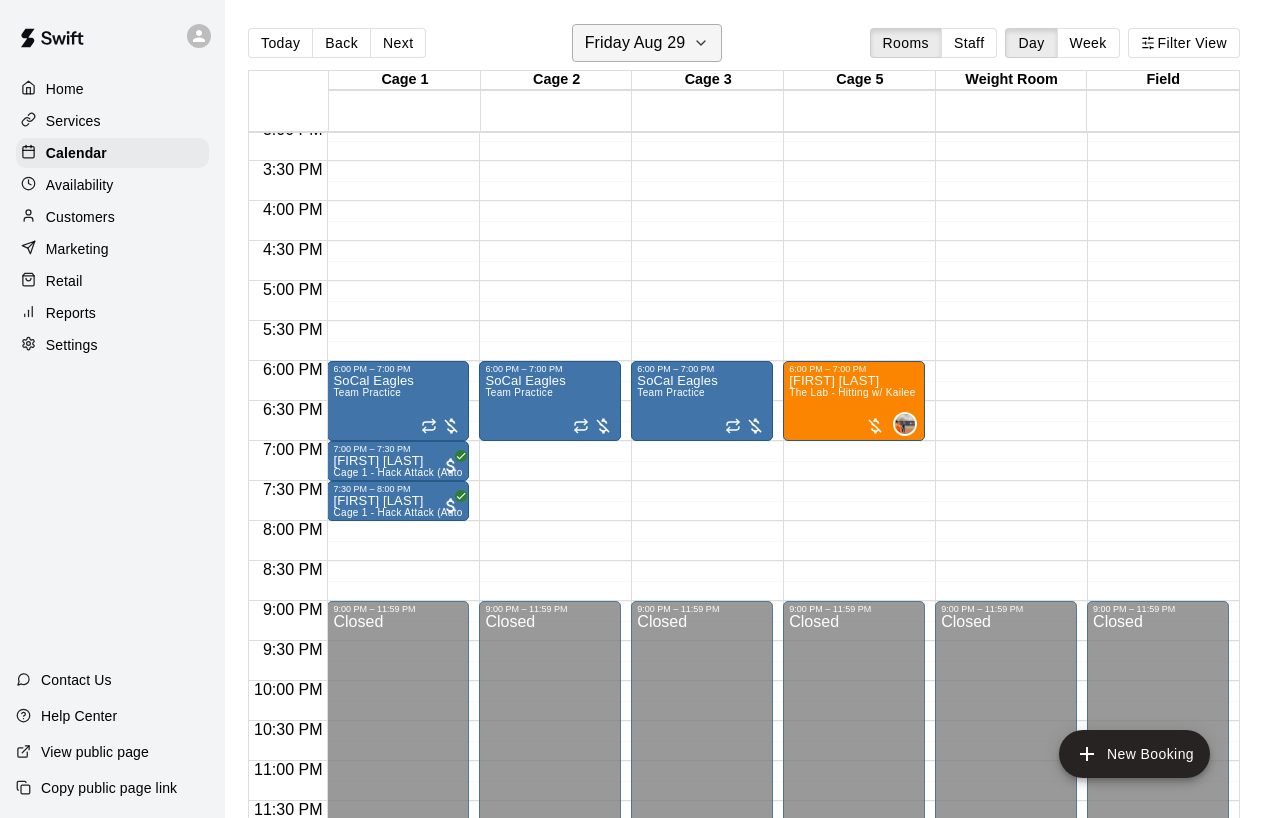 click on "Friday Aug 29" at bounding box center (647, 43) 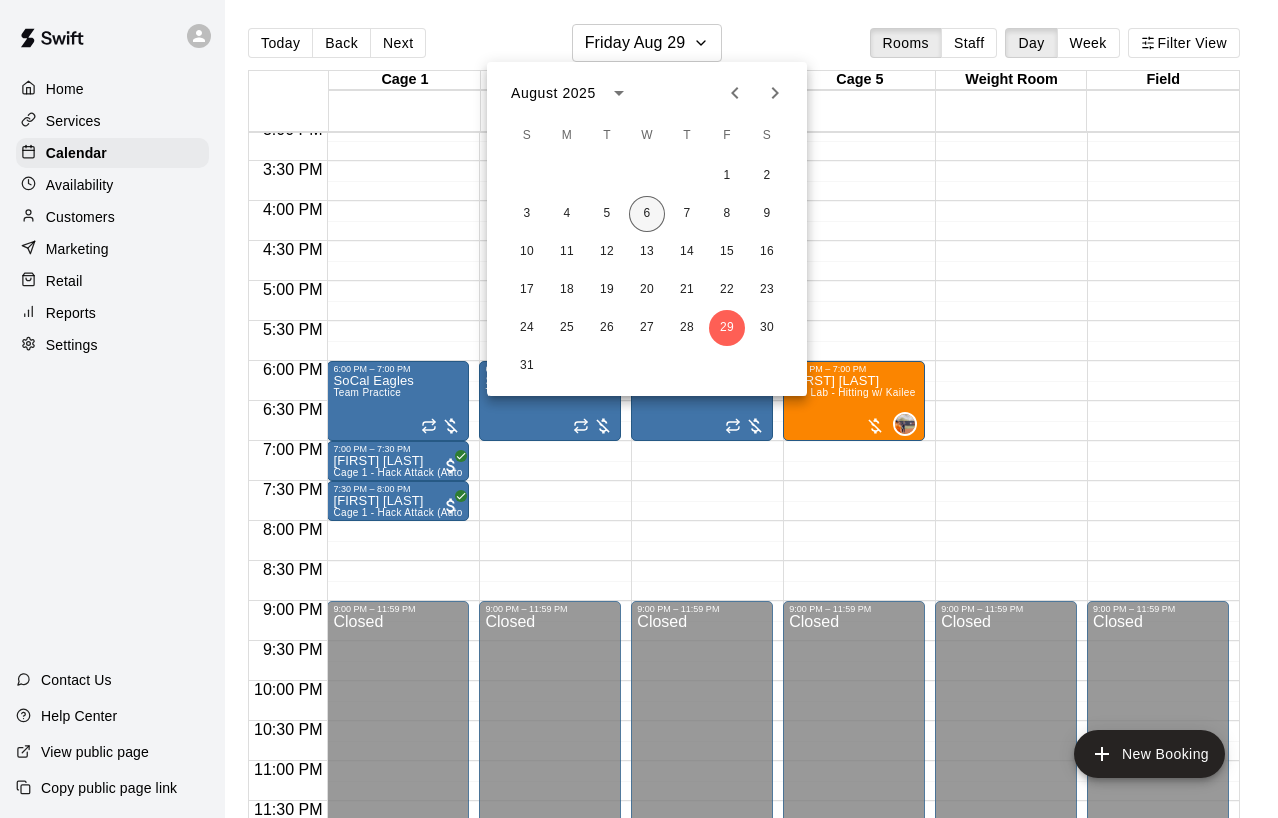 click on "6" at bounding box center [647, 214] 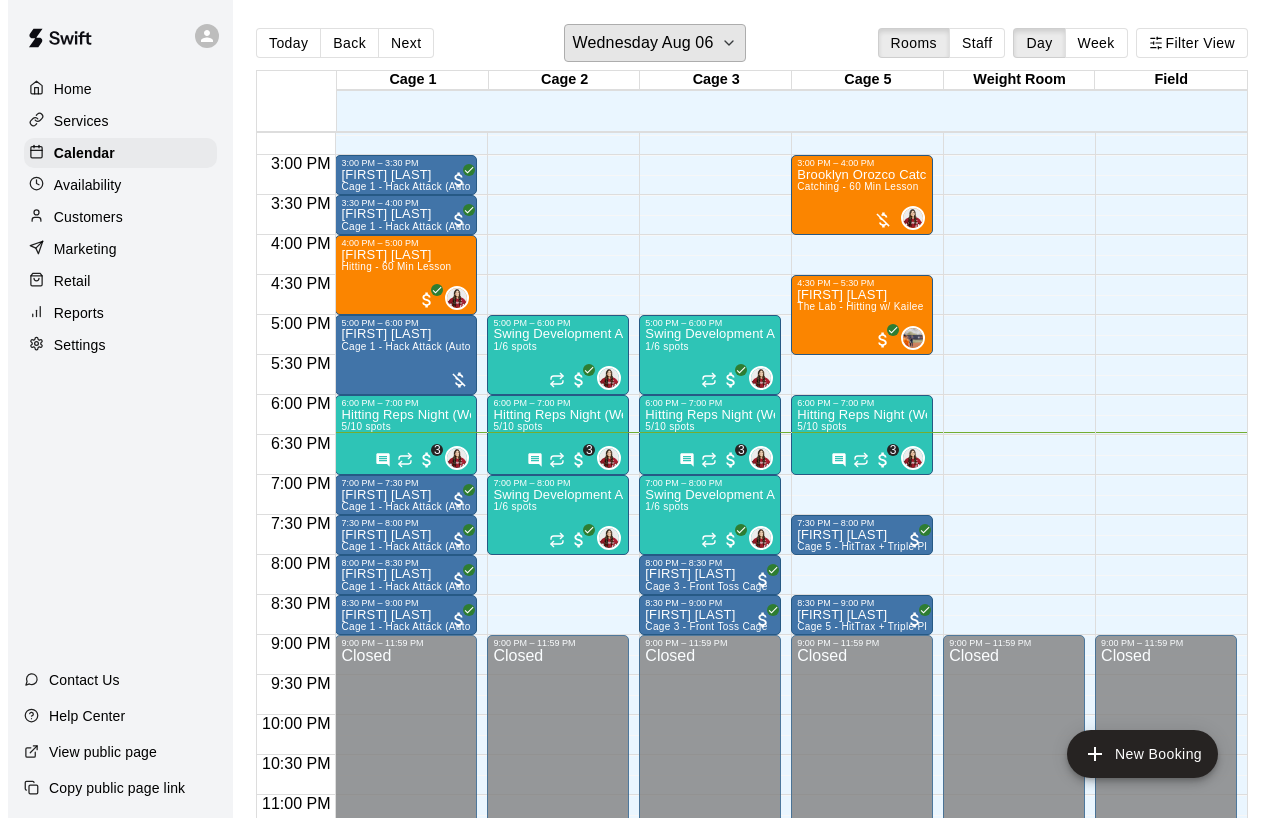 scroll, scrollTop: 1174, scrollLeft: 0, axis: vertical 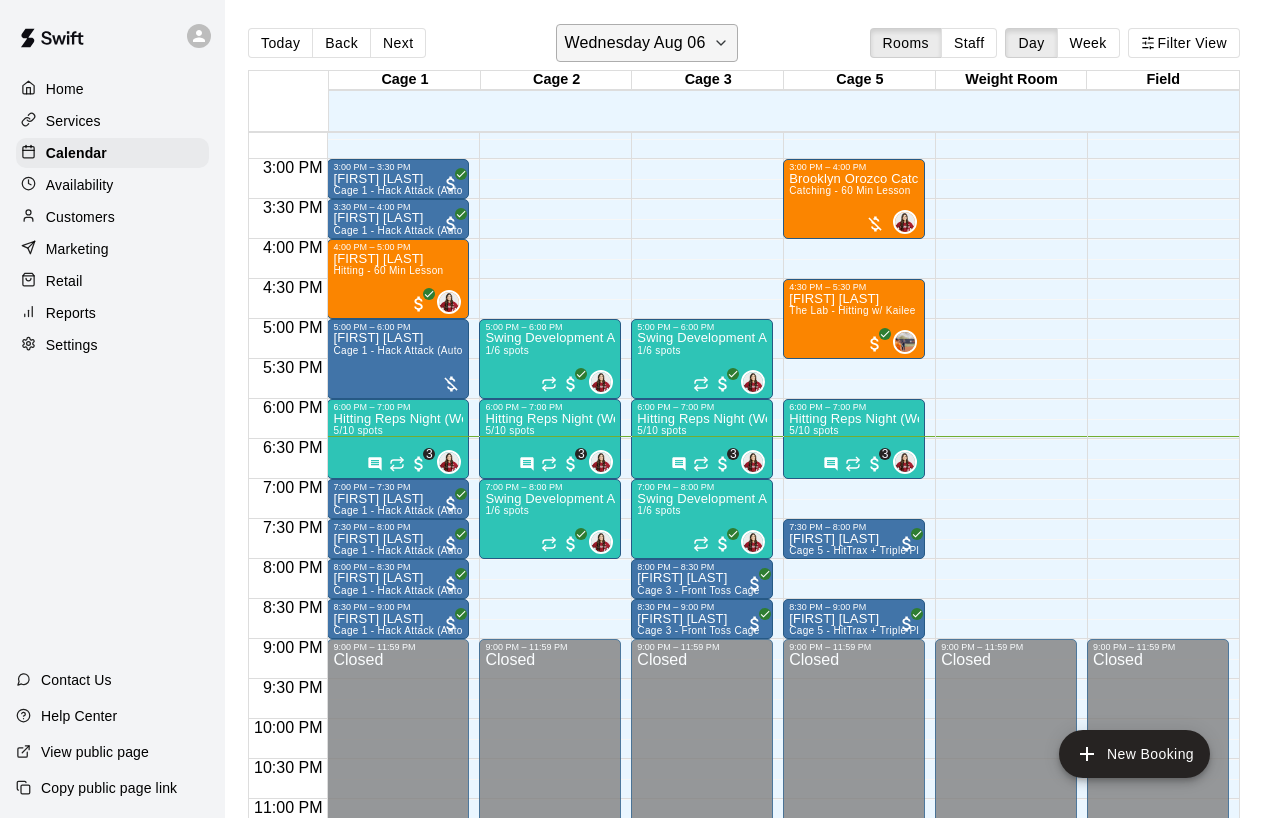 click on "Wednesday Aug 06" at bounding box center [635, 43] 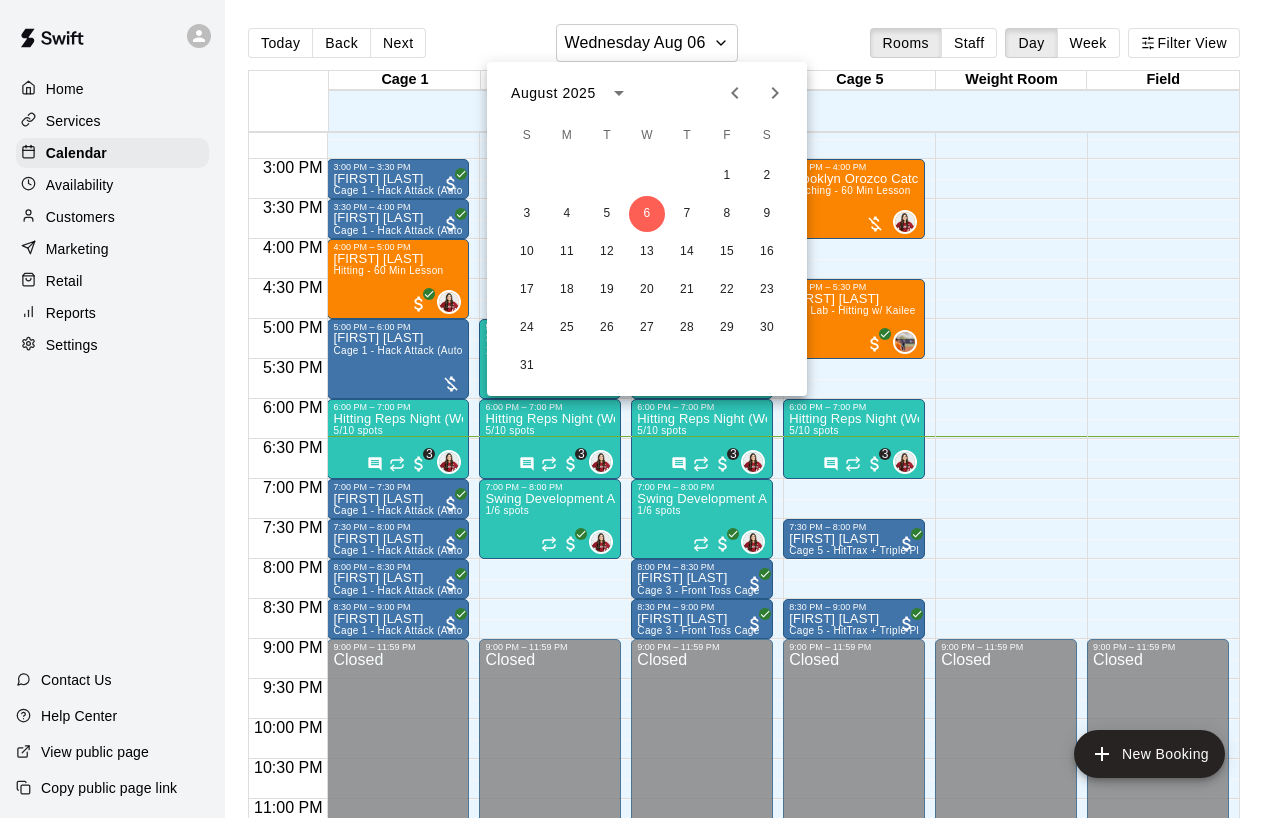 click at bounding box center (639, 409) 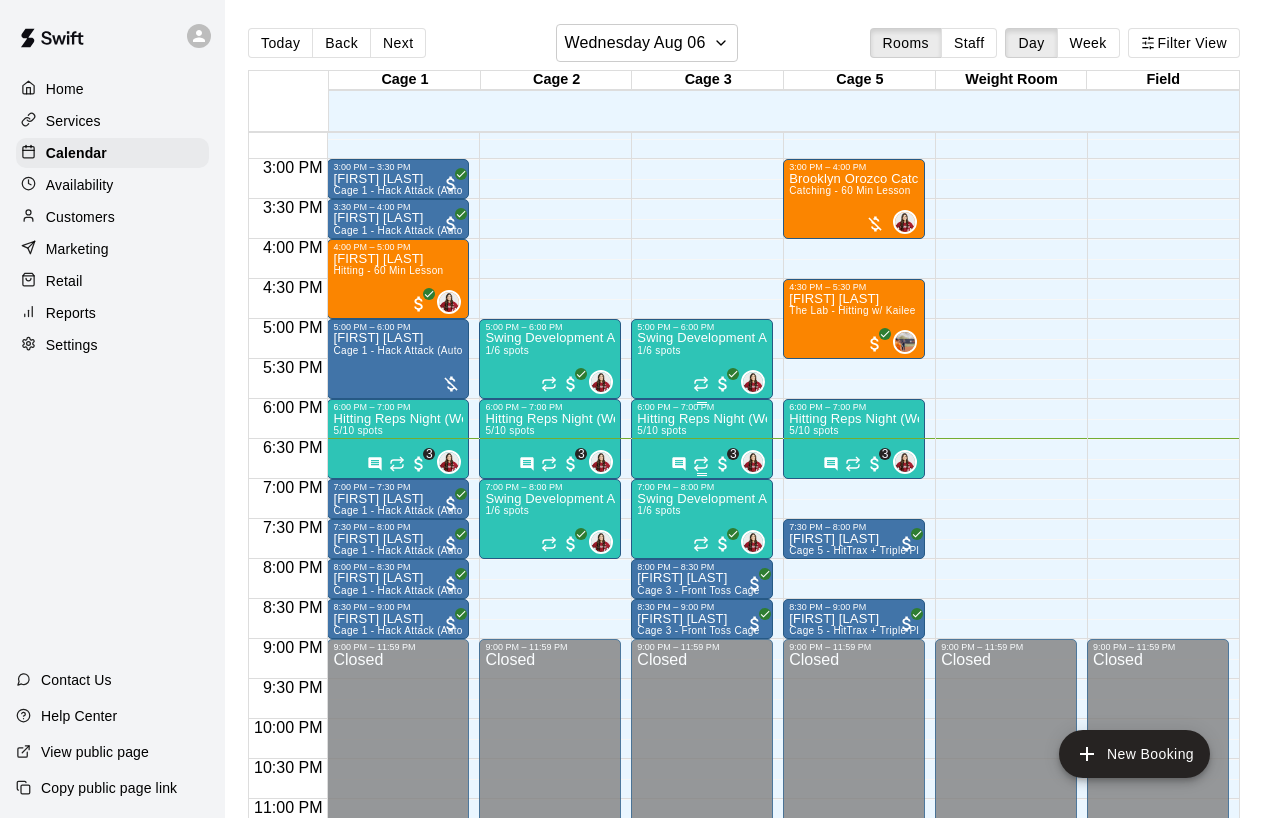 click on "Hitting Reps Night (Wednesdays 6-7pm)" at bounding box center [702, 419] 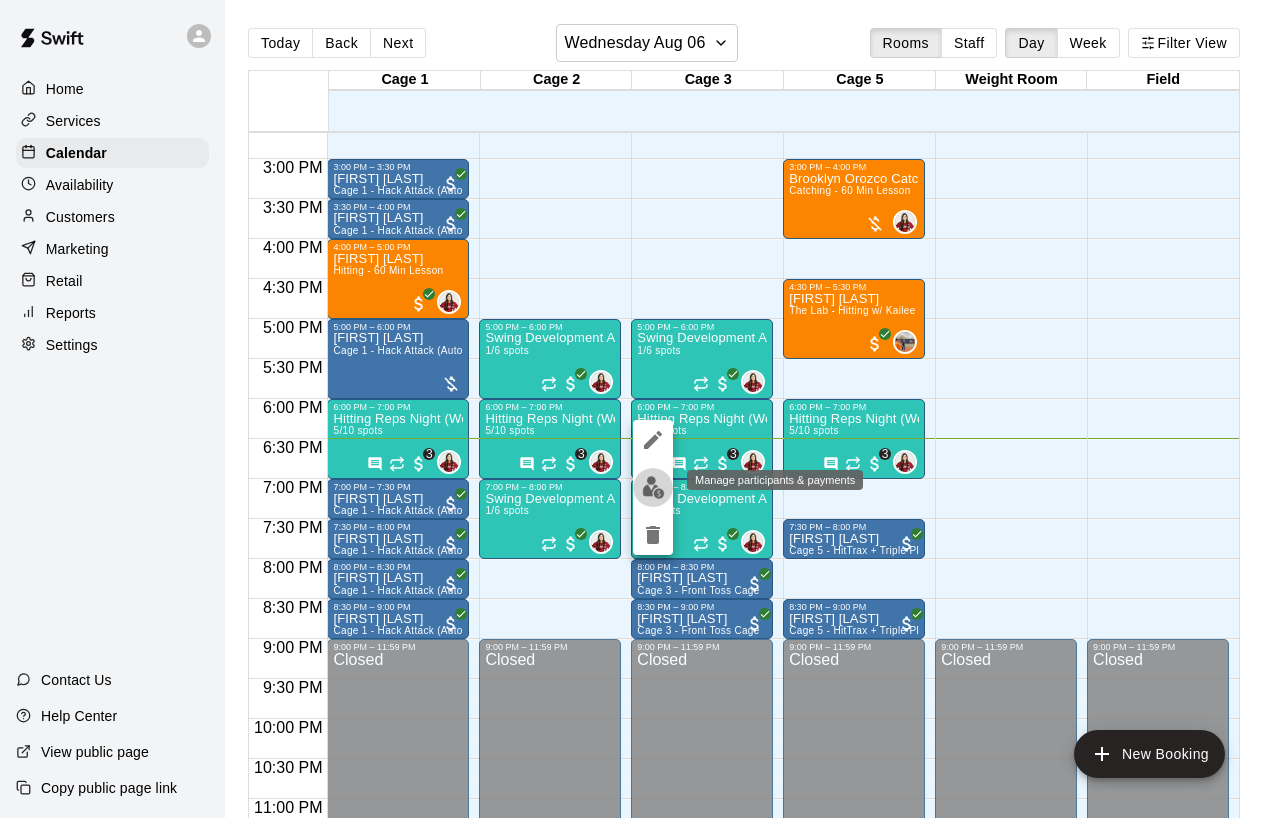 click at bounding box center (653, 487) 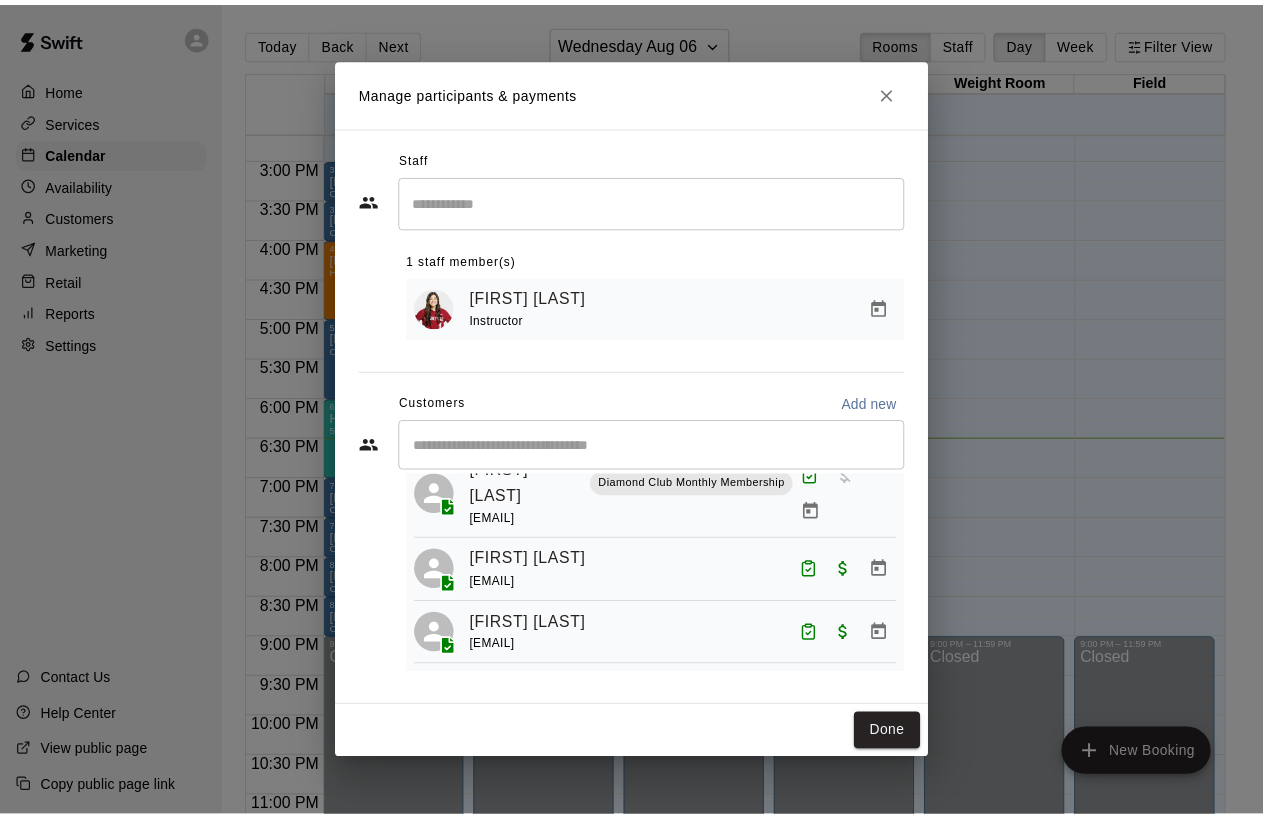 scroll, scrollTop: 230, scrollLeft: 0, axis: vertical 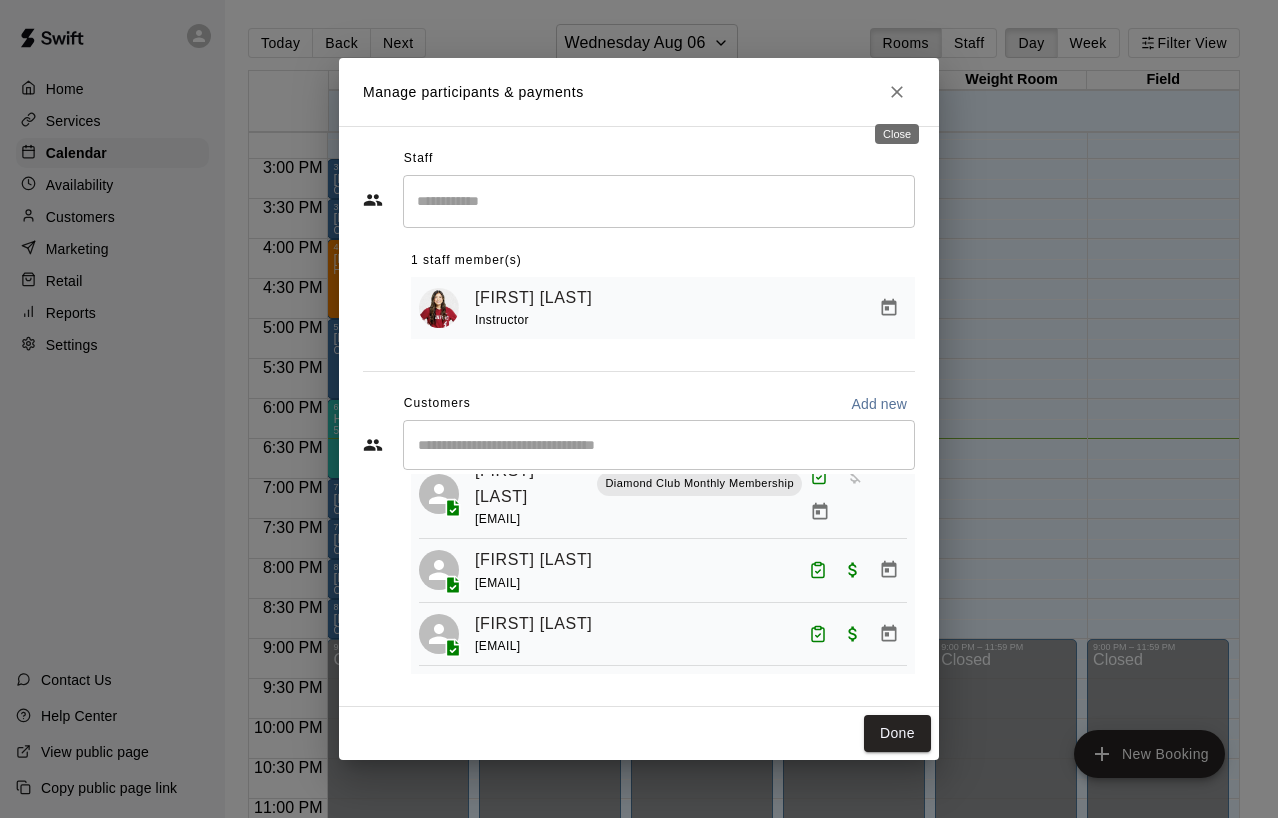 click 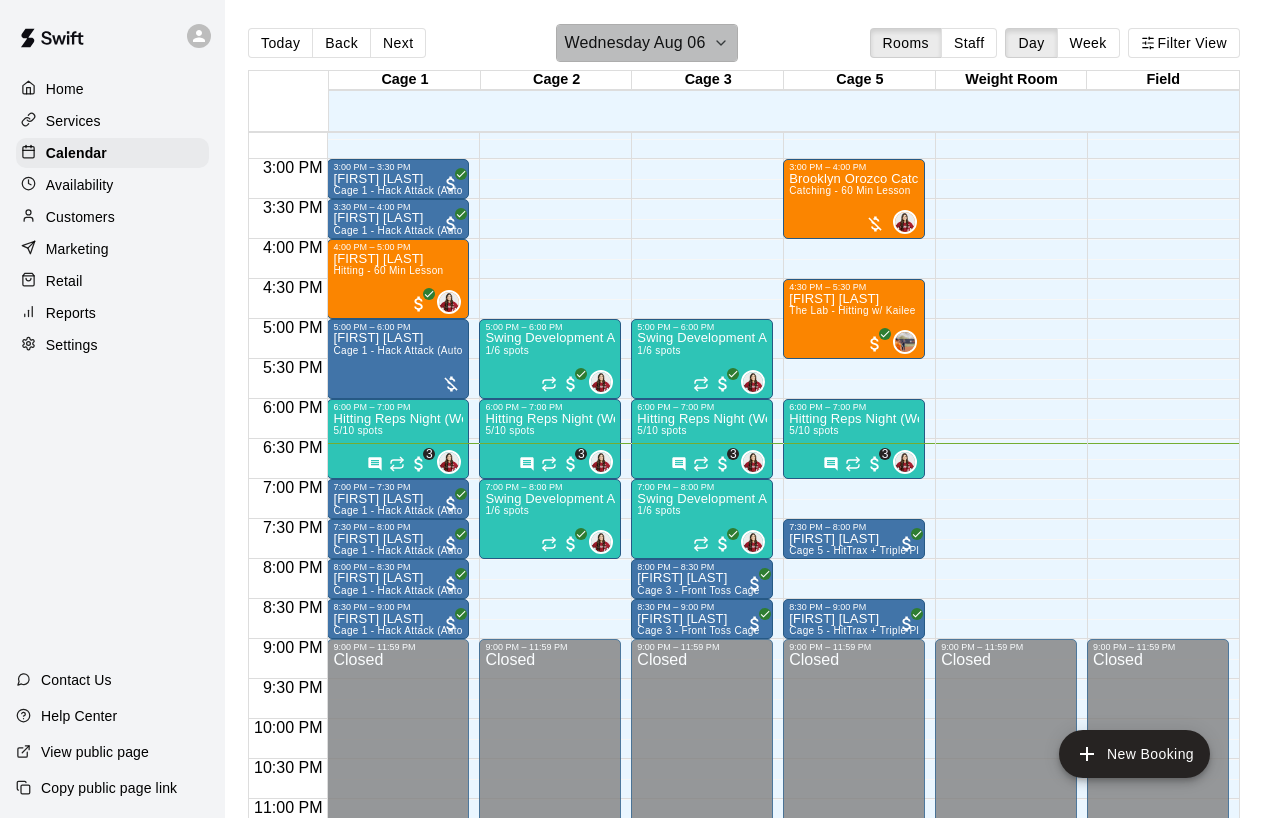 click 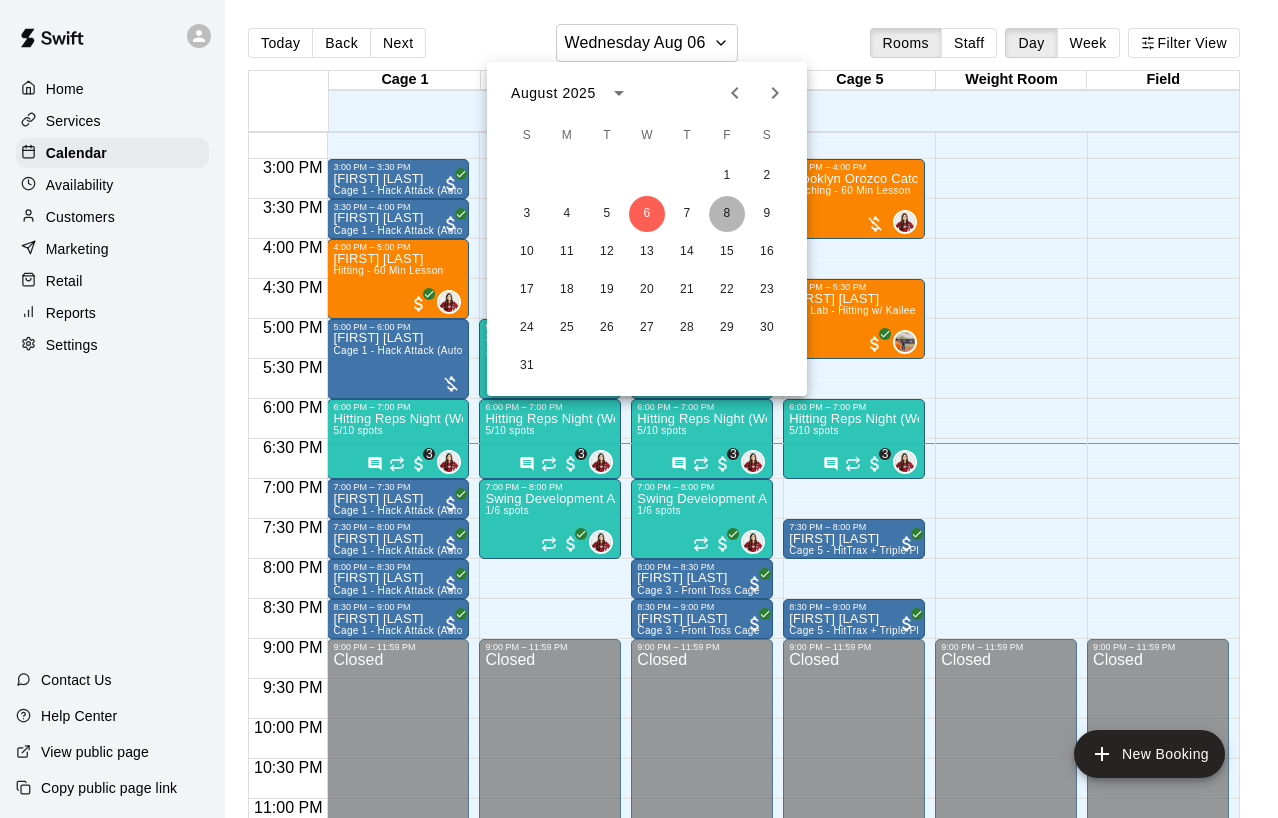 click on "8" at bounding box center [727, 214] 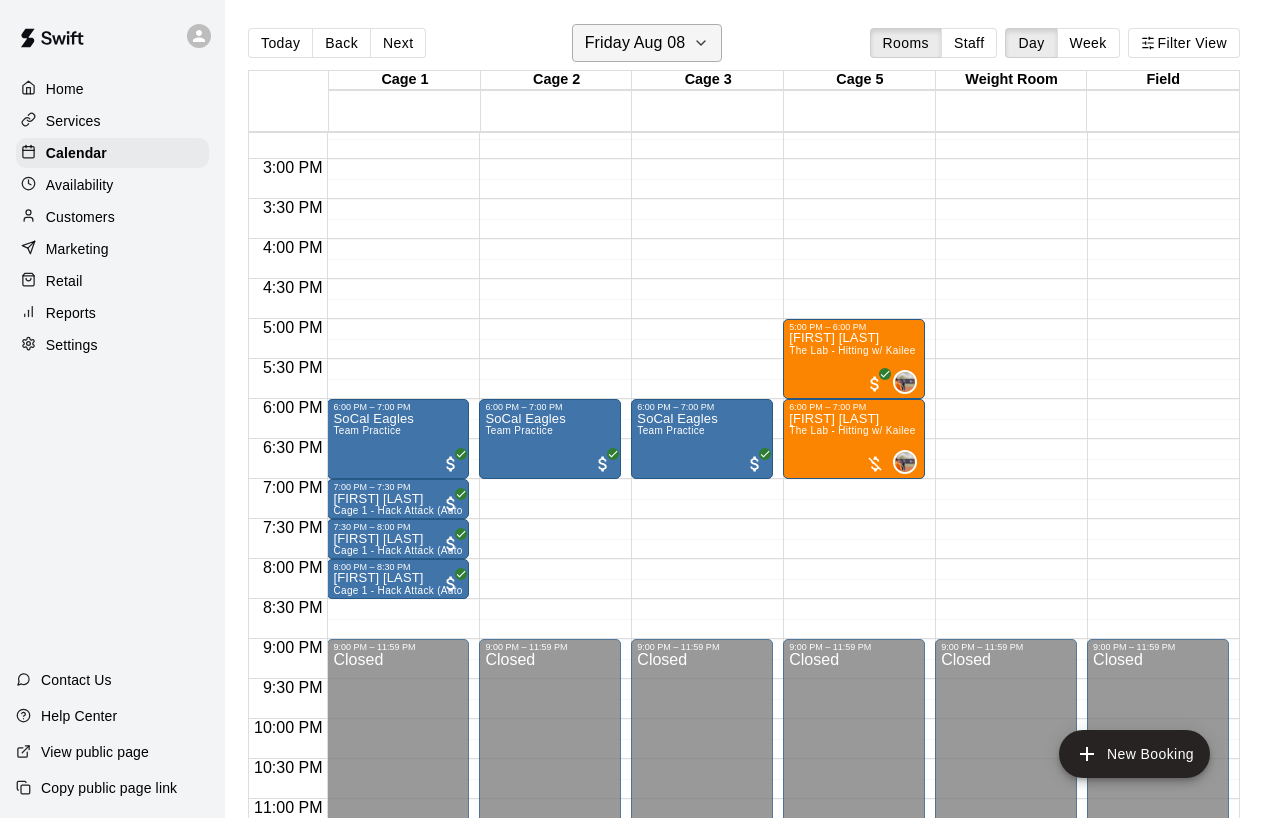 click on "Friday Aug 08" at bounding box center [647, 43] 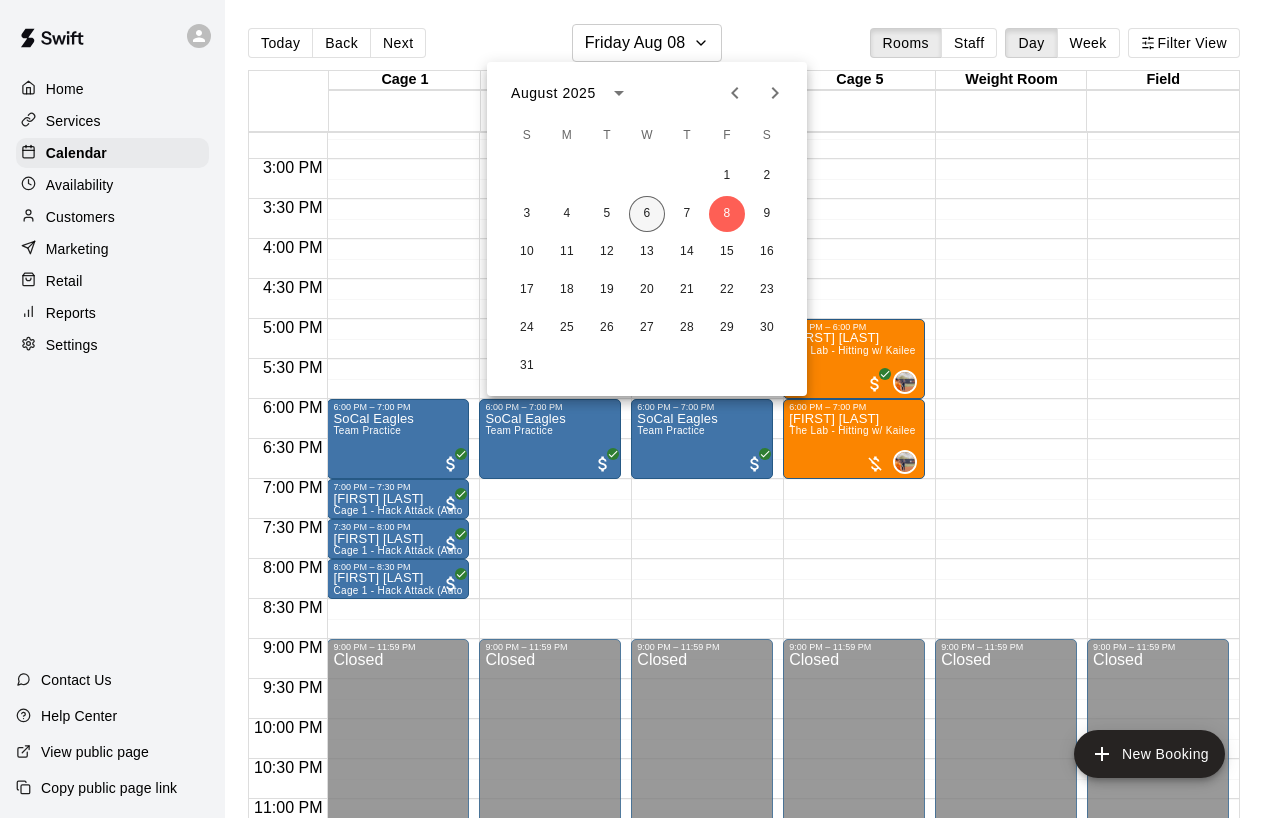 click on "6" at bounding box center [647, 214] 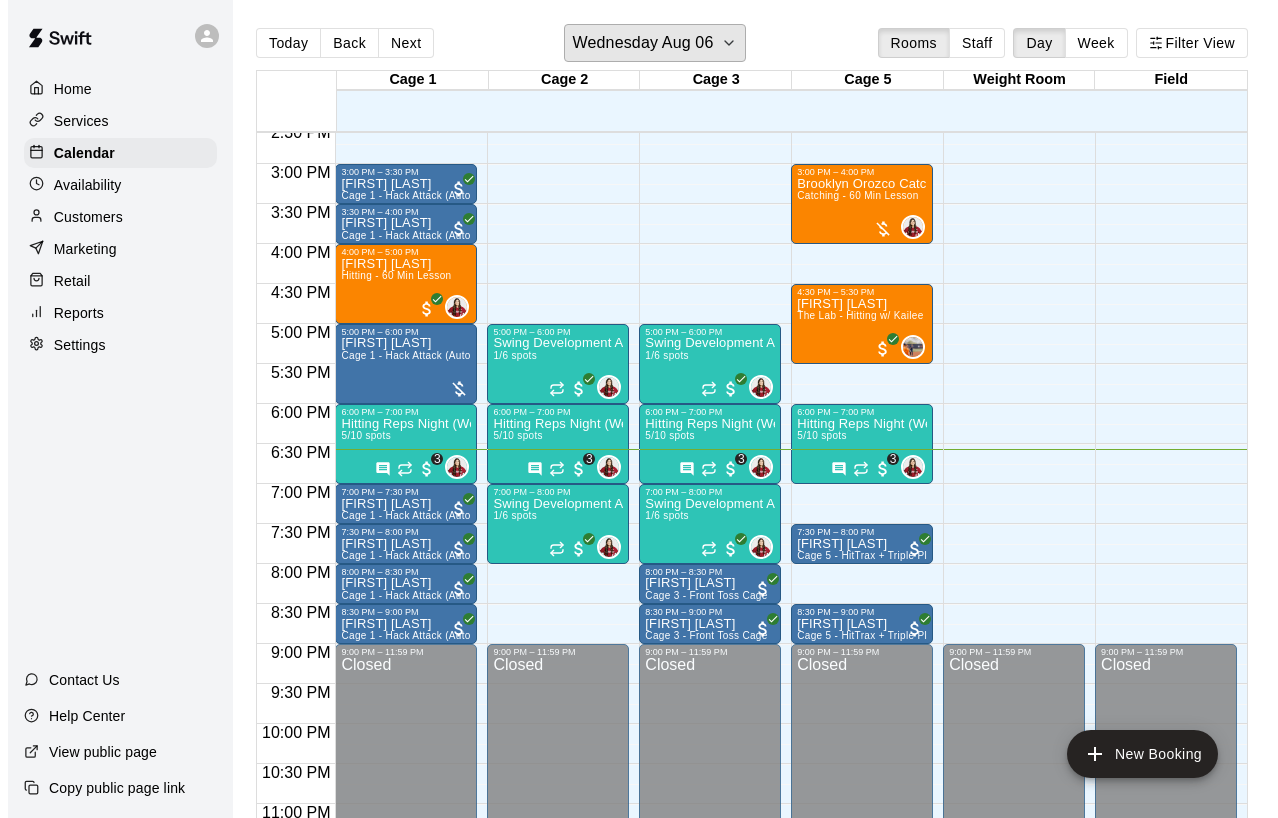 scroll, scrollTop: 1166, scrollLeft: 0, axis: vertical 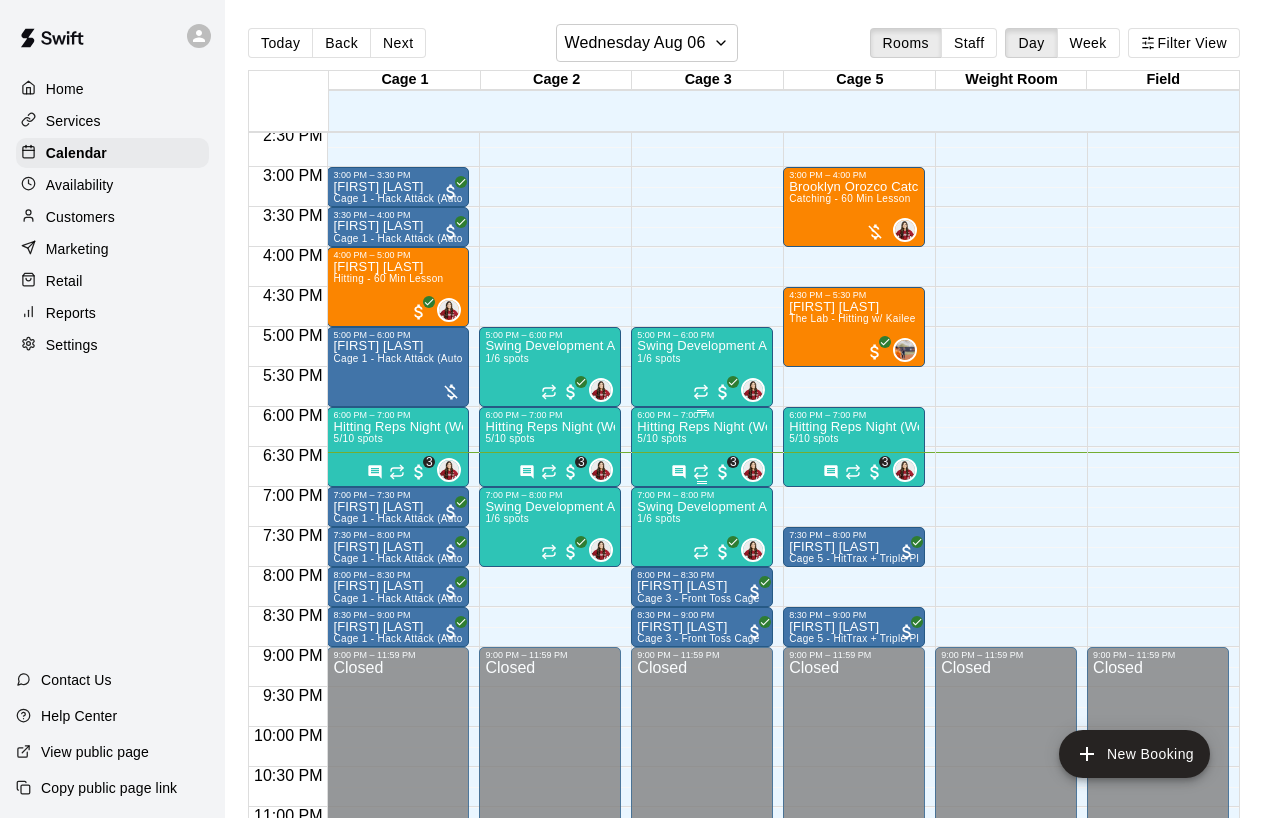 click on "Hitting Reps Night (Wednesdays 6-7pm)  5/10 spots" at bounding box center (702, 829) 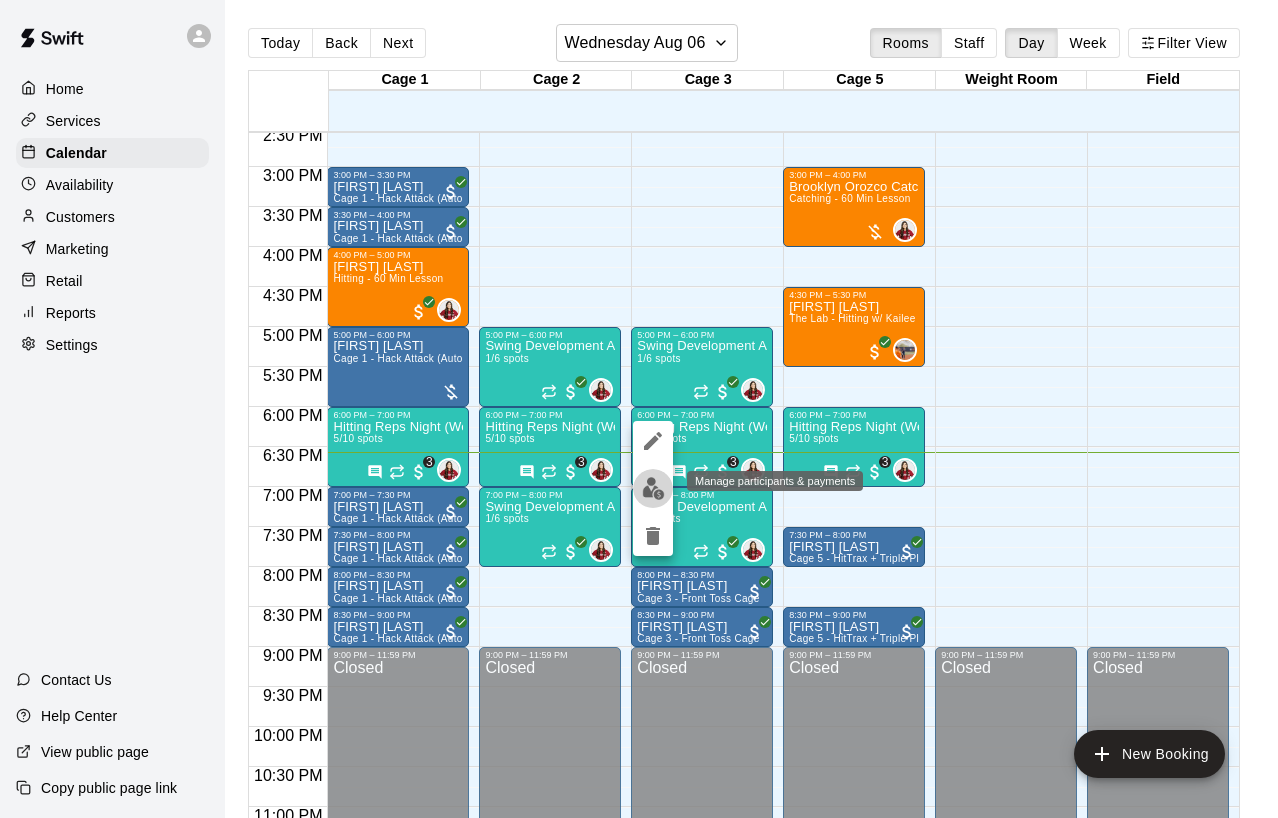 click at bounding box center (653, 488) 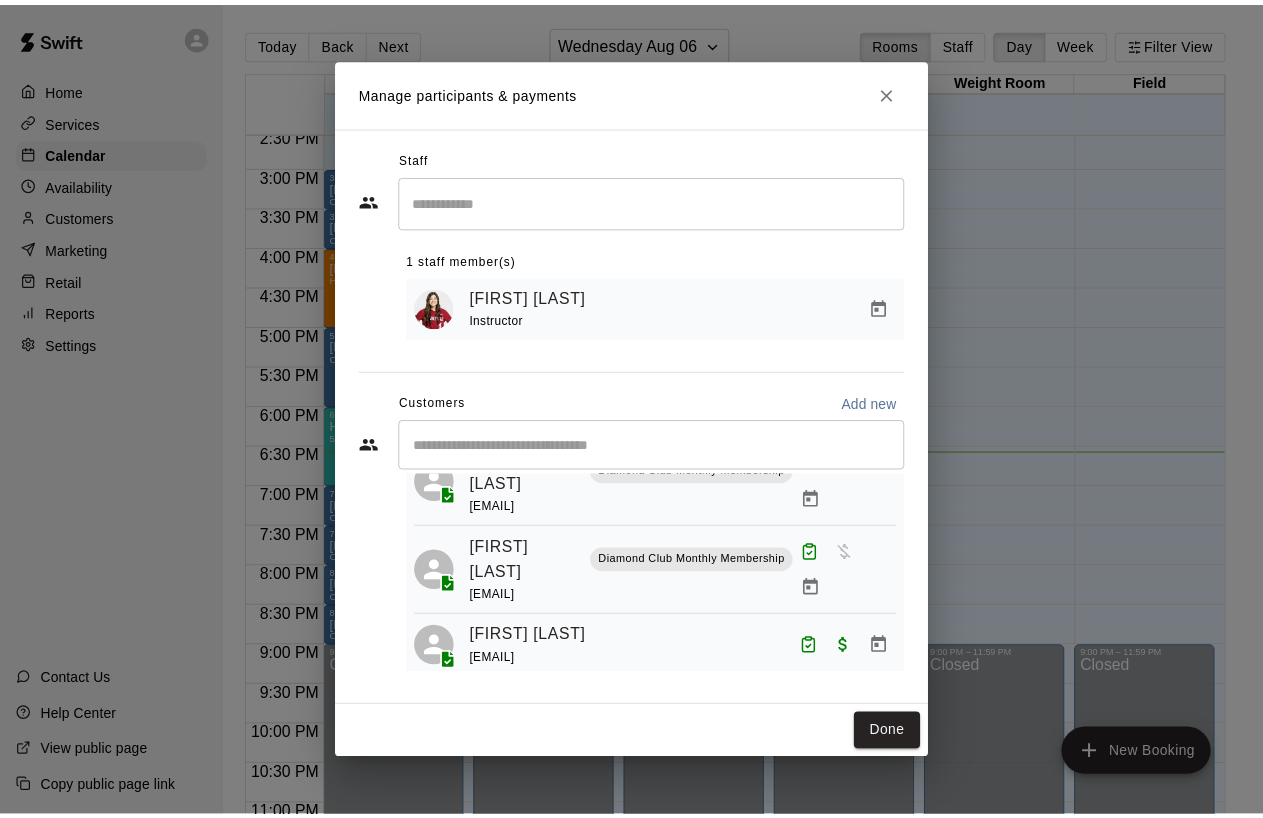 scroll, scrollTop: 0, scrollLeft: 0, axis: both 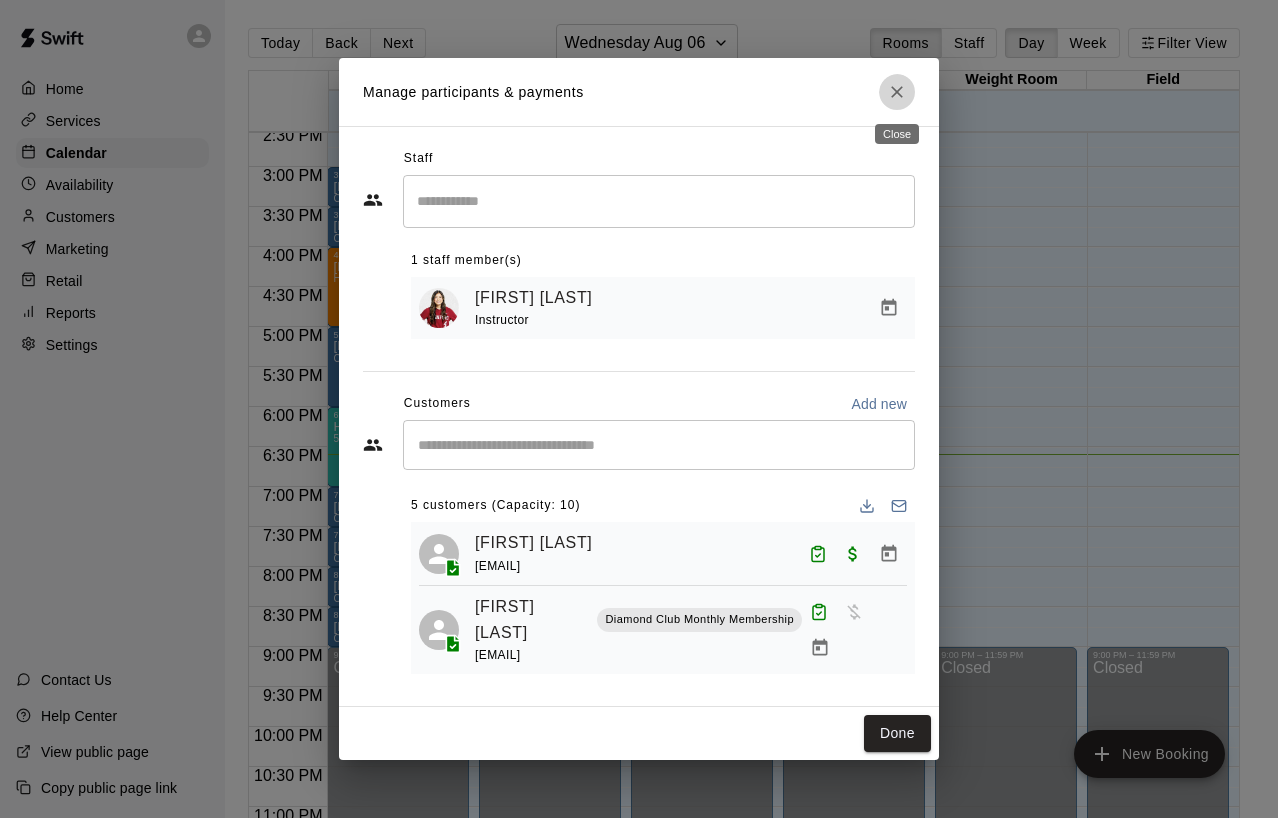 click 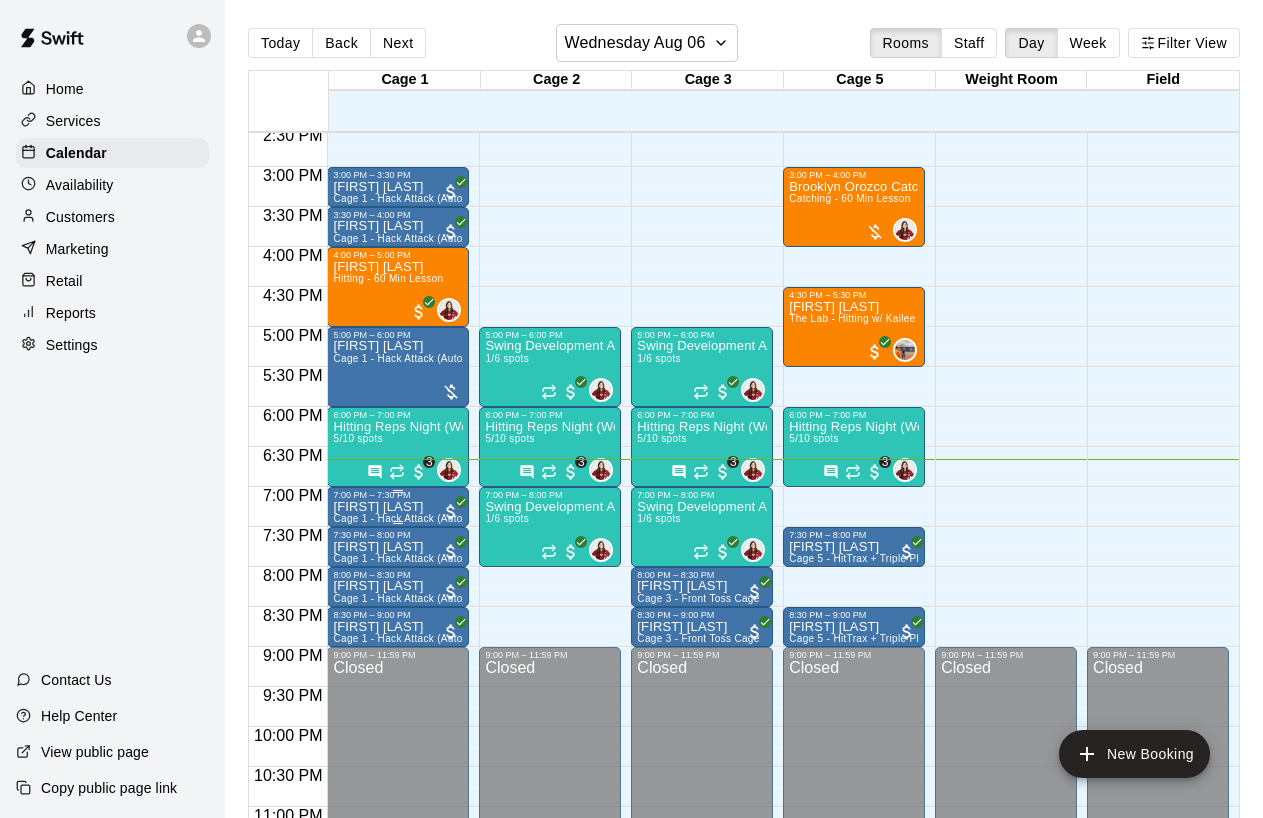 click on "[FIRST] [LAST]" at bounding box center (398, 507) 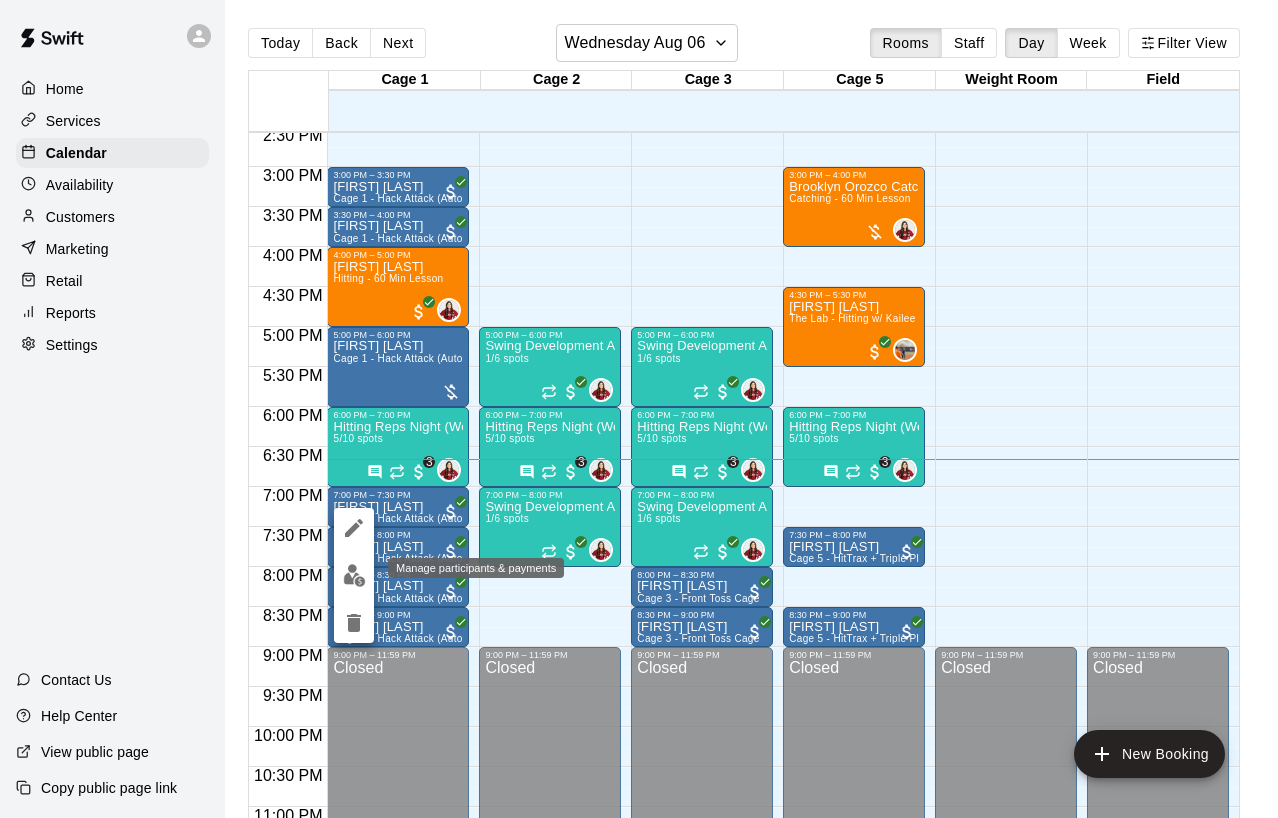 click at bounding box center [354, 575] 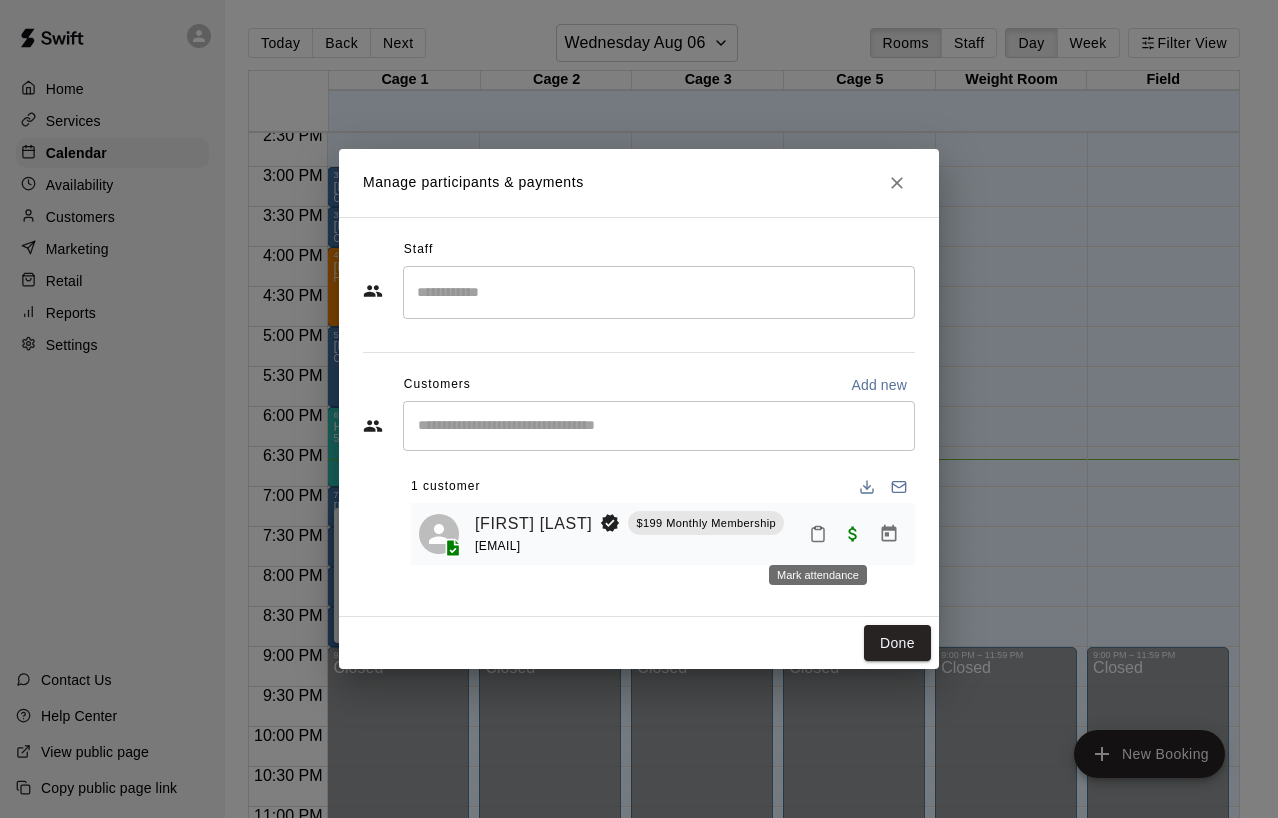 click 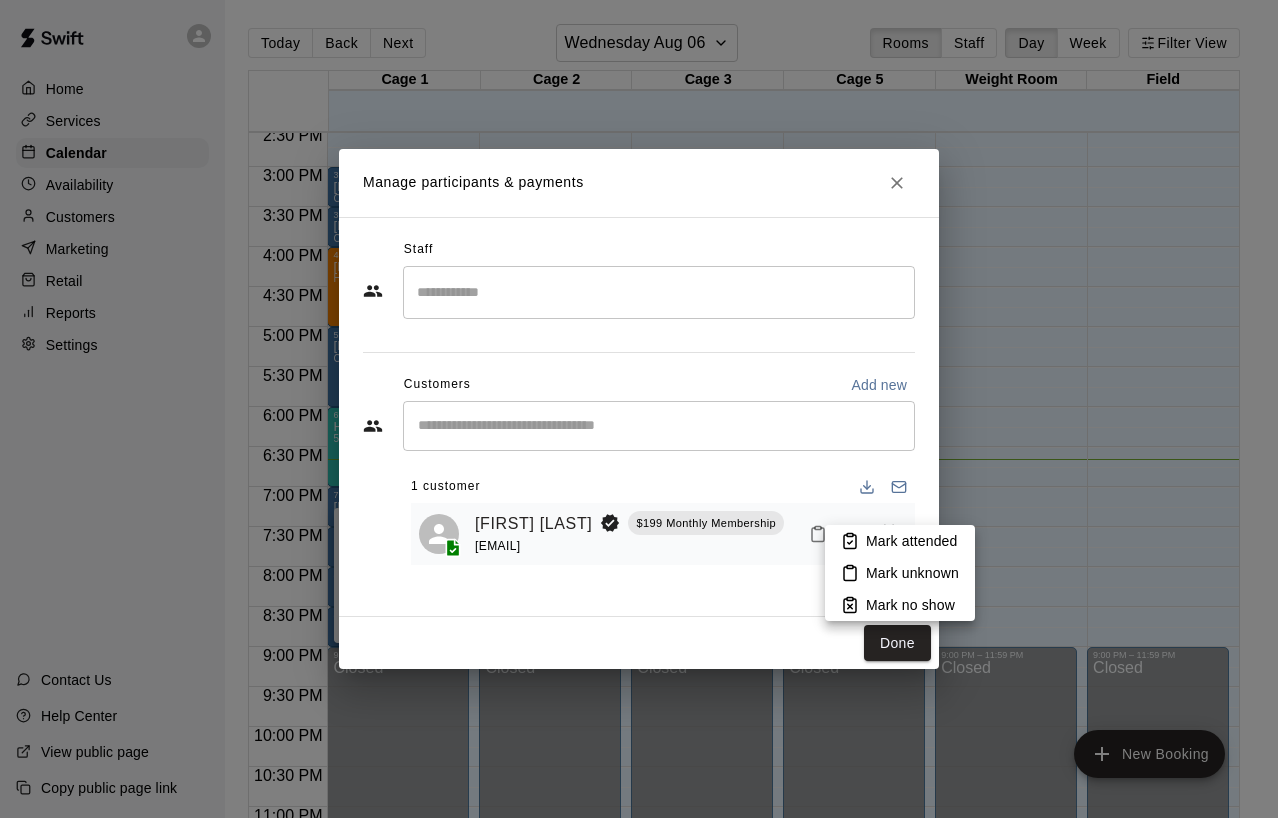 click at bounding box center (639, 409) 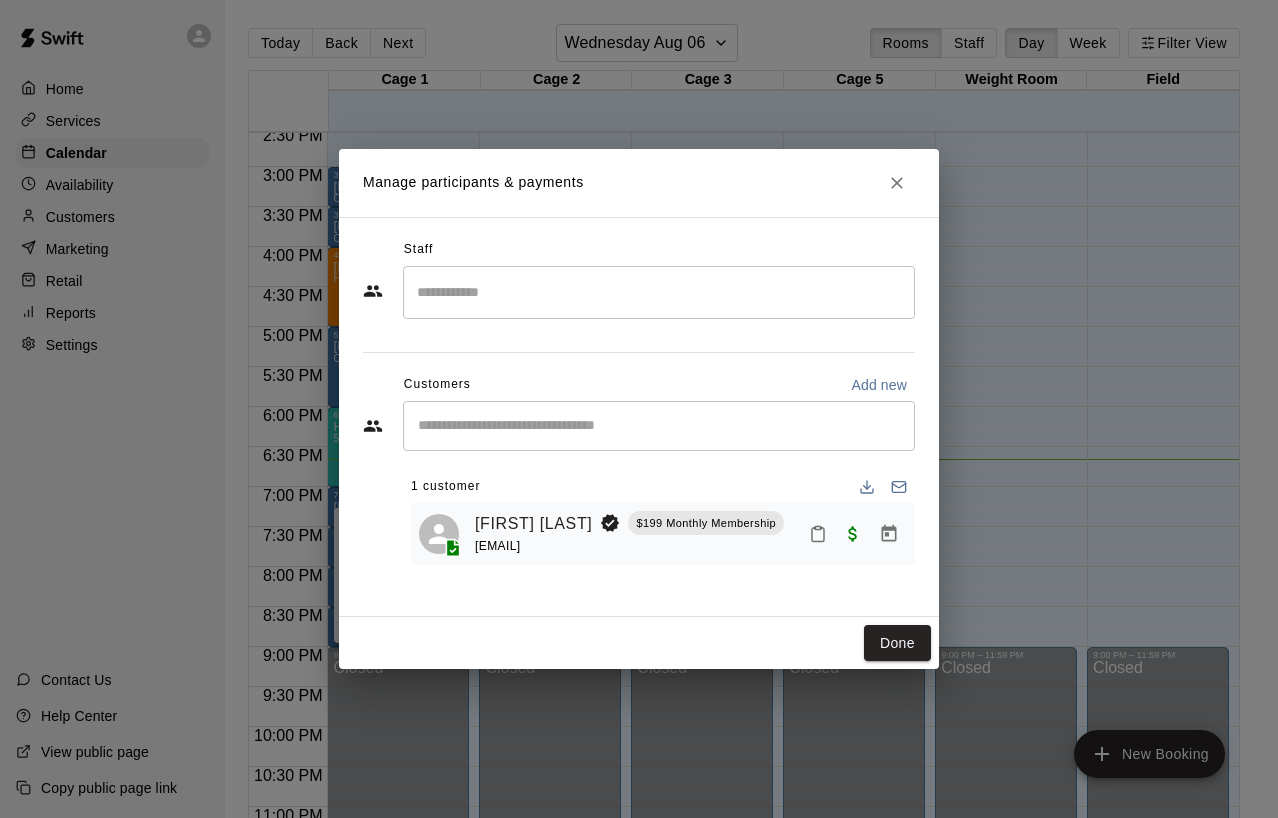 click 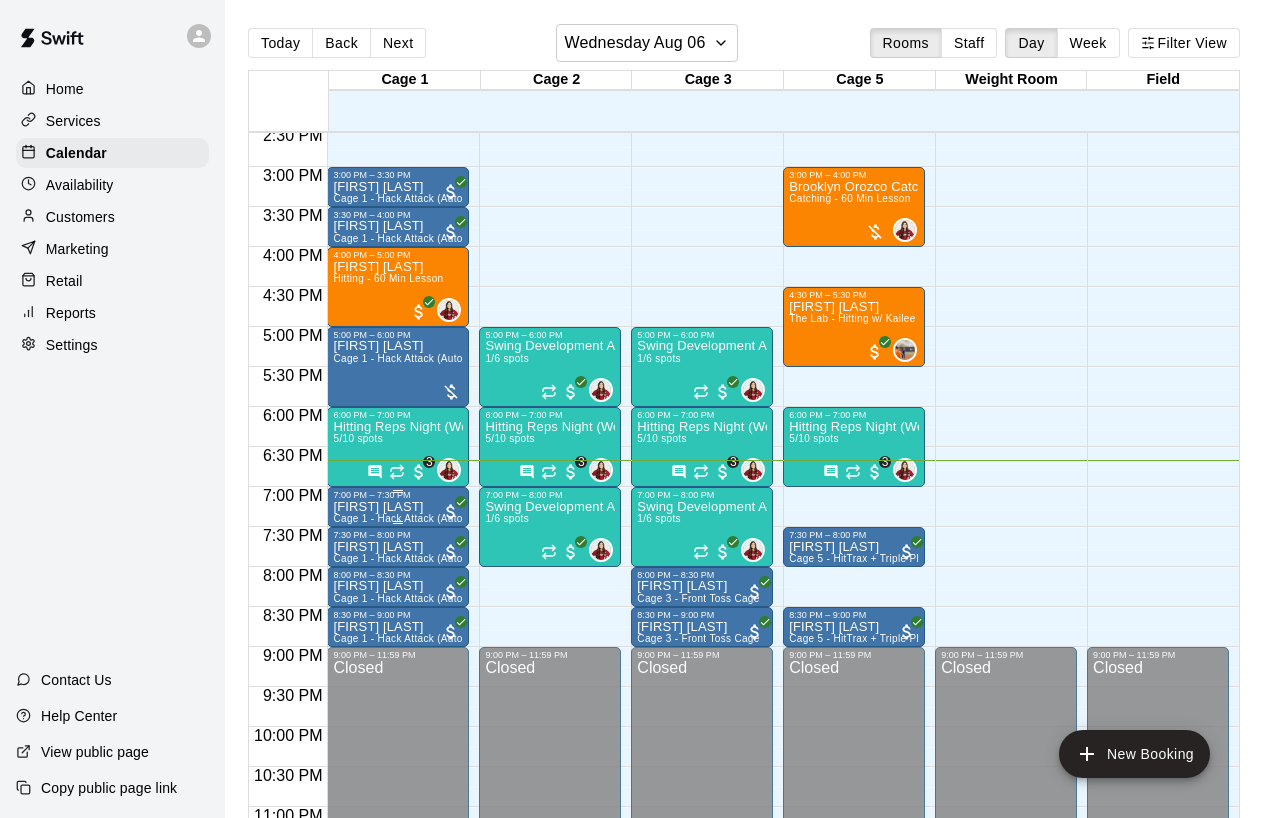 click on "Cage 1 - Hack Attack (Automatic)" at bounding box center [412, 518] 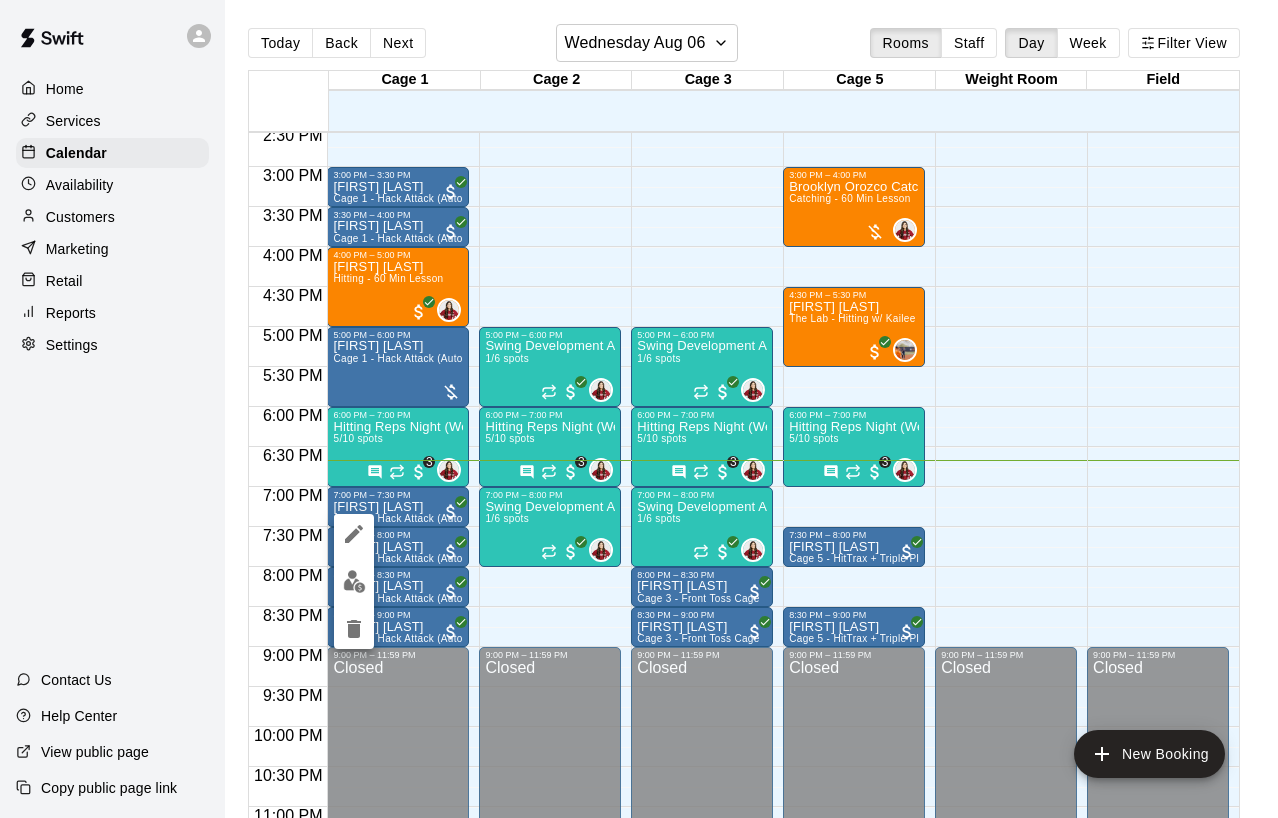 click at bounding box center [639, 409] 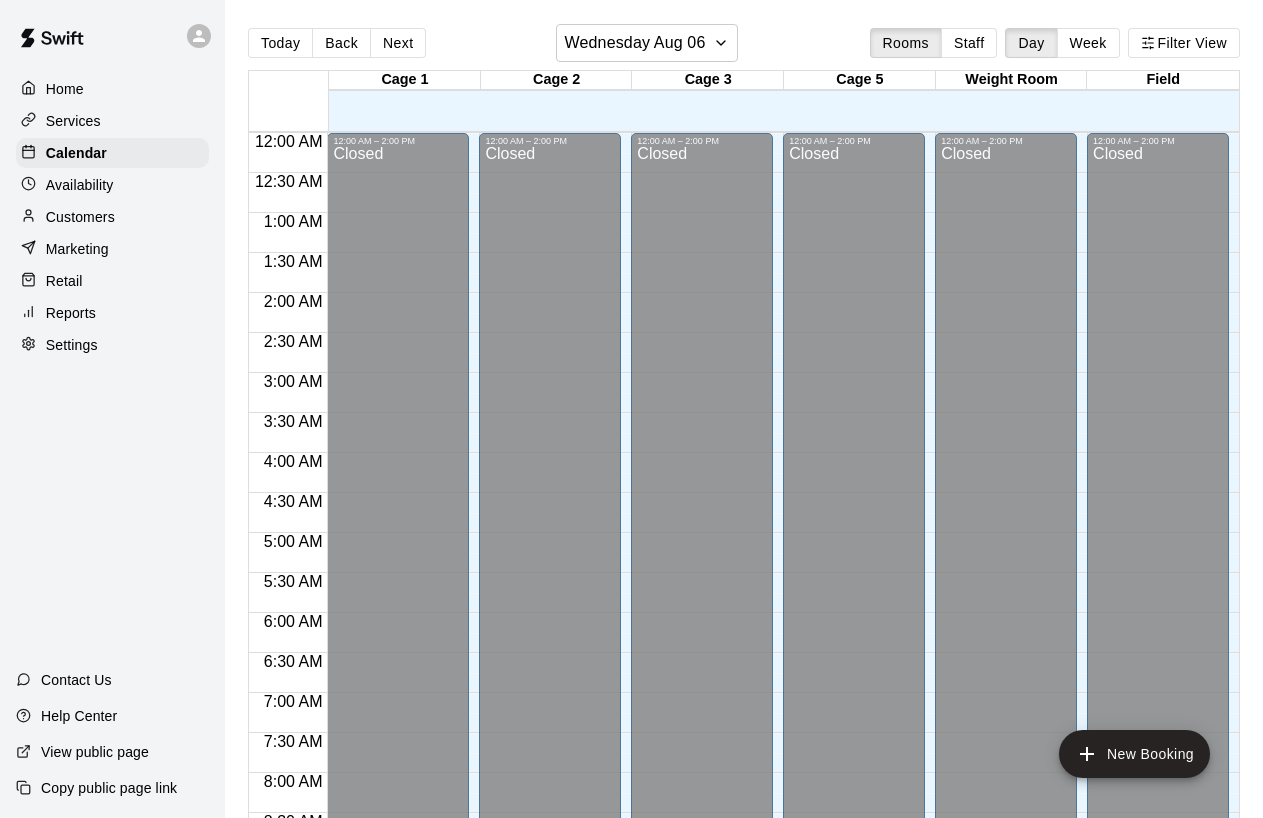 scroll, scrollTop: 0, scrollLeft: 0, axis: both 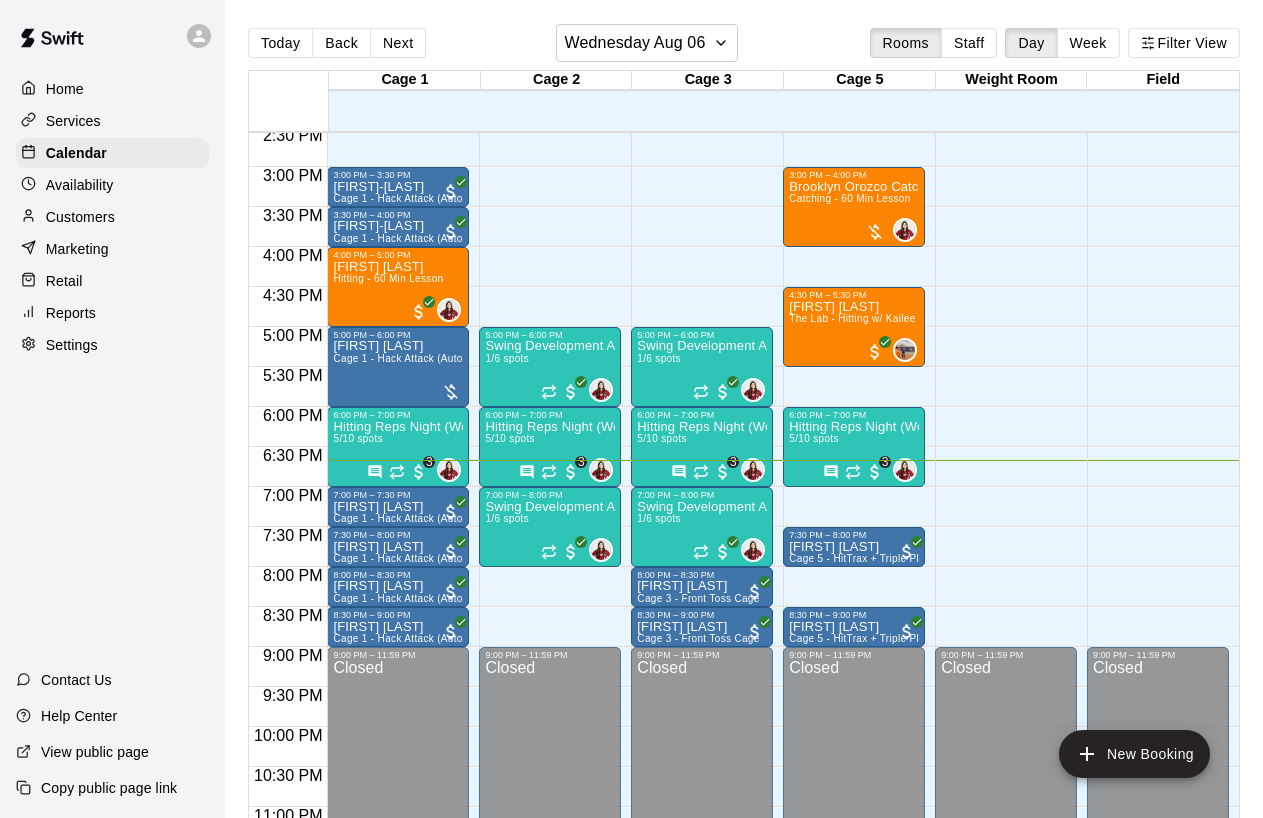 click on "Customers" at bounding box center (112, 217) 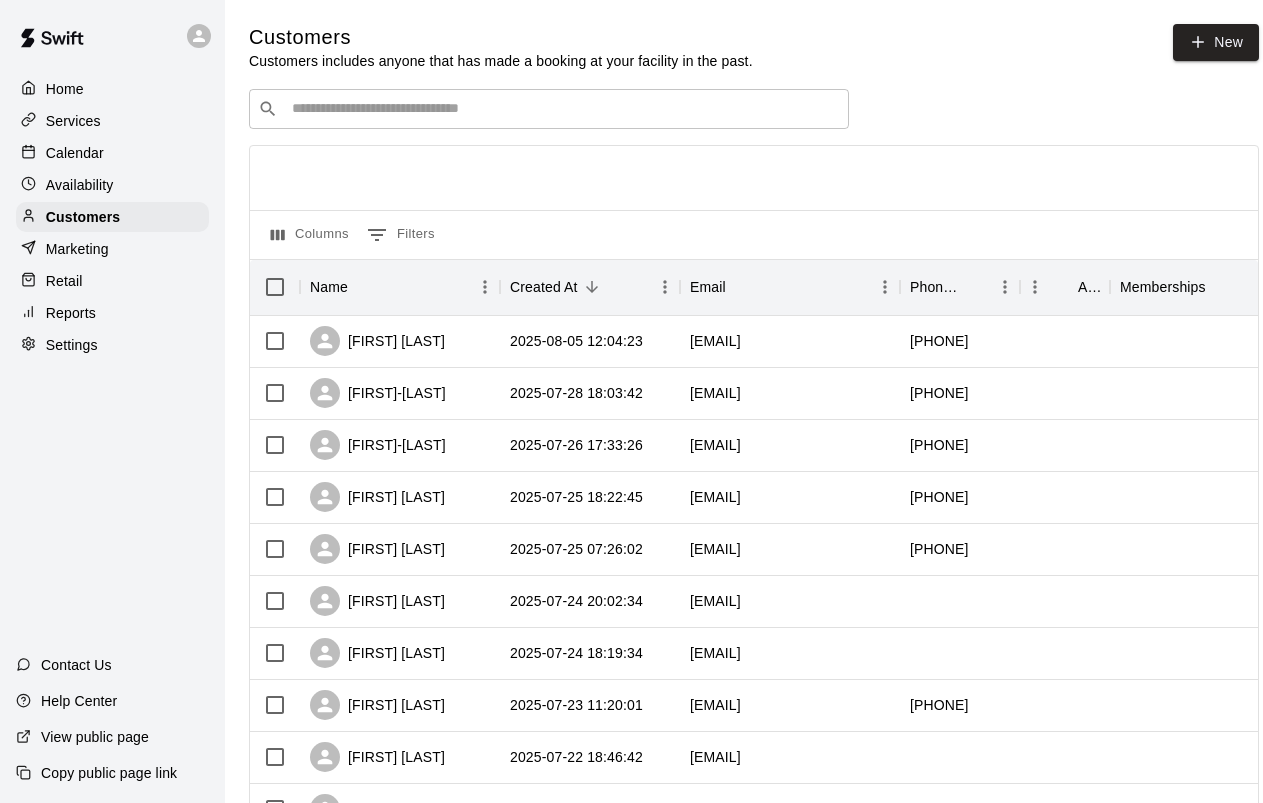 click at bounding box center [563, 109] 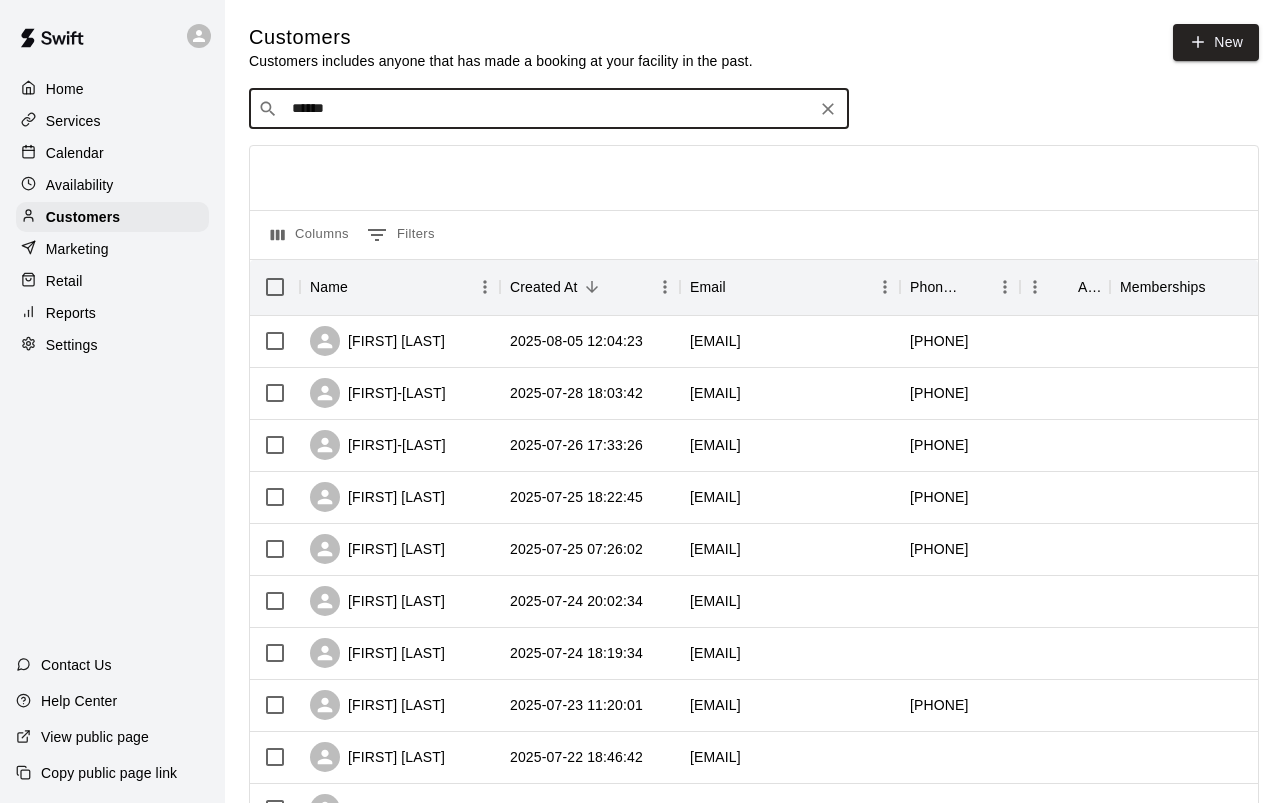 type on "*******" 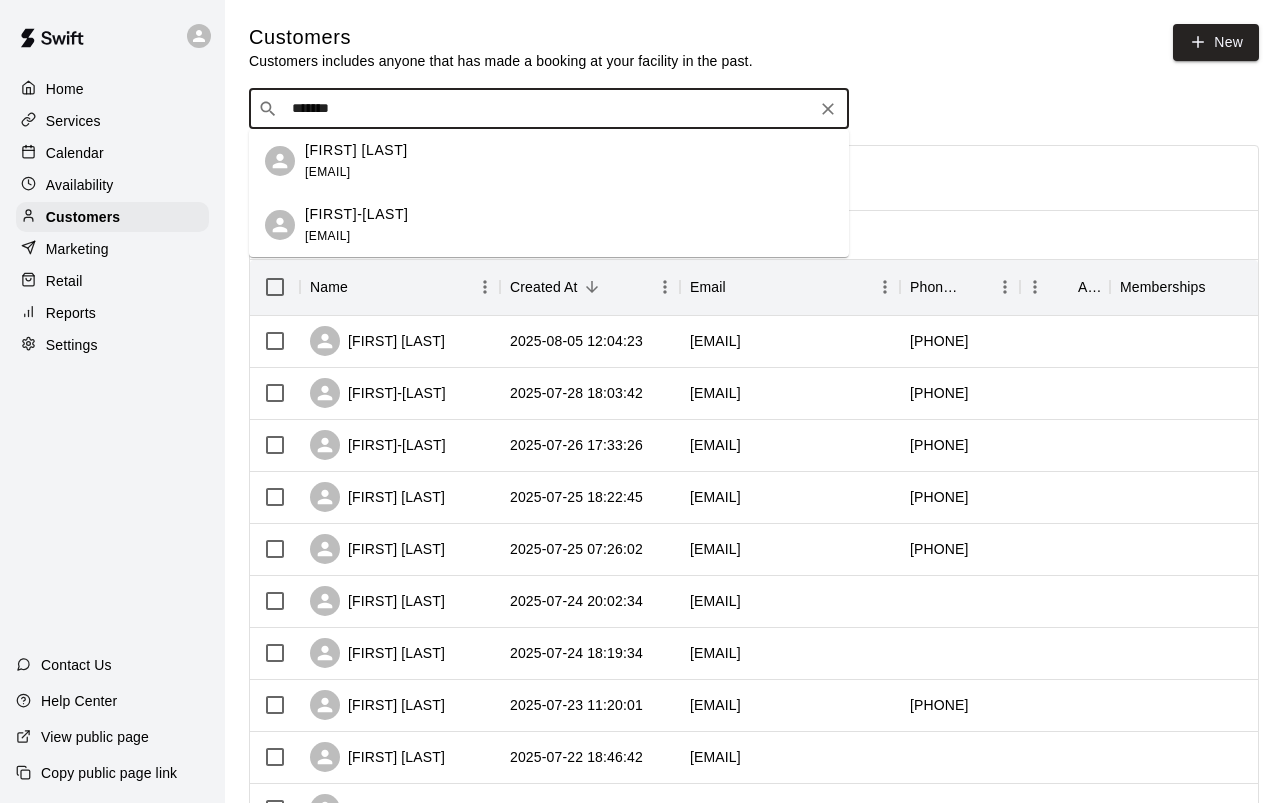 click 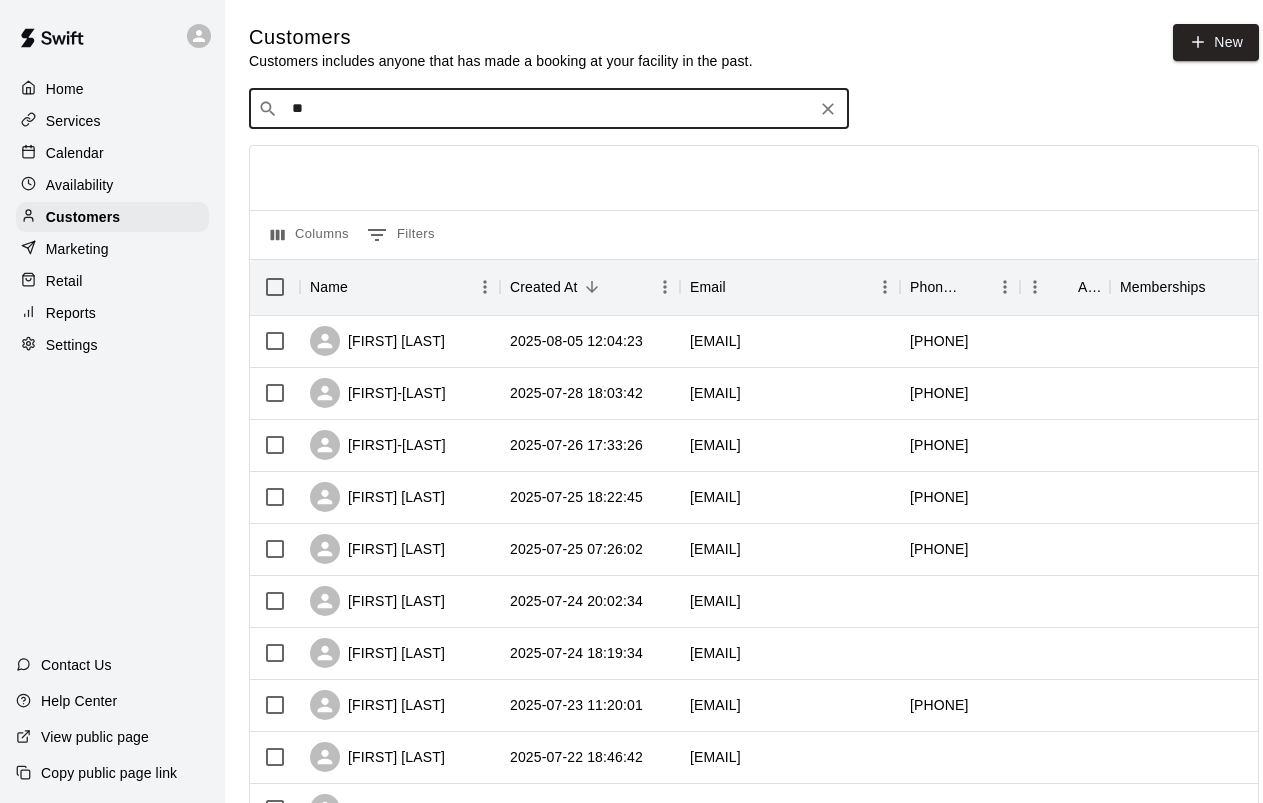 type on "***" 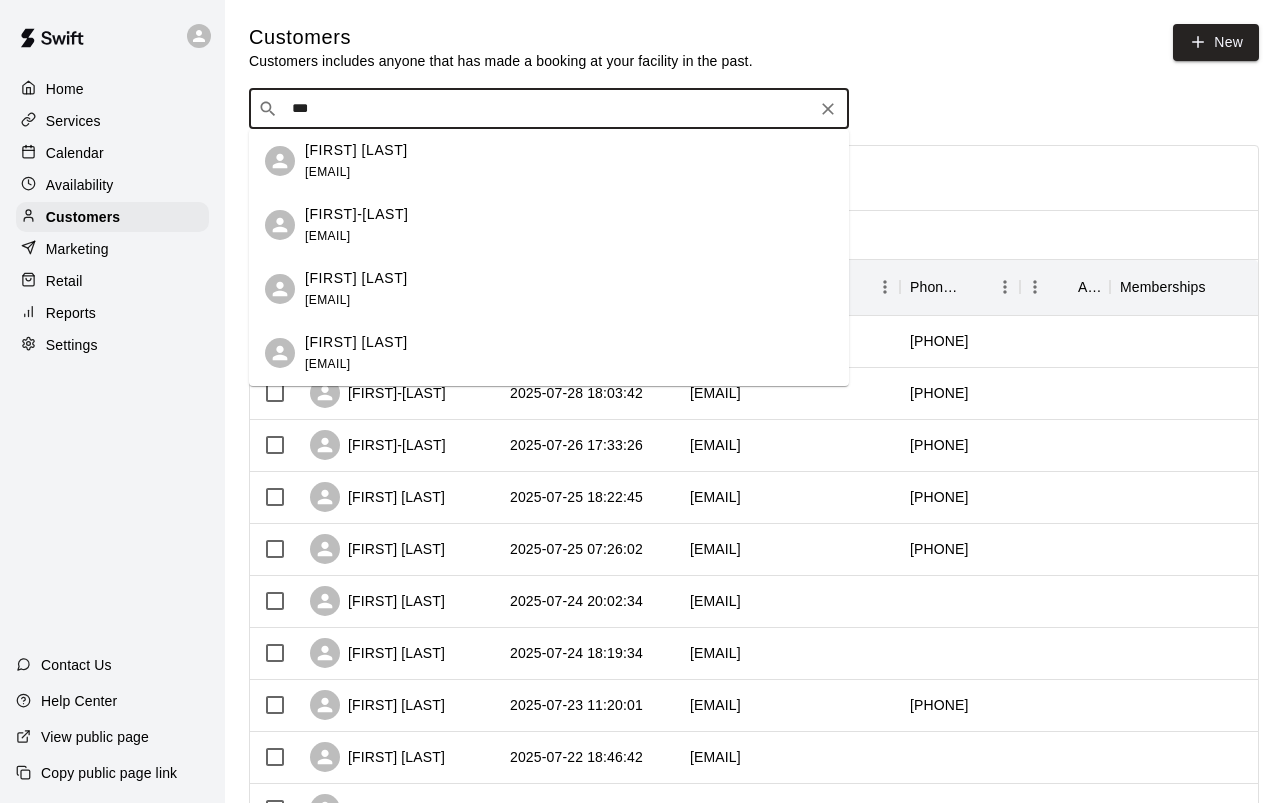 click on "[FIRST] [LAST] [EMAIL]" at bounding box center (569, 353) 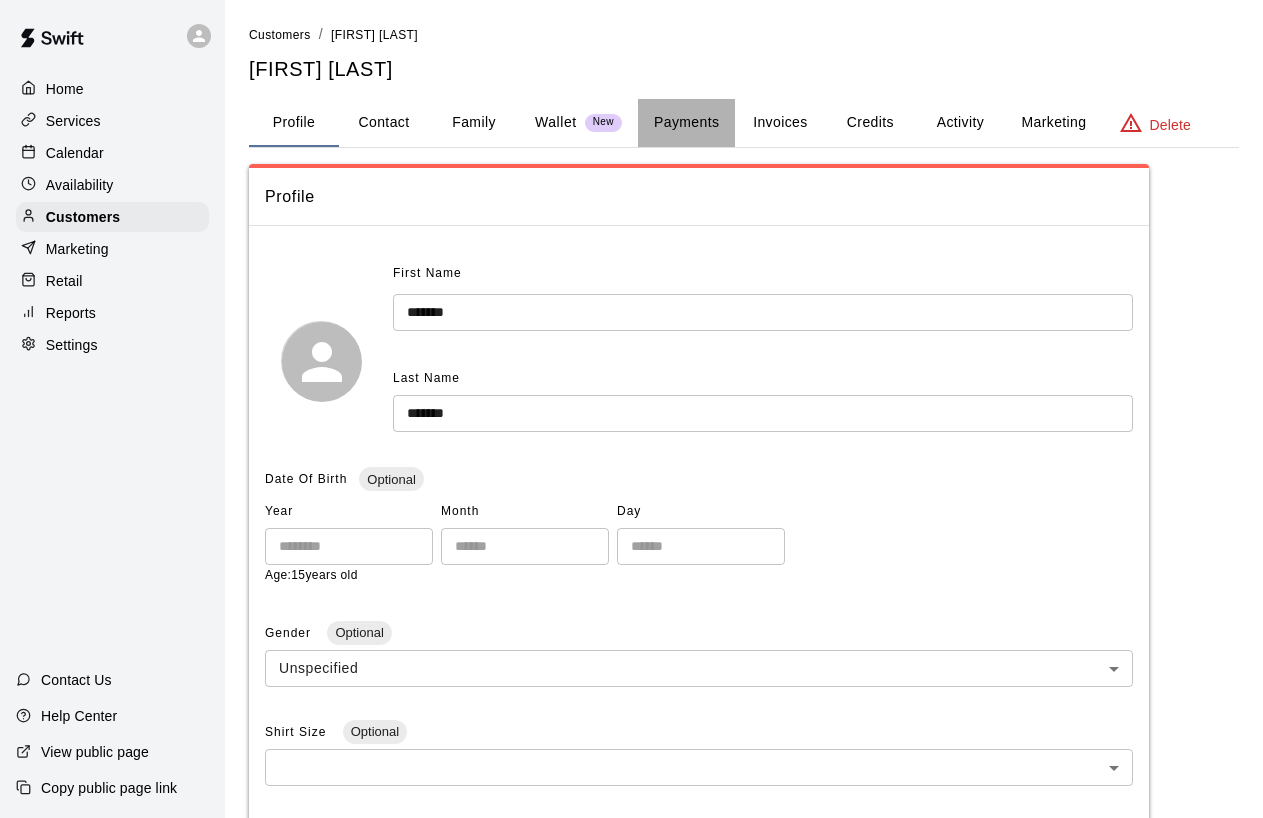 click on "Payments" at bounding box center [686, 123] 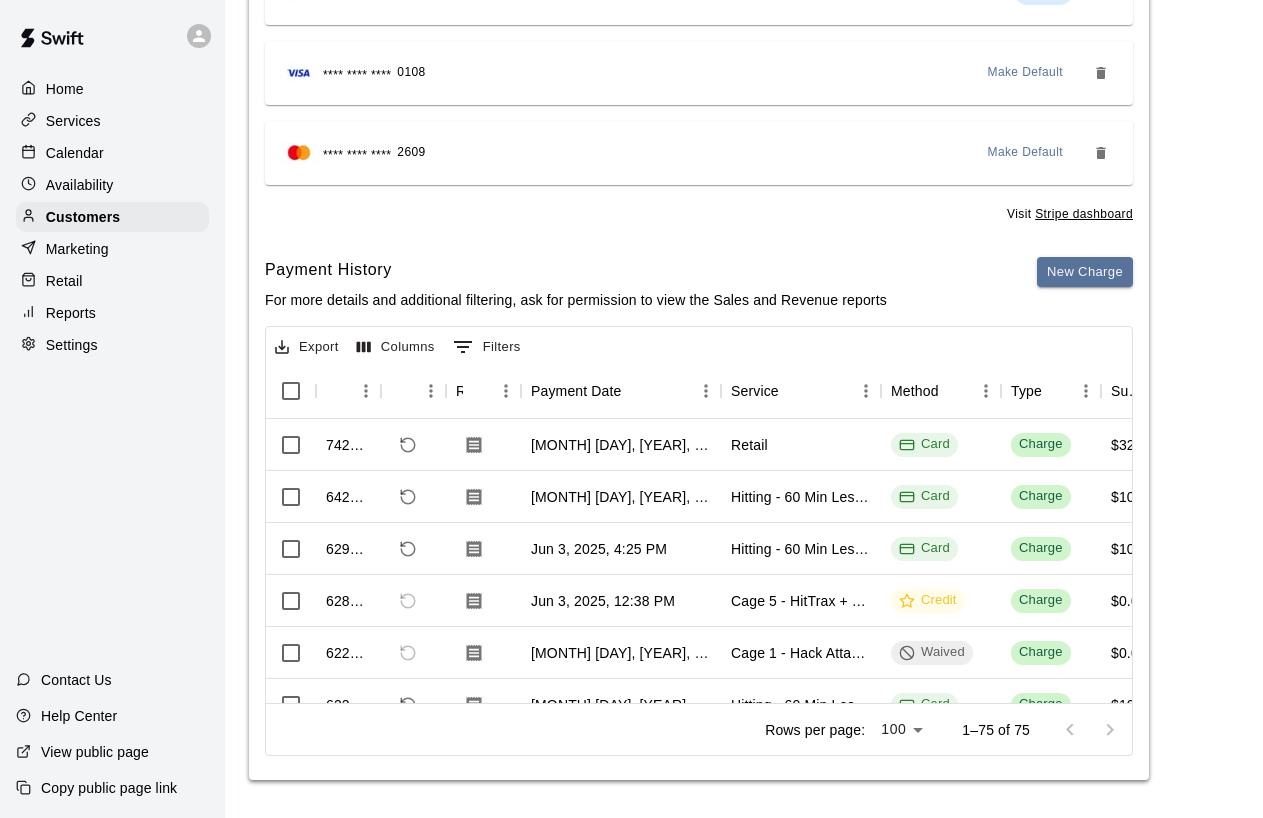 scroll, scrollTop: 352, scrollLeft: 0, axis: vertical 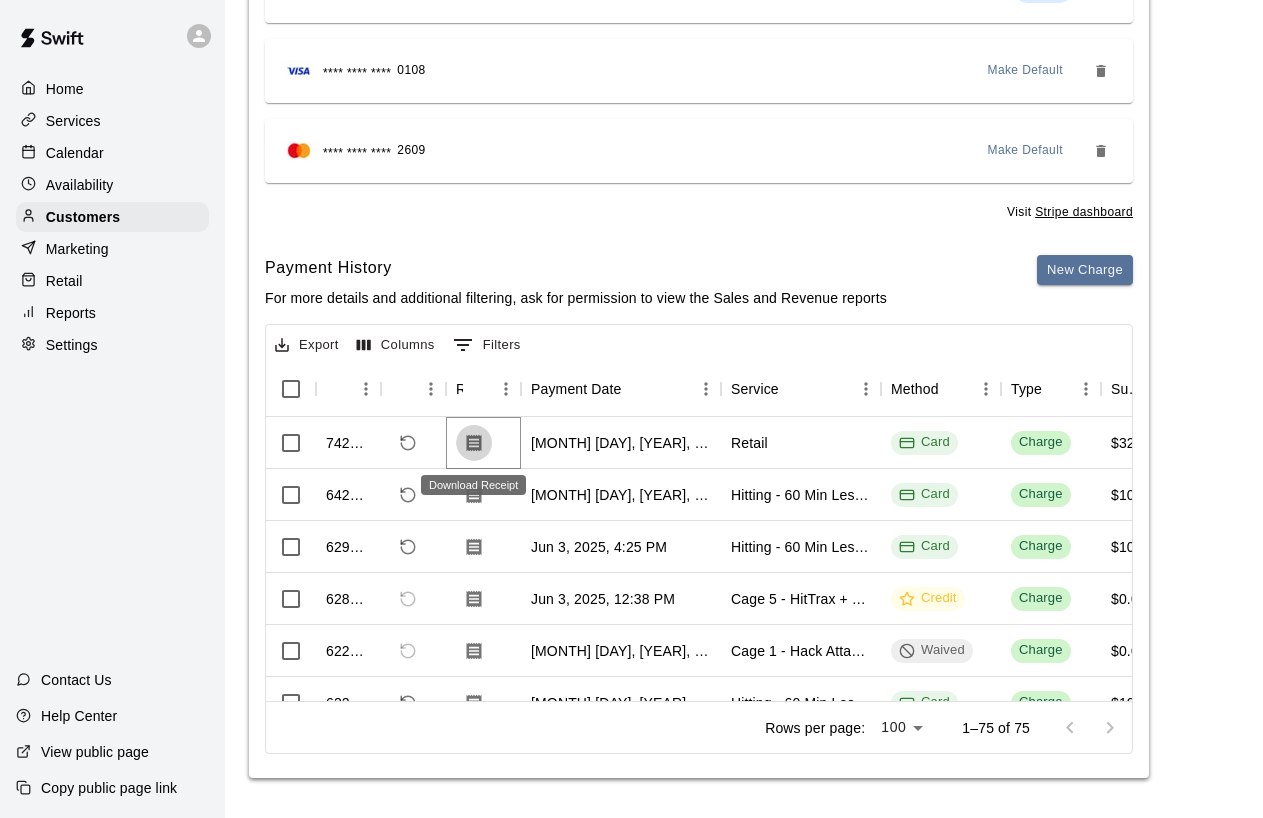 click 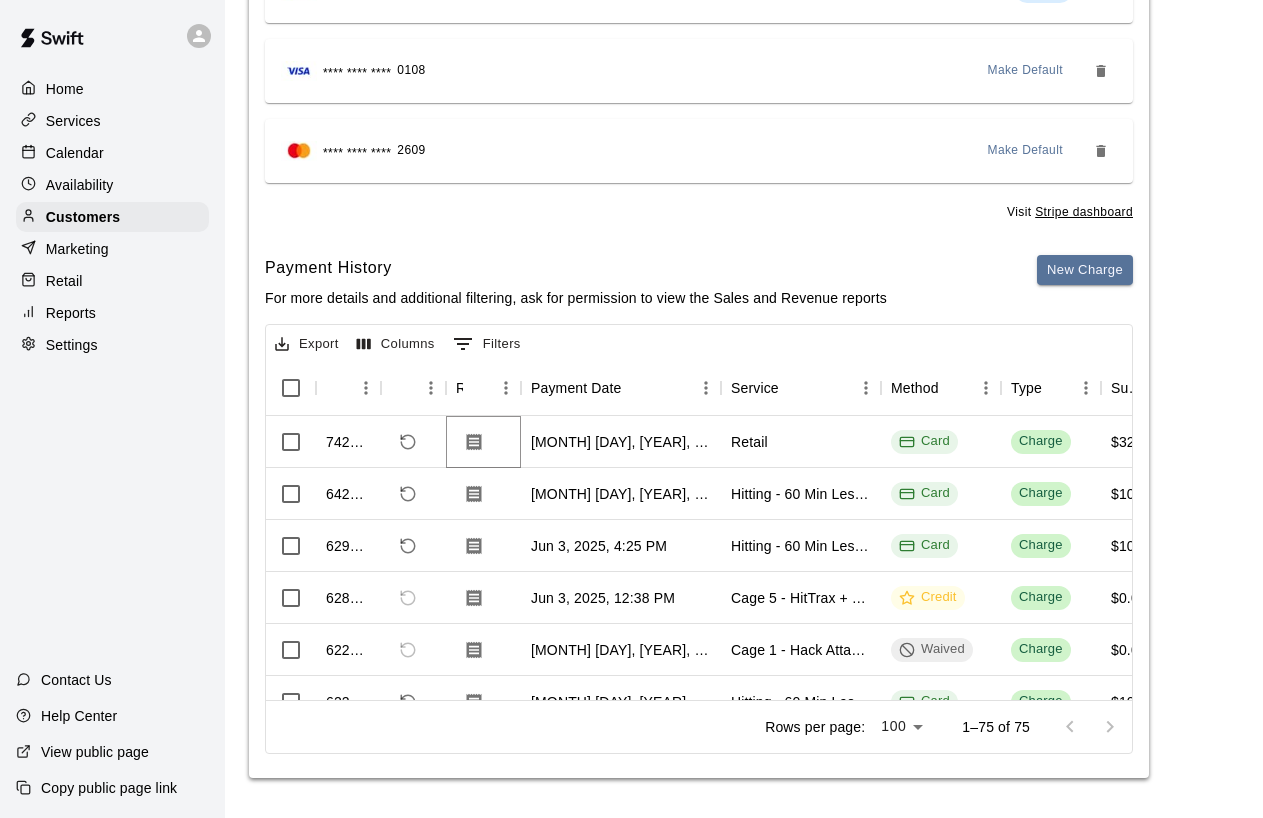 scroll, scrollTop: 0, scrollLeft: 0, axis: both 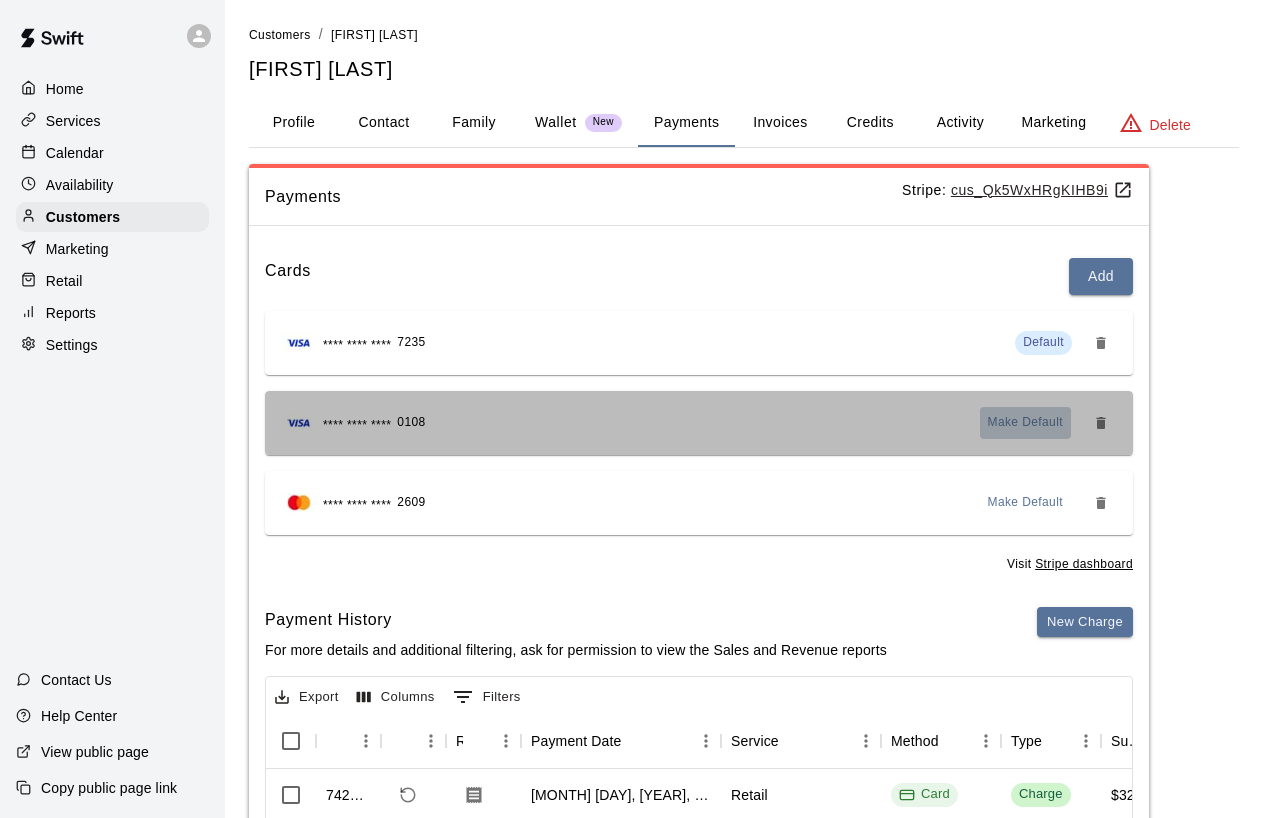click on "Make Default" at bounding box center [1026, 423] 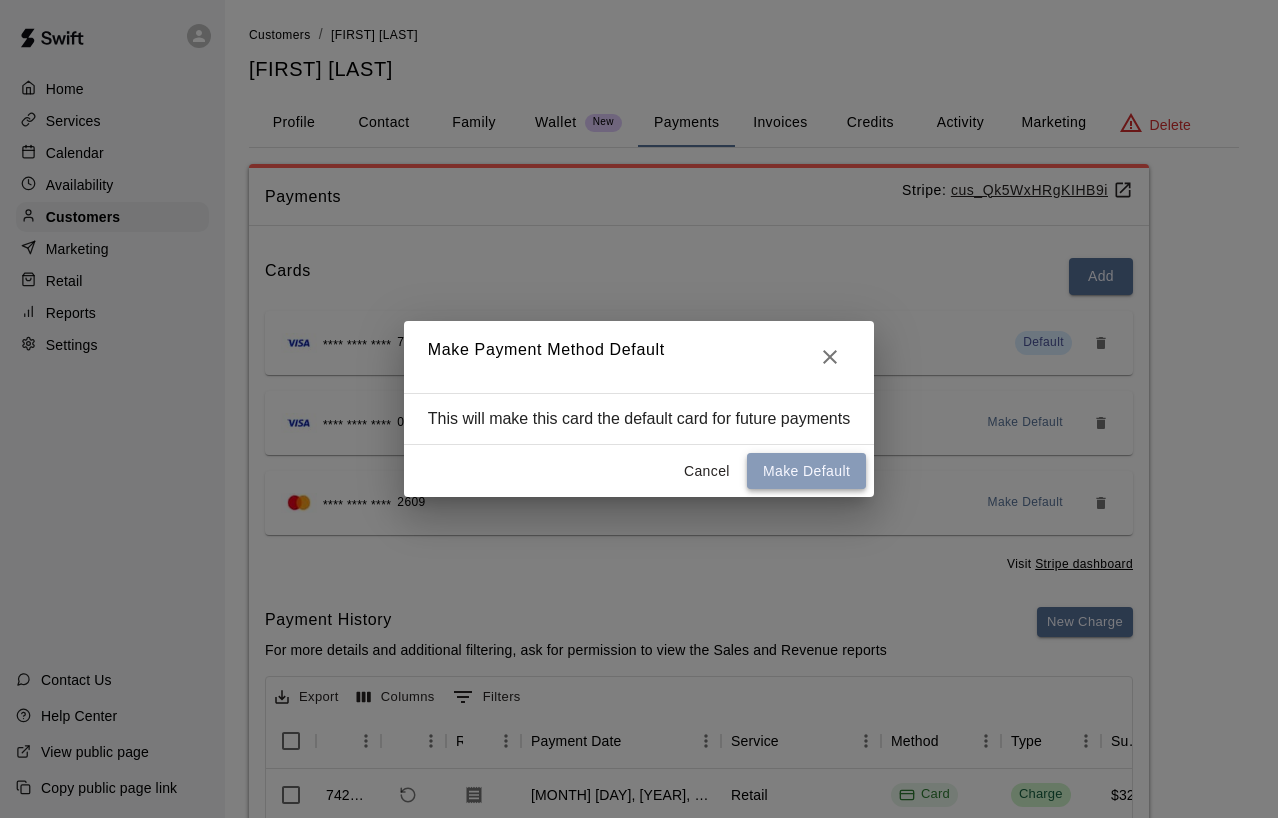click on "Make Default" at bounding box center [806, 471] 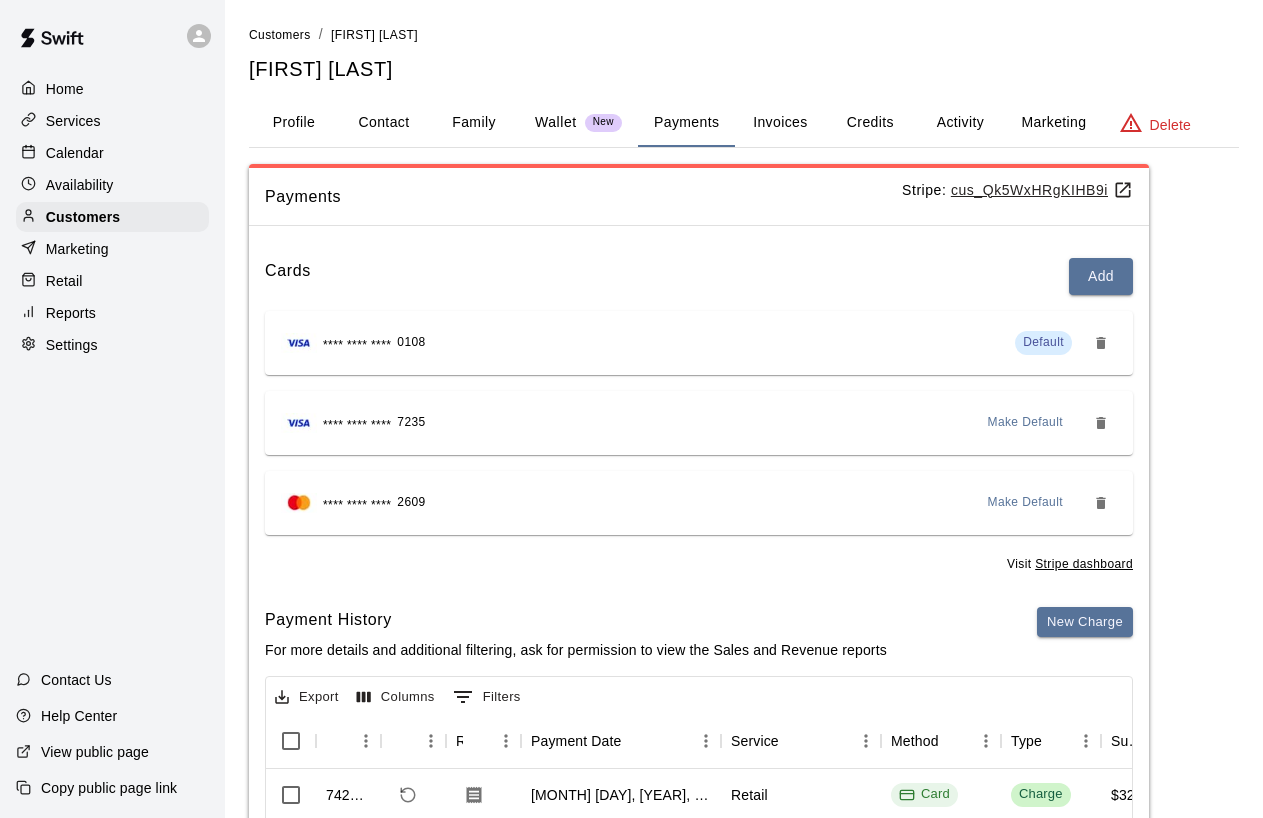 click on "Calendar" at bounding box center (112, 153) 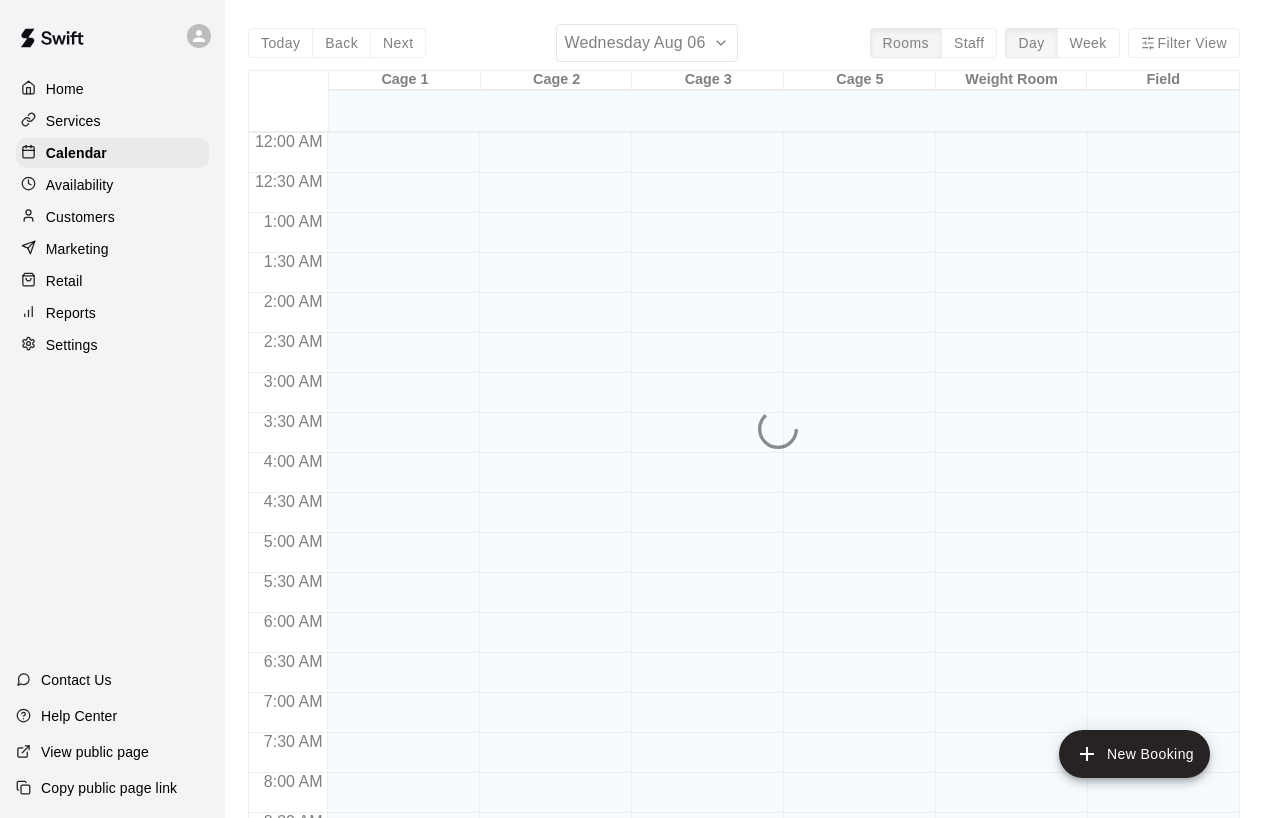 scroll, scrollTop: 1152, scrollLeft: 0, axis: vertical 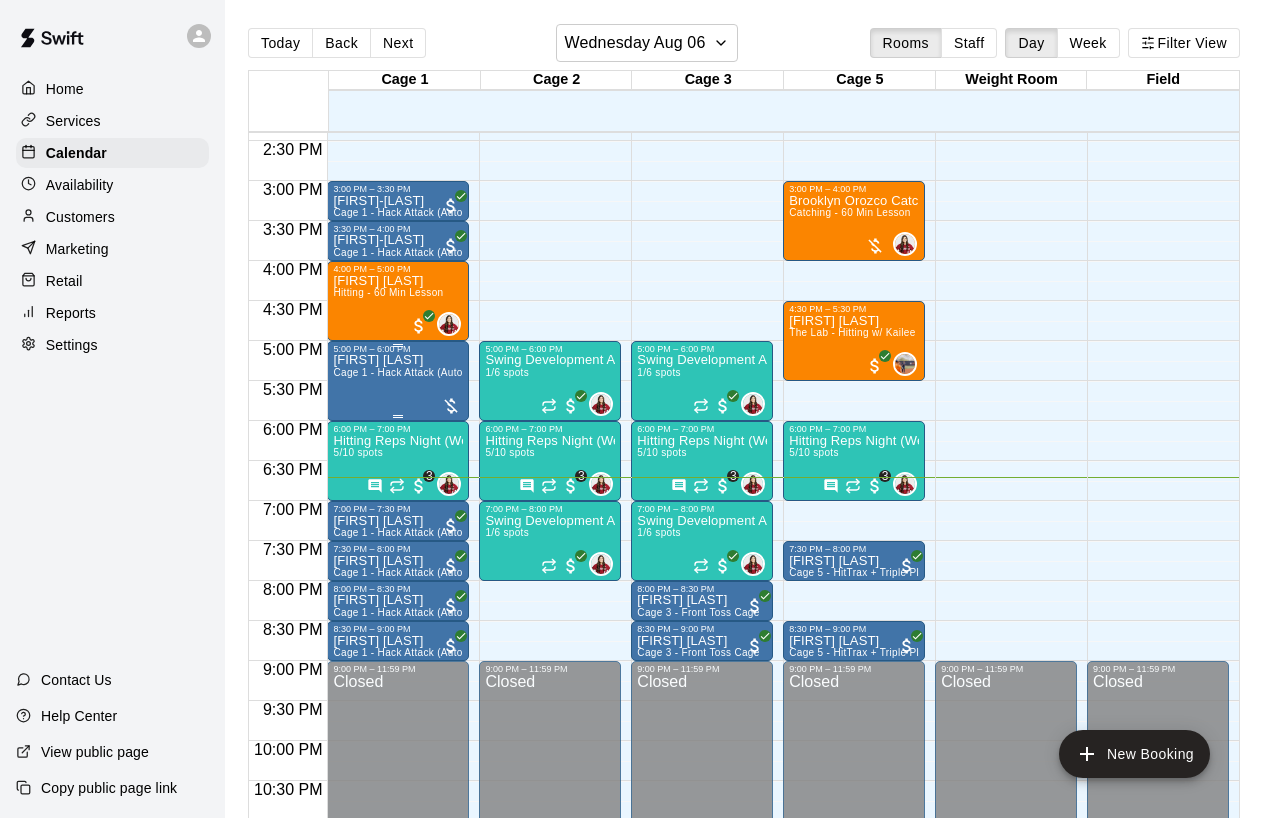 click on "[FIRST] [LAST] Cage 1 - Hack Attack (Automatic)" at bounding box center [398, 763] 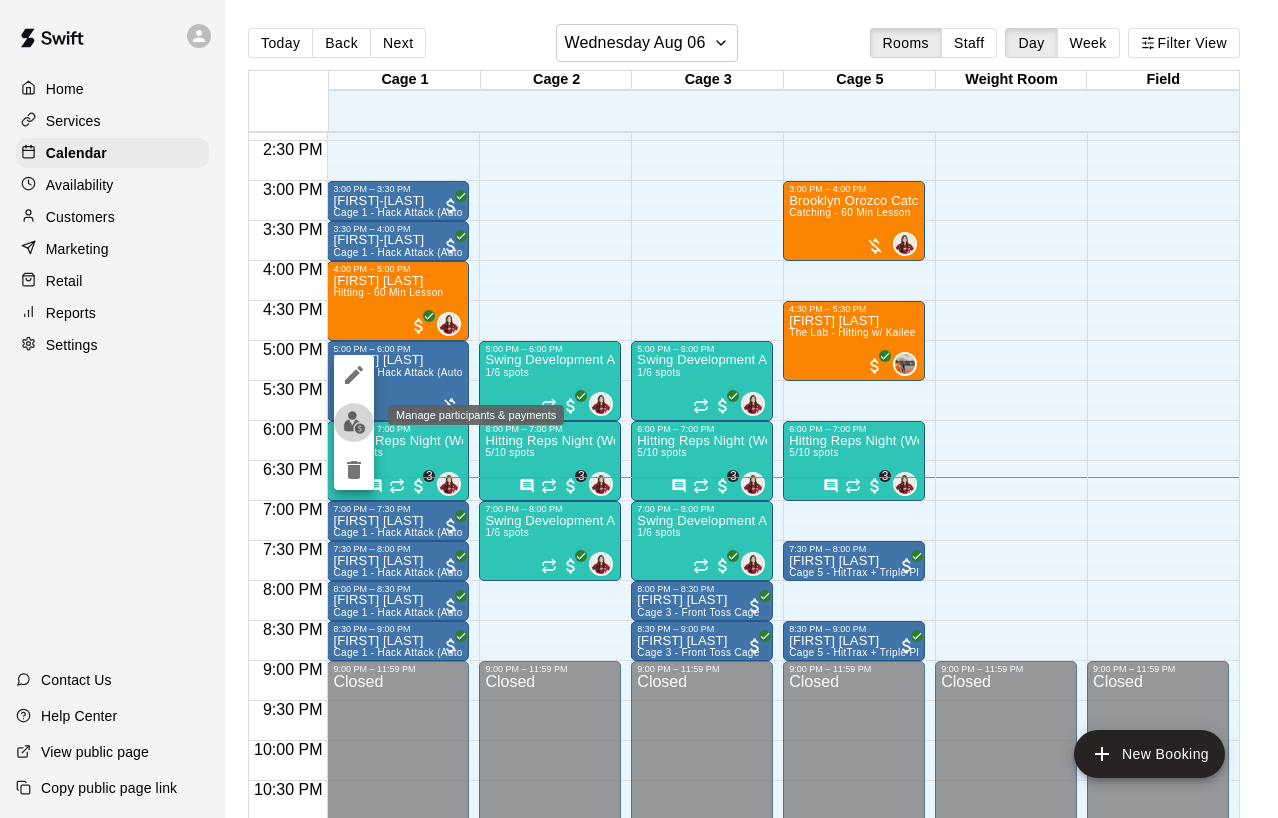 click at bounding box center (354, 422) 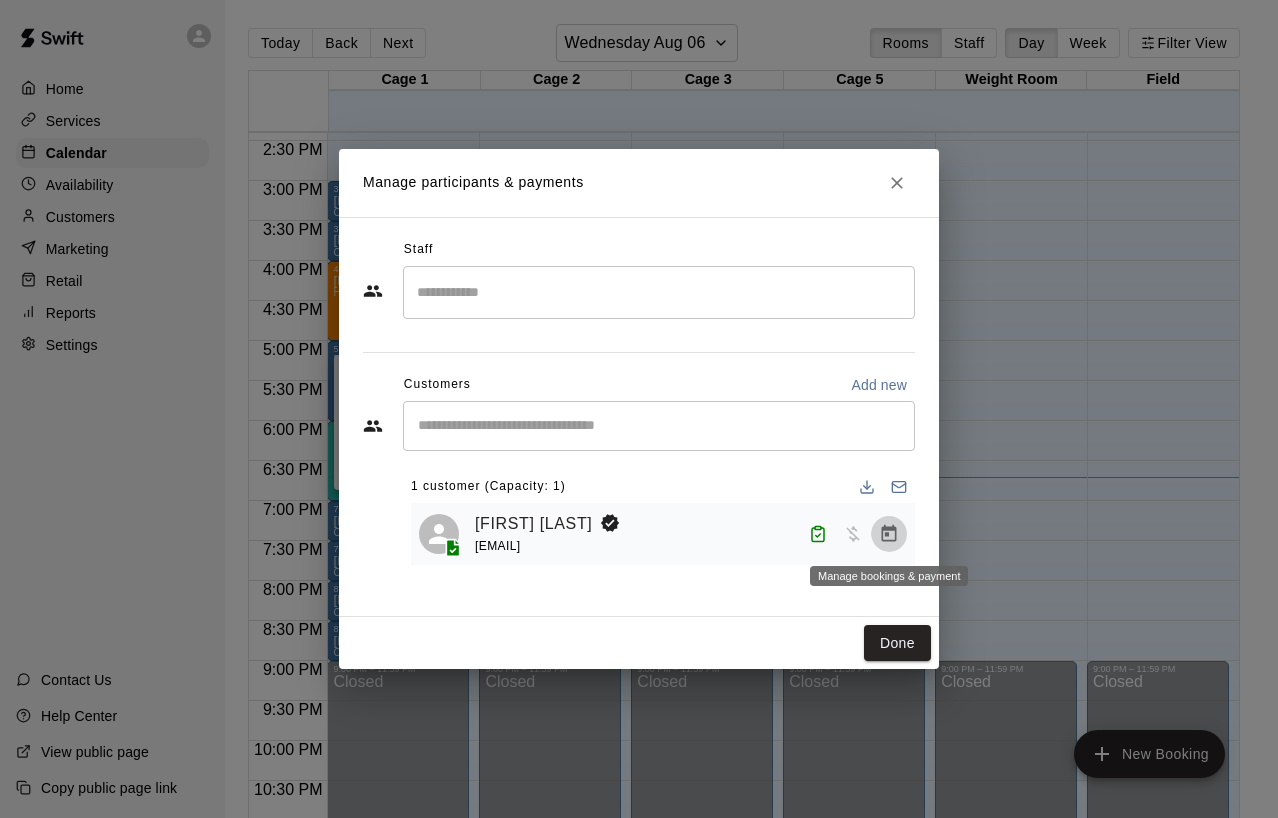 click at bounding box center (889, 534) 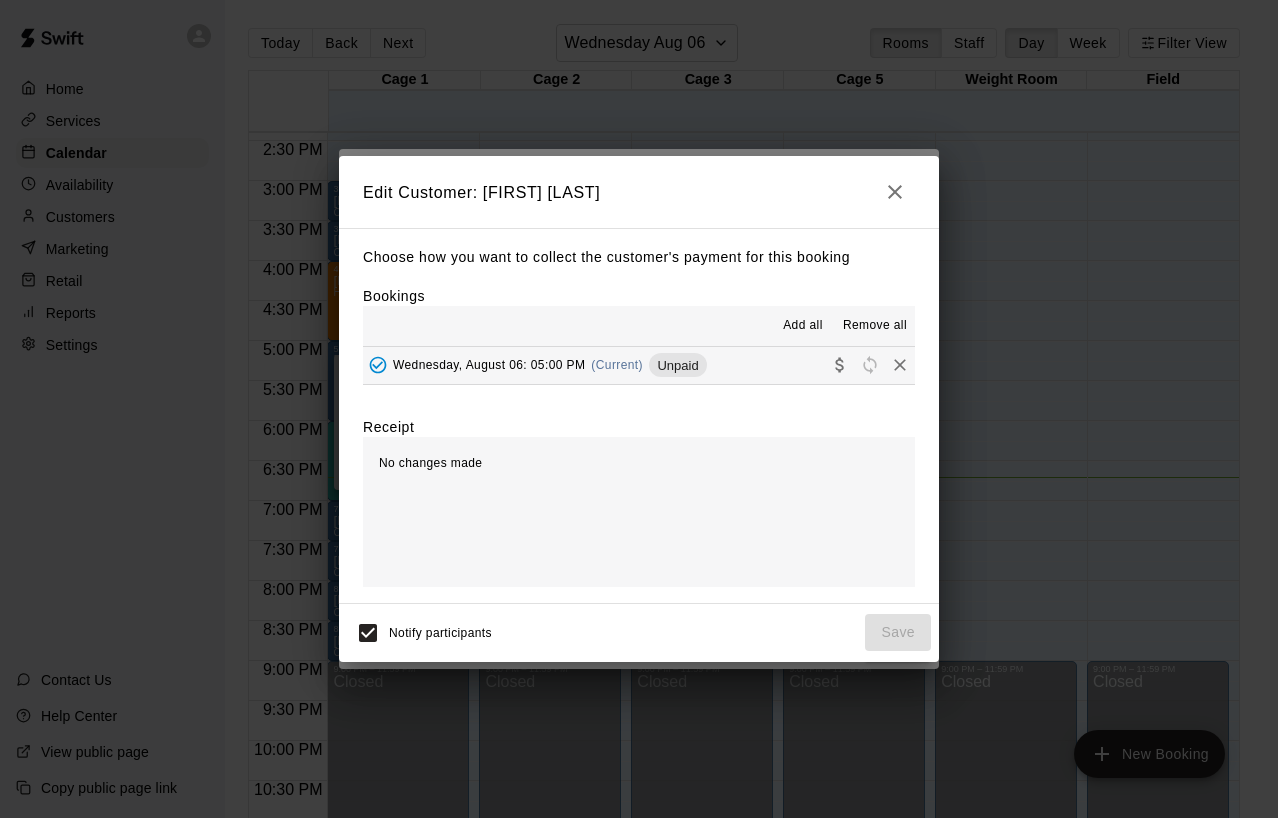 click on "Wednesday, August 06: 05:00 PM (Current) Unpaid" at bounding box center (535, 365) 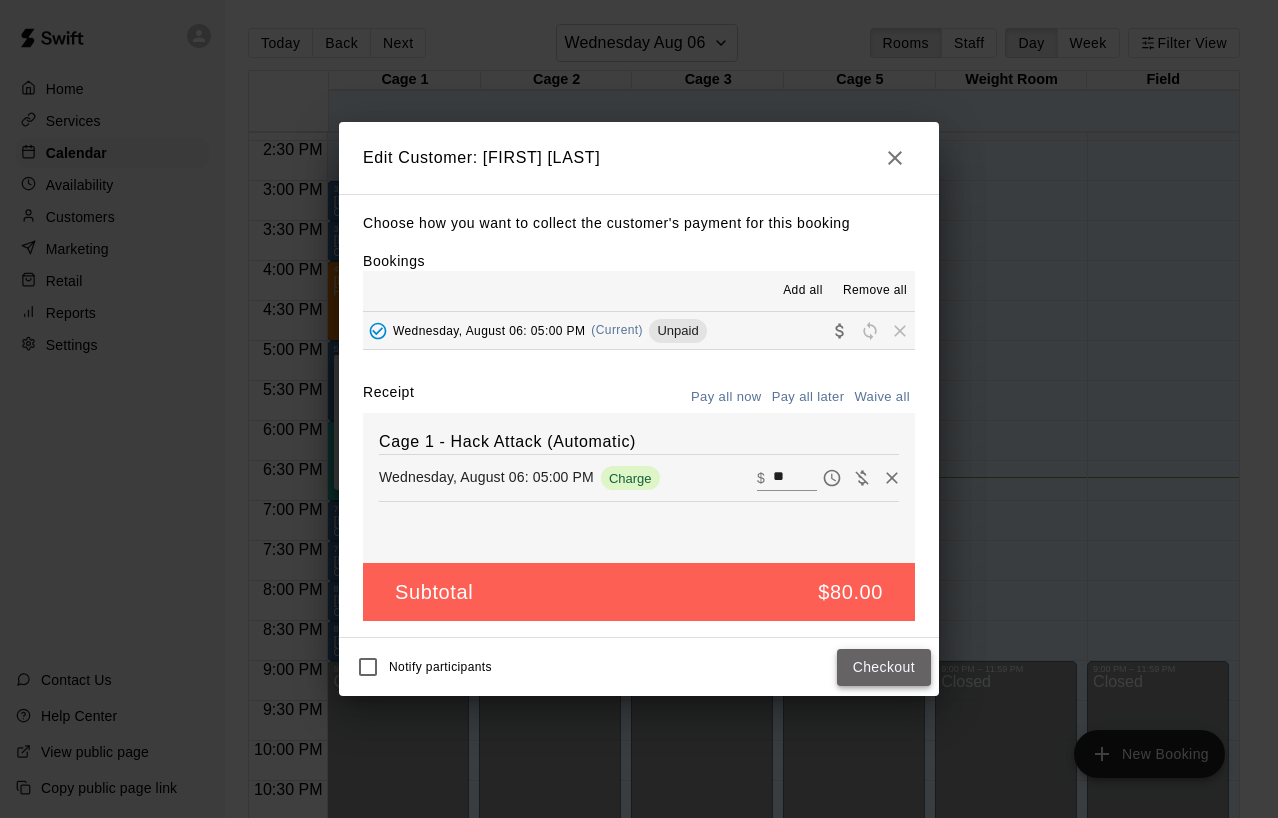 click on "Checkout" at bounding box center [884, 667] 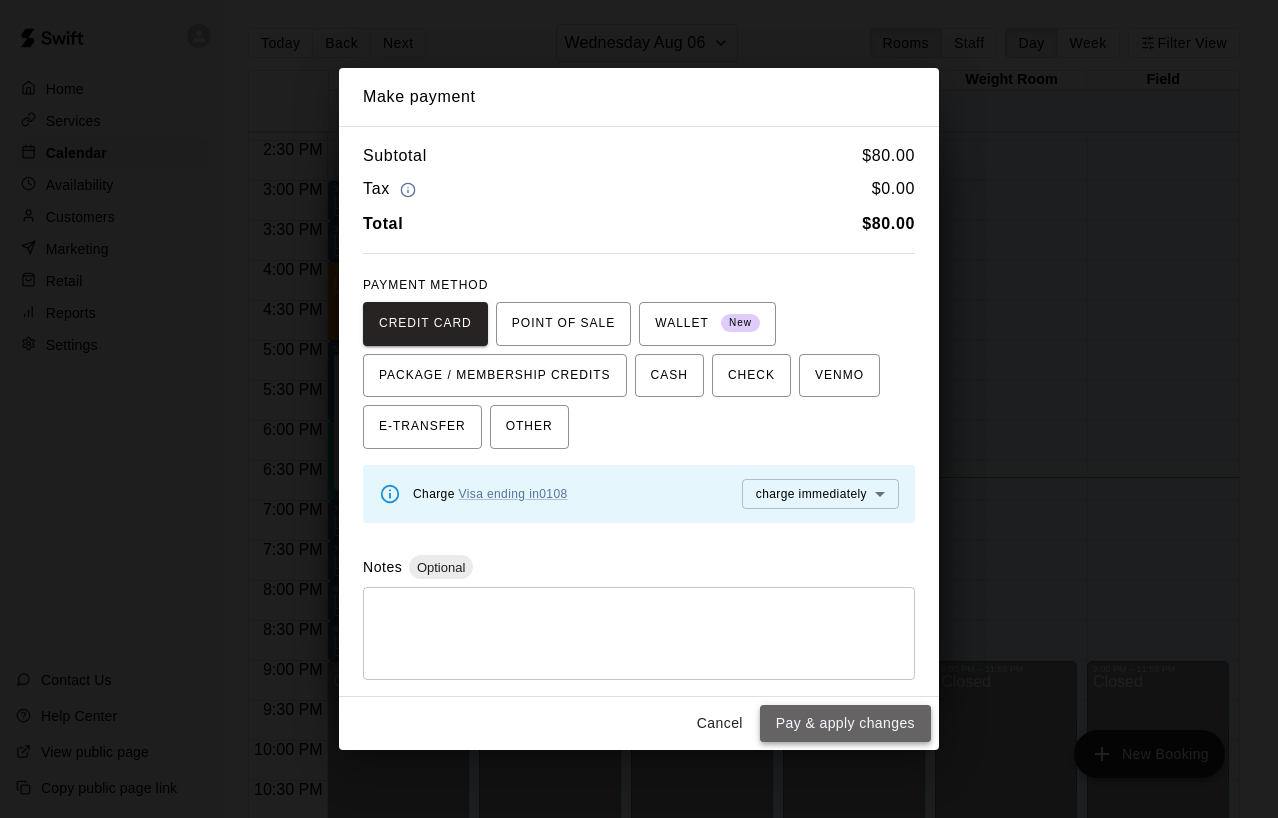click on "Pay & apply changes" at bounding box center [845, 723] 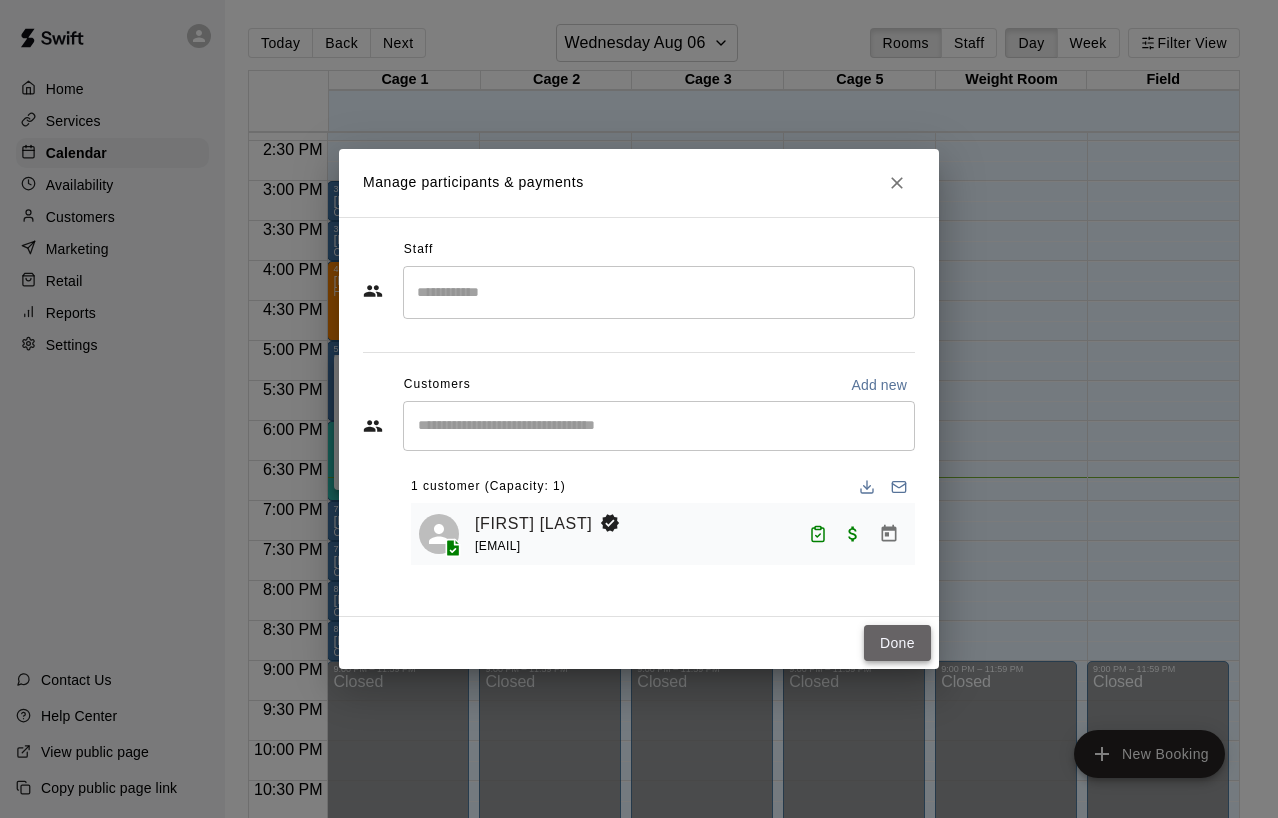 click on "Done" at bounding box center (897, 643) 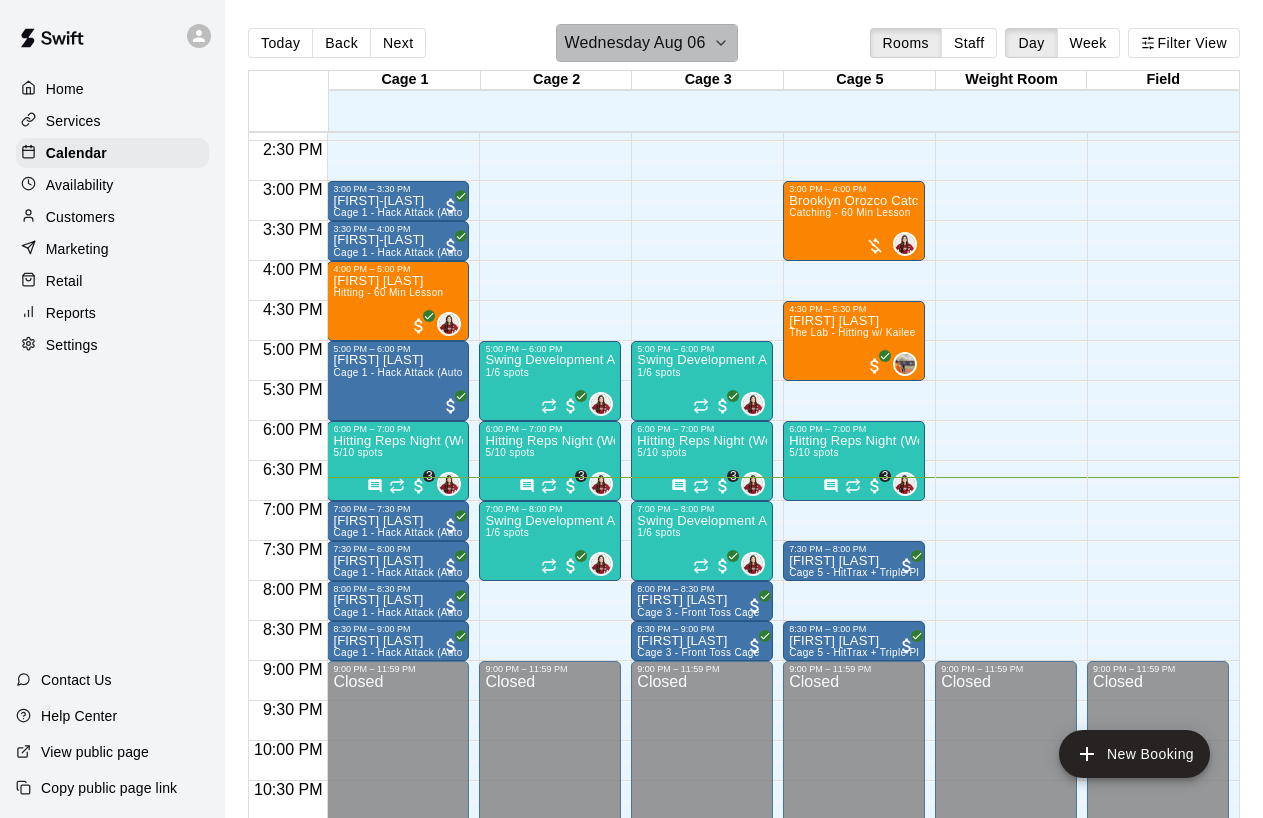 click on "Wednesday Aug 06" at bounding box center (635, 43) 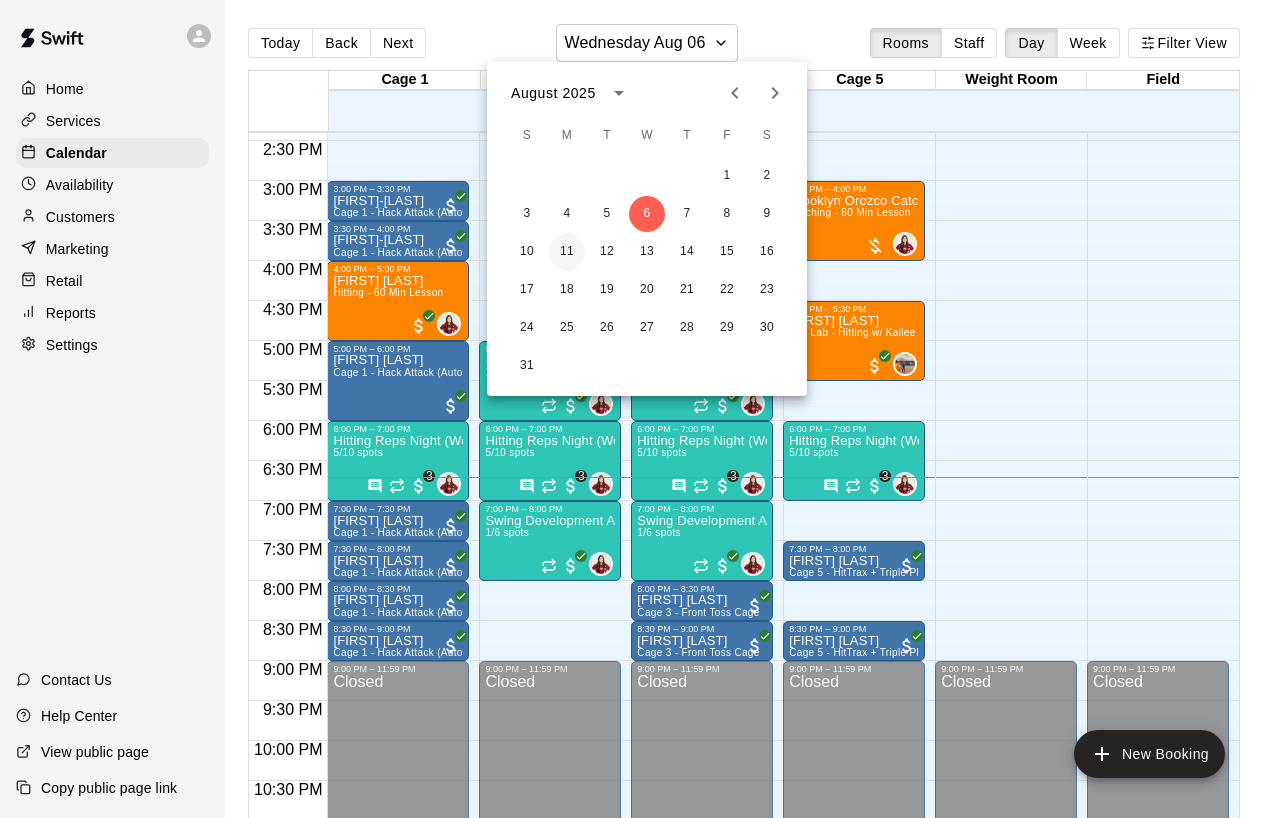 click on "11" at bounding box center (567, 252) 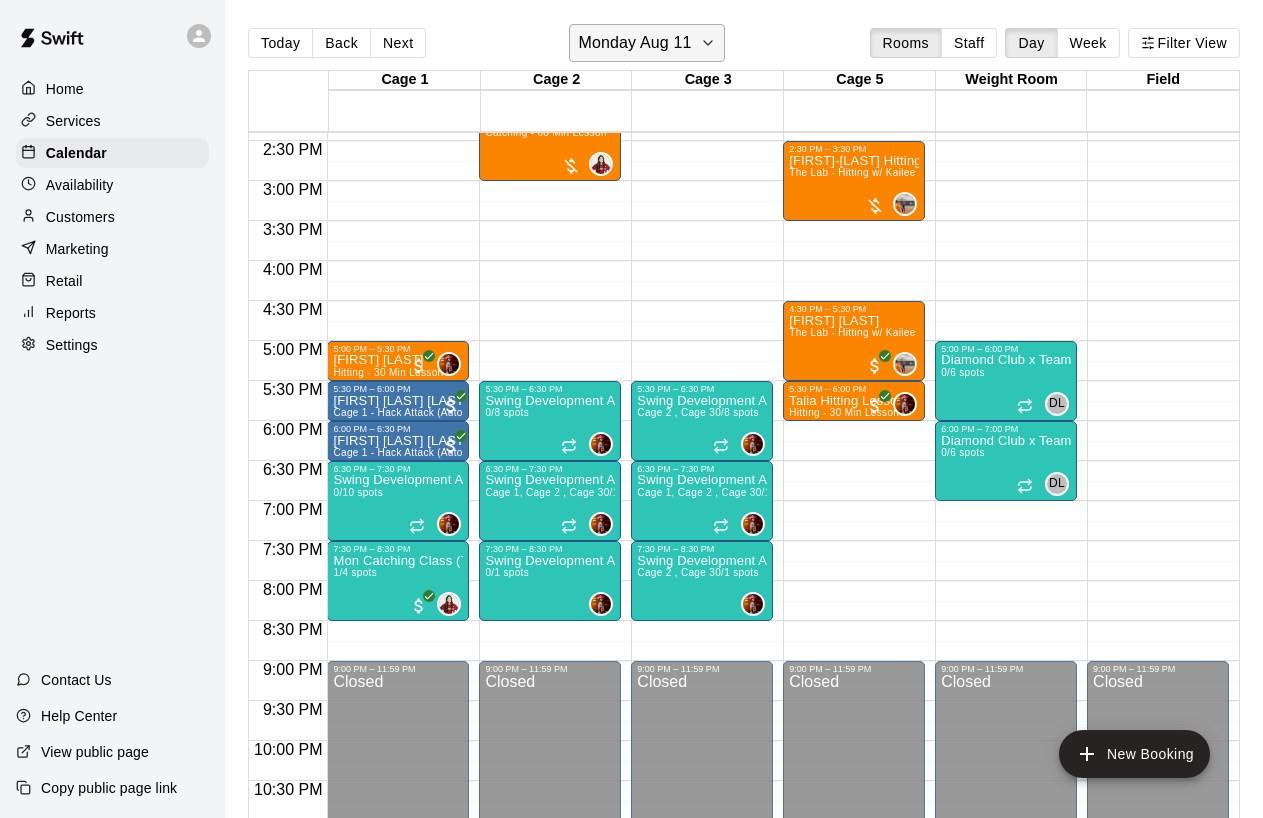 click on "Monday Aug 11" at bounding box center (634, 43) 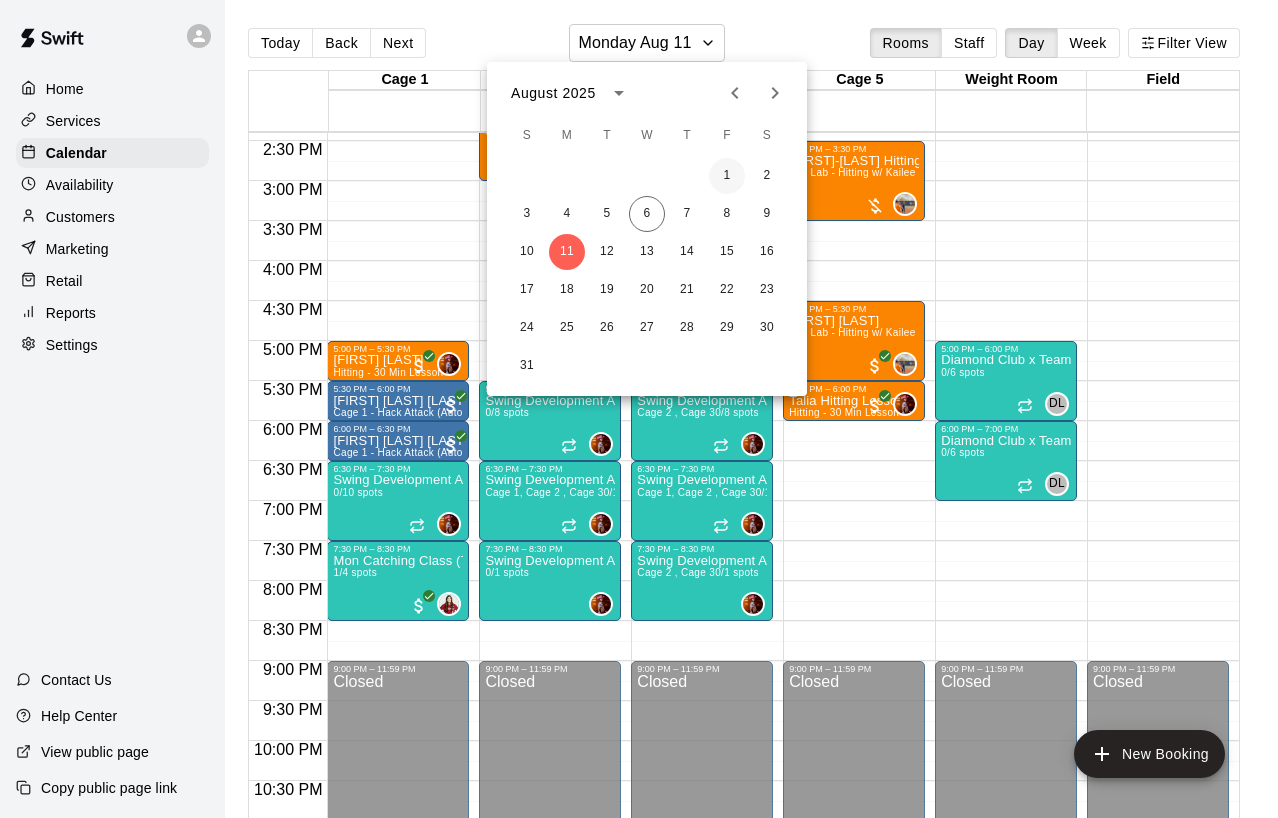 click on "1" at bounding box center (727, 176) 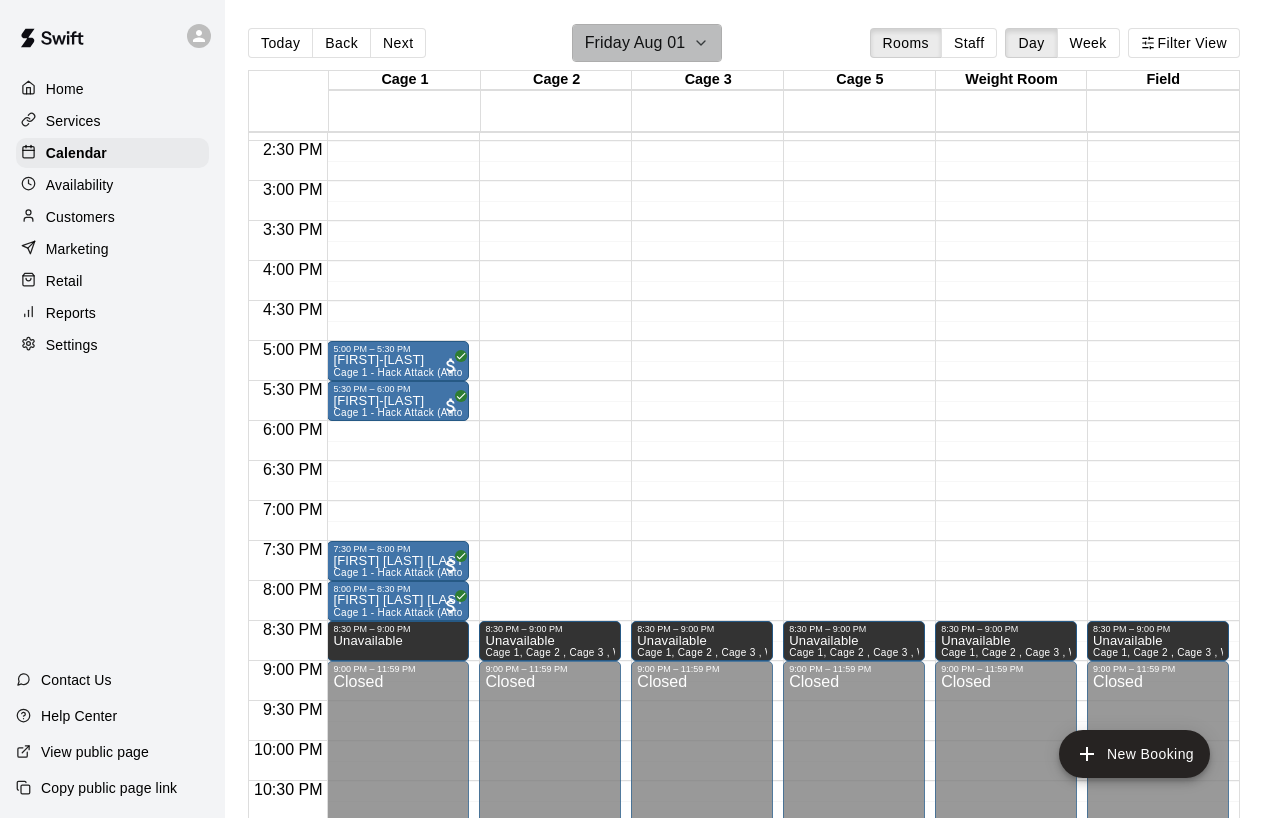 click on "Friday Aug 01" at bounding box center [647, 43] 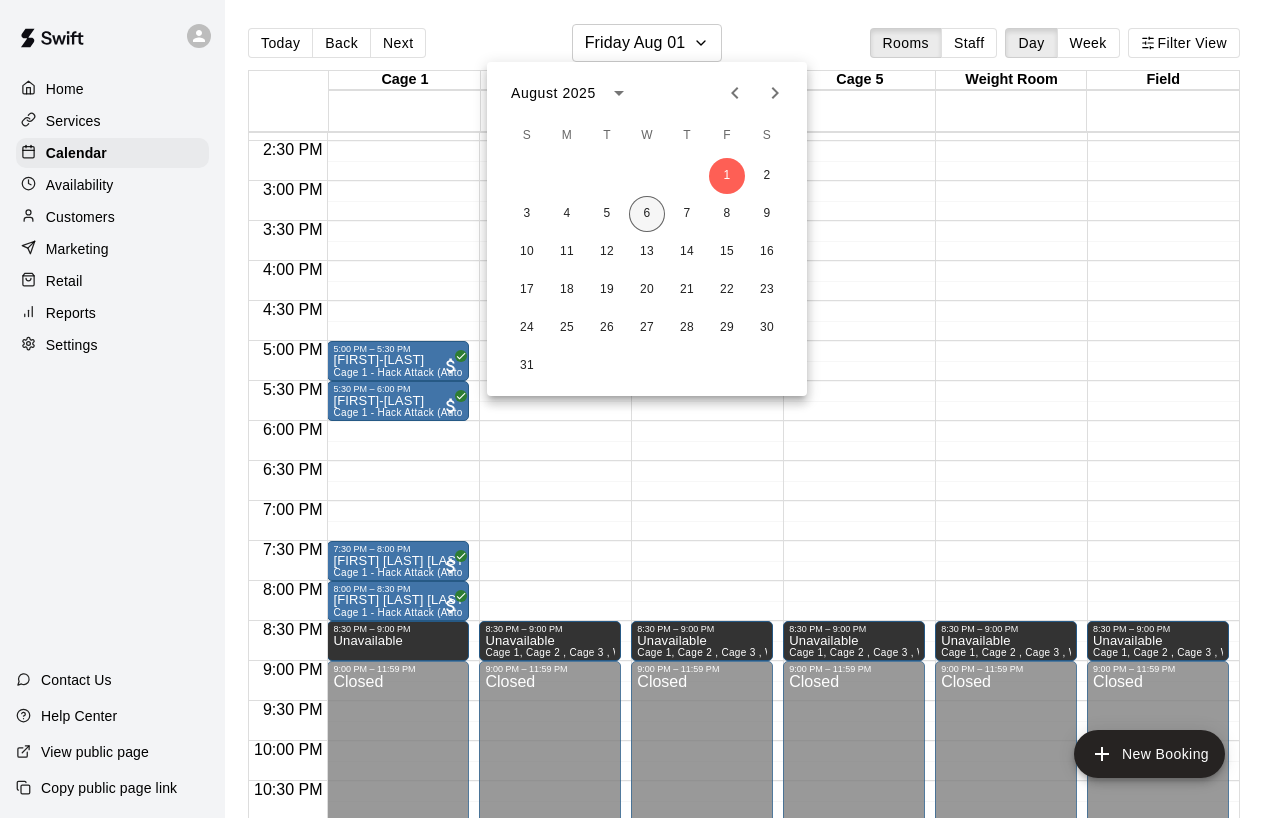 click on "6" at bounding box center (647, 214) 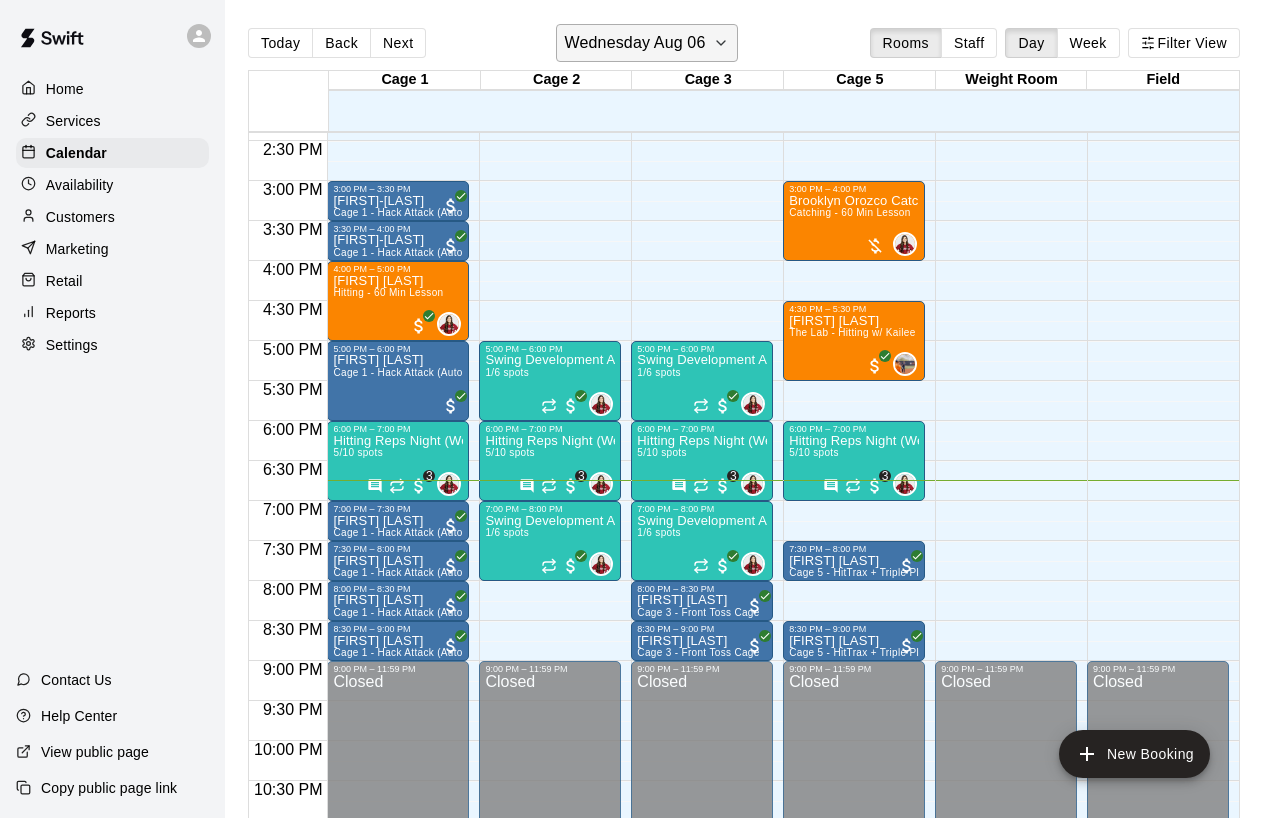 click on "Wednesday Aug 06" at bounding box center [635, 43] 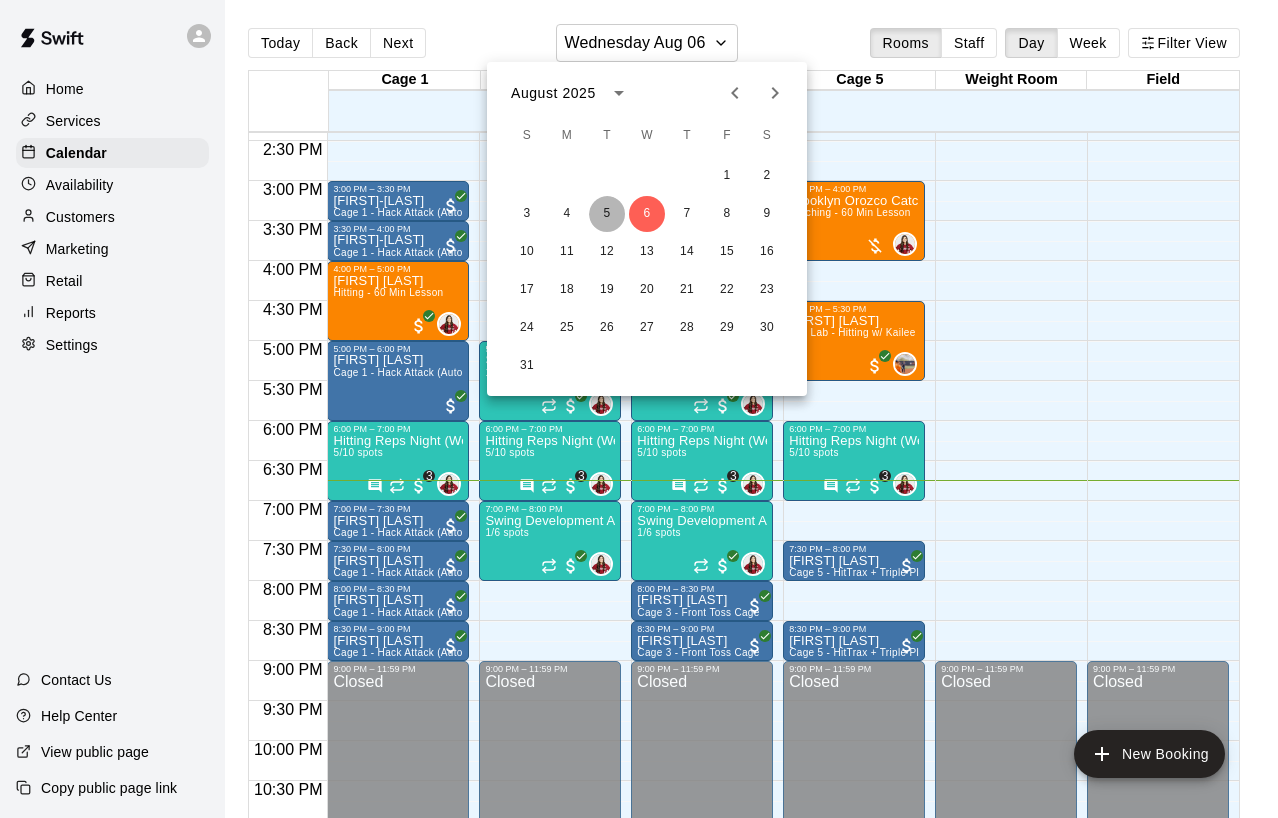 click on "5" at bounding box center [607, 214] 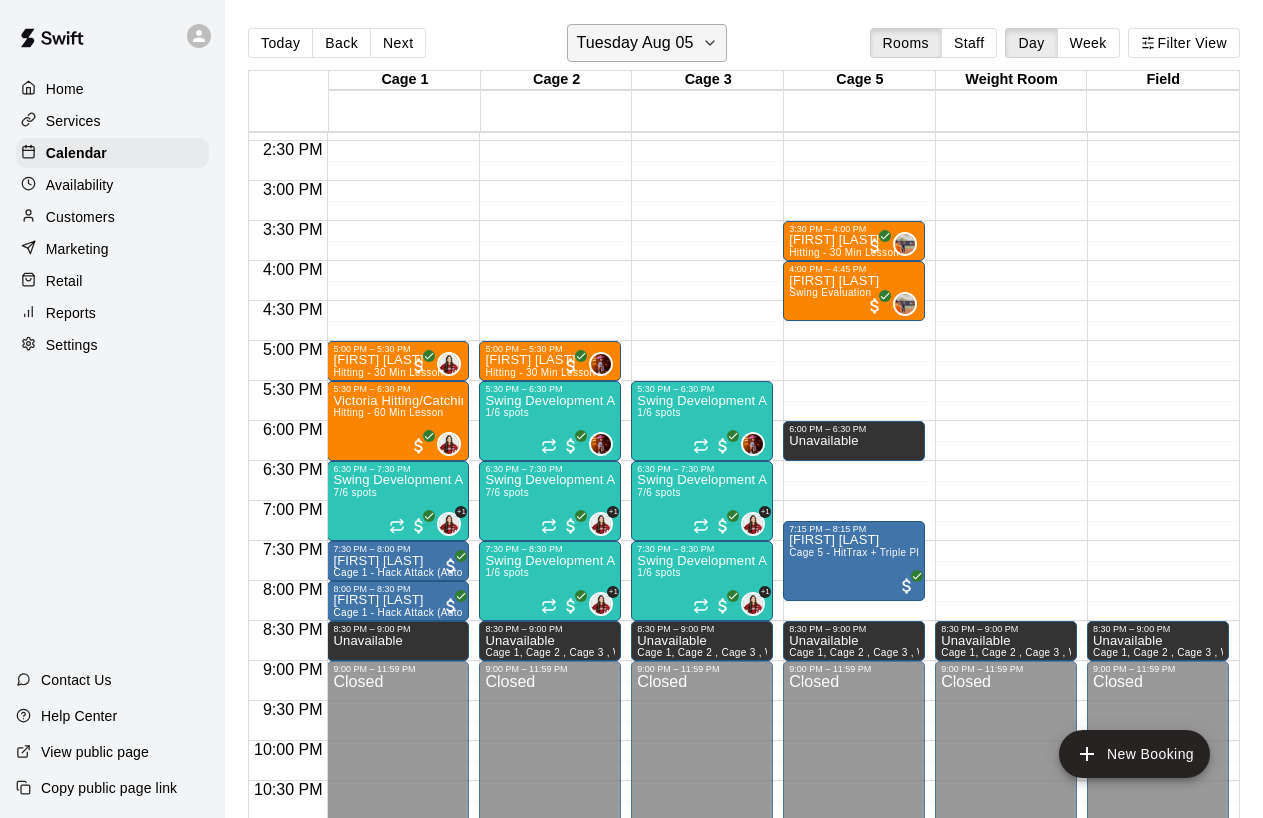 click on "Tuesday Aug 05" at bounding box center [634, 43] 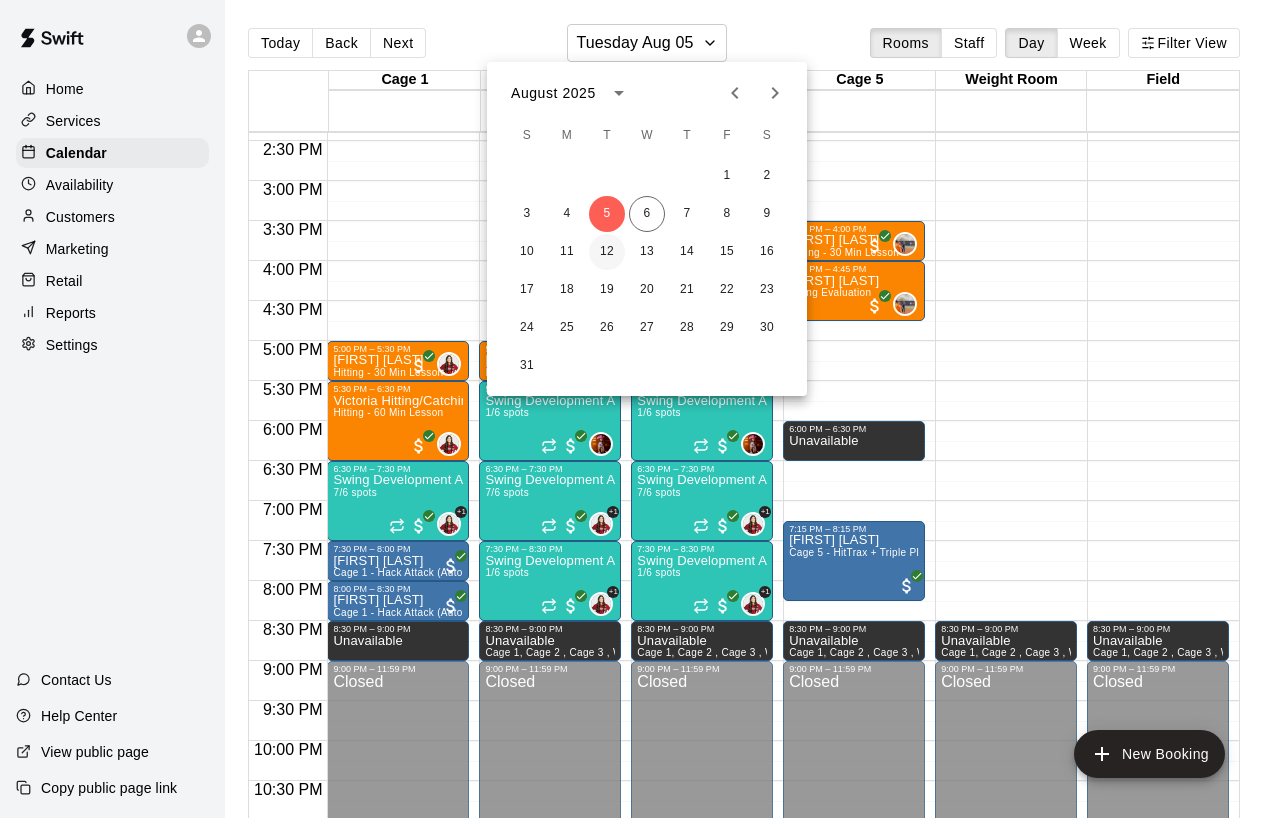 click on "12" at bounding box center [607, 252] 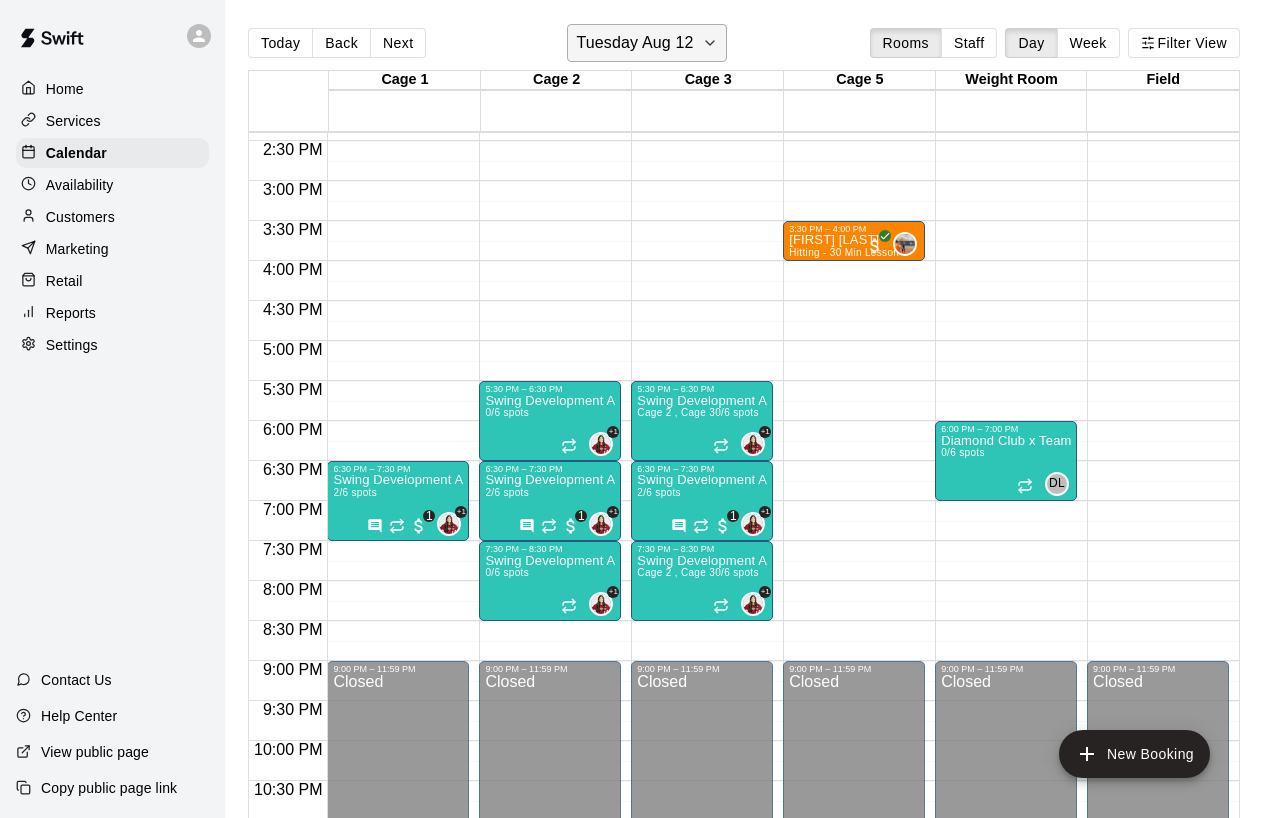 click on "Tuesday Aug 12" at bounding box center [634, 43] 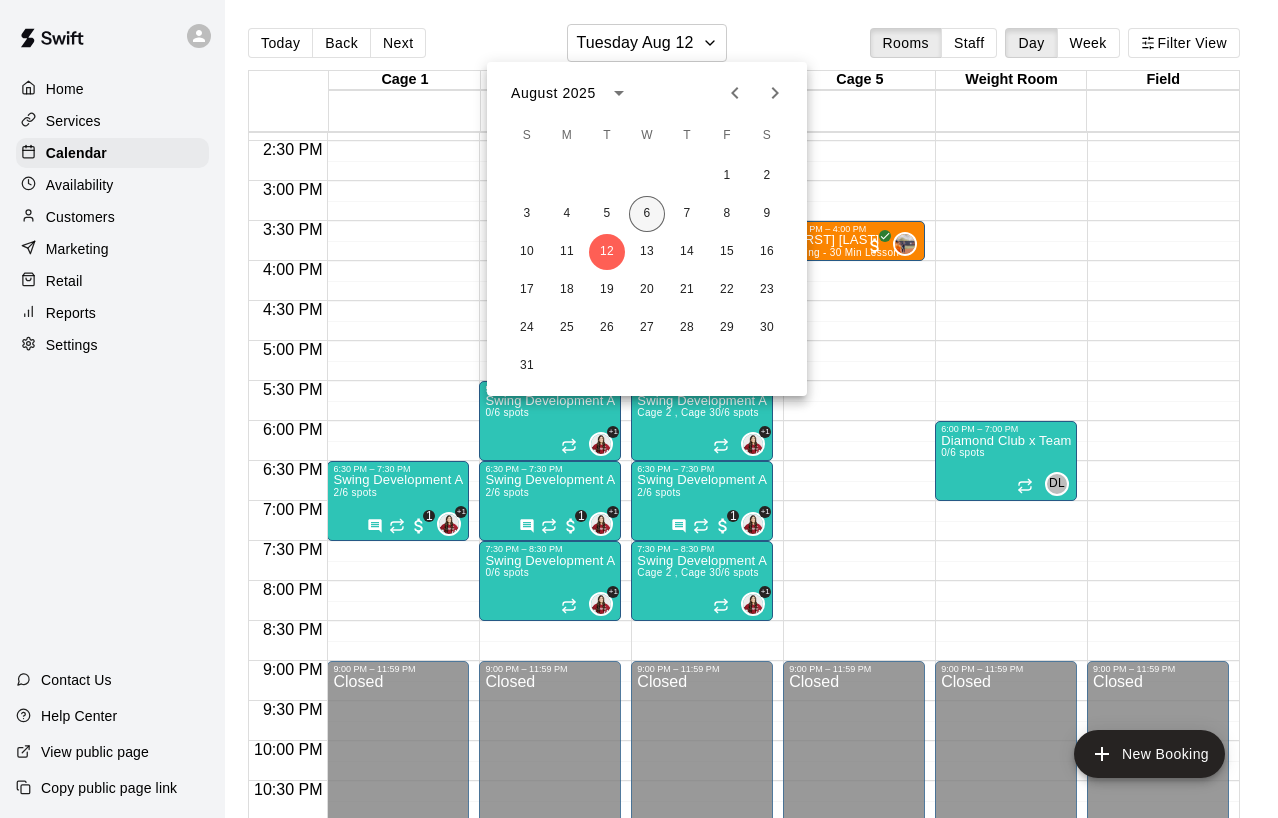 click on "6" at bounding box center (647, 214) 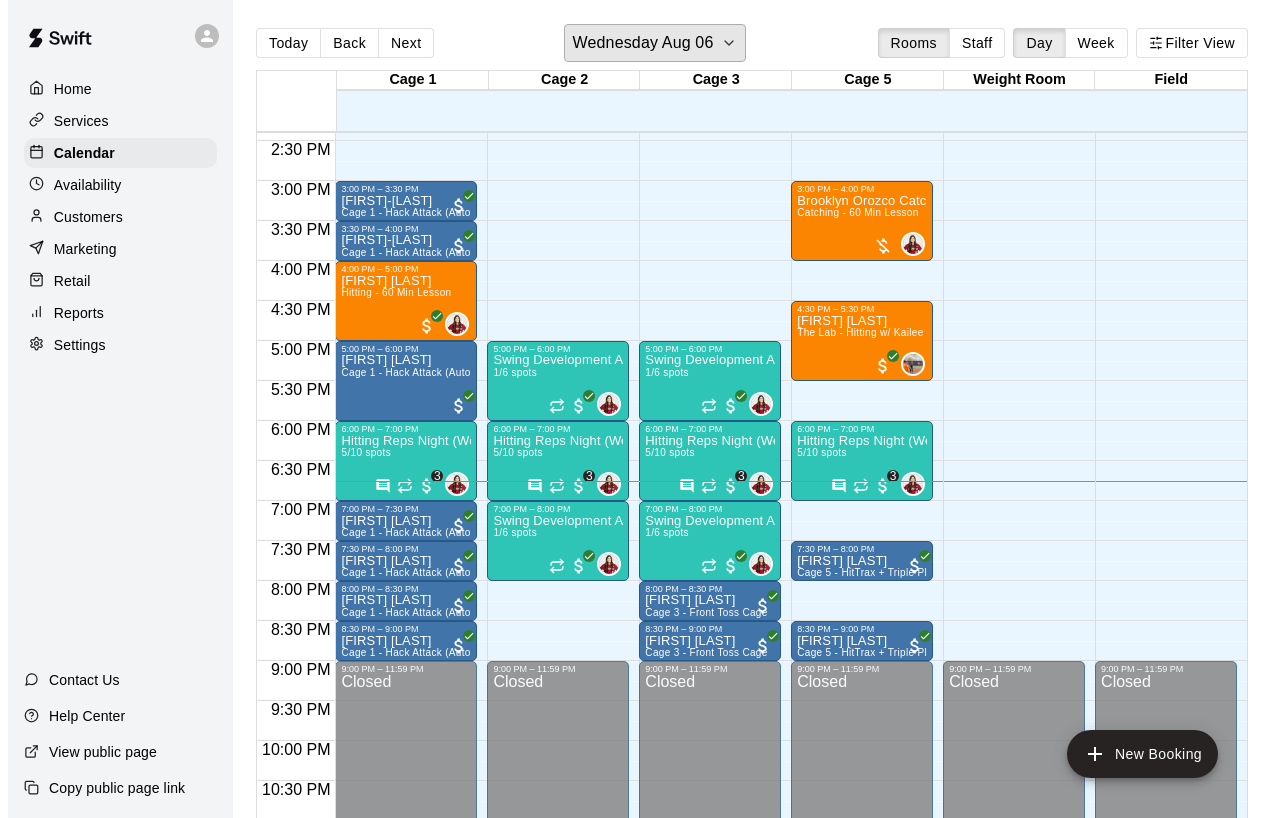 scroll, scrollTop: 1156, scrollLeft: 0, axis: vertical 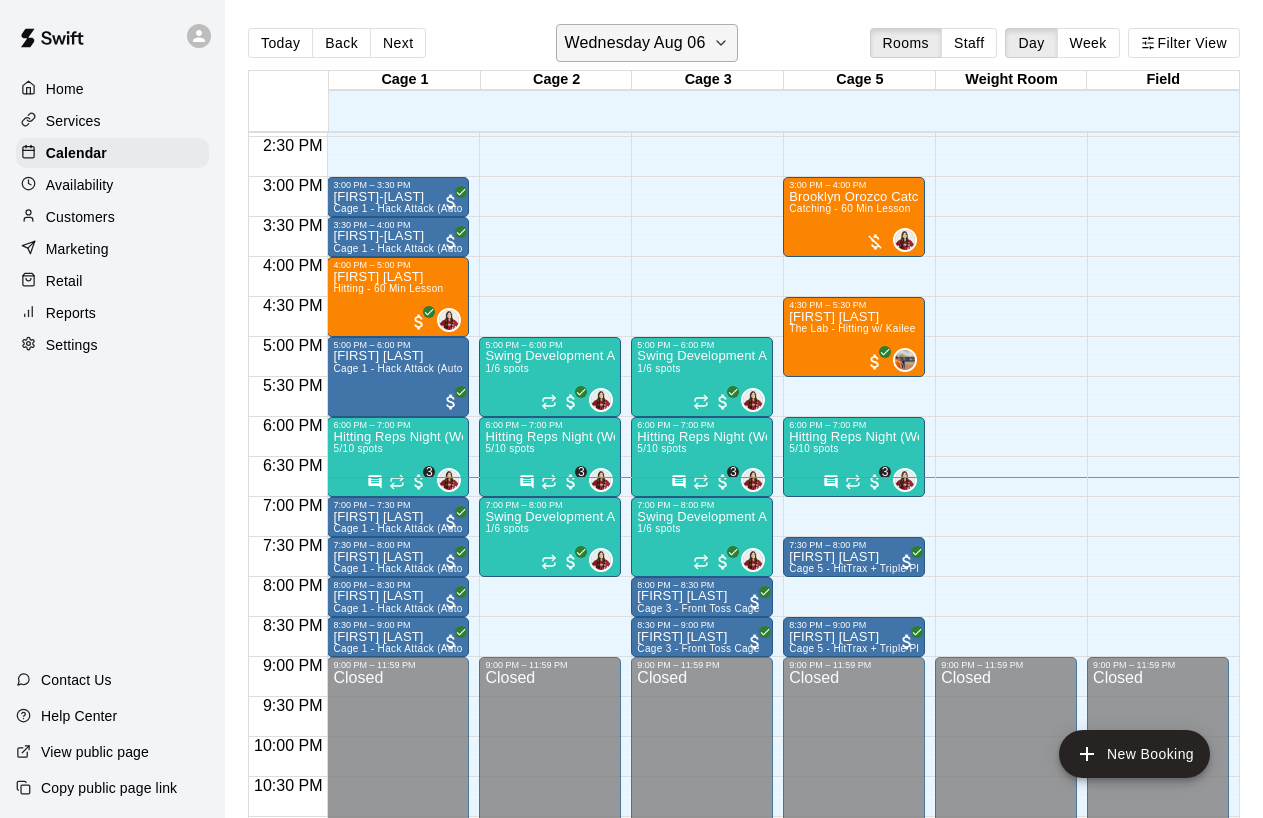 click on "Wednesday Aug 06" at bounding box center (635, 43) 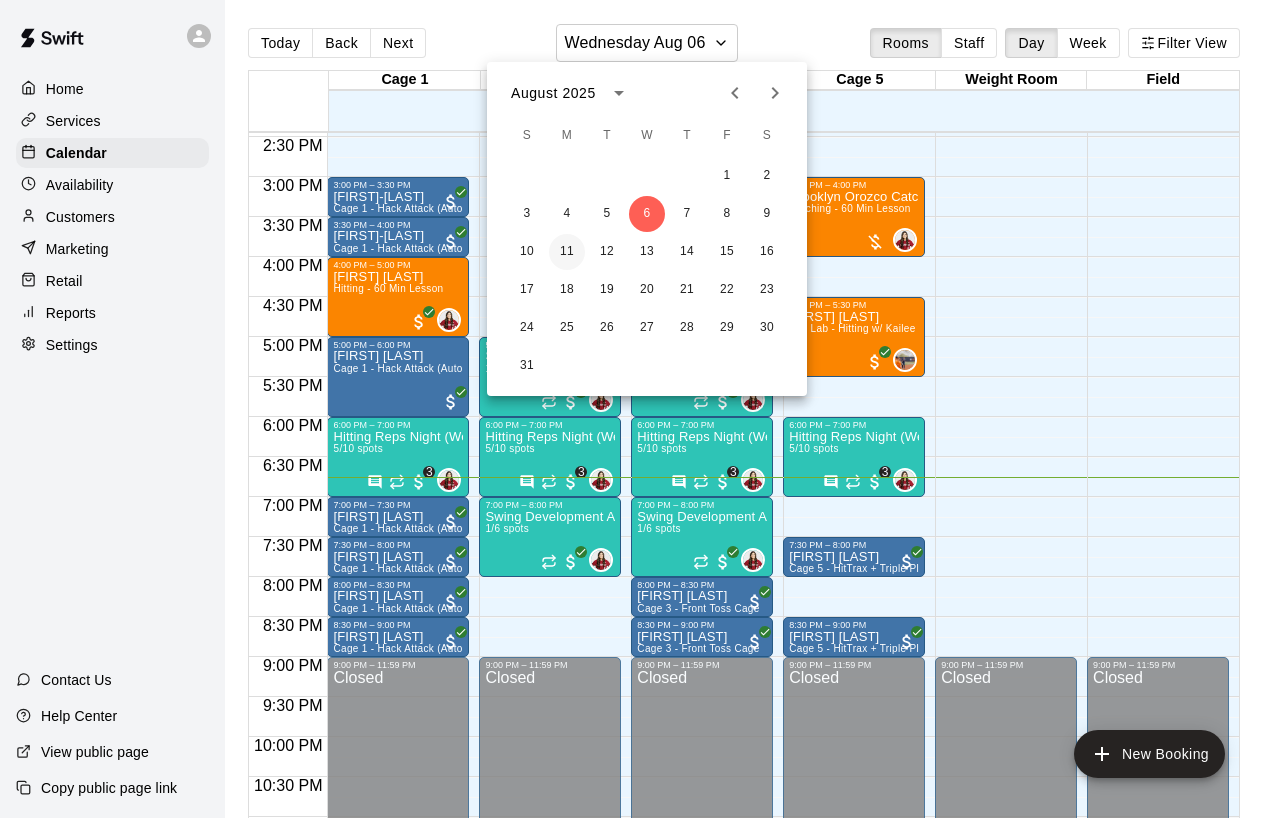 click on "11" at bounding box center (567, 252) 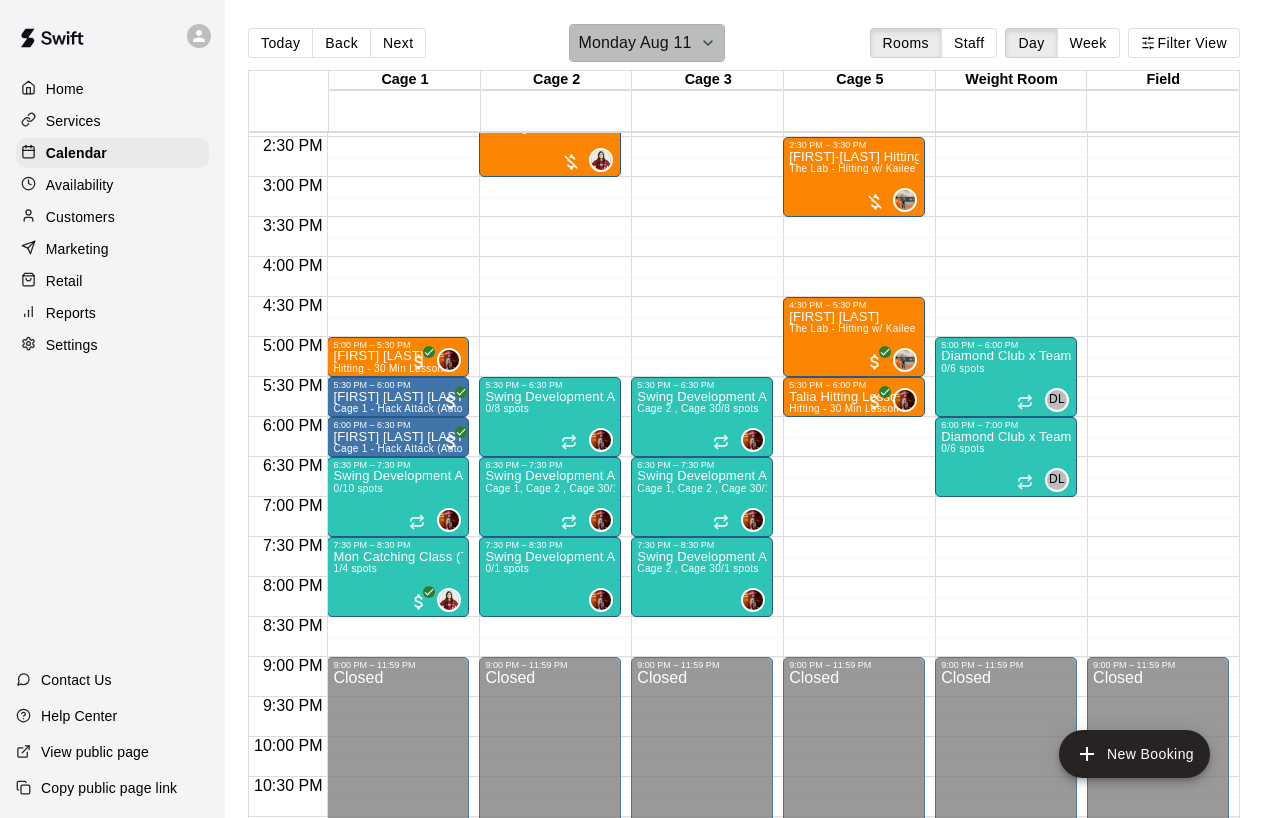 click on "Monday Aug 11" at bounding box center [634, 43] 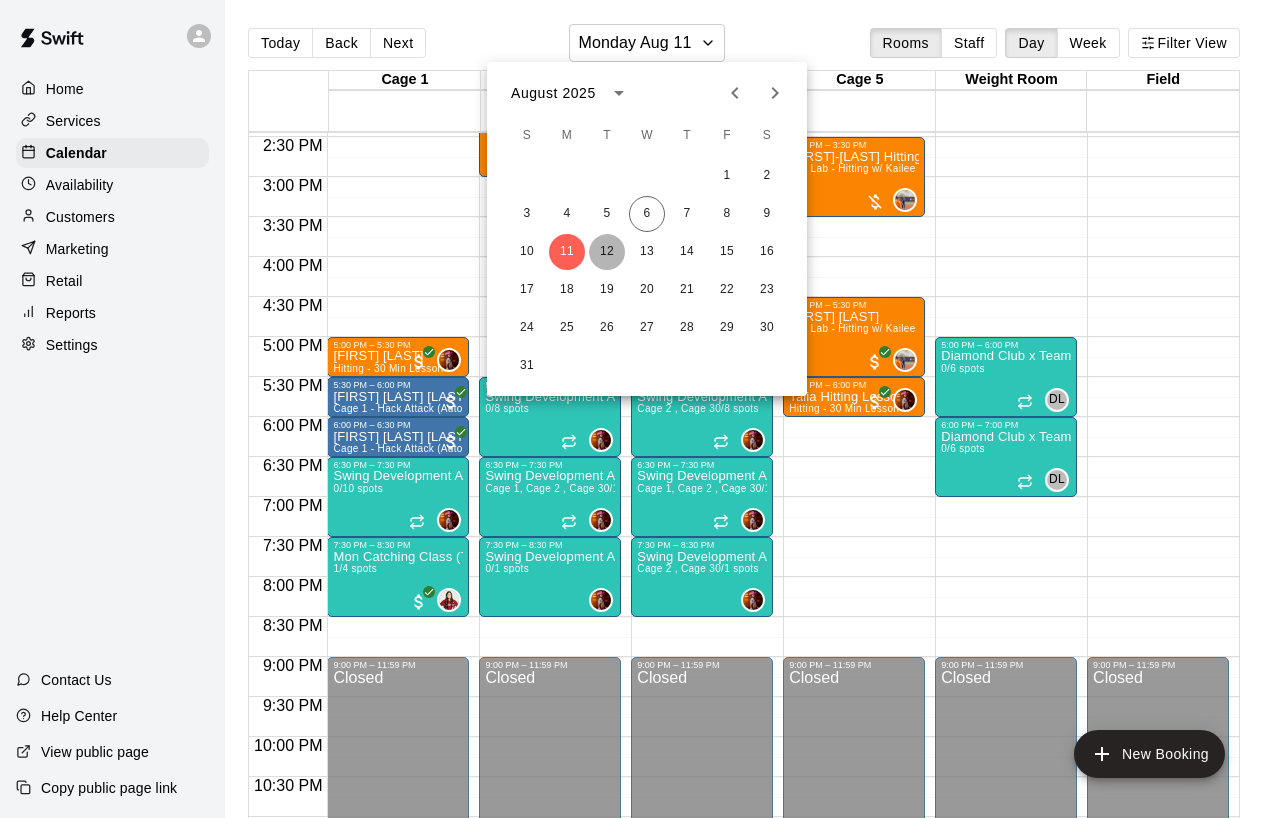 click on "12" at bounding box center (607, 252) 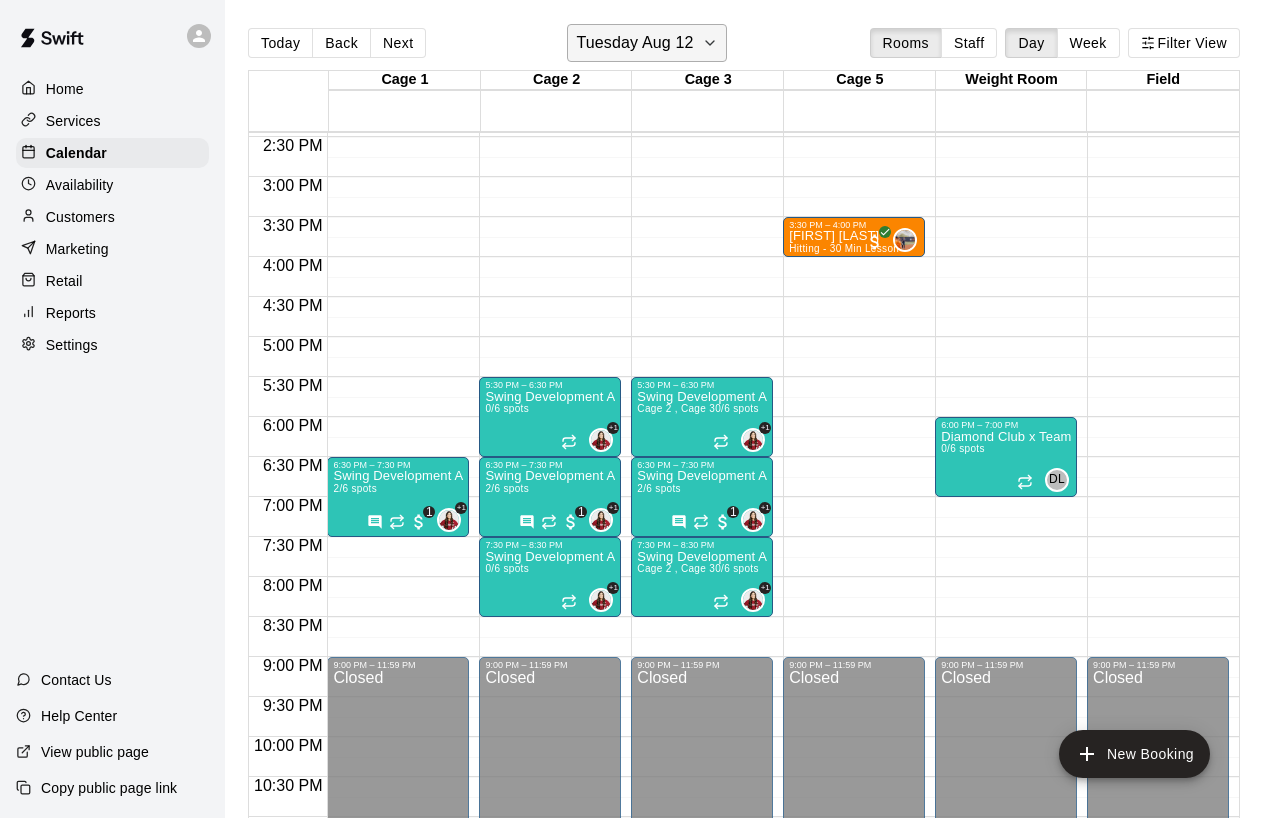 click on "Tuesday Aug 12" at bounding box center [634, 43] 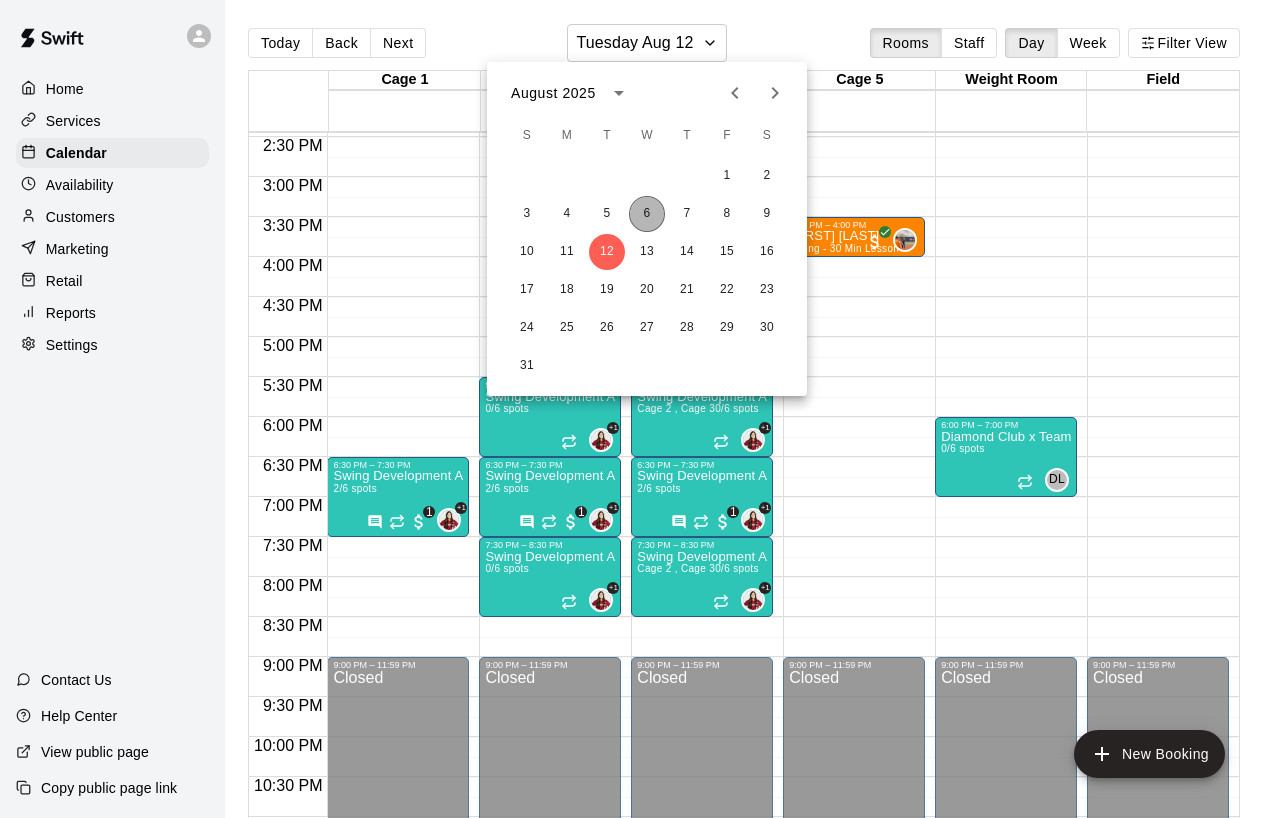 click on "6" at bounding box center [647, 214] 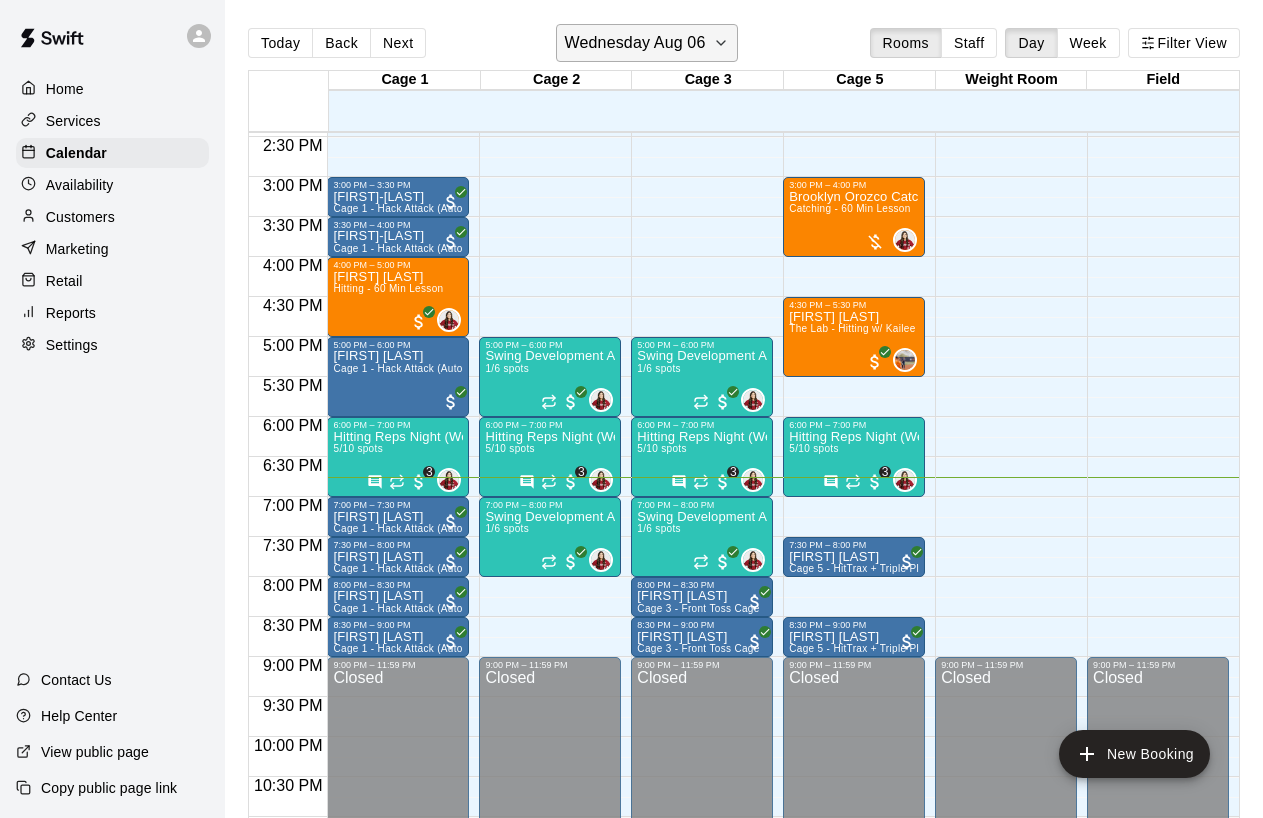 click on "Wednesday Aug 06" at bounding box center [635, 43] 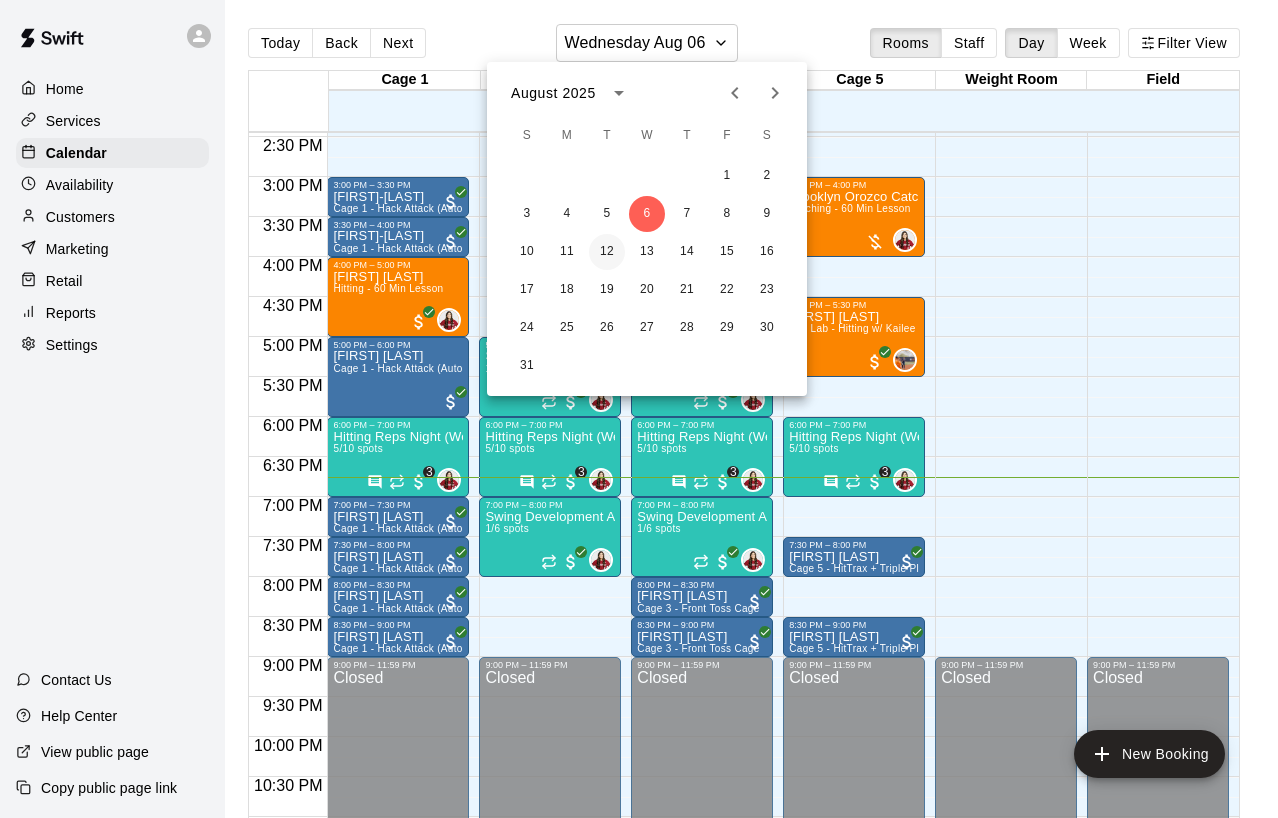 click on "12" at bounding box center (607, 252) 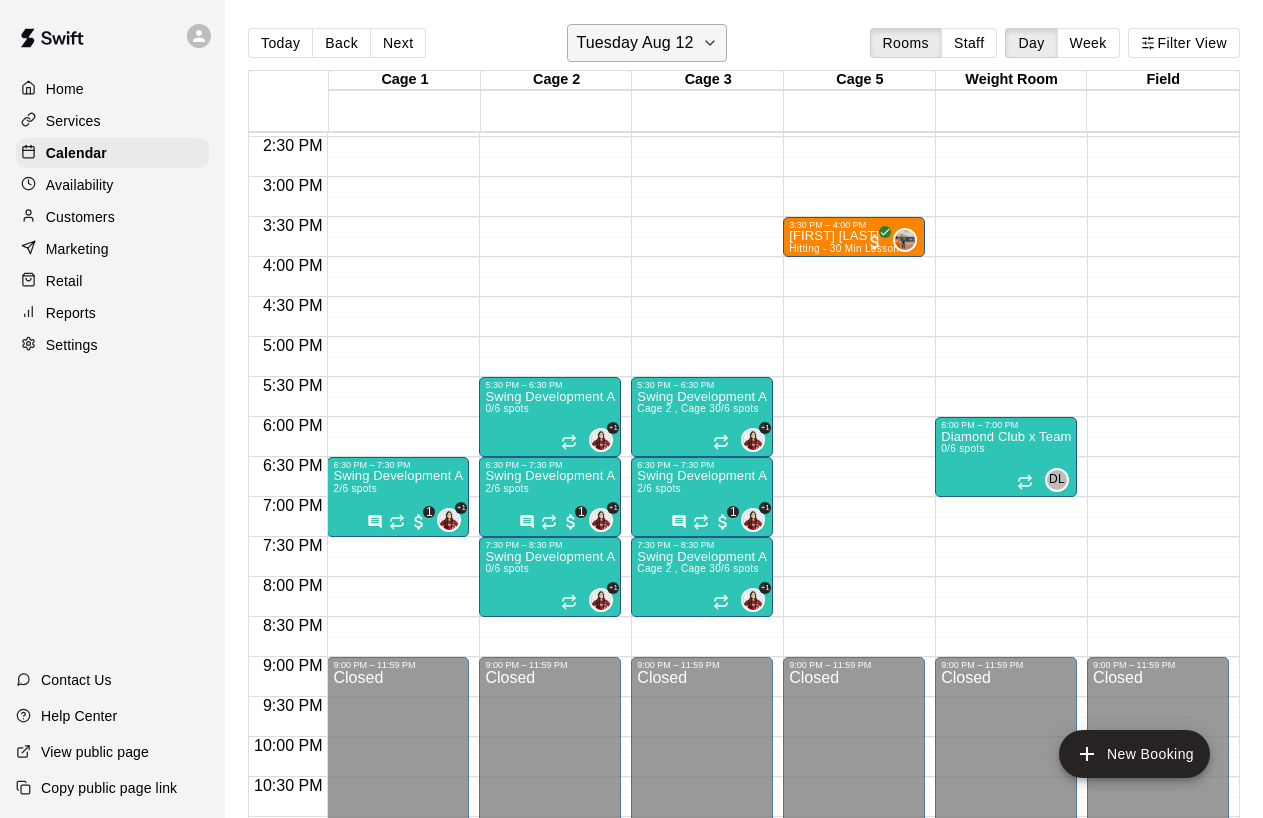 click on "Tuesday Aug 12" at bounding box center [634, 43] 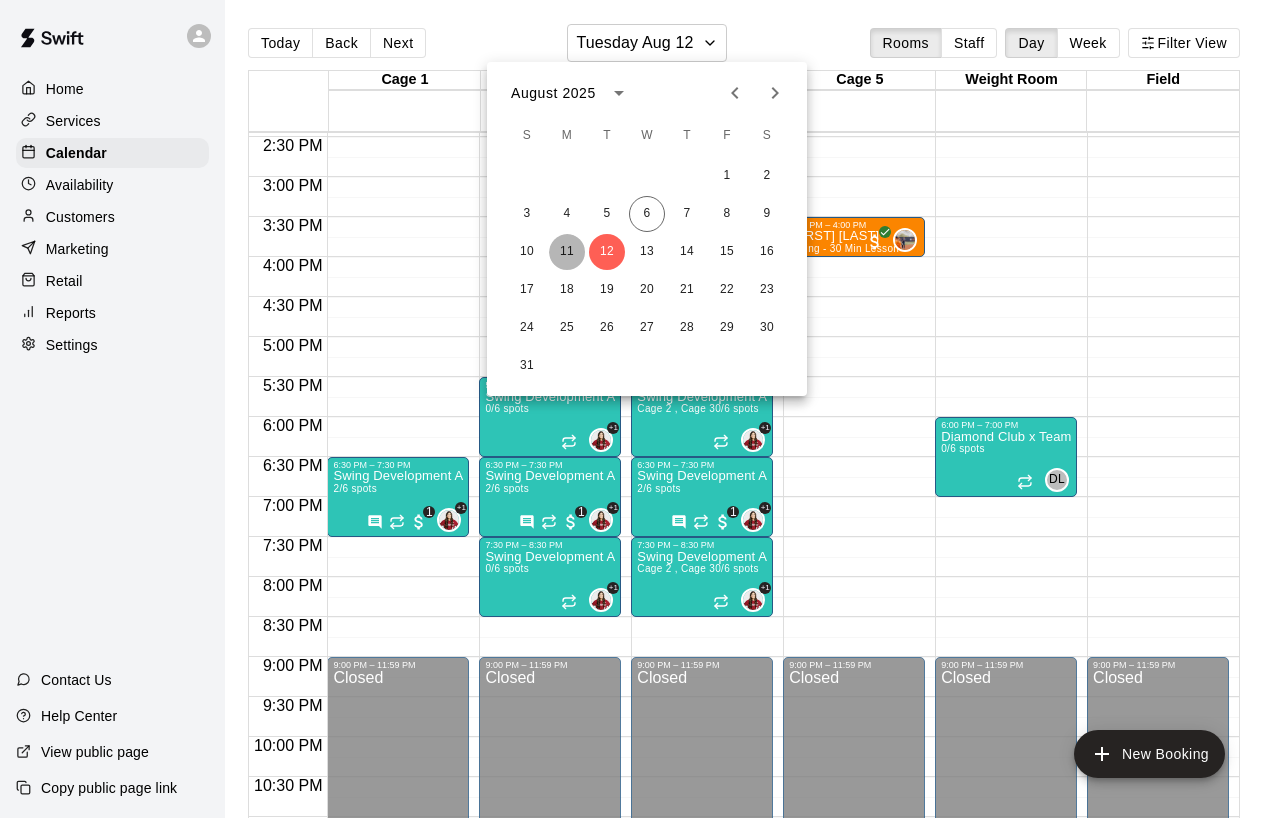 click on "11" at bounding box center (567, 252) 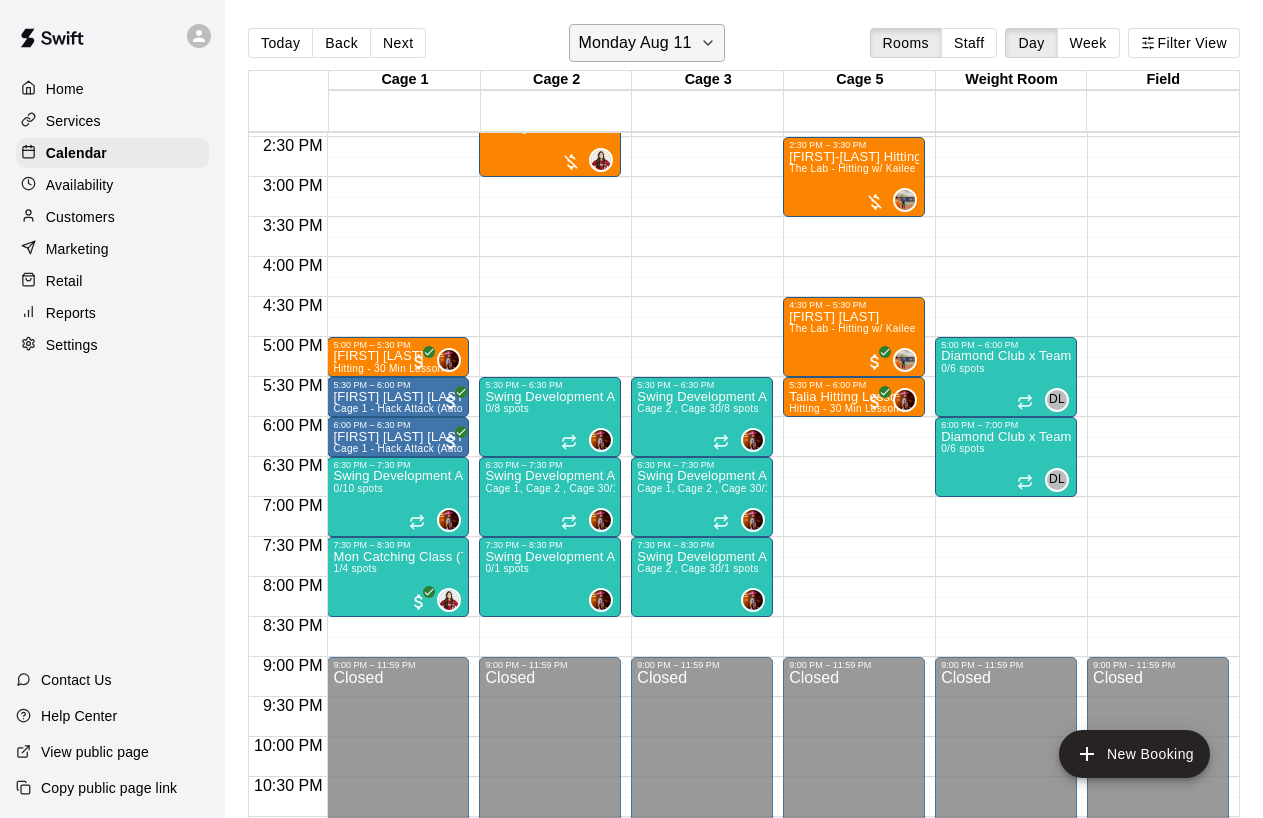 click on "Monday Aug 11" at bounding box center [634, 43] 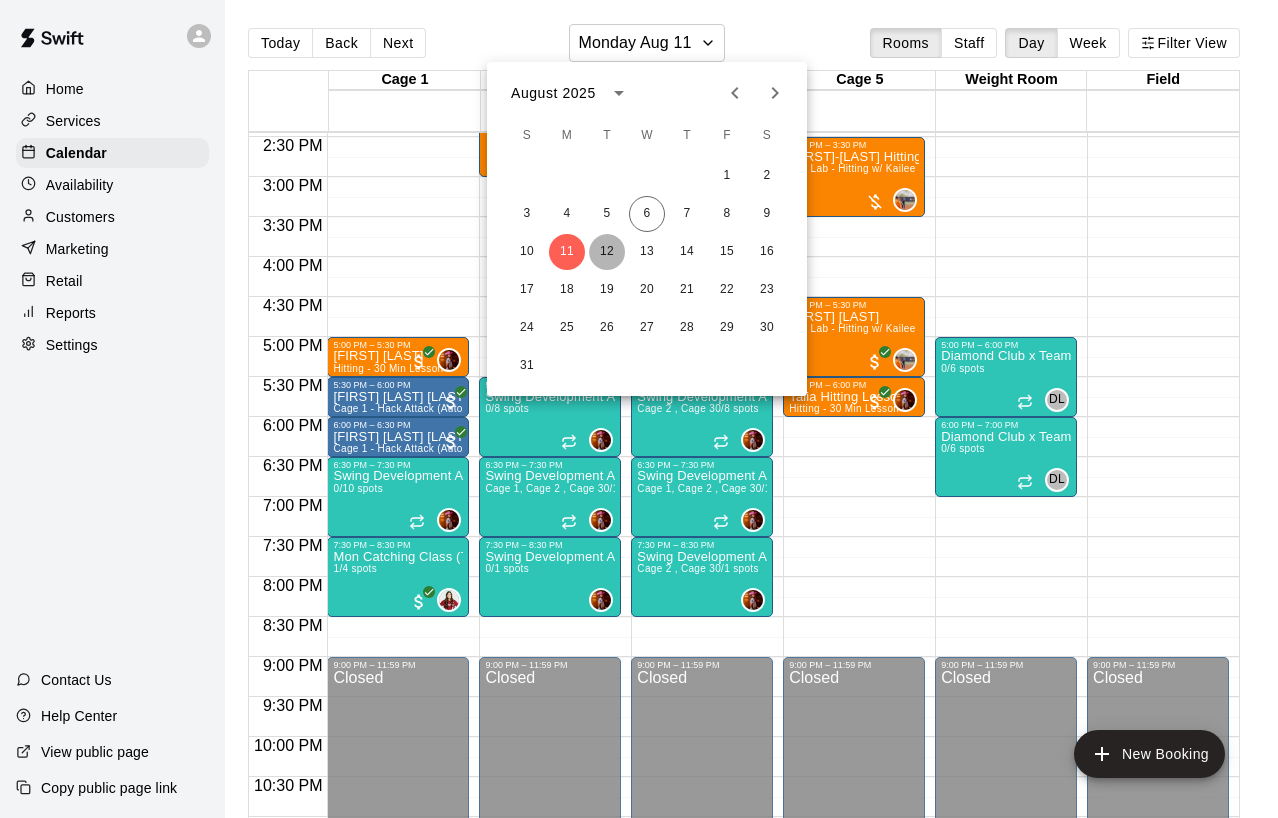 click on "12" at bounding box center [607, 252] 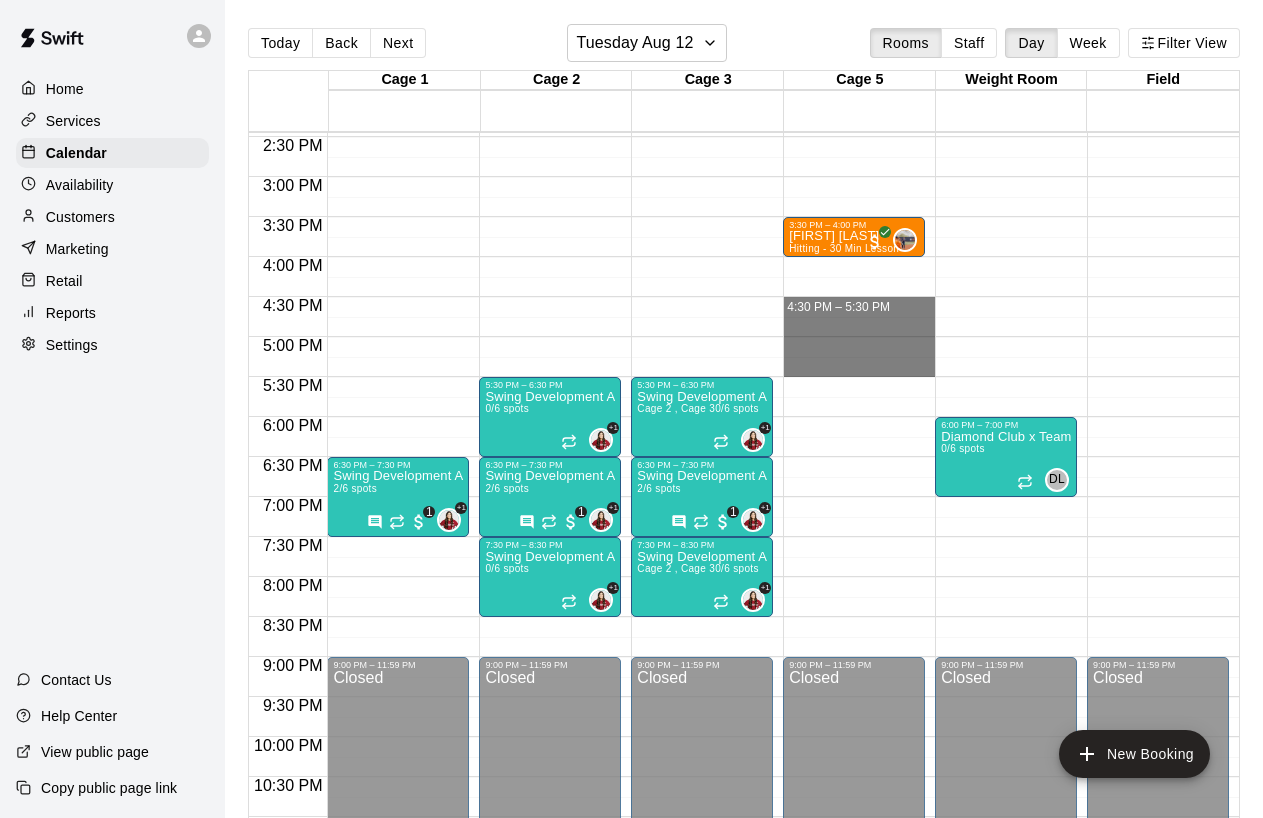 drag, startPoint x: 776, startPoint y: 297, endPoint x: 864, endPoint y: 374, distance: 116.9316 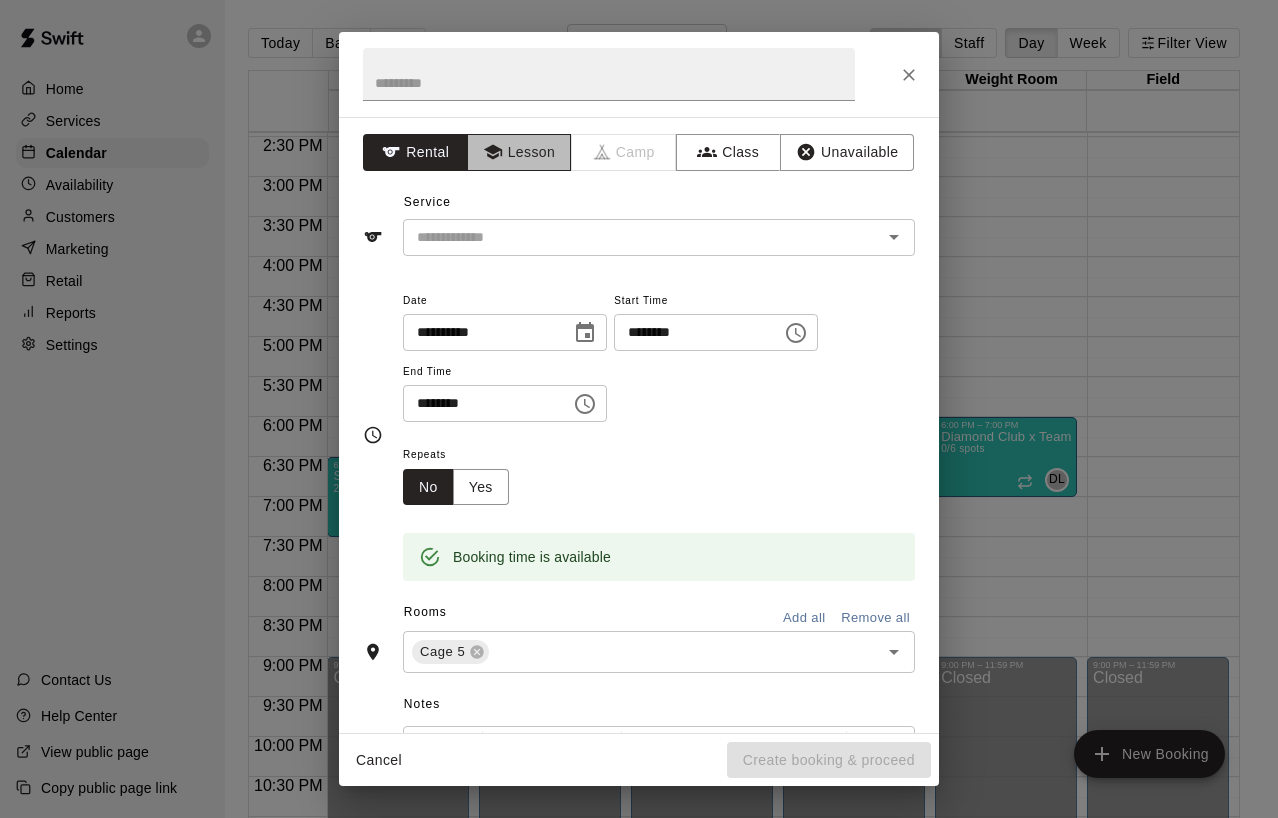 click on "Lesson" at bounding box center [519, 152] 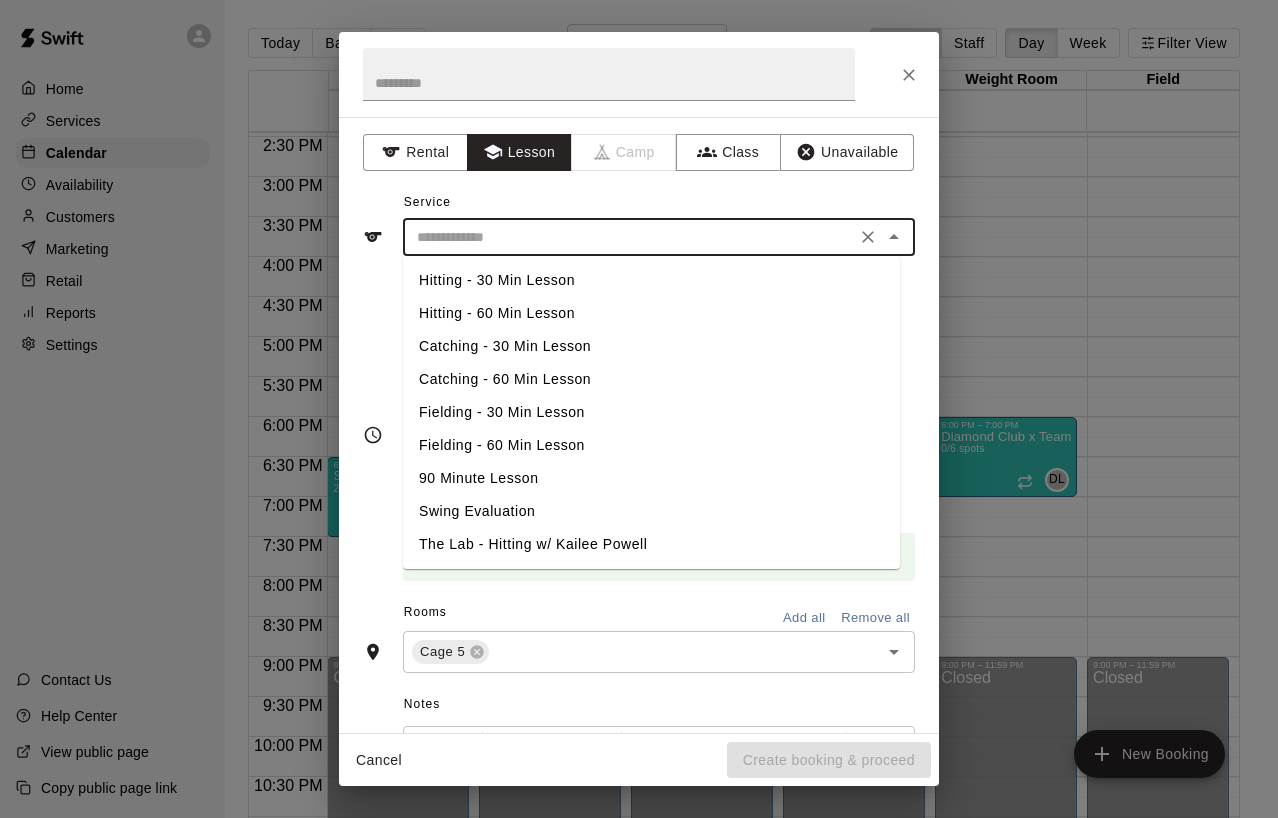 click at bounding box center (629, 237) 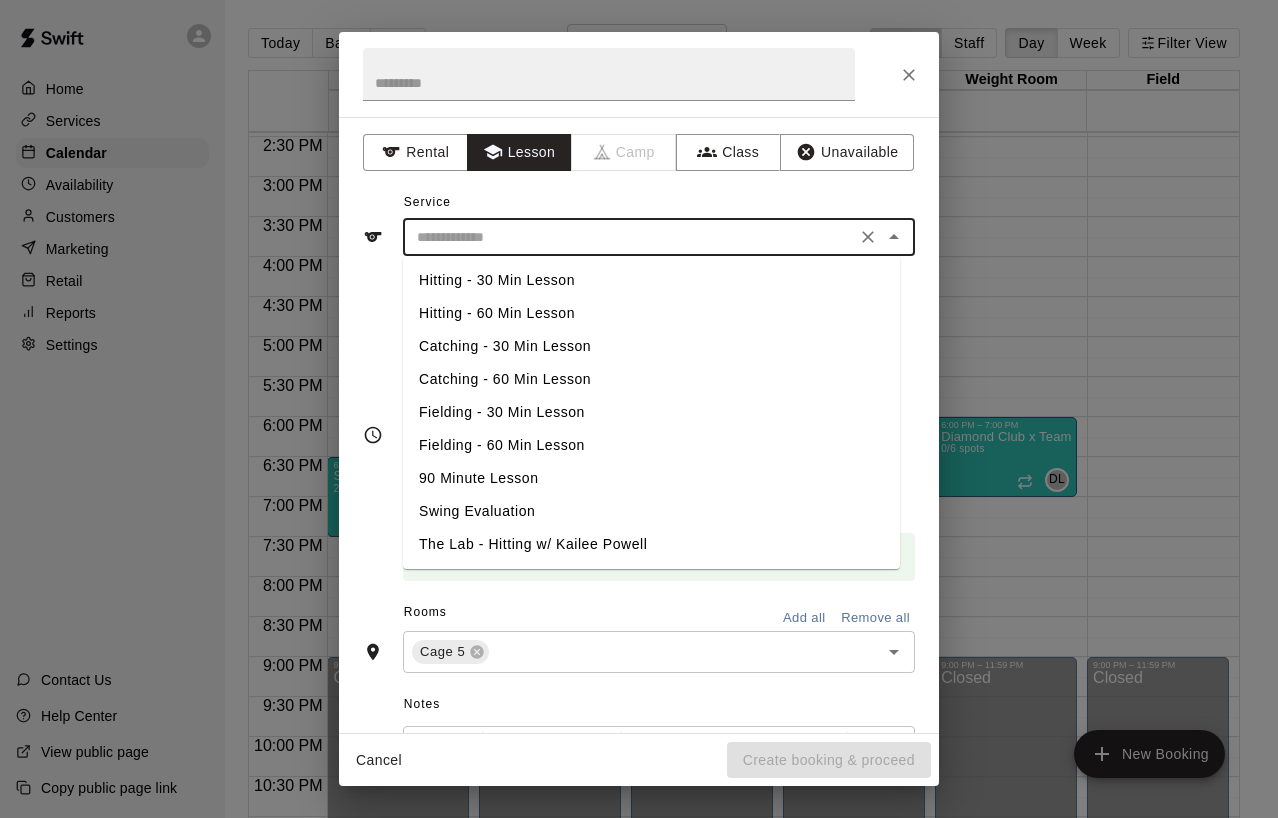 click on "The Lab - Hitting w/ Kailee Powell" at bounding box center [651, 544] 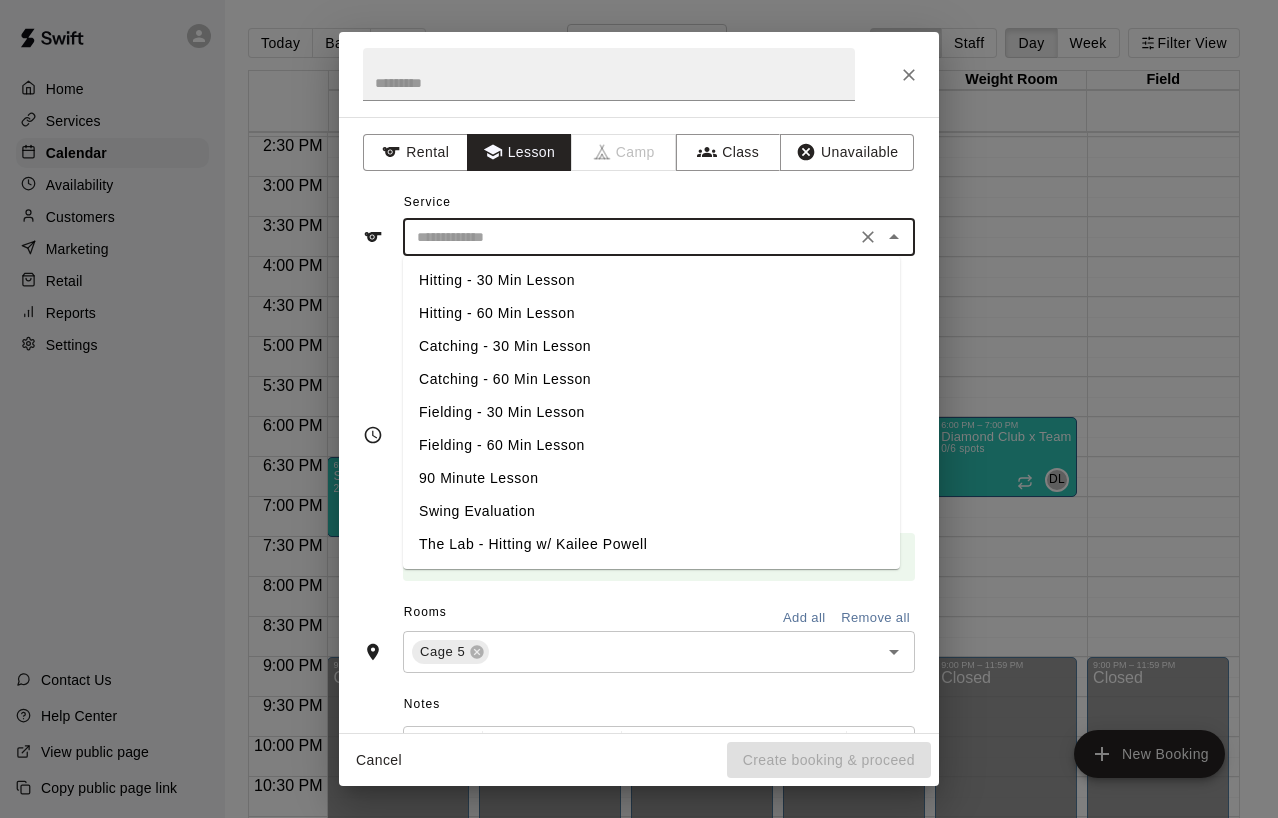 type on "**********" 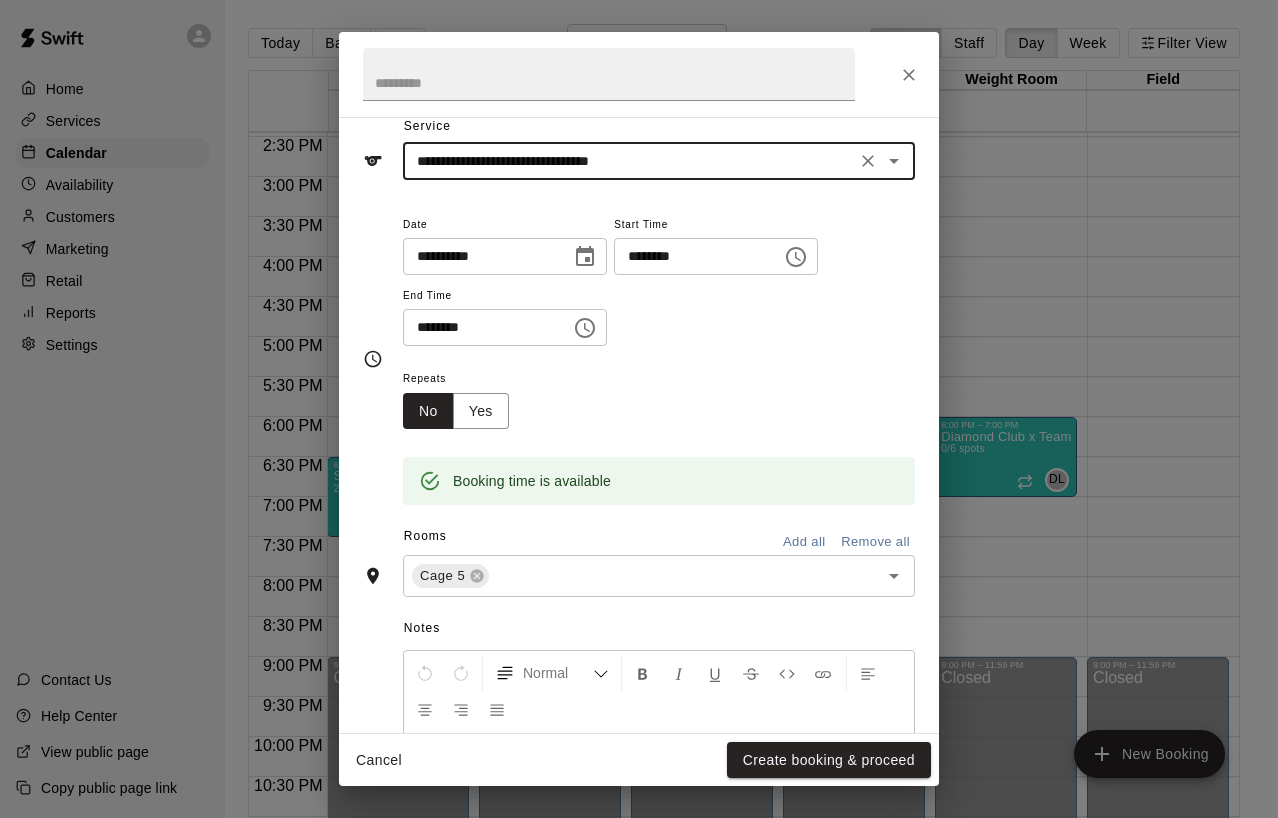 scroll, scrollTop: 0, scrollLeft: 0, axis: both 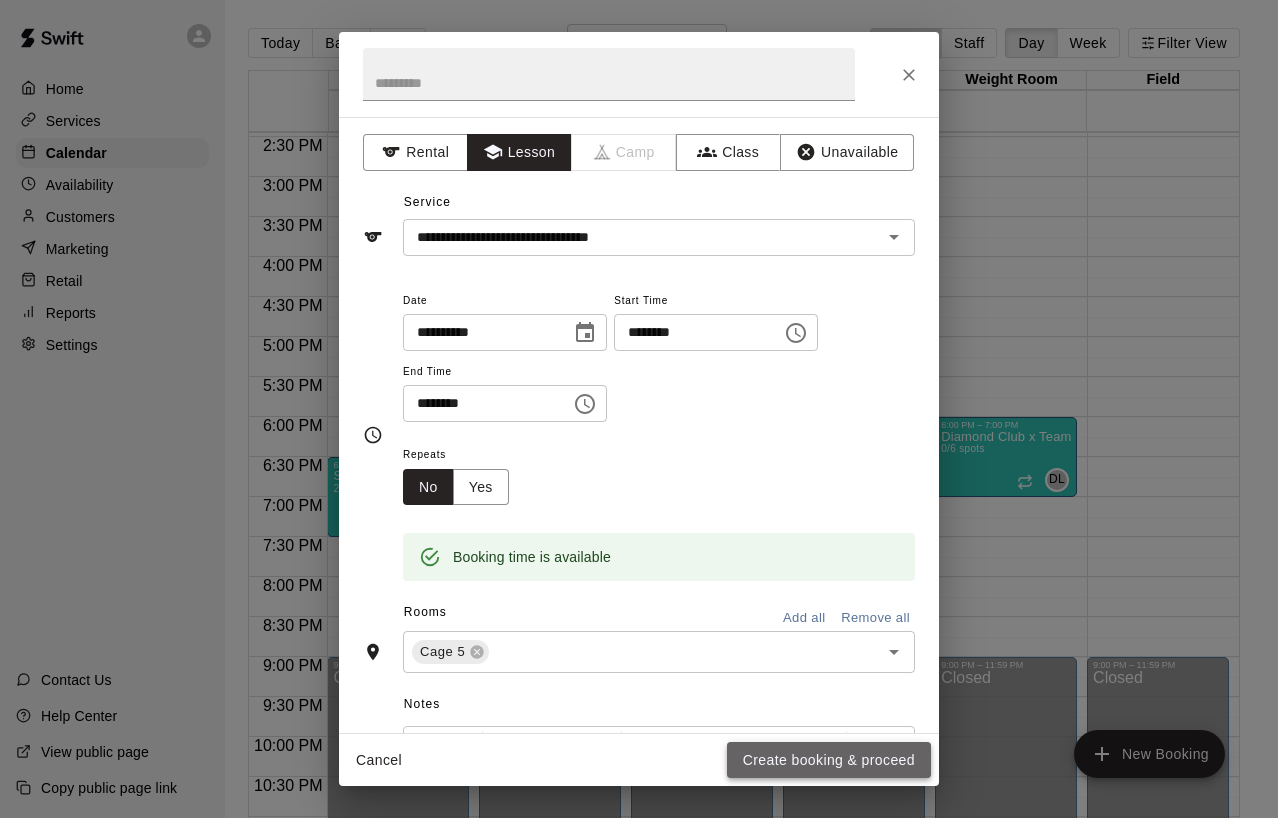 click on "Create booking & proceed" at bounding box center [829, 760] 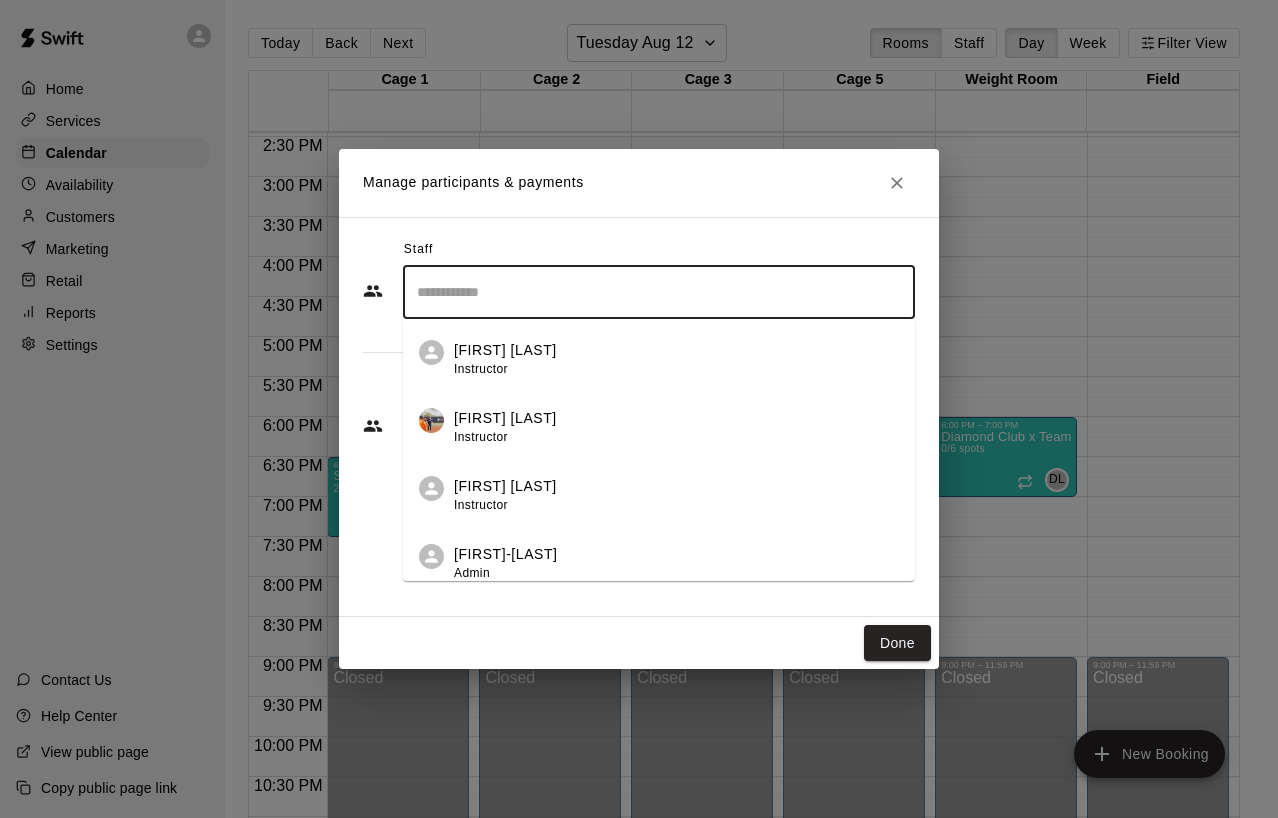 click at bounding box center [659, 292] 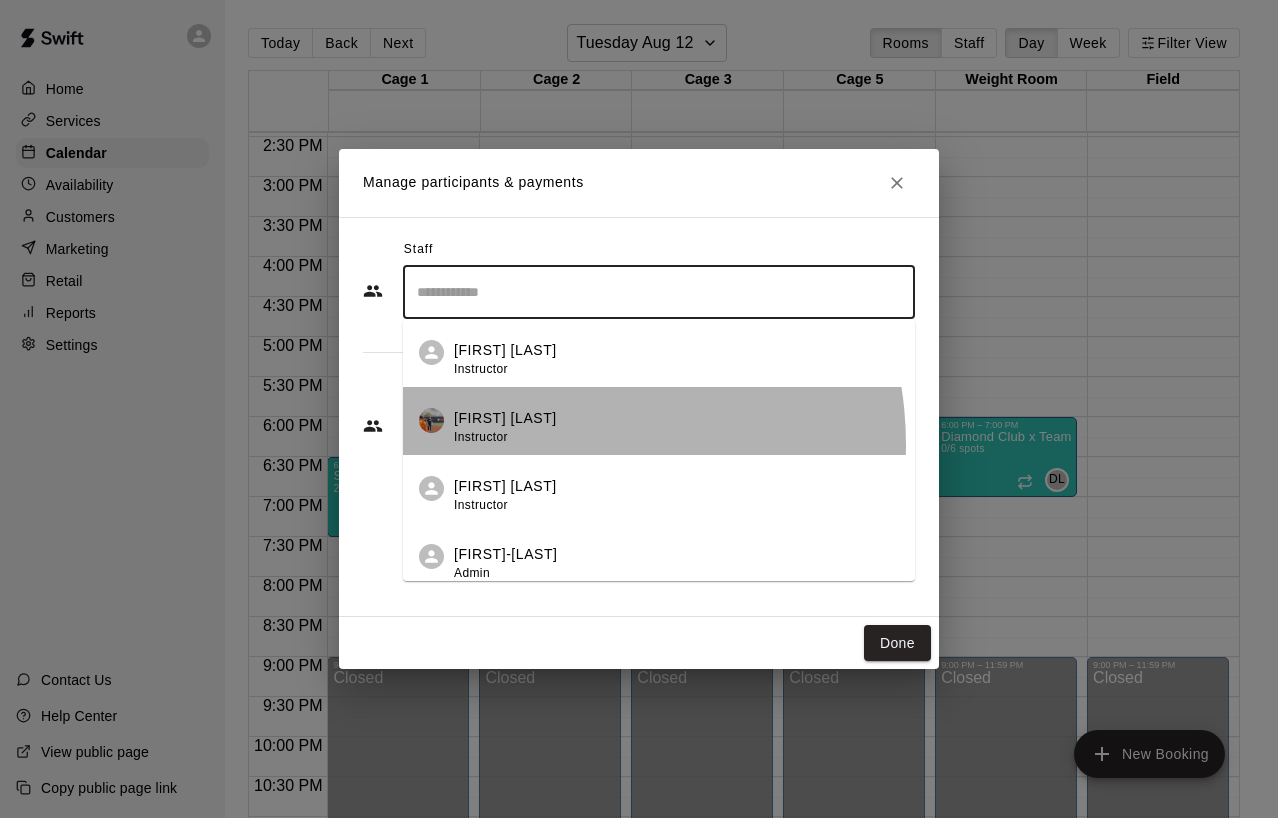 click on "Kailee Powell Instructor" at bounding box center (505, 427) 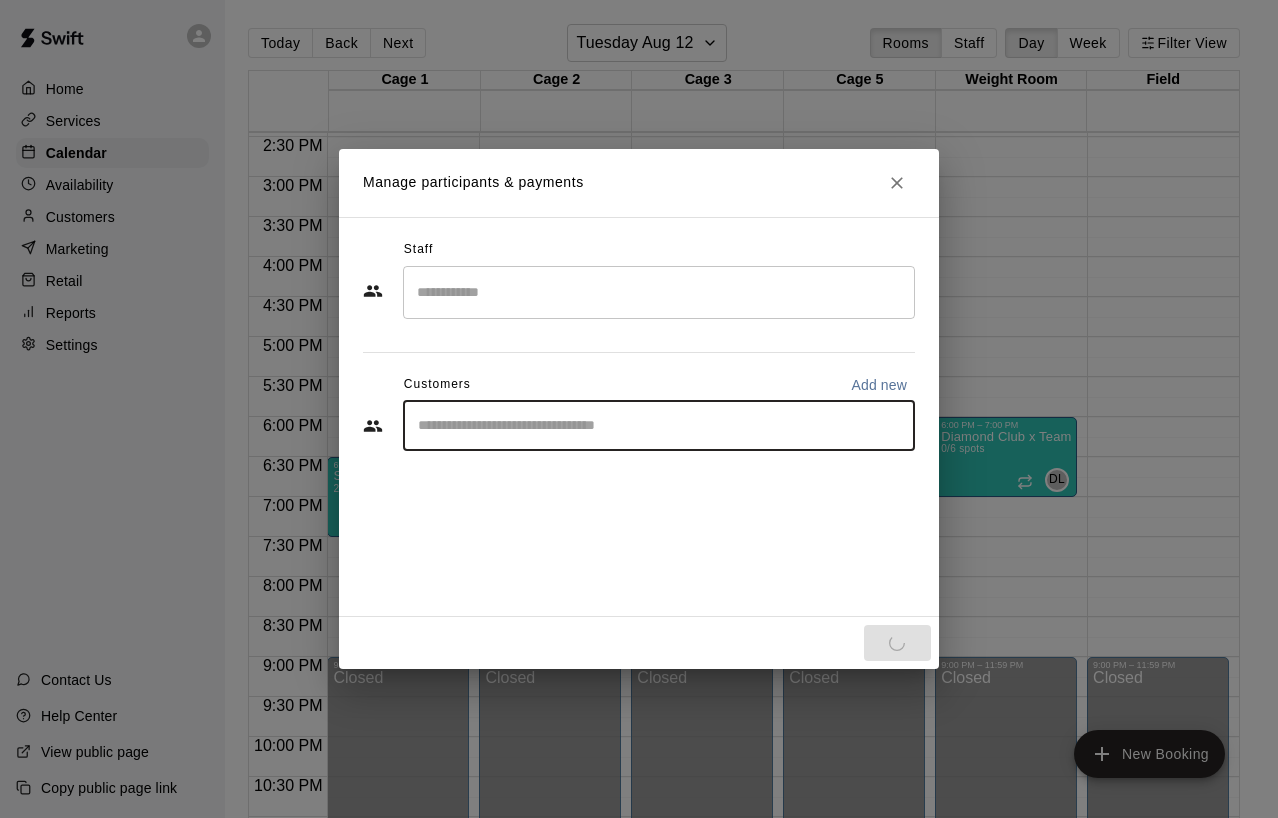 click at bounding box center [659, 426] 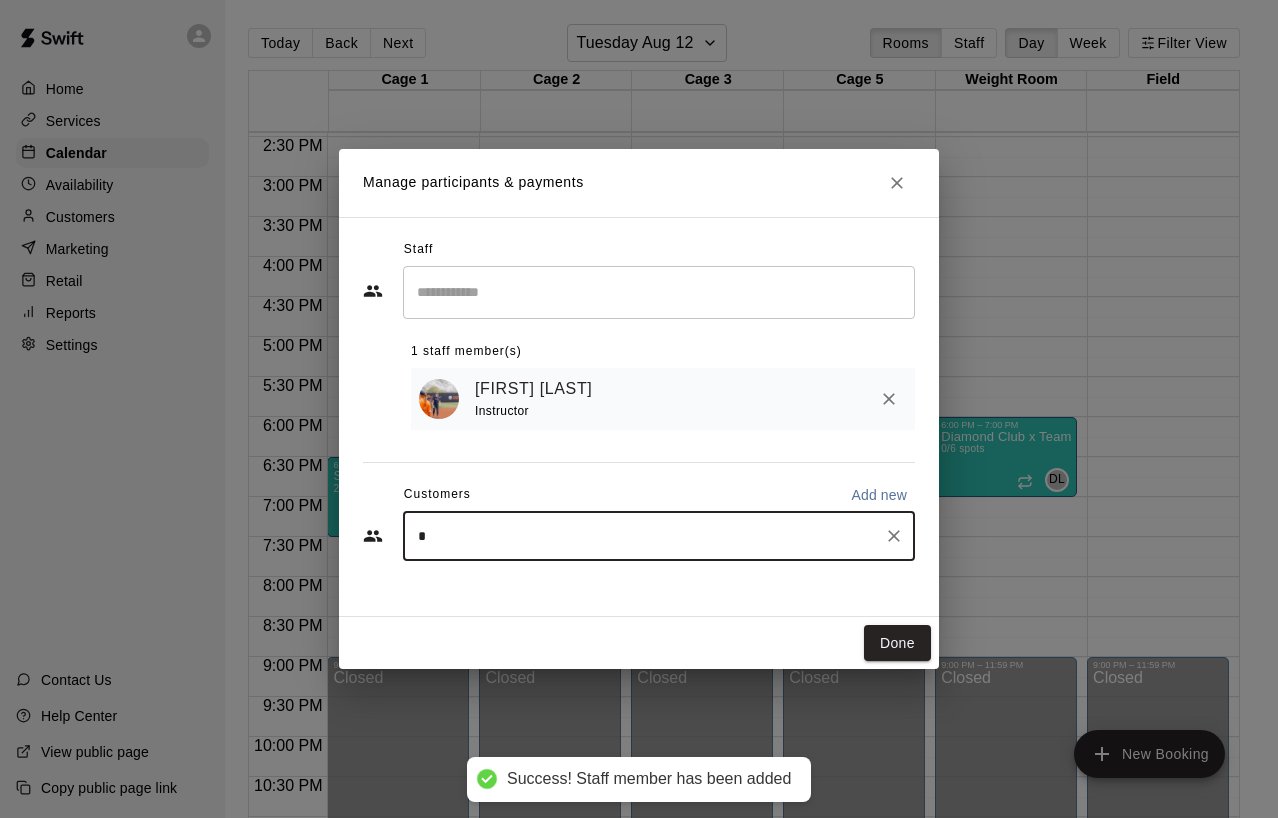 type on "**" 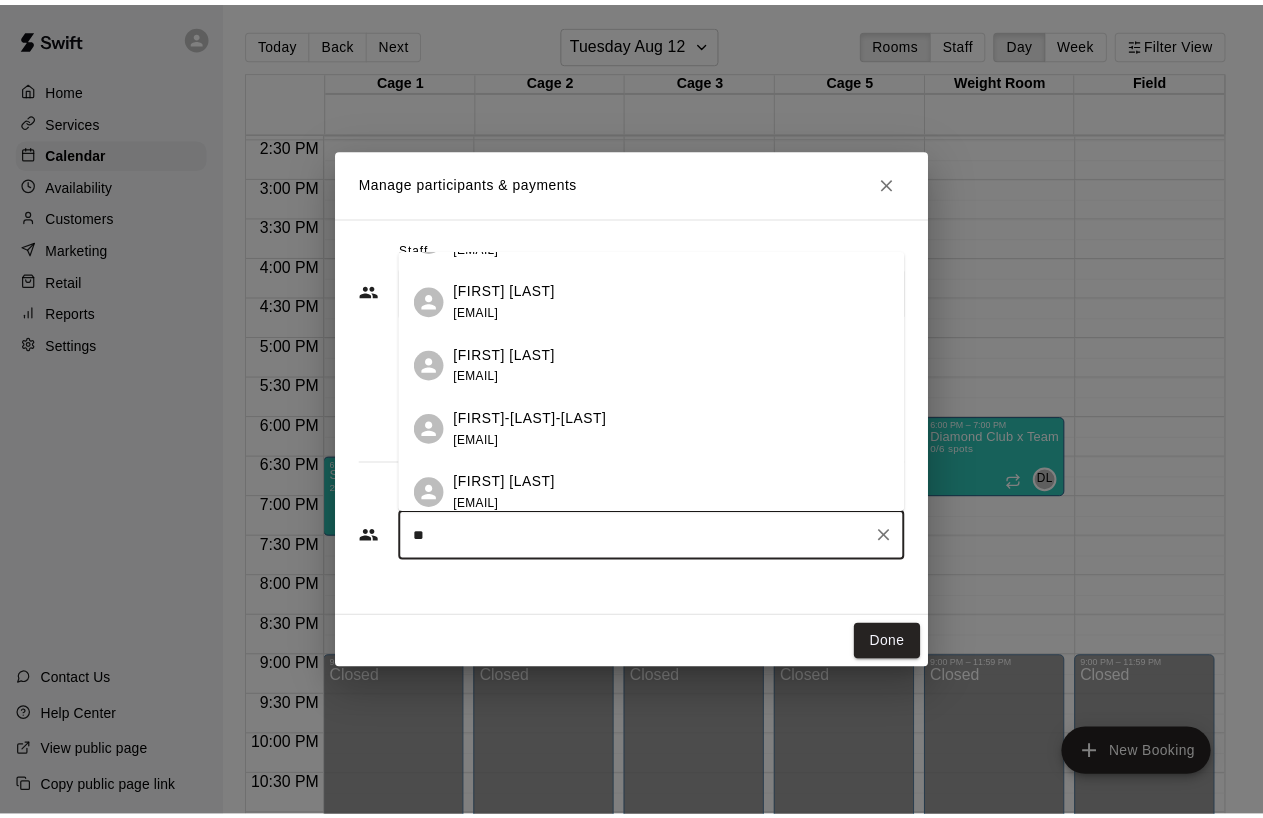 scroll, scrollTop: 0, scrollLeft: 0, axis: both 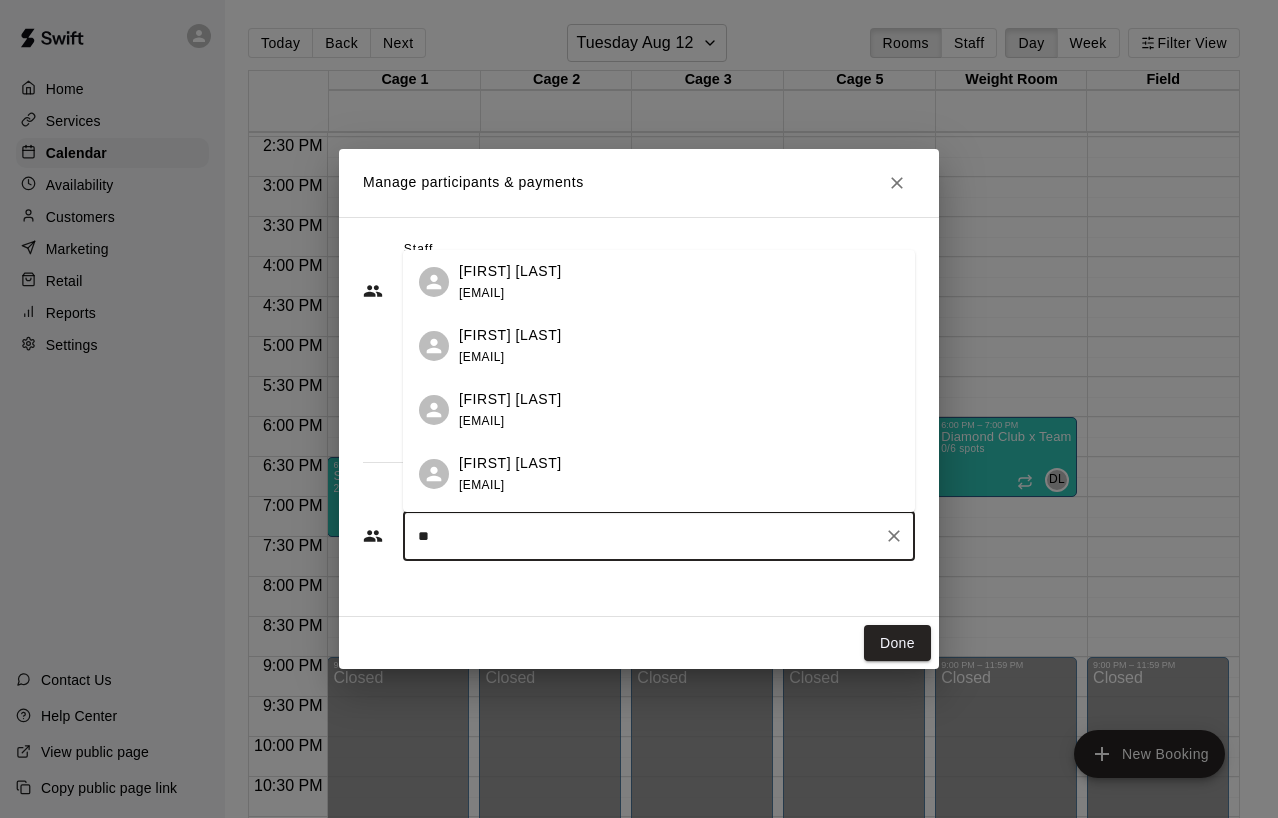 click 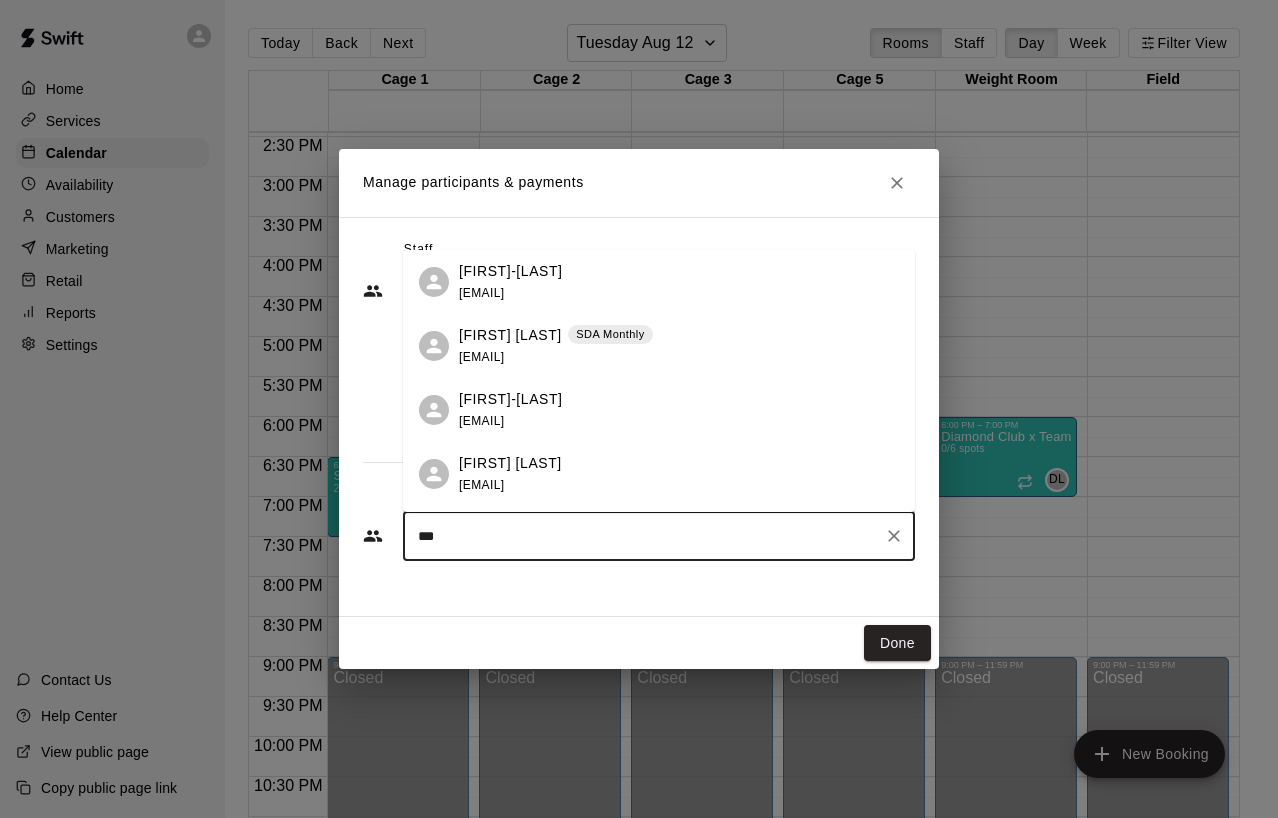 type on "****" 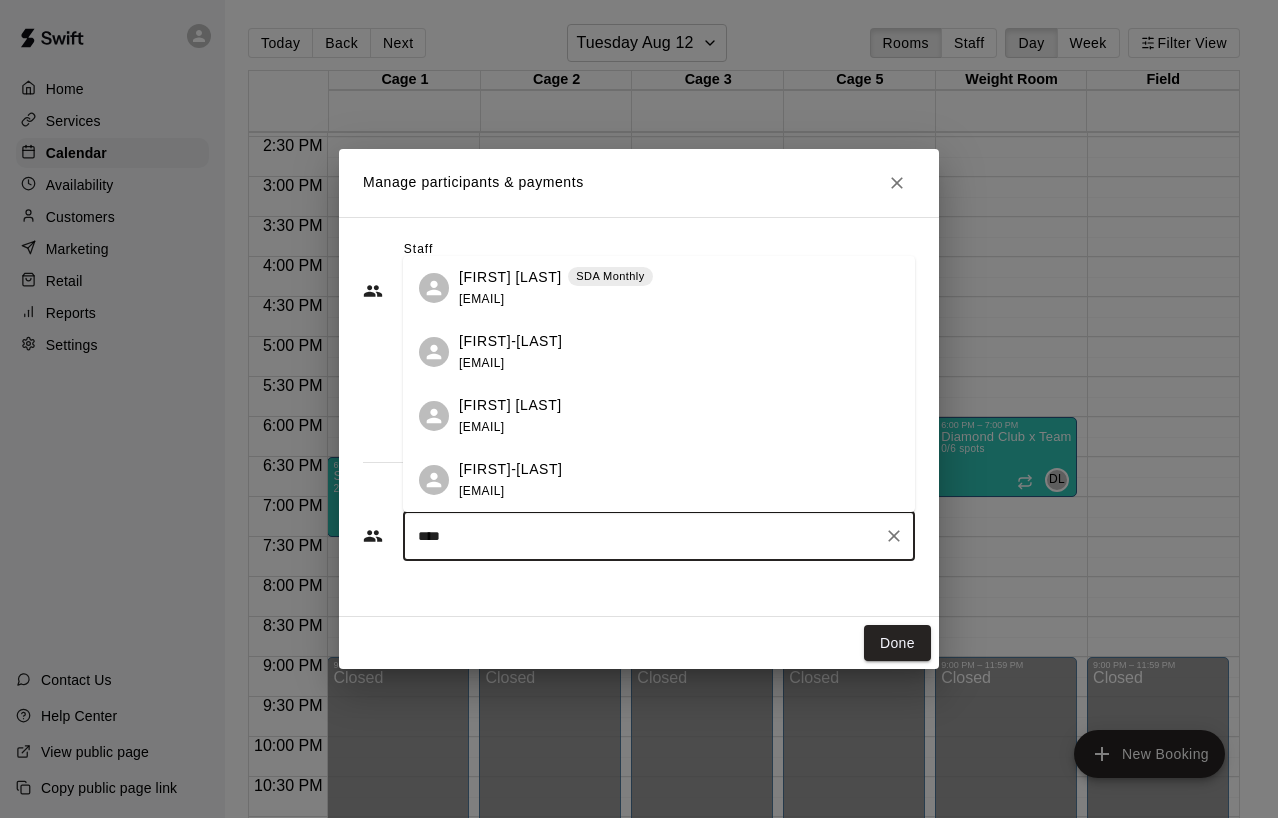 click on "[FIRST] [LAST] [EMAIL]" at bounding box center [679, 416] 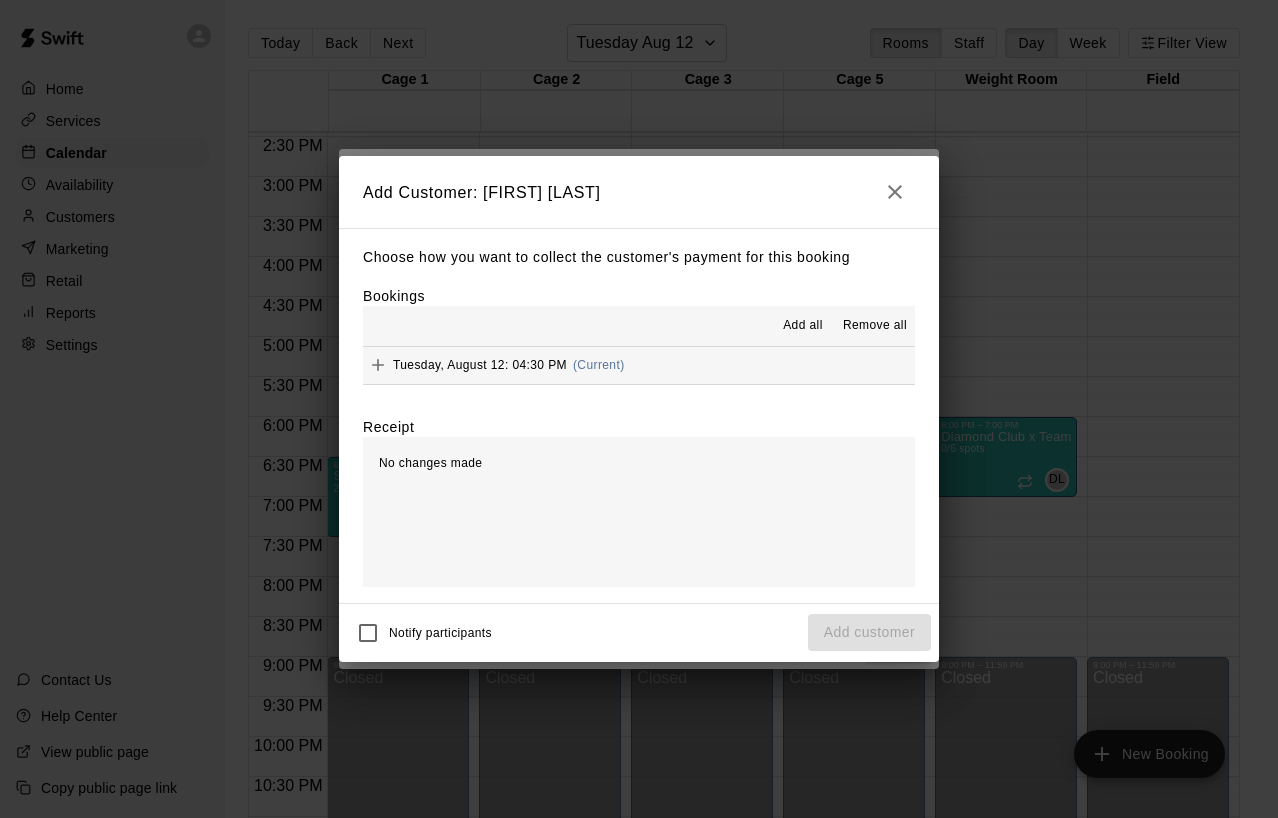 click on "Tuesday, August 12: 04:30 PM" at bounding box center [480, 365] 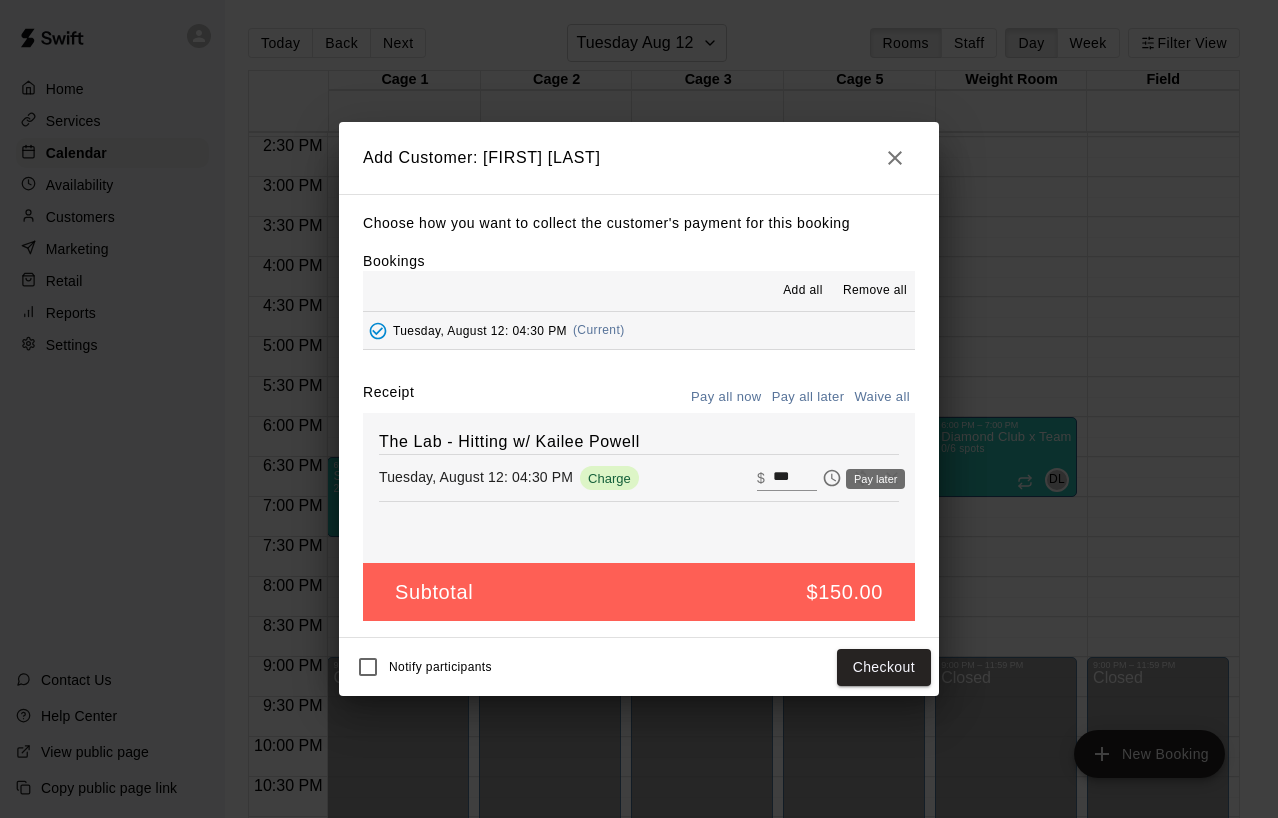 click 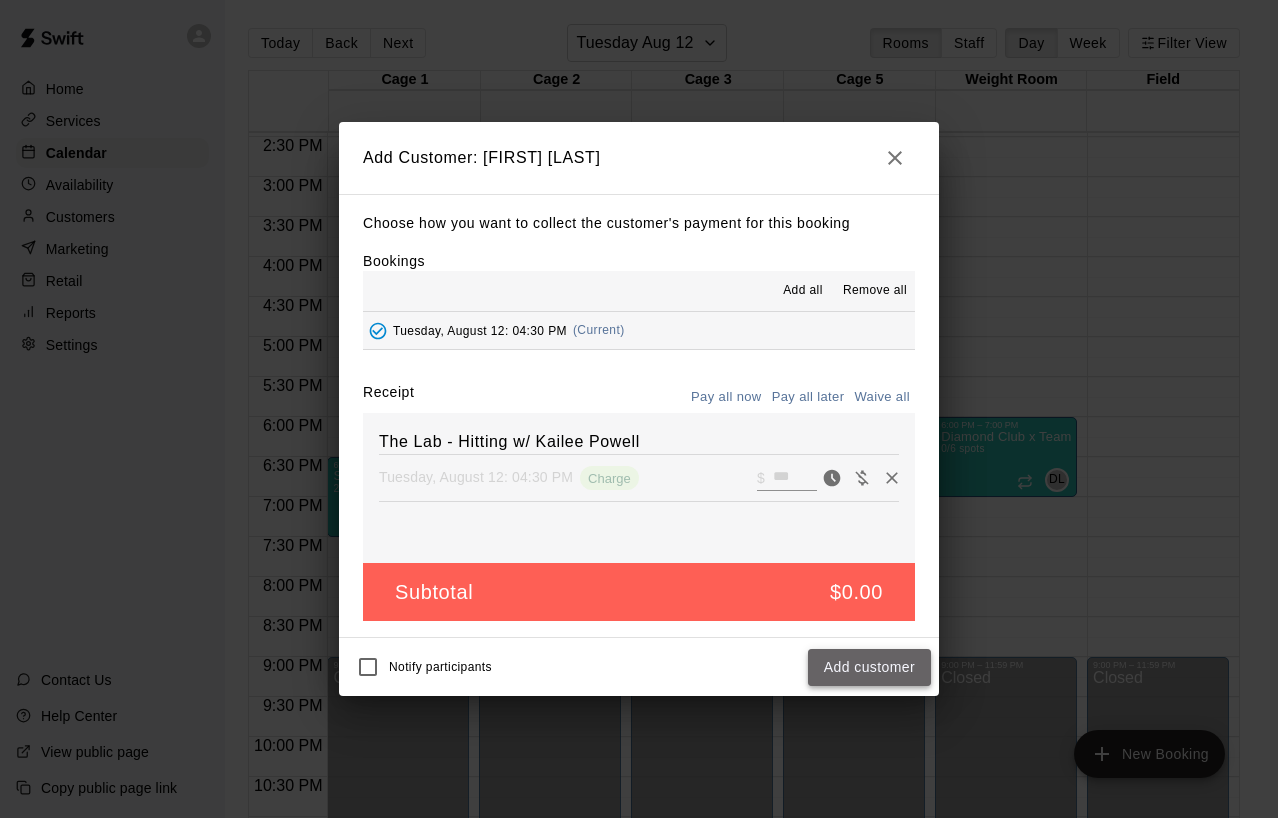 click on "Add customer" at bounding box center [869, 667] 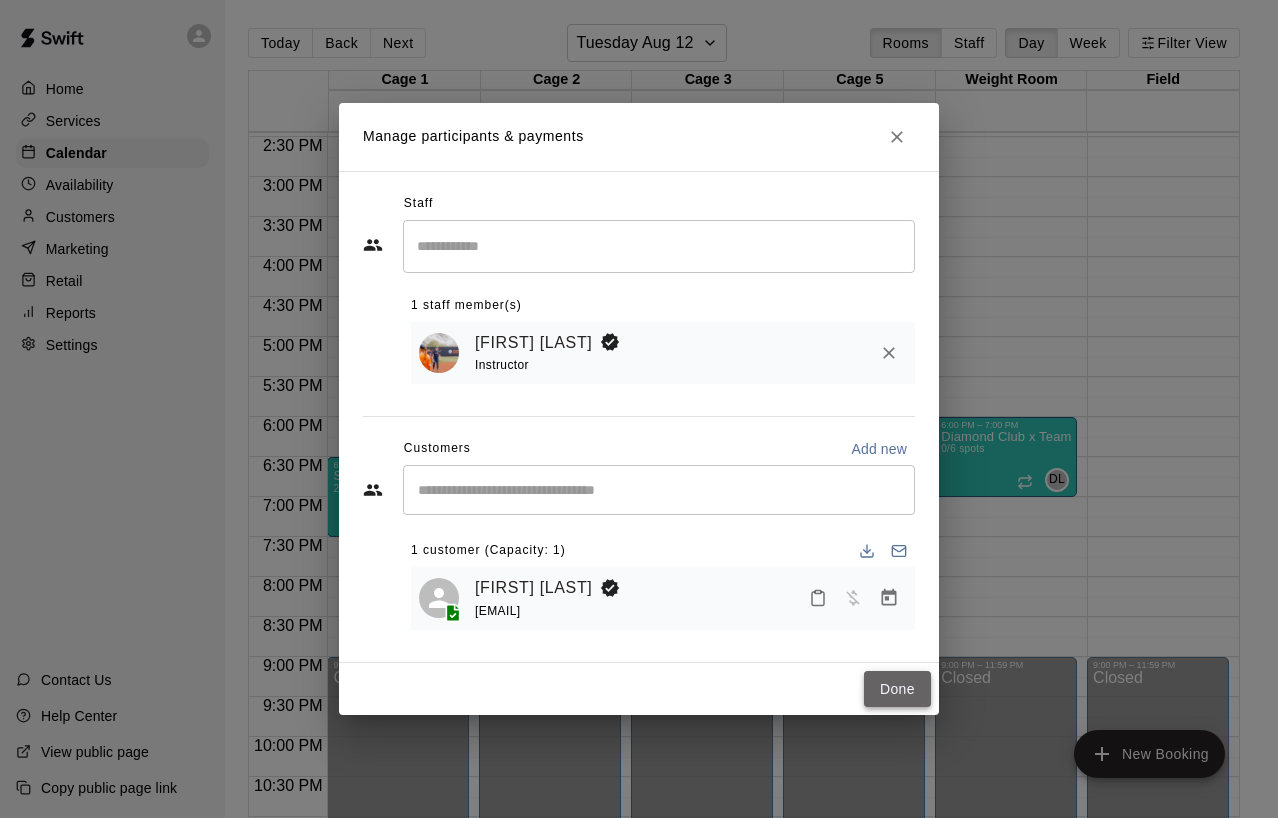 click on "Done" at bounding box center (897, 689) 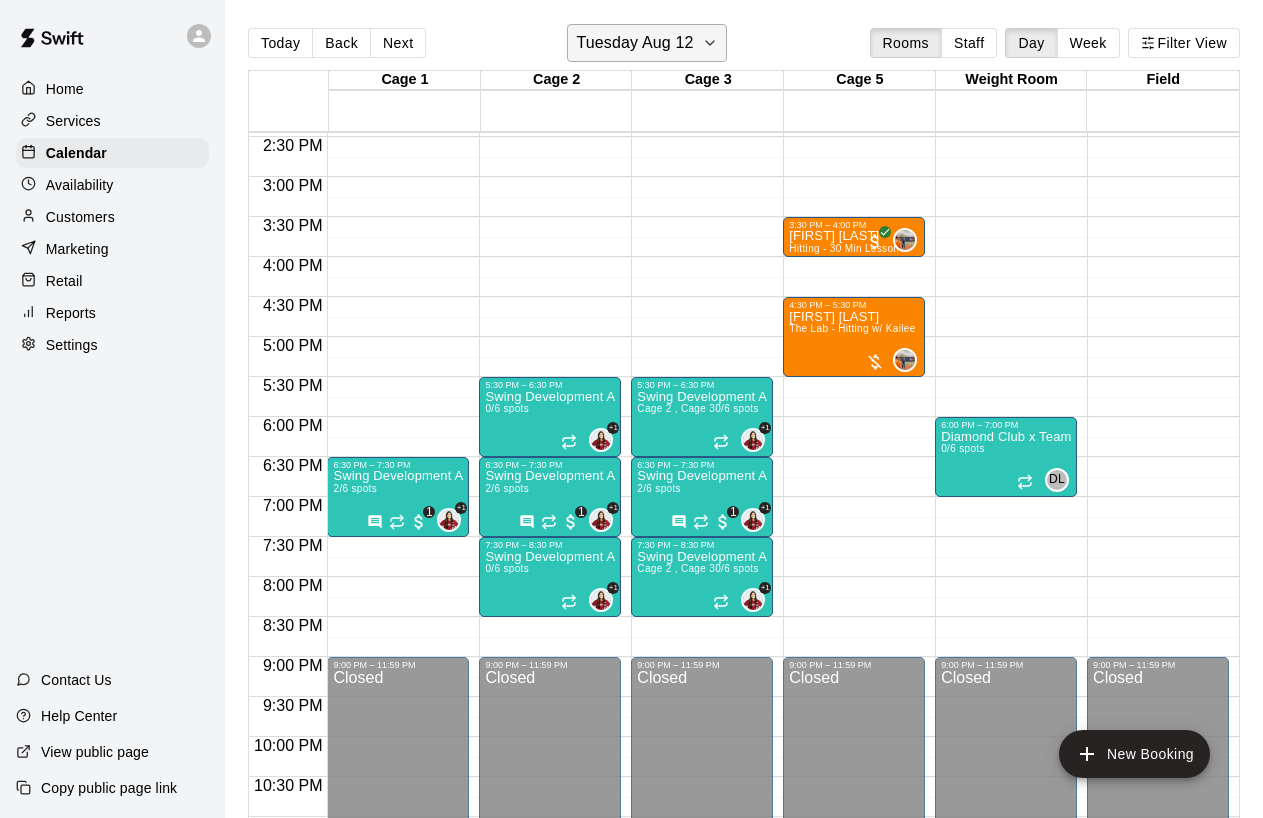 click on "Tuesday Aug 12" at bounding box center [634, 43] 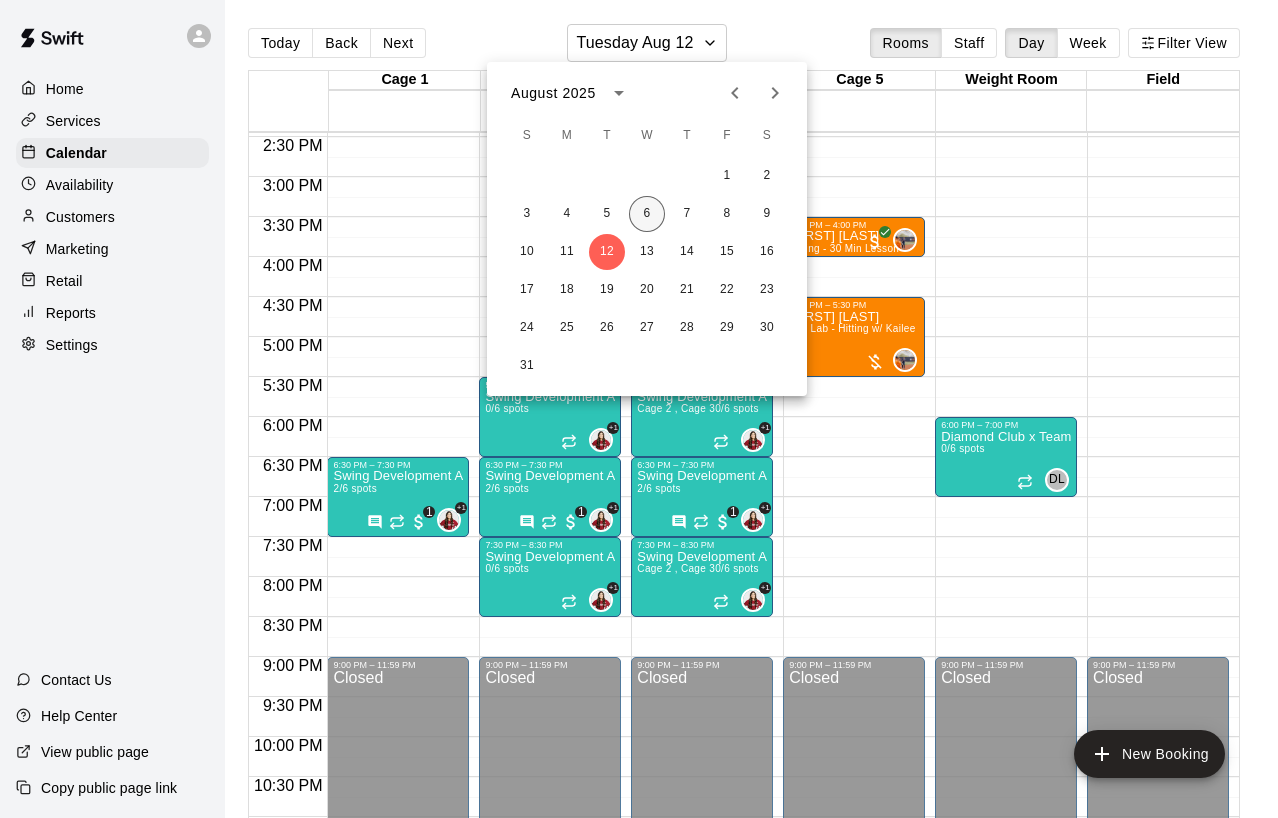 click on "6" at bounding box center (647, 214) 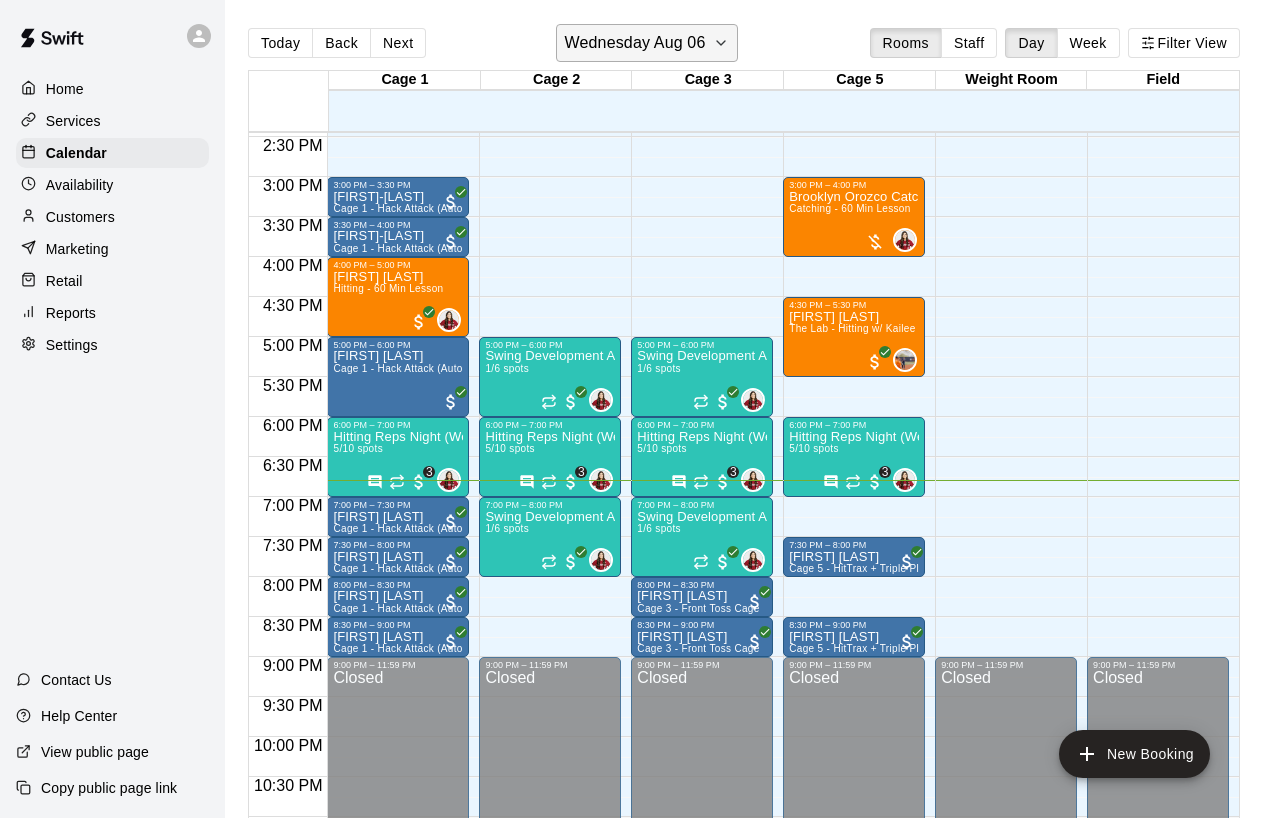 click on "Wednesday Aug 06" at bounding box center (635, 43) 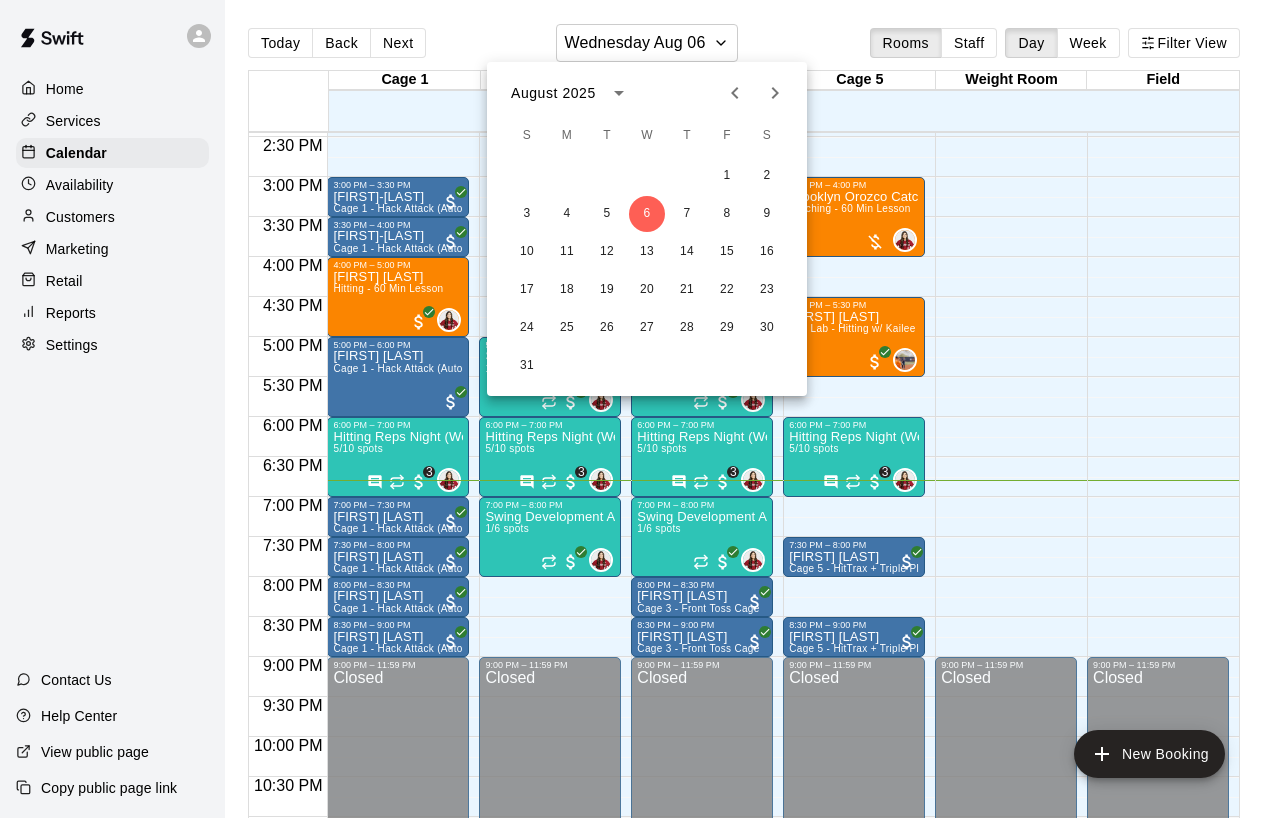 click at bounding box center (639, 409) 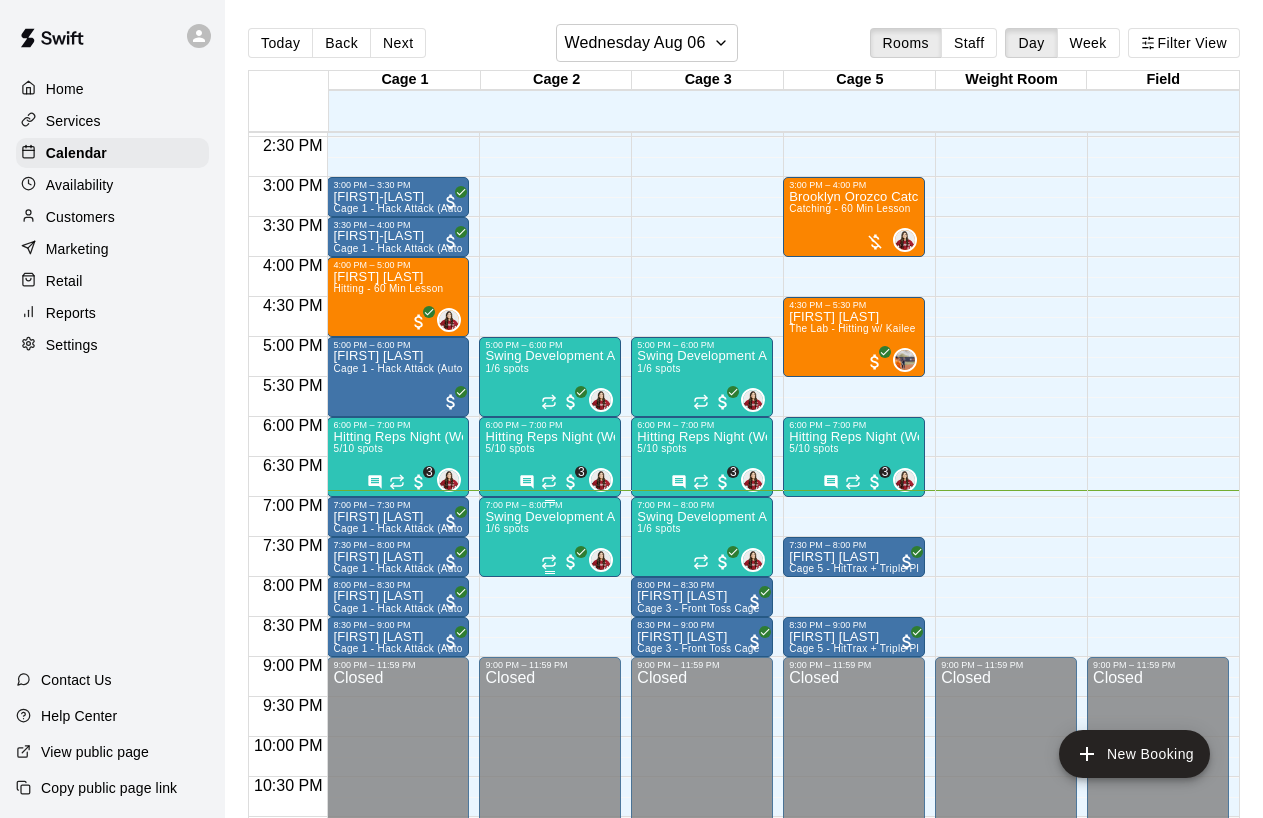 click on "Swing Development Academy 12U/14U 1/6 spots" at bounding box center (550, 919) 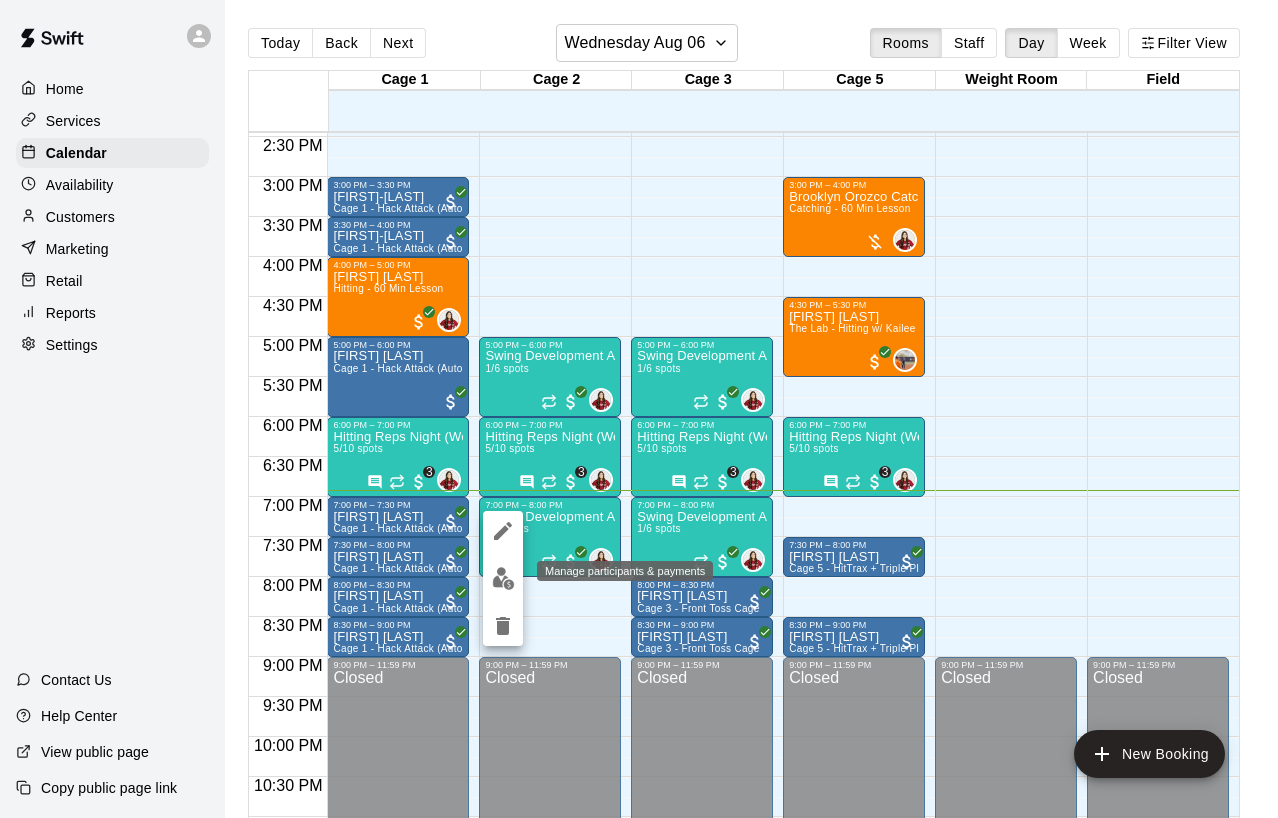 click at bounding box center (503, 578) 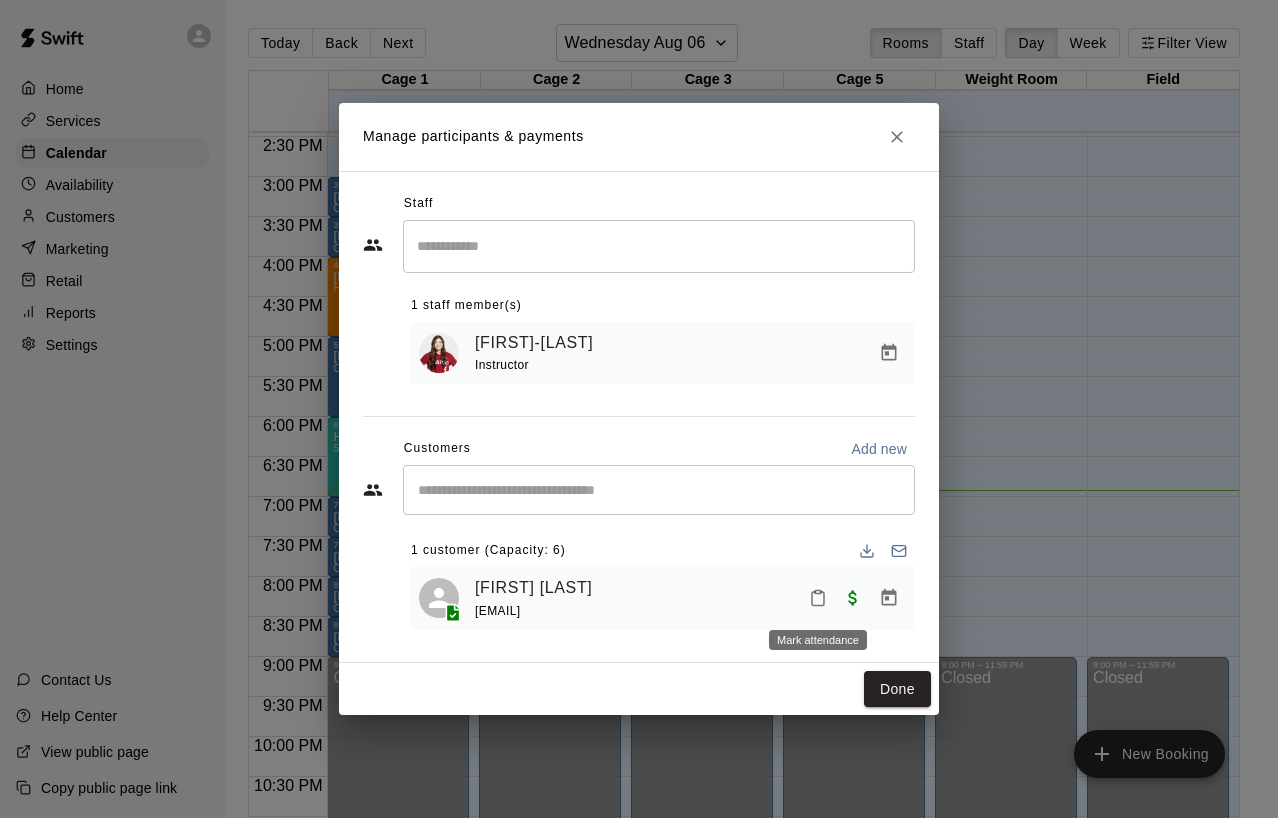 click 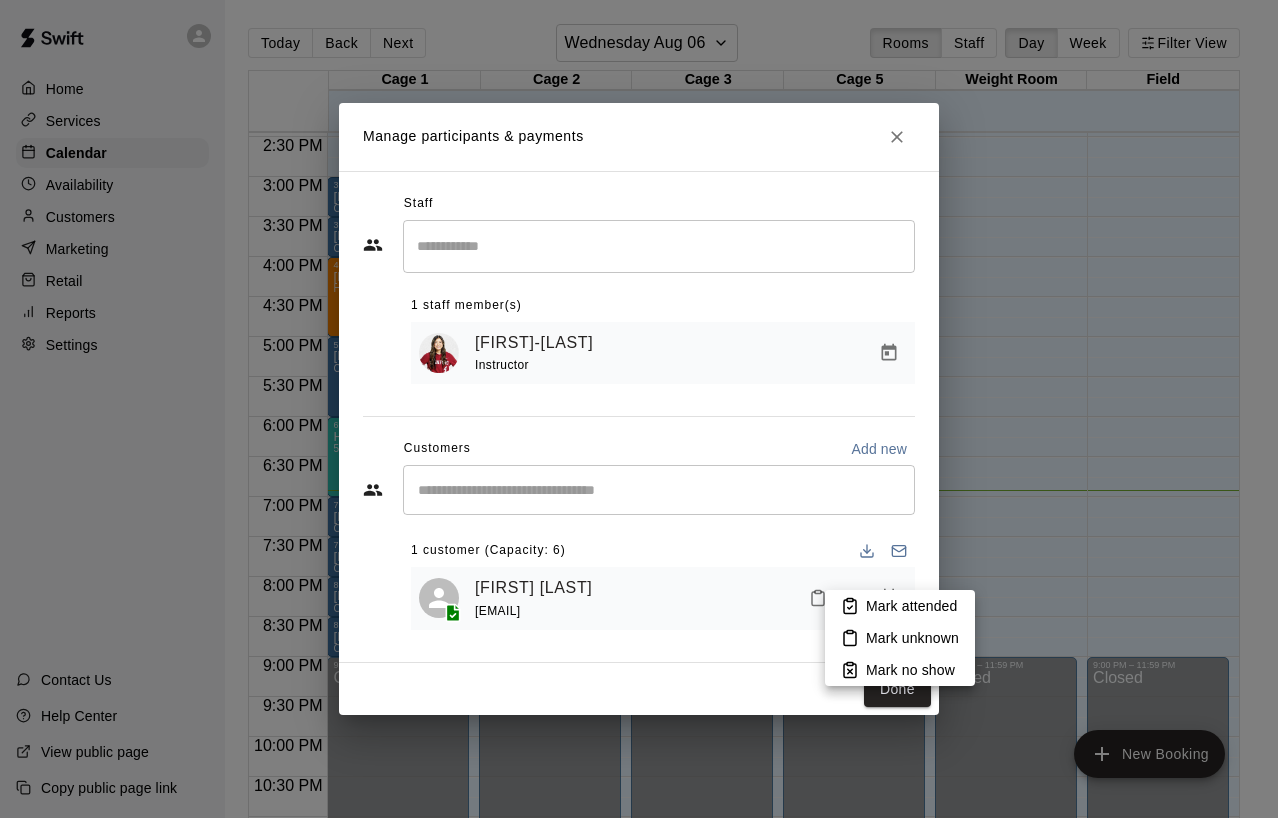 click on "Mark attended" at bounding box center (911, 606) 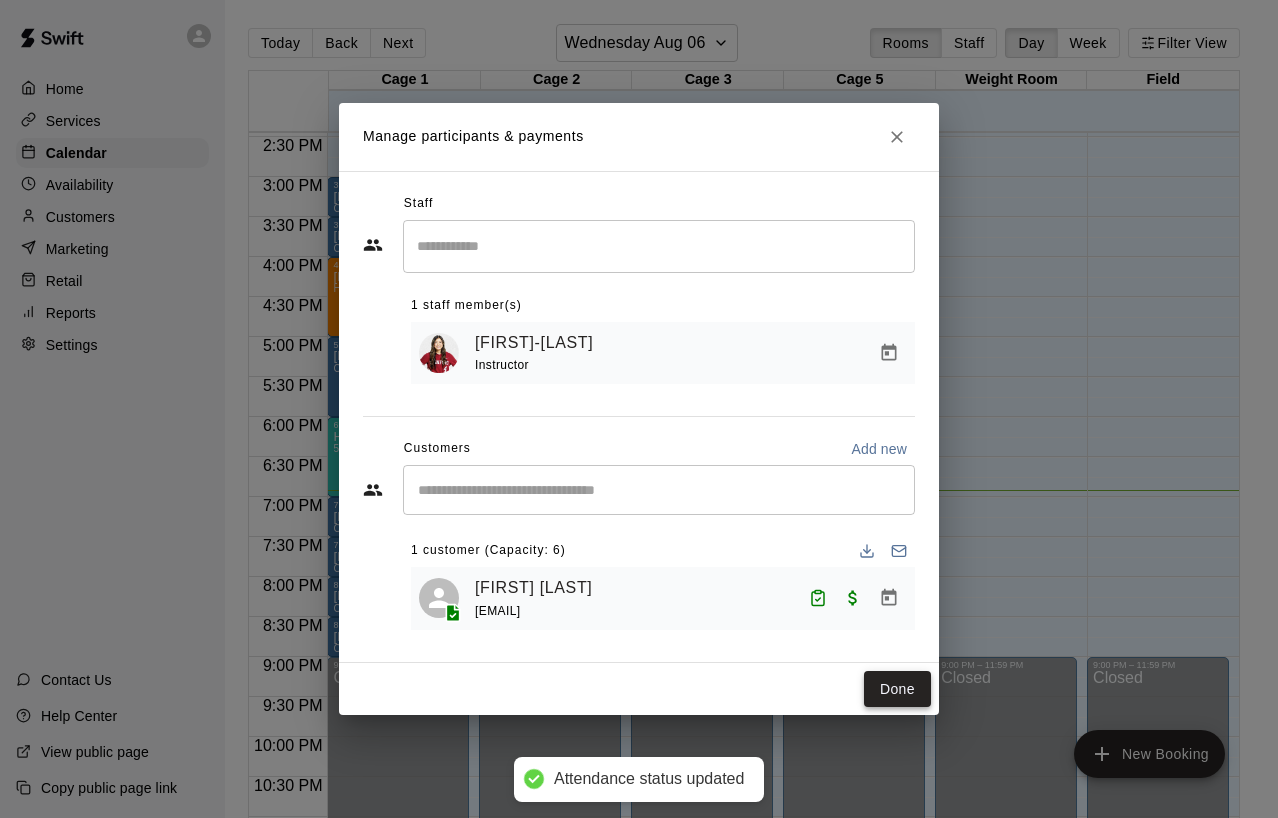 click on "Done" at bounding box center (897, 689) 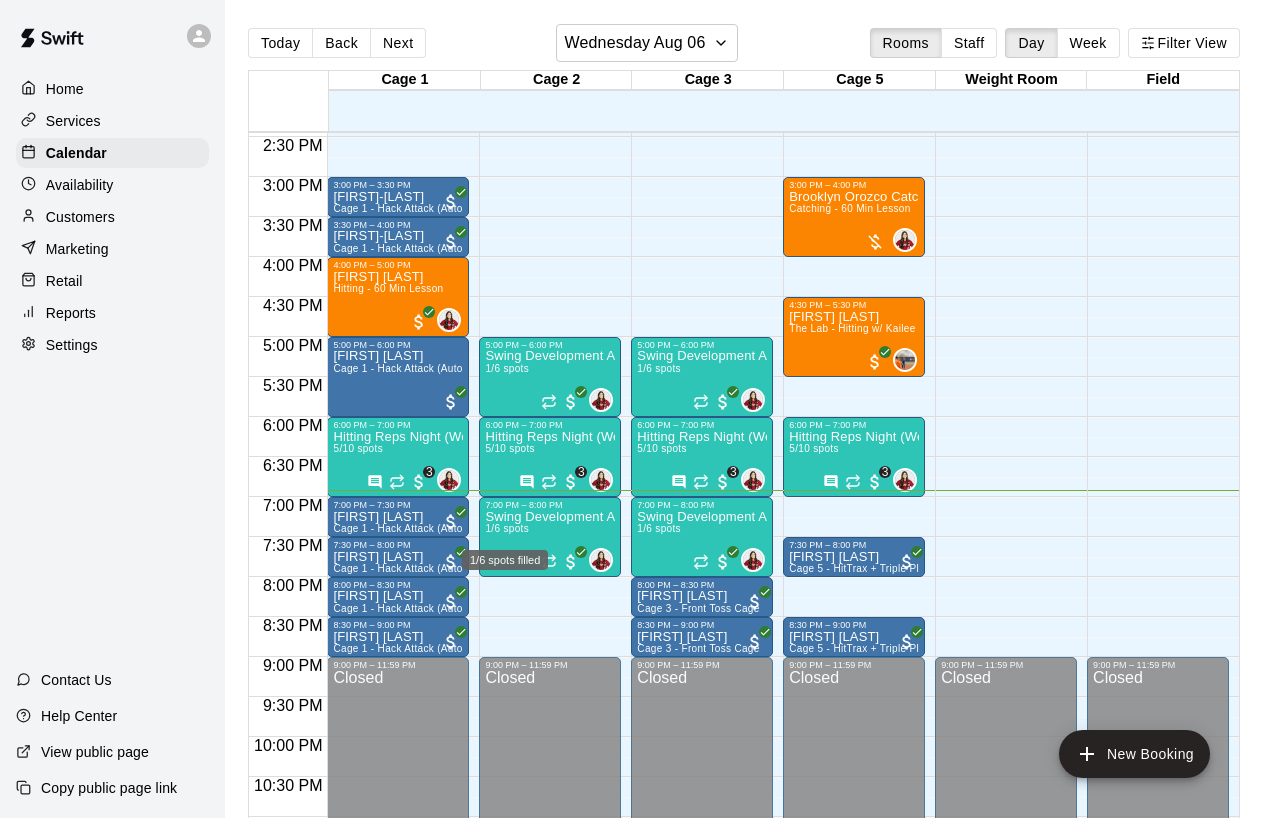 click on "1/6 spots" at bounding box center (507, 528) 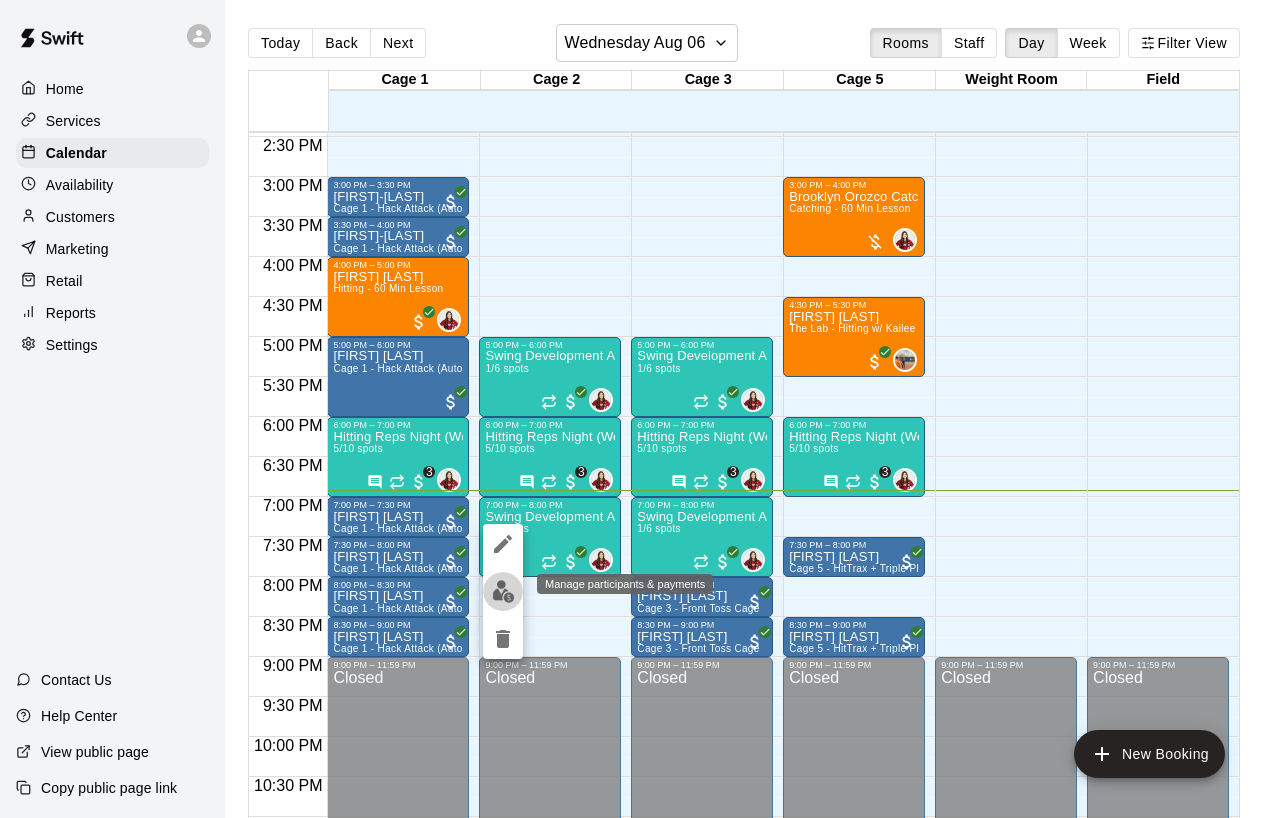 click at bounding box center [503, 591] 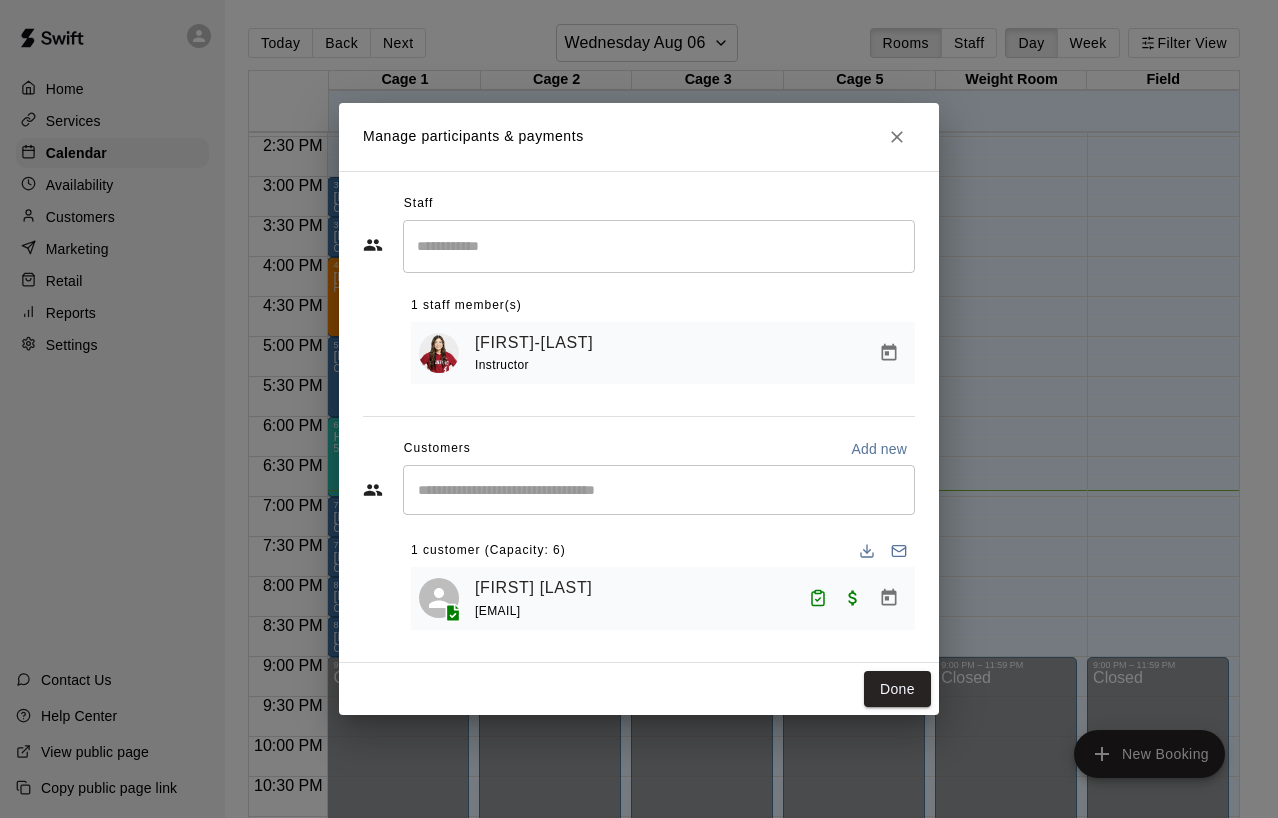click at bounding box center (659, 490) 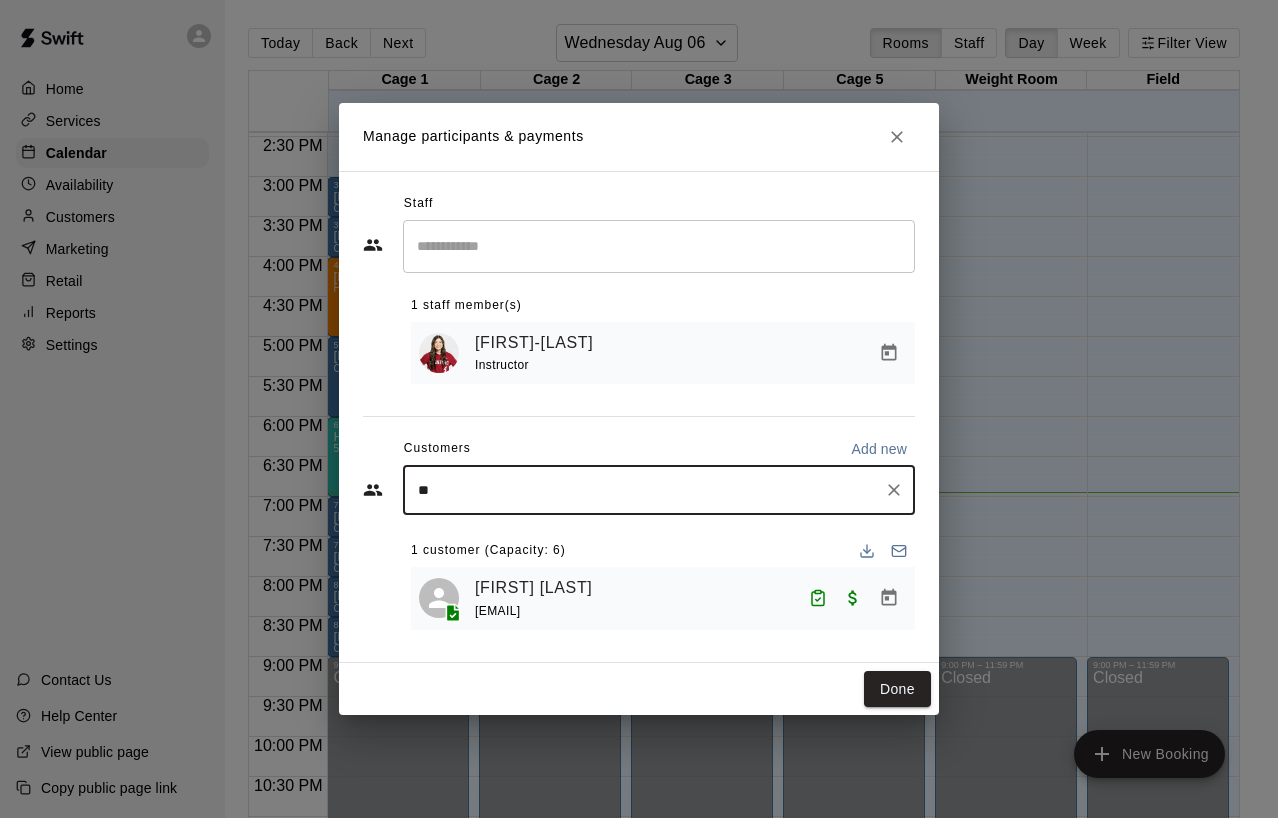 type on "***" 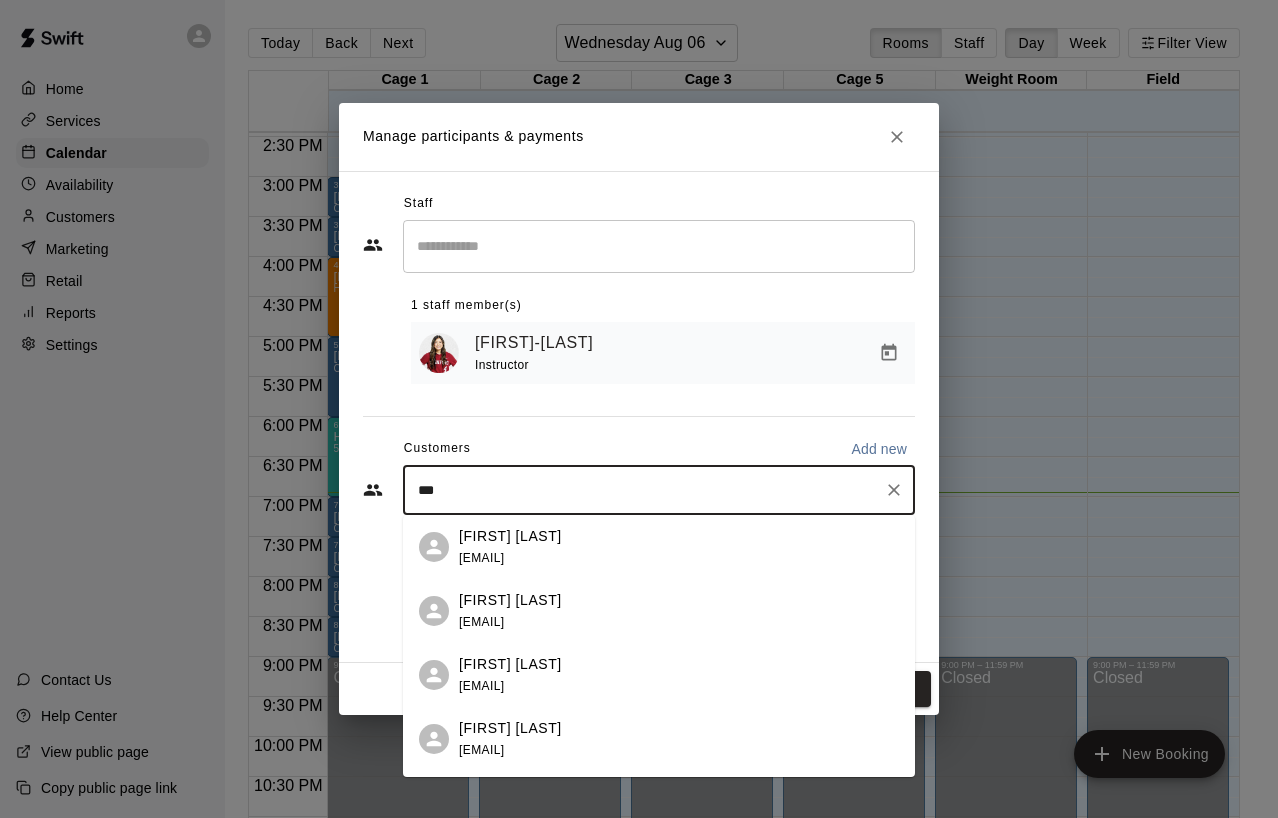 click on "Ariany Sanchez floresmaggy@yahoo.com" at bounding box center [510, 675] 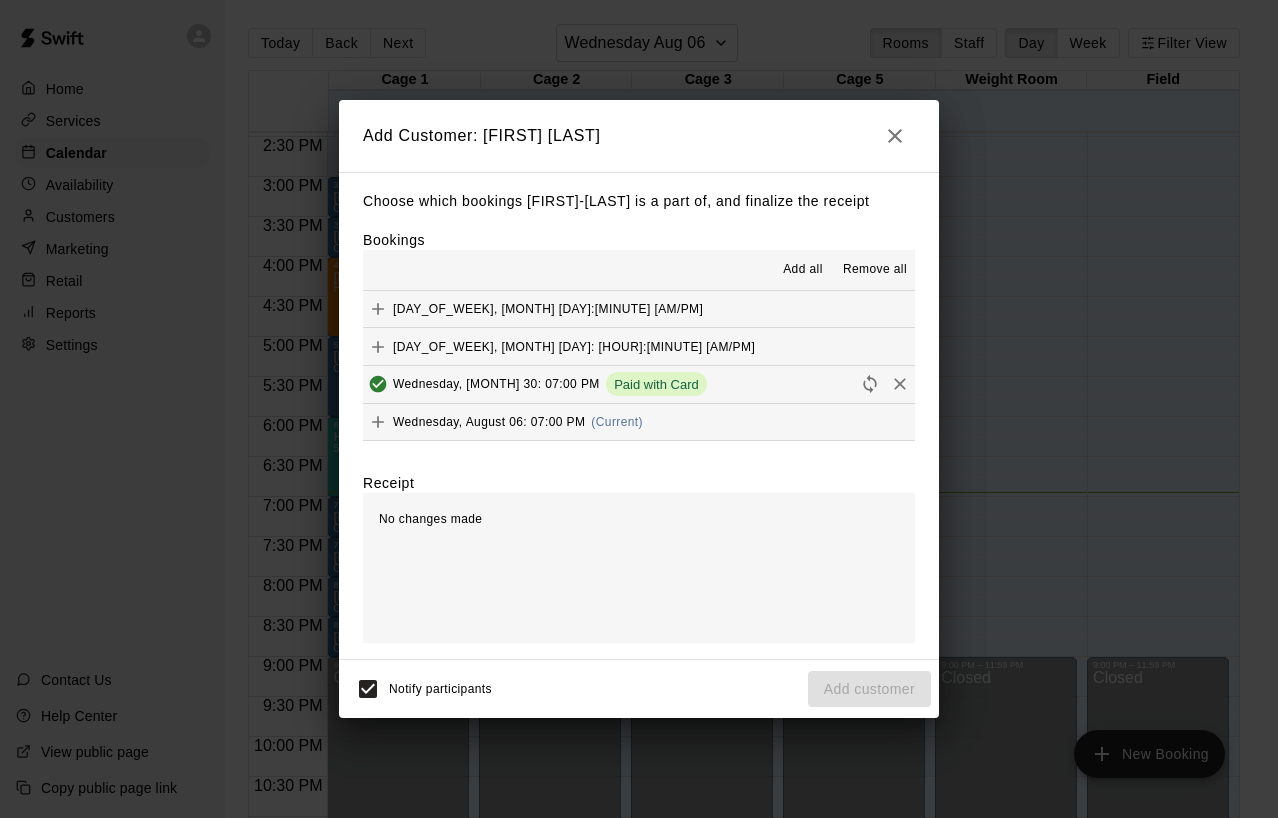 click on "Wednesday, August 06: 07:00 PM" at bounding box center [489, 422] 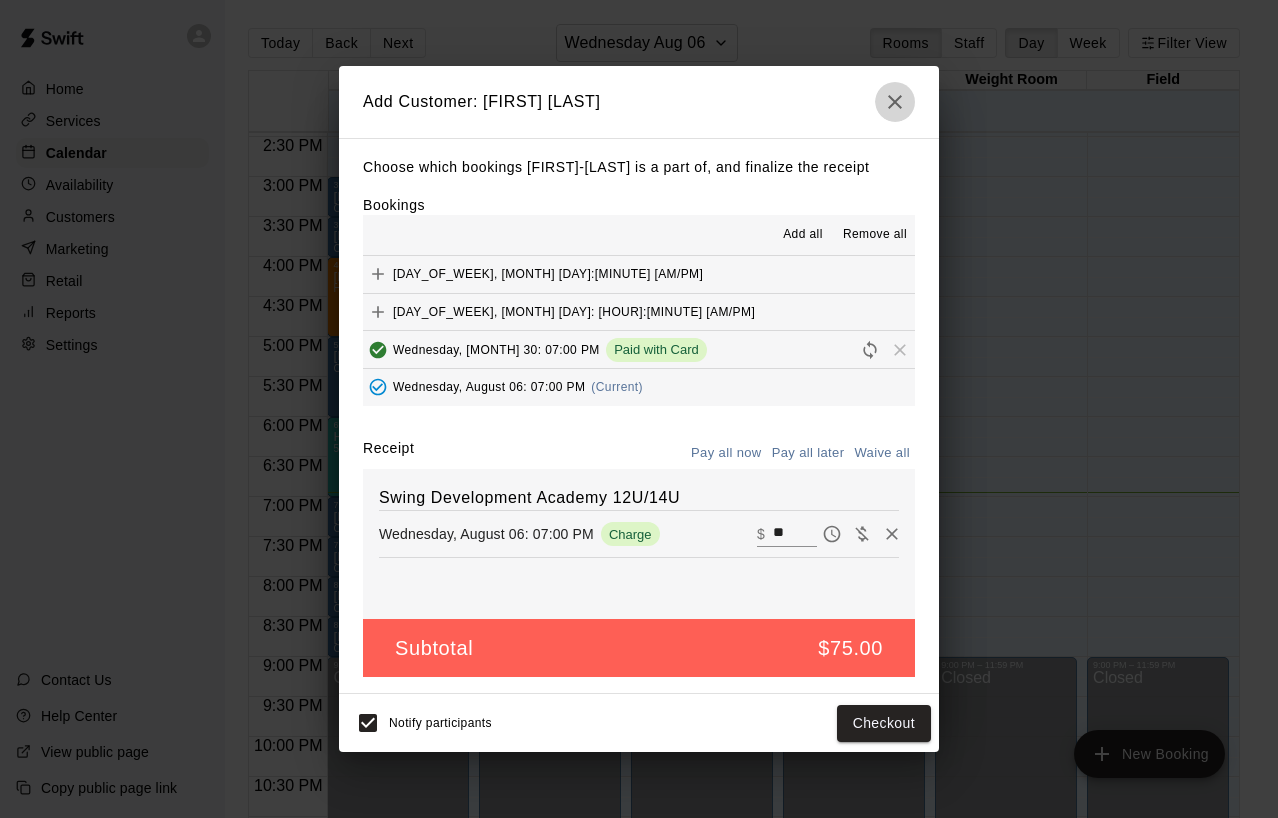 click 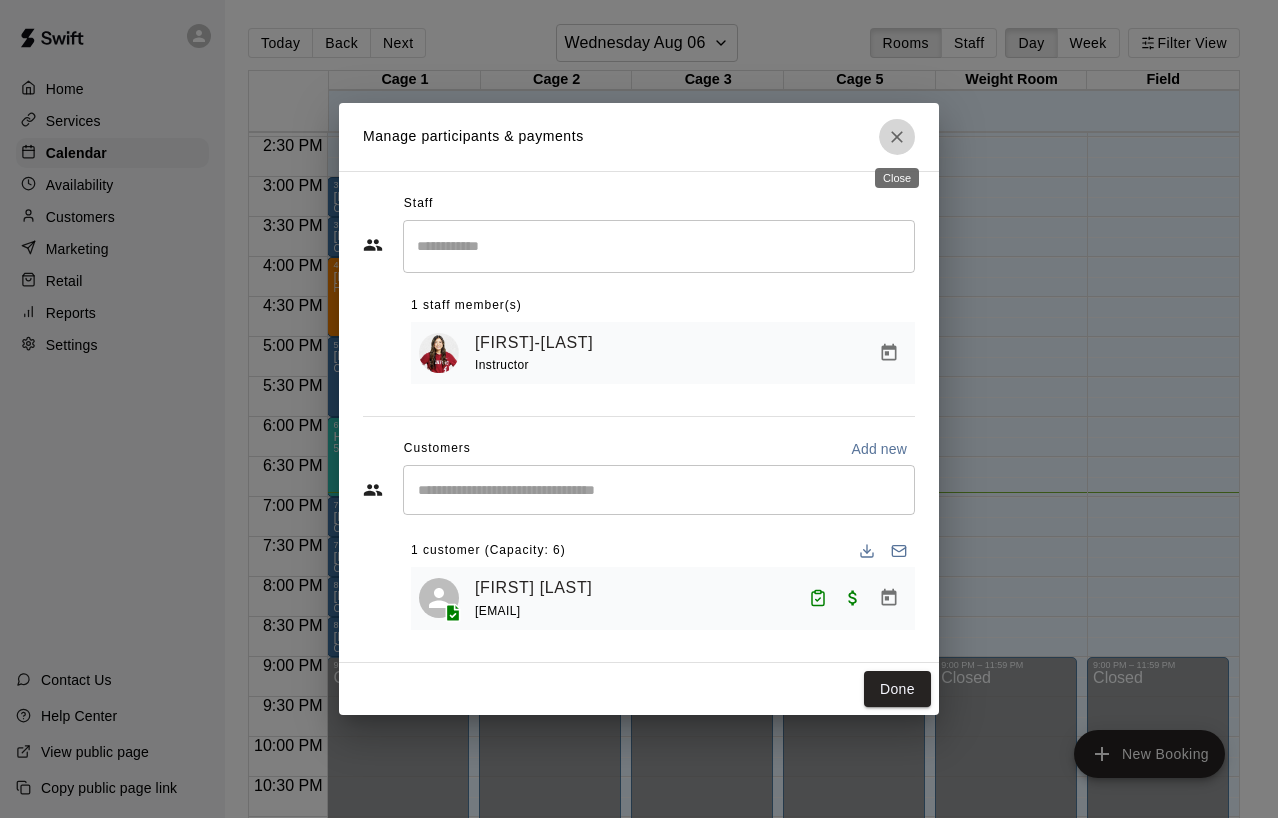 click at bounding box center (897, 137) 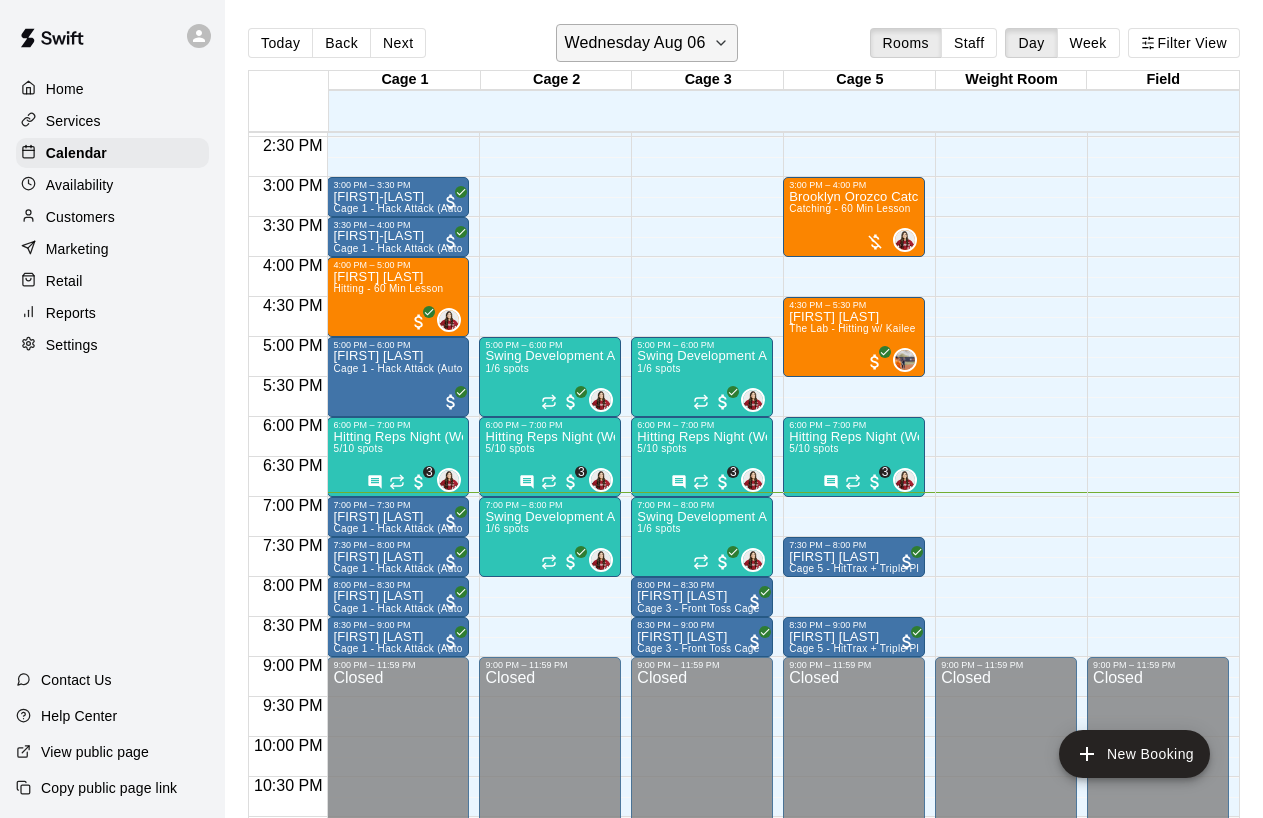 click on "Wednesday Aug 06" at bounding box center (635, 43) 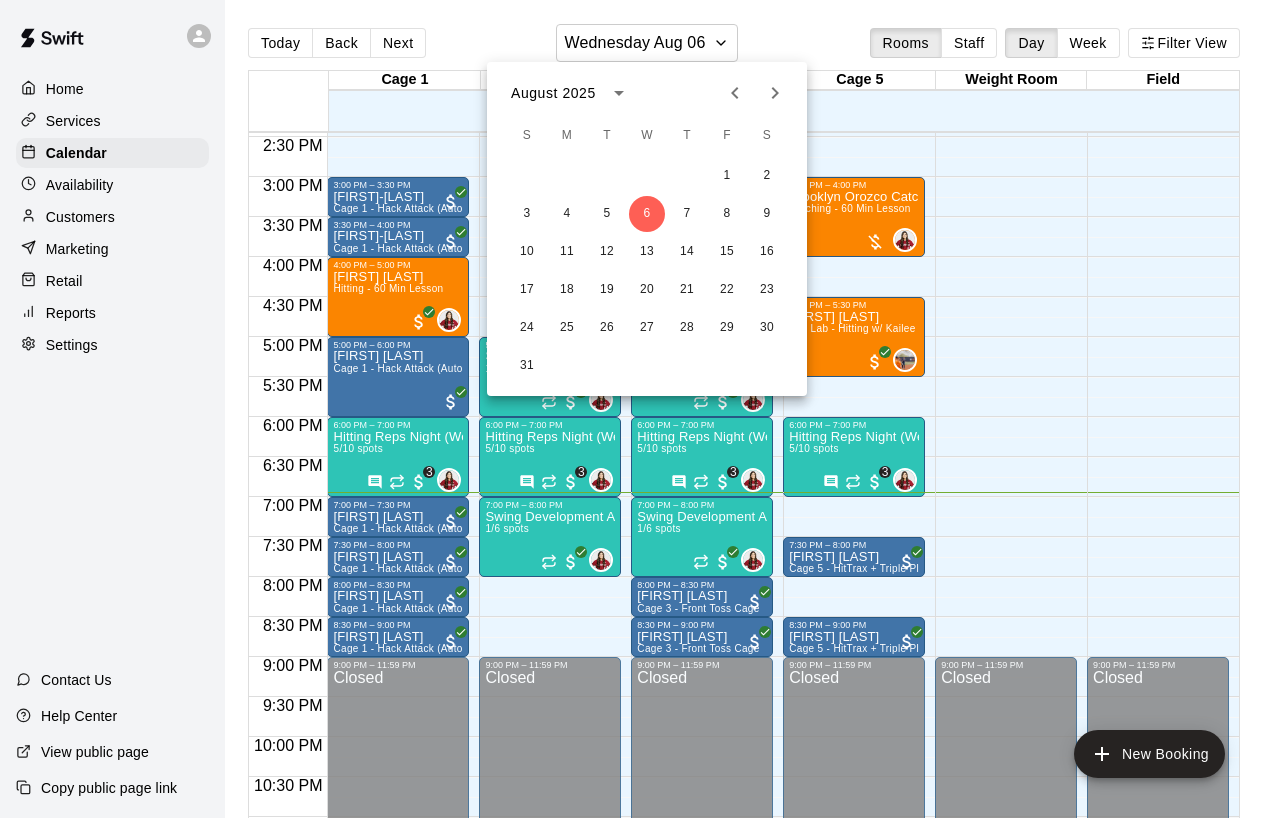 click at bounding box center (639, 409) 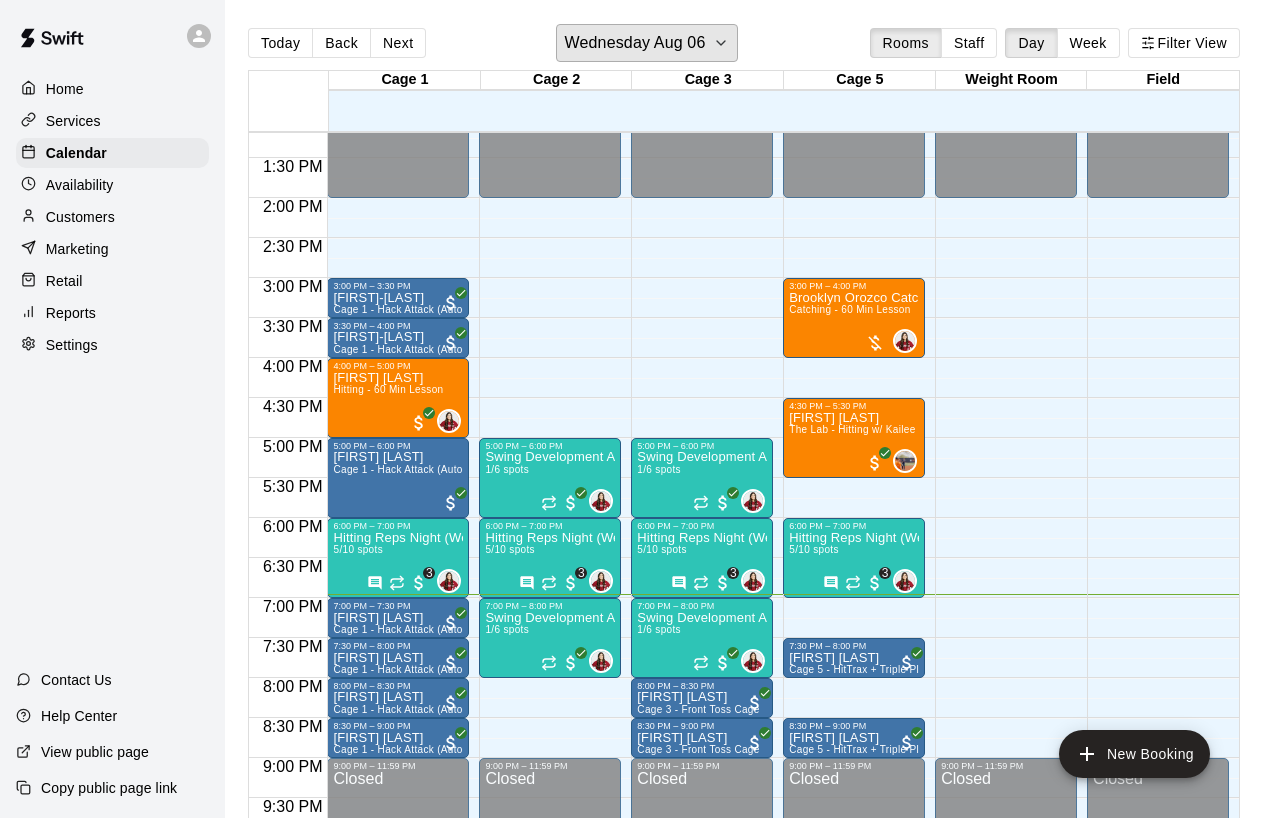 scroll, scrollTop: 1058, scrollLeft: 0, axis: vertical 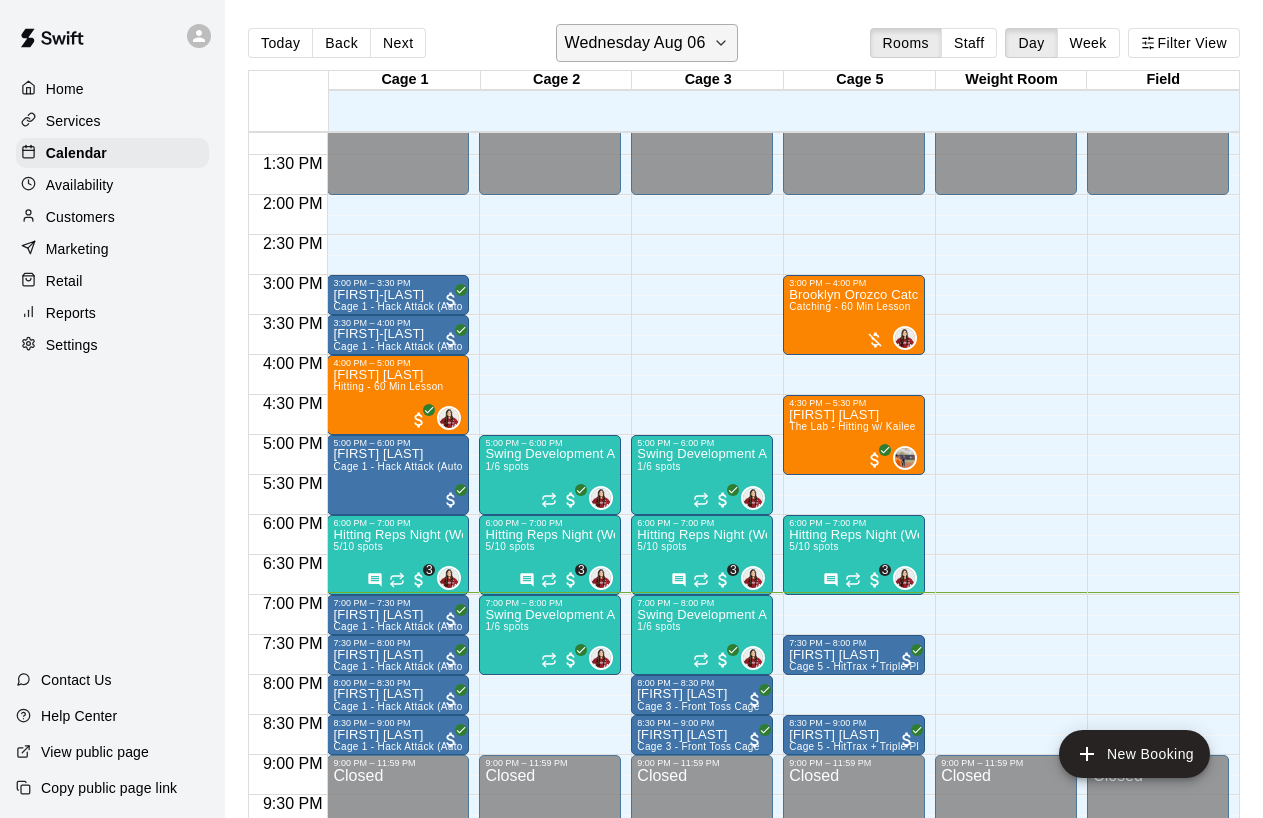 click on "Wednesday Aug 06" at bounding box center [635, 43] 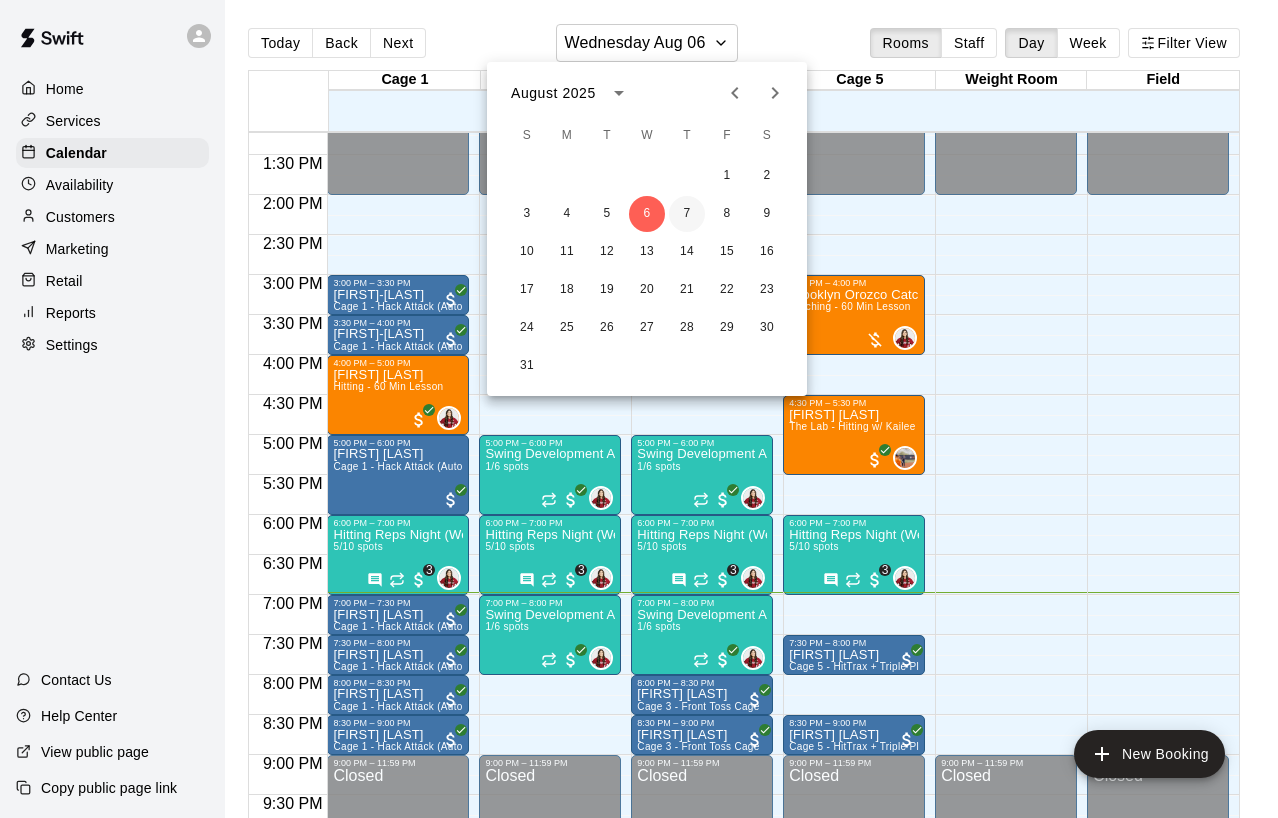 click on "7" at bounding box center (687, 214) 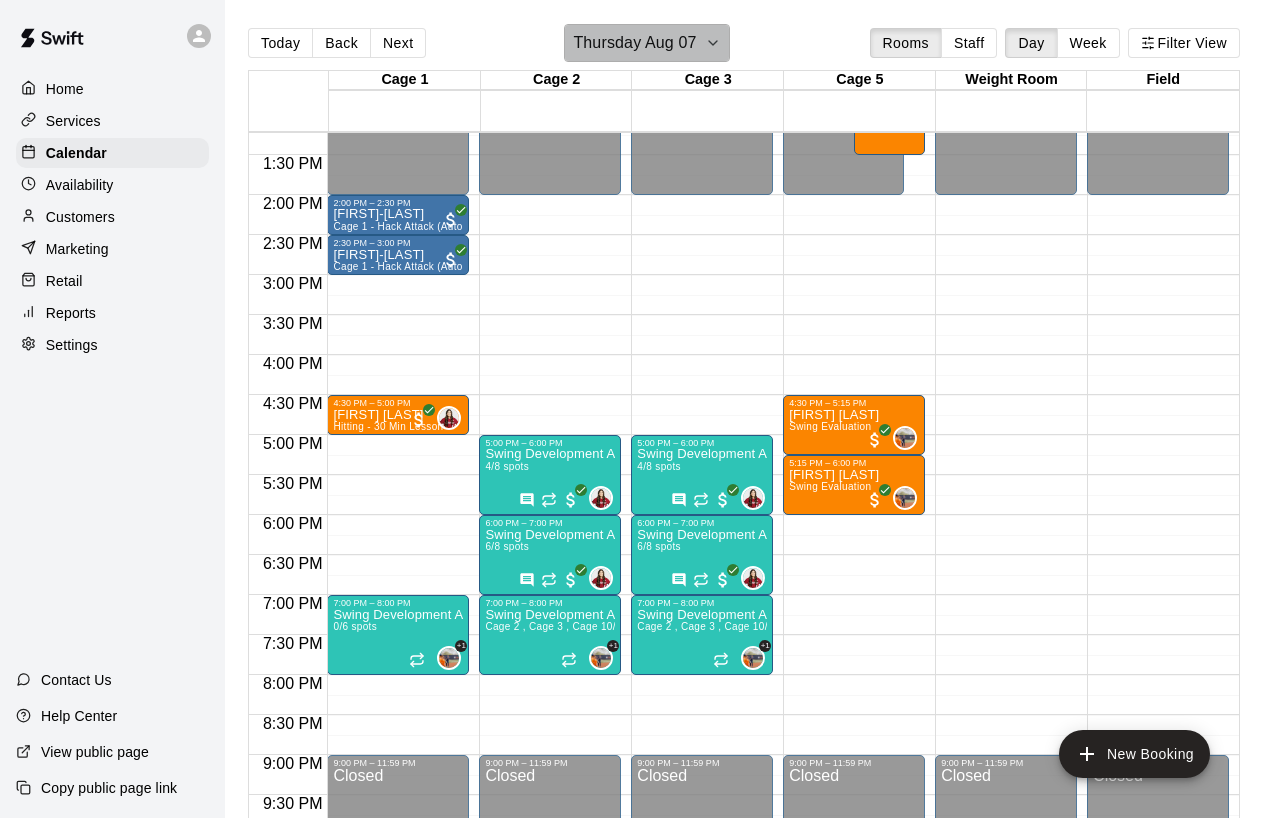 click on "Thursday Aug 07" at bounding box center [634, 43] 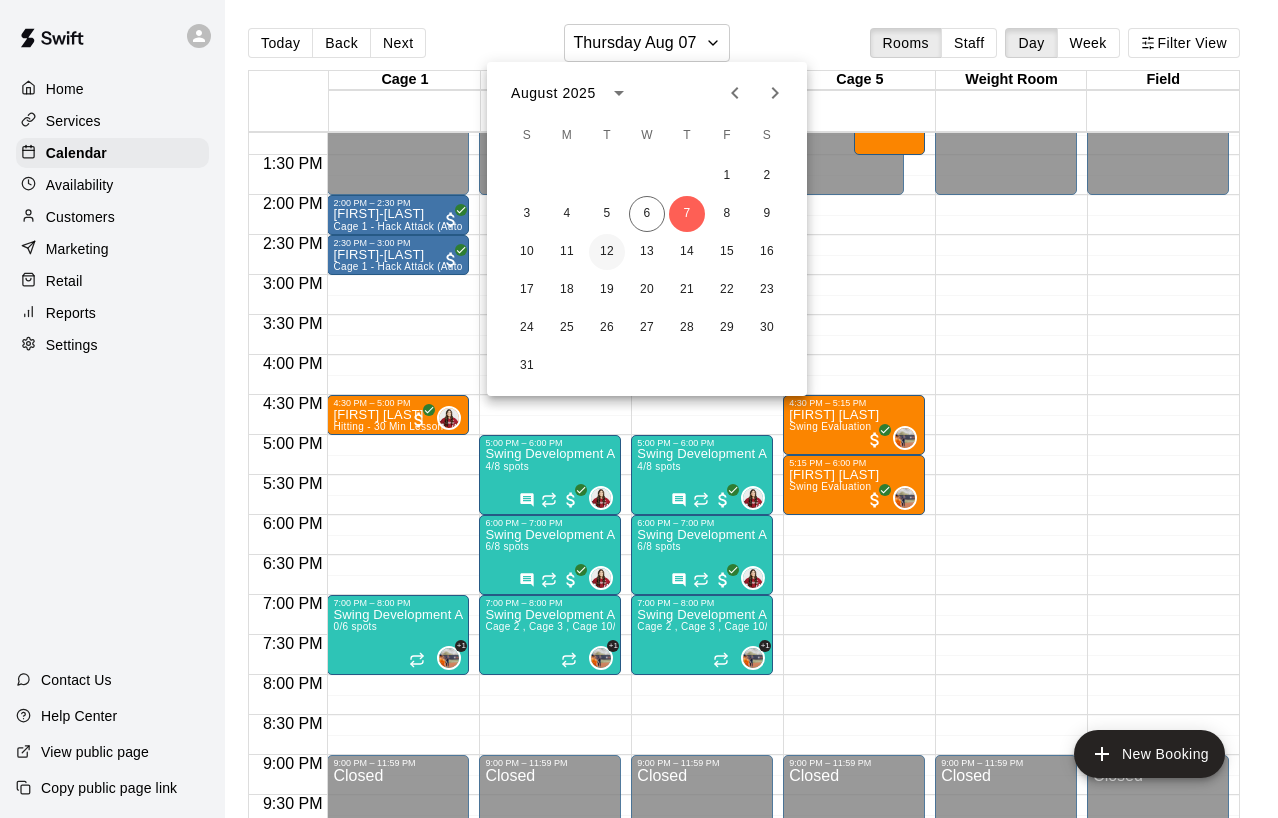 click on "12" at bounding box center [607, 252] 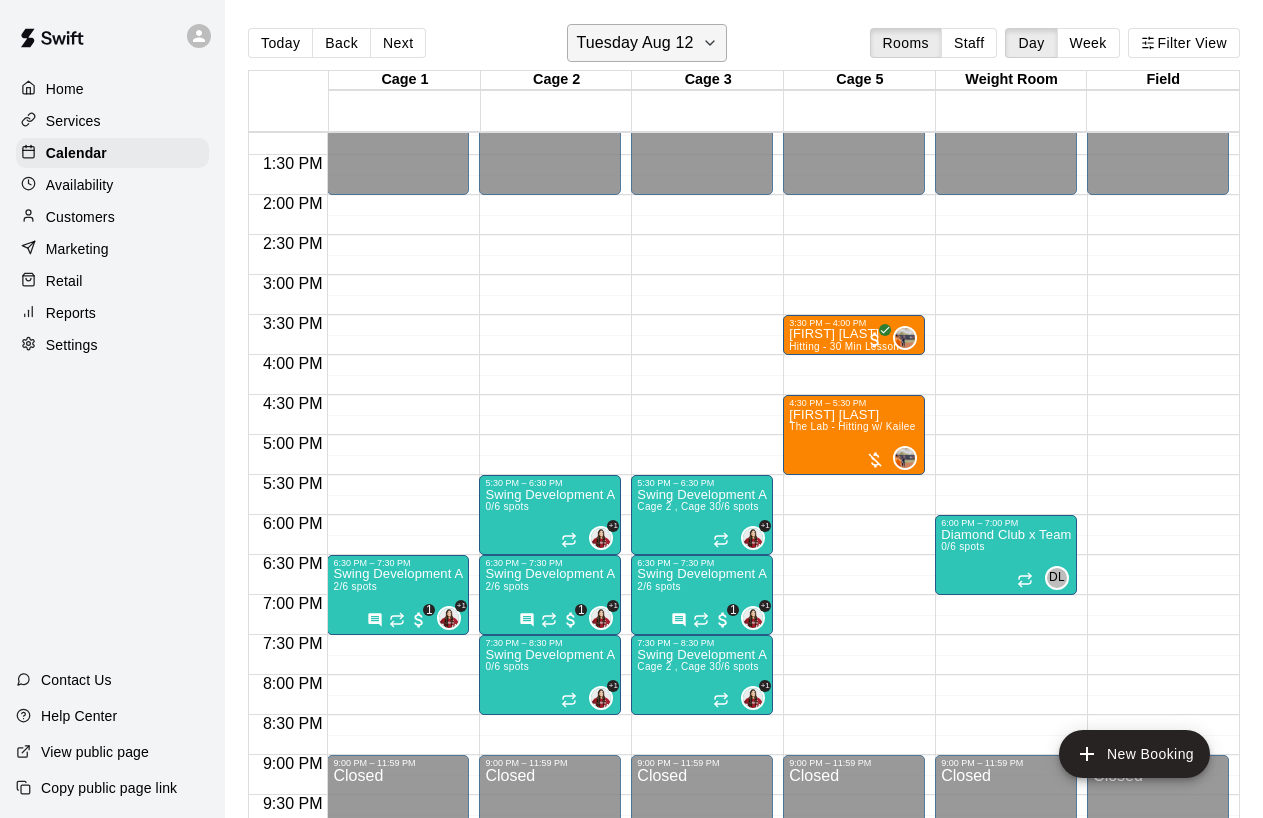 click on "Tuesday Aug 12" at bounding box center [634, 43] 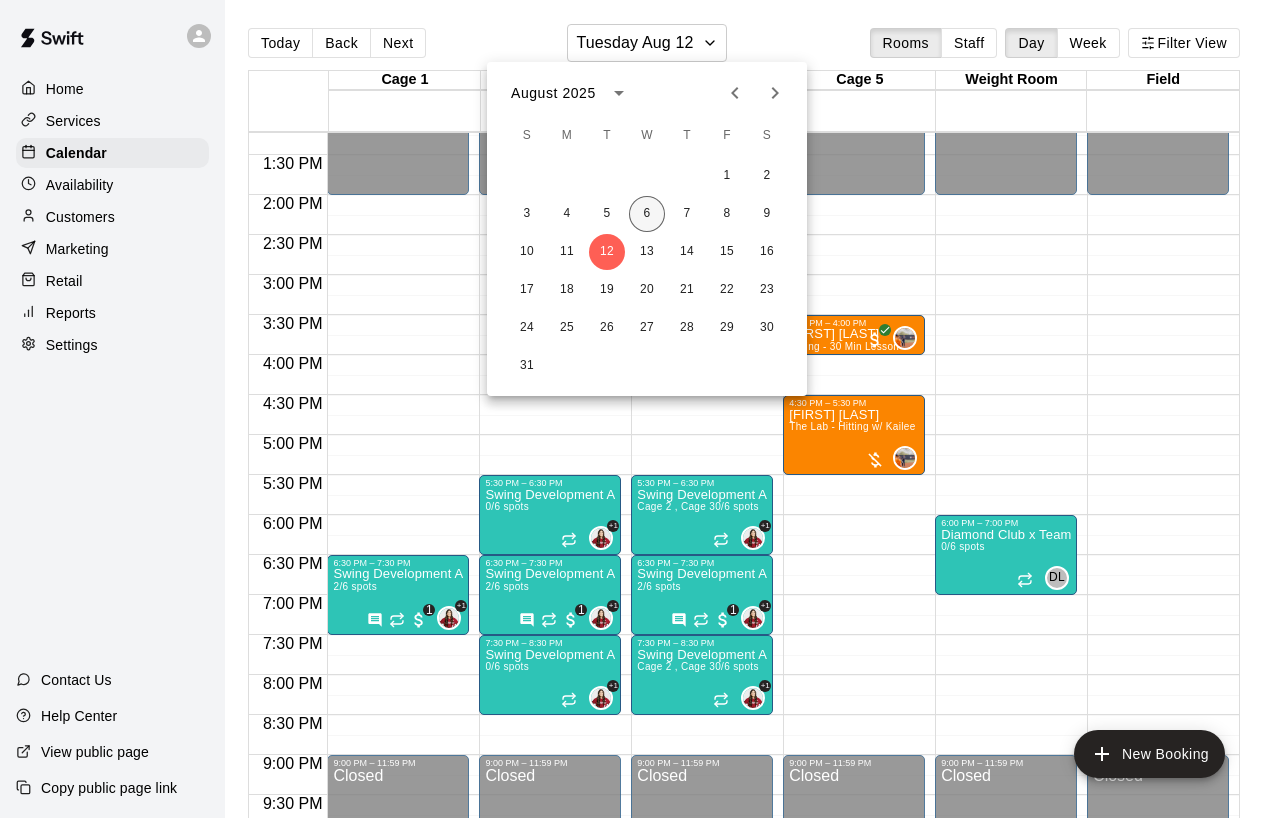click on "6" at bounding box center (647, 214) 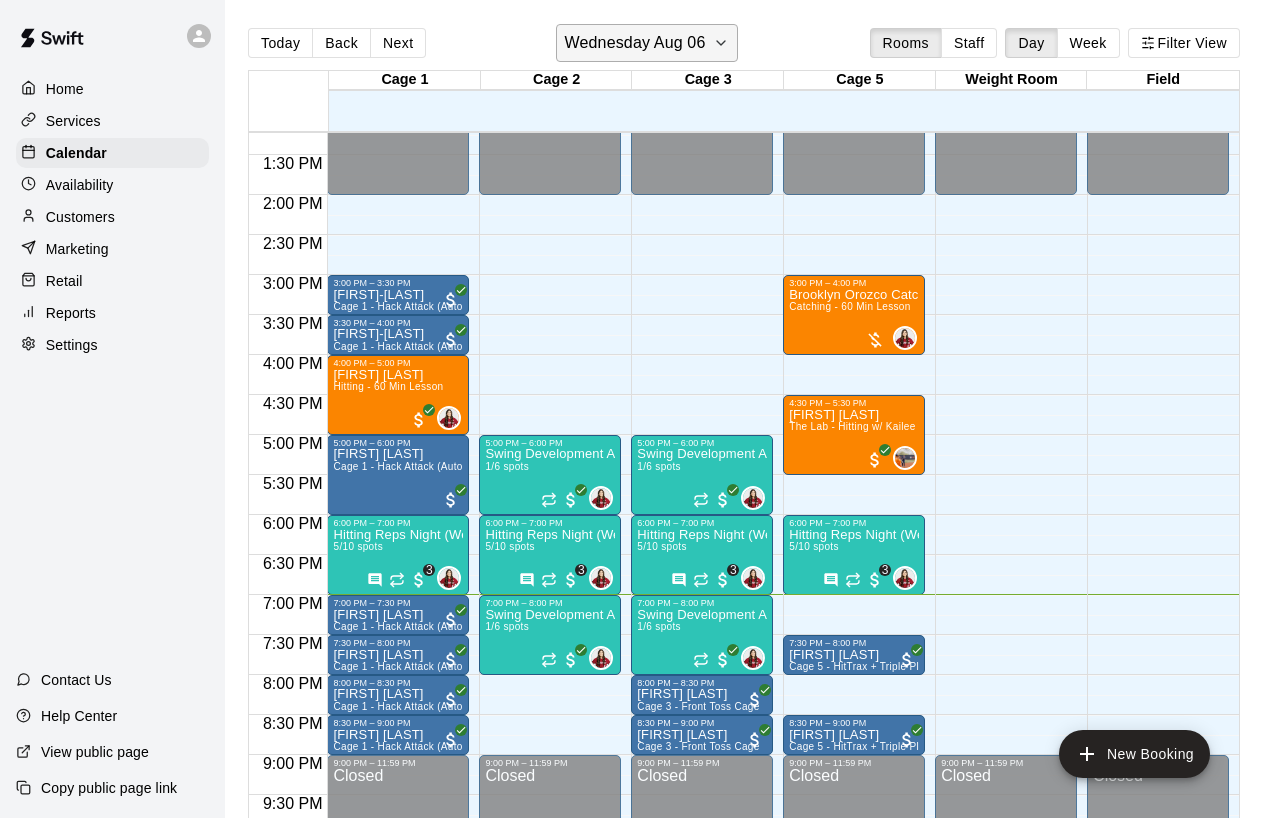 click on "Wednesday Aug 06" at bounding box center (635, 43) 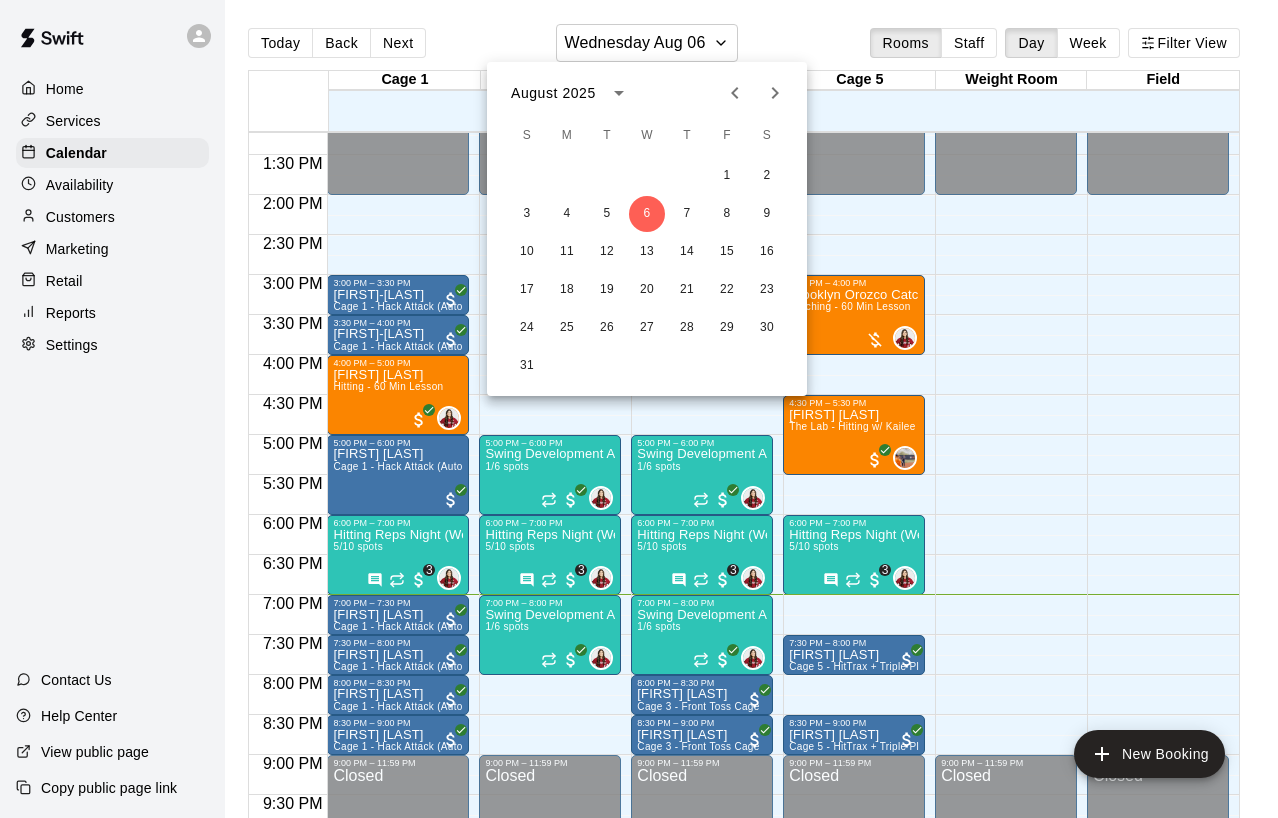 click at bounding box center (639, 409) 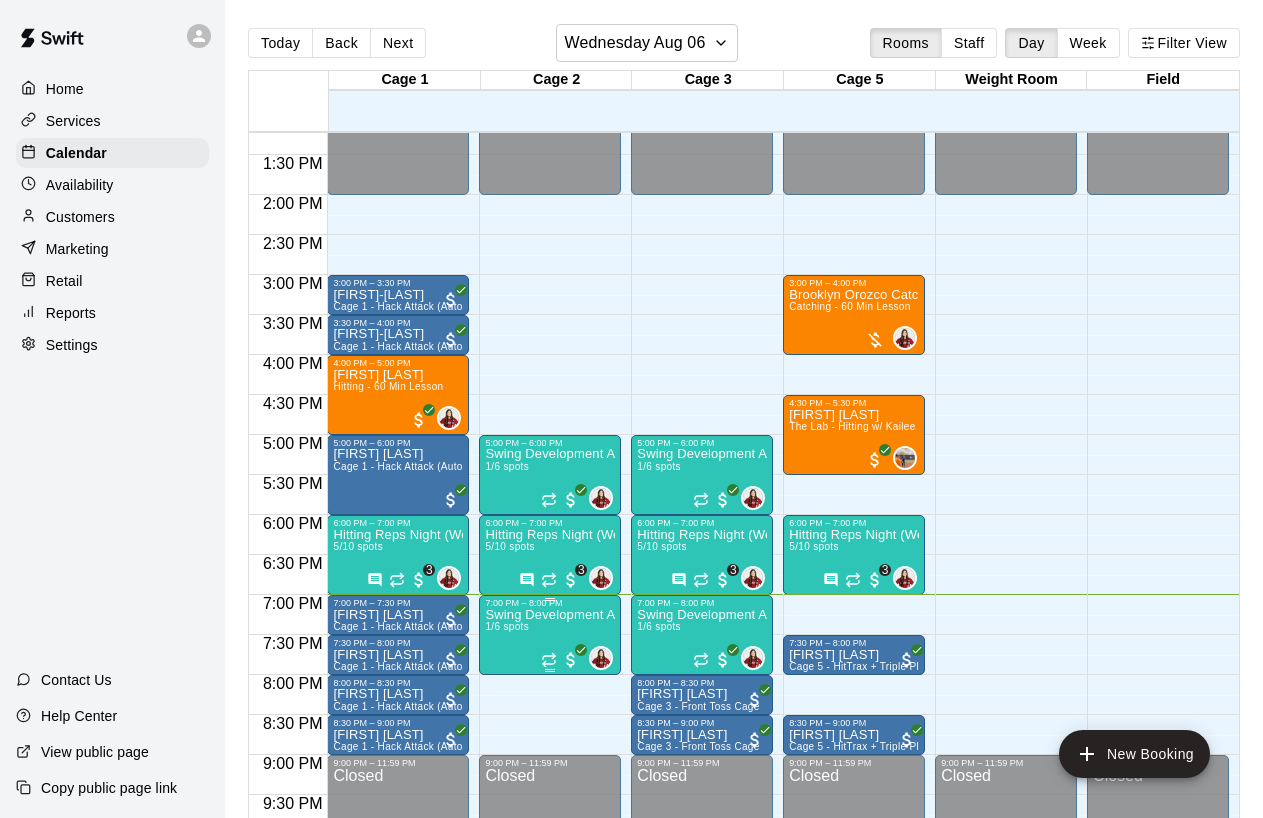 click on "Swing Development Academy 12U/14U 1/6 spots" at bounding box center (550, 1017) 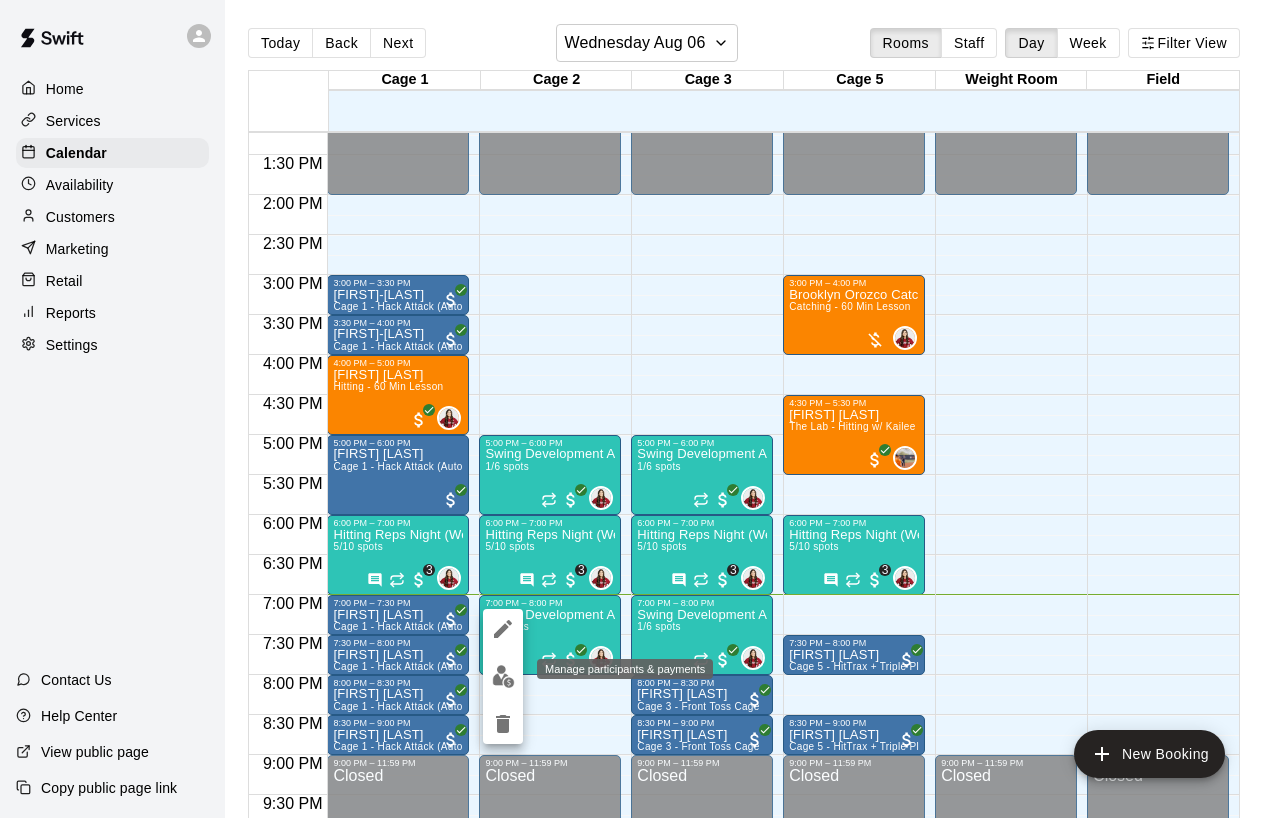 click at bounding box center [503, 676] 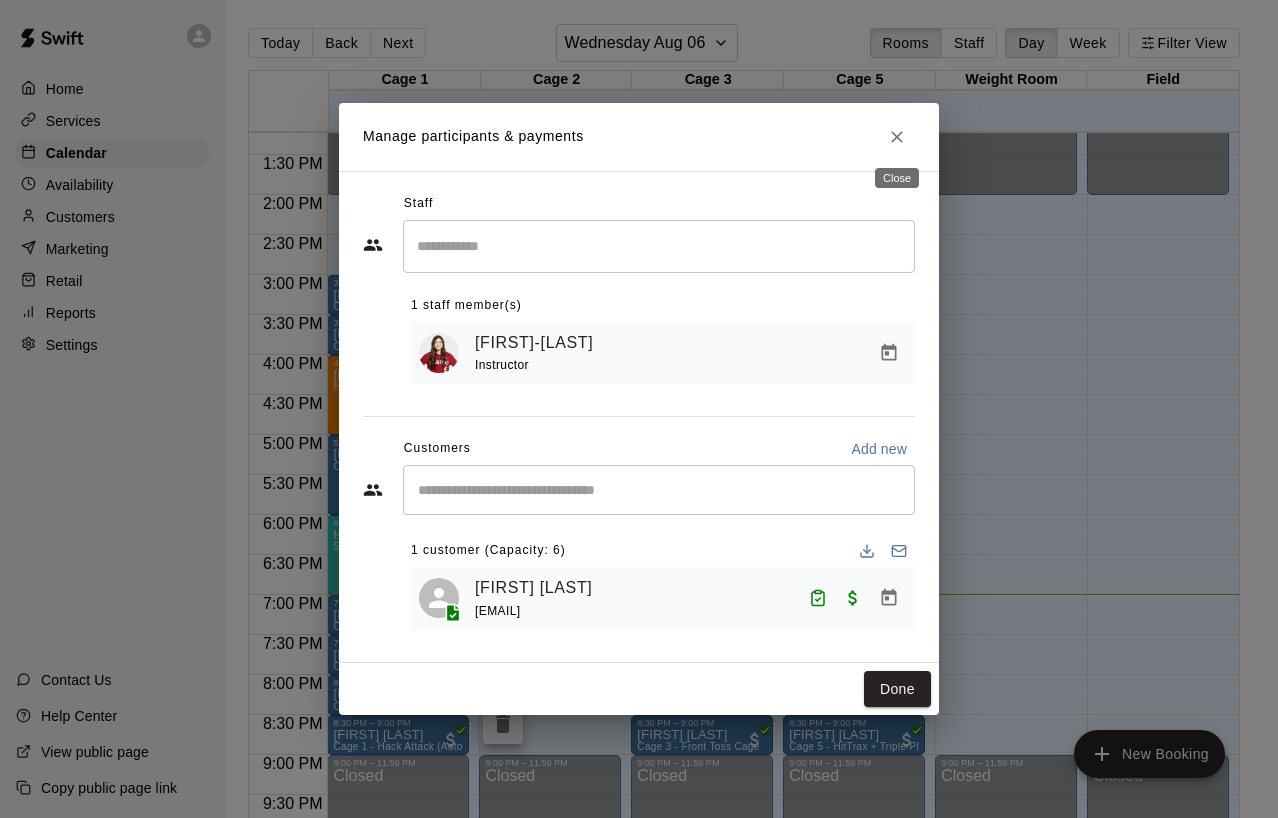 click 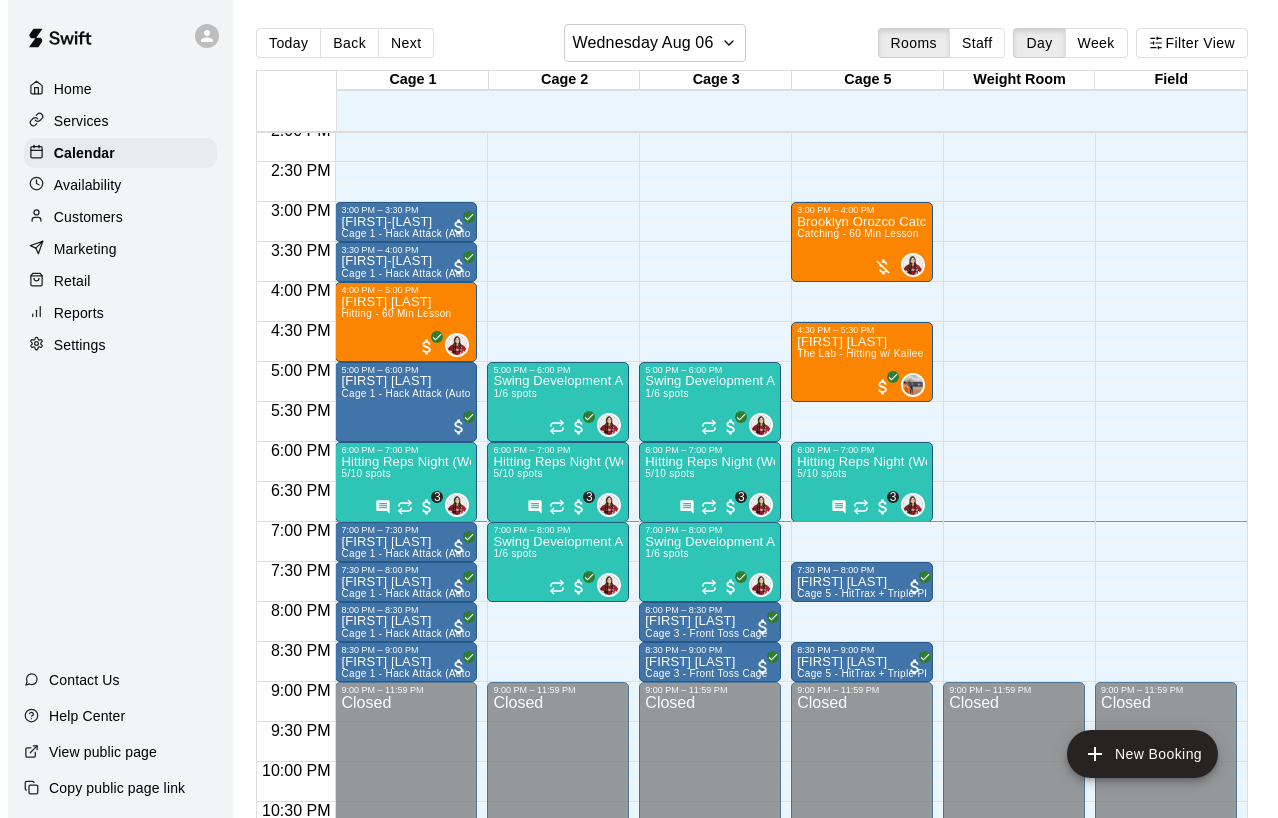 scroll, scrollTop: 1187, scrollLeft: 0, axis: vertical 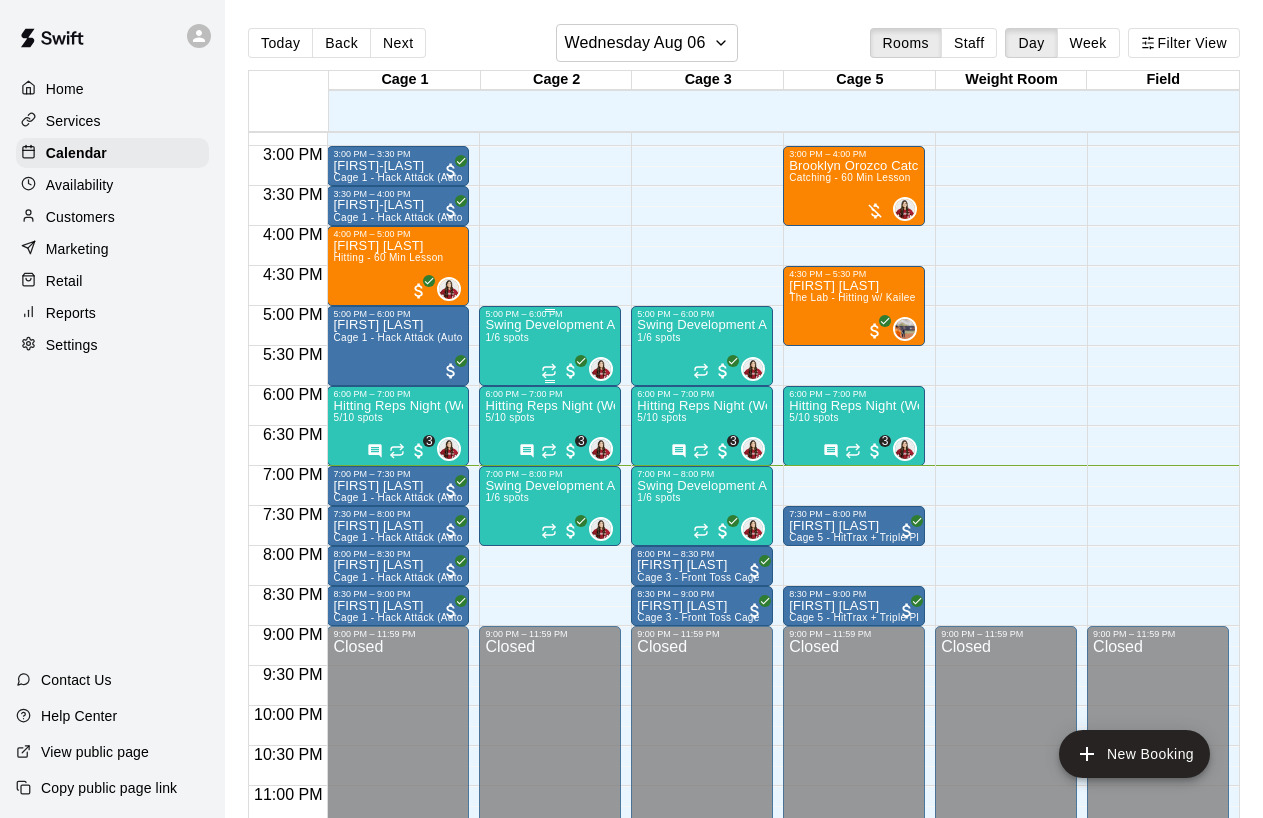 click on "Swing Development Academy 12U/14U 1/6 spots" at bounding box center (550, 728) 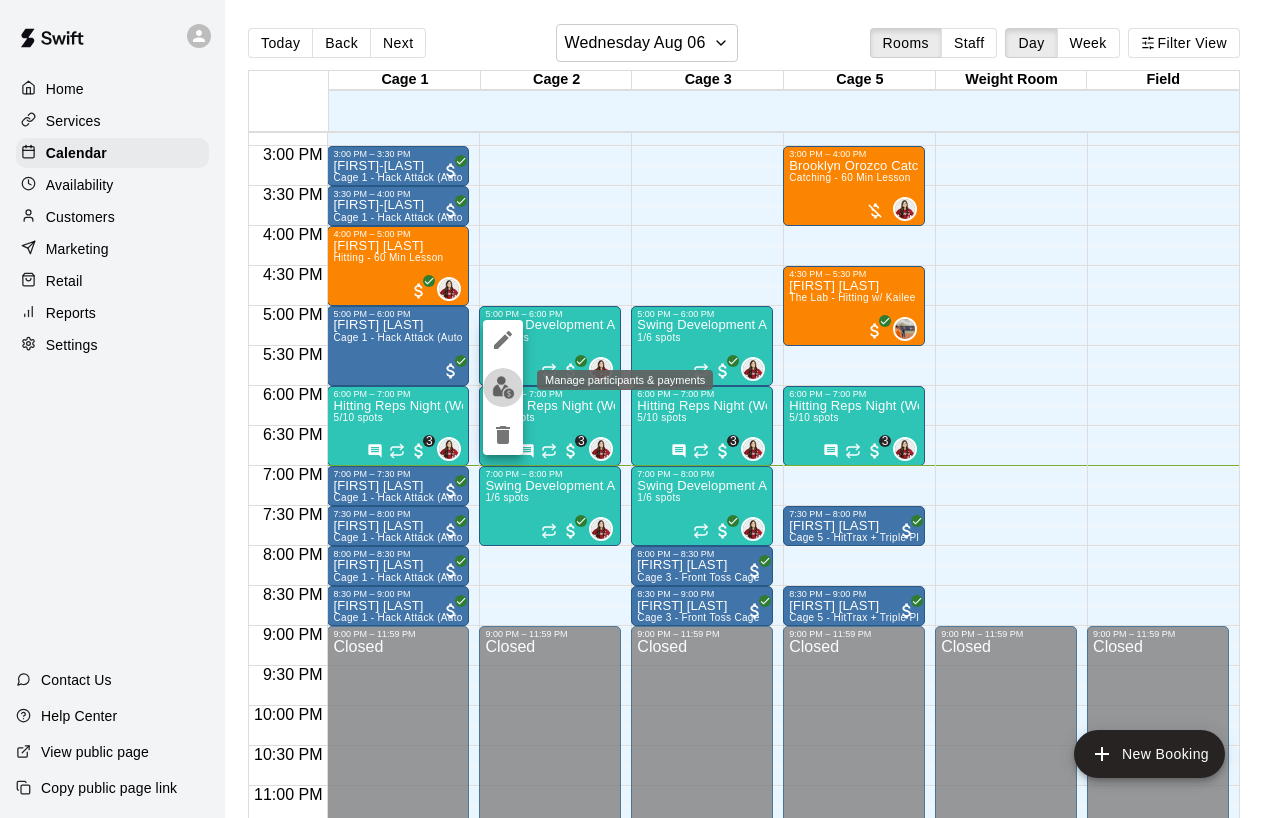 click at bounding box center [503, 387] 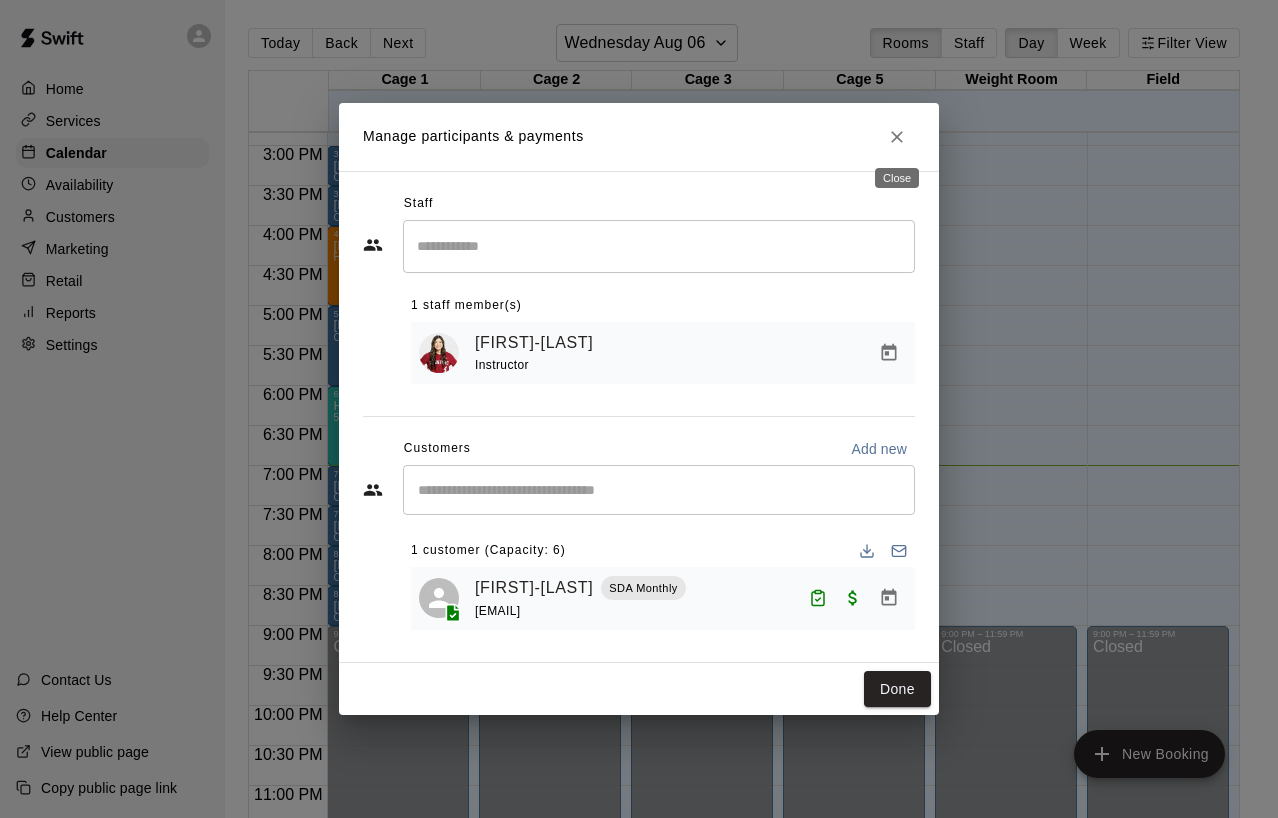 click 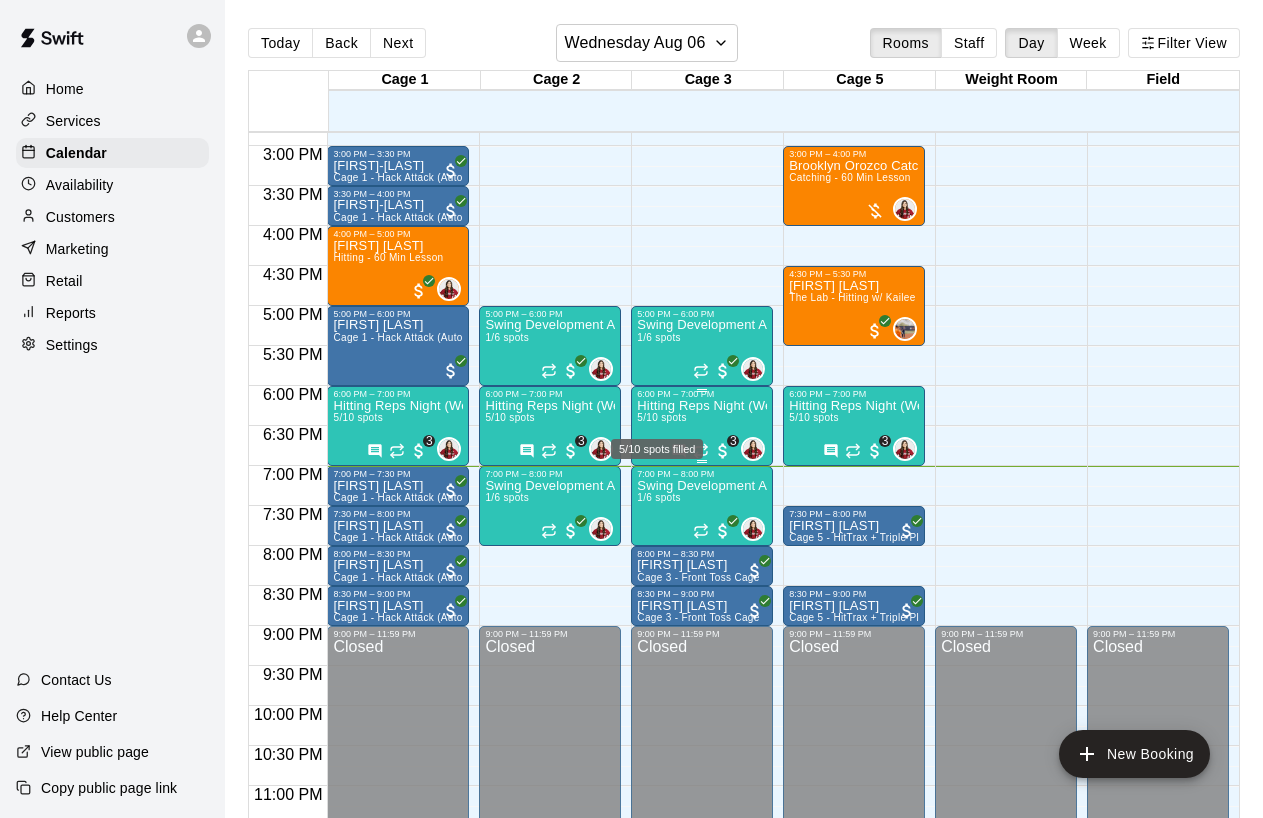 click on "5/10 spots" at bounding box center (661, 417) 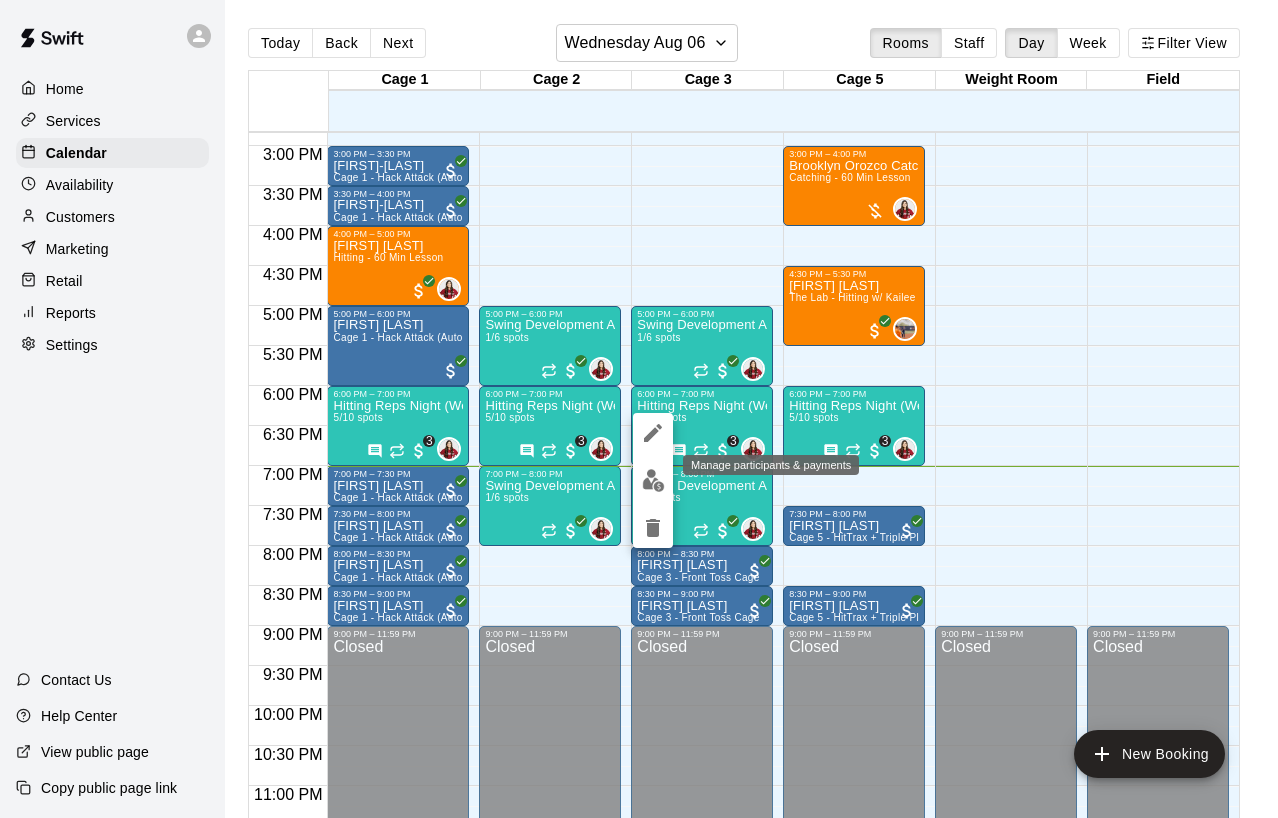 click at bounding box center (653, 480) 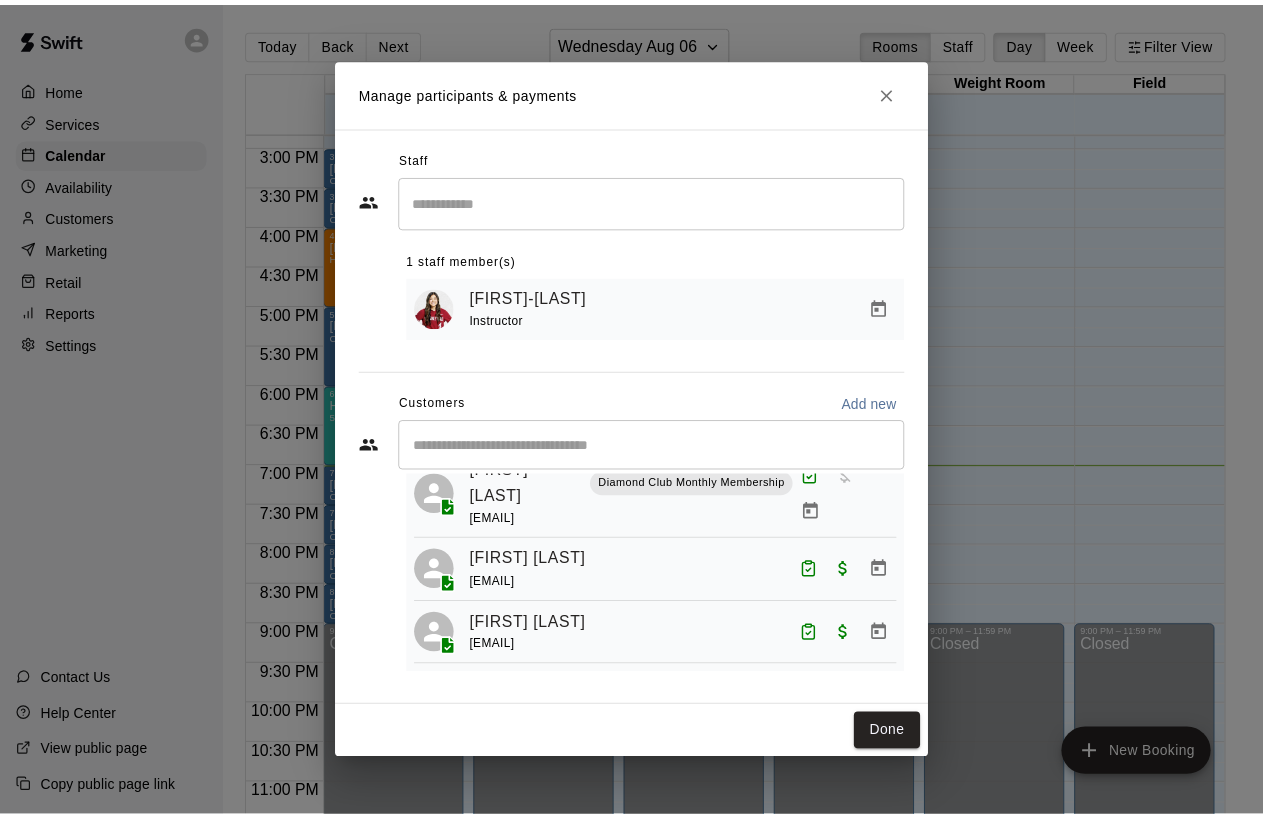 scroll, scrollTop: 230, scrollLeft: 0, axis: vertical 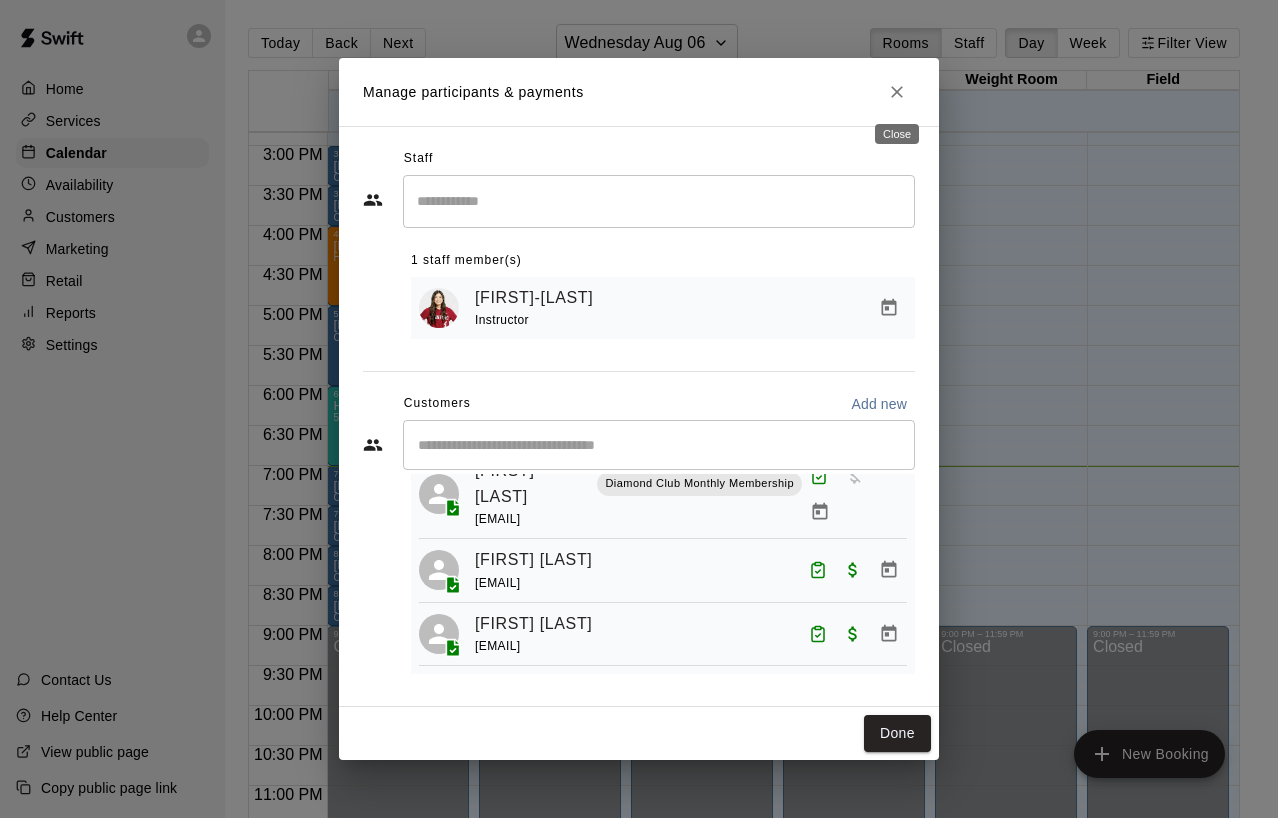click 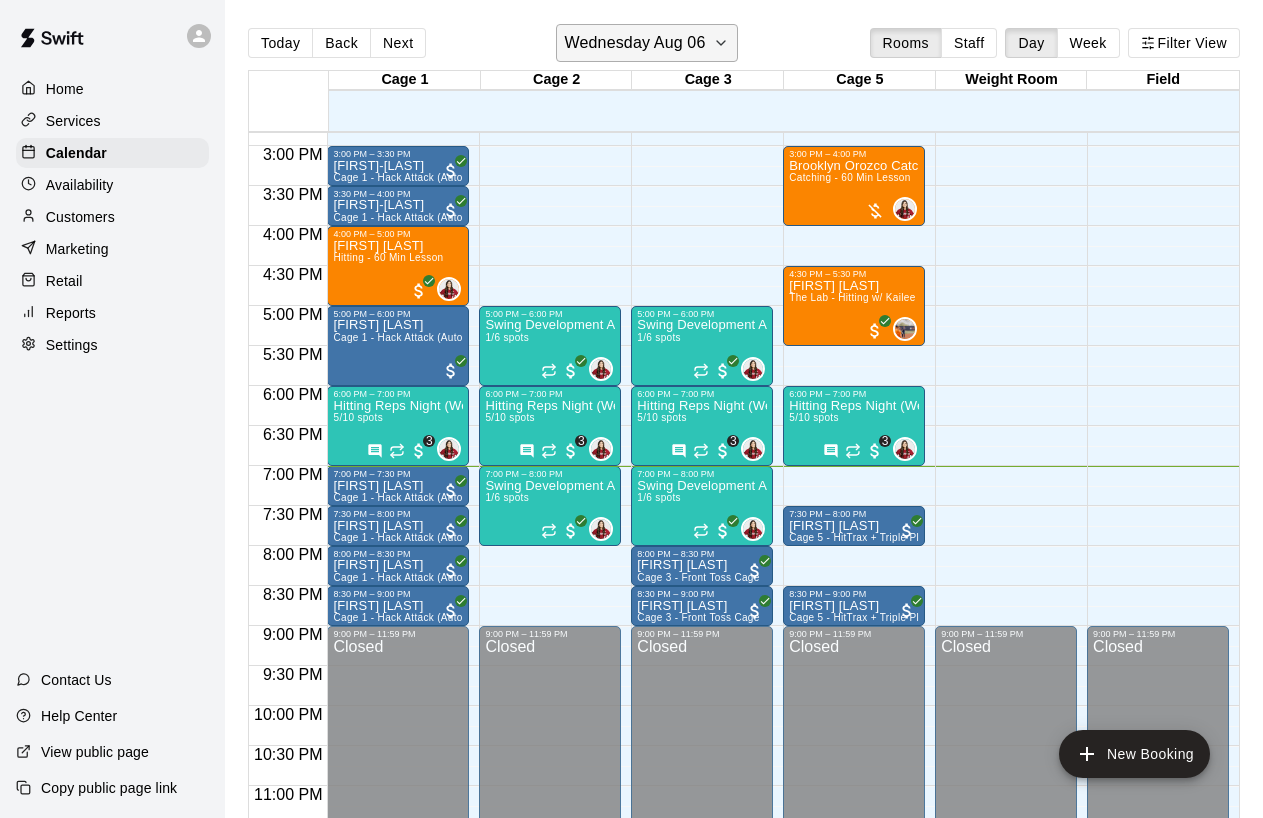 click on "Wednesday Aug 06" at bounding box center (635, 43) 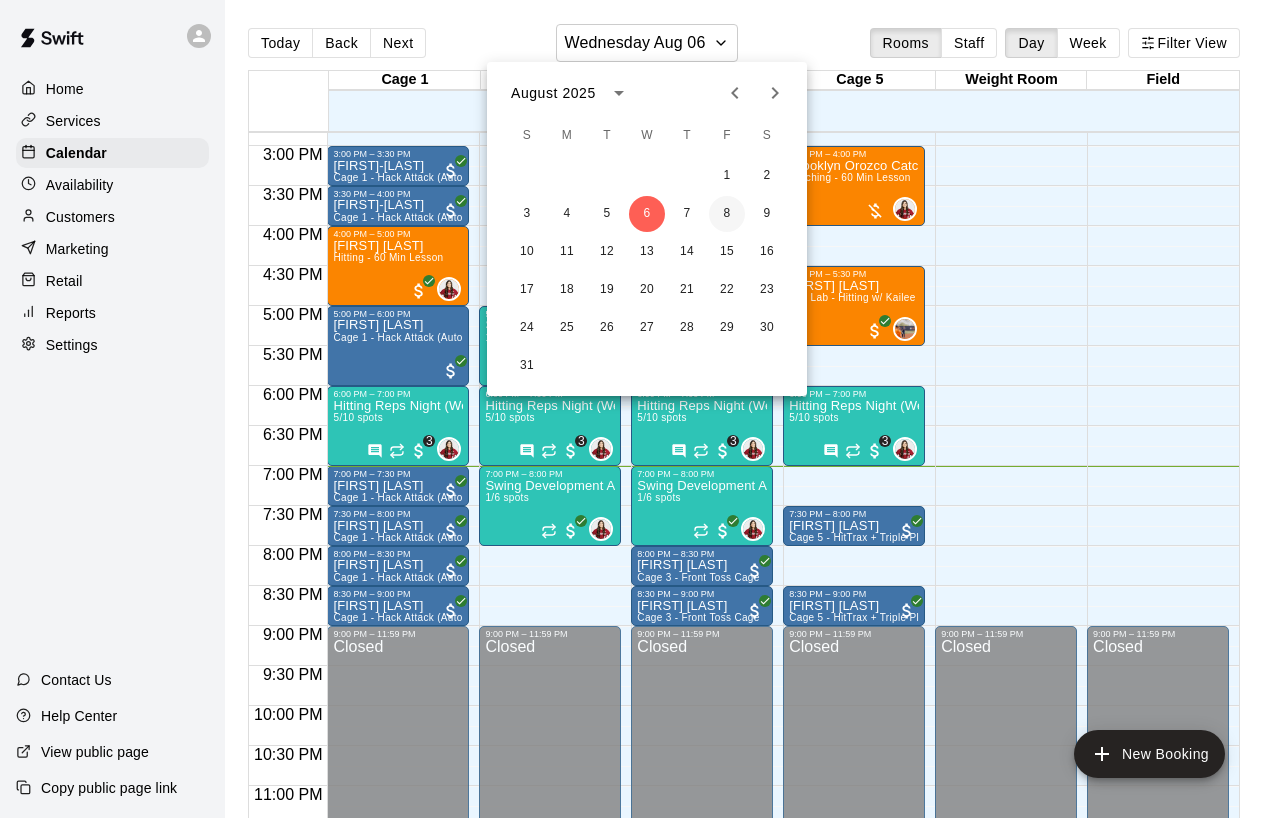 click on "8" at bounding box center [727, 214] 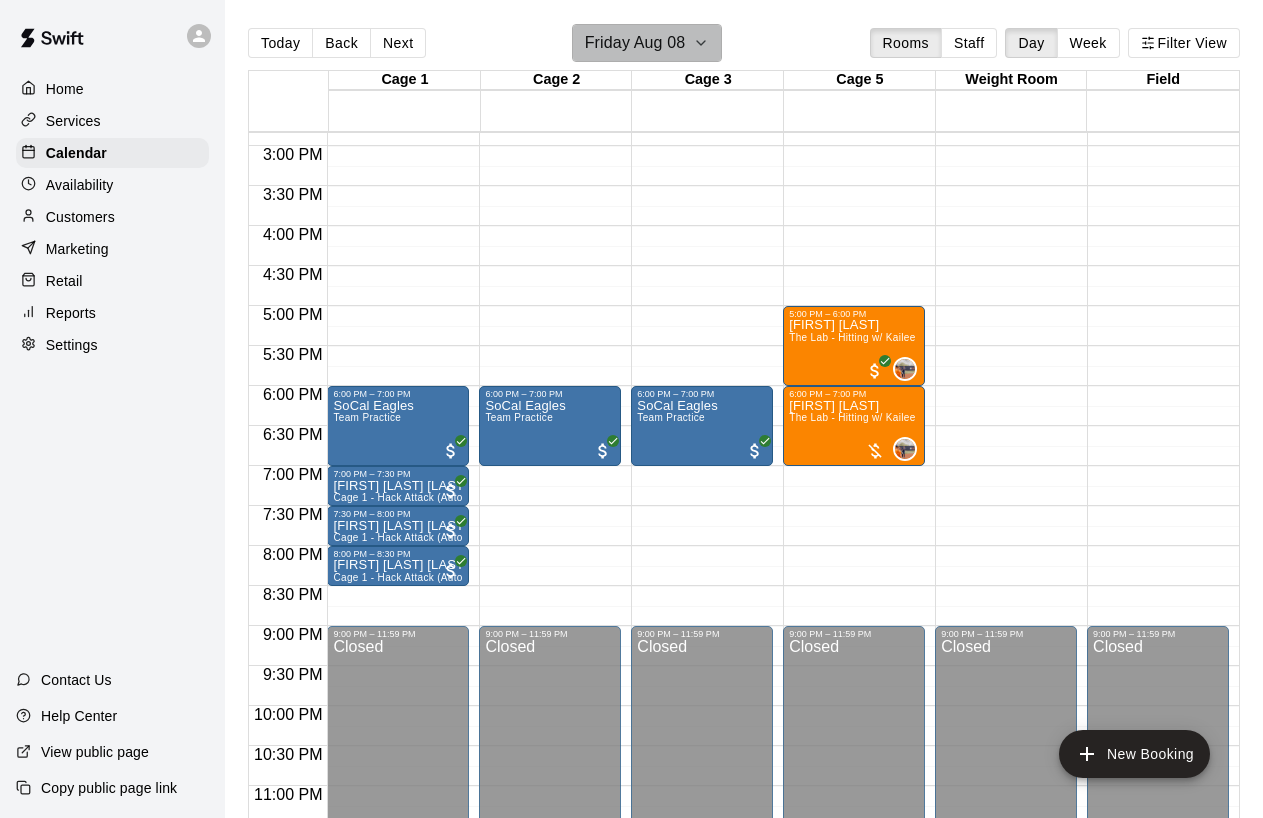 click on "Friday Aug 08" at bounding box center (635, 43) 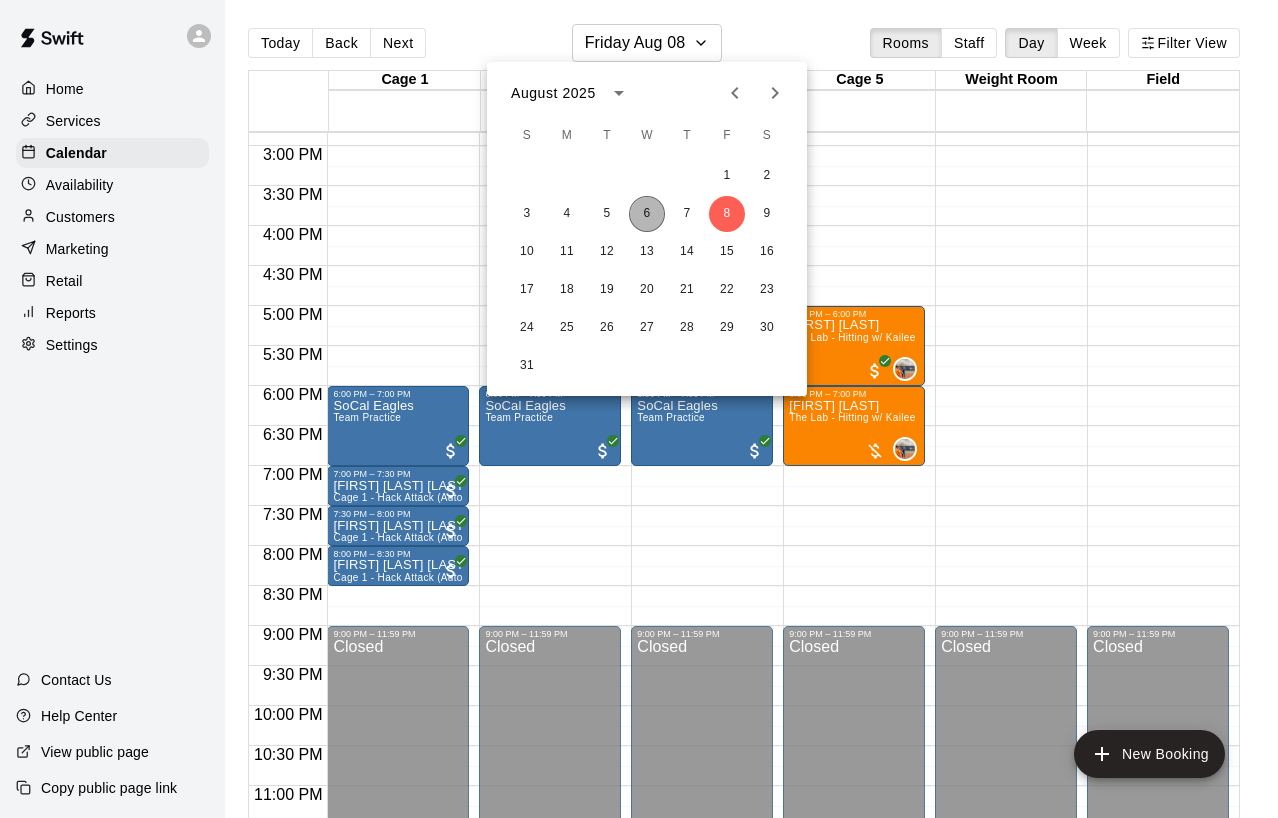 click on "6" at bounding box center (647, 214) 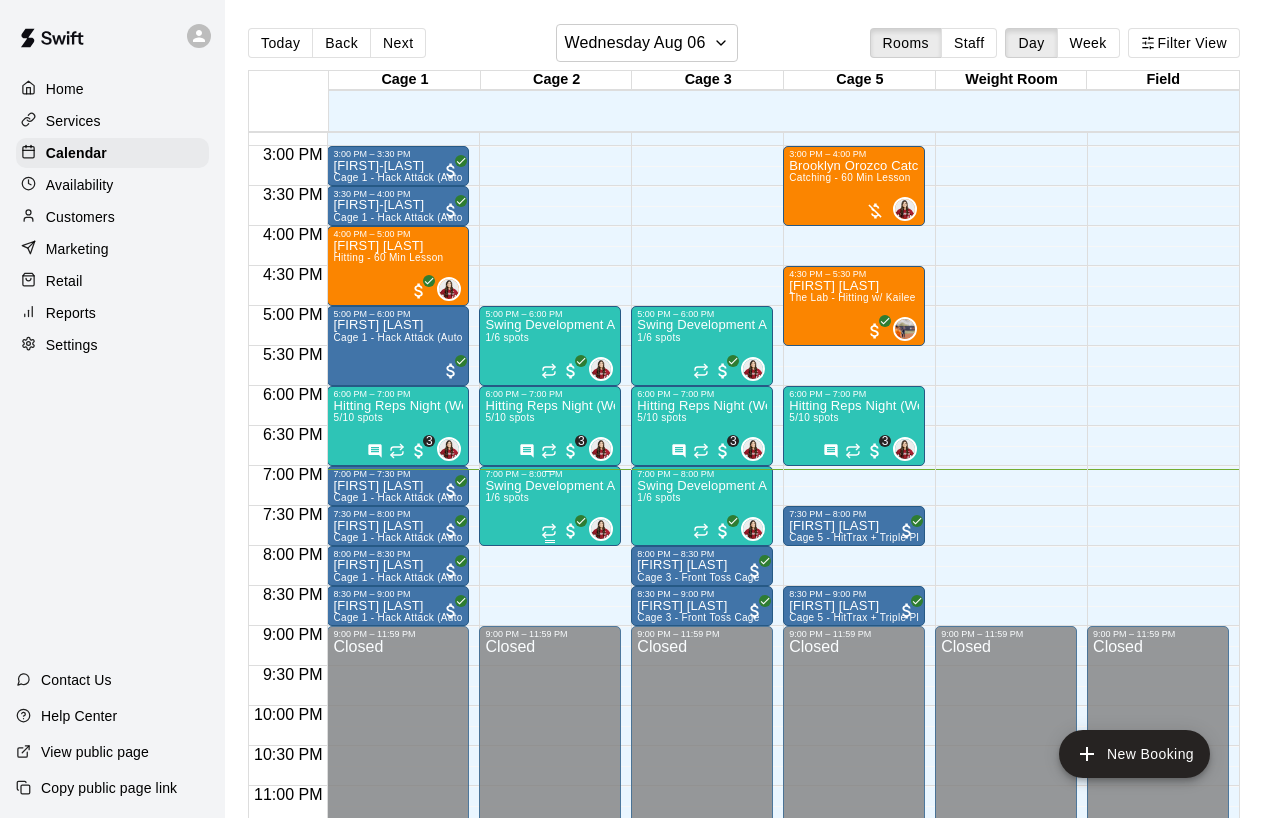 click on "1/6 spots" at bounding box center (507, 497) 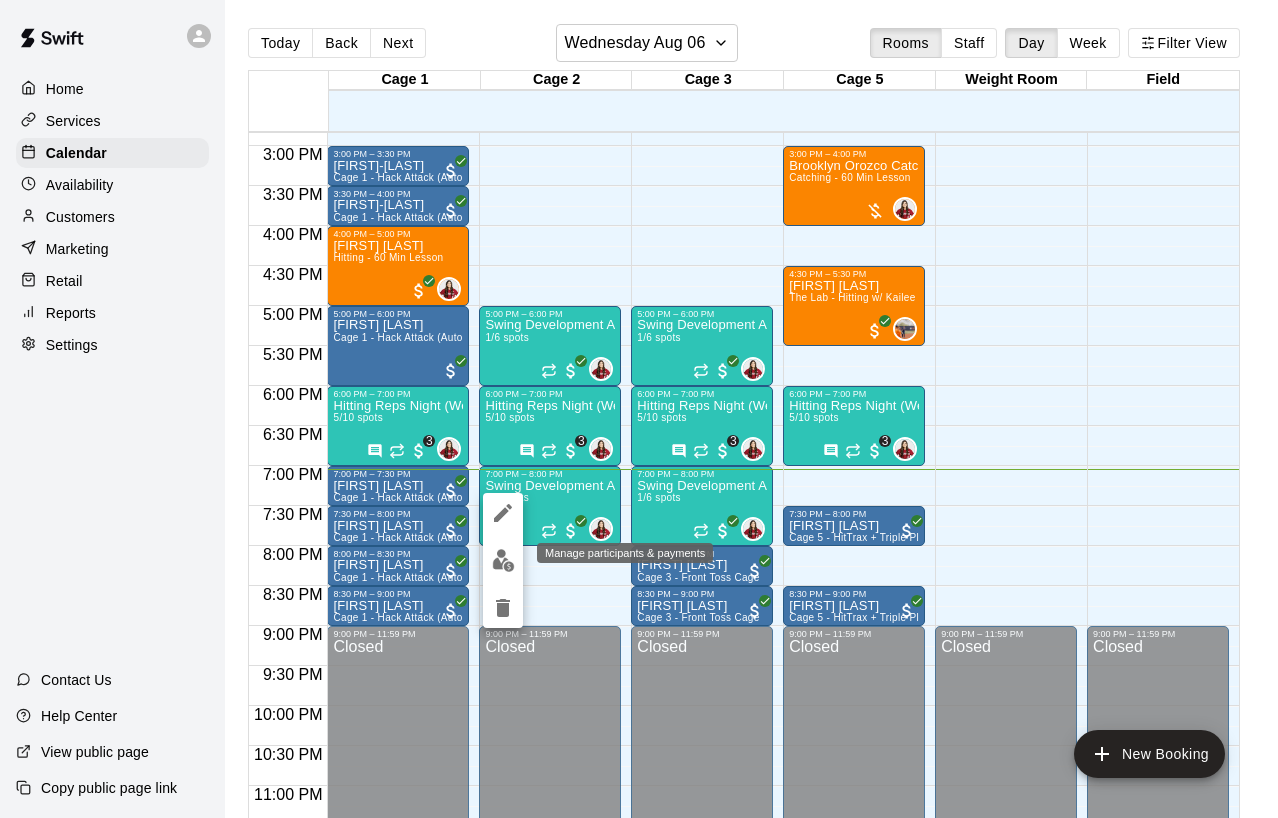 click at bounding box center [503, 560] 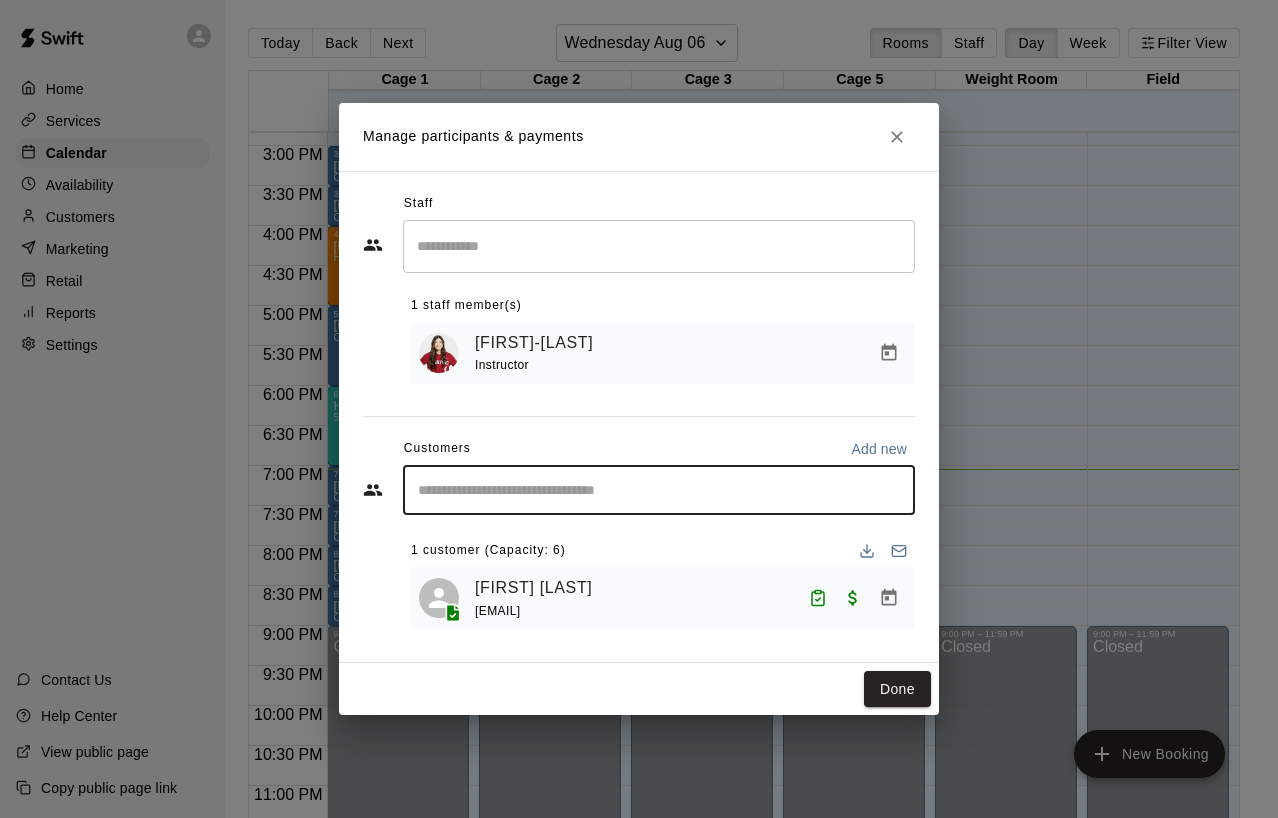 click at bounding box center [659, 490] 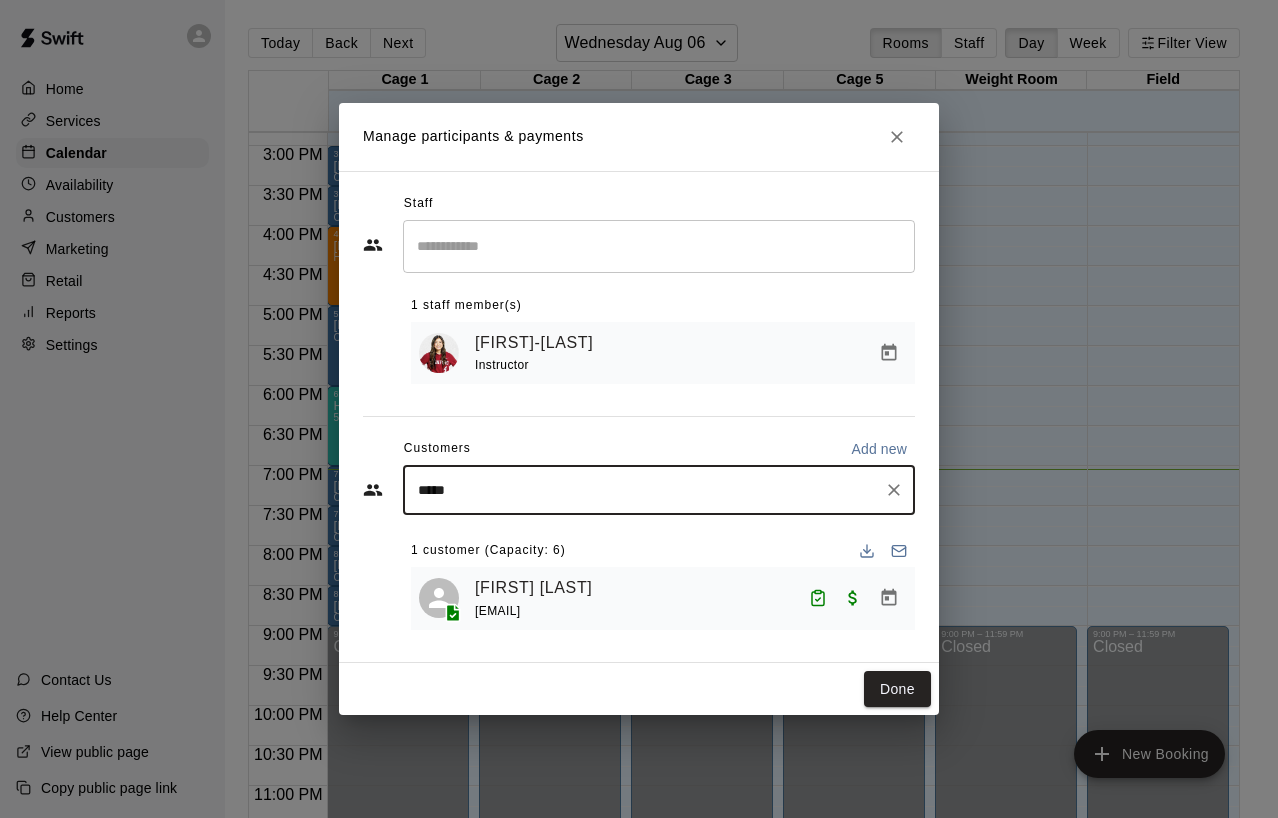 click on "*****" at bounding box center [644, 490] 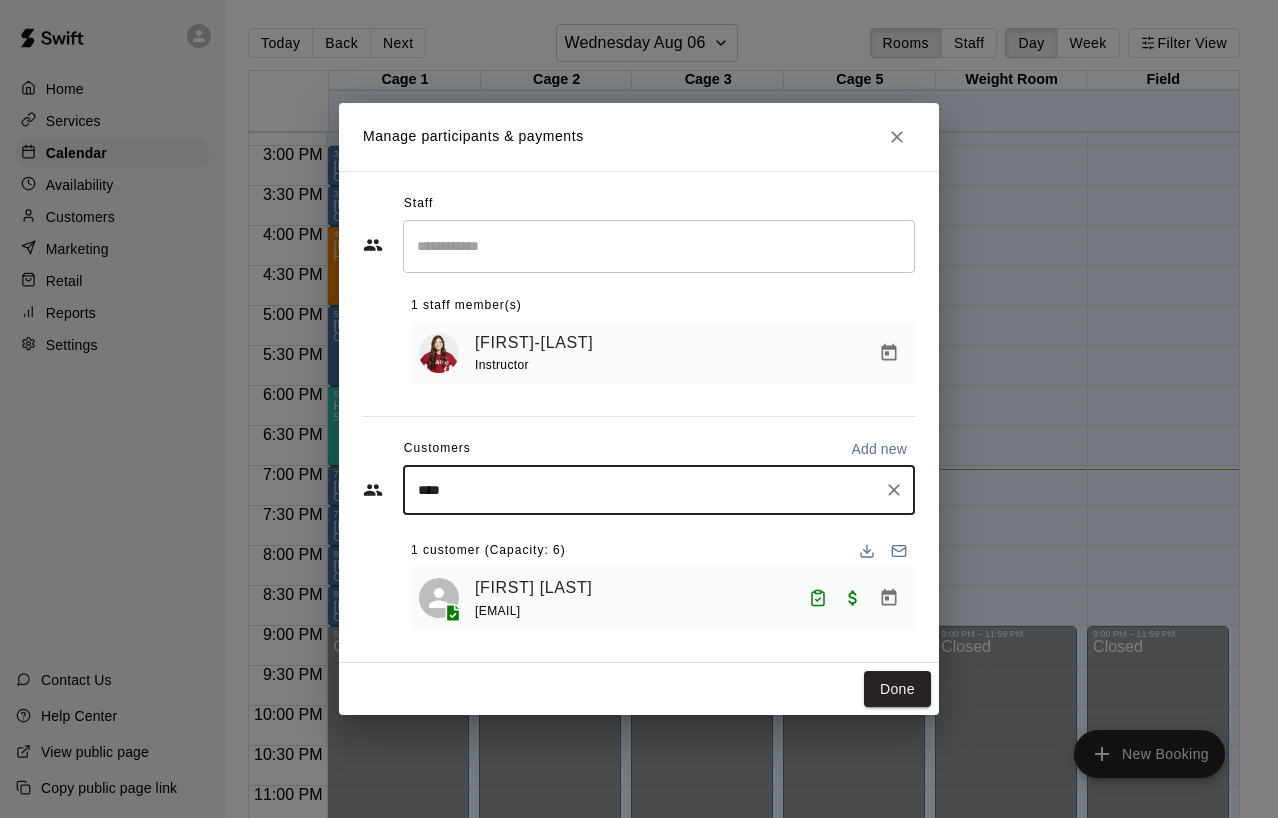 type on "*****" 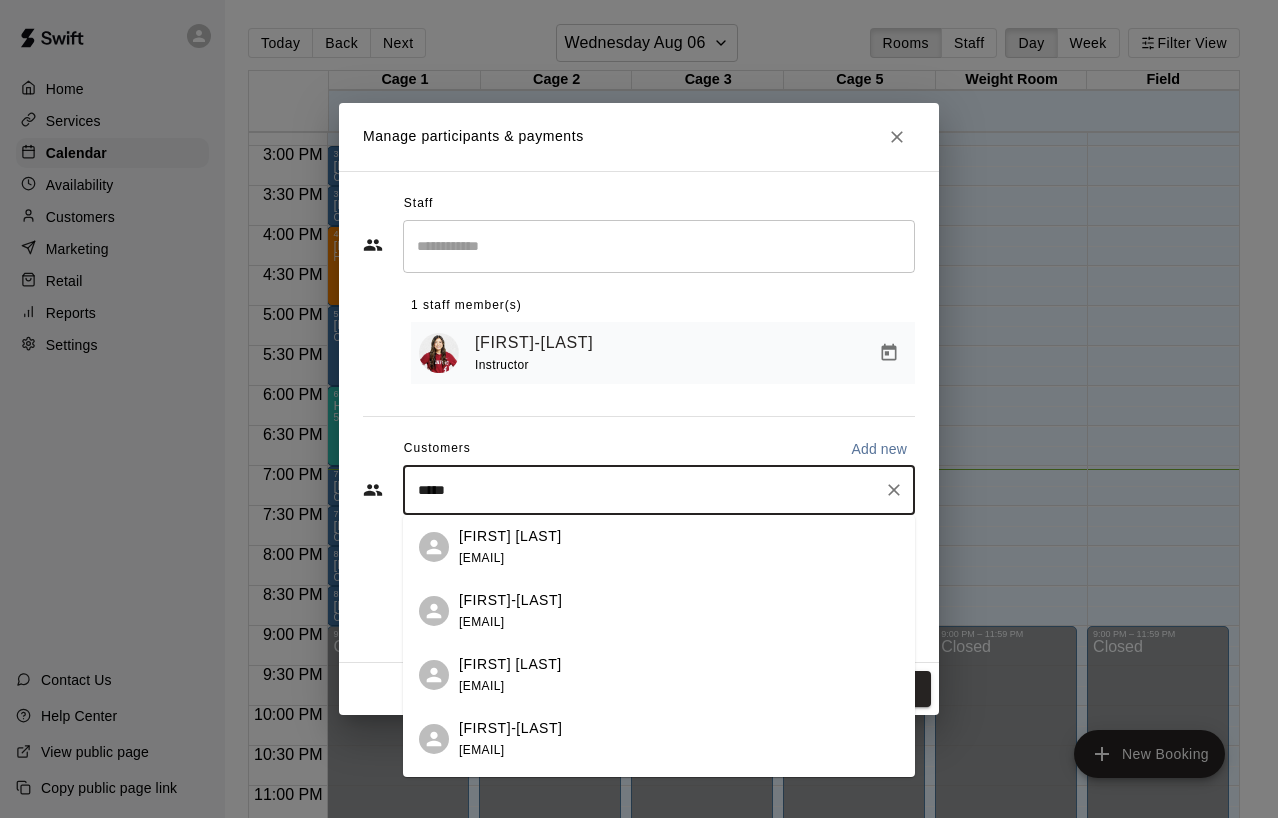 click on "floresmaggy@yahoo.com" at bounding box center (481, 558) 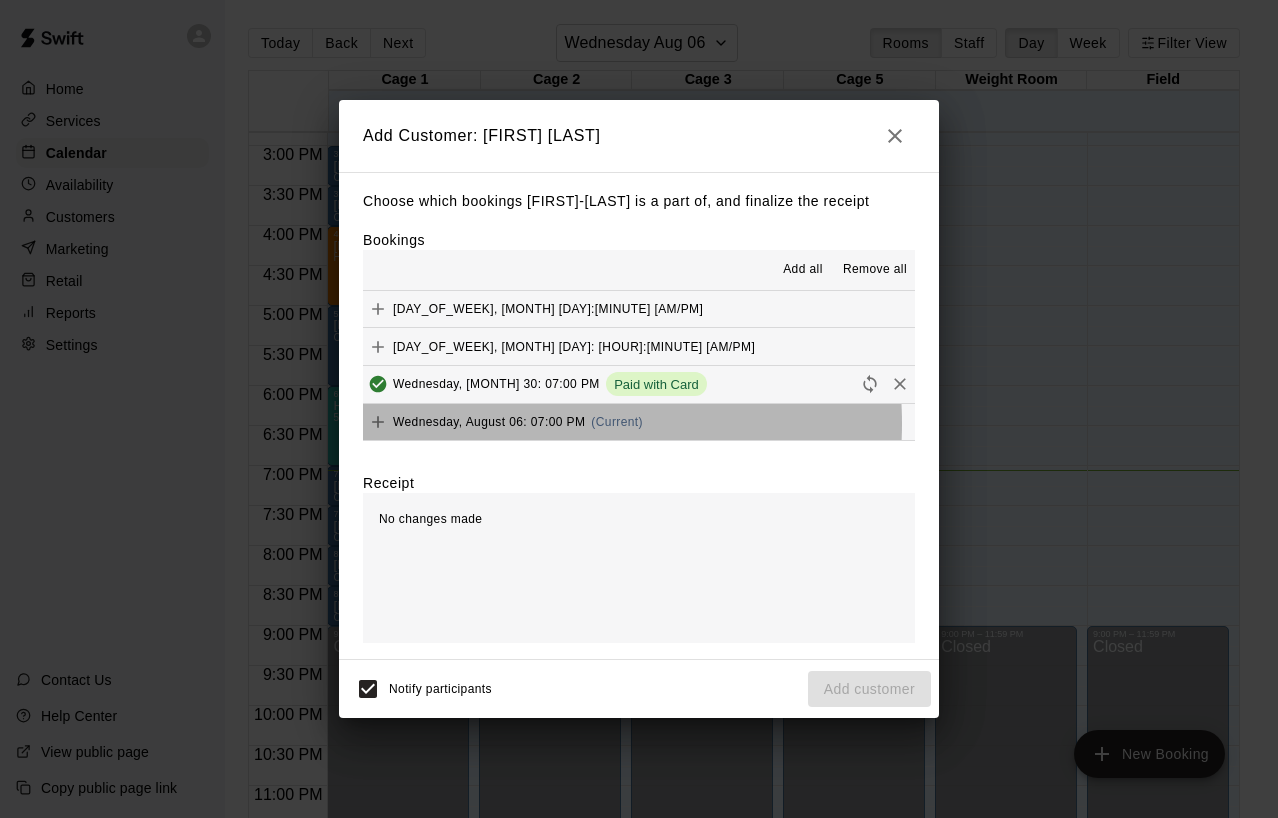 click on "Wednesday, August 06: 07:00 PM" at bounding box center (489, 422) 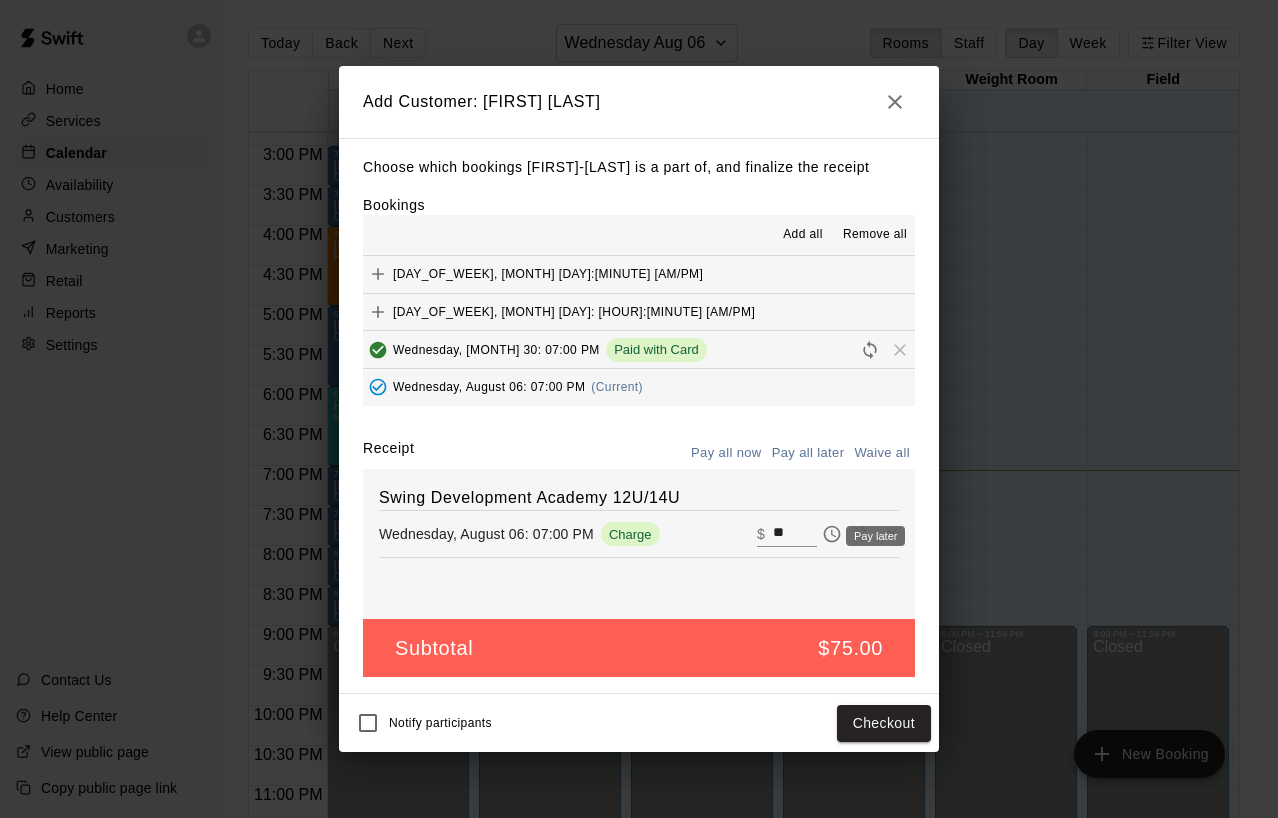 click 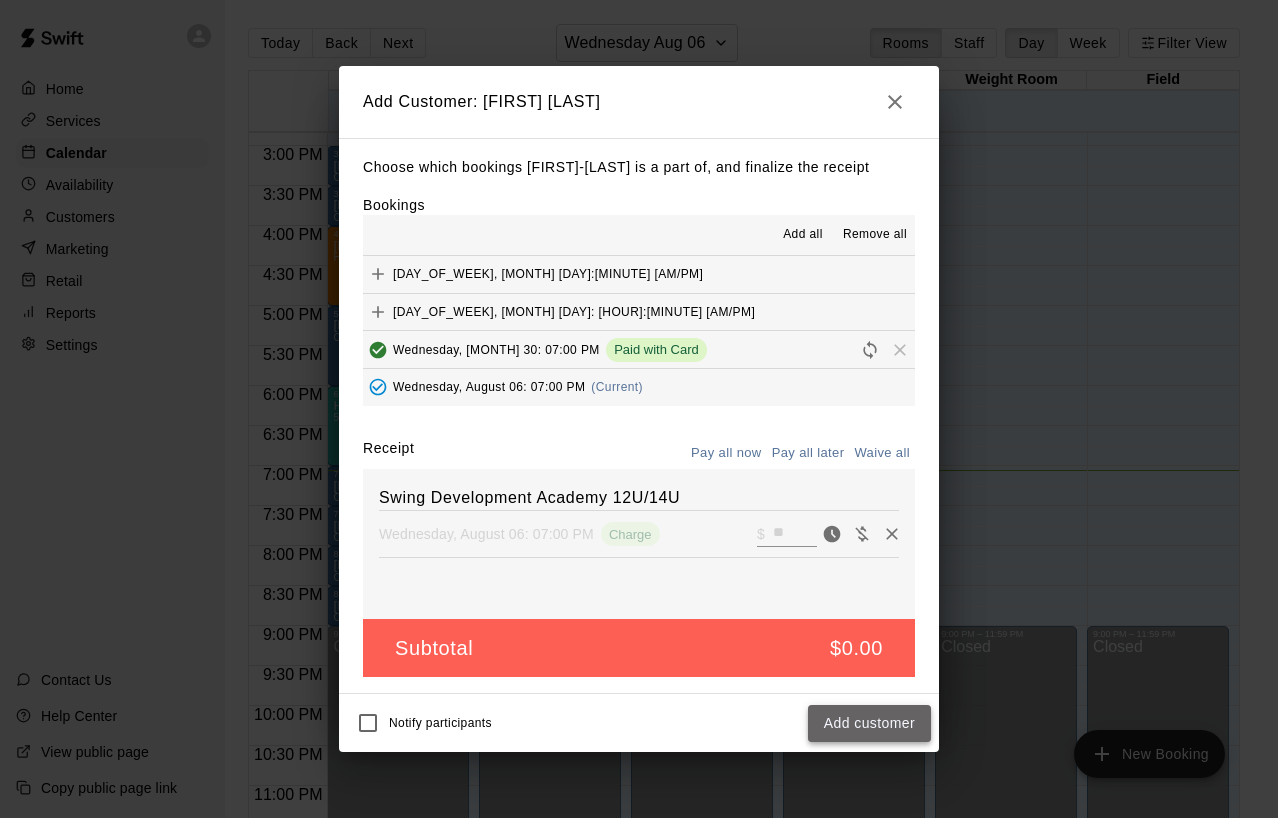 click on "Add customer" at bounding box center (869, 723) 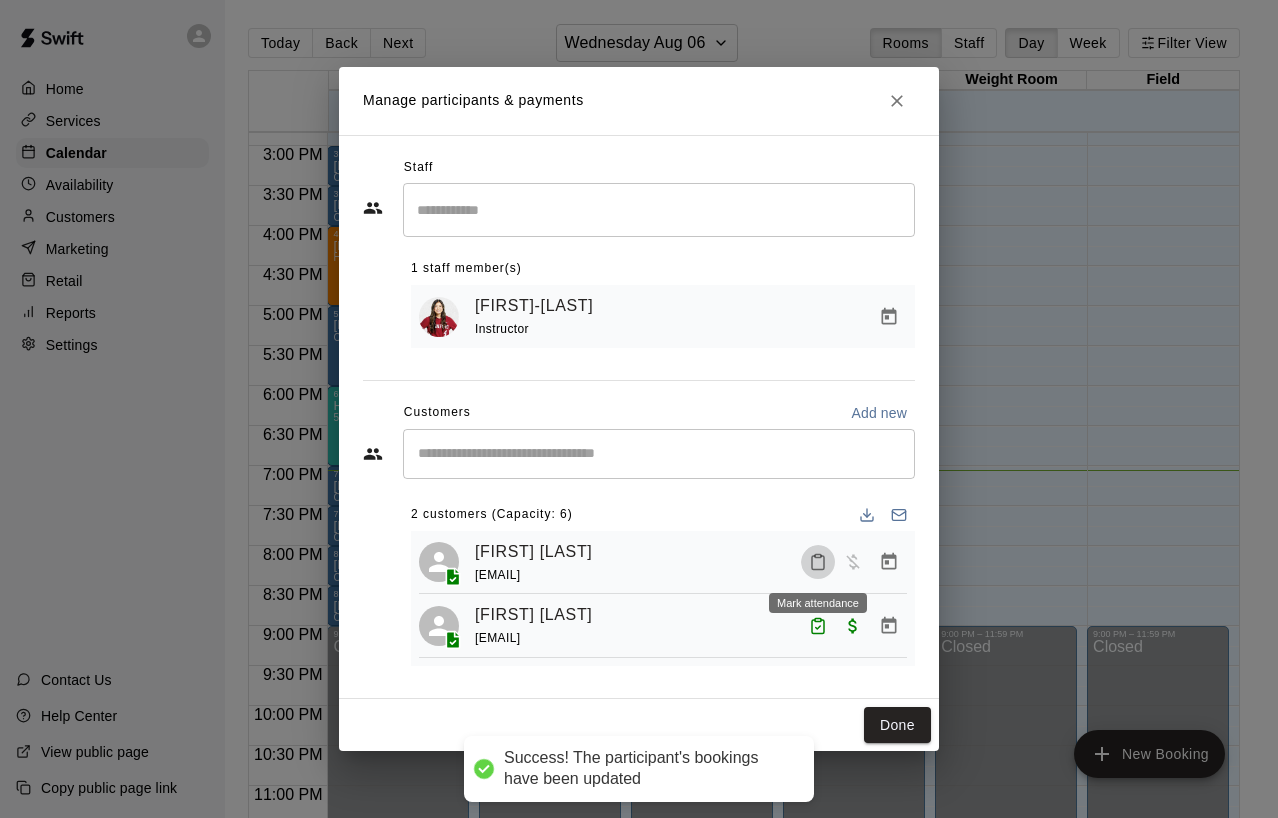 click 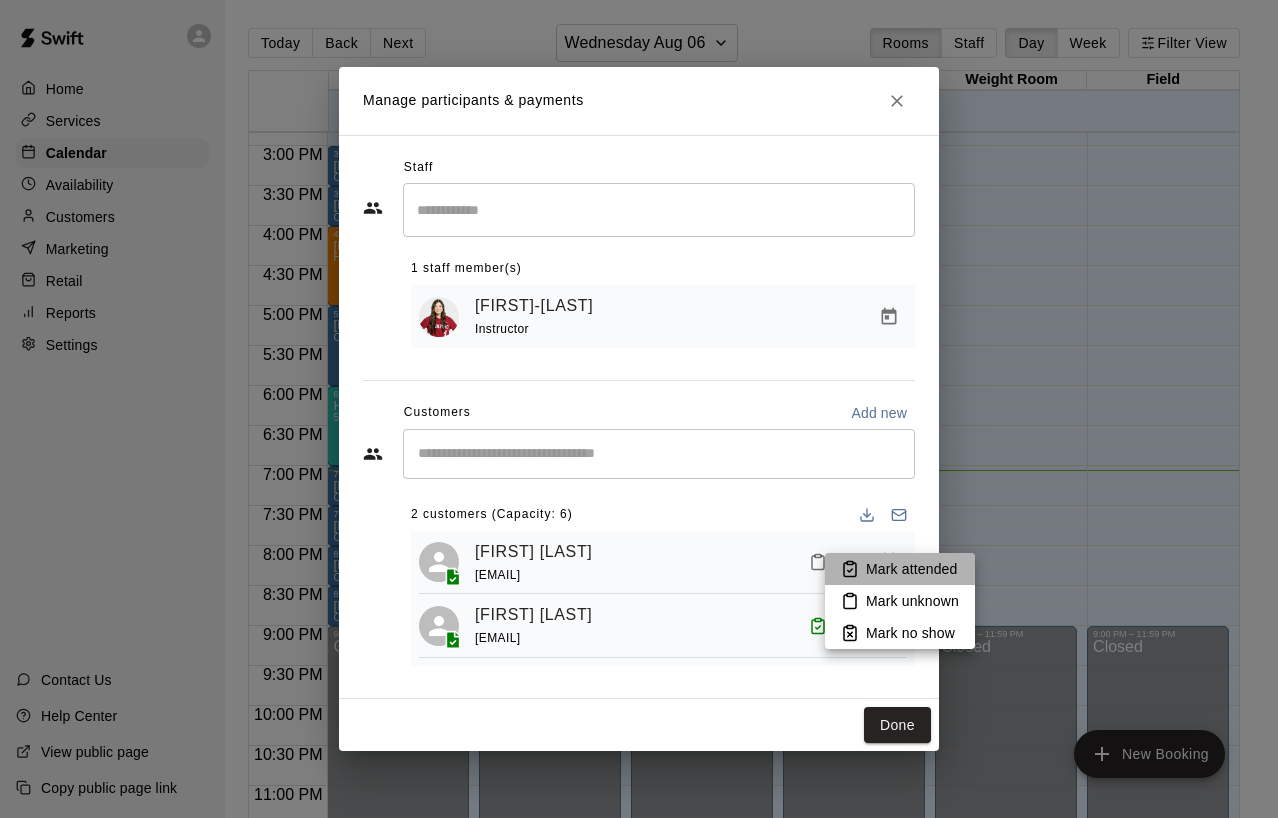 click on "Mark attended" at bounding box center [911, 569] 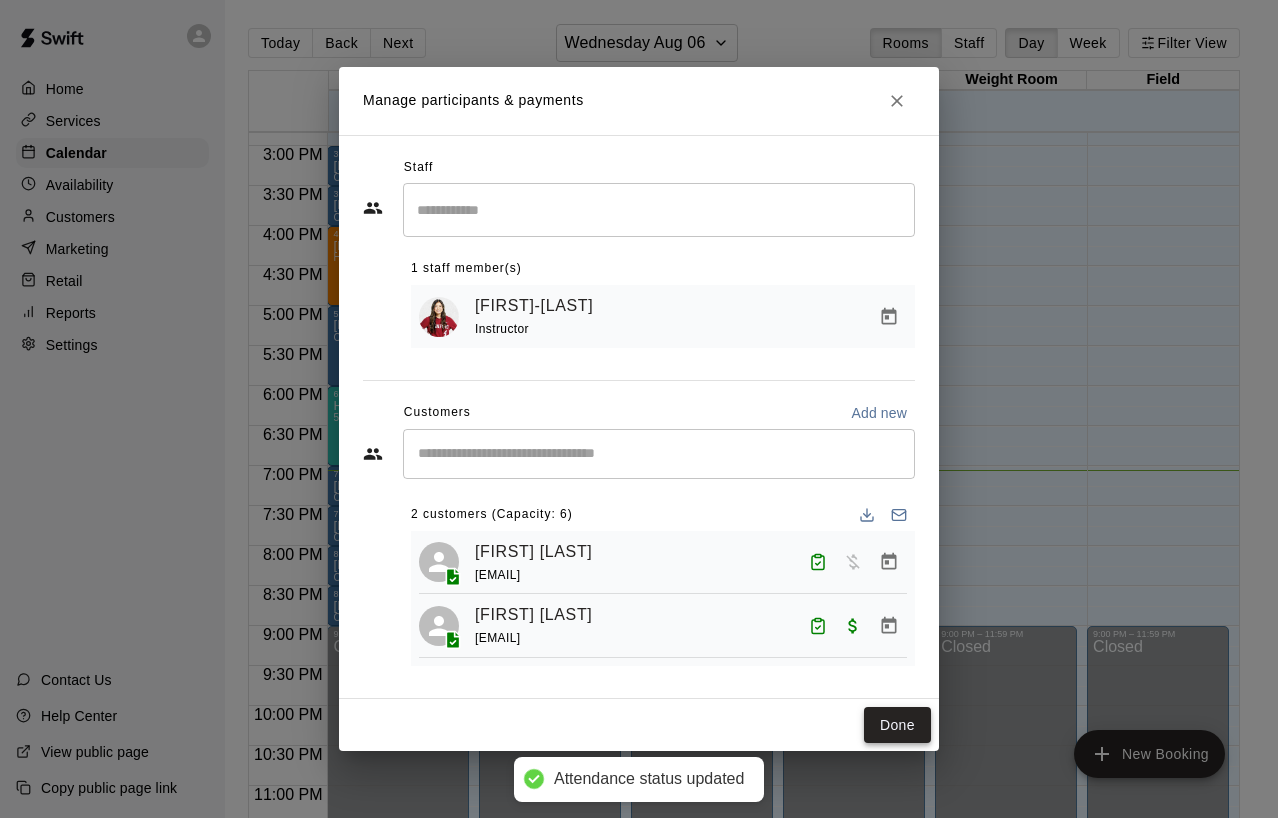 click on "Done" at bounding box center (897, 725) 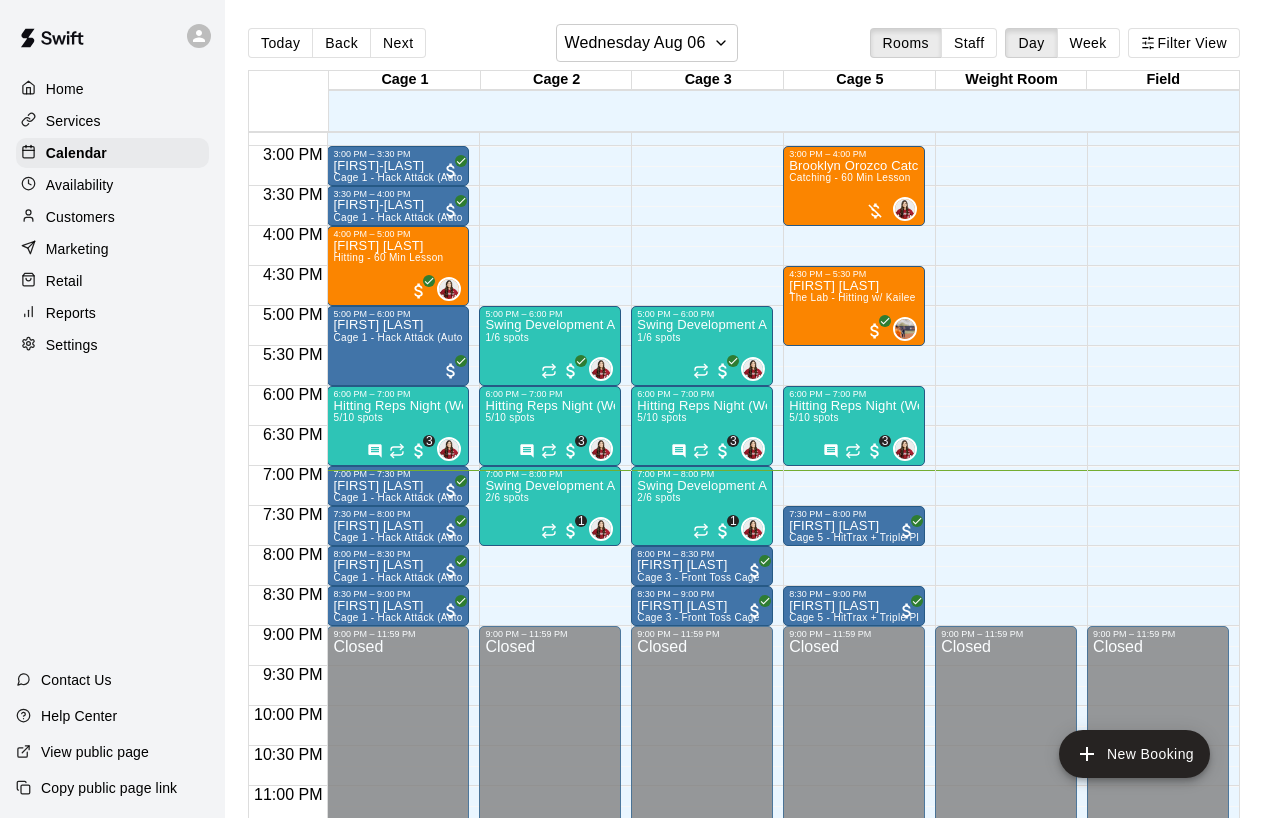click on "12:00 AM – 2:00 PM Closed 5:00 PM – 6:00 PM Swing Development Academy 12U/14U 1/6 spots 0 6:00 PM – 7:00 PM Hitting Reps Night (Wednesdays 6-7pm)  5/10 spots 0 3 7:00 PM – 8:00 PM Swing Development Academy 12U/14U 2/6 spots 0 1 8:00 PM – 8:30 PM Raul Diaz Cage 3 - Front Toss Cage 8:30 PM – 9:00 PM Raul Diaz Cage 3 - Front Toss Cage 9:00 PM – 11:59 PM Closed" at bounding box center (702, -94) 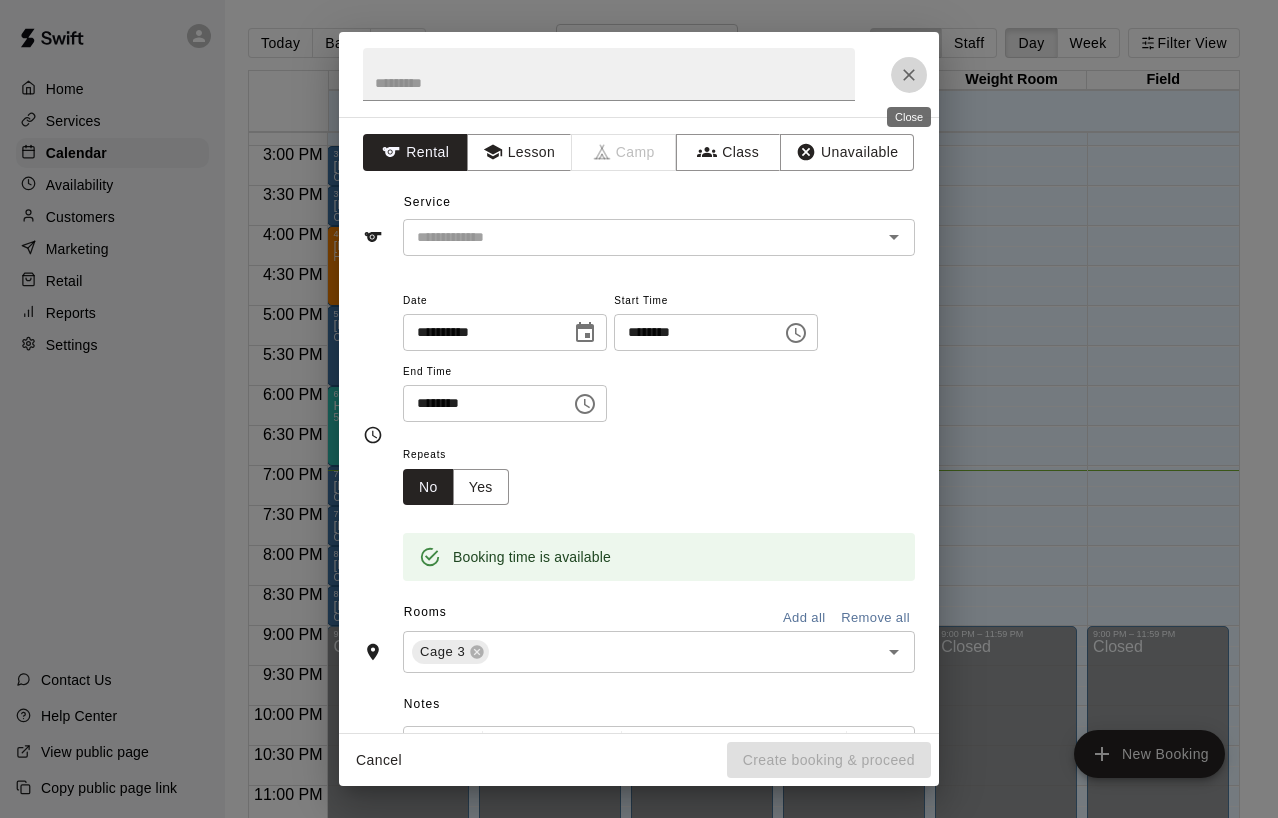 click 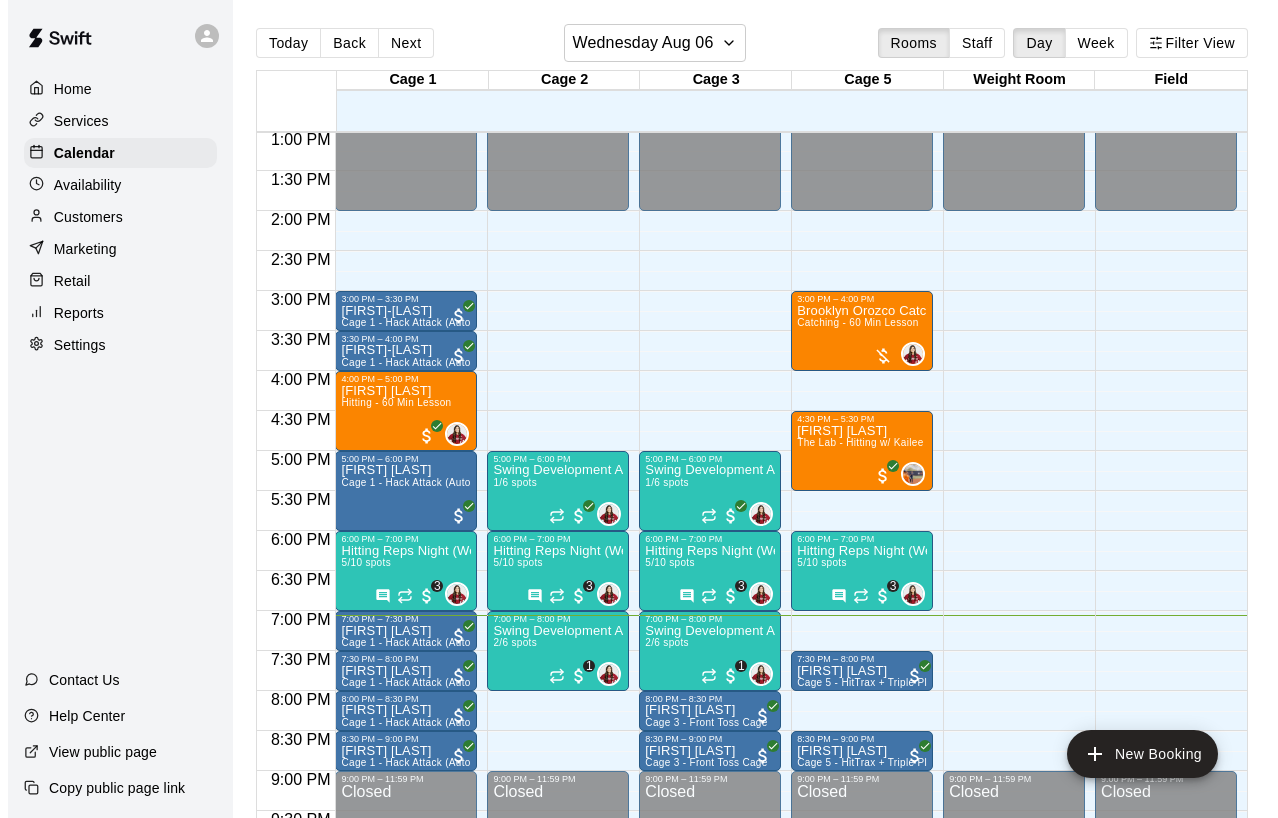 scroll, scrollTop: 1048, scrollLeft: 0, axis: vertical 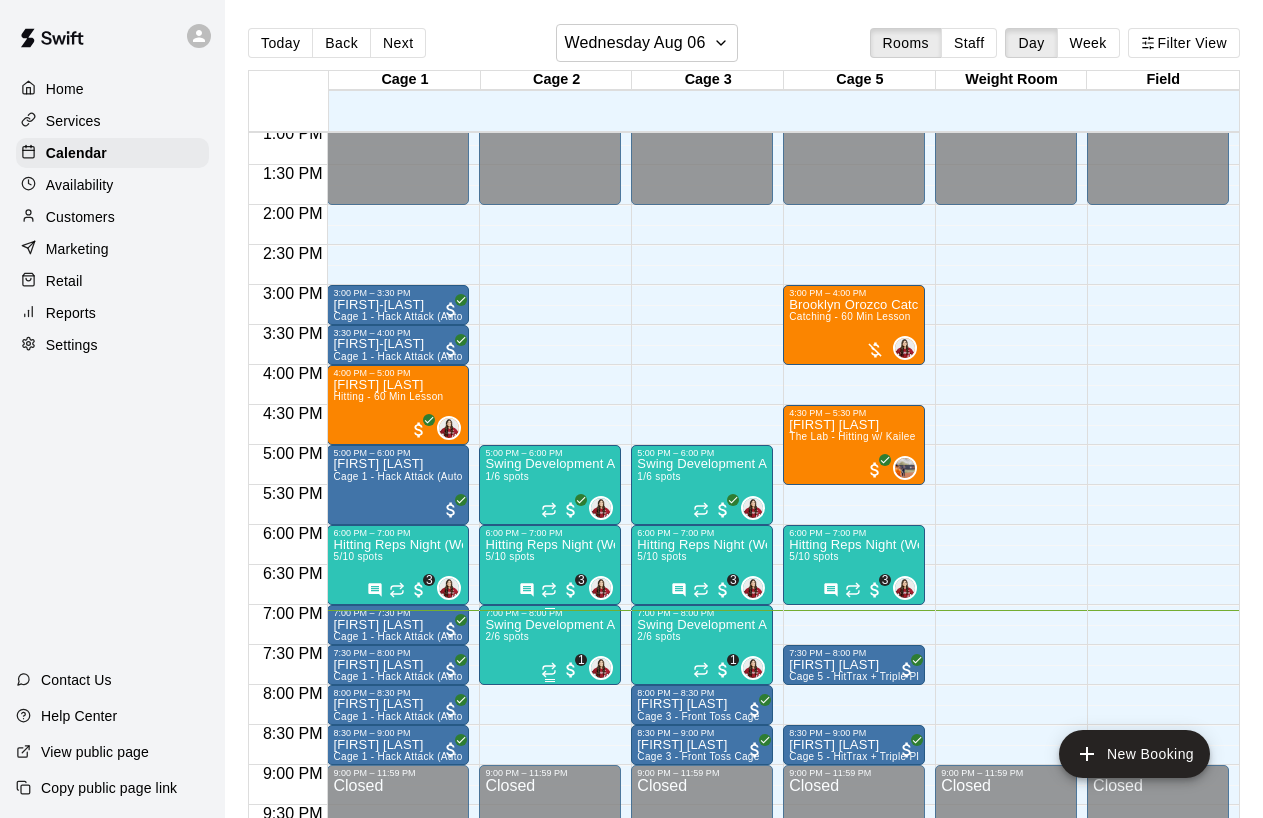 click on "Swing Development Academy 12U/14U 2/6 spots" at bounding box center [550, 1027] 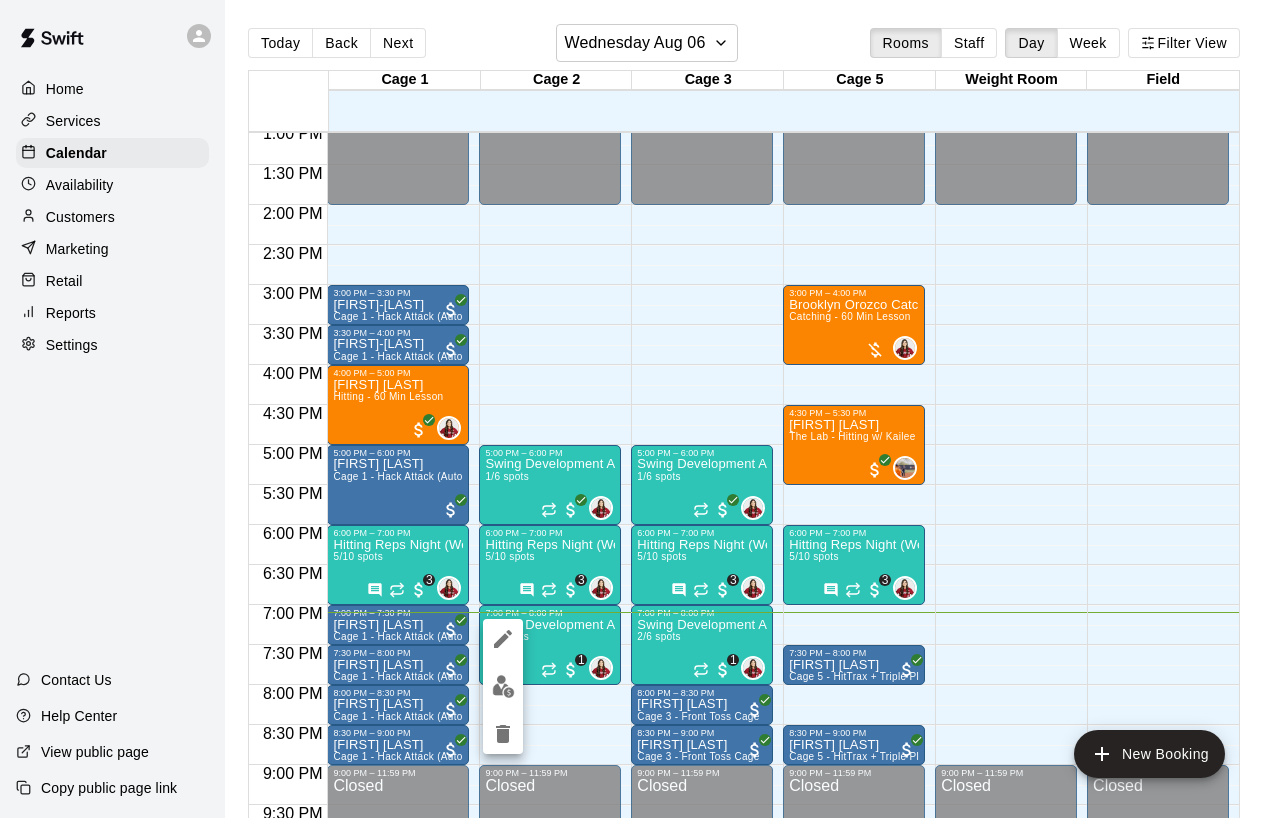click at bounding box center (639, 409) 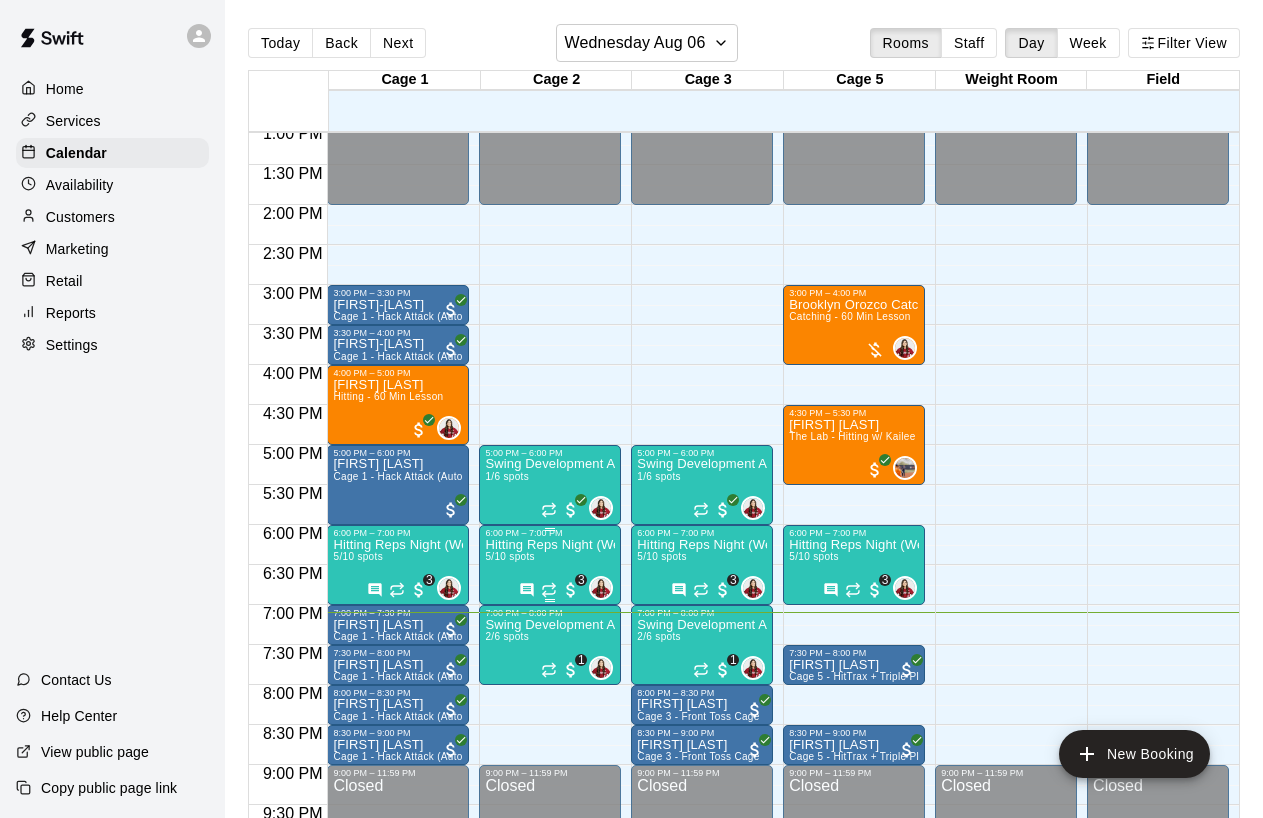 click on "Hitting Reps Night (Wednesdays 6-7pm)  5/10 spots" at bounding box center [550, 947] 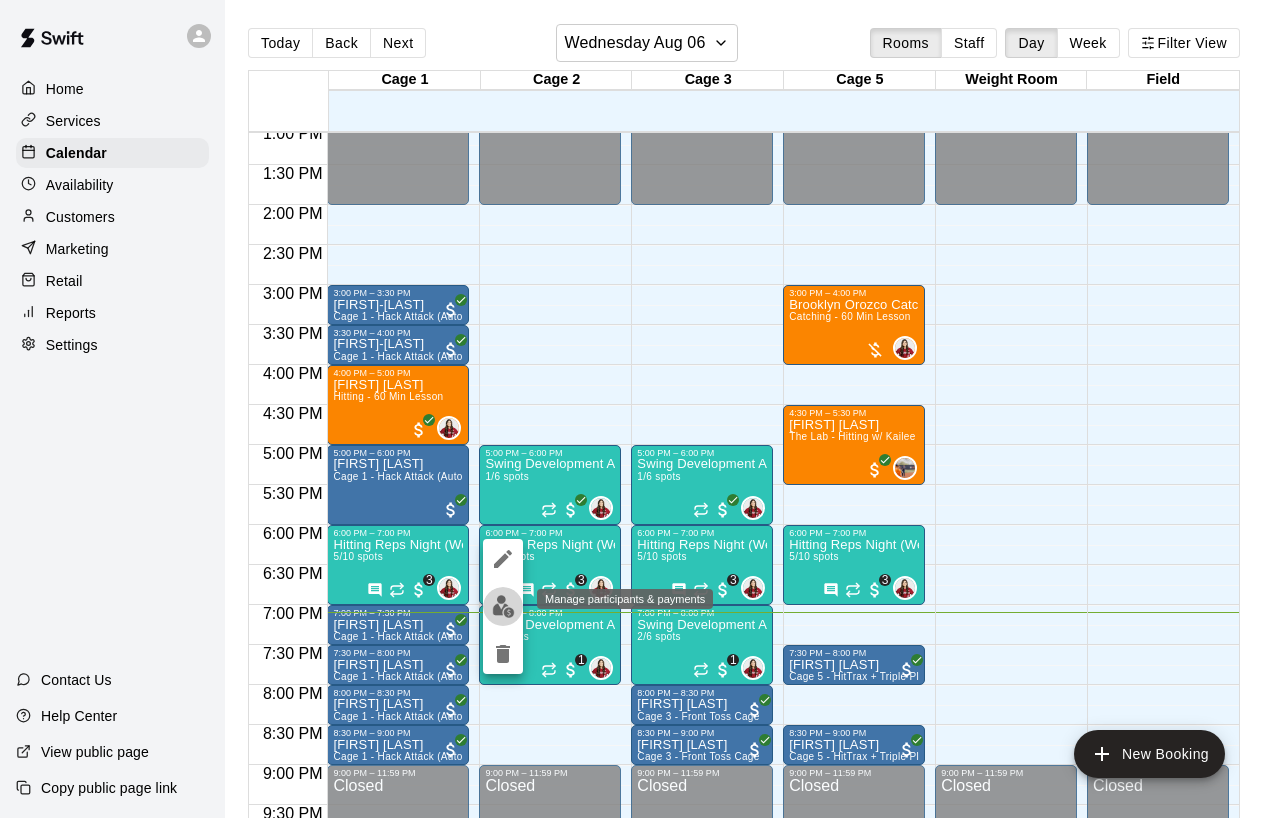 click at bounding box center [503, 606] 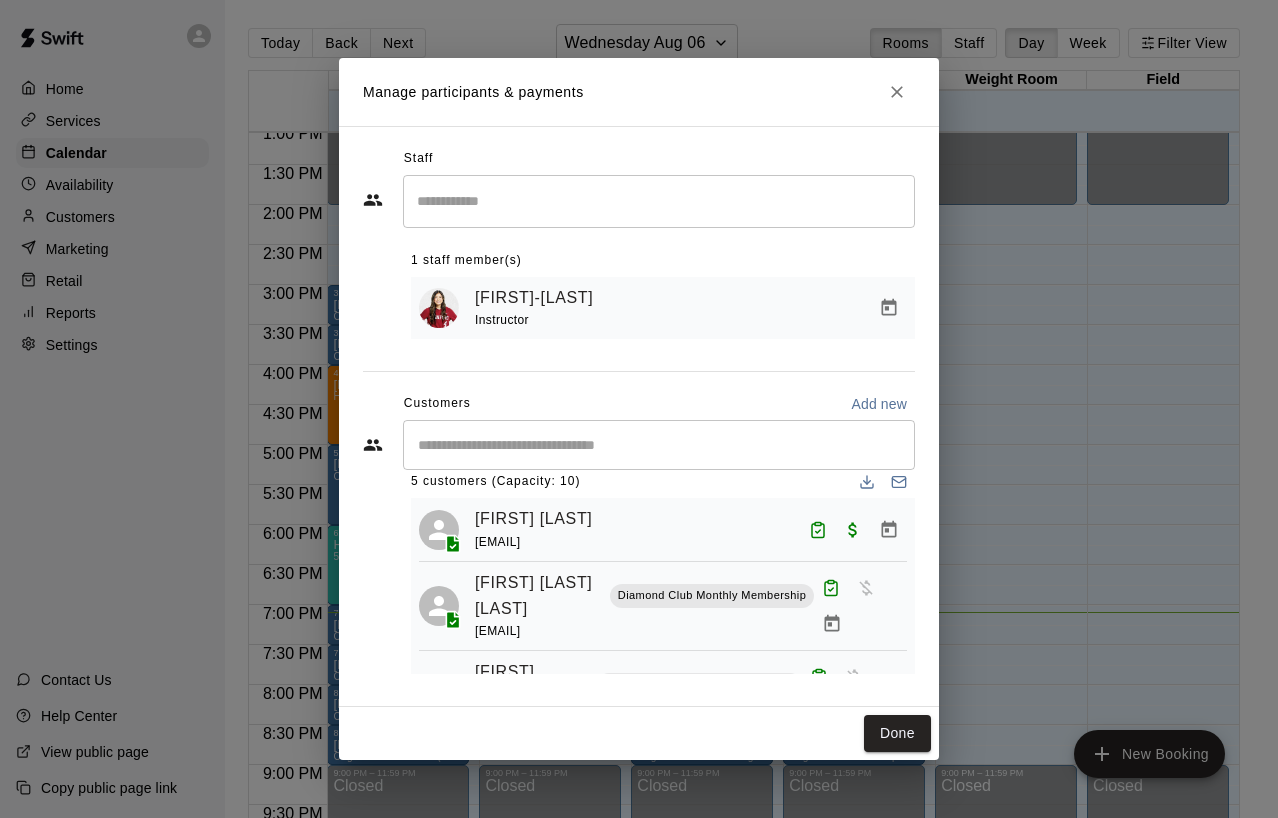 scroll, scrollTop: 0, scrollLeft: 0, axis: both 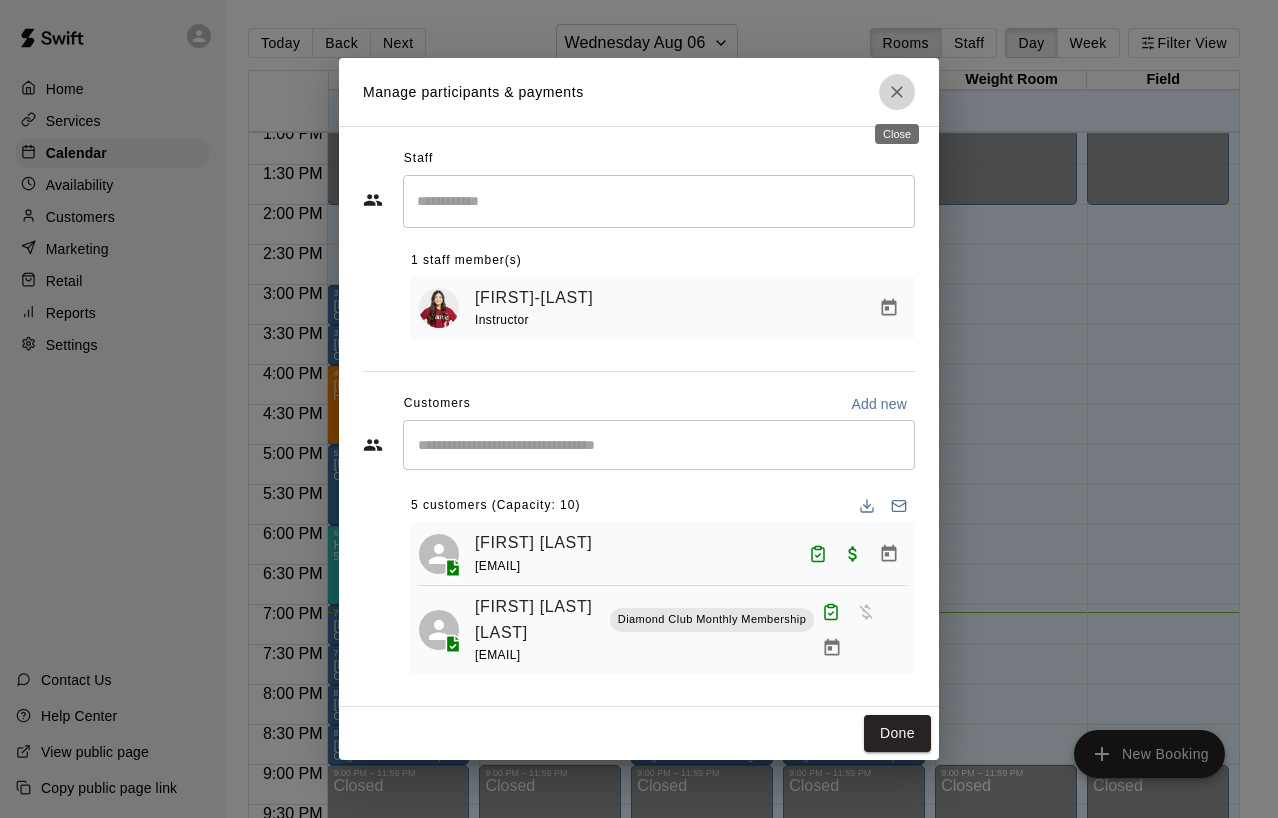 click 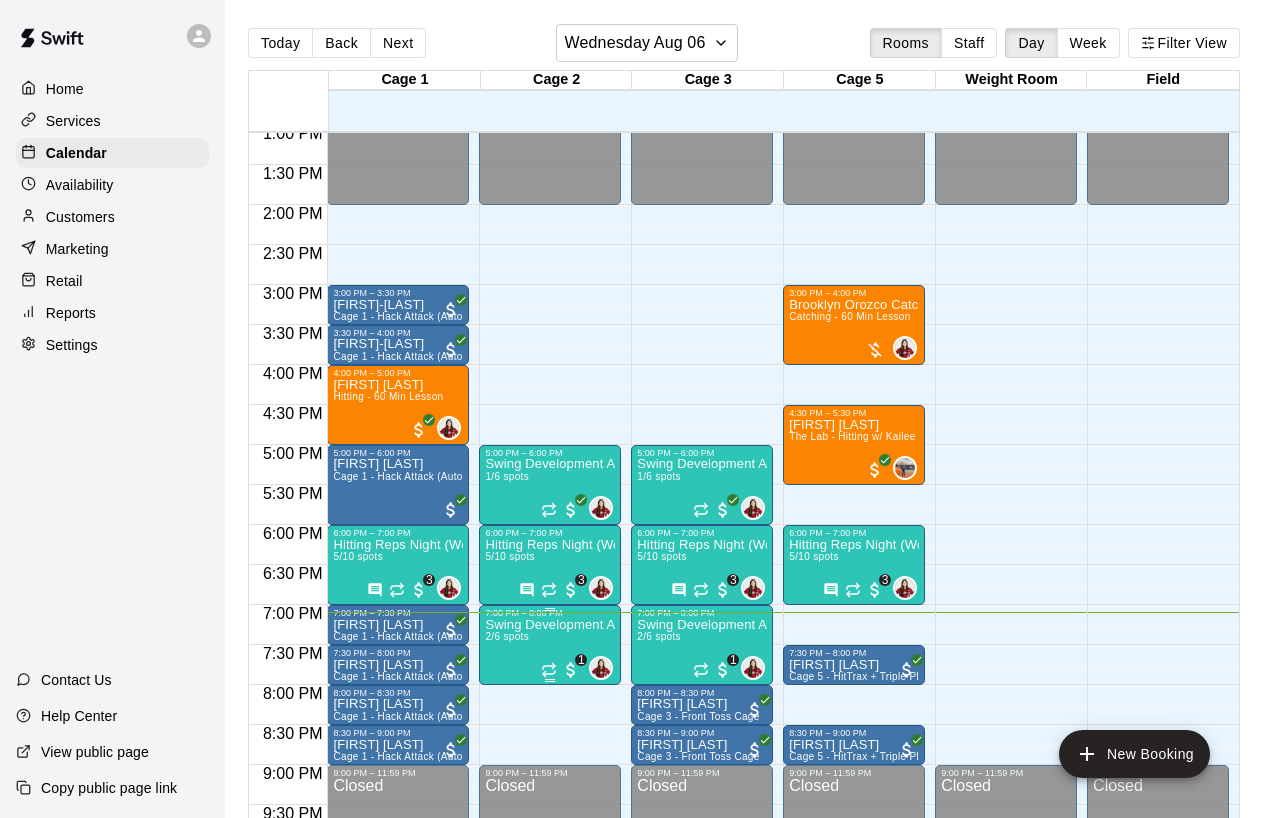 click on "Swing Development Academy 12U/14U 2/6 spots" at bounding box center (550, 1027) 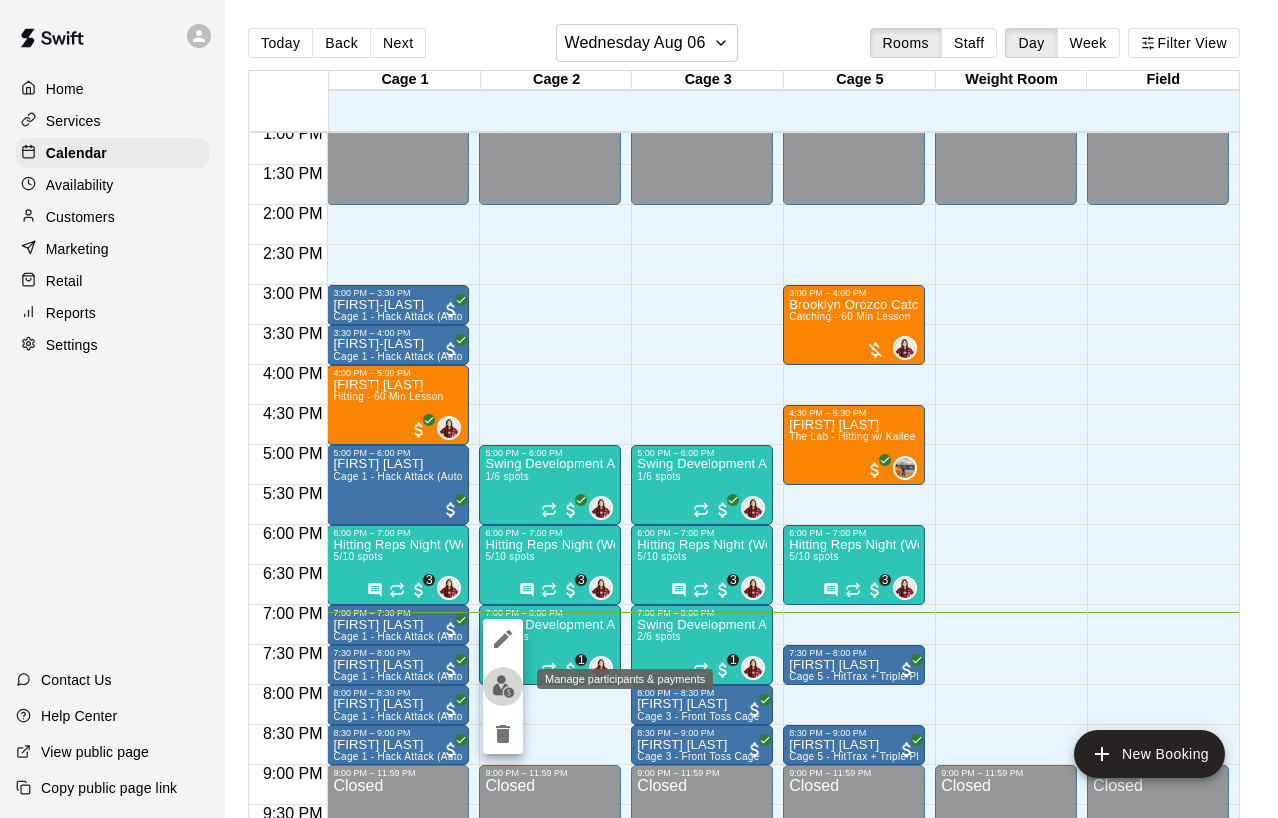 click at bounding box center (503, 686) 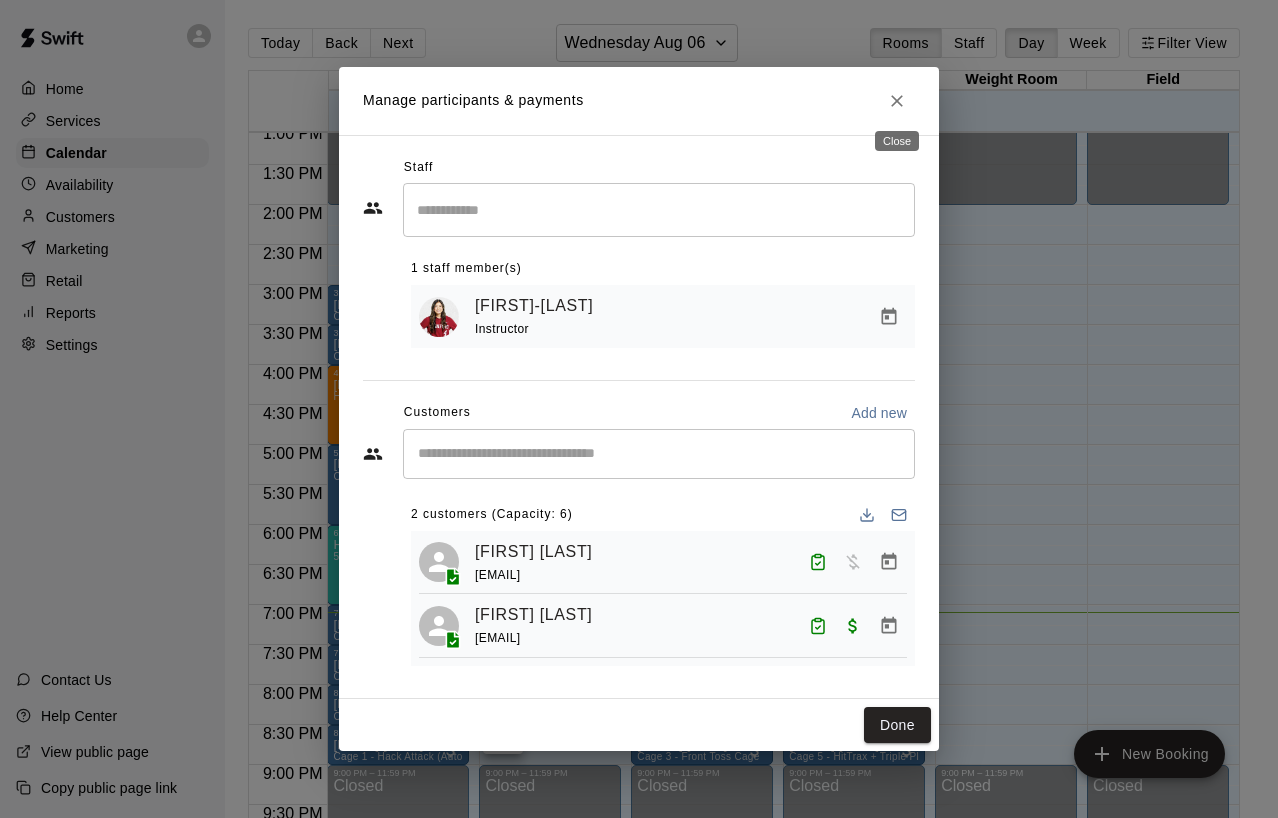 click 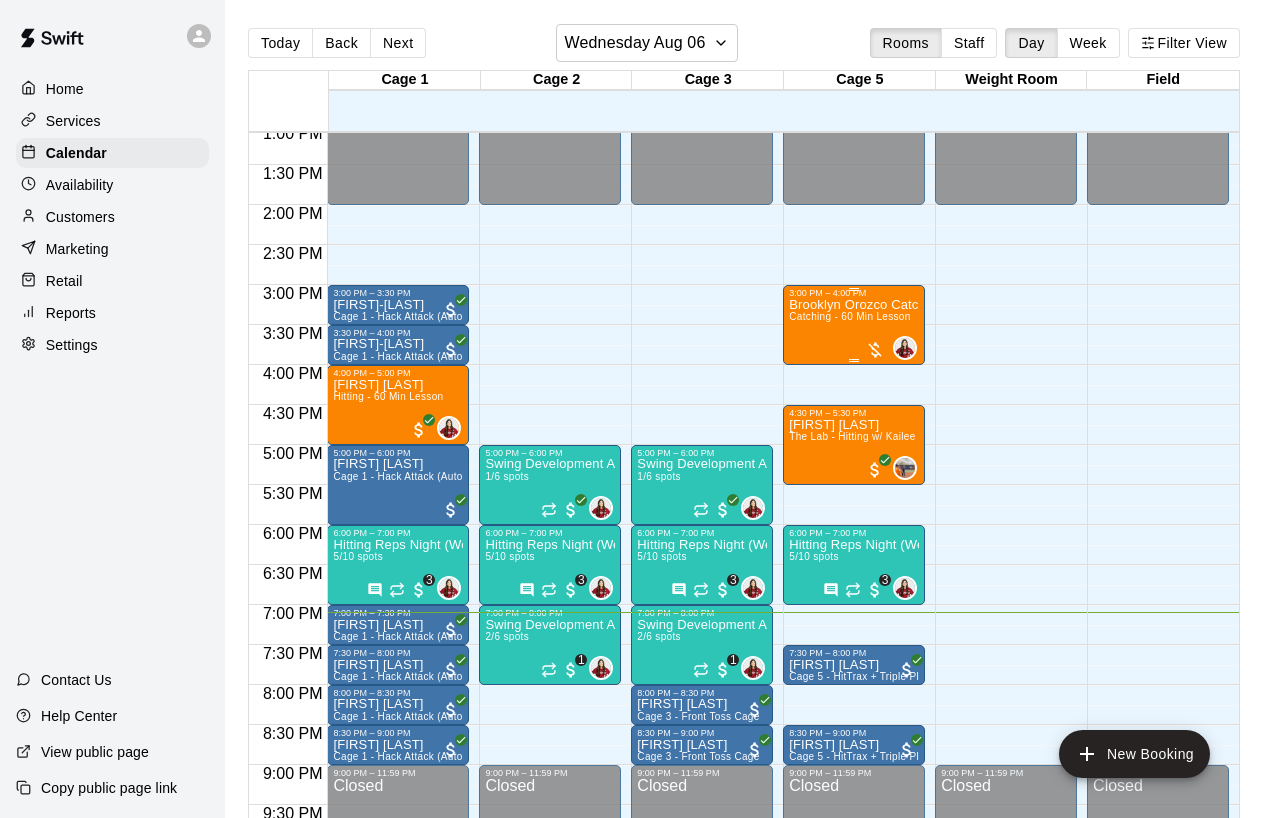 click on "[FIRST] [LAST] Catching Lesson Catching - 60 Min Lesson" at bounding box center (854, 707) 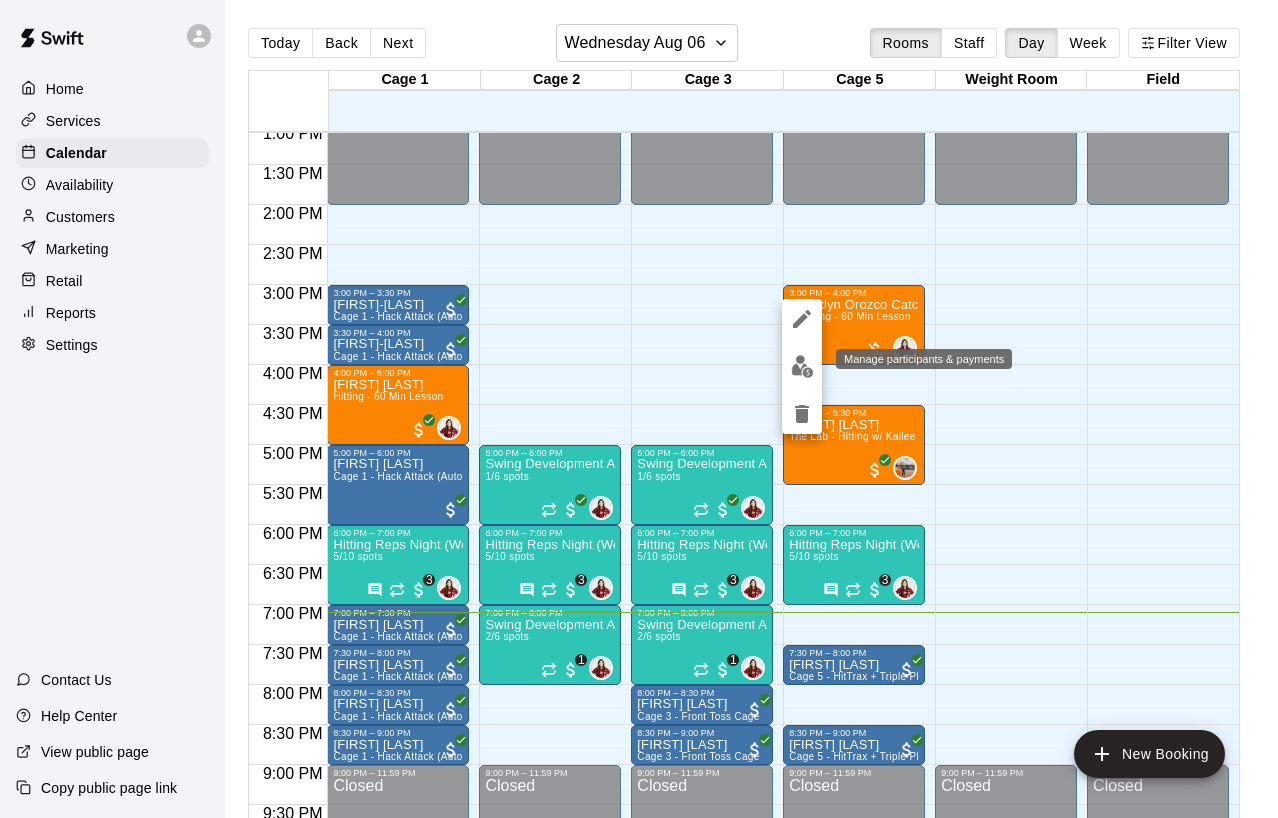 click at bounding box center [802, 366] 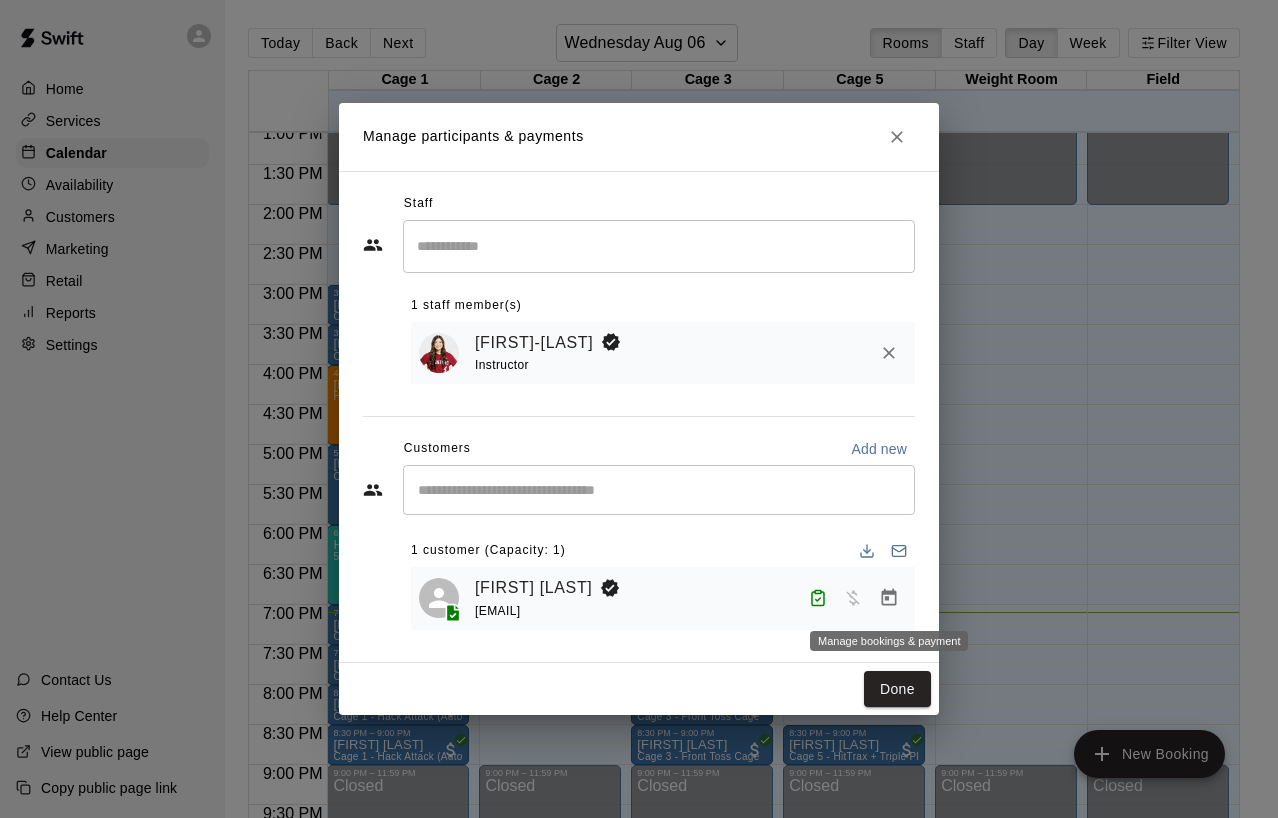 click 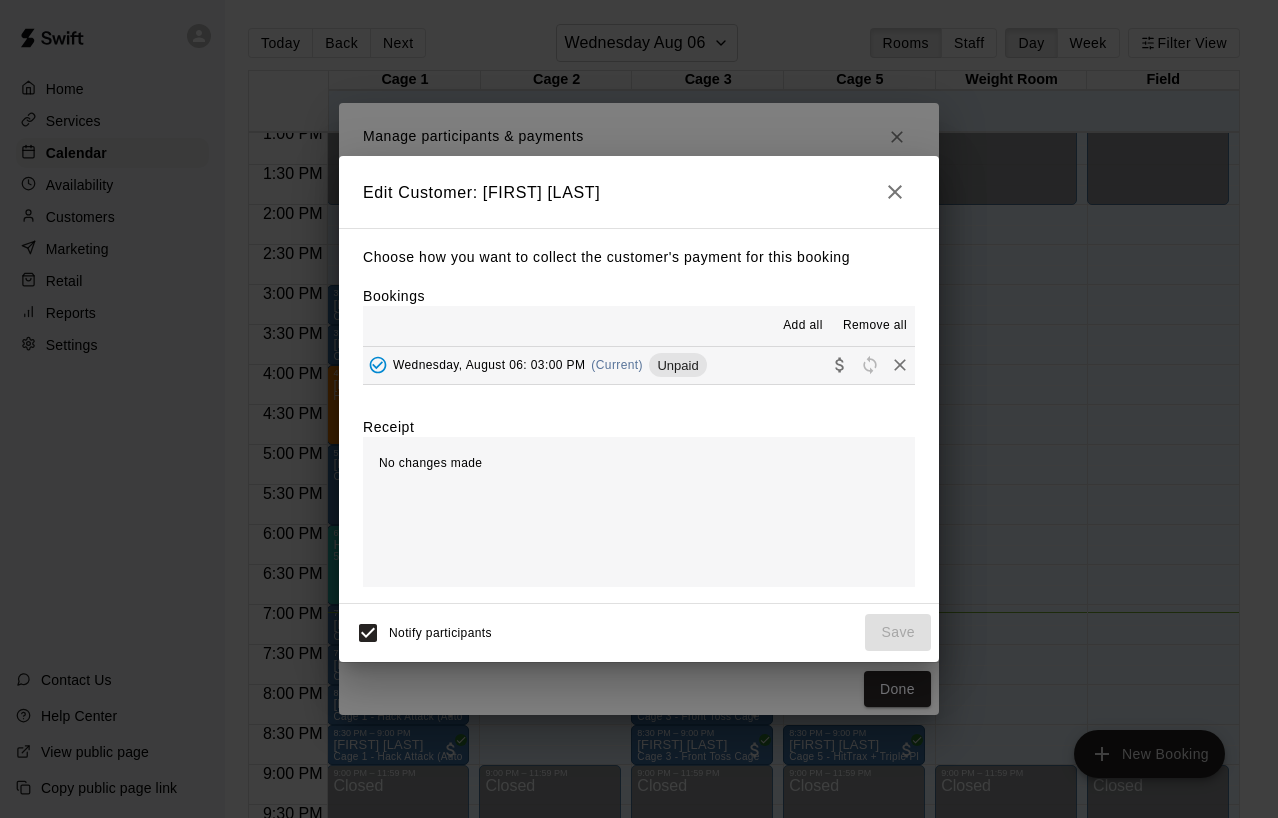 click on "Wednesday, August 06: 03:00 PM (Current) Unpaid" at bounding box center [559, 365] 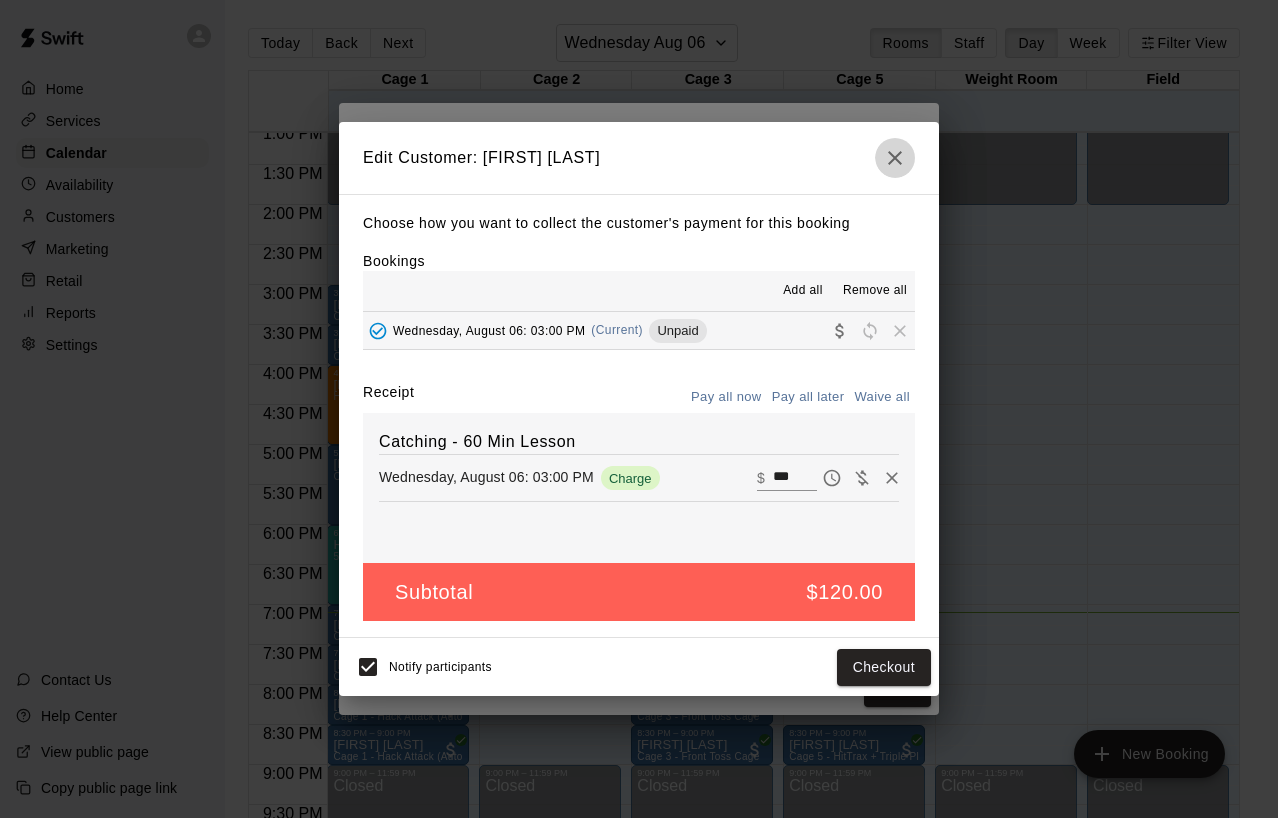 click at bounding box center (895, 158) 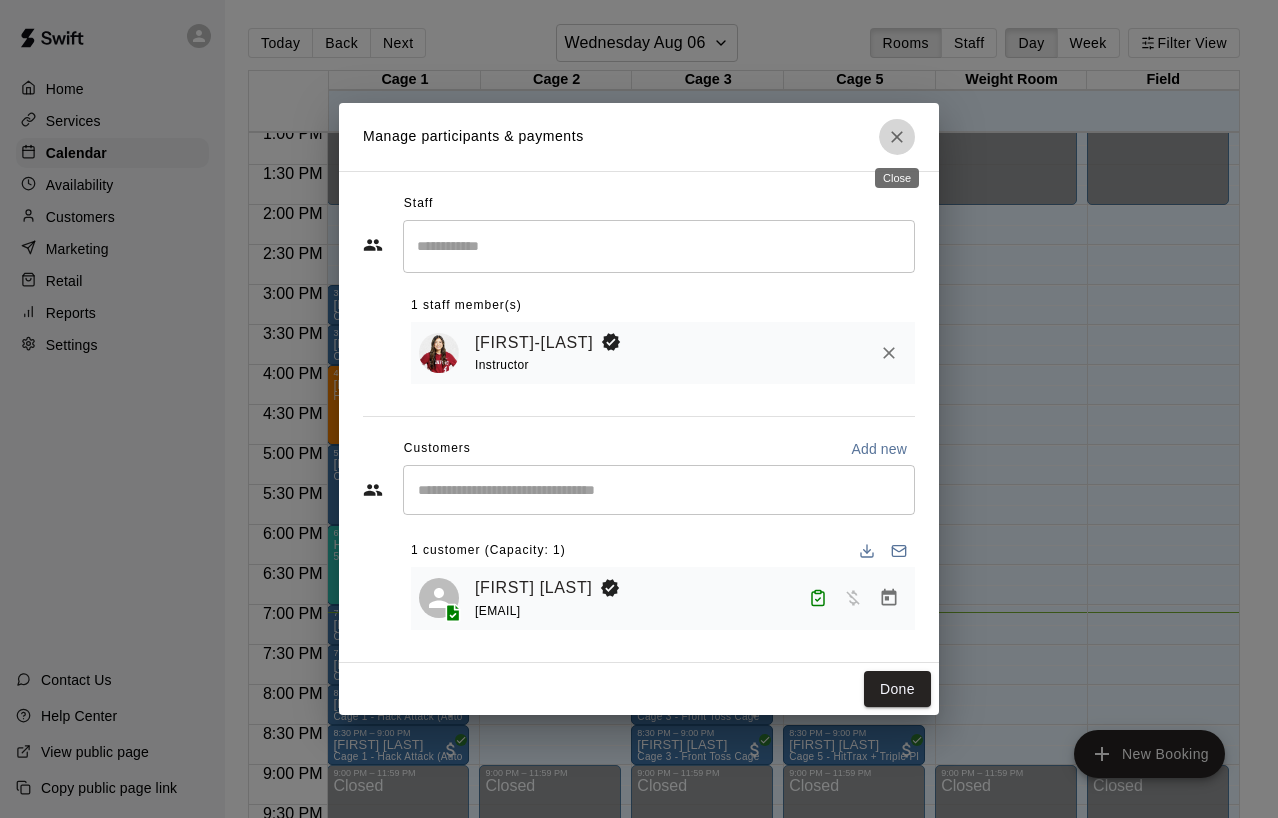 click 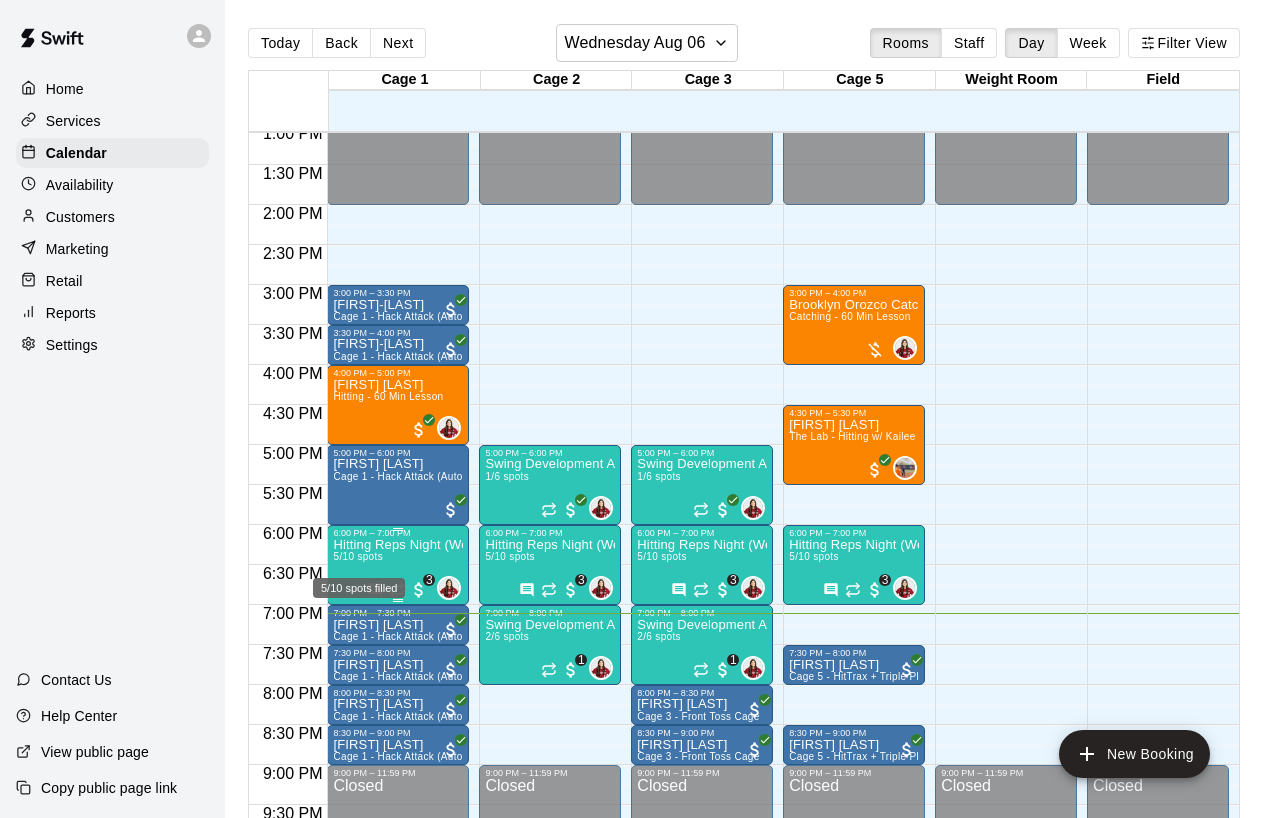 click on "5/10 spots" at bounding box center (357, 556) 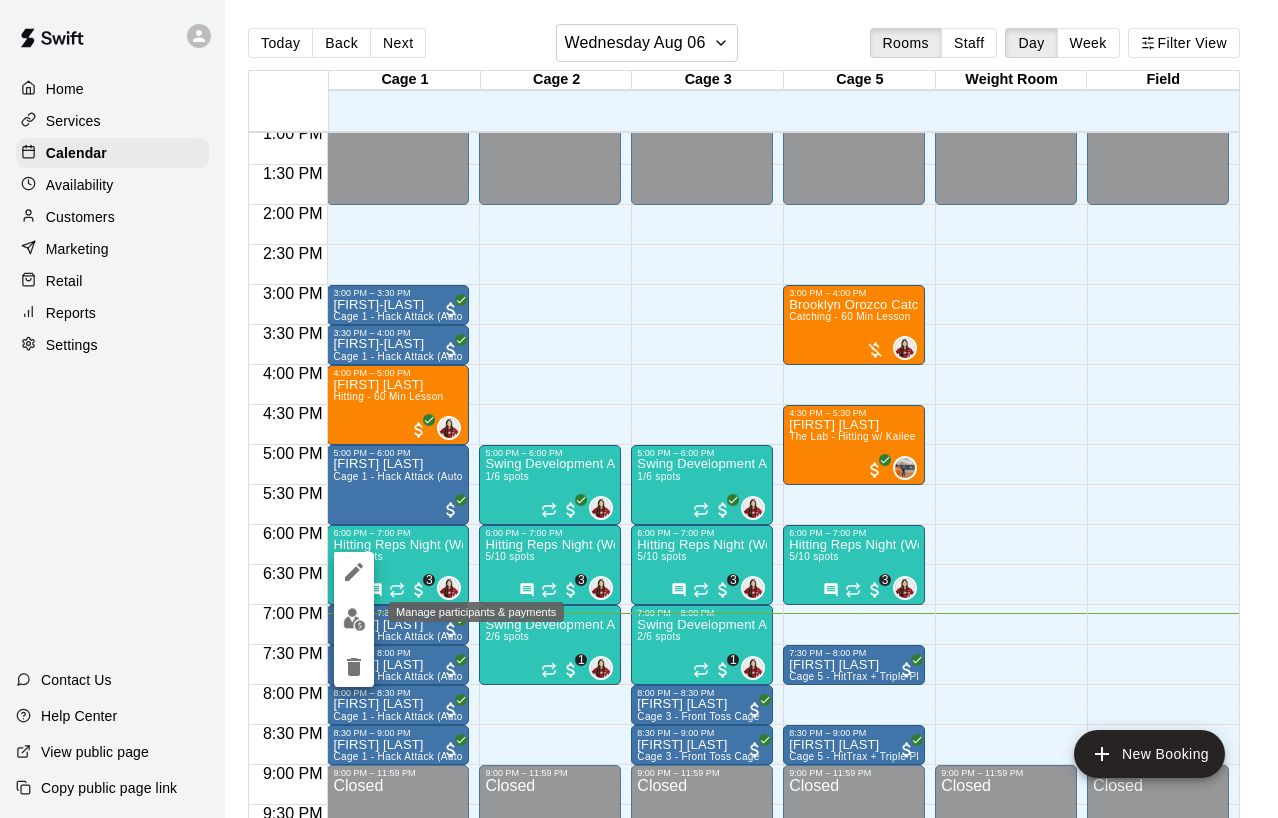 click at bounding box center (354, 619) 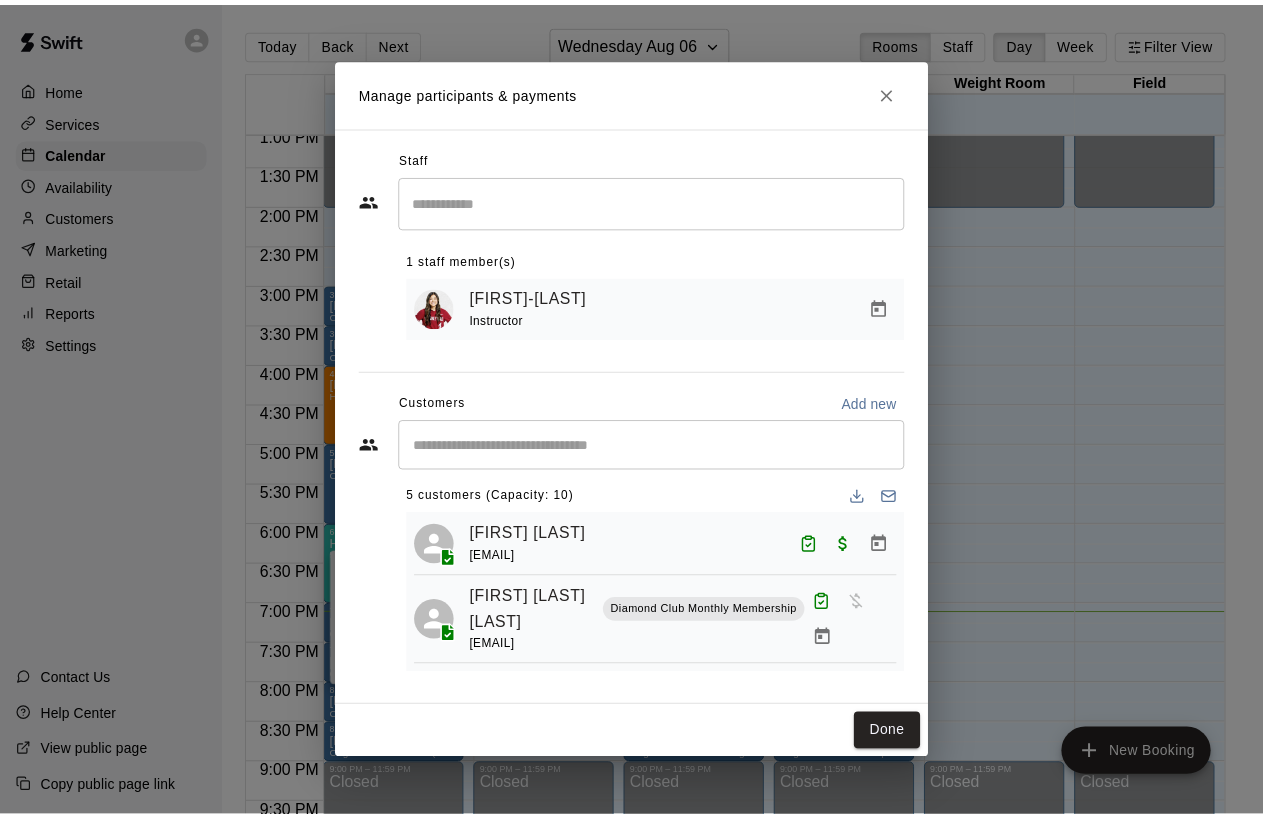 scroll, scrollTop: 0, scrollLeft: 0, axis: both 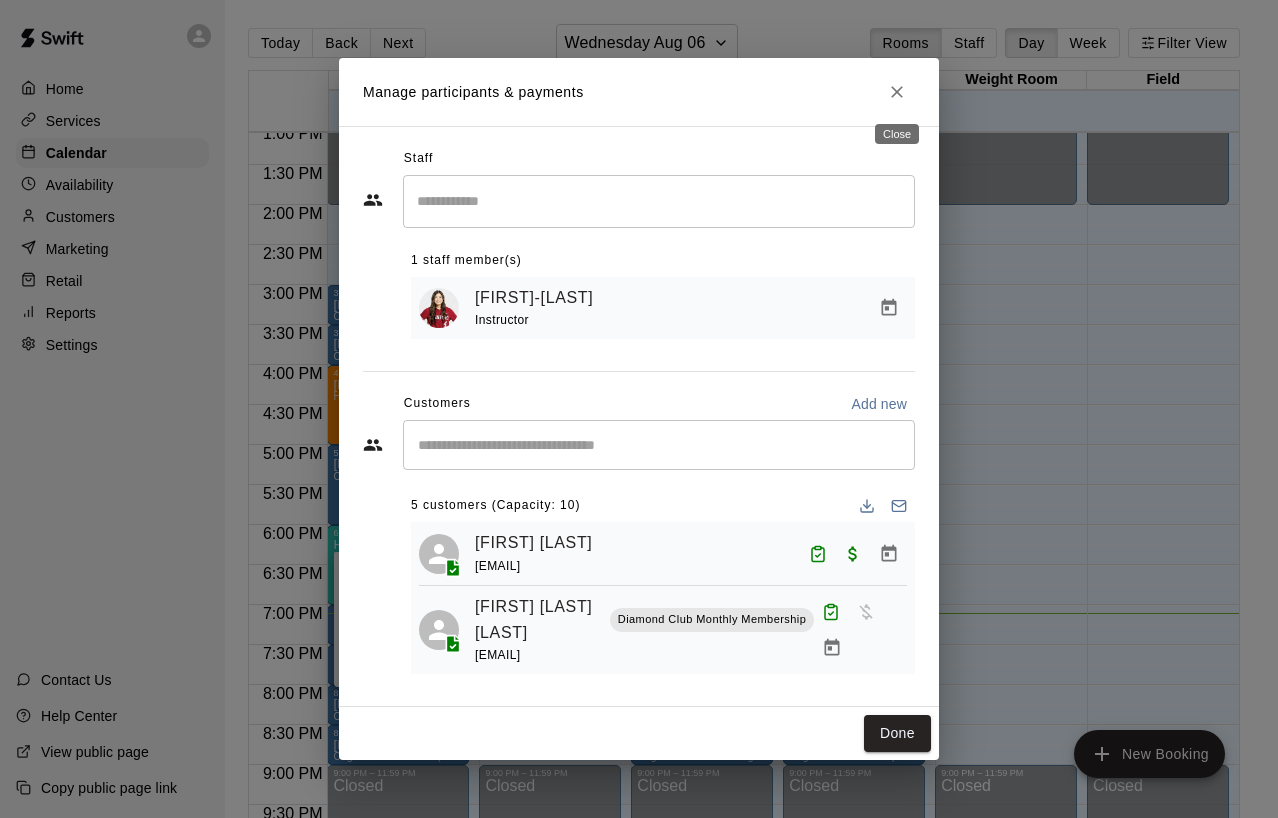 click 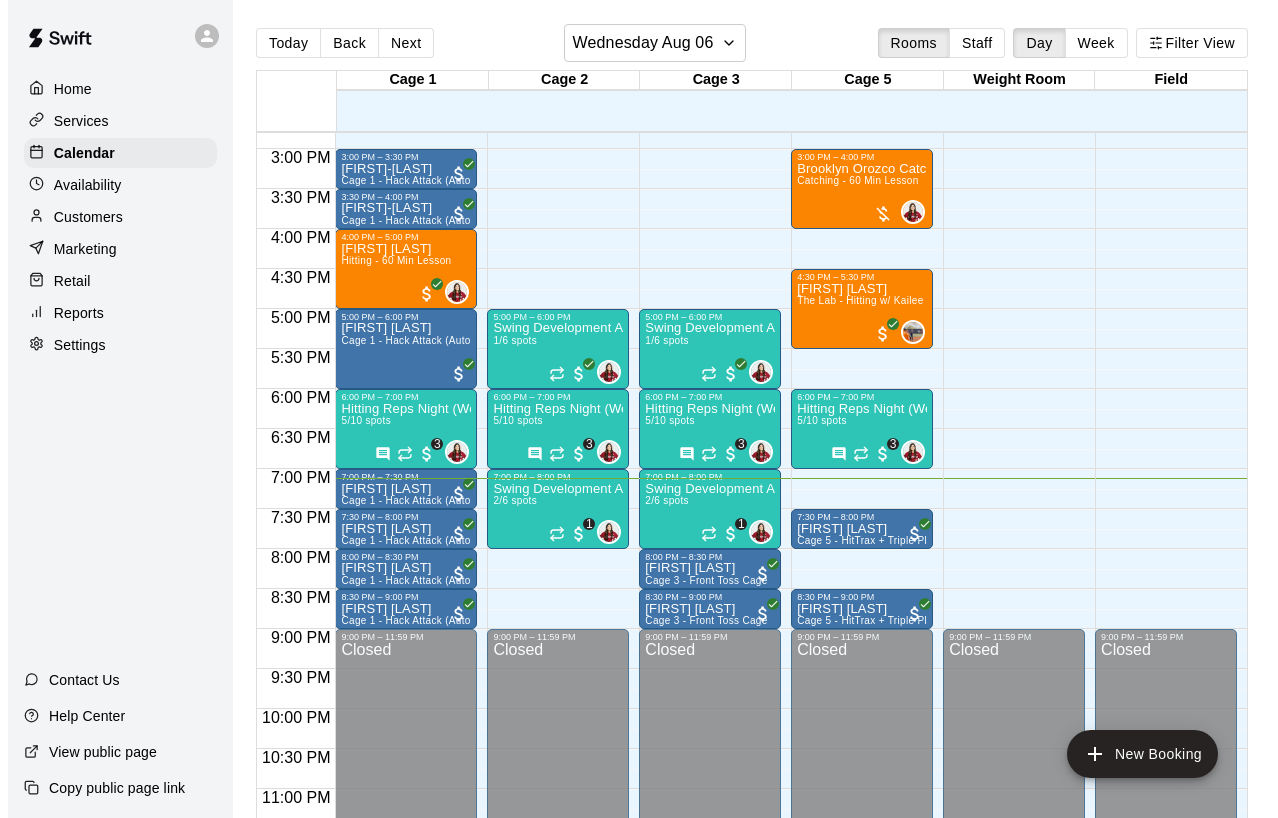scroll, scrollTop: 1195, scrollLeft: 0, axis: vertical 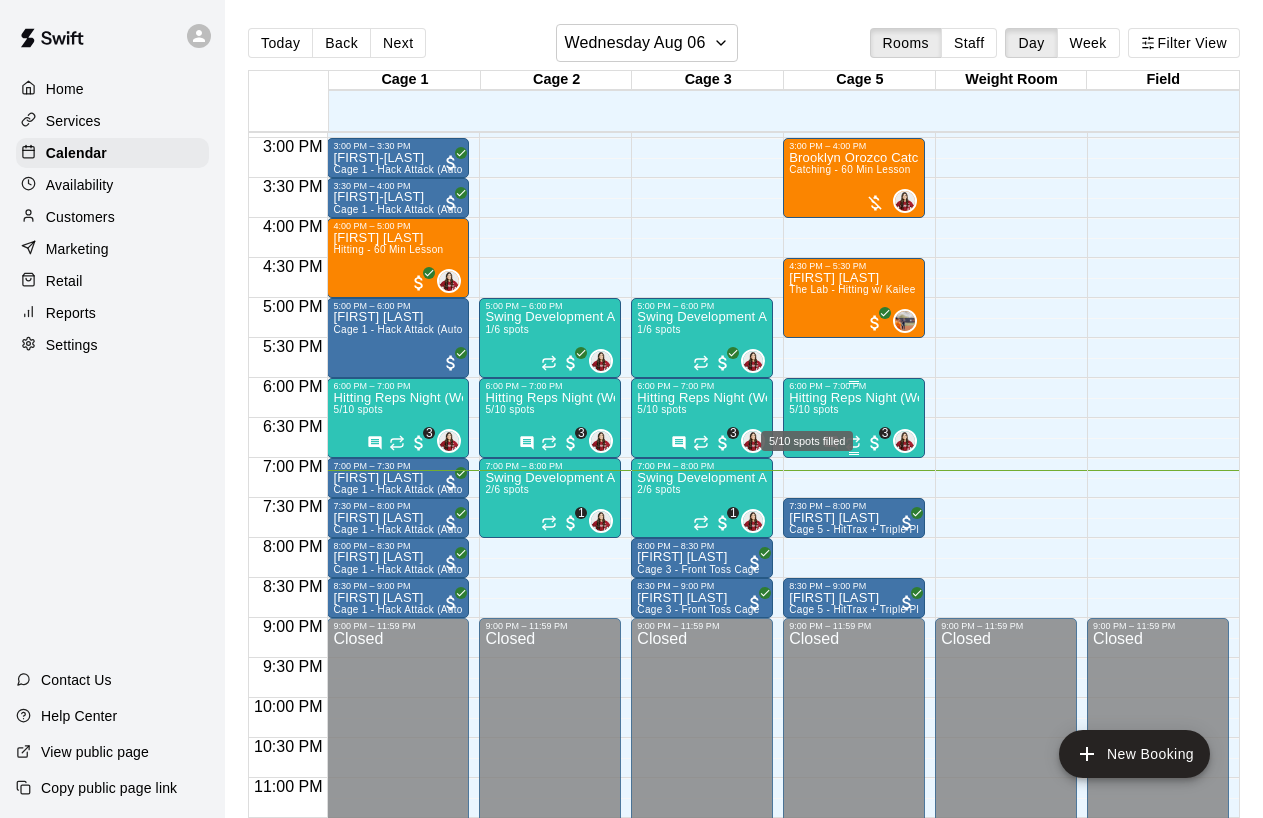 click on "5/10 spots" at bounding box center (813, 409) 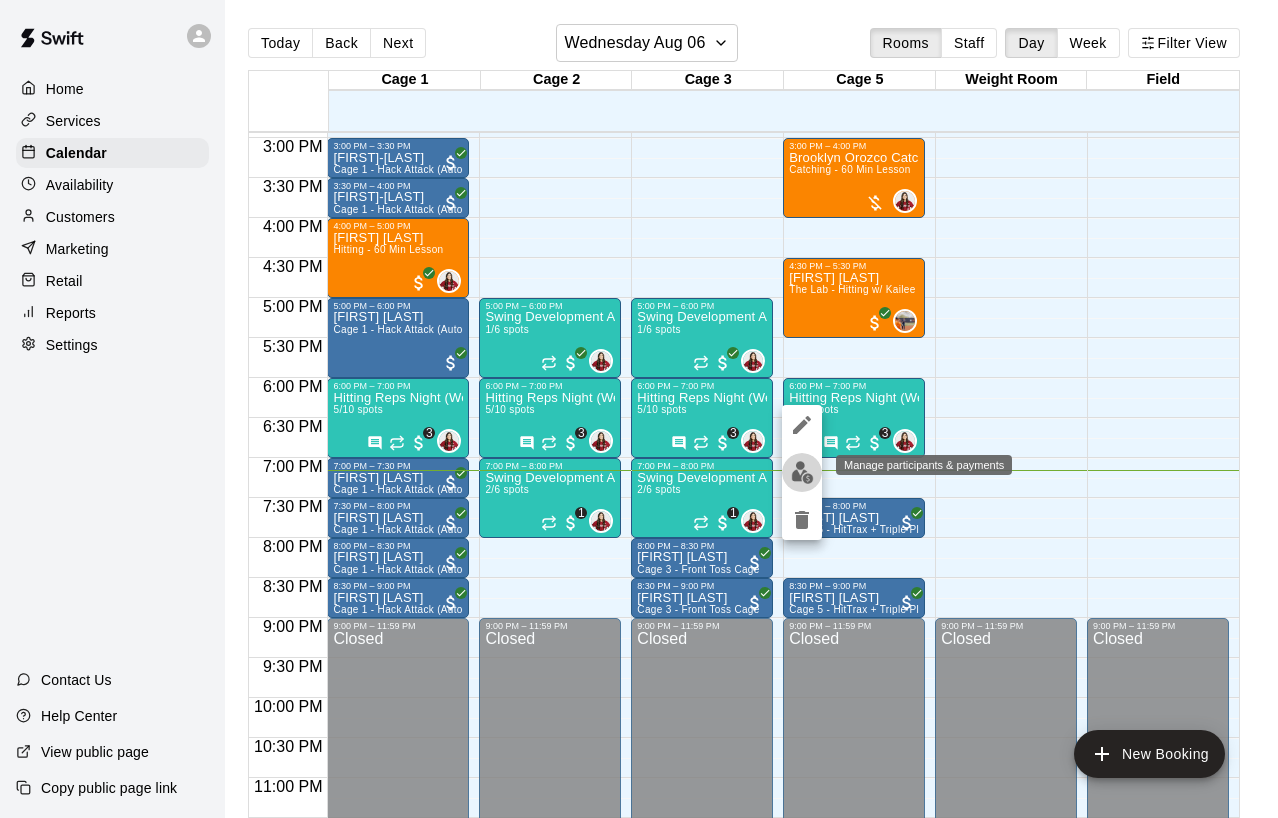 click at bounding box center [802, 472] 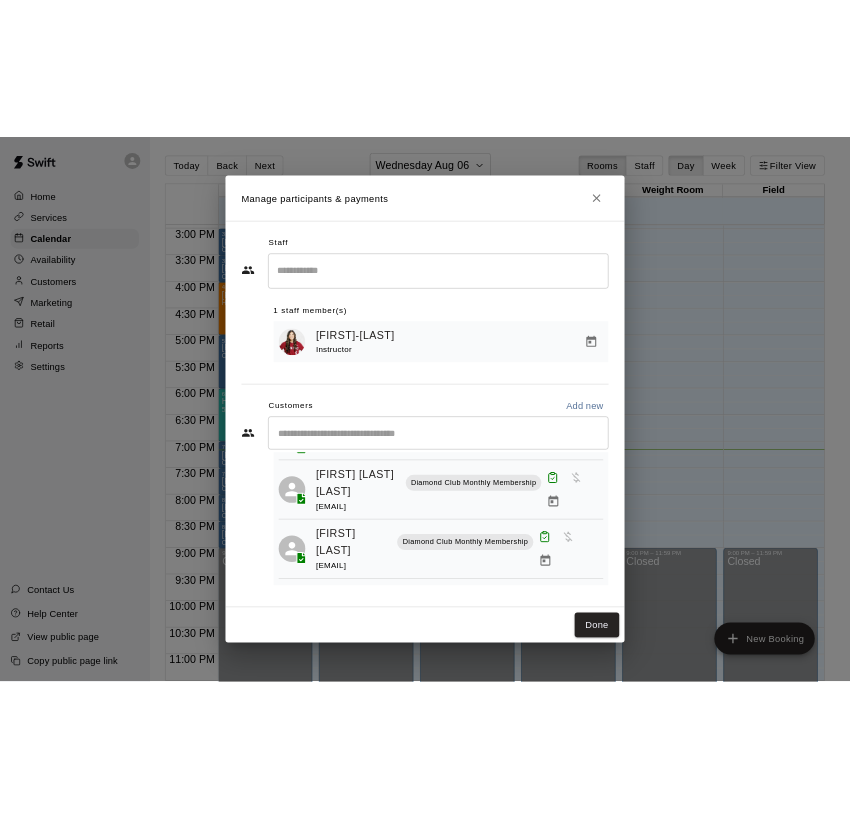 scroll, scrollTop: 0, scrollLeft: 0, axis: both 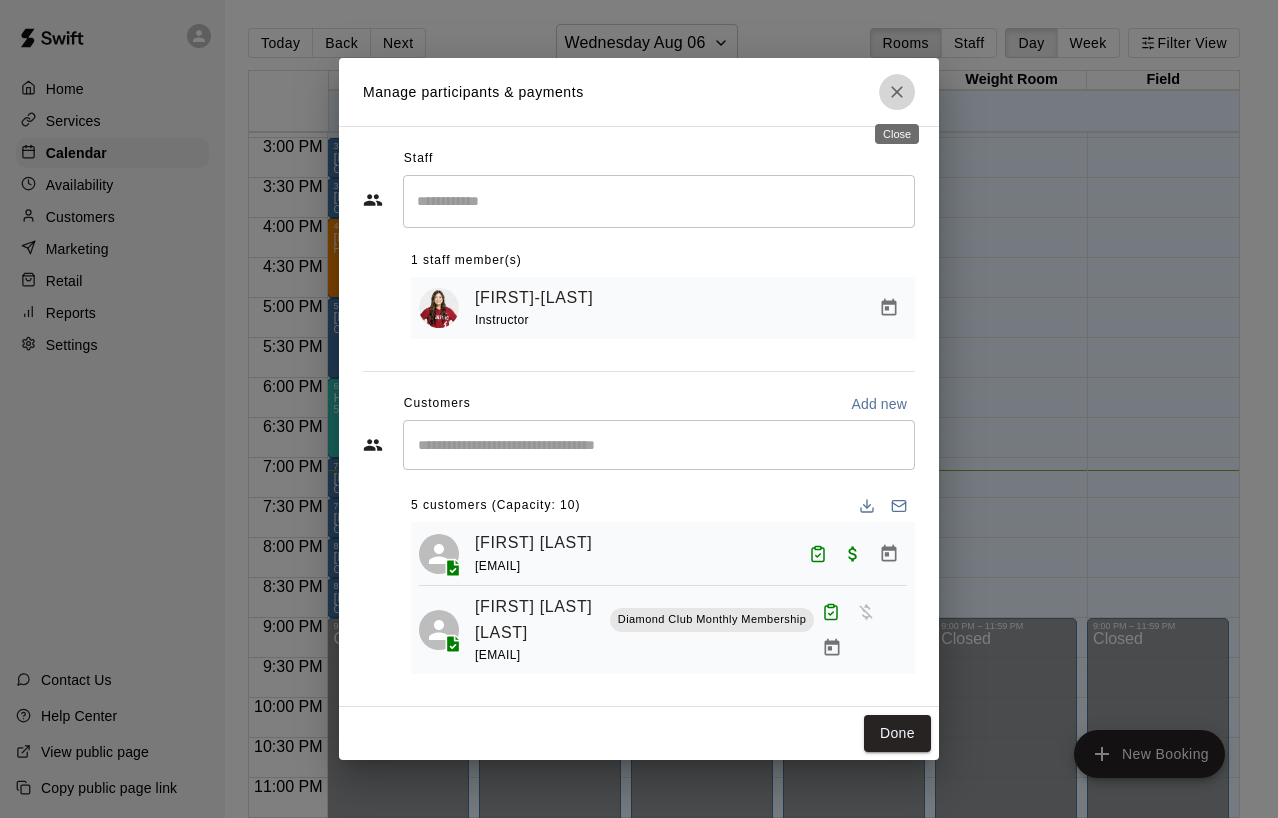 click at bounding box center (897, 92) 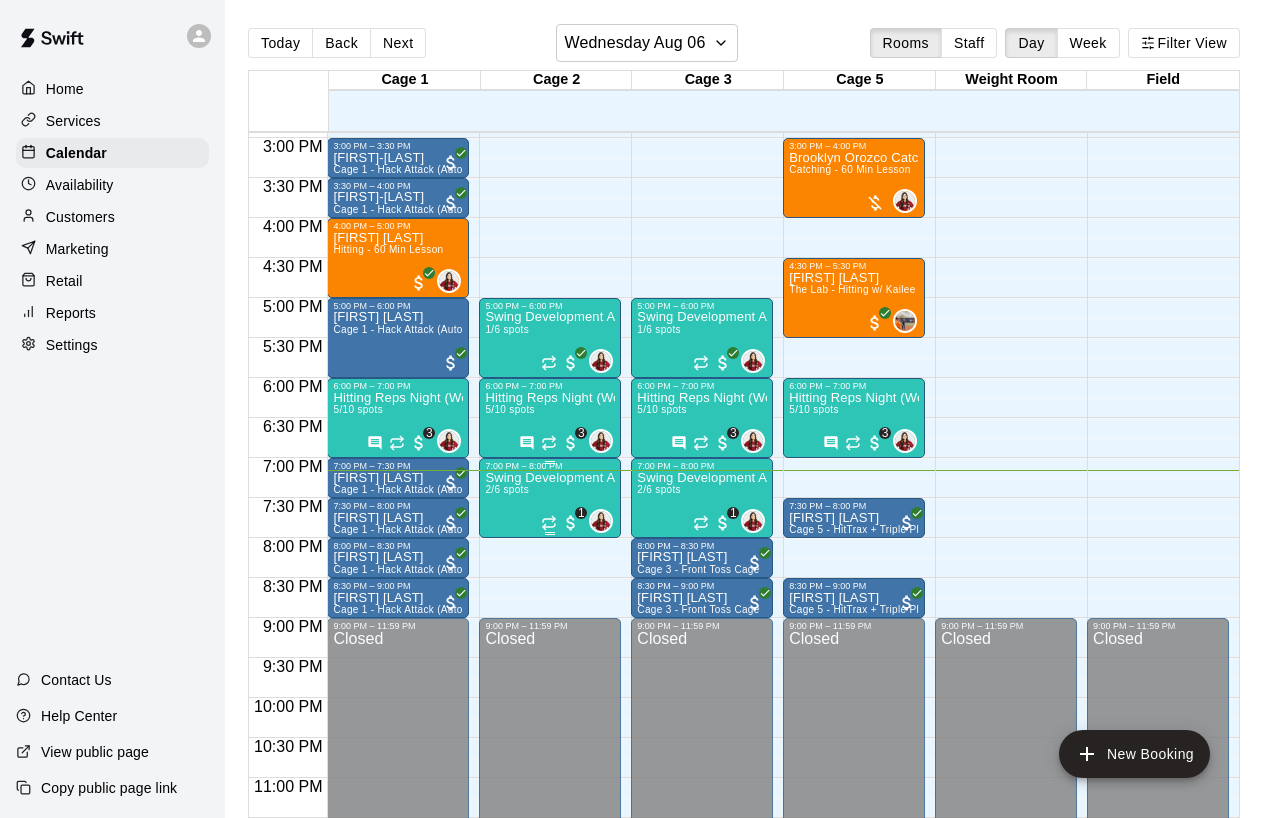 click on "Swing Development Academy 12U/14U 2/6 spots" at bounding box center [550, 880] 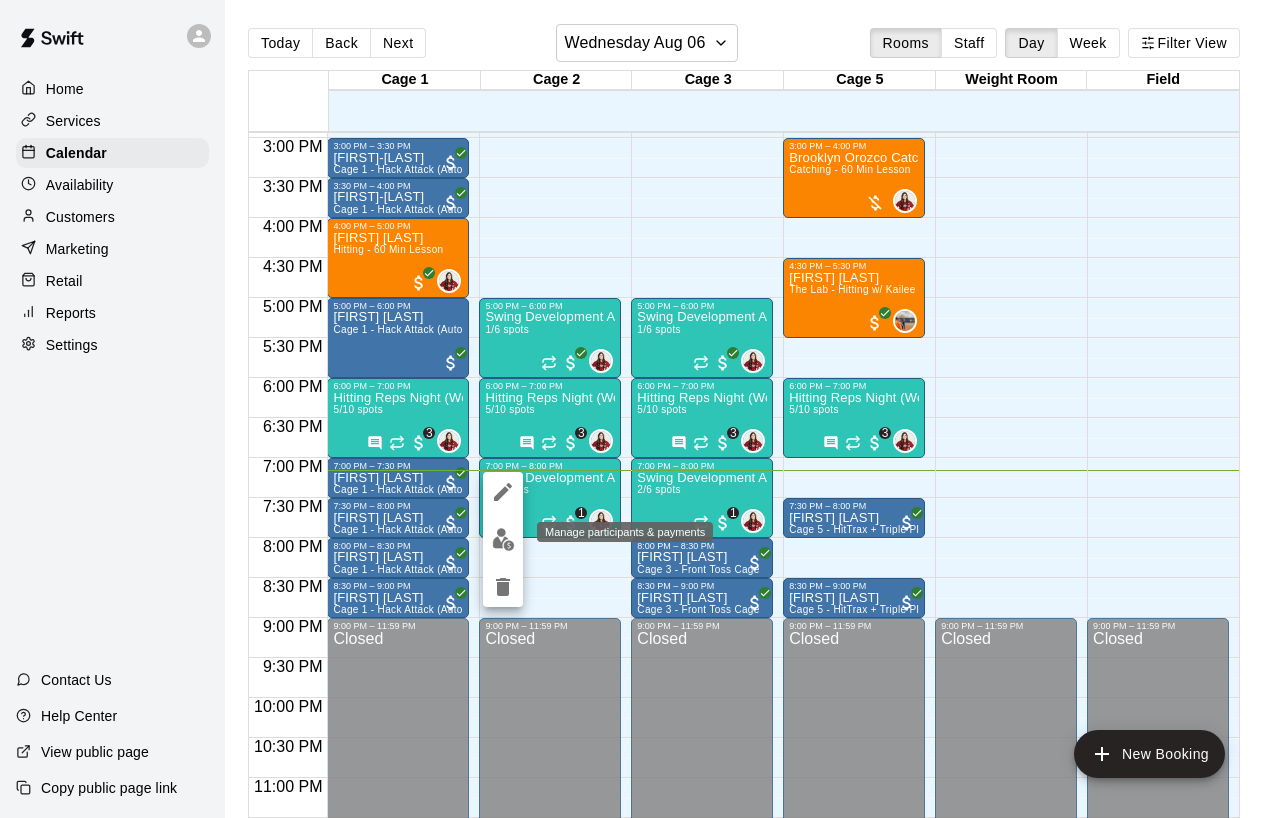 click at bounding box center (503, 539) 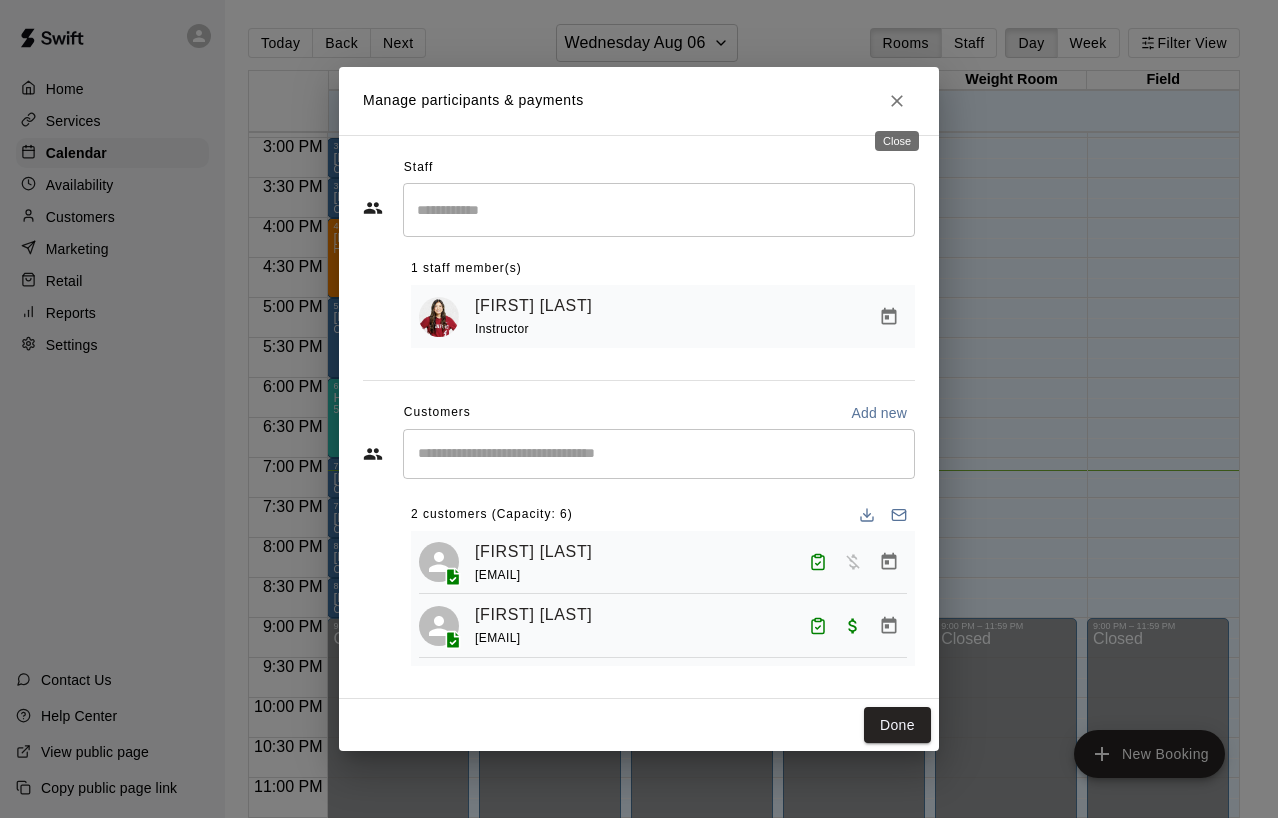 click 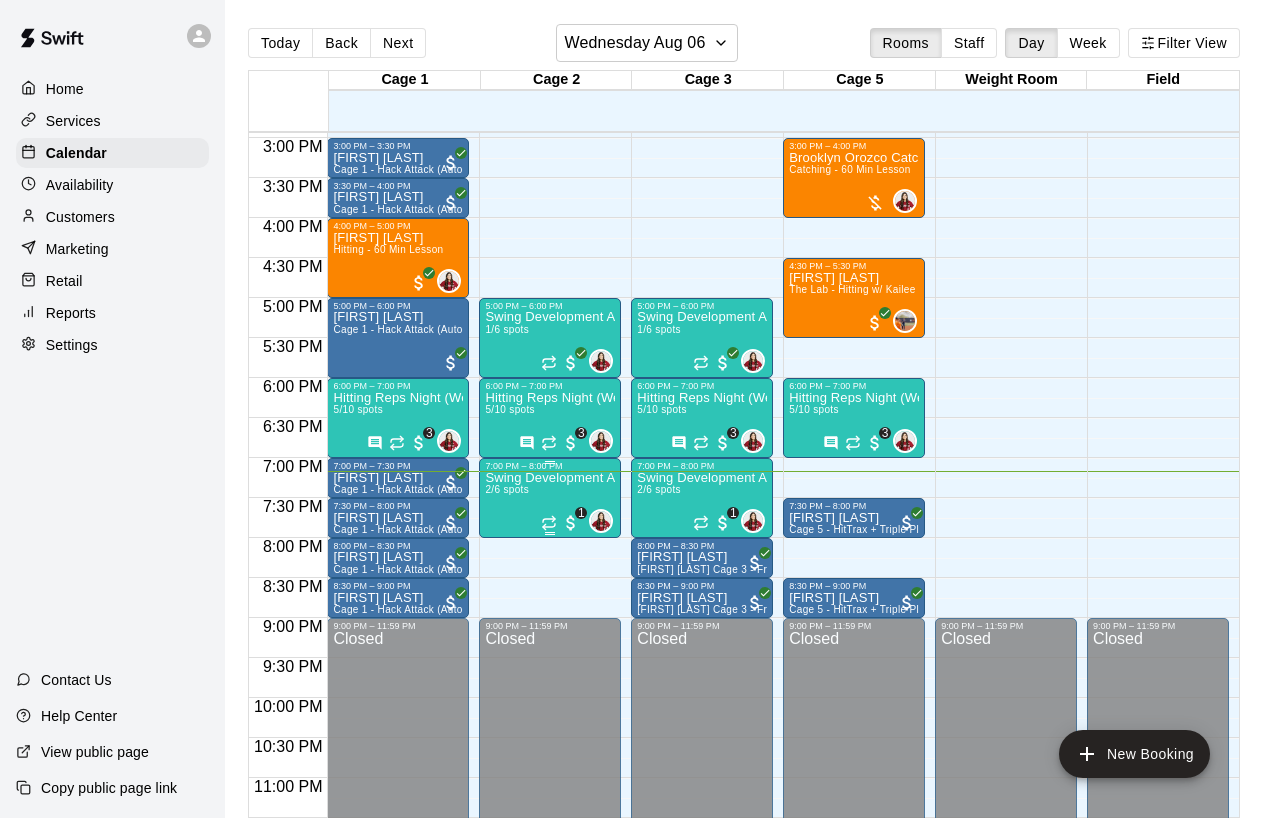 click on "Swing Development Academy 12U/14U 2/6 spots" at bounding box center [550, 880] 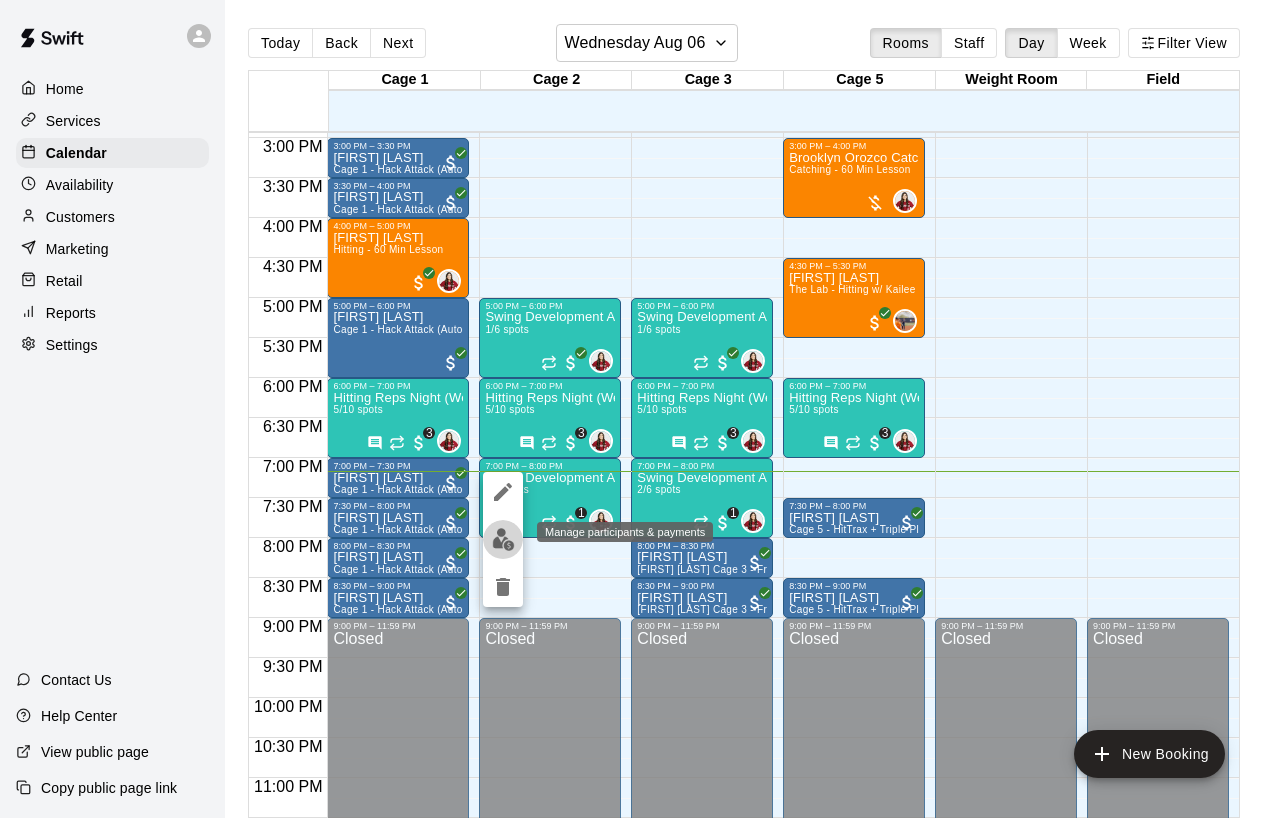 click at bounding box center (503, 539) 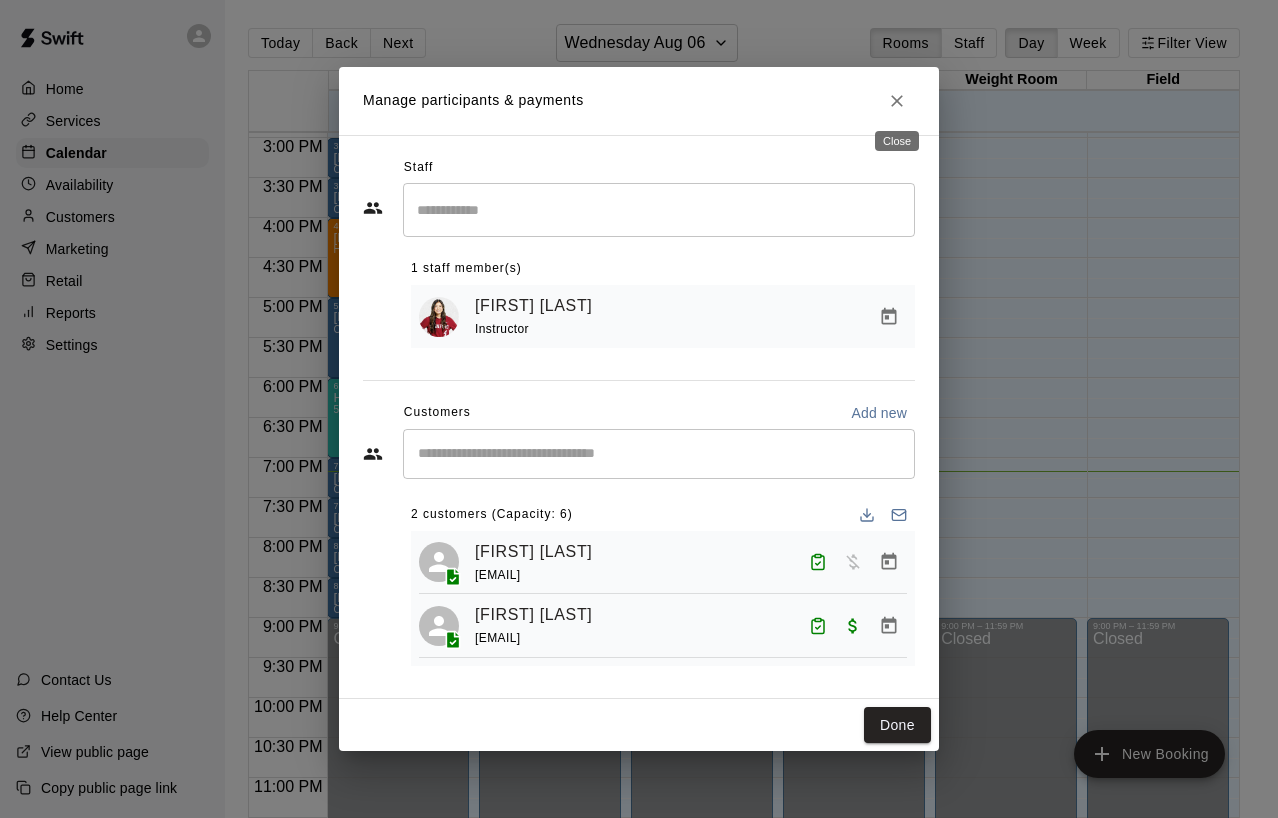 click 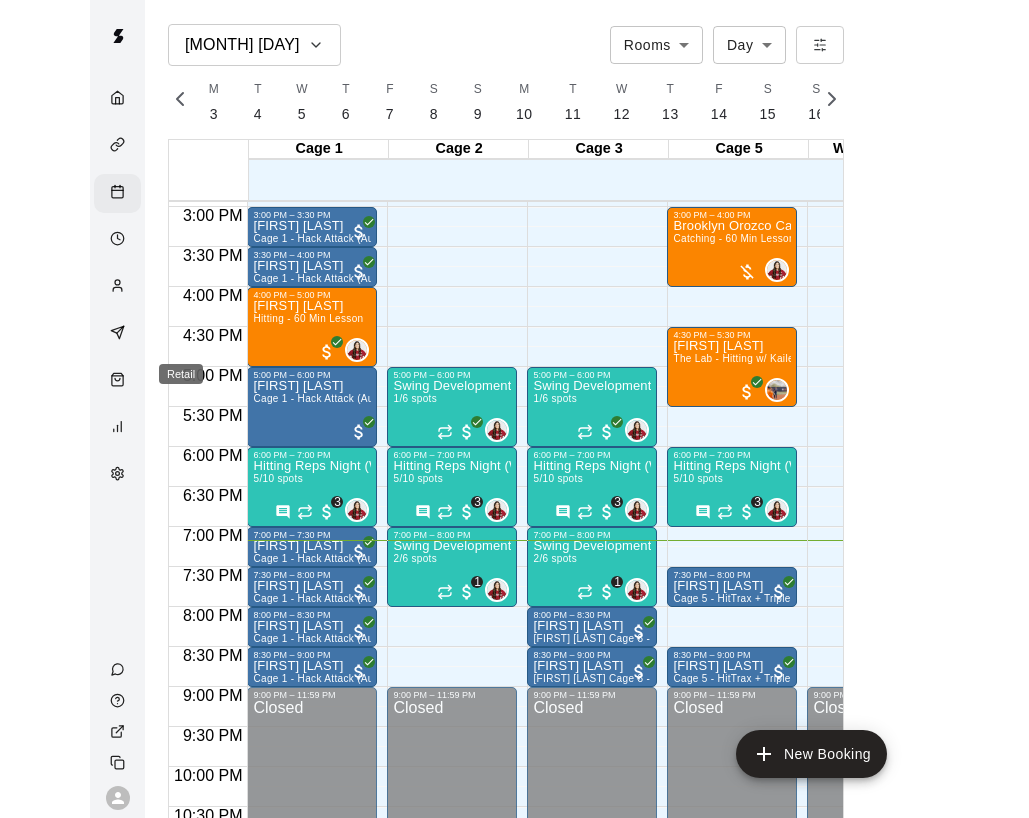 scroll, scrollTop: 0, scrollLeft: 8372, axis: horizontal 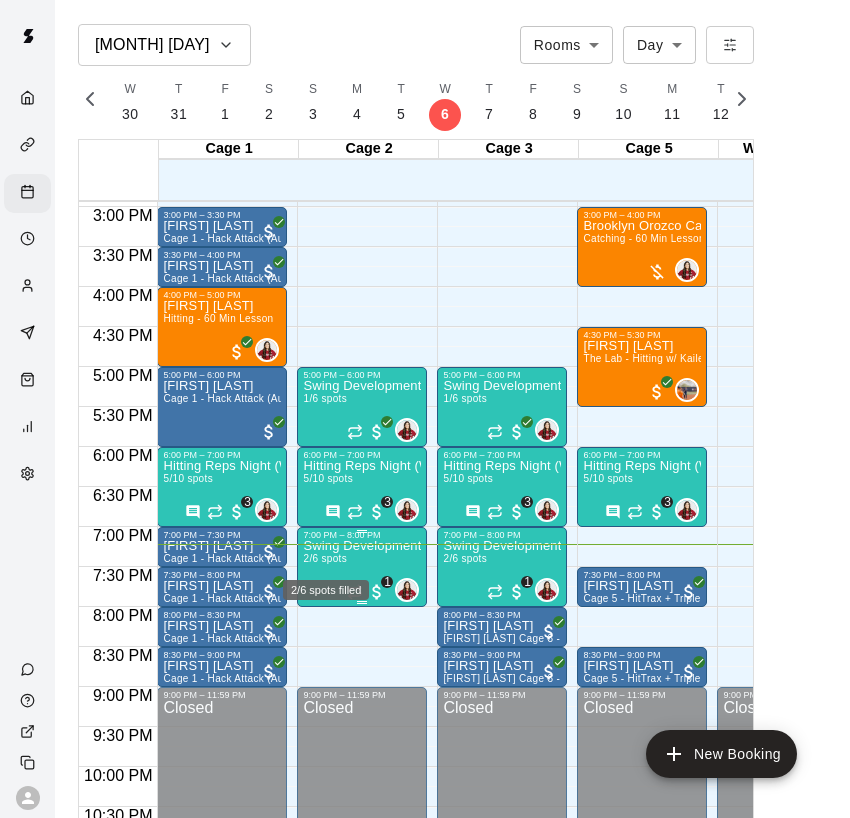 click on "2/6 spots" at bounding box center (325, 558) 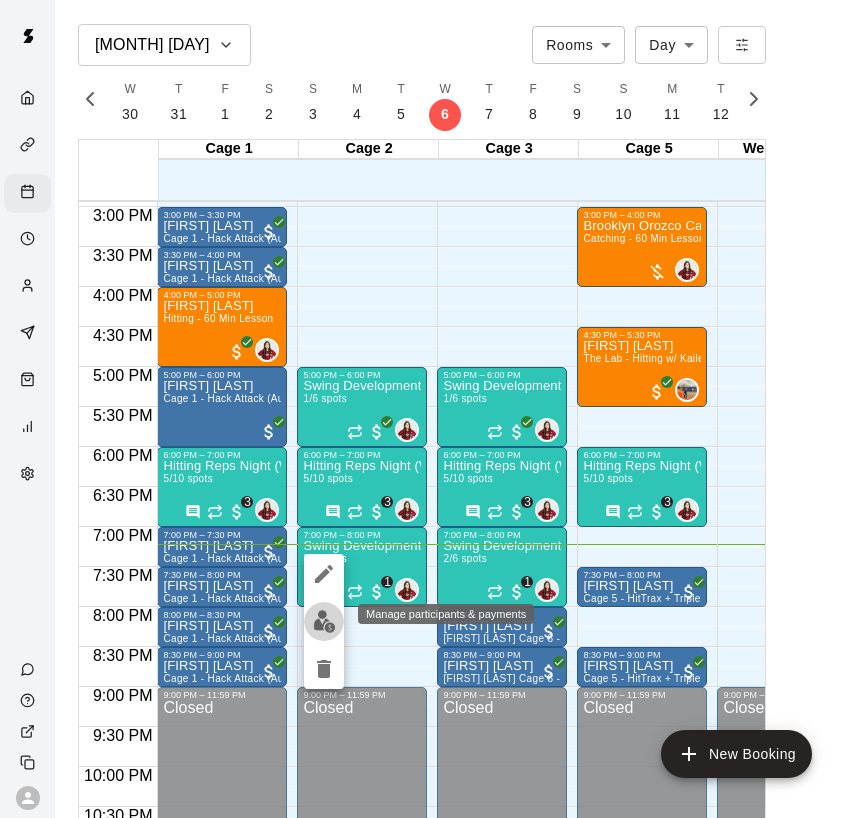 click at bounding box center [324, 621] 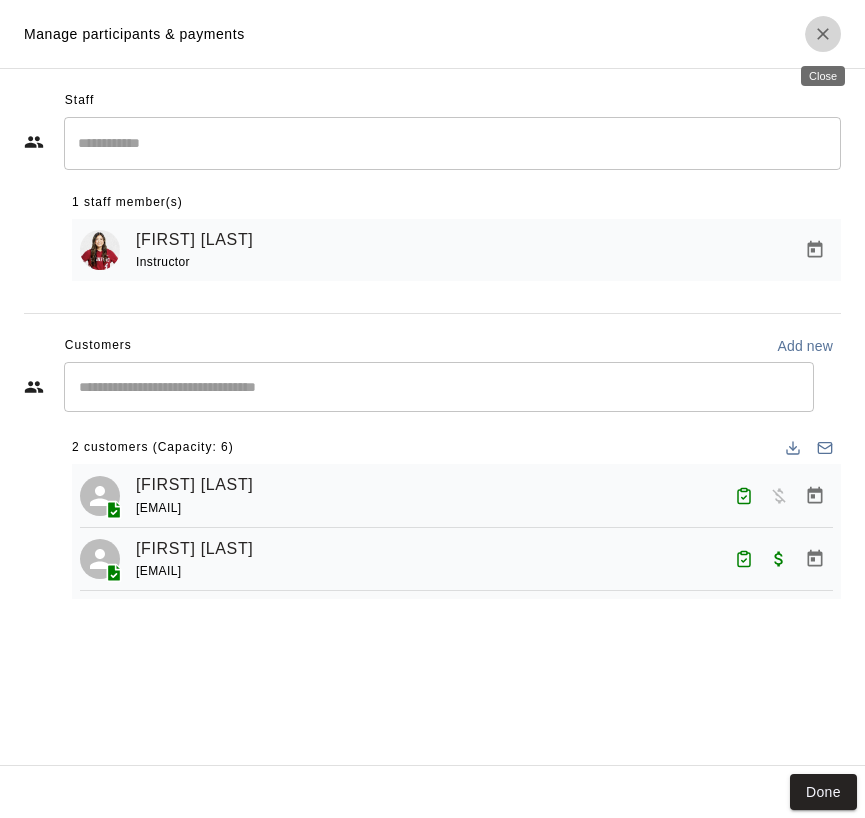 click at bounding box center [823, 34] 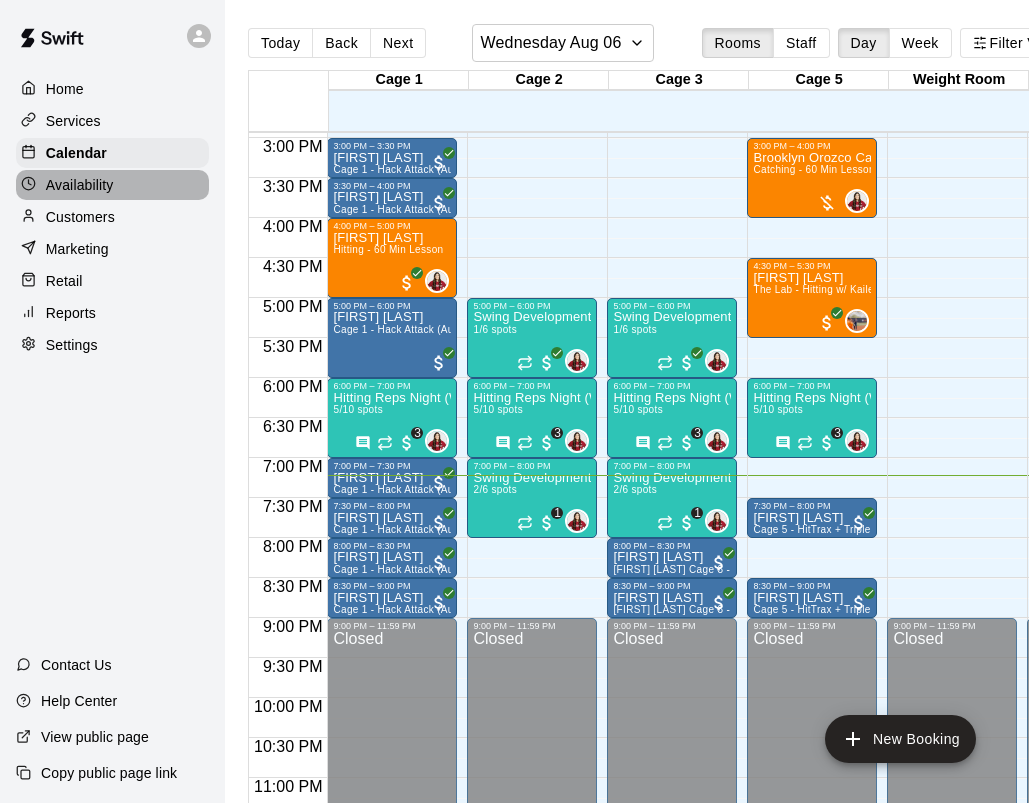 click on "Availability" at bounding box center (80, 185) 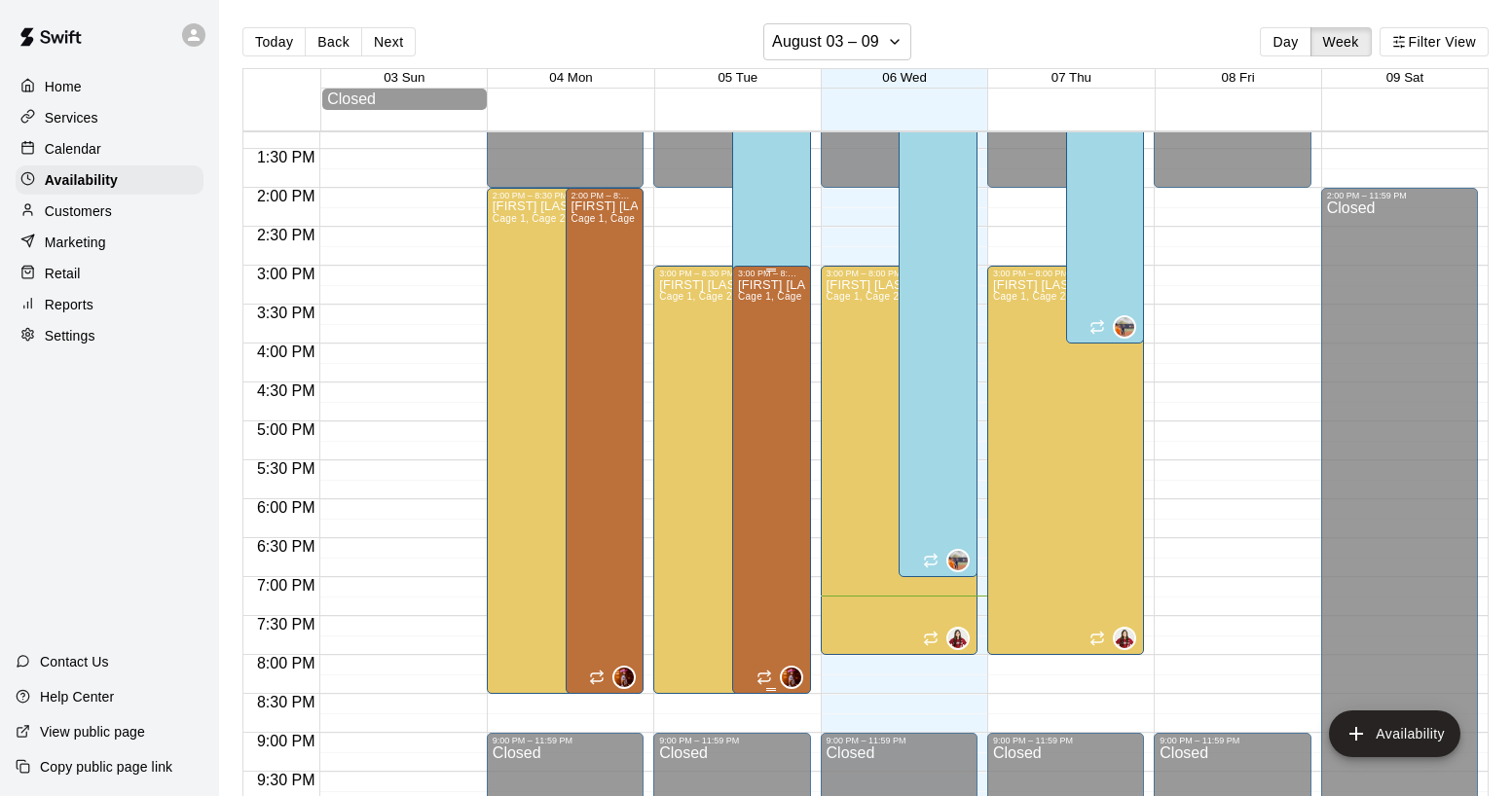 scroll, scrollTop: 1041, scrollLeft: 0, axis: vertical 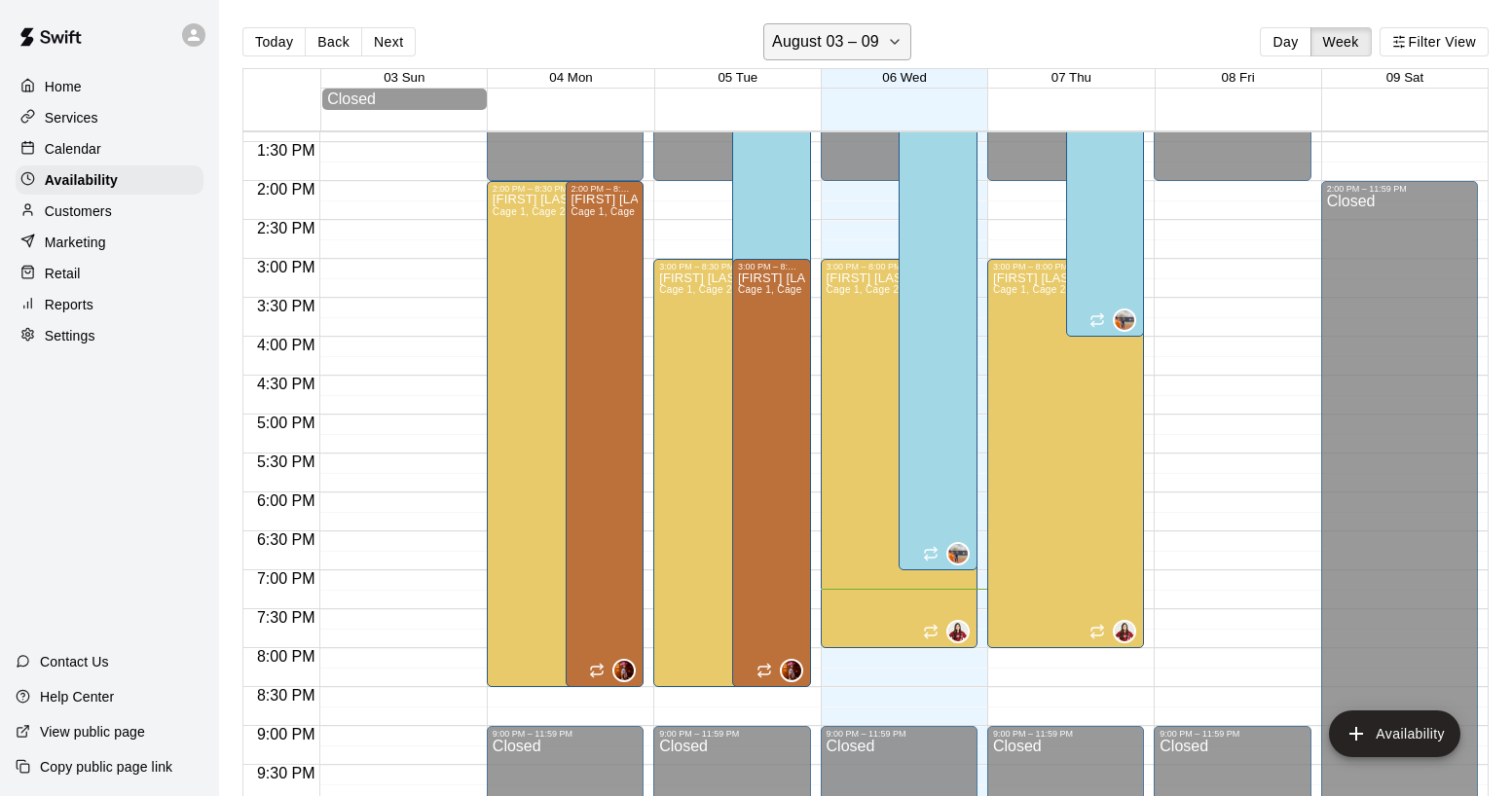 click on "August 03 – 09" at bounding box center [826, 42] 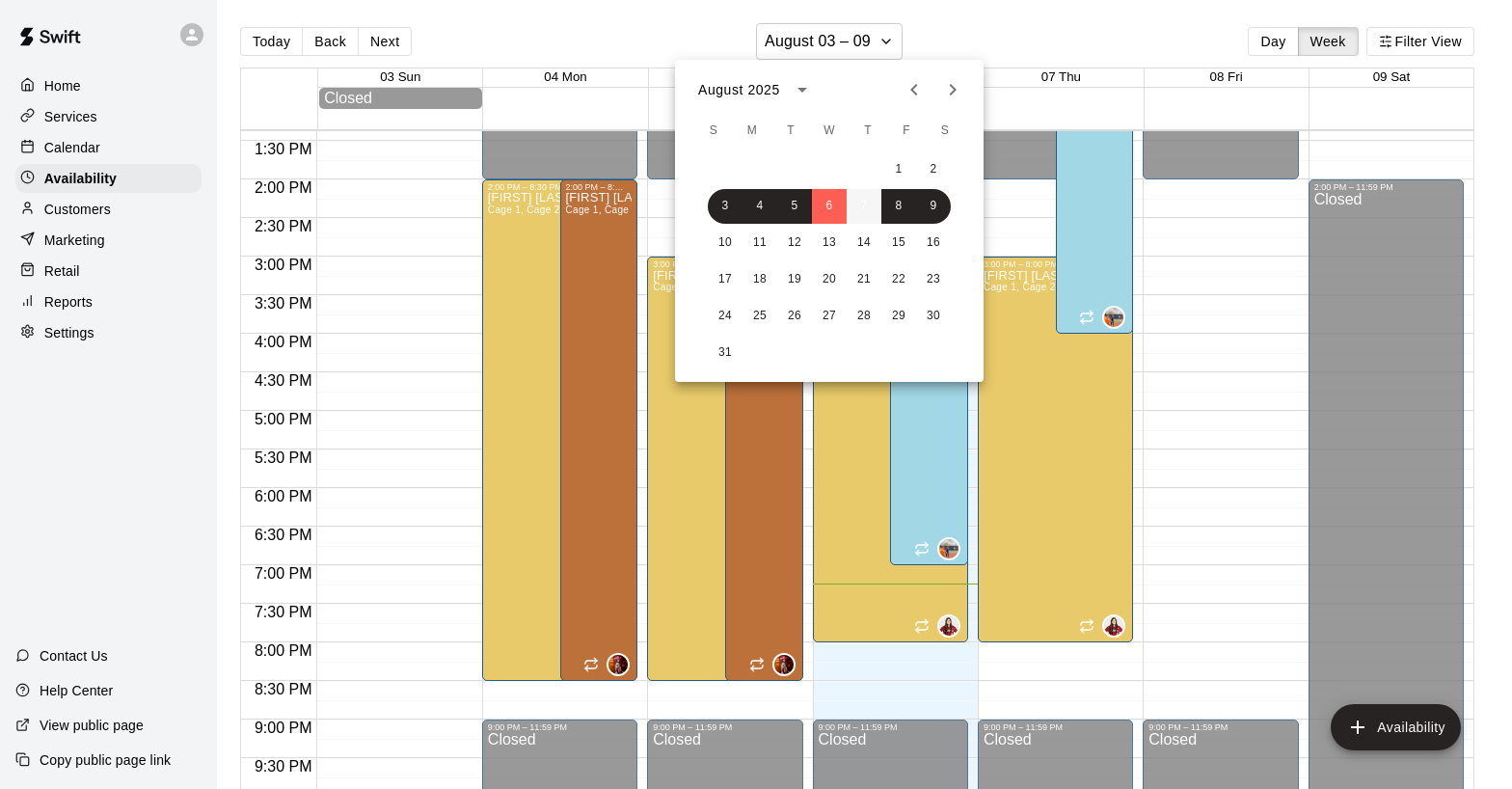click on "7" at bounding box center (864, 206) 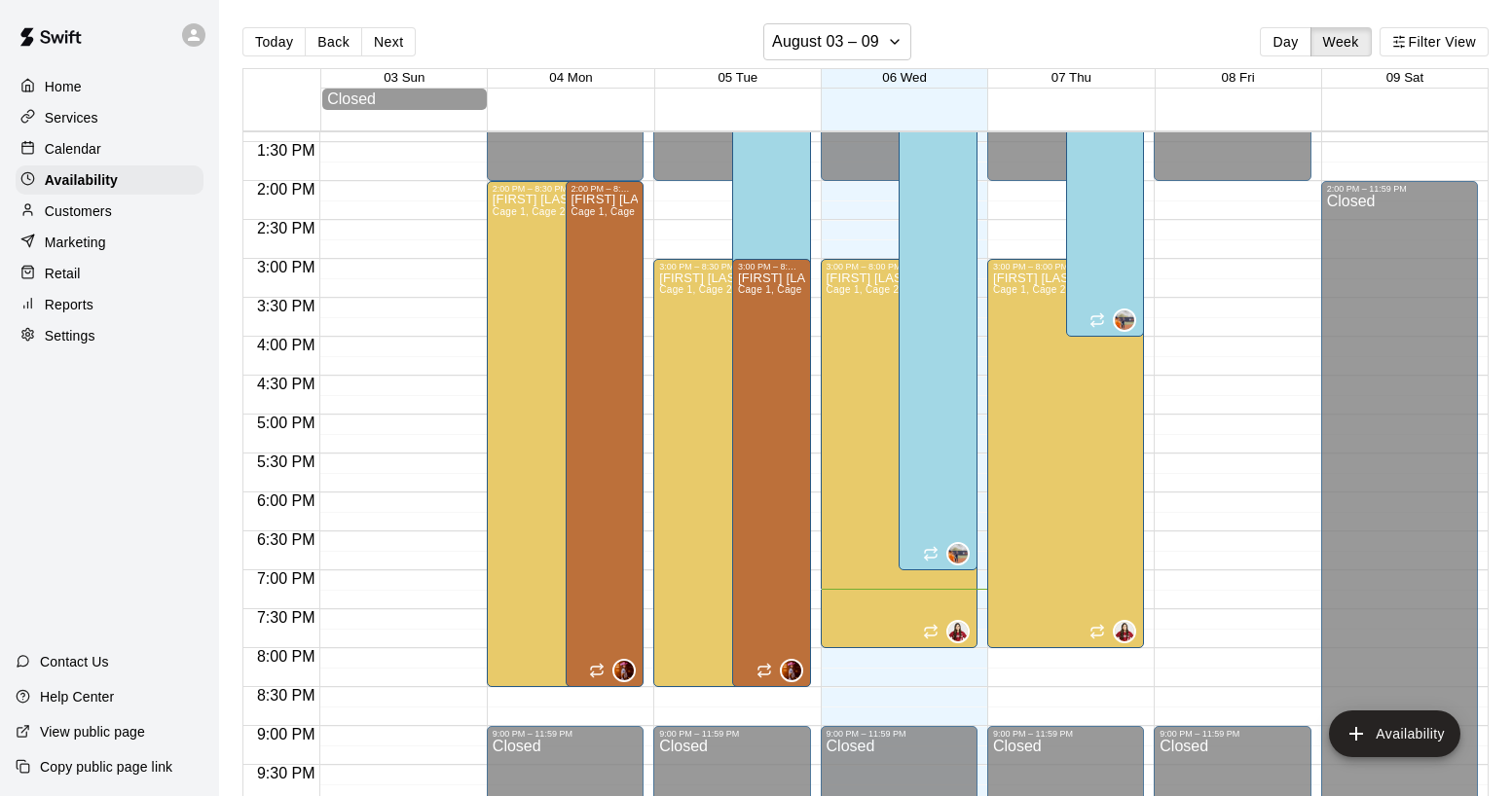 click on "Calendar" at bounding box center (109, 149) 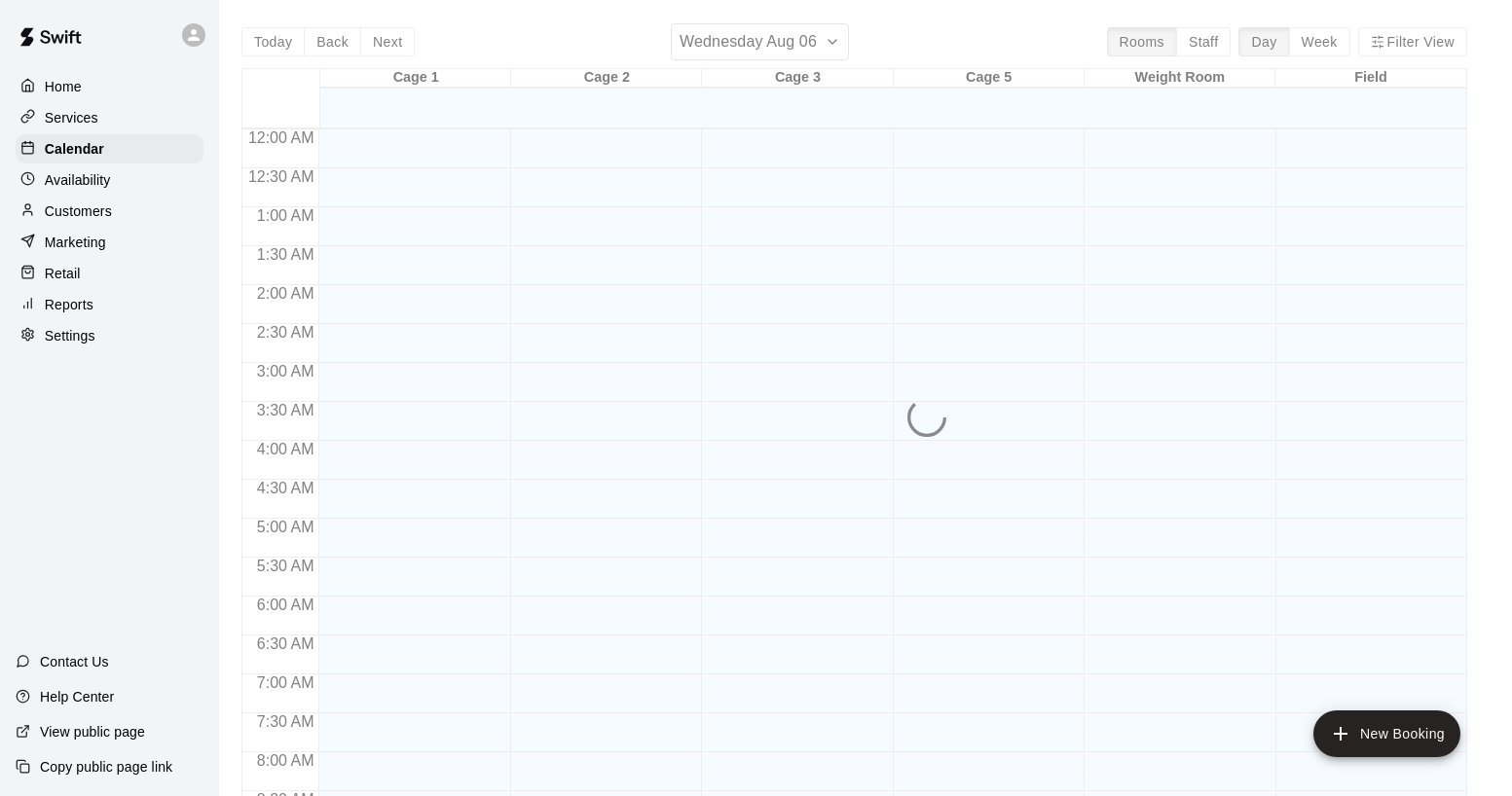 scroll, scrollTop: 1121, scrollLeft: 0, axis: vertical 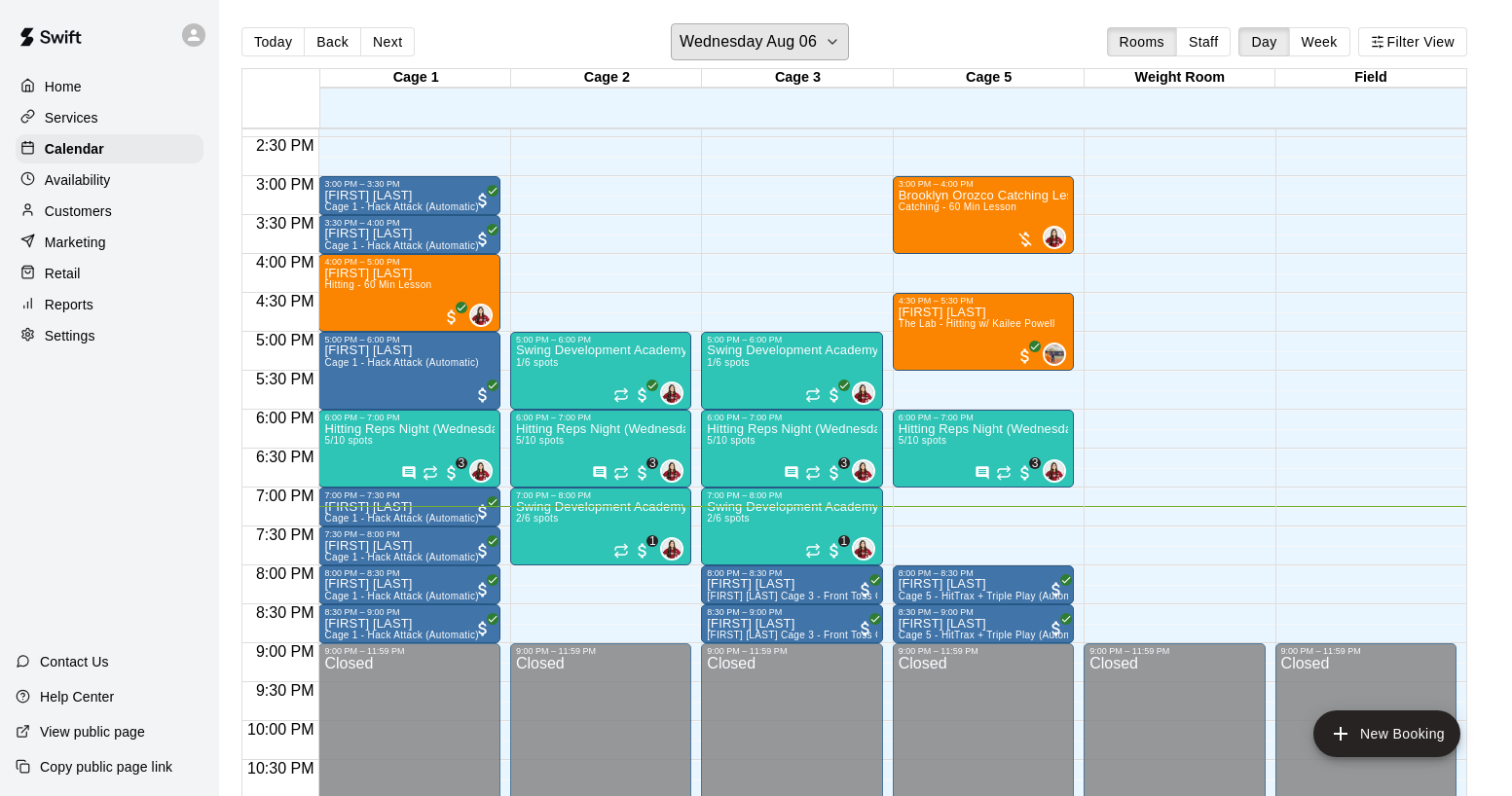 click on "Wednesday Aug 06" at bounding box center [748, 42] 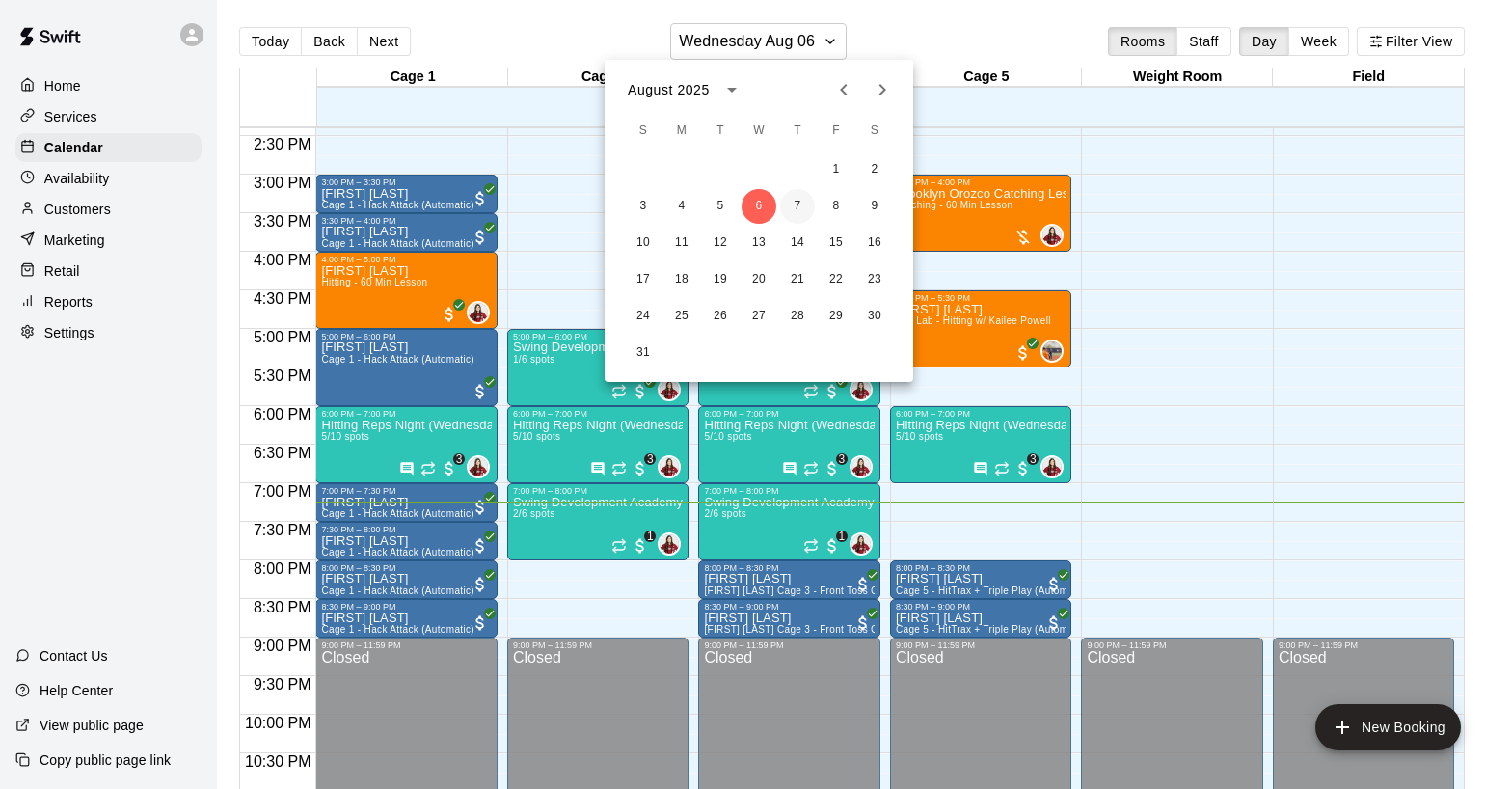 click on "7" at bounding box center [797, 206] 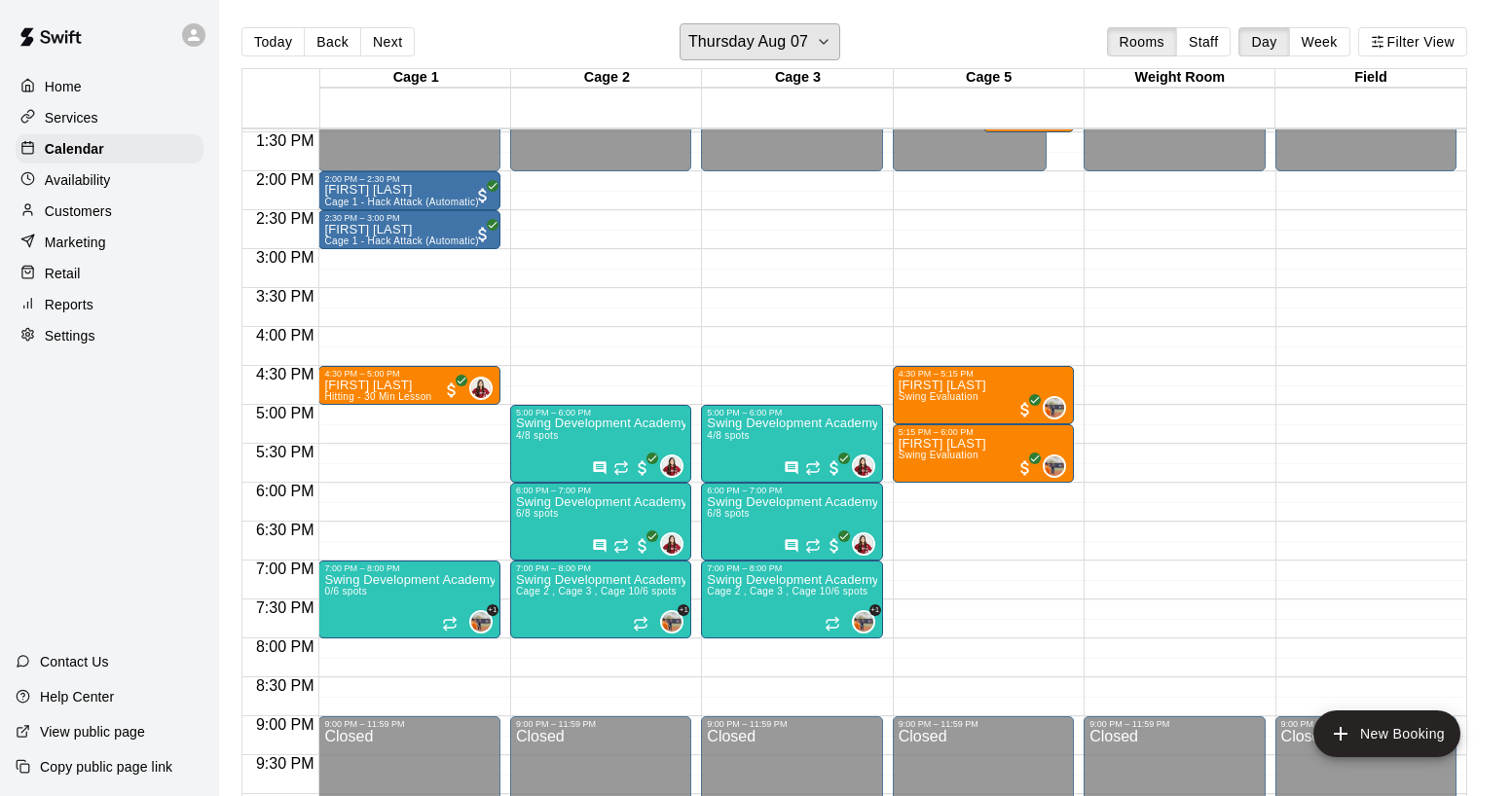 scroll, scrollTop: 1047, scrollLeft: 0, axis: vertical 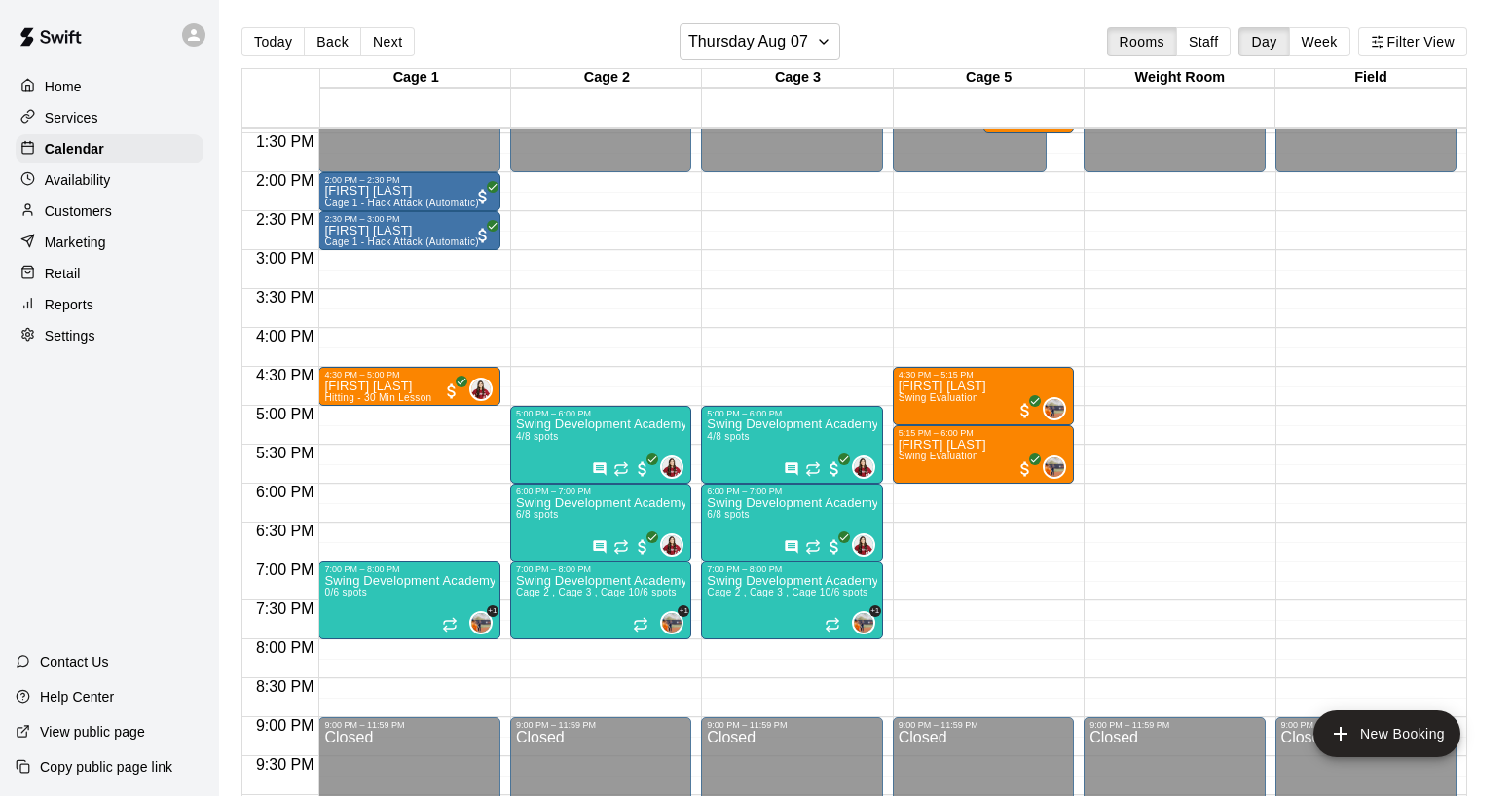 click on "Availability" at bounding box center [78, 180] 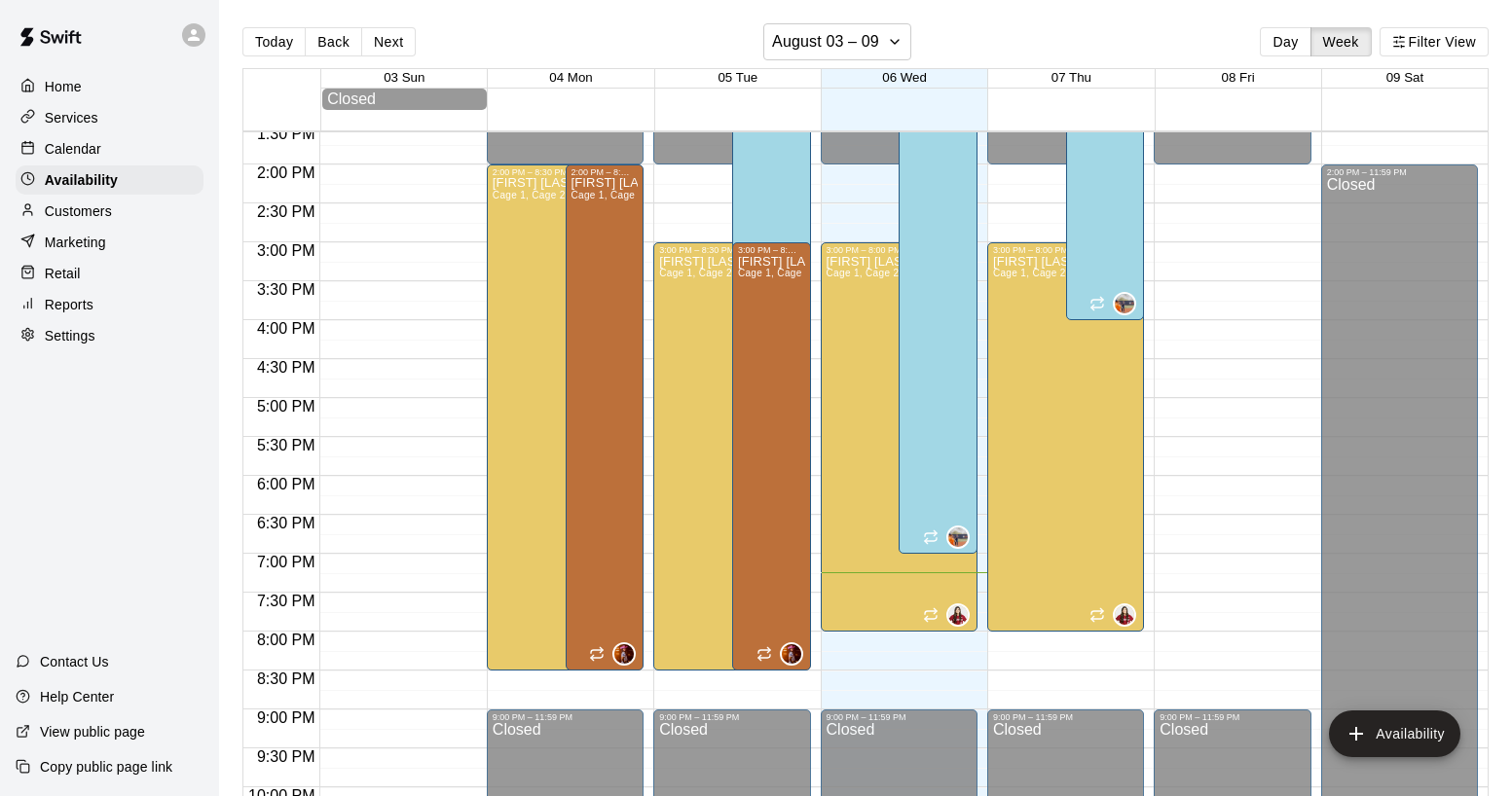 scroll, scrollTop: 1056, scrollLeft: 0, axis: vertical 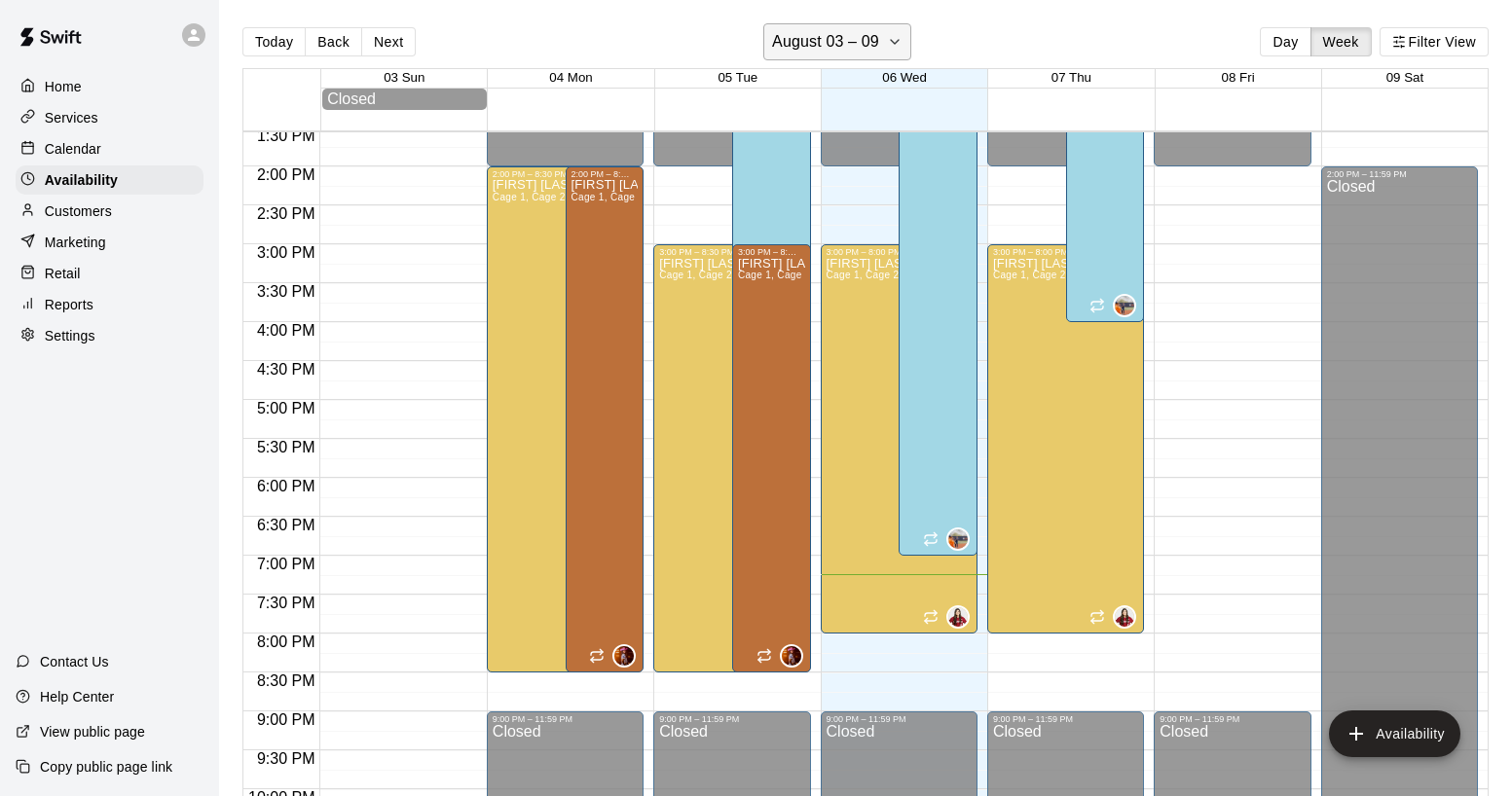 click on "August 03 – 09" at bounding box center [826, 42] 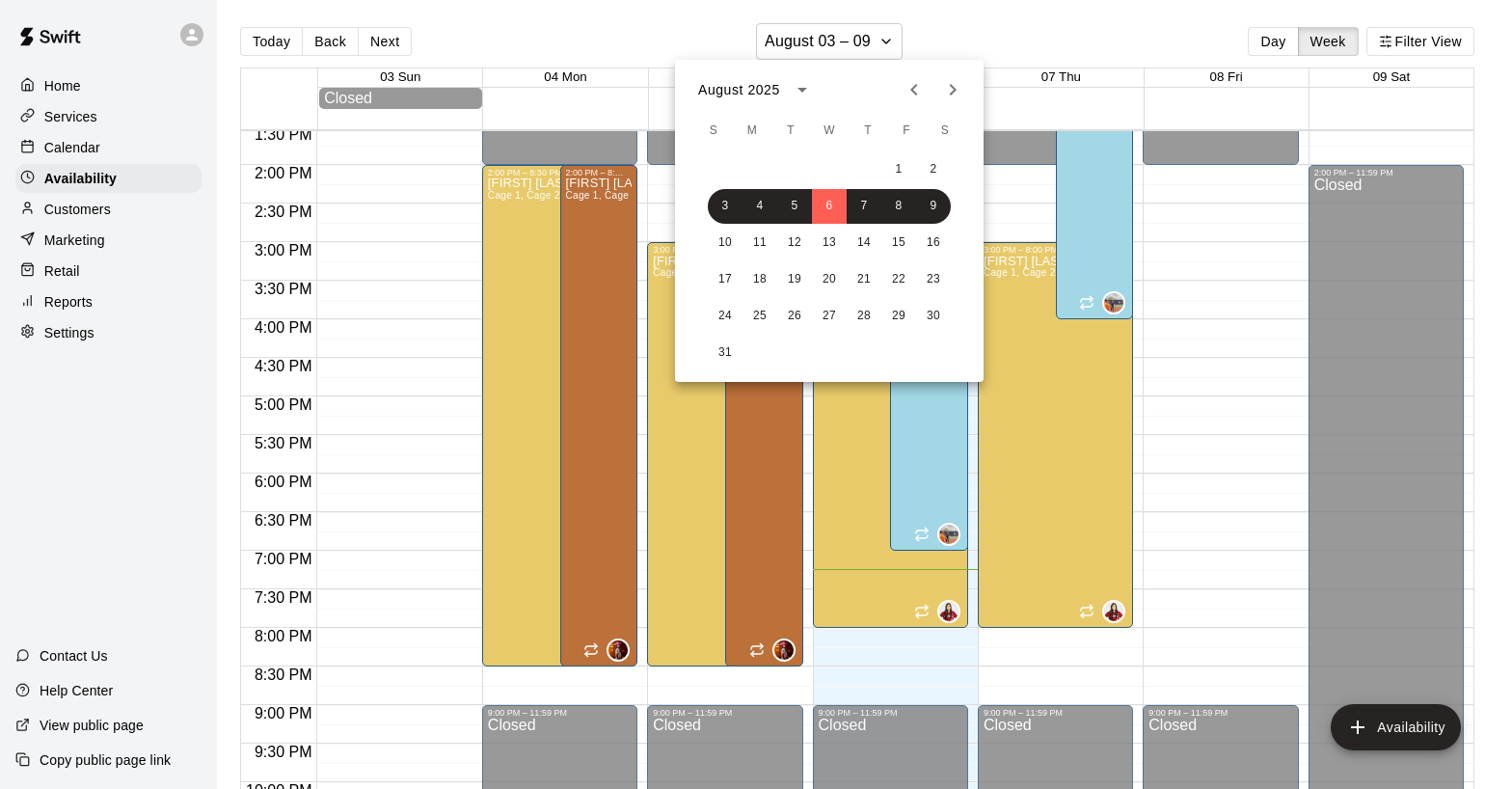 click at bounding box center (756, 394) 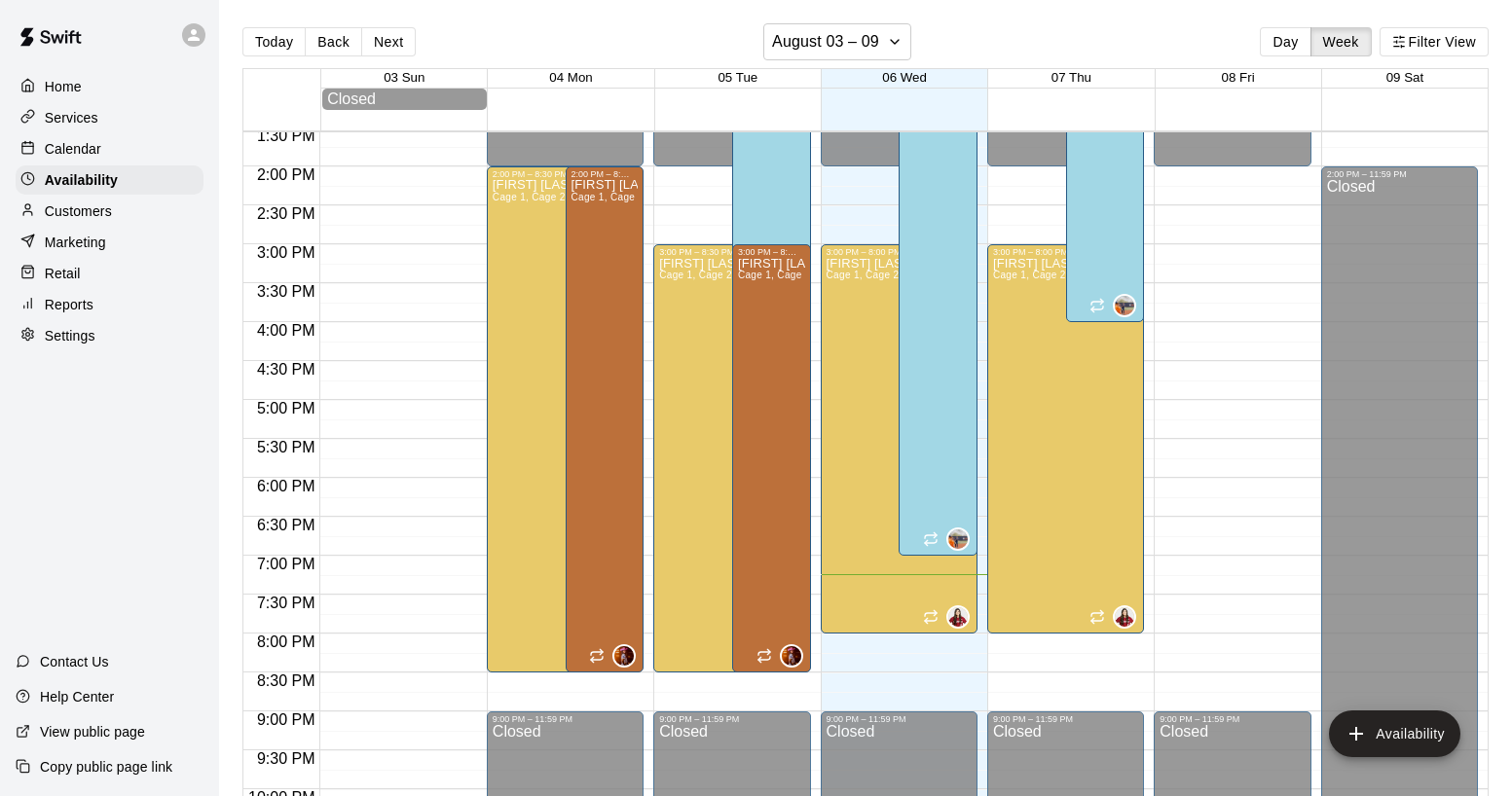 click on "Calendar" at bounding box center [73, 149] 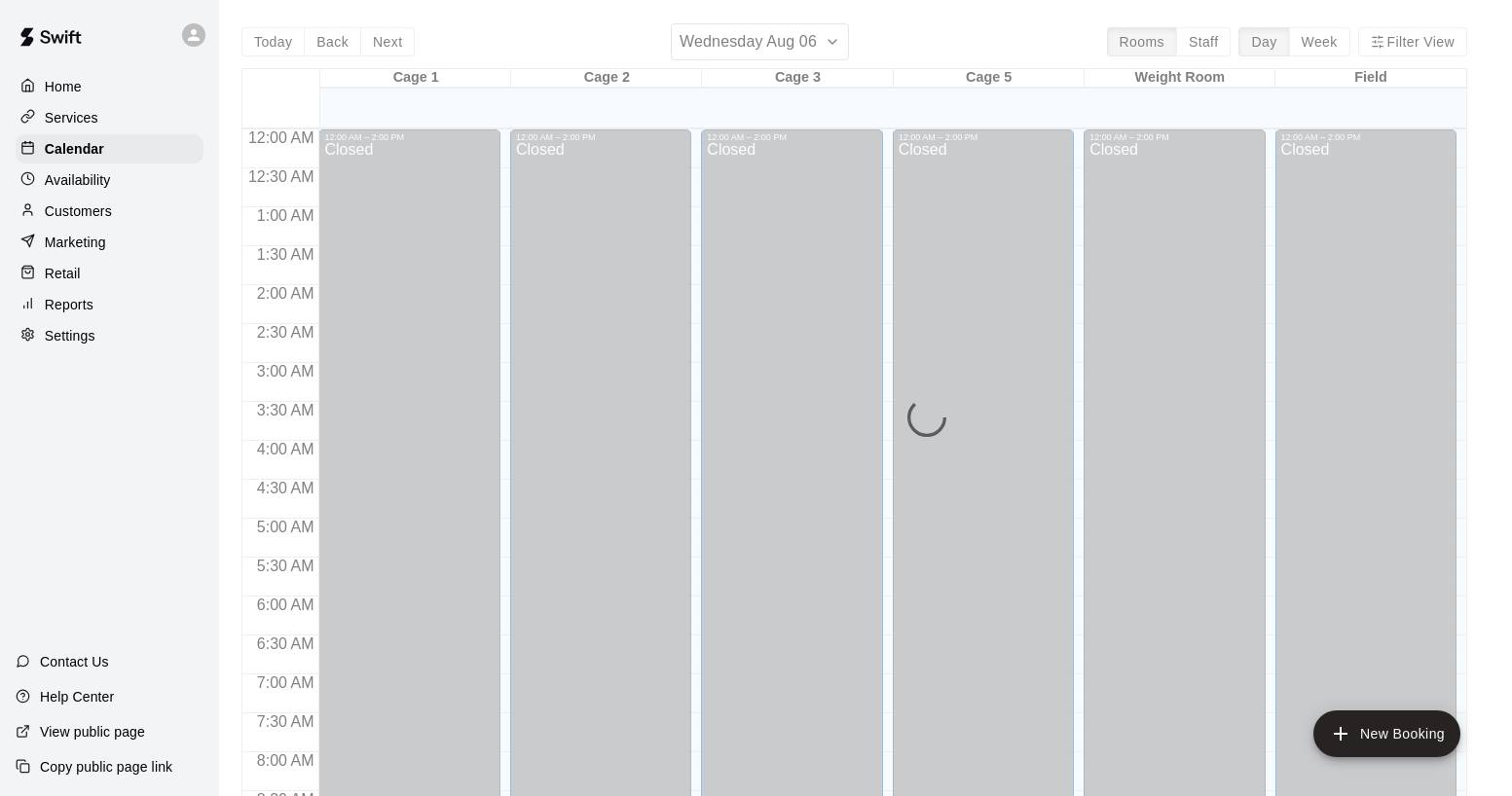 scroll, scrollTop: 1121, scrollLeft: 0, axis: vertical 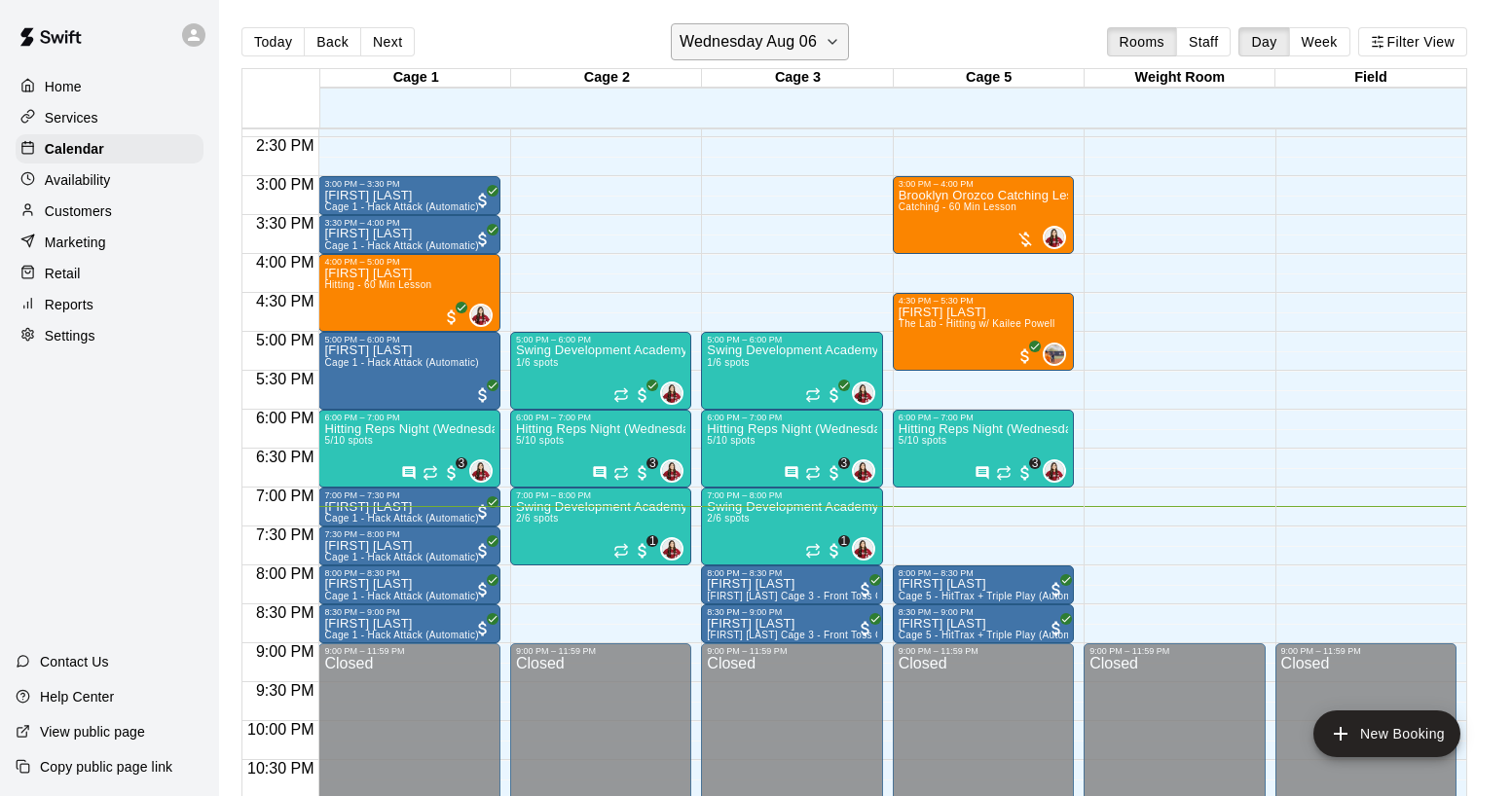 click on "Wednesday Aug 06" at bounding box center (748, 42) 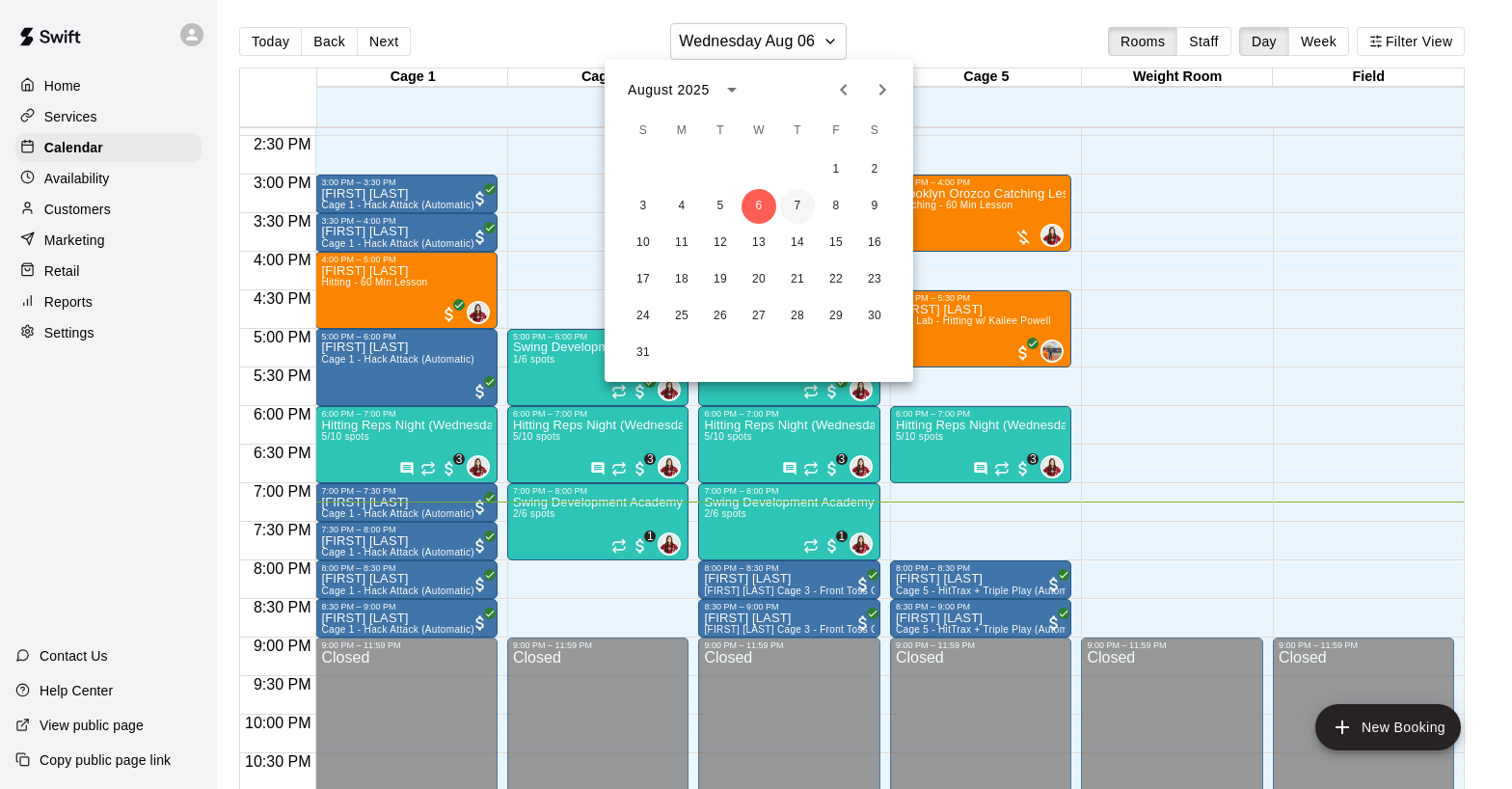 click on "7" at bounding box center (797, 206) 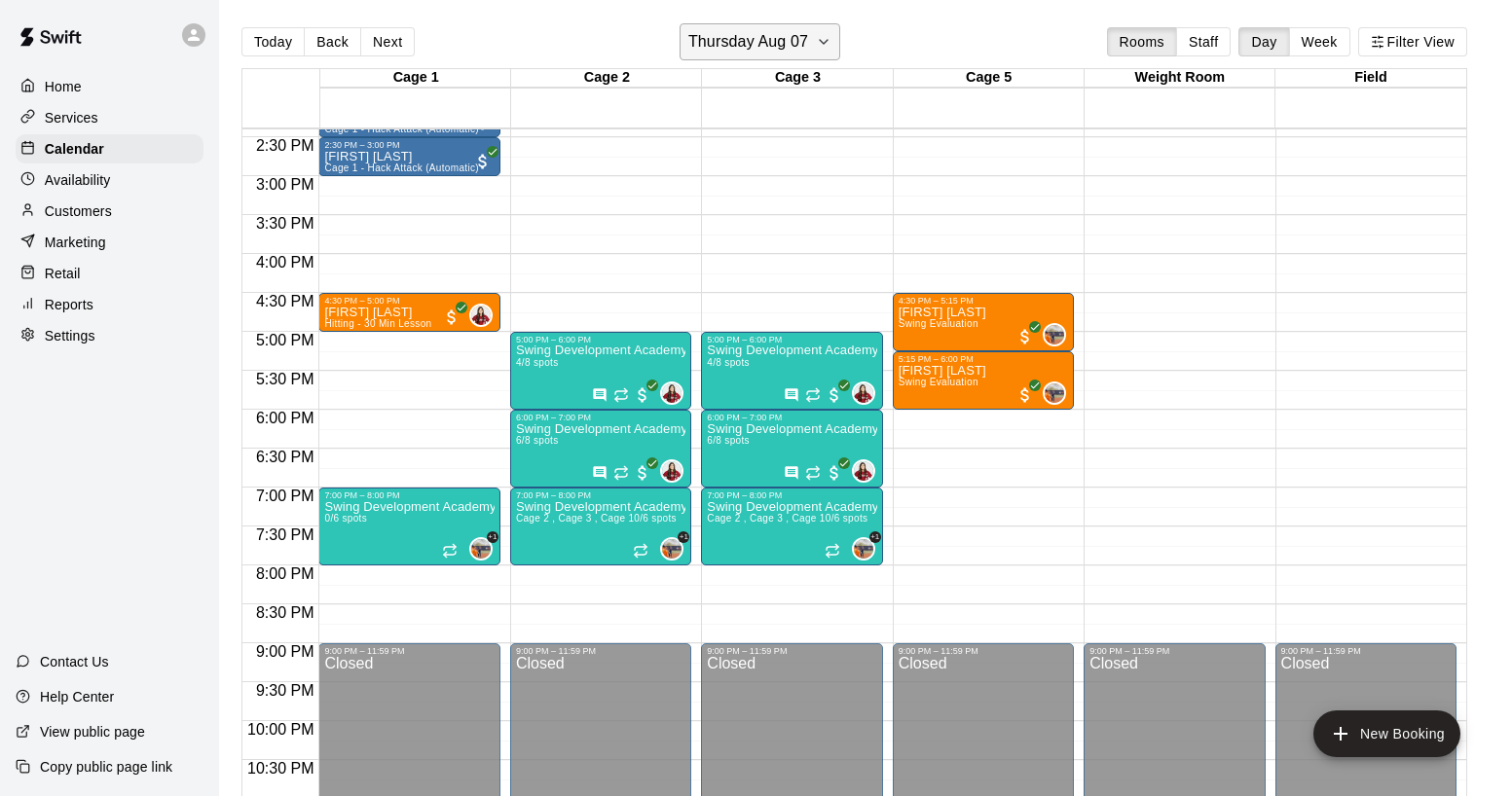 click on "Thursday Aug 07" at bounding box center [748, 42] 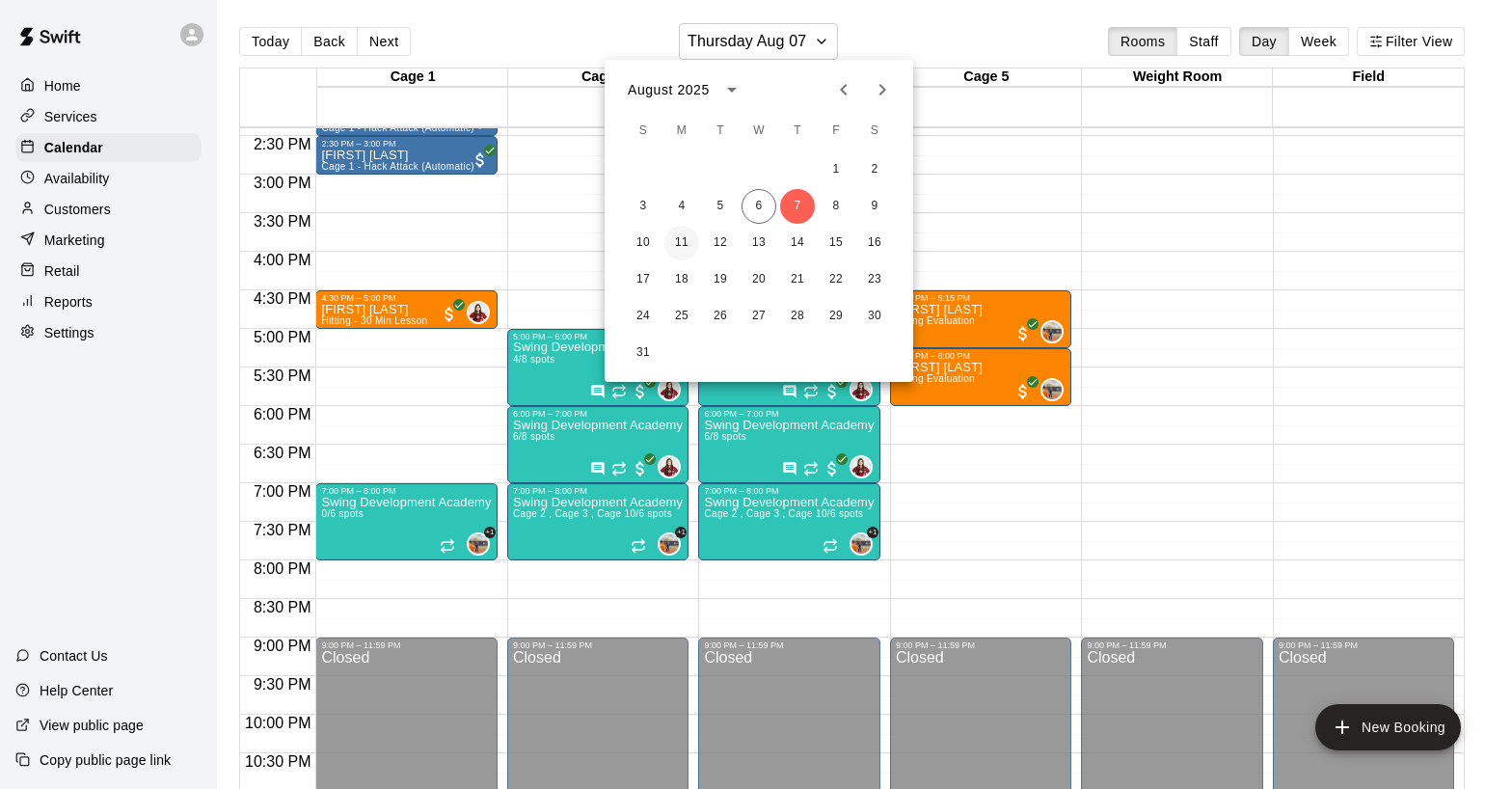 click on "11" at bounding box center (682, 243) 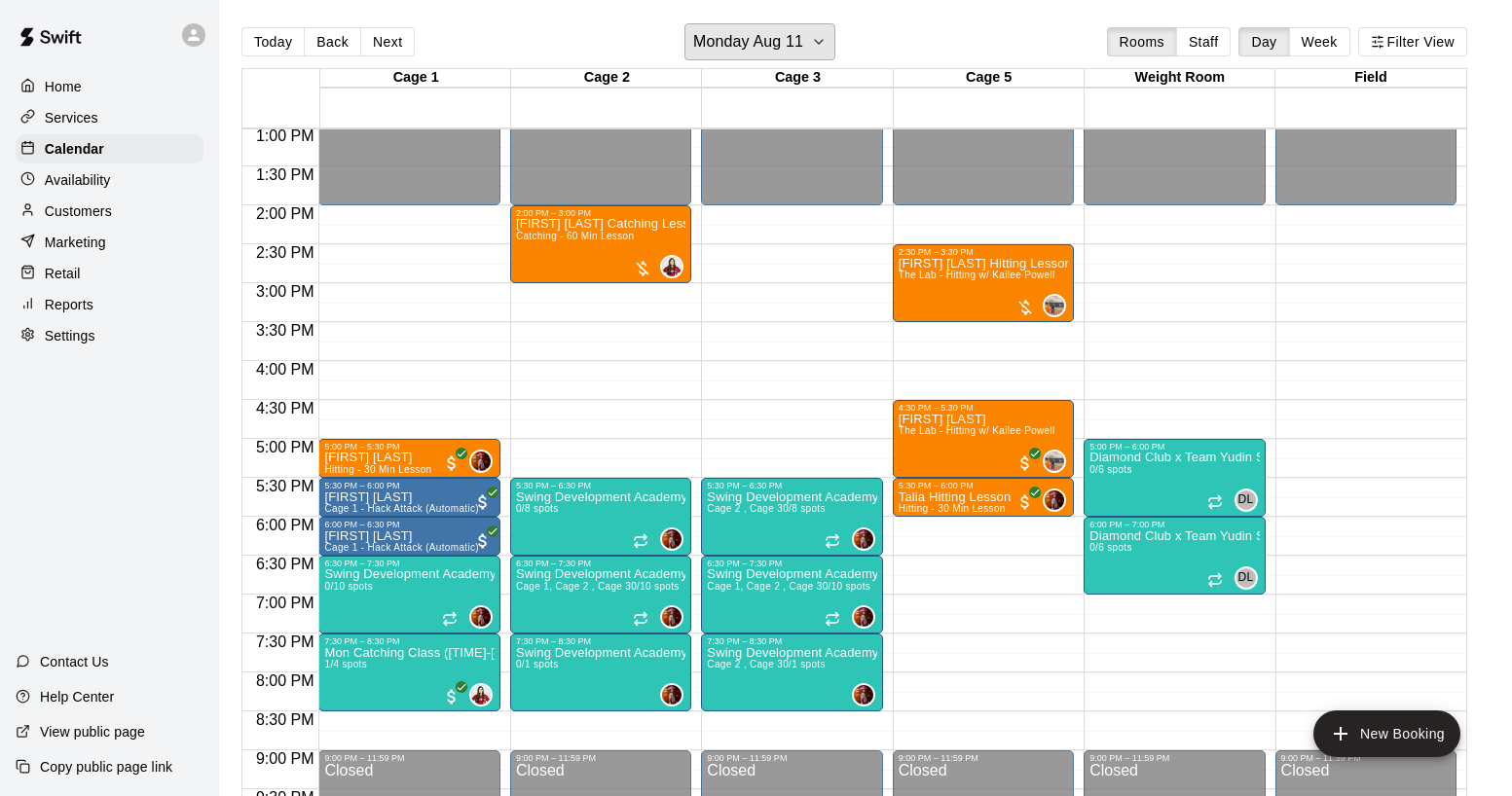 scroll, scrollTop: 963, scrollLeft: 0, axis: vertical 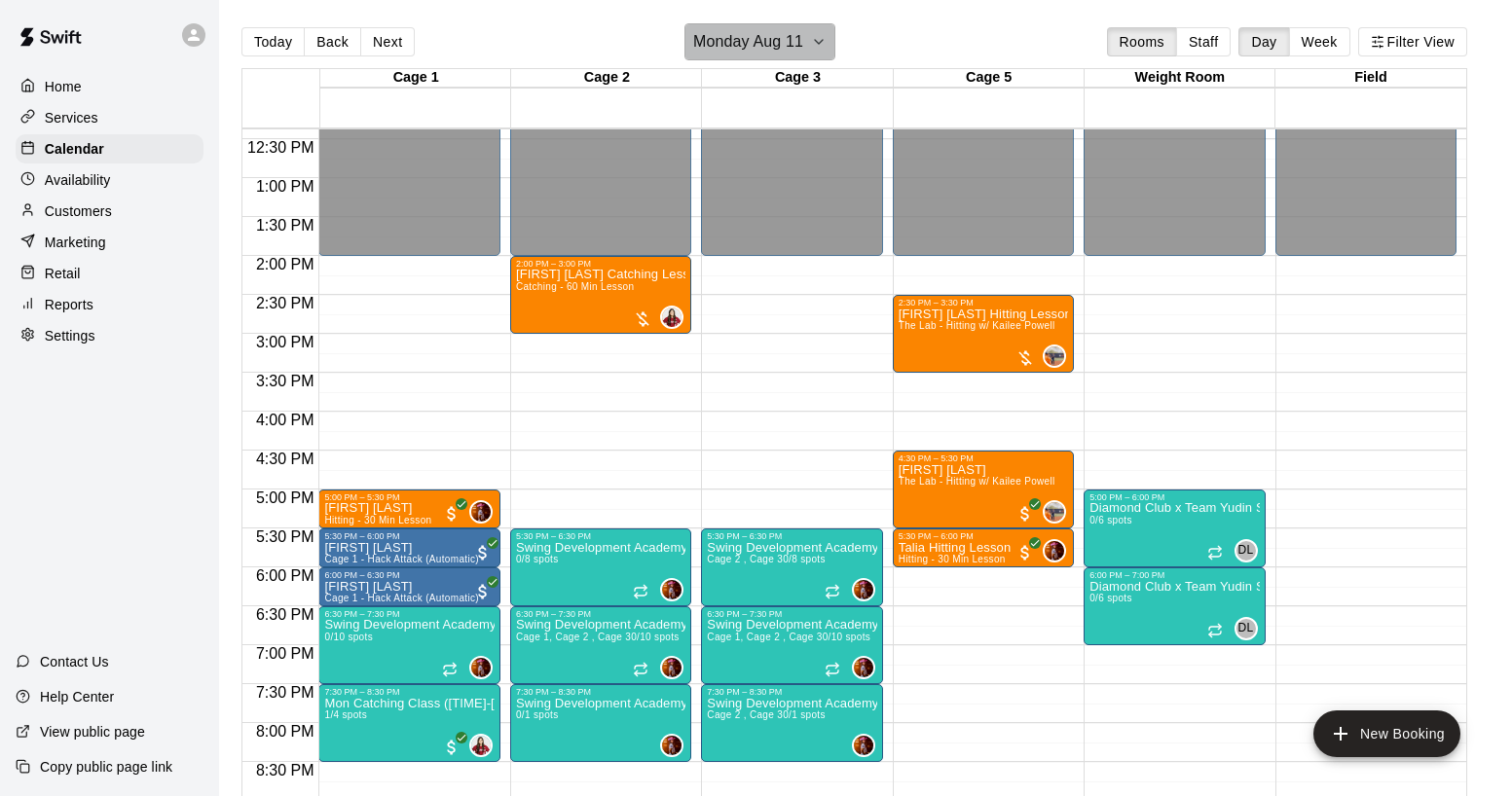 click on "Monday Aug 11" at bounding box center [748, 42] 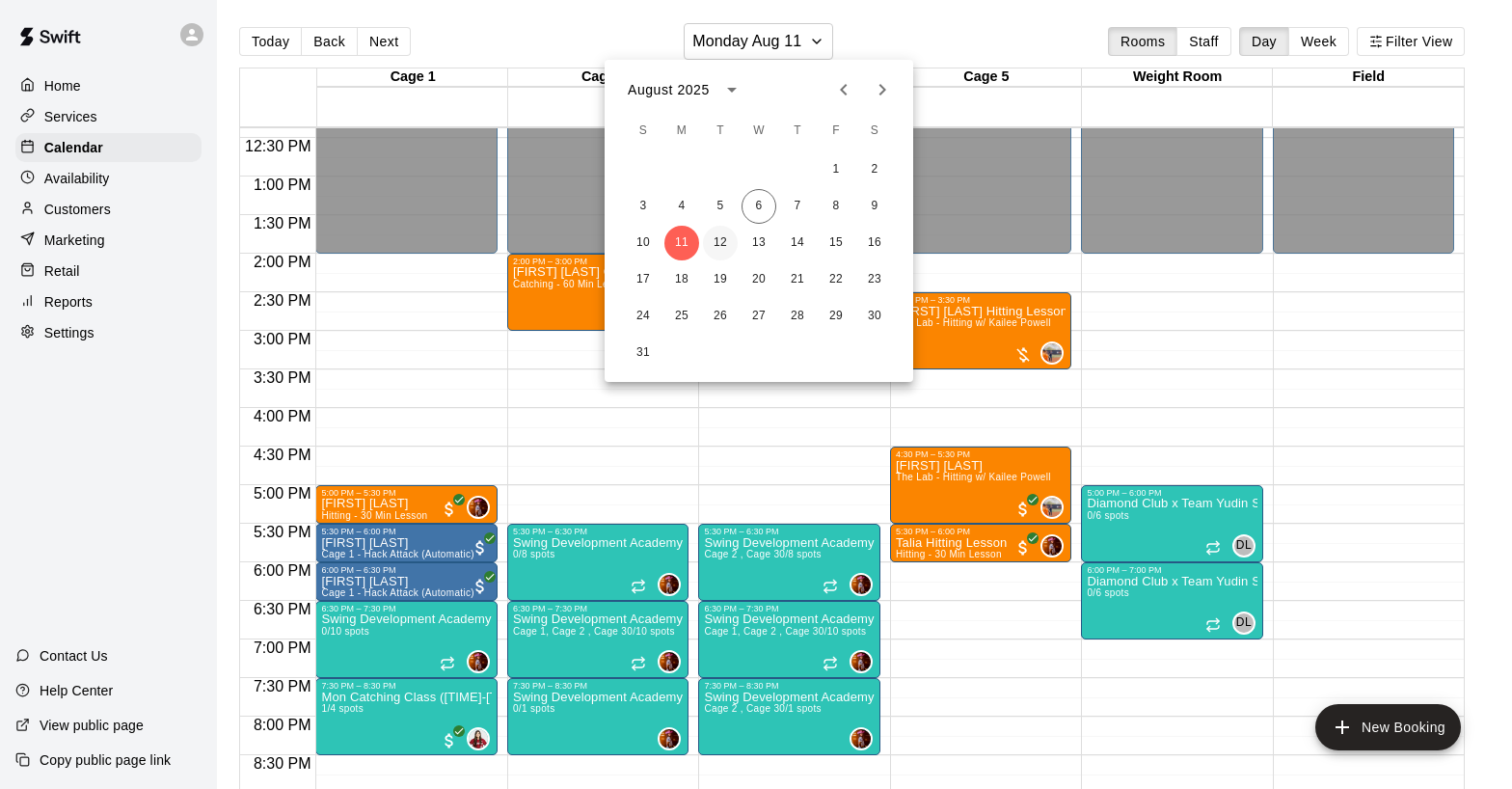 click on "12" at bounding box center [720, 243] 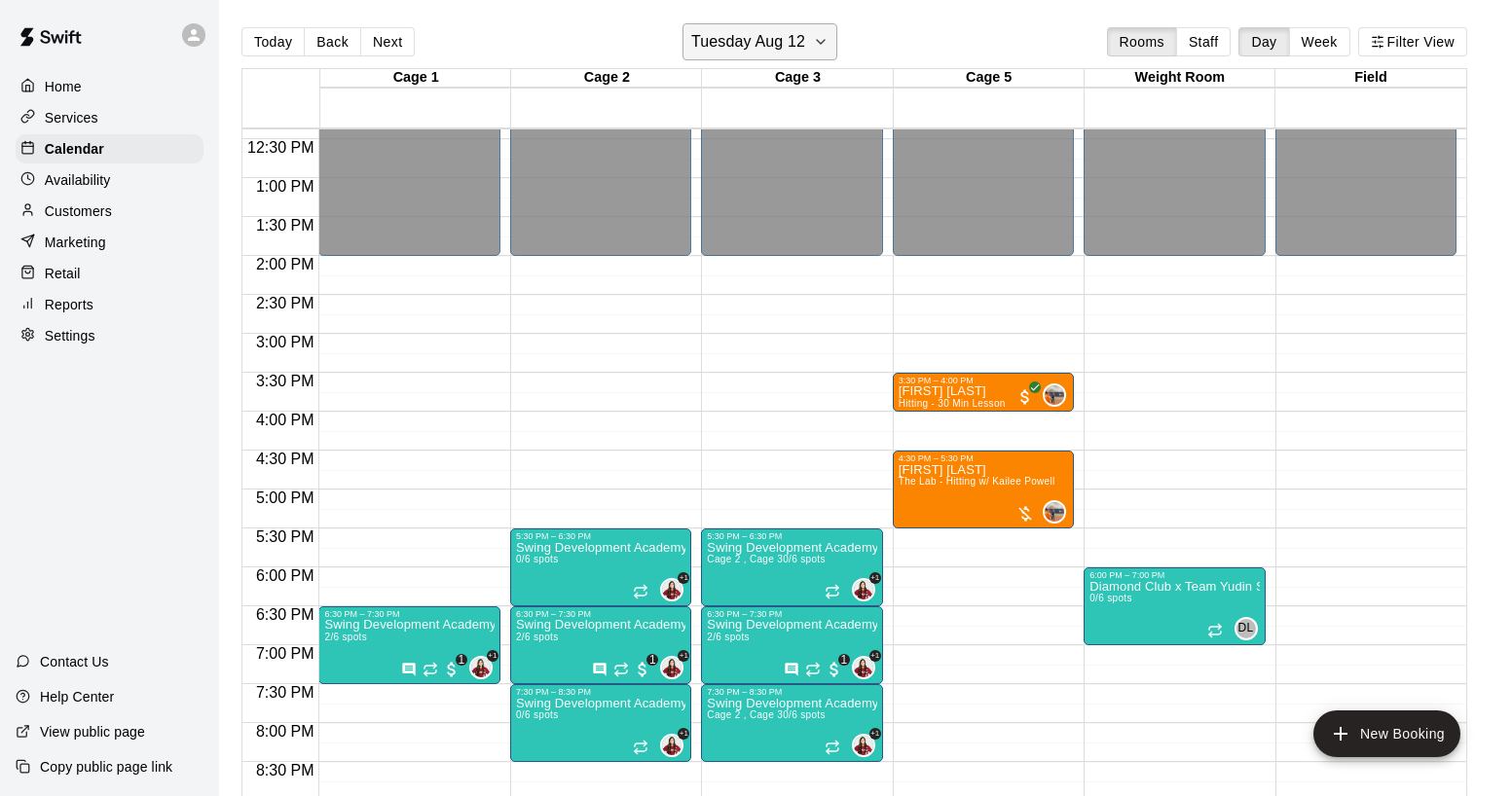 click on "Tuesday Aug 12" at bounding box center [748, 42] 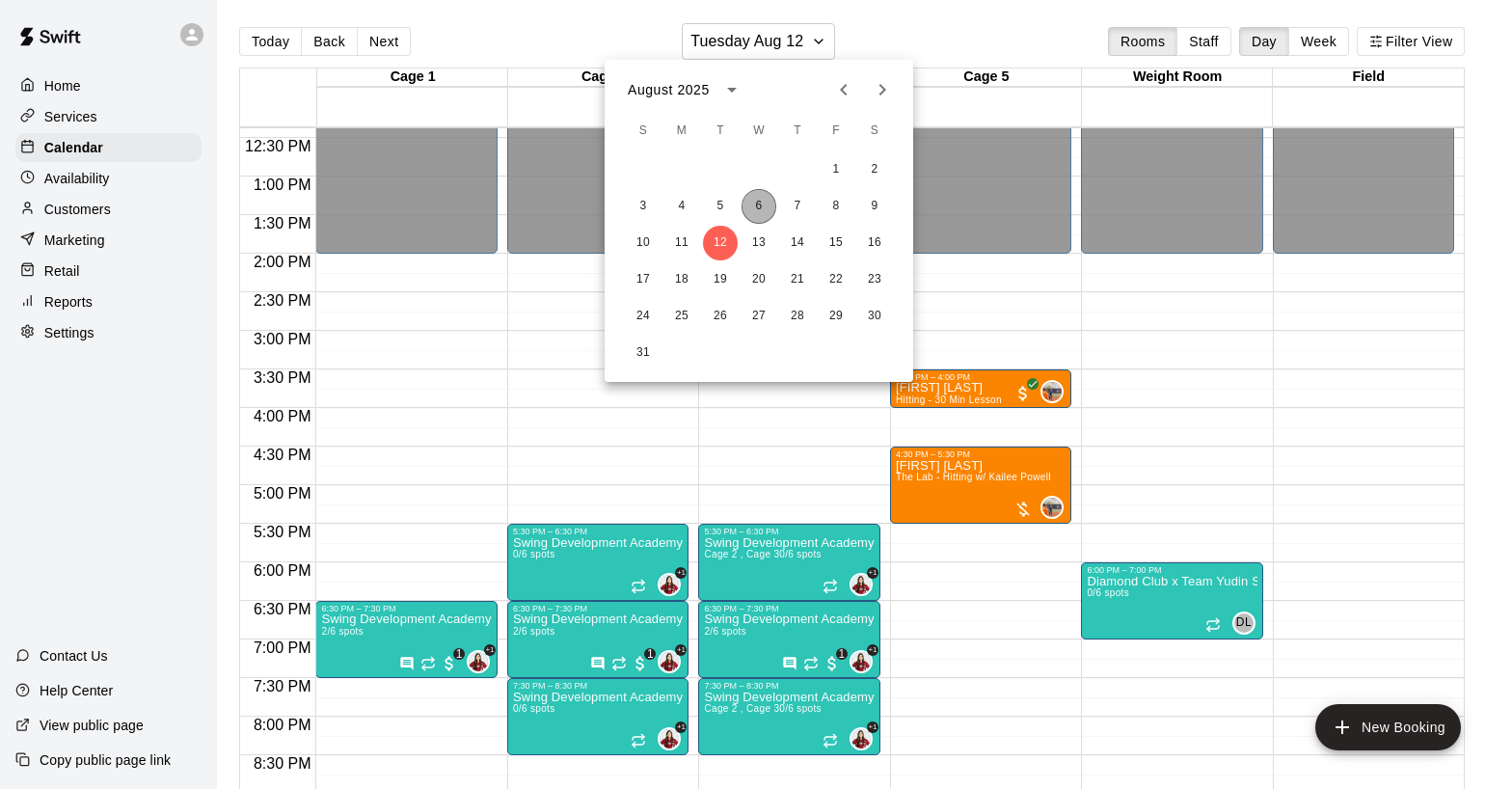 click on "6" at bounding box center (759, 206) 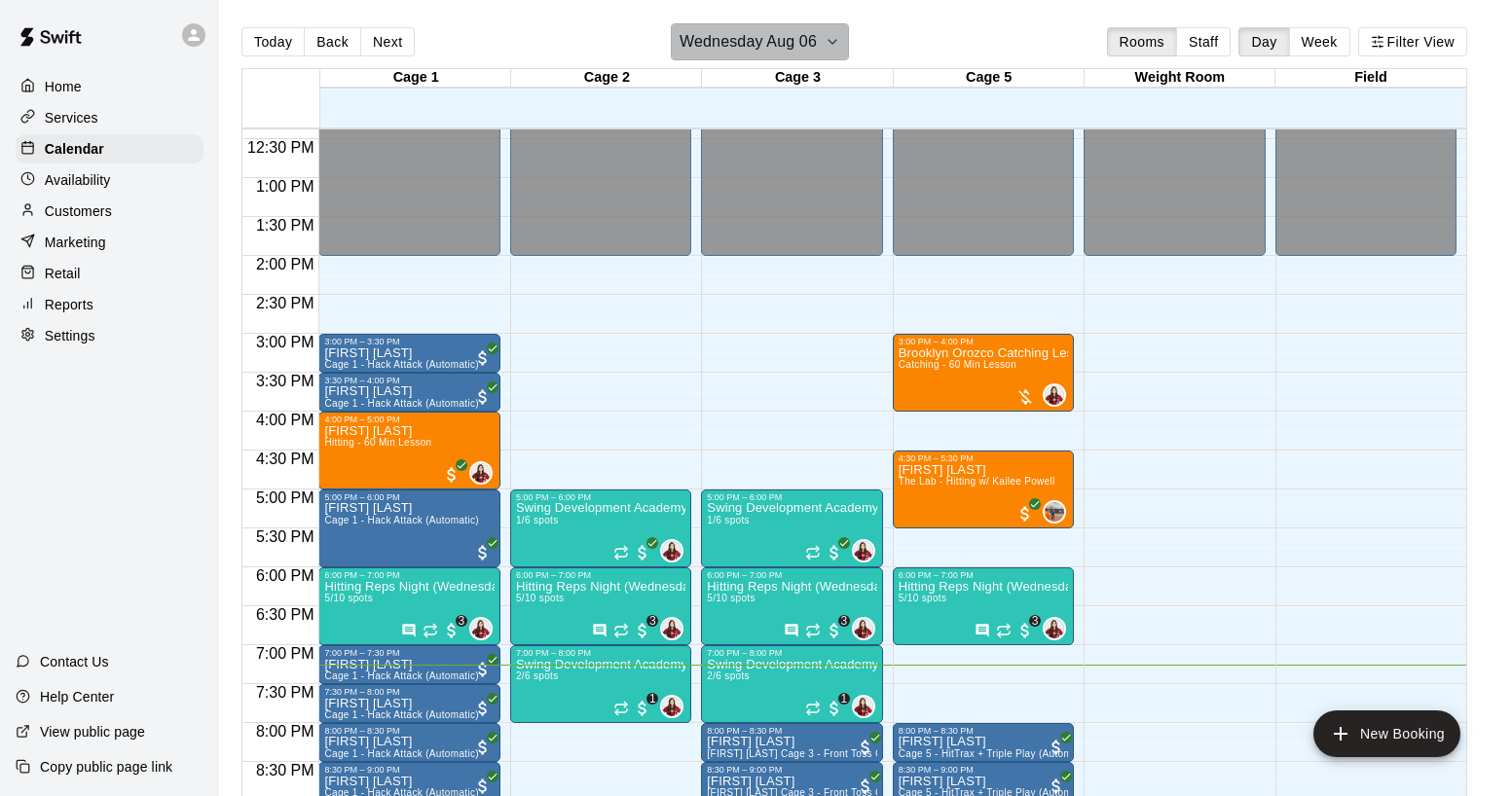 click on "Wednesday Aug 06" at bounding box center (759, 42) 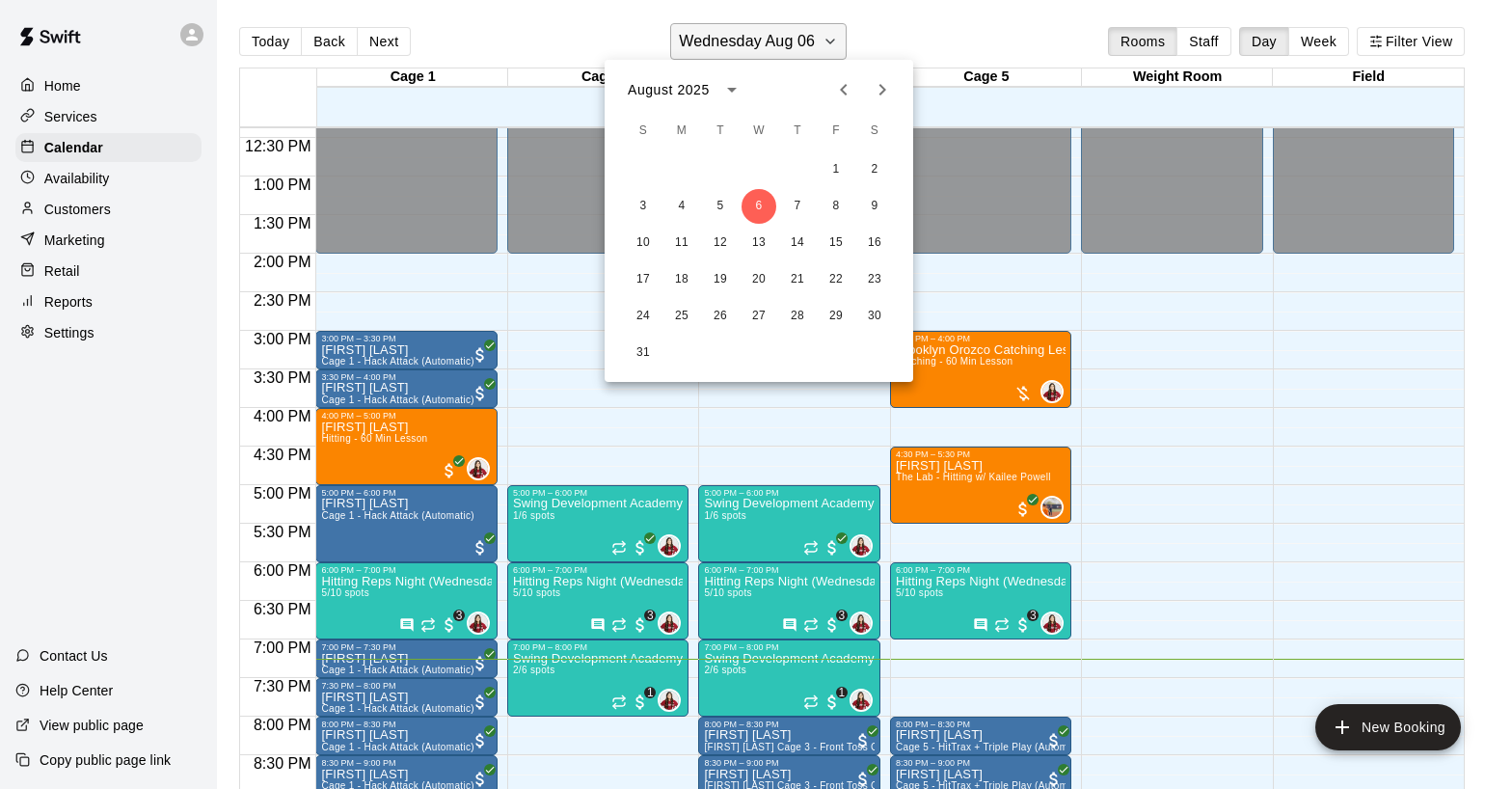 click at bounding box center (756, 394) 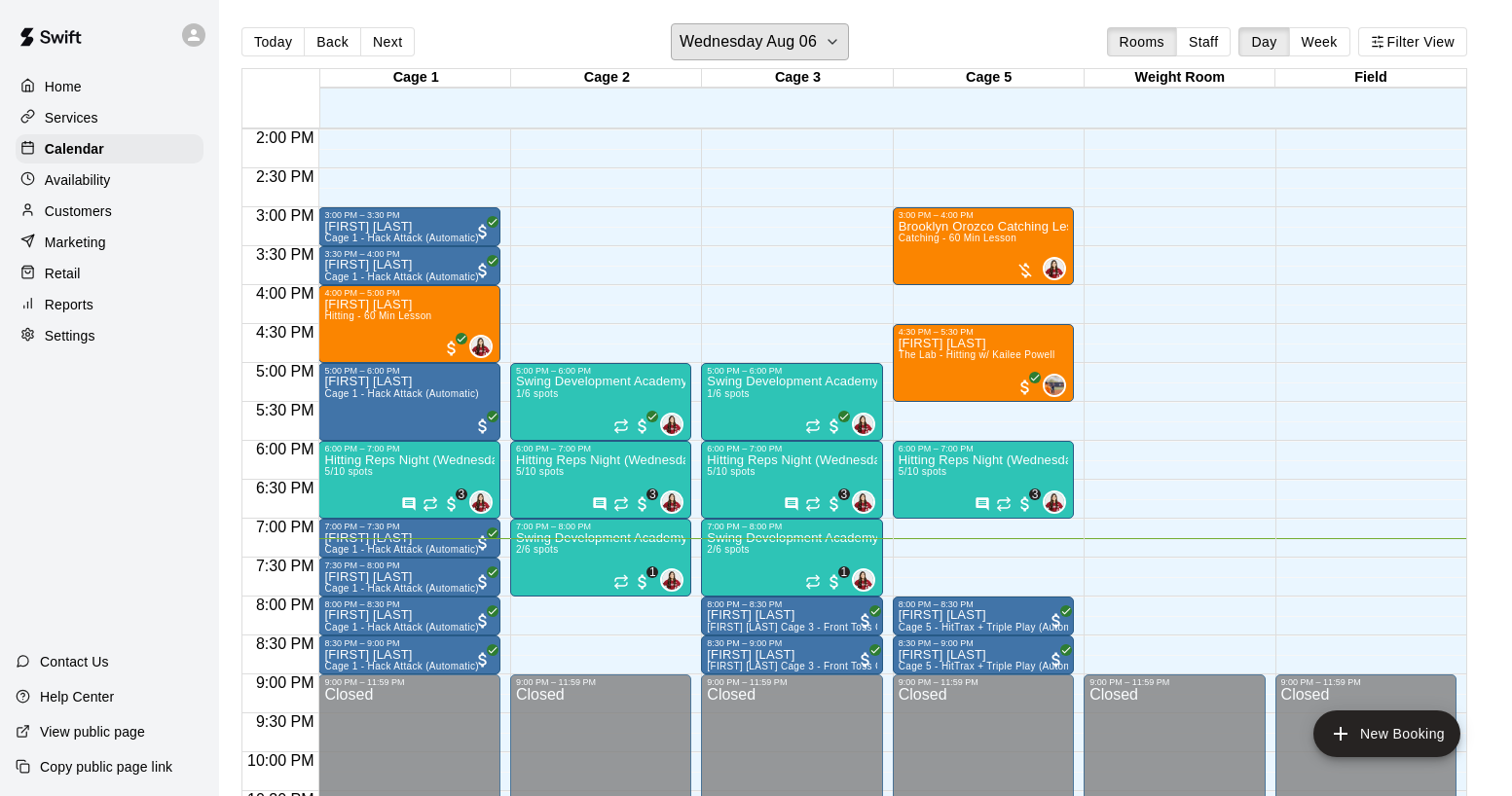 scroll, scrollTop: 1179, scrollLeft: 0, axis: vertical 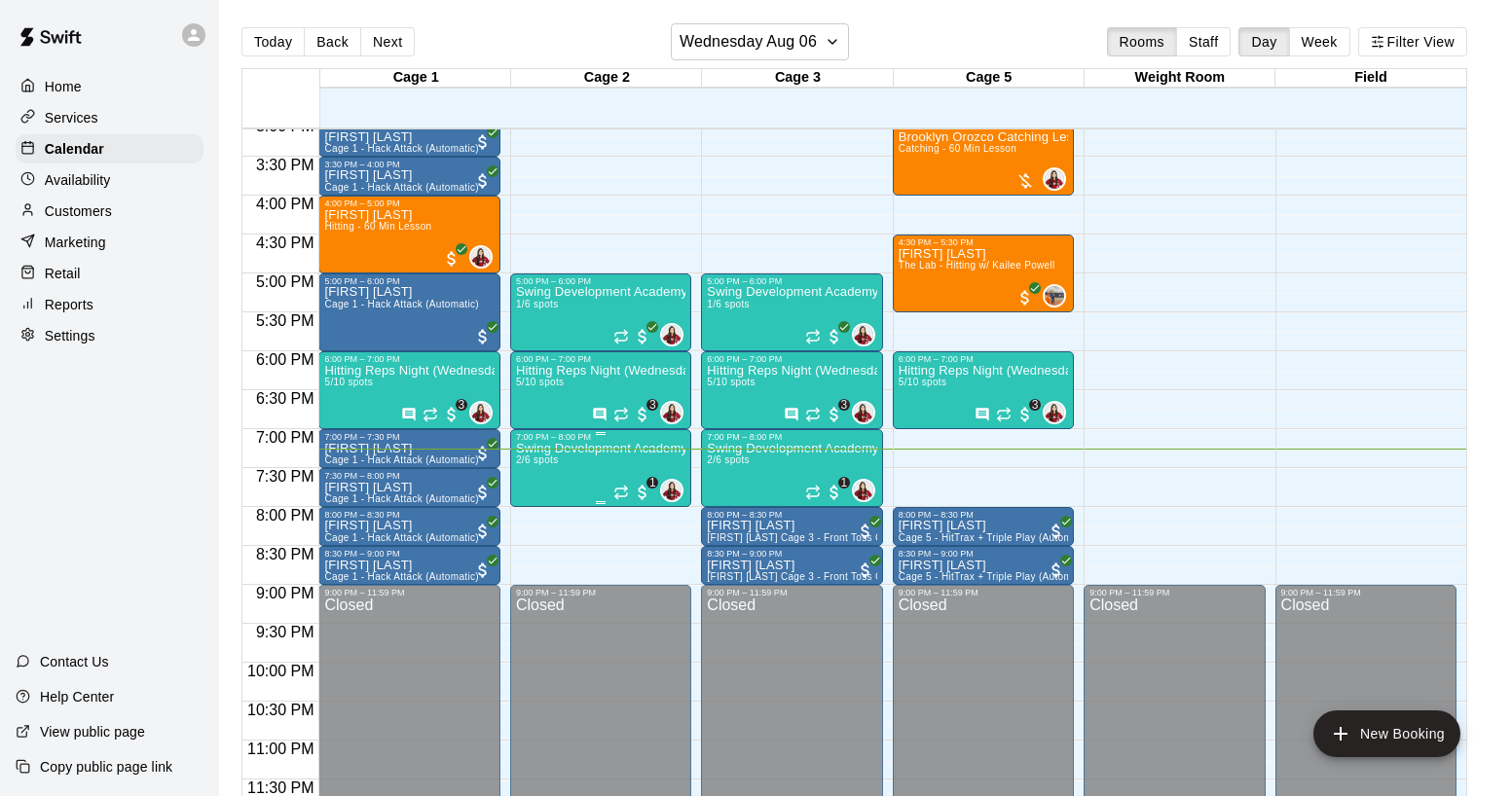 click on "Swing Development Academy 12U/14U 2/6 spots" at bounding box center (601, 840) 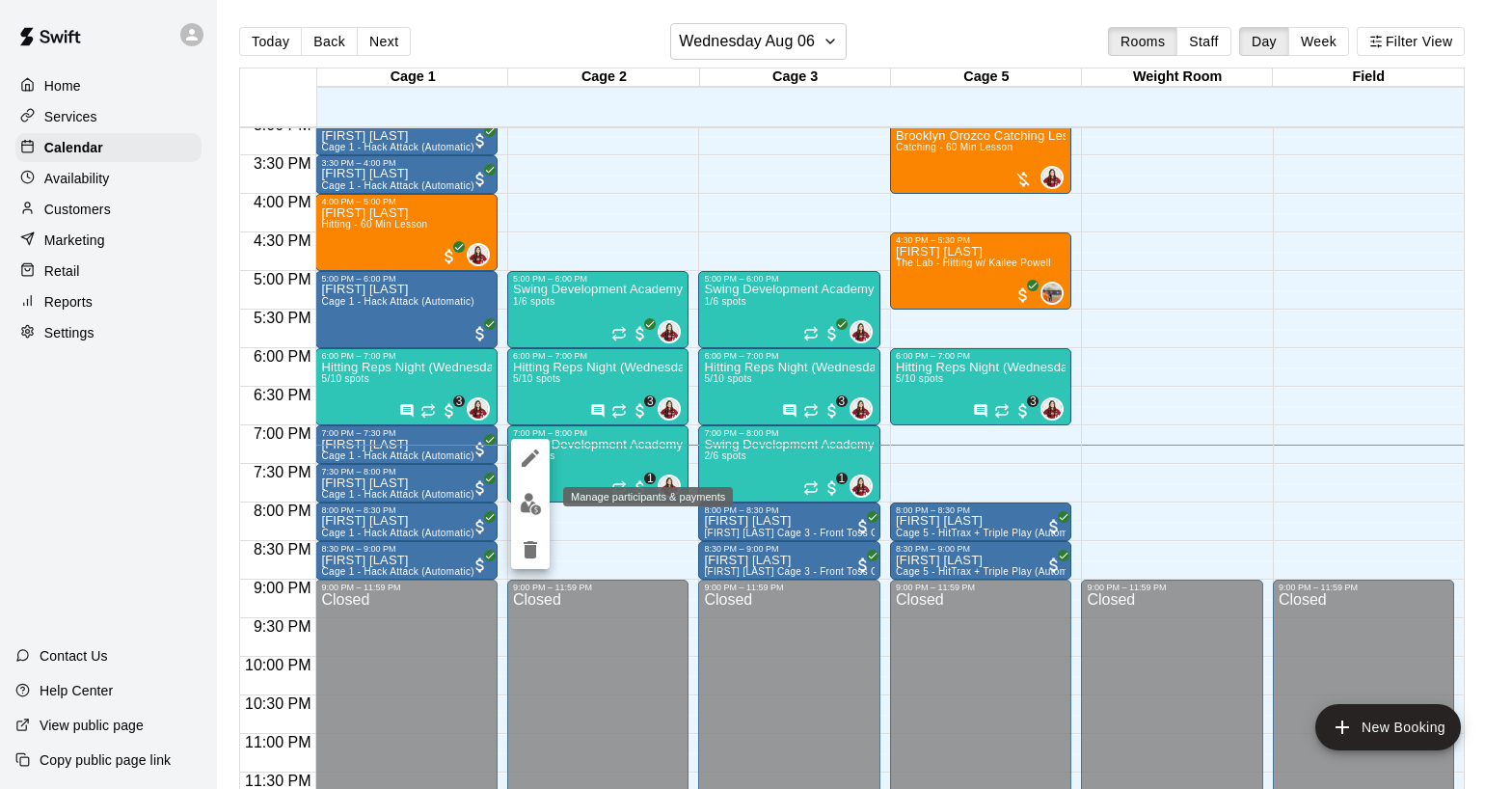 click at bounding box center [530, 503] 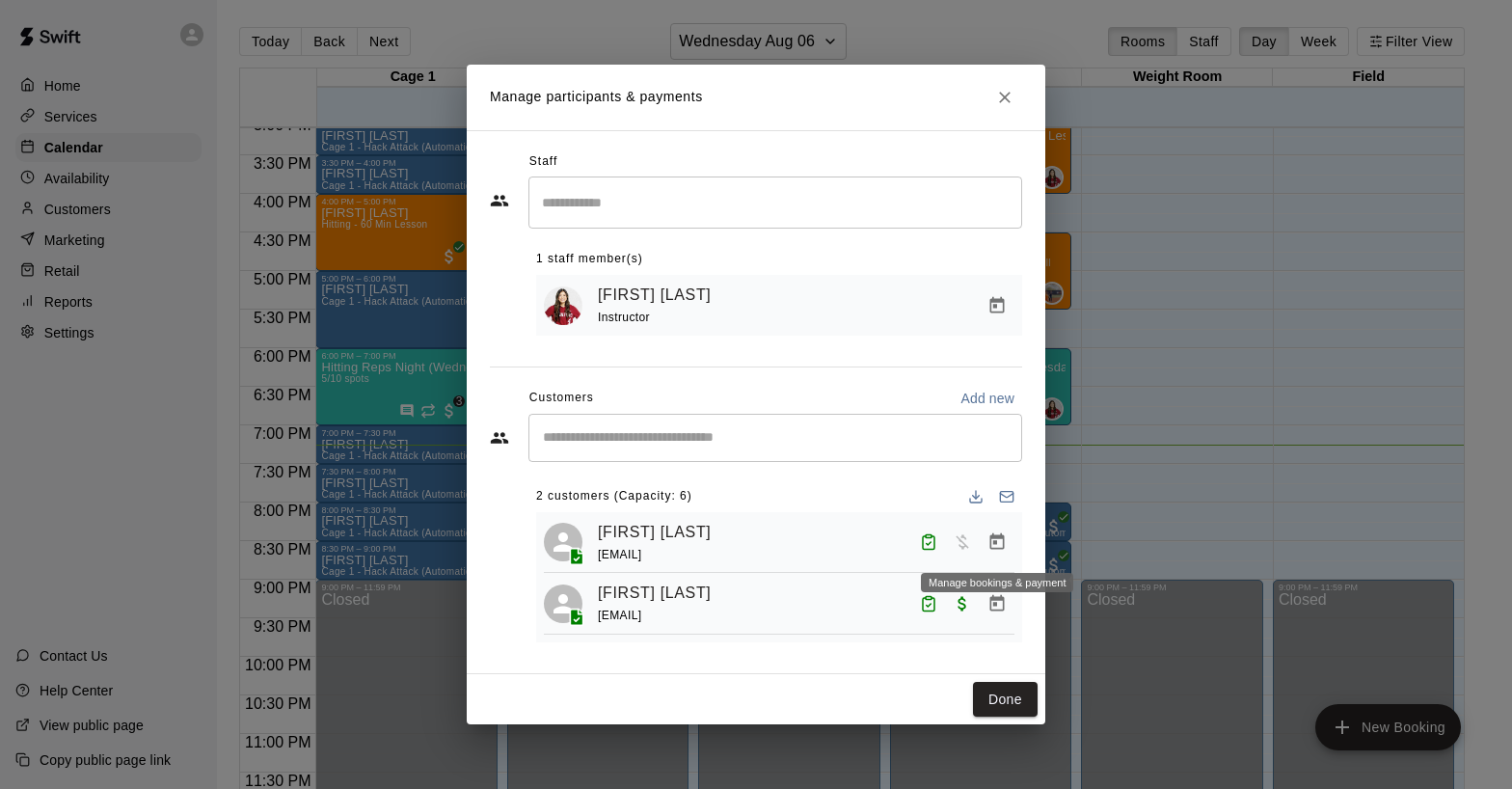 click 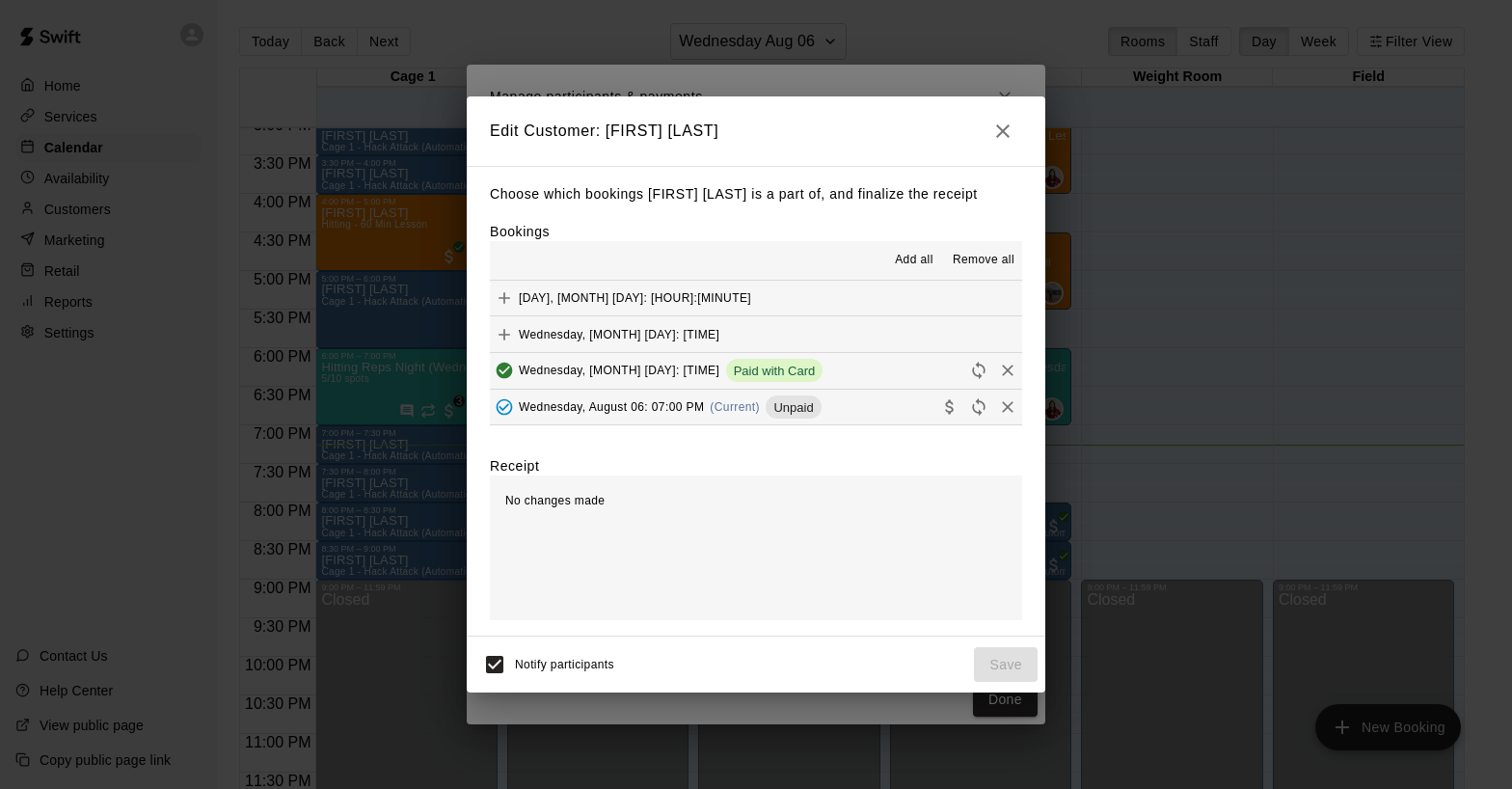 click on "Wednesday, August 06: 07:00 PM" at bounding box center (611, 407) 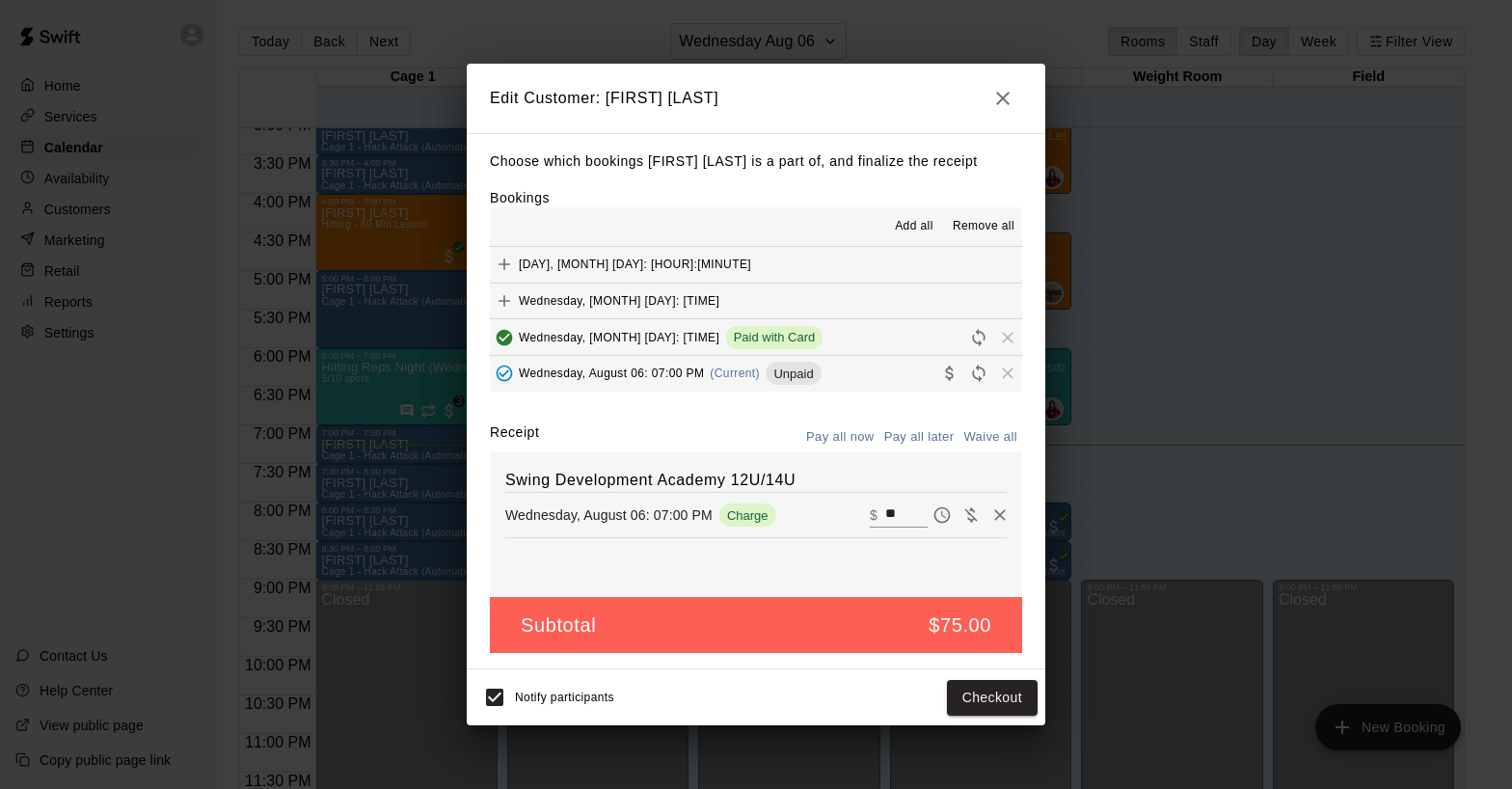 click 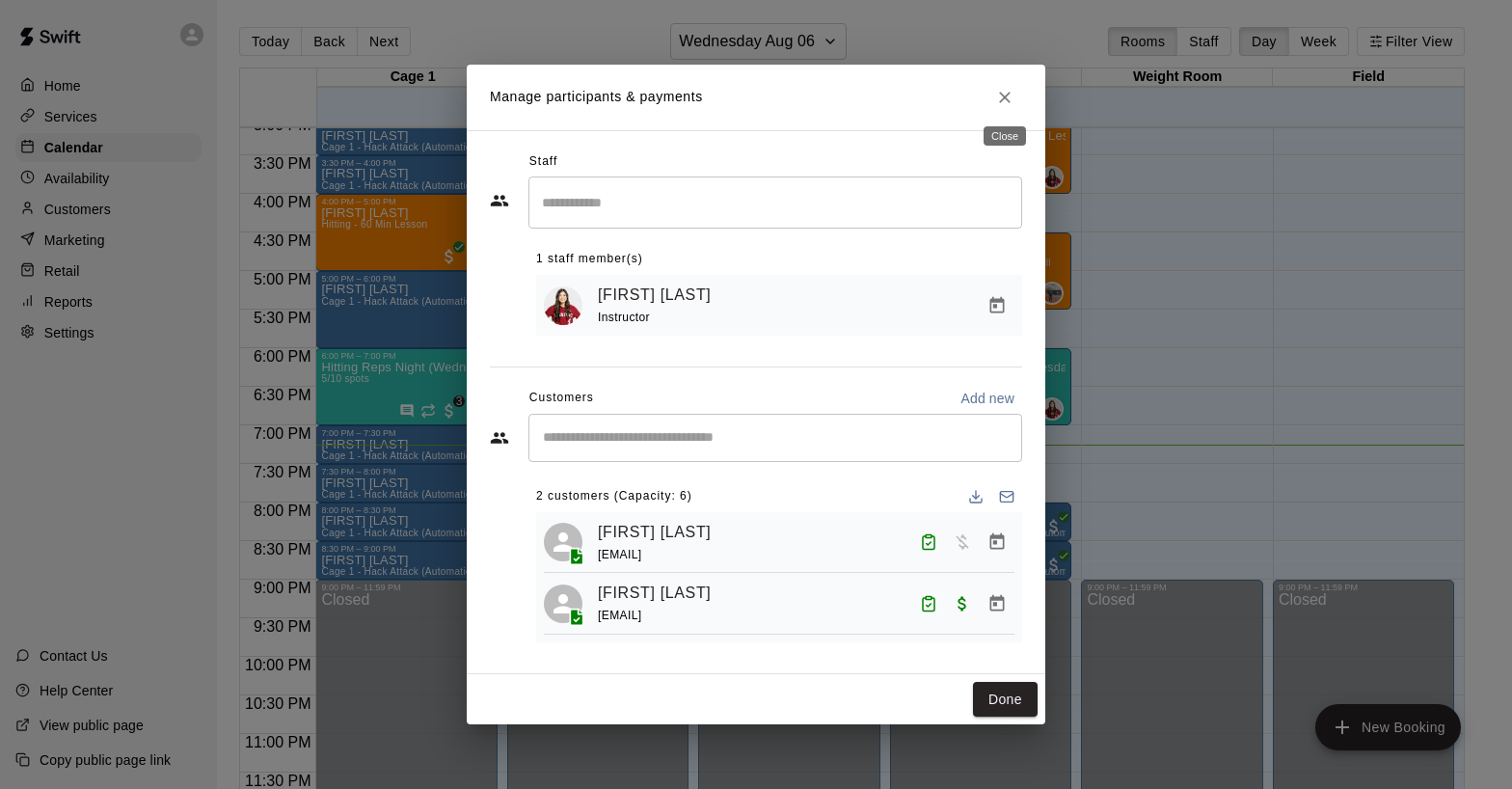 click 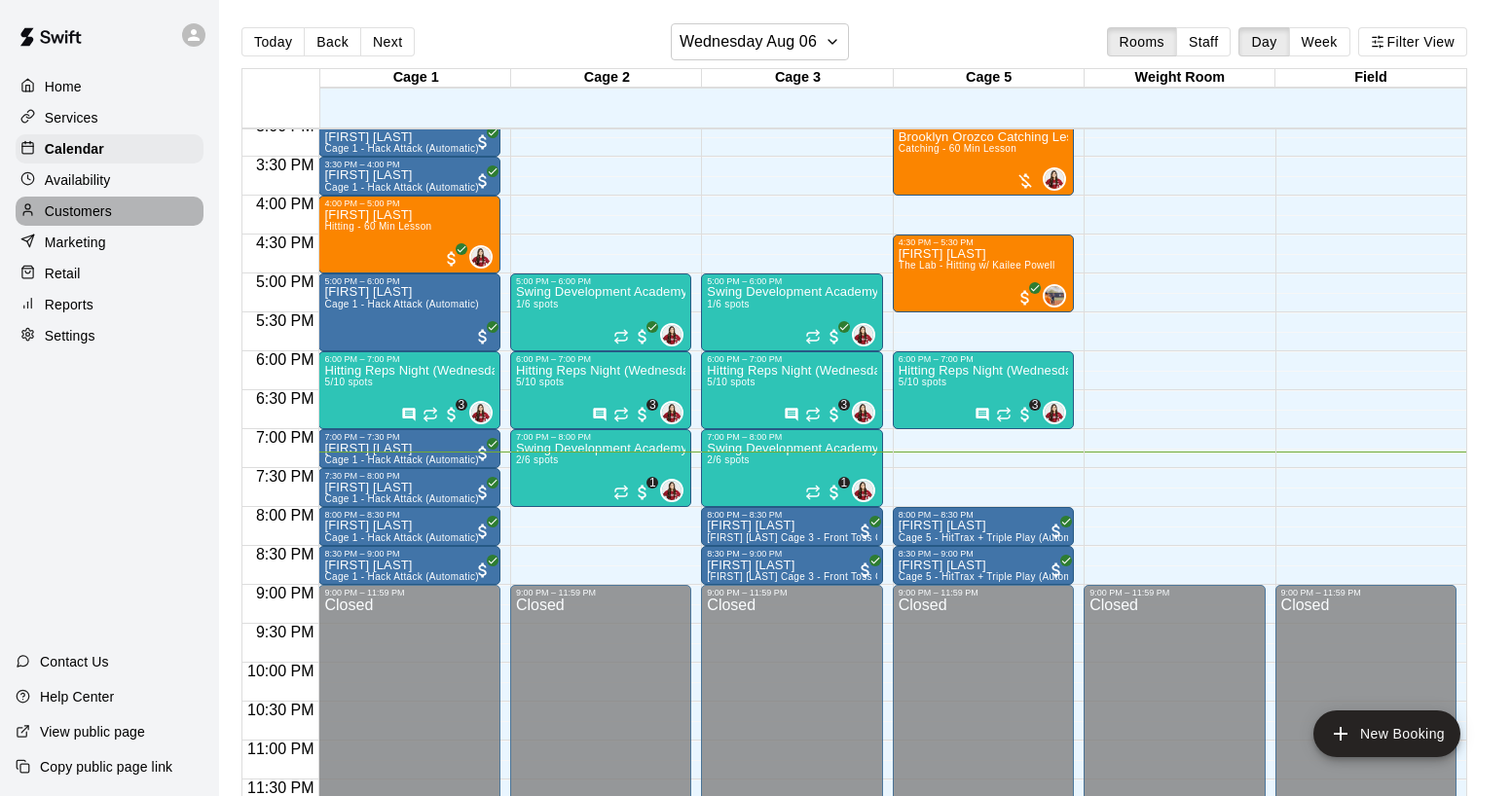 click on "Customers" at bounding box center [109, 211] 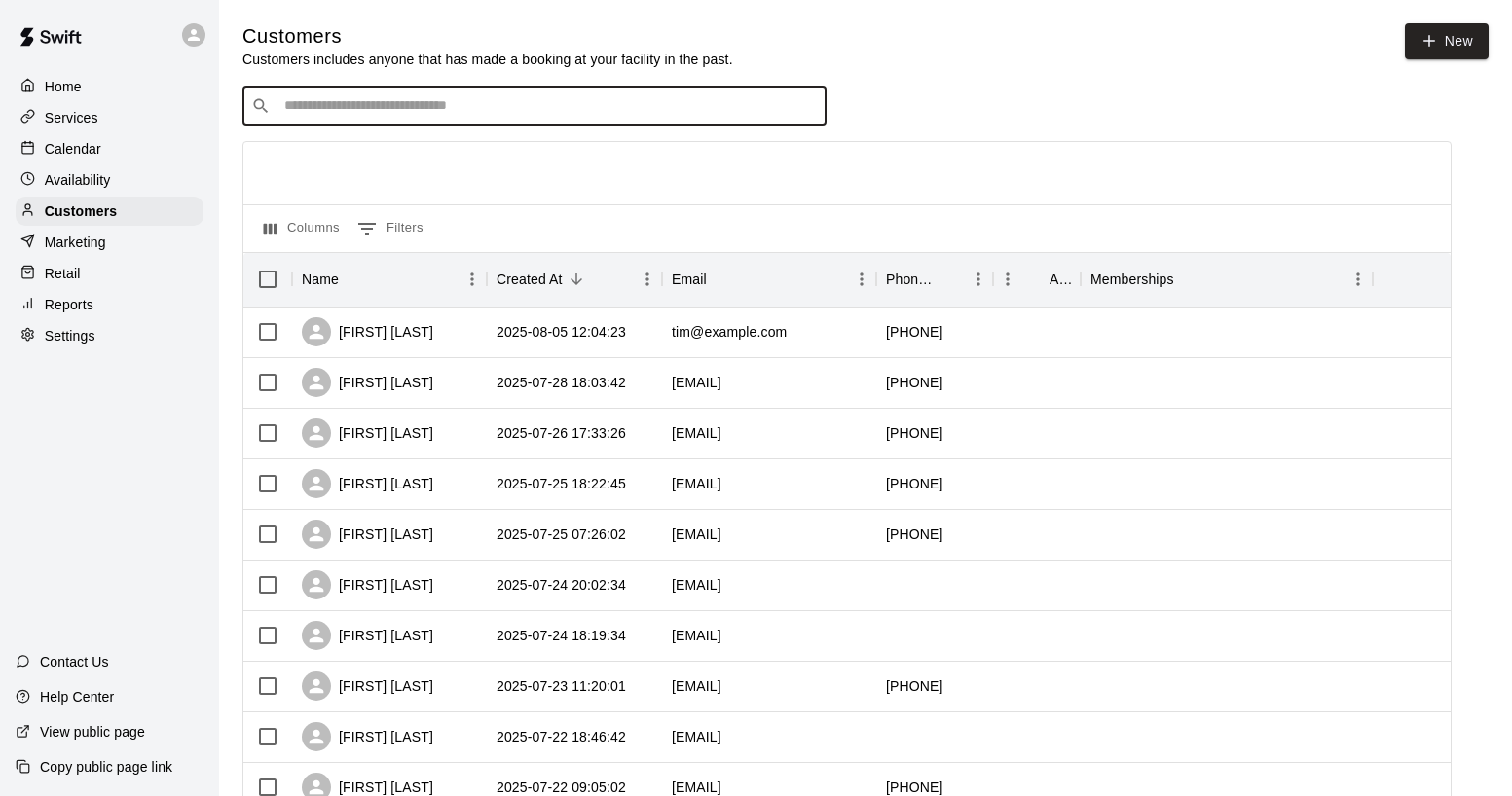 click at bounding box center (548, 106) 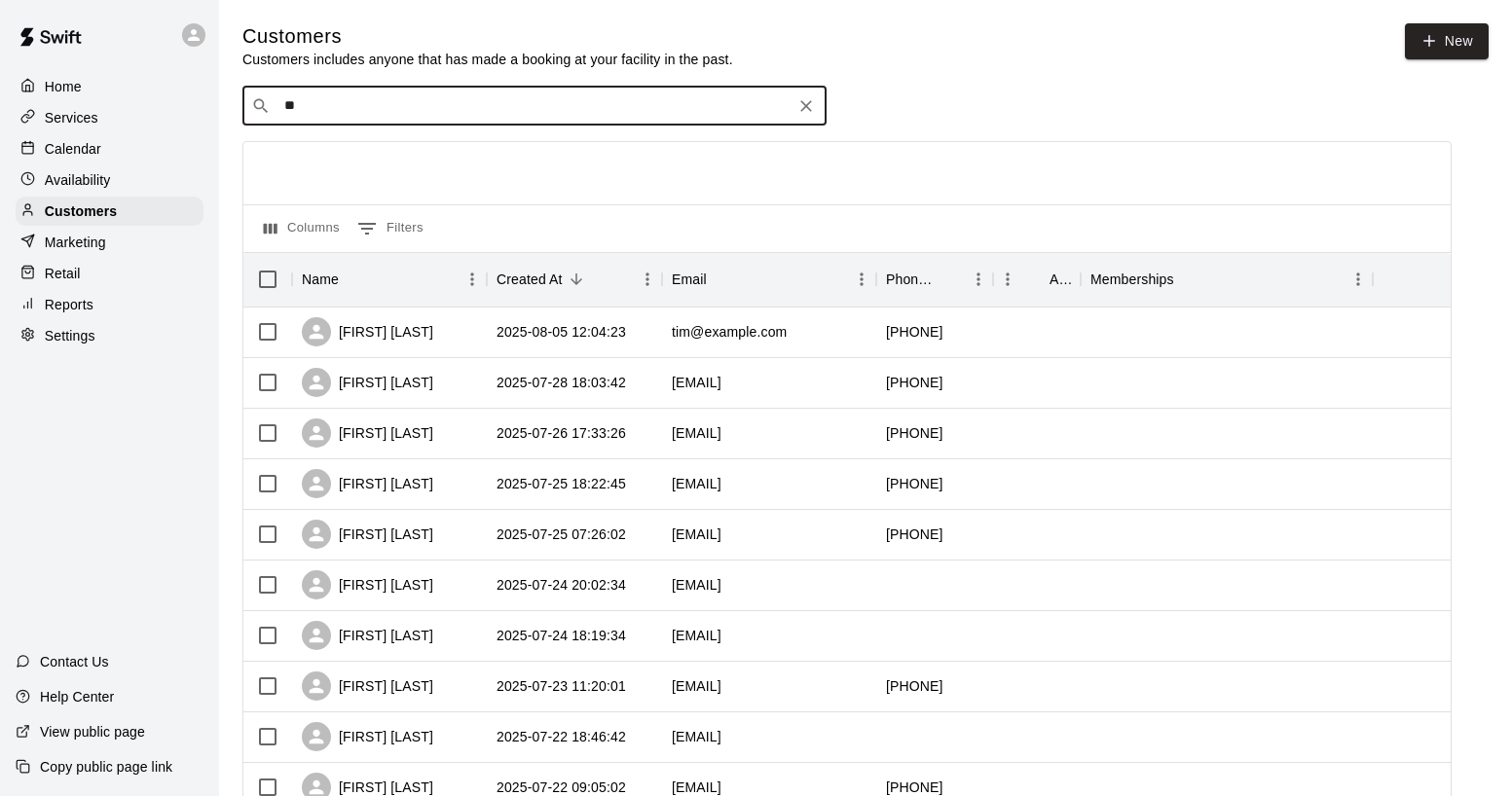 type on "***" 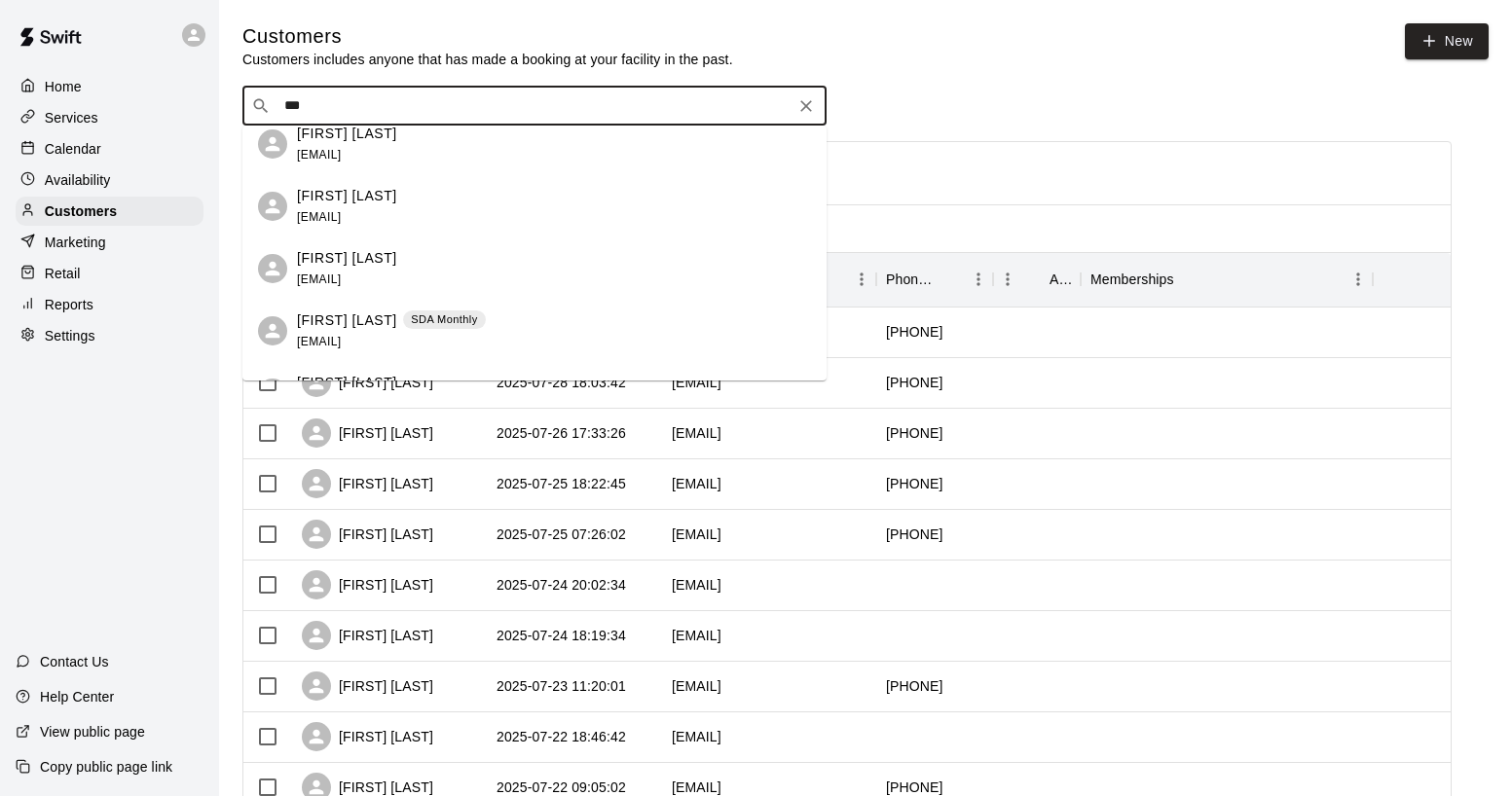 scroll, scrollTop: 452, scrollLeft: 0, axis: vertical 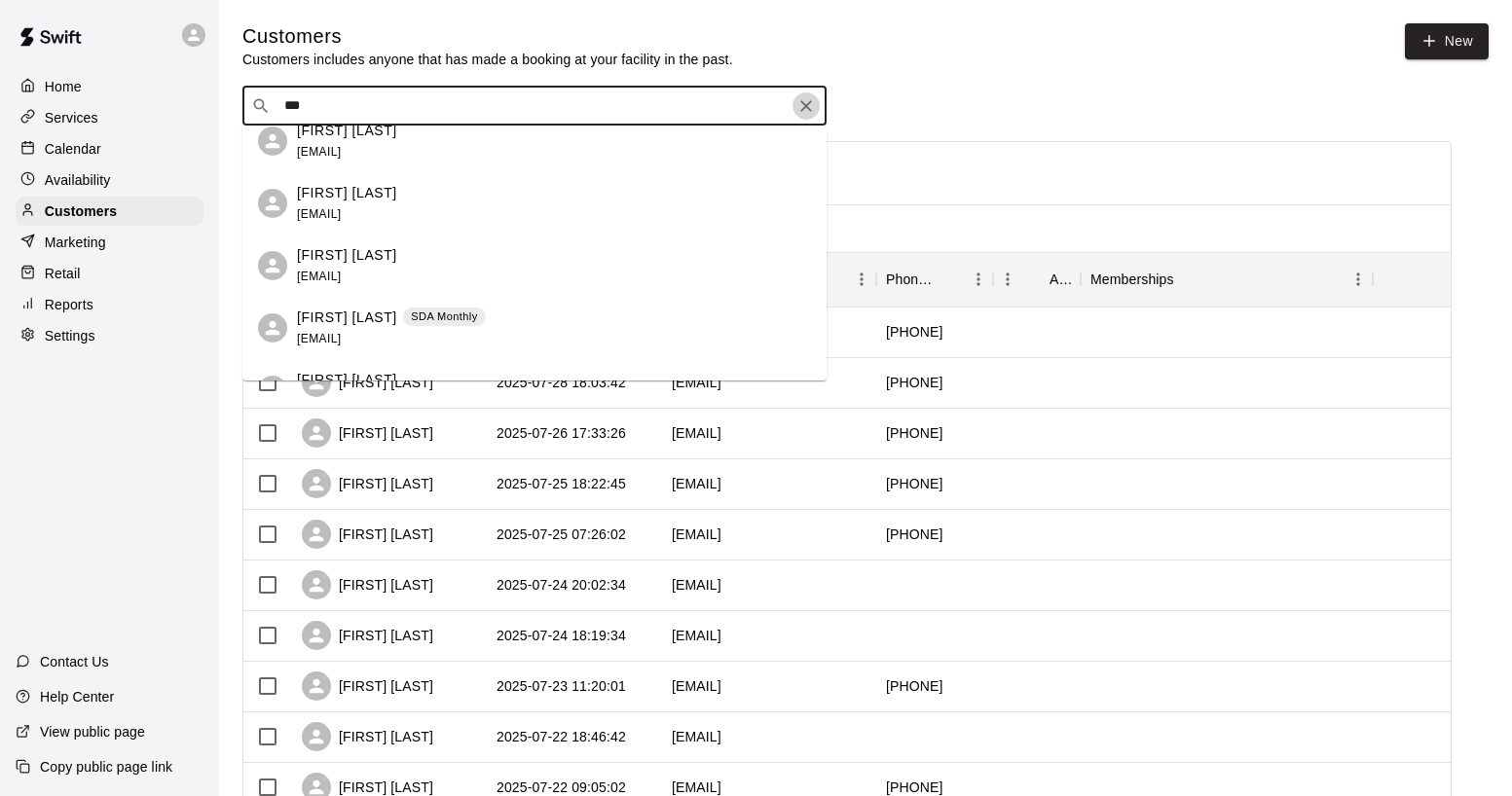 click 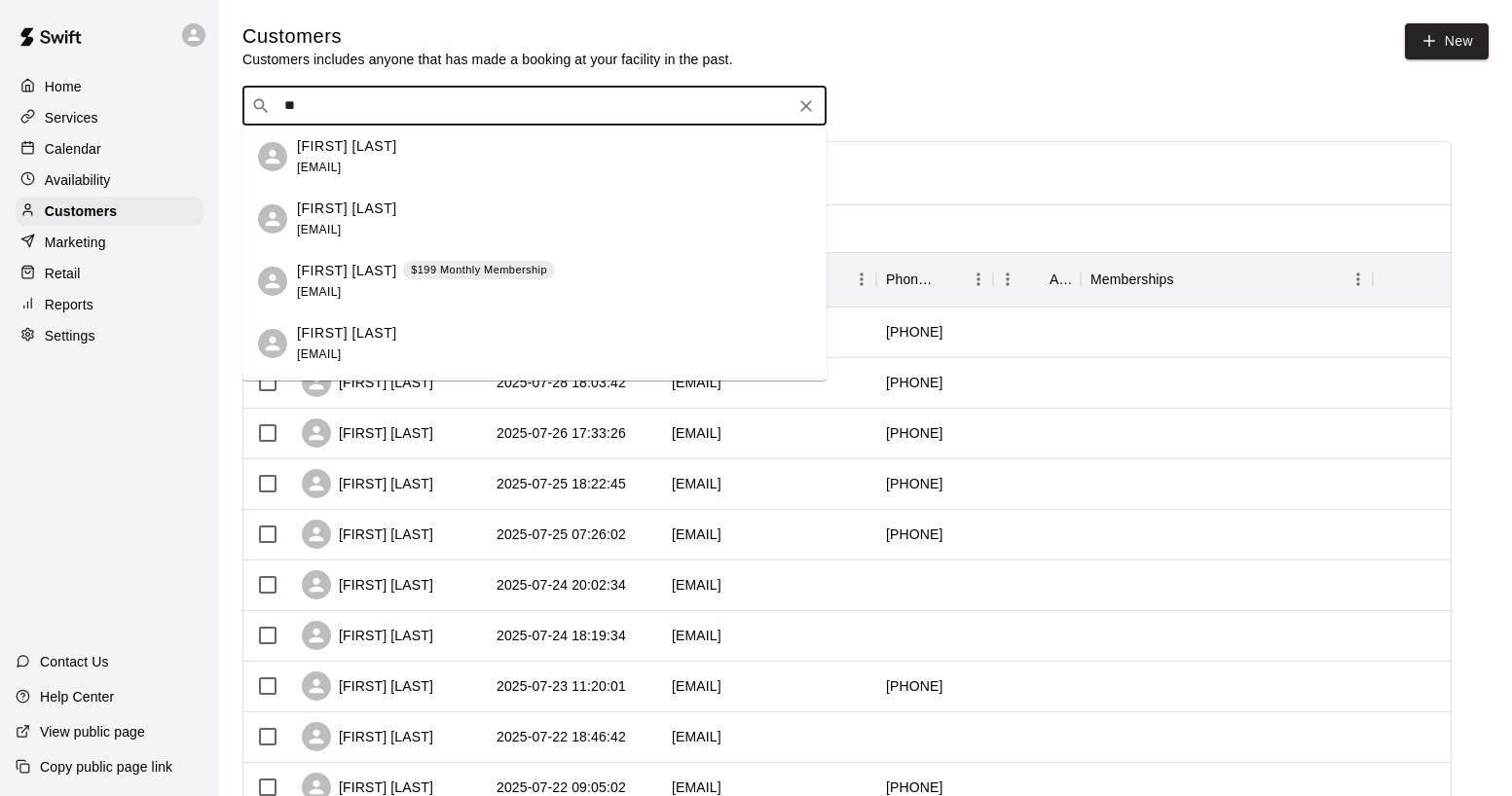type on "***" 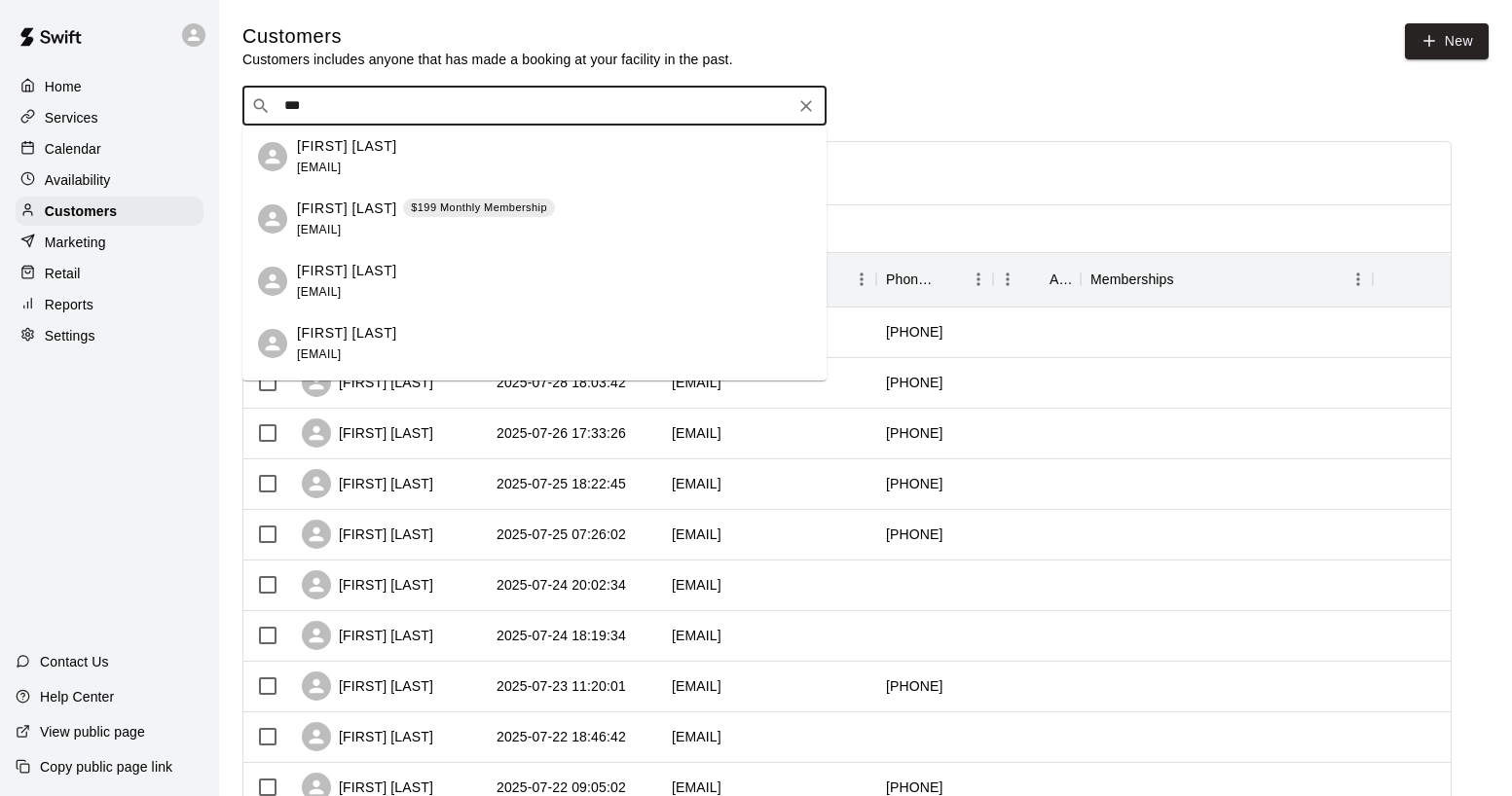 click on "Kristal Lautalo  $199 Monthly Membership kdiaz1242@gmail.com" at bounding box center [554, 219] 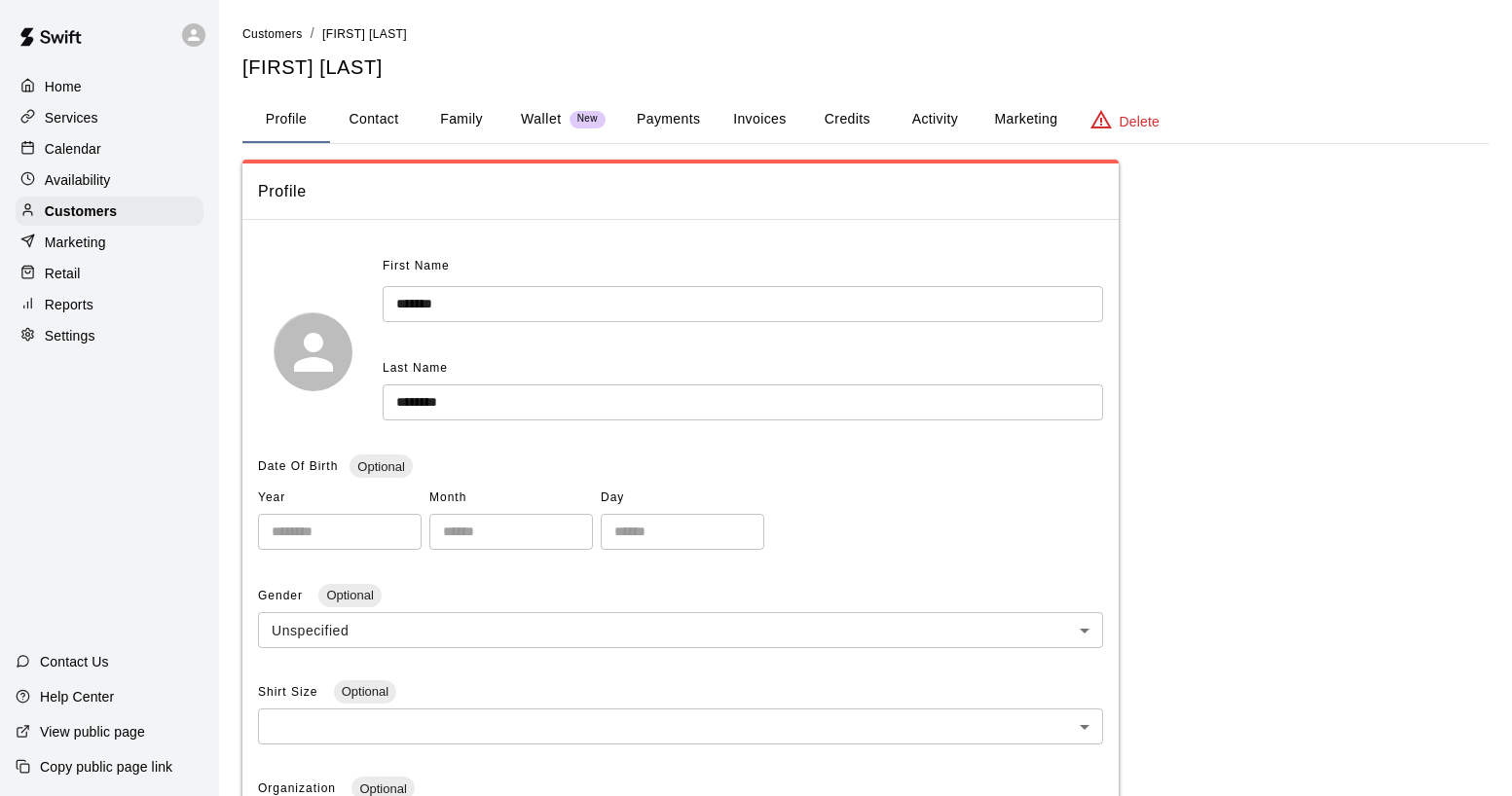 click on "Calendar" at bounding box center (109, 149) 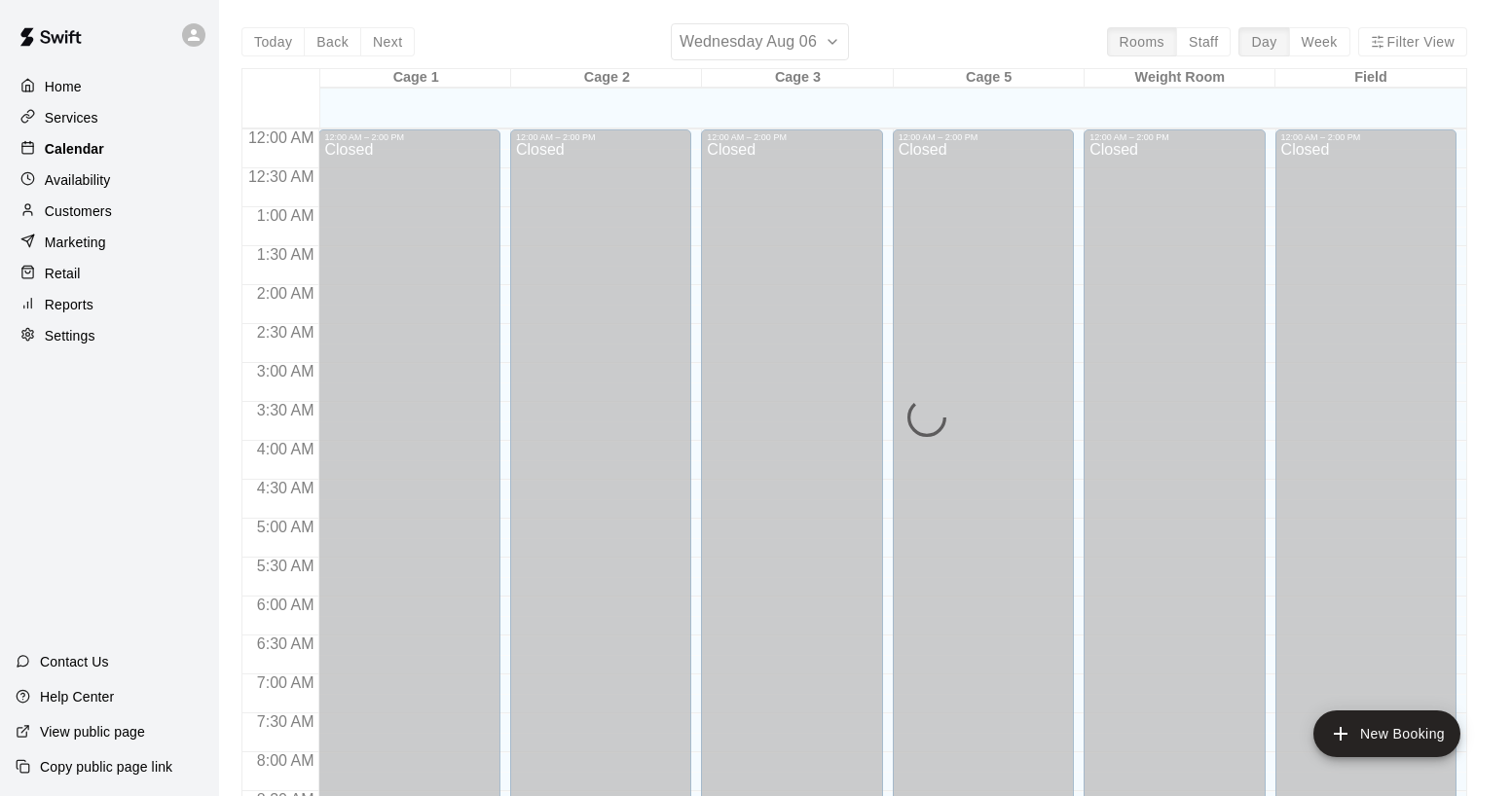 scroll, scrollTop: 1121, scrollLeft: 0, axis: vertical 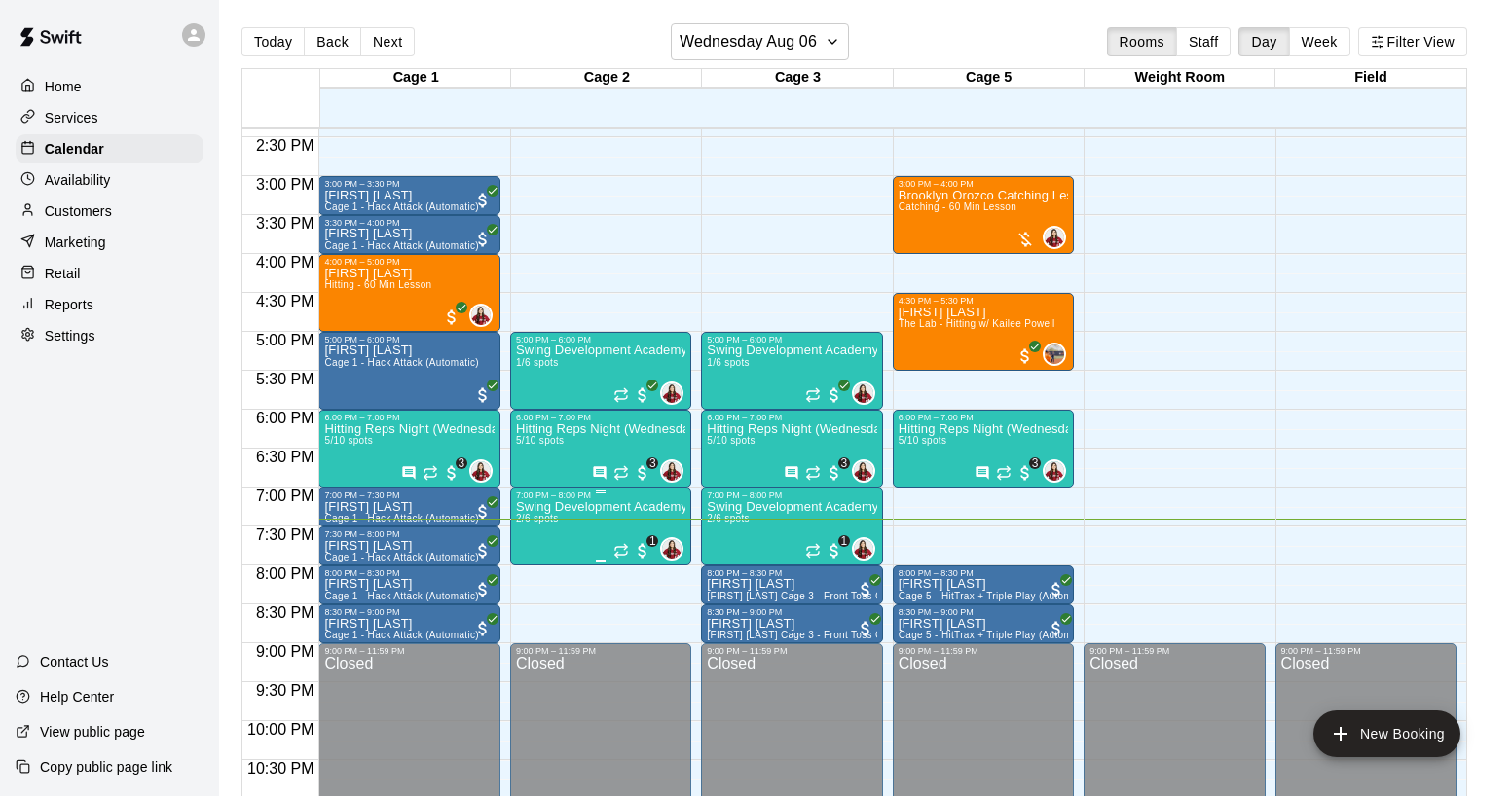 click on "Swing Development Academy 12U/14U 2/6 spots" at bounding box center [601, 898] 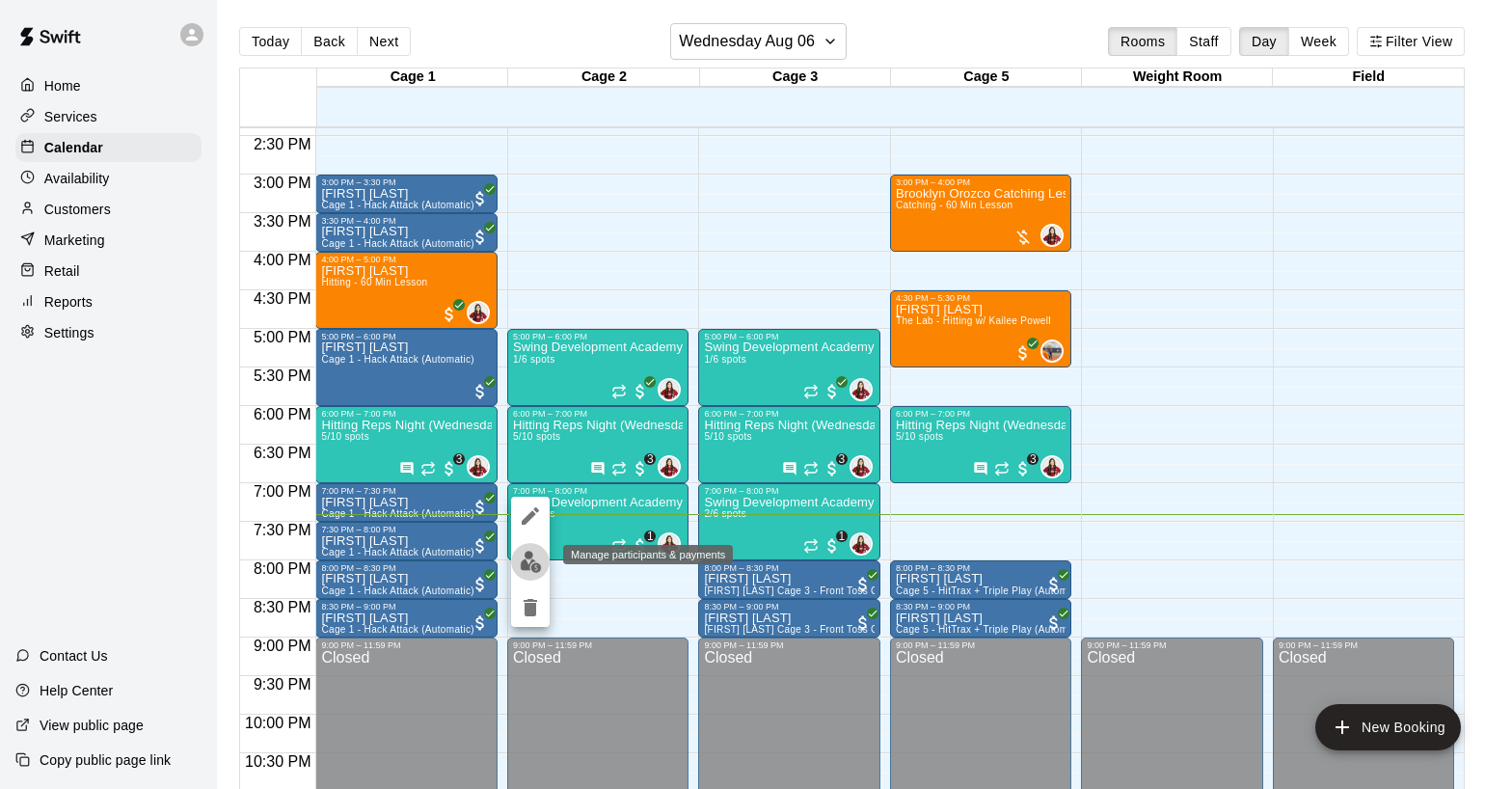 click at bounding box center [530, 561] 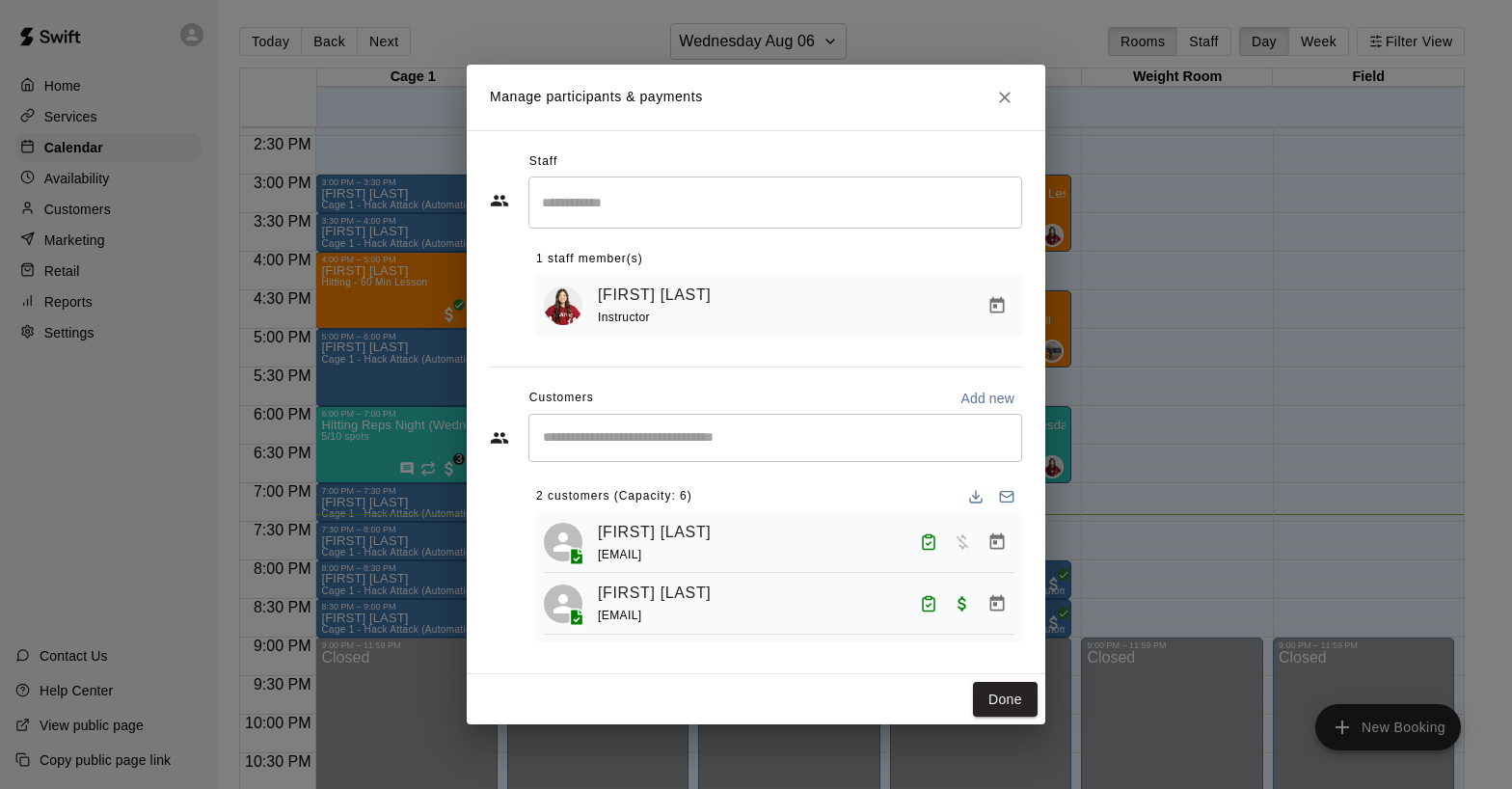 click at bounding box center (963, 542) 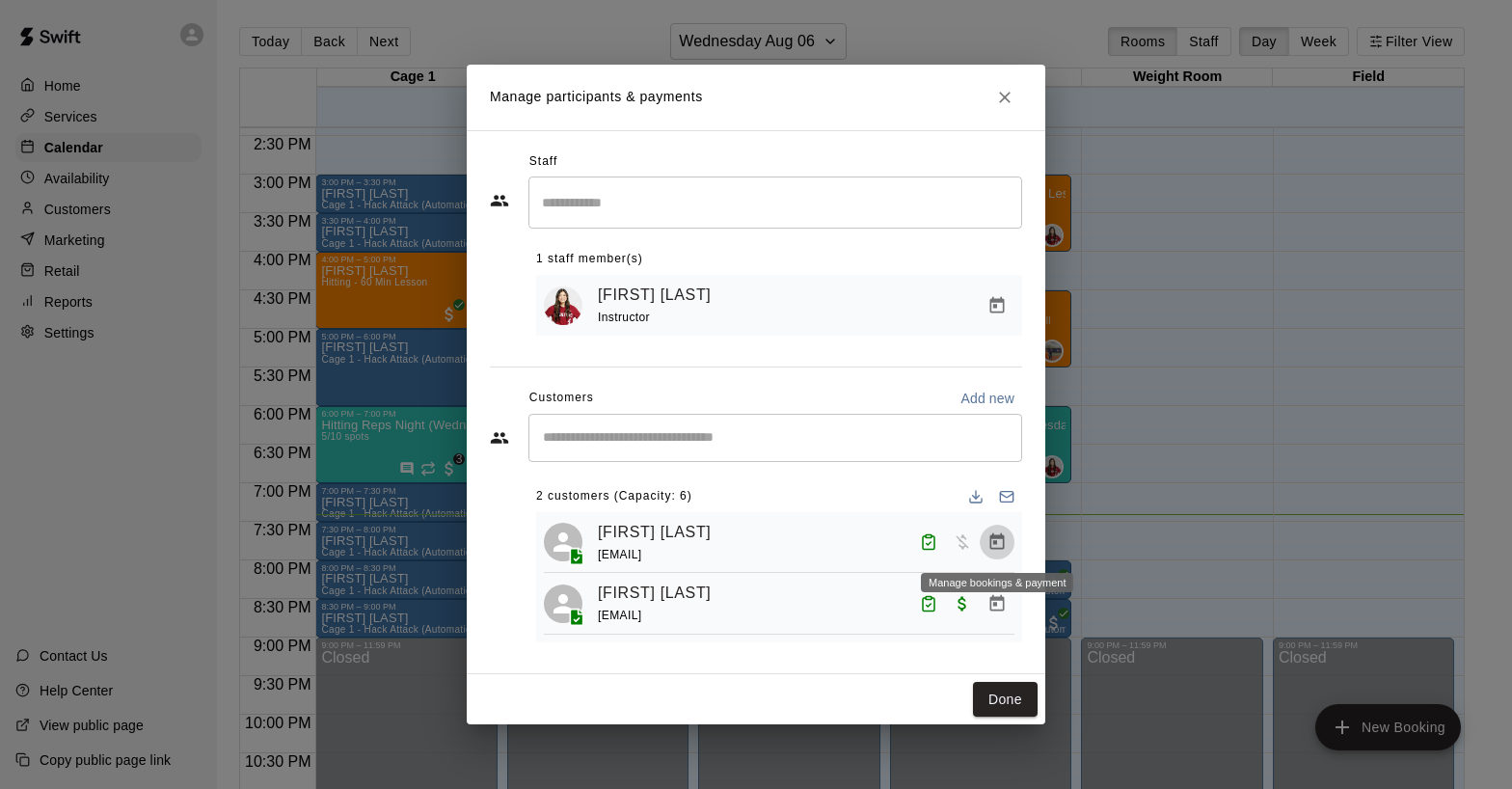 click 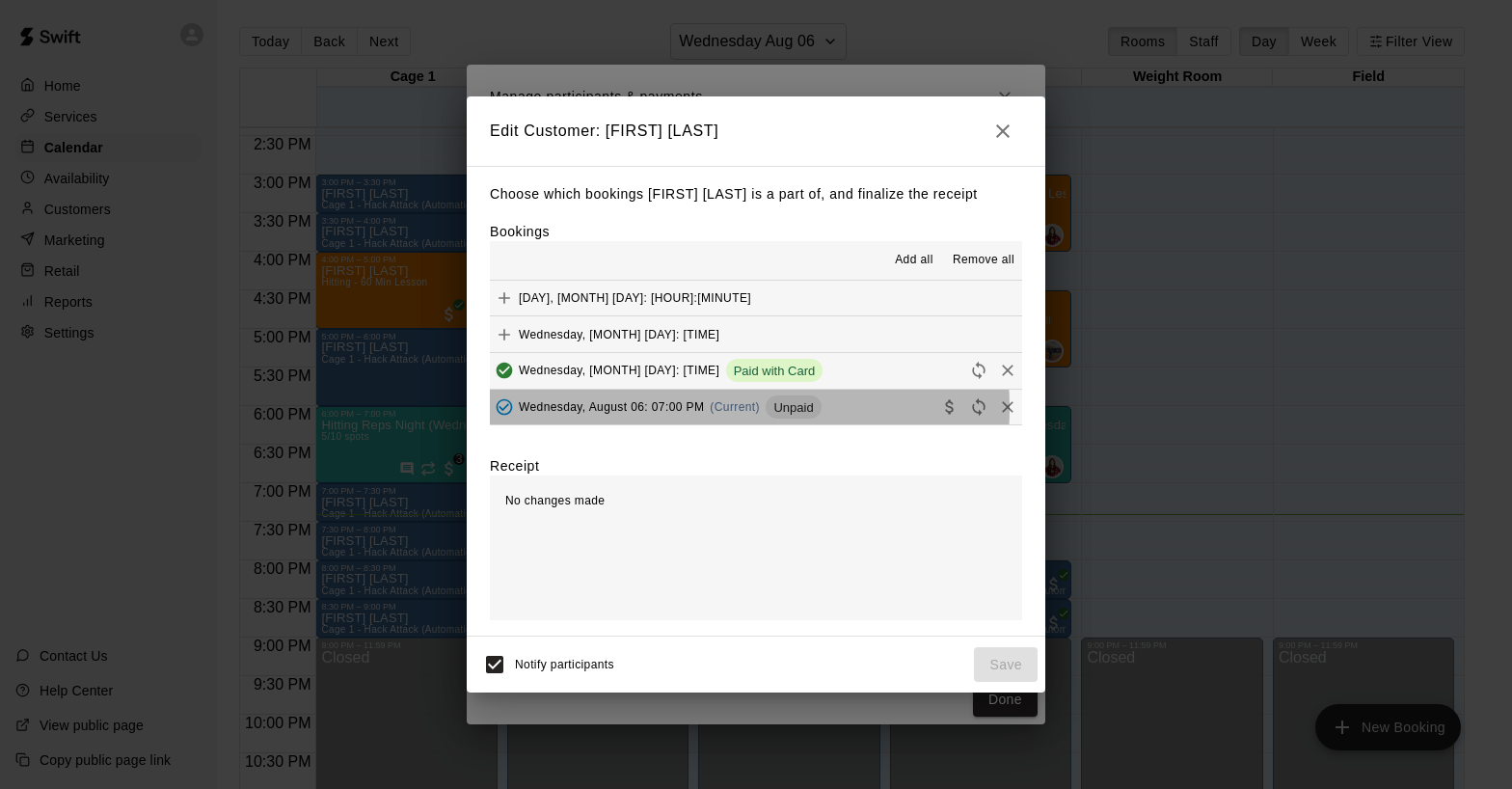 click on "Wednesday, August 06: 07:00 PM" at bounding box center (611, 407) 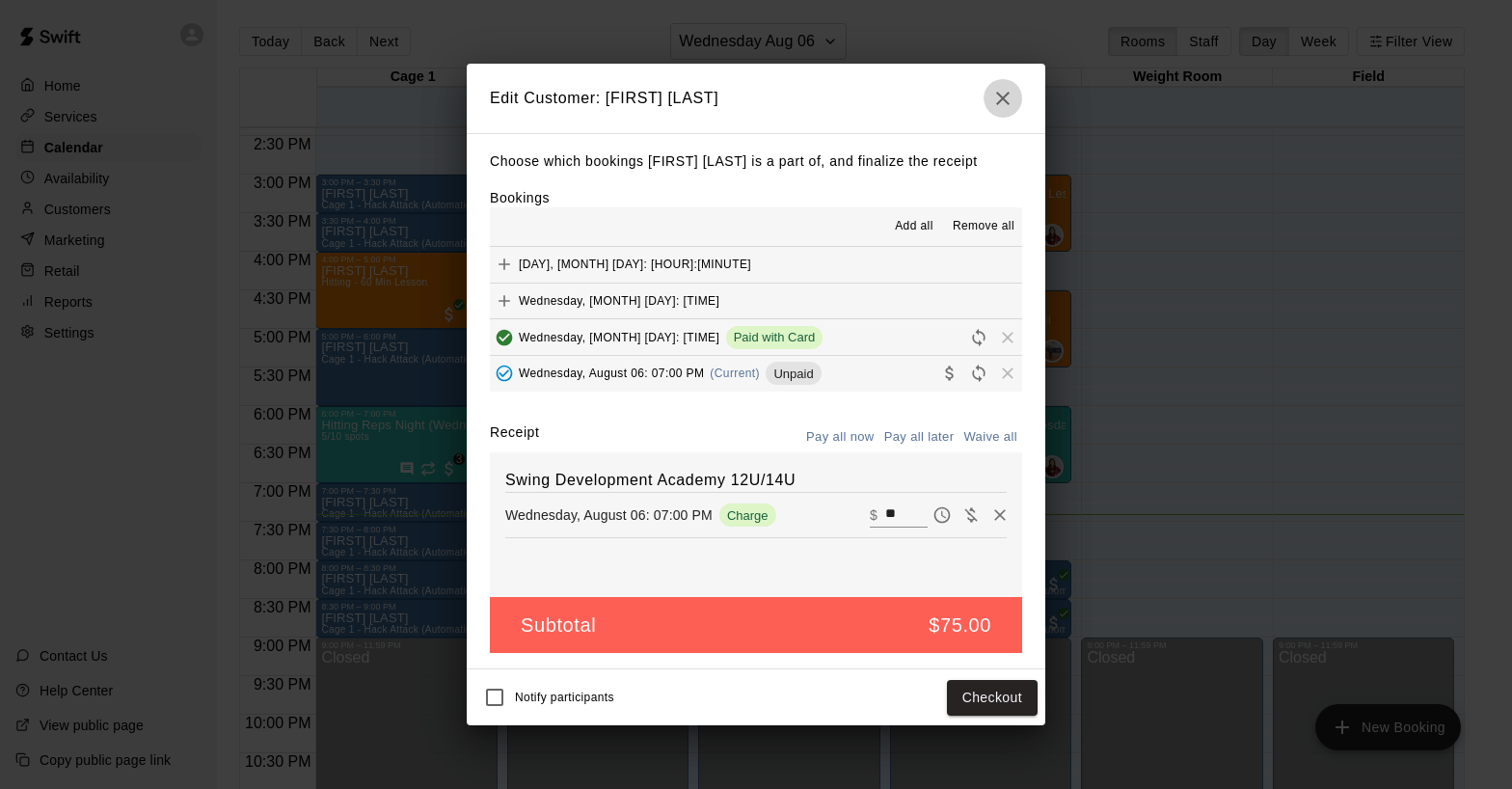 click at bounding box center [1003, 98] 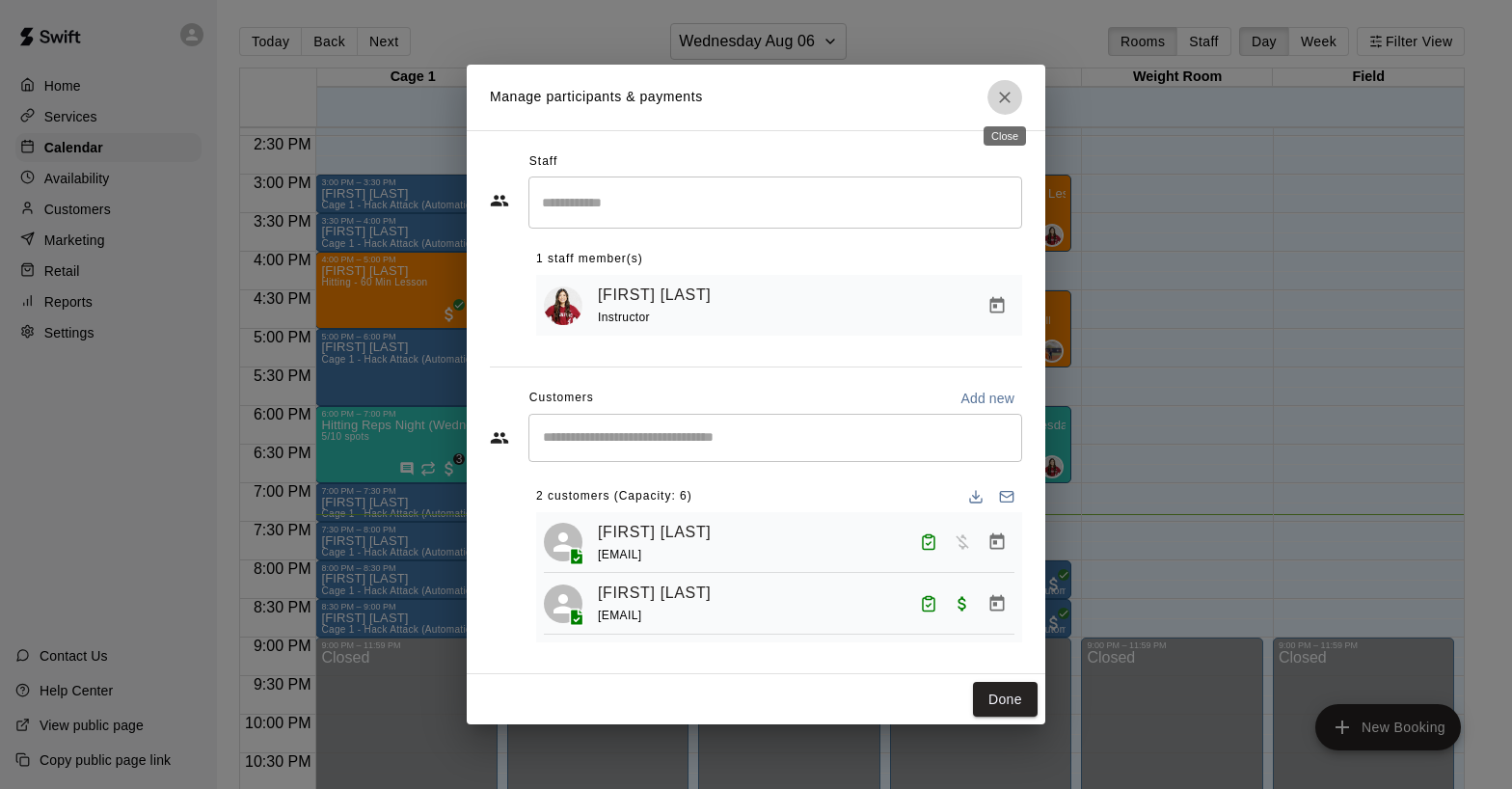 click 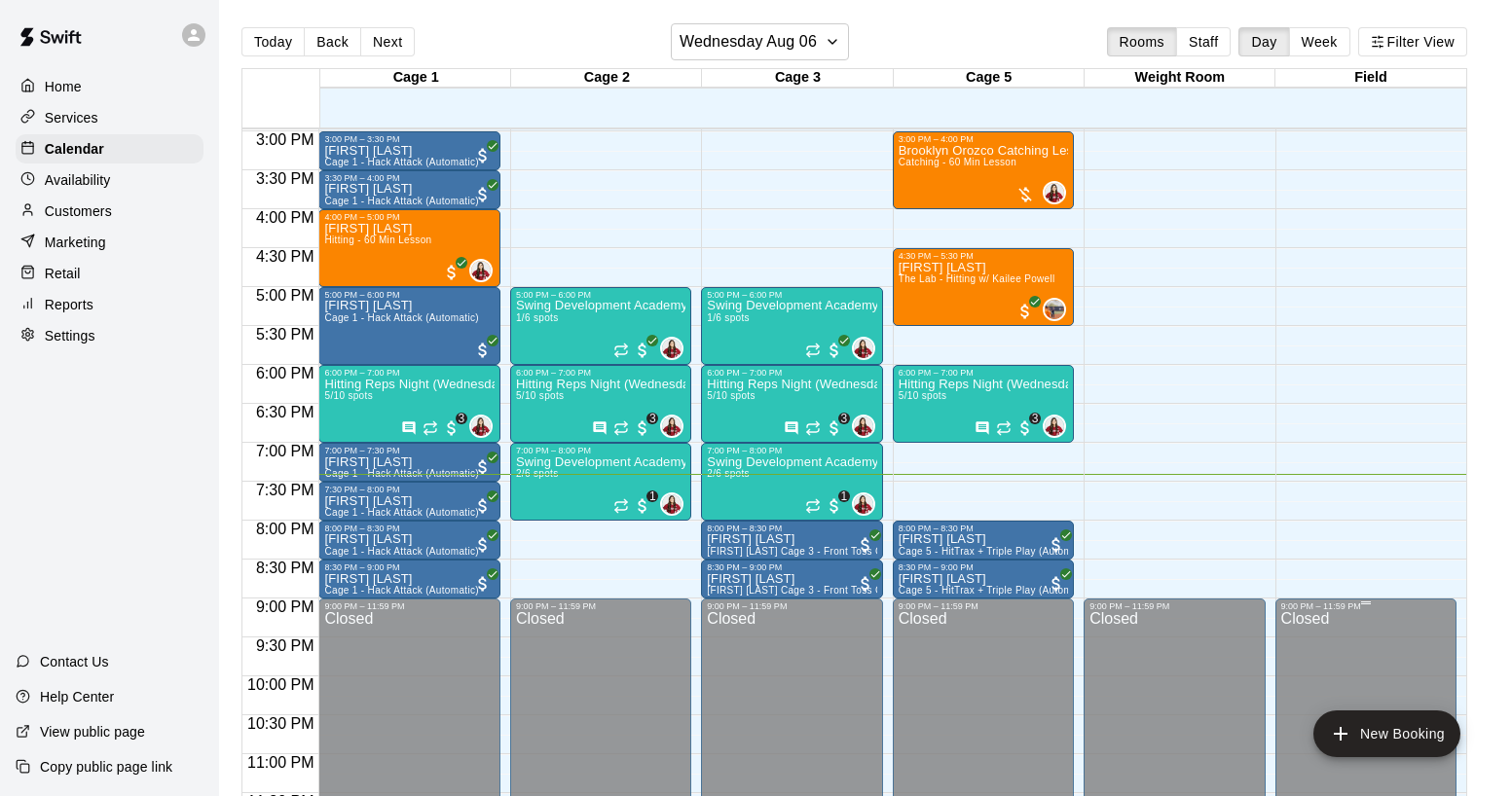 scroll, scrollTop: 1179, scrollLeft: 0, axis: vertical 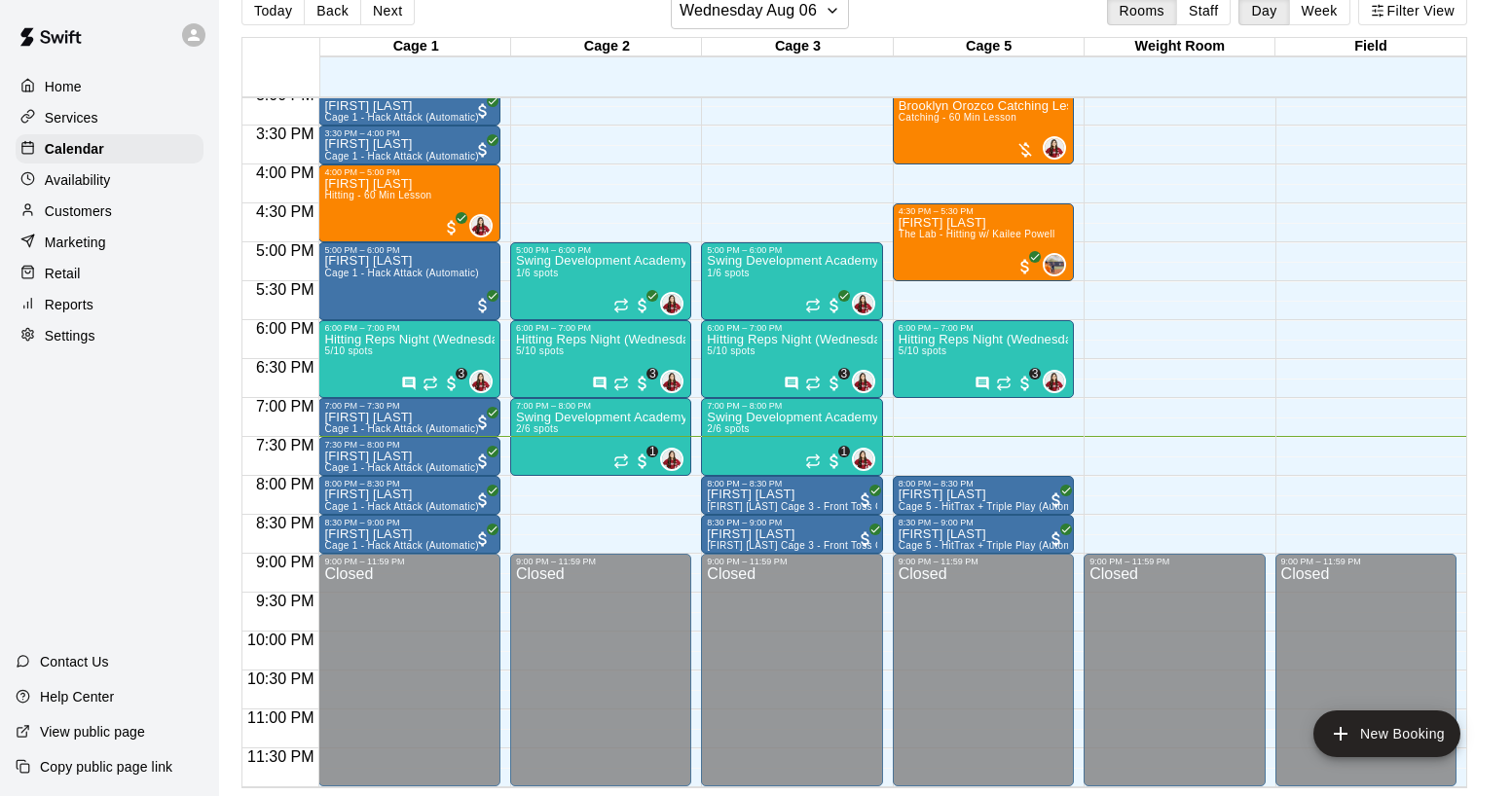 click on "Retail" at bounding box center (109, 273) 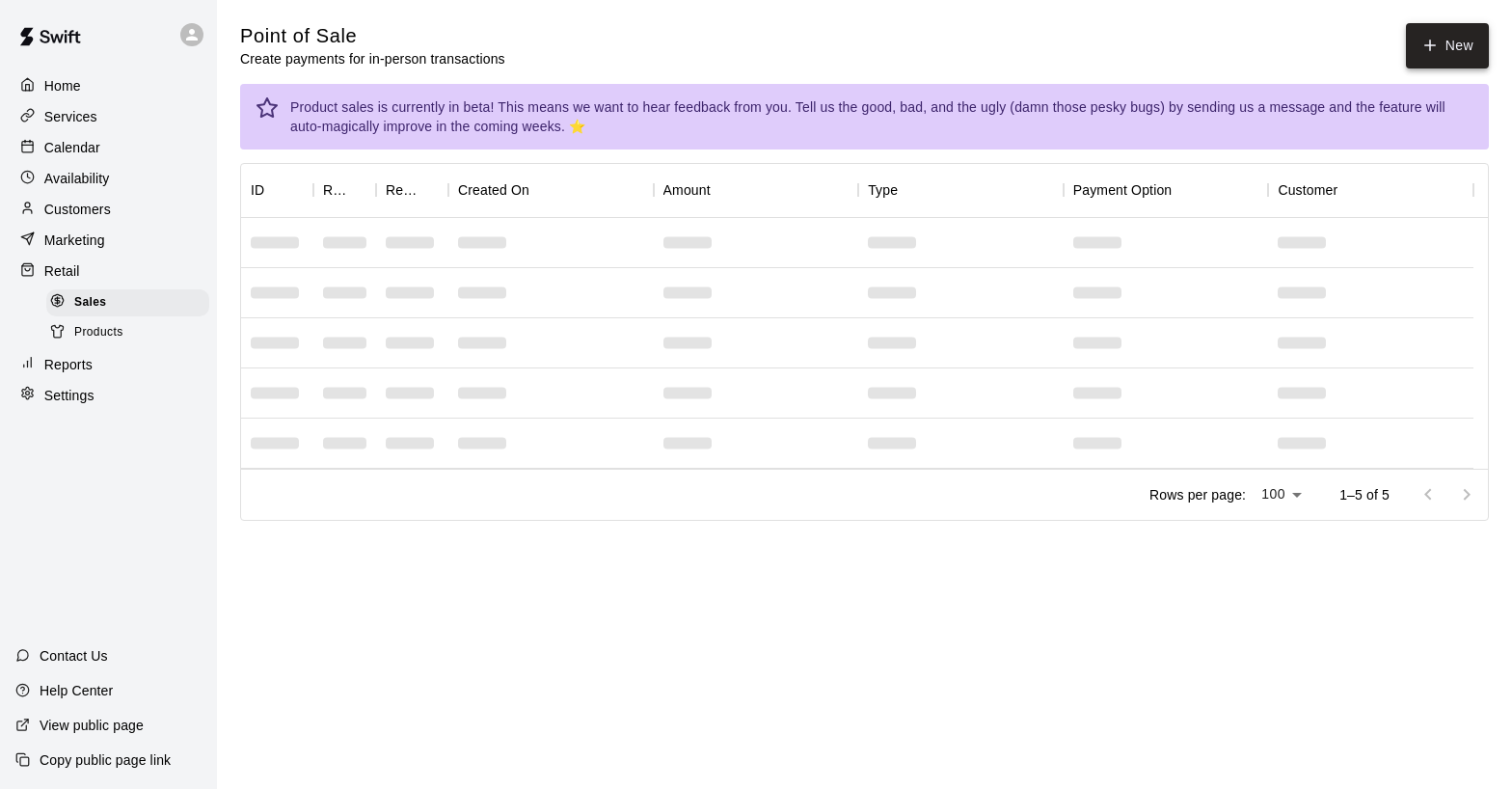 click on "New" at bounding box center (1447, 45) 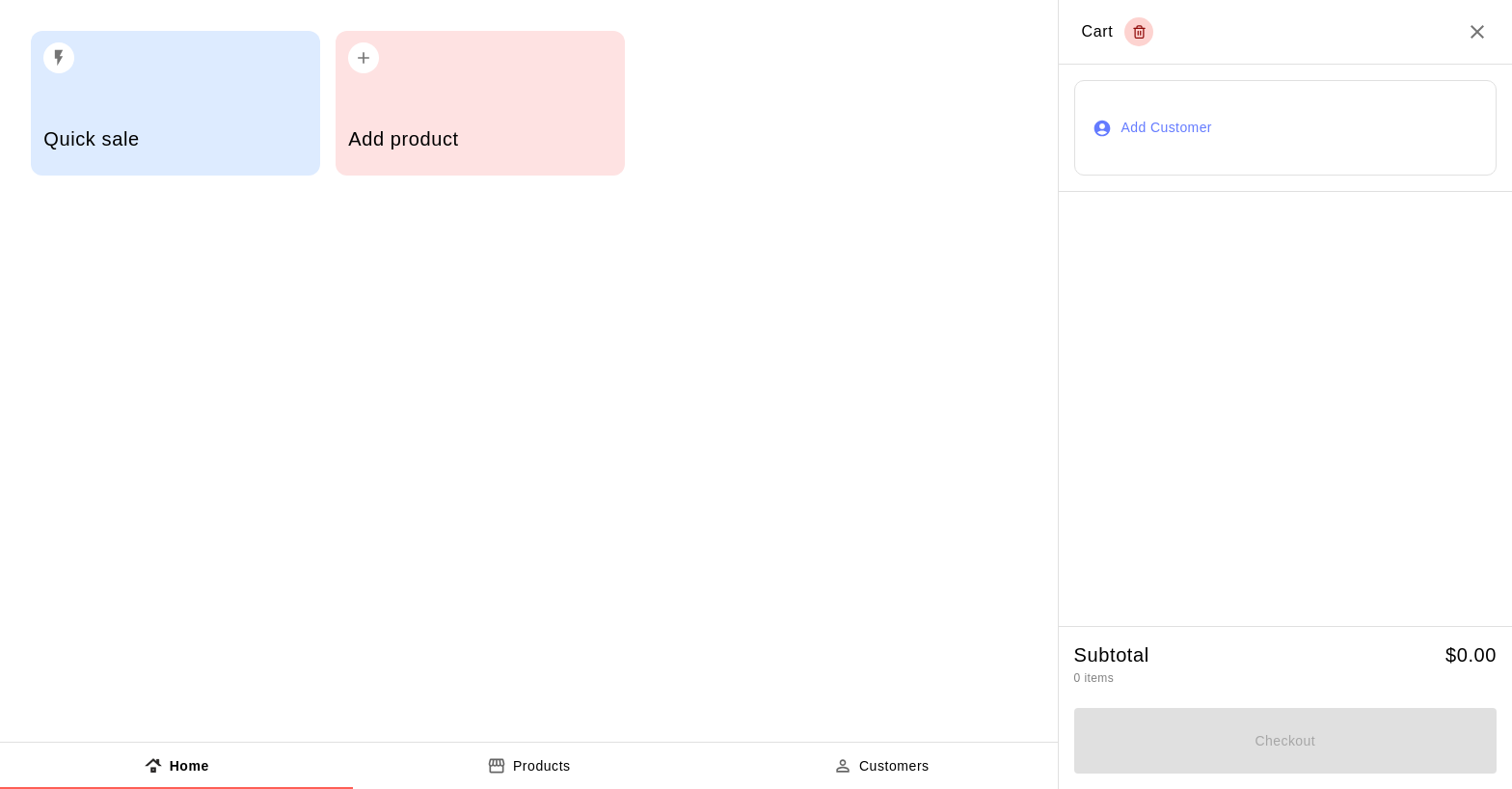 click on "Add product" at bounding box center (479, 141) 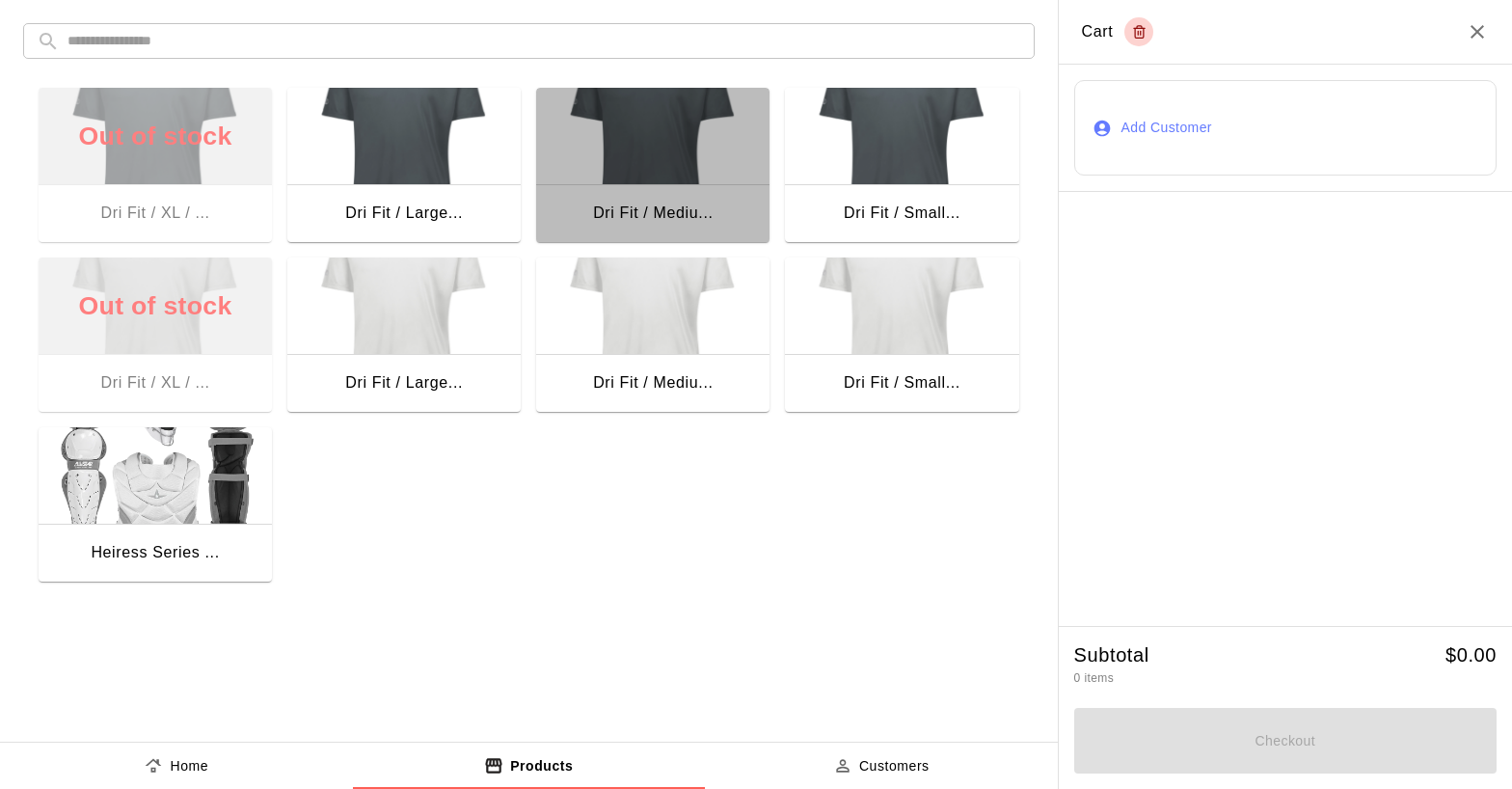 click on "Dri Fit / Mediu..." at bounding box center (653, 213) 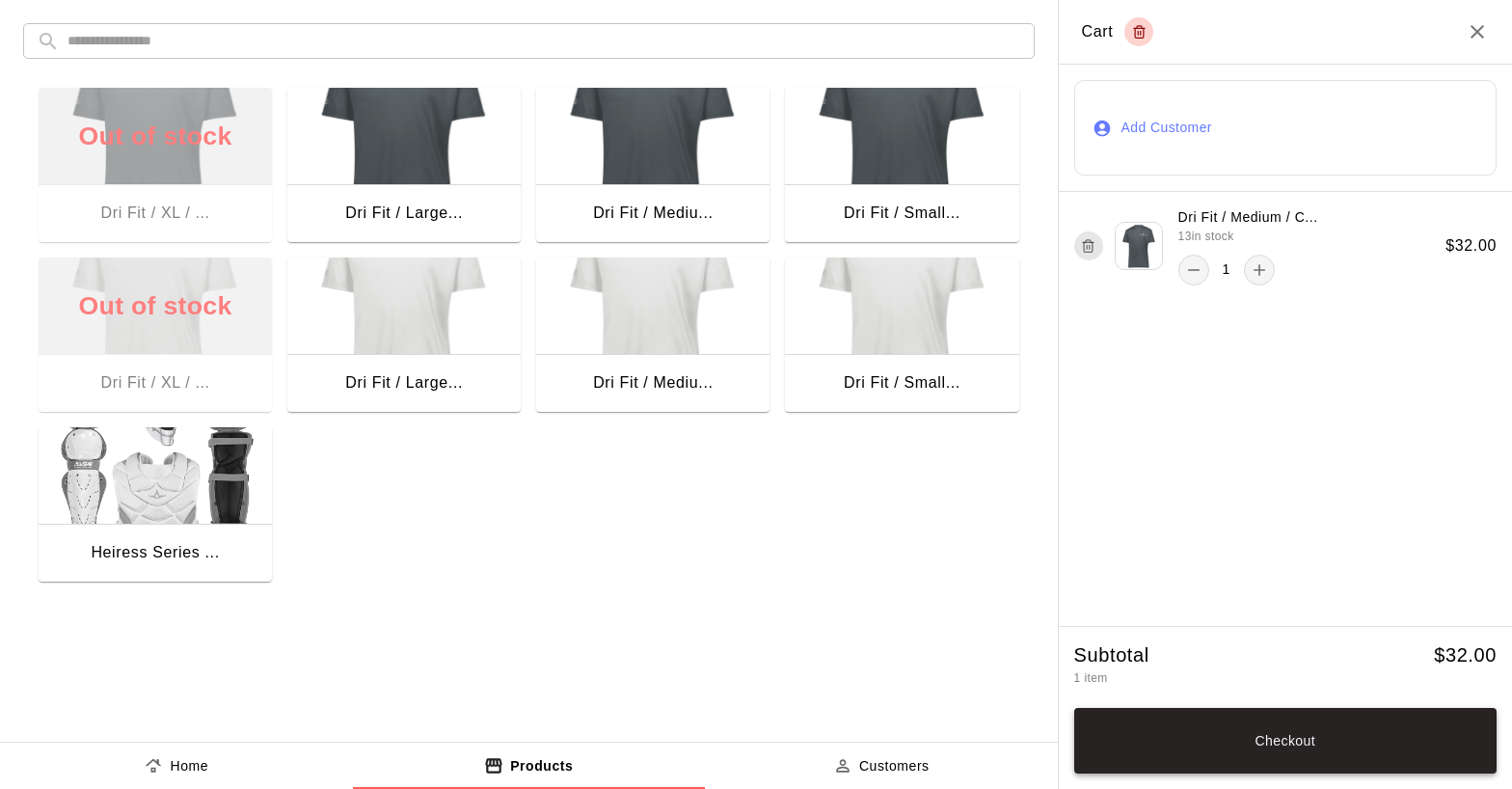 click on "Checkout" at bounding box center [1285, 741] 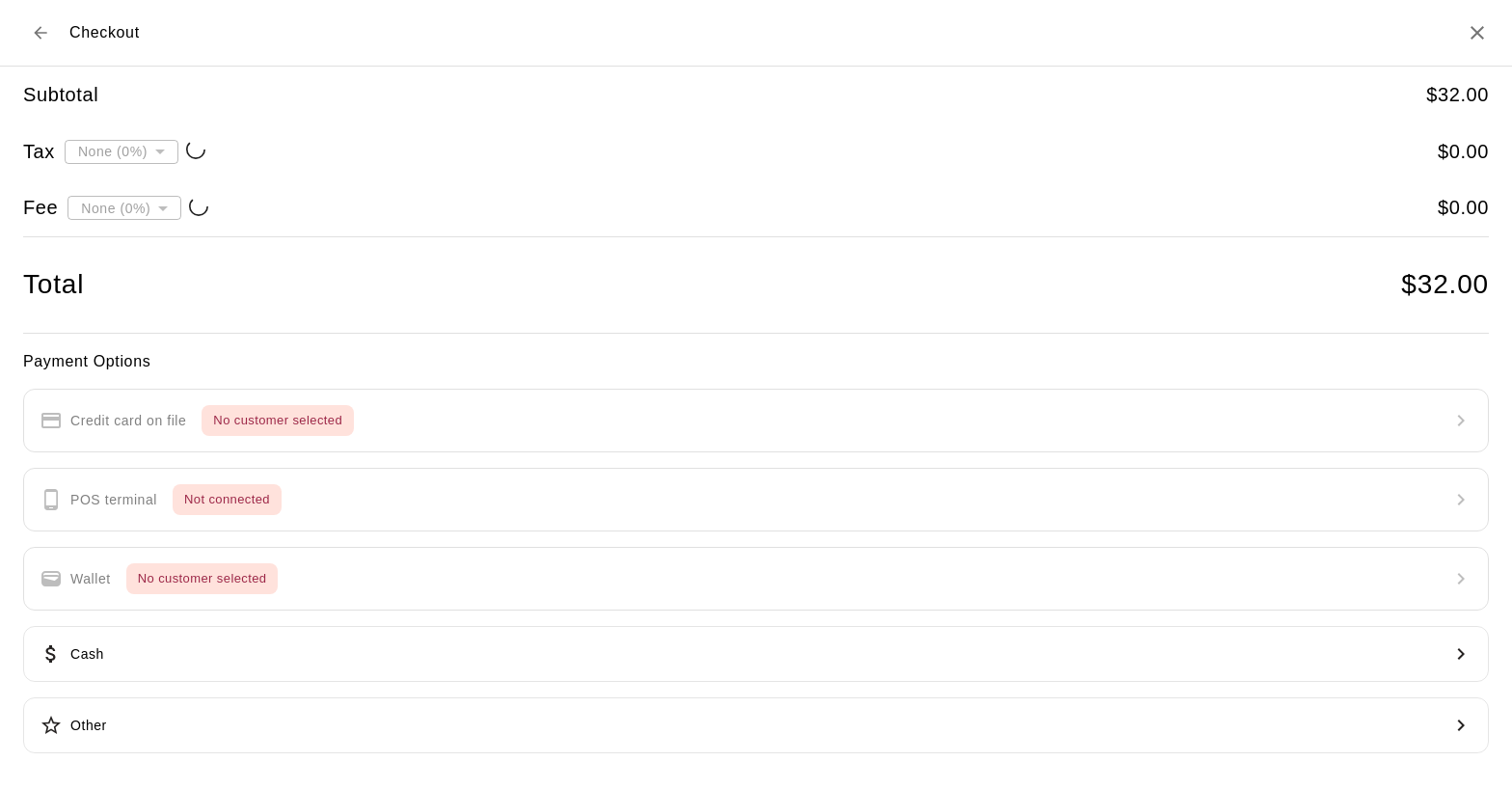 type on "**********" 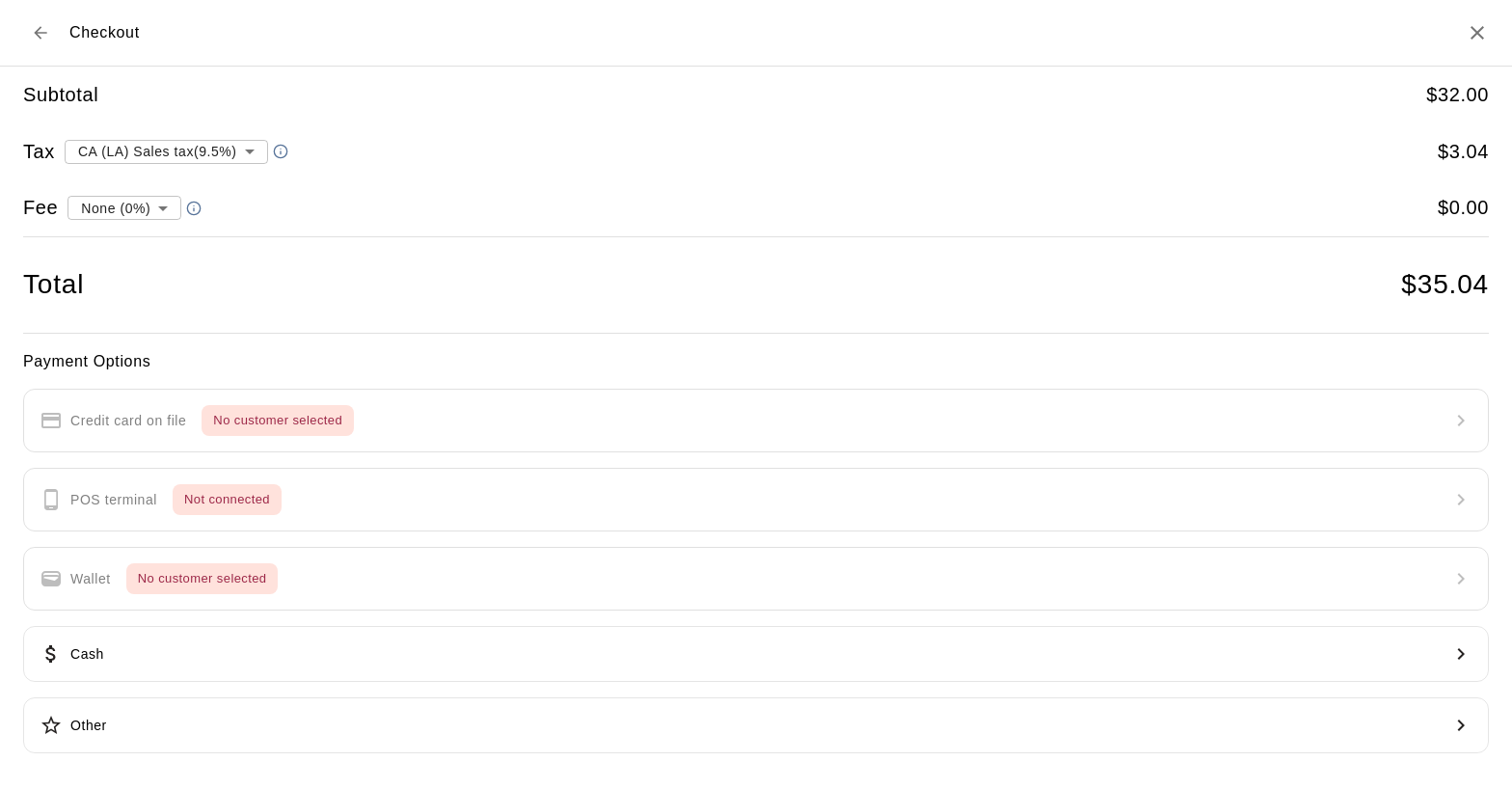 click 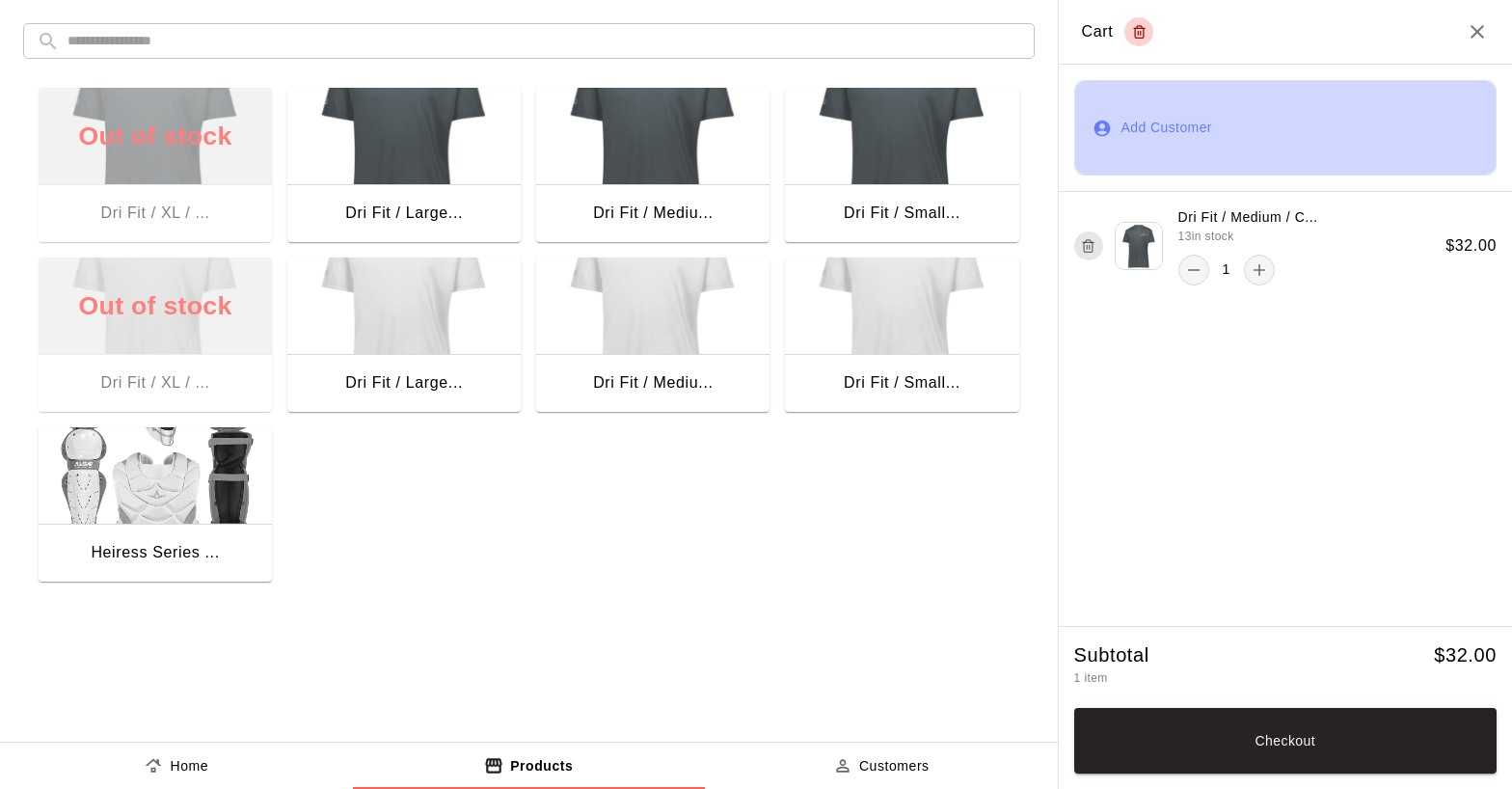 click on "Add Customer" at bounding box center (1285, 127) 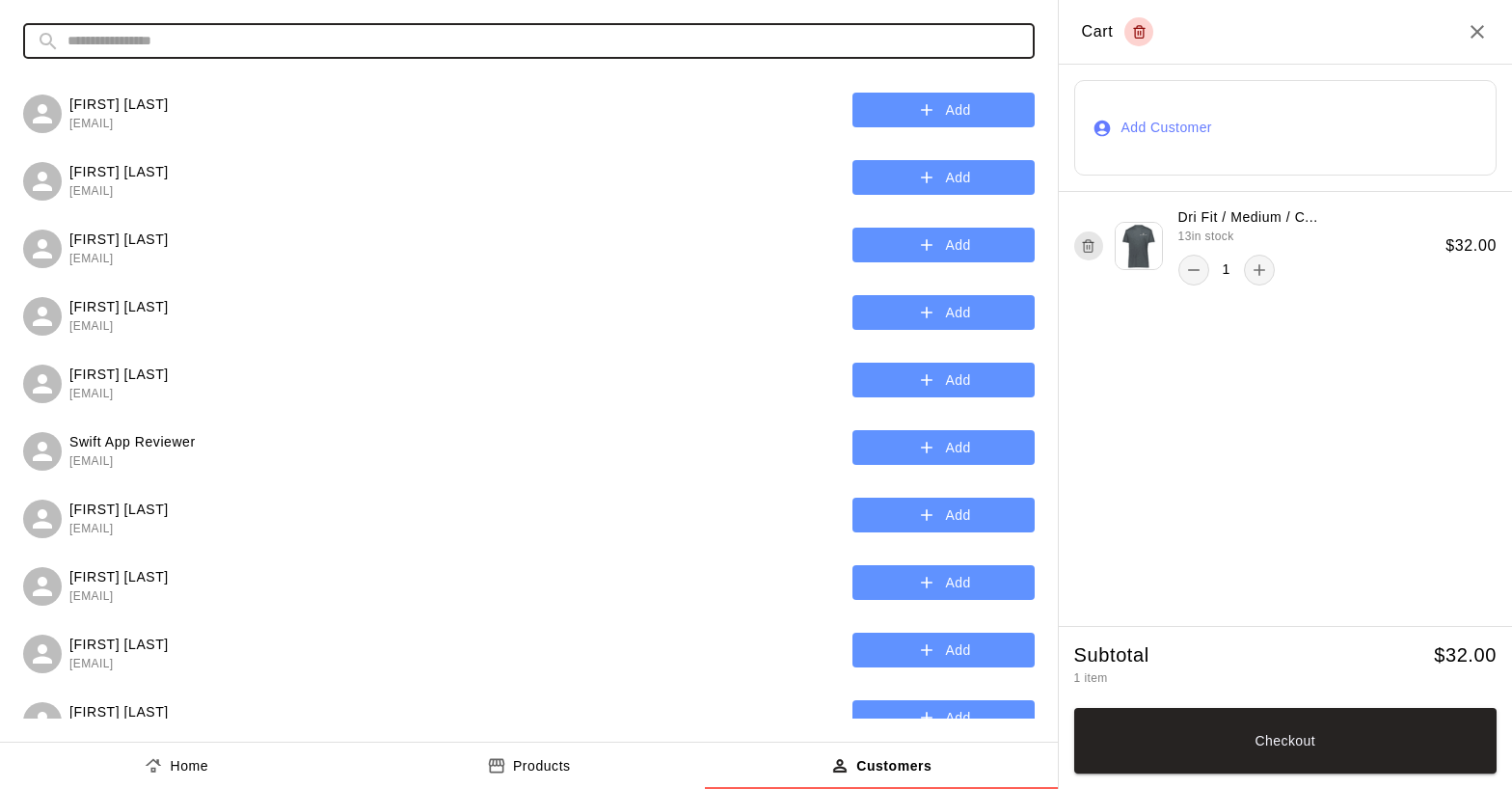 click at bounding box center (544, 41) 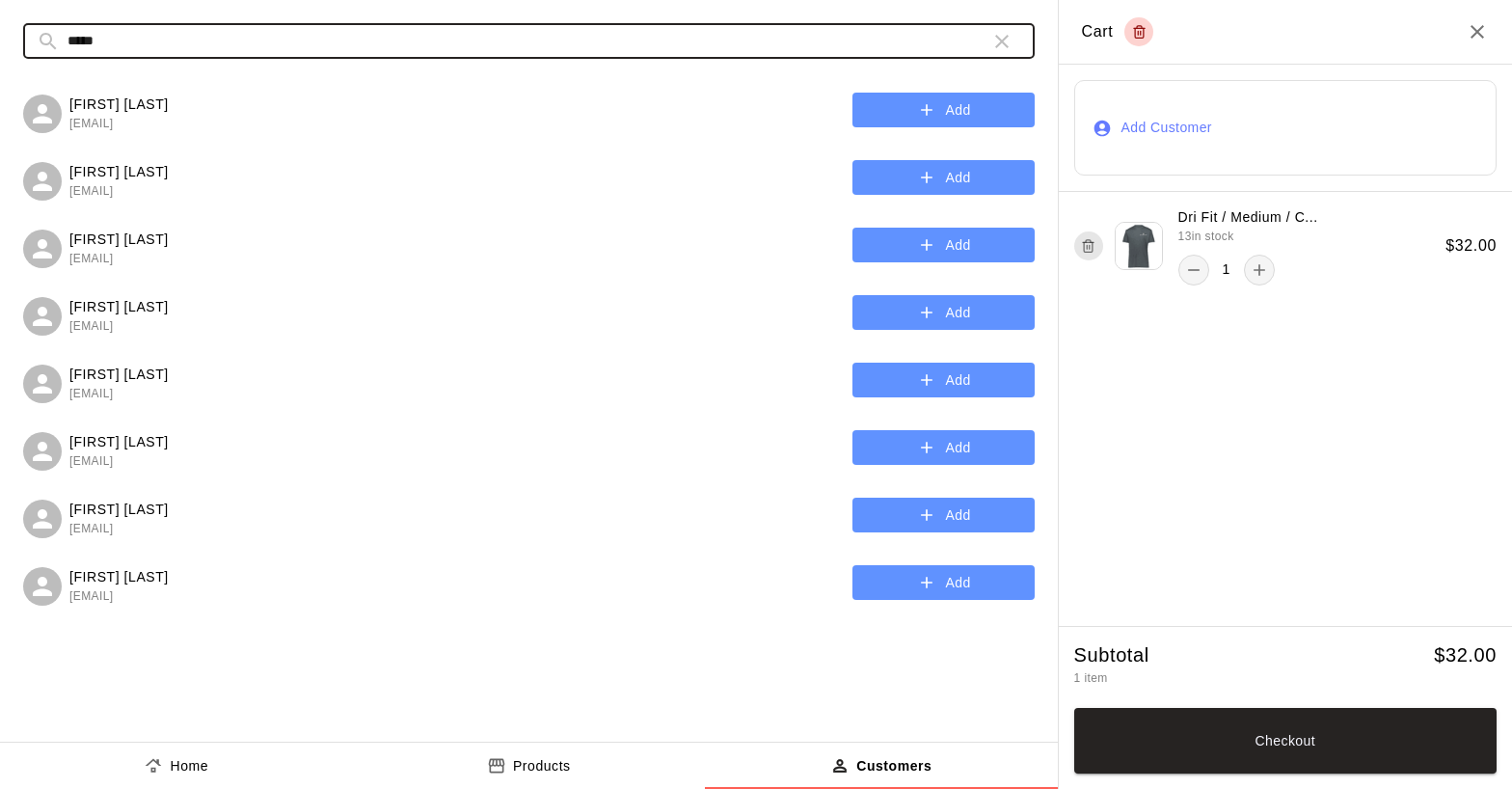 type on "*****" 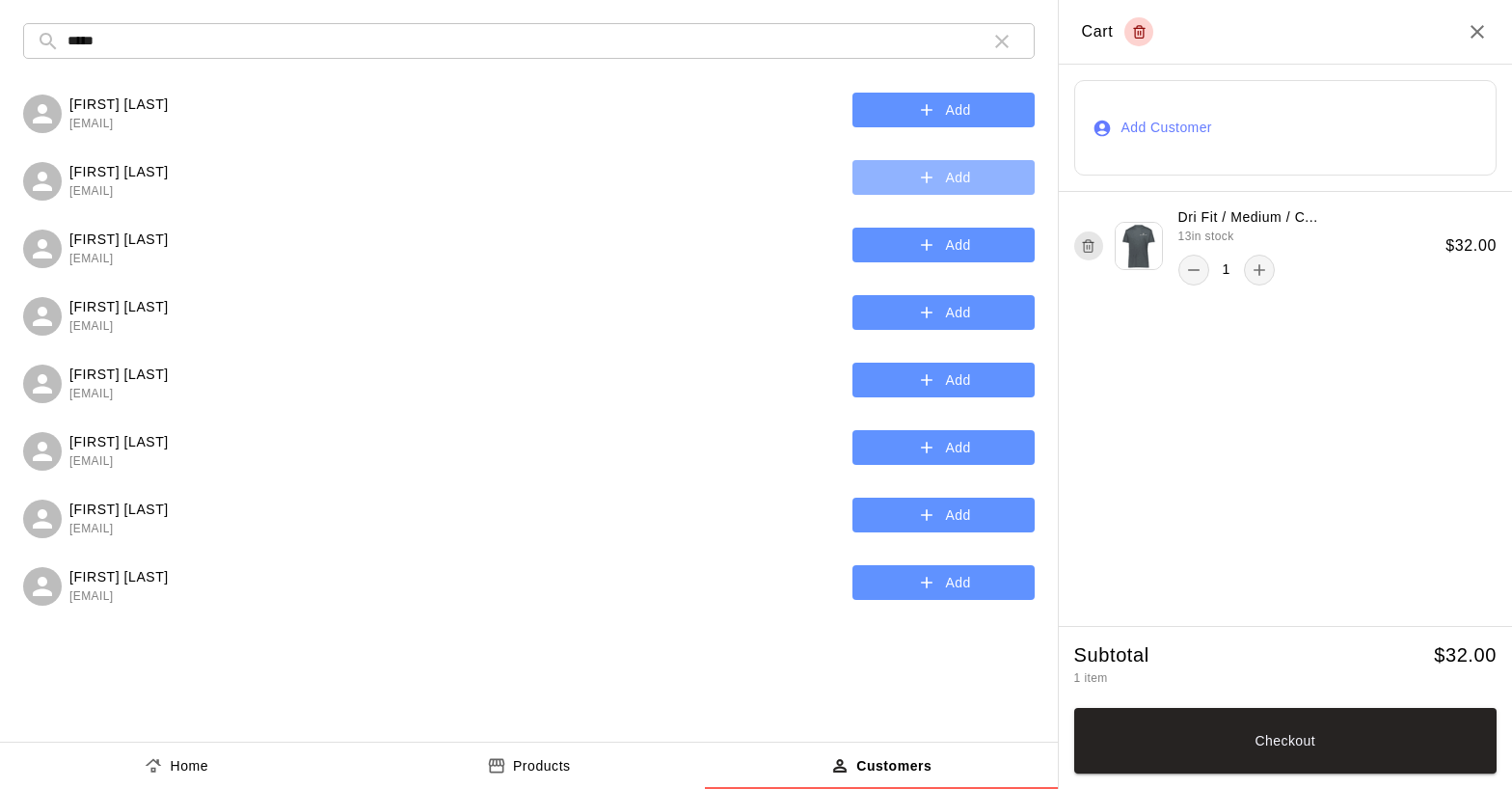 click 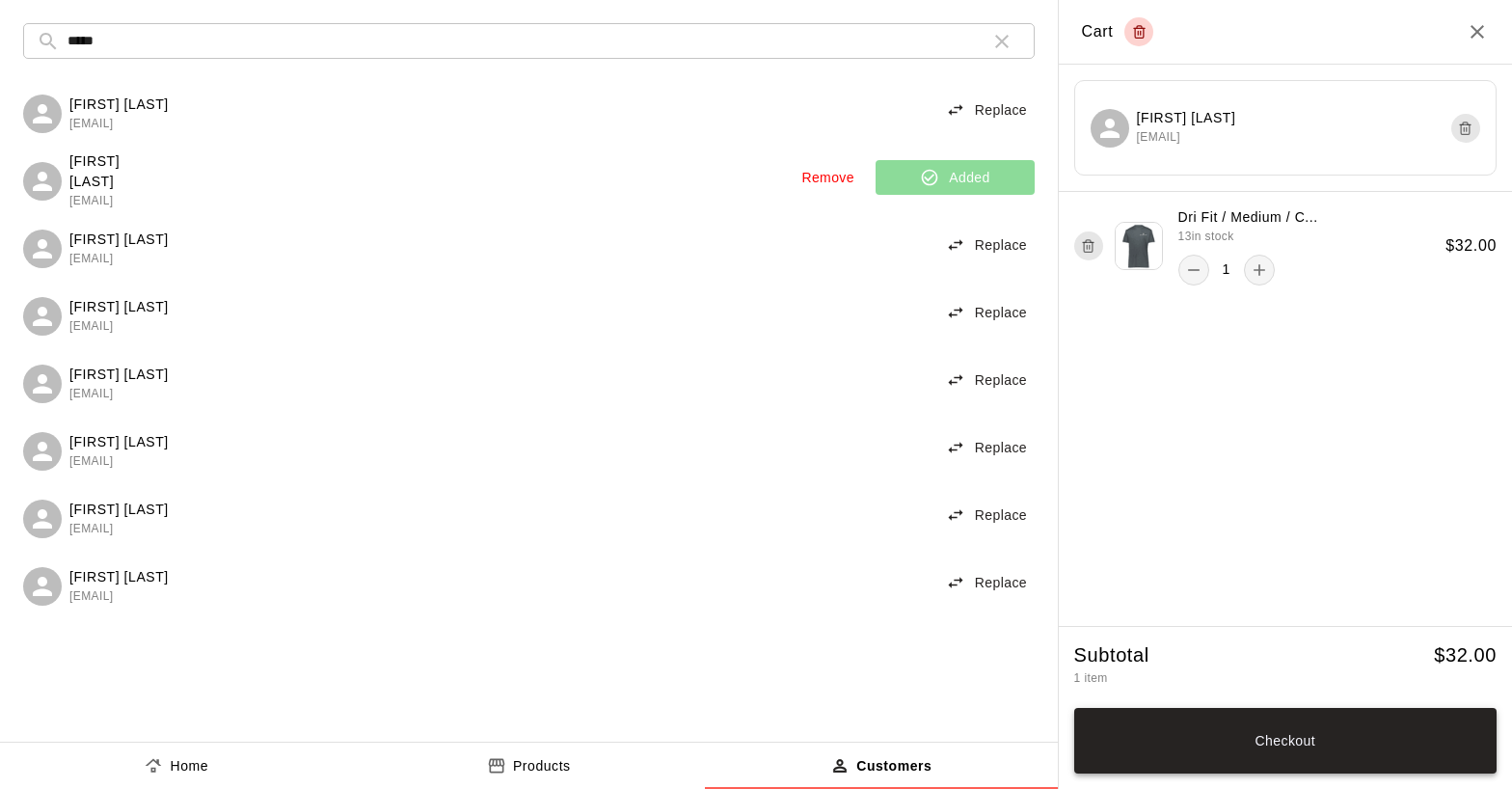click on "Checkout" at bounding box center [1285, 741] 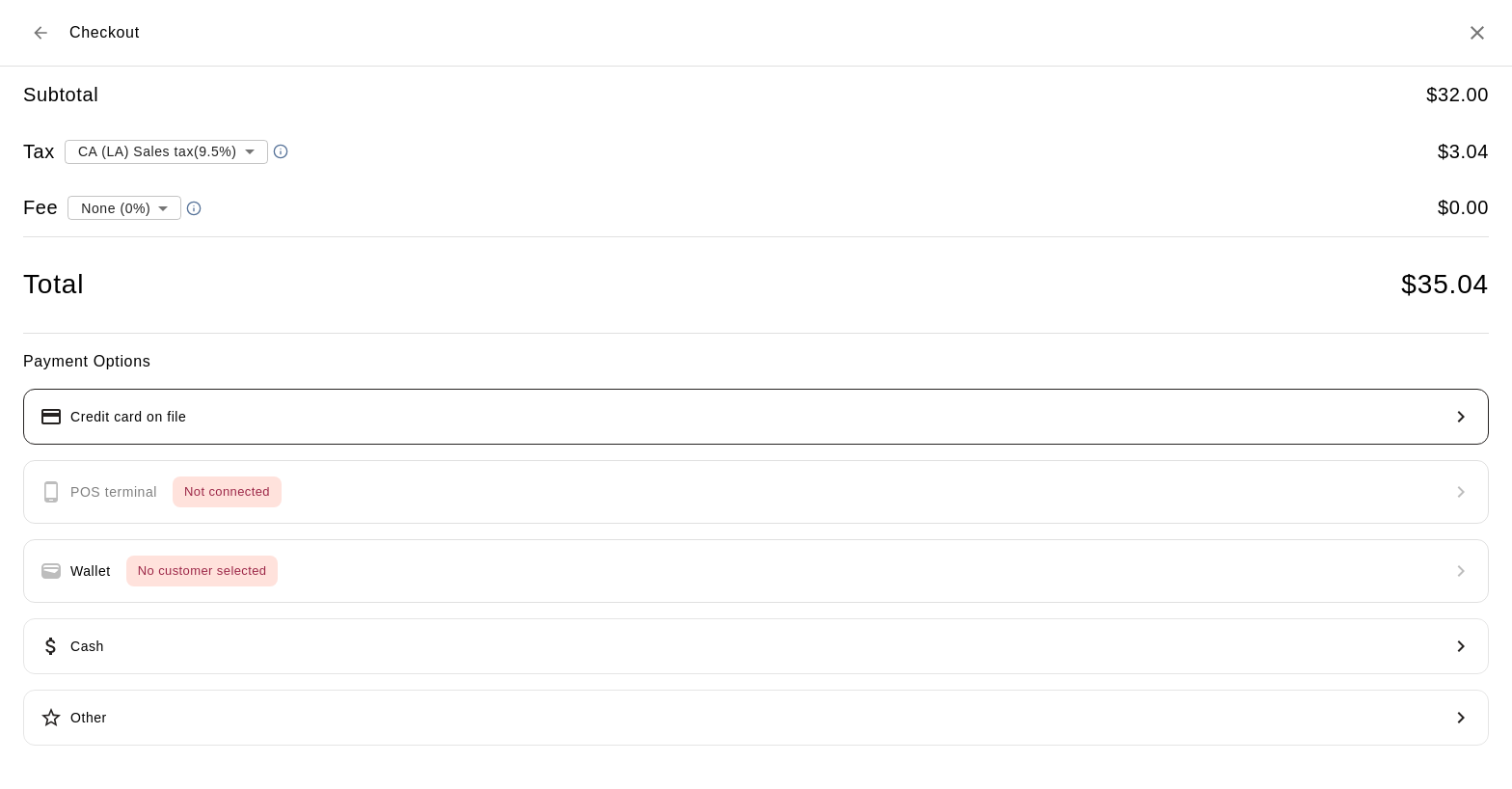 click on "Credit card on file" at bounding box center (756, 417) 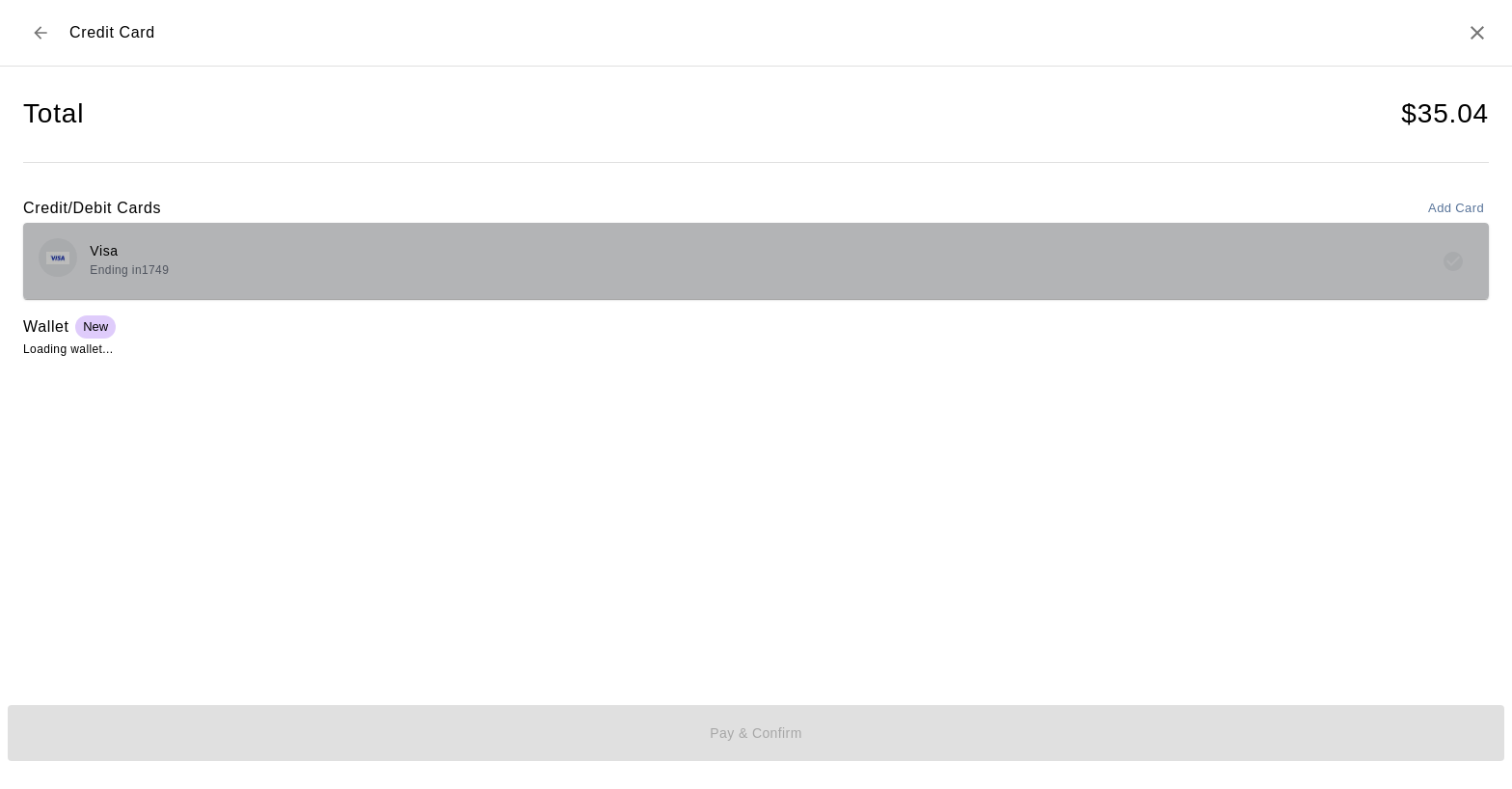click on "Visa Ending in  1749" at bounding box center (756, 260) 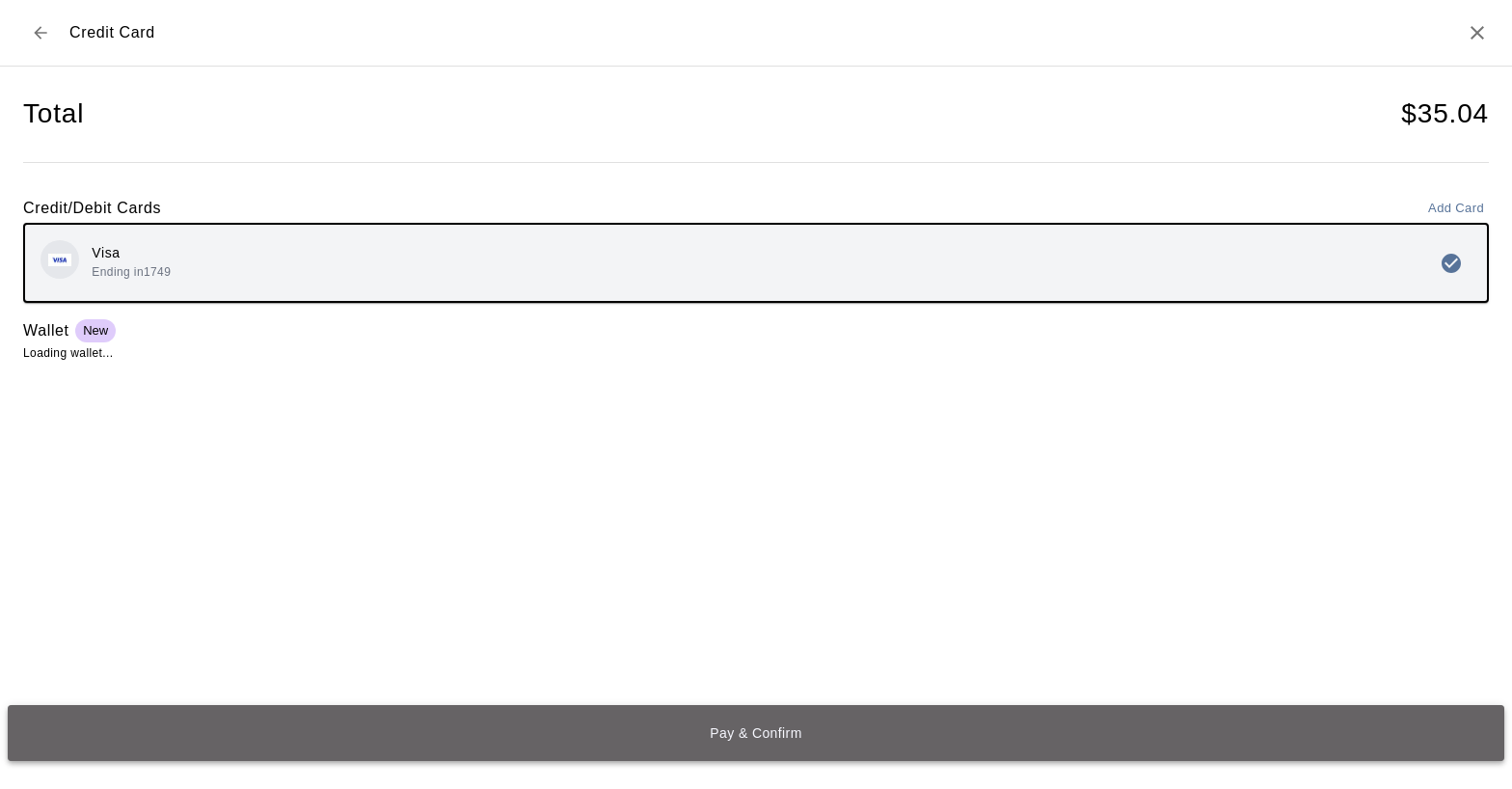 click on "Pay & Confirm" at bounding box center [756, 732] 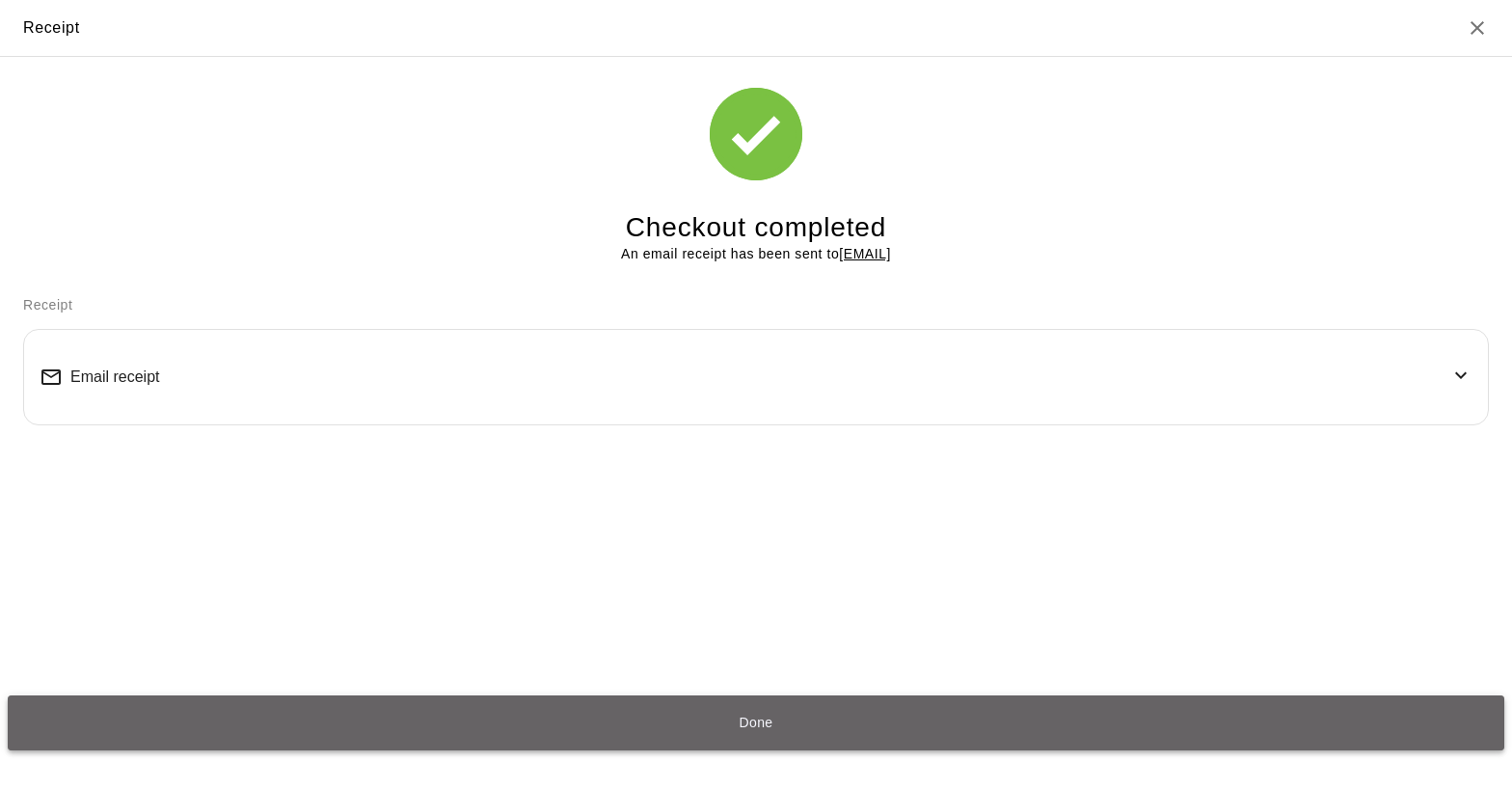 click on "Done" at bounding box center [756, 722] 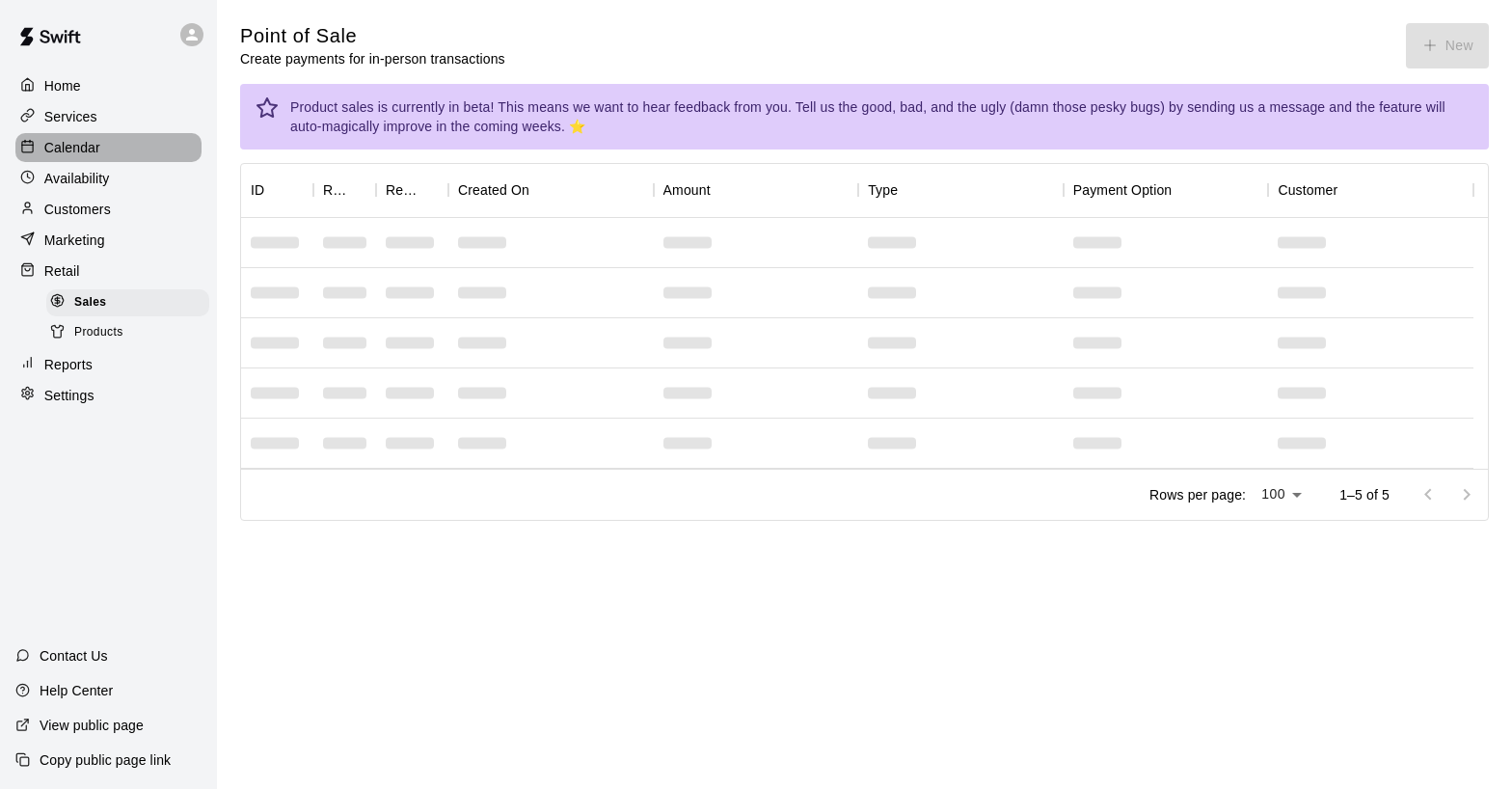 click on "Calendar" at bounding box center (108, 148) 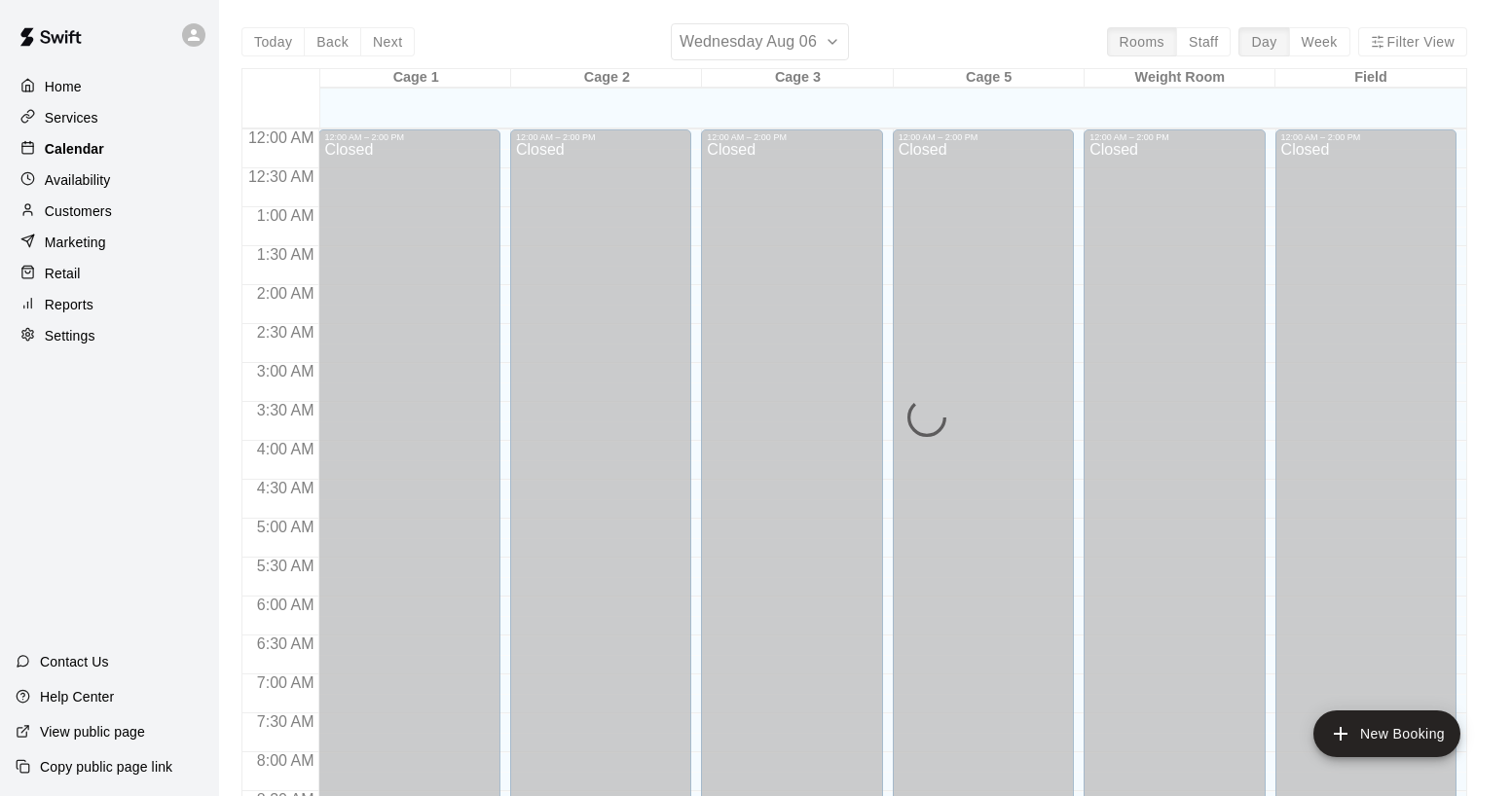 scroll, scrollTop: 1121, scrollLeft: 0, axis: vertical 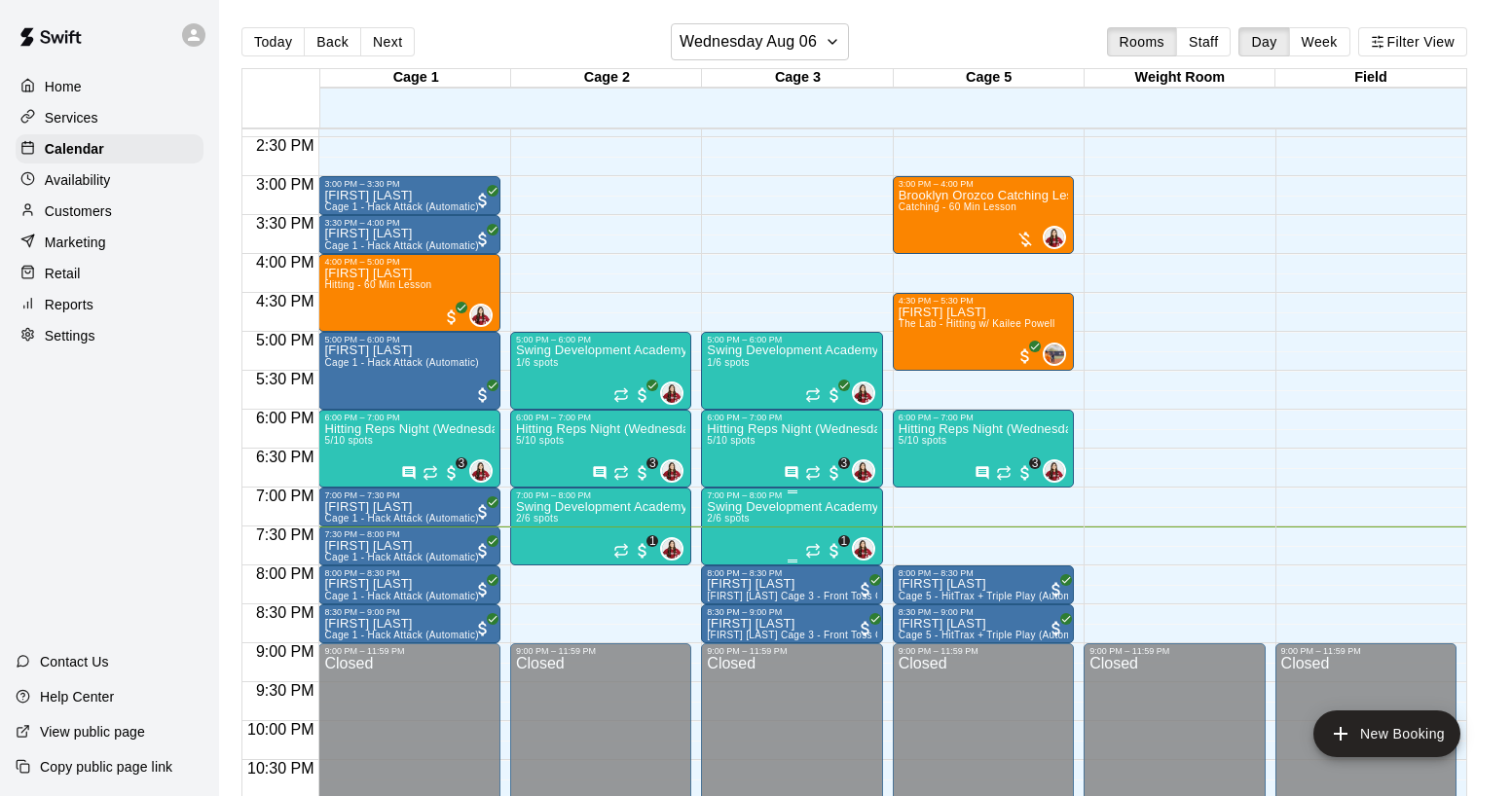 click on "Swing Development Academy 12U/14U 2/6 spots" at bounding box center [792, 898] 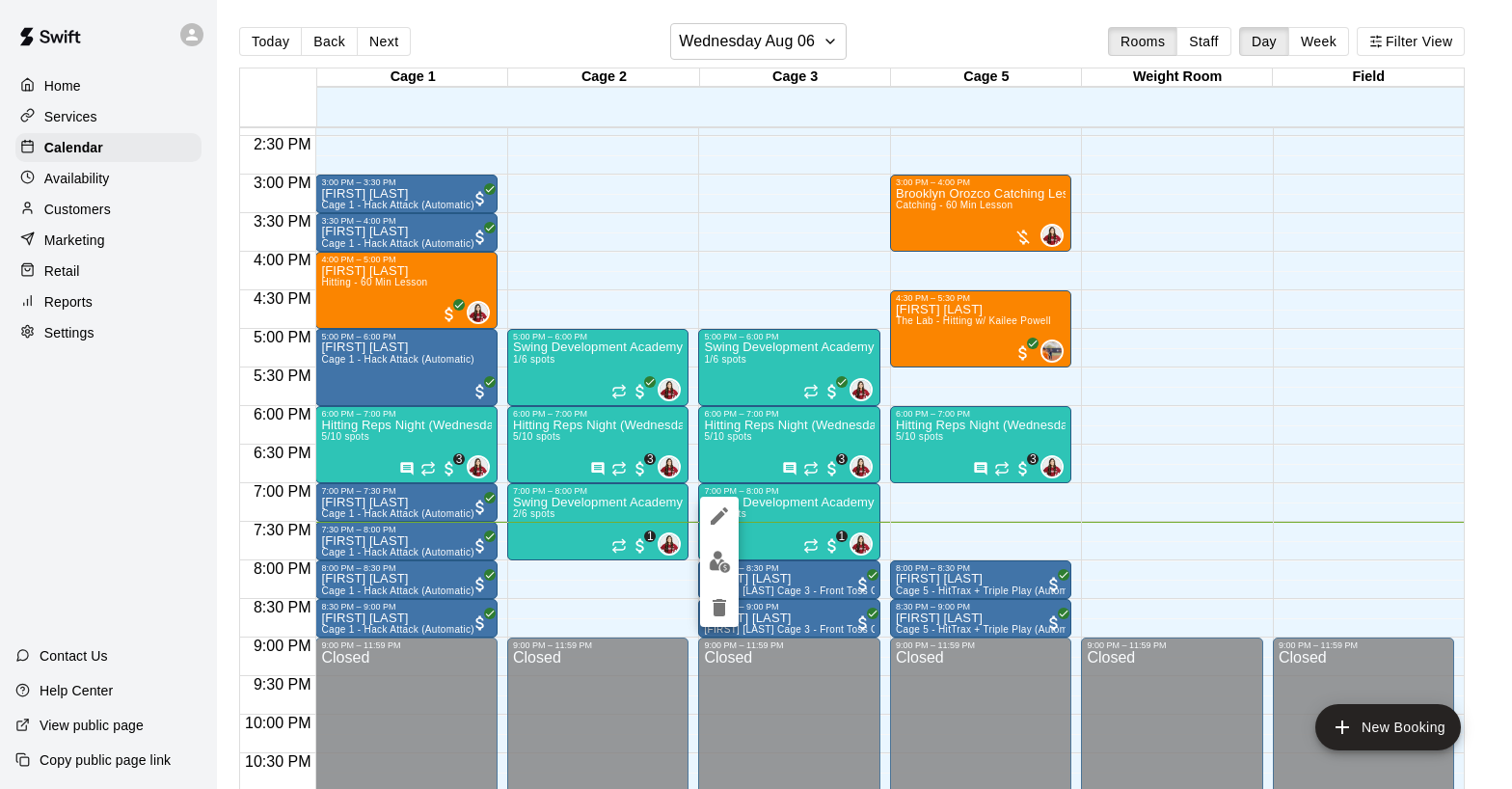 click at bounding box center (719, 561) 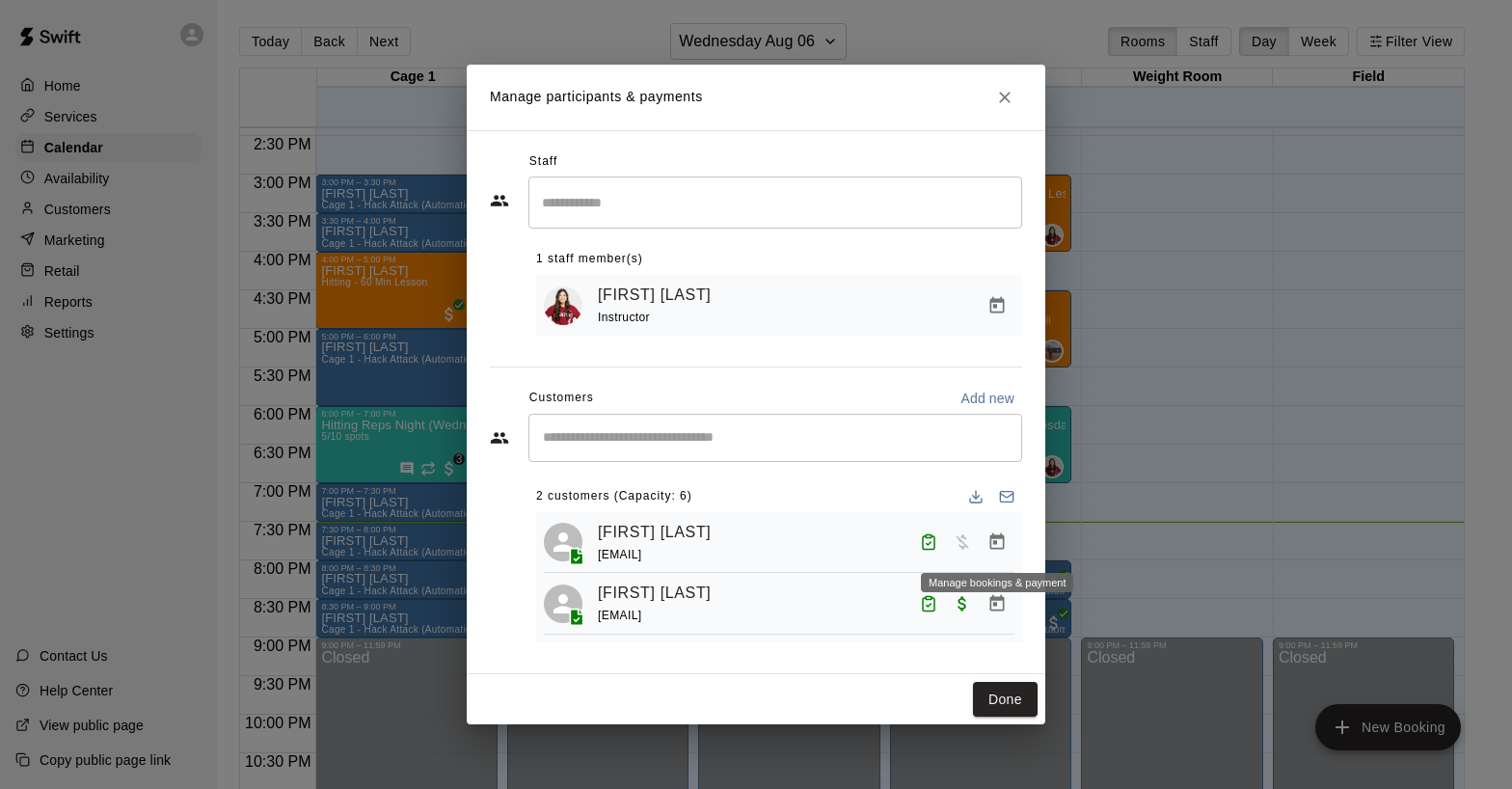 click 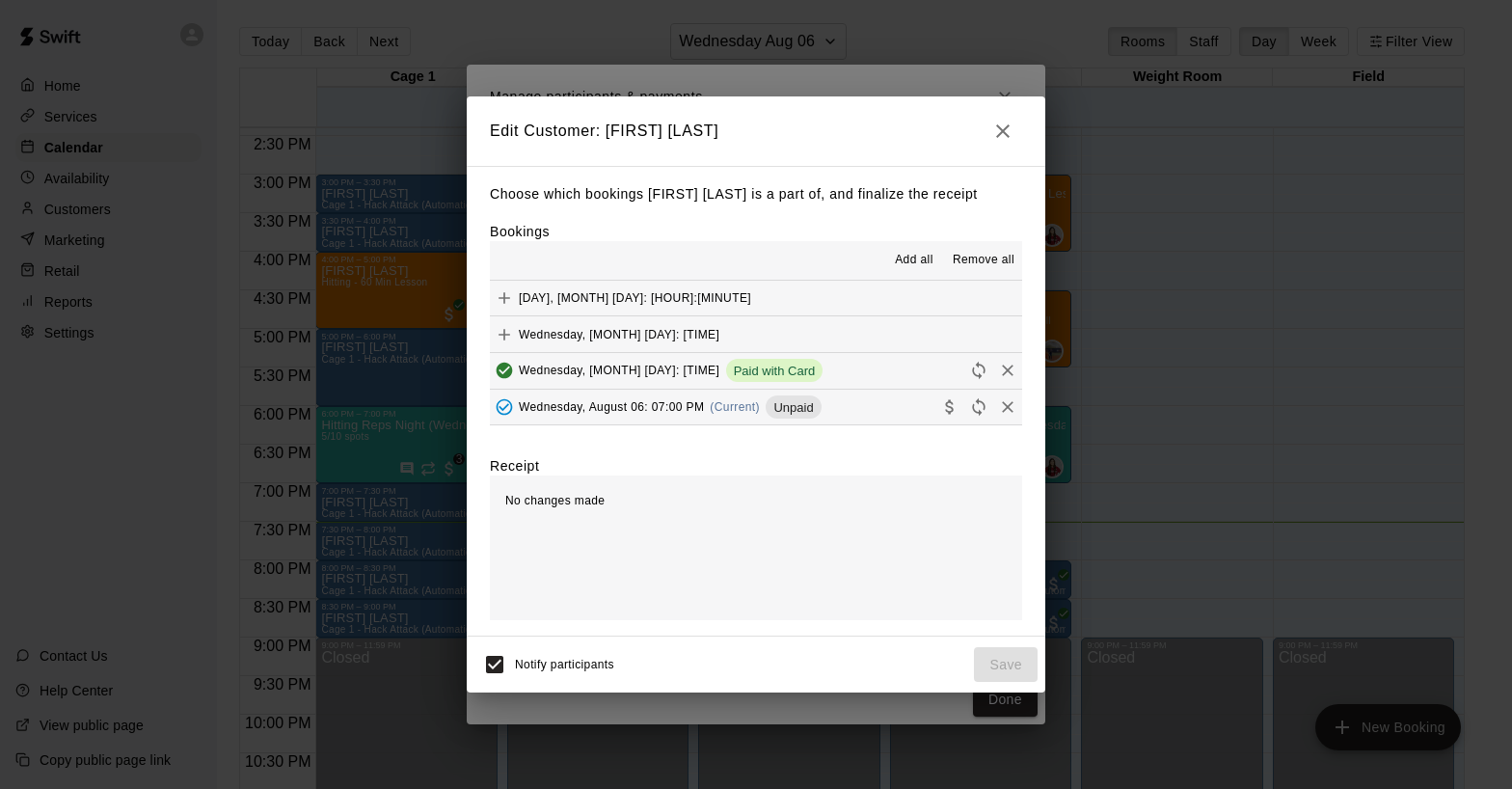 click on "Wednesday, August 06: 07:00 PM" at bounding box center [611, 407] 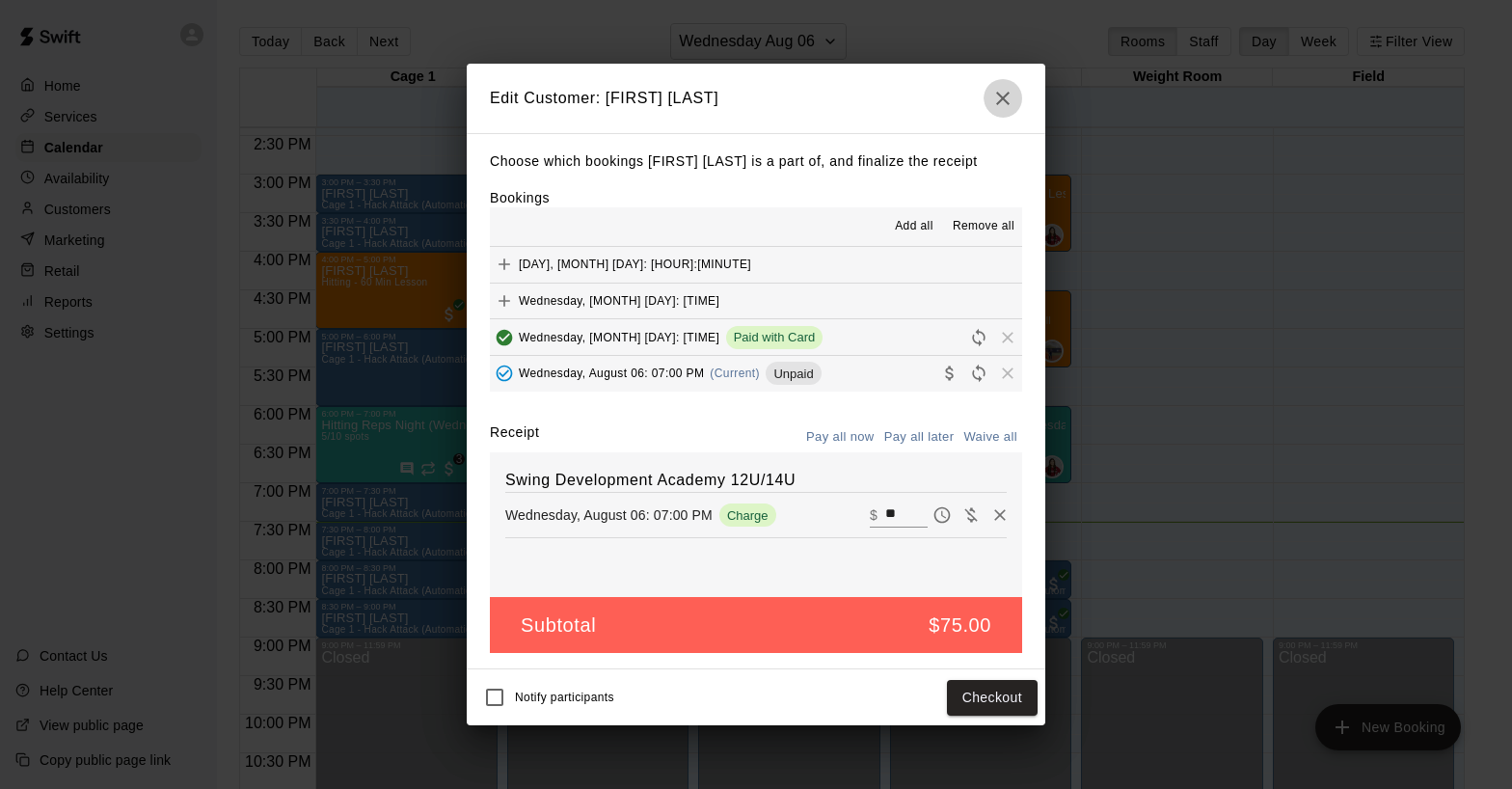 click 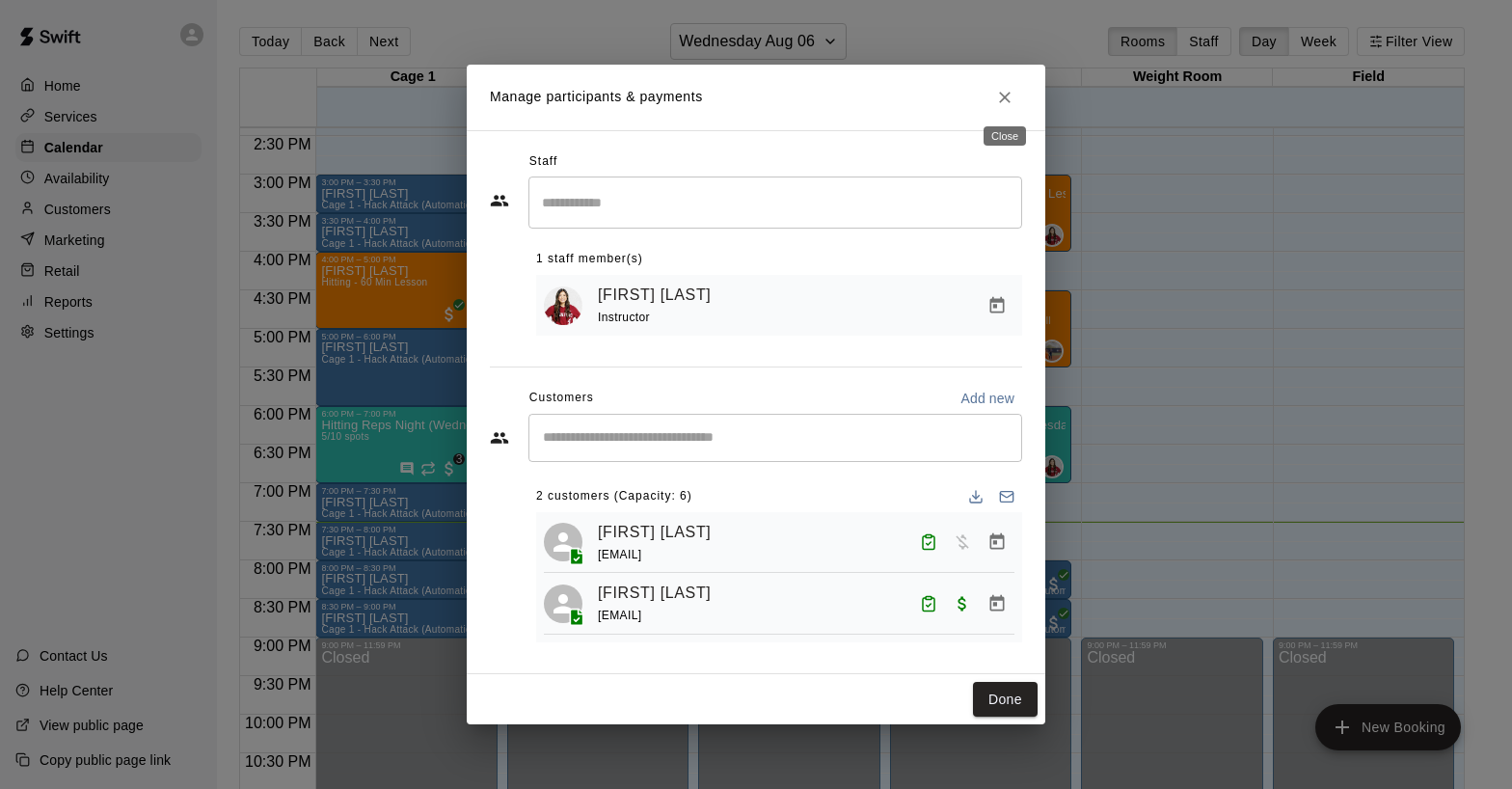 click 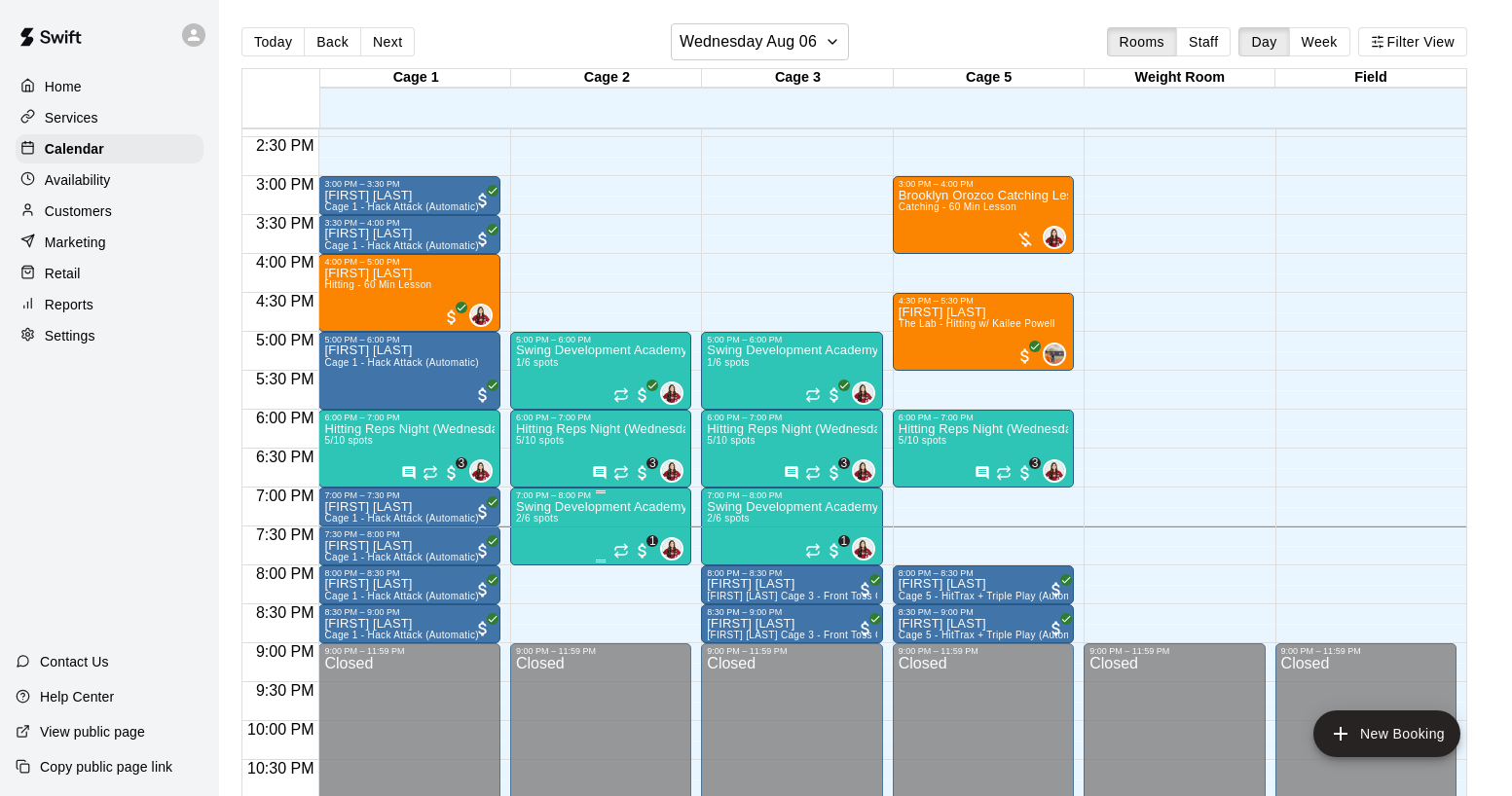 click on "Swing Development Academy 12U/14U 2/6 spots" at bounding box center [601, 898] 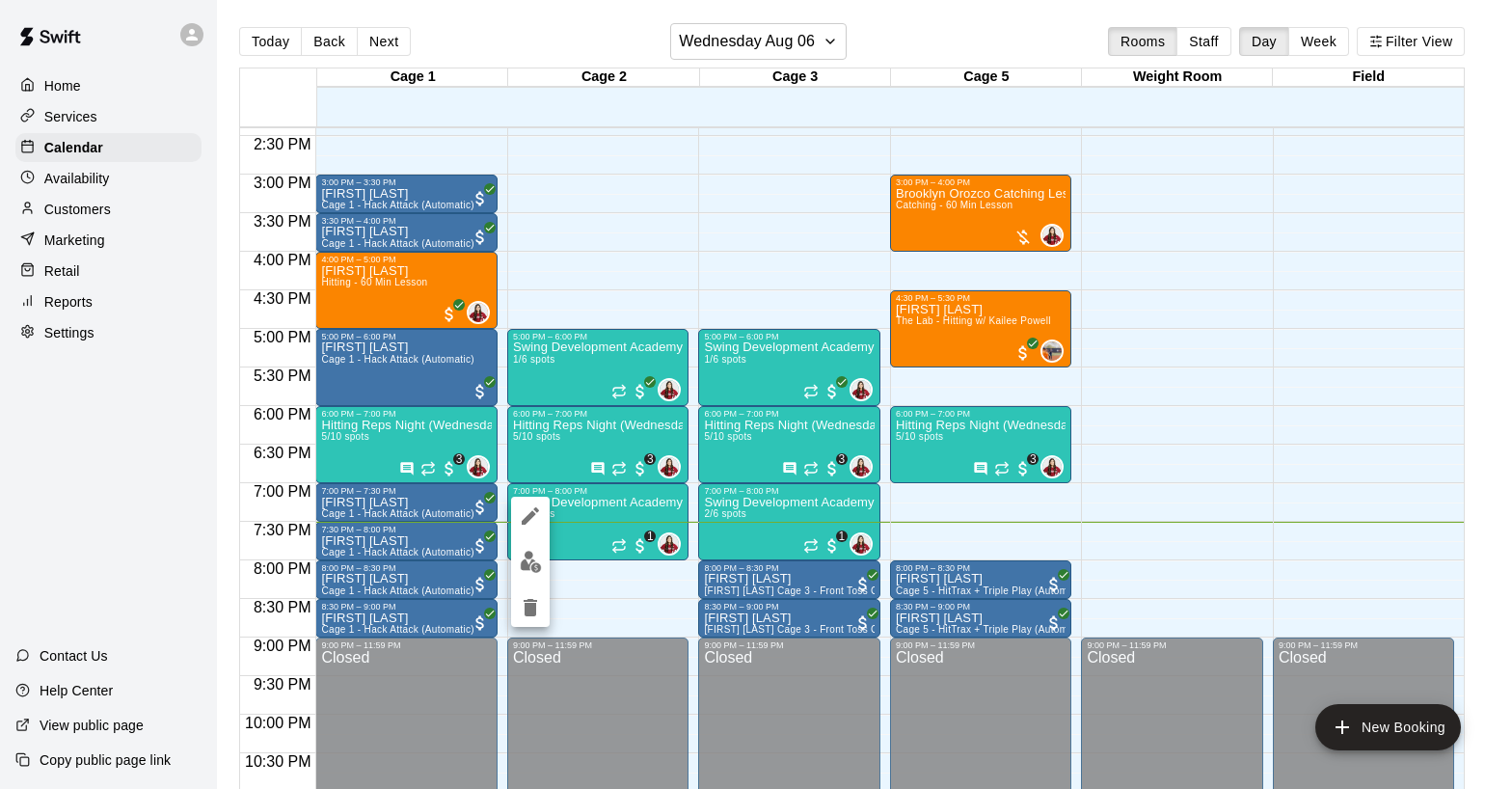 click at bounding box center [530, 561] 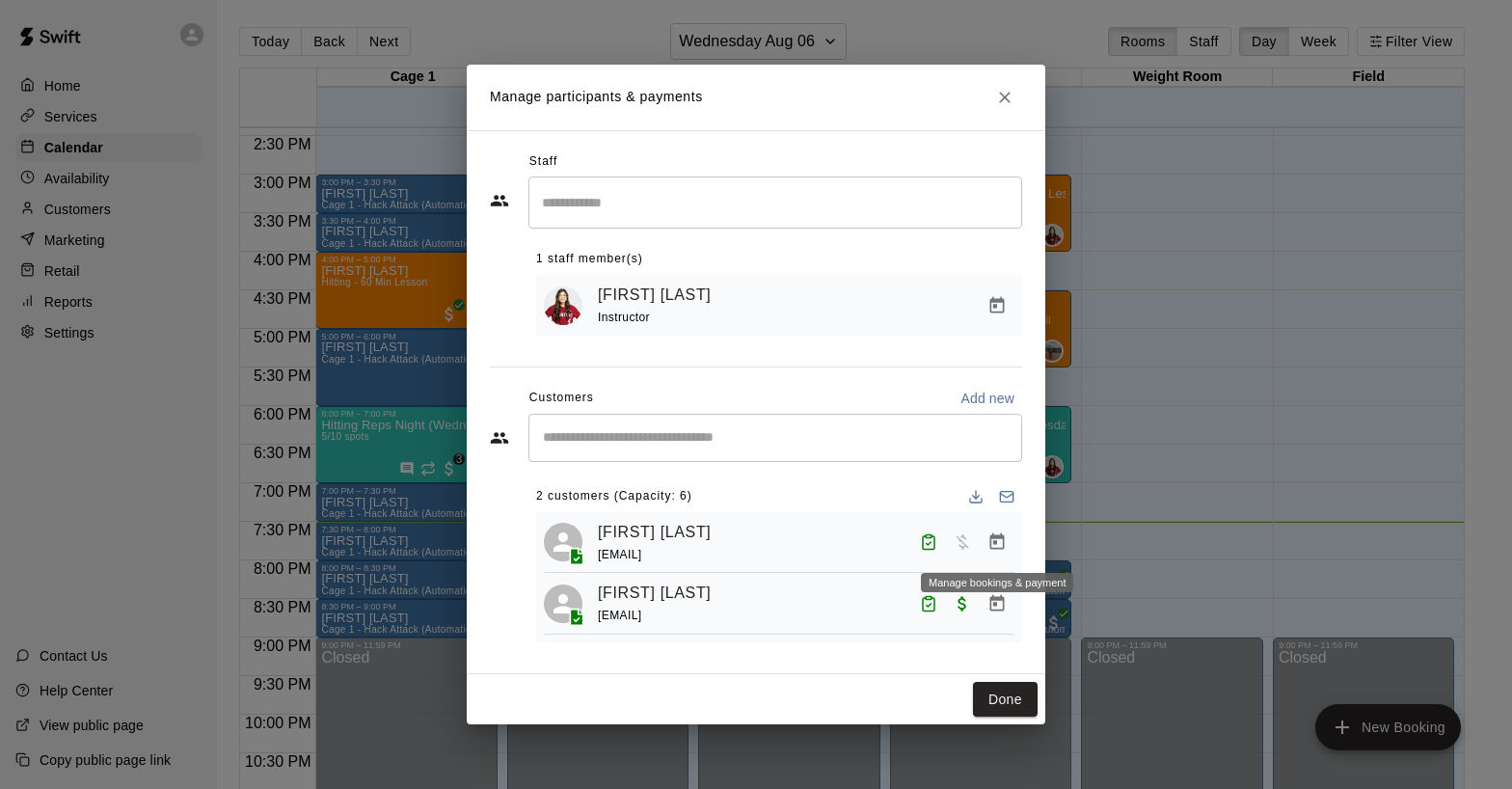 click at bounding box center [963, 542] 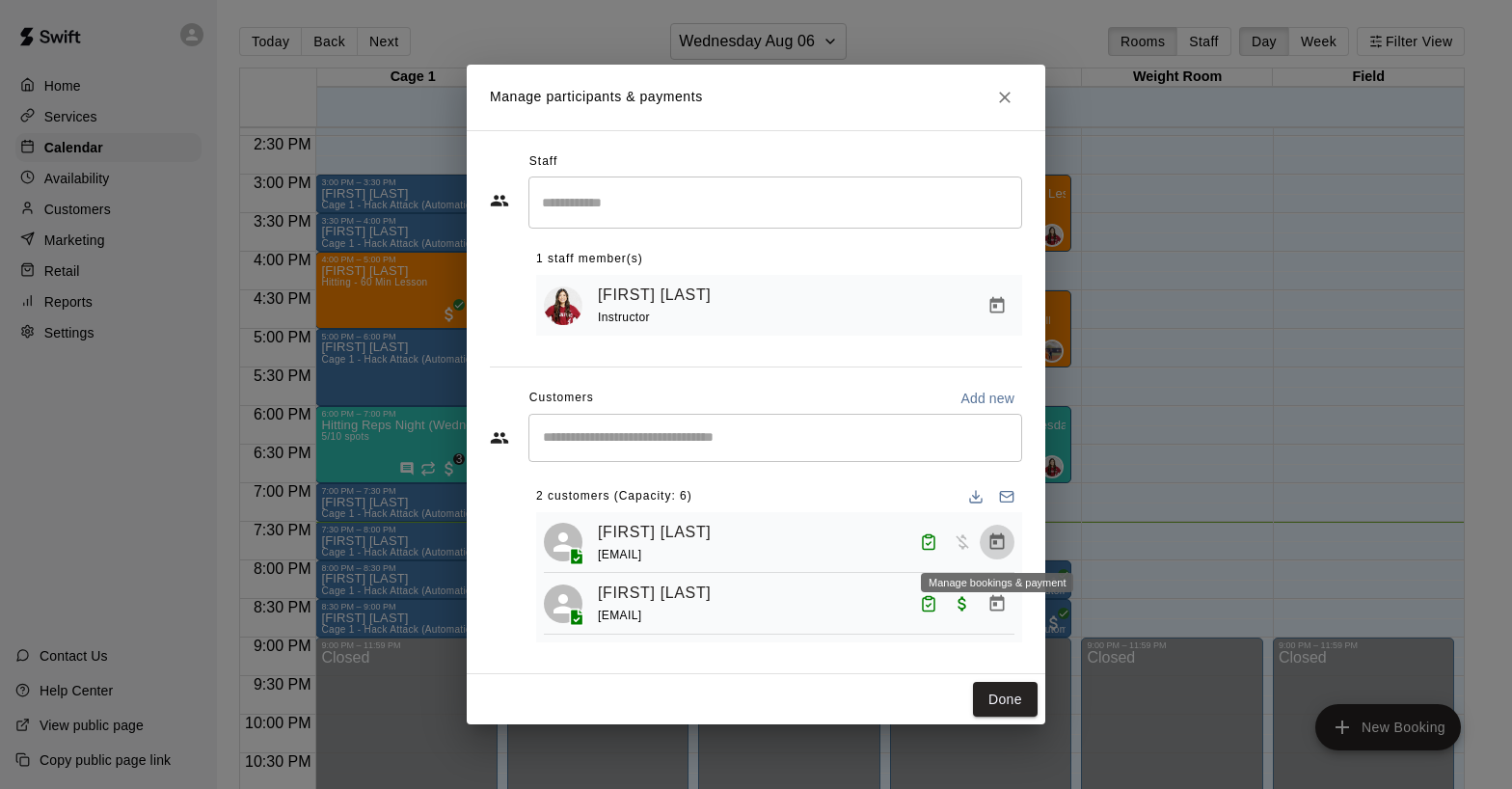 click 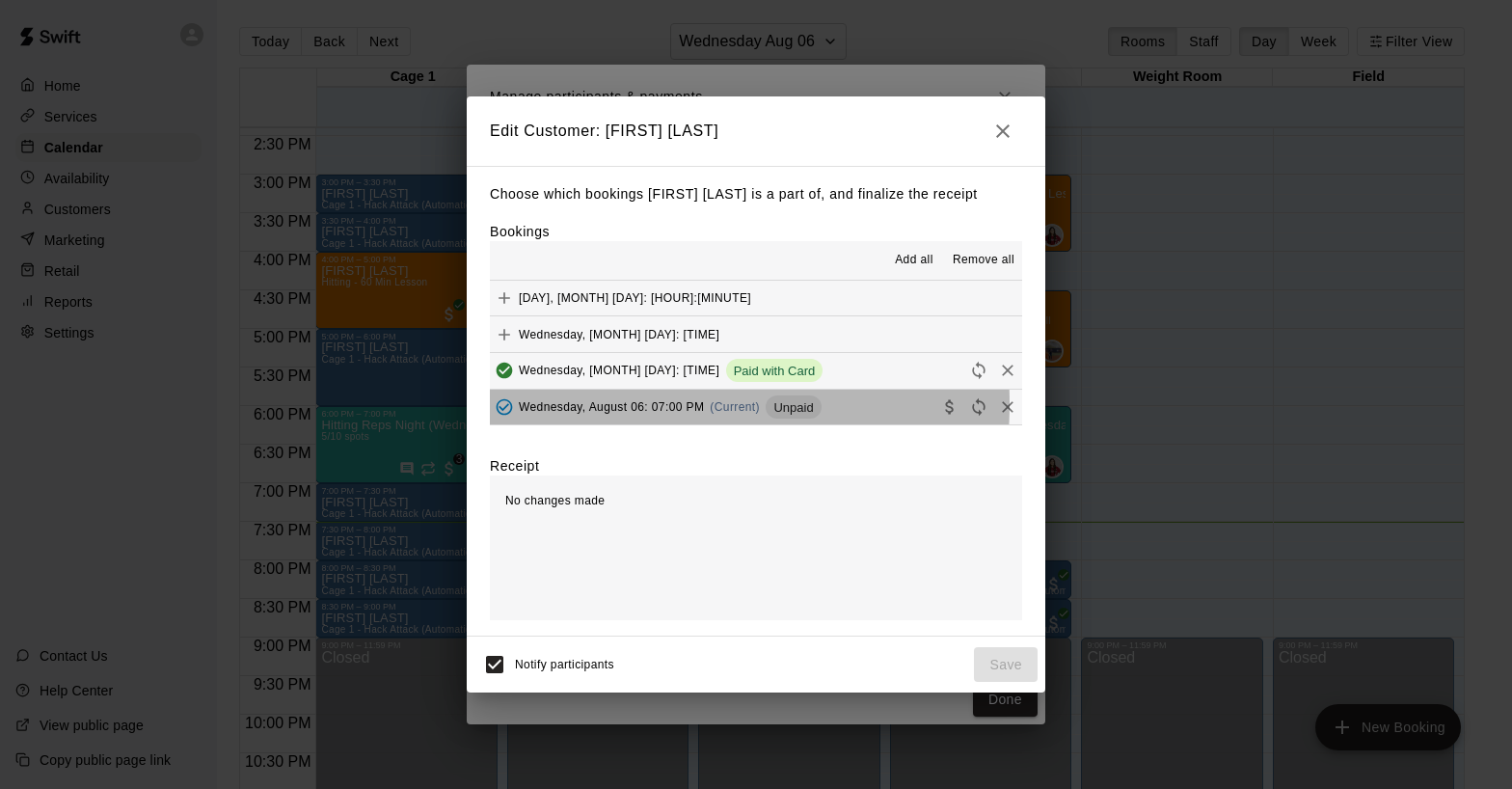 click on "Wednesday, August 06: 07:00 PM" at bounding box center (611, 407) 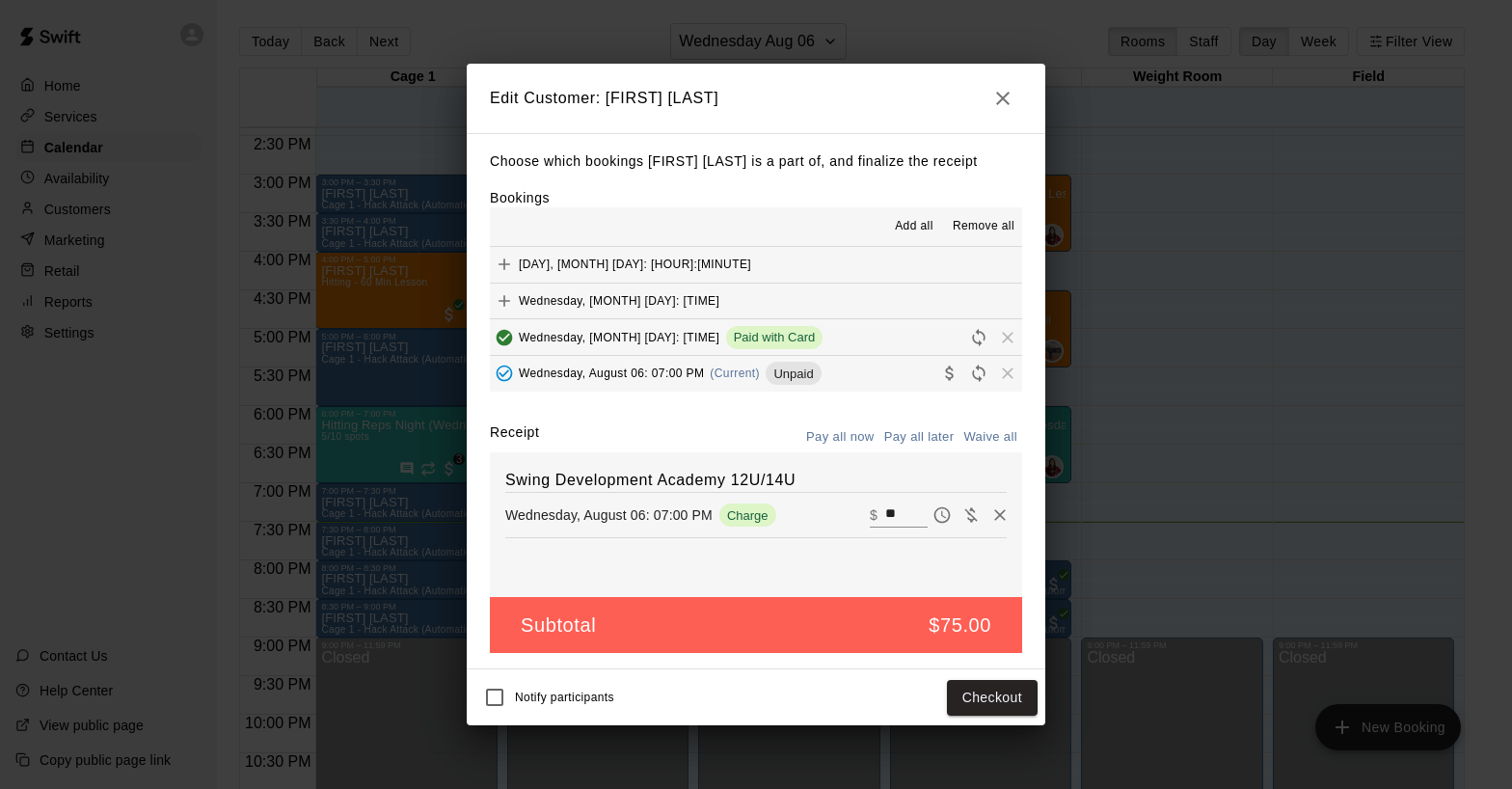 click on "**" at bounding box center [906, 515] 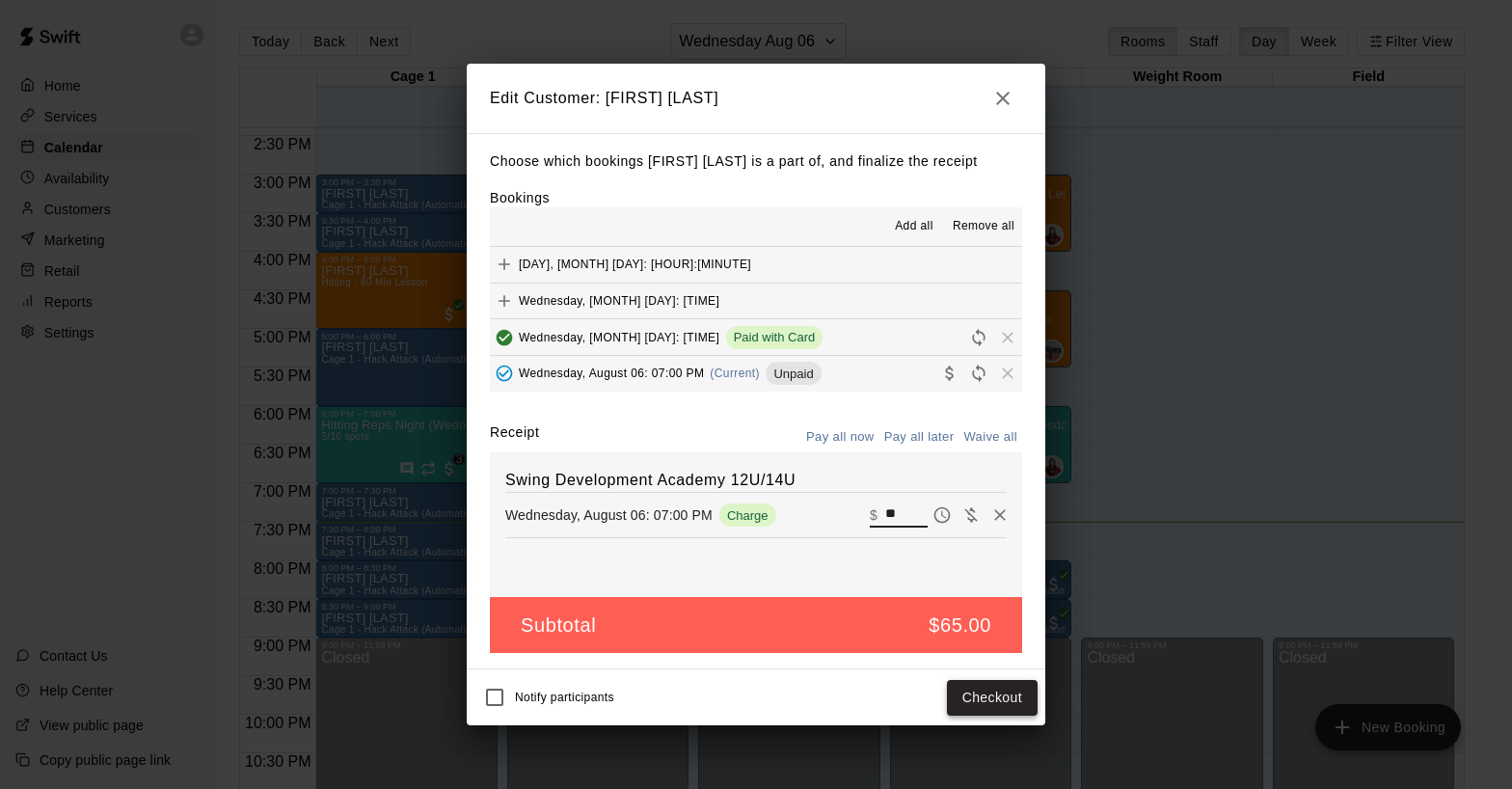 type on "**" 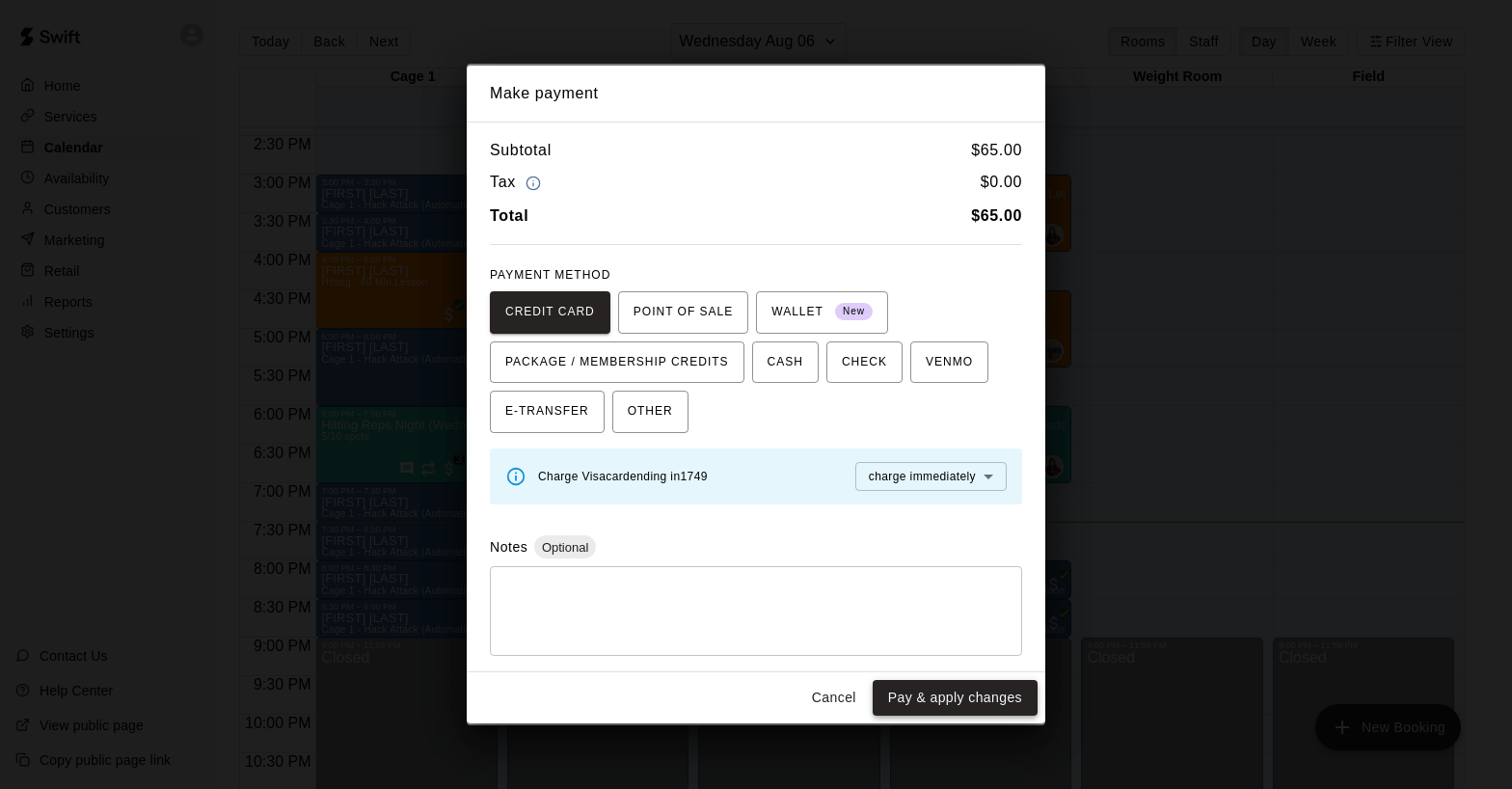 click on "Pay & apply changes" at bounding box center [955, 697] 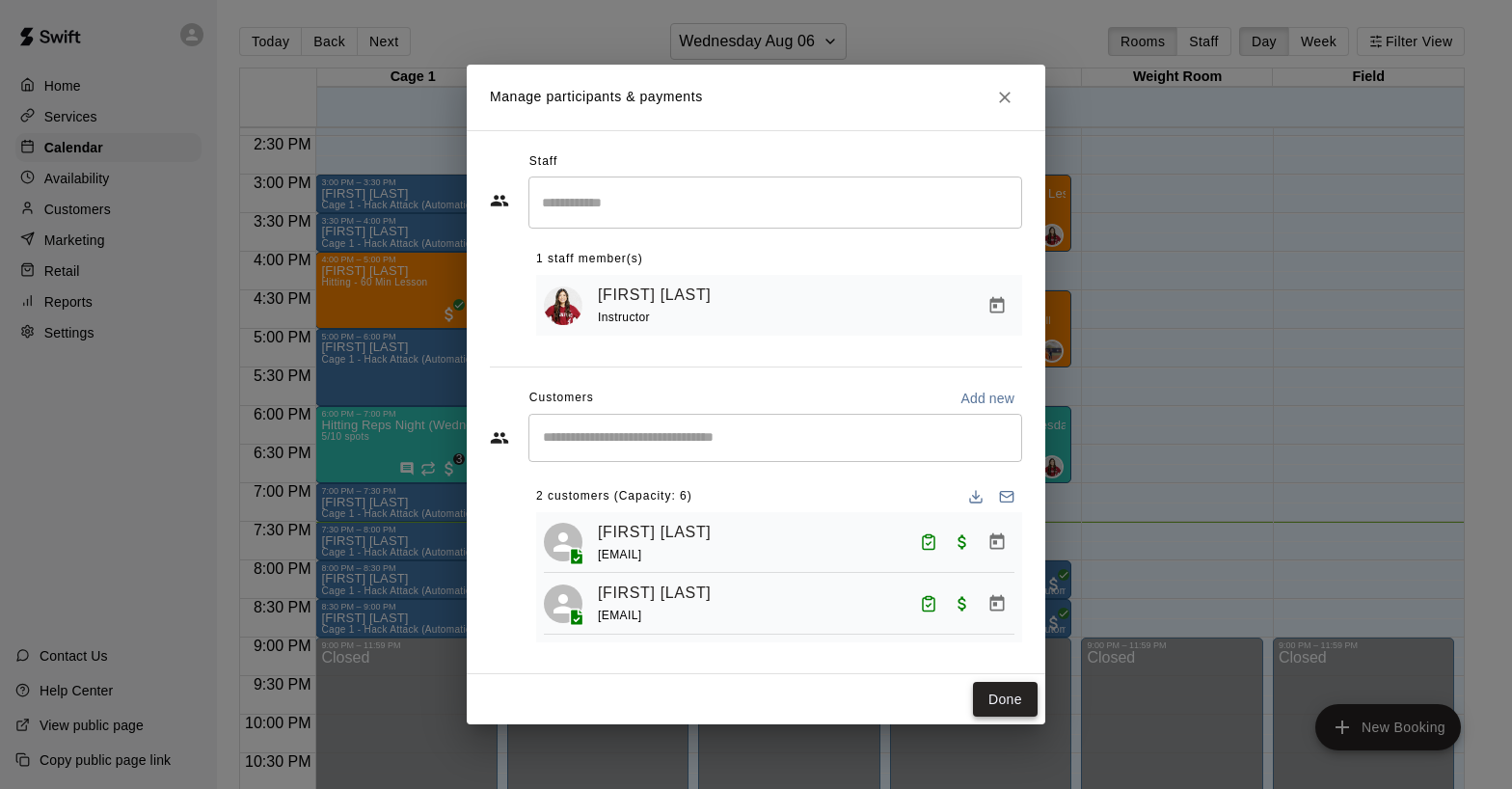 click on "Done" at bounding box center [1005, 699] 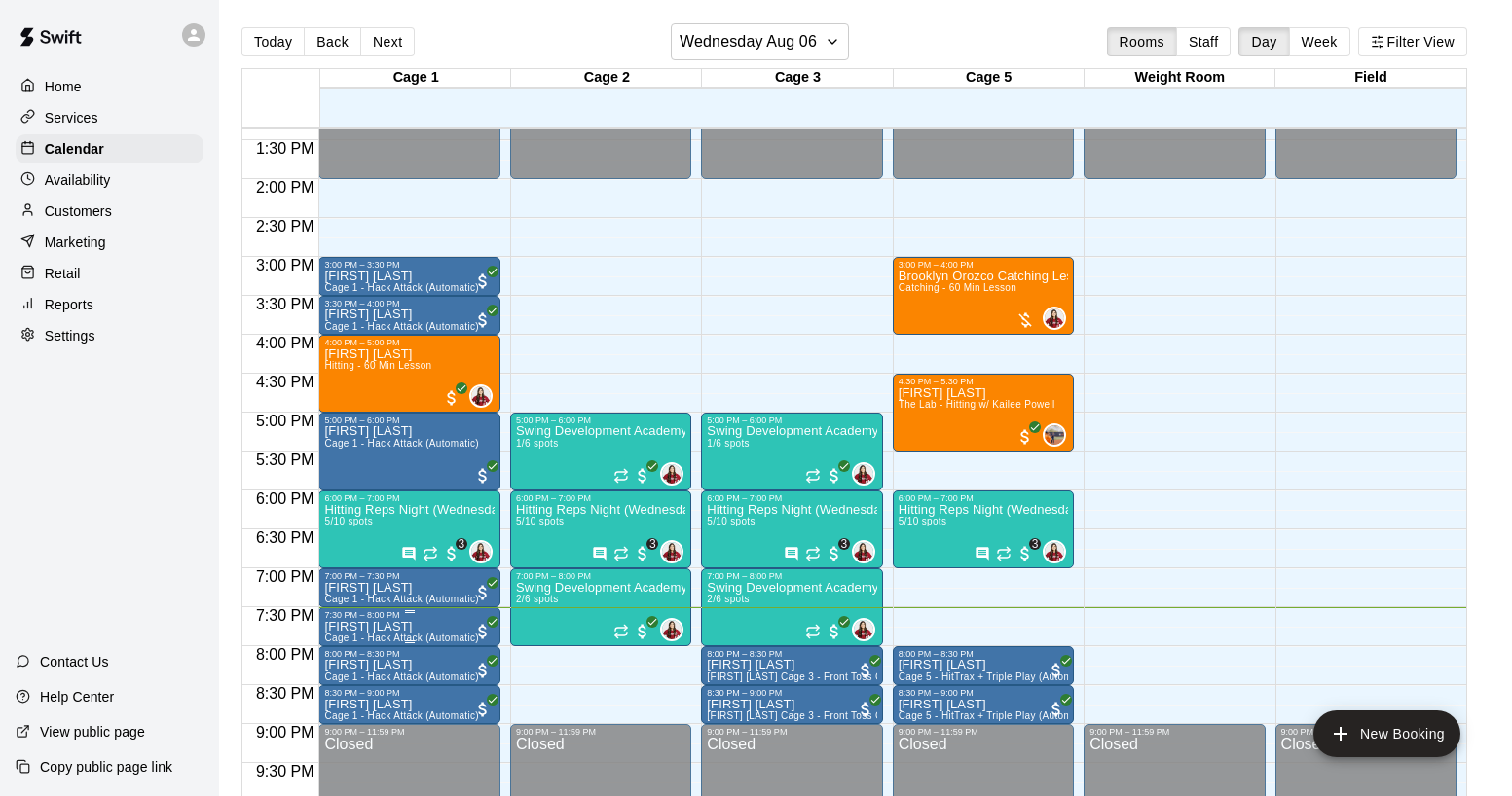 scroll, scrollTop: 1010, scrollLeft: 0, axis: vertical 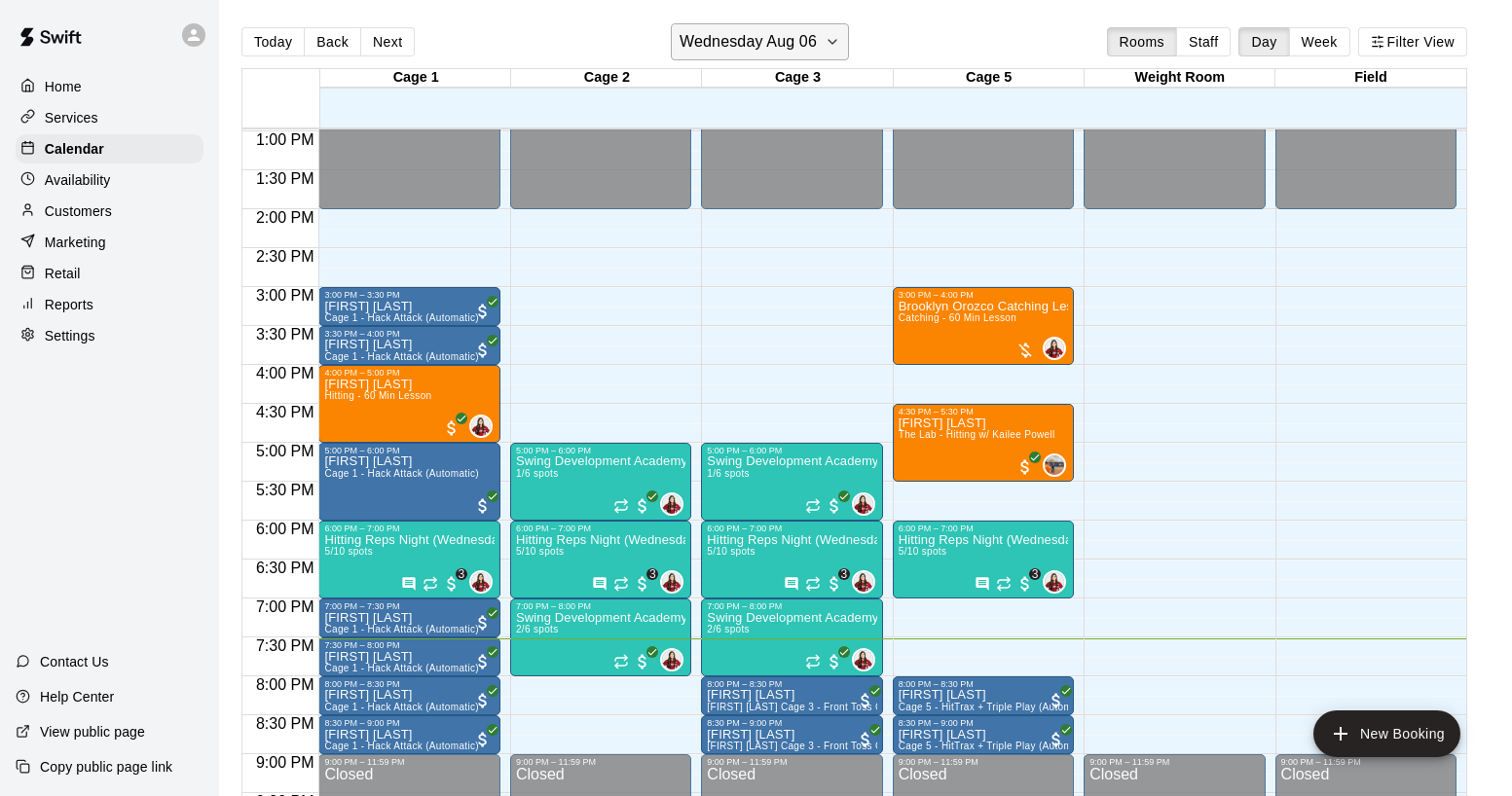 click on "Wednesday Aug 06" at bounding box center (748, 42) 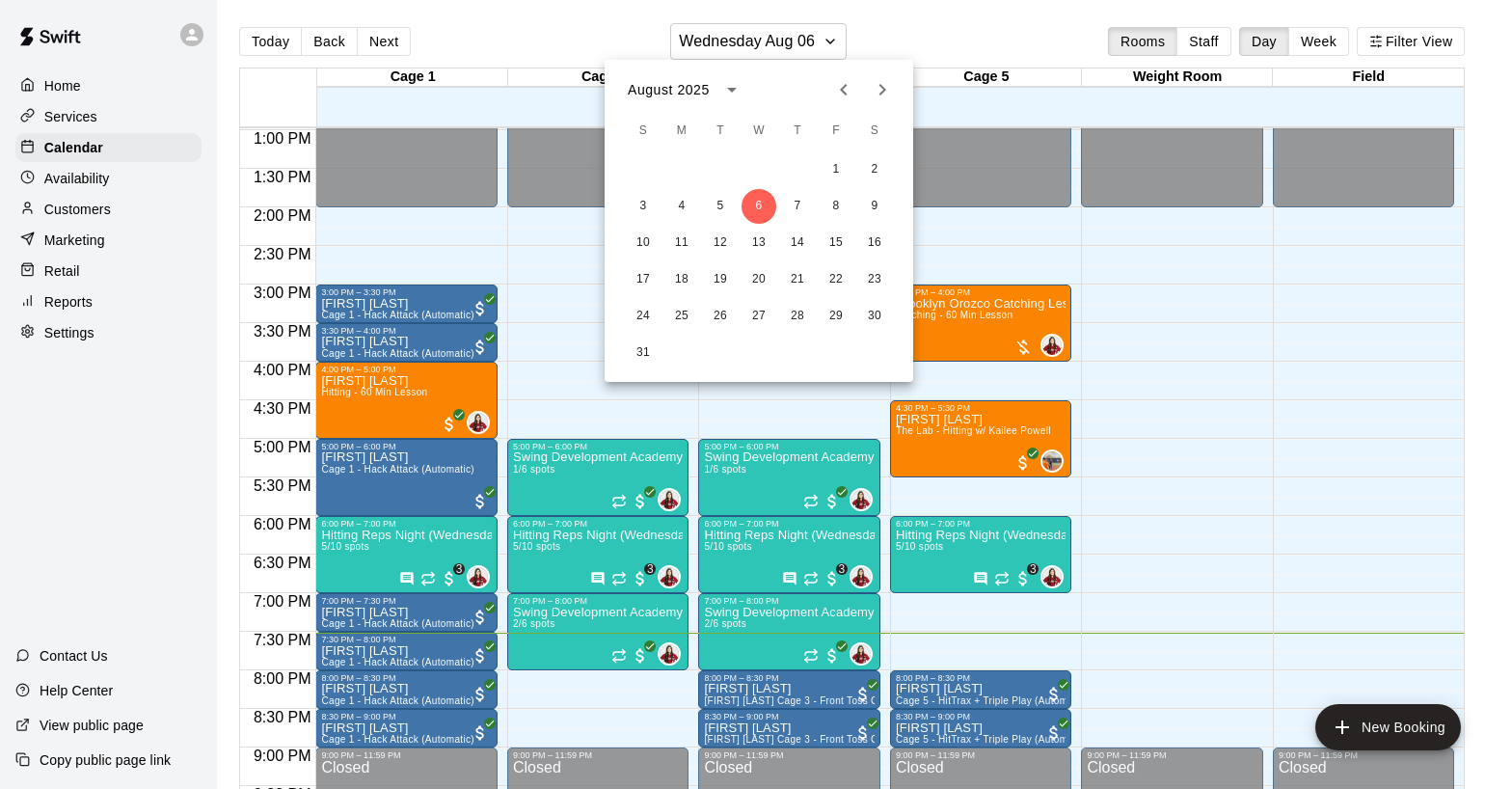 click at bounding box center (756, 394) 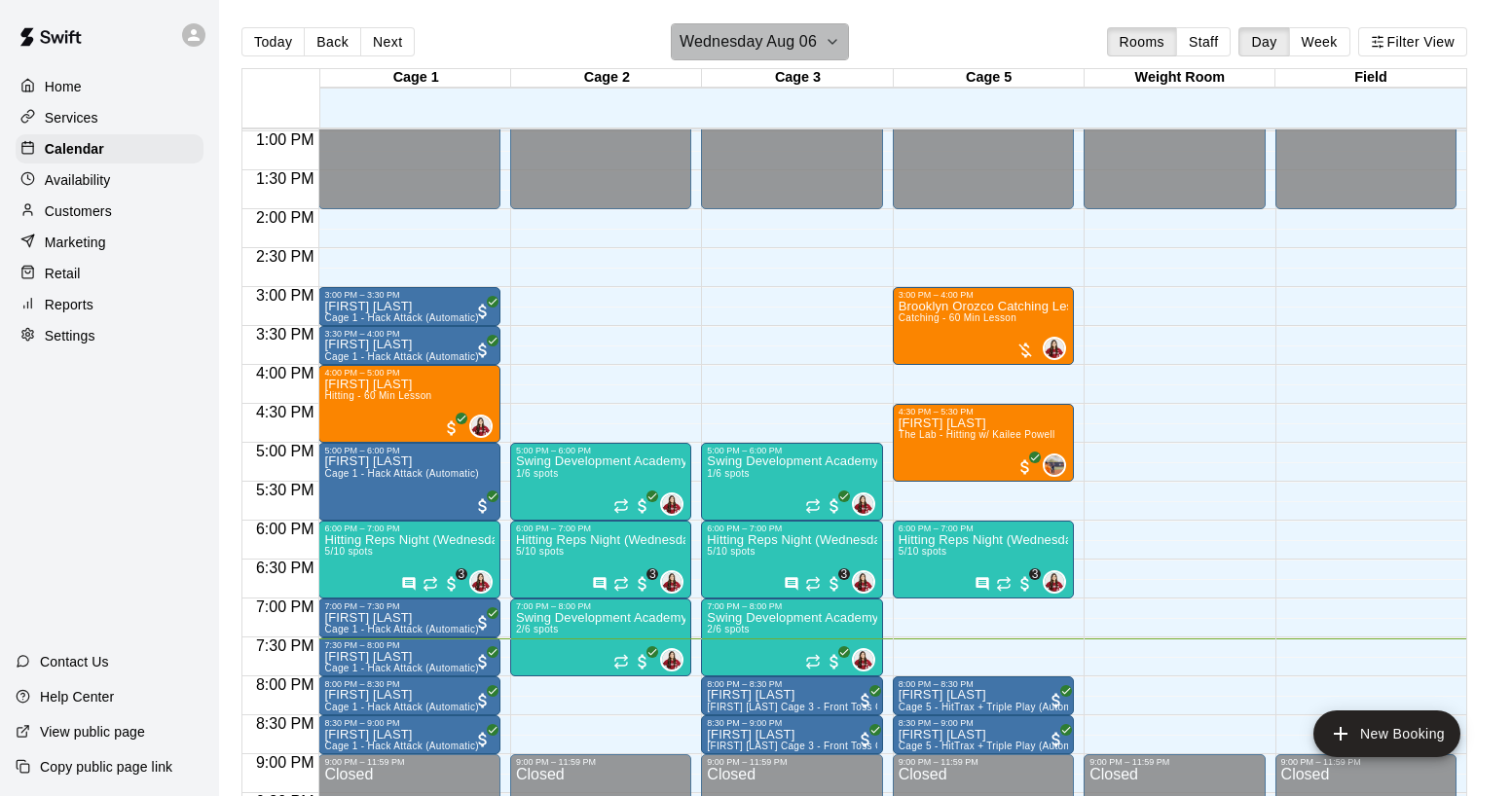 click on "Wednesday Aug 06" at bounding box center (748, 42) 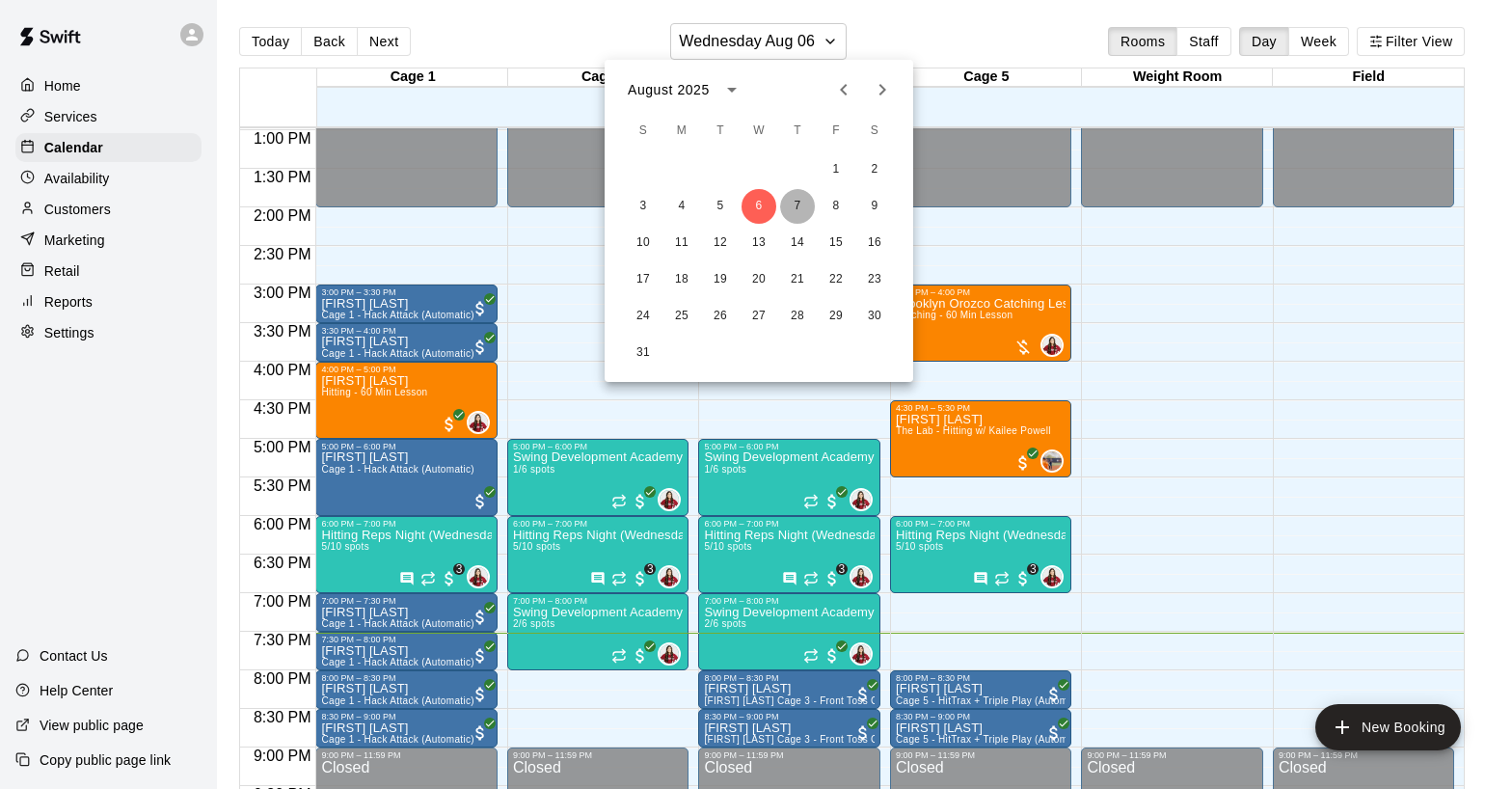 click on "7" at bounding box center (797, 206) 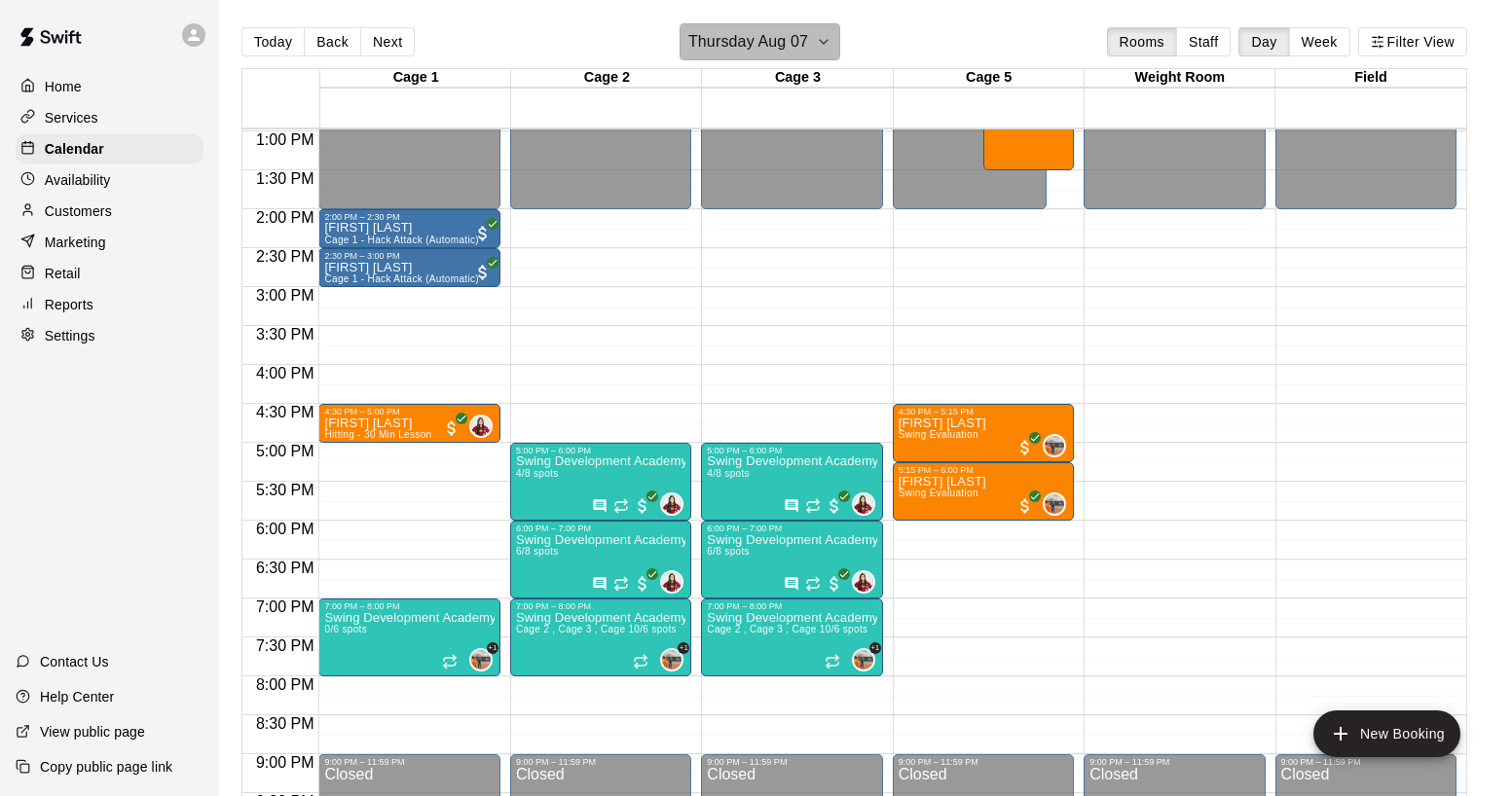 click on "Thursday Aug 07" at bounding box center (748, 42) 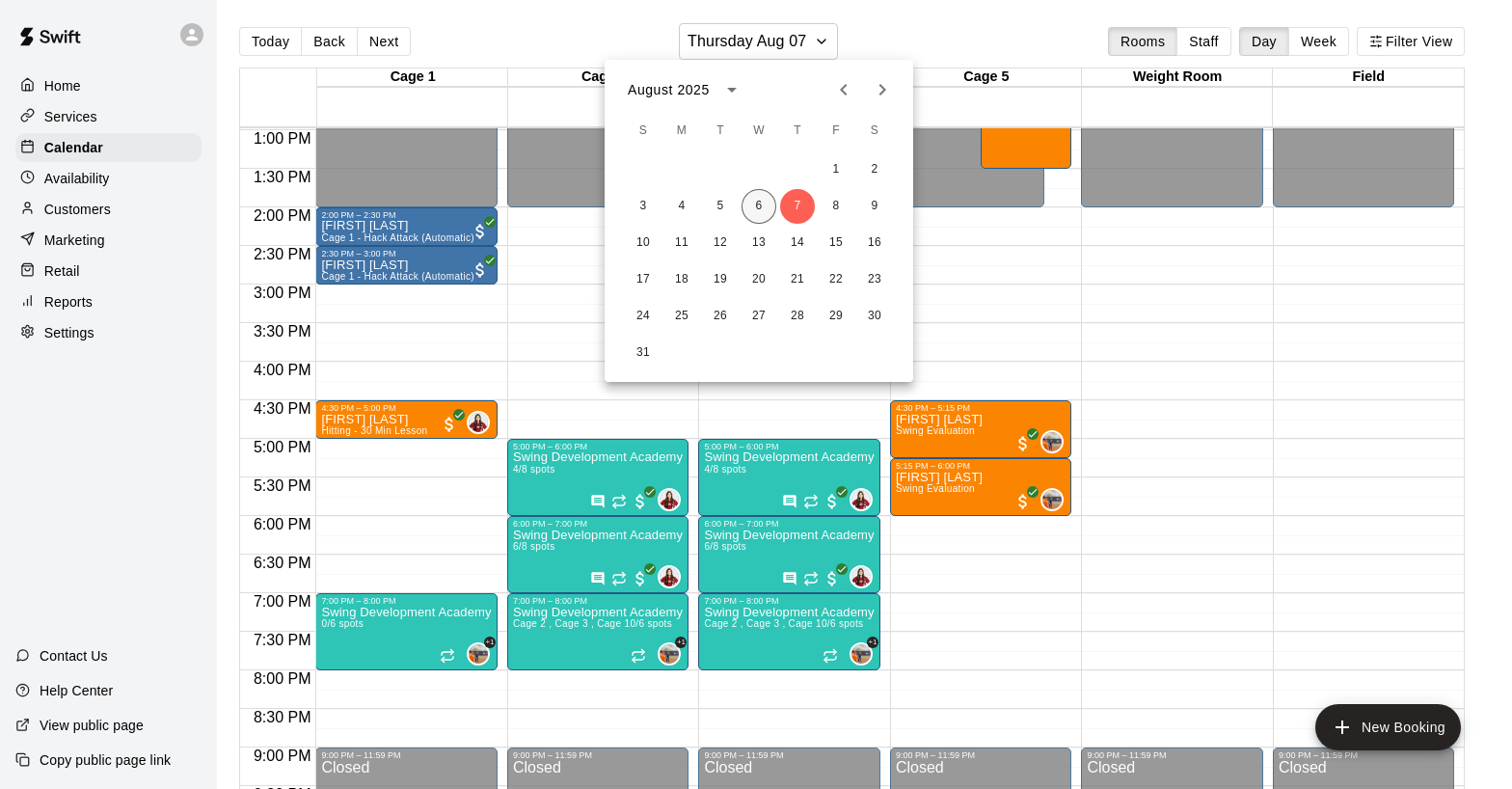 click on "6" at bounding box center (759, 206) 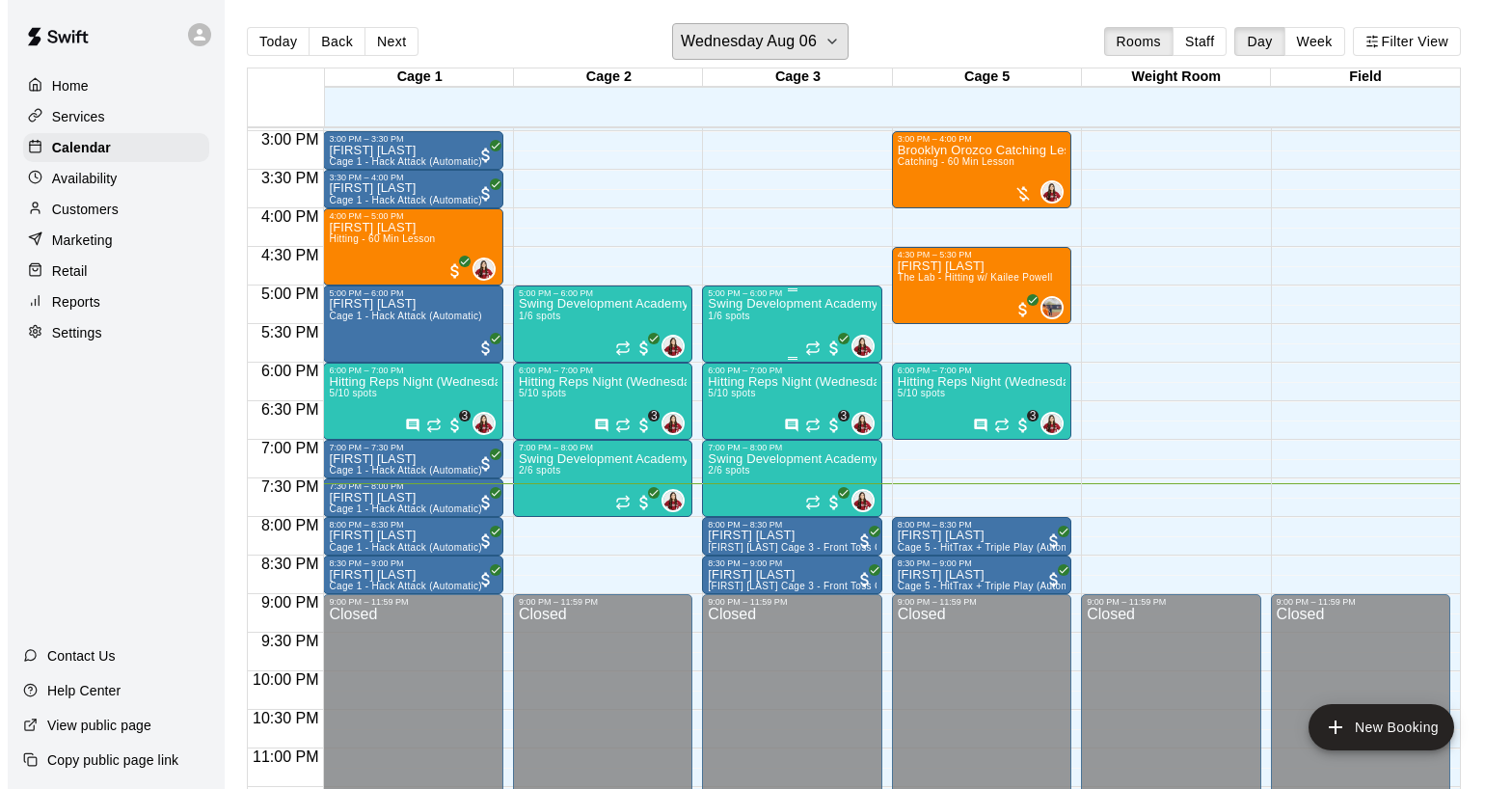 scroll, scrollTop: 1169, scrollLeft: 0, axis: vertical 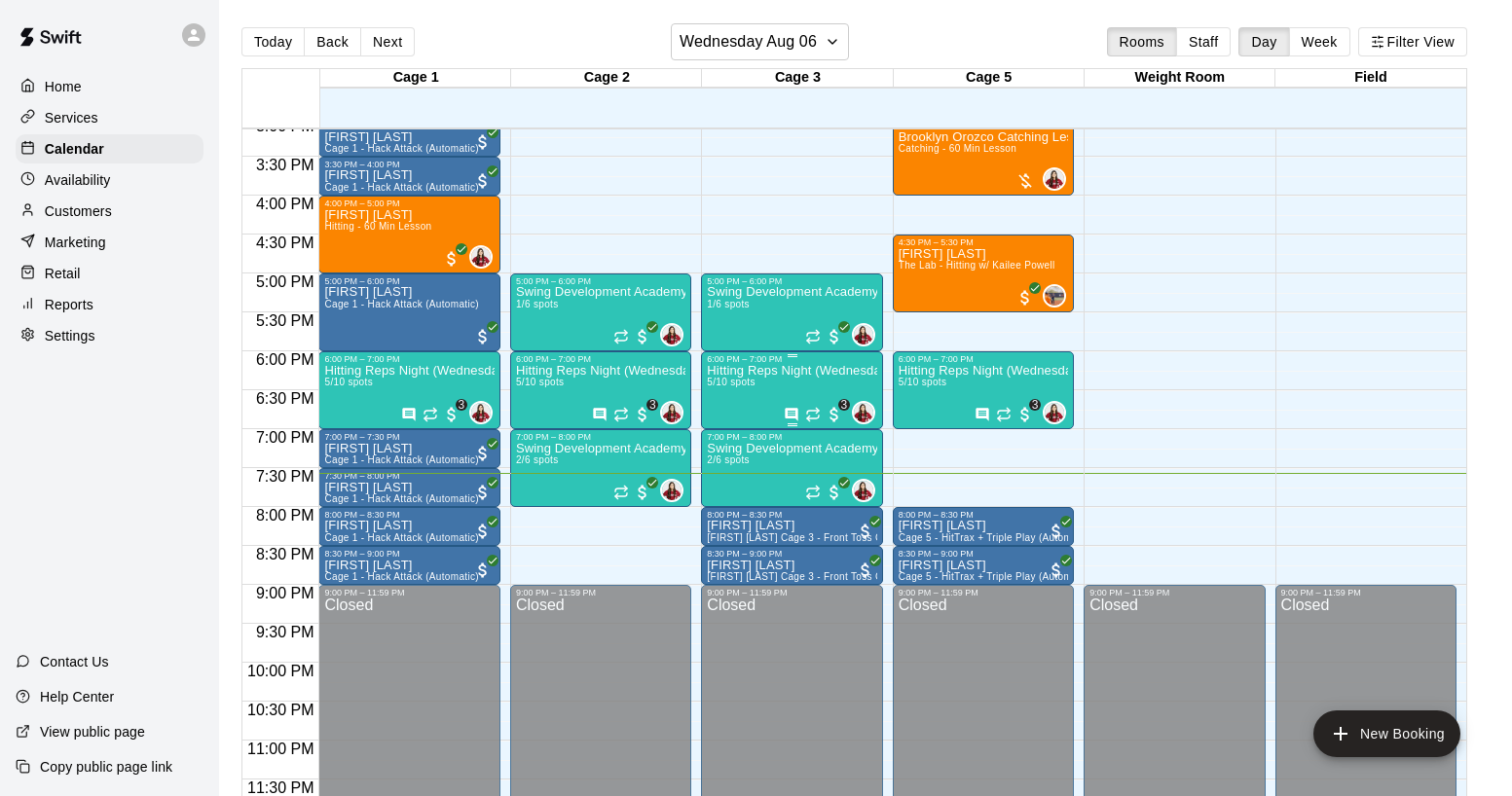 click on "Hitting Reps Night (Wednesdays 6-7pm)  5/10 spots" at bounding box center (792, 762) 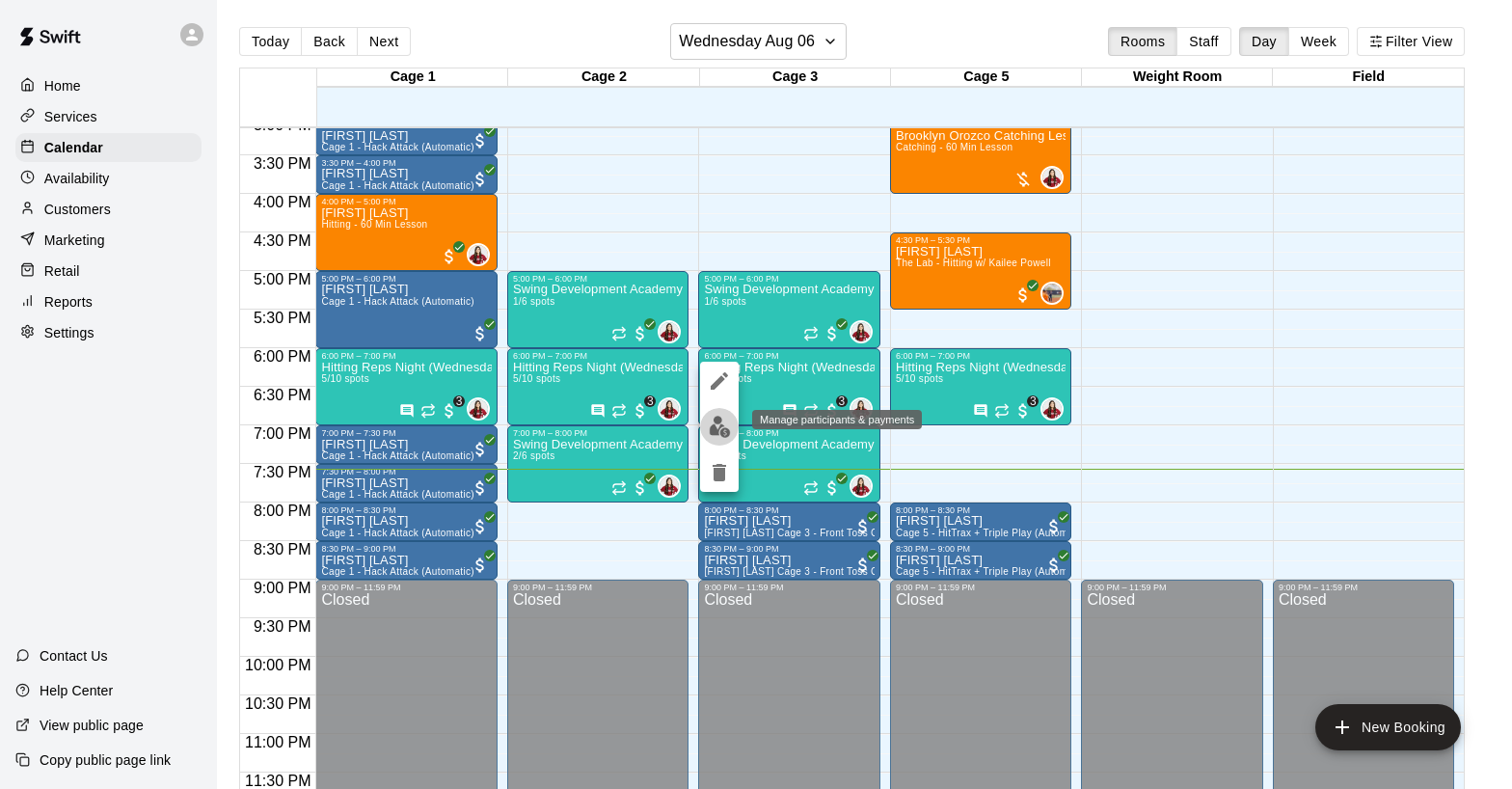 click at bounding box center [719, 426] 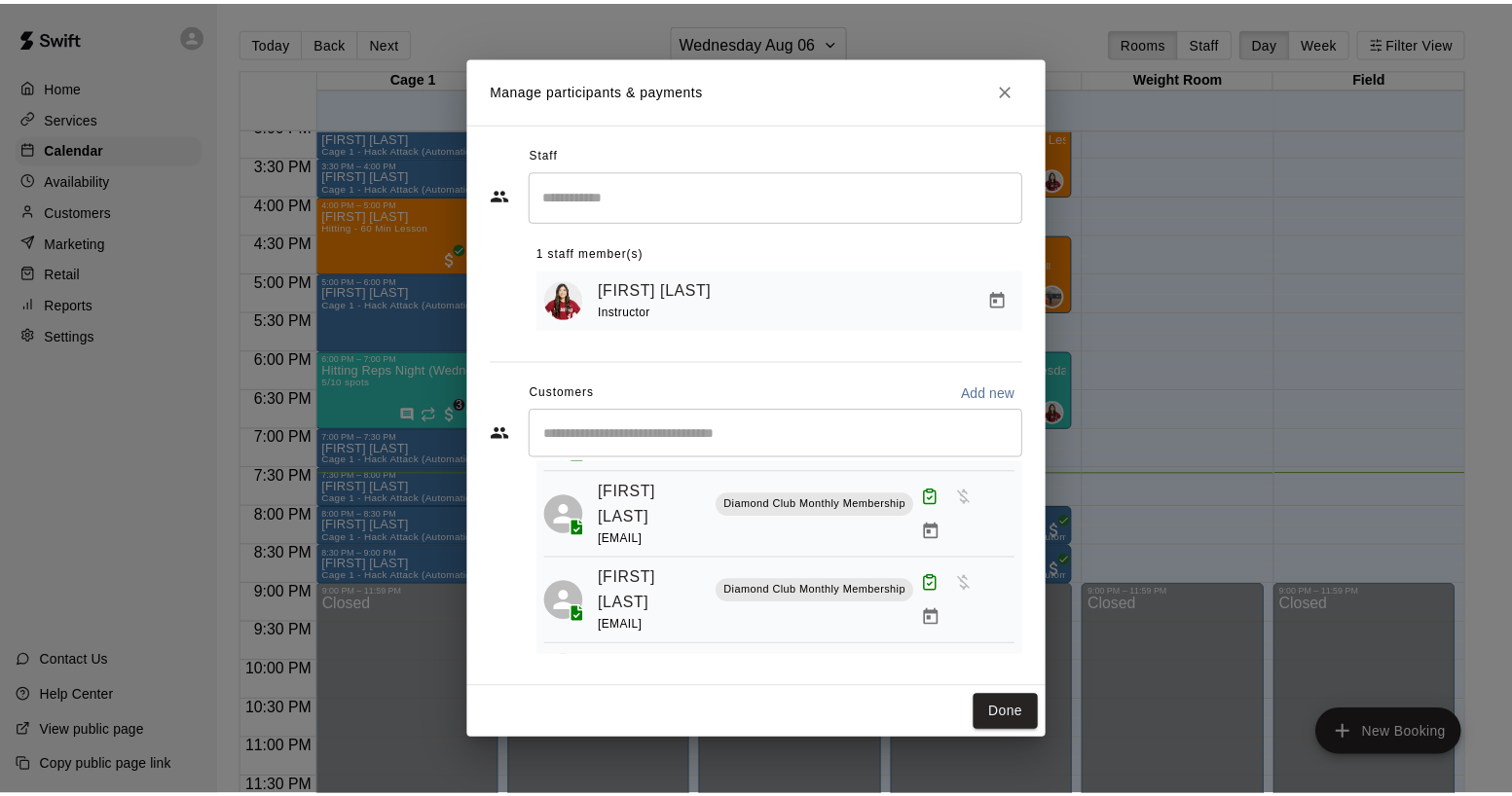 scroll, scrollTop: 79, scrollLeft: 0, axis: vertical 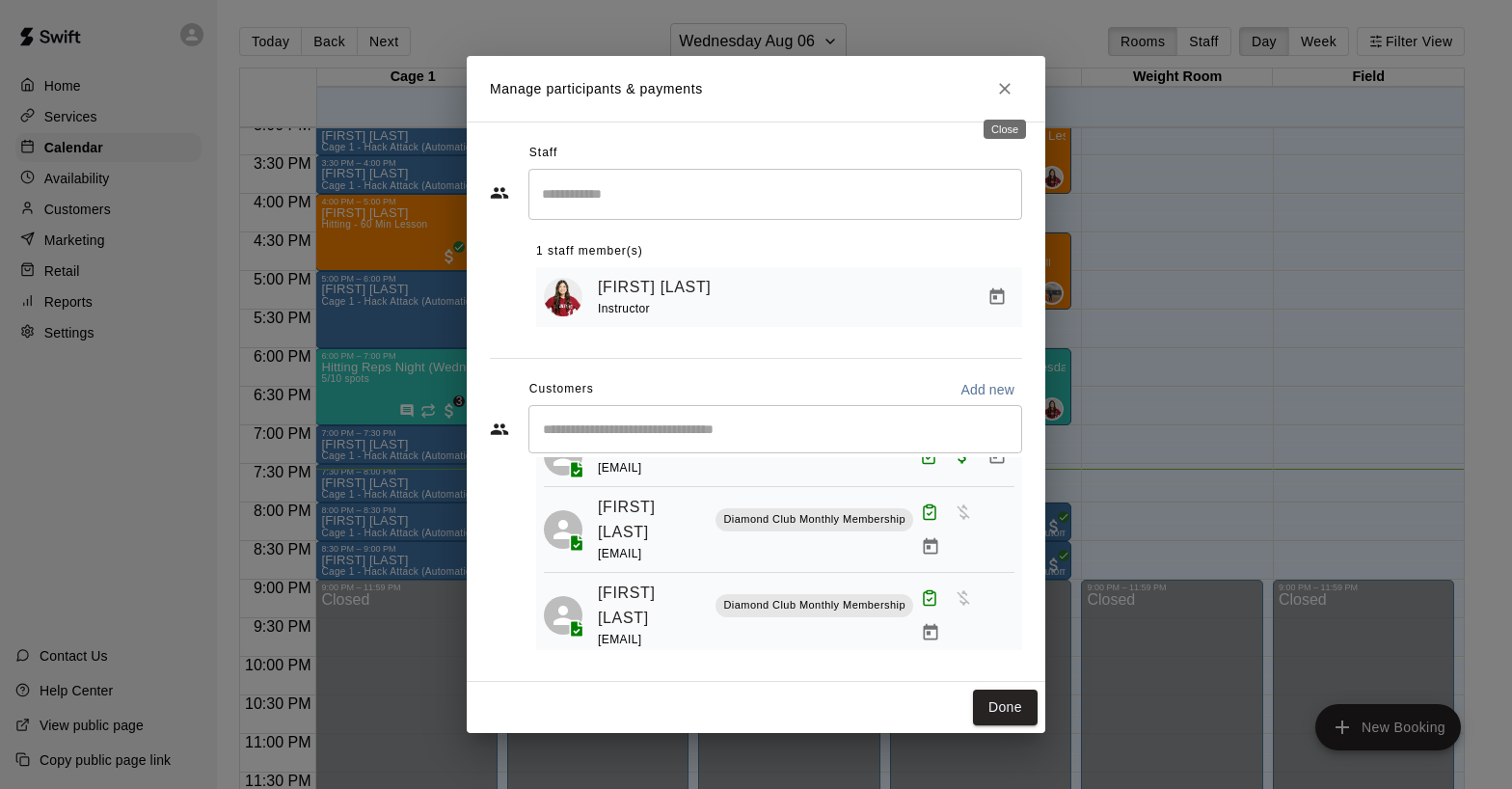 click 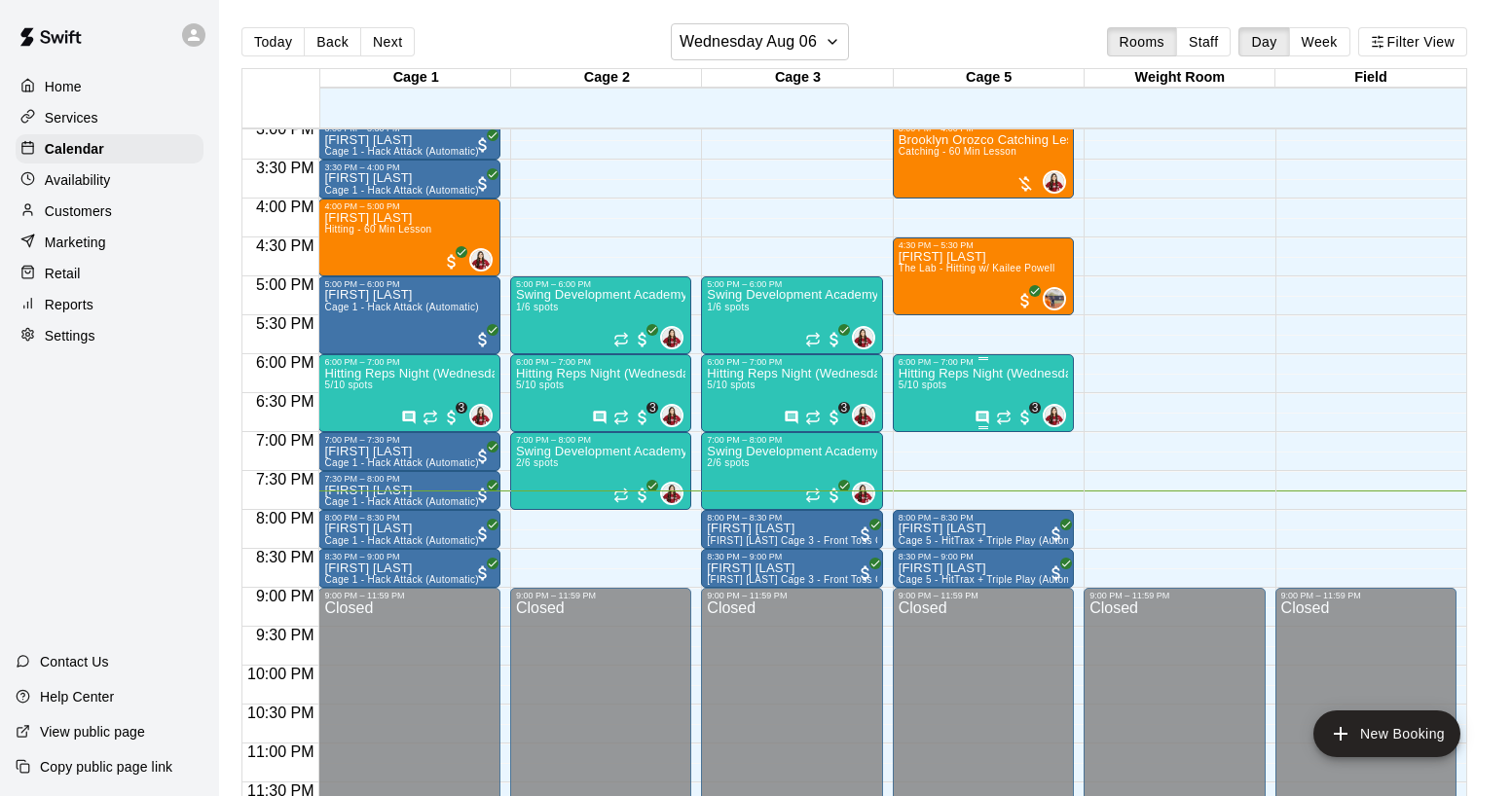 scroll, scrollTop: 1176, scrollLeft: 0, axis: vertical 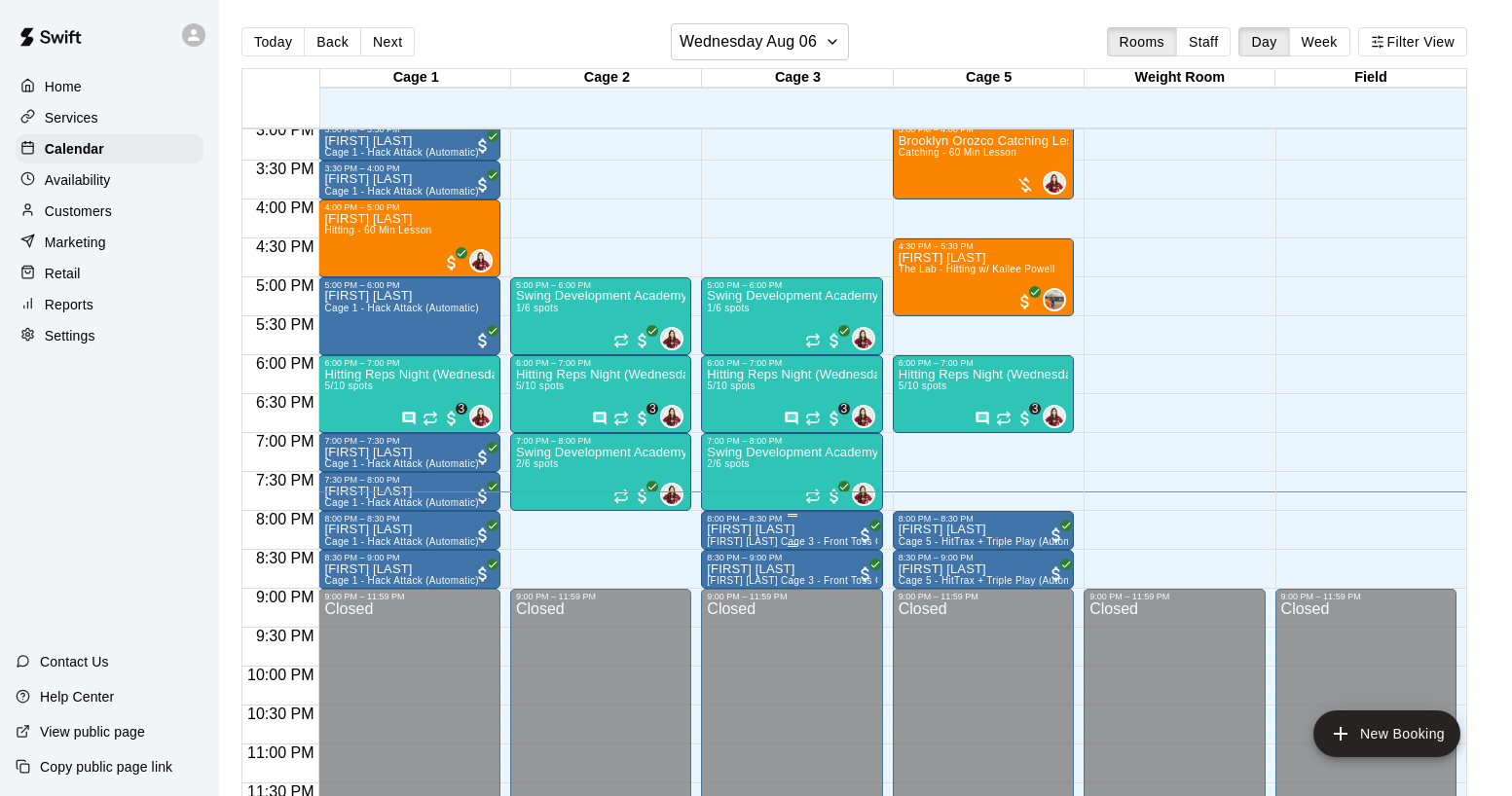 click on "[FIRST] [LAST]" at bounding box center [792, 529] 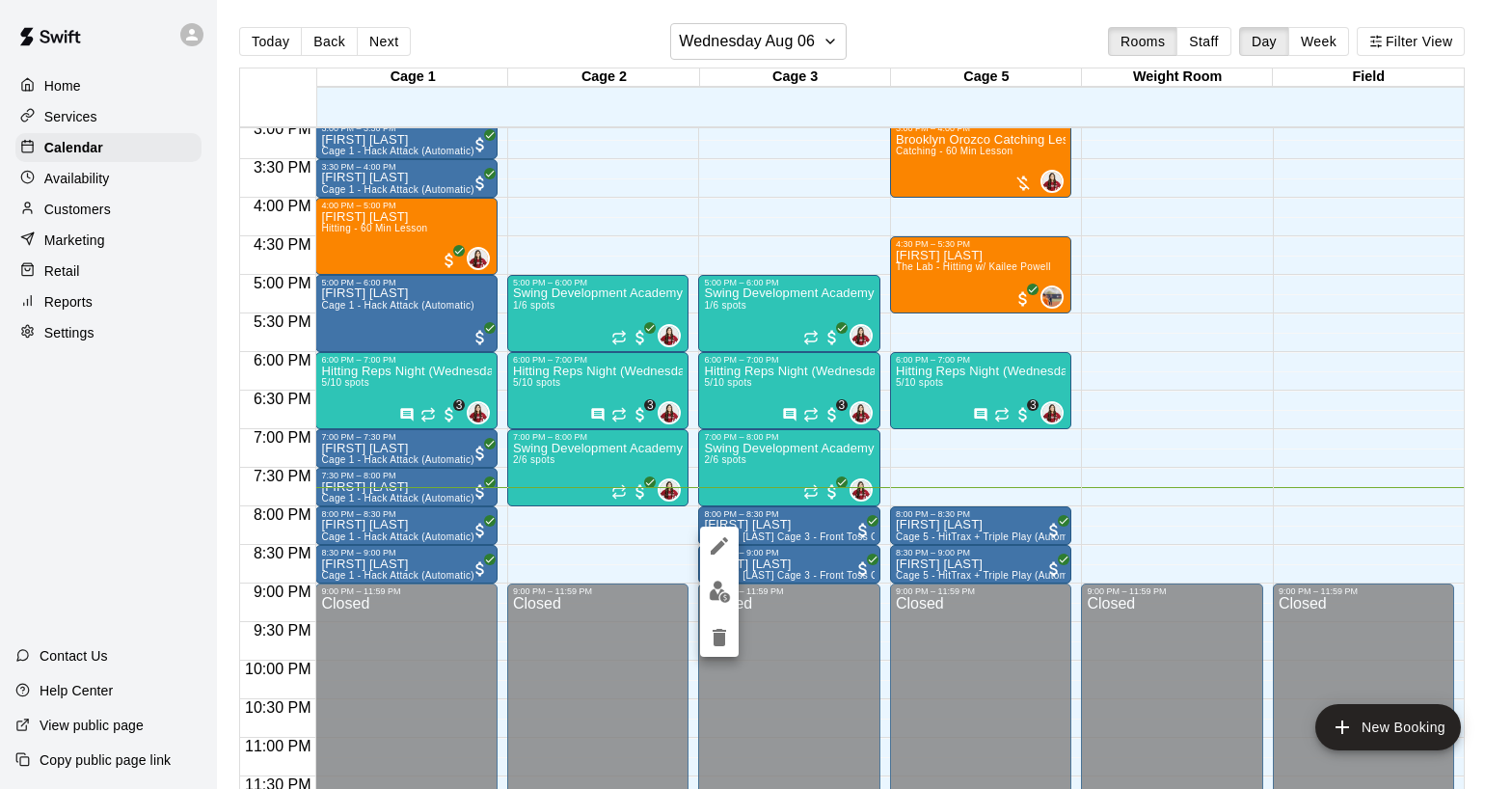 click at bounding box center (756, 394) 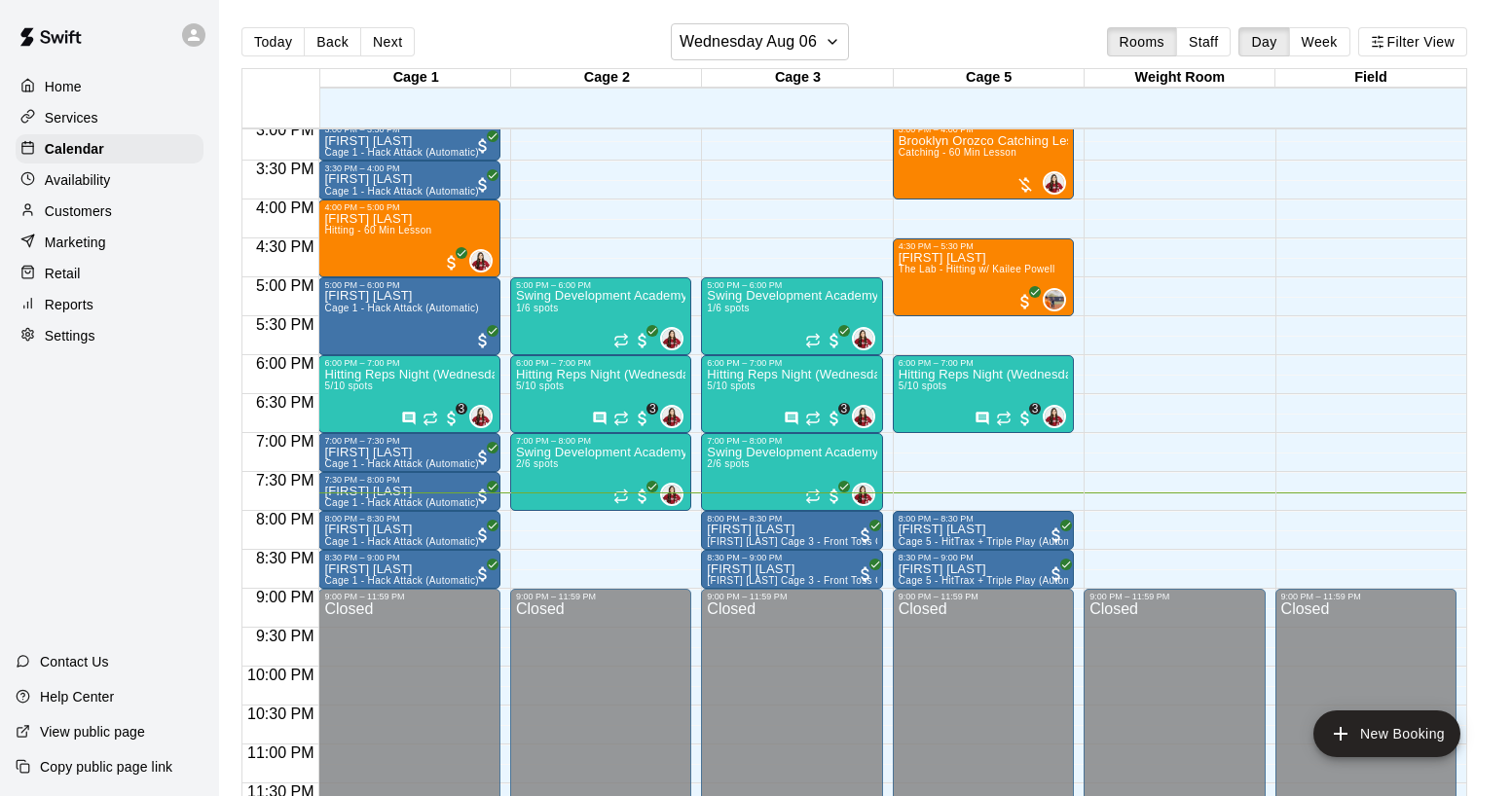 click on "Customers" at bounding box center [109, 211] 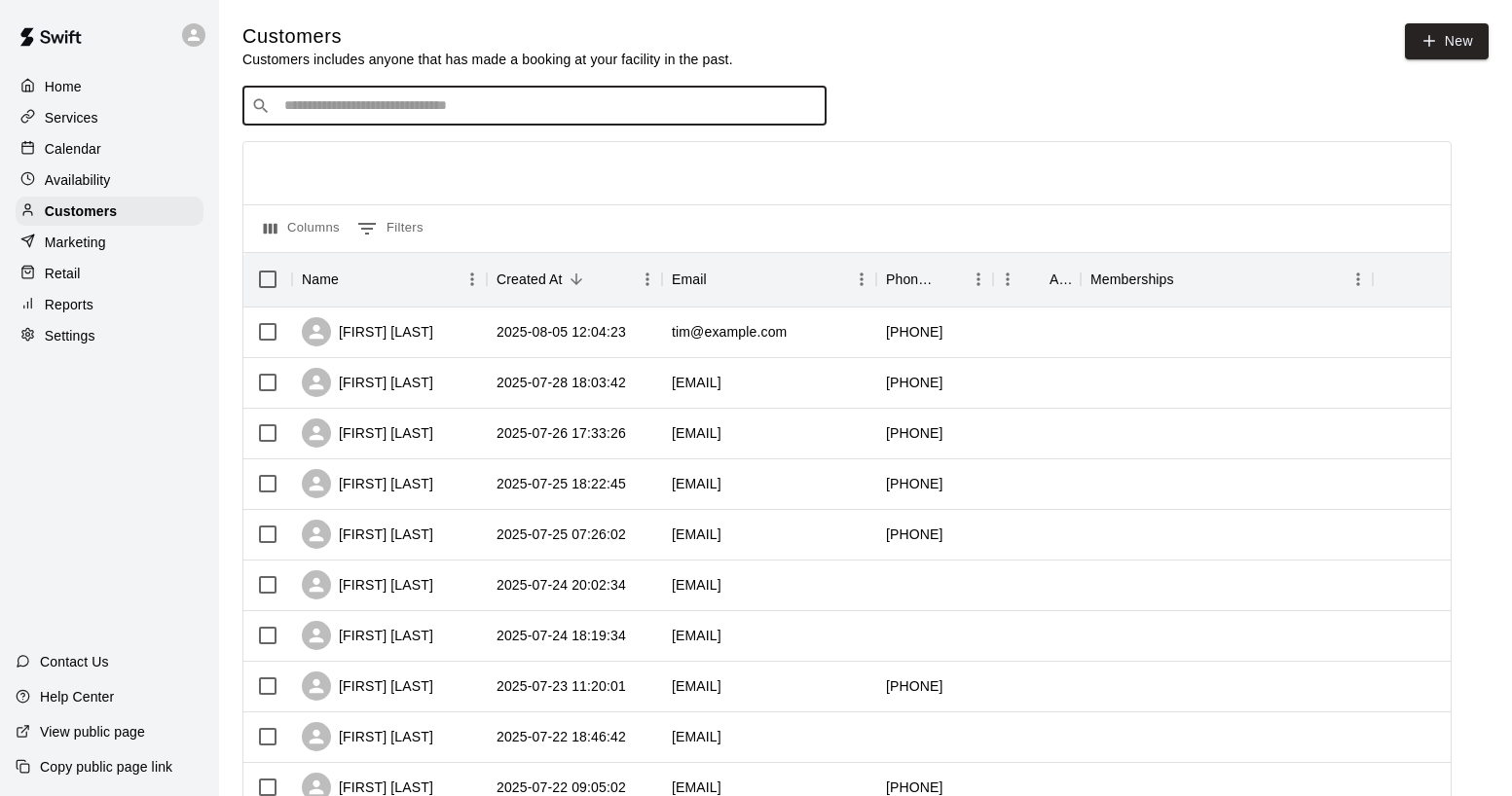click at bounding box center (548, 106) 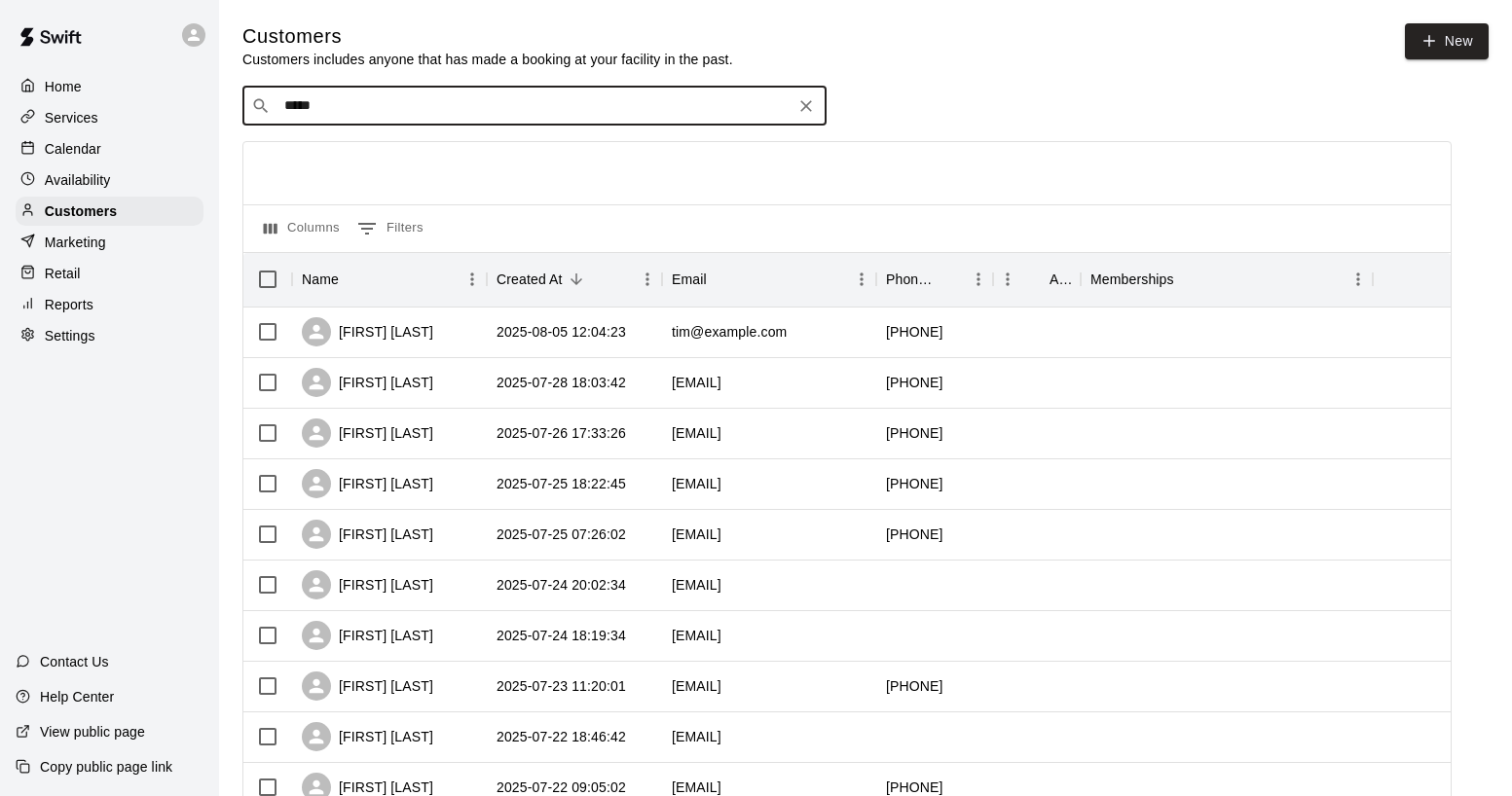 type on "******" 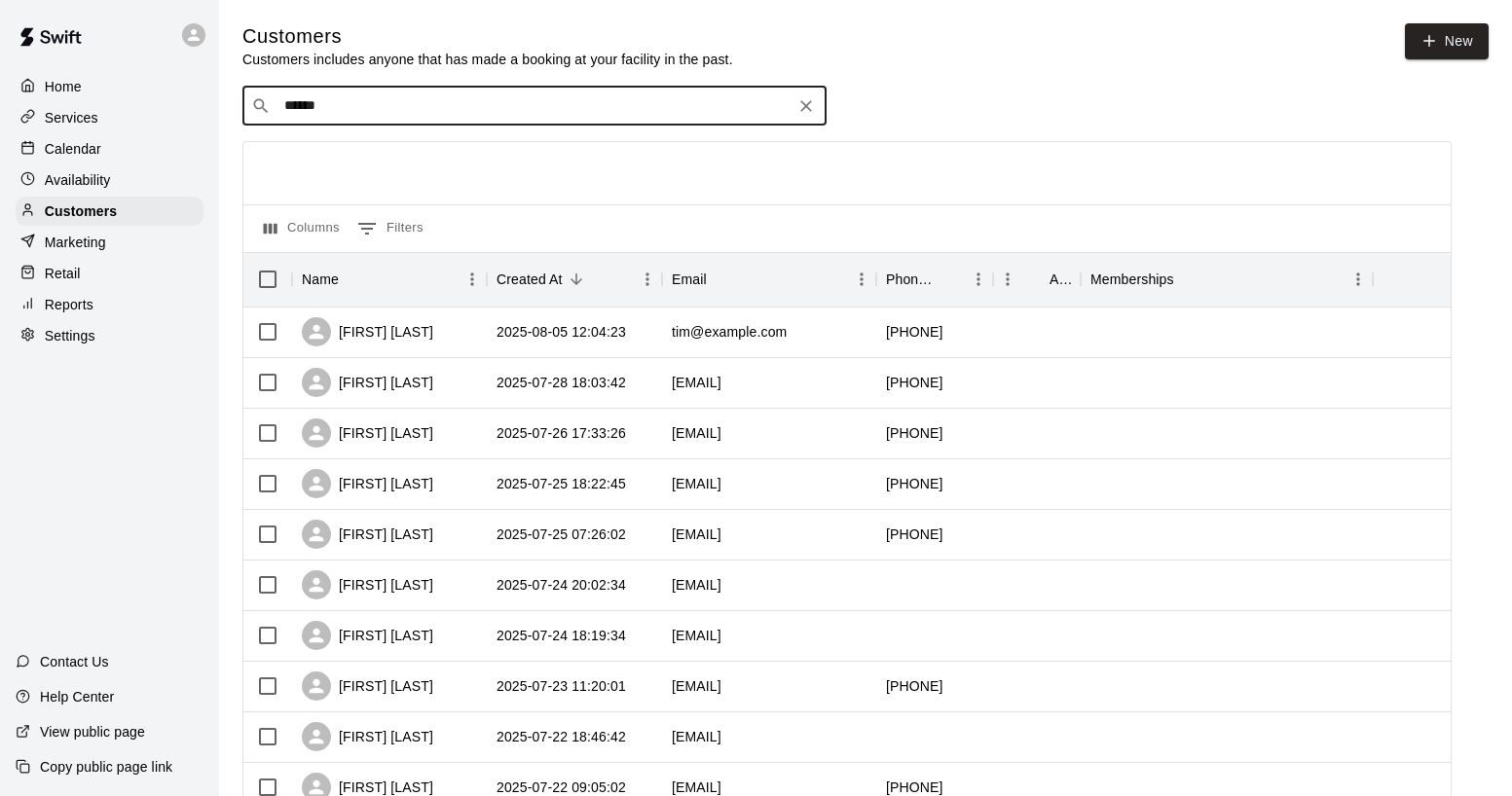 click 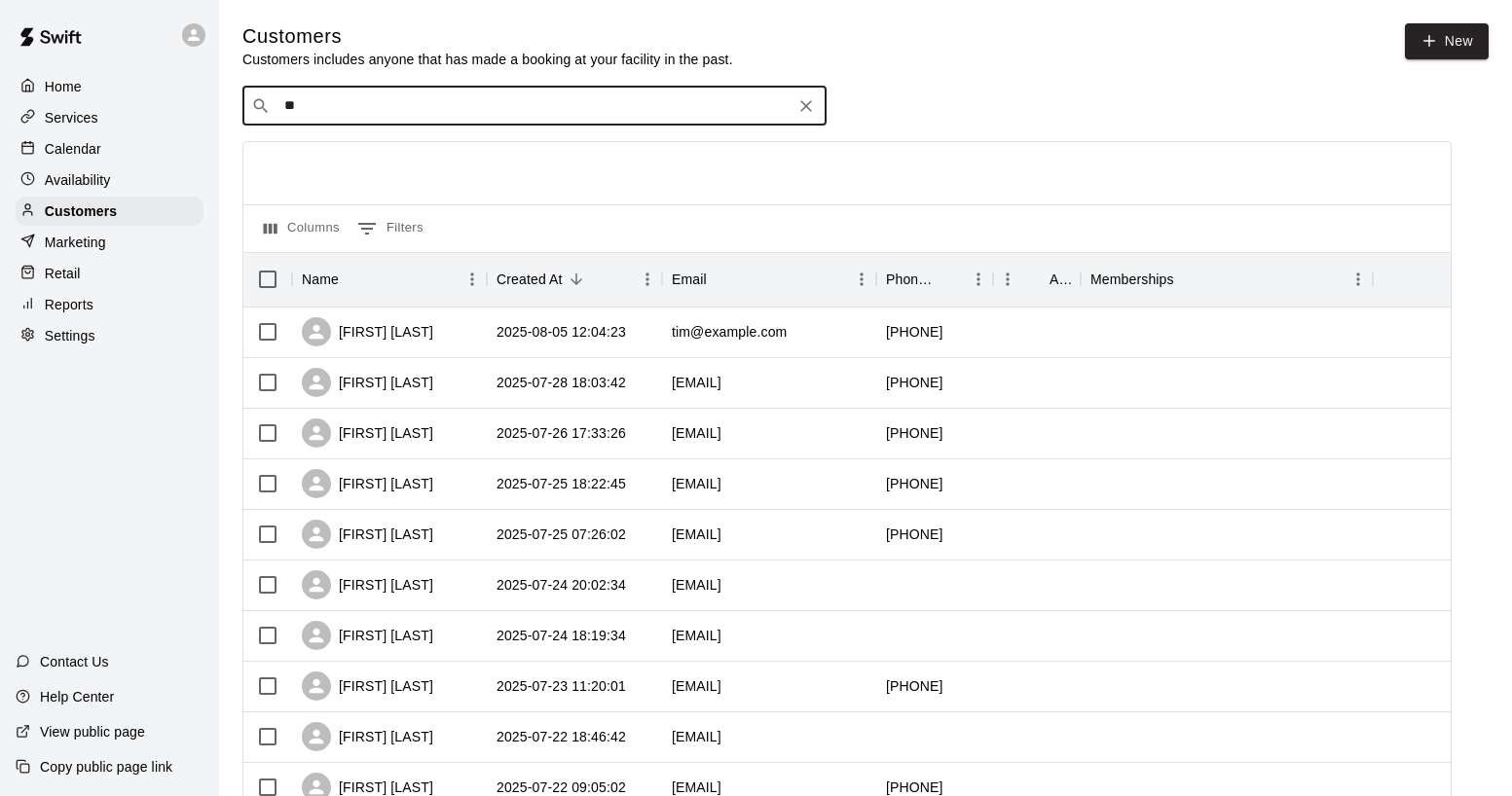 type on "***" 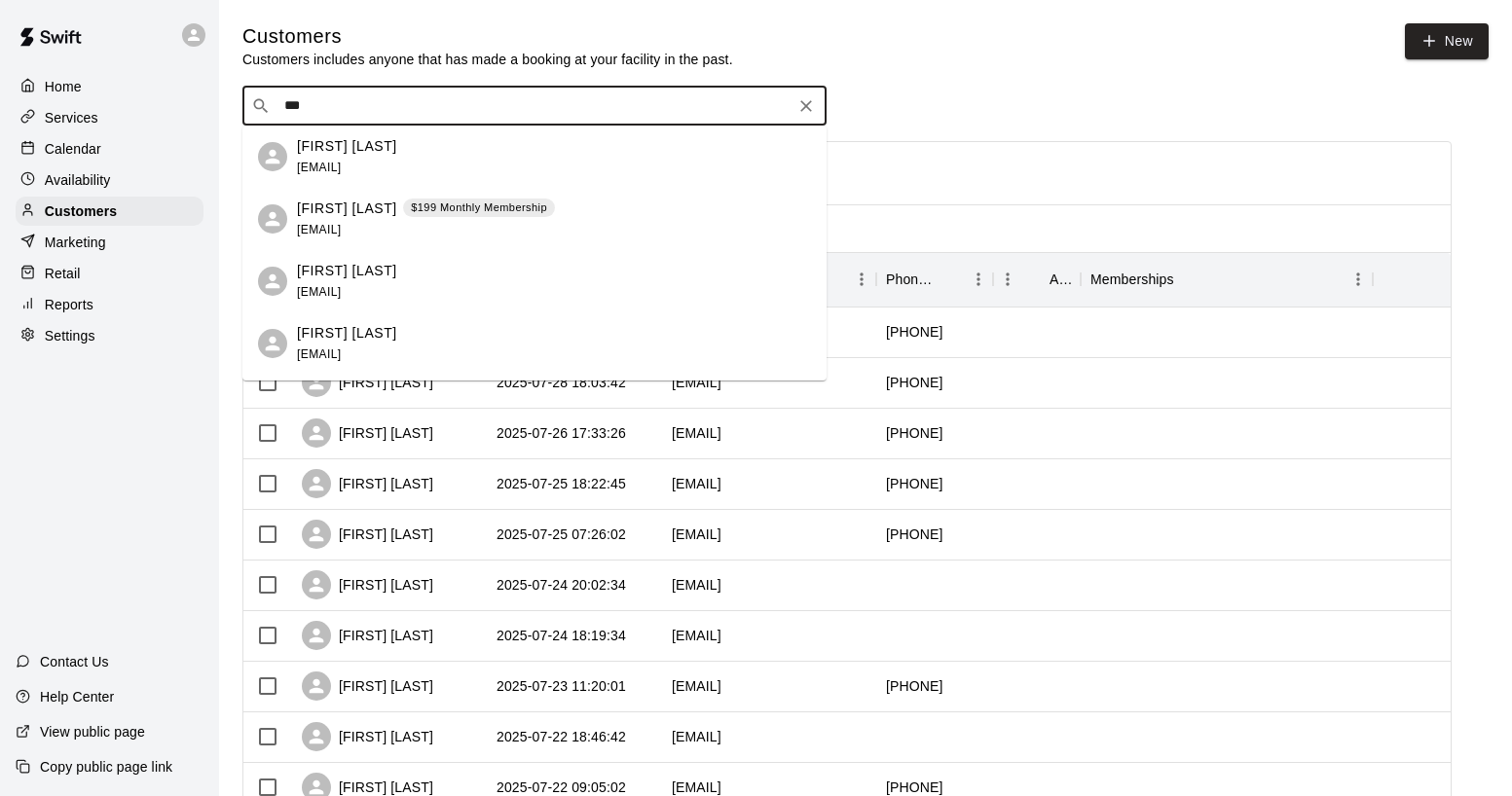 click on "Kristal Lautalo  $199 Monthly Membership kdiaz1242@gmail.com" at bounding box center (554, 219) 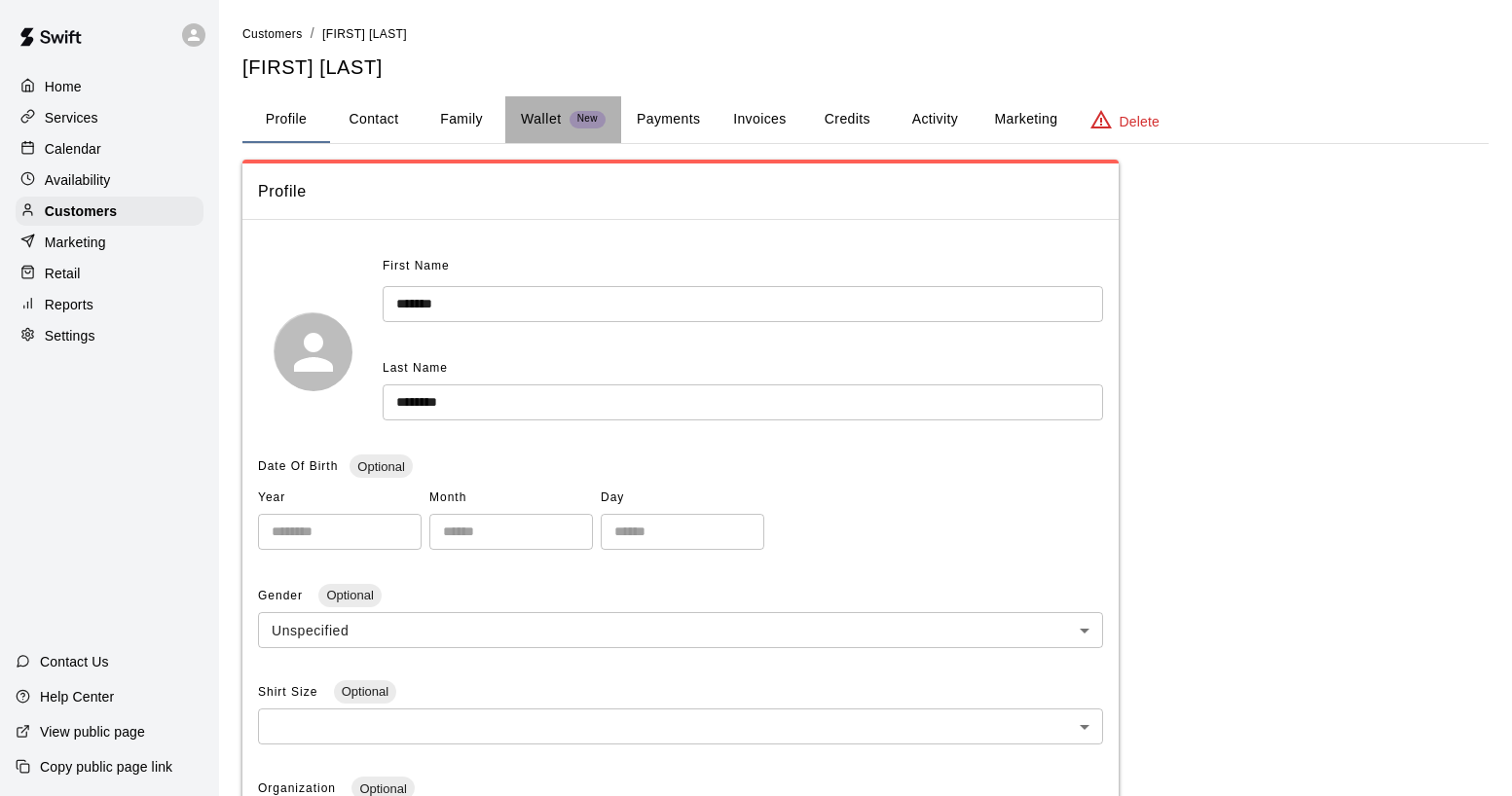 click on "Wallet New" at bounding box center [563, 120] 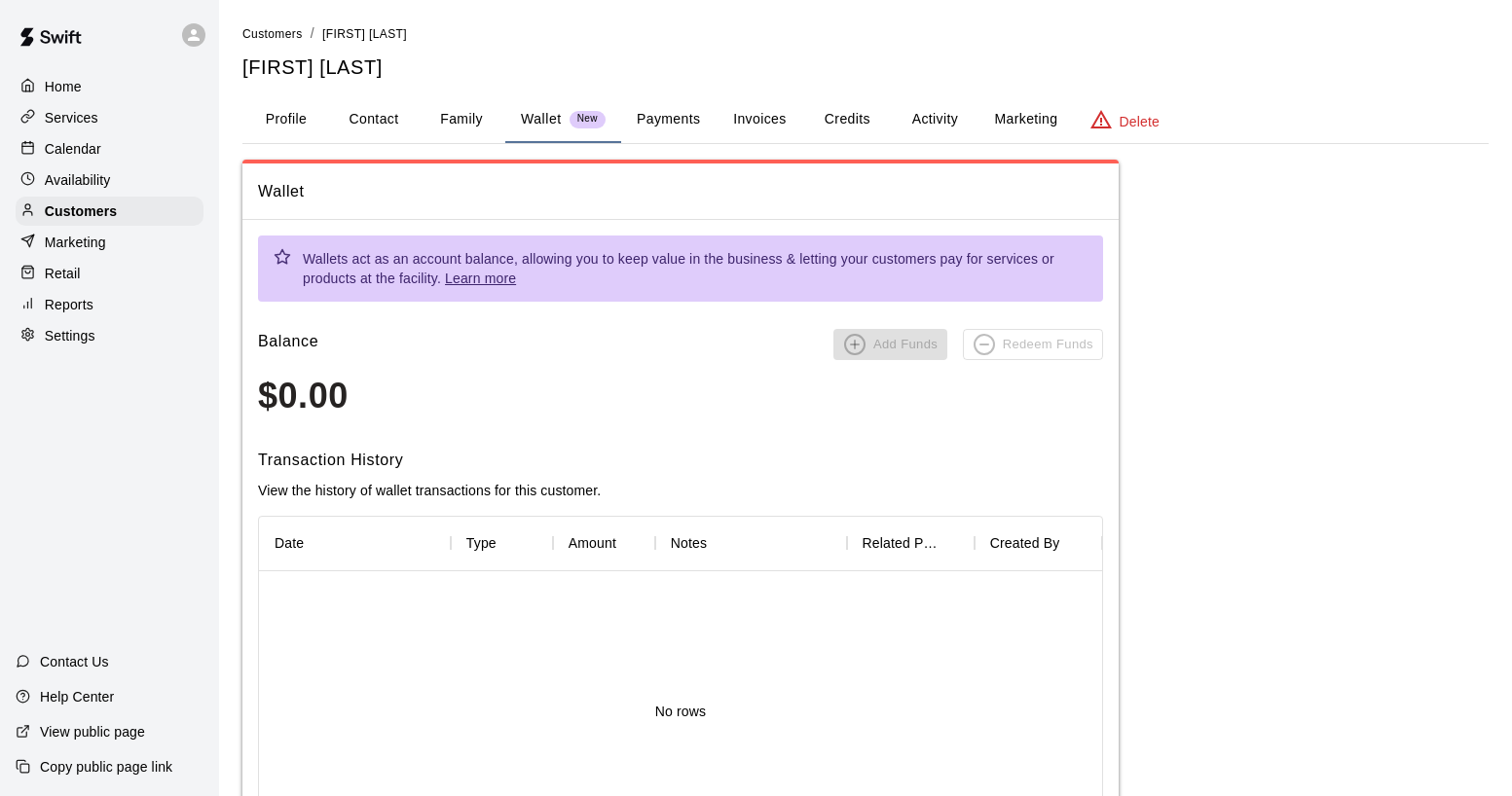 click on "Credits" at bounding box center [847, 120] 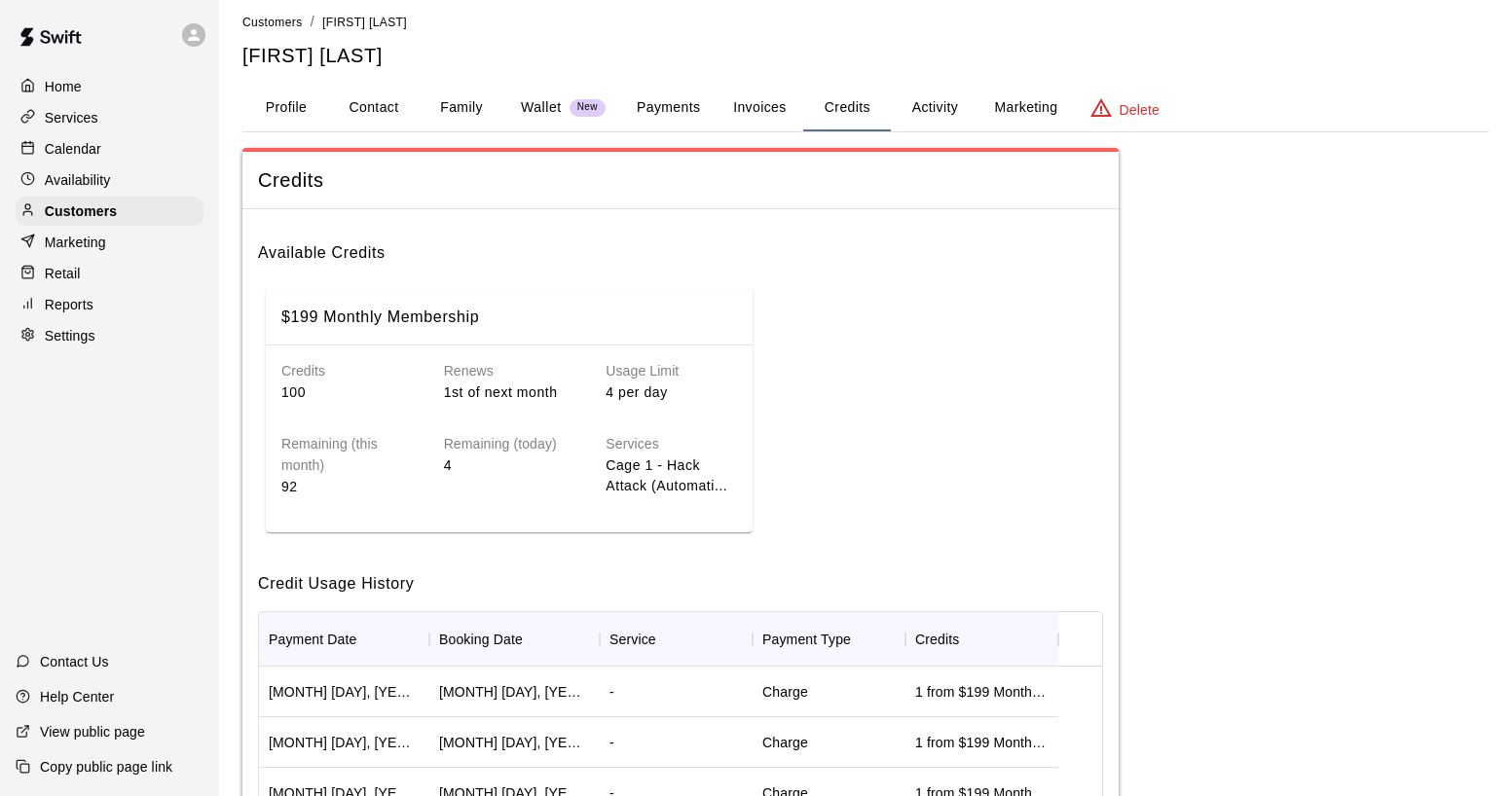 scroll, scrollTop: 0, scrollLeft: 0, axis: both 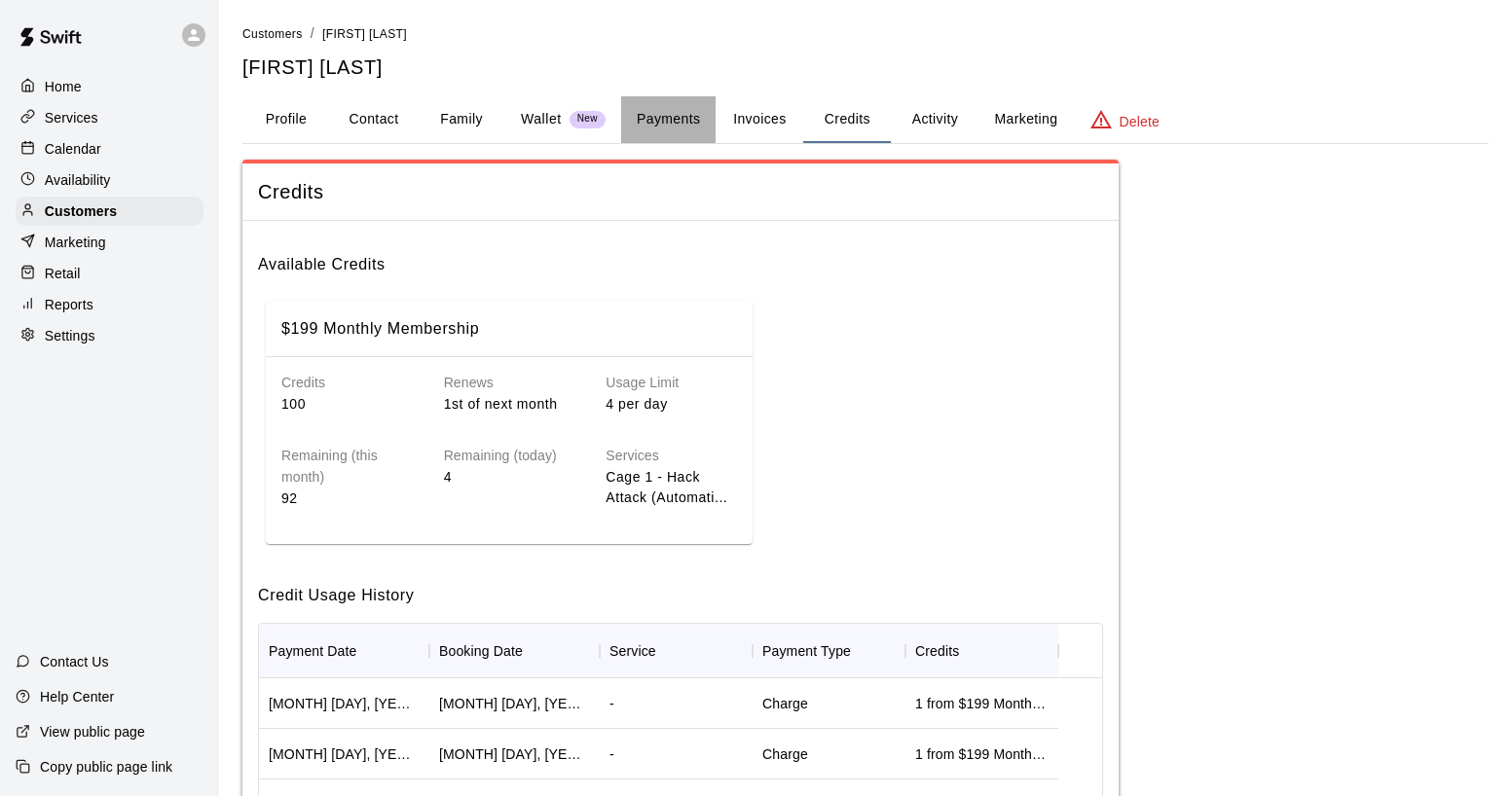 click on "Payments" at bounding box center [668, 120] 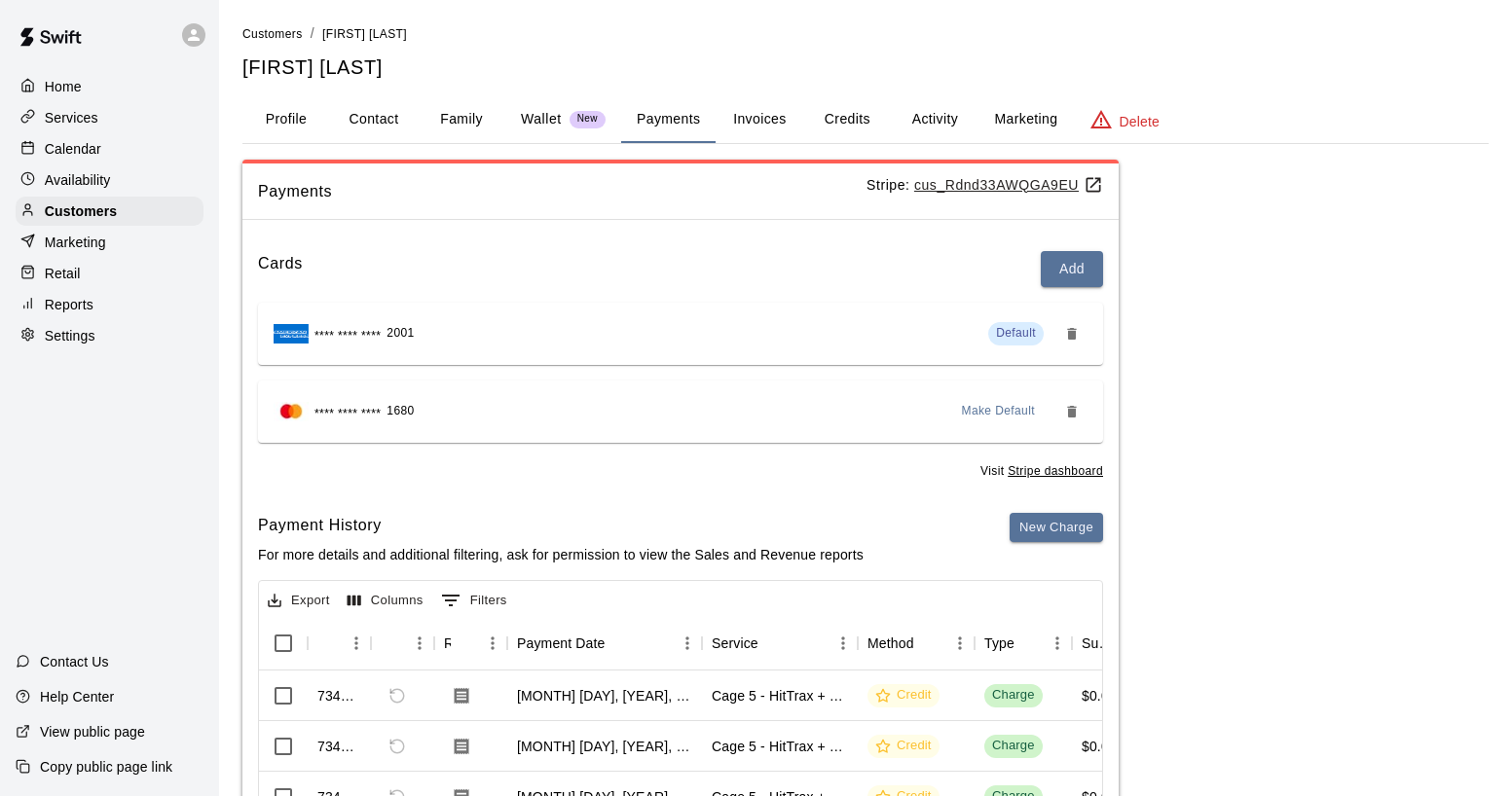 click on "Wallet New" at bounding box center [563, 119] 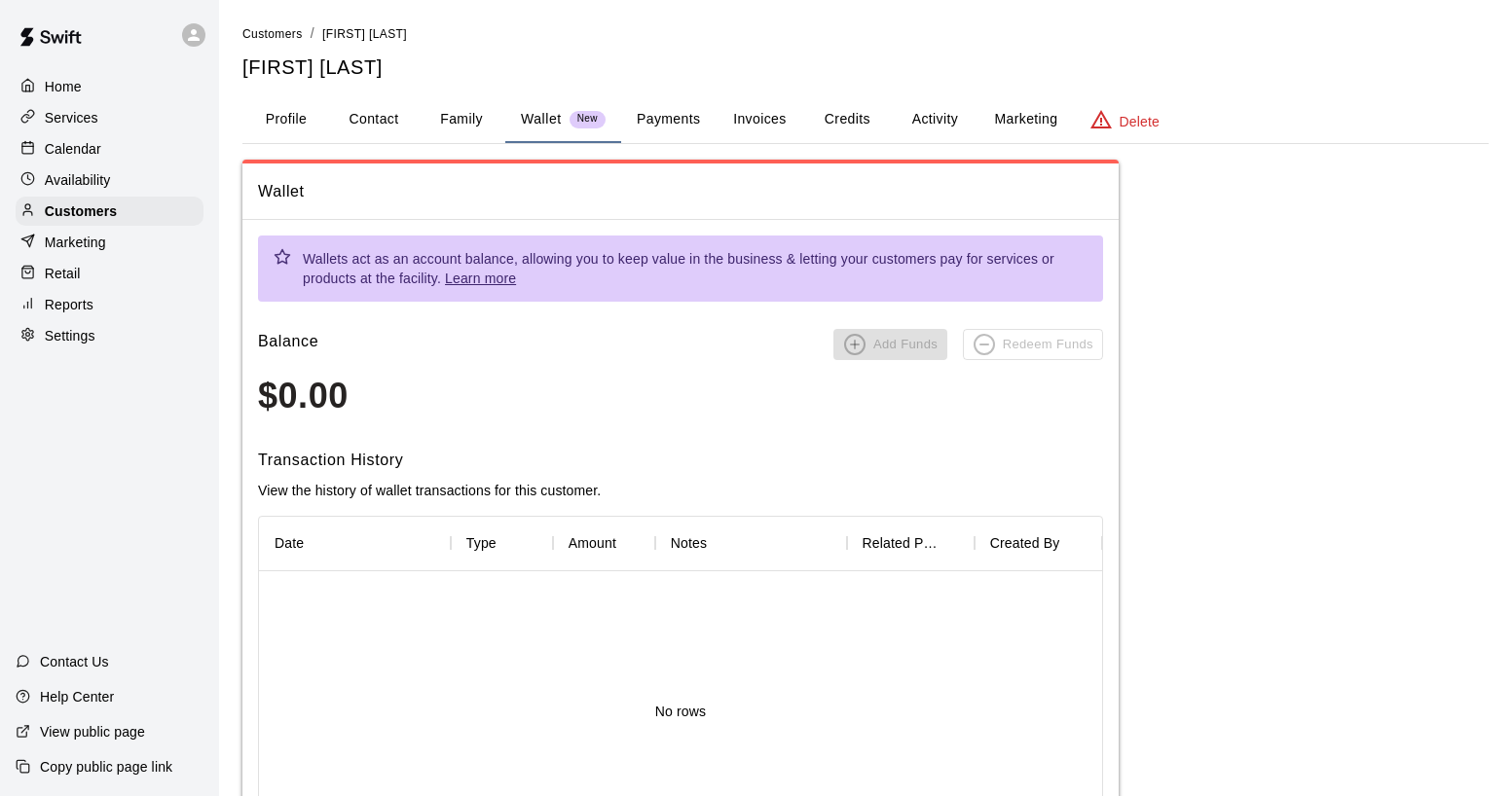 click on "Availability" at bounding box center [109, 180] 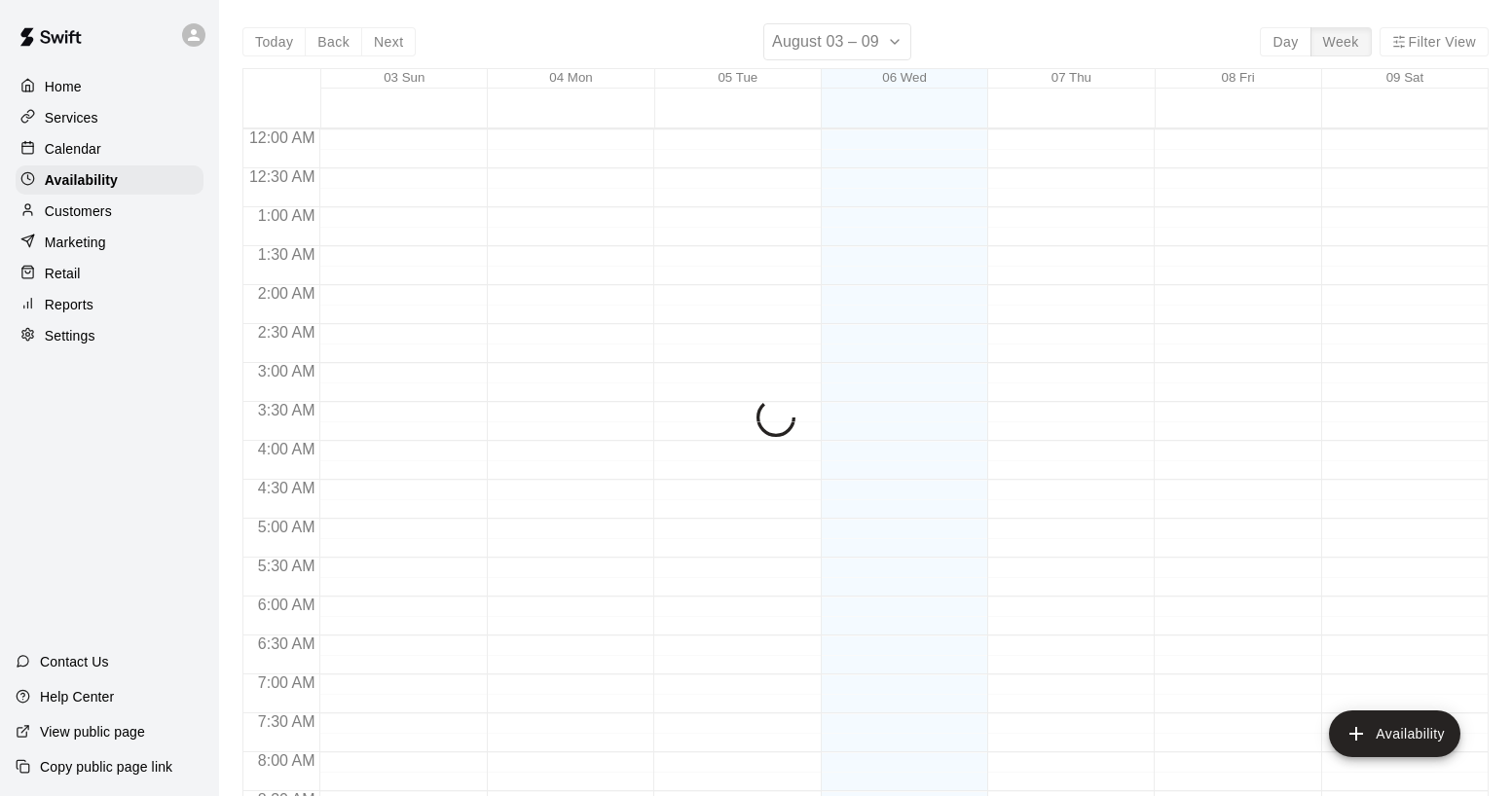 scroll, scrollTop: 1179, scrollLeft: 0, axis: vertical 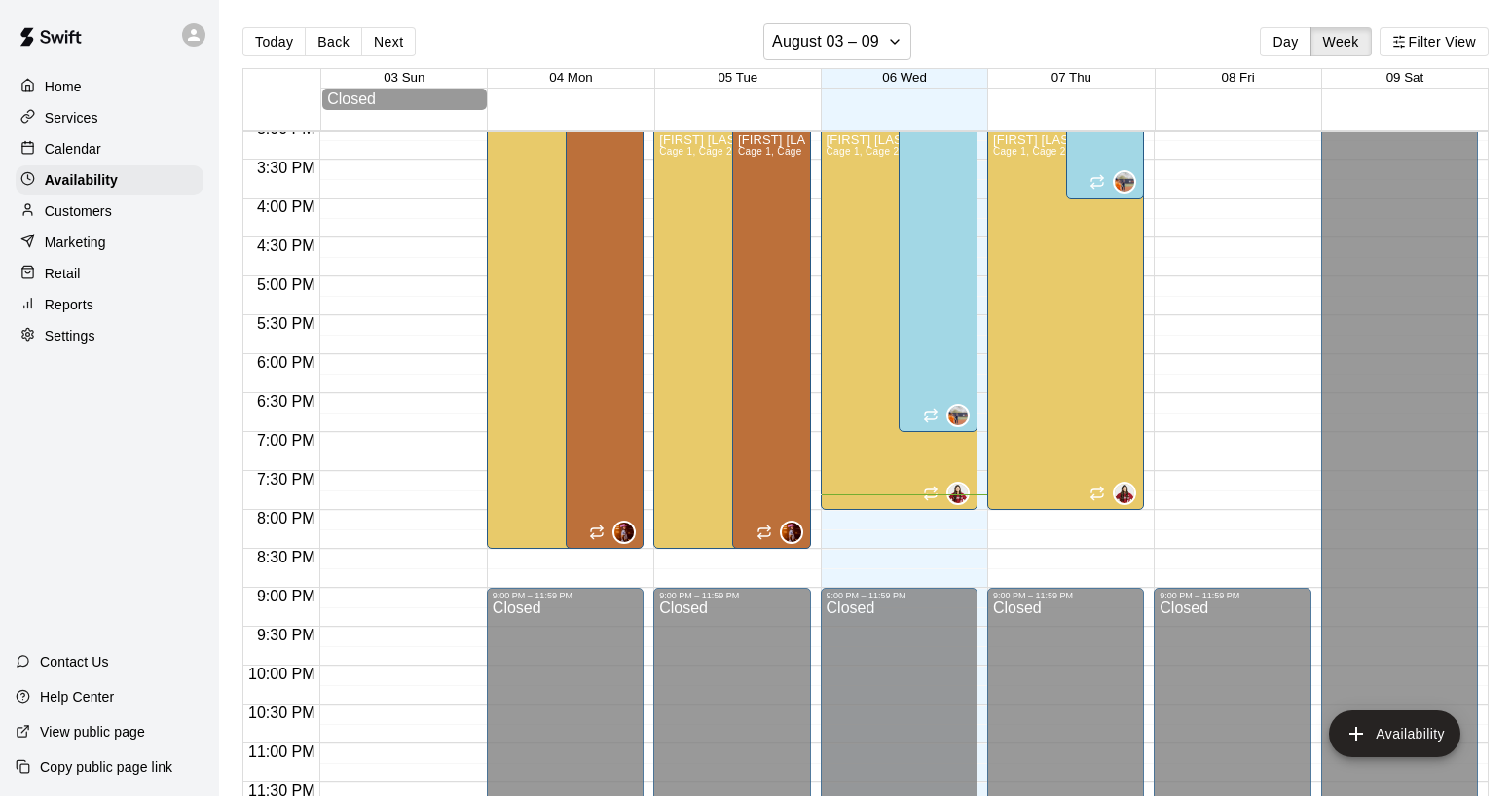 click on "Calendar" at bounding box center (109, 149) 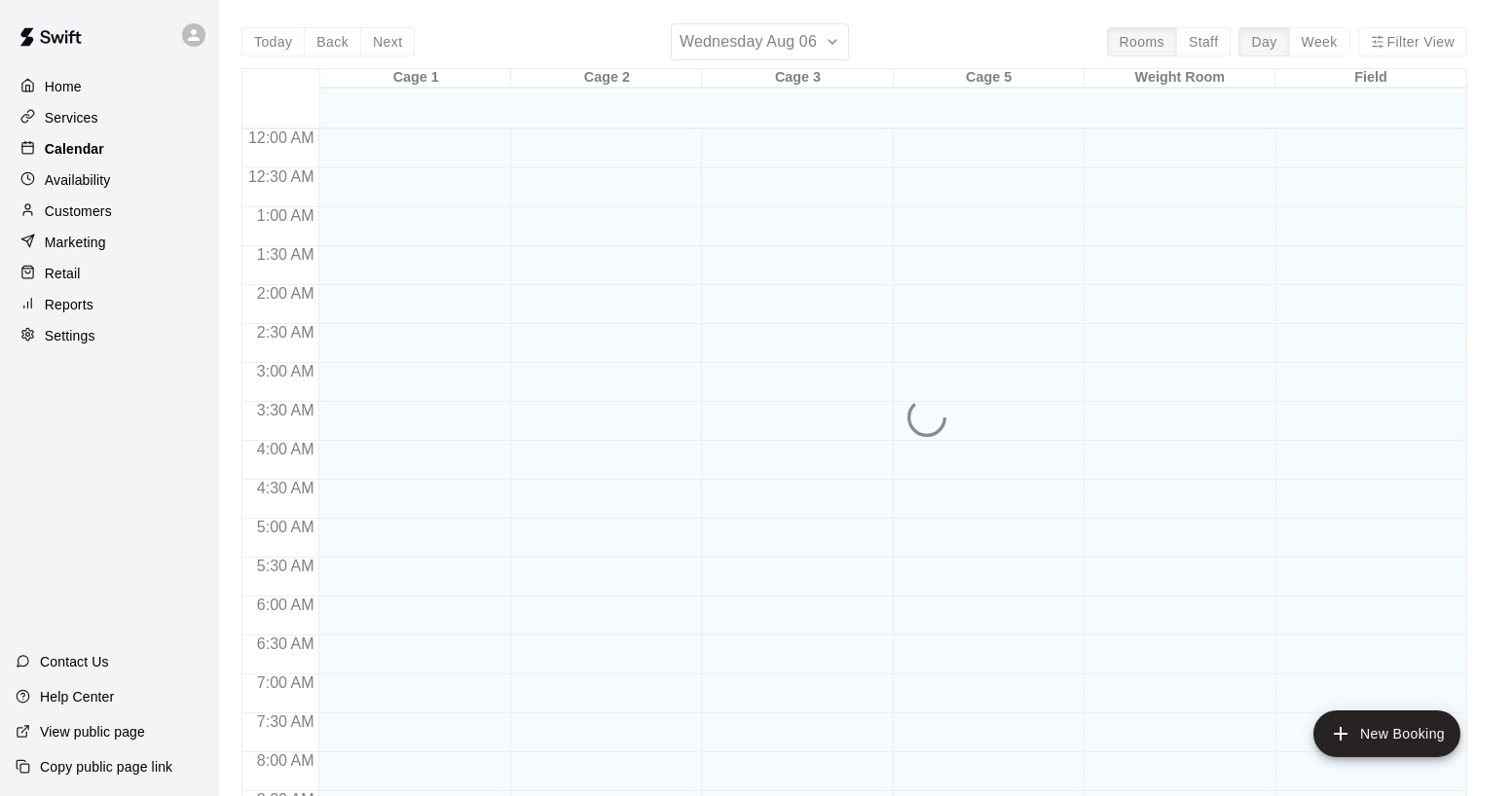 scroll, scrollTop: 1121, scrollLeft: 0, axis: vertical 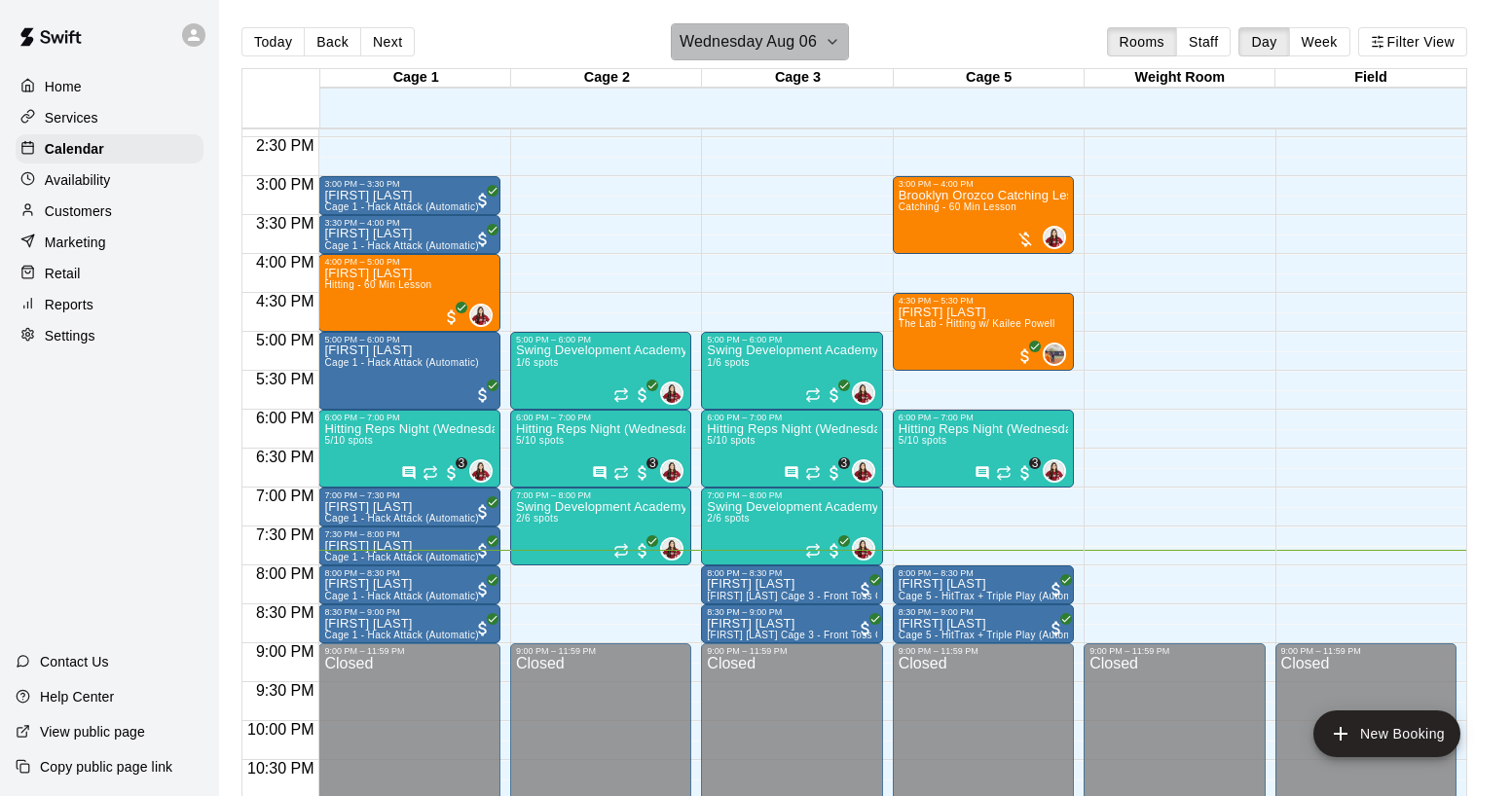 click on "Wednesday Aug 06" at bounding box center (748, 42) 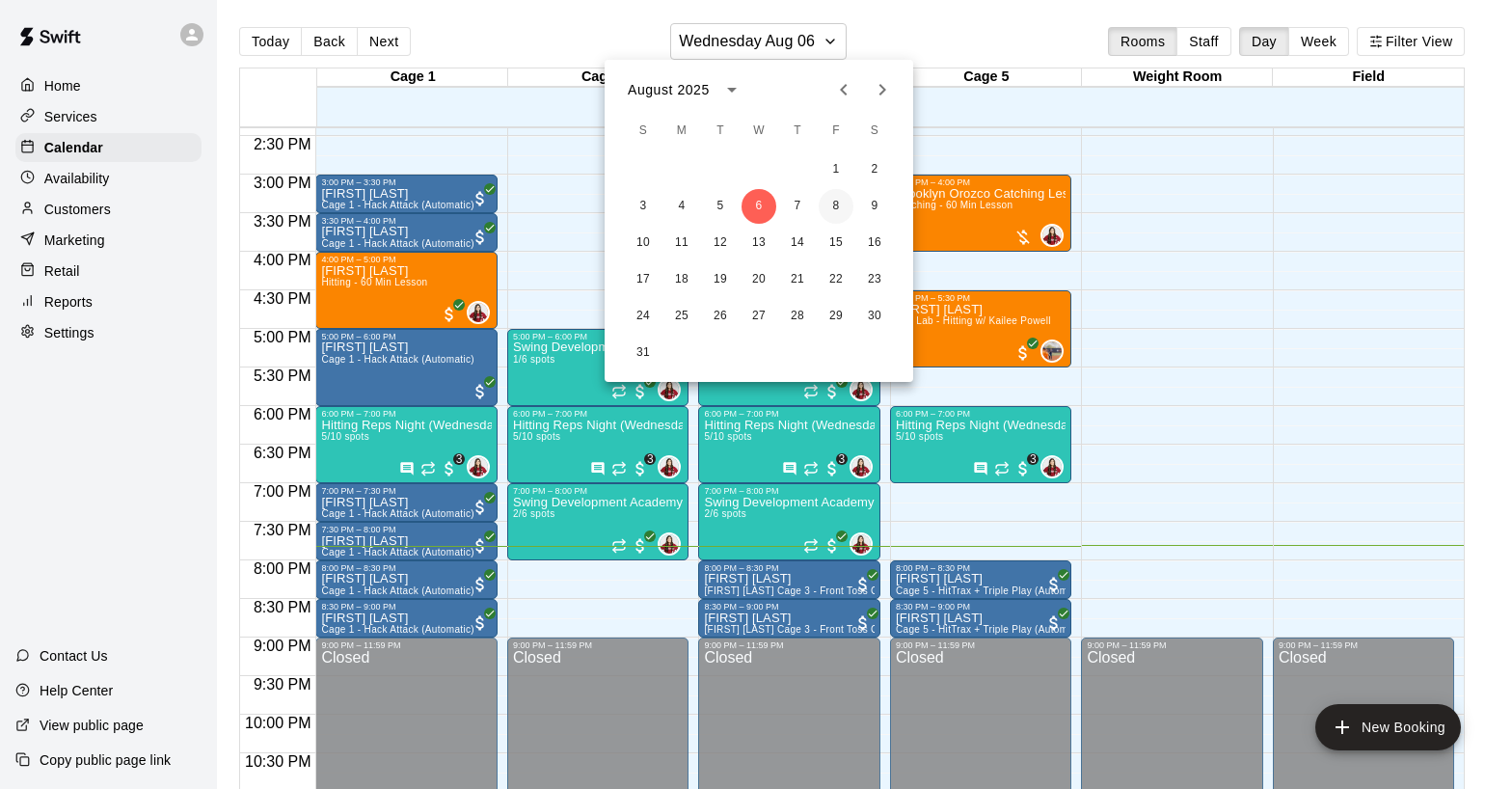 click on "8" at bounding box center [836, 206] 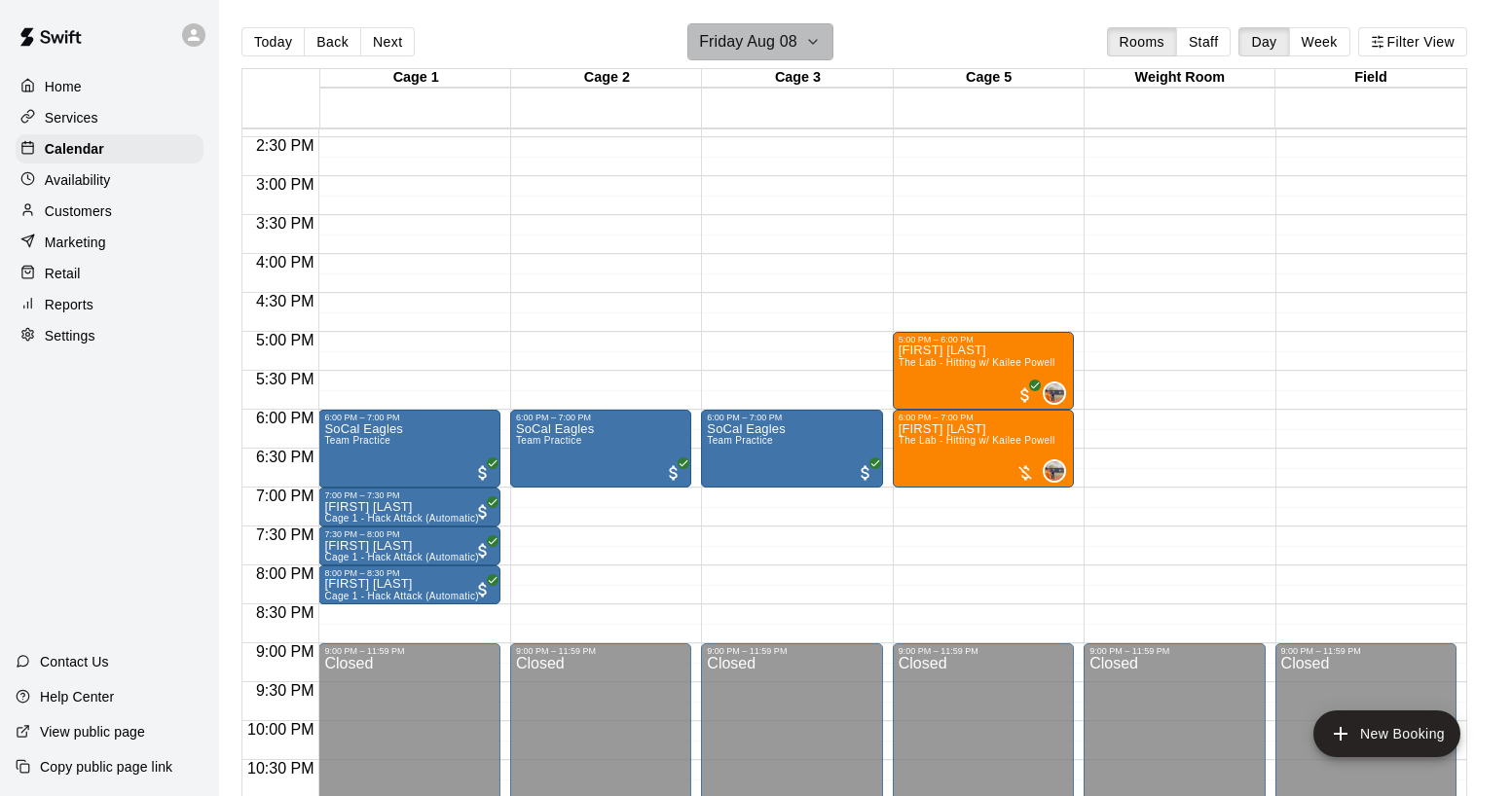 click on "Friday Aug 08" at bounding box center (748, 42) 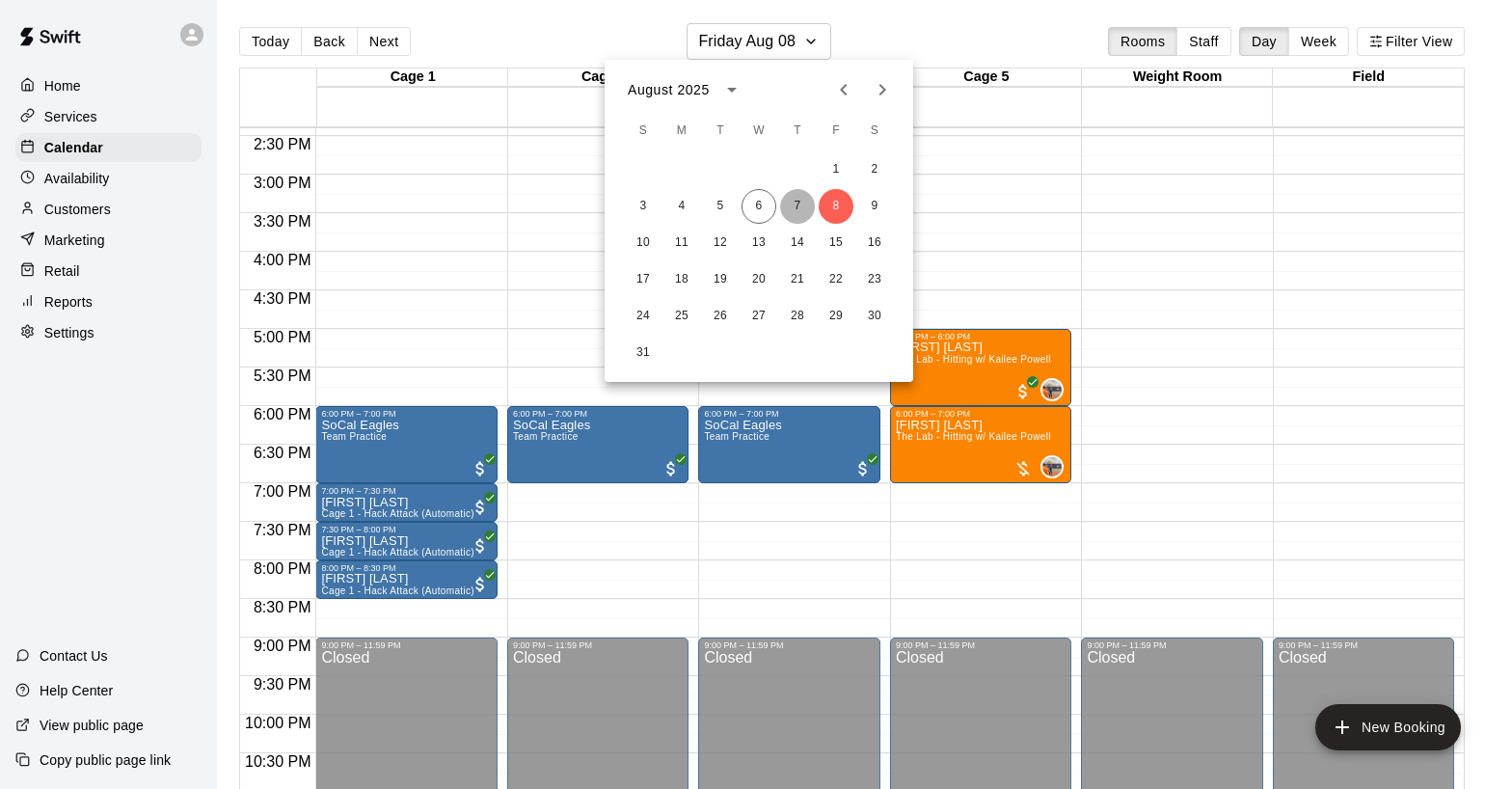 click on "7" at bounding box center [797, 206] 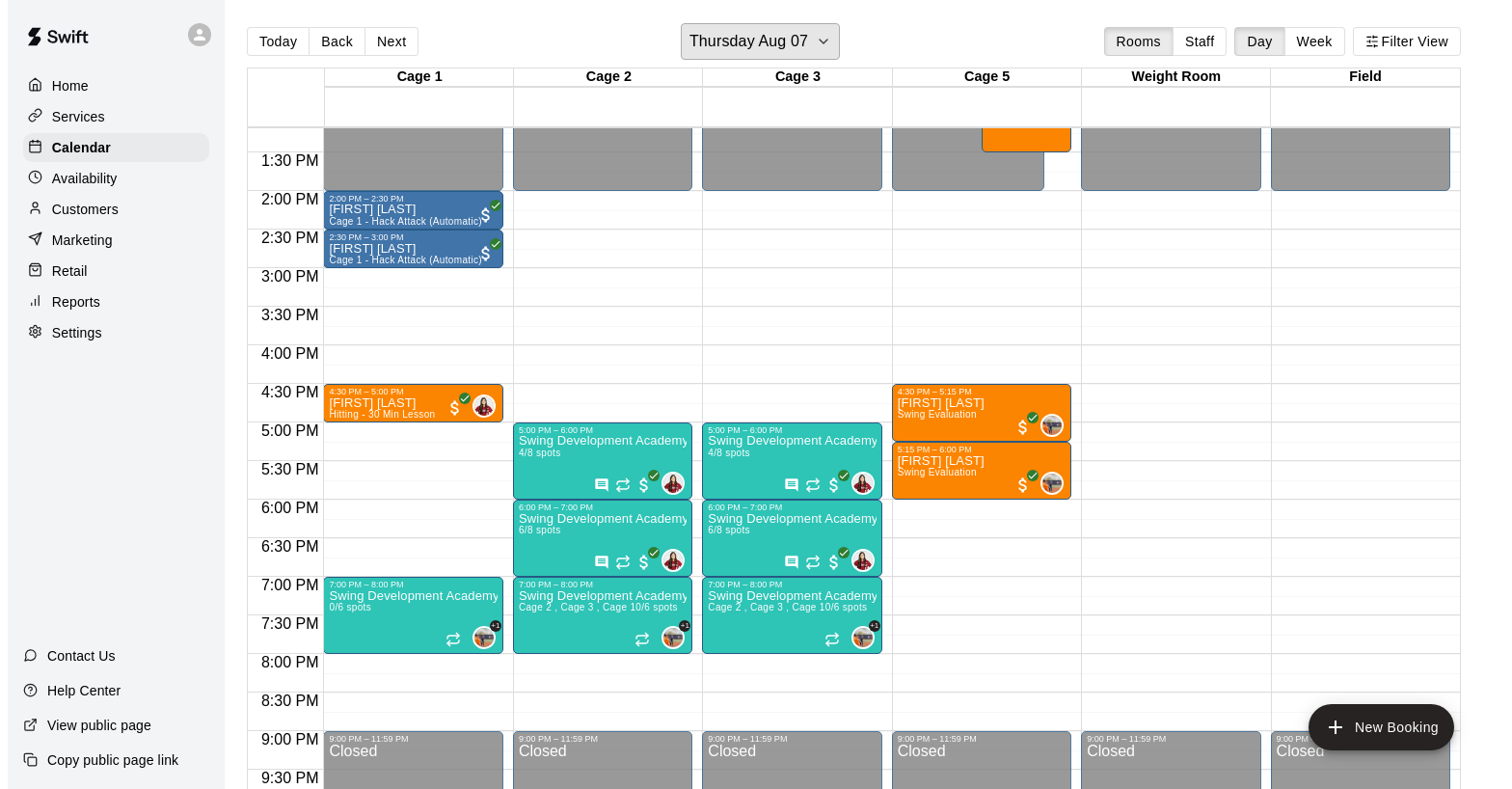 scroll, scrollTop: 1020, scrollLeft: 0, axis: vertical 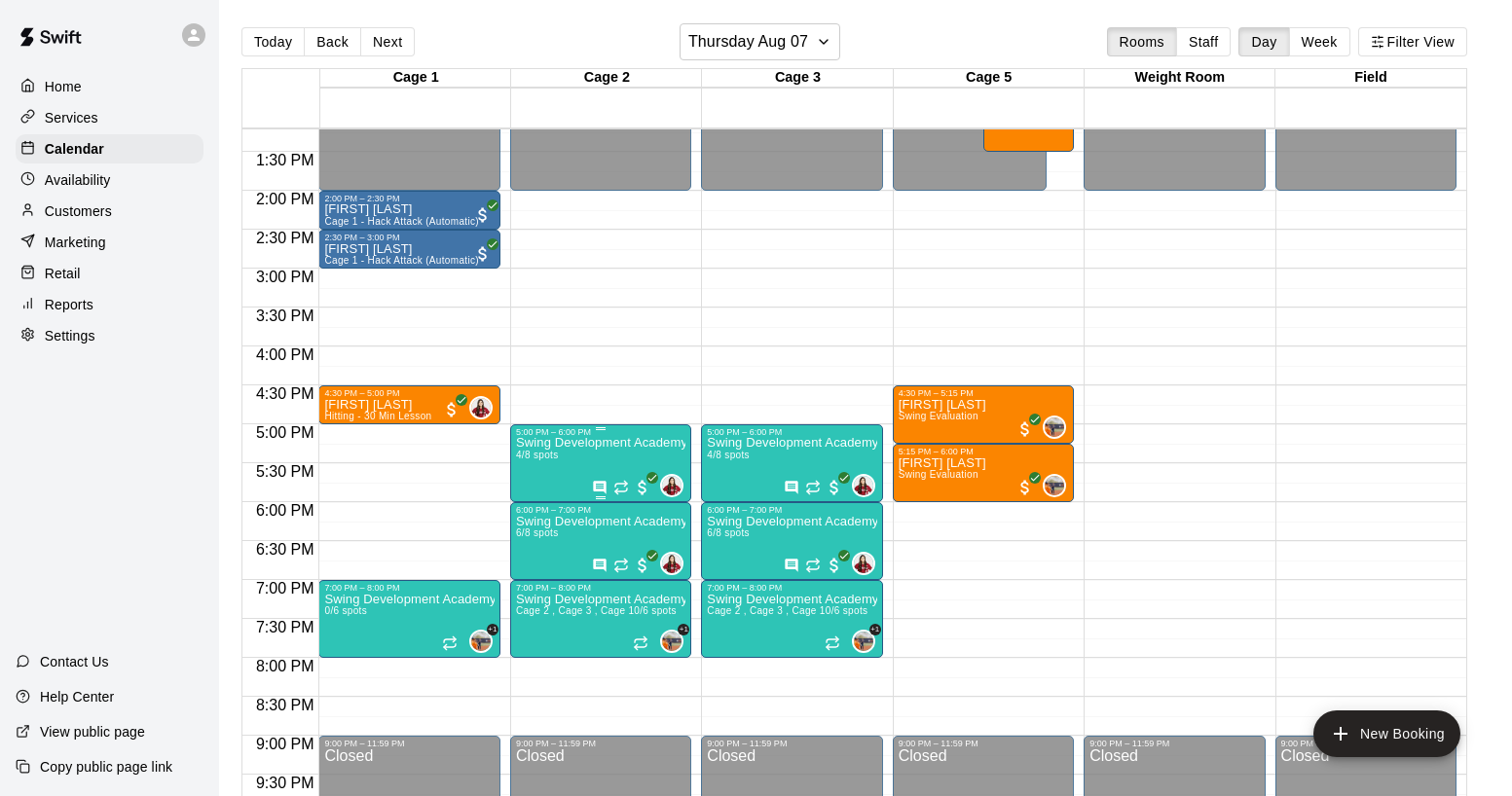 click on "Swing Development Academy 8U/10U 4/8 spots" at bounding box center [601, 835] 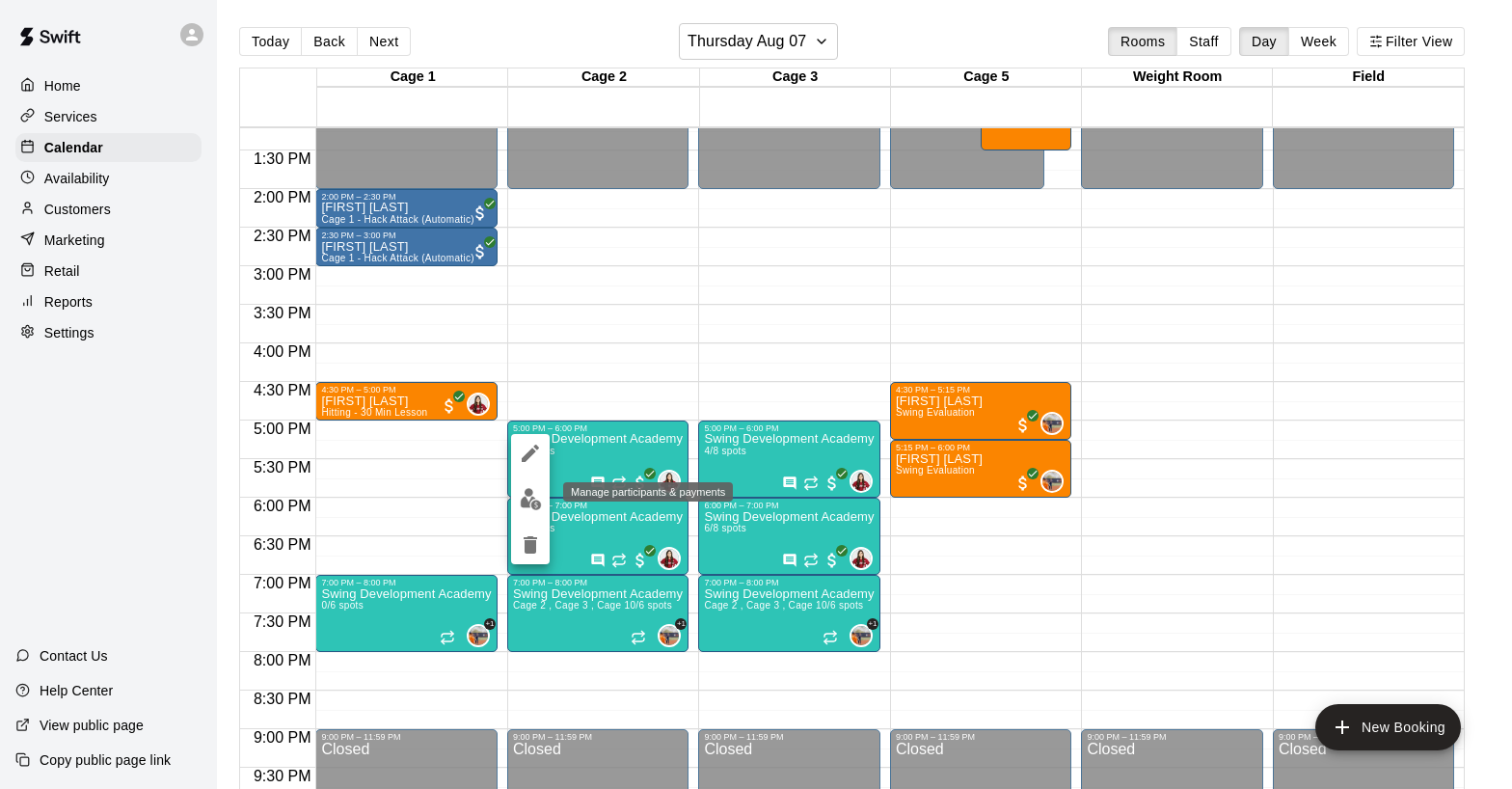 click at bounding box center (530, 499) 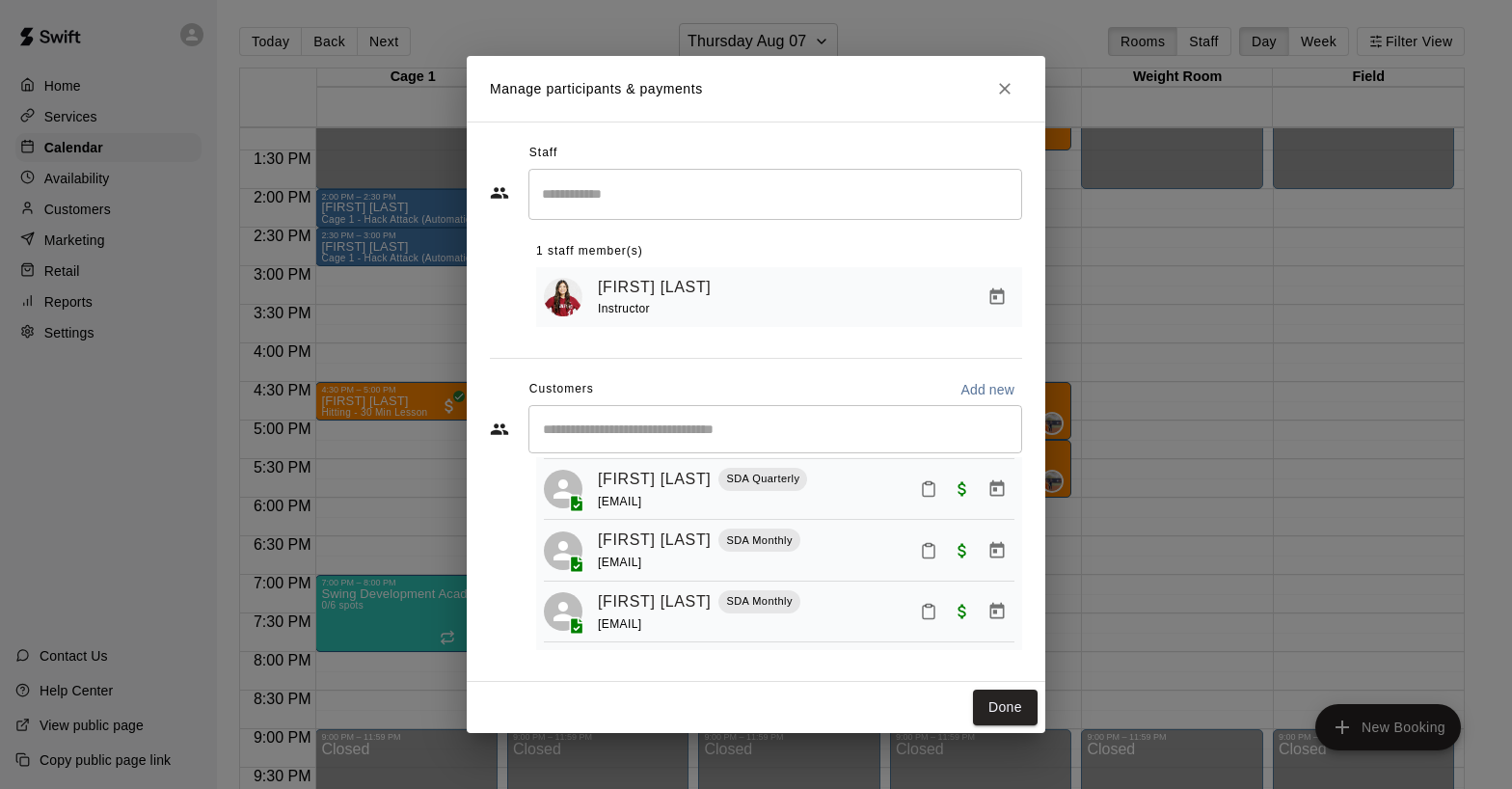 scroll, scrollTop: 110, scrollLeft: 0, axis: vertical 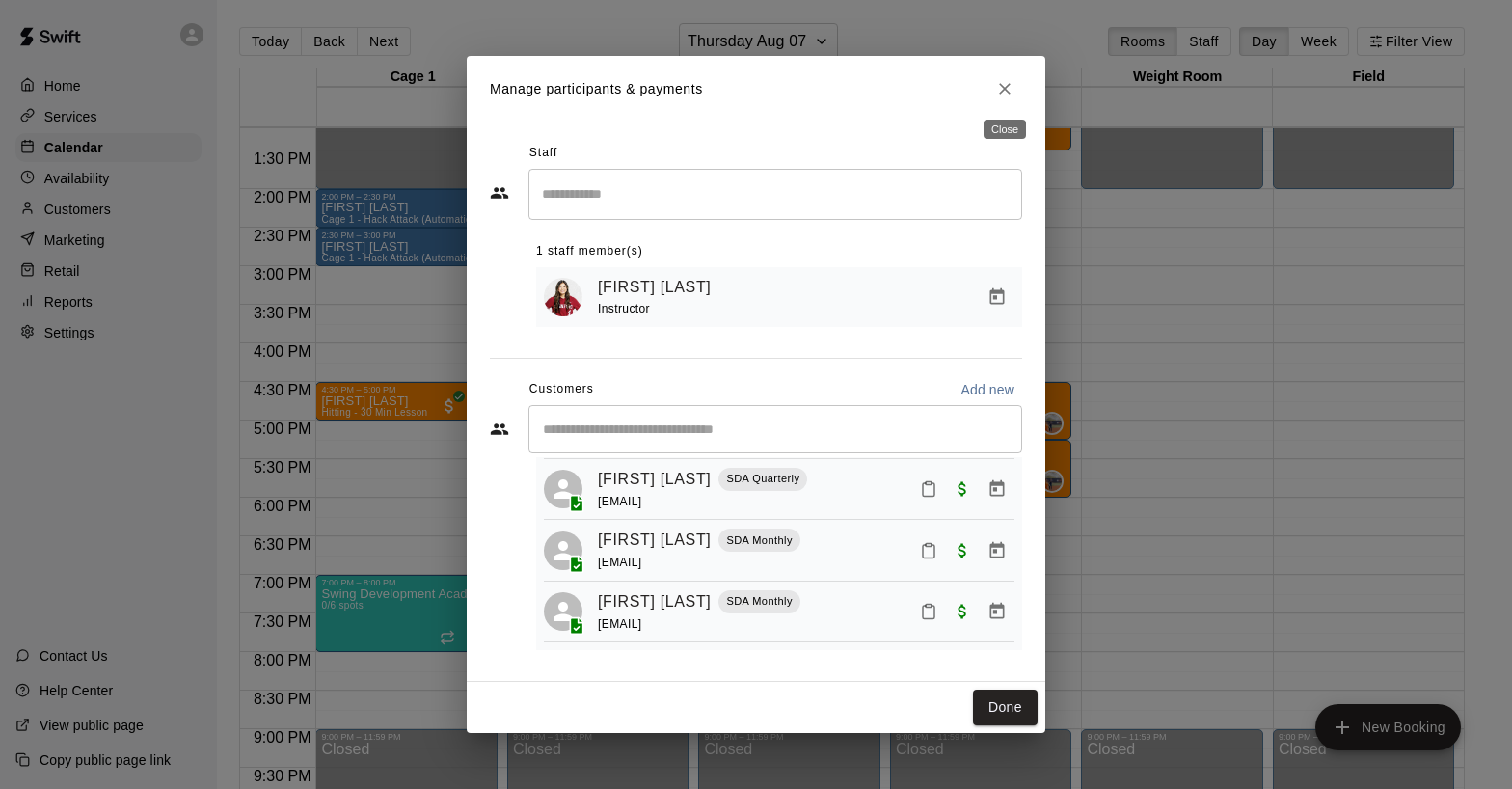 drag, startPoint x: 1001, startPoint y: 94, endPoint x: 999, endPoint y: 119, distance: 25.079872 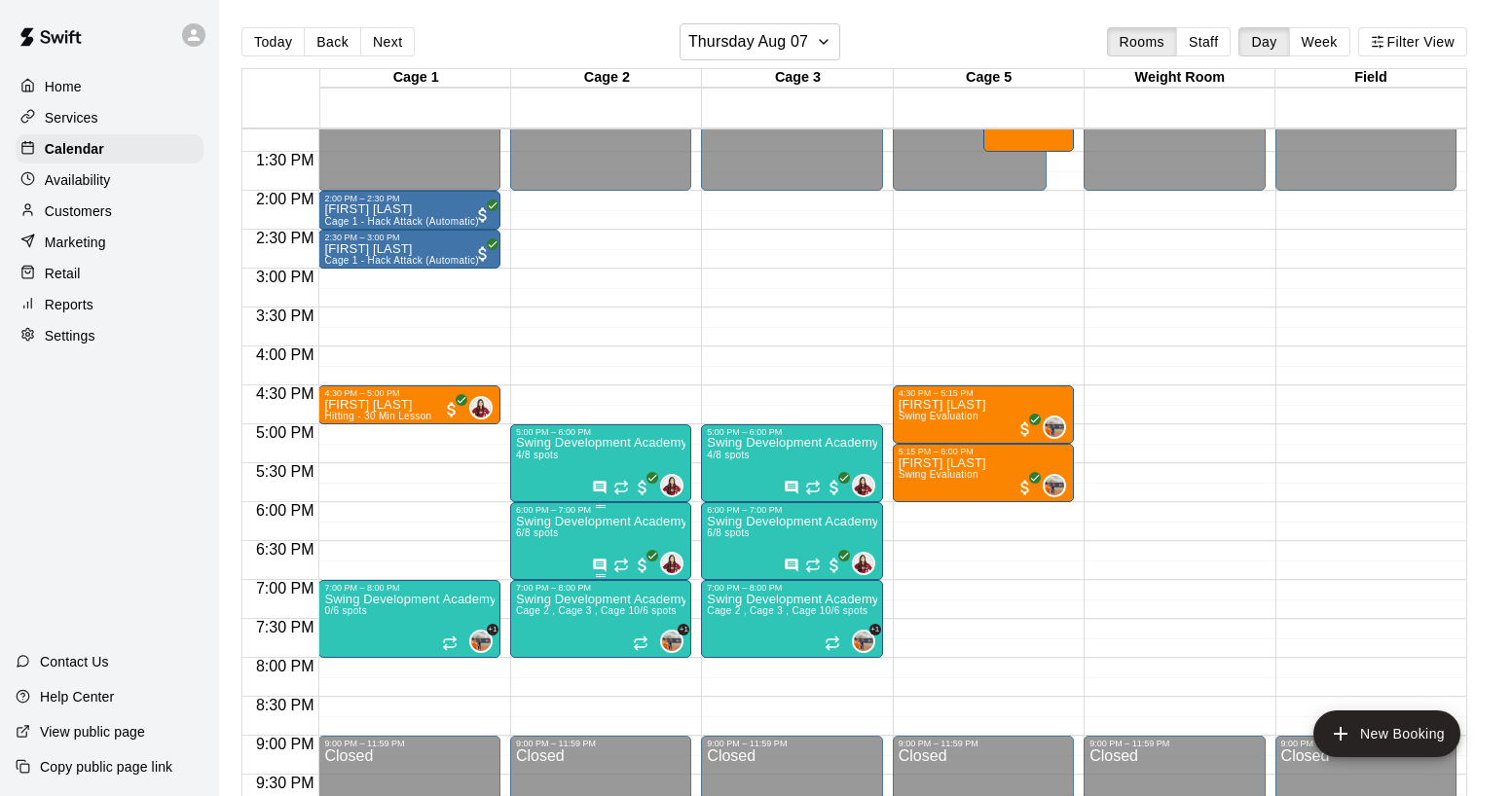 click on "Swing Development Academy 12U/14U 6/8 spots" at bounding box center (601, 913) 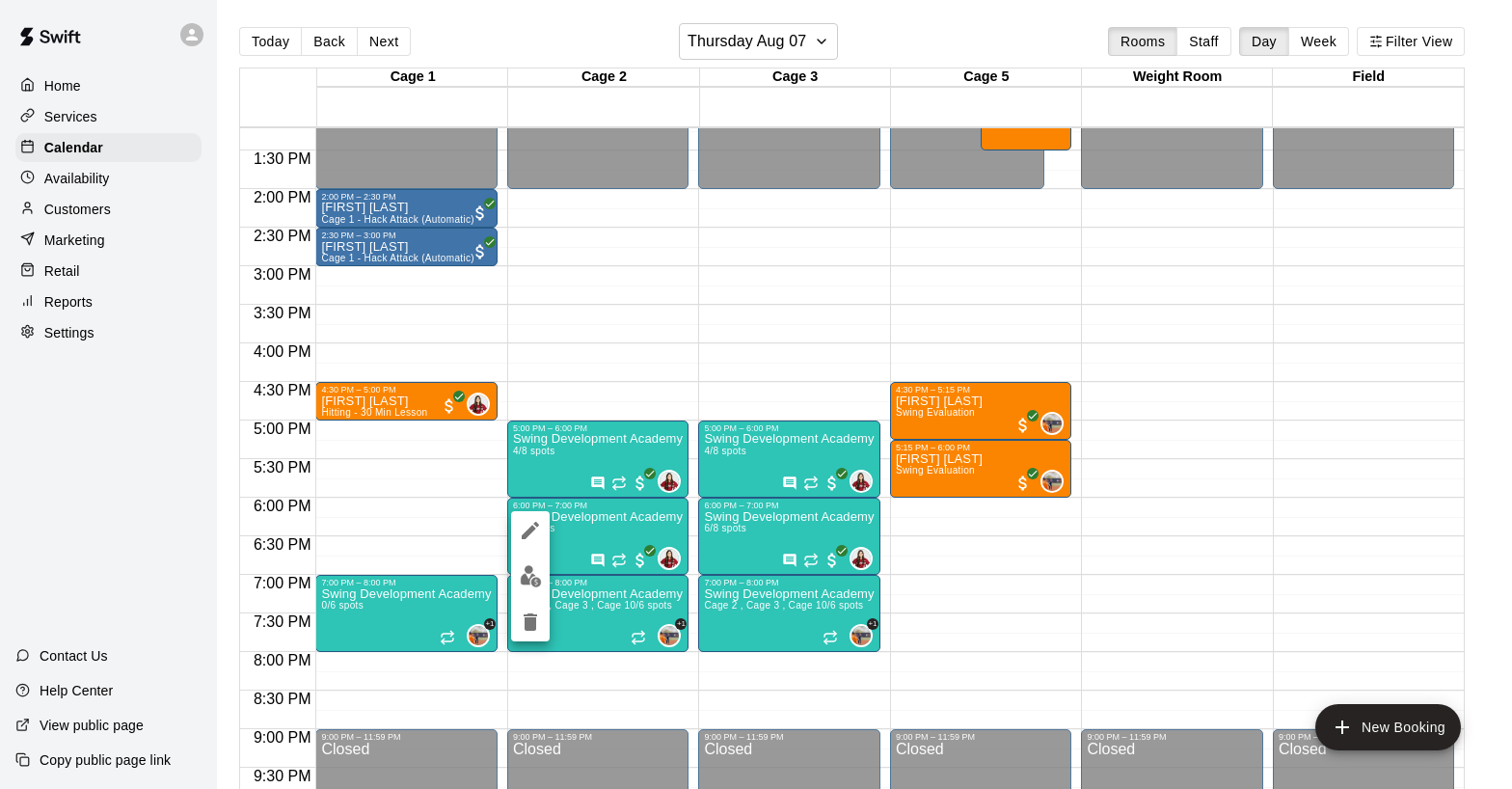 click at bounding box center [530, 576] 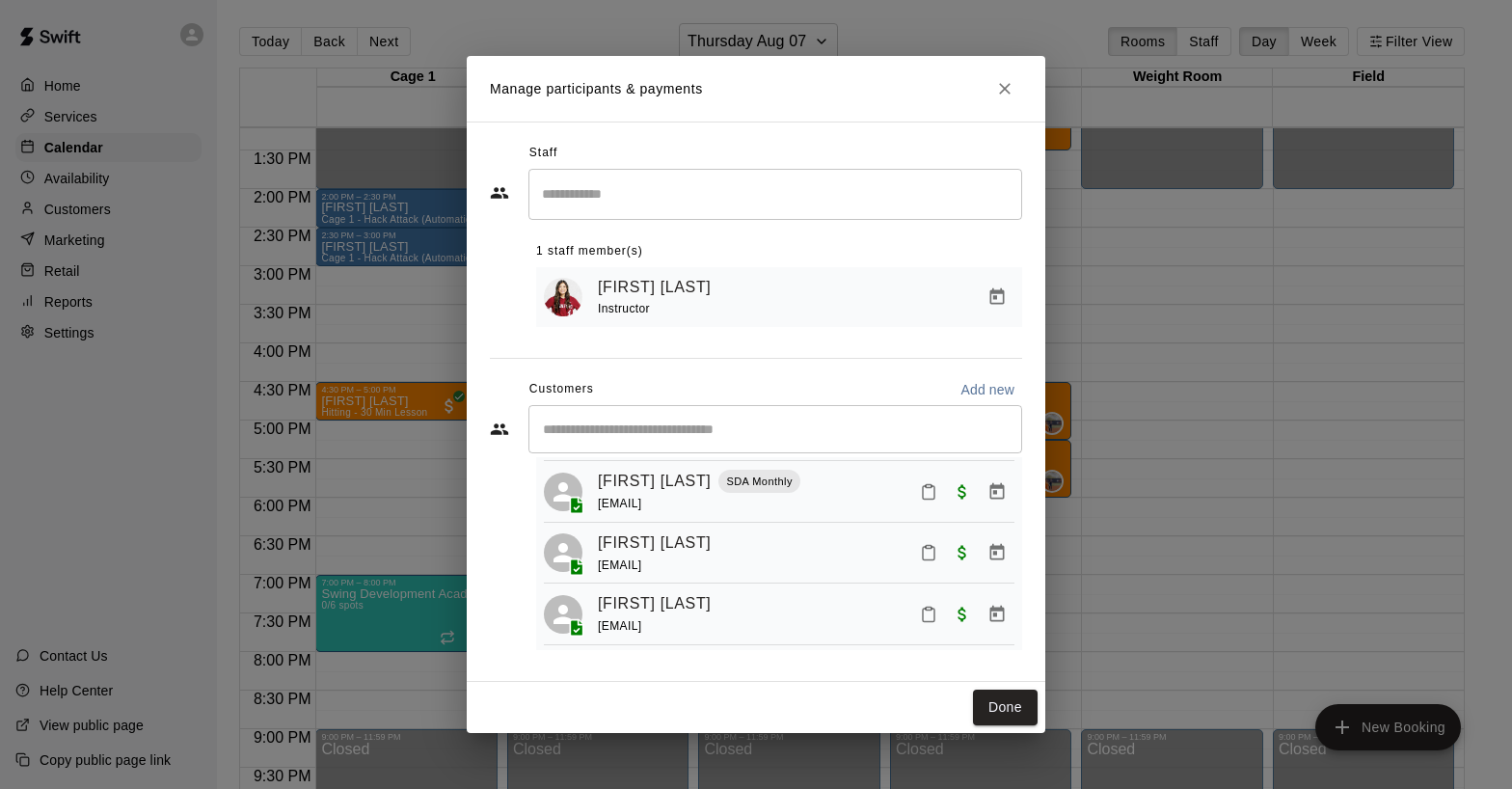 scroll, scrollTop: 234, scrollLeft: 0, axis: vertical 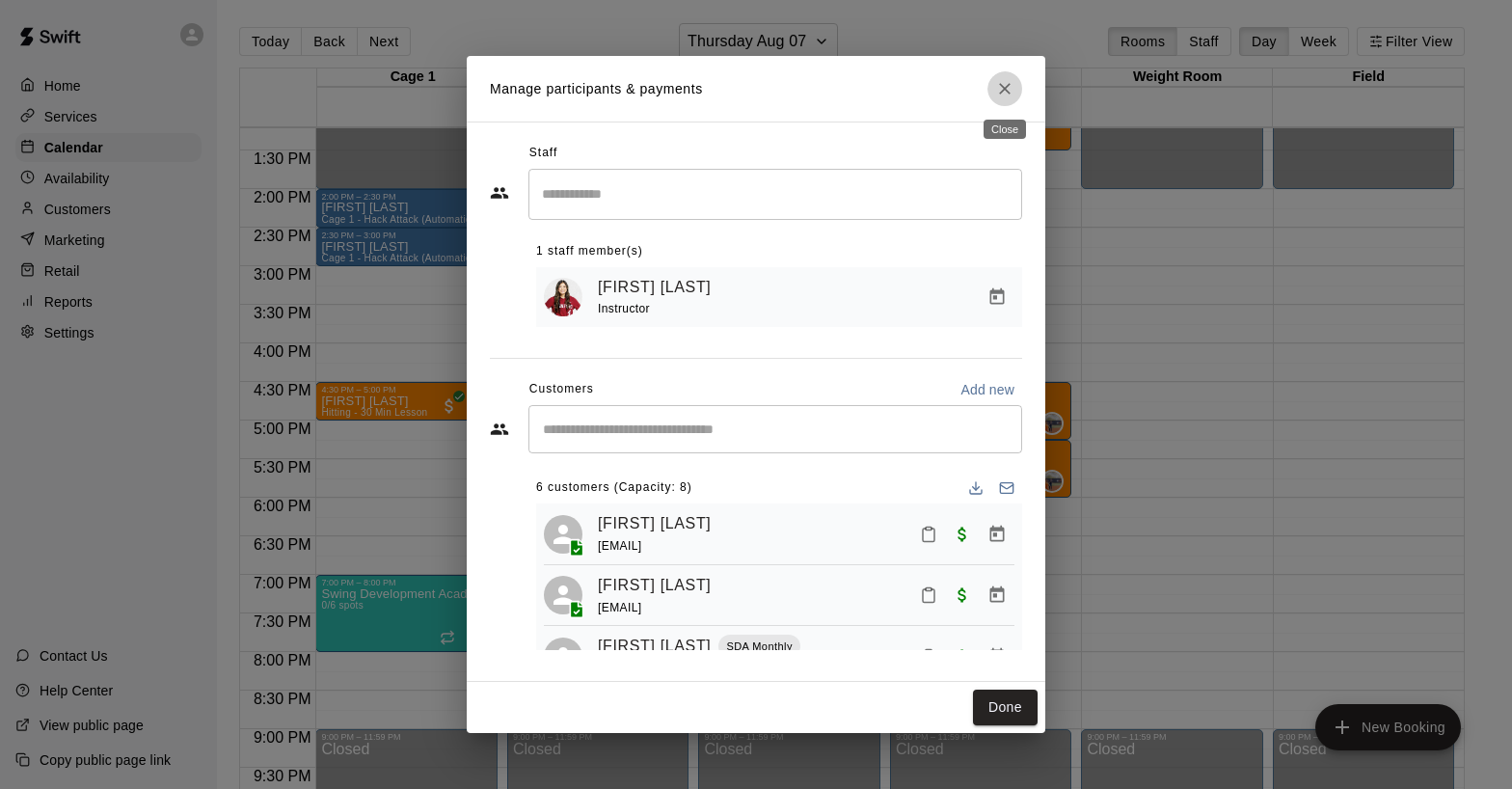 click 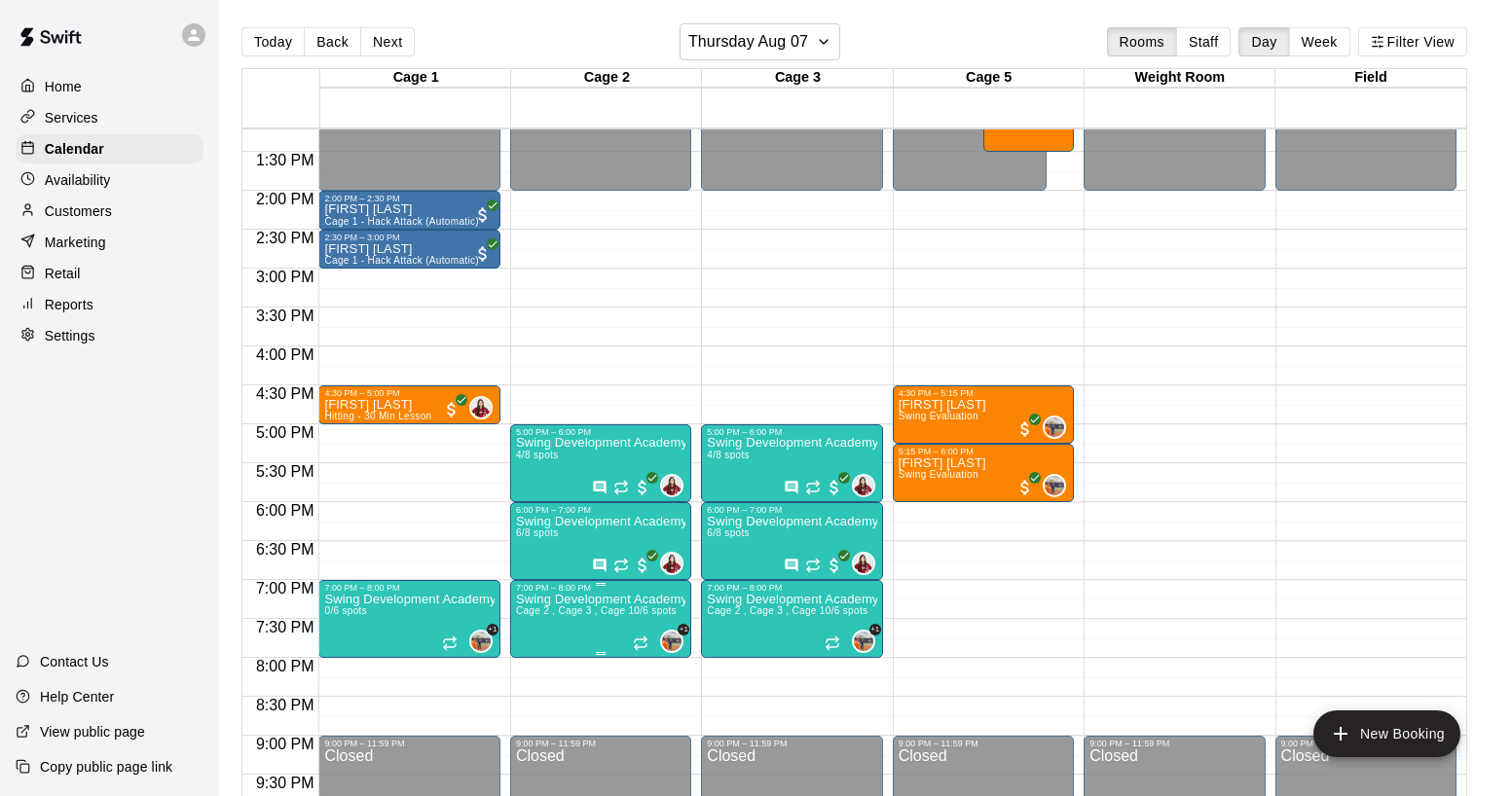 click on "Swing Development Academy High School Cage 2 , Cage 3 , Cage 1 0/6 spots" at bounding box center [601, 991] 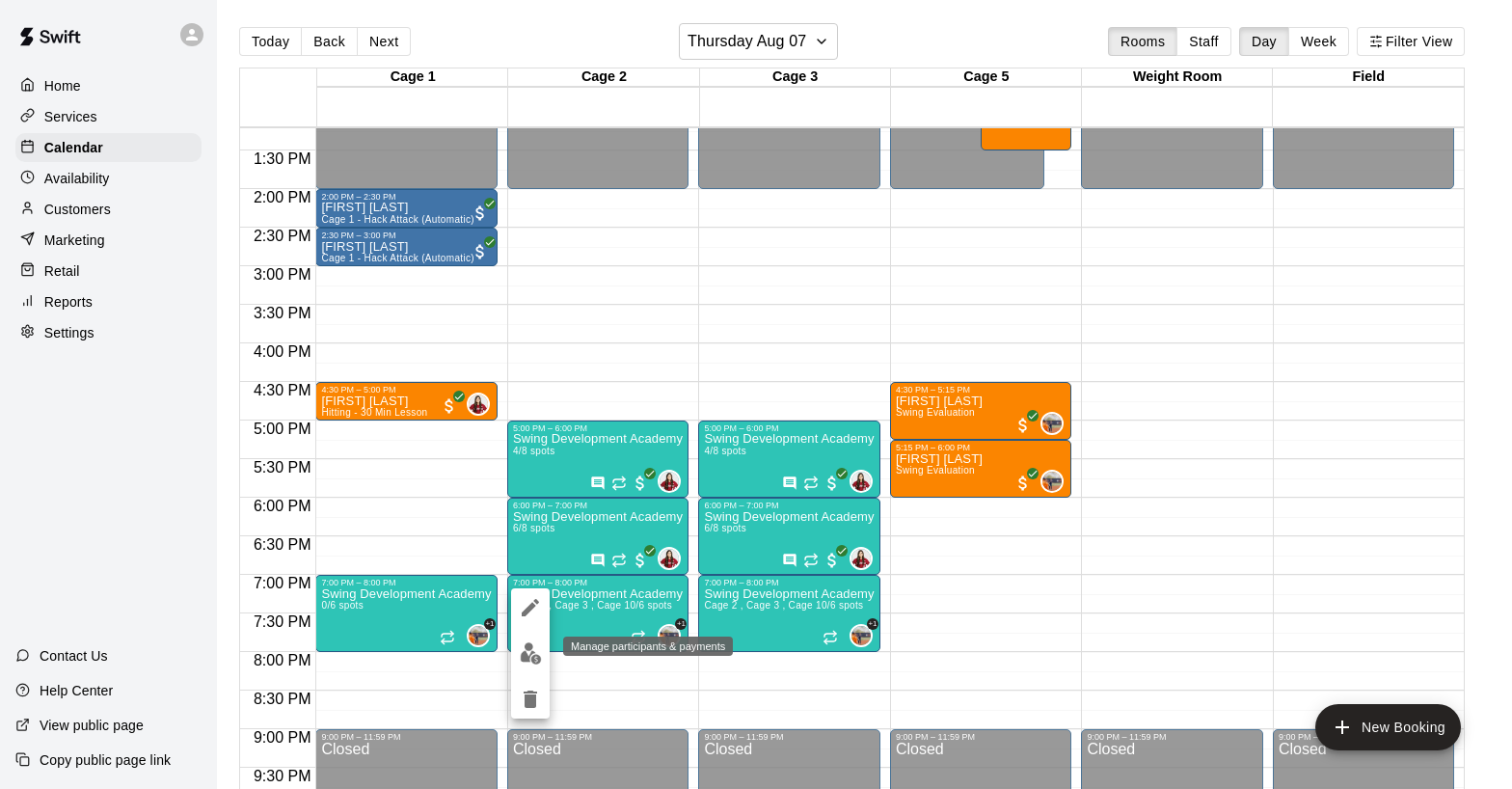 click at bounding box center (530, 653) 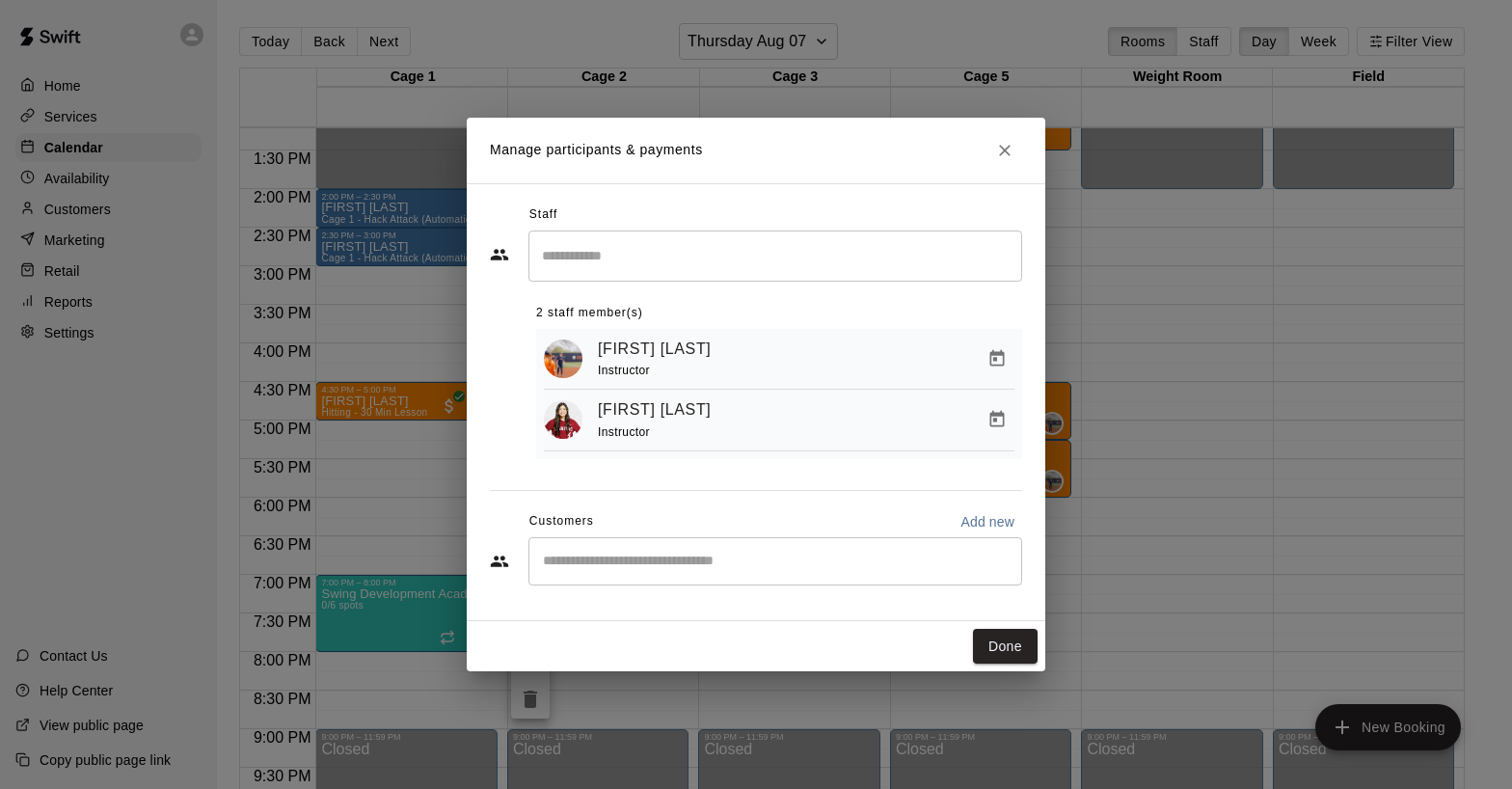 click 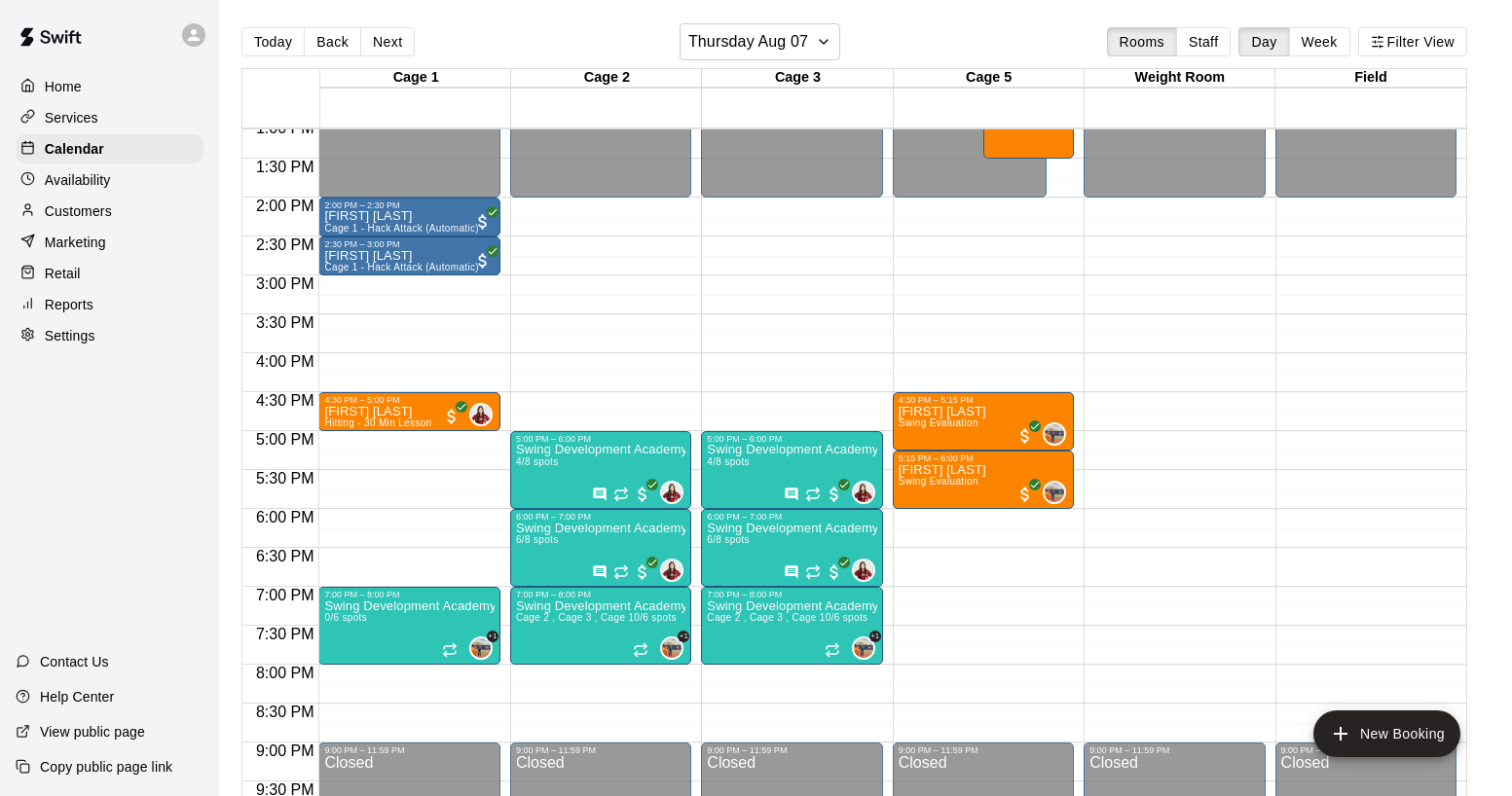 scroll, scrollTop: 1006, scrollLeft: 0, axis: vertical 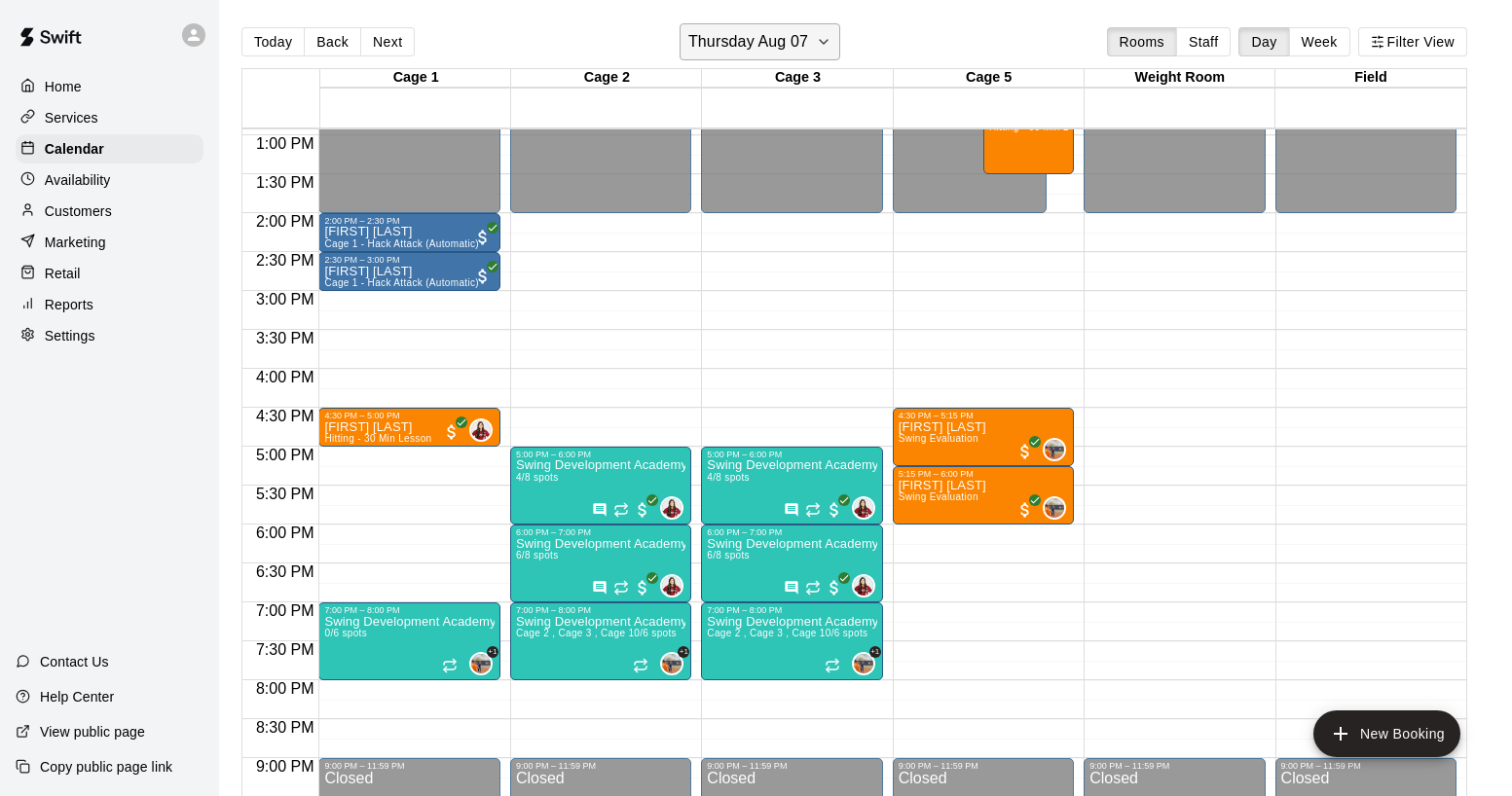 click on "Thursday Aug 07" at bounding box center [748, 42] 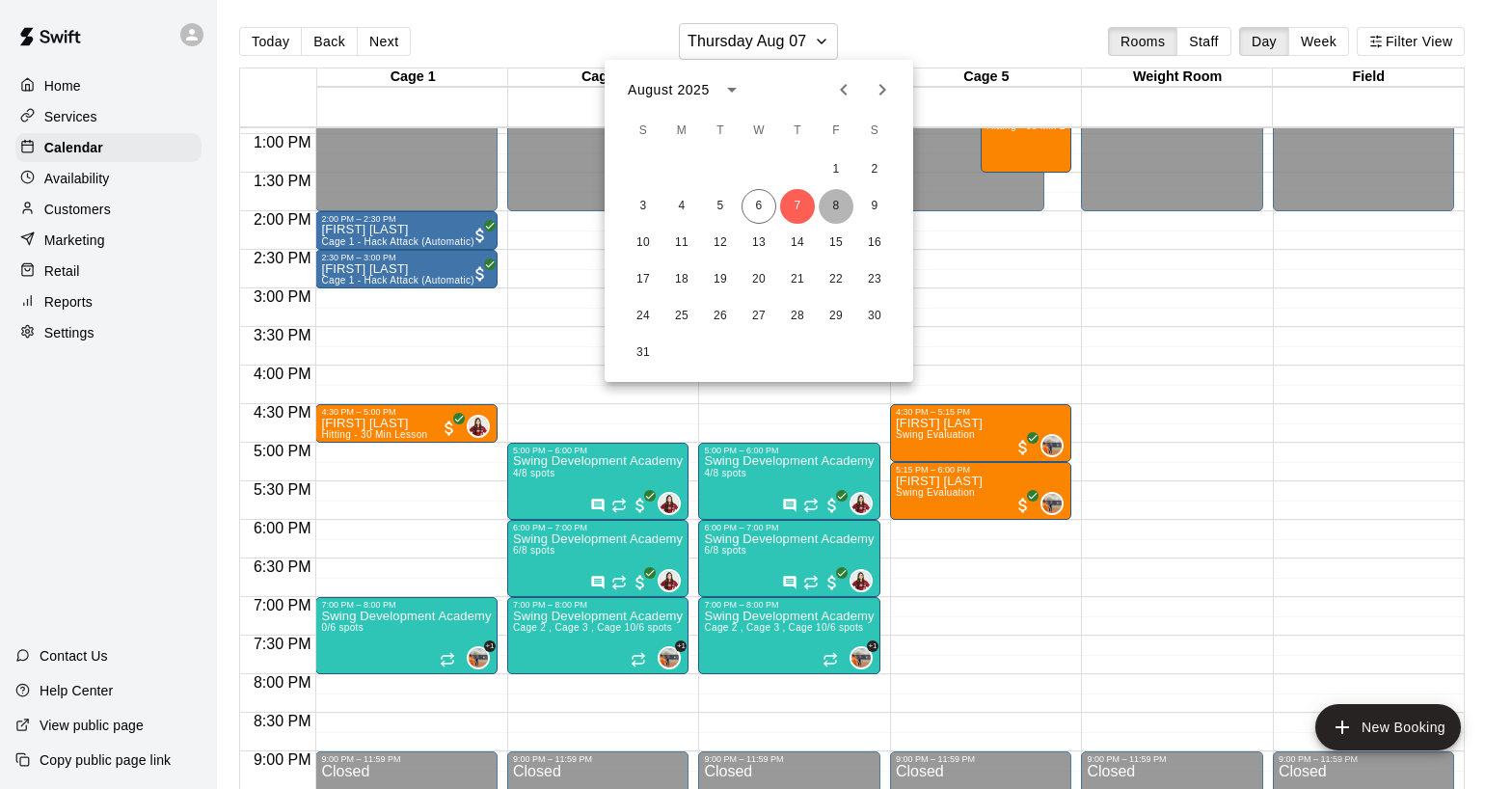 click on "8" at bounding box center [836, 206] 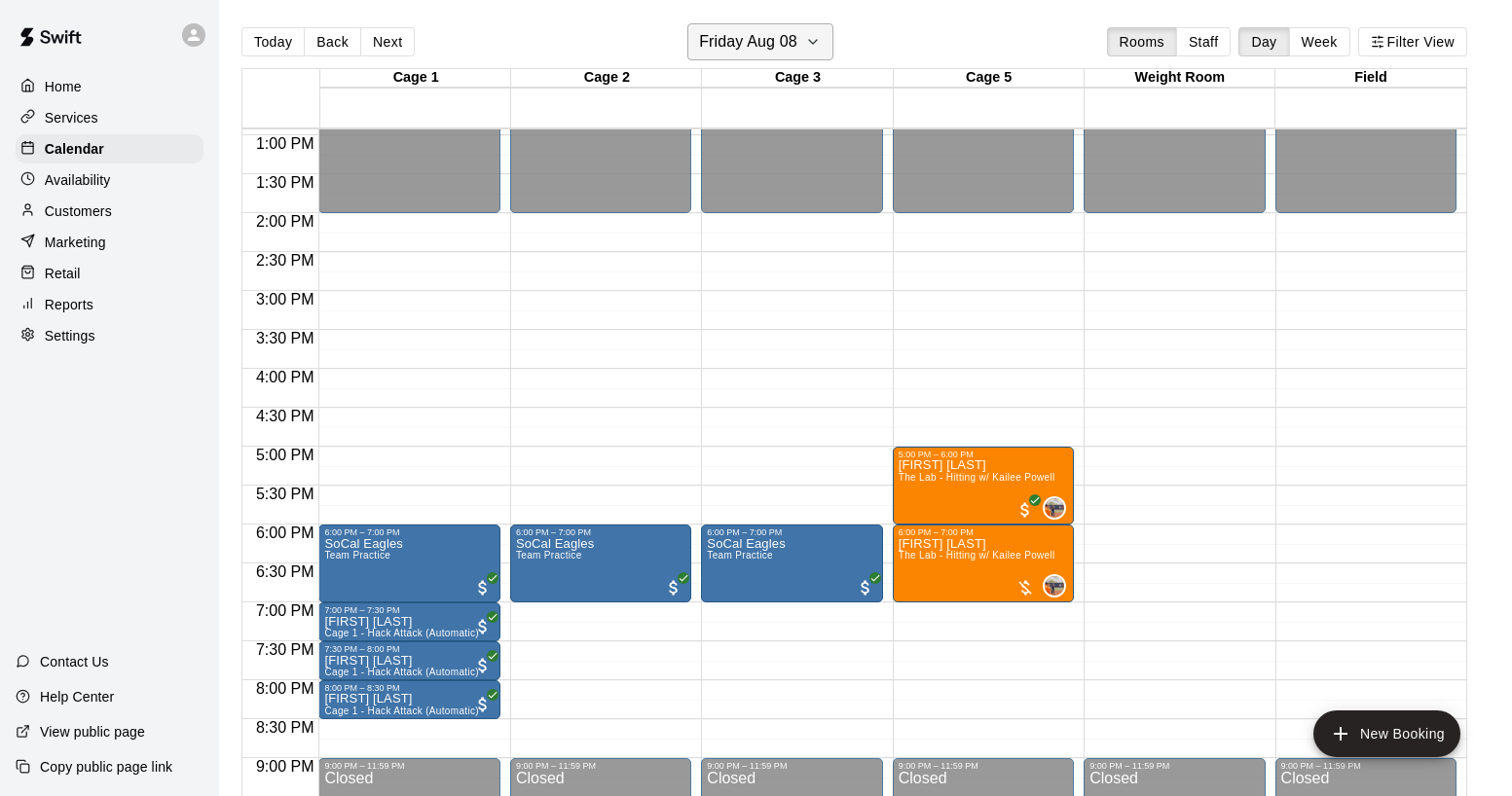 click on "Friday Aug 08" at bounding box center [748, 42] 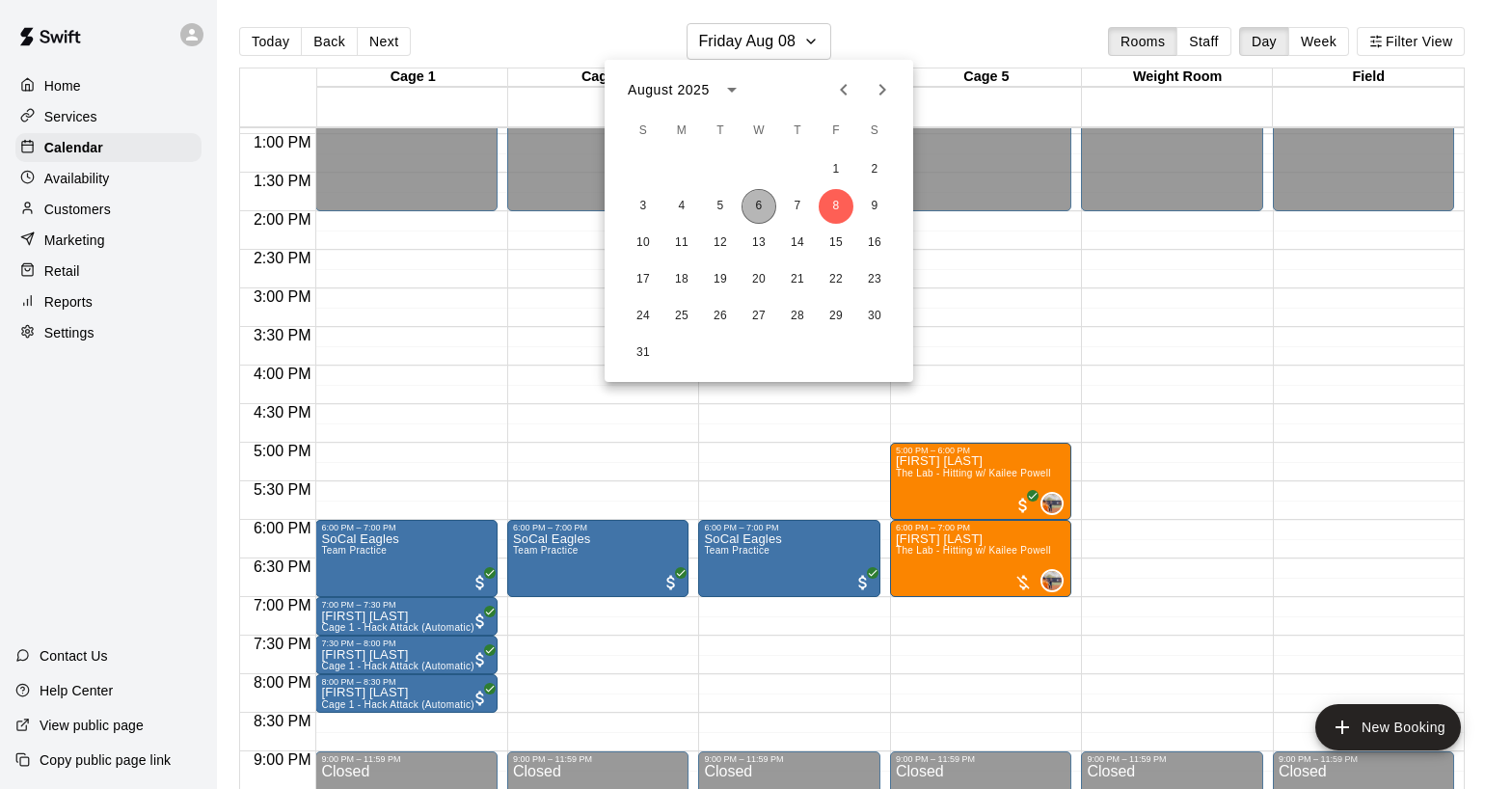 click on "6" at bounding box center [759, 206] 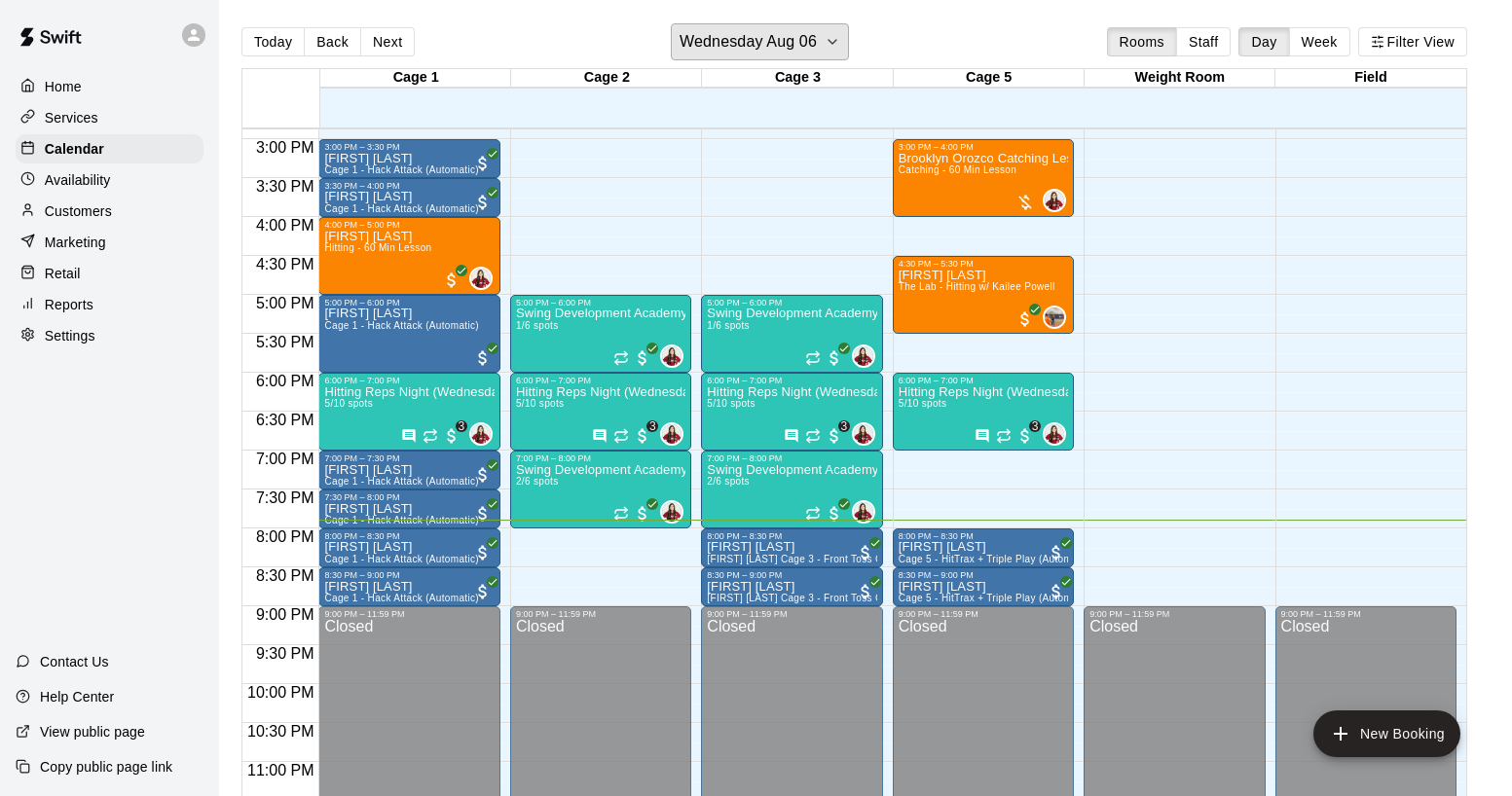 scroll, scrollTop: 1179, scrollLeft: 0, axis: vertical 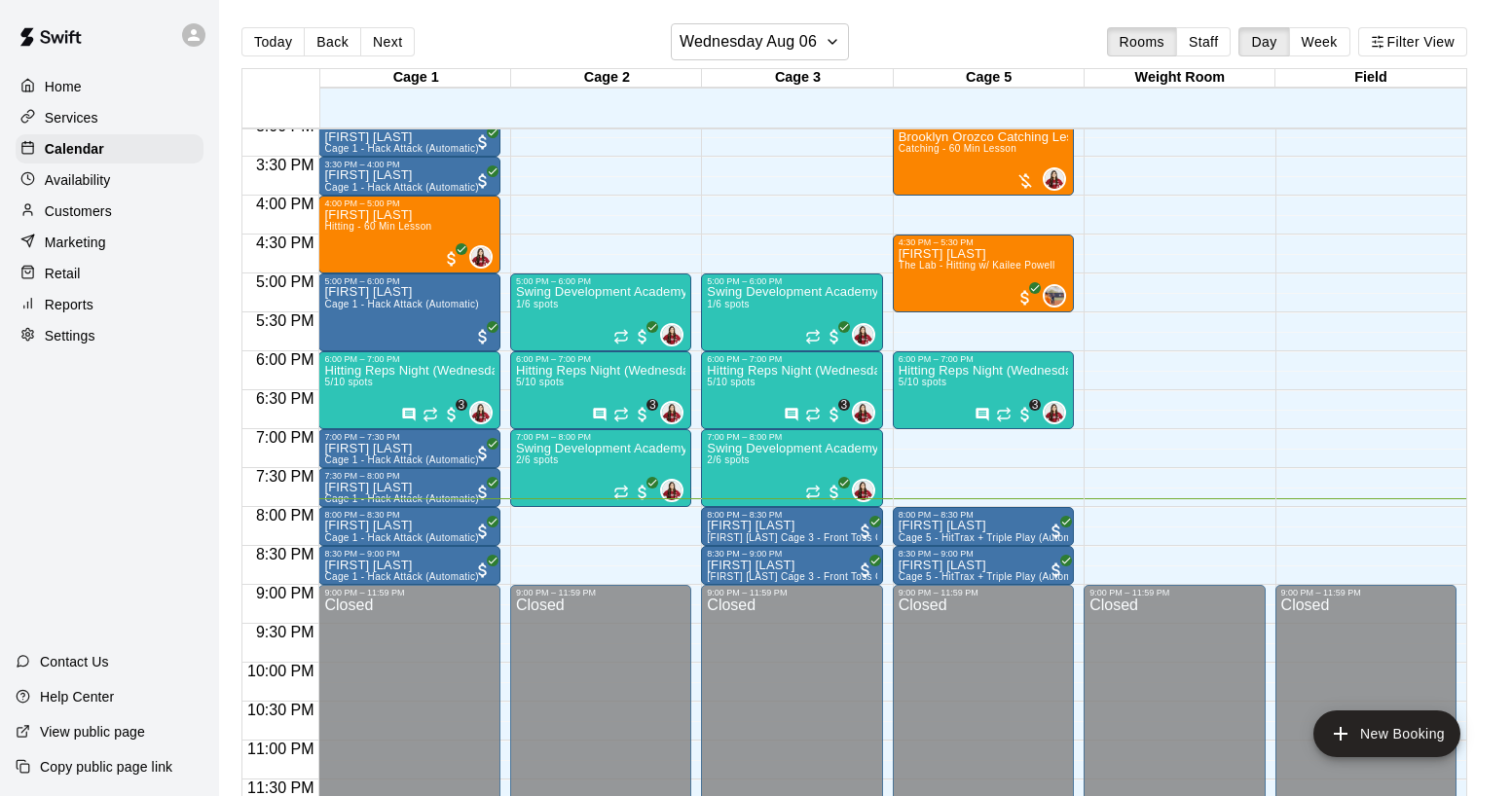 click on "12:00 AM – 2:00 PM Closed 5:00 PM – 6:00 PM Swing Development Academy 12U/14U 1/6 spots 0 6:00 PM – 7:00 PM Hitting Reps Night (Wednesdays 6-7pm)  5/10 spots 0 3 7:00 PM – 8:00 PM Swing Development Academy 12U/14U 2/6 spots 0 9:00 PM – 11:59 PM Closed" at bounding box center (601, -116) 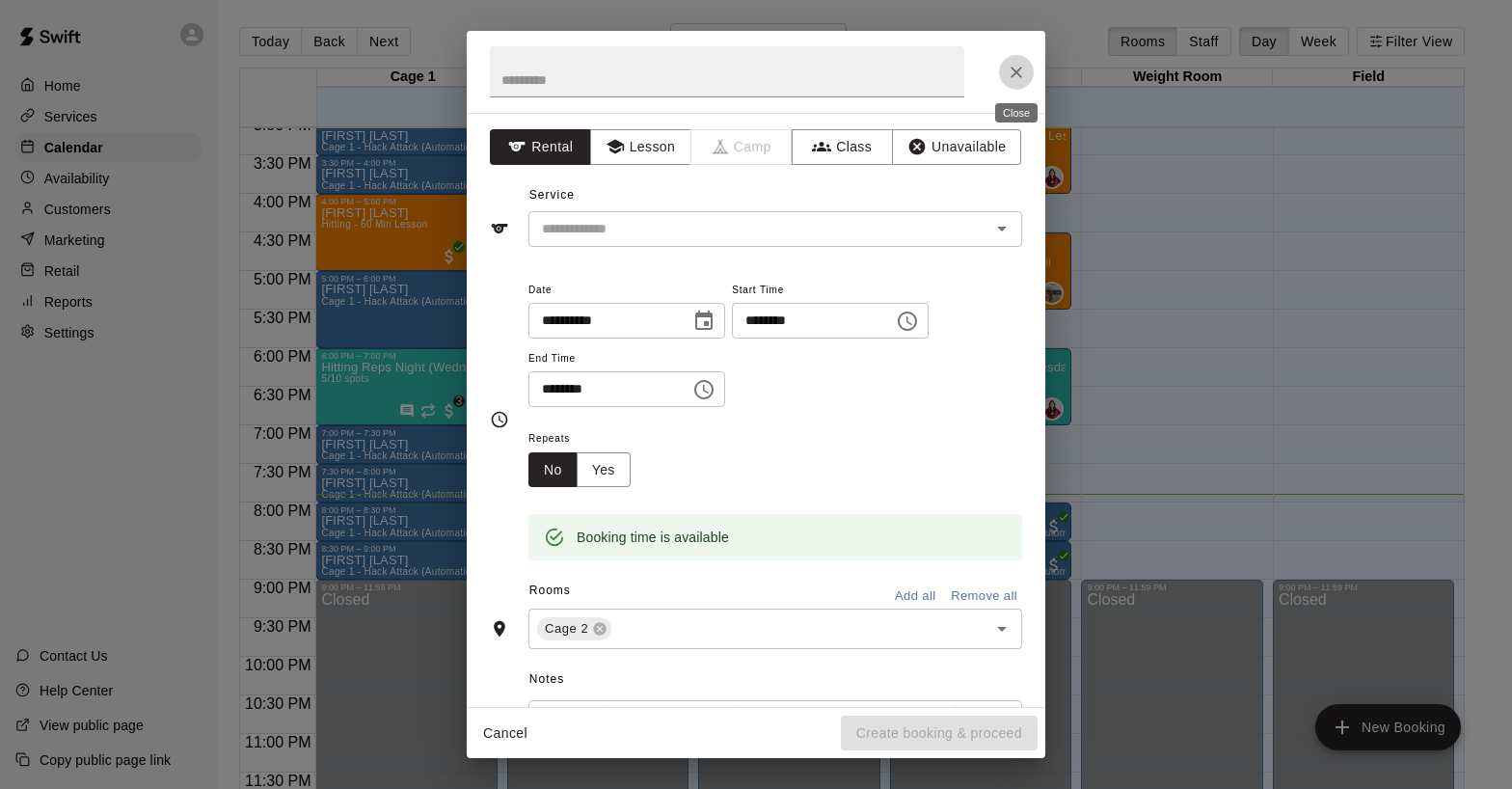 click 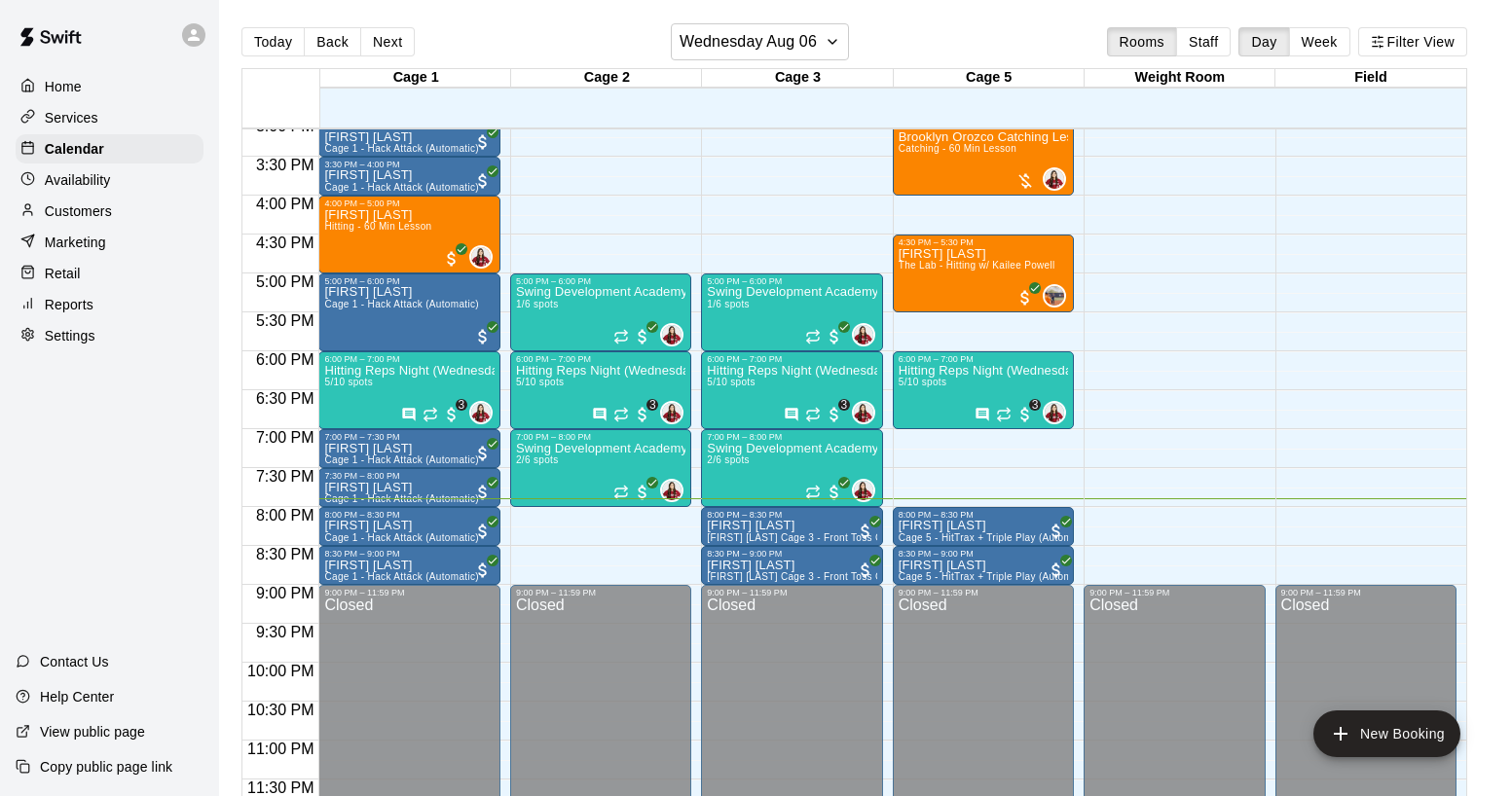 click on "Today Back Next Wednesday Aug 06 Rooms Staff Day Week Filter View Cage 1 06 Wed Cage 2 &nbsp; 06 Wed Cage 3 &nbsp; 06 Wed Cage 5 &nbsp; 06 Wed Weight Room 06 Wed Field 06 Wed 12:00 AM 12:30 AM 1:00 AM 1:30 AM 2:00 AM 2:30 AM 3:00 AM 3:30 AM 4:00 AM 4:30 AM 5:00 AM 5:30 AM 6:00 AM 6:30 AM 7:00 AM 7:30 AM 8:00 AM 8:30 AM 9:00 AM 9:30 AM 10:00 AM 10:30 AM 11:00 AM 11:30 AM 12:00 PM 12:30 PM 1:00 PM 1:30 PM 2:00 PM 2:30 PM 3:00 PM 3:30 PM 4:00 PM 4:30 PM 5:00 PM 5:30 PM 6:00 PM 6:30 PM 7:00 PM 7:30 PM 8:00 PM 8:30 PM 9:00 PM 9:30 PM 10:00 PM 10:30 PM 11:00 PM 11:30 PM 12:00 AM – 2:00 PM Closed 3:00 PM – 3:30 PM [FIRST] [LAST] Cage 1 - Hack Attack (Automatic) 3:30 PM – 4:00 PM [FIRST] [LAST] Cage 1 - Hack Attack (Automatic) 4:00 PM – 5:00 PM [FIRST] [LAST] Hitting - 60 Min Lesson 0 5:00 PM – 6:00 PM [FIRST] [LAST] Cage 1 - Hack Attack (Automatic) 6:00 PM – 7:00 PM Hitting Reps Night (Wednesdays 6-7pm) &nbsp; 5/10 spots 0 3 7:00 PM – 7:30 PM [FIRST] [LAST] Cage 1 - Hack Attack (Automatic) 7:30 PM – 8:00 PM 0 0 3" at bounding box center (866, 414) 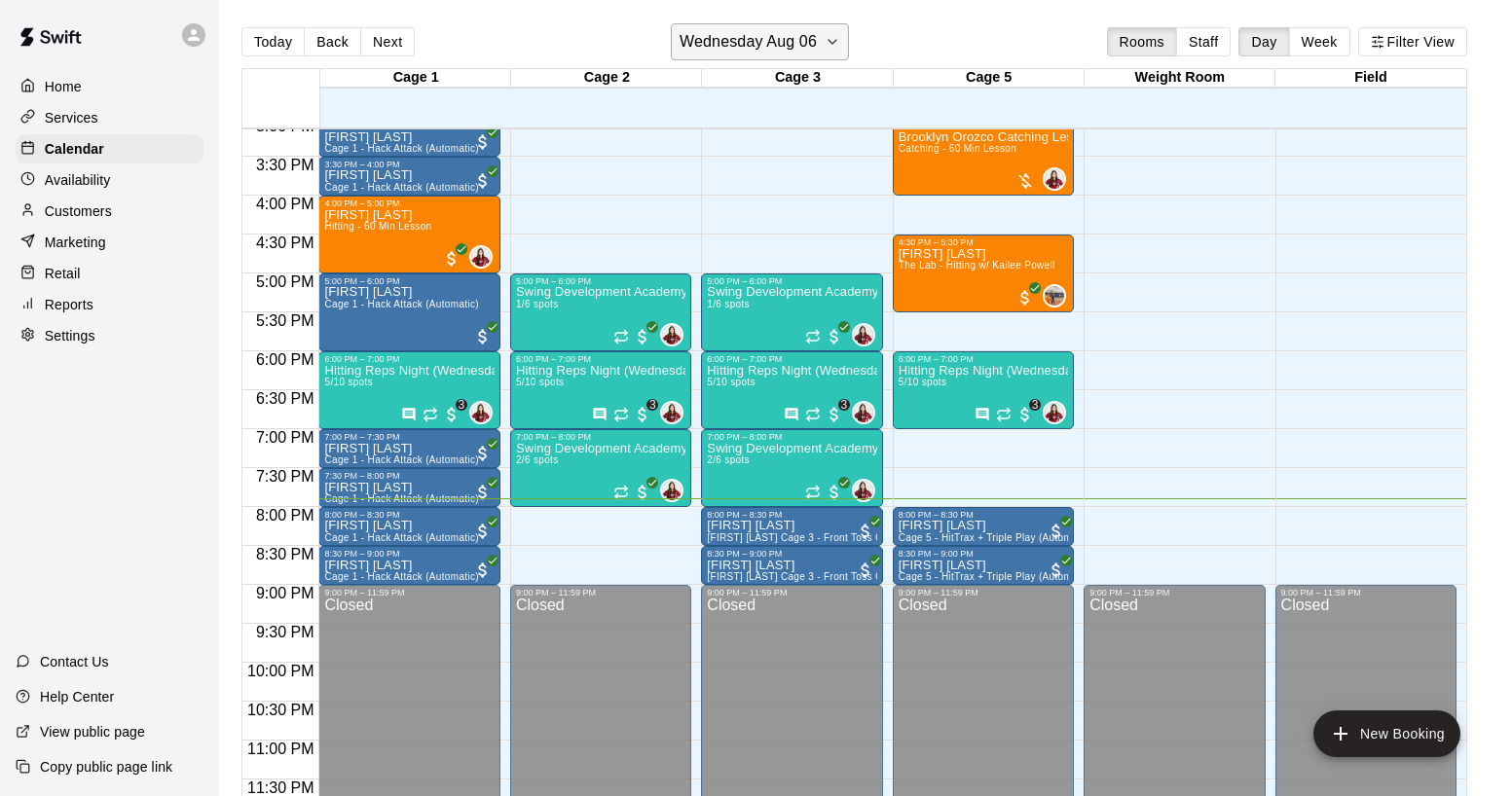 click on "Wednesday Aug 06" at bounding box center (748, 42) 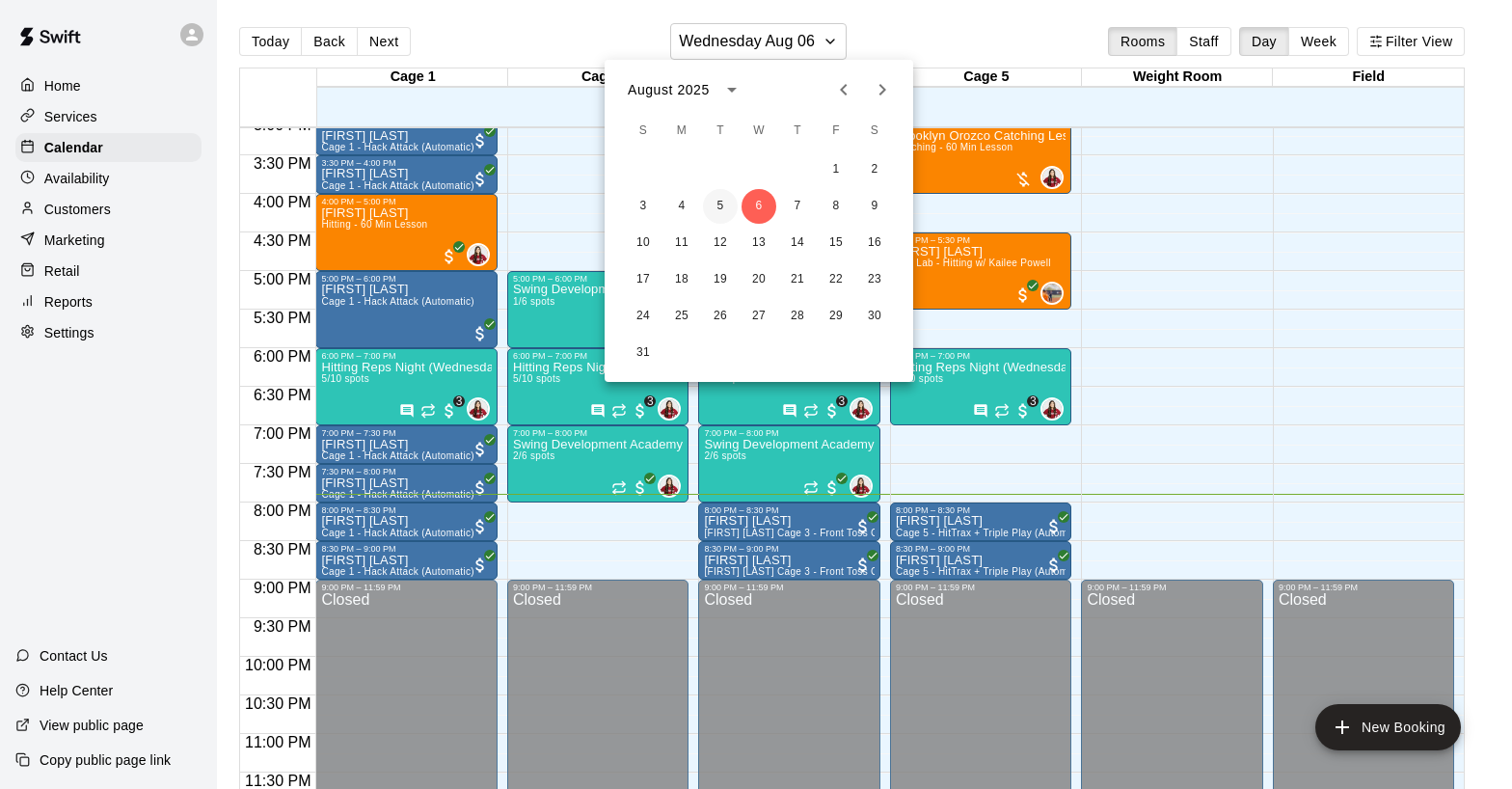click on "5" at bounding box center (720, 206) 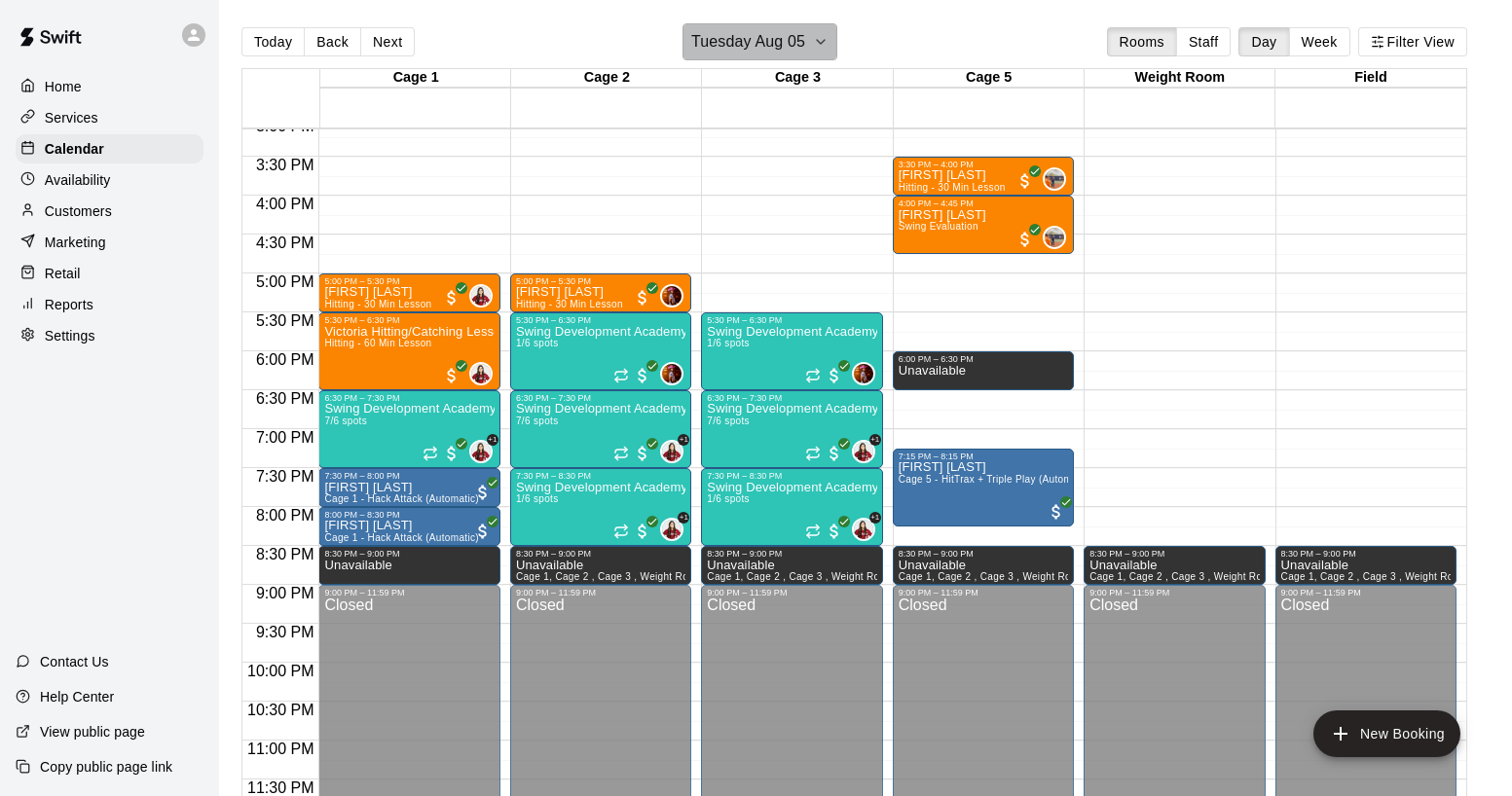 click on "Tuesday Aug 05" at bounding box center (748, 42) 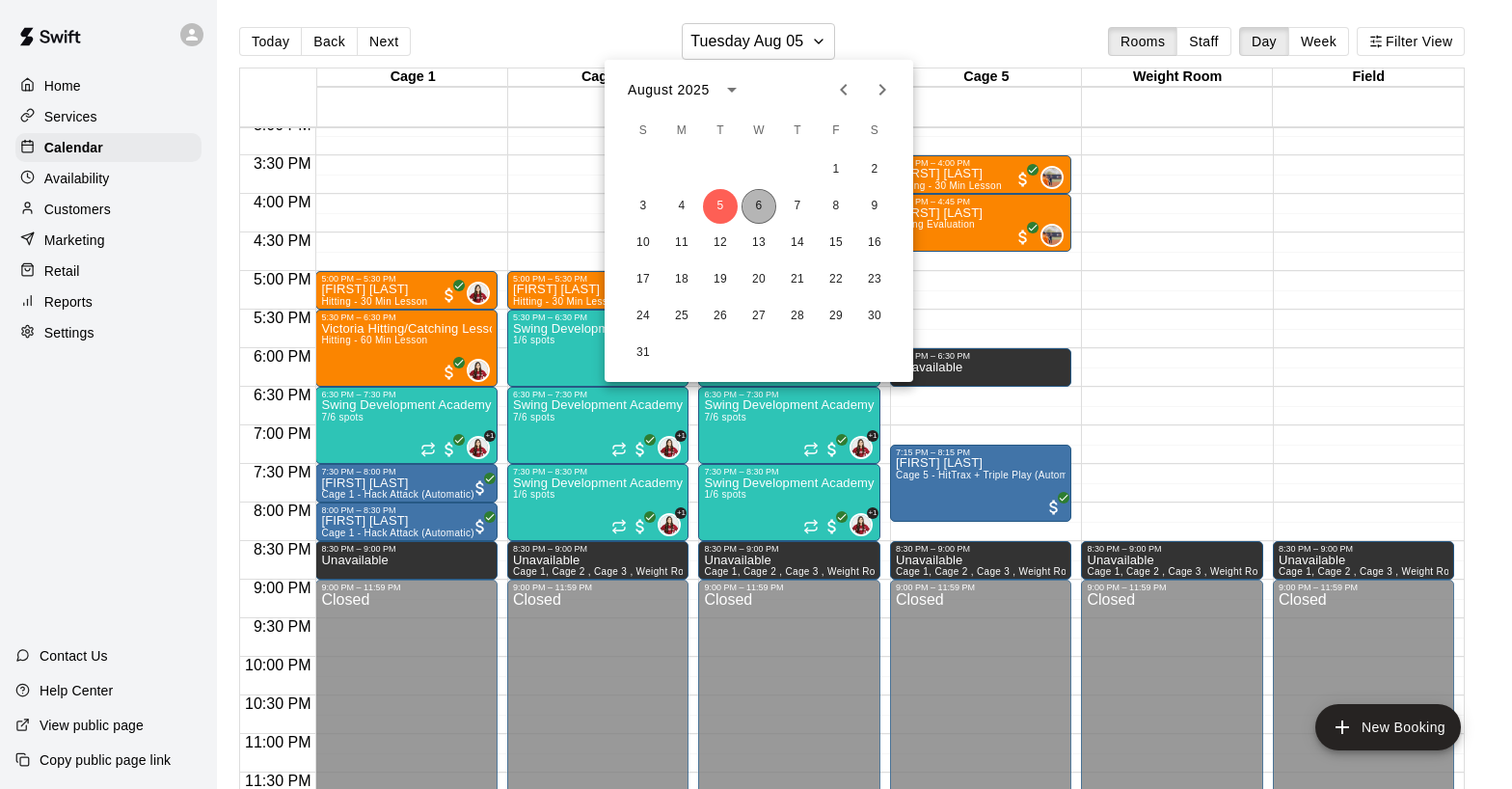 click on "6" at bounding box center (759, 206) 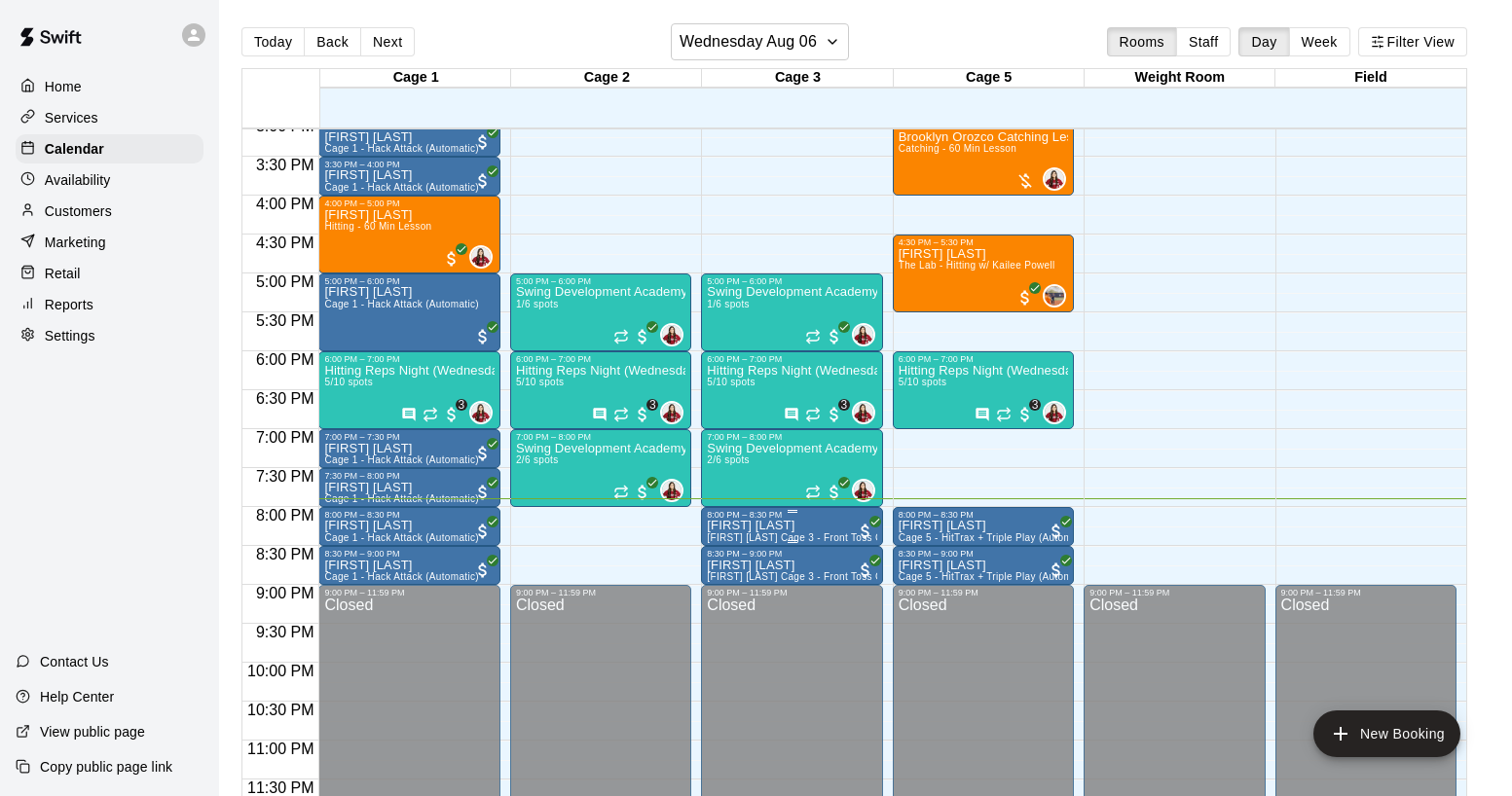 click on "Raul Diaz Cage 3 - Front Toss Cage" at bounding box center [792, 918] 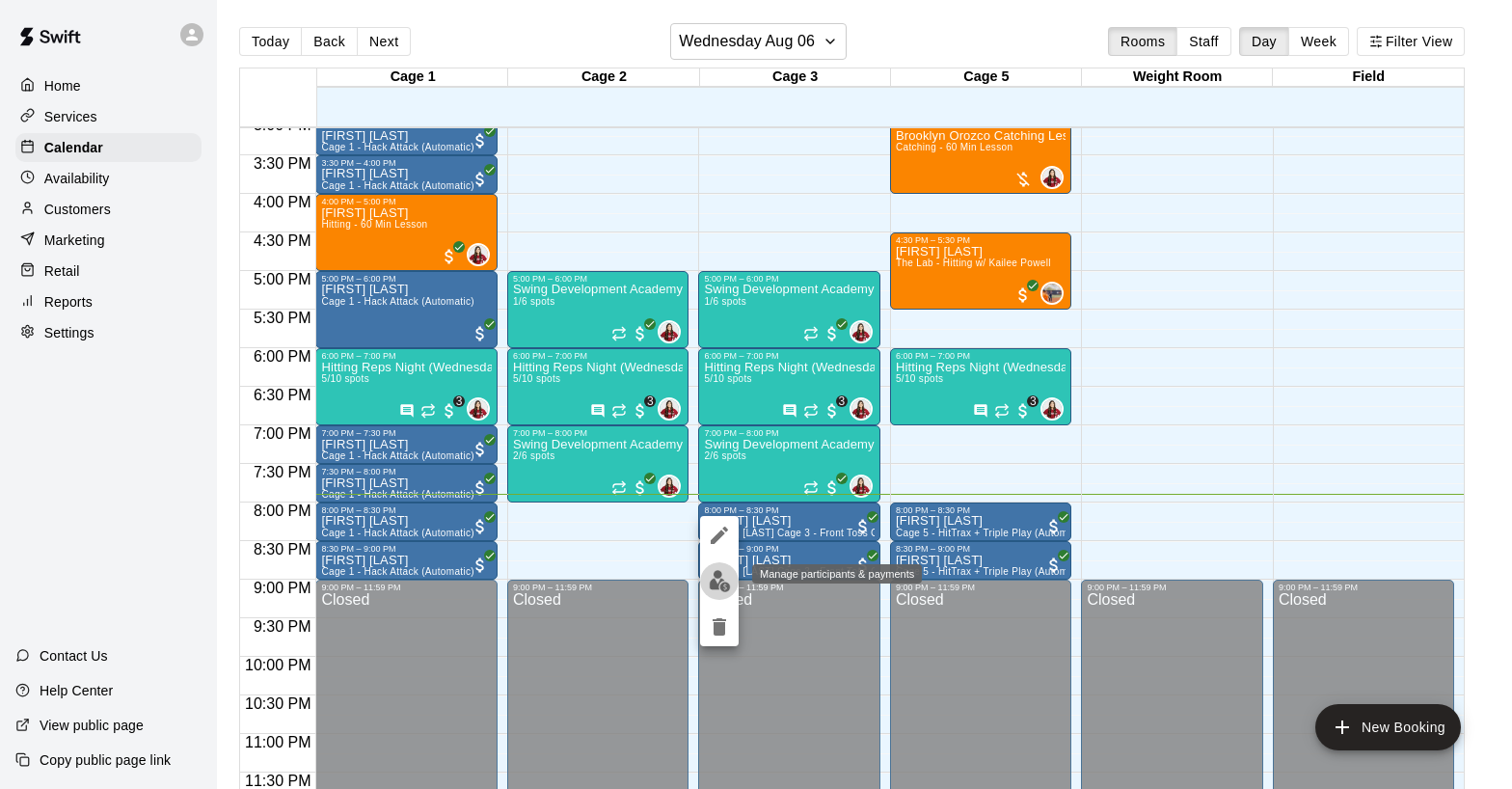 click at bounding box center [719, 581] 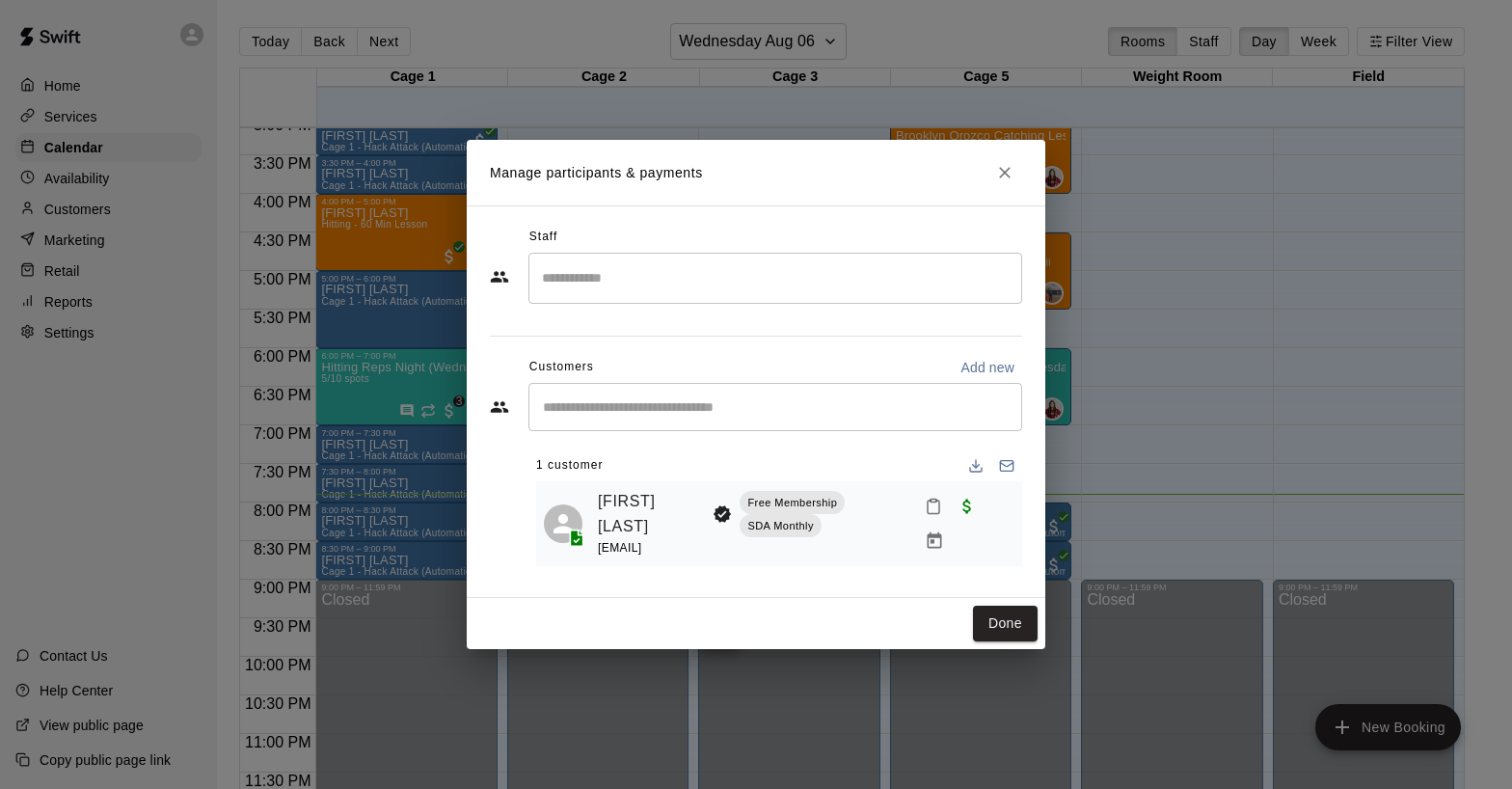 click 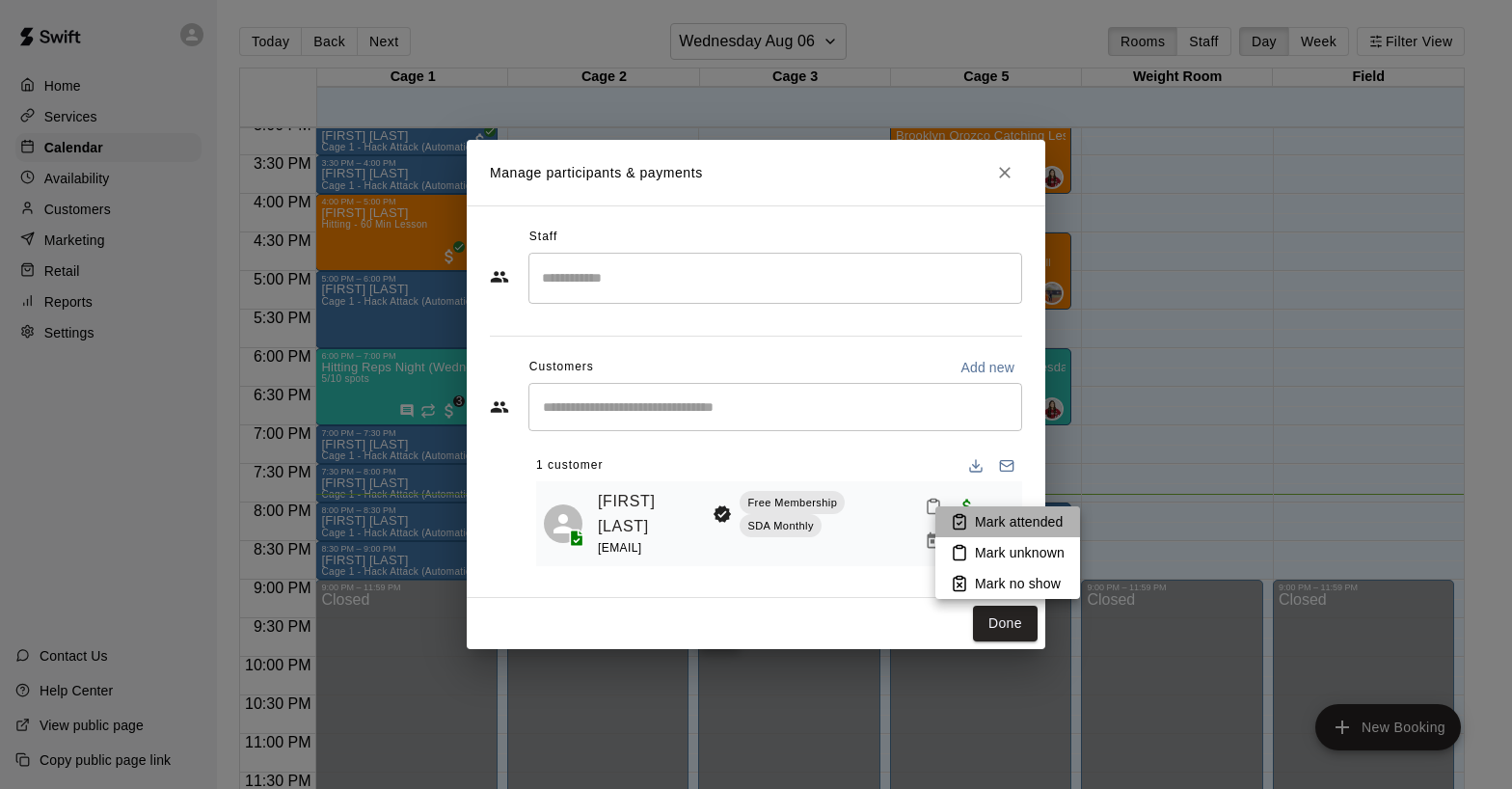 click on "Mark attended" at bounding box center [1018, 522] 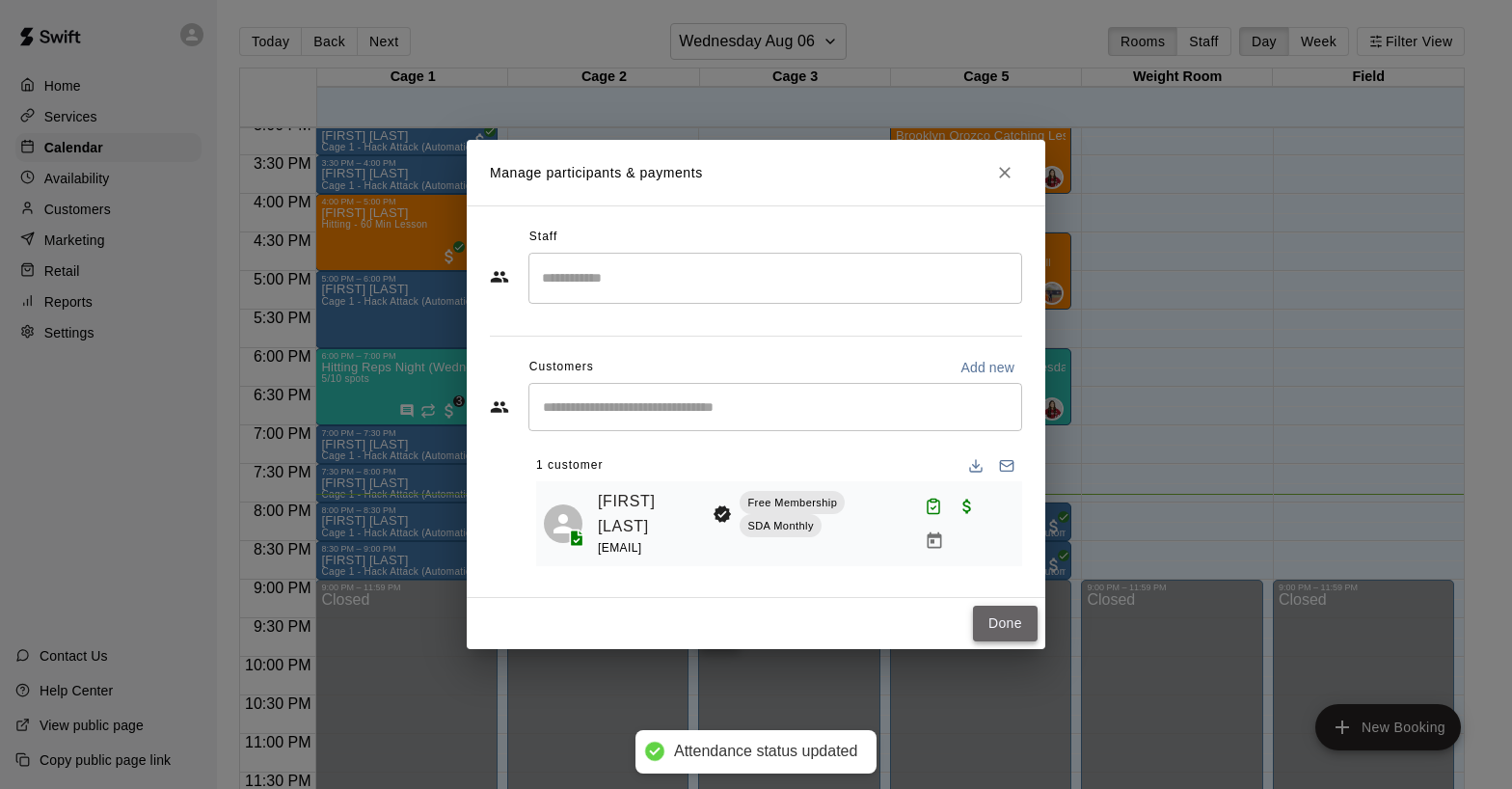 click on "Done" at bounding box center (1005, 623) 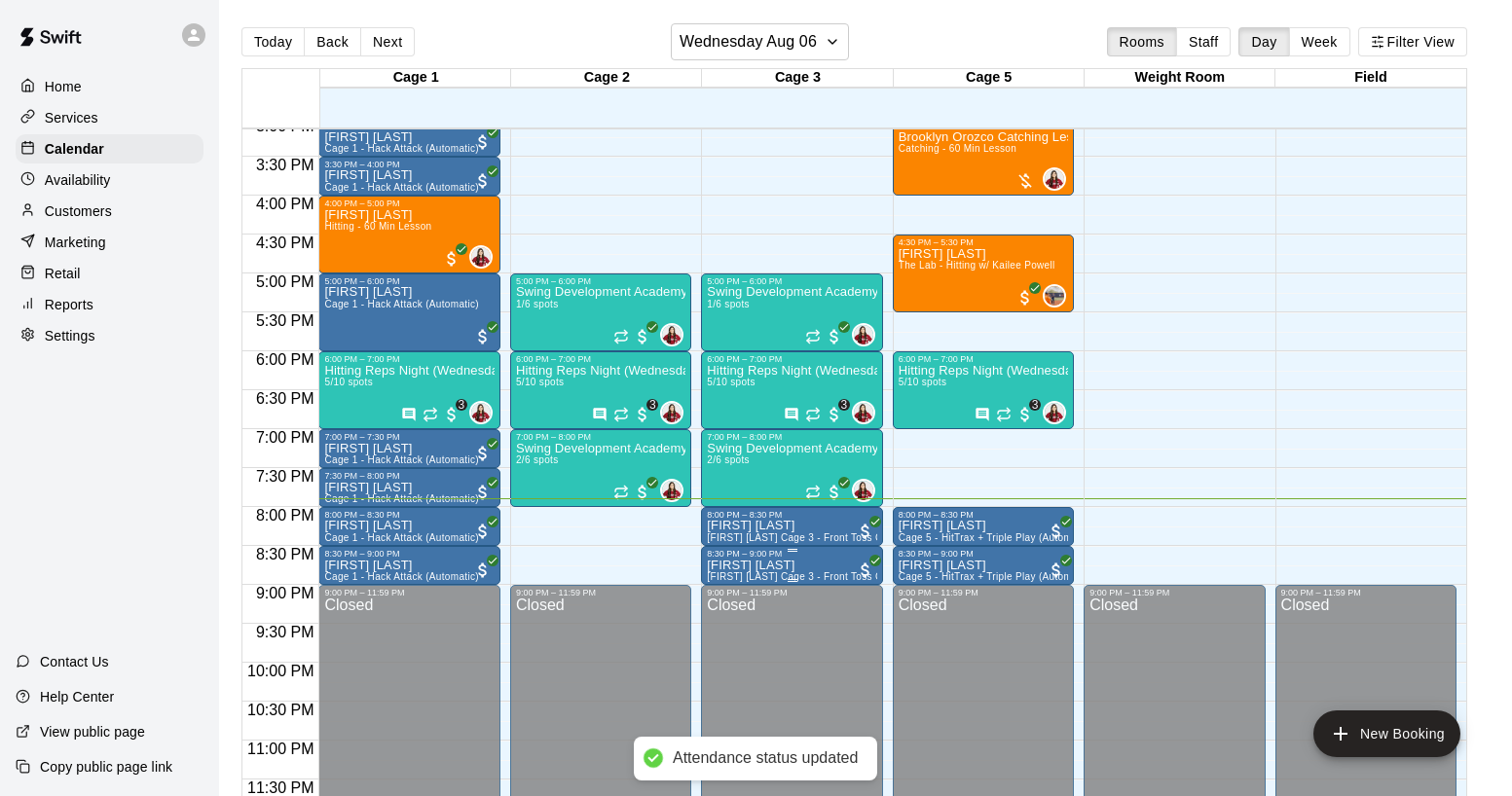 click on "Raul Diaz Cage 3 - Front Toss Cage" at bounding box center [792, 957] 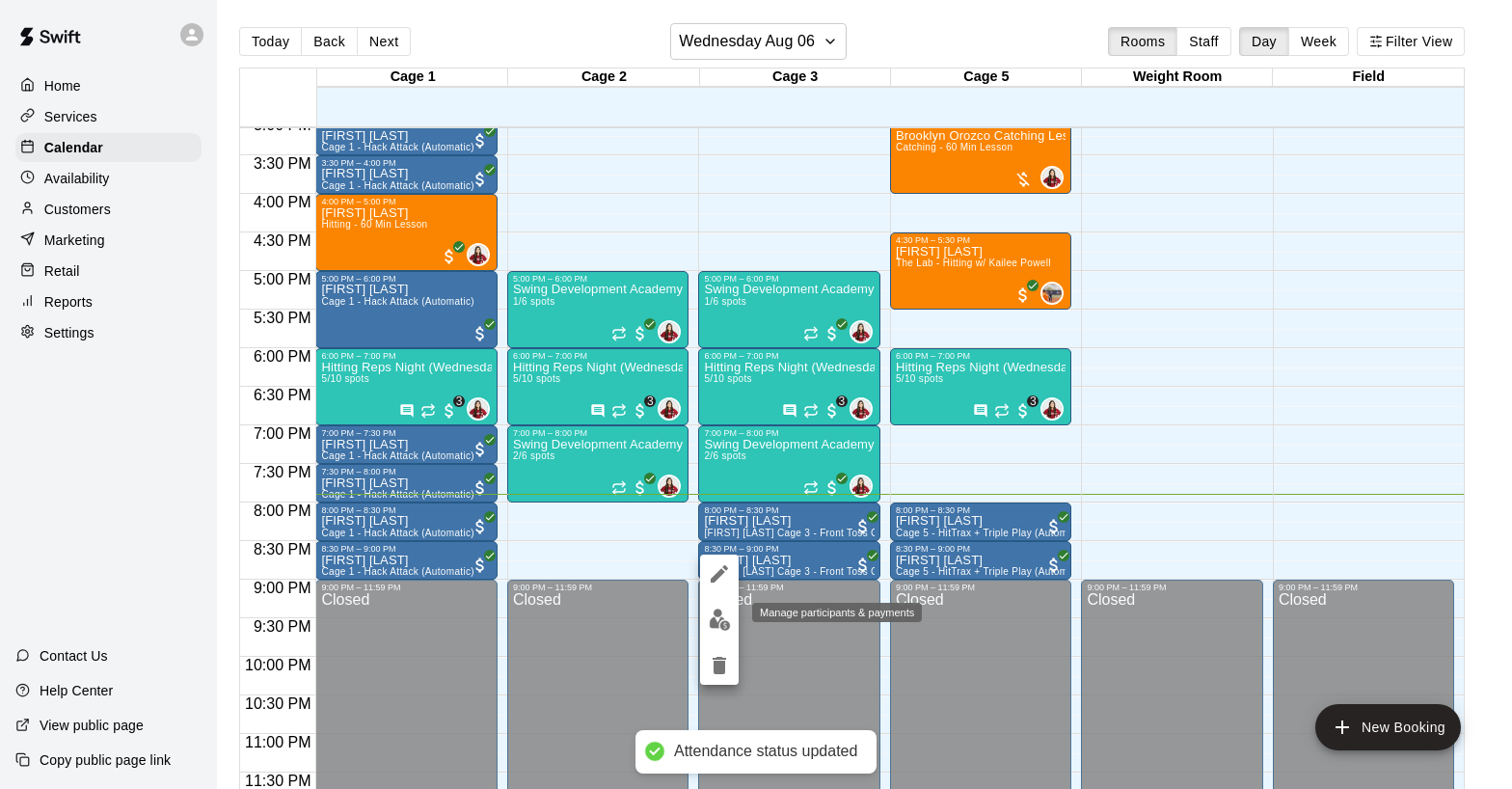 click at bounding box center [719, 619] 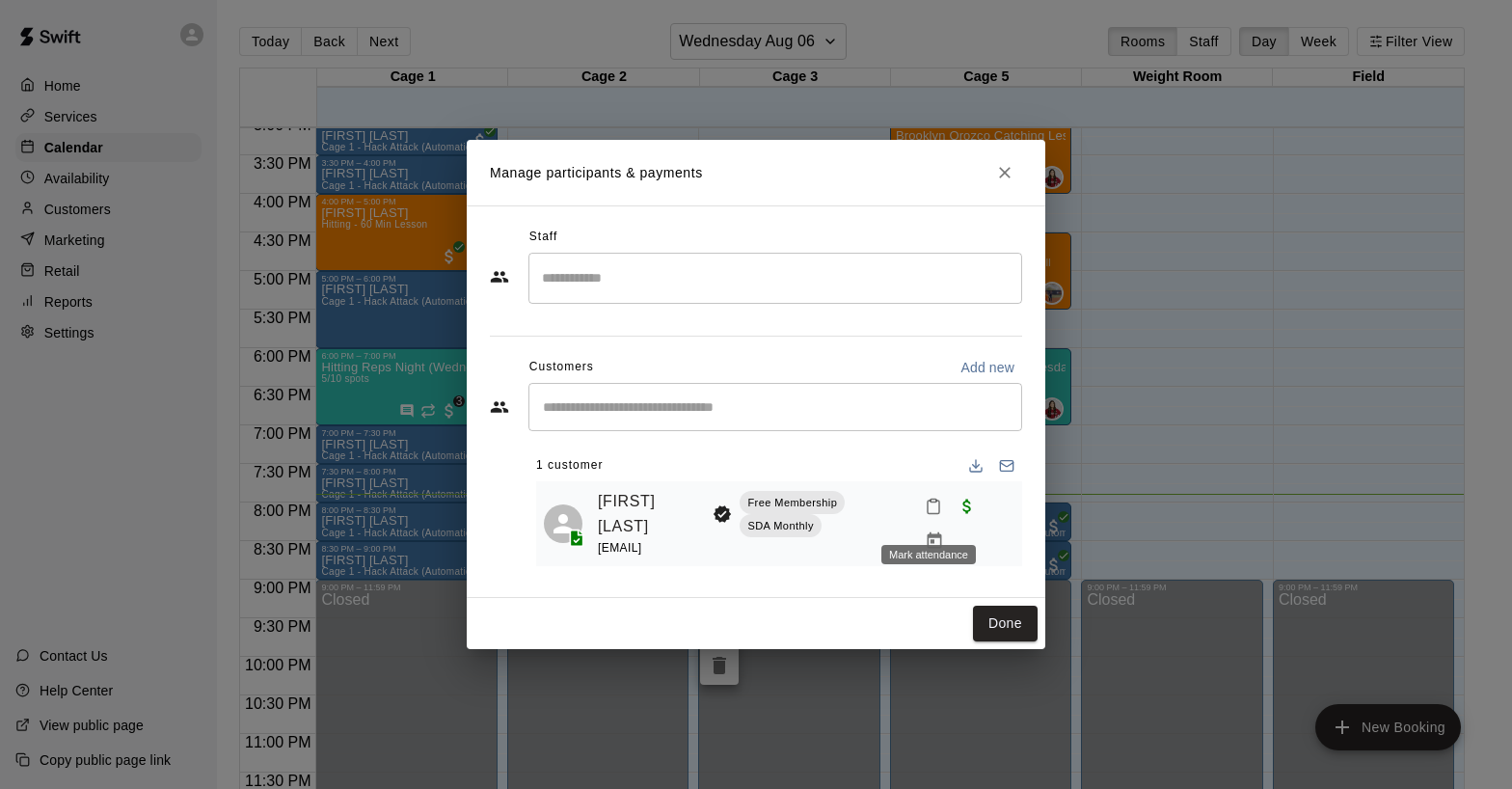 click 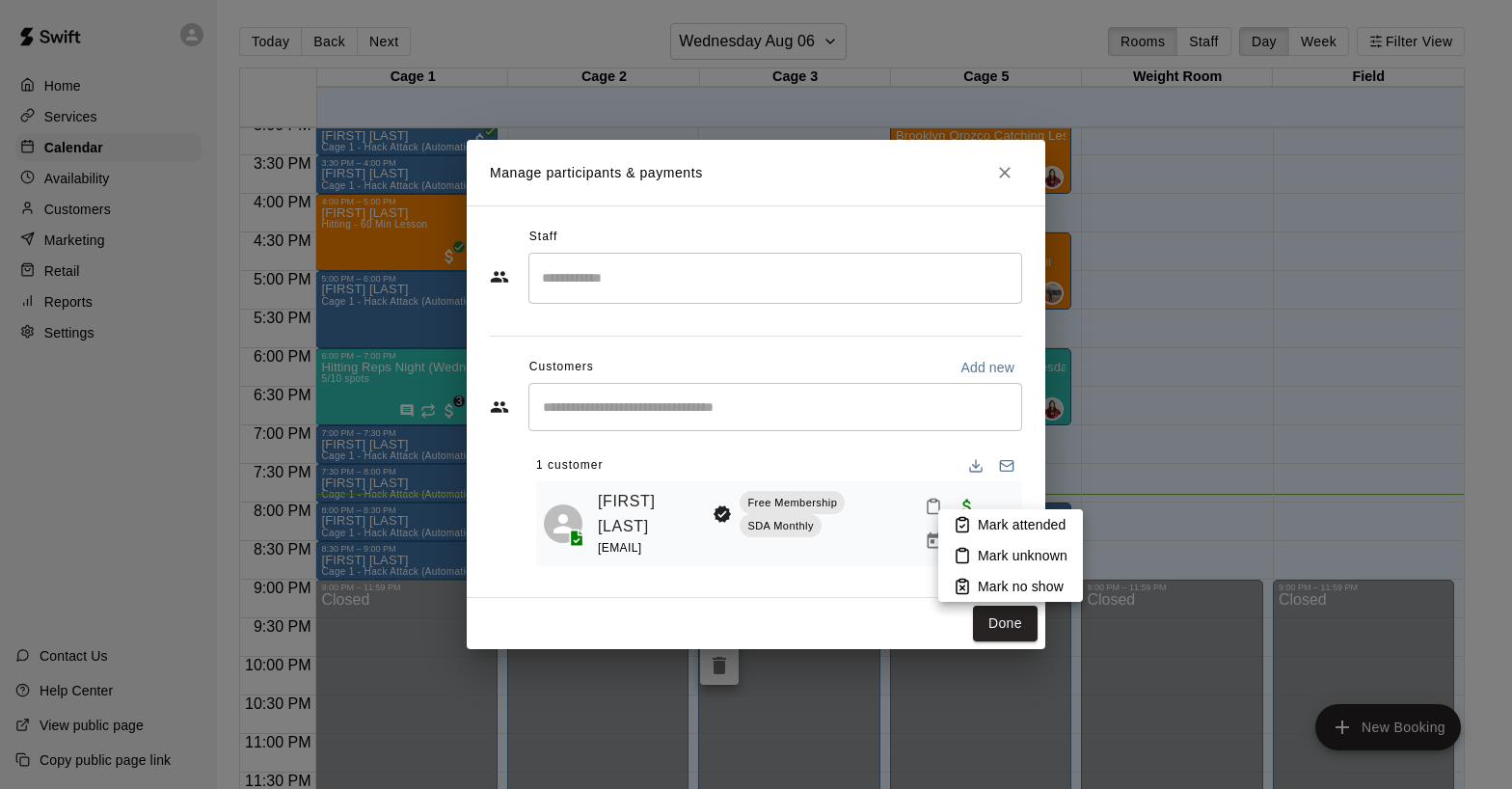click on "Mark attended" at bounding box center (1011, 525) 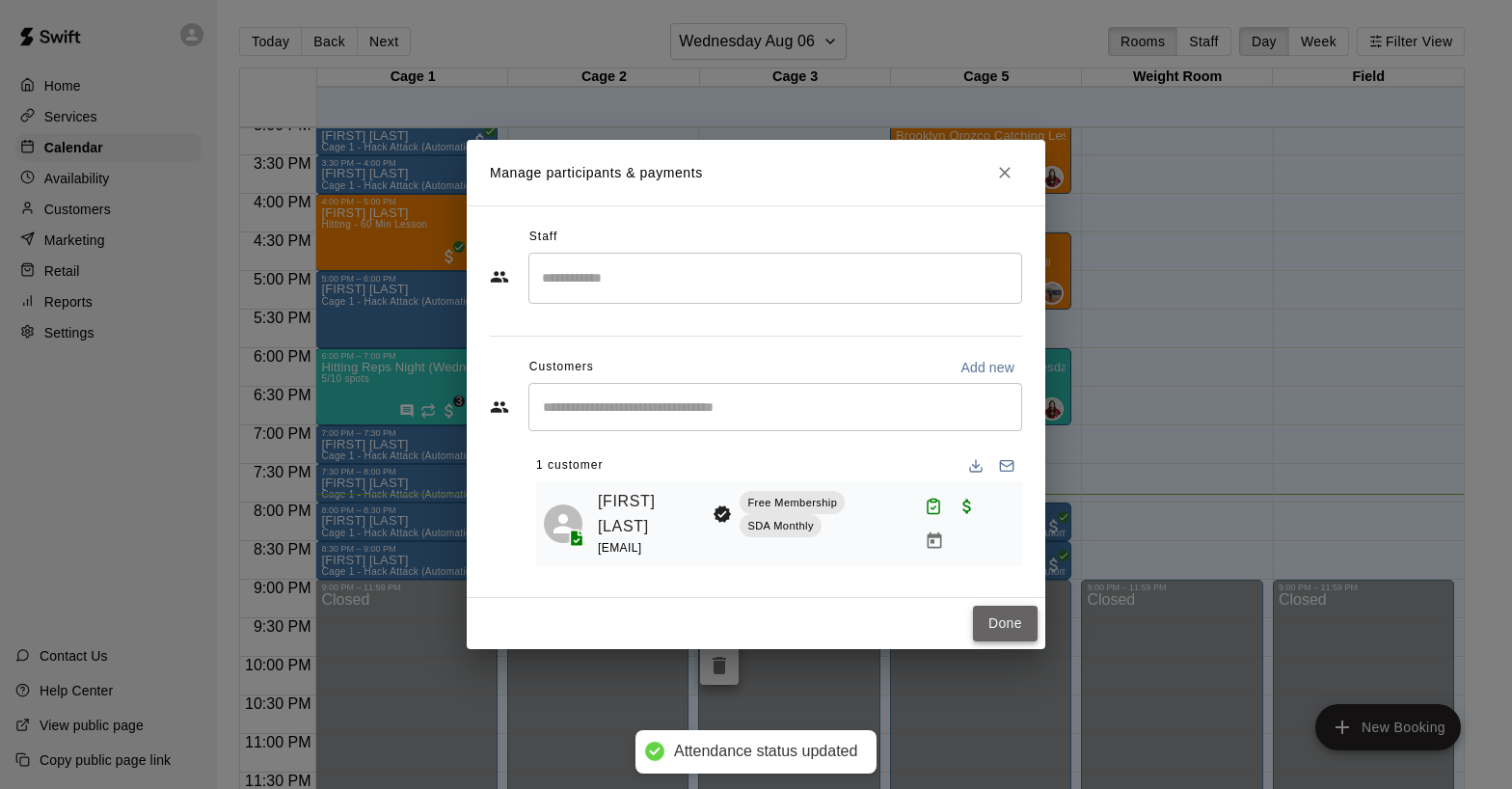 click on "Done" at bounding box center (1005, 623) 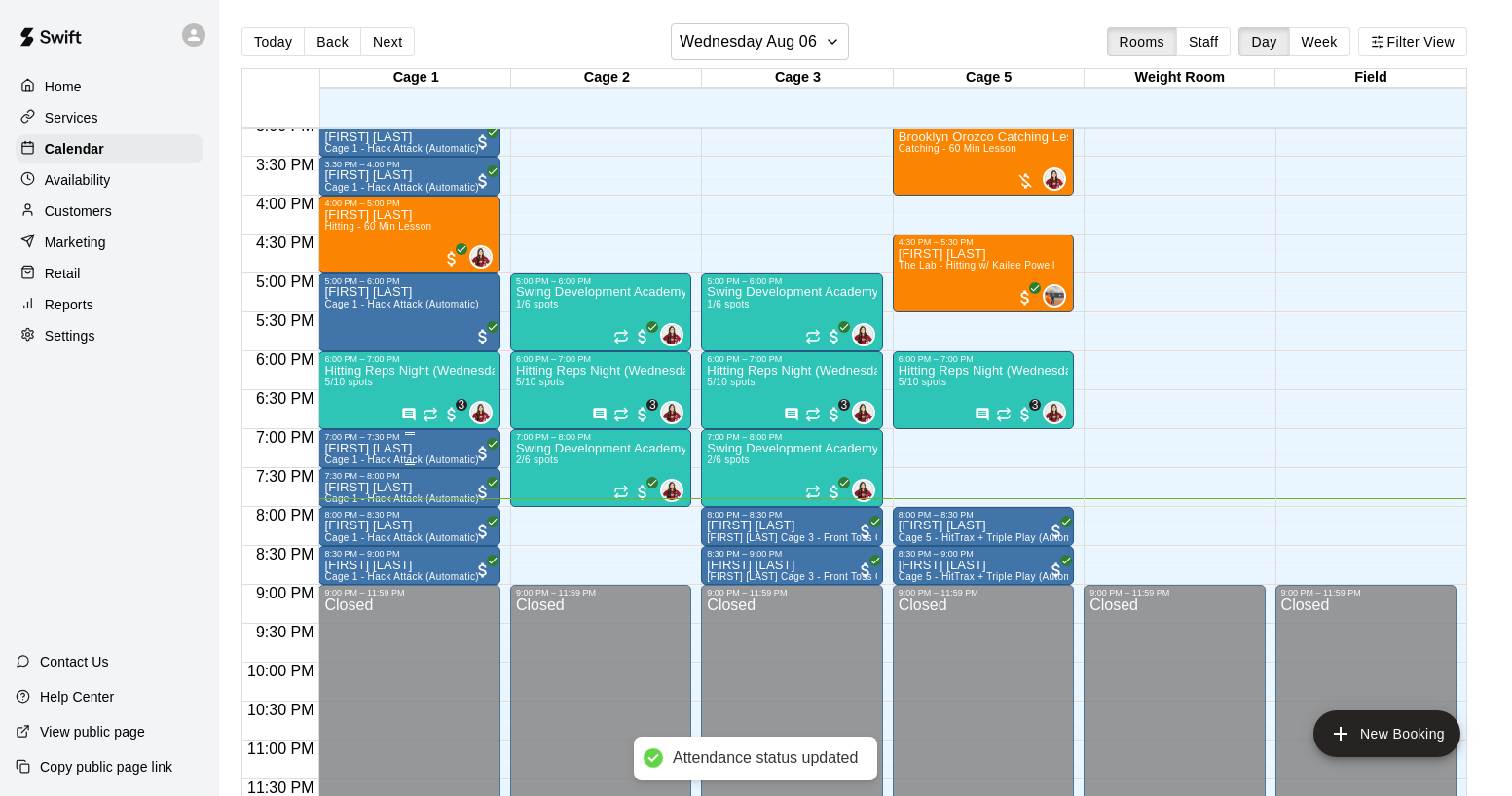 click at bounding box center (409, 463) 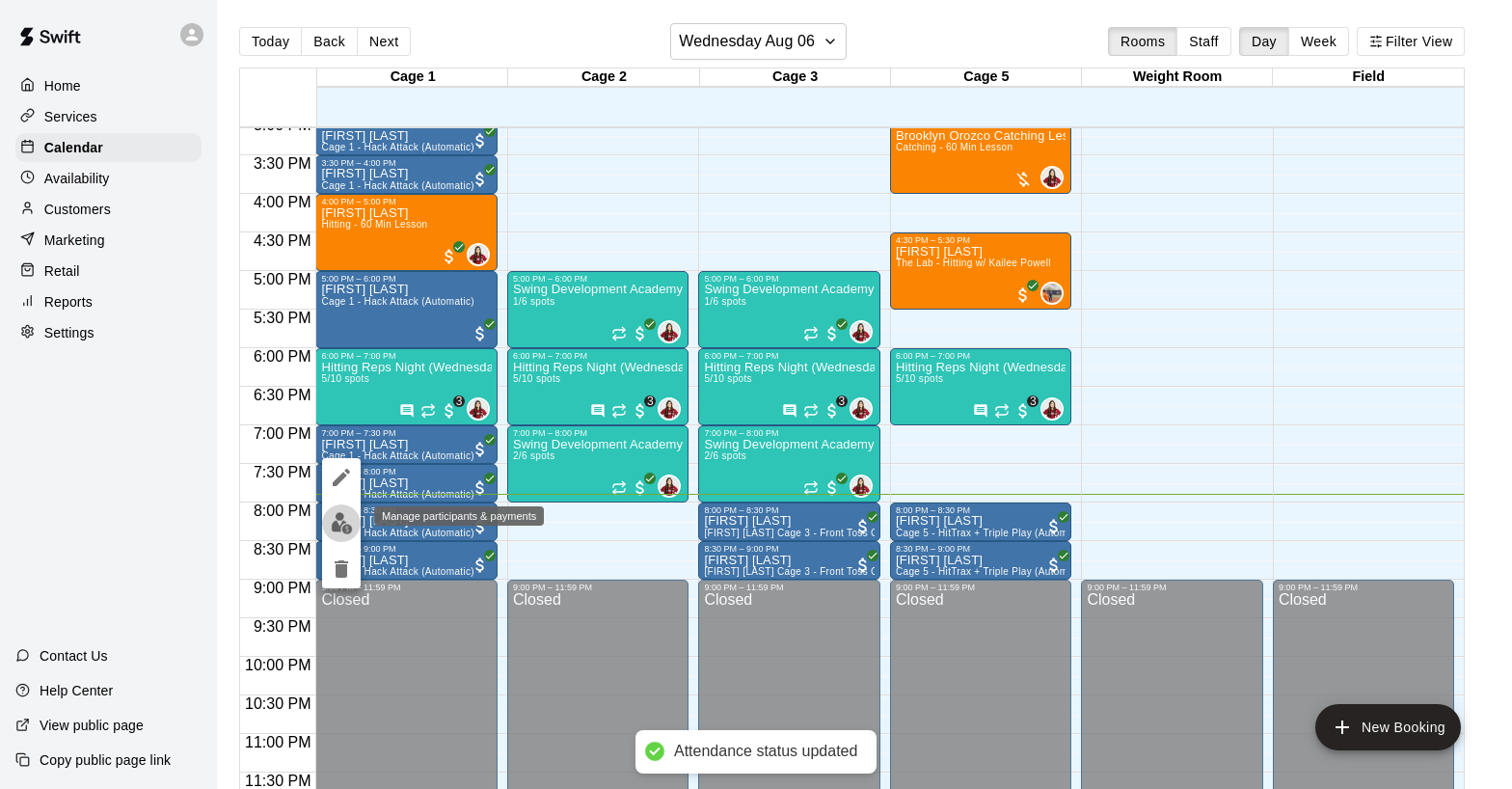 click at bounding box center (341, 523) 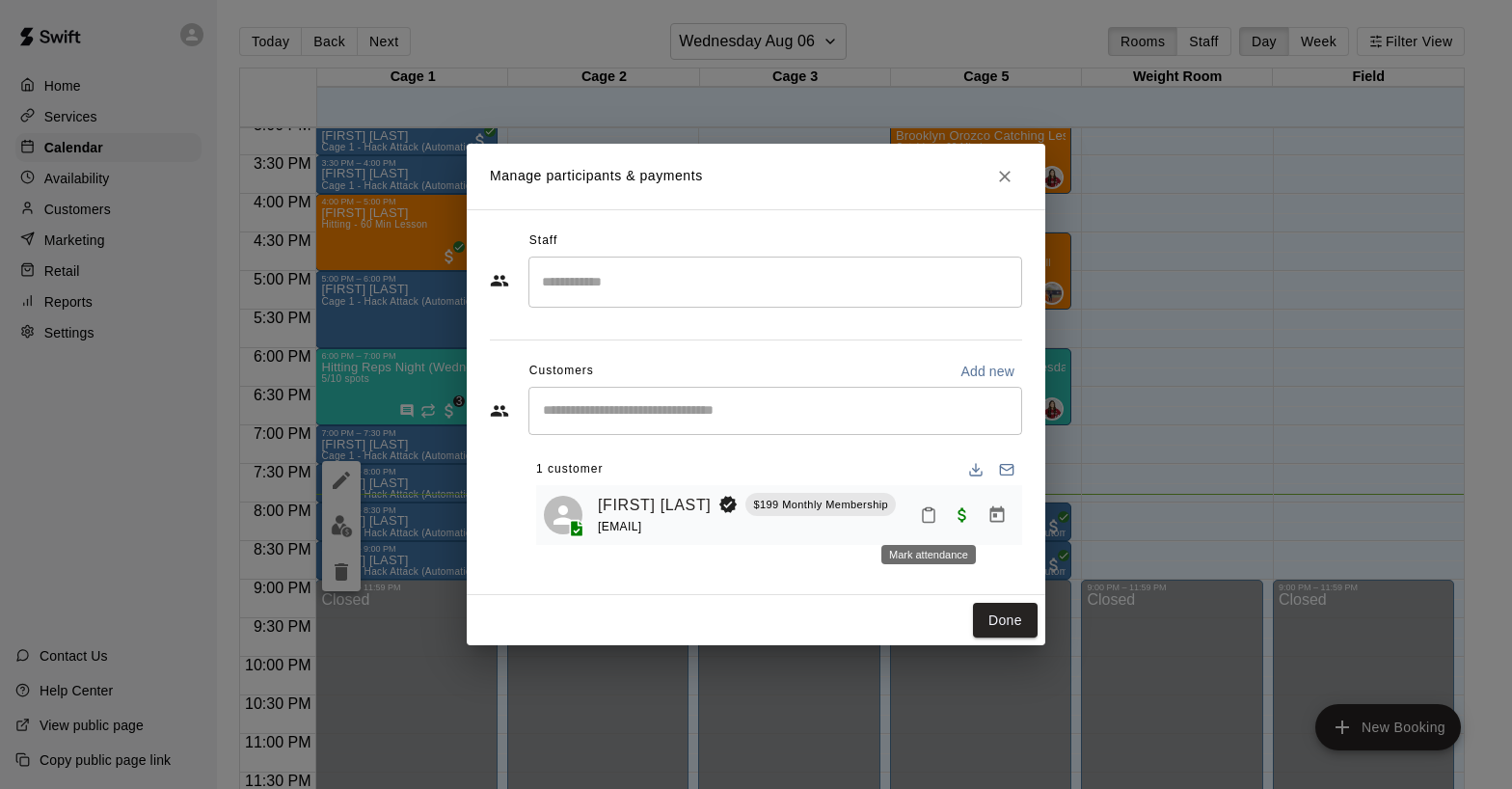 click 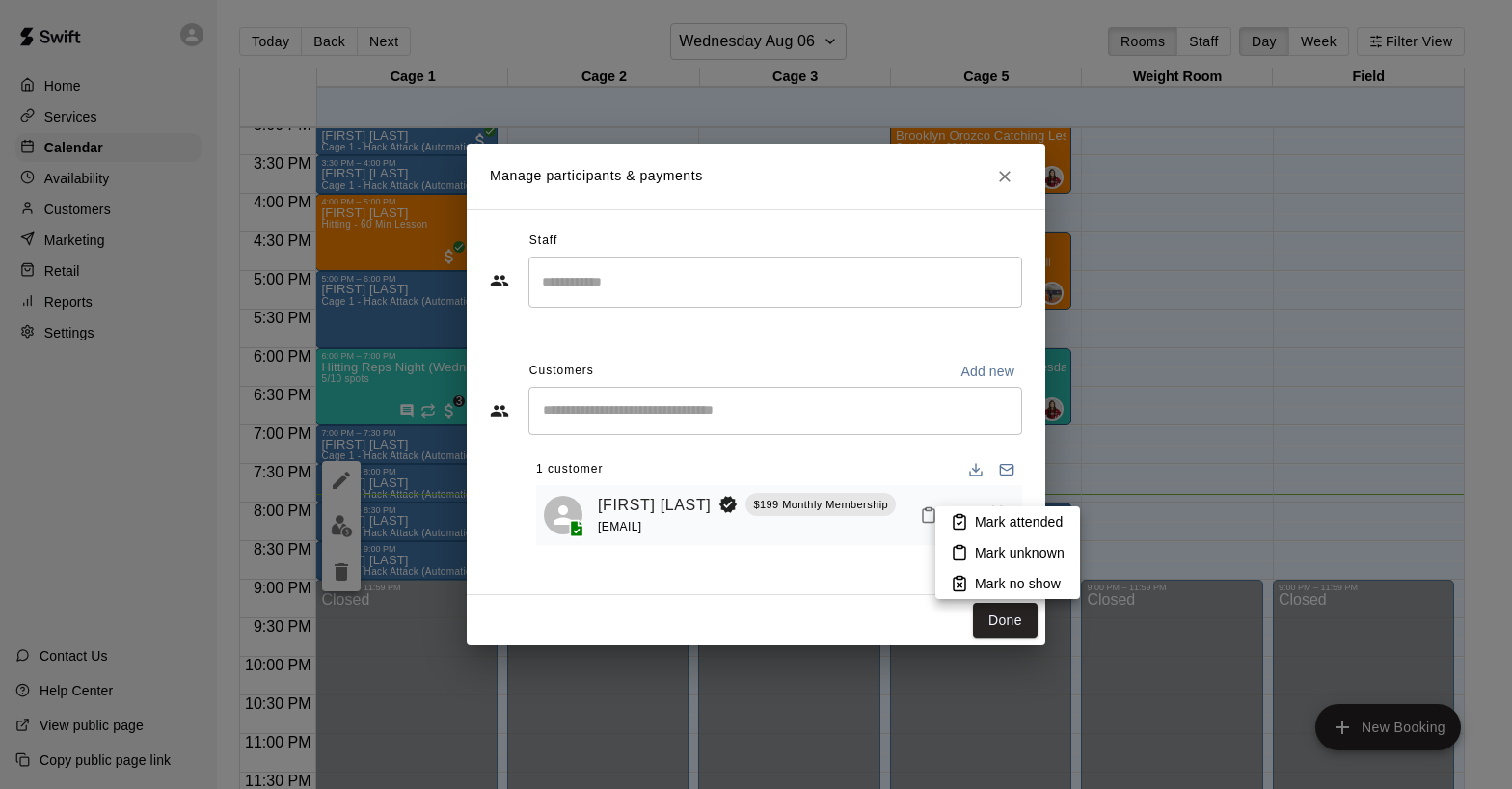 click 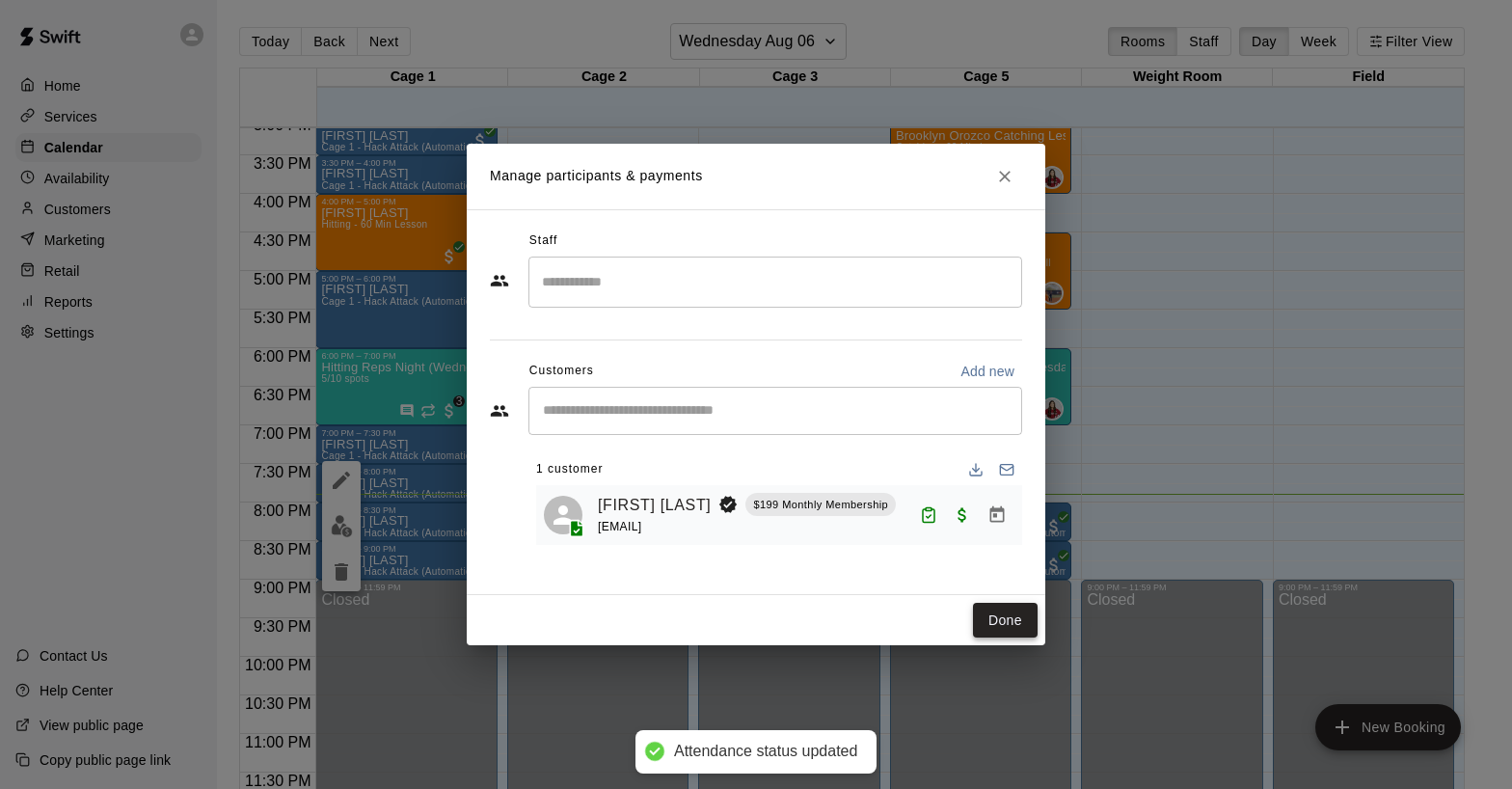 click on "Done" at bounding box center (1005, 620) 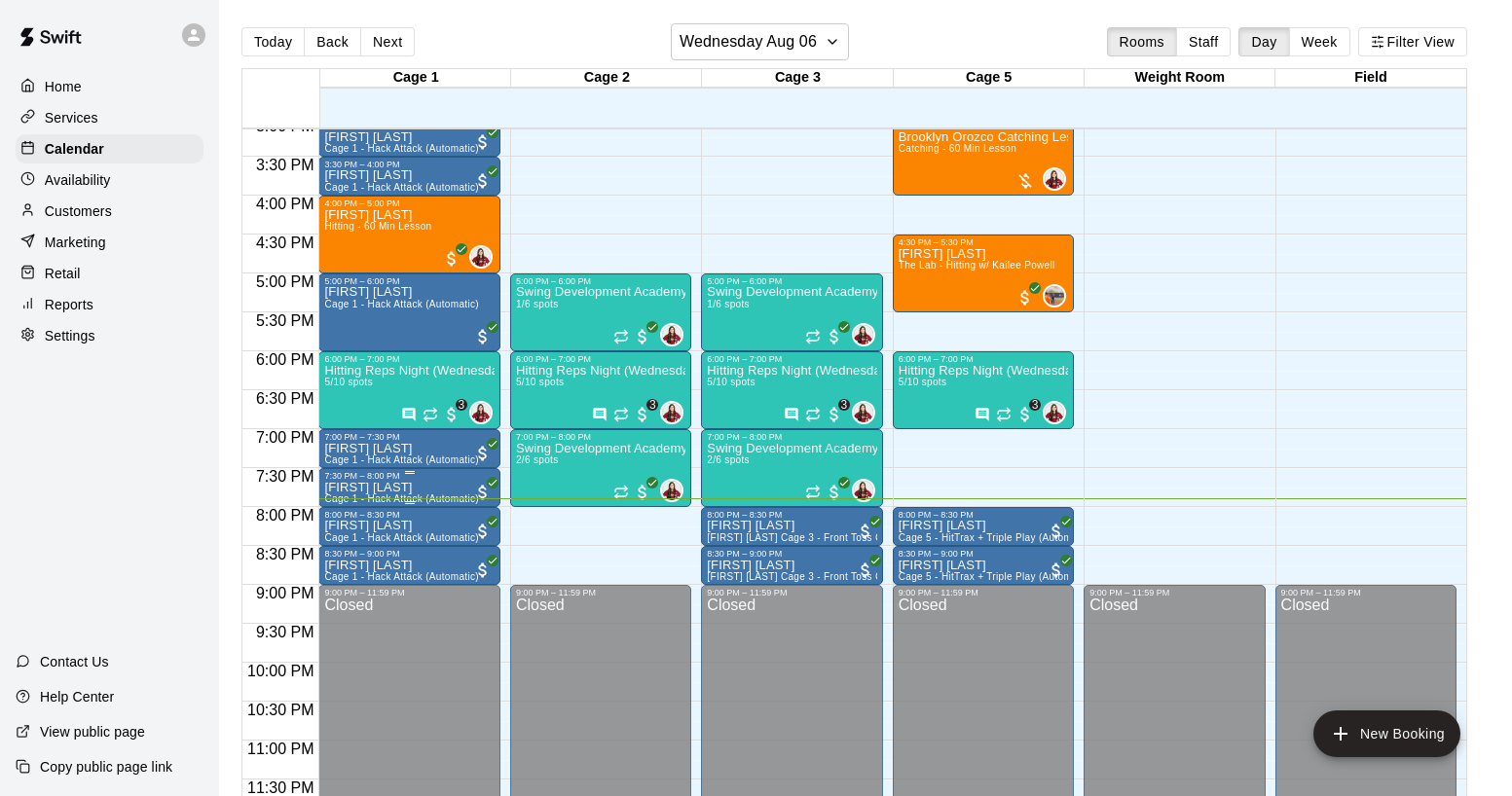 click on "7:30 PM – 8:00 PM" at bounding box center [409, 476] 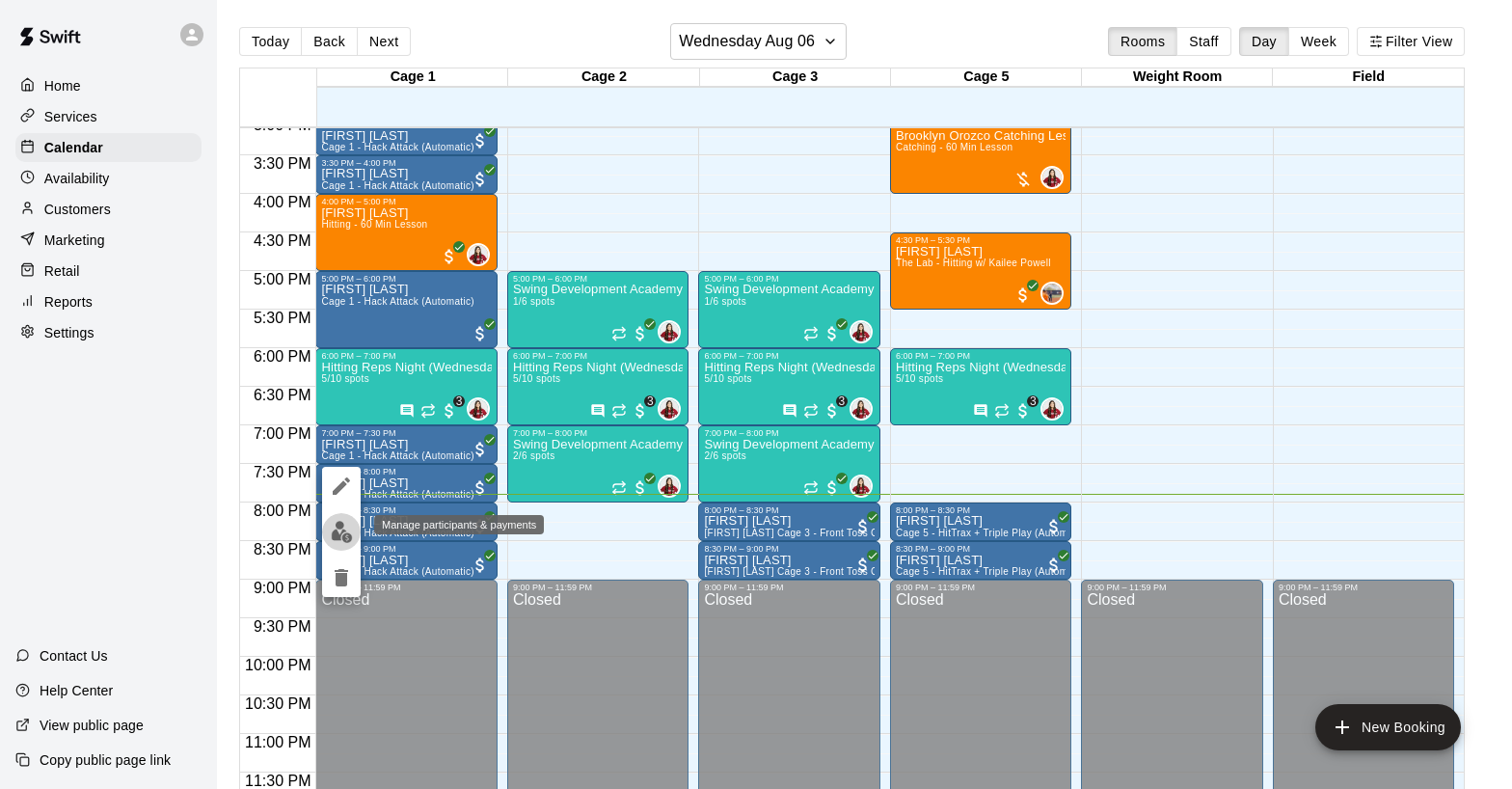 click at bounding box center [341, 531] 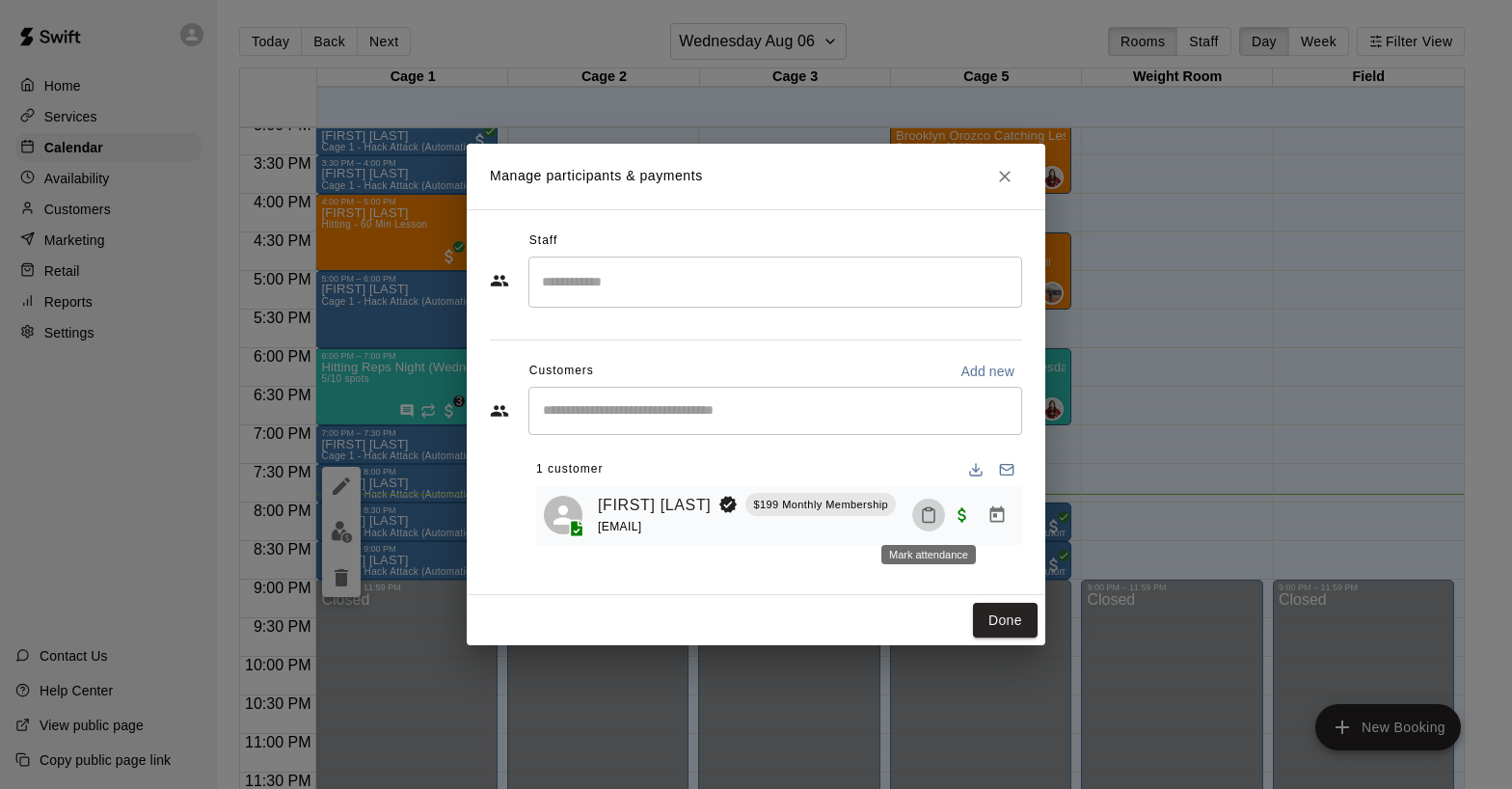 click 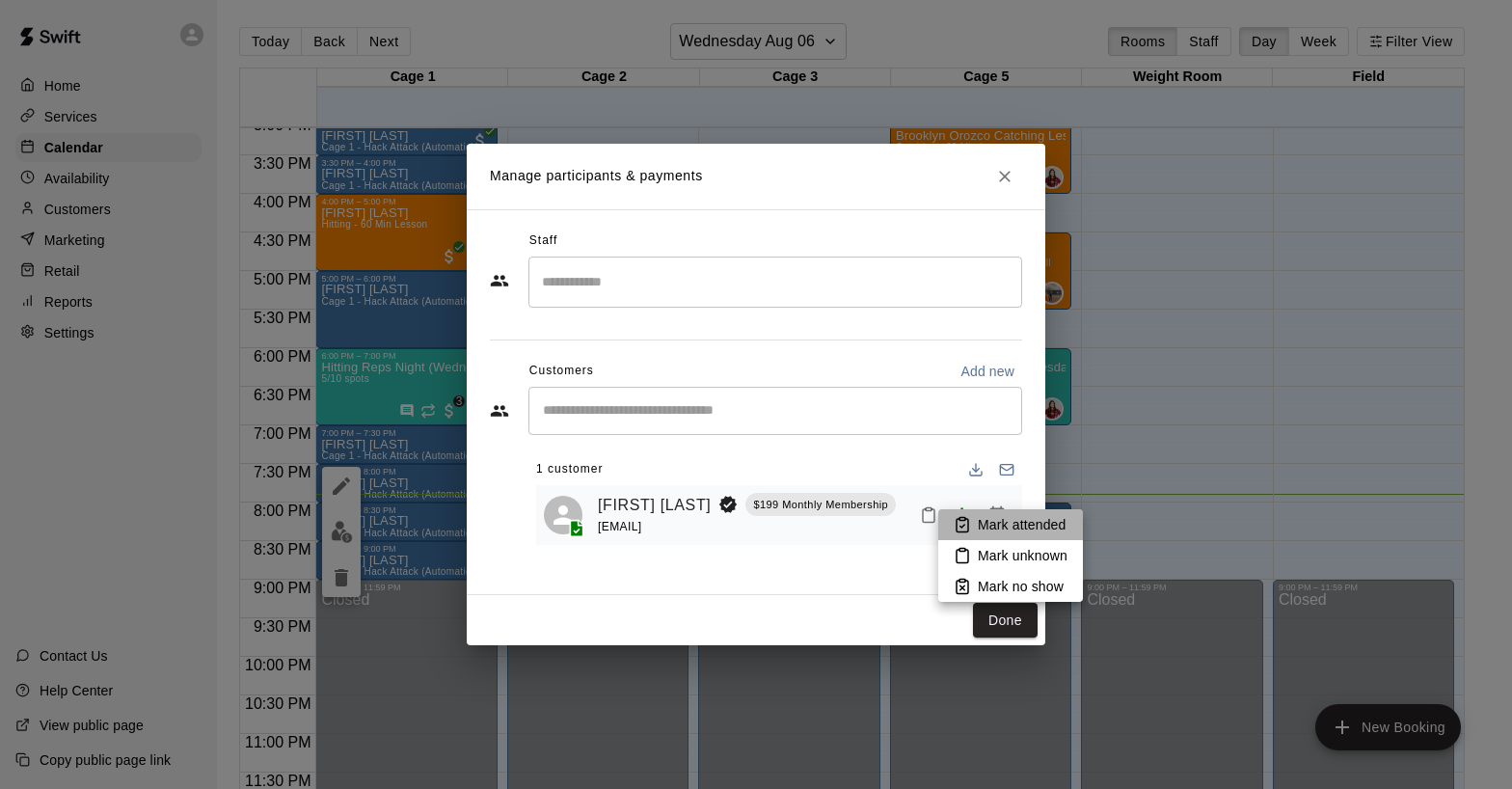 click on "Mark attended" at bounding box center [1021, 525] 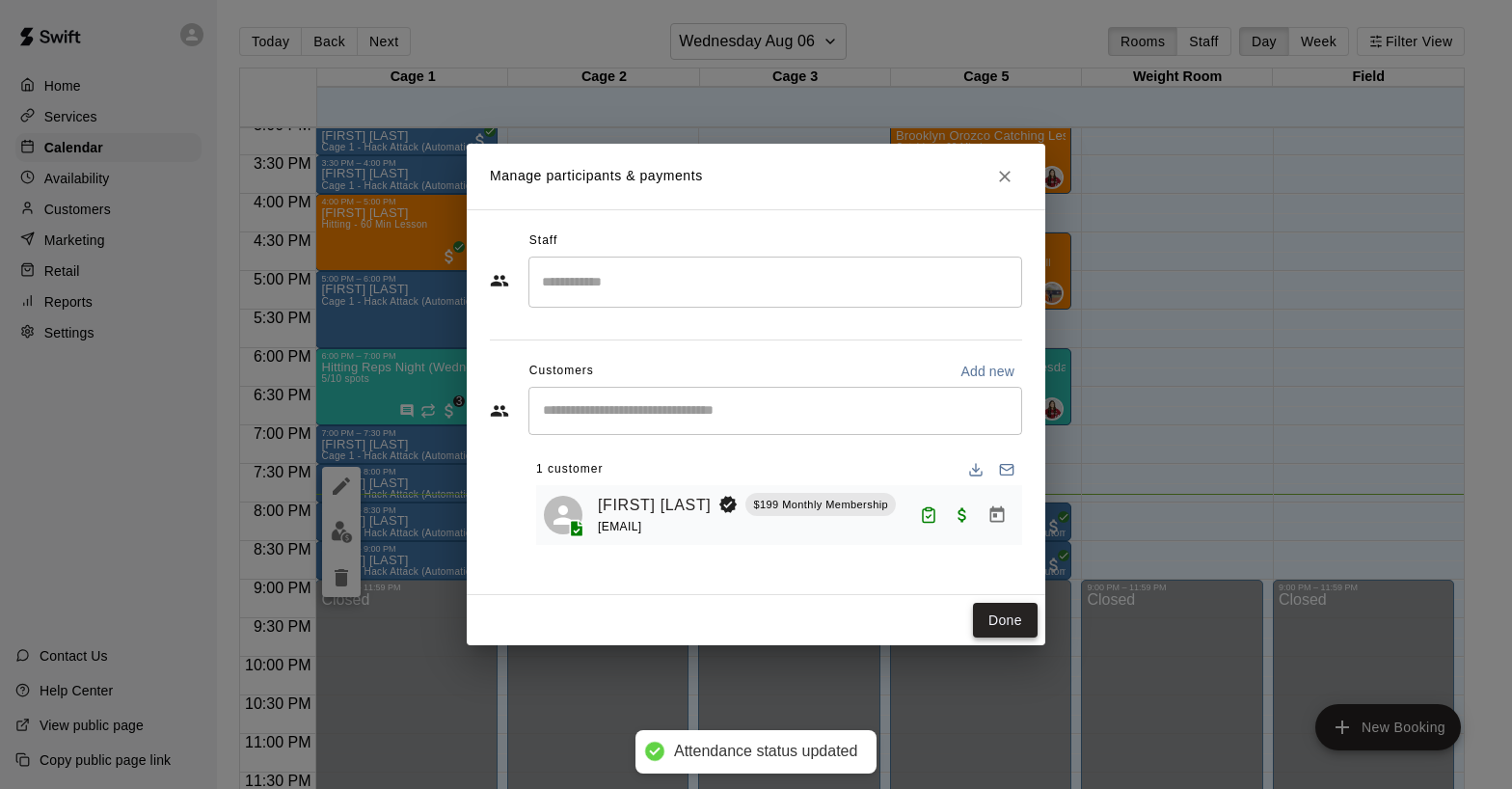 click on "Done" at bounding box center (1005, 620) 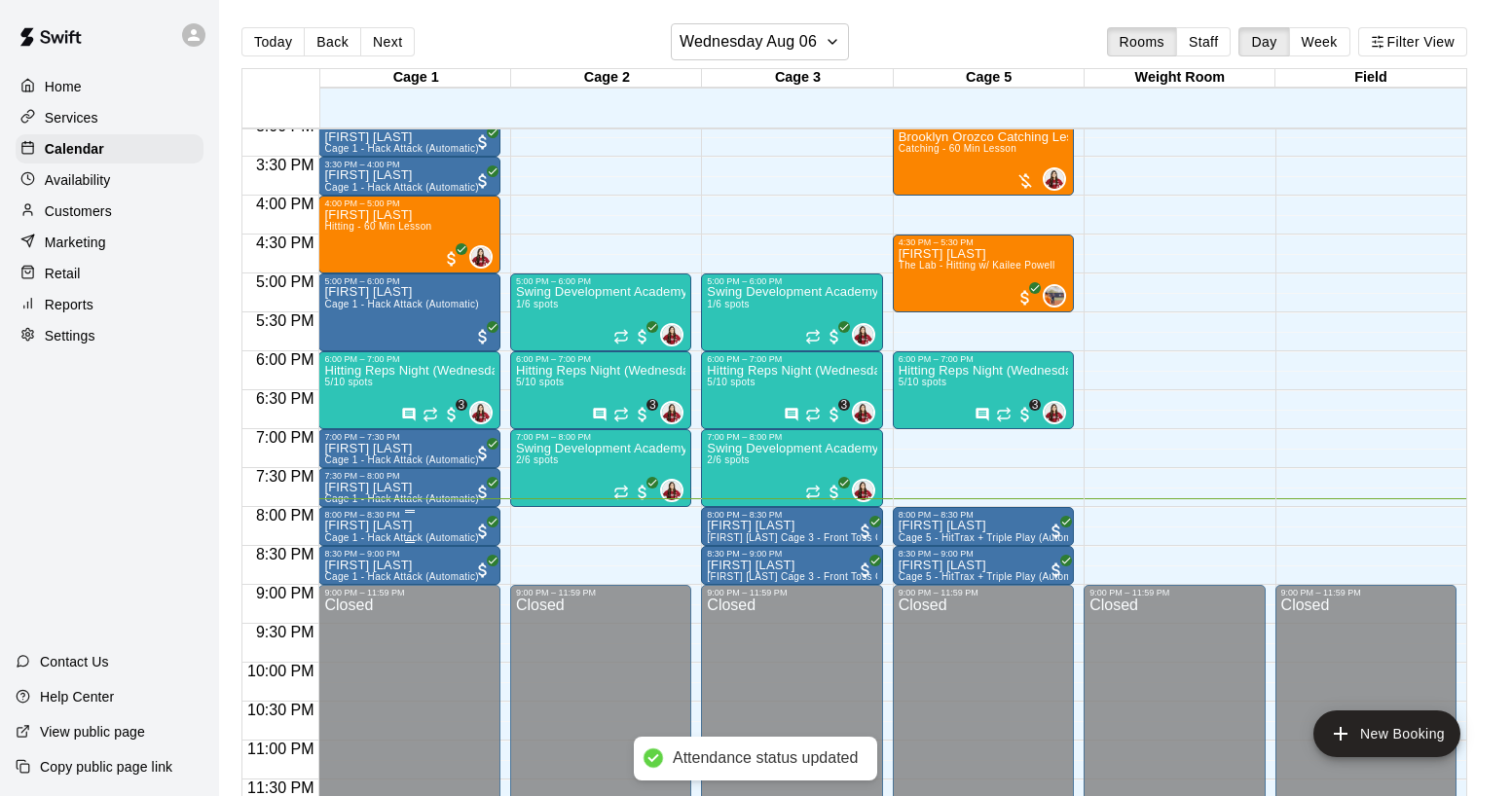 click on "[FIRST] [LAST]" at bounding box center [401, 525] 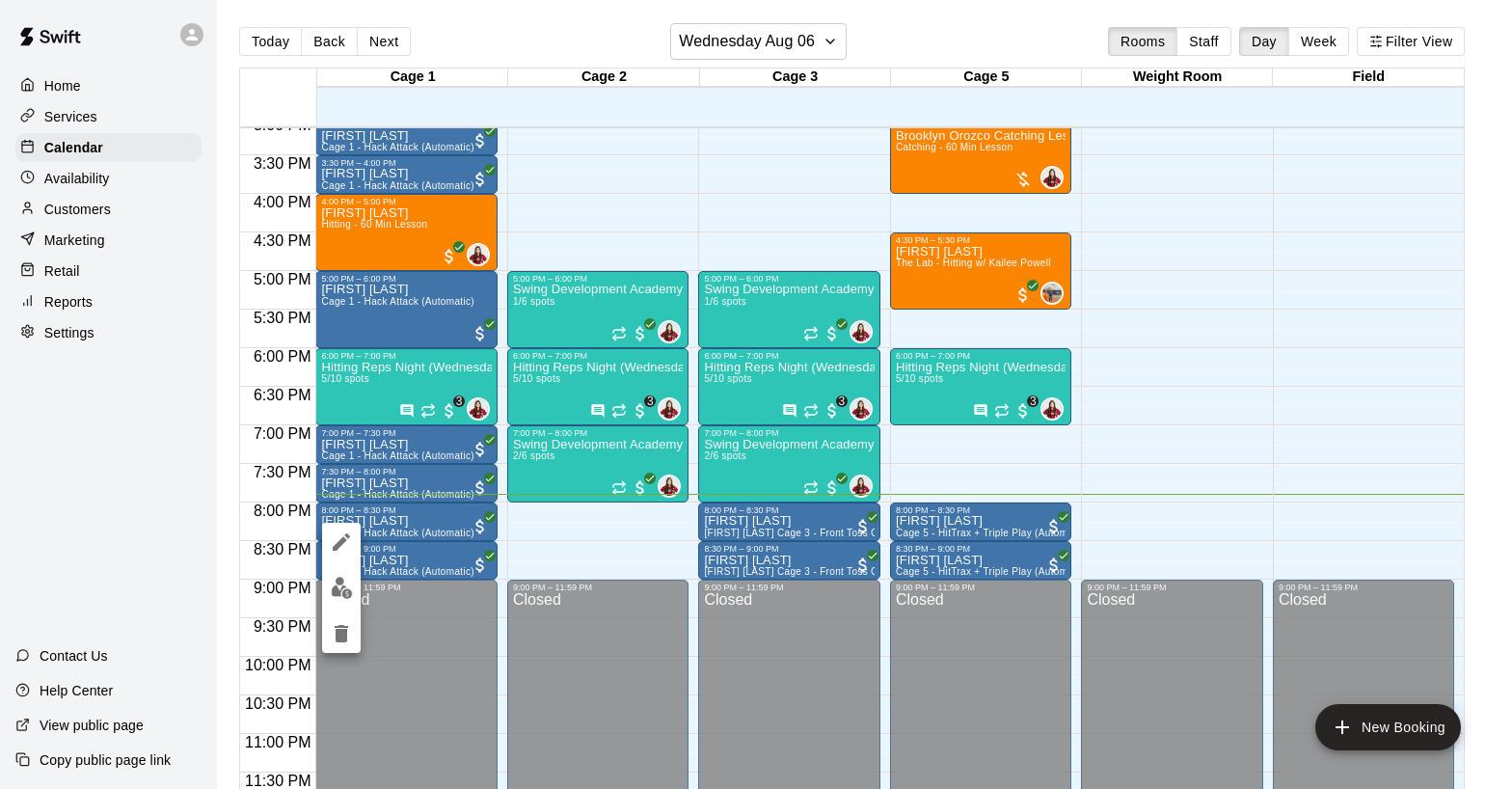 click at bounding box center (341, 587) 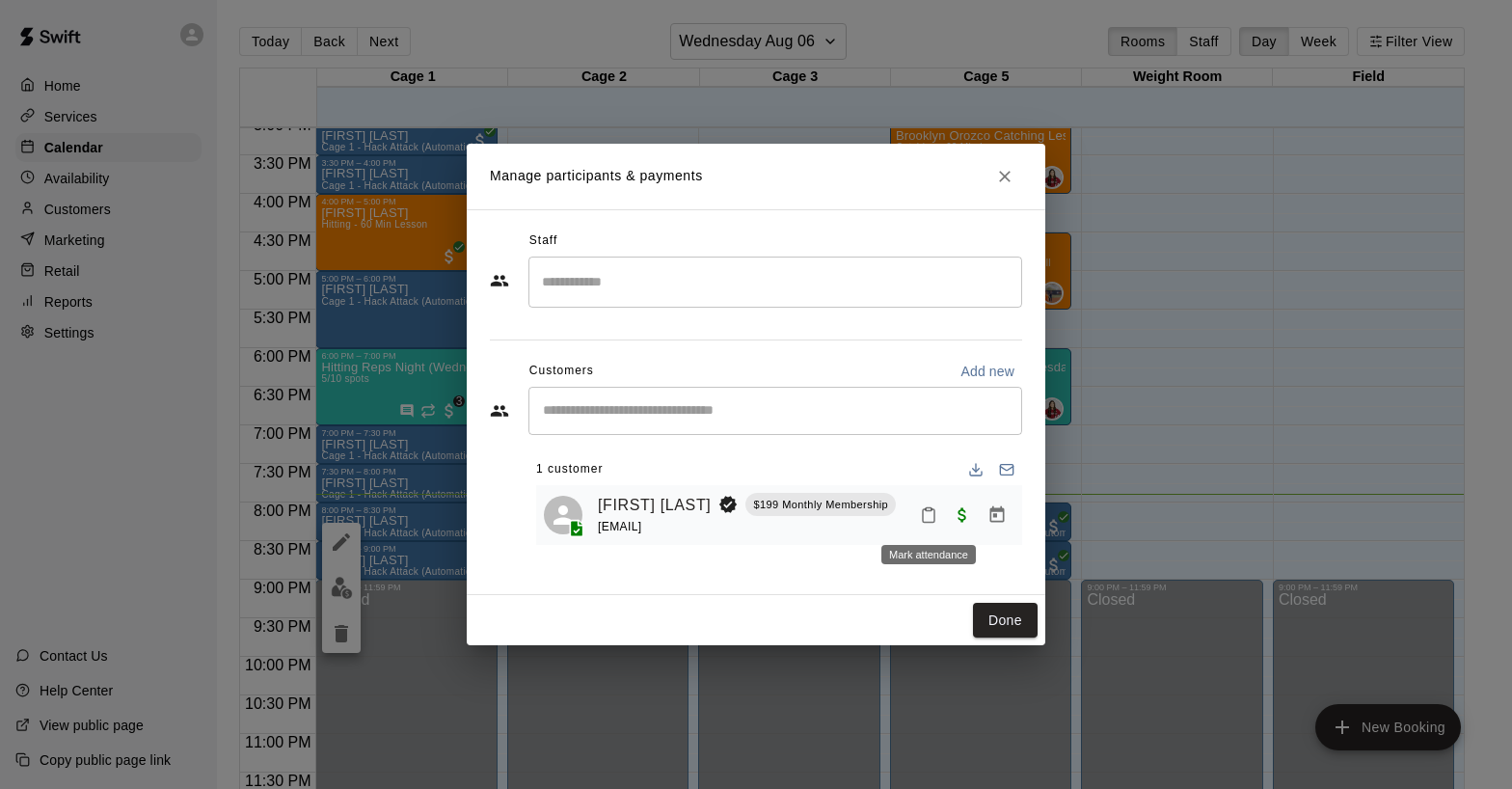 click 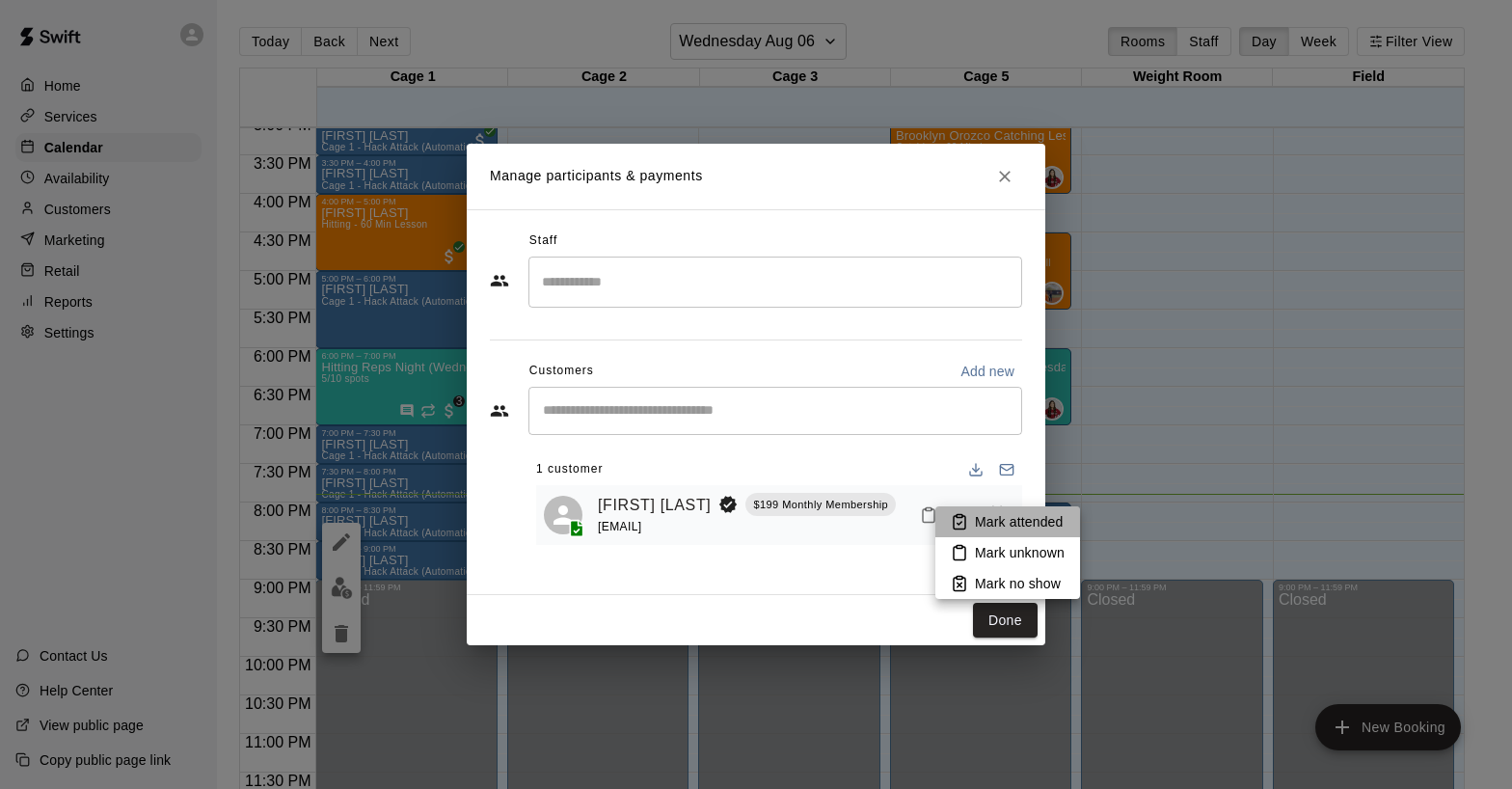click 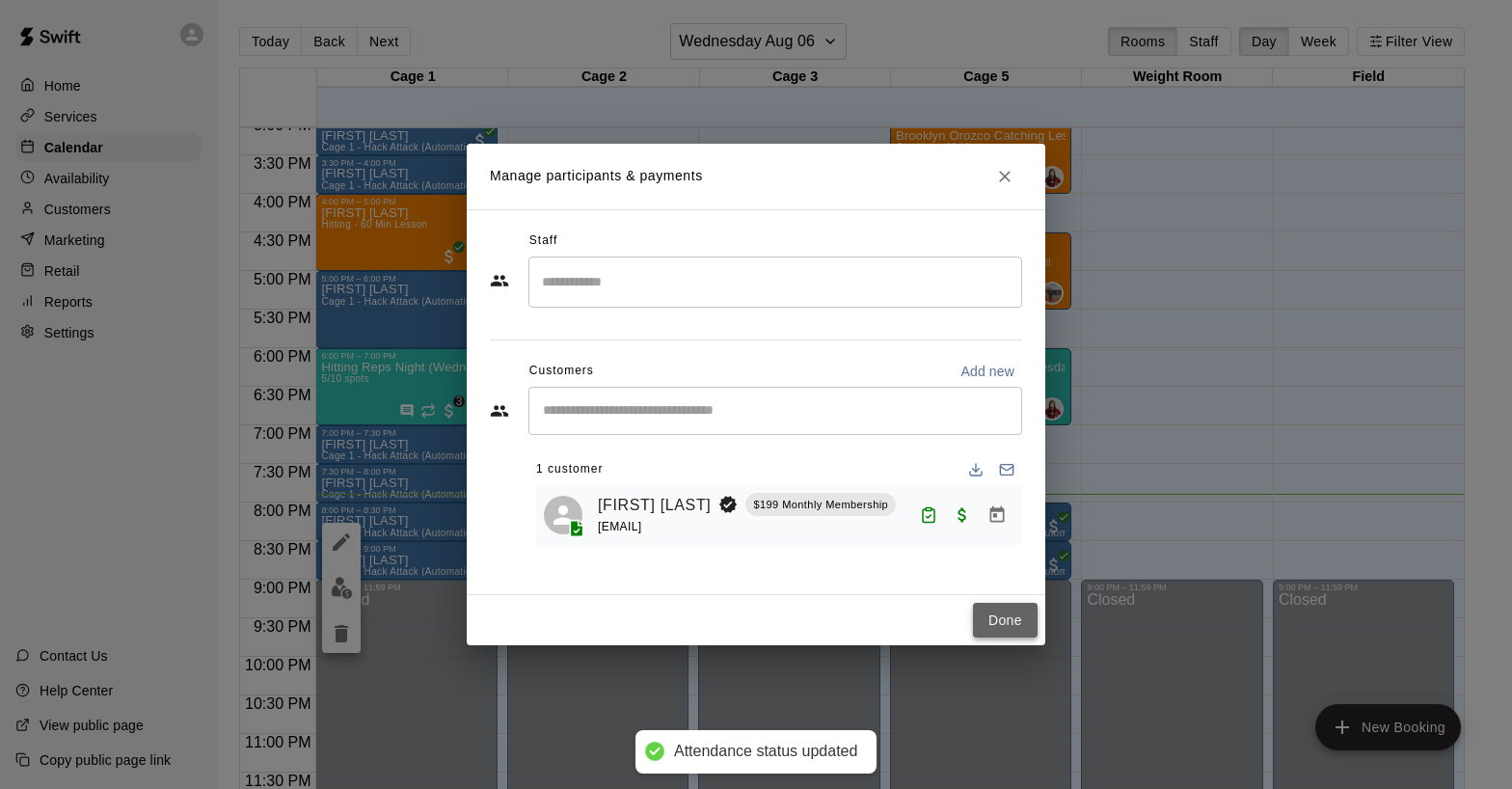click on "Done" at bounding box center [1005, 620] 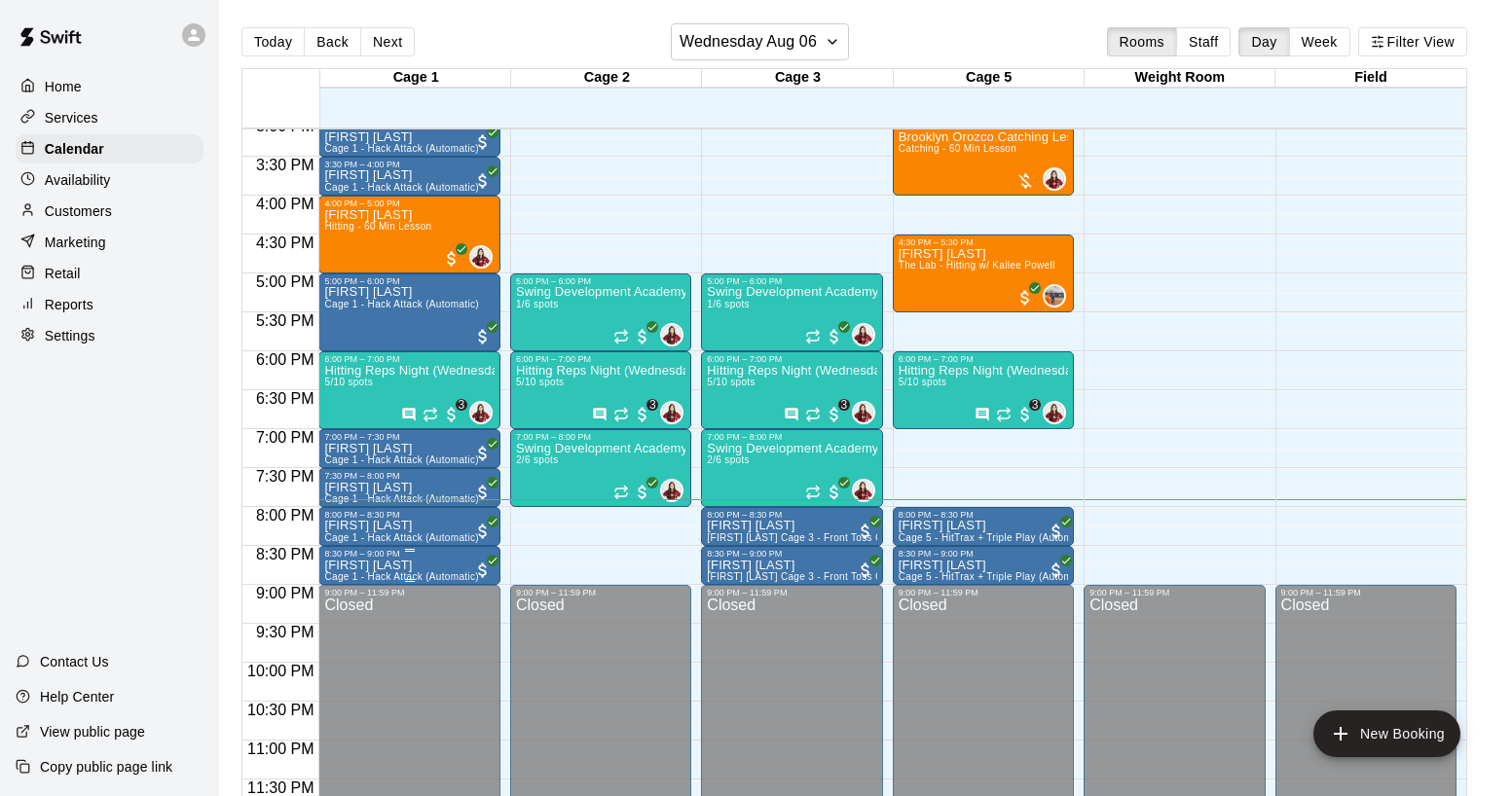 click on "Aliyah Lautalo Cage 1 - Hack Attack (Automatic)" at bounding box center [401, 957] 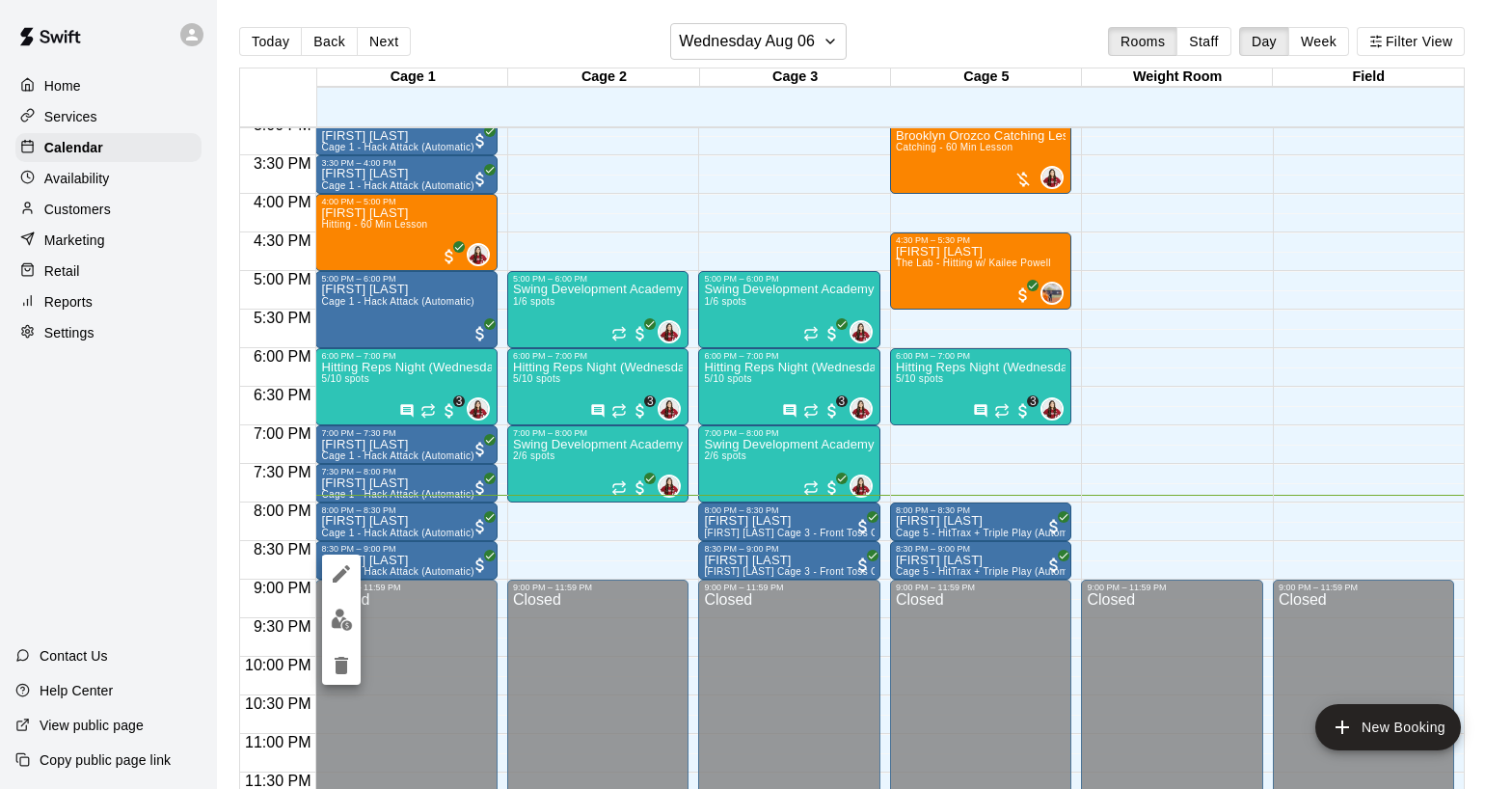 click at bounding box center (341, 619) 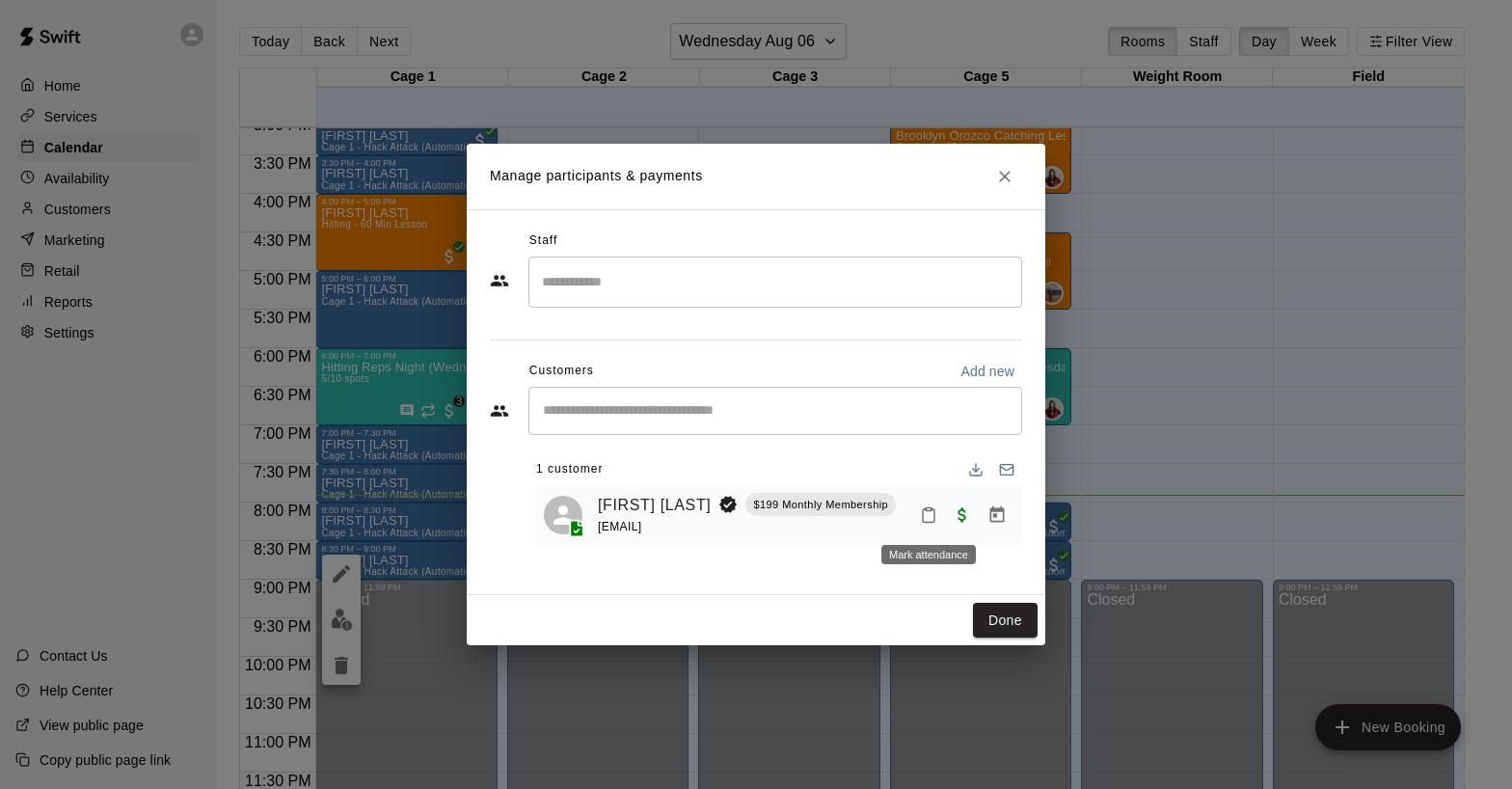 click 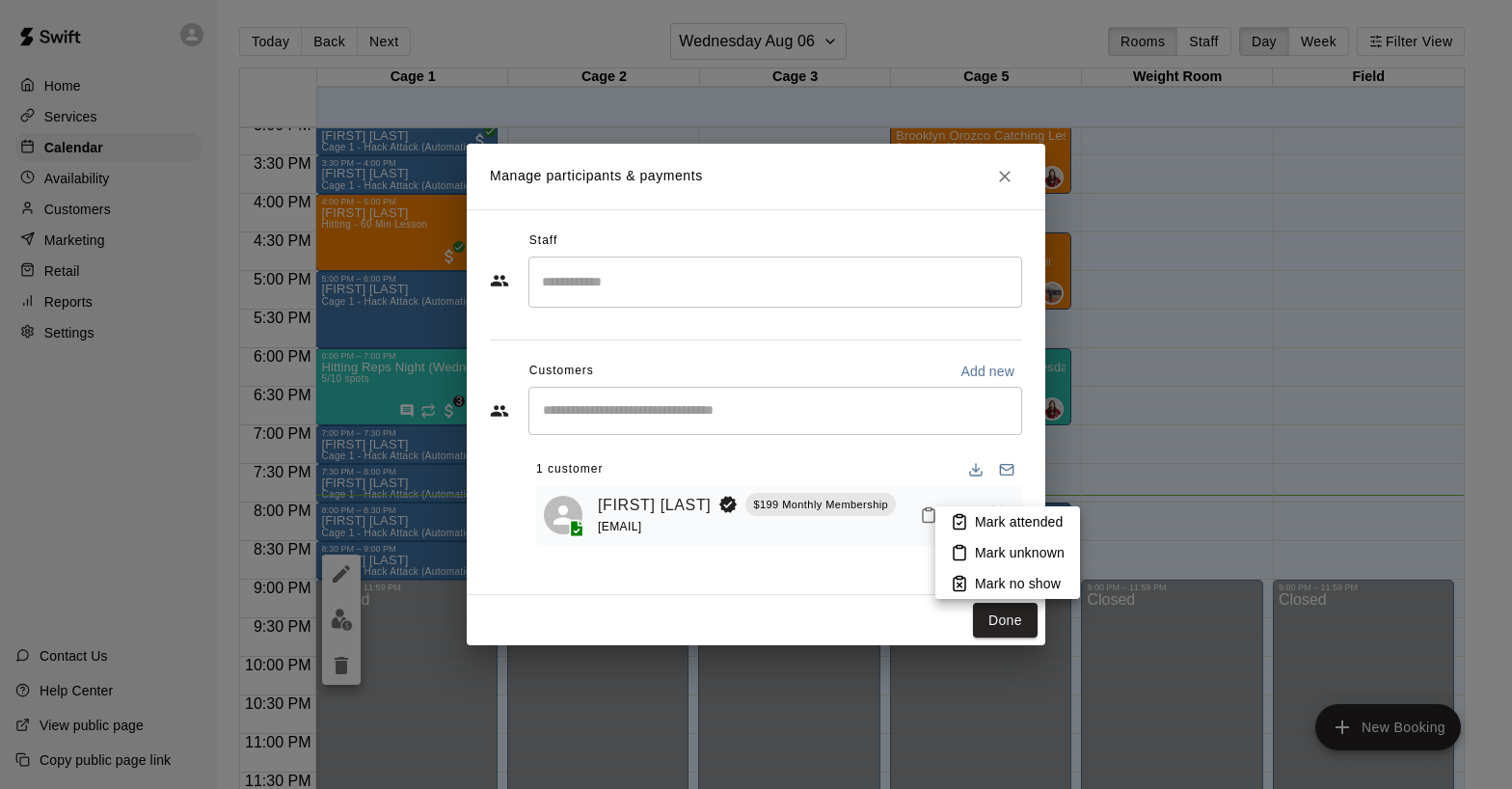 click on "Mark attended" at bounding box center [1018, 522] 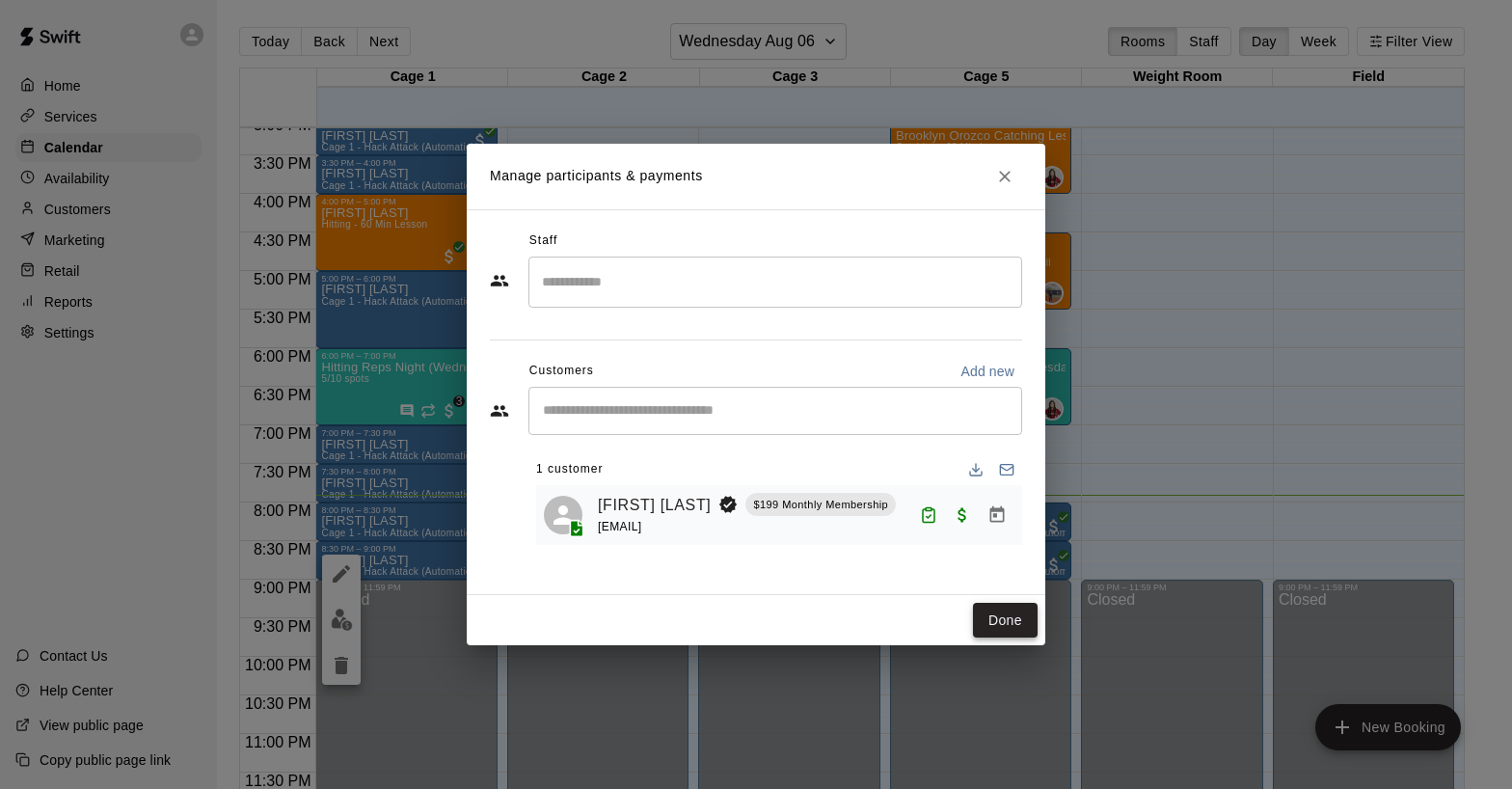 click on "Done" at bounding box center [1005, 620] 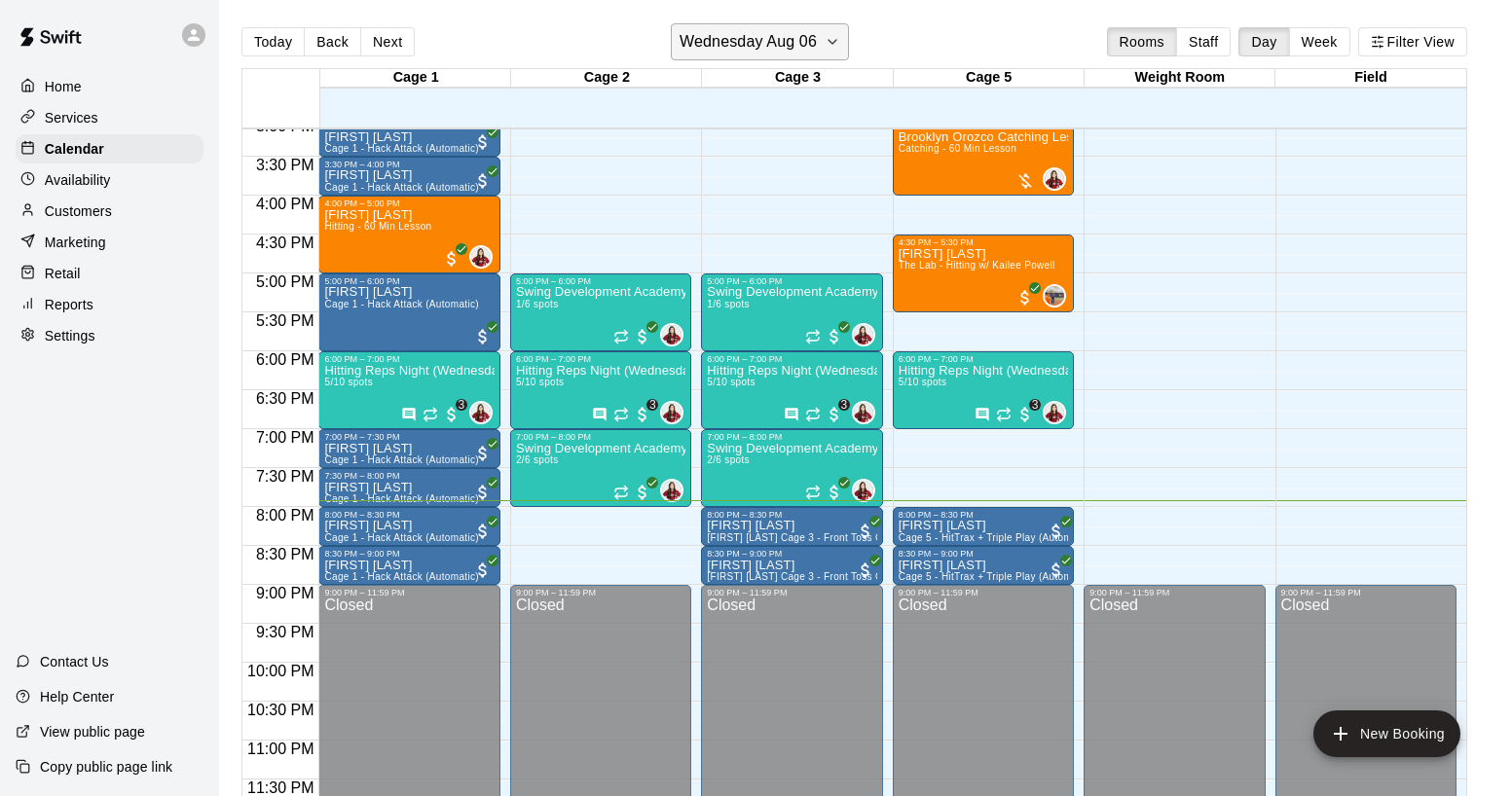 click on "Wednesday Aug 06" at bounding box center (748, 42) 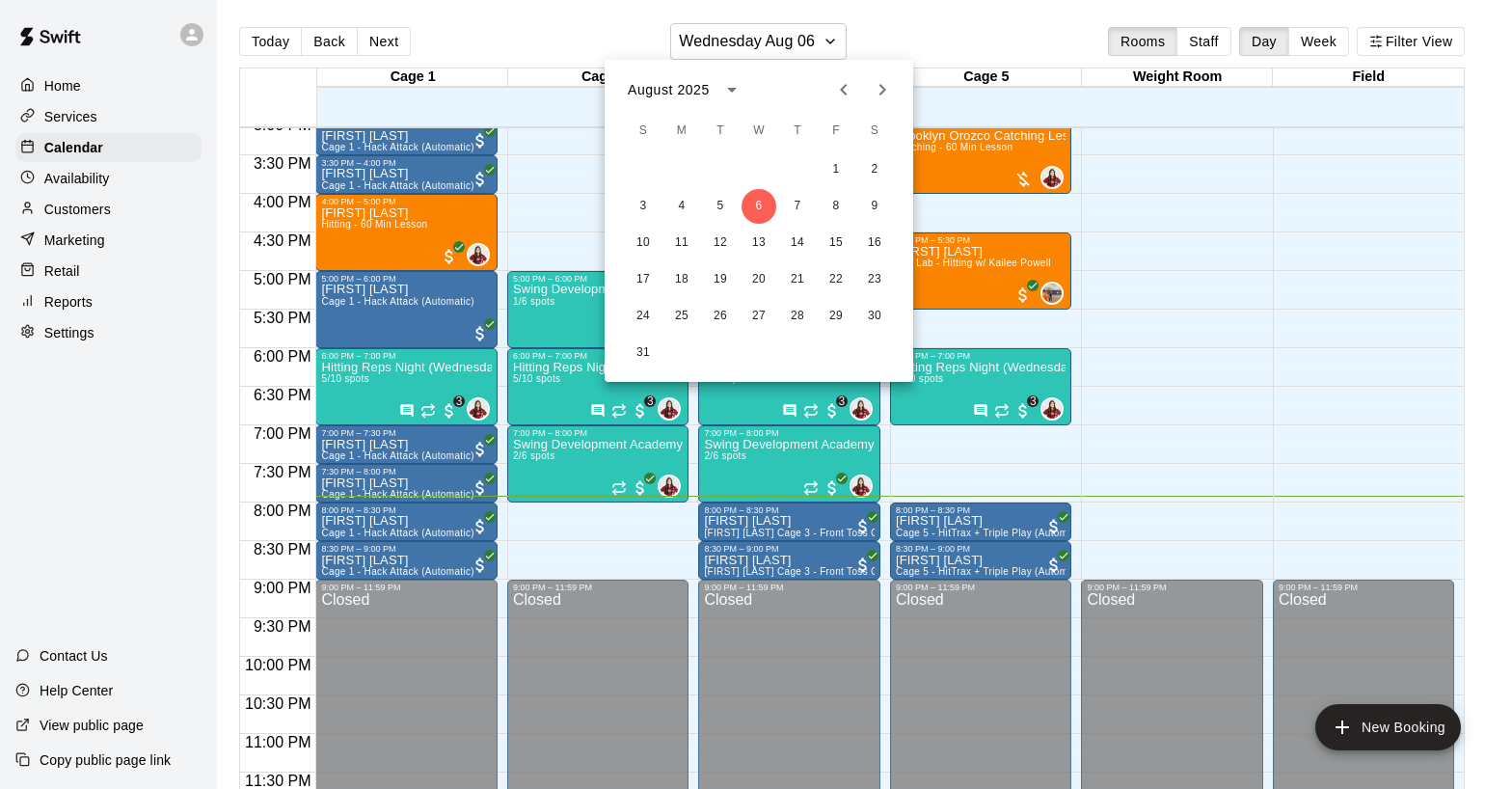 click at bounding box center (756, 394) 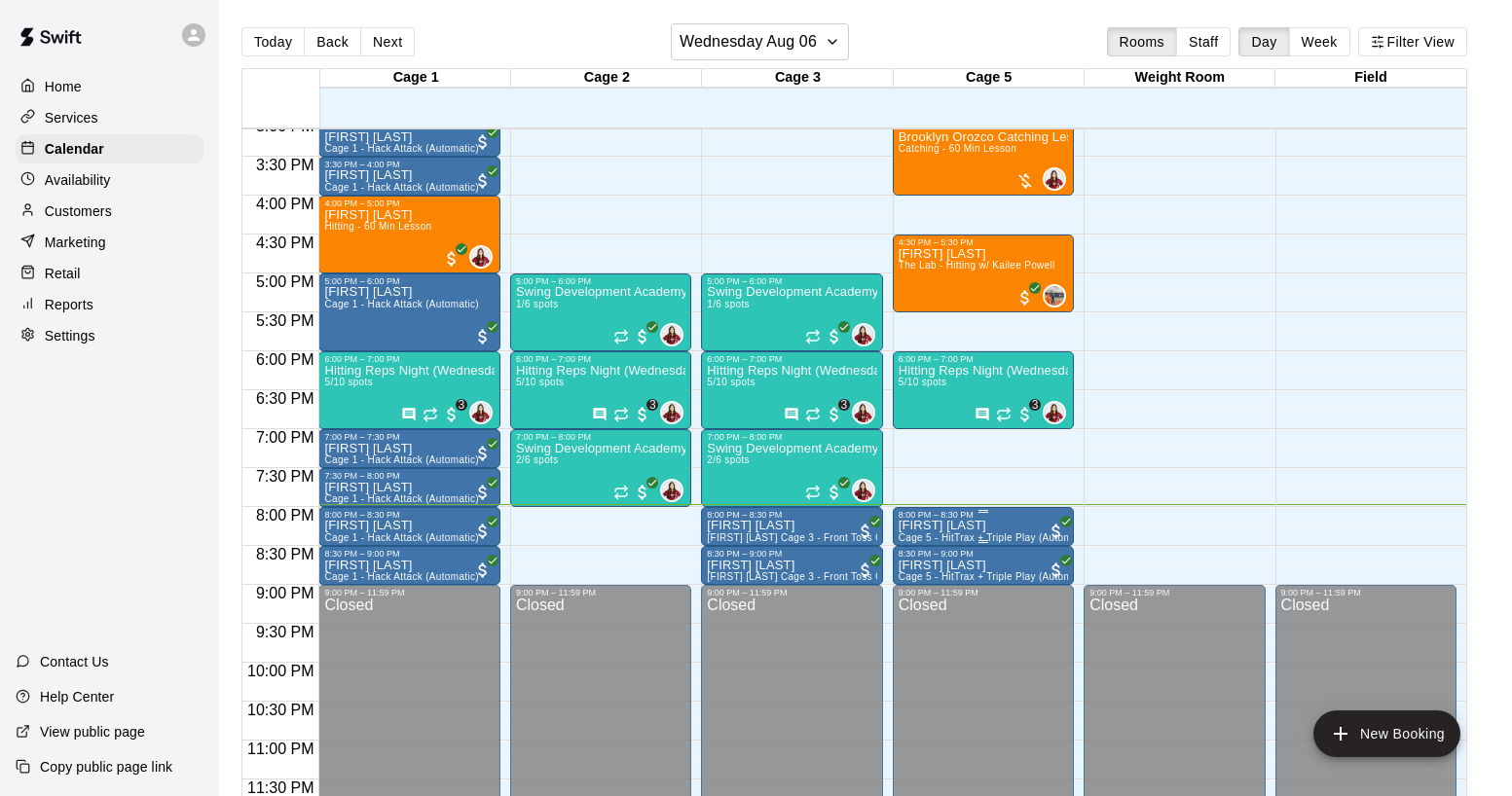 click on "[FIRST] [LAST]" at bounding box center (983, 525) 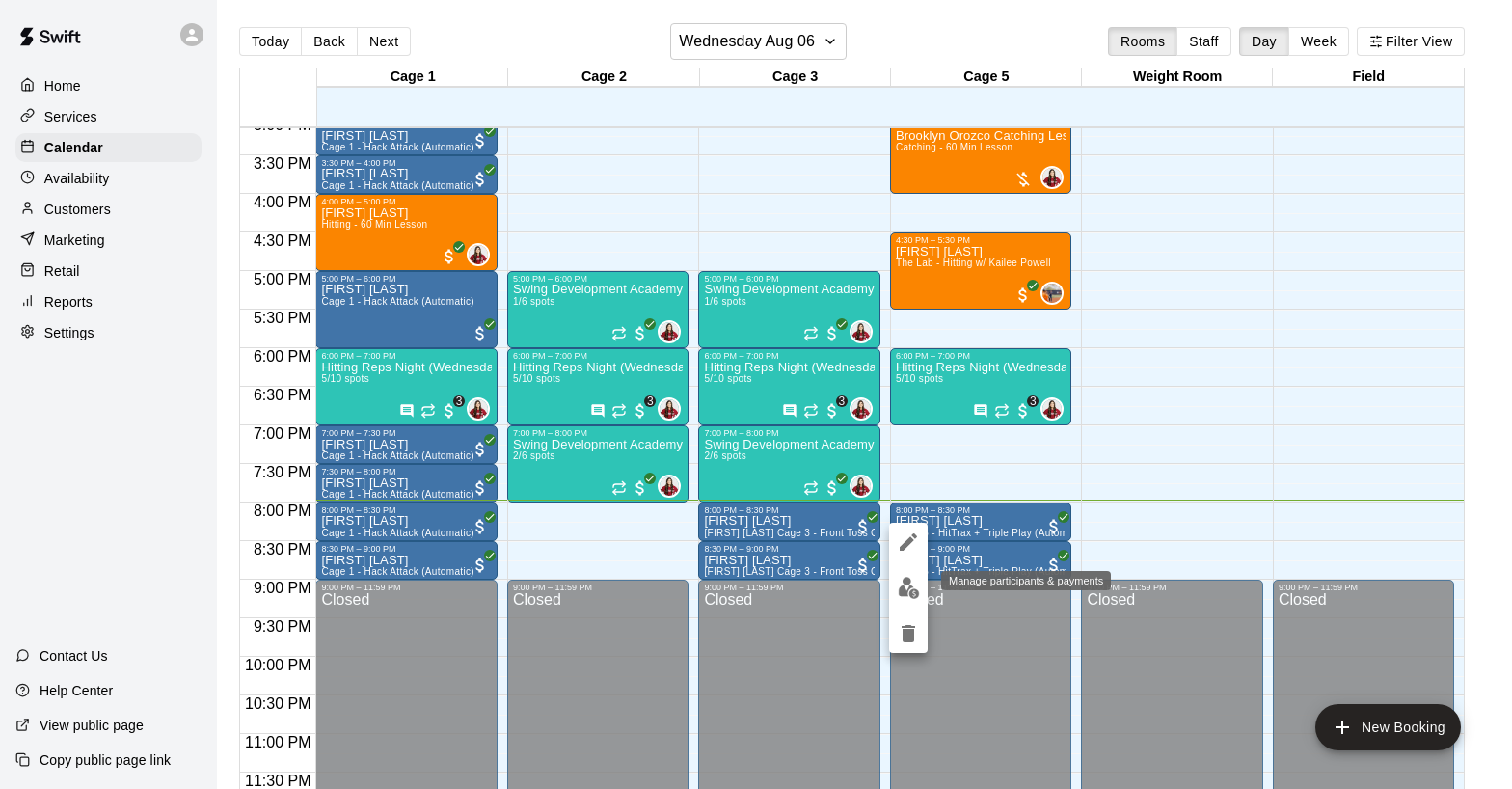 click at bounding box center (908, 587) 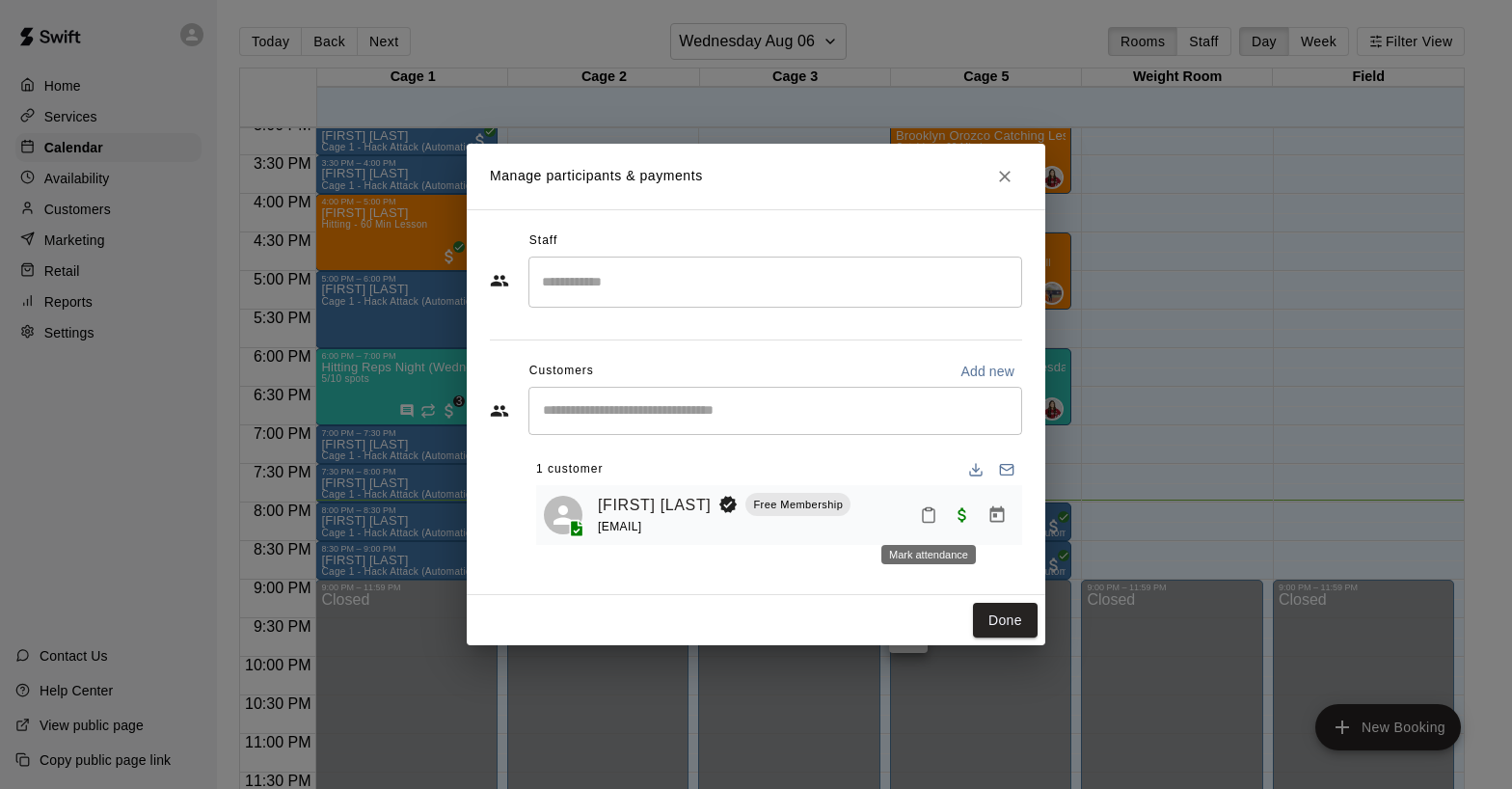 click 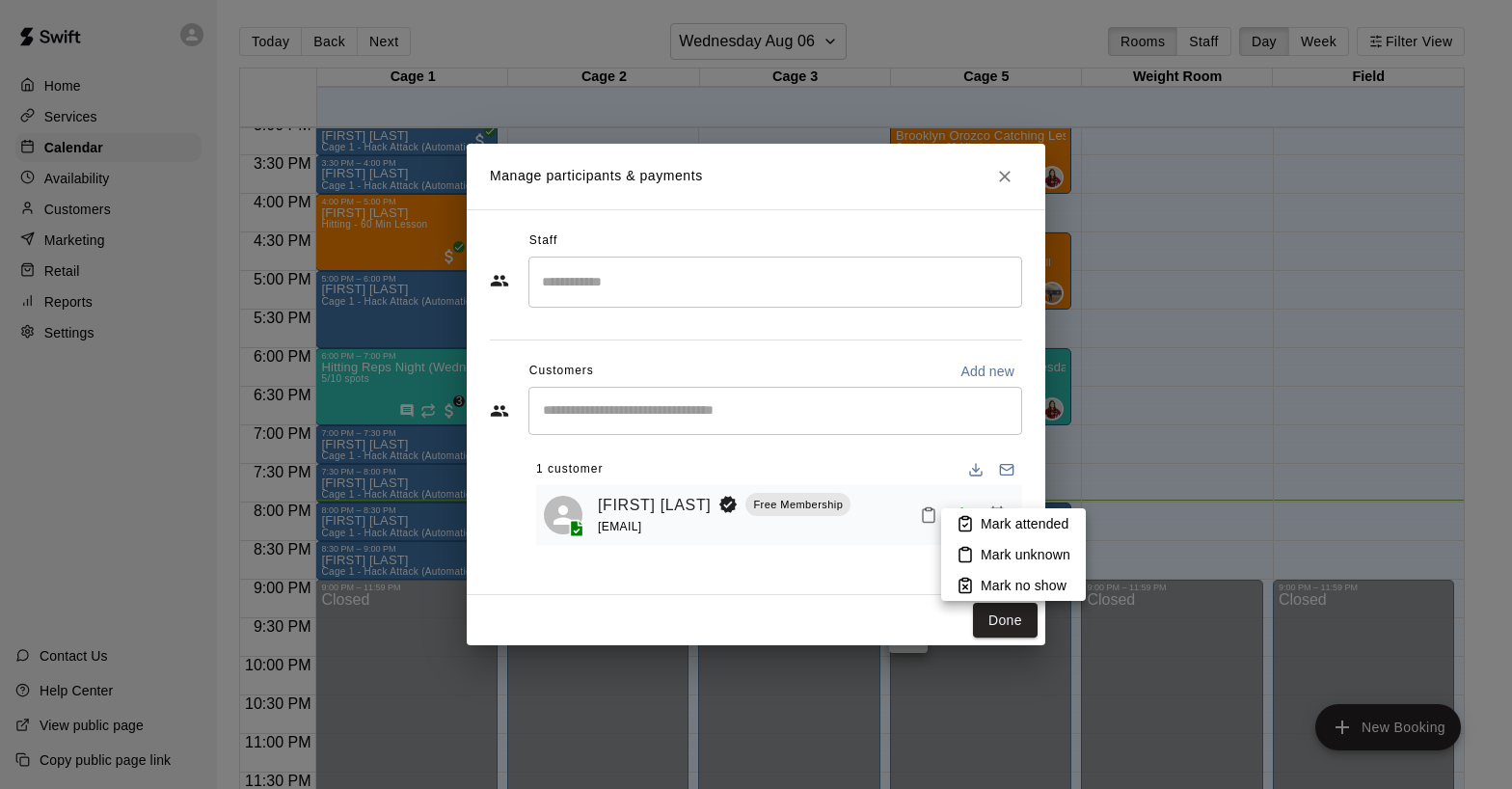 click on "Mark attended" at bounding box center [1013, 524] 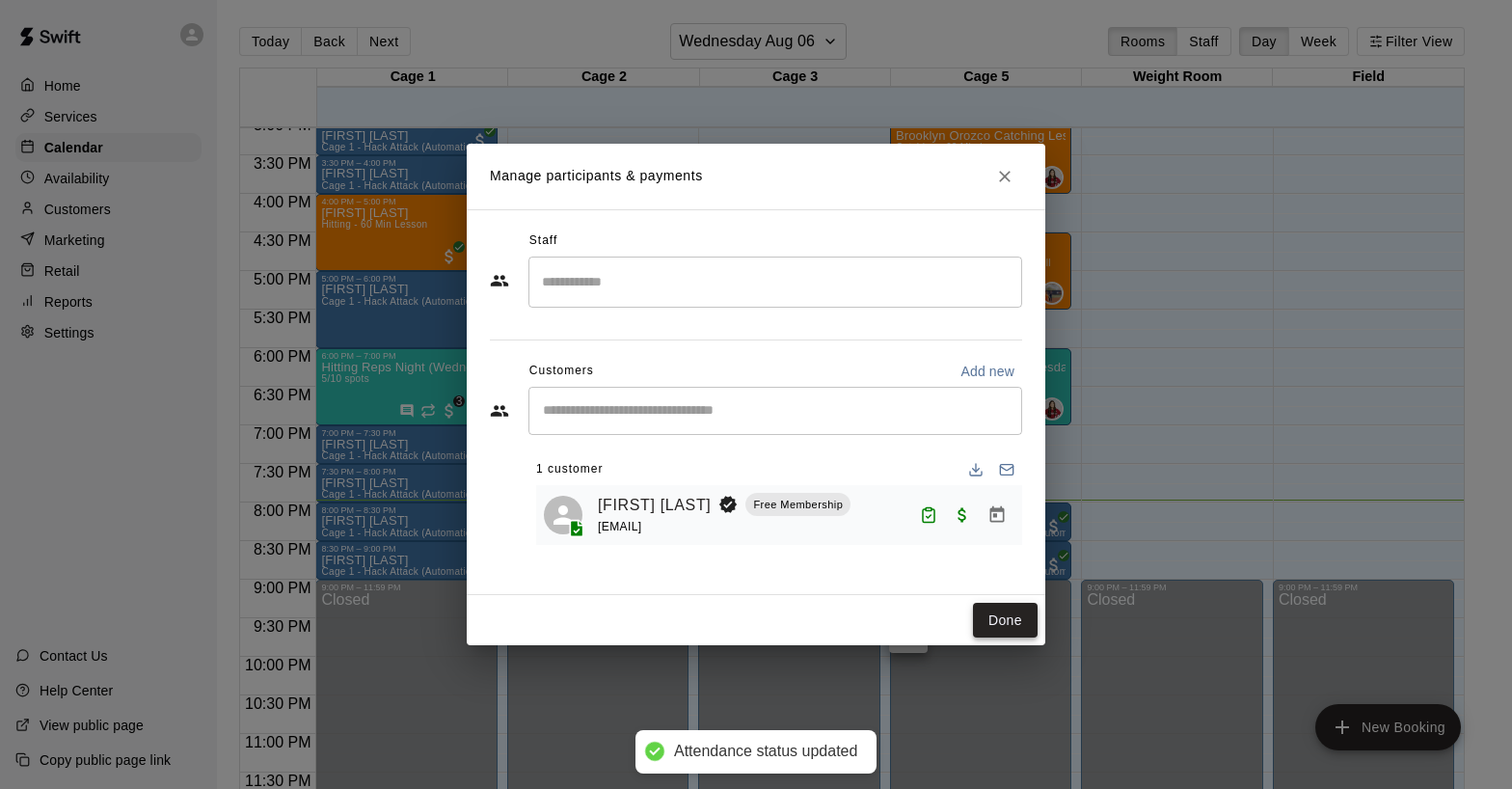 click on "Done" at bounding box center (1005, 620) 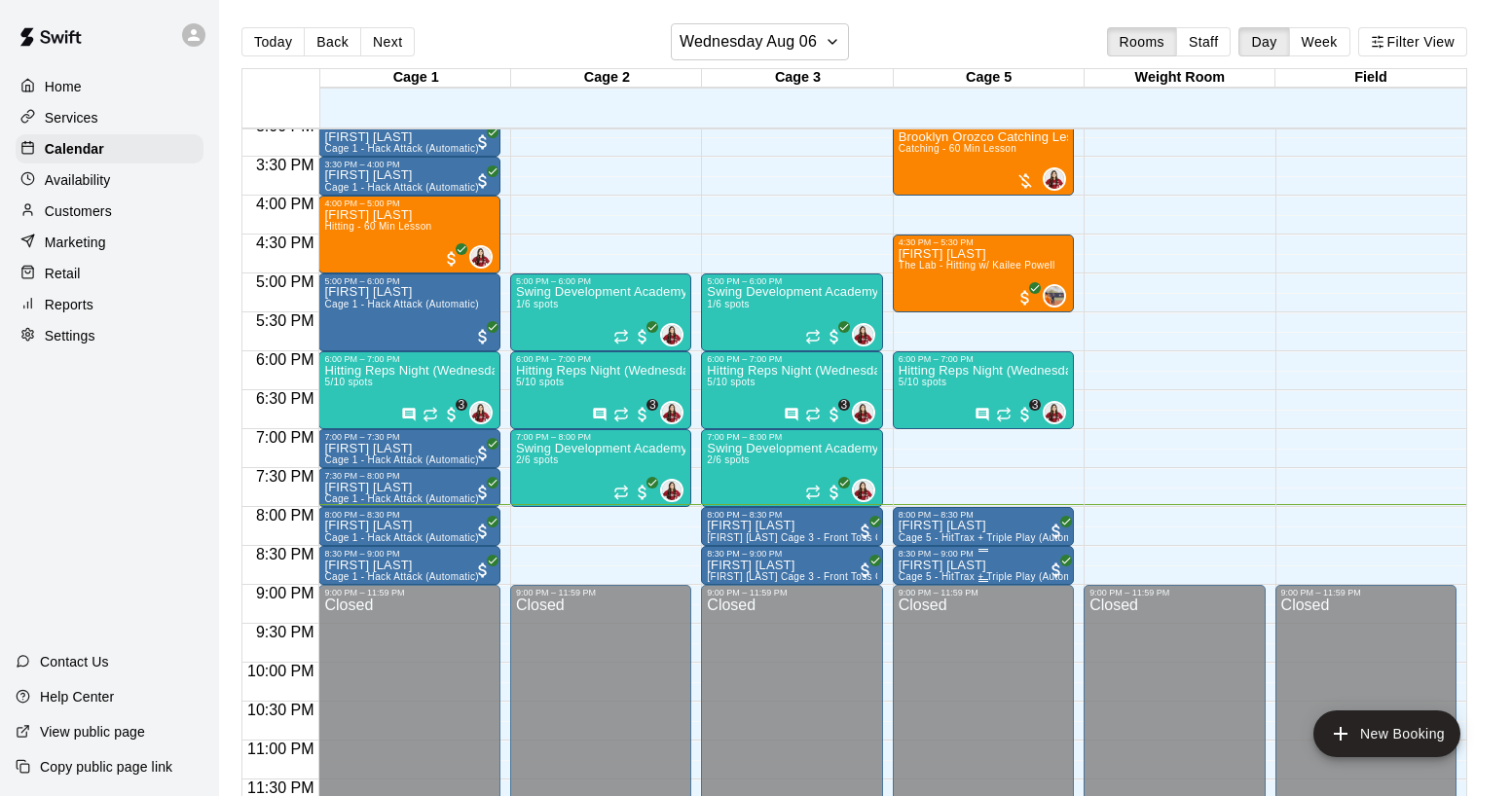 click on "[FIRST] [LAST]" at bounding box center (983, 565) 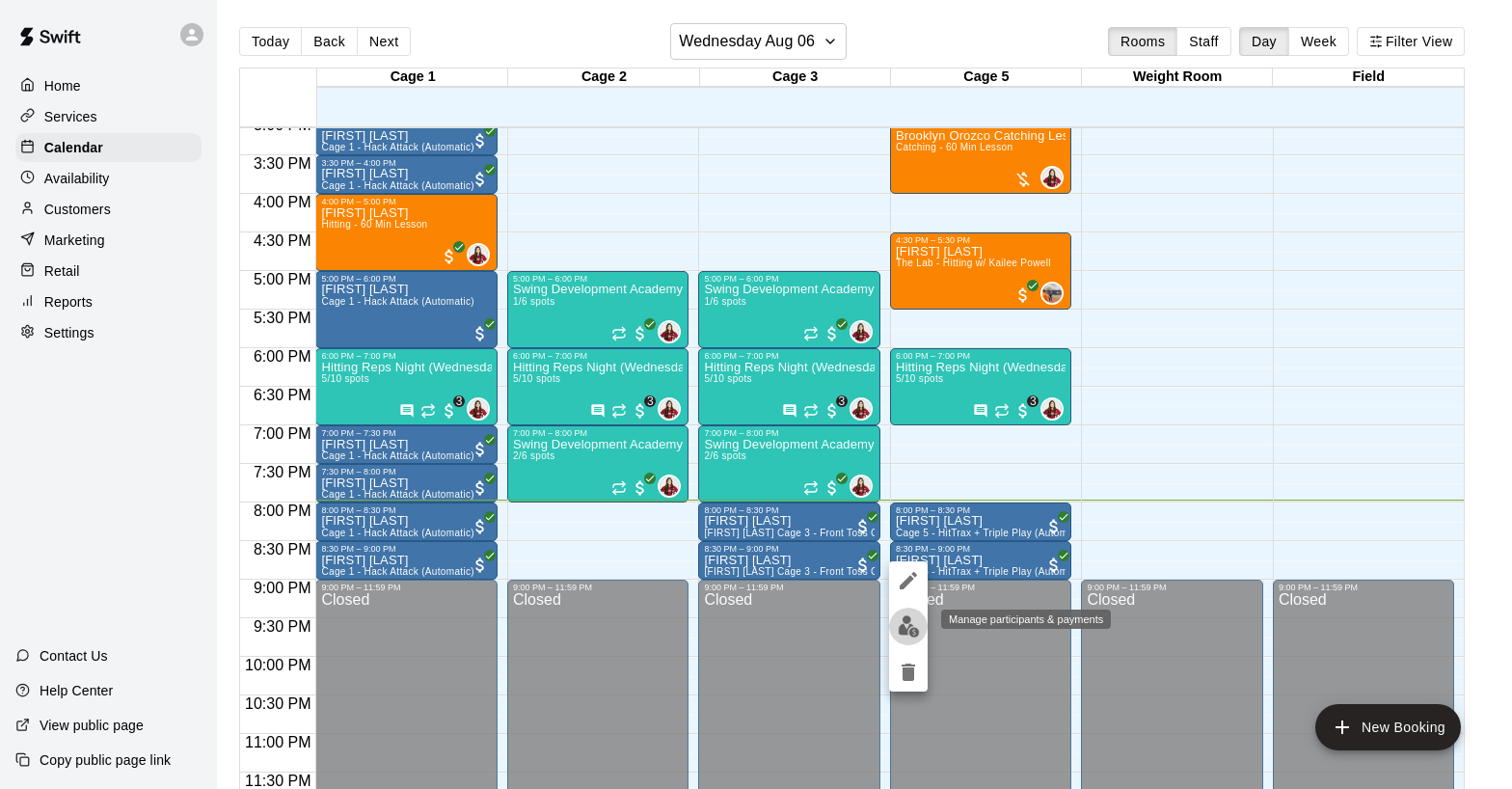 click at bounding box center (908, 626) 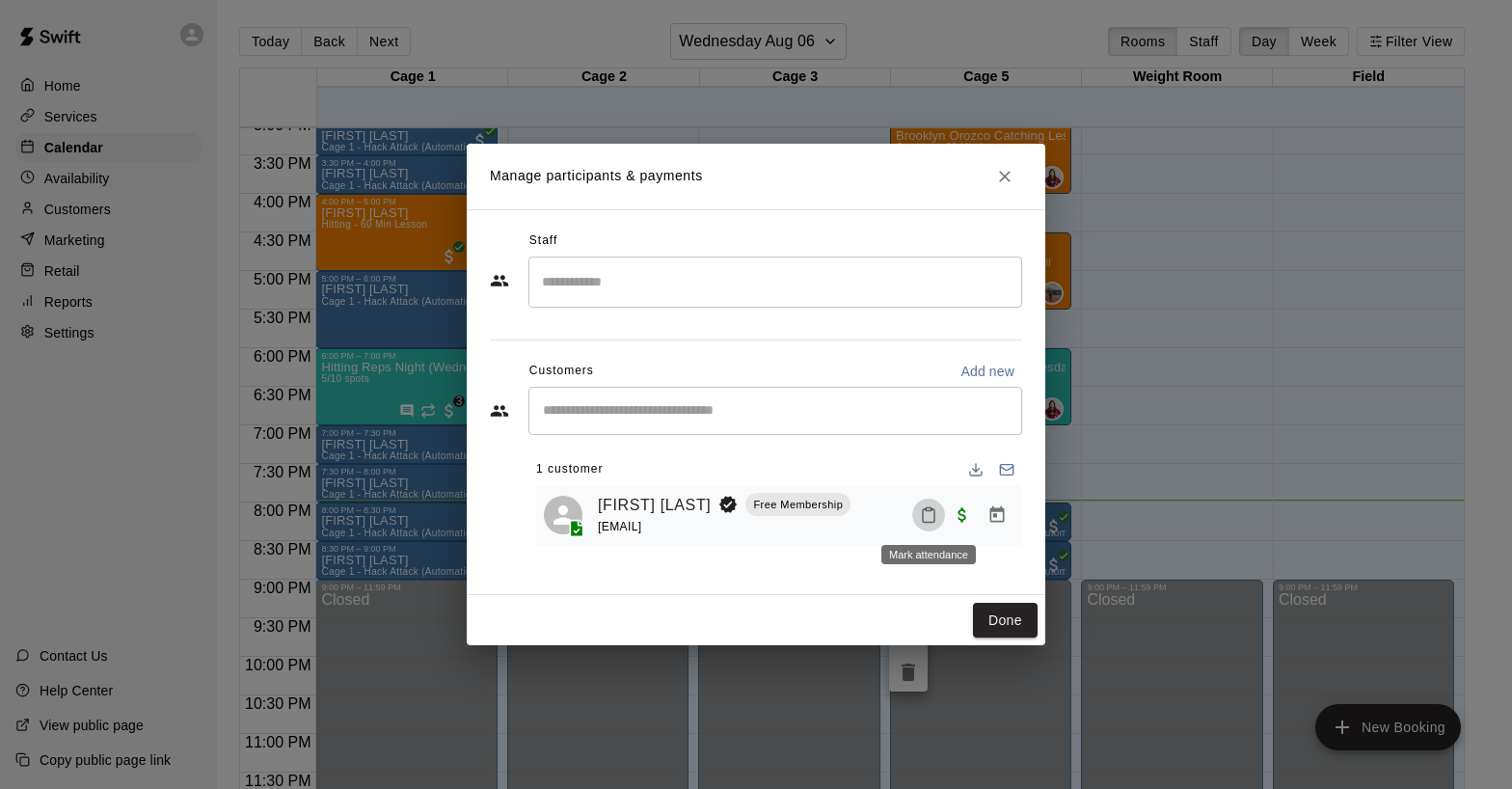 click 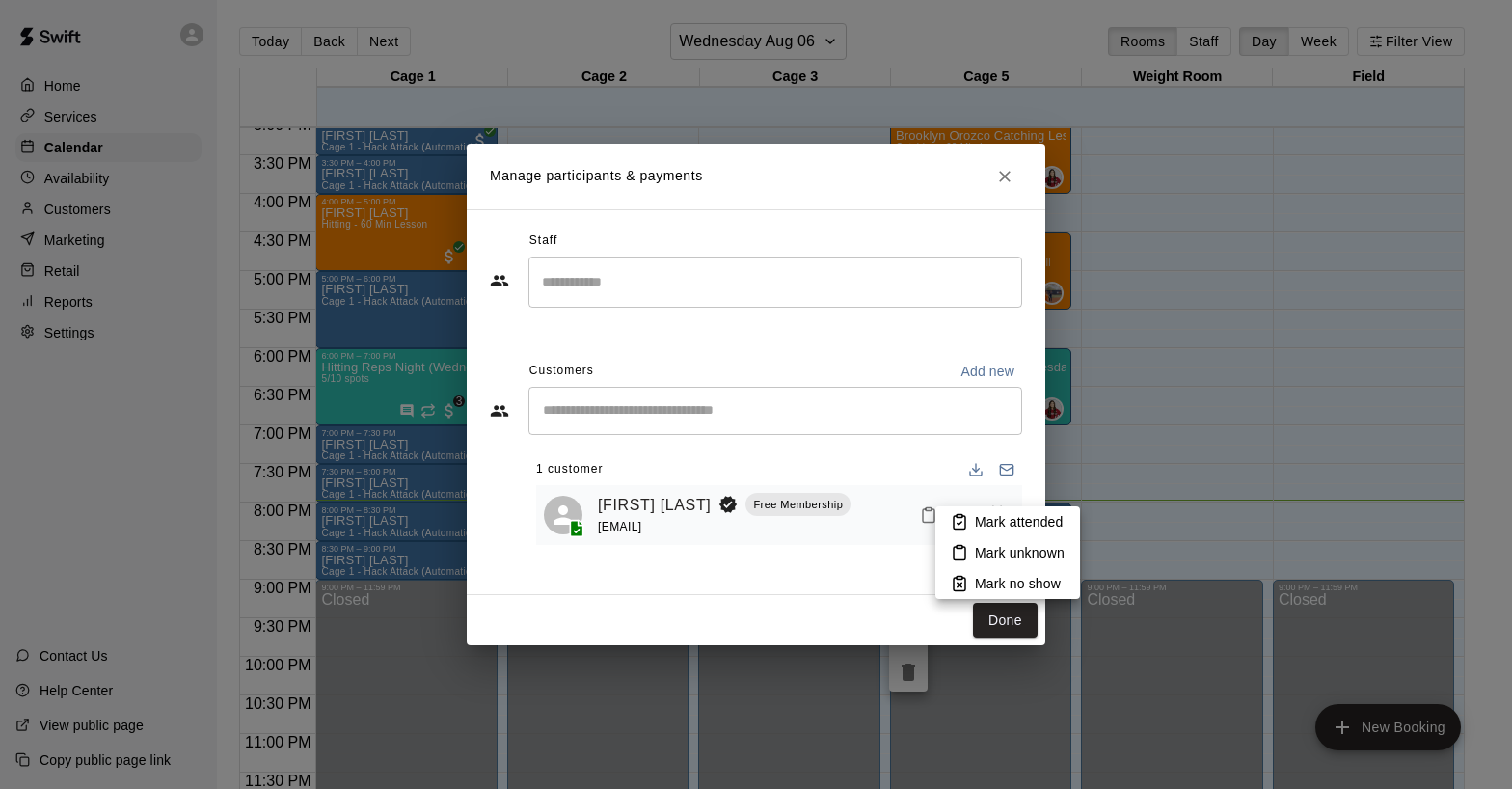 click 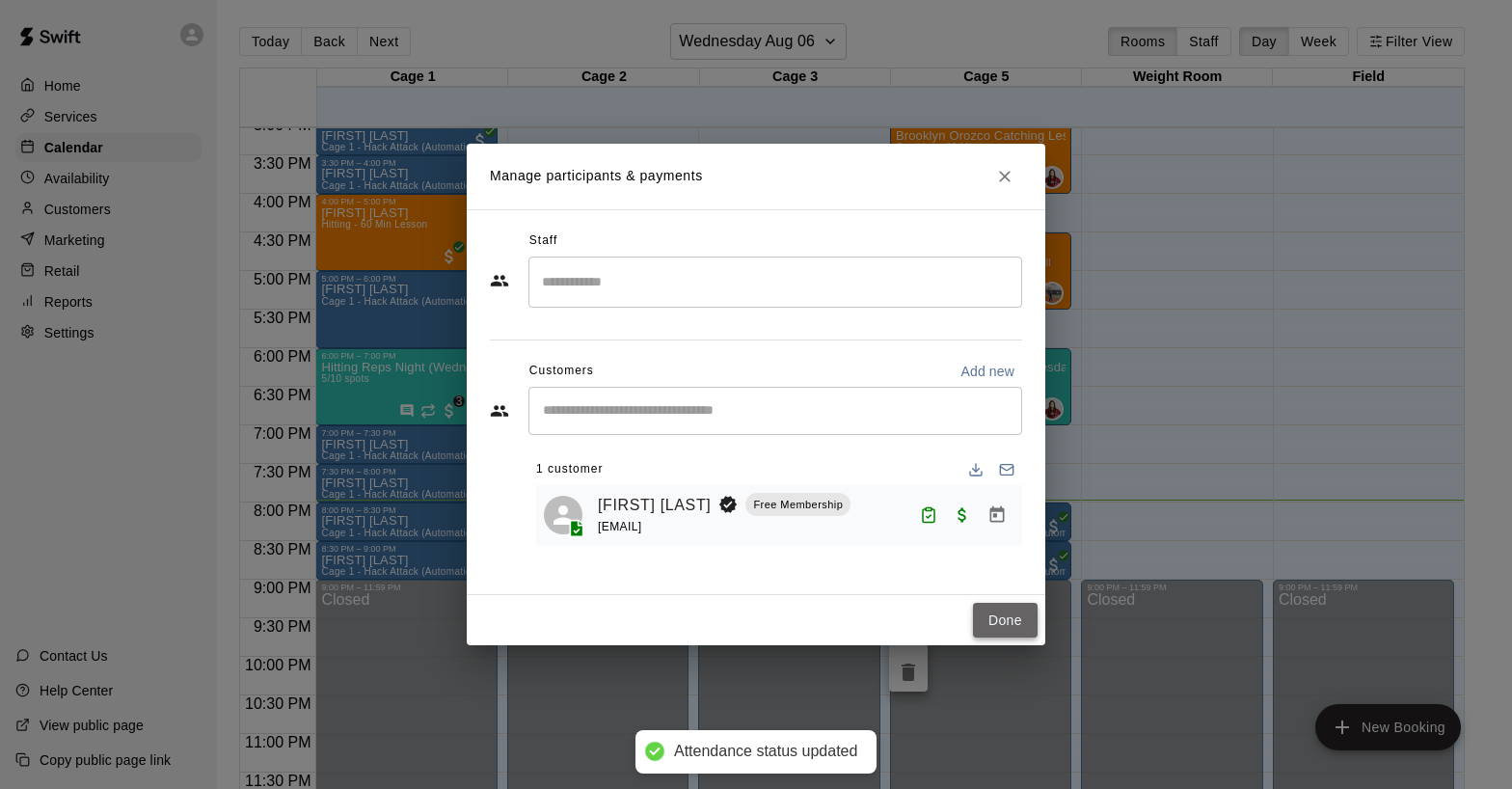 click on "Done" at bounding box center [1005, 620] 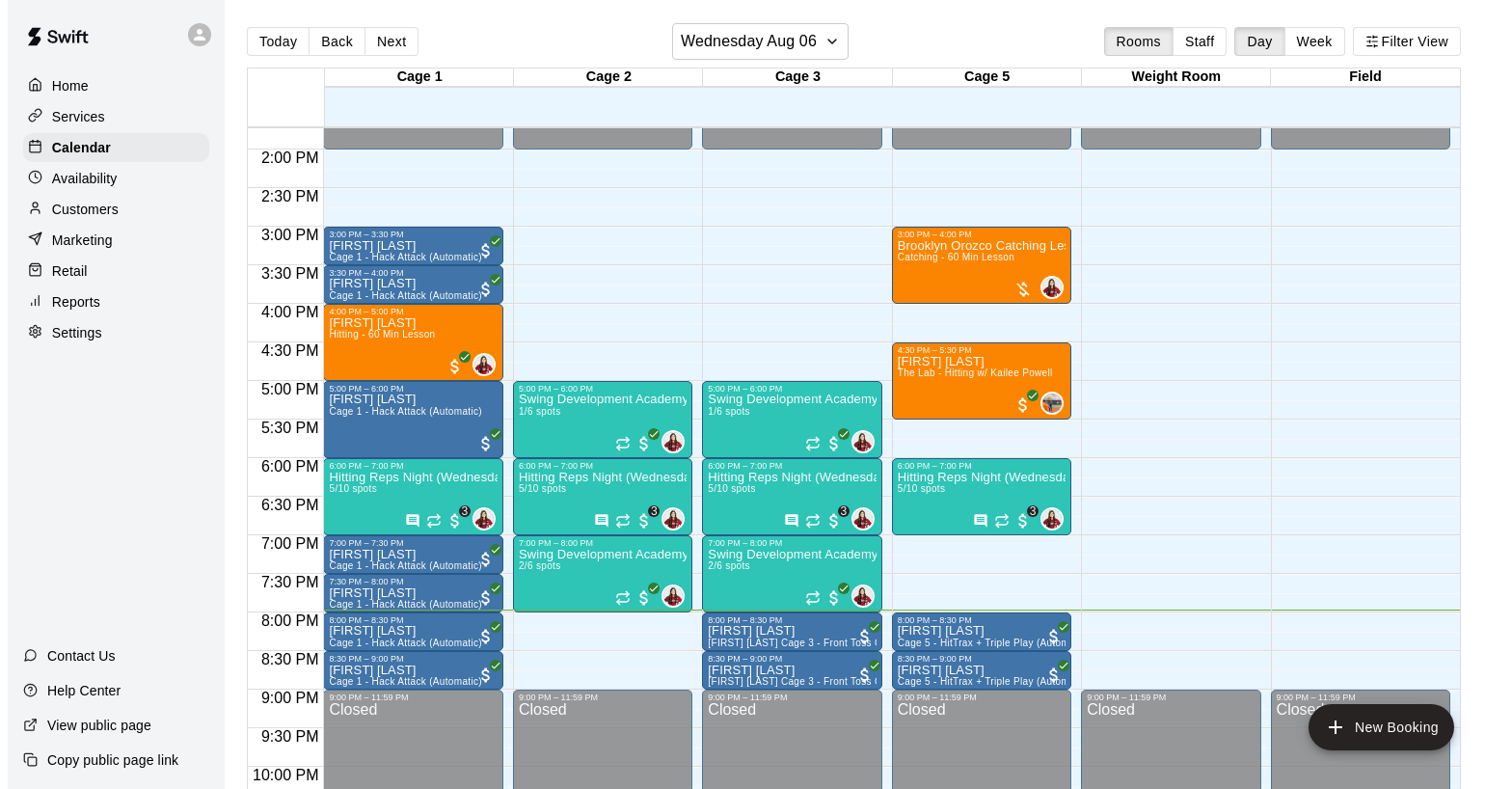 scroll, scrollTop: 1094, scrollLeft: 0, axis: vertical 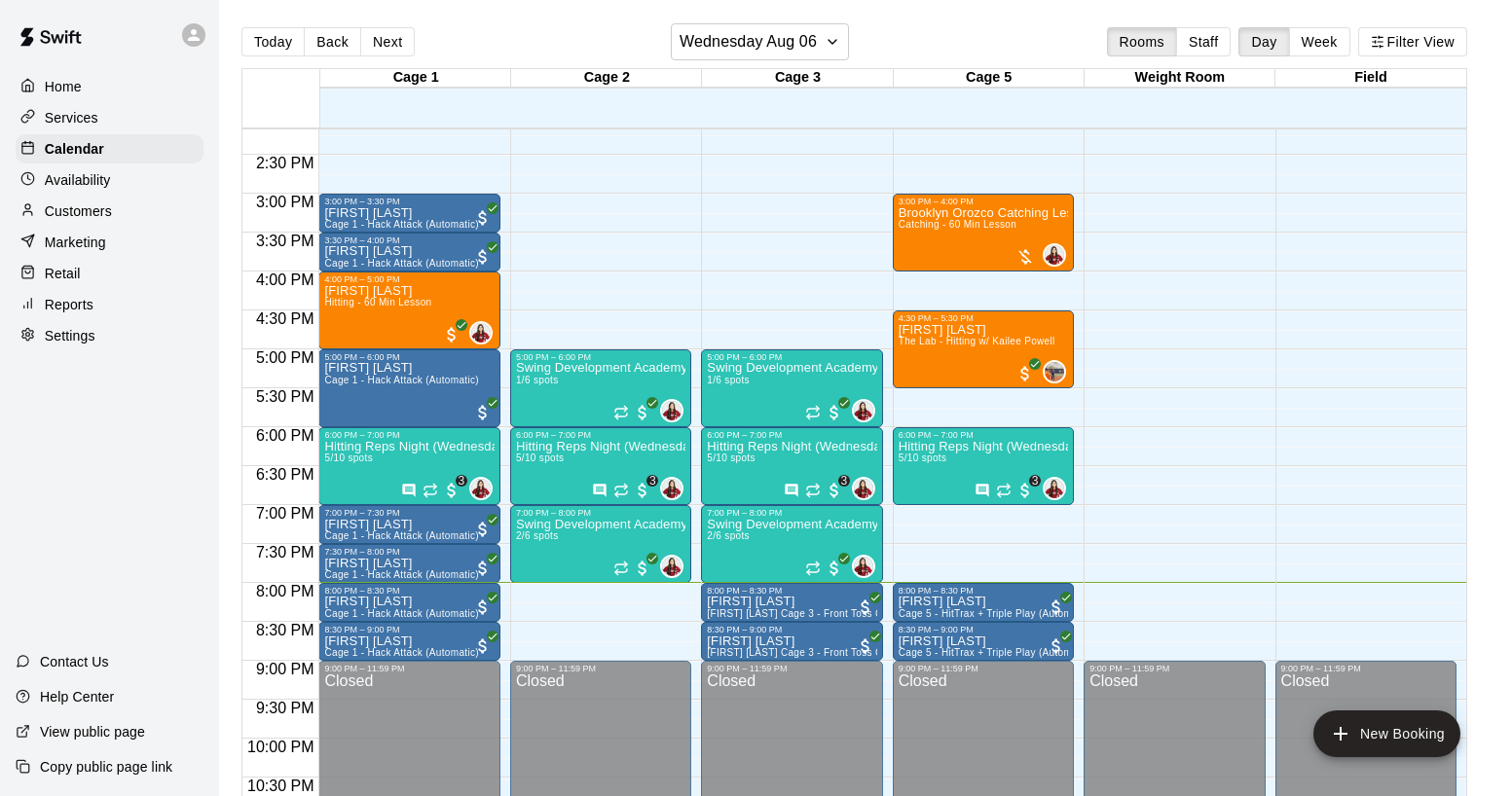 click on "12:00 AM – 2:00 PM Closed 5:00 PM – 6:00 PM Swing Development Academy 12U/14U 1/6 spots 0 6:00 PM – 7:00 PM Hitting Reps Night (Wednesdays 6-7pm)  5/10 spots 0 3 7:00 PM – 8:00 PM Swing Development Academy 12U/14U 2/6 spots 0 9:00 PM – 11:59 PM Closed" at bounding box center (601, -40) 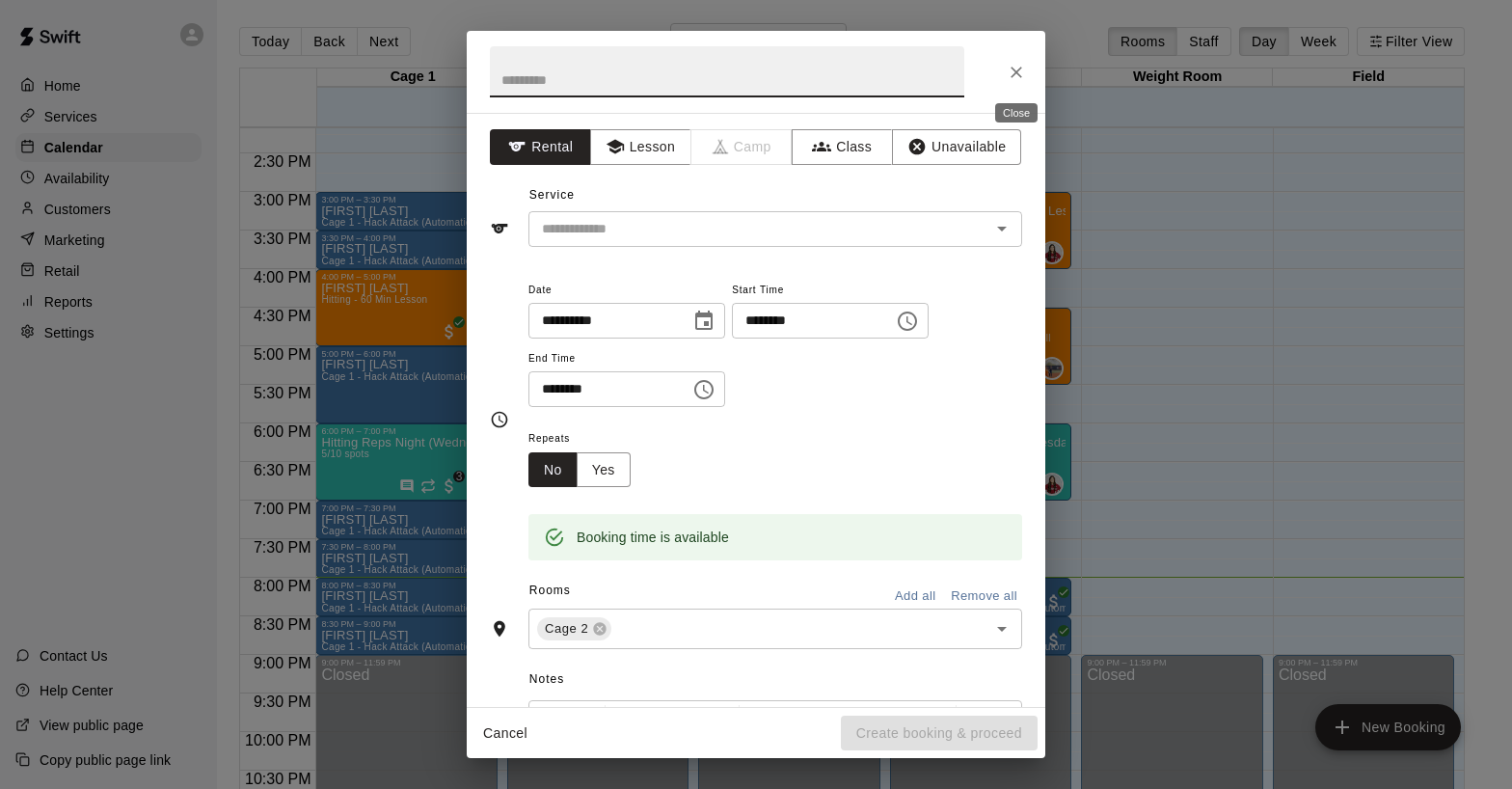 click 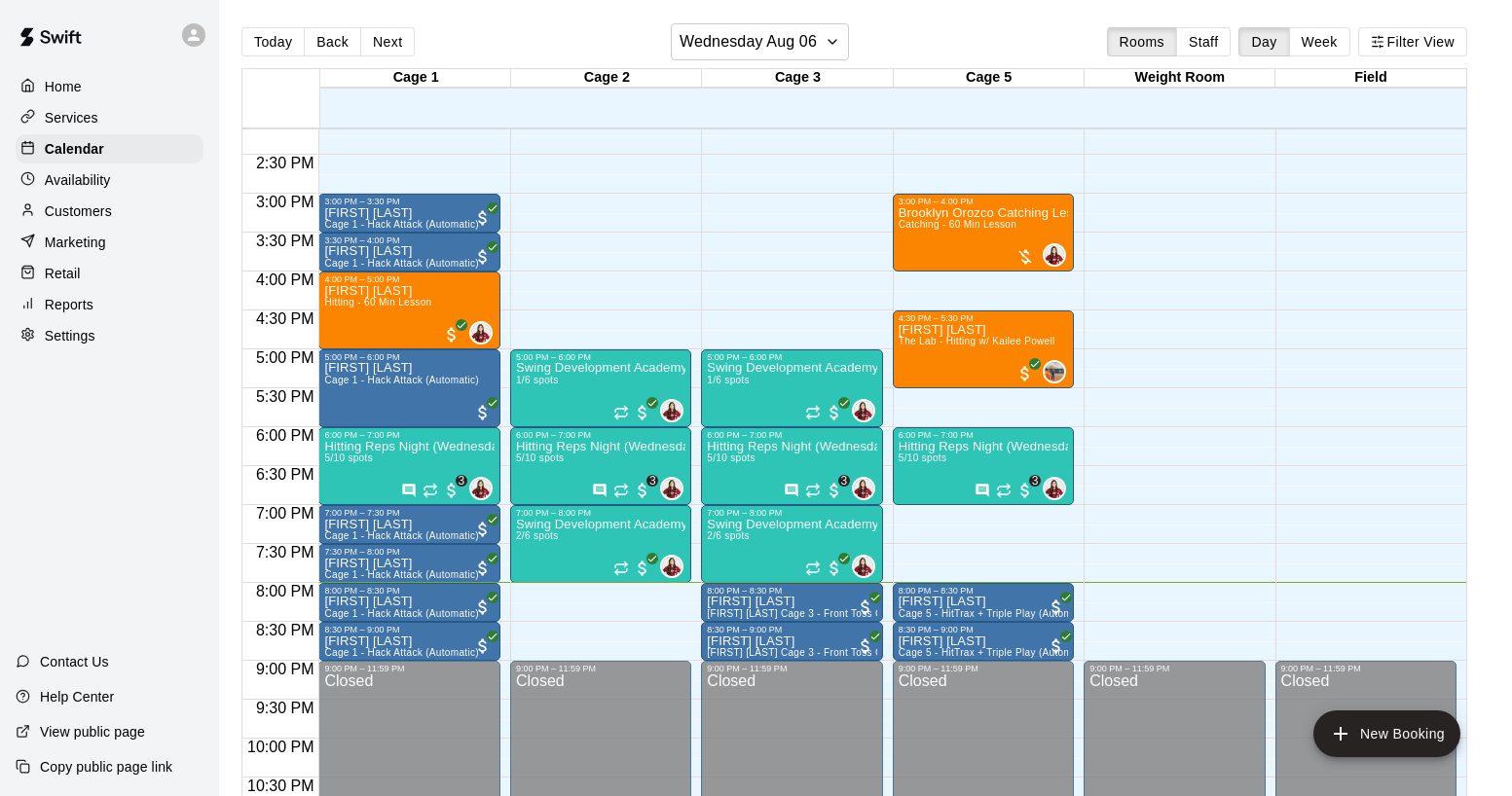 click on "Home Services Calendar Availability Customers Marketing Retail Reports Settings Contact Us Help Center View public page Copy public page link" at bounding box center [109, 398] 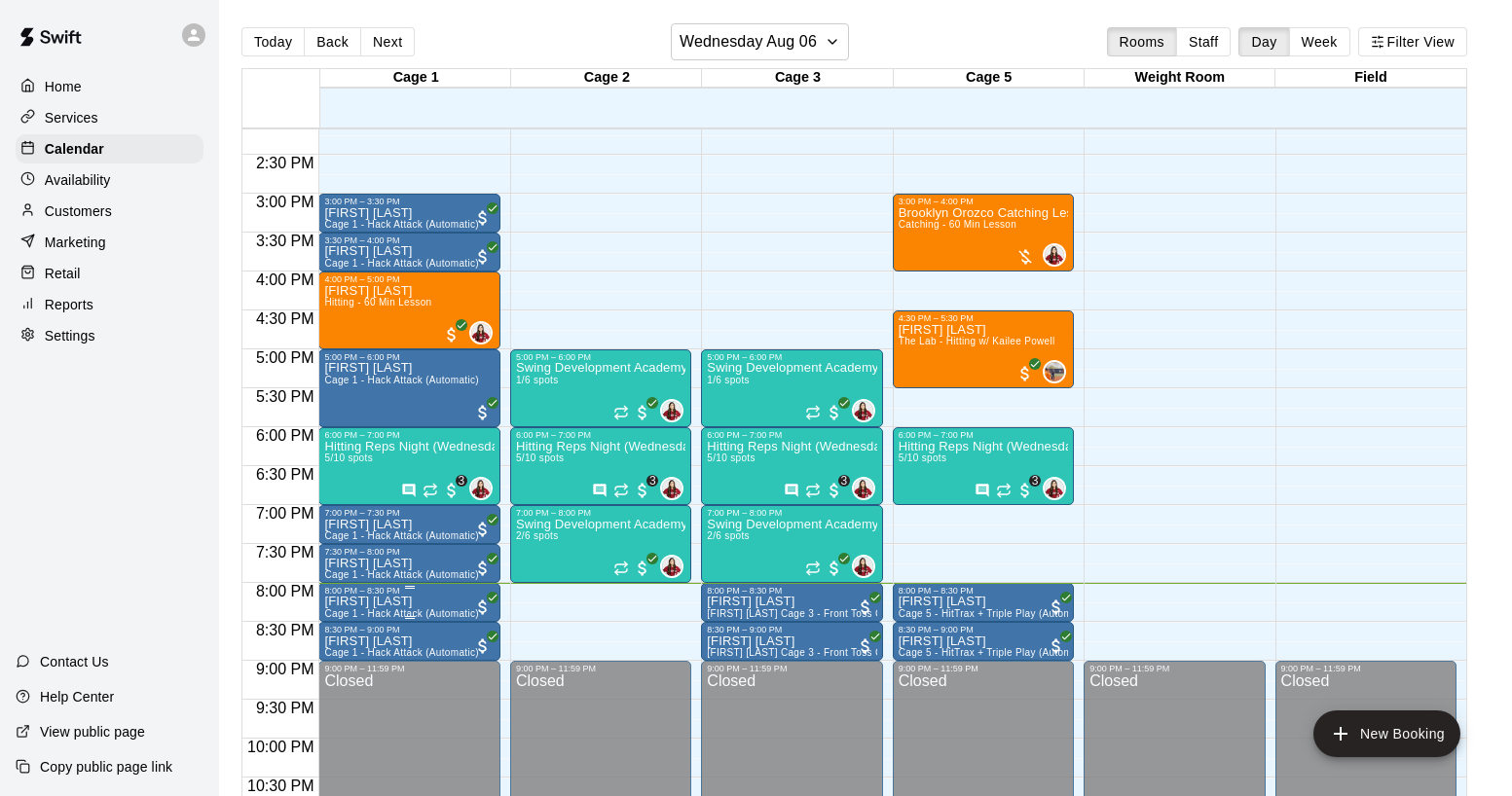 click on "Aliyah Lautalo Cage 1 - Hack Attack (Automatic)" at bounding box center [401, 994] 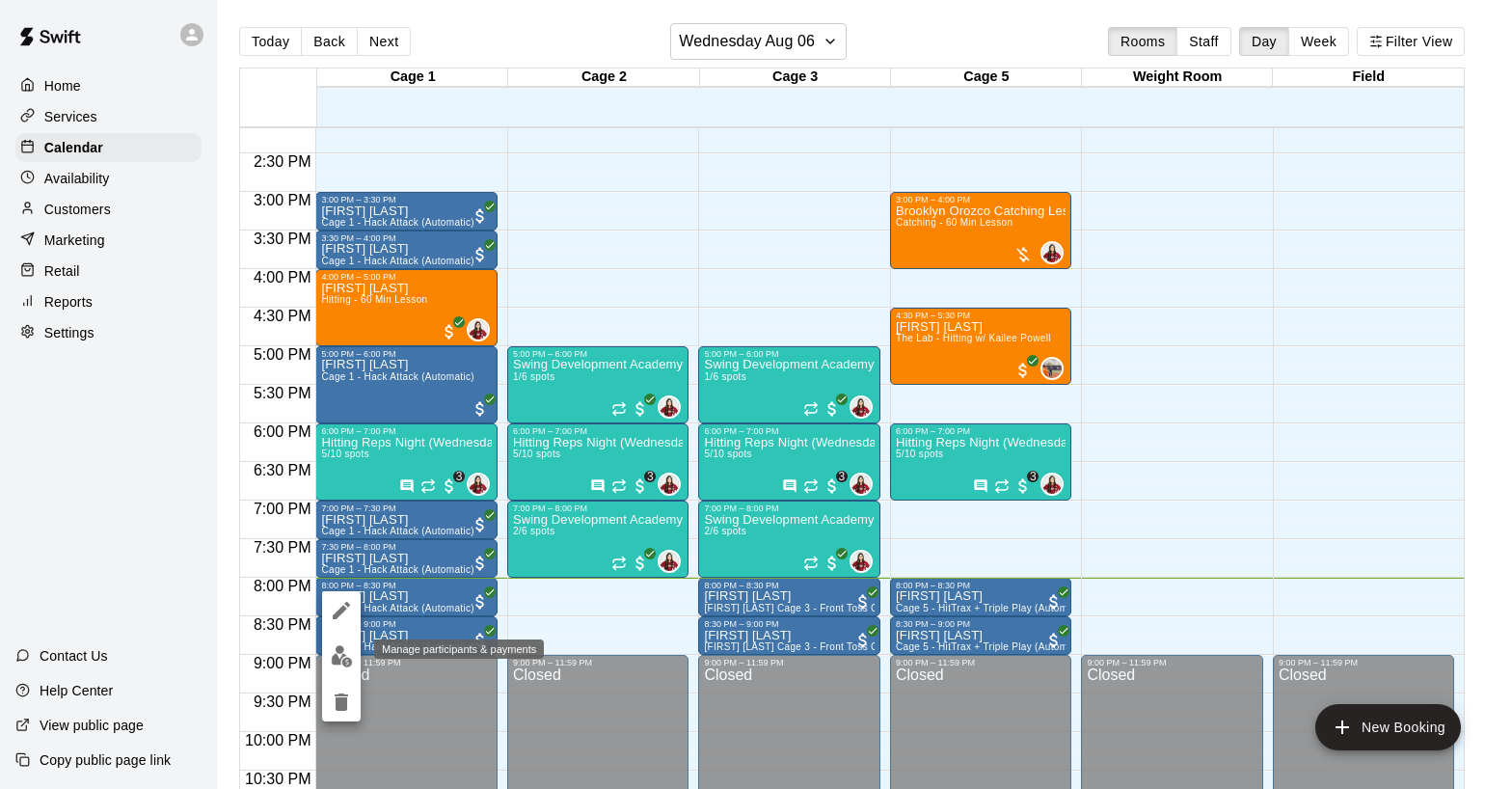 click at bounding box center (341, 656) 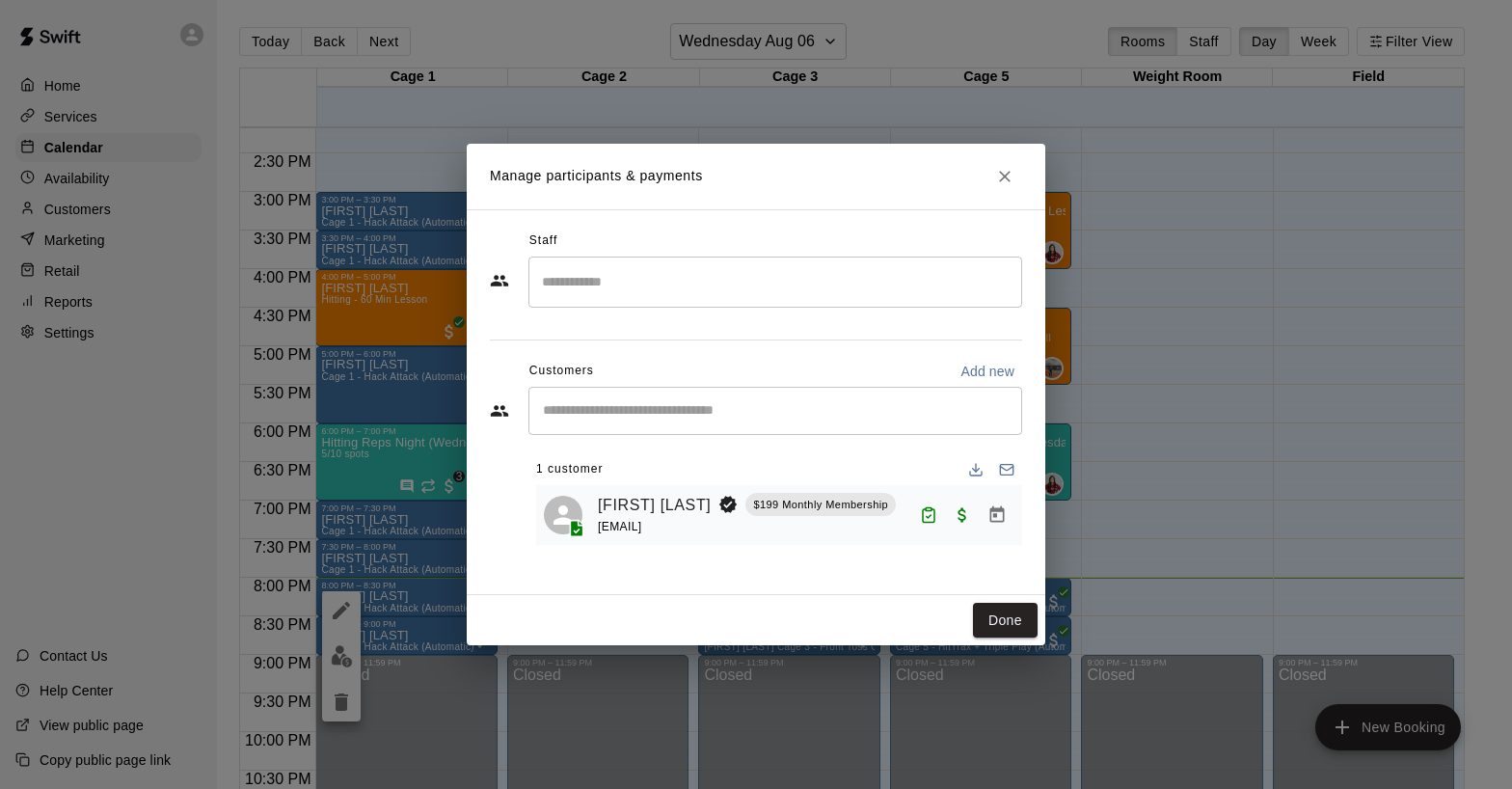 click 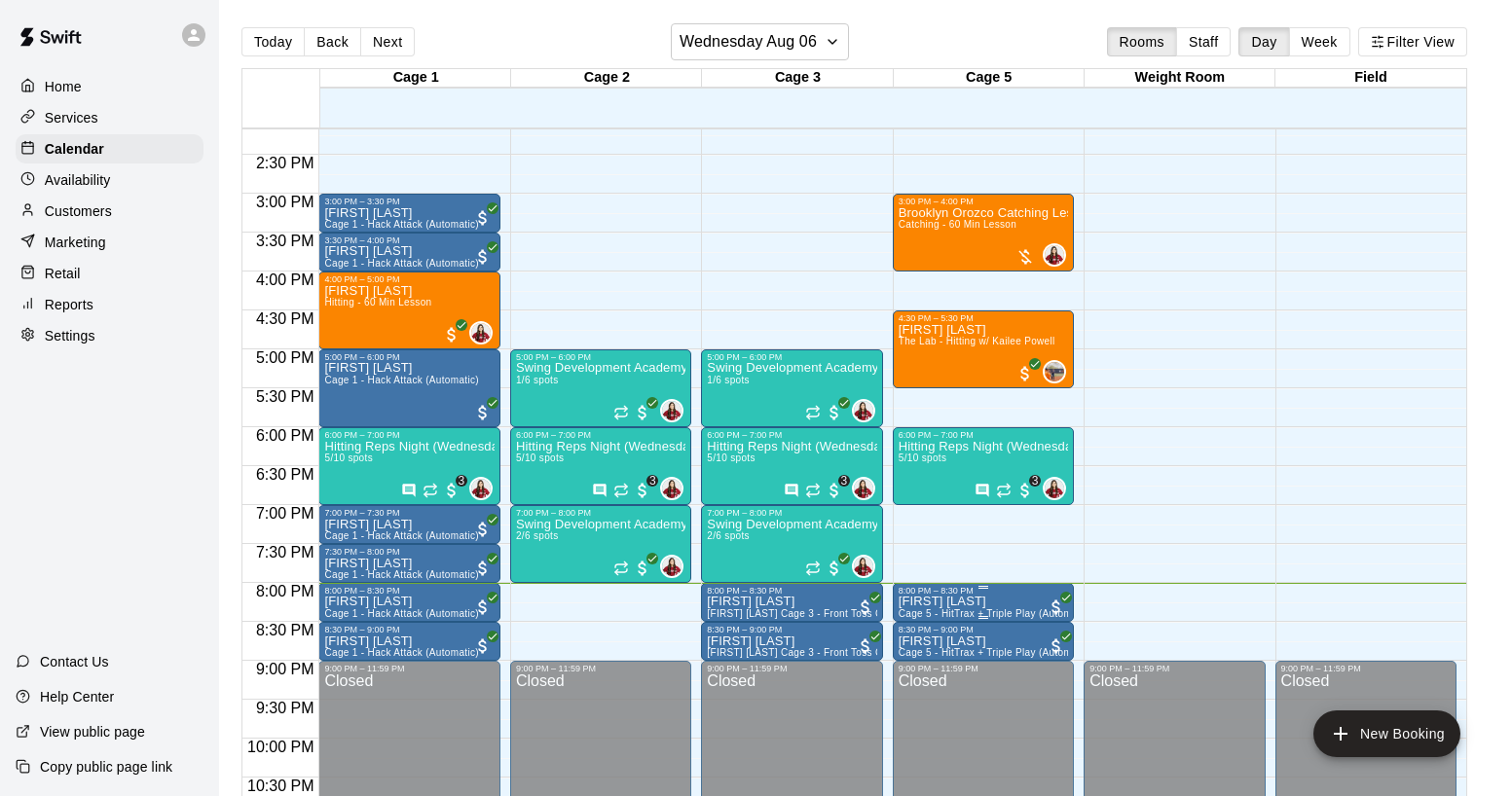click on "[FIRST] [LAST]" at bounding box center [983, 601] 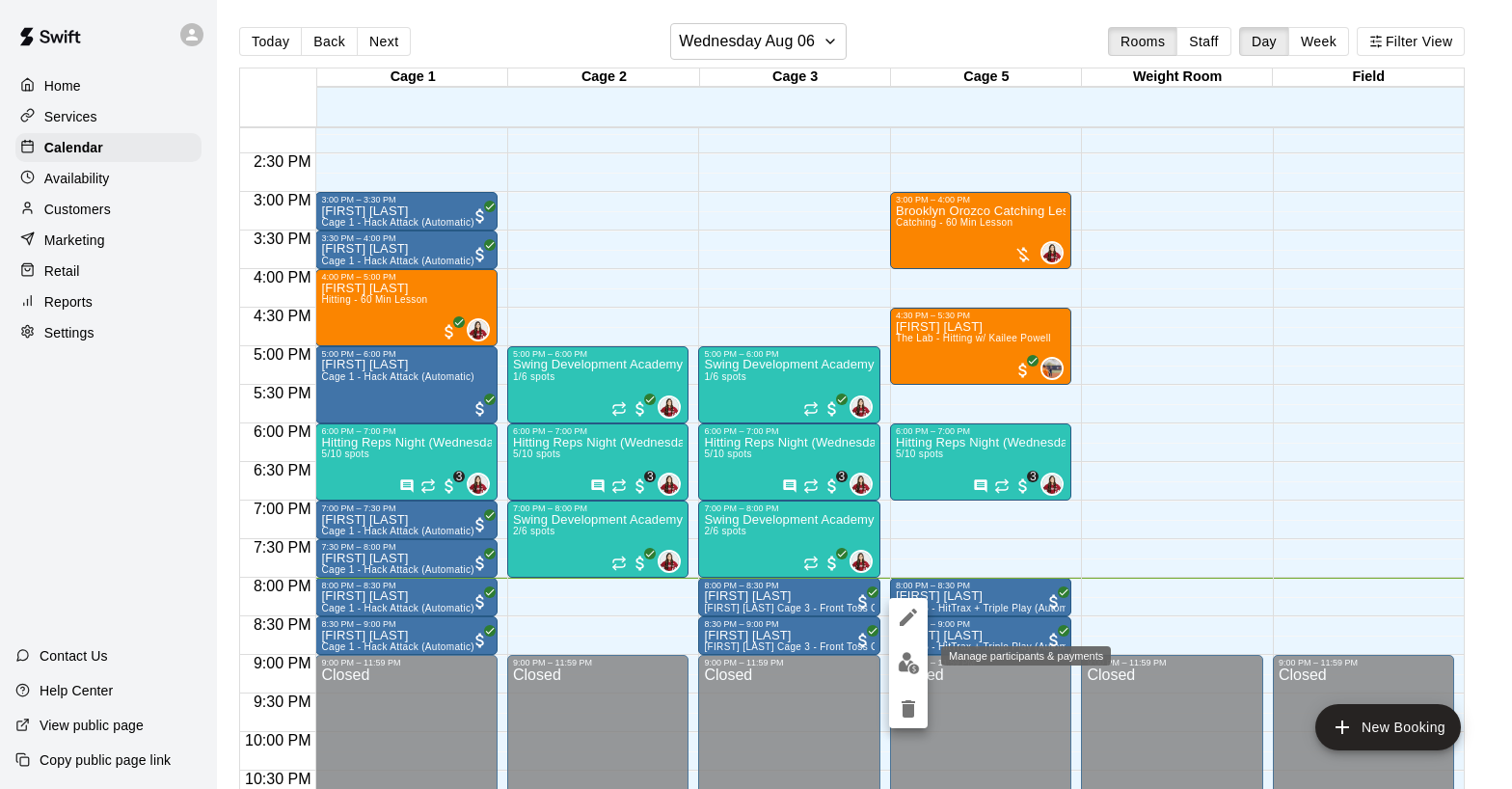 click at bounding box center (908, 663) 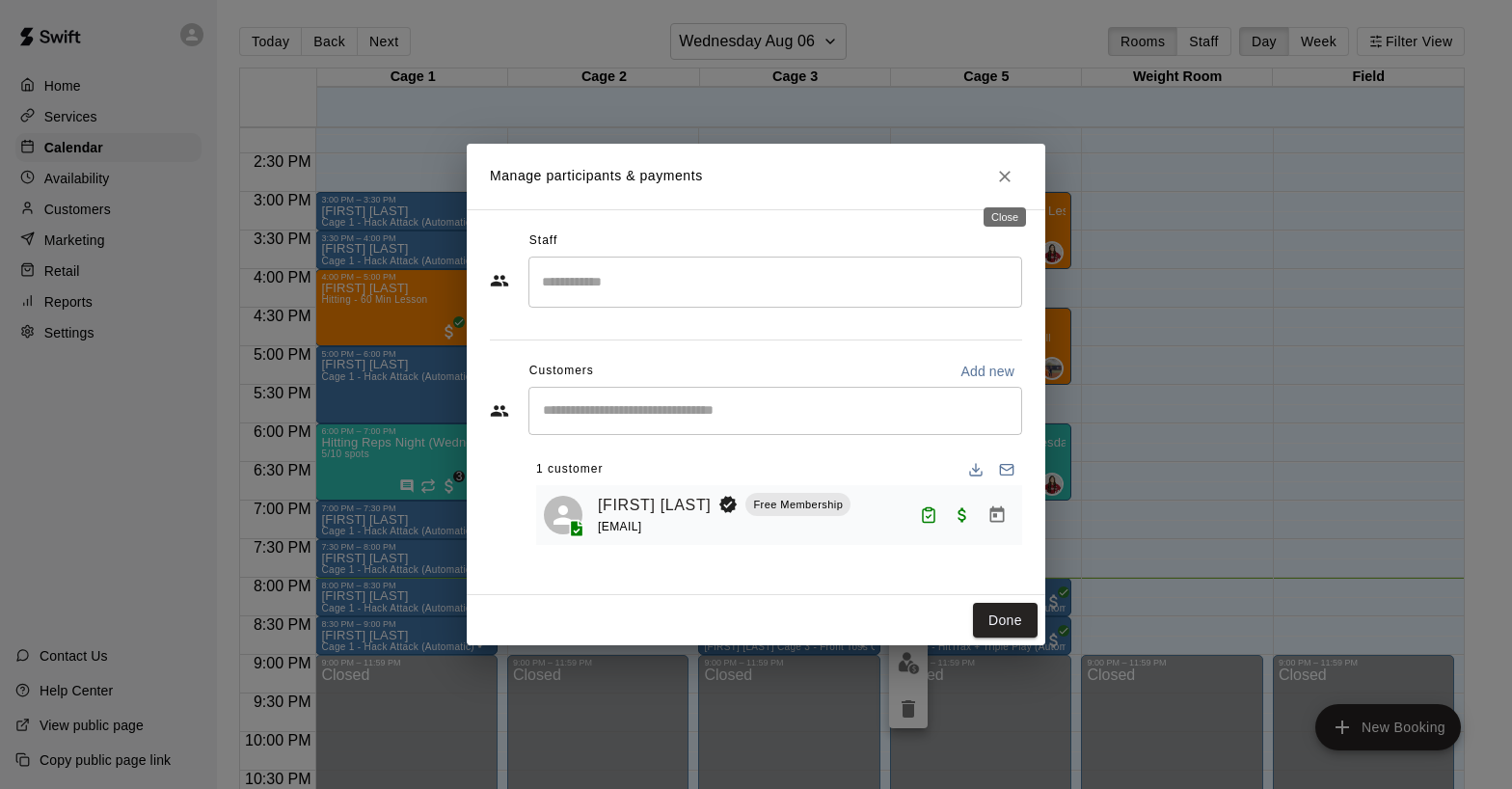 click 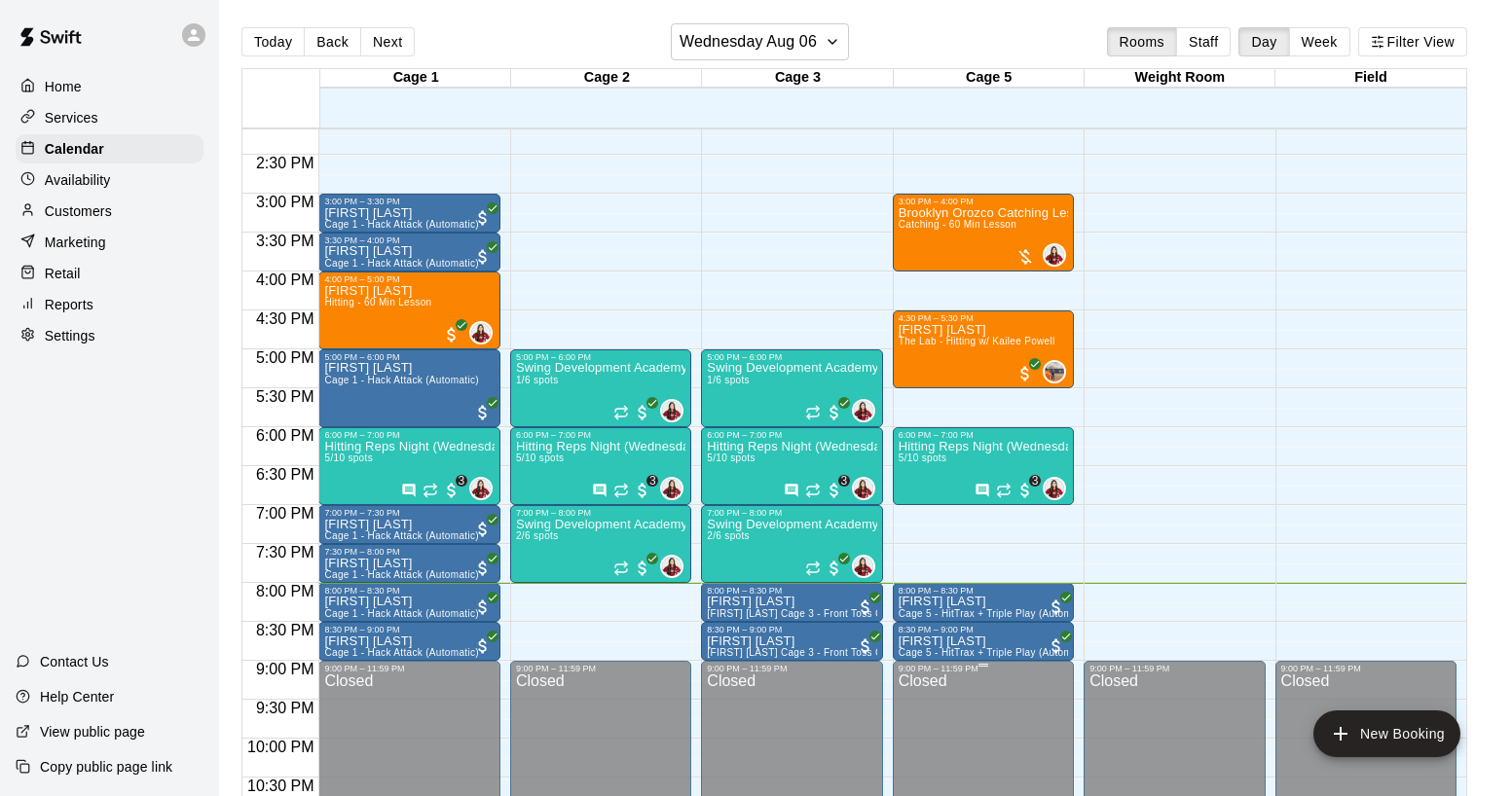 click on "9:00 PM – 11:59 PM Closed" at bounding box center (983, 777) 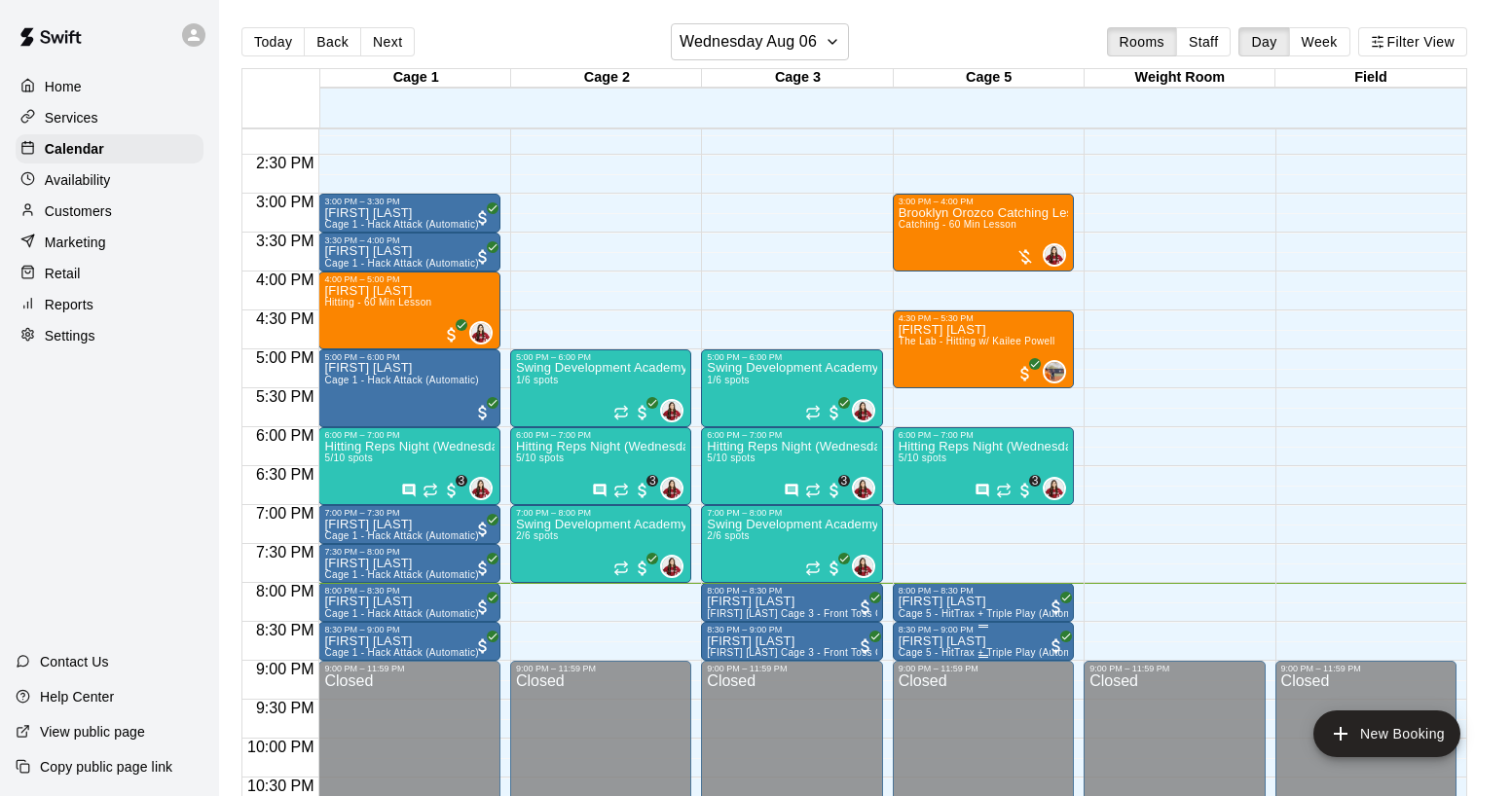 click on "[FIRST] [LAST]" at bounding box center (983, 641) 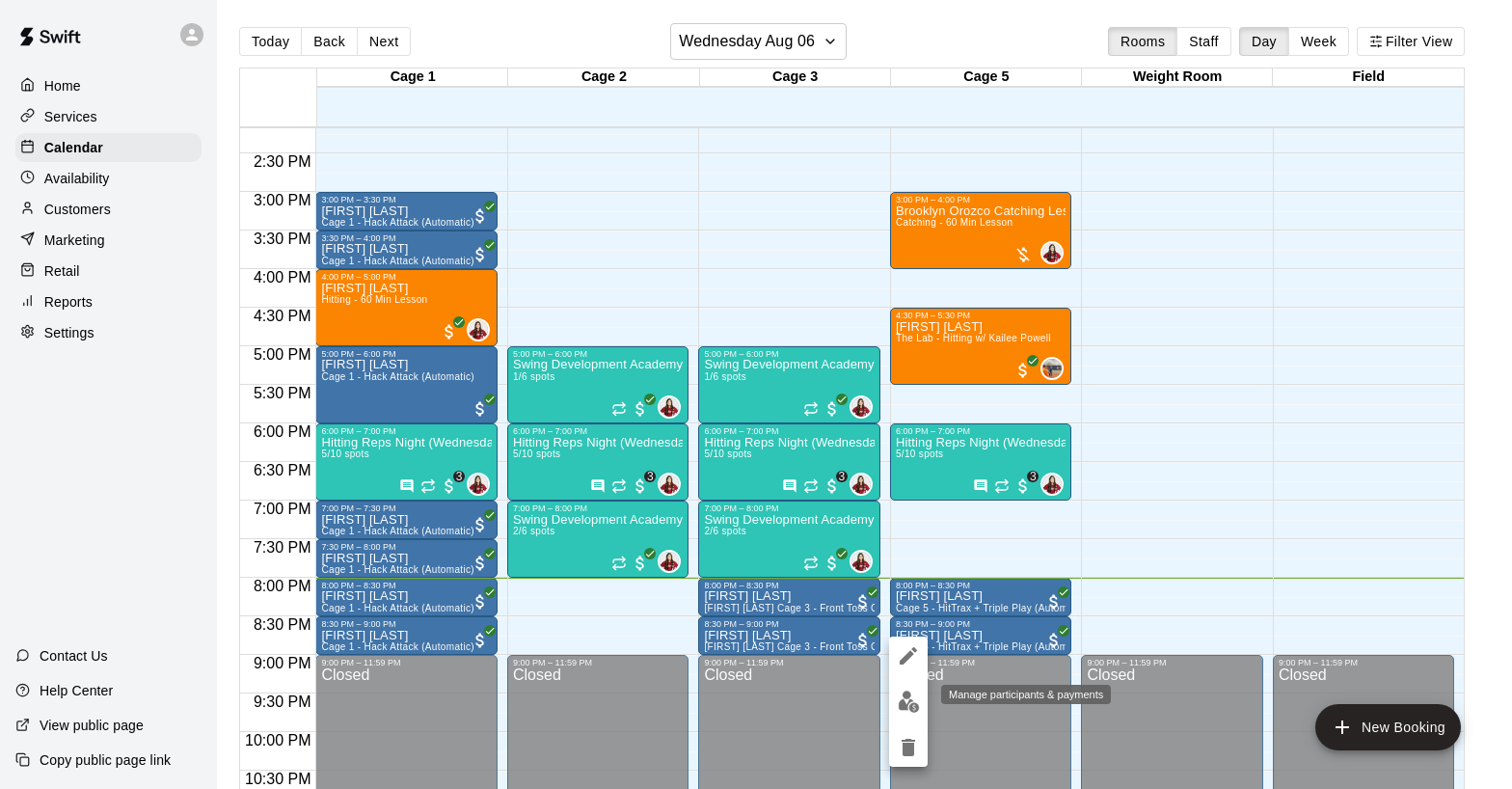 click at bounding box center [908, 701] 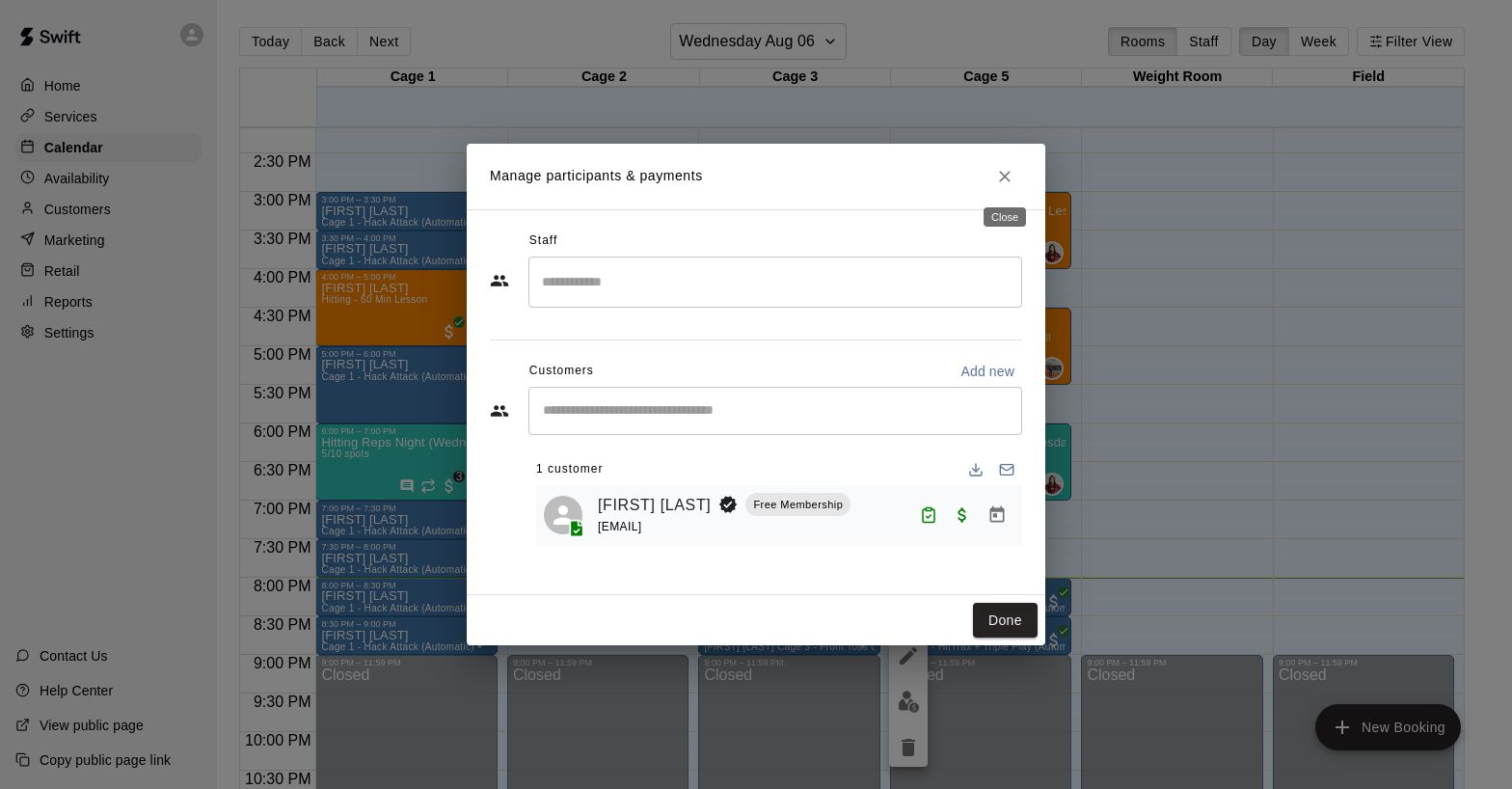 click 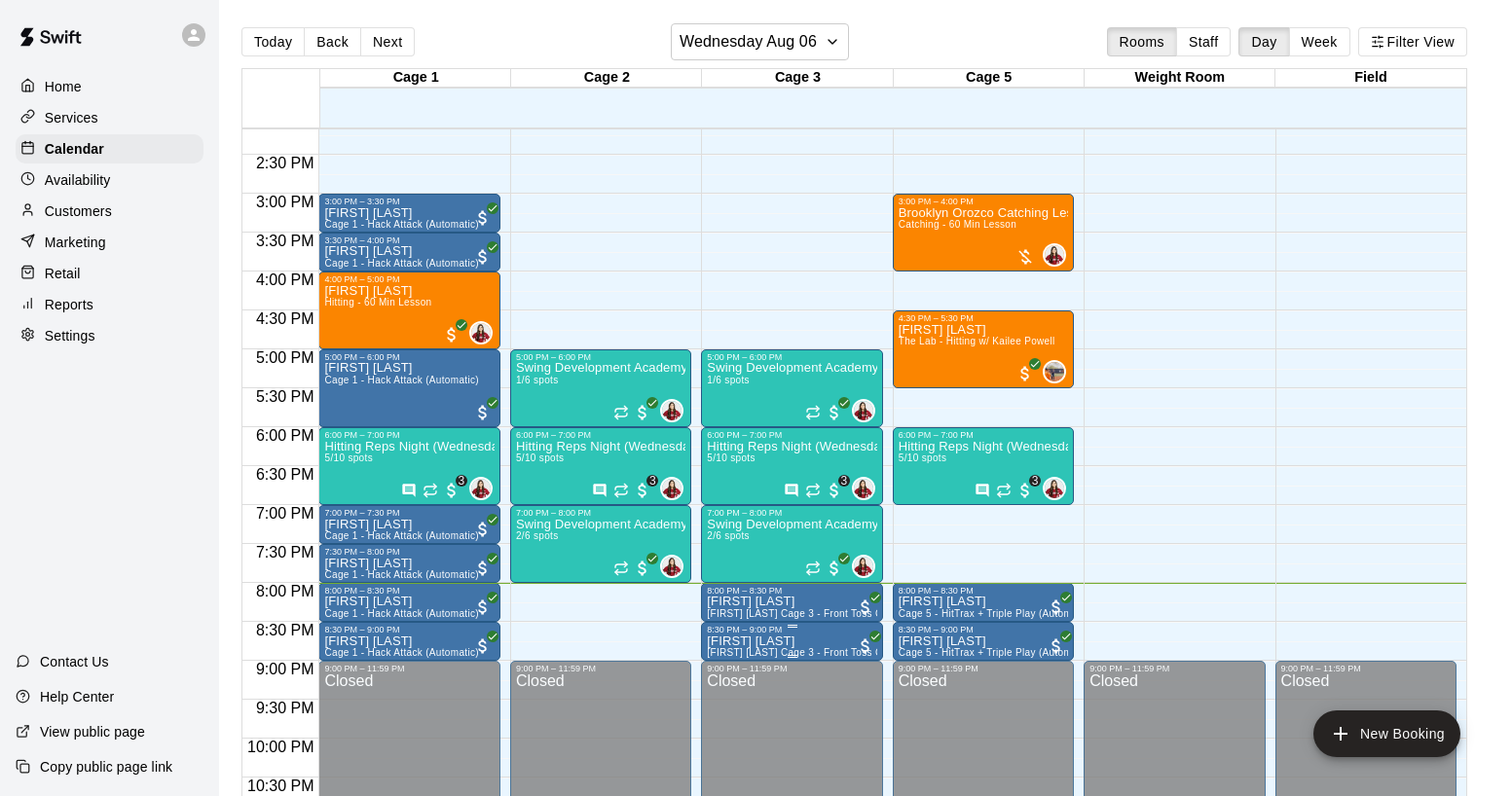 click on "Raul Diaz Cage 3 - Front Toss Cage" at bounding box center [792, 1032] 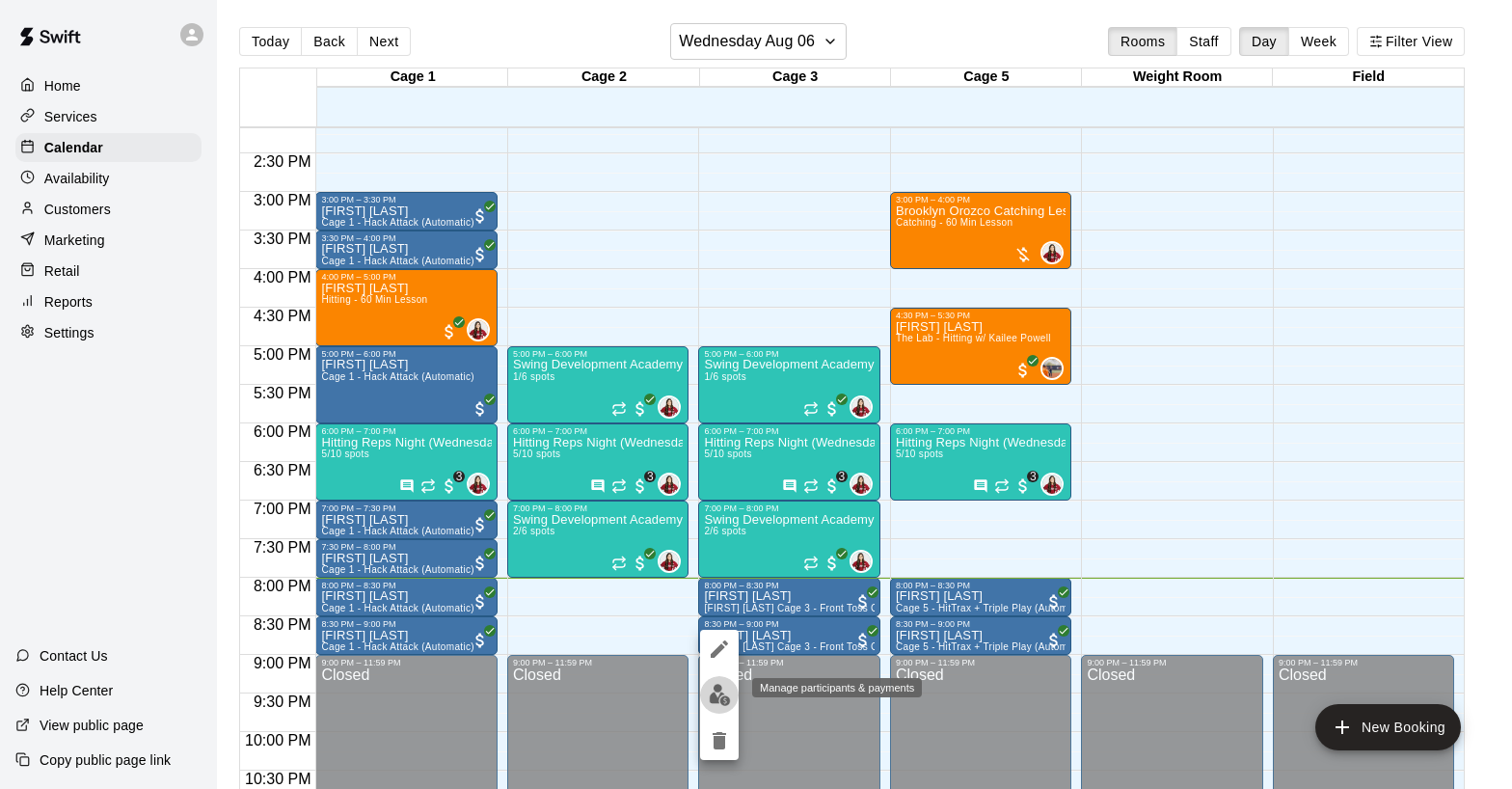 click at bounding box center (719, 694) 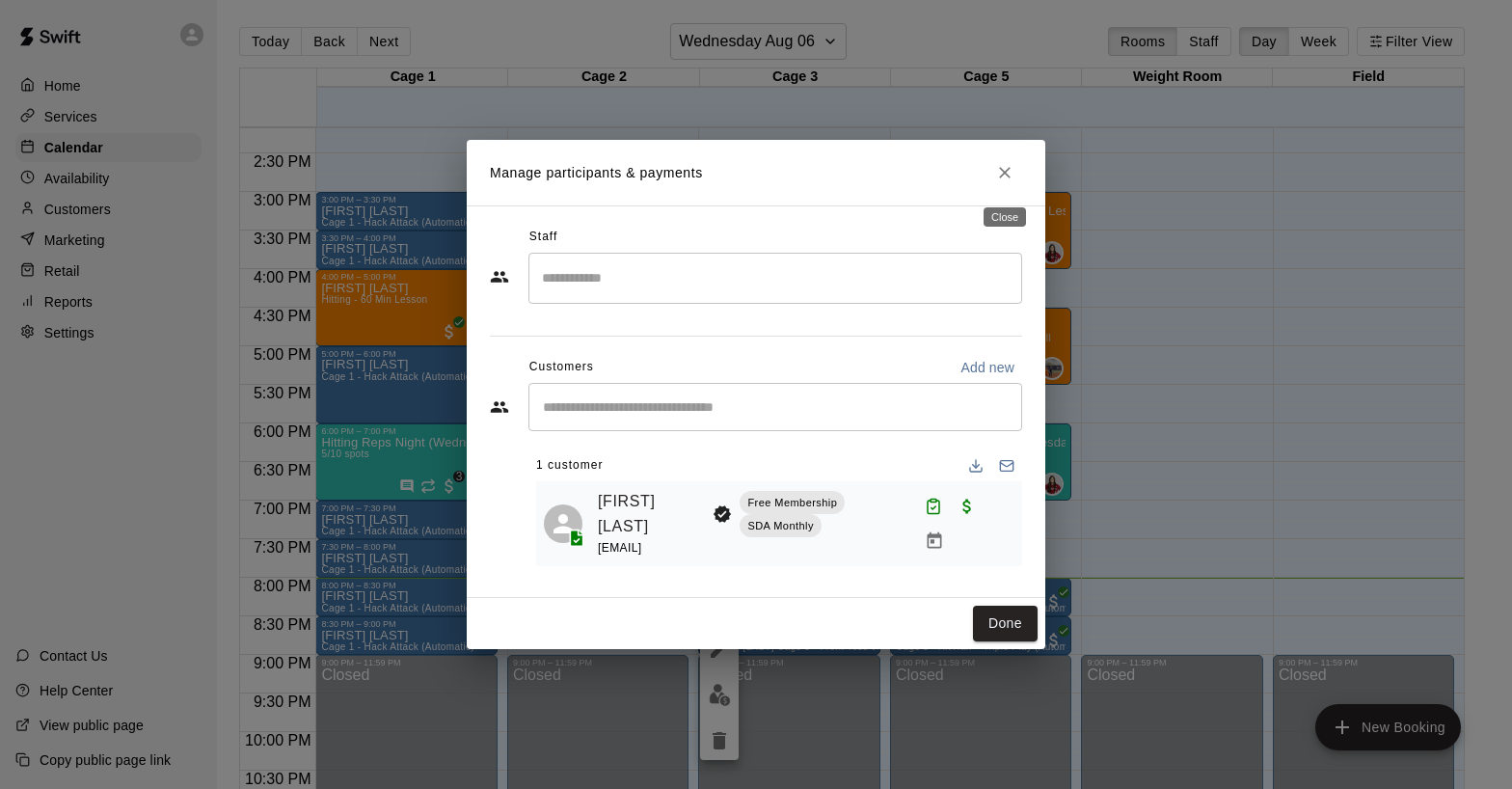 click 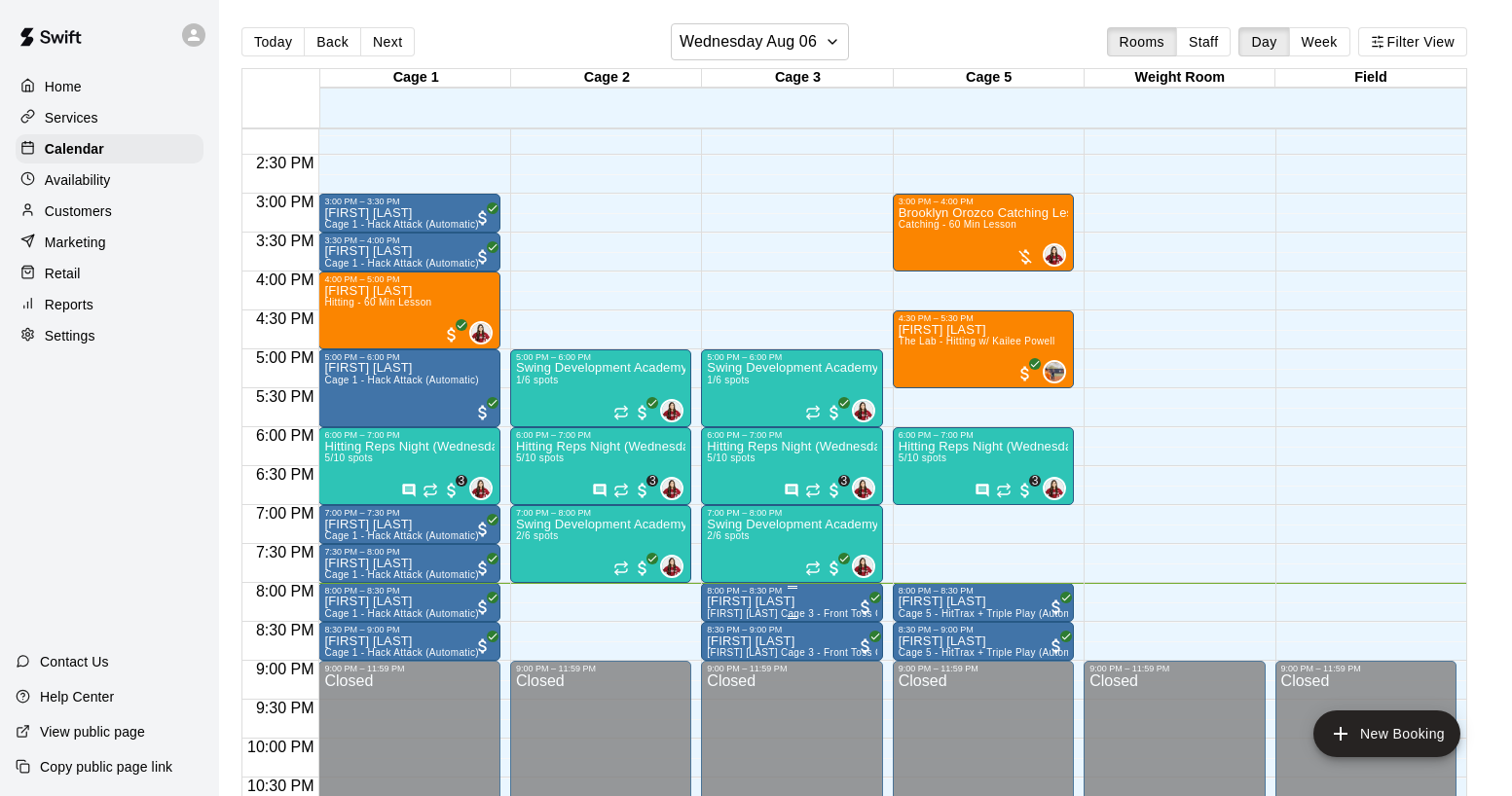 click on "[FIRST] [LAST]" at bounding box center (792, 601) 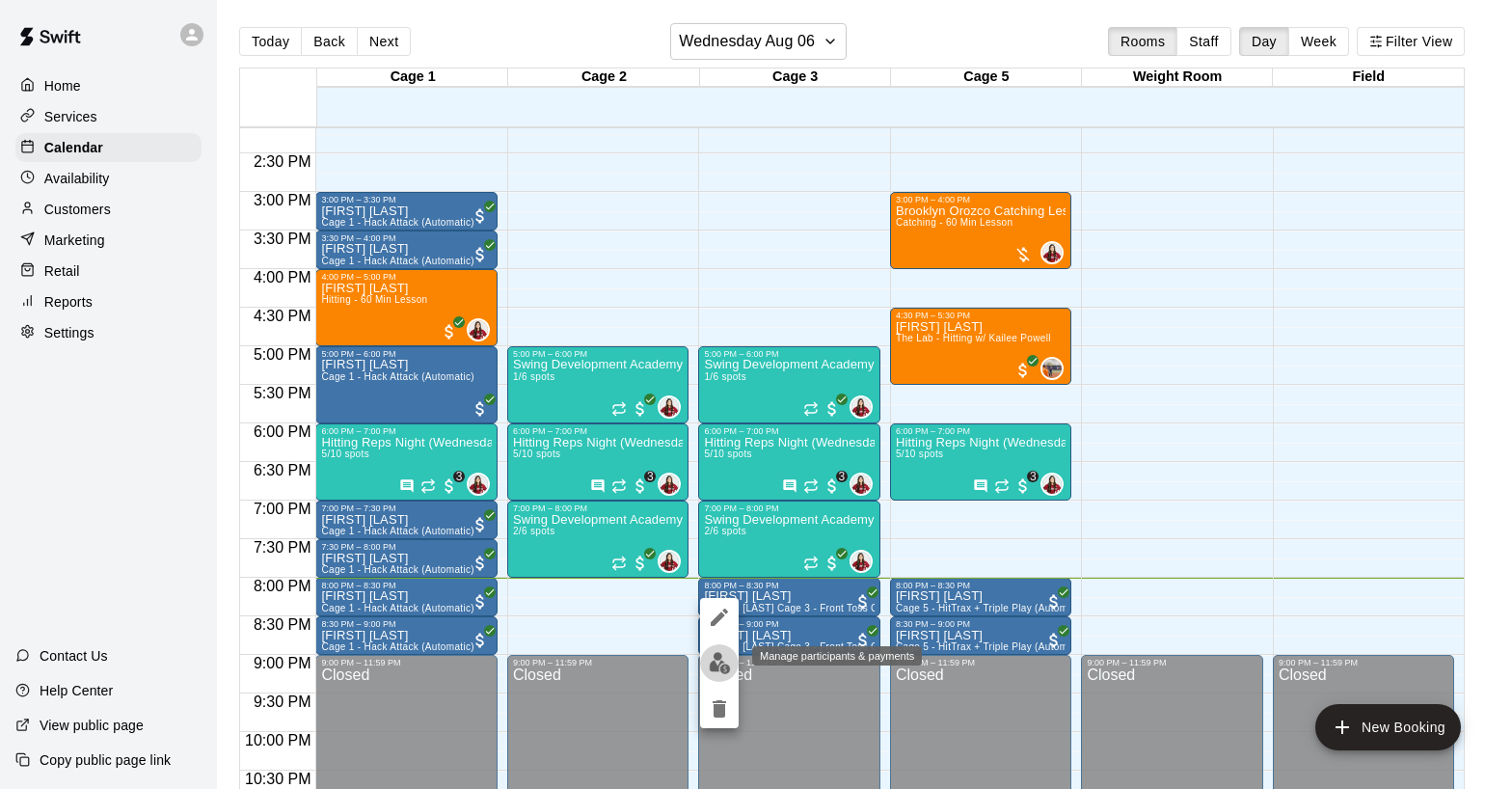 click at bounding box center (719, 663) 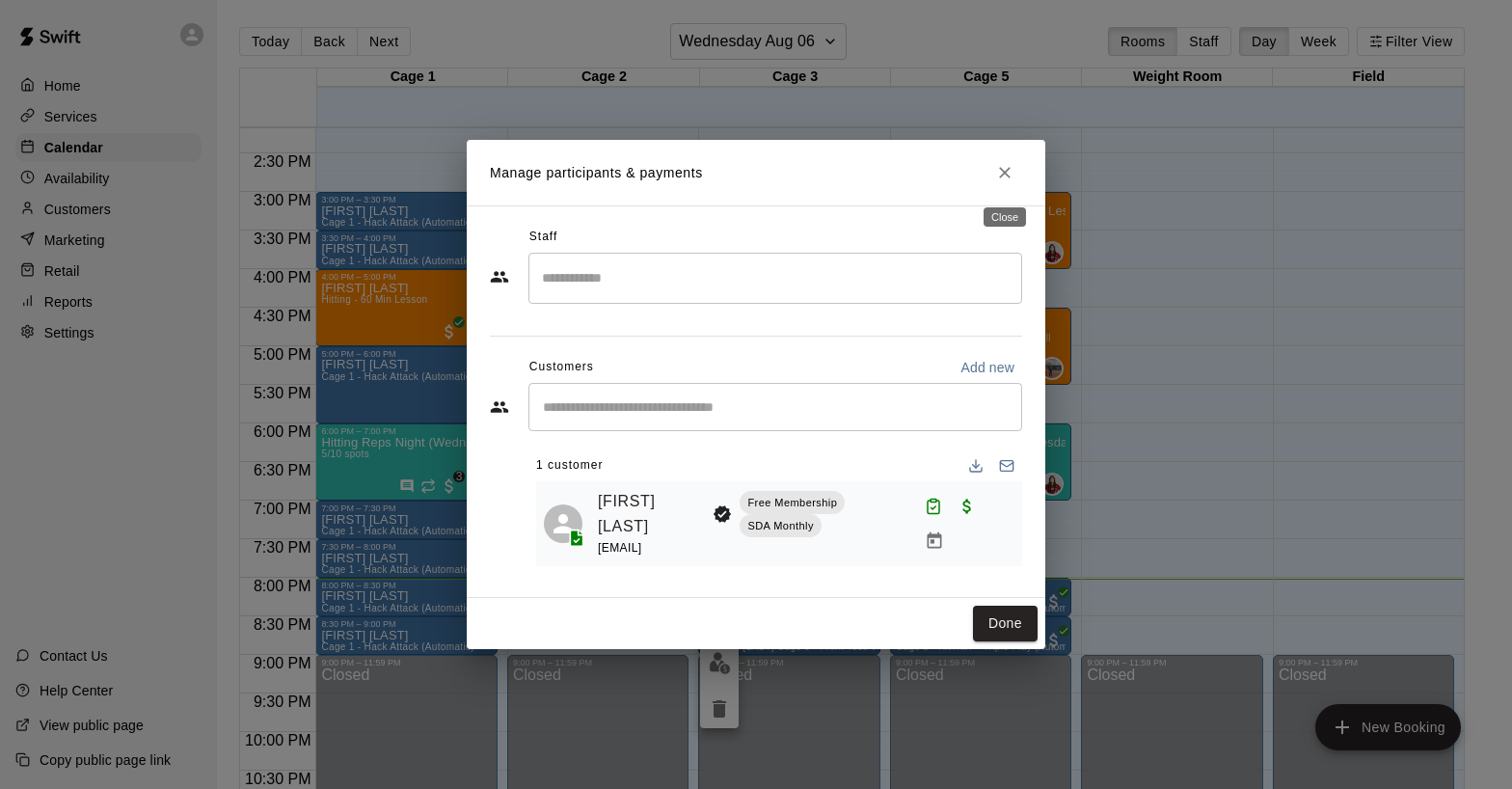 click at bounding box center (1005, 173) 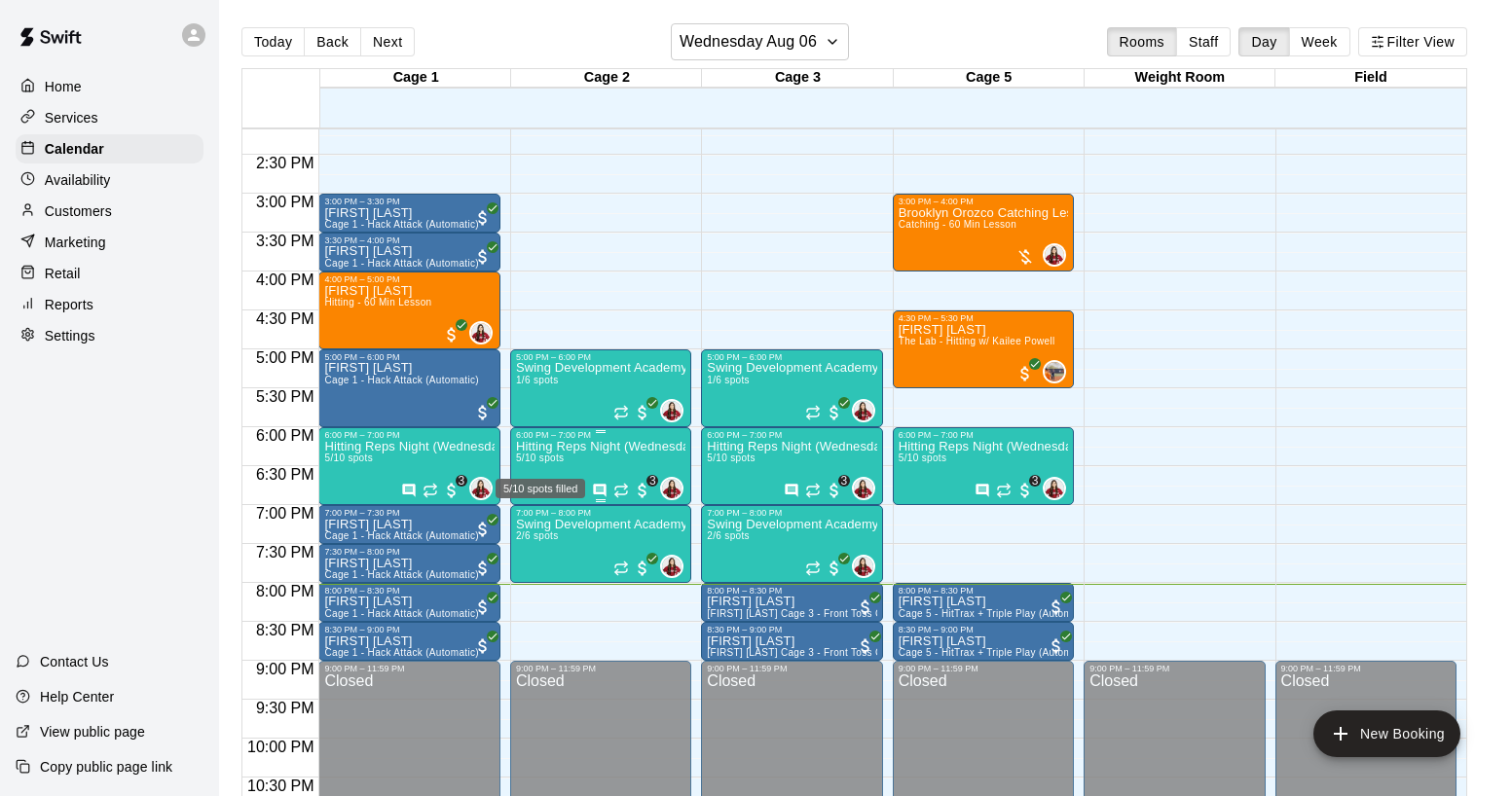 click on "5/10 spots" at bounding box center [539, 457] 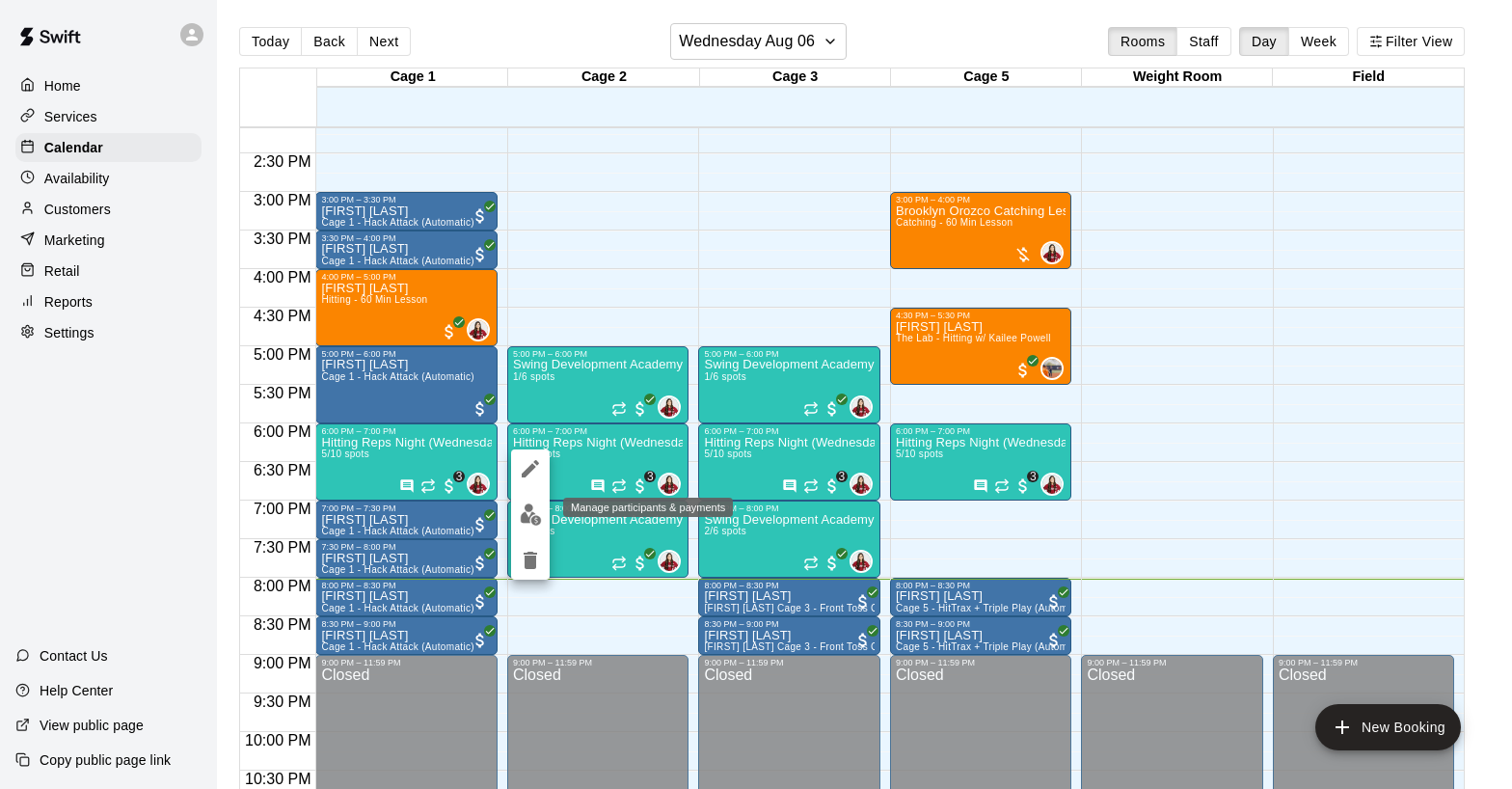 click at bounding box center [530, 514] 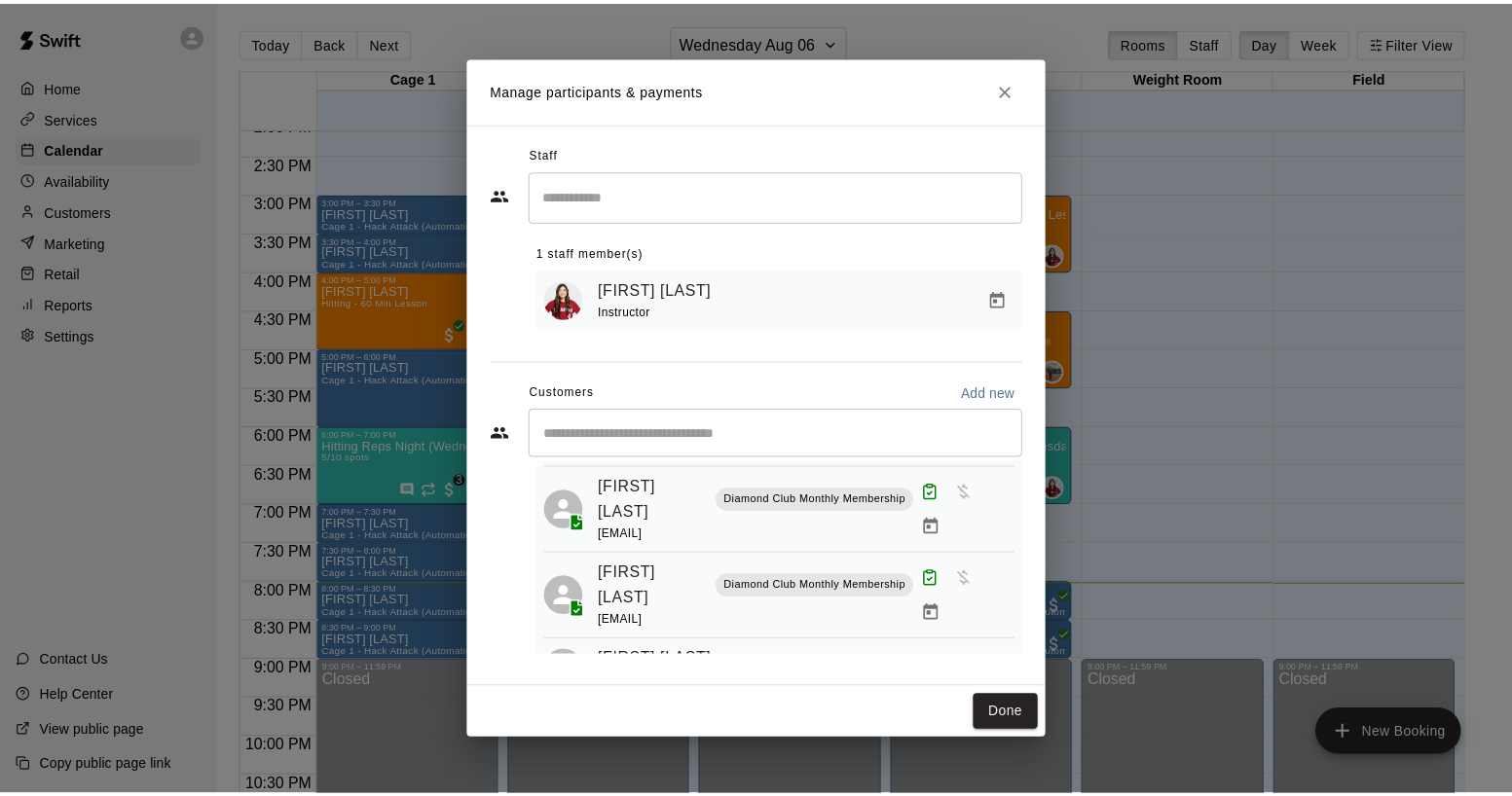 scroll, scrollTop: 105, scrollLeft: 0, axis: vertical 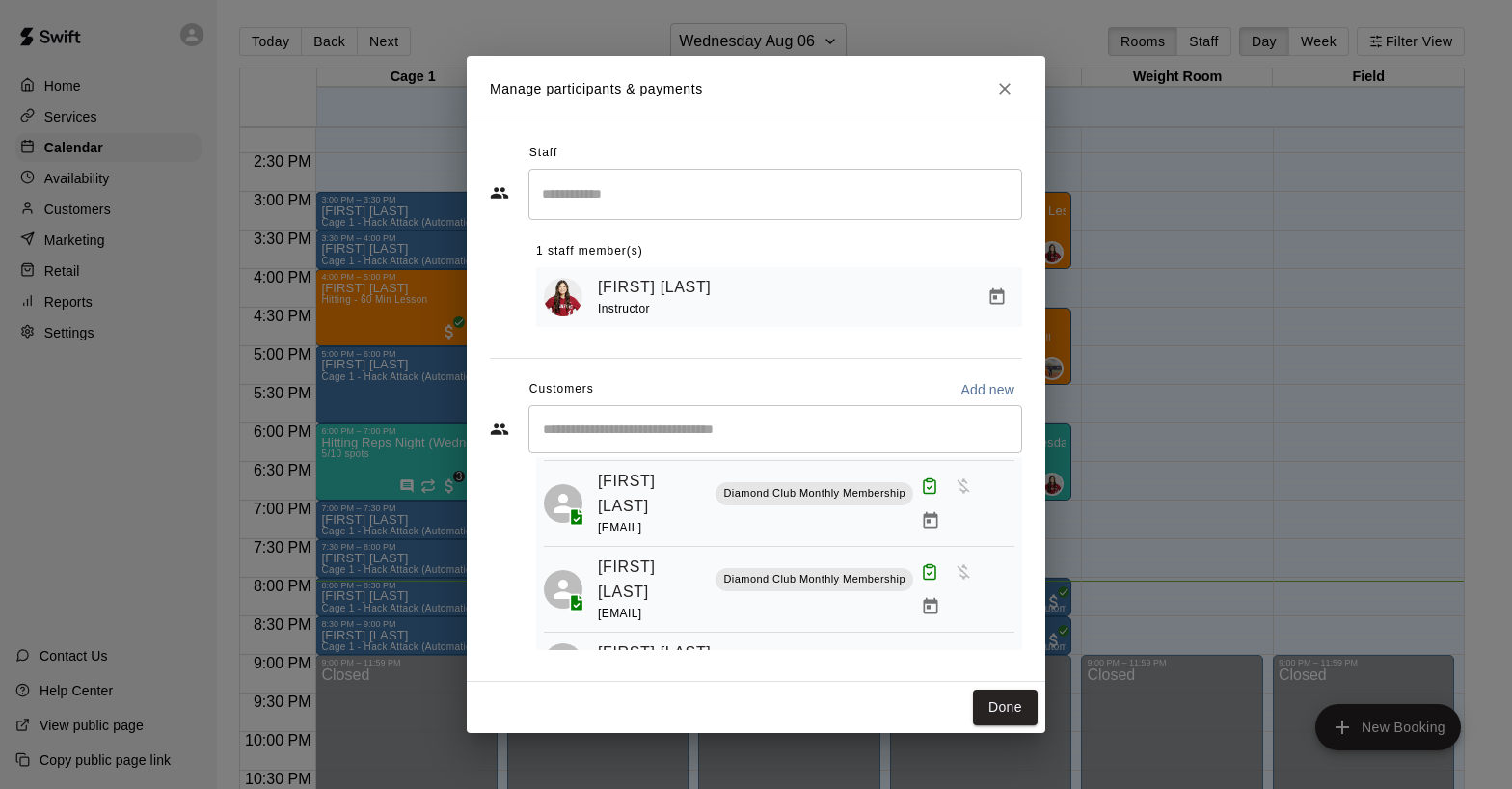 click 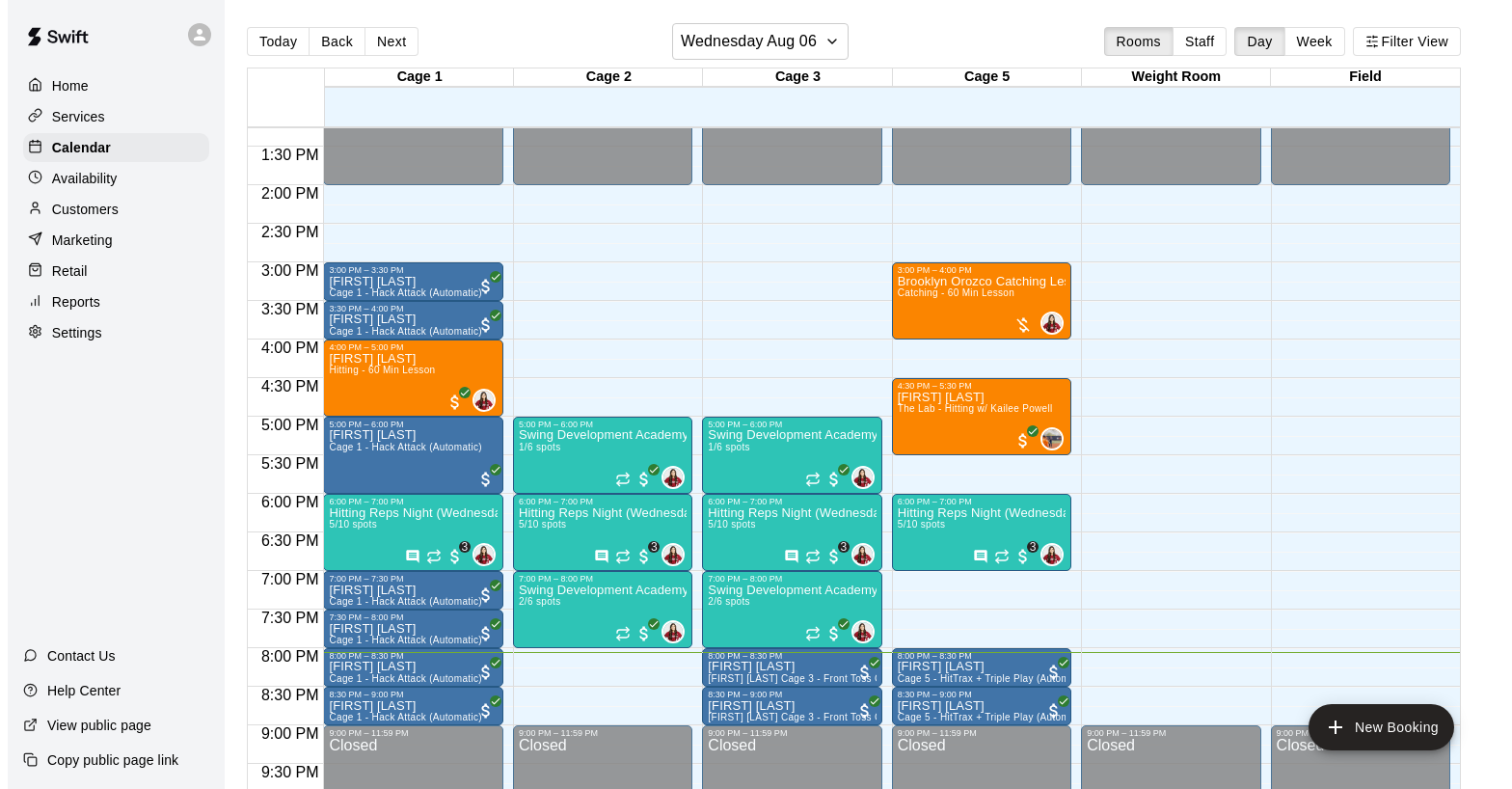 scroll, scrollTop: 1024, scrollLeft: 0, axis: vertical 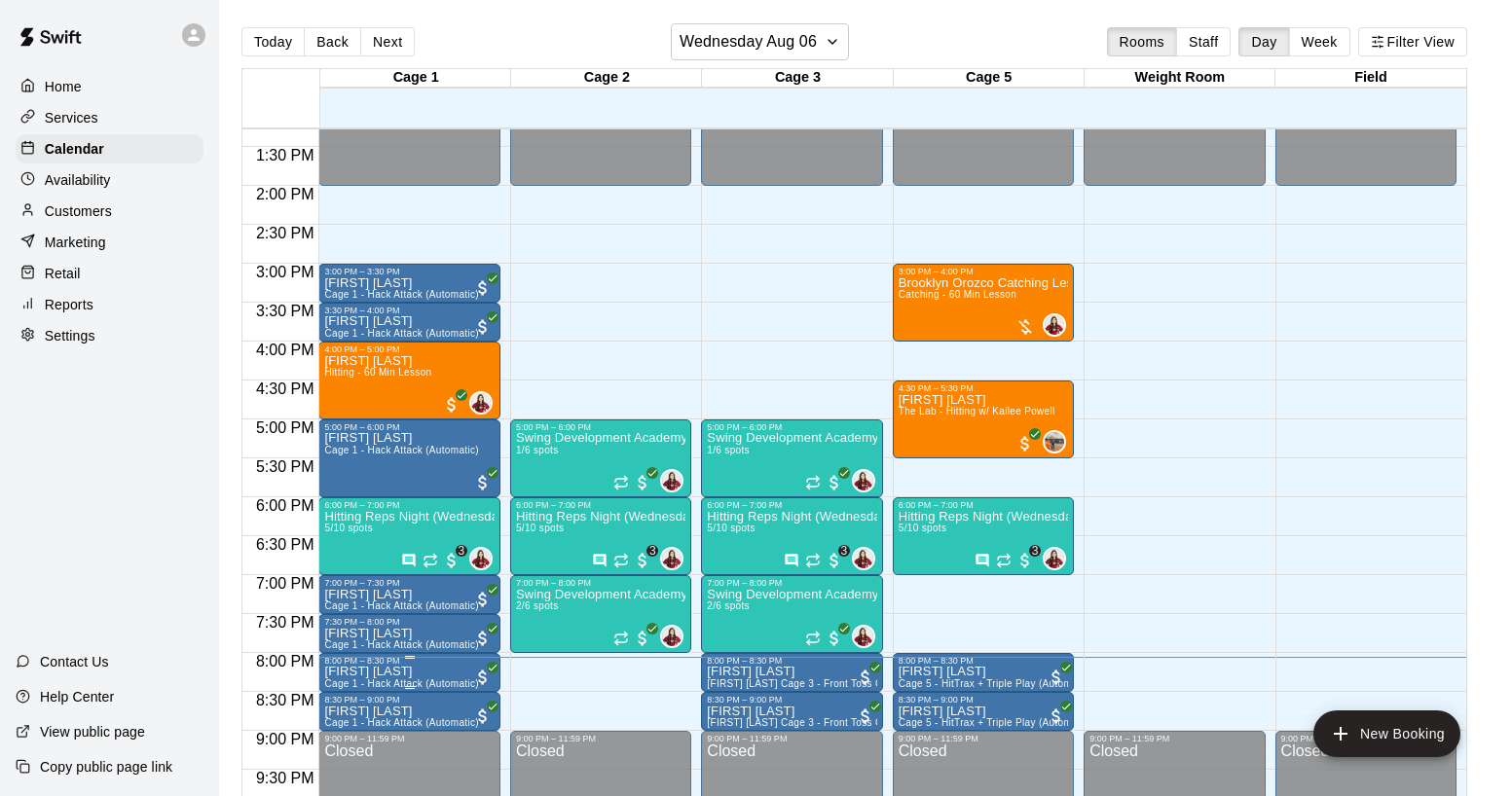 click on "8:00 PM – 8:30 PM" at bounding box center (409, 661) 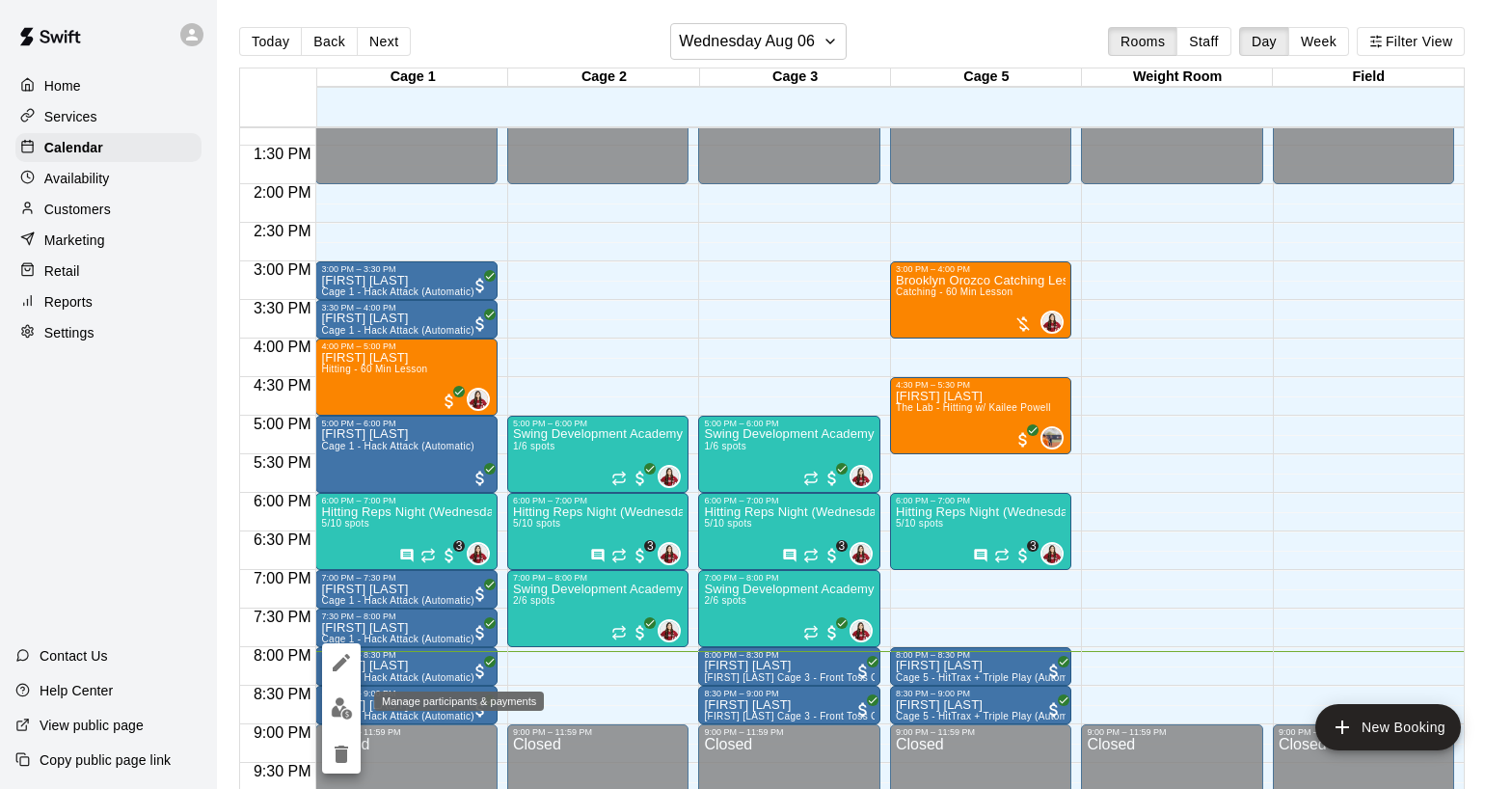 click at bounding box center [341, 708] 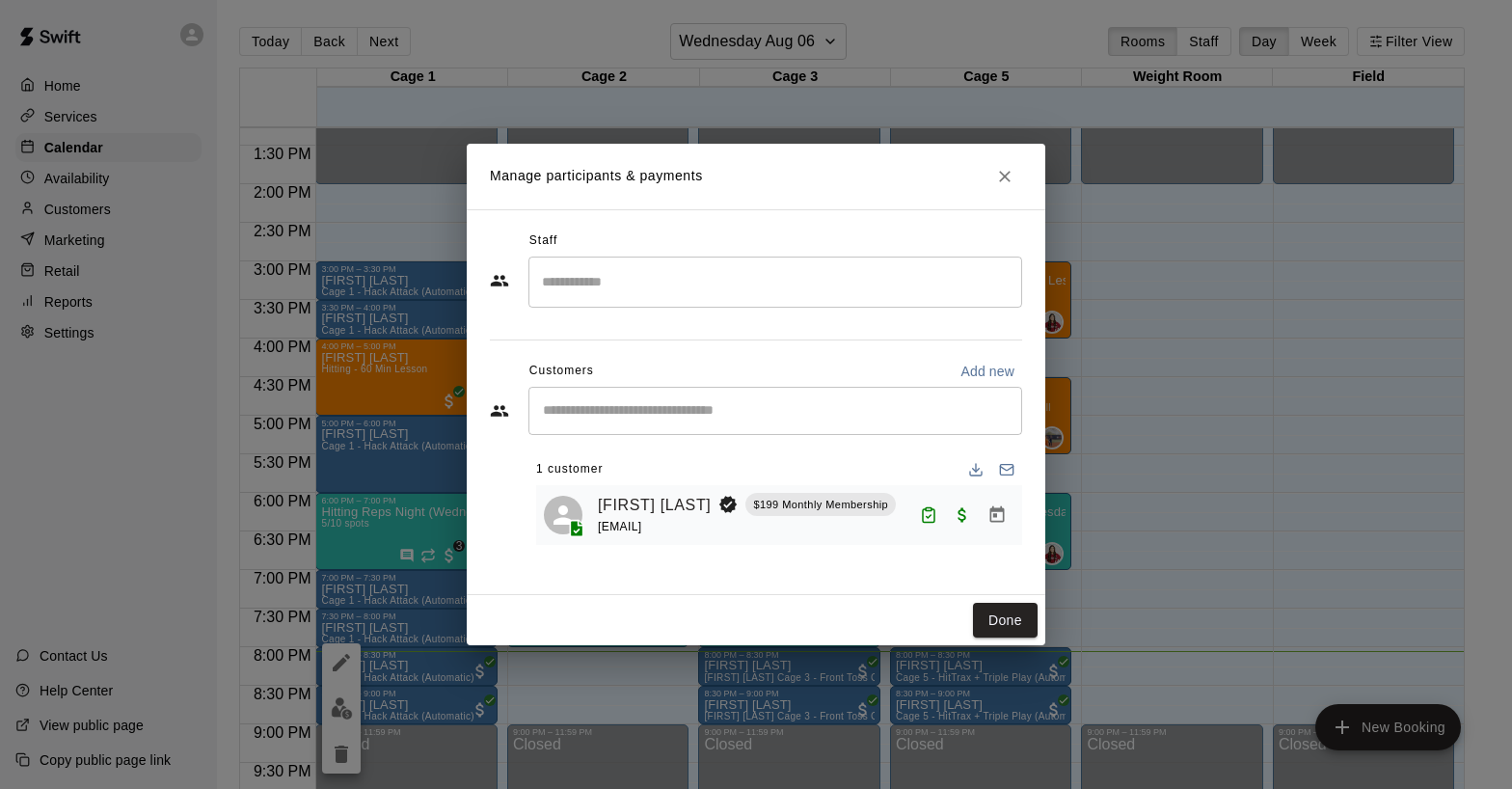 click 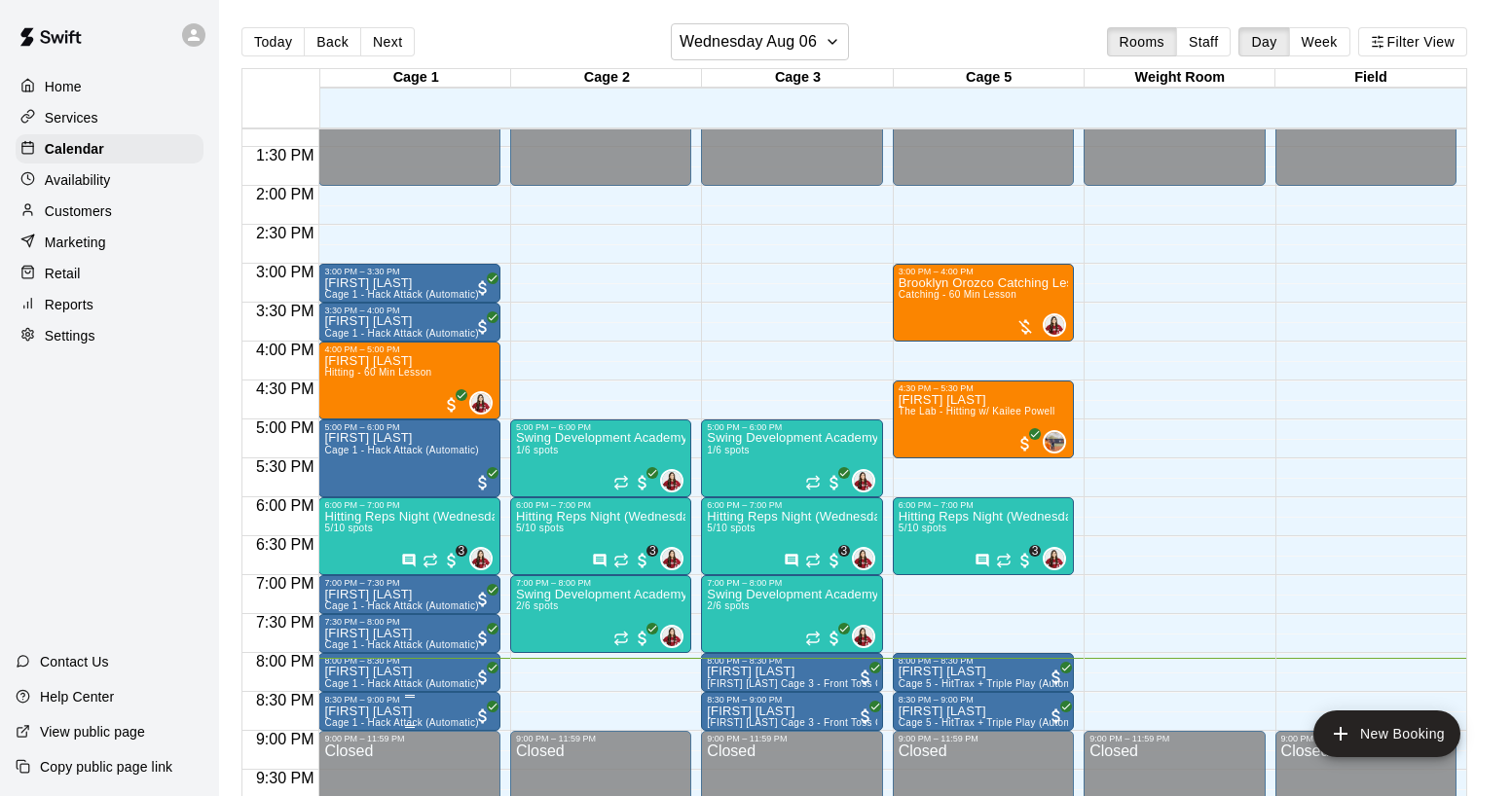 click on "8:30 PM – 9:00 PM" at bounding box center (409, 700) 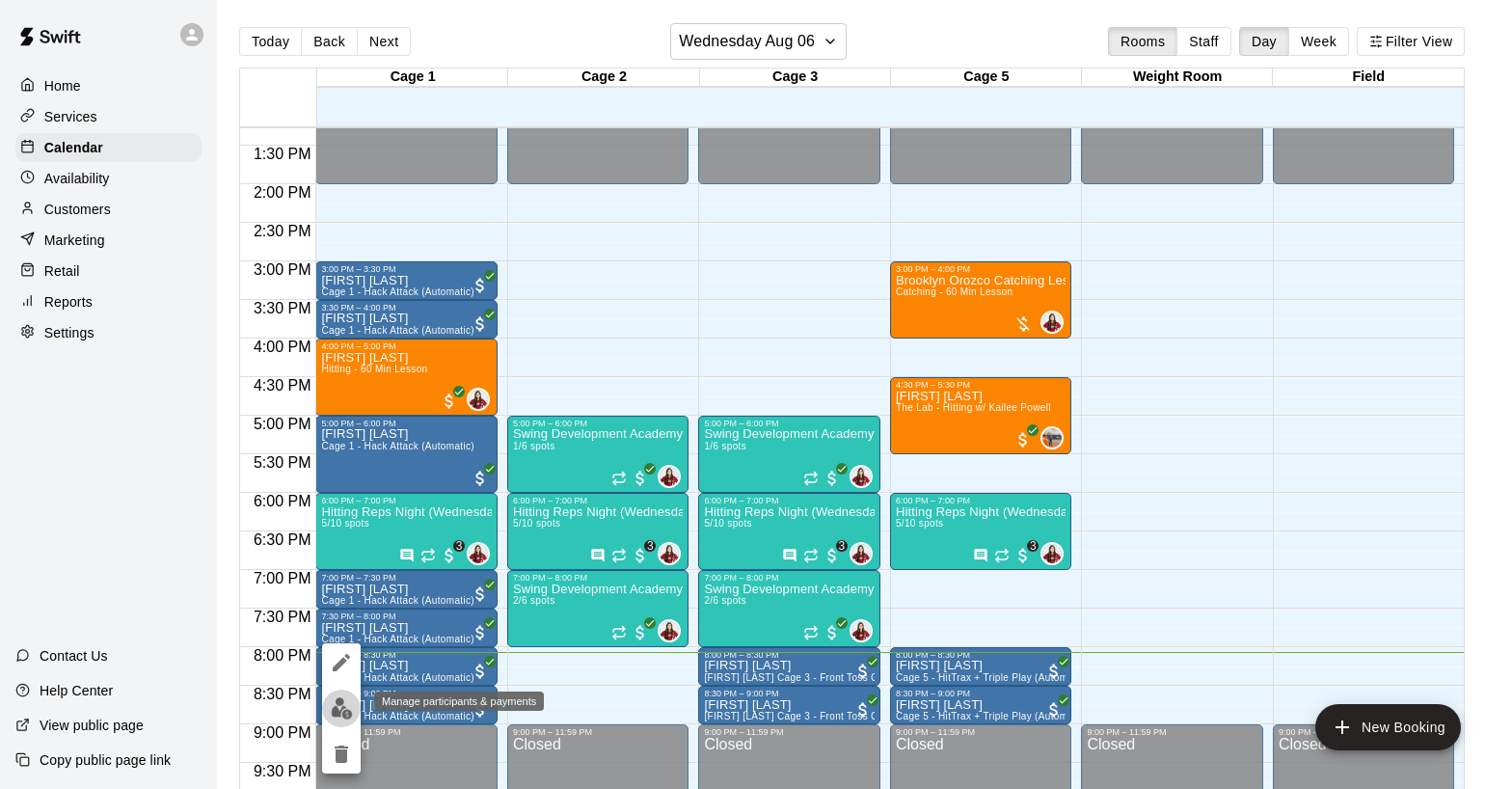 click at bounding box center [341, 708] 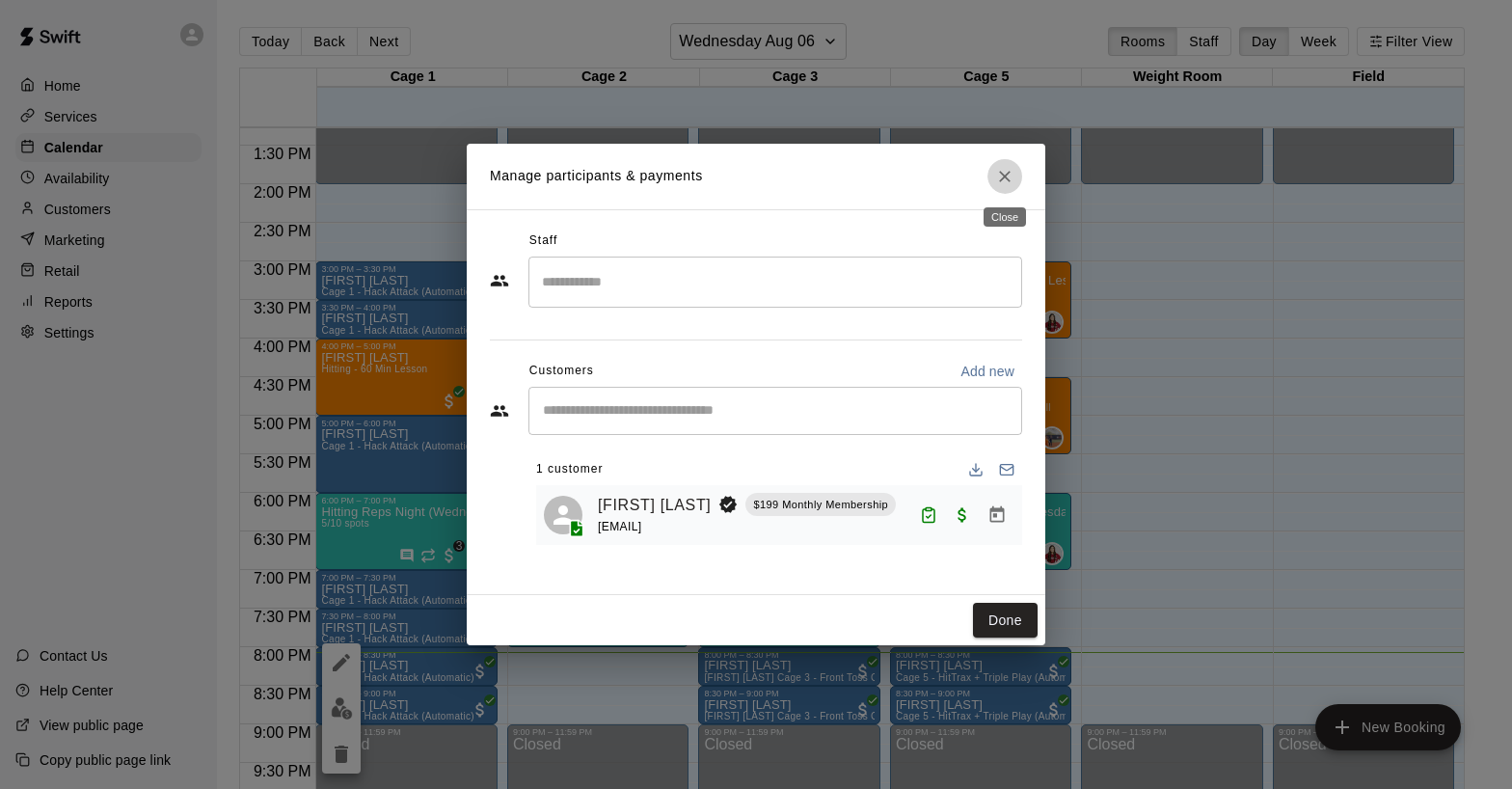 click 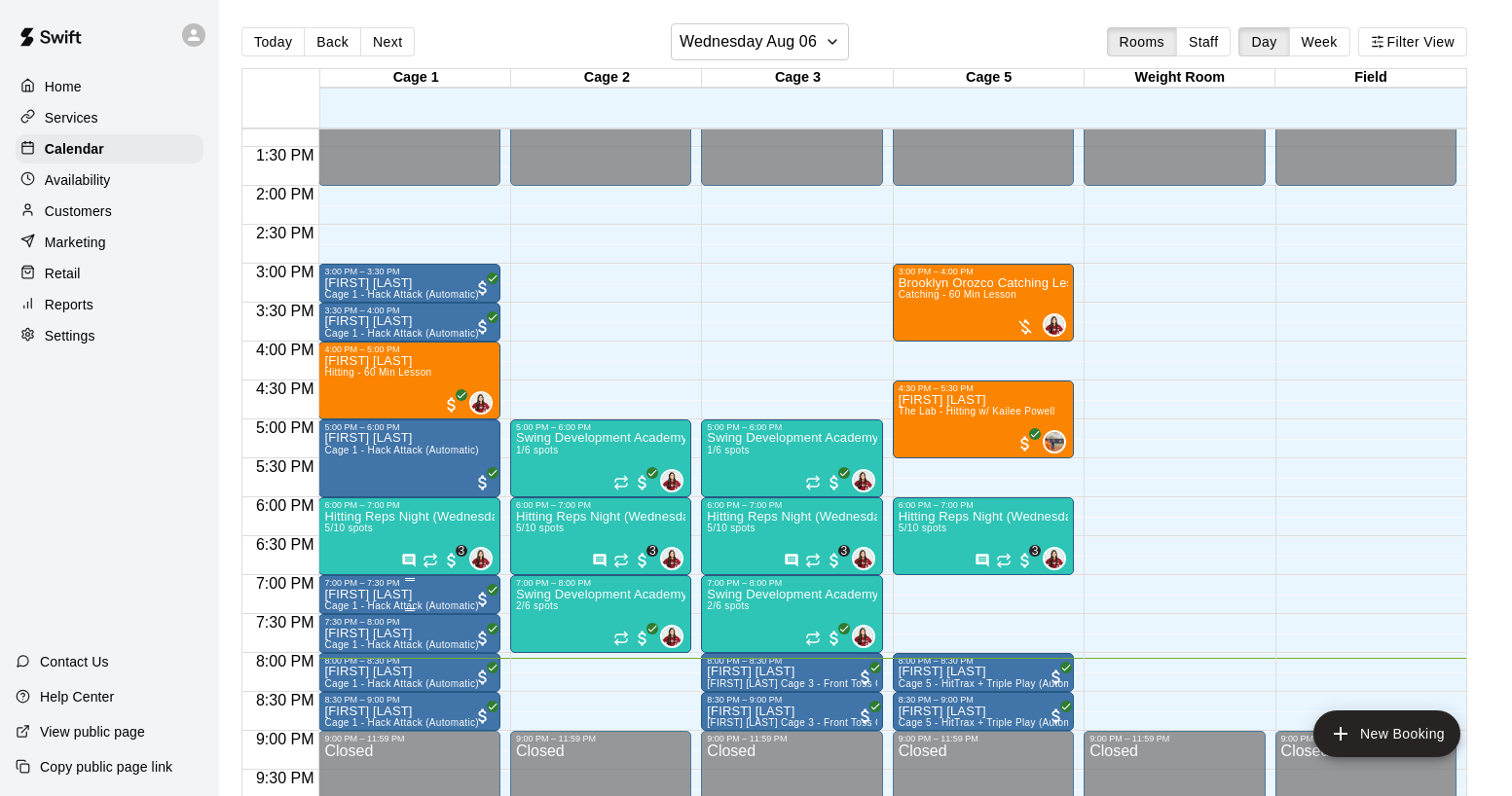 click on "[FIRST] [LAST]" at bounding box center (401, 595) 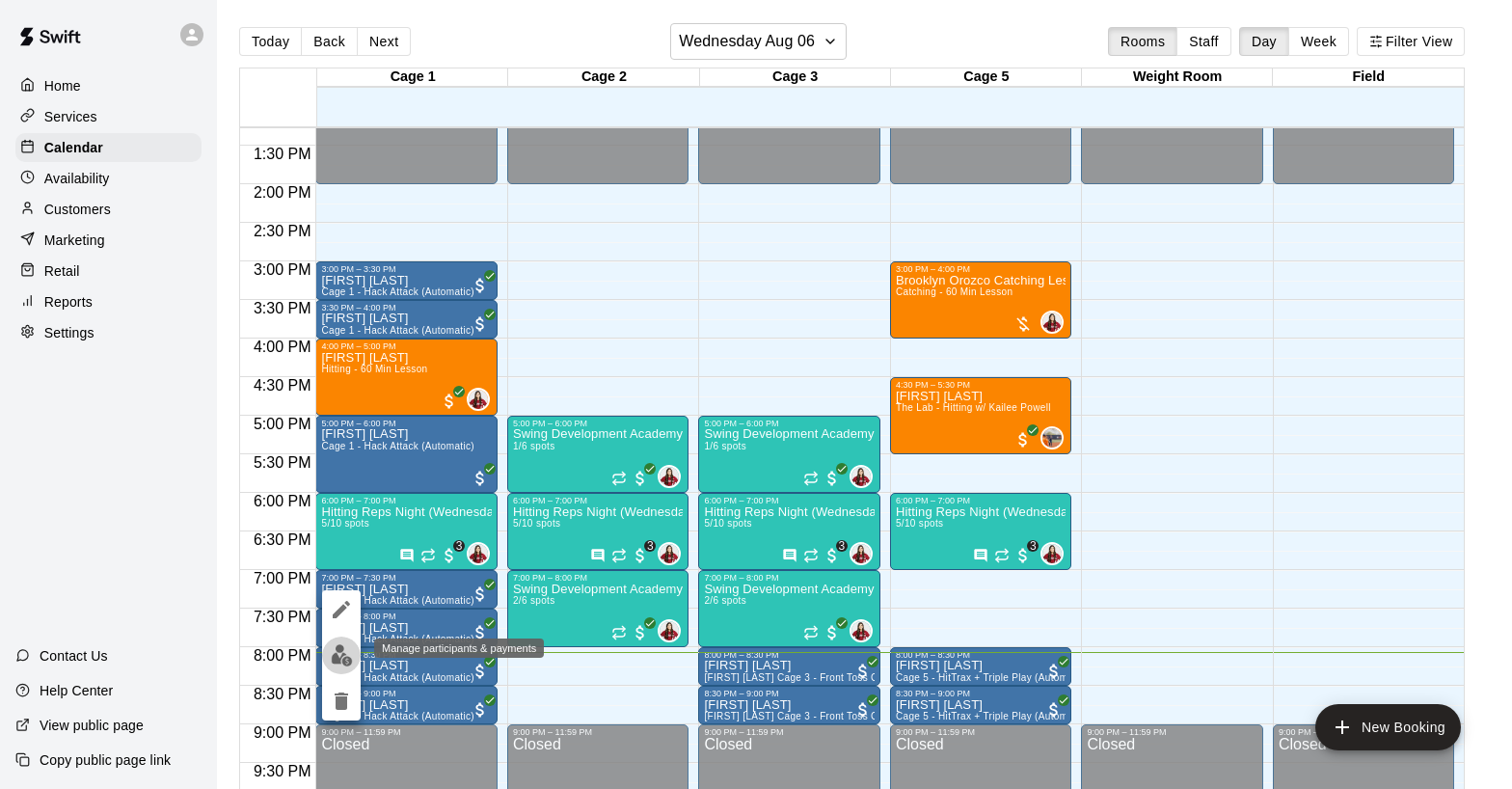 click at bounding box center (341, 655) 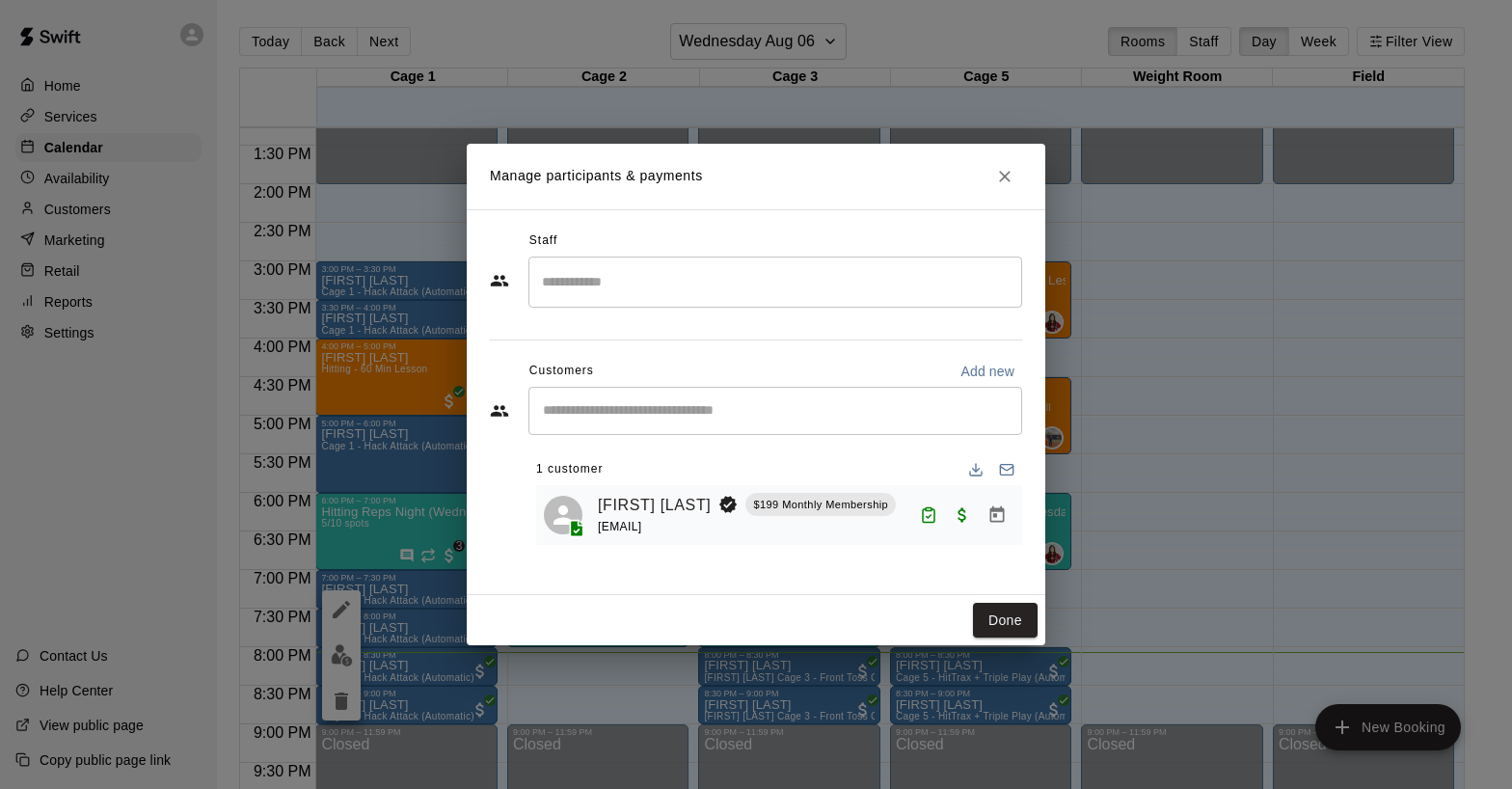 click 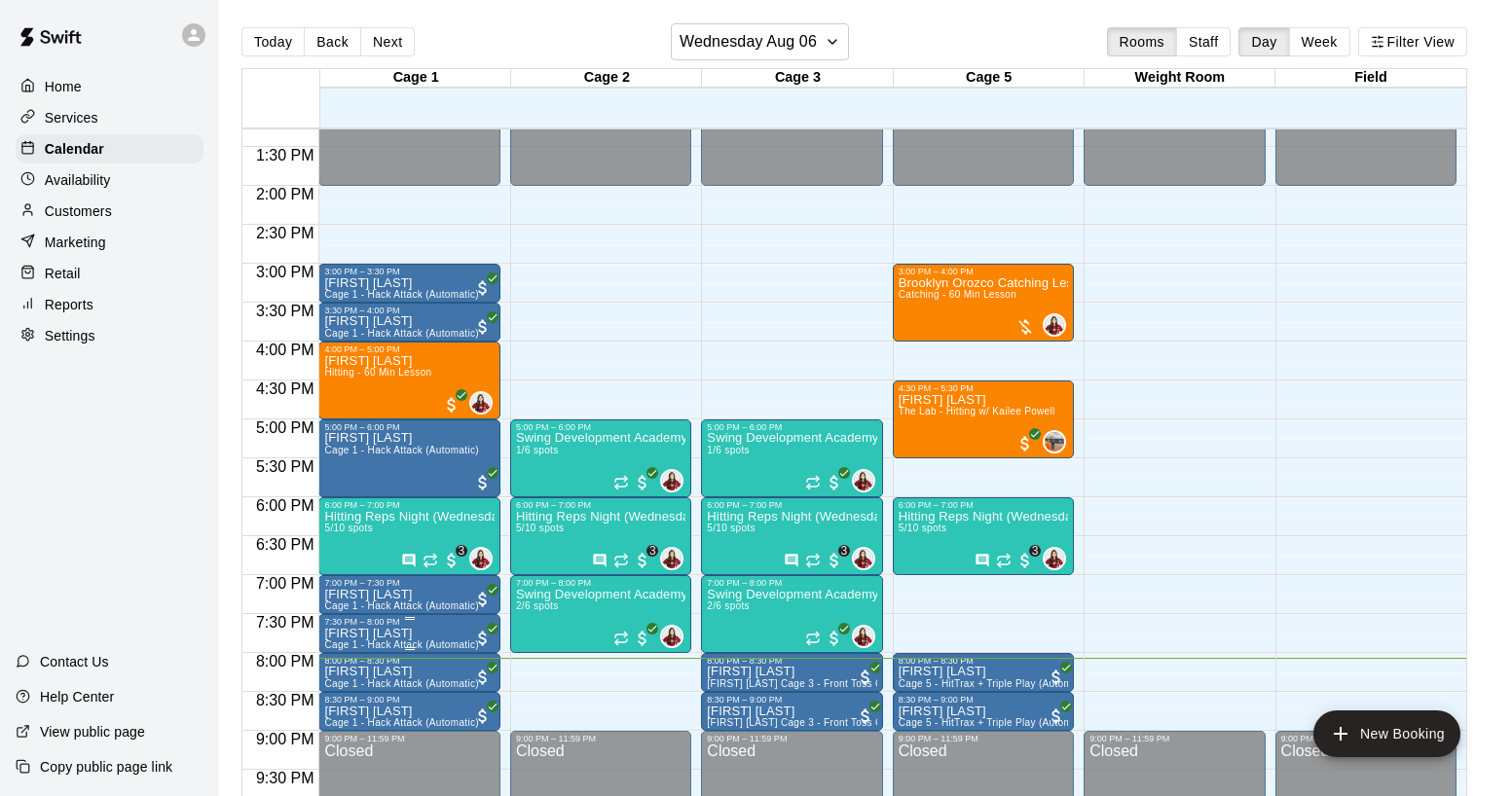click on "Aliyah Lautalo Cage 1 - Hack Attack (Automatic)" at bounding box center [401, 1025] 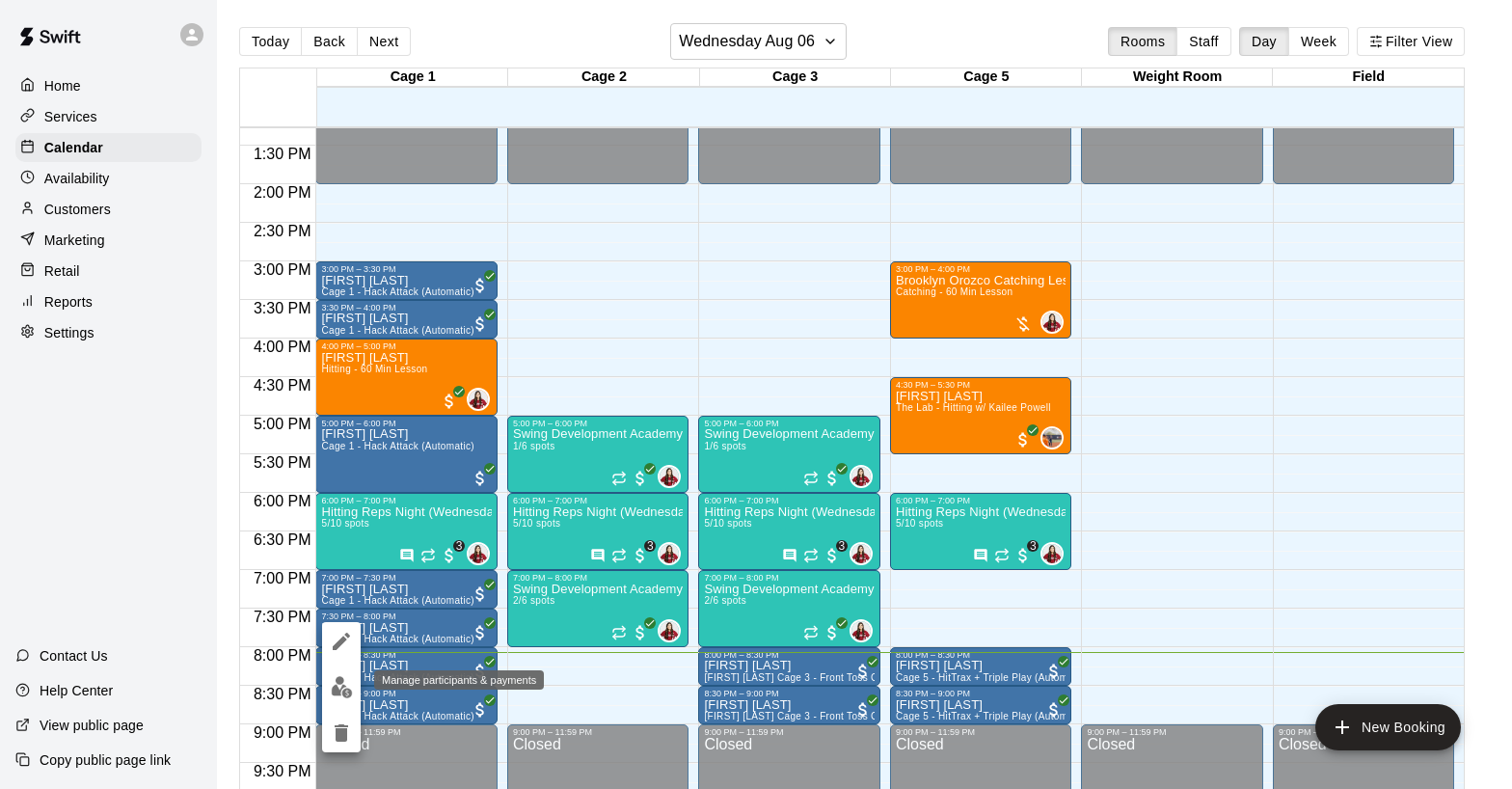 click at bounding box center [341, 687] 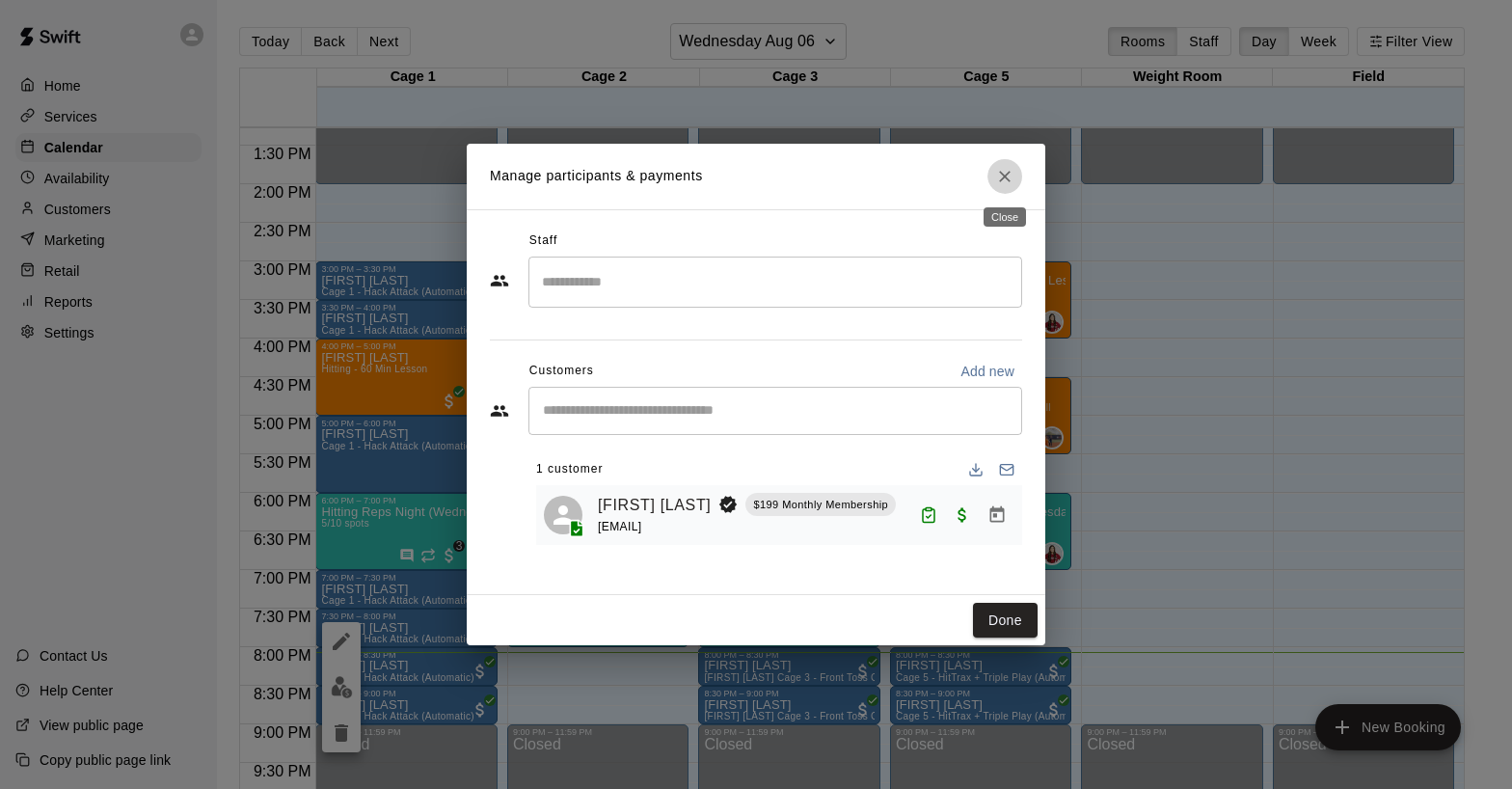 click 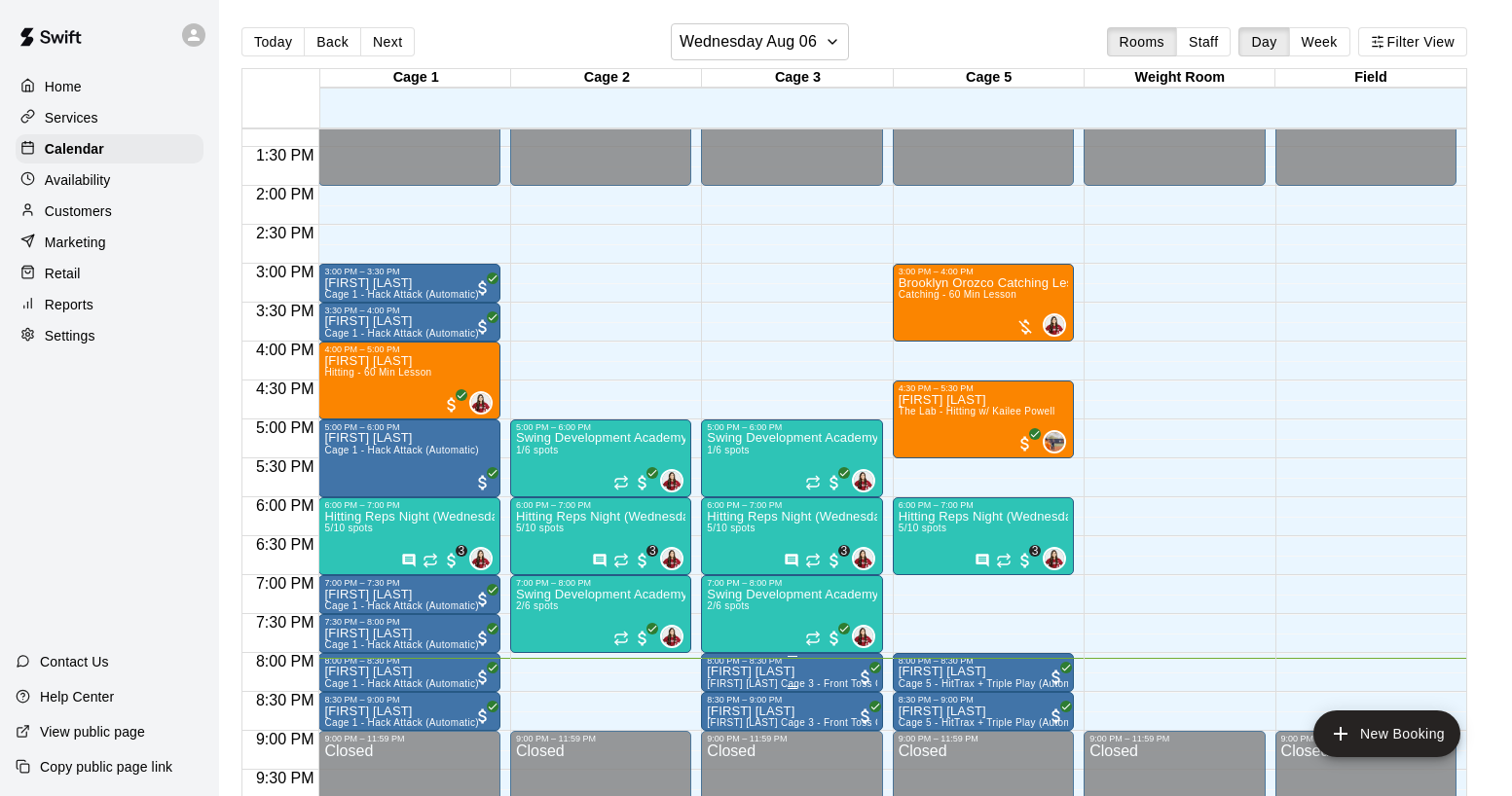 click on "8:00 PM – 8:30 PM" at bounding box center [792, 661] 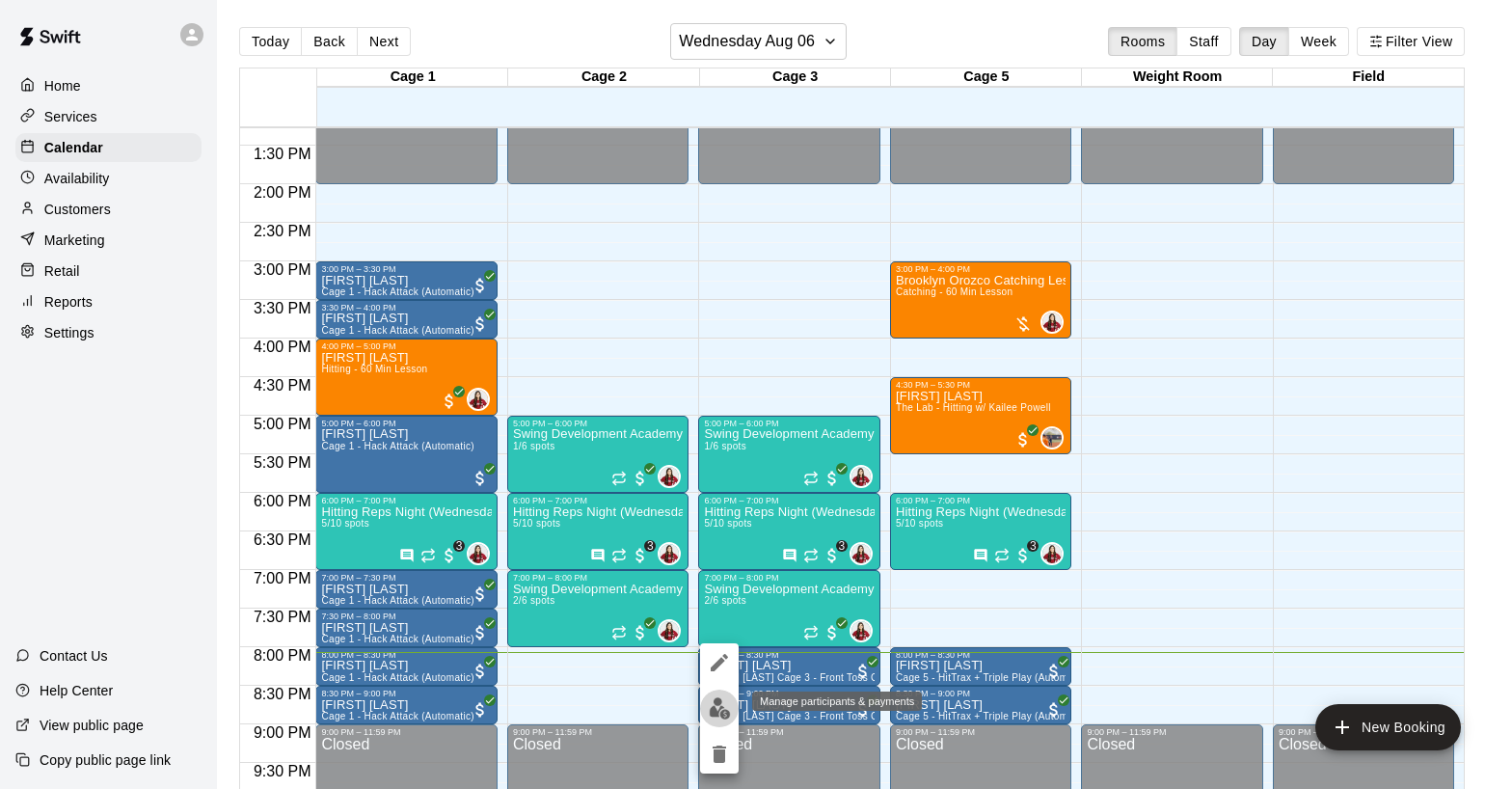 click at bounding box center [719, 708] 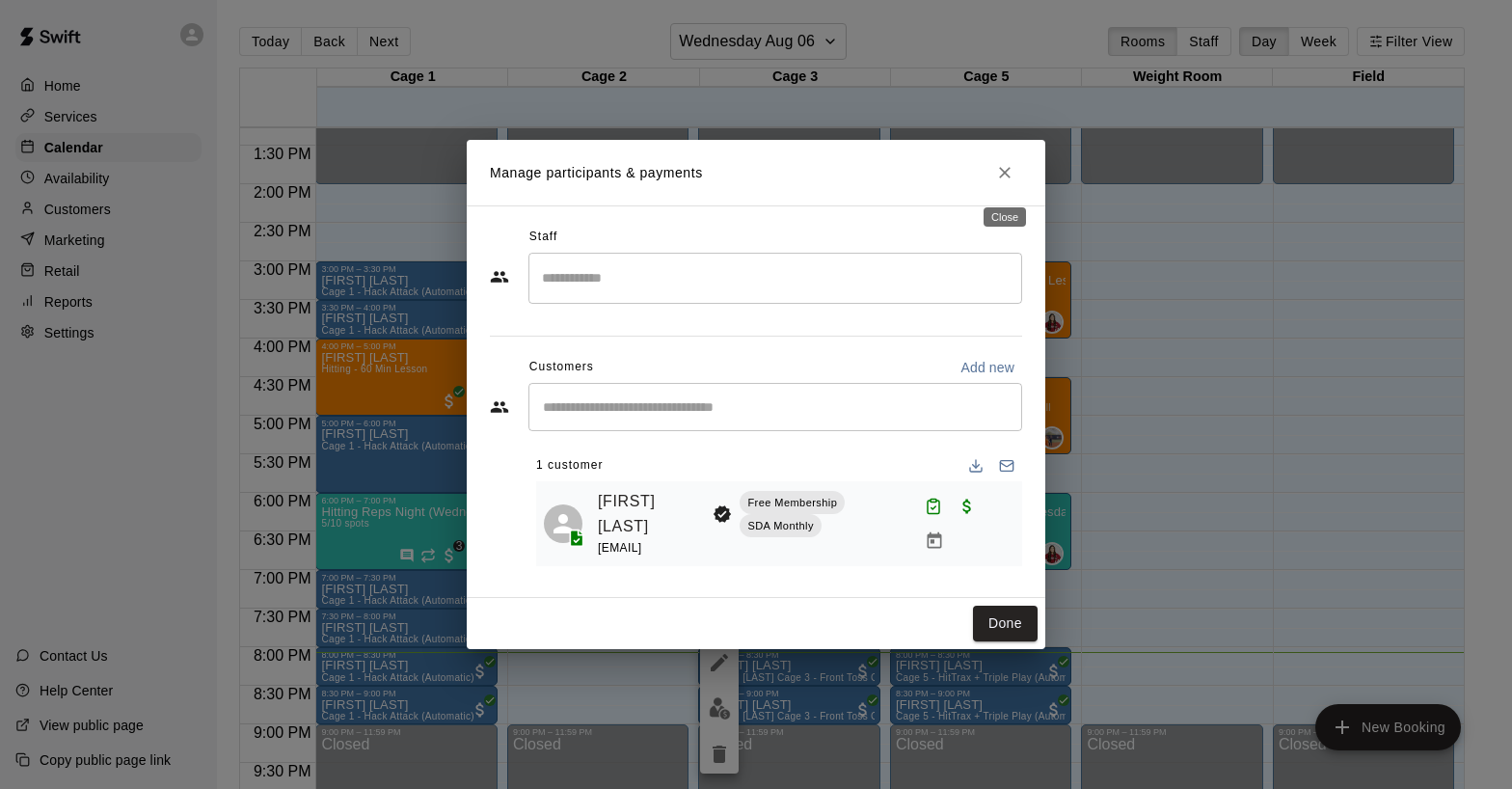 click 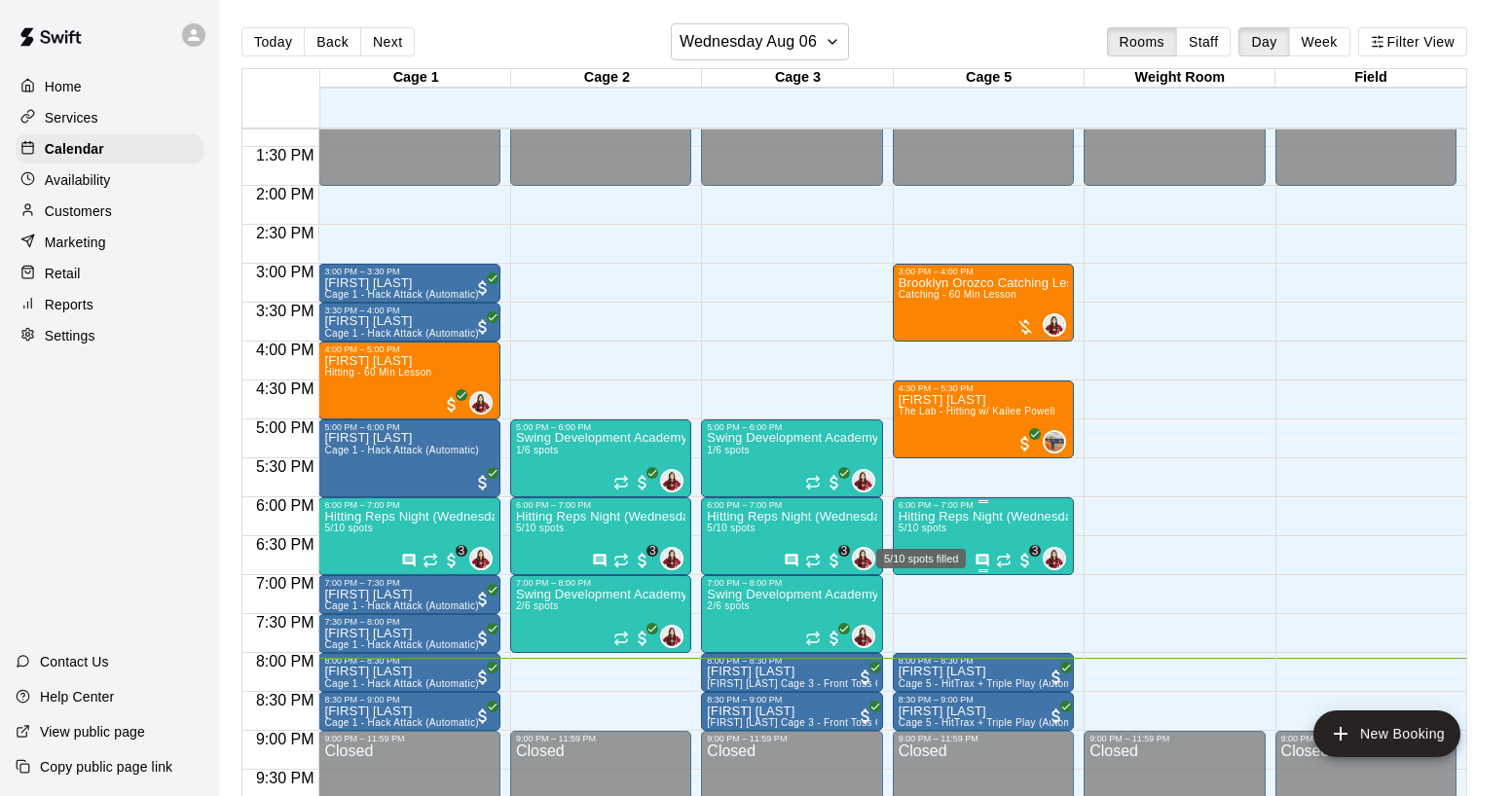 click on "5/10 spots" at bounding box center (922, 527) 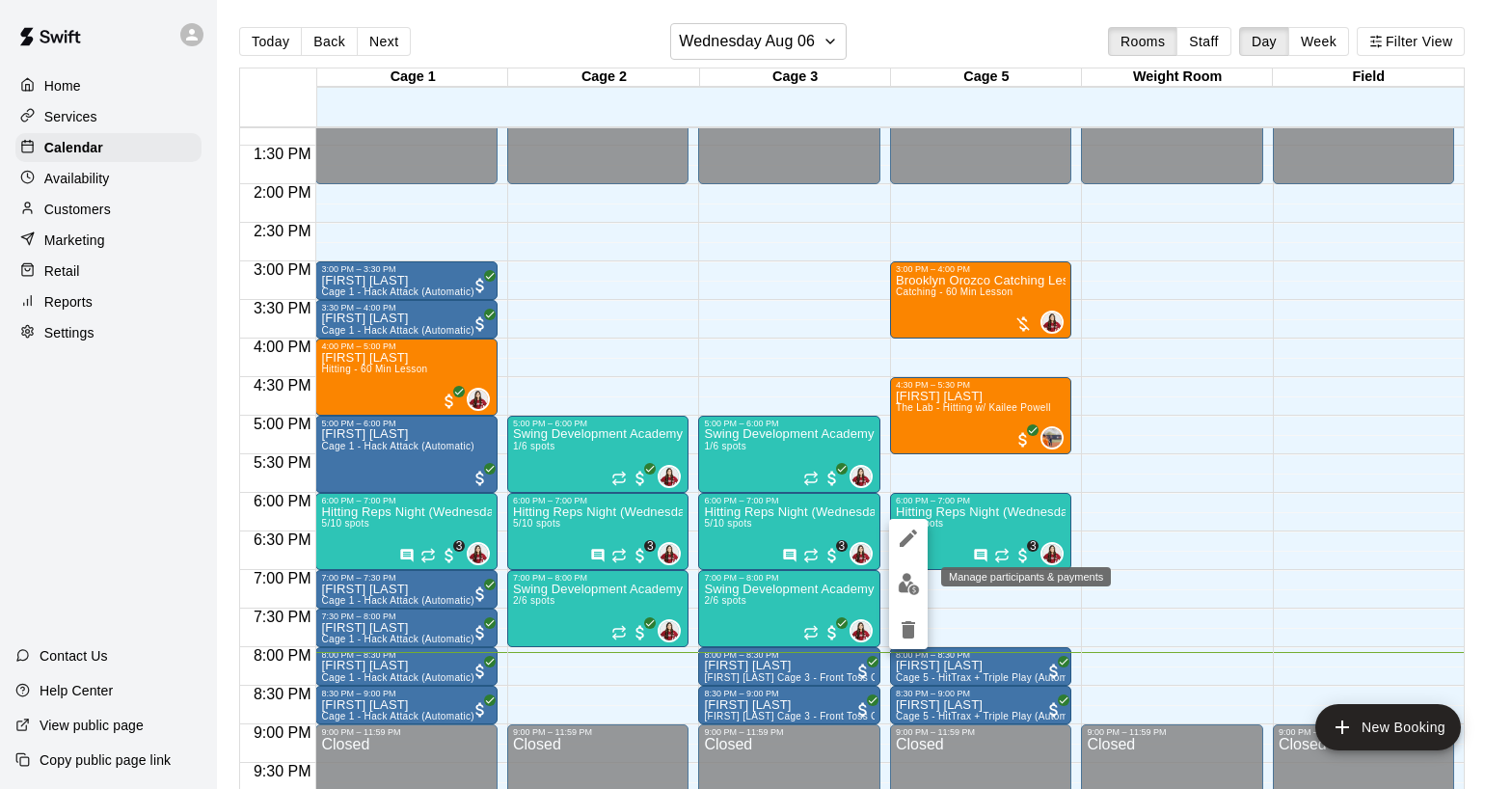 click at bounding box center [908, 584] 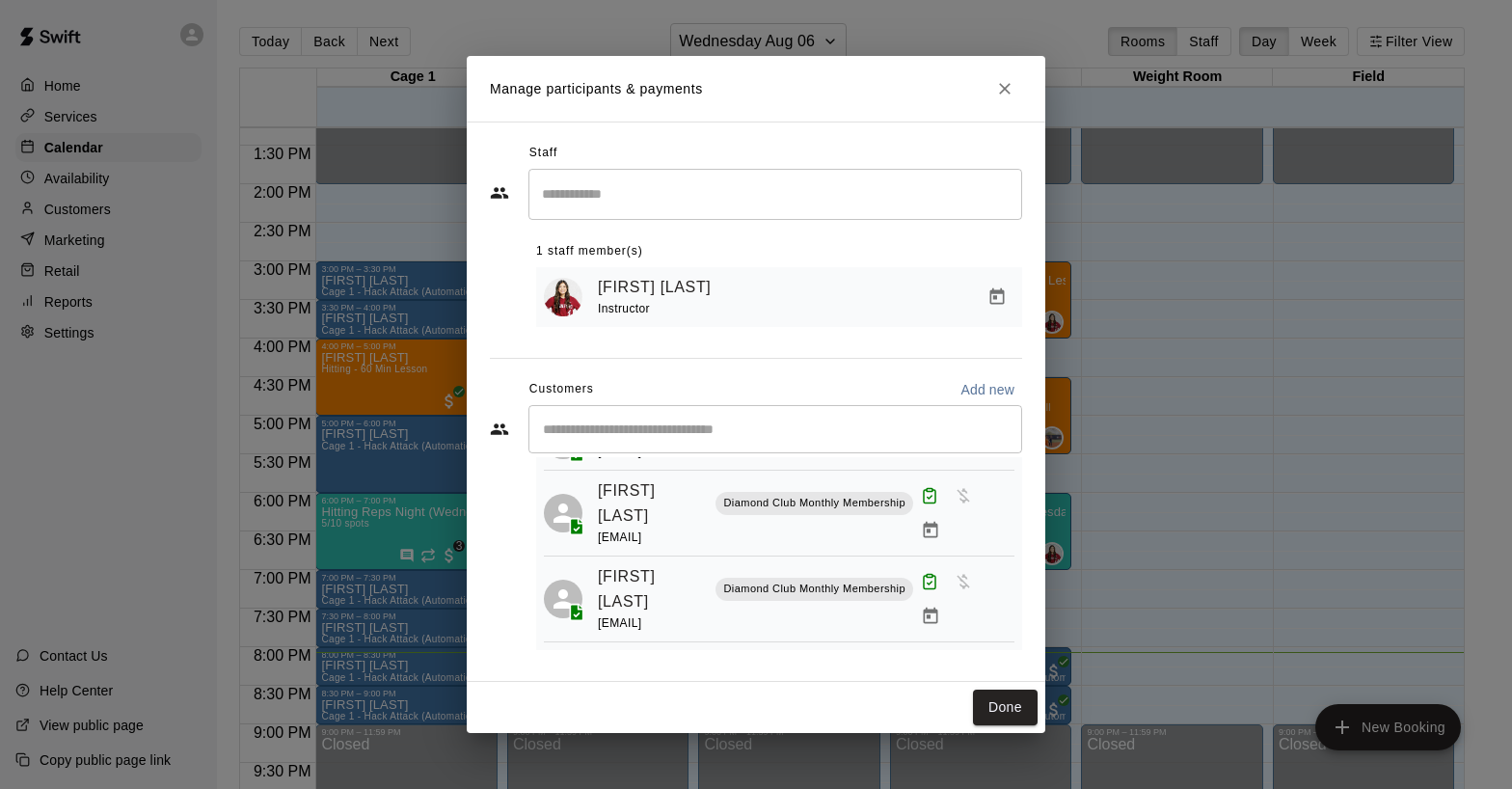 scroll, scrollTop: 95, scrollLeft: 0, axis: vertical 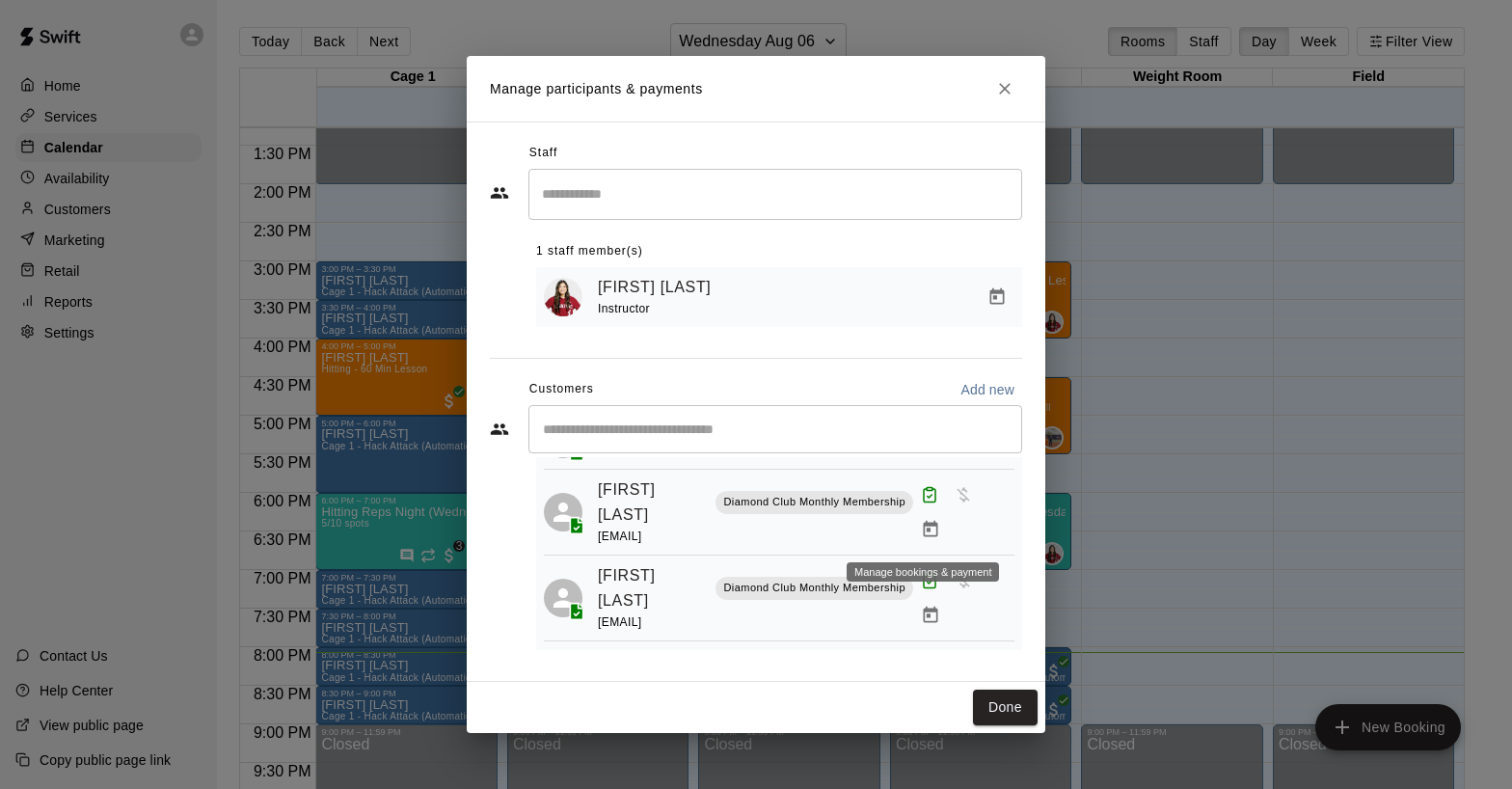 click 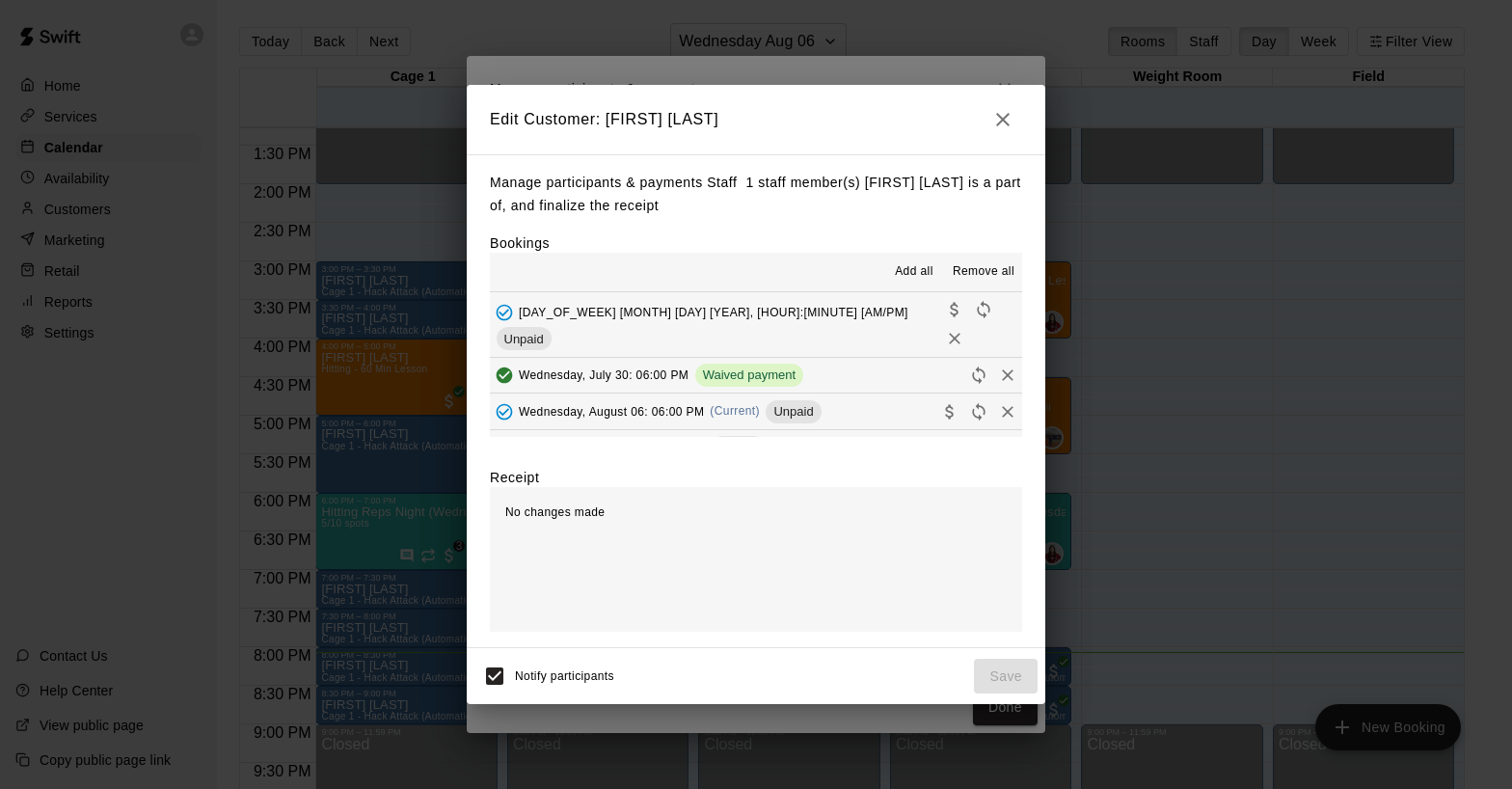 click on "Wednesday, August 06: 06:00 PM" at bounding box center [611, 411] 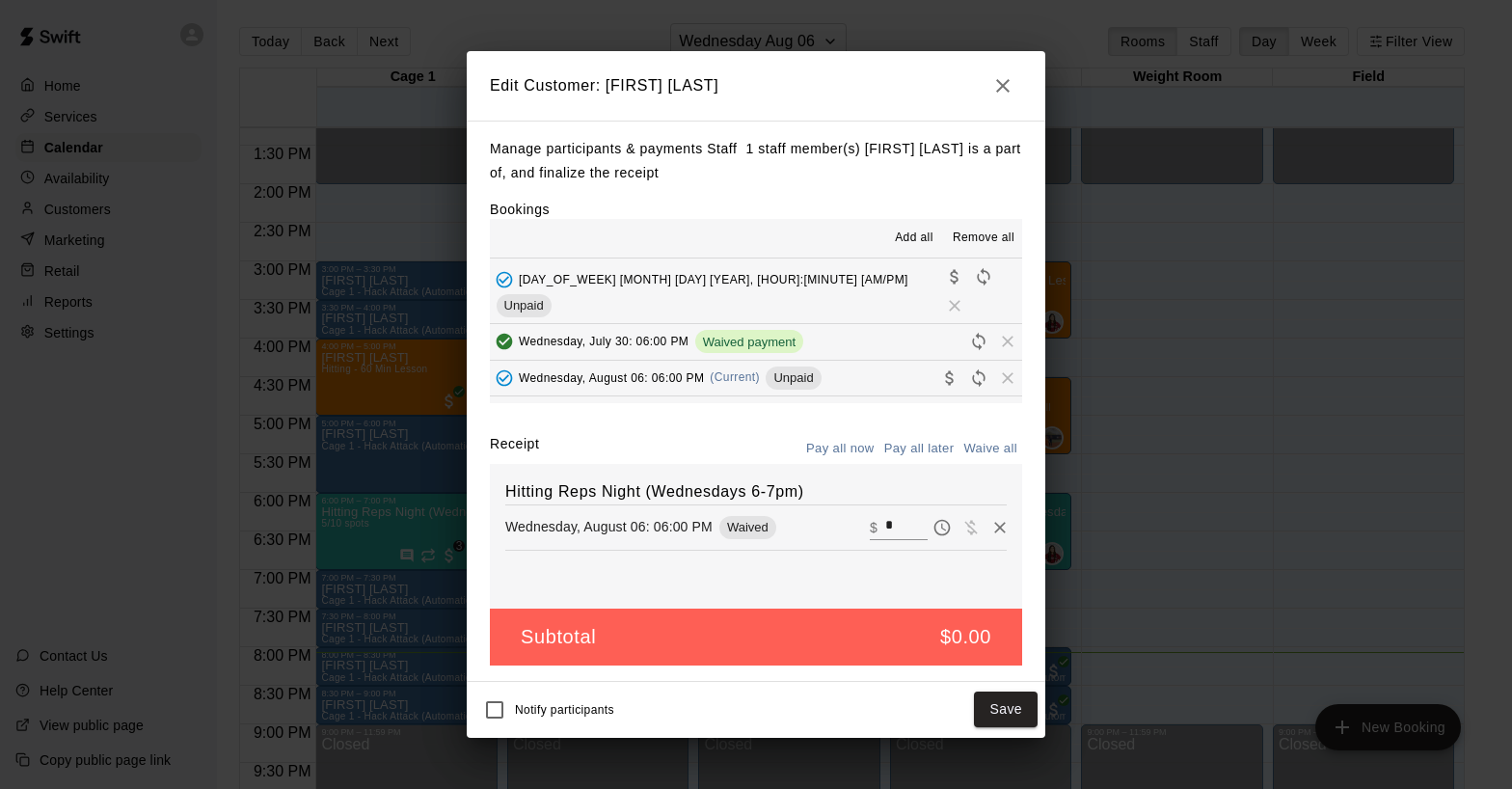 click 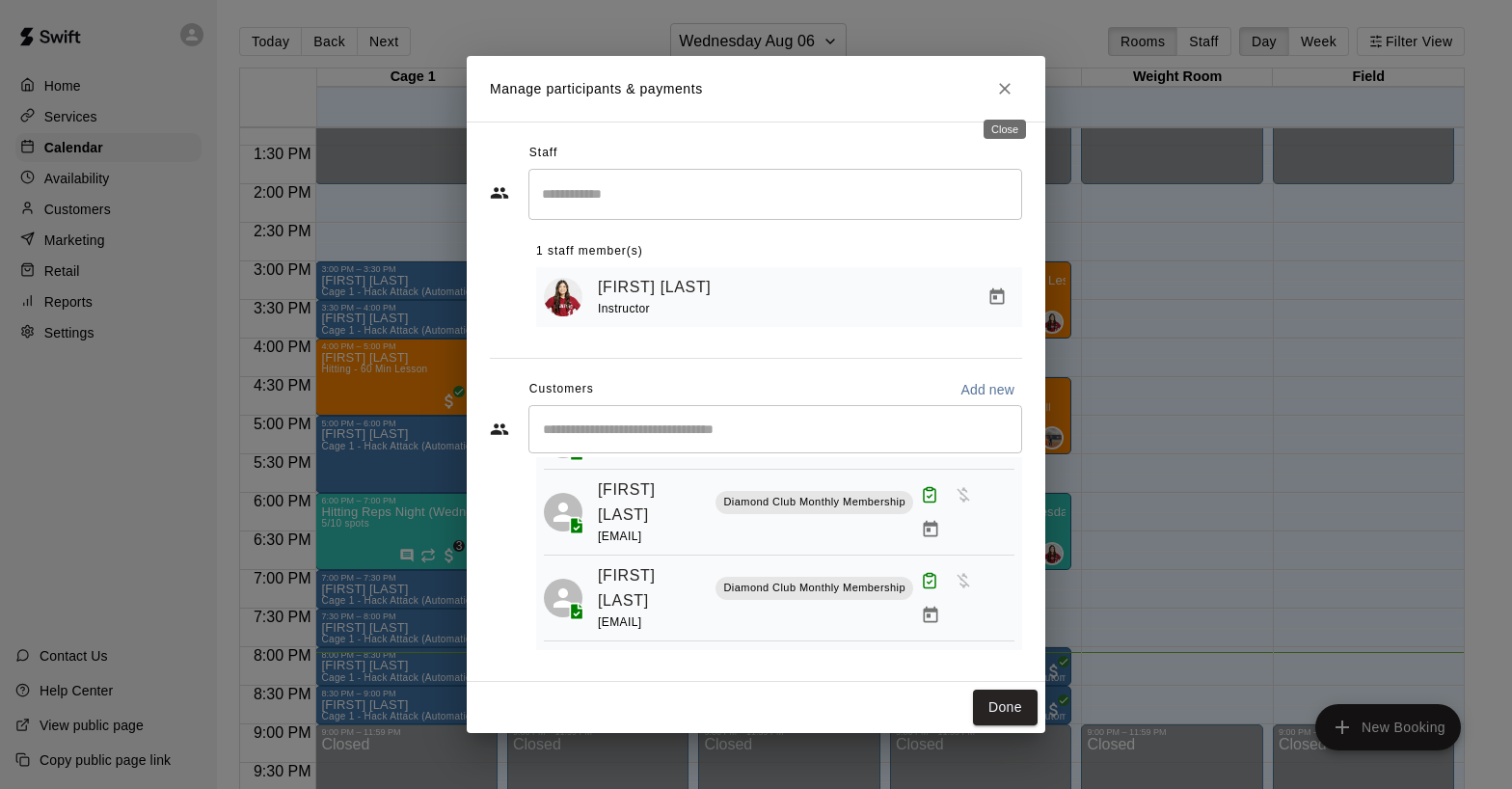 click 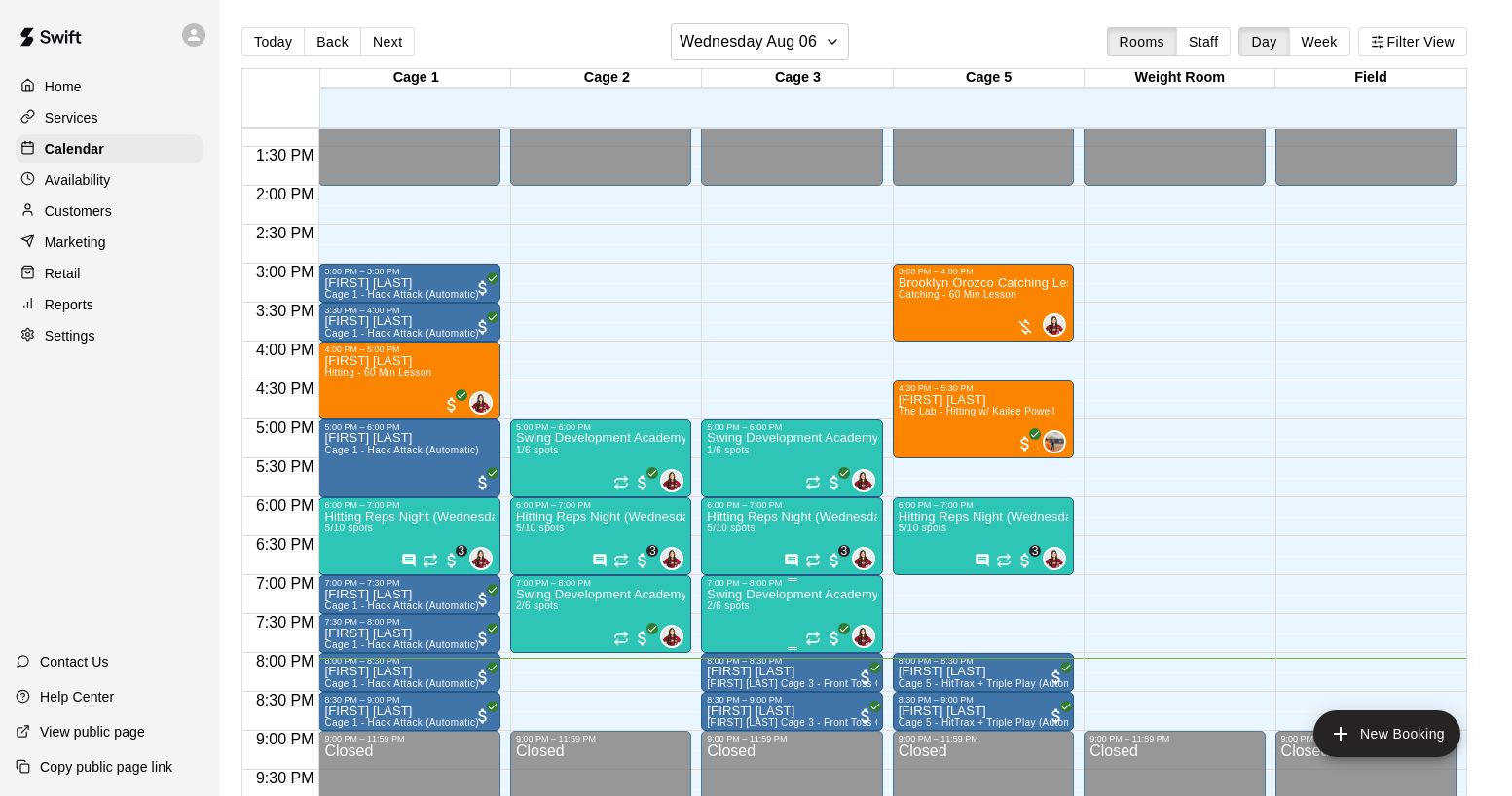 click on "Swing Development Academy 12U/14U 2/6 spots" at bounding box center (792, 986) 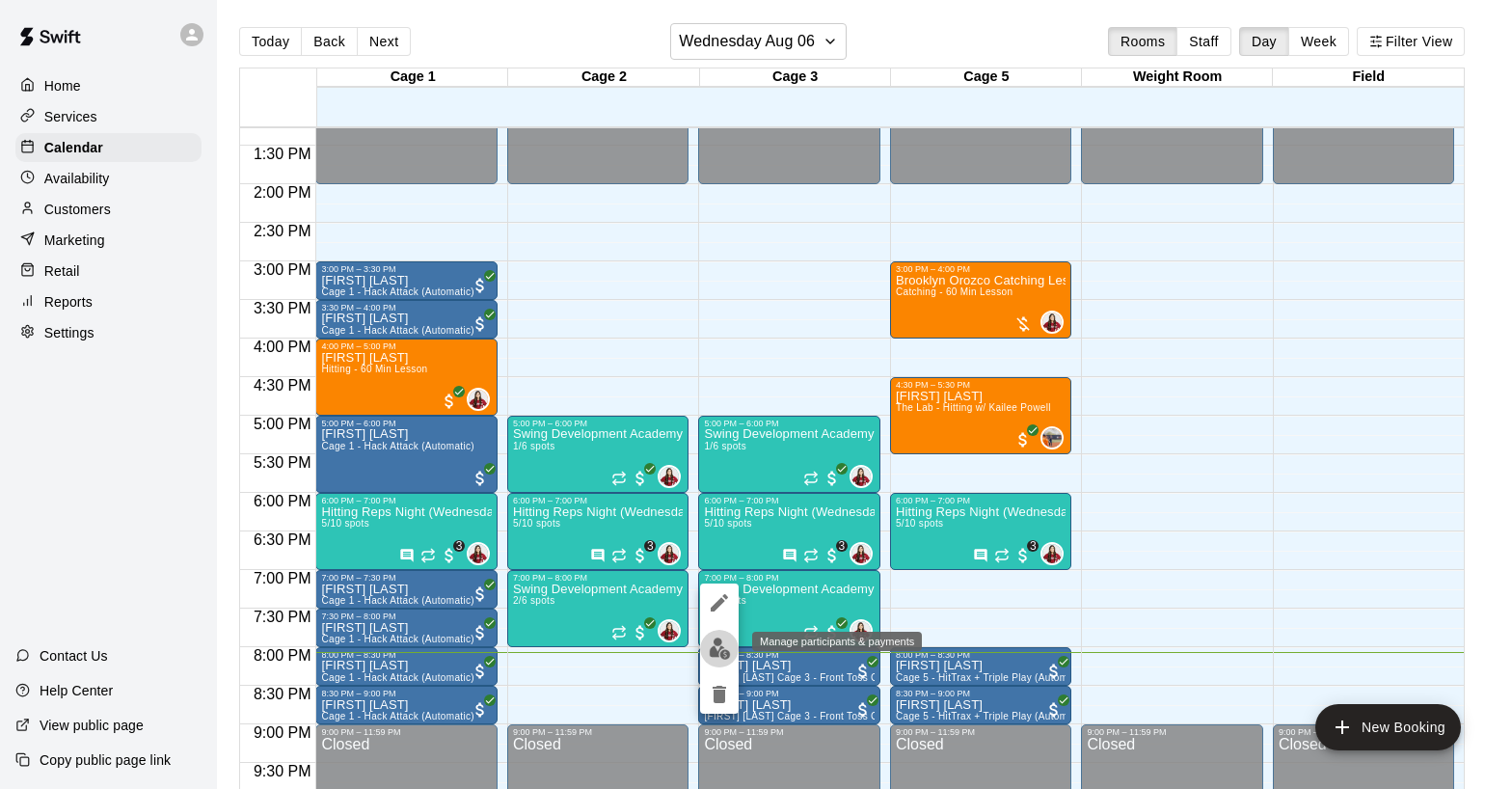 click at bounding box center [719, 648] 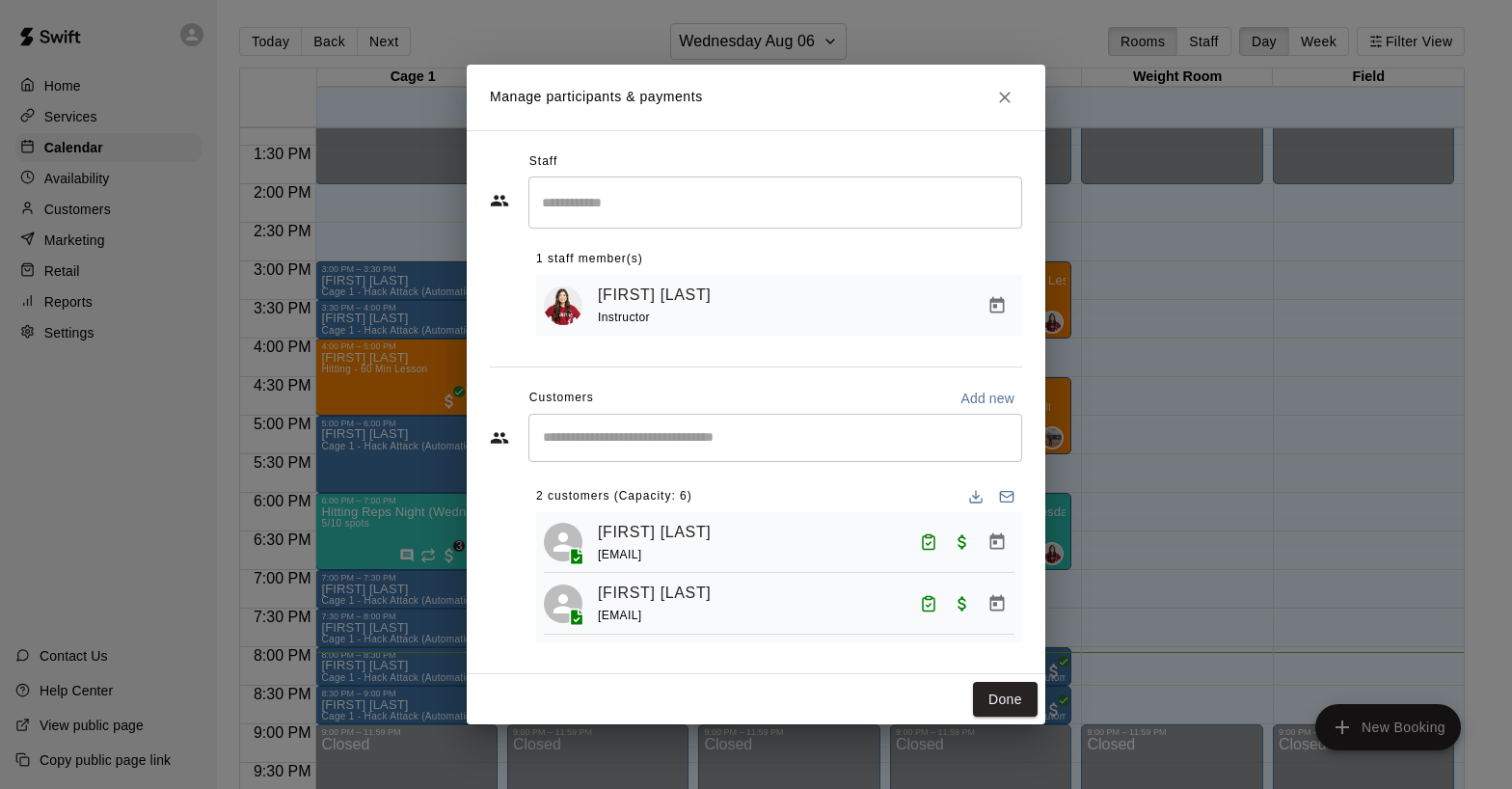 click 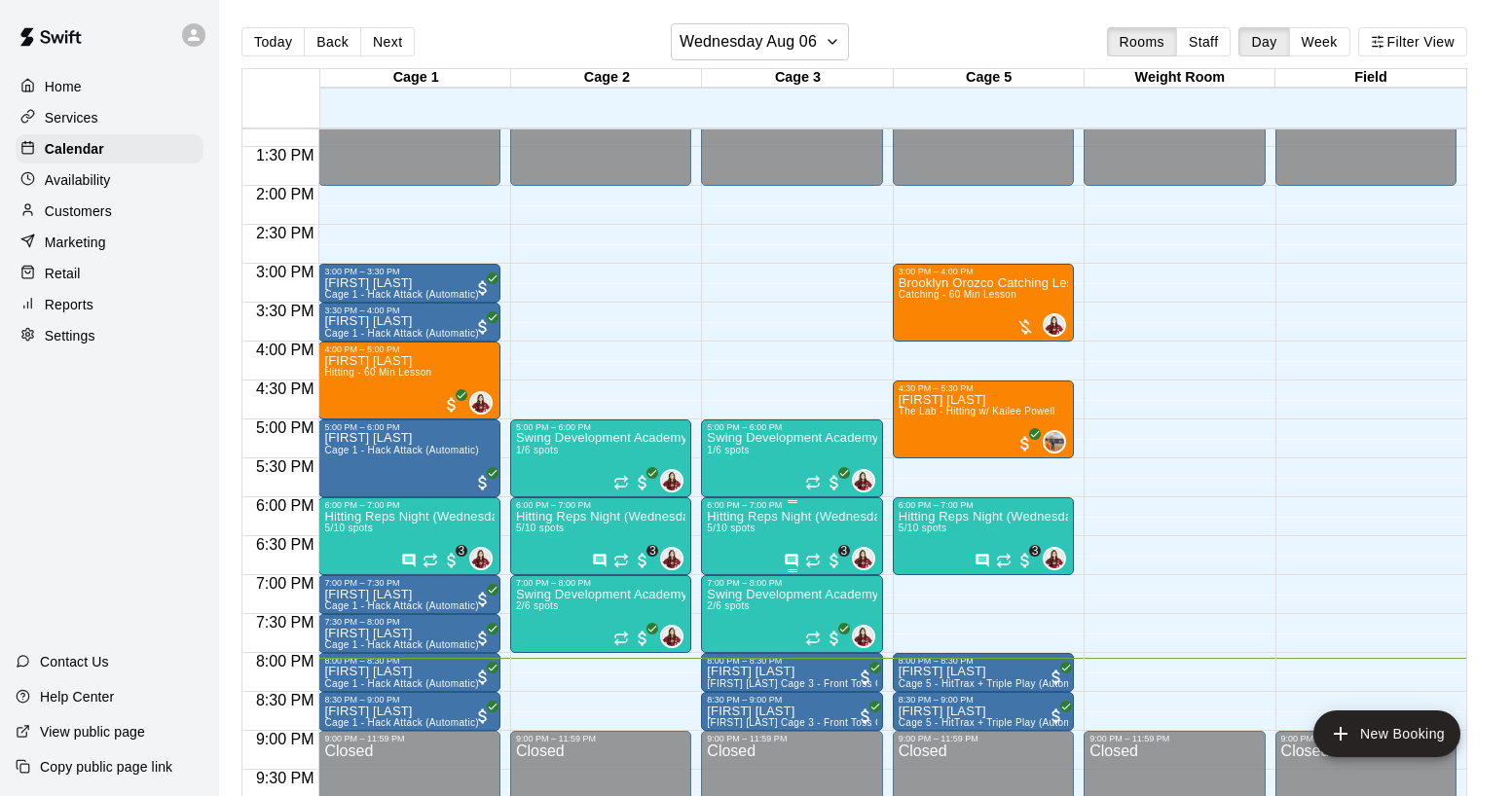 click on "Hitting Reps Night (Wednesdays 6-7pm)" at bounding box center [792, 517] 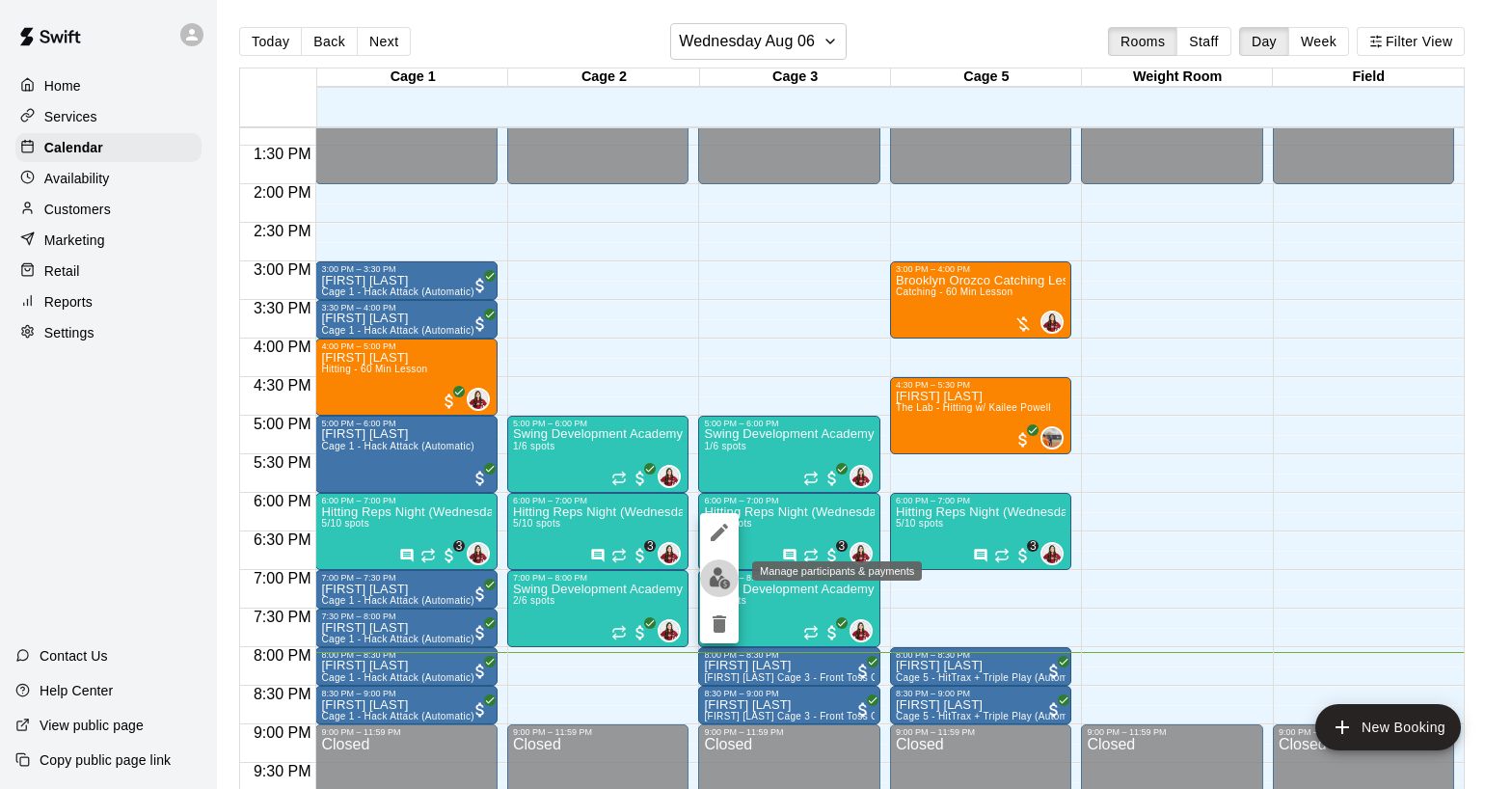 click at bounding box center [719, 578] 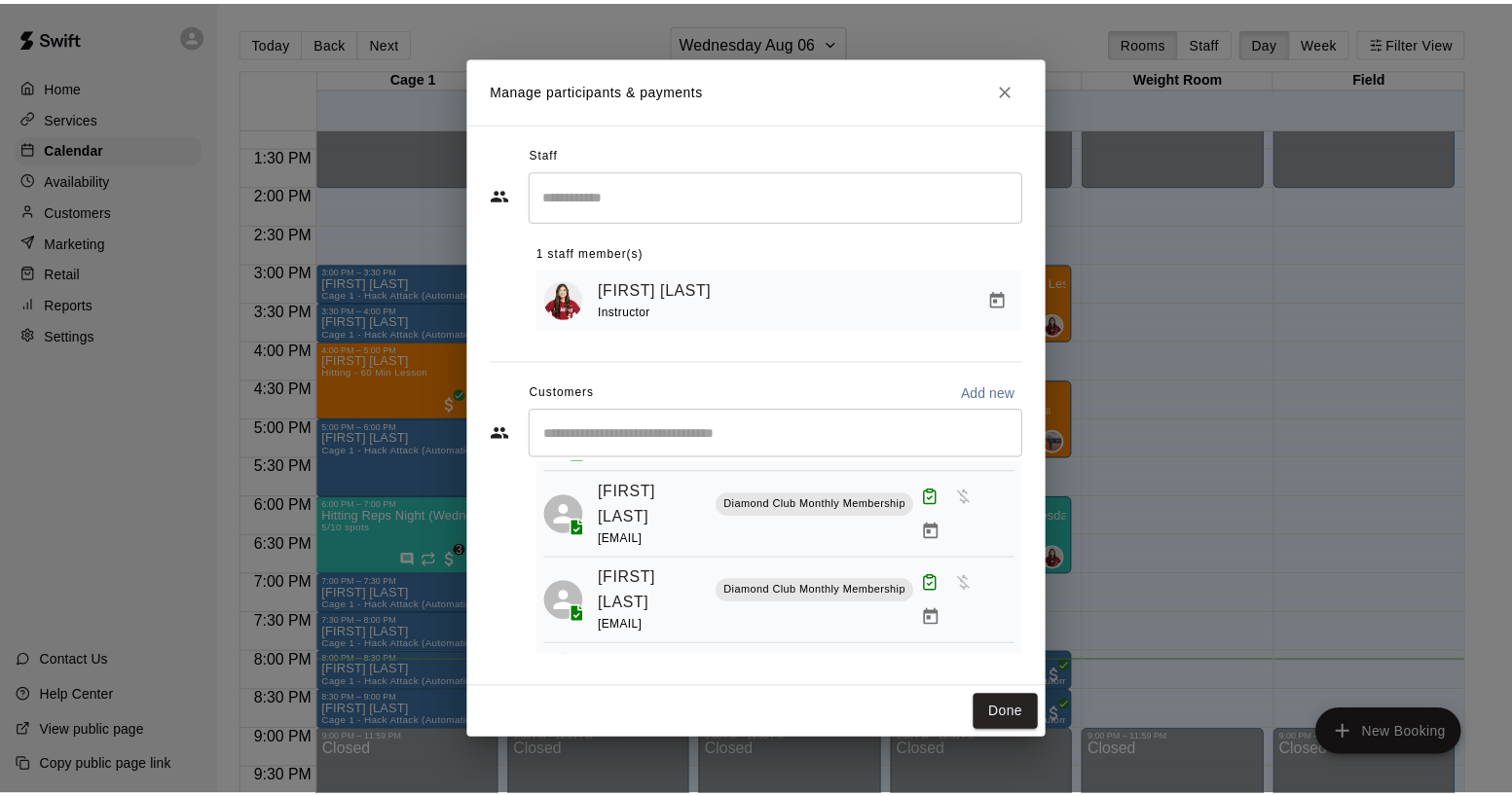 scroll, scrollTop: 97, scrollLeft: 0, axis: vertical 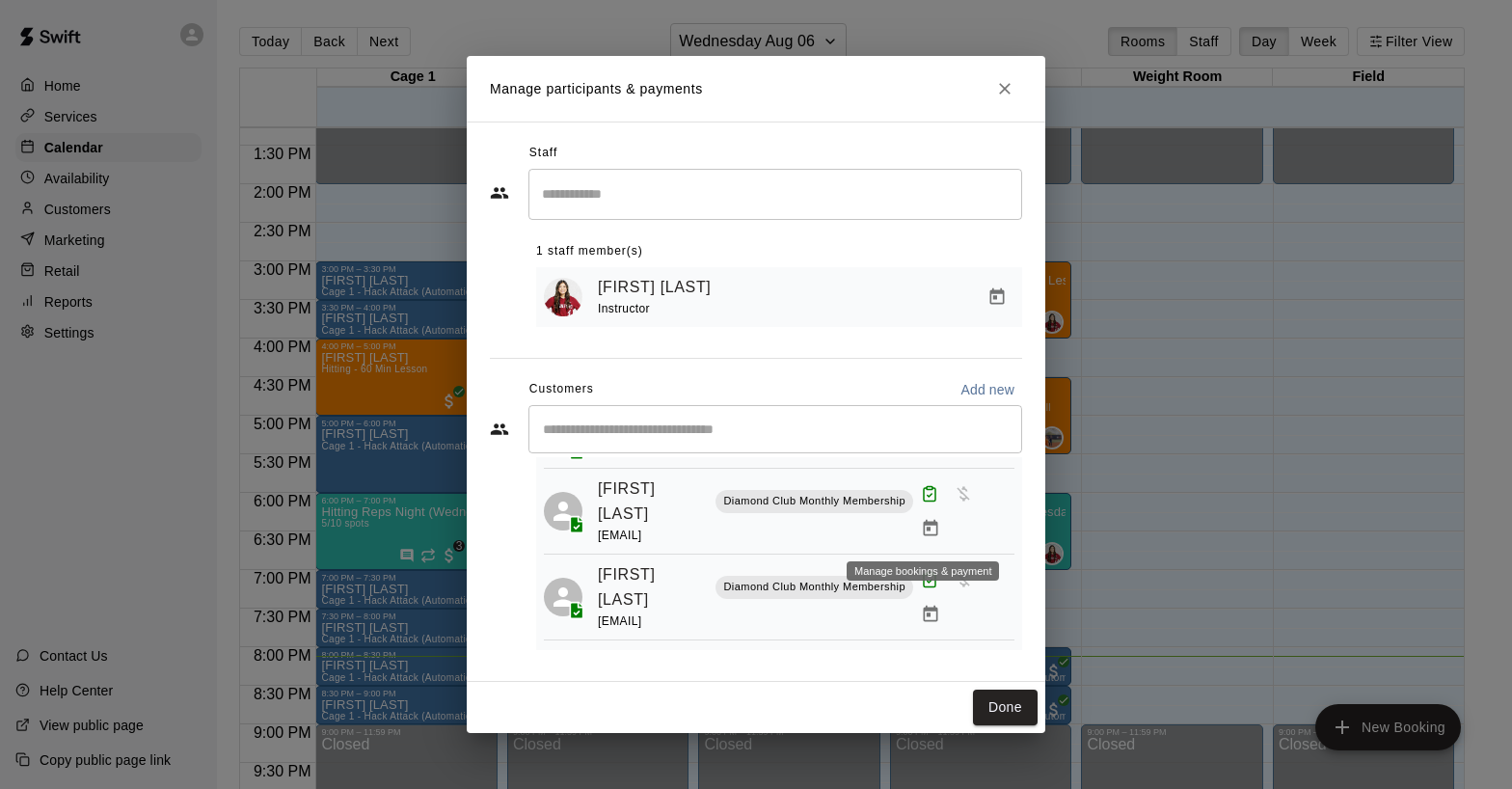 click 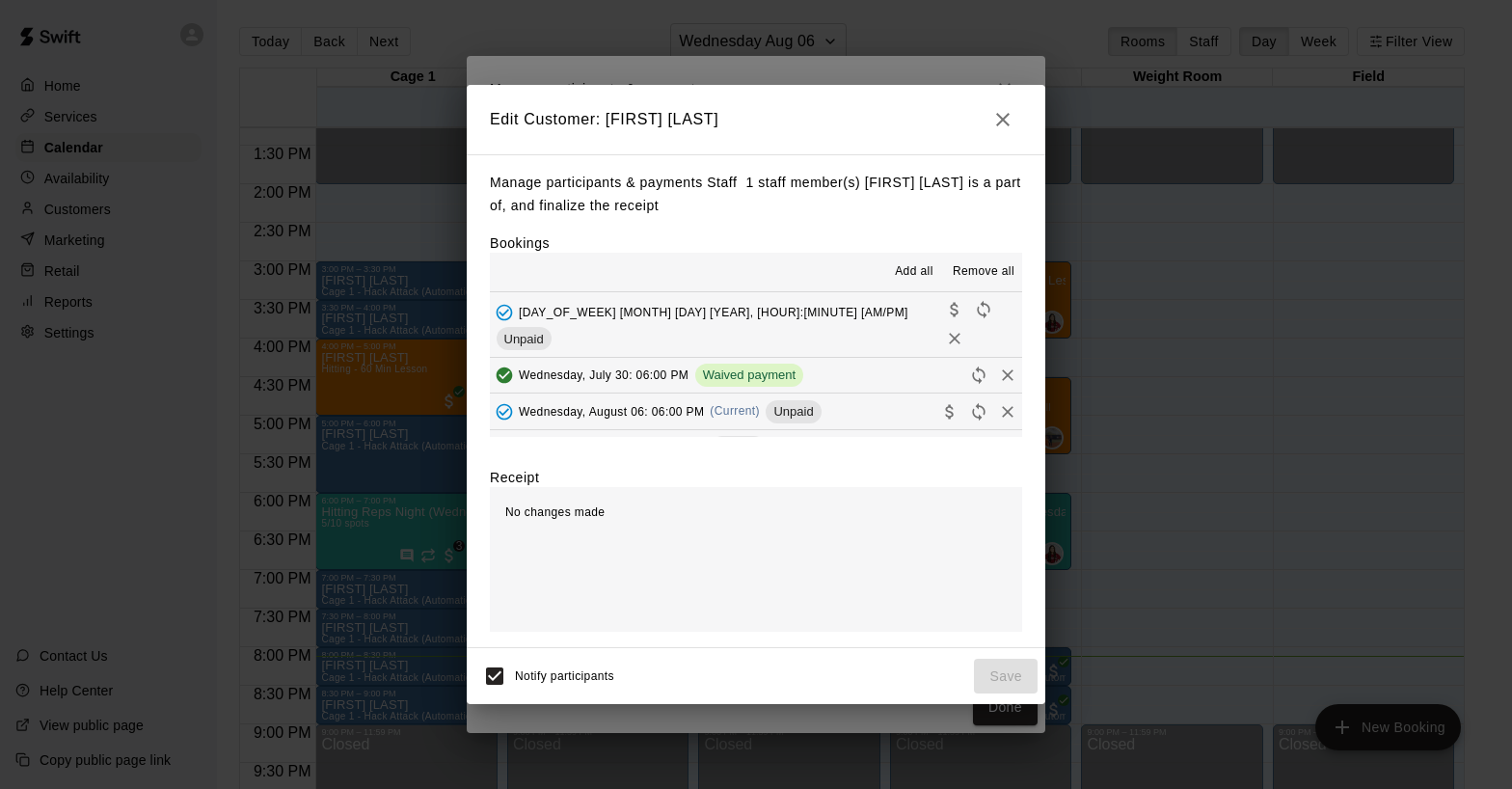 click on "Wednesday, August 06: 06:00 PM" at bounding box center [611, 411] 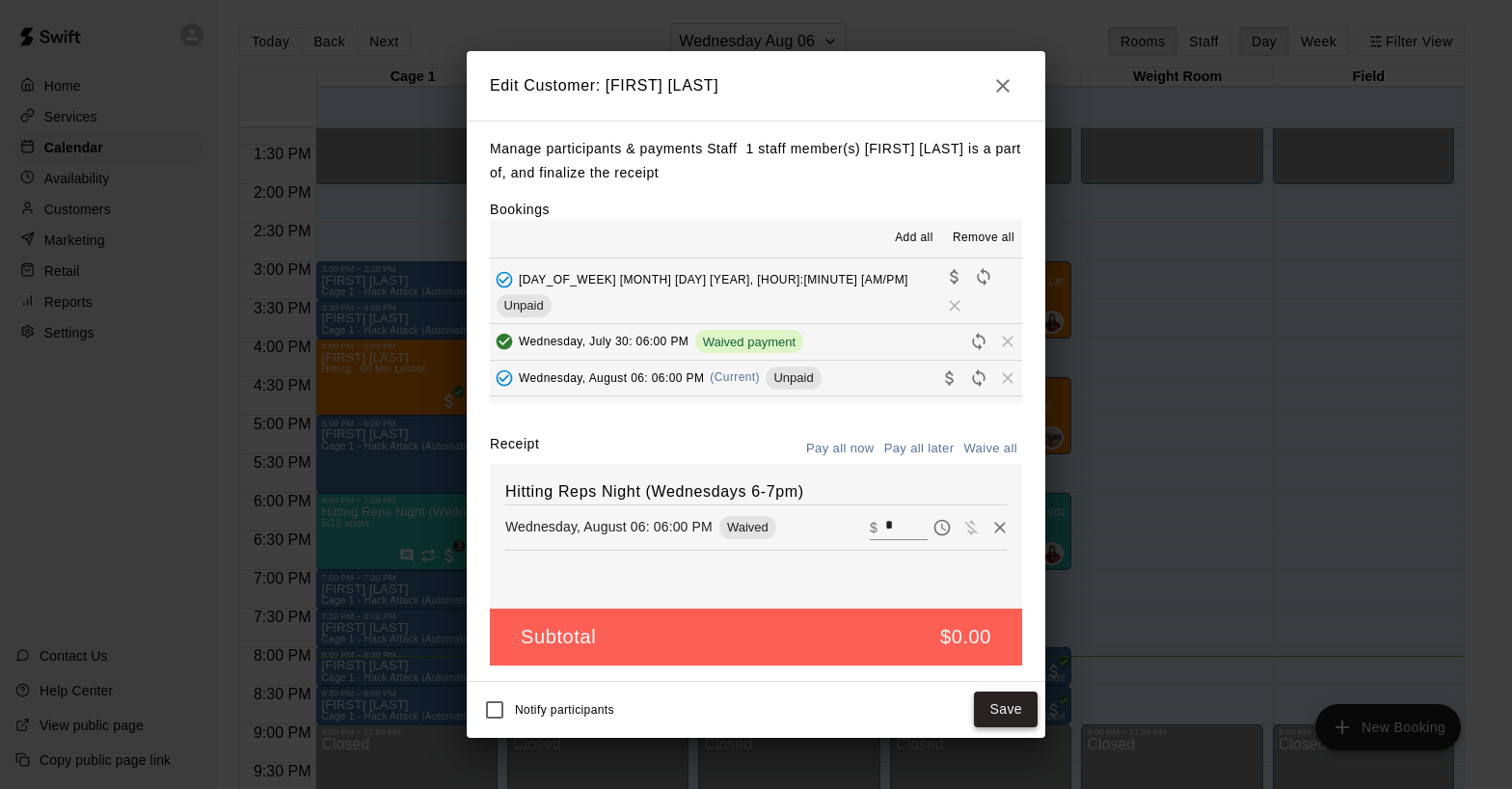 click on "Save" at bounding box center [1006, 709] 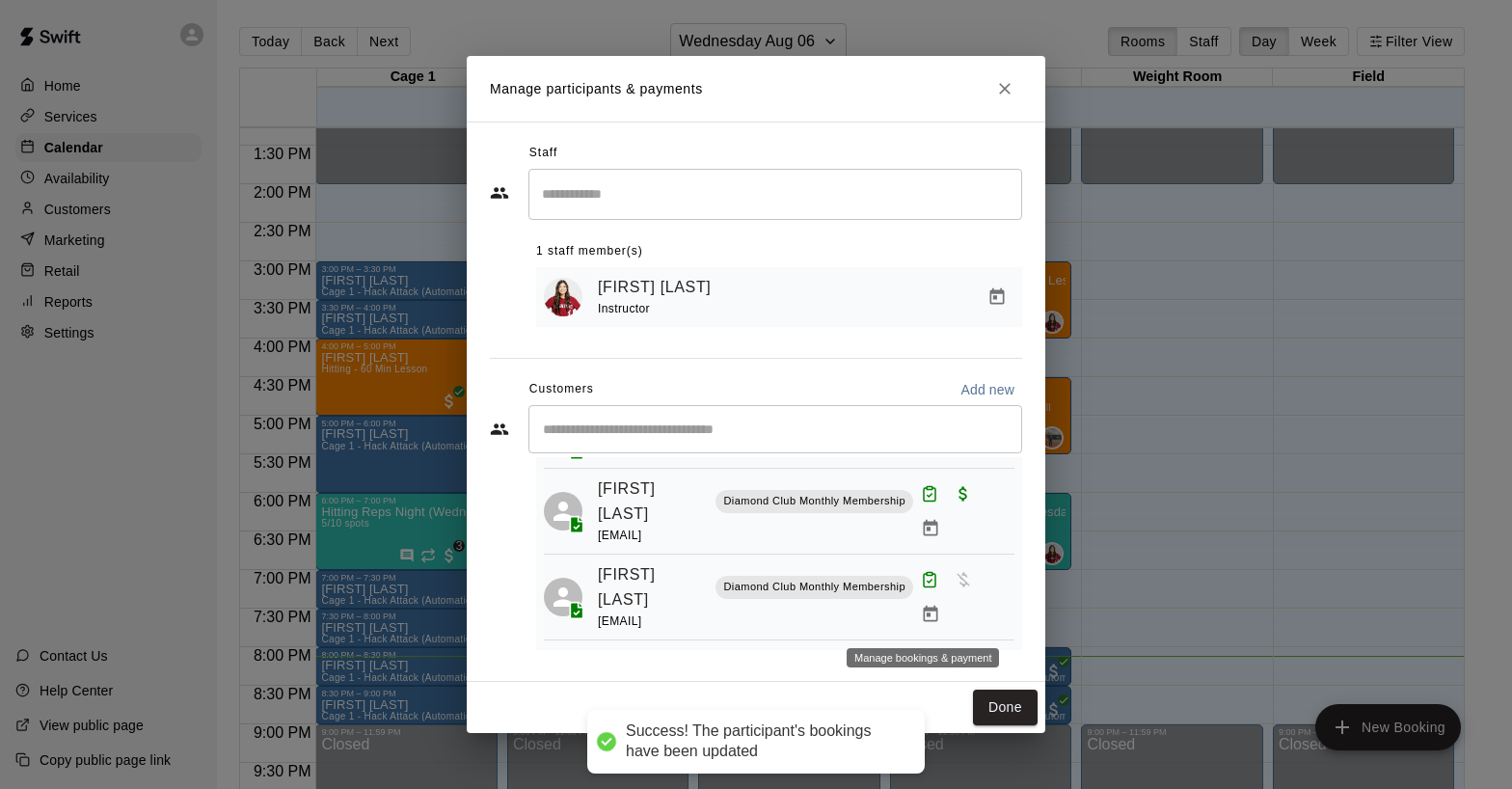 click 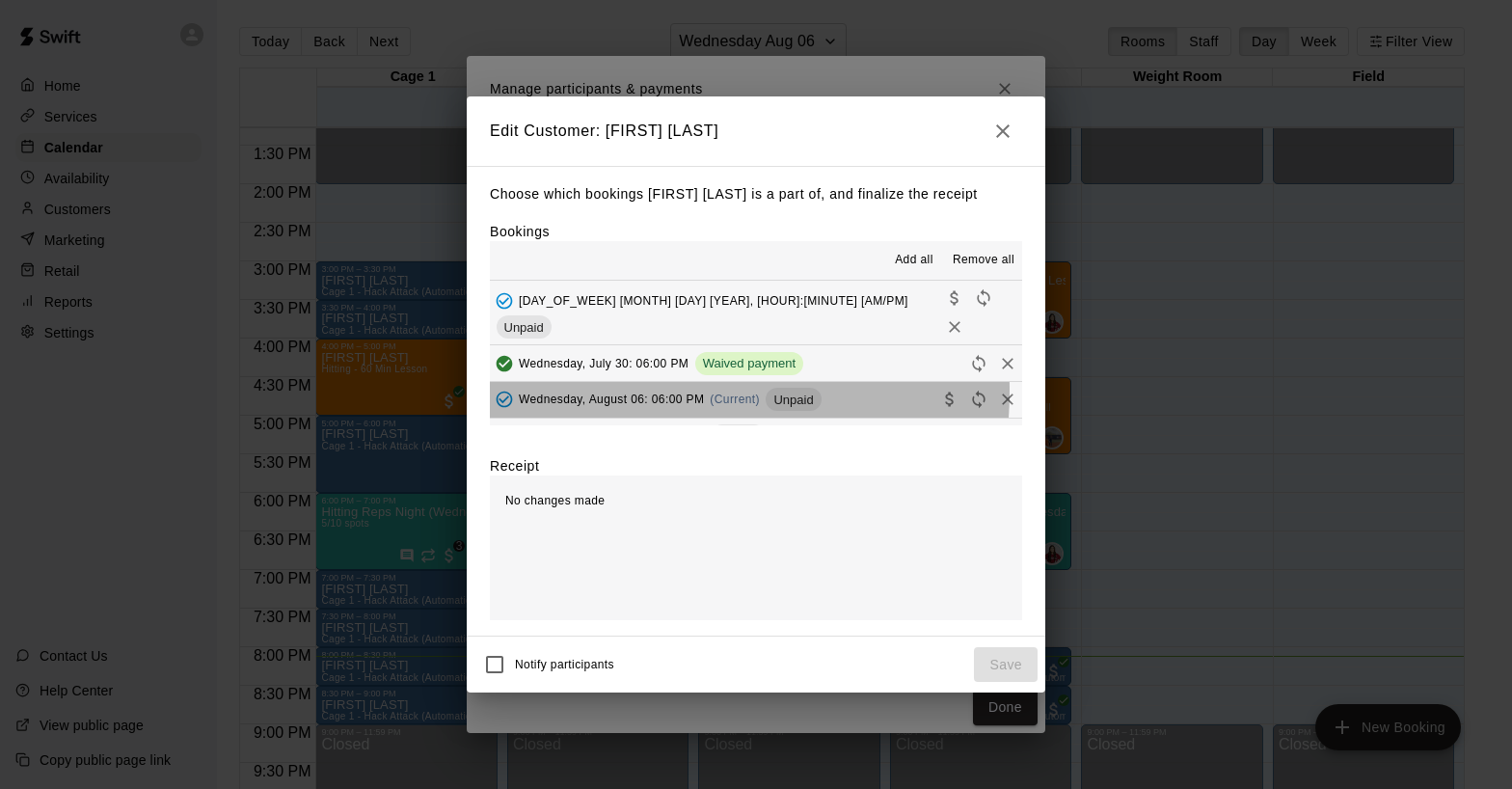 click on "Wednesday, August 06: 06:00 PM (Current) Unpaid" at bounding box center (656, 399) 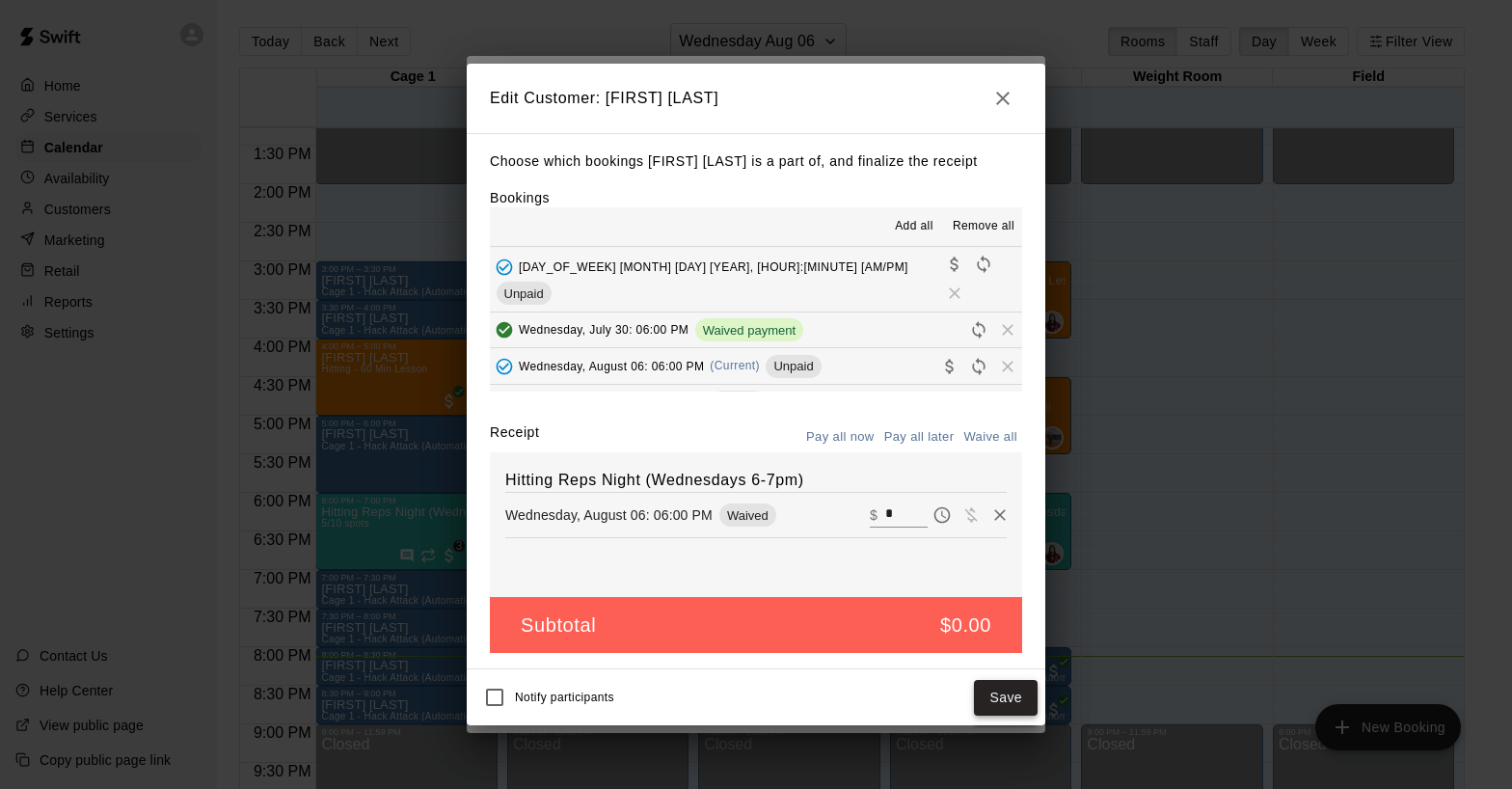 click on "Save" at bounding box center (1006, 697) 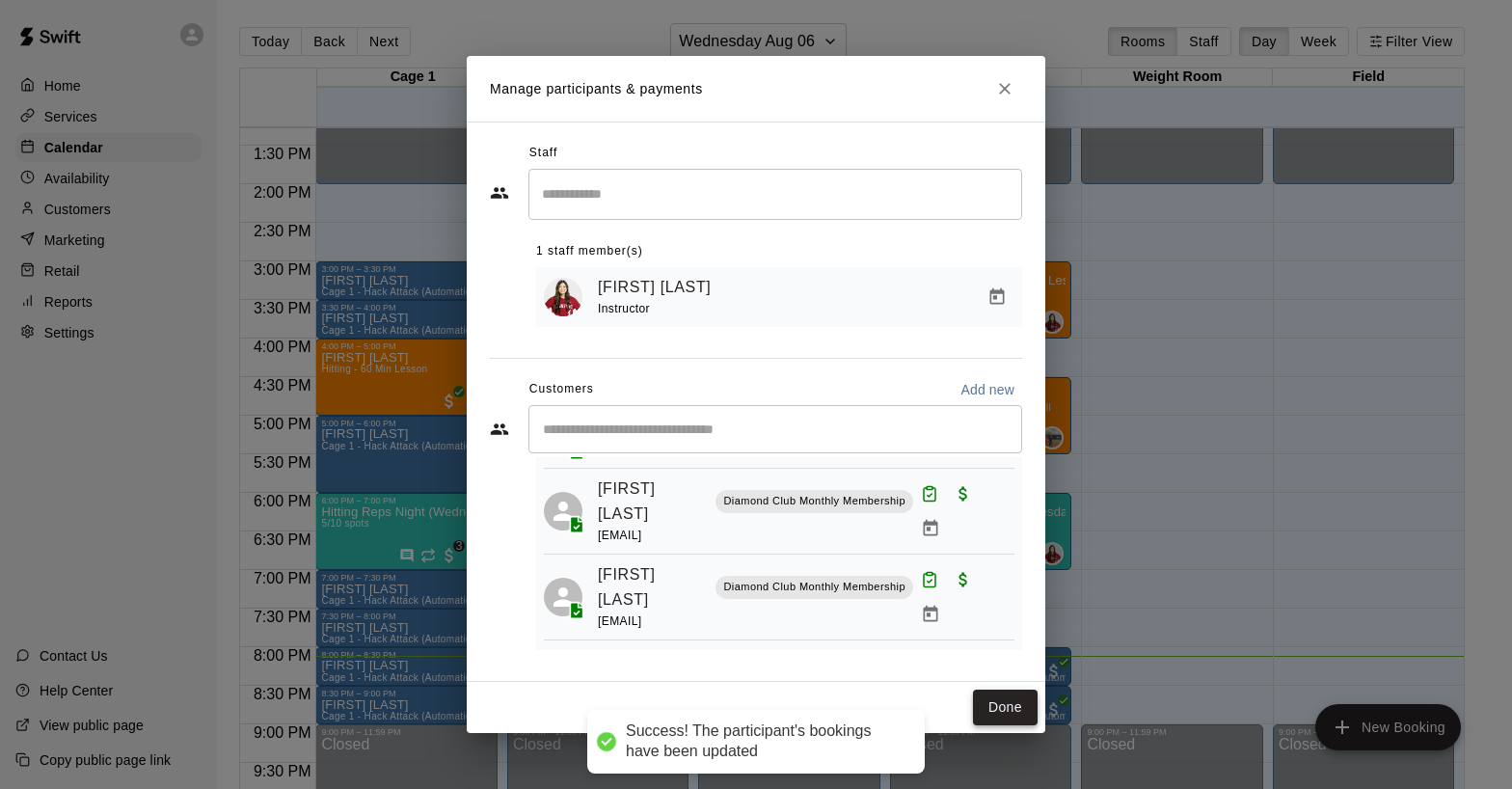 click on "Done" at bounding box center [1005, 707] 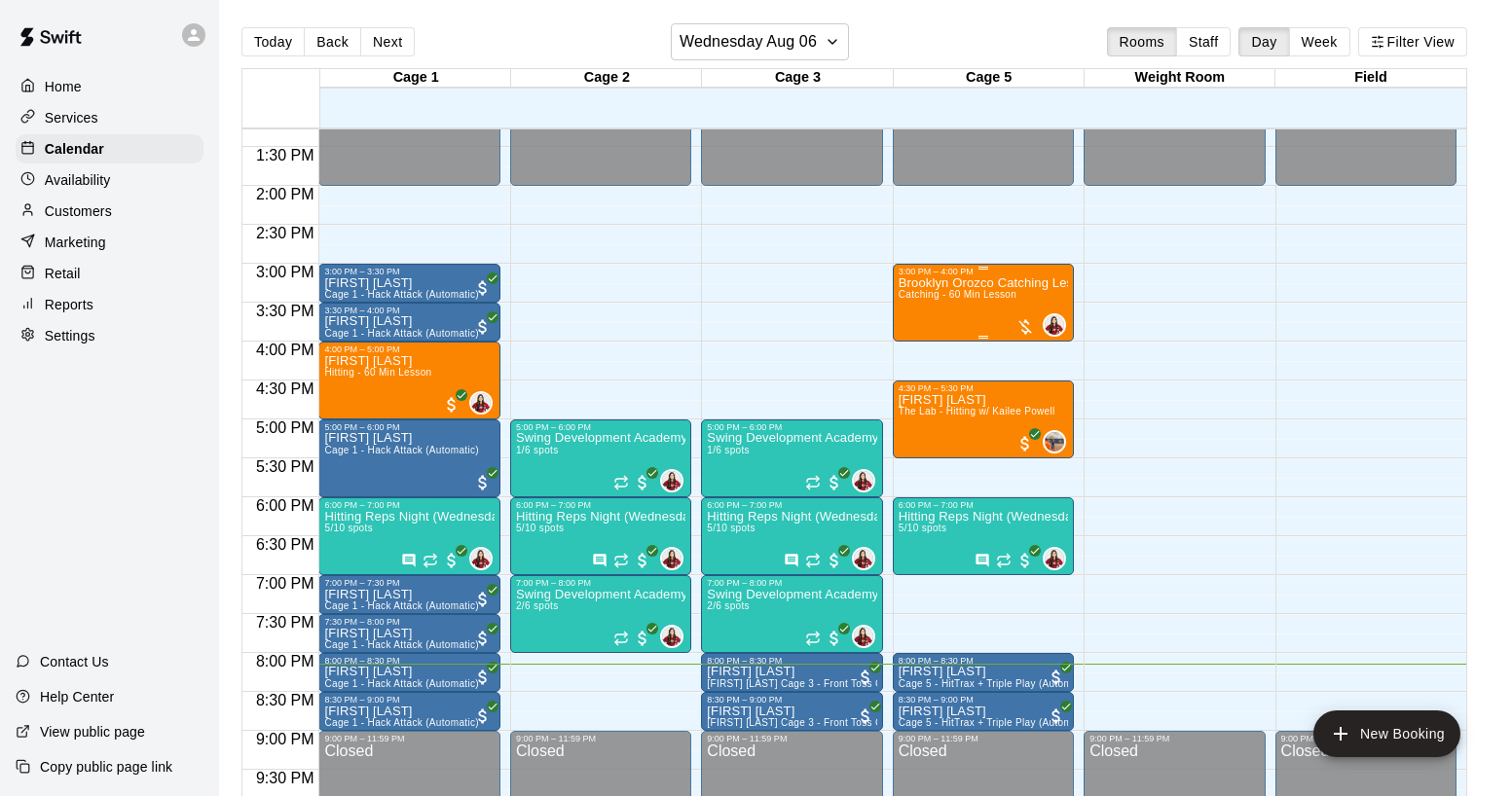 click on "Catching - 60 Min Lesson" at bounding box center (957, 294) 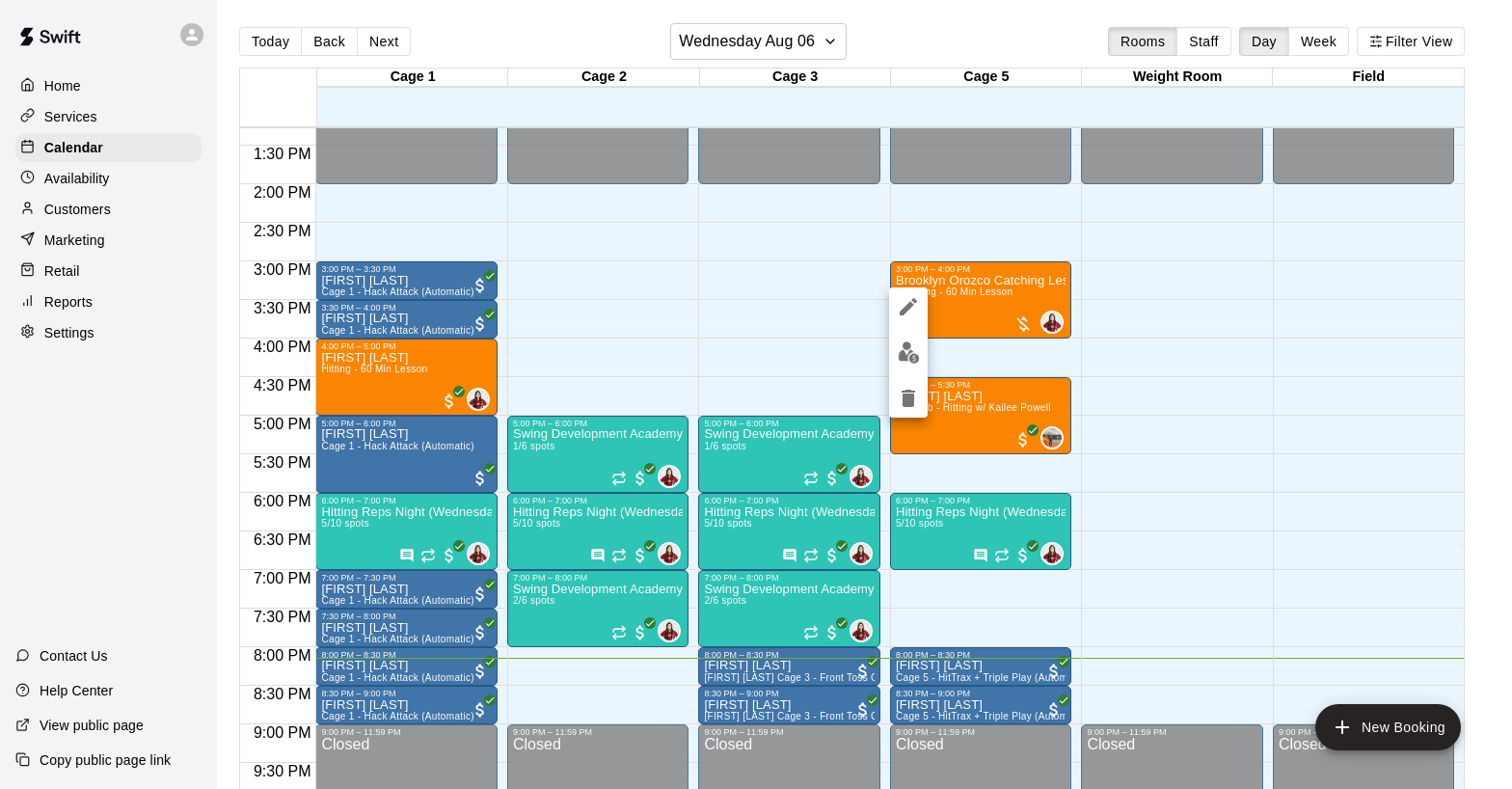 click at bounding box center (756, 394) 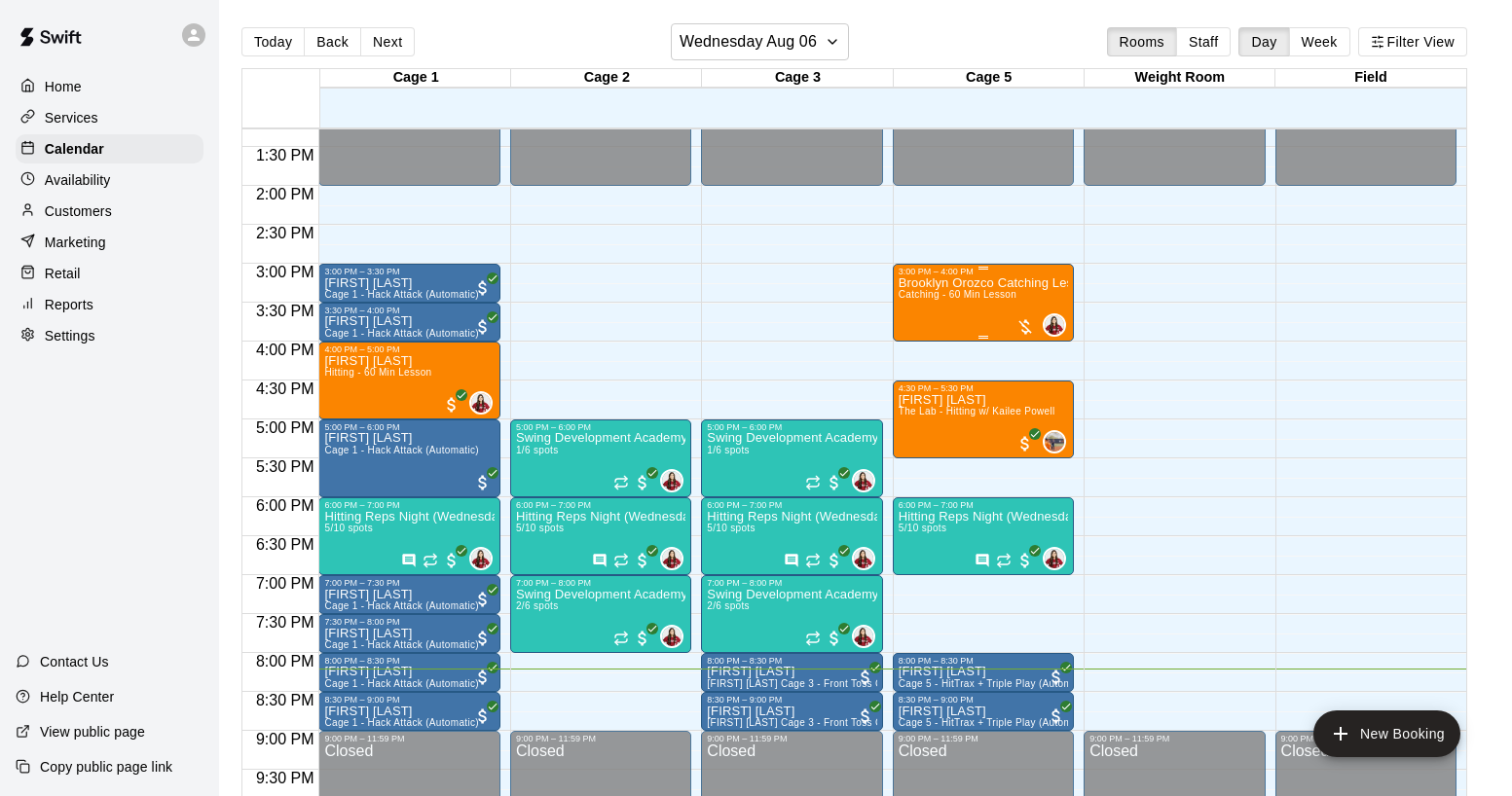 click on "[FIRST] [LAST] Catching Lesson Catching - 60 Min Lesson" at bounding box center (983, 674) 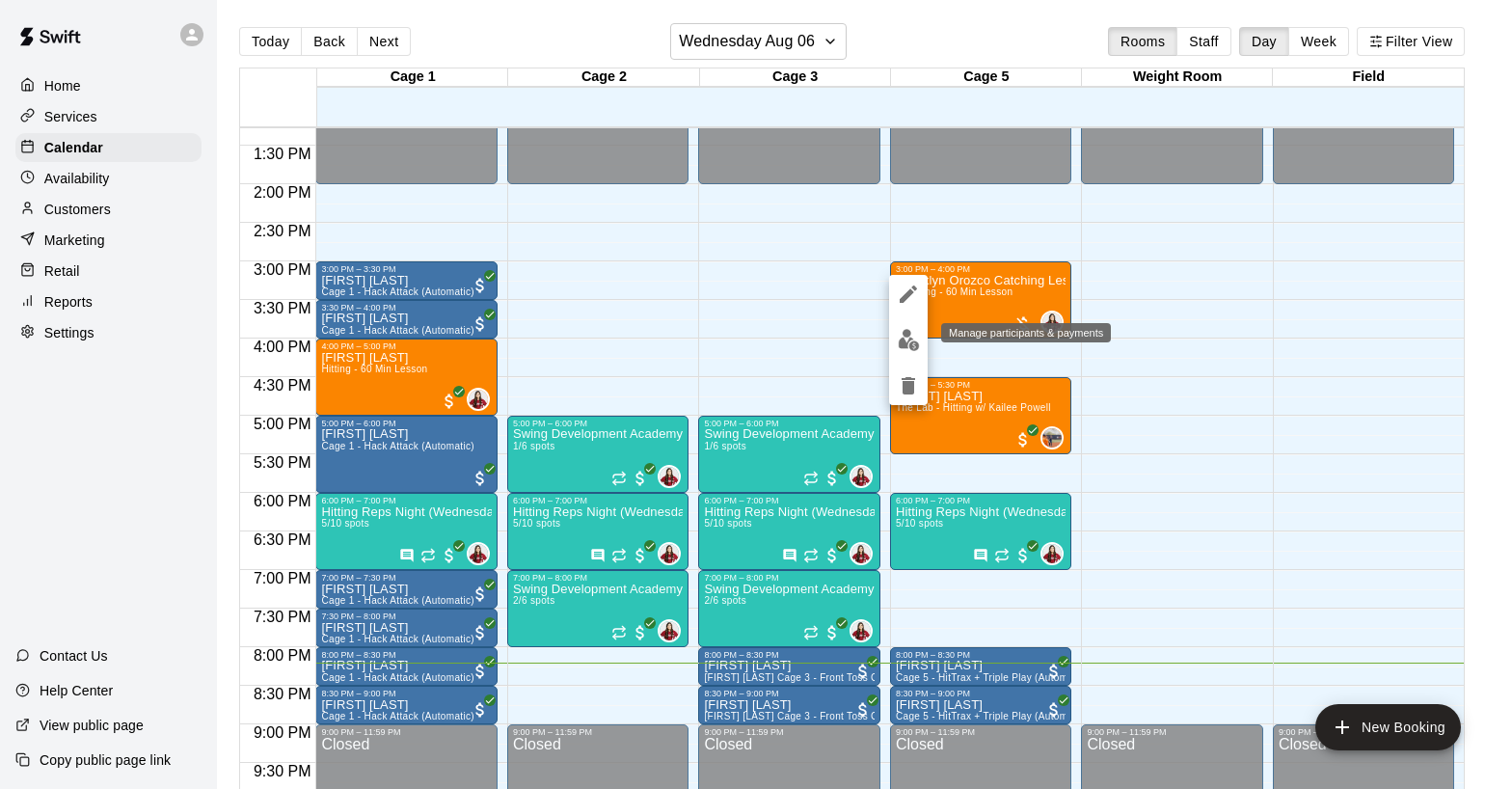 click at bounding box center [908, 340] 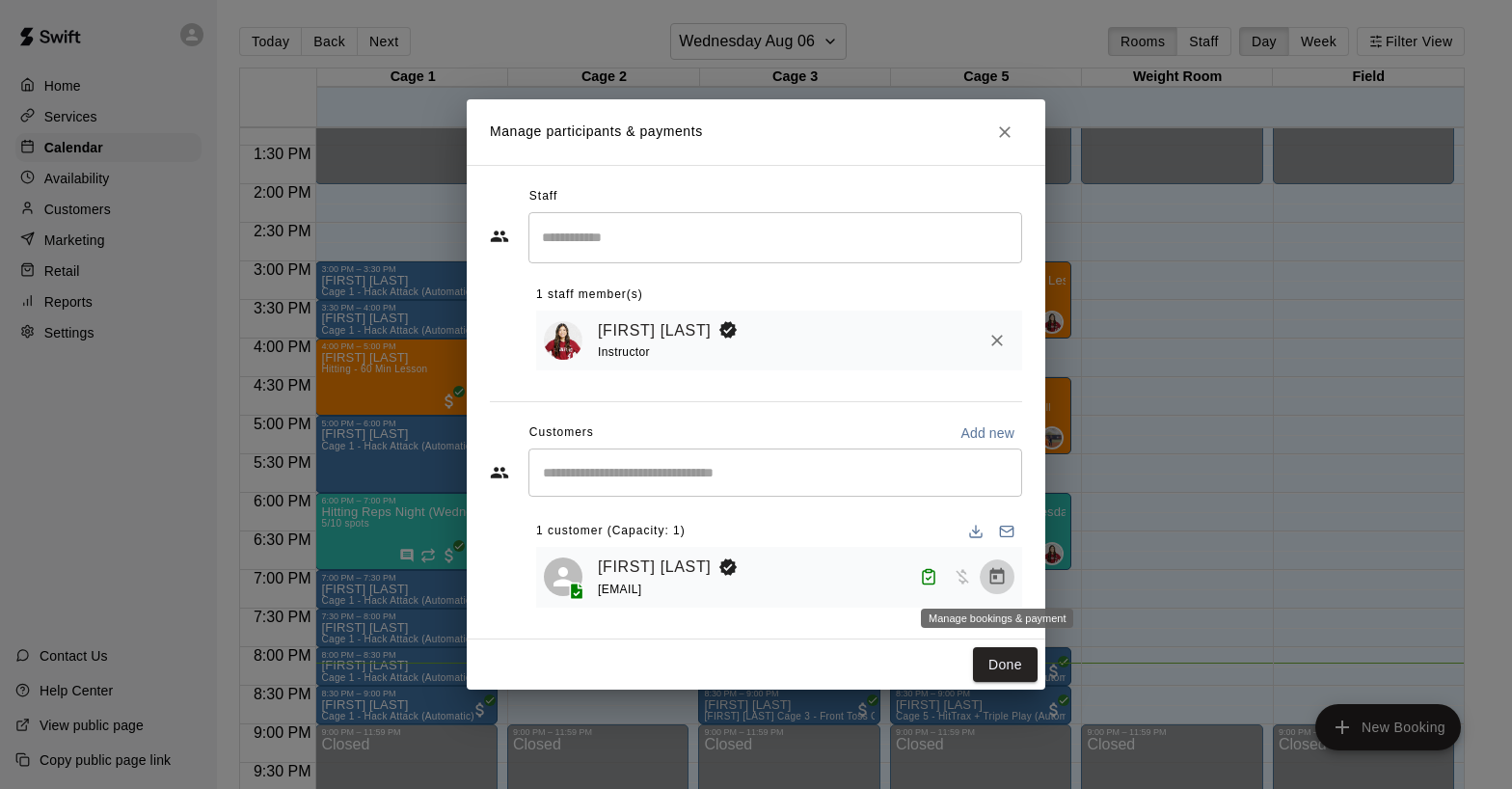 click 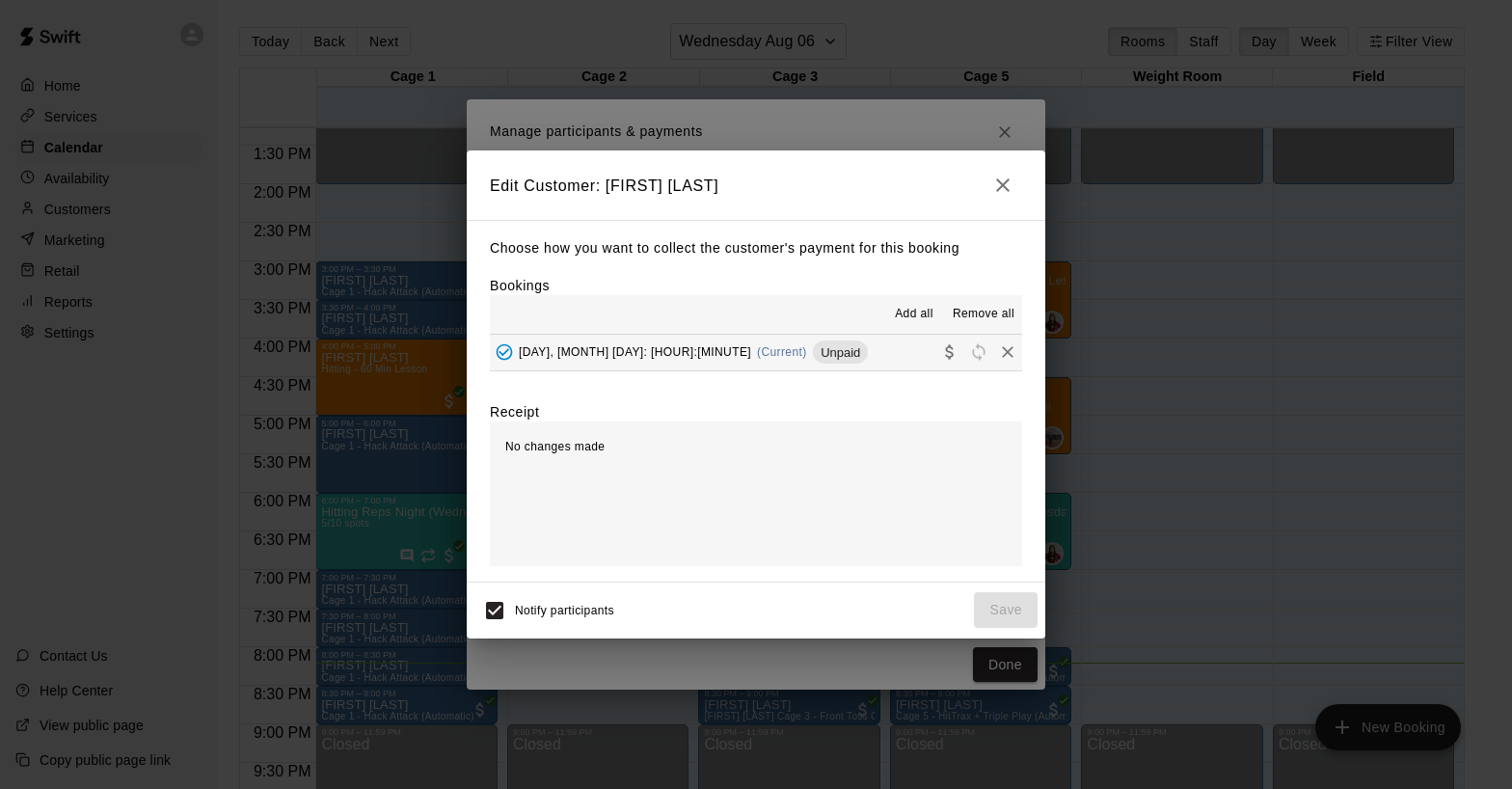 click on "Wednesday, August 06: 03:00 PM (Current) Unpaid" at bounding box center [679, 352] 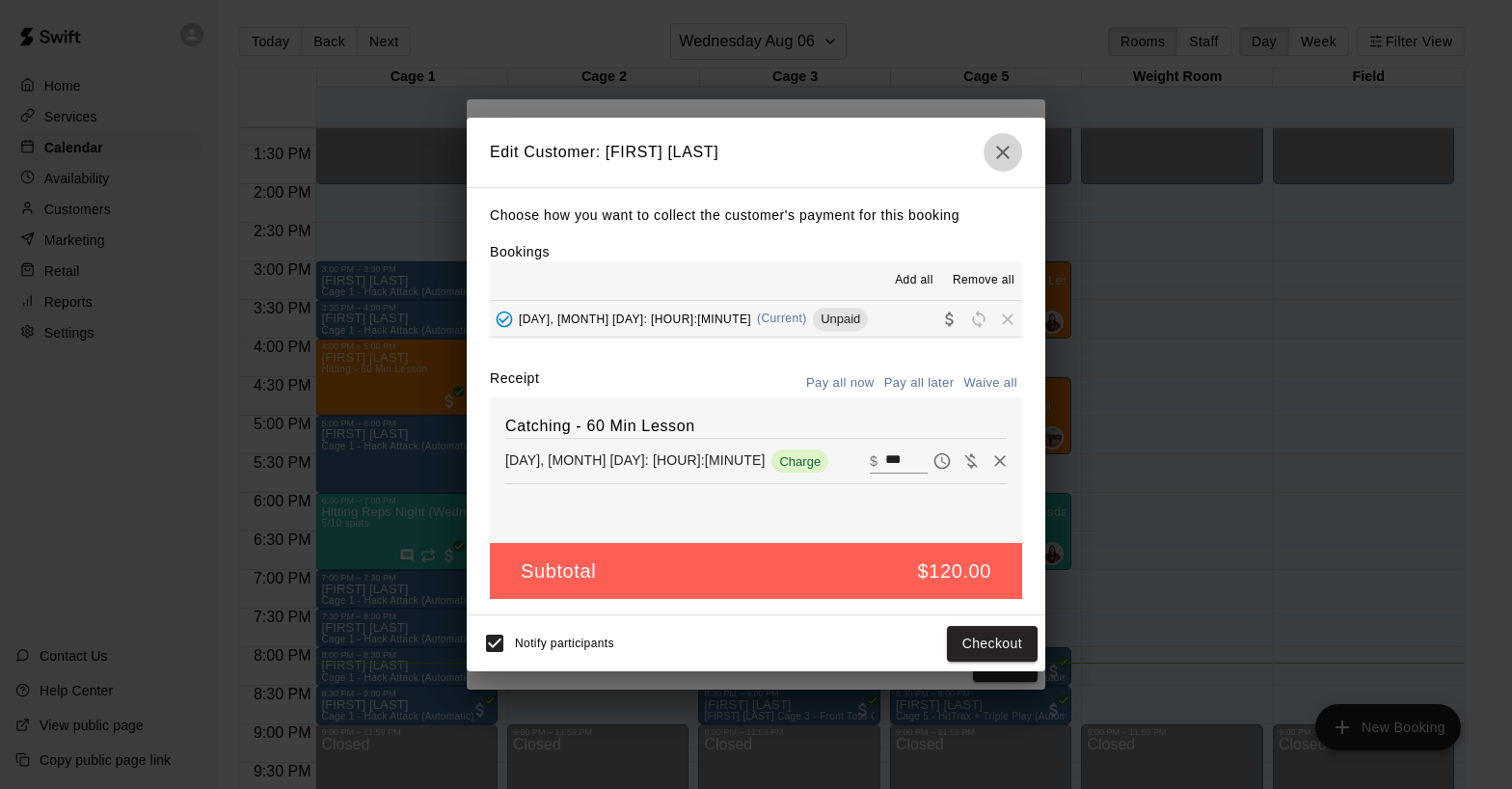 click 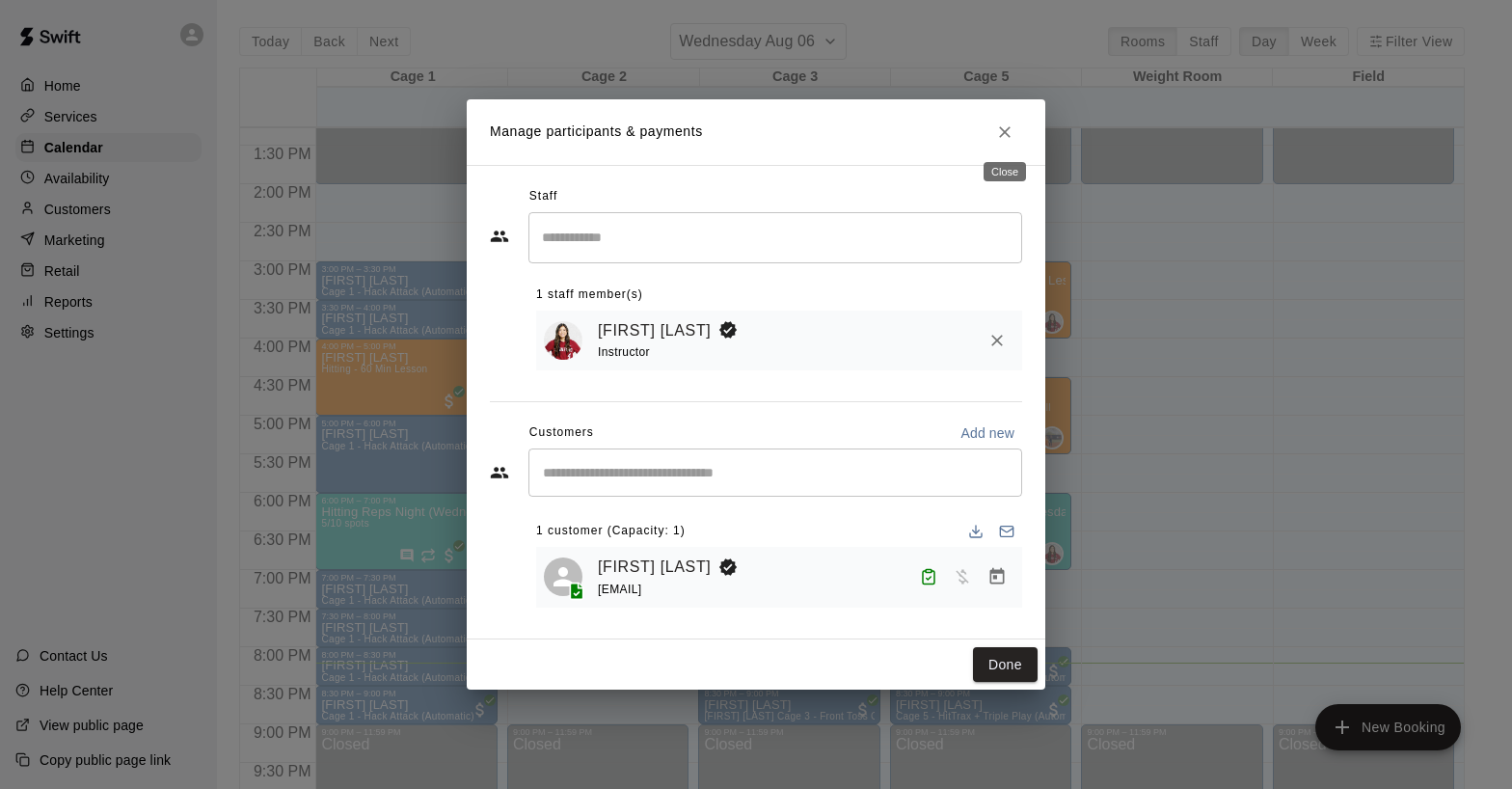click at bounding box center [1005, 132] 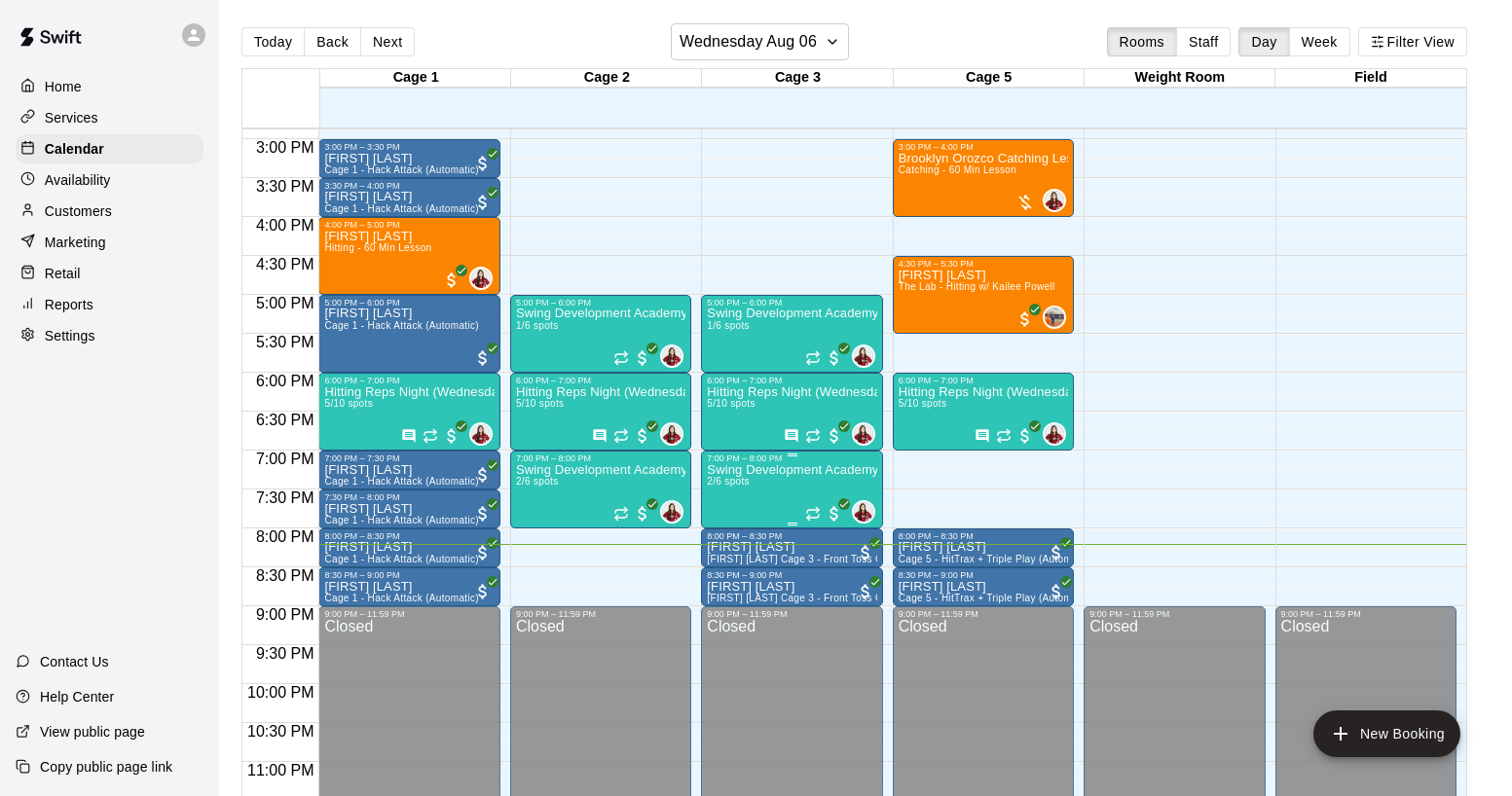scroll, scrollTop: 1179, scrollLeft: 0, axis: vertical 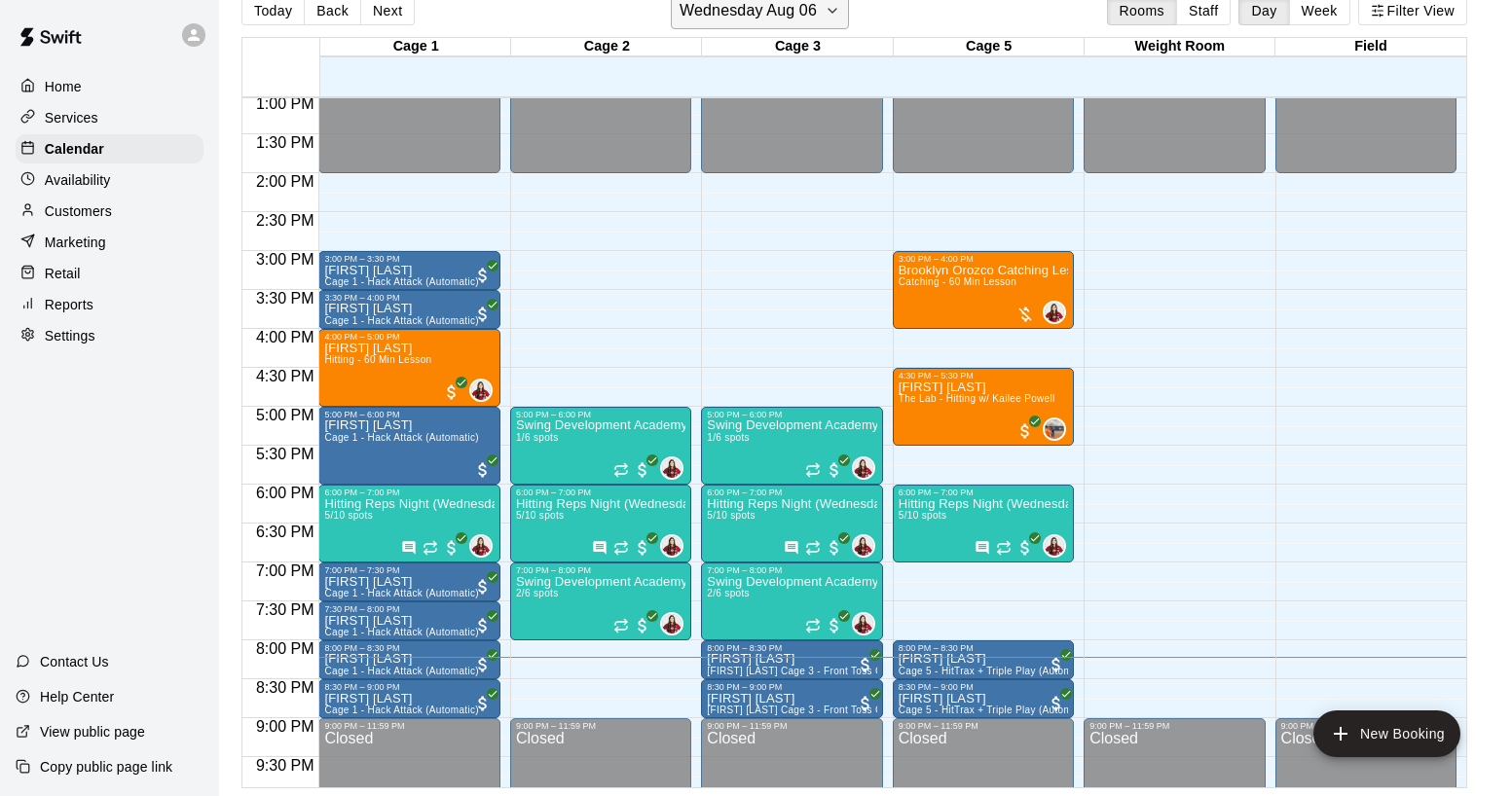 click on "Wednesday Aug 06" at bounding box center (748, 11) 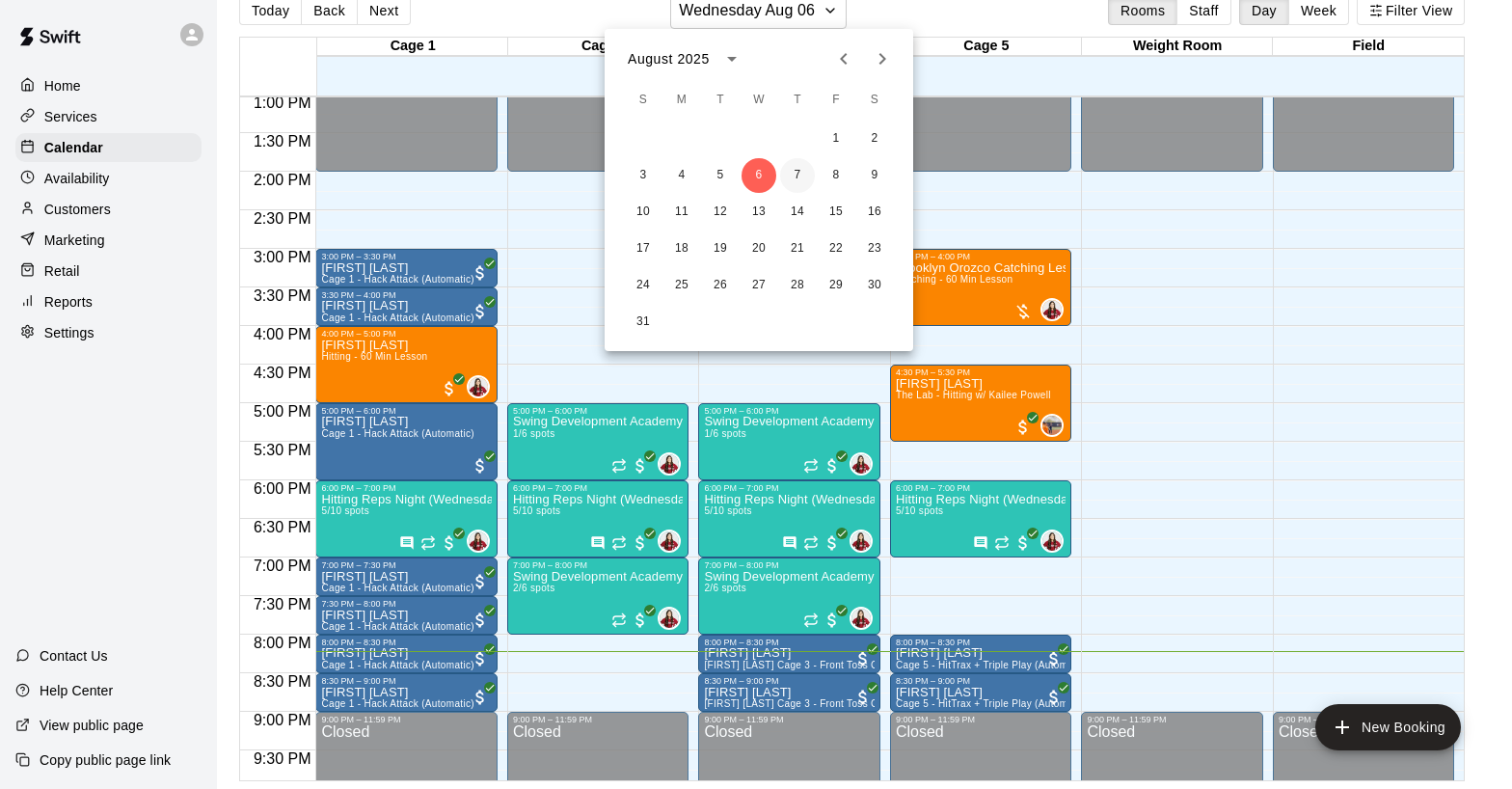click on "7" at bounding box center [797, 176] 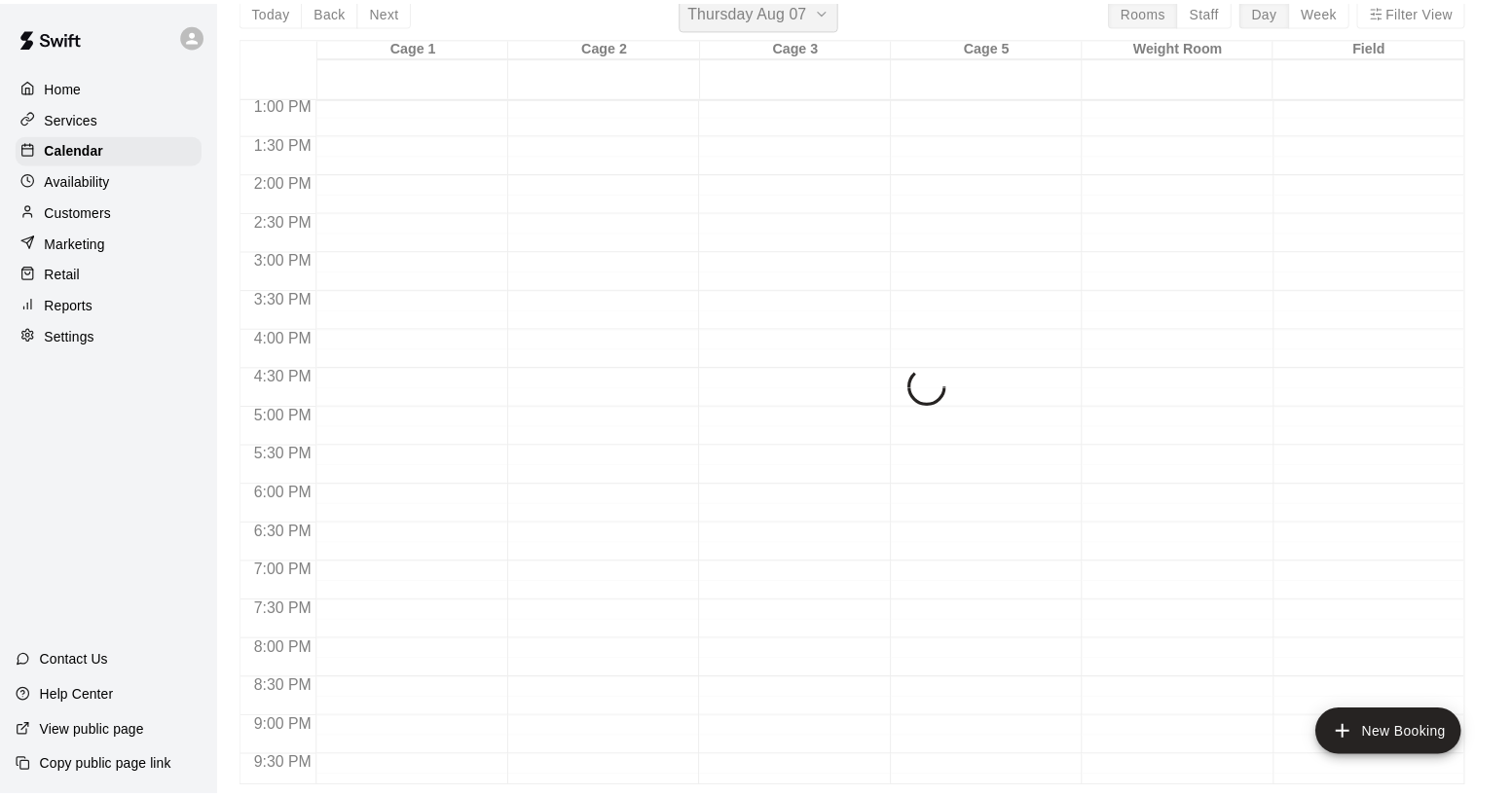 scroll, scrollTop: 23, scrollLeft: 0, axis: vertical 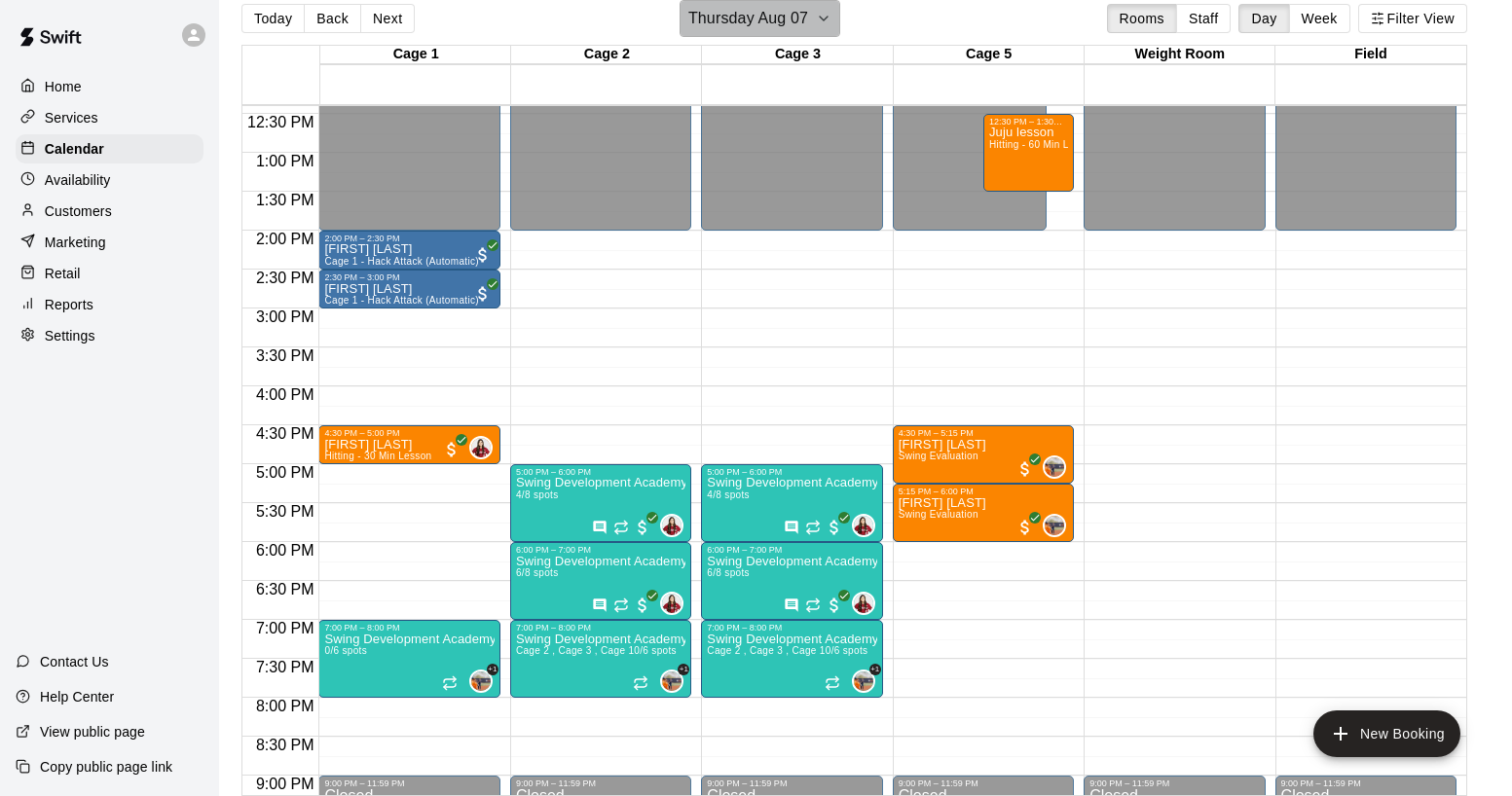 click on "Thursday Aug 07" at bounding box center [748, 18] 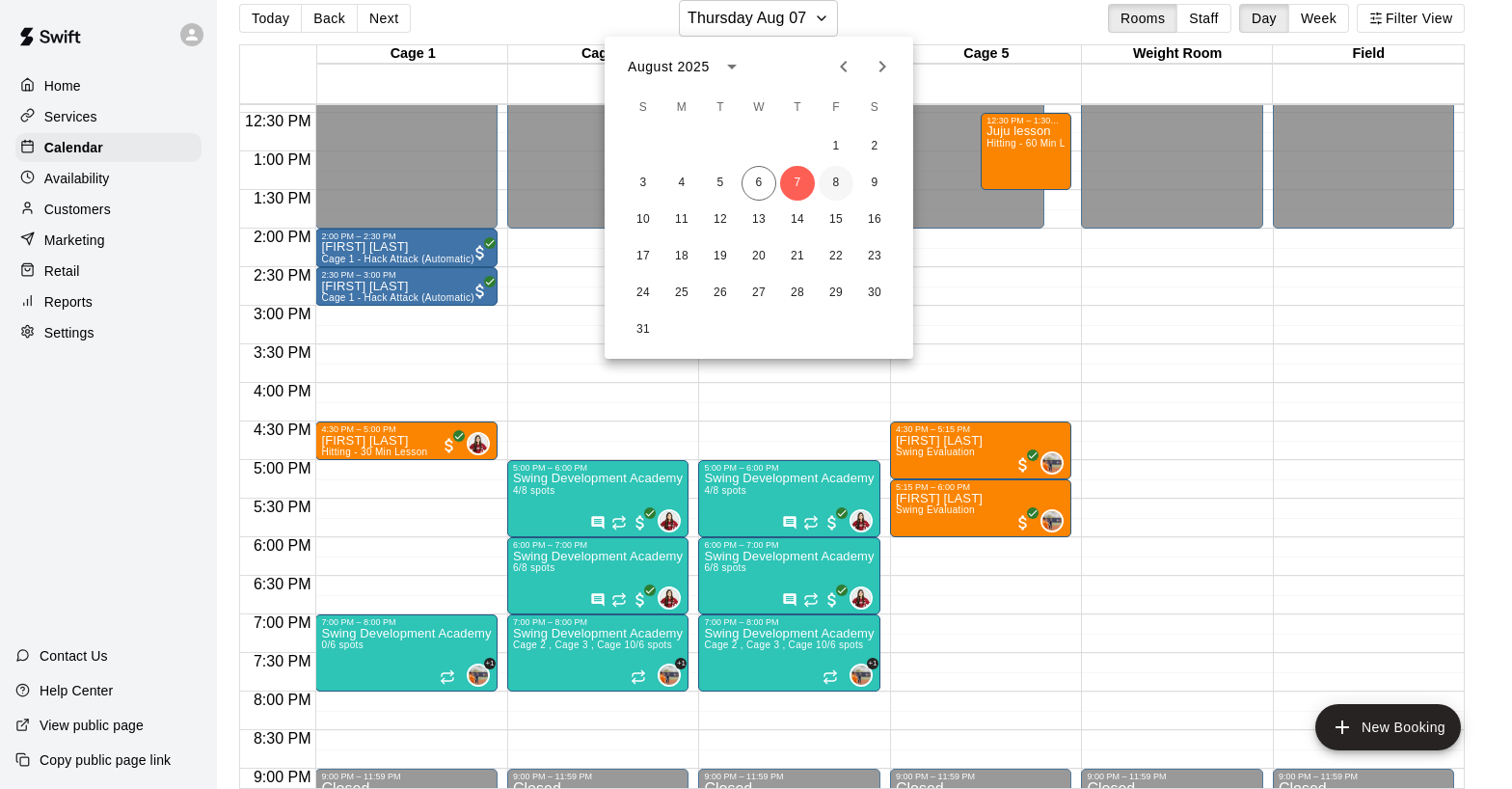 click on "8" at bounding box center [836, 183] 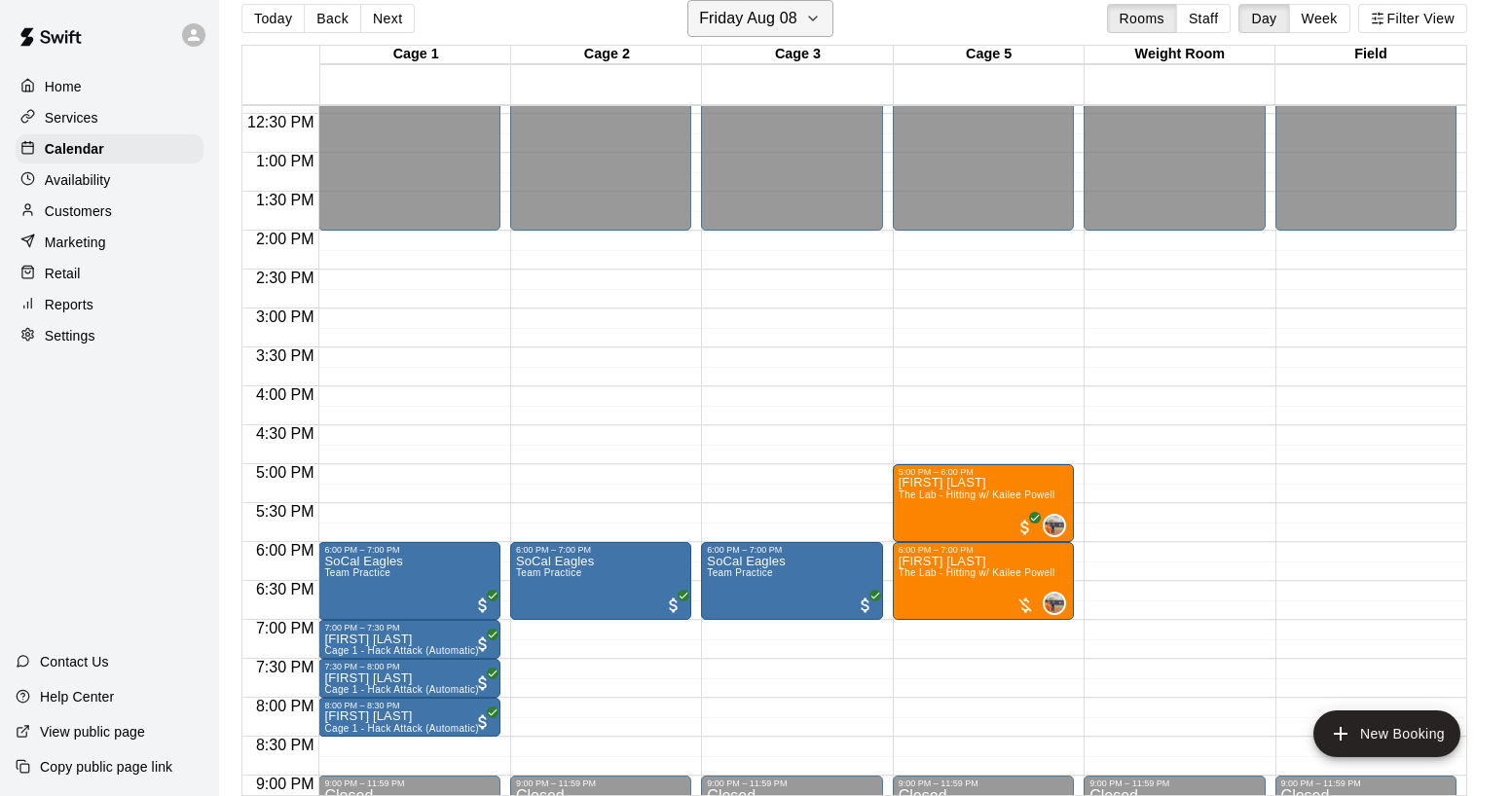 click on "Friday Aug 08" at bounding box center [748, 18] 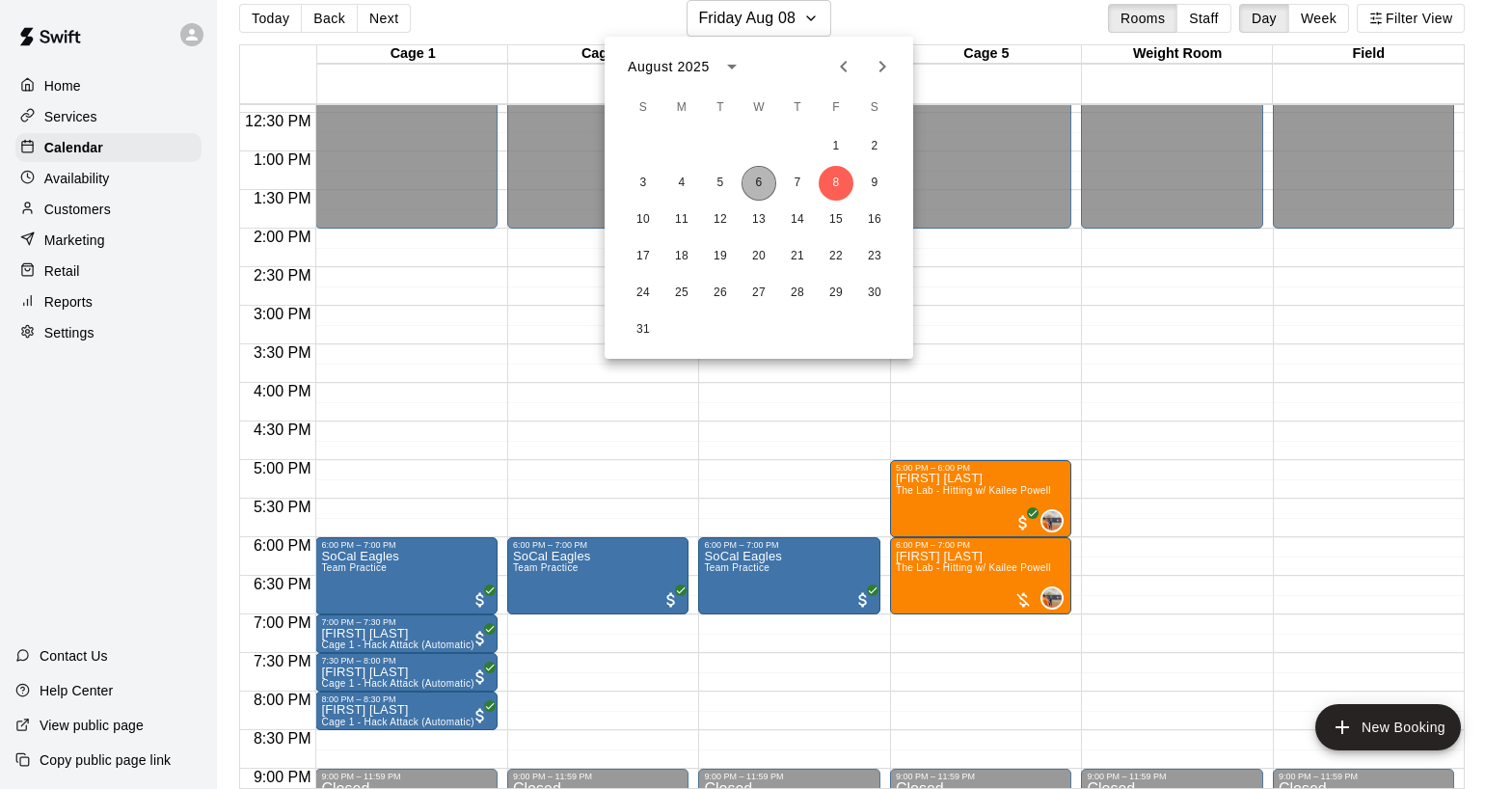 click on "6" at bounding box center (759, 183) 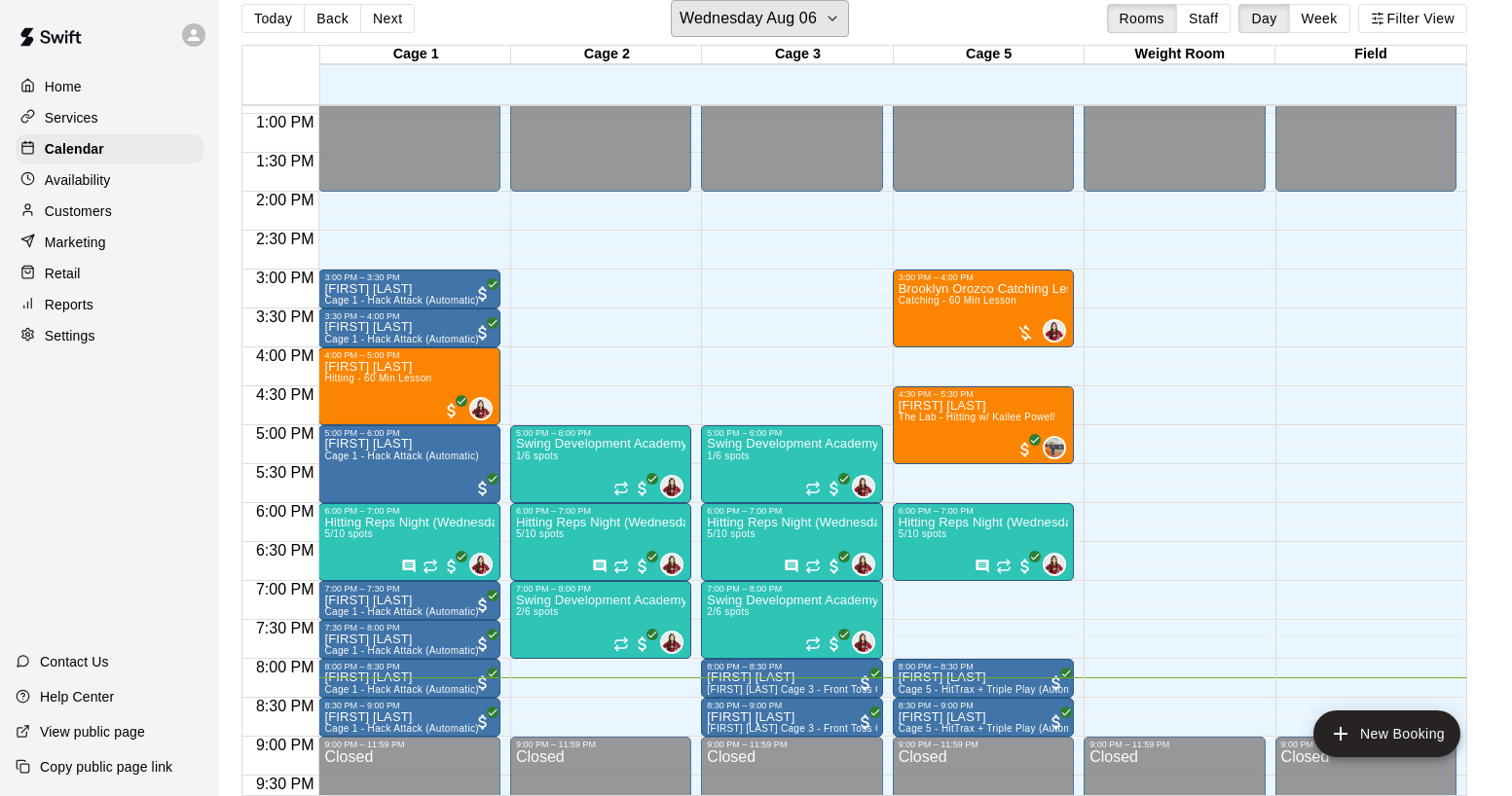 scroll, scrollTop: 1006, scrollLeft: 0, axis: vertical 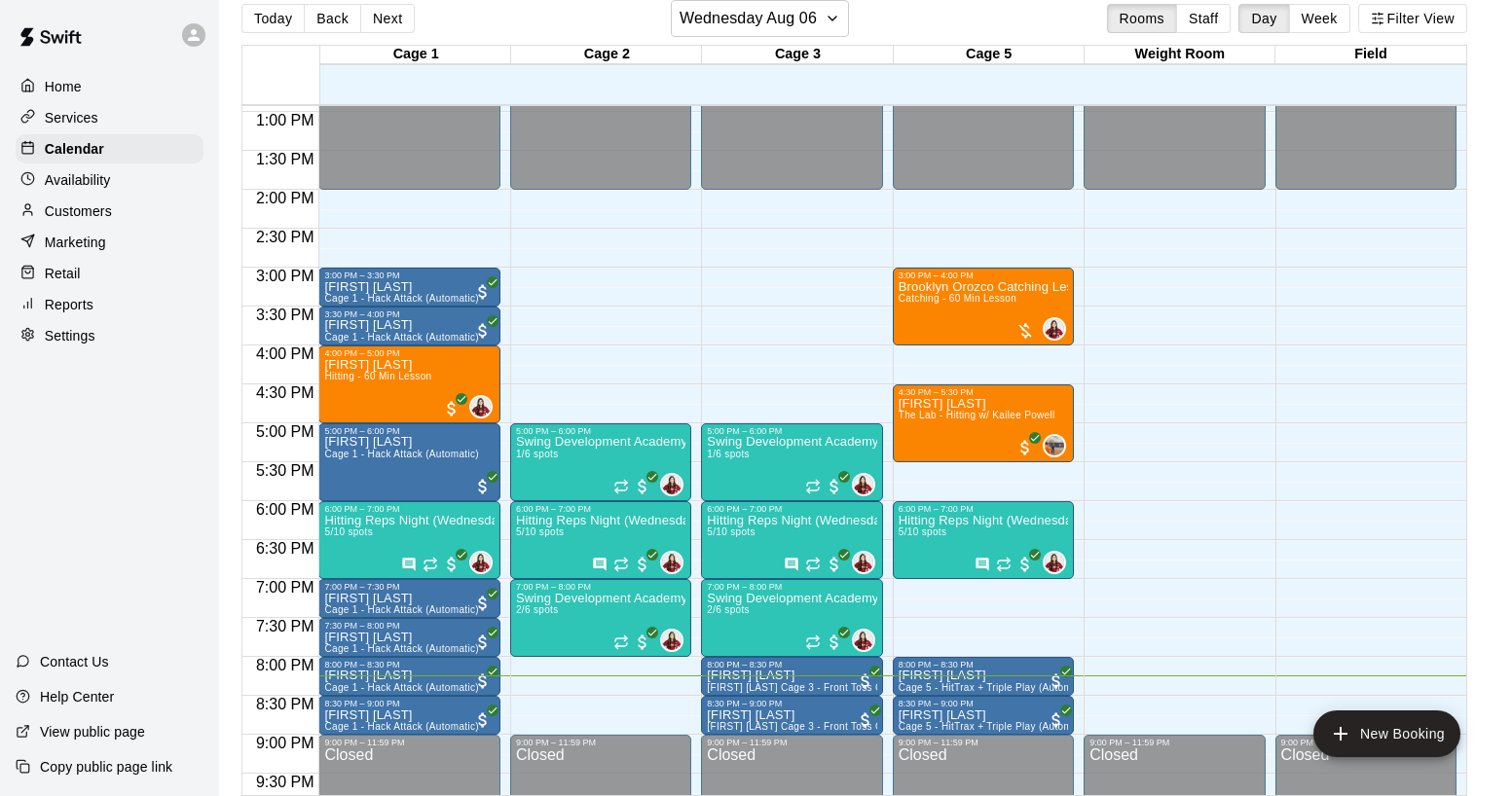 click on "Today Back Next Wednesday Aug 06 Rooms Staff Day Week Filter View" at bounding box center [854, 22] 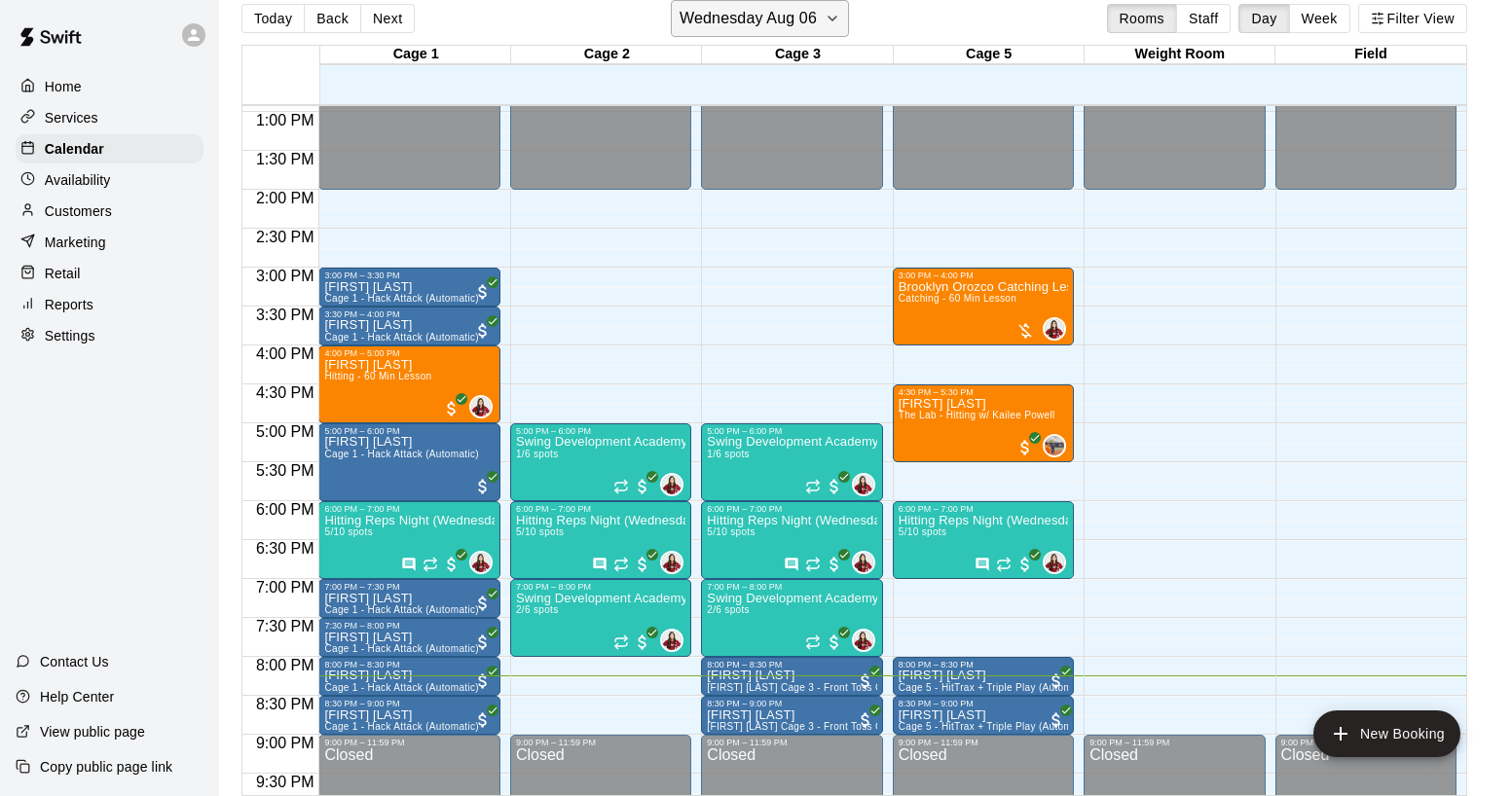 click on "Wednesday Aug 06" at bounding box center [759, 18] 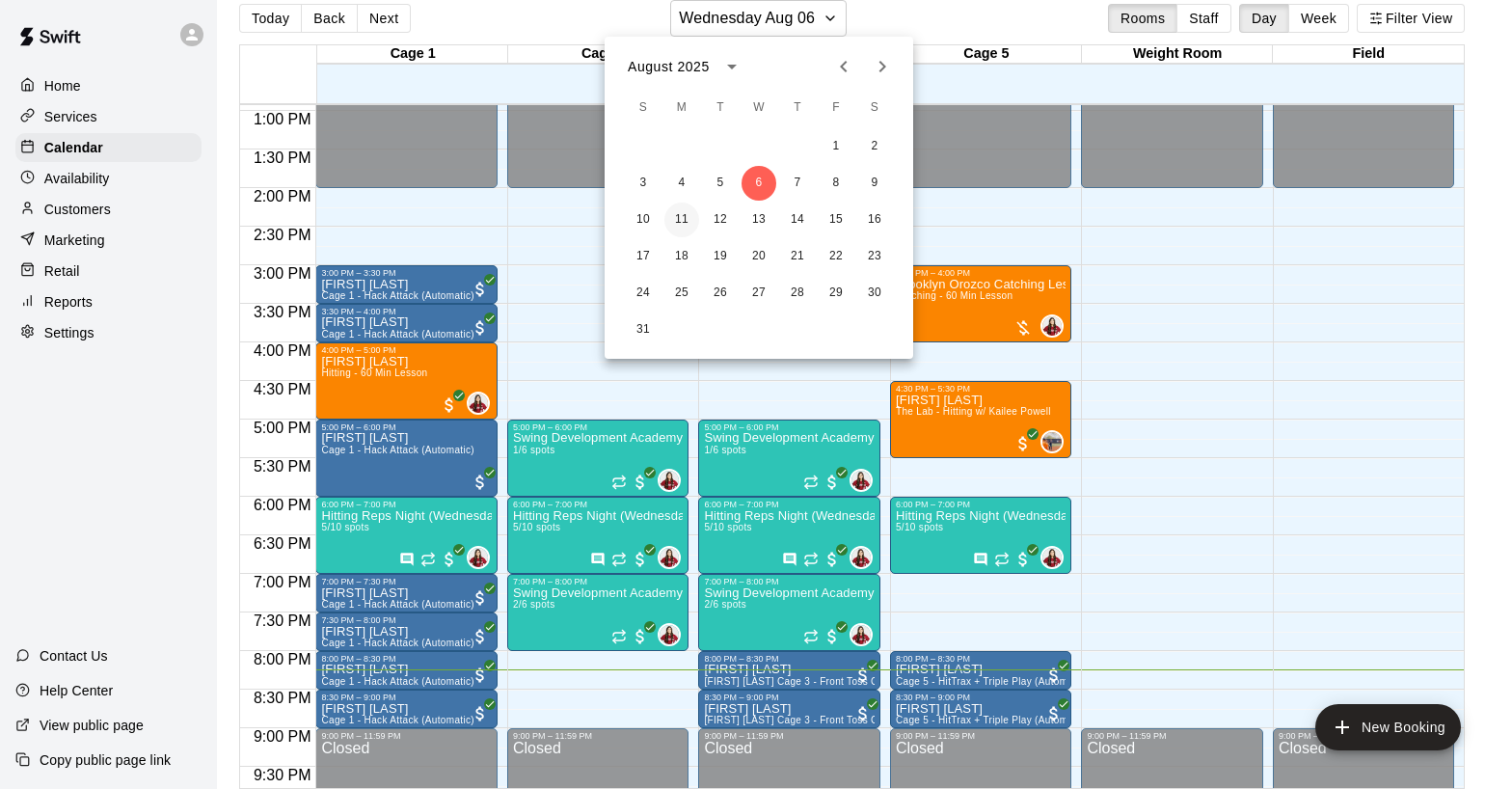 click on "11" at bounding box center [682, 220] 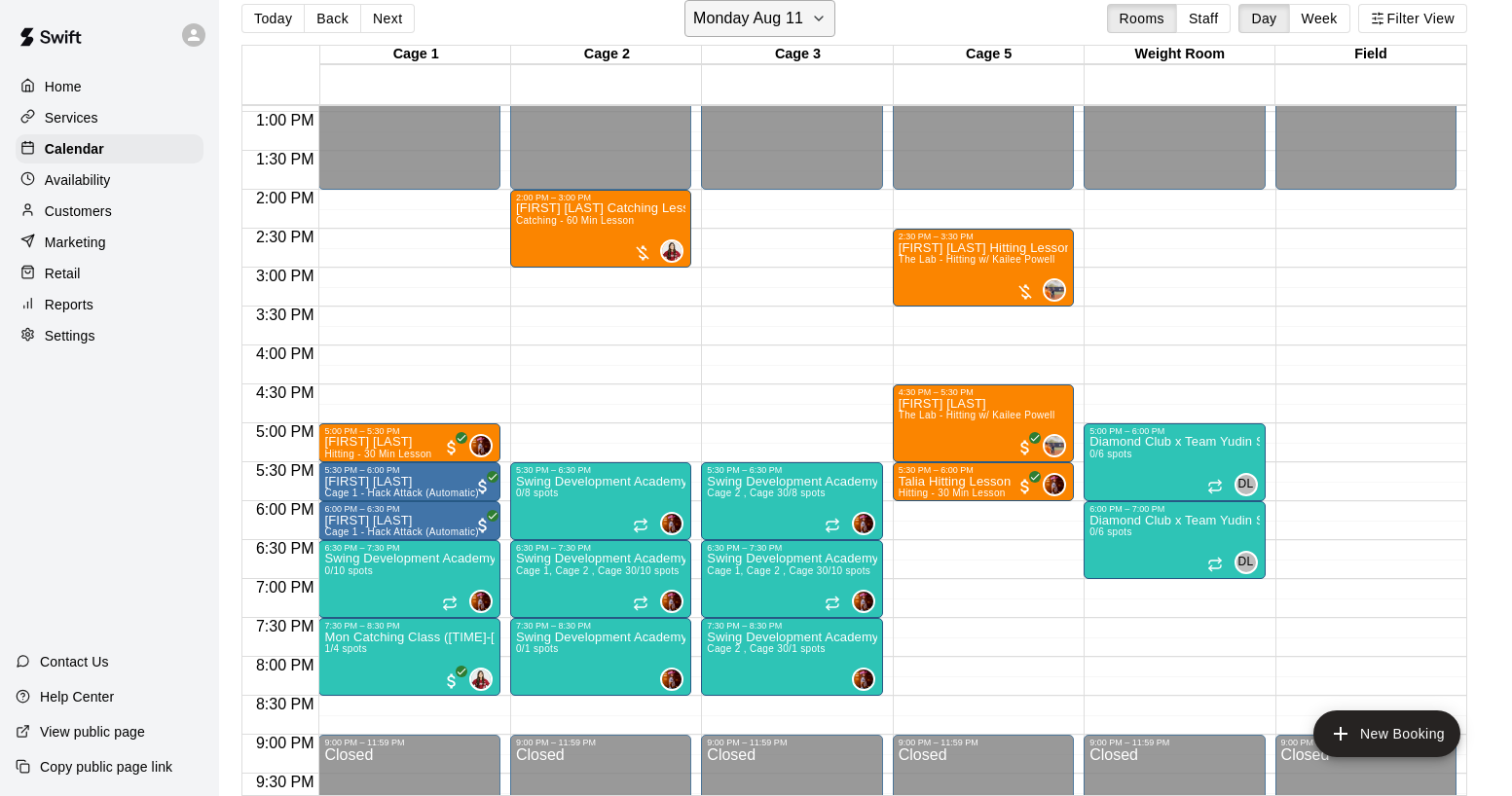 click on "Monday Aug 11" at bounding box center (748, 18) 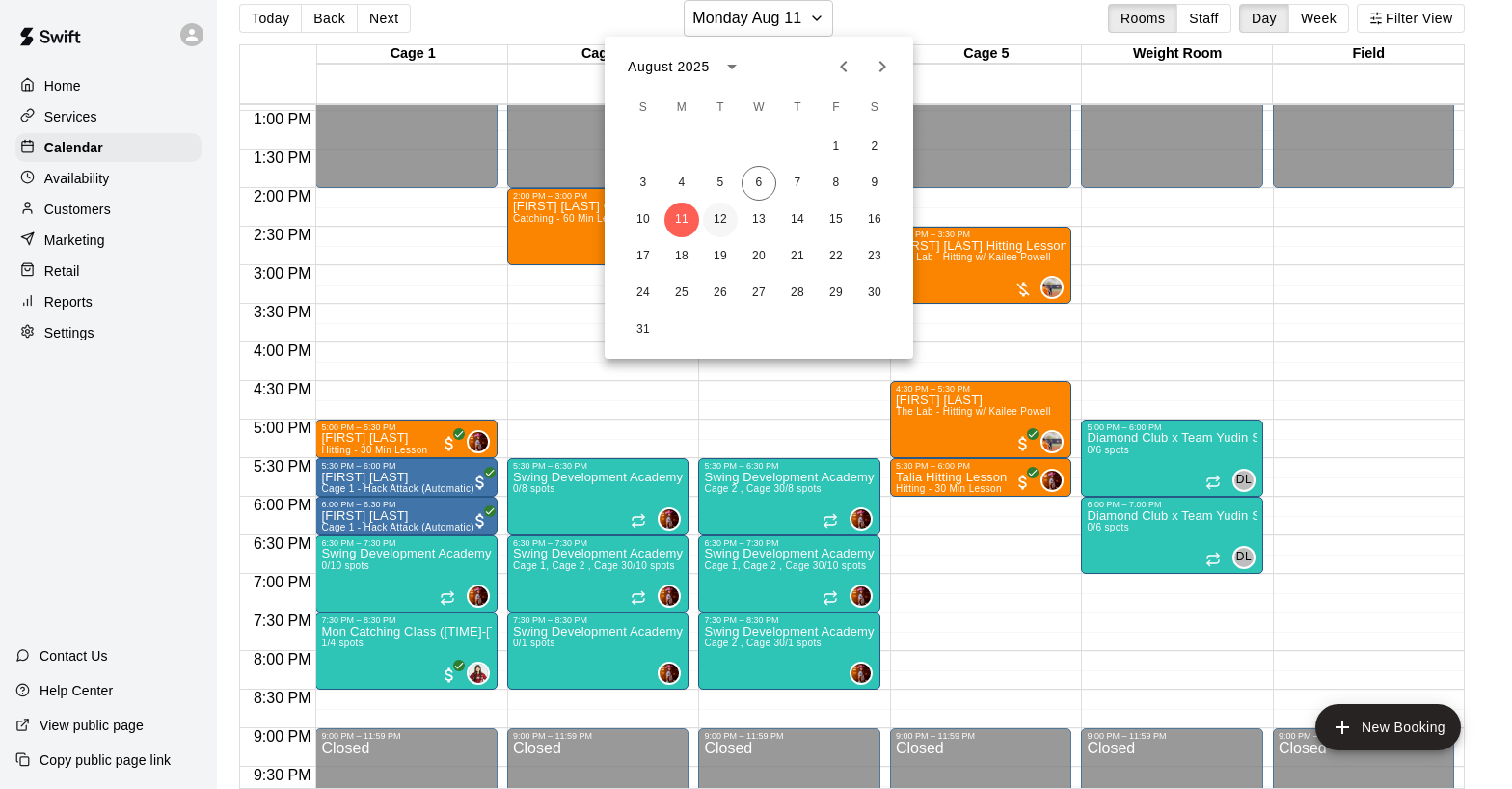 click on "12" at bounding box center (720, 220) 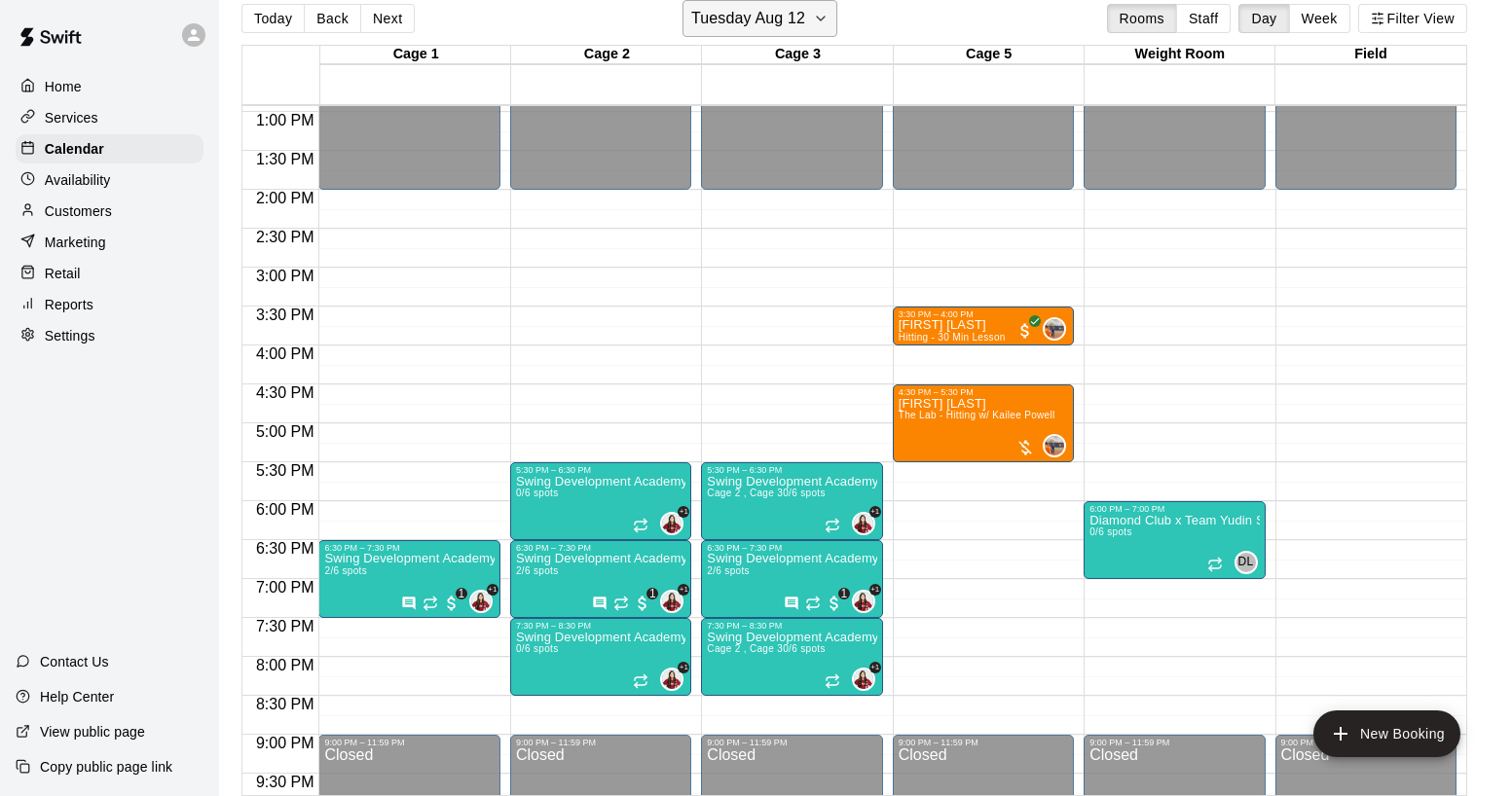 click on "Tuesday Aug 12" at bounding box center (748, 18) 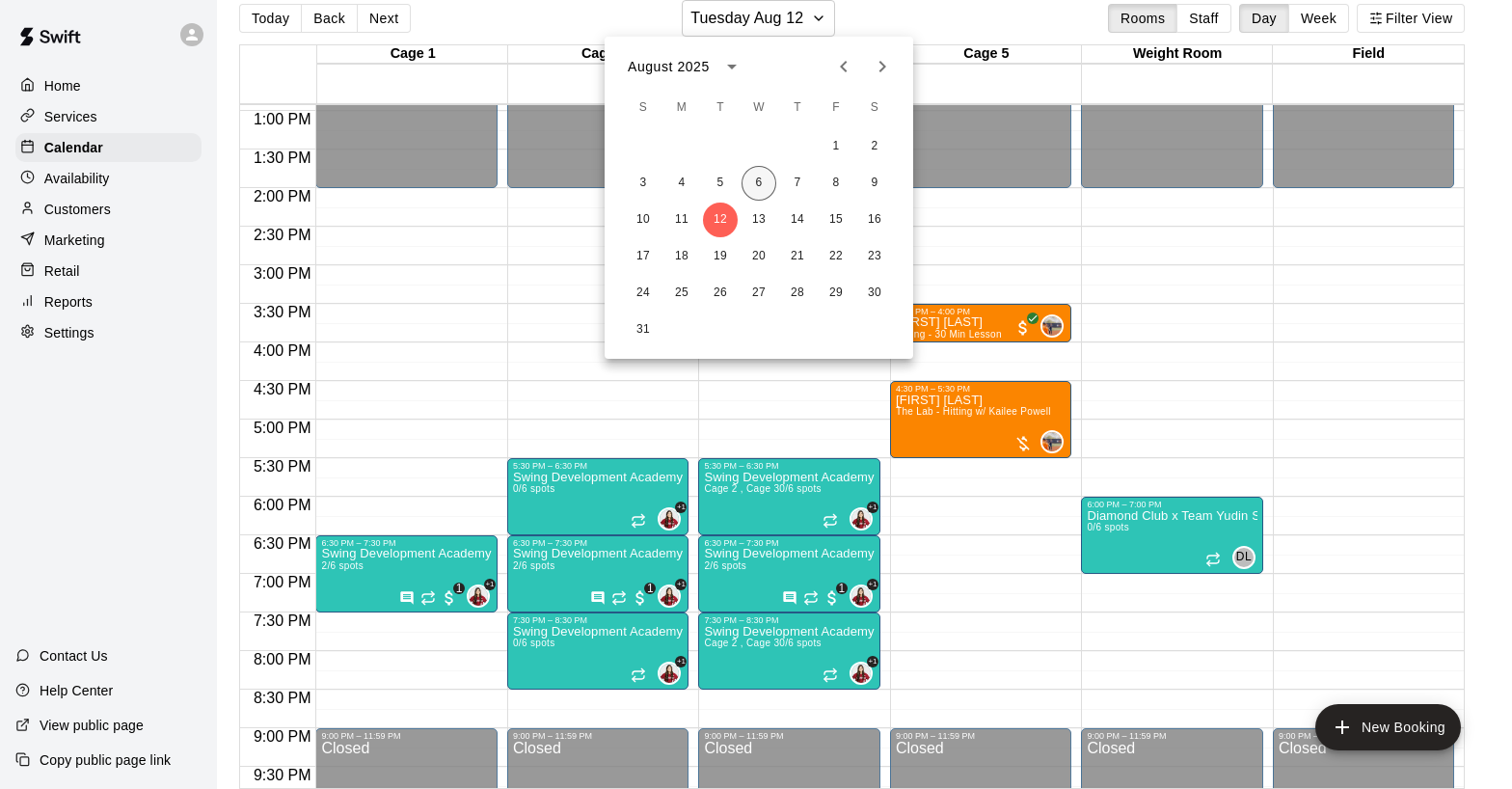 click on "6" at bounding box center (759, 183) 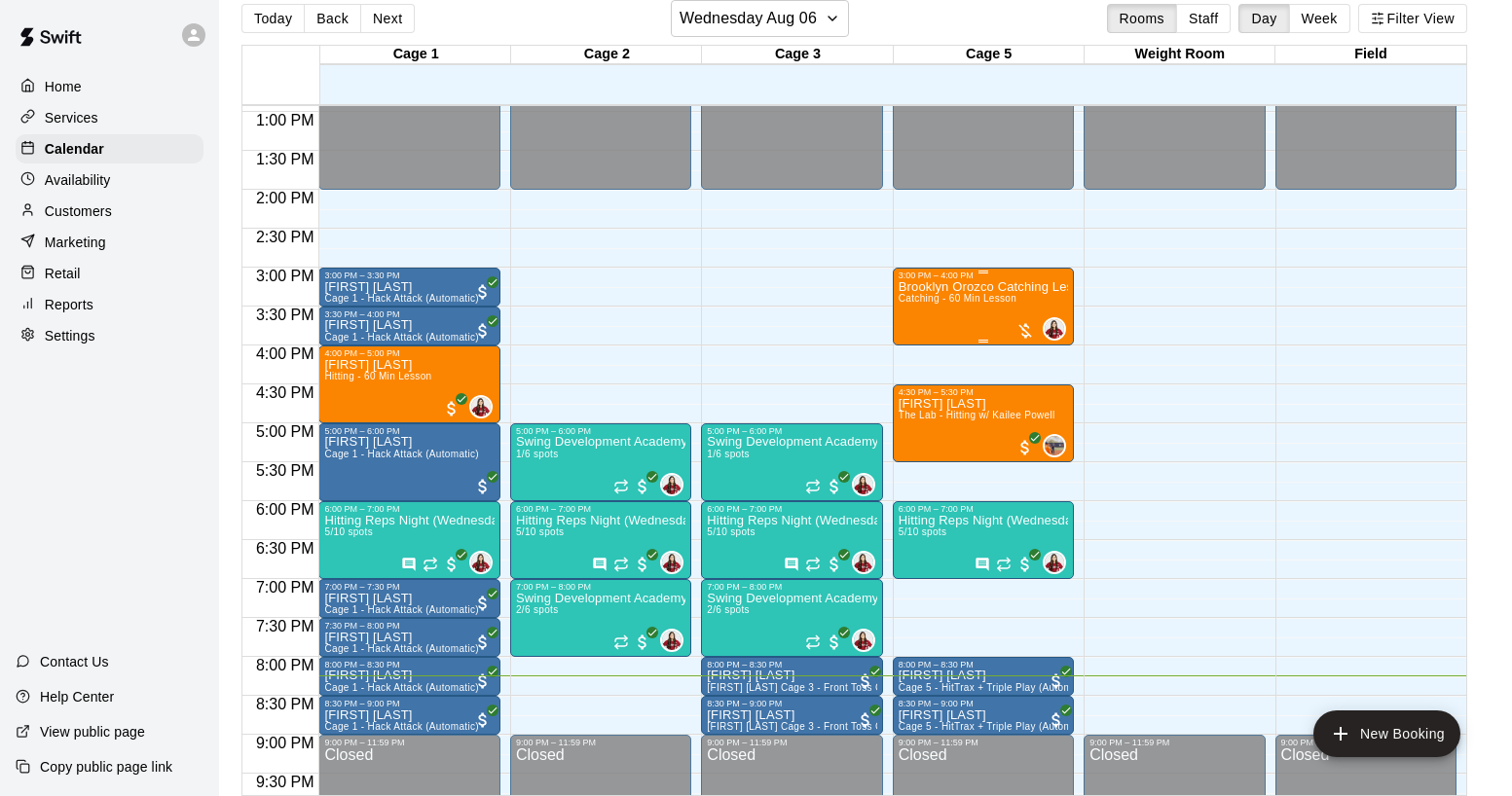 click on "[FIRST] [LAST] Catching Lesson Catching - 60 Min Lesson" at bounding box center (983, 678) 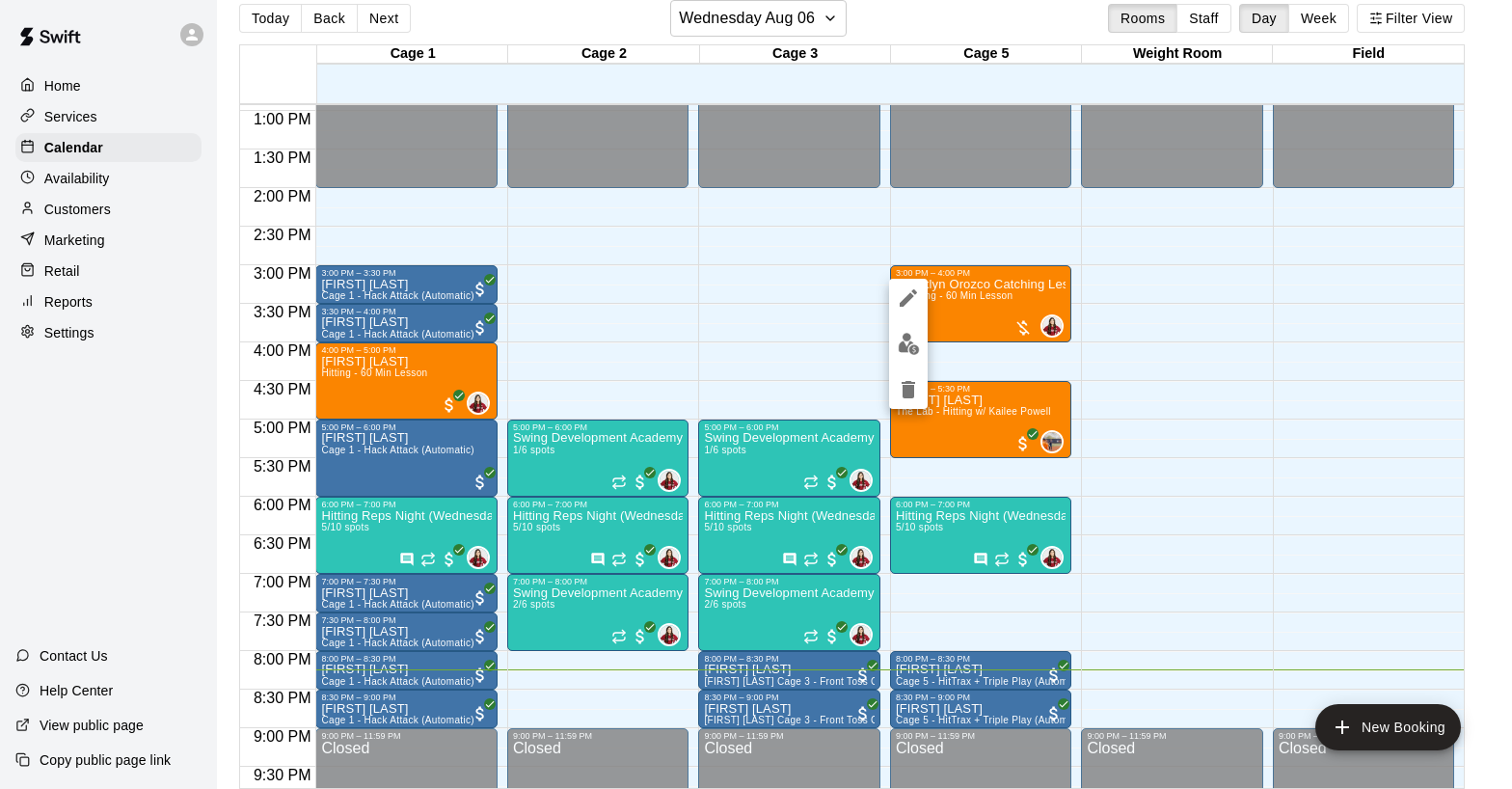 click at bounding box center (756, 394) 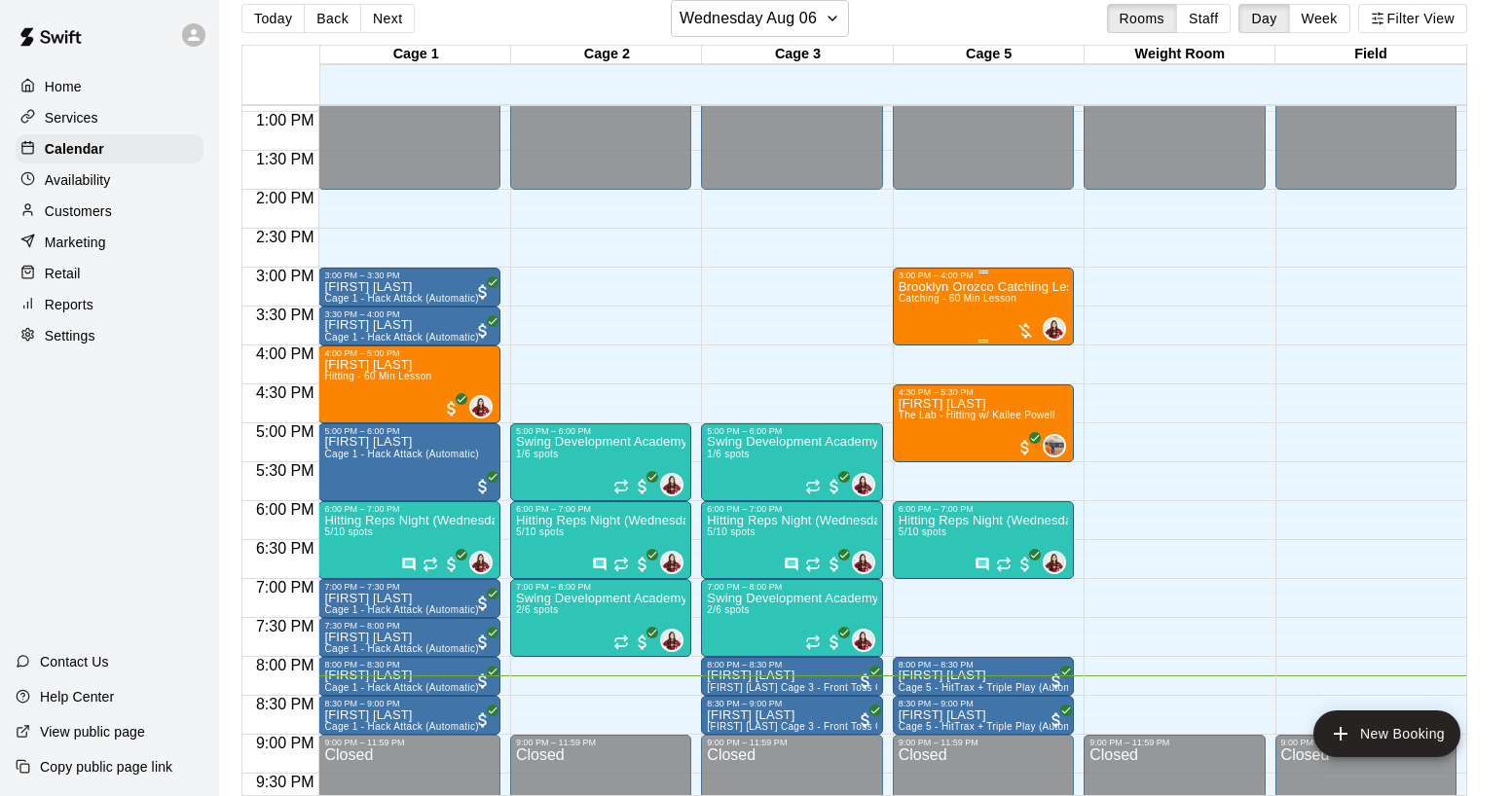 click on "Catching - 60 Min Lesson" at bounding box center (957, 298) 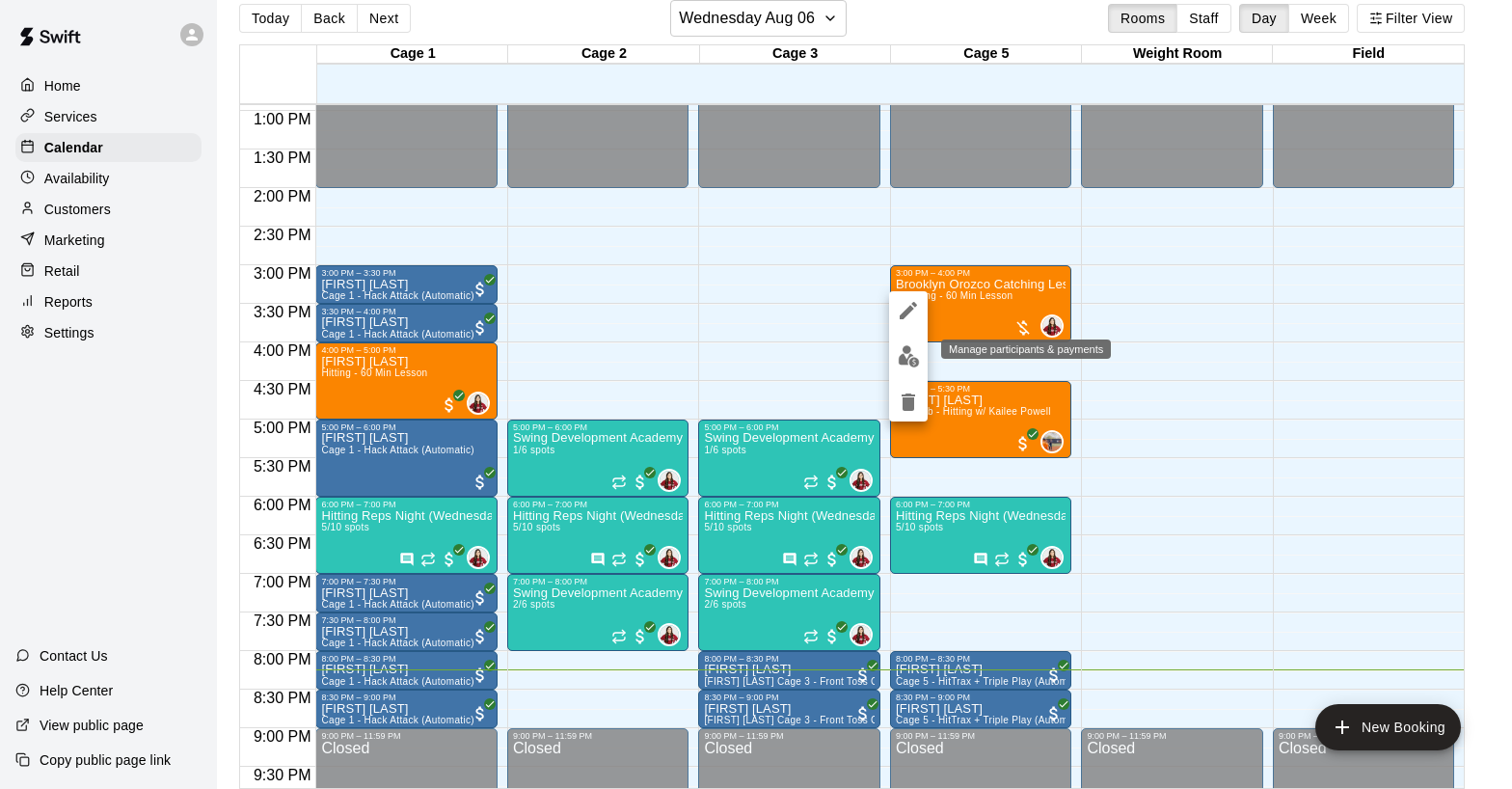 click at bounding box center (908, 356) 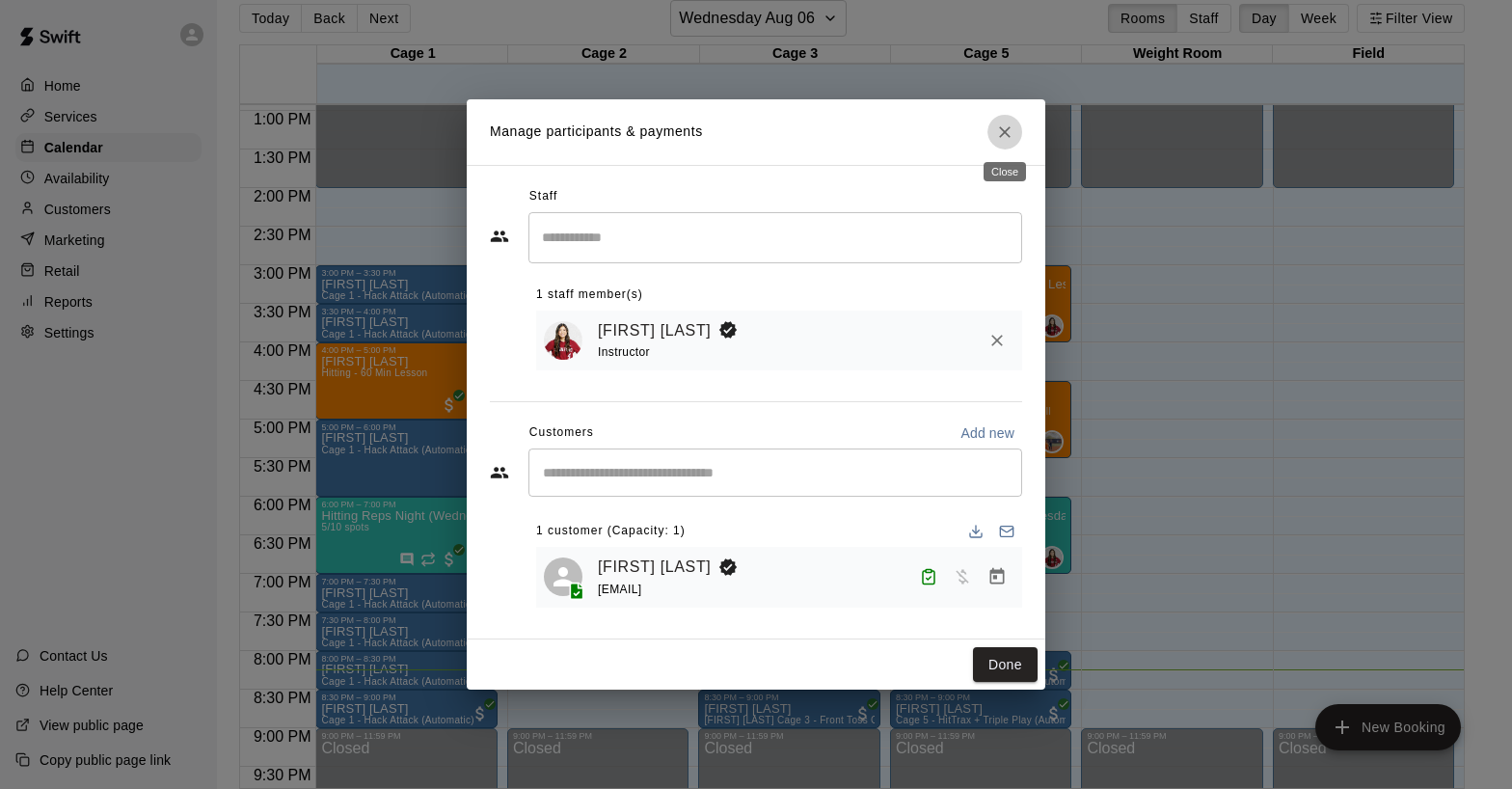 click 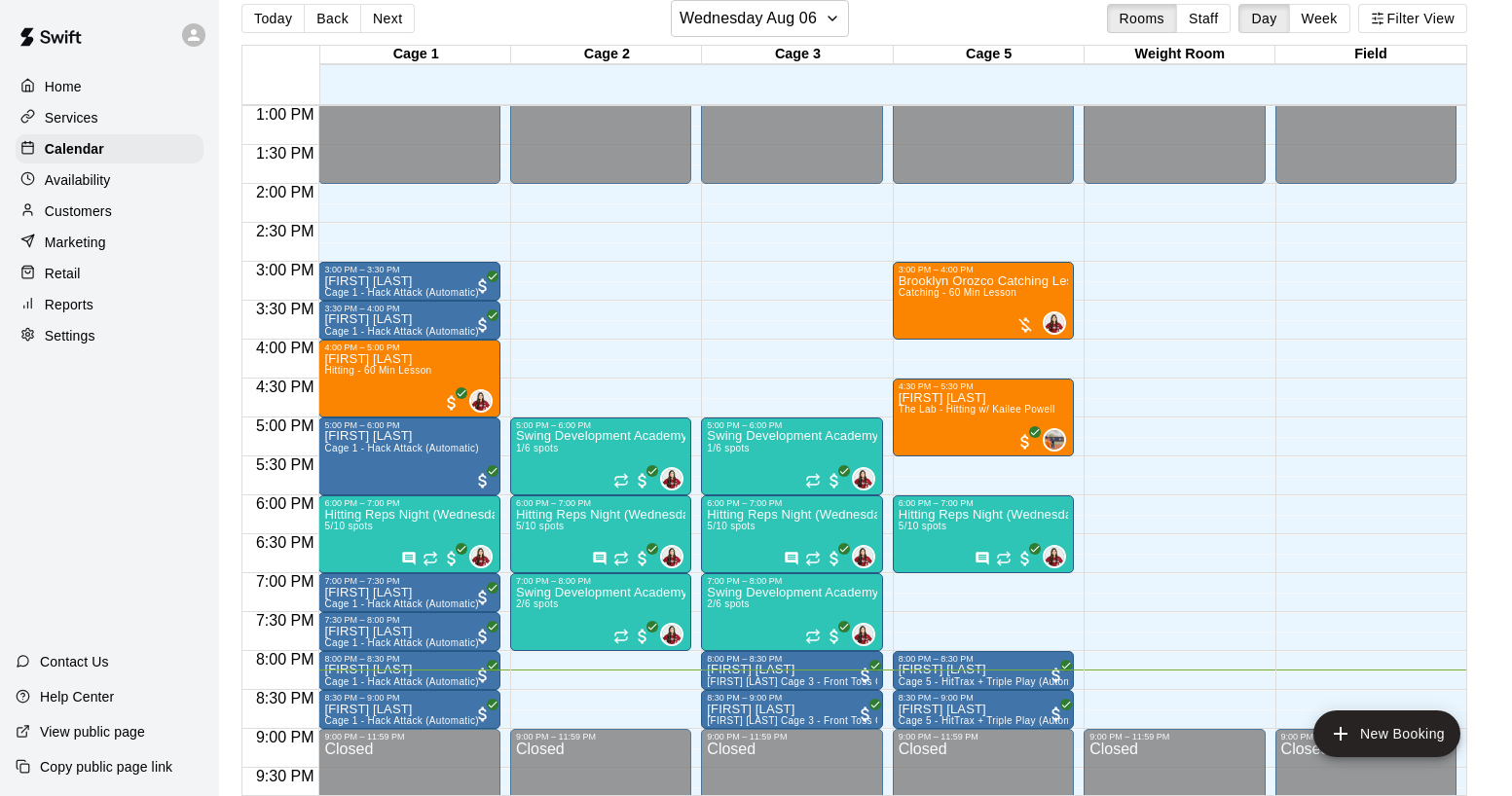 scroll, scrollTop: 1013, scrollLeft: 0, axis: vertical 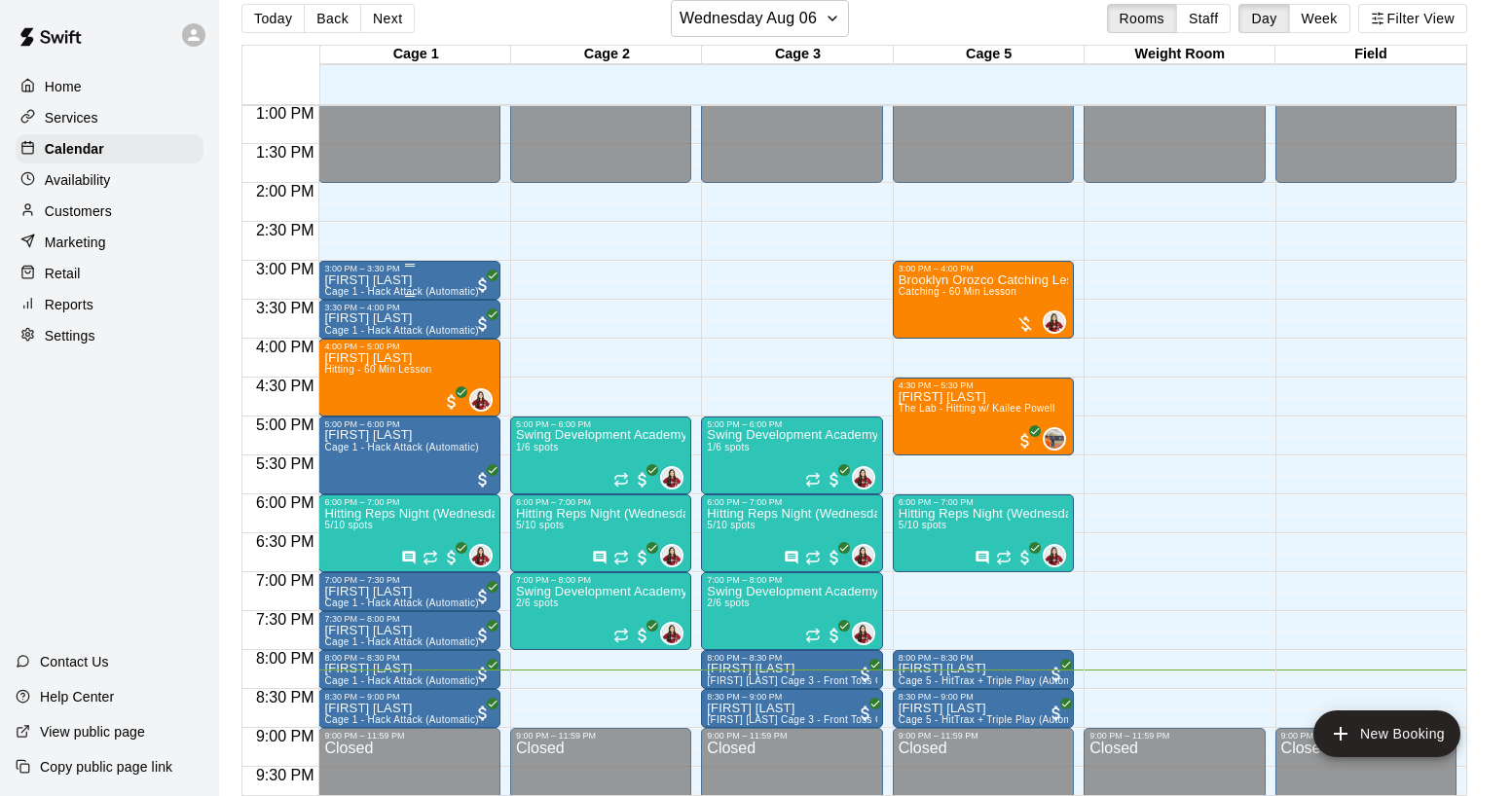 click on "[FIRST] [LAST]" at bounding box center (401, 280) 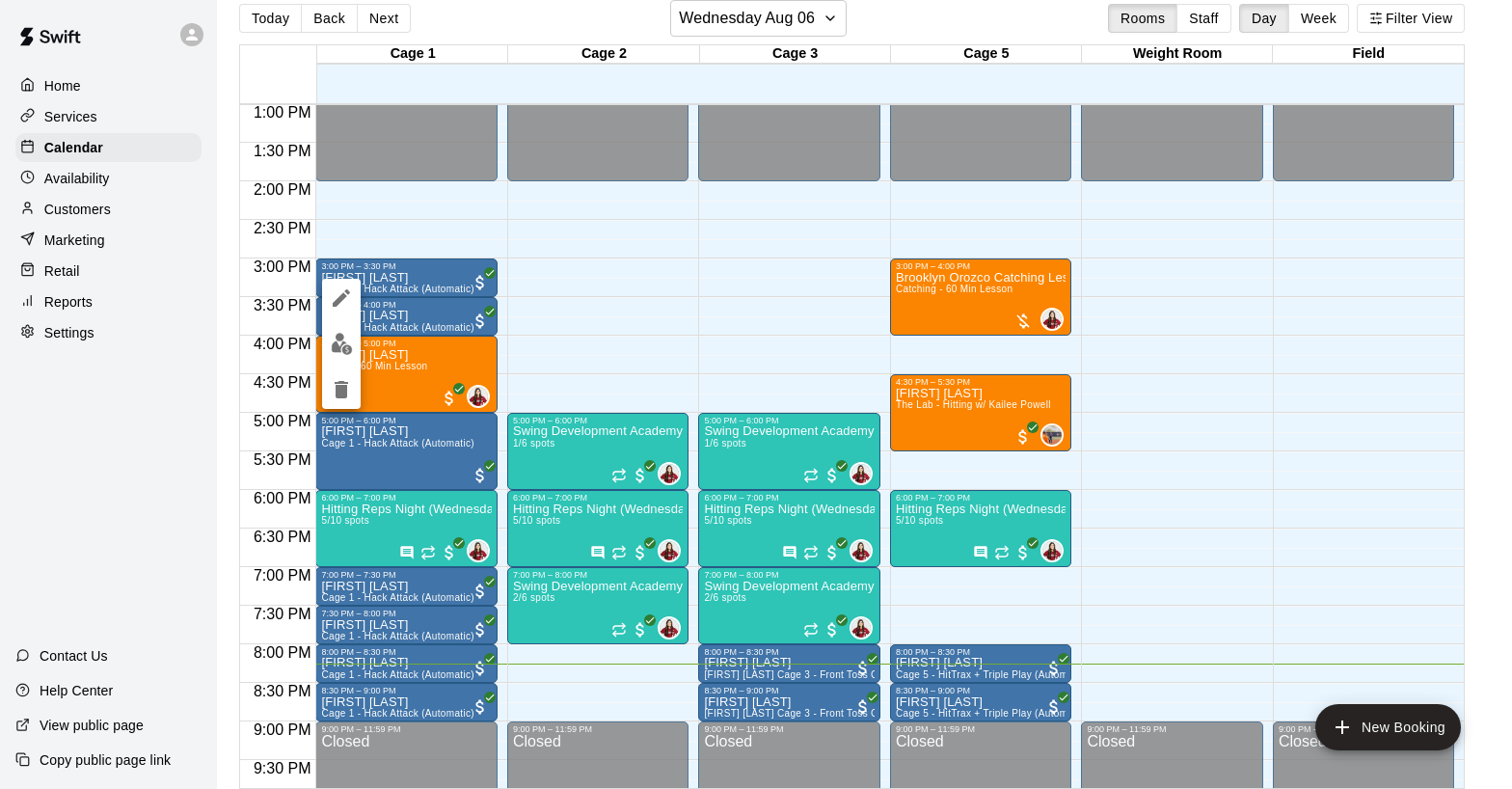 click at bounding box center [756, 394] 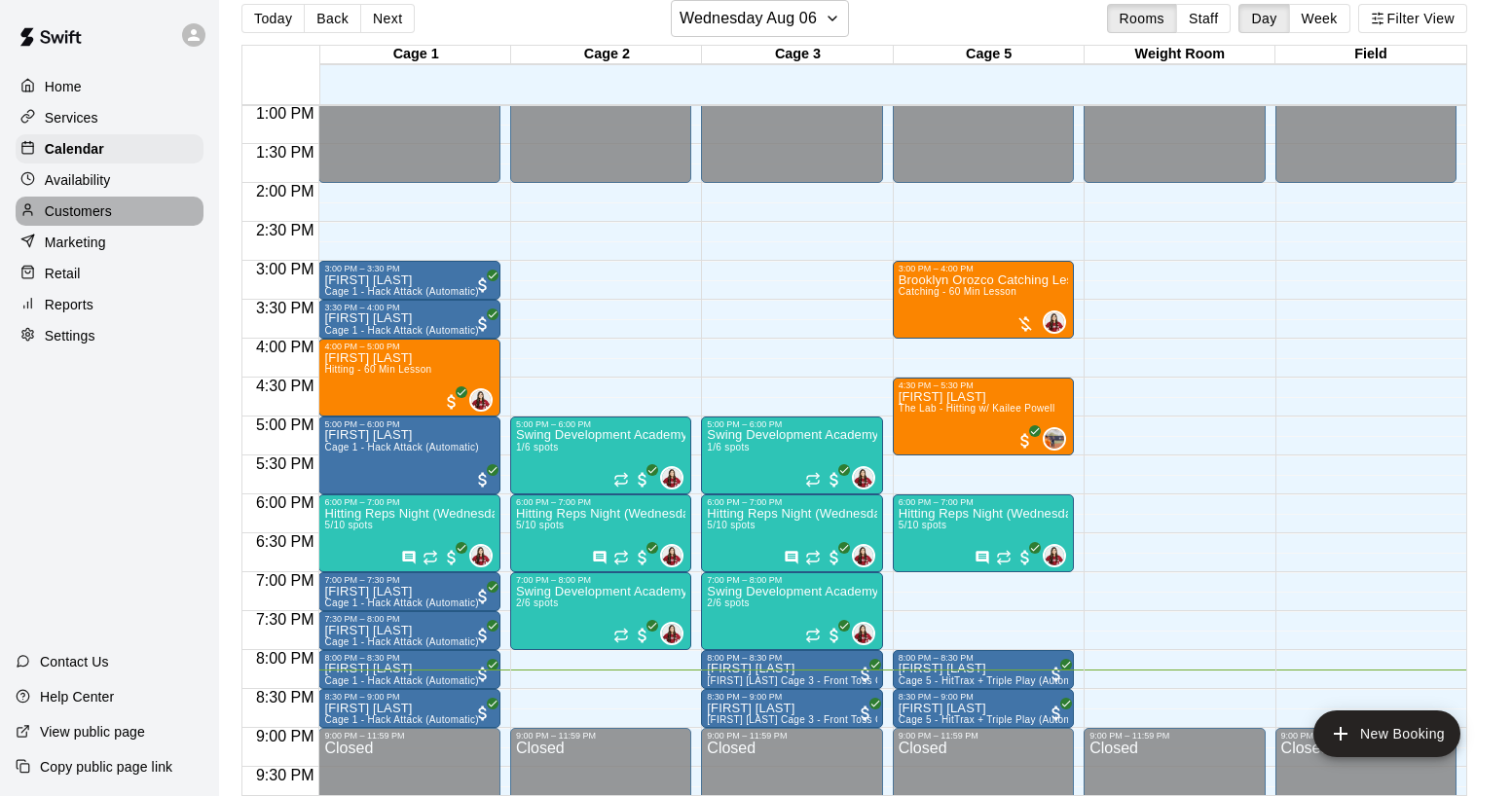 click on "Customers" at bounding box center (78, 211) 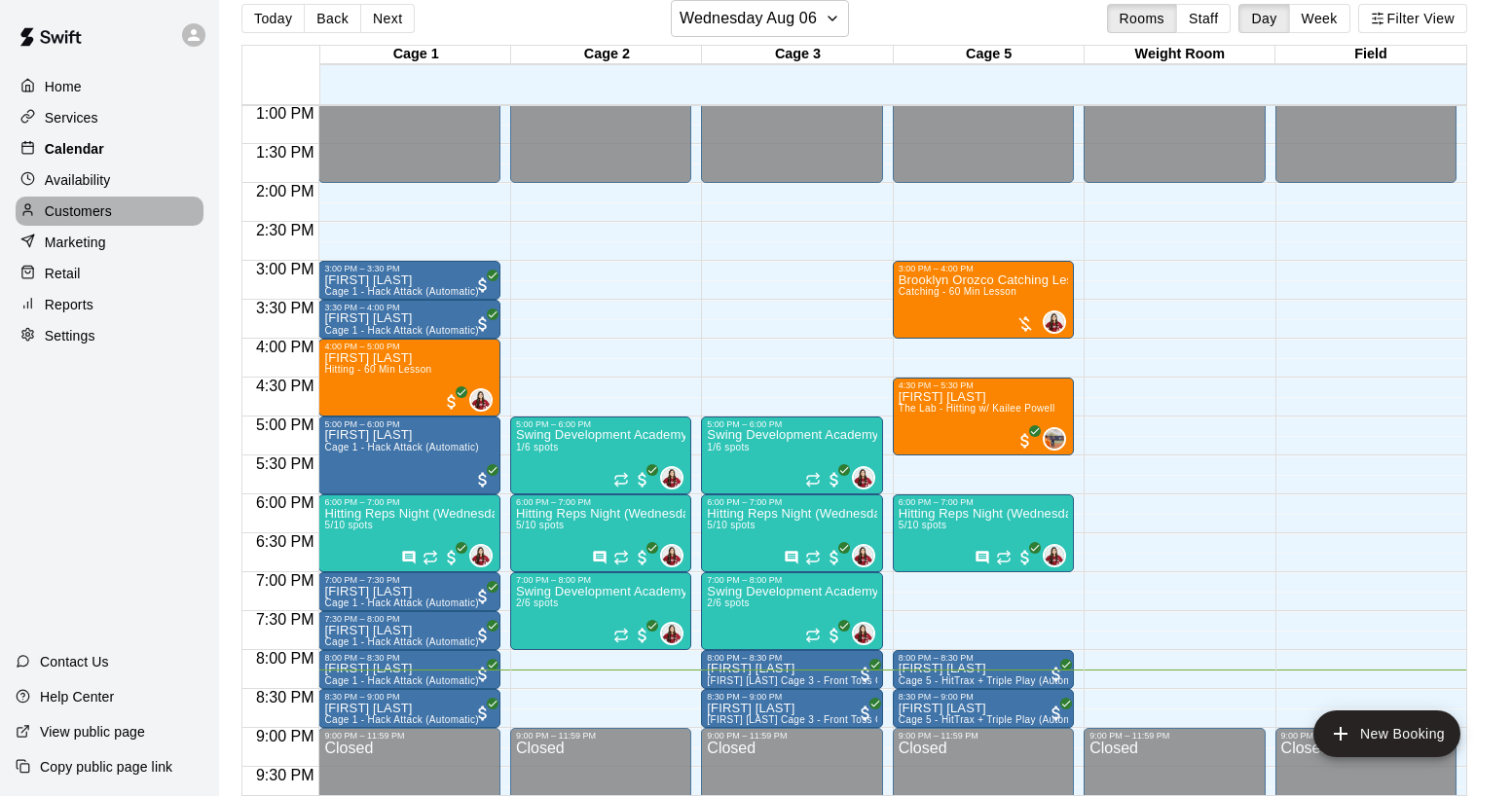 scroll, scrollTop: 0, scrollLeft: 0, axis: both 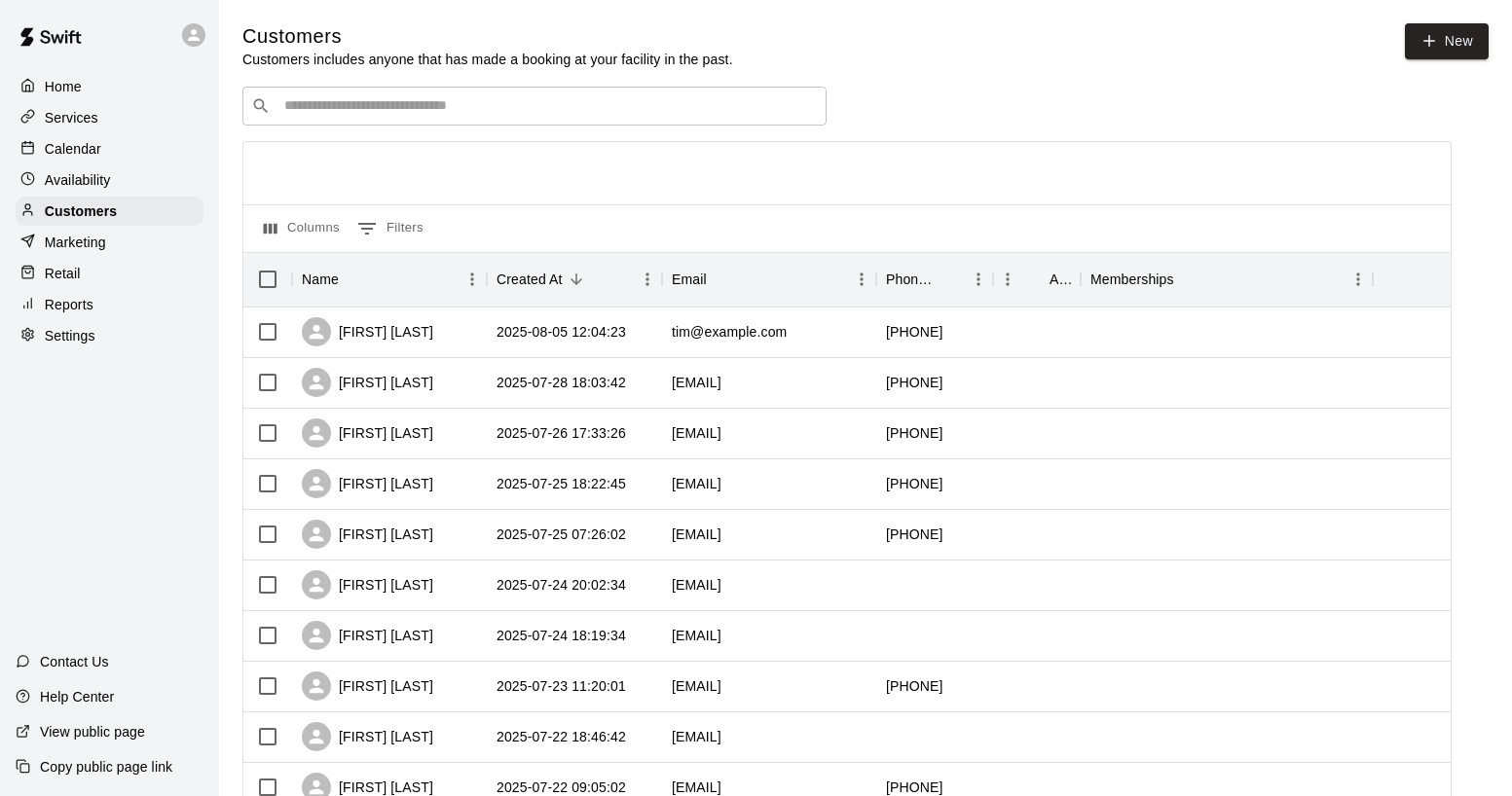 click on "​ ​" at bounding box center (535, 106) 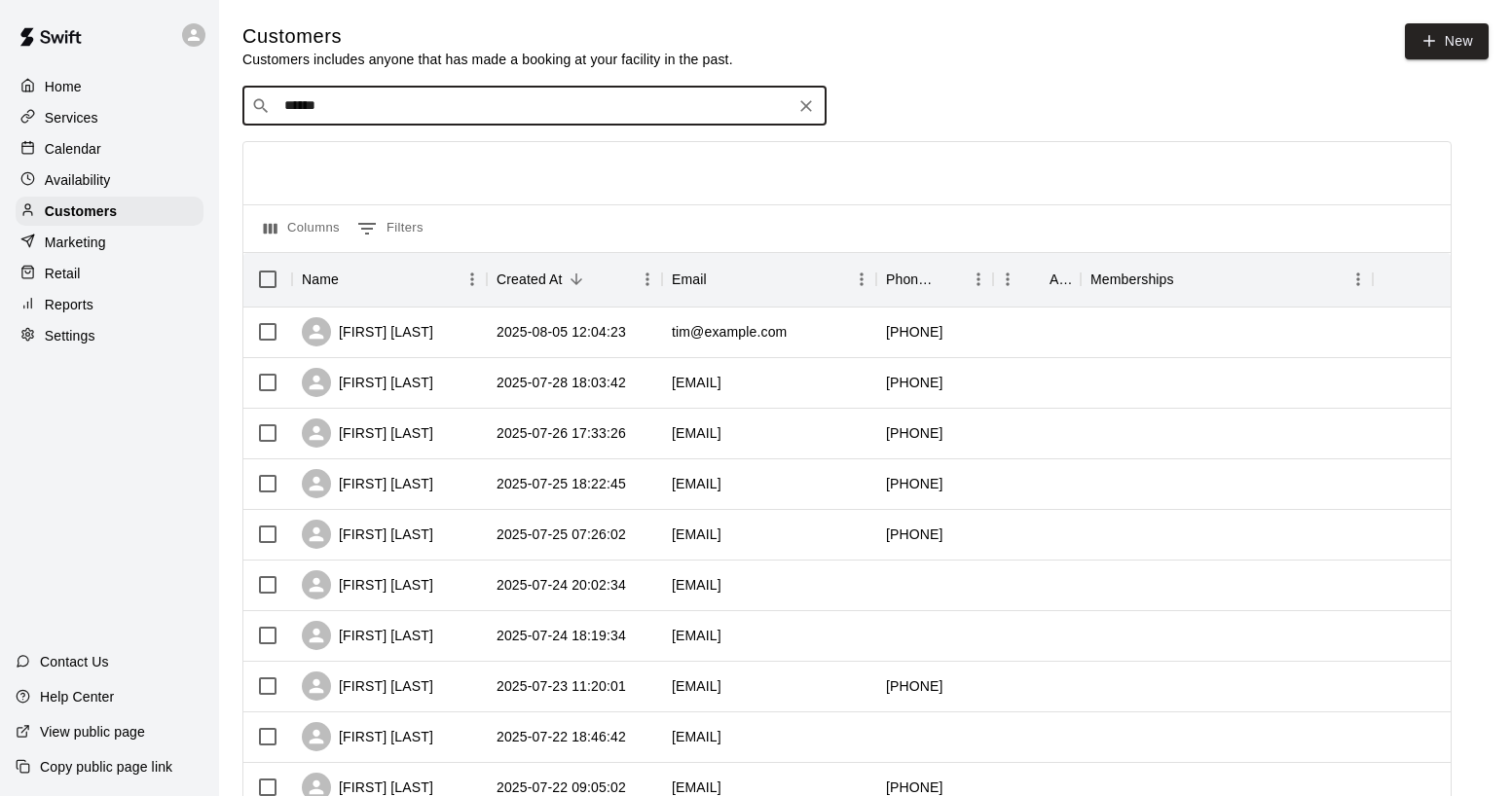 type on "******" 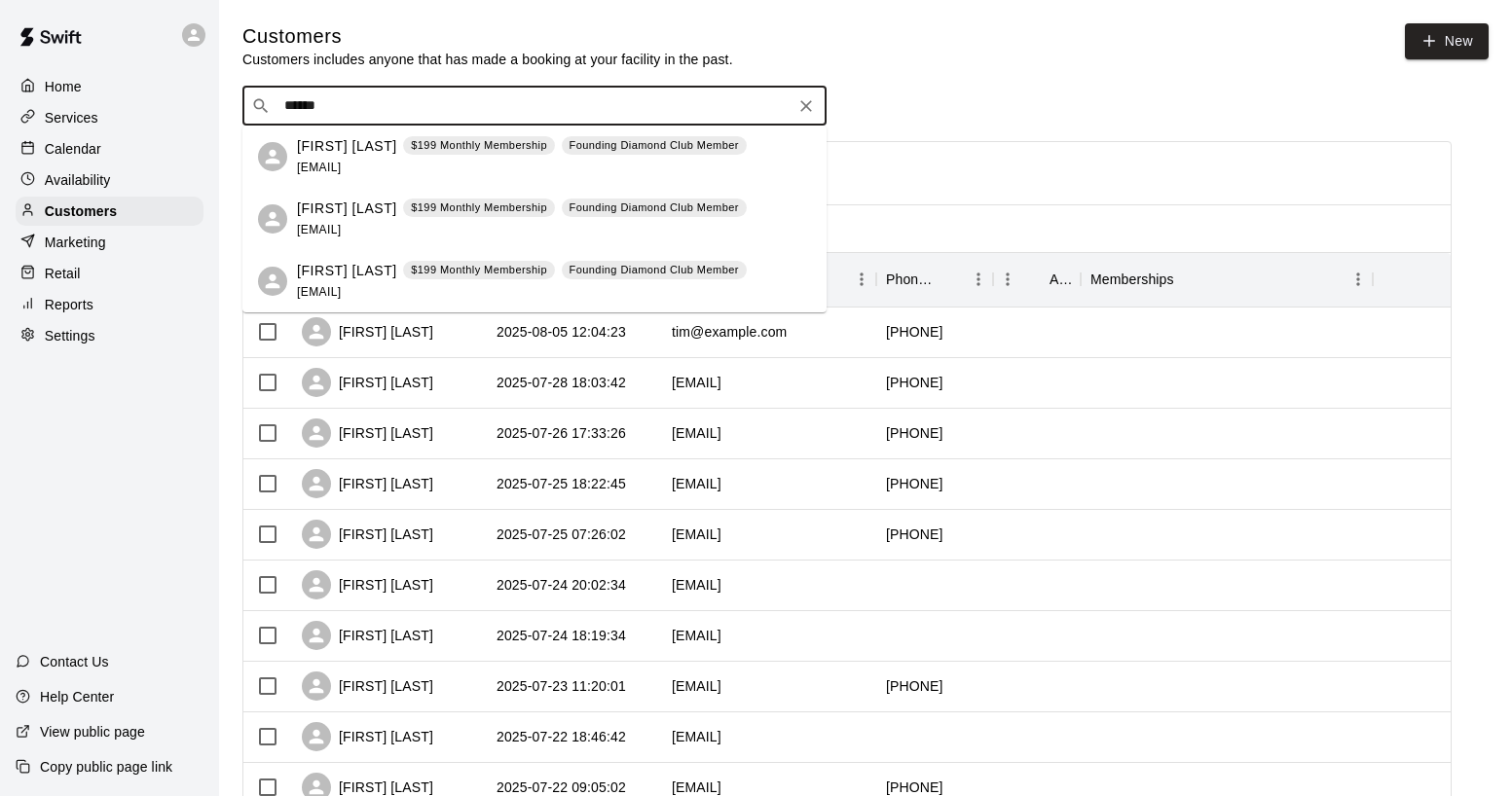 click on "[FIRST] [LAST]" at bounding box center (347, 271) 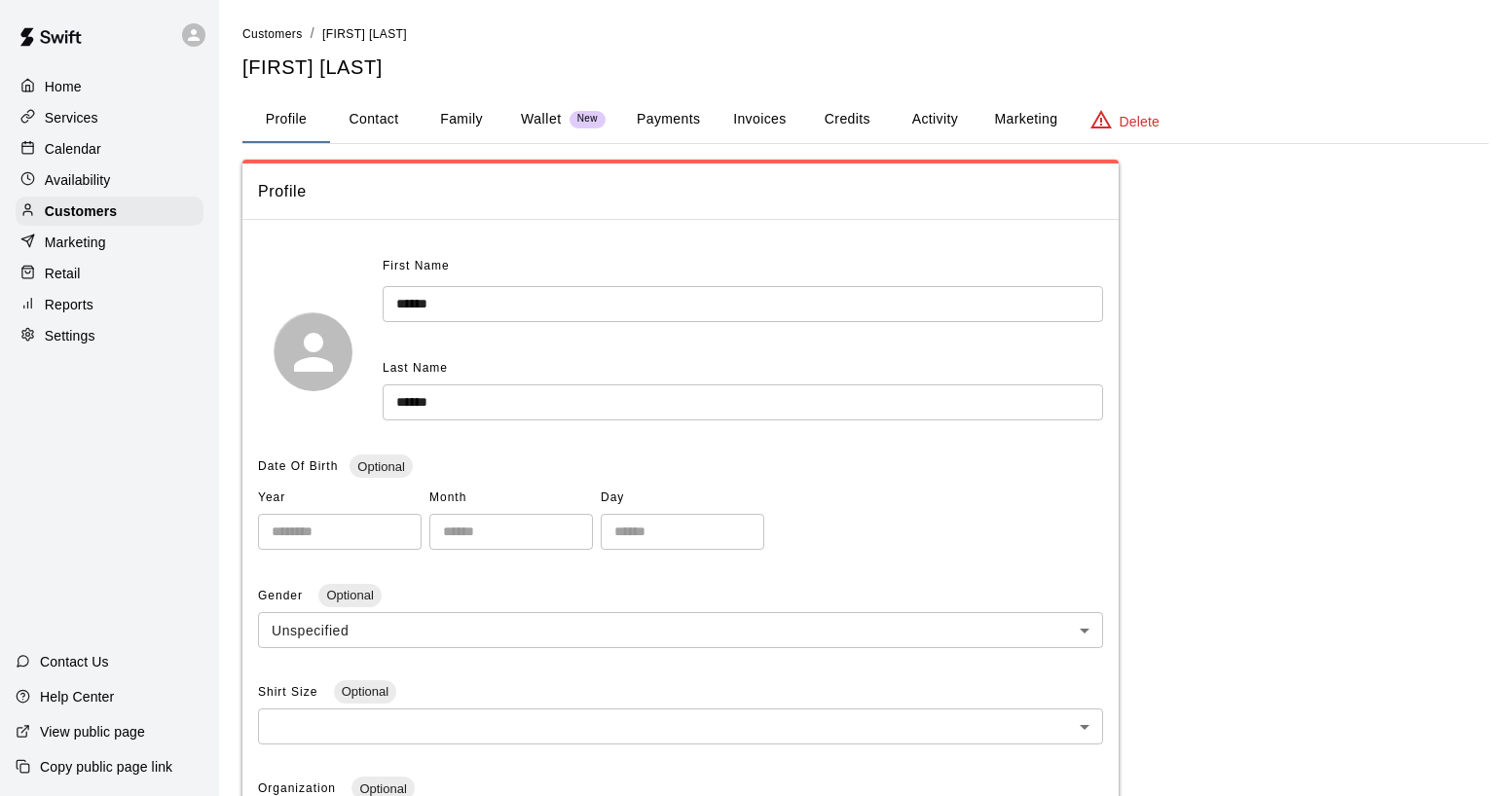 click on "Contact" at bounding box center [374, 120] 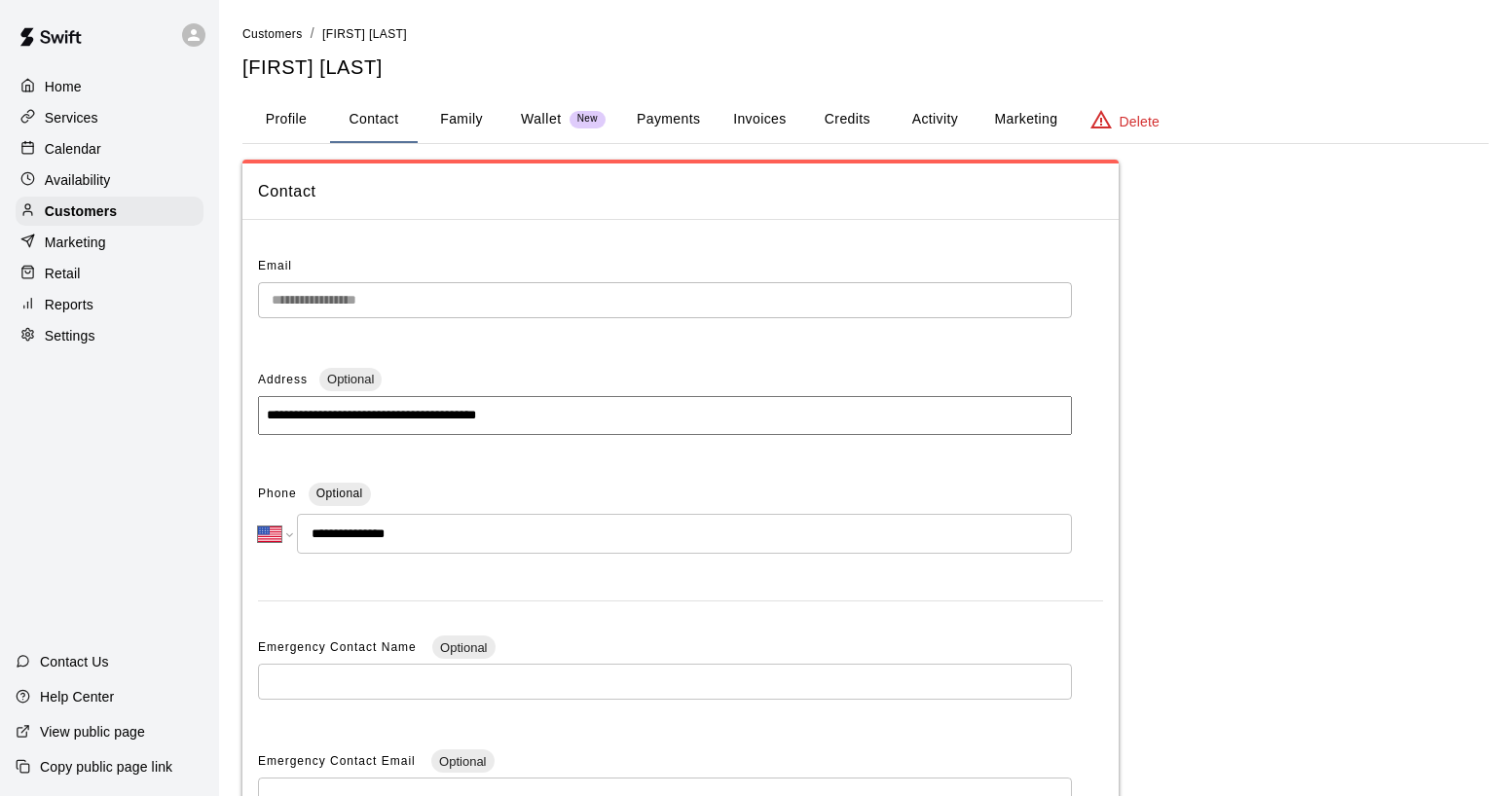 click on "Family" at bounding box center [461, 120] 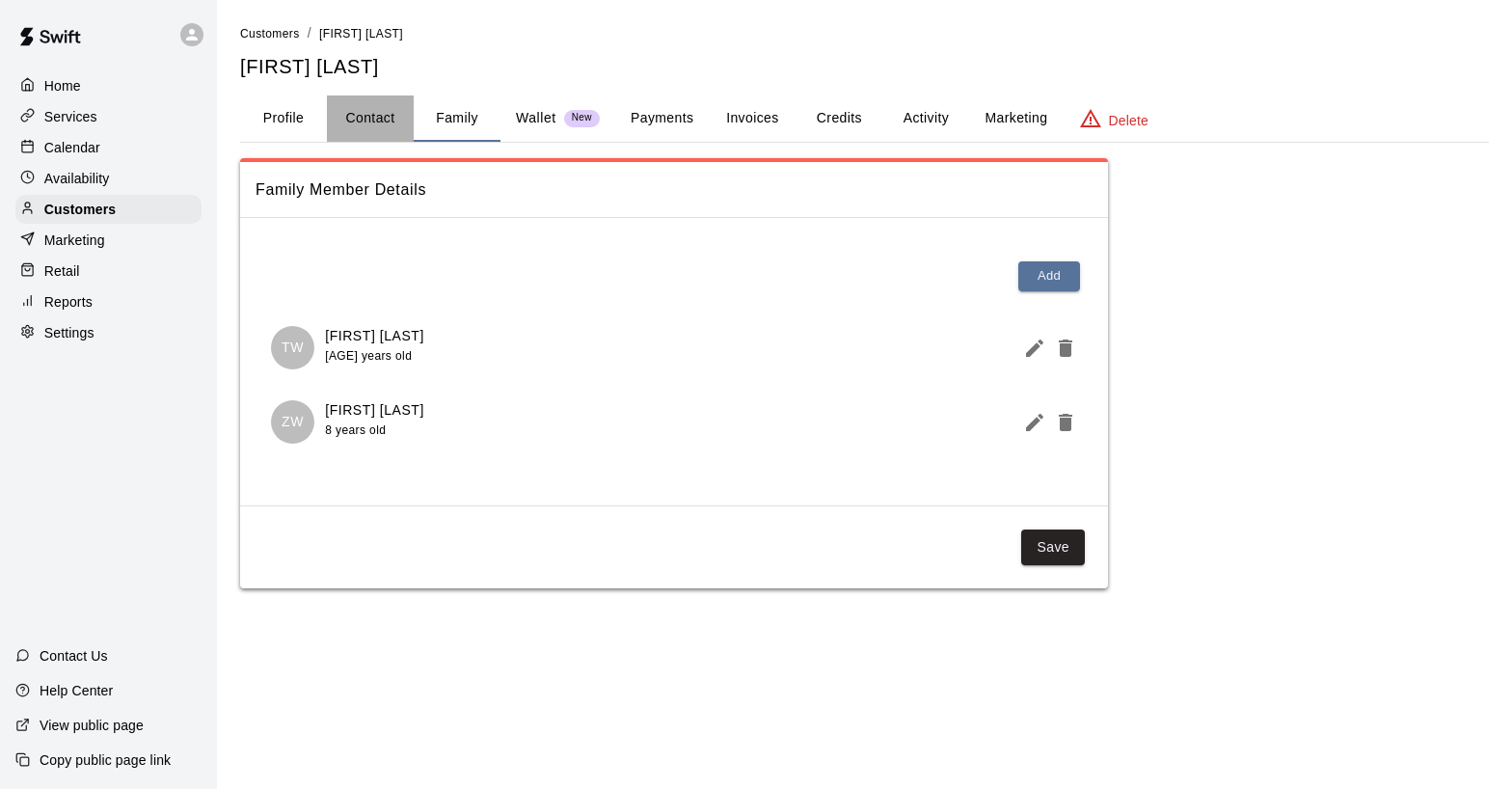 click on "Contact" at bounding box center [370, 119] 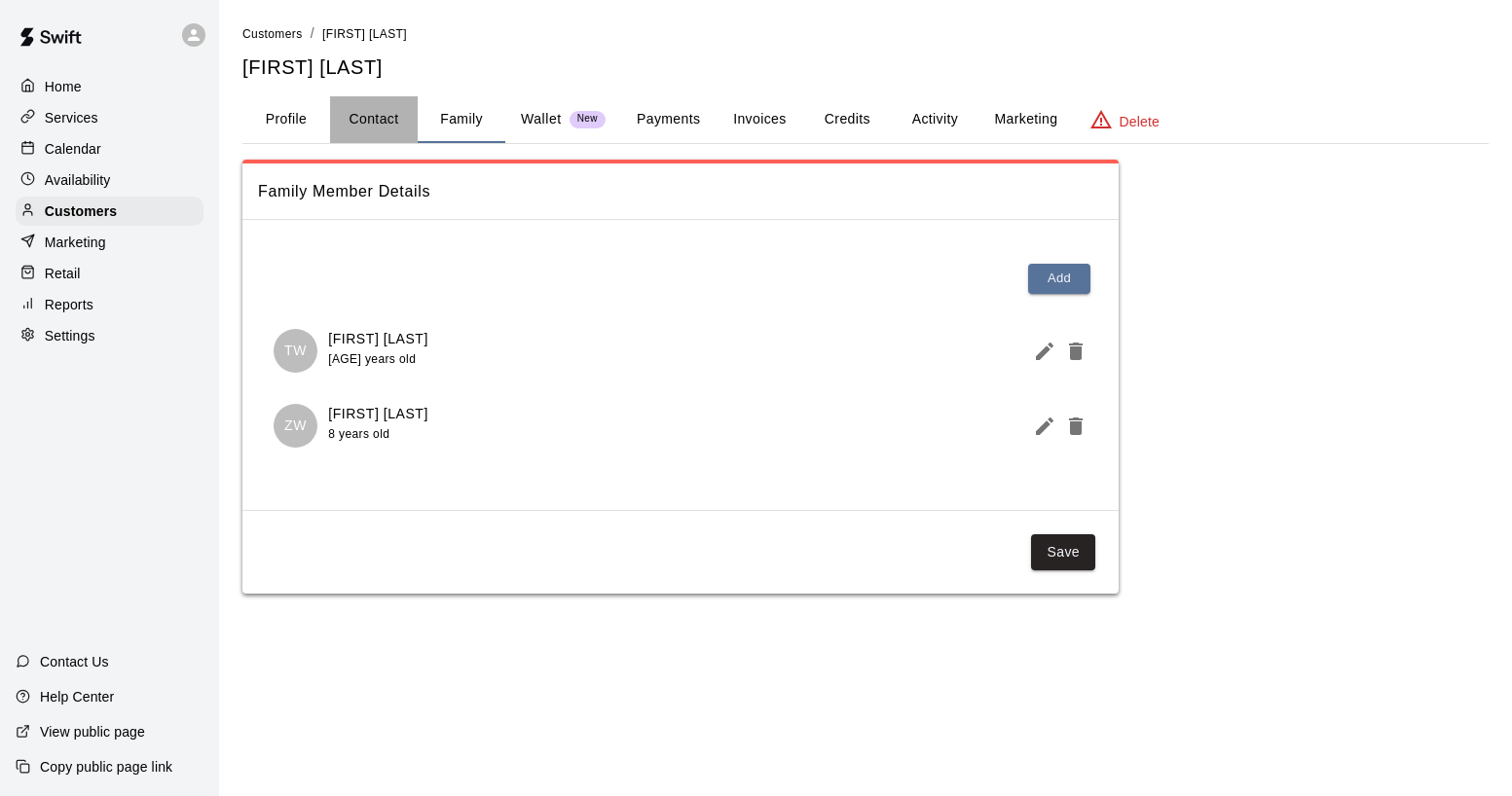 select on "**" 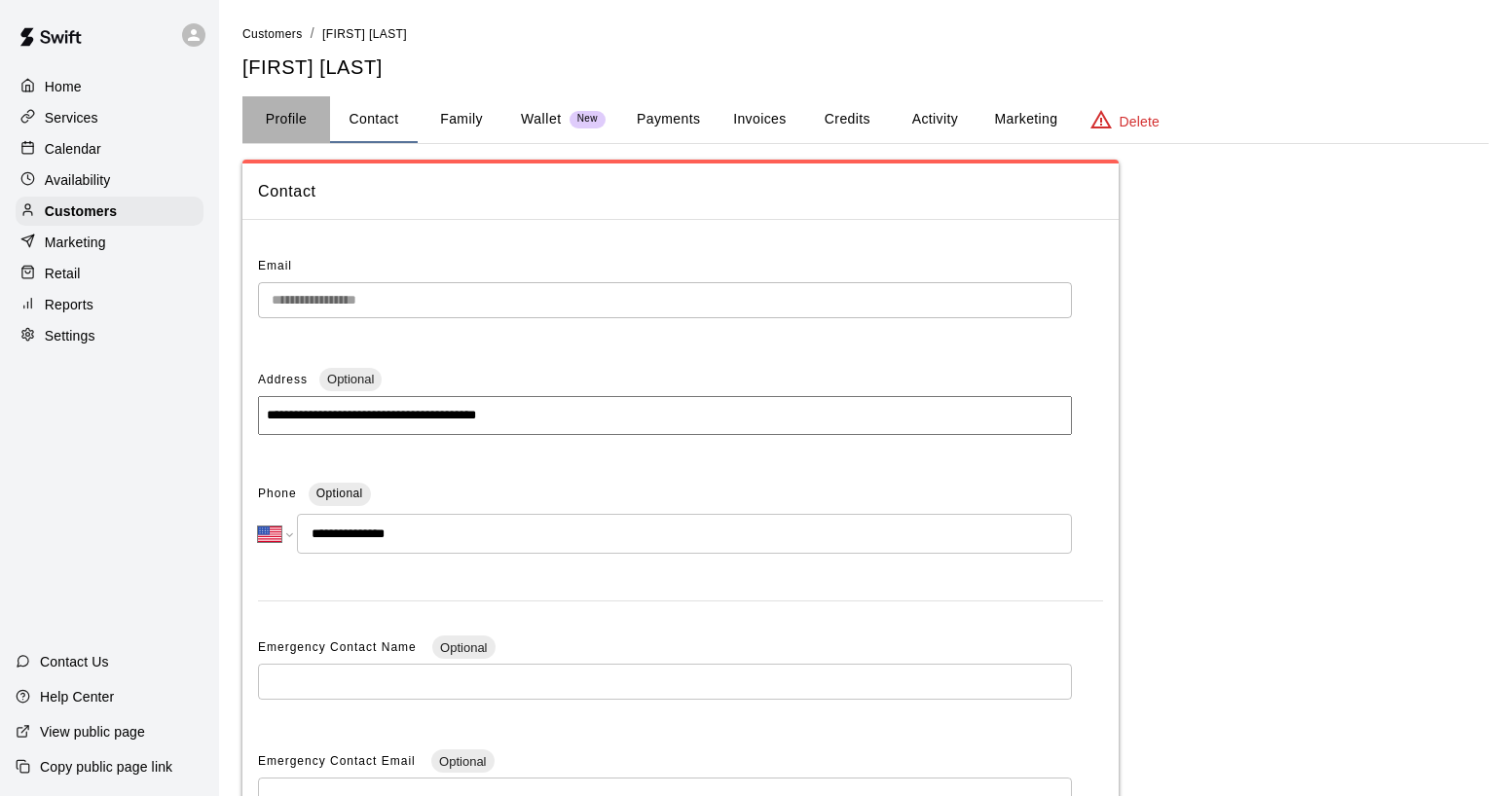 click on "Profile" at bounding box center [286, 120] 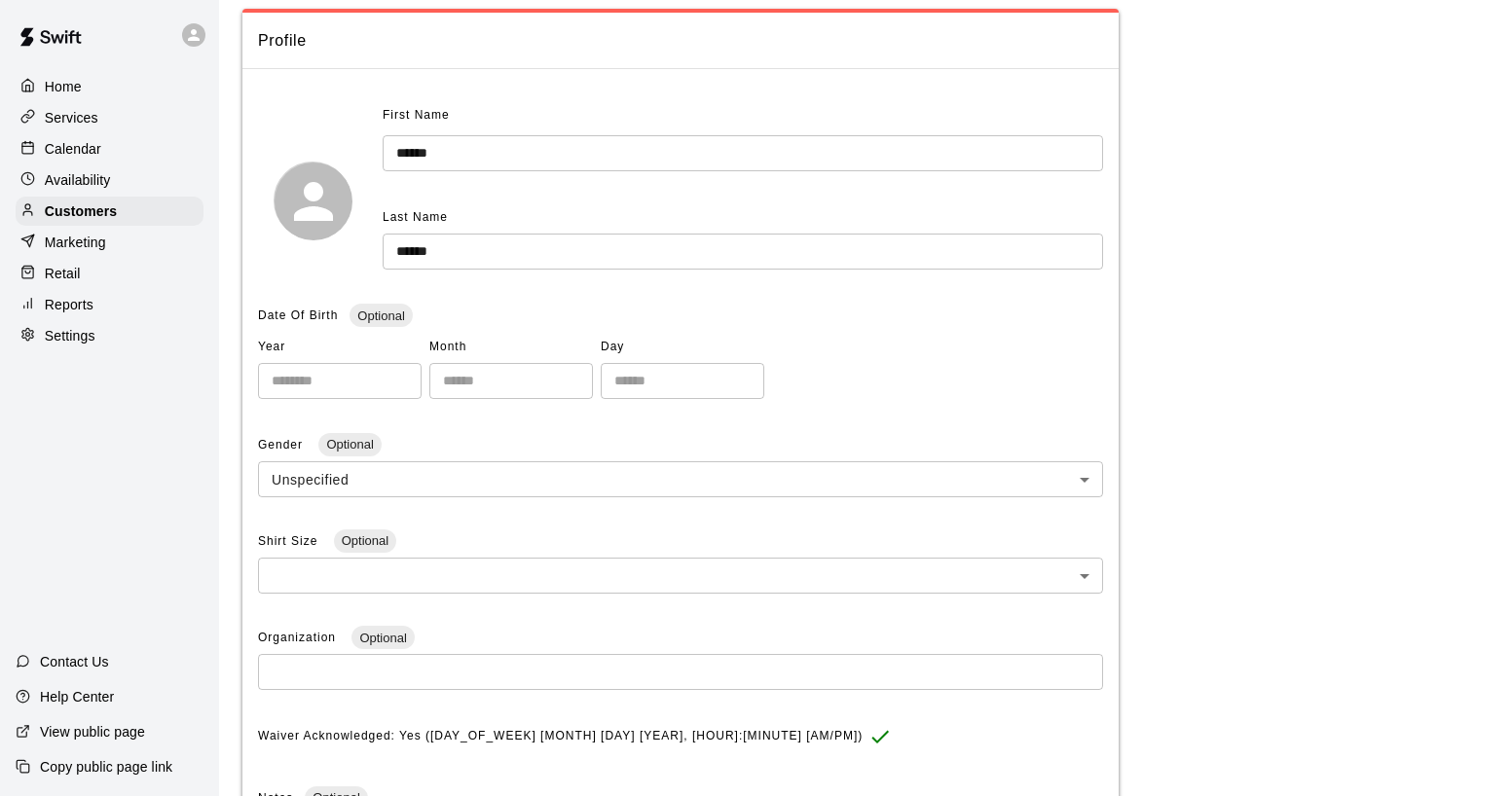 scroll, scrollTop: 0, scrollLeft: 0, axis: both 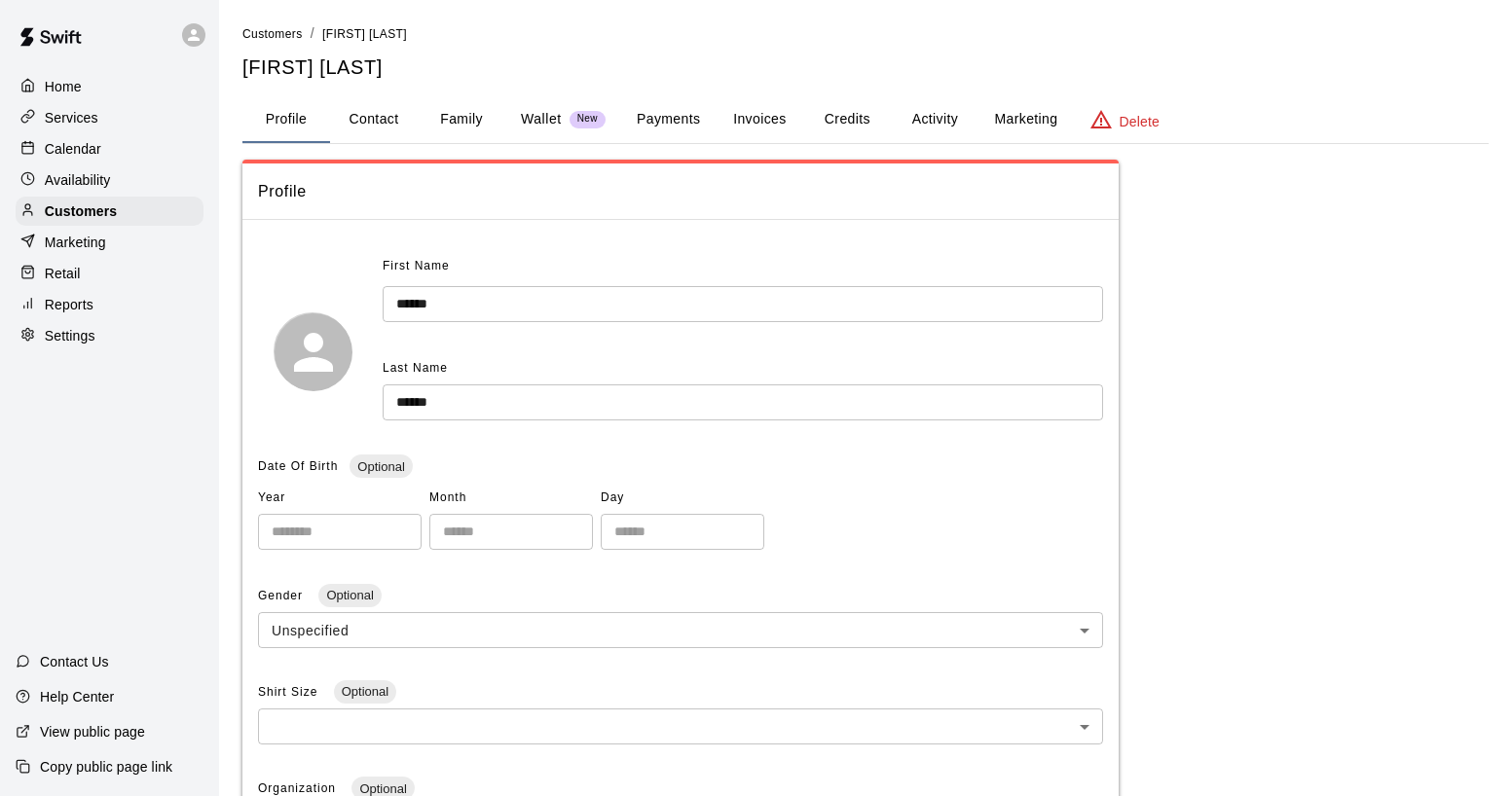 click on "Payments" at bounding box center (668, 120) 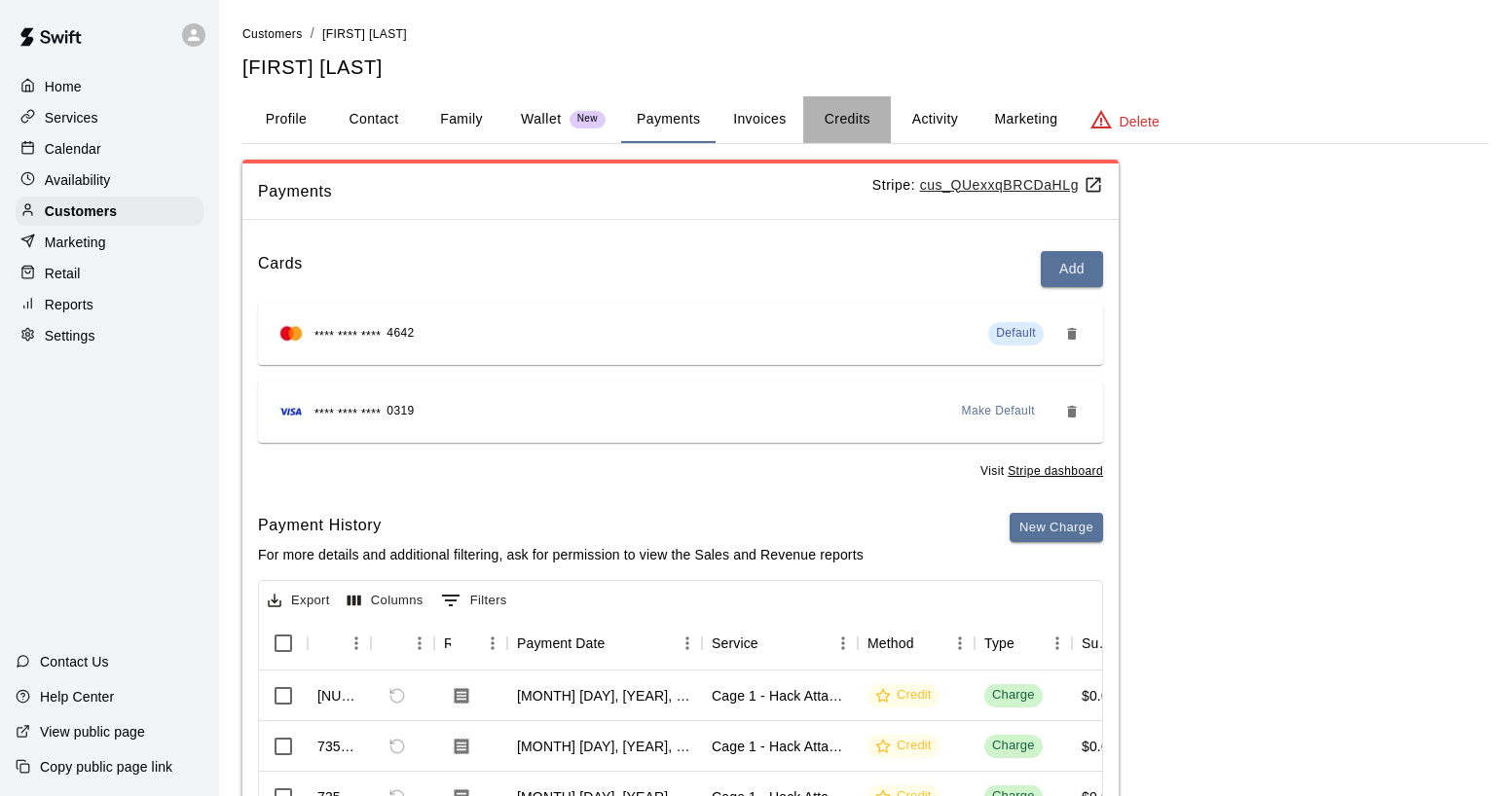 click on "Credits" at bounding box center (847, 120) 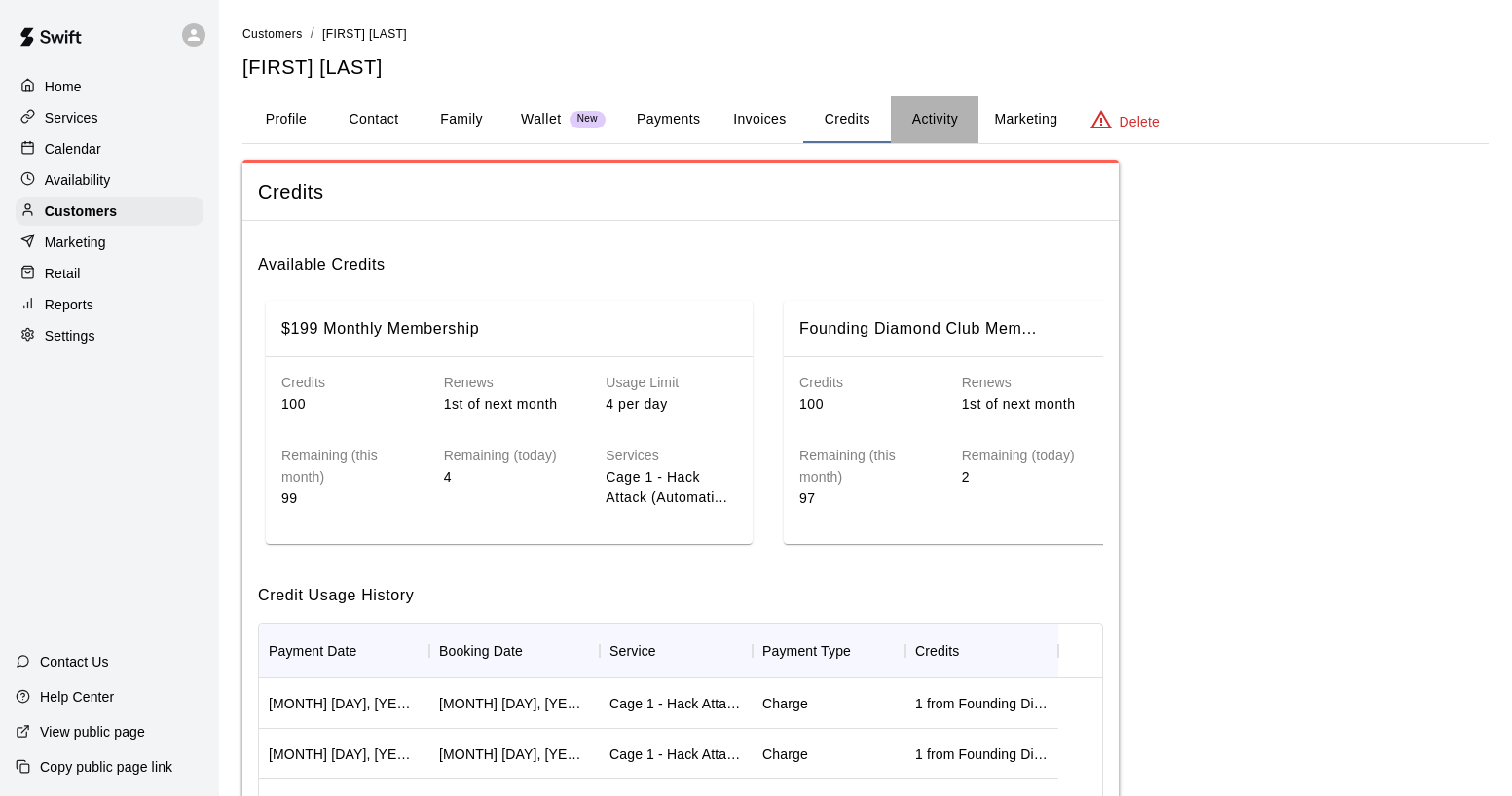 click on "Activity" at bounding box center (935, 120) 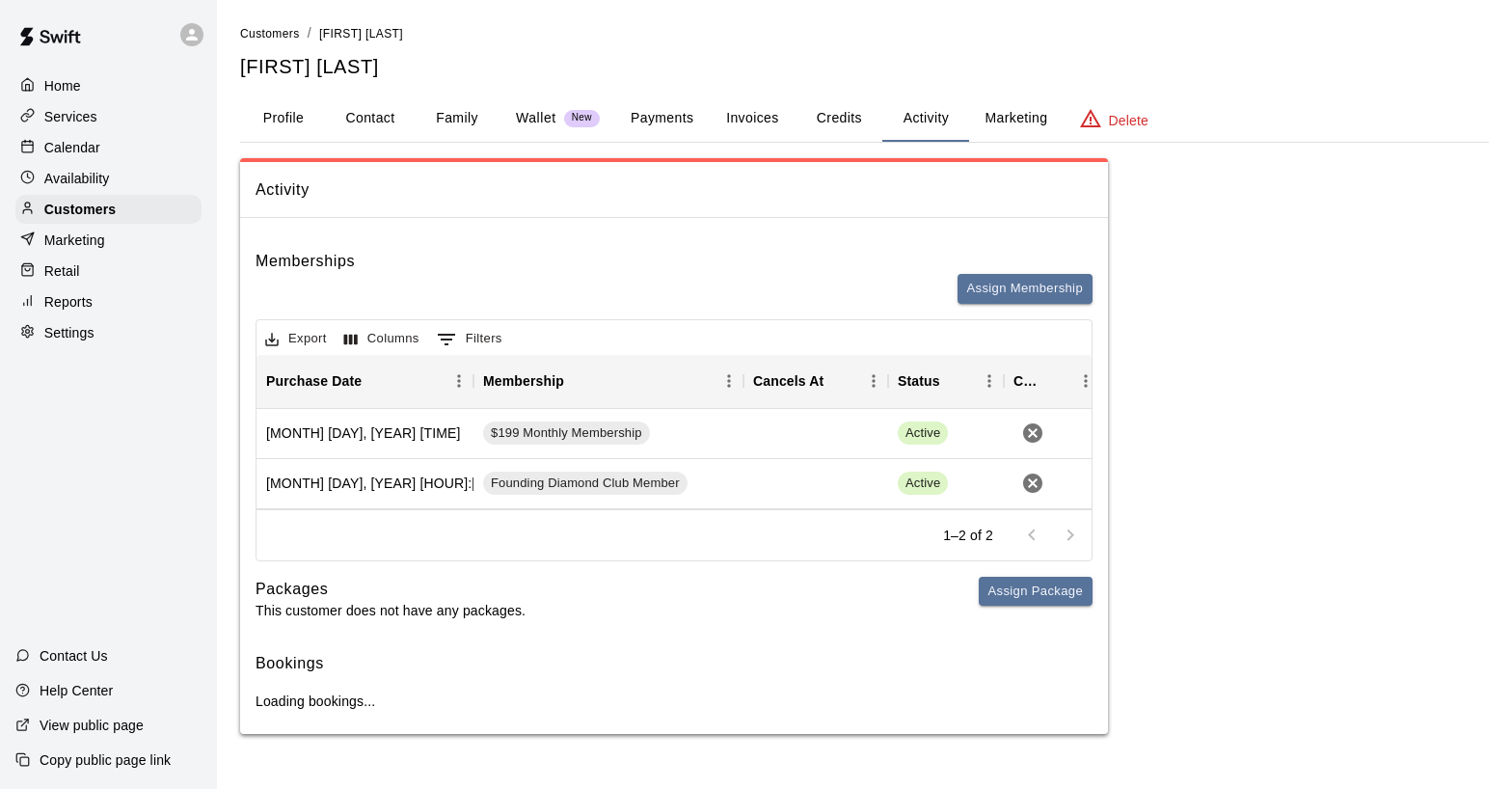 click on "Payments" at bounding box center (662, 119) 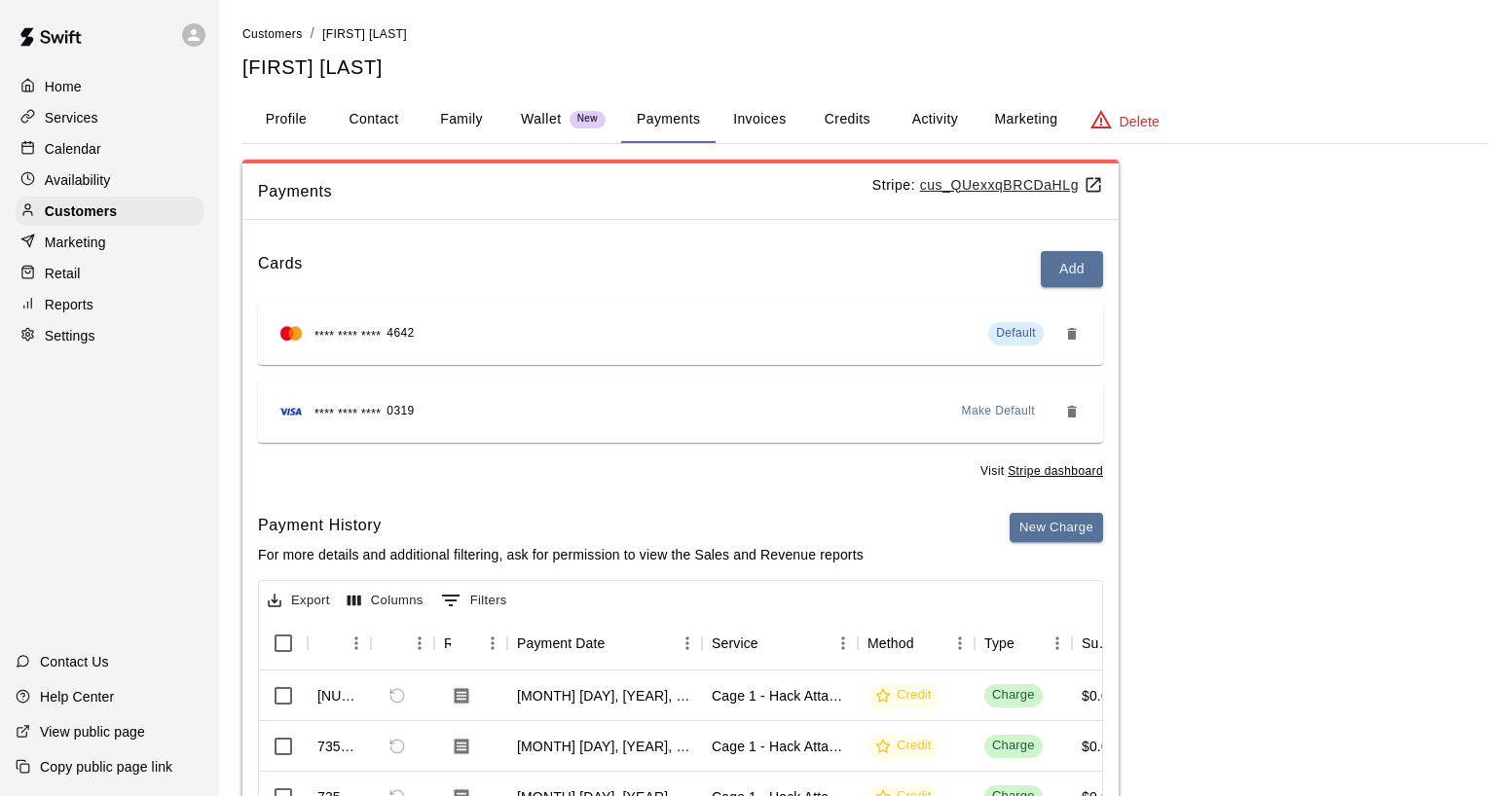 click on "Activity" at bounding box center (935, 120) 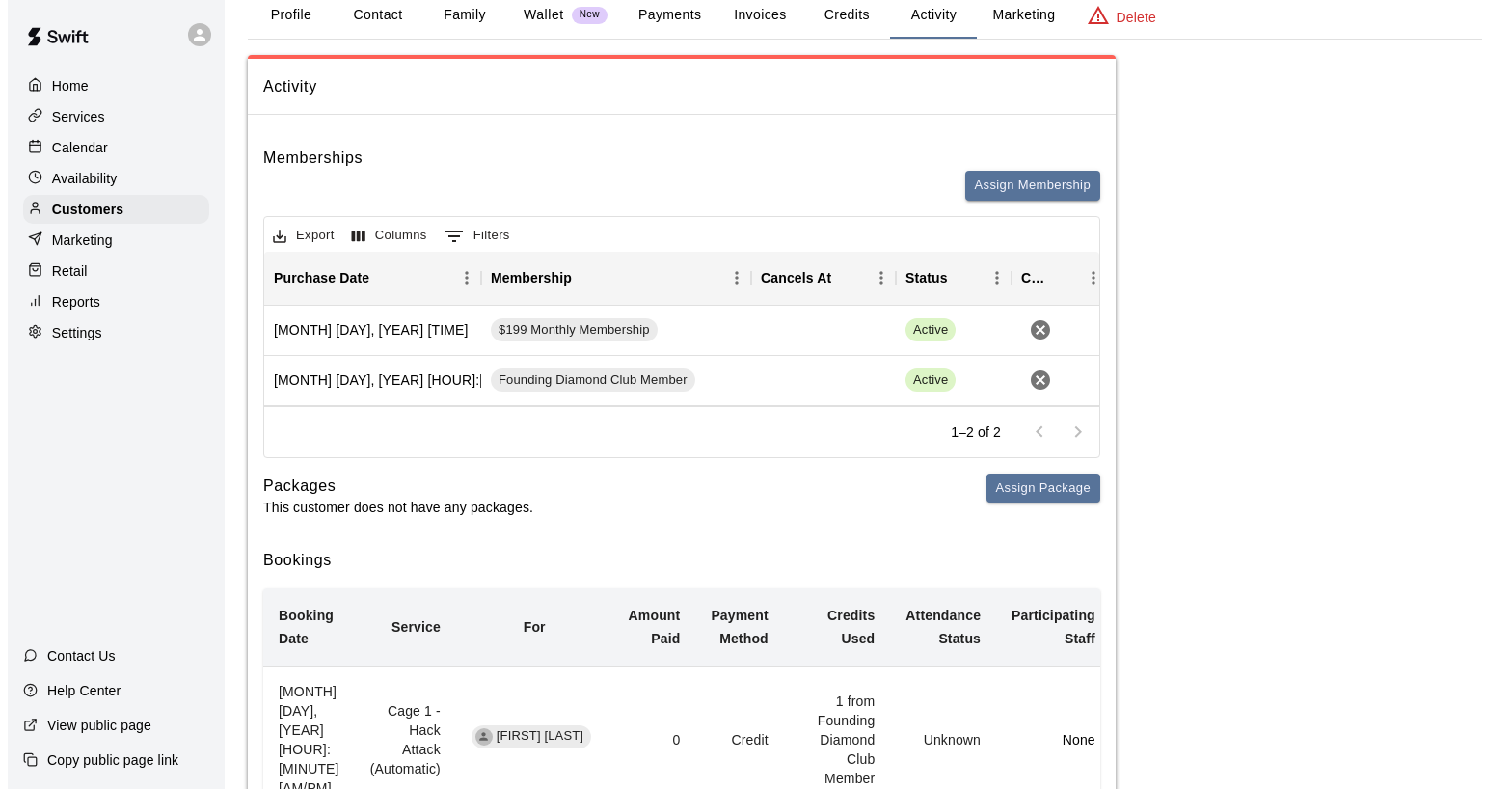 scroll, scrollTop: 0, scrollLeft: 0, axis: both 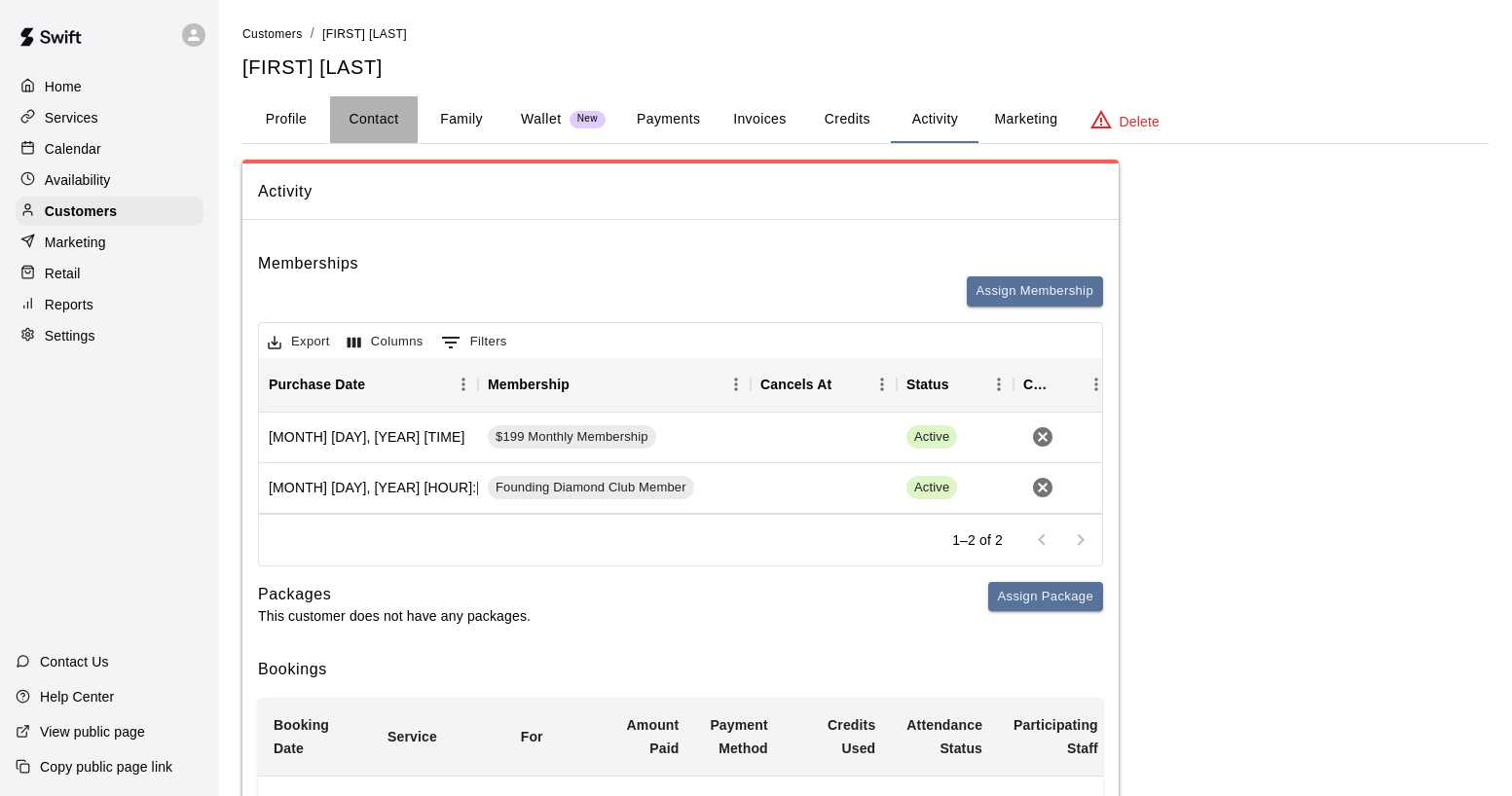 click on "Contact" at bounding box center [374, 120] 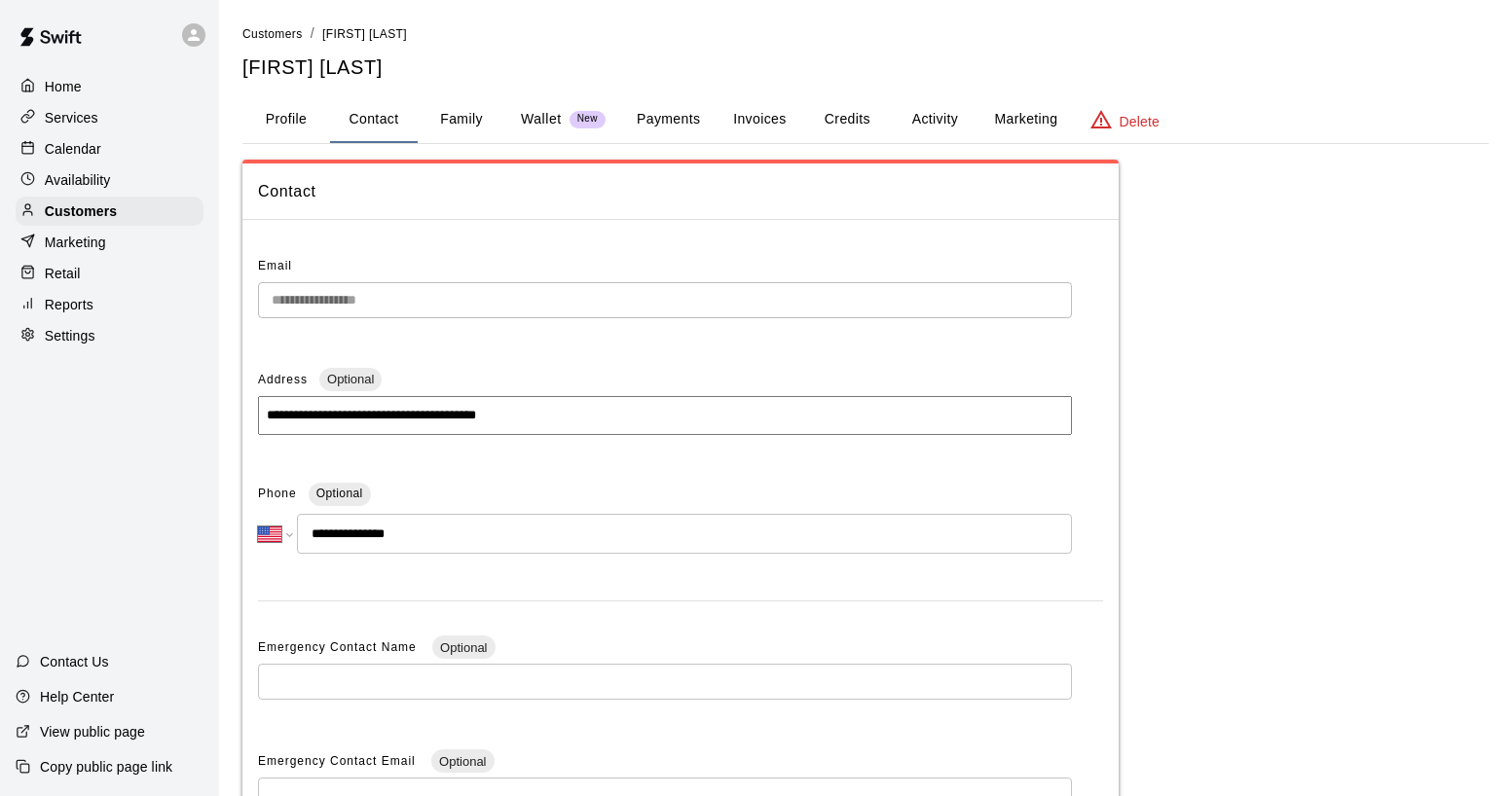 click on "Profile" at bounding box center [286, 120] 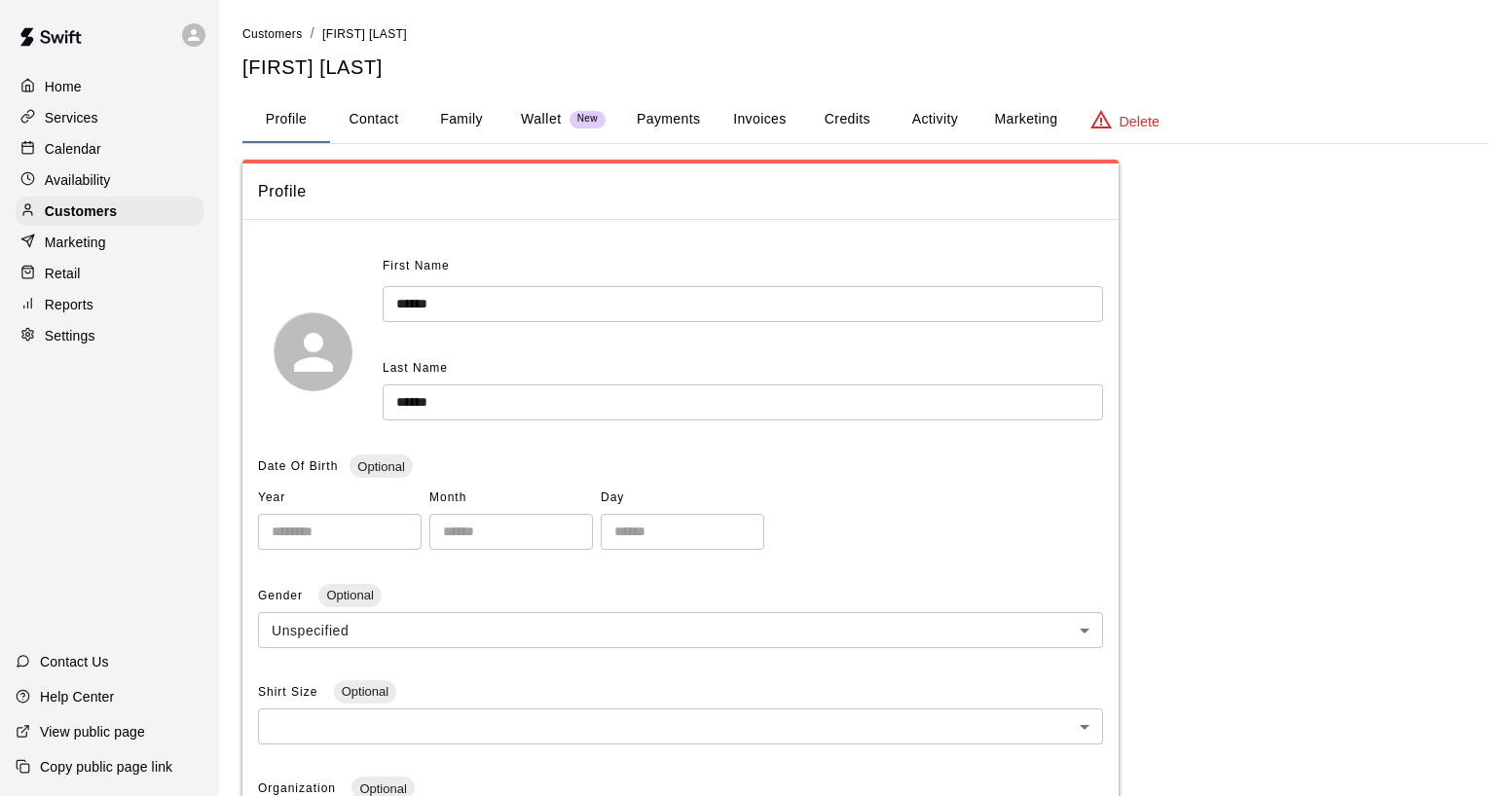 click on "Contact" at bounding box center [374, 120] 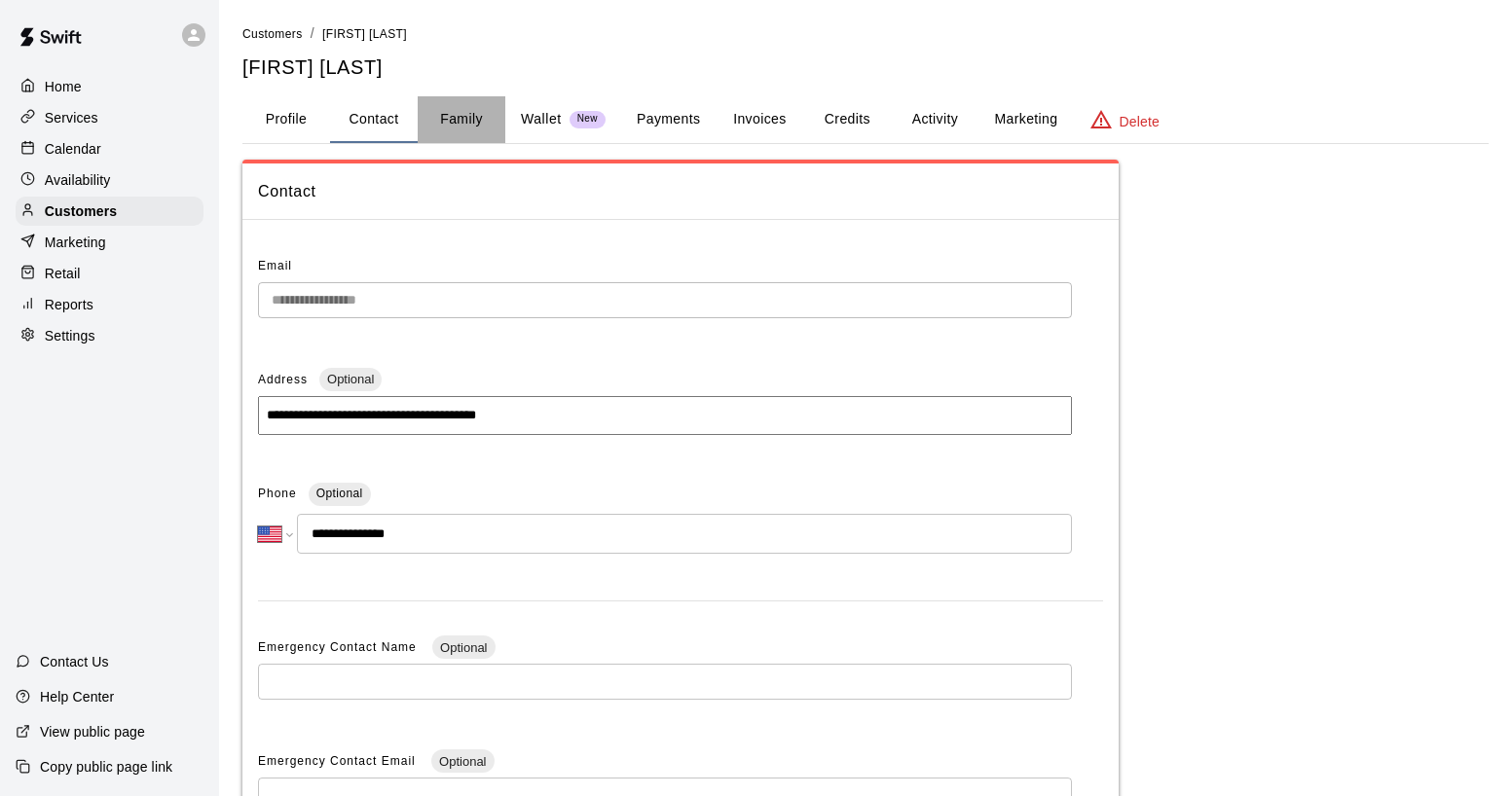 click on "Family" at bounding box center [461, 120] 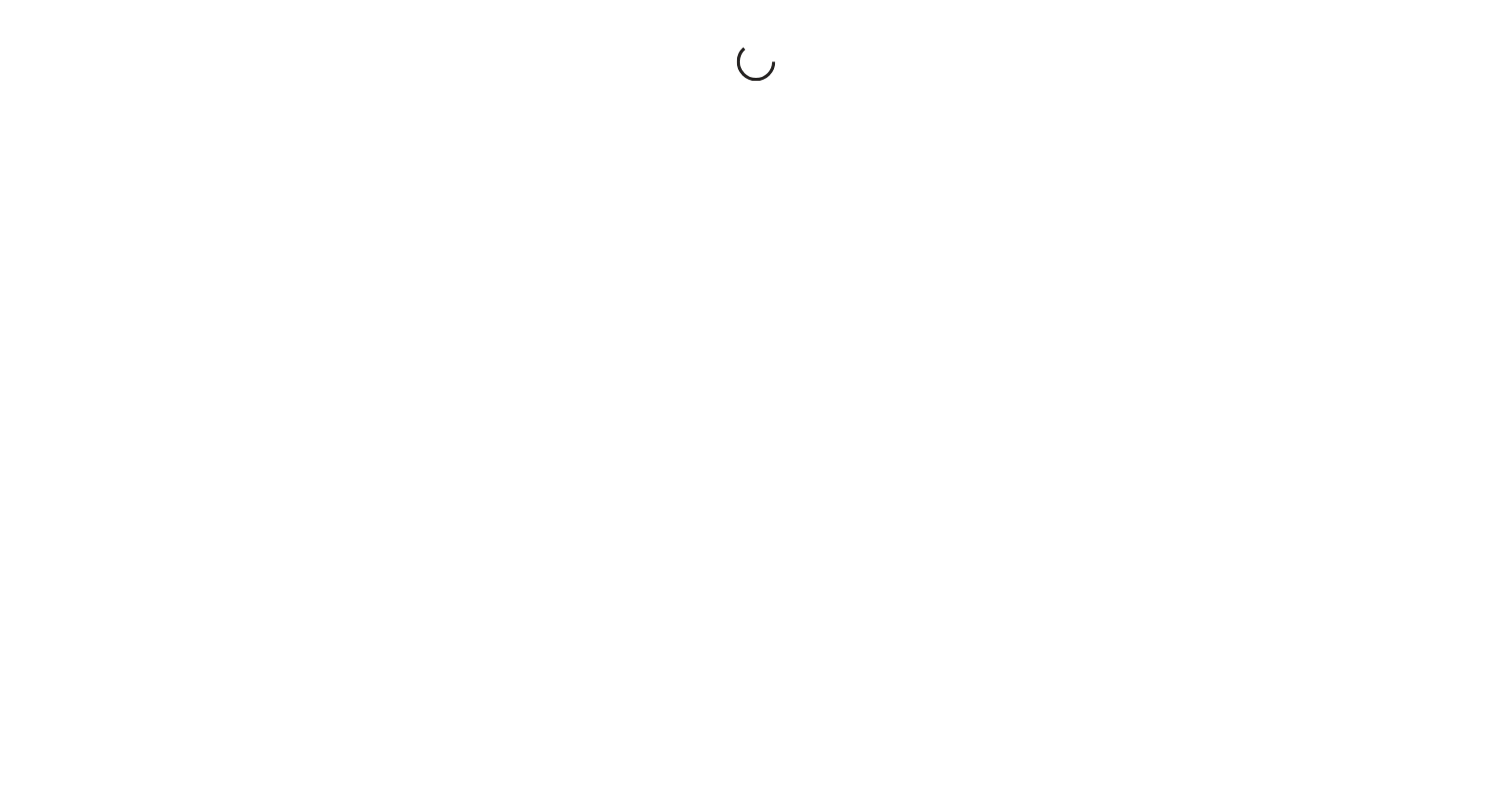 scroll, scrollTop: 0, scrollLeft: 0, axis: both 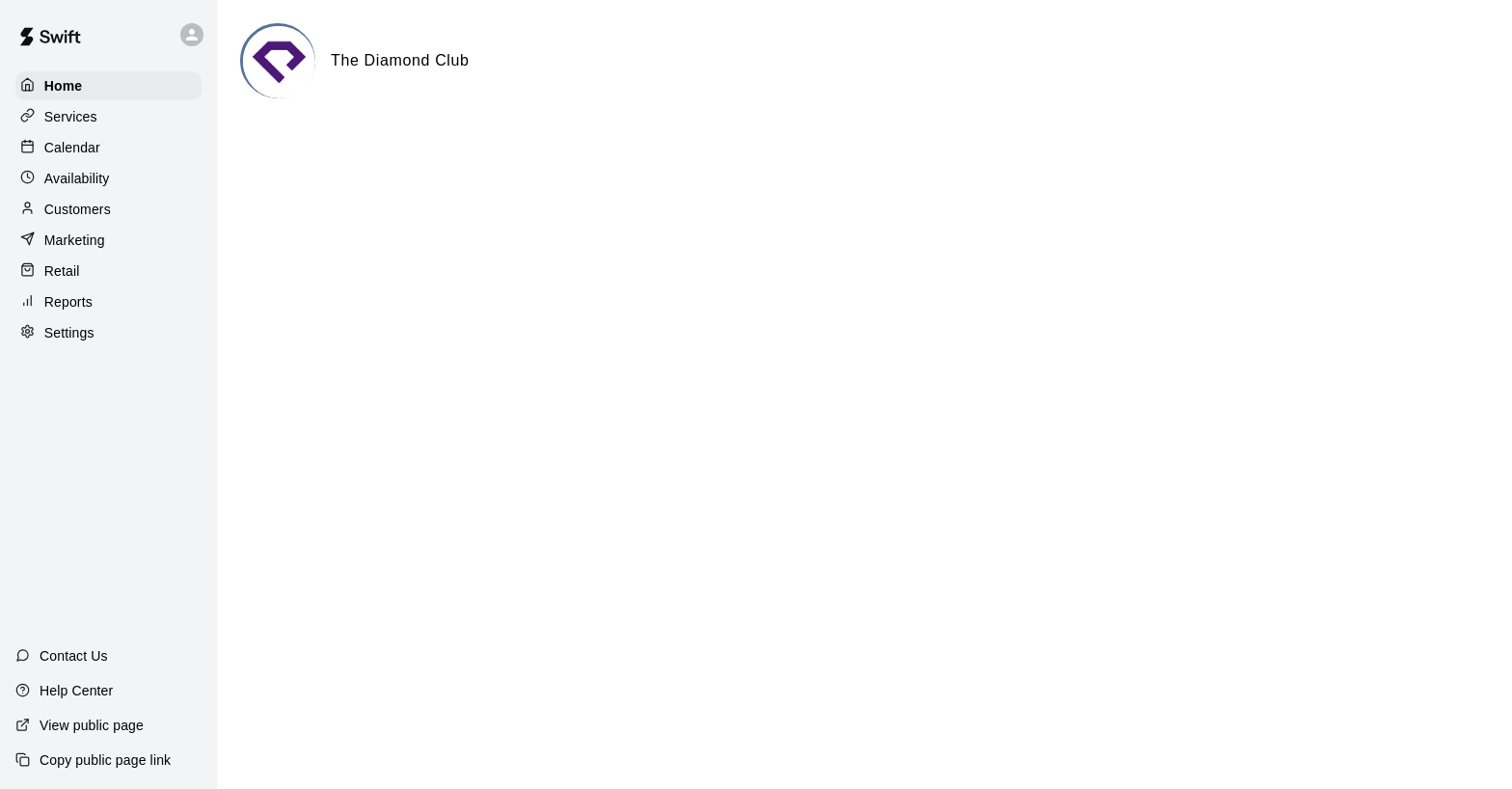 click on "Calendar" at bounding box center [108, 148] 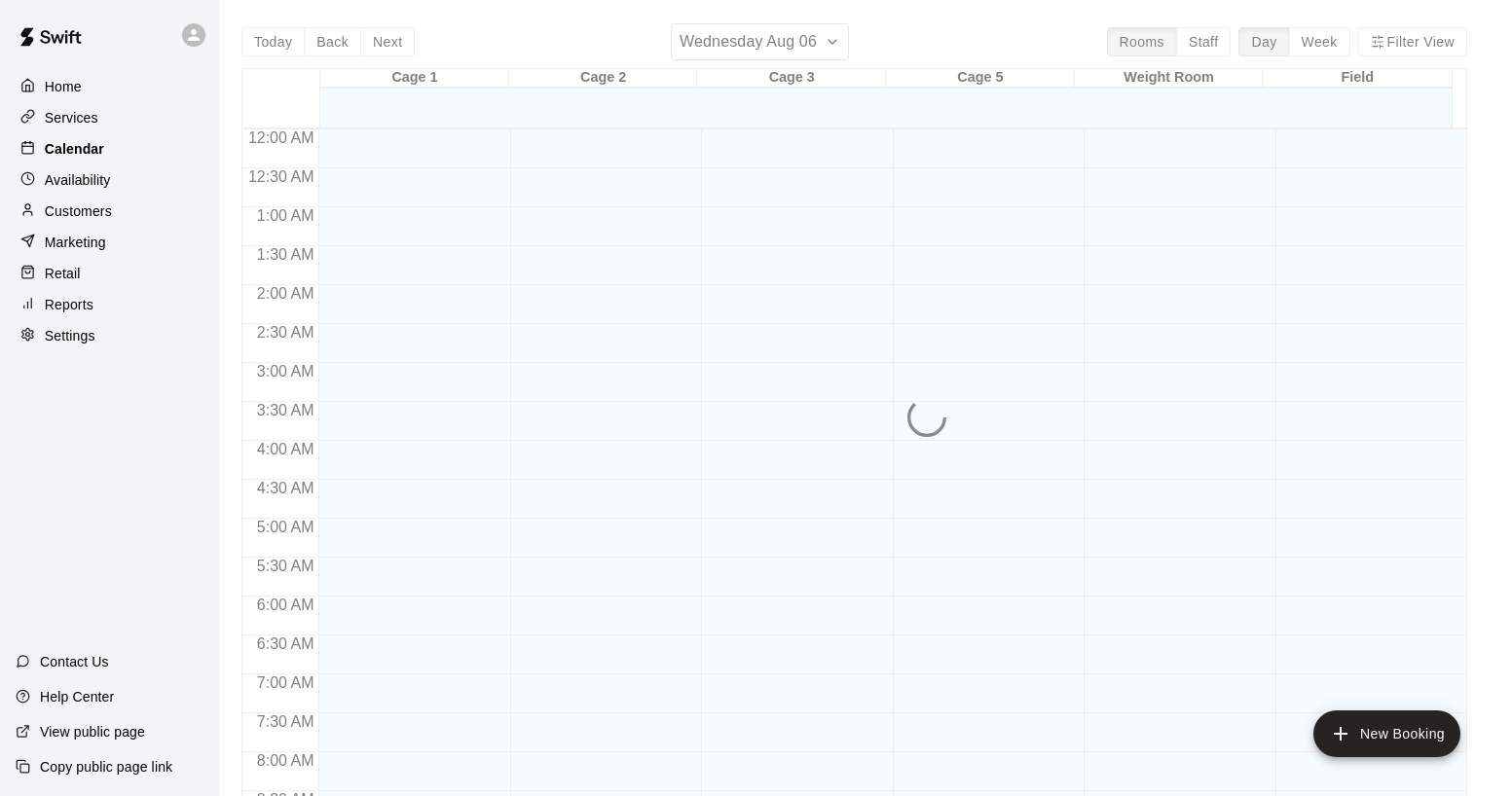 scroll, scrollTop: 1121, scrollLeft: 0, axis: vertical 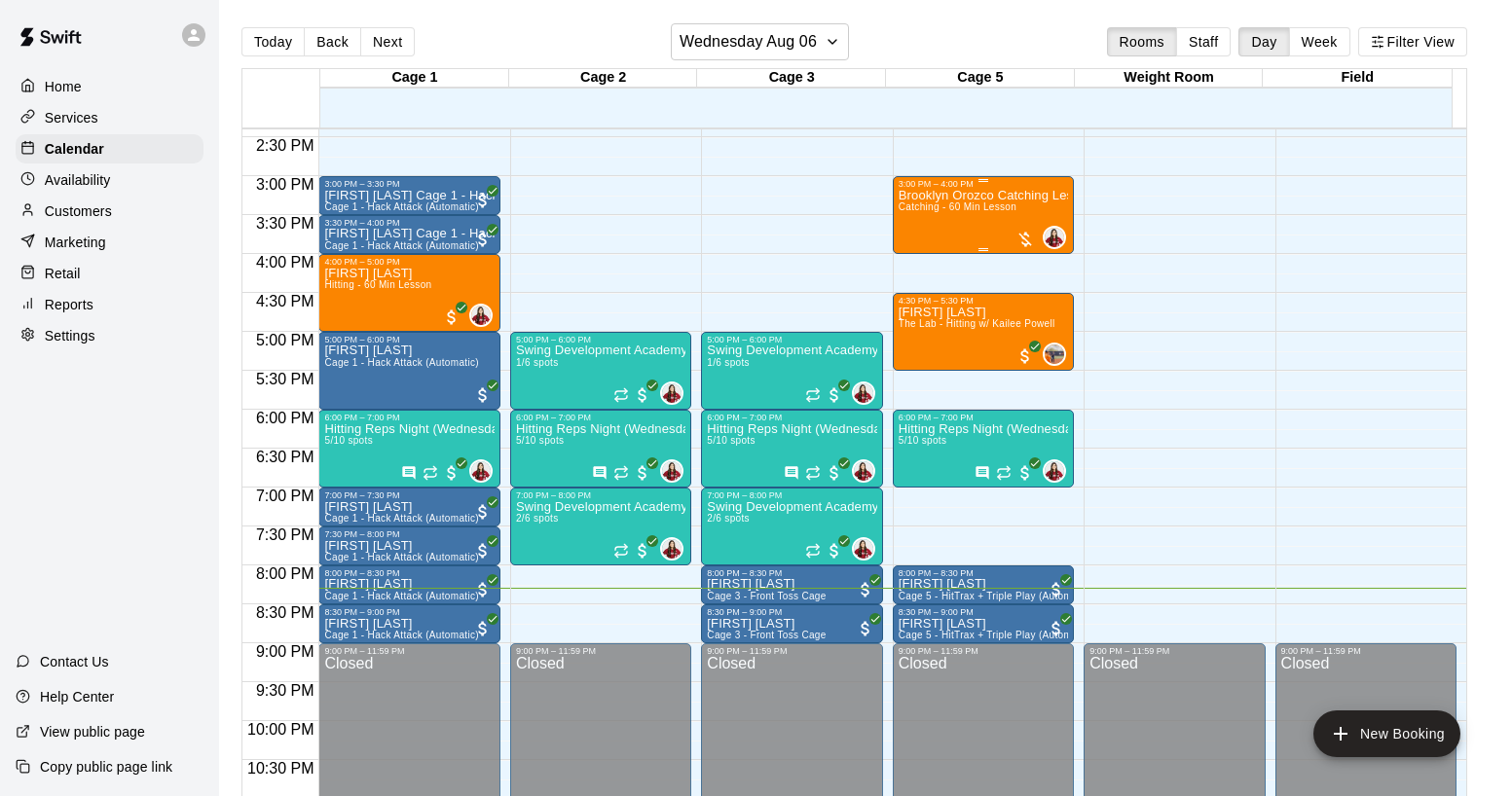 click on "[CITY] [LAST] Catching Lesson Catching - 60 Min Lesson" at bounding box center (983, 587) 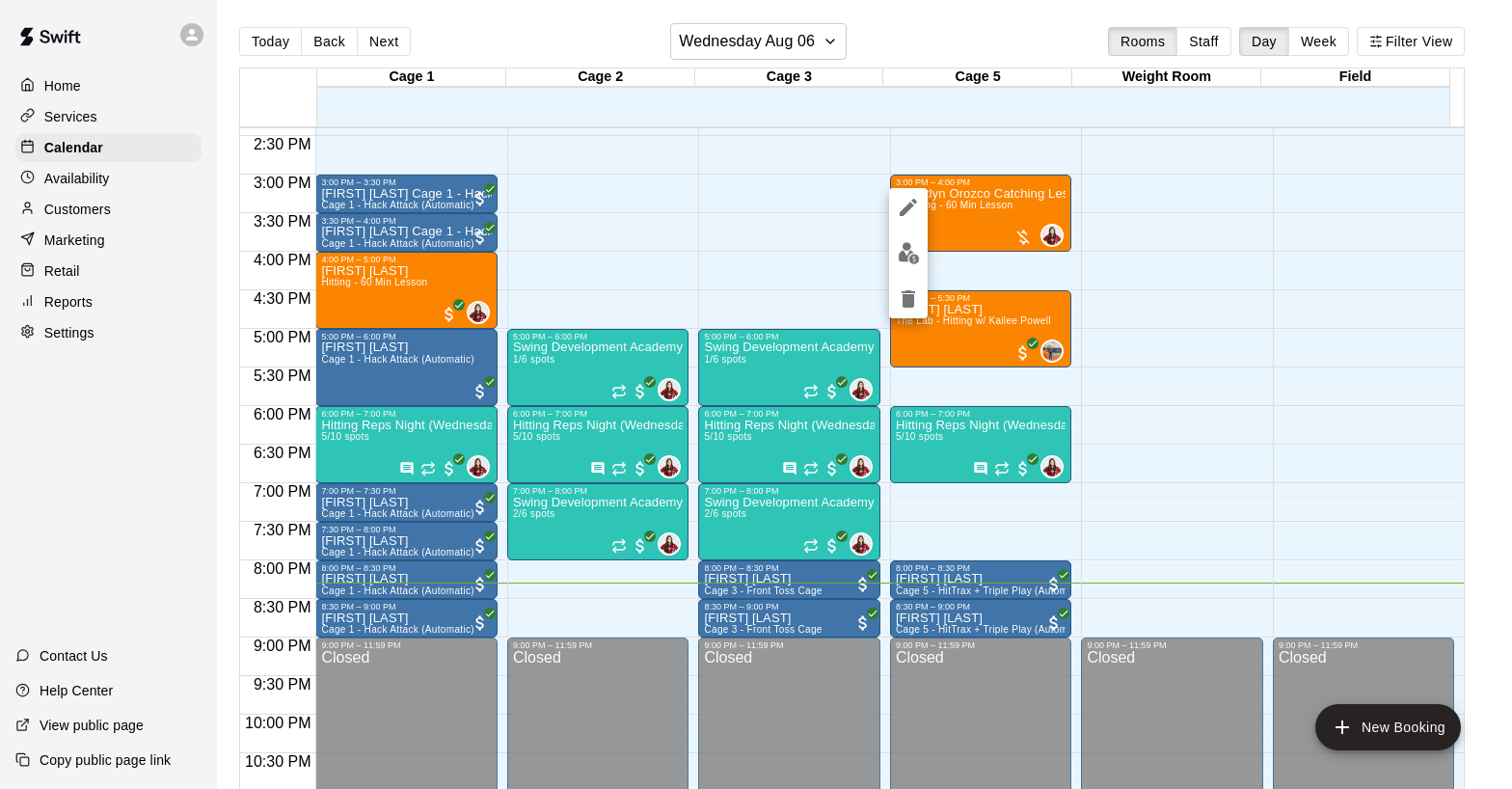 click at bounding box center [756, 394] 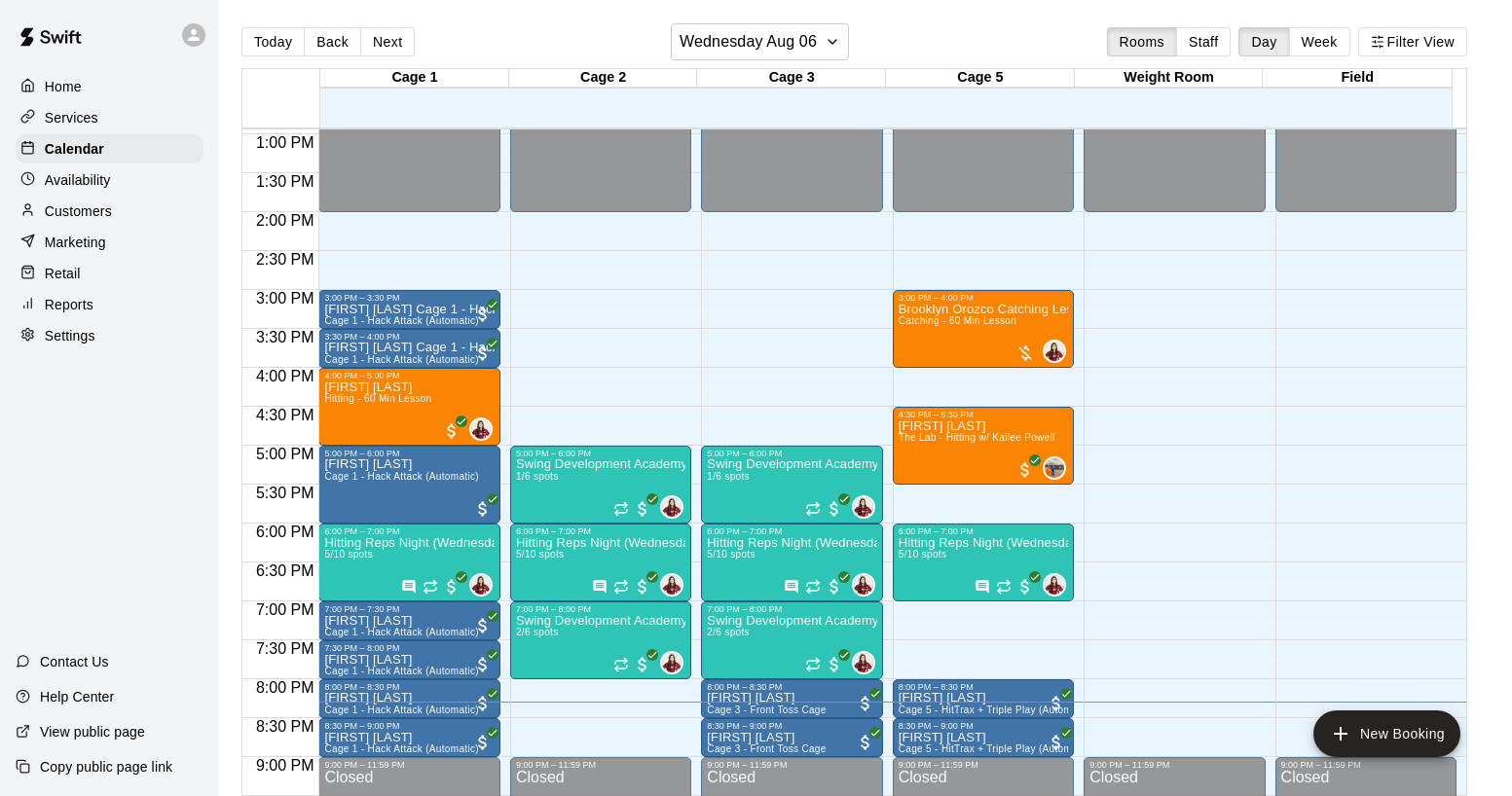 scroll, scrollTop: 1011, scrollLeft: 0, axis: vertical 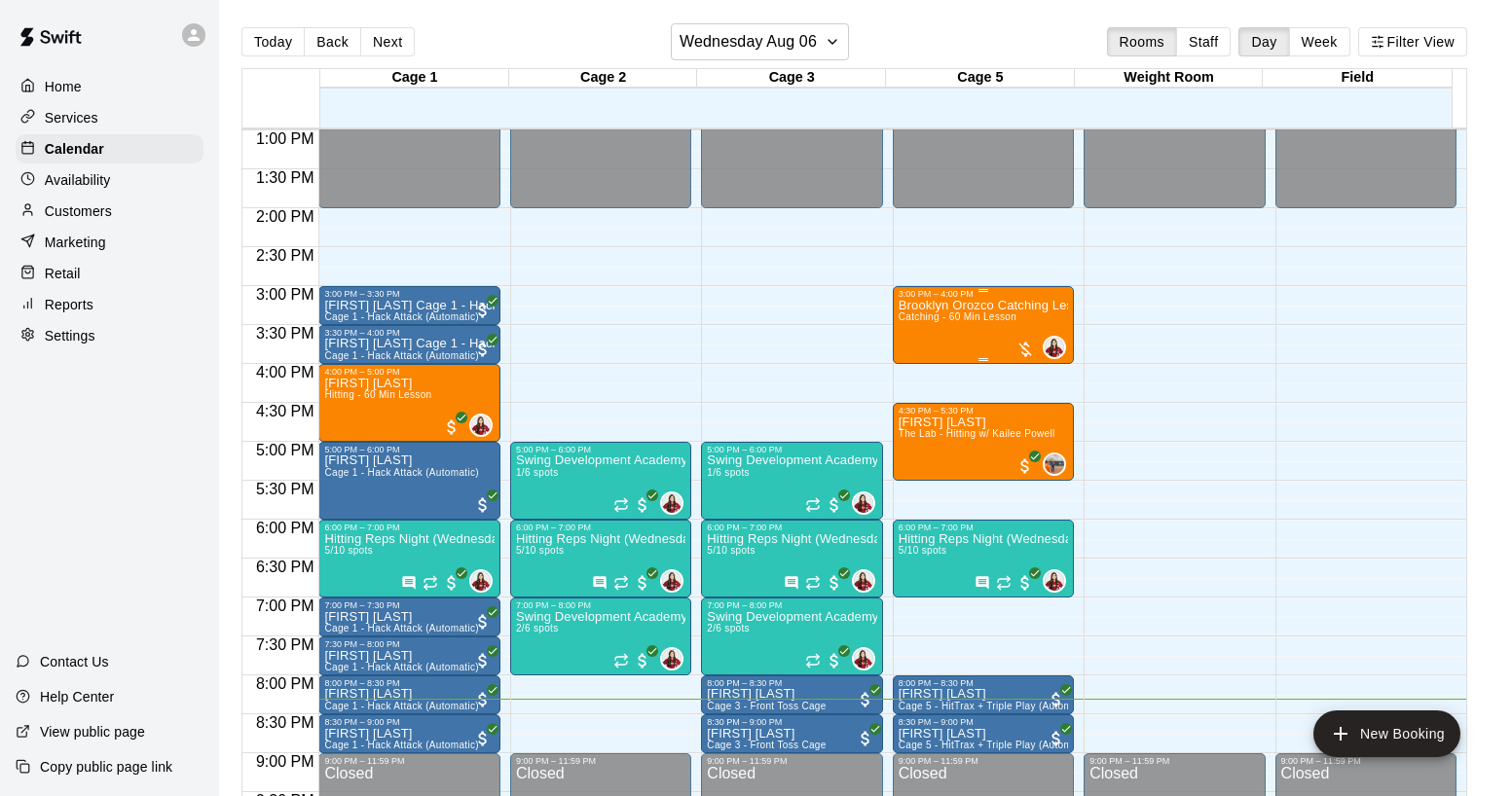 click on "[FIRST] [LAST] Catching Lesson Catching - 60 Min Lesson" at bounding box center [983, 697] 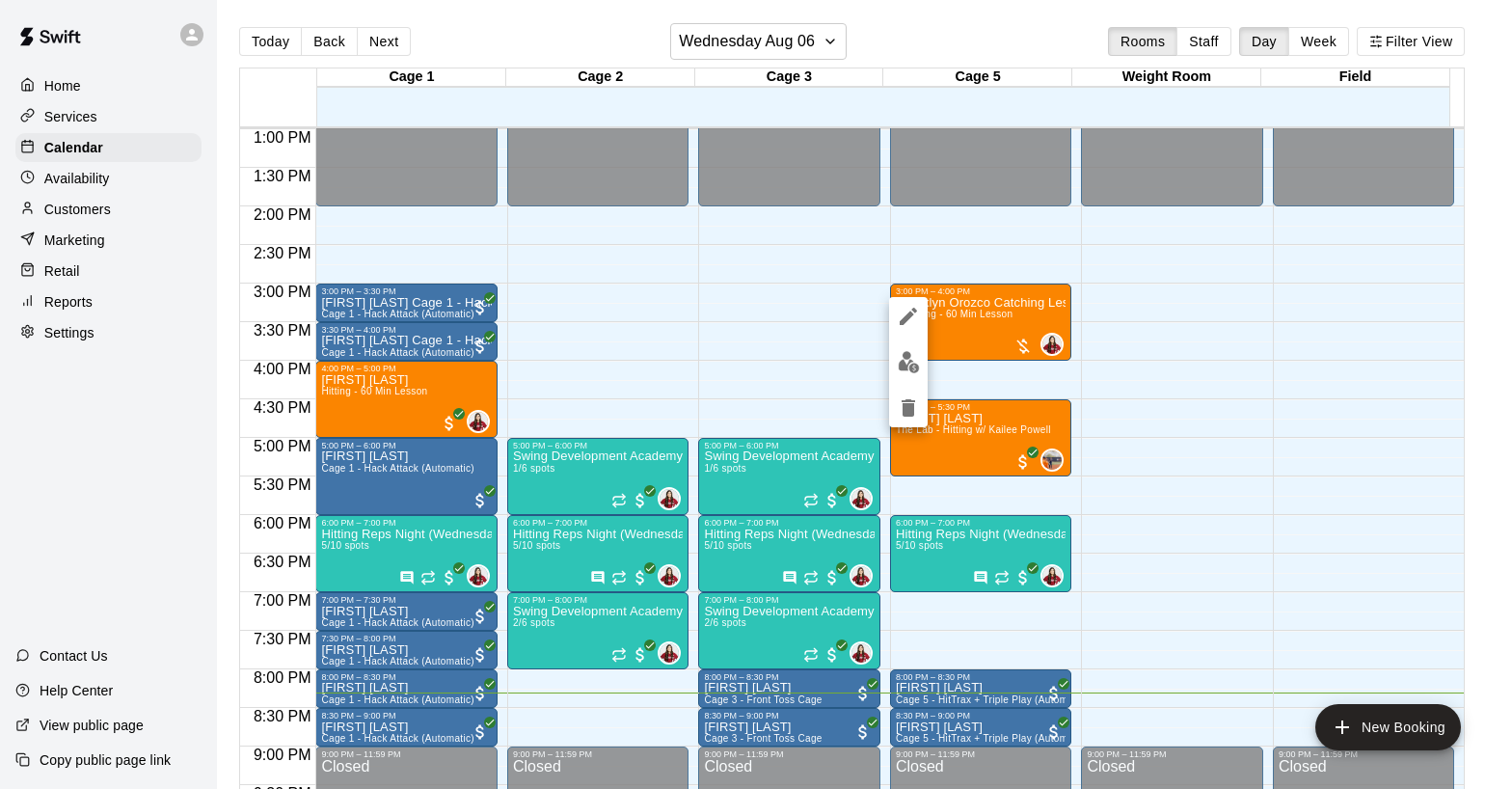 click at bounding box center (908, 362) 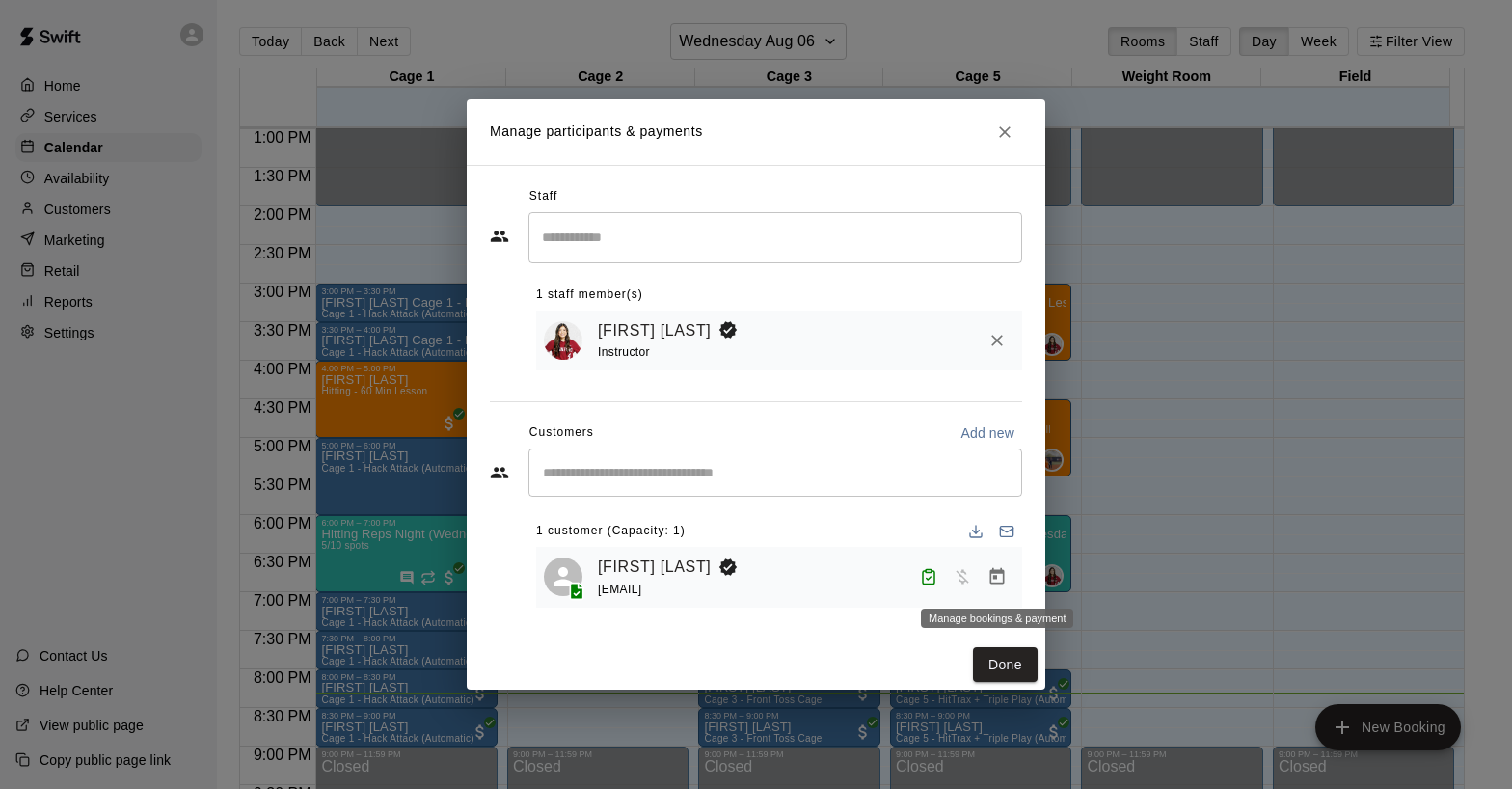 click 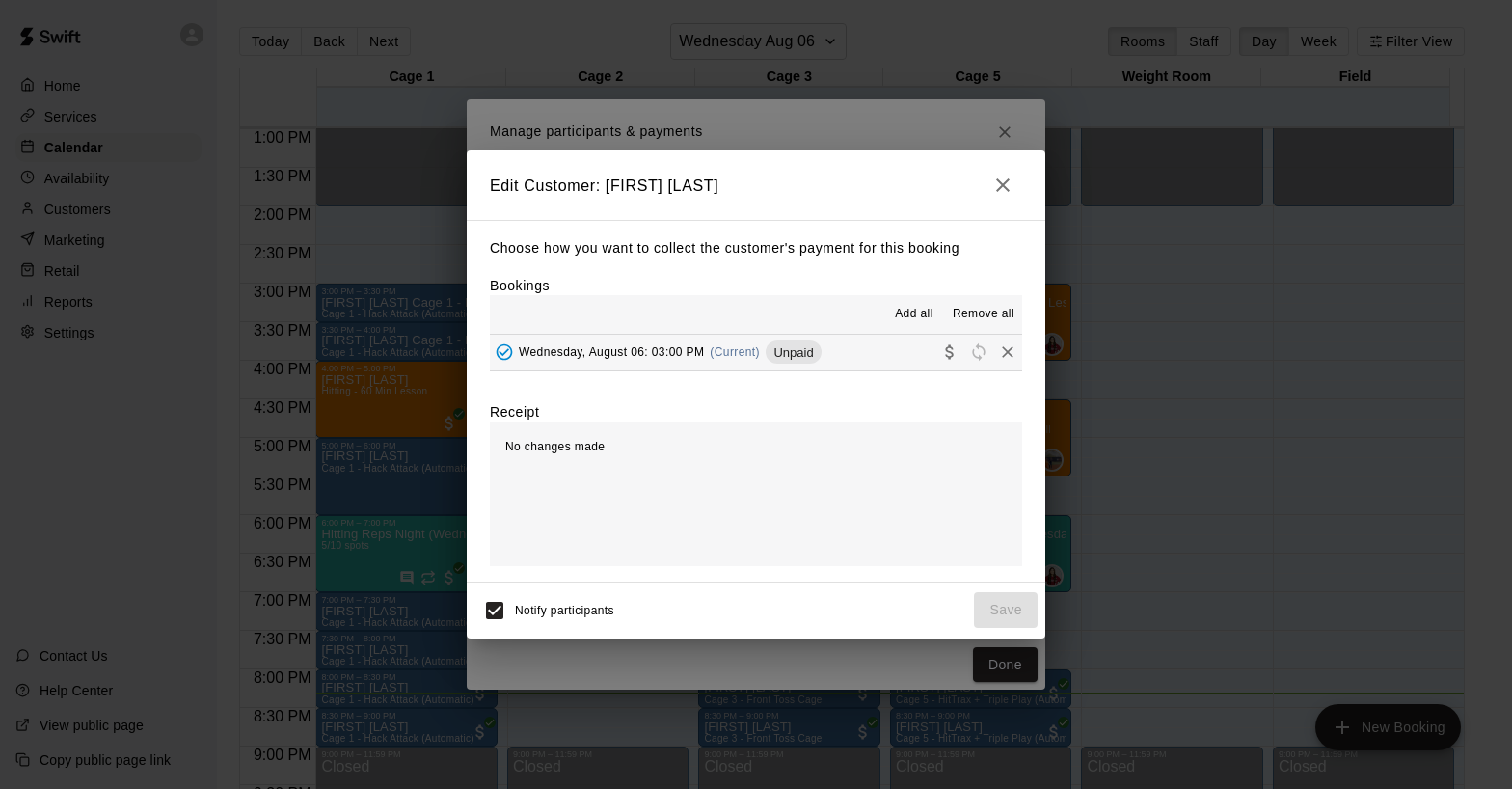 click at bounding box center [1003, 185] 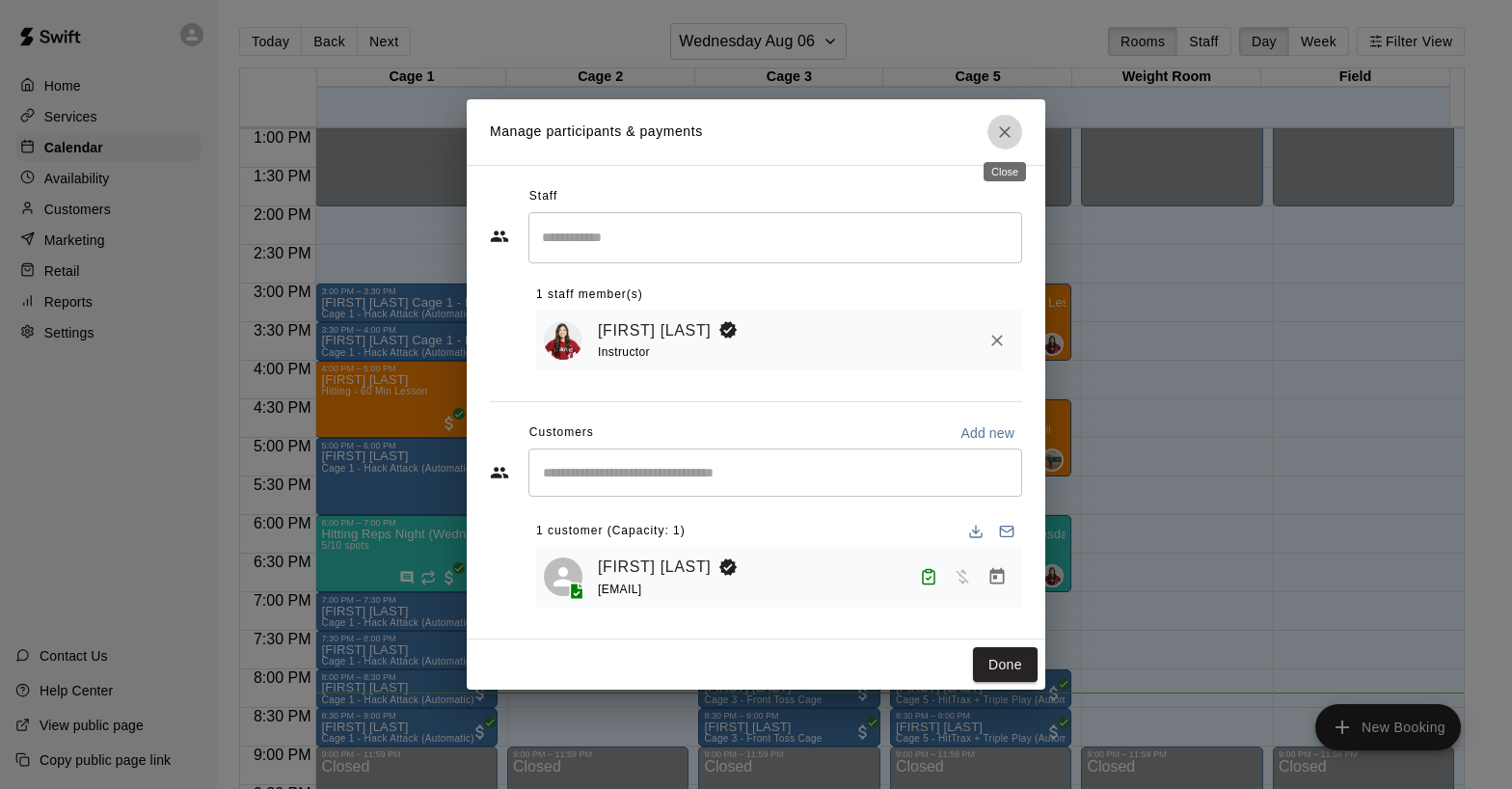 click 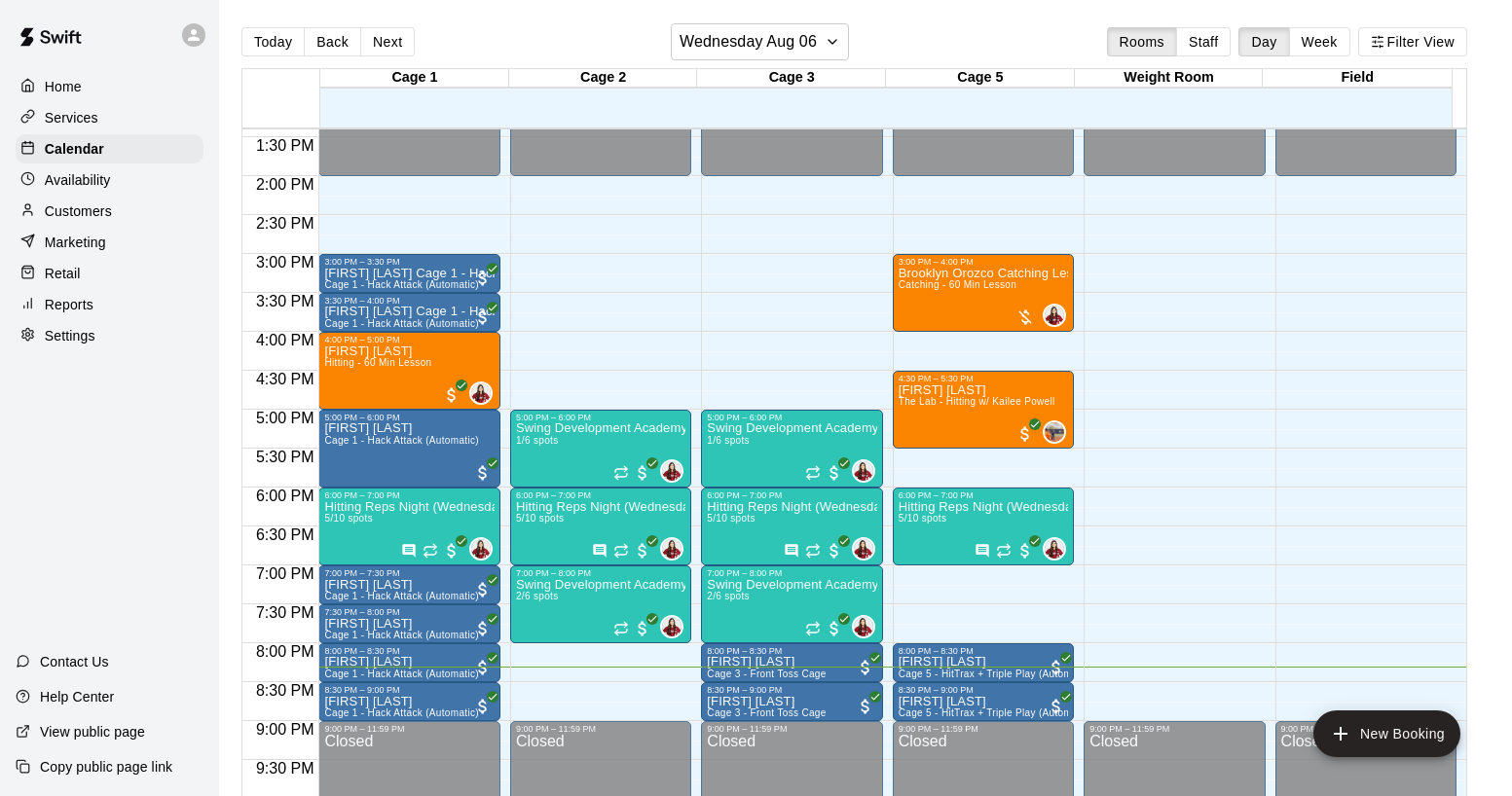 scroll, scrollTop: 1039, scrollLeft: 0, axis: vertical 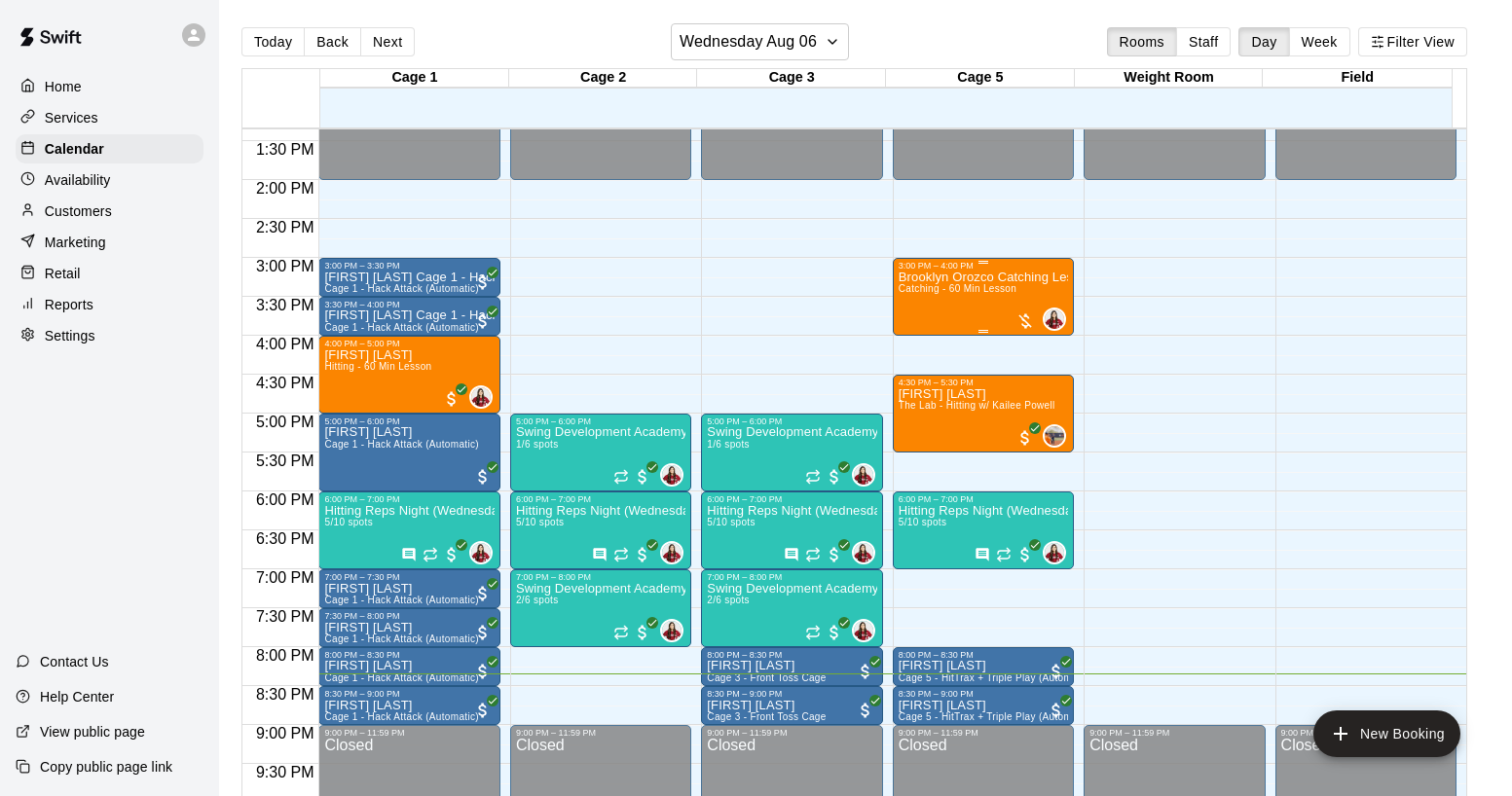 click on "[FIRST] [LAST] Catching Lesson Catching - 60 Min Lesson" at bounding box center [983, 669] 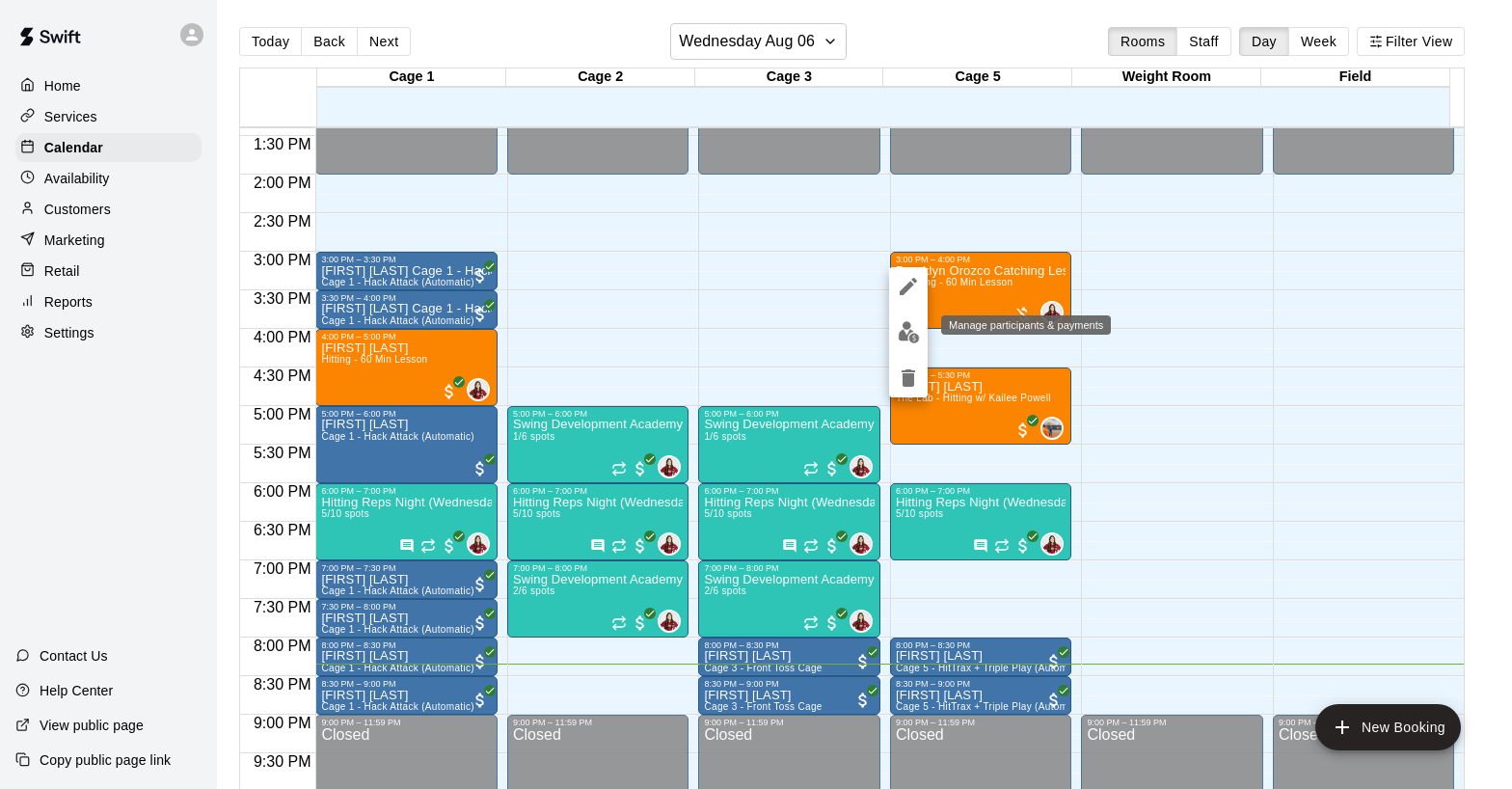 click at bounding box center (908, 332) 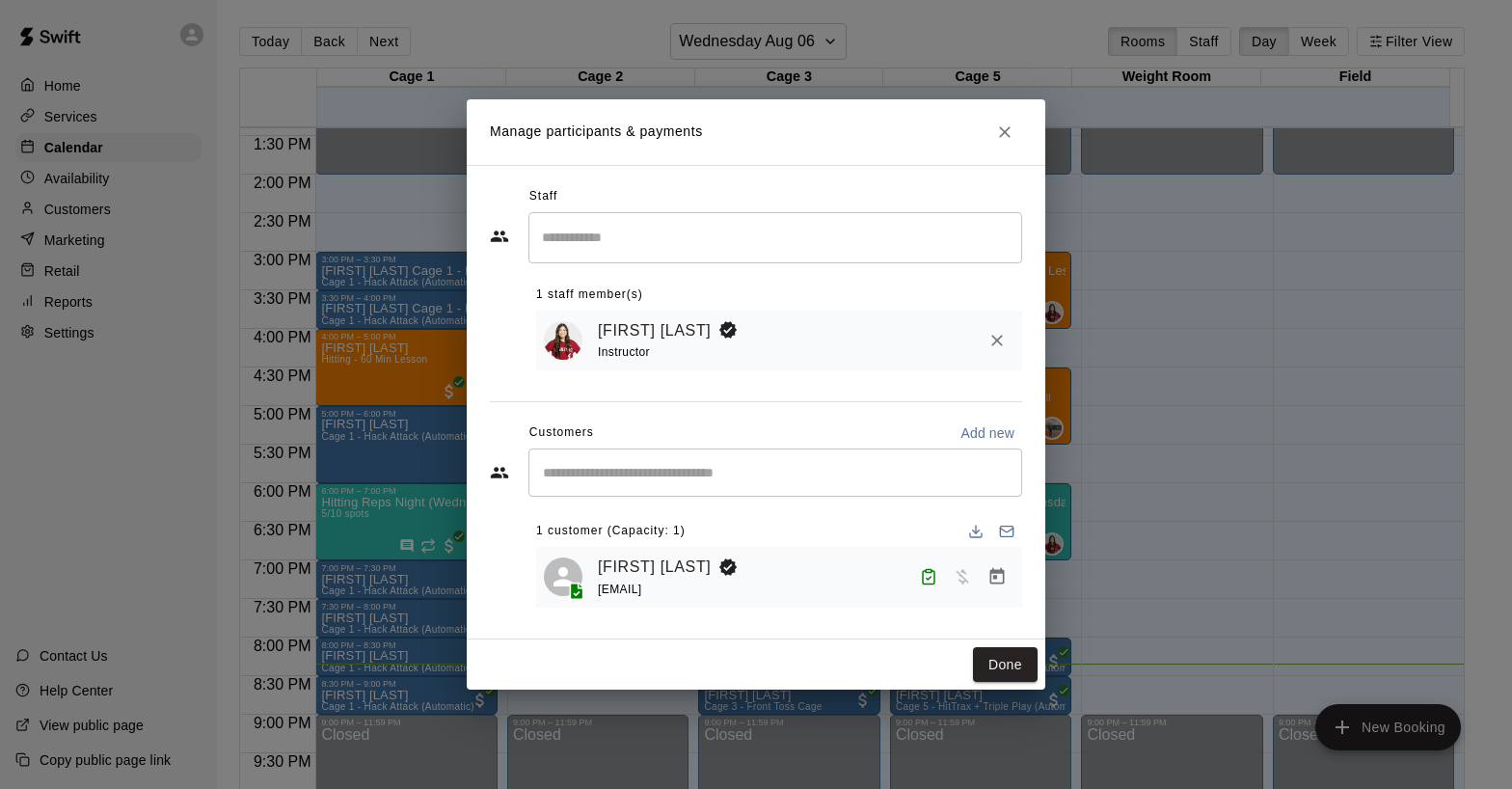 click 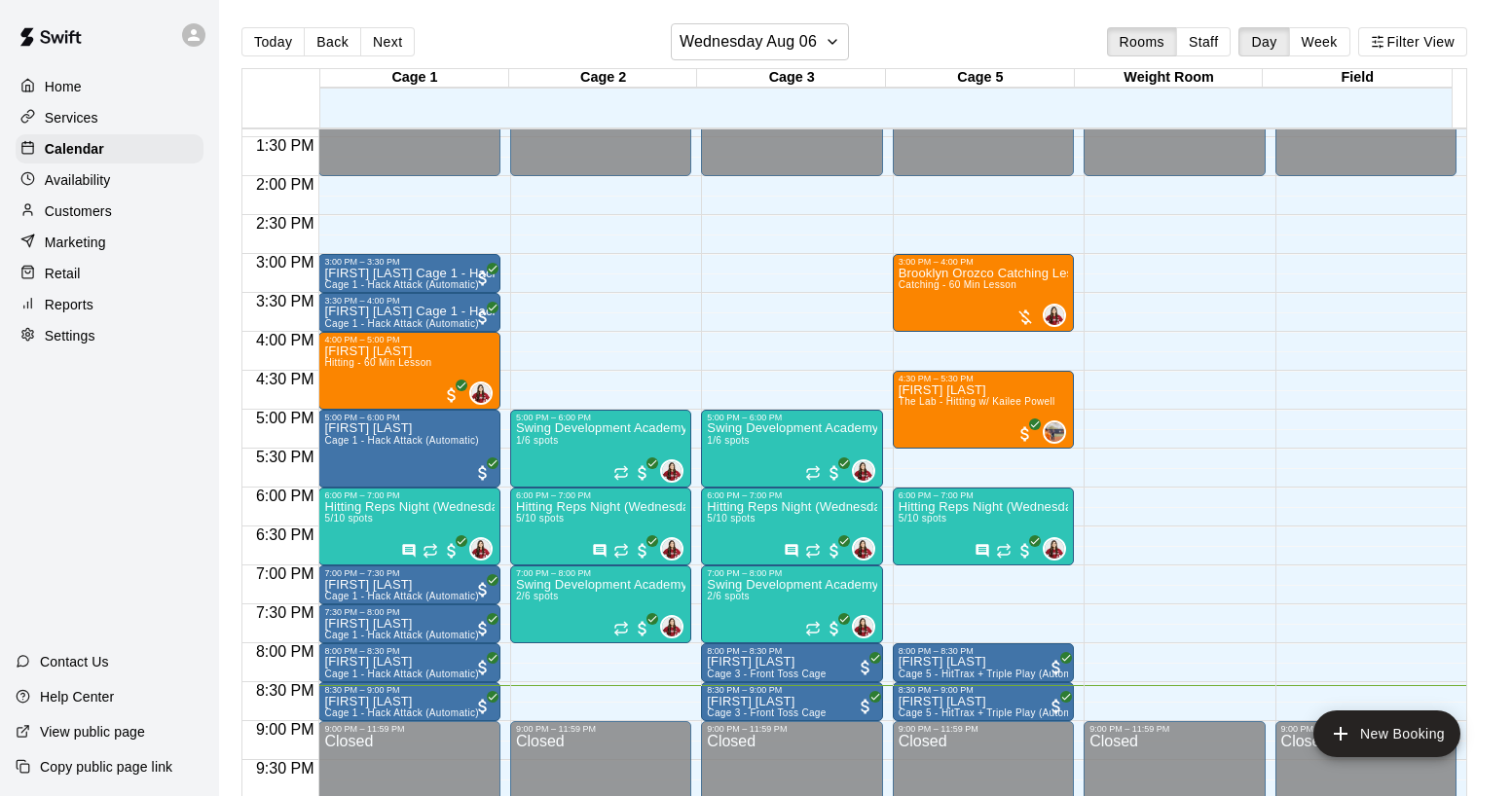 click on "Services" at bounding box center (71, 118) 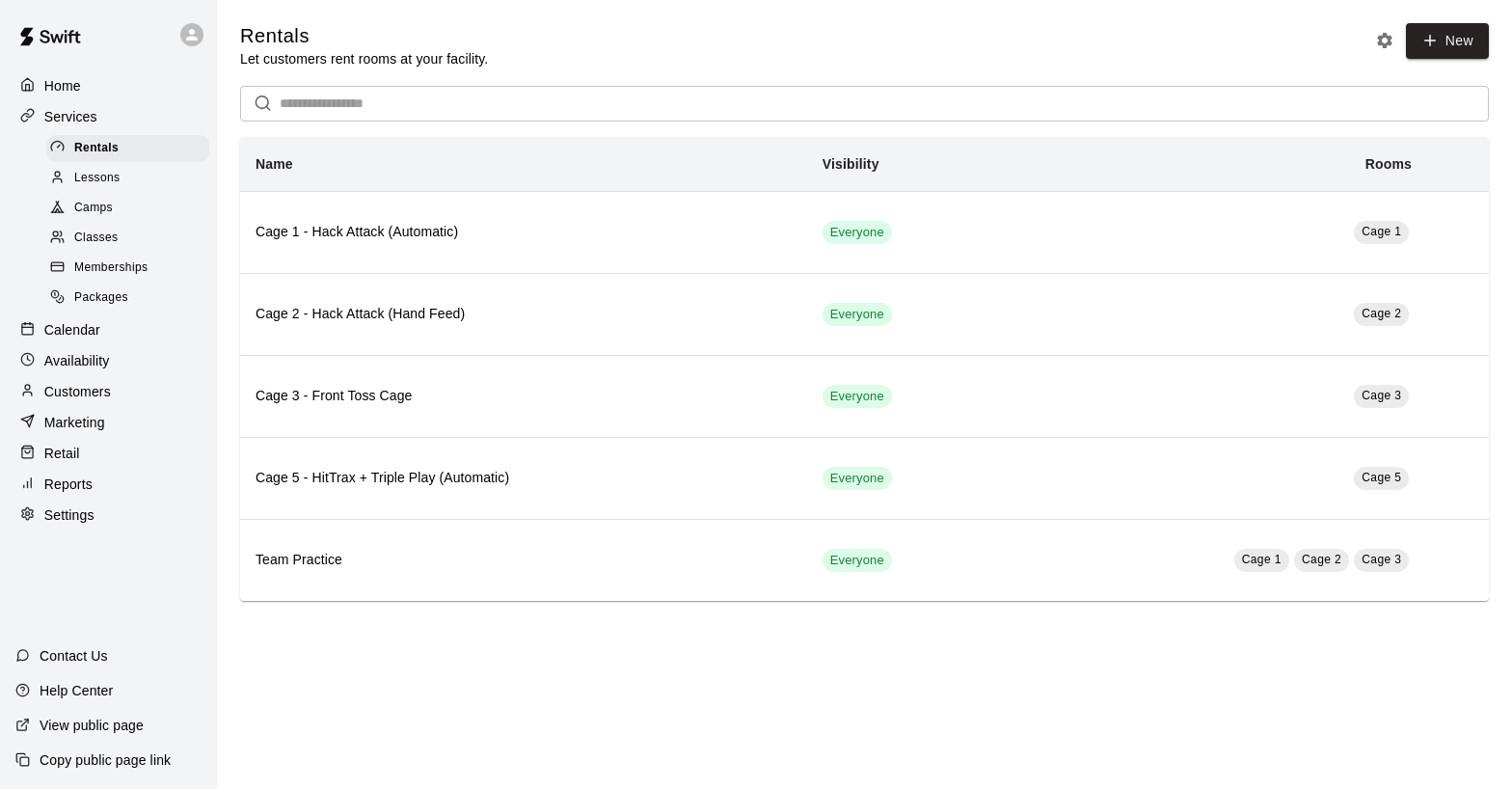 click on "Availability" at bounding box center (77, 361) 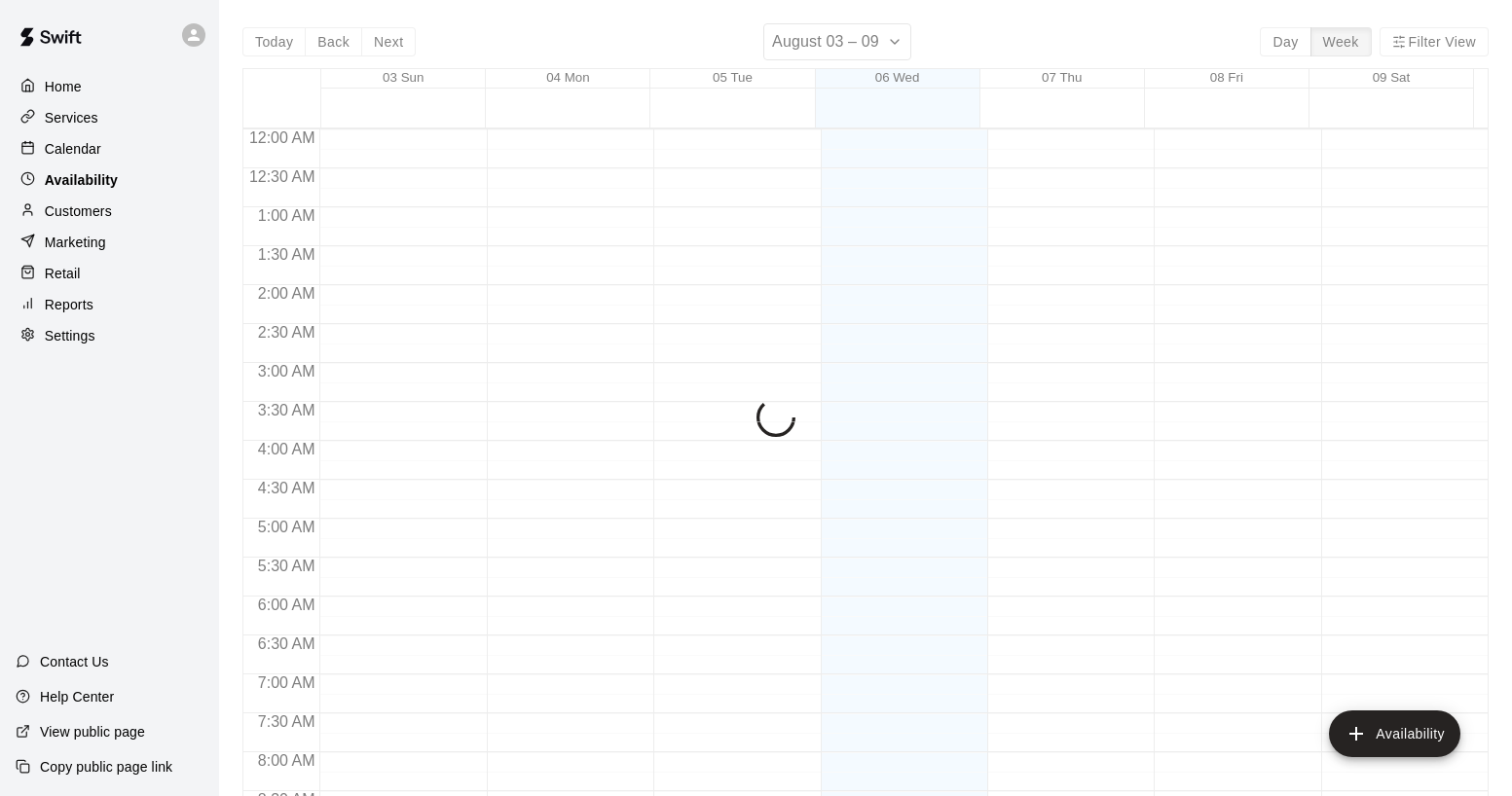 scroll, scrollTop: 1179, scrollLeft: 0, axis: vertical 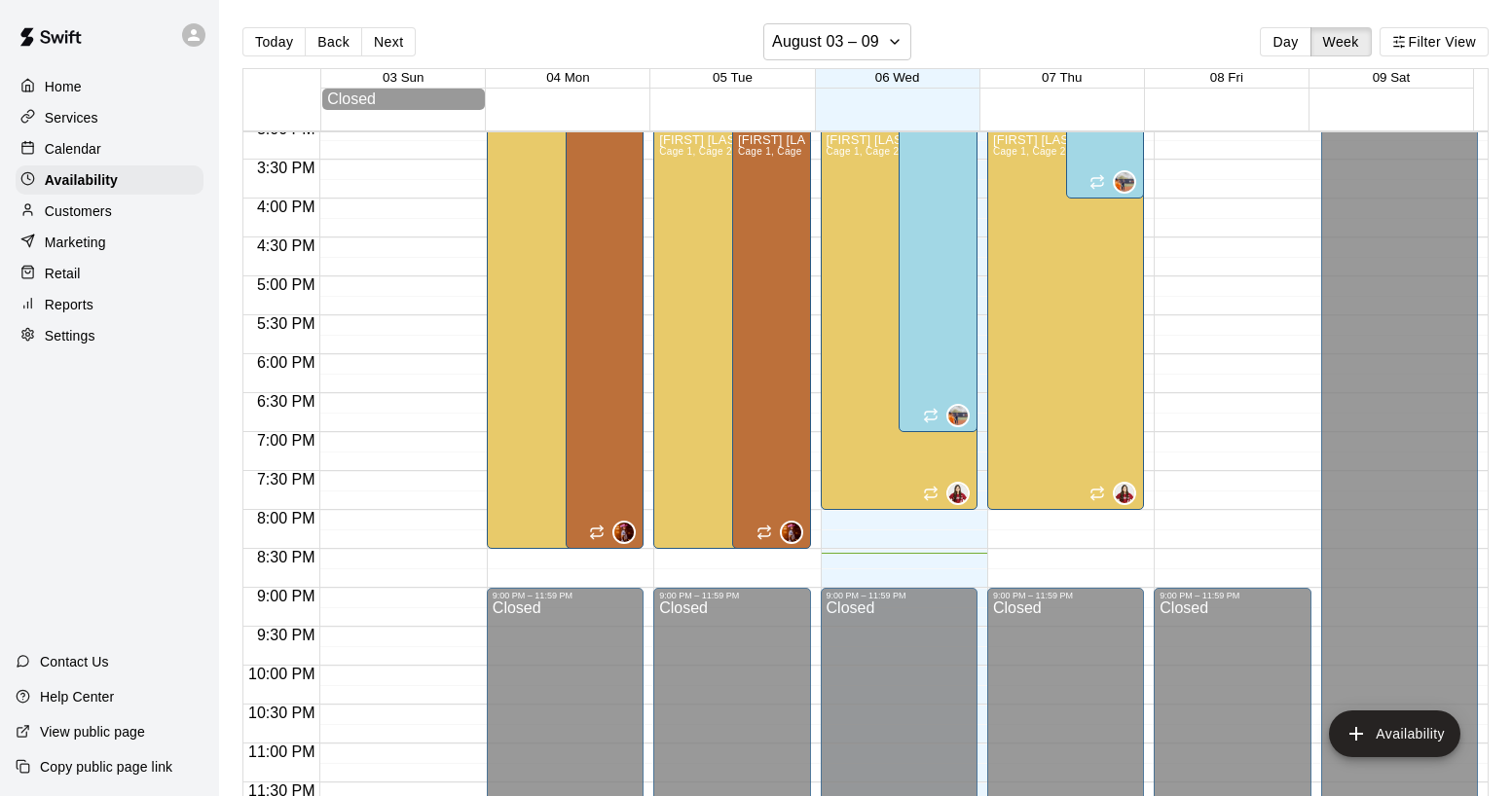 click on "Customers" at bounding box center (78, 211) 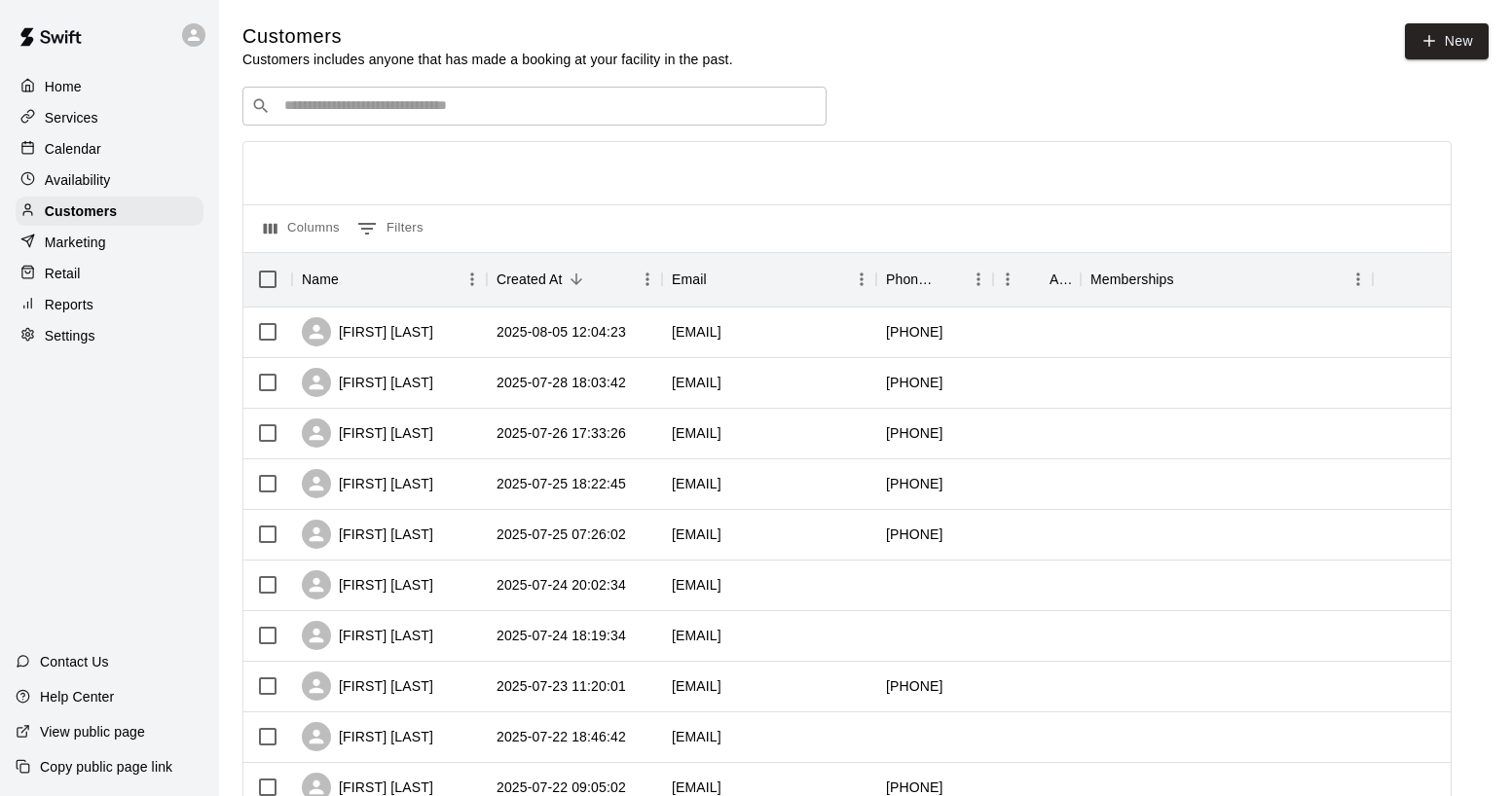 click on "Marketing" at bounding box center (75, 242) 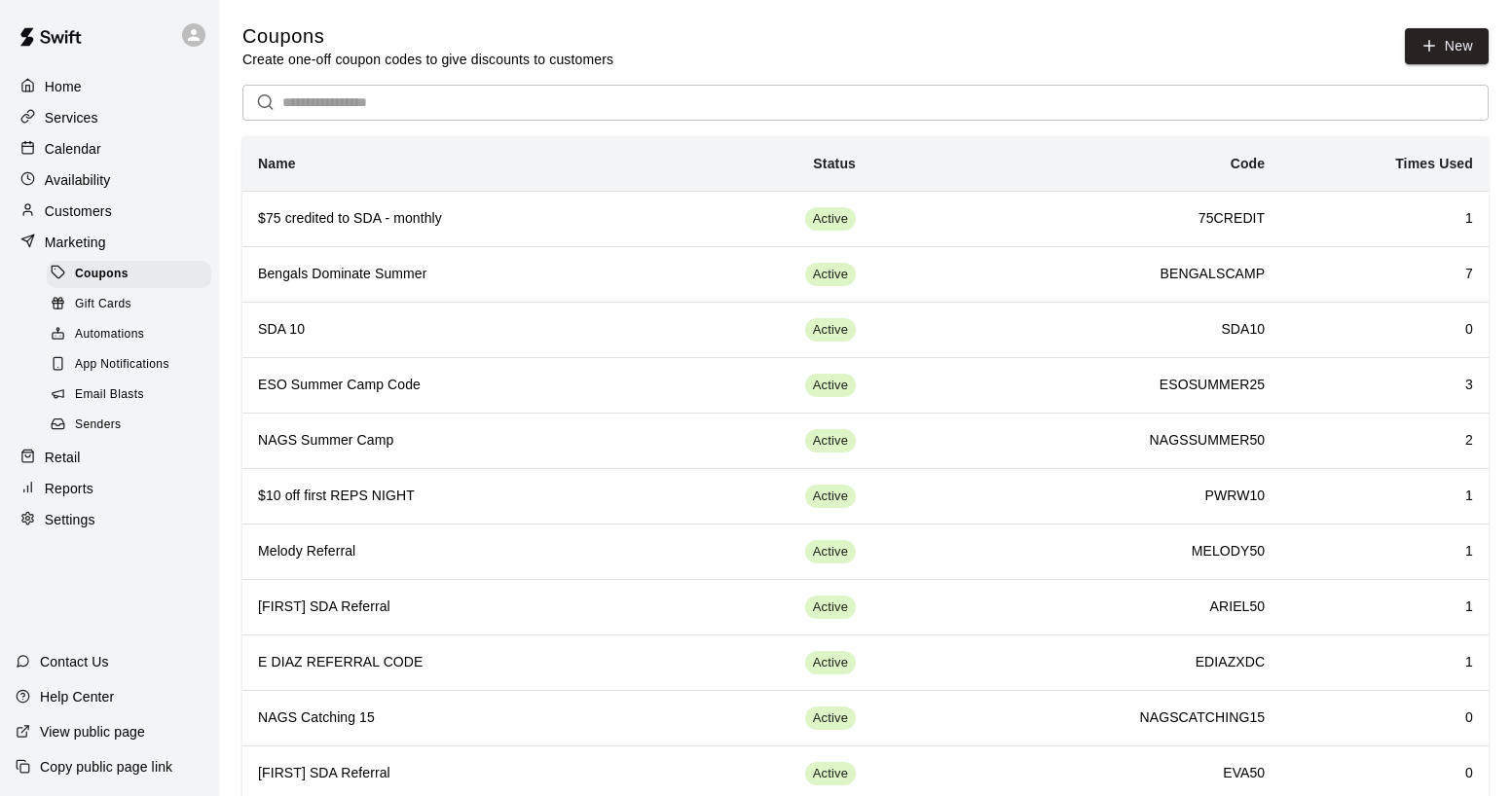click on "Retail" at bounding box center (109, 457) 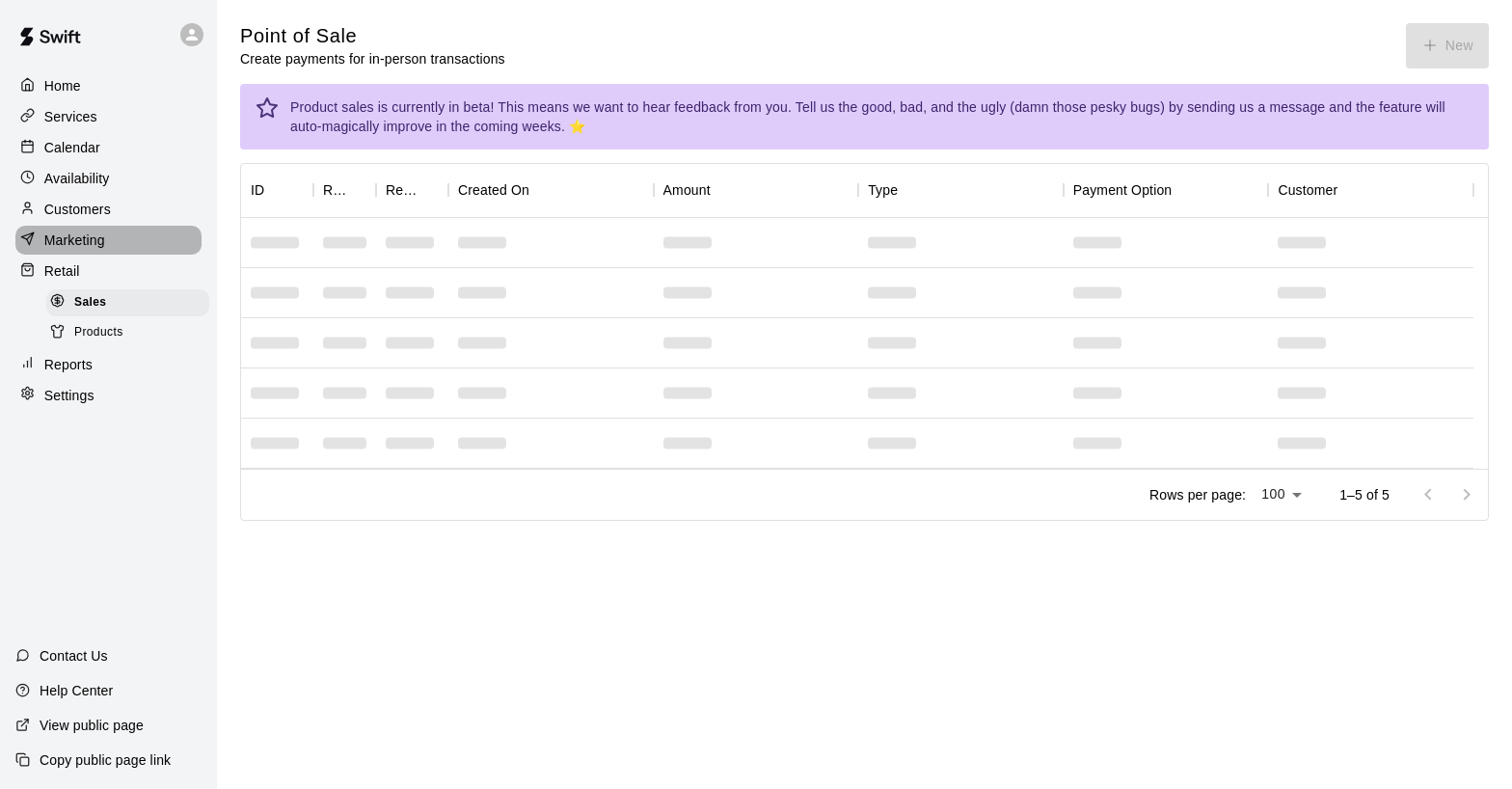 click on "Marketing" at bounding box center (74, 240) 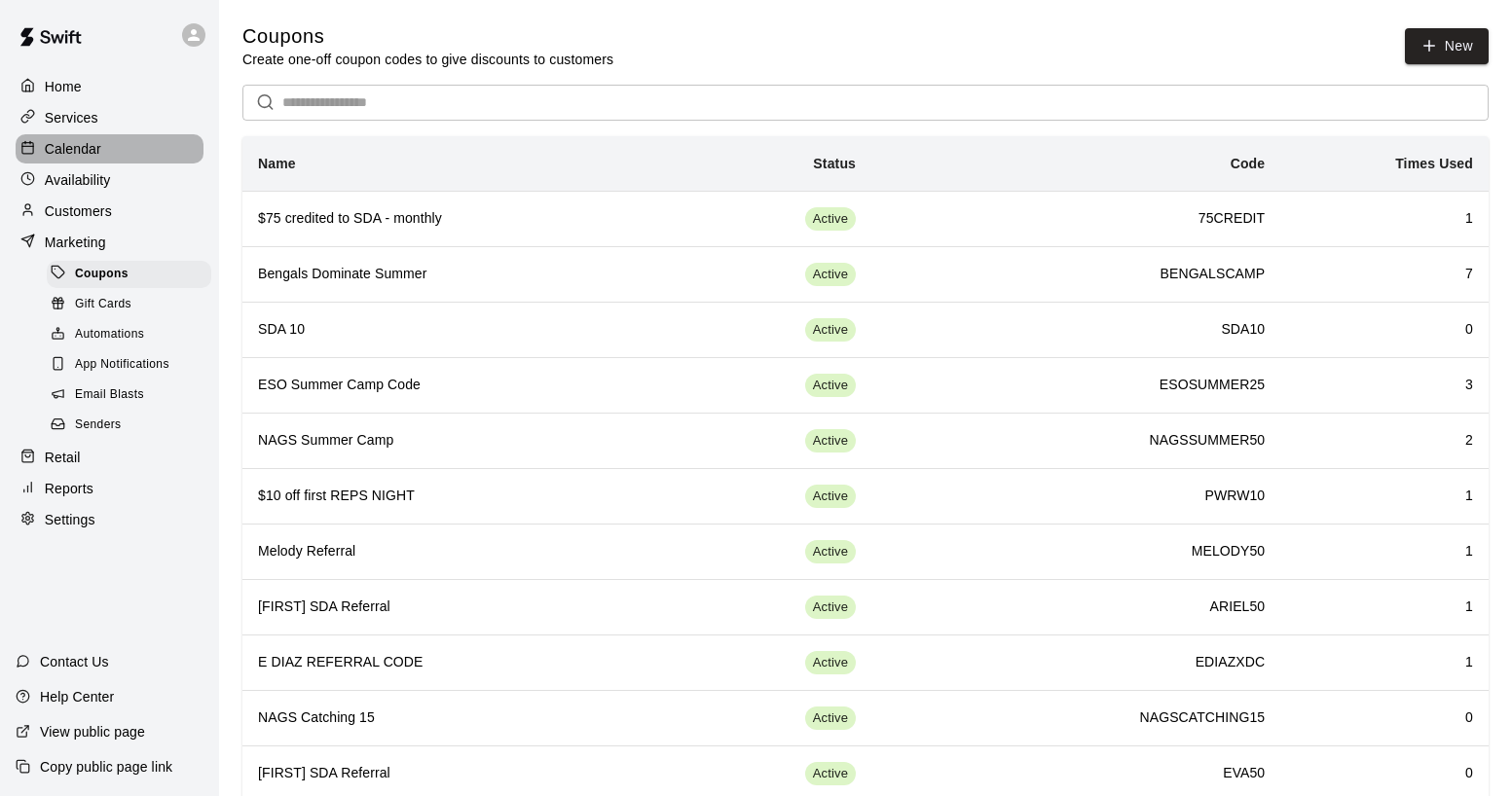 click on "Calendar" at bounding box center [109, 149] 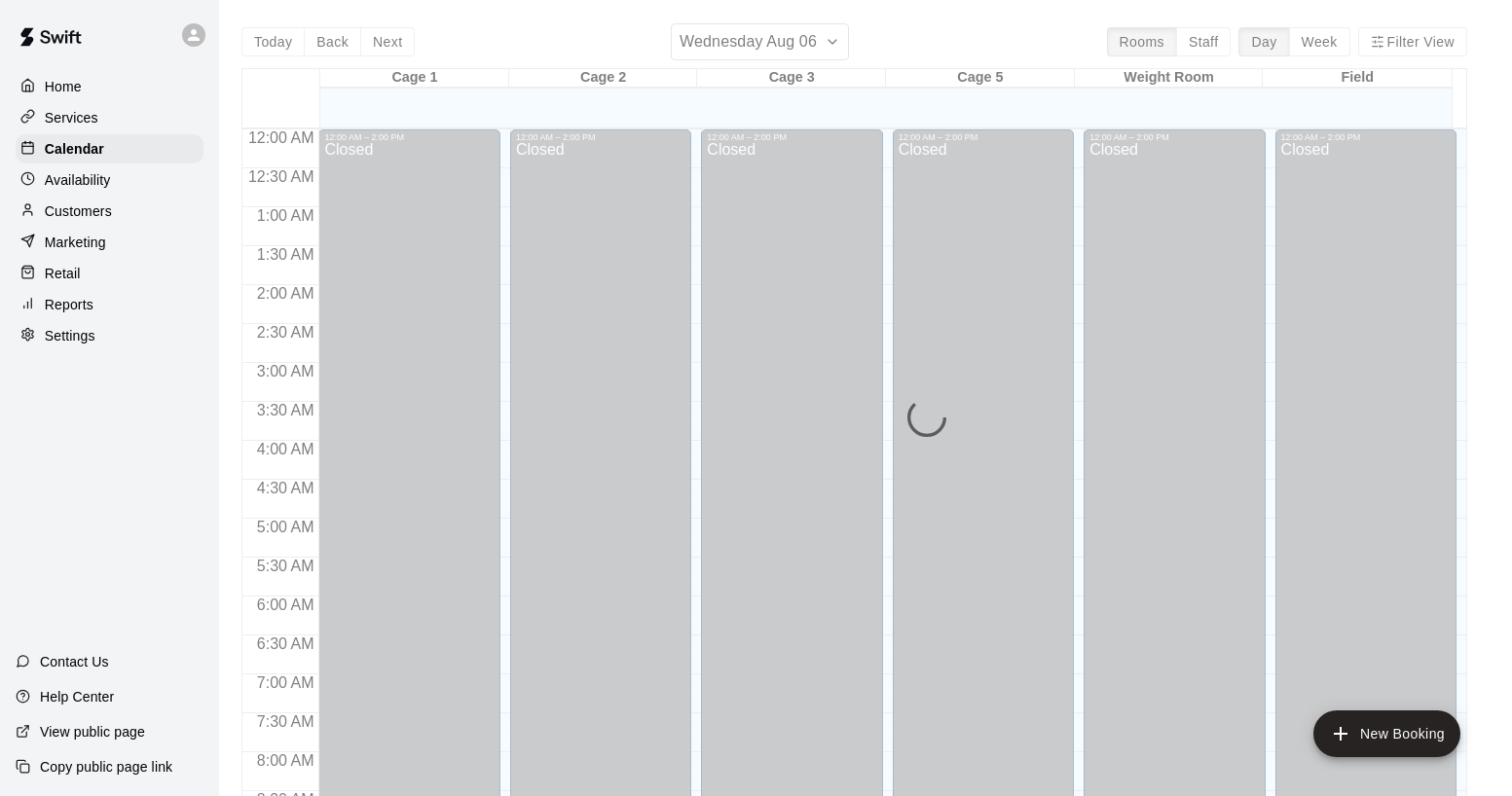 scroll, scrollTop: 1121, scrollLeft: 0, axis: vertical 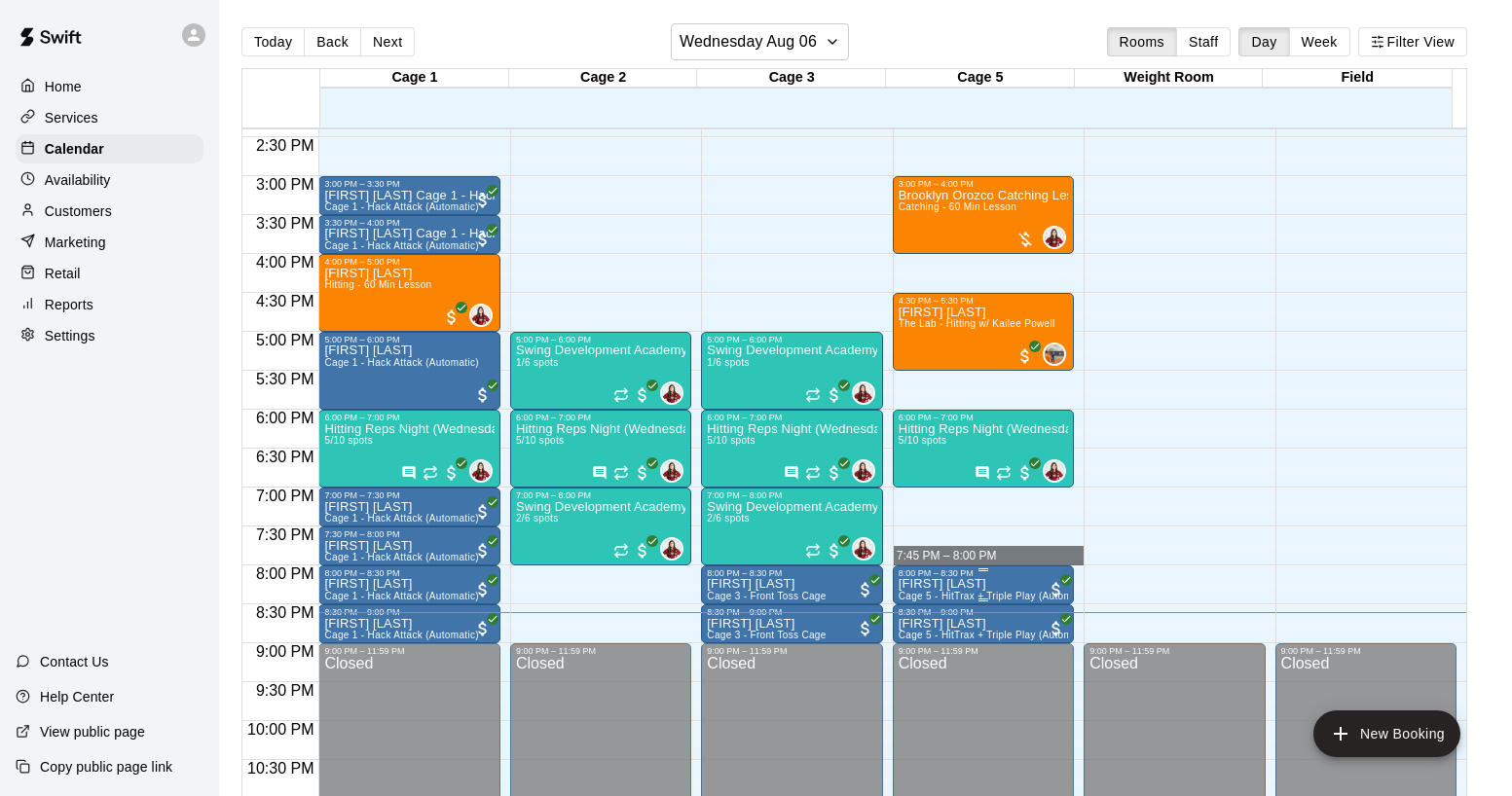 drag, startPoint x: 1041, startPoint y: 546, endPoint x: 1007, endPoint y: 578, distance: 46.69047 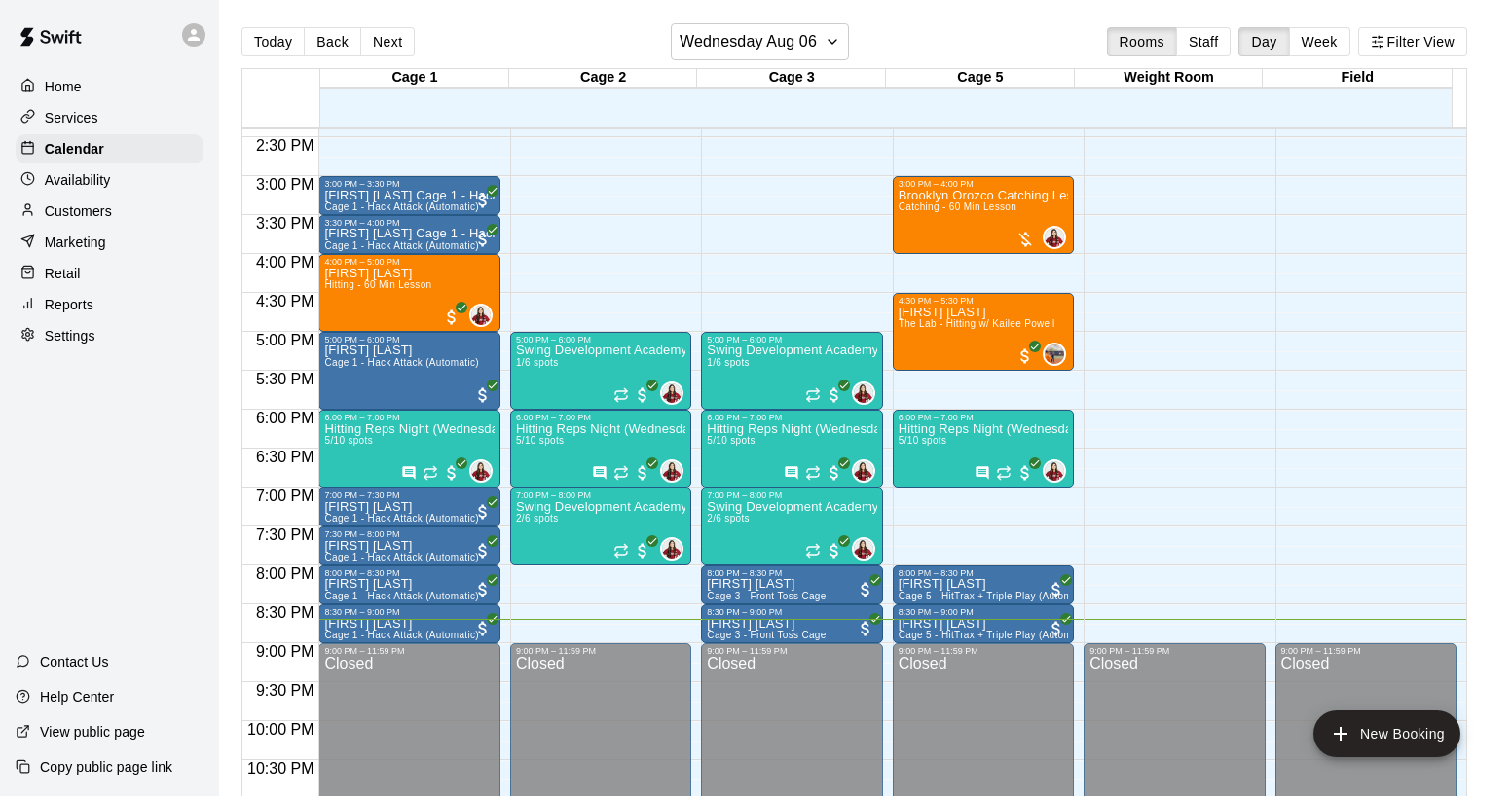 click on "12:00 AM – 2:00 PM Closed 9:00 PM – 11:59 PM Closed" at bounding box center (1174, -57) 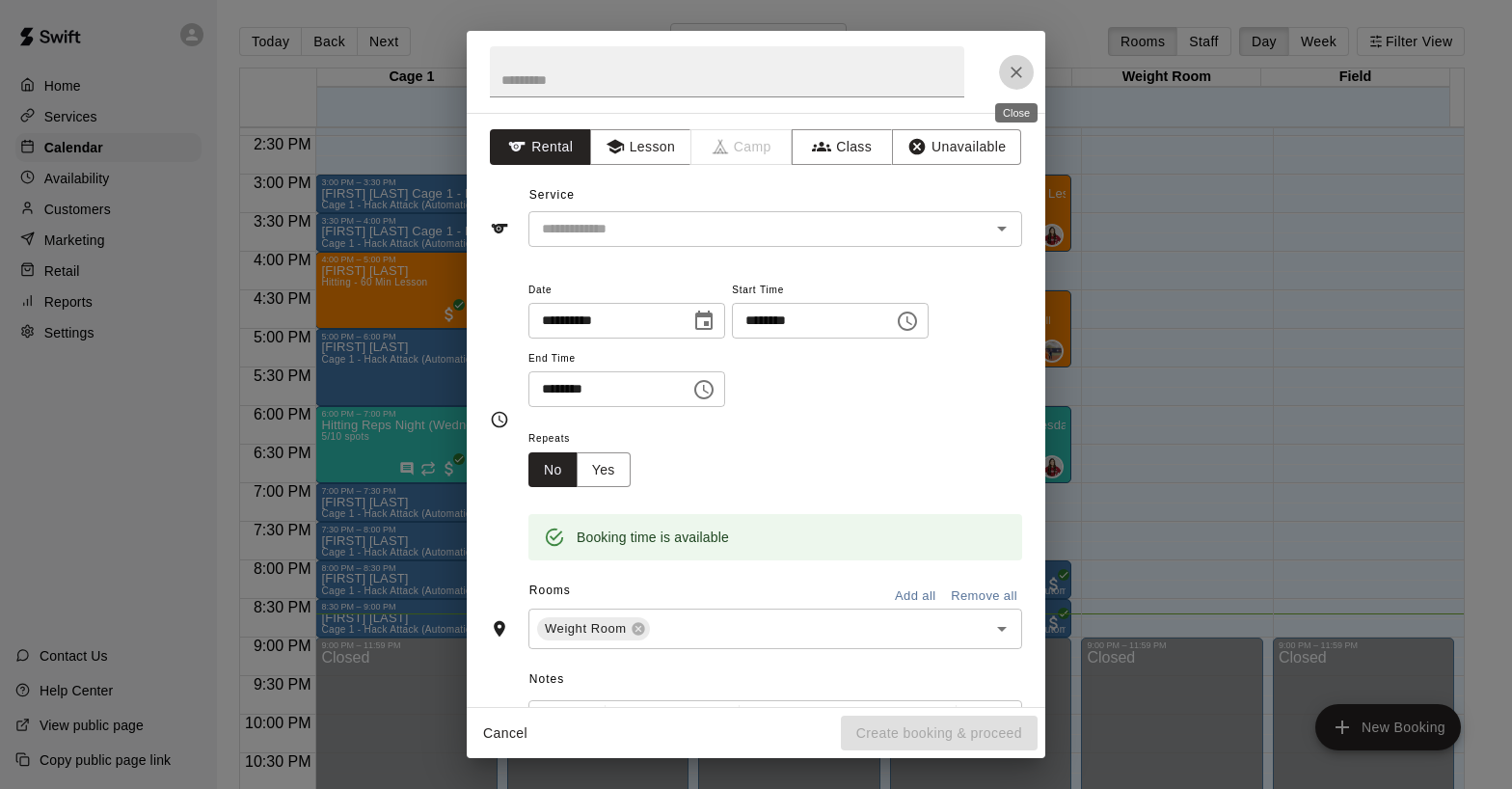 click 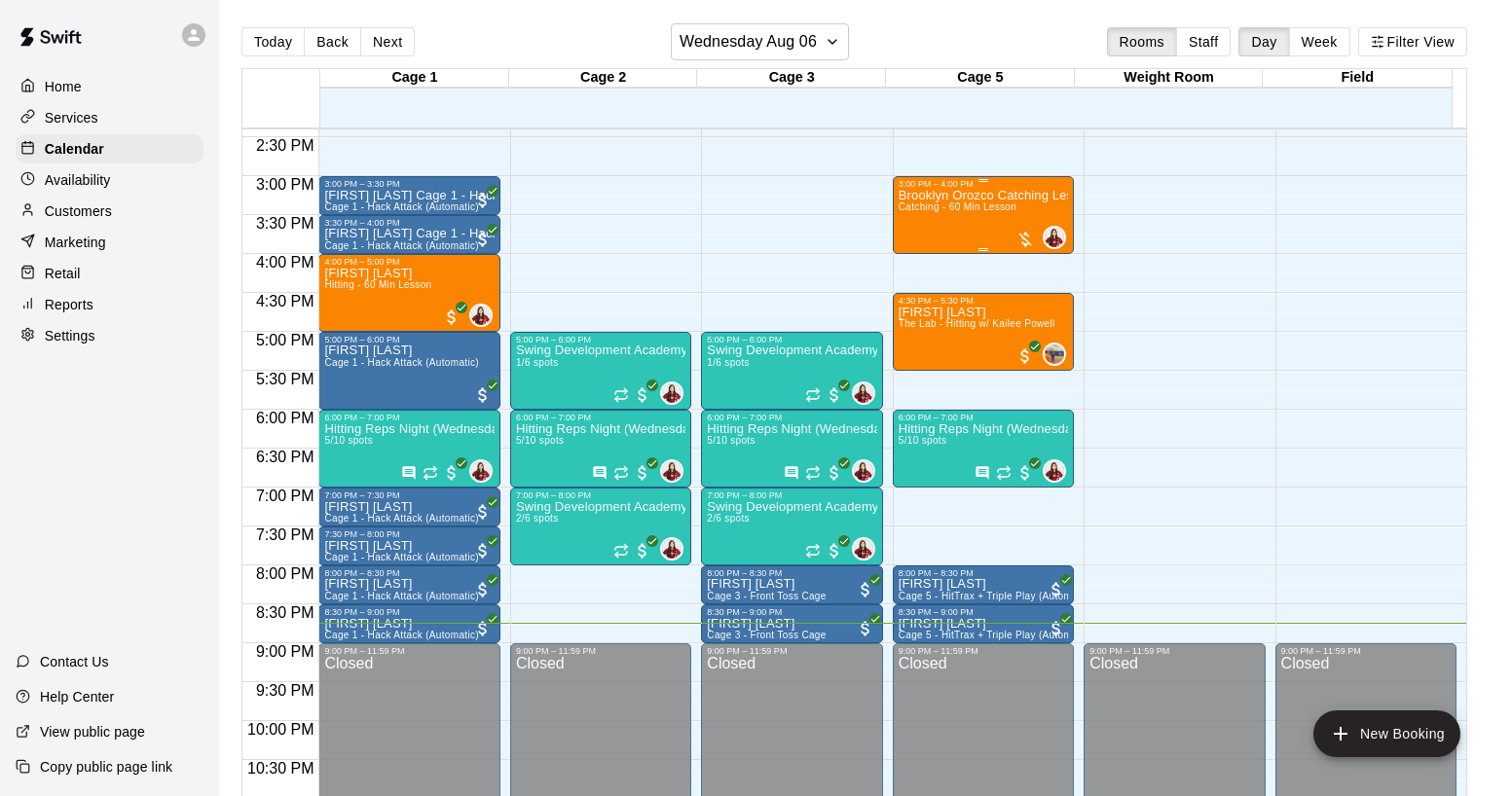 click on "[FIRST] [LAST] Catching Lesson Catching - 60 Min Lesson" at bounding box center [983, 587] 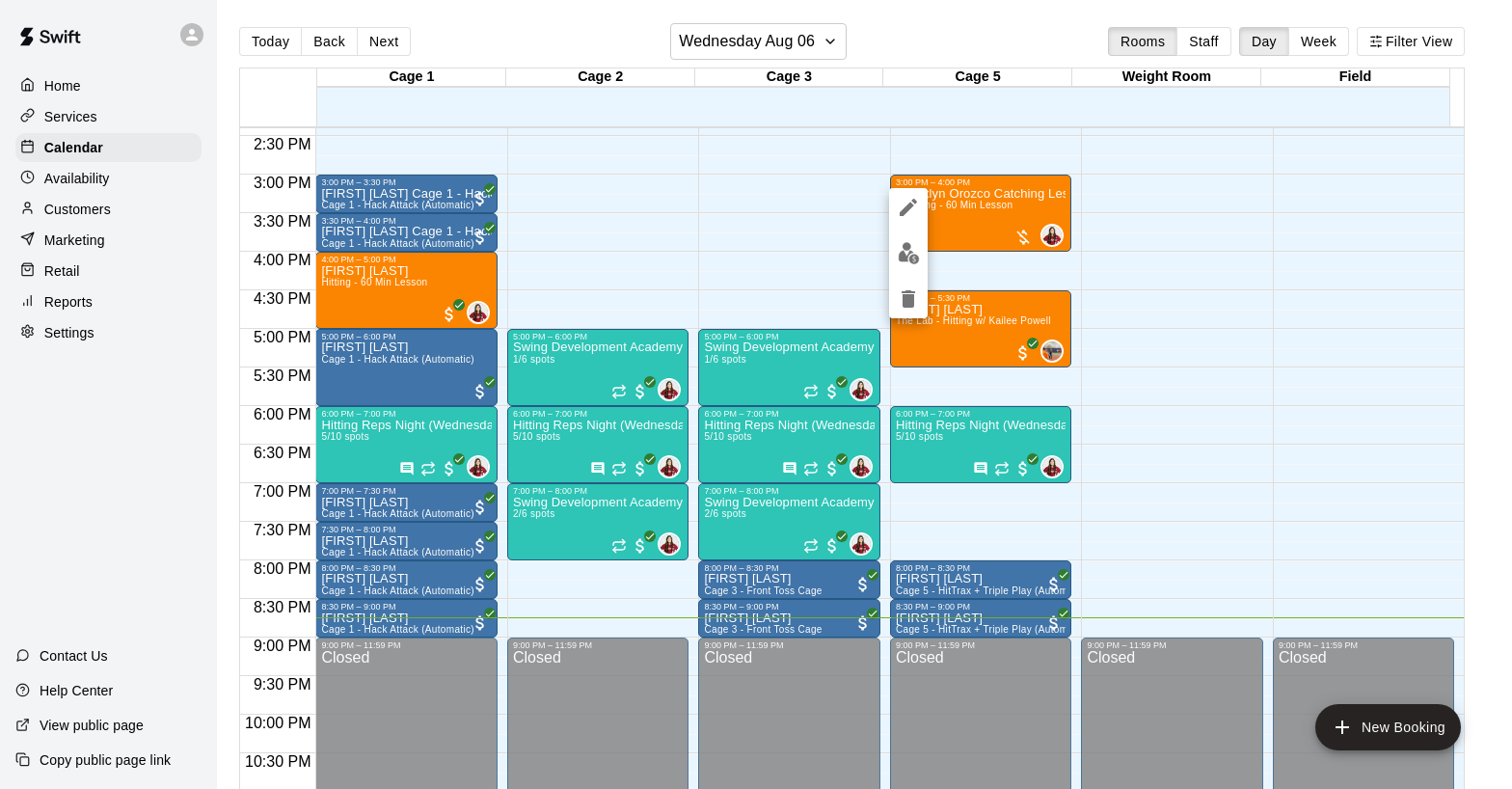 click at bounding box center [756, 394] 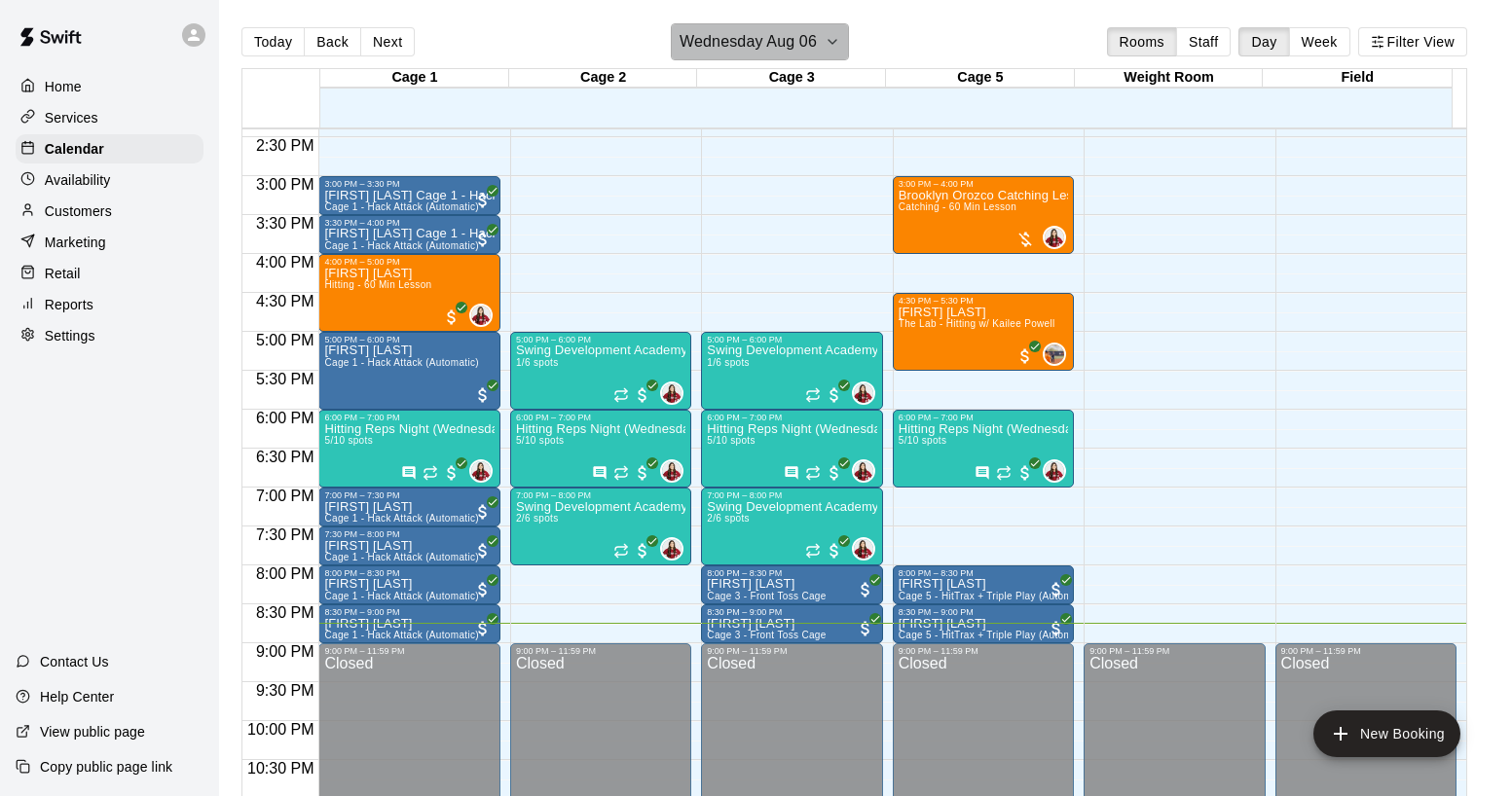 click on "Wednesday Aug 06" at bounding box center (748, 42) 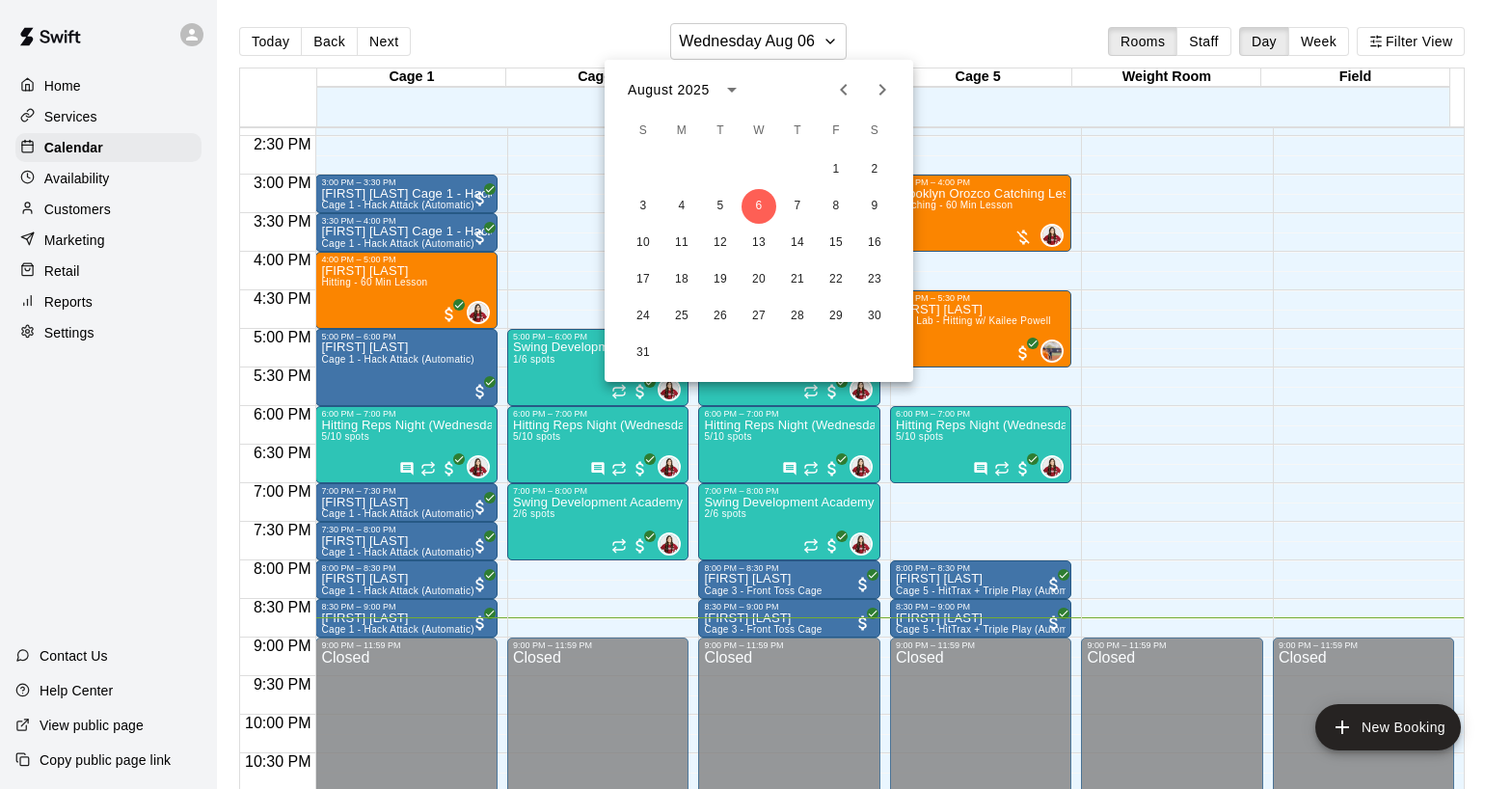click at bounding box center (756, 394) 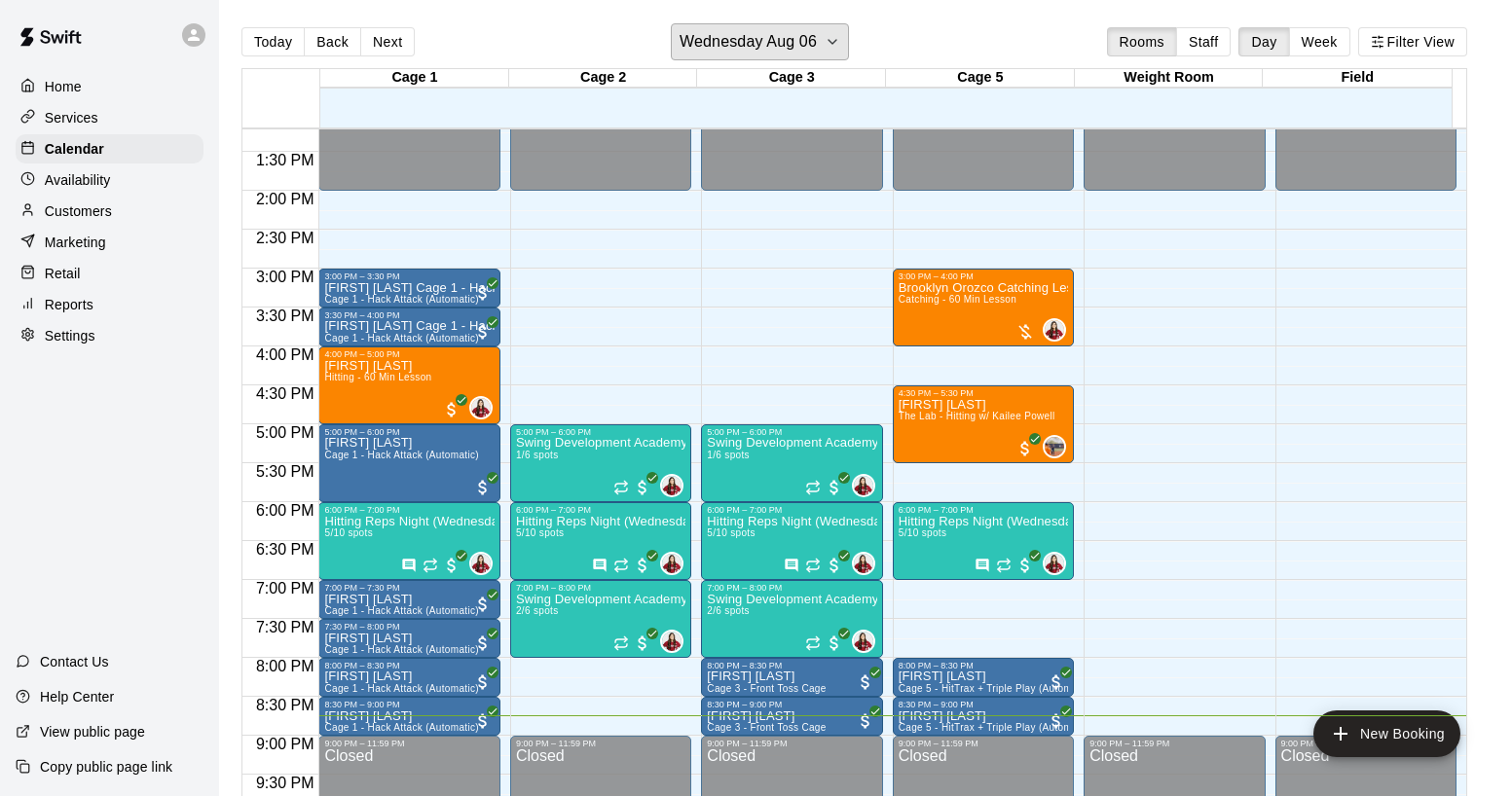 scroll, scrollTop: 1032, scrollLeft: 0, axis: vertical 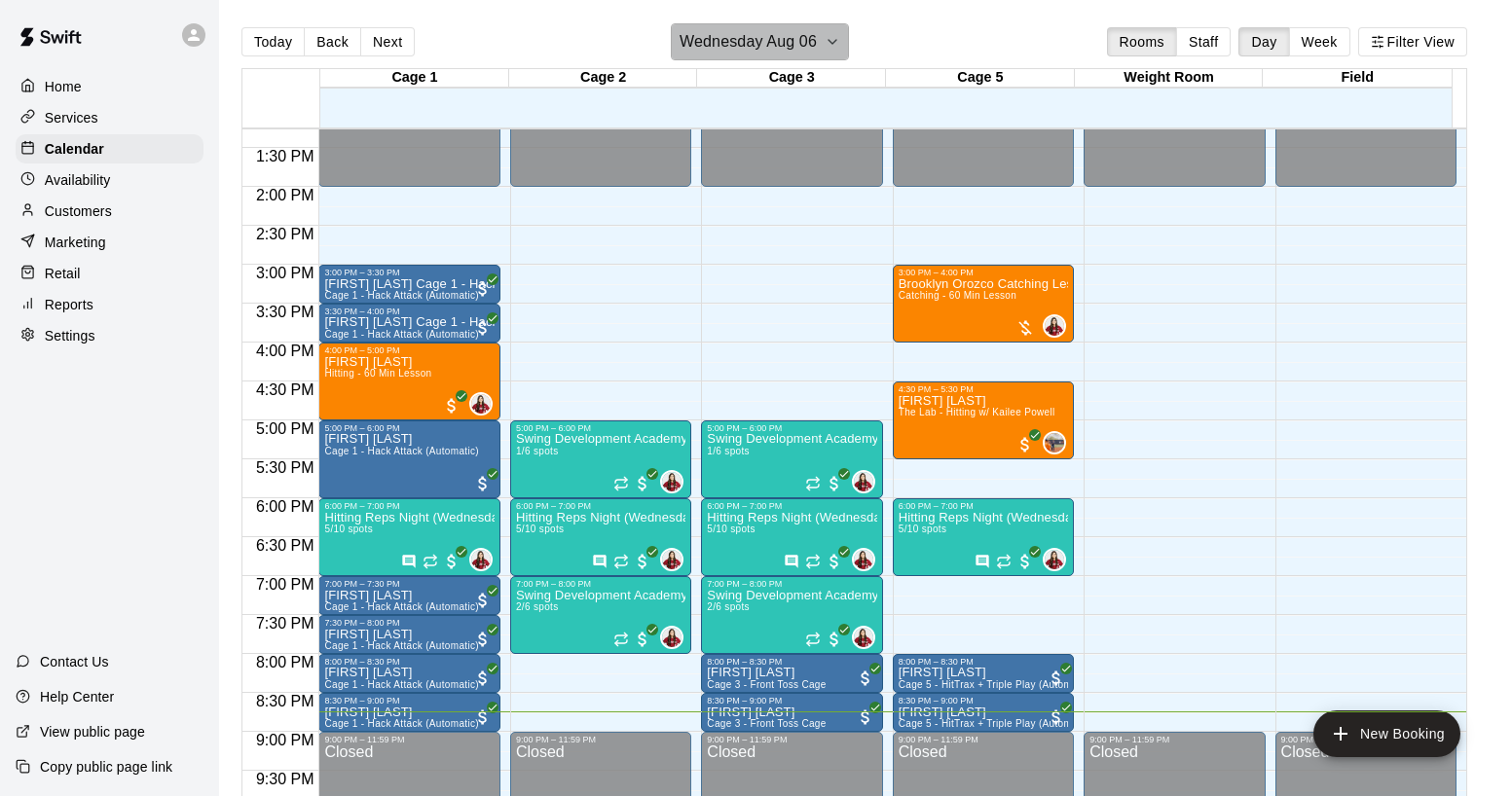 click on "Wednesday Aug 06" at bounding box center [748, 42] 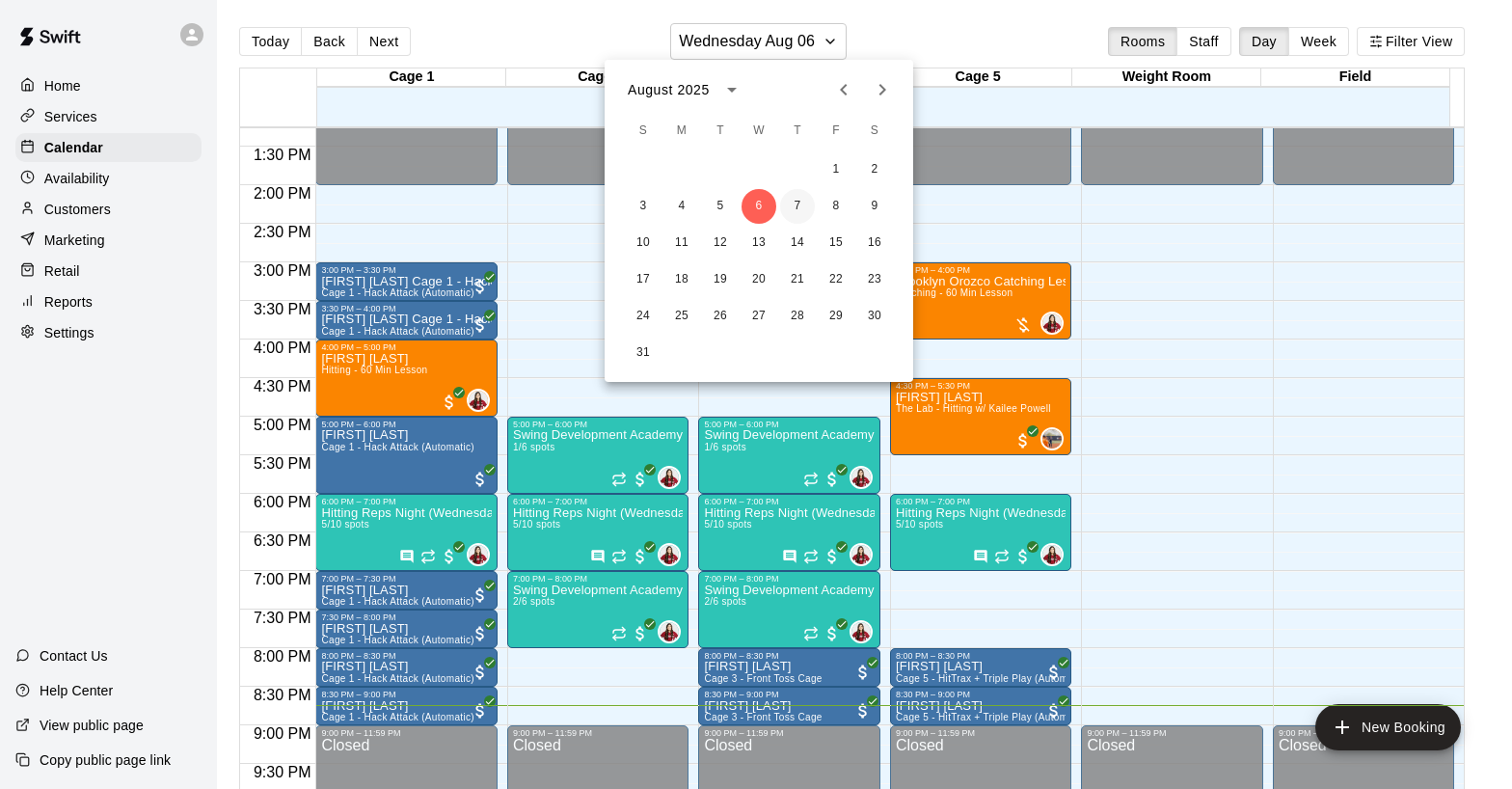 click on "7" at bounding box center [797, 206] 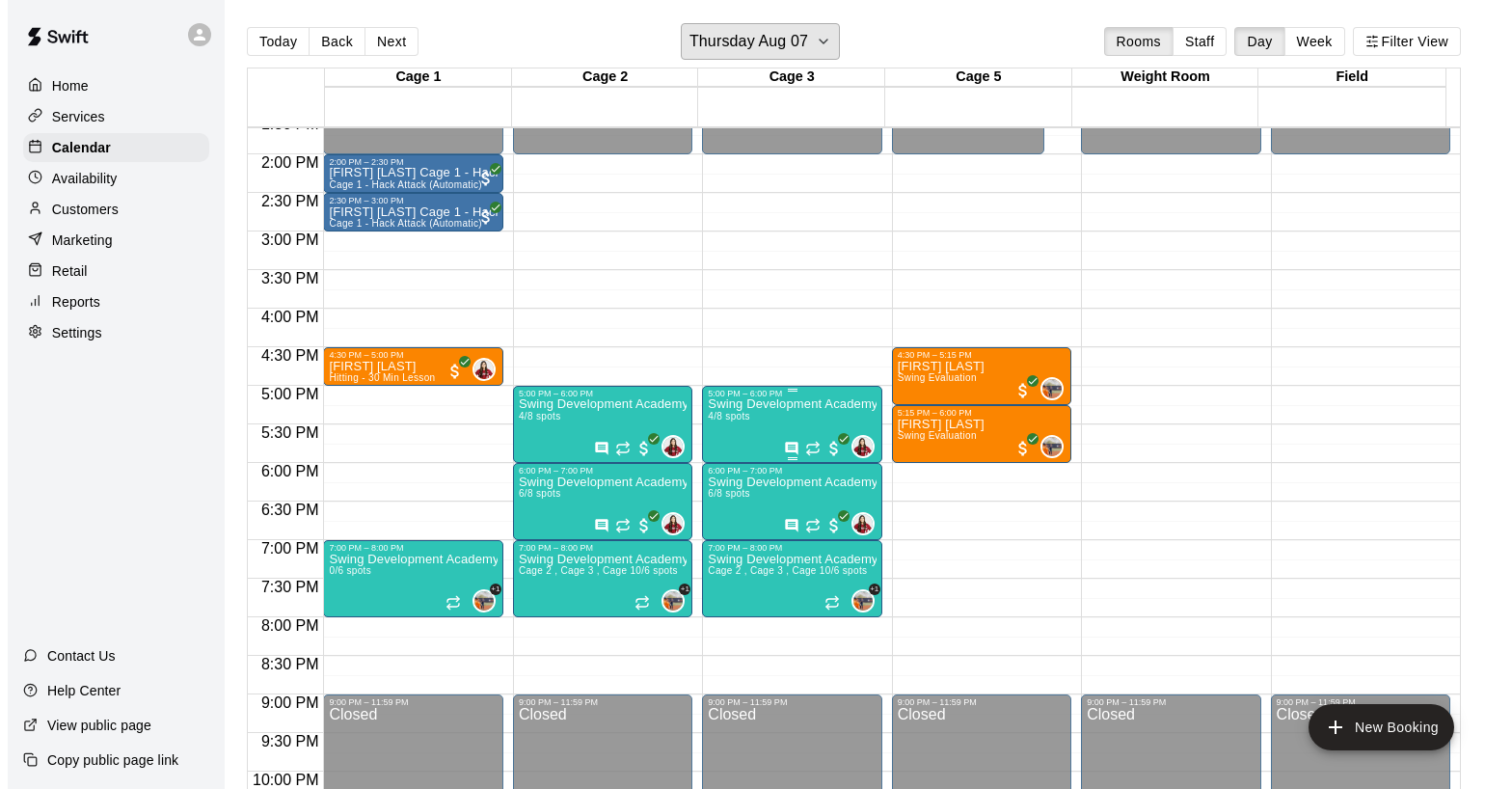 scroll, scrollTop: 1058, scrollLeft: 0, axis: vertical 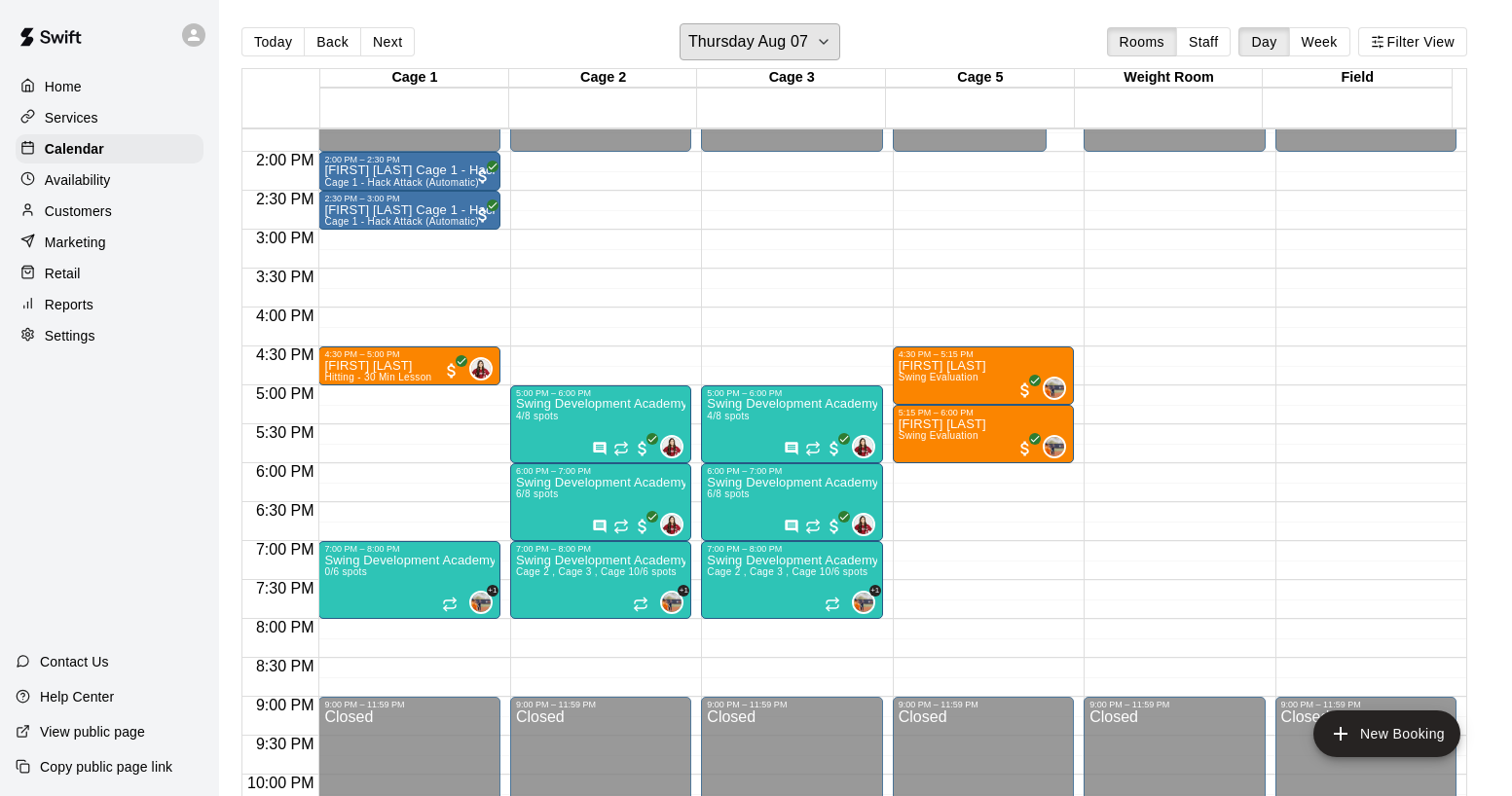 click on "Today Back Next Thursday Aug 07 Rooms Staff Day Week Filter View Cage 1 07 Thu Cage 2  07 Thu Cage 3  07 Thu Cage 5  07 Thu Weight Room 07 Thu Field 07 Thu 12:00 AM 12:30 AM 1:00 AM 1:30 AM 2:00 AM 2:30 AM 3:00 AM 3:30 AM 4:00 AM 4:30 AM 5:00 AM 5:30 AM 6:00 AM 6:30 AM 7:00 AM 7:30 AM 8:00 AM 8:30 AM 9:00 AM 9:30 AM 10:00 AM 10:30 AM 11:00 AM 11:30 AM 12:00 PM 12:30 PM 1:00 PM 1:30 PM 2:00 PM 2:30 PM 3:00 PM 3:30 PM 4:00 PM 4:30 PM 5:00 PM 5:30 PM 6:00 PM 6:30 PM 7:00 PM 7:30 PM 8:00 PM 8:30 PM 9:00 PM 9:30 PM 10:00 PM 10:30 PM 11:00 PM 11:30 PM 12:00 AM – 2:00 PM Closed 2:00 PM – 2:30 PM Zaria-Moriah Walker Cage 1 - Hack Attack (Automatic) 2:30 PM – 3:00 PM Zaria-Moriah Walker Cage 1 - Hack Attack (Automatic) 4:30 PM – 5:00 PM Hayley Gonzalez Hitting - 30 Min Lesson 0 7:00 PM – 8:00 PM Swing Development Academy High School 0/6 spots +1 9:00 PM – 11:59 PM Closed 12:00 AM – 2:00 PM Closed 5:00 PM – 6:00 PM Swing Development Academy 8U/10U 4/8 spots 0 6:00 PM – 7:00 PM 6/8 spots 0 0/6 spots +1" at bounding box center [866, 414] 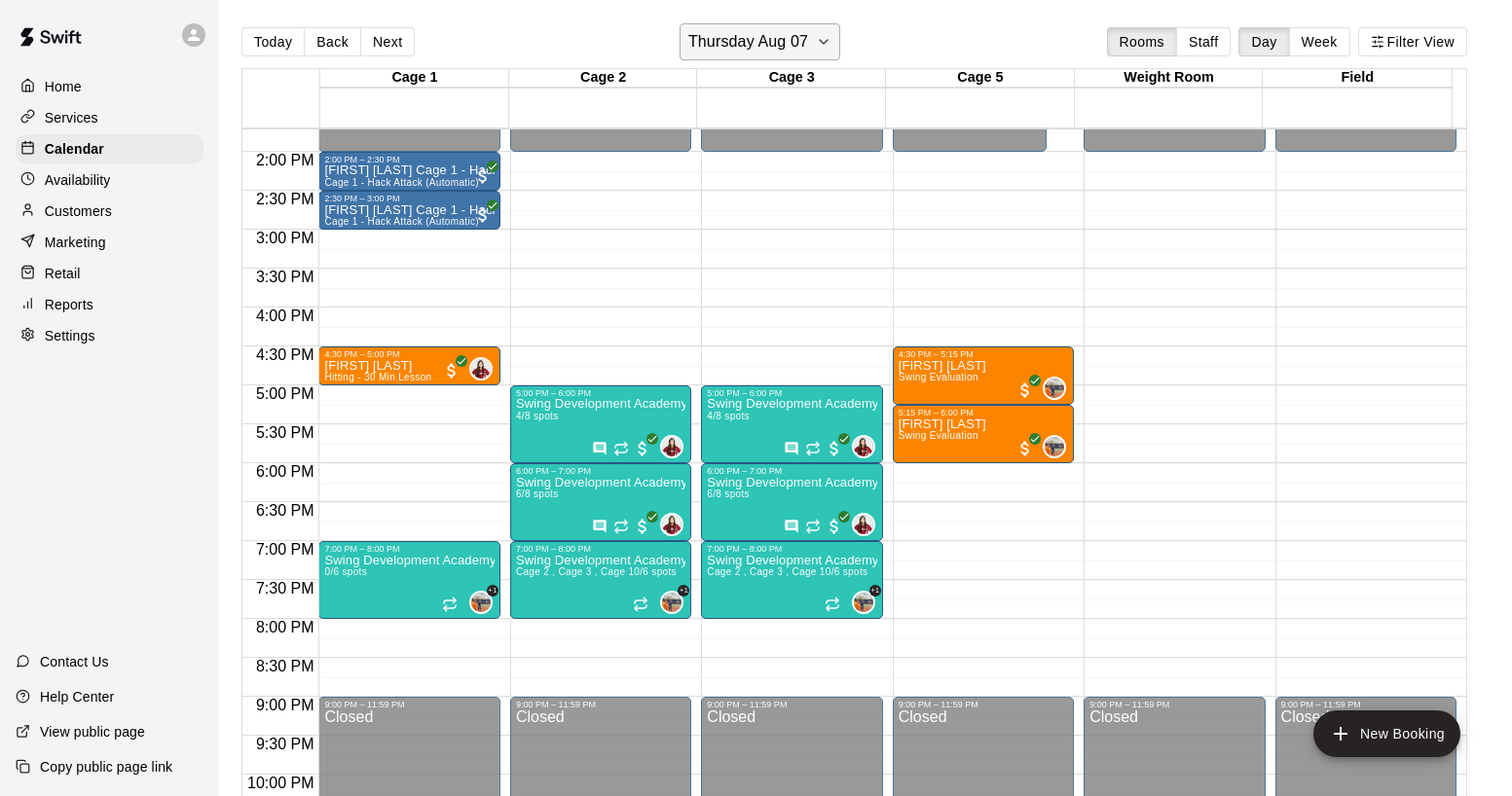 click on "Thursday Aug 07" at bounding box center (748, 42) 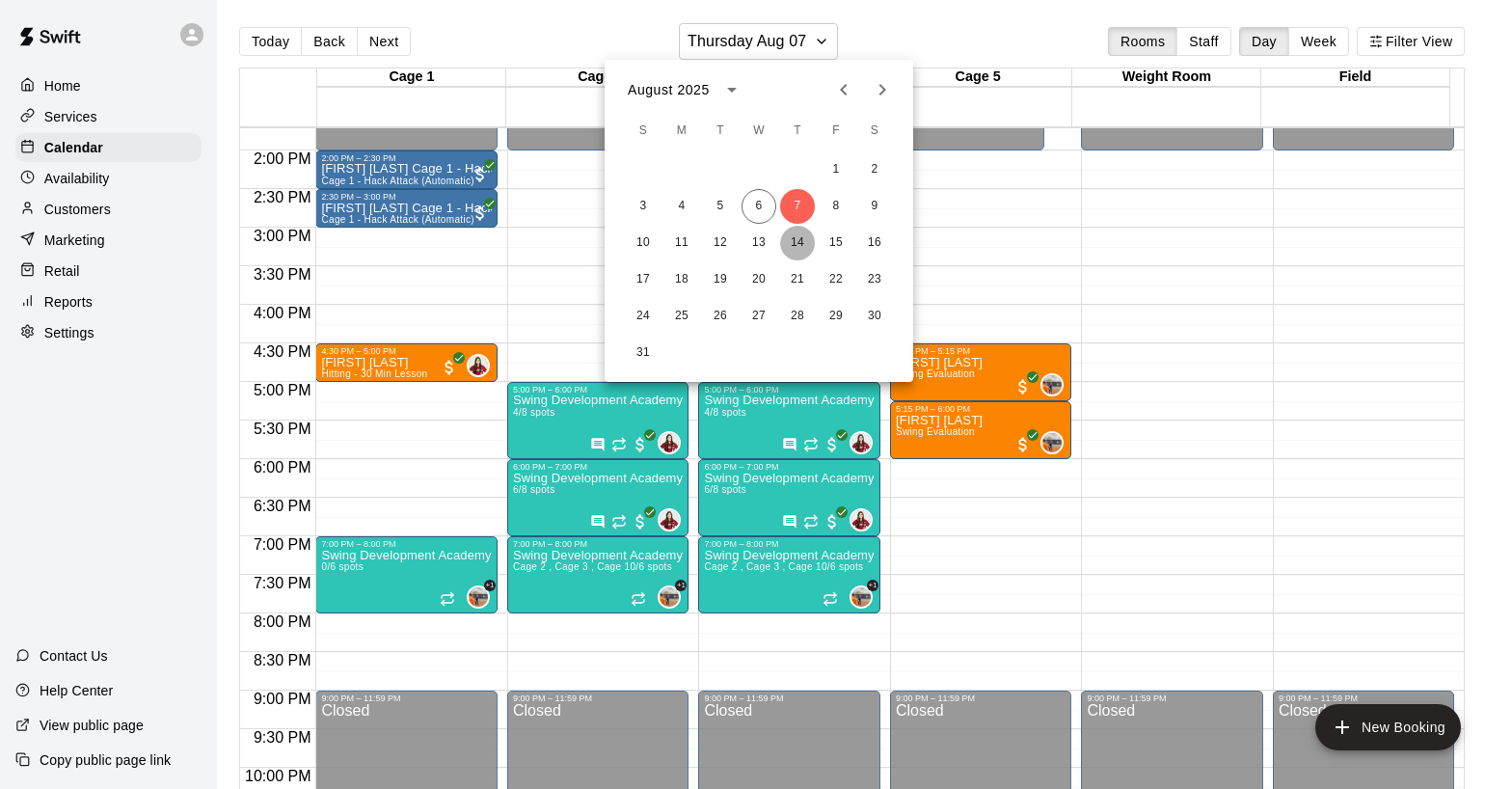 click on "14" at bounding box center [797, 243] 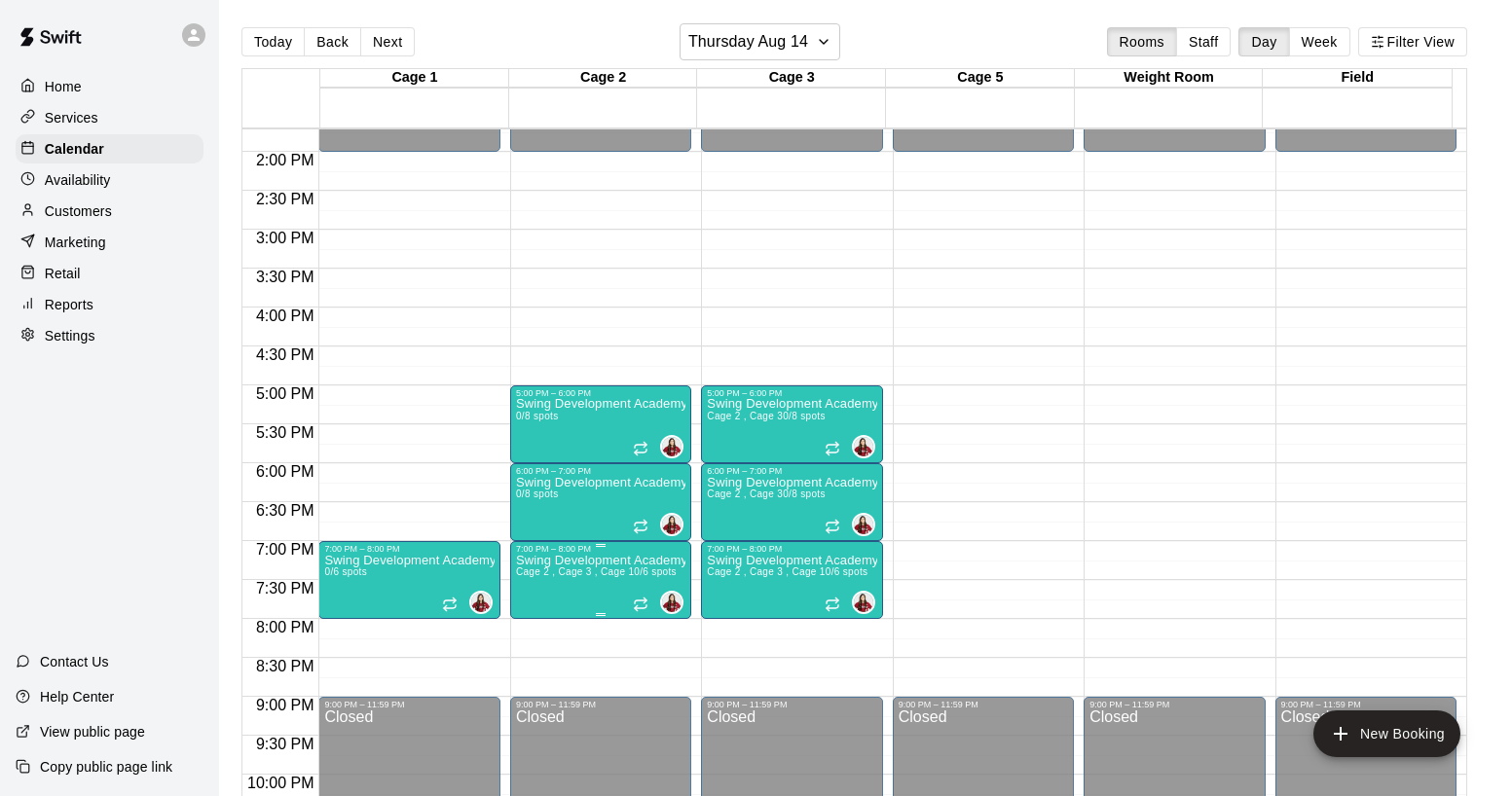 click on "Swing Development Academy High School Cage 2 , Cage 3 , Cage 1 0/6 spots" at bounding box center [601, 952] 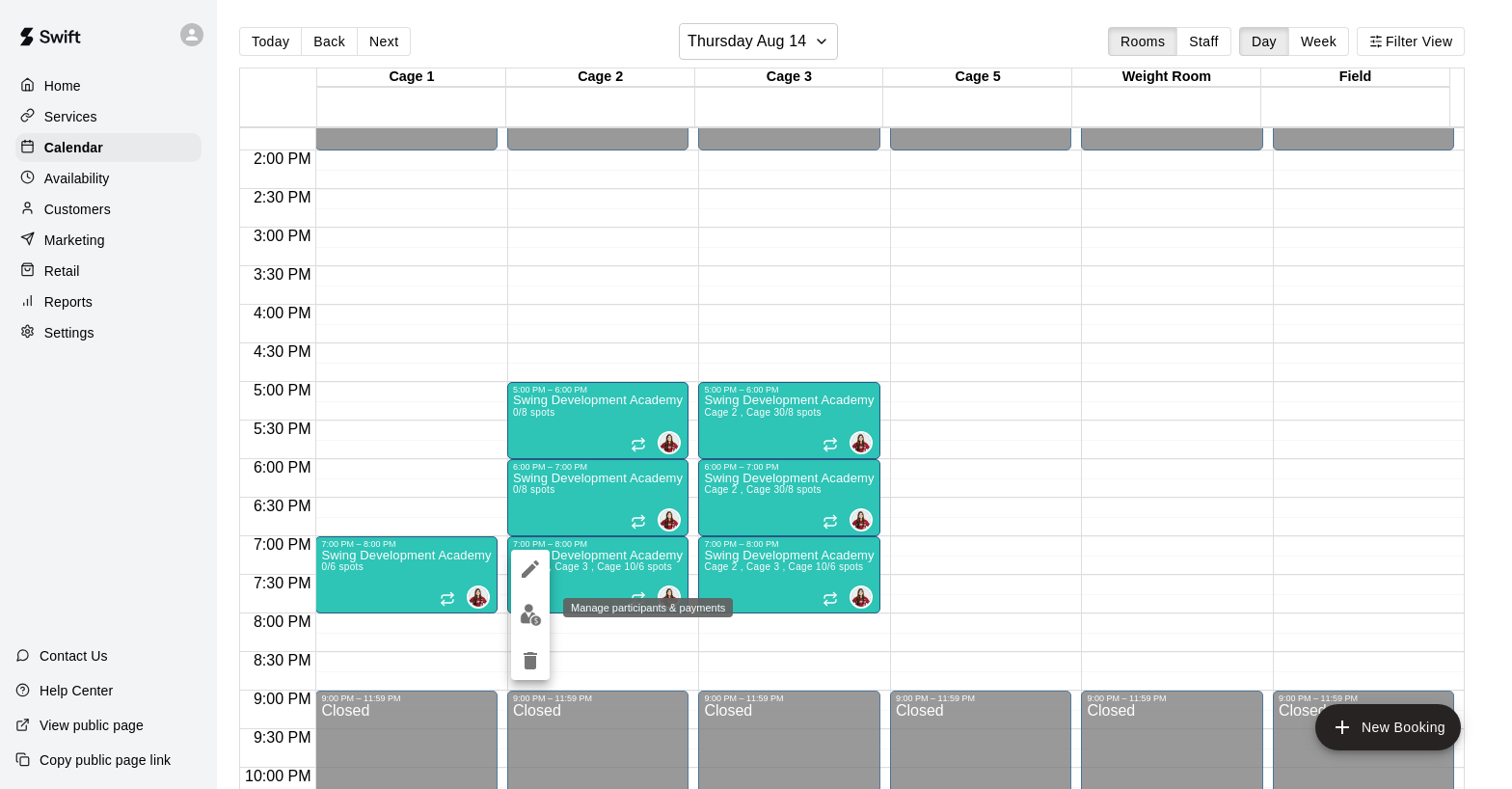 click at bounding box center [530, 614] 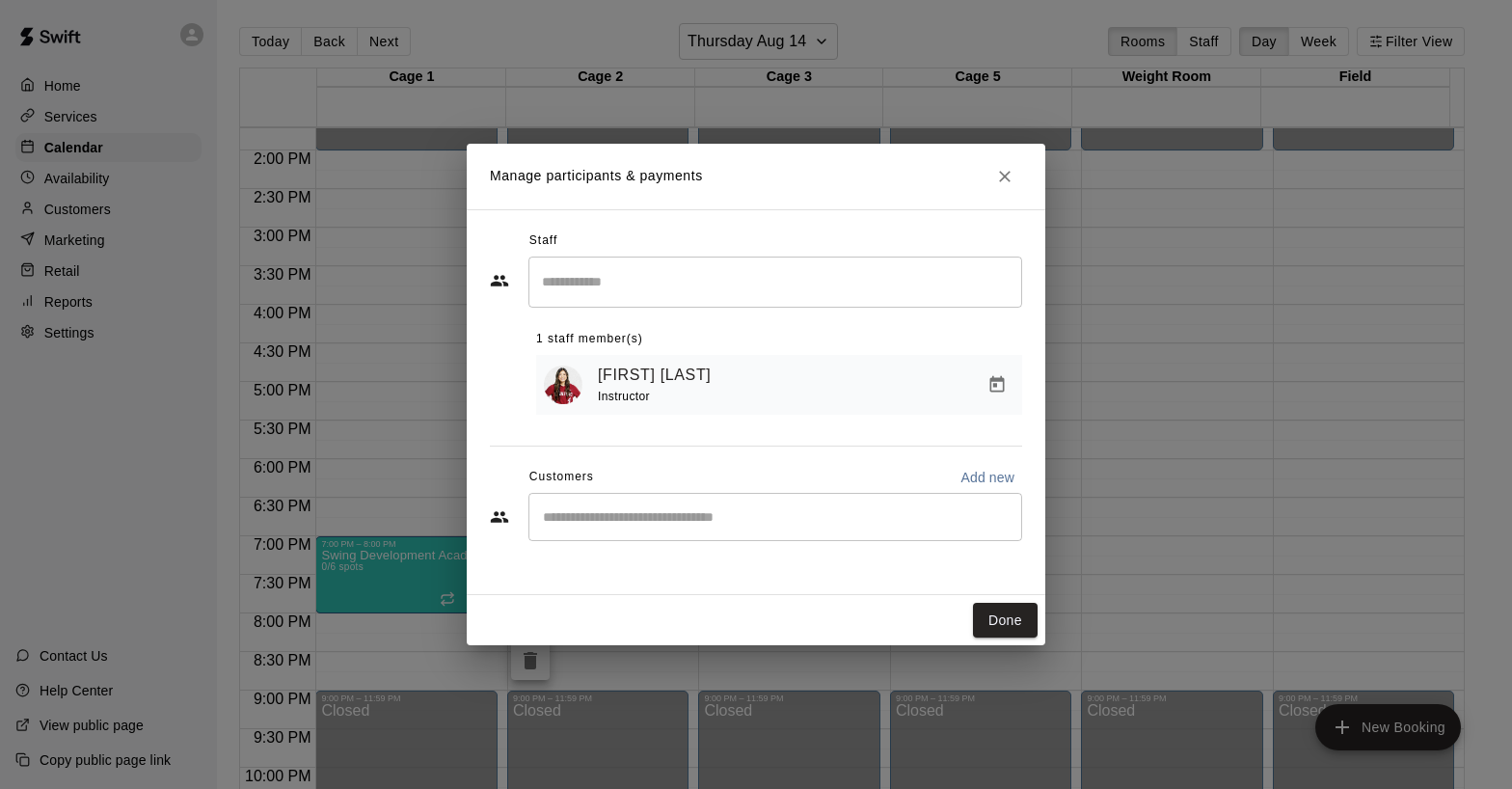 click at bounding box center [775, 517] 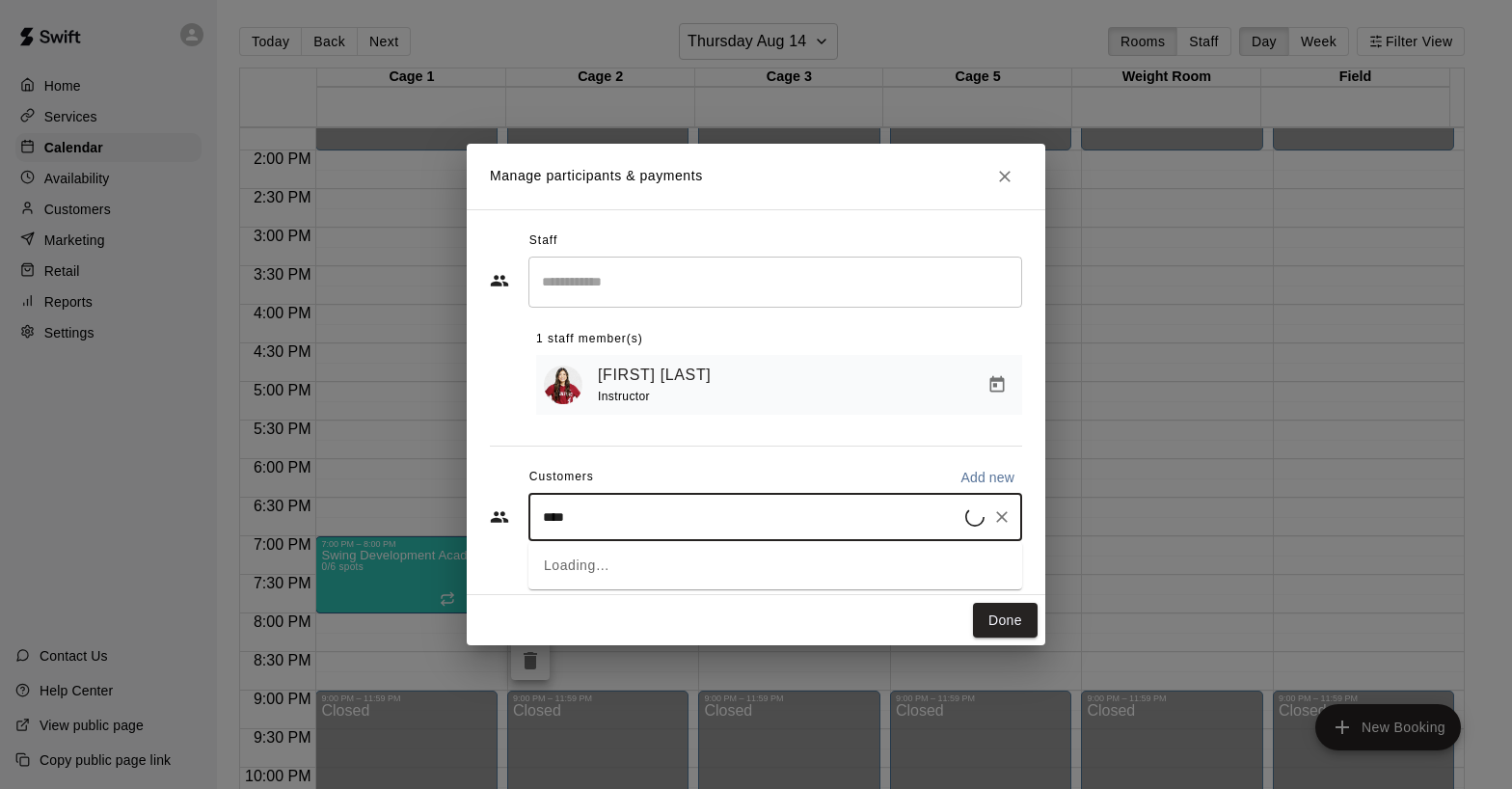 type on "***" 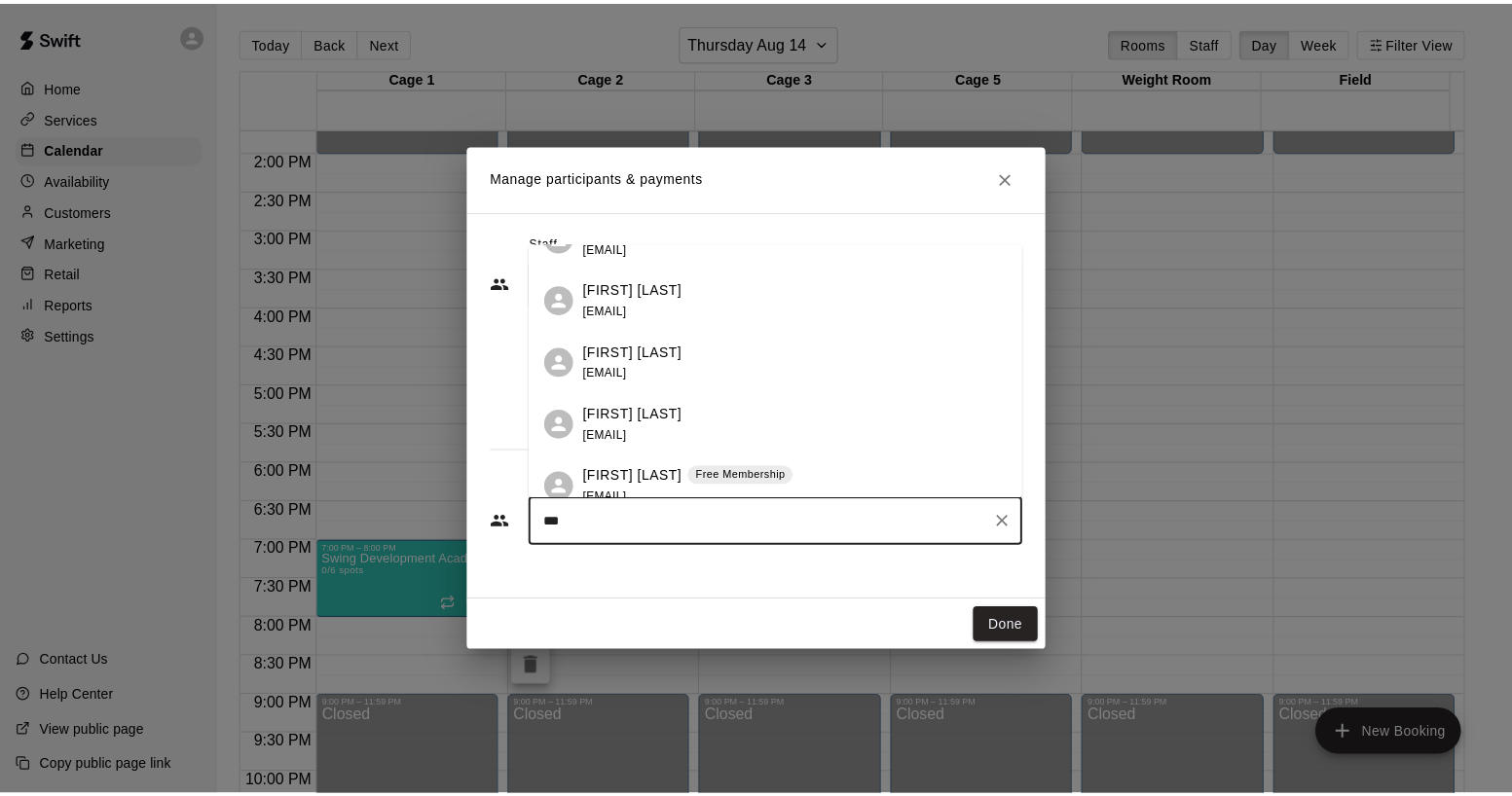 scroll, scrollTop: 56, scrollLeft: 0, axis: vertical 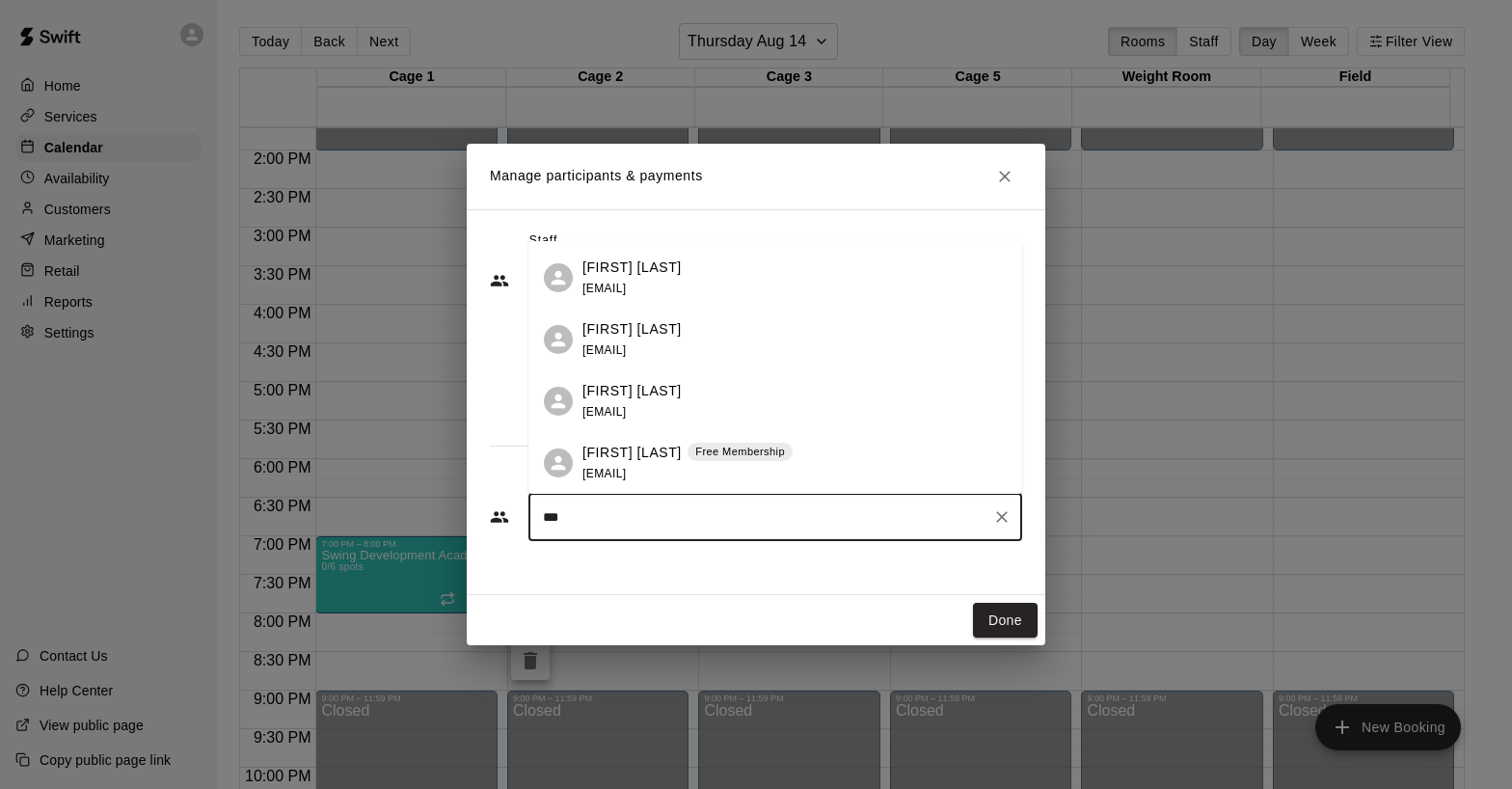 click on "Soraya  Chavez  Free Membership  sepidehchavez@yahoo.com" at bounding box center [688, 463] 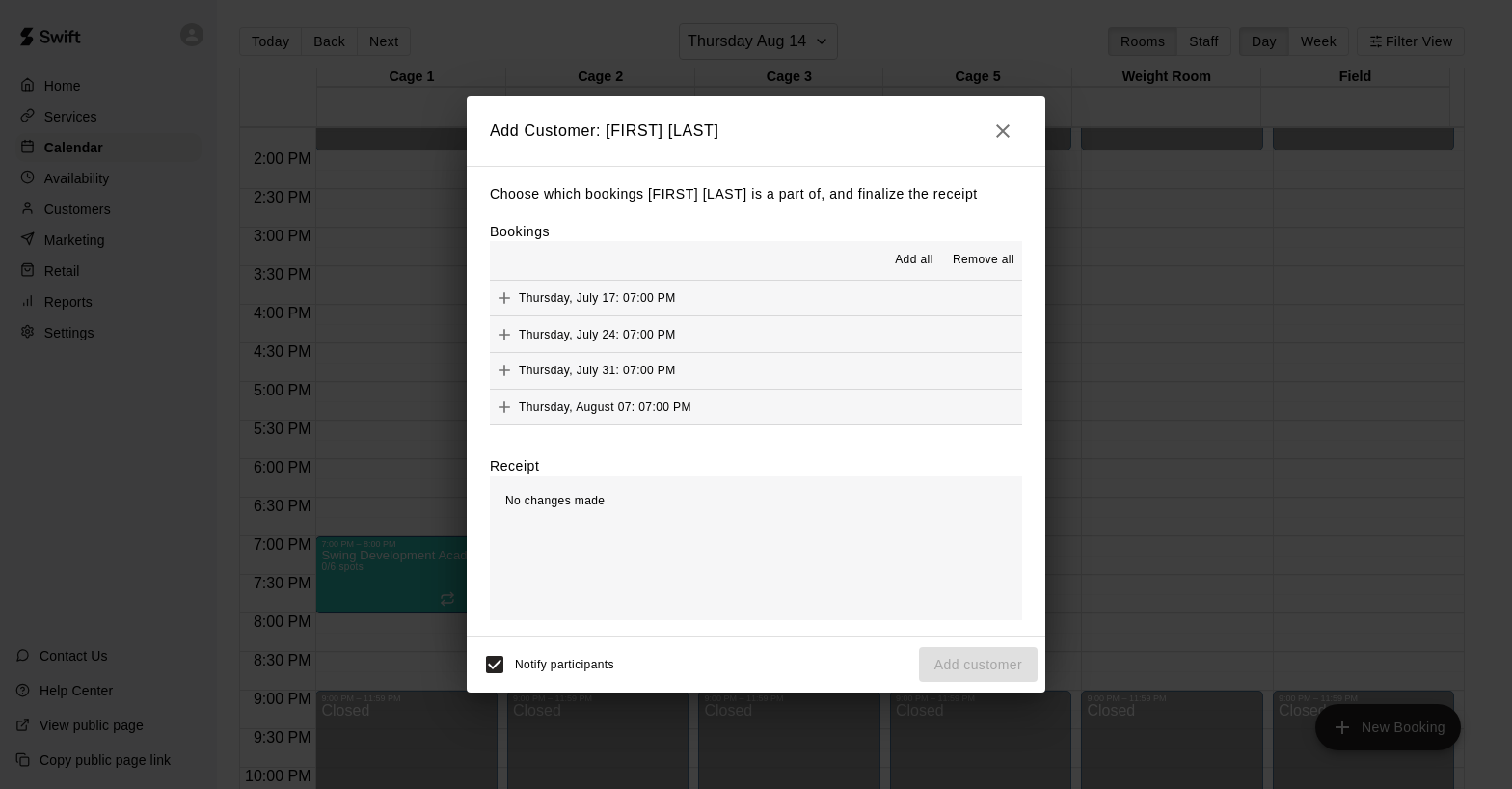 click on "Thursday, August 07: 07:00 PM" at bounding box center [590, 407] 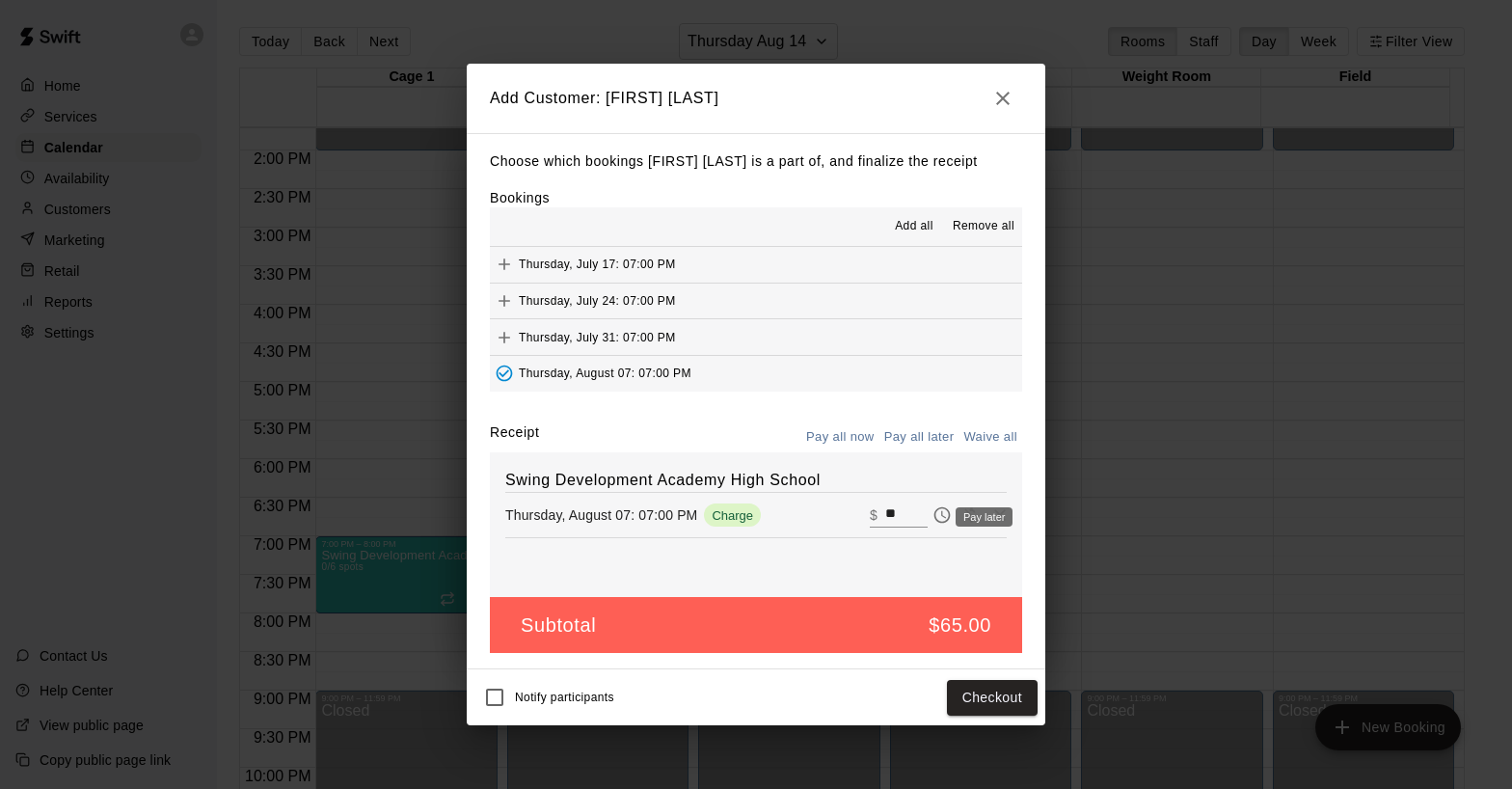click 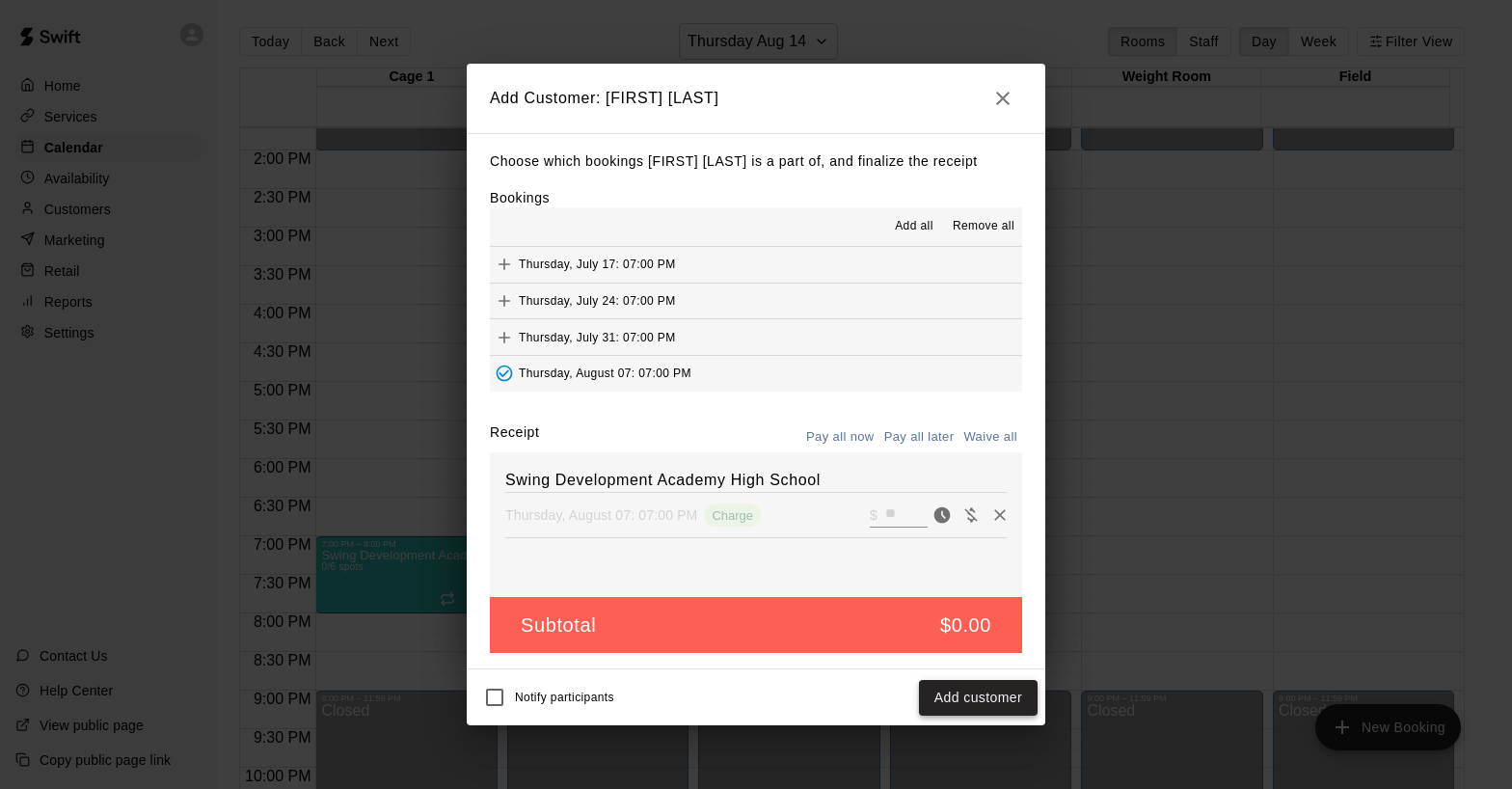 click on "Add customer" at bounding box center (978, 697) 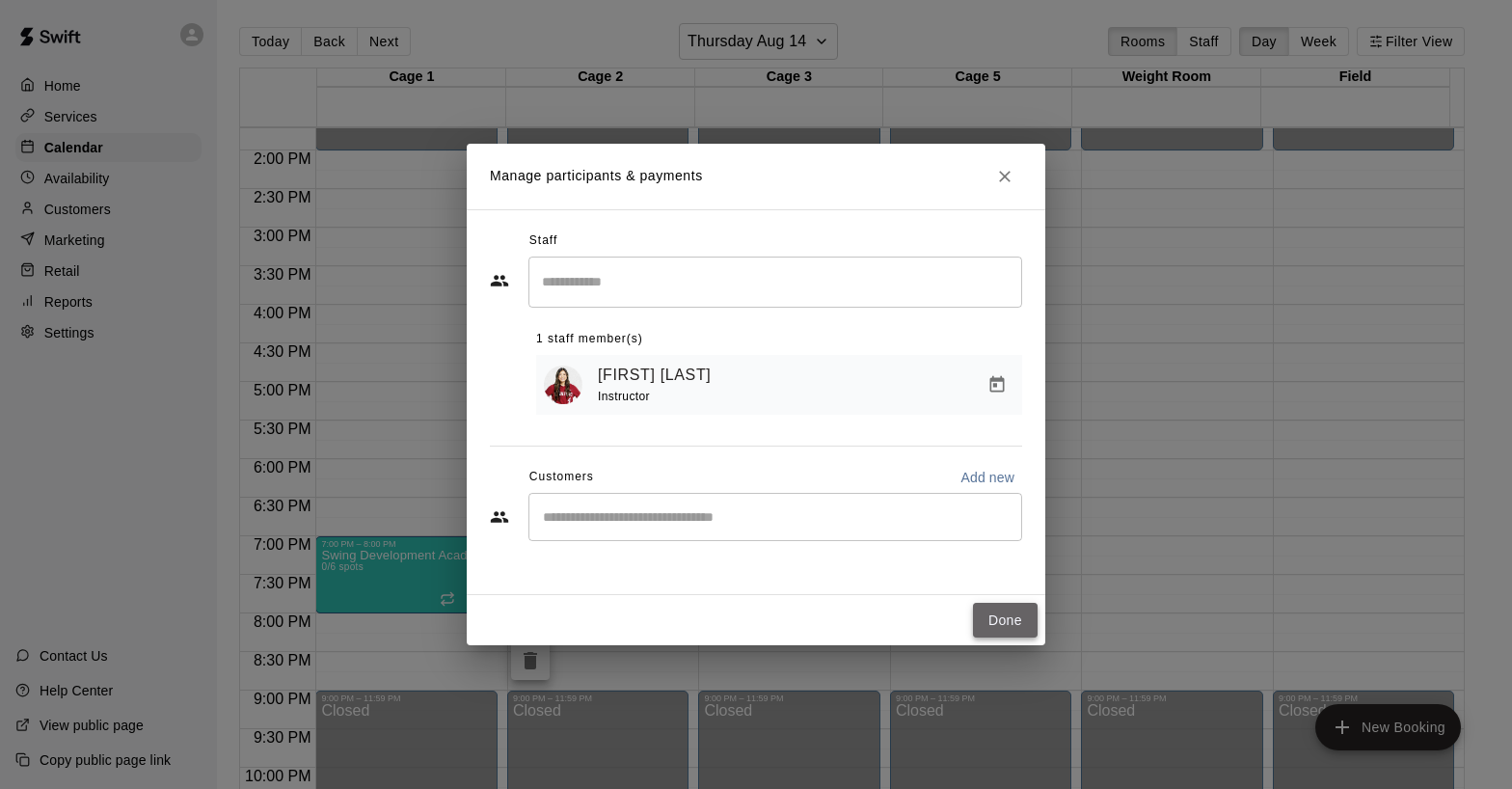 click on "Done" at bounding box center (1005, 620) 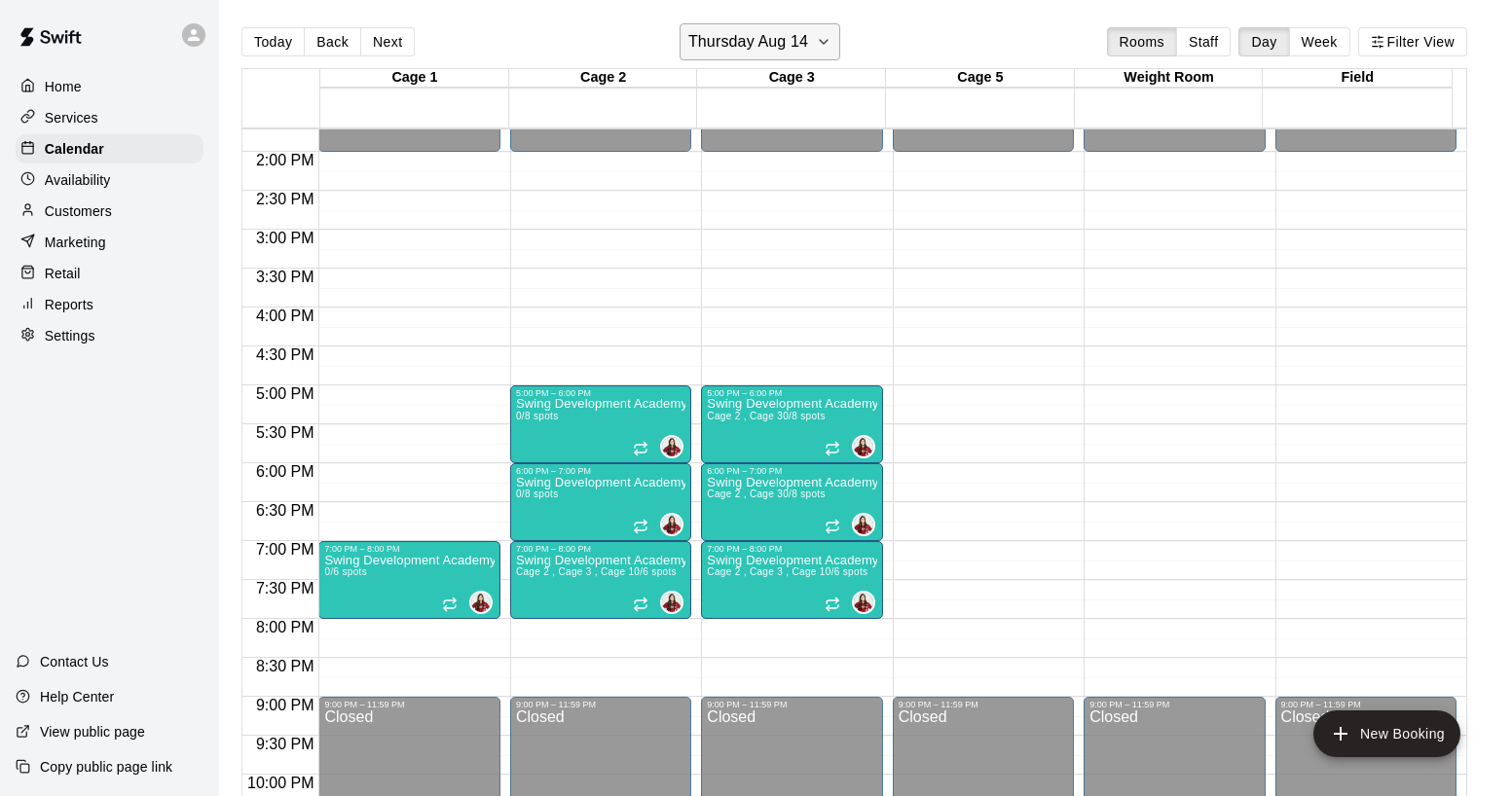click on "Thursday Aug 14" at bounding box center (748, 42) 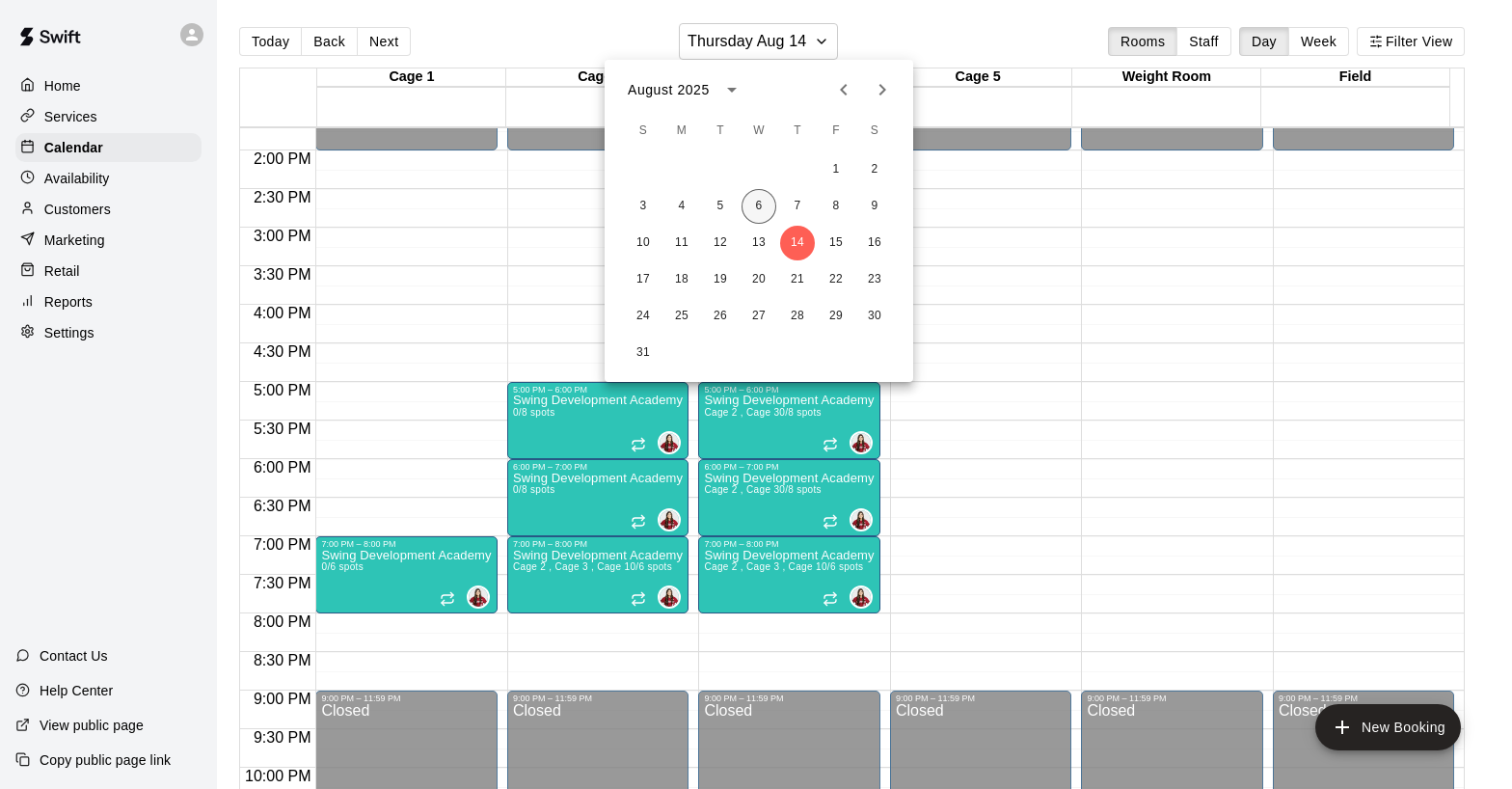 click on "6" at bounding box center (759, 206) 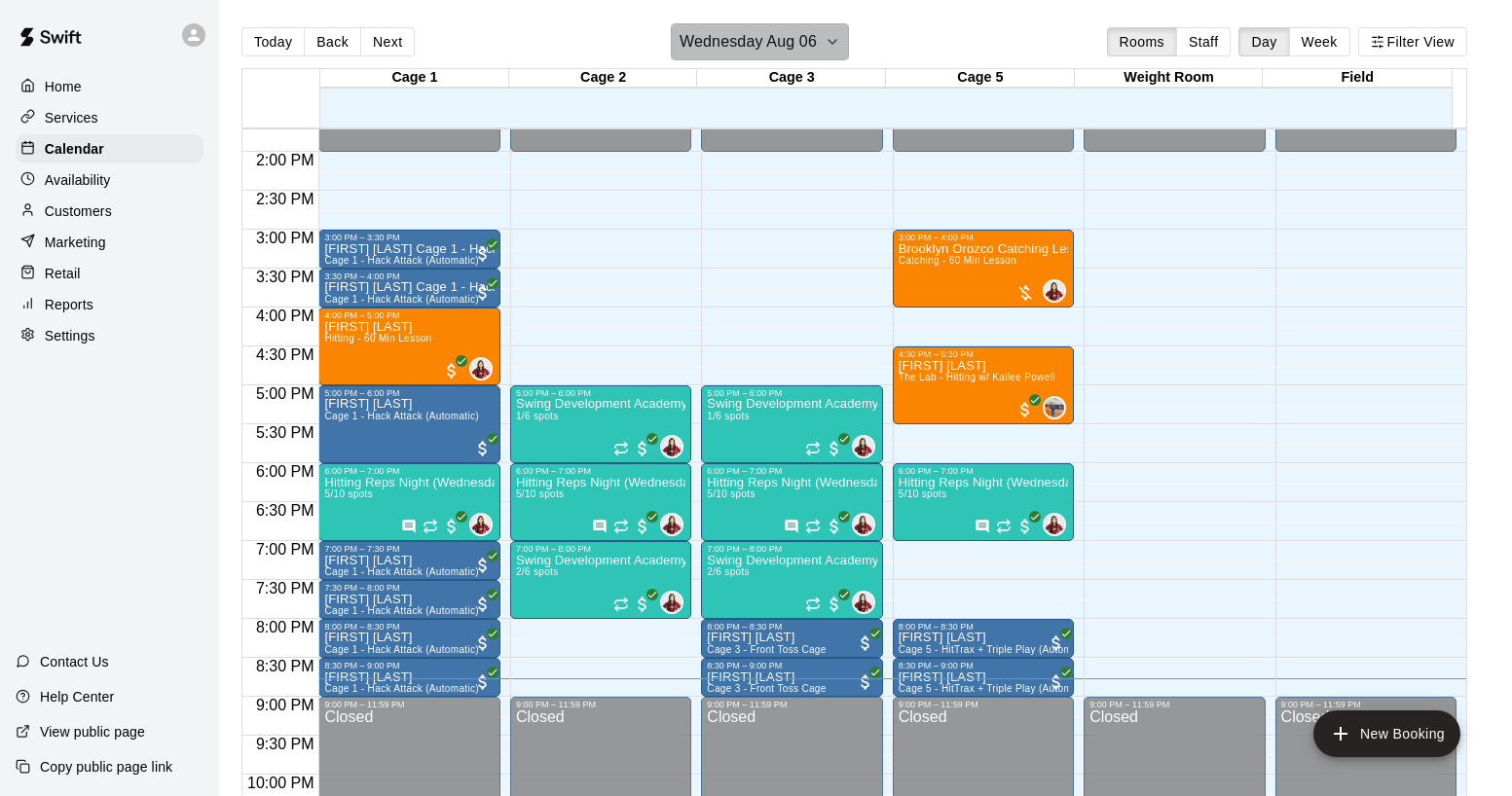 click on "Wednesday Aug 06" at bounding box center [748, 42] 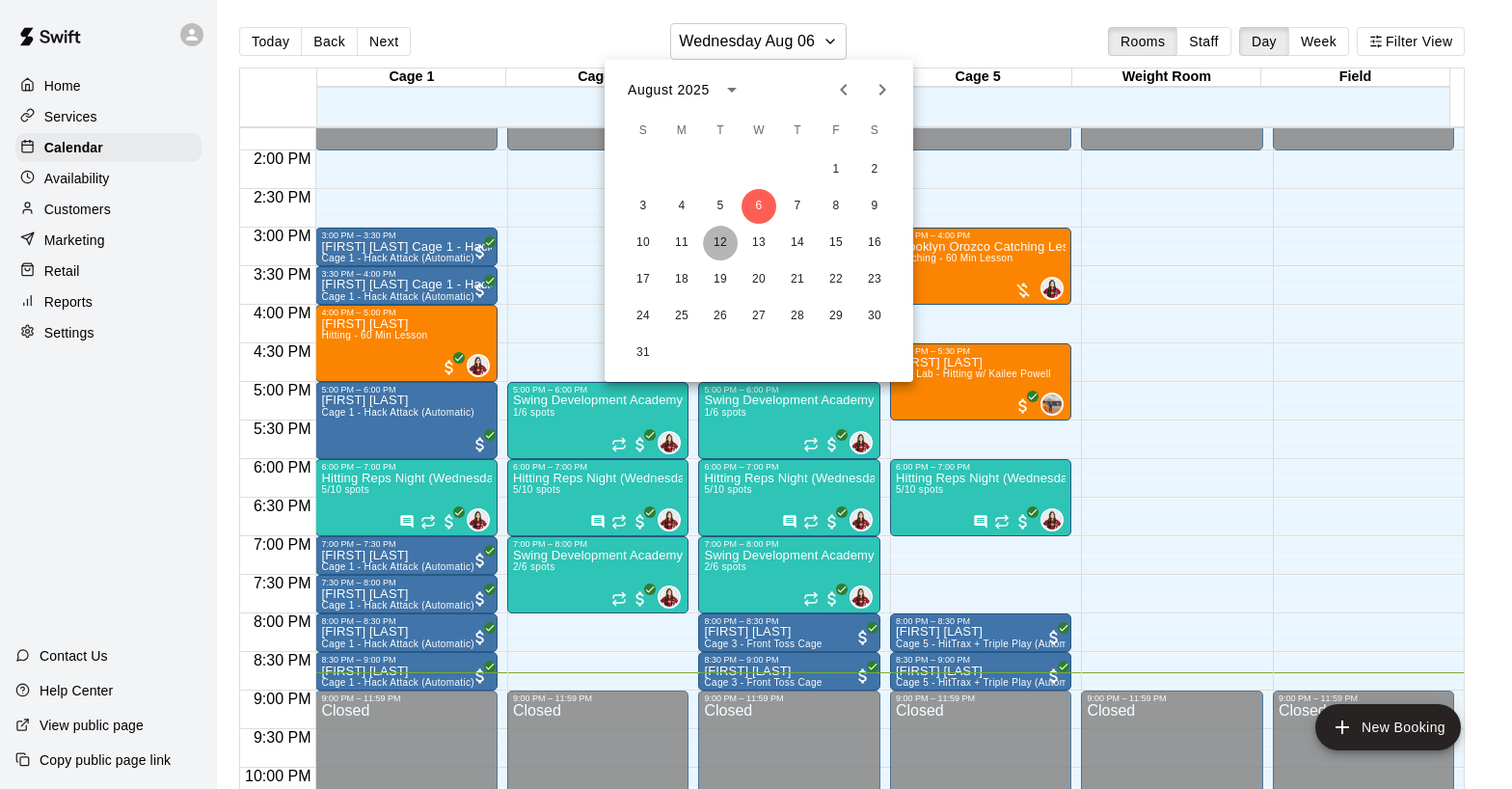 click on "12" at bounding box center [720, 243] 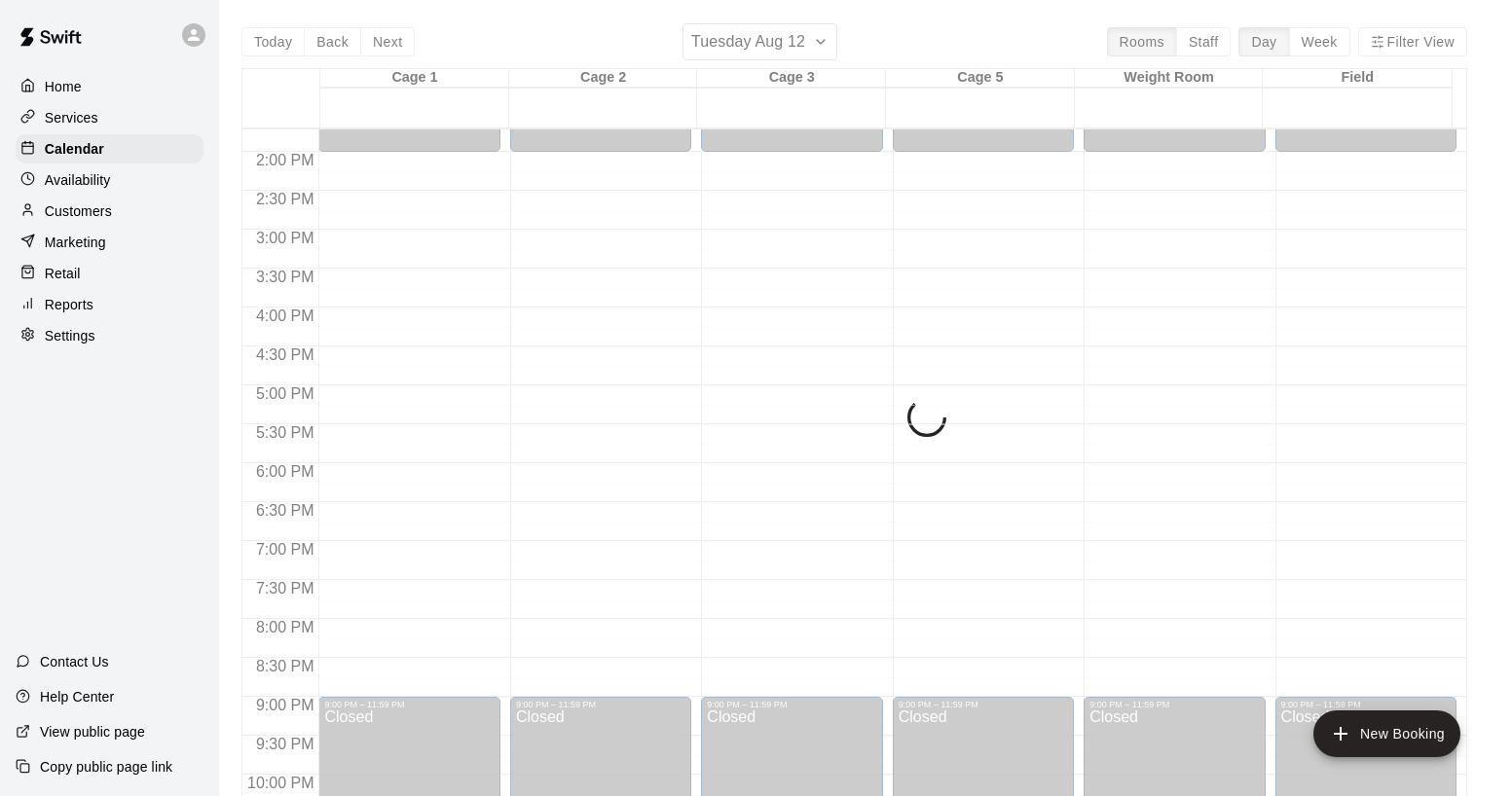 click on "Today Back Next Tuesday Aug 12 Rooms Staff Day Week Filter View Cage 1 12 Tue Cage 2  12 Tue Cage 3  12 Tue Cage 5  12 Tue Weight Room 12 Tue Field 12 Tue 12:00 AM 12:30 AM 1:00 AM 1:30 AM 2:00 AM 2:30 AM 3:00 AM 3:30 AM 4:00 AM 4:30 AM 5:00 AM 5:30 AM 6:00 AM 6:30 AM 7:00 AM 7:30 AM 8:00 AM 8:30 AM 9:00 AM 9:30 AM 10:00 AM 10:30 AM 11:00 AM 11:30 AM 12:00 PM 12:30 PM 1:00 PM 1:30 PM 2:00 PM 2:30 PM 3:00 PM 3:30 PM 4:00 PM 4:30 PM 5:00 PM 5:30 PM 6:00 PM 6:30 PM 7:00 PM 7:30 PM 8:00 PM 8:30 PM 9:00 PM 9:30 PM 10:00 PM 10:30 PM 11:00 PM 11:30 PM 12:00 AM – 2:00 PM Closed 9:00 PM – 11:59 PM Closed 12:00 AM – 2:00 PM Closed 9:00 PM – 11:59 PM Closed 12:00 AM – 2:00 PM Closed 9:00 PM – 11:59 PM Closed 12:00 AM – 2:00 PM Closed 9:00 PM – 11:59 PM Closed 12:00 AM – 2:00 PM Closed 9:00 PM – 11:59 PM Closed 12:00 AM – 2:00 PM Closed 9:00 PM – 11:59 PM Closed" at bounding box center (854, 421) 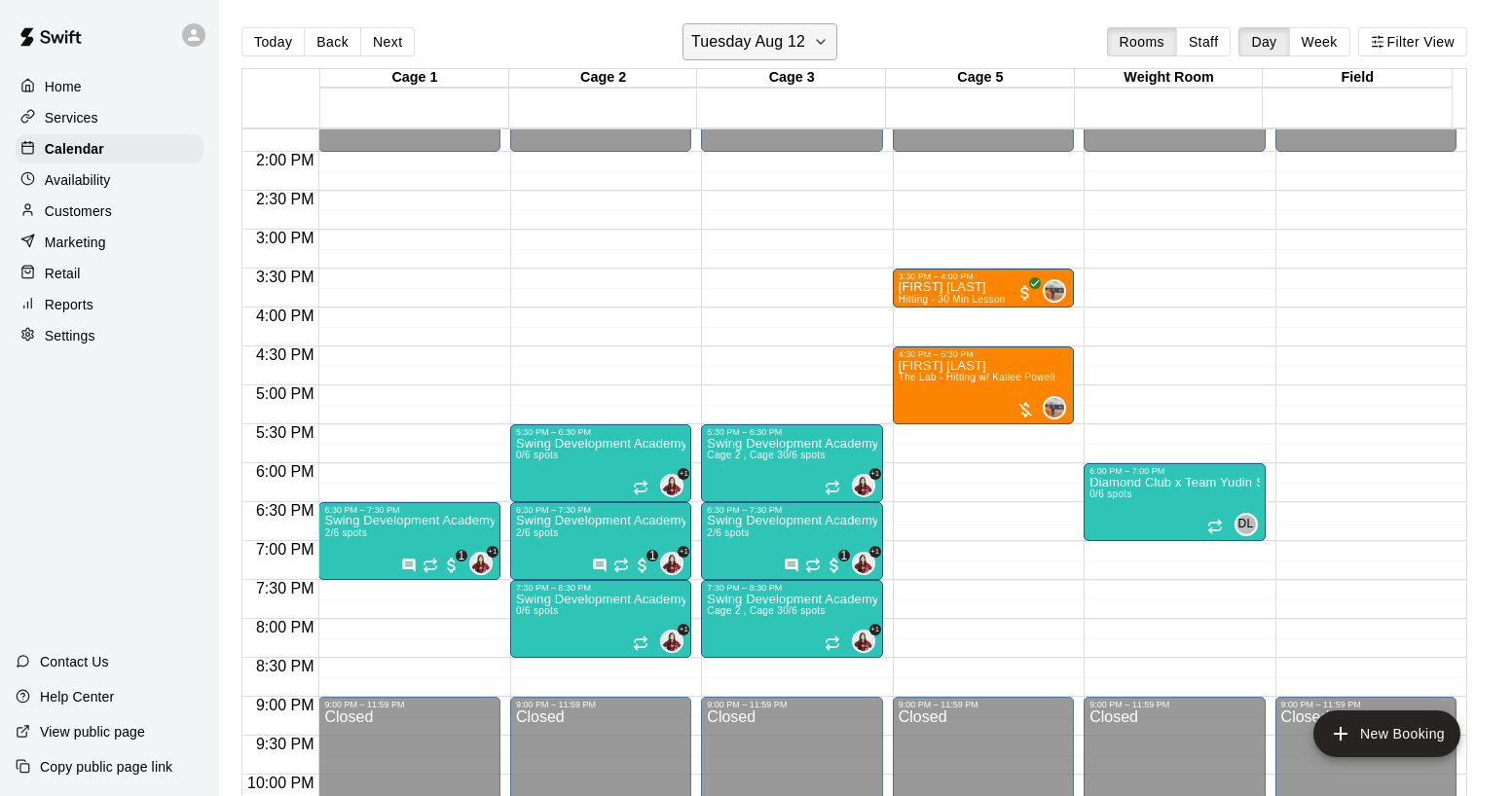 click on "Tuesday Aug 12" at bounding box center [748, 42] 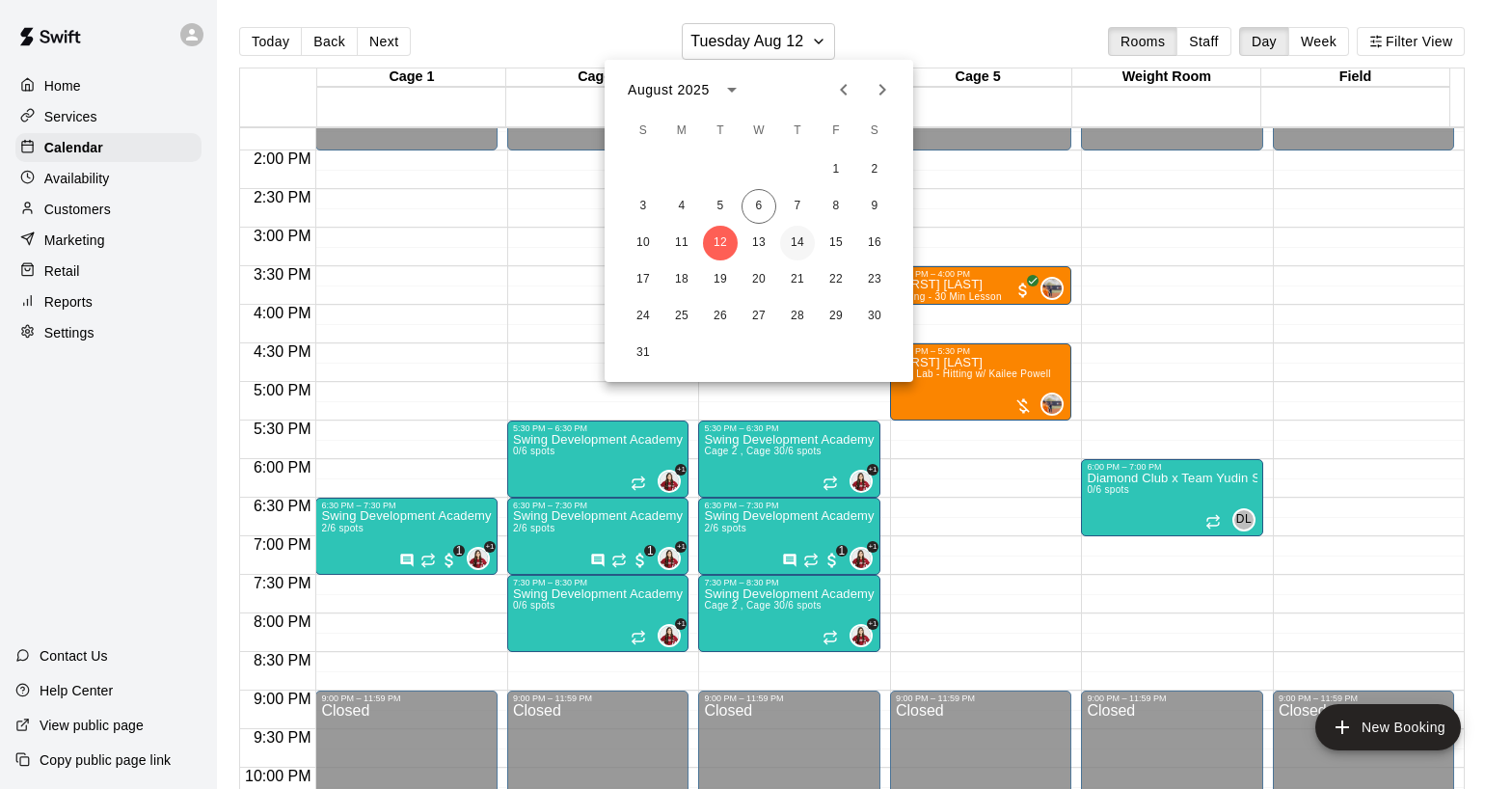 click on "14" at bounding box center (797, 243) 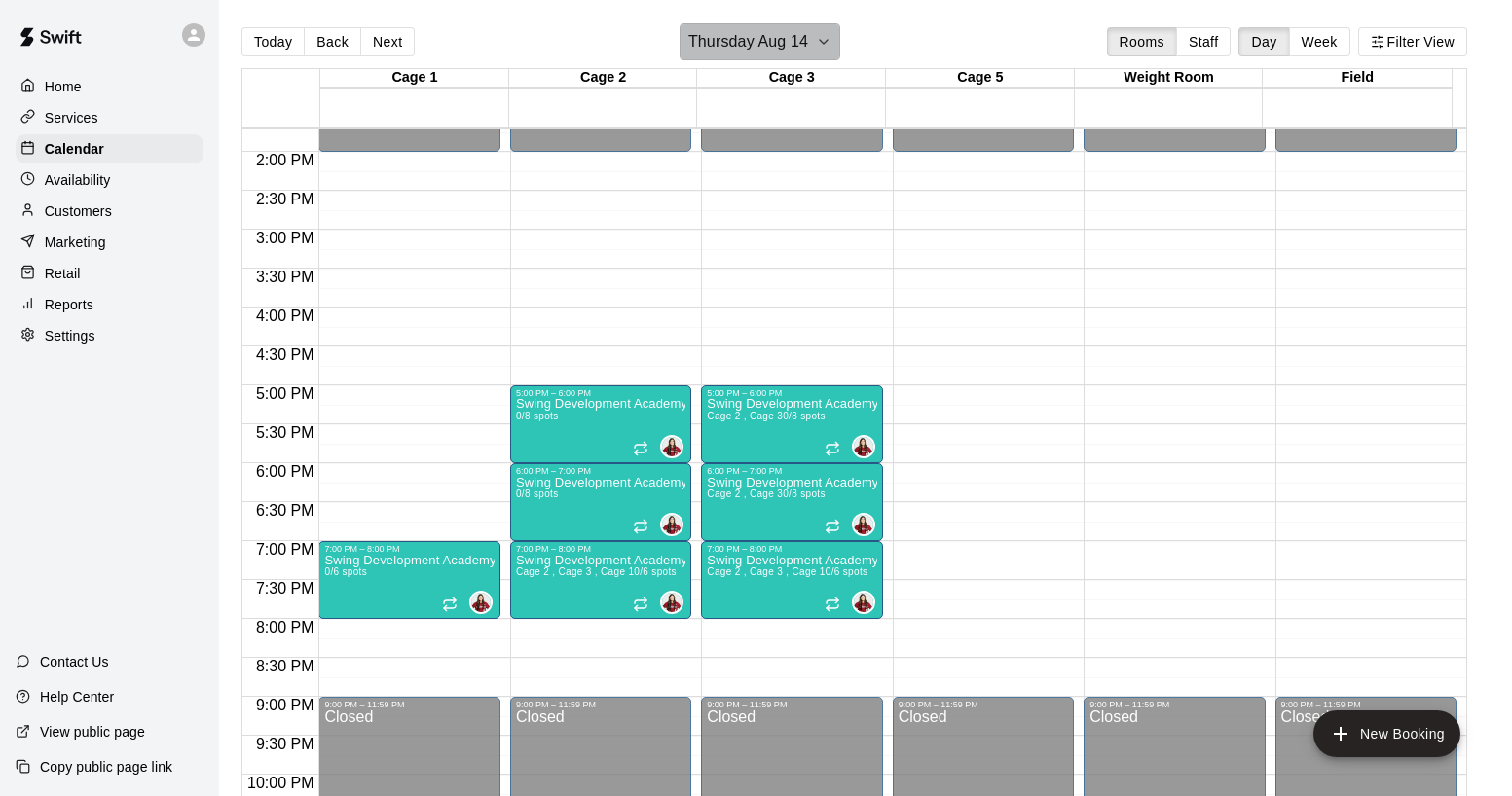 click on "Thursday Aug 14" at bounding box center [748, 42] 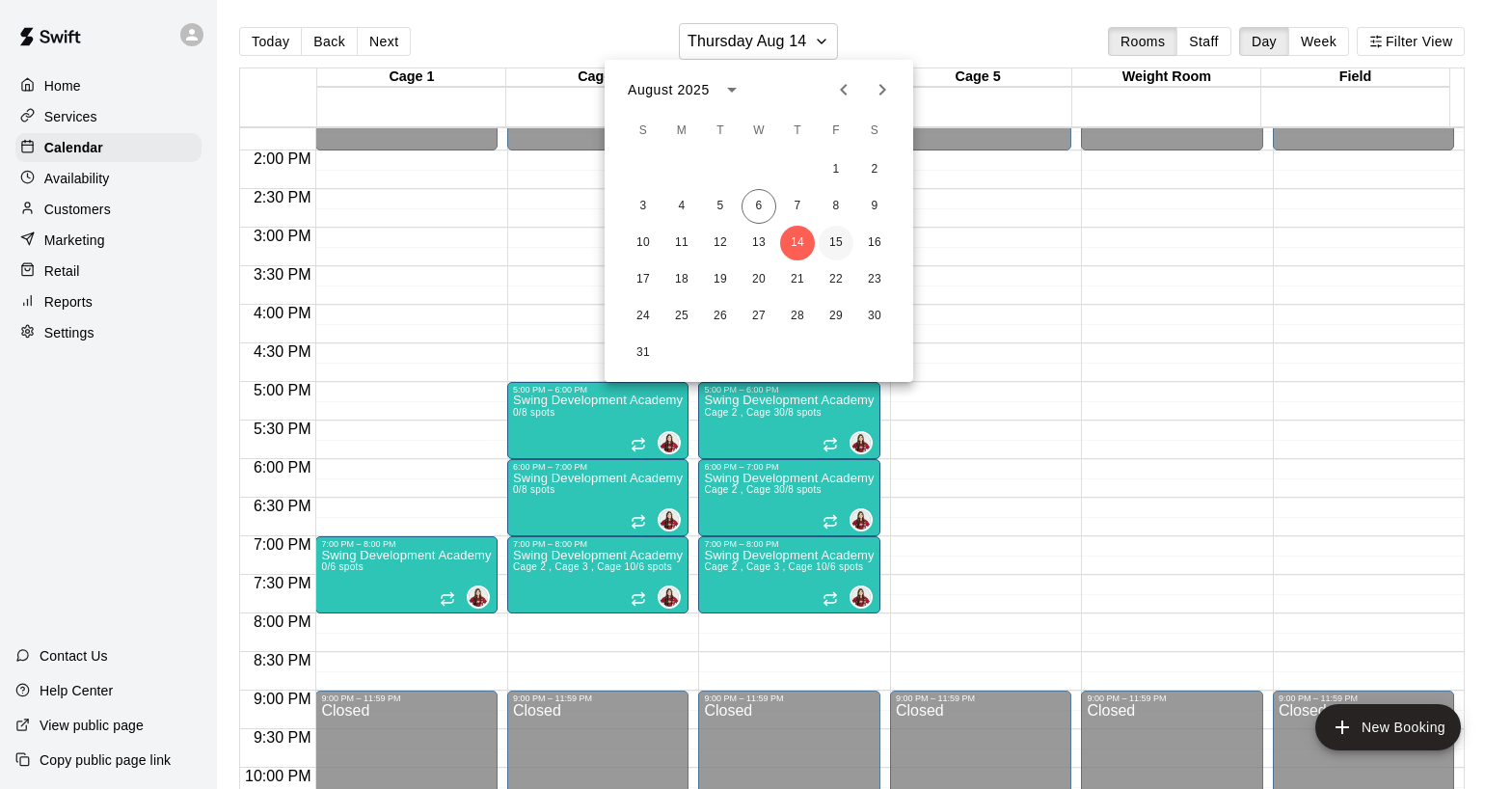 click on "15" at bounding box center [836, 243] 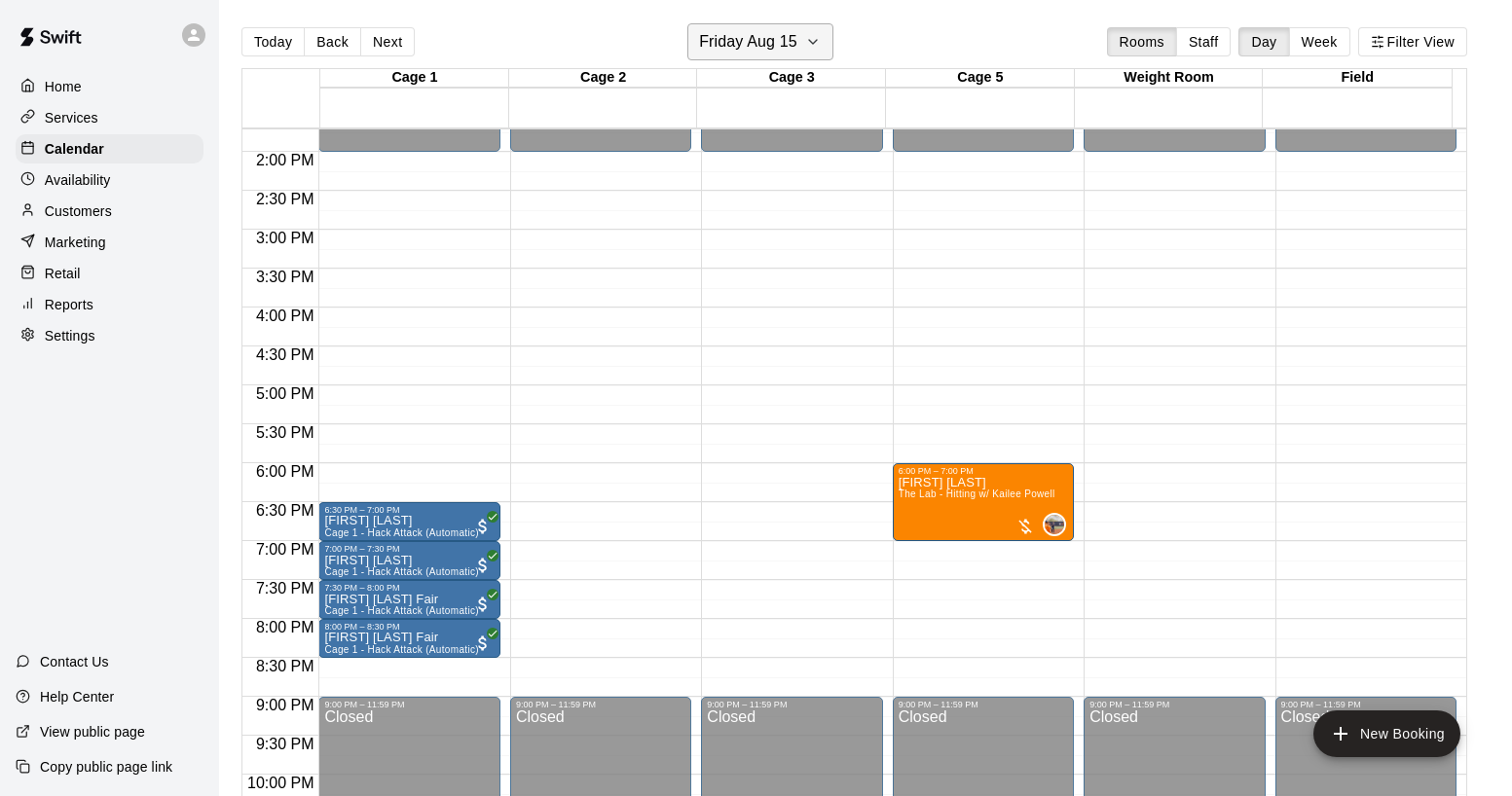 click 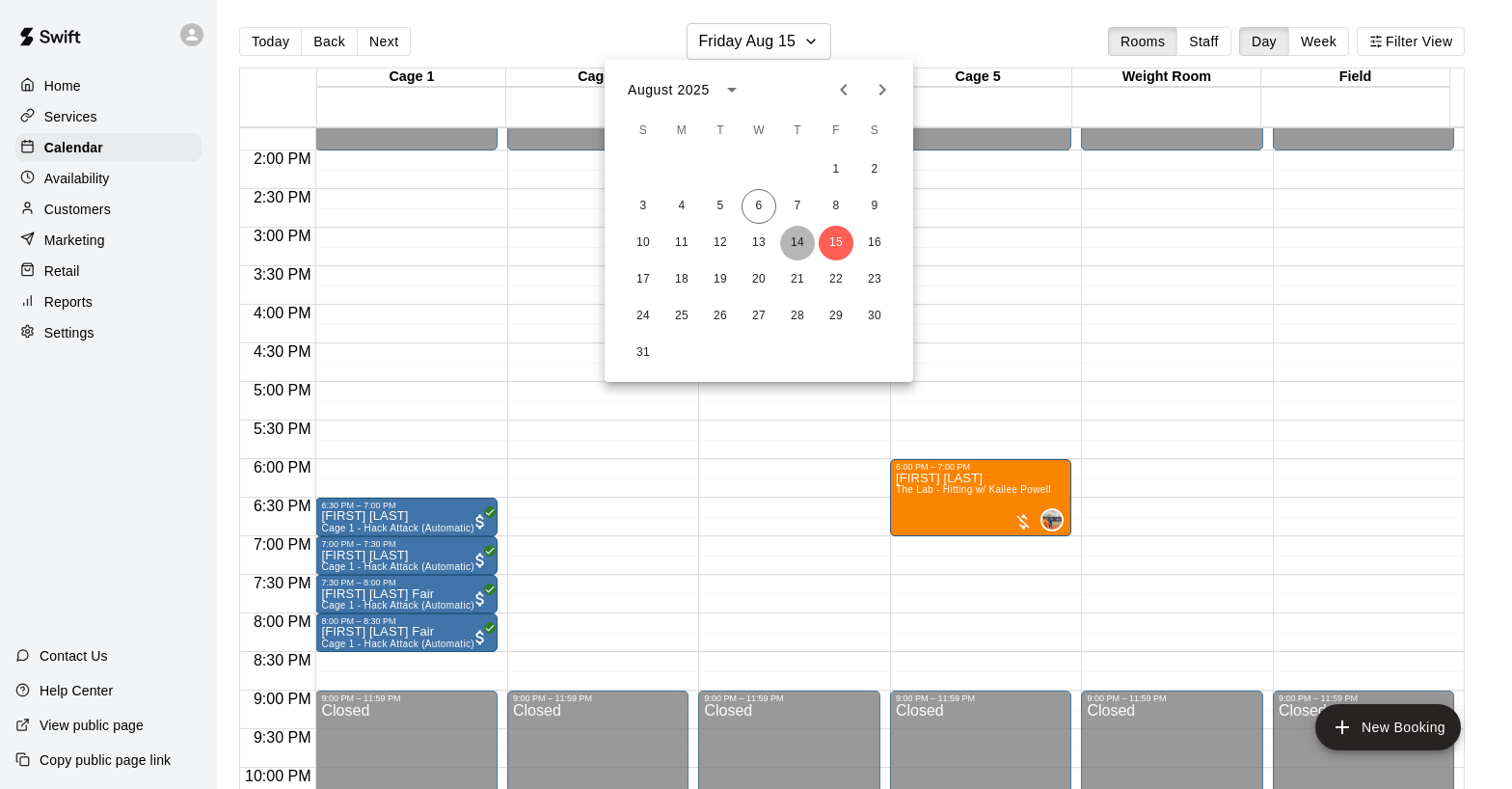 click on "14" at bounding box center (797, 243) 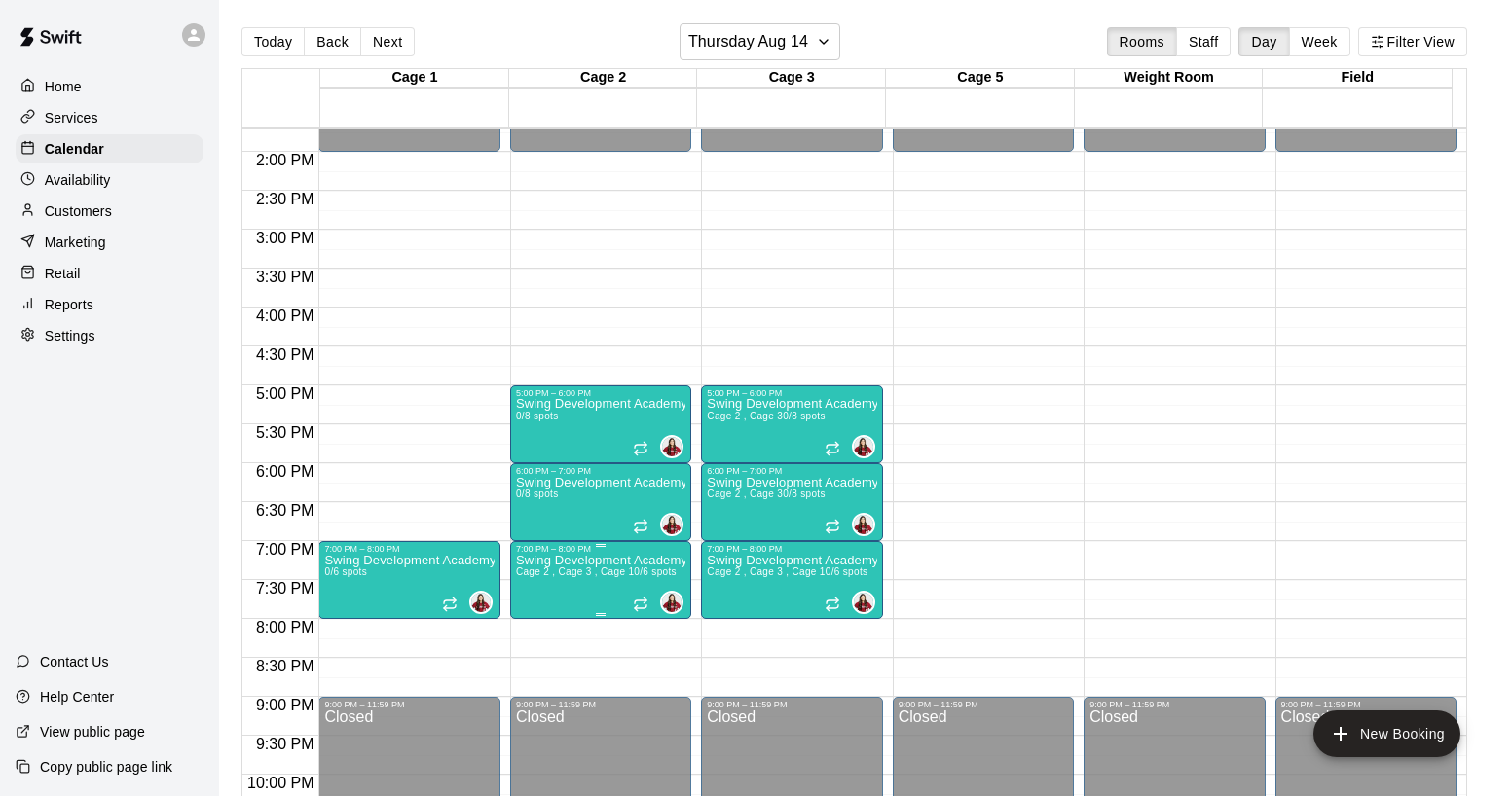 click on "Cage 2 , Cage 3 , Cage 1" at bounding box center [574, 571] 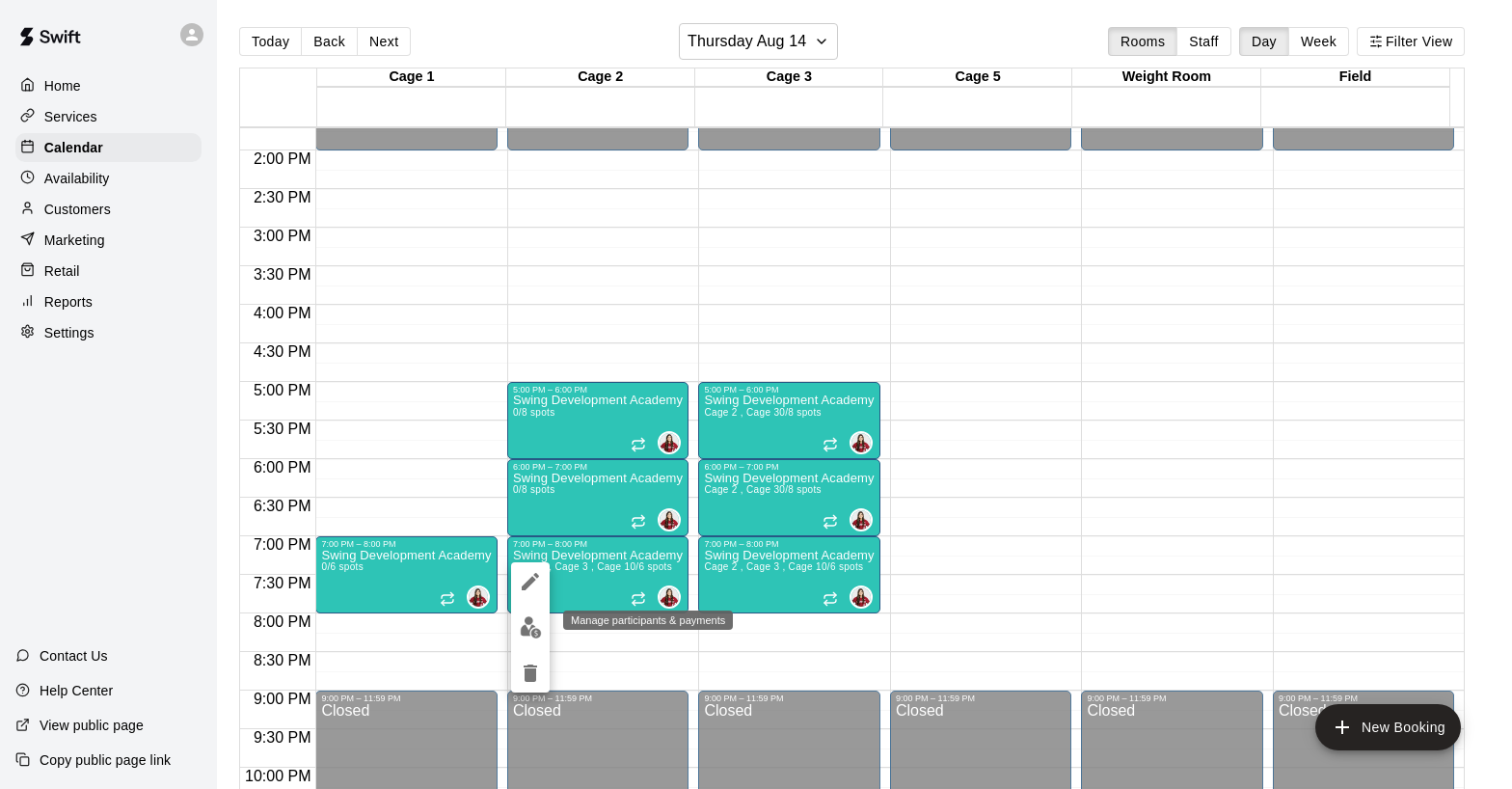 click at bounding box center (530, 627) 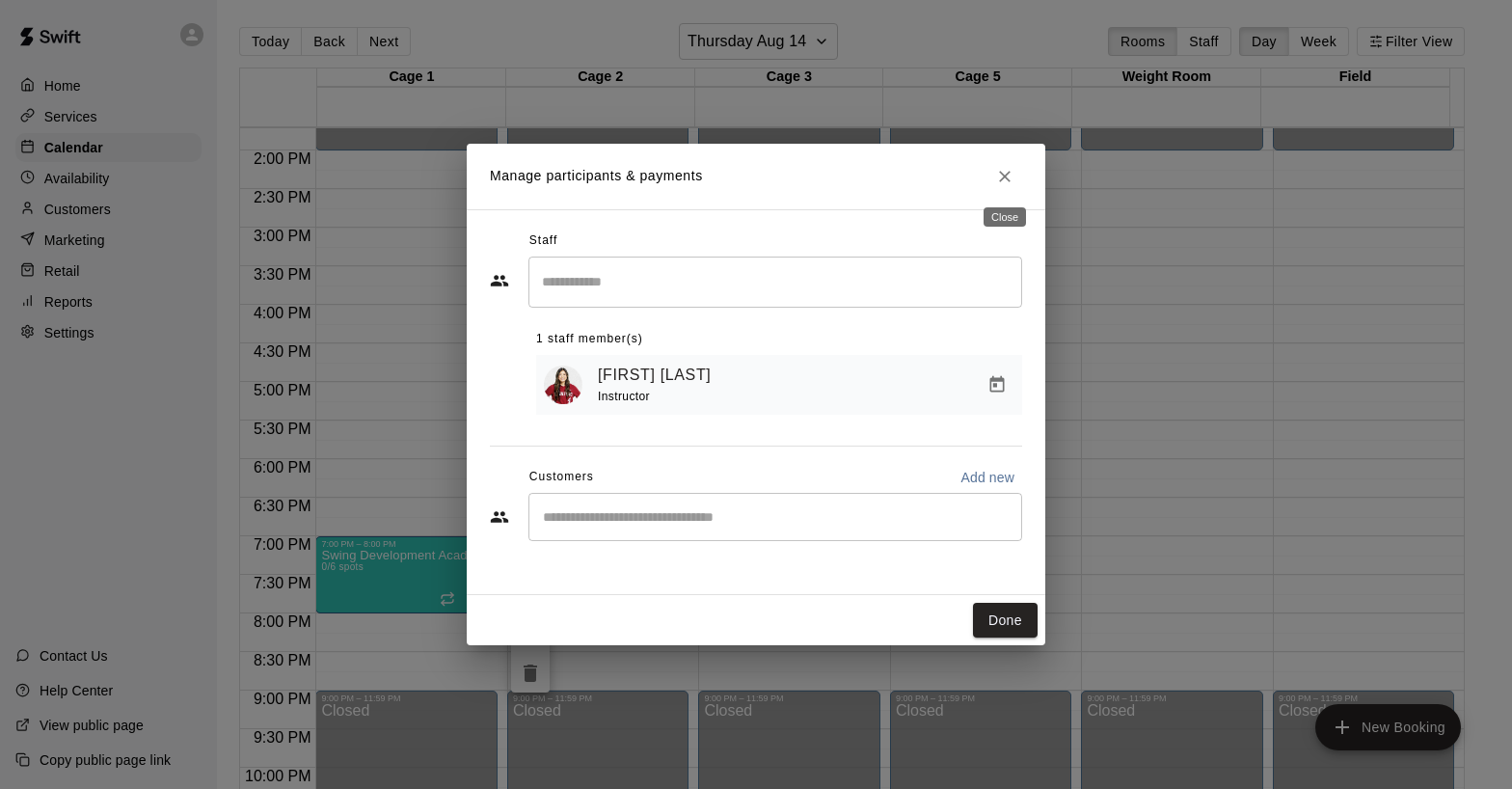 click 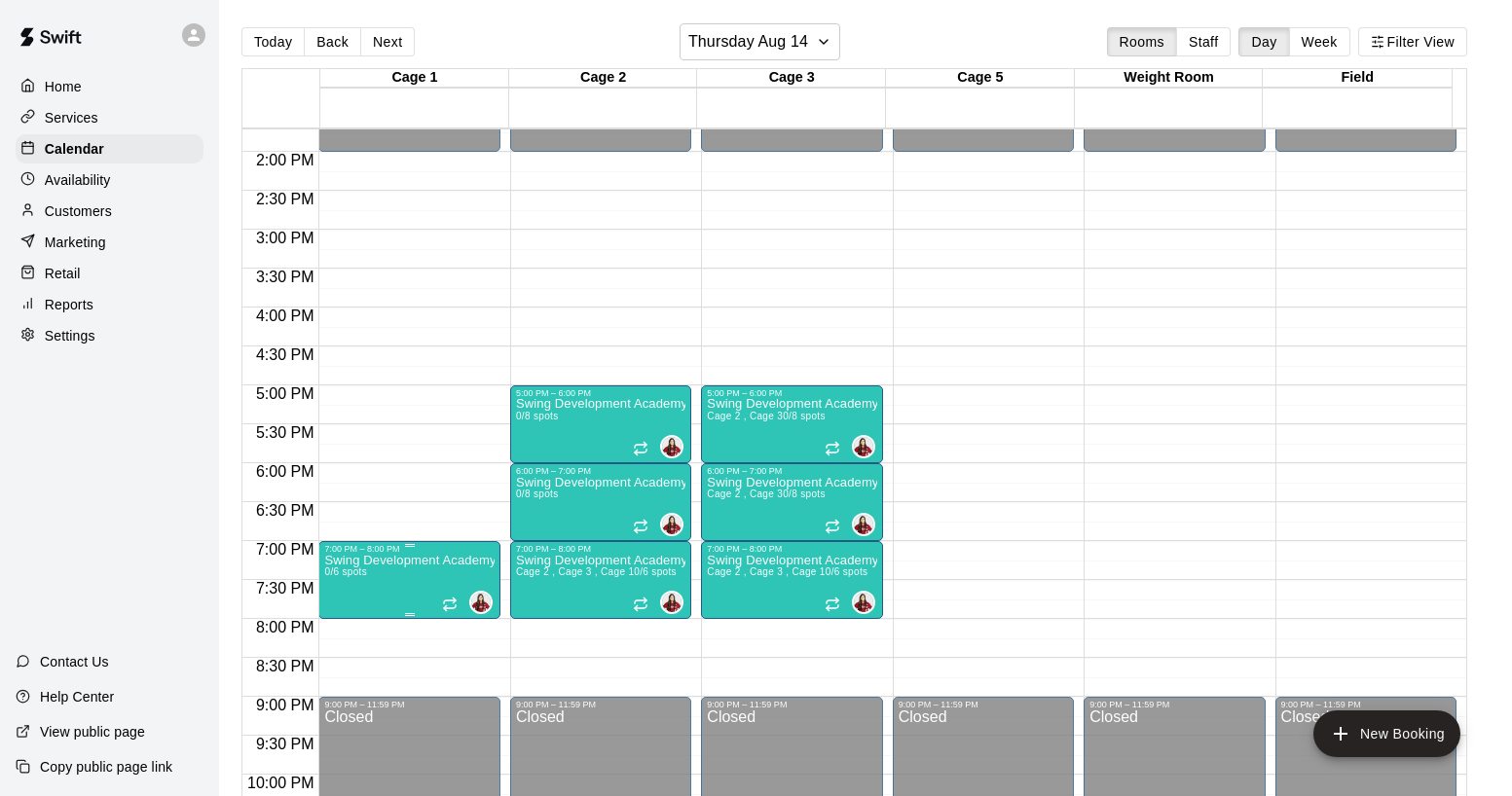 click on "Swing Development Academy High School 0/6 spots" at bounding box center (409, 952) 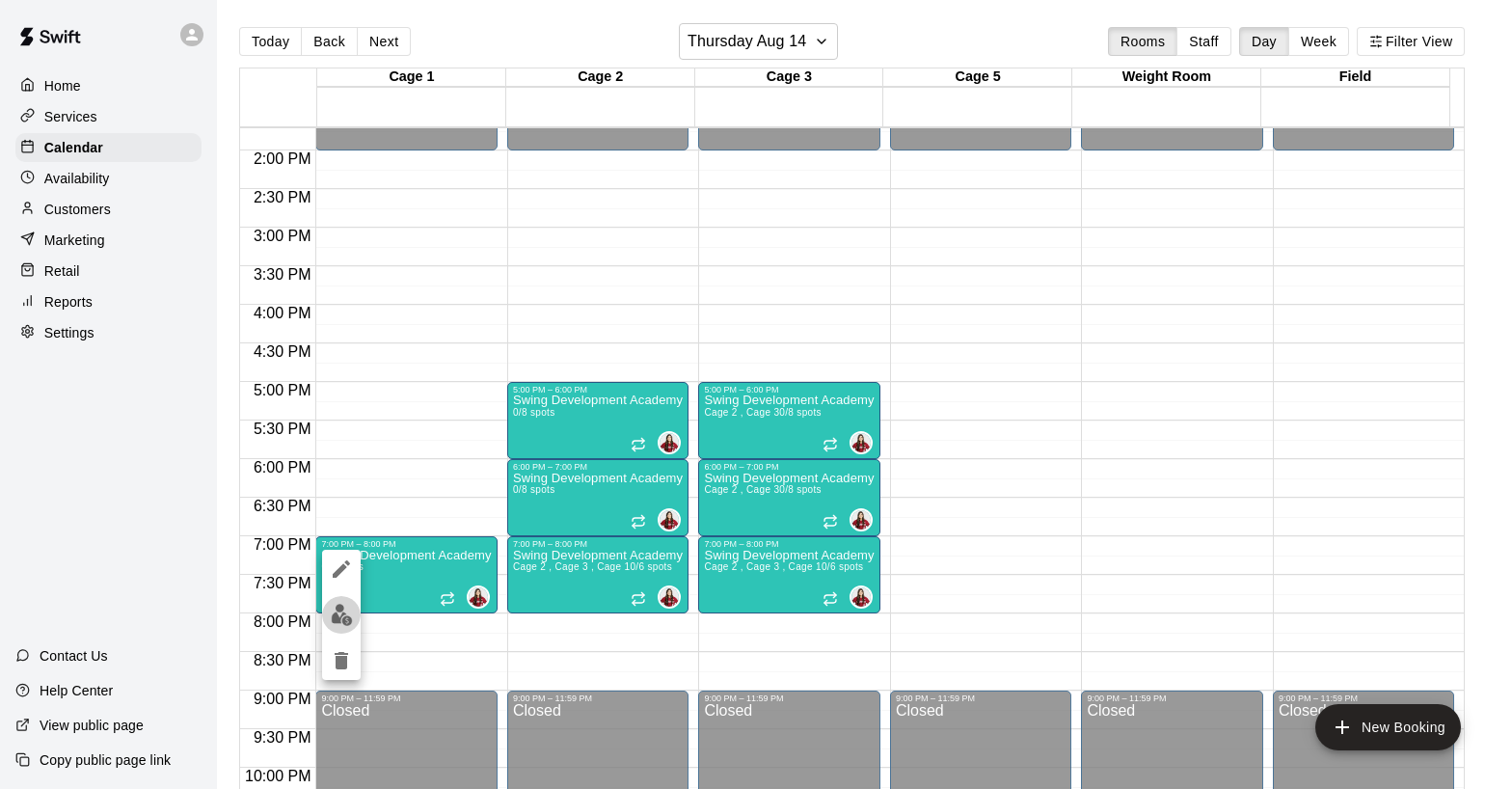 click at bounding box center [341, 614] 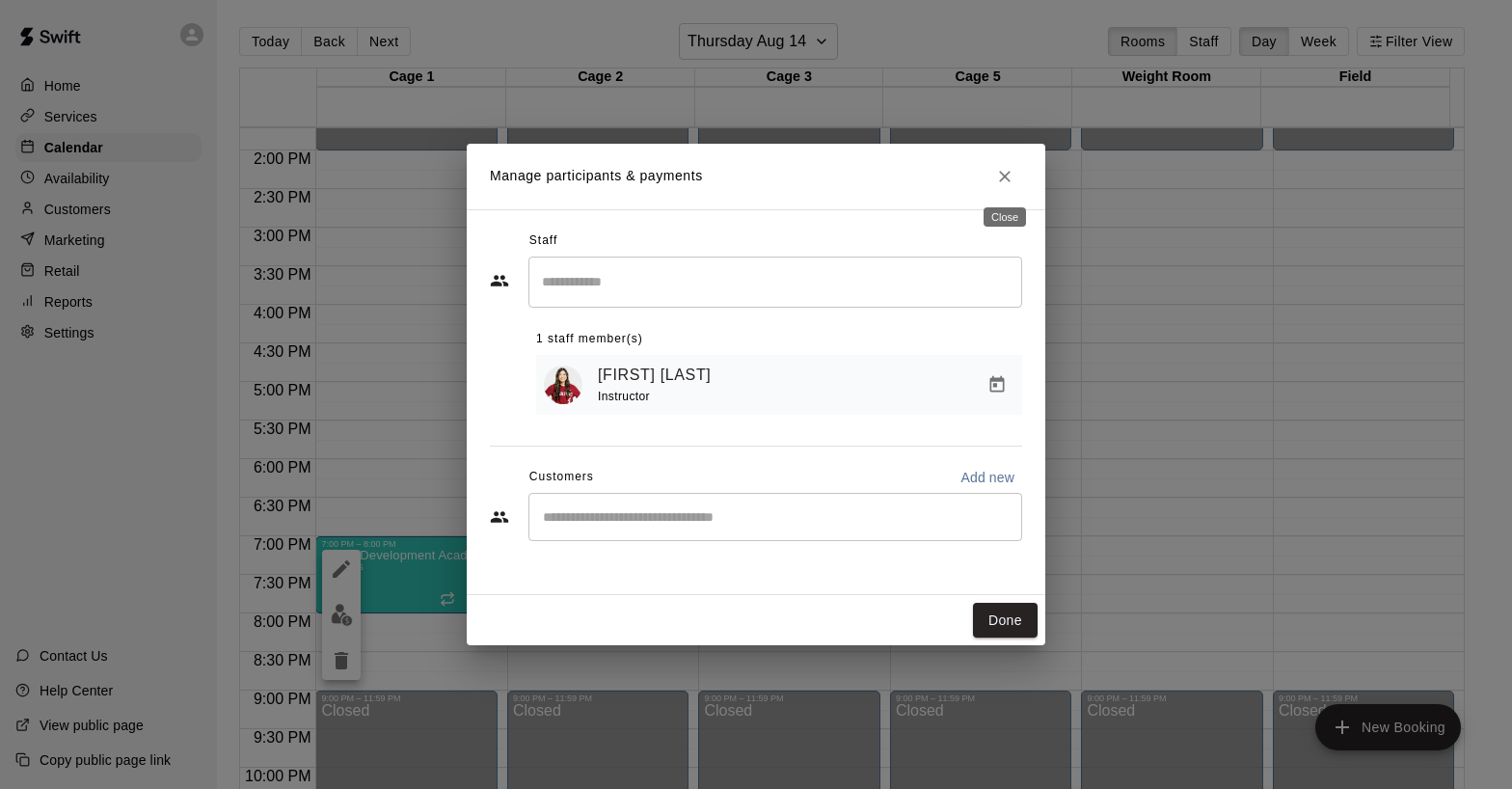 click 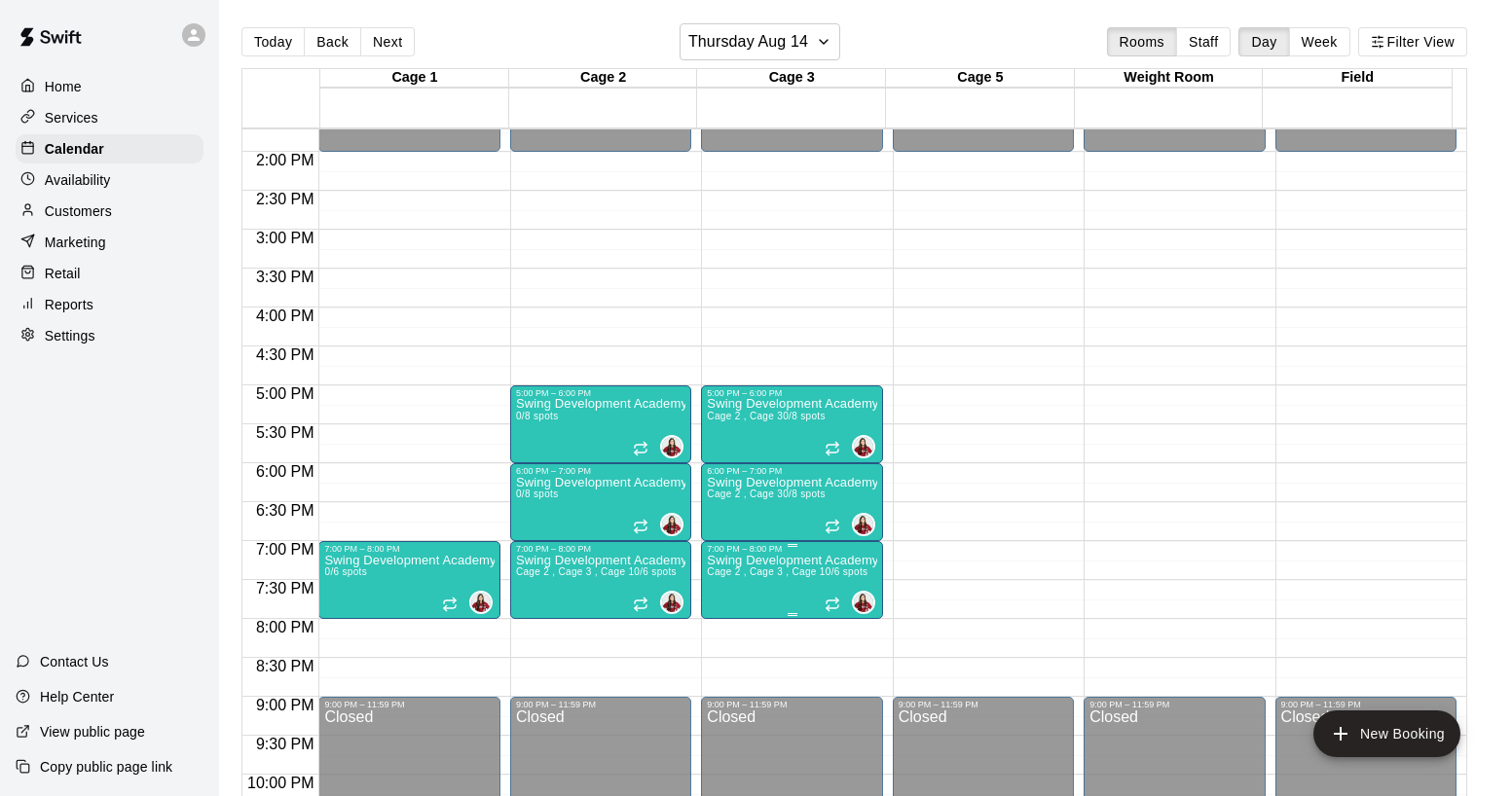 click on "Cage 2 , Cage 3 , Cage 1" at bounding box center (765, 571) 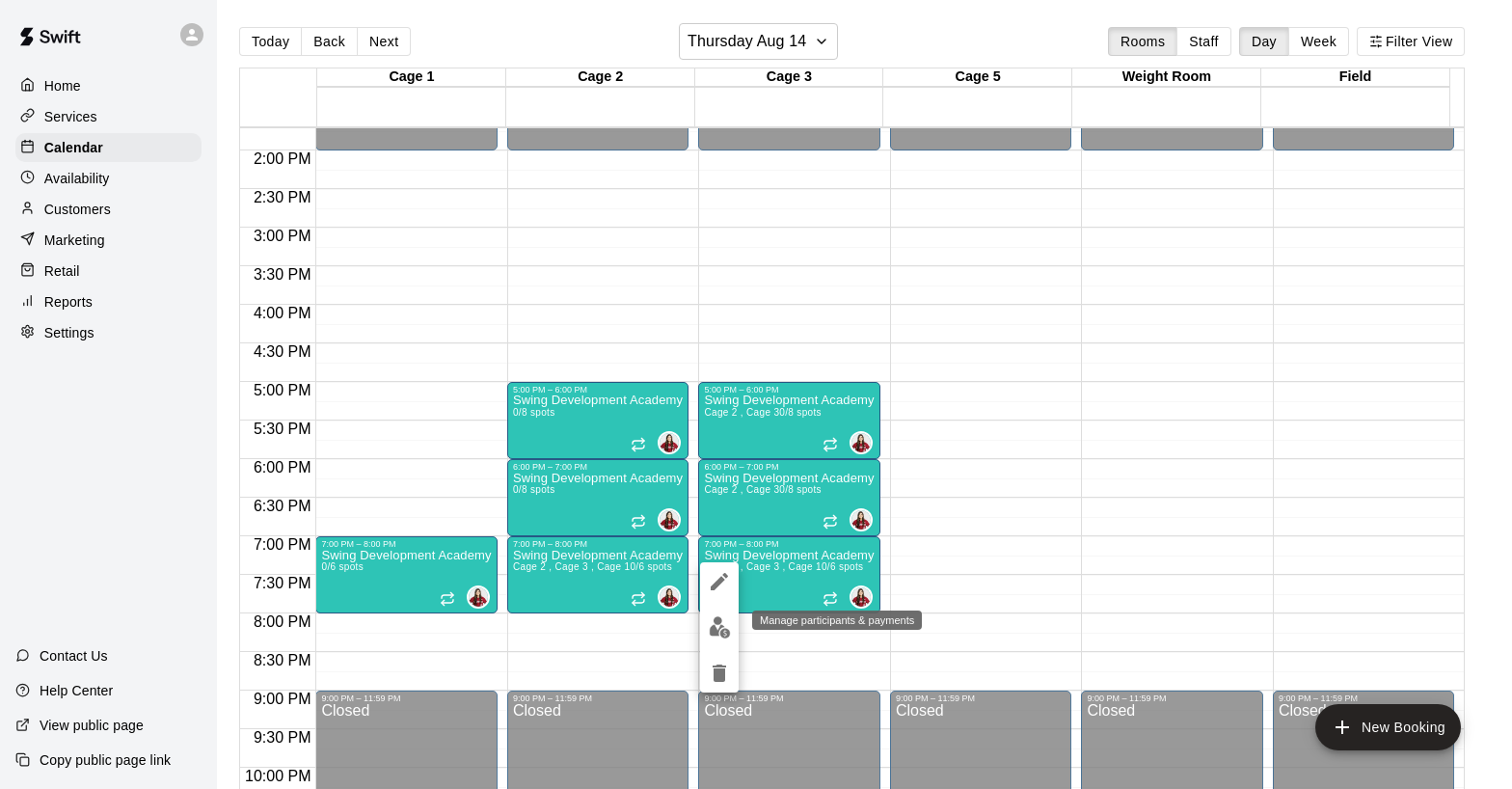 click at bounding box center [719, 627] 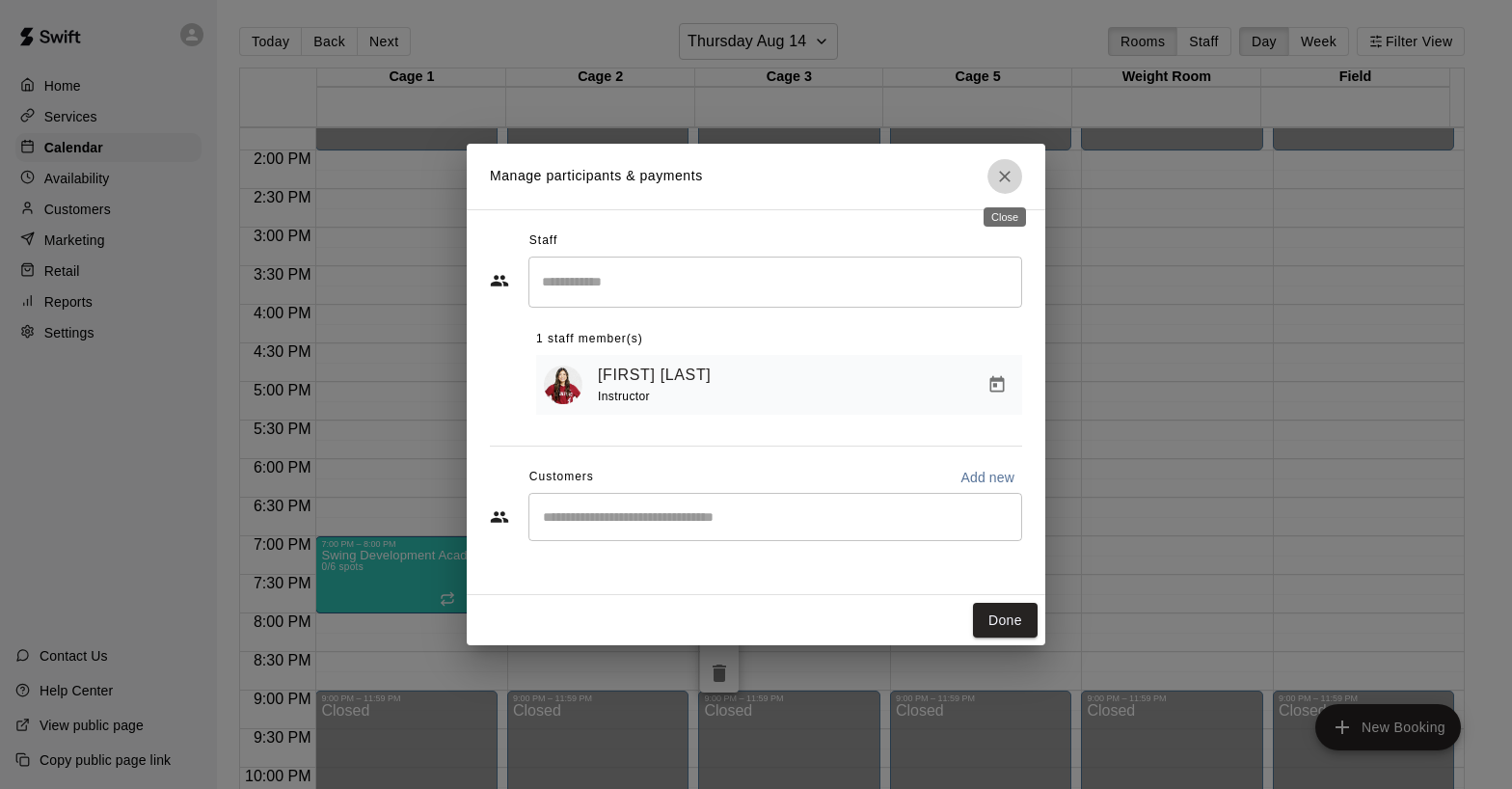 click at bounding box center [1005, 177] 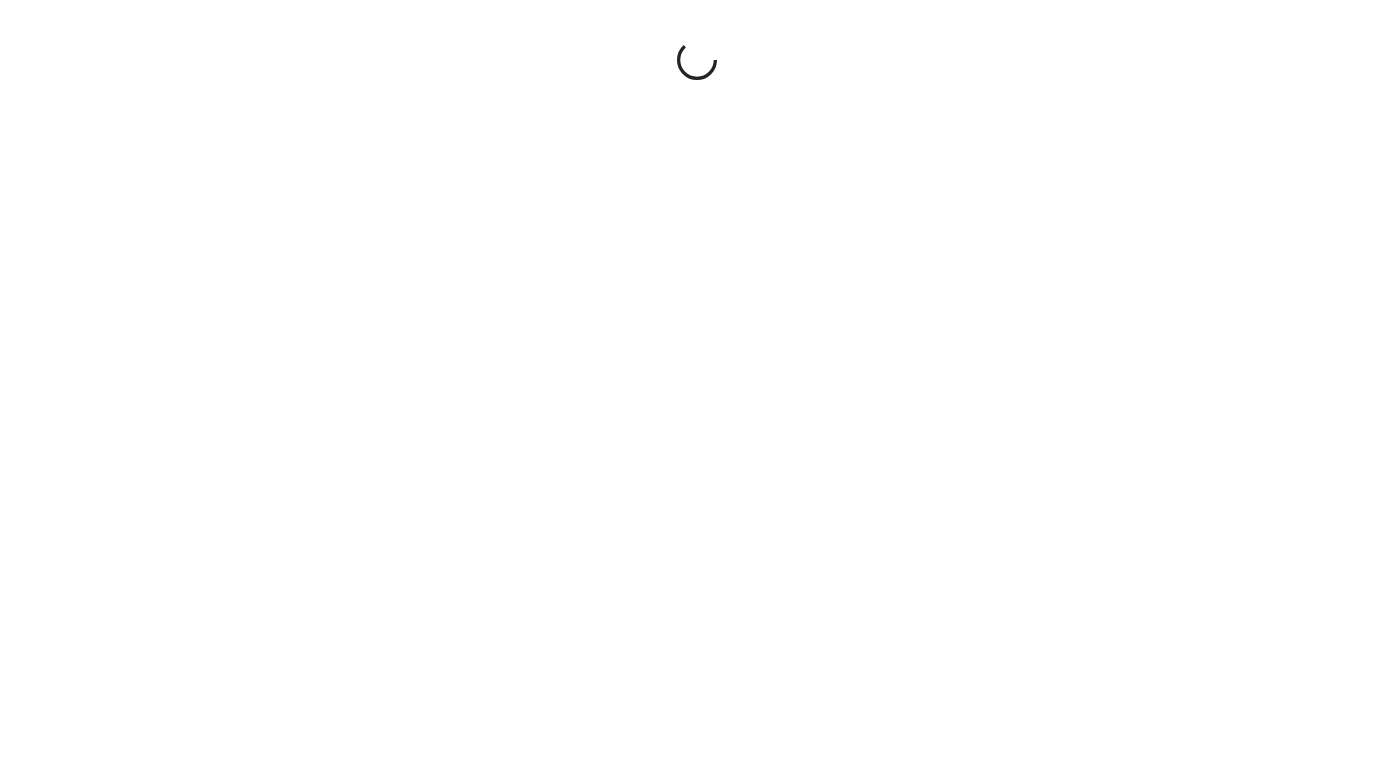 scroll, scrollTop: 0, scrollLeft: 0, axis: both 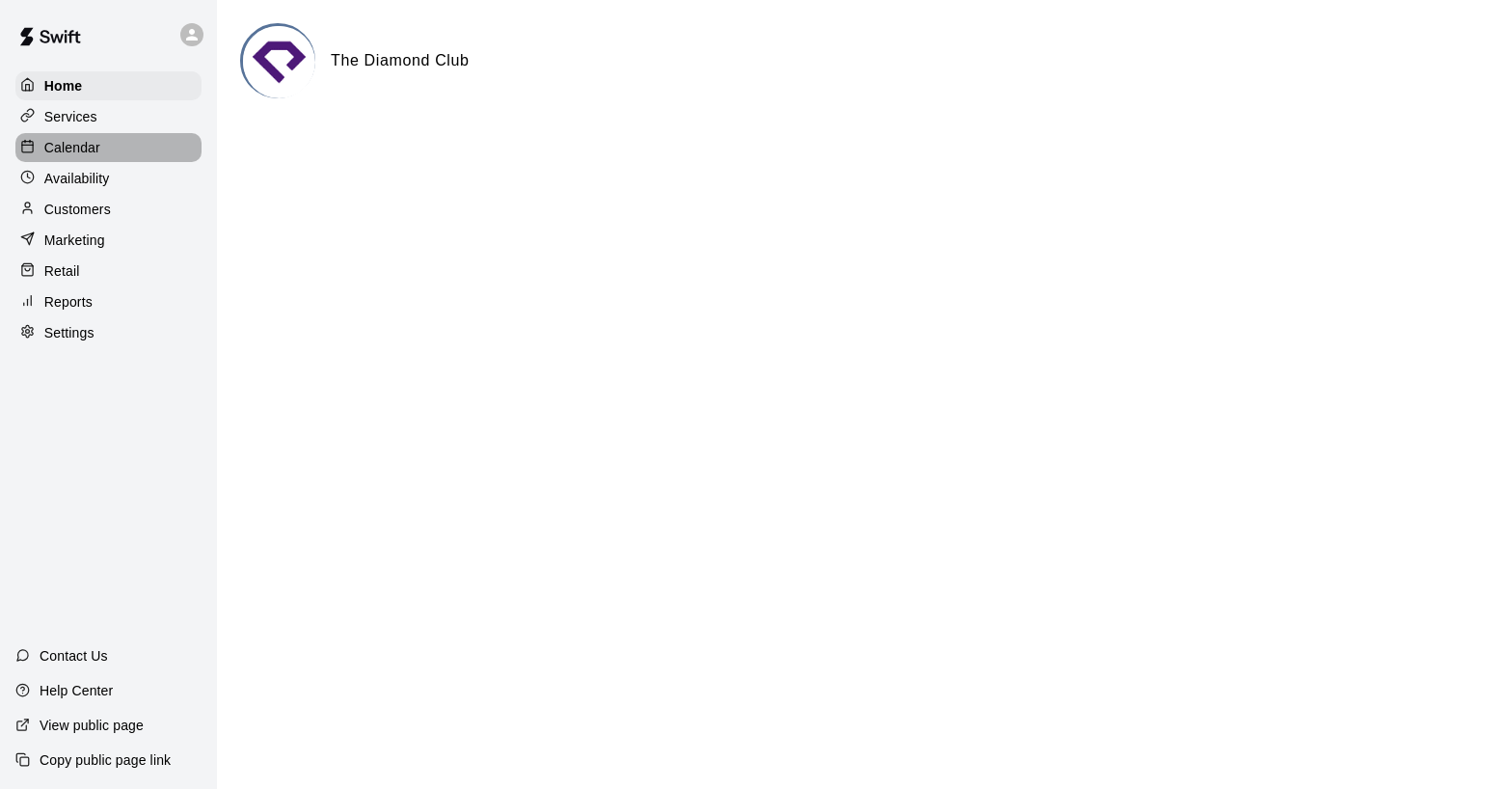click on "Calendar" at bounding box center (72, 148) 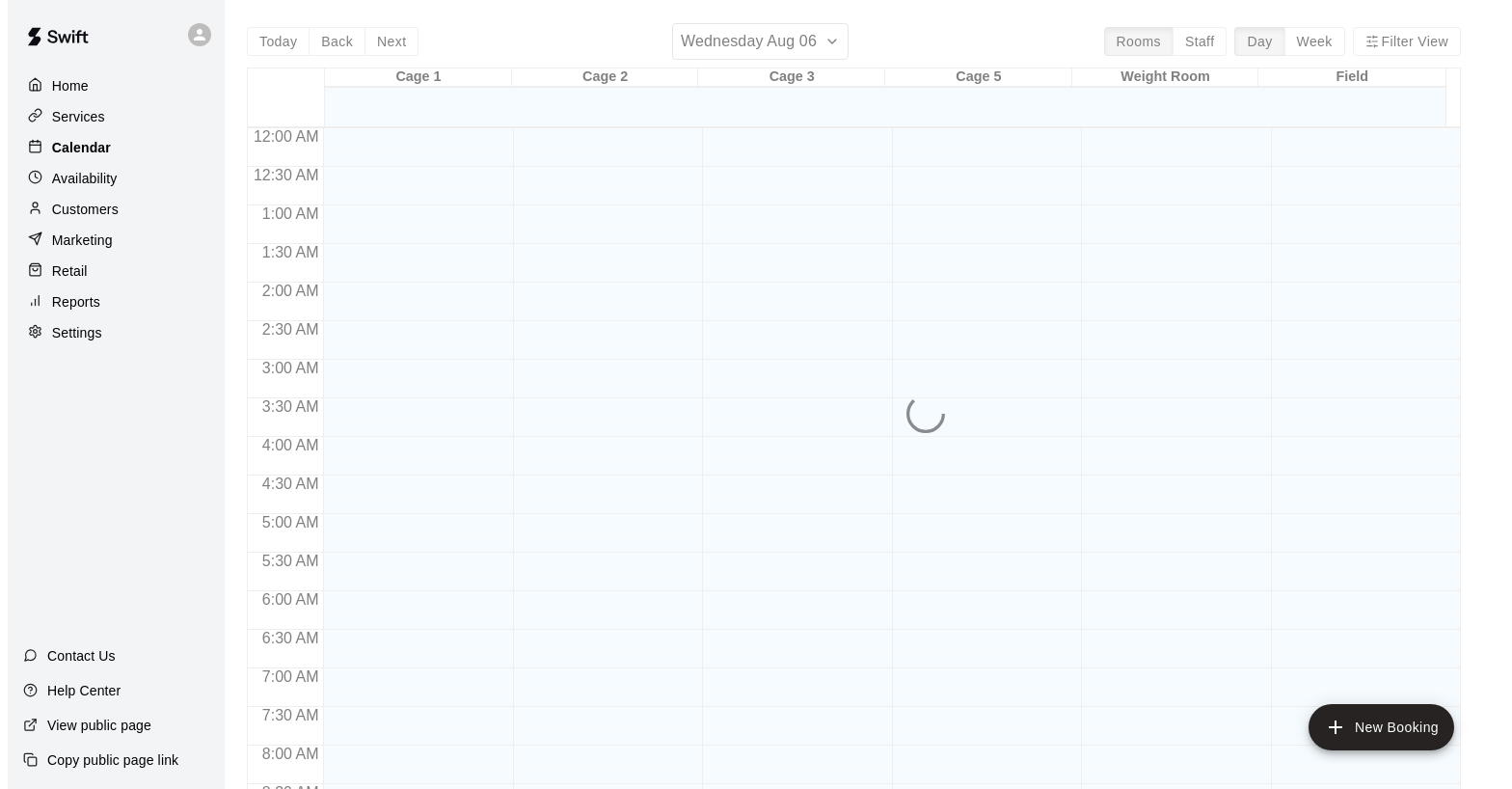 scroll, scrollTop: 1111, scrollLeft: 0, axis: vertical 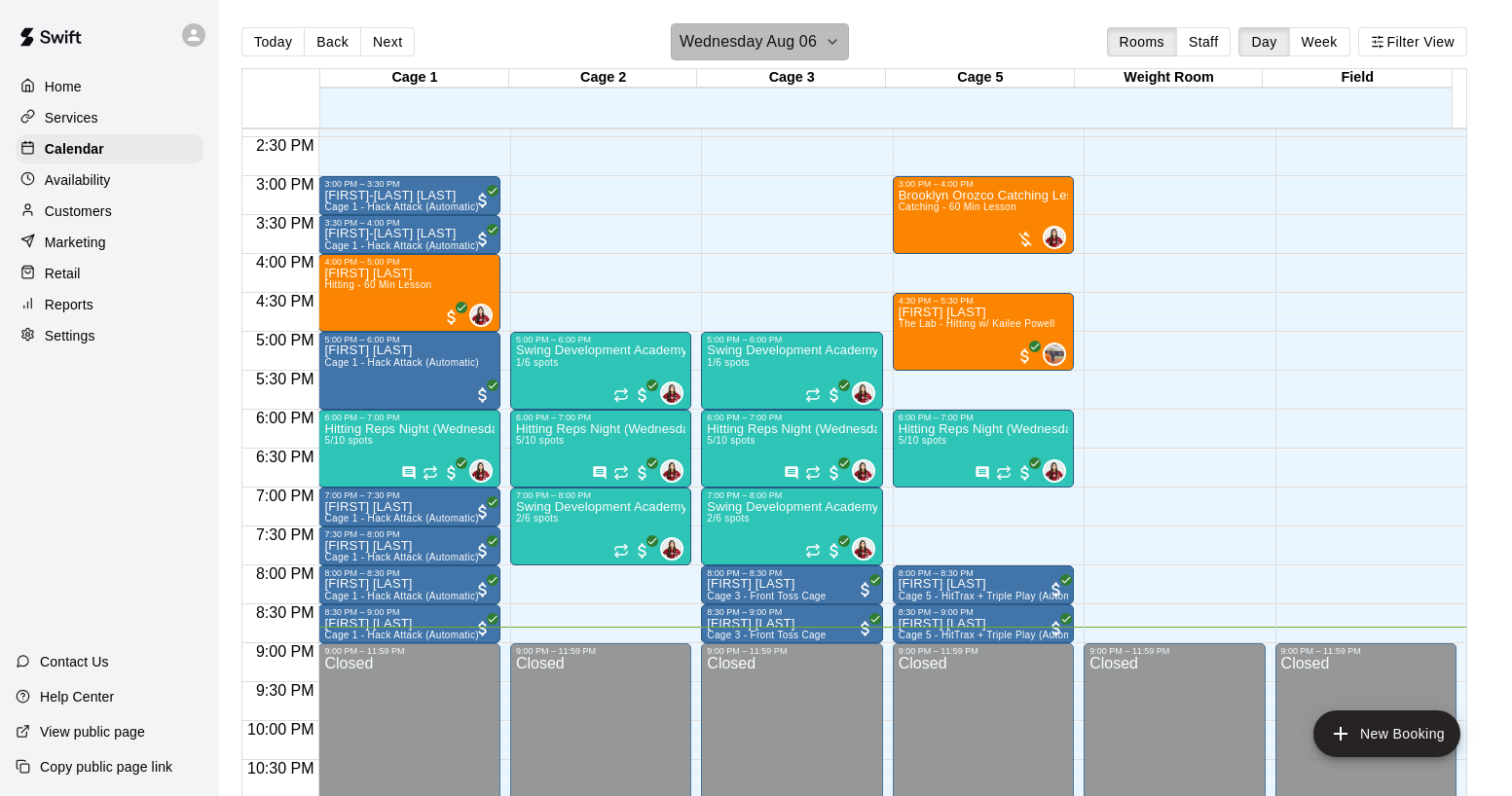 click on "Wednesday Aug 06" at bounding box center (759, 42) 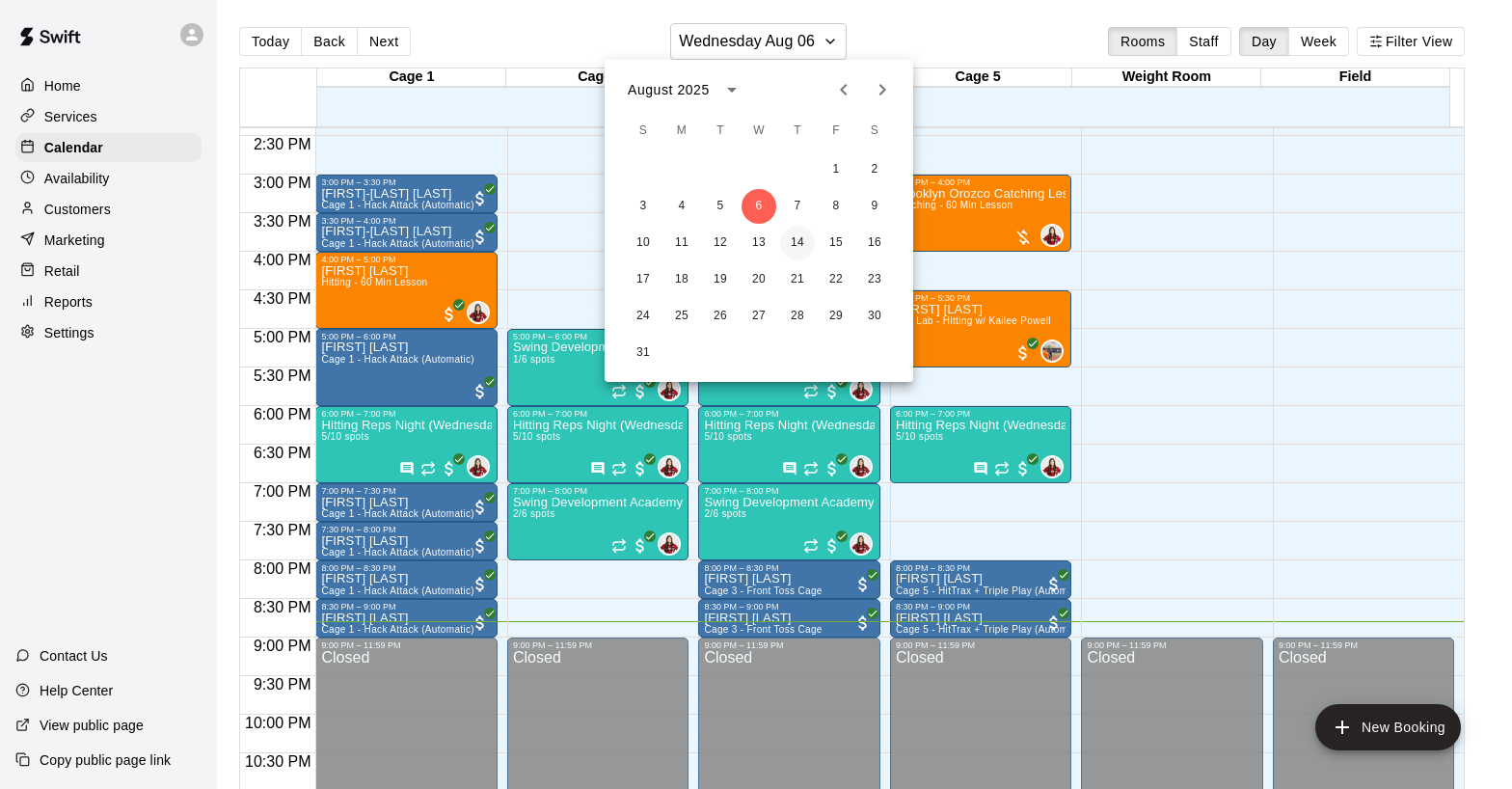 click on "14" at bounding box center [797, 243] 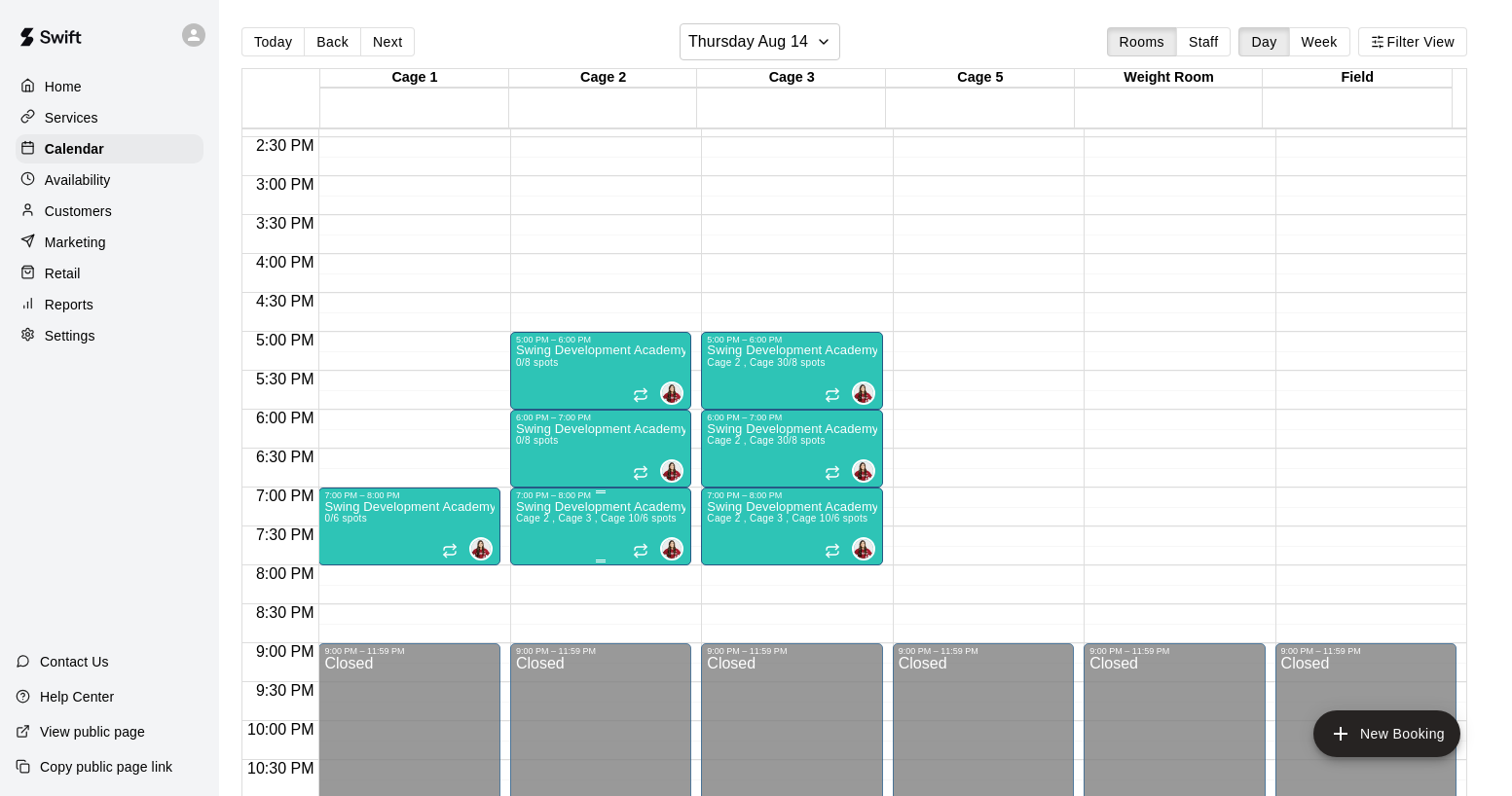 click on "Swing Development Academy High School Cage 2 , Cage 3 , Cage 1 0/6 spots" at bounding box center (601, 898) 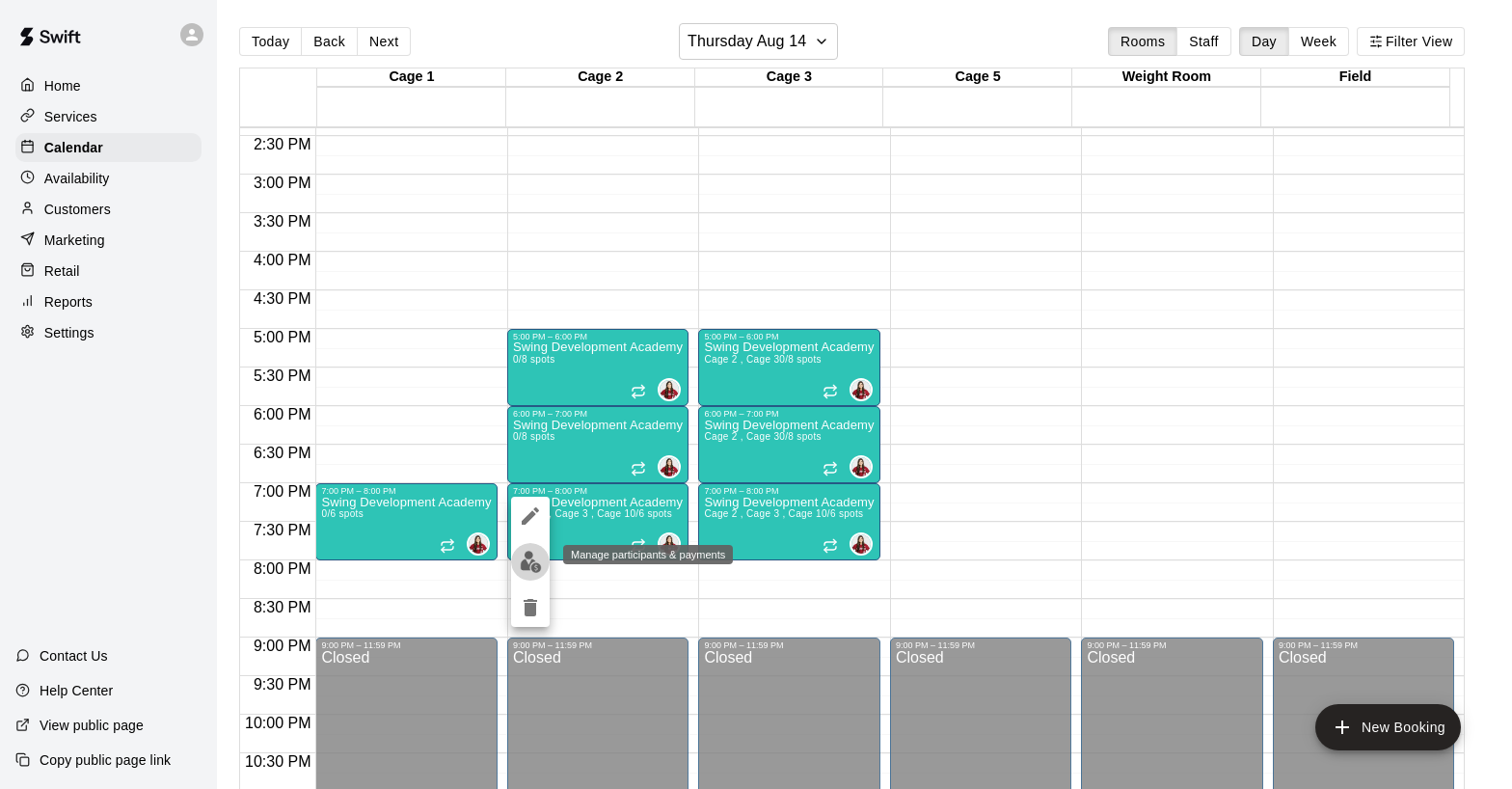 click at bounding box center [530, 561] 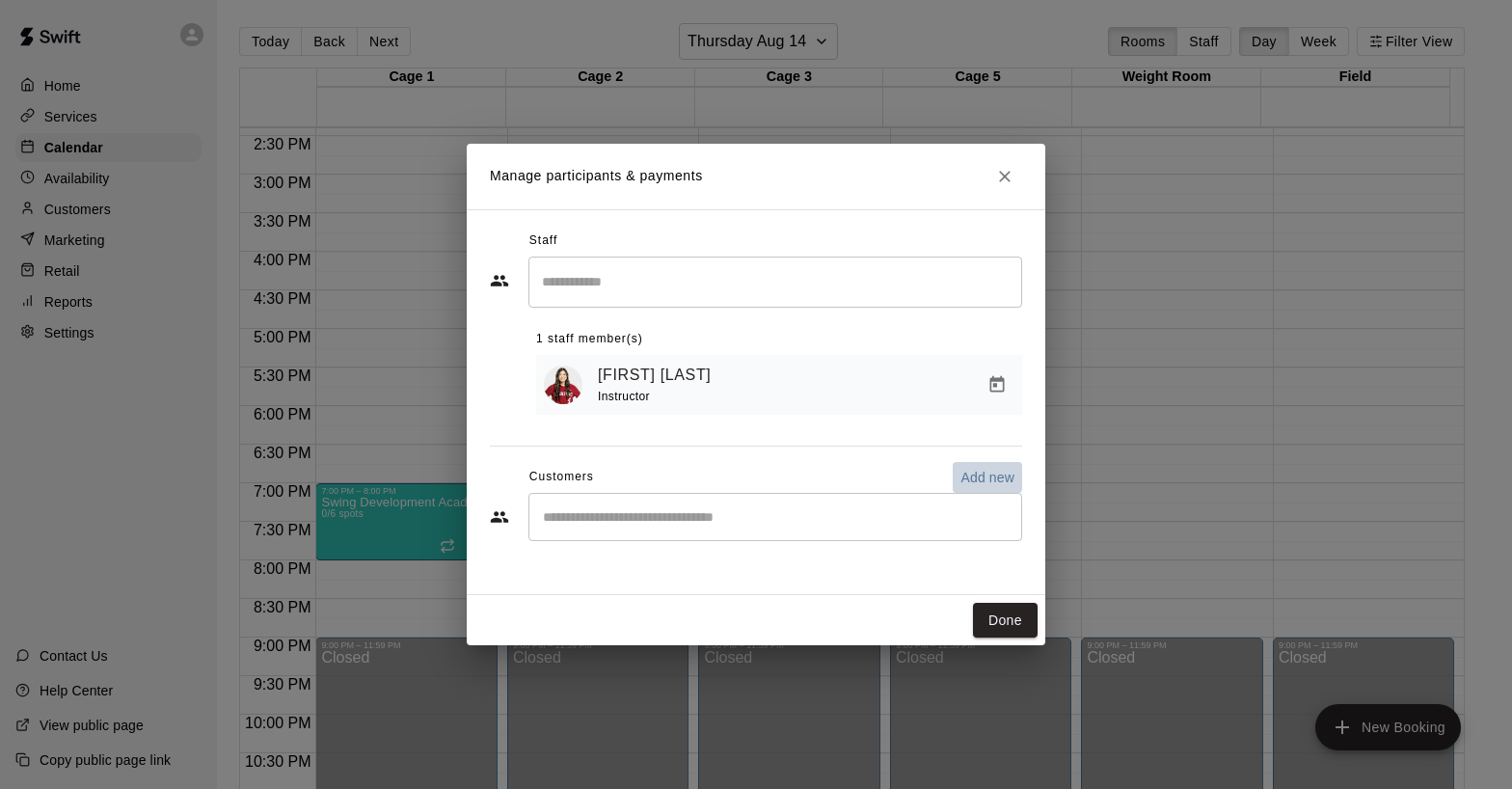 click on "Add new" at bounding box center (987, 477) 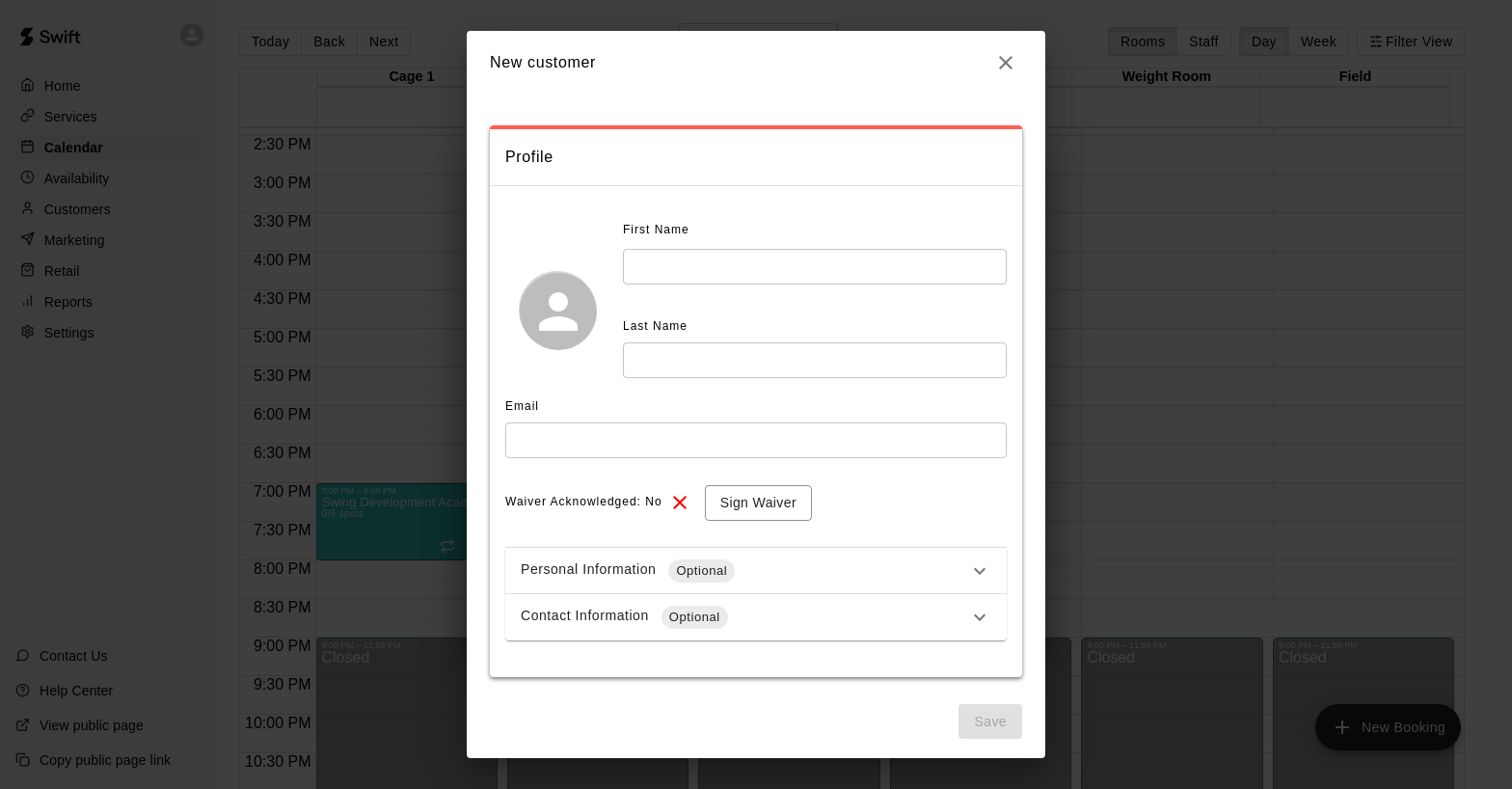click 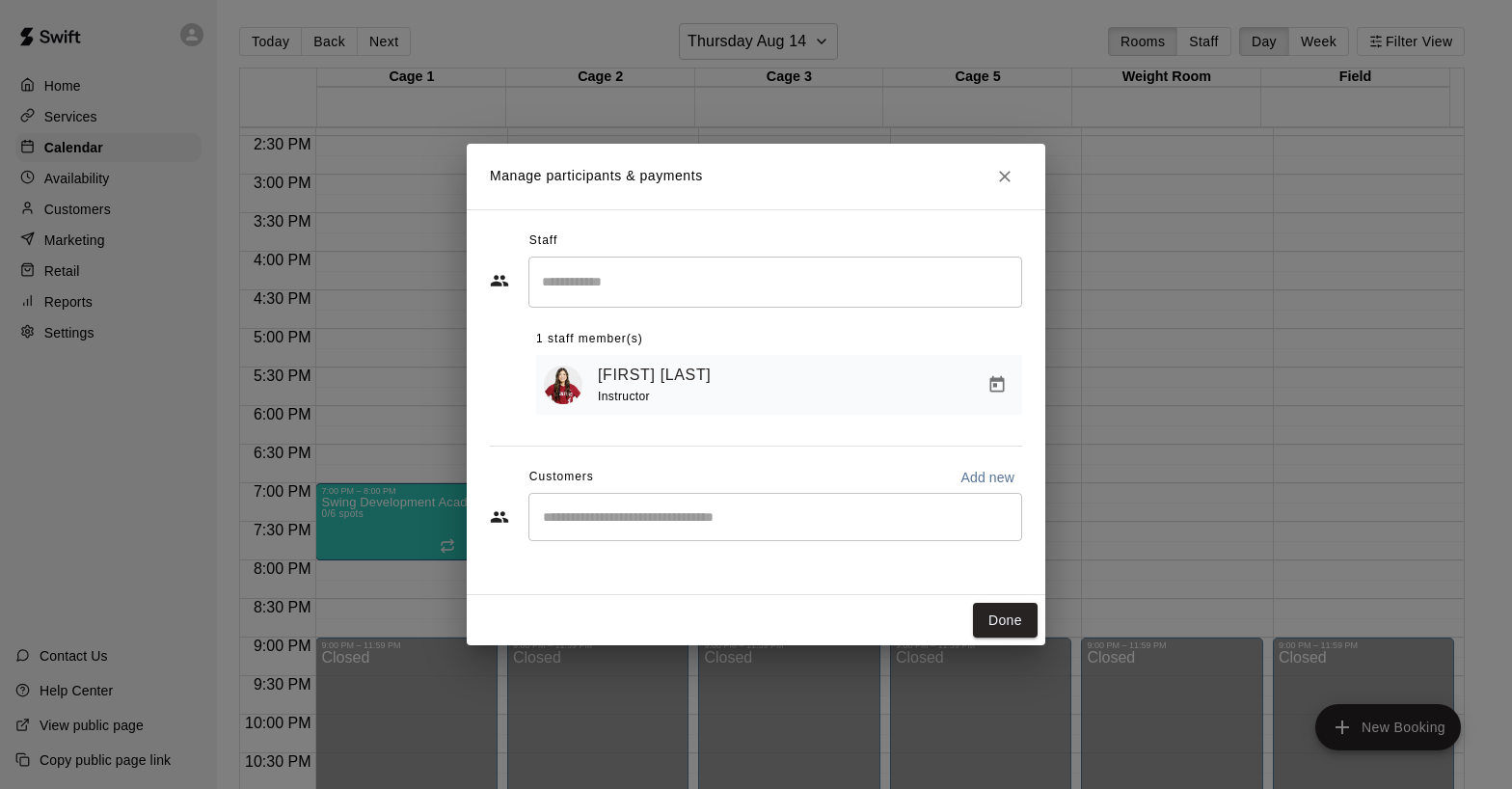 click on "​" at bounding box center [775, 517] 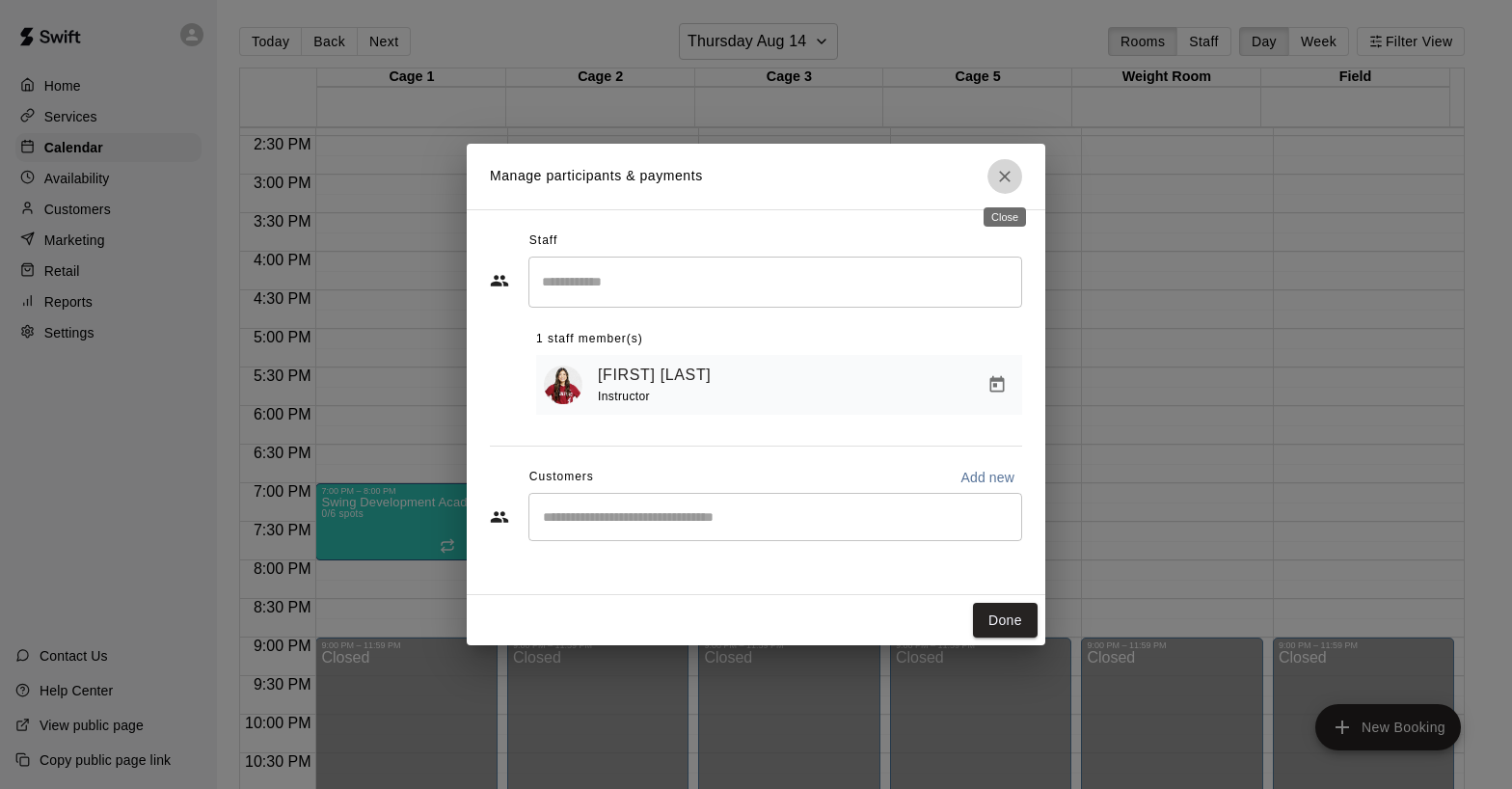 click at bounding box center (1005, 177) 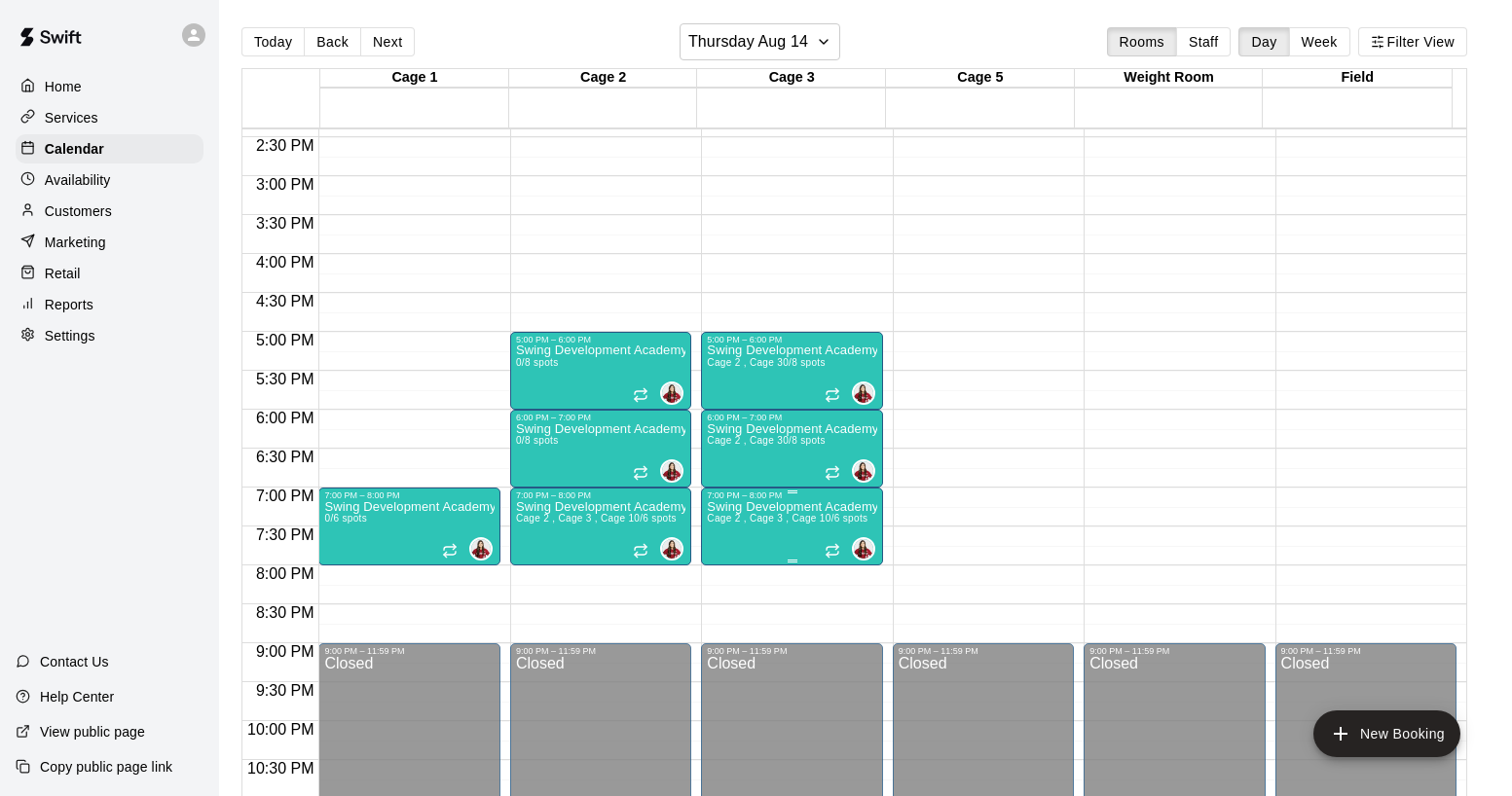 click on "Cage 2 , Cage 3 , Cage 1" at bounding box center (765, 518) 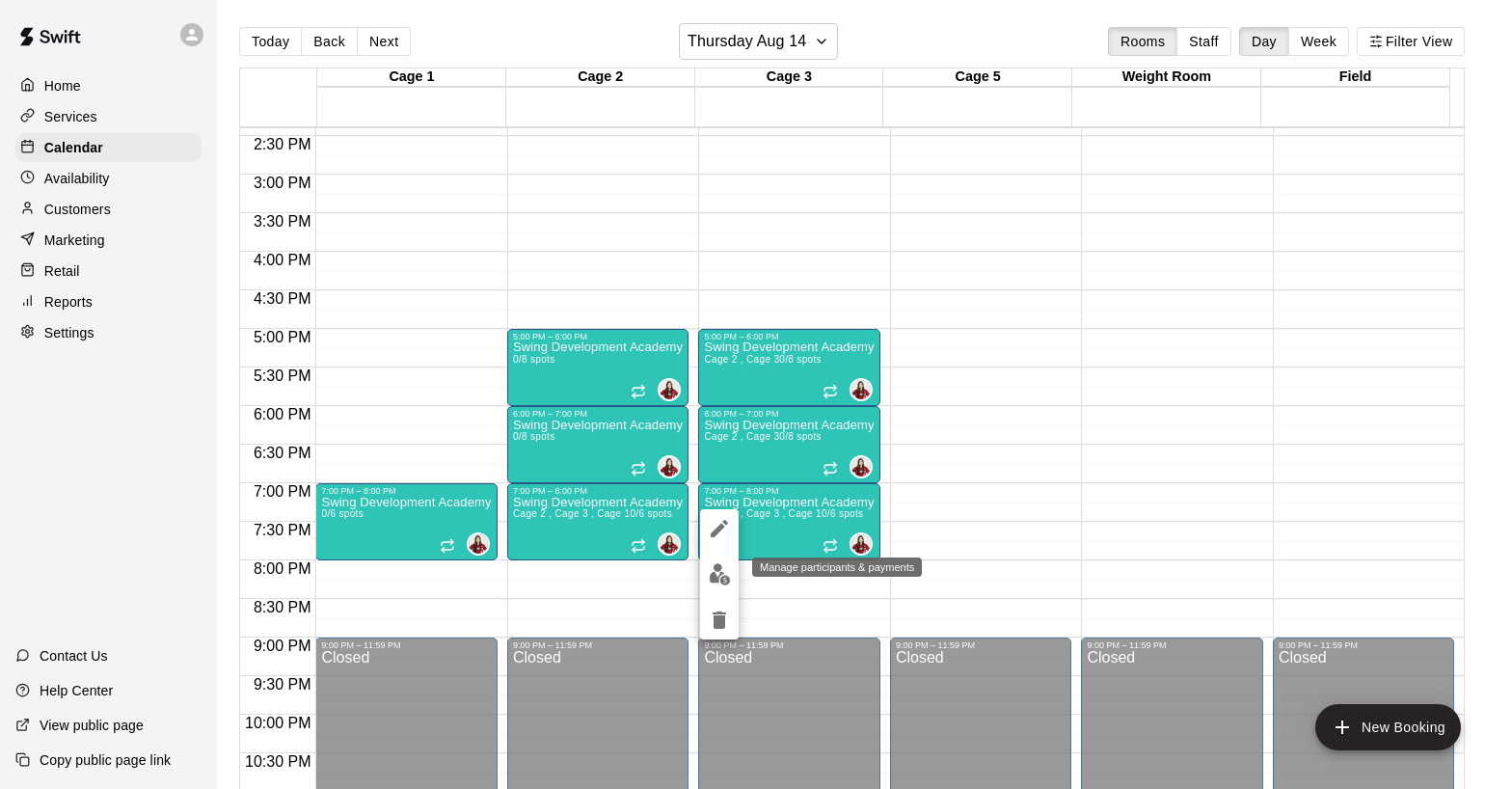 click at bounding box center [719, 574] 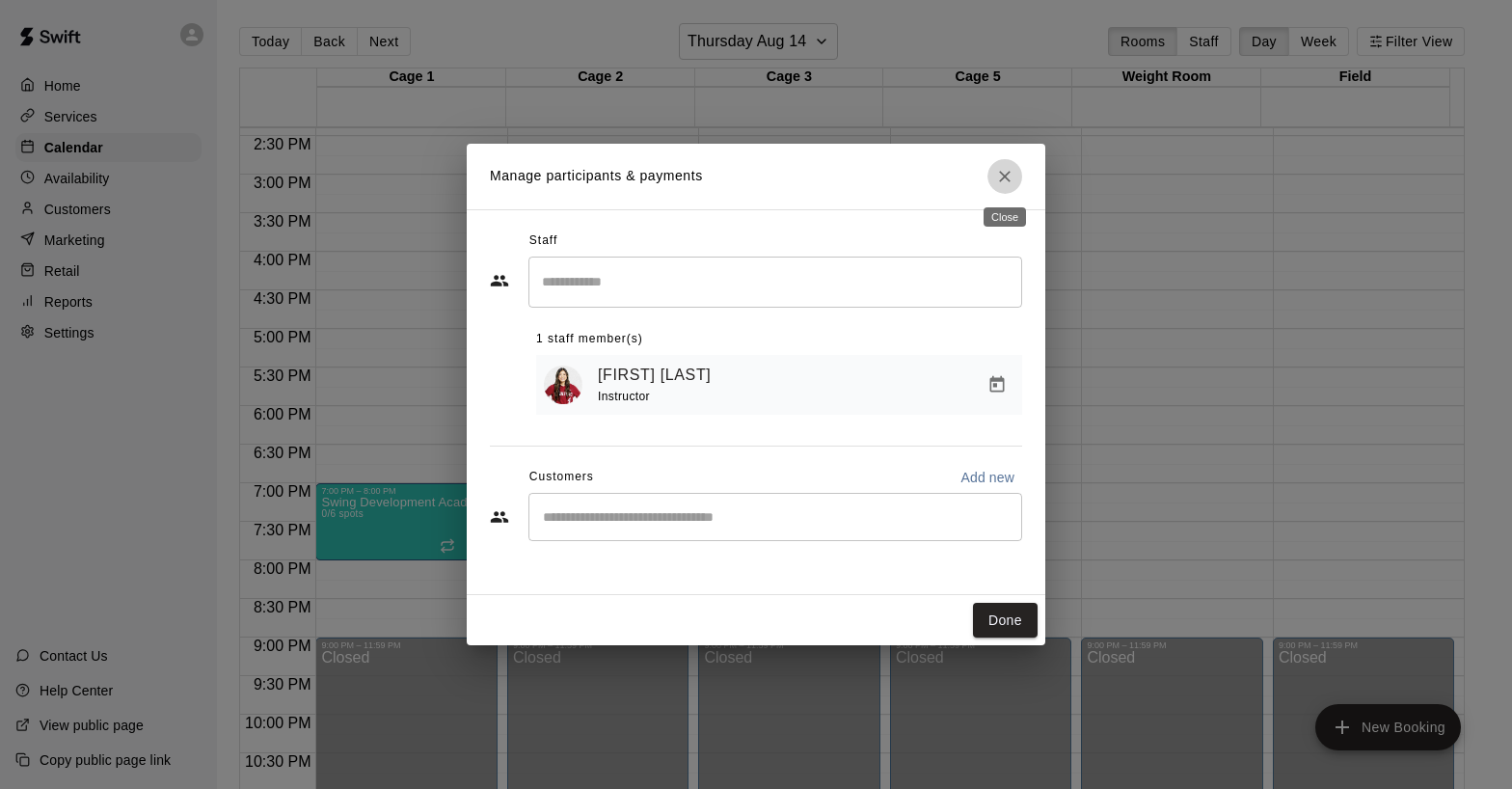 click 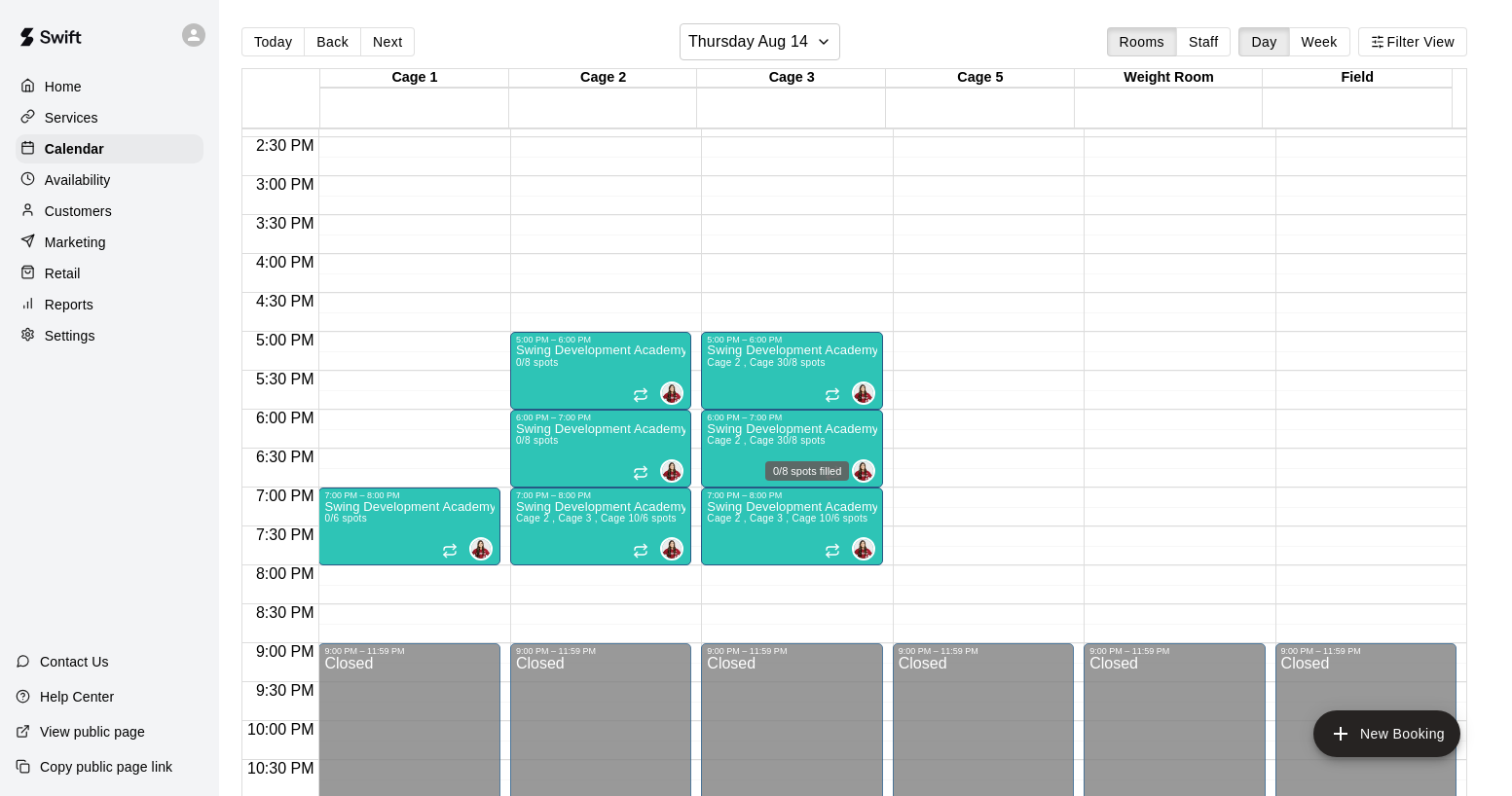 click on "0/8 spots filled" at bounding box center [807, 465] 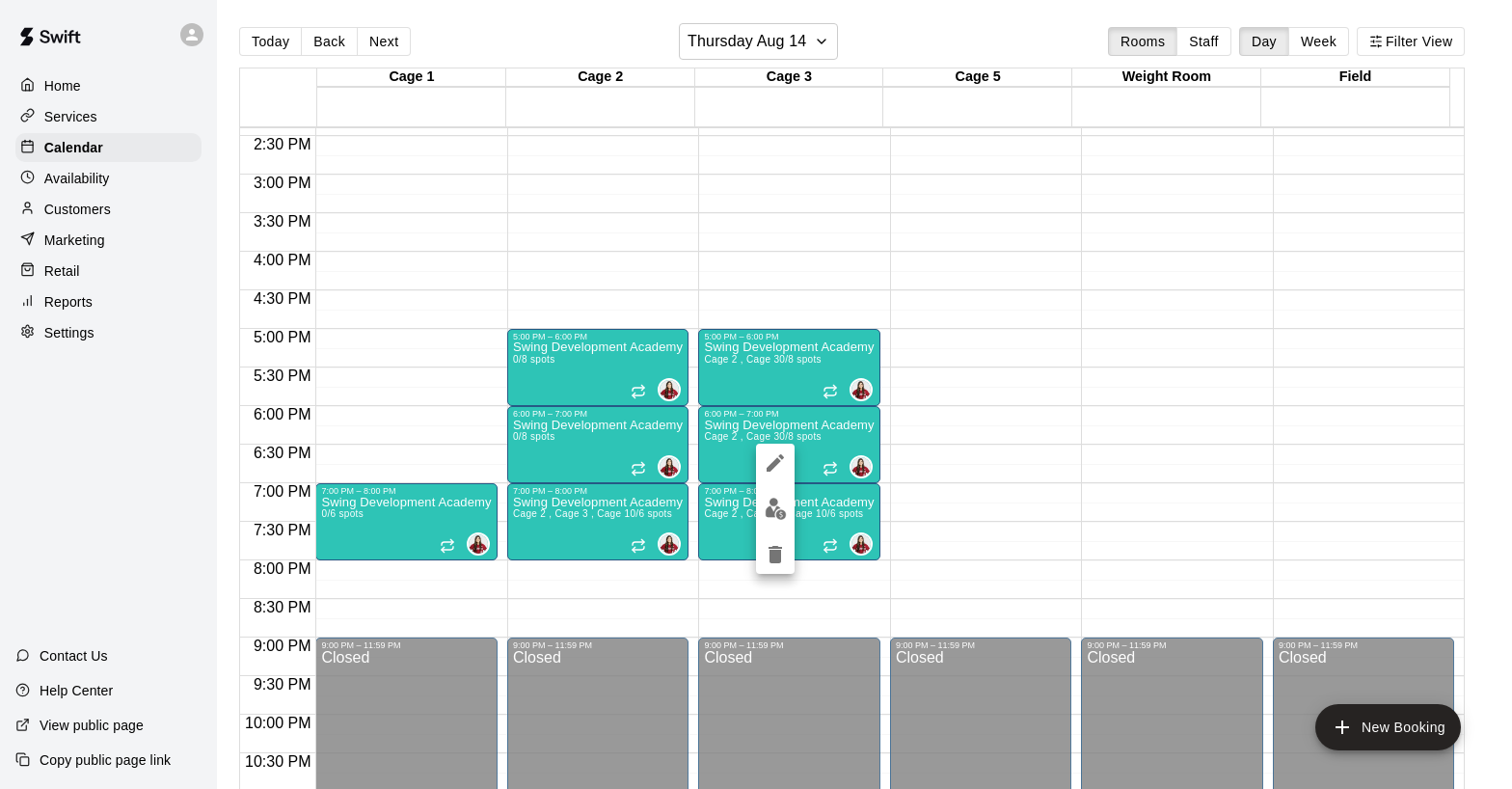 click at bounding box center [756, 394] 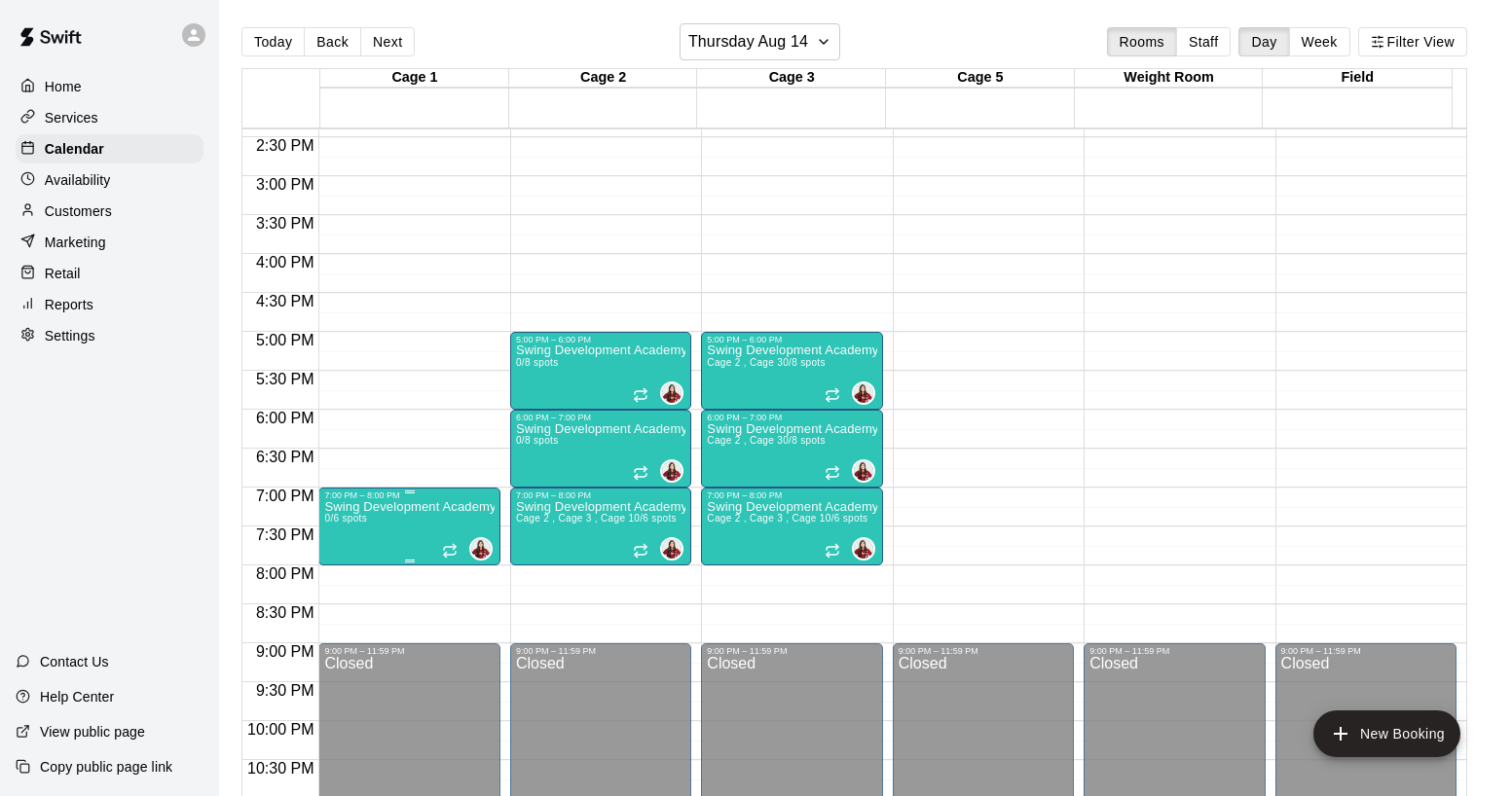 click on "Swing Development Academy High School 0/6 spots" at bounding box center (409, 898) 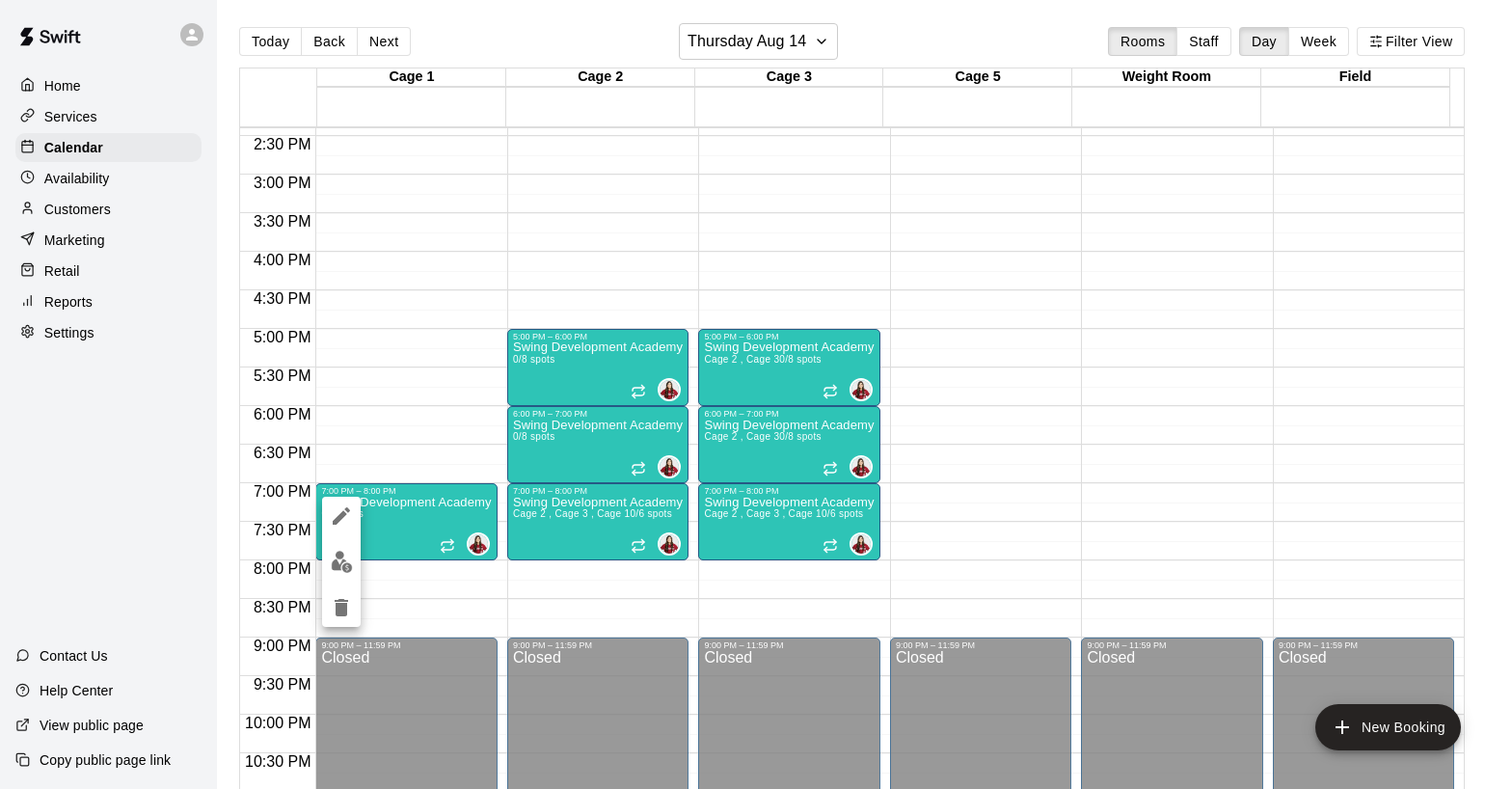 click at bounding box center [341, 561] 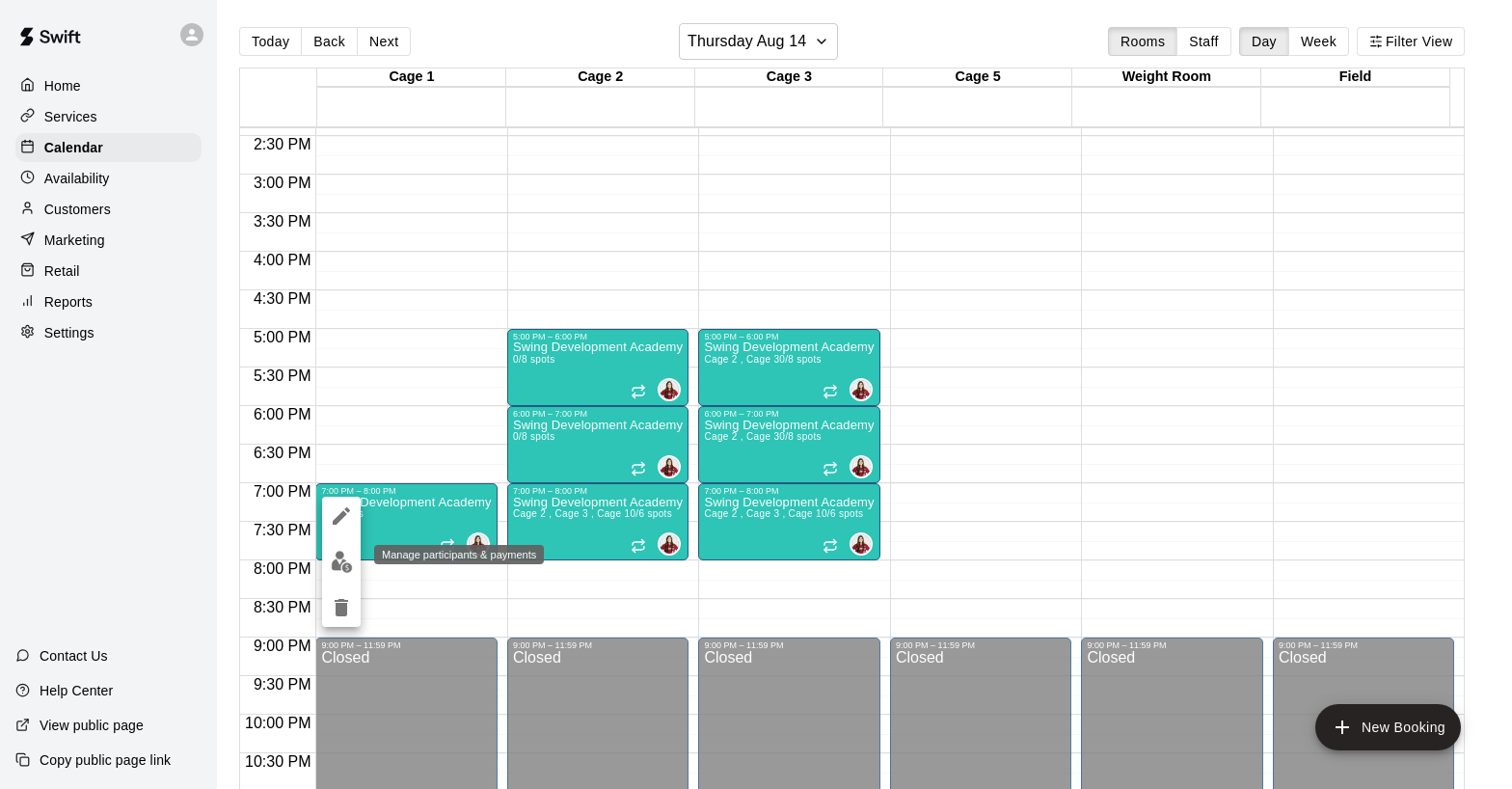 click at bounding box center [341, 561] 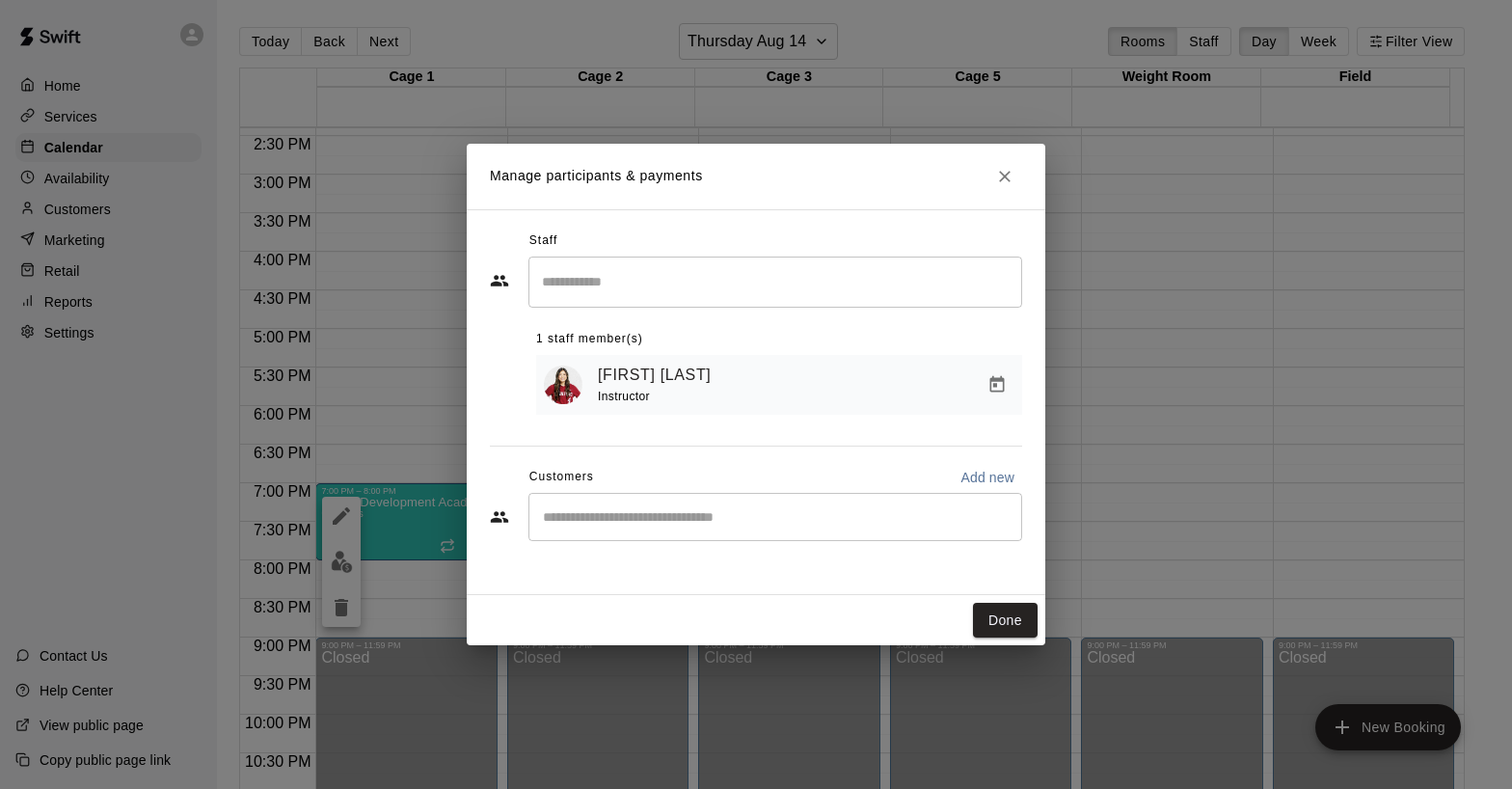 click on "​" at bounding box center [775, 517] 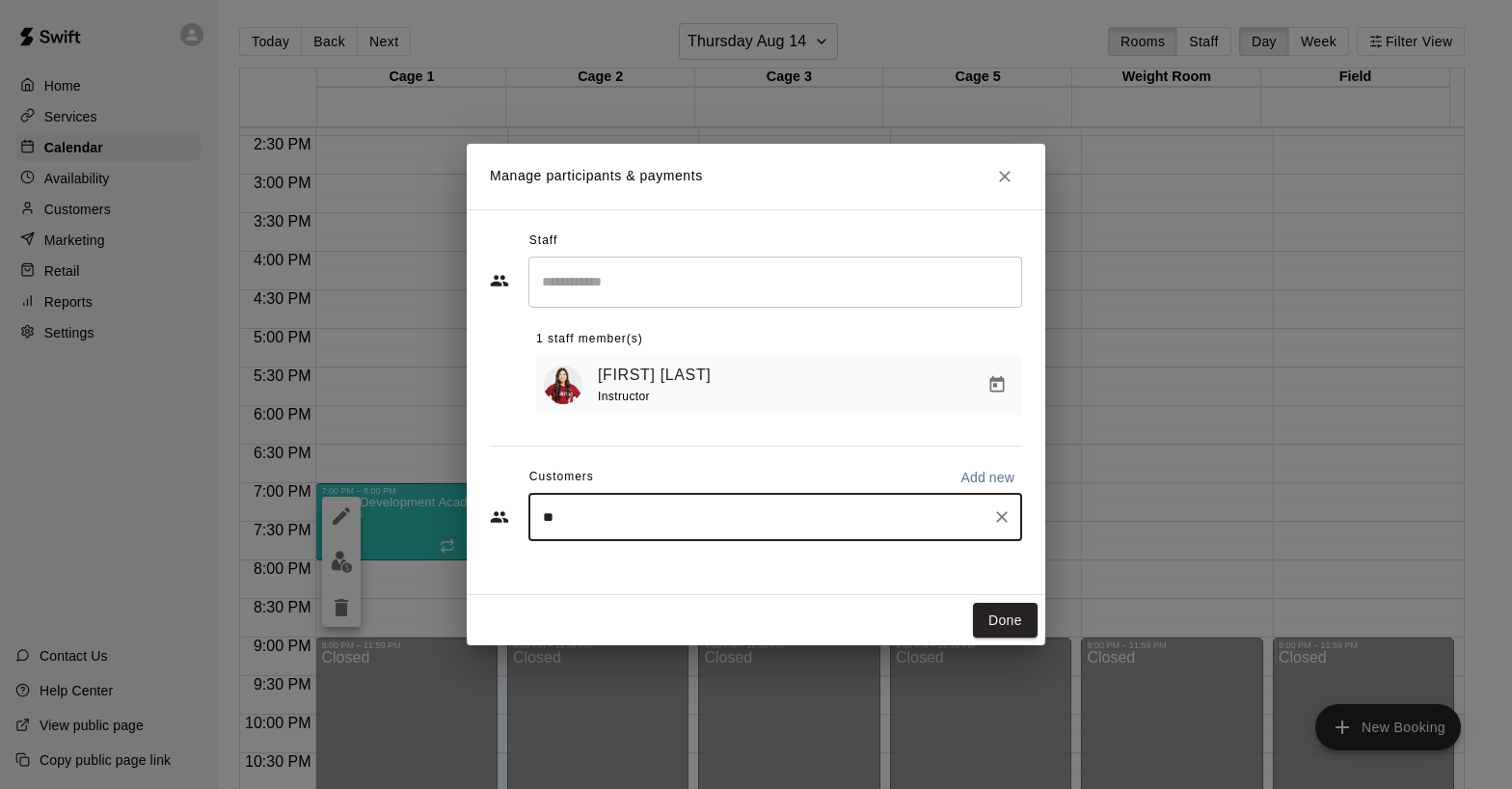 type on "***" 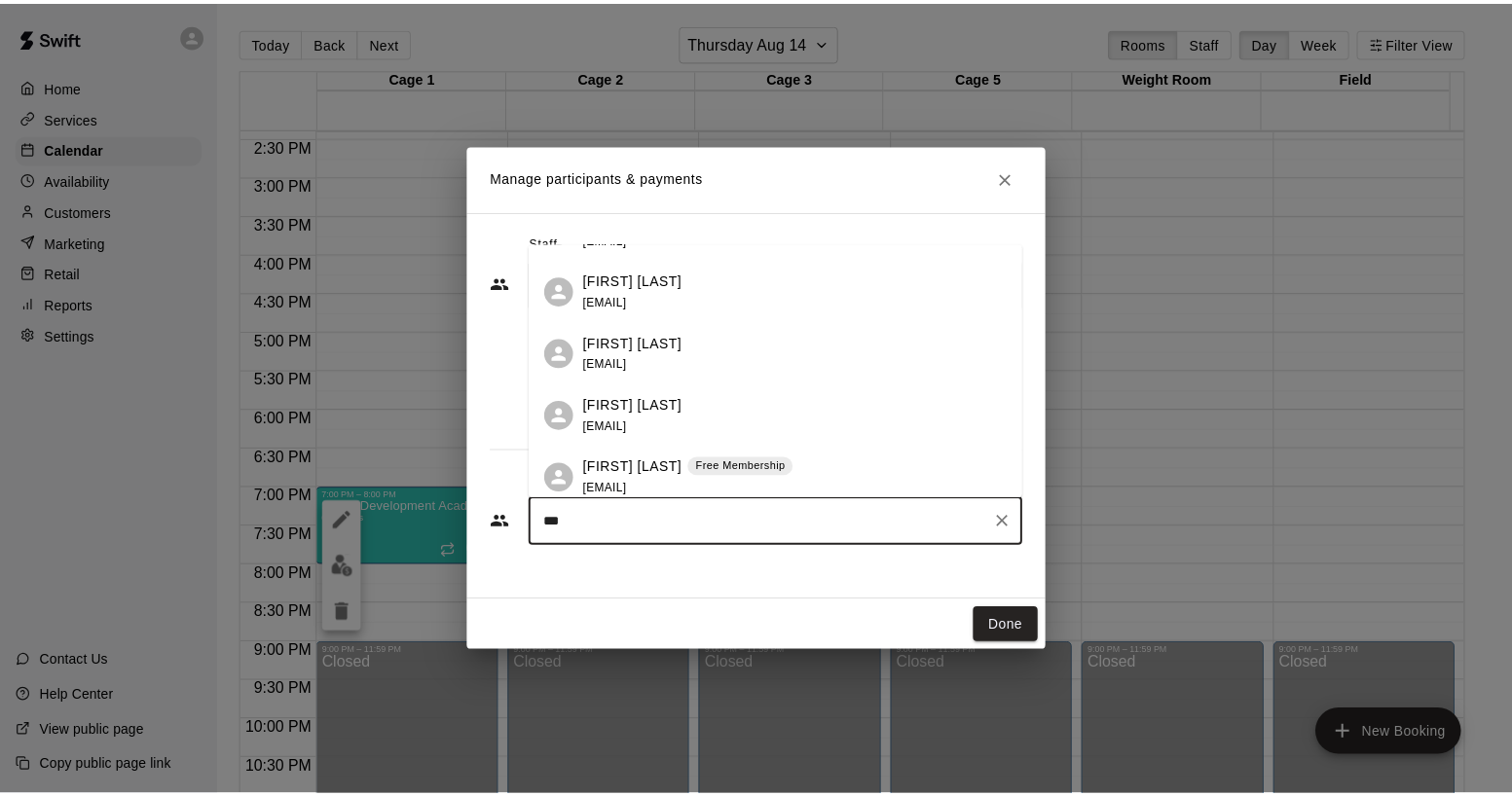scroll, scrollTop: 56, scrollLeft: 0, axis: vertical 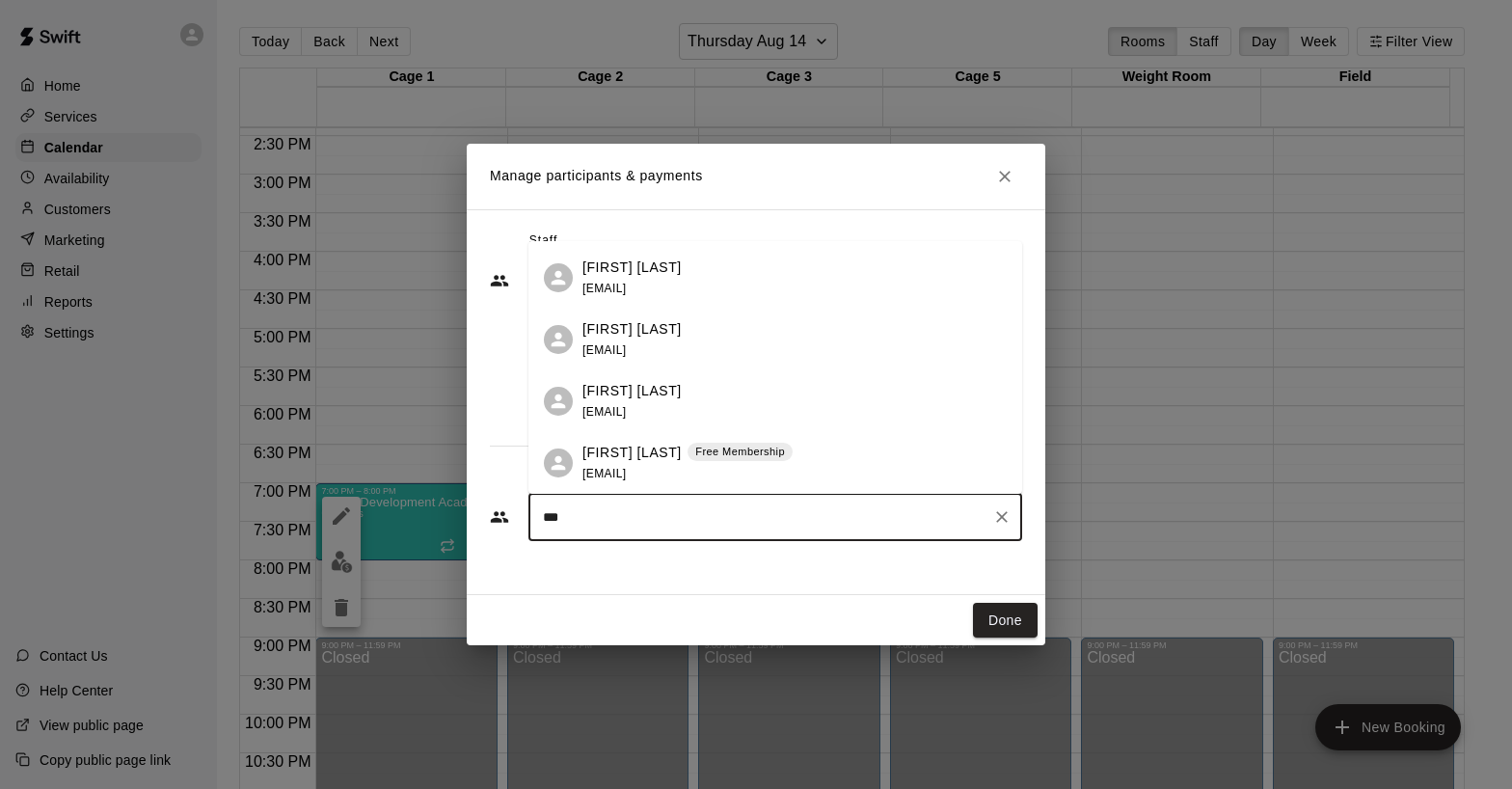 click on "Soraya  Chavez  Free Membership" at bounding box center [688, 452] 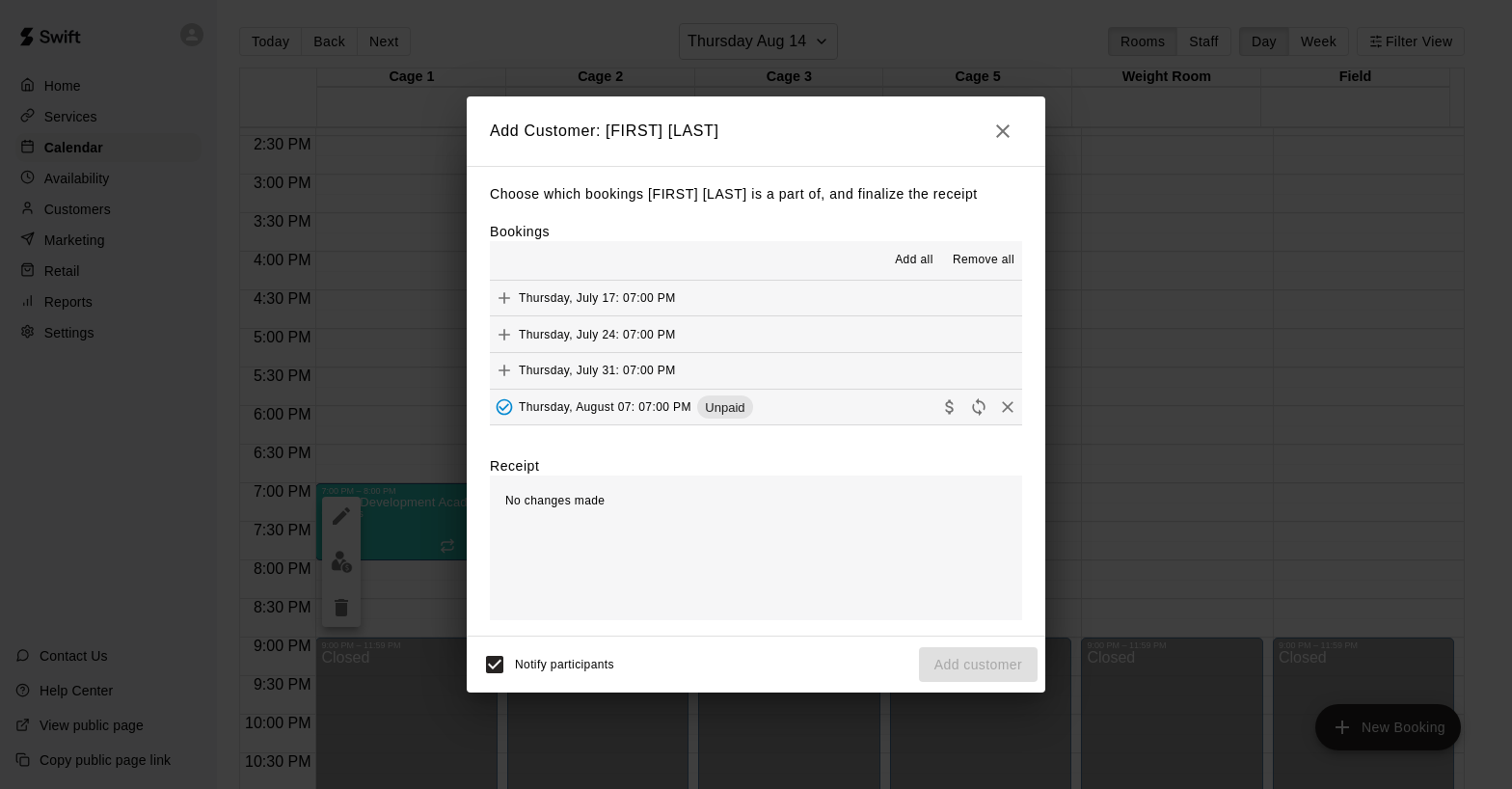 click at bounding box center [1003, 131] 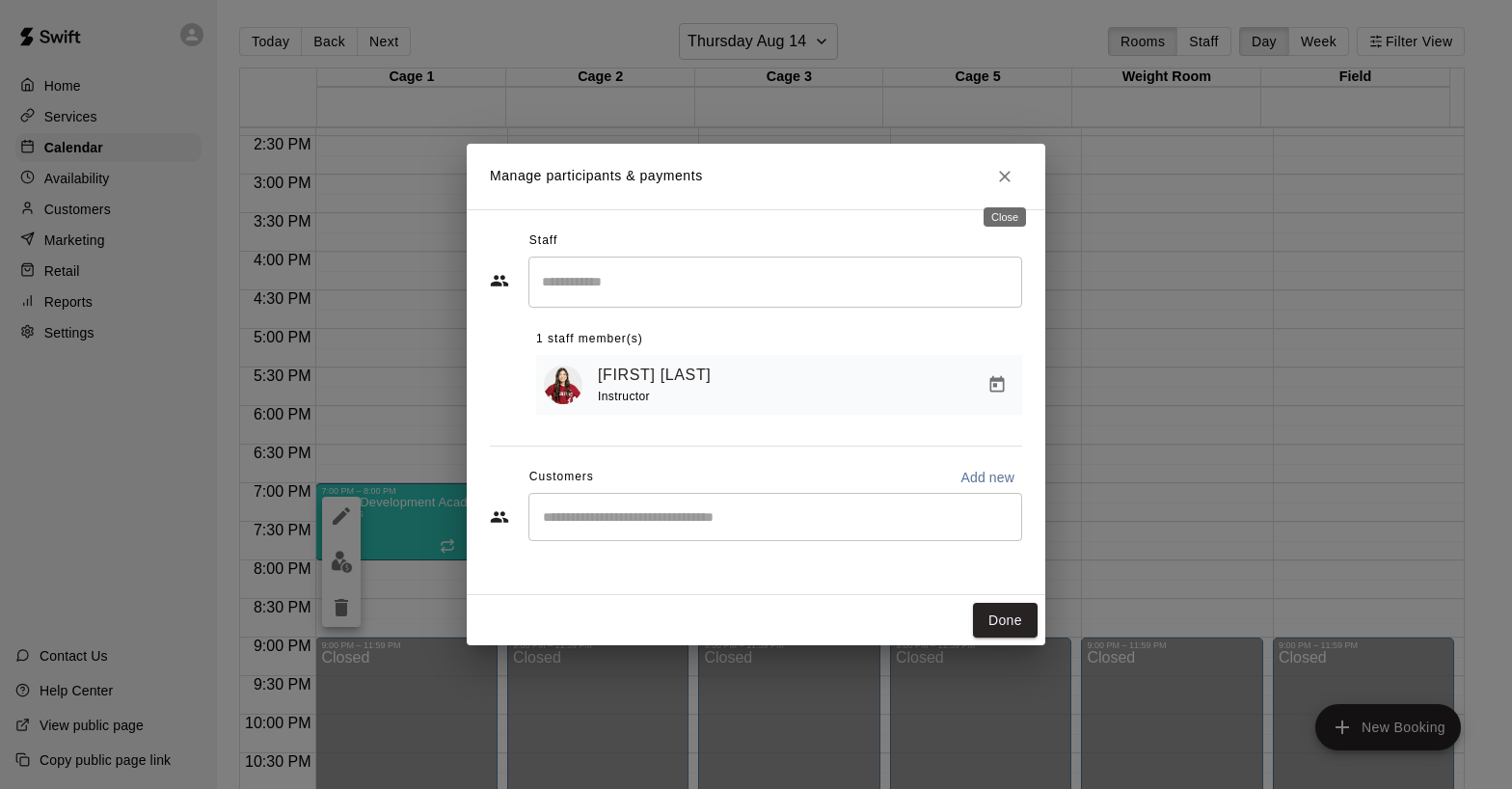 click 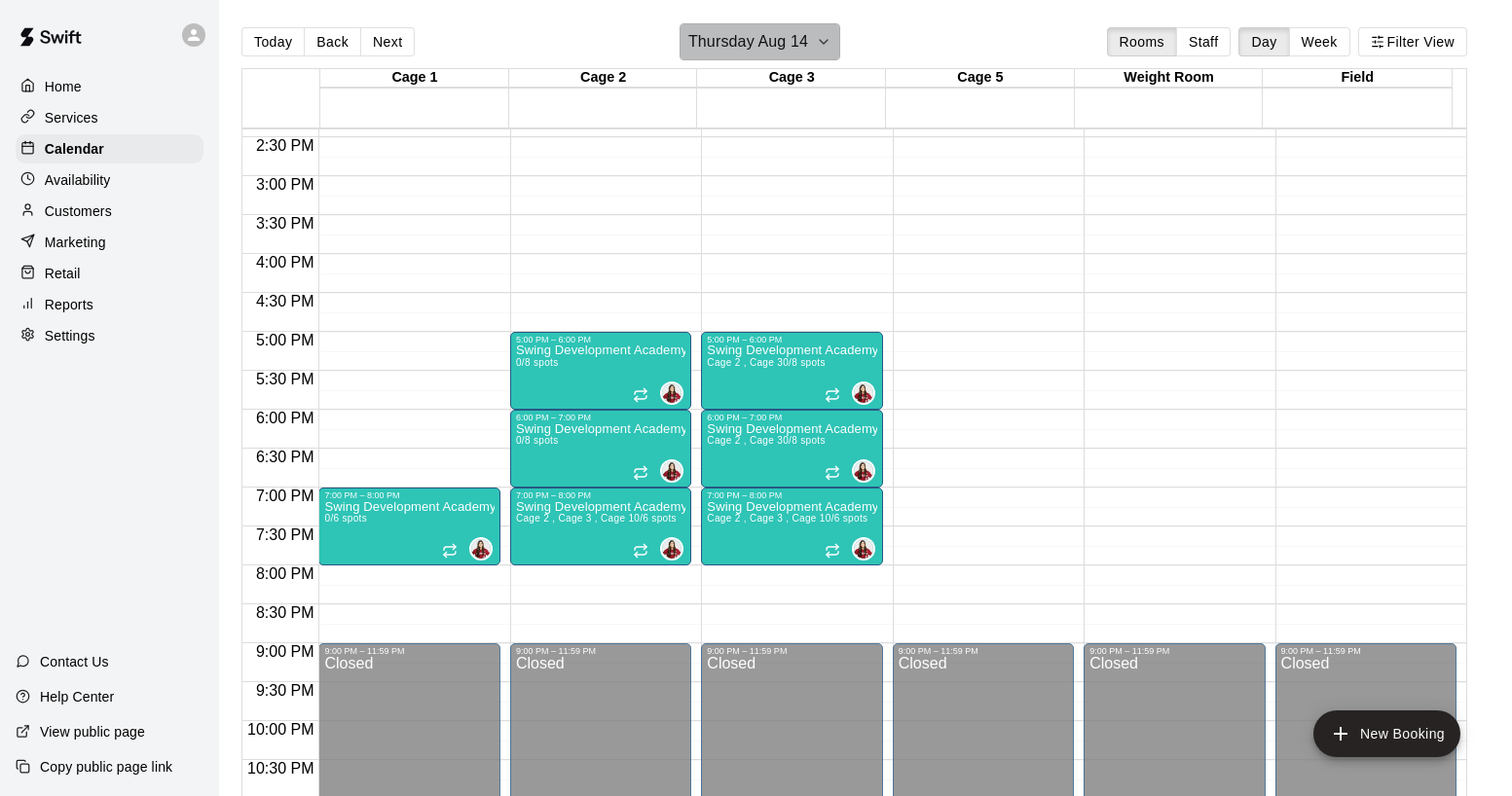 click on "Thursday Aug 14" at bounding box center [748, 42] 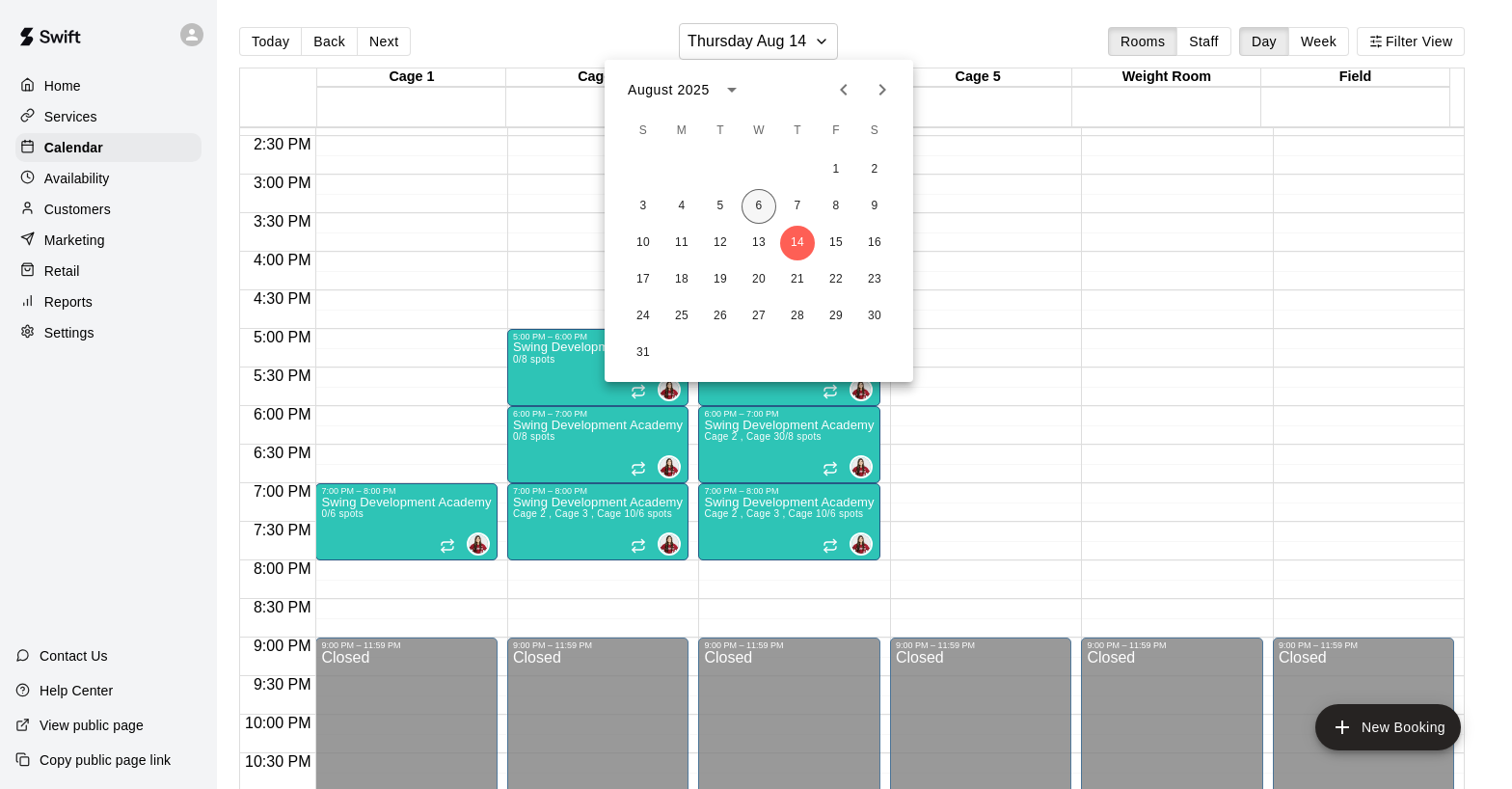 click on "6" at bounding box center [759, 206] 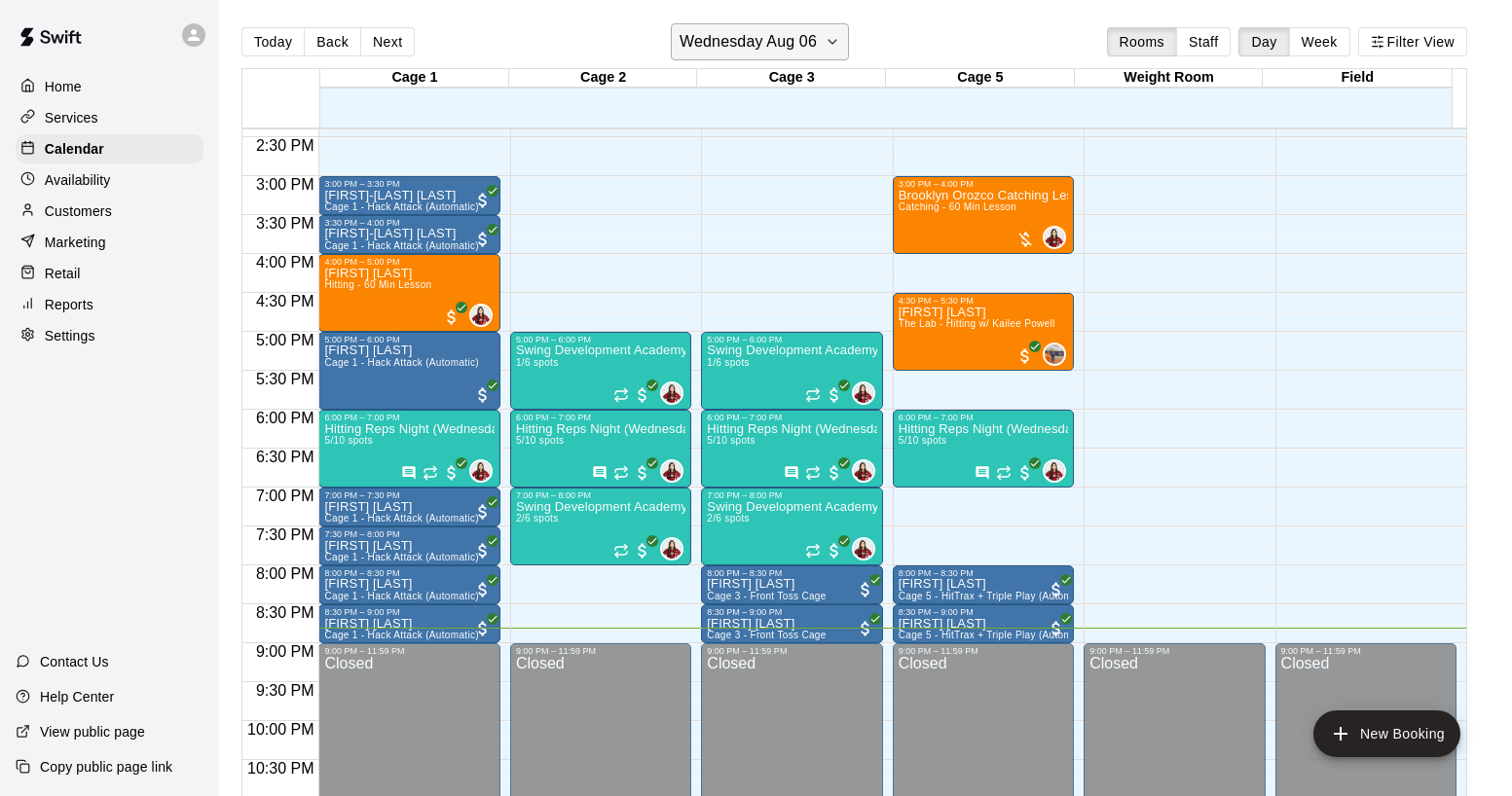click on "Wednesday Aug 06" at bounding box center [748, 42] 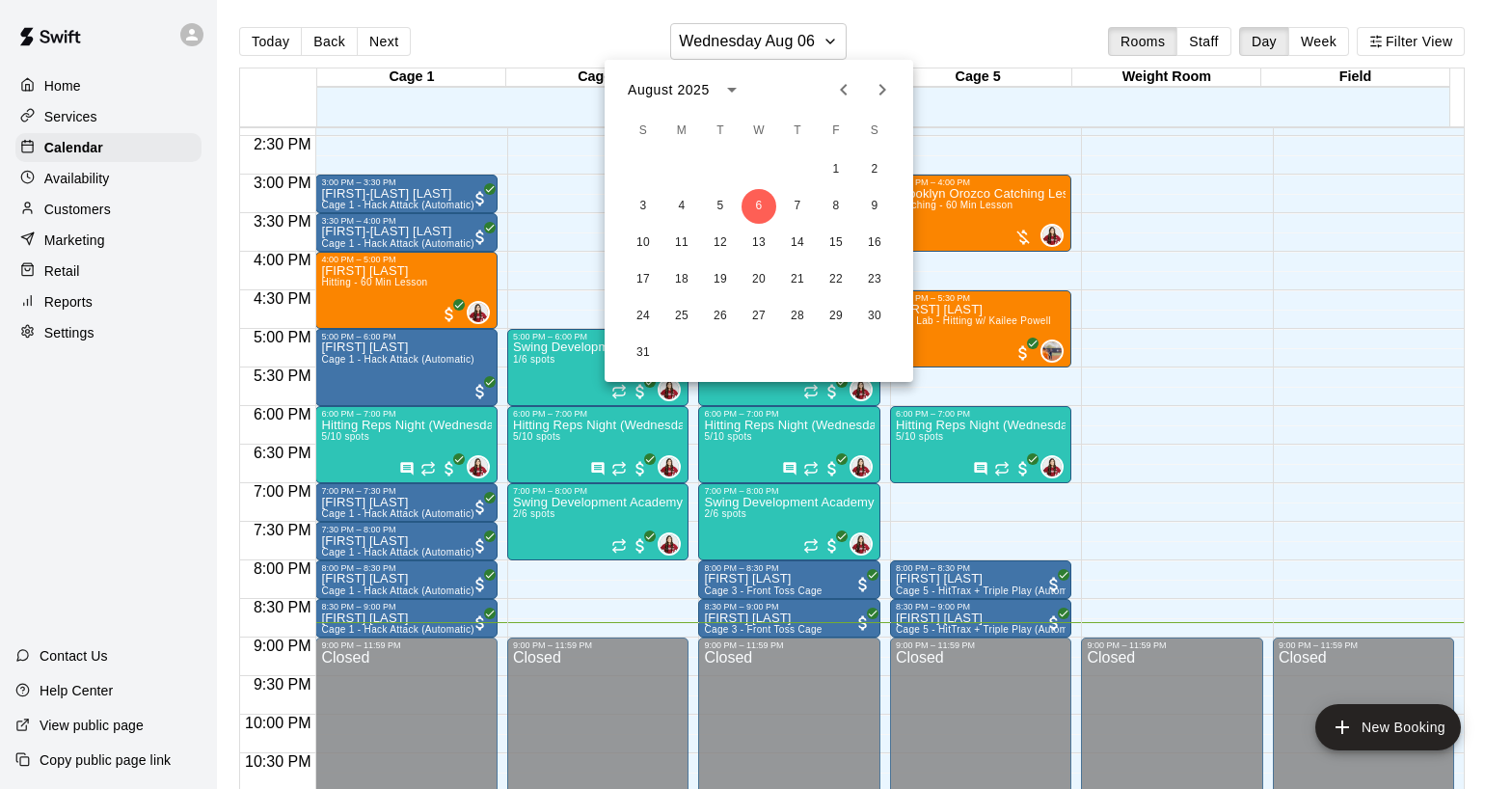click at bounding box center (756, 394) 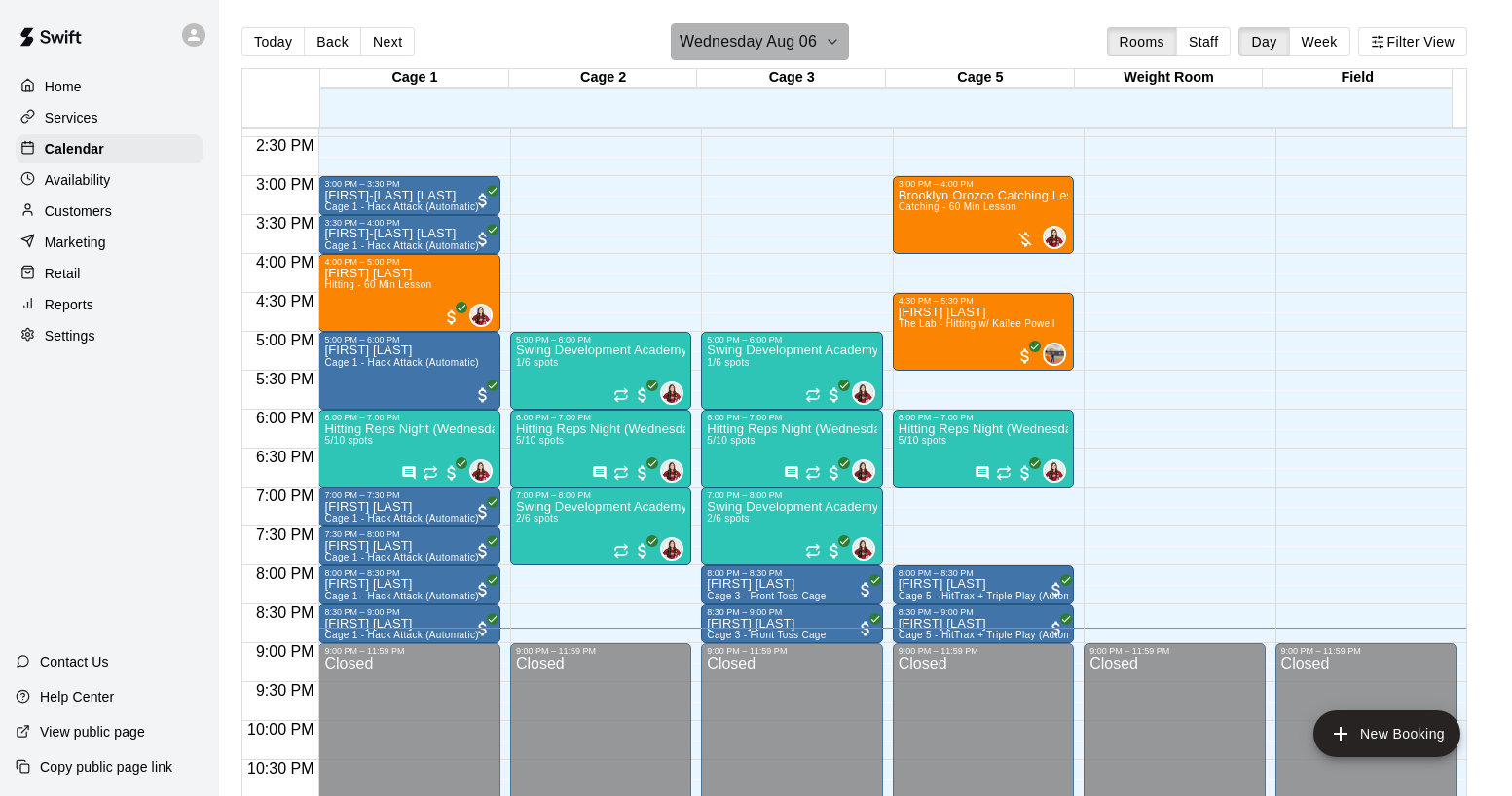 click on "Wednesday Aug 06" at bounding box center (748, 42) 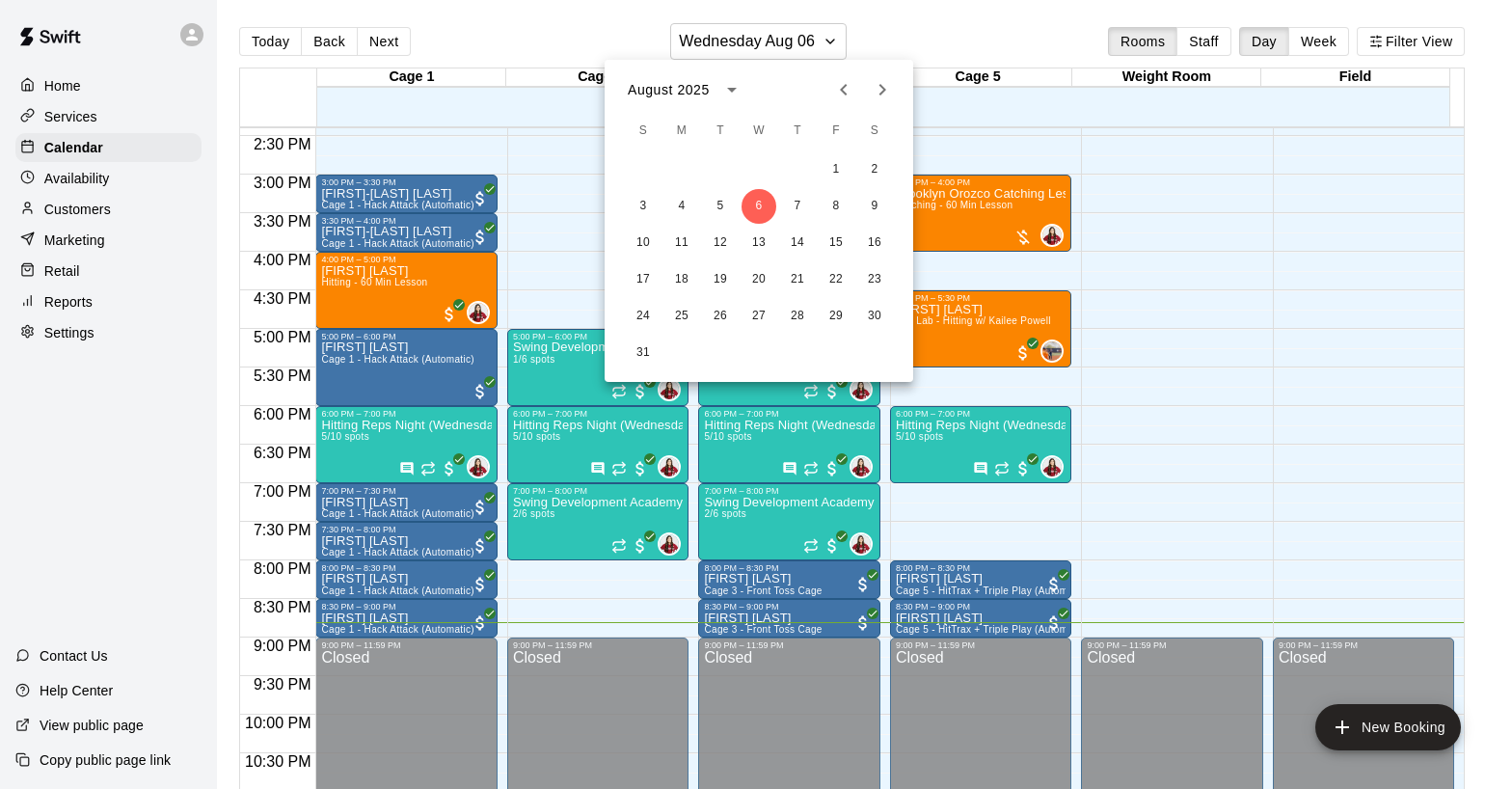click on "3 4 5 6 7 8 9" at bounding box center (759, 206) 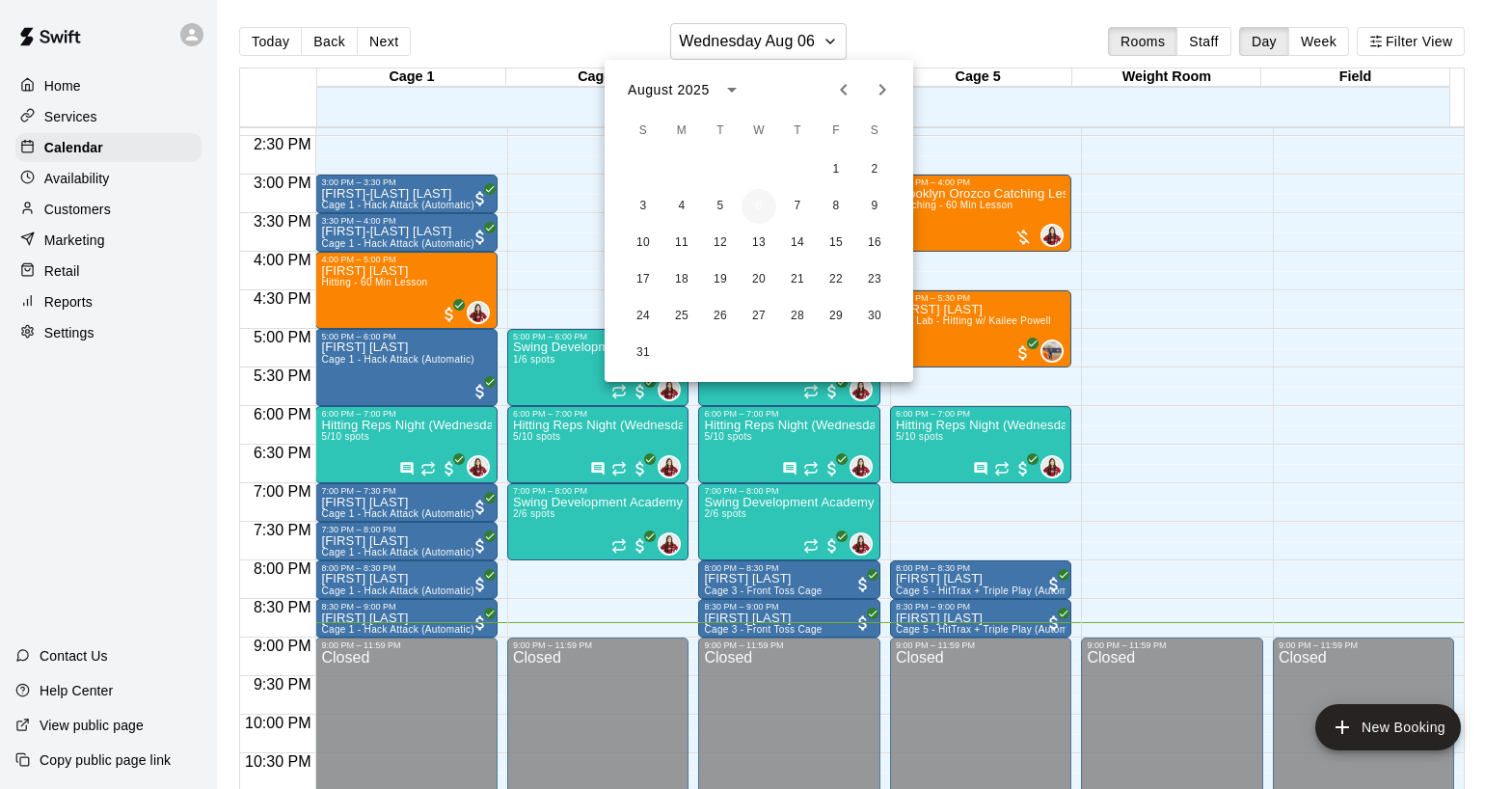click on "6" at bounding box center (759, 206) 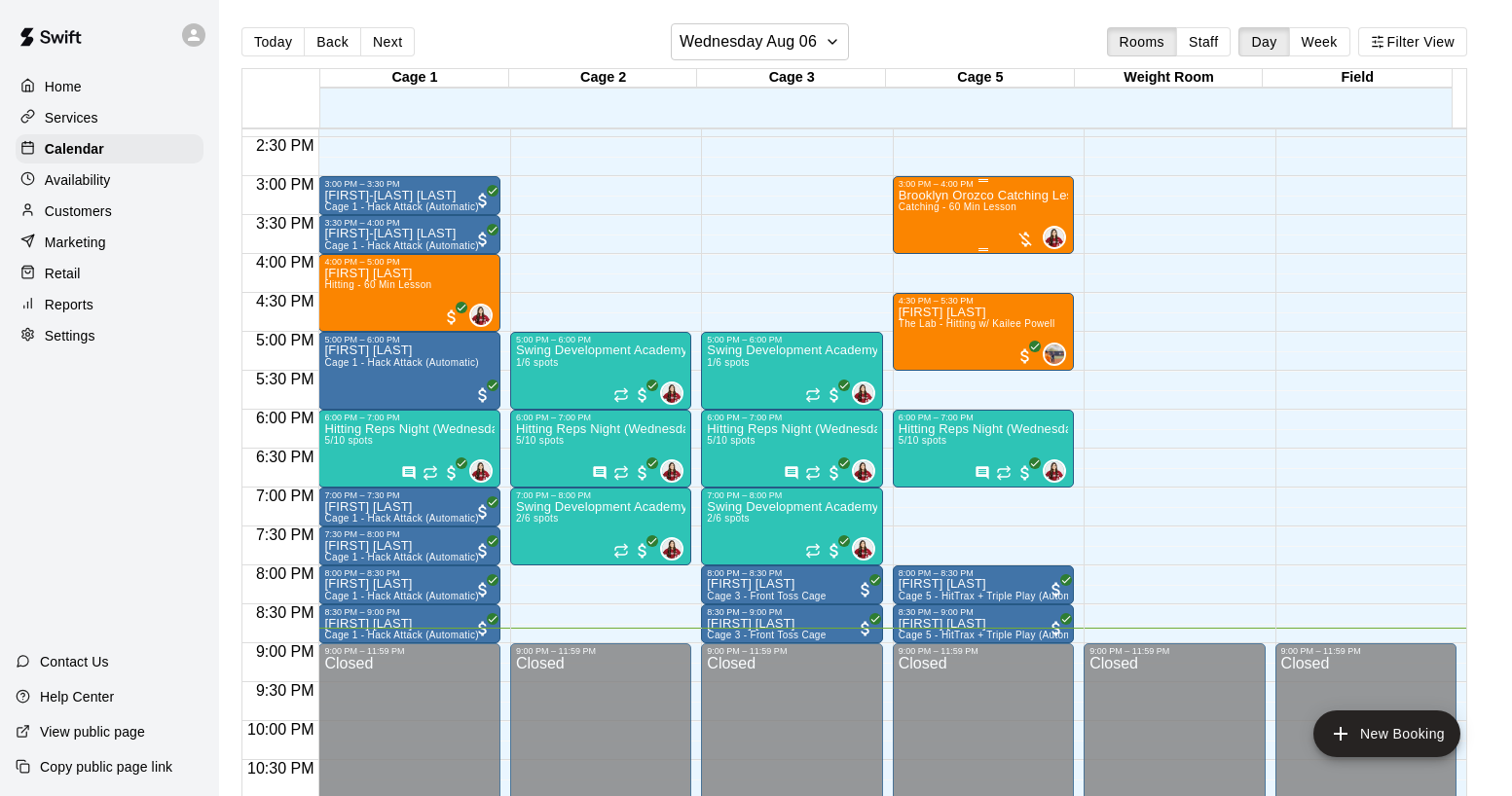 click on "[FIRST] [LAST] Catching Lesson Catching - 60 Min Lesson" at bounding box center (983, 587) 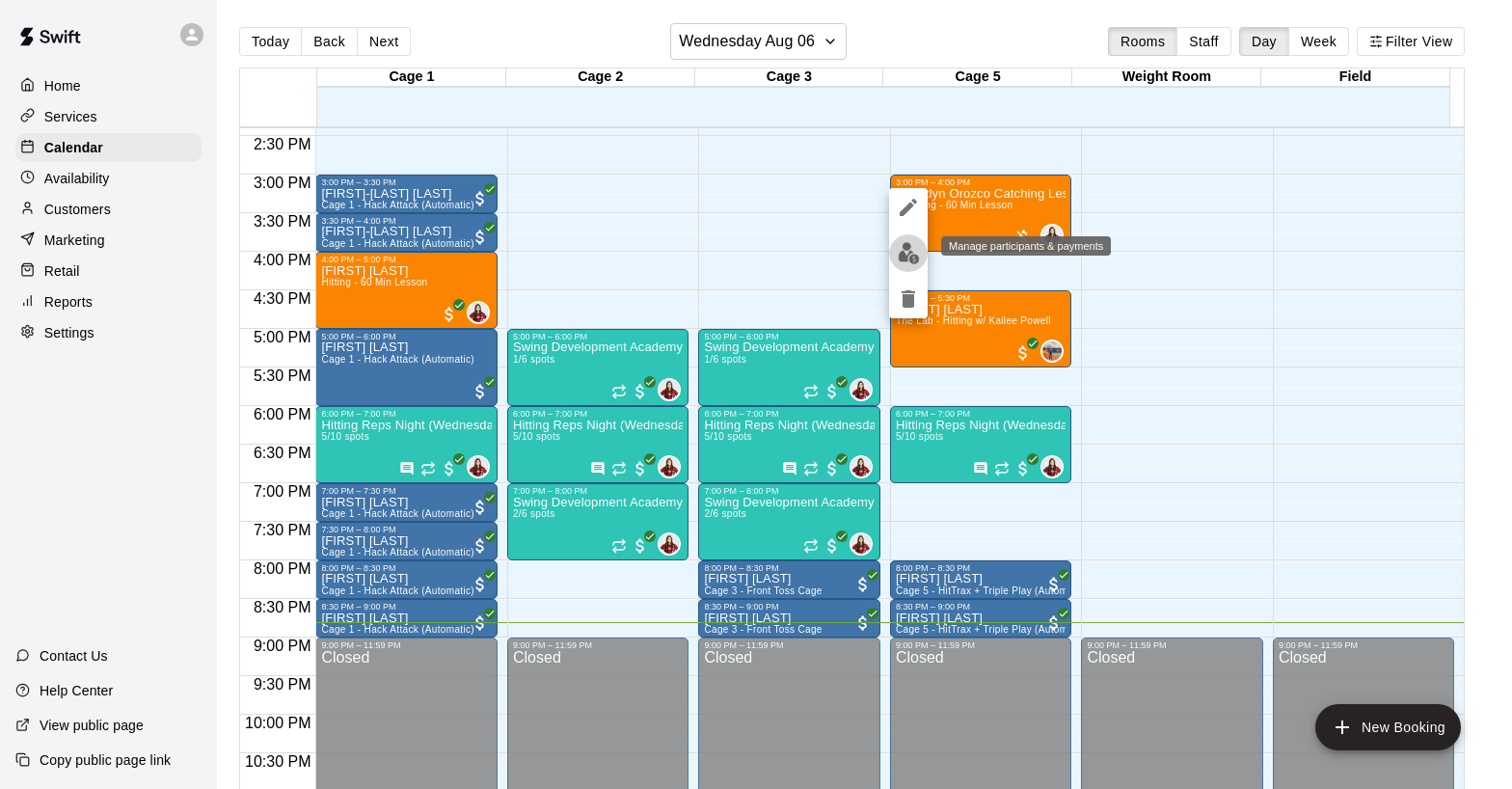 click at bounding box center (908, 253) 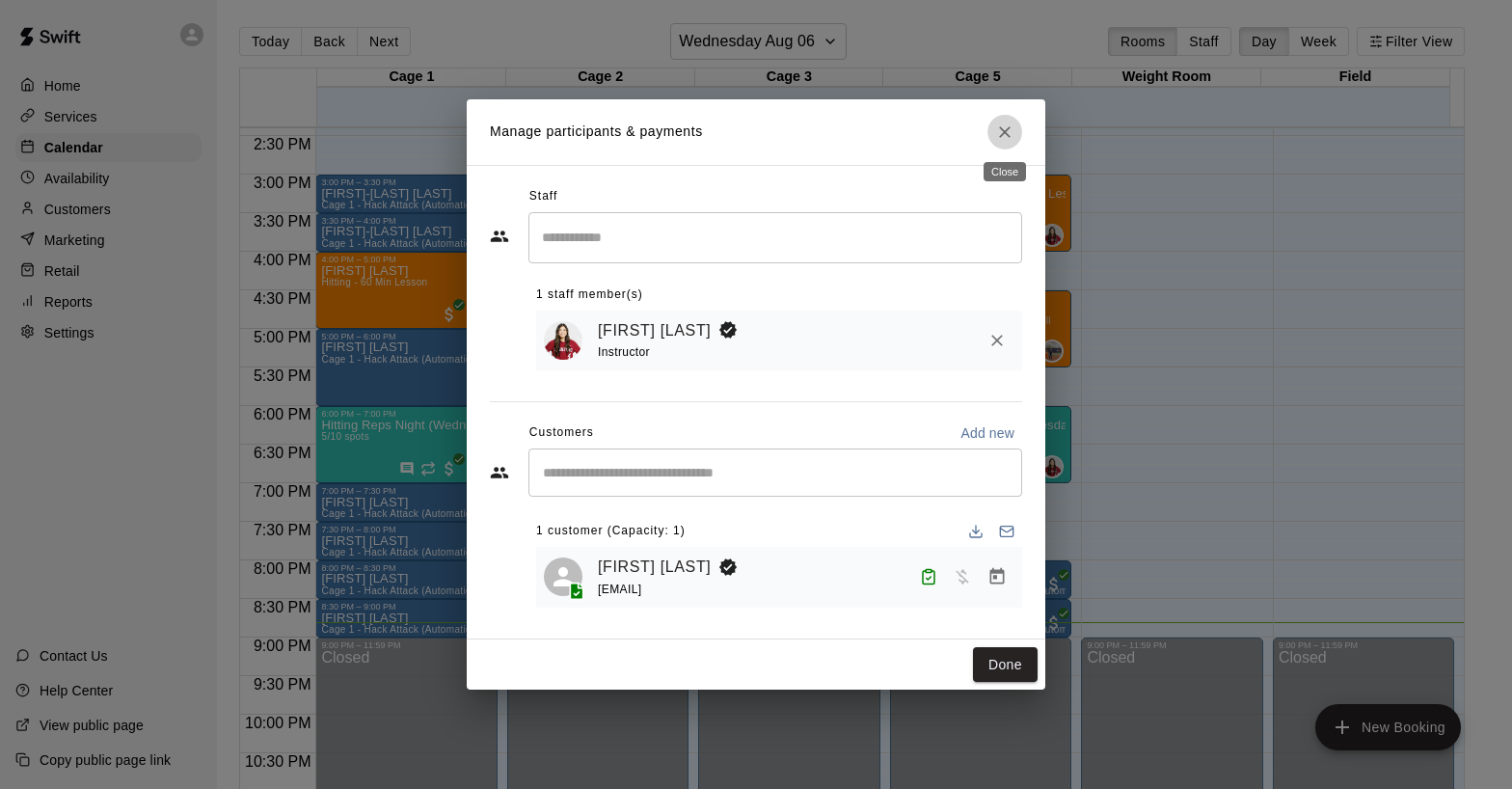 click at bounding box center [1005, 132] 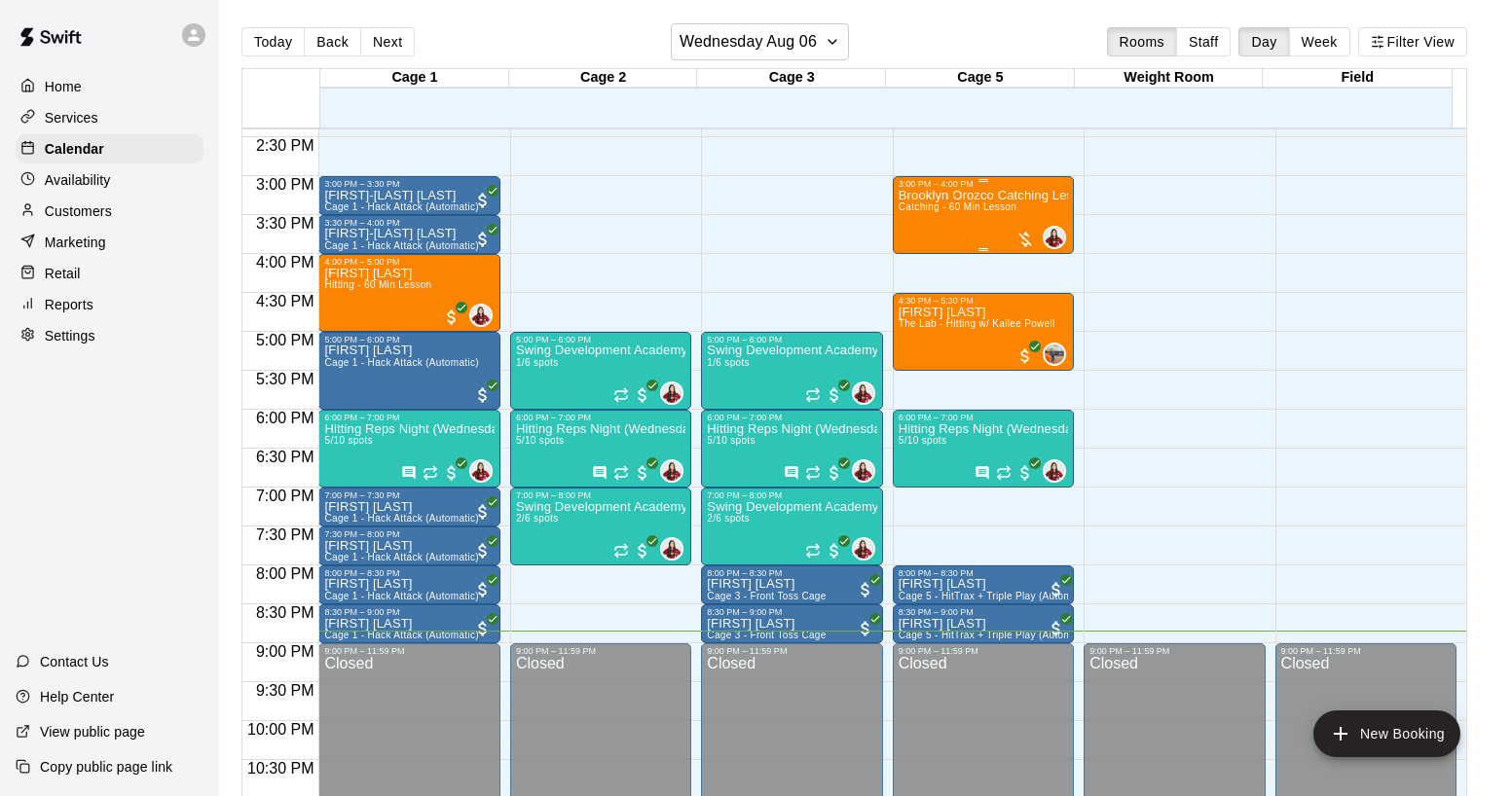 click on "[FIRST] [LAST] Catching Lesson Catching - 60 Min Lesson" at bounding box center [983, 587] 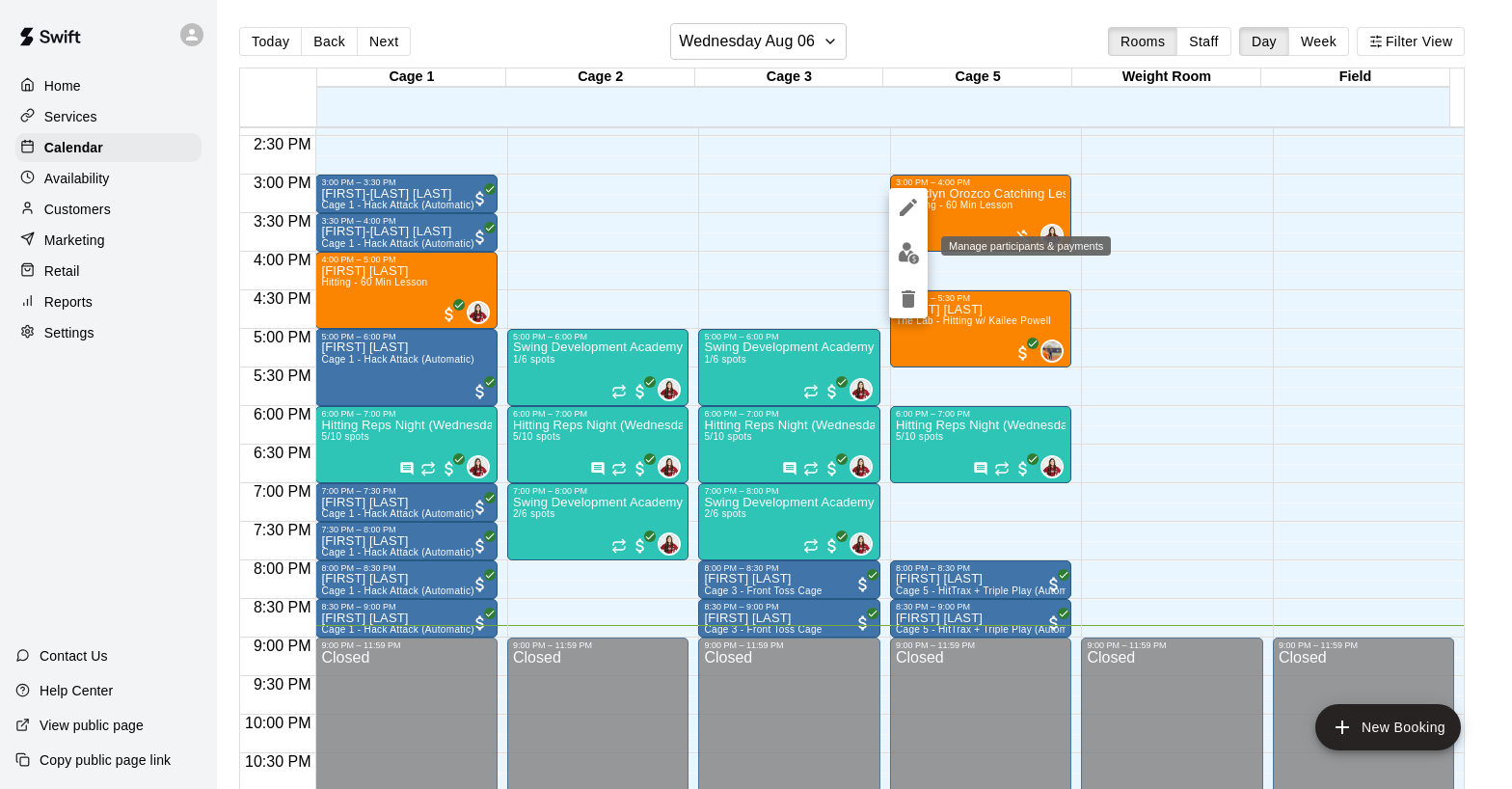click at bounding box center [908, 253] 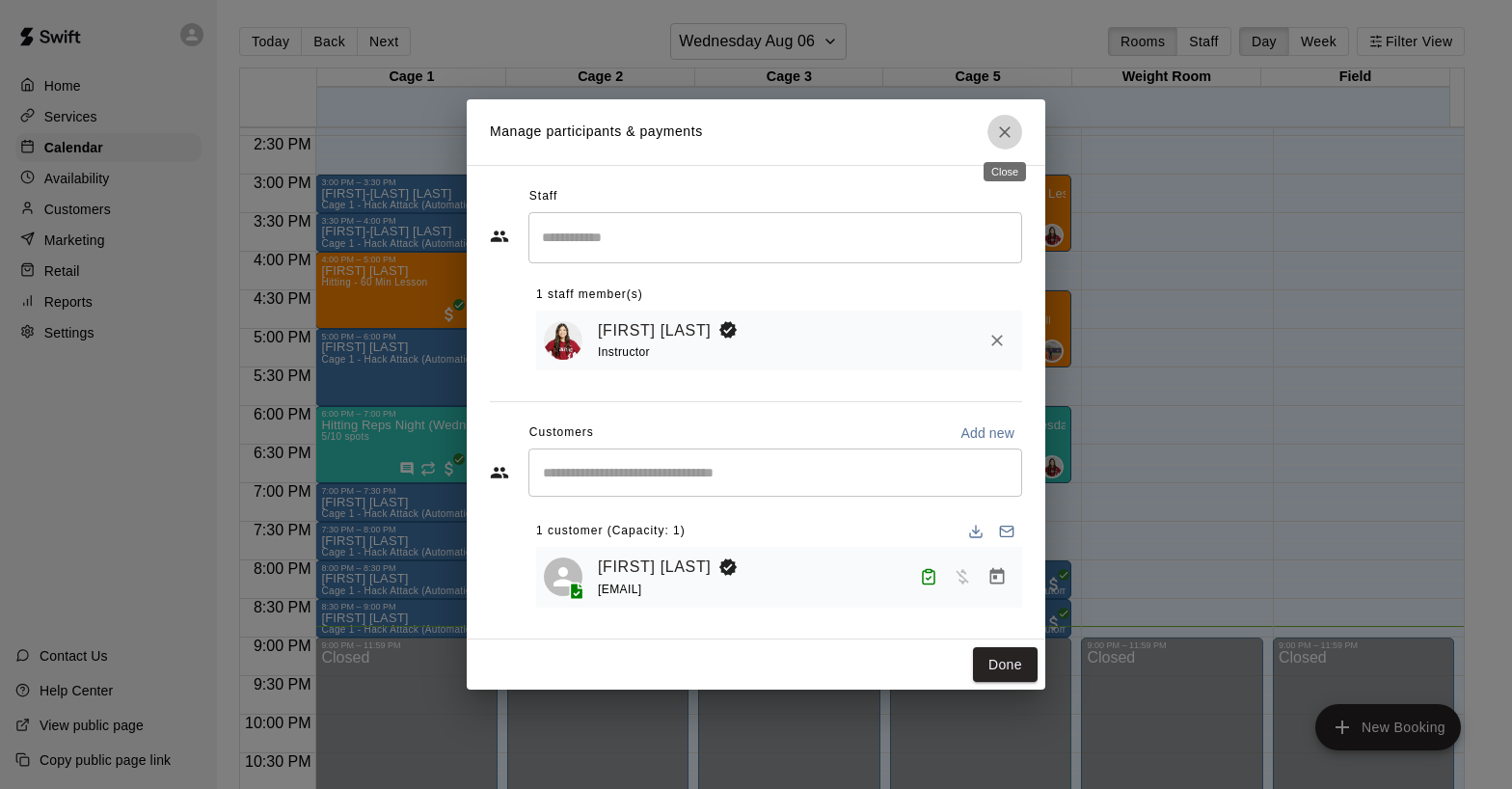 click 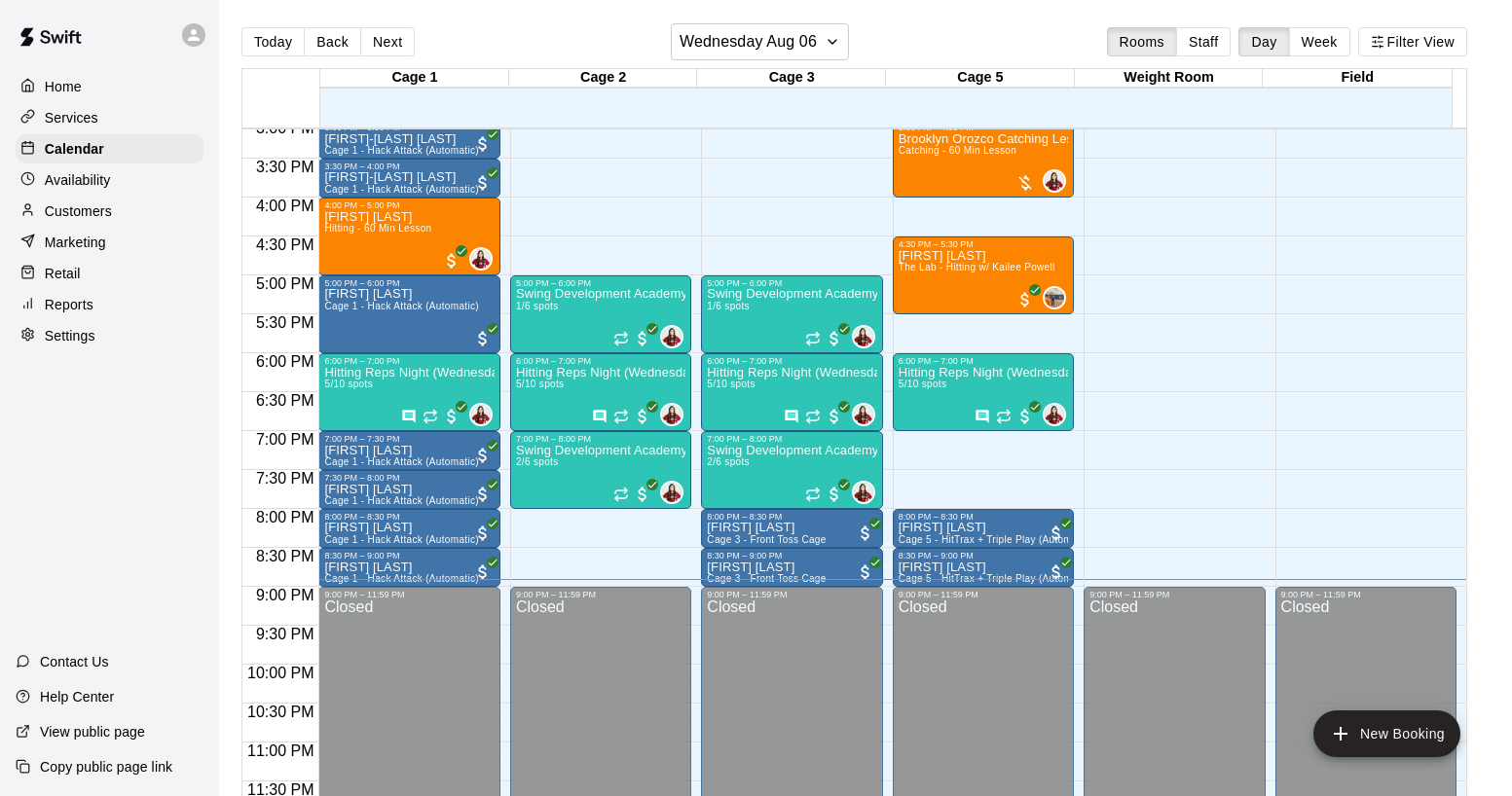 scroll, scrollTop: 1179, scrollLeft: 0, axis: vertical 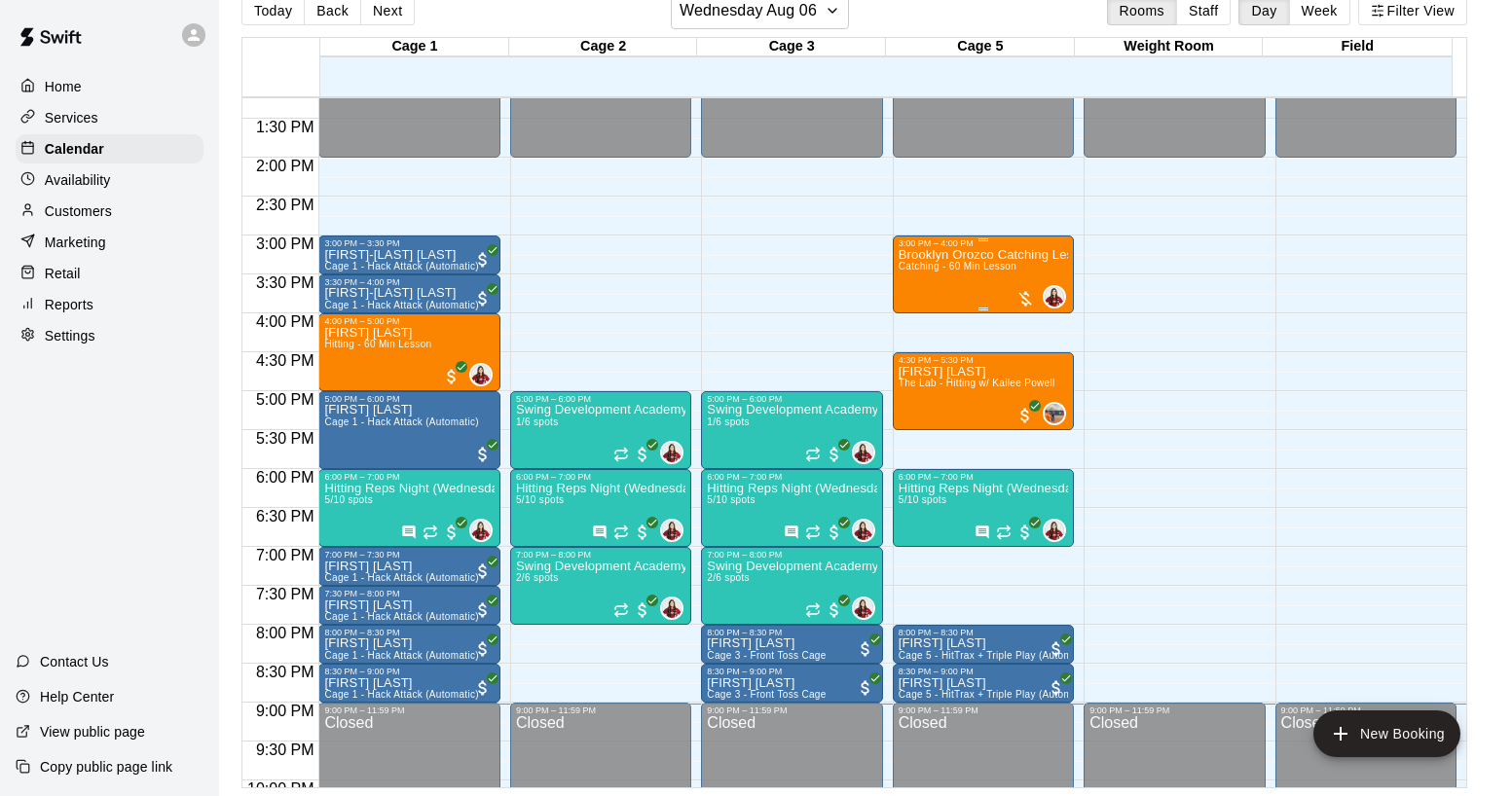 click on "[FIRST] [LAST] Catching Lesson Catching - 60 Min Lesson" at bounding box center [983, 646] 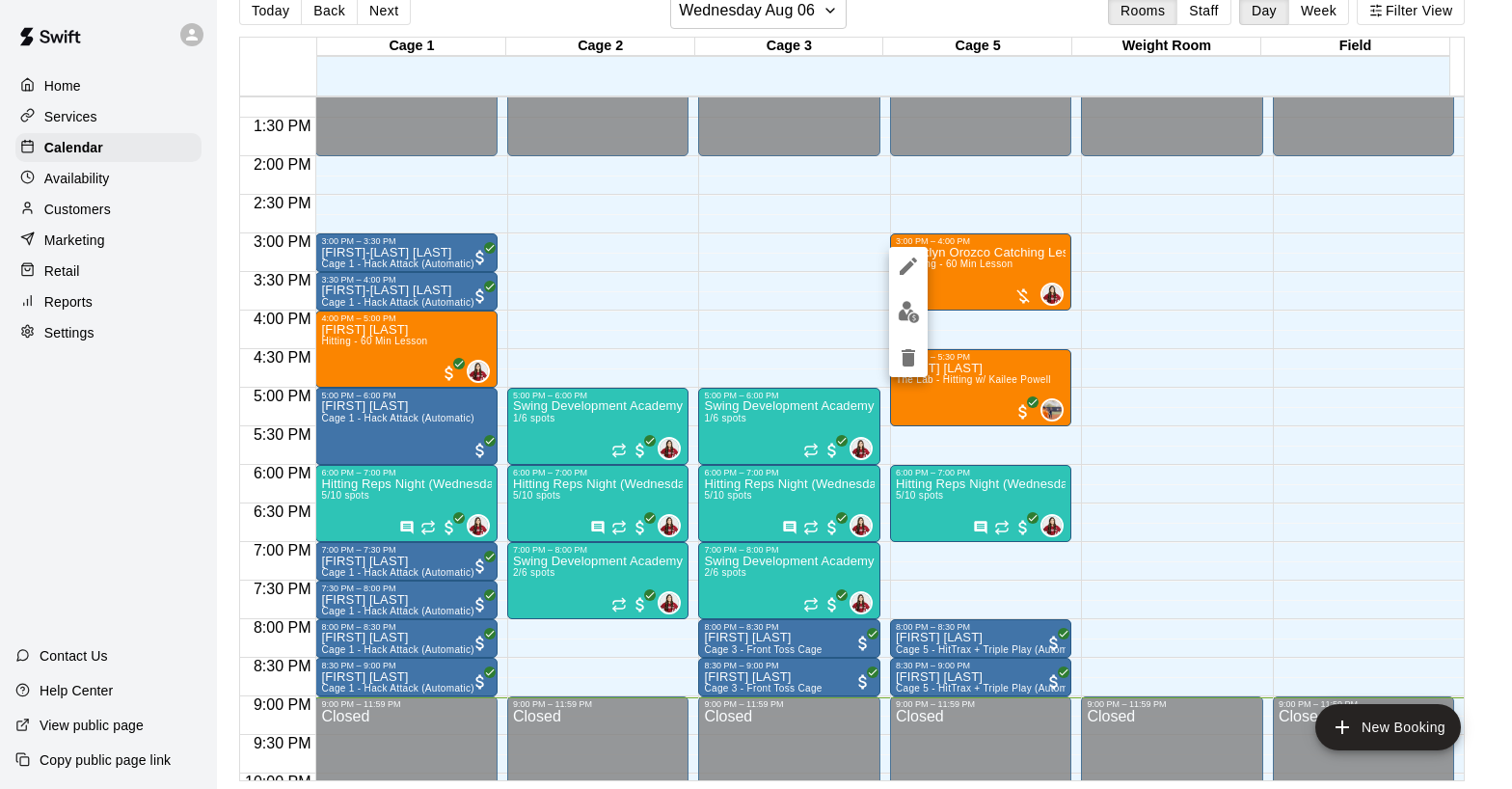 click at bounding box center [756, 394] 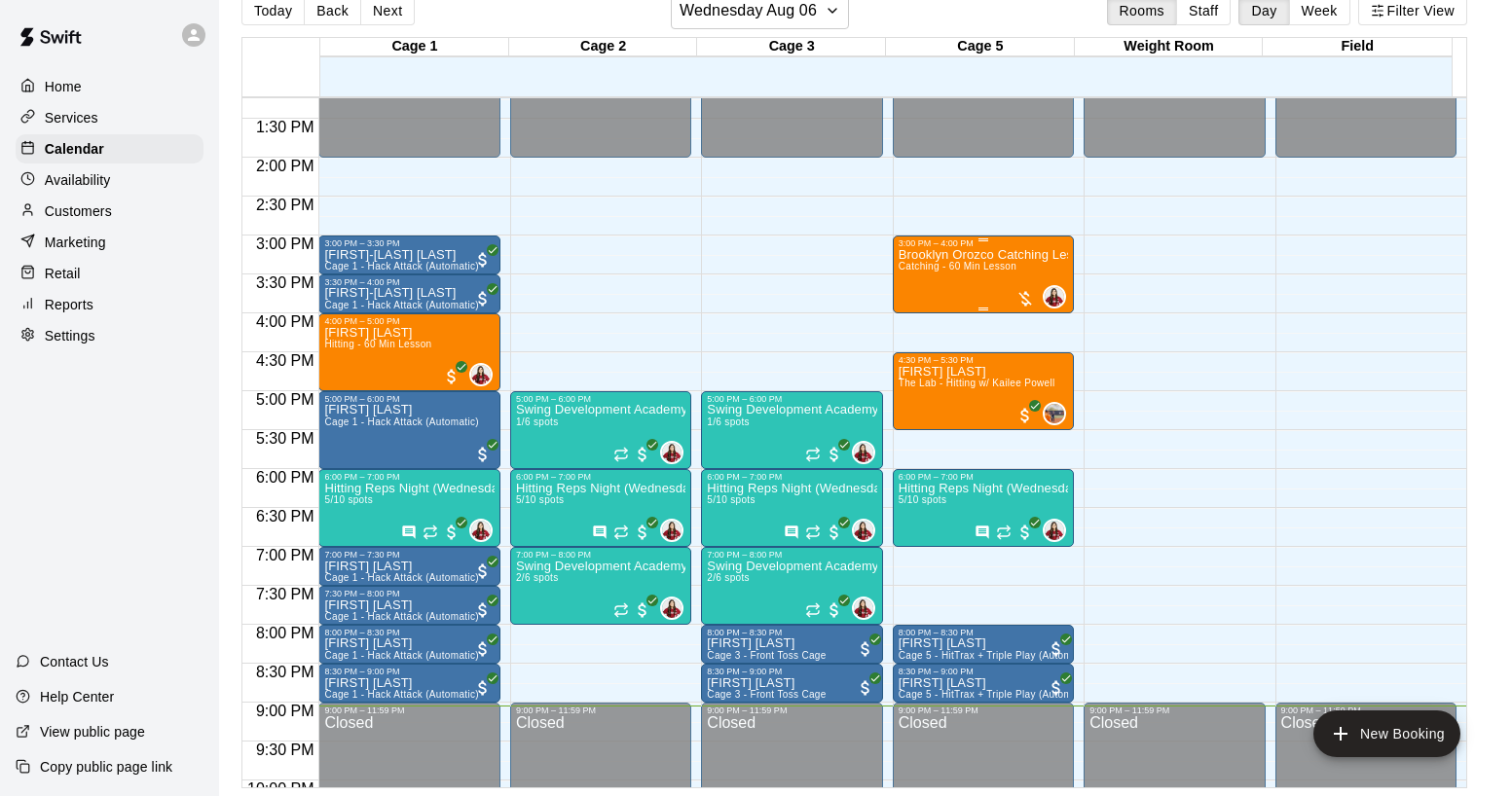 click on "[FIRST] [LAST] Catching Lesson Catching - 60 Min Lesson" at bounding box center [983, 646] 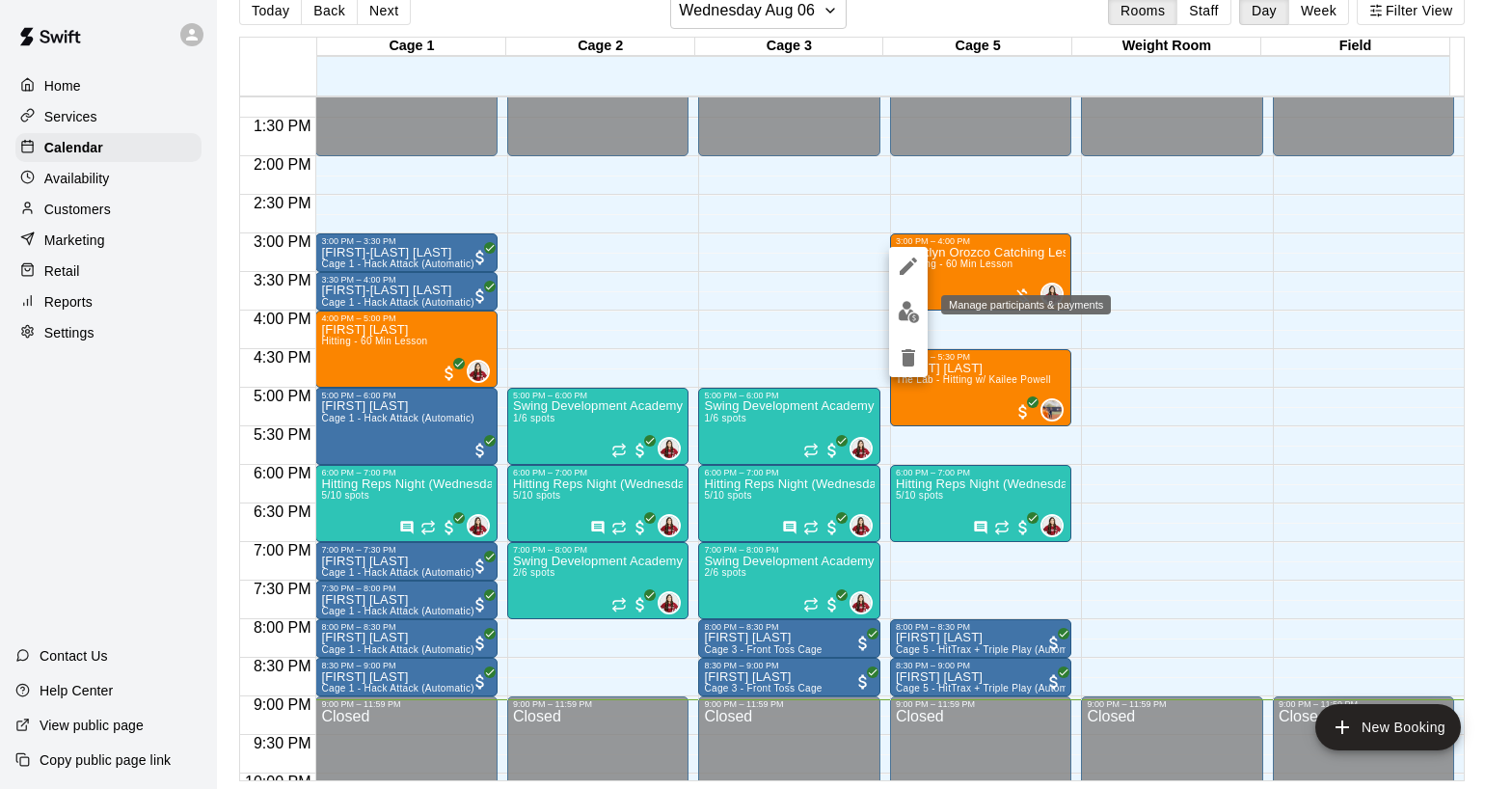 click at bounding box center (908, 312) 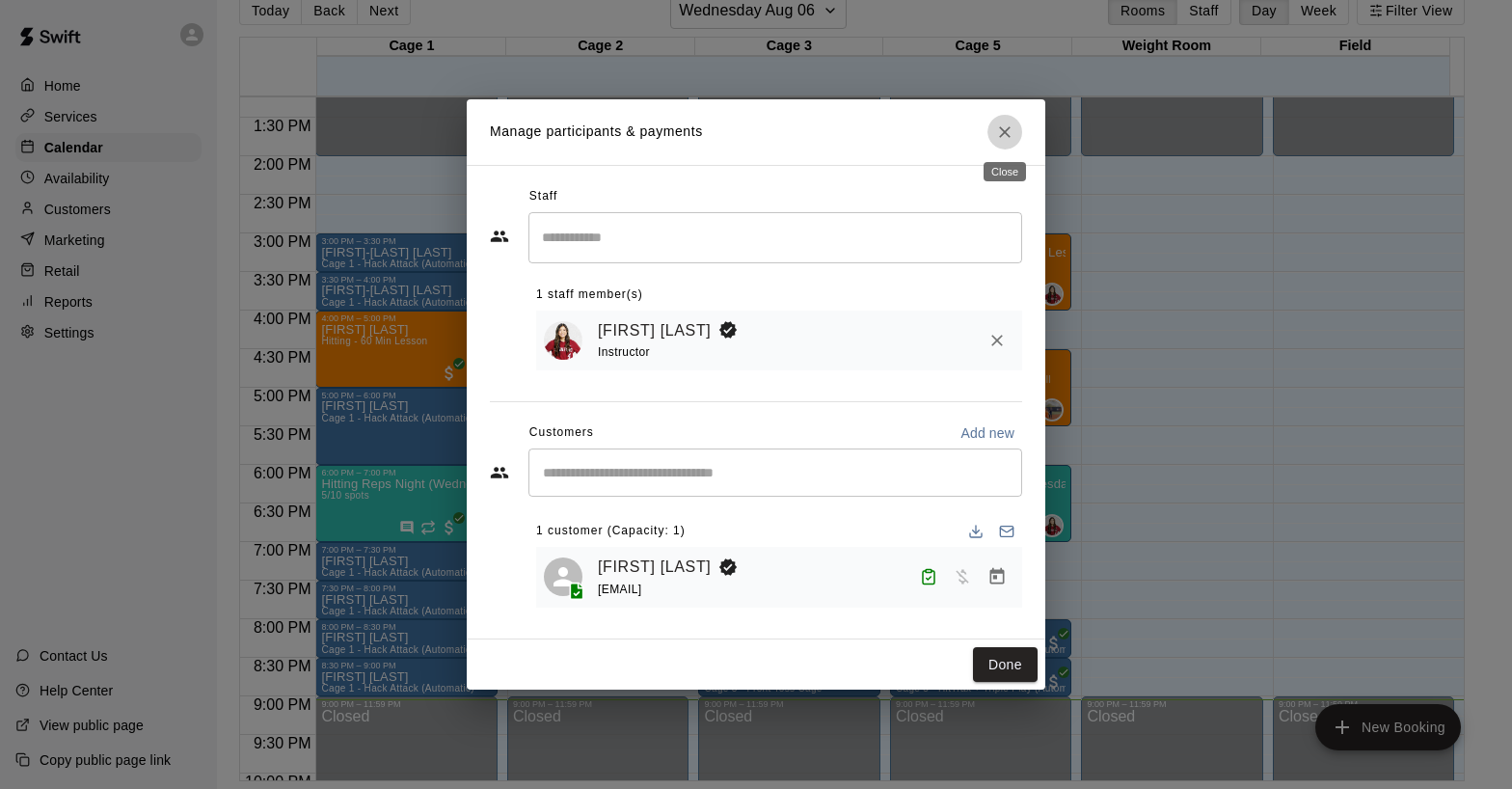 click 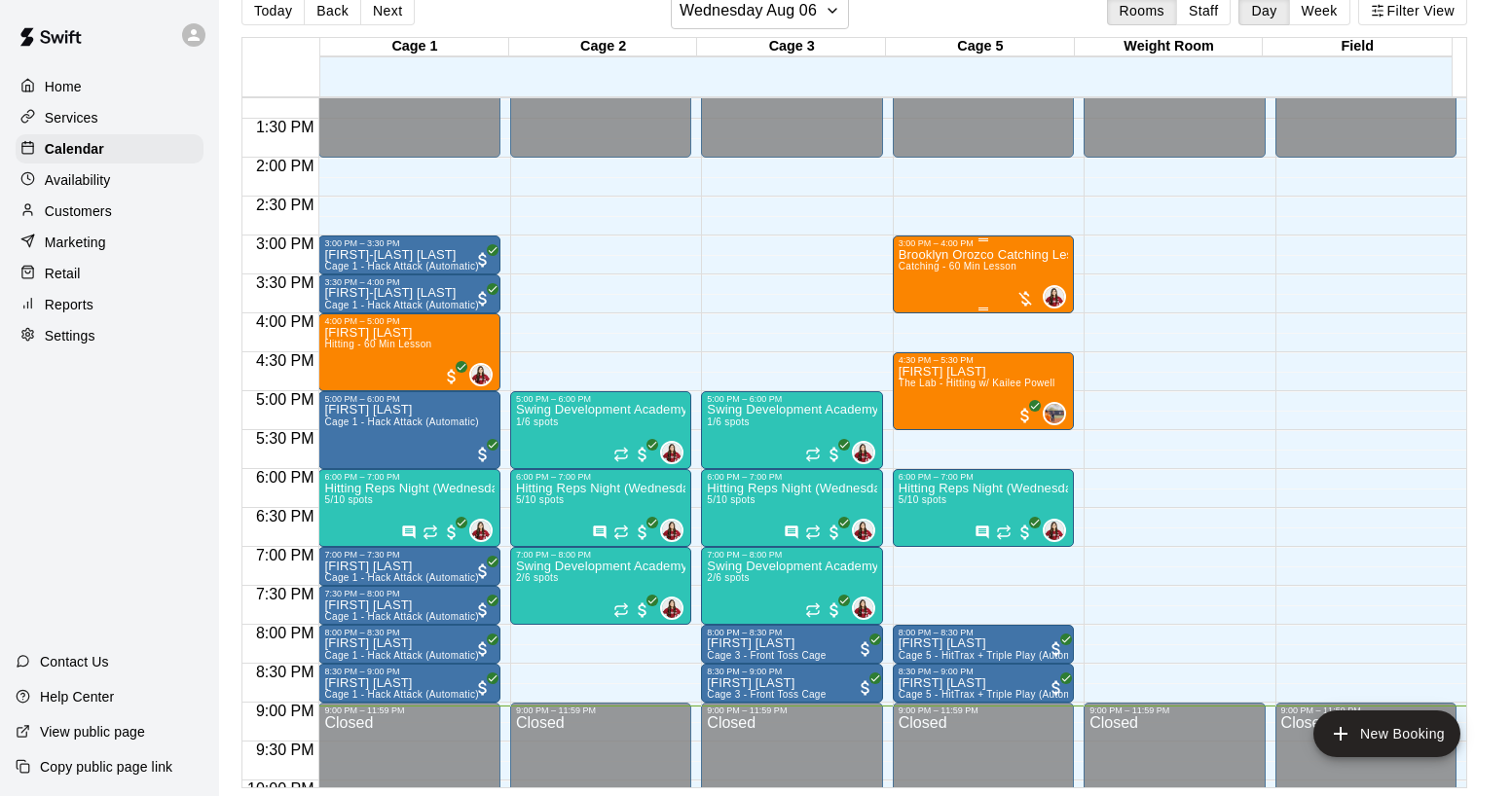 click on "[FIRST] [LAST] Catching Lesson Catching - 60 Min Lesson" at bounding box center [983, 646] 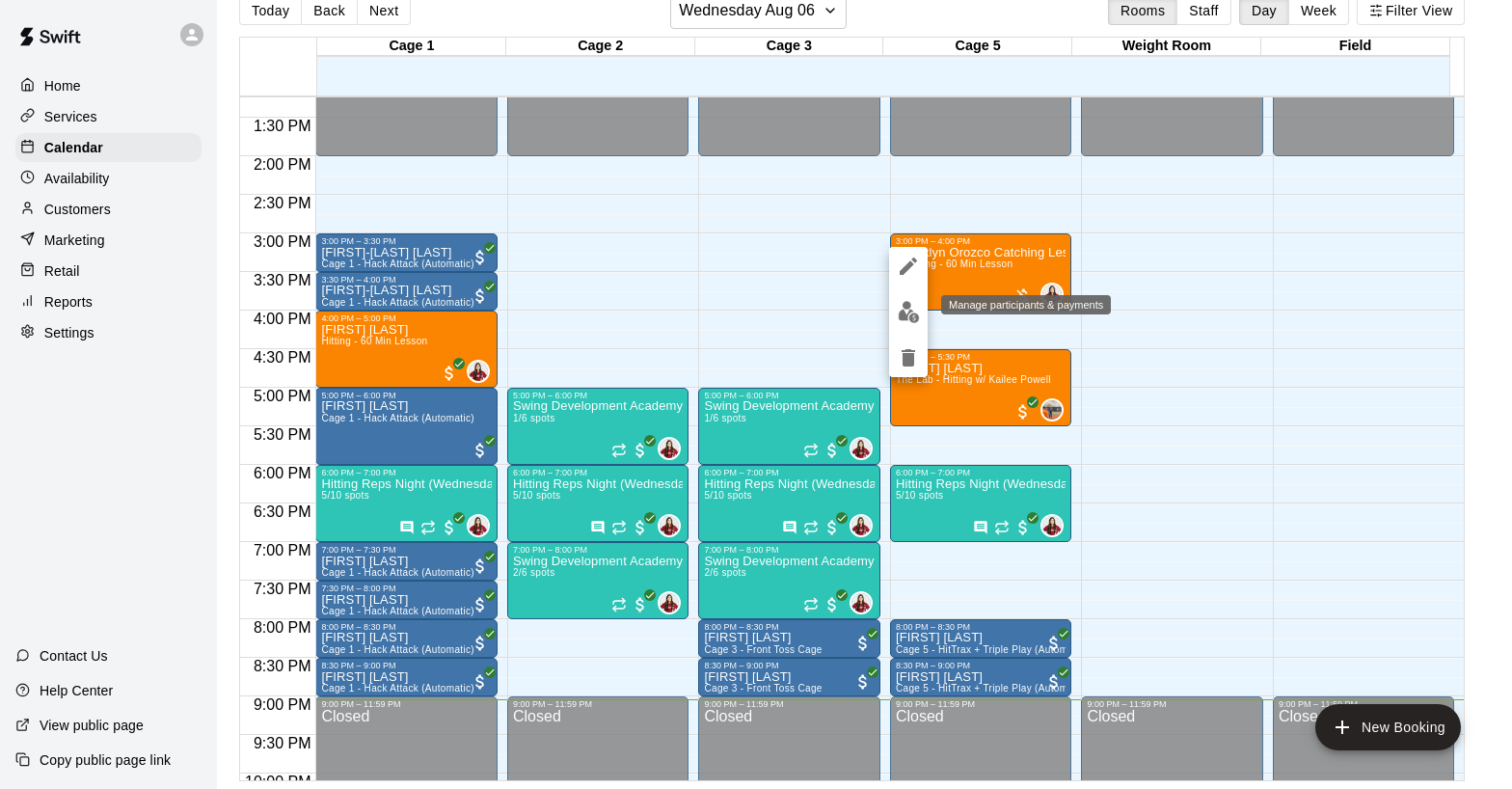 click at bounding box center (908, 312) 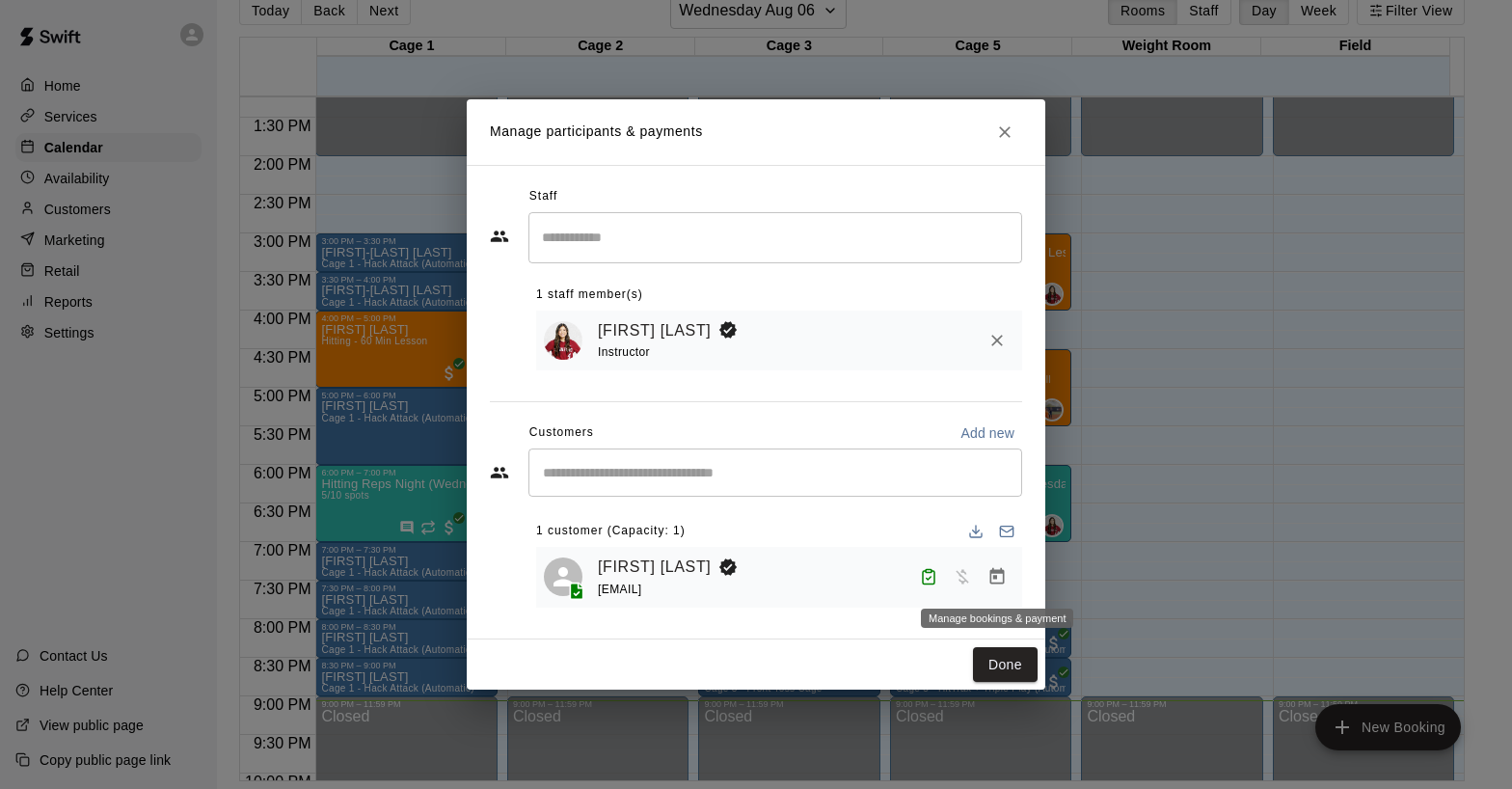 click 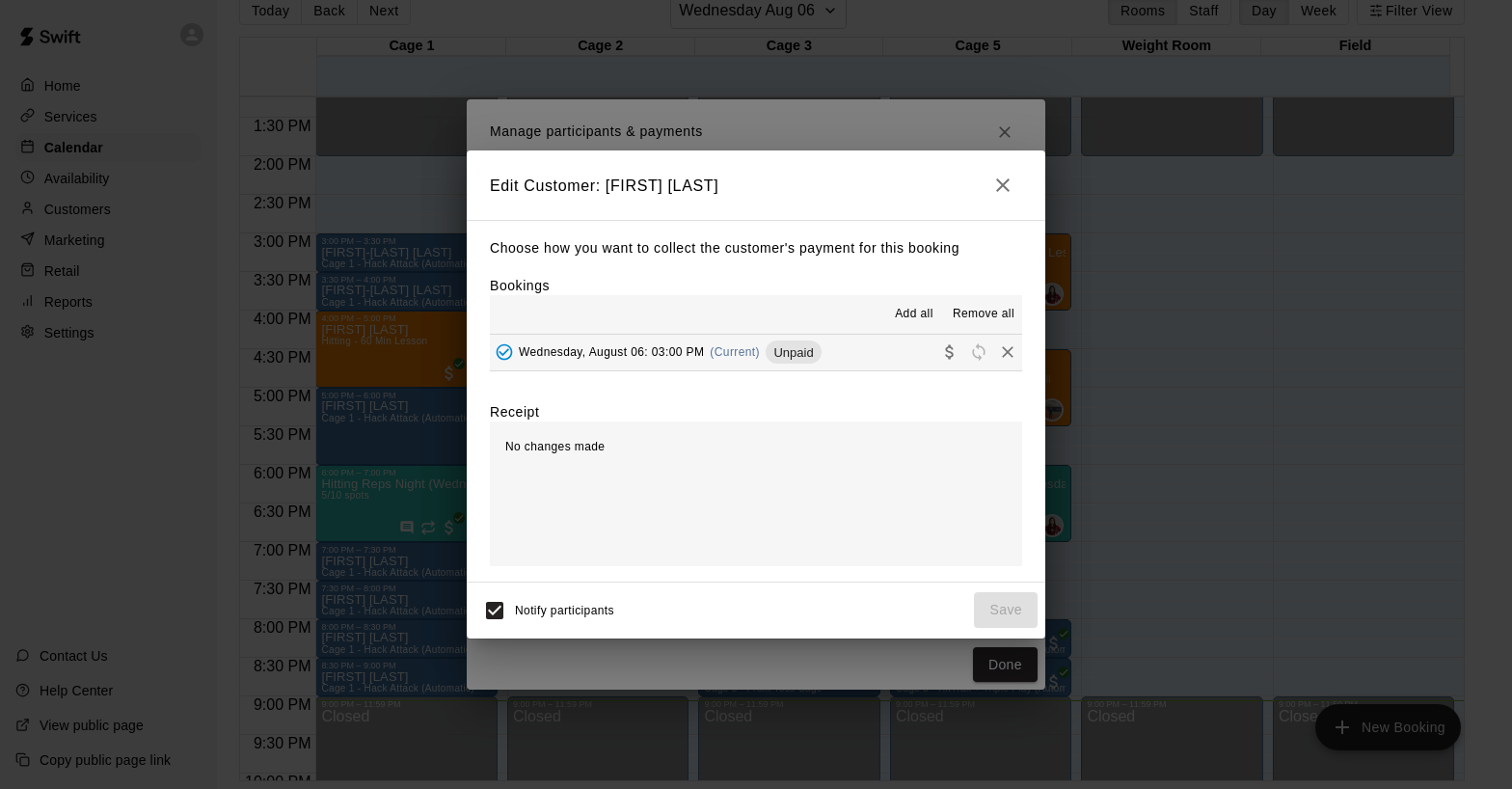 click 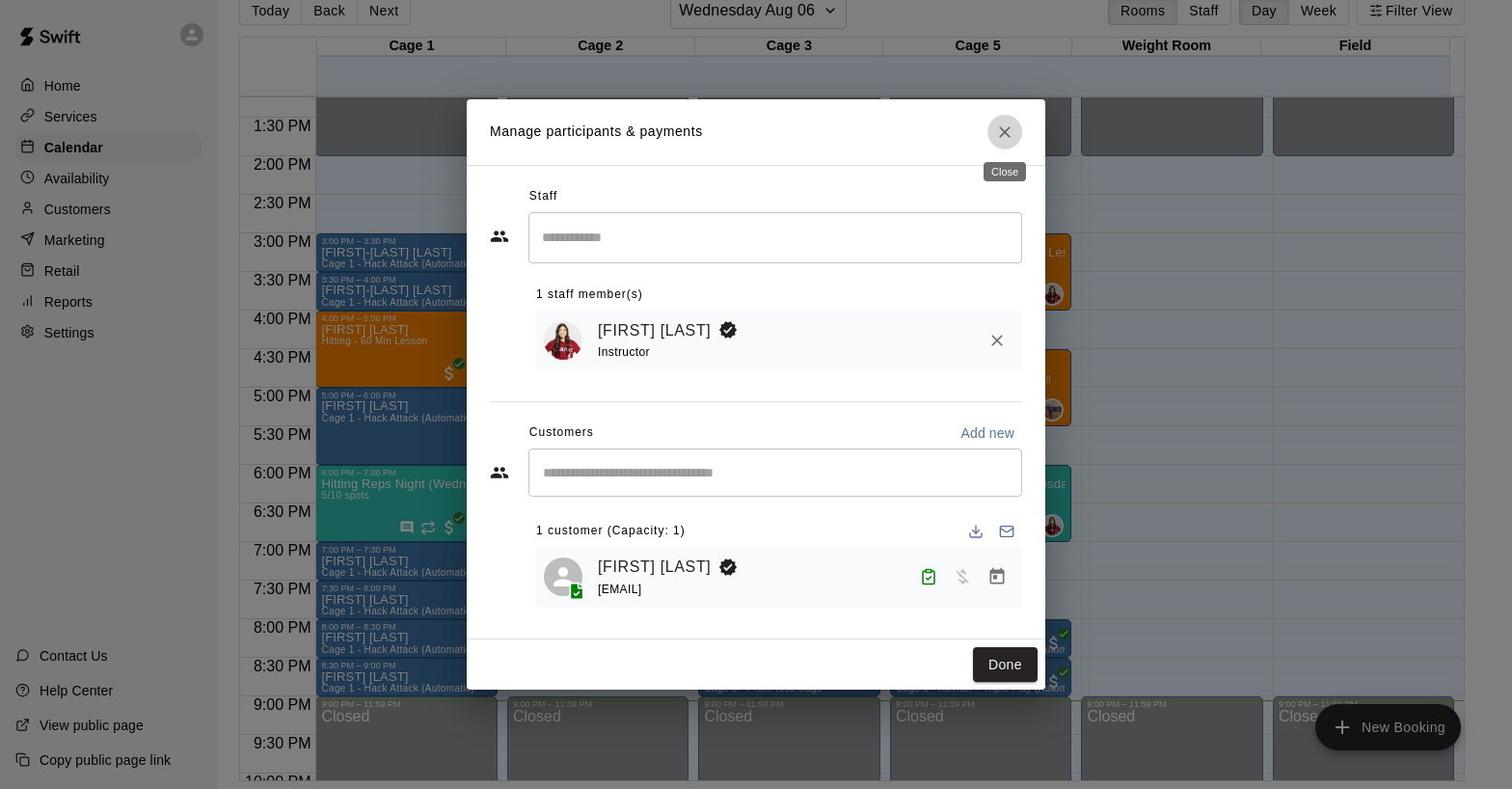 click 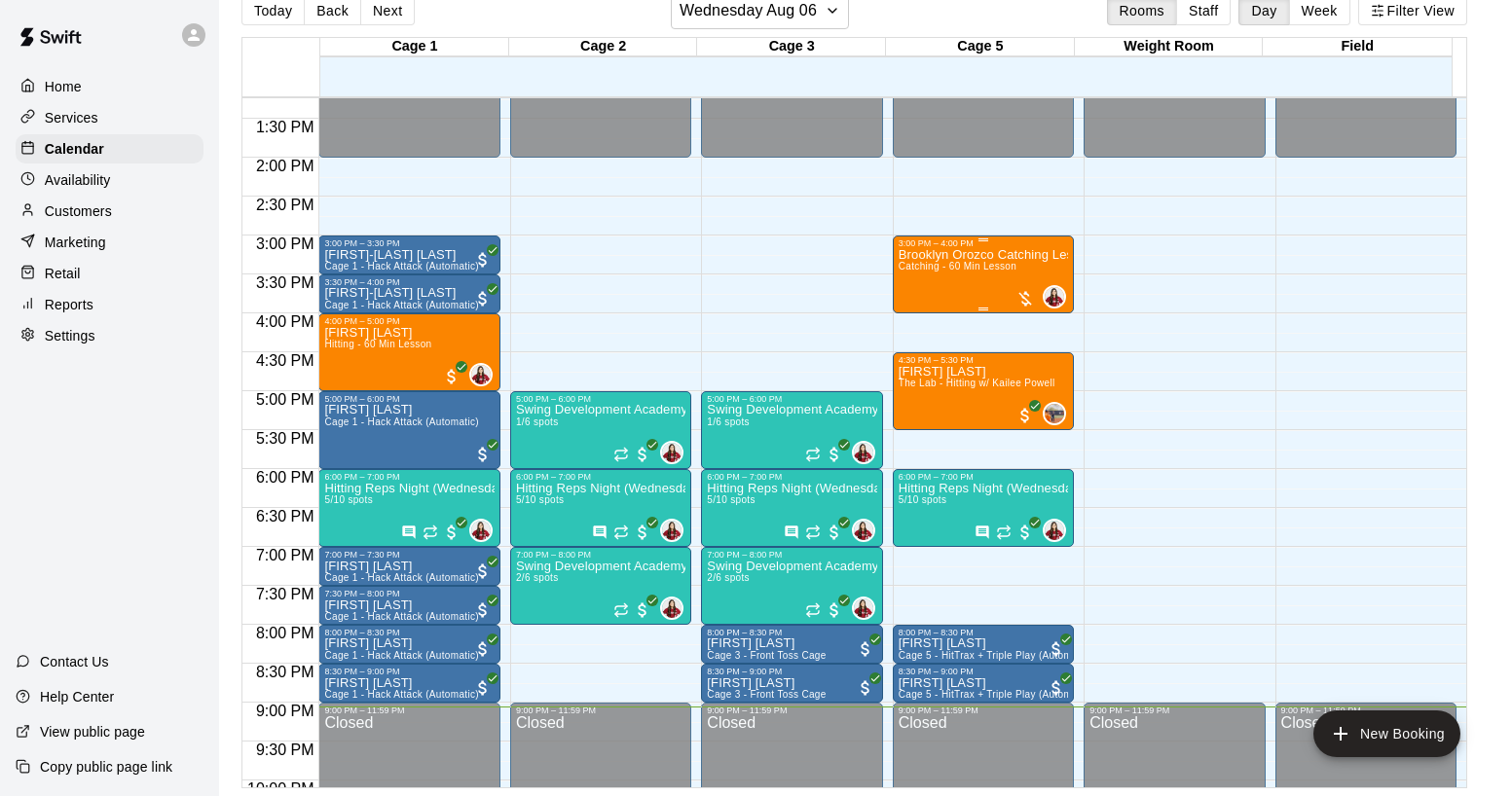 click on "[FIRST] [LAST] Catching Lesson Catching - 60 Min Lesson" at bounding box center [983, 646] 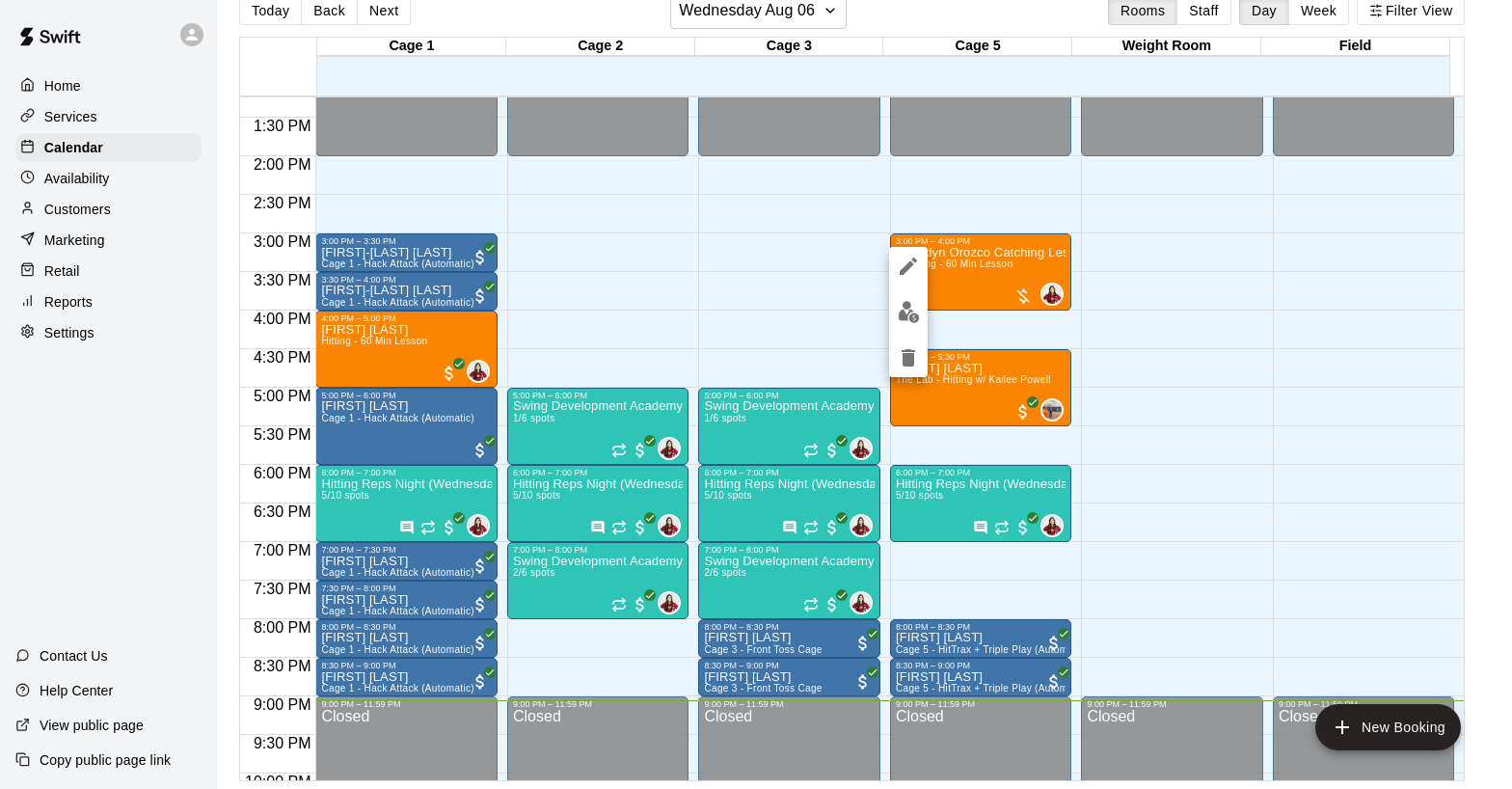click at bounding box center [756, 394] 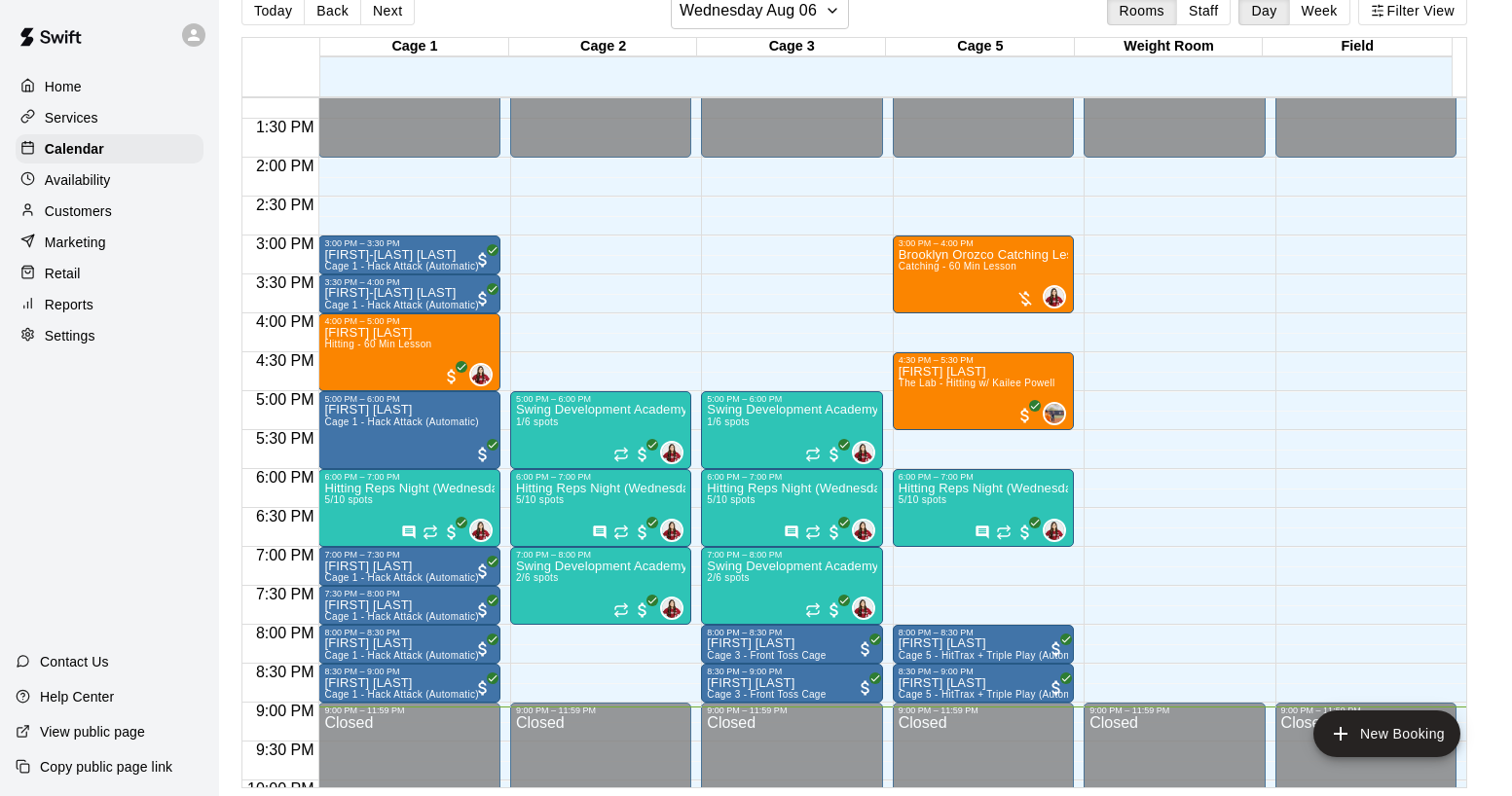 click on "Customers" at bounding box center [78, 211] 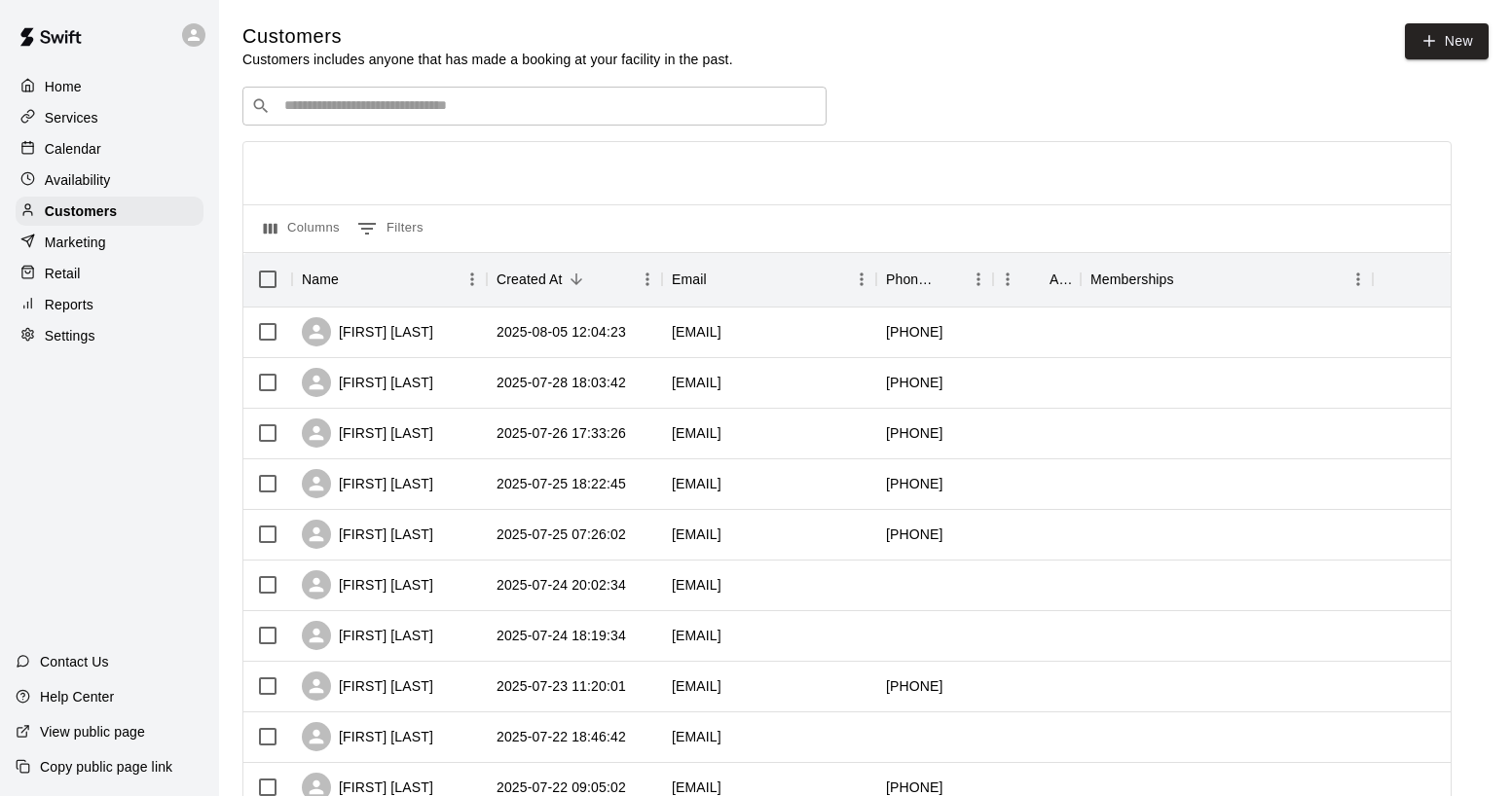 click at bounding box center (548, 106) 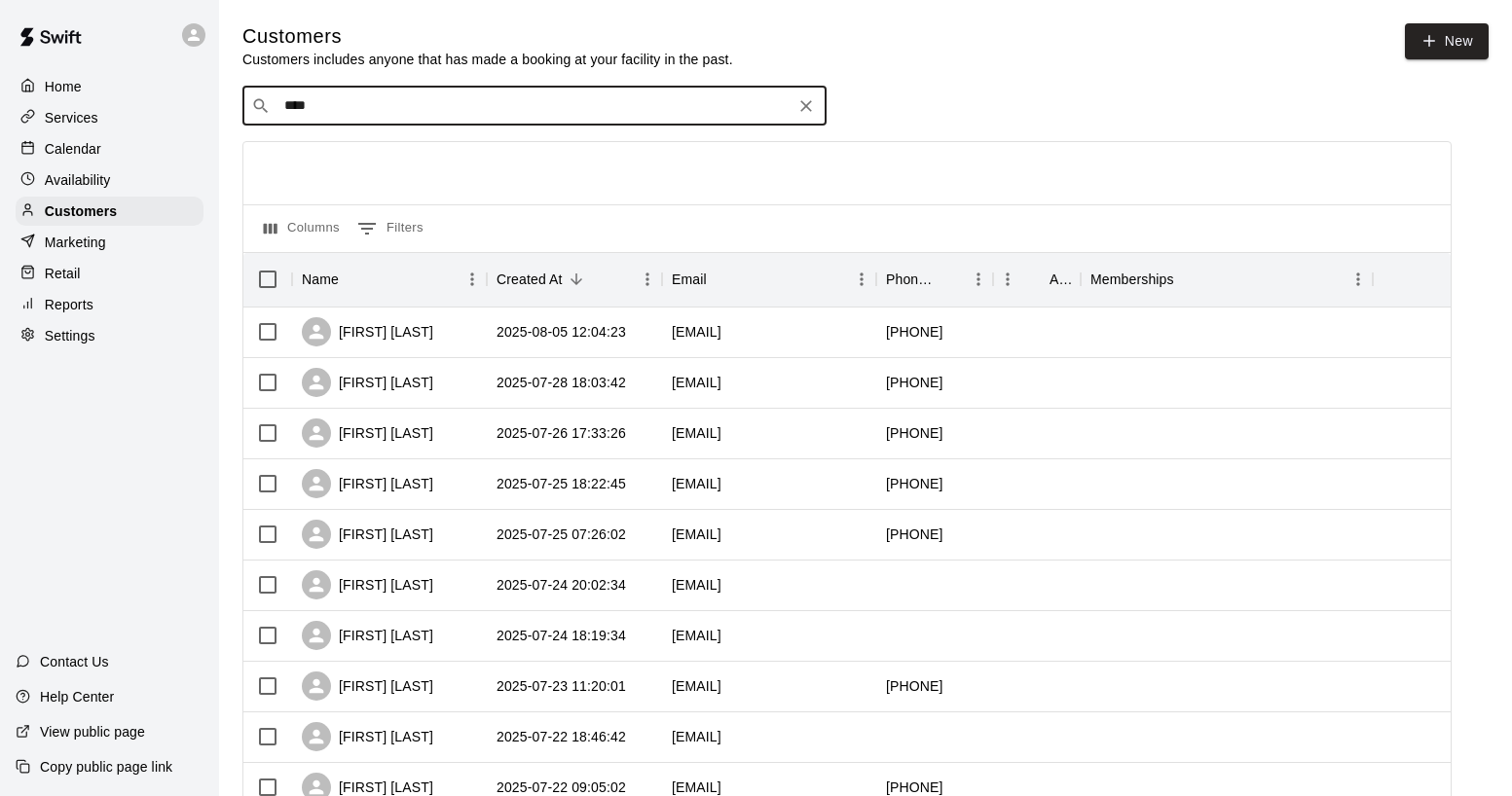 type on "*****" 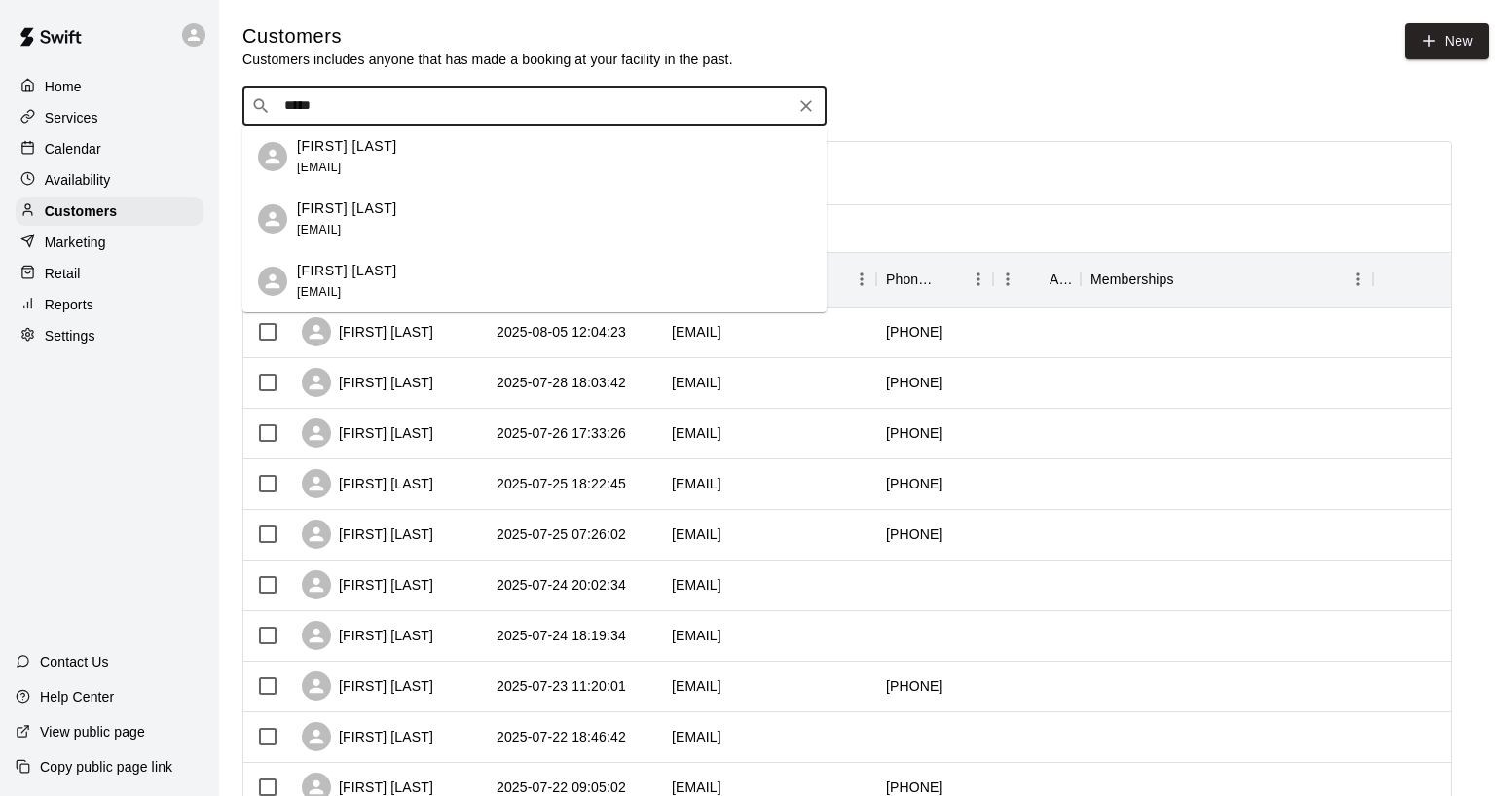 click on "[FIRST] [LAST] [EMAIL]" at bounding box center (554, 157) 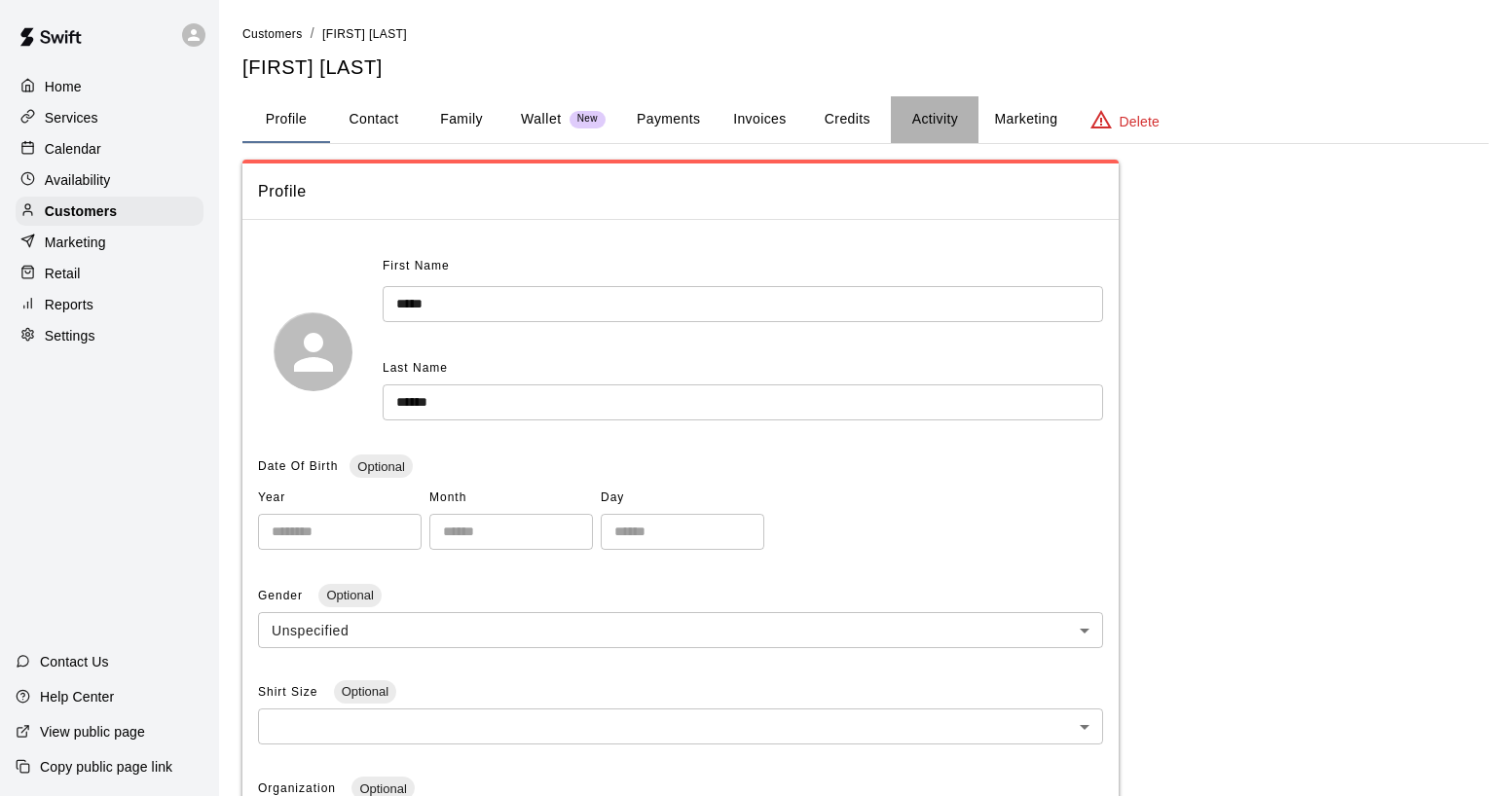 click on "Activity" at bounding box center [935, 120] 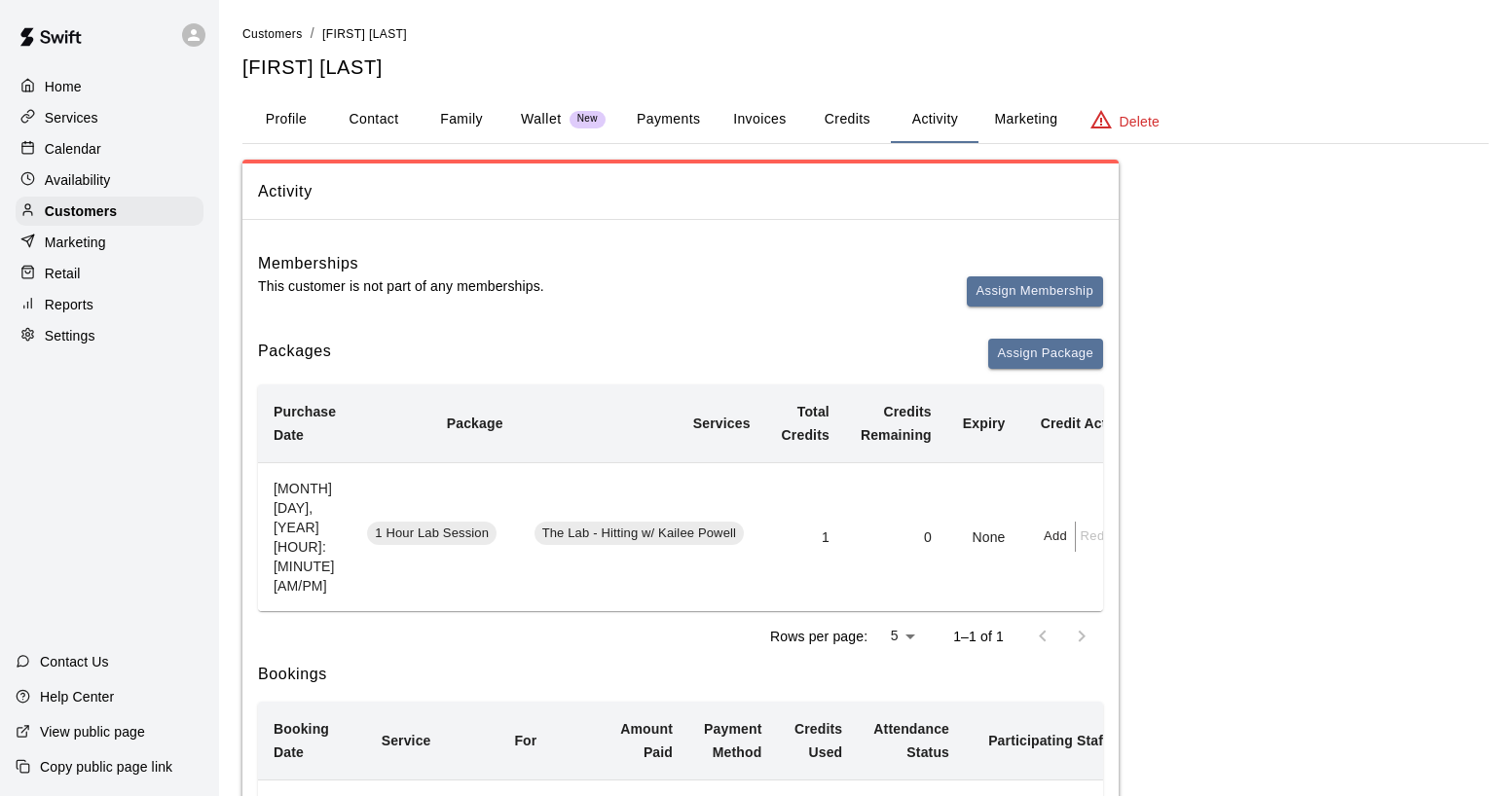 scroll, scrollTop: 4, scrollLeft: 0, axis: vertical 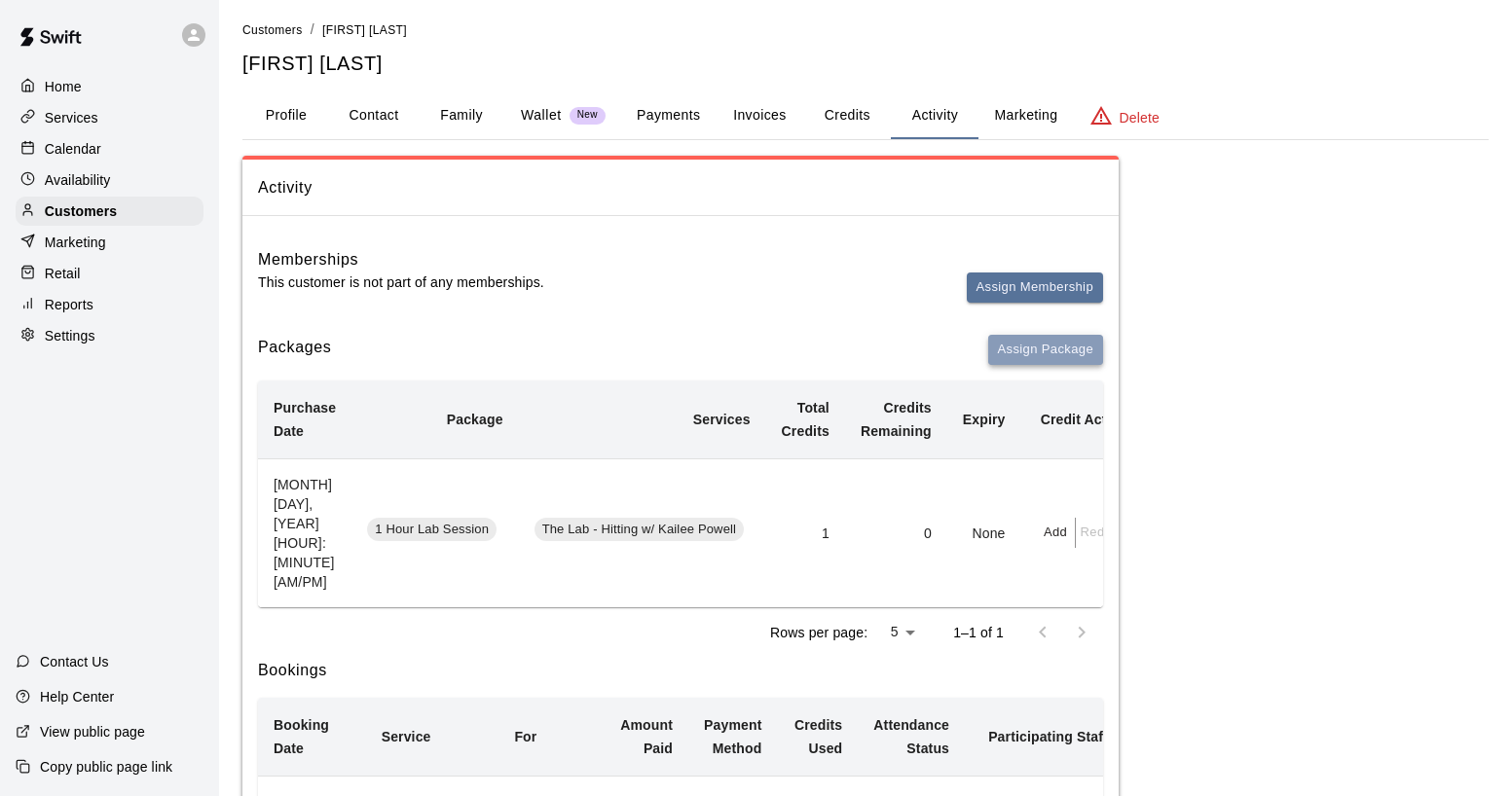 click on "Assign Package" at bounding box center [1046, 349] 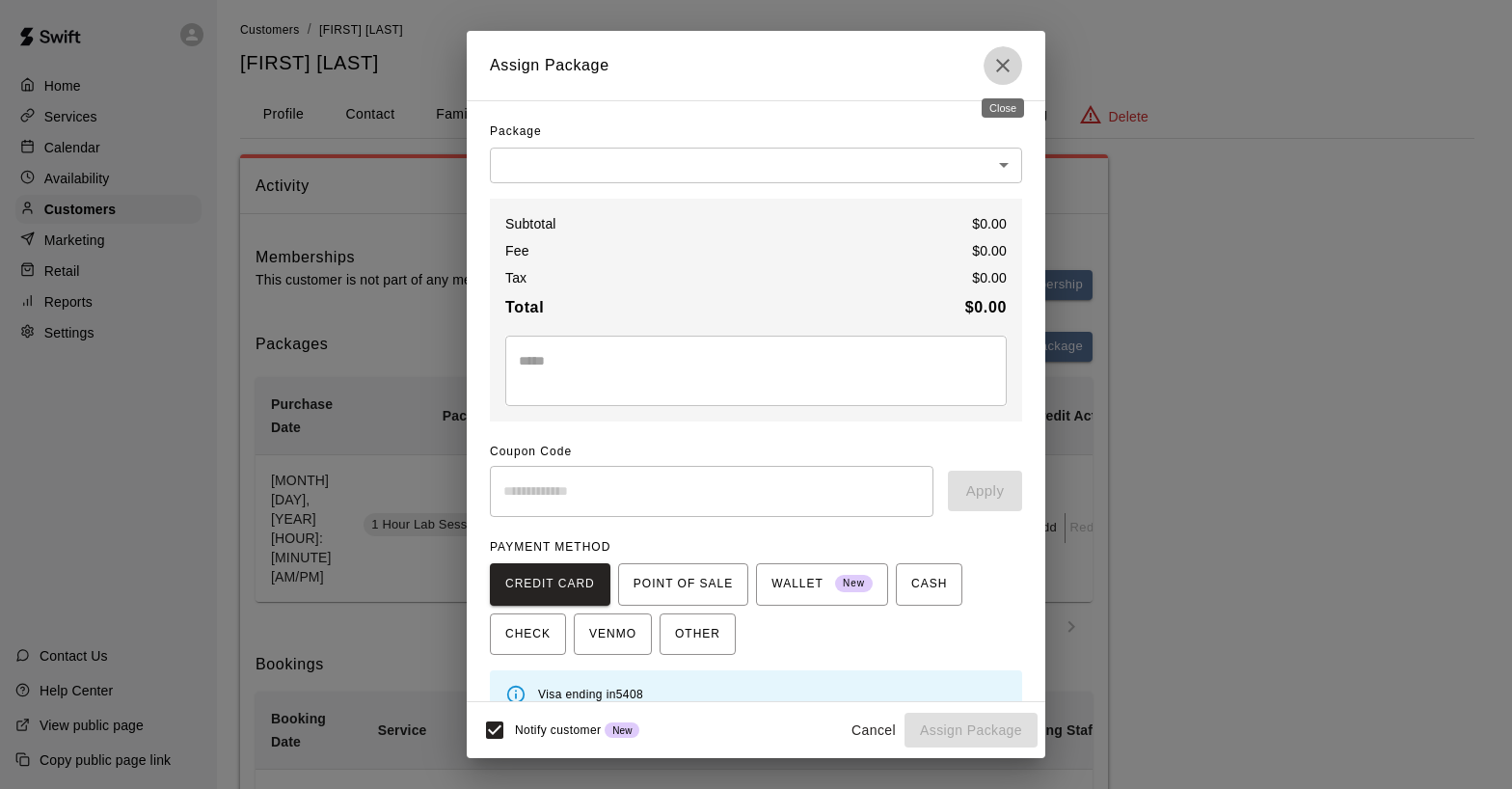 click 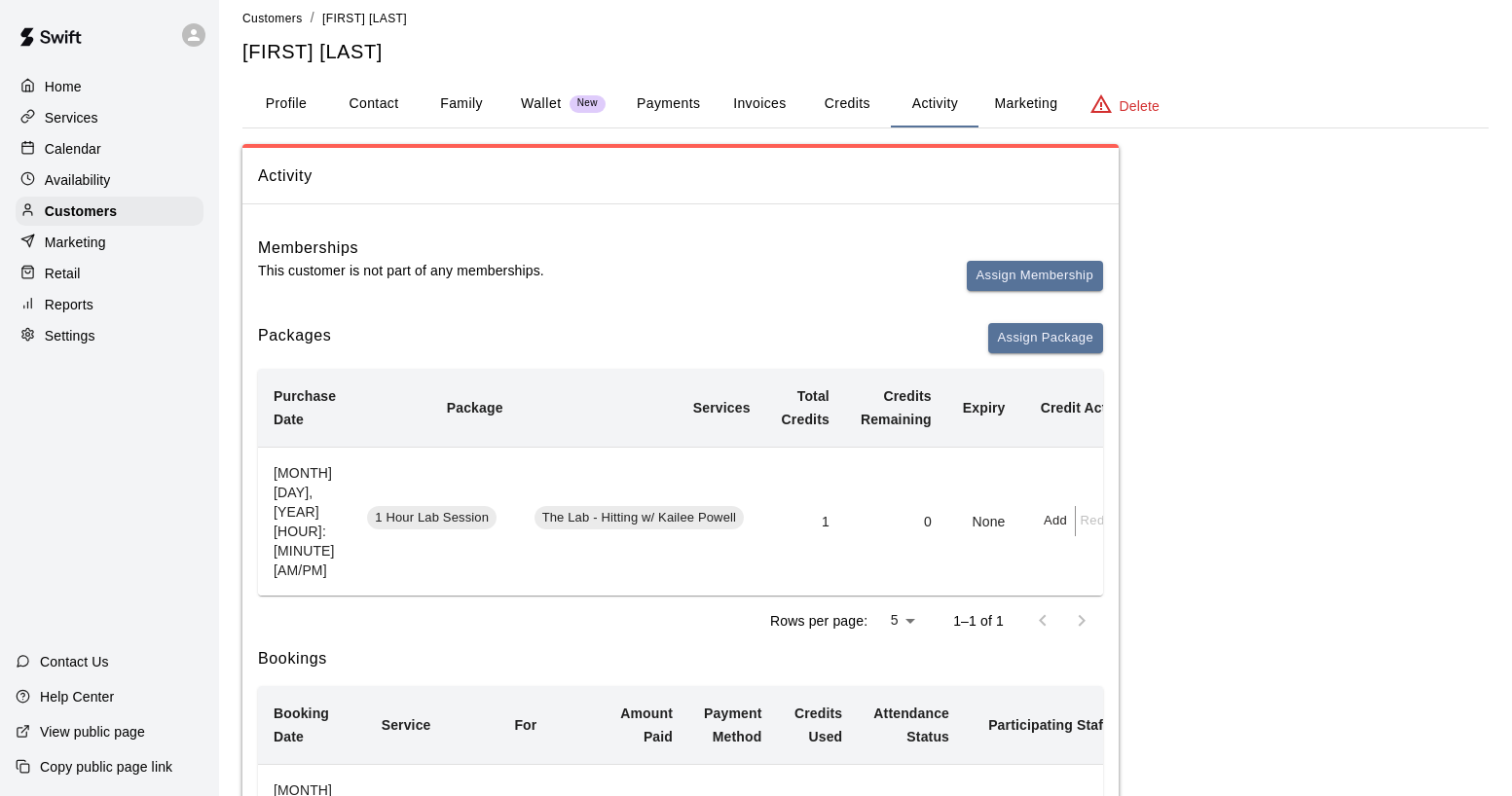 scroll, scrollTop: 19, scrollLeft: 0, axis: vertical 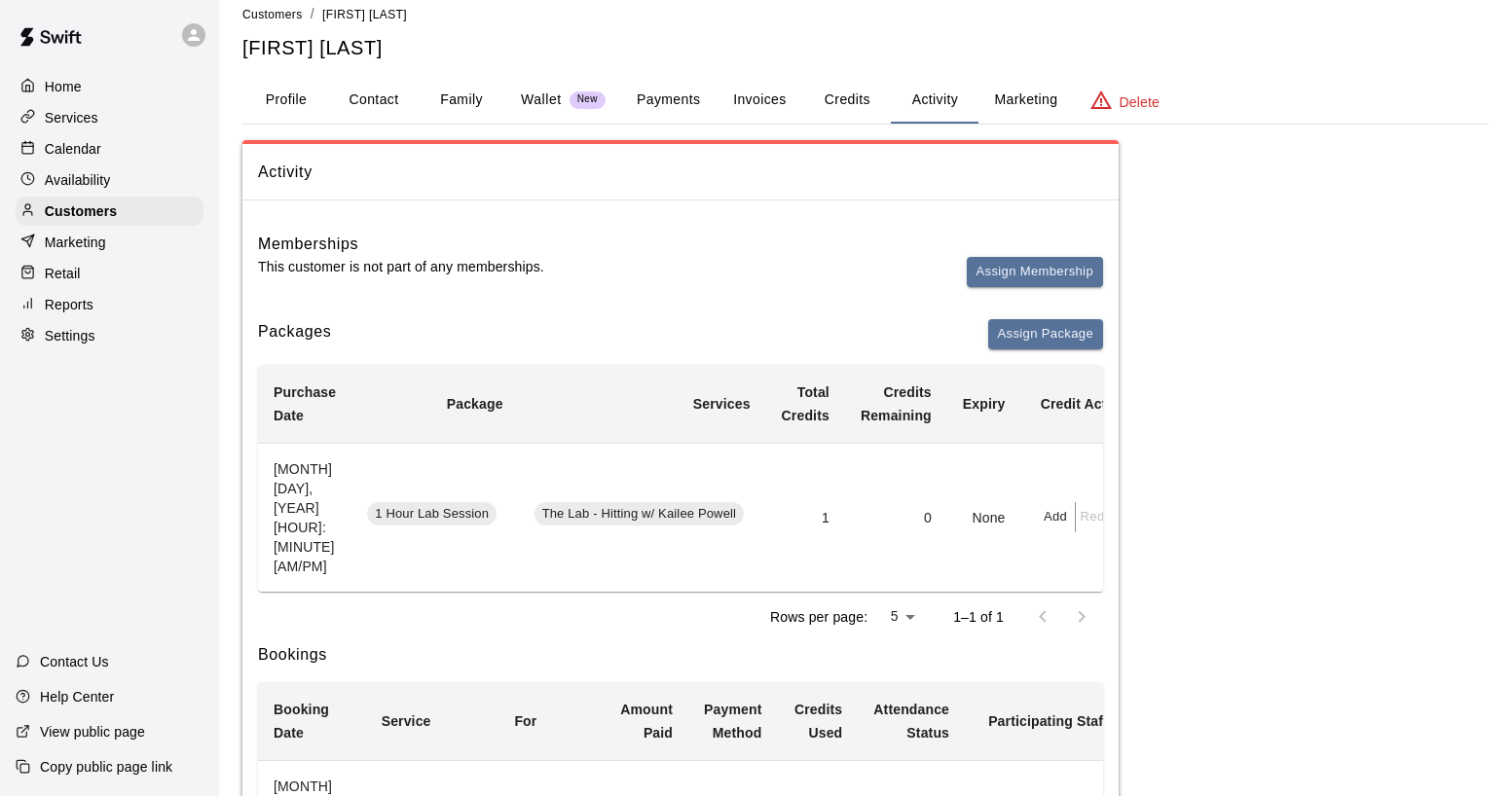 click on "Credits" at bounding box center (847, 100) 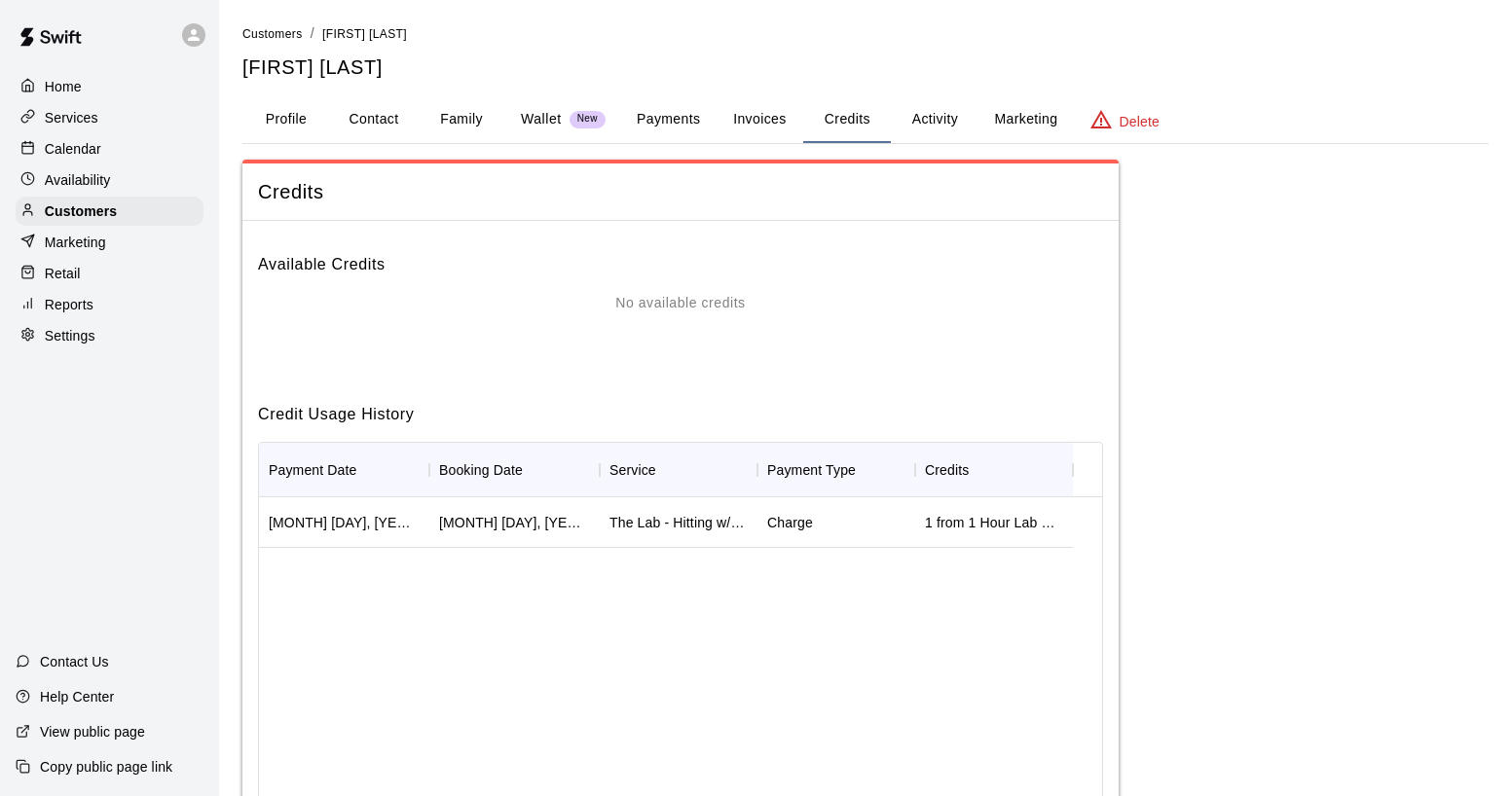 click on "Activity" at bounding box center [935, 120] 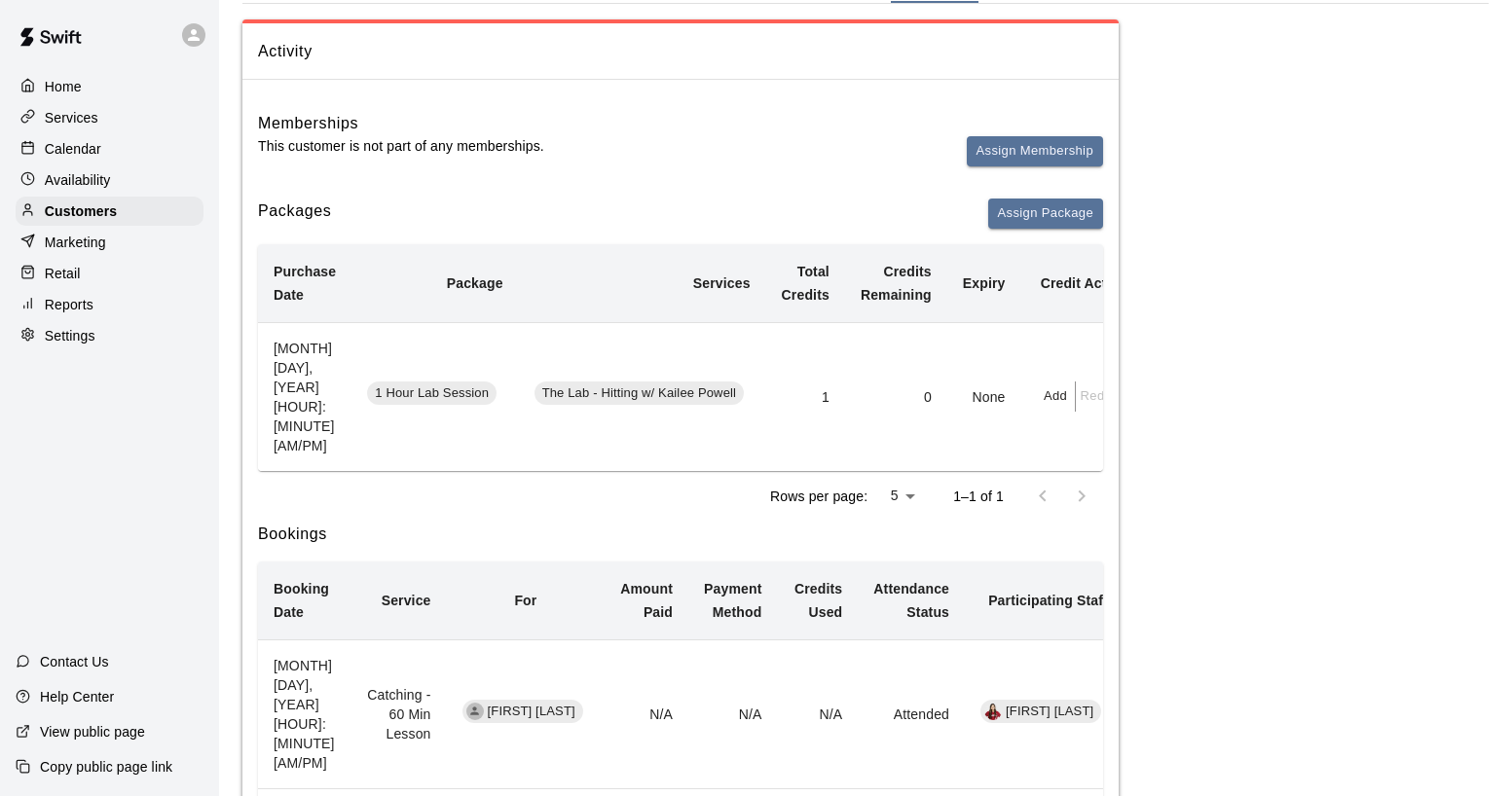 scroll, scrollTop: 162, scrollLeft: 0, axis: vertical 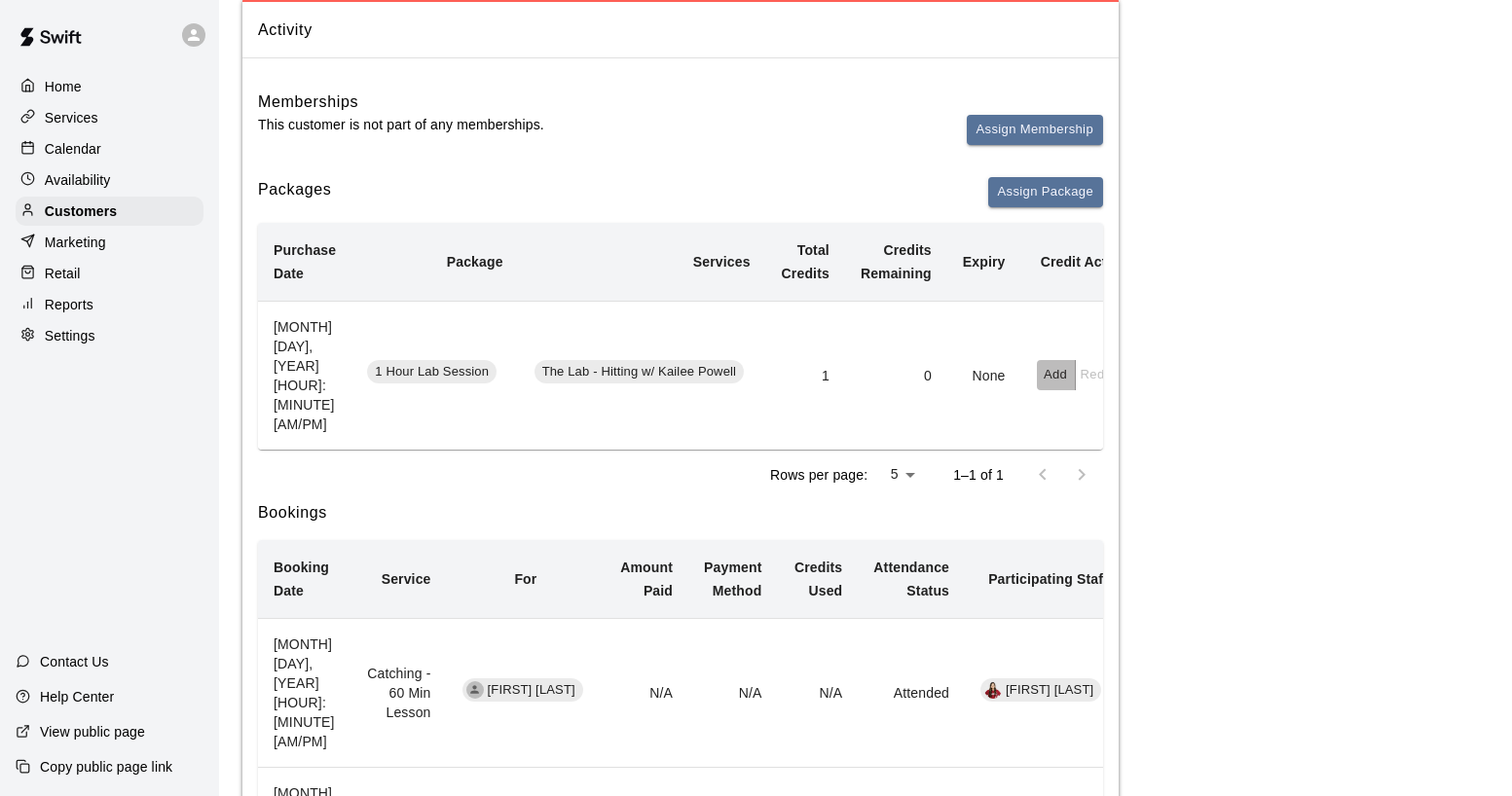 click on "Add" at bounding box center (1056, 355) 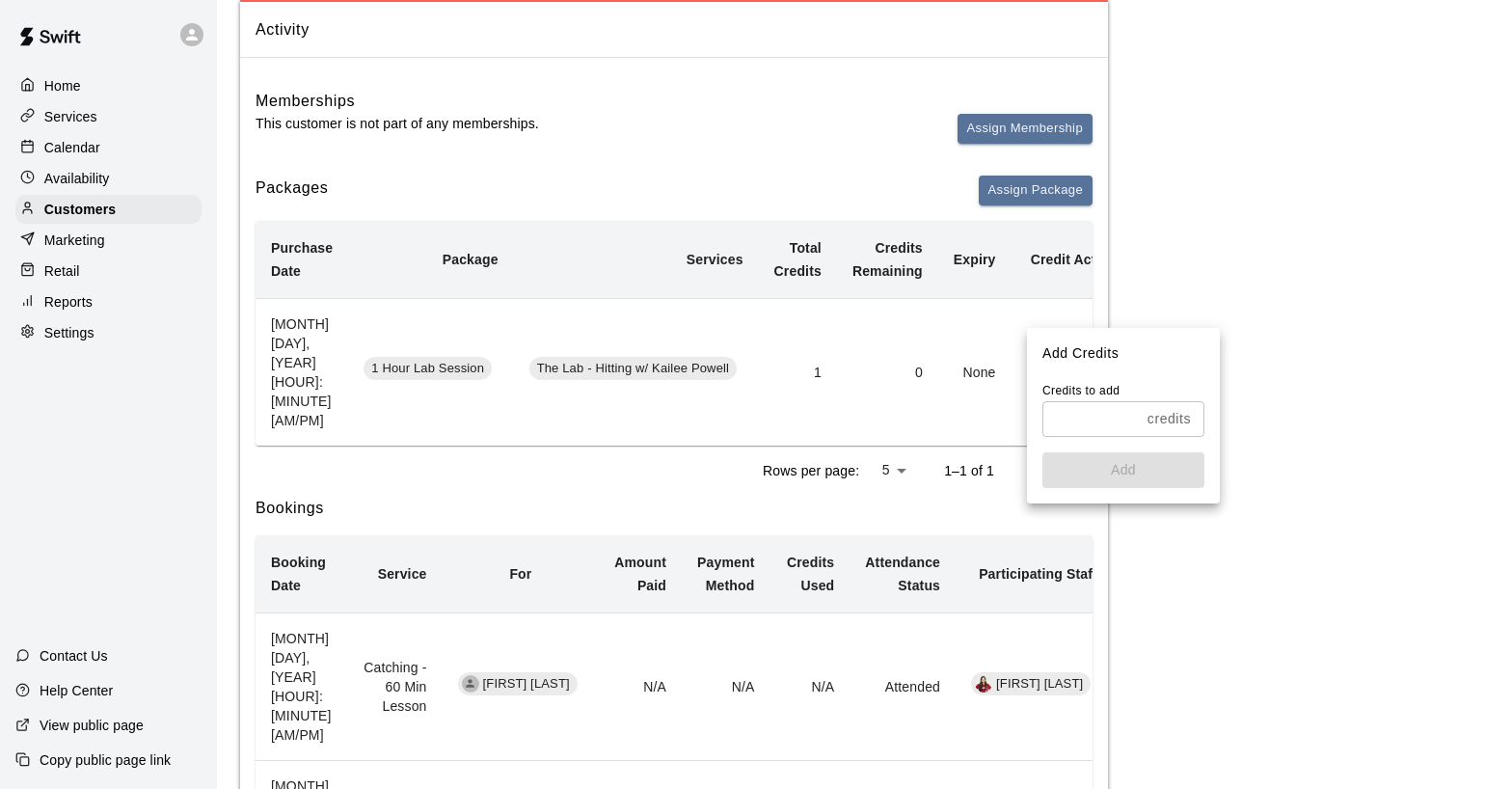 click at bounding box center (1091, 419) 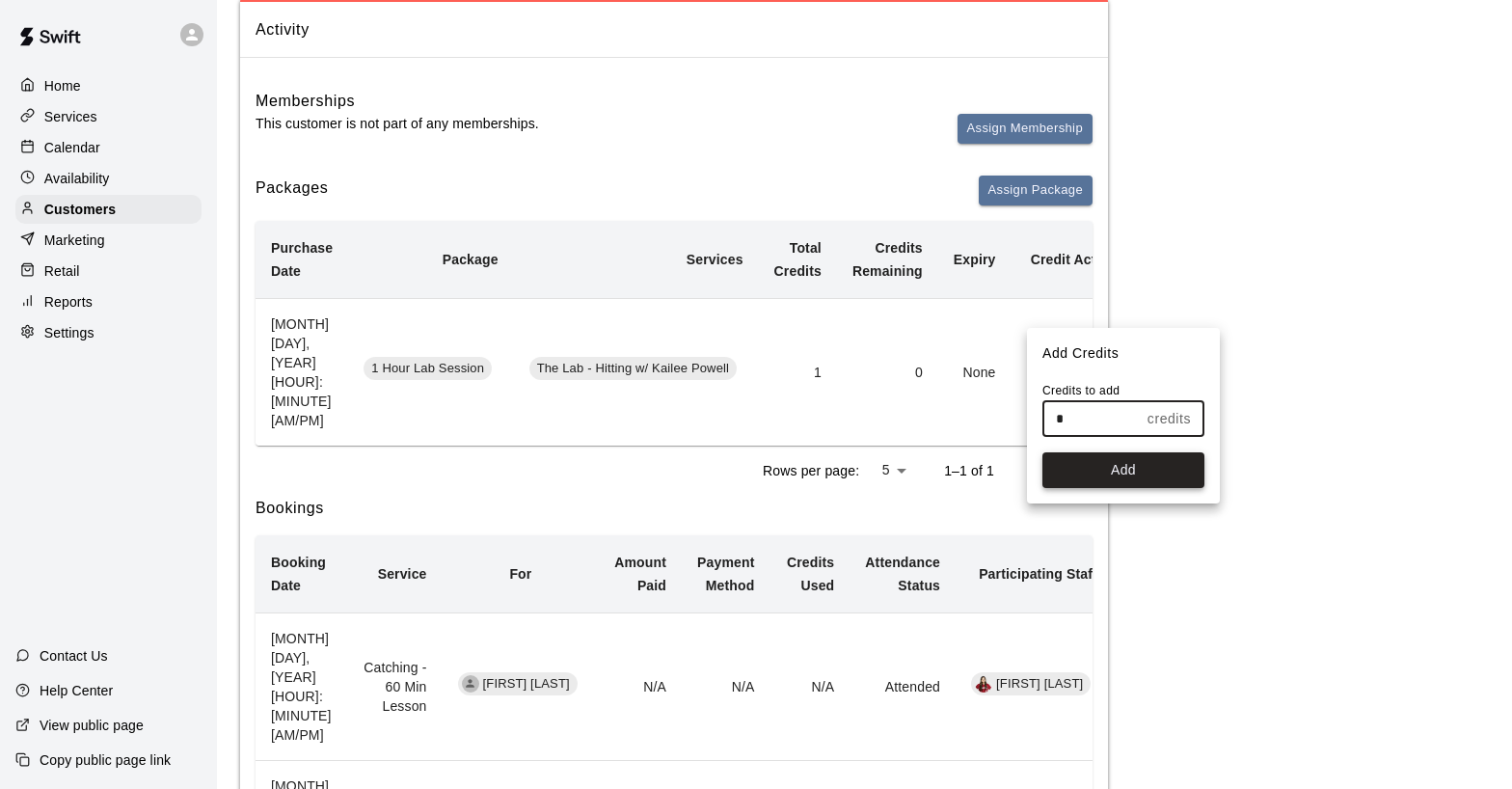type on "*" 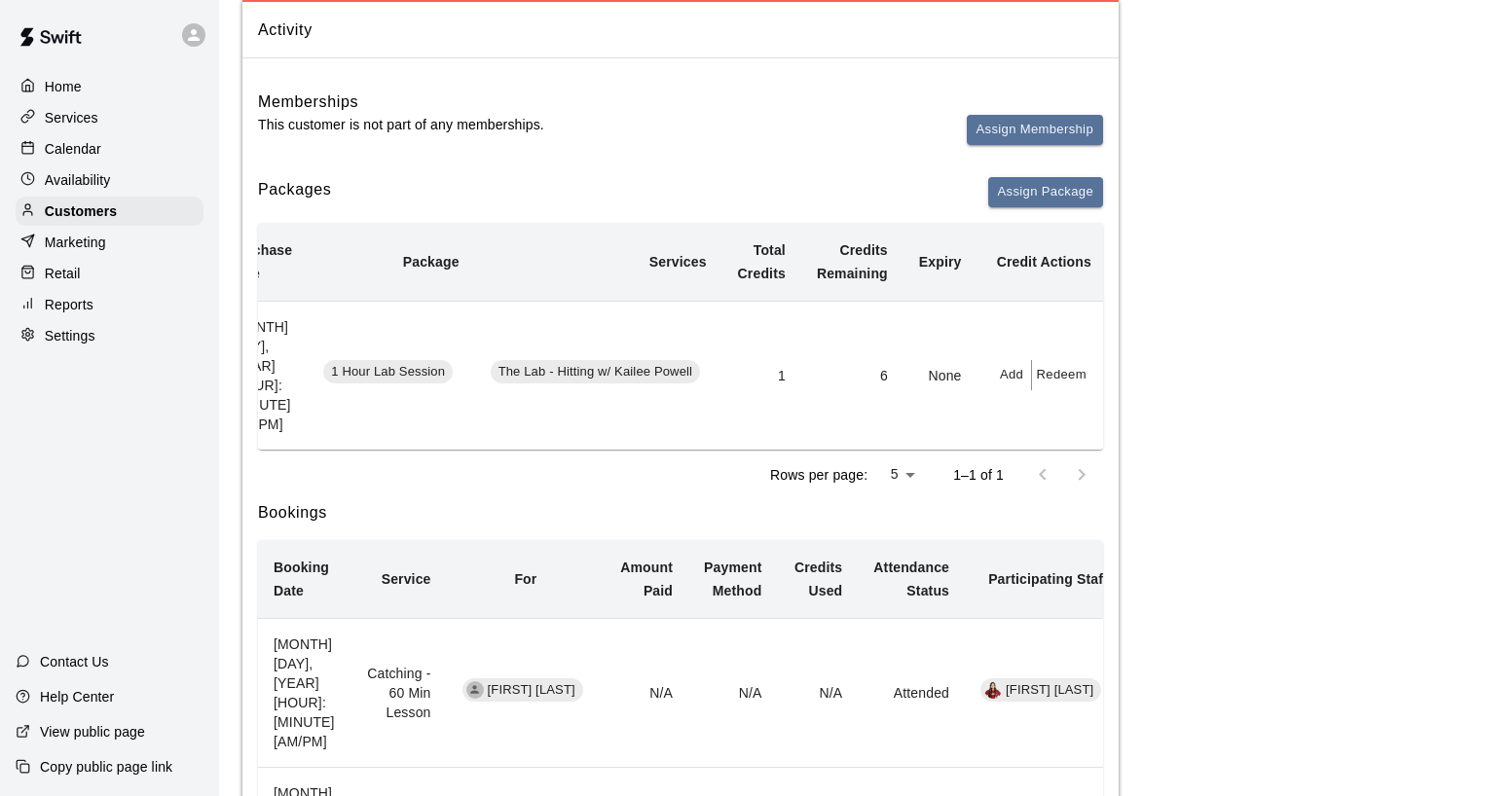 scroll, scrollTop: 0, scrollLeft: 45, axis: horizontal 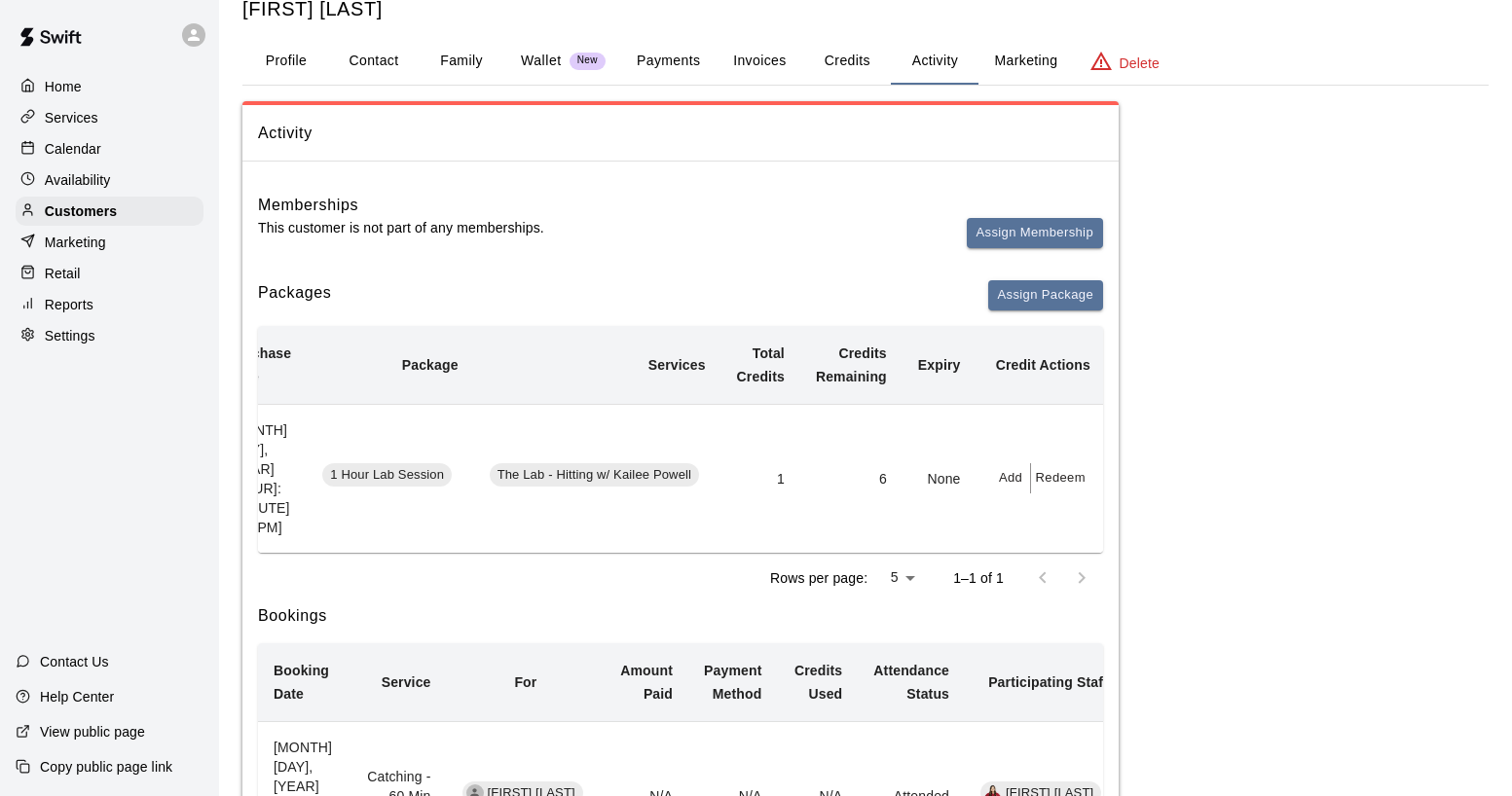 click on "Redeem" at bounding box center [1060, 458] 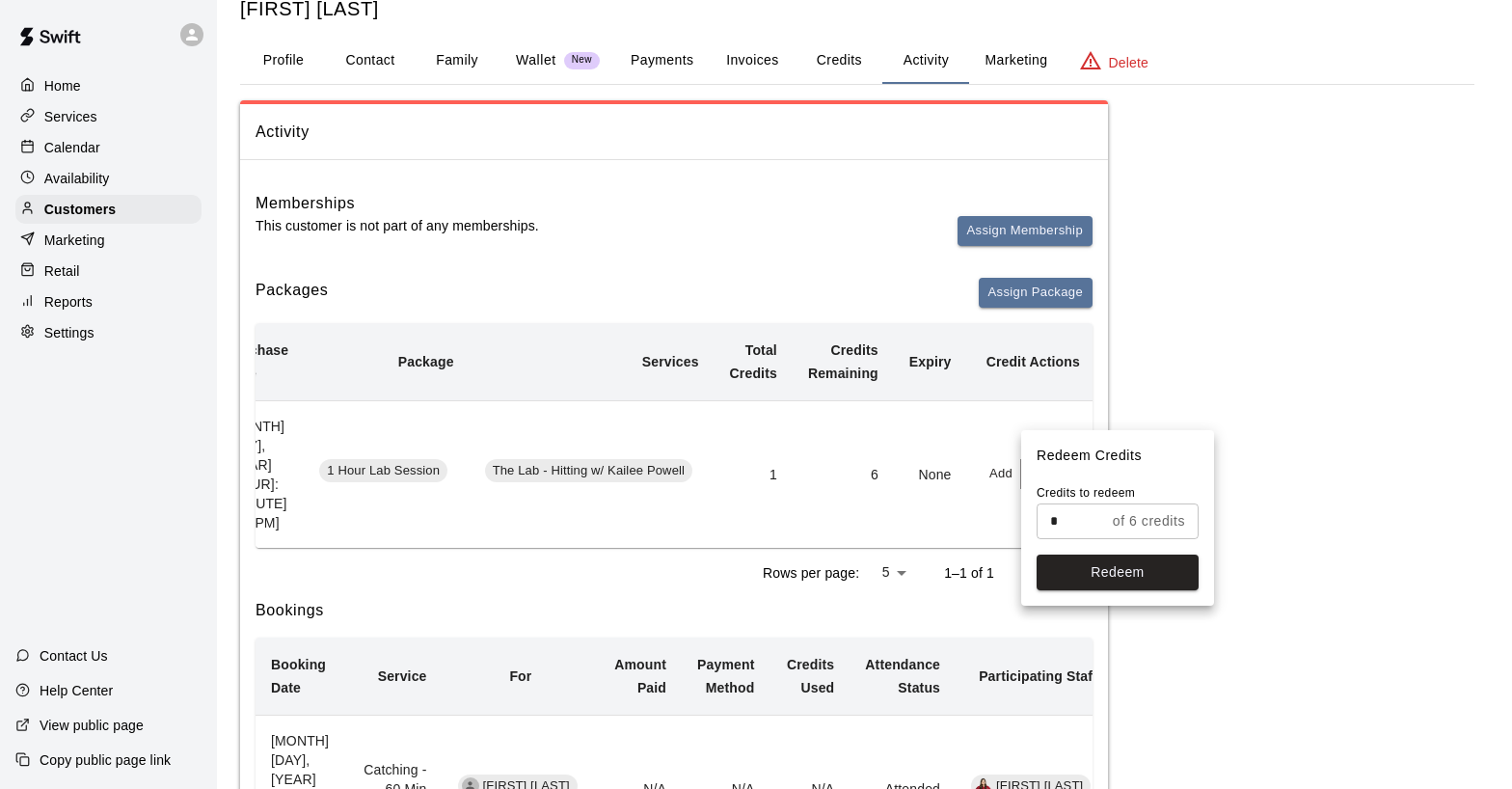 click on "of 6 credits" at bounding box center [1148, 521] 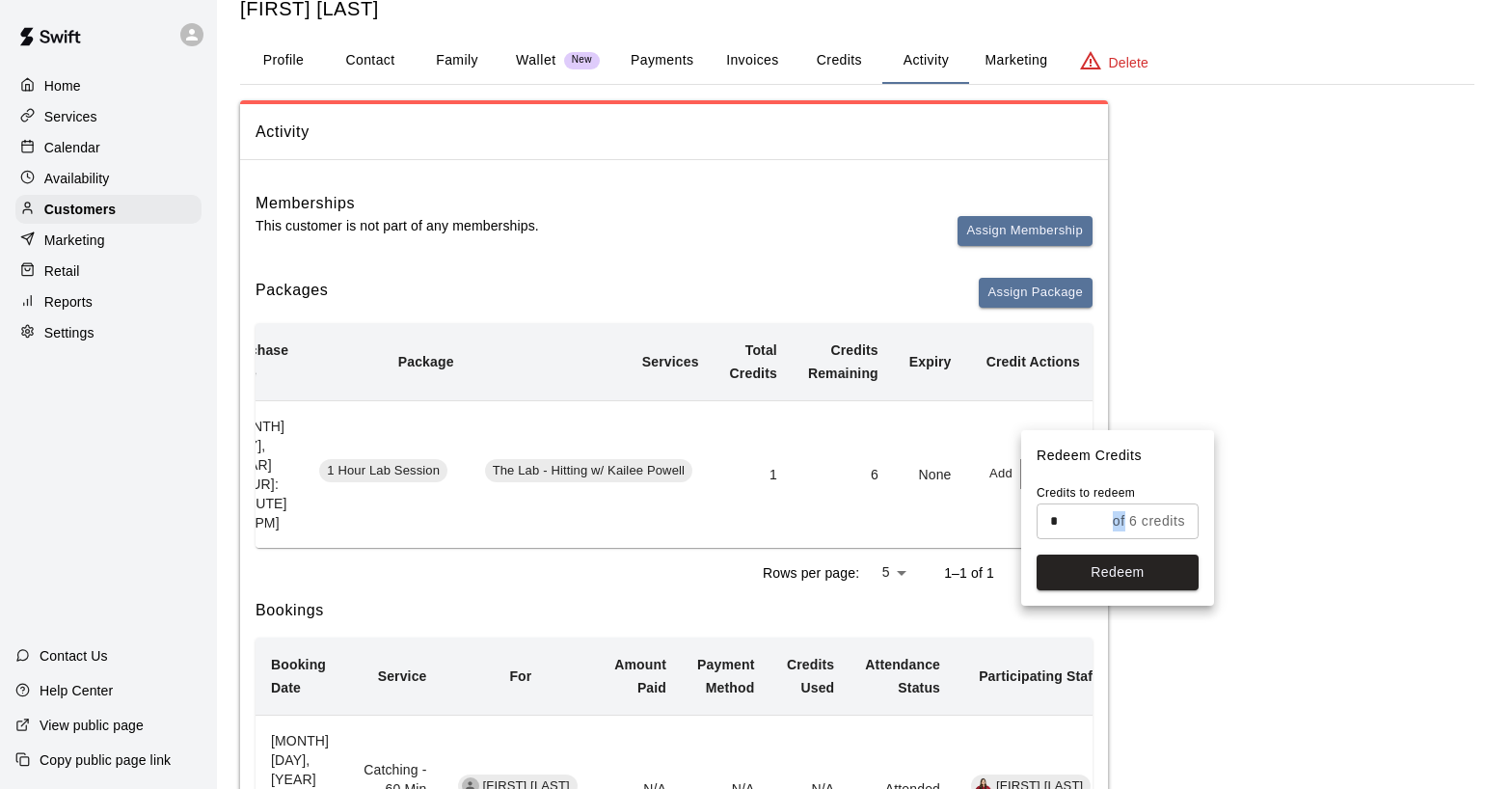 click on "of 6 credits" at bounding box center (1148, 521) 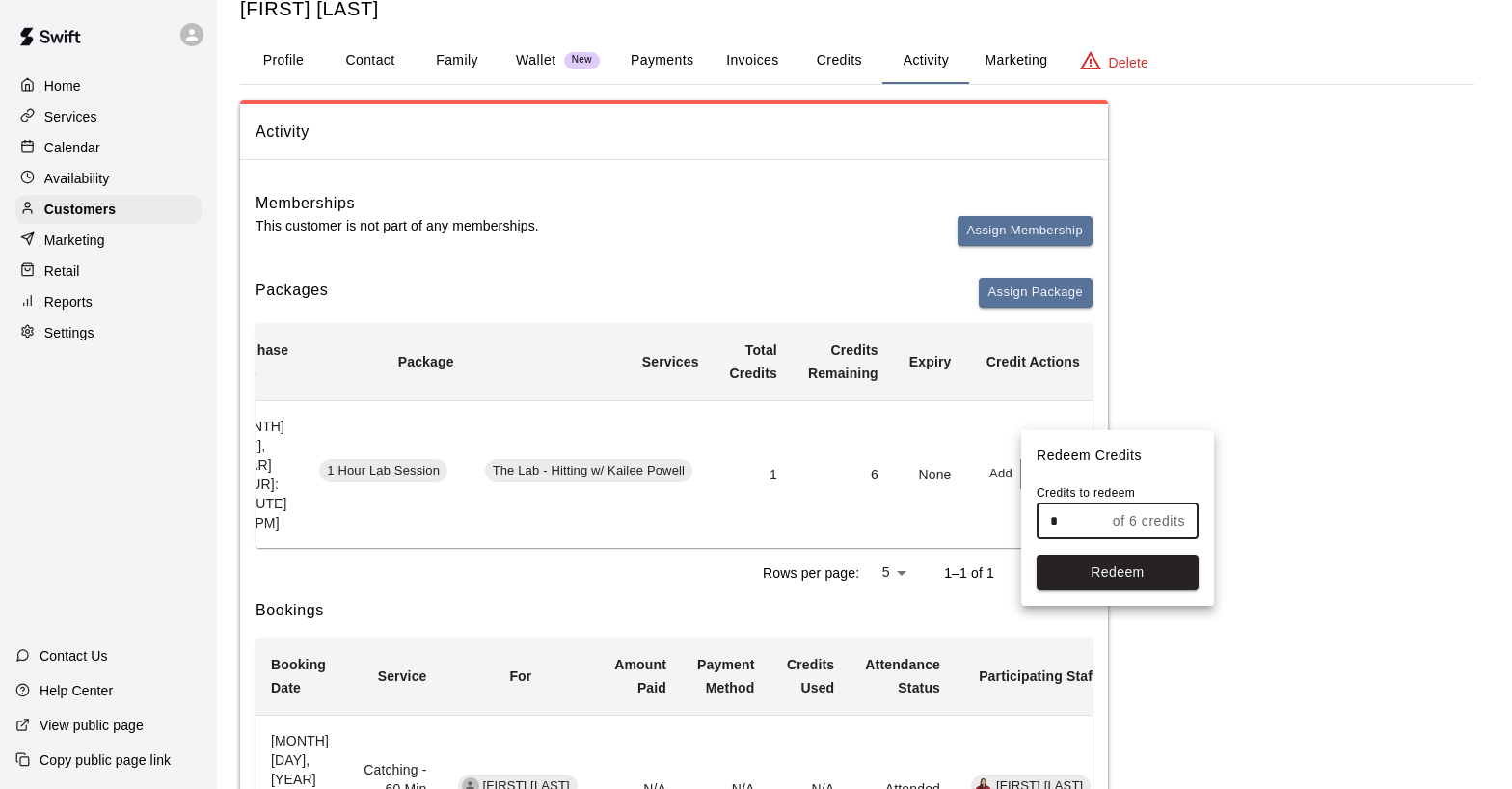 click on "*" at bounding box center [1070, 521] 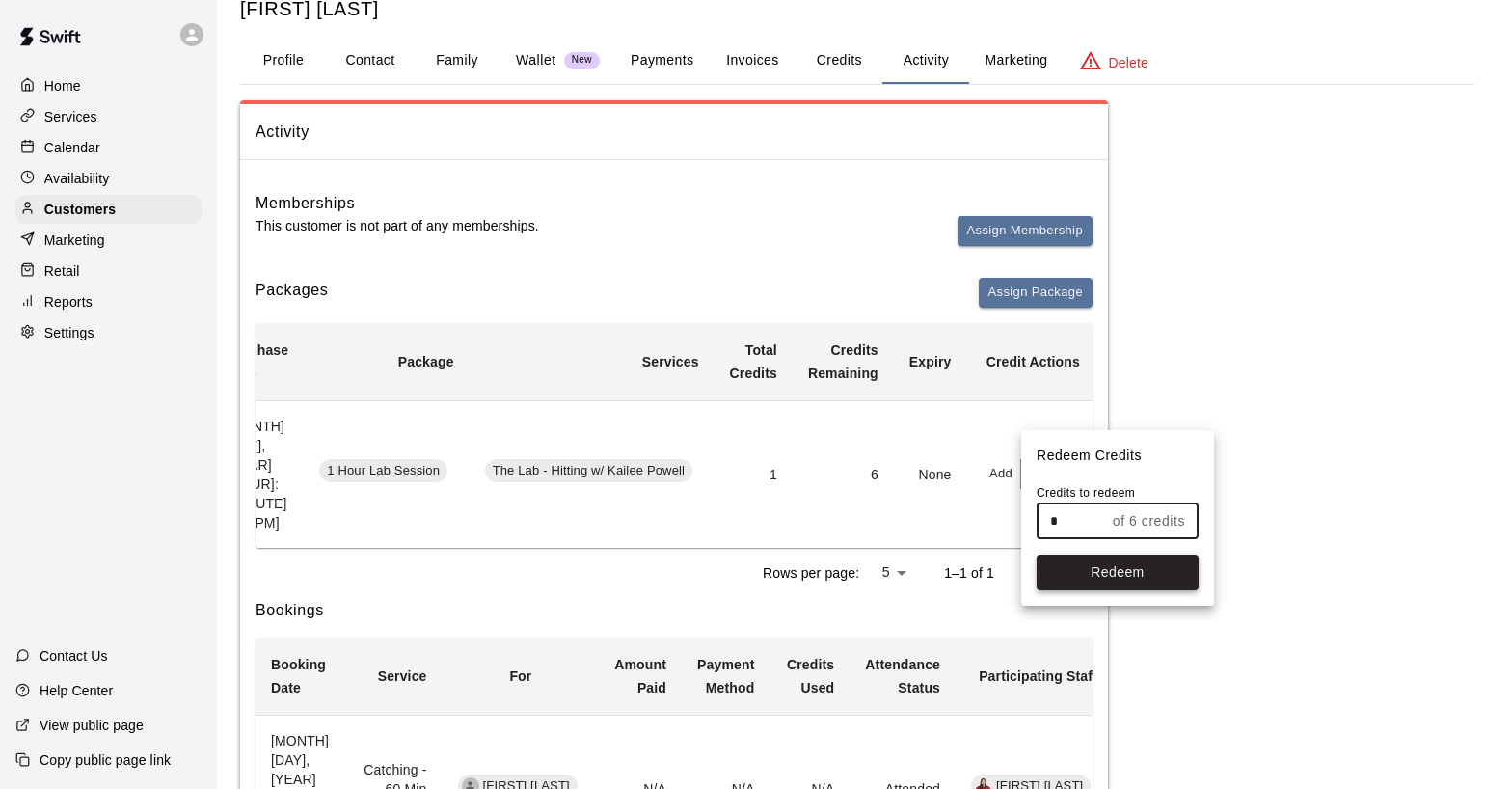 type on "*" 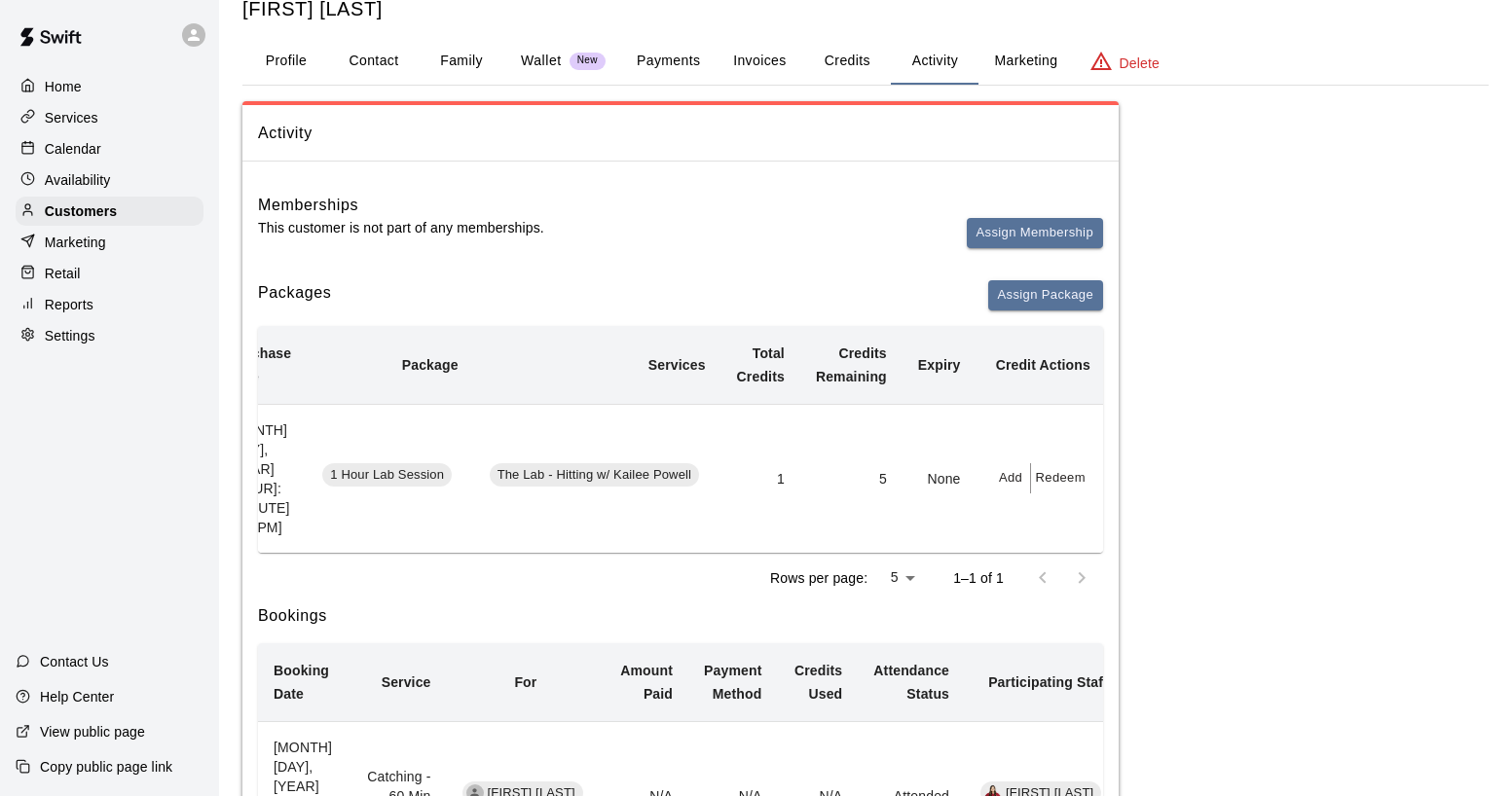 click on "Calendar" at bounding box center [73, 149] 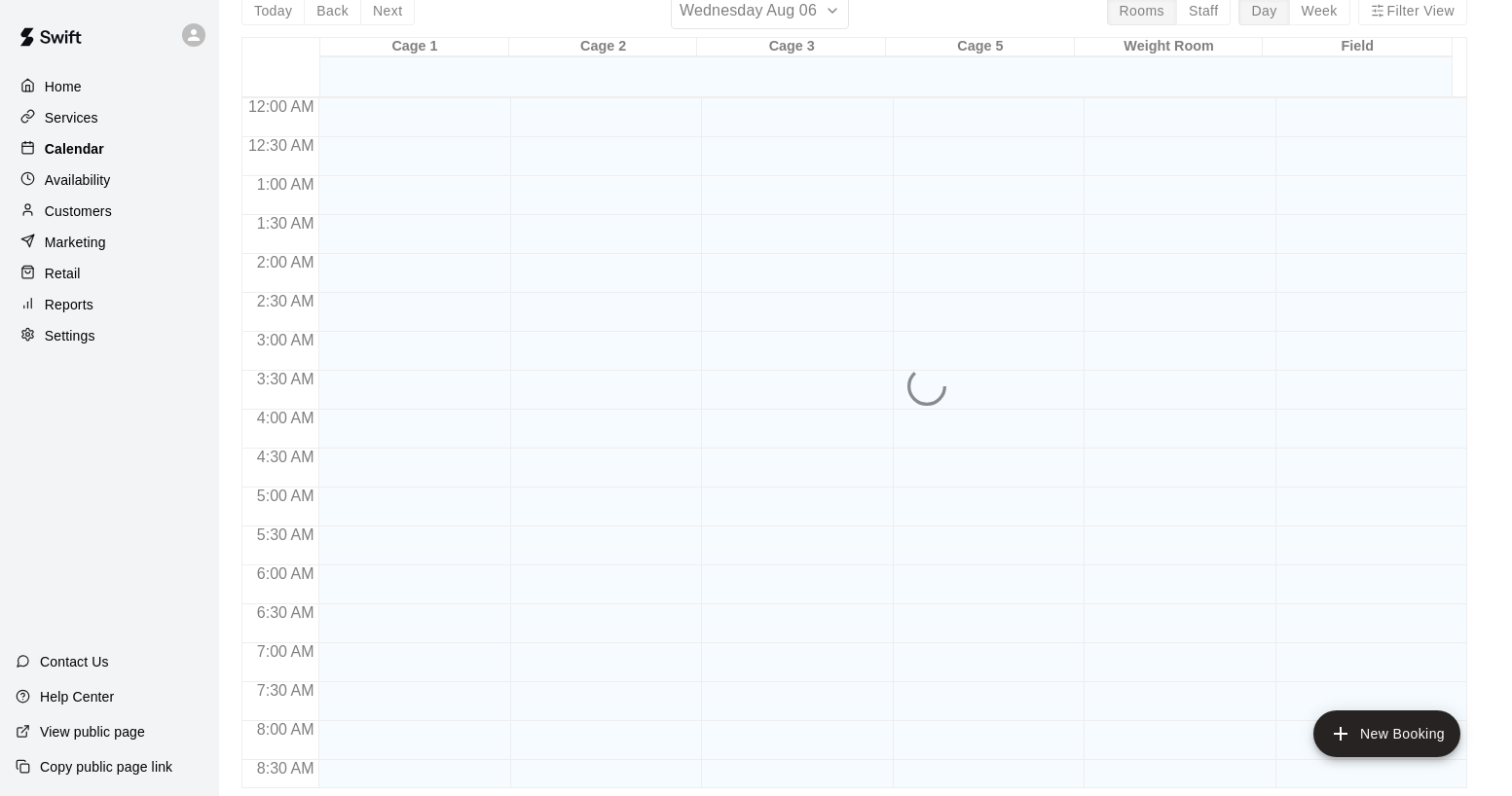 scroll, scrollTop: 0, scrollLeft: 0, axis: both 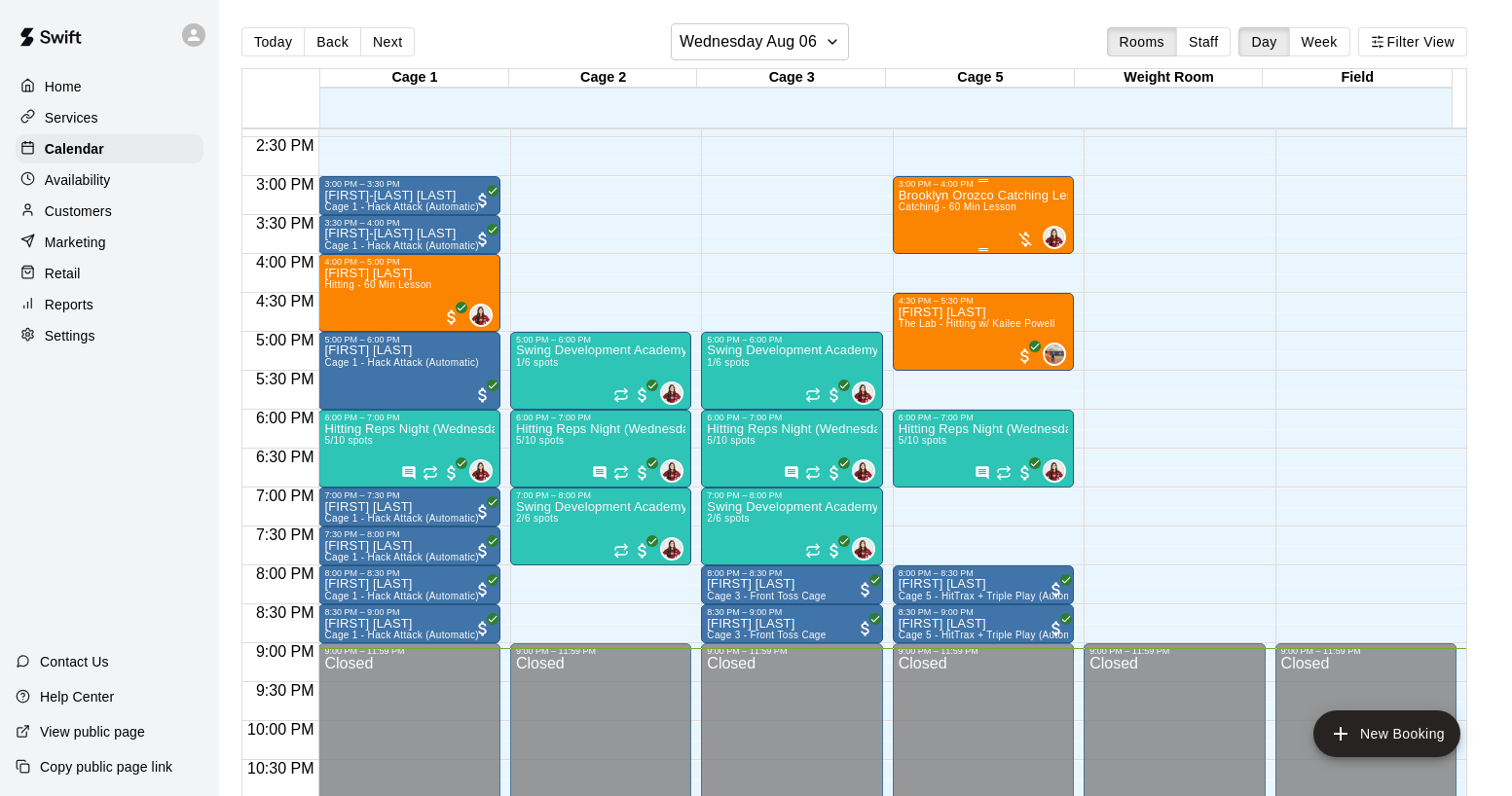 click on "[FIRST] [LAST] Catching Lesson Catching - 60 Min Lesson" at bounding box center (983, 587) 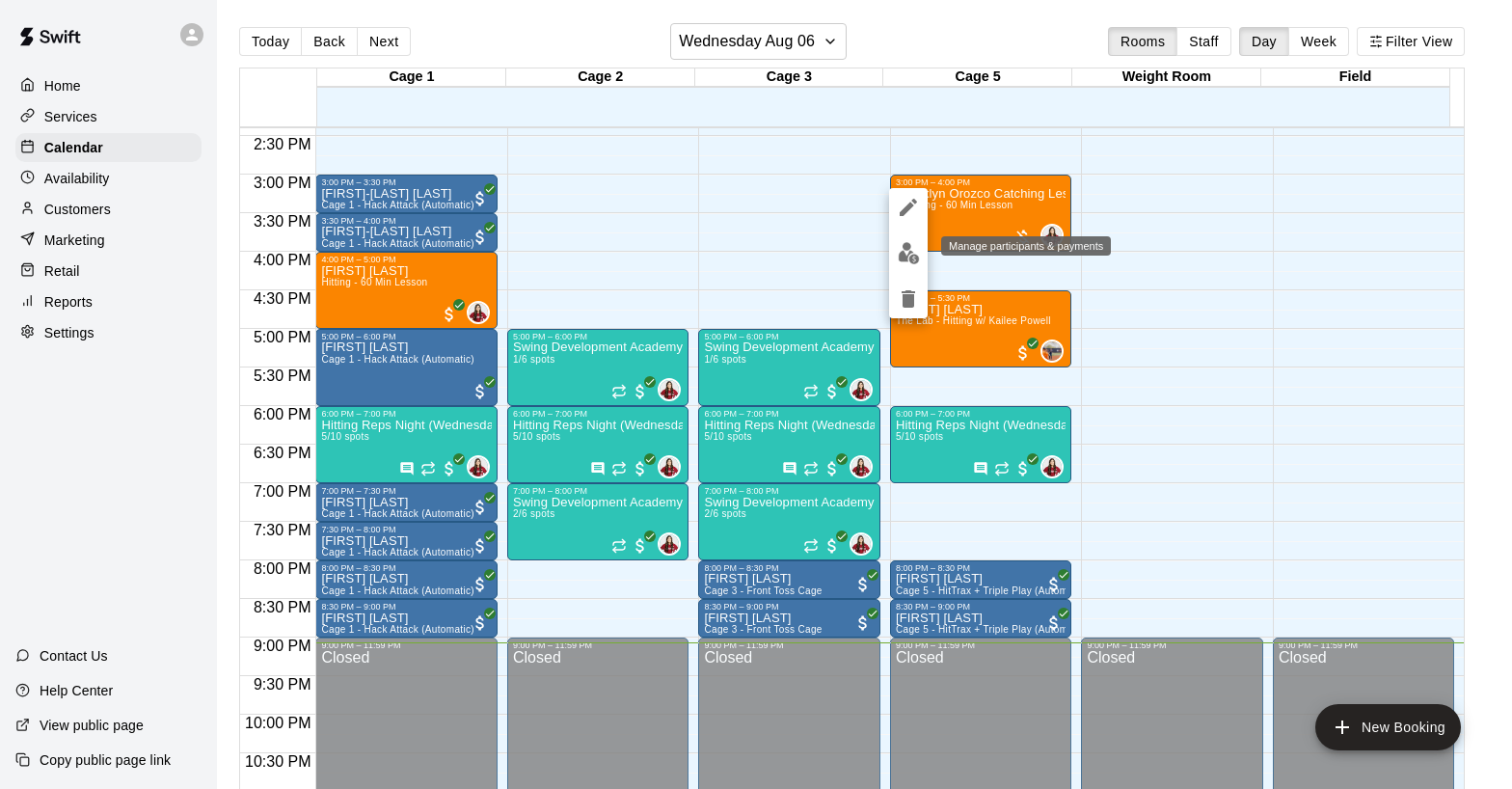 click at bounding box center [908, 253] 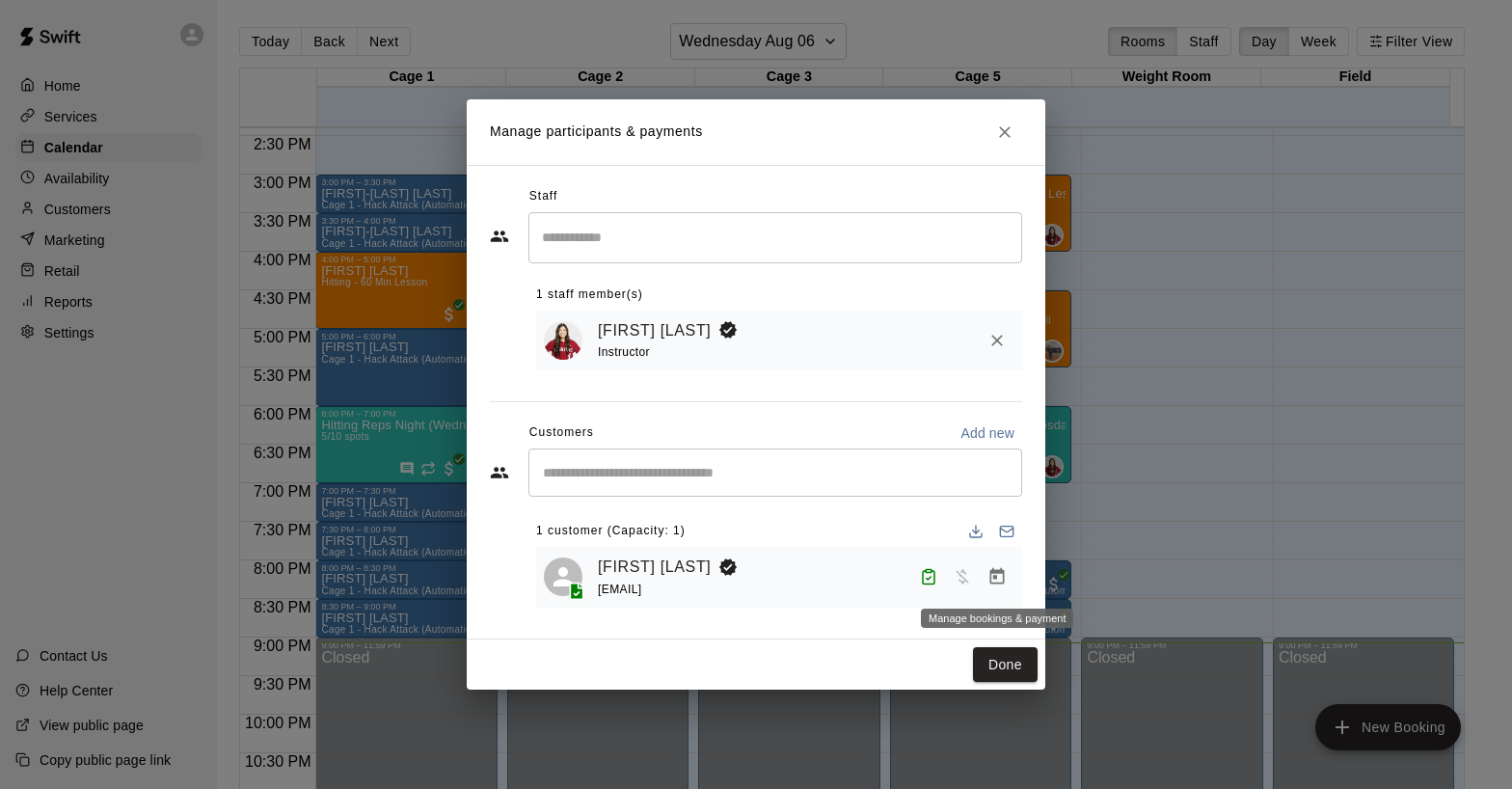 click 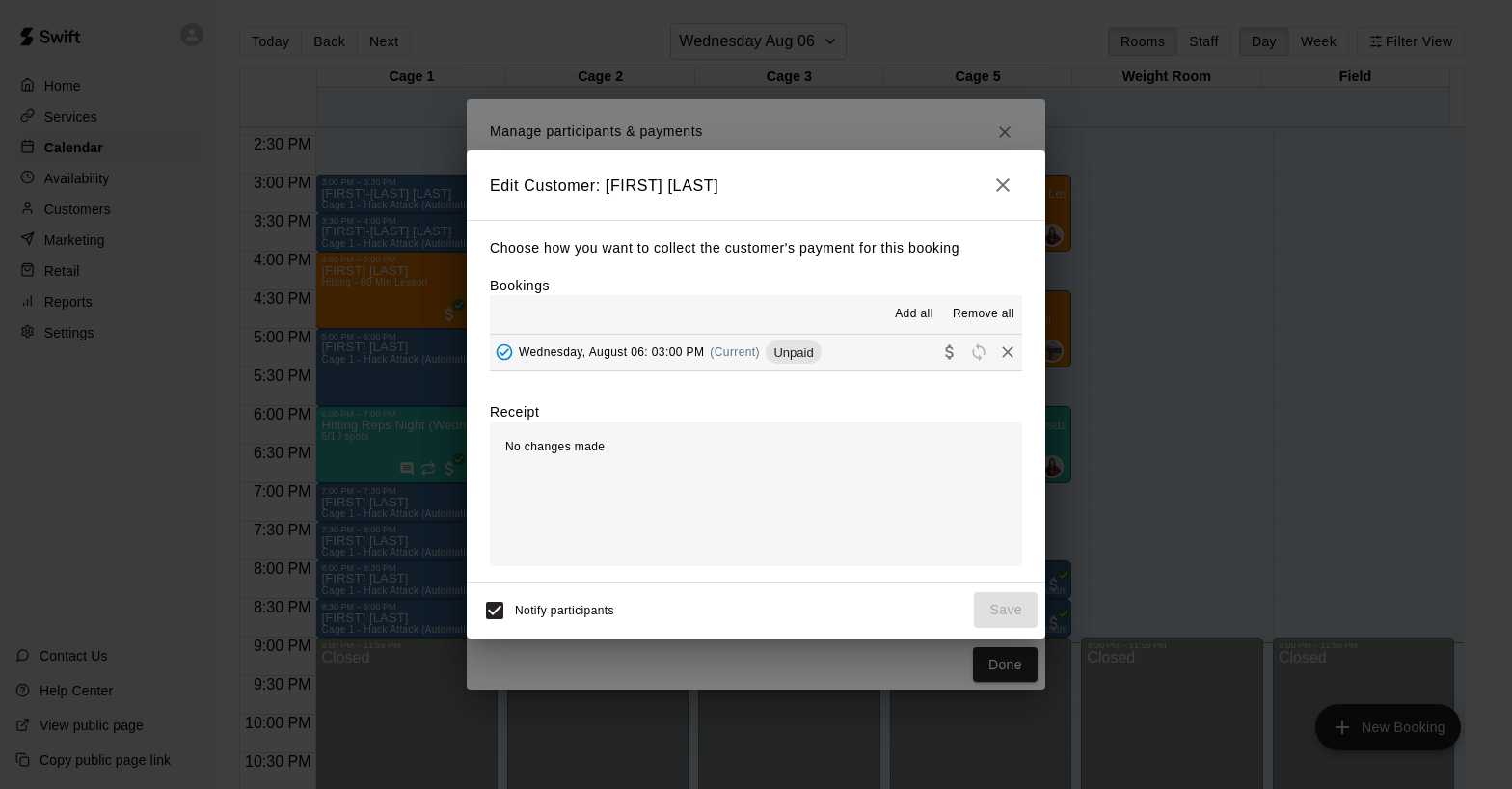 click on "Wednesday, [MONTH] [DAY]: 03:00 PM" at bounding box center [603, 352] 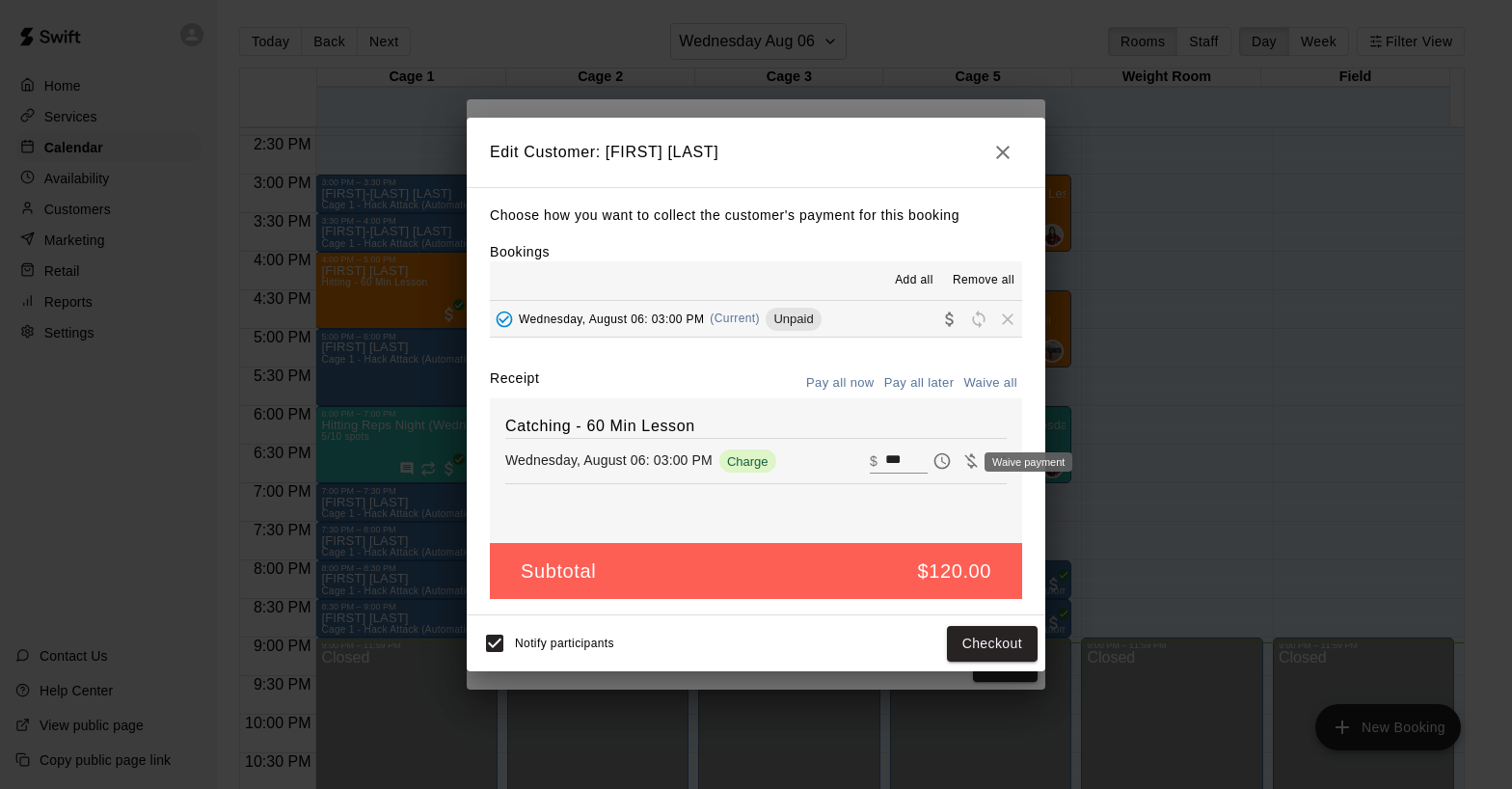 click 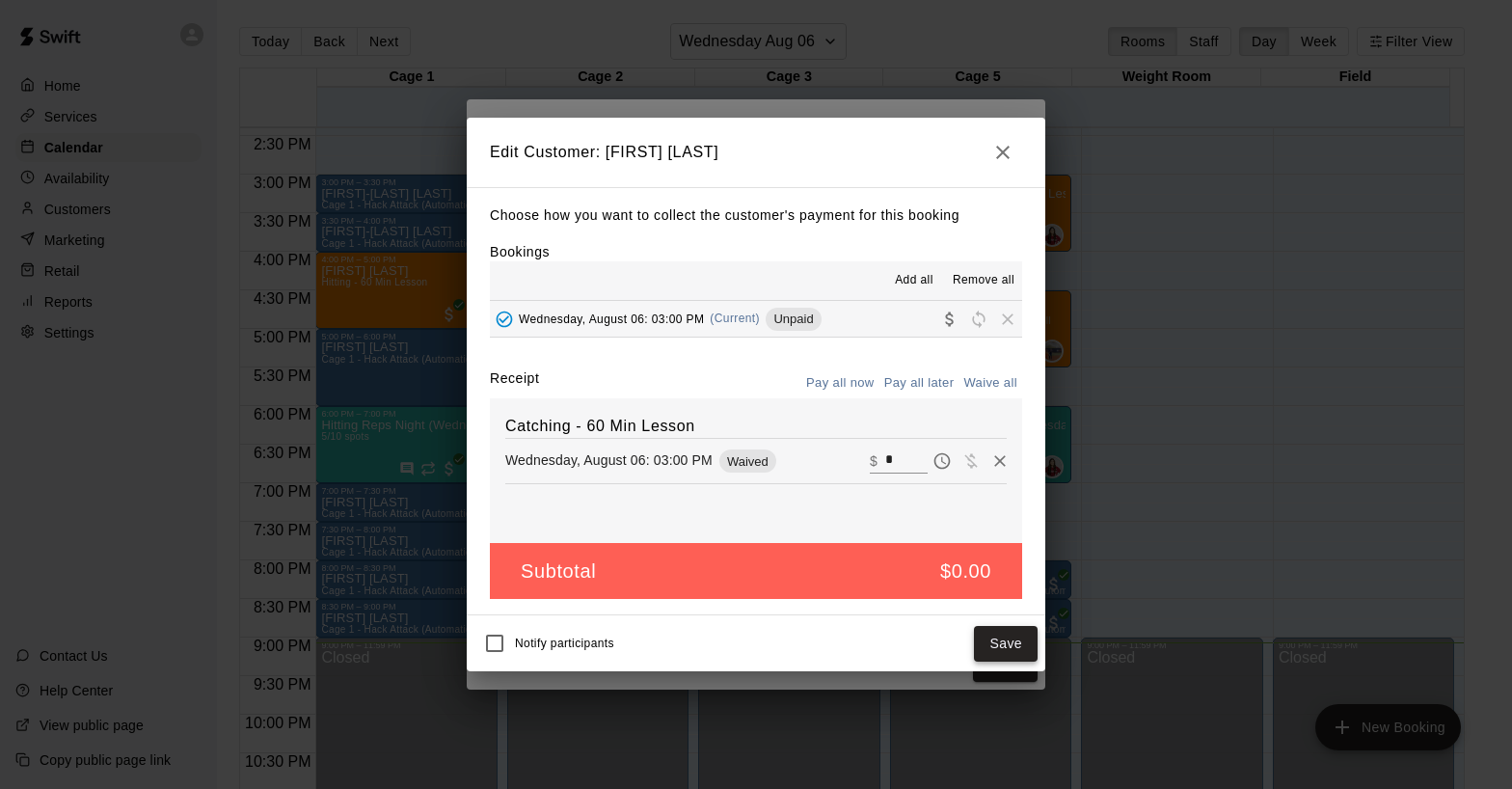click on "Save" at bounding box center [1006, 643] 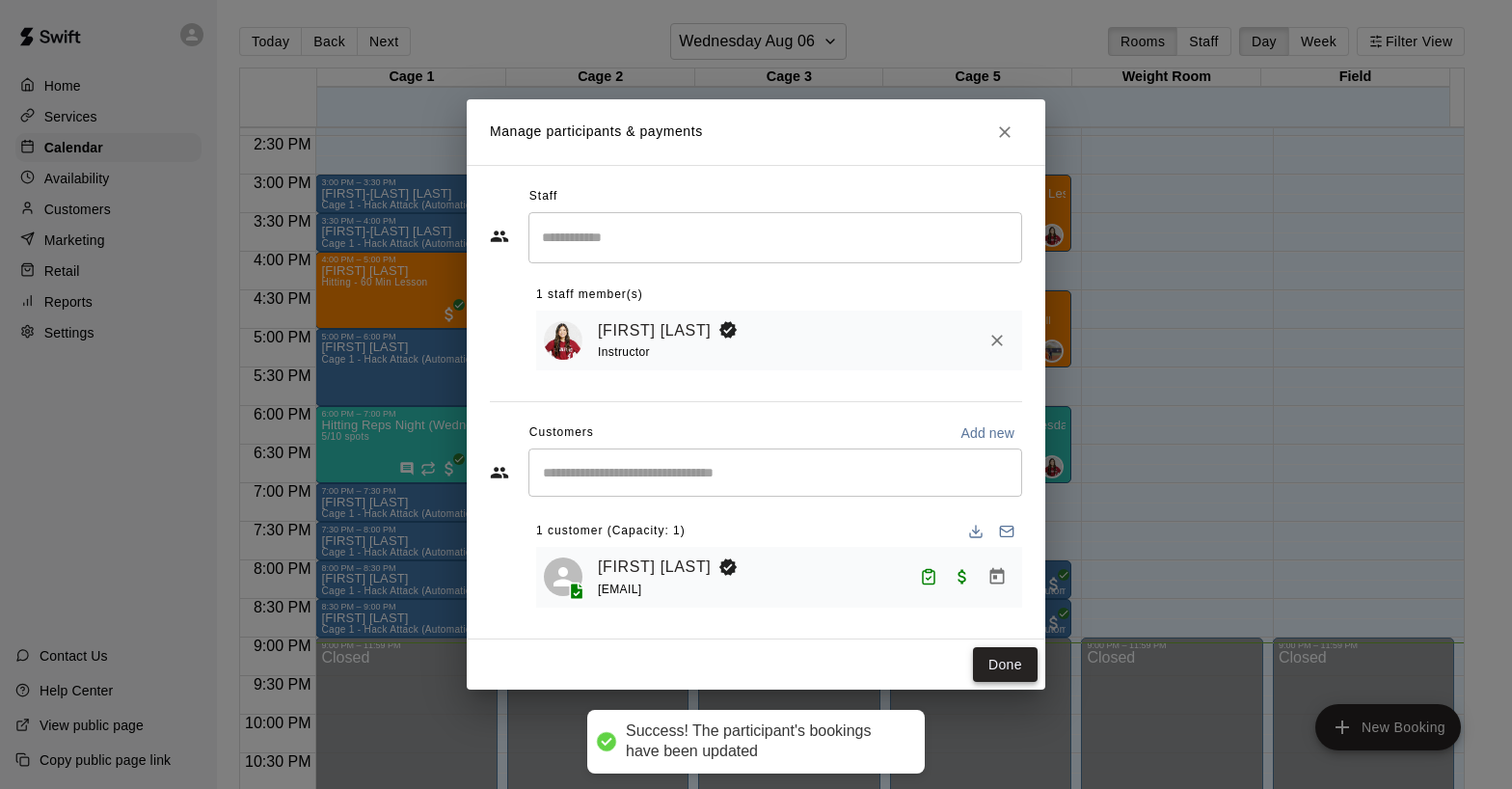 click on "Done" at bounding box center (1005, 665) 